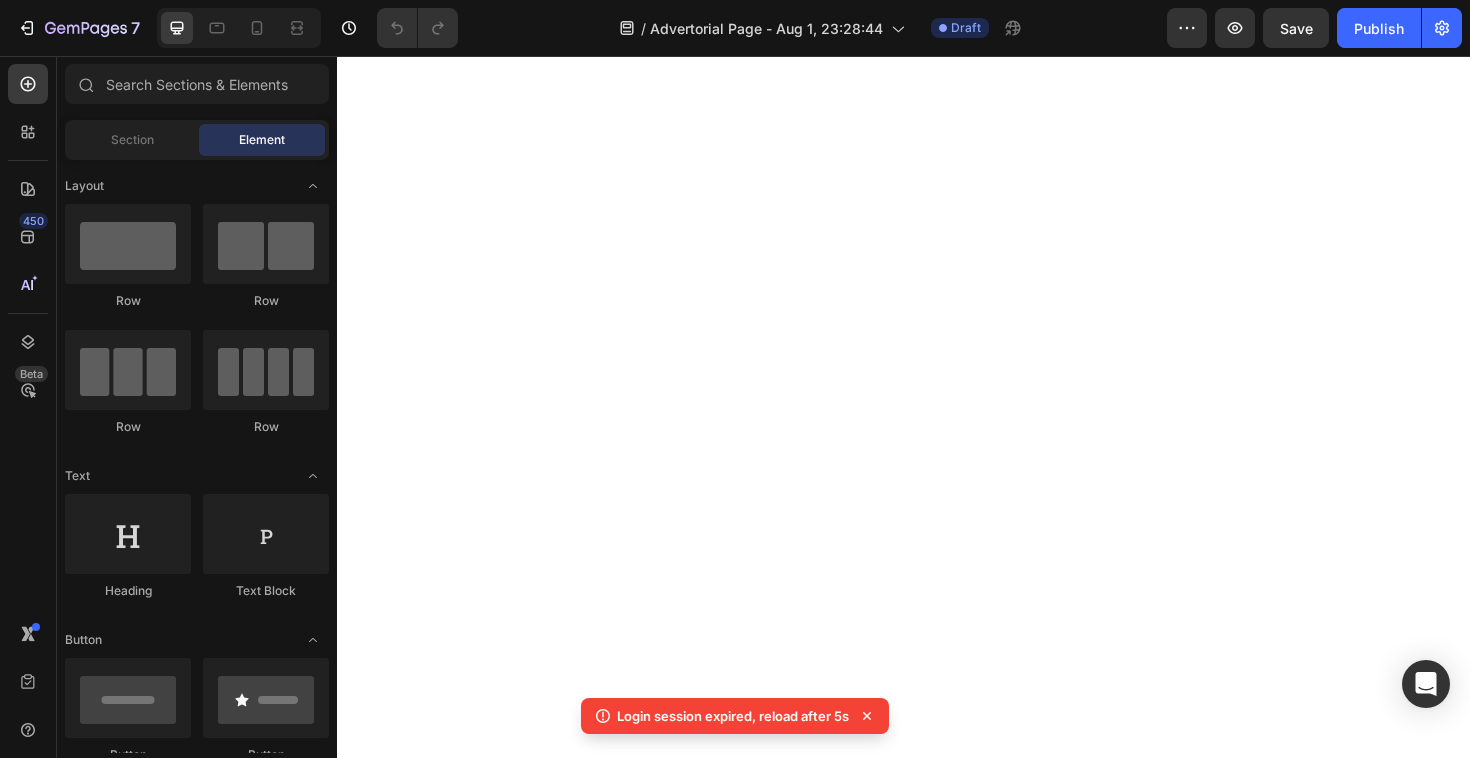 scroll, scrollTop: 0, scrollLeft: 0, axis: both 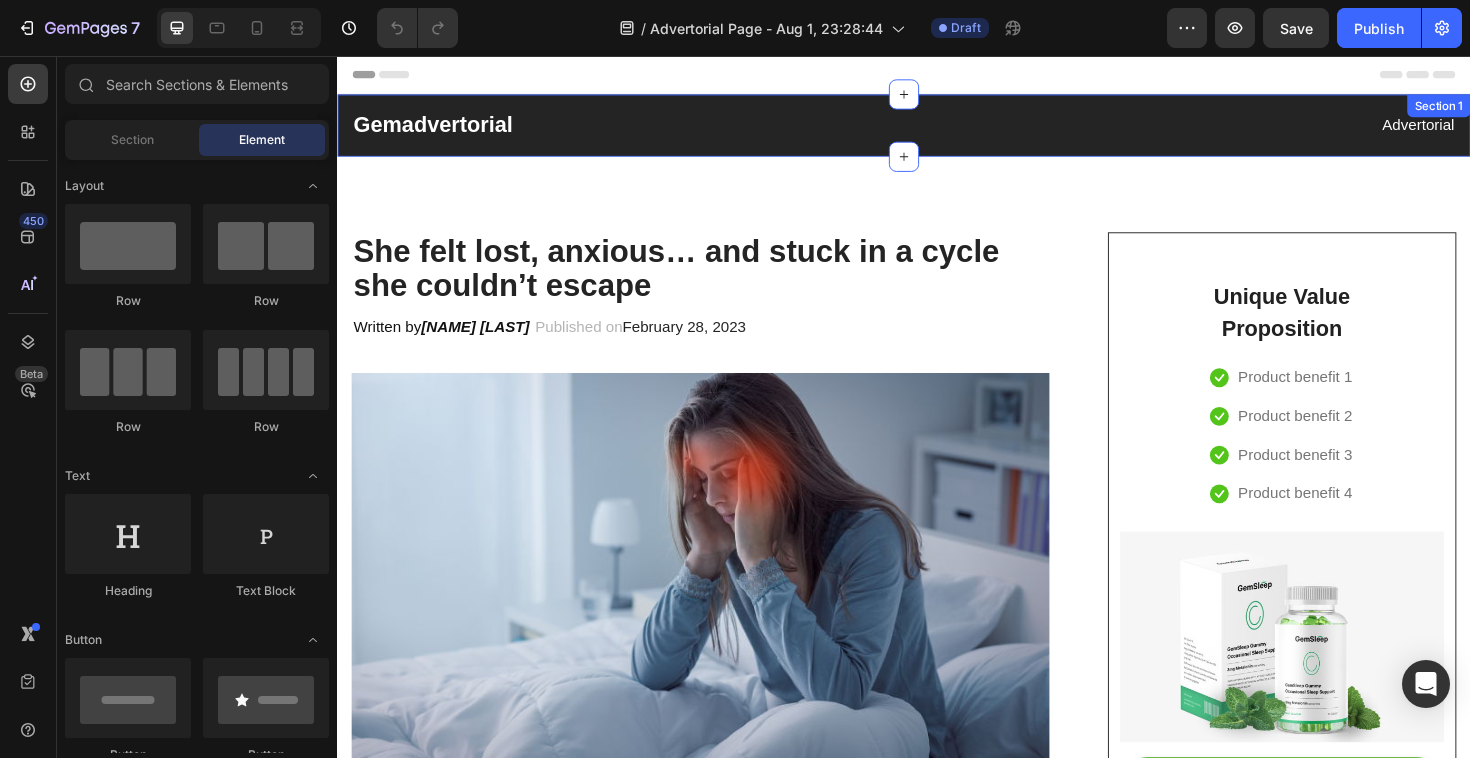 click on "Gemadvertorial Heading Advertorial Text block Row Section 1" at bounding box center (937, 130) 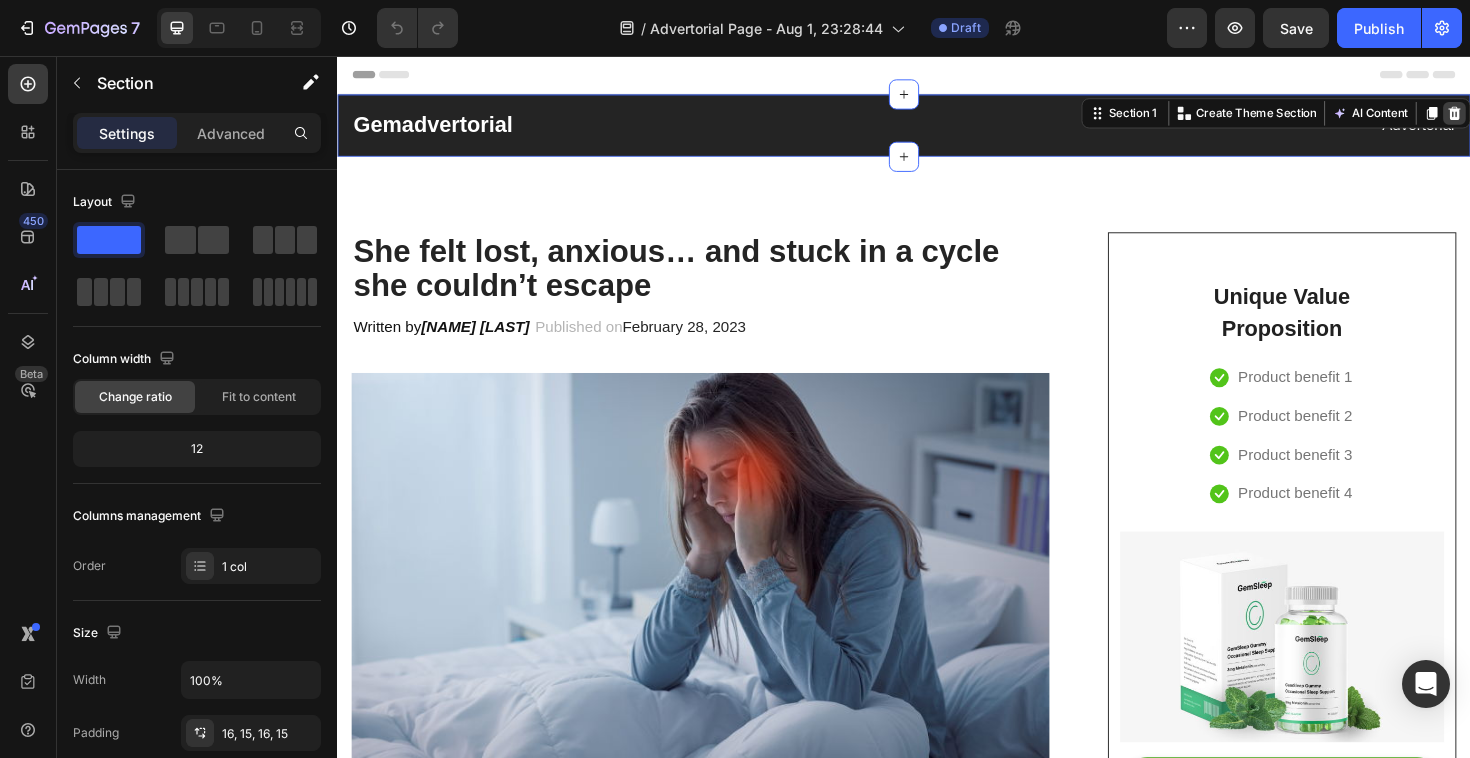 click 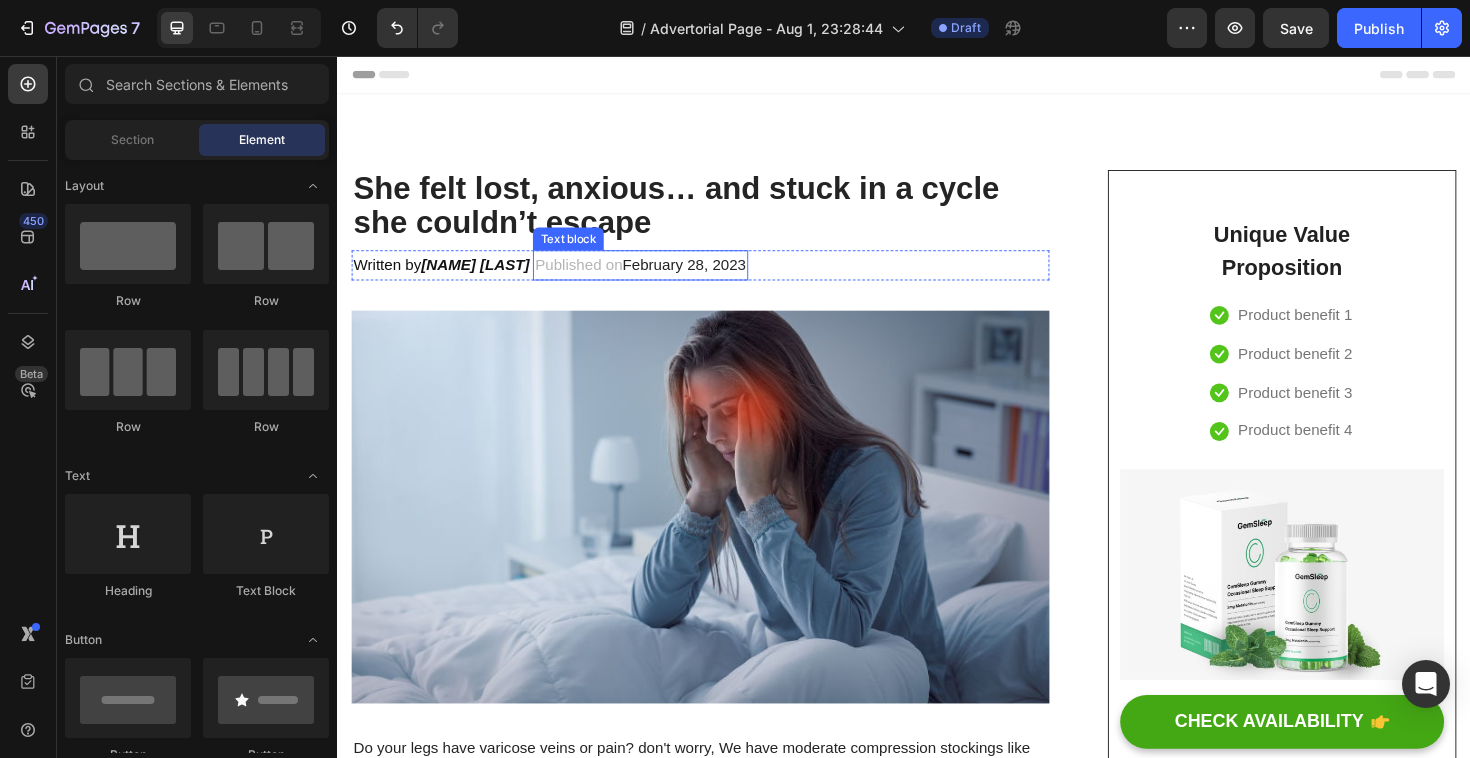 click on "Published on  February 28, 2023" at bounding box center (657, 278) 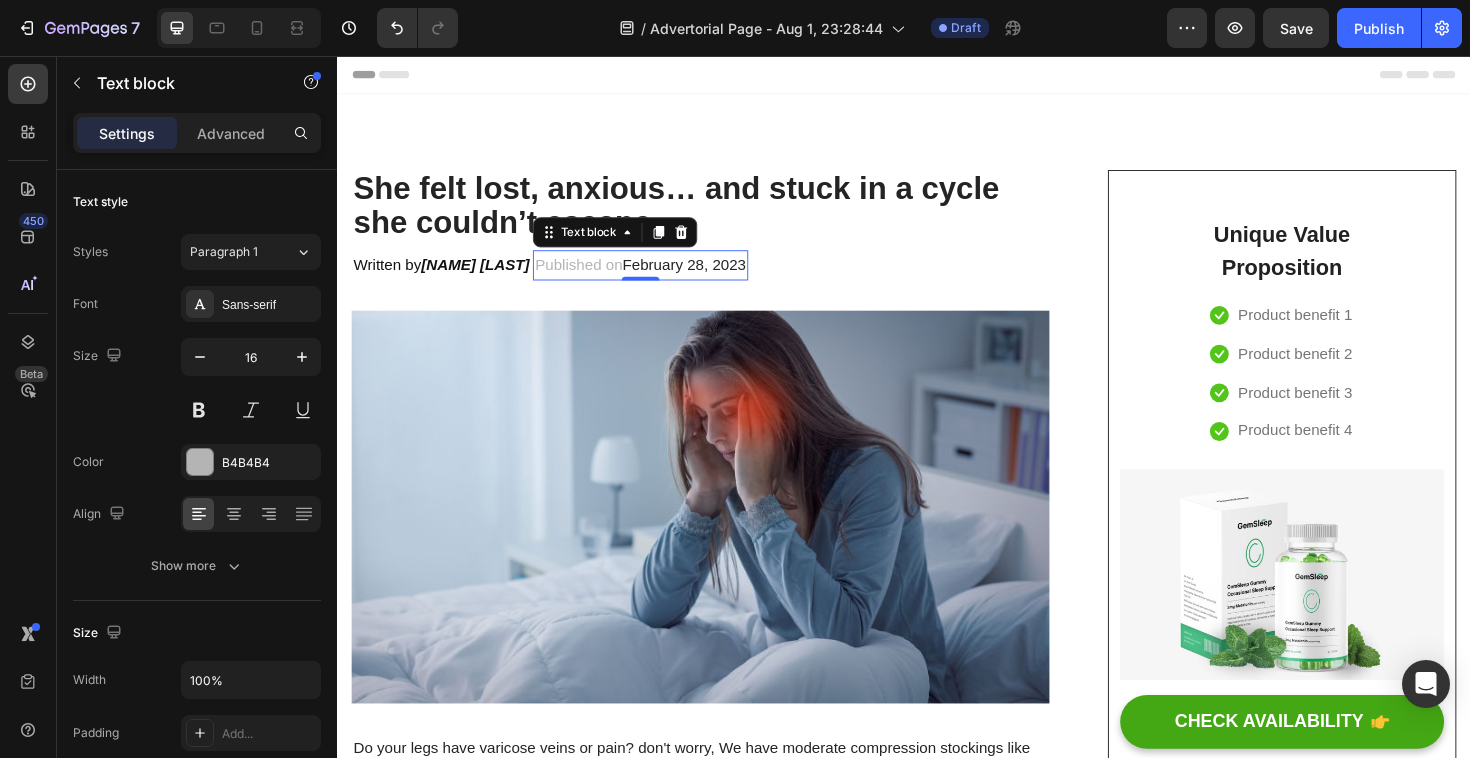 click on "February 28, 2023" at bounding box center (704, 277) 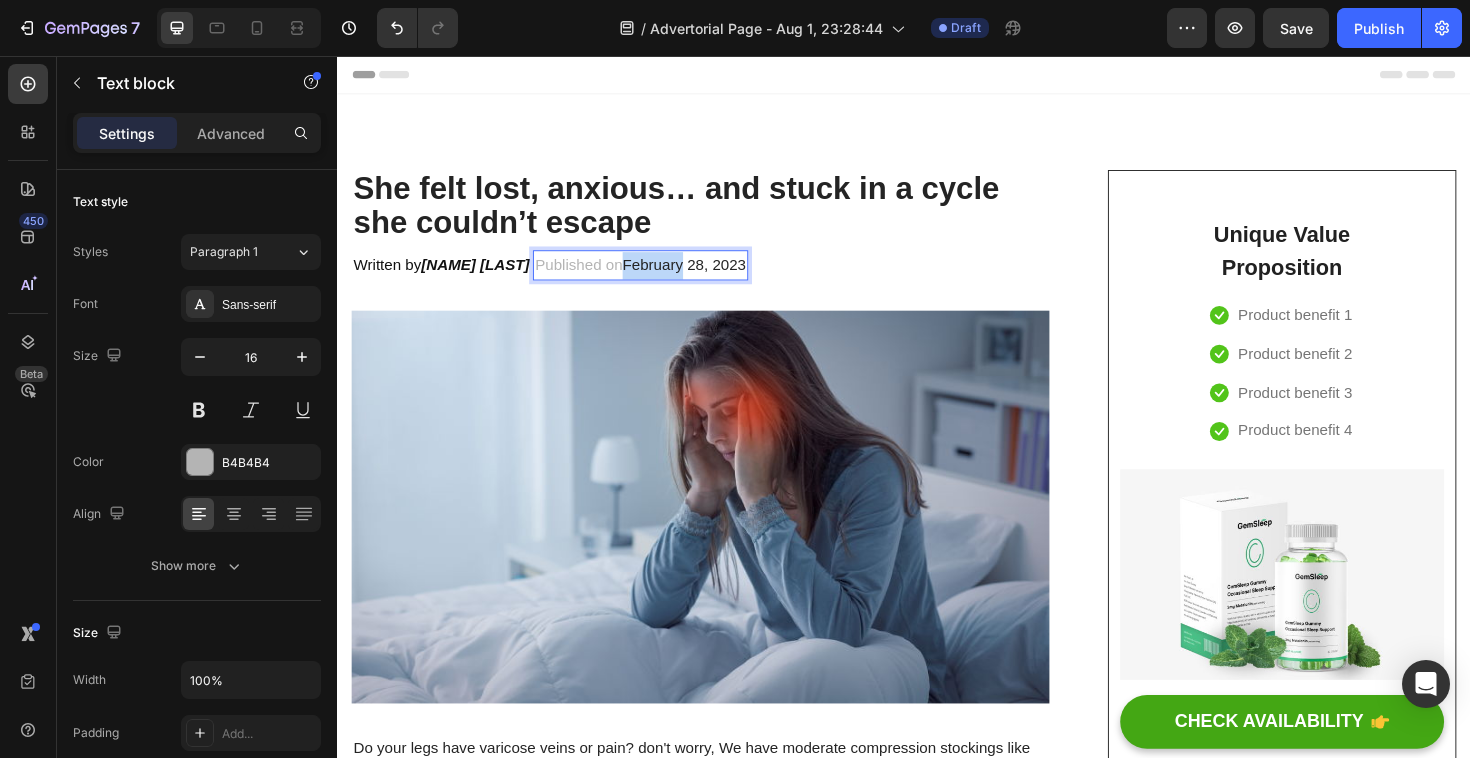click on "February 28, 2023" at bounding box center [704, 277] 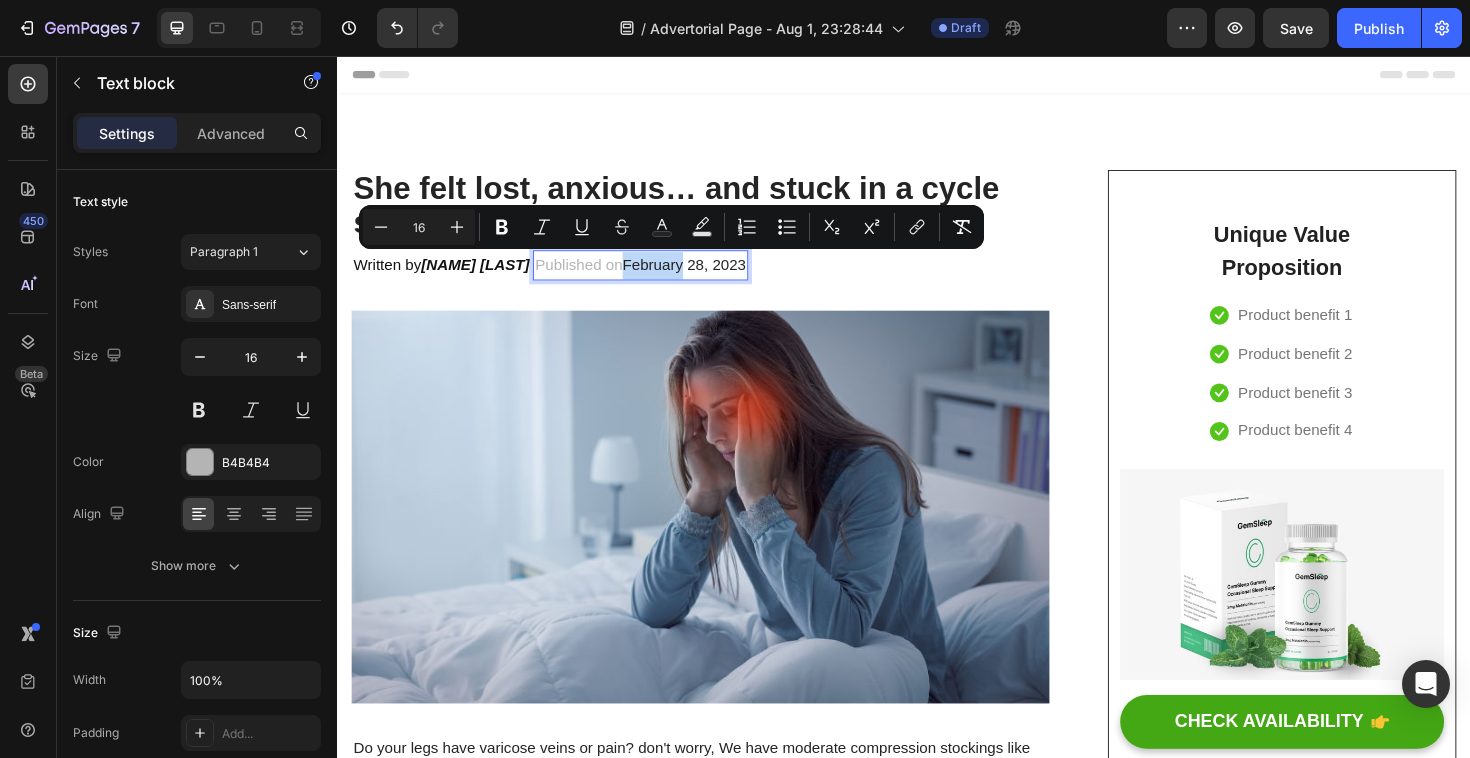 click on "February 28, 2023" at bounding box center [704, 277] 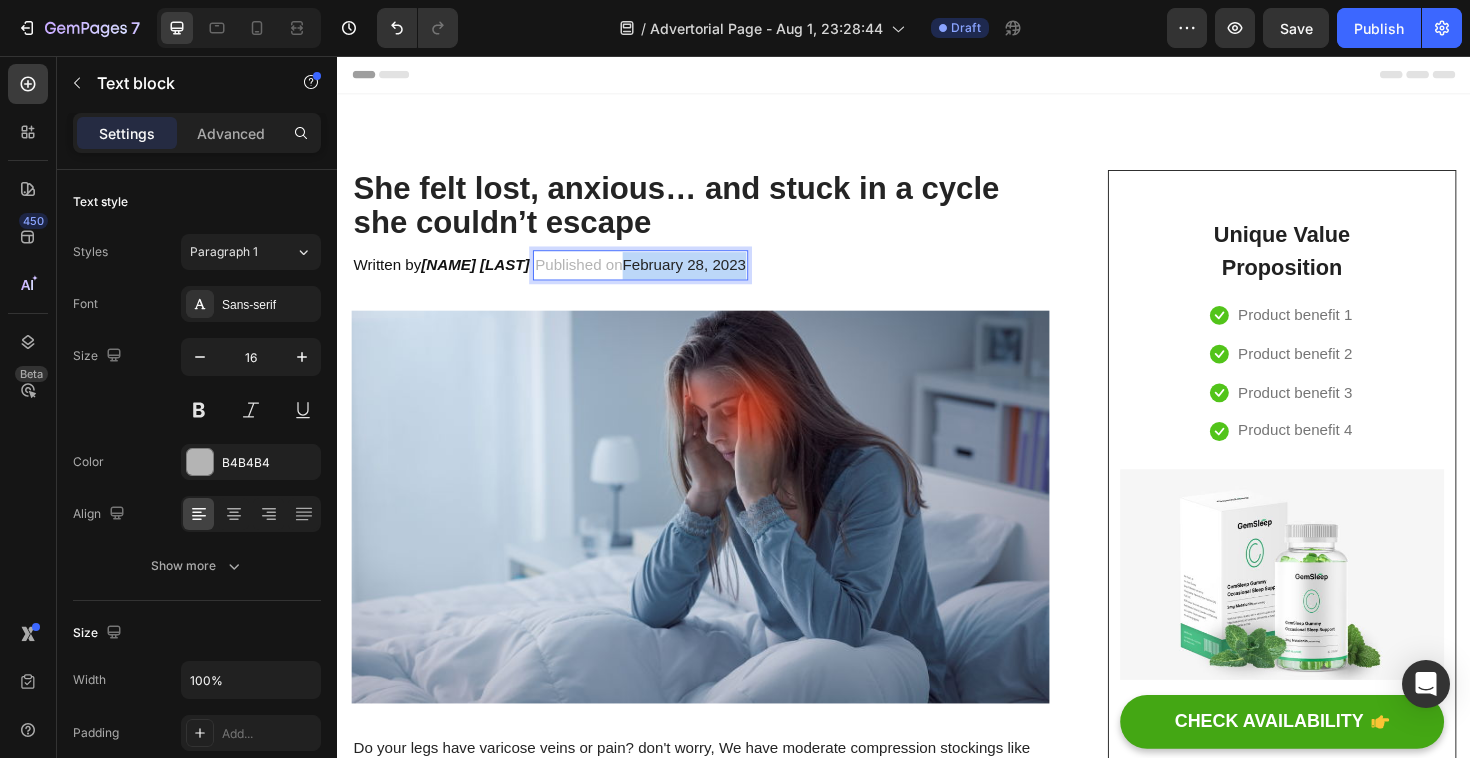 drag, startPoint x: 640, startPoint y: 278, endPoint x: 772, endPoint y: 278, distance: 132 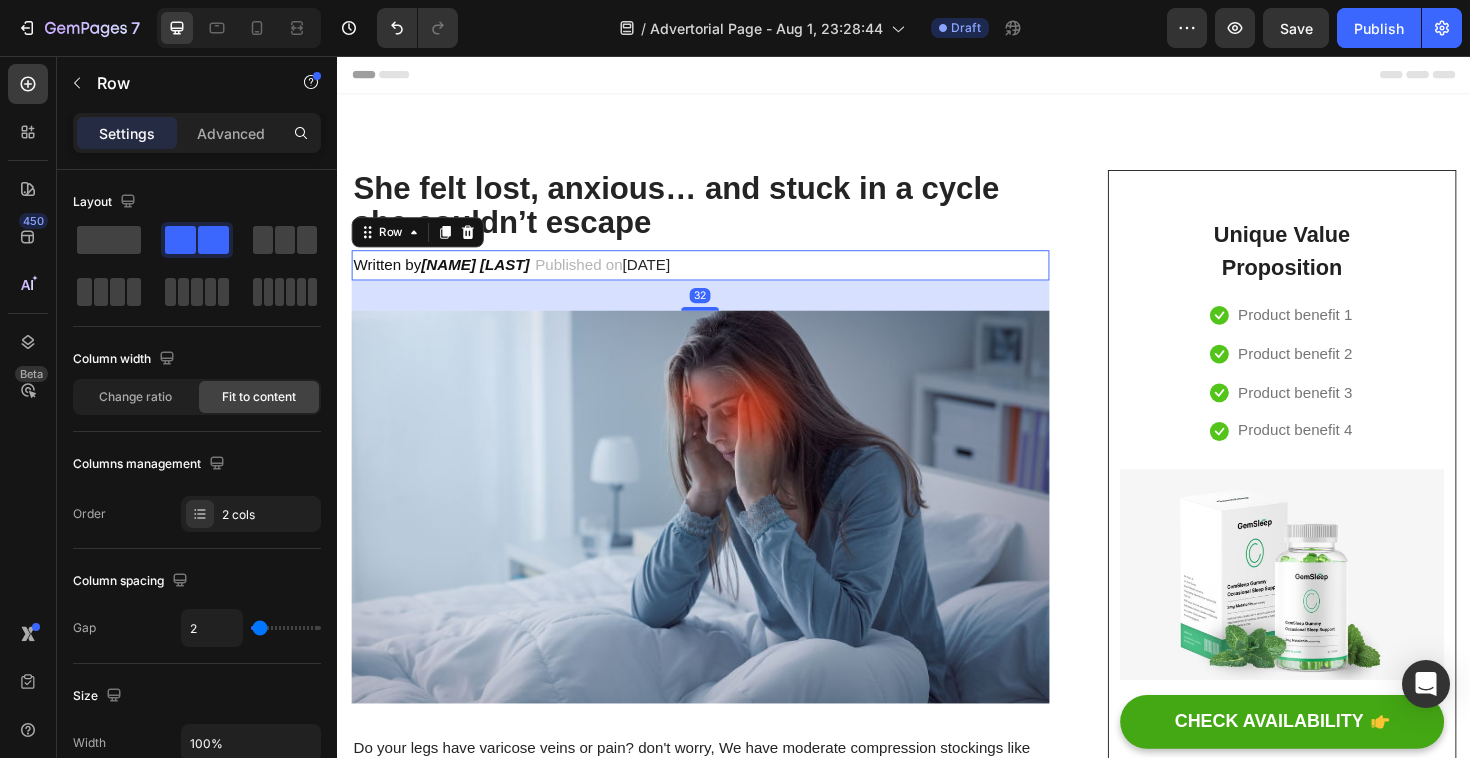 click on "Written by  Dr. Alina Rose Text block Published on  August 1, 2025 Text block Row   32" at bounding box center [721, 278] 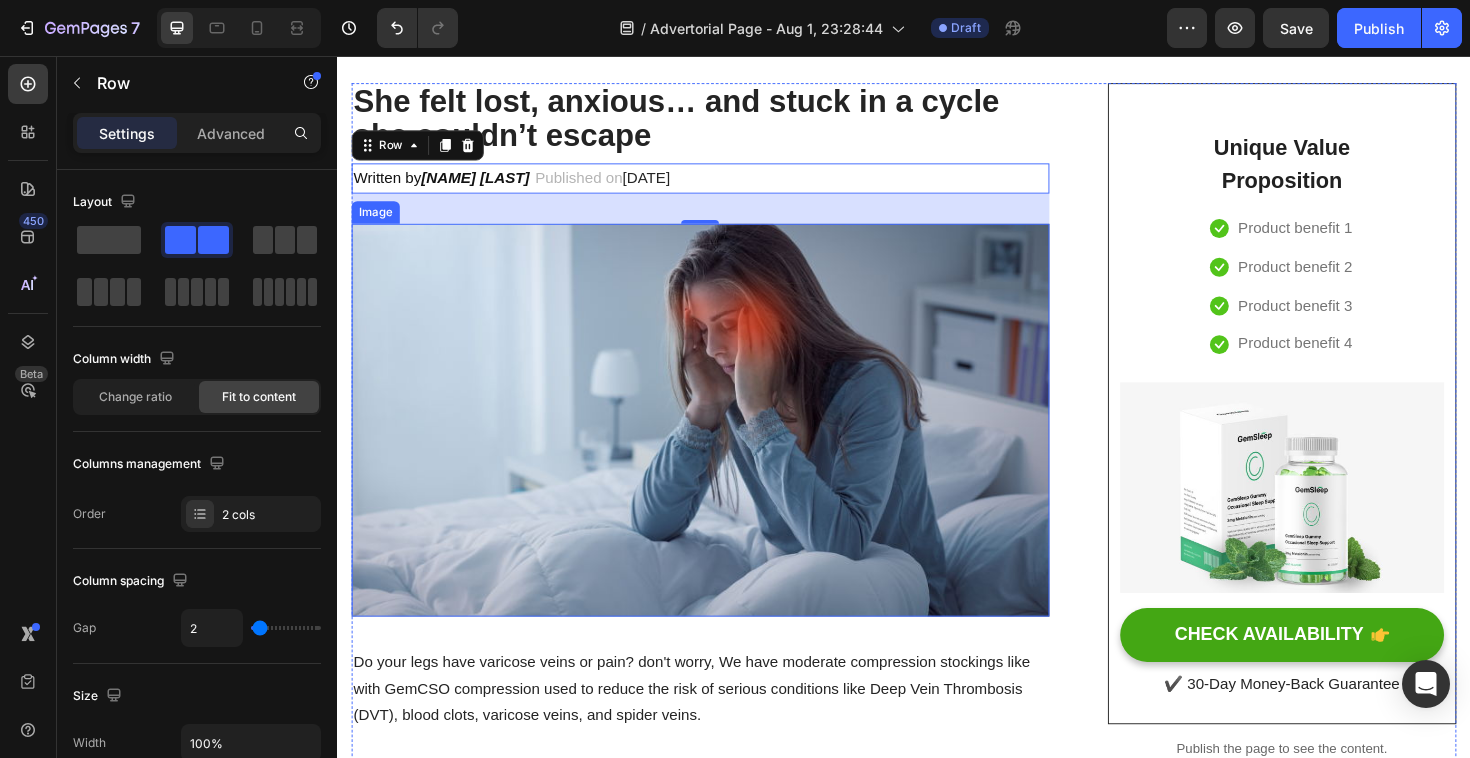 scroll, scrollTop: 107, scrollLeft: 0, axis: vertical 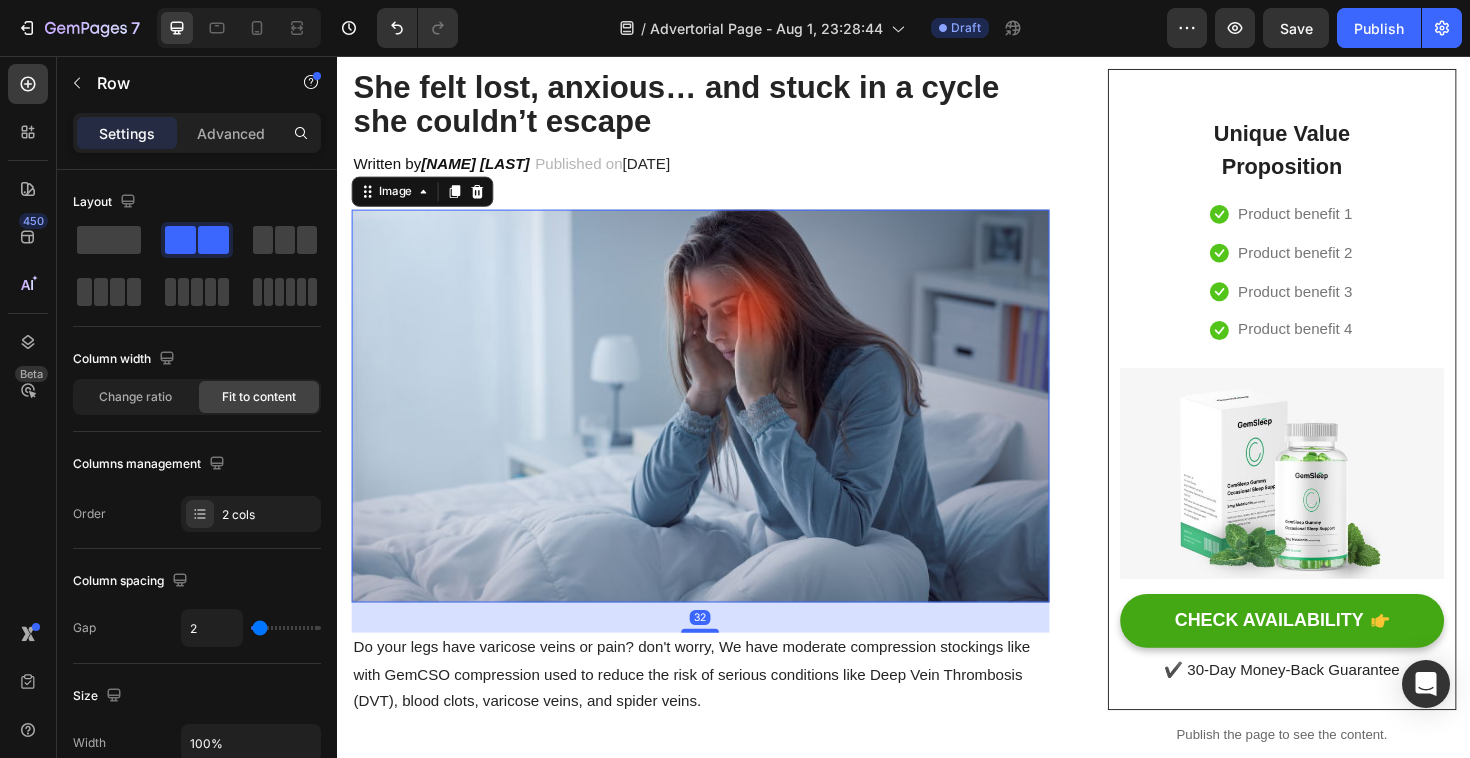 click at bounding box center (721, 426) 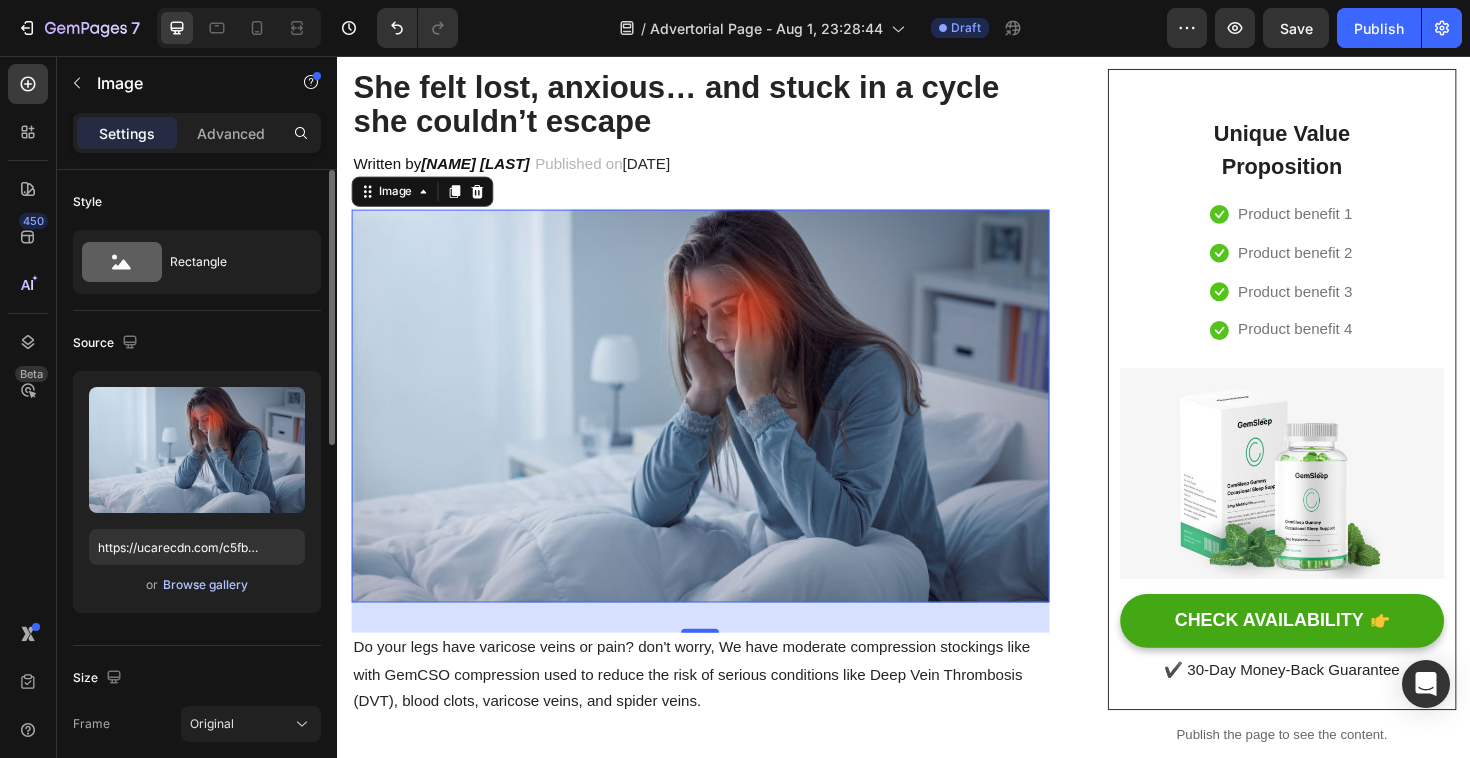 click on "Browse gallery" at bounding box center (205, 585) 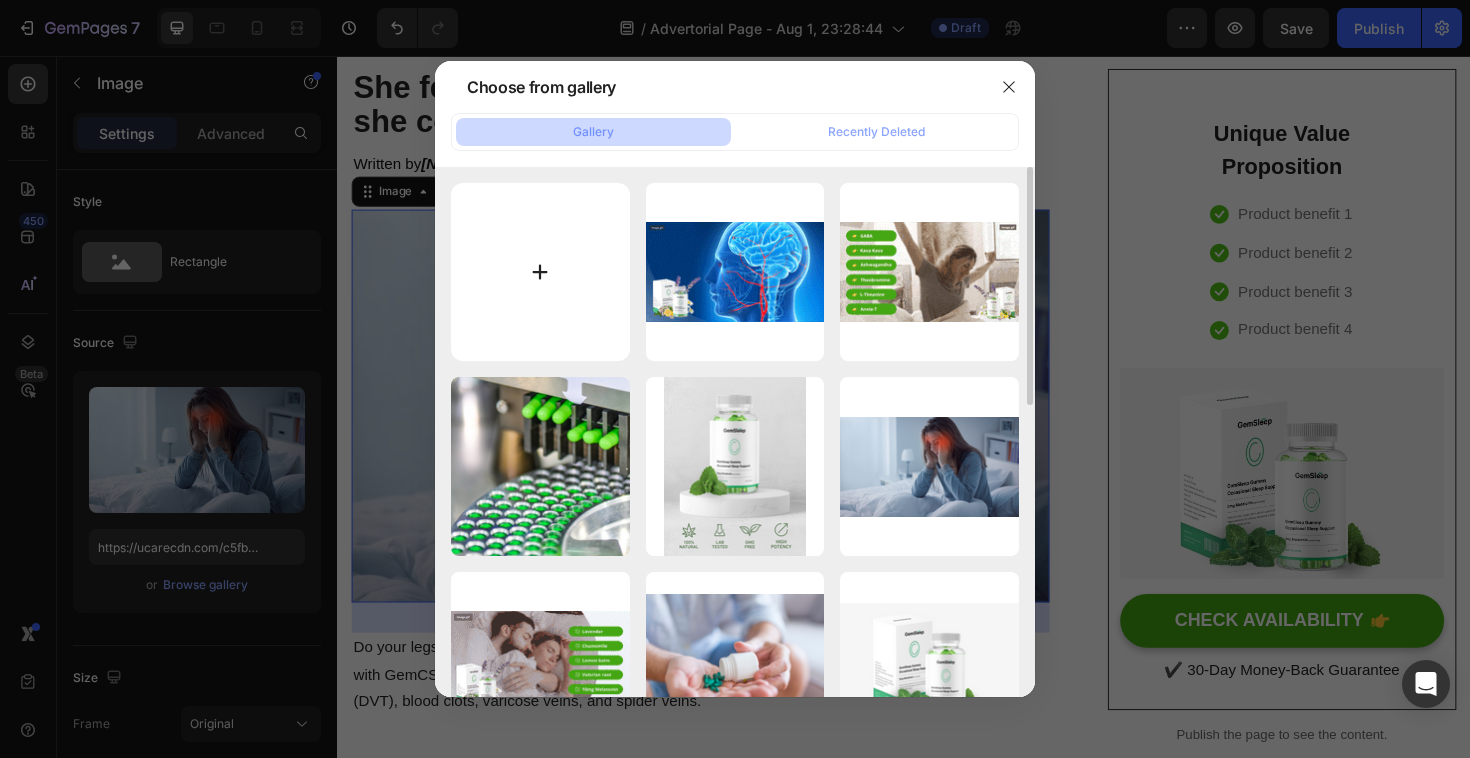 click at bounding box center [540, 272] 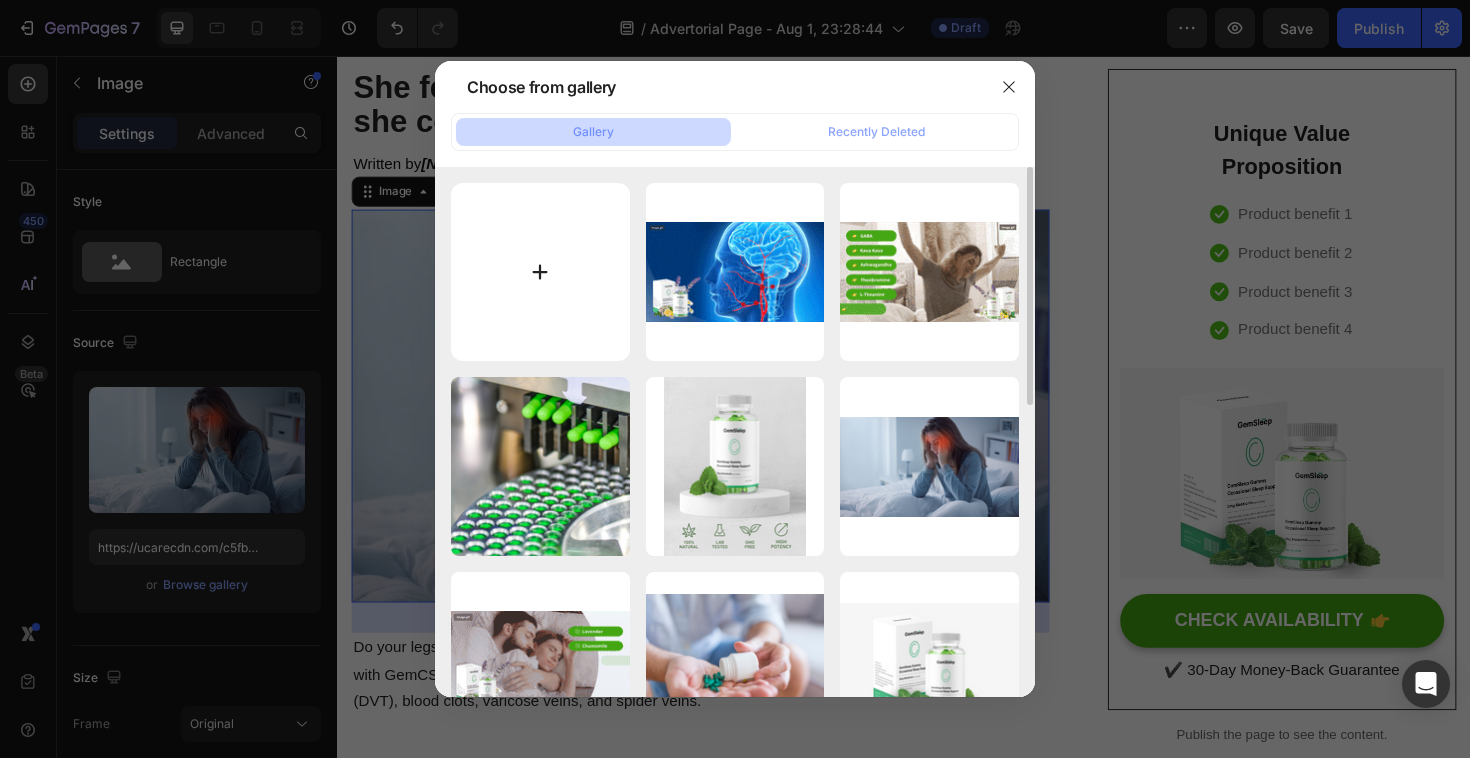 type on "C:\fakepath\ChatGPT Image 2 ago 2025, 17_00_36.png" 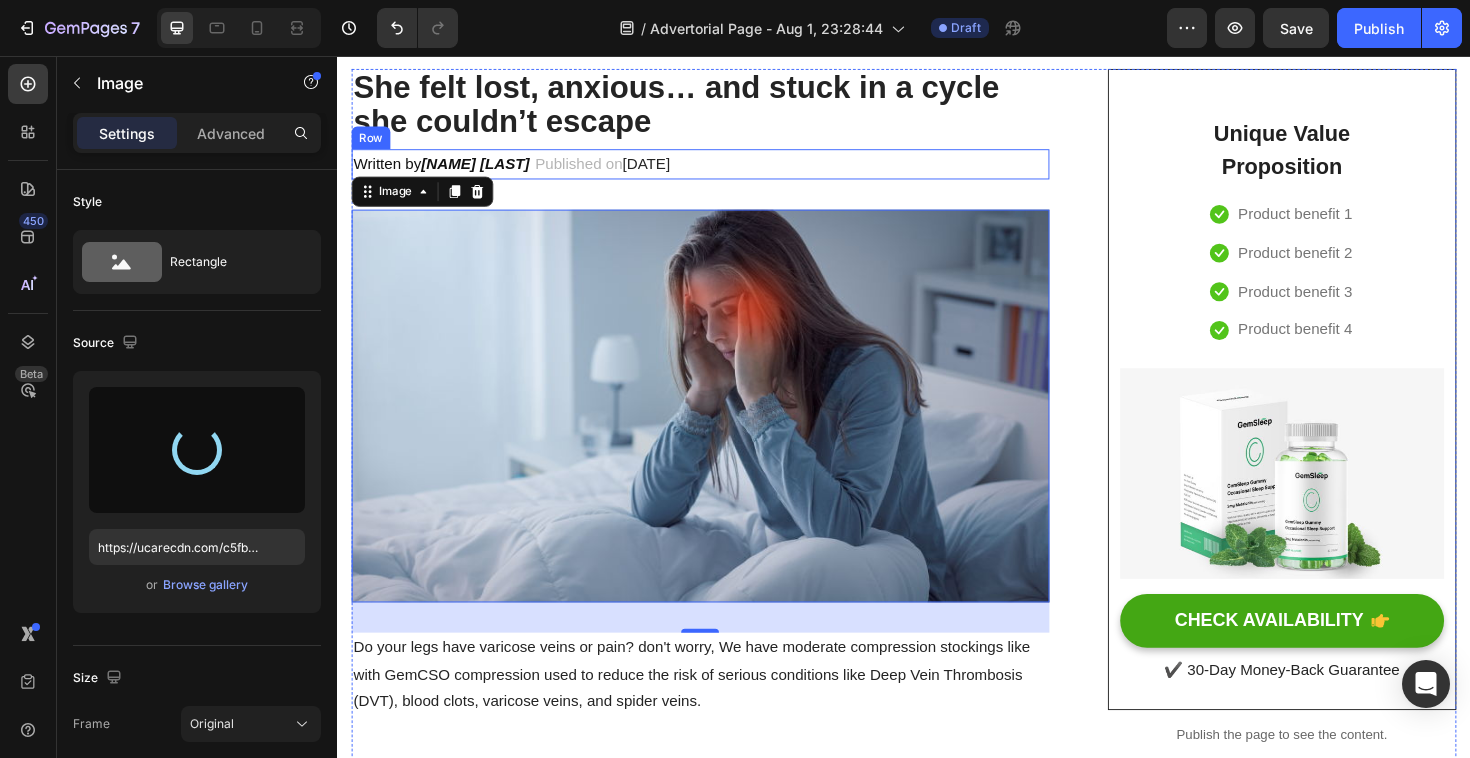 type on "https://cdn.shopify.com/s/files/1/0316/1558/2267/files/gempages_578011116949471760-ca1491bf-67c6-43c8-8969-41824ead3b4c.png" 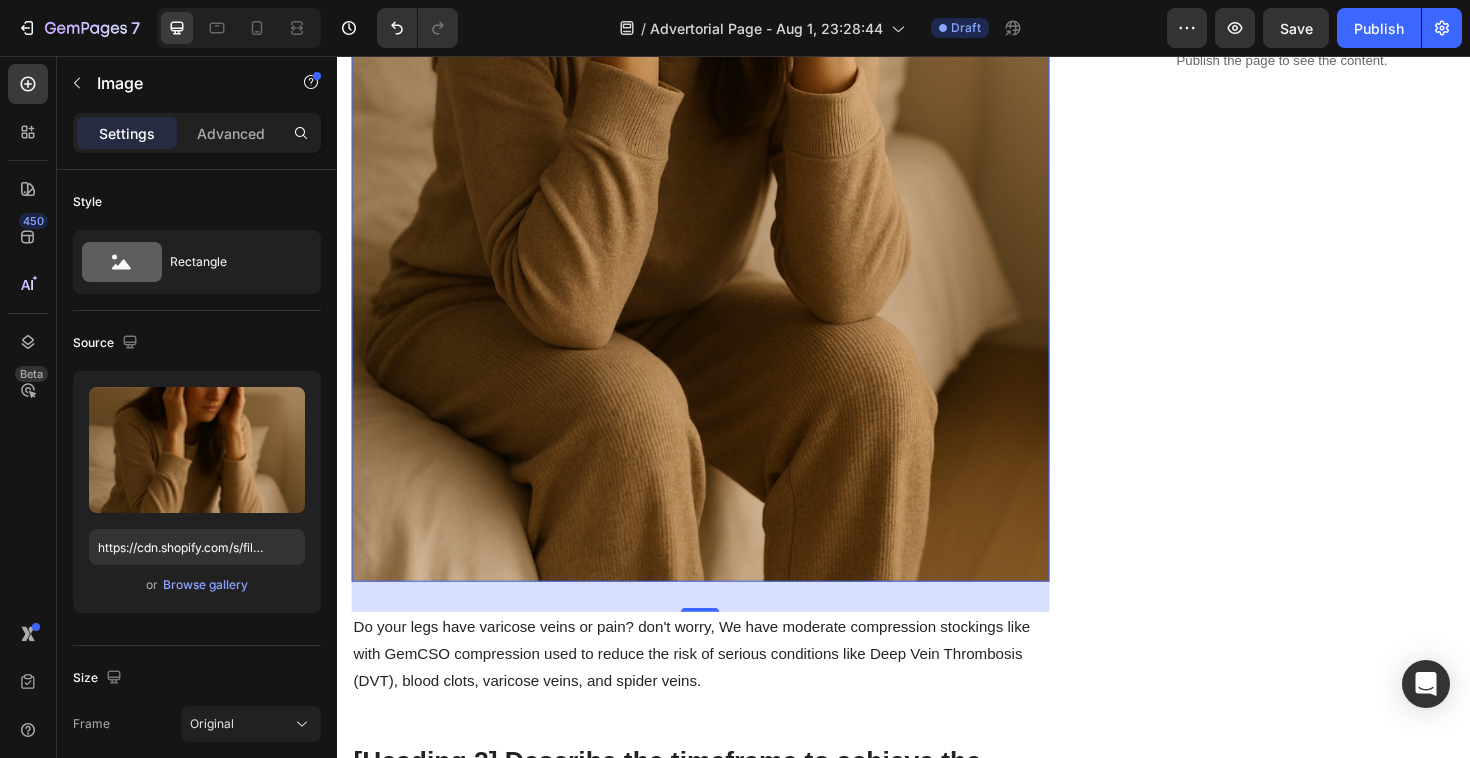 scroll, scrollTop: 835, scrollLeft: 0, axis: vertical 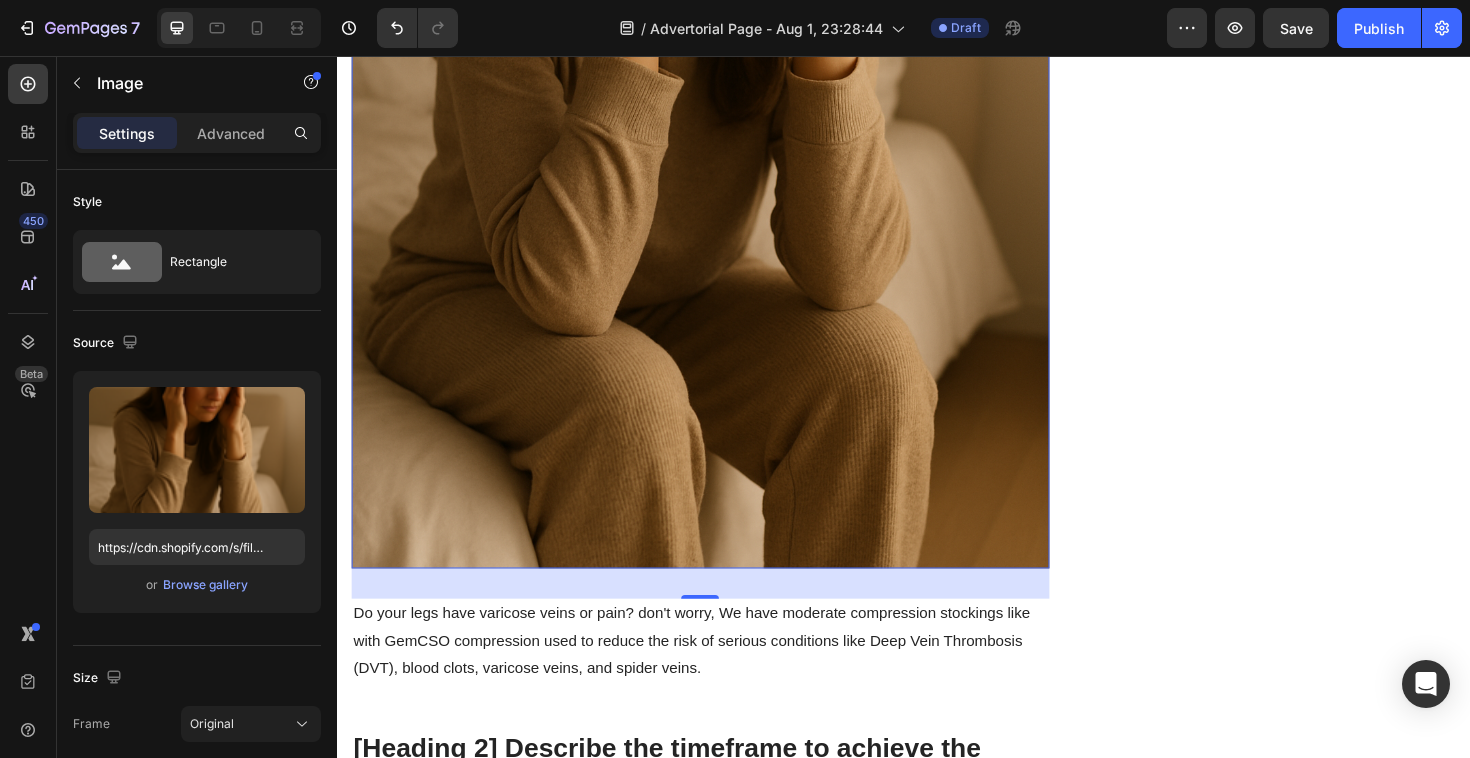 click at bounding box center [721, 45] 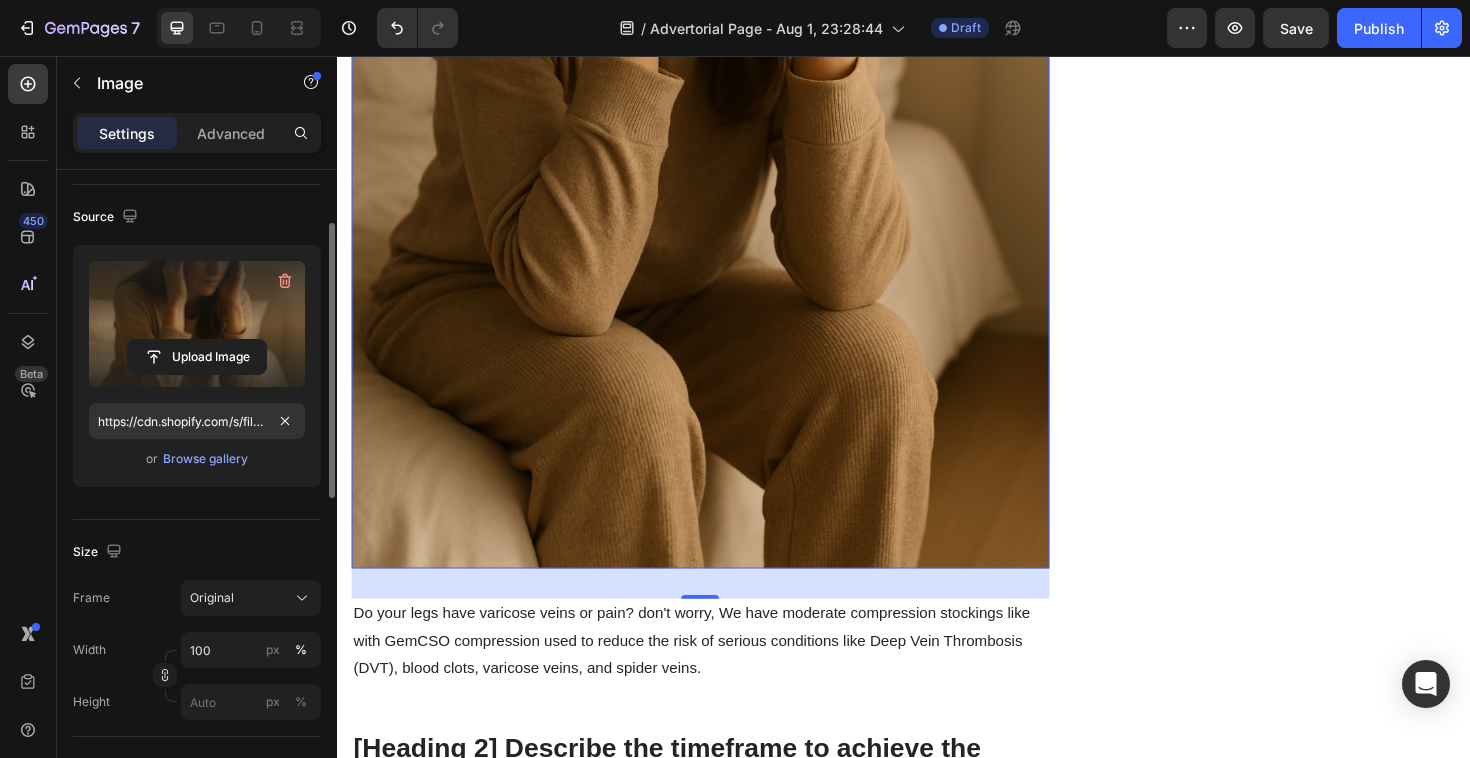 scroll, scrollTop: 181, scrollLeft: 0, axis: vertical 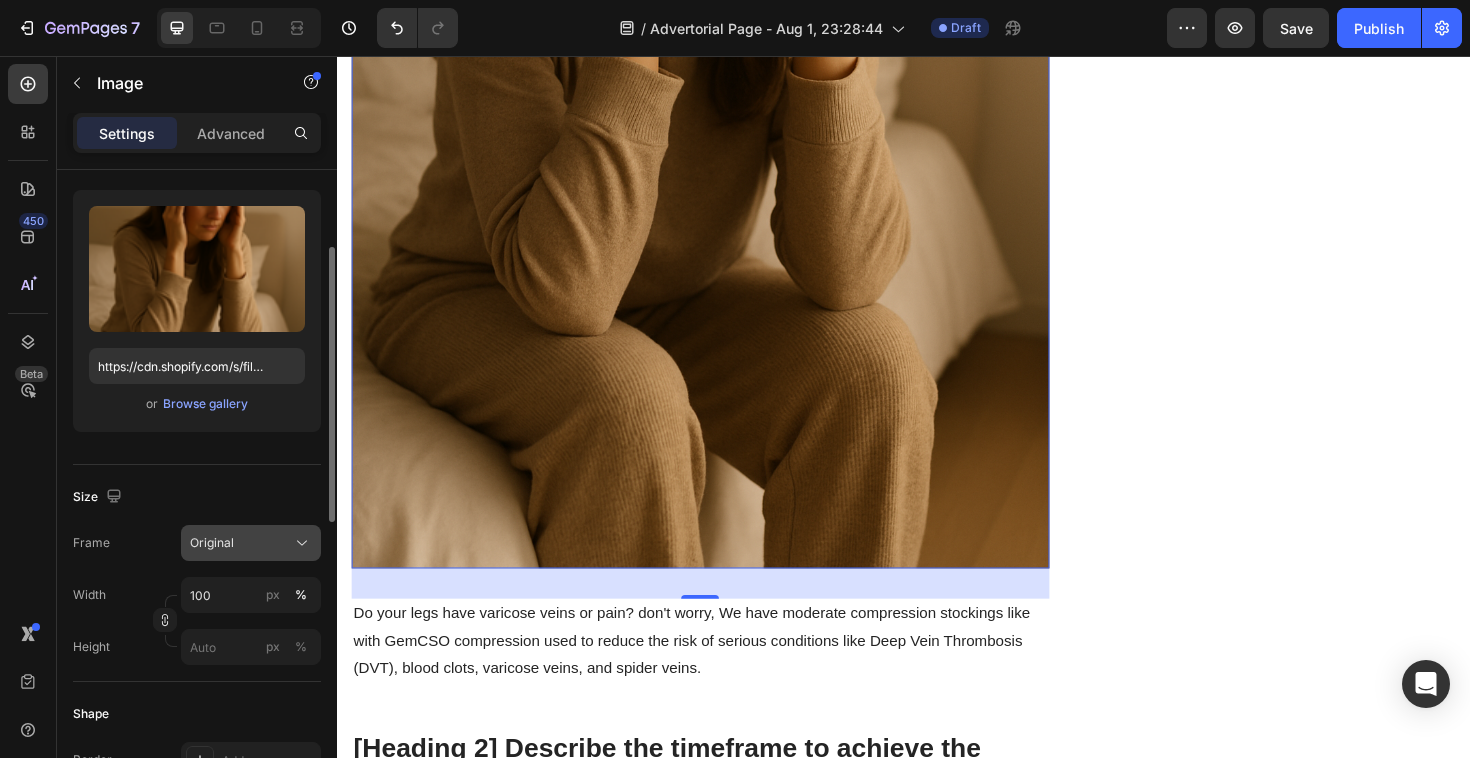 click on "Original" at bounding box center (251, 543) 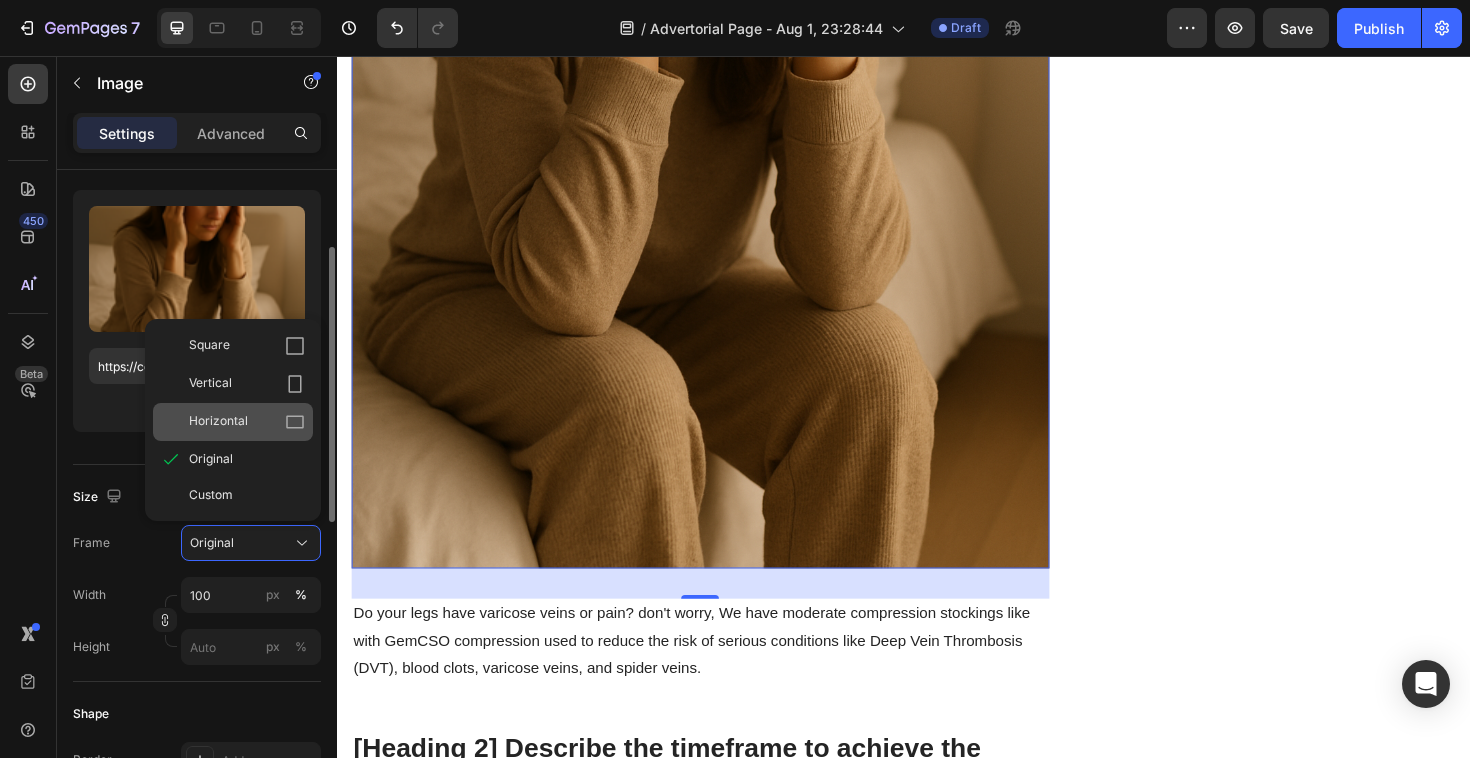 click on "Horizontal" at bounding box center (247, 422) 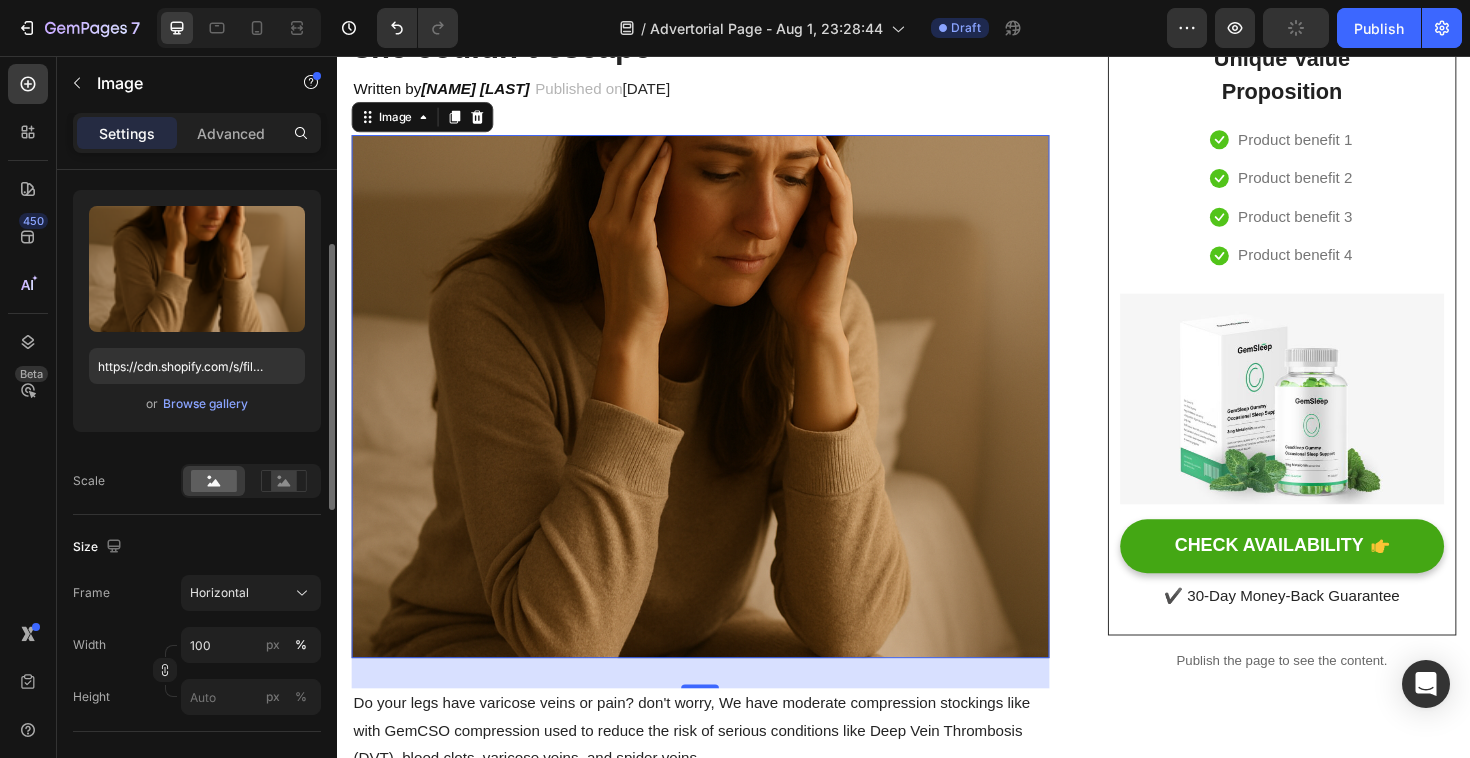 scroll, scrollTop: 143, scrollLeft: 0, axis: vertical 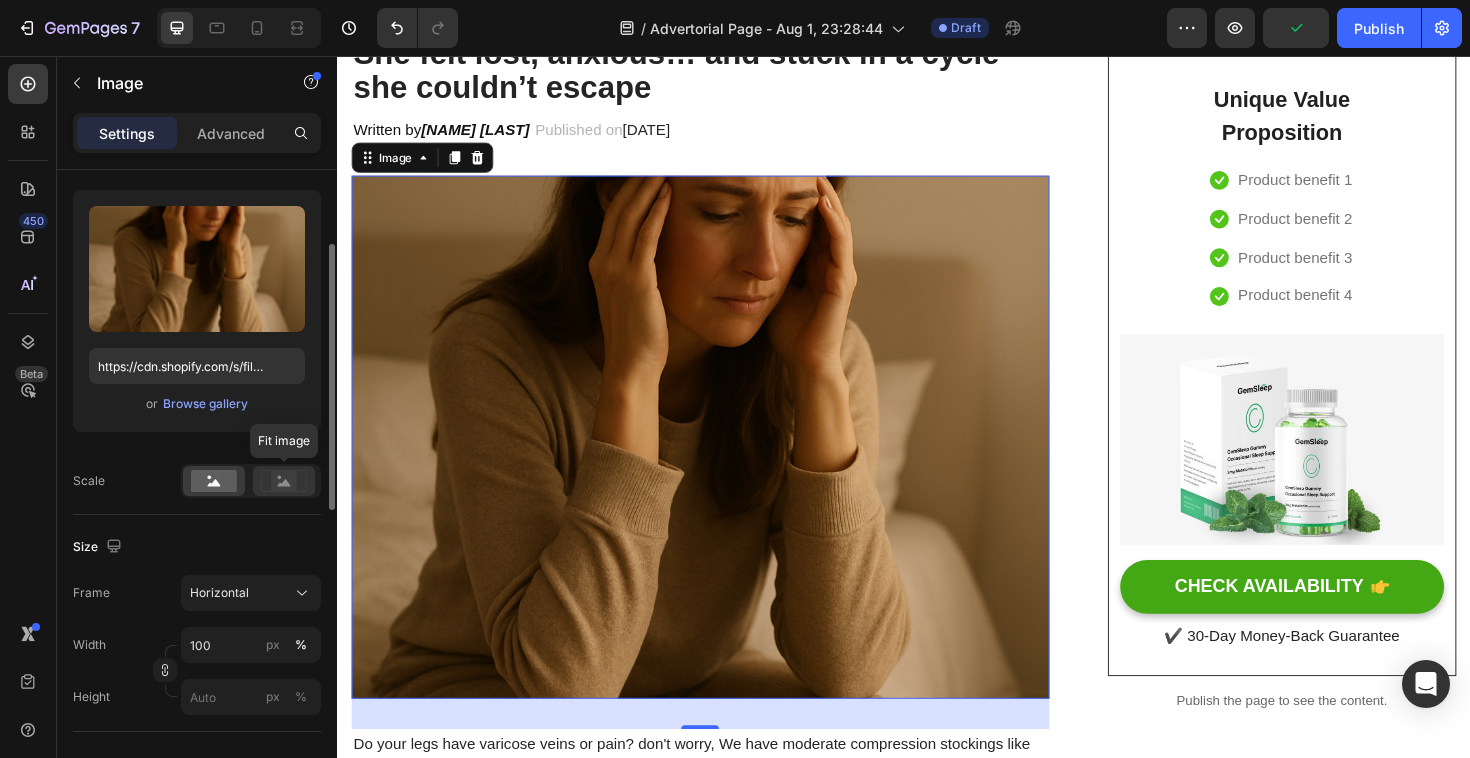 click 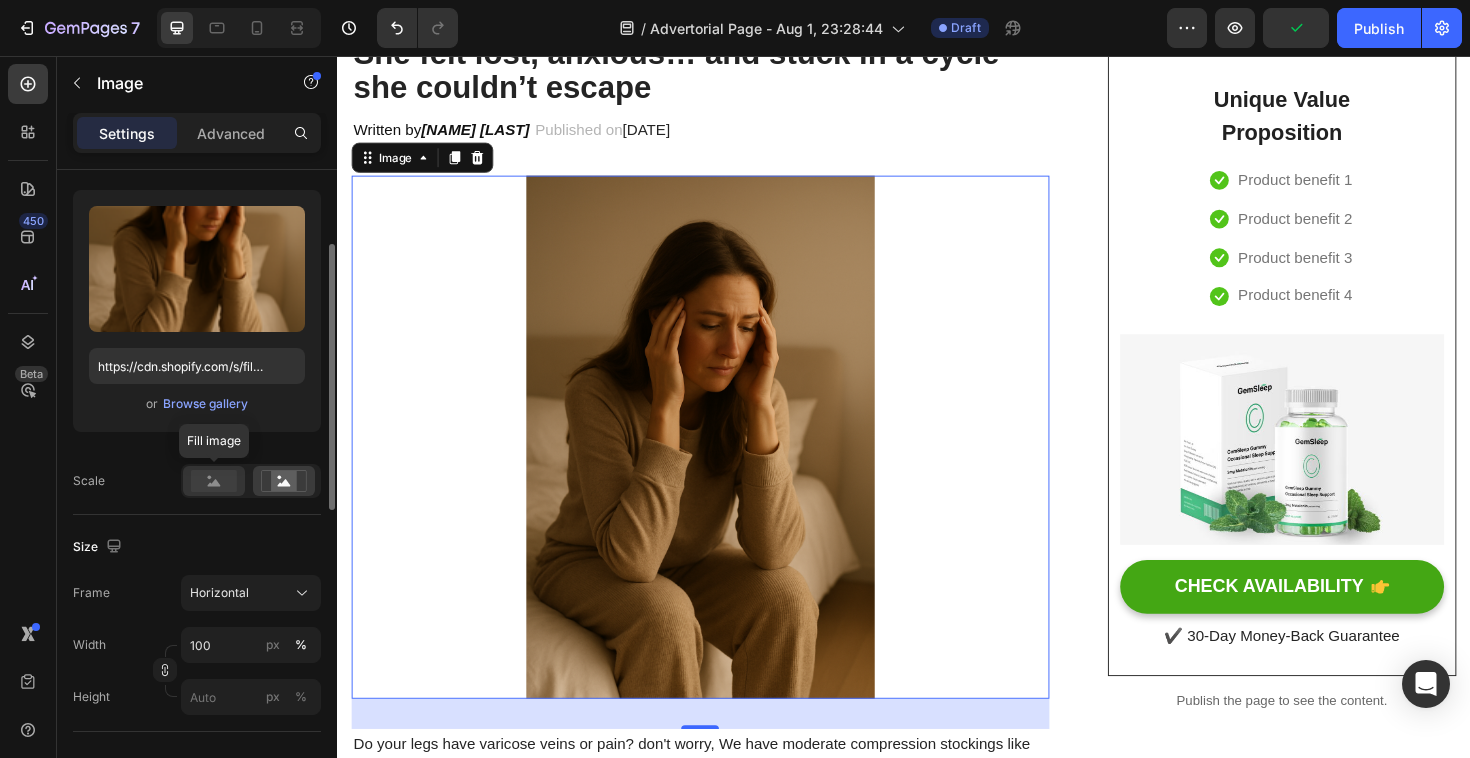 click 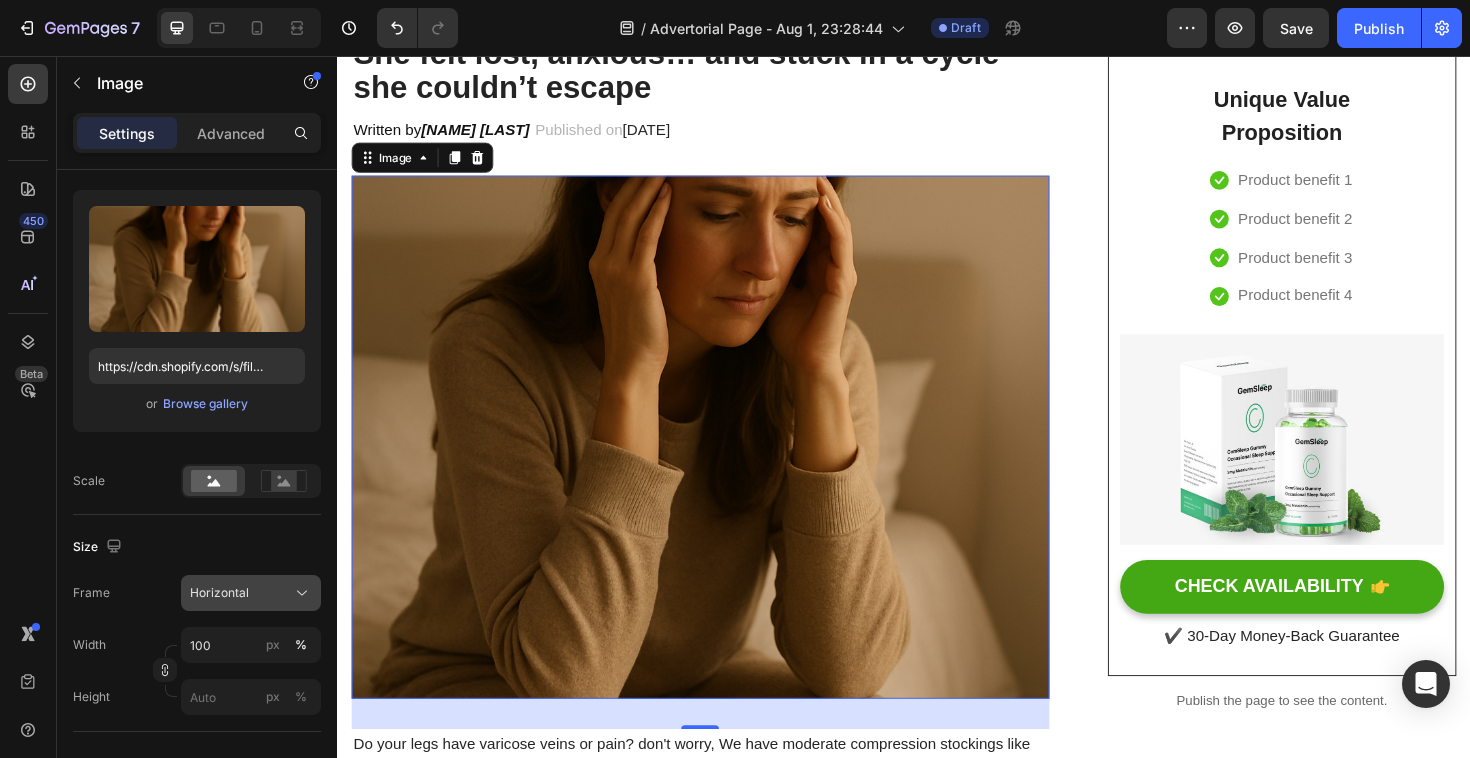 click on "Horizontal" 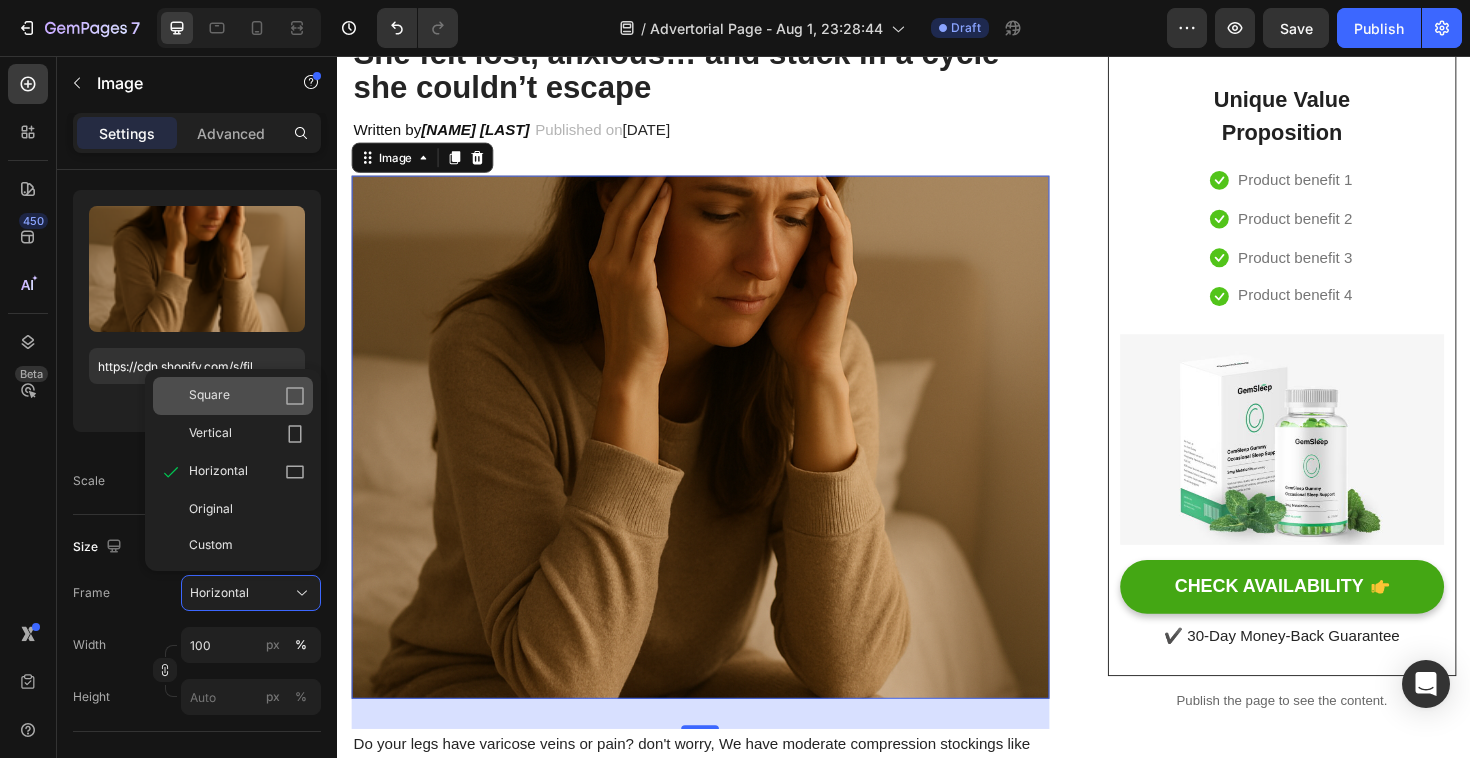 click on "Square" at bounding box center [247, 396] 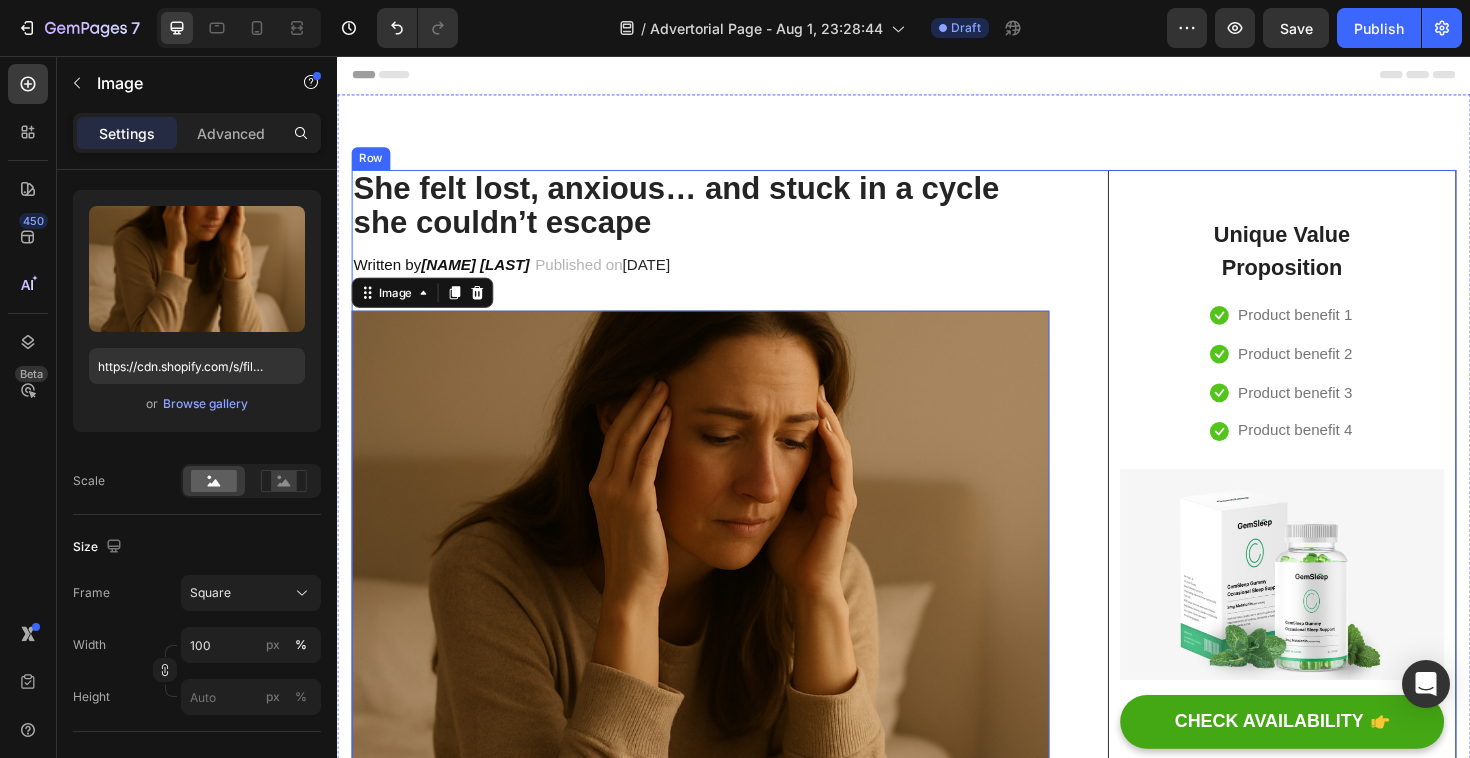 scroll, scrollTop: 109, scrollLeft: 0, axis: vertical 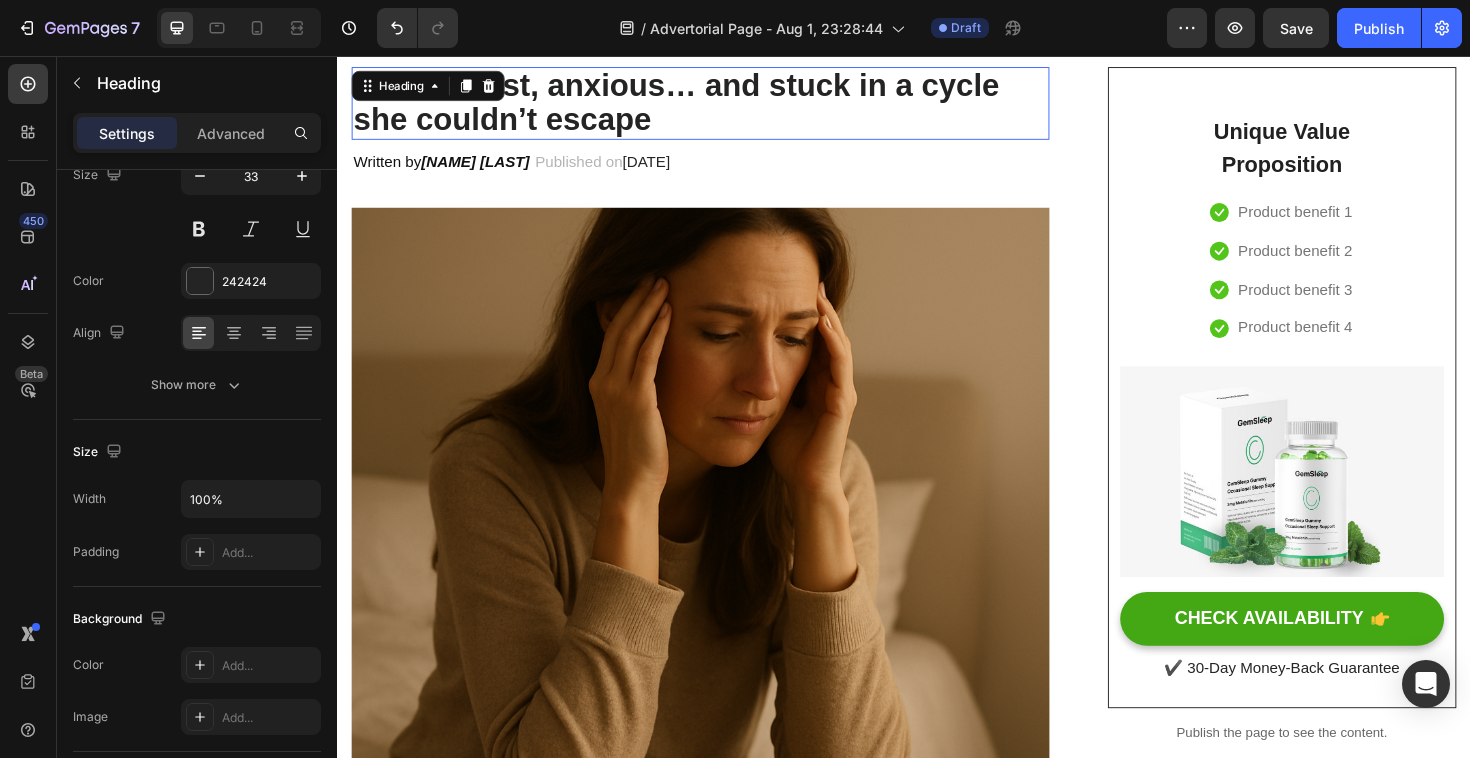 click on "She felt lost, anxious… and stuck in a cycle she couldn’t escape" at bounding box center (721, 106) 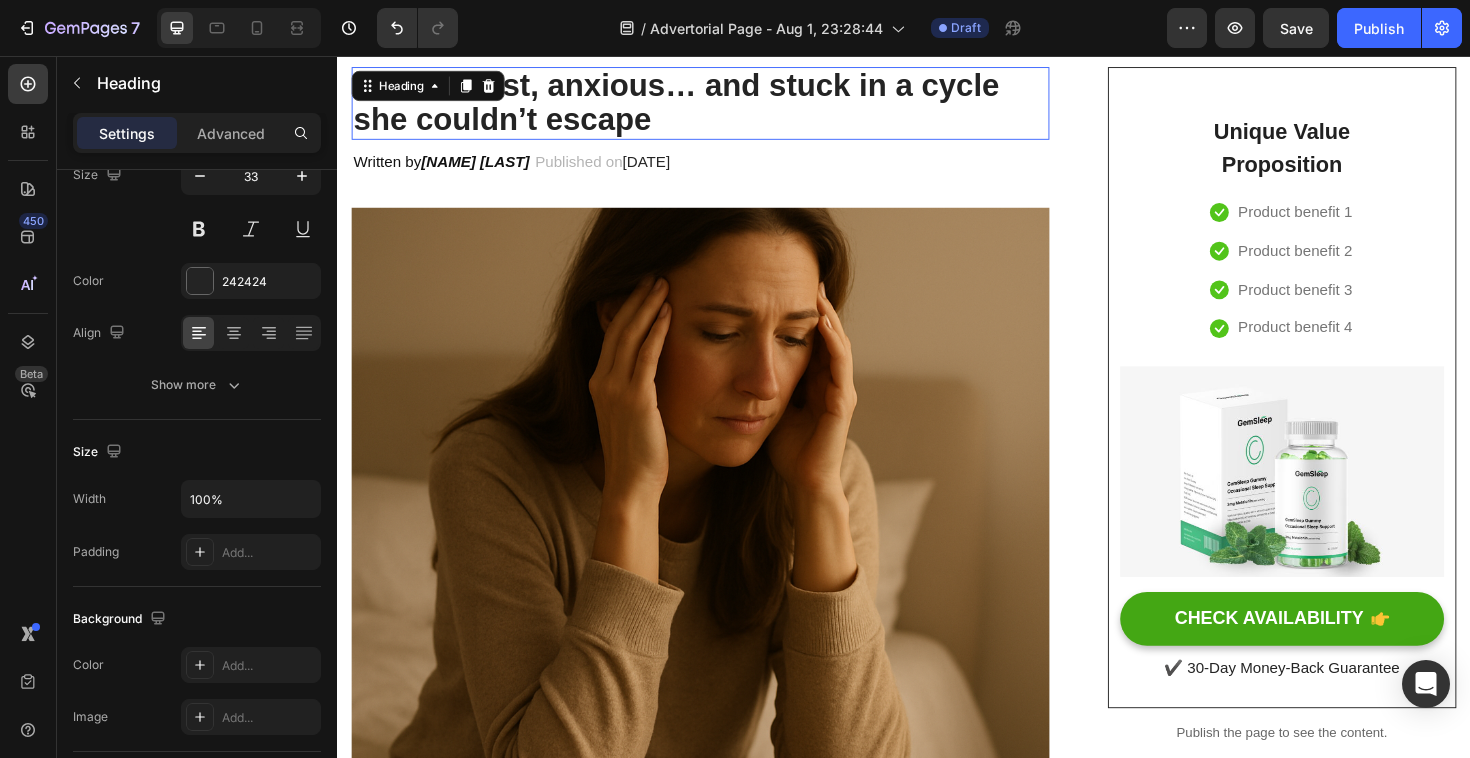 scroll, scrollTop: 0, scrollLeft: 0, axis: both 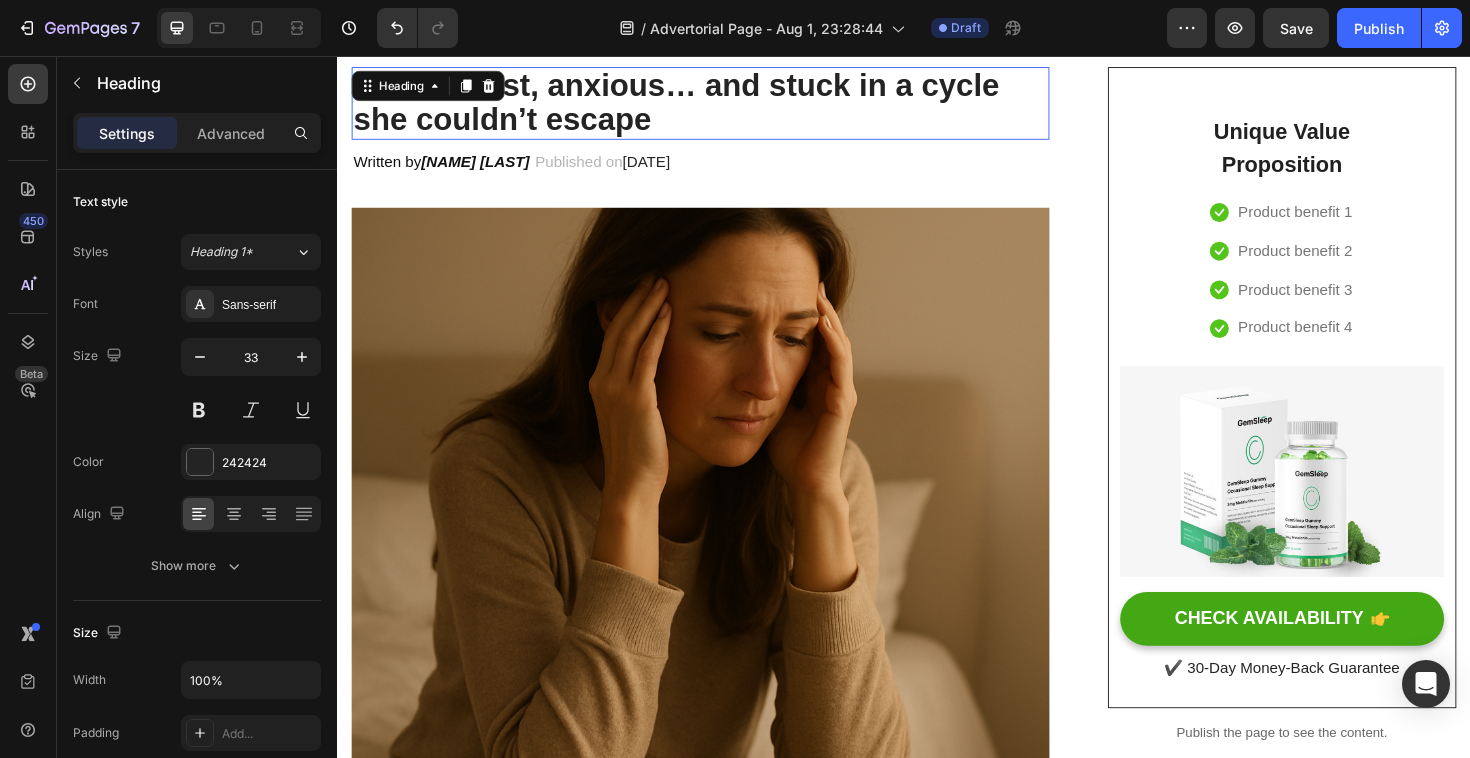 click on "She felt lost, anxious… and stuck in a cycle she couldn’t escape" at bounding box center [721, 106] 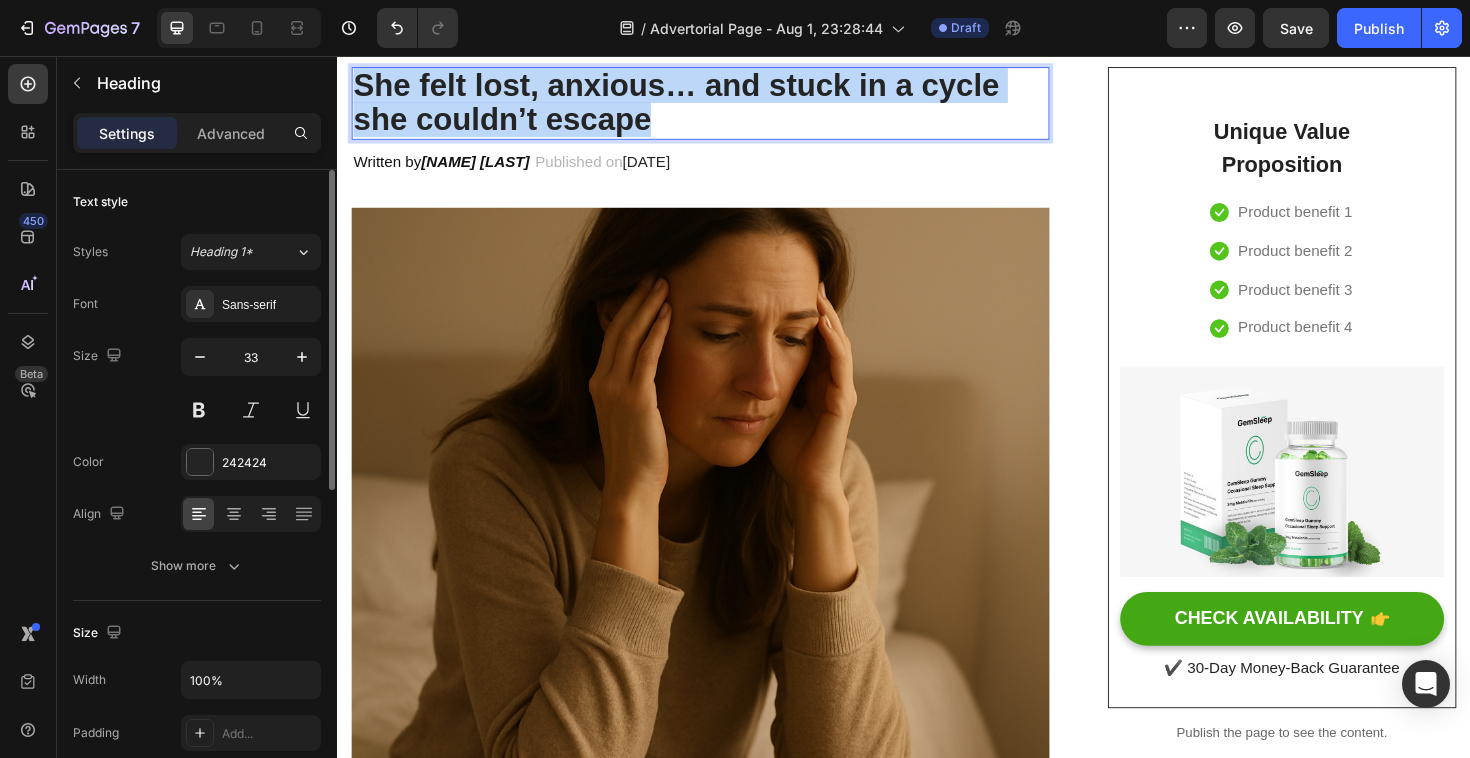 click on "She felt lost, anxious… and stuck in a cycle she couldn’t escape" at bounding box center [721, 106] 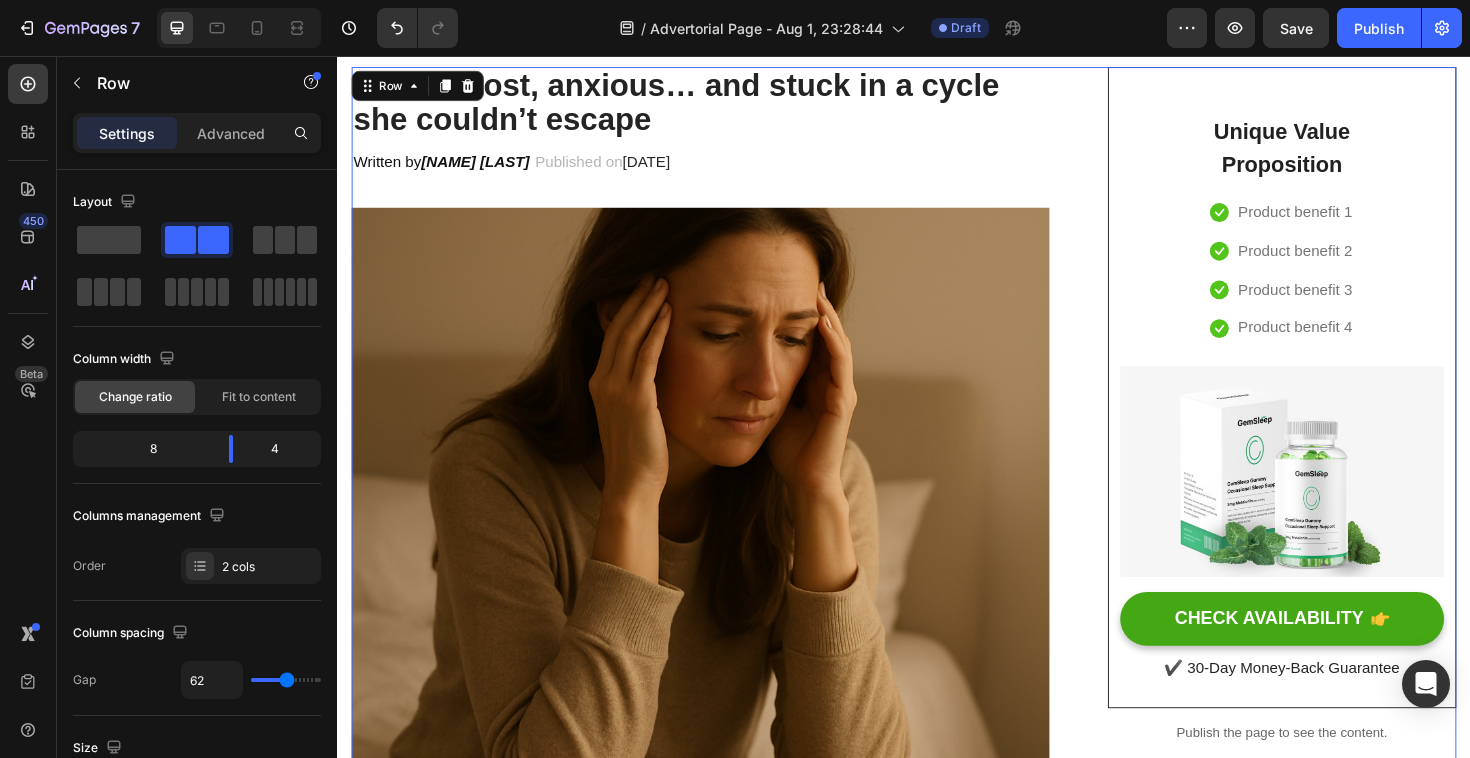 click on "She felt lost, anxious… and stuck in a cycle she couldn’t escape Heading Written by  Dr. Alina Rose Text block Published on  August 1, 2025 Text block Row Image Do your legs have varicose veins or pain? don't worry, We have moderate compression stockings like with GemCSO compression used to reduce the risk of serious conditions like Deep Vein Thrombosis (DVT), blood clots, varicose veins, and spider veins. Text block [Heading 2] Describe the timeframe to achieve the desired results Heading Your provider may recommend compression socks to help with symptoms caused by a vein or venous disorder. Venous disorders happen when the valves in your veins don’t work correctly, making it harder for blood to flow back to your heart. This can lead to: Text block
Icon Customer problem 1:  Lorem Ipsum is simply dummy text of the printing and typesetting industry. Lorem Ipsum has been the industry's standard dummy text ever since. Text block Row
Icon Customer problem 2: Text block Row" at bounding box center (937, 2818) 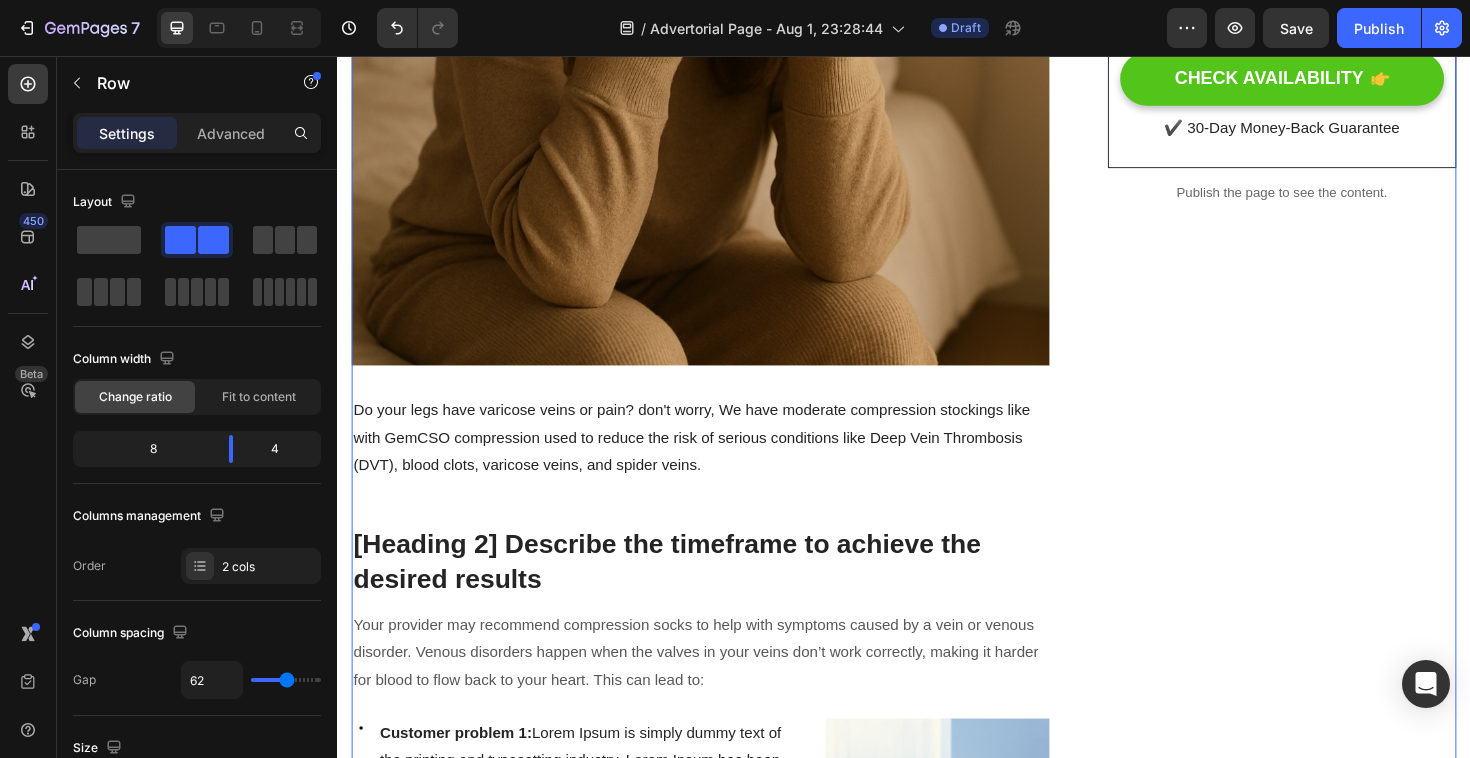 scroll, scrollTop: 723, scrollLeft: 0, axis: vertical 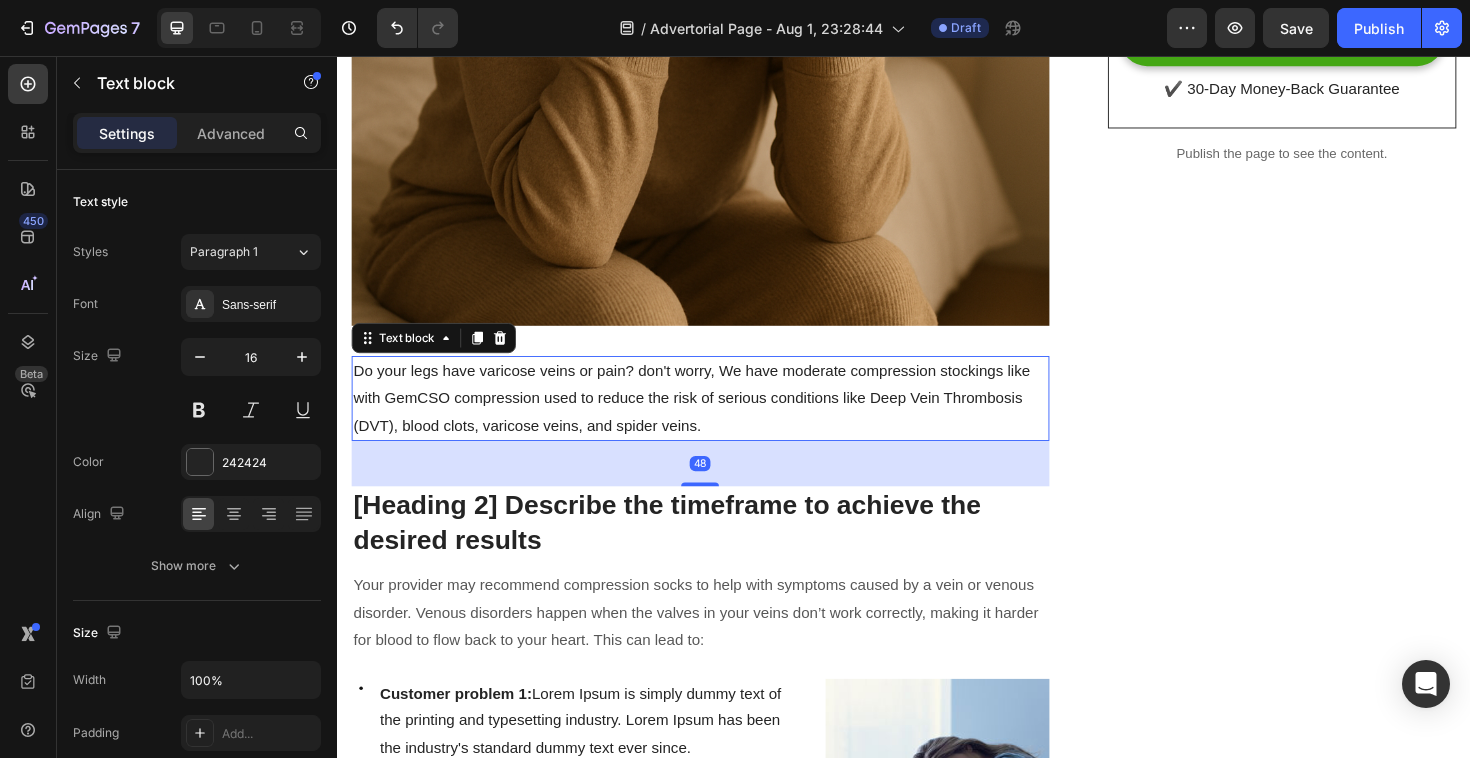 click on "Do your legs have varicose veins or pain? don't worry, We have moderate compression stockings like with GemCSO compression used to reduce the risk of serious conditions like Deep Vein Thrombosis (DVT), blood clots, varicose veins, and spider veins." at bounding box center (721, 419) 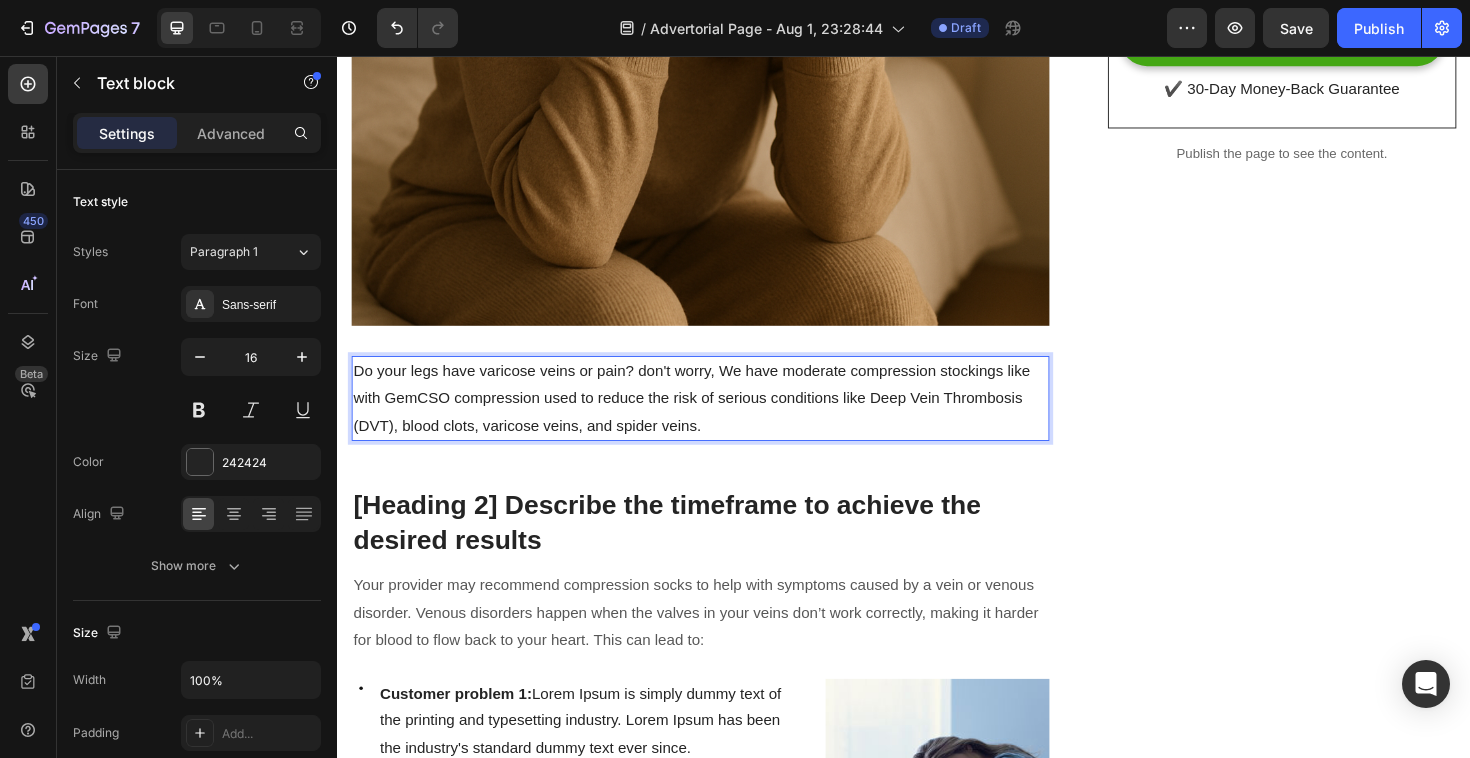 click on "Do your legs have varicose veins or pain? don't worry, We have moderate compression stockings like with GemCSO compression used to reduce the risk of serious conditions like Deep Vein Thrombosis (DVT), blood clots, varicose veins, and spider veins." at bounding box center [721, 419] 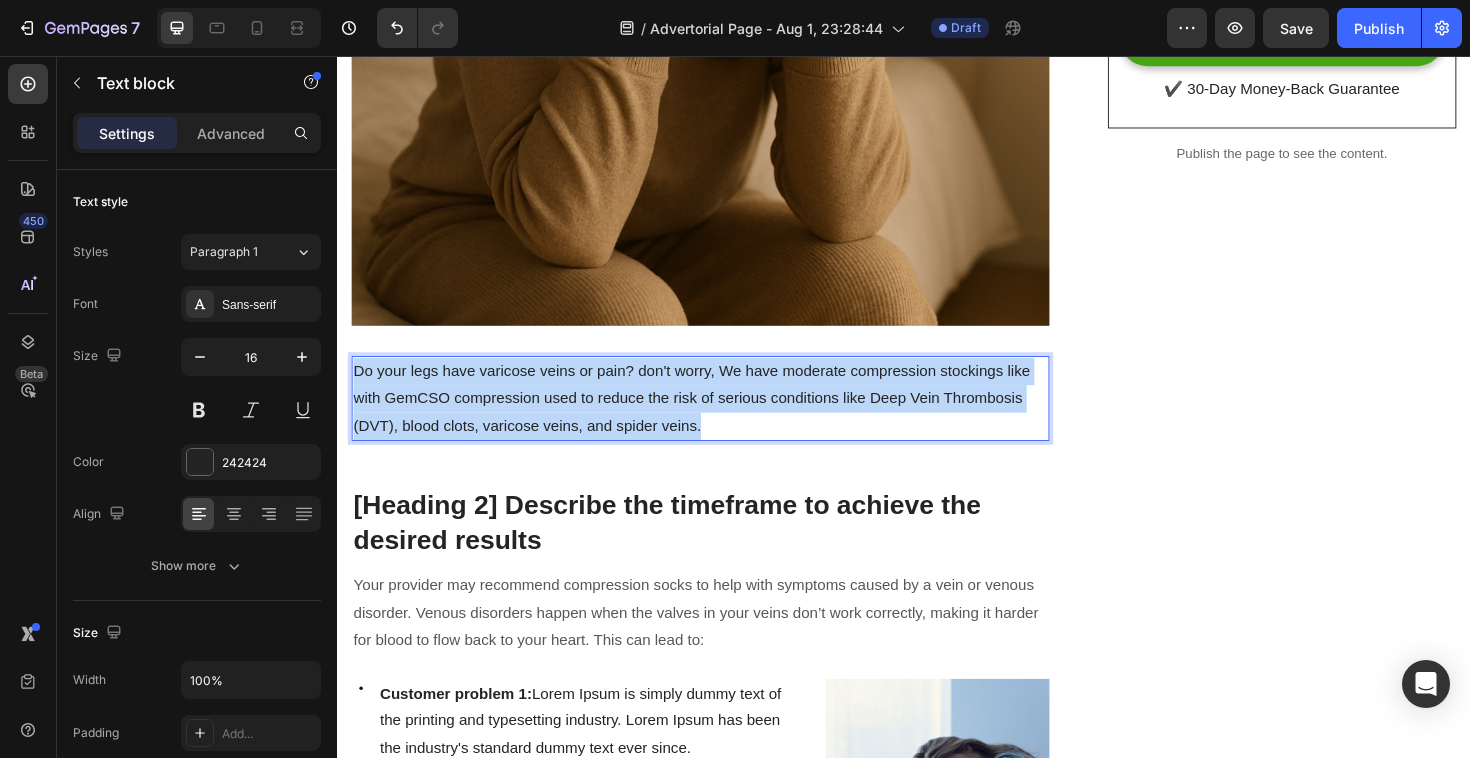 drag, startPoint x: 733, startPoint y: 449, endPoint x: 356, endPoint y: 393, distance: 381.13644 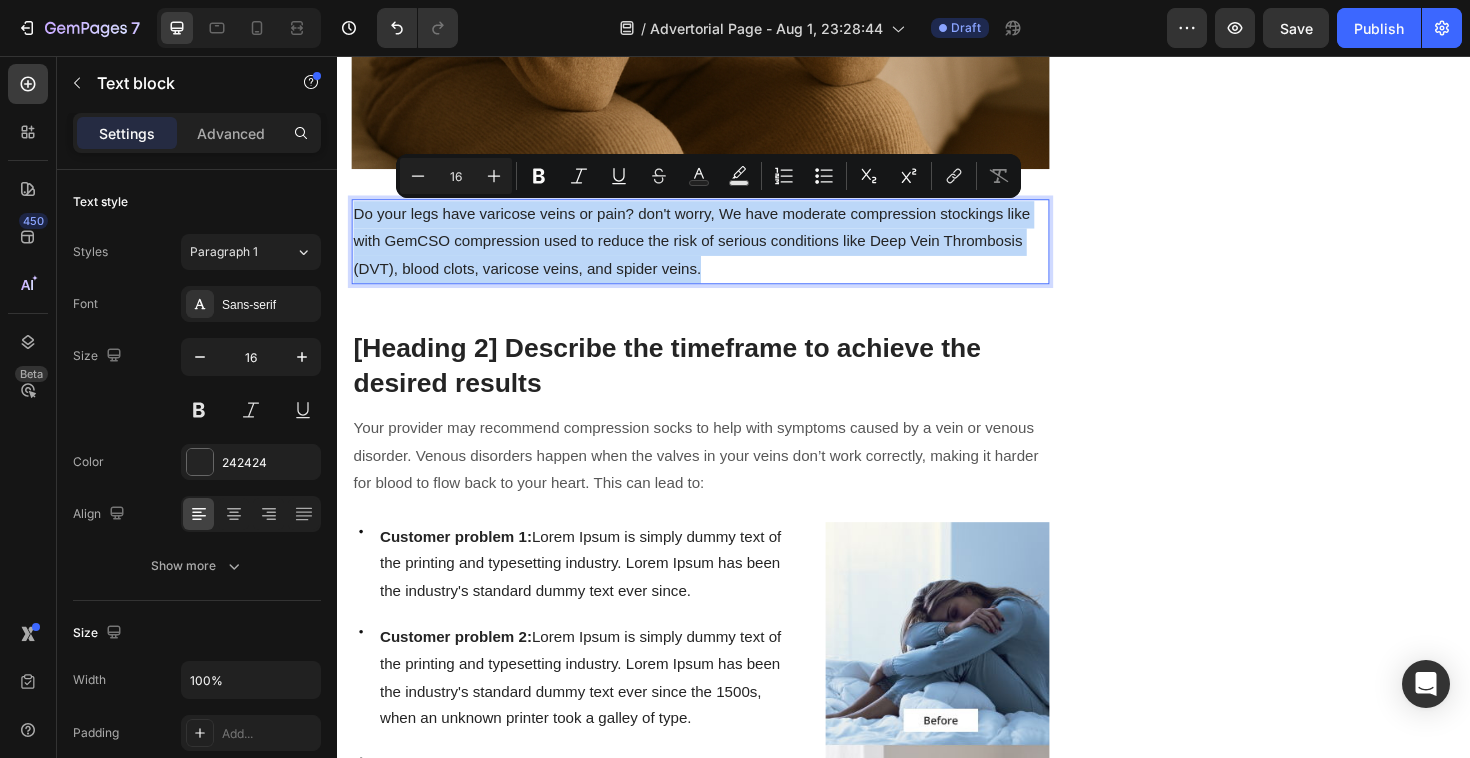scroll, scrollTop: 888, scrollLeft: 0, axis: vertical 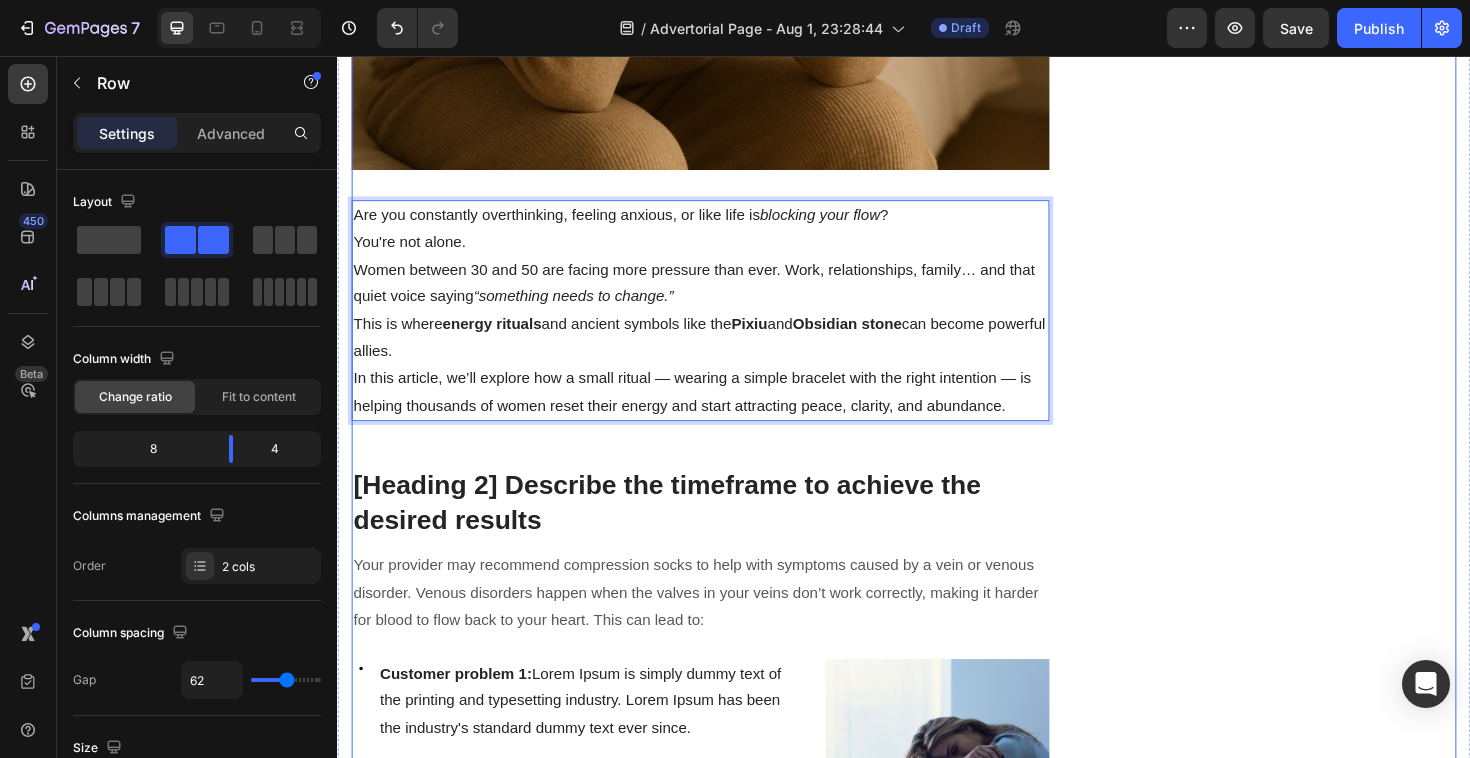 click on "Unique Value Proposition Heading
Icon Product benefit 1 Text block
Icon Product benefit 2 Text block
Icon Product benefit 3  Text block
Icon Product benefit 4   Text block Icon List Row Image  	   CHECK AVAILABILITY Button ✔️ 30-Day Money-Back Guarantee Text block Row
Publish the page to see the content.
Sticky sidebar" at bounding box center (1337, 2111) 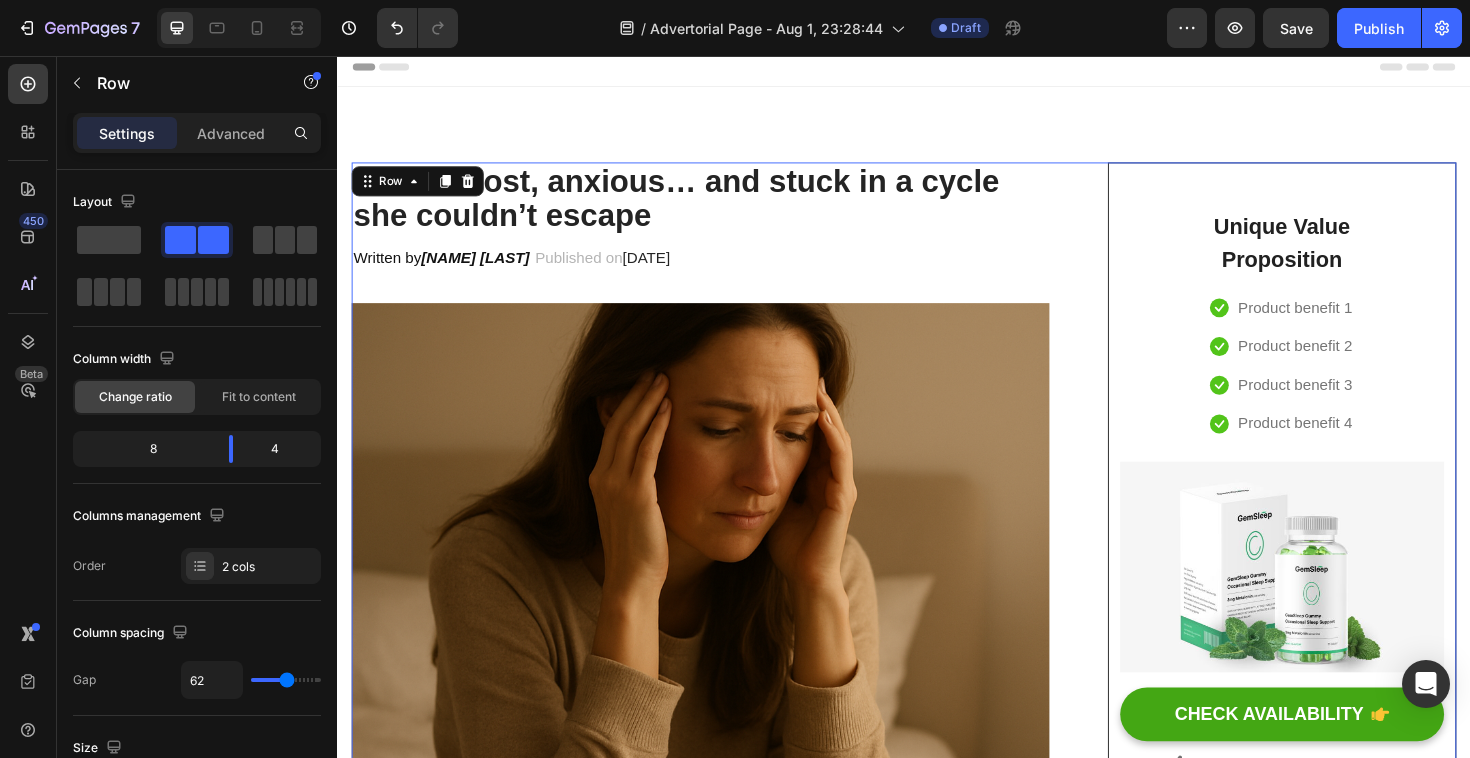 scroll, scrollTop: 0, scrollLeft: 0, axis: both 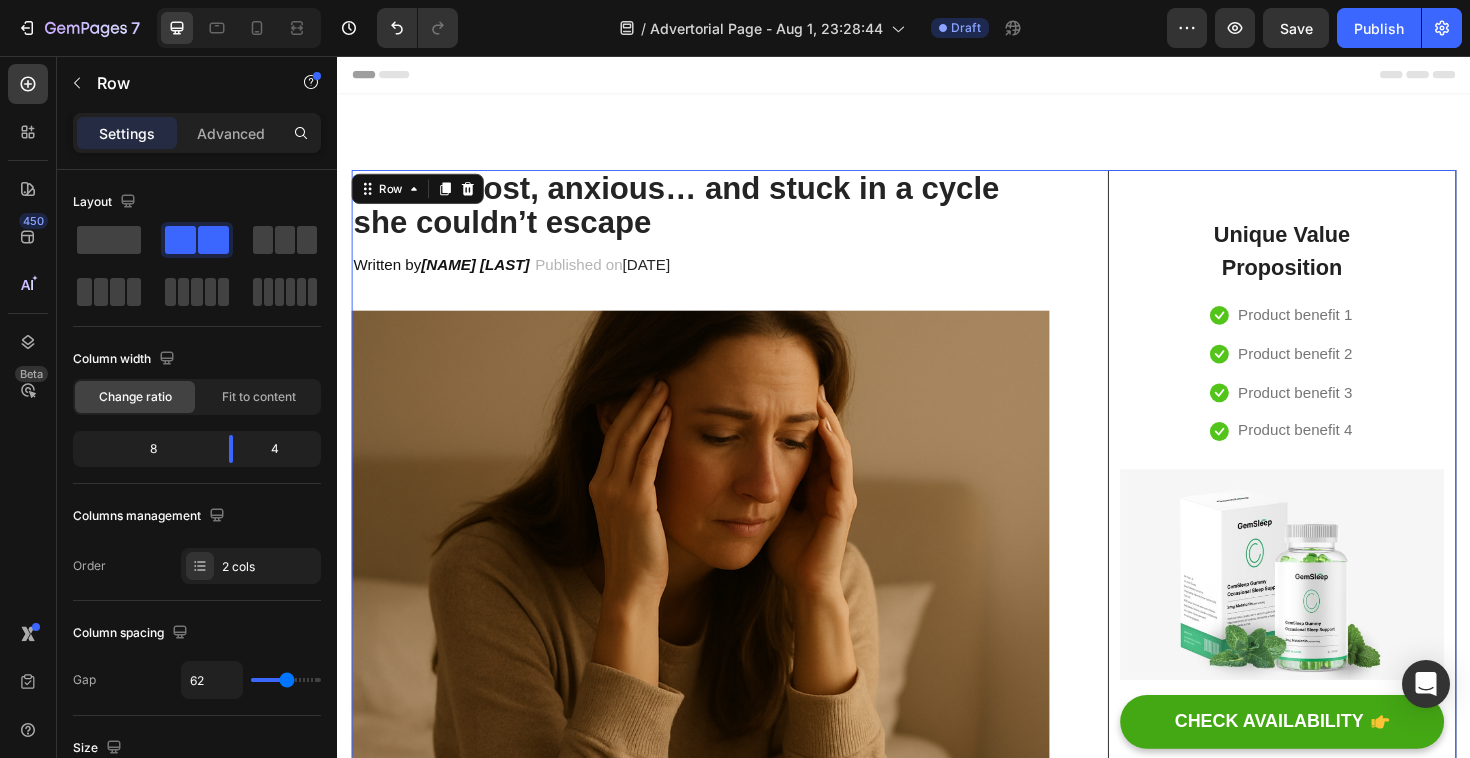 click on "Unique Value Proposition" at bounding box center [1337, 262] 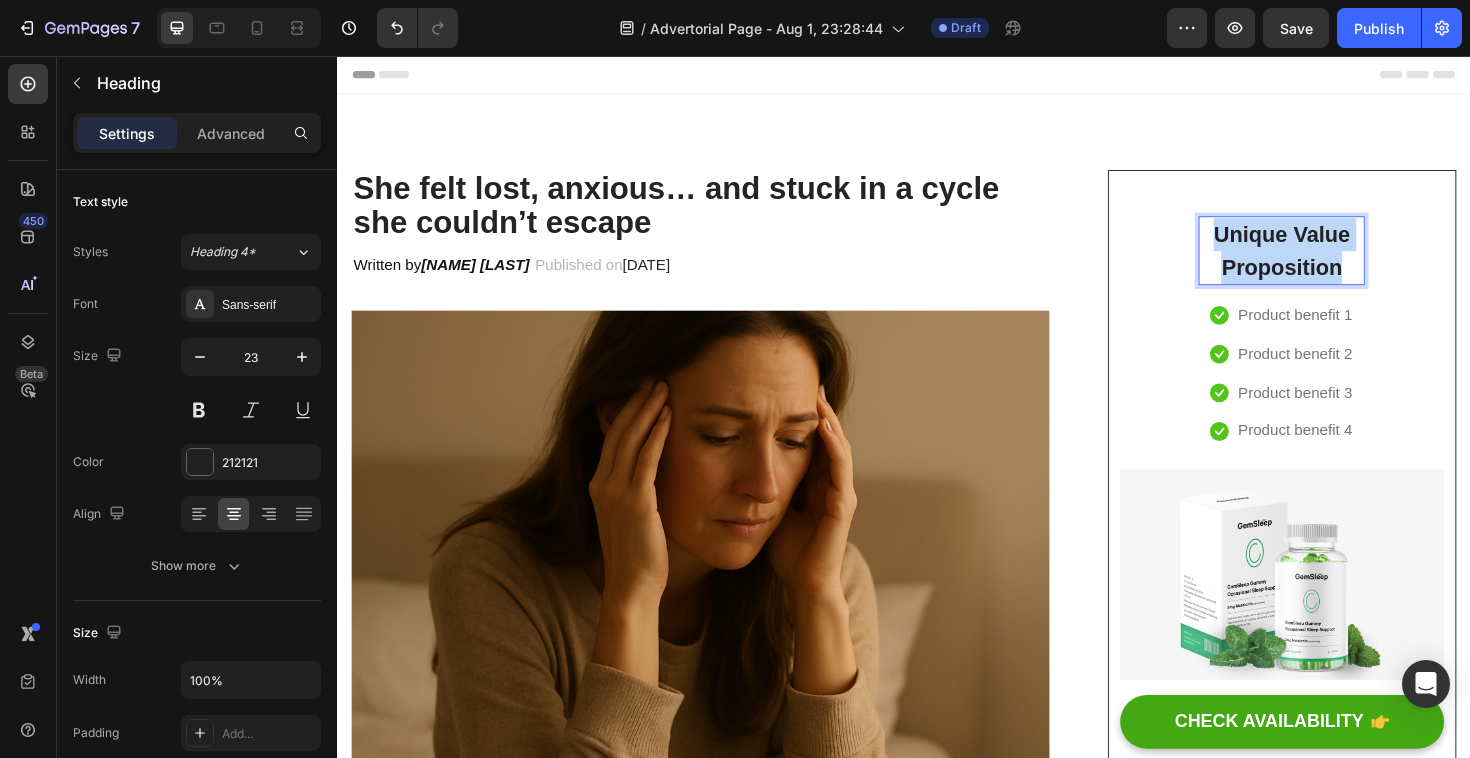click on "Unique Value Proposition" at bounding box center (1337, 262) 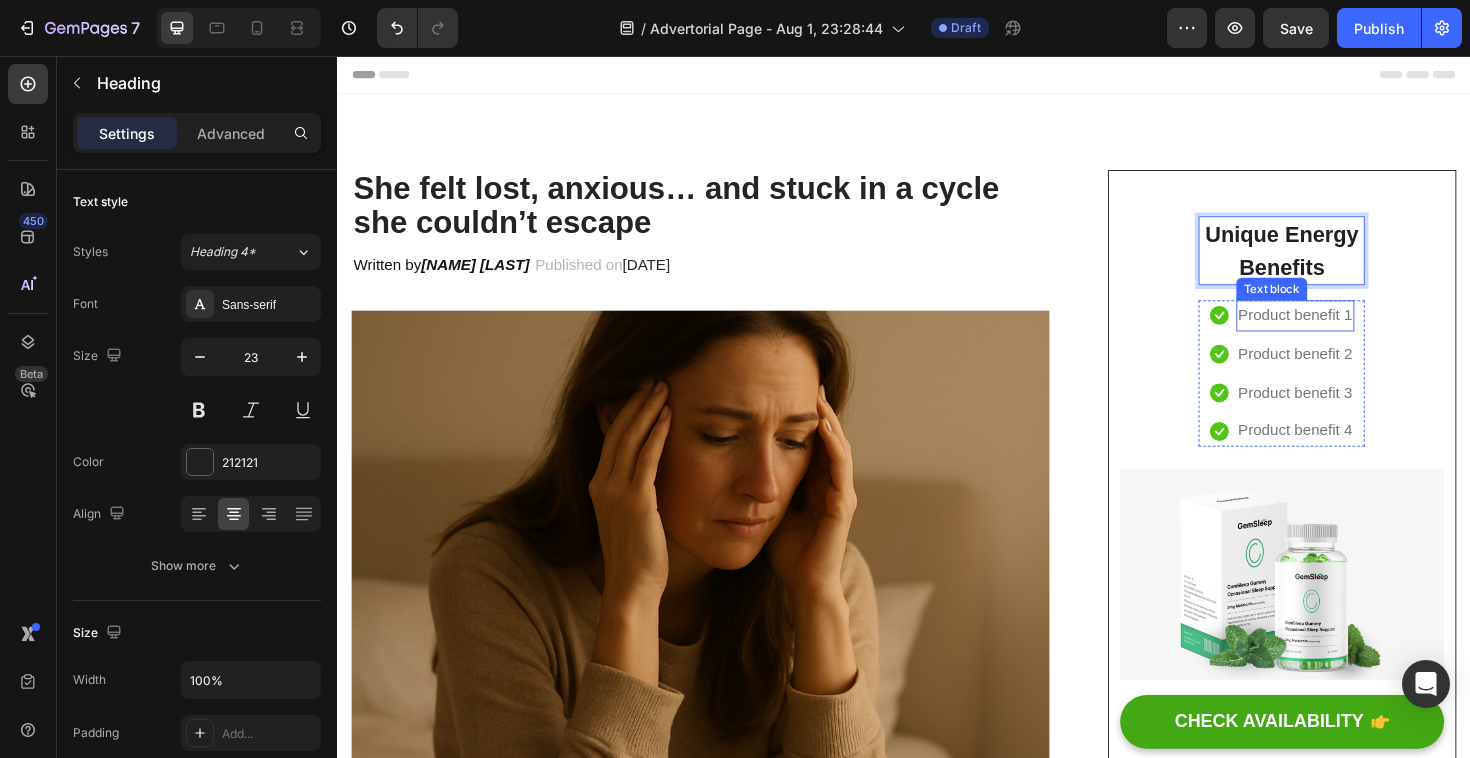 click on "Product benefit 1" at bounding box center (1351, 331) 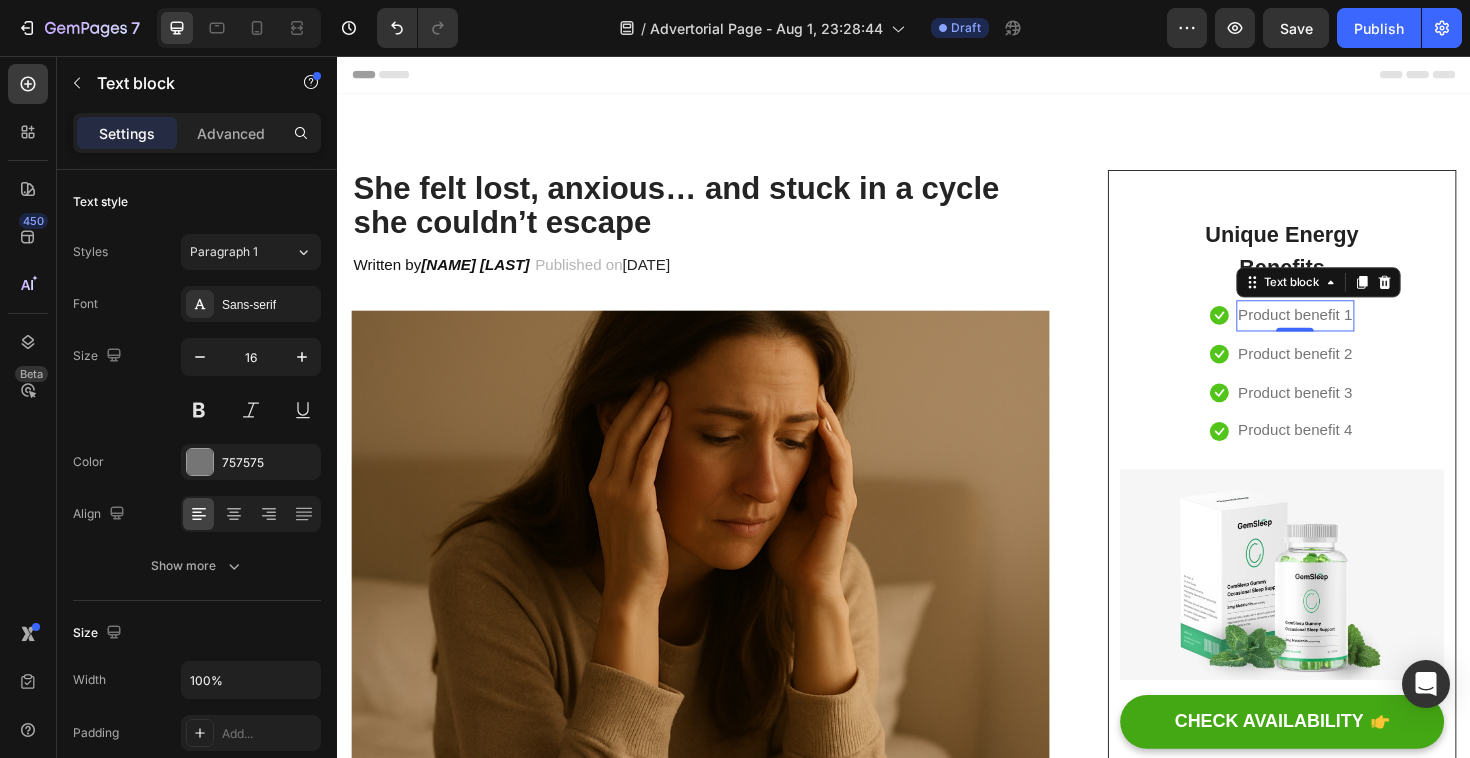 click on "Product benefit 1" at bounding box center [1351, 331] 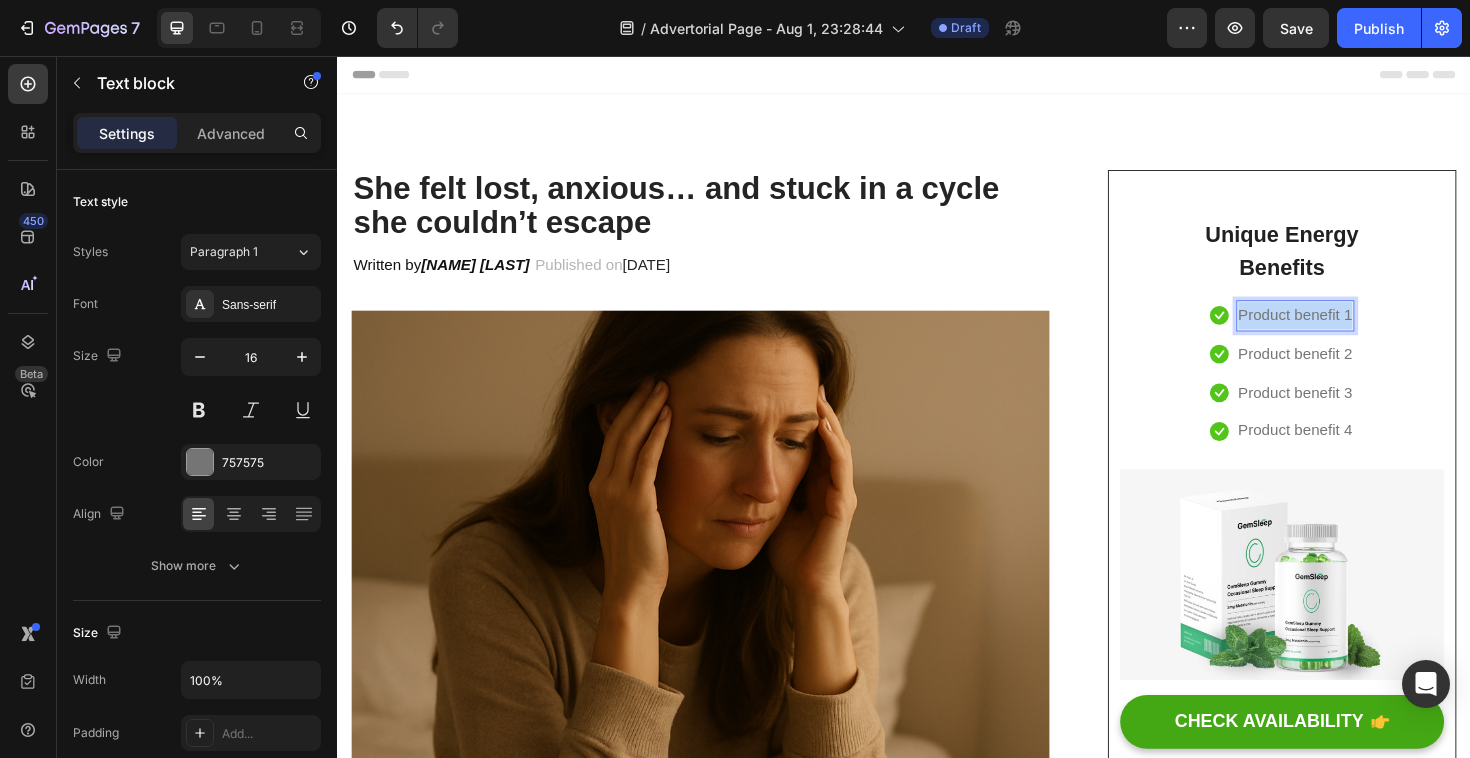 click on "Product benefit 1" at bounding box center [1351, 331] 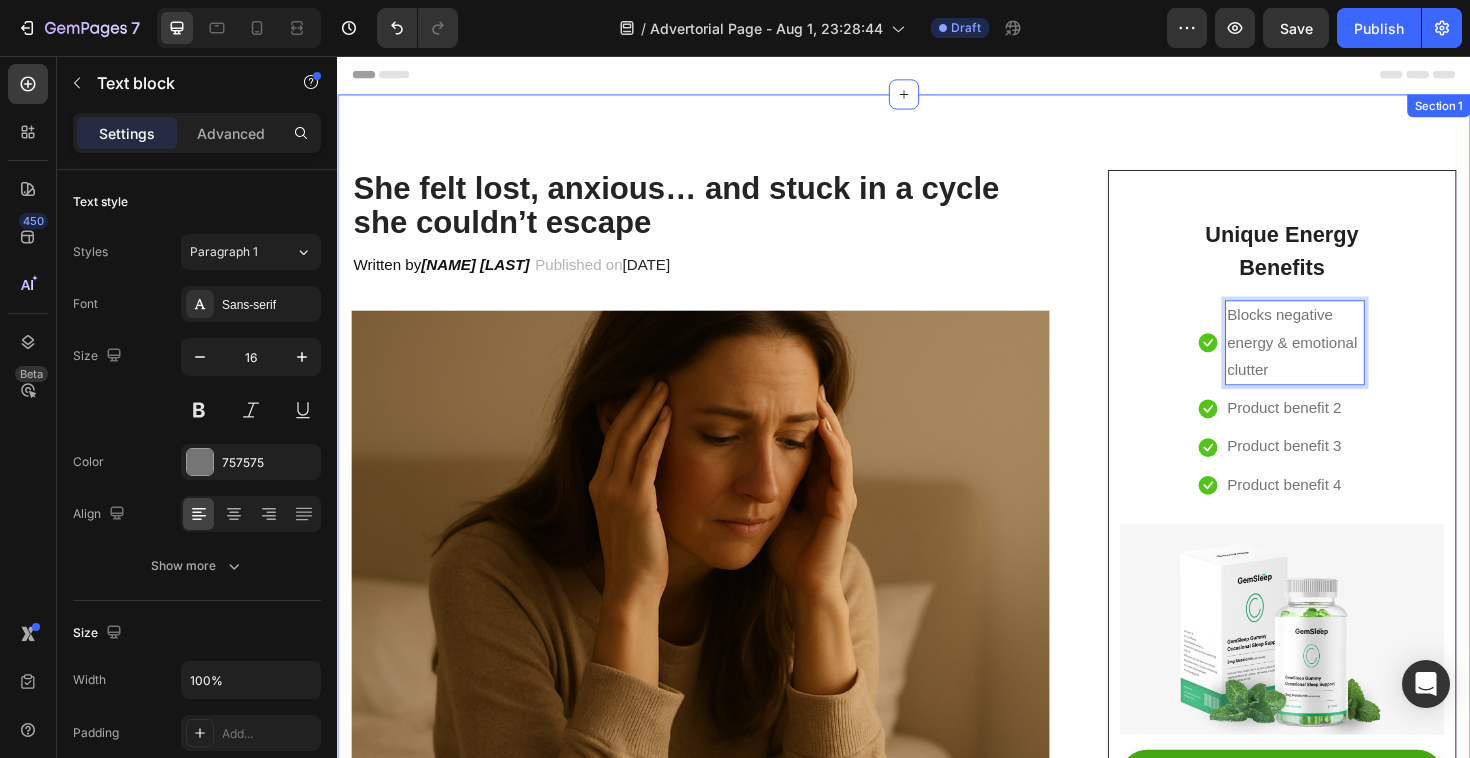 click on "⁠⁠⁠⁠⁠⁠⁠ Unique Energy Benefits Heading
Icon Blocks negative energy & emotional clutter Text block   0
Icon Product benefit 2 Text block
Icon Product benefit 3  Text block
Icon Product benefit 4   Text block Icon List Row Image  	   CHECK AVAILABILITY Button ✔️ 30-Day Money-Back Guarantee Text block" at bounding box center (1337, 545) 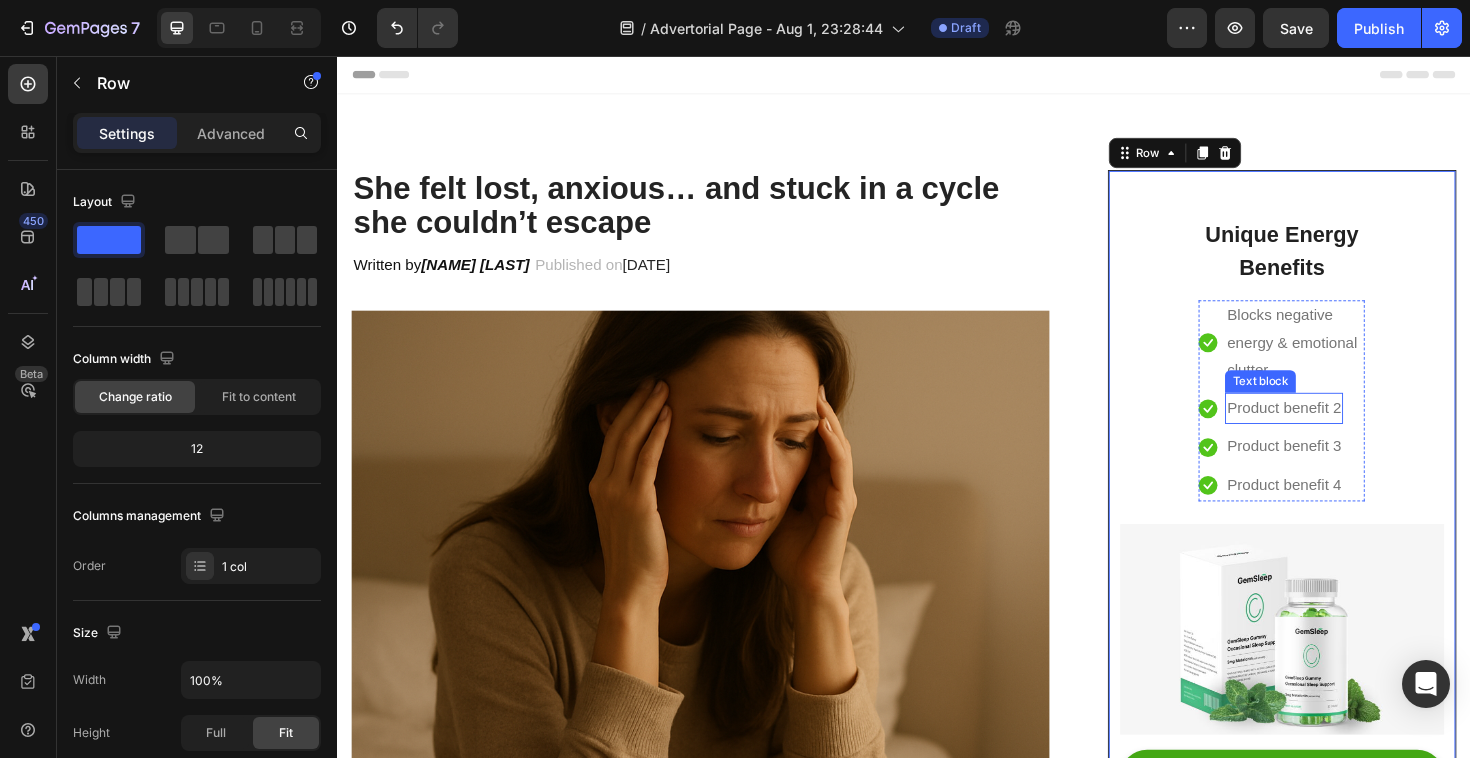 click on "Product benefit 2" at bounding box center [1339, 429] 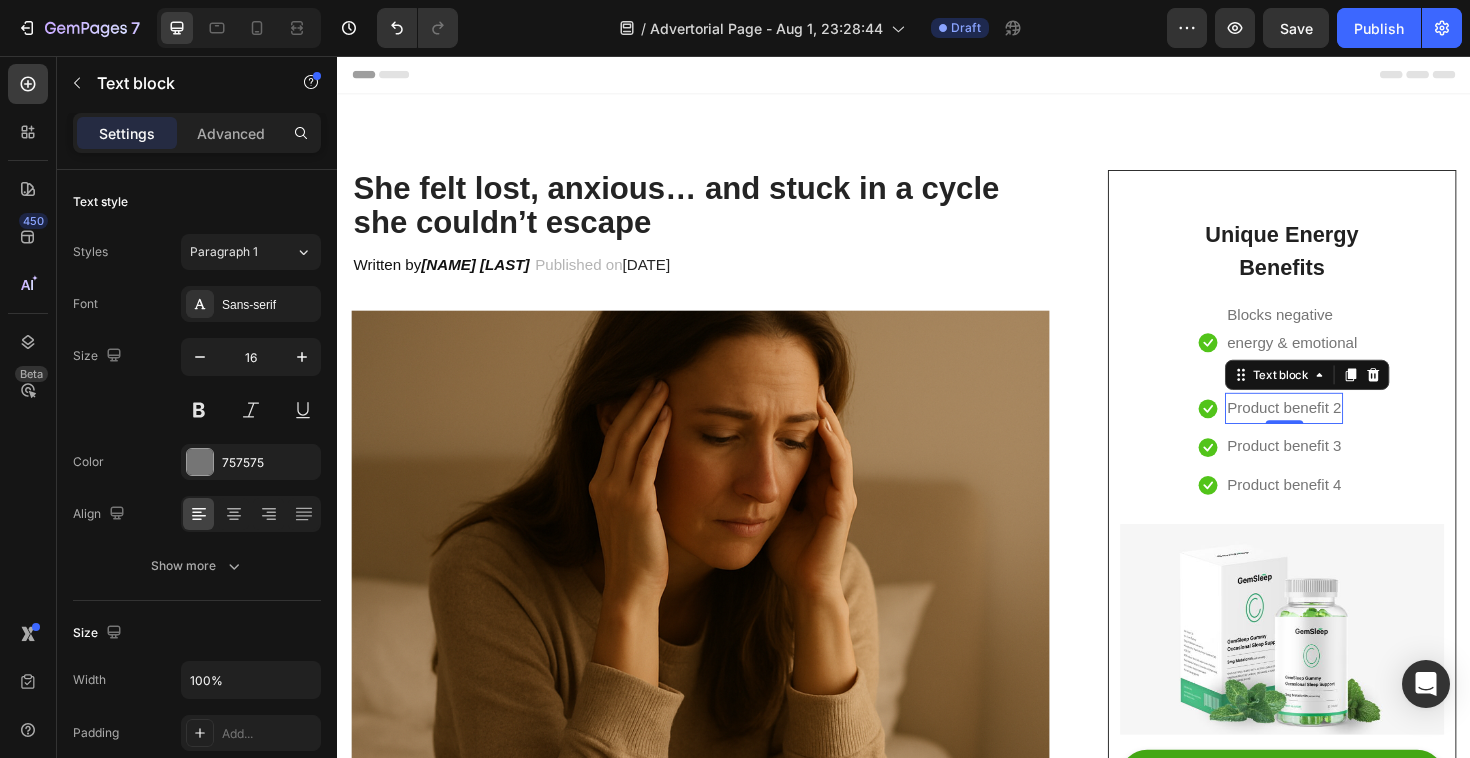 click on "Product benefit 2" at bounding box center (1339, 429) 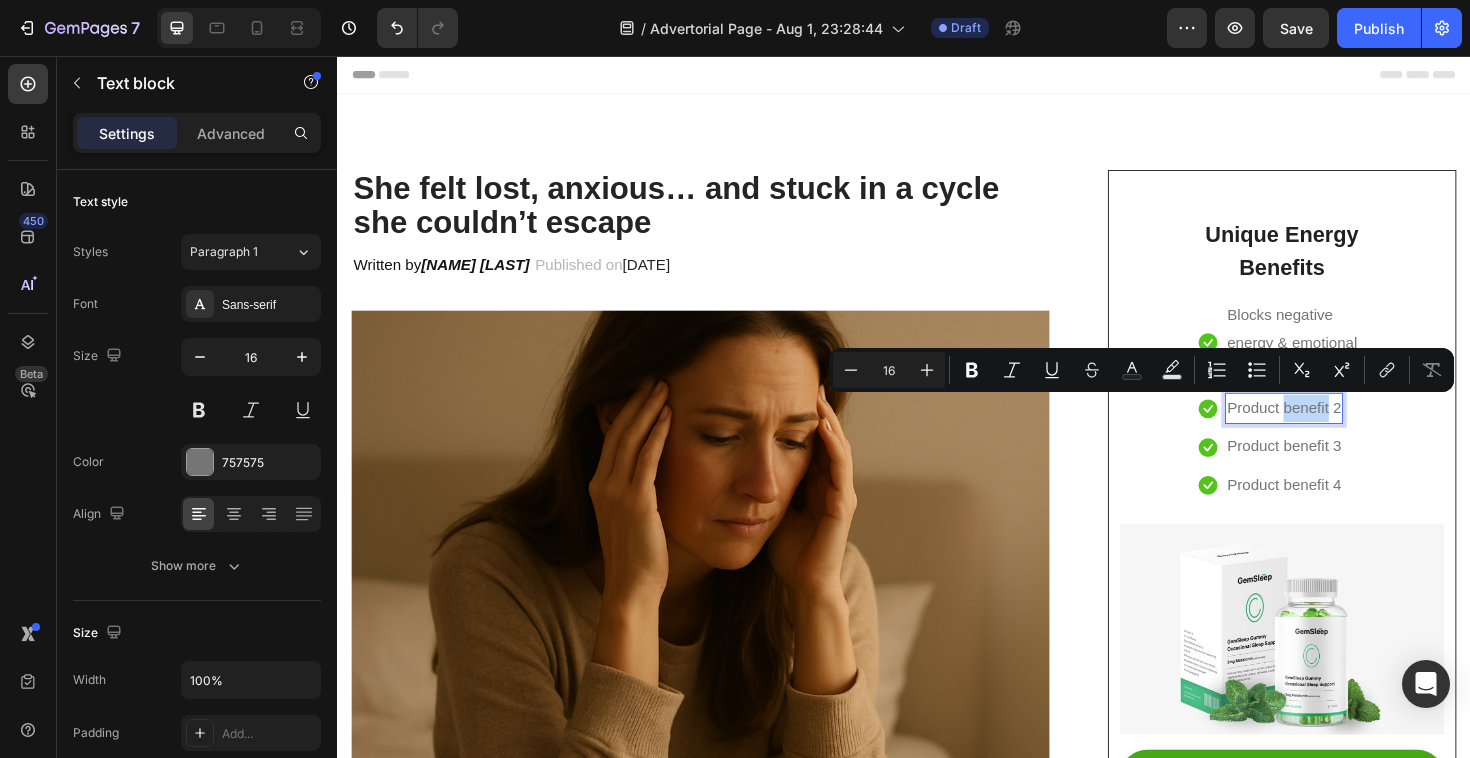 click on "Product benefit 2" at bounding box center (1339, 429) 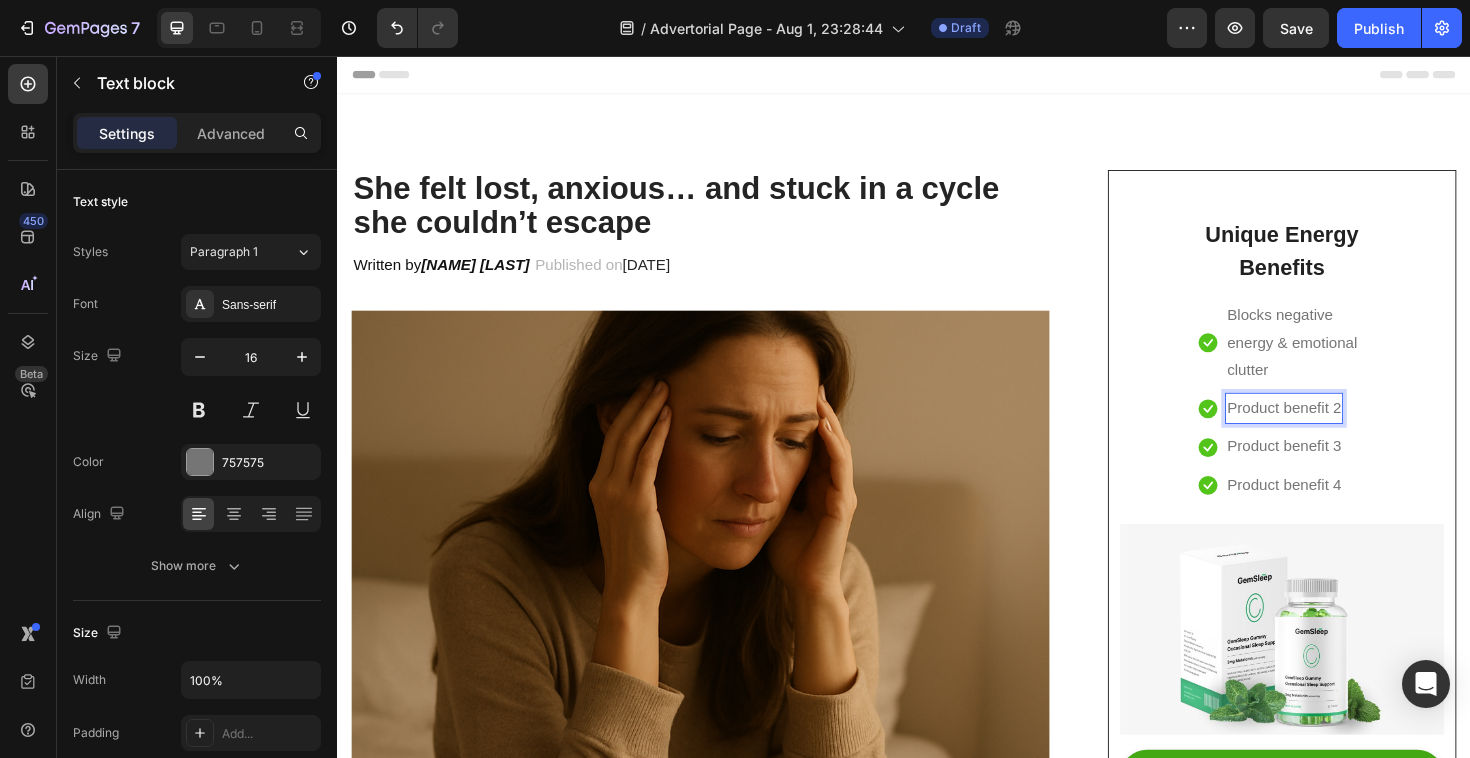 click on "Product benefit 2" at bounding box center (1339, 429) 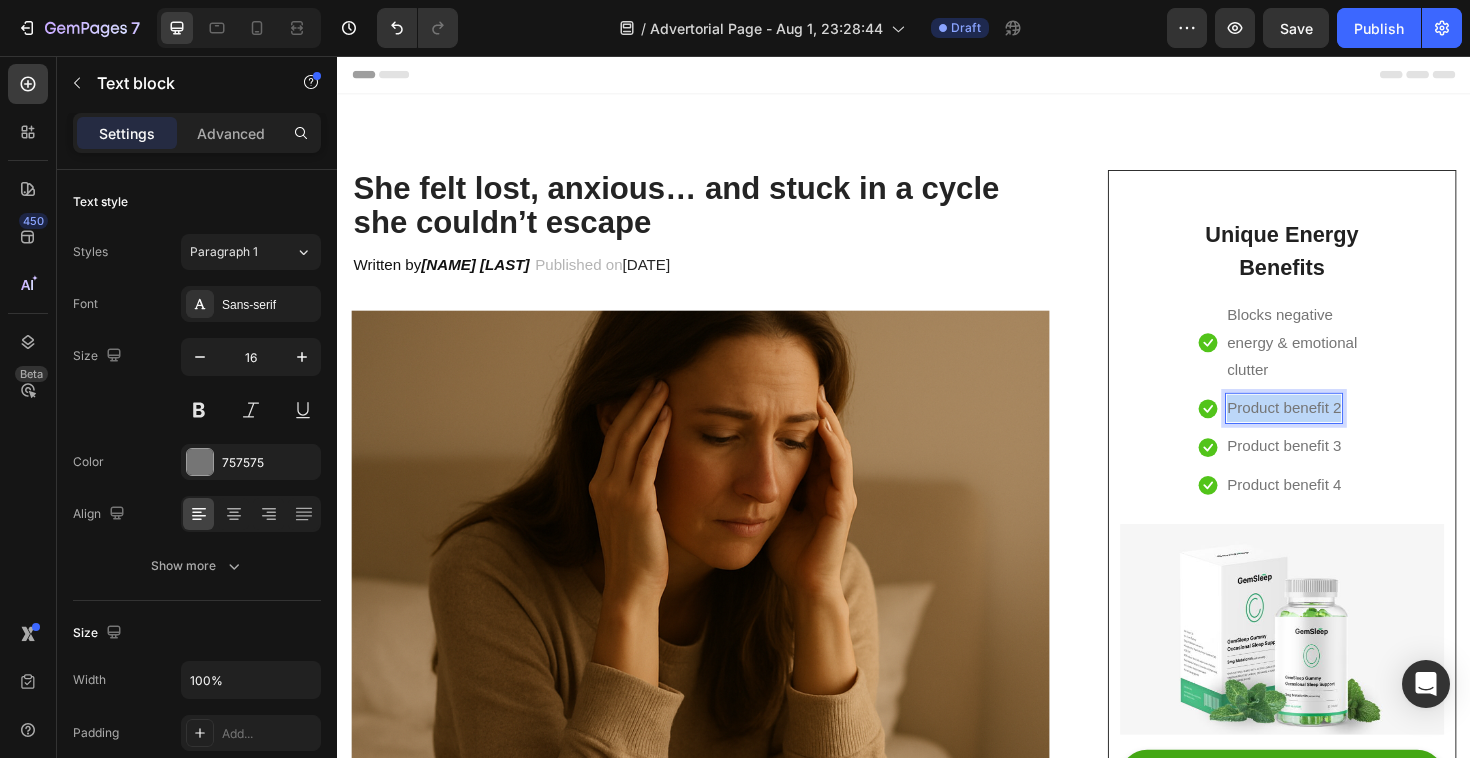 drag, startPoint x: 1400, startPoint y: 431, endPoint x: 1281, endPoint y: 431, distance: 119 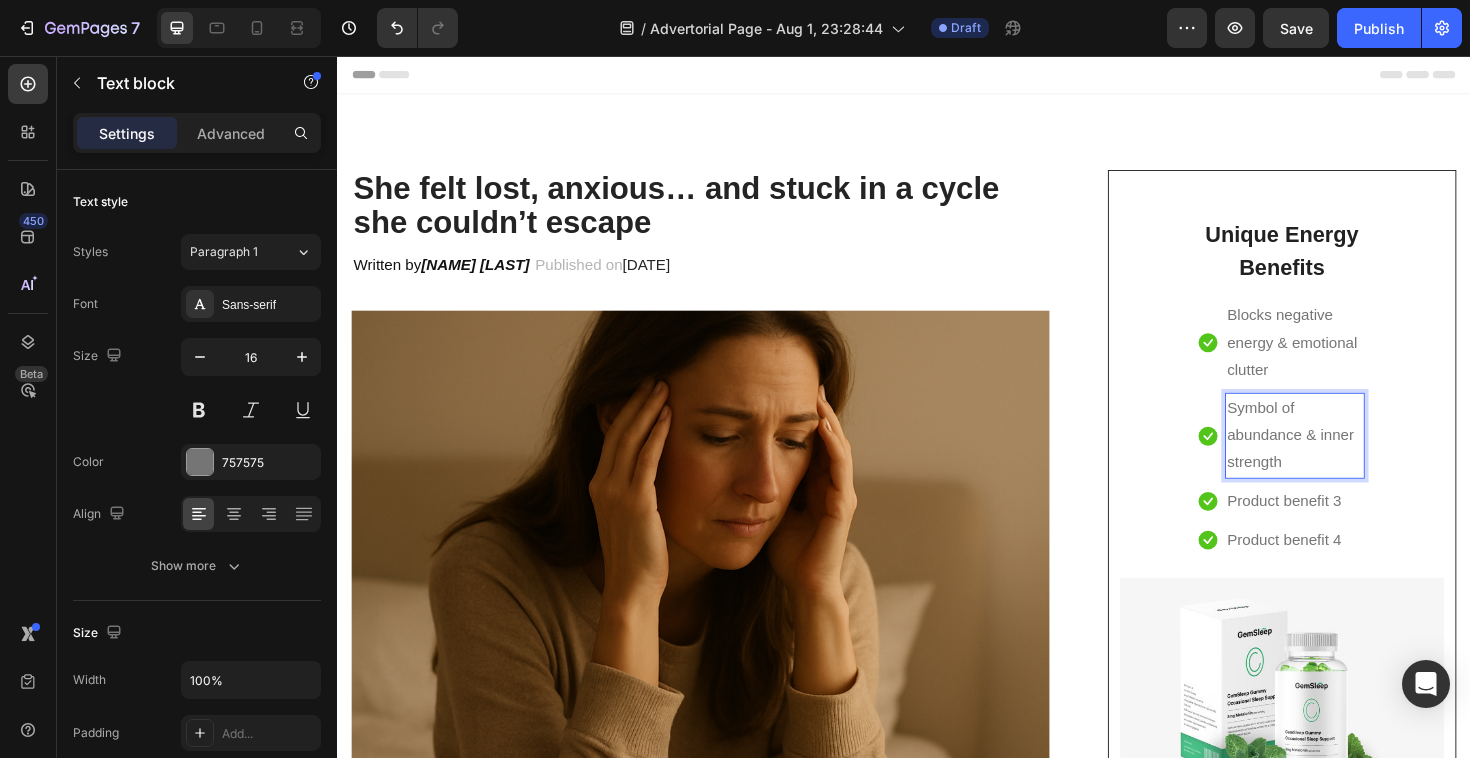 click on "Product benefit 3" at bounding box center [1339, 528] 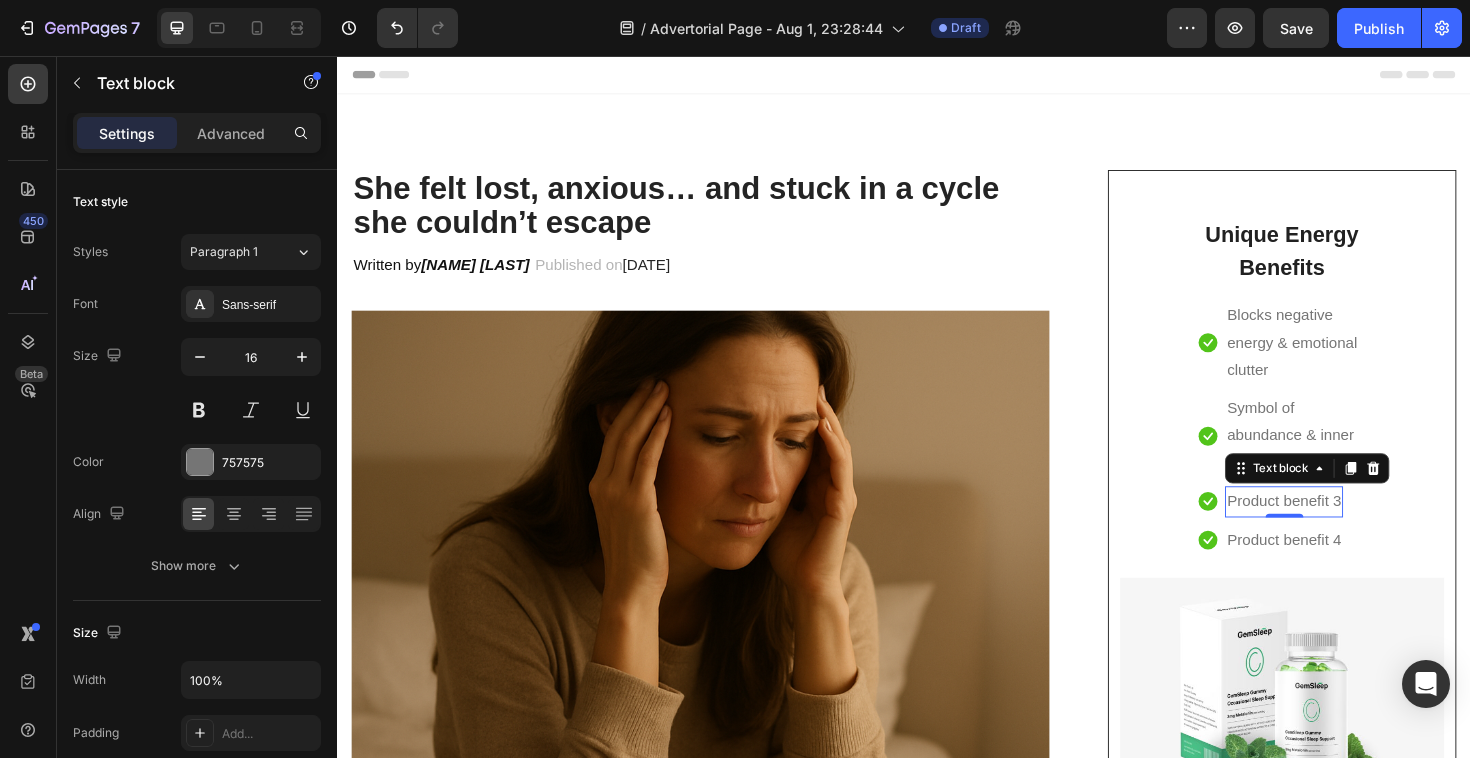 click on "Product benefit 3" at bounding box center [1339, 528] 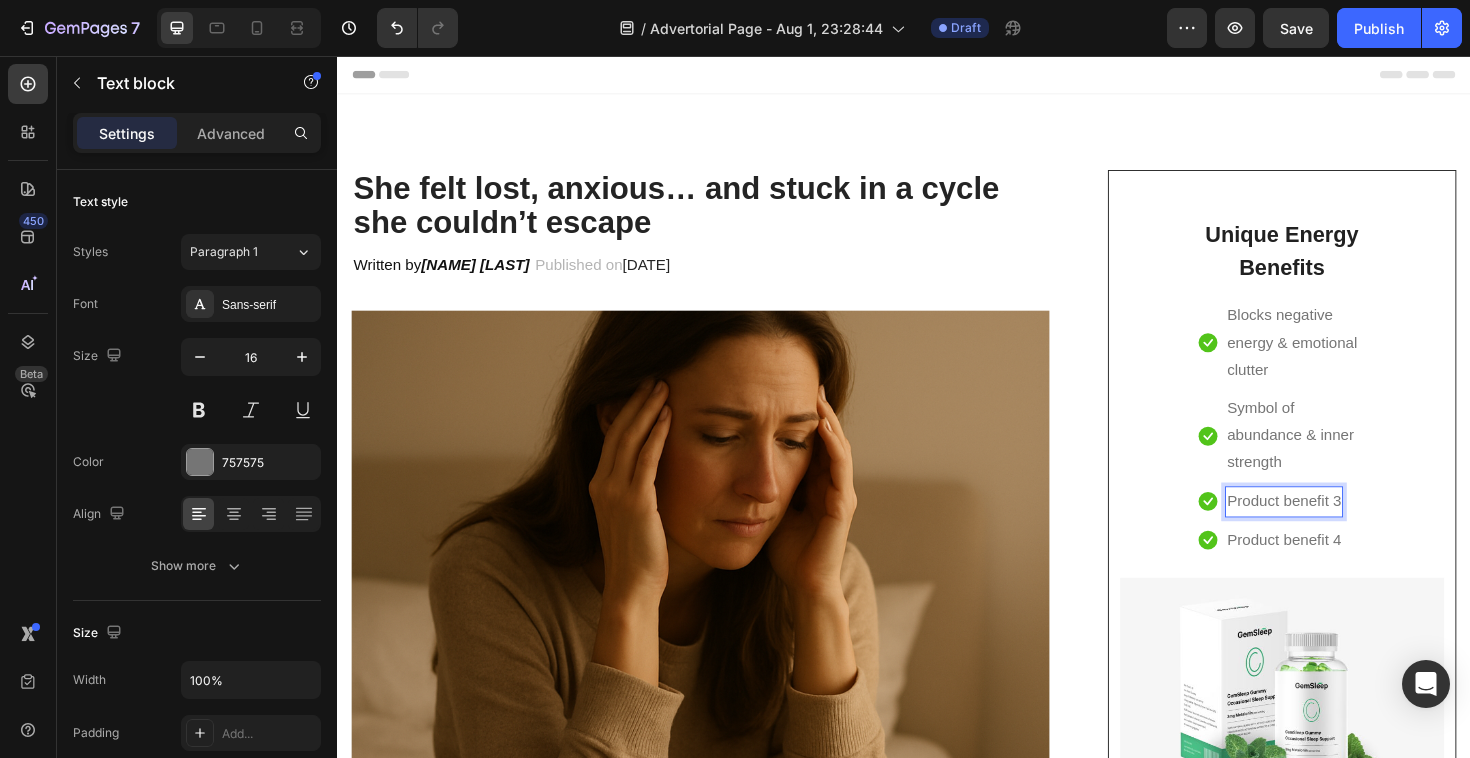 click on "Product benefit 3" at bounding box center [1339, 528] 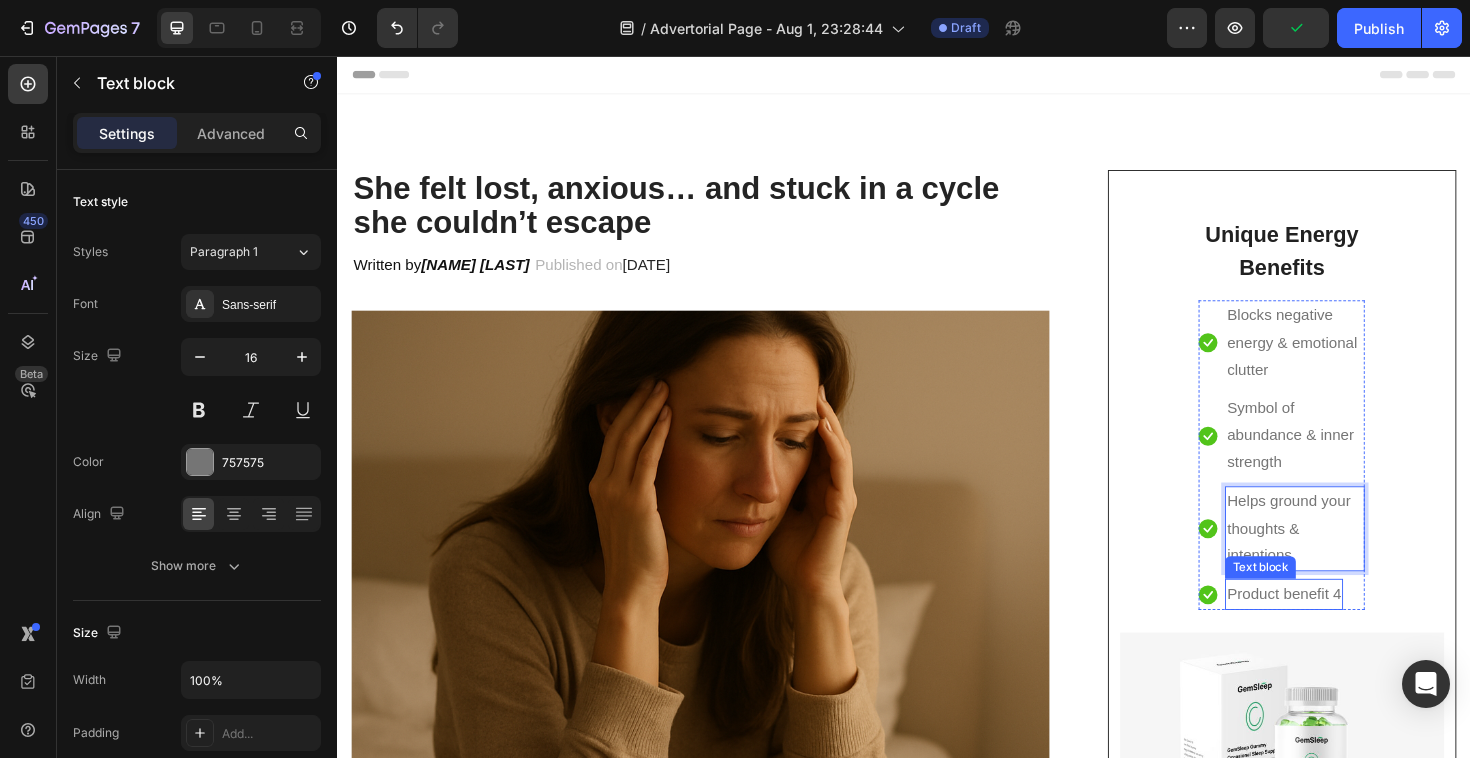 click on "Product benefit 4" at bounding box center [1339, 626] 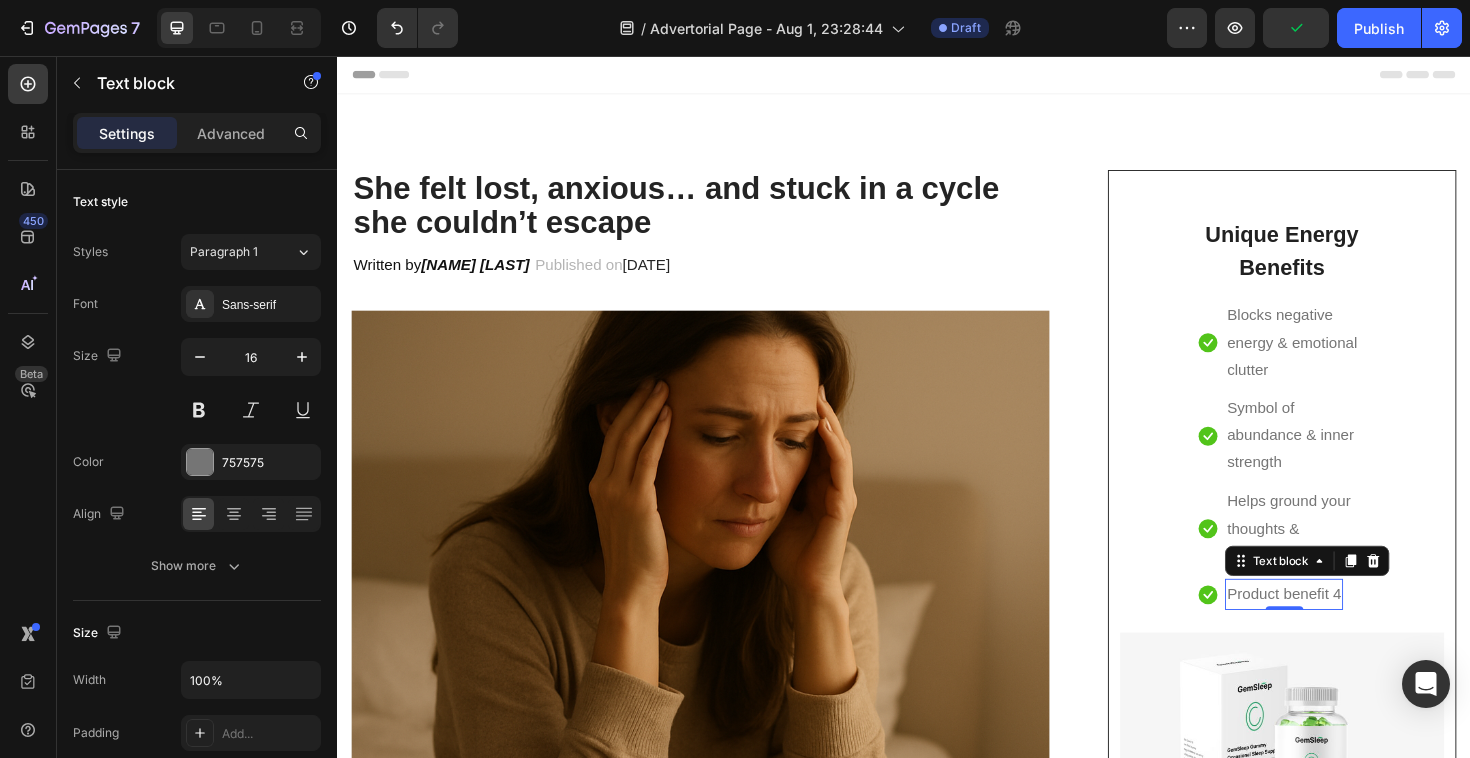 click on "Product benefit 4" at bounding box center [1339, 626] 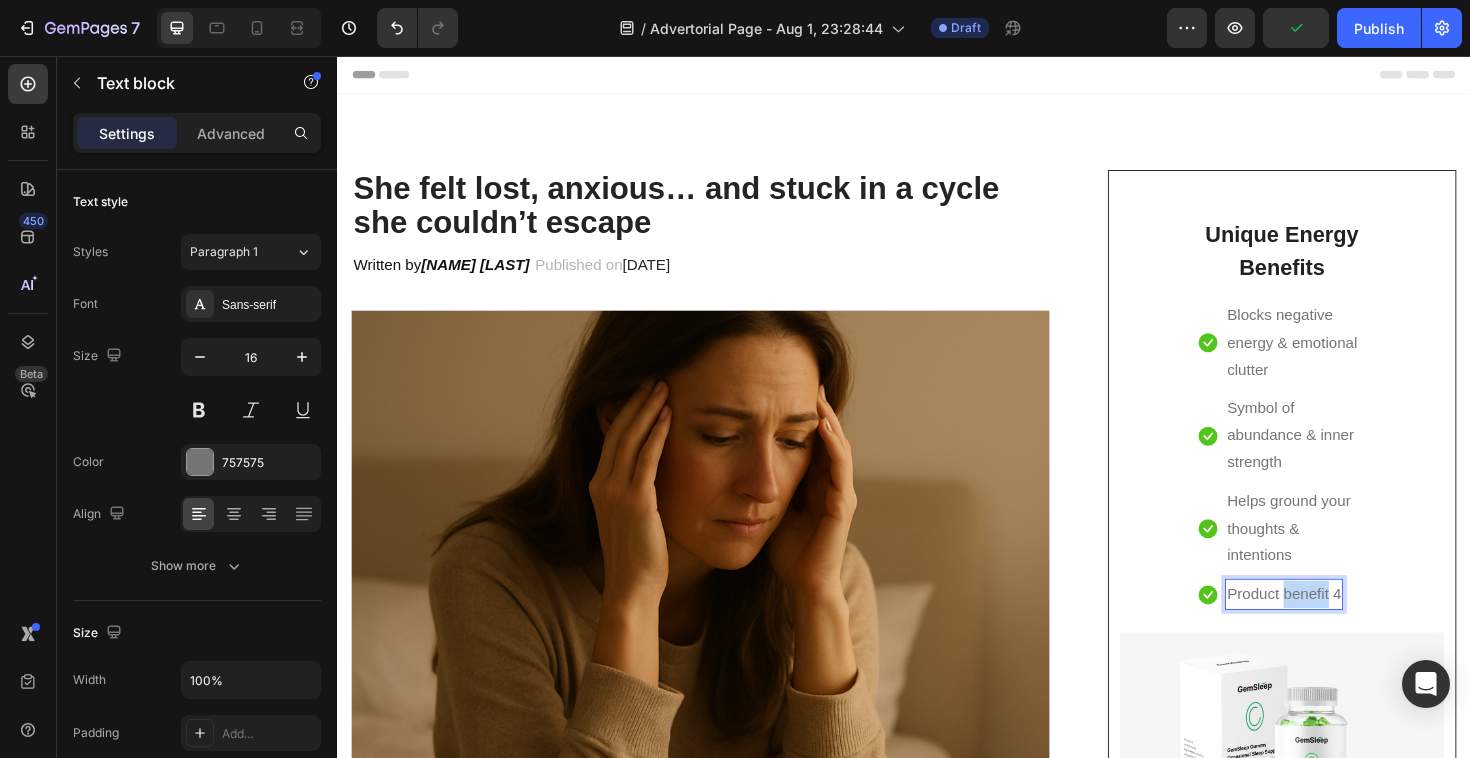 click on "Product benefit 4" at bounding box center (1339, 626) 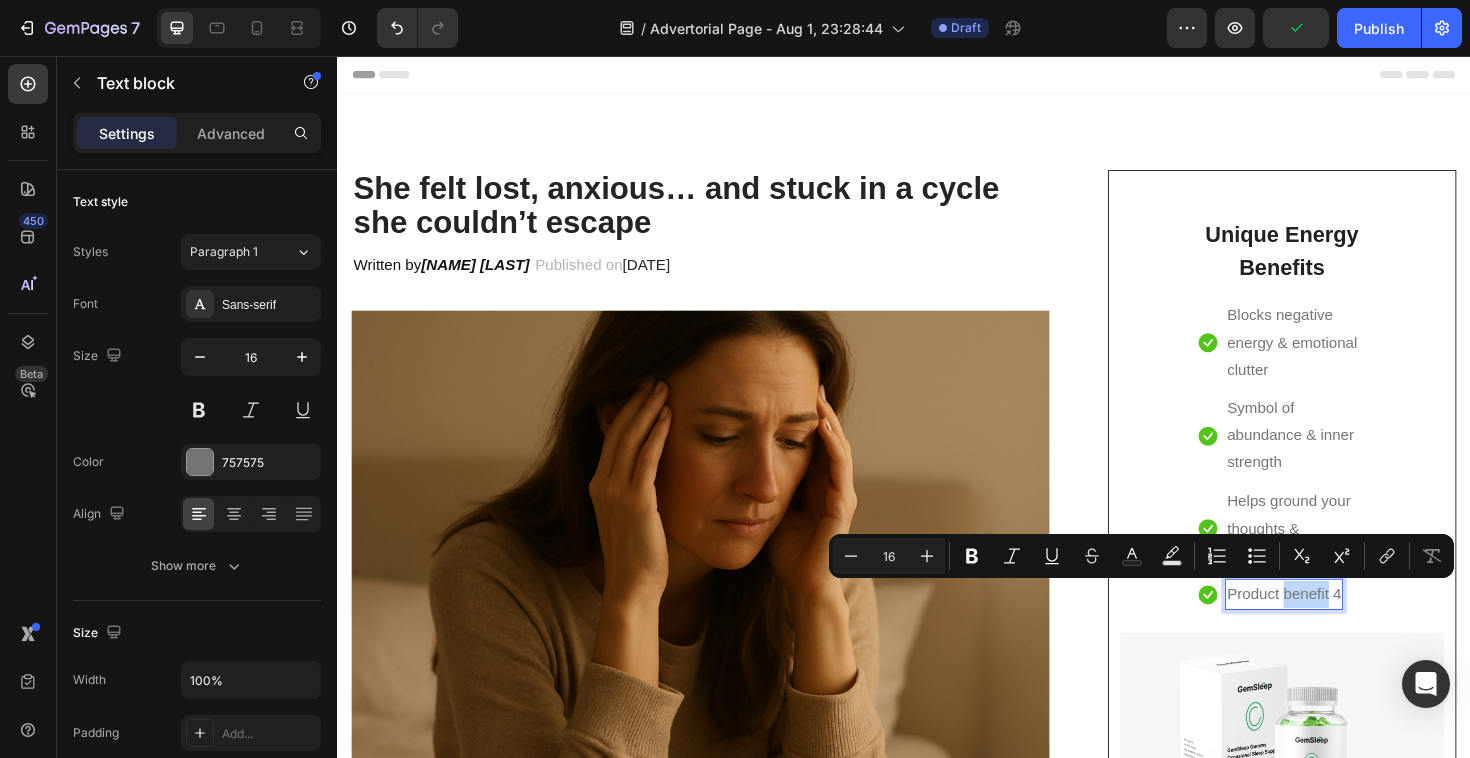 click on "Product benefit 4" at bounding box center (1339, 626) 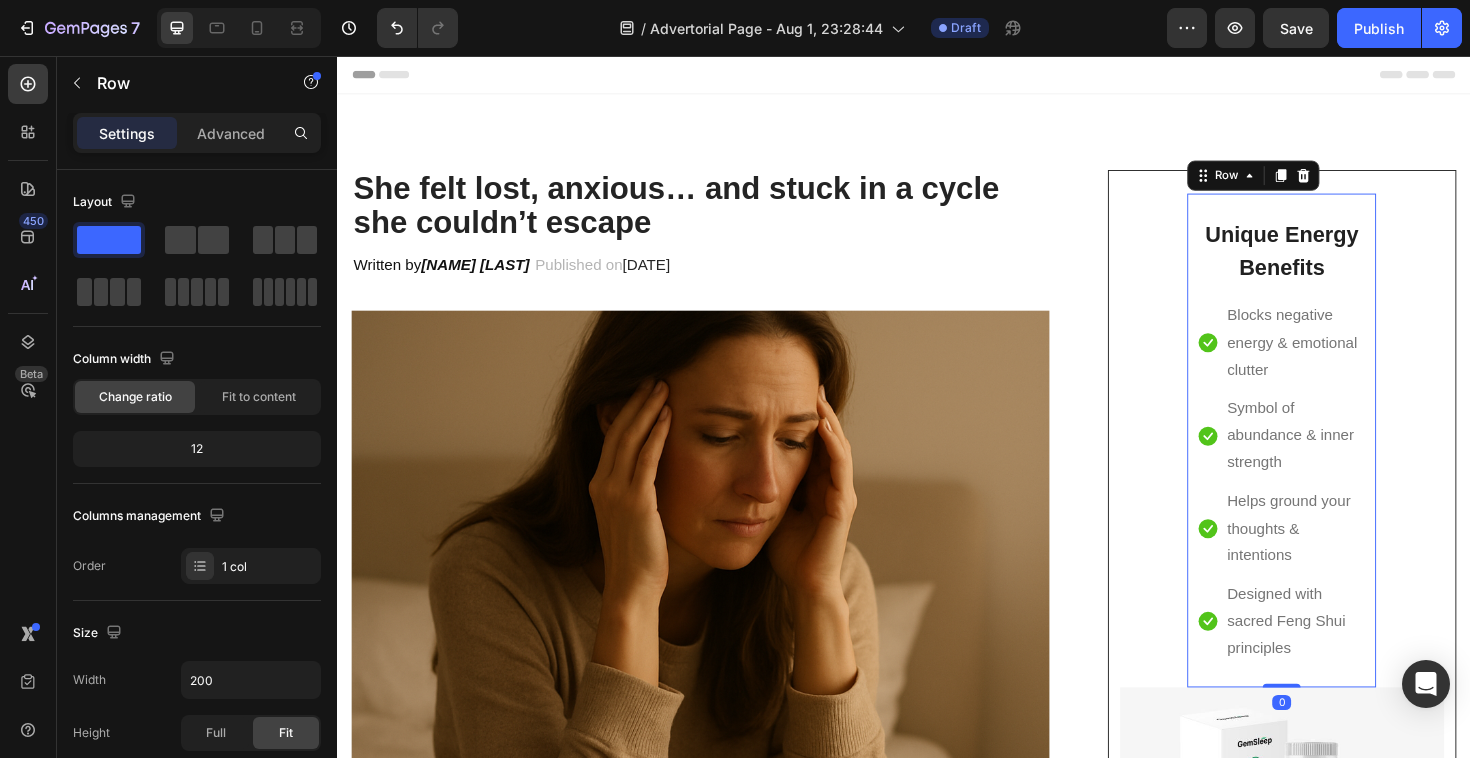 click on "⁠⁠⁠⁠⁠⁠⁠ Unique Energy Benefits Heading
Icon Blocks negative energy & emotional clutter Text block
Icon Symbol of abundance & inner strength Text block
Icon Helps ground your thoughts & intentions Text block
Icon Designed with sacred Feng Shui principles Text block Icon List Row   0" at bounding box center [1337, 463] 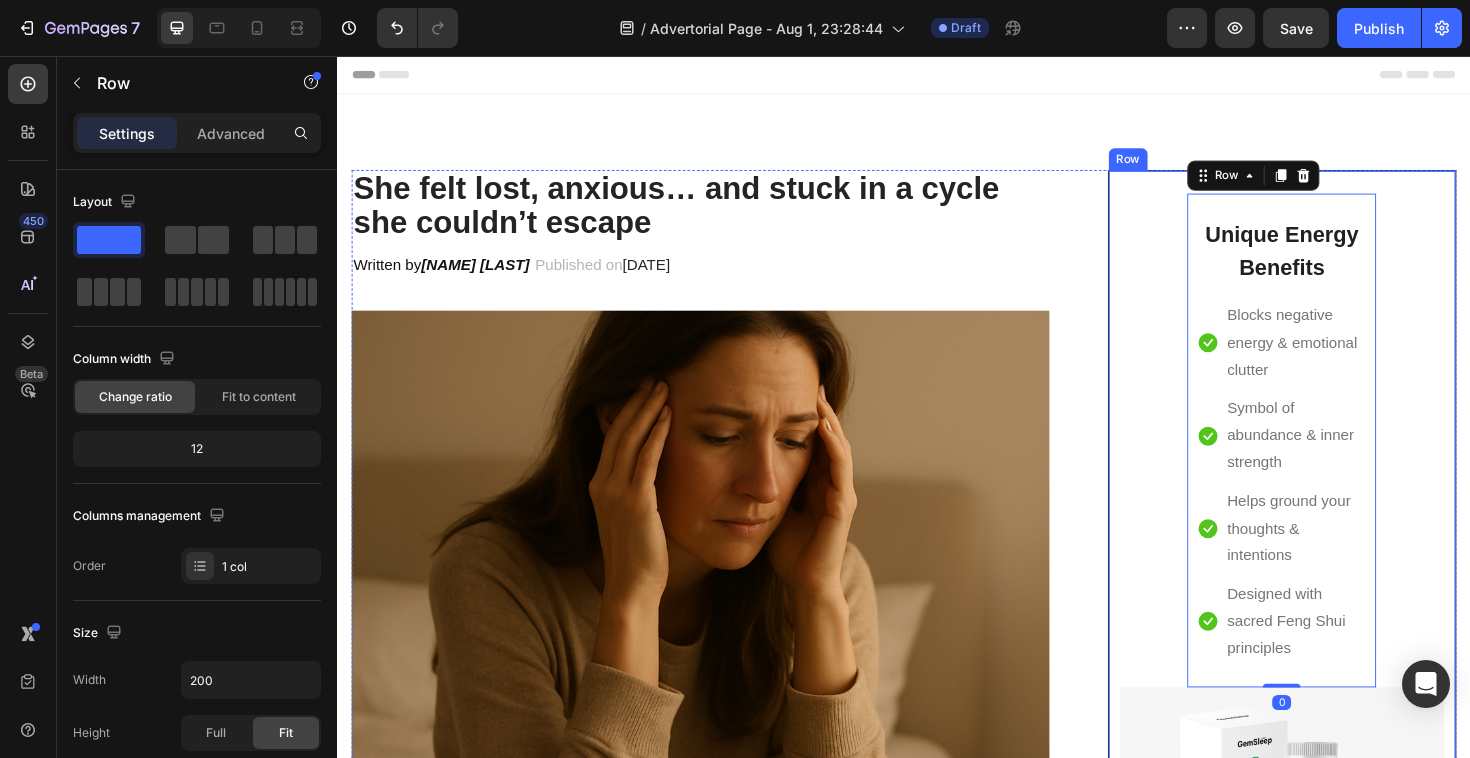 click on "⁠⁠⁠⁠⁠⁠⁠ Unique Energy Benefits Heading
Icon Blocks negative energy & emotional clutter Text block
Icon Symbol of abundance & inner strength Text block
Icon Helps ground your thoughts & intentions Text block
Icon Designed with sacred Feng Shui principles Text block Icon List Row   0 Image  	   CHECK AVAILABILITY Button ✔️ 30-Day Money-Back Guarantee Text block" at bounding box center (1337, 631) 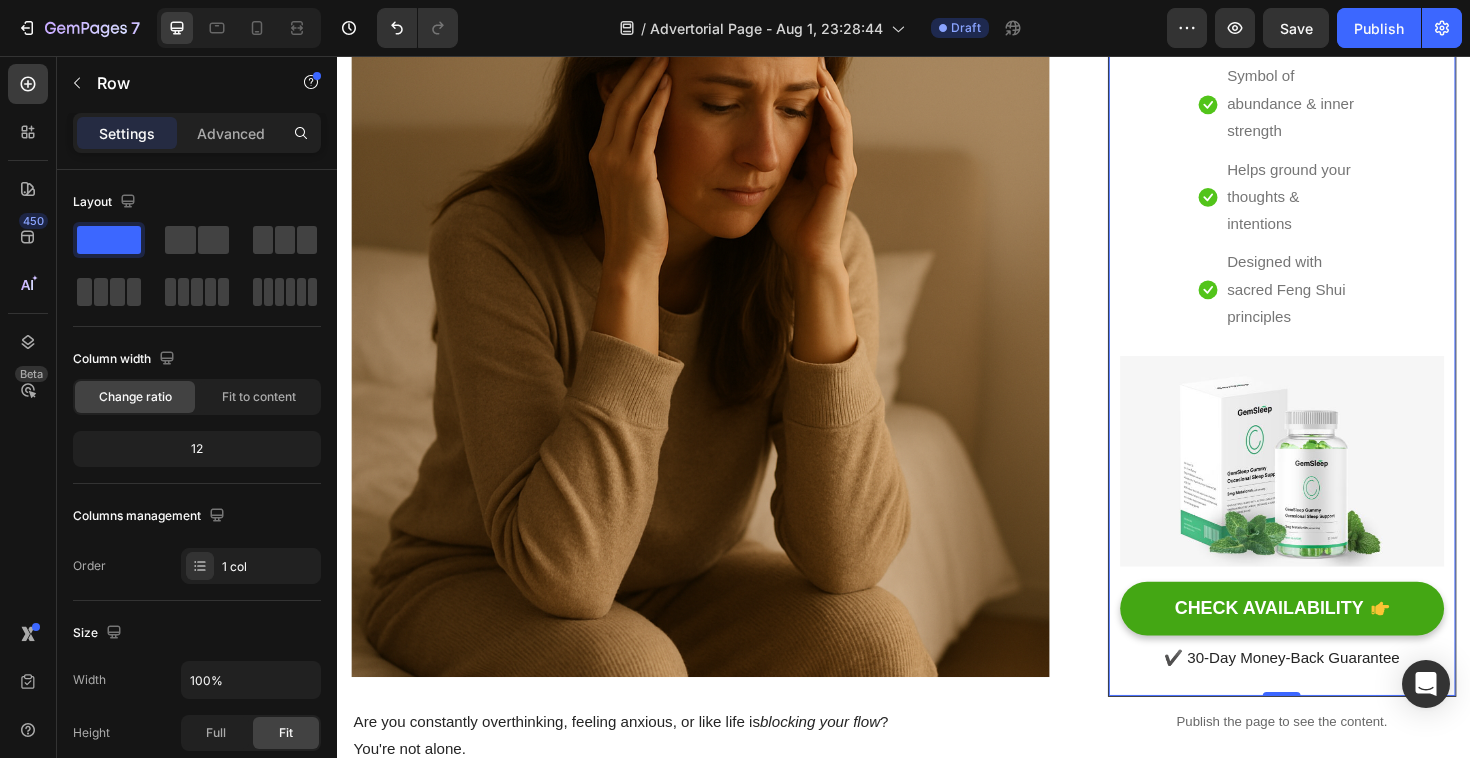 scroll, scrollTop: 364, scrollLeft: 0, axis: vertical 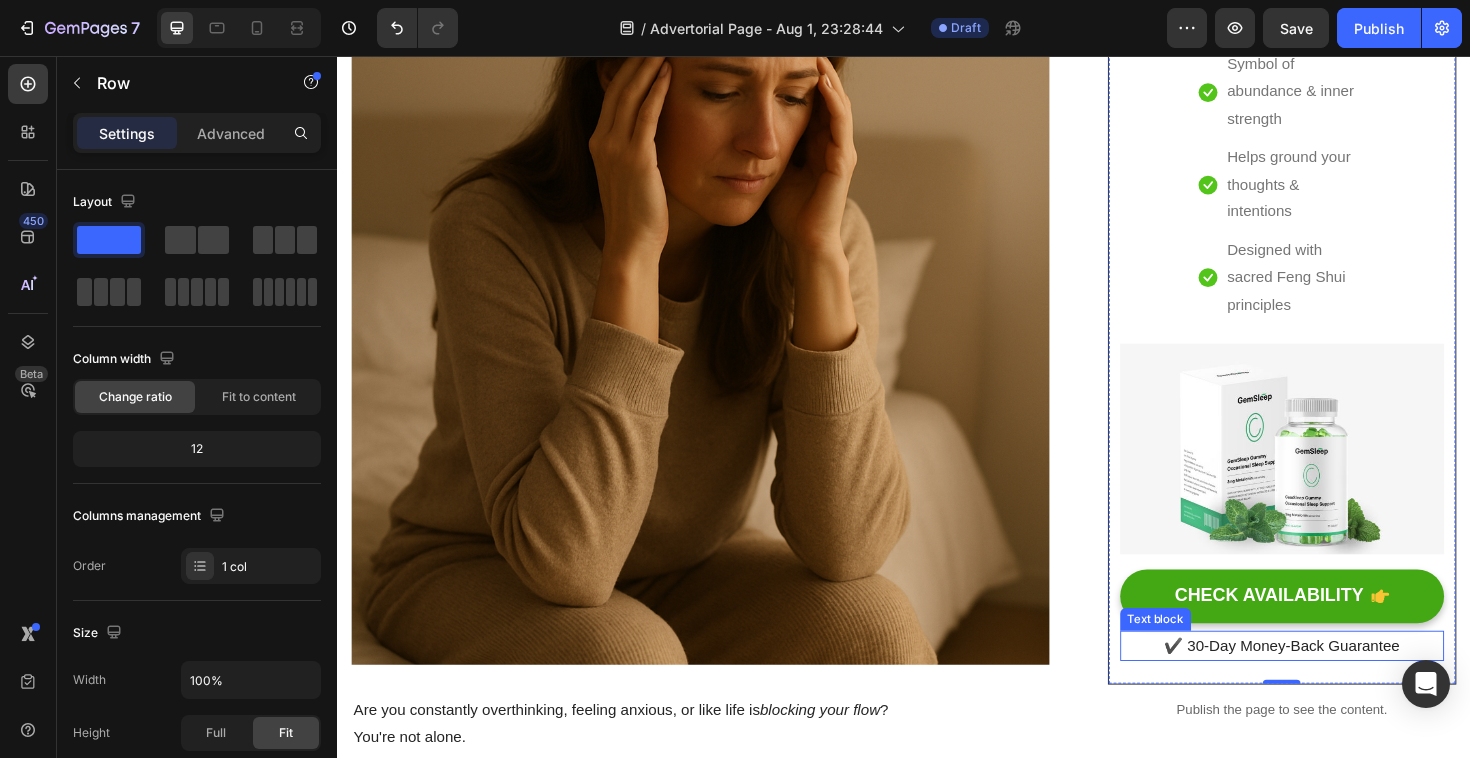 click on "✔️ 30-Day Money-Back Guarantee" at bounding box center [1337, 681] 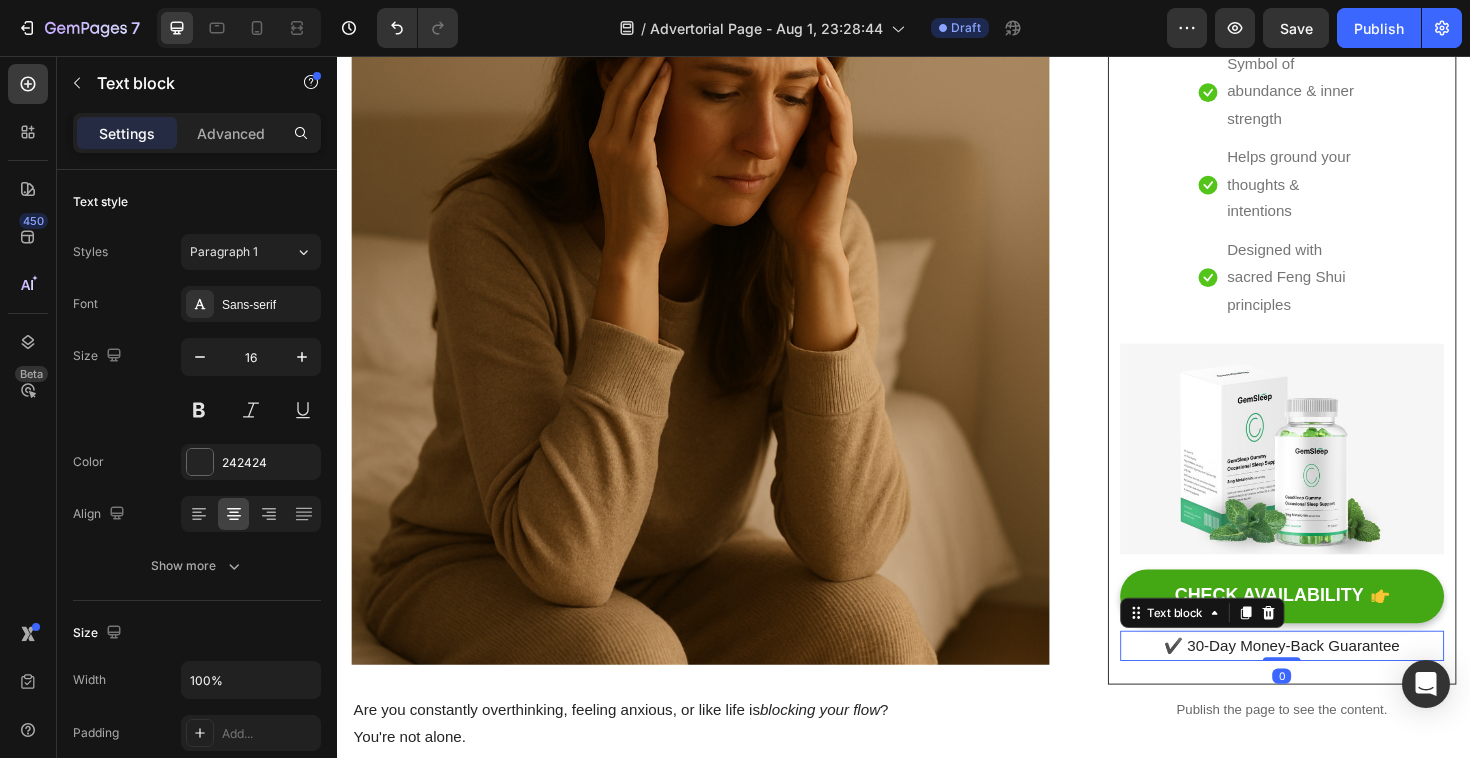 click on "✔️ 30-Day Money-Back Guarantee" at bounding box center [1337, 681] 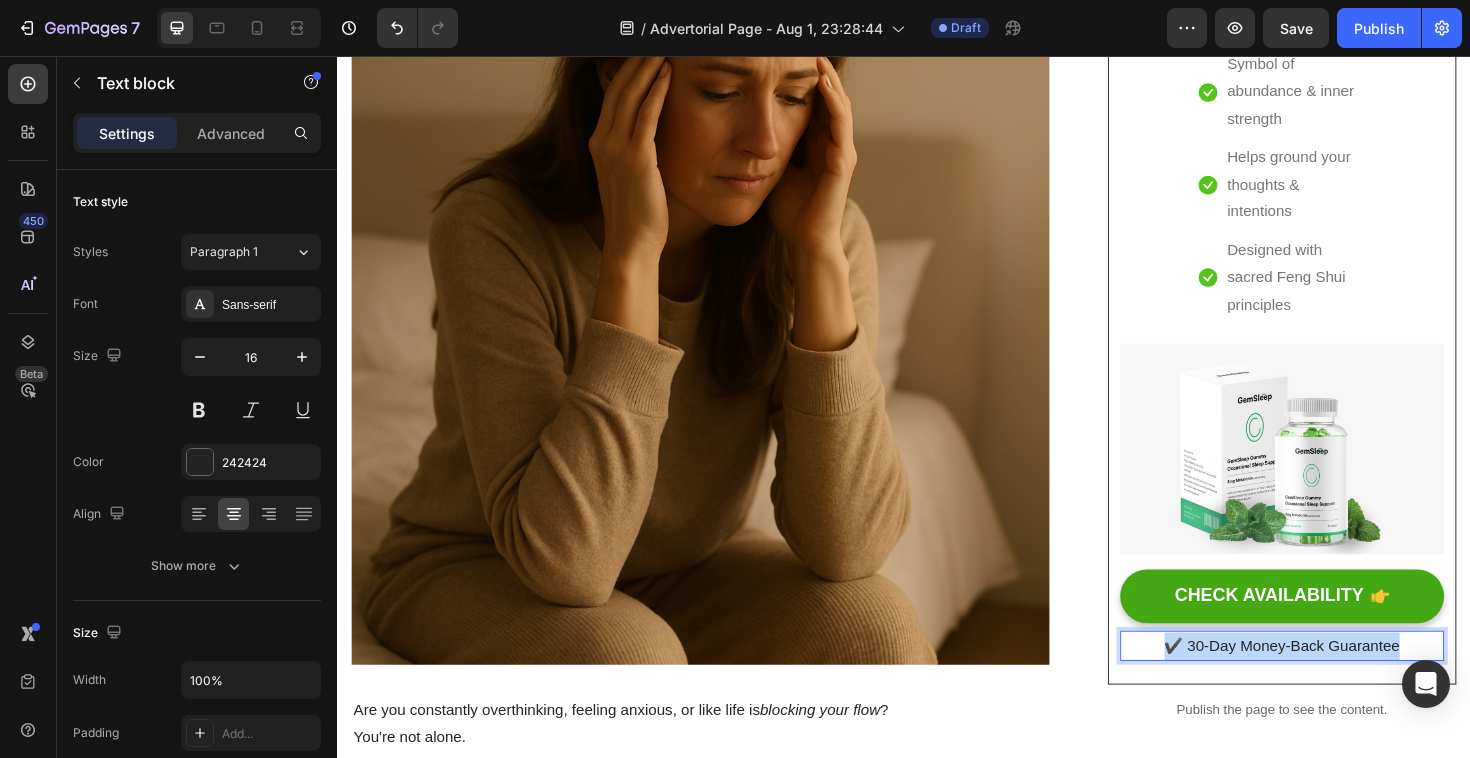 click on "✔️ 30-Day Money-Back Guarantee" at bounding box center [1337, 681] 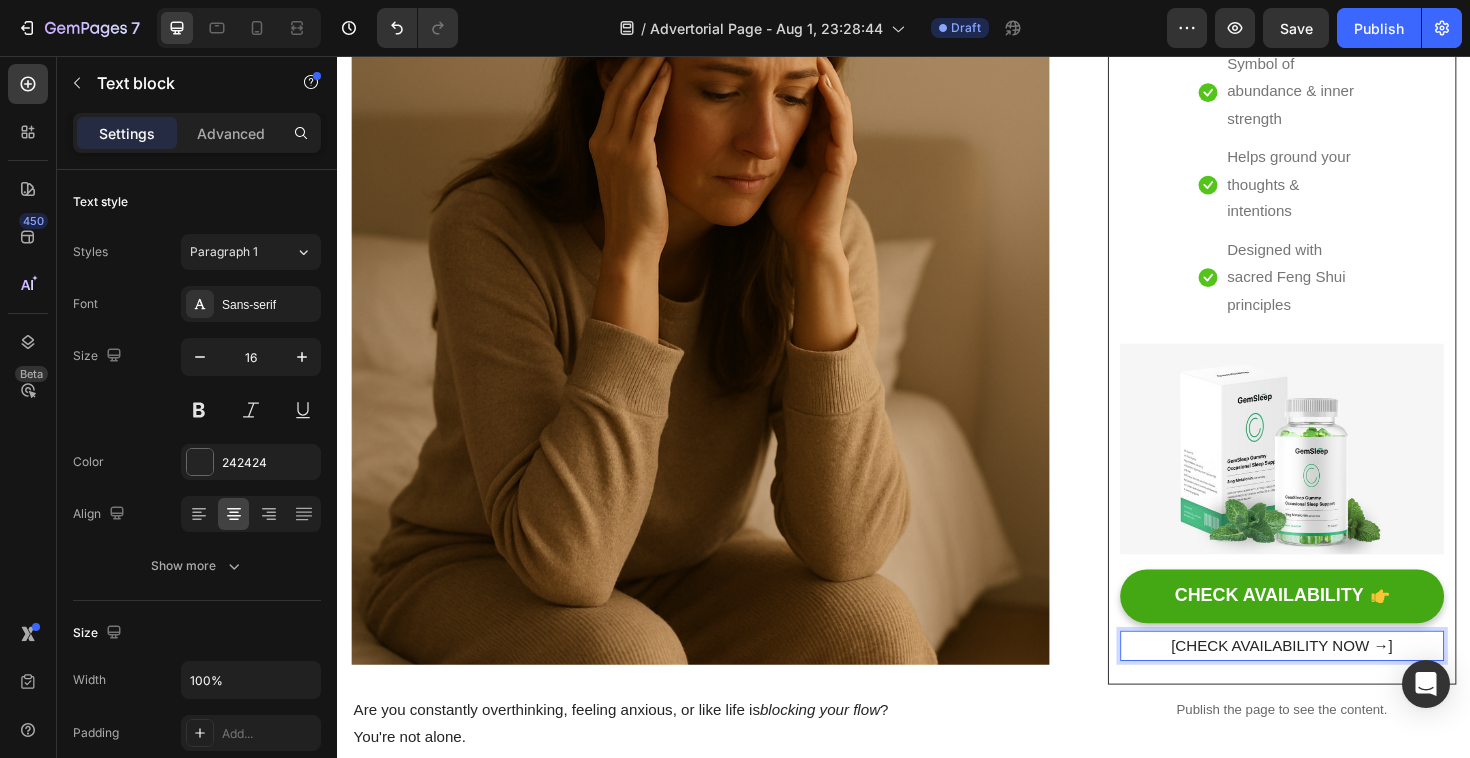 click on "[CHECK AVAILABILITY NOW →]" at bounding box center [1337, 681] 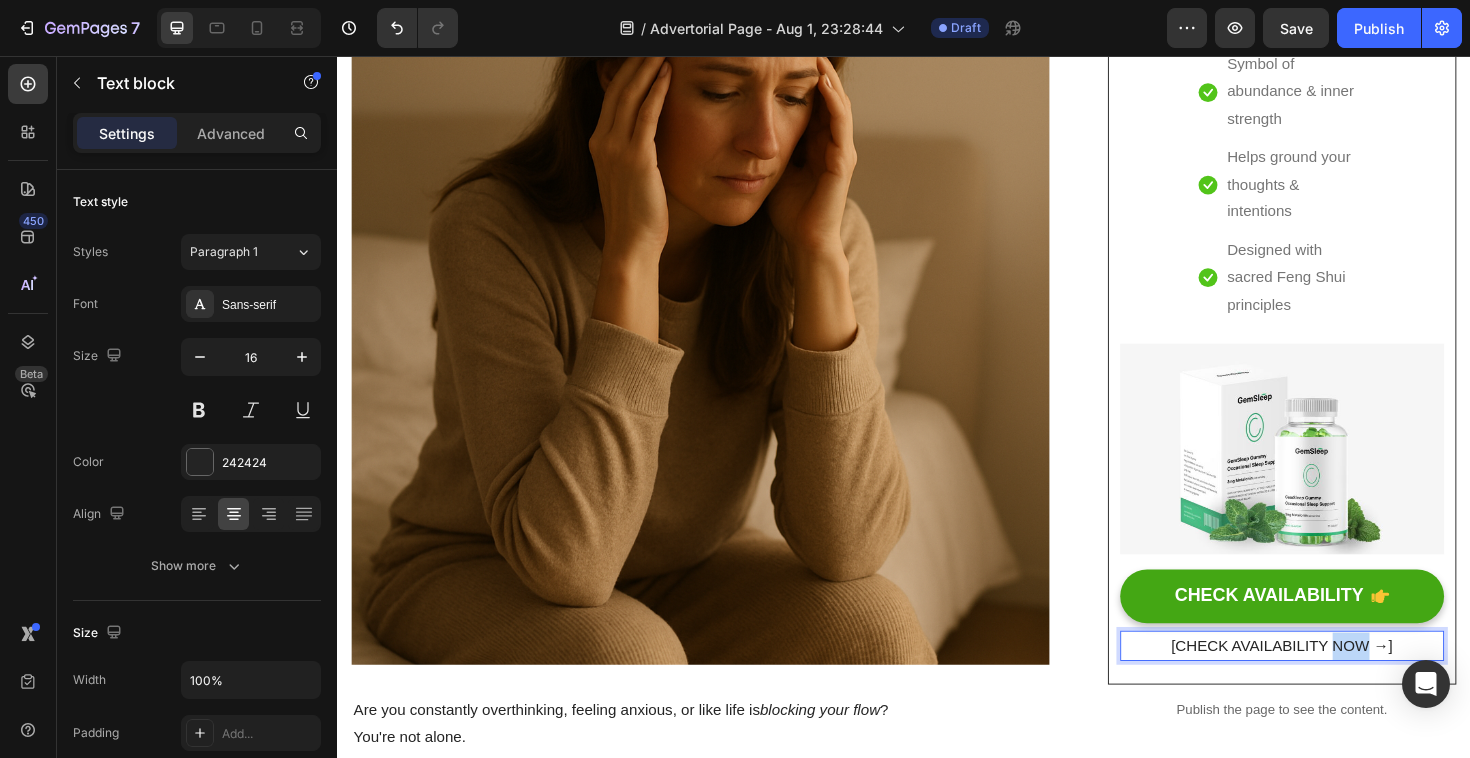 click on "[CHECK AVAILABILITY NOW →]" at bounding box center [1337, 681] 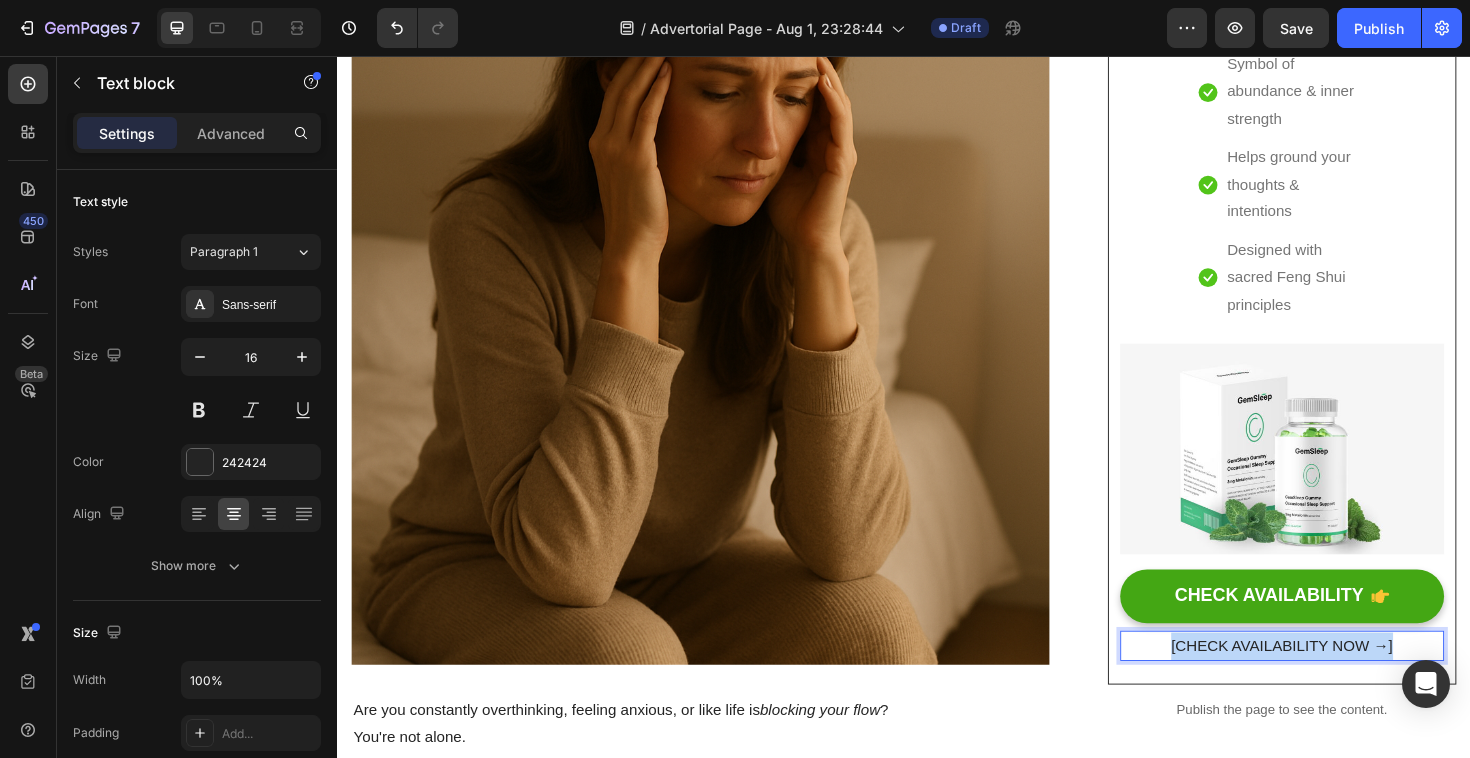 click on "[CHECK AVAILABILITY NOW →]" at bounding box center (1337, 681) 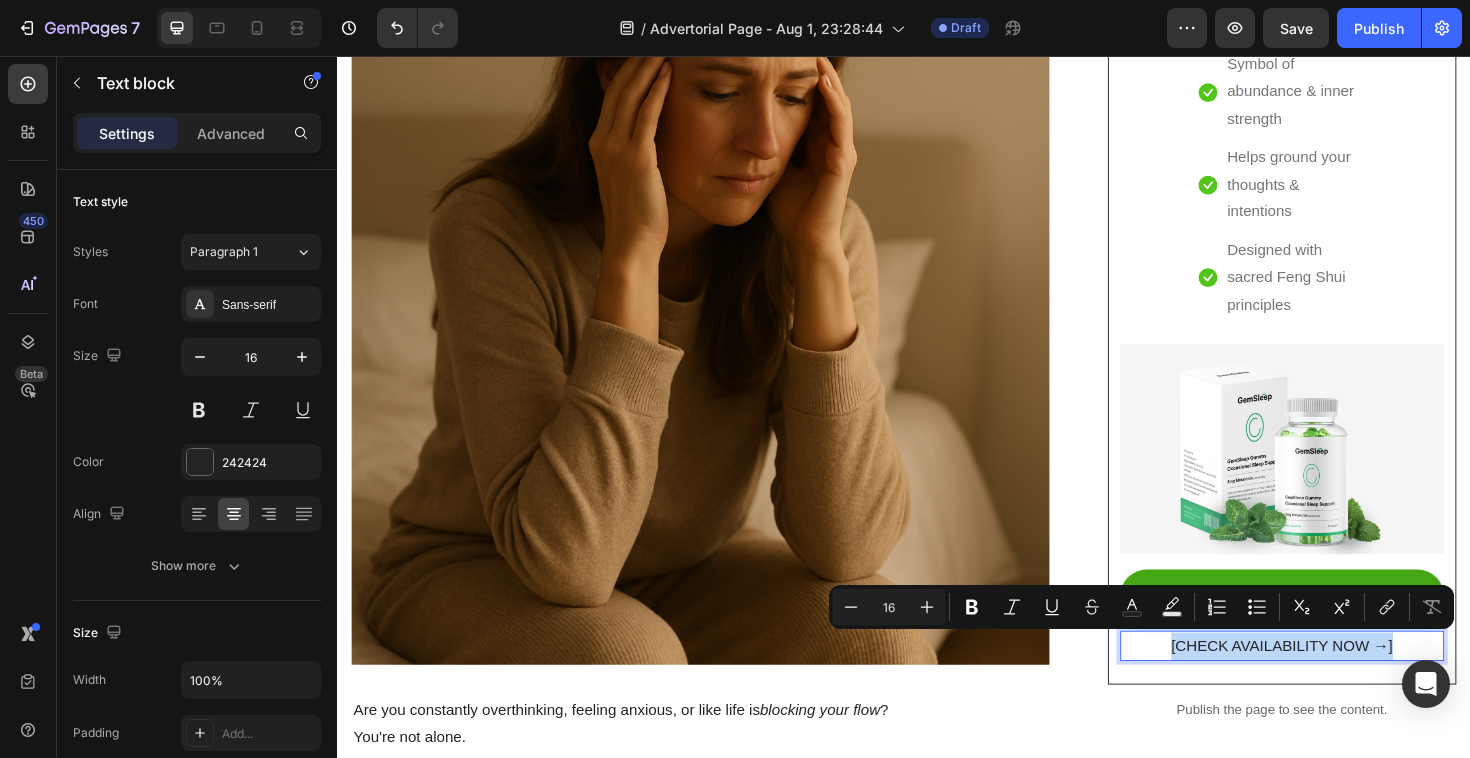copy on "[CHECK AVAILABILITY NOW →]" 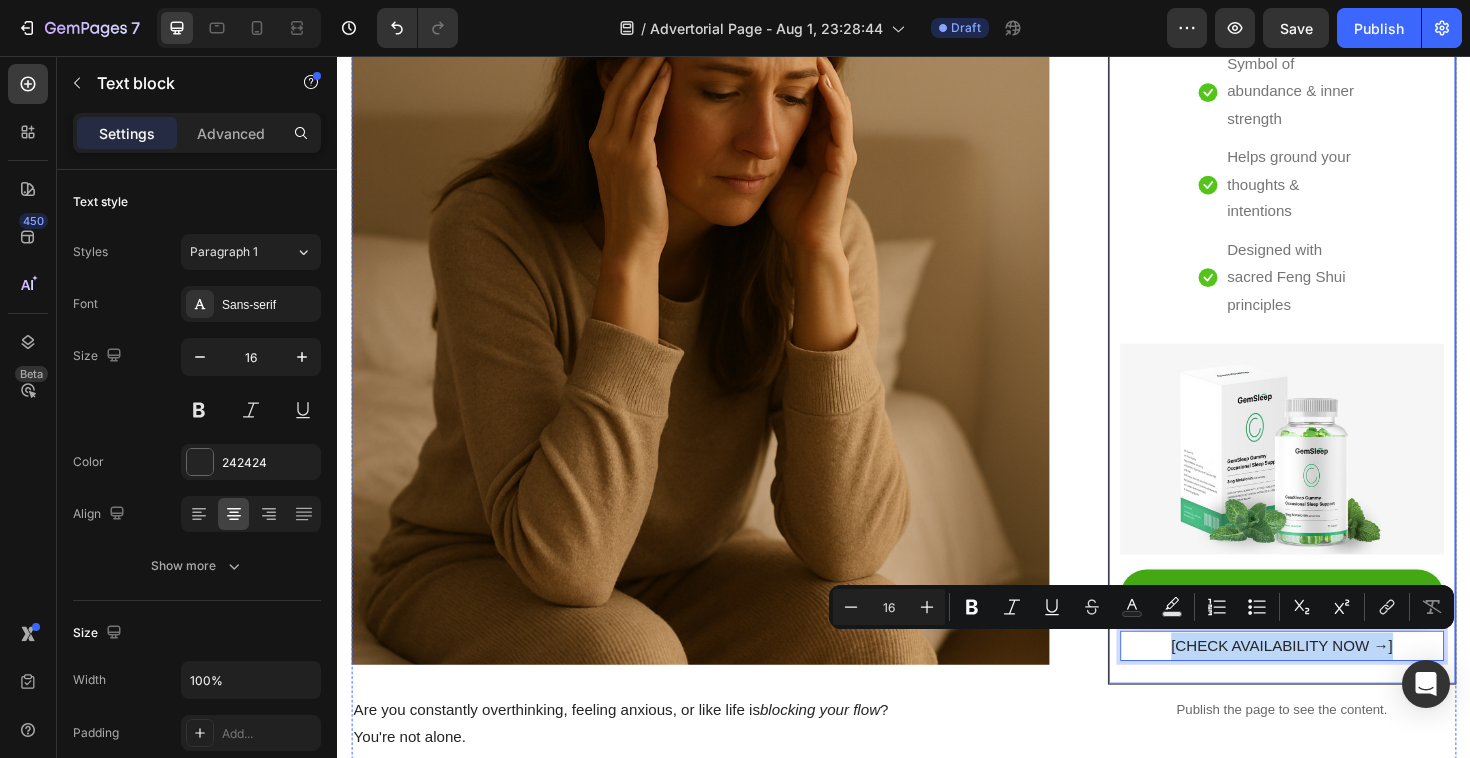 click on "⁠⁠⁠⁠⁠⁠⁠ Unique Energy Benefits Heading
Icon Blocks negative energy & emotional clutter Text block
Icon Symbol of abundance & inner strength Text block
Icon Helps ground your thoughts & intentions Text block
Icon Designed with sacred Feng Shui principles Text block Icon List Row Image  	   CHECK AVAILABILITY Button [CHECK AVAILABILITY NOW →] Text block   0" at bounding box center [1337, 267] 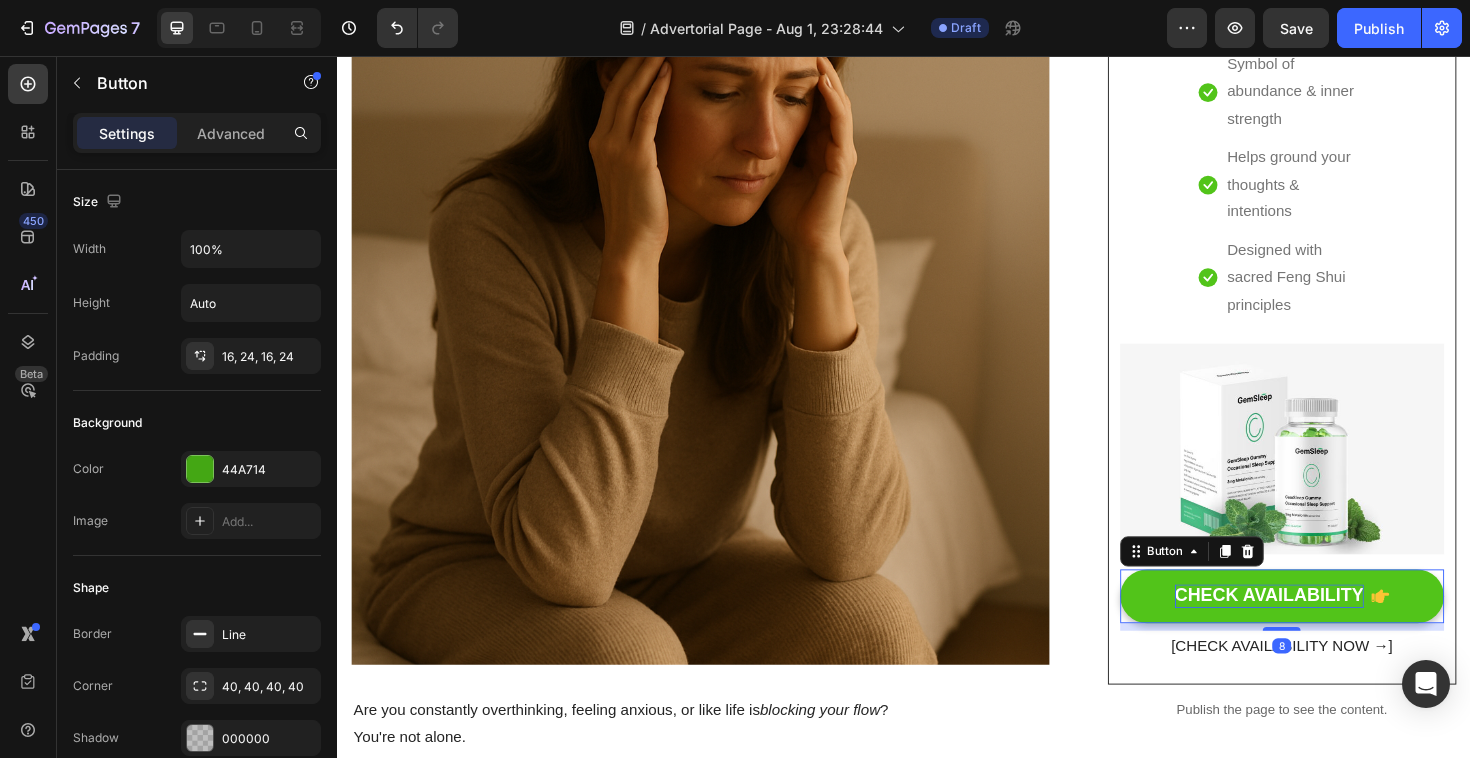 click on "CHECK AVAILABILITY" at bounding box center (1324, 628) 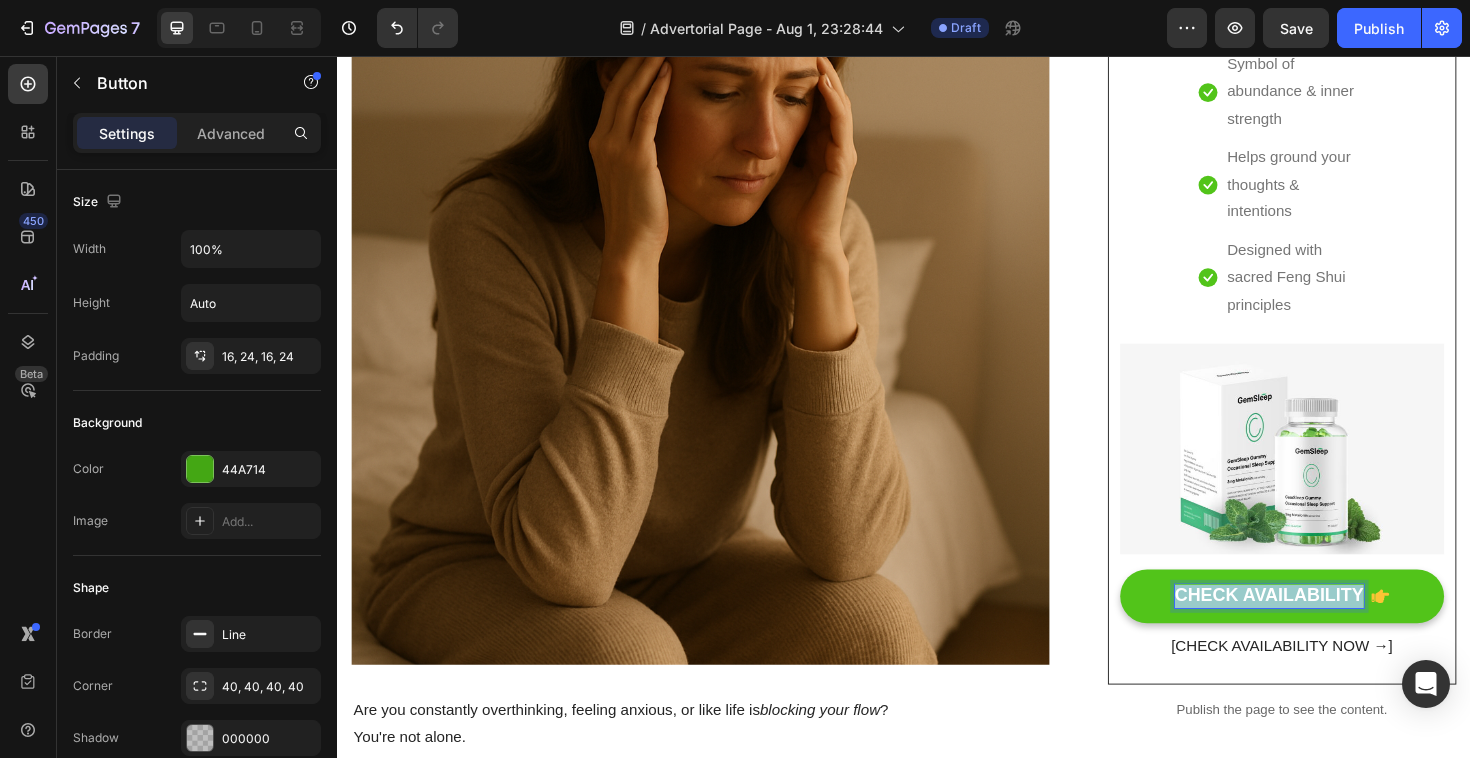 click on "CHECK AVAILABILITY" at bounding box center (1324, 628) 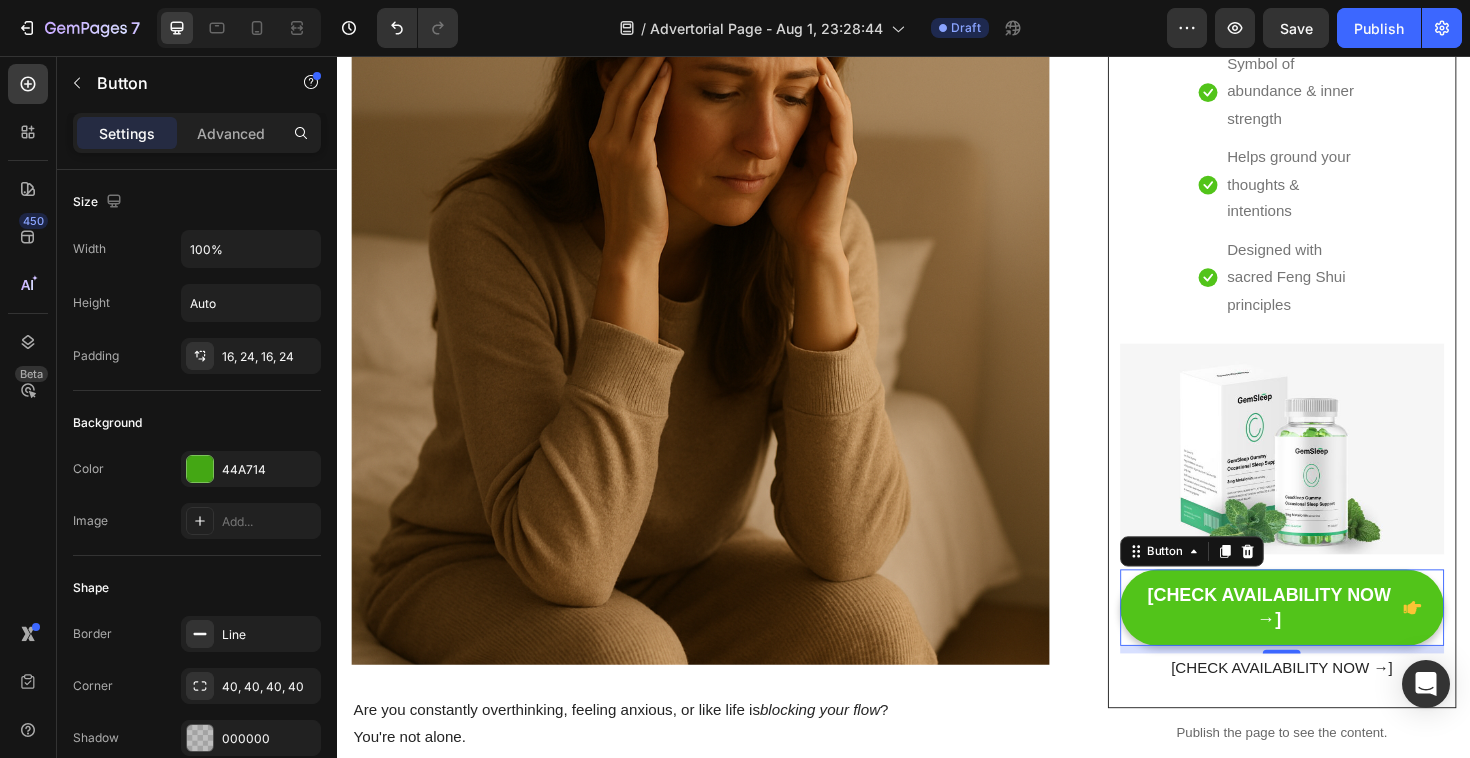 click 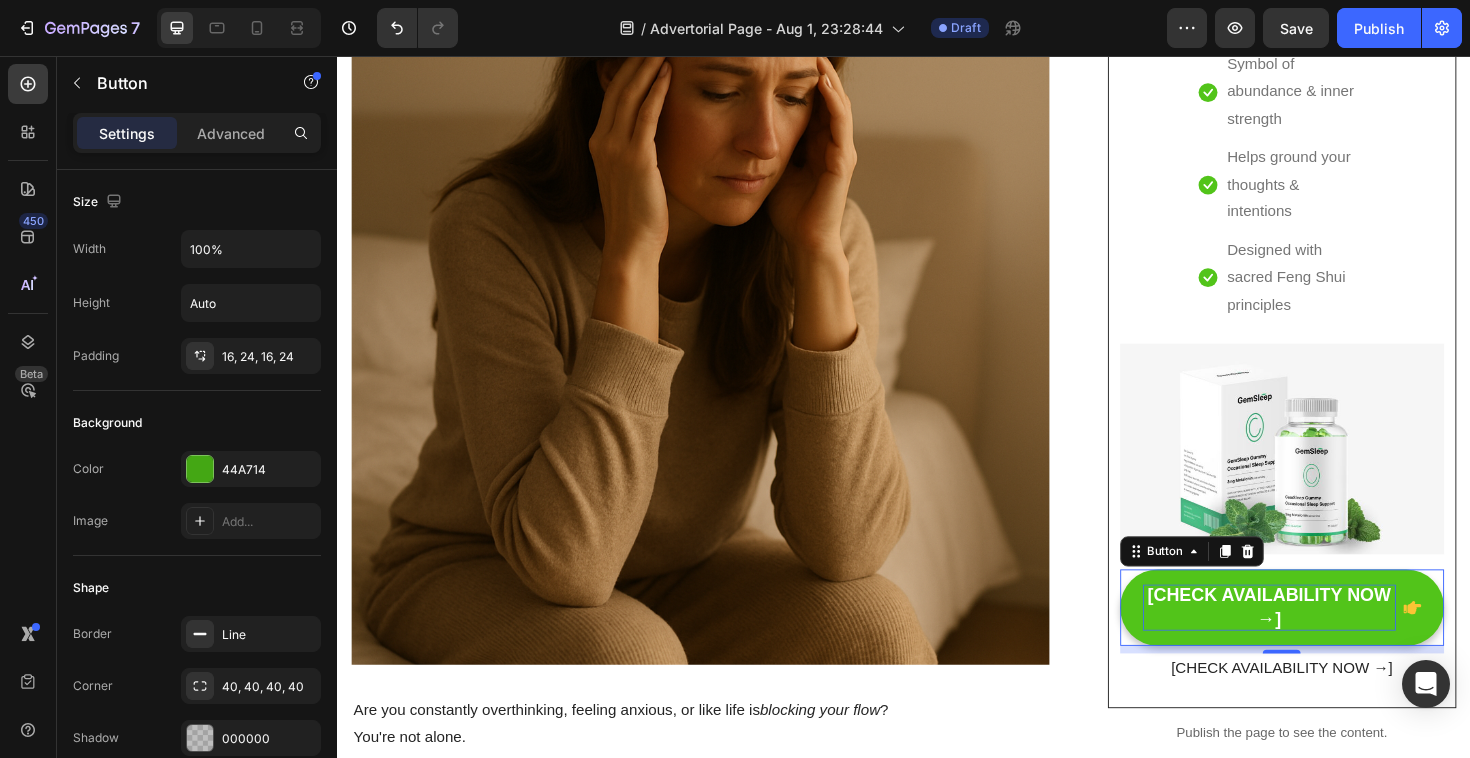 click on "[CHECK AVAILABILITY NOW →]" at bounding box center [1324, 640] 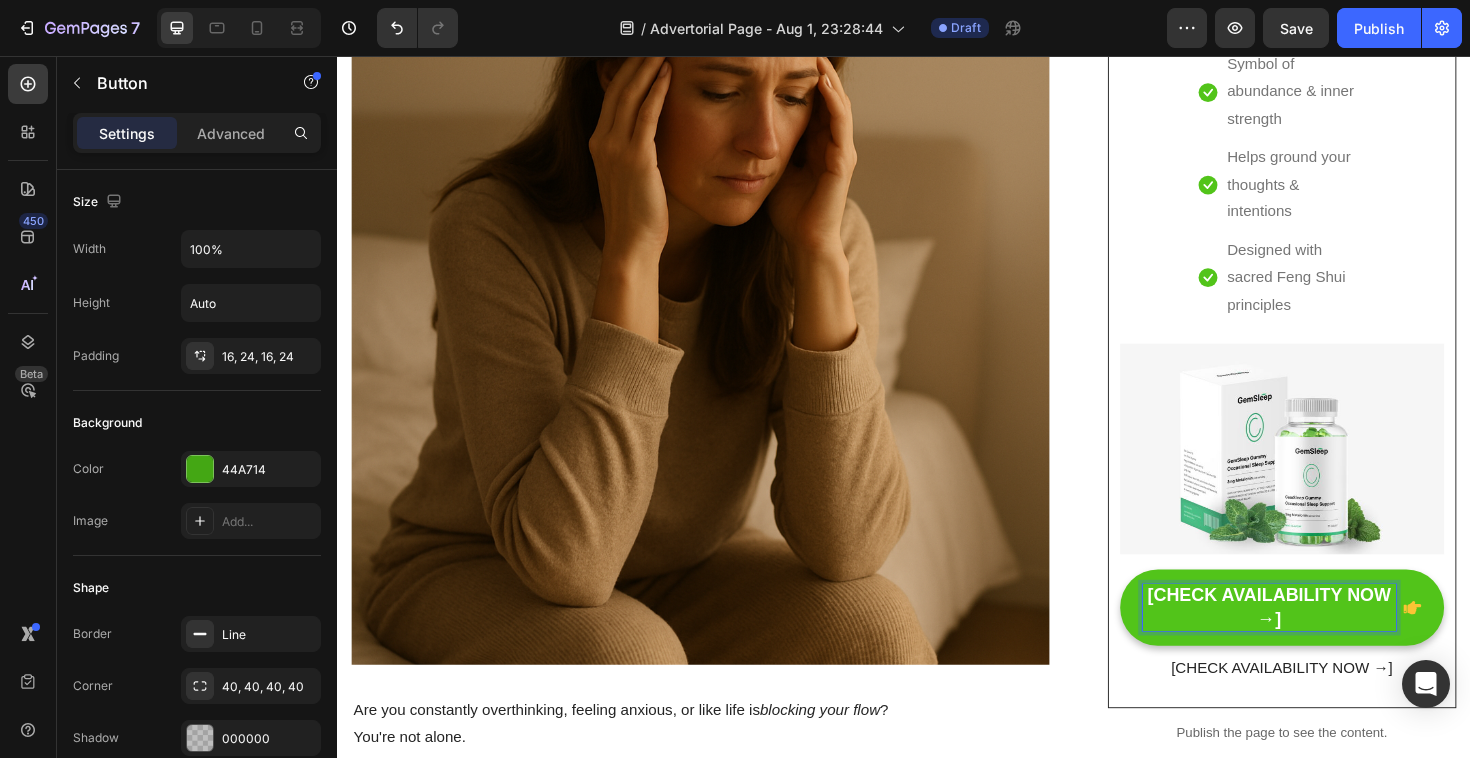 click on "[CHECK AVAILABILITY NOW →]" at bounding box center [1324, 640] 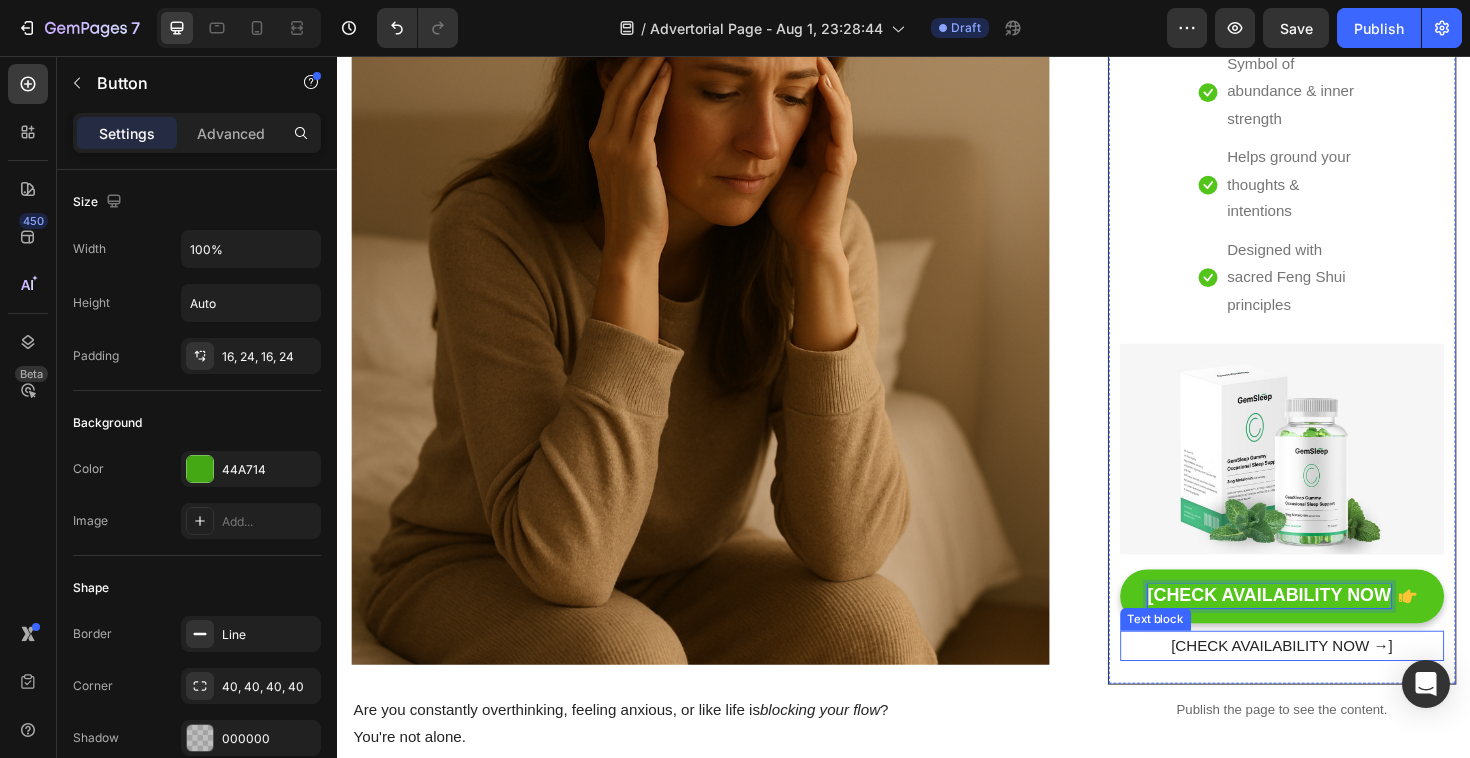 click on "[CHECK AVAILABILITY NOW →]" at bounding box center (1337, 681) 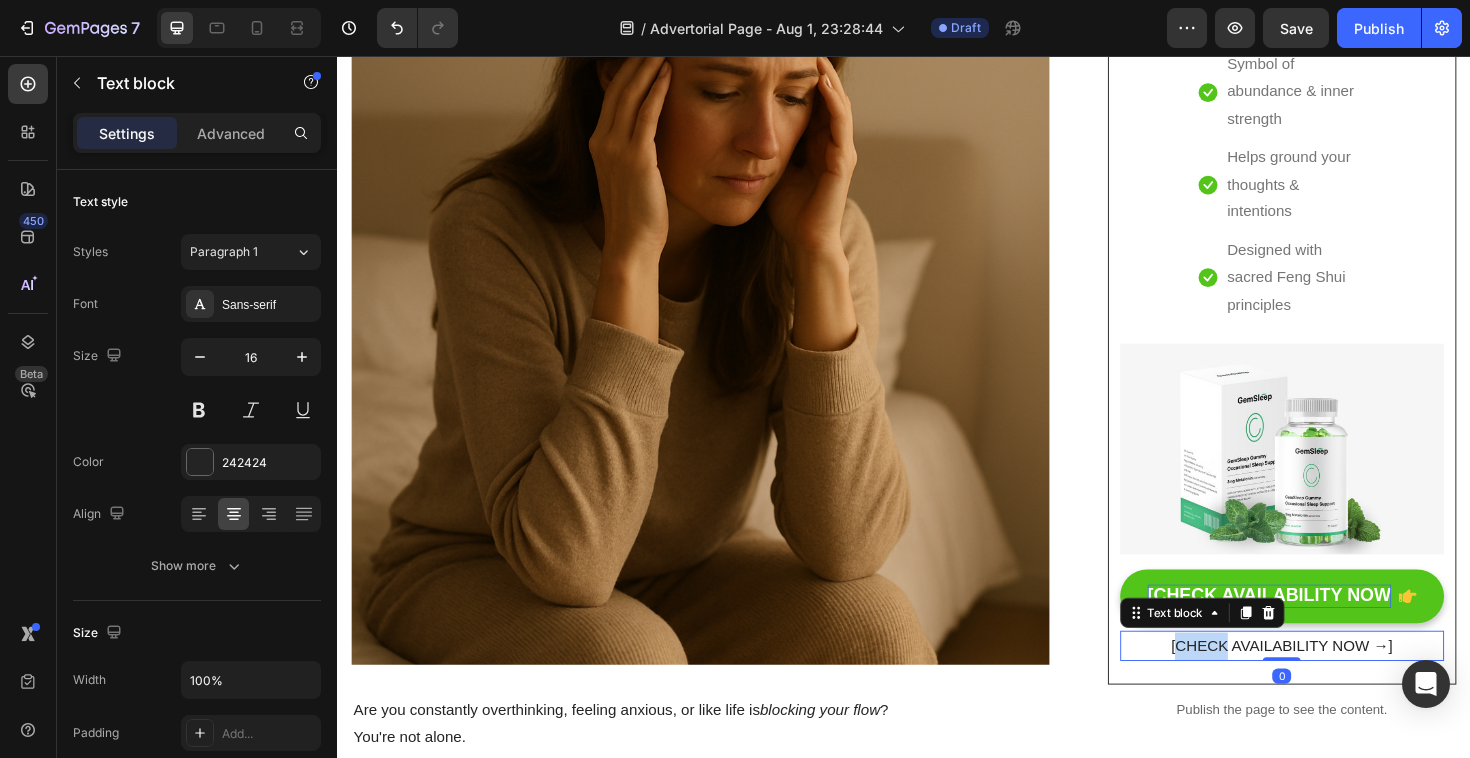click on "[CHECK AVAILABILITY NOW →]" at bounding box center (1337, 681) 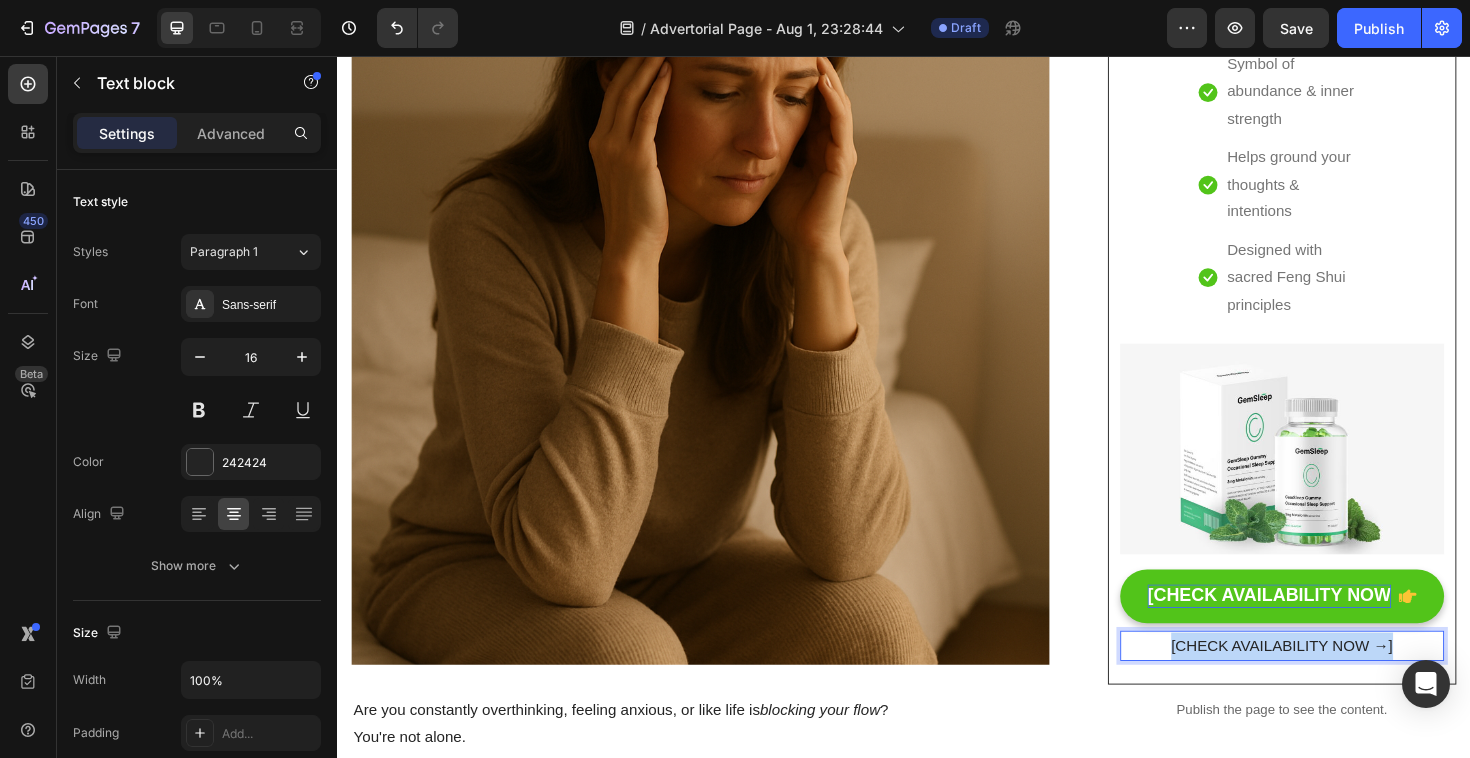 click on "[CHECK AVAILABILITY NOW →]" at bounding box center [1337, 681] 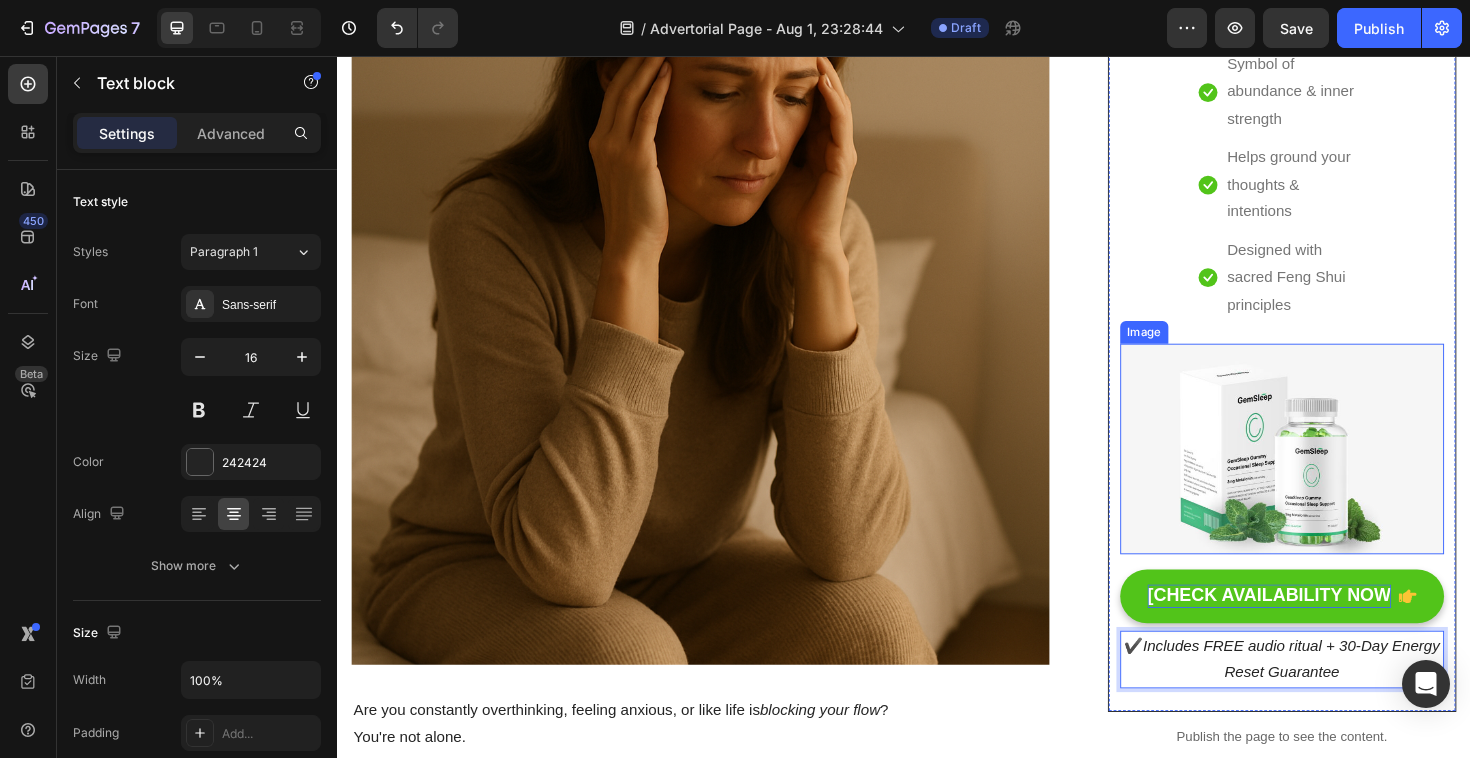 click at bounding box center (1337, 472) 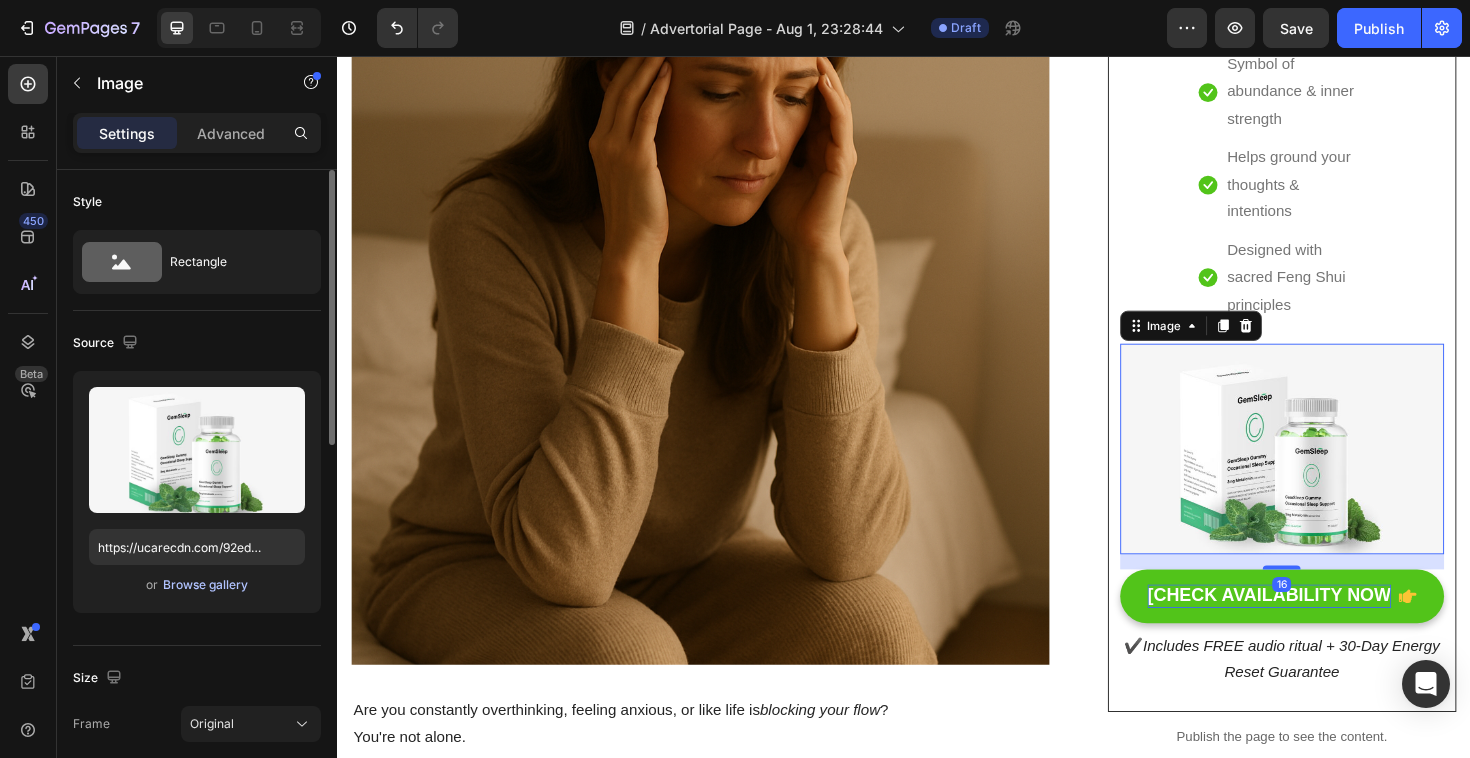 click on "Browse gallery" at bounding box center (205, 585) 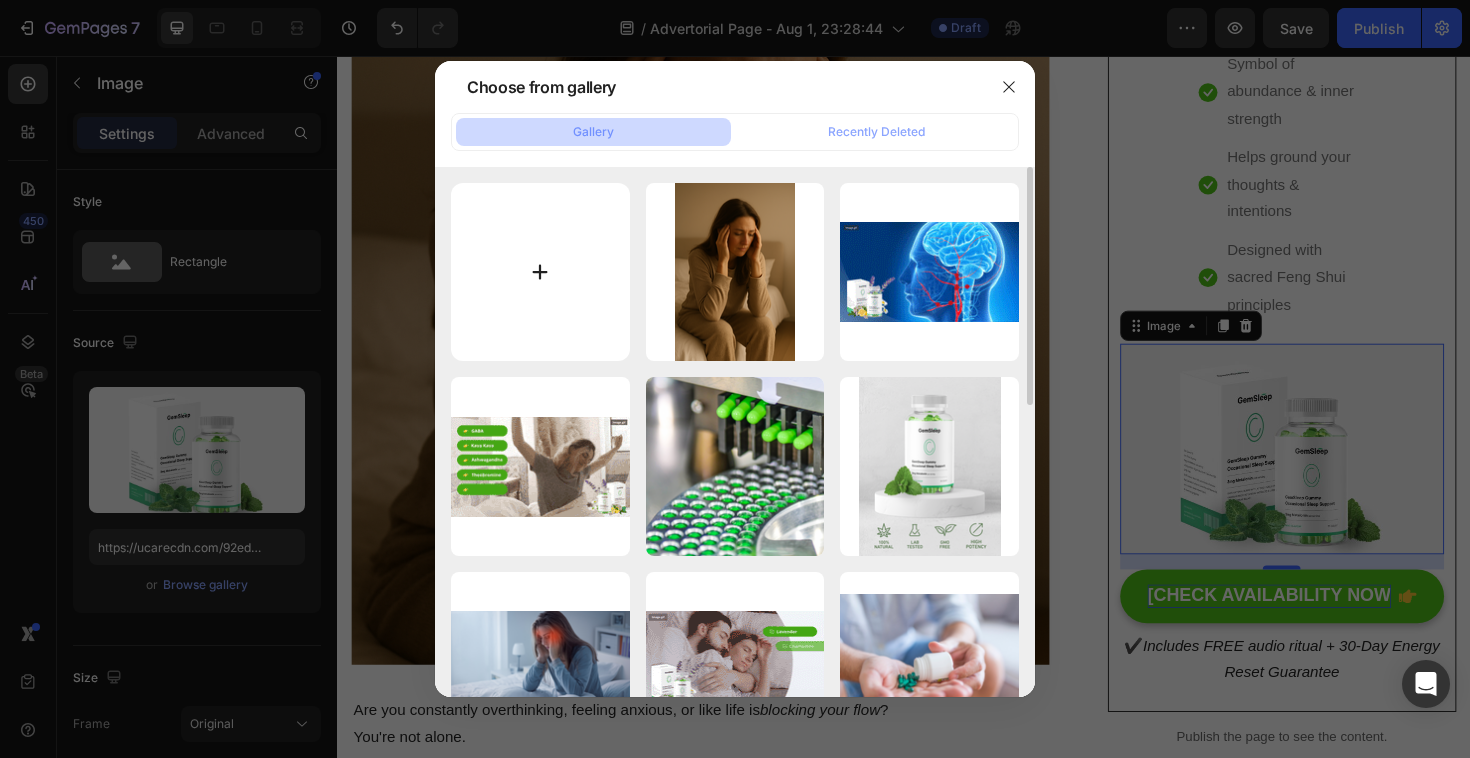 click at bounding box center [540, 272] 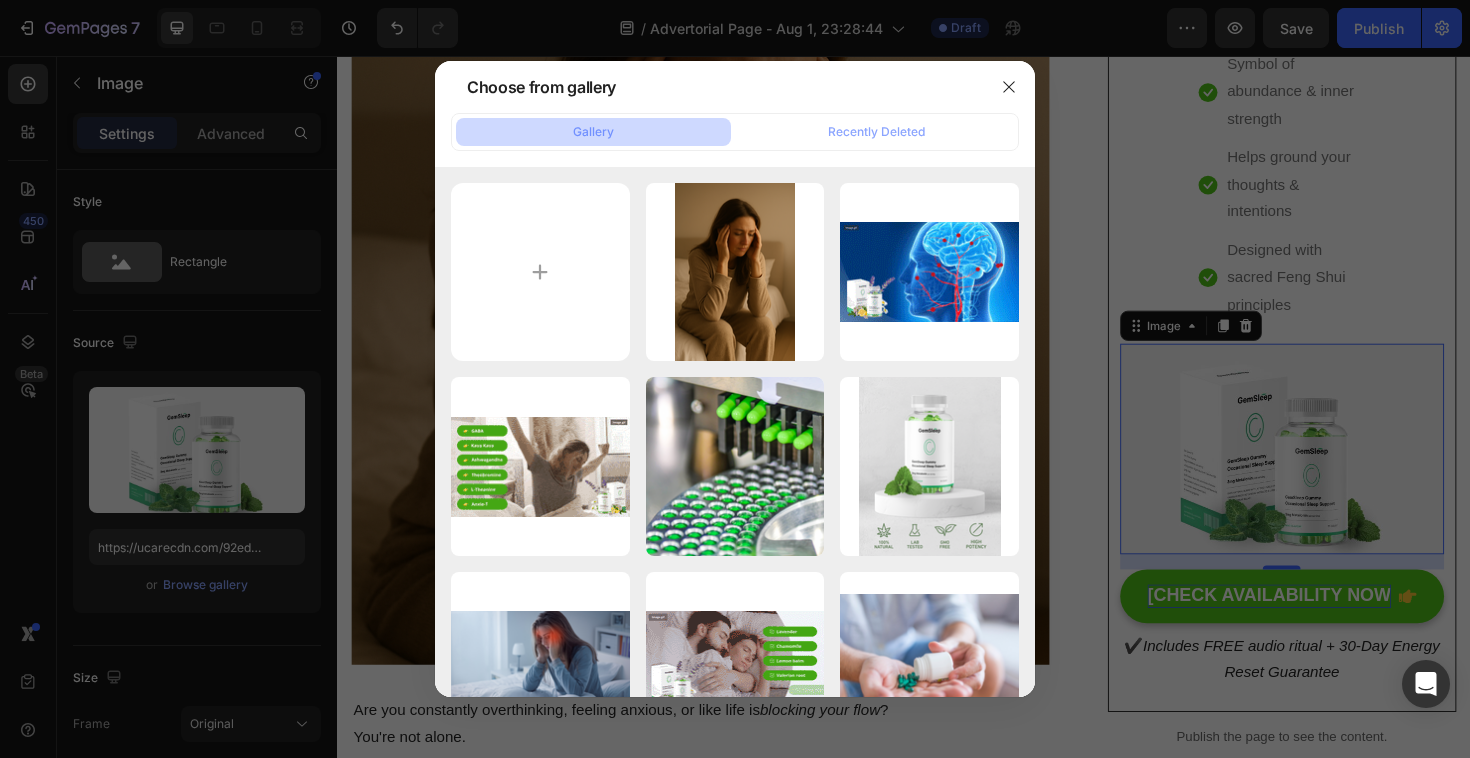 type on "C:\fakepath\Pulsera lucky.png" 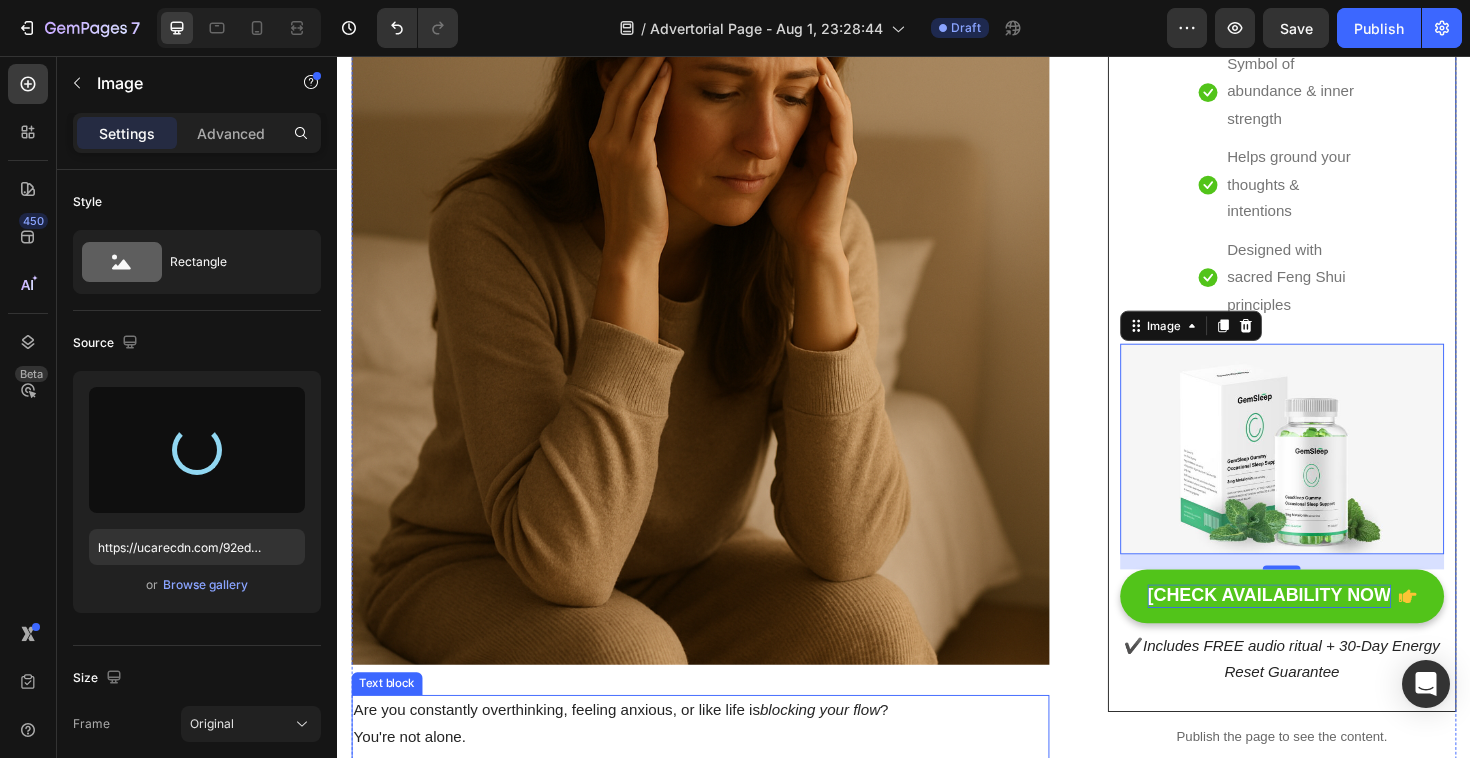 type on "https://cdn.shopify.com/s/files/1/0316/1558/2267/files/gempages_578011116949471760-ca08e25a-eeaa-419a-be48-308b4313a8c7.png" 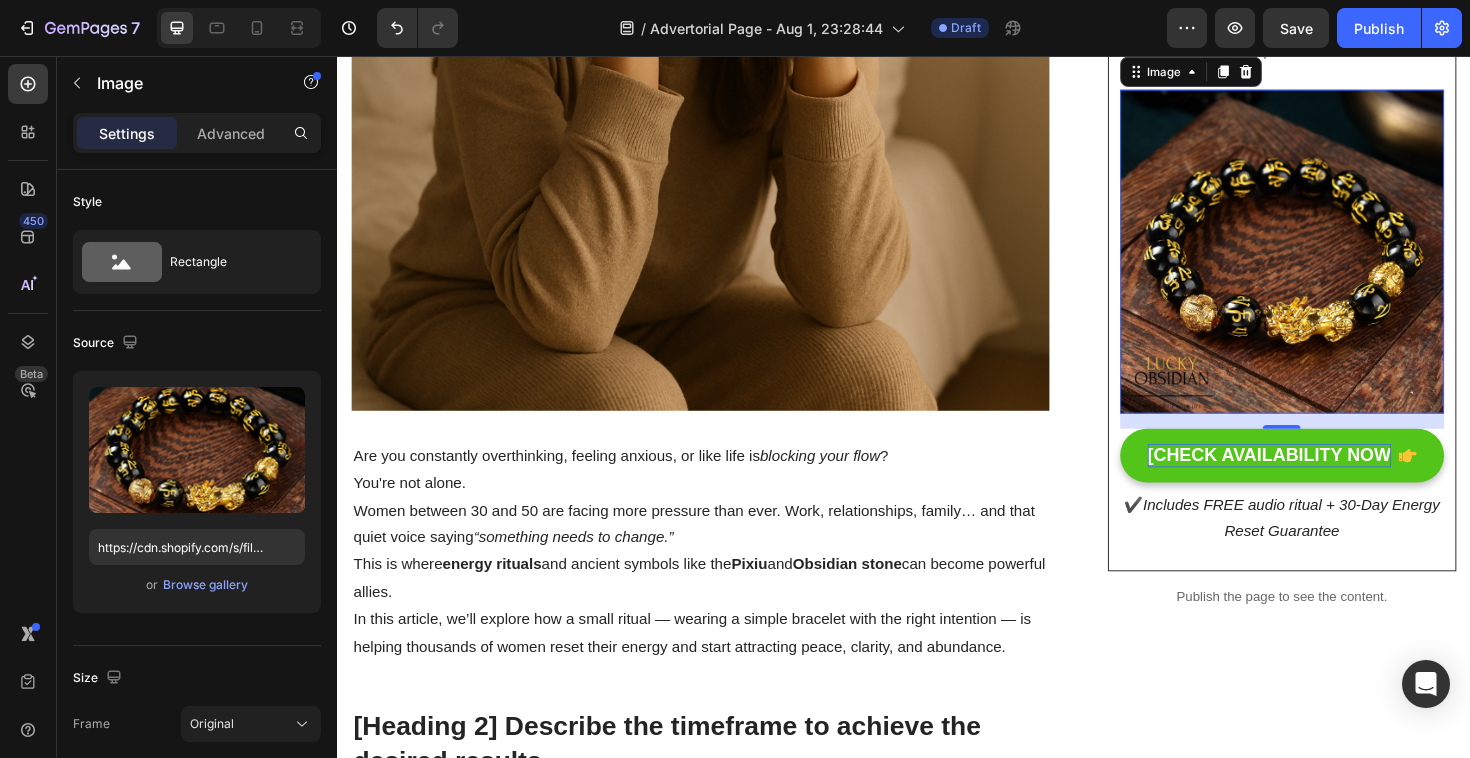 scroll, scrollTop: 628, scrollLeft: 0, axis: vertical 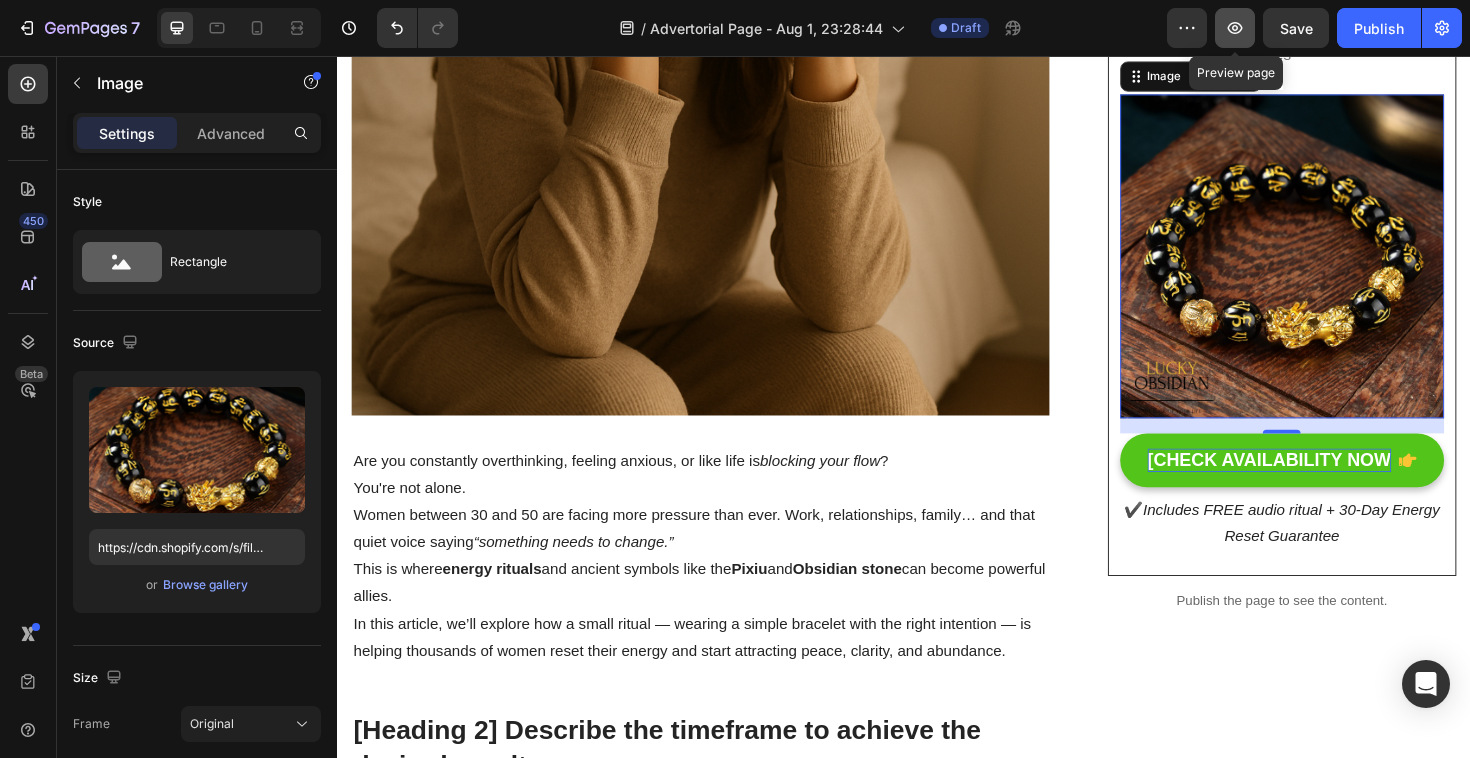 click 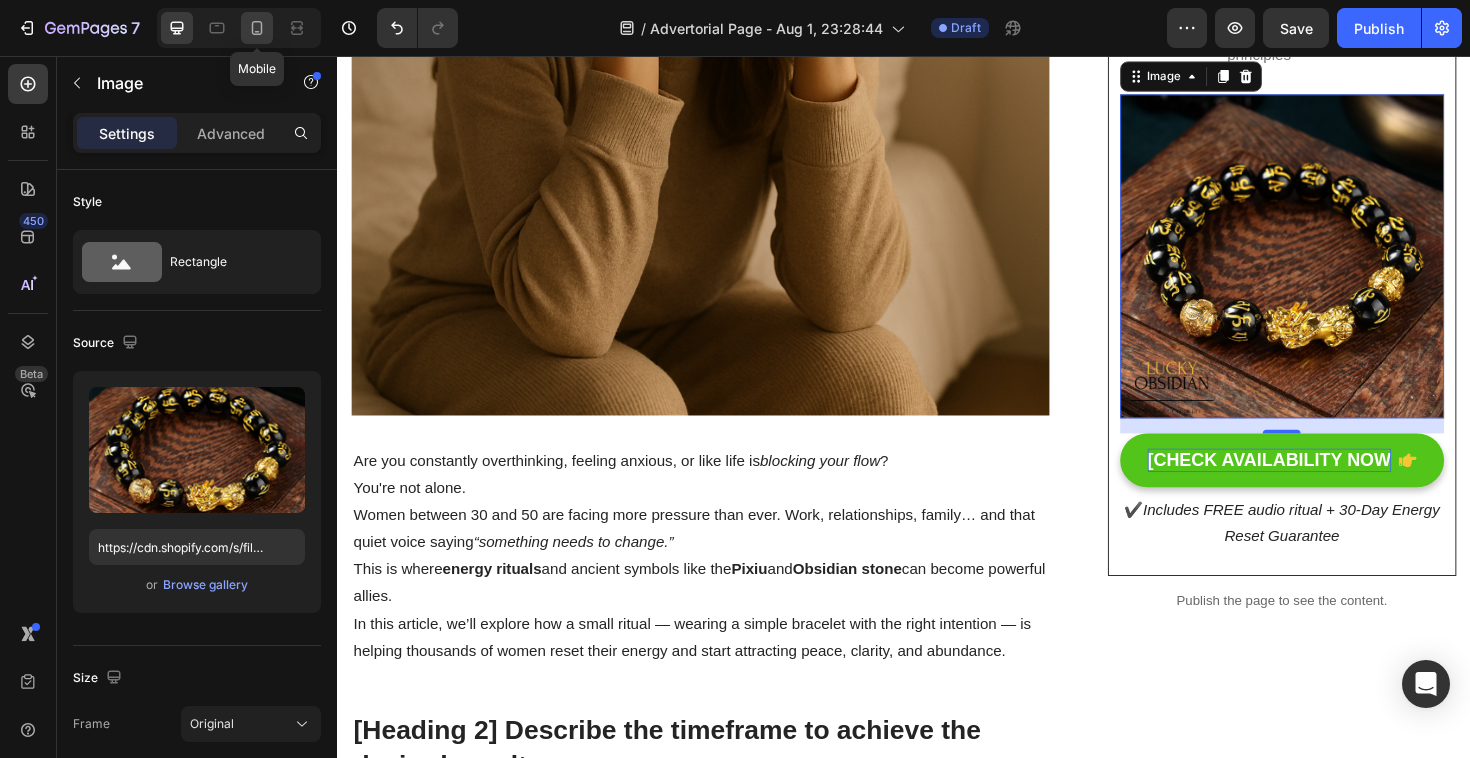 click 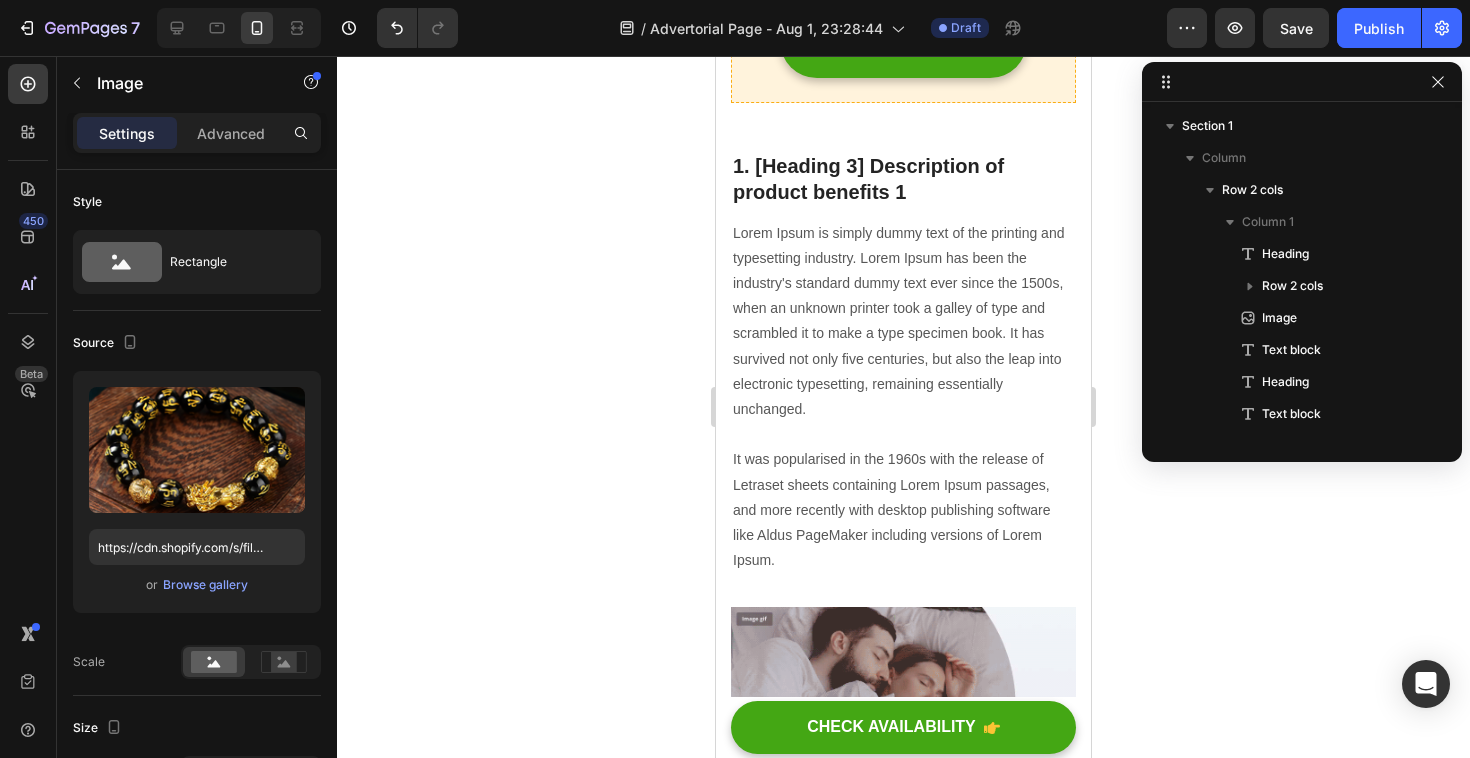 scroll, scrollTop: 2307, scrollLeft: 0, axis: vertical 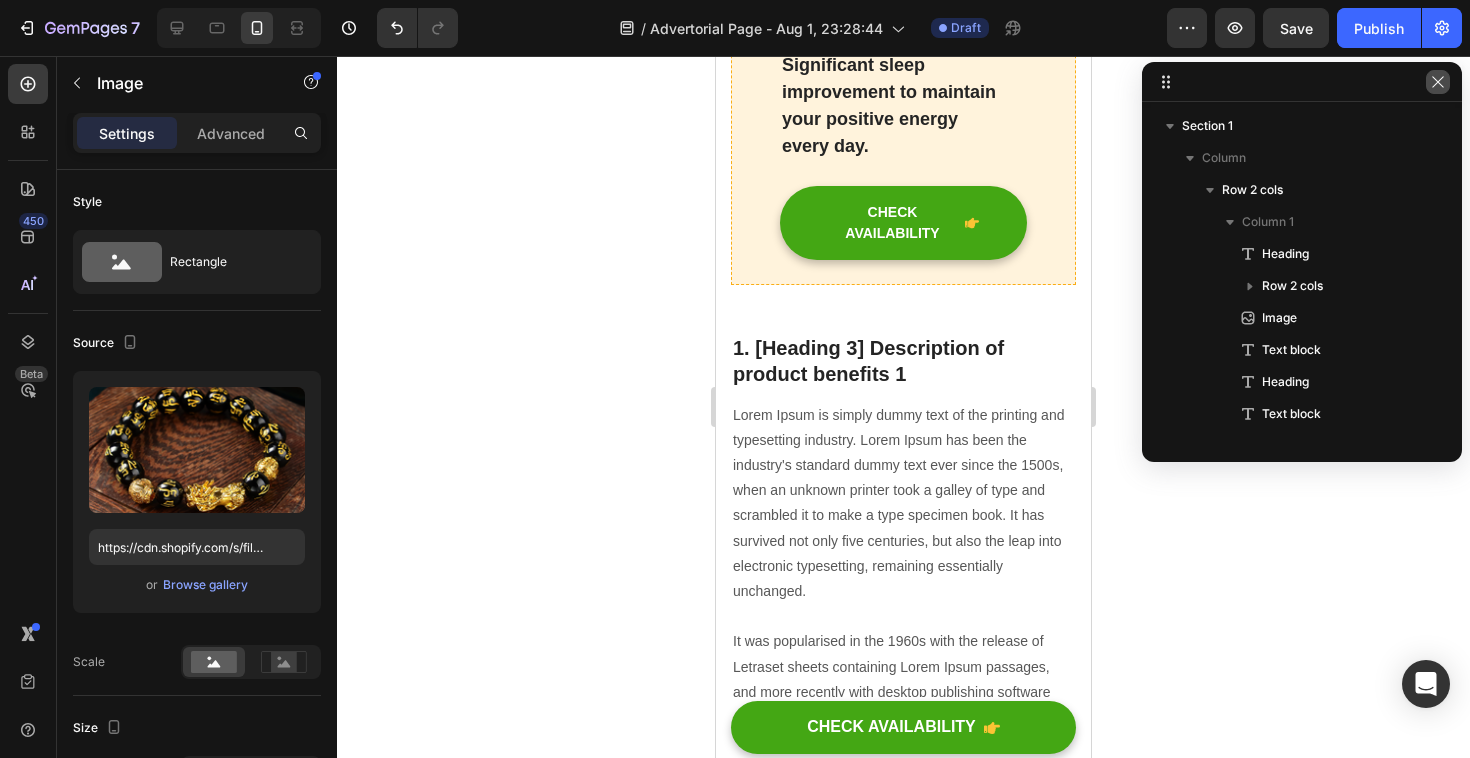 click 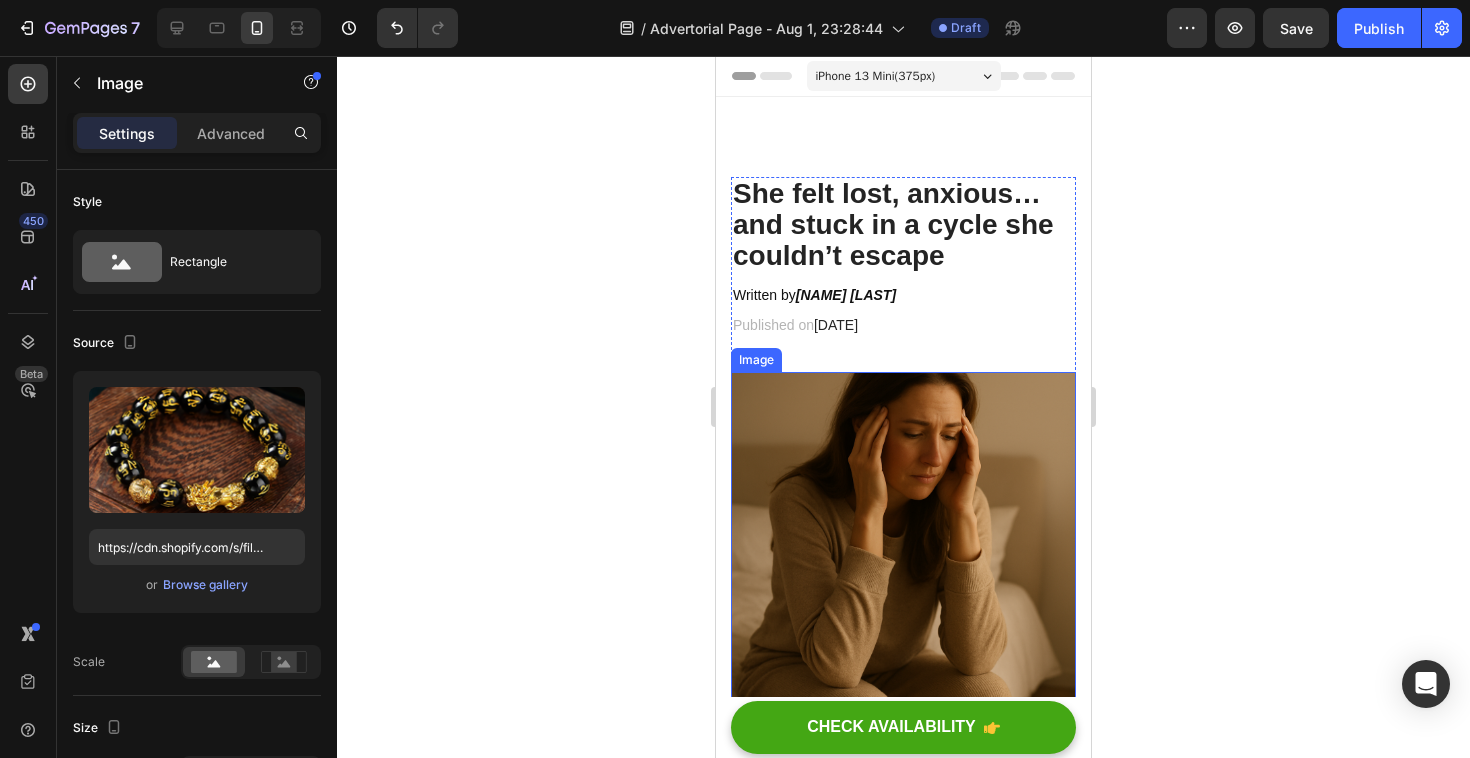 scroll, scrollTop: 224, scrollLeft: 0, axis: vertical 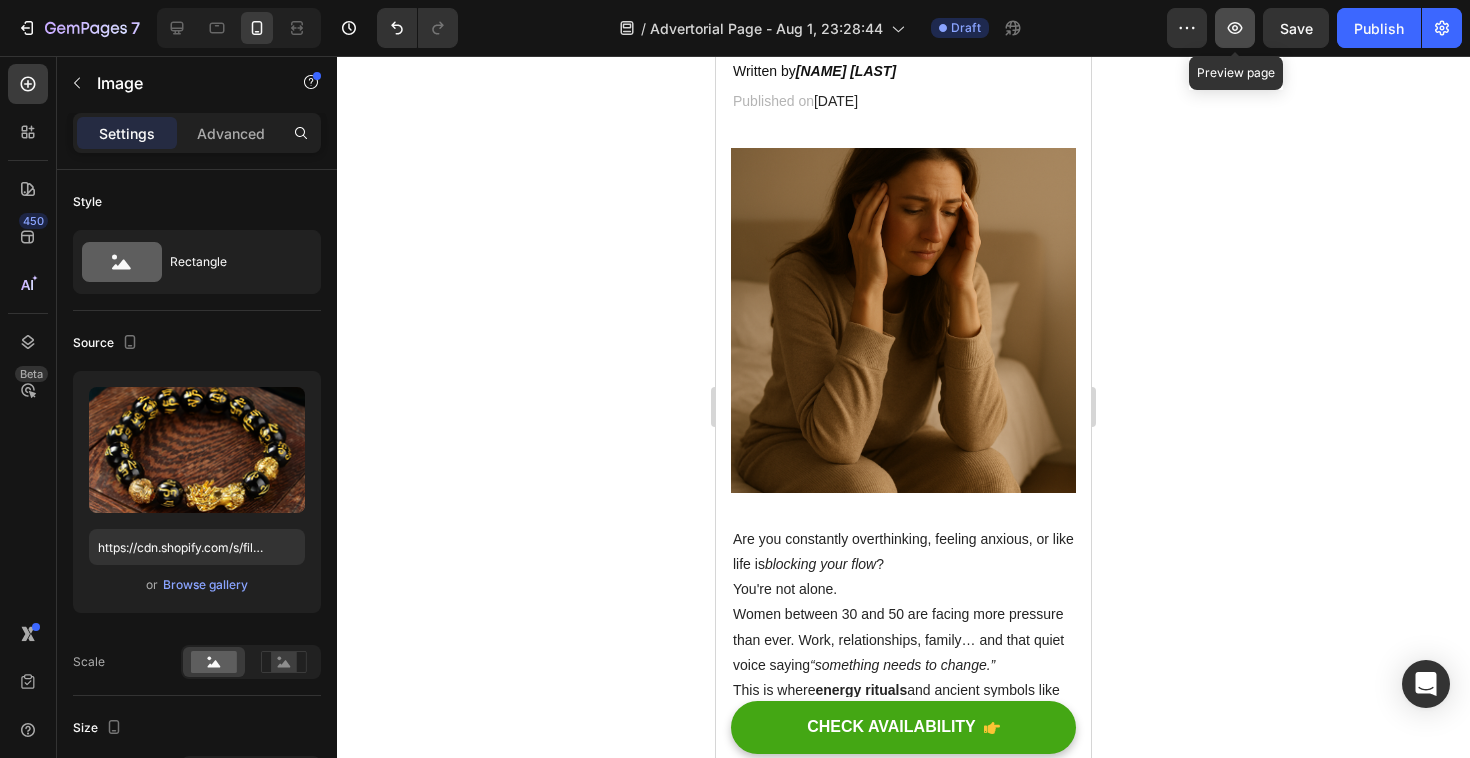 click 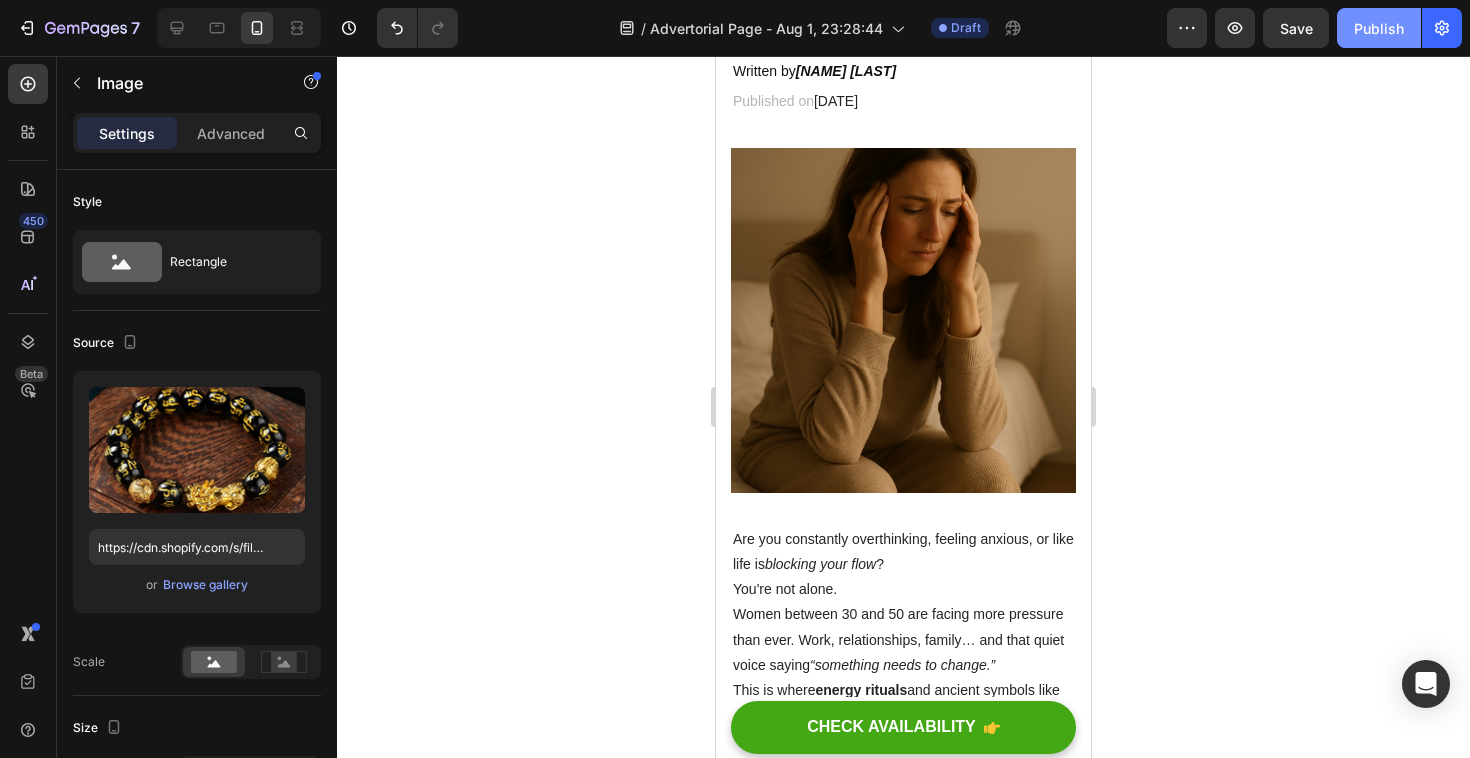 click on "Publish" 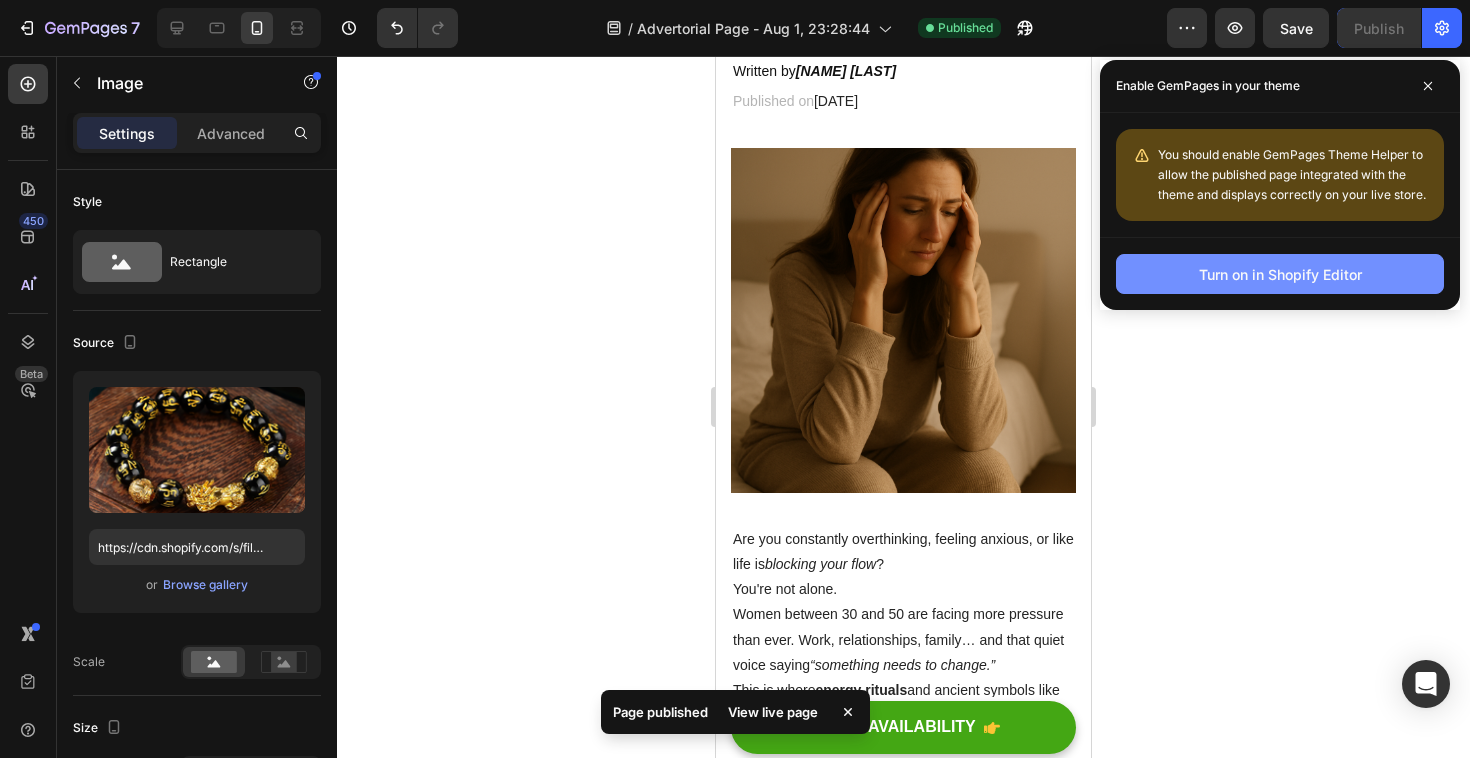 click on "Turn on in Shopify Editor" at bounding box center [1280, 274] 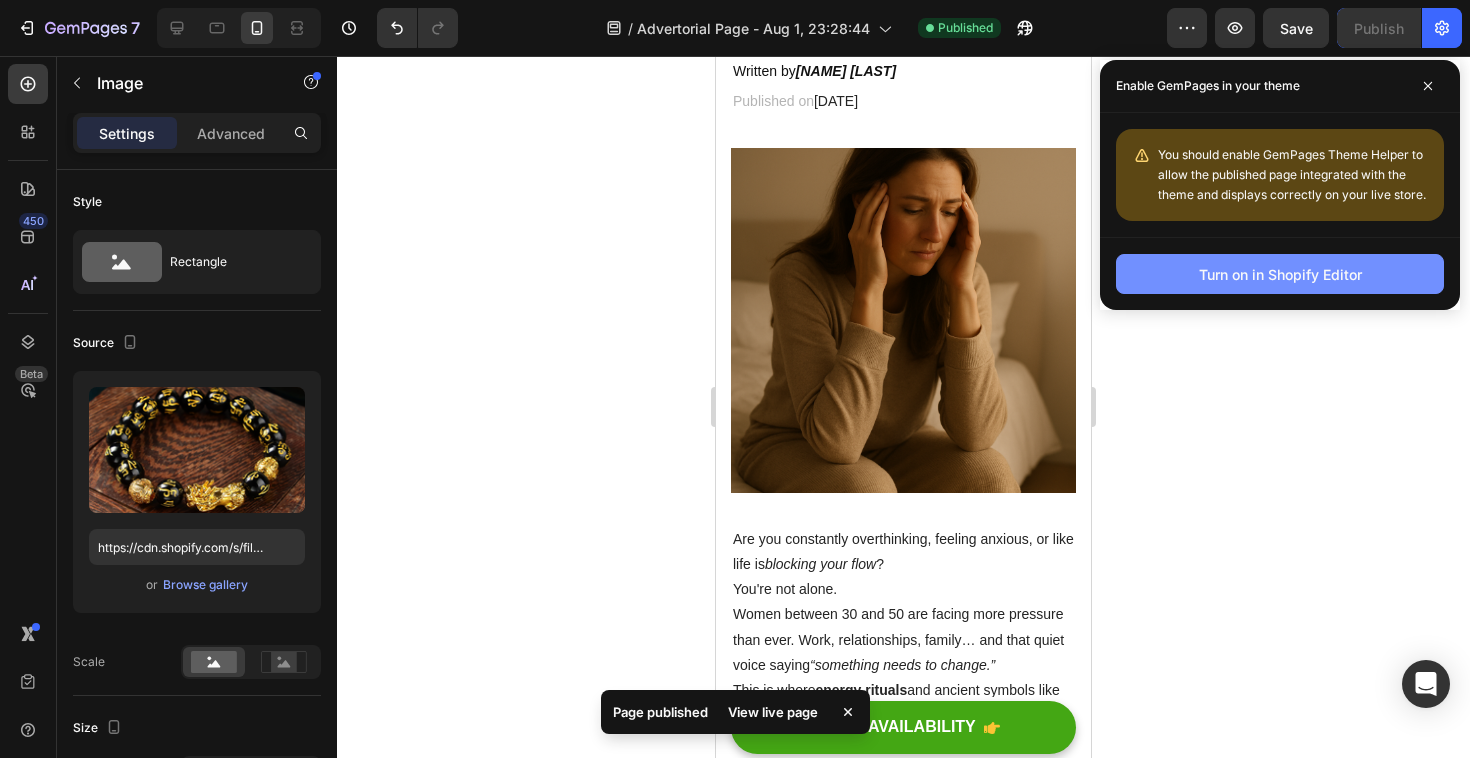 click on "7   /  Advertorial Page - Aug 1, 23:28:44 Published Preview  Save   Publish  450 Beta Sections(18) Elements(83) Section Element Hero Section Product Detail Brands Trusted Badges Guarantee Product Breakdown How to use Testimonials Compare Bundle FAQs Social Proof Brand Story Product List Collection Blog List Contact Sticky Add to Cart Custom Footer Browse Library 450 Layout
Row
Row
Row
Row Text
Heading
Text Block Button
Button
Button Media
Image
Image" at bounding box center (735, 0) 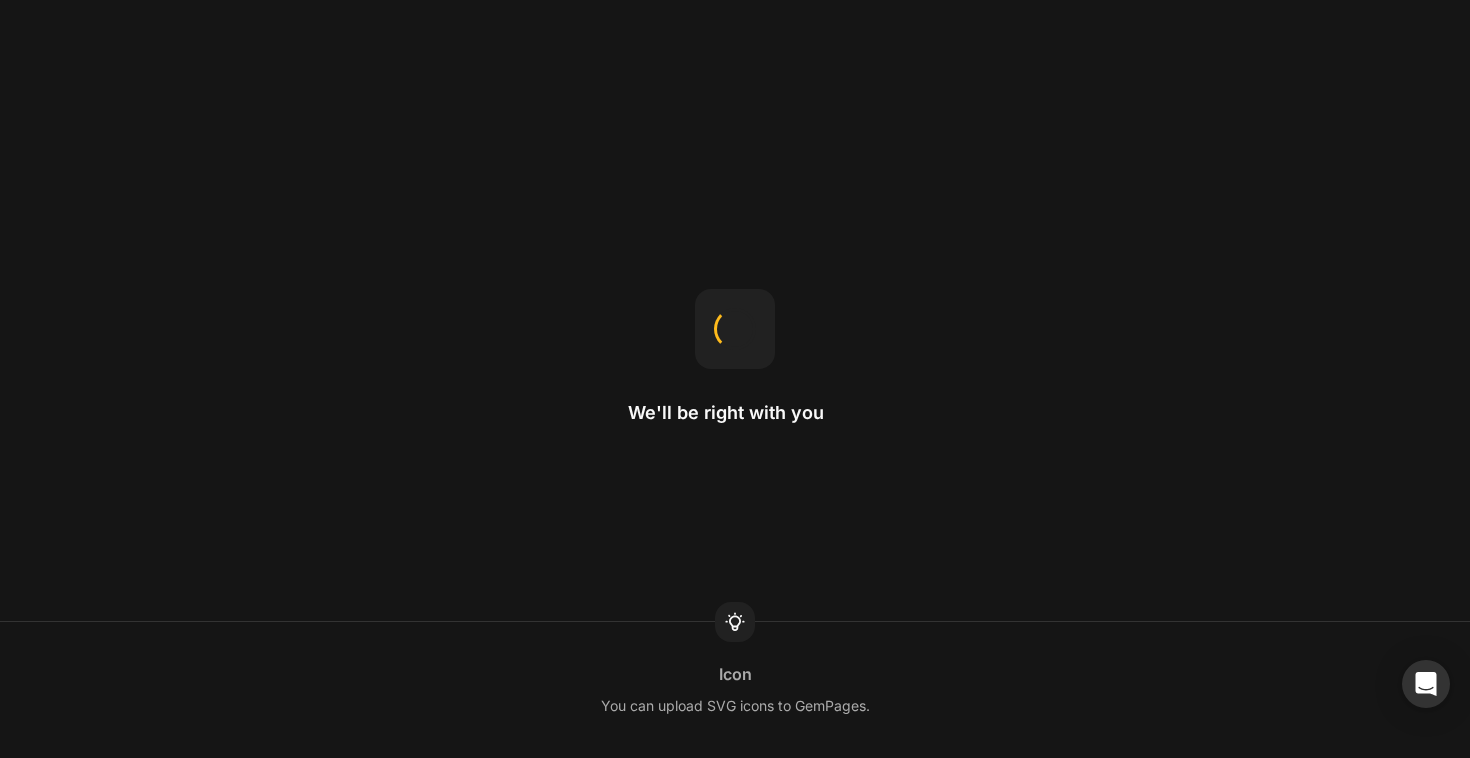 scroll, scrollTop: 0, scrollLeft: 0, axis: both 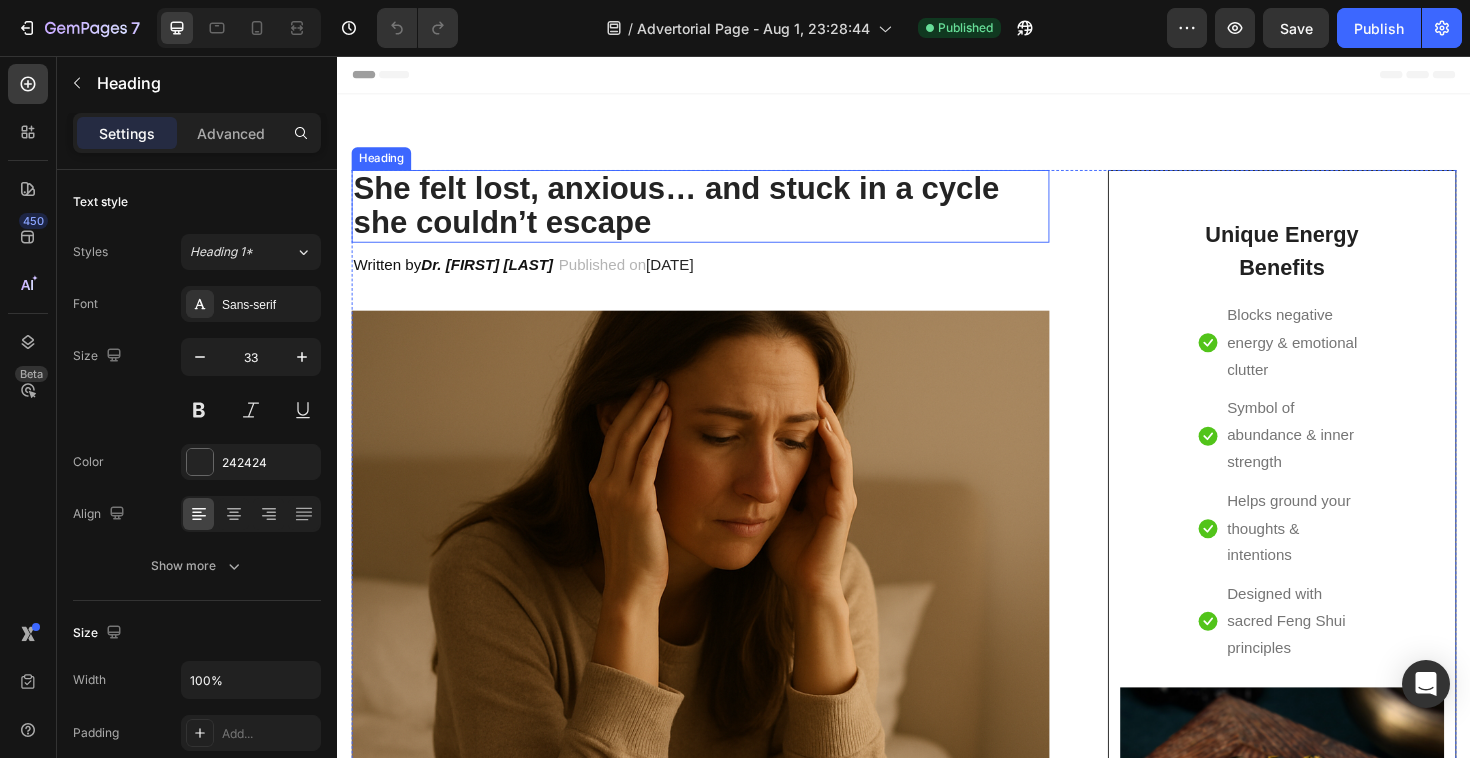 click on "She felt lost, anxious… and stuck in a cycle she couldn’t escape" at bounding box center [721, 215] 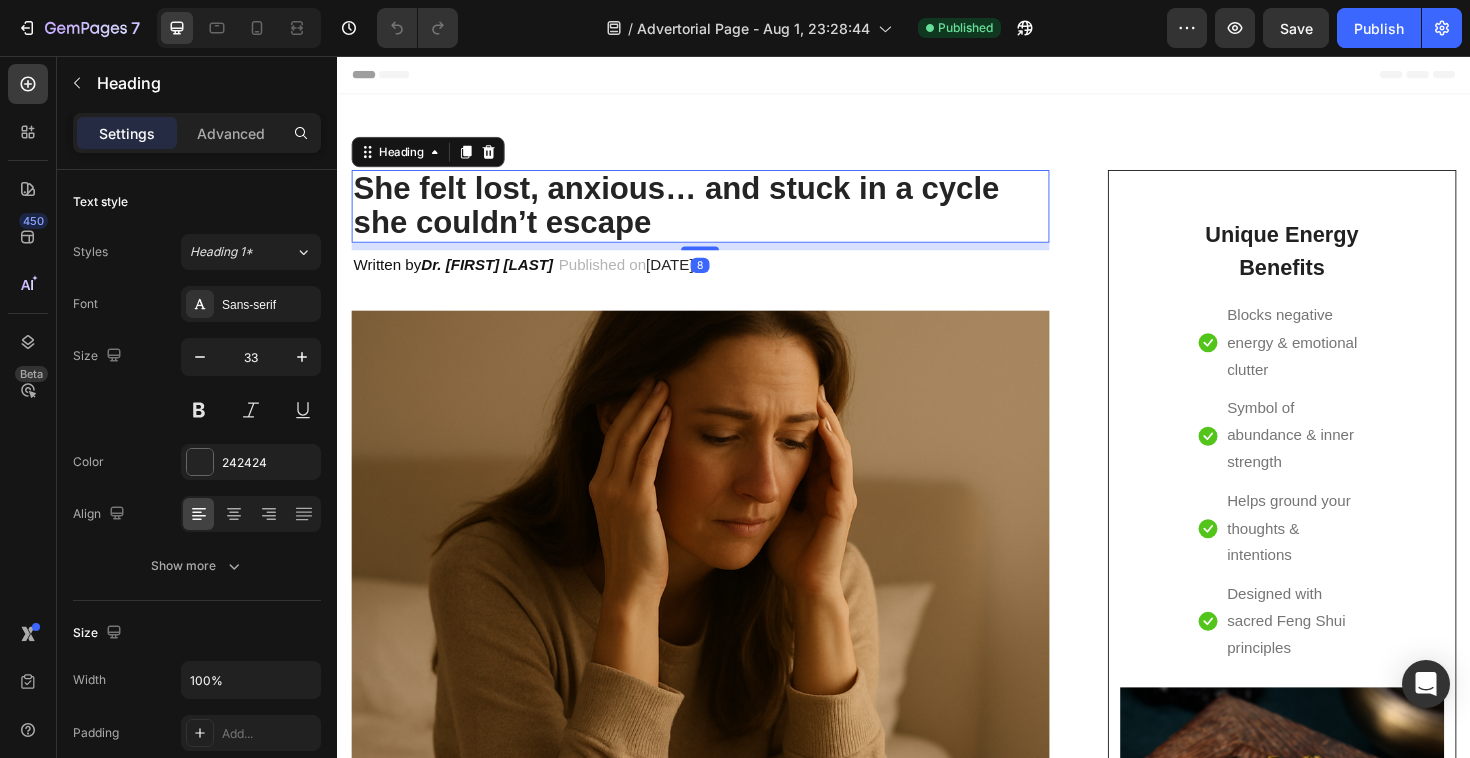 click on "She felt lost, anxious… and stuck in a cycle she couldn’t escape" at bounding box center [721, 215] 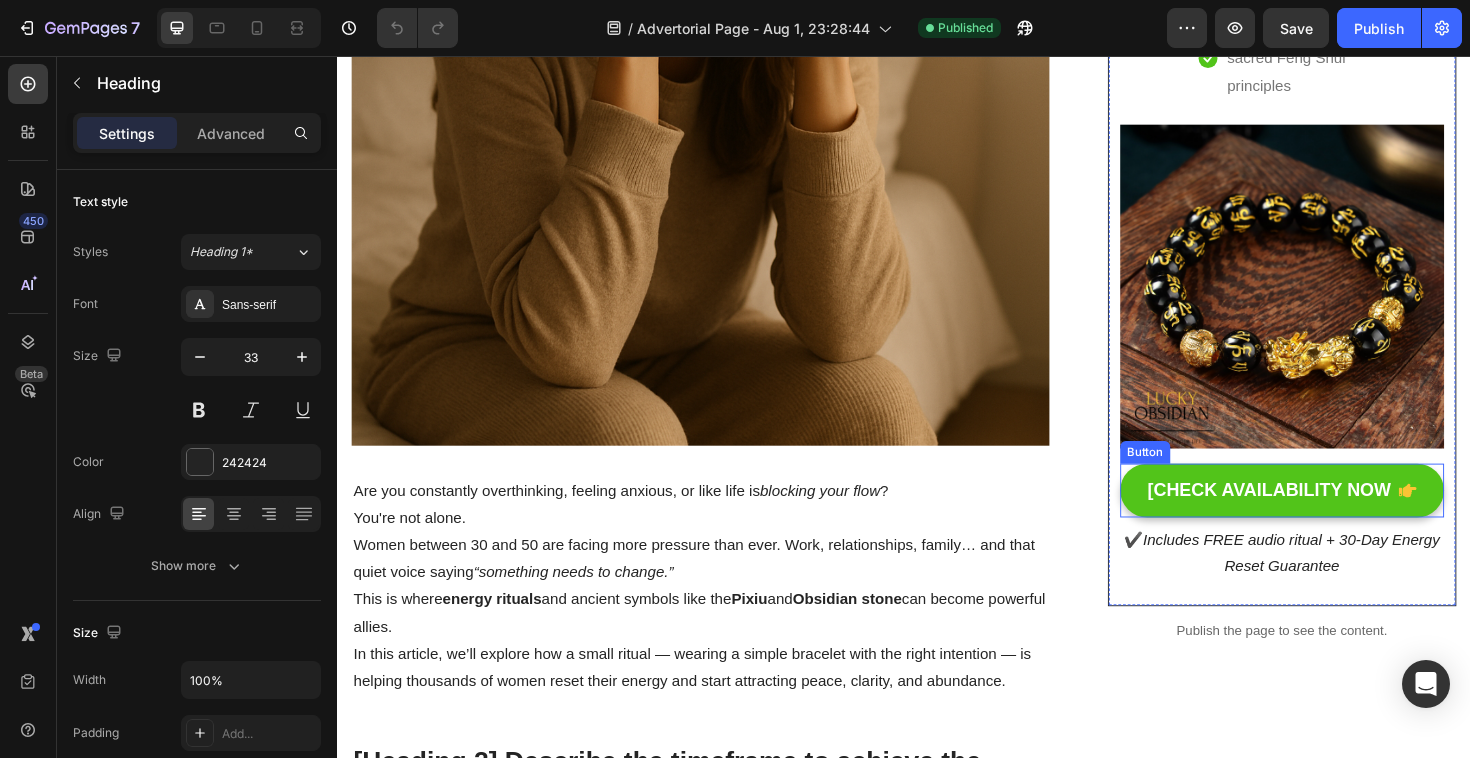 scroll, scrollTop: 667, scrollLeft: 0, axis: vertical 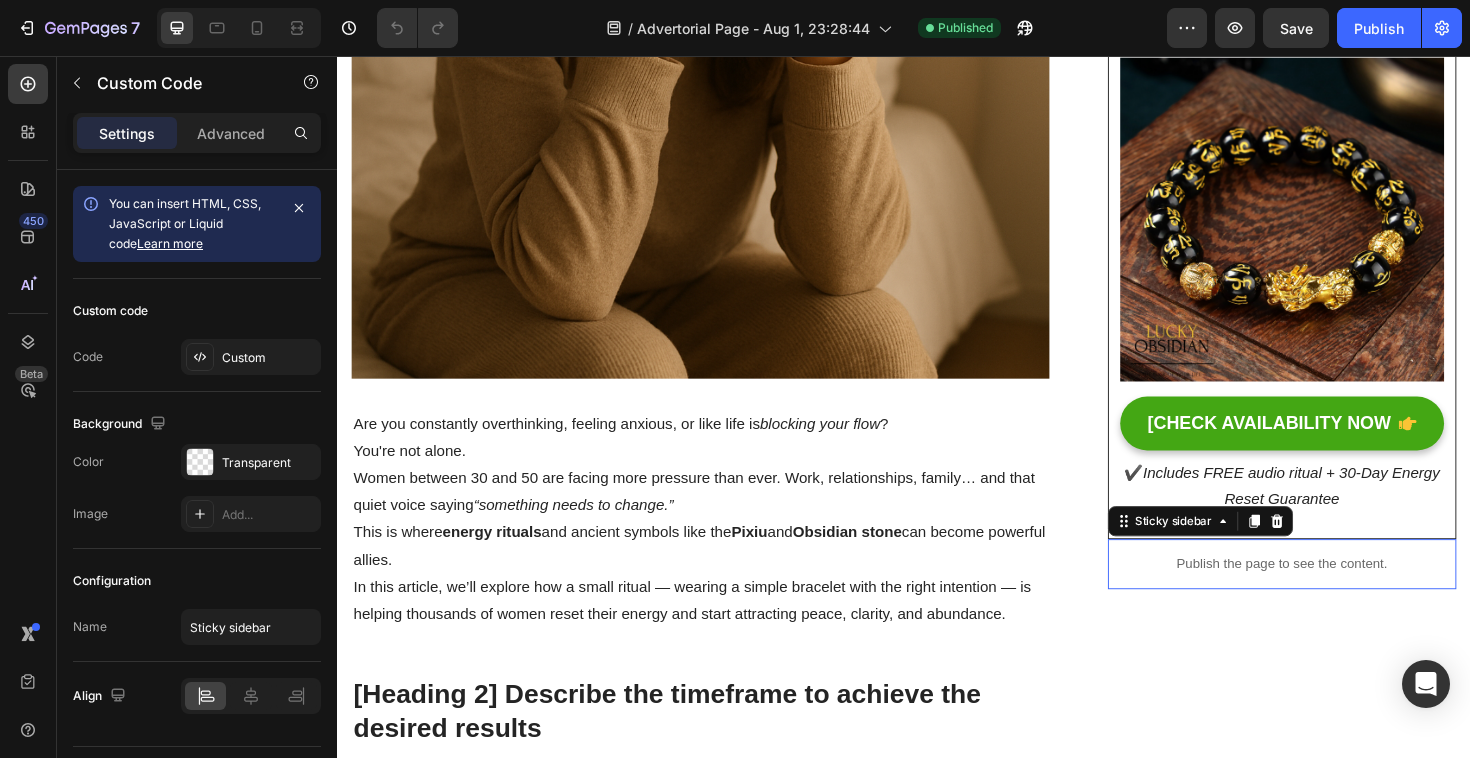click on "Publish the page to see the content." at bounding box center (1337, 594) 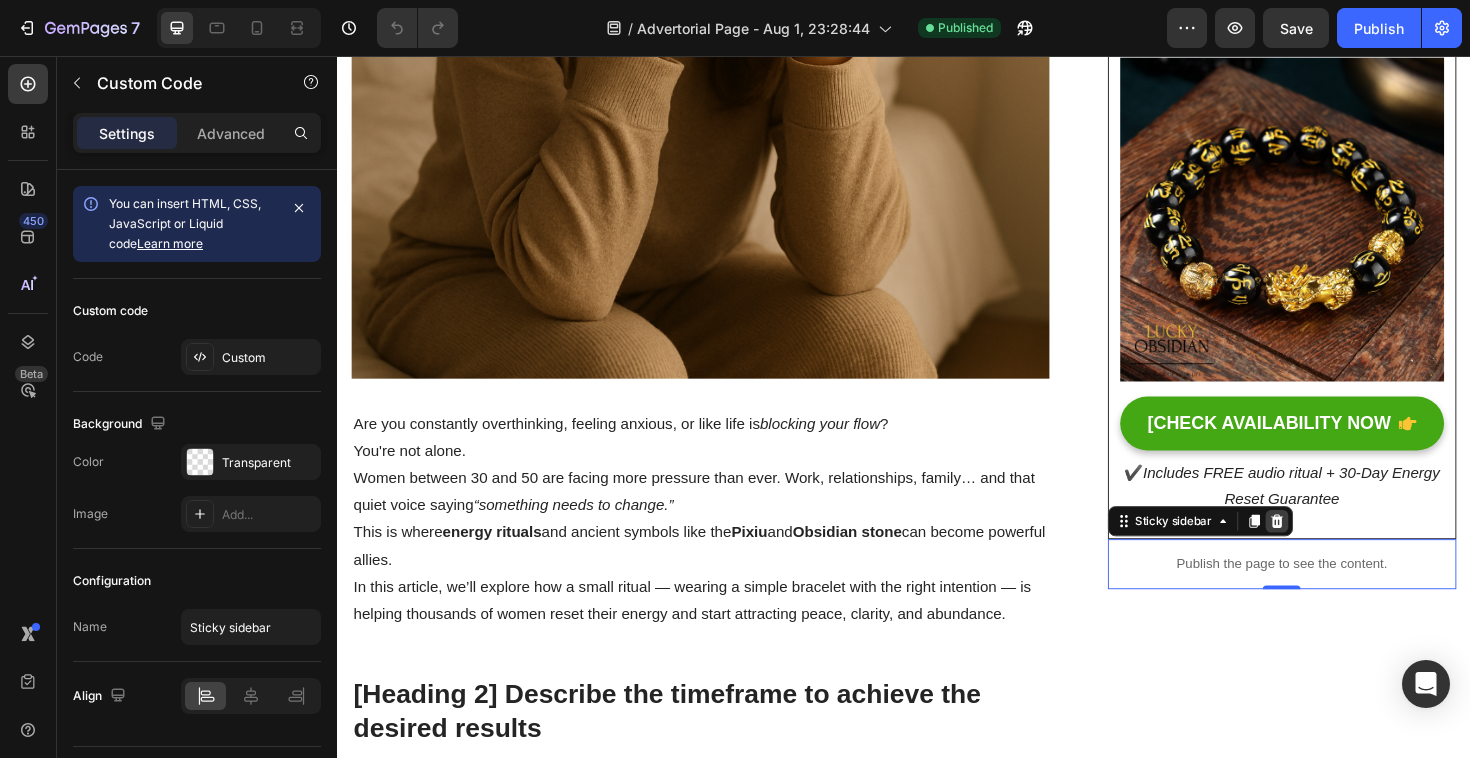 click 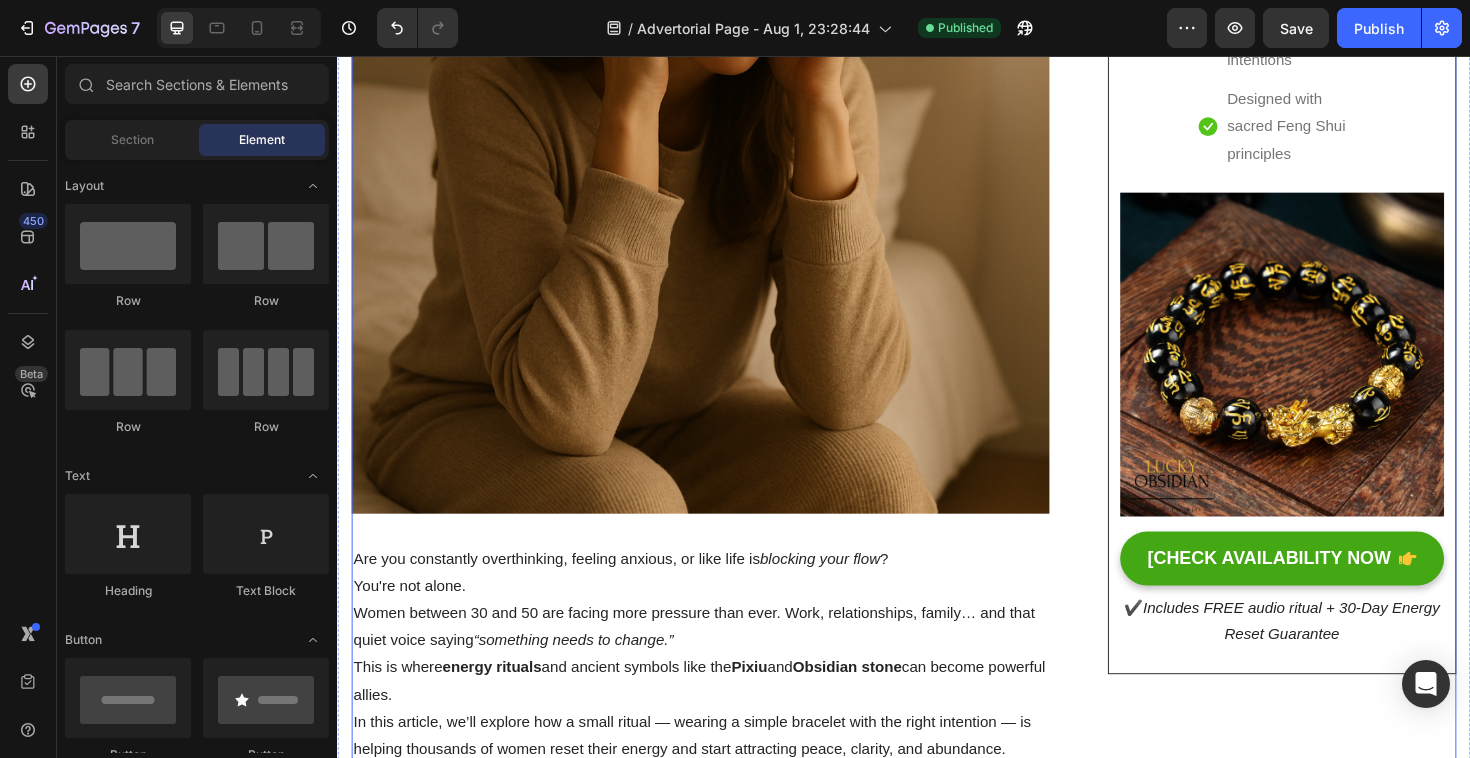 scroll, scrollTop: 521, scrollLeft: 0, axis: vertical 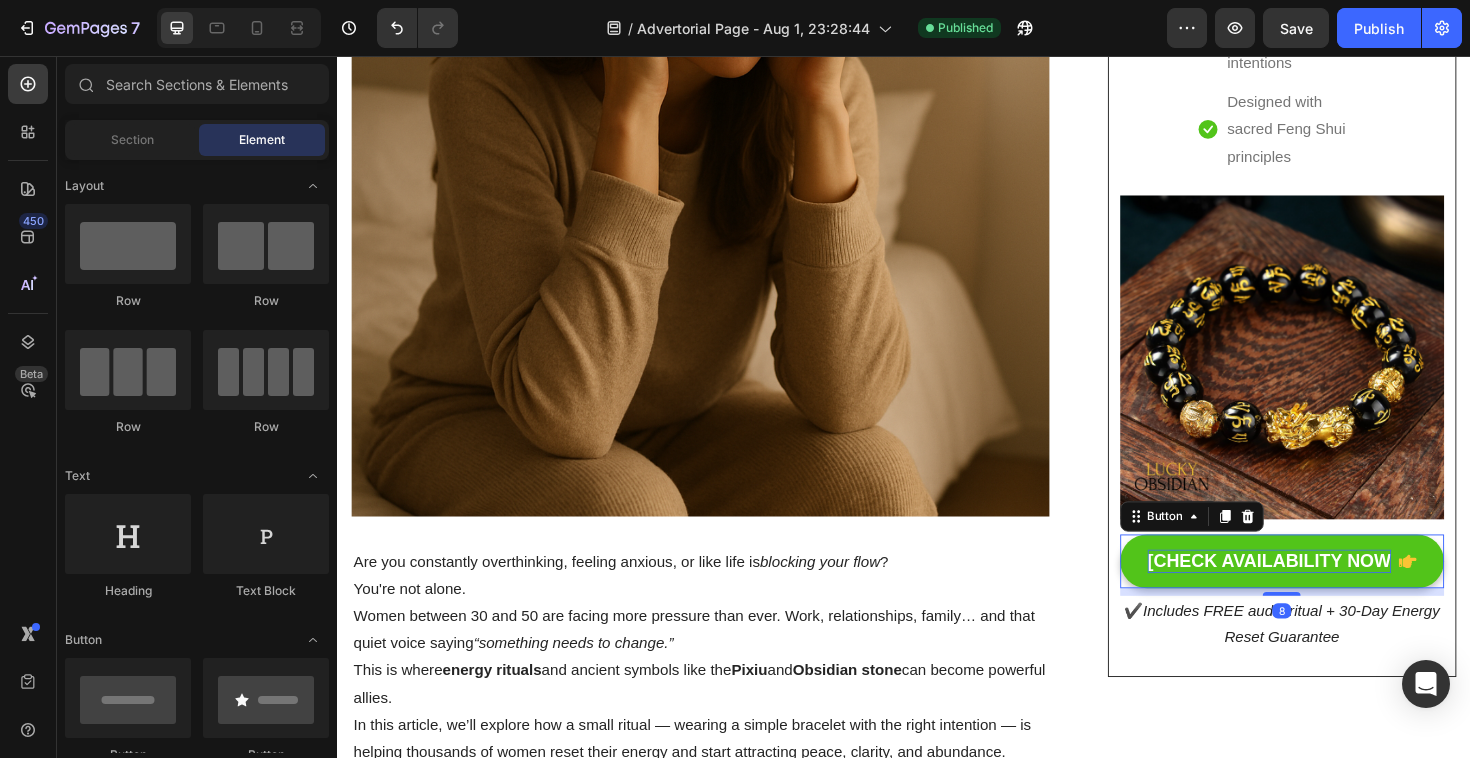 click on "[CHECK AVAILABILITY NOW" at bounding box center [1324, 591] 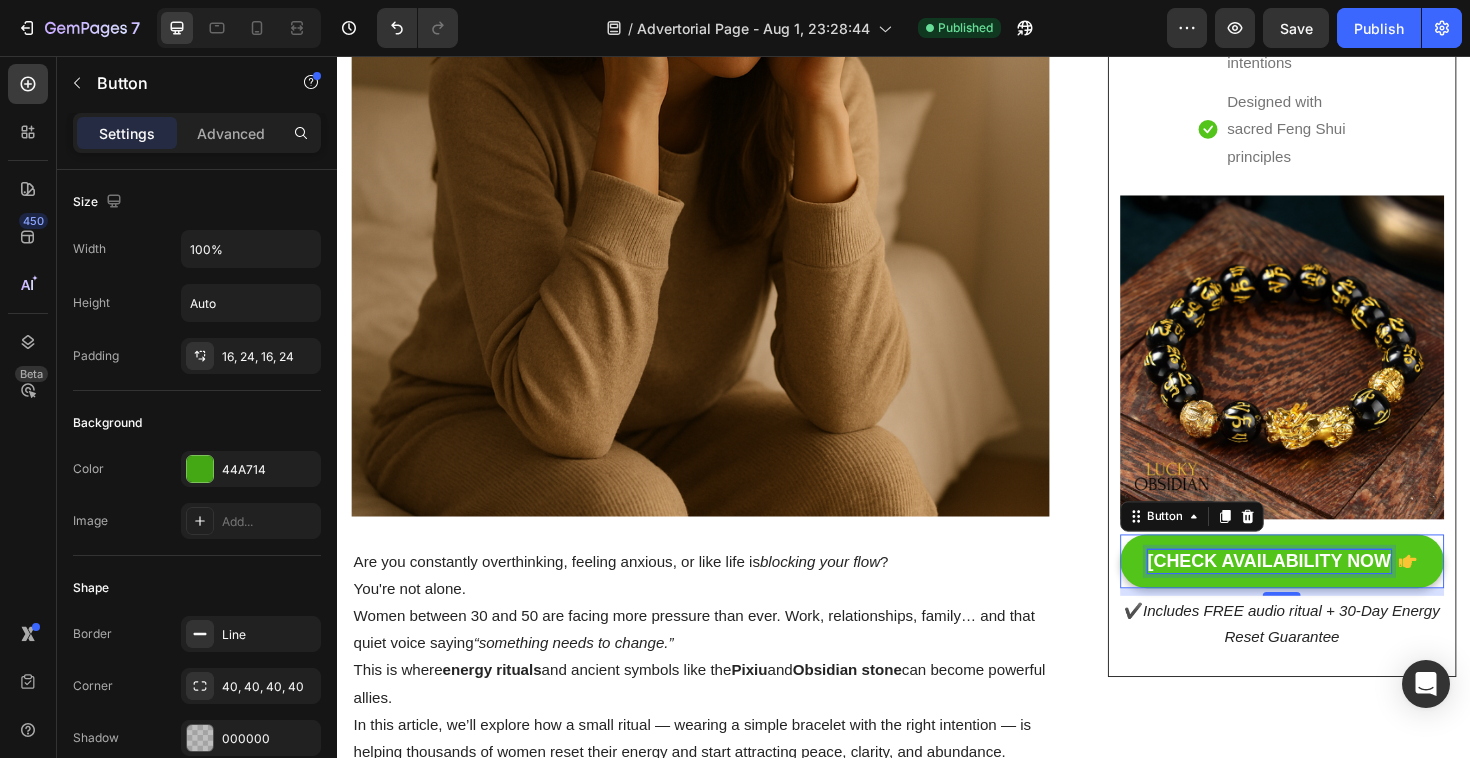 click on "[CHECK AVAILABILITY NOW" at bounding box center [1324, 591] 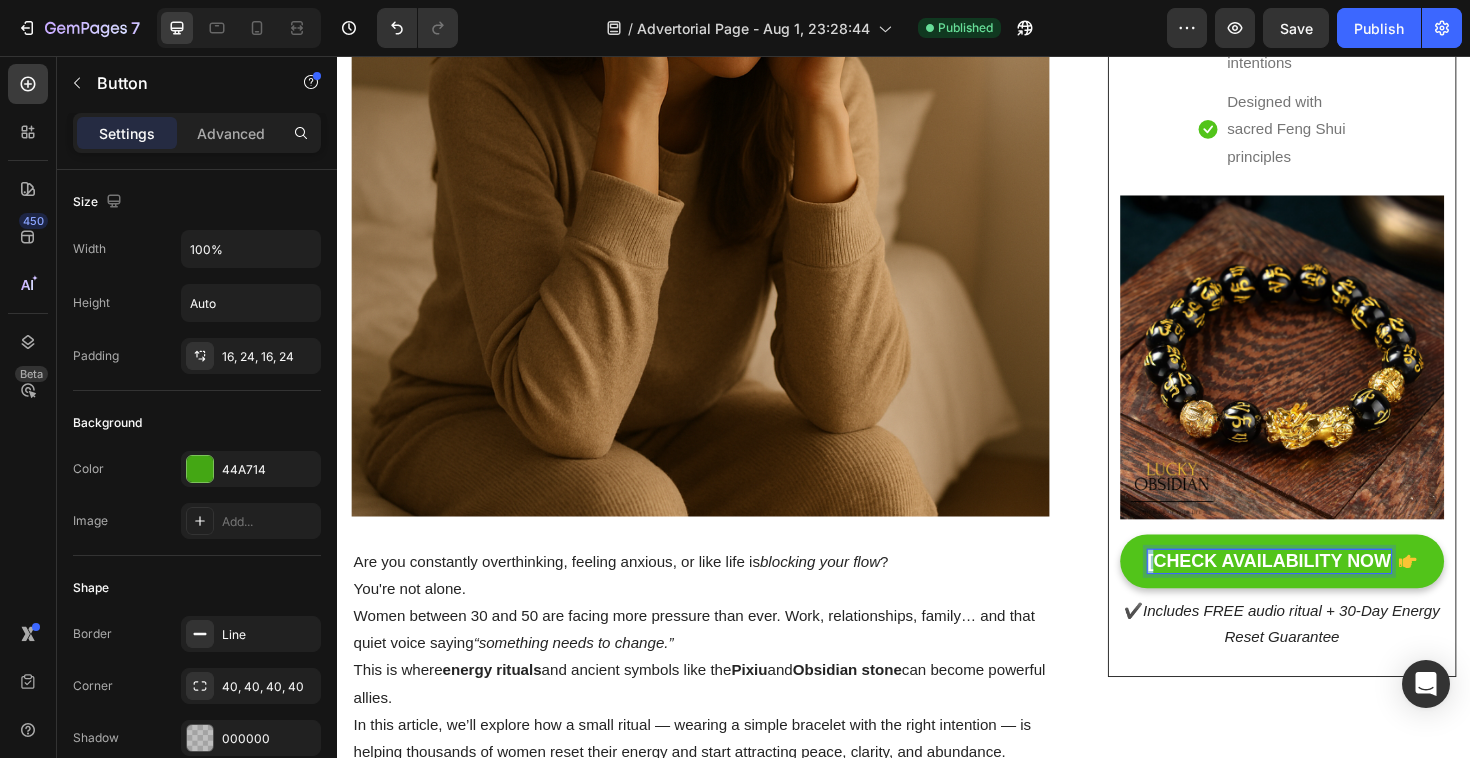 click on "[CHECK AVAILABILITY NOW" at bounding box center (1324, 591) 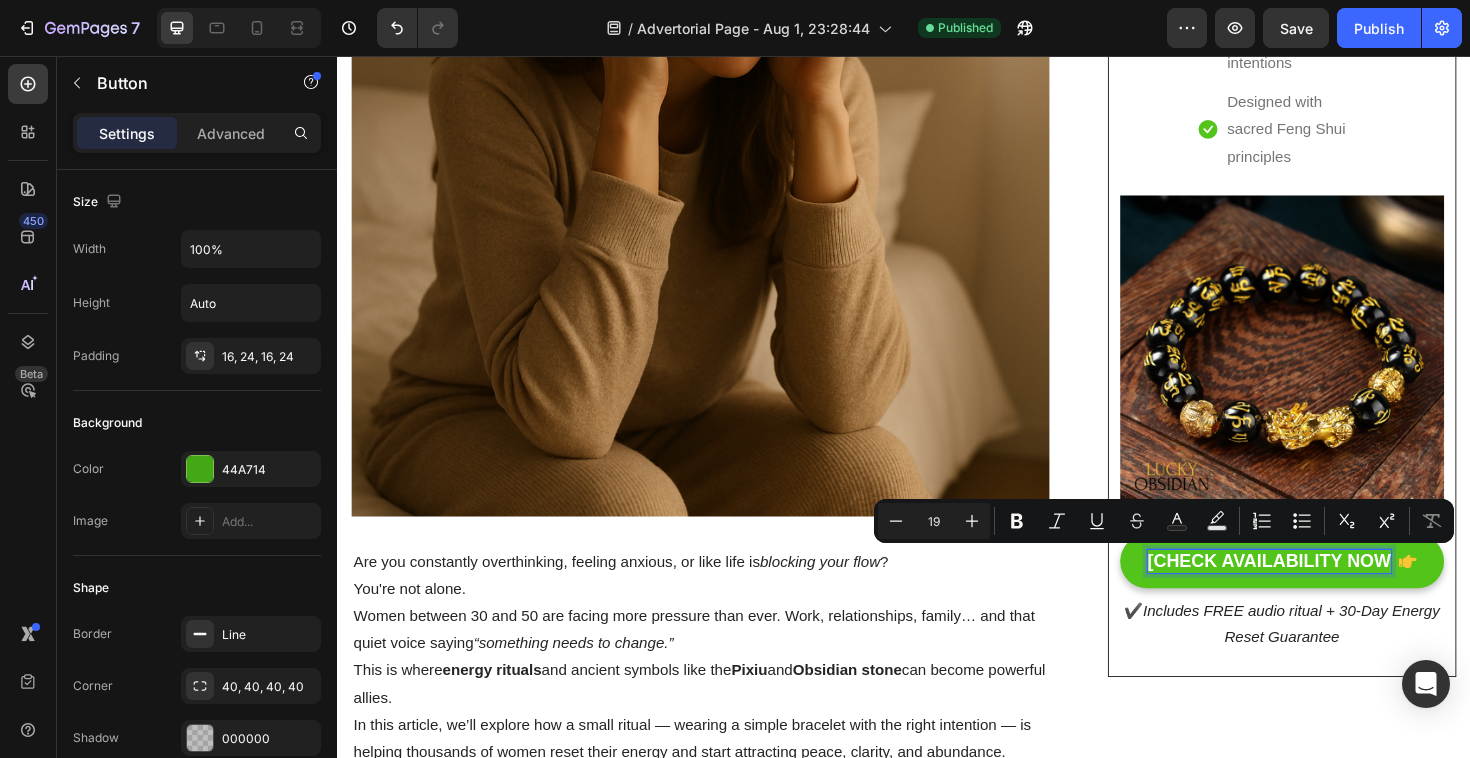click on "[CHECK AVAILABILITY NOW" at bounding box center (1324, 591) 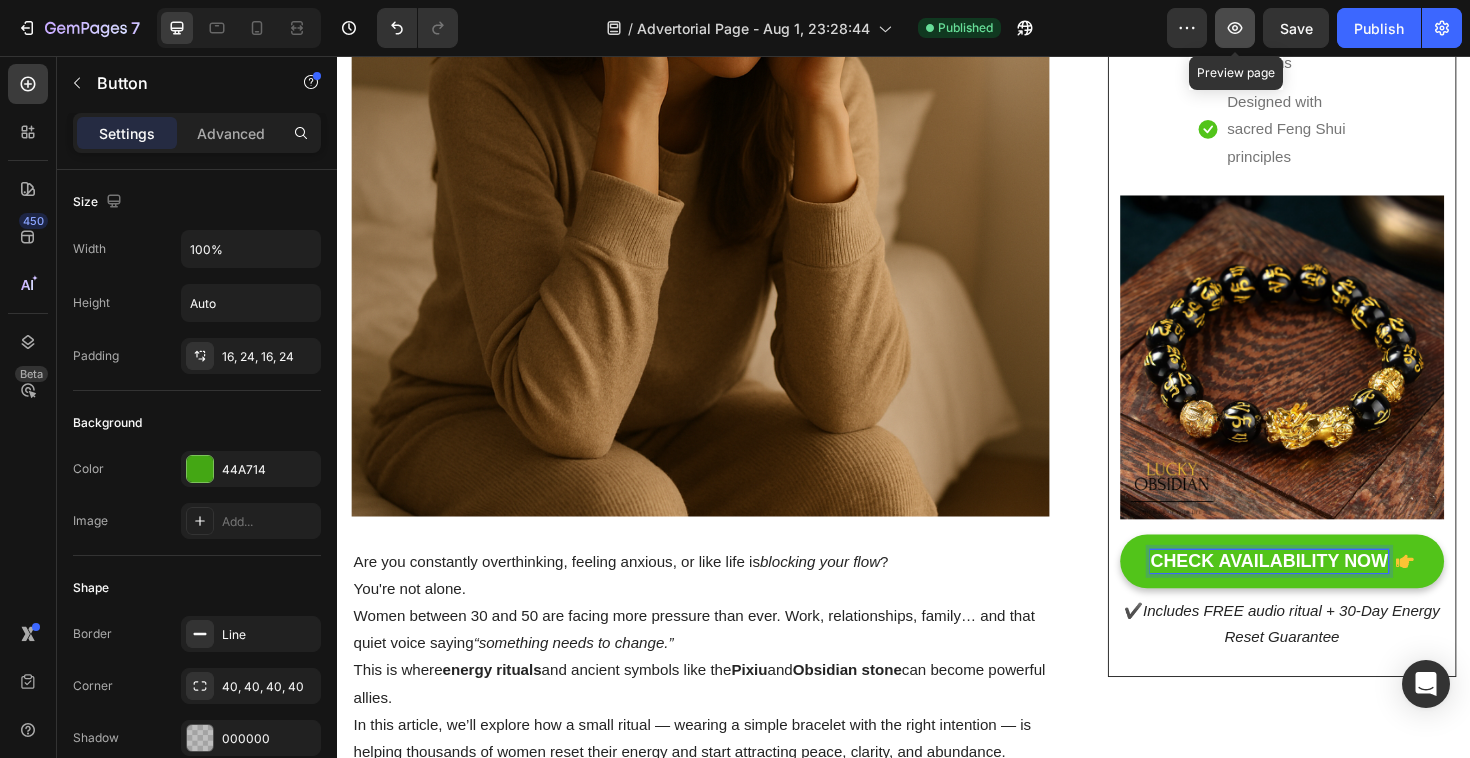 click 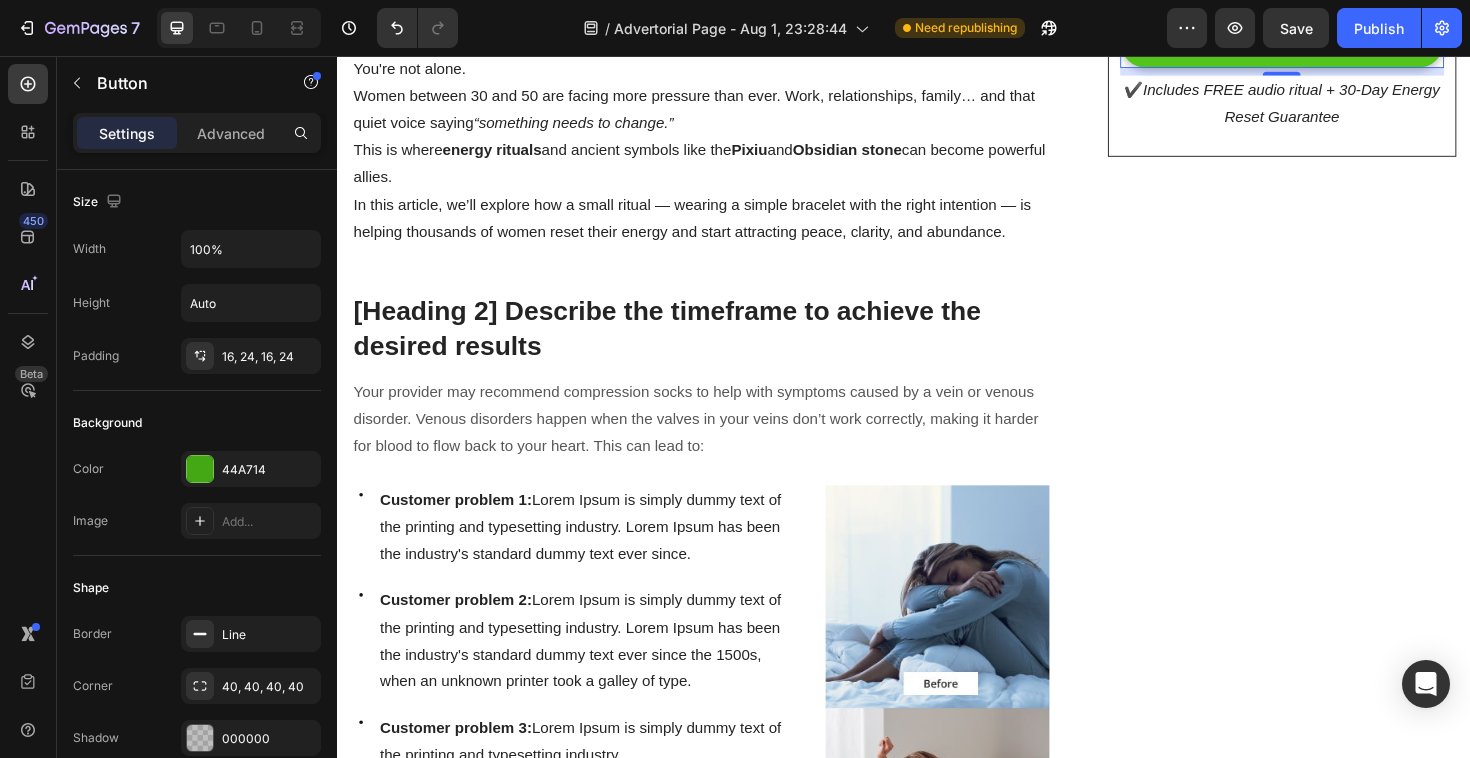 scroll, scrollTop: 1047, scrollLeft: 0, axis: vertical 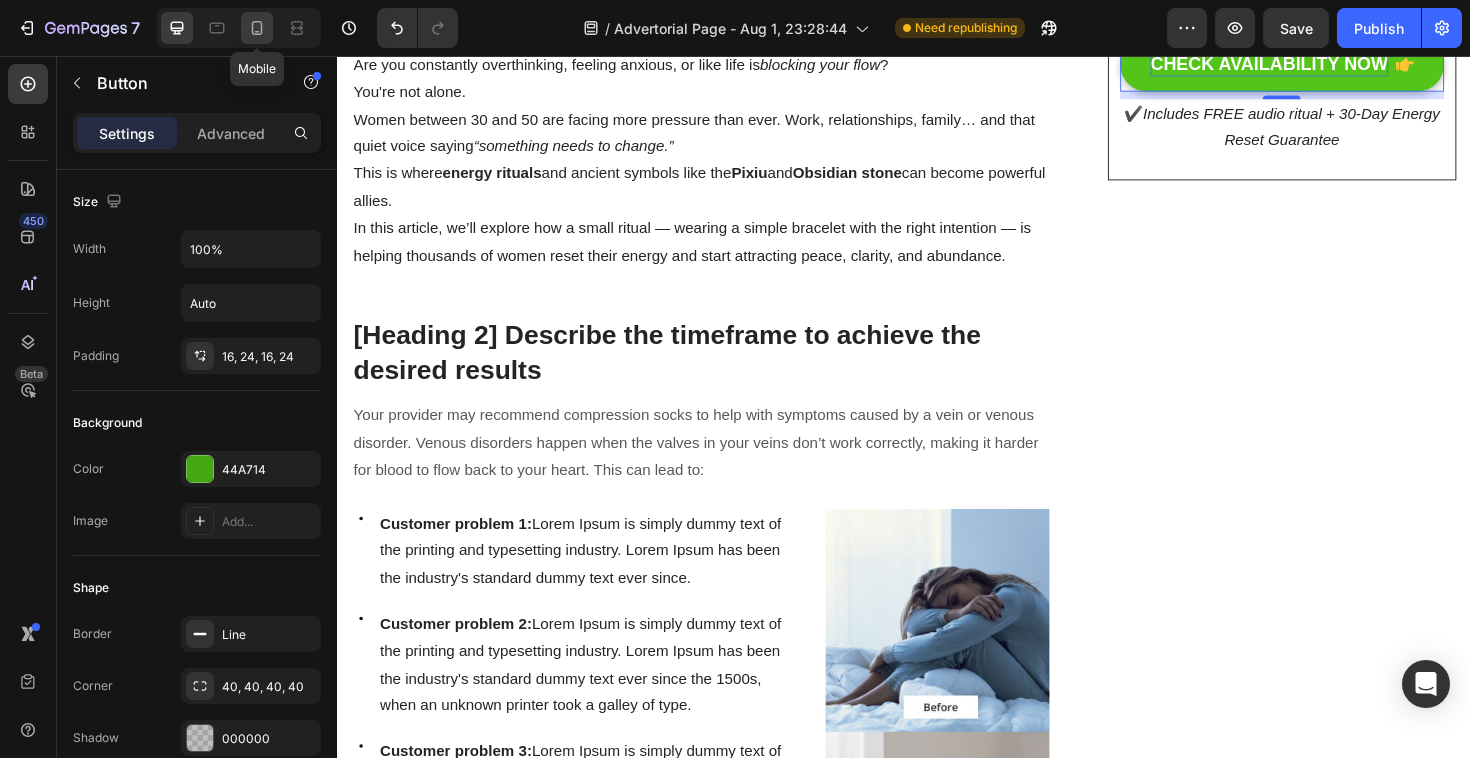 click 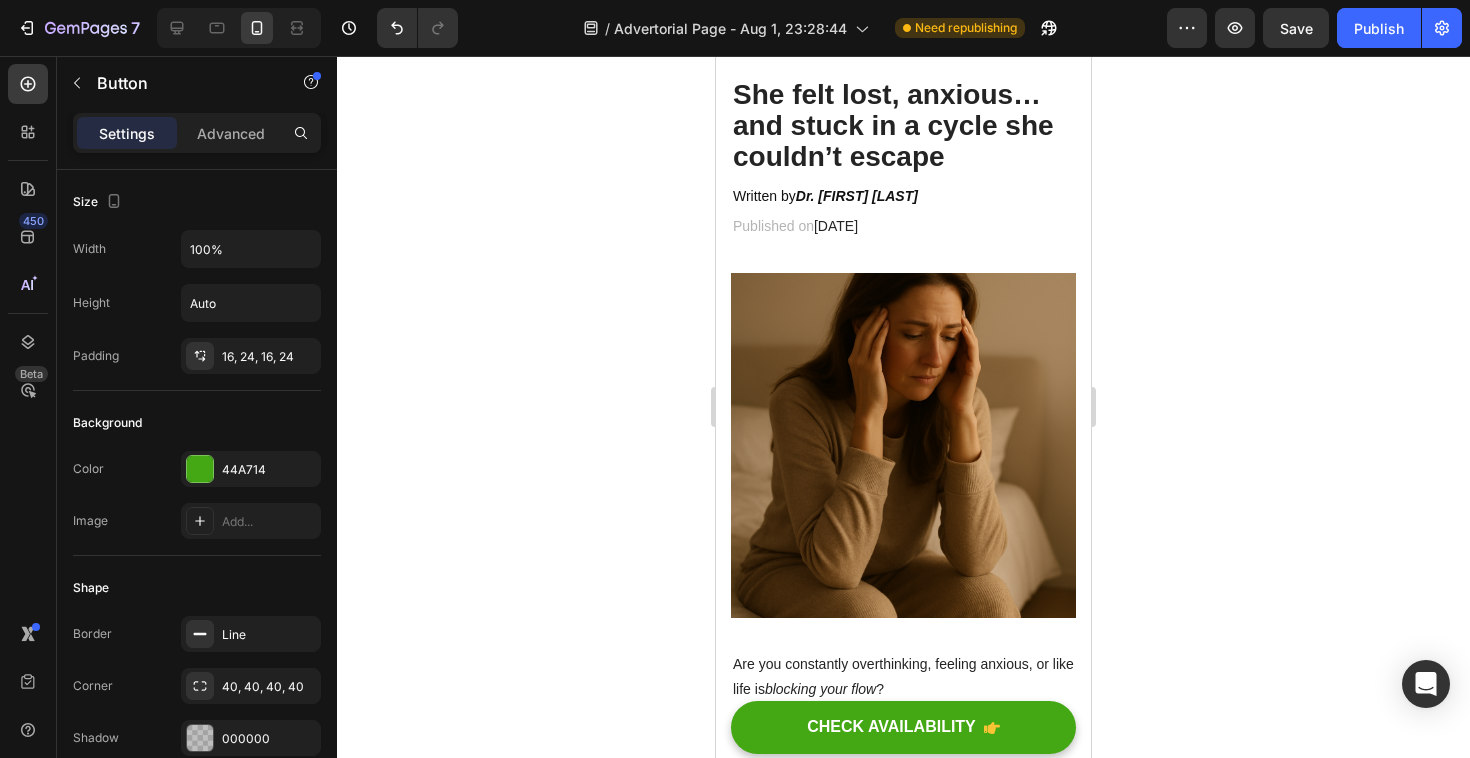 scroll, scrollTop: 103, scrollLeft: 0, axis: vertical 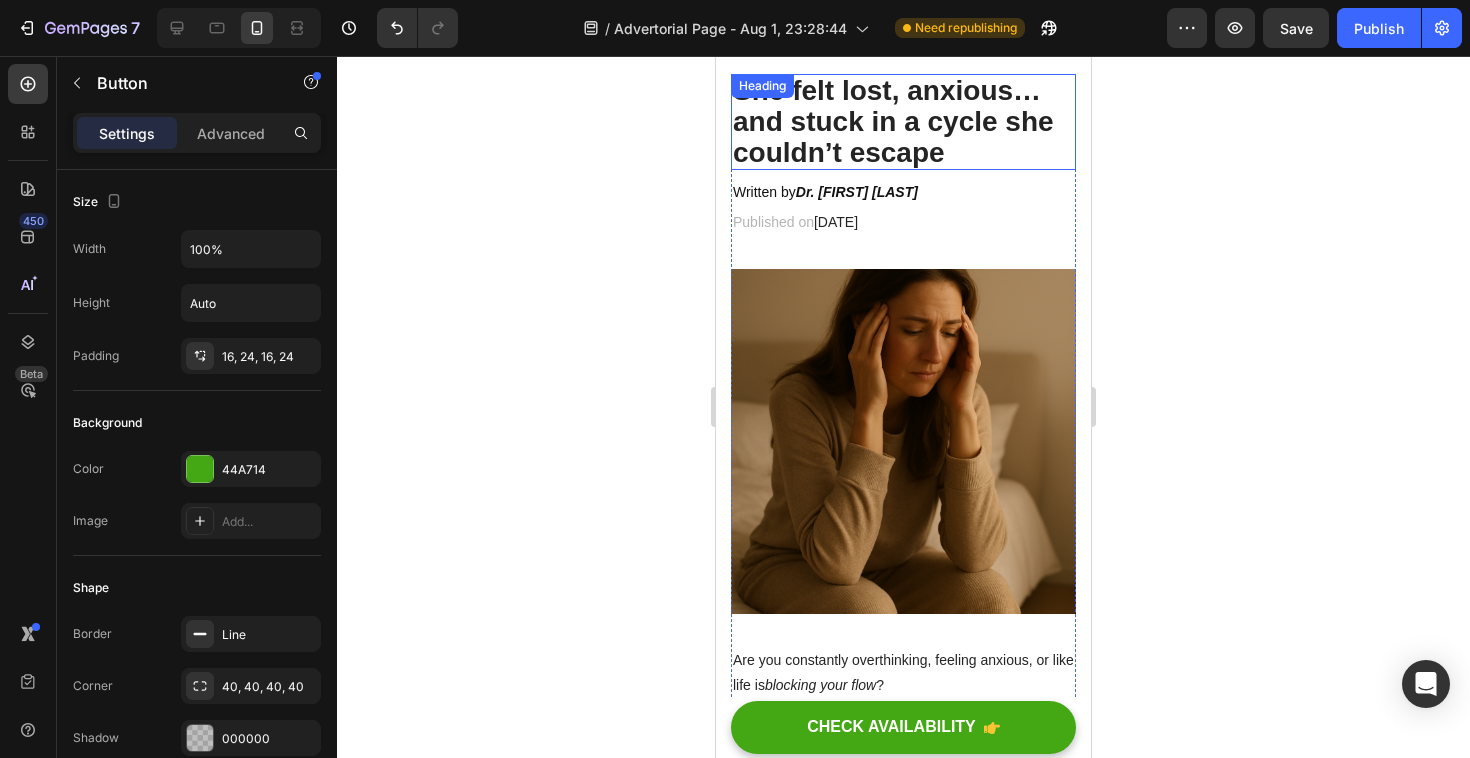 click on "She felt lost, anxious… and stuck in a cycle she couldn’t escape" at bounding box center (903, 122) 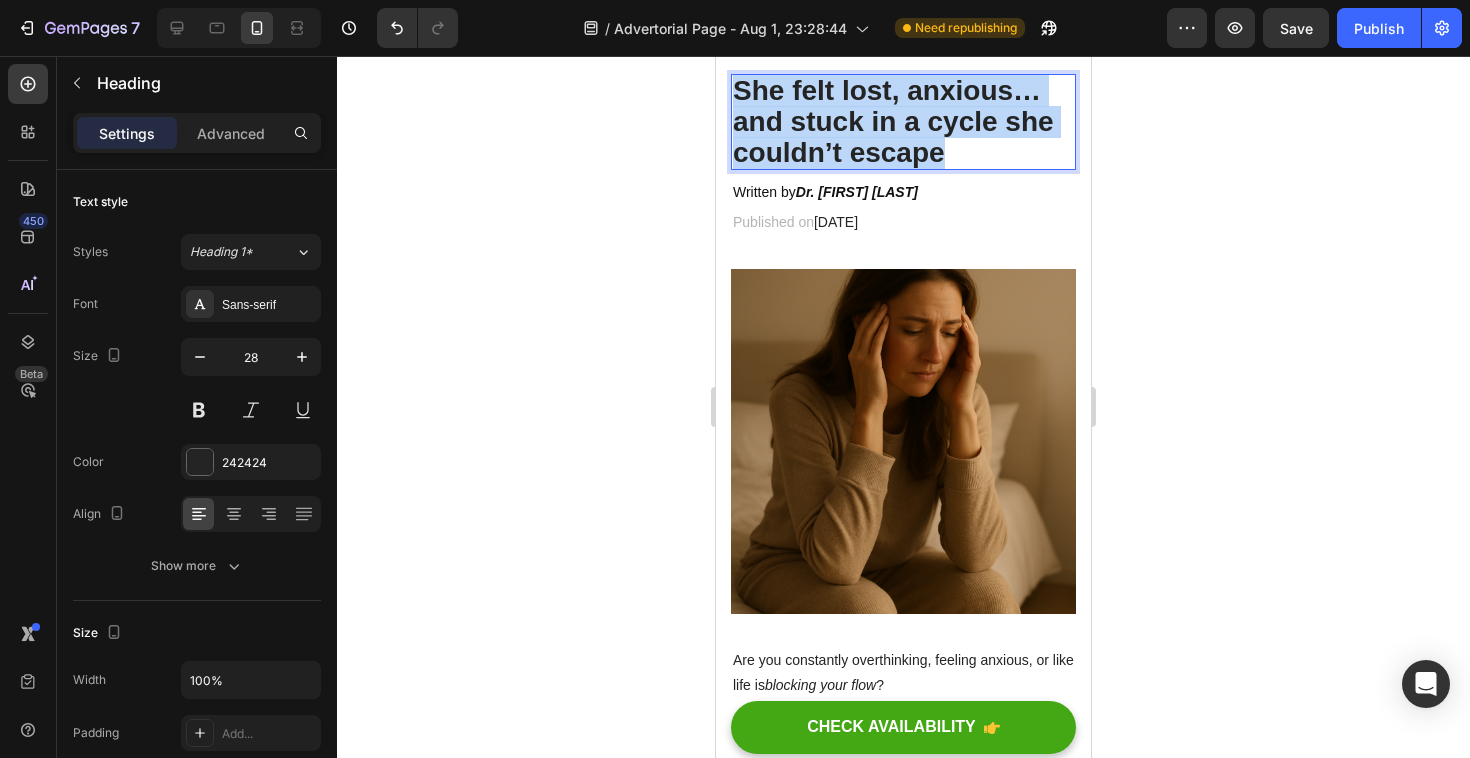 click on "She felt lost, anxious… and stuck in a cycle she couldn’t escape" at bounding box center [903, 122] 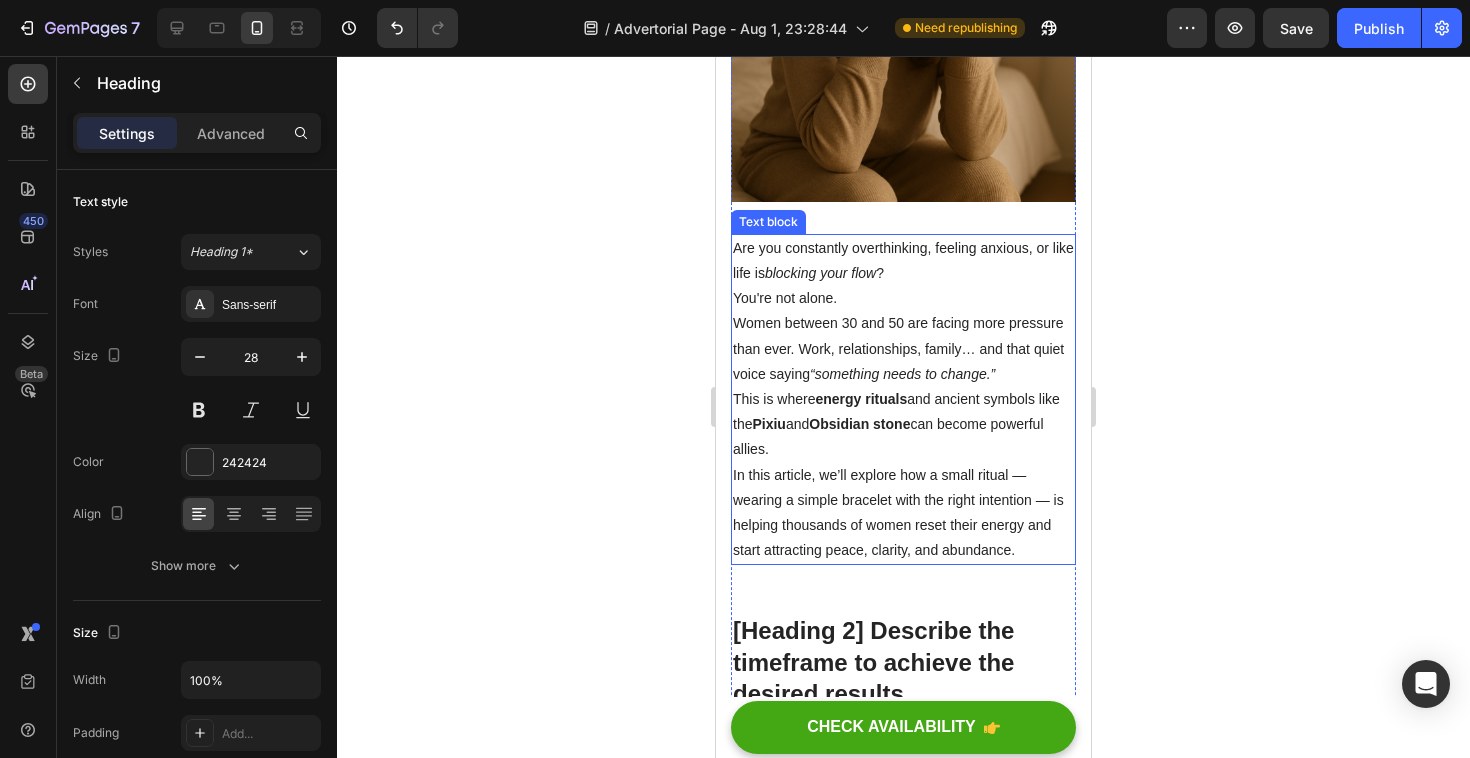 scroll, scrollTop: 516, scrollLeft: 0, axis: vertical 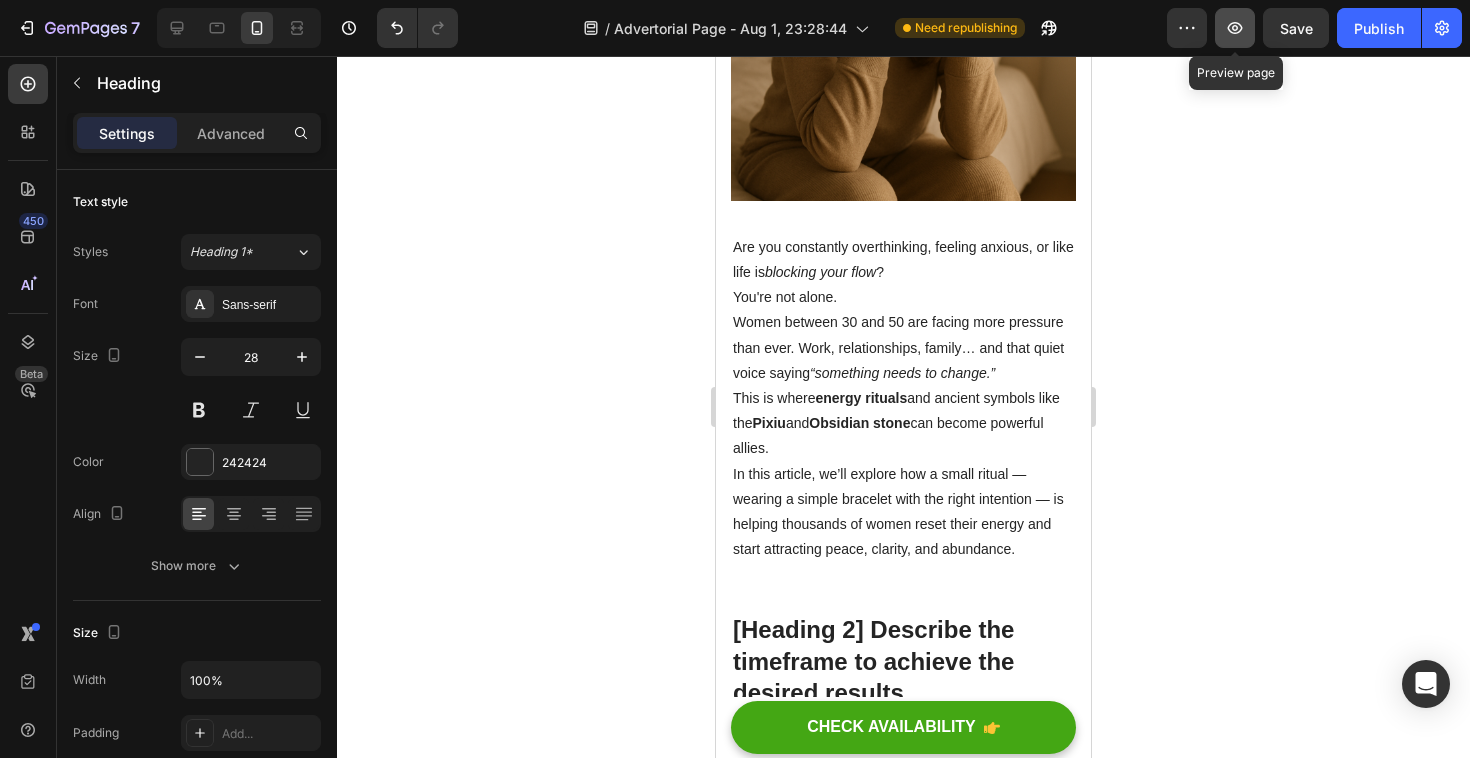 click 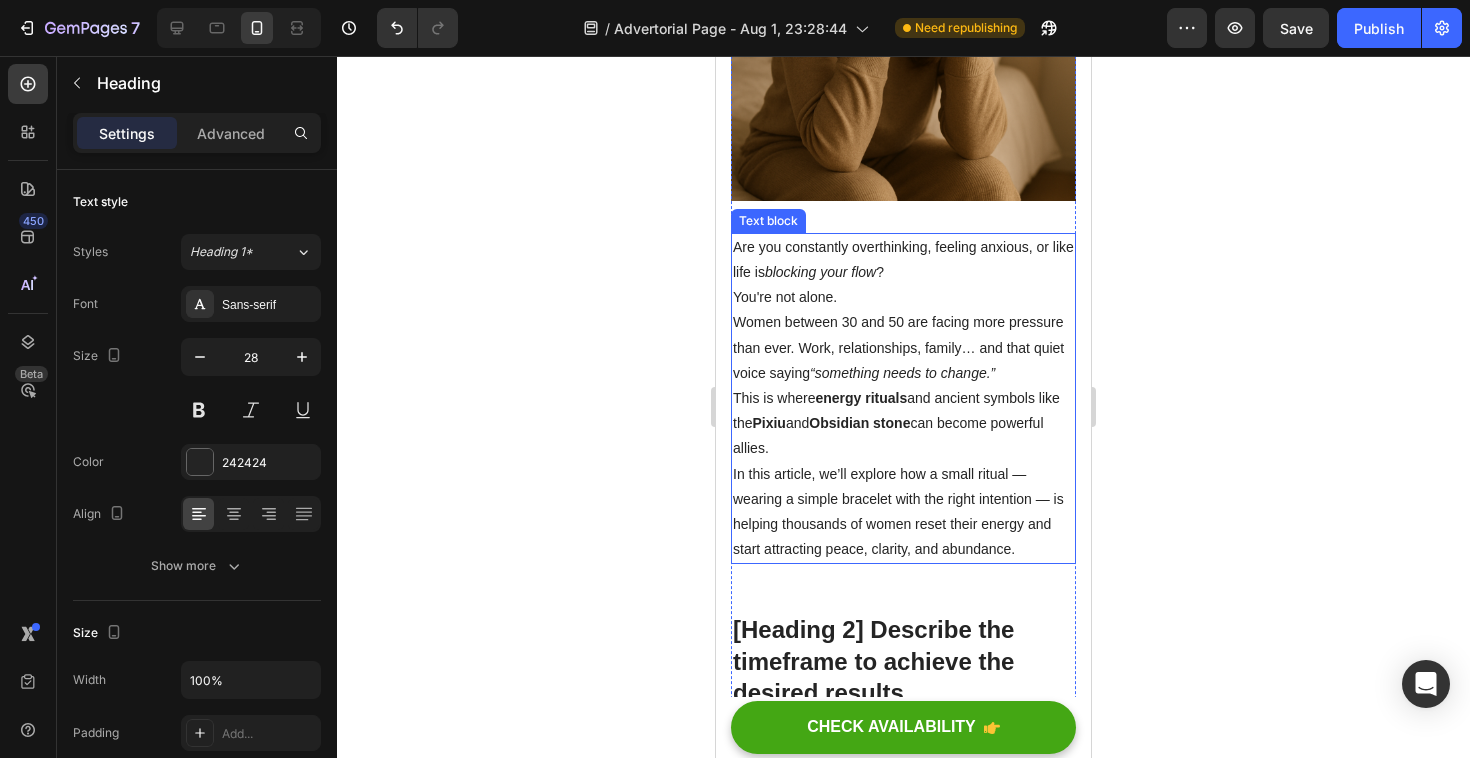 scroll, scrollTop: 578, scrollLeft: 0, axis: vertical 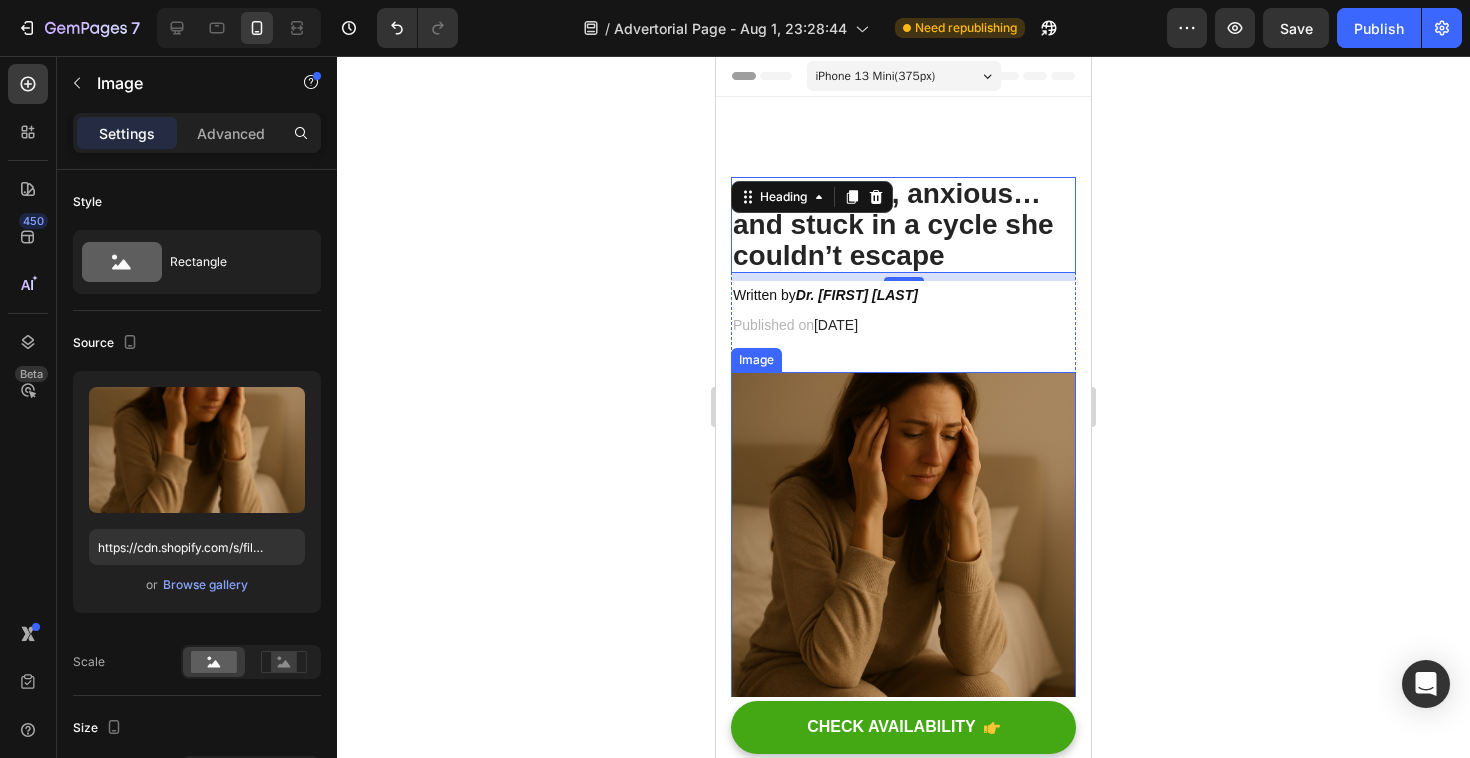 click at bounding box center [903, 544] 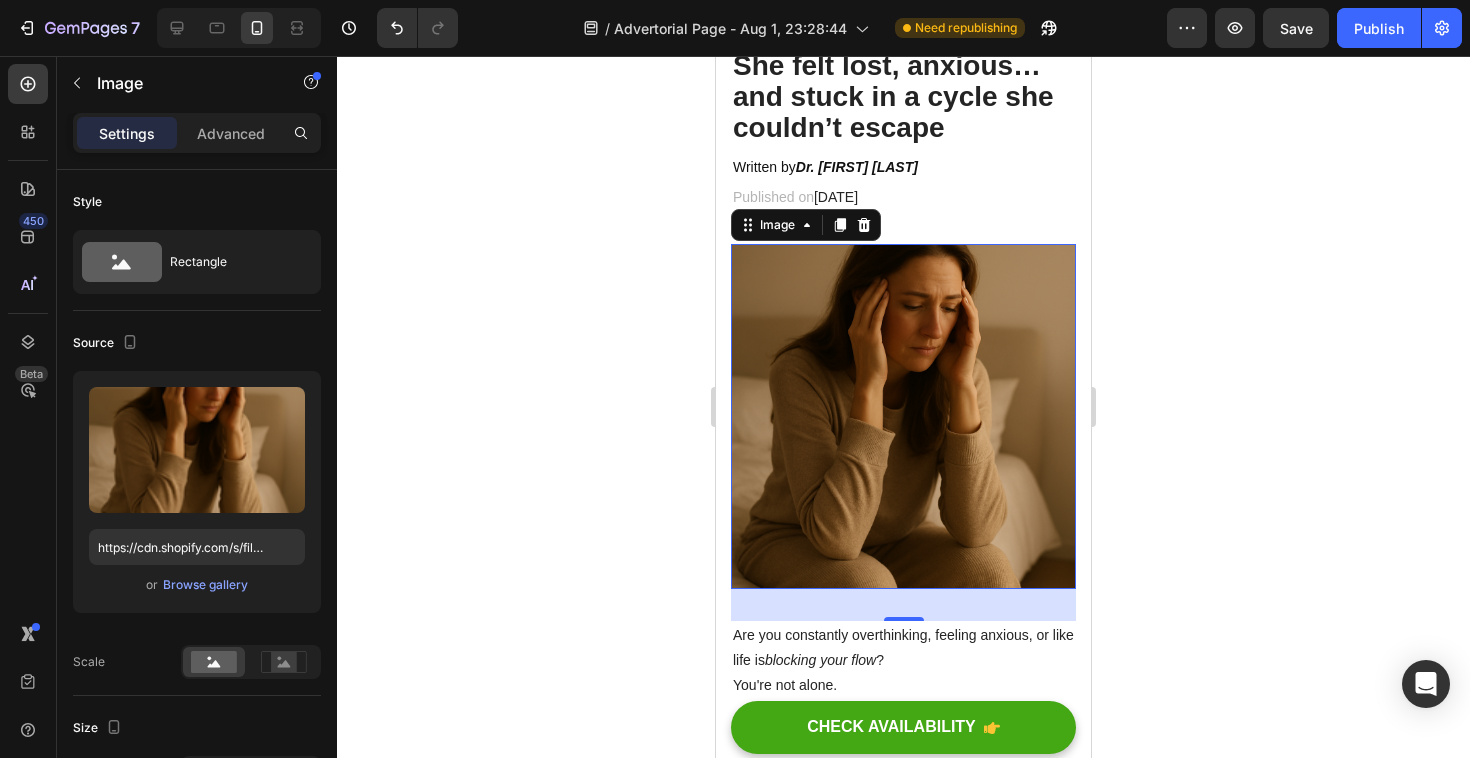 scroll, scrollTop: 0, scrollLeft: 0, axis: both 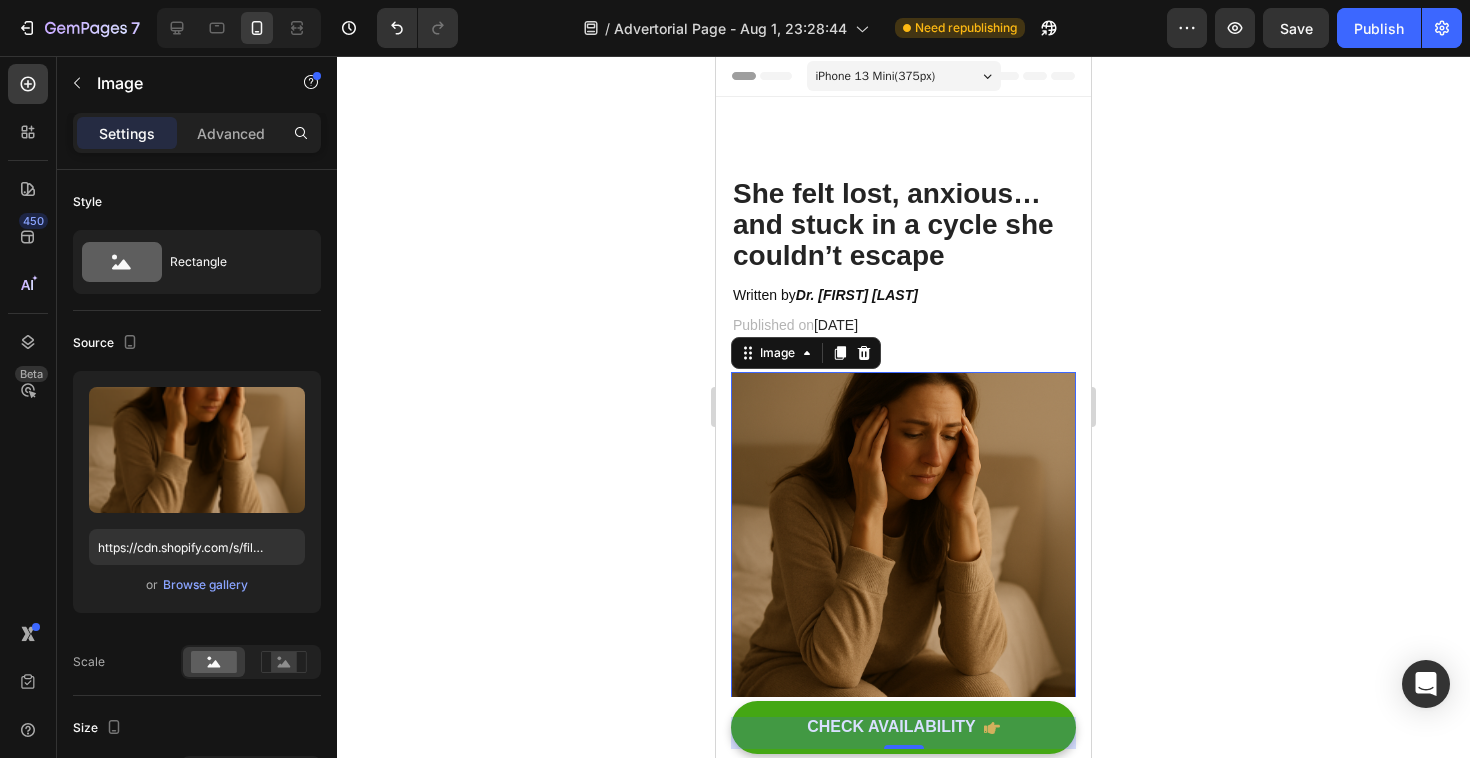 click on "She felt lost, anxious… and stuck in a cycle she couldn’t escape" at bounding box center (903, 225) 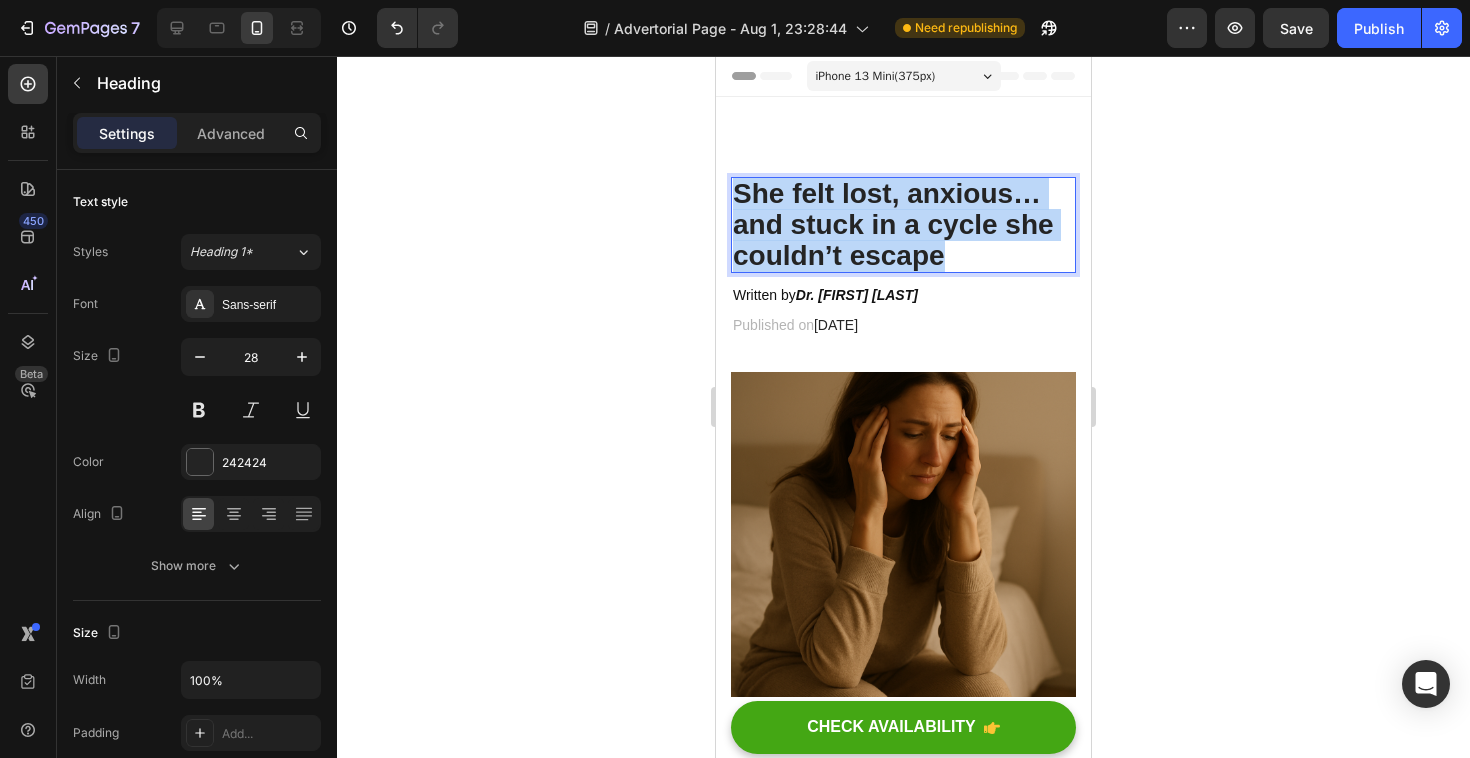 click on "She felt lost, anxious… and stuck in a cycle she couldn’t escape" at bounding box center [903, 225] 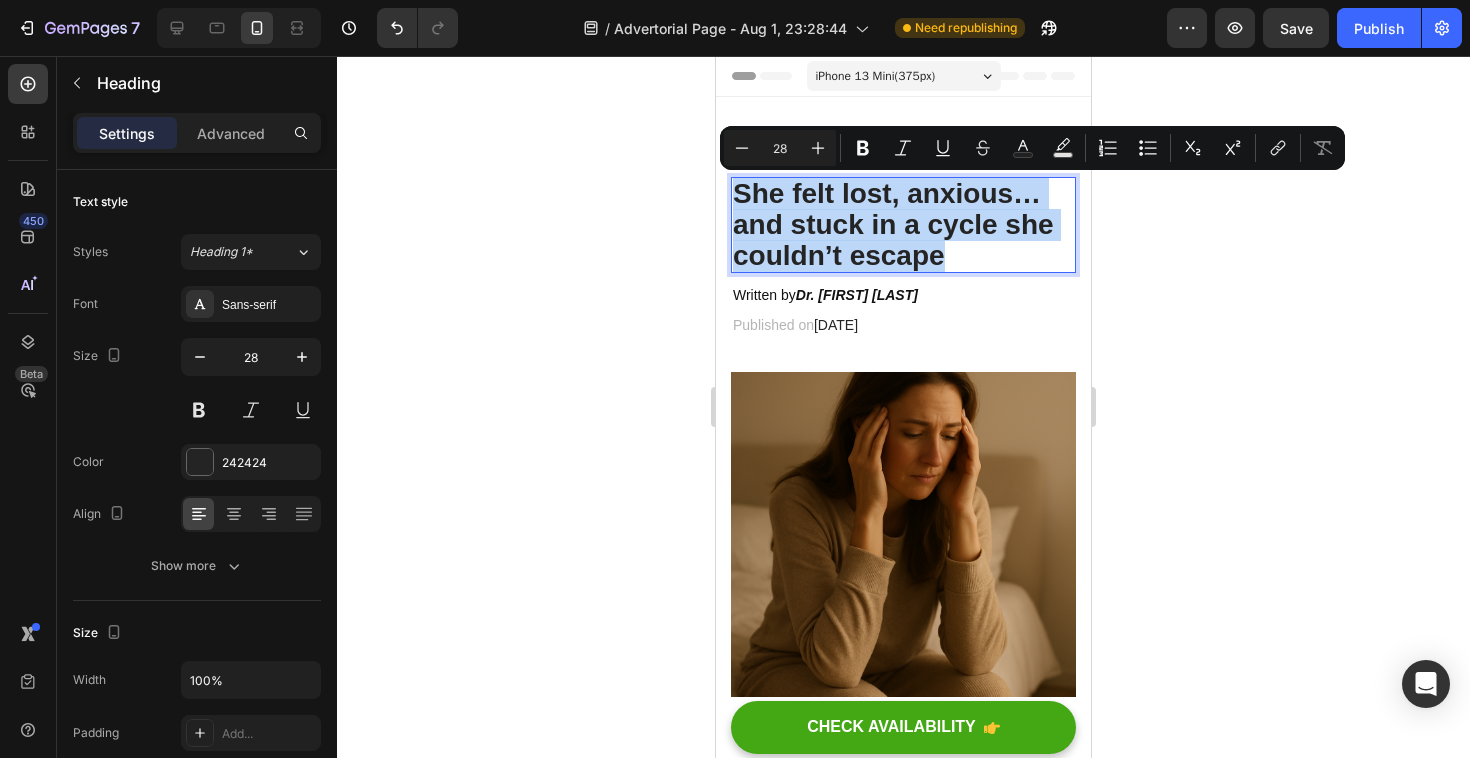 click on "She felt lost, anxious… and stuck in a cycle she couldn’t escape" at bounding box center [903, 225] 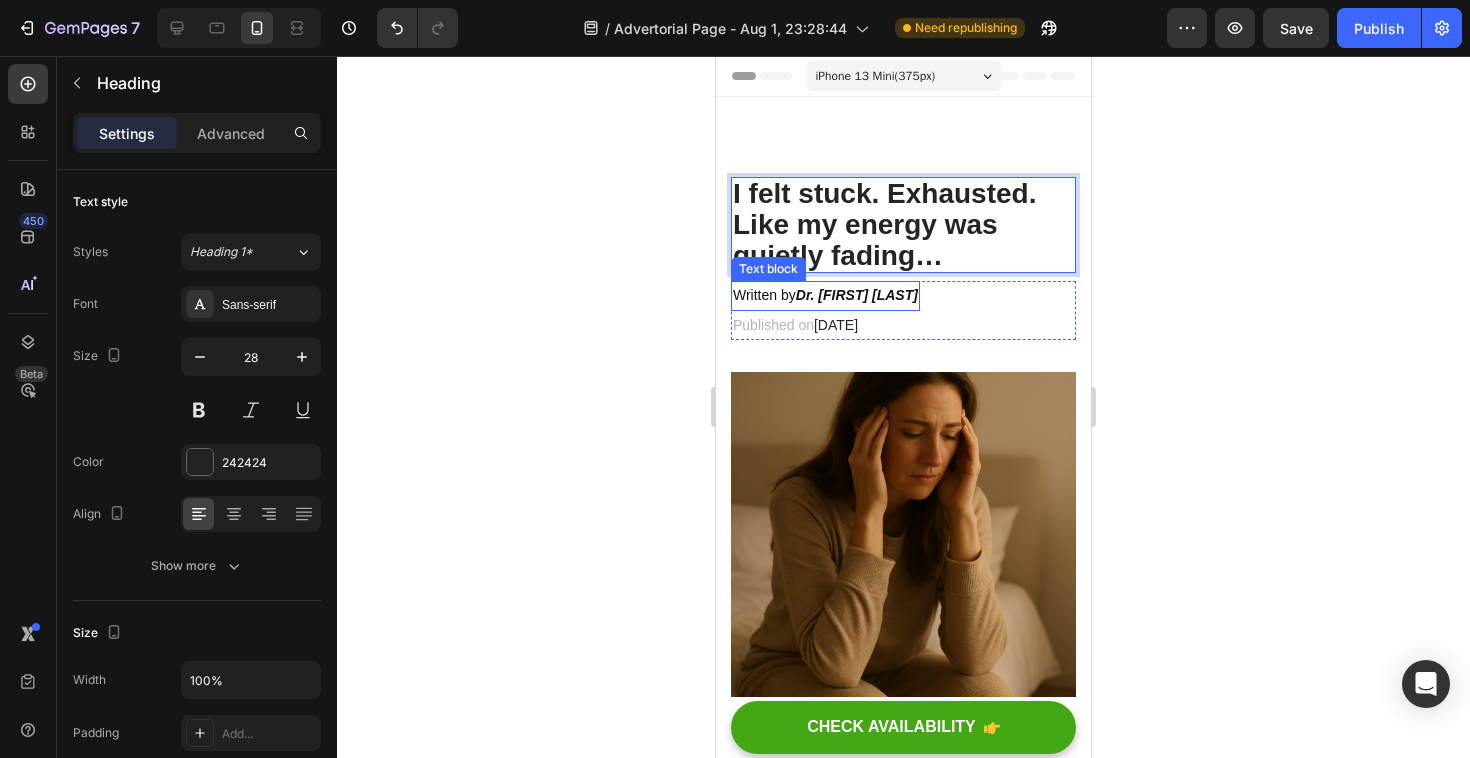 click on "Dr. Alina Rose" at bounding box center [857, 295] 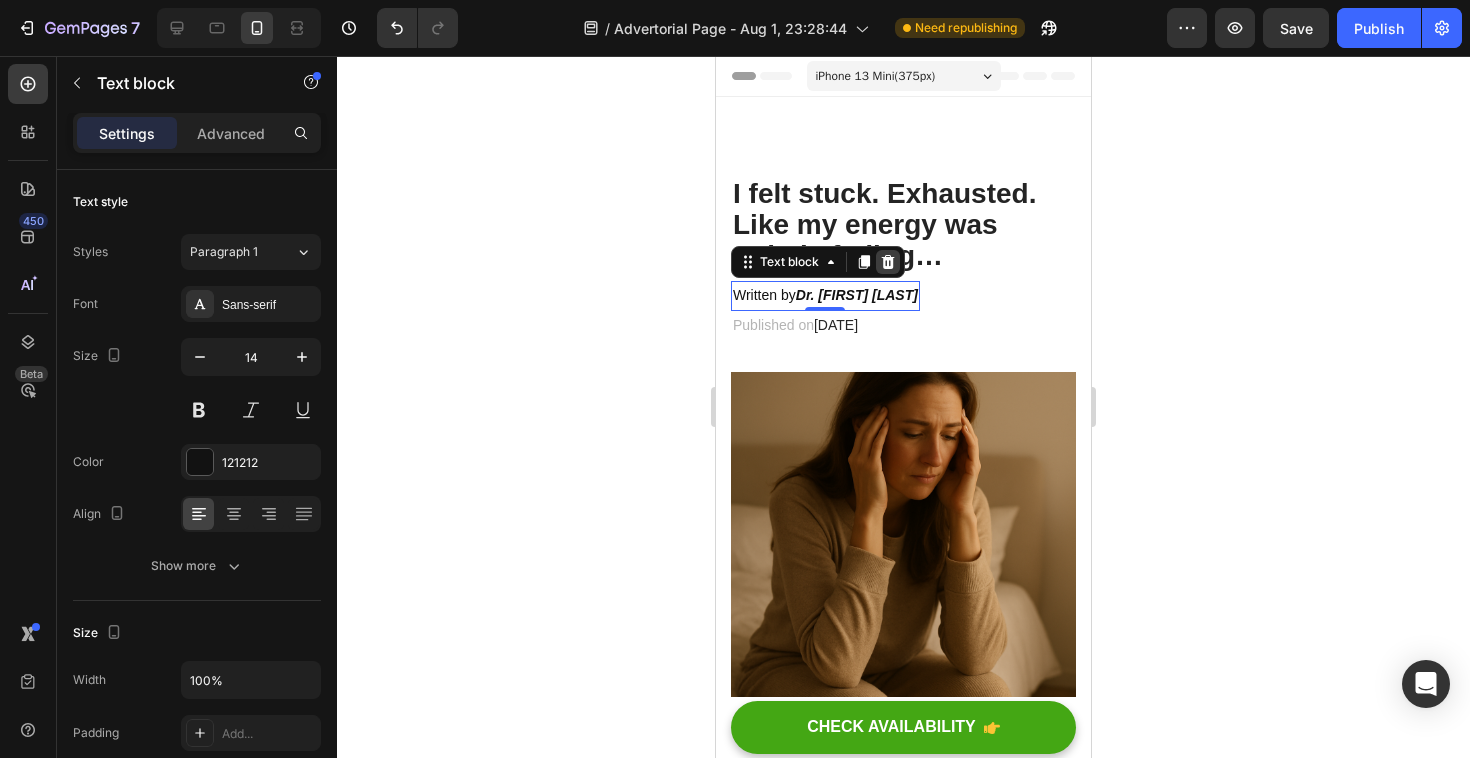click 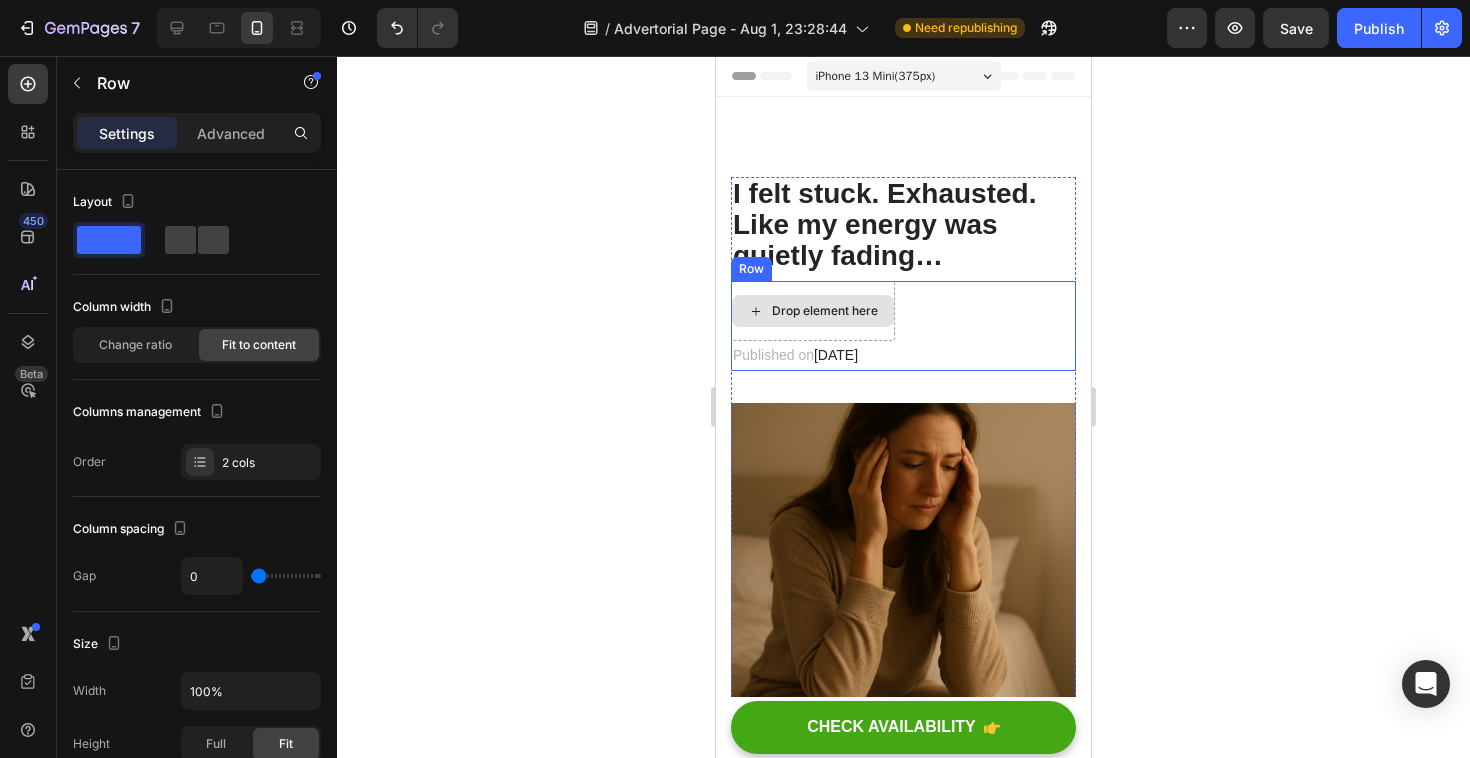 click on "Drop element here" at bounding box center [813, 311] 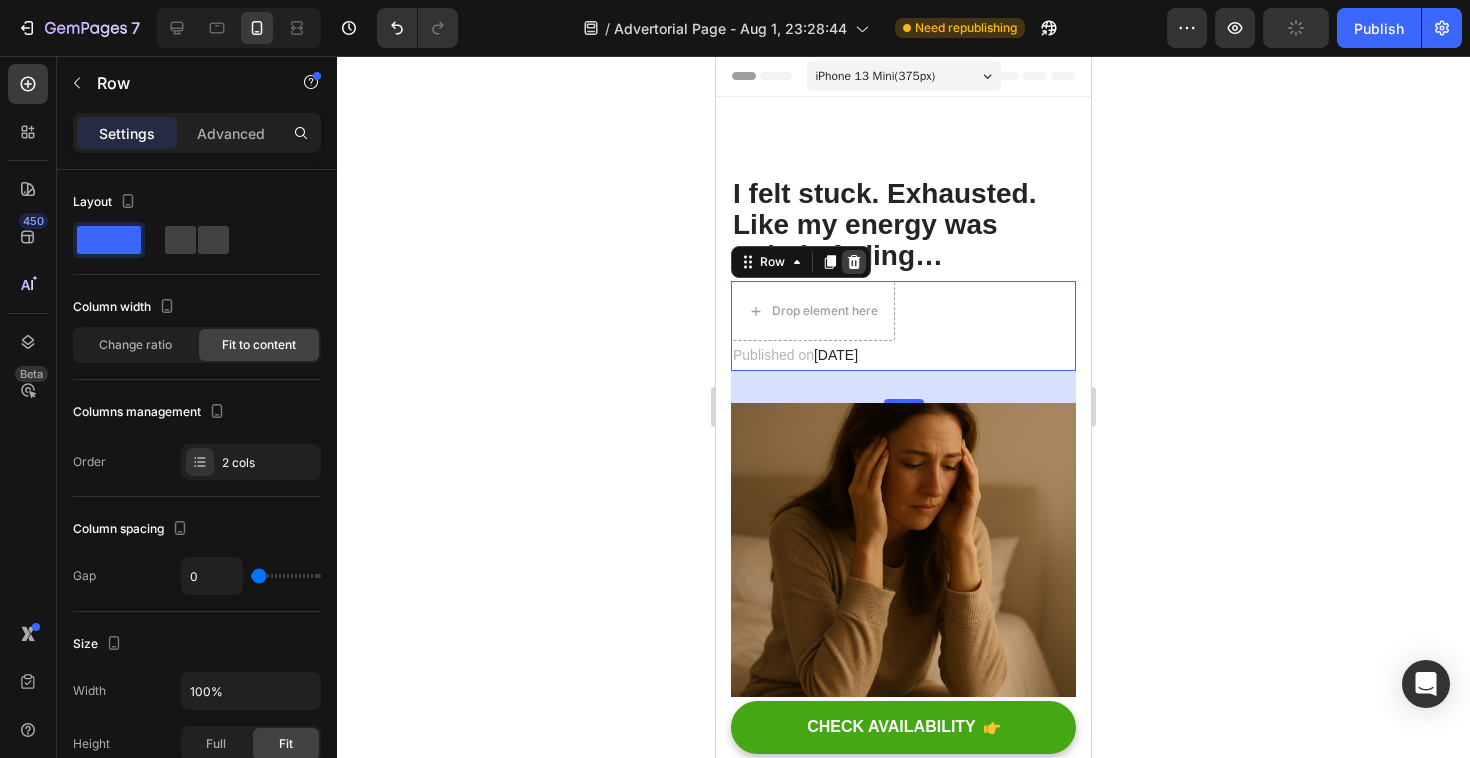 click 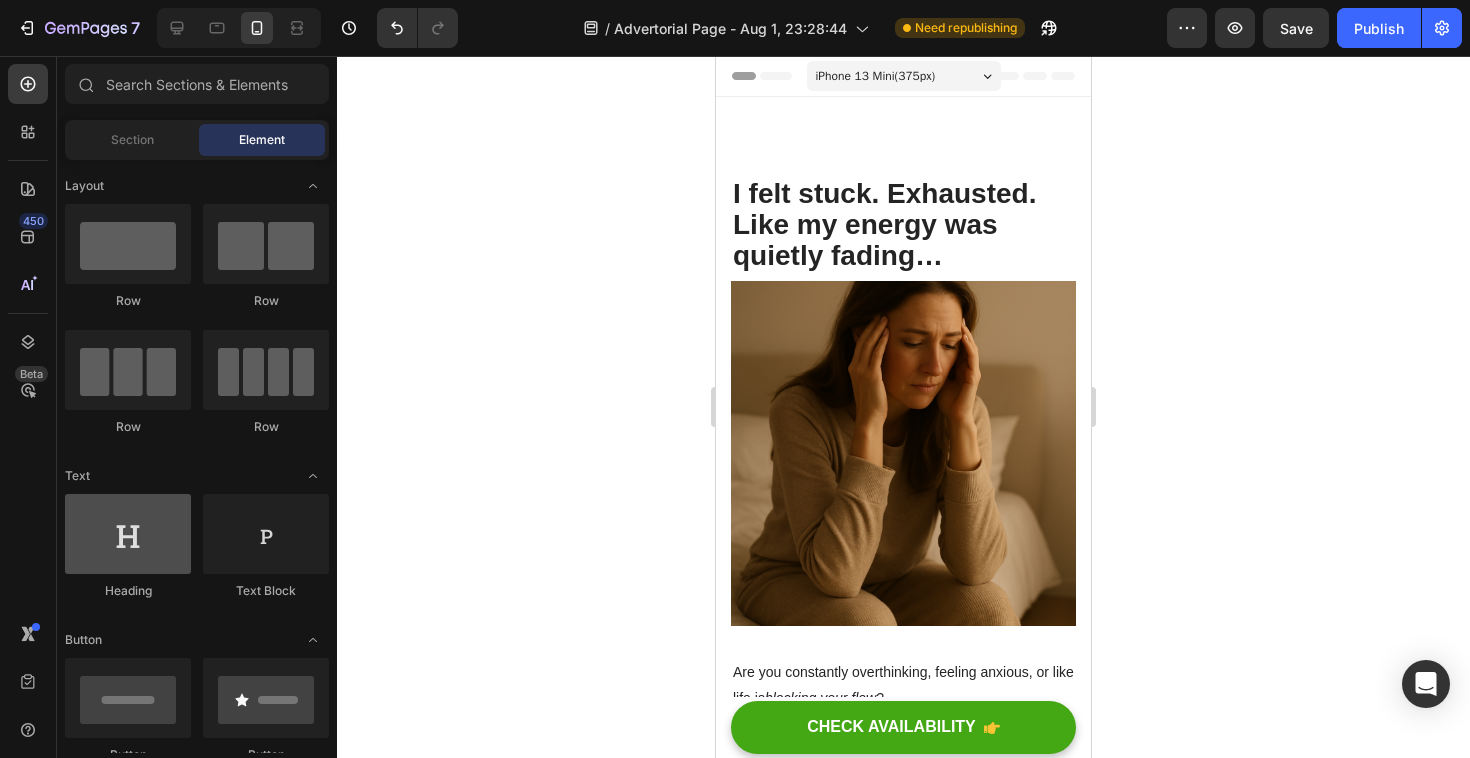 click at bounding box center [128, 534] 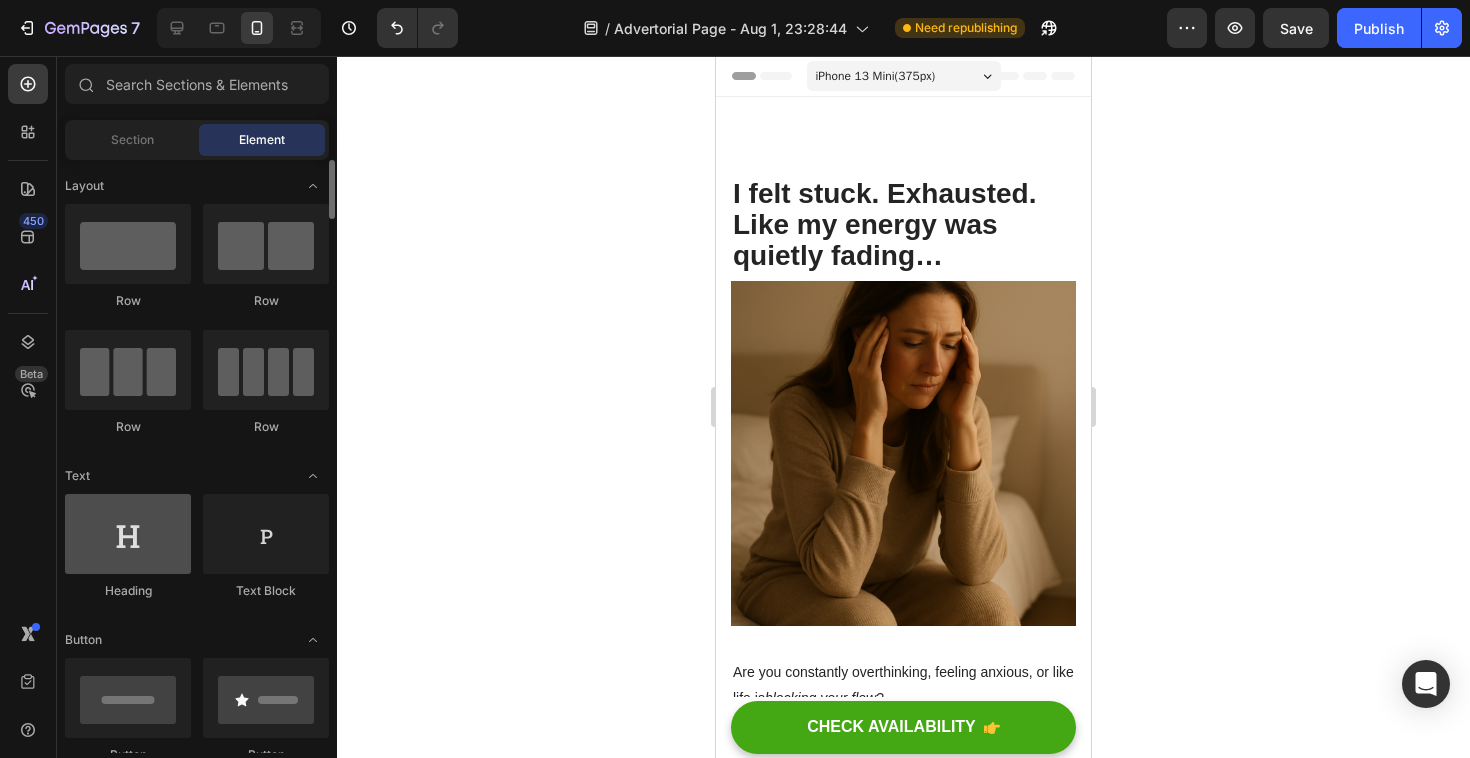 click at bounding box center [128, 534] 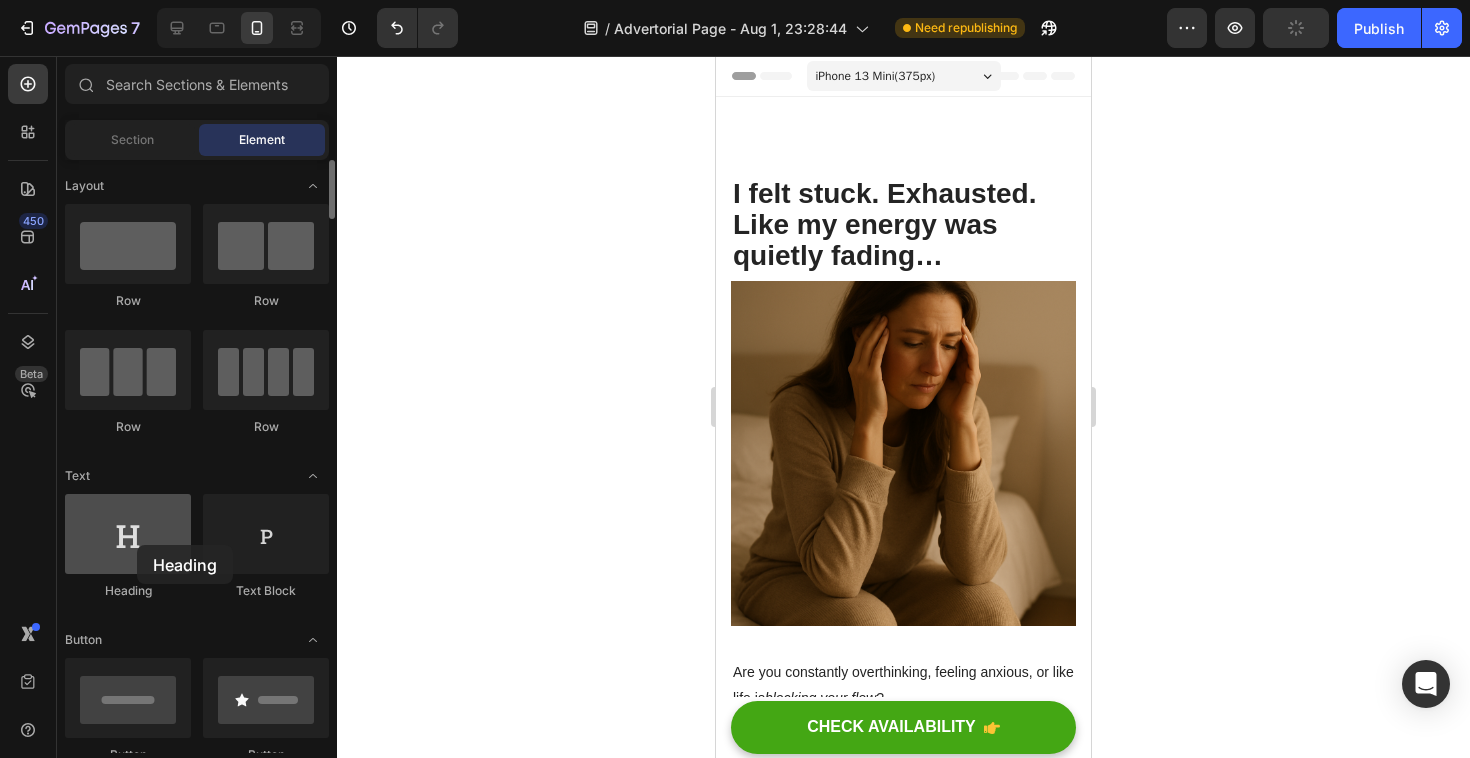 click at bounding box center [128, 534] 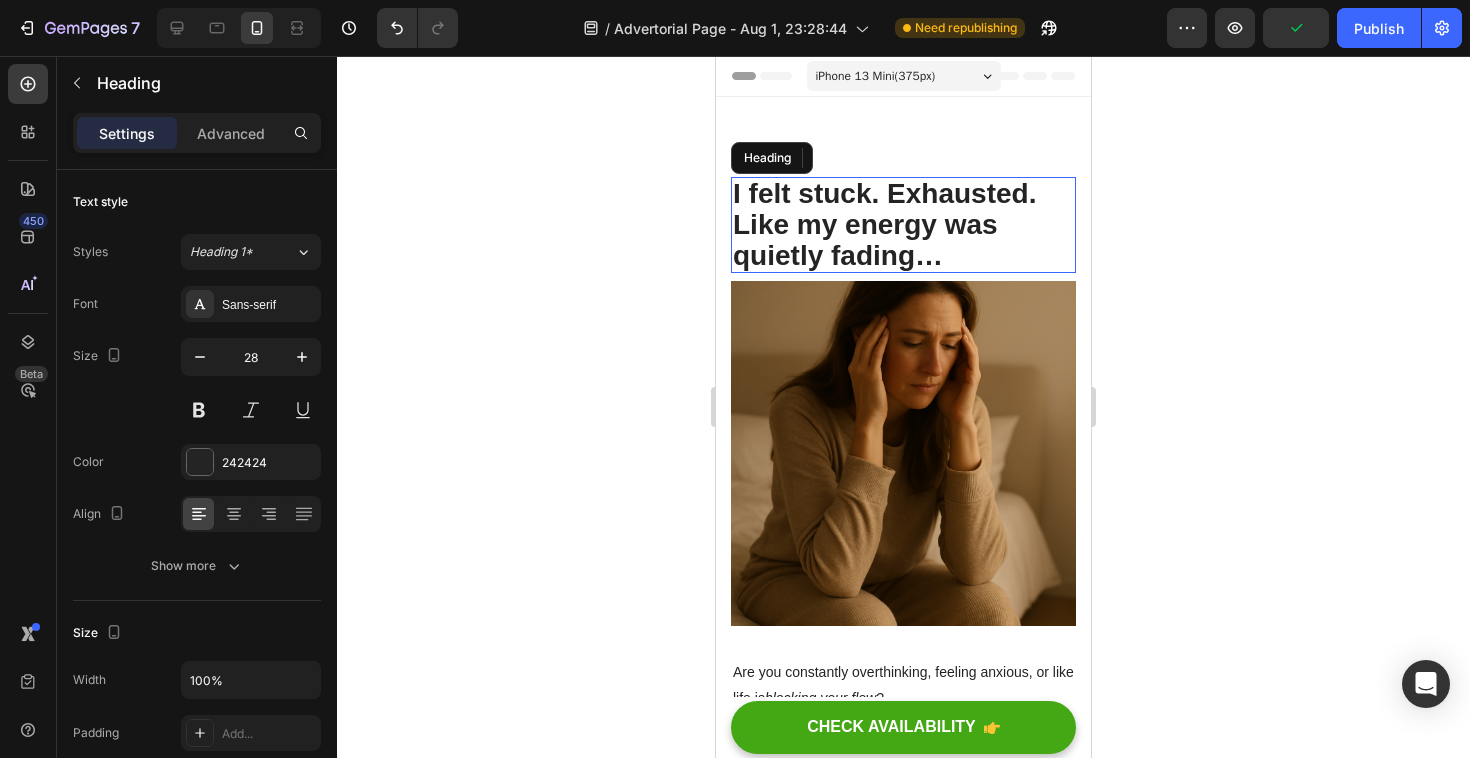 click on "I felt stuck. Exhausted. Like my energy was quietly fading…" at bounding box center [903, 225] 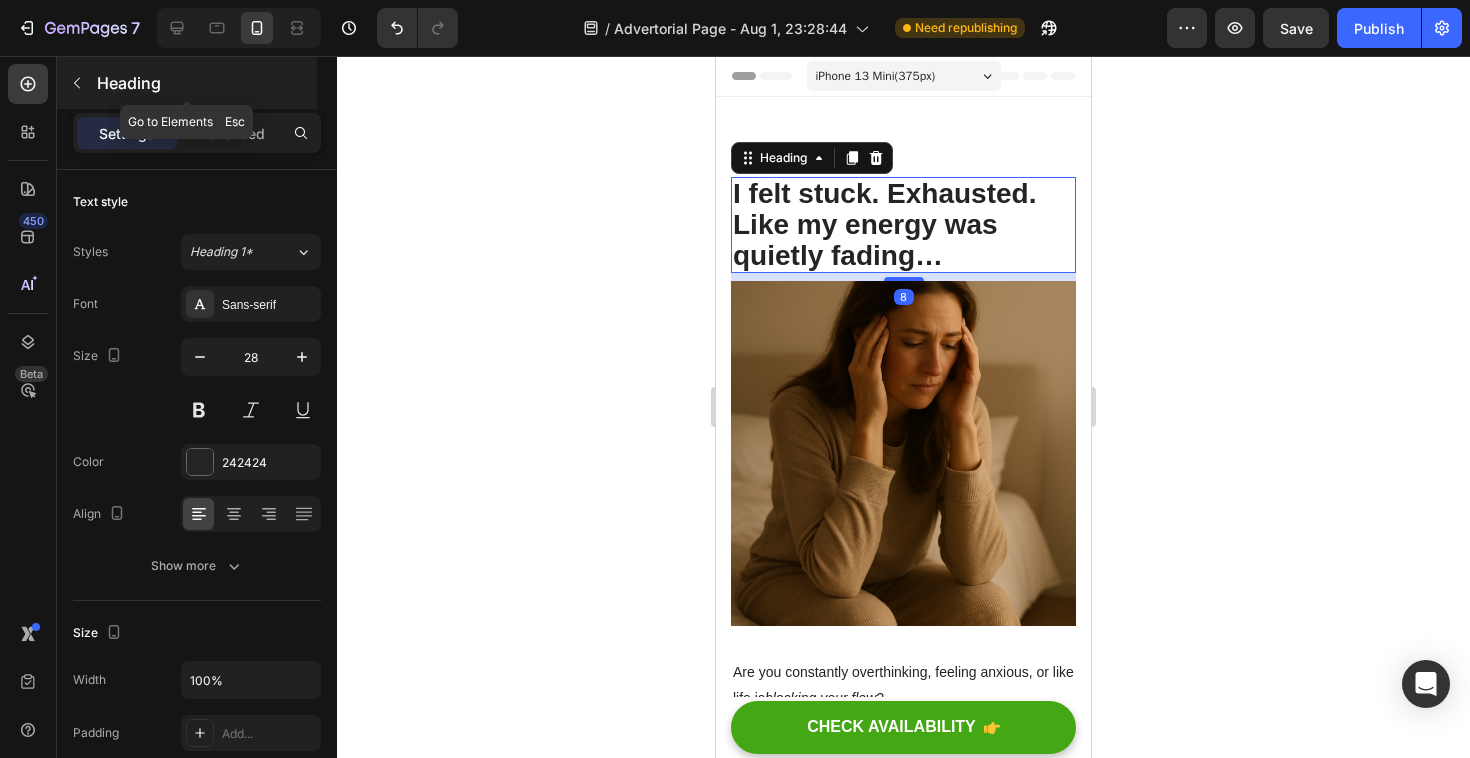 click at bounding box center [77, 83] 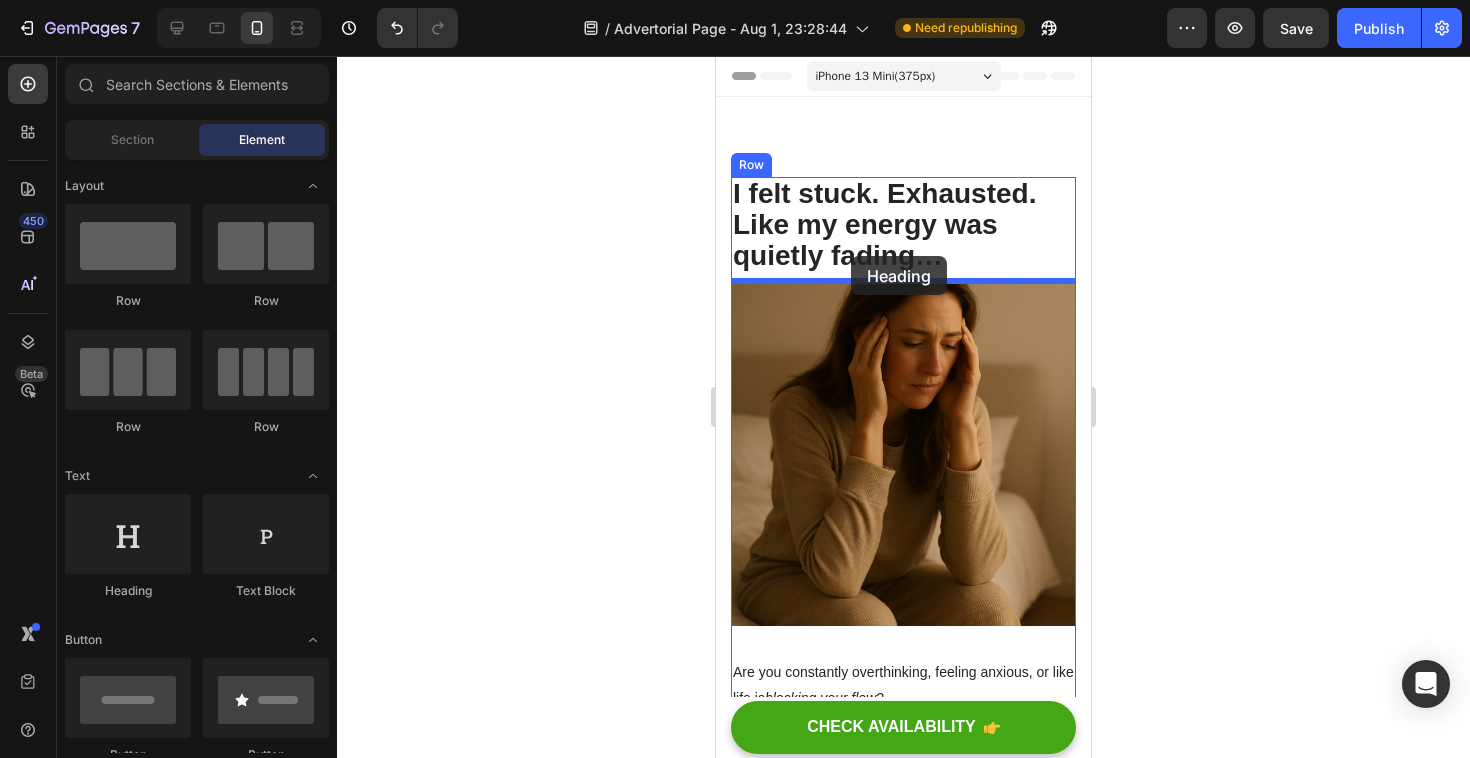 drag, startPoint x: 858, startPoint y: 631, endPoint x: 850, endPoint y: 257, distance: 374.08554 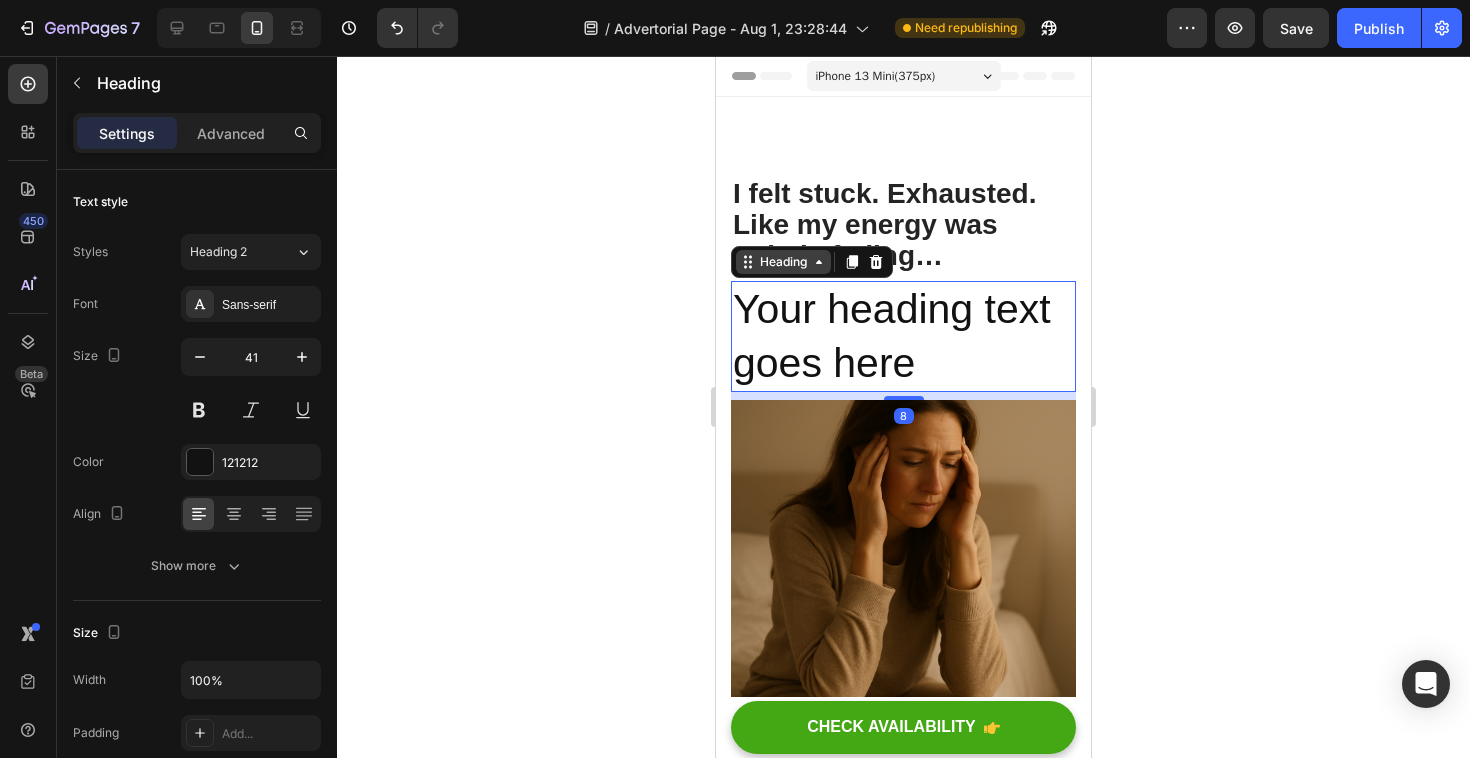 click on "Heading" at bounding box center (783, 262) 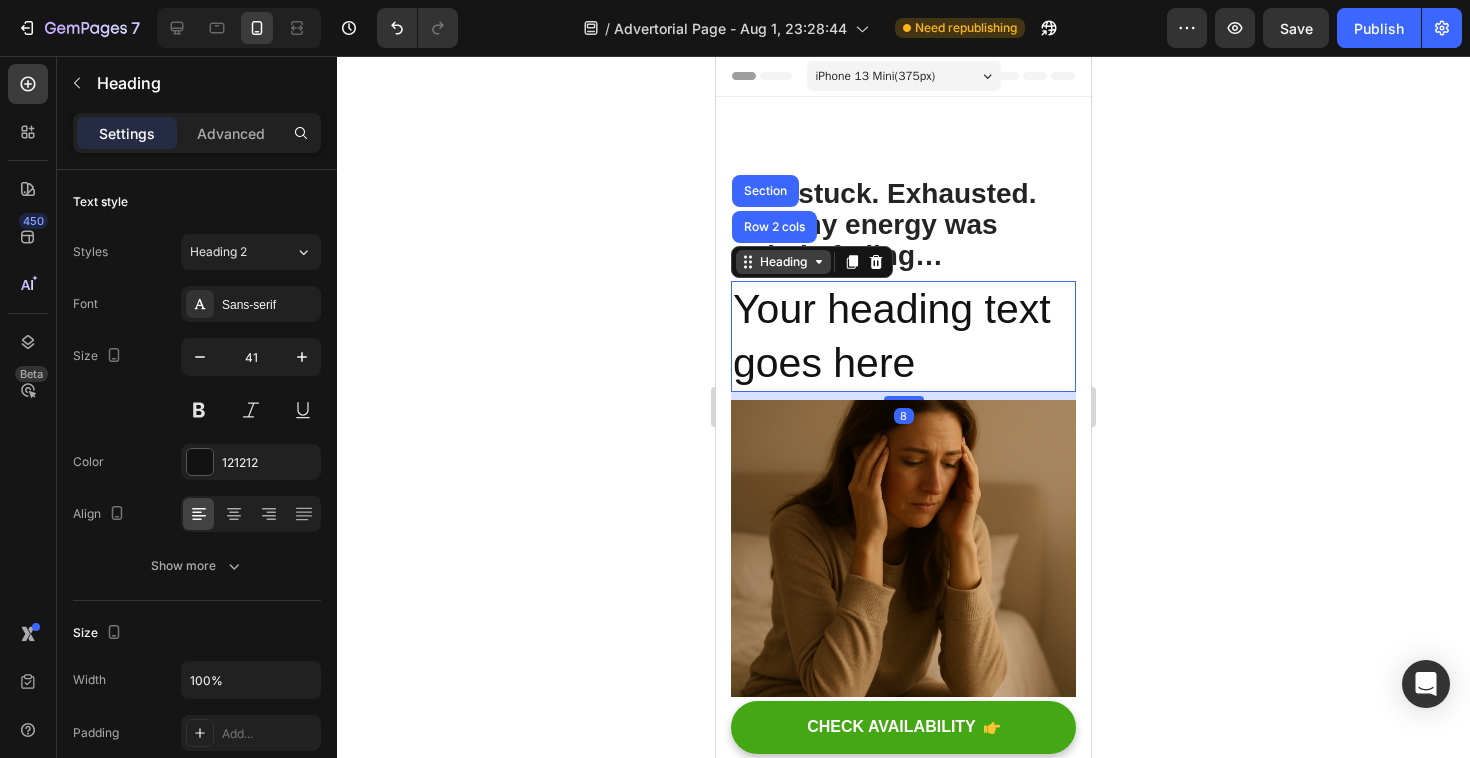 click on "Heading" at bounding box center (783, 262) 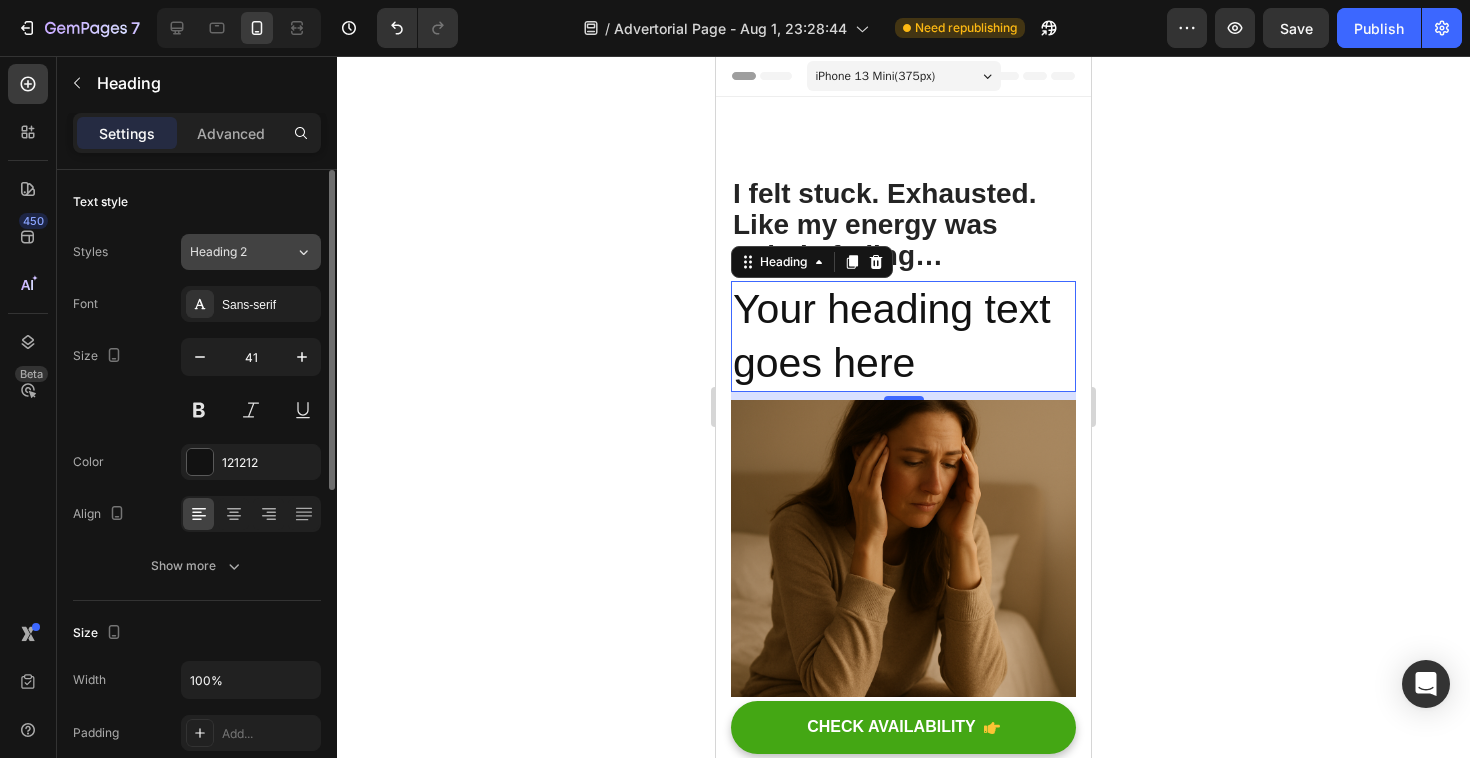 click on "Heading 2" 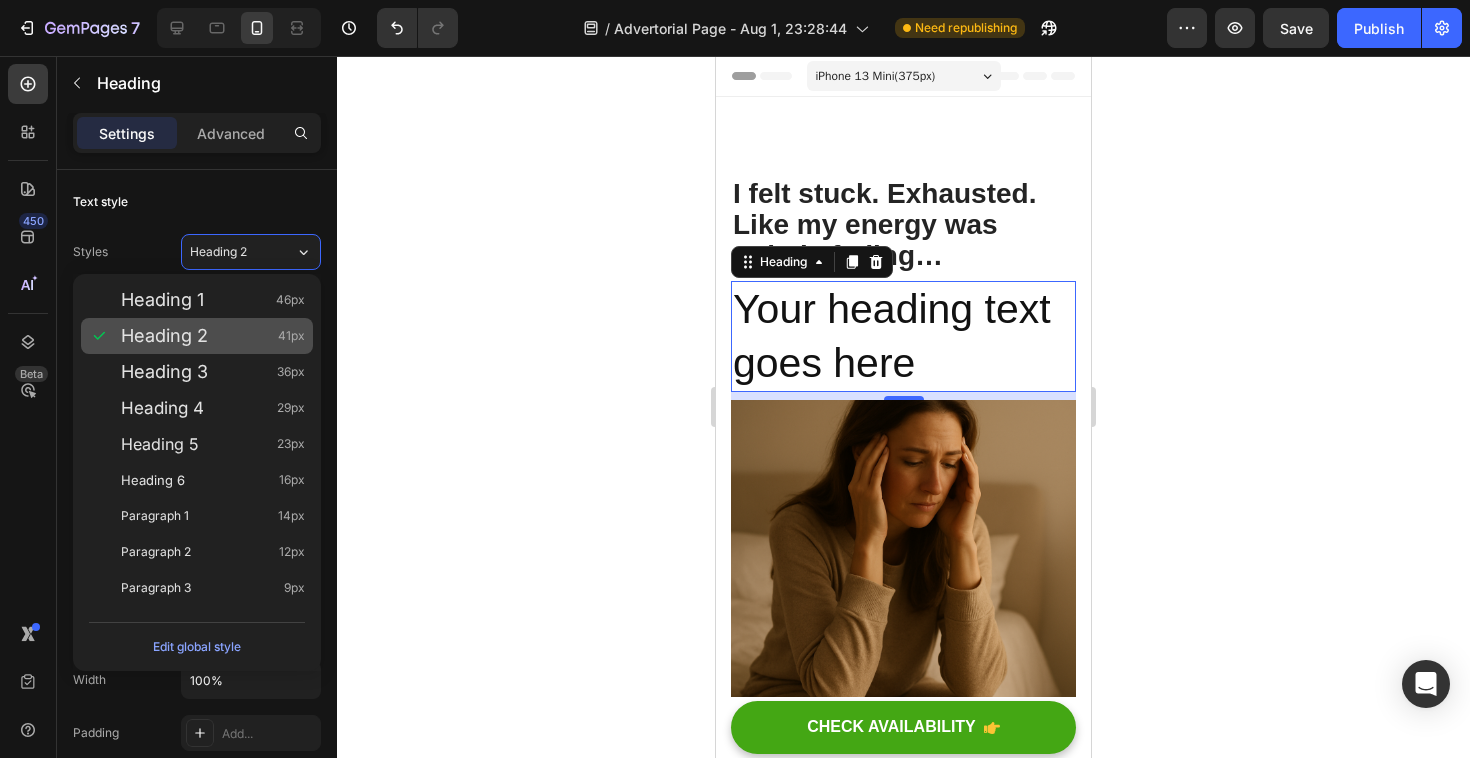 click on "Heading 2 41px" at bounding box center [213, 336] 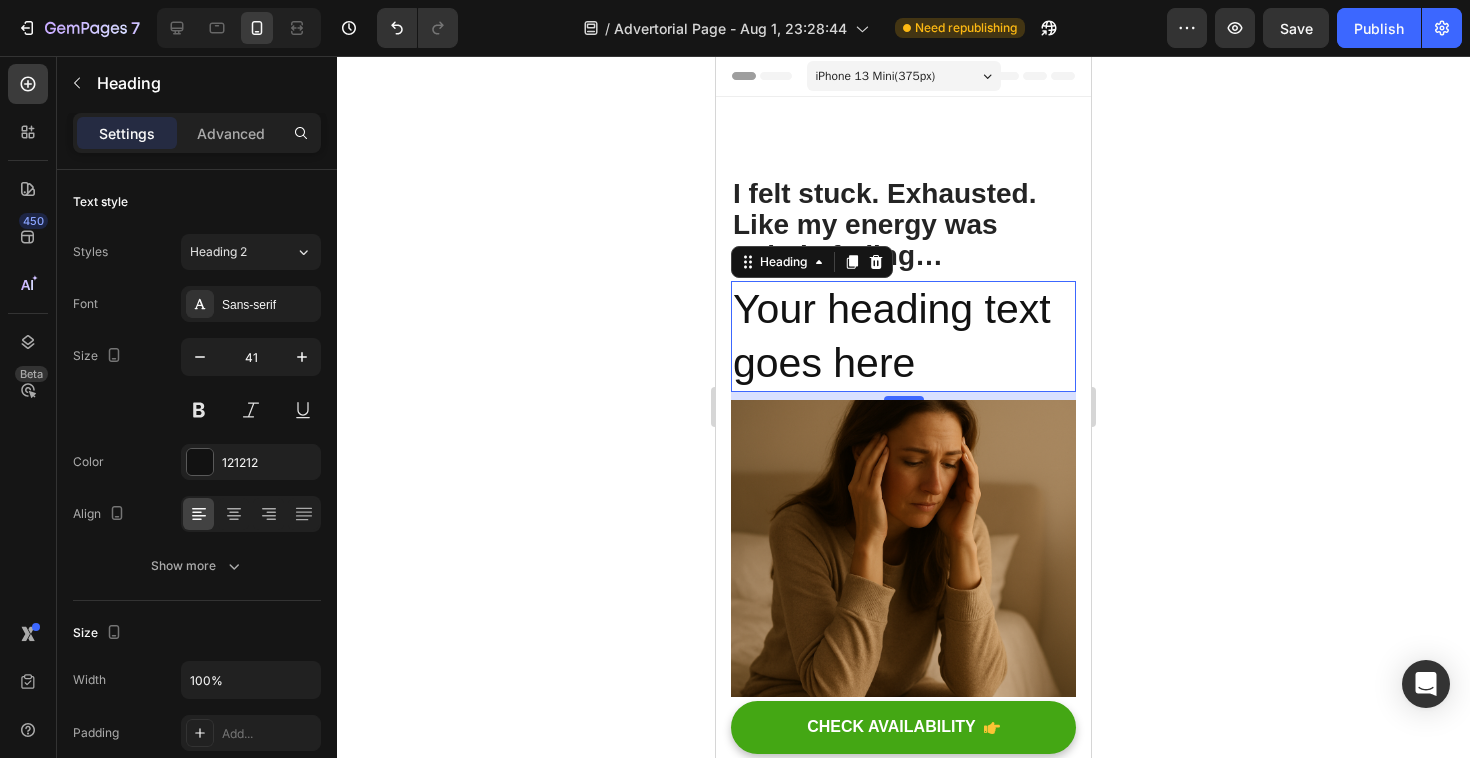click on "Your heading text goes here" at bounding box center [903, 336] 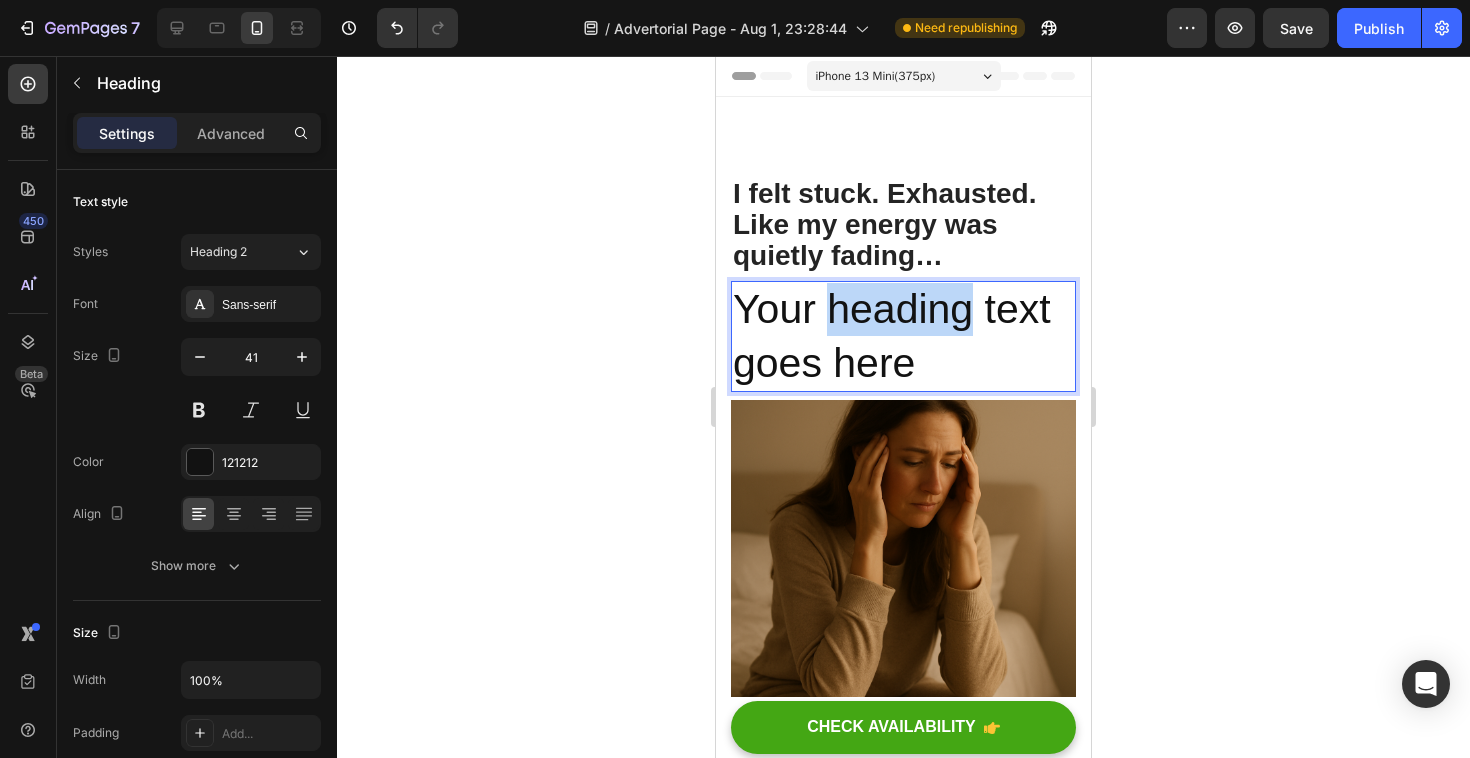 click on "Your heading text goes here" at bounding box center (903, 336) 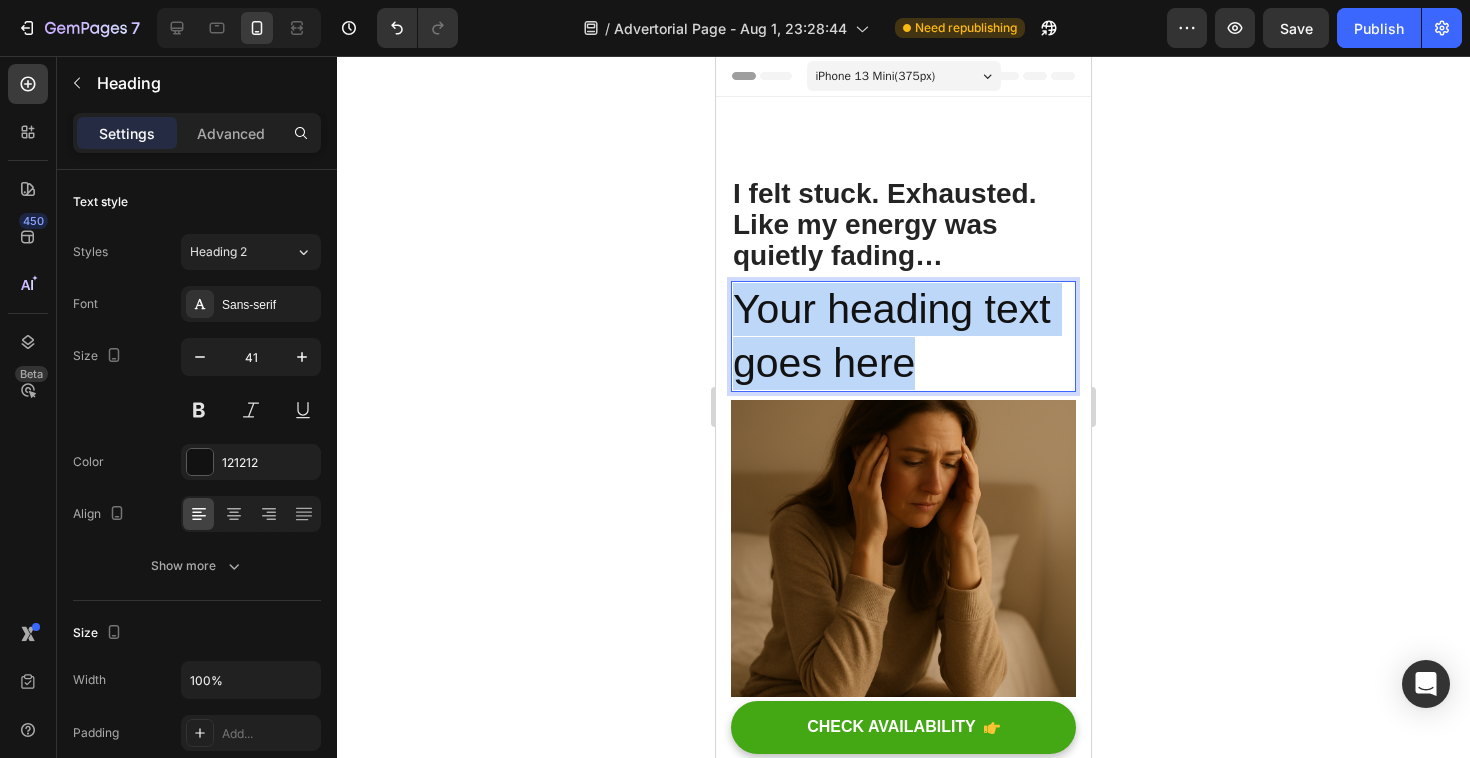 click on "Your heading text goes here" at bounding box center (903, 336) 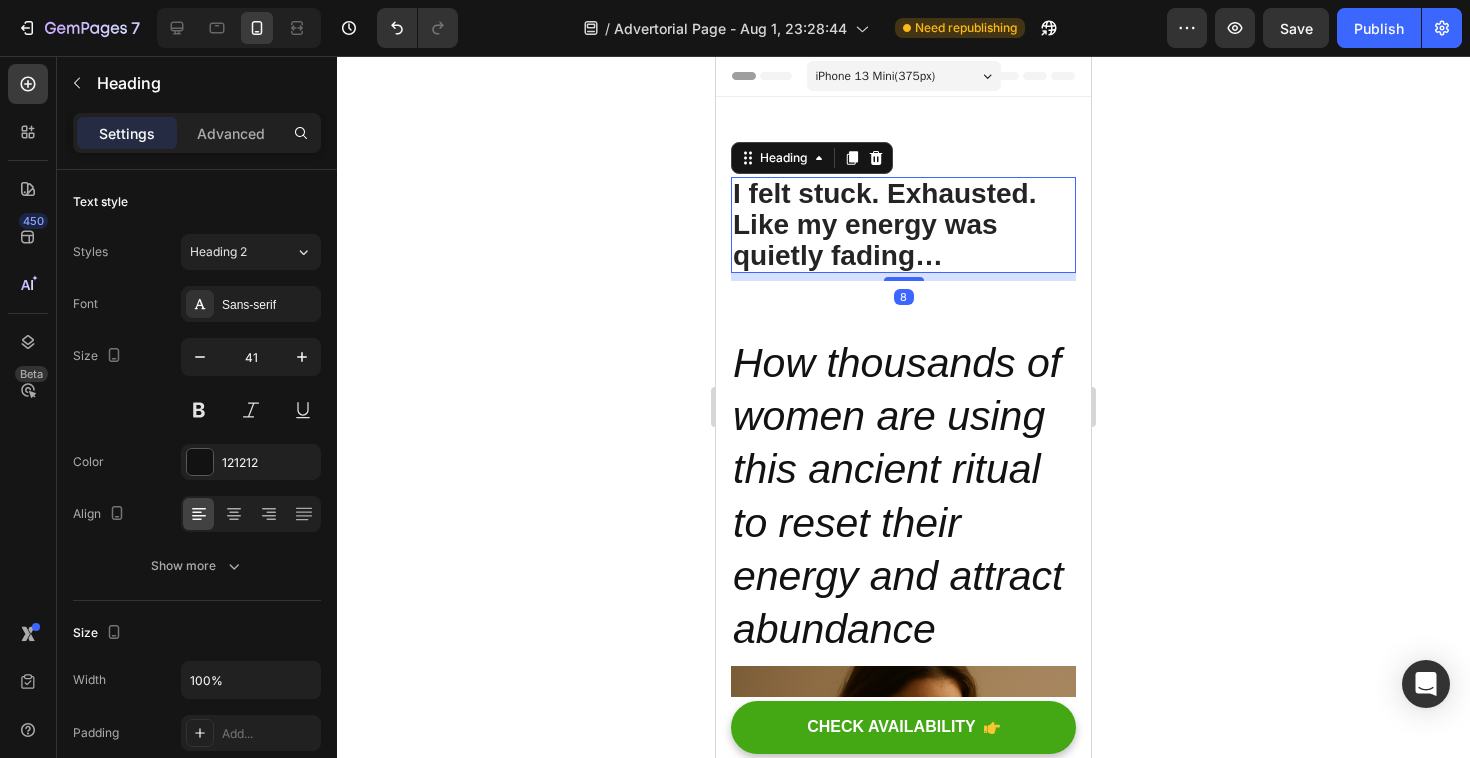 click on "I felt stuck. Exhausted. Like my energy was quietly fading…" at bounding box center (903, 225) 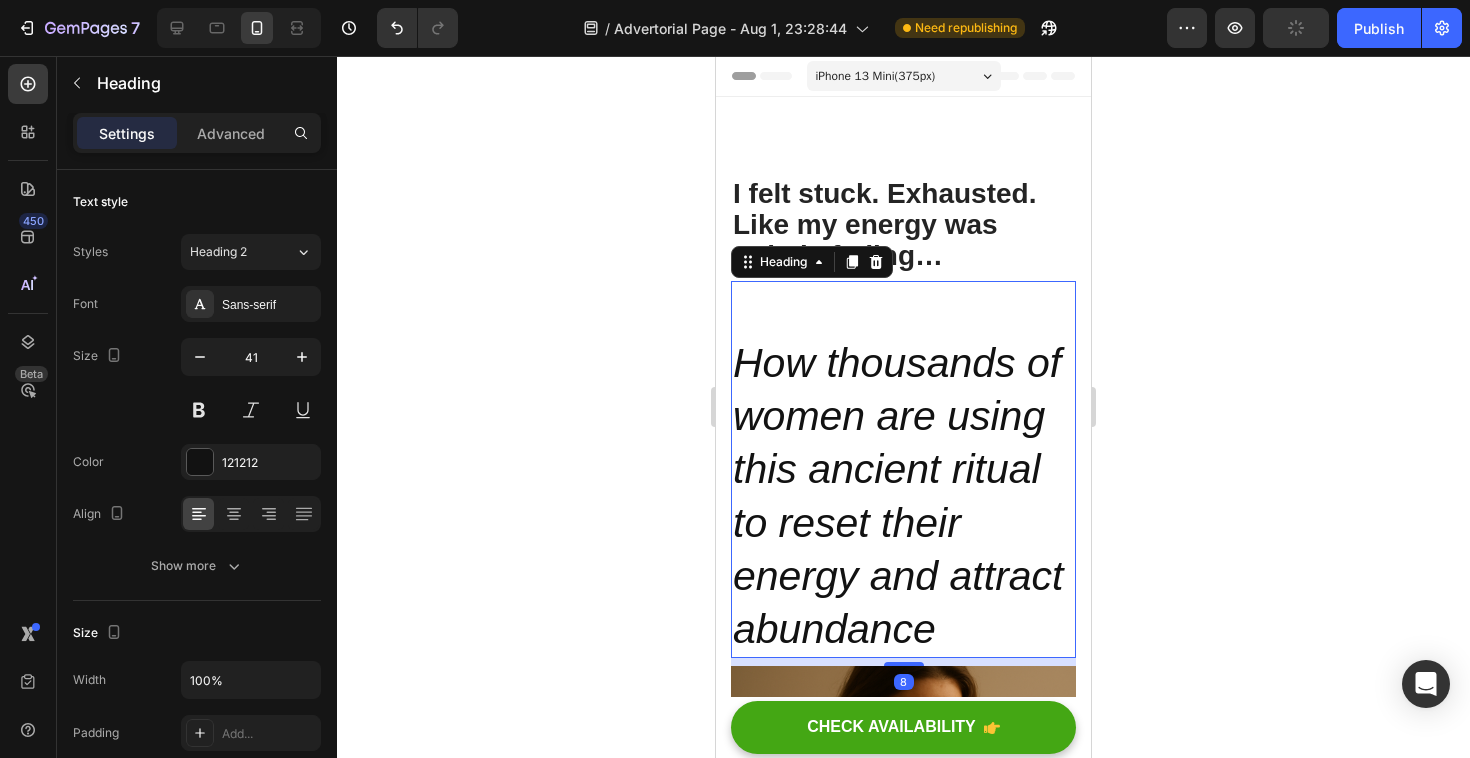 click on "⁠⁠⁠⁠⁠⁠⁠ How thousands of women are using this ancient ritual to reset their energy and attract abundance" at bounding box center [903, 469] 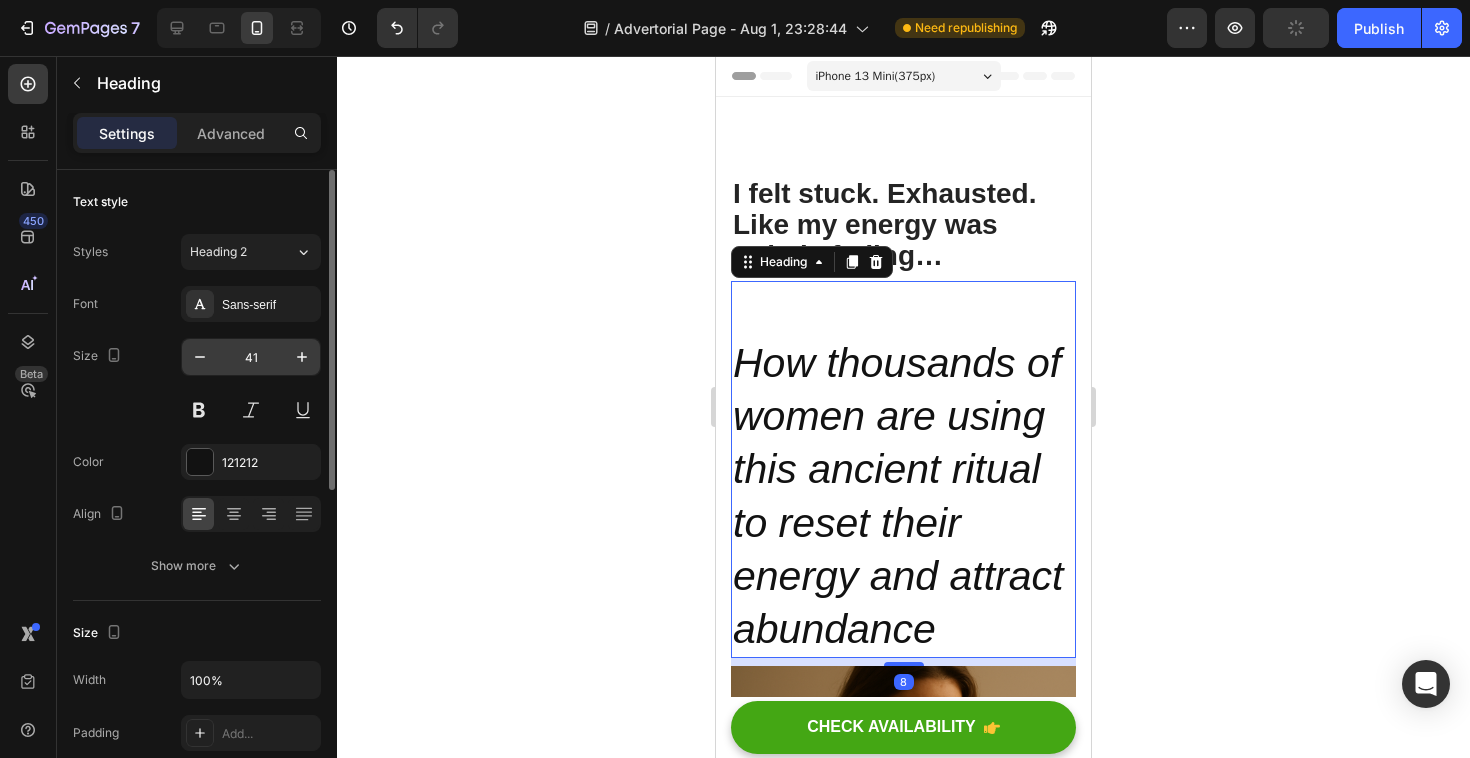 click on "41" at bounding box center [251, 357] 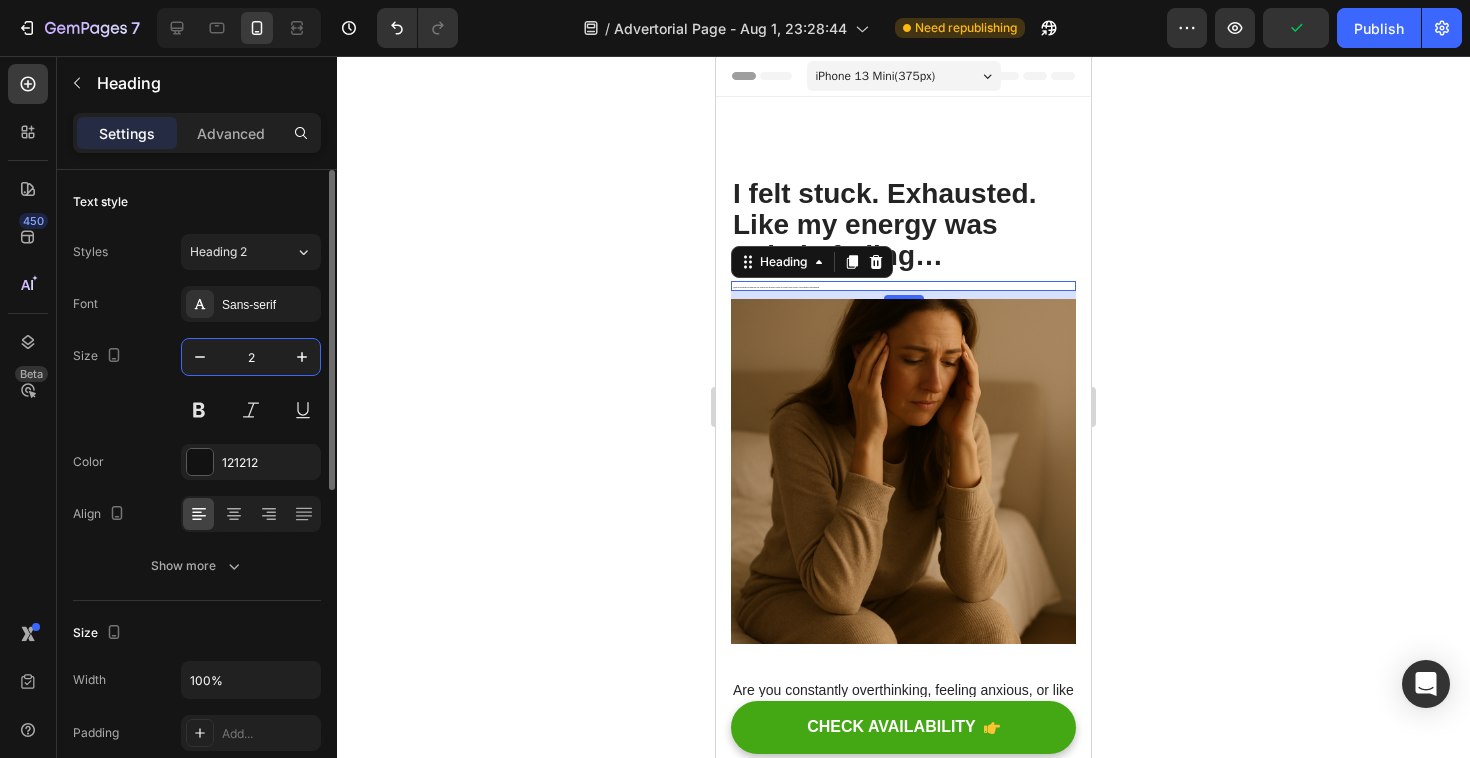 type on "28" 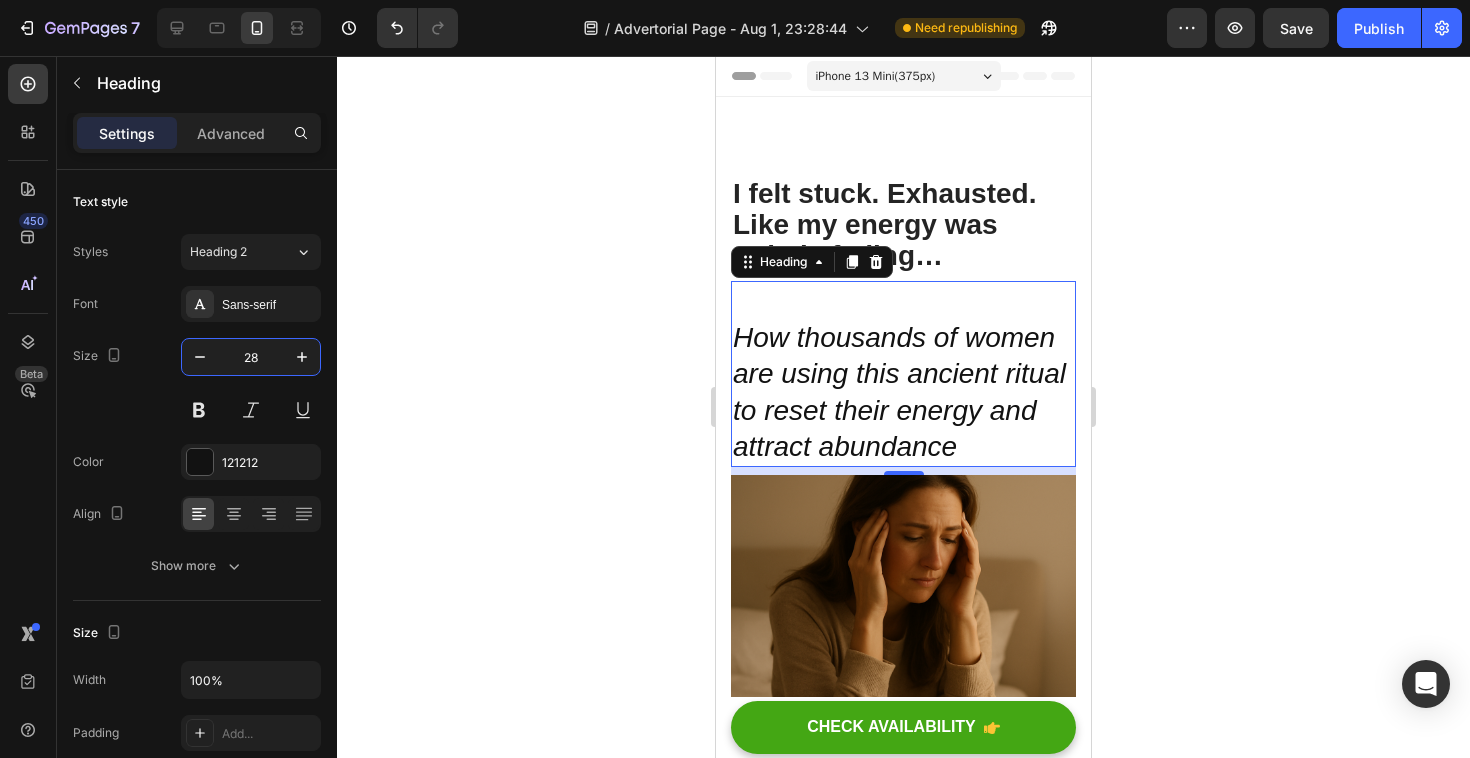 click 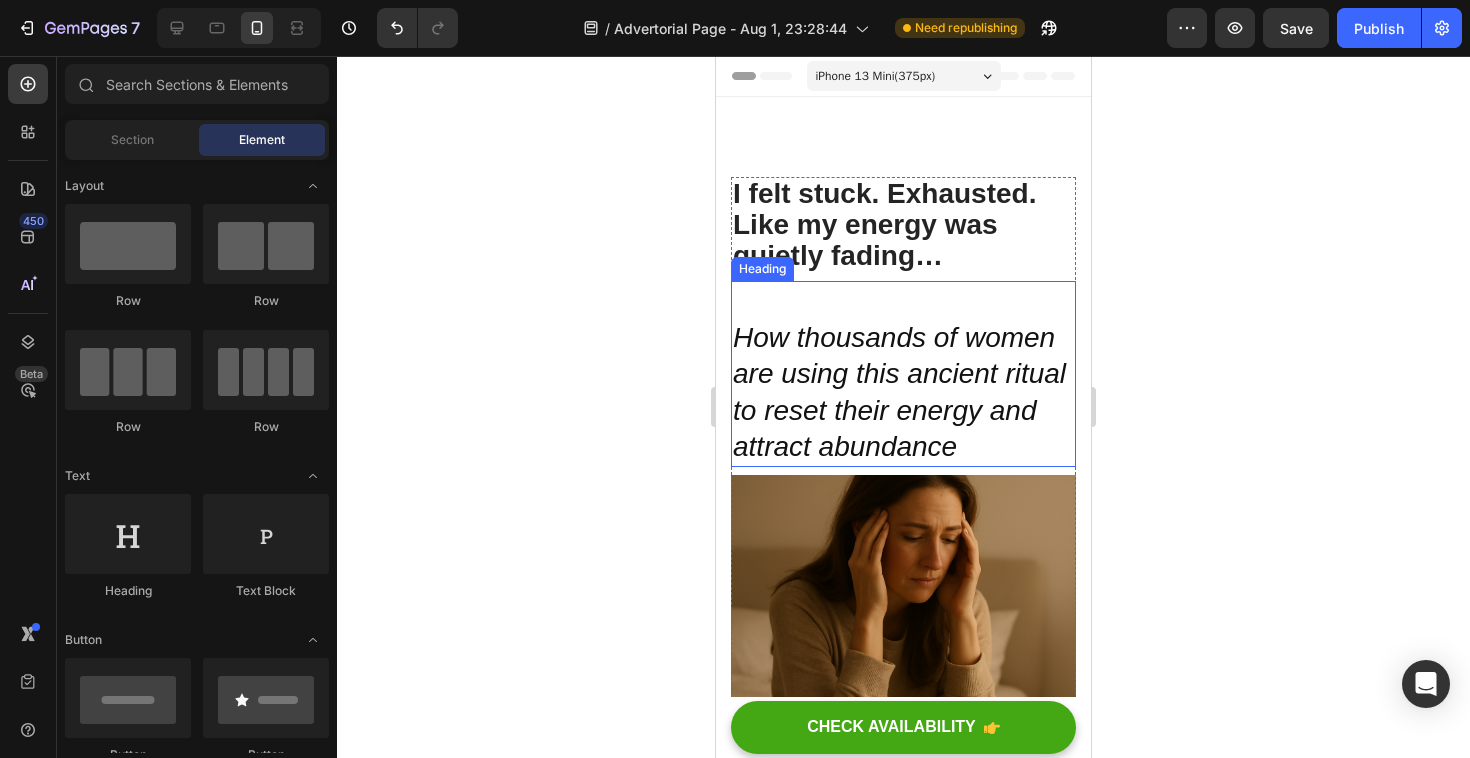 click on "How thousands of women are using this ancient ritual to reset their energy and attract abundance" at bounding box center (899, 392) 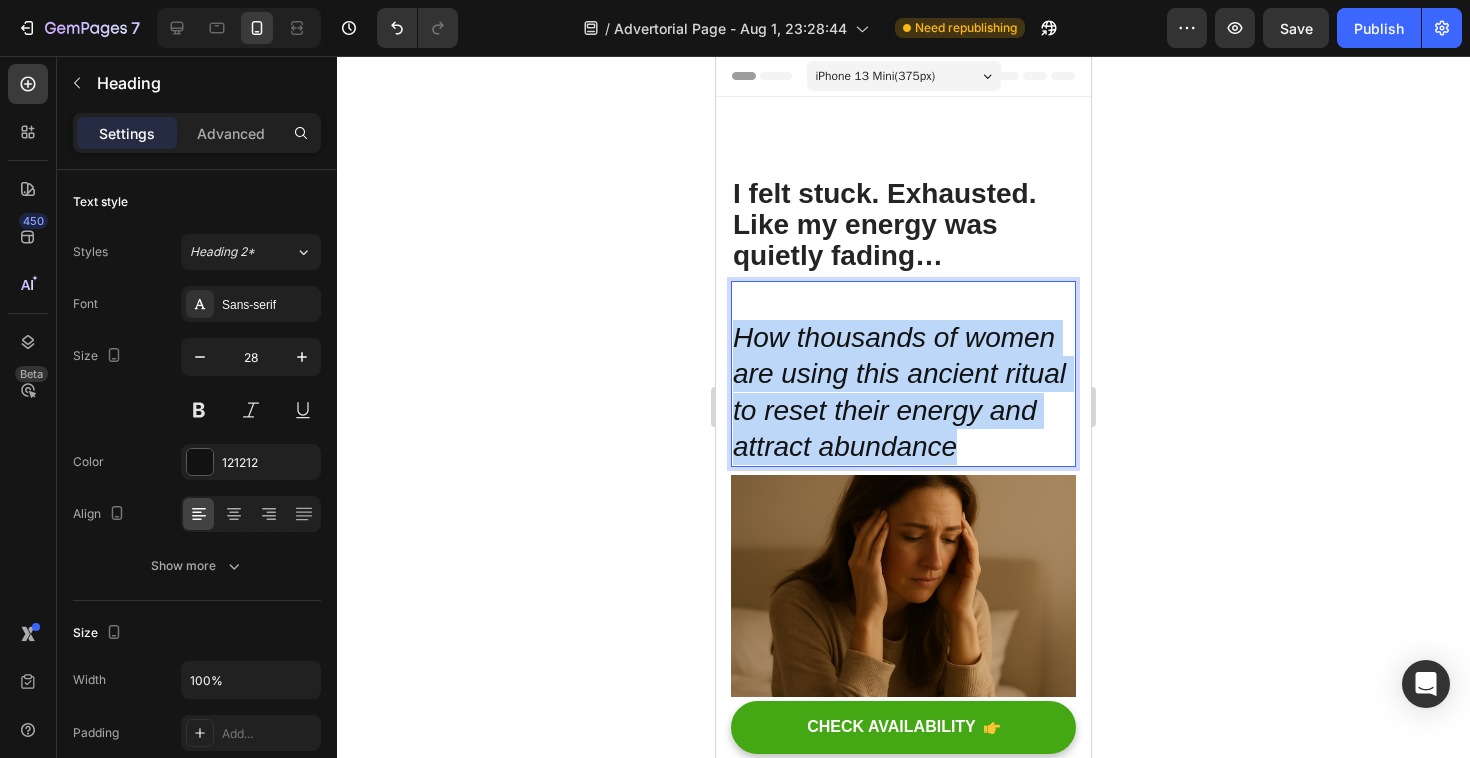 click on "How thousands of women are using this ancient ritual to reset their energy and attract abundance" at bounding box center [899, 392] 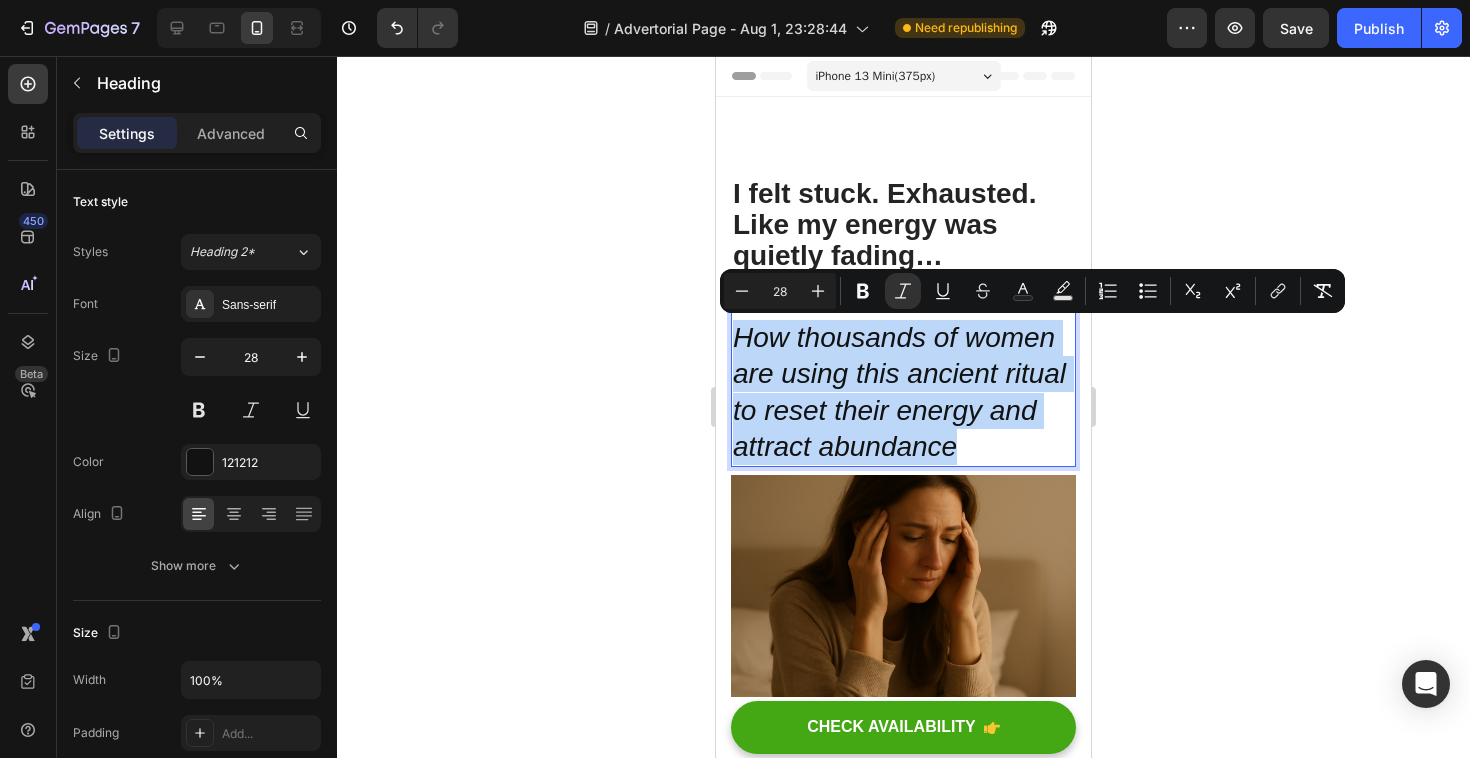 click on "How thousands of women are using this ancient ritual to reset their energy and attract abundance" at bounding box center [899, 392] 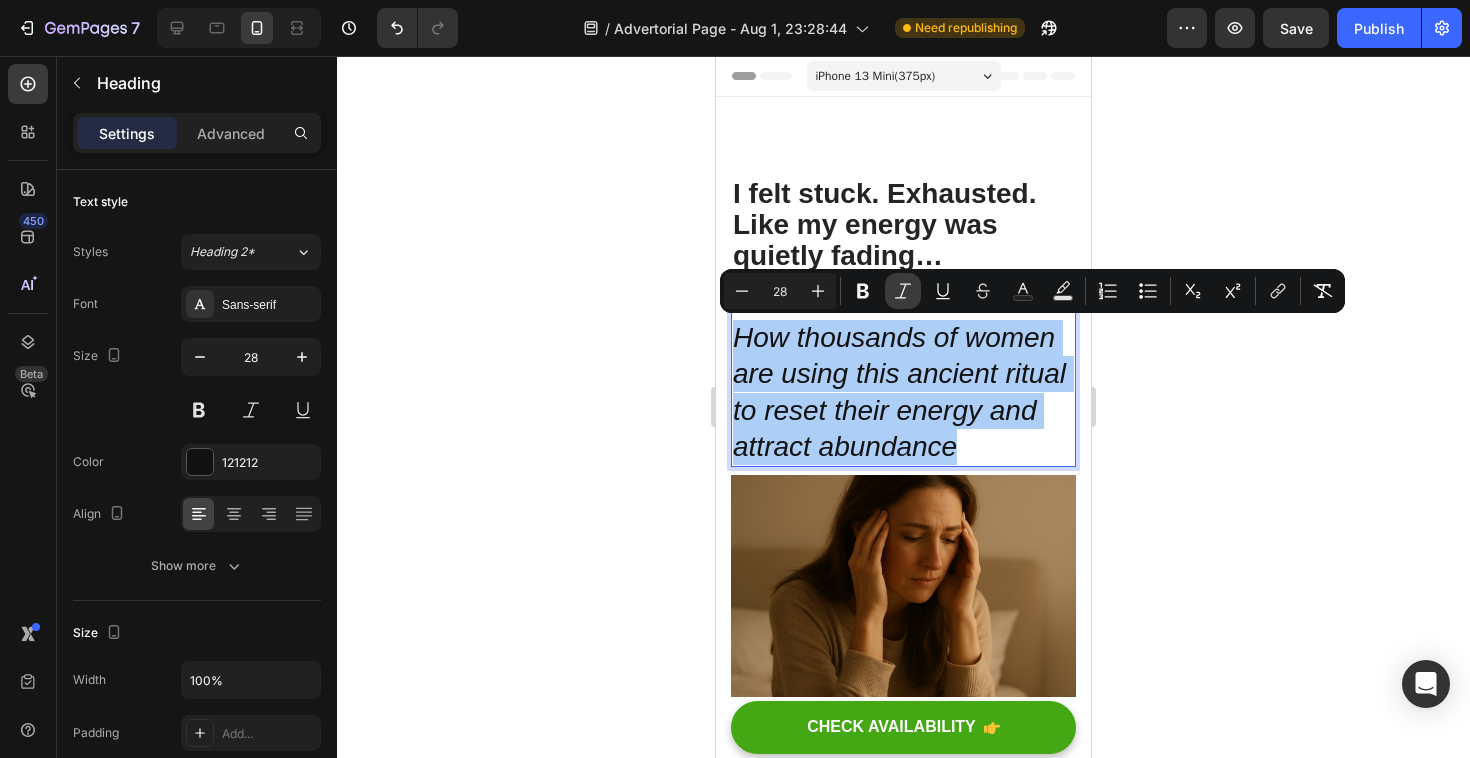 click 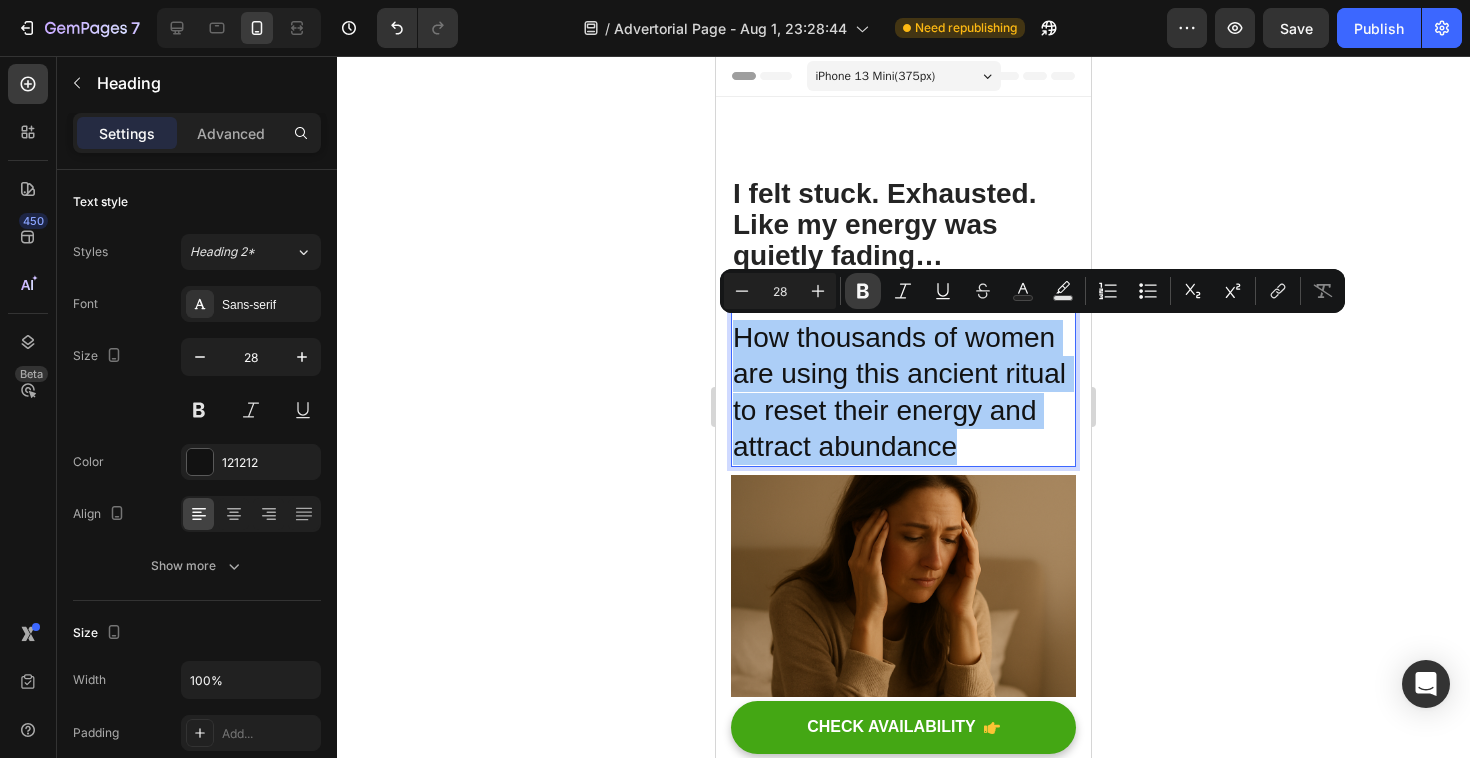 click 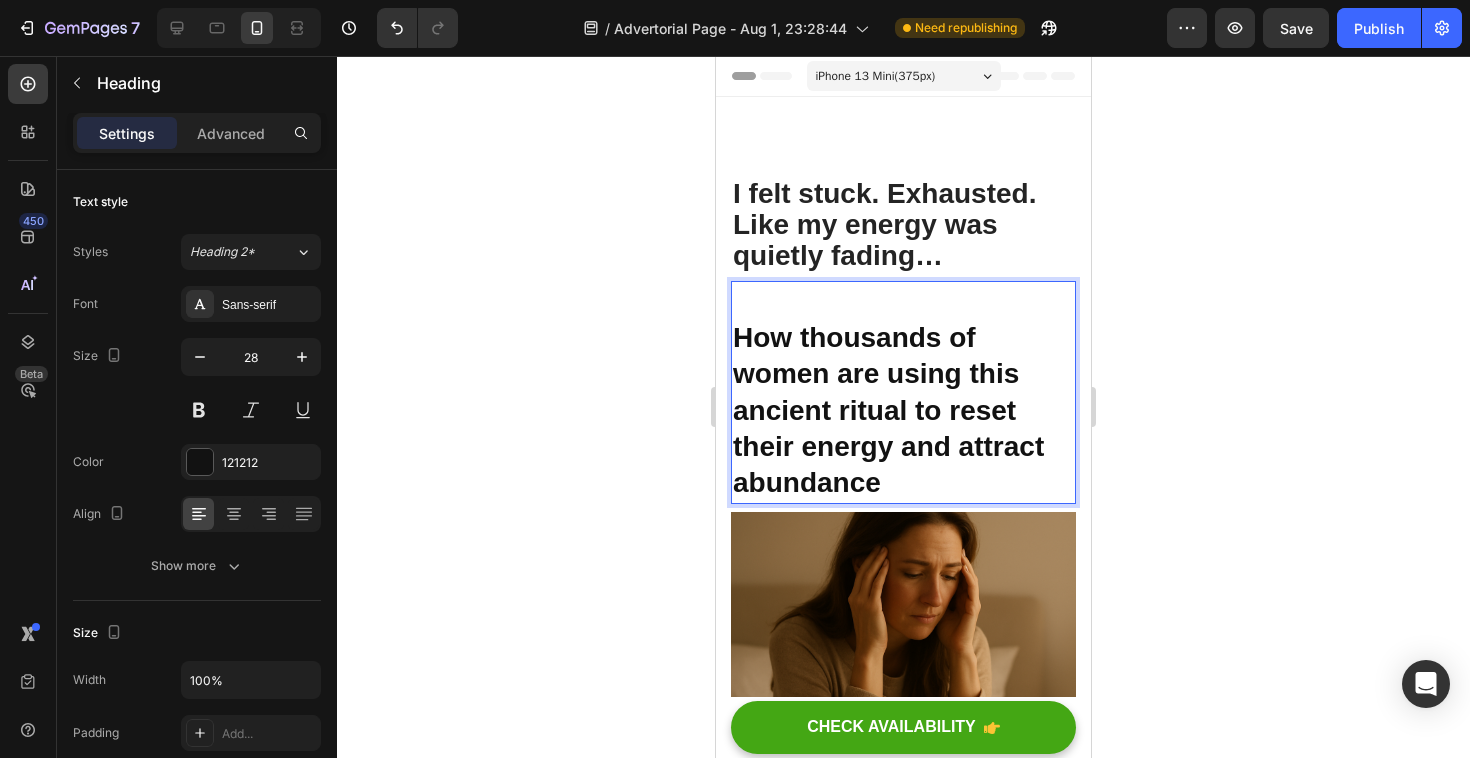 click 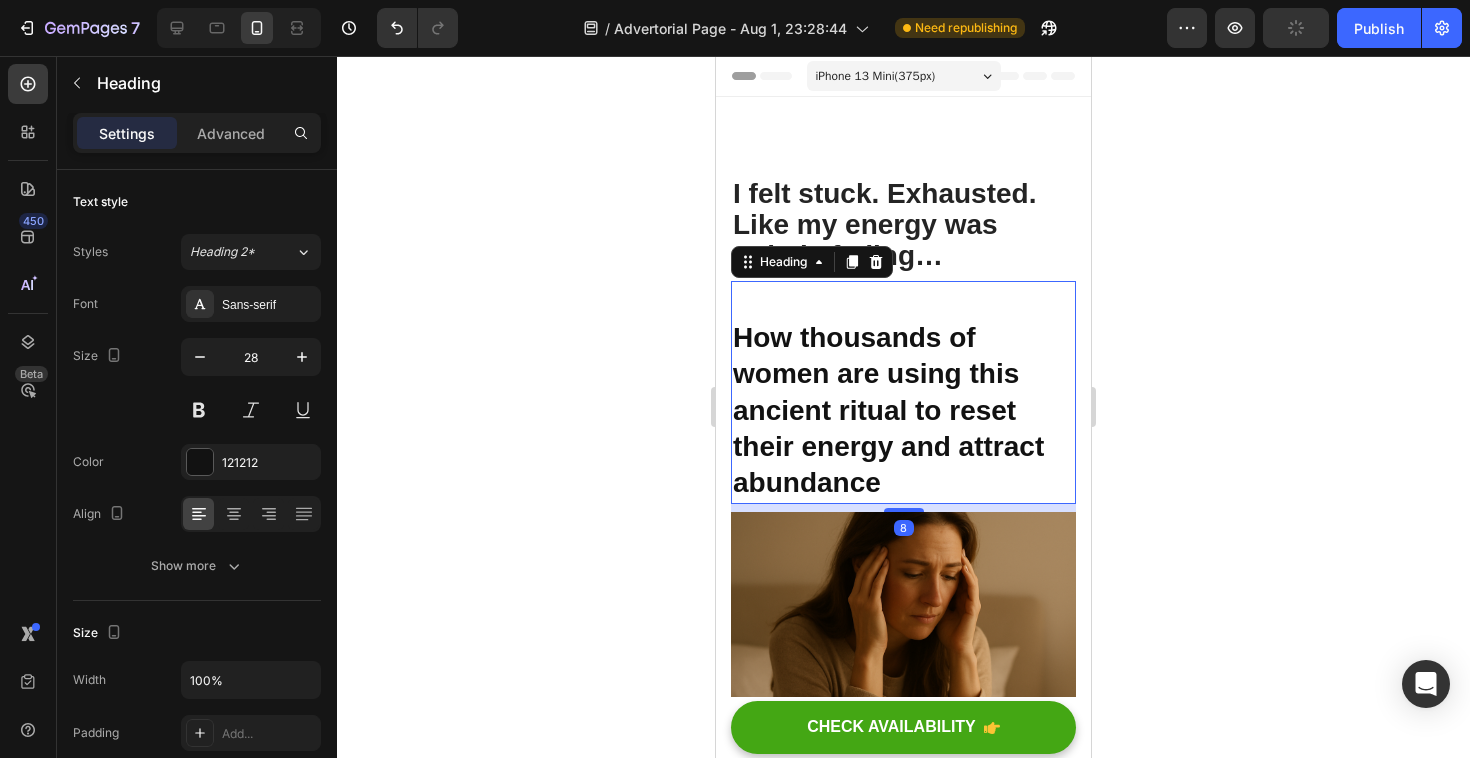 click on "⁠⁠⁠⁠⁠⁠⁠ How thousands of women are using this ancient ritual to reset their energy and attract abundance" at bounding box center [903, 392] 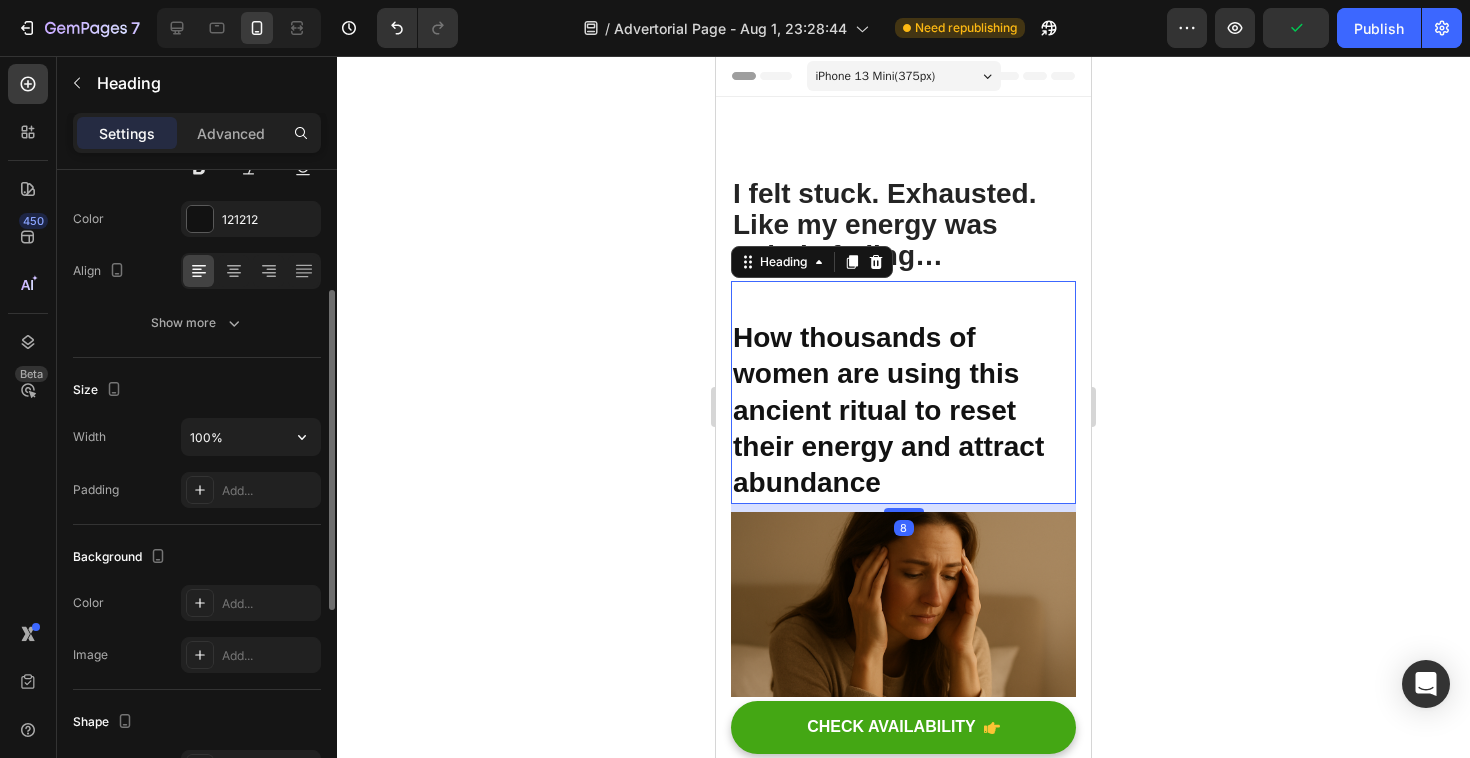 scroll, scrollTop: 316, scrollLeft: 0, axis: vertical 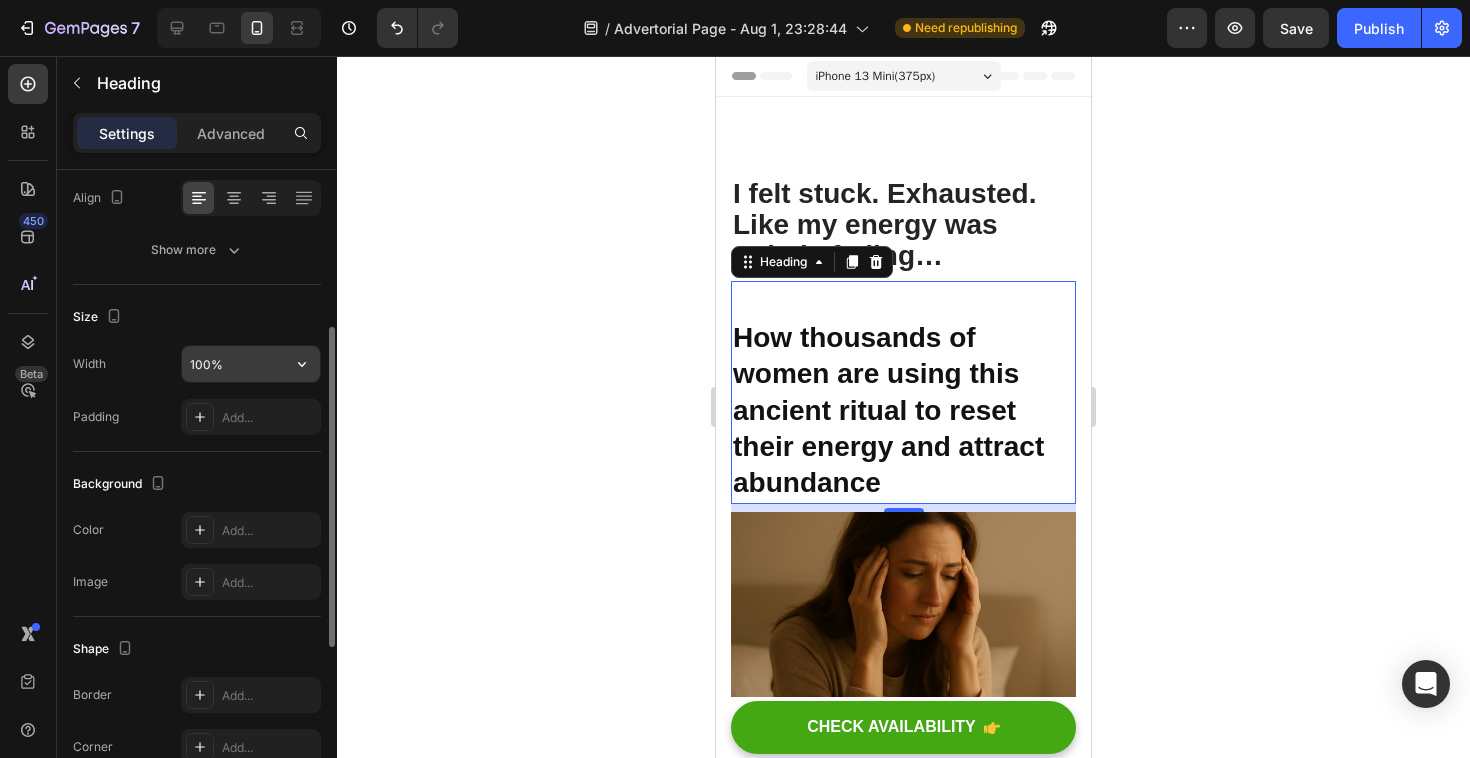 click on "100%" at bounding box center [251, 364] 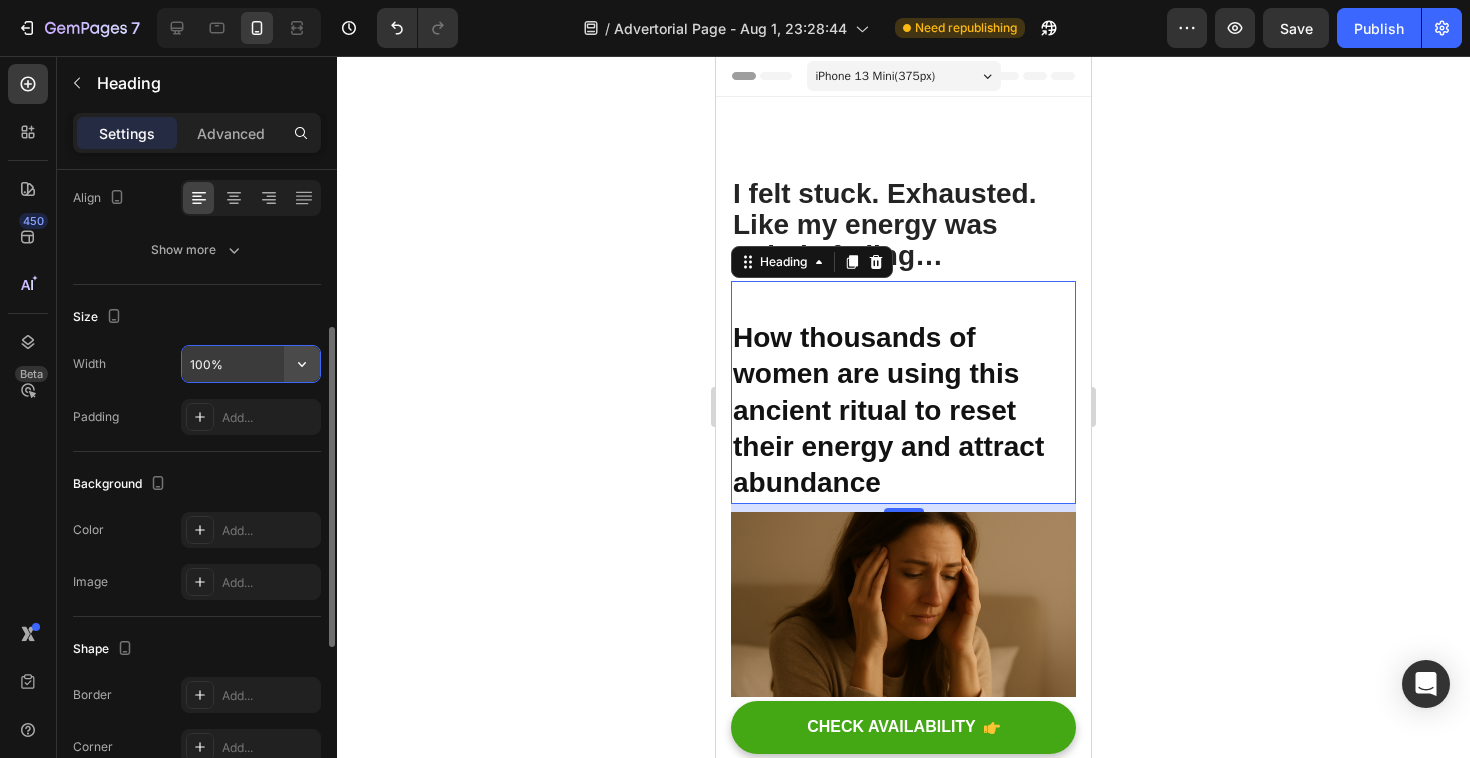 click 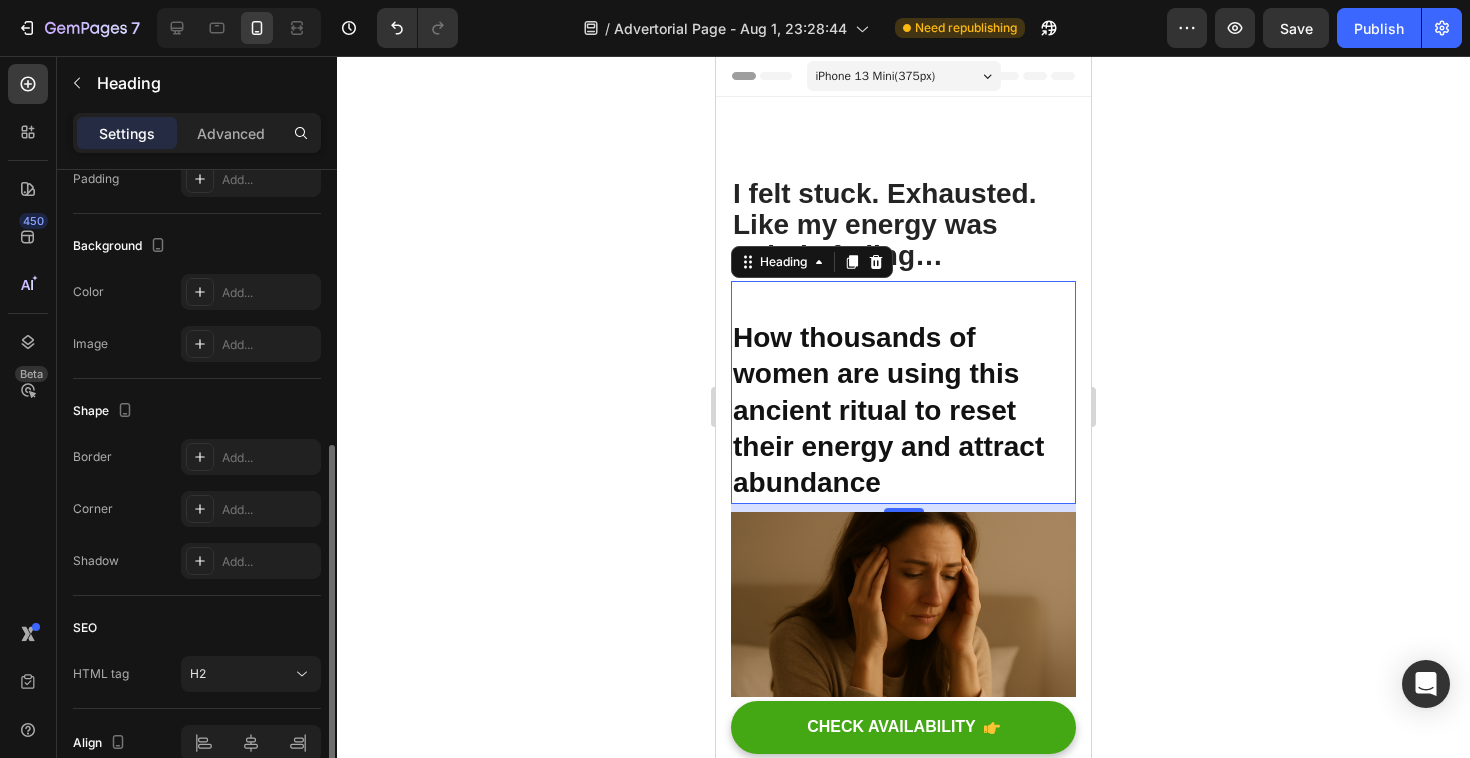 scroll, scrollTop: 653, scrollLeft: 0, axis: vertical 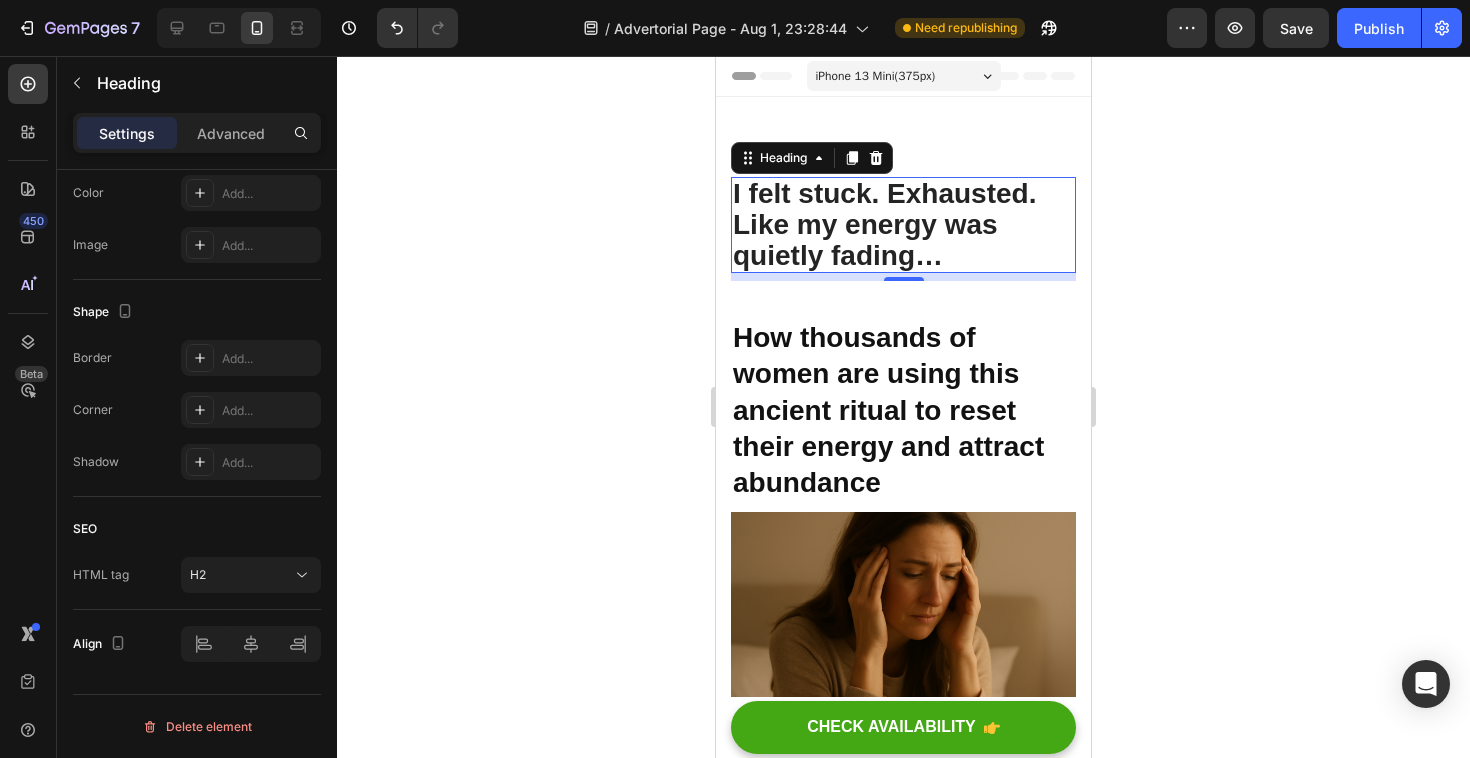 click on "I felt stuck. Exhausted. Like my energy was quietly fading…" at bounding box center [903, 225] 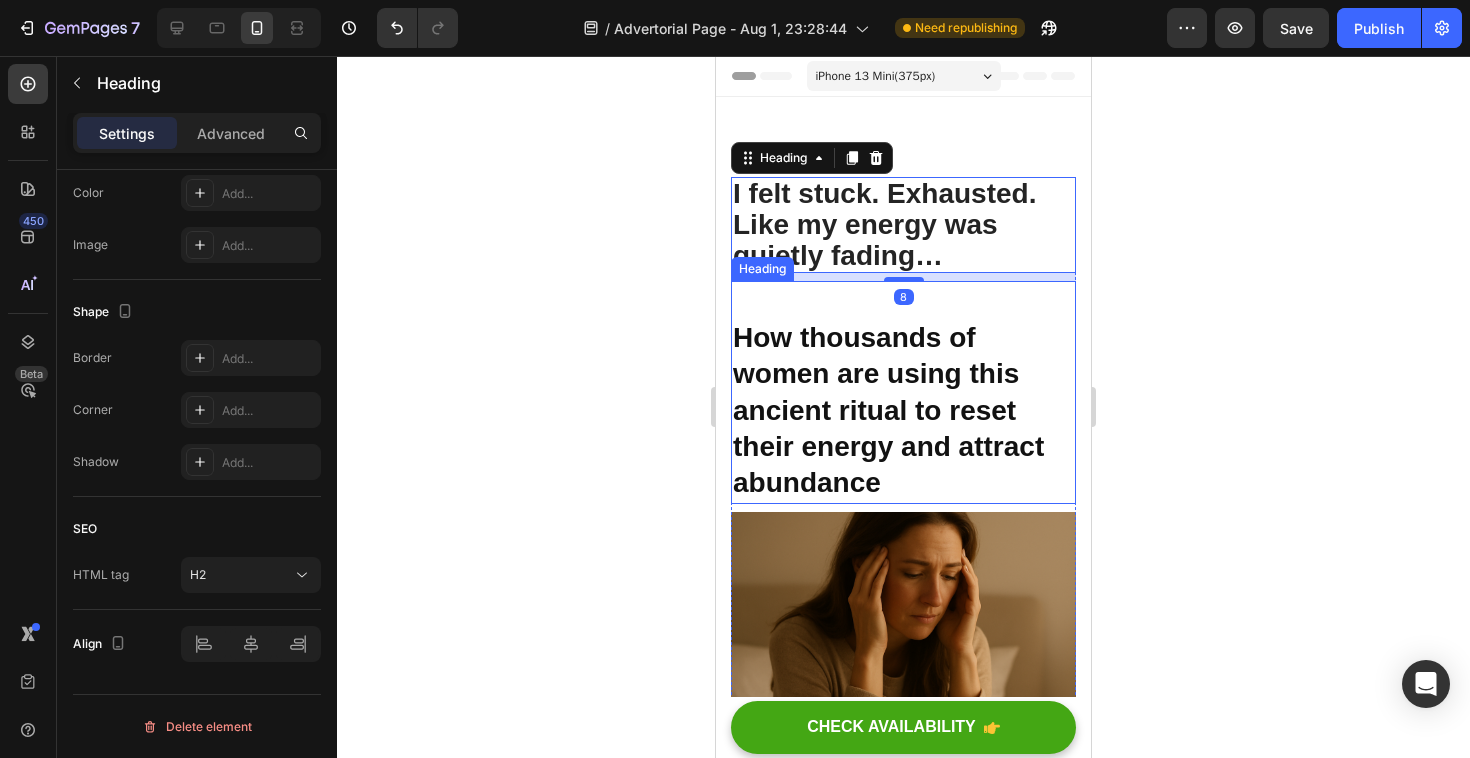 click on "⁠⁠⁠⁠⁠⁠⁠ How thousands of women are using this ancient ritual to reset their energy and attract abundance" at bounding box center [903, 392] 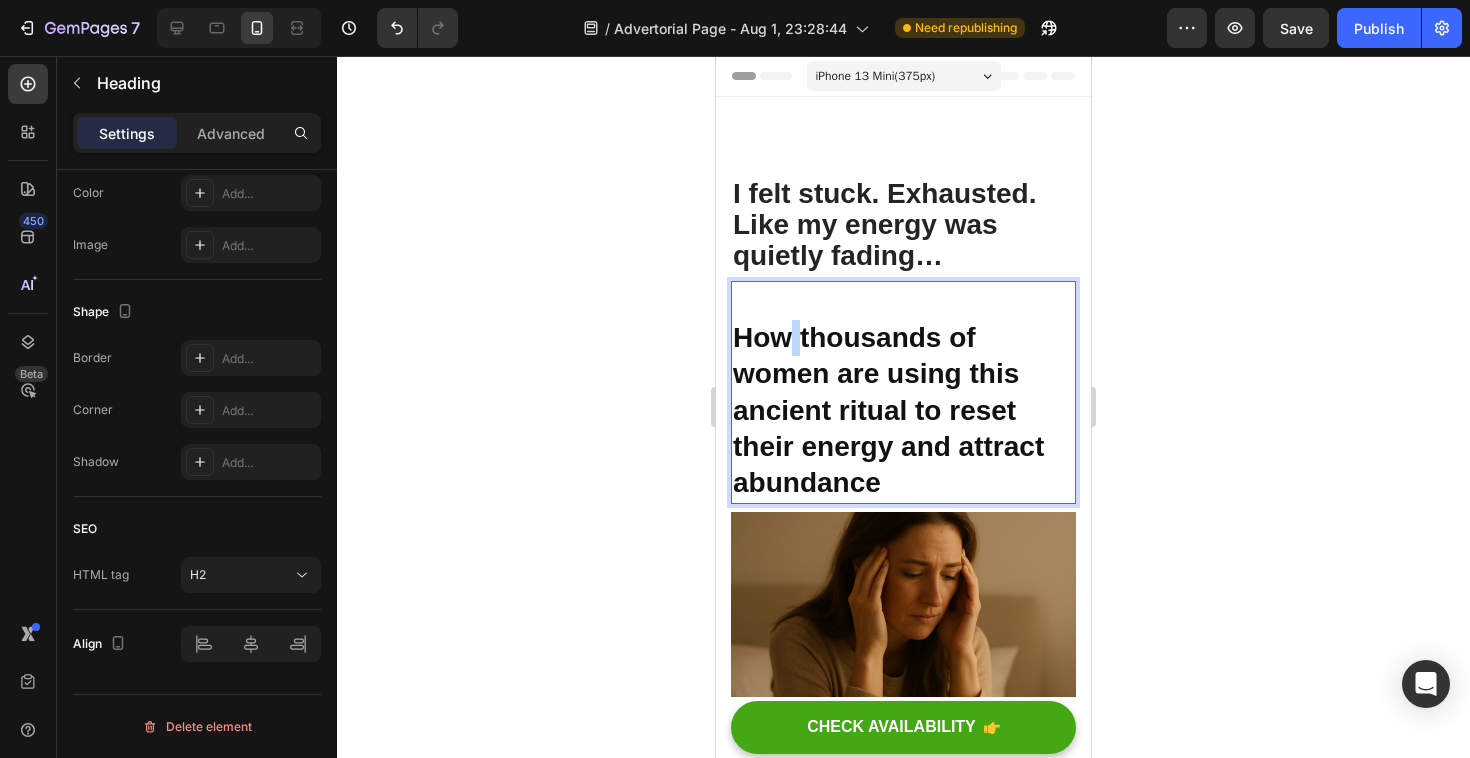 click on "How thousands of women are using this ancient ritual to reset their energy and attract abundance" at bounding box center [888, 410] 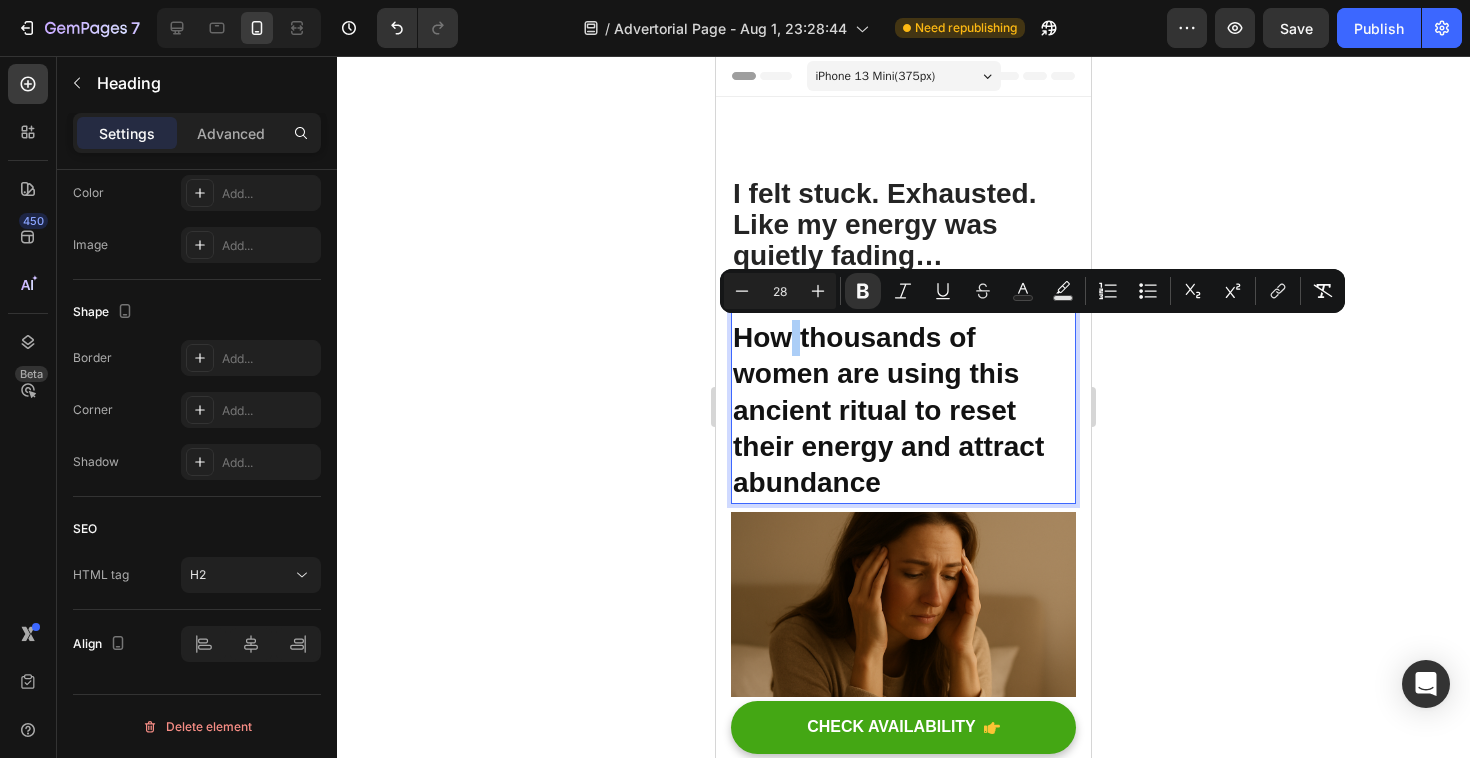 click on "Minus 28 Plus" at bounding box center (780, 291) 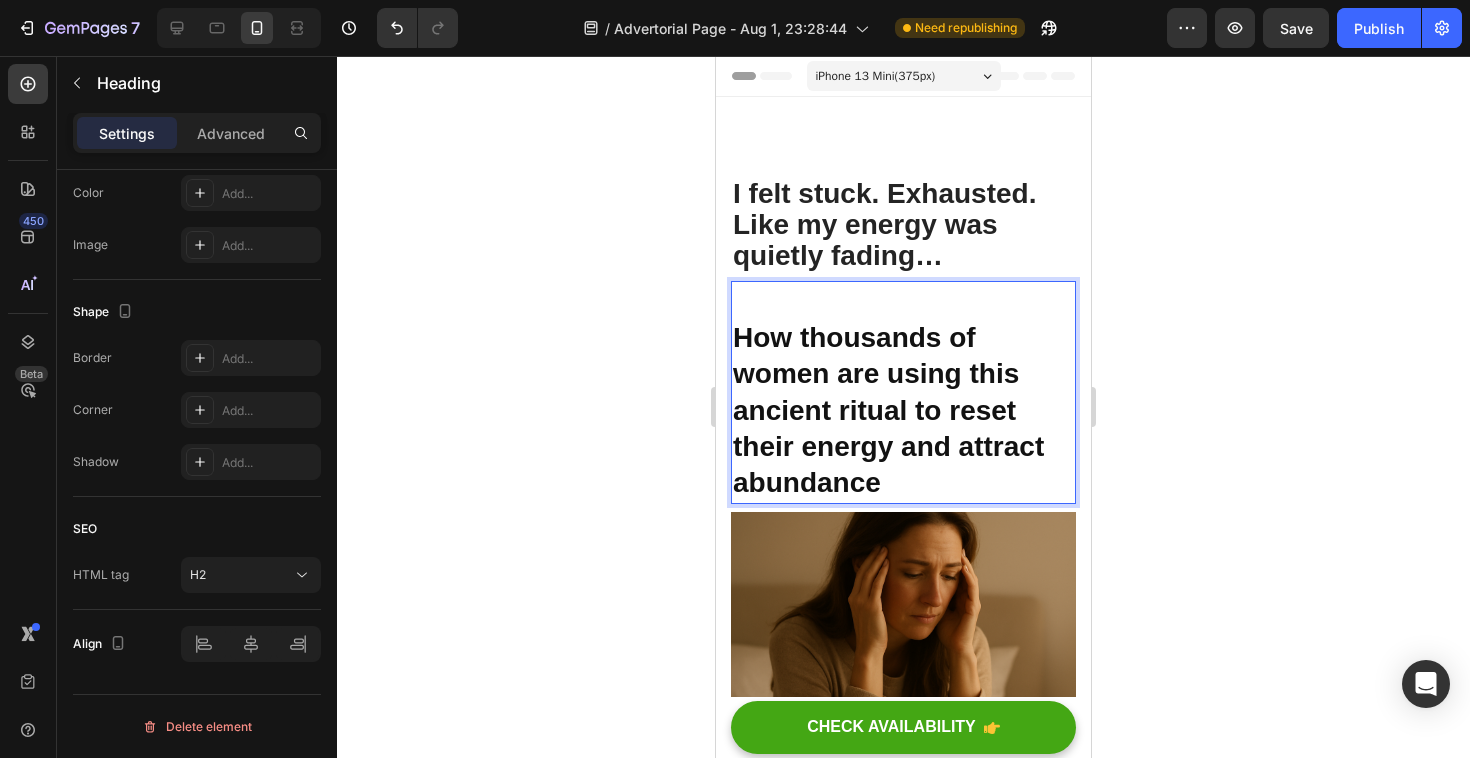 click on "How thousands of women are using this ancient ritual to reset their energy and attract abundance" at bounding box center (888, 410) 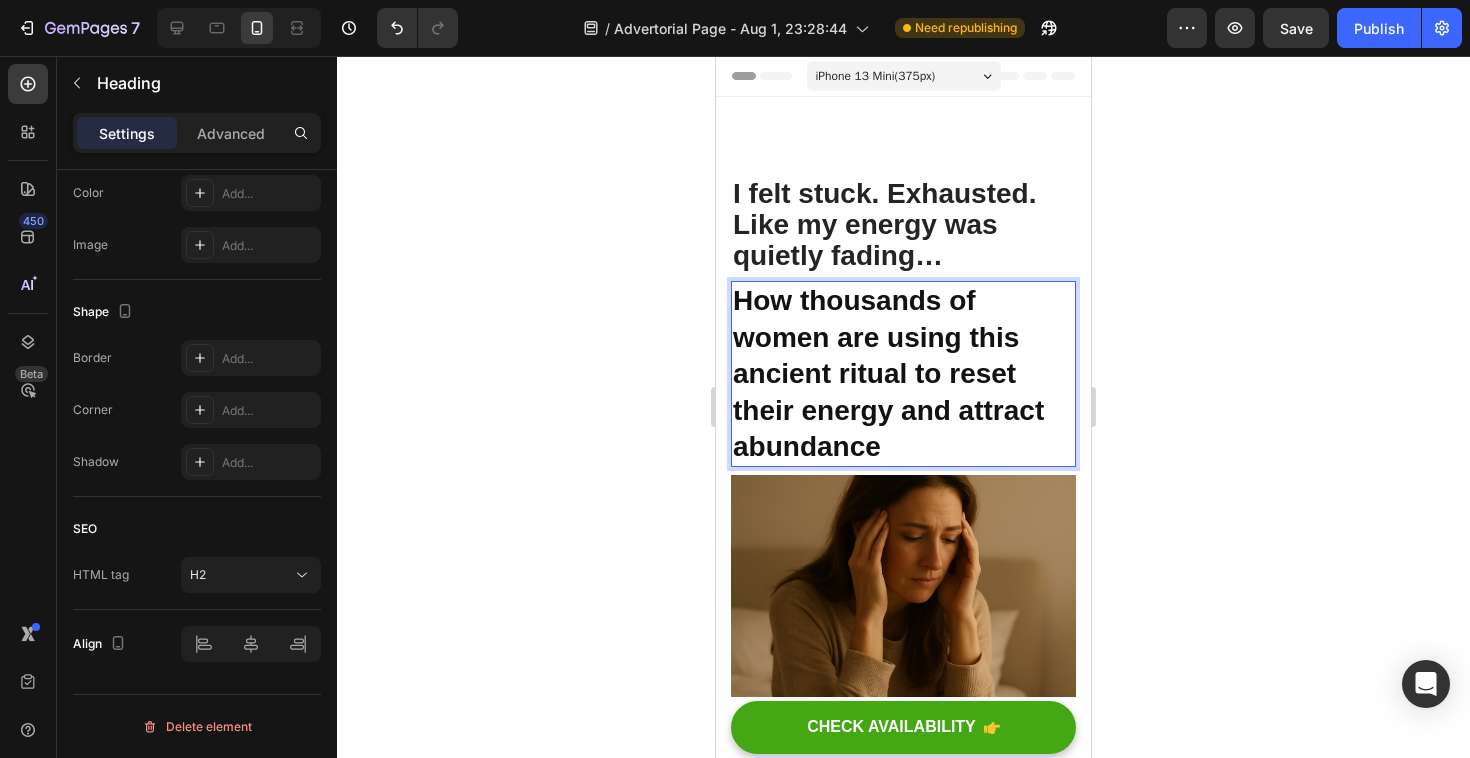 click 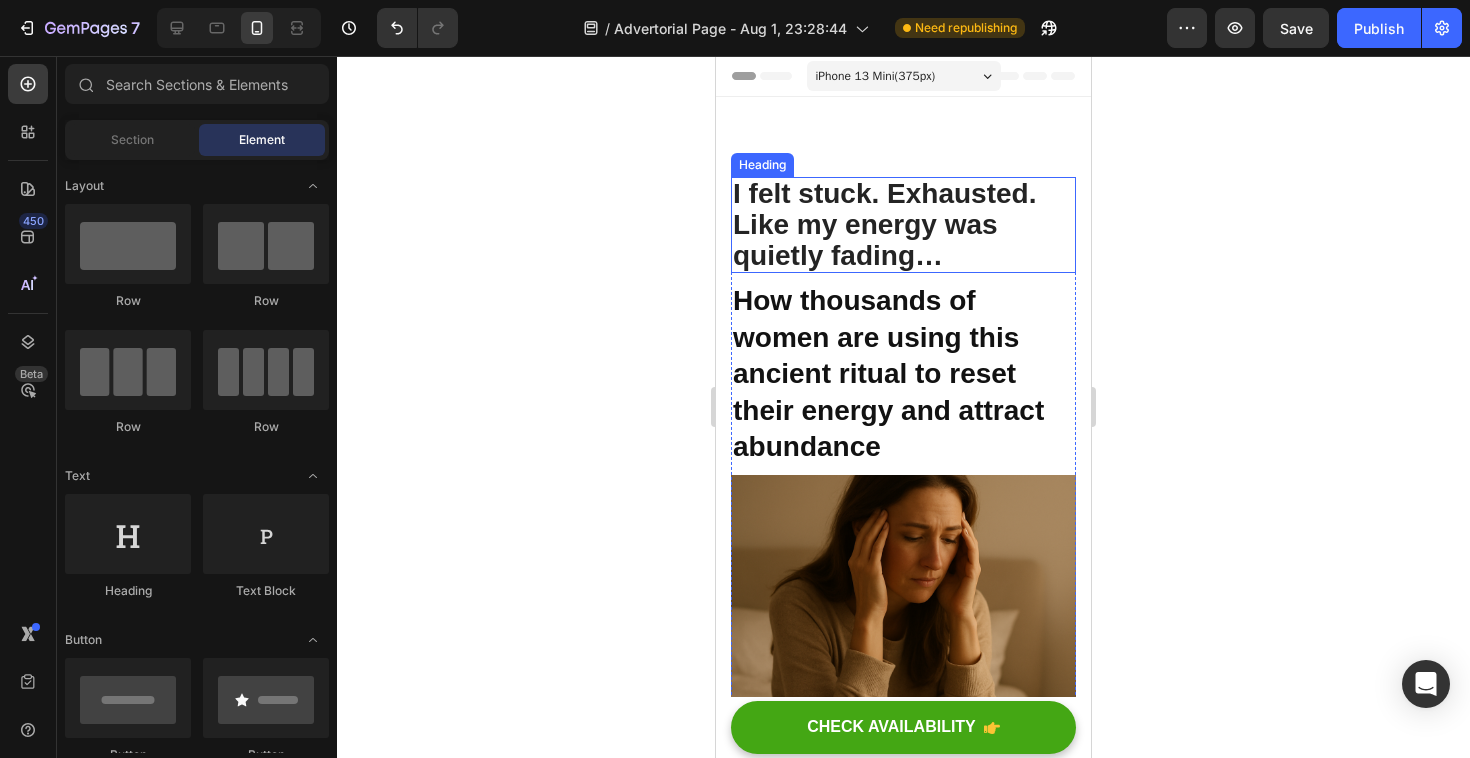 click on "I felt stuck. Exhausted. Like my energy was quietly fading…" at bounding box center (903, 225) 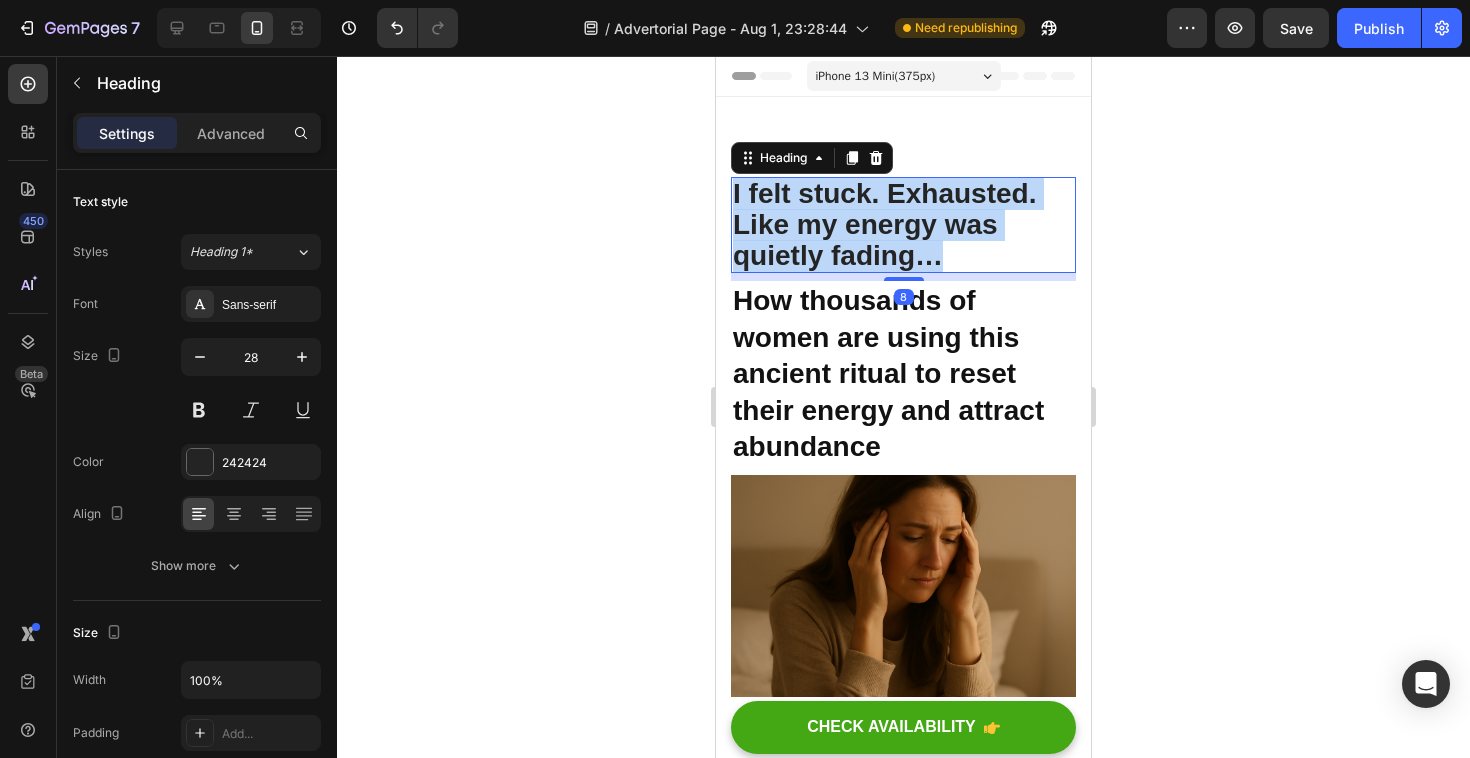 click on "I felt stuck. Exhausted. Like my energy was quietly fading…" at bounding box center [903, 225] 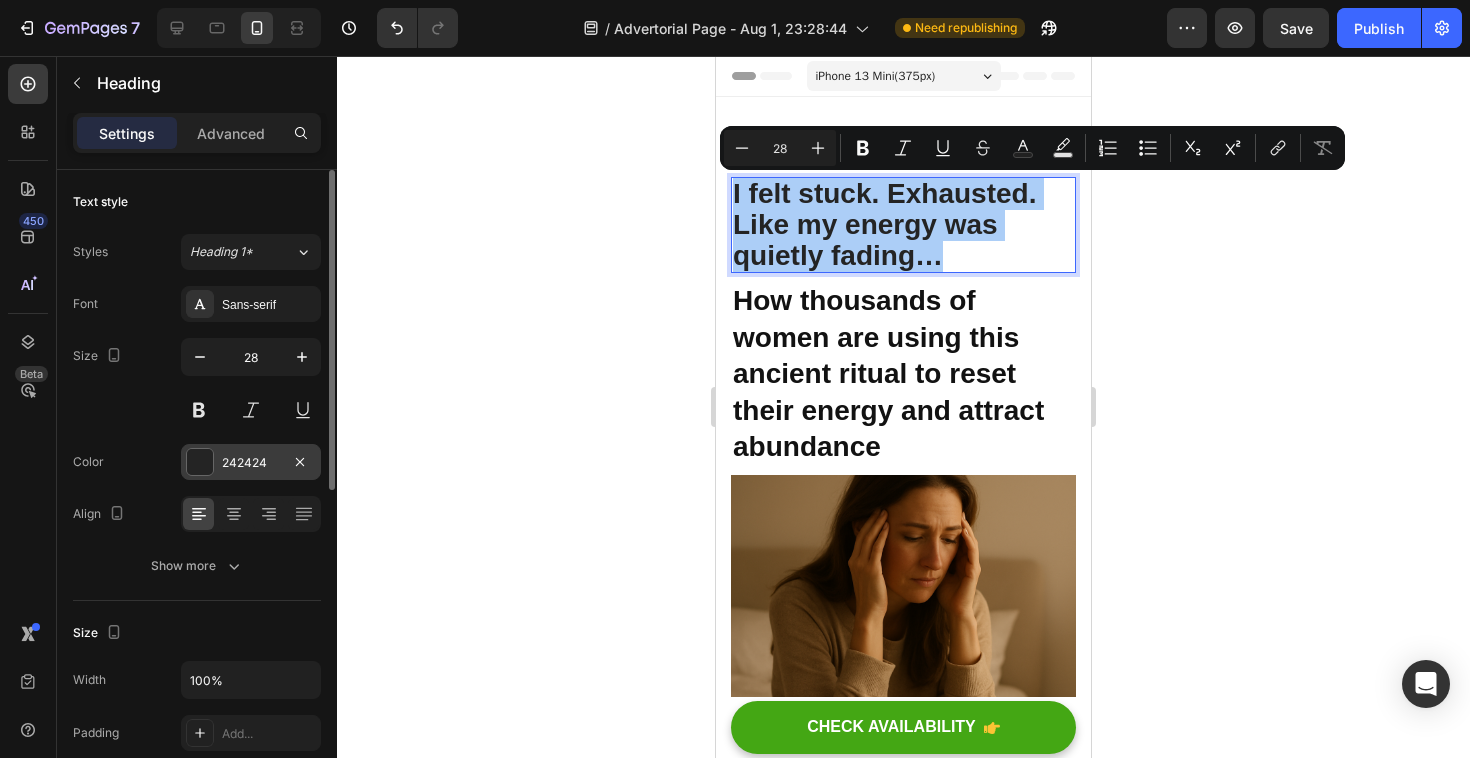 click at bounding box center (200, 462) 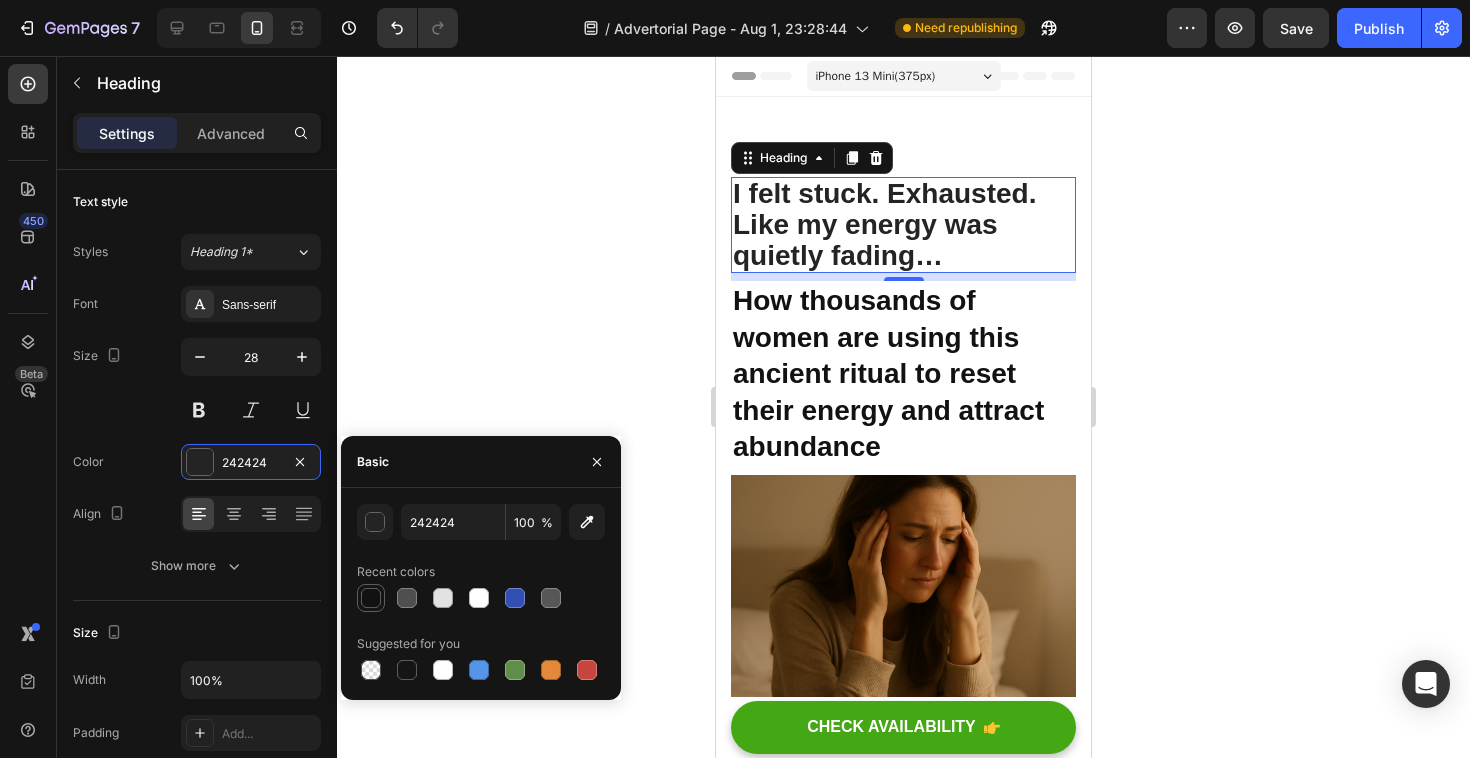 click at bounding box center [371, 598] 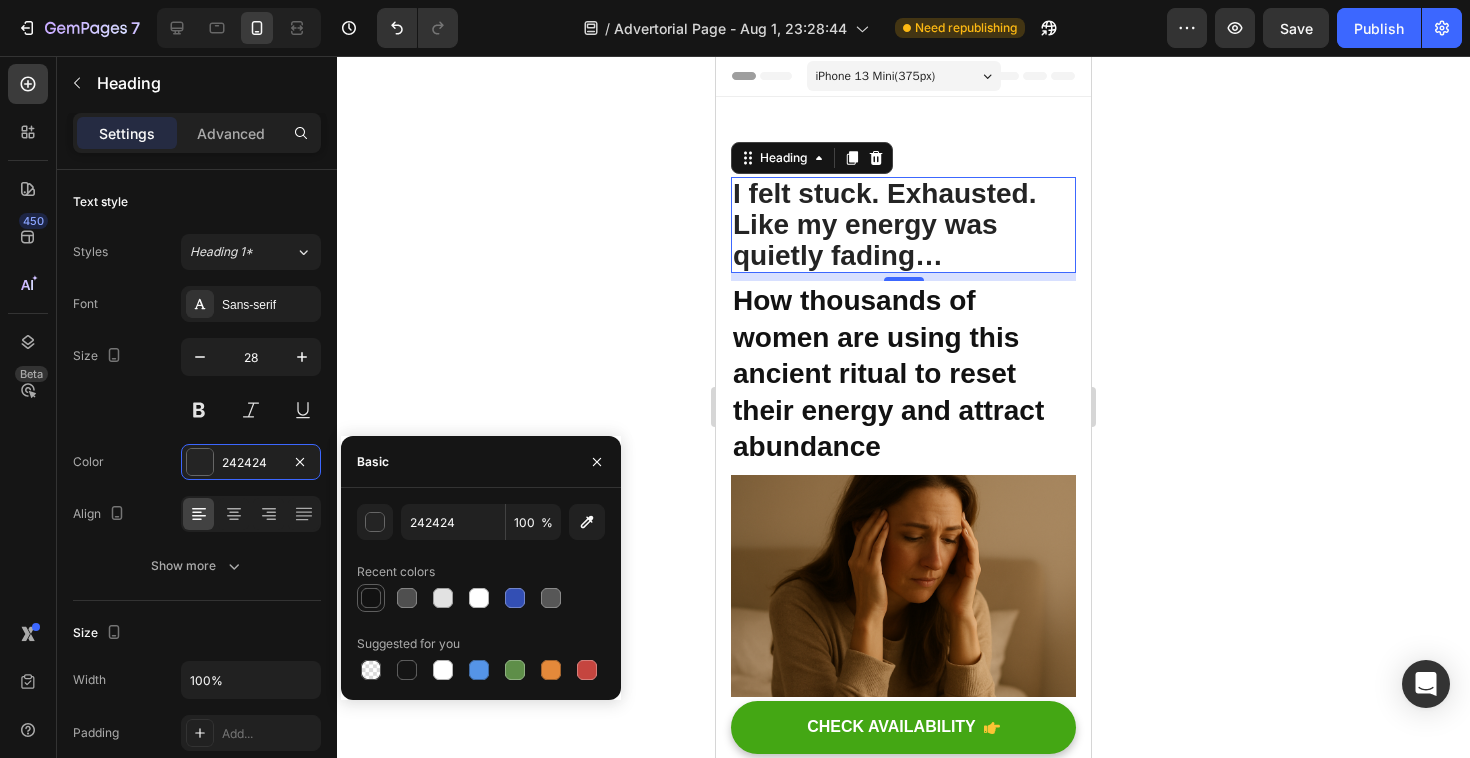 type on "121212" 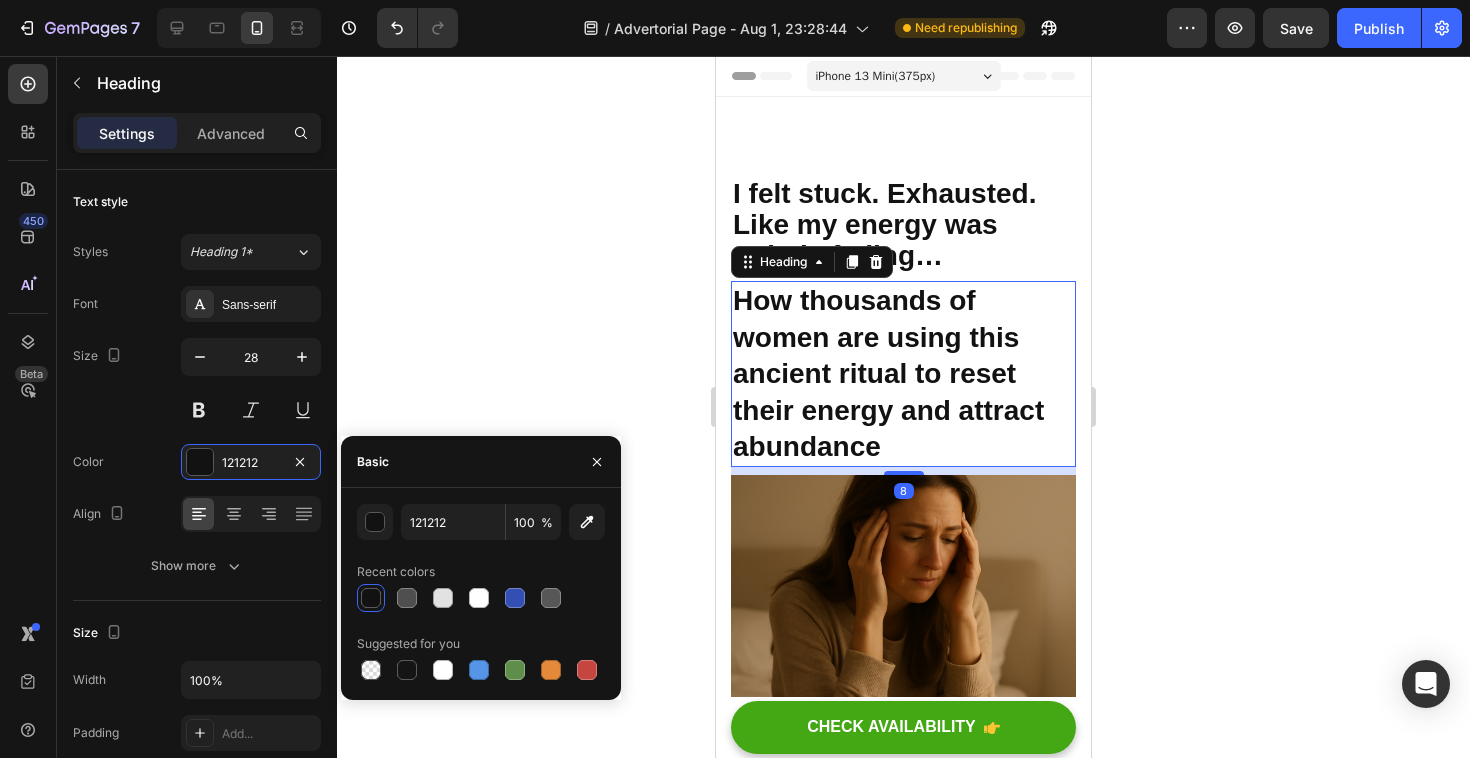 click on "How thousands of women are using this ancient ritual to reset their energy and attract abundance" at bounding box center [888, 373] 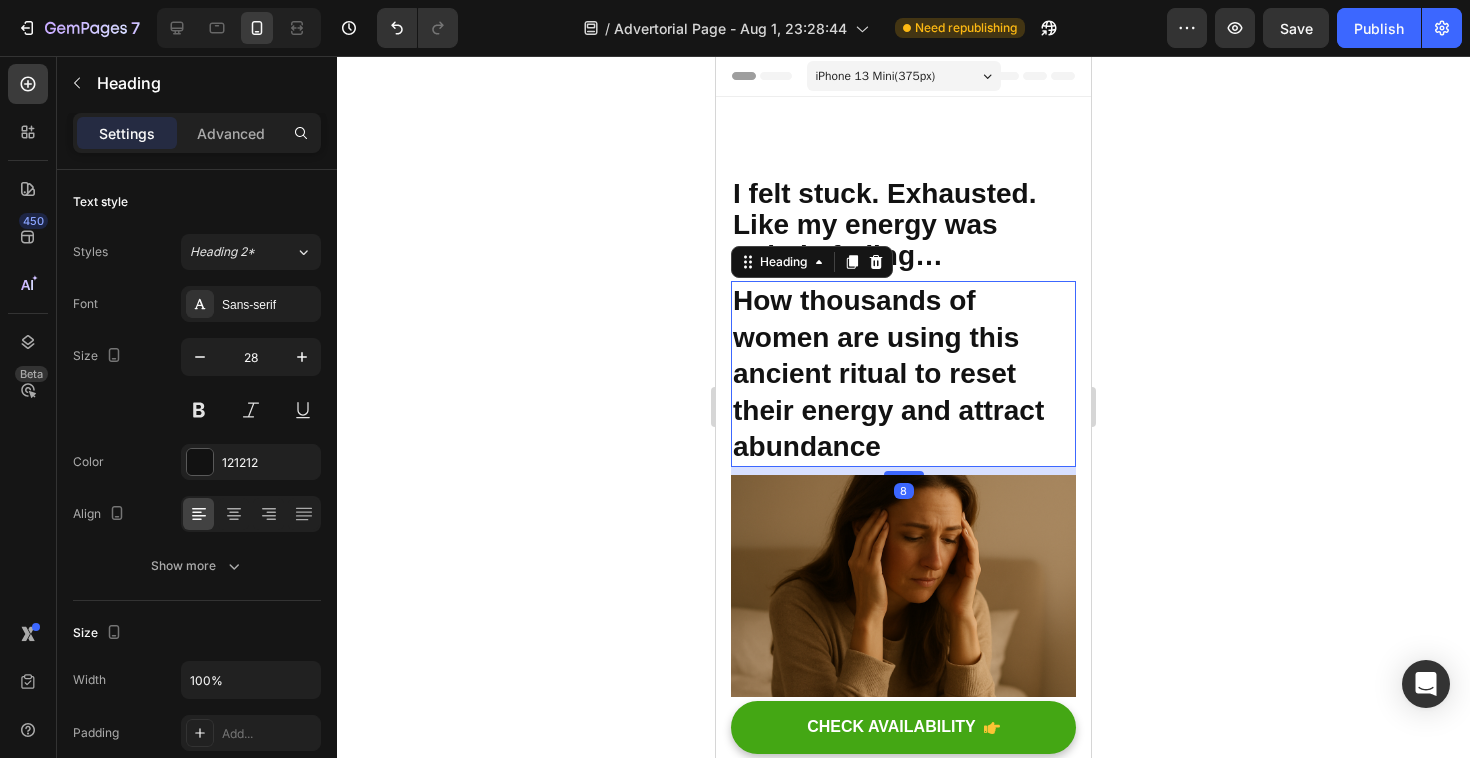 scroll, scrollTop: 653, scrollLeft: 0, axis: vertical 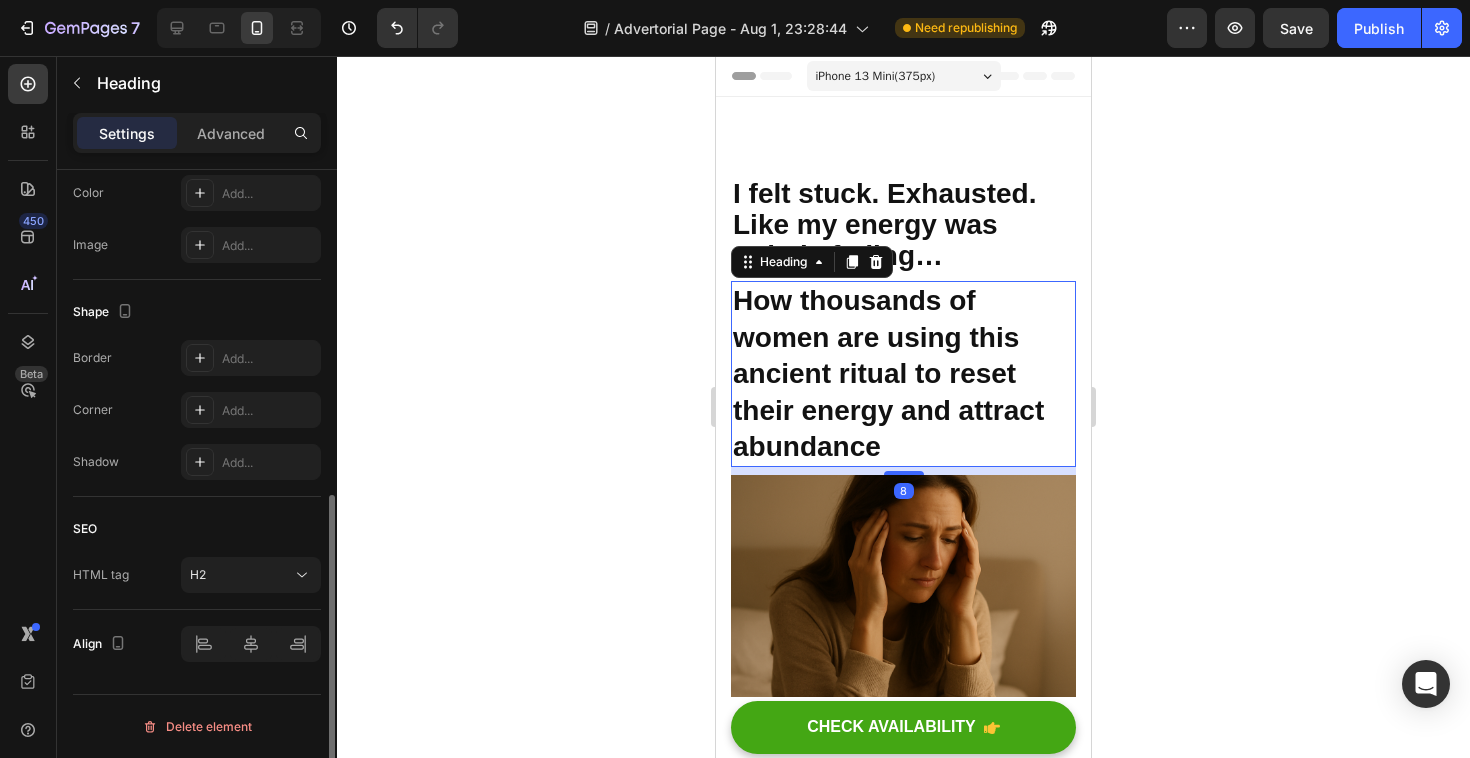 click 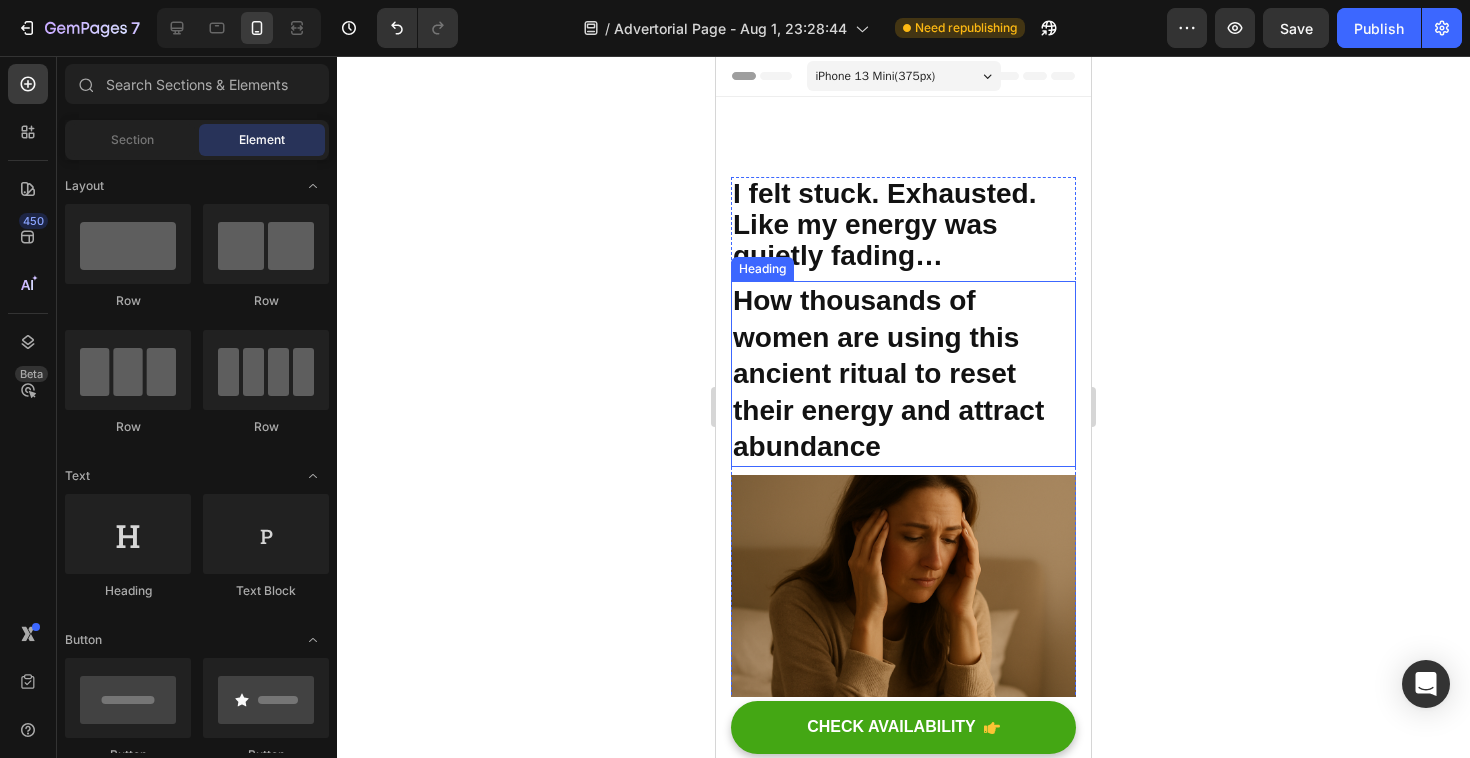 click on "How thousands of women are using this ancient ritual to reset their energy and attract abundance" at bounding box center (888, 373) 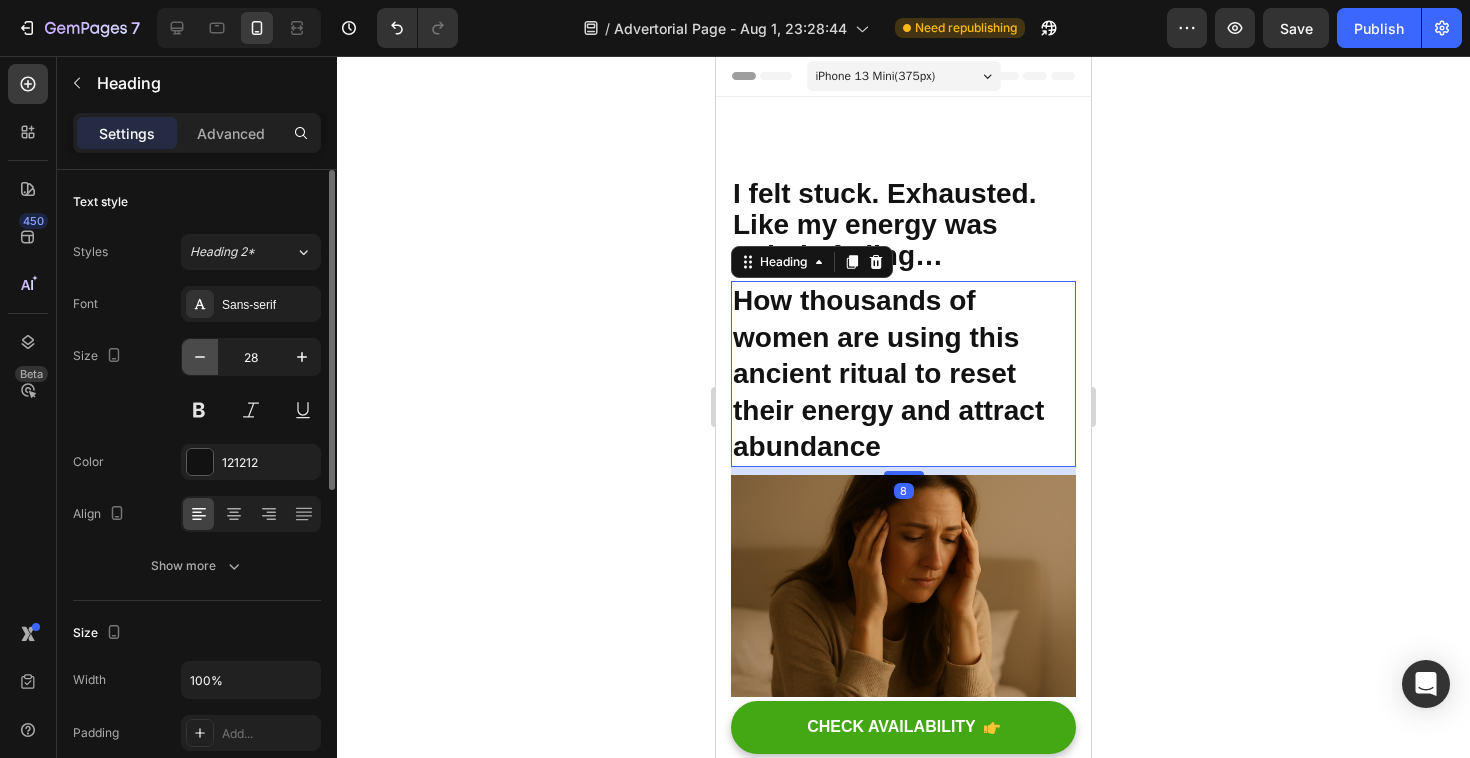 click 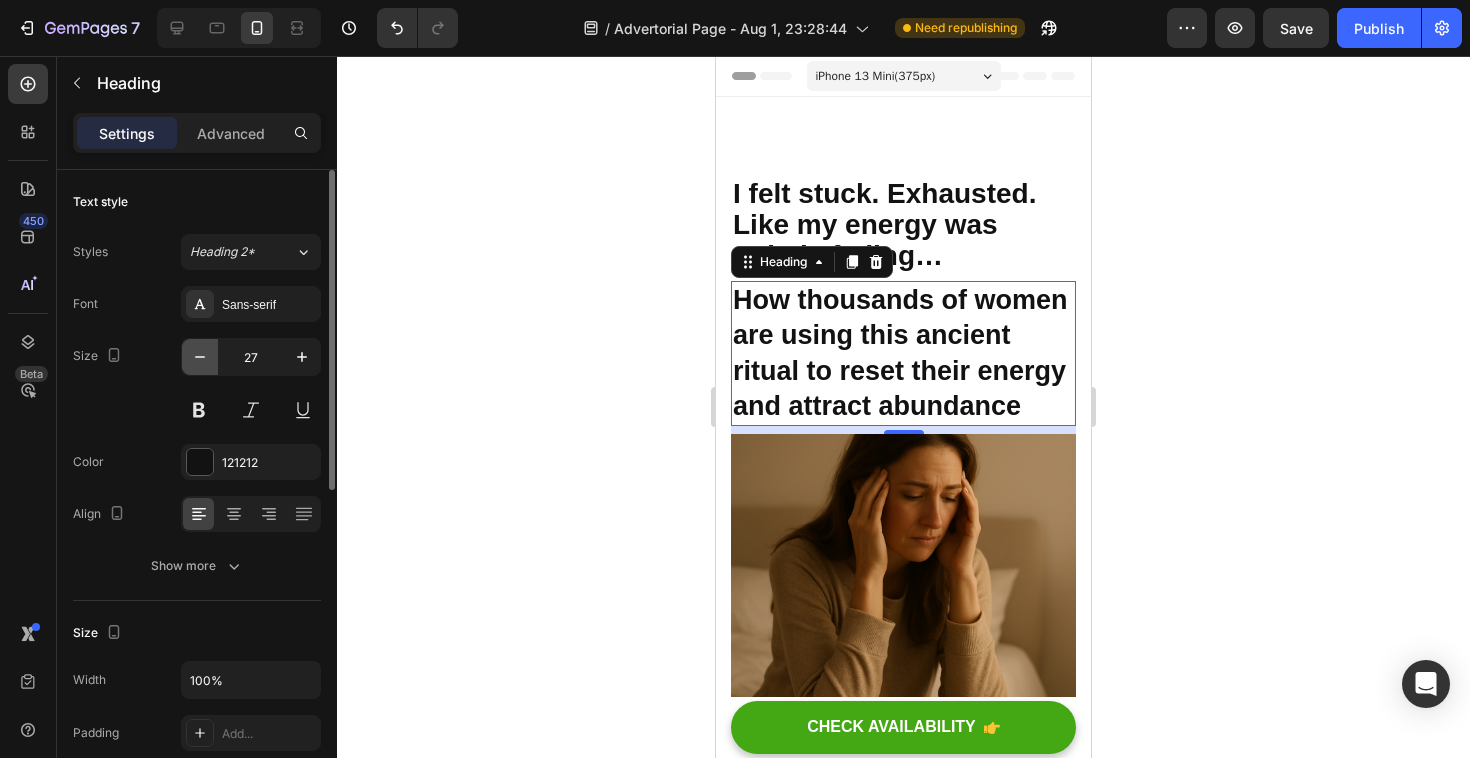 click 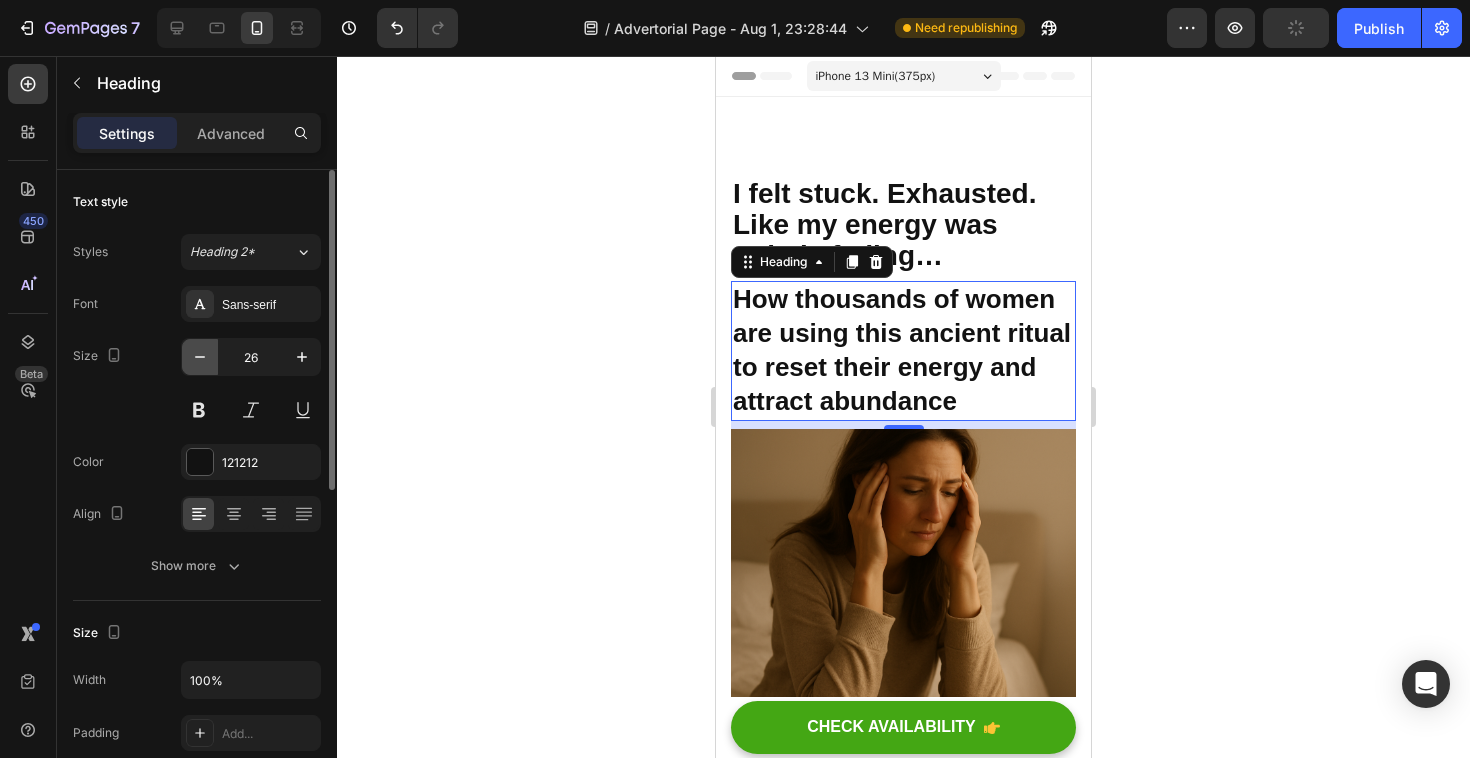 click 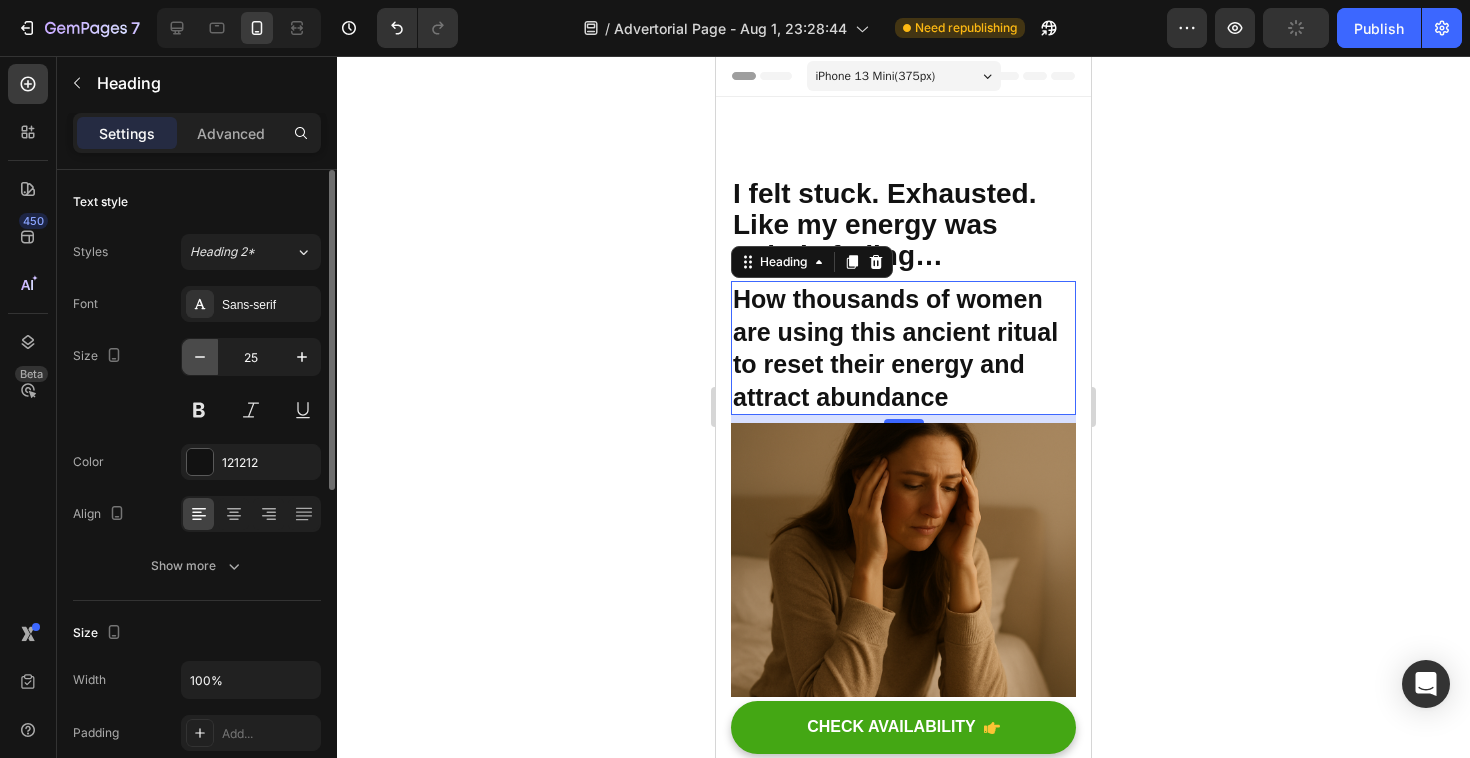 click 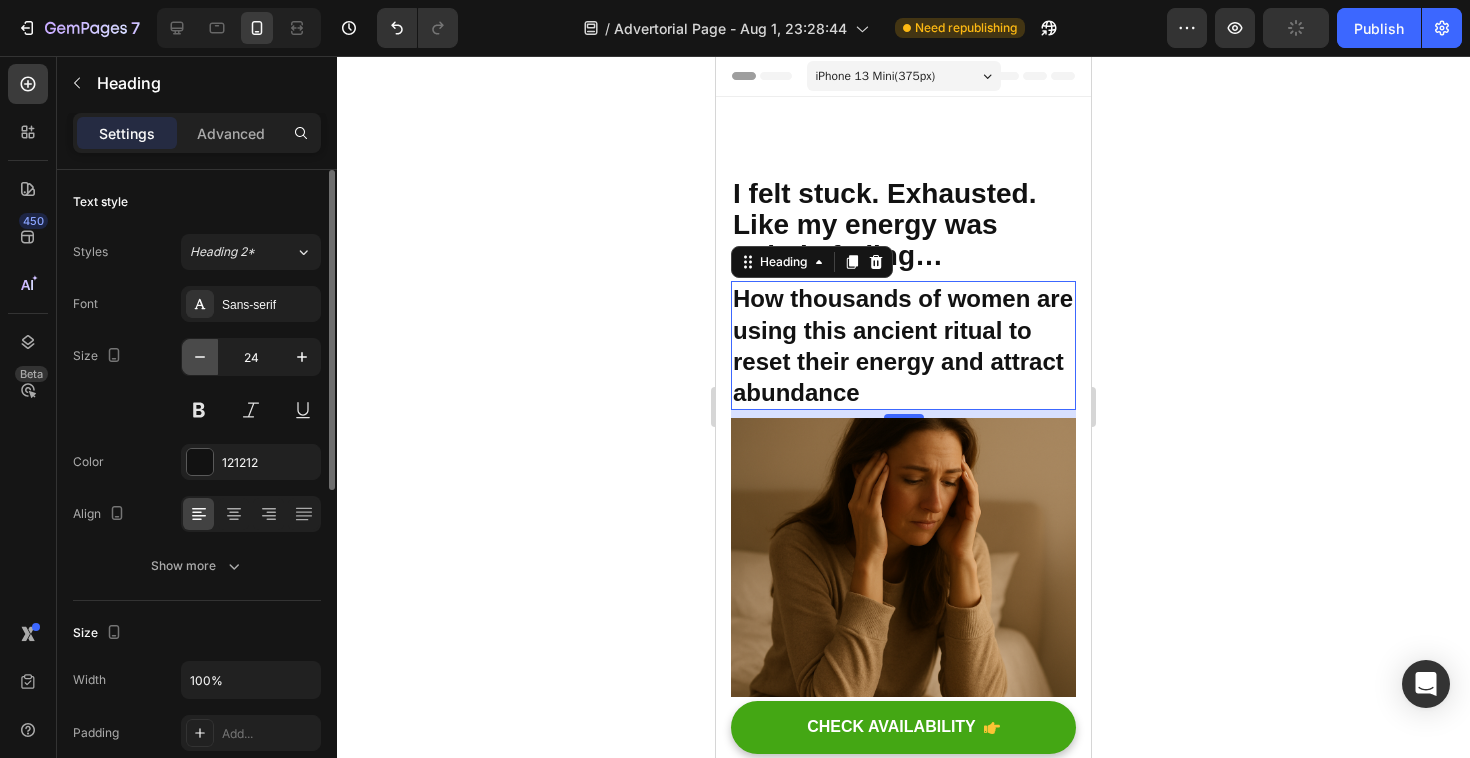 click 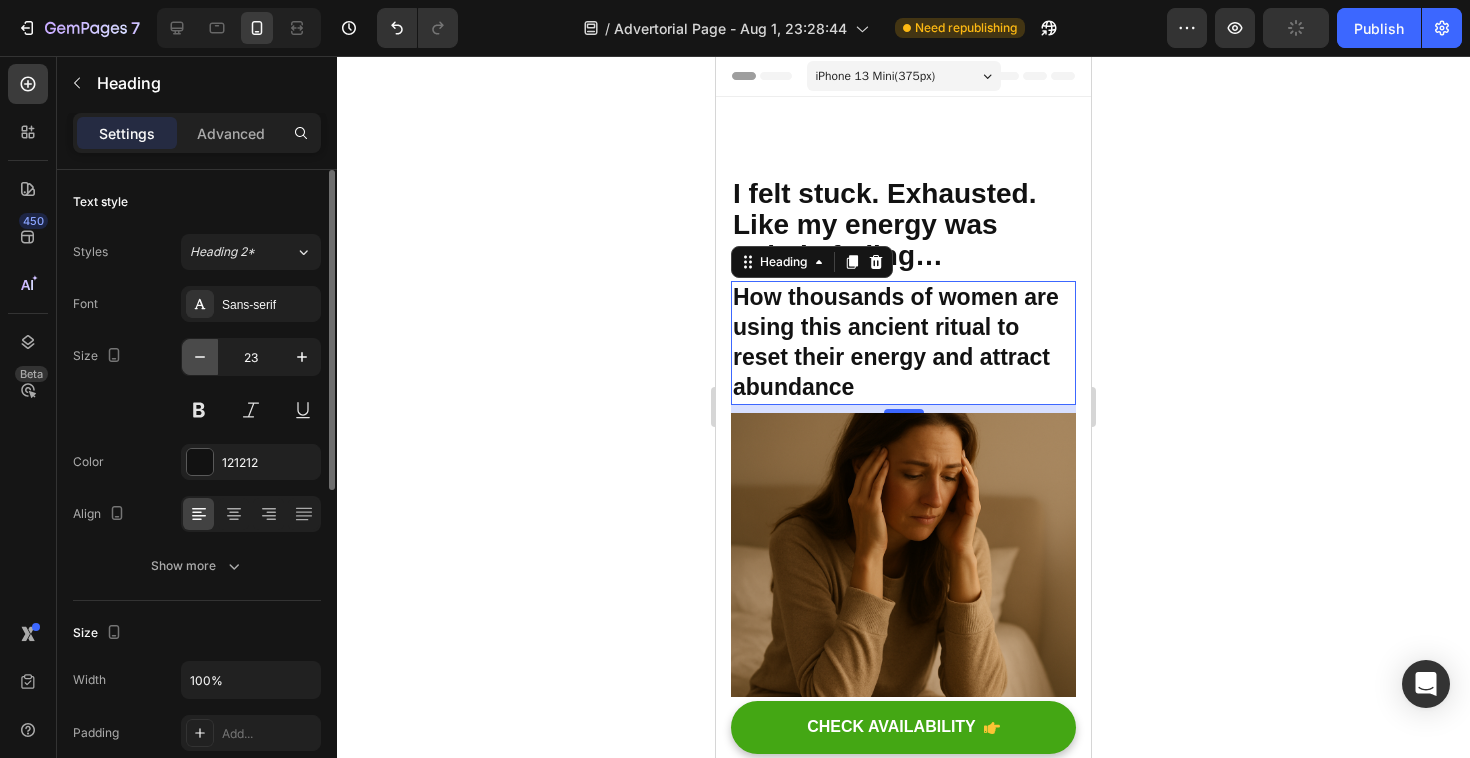 click 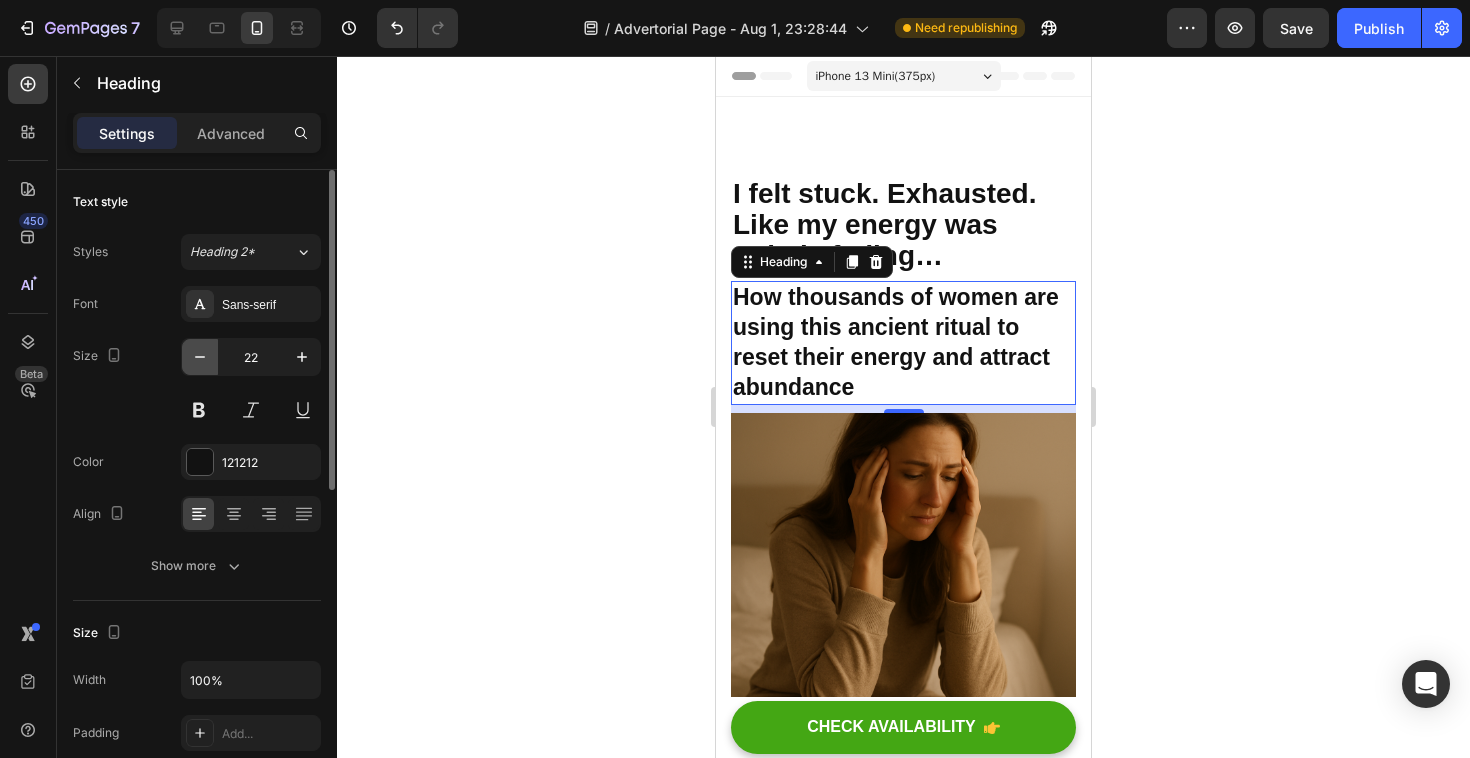click 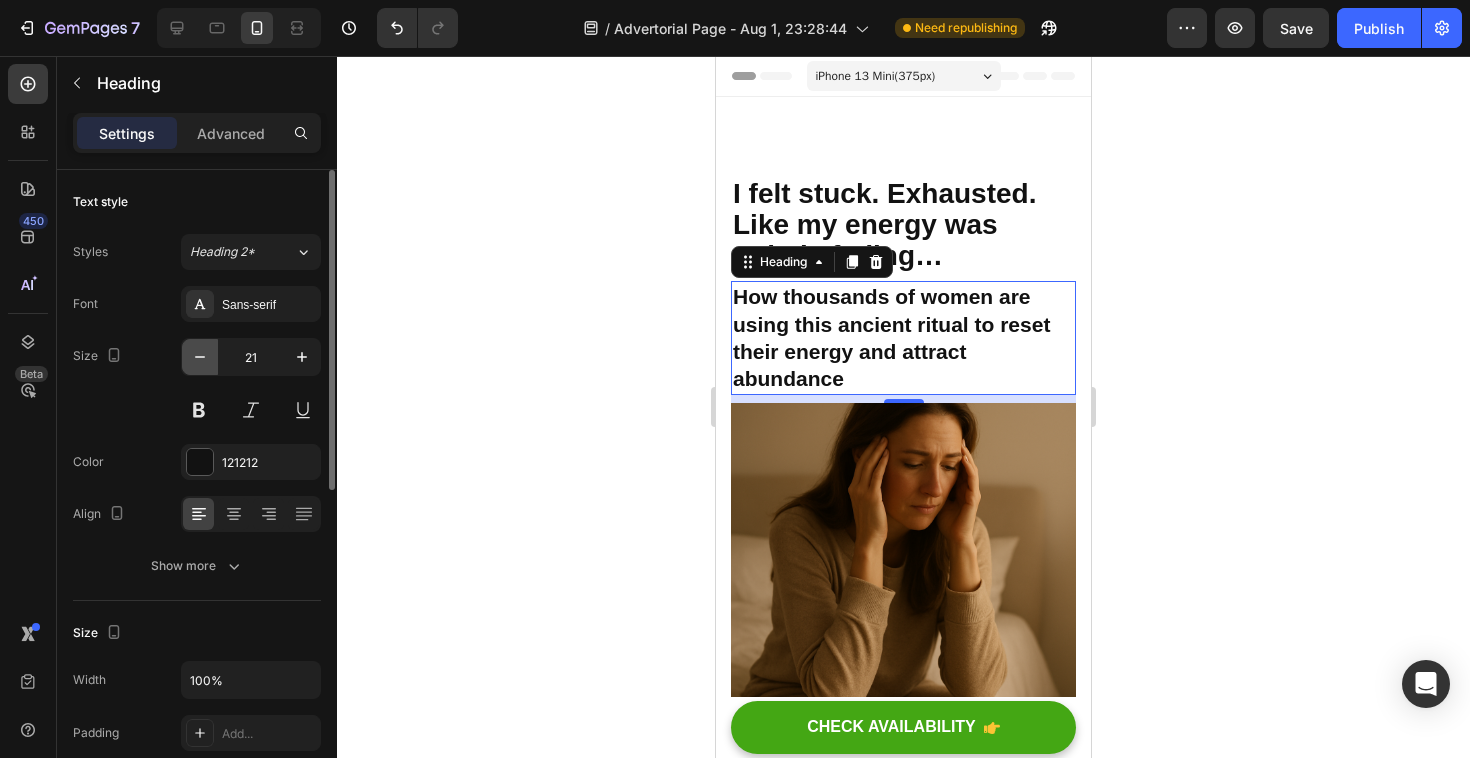 click 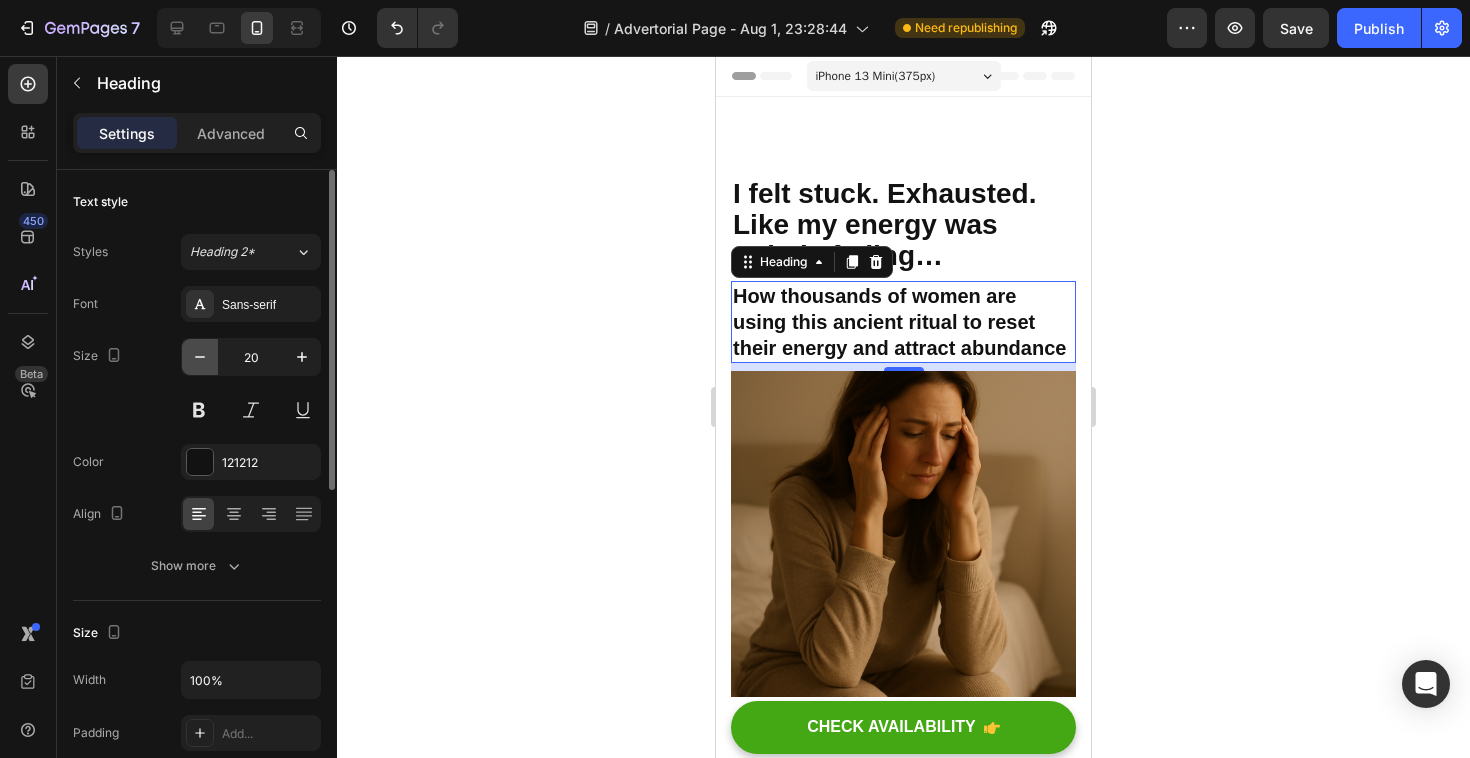 click 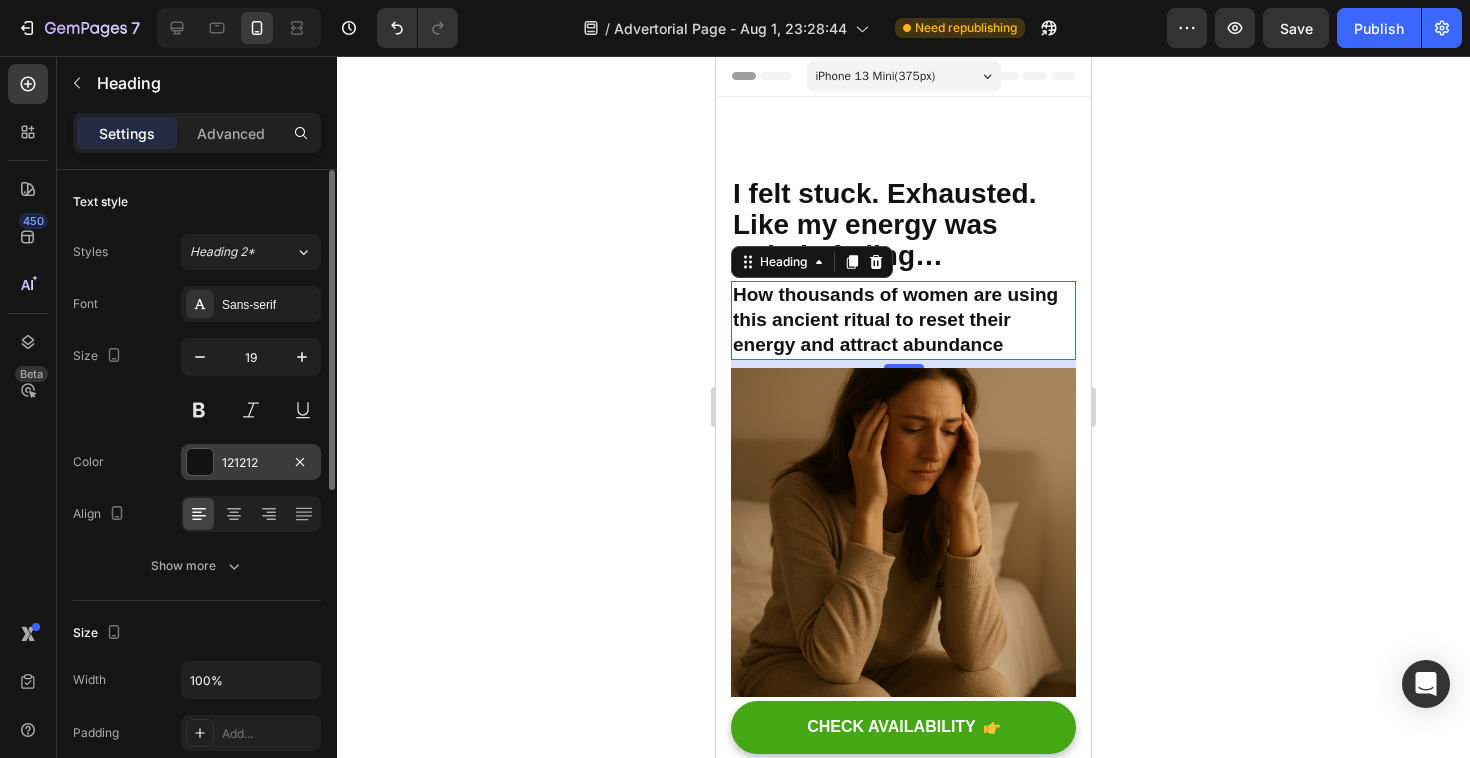 click at bounding box center [200, 462] 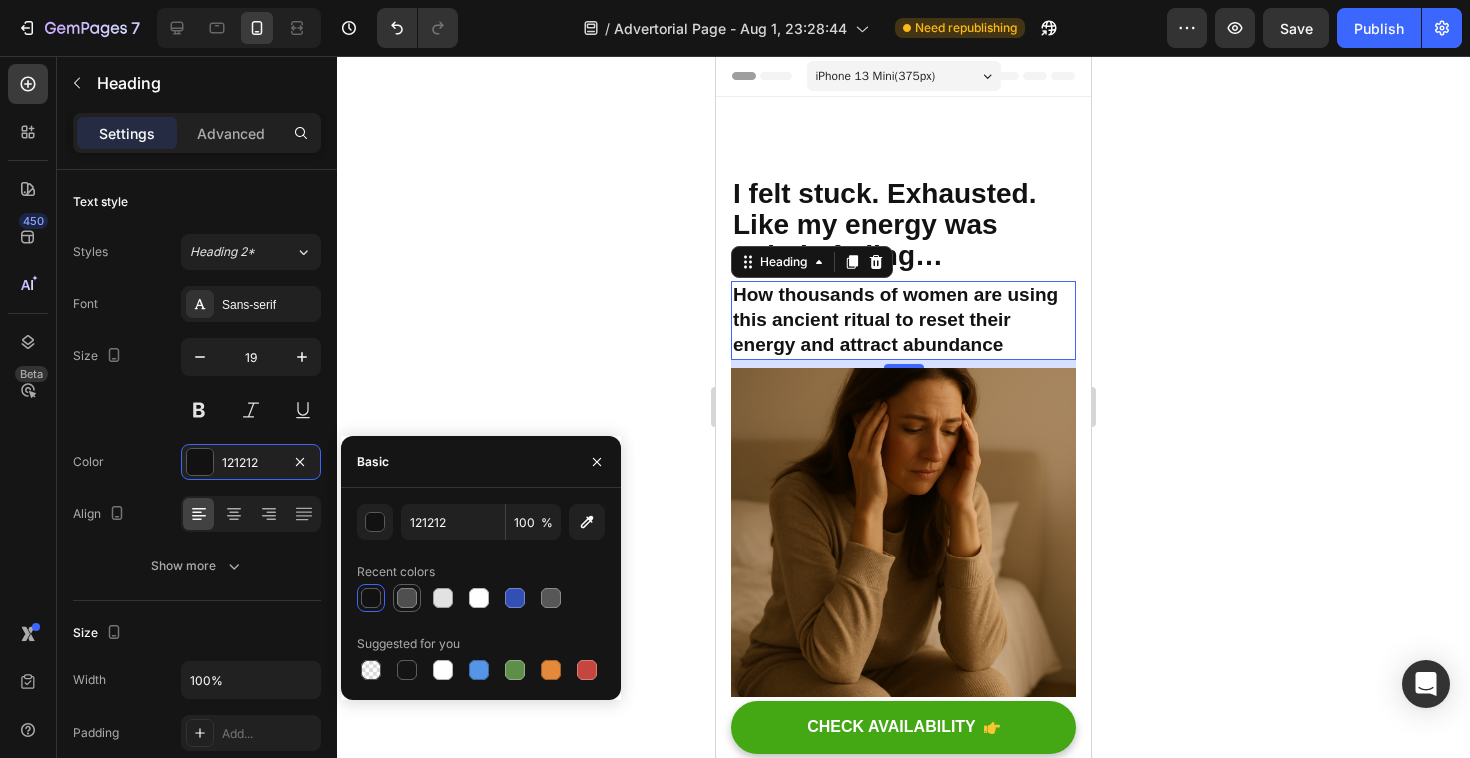 click at bounding box center [407, 598] 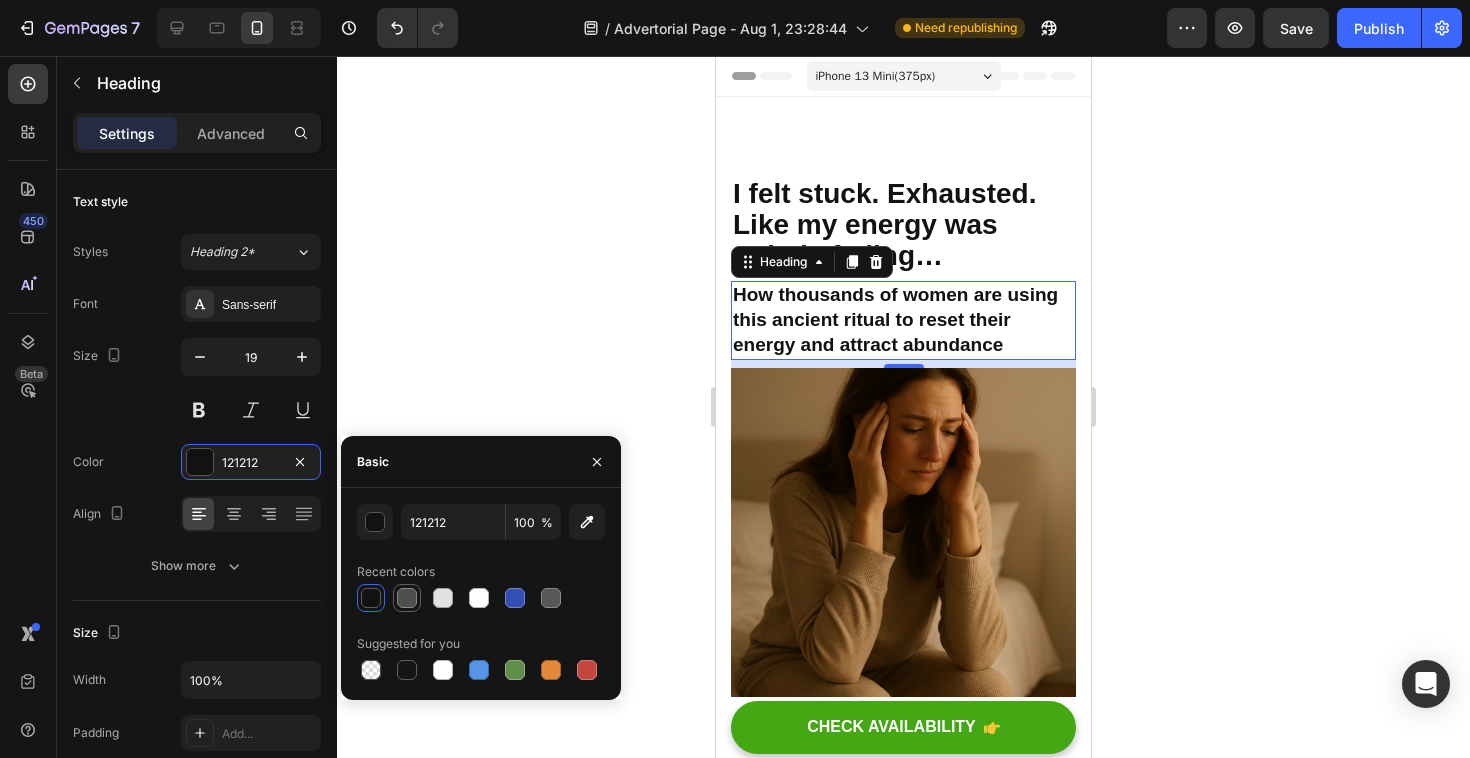 type on "4F4F4F" 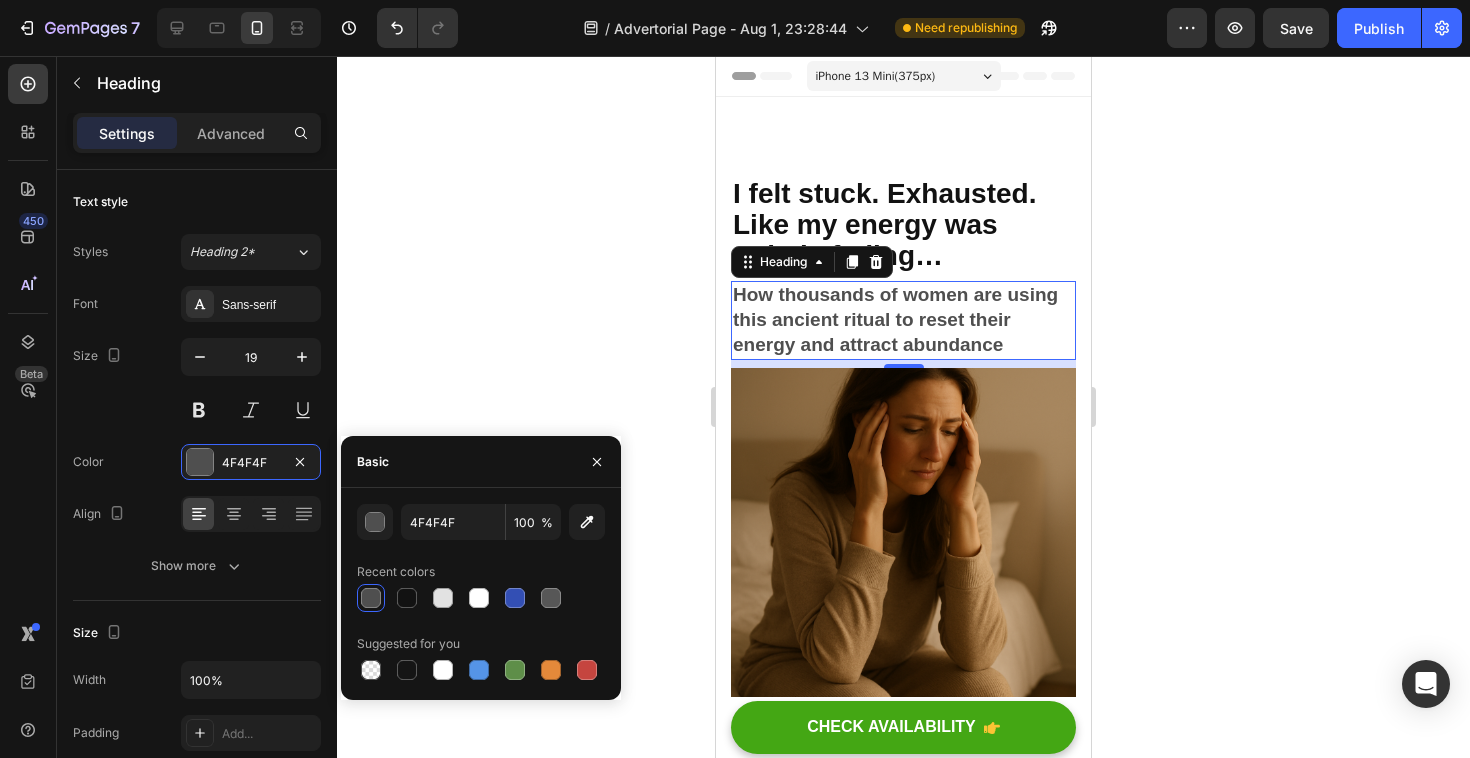 click 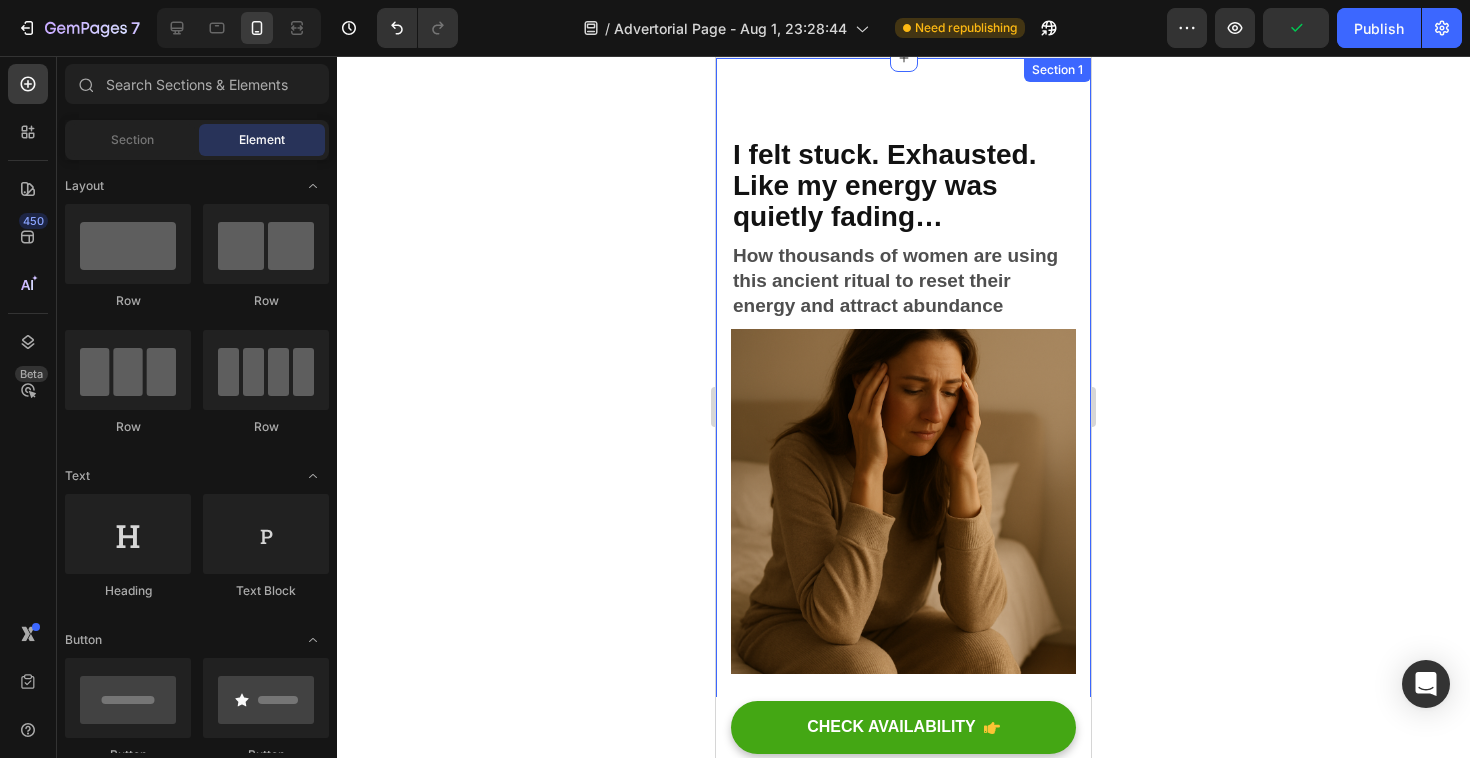 scroll, scrollTop: 0, scrollLeft: 0, axis: both 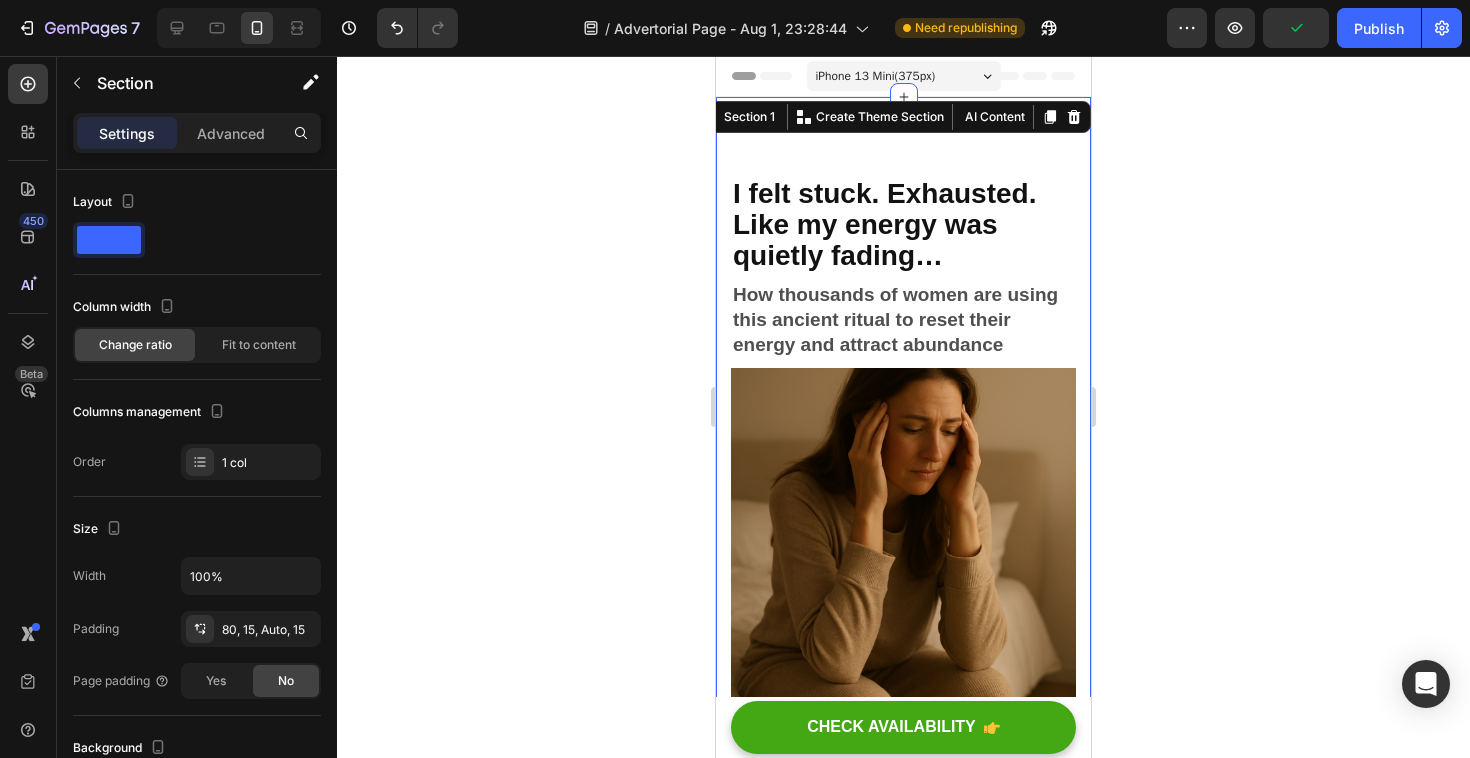 click on "I felt stuck. Exhausted. Like my energy was quietly fading… Heading ⁠⁠⁠⁠⁠⁠⁠ How thousands of women are using this ancient ritual to reset their energy and attract abundance Heading Image Are you constantly overthinking, feeling anxious, or like life is  blocking your flow ? You're not alone. Women between 30 and 50 are facing more pressure than ever. Work, relationships, family… and that quiet voice saying  “something needs to change.” This is where  energy rituals  and ancient symbols like the  Pixiu  and  Obsidian stone  can become powerful allies. In this article, we’ll explore how a small ritual — wearing a simple bracelet with the right intention — is helping thousands of women reset their energy and start attracting peace, clarity, and abundance. Text block [Heading 2] Describe the timeframe to achieve the desired results Heading Text block
Icon Customer problem 1: Text block Row
Icon Customer problem 2: Text block Row
Icon Row" at bounding box center (903, 3759) 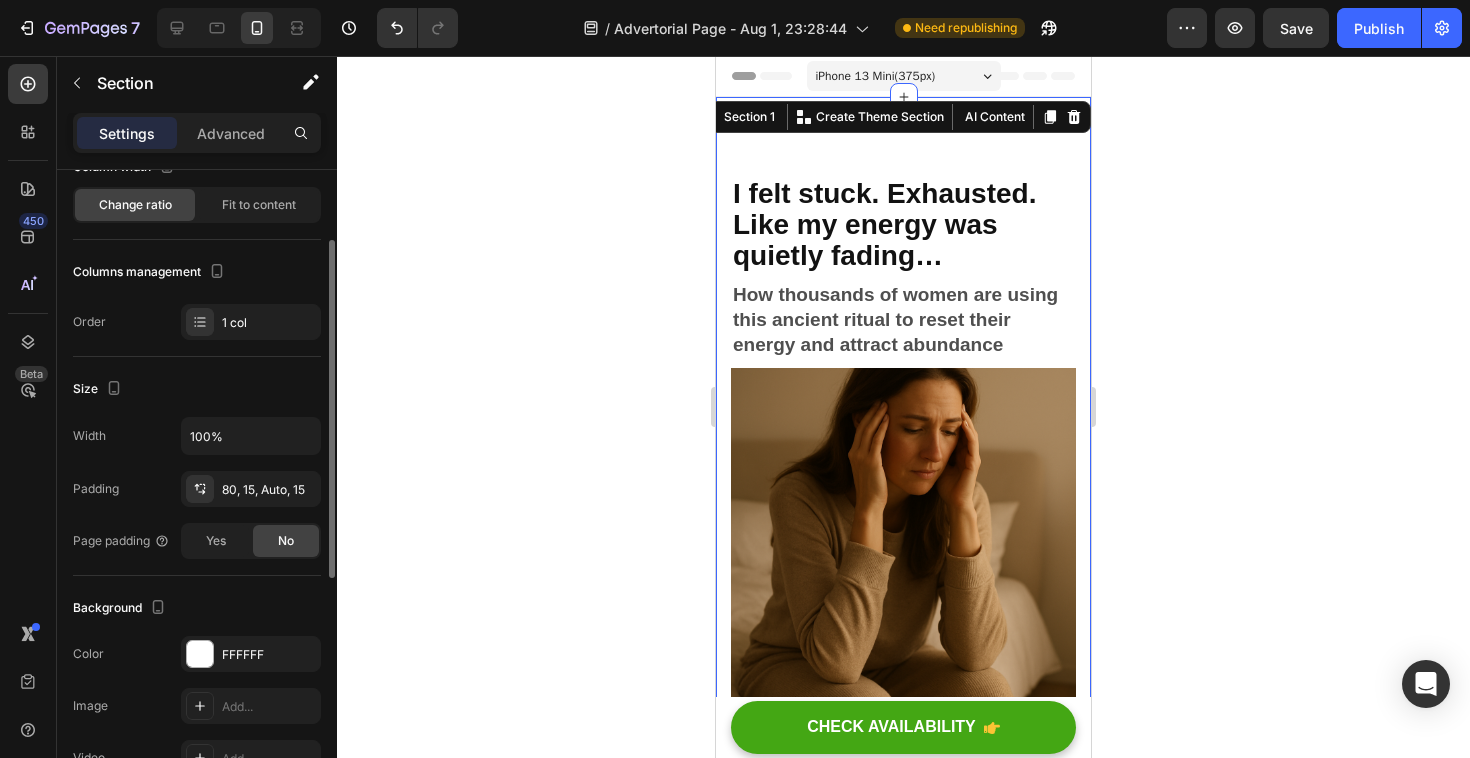 scroll, scrollTop: 138, scrollLeft: 0, axis: vertical 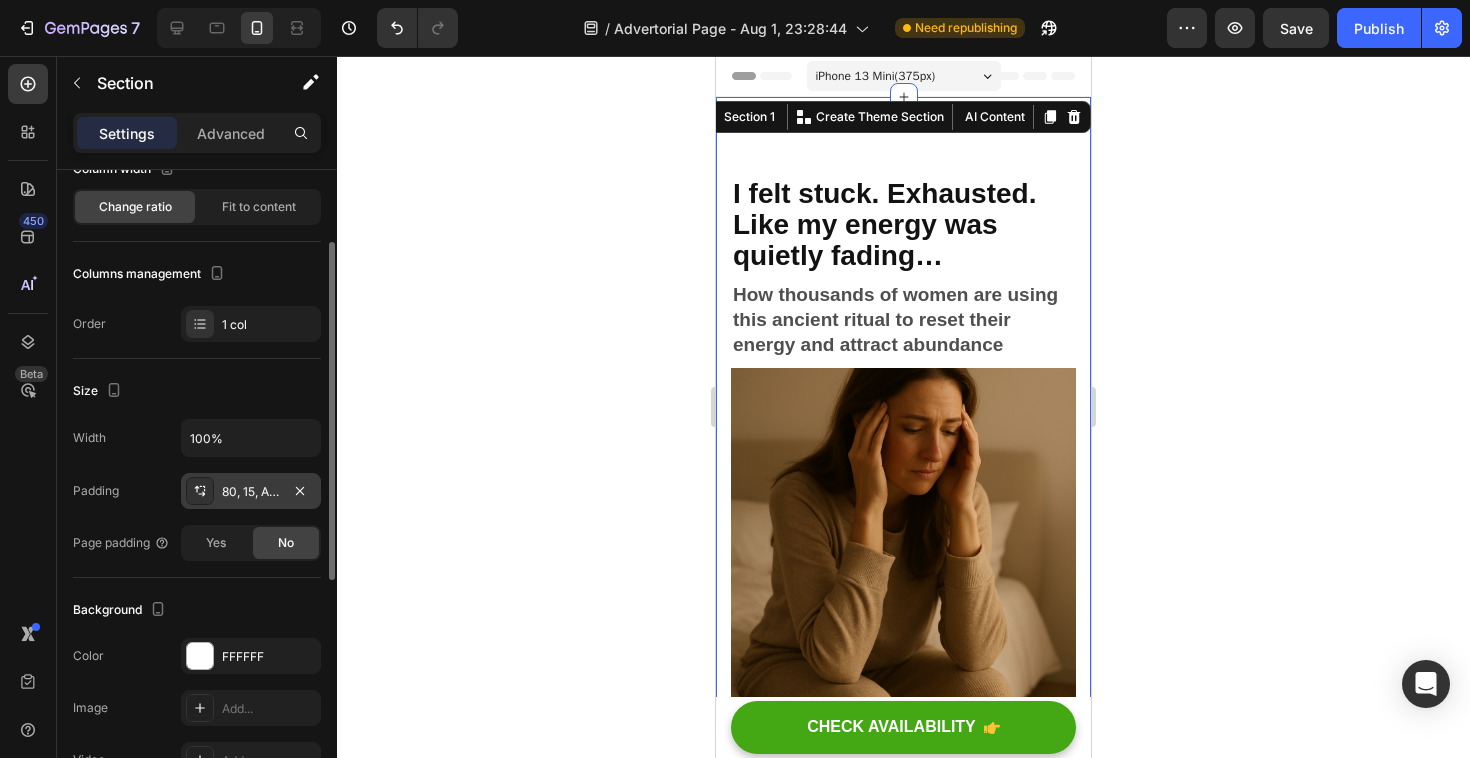 click on "80, 15, Auto, 15" at bounding box center (251, 492) 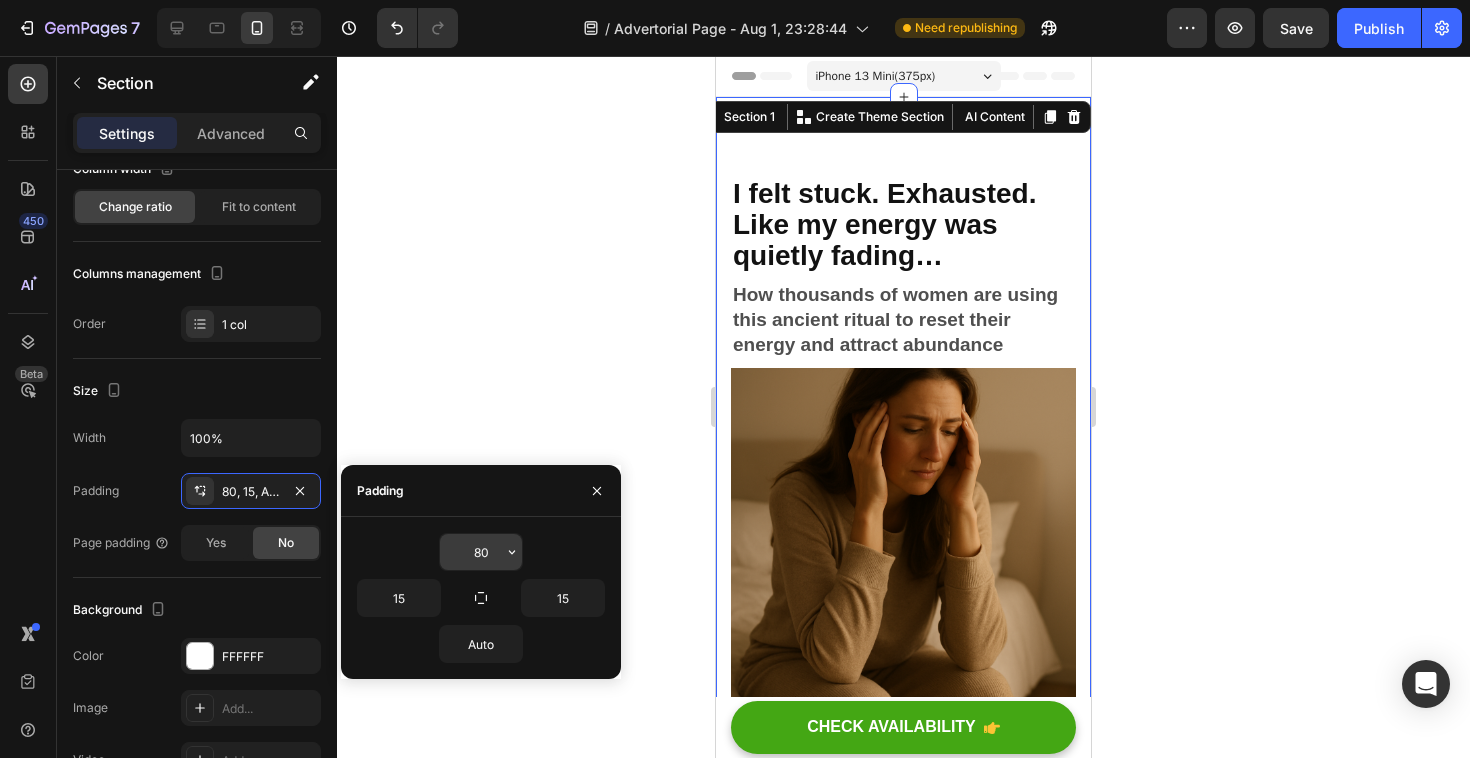 click on "80" at bounding box center [481, 552] 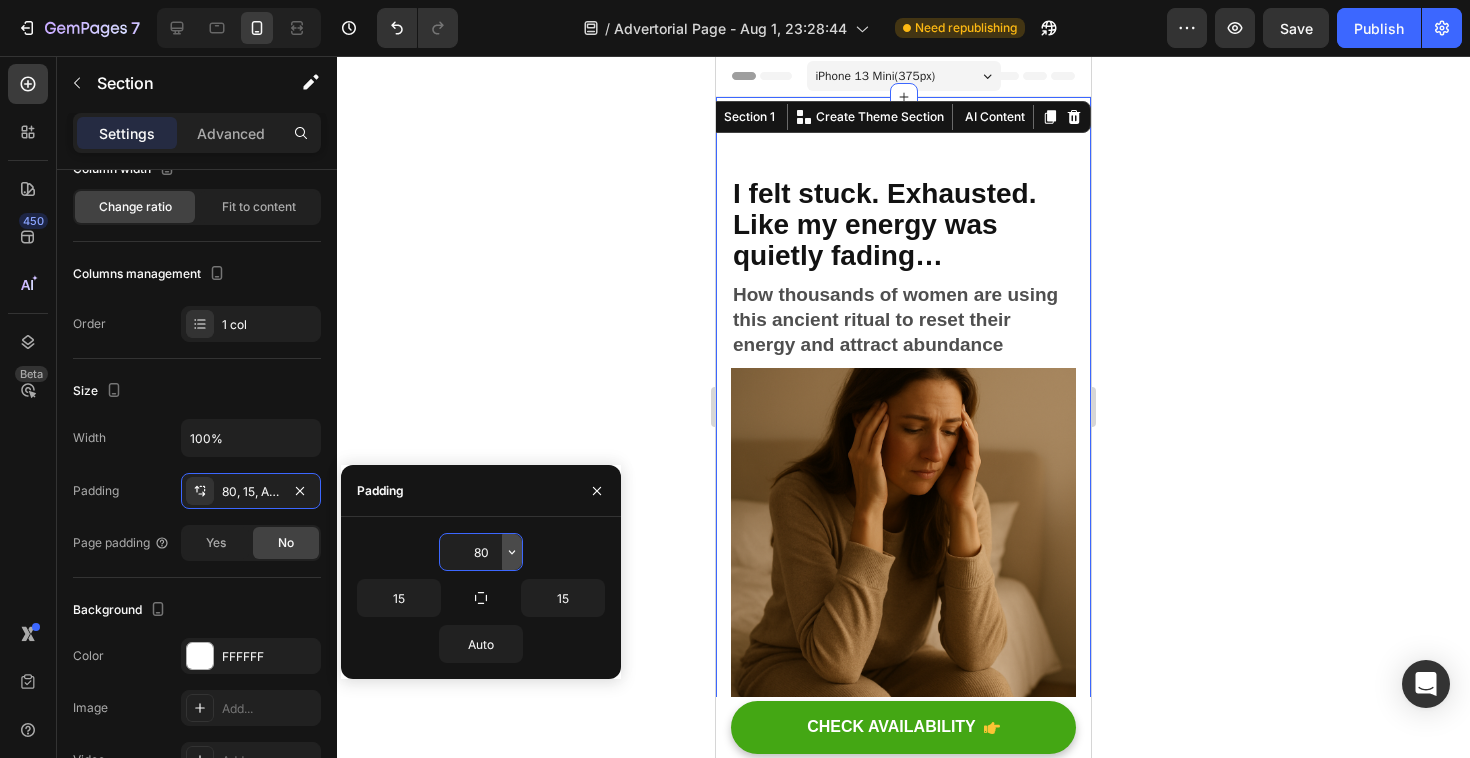 click 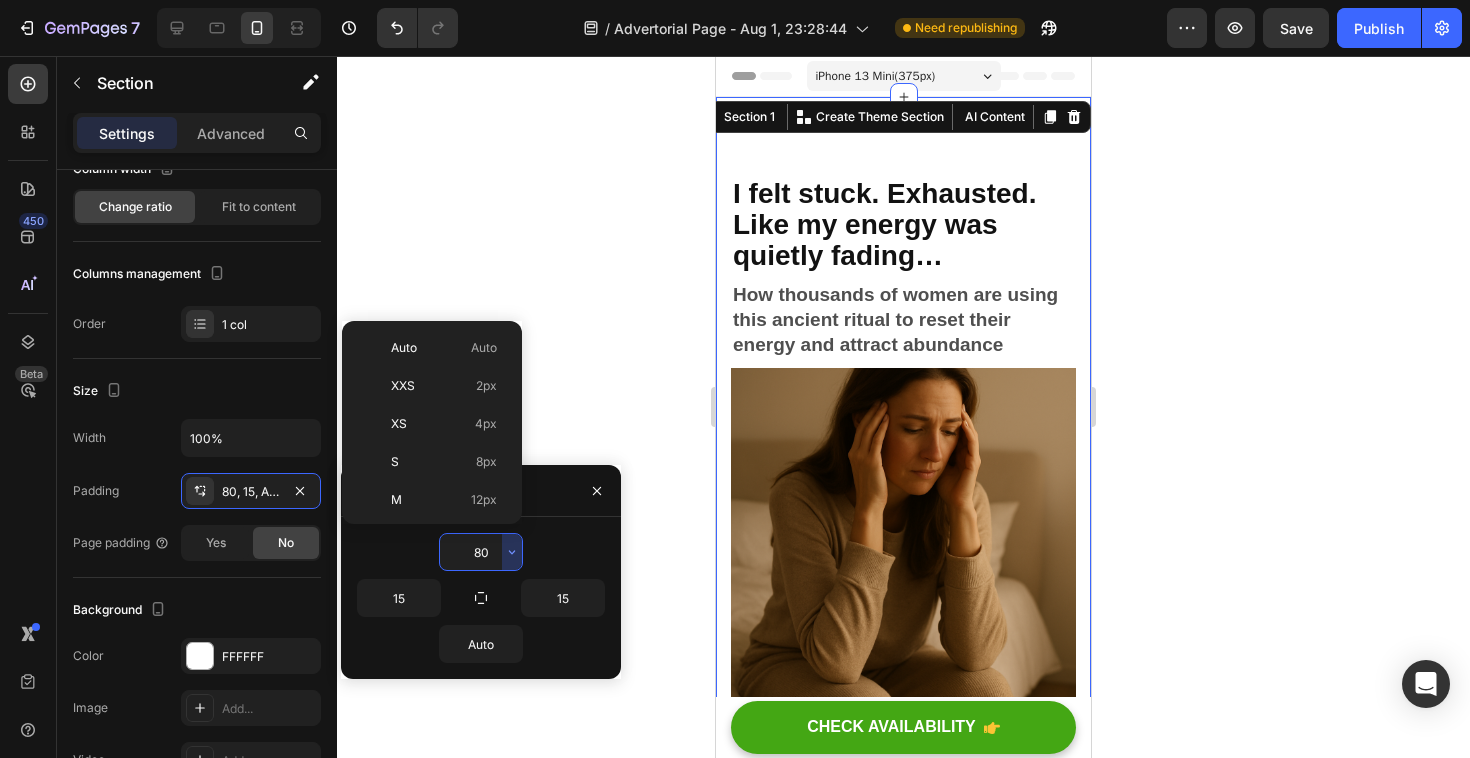 scroll, scrollTop: 216, scrollLeft: 0, axis: vertical 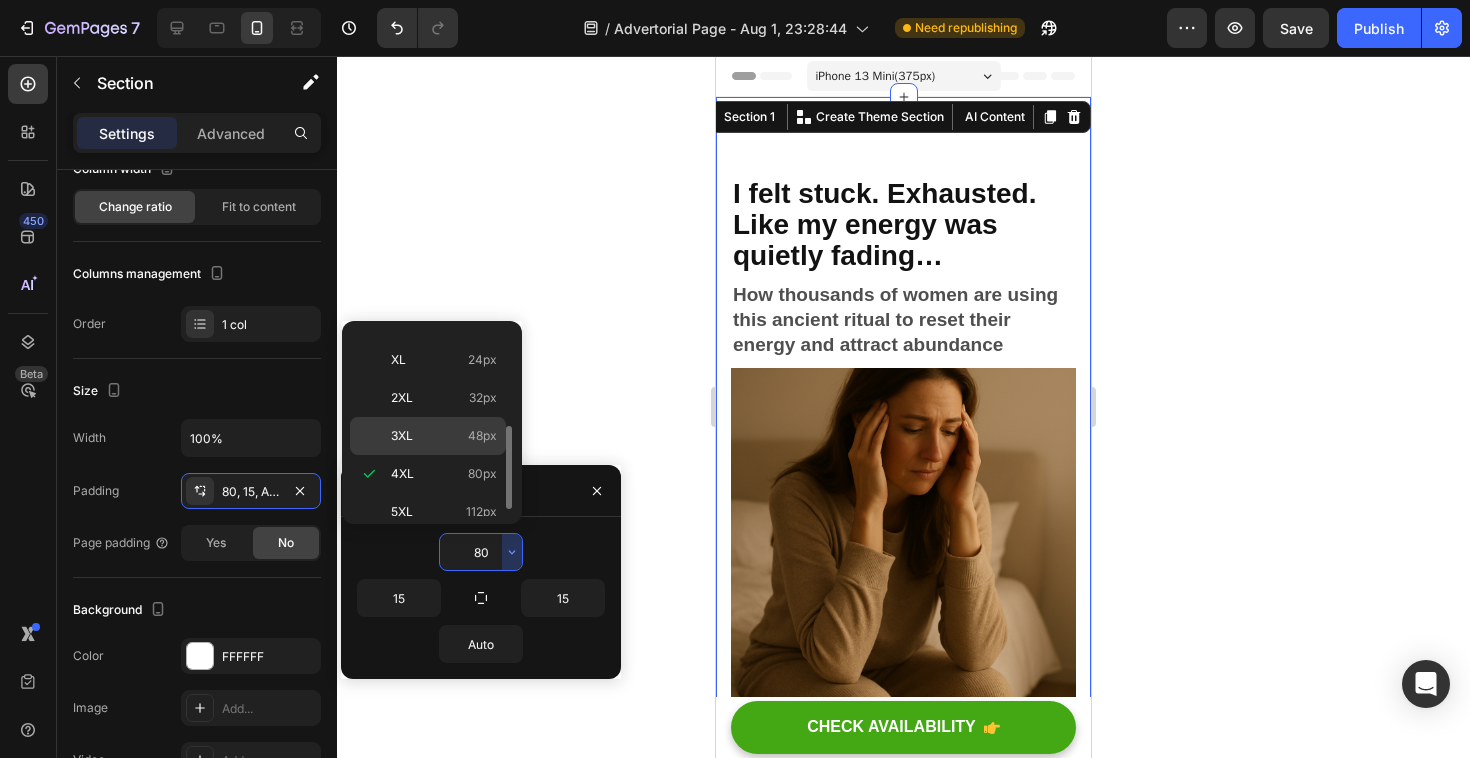 click on "3XL 48px" 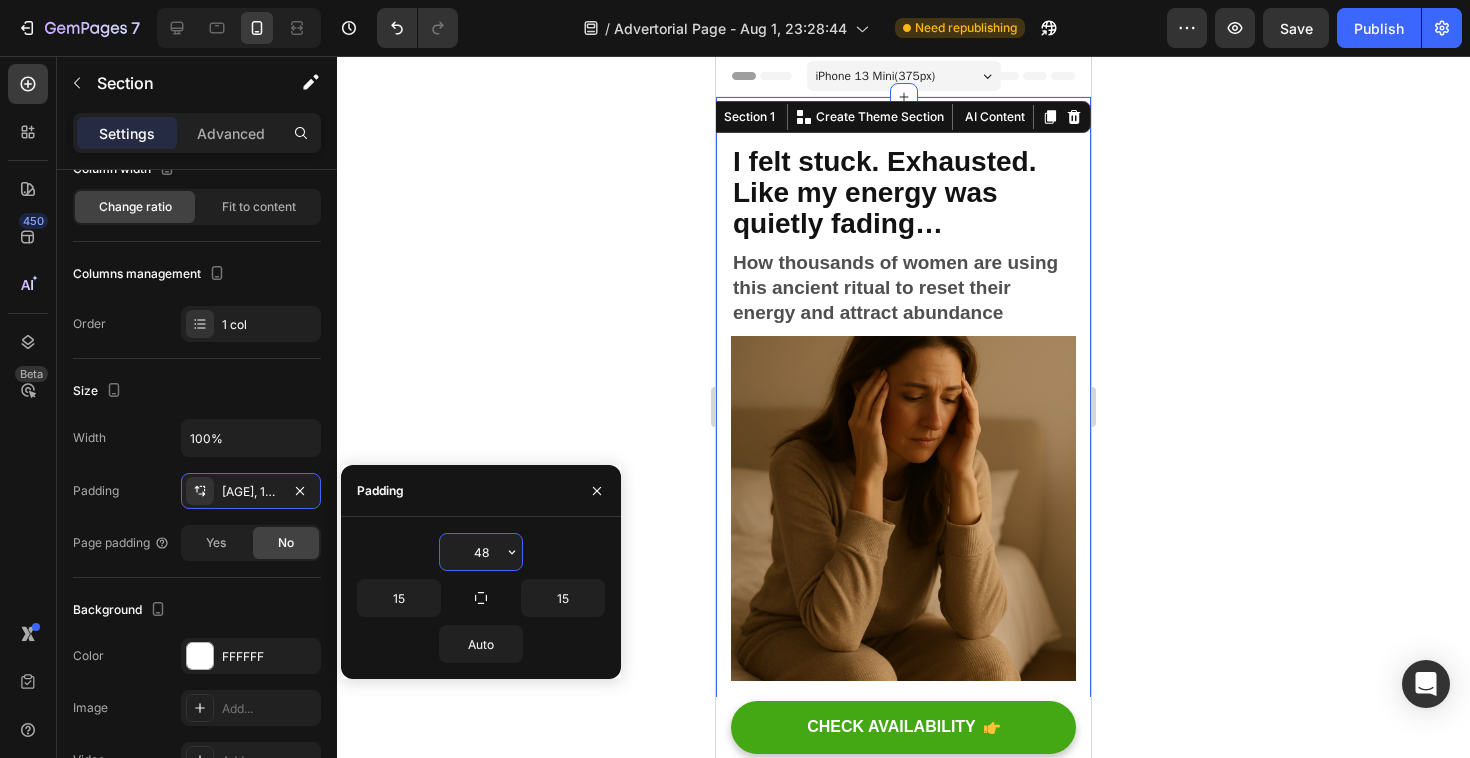 click on "48" at bounding box center [481, 552] 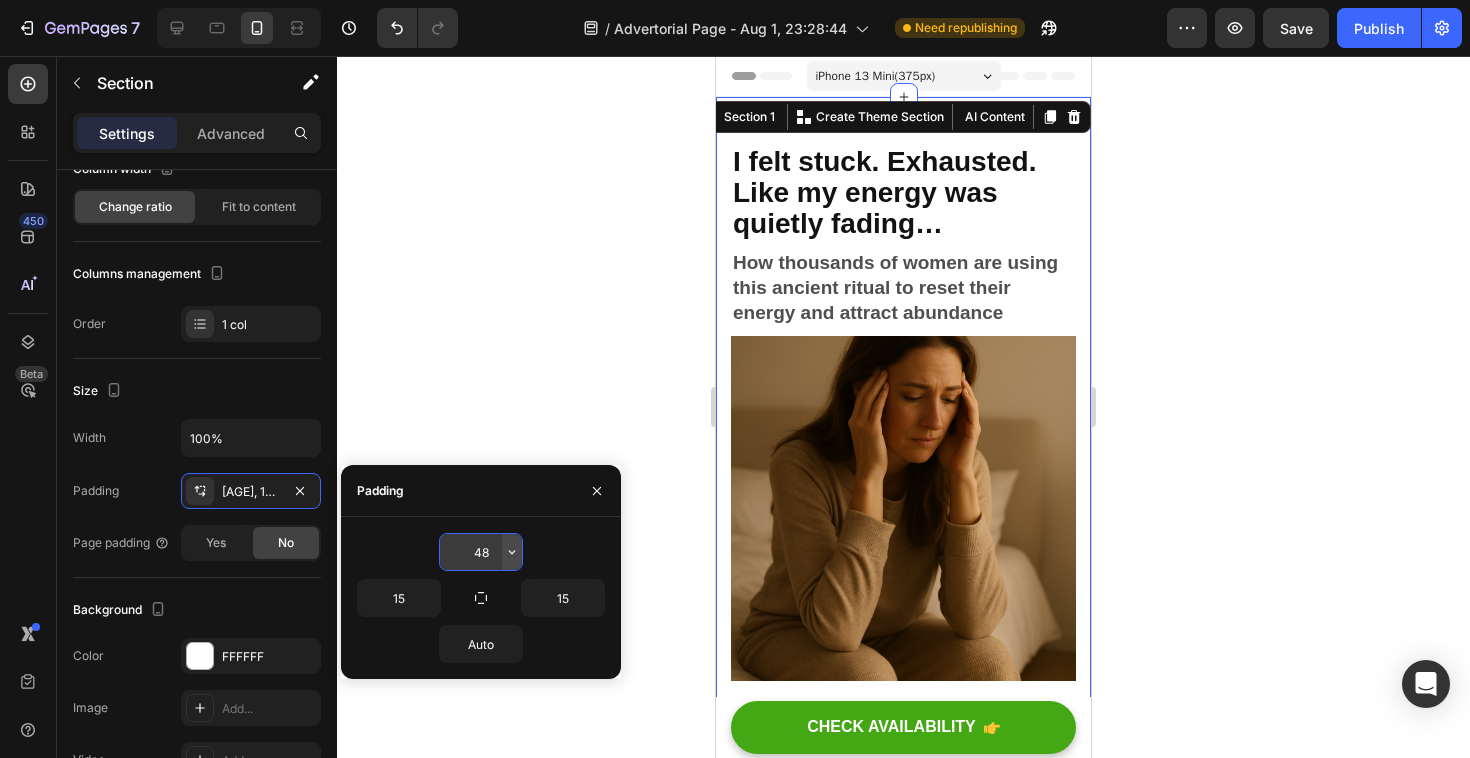 click 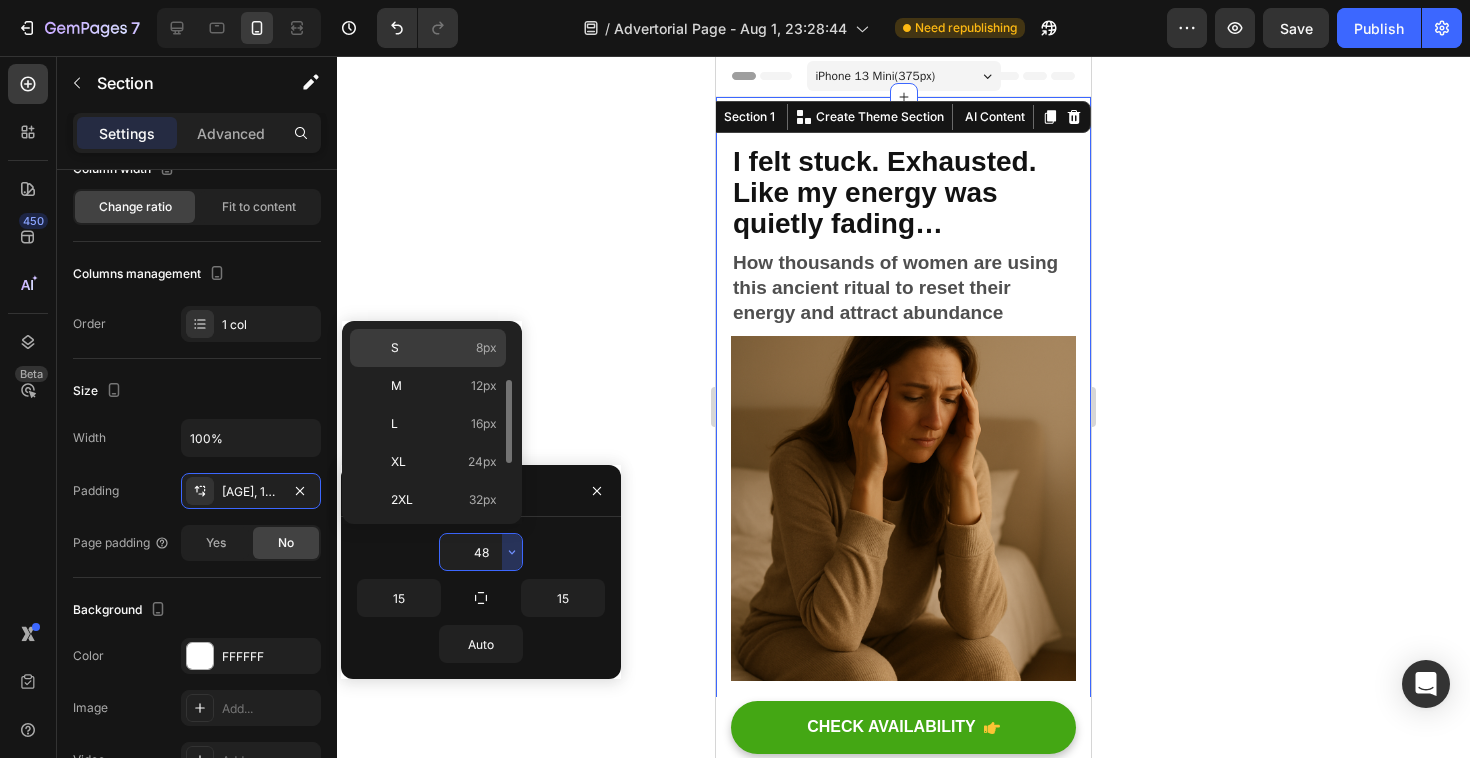 scroll, scrollTop: 125, scrollLeft: 0, axis: vertical 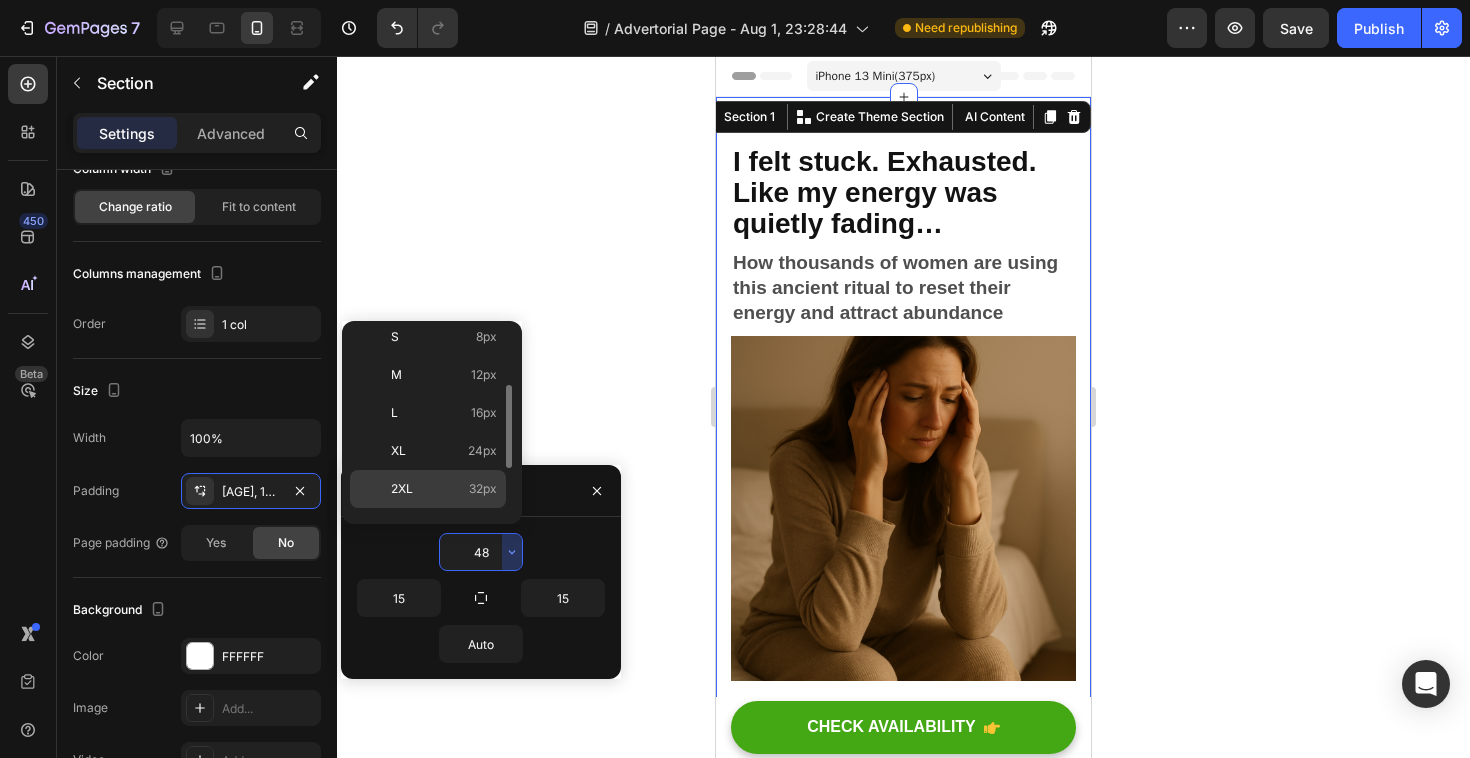 click on "2XL 32px" 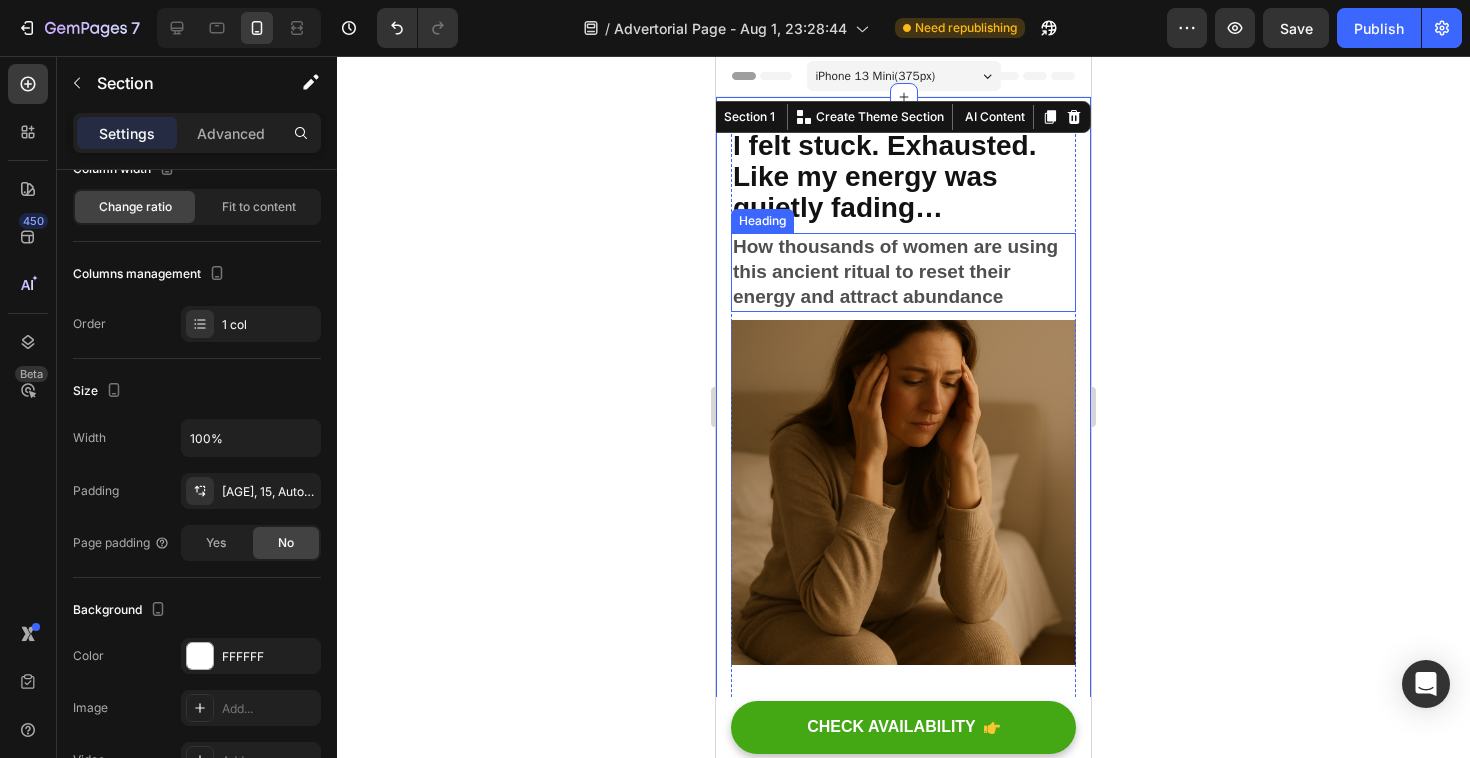 click on "⁠⁠⁠⁠⁠⁠⁠ How thousands of women are using this ancient ritual to reset their energy and attract abundance" at bounding box center (903, 272) 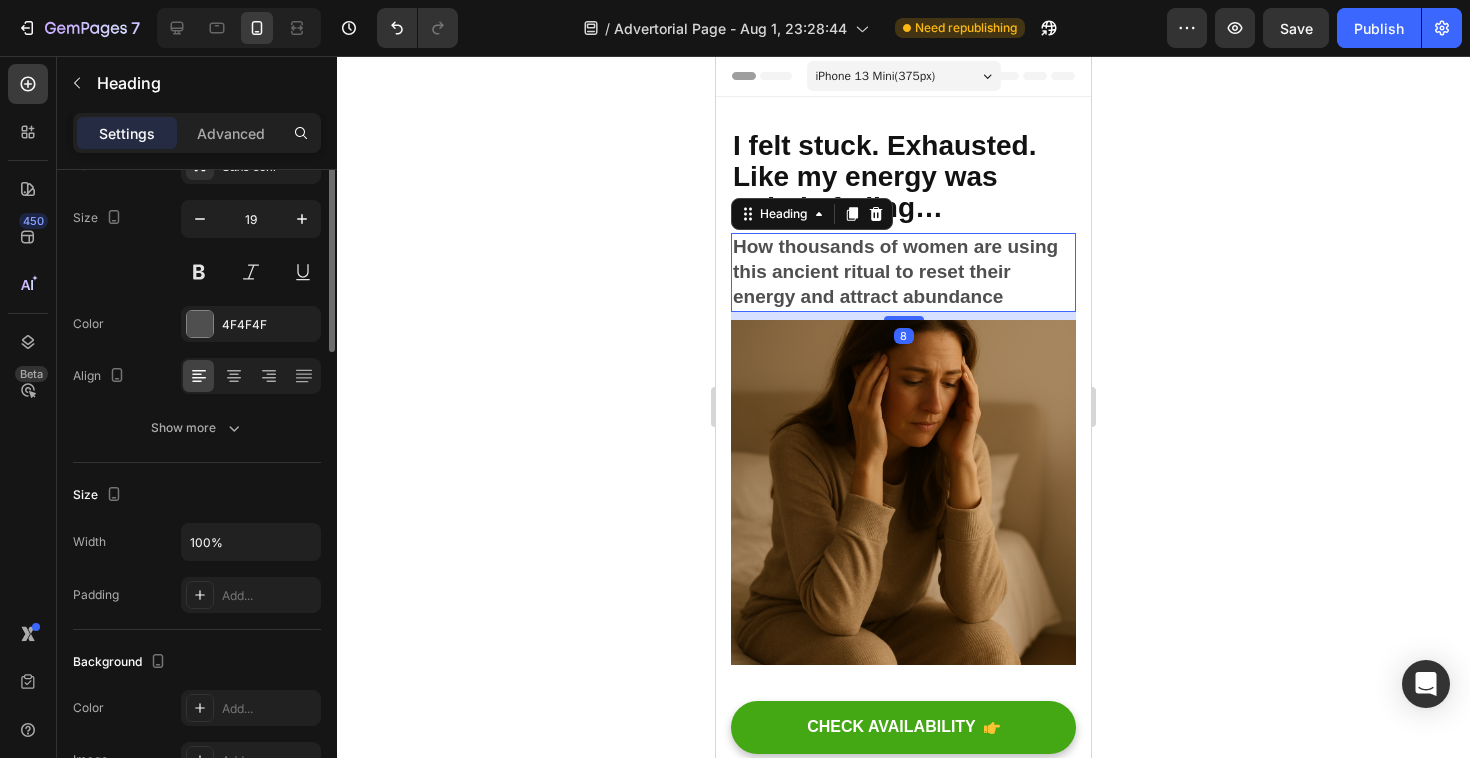 scroll, scrollTop: 0, scrollLeft: 0, axis: both 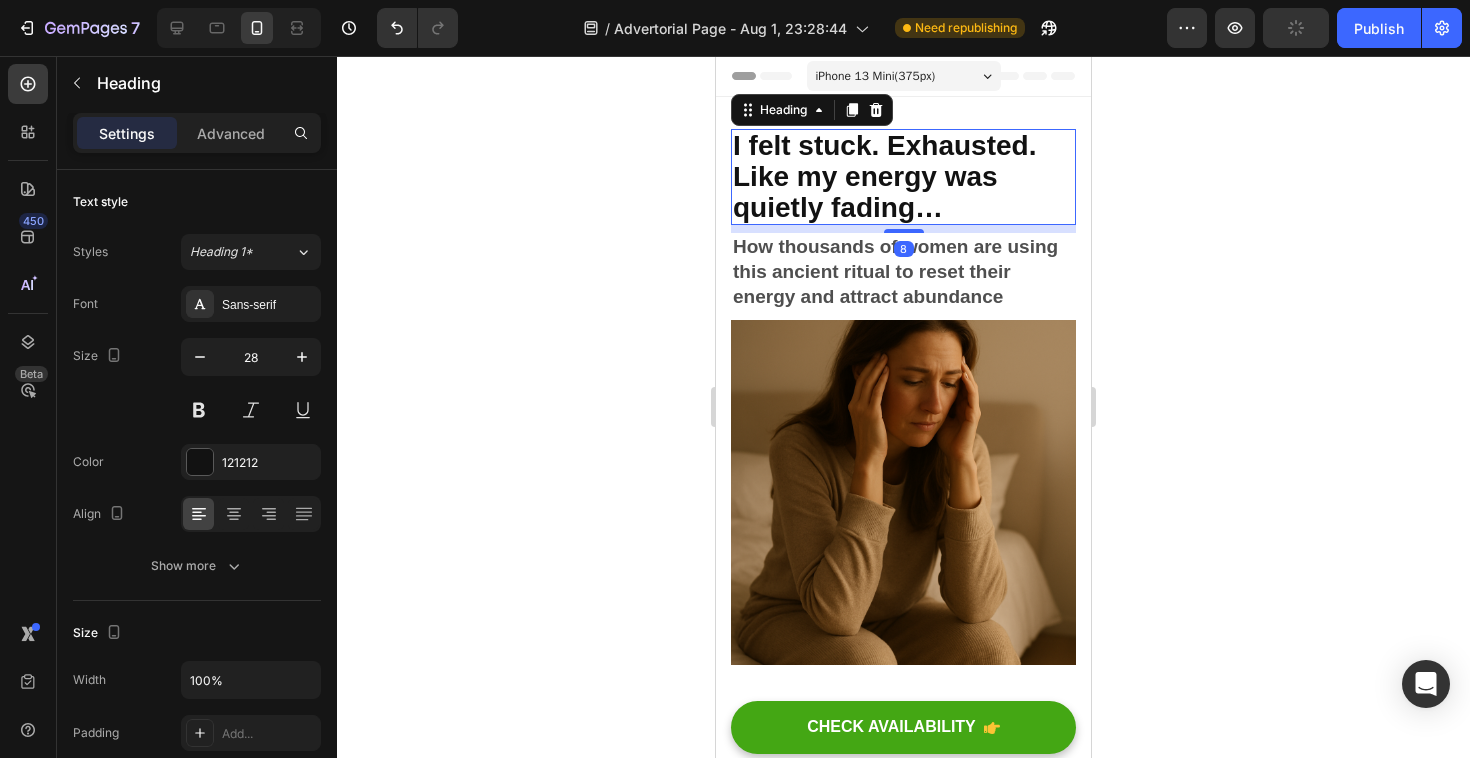 click on "I felt stuck. Exhausted. Like my energy was quietly fading…" at bounding box center [903, 177] 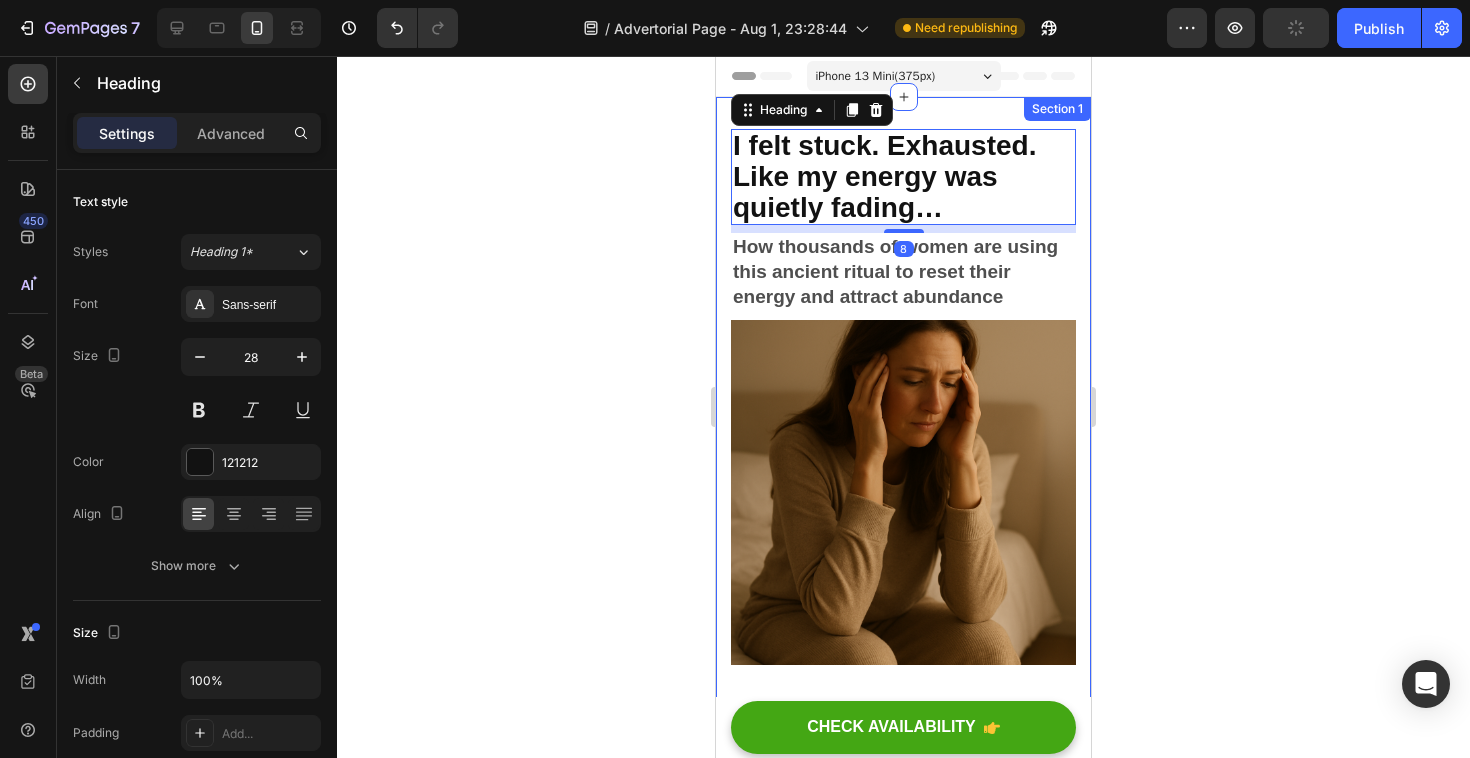 click on "I felt stuck. Exhausted. Like my energy was quietly fading… Heading   8 ⁠⁠⁠⁠⁠⁠⁠ How thousands of women are using this ancient ritual to reset their energy and attract abundance Heading Image Are you constantly overthinking, feeling anxious, or like life is  blocking your flow ? You're not alone. Women between 30 and 50 are facing more pressure than ever. Work, relationships, family… and that quiet voice saying  “something needs to change.” This is where  energy rituals  and ancient symbols like the  Pixiu  and  Obsidian stone  can become powerful allies. In this article, we’ll explore how a small ritual — wearing a simple bracelet with the right intention — is helping thousands of women reset their energy and start attracting peace, clarity, and abundance. Text block [Heading 2] Describe the timeframe to achieve the desired results Heading Text block
Icon Customer problem 1: Text block Row
Icon Customer problem 2: Text block Row
Icon" at bounding box center (903, 3735) 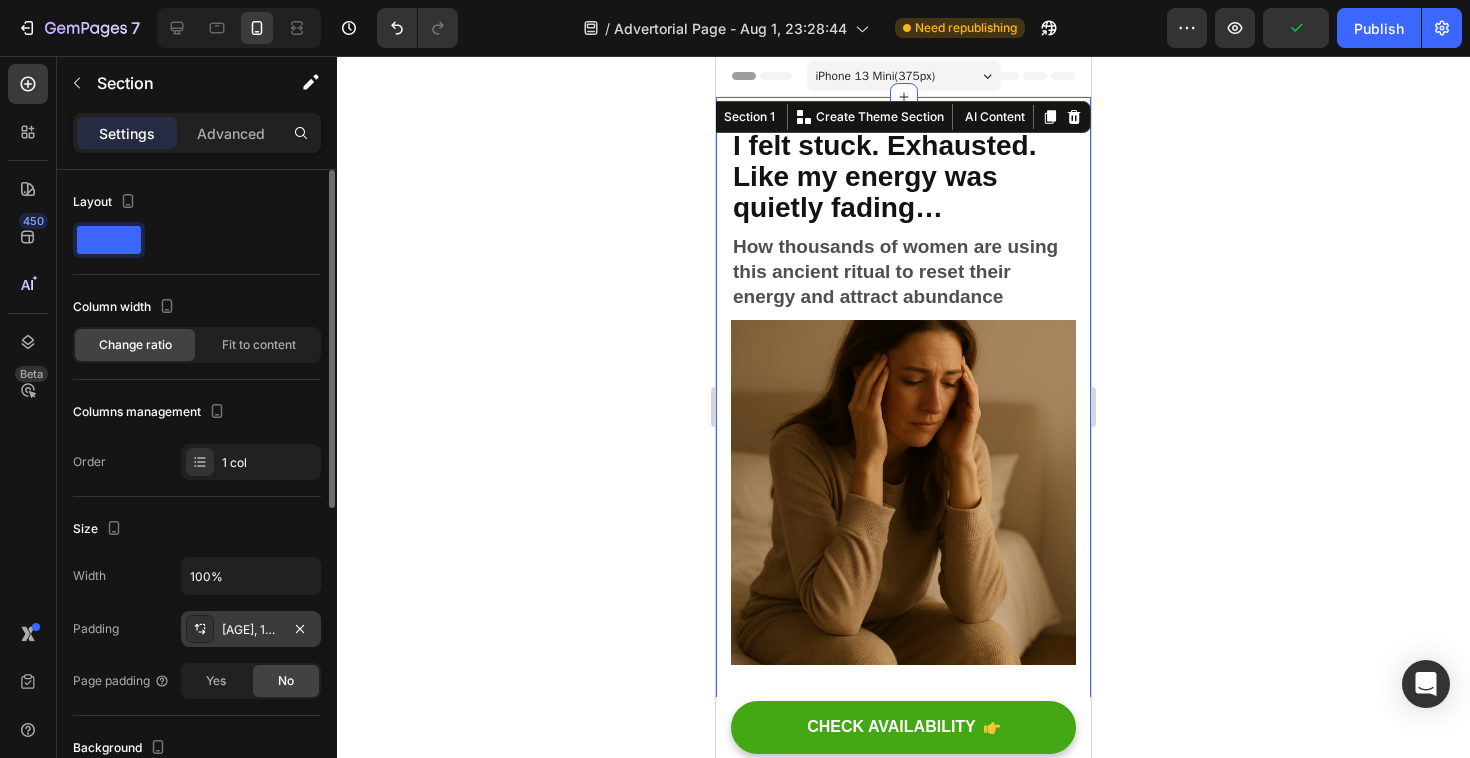 click on "32, 15, Auto, 15" at bounding box center [251, 629] 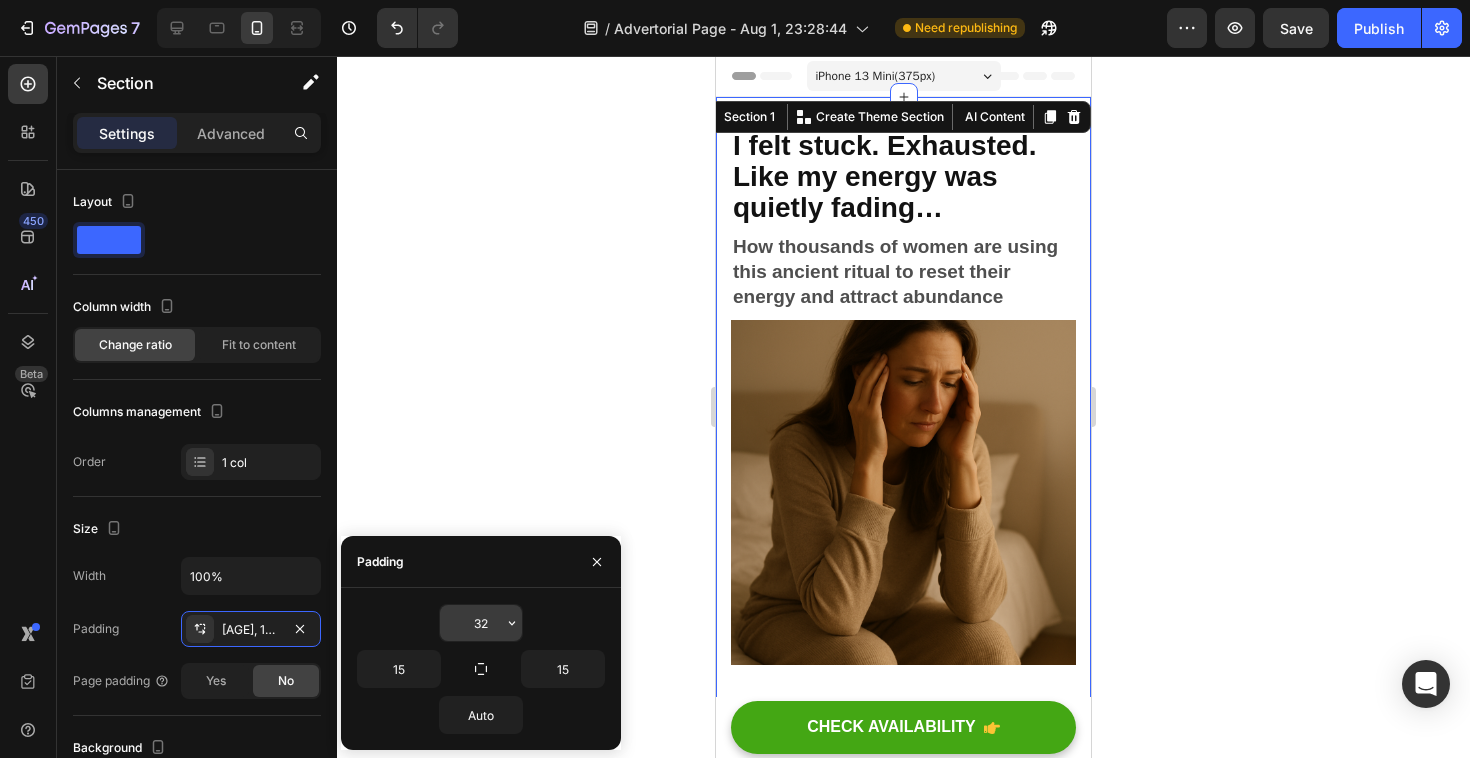 click on "32" at bounding box center (481, 623) 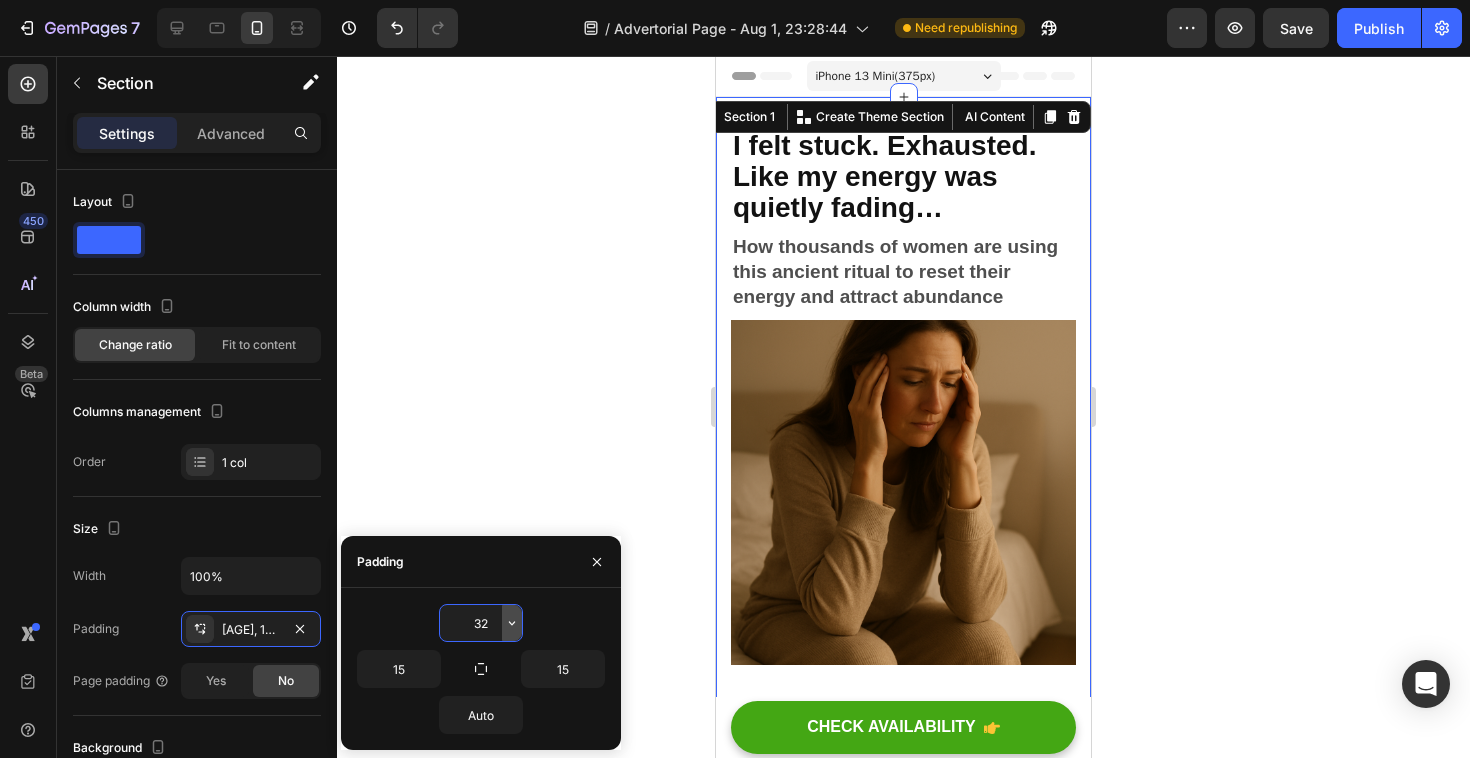 click 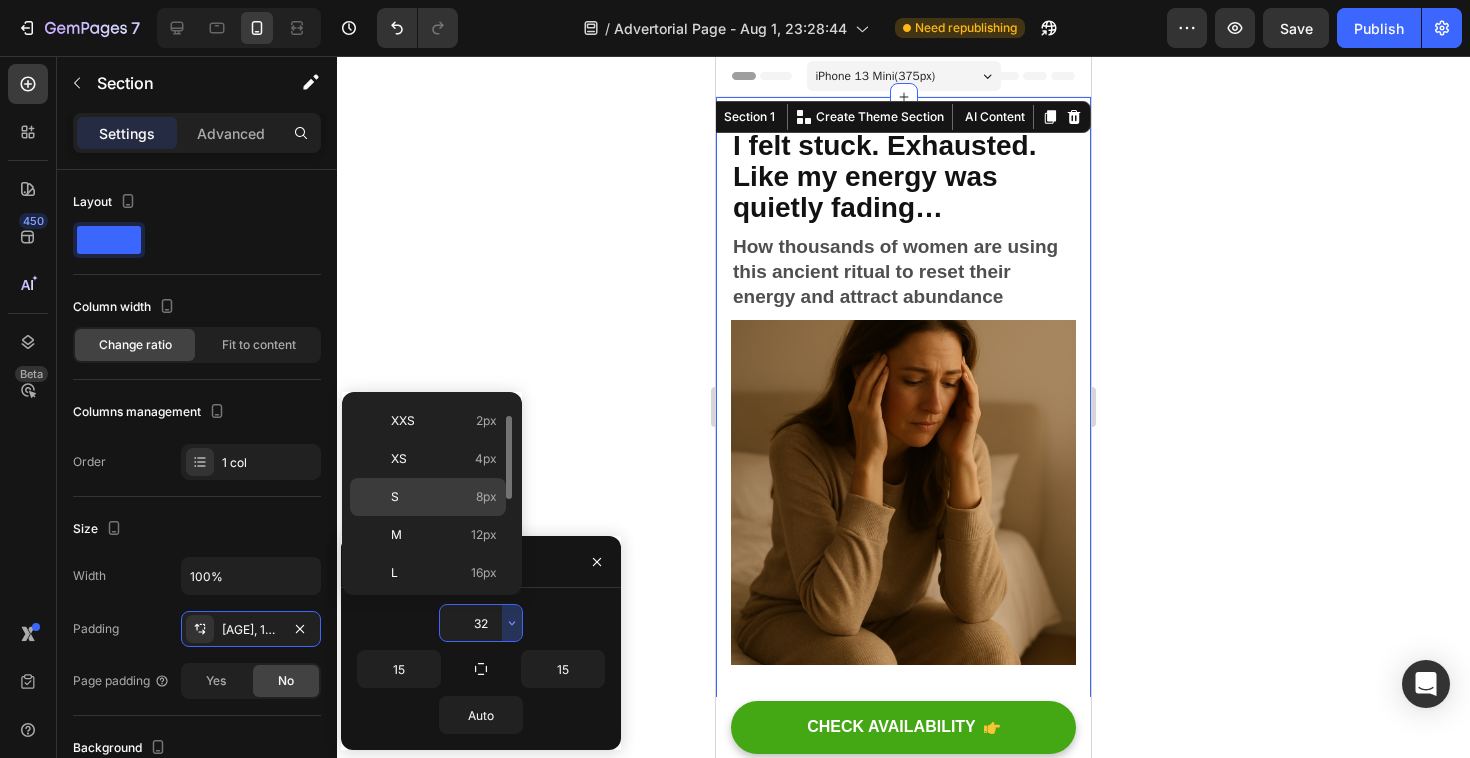 scroll, scrollTop: 43, scrollLeft: 0, axis: vertical 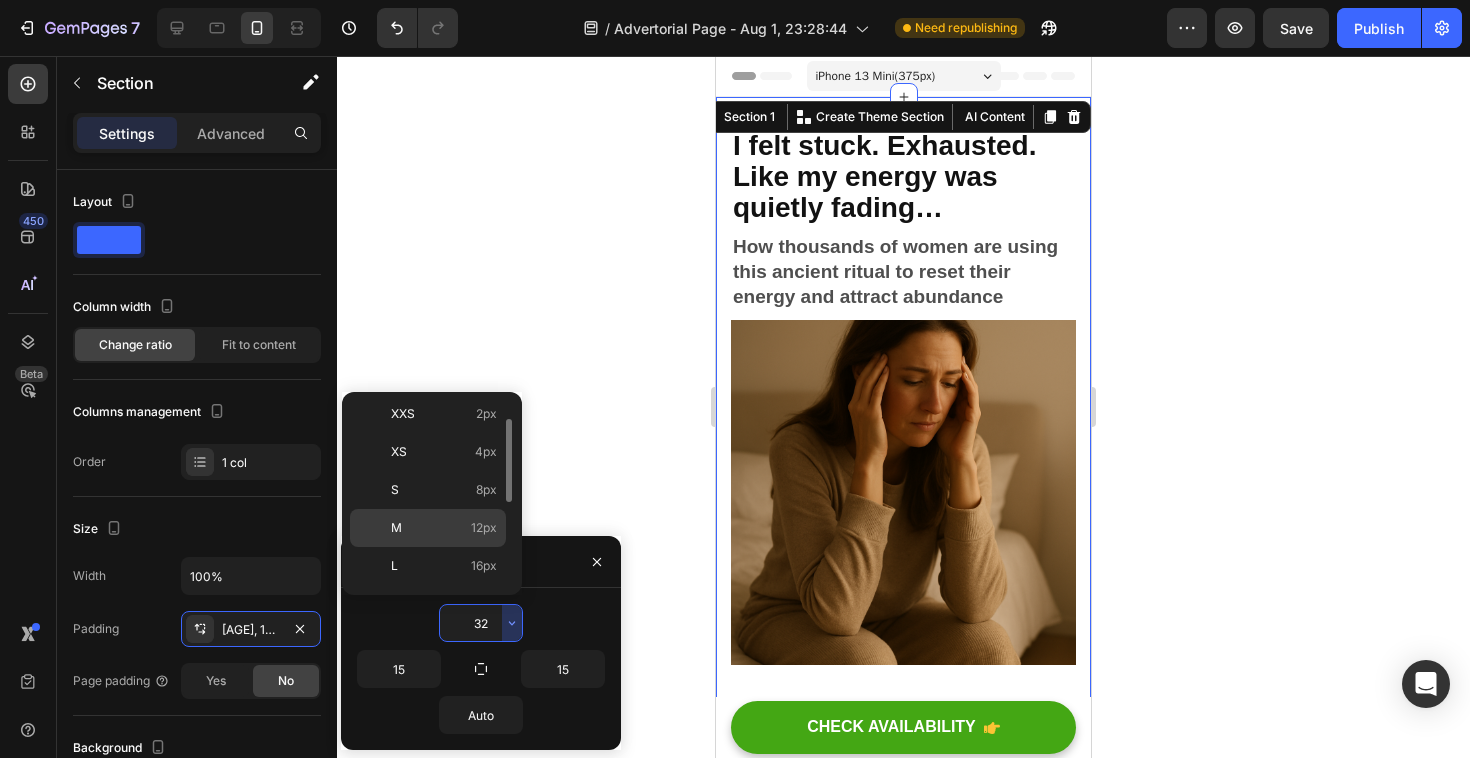 click on "M 12px" at bounding box center [444, 528] 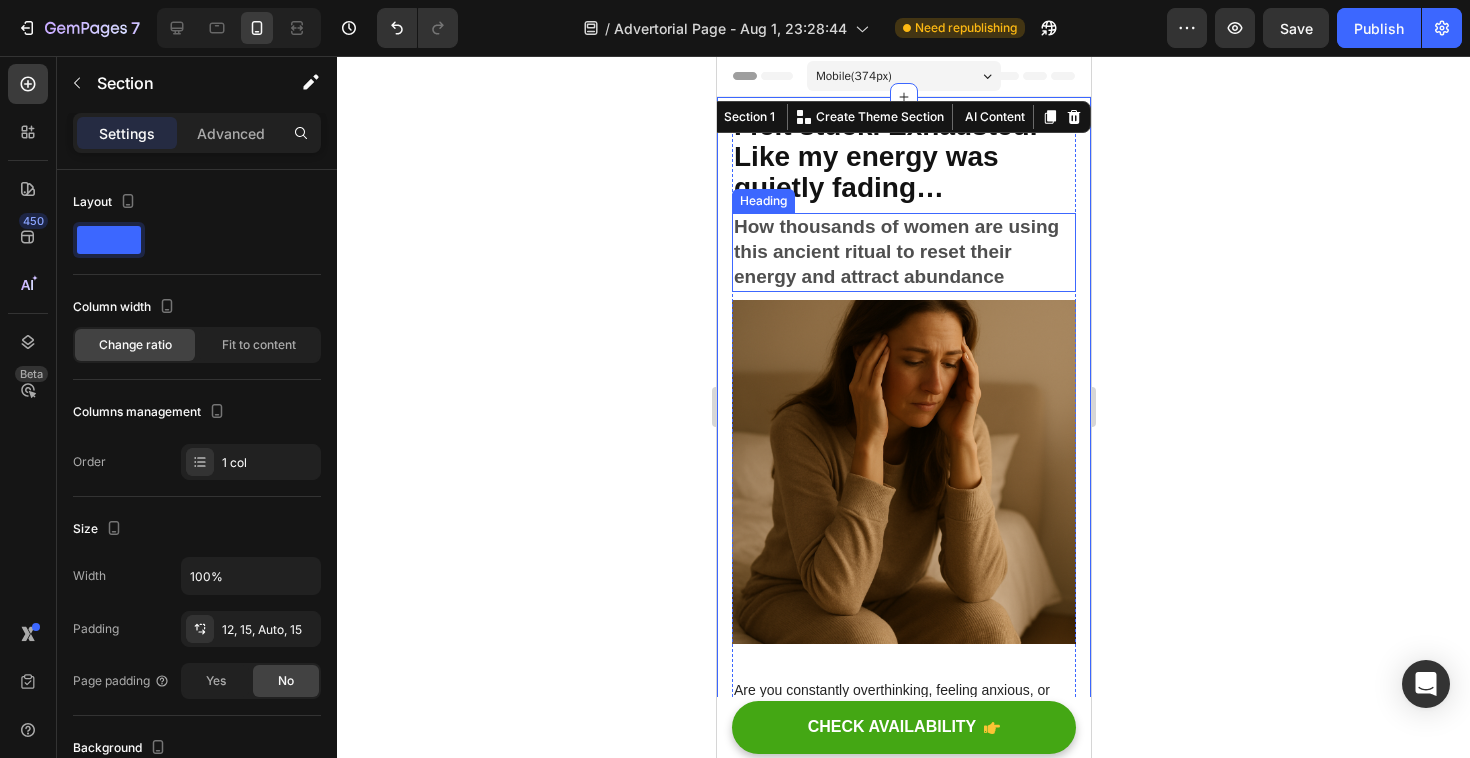 click on "How thousands of women are using this ancient ritual to reset their energy and attract abundance" at bounding box center (895, 251) 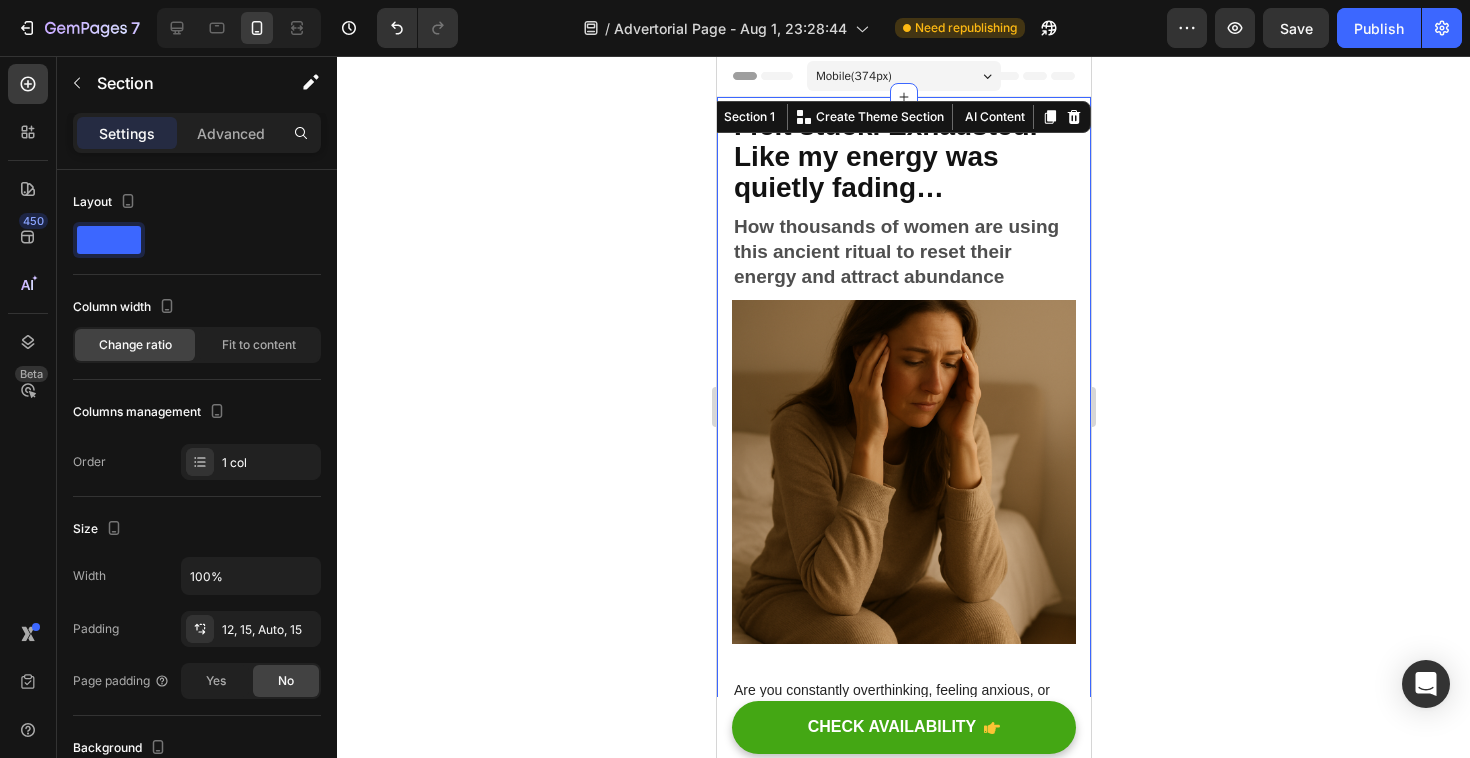 click on "I felt stuck. Exhausted. Like my energy was quietly fading… Heading ⁠⁠⁠⁠⁠⁠⁠ How thousands of women are using this ancient ritual to reset their energy and attract abundance Heading Image Are you constantly overthinking, feeling anxious, or like life is  blocking your flow ? You're not alone. Women between 30 and 50 are facing more pressure than ever. Work, relationships, family… and that quiet voice saying  “something needs to change.” This is where  energy rituals  and ancient symbols like the  Pixiu  and  Obsidian stone  can become powerful allies. In this article, we’ll explore how a small ritual — wearing a simple bracelet with the right intention — is helping thousands of women reset their energy and start attracting peace, clarity, and abundance. Text block [Heading 2] Describe the timeframe to achieve the desired results Heading Text block
Icon Customer problem 1: Text block Row
Icon Customer problem 2: Text block Row
Icon Row" at bounding box center (903, 3724) 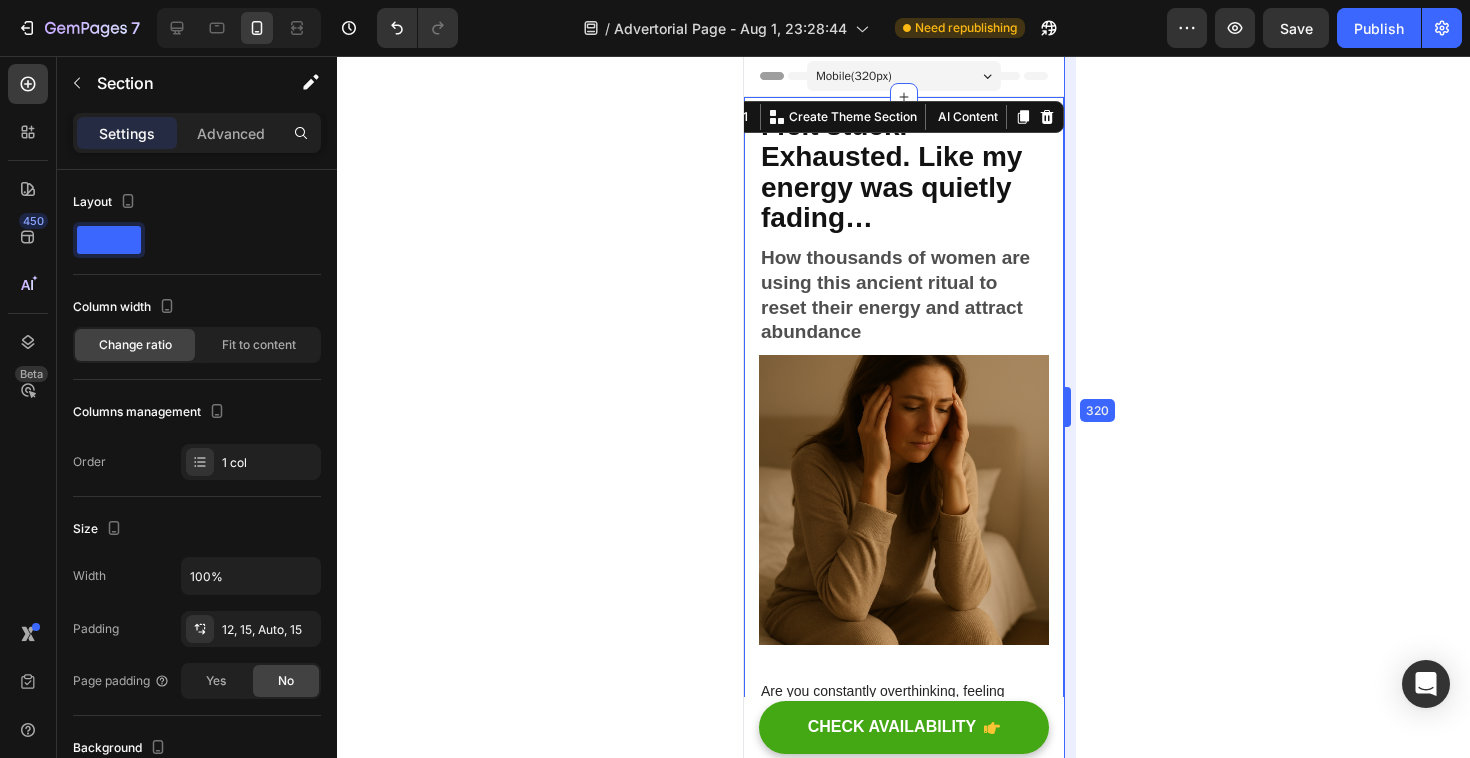 drag, startPoint x: 1094, startPoint y: 365, endPoint x: 994, endPoint y: 340, distance: 103.077644 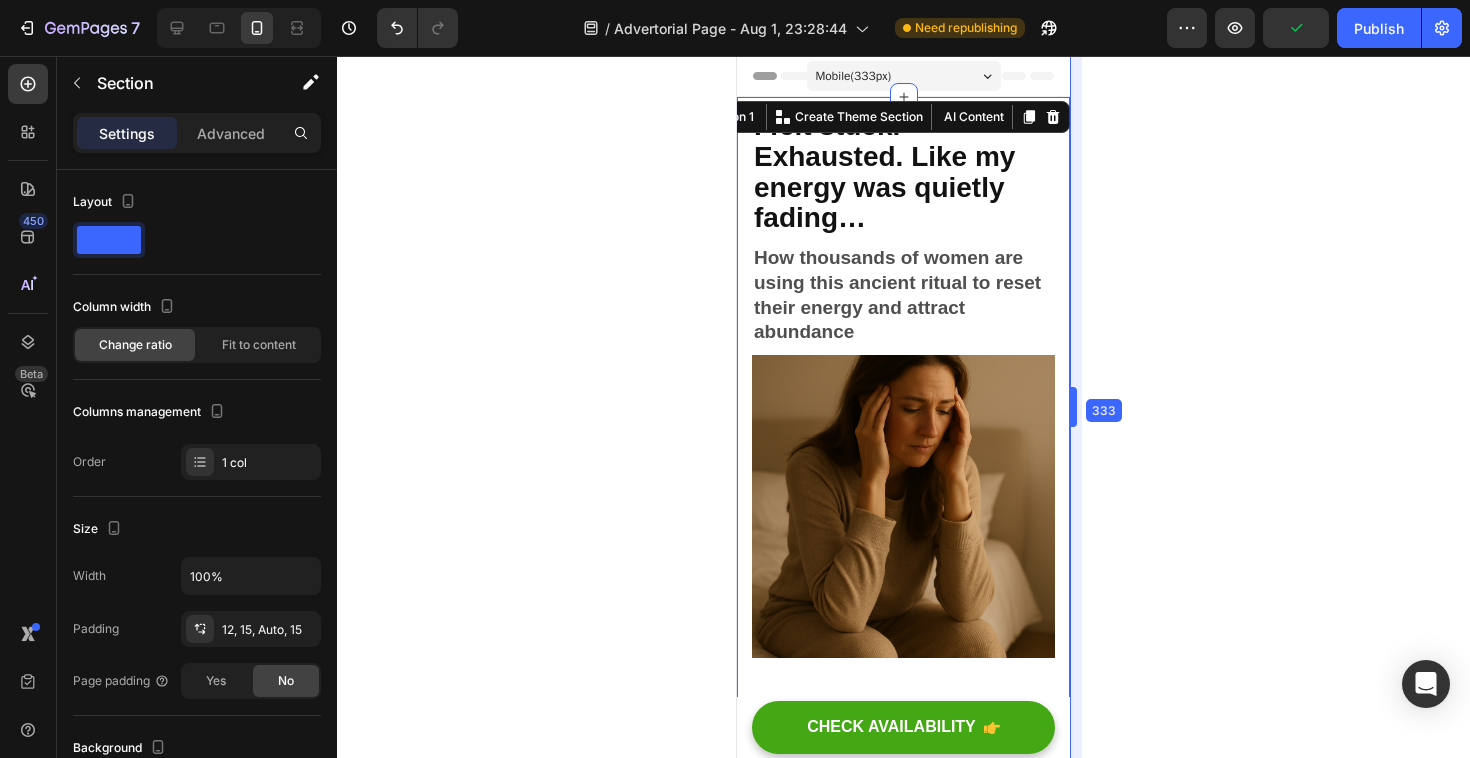 drag, startPoint x: 1070, startPoint y: 367, endPoint x: 315, endPoint y: 193, distance: 774.79095 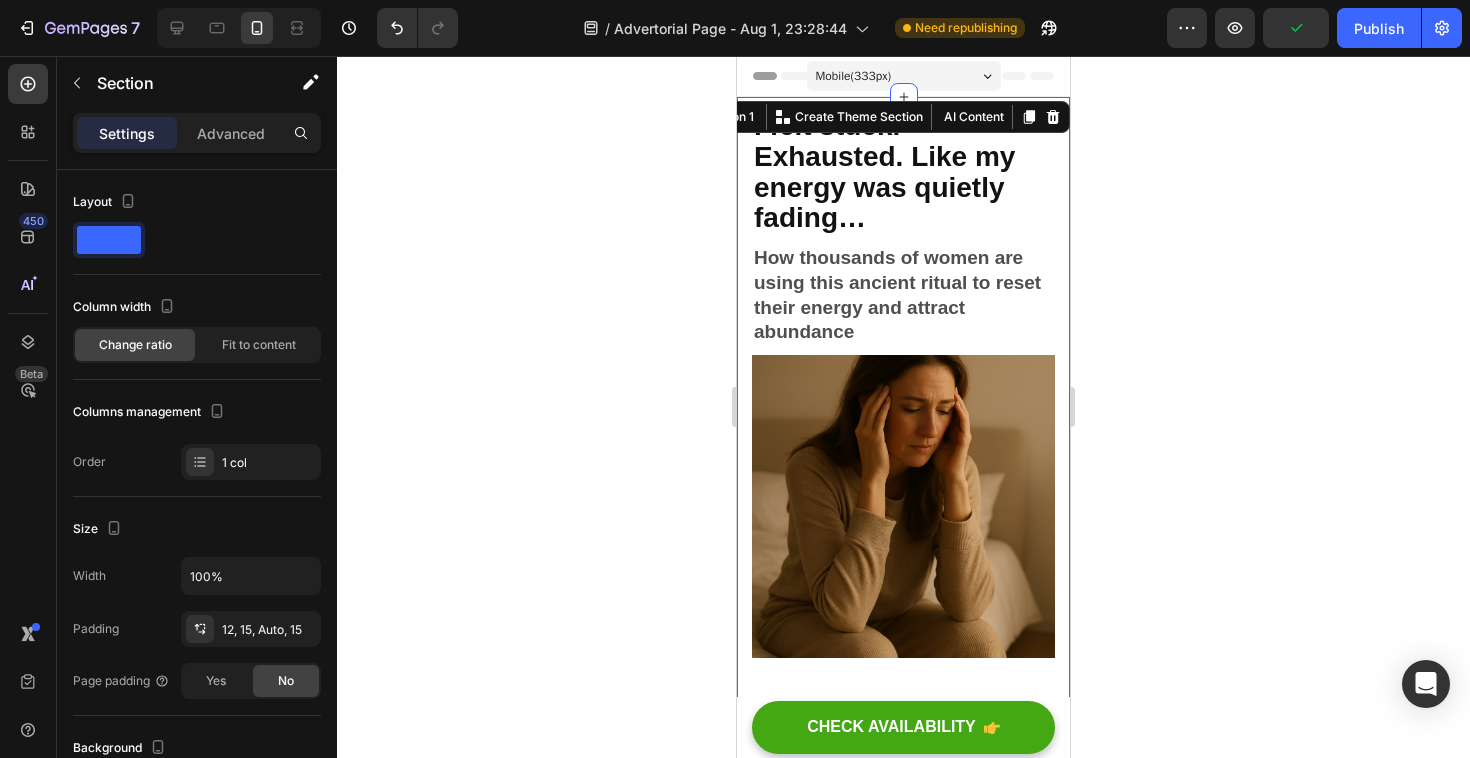 click on "Mobile  ( 333 px)" at bounding box center (904, 76) 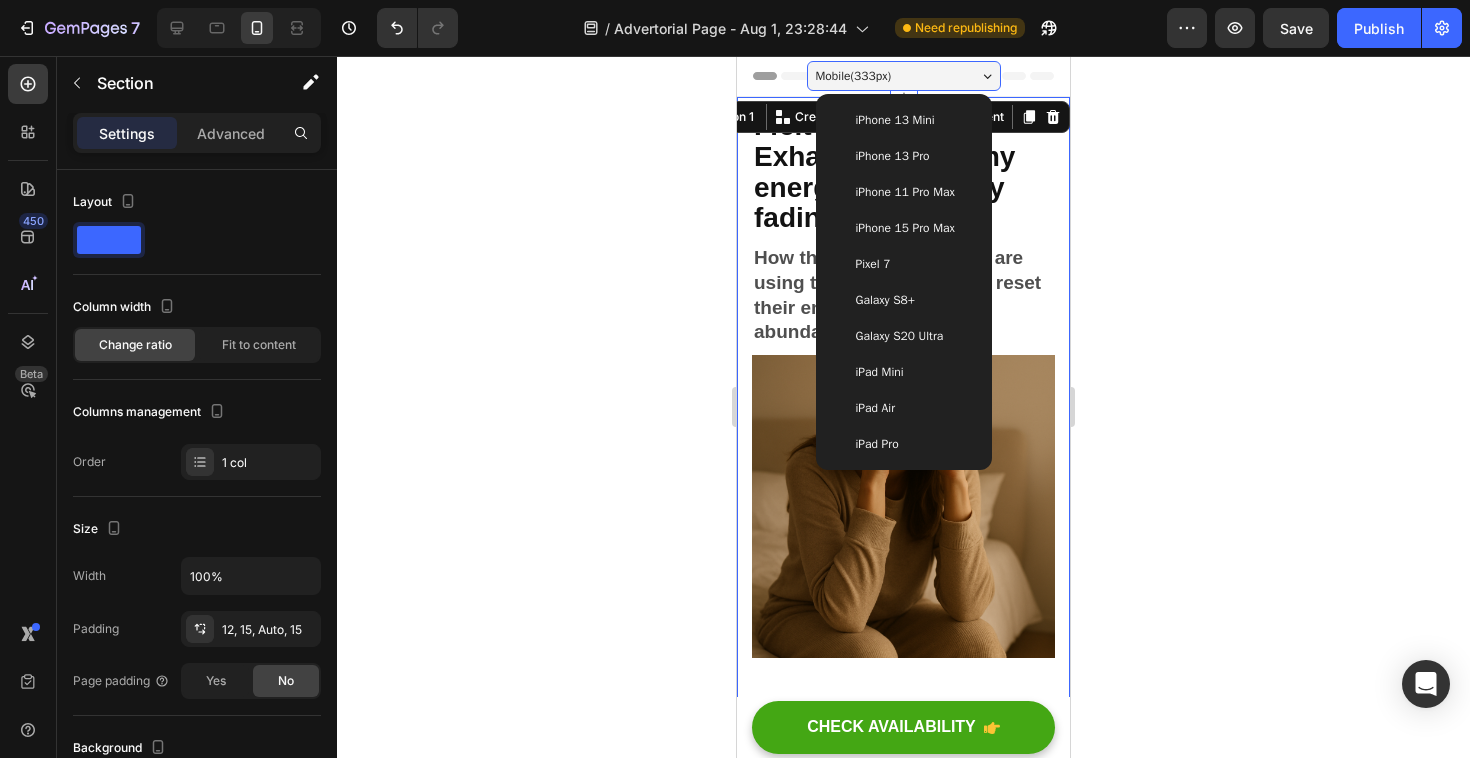 click on "iPhone 15 Pro Max" at bounding box center (905, 228) 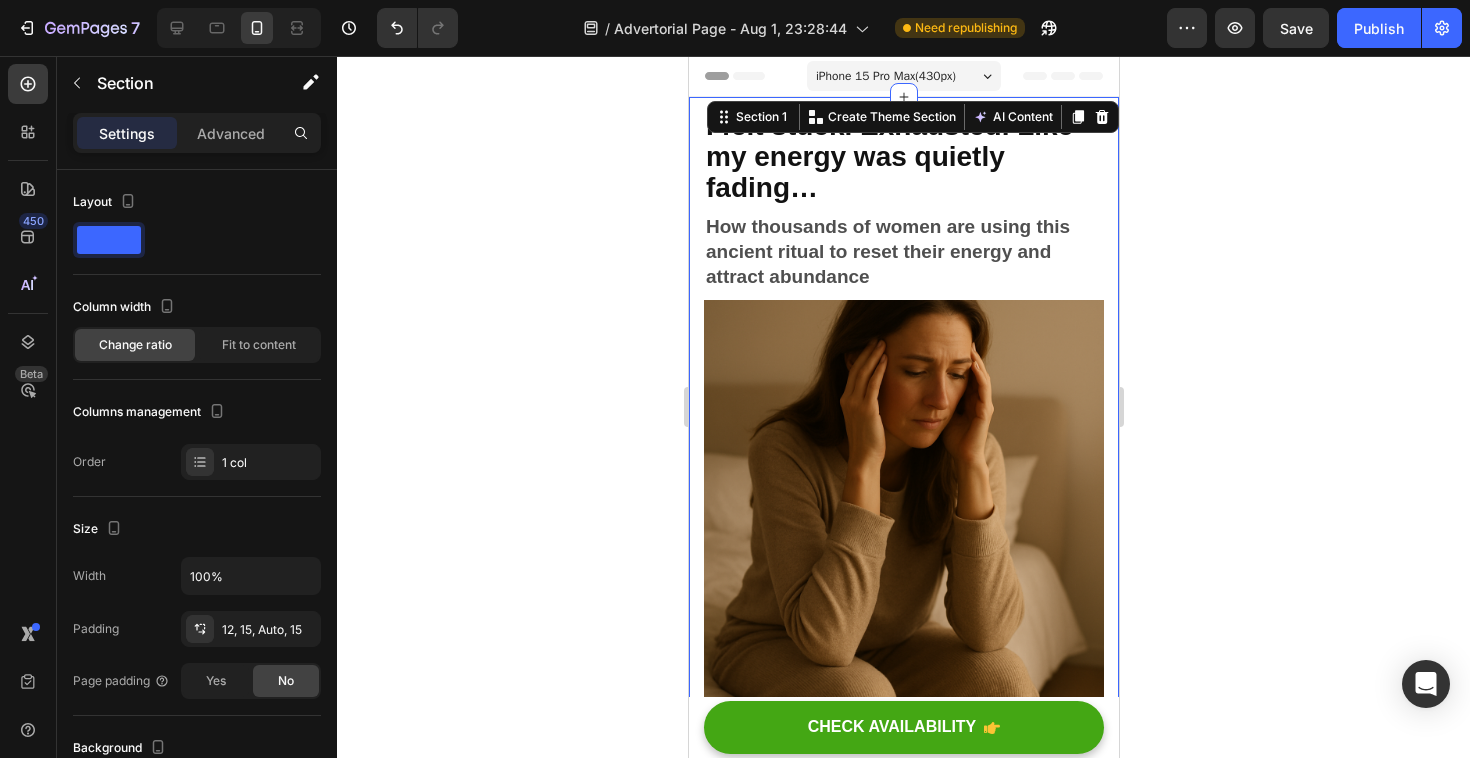 click 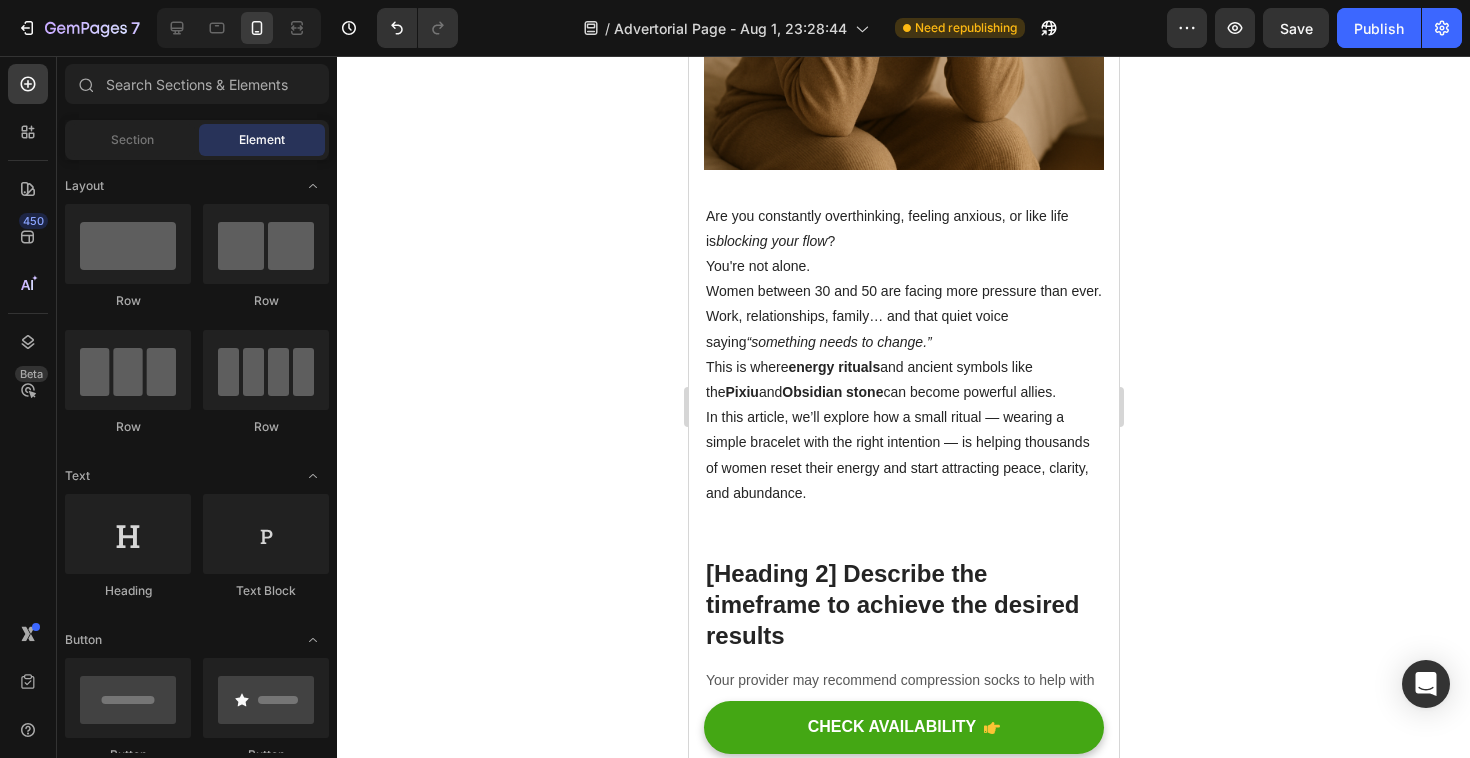 scroll, scrollTop: 563, scrollLeft: 0, axis: vertical 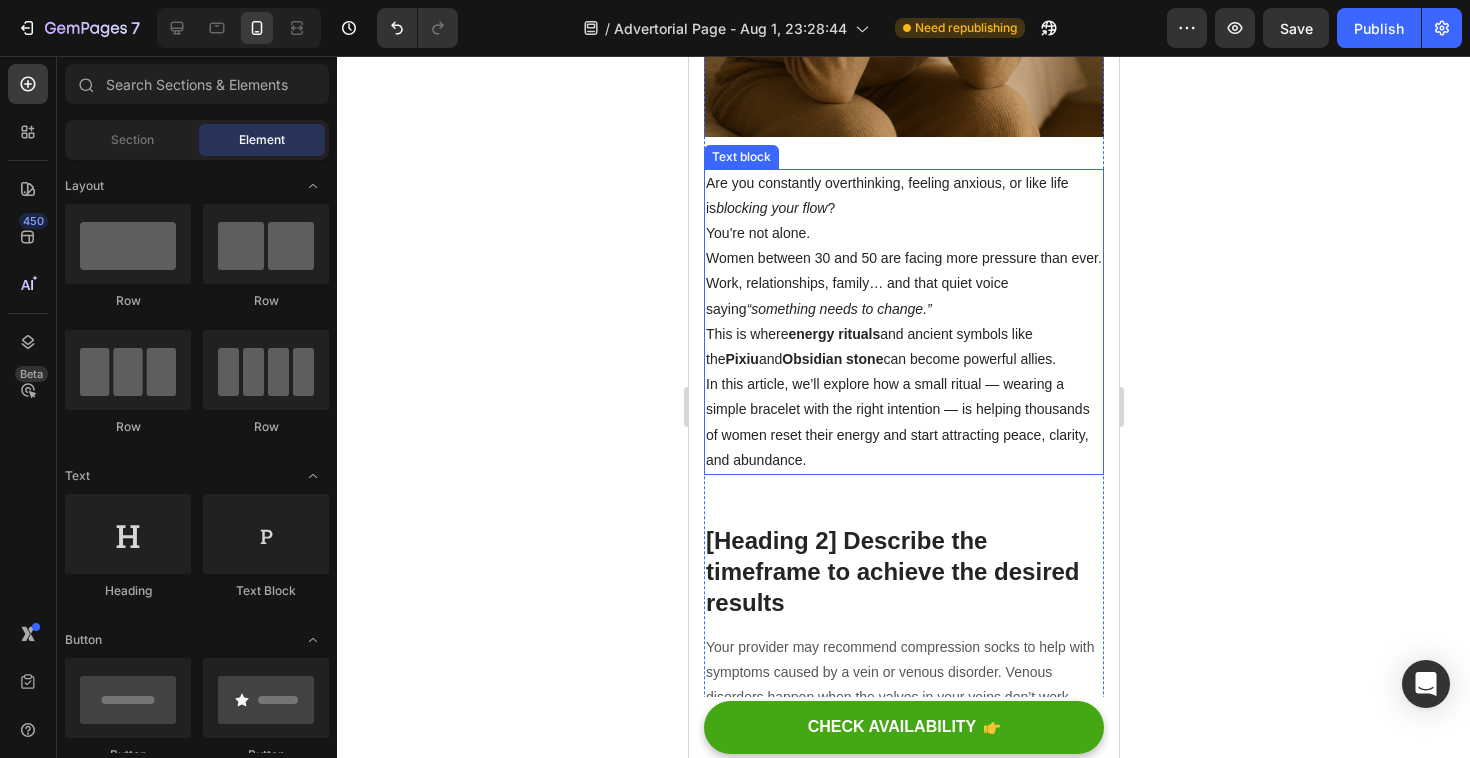 click on "Are you constantly overthinking, feeling anxious, or like life is  blocking your flow ?" at bounding box center (903, 196) 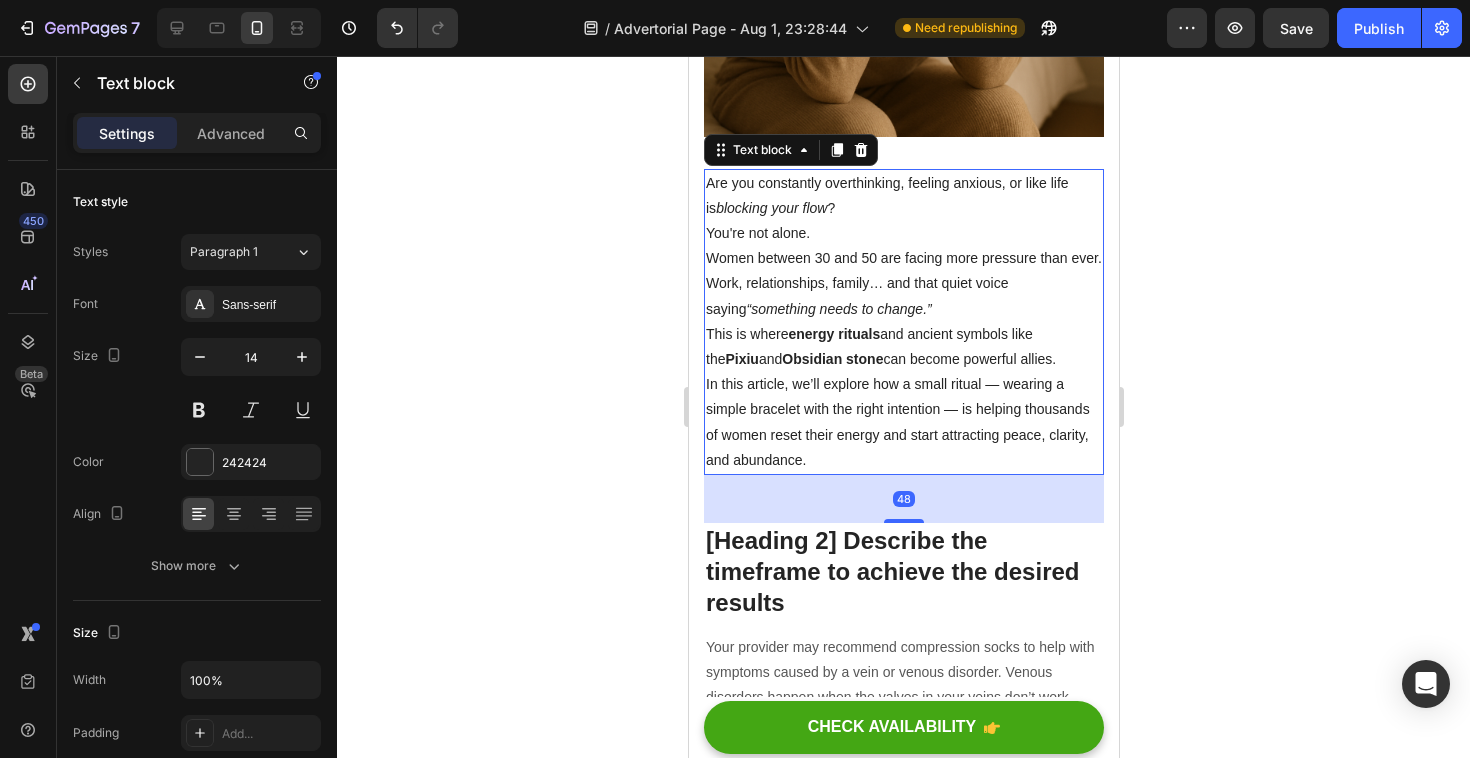 click on "Are you constantly overthinking, feeling anxious, or like life is  blocking your flow ?" at bounding box center (903, 196) 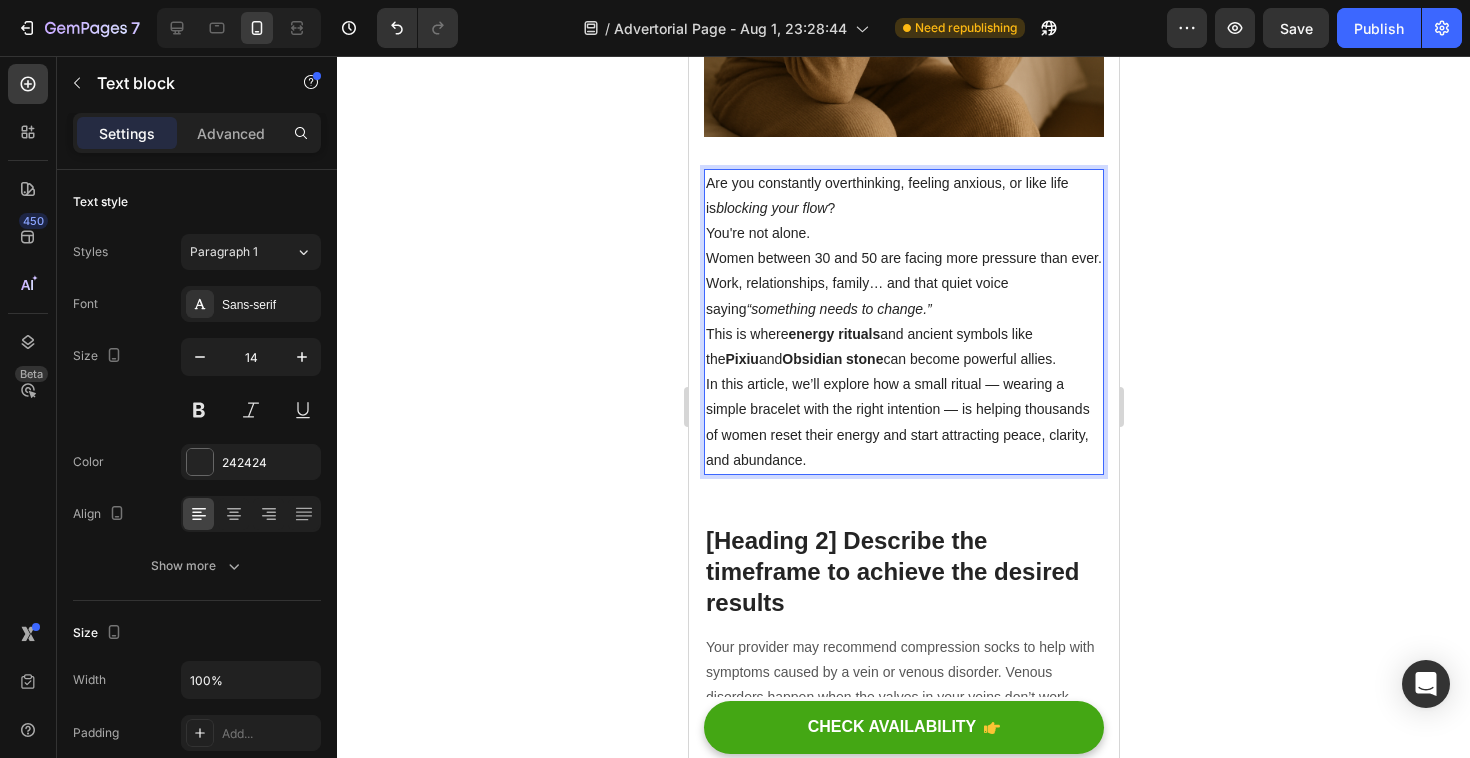 click on "Are you constantly overthinking, feeling anxious, or like life is  blocking your flow ?" at bounding box center [903, 196] 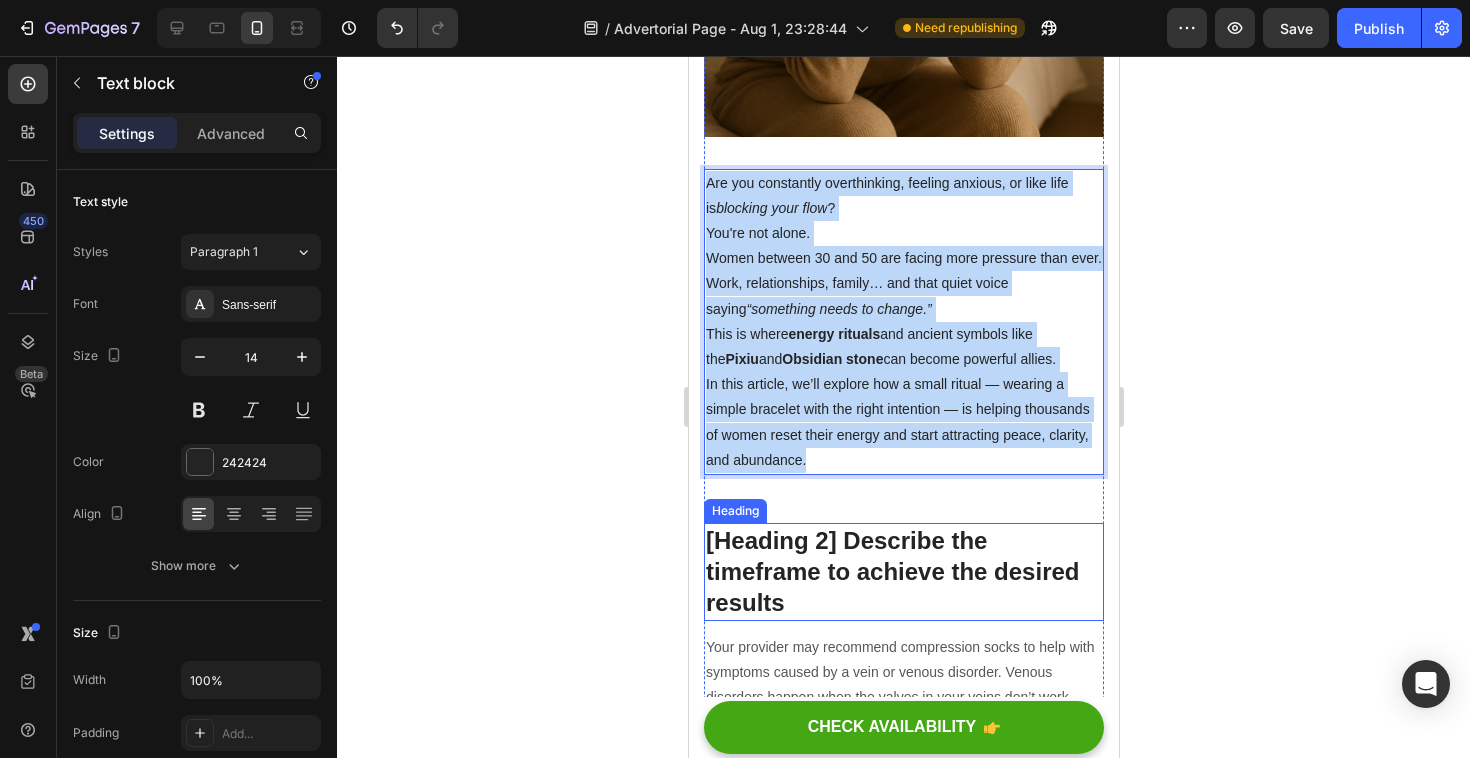 drag, startPoint x: 706, startPoint y: 182, endPoint x: 904, endPoint y: 582, distance: 446.32275 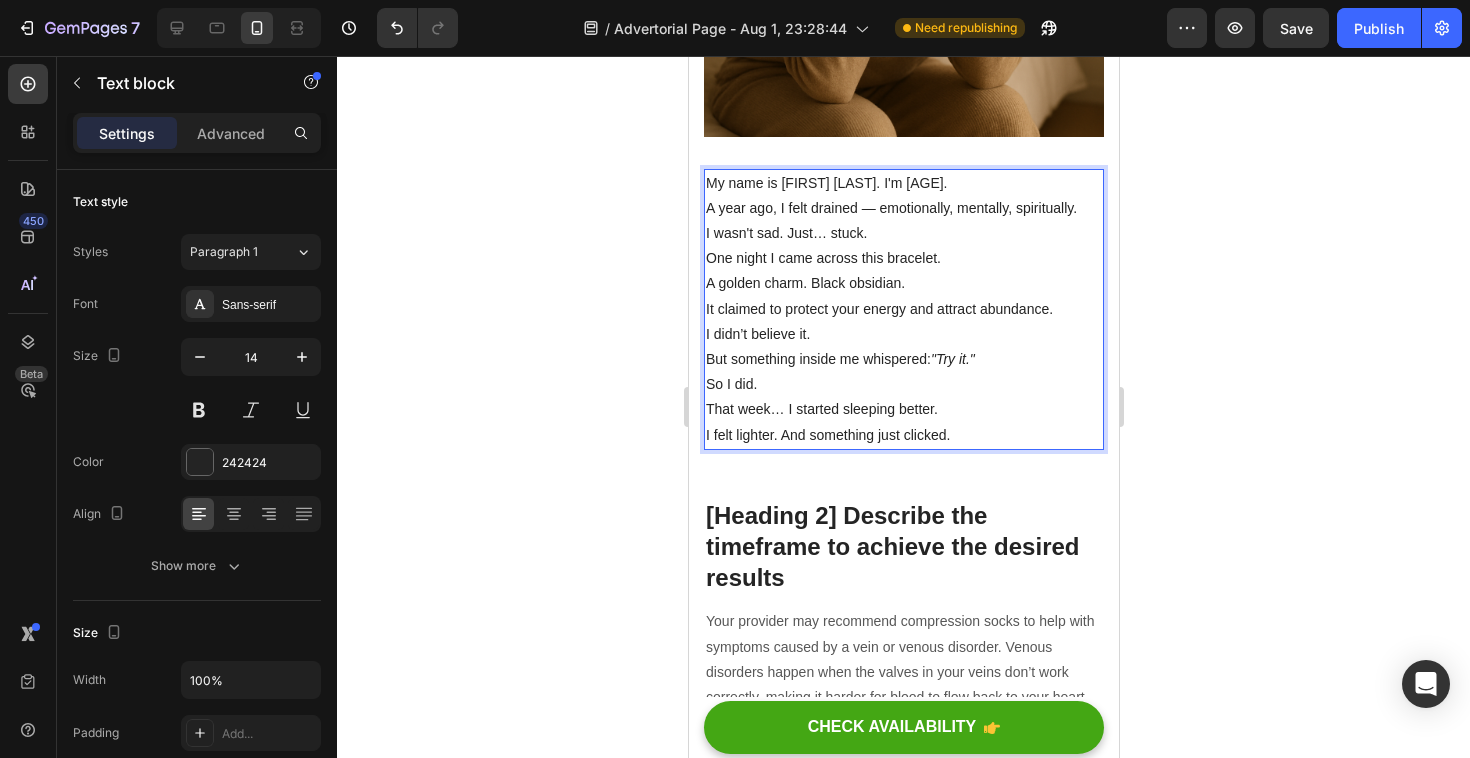 click on "I didn’t believe it." at bounding box center [903, 334] 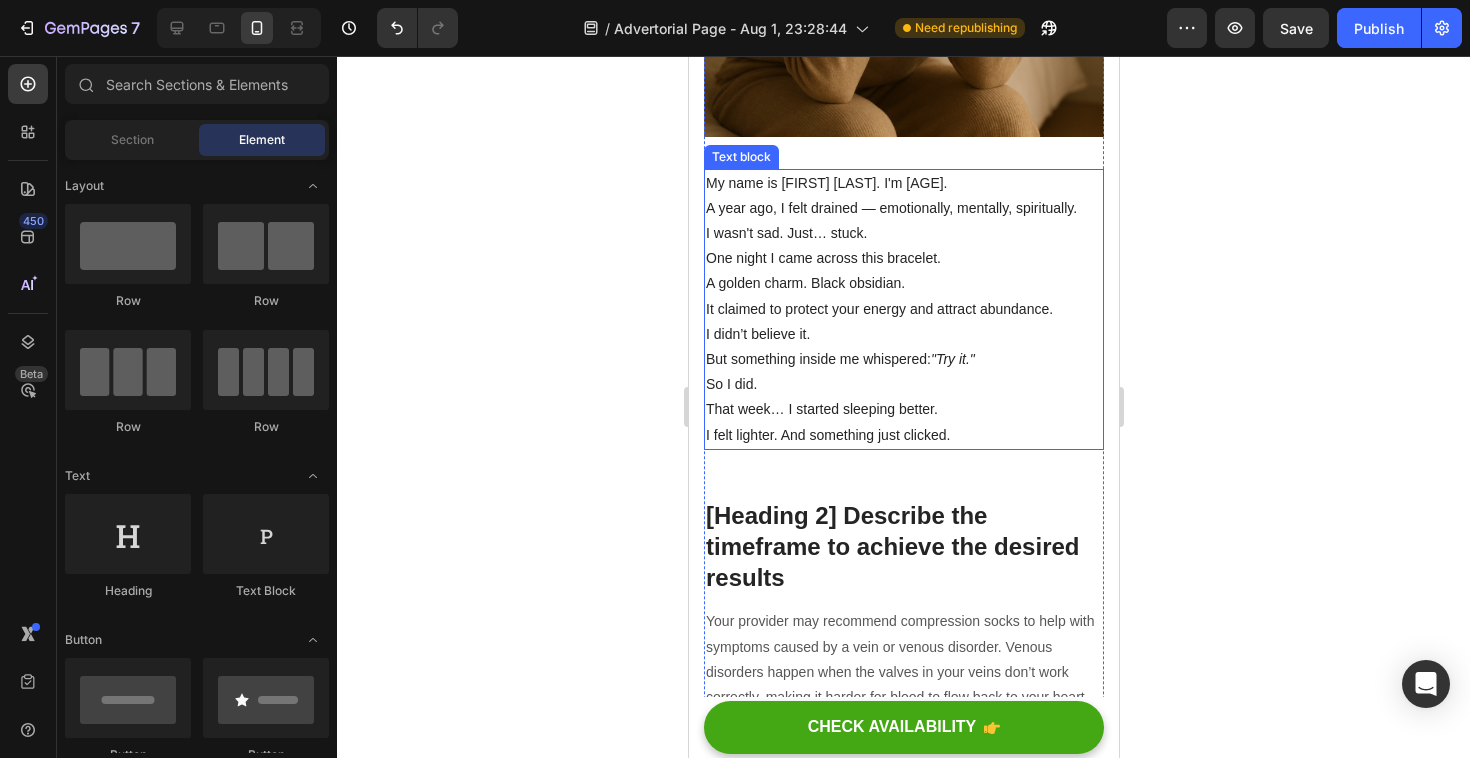 click on "So I did." at bounding box center (903, 384) 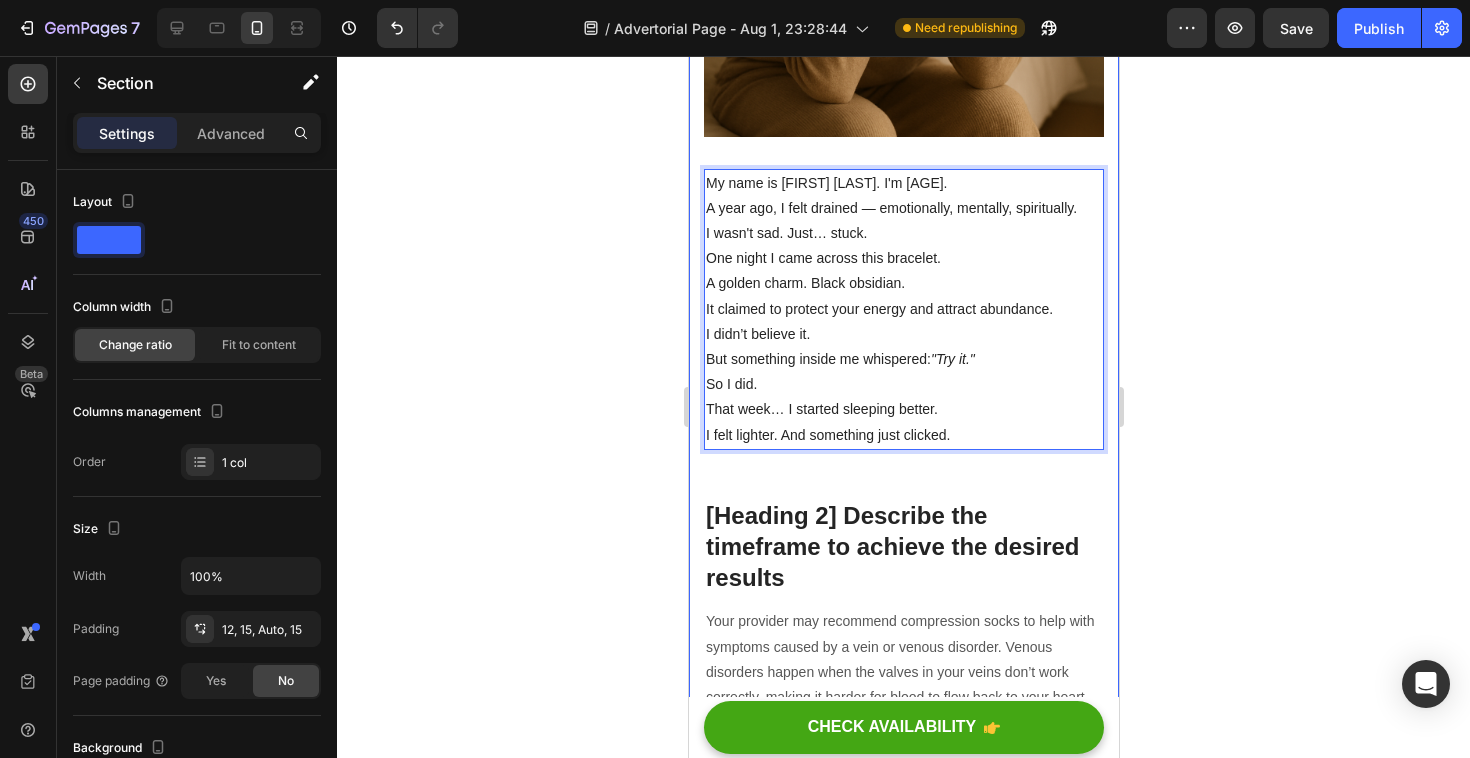 click on "I felt stuck. Exhausted. Like my energy was quietly fading… Heading ⁠⁠⁠⁠⁠⁠⁠ How thousands of women are using this ancient ritual to reset their energy and attract abundance Heading Image My name is Laura. I'm 38. A year ago, I felt drained — emotionally, mentally, spiritually. I wasn't sad. Just… stuck. One night I came across this bracelet. A golden charm. Black obsidian. It claimed to protect your energy and attract abundance. I didn’t believe it. But something inside me whispered:  "Try it." So I did. That week… I started sleeping better. I felt lighter. And something just clicked. Text block   48 [Heading 2] Describe the timeframe to achieve the desired results Heading Your provider may recommend compression socks to help with symptoms caused by a vein or venous disorder. Venous disorders happen when the valves in your veins don’t work correctly, making it harder for blood to flow back to your heart. This can lead to: Text block
Icon Customer problem 1: Text block" at bounding box center (903, 2812) 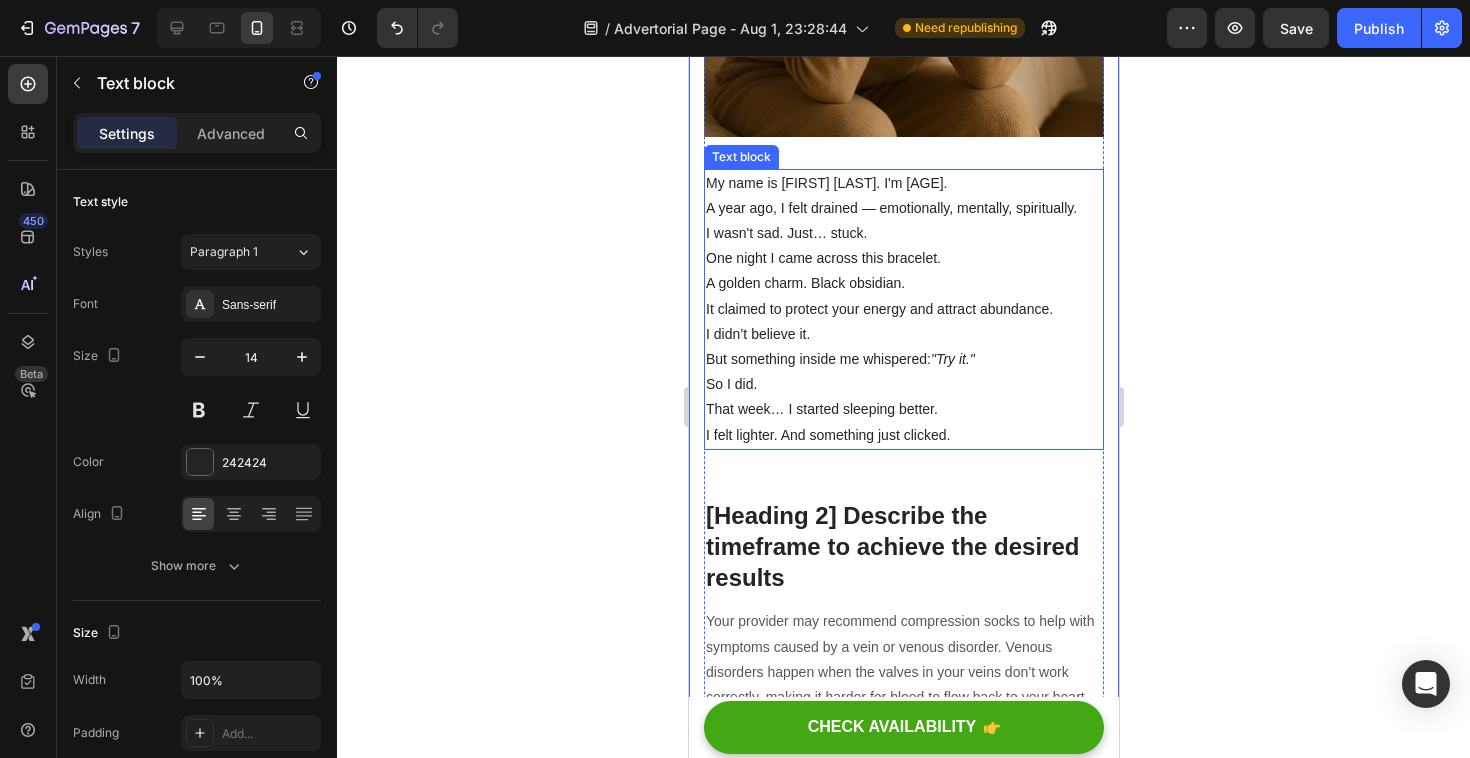 click on "So I did." at bounding box center (903, 384) 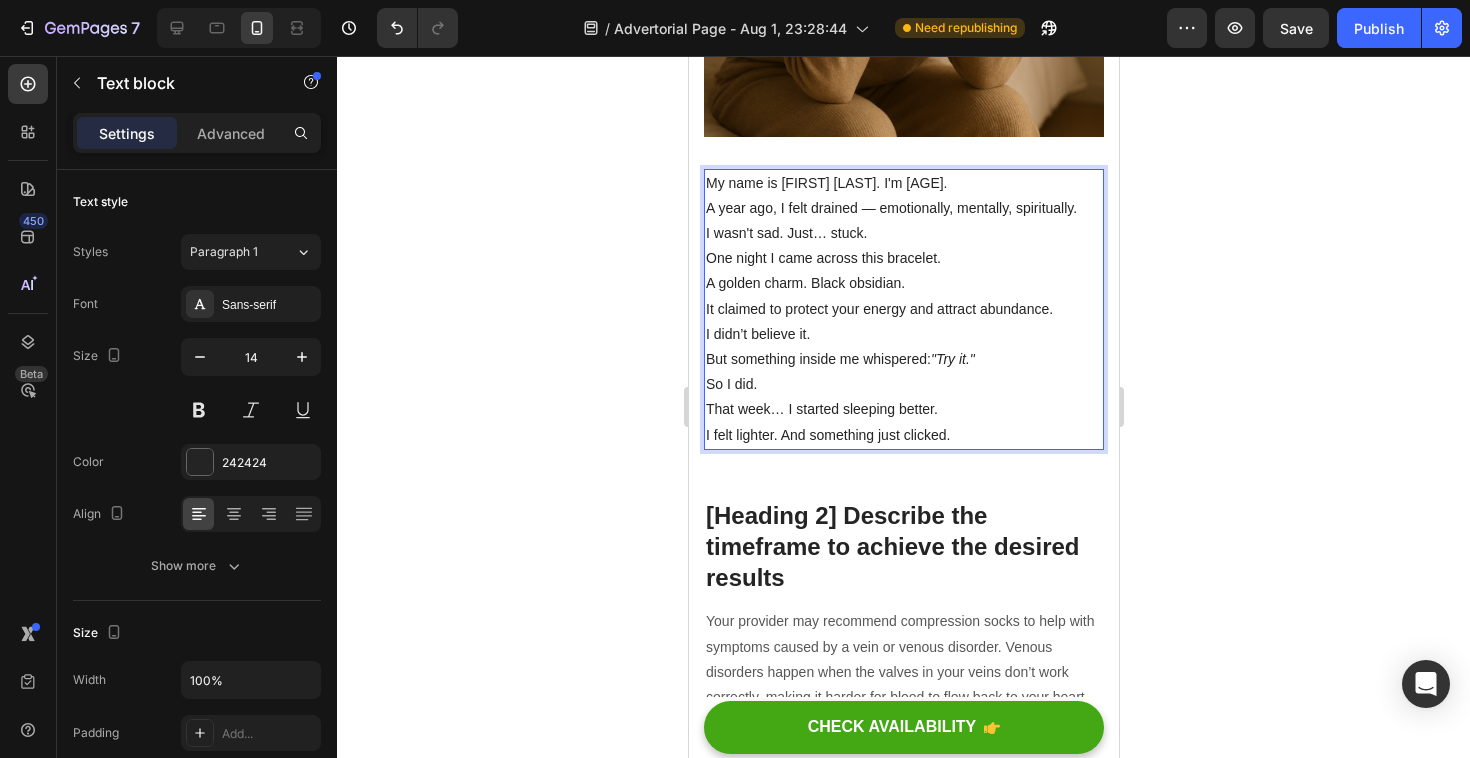 click on "So I did." at bounding box center [903, 384] 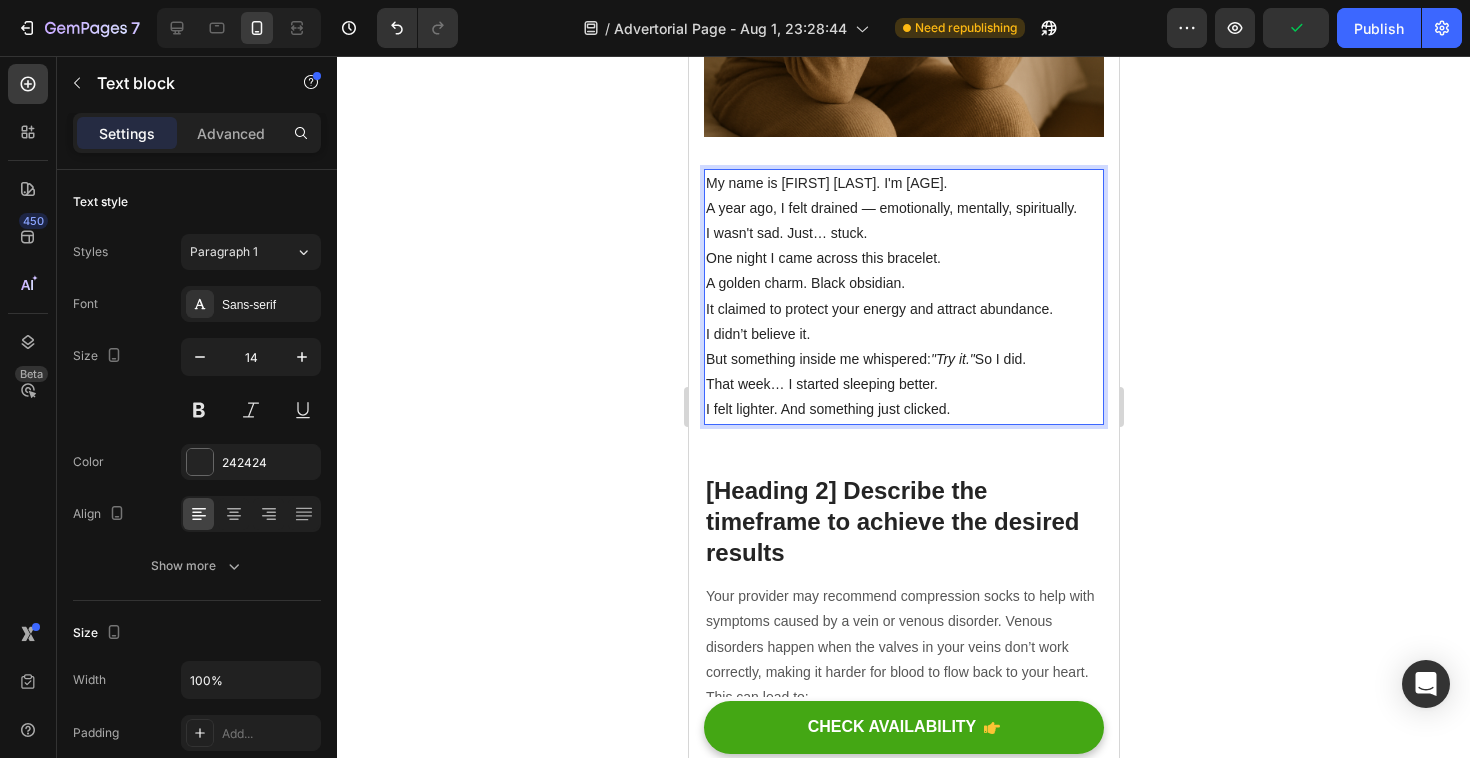 click 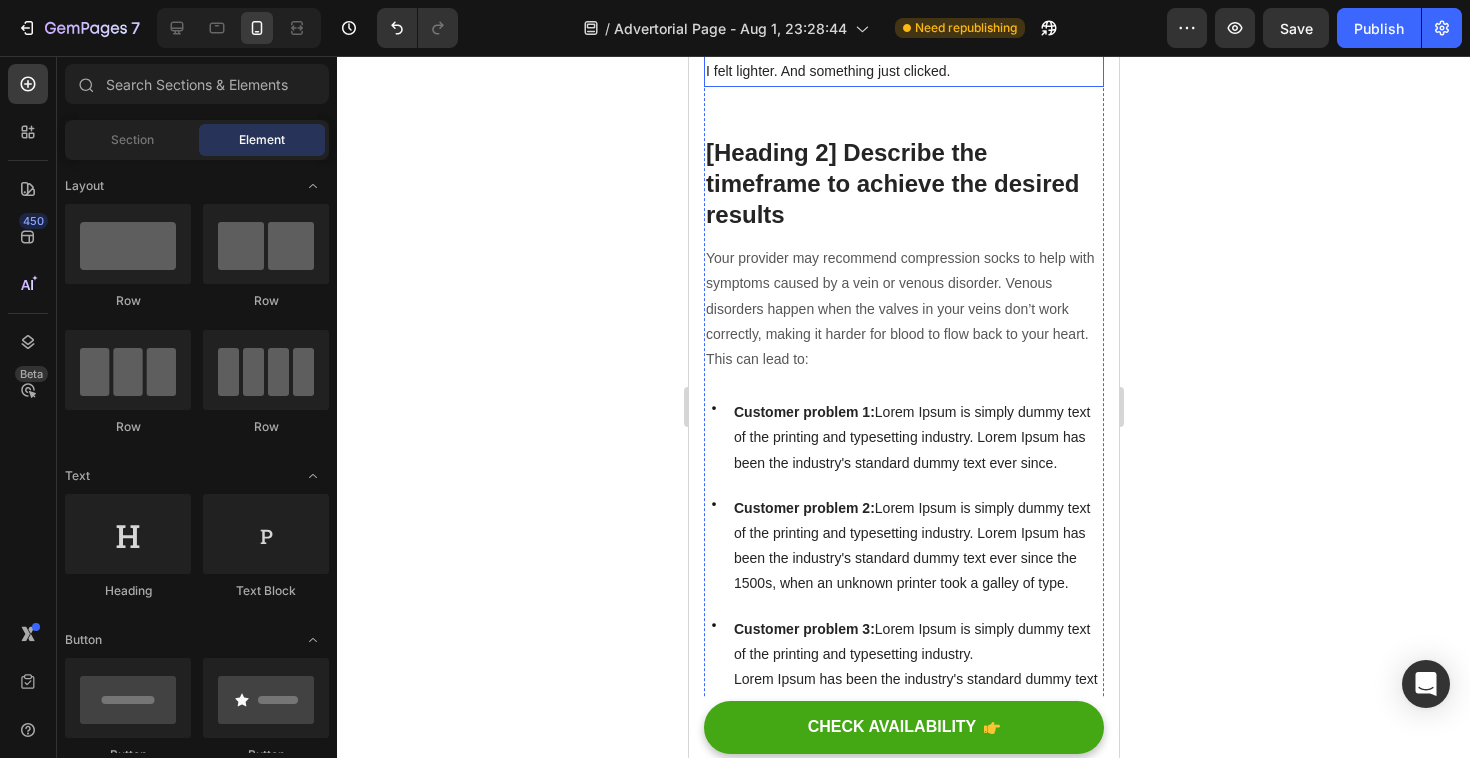 scroll, scrollTop: 953, scrollLeft: 0, axis: vertical 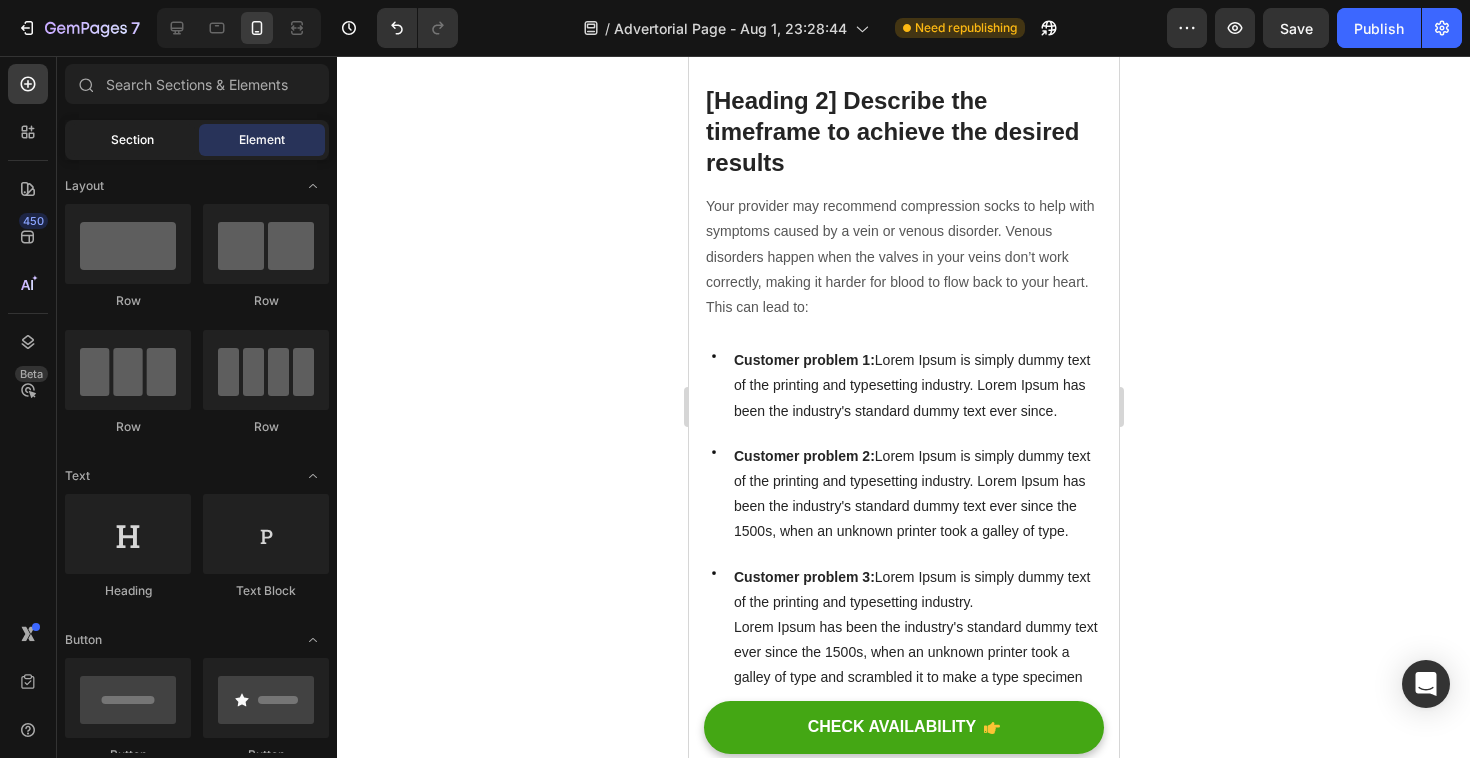 click on "Section" at bounding box center [132, 140] 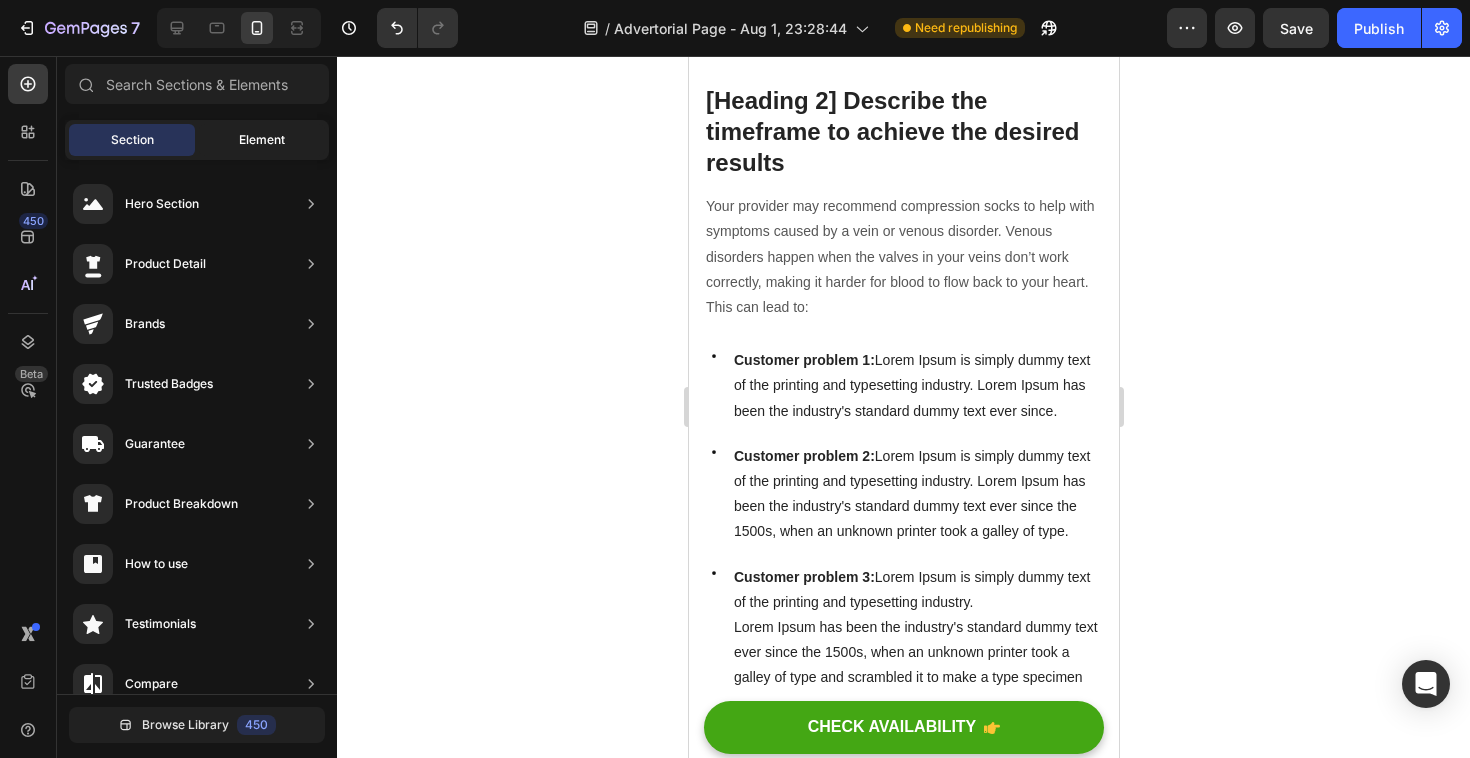 click on "Element" 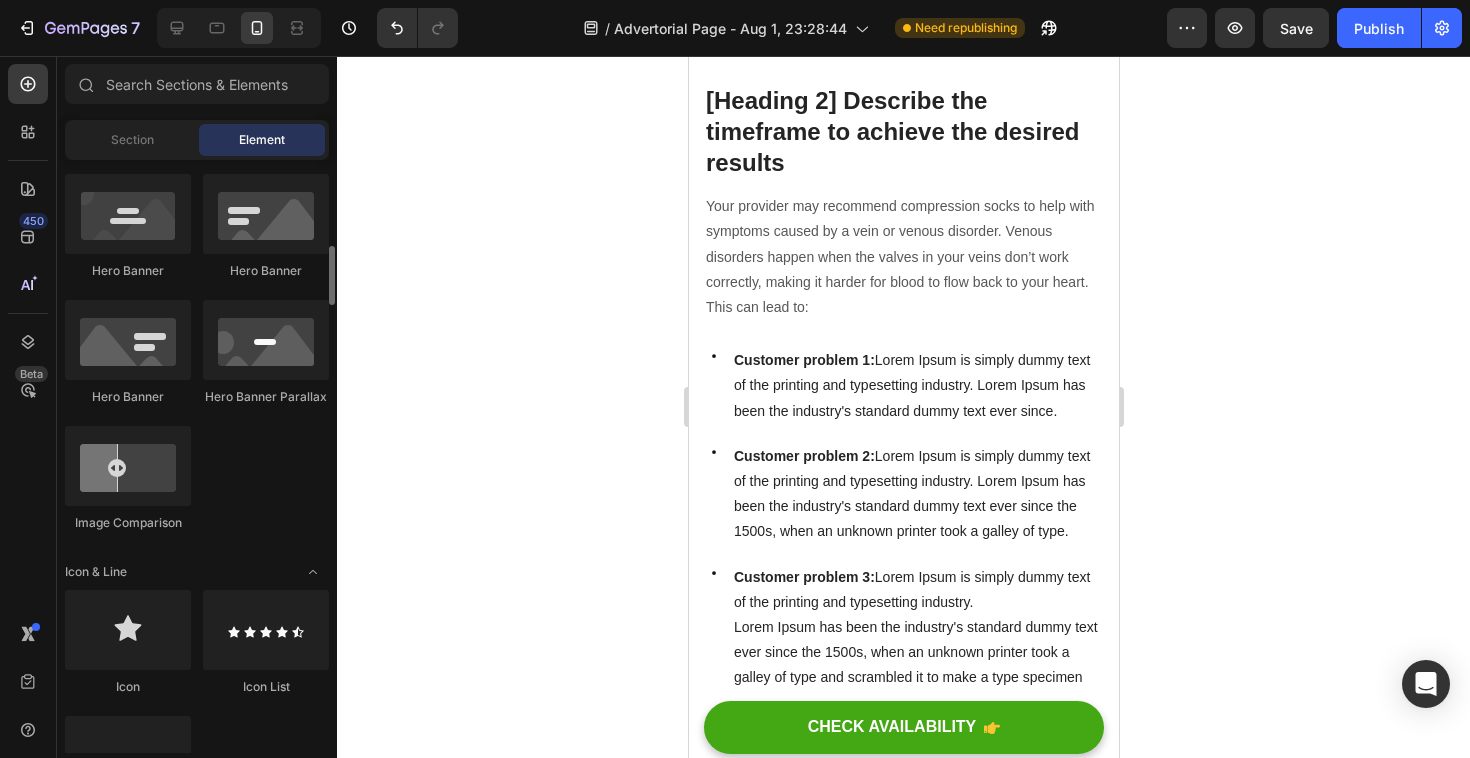 scroll, scrollTop: 897, scrollLeft: 0, axis: vertical 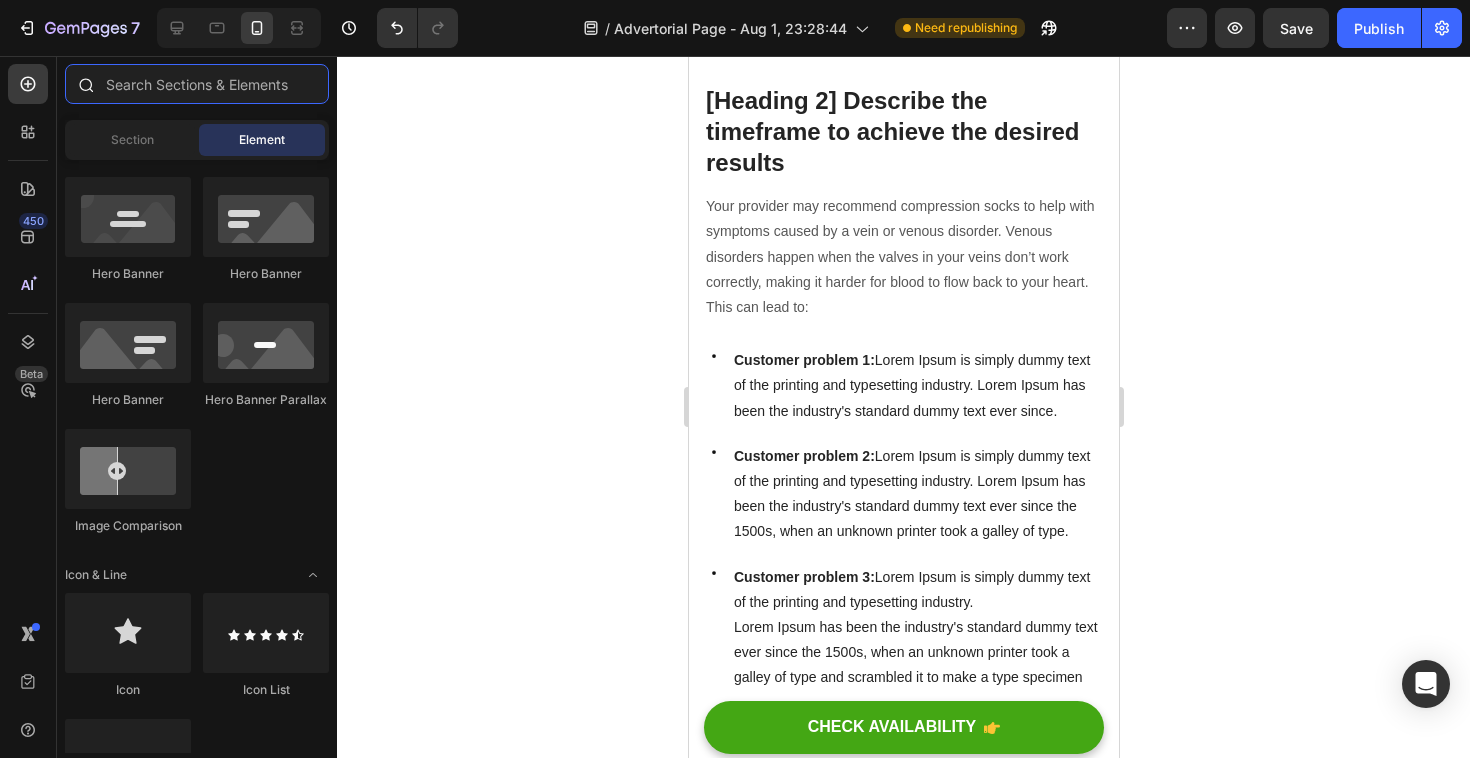 click at bounding box center (197, 84) 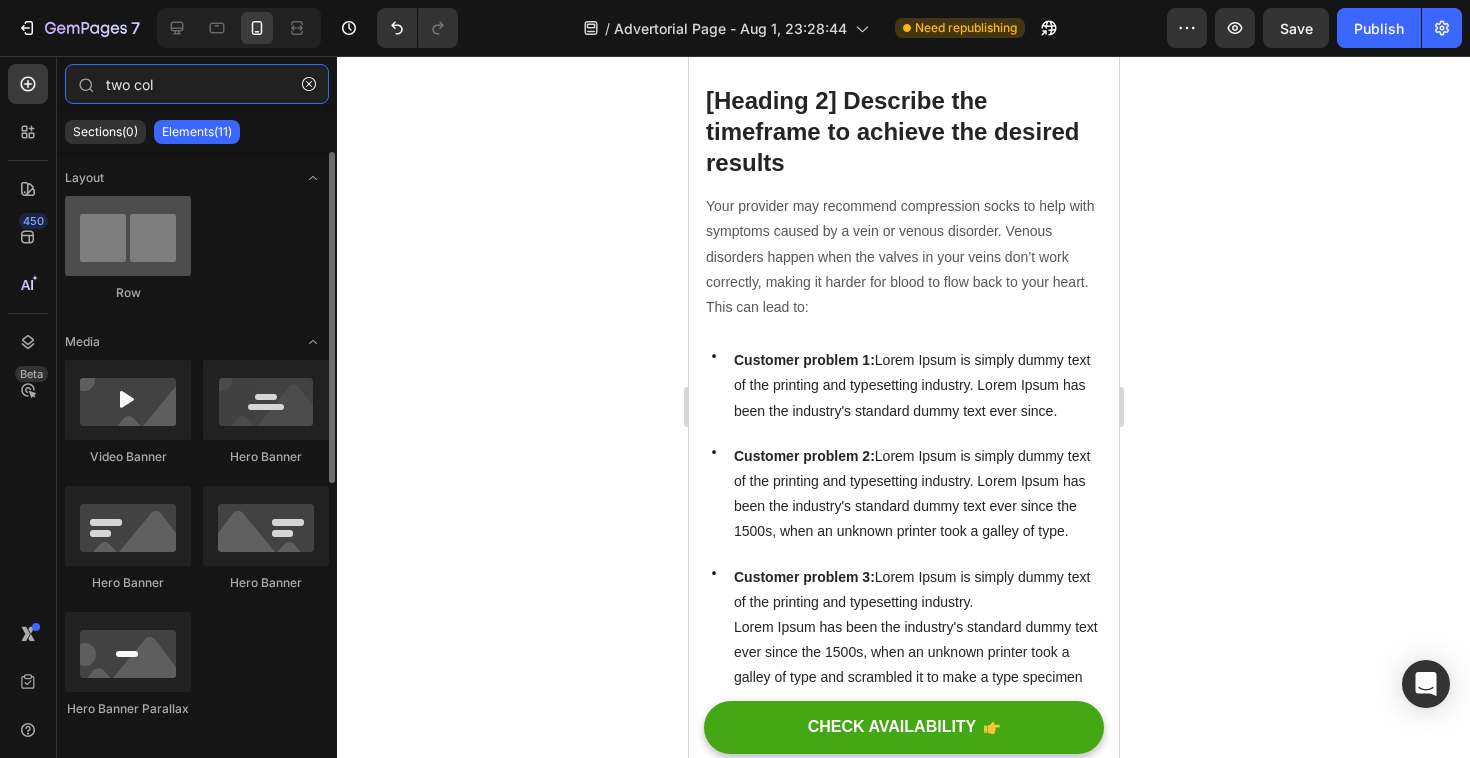 type on "two col" 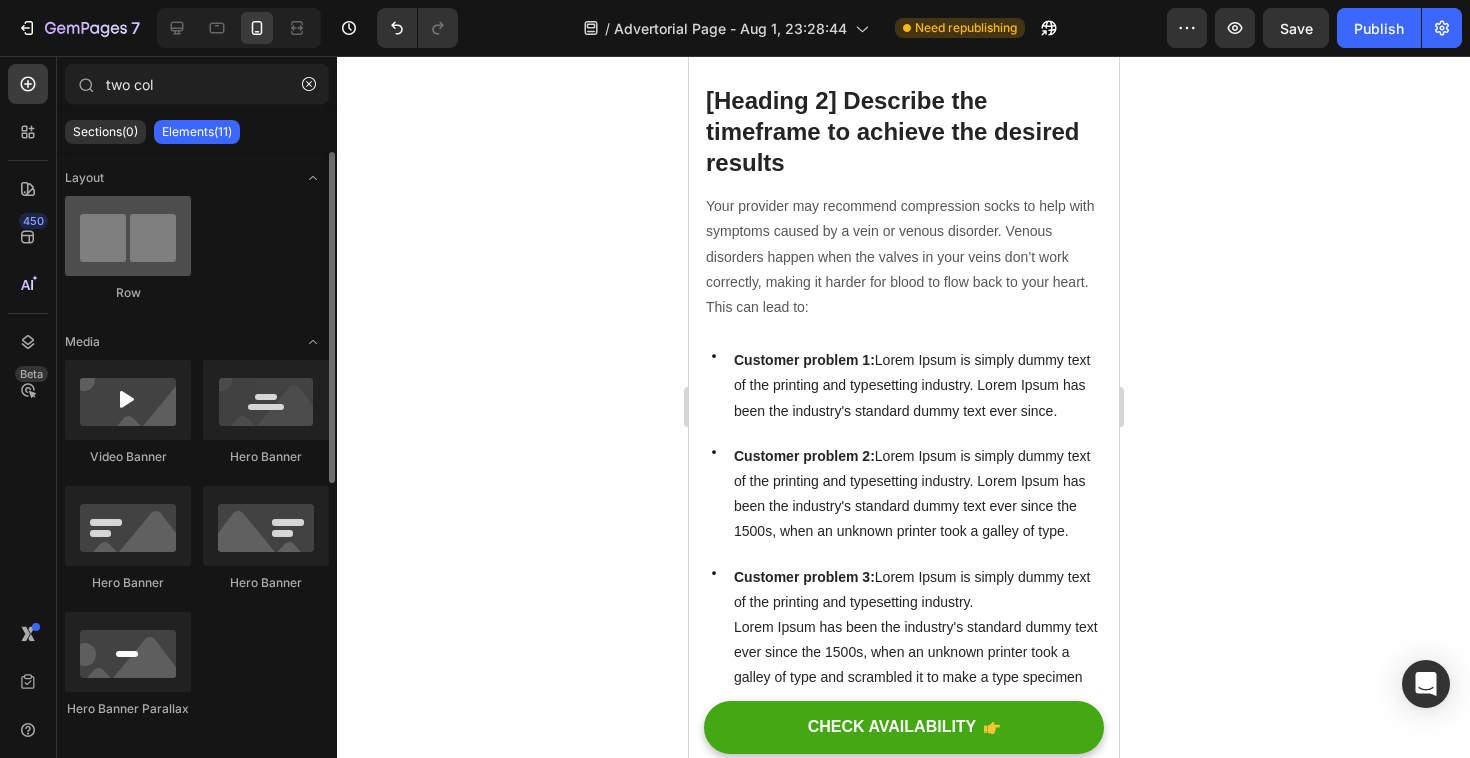 click at bounding box center [128, 236] 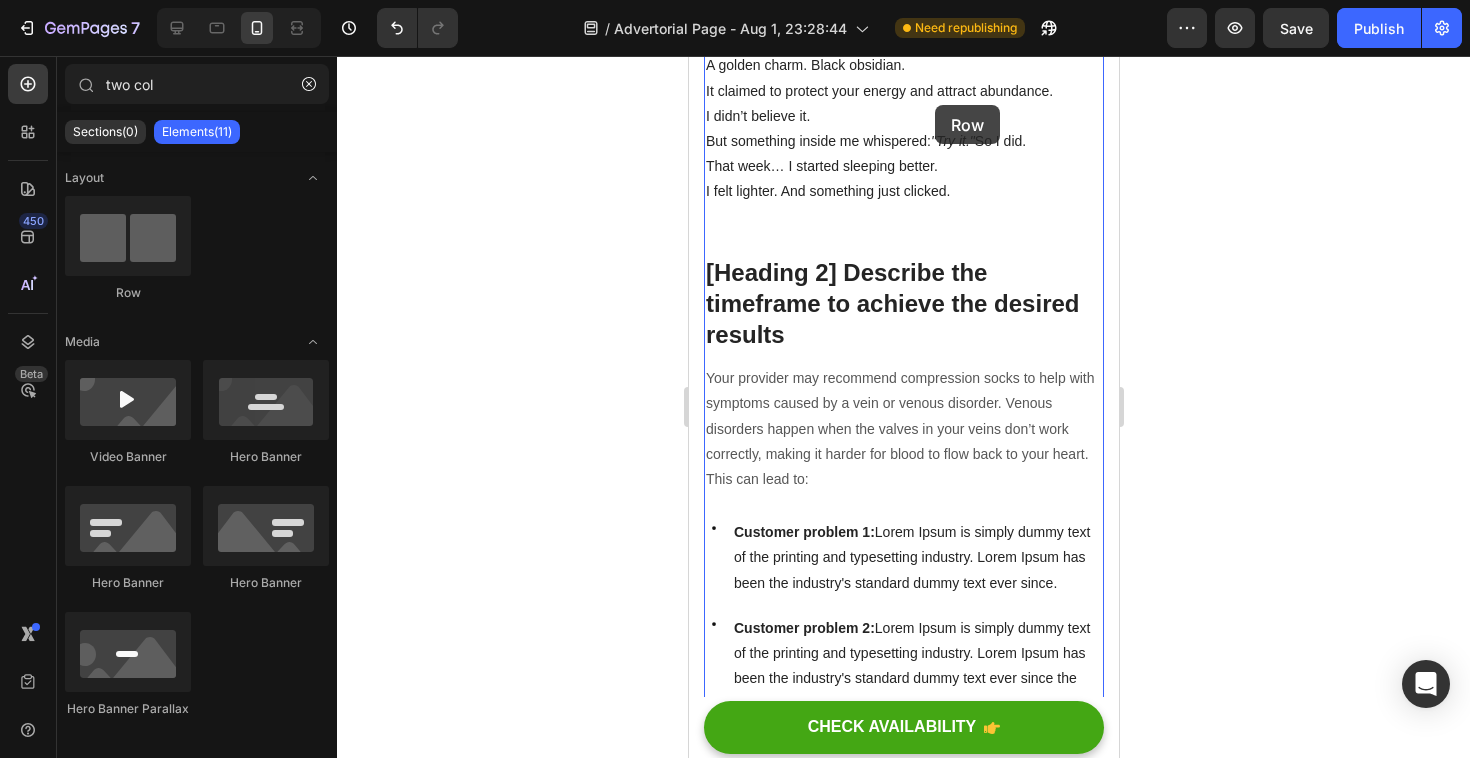 scroll, scrollTop: 731, scrollLeft: 0, axis: vertical 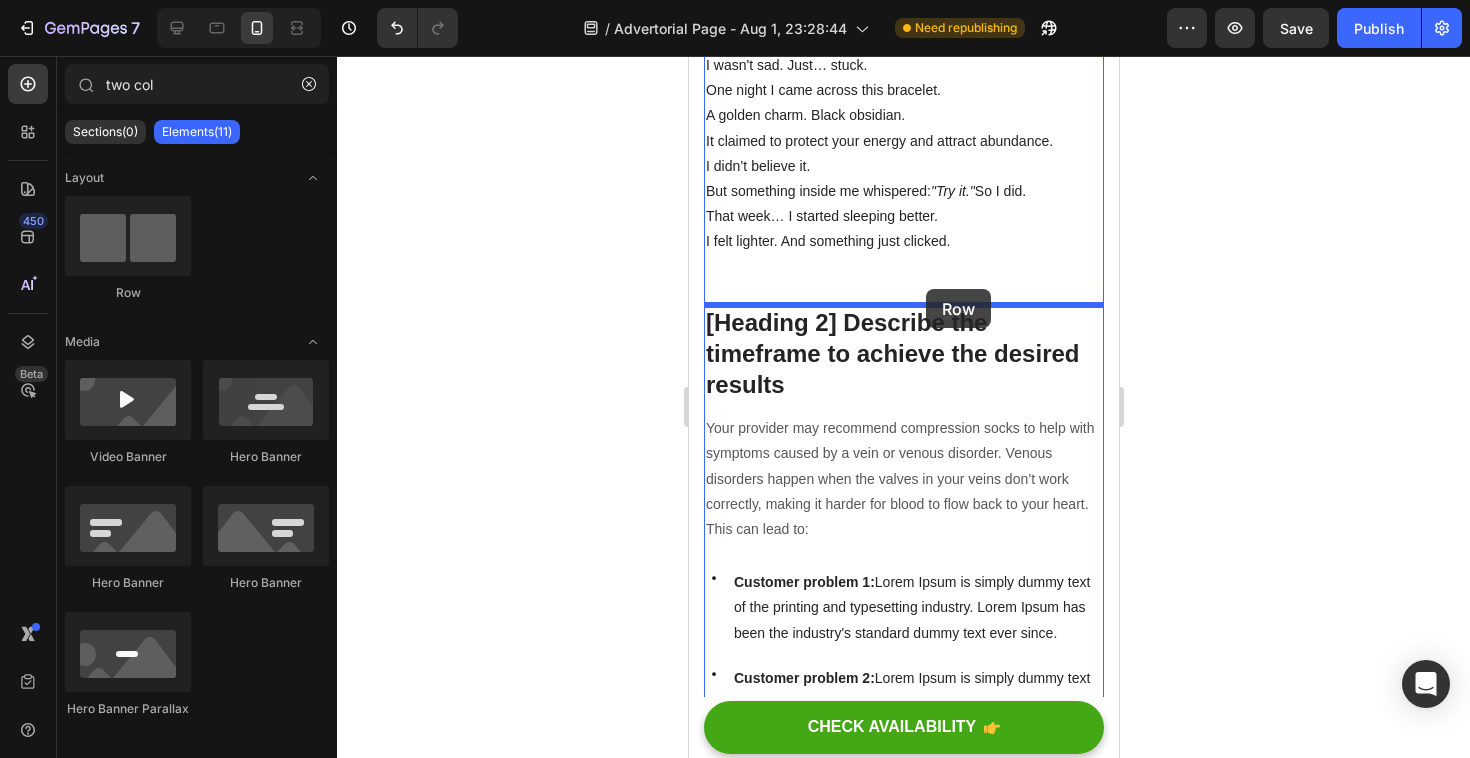 drag, startPoint x: 827, startPoint y: 287, endPoint x: 925, endPoint y: 288, distance: 98.005104 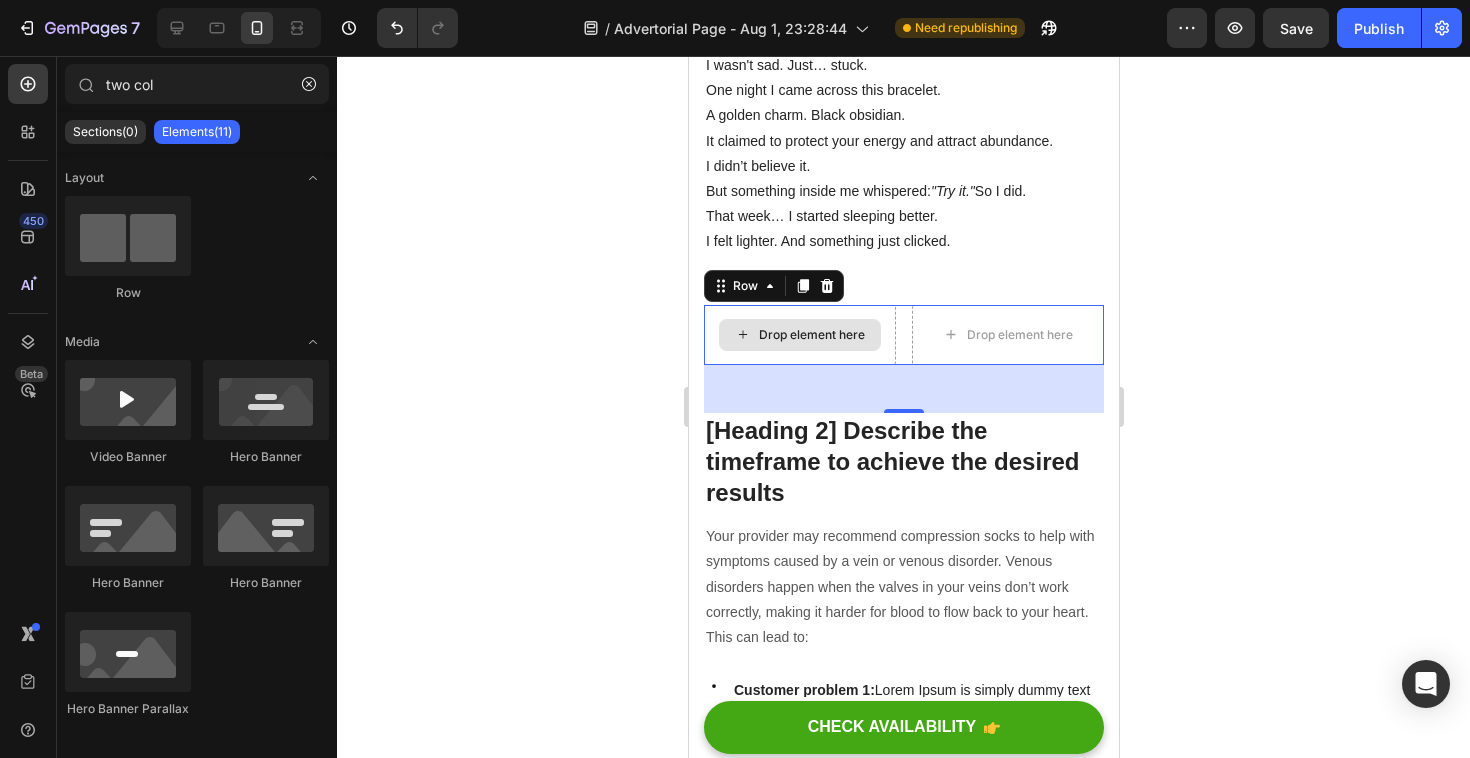 click on "Drop element here" at bounding box center (811, 335) 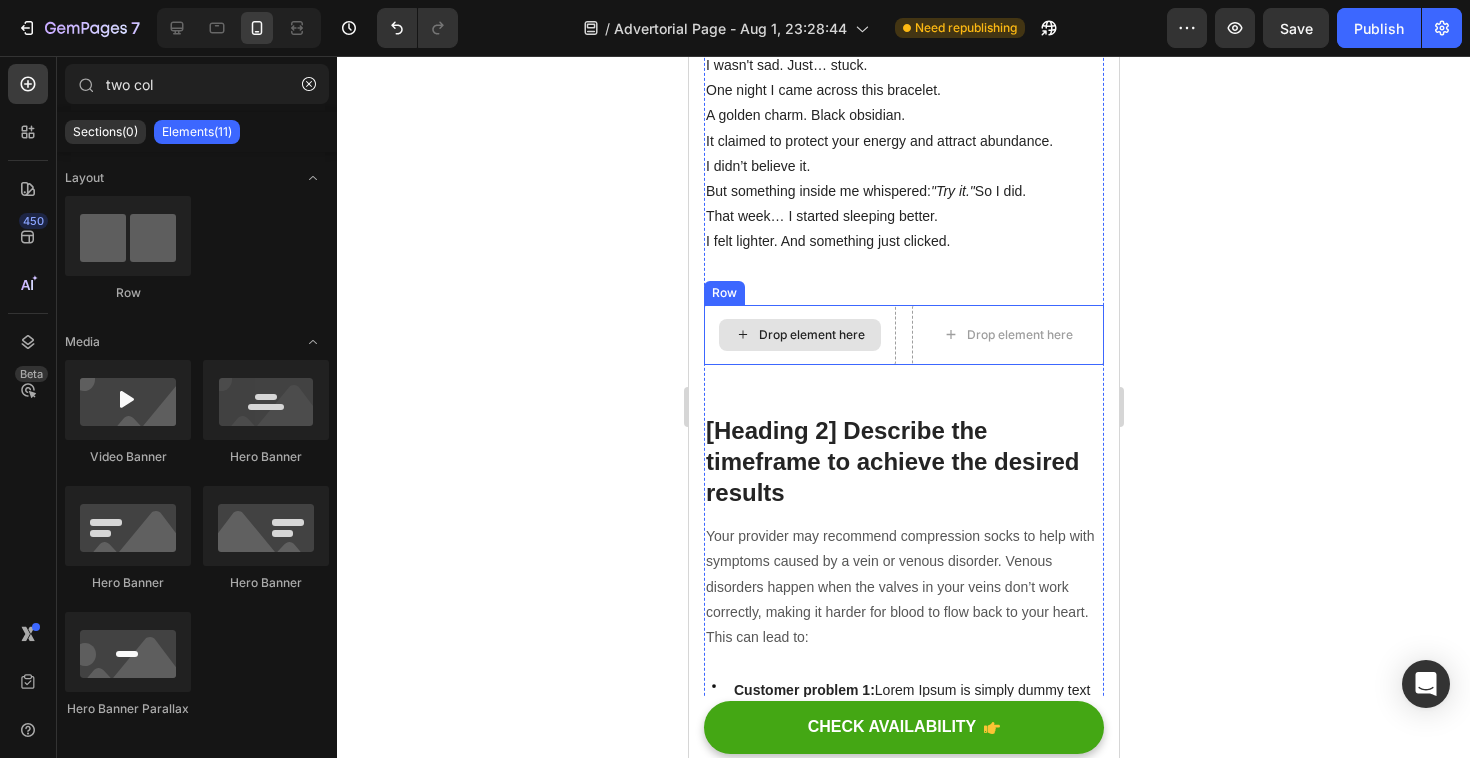 click on "Drop element here" at bounding box center [811, 335] 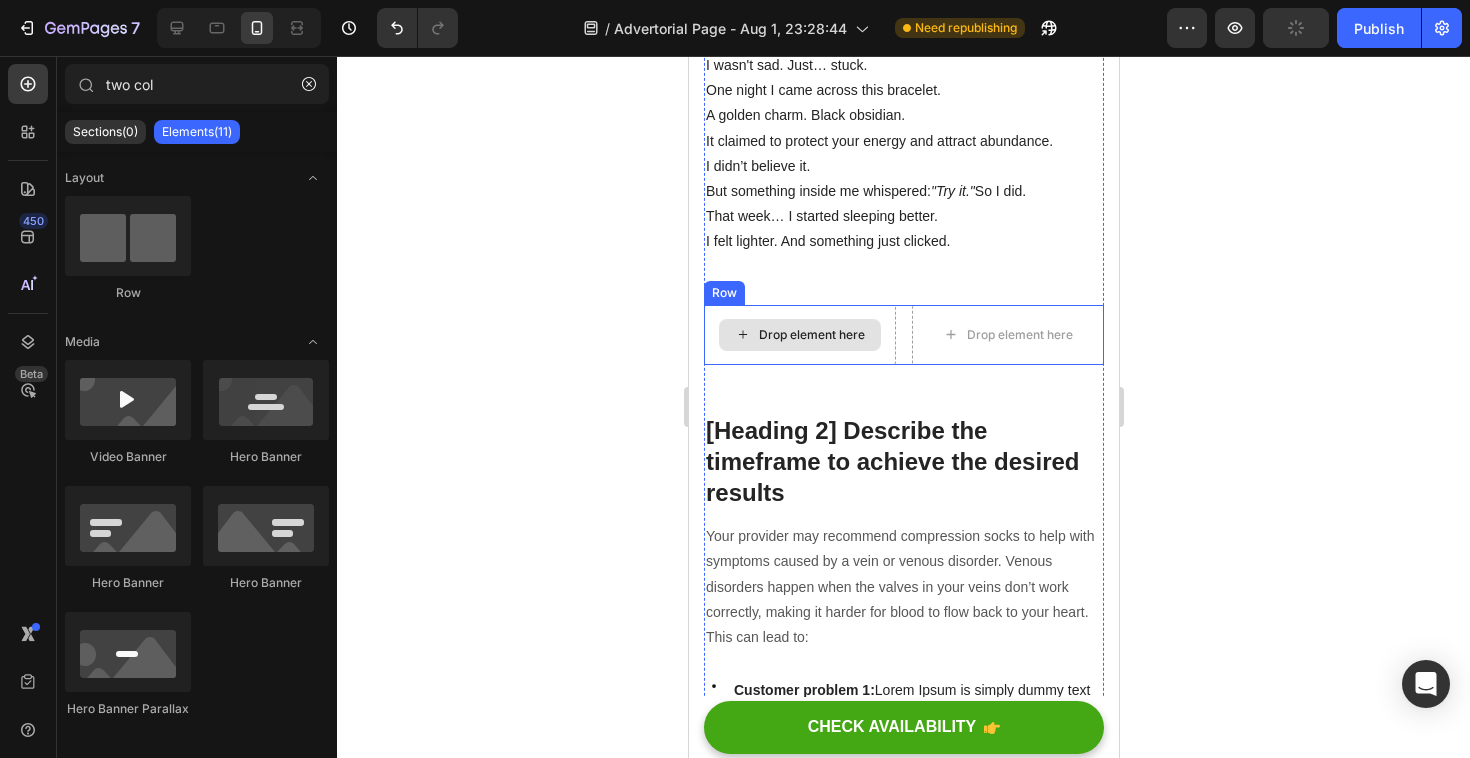 click on "Drop element here" at bounding box center [799, 335] 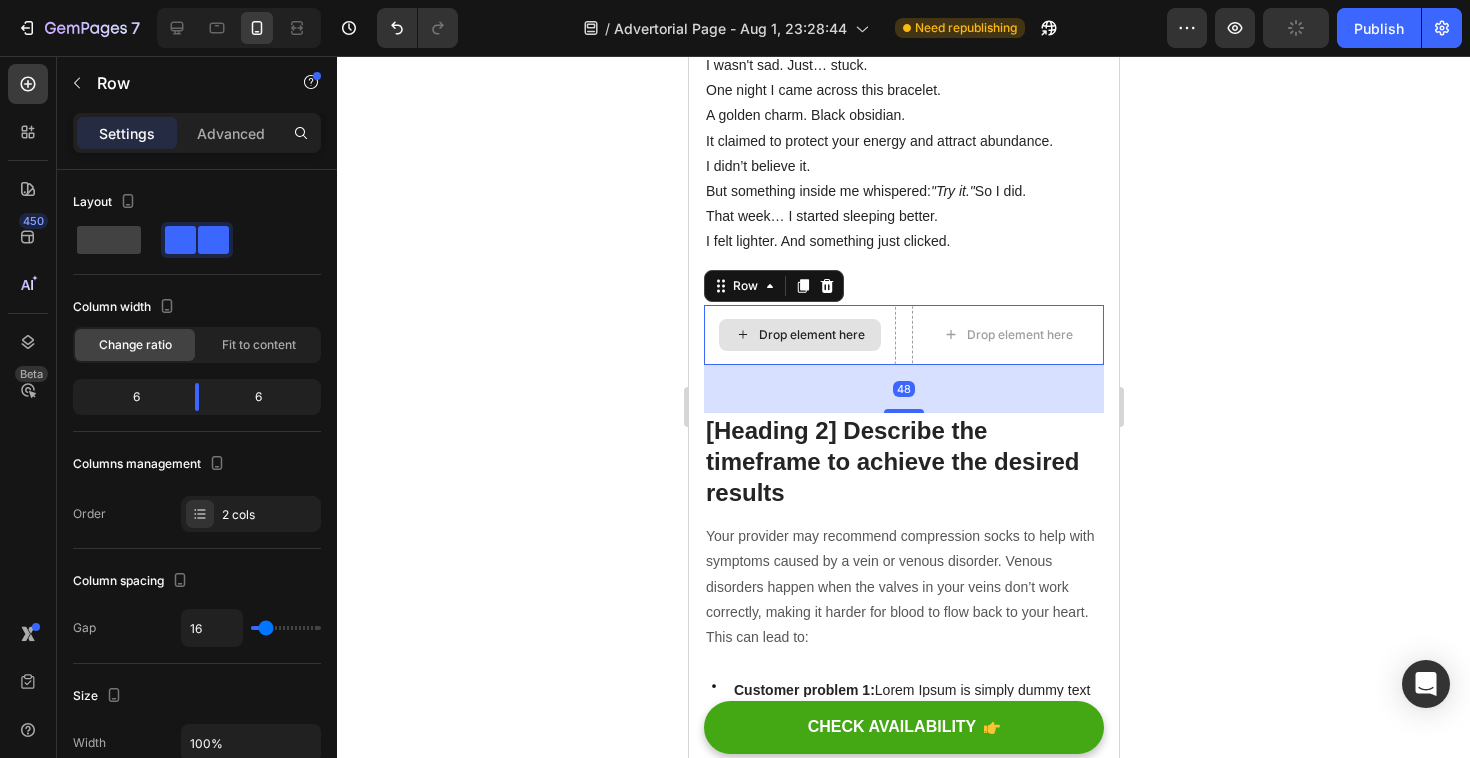 click on "Drop element here" at bounding box center (799, 335) 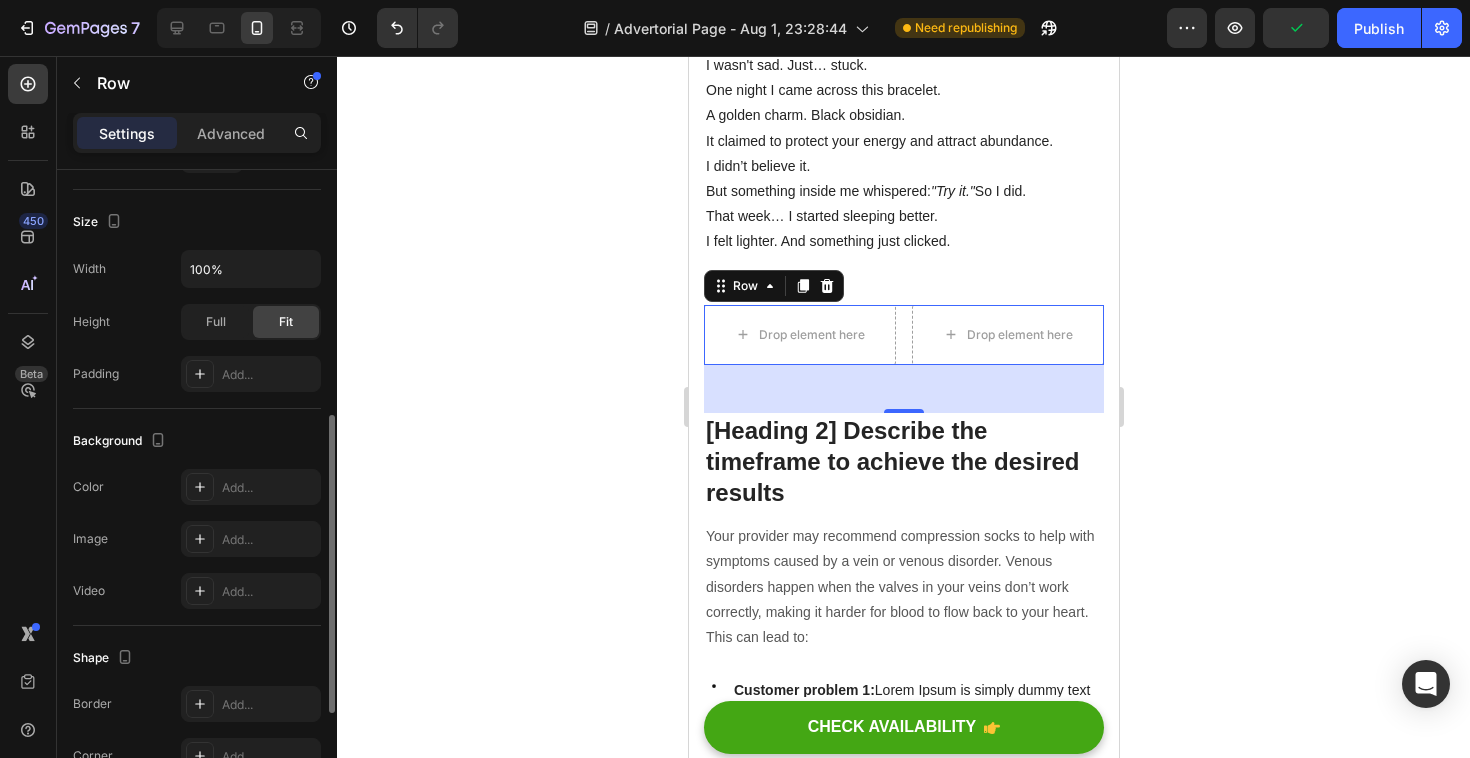 scroll, scrollTop: 492, scrollLeft: 0, axis: vertical 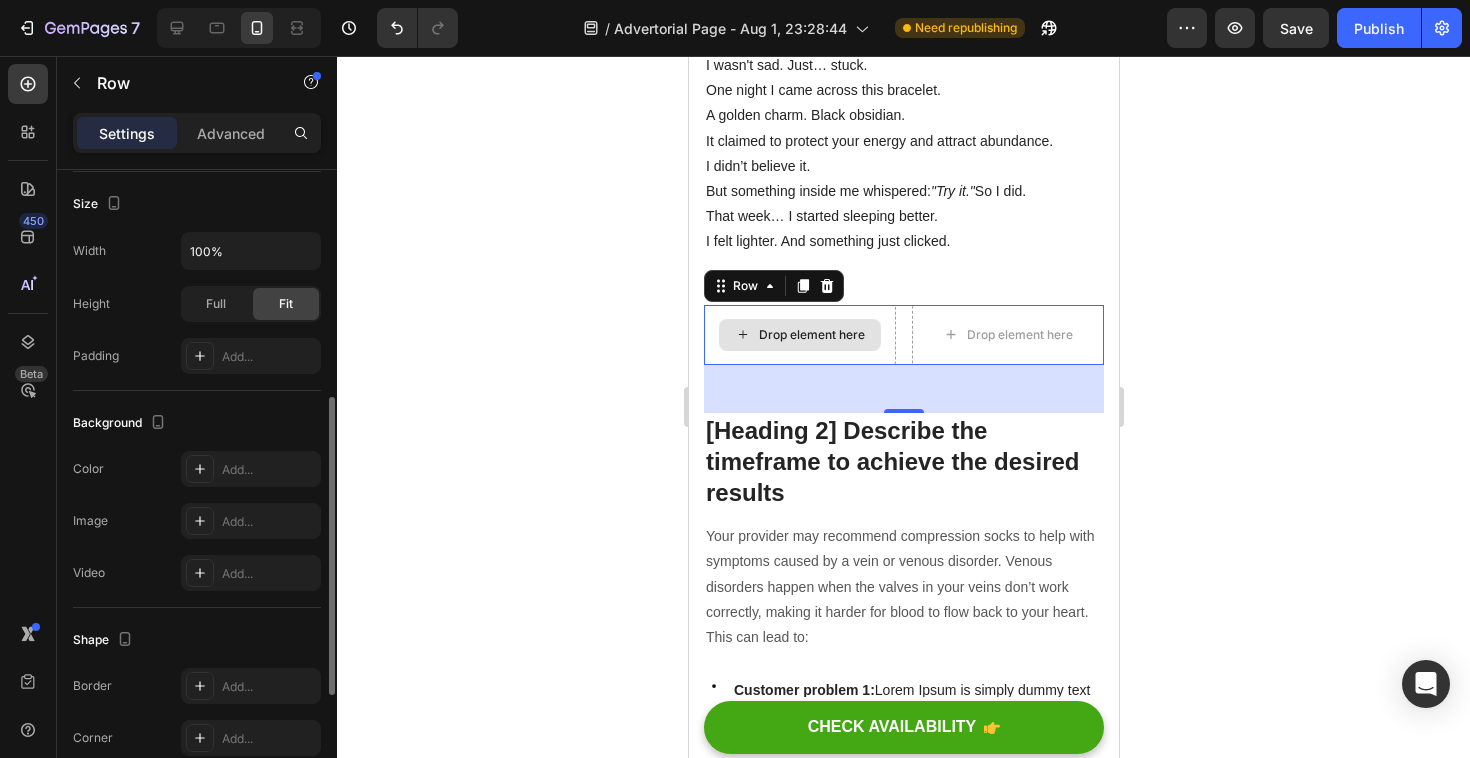 click on "Drop element here" at bounding box center (811, 335) 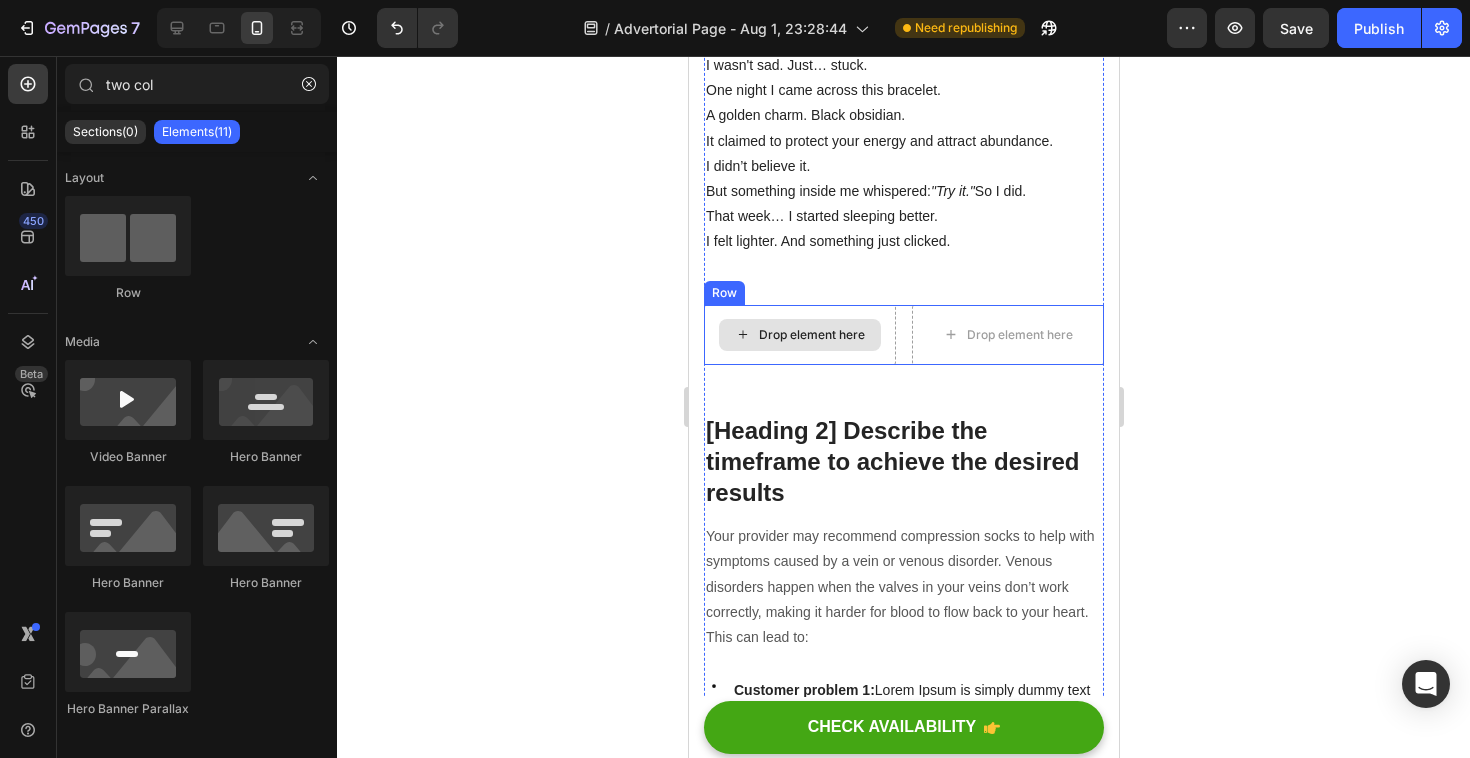 click on "Drop element here" at bounding box center (811, 335) 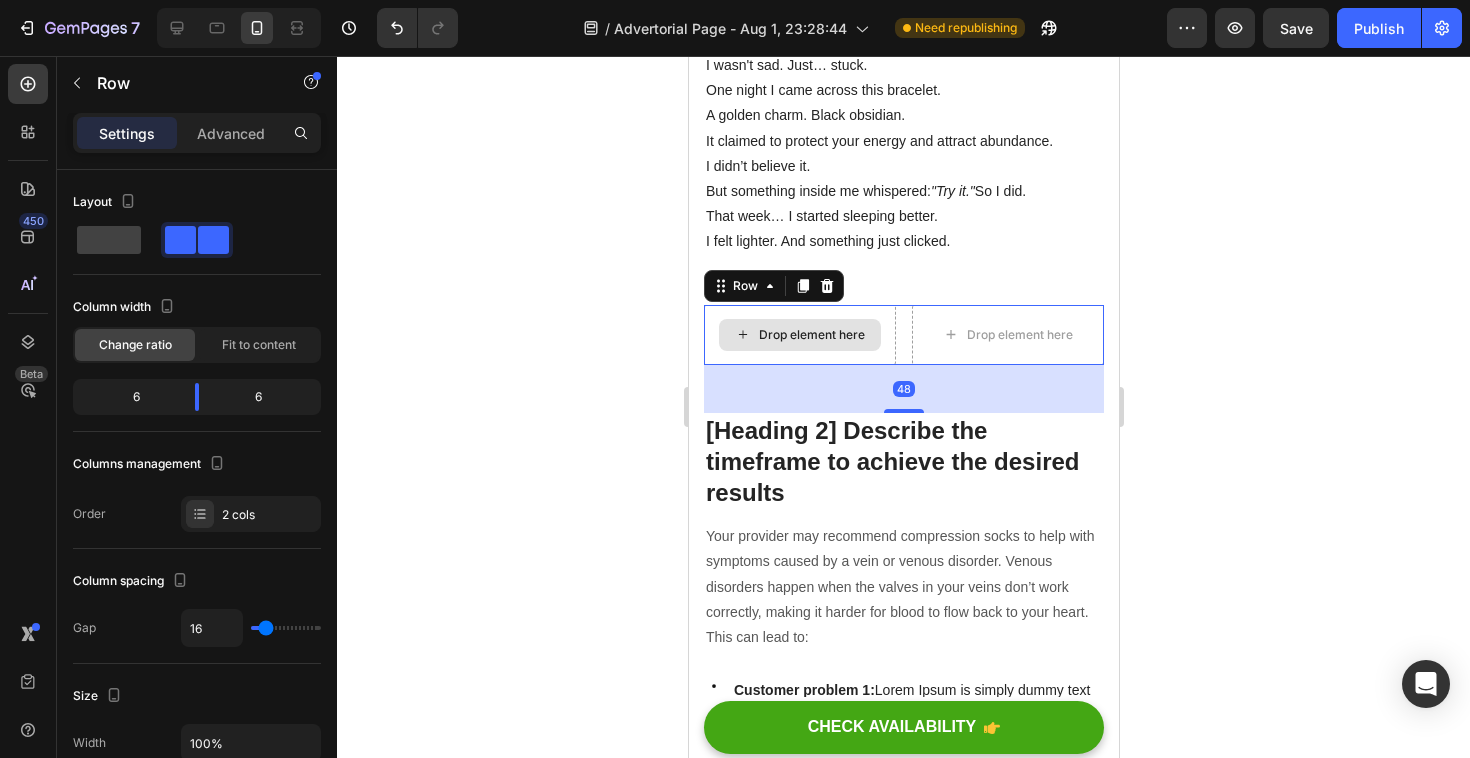 click on "Drop element here" at bounding box center [799, 335] 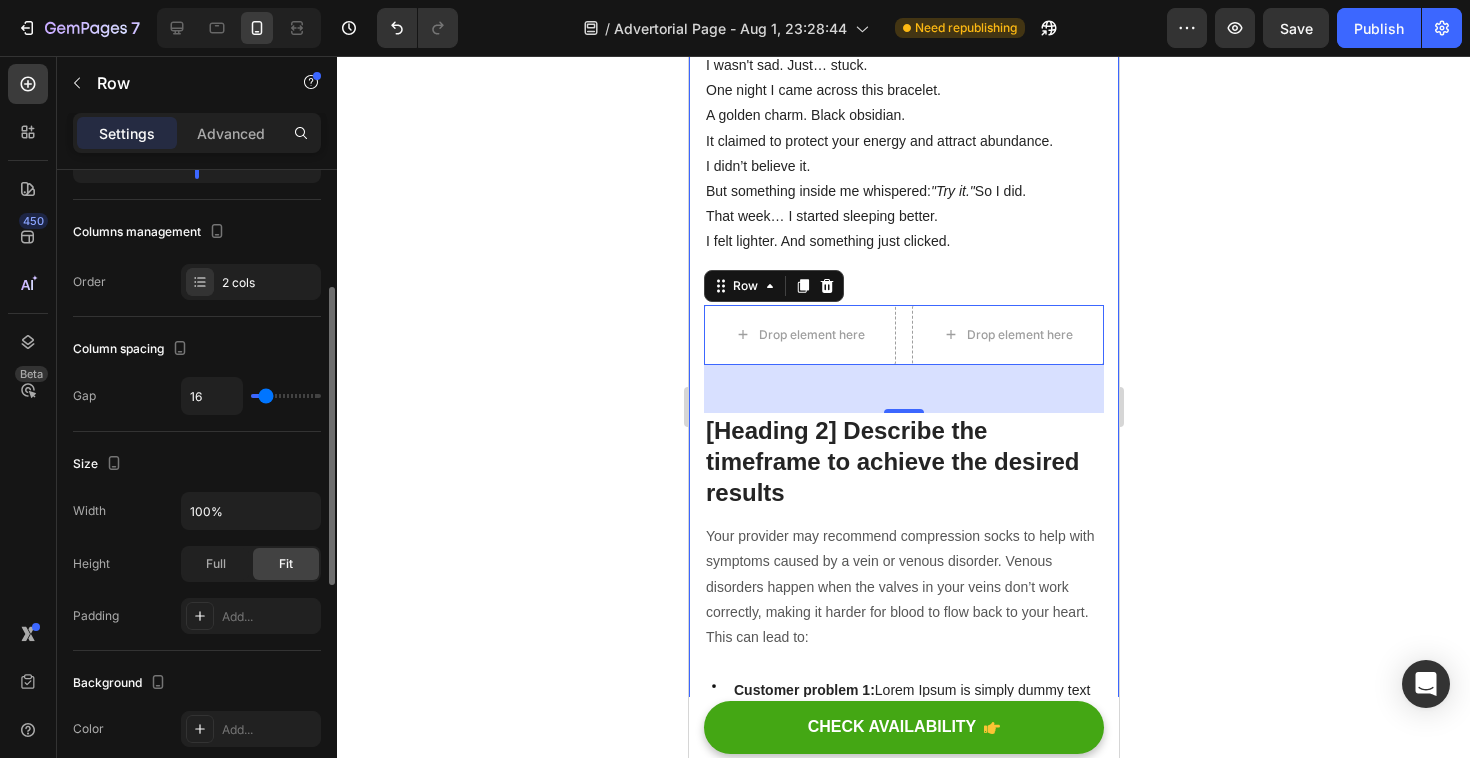 scroll, scrollTop: 241, scrollLeft: 0, axis: vertical 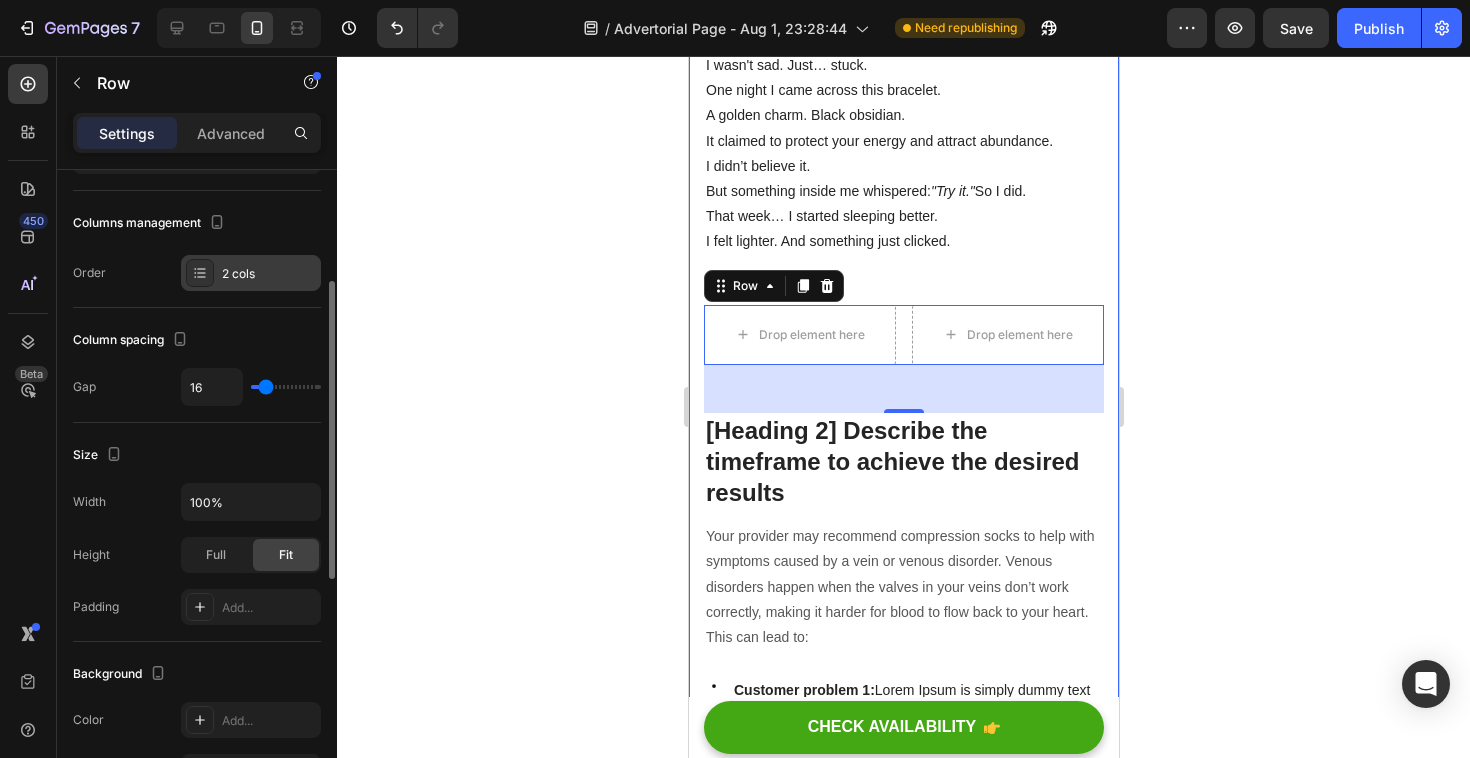 click on "2 cols" at bounding box center (251, 273) 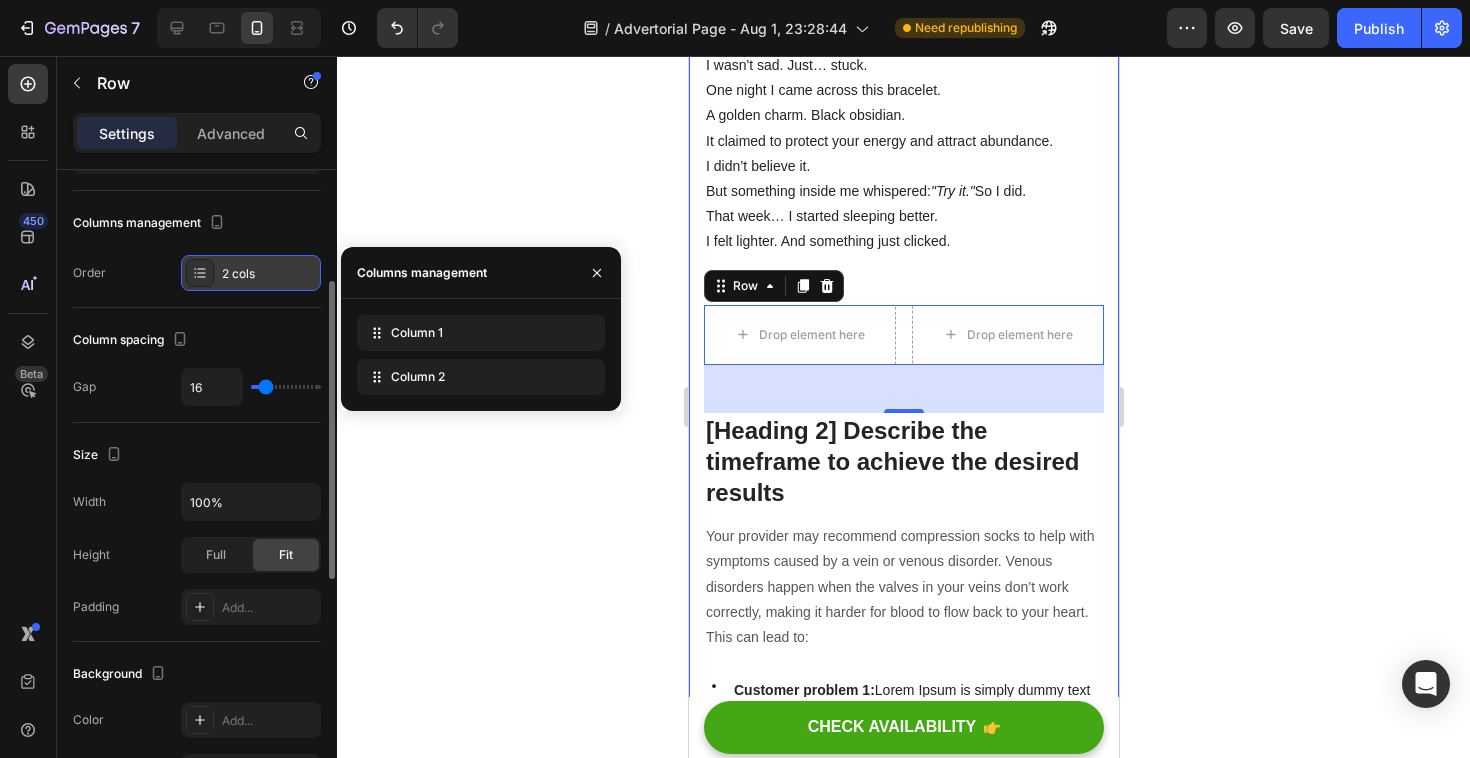 click on "2 cols" at bounding box center [251, 273] 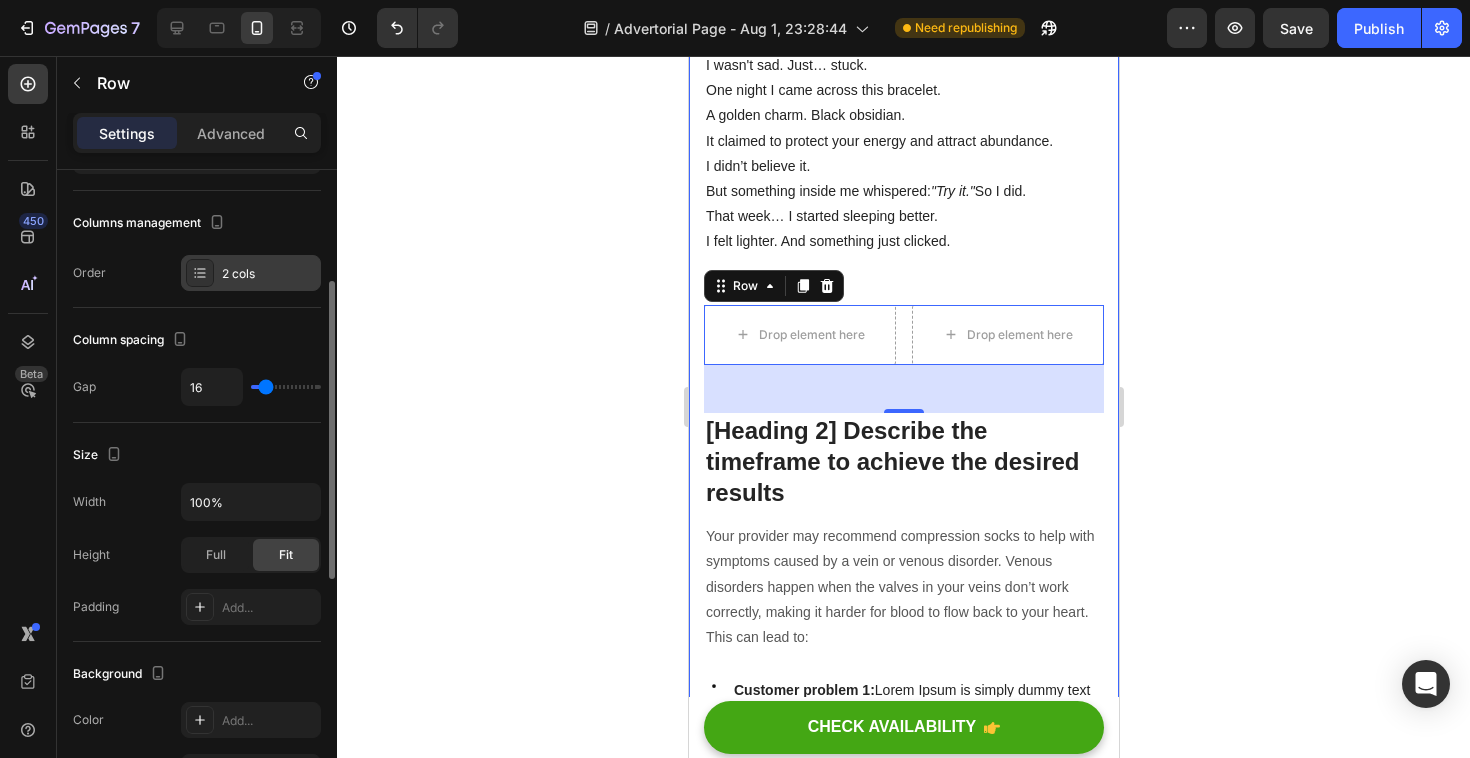 click on "2 cols" at bounding box center (269, 274) 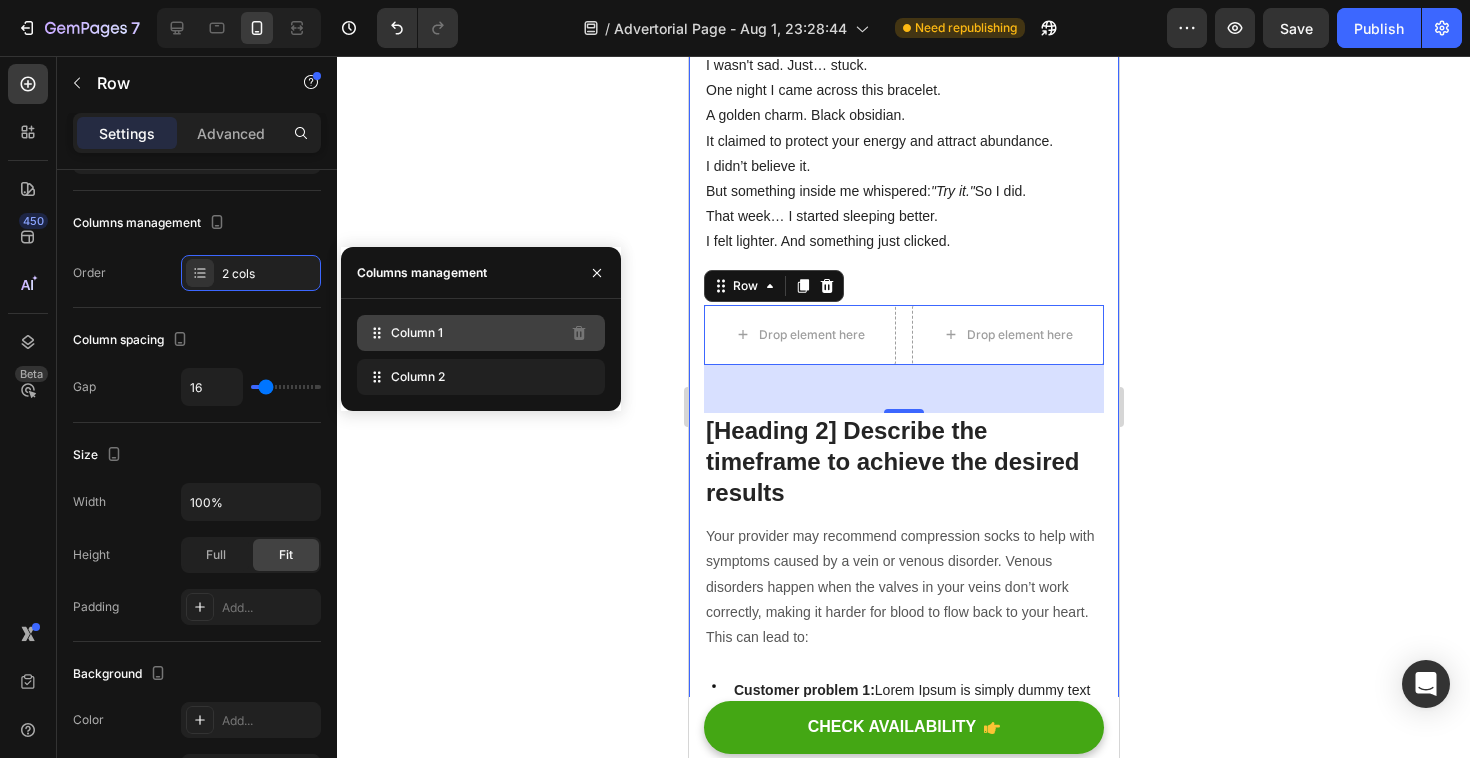 click on "Column 1" at bounding box center [417, 333] 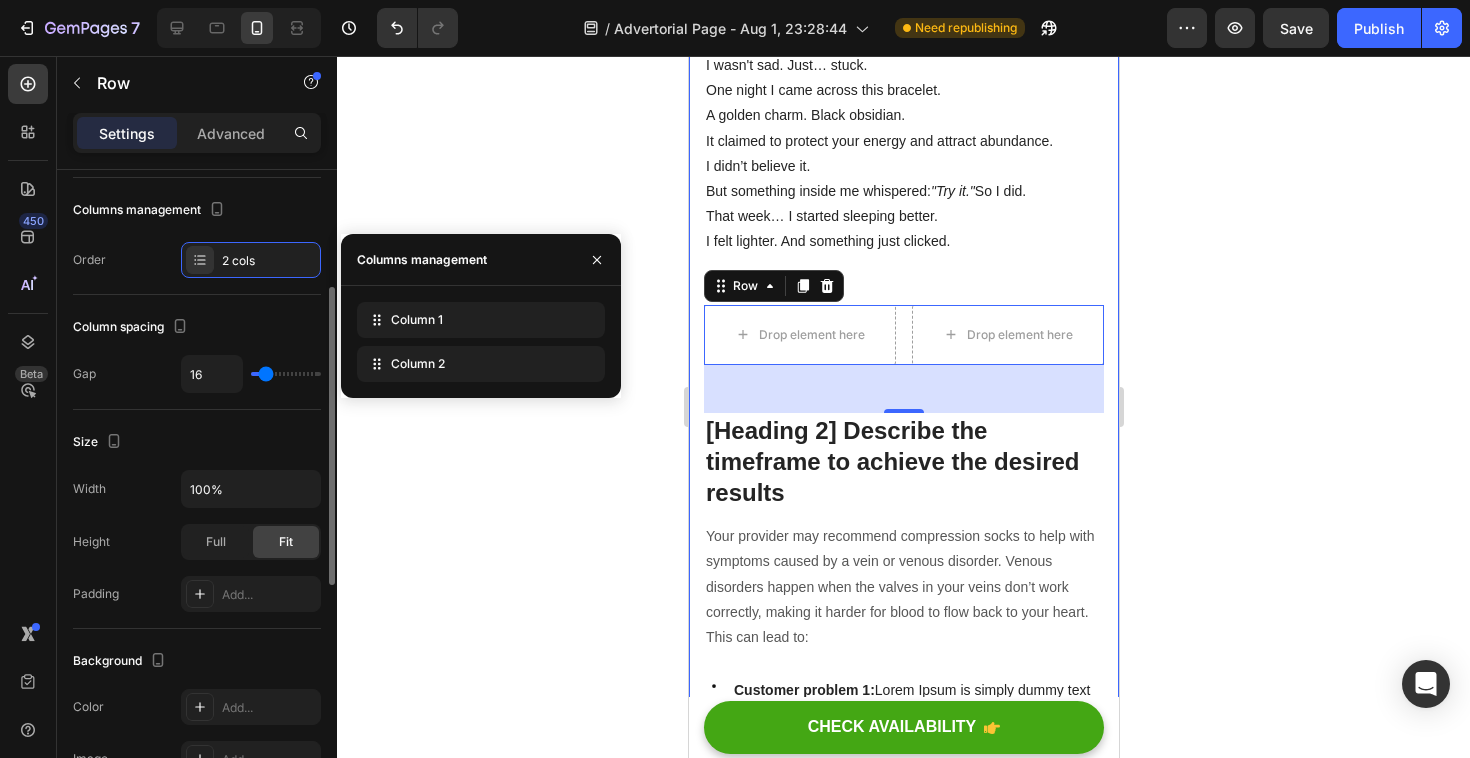 click on "Size Width 100% Height Full Fit Padding Add..." 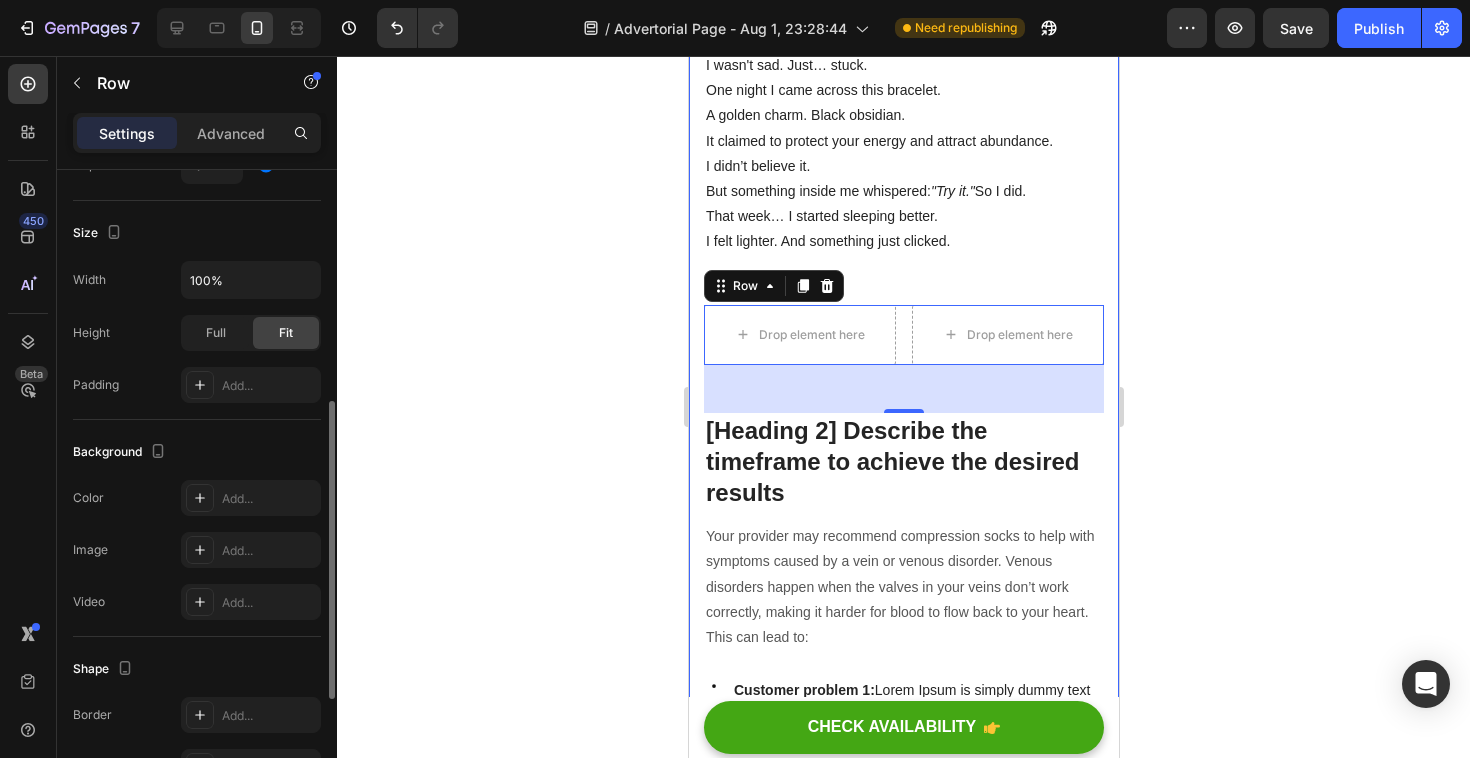 scroll, scrollTop: 480, scrollLeft: 0, axis: vertical 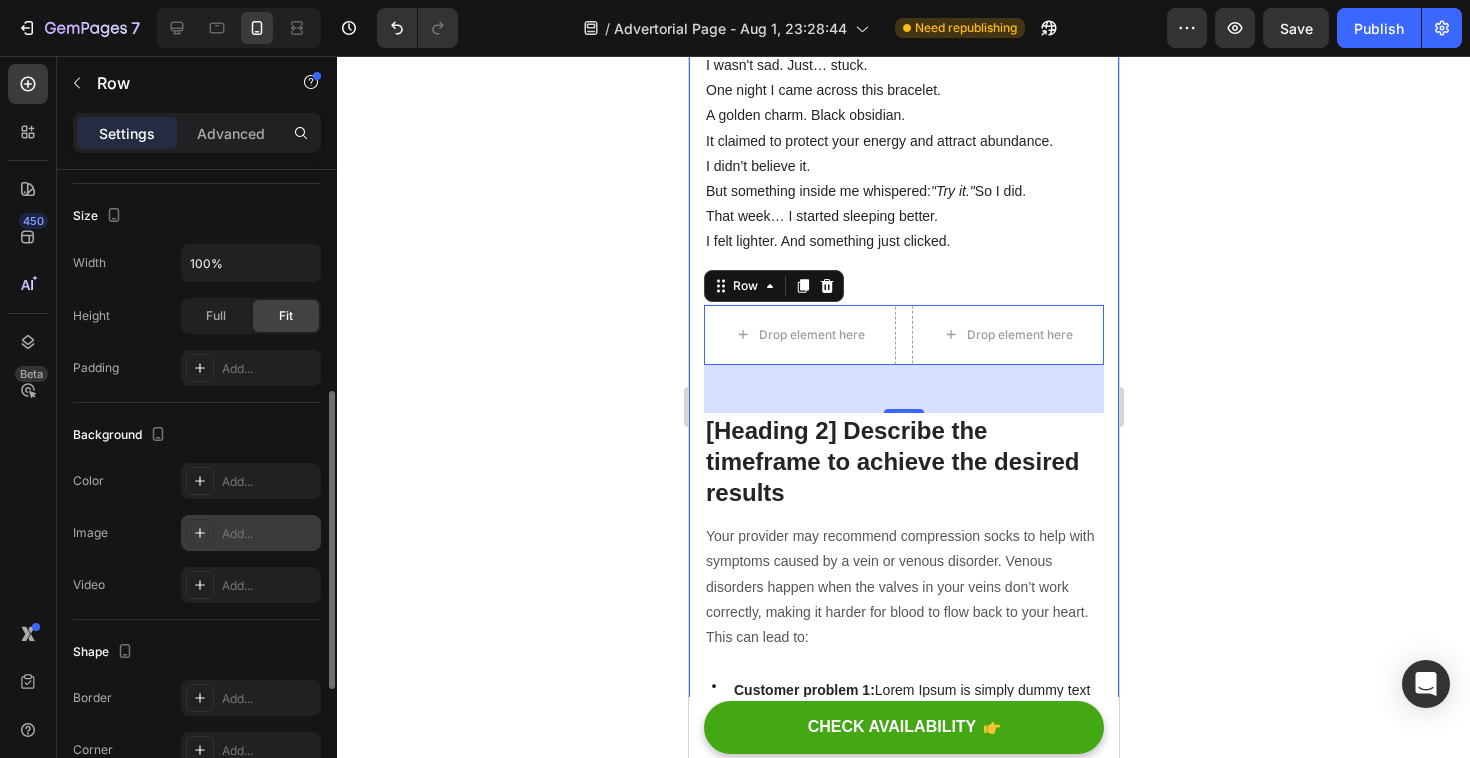 click on "Add..." at bounding box center (269, 534) 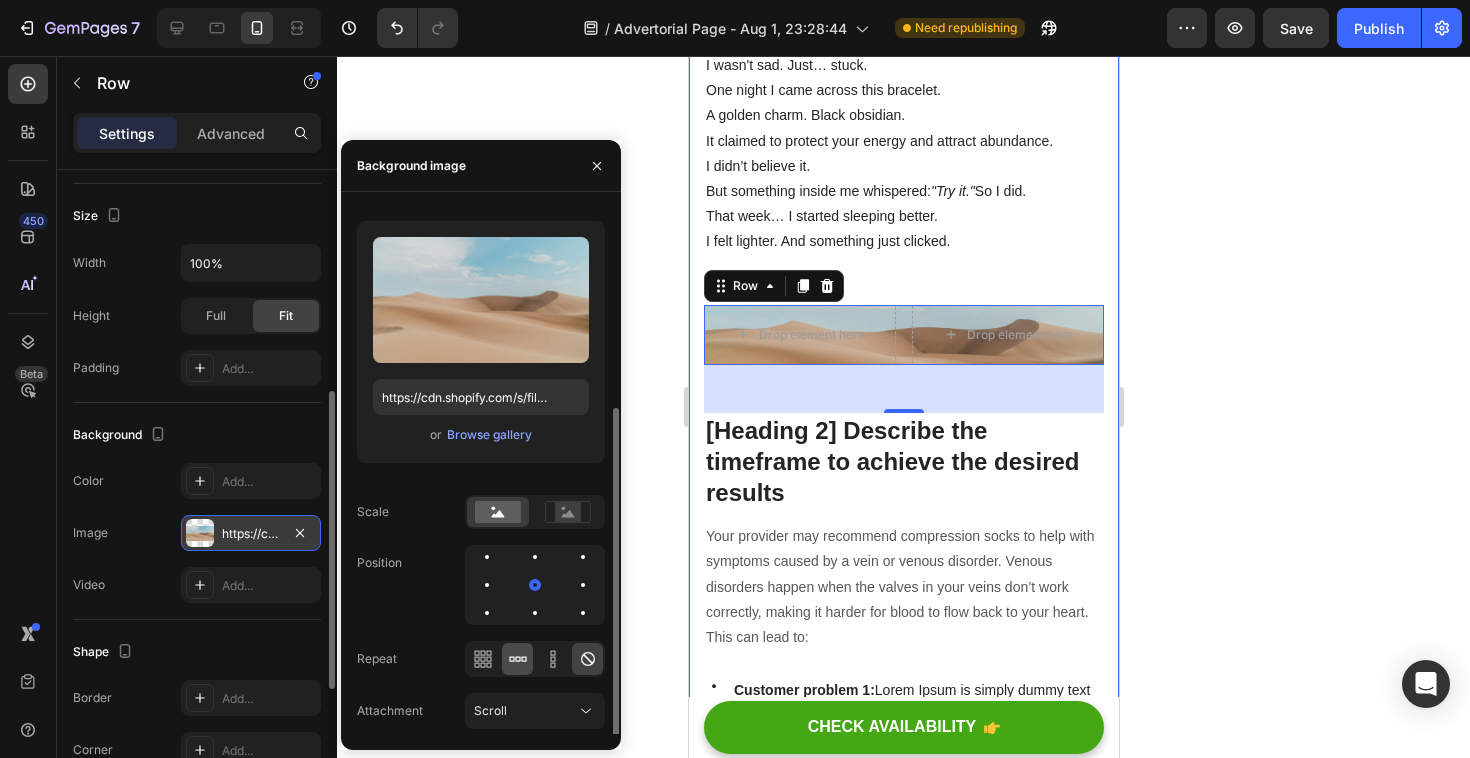 scroll, scrollTop: 123, scrollLeft: 0, axis: vertical 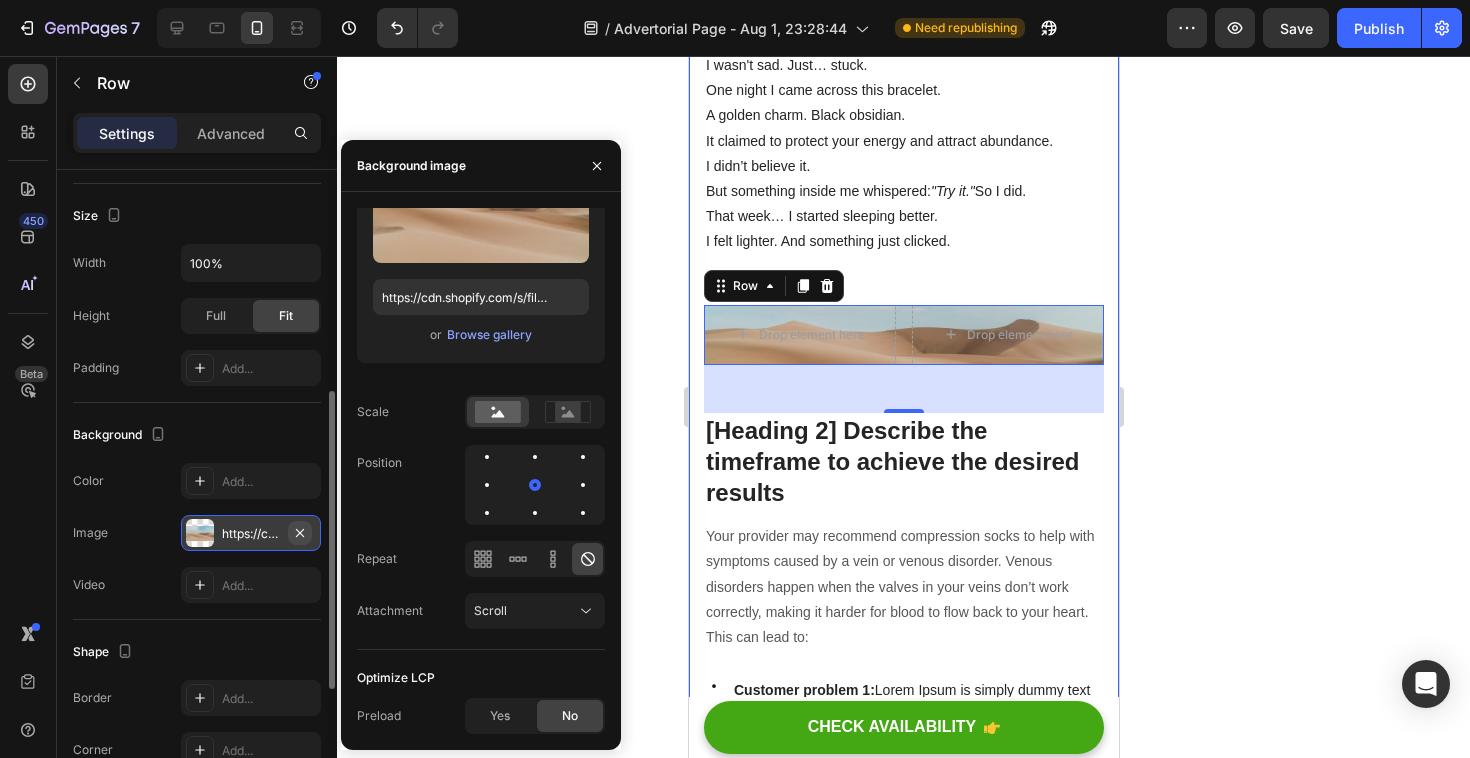 click 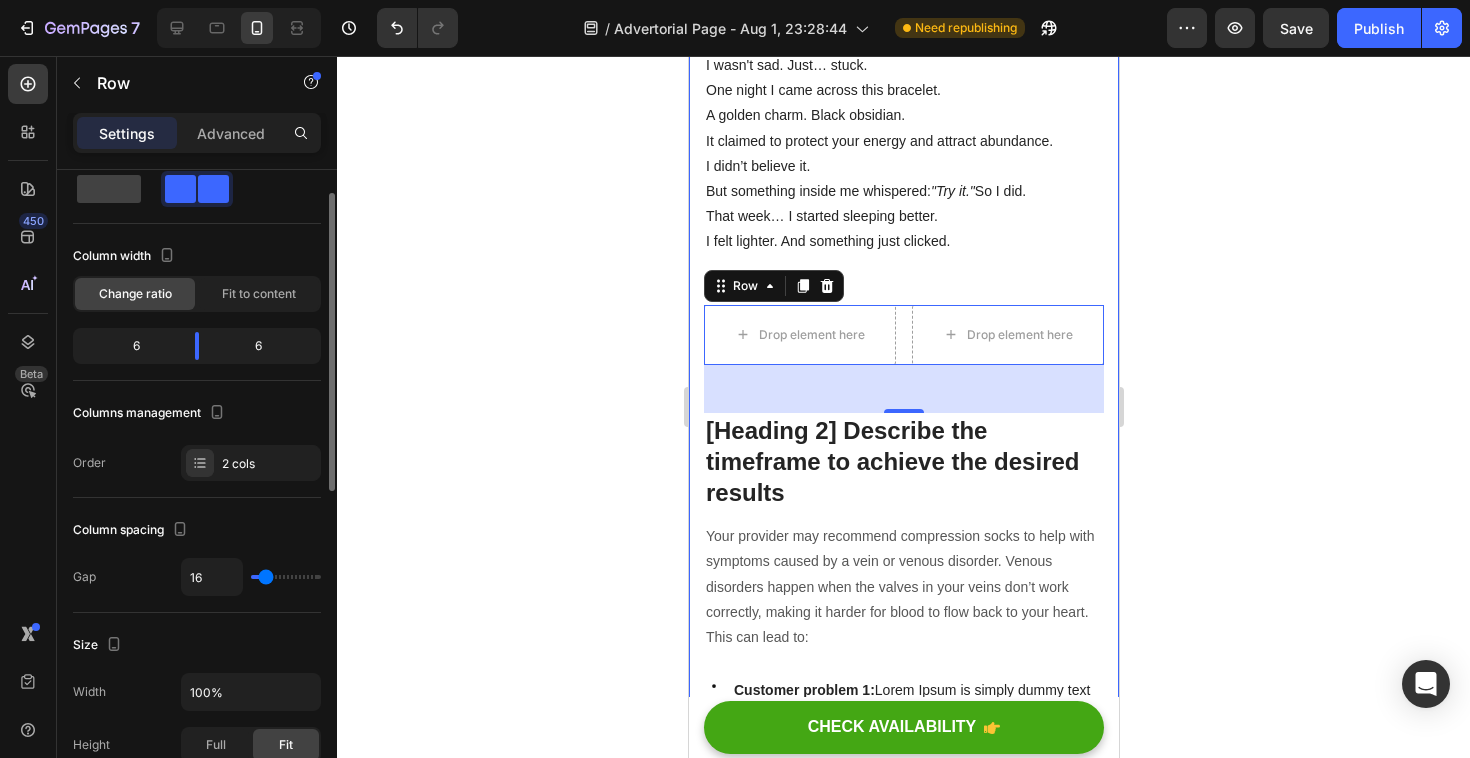 scroll, scrollTop: 0, scrollLeft: 0, axis: both 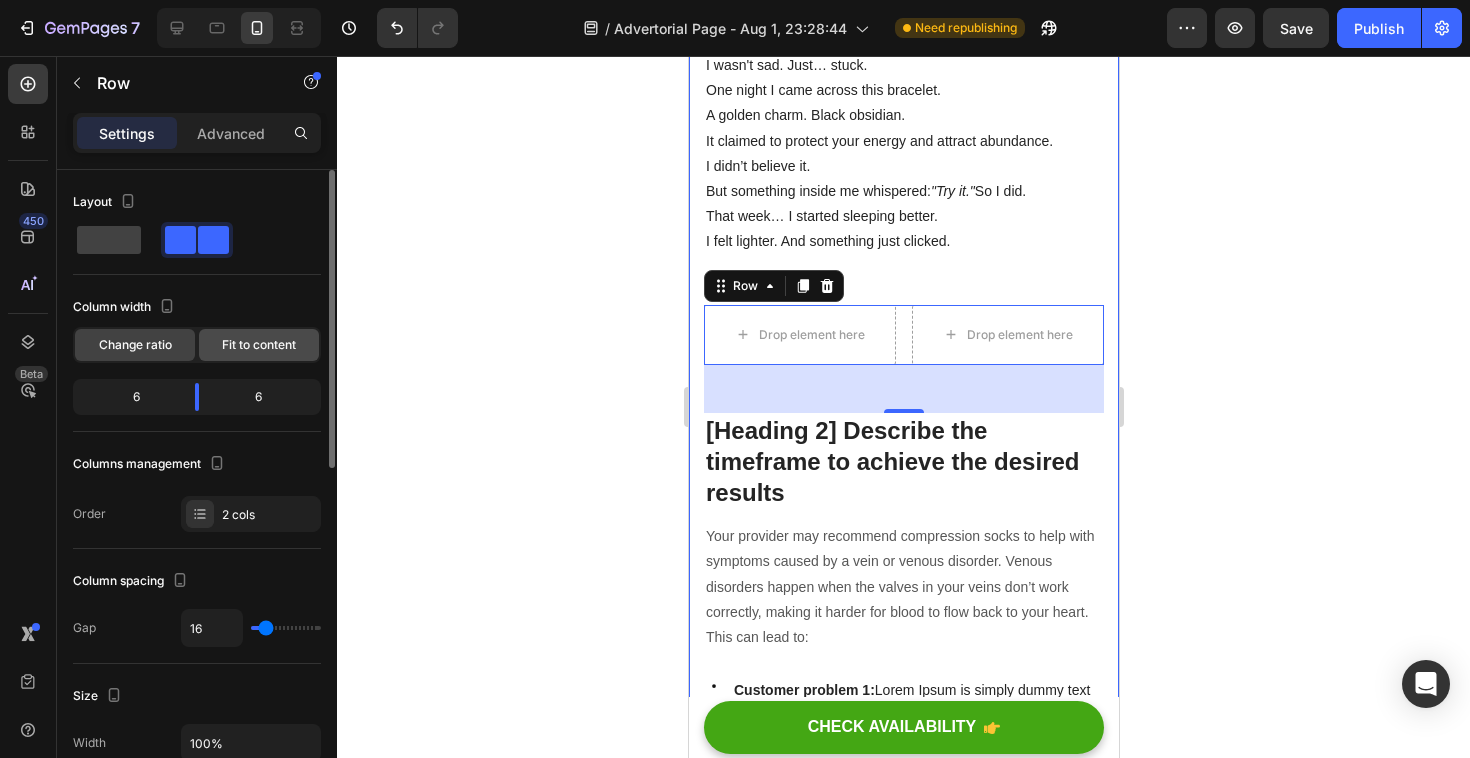 click on "Fit to content" 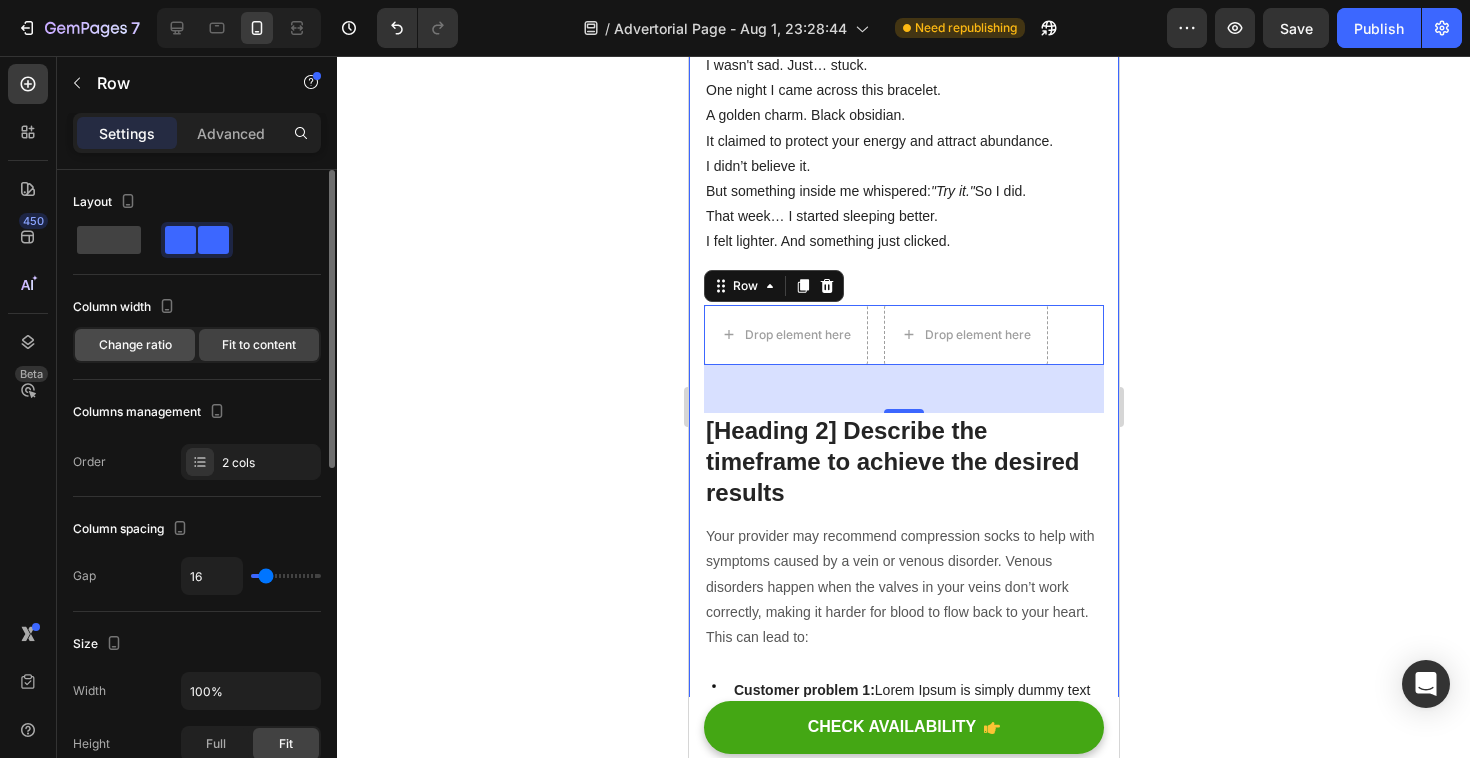 click on "Change ratio" 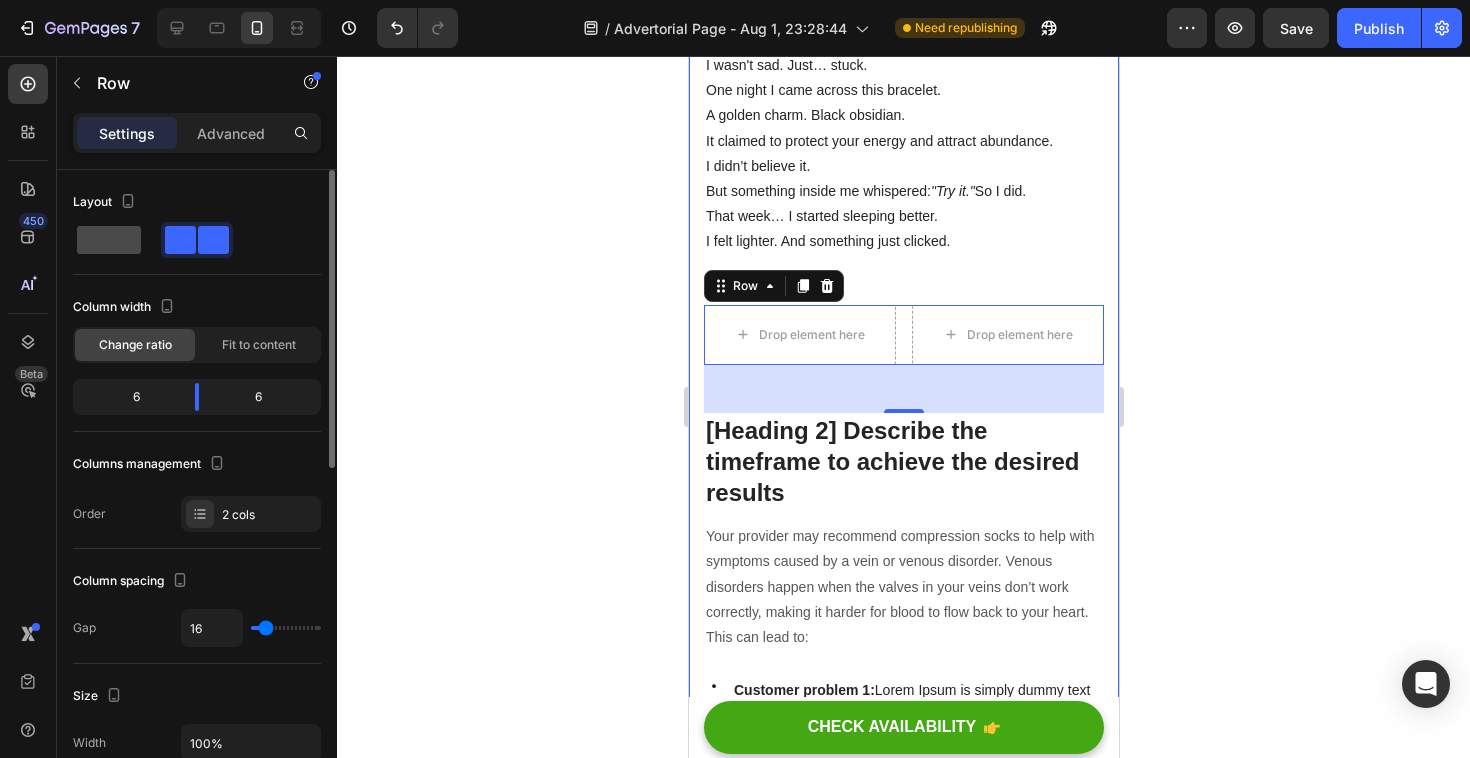 click 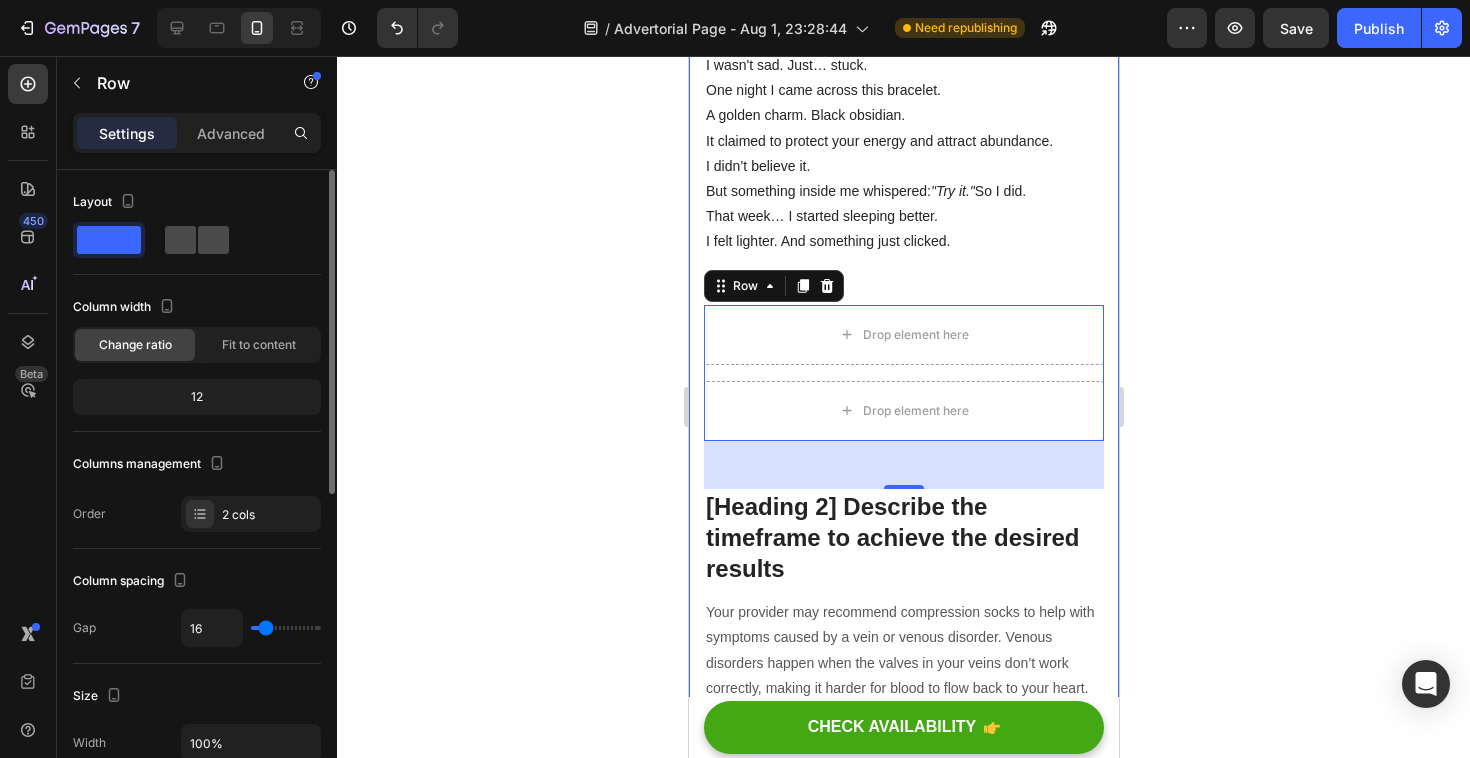 click 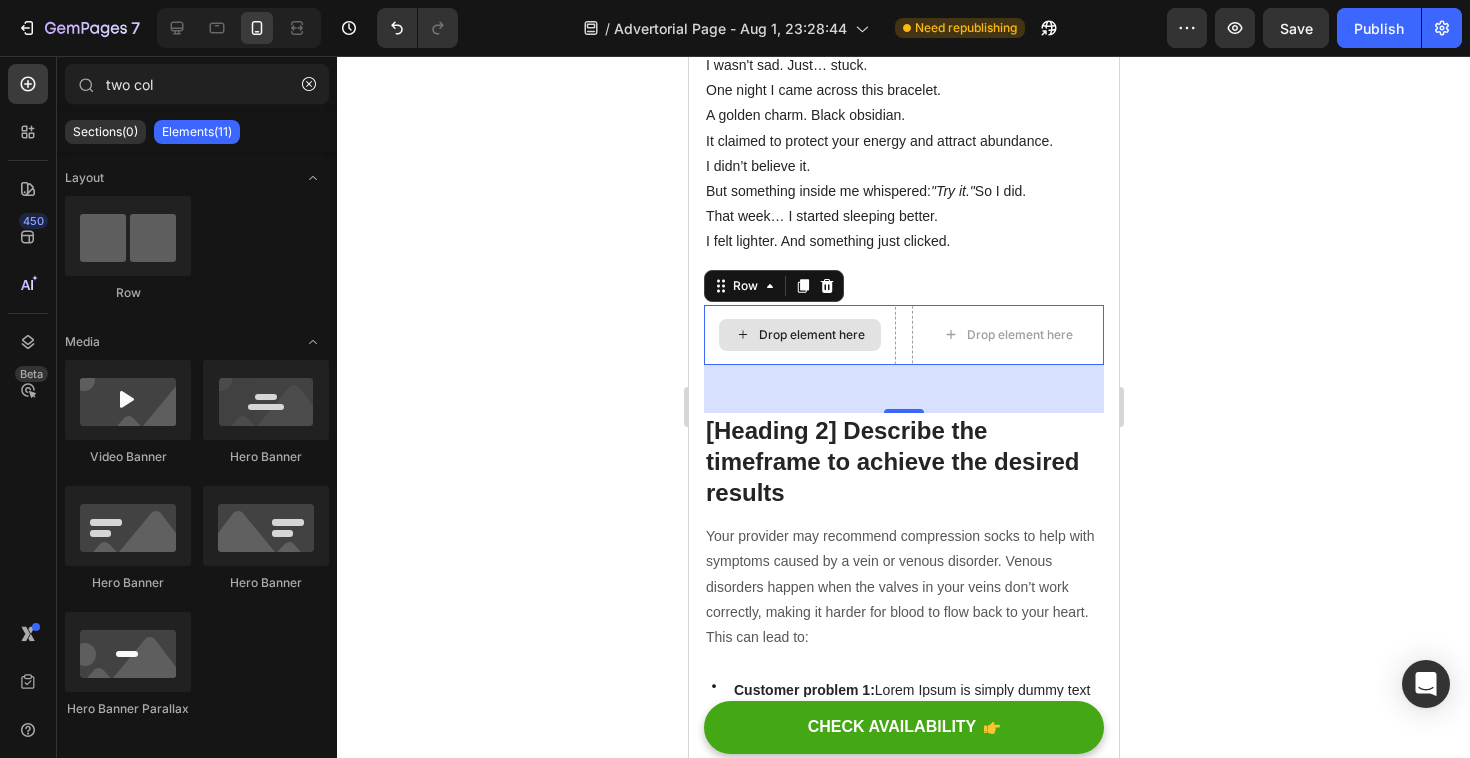 click on "Drop element here" at bounding box center (811, 335) 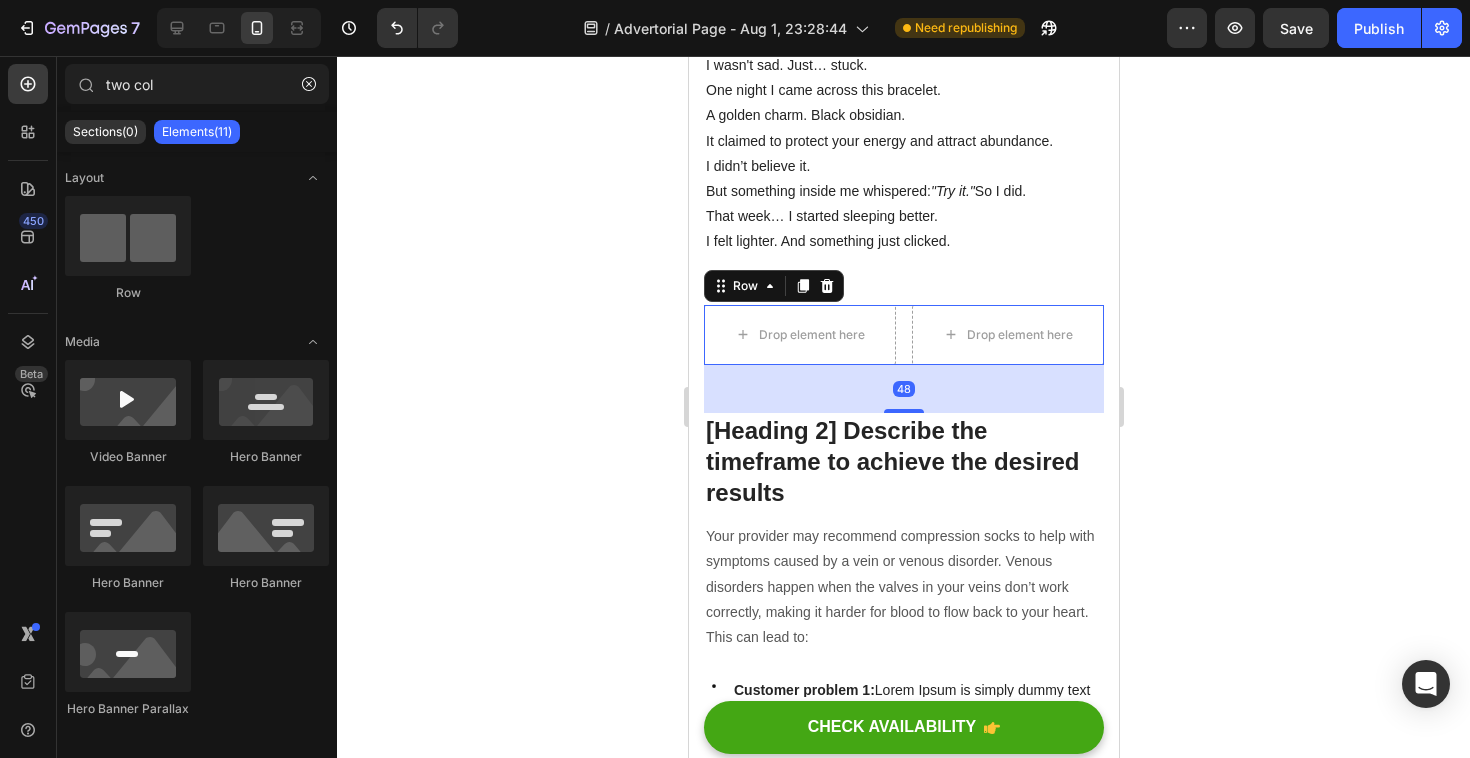 click on "Drop element here
Drop element here Row   48" at bounding box center (903, 335) 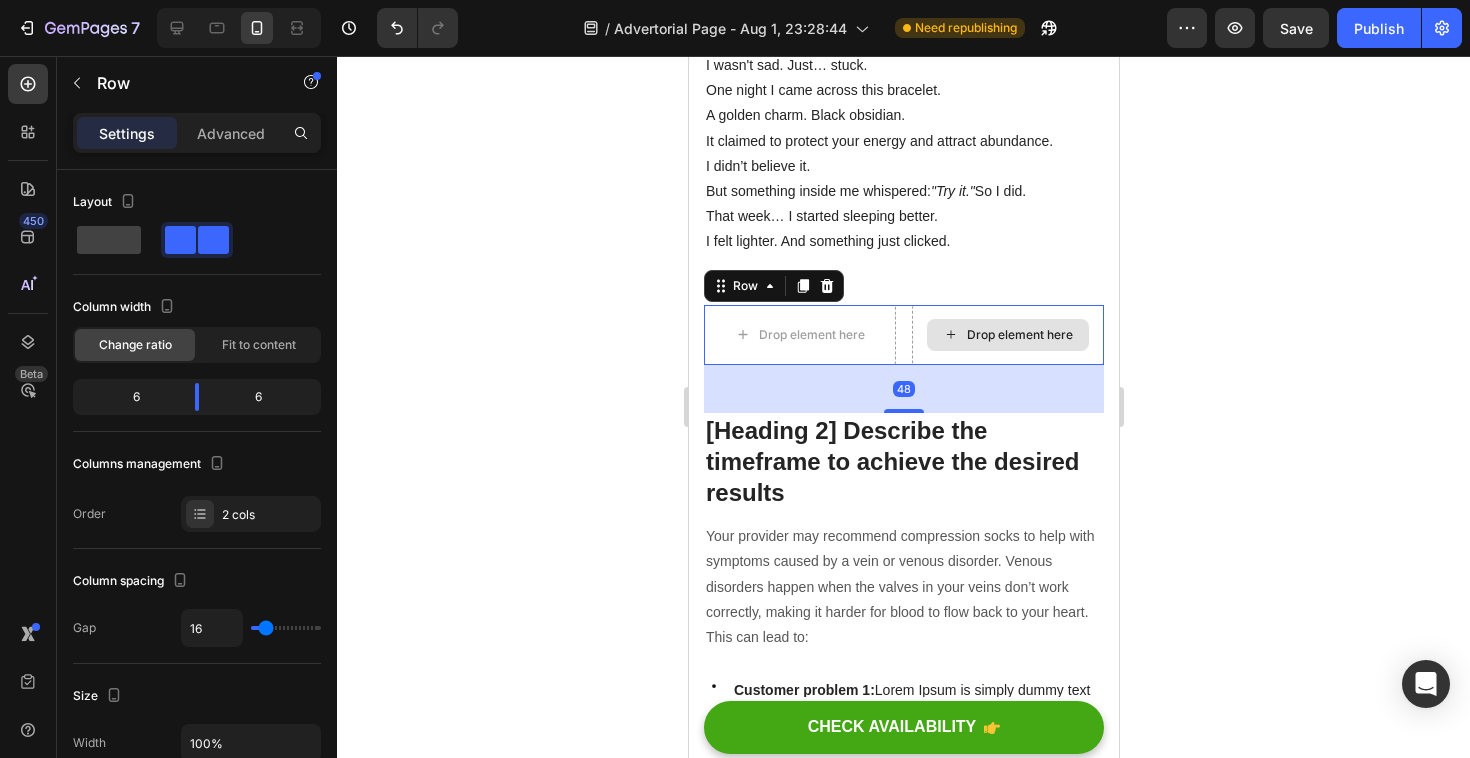 click on "Drop element here" at bounding box center (1007, 335) 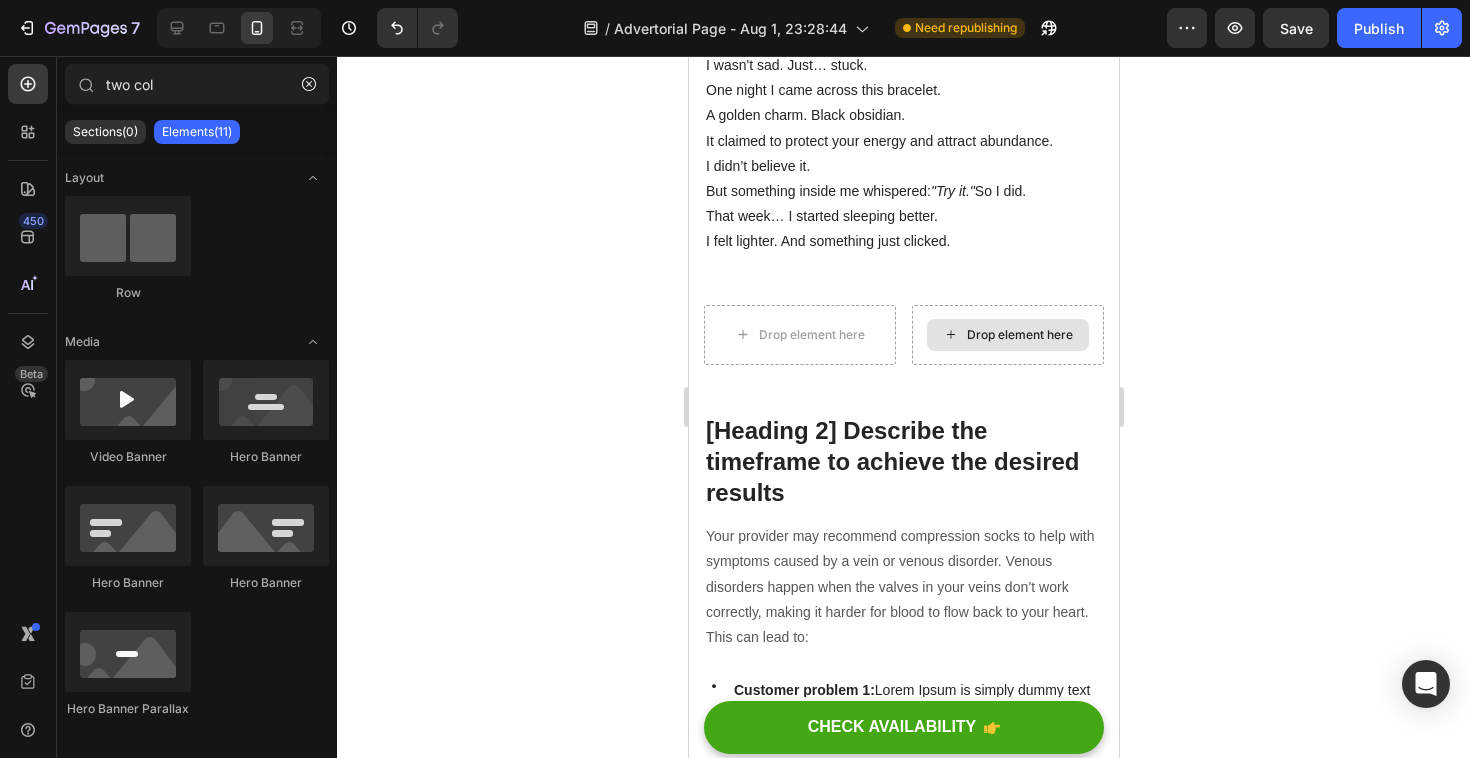 click on "Drop element here" at bounding box center [1007, 335] 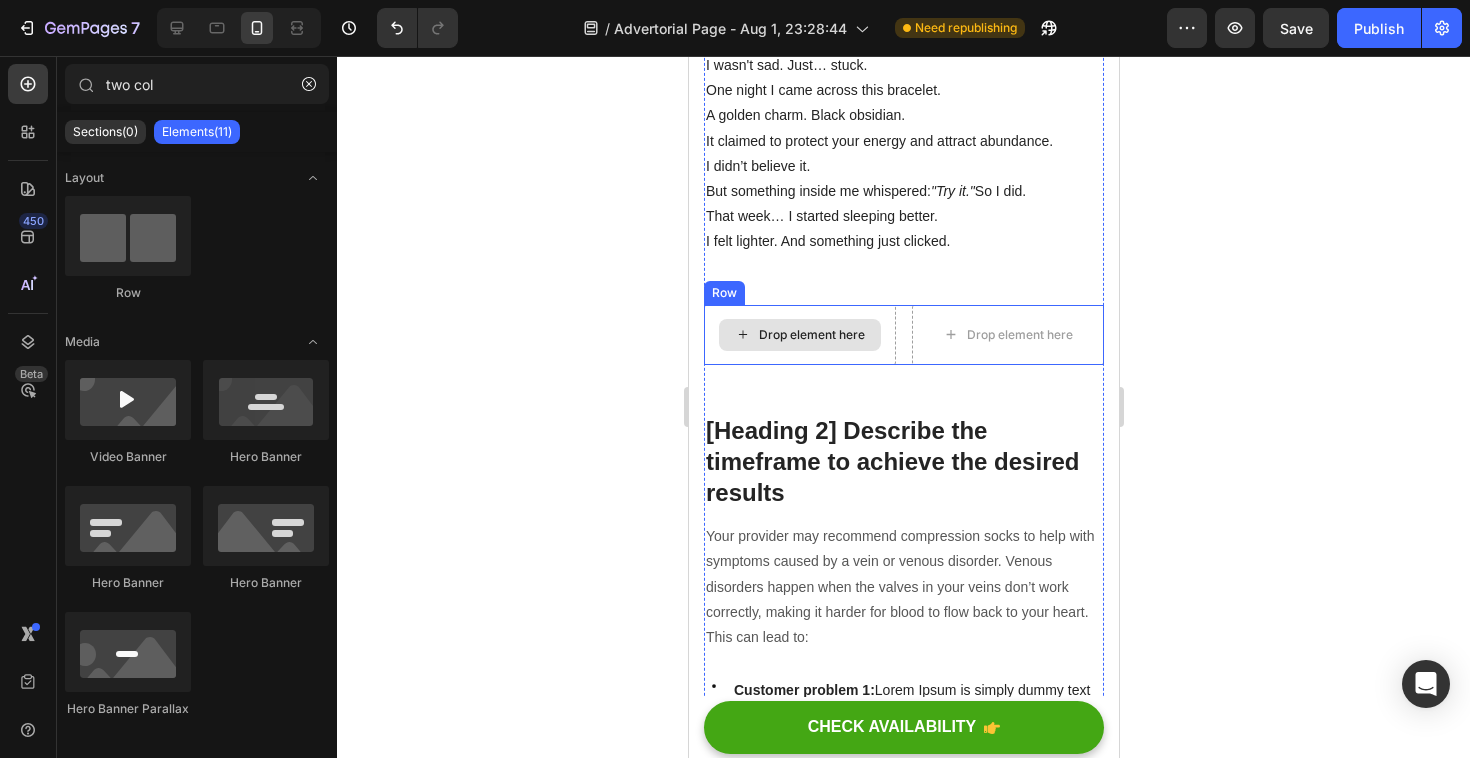 click on "Drop element here" at bounding box center (811, 335) 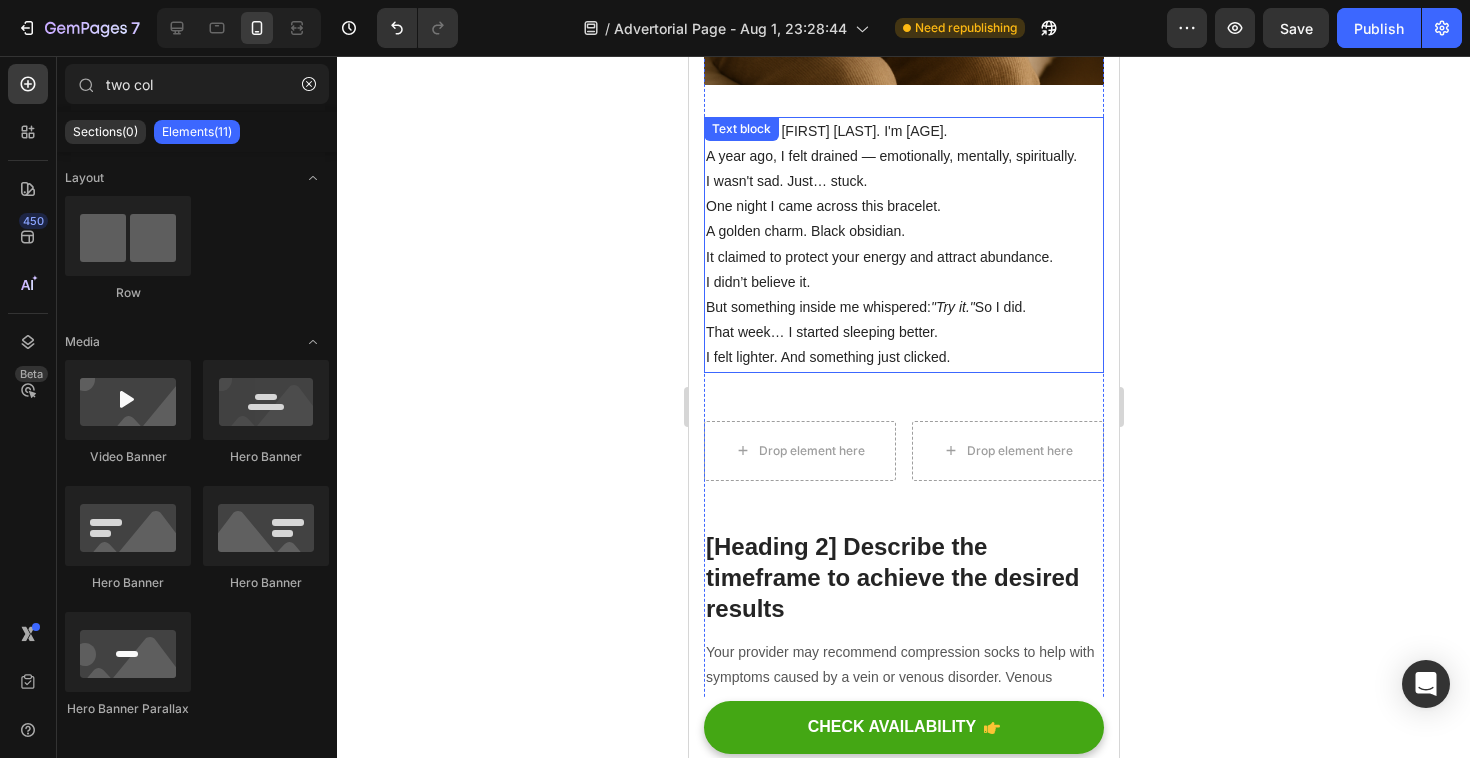 scroll, scrollTop: 610, scrollLeft: 0, axis: vertical 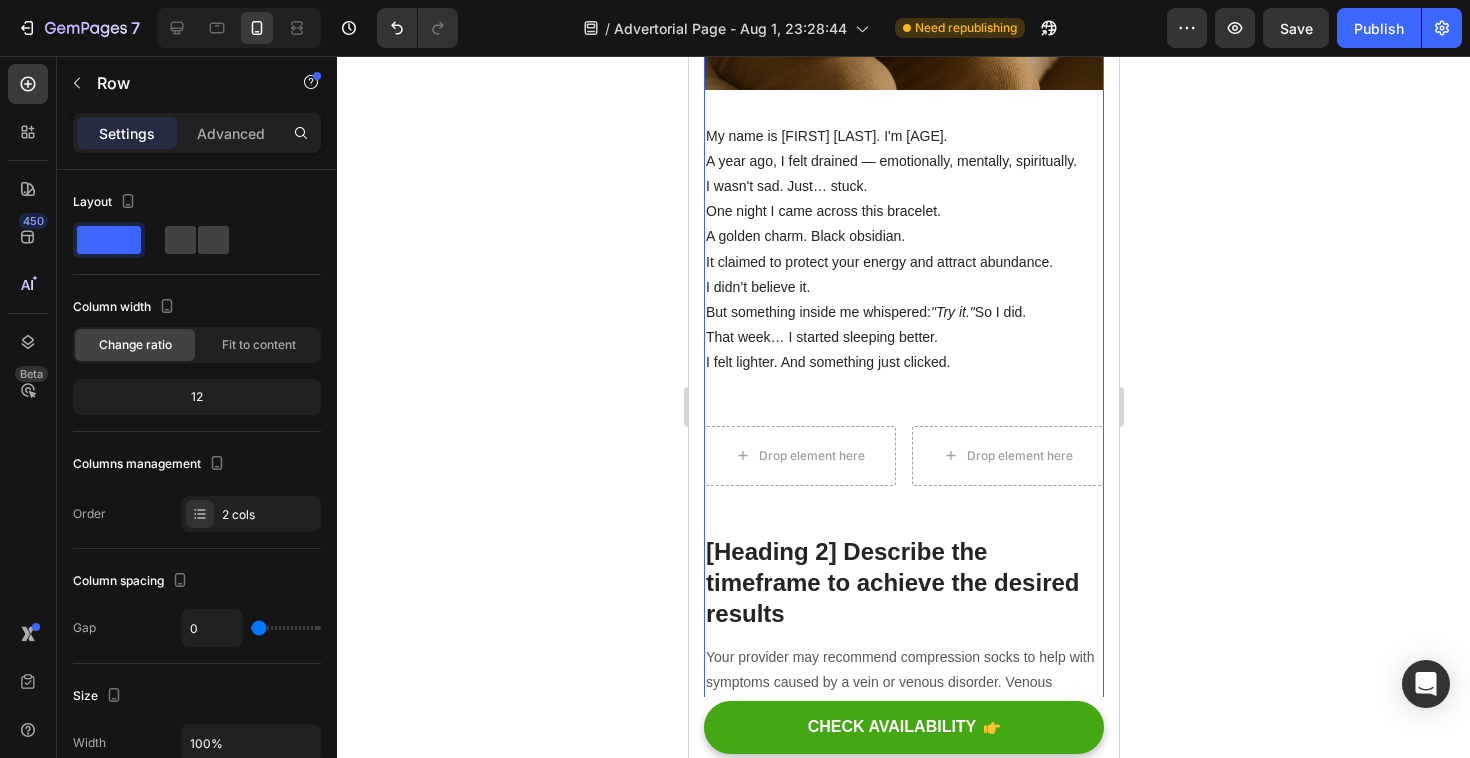 click on "I felt stuck. Exhausted. Like my energy was quietly fading… Heading ⁠⁠⁠⁠⁠⁠⁠ How thousands of women are using this ancient ritual to reset their energy and attract abundance Heading Image My name is Laura. I'm 38. A year ago, I felt drained — emotionally, mentally, spiritually. I wasn't sad. Just… stuck. One night I came across this bracelet. A golden charm. Black obsidian. It claimed to protect your energy and attract abundance. I didn’t believe it. But something inside me whispered:  "Try it."  So I did. That week… I started sleeping better. I felt lighter. And something just clicked. Text block
Drop element here
Drop element here Row [Heading 2] Describe the timeframe to achieve the desired results Heading Text block
Icon Customer problem 1:  Lorem Ipsum is simply dummy text of the printing and typesetting industry. Lorem Ipsum has been the industry's standard dummy text ever since. Text block Row
Icon Text block Row" at bounding box center [903, 2812] 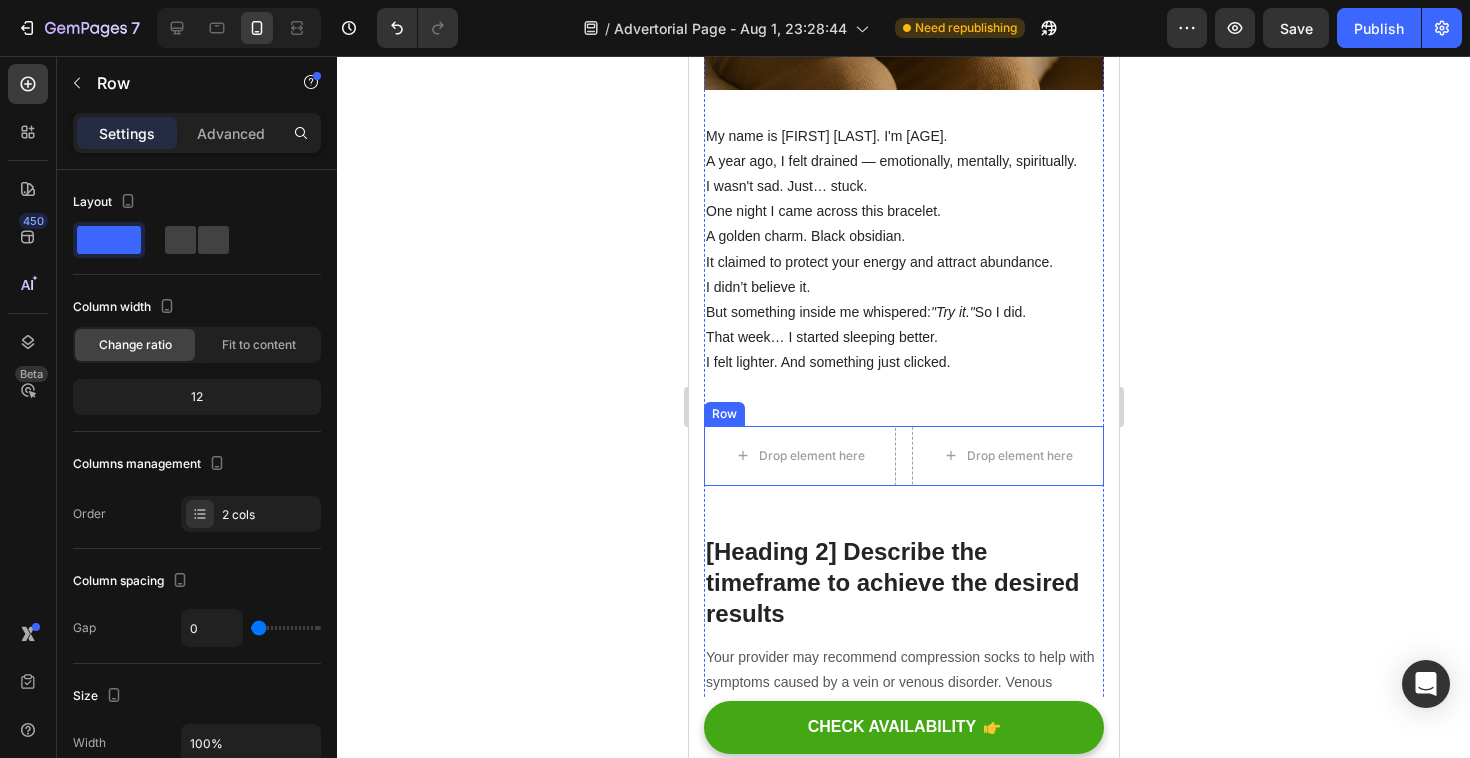 click on "Drop element here
Drop element here Row" at bounding box center (903, 456) 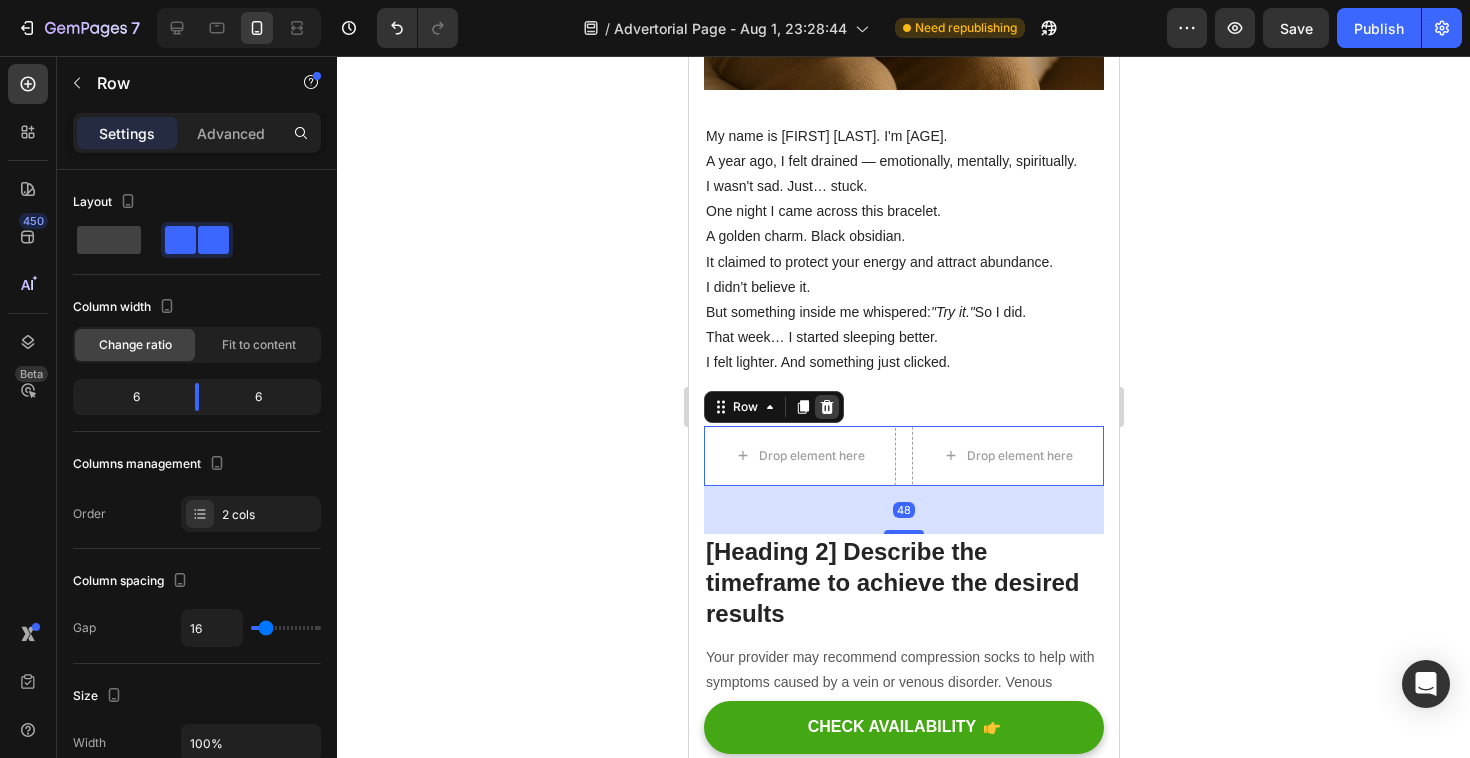 click 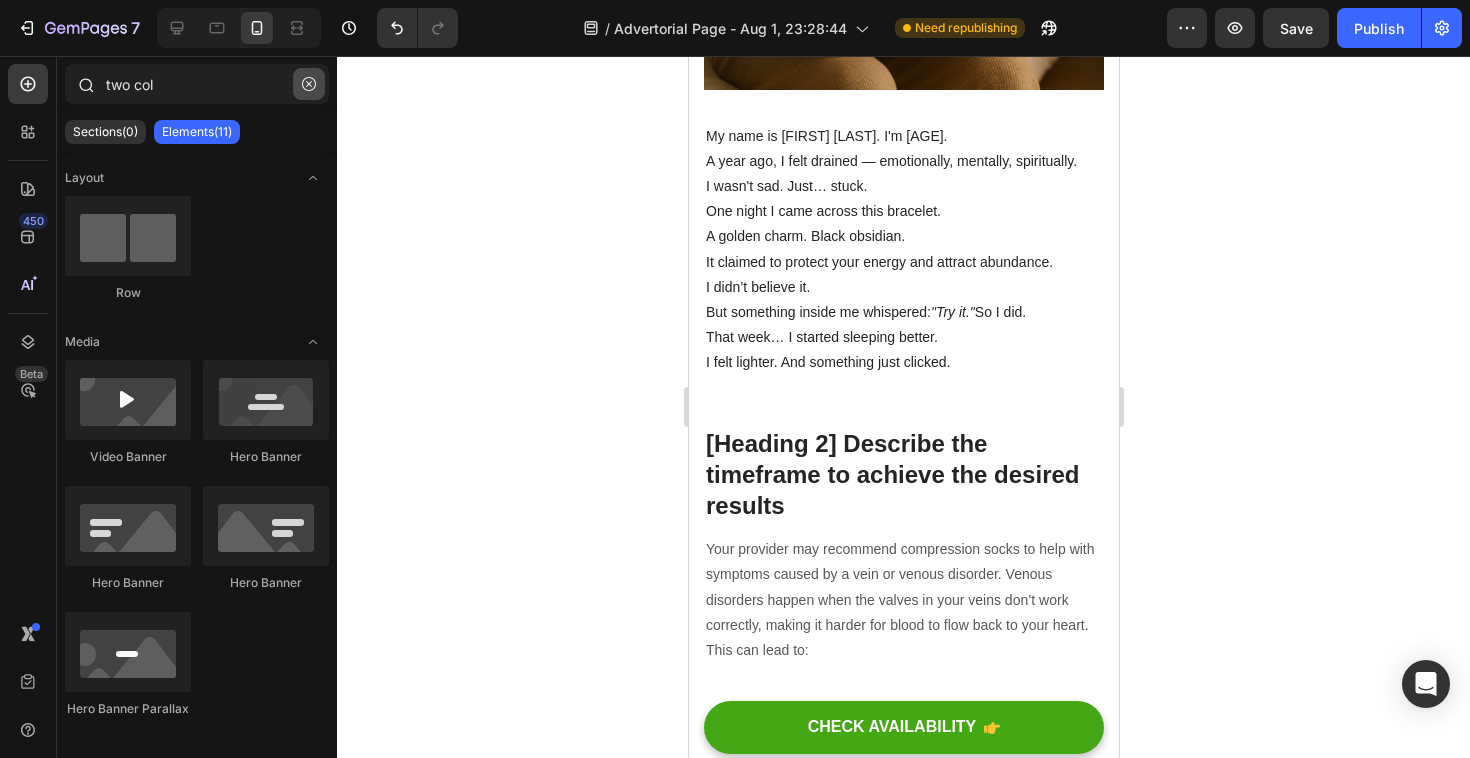 click 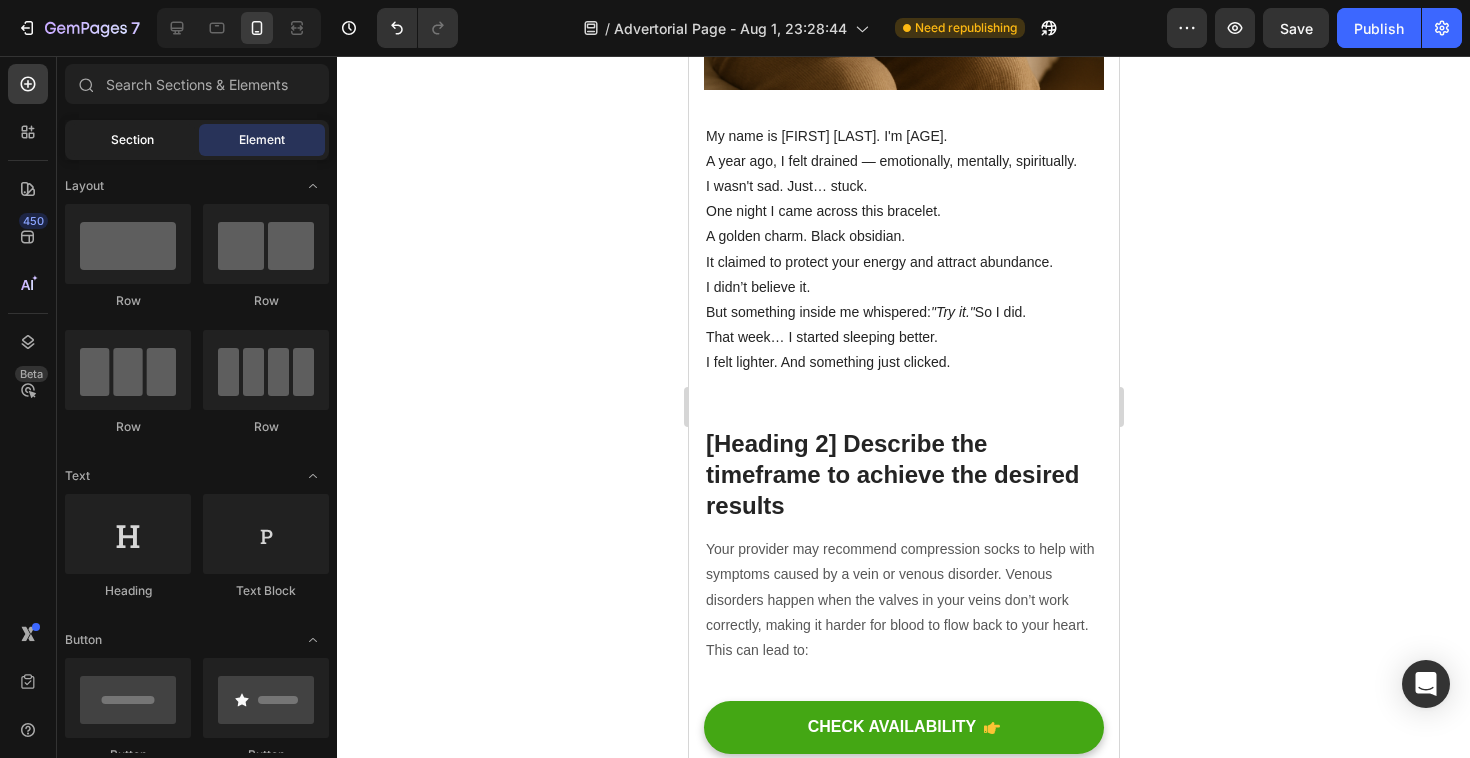 click on "Section" 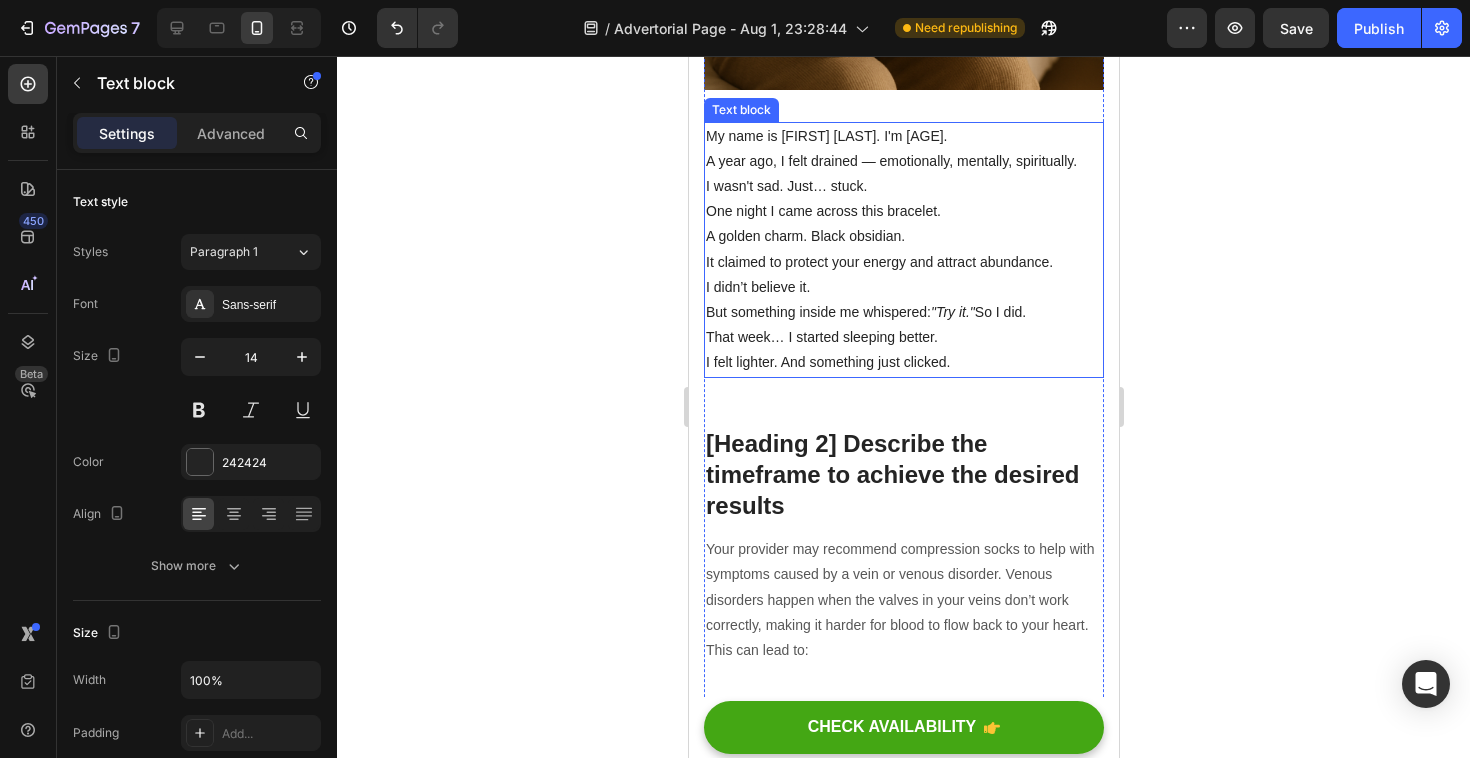 click on "It claimed to protect your energy and attract abundance." at bounding box center [903, 262] 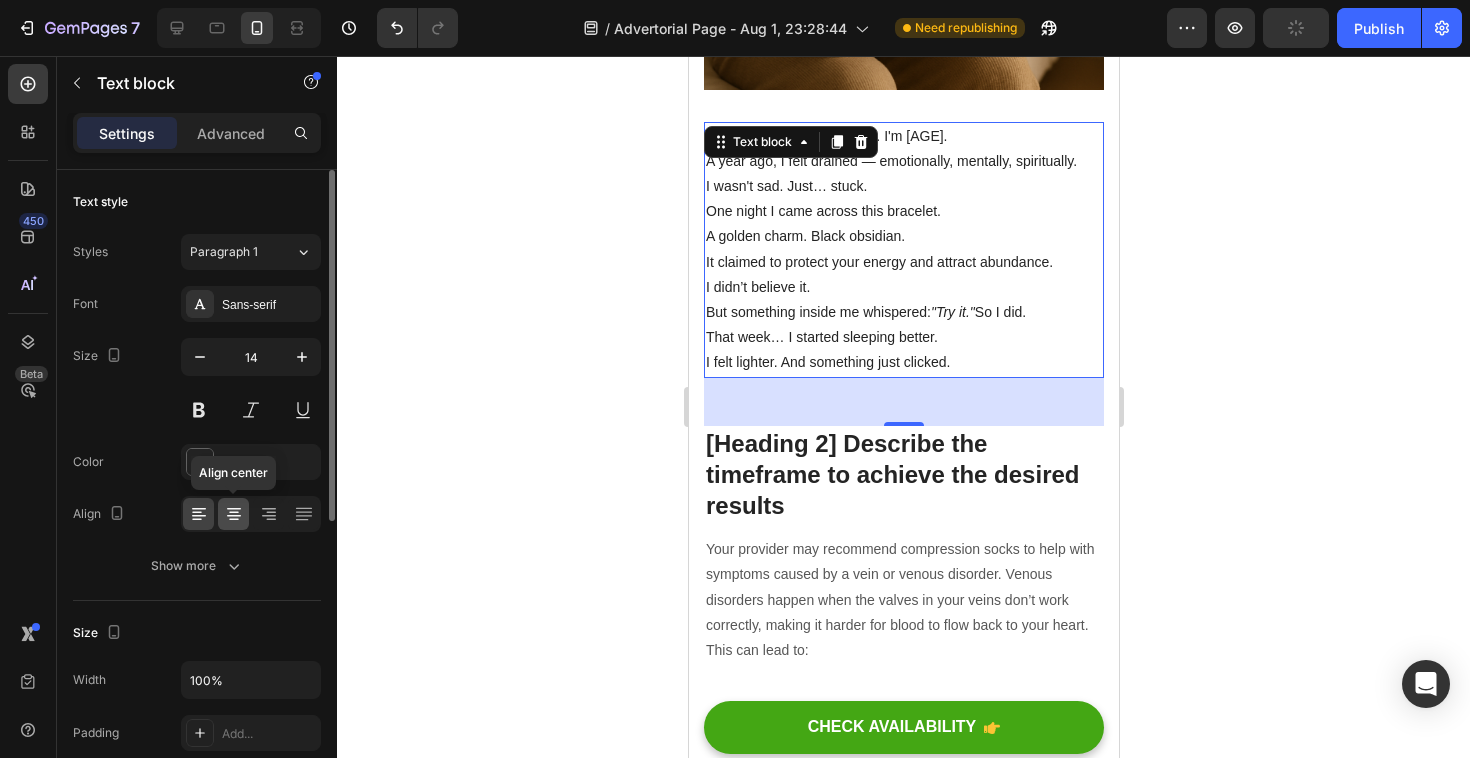 click 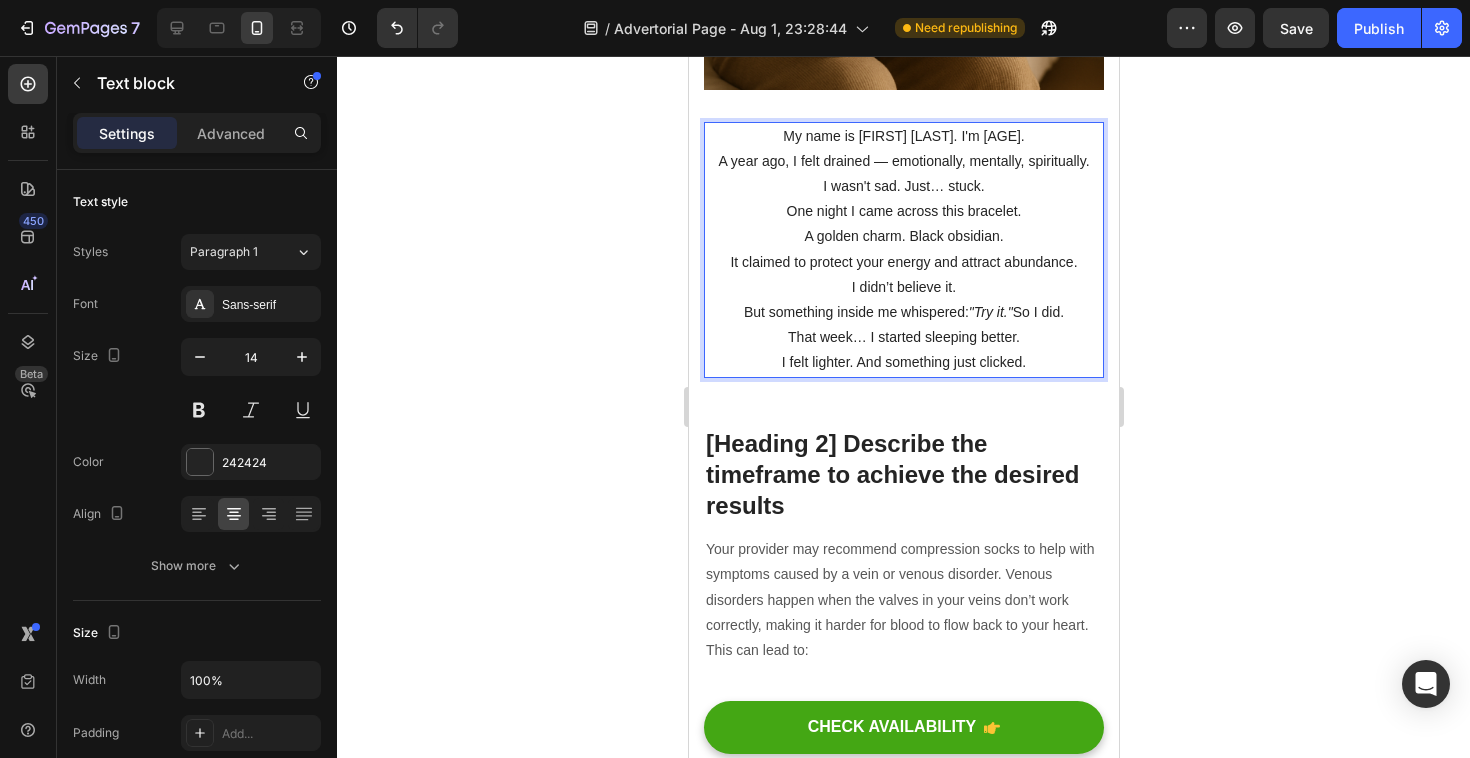click on "My name is Laura. I'm 38. A year ago, I felt drained — emotionally, mentally, spiritually." at bounding box center (903, 149) 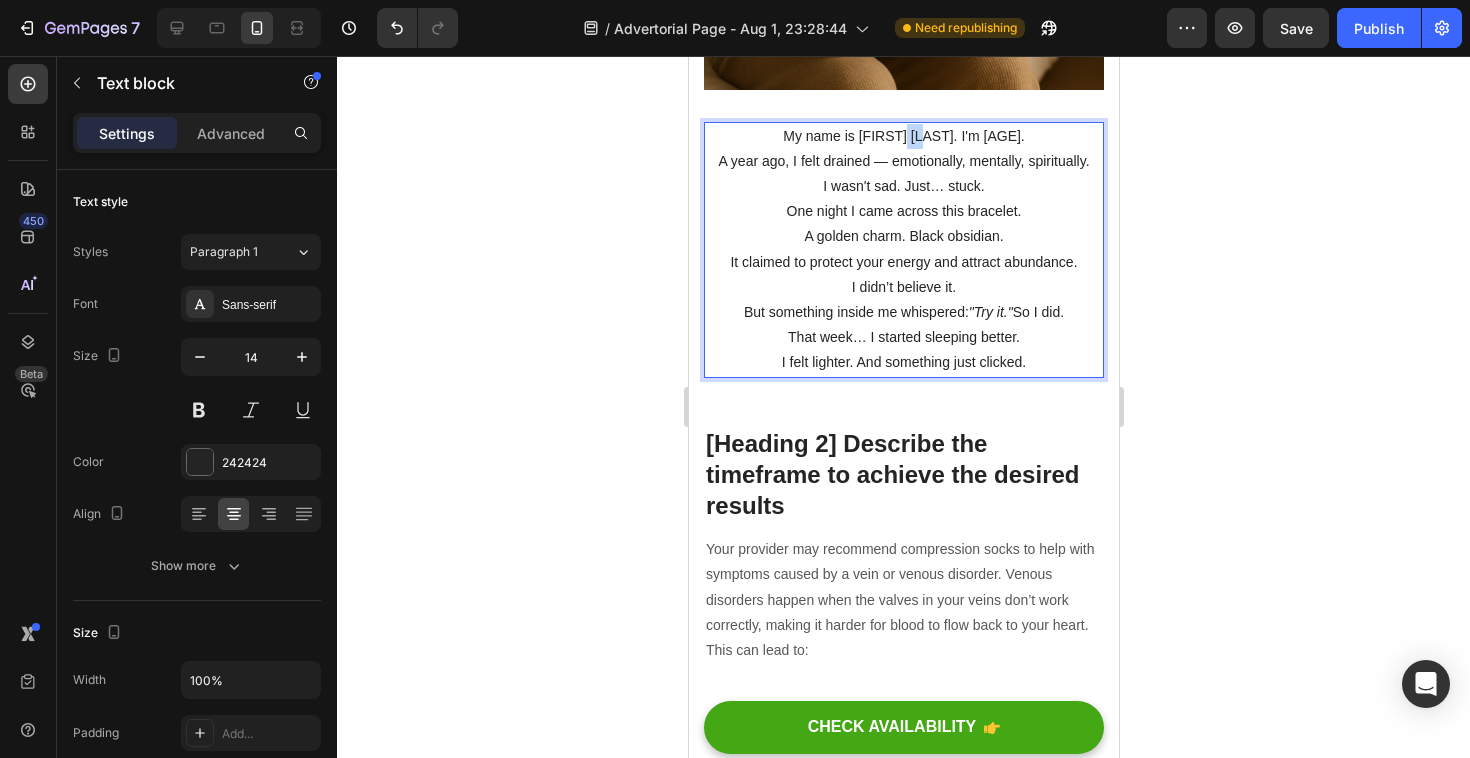 click on "My name is Laura. I'm 38. A year ago, I felt drained — emotionally, mentally, spiritually." at bounding box center [903, 149] 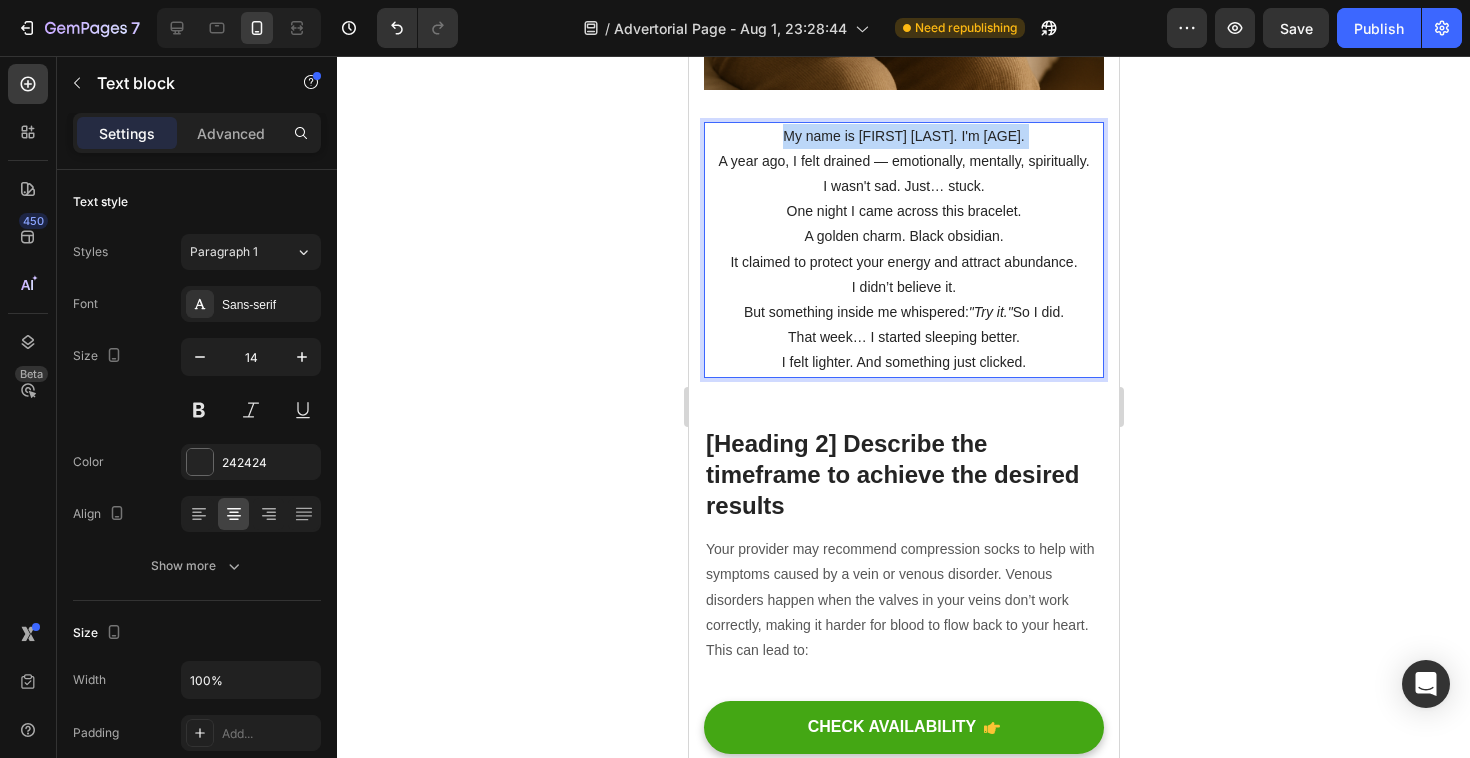 click on "My name is Laura. I'm 38. A year ago, I felt drained — emotionally, mentally, spiritually." at bounding box center (903, 149) 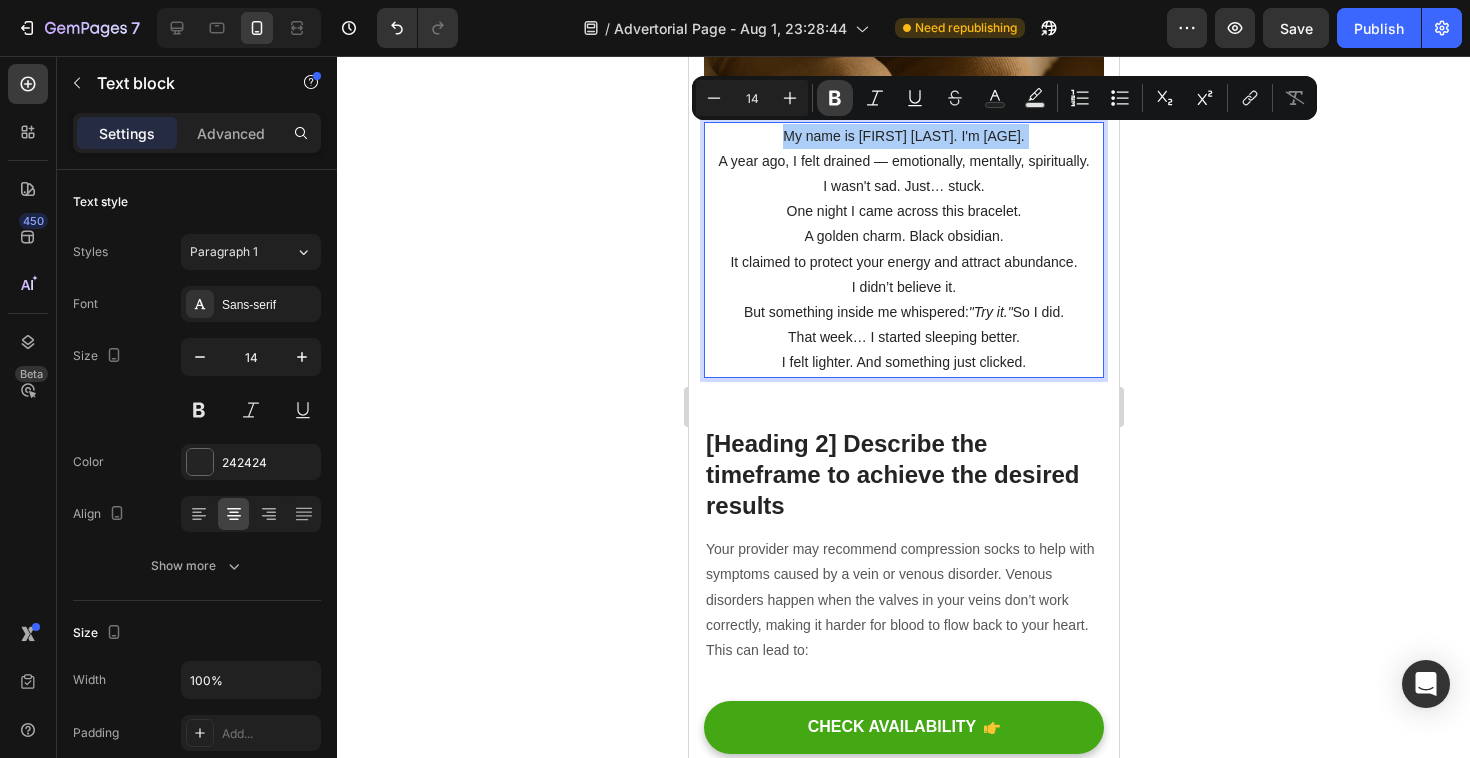 click 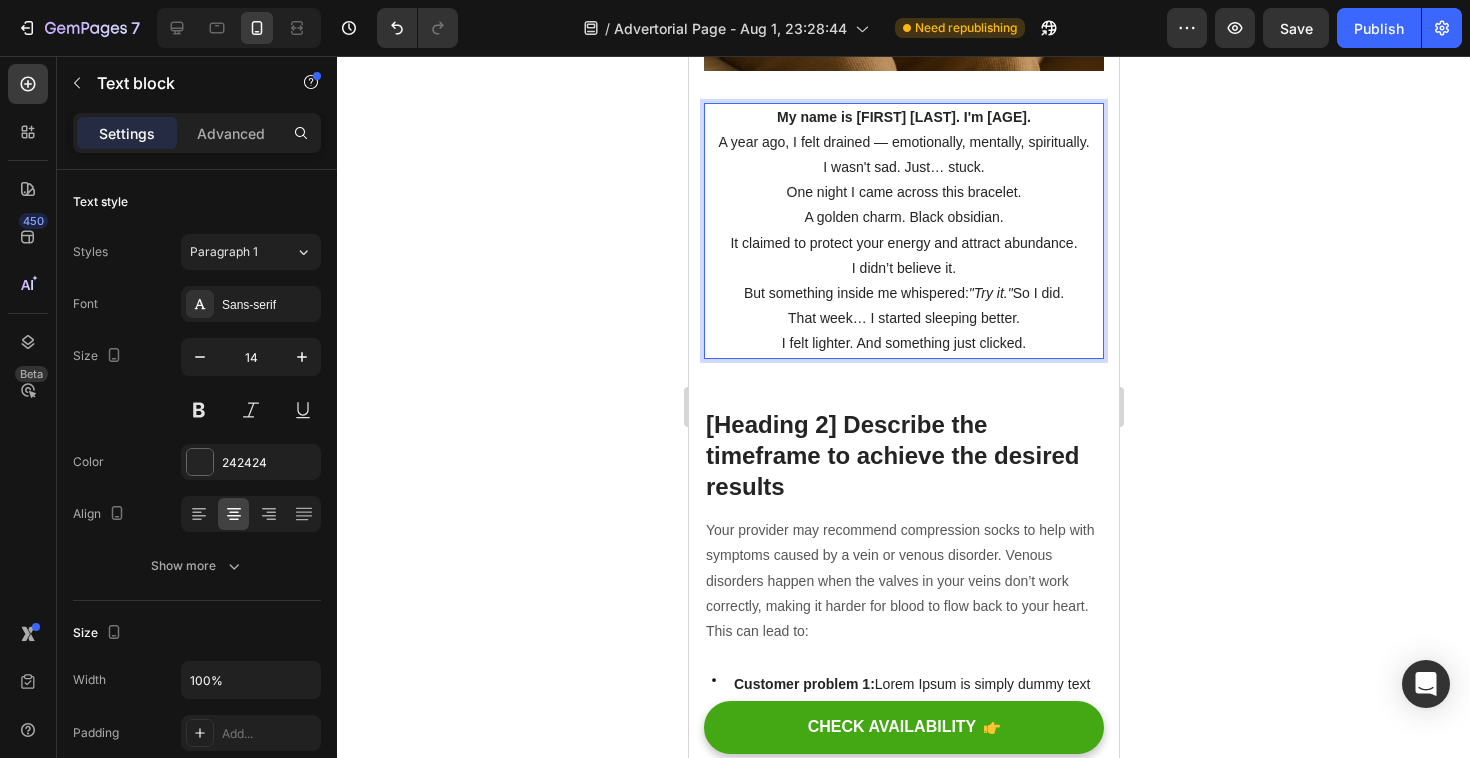 scroll, scrollTop: 630, scrollLeft: 0, axis: vertical 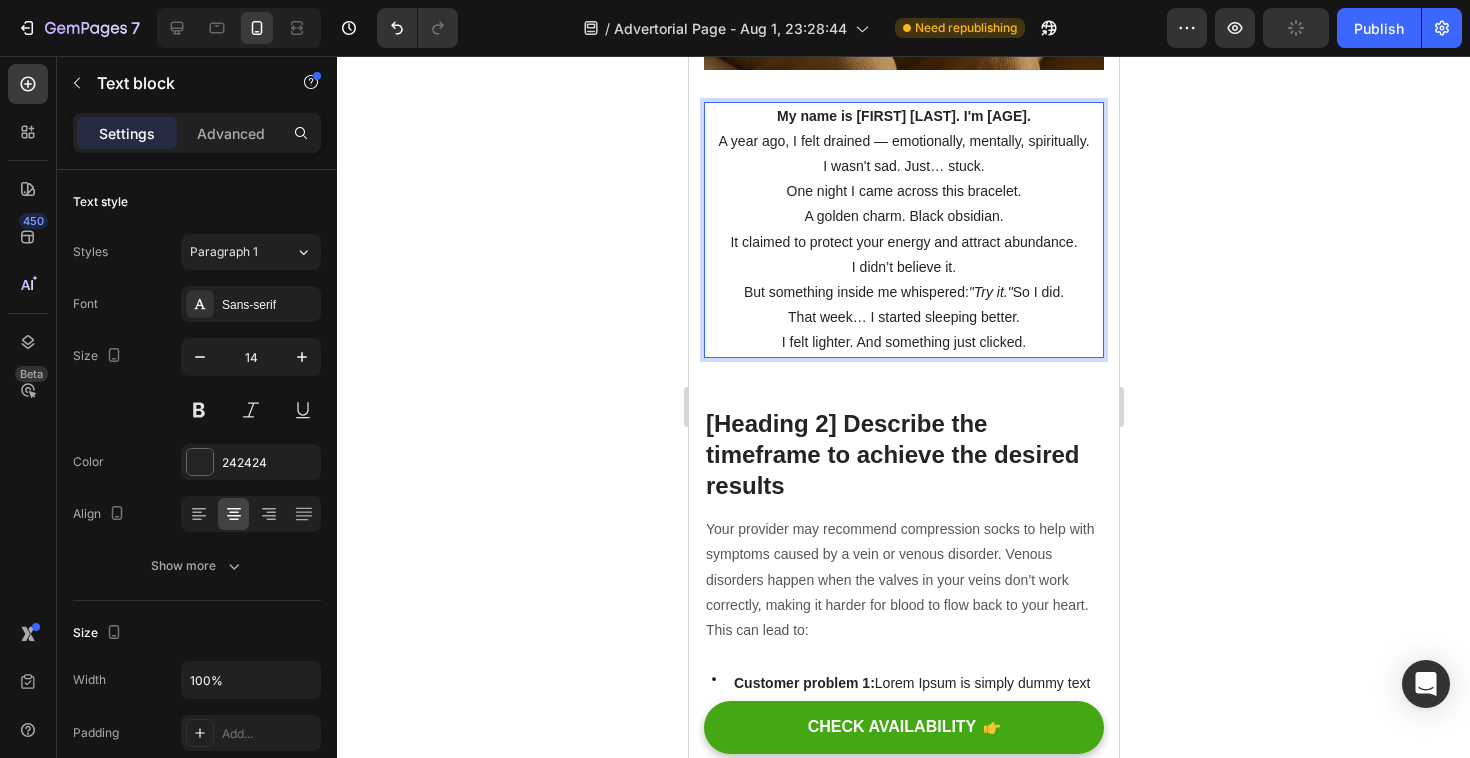 click on ""Try it."" at bounding box center (990, 292) 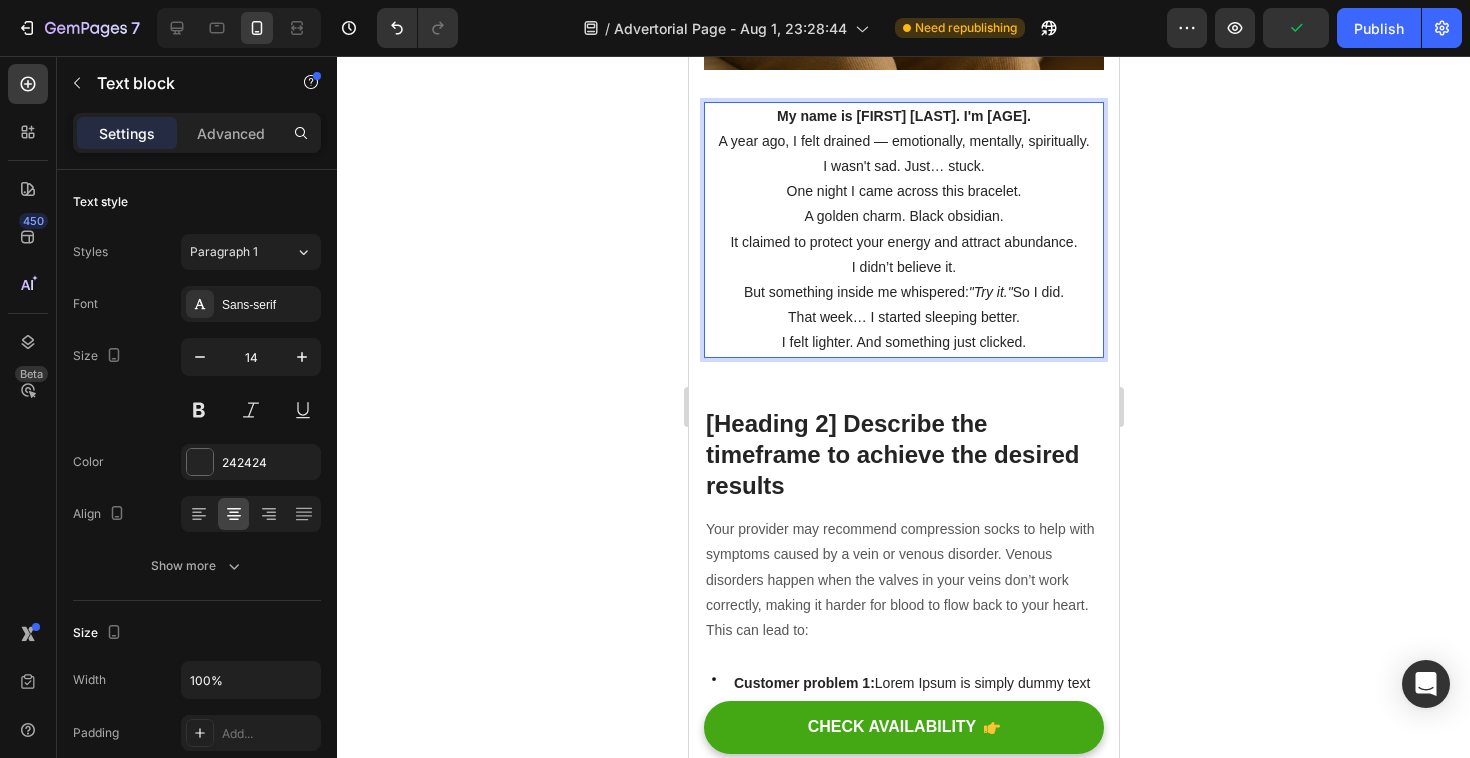 click on ""Try it."" at bounding box center (990, 292) 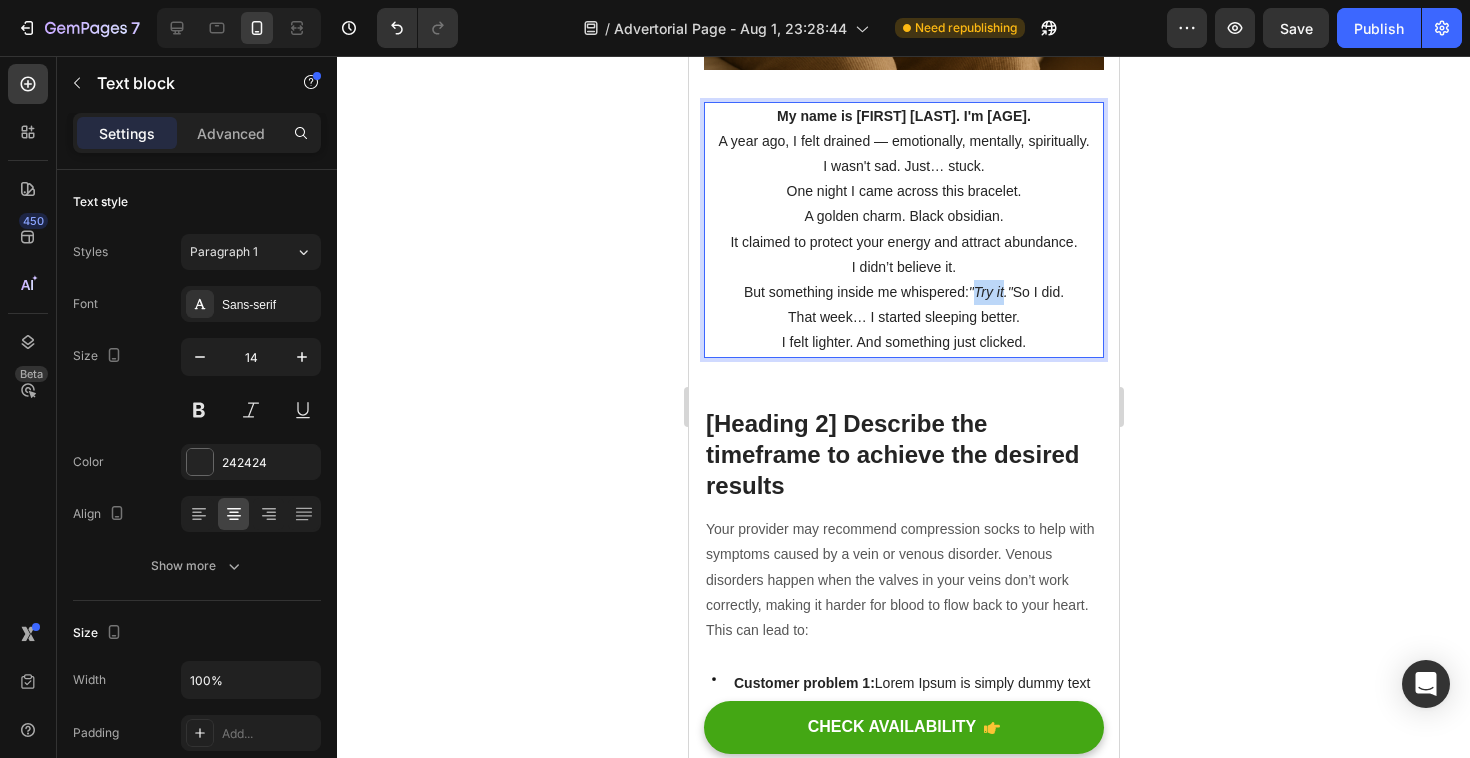 drag, startPoint x: 974, startPoint y: 292, endPoint x: 1004, endPoint y: 289, distance: 30.149628 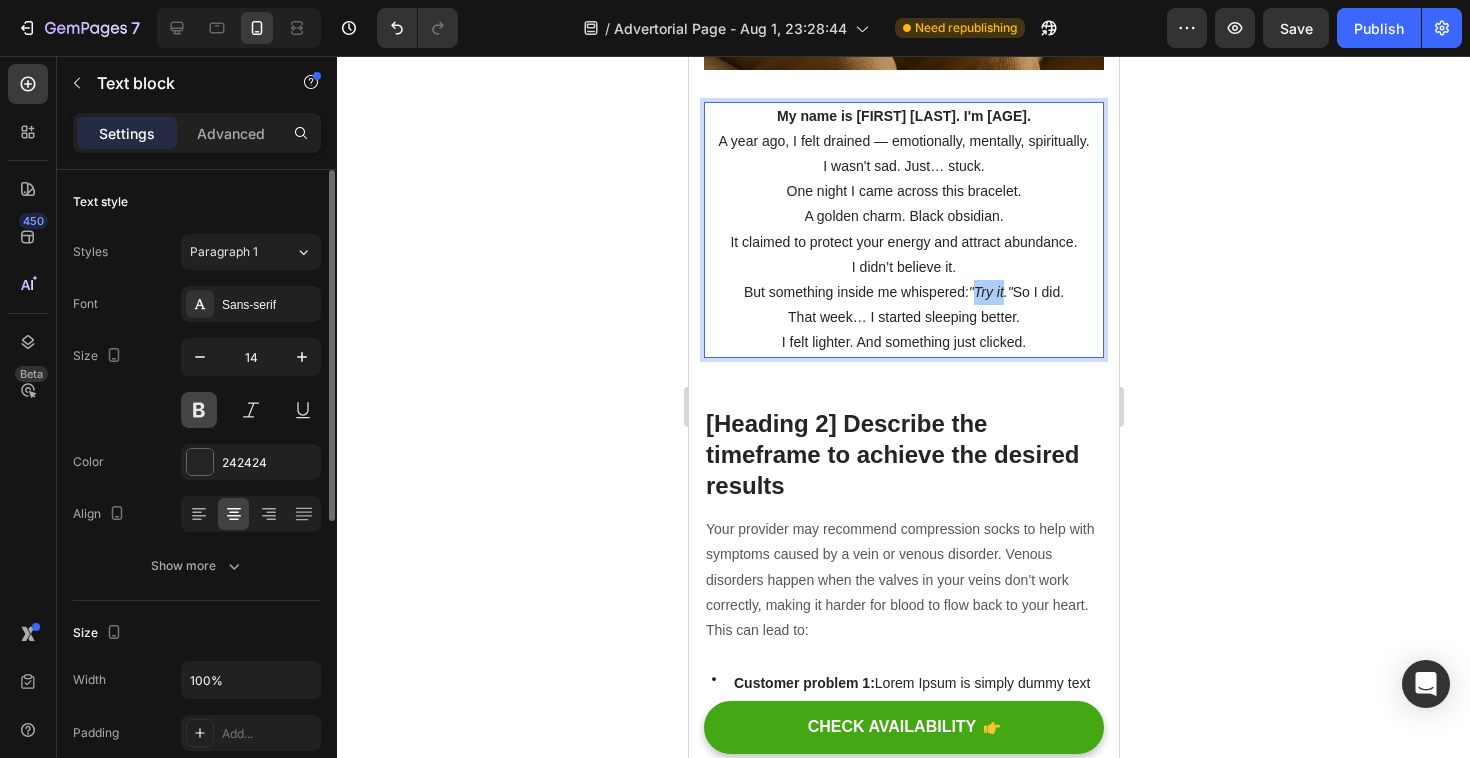 click at bounding box center (199, 410) 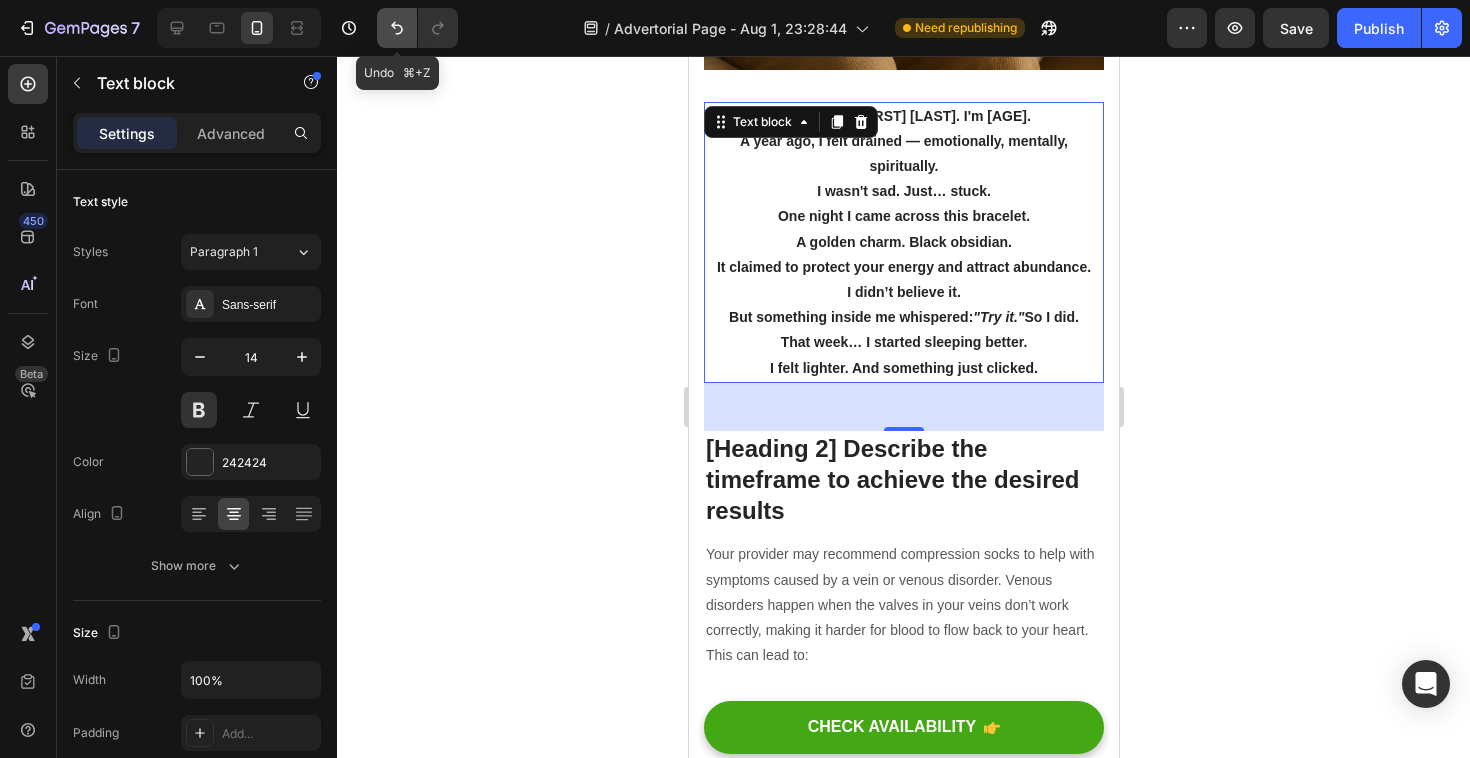 click 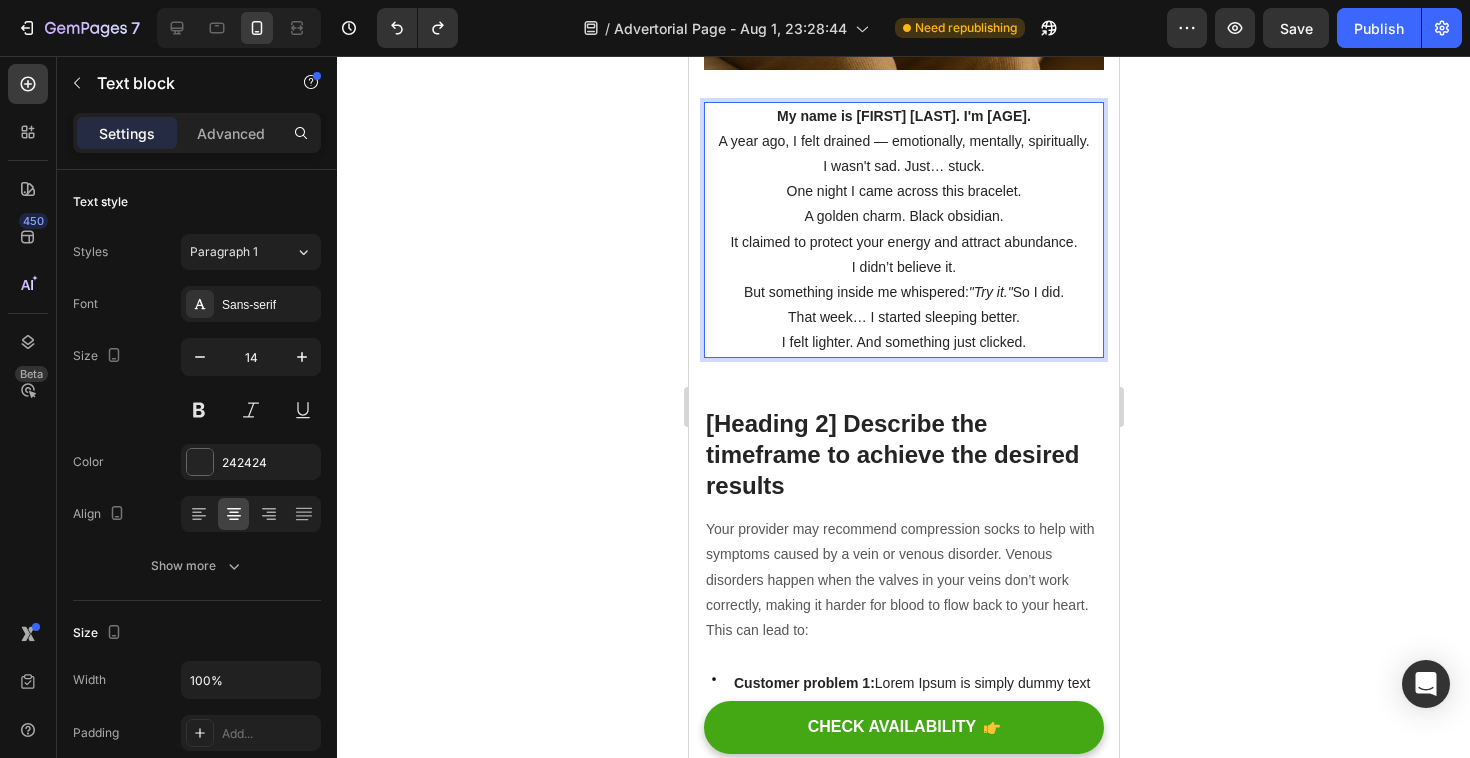 click on ""Try it."" at bounding box center [990, 292] 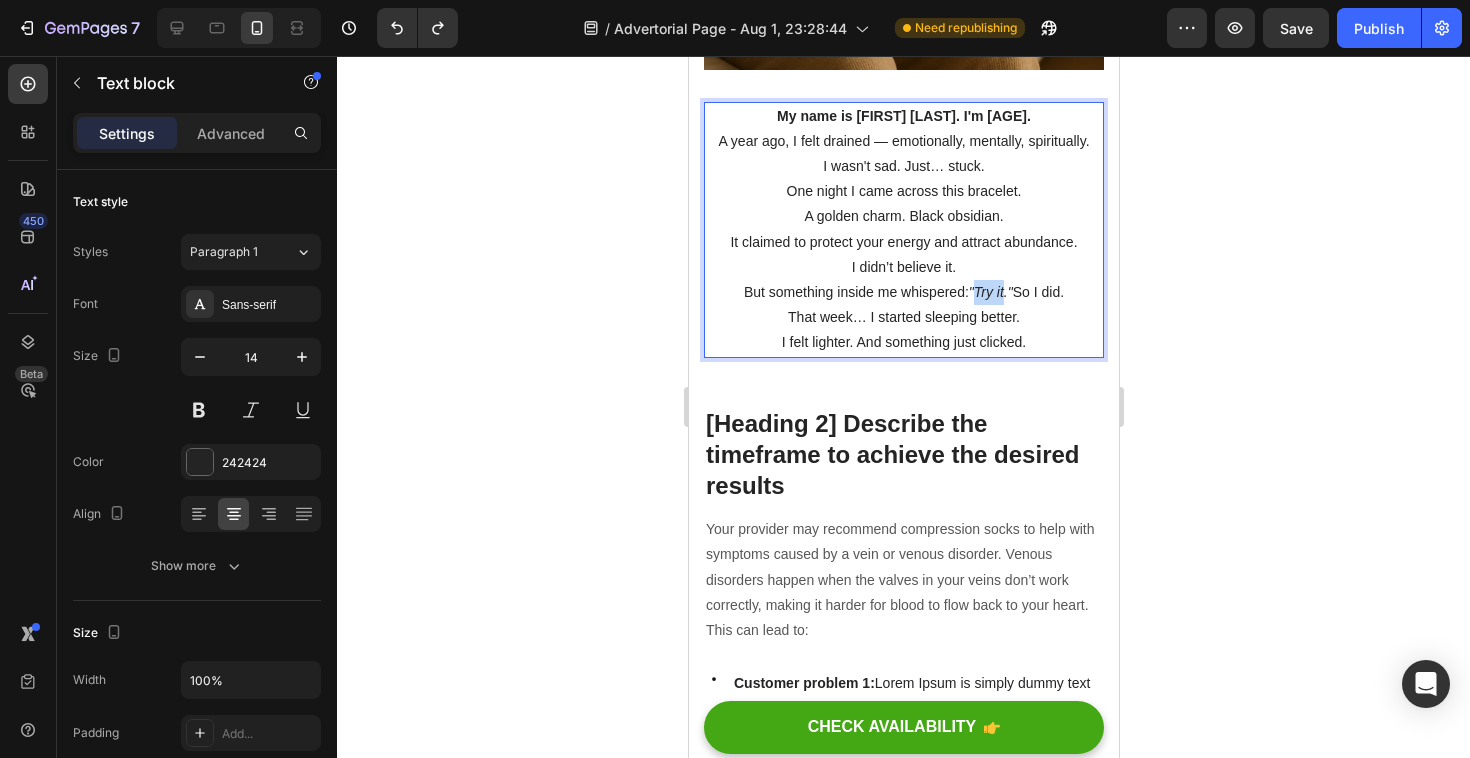 drag, startPoint x: 975, startPoint y: 291, endPoint x: 1003, endPoint y: 289, distance: 28.071337 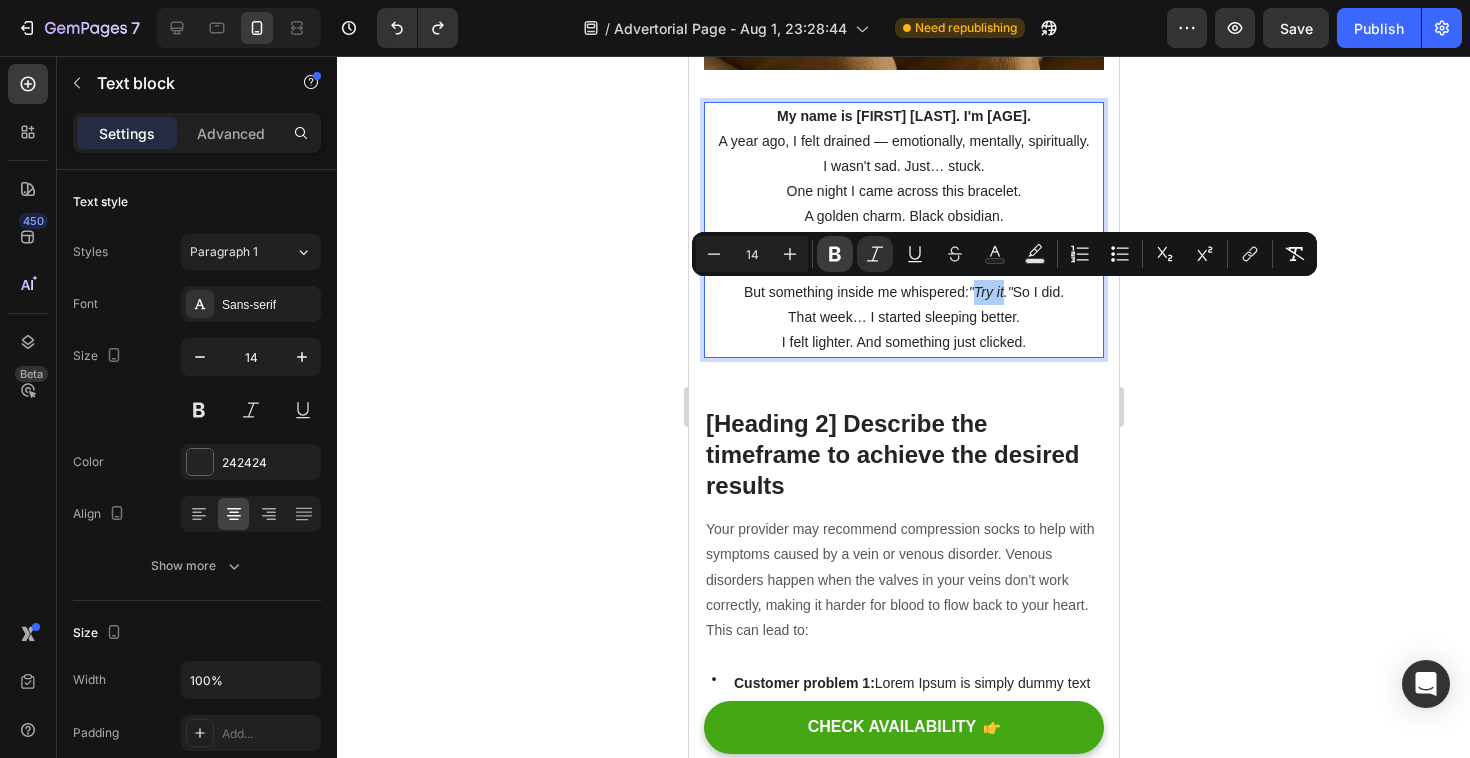 click 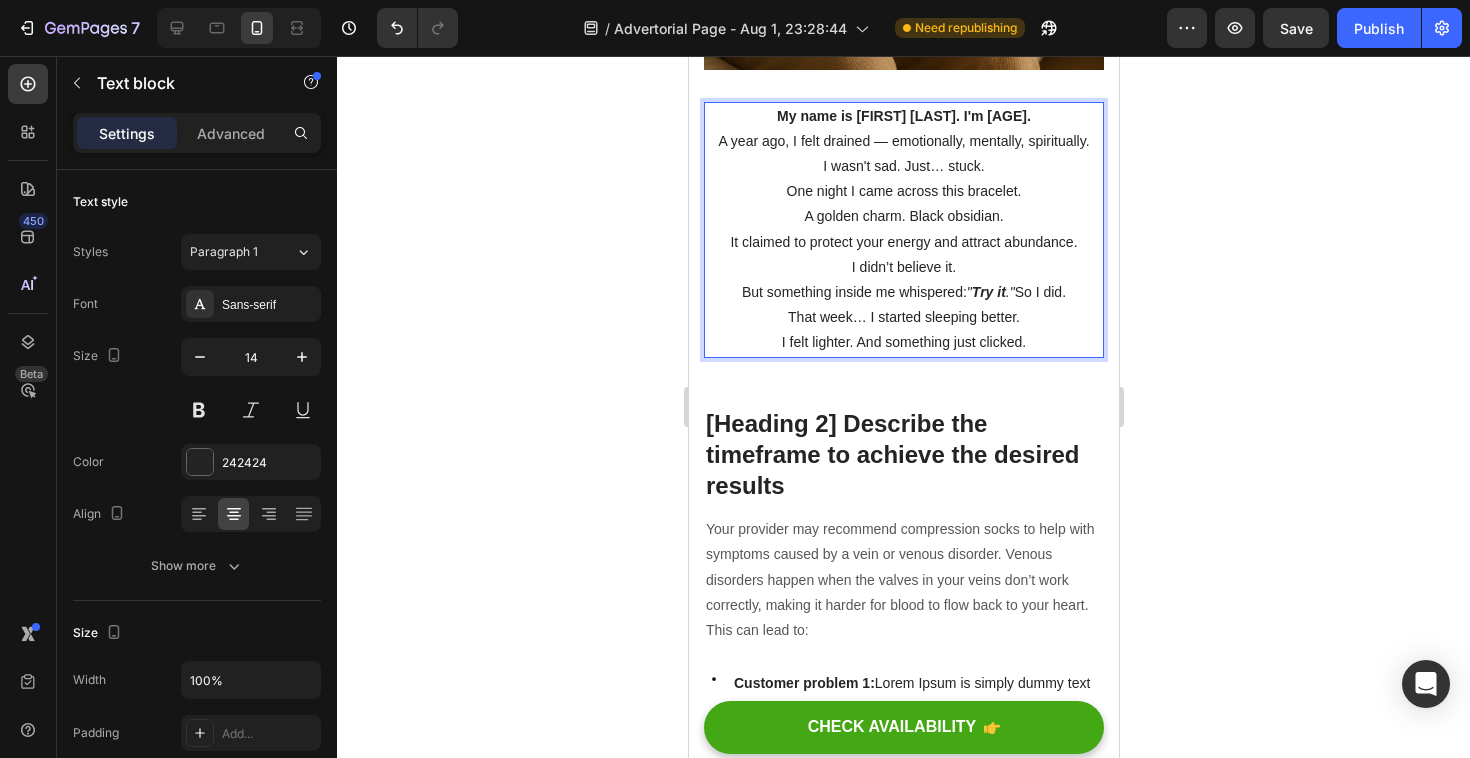 click on "" Try it ."" at bounding box center (990, 292) 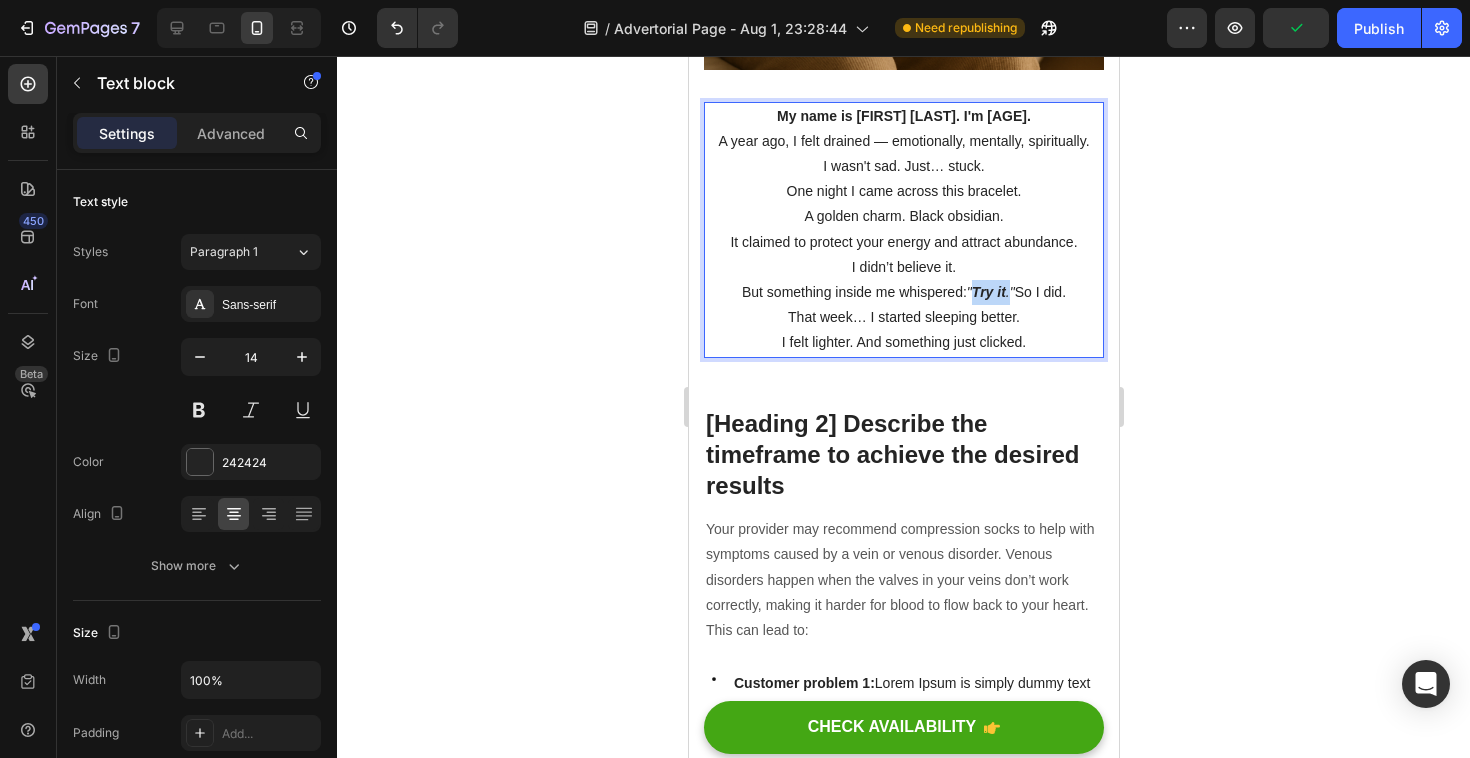 drag, startPoint x: 1007, startPoint y: 295, endPoint x: 975, endPoint y: 294, distance: 32.01562 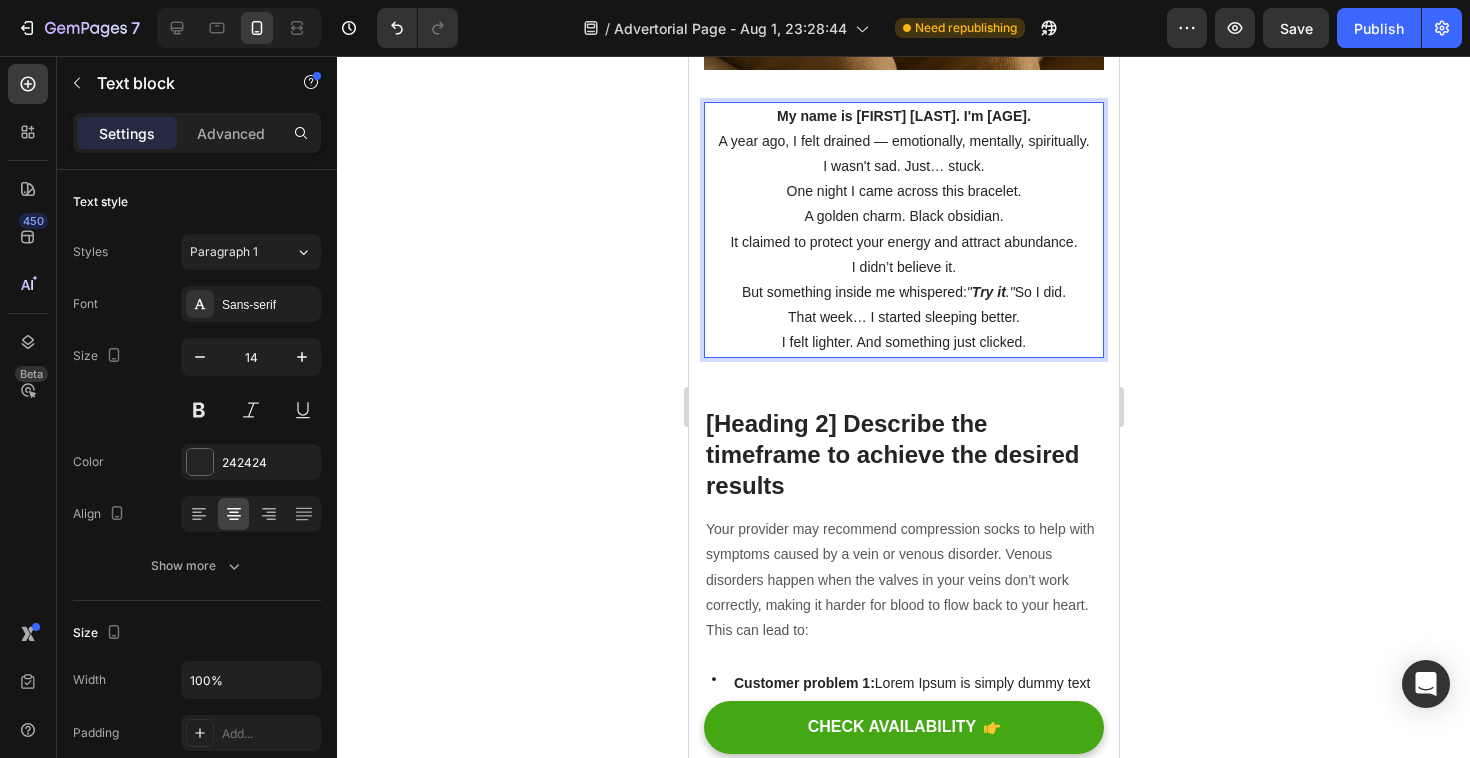 click on "" Try it ."" at bounding box center (990, 292) 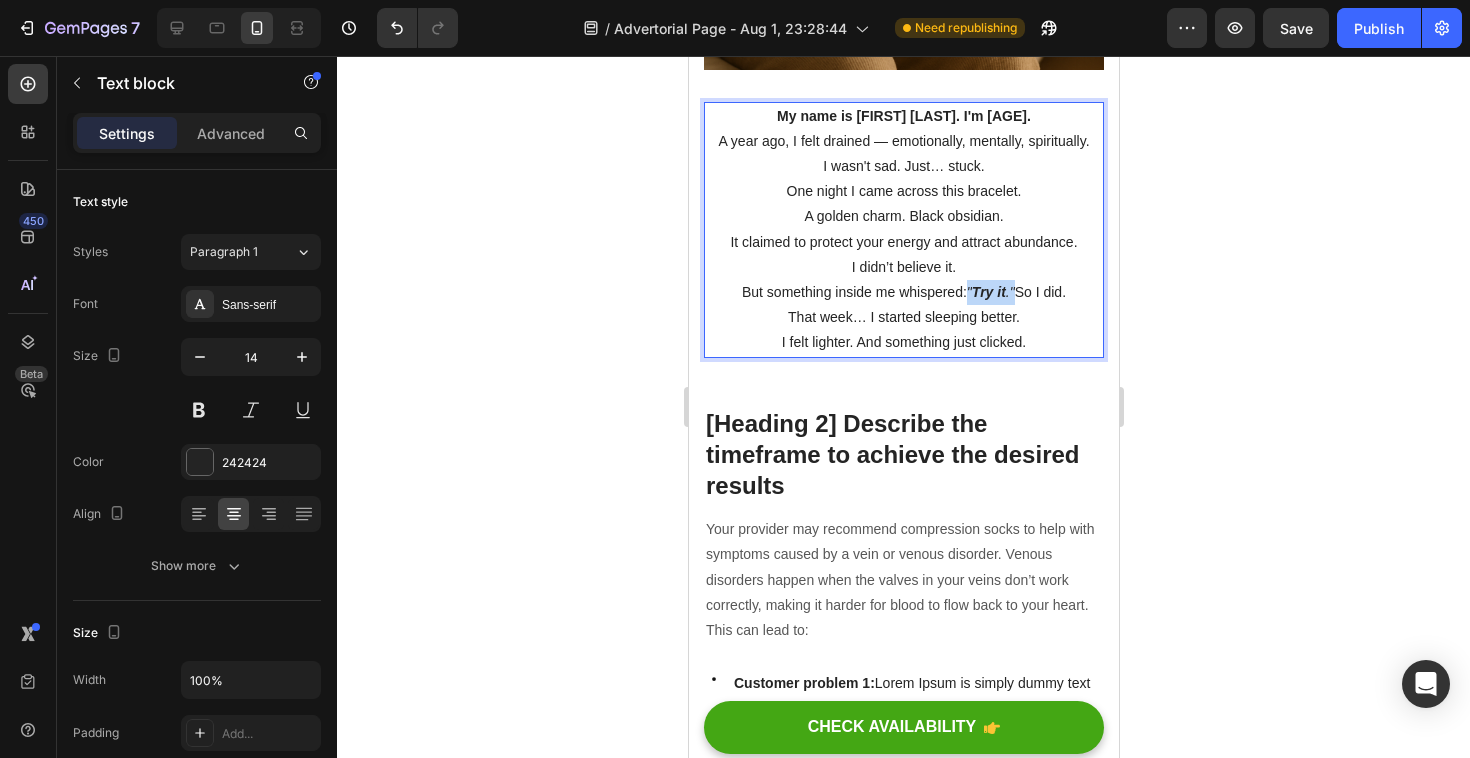 drag, startPoint x: 967, startPoint y: 289, endPoint x: 1009, endPoint y: 288, distance: 42.0119 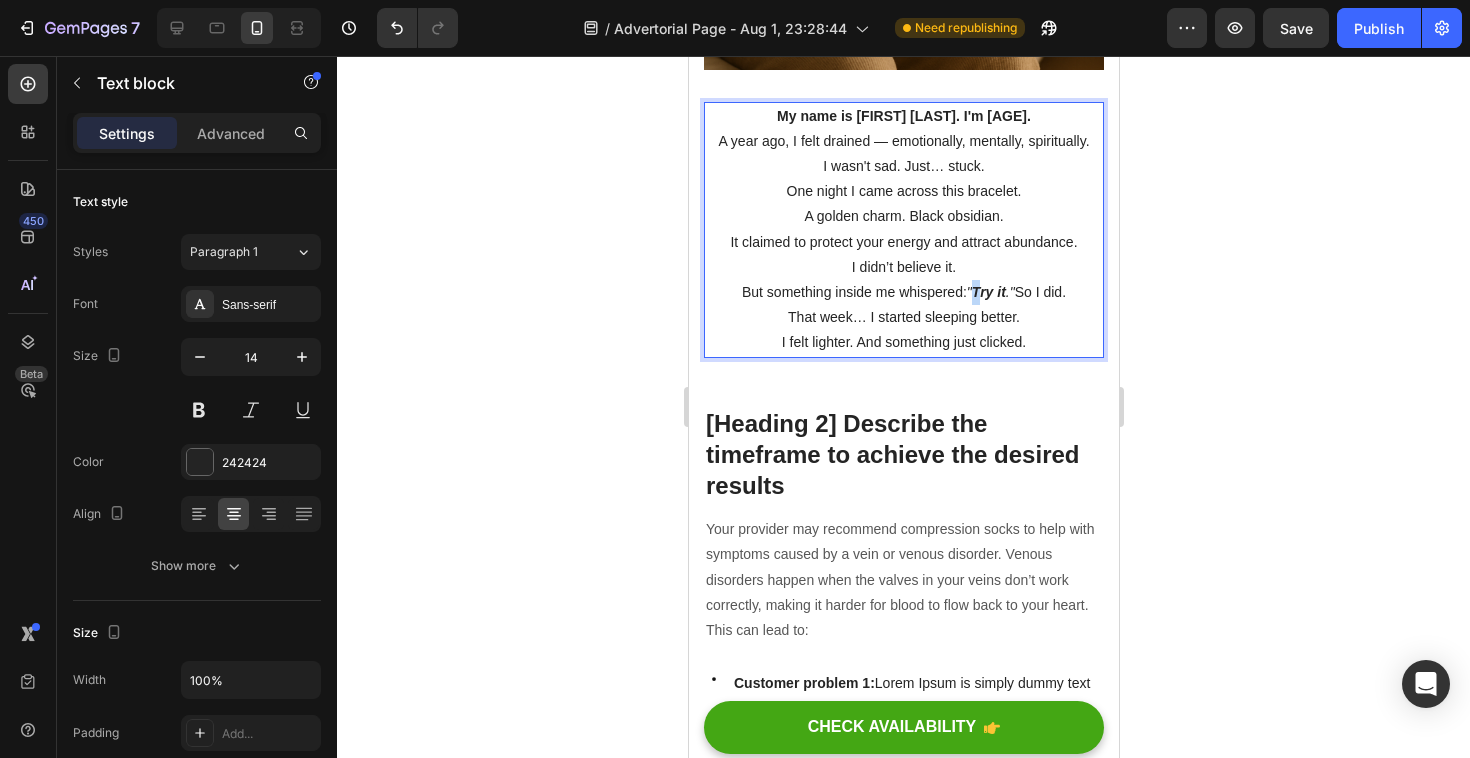 click on "" Try it ."" at bounding box center (990, 292) 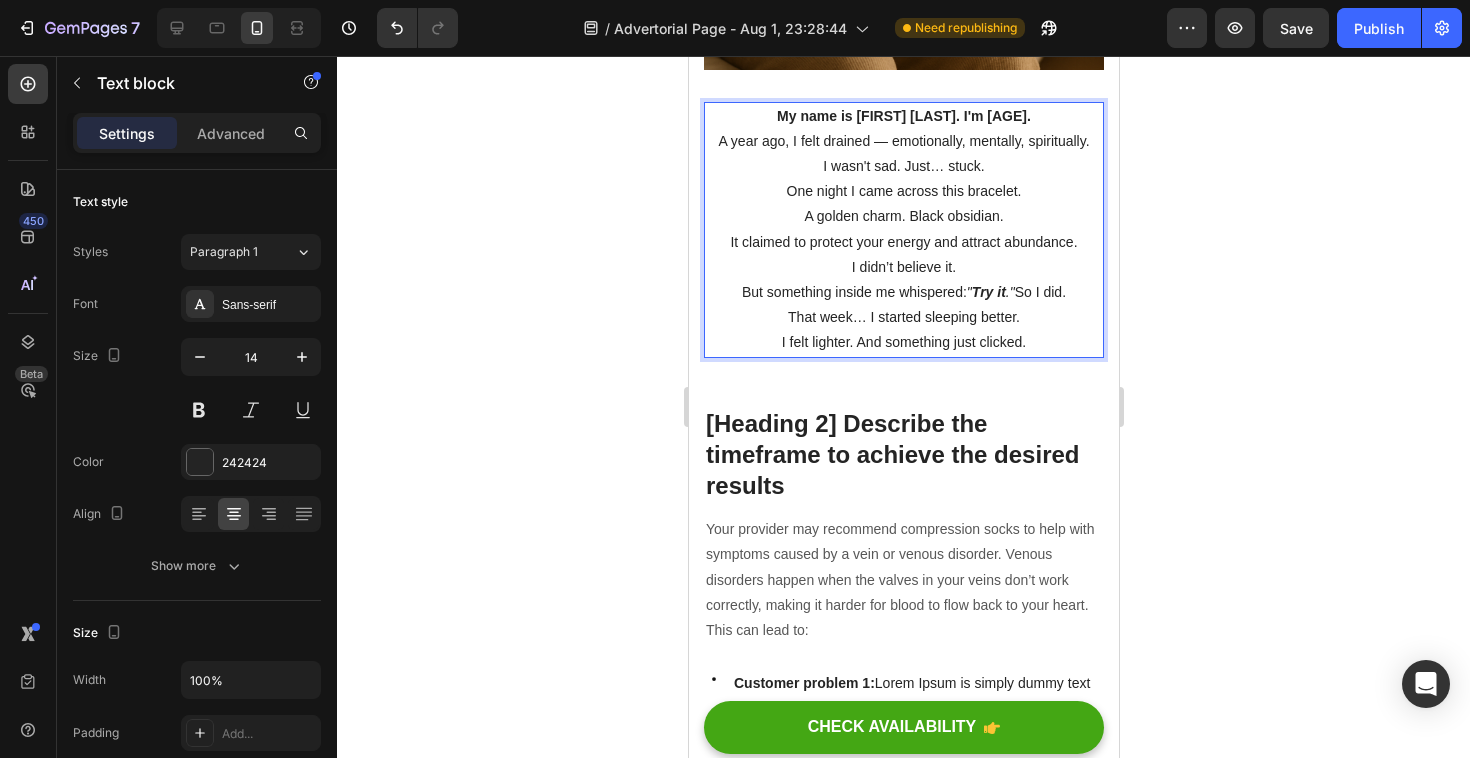 click on "But something inside me whispered:  " Try it ."  So I did." at bounding box center (903, 292) 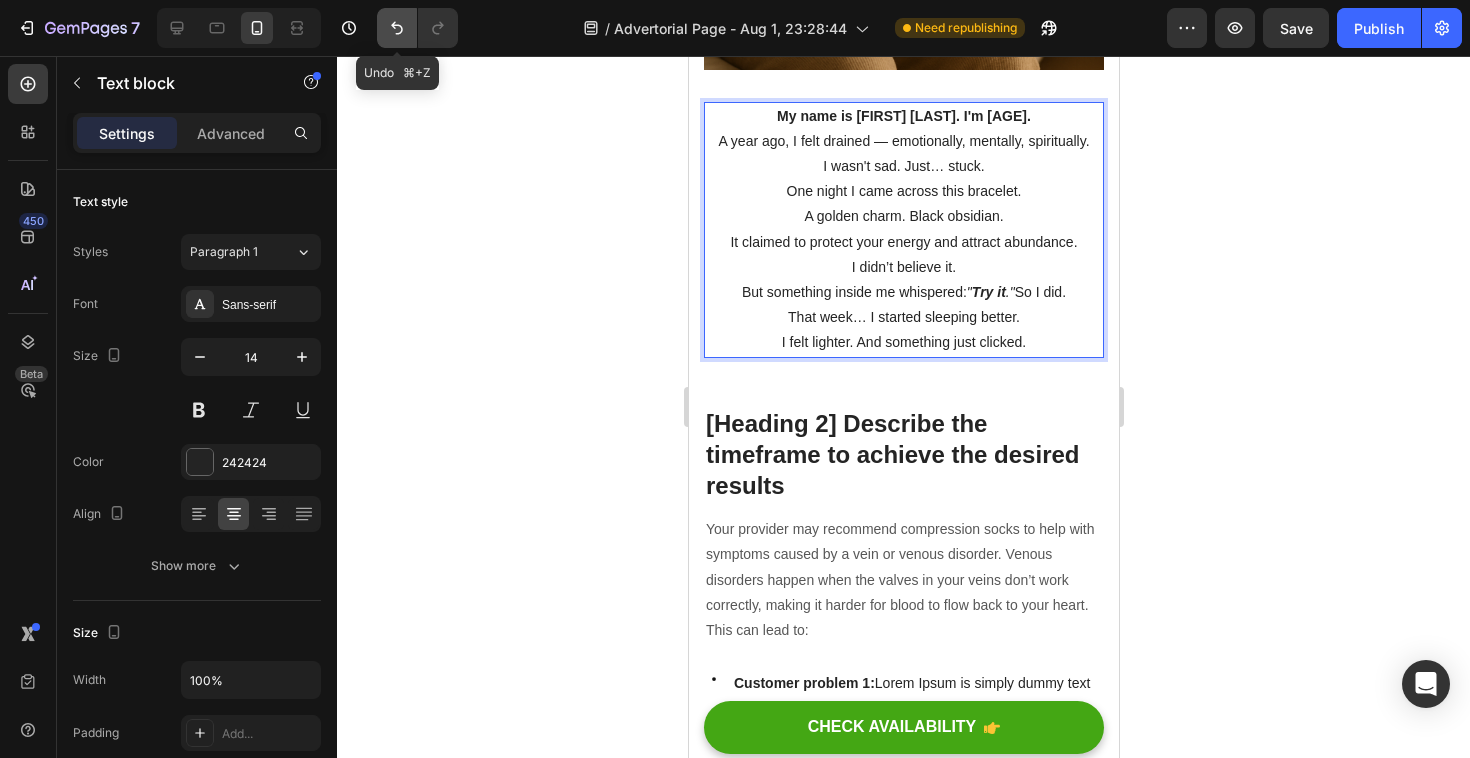 click 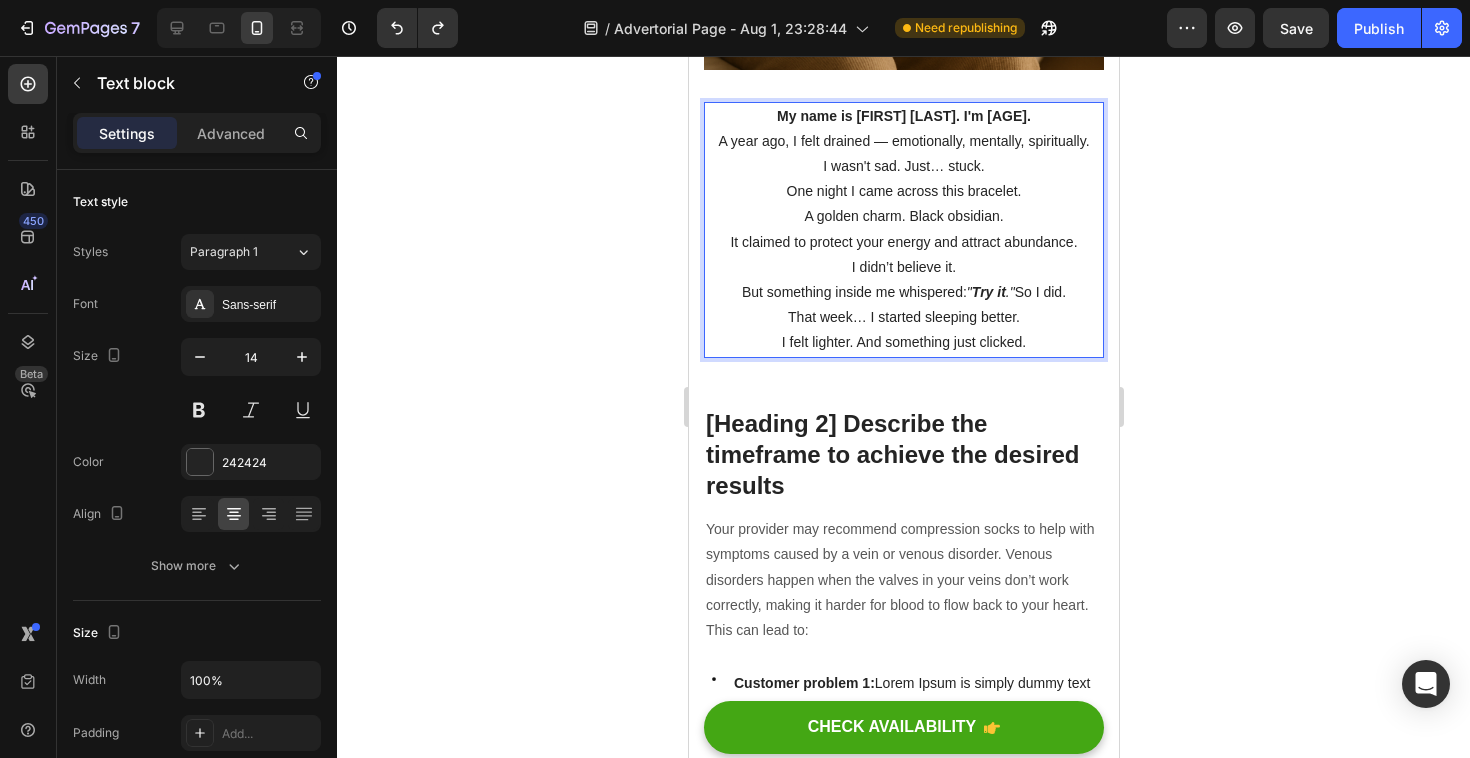 click on "But something inside me whispered:  " Try it ."  So I did." at bounding box center (903, 292) 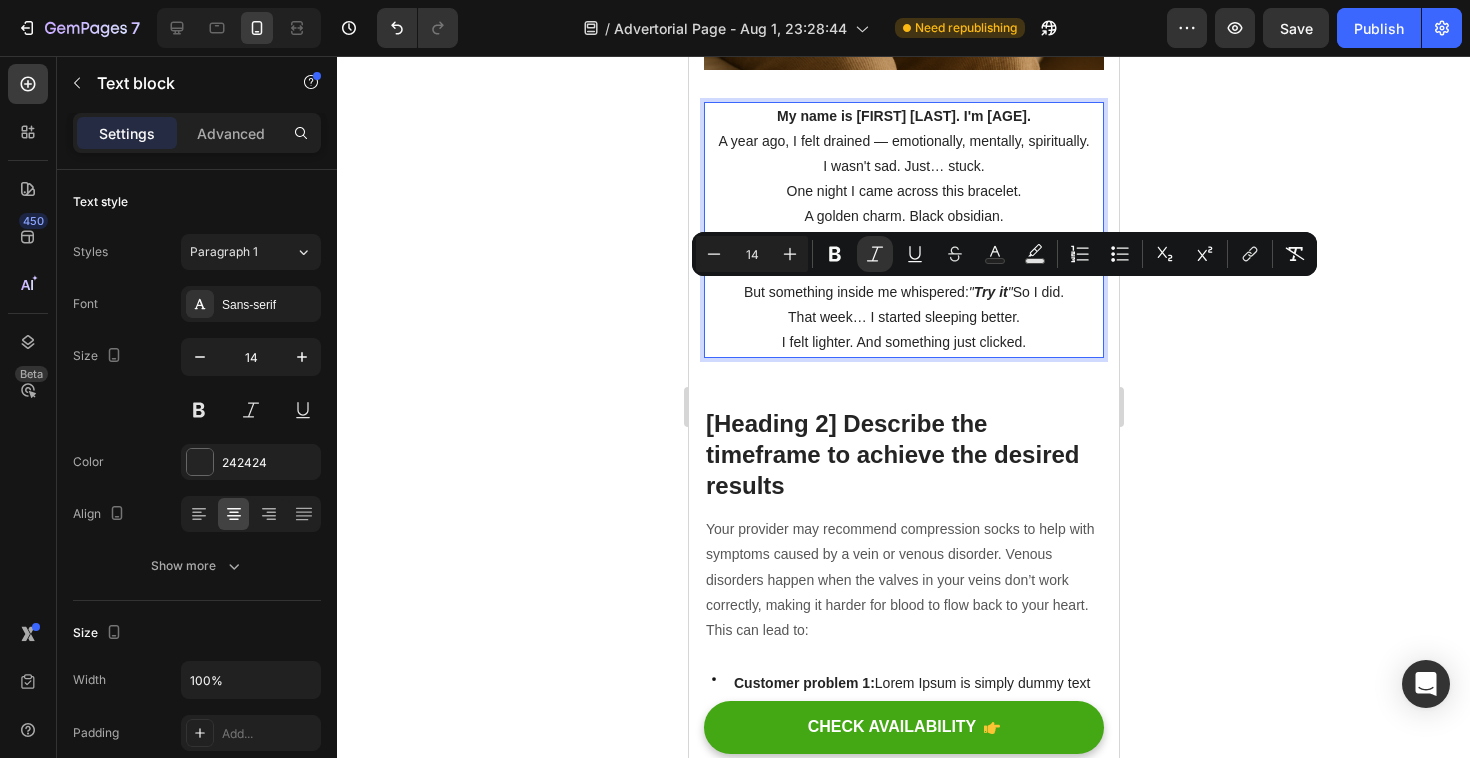 drag, startPoint x: 1014, startPoint y: 294, endPoint x: 970, endPoint y: 293, distance: 44.011364 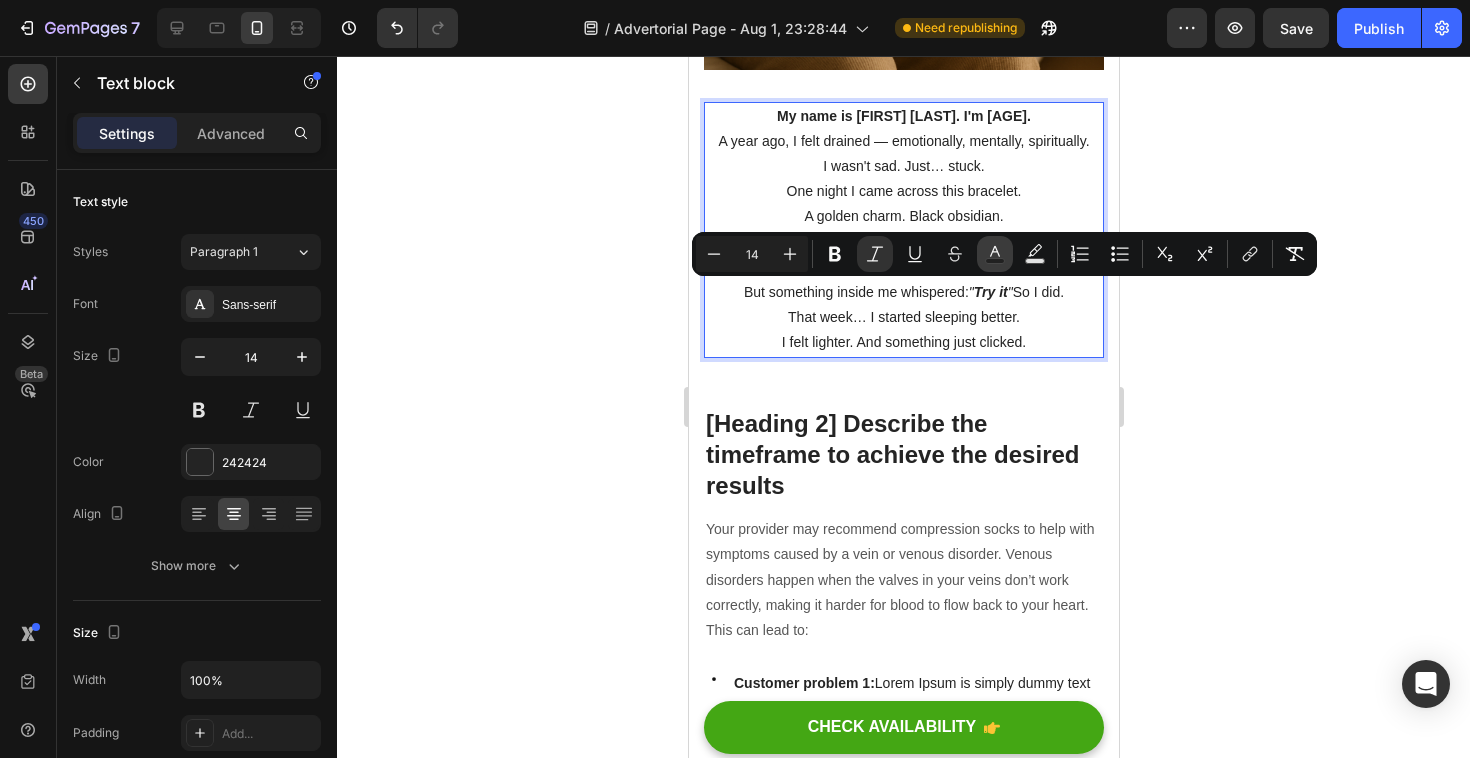click 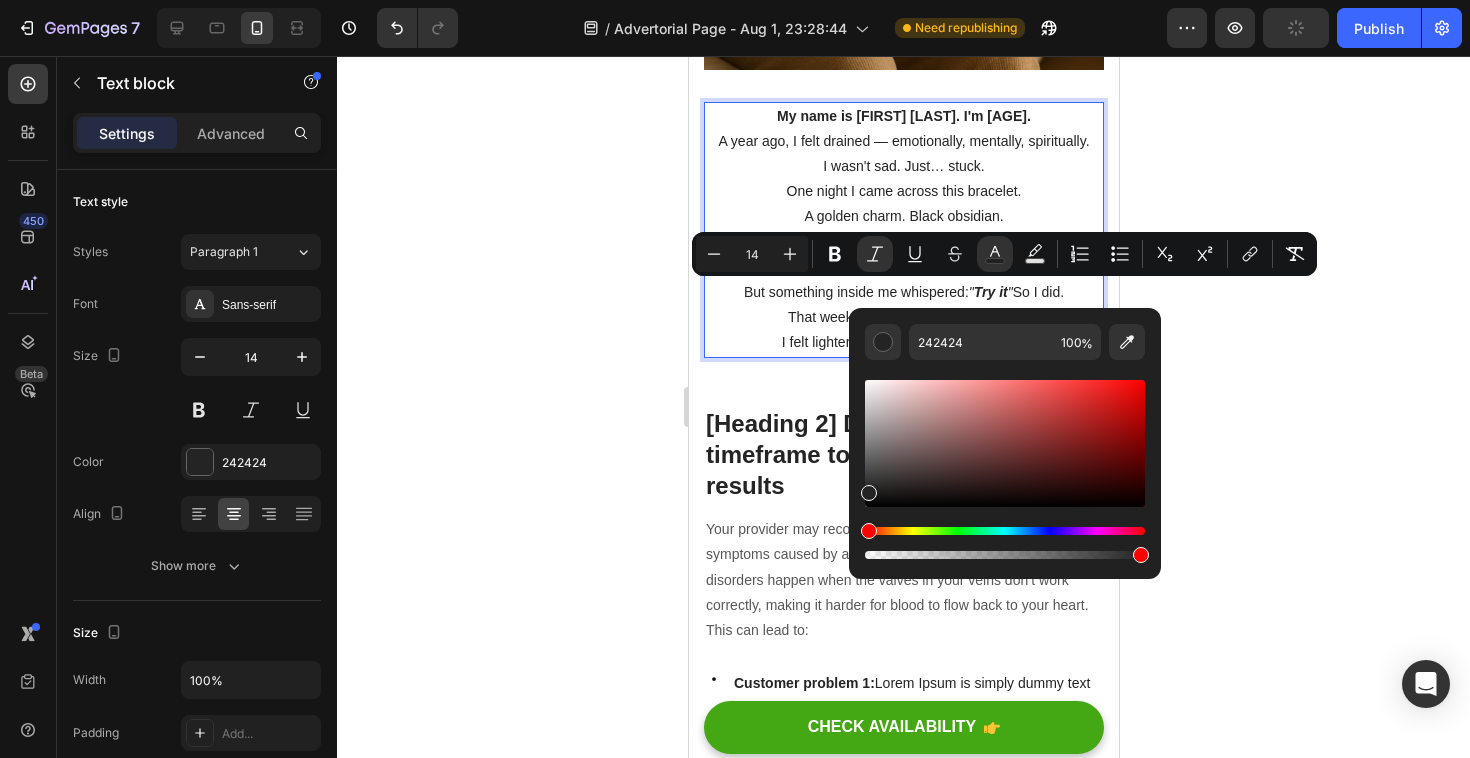 click at bounding box center [1005, 531] 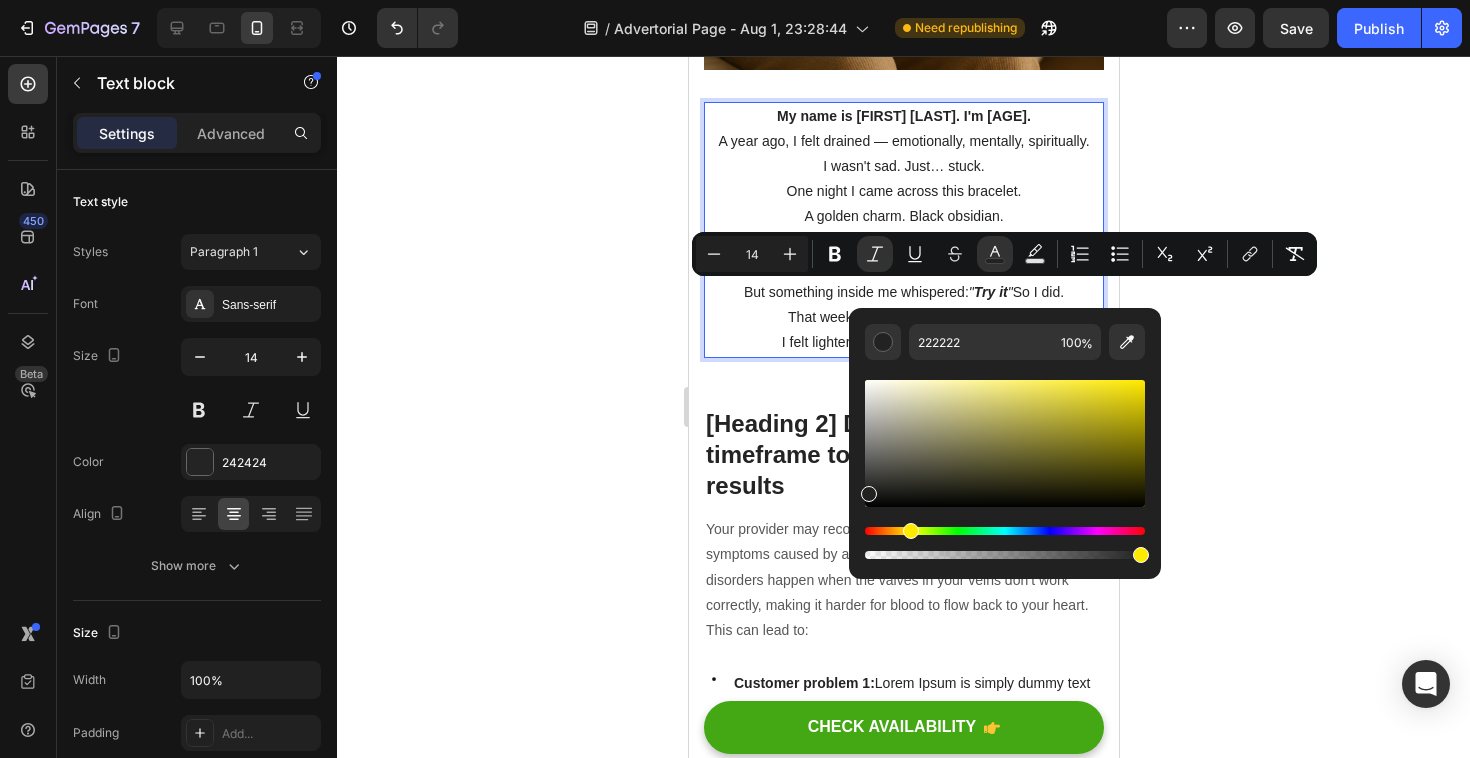 type on "212121" 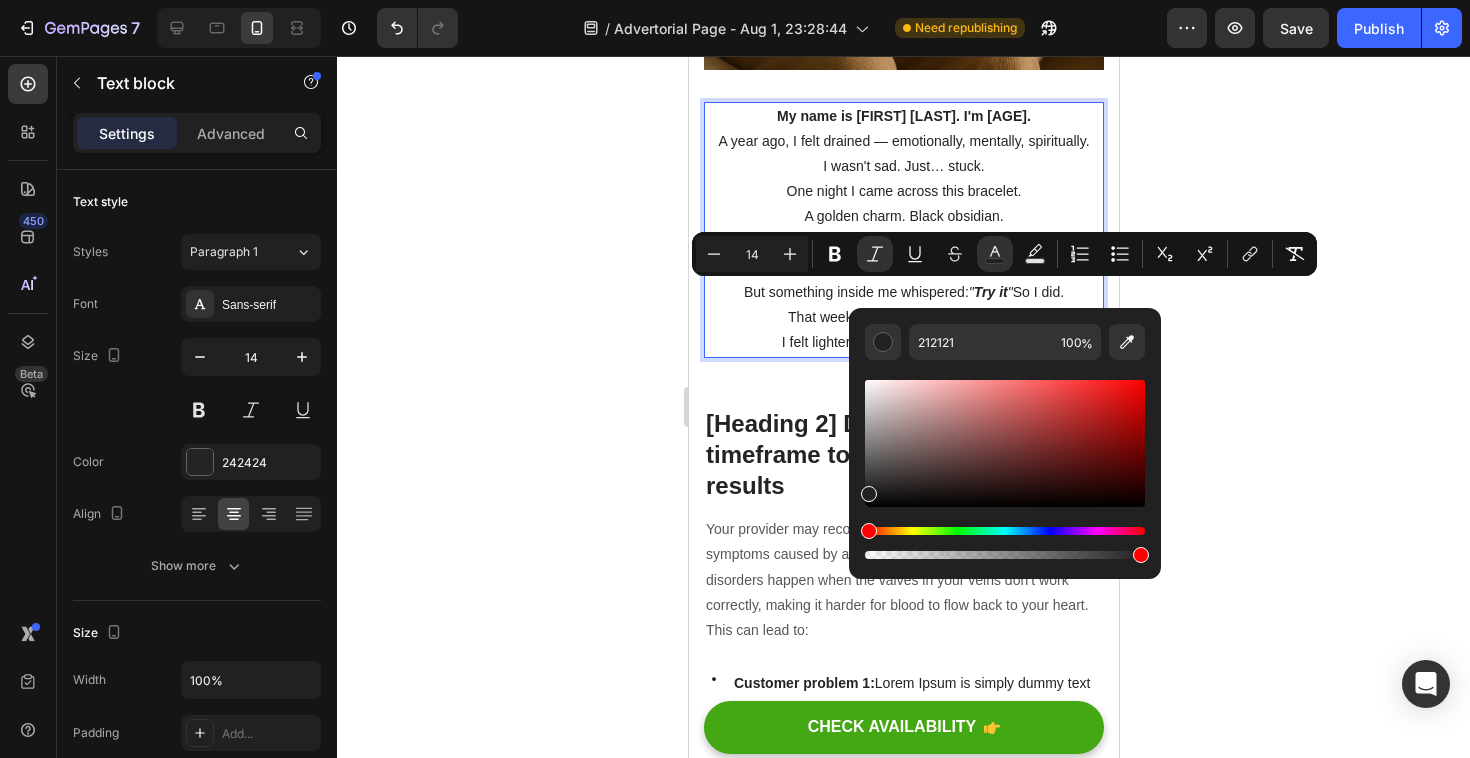 drag, startPoint x: 868, startPoint y: 527, endPoint x: 908, endPoint y: 522, distance: 40.311287 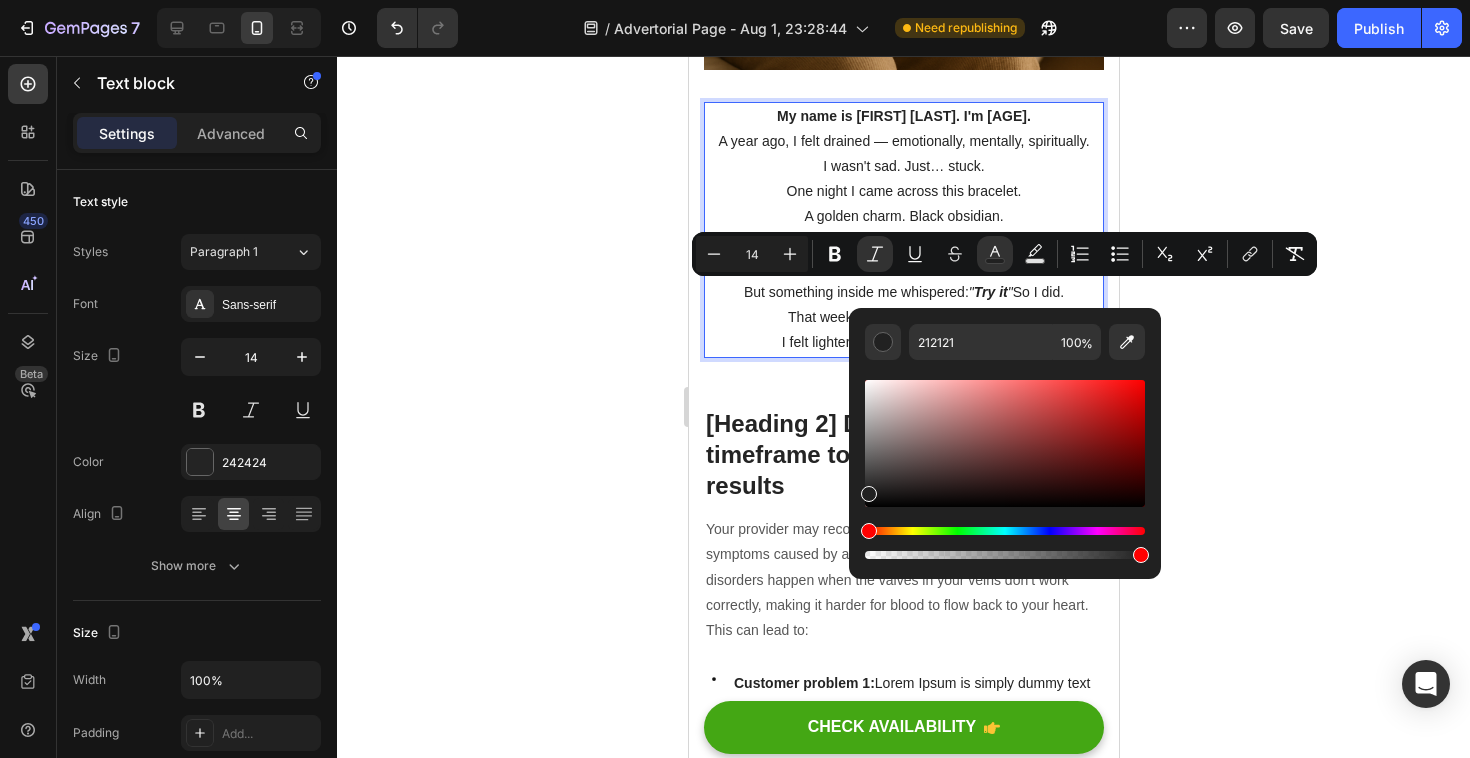 click at bounding box center [1005, 469] 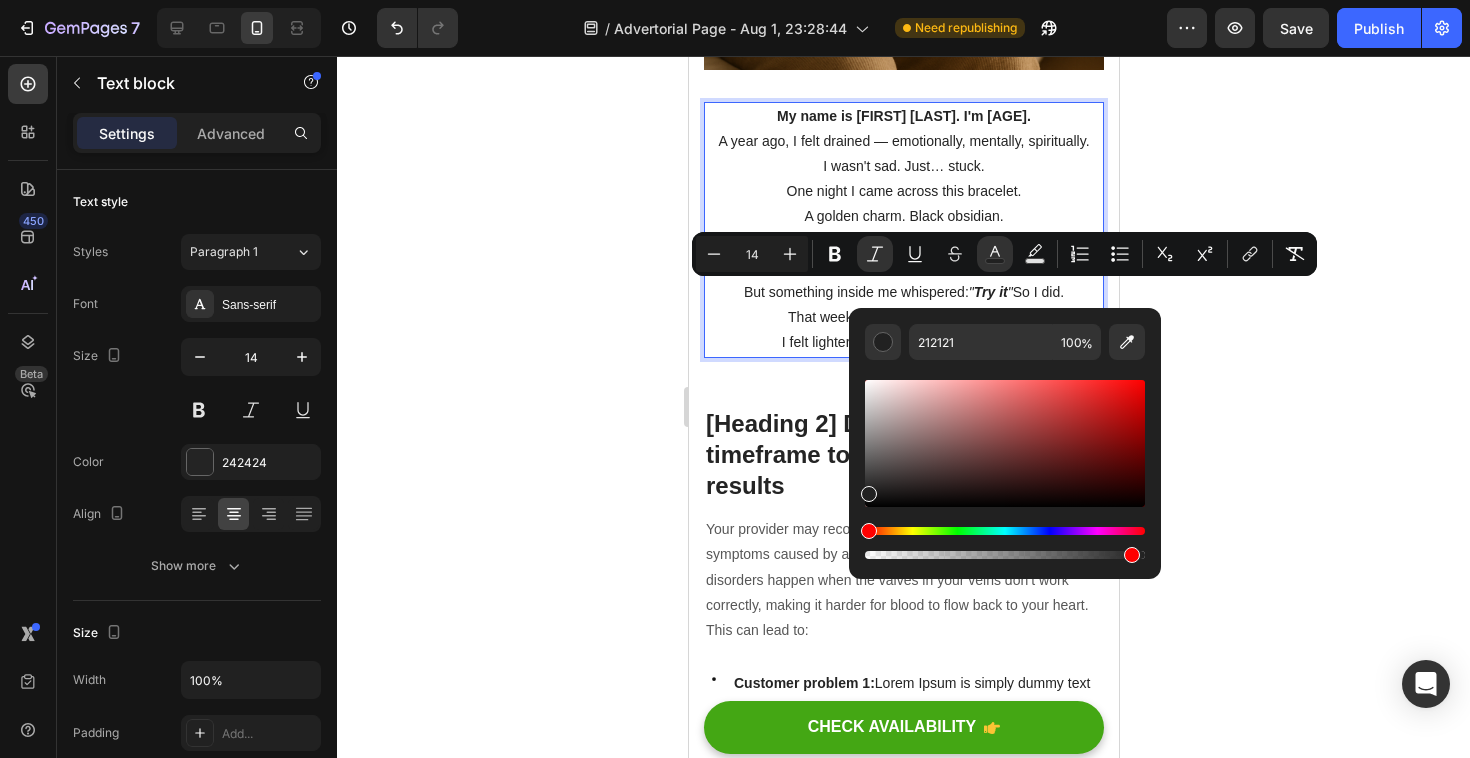 drag, startPoint x: 1144, startPoint y: 552, endPoint x: 1104, endPoint y: 552, distance: 40 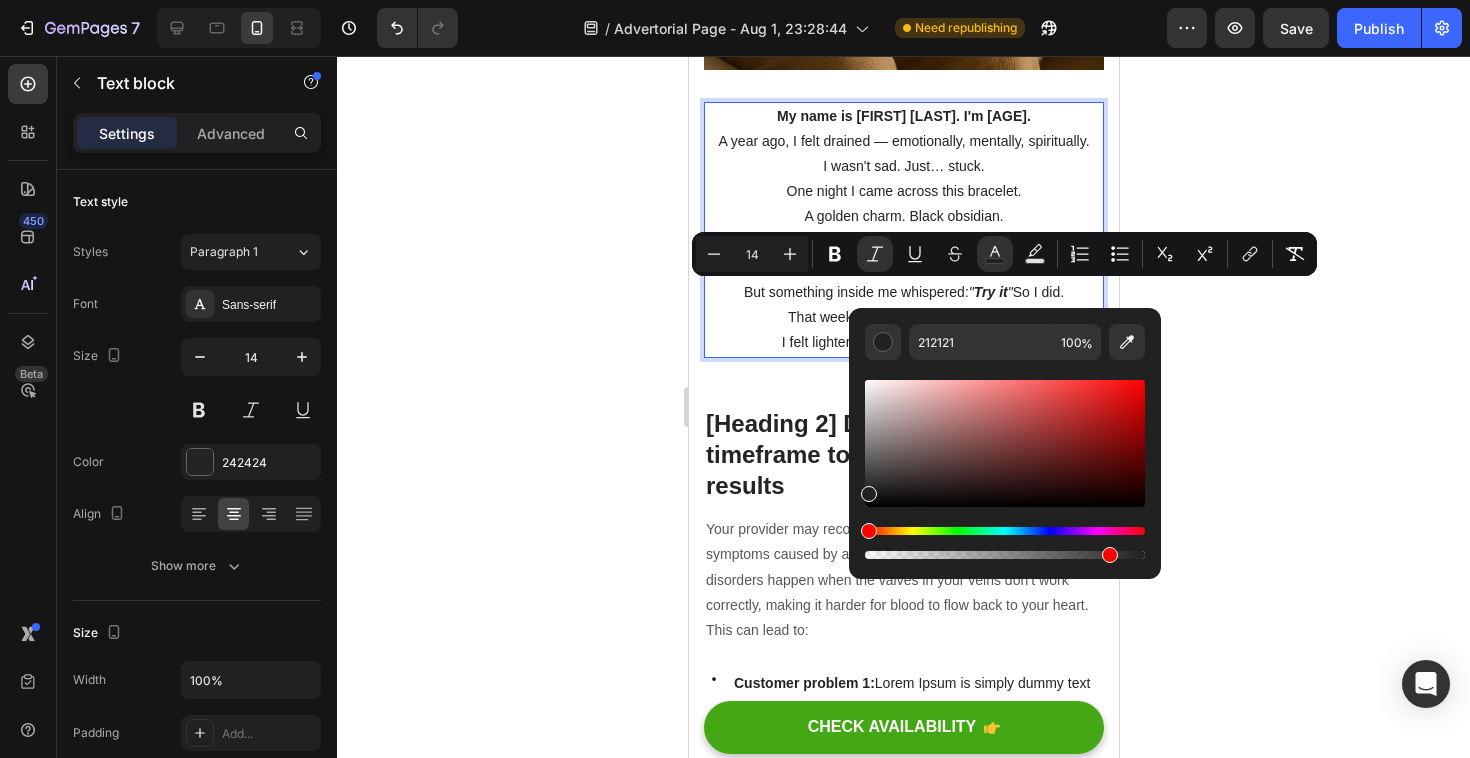 type on "86" 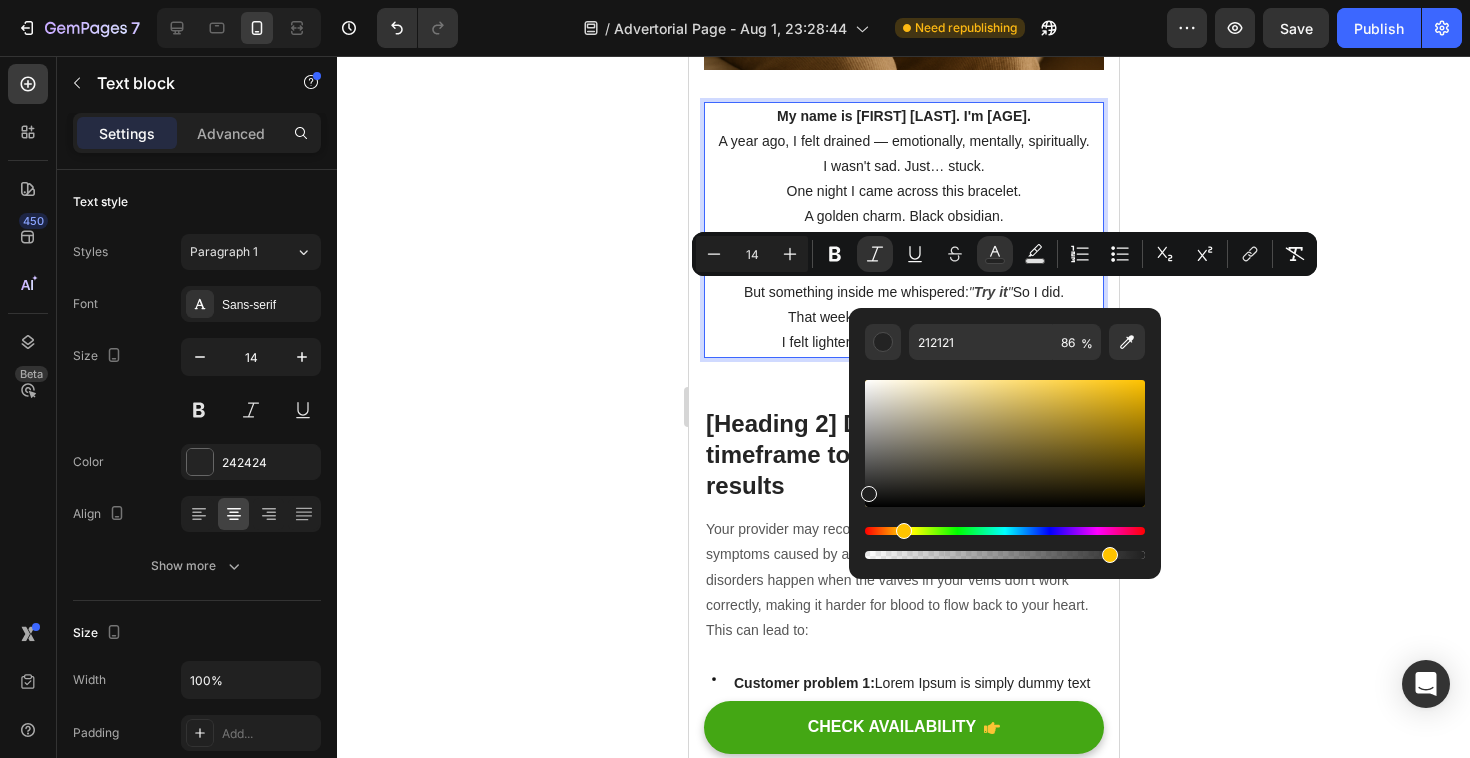 drag, startPoint x: 870, startPoint y: 529, endPoint x: 900, endPoint y: 529, distance: 30 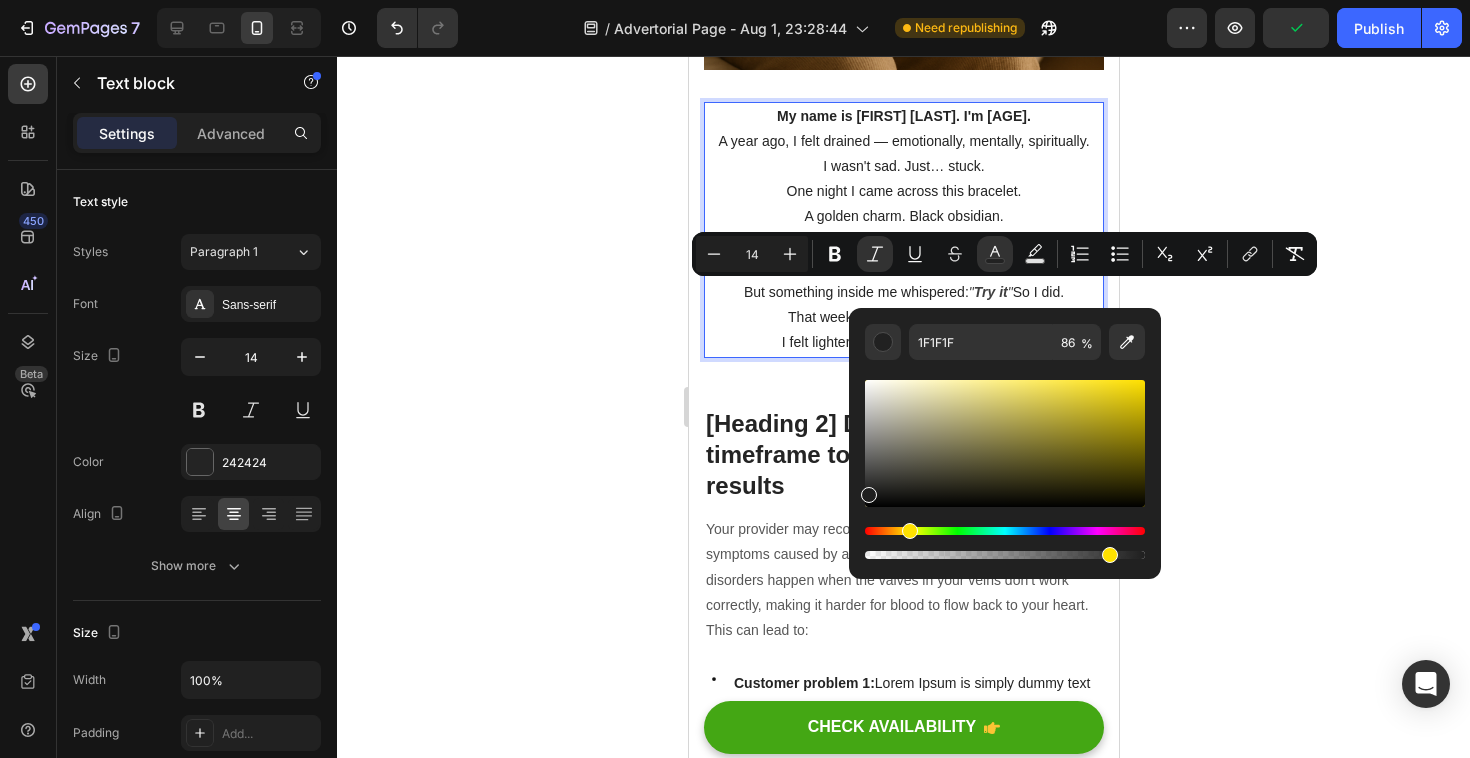 drag, startPoint x: 860, startPoint y: 529, endPoint x: 906, endPoint y: 528, distance: 46.010868 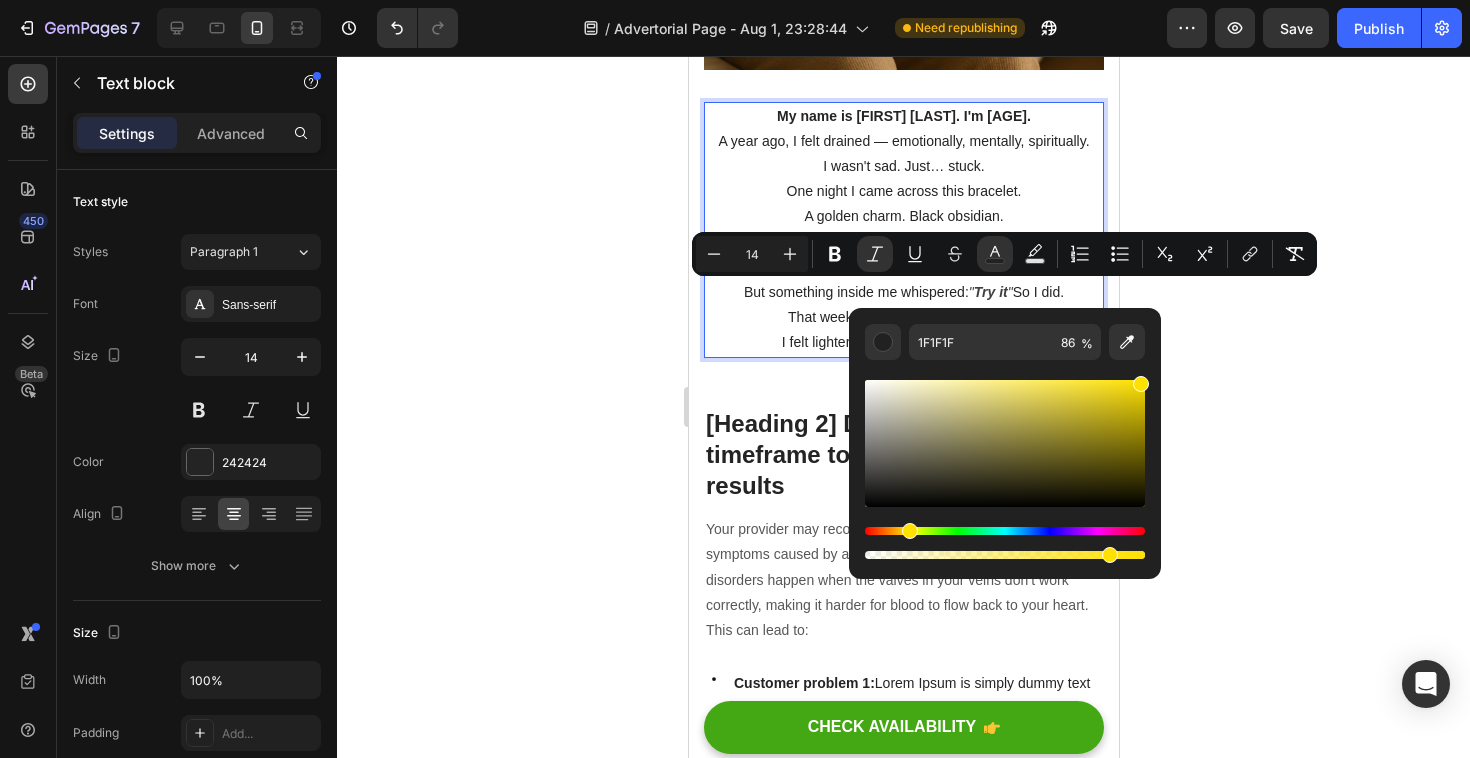 drag, startPoint x: 867, startPoint y: 498, endPoint x: 1166, endPoint y: 349, distance: 334.06885 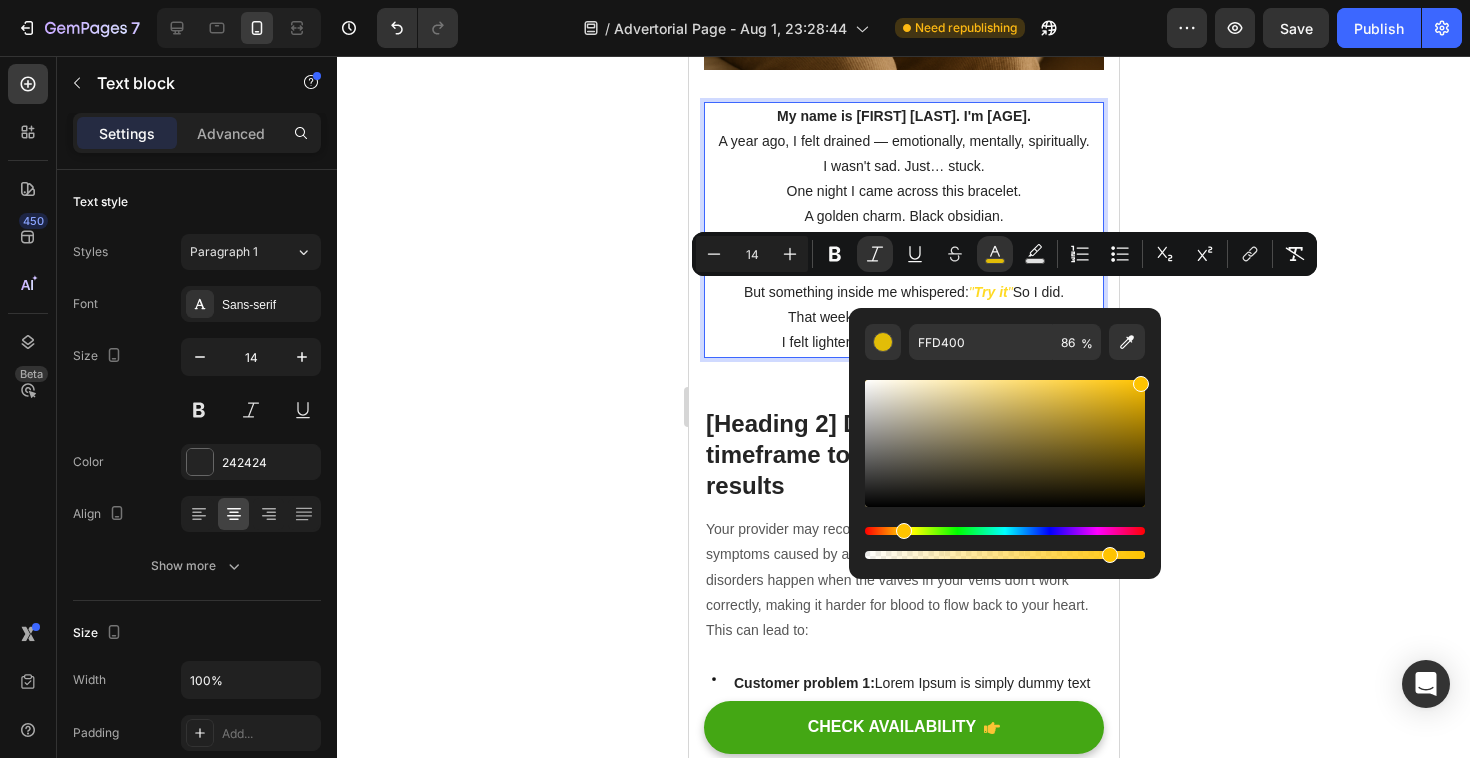 type on "FFC300" 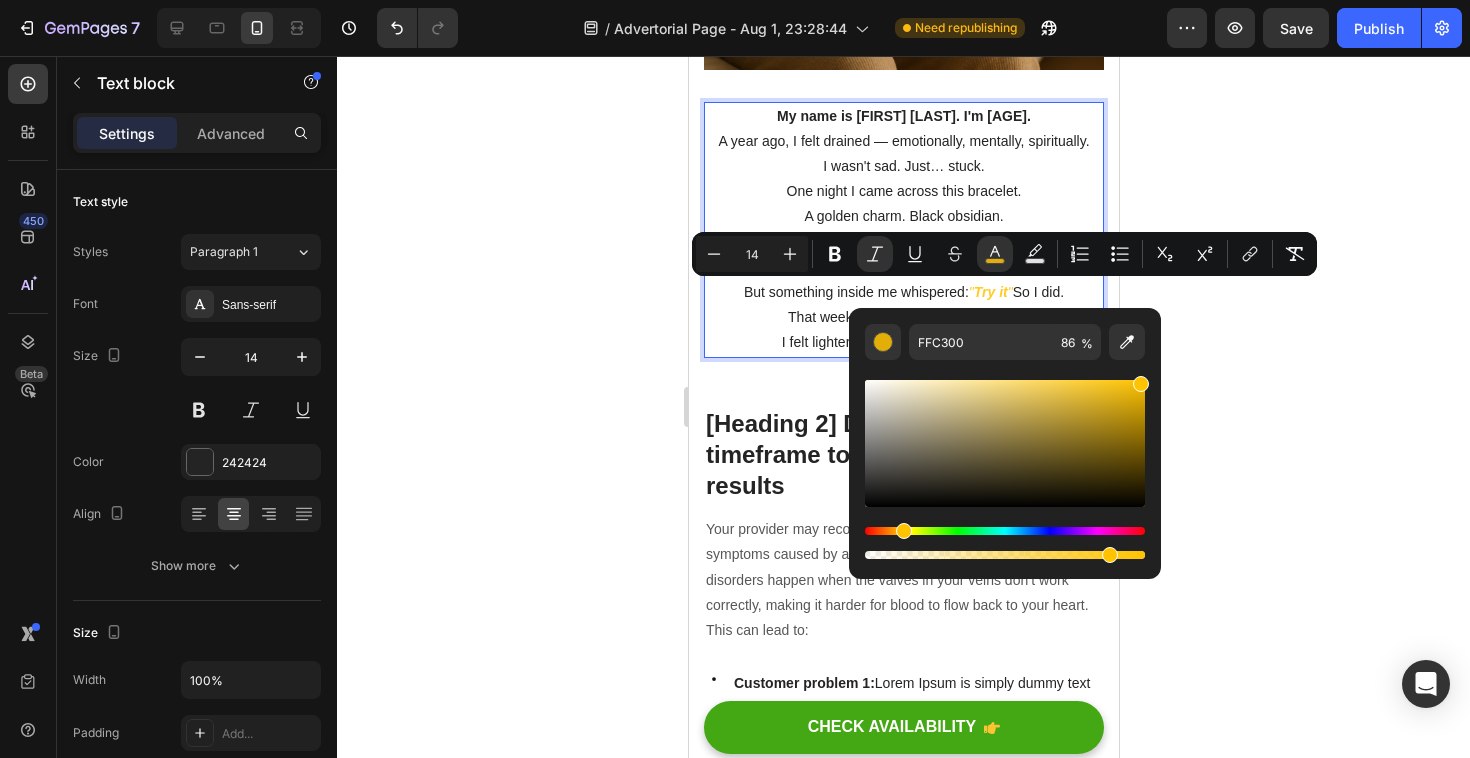 click at bounding box center [904, 531] 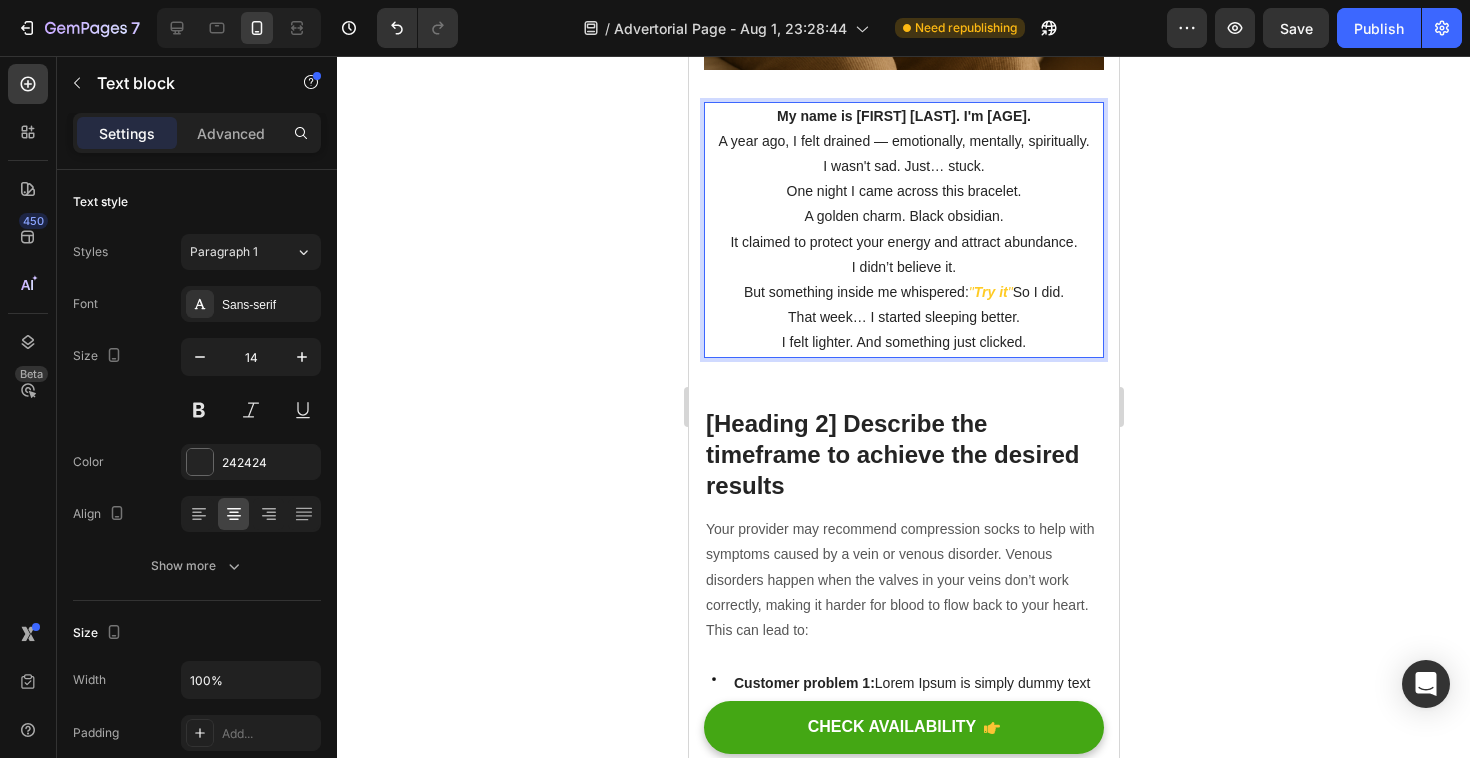 click on "But something inside me whispered:  " Try it "  So I did." at bounding box center [903, 292] 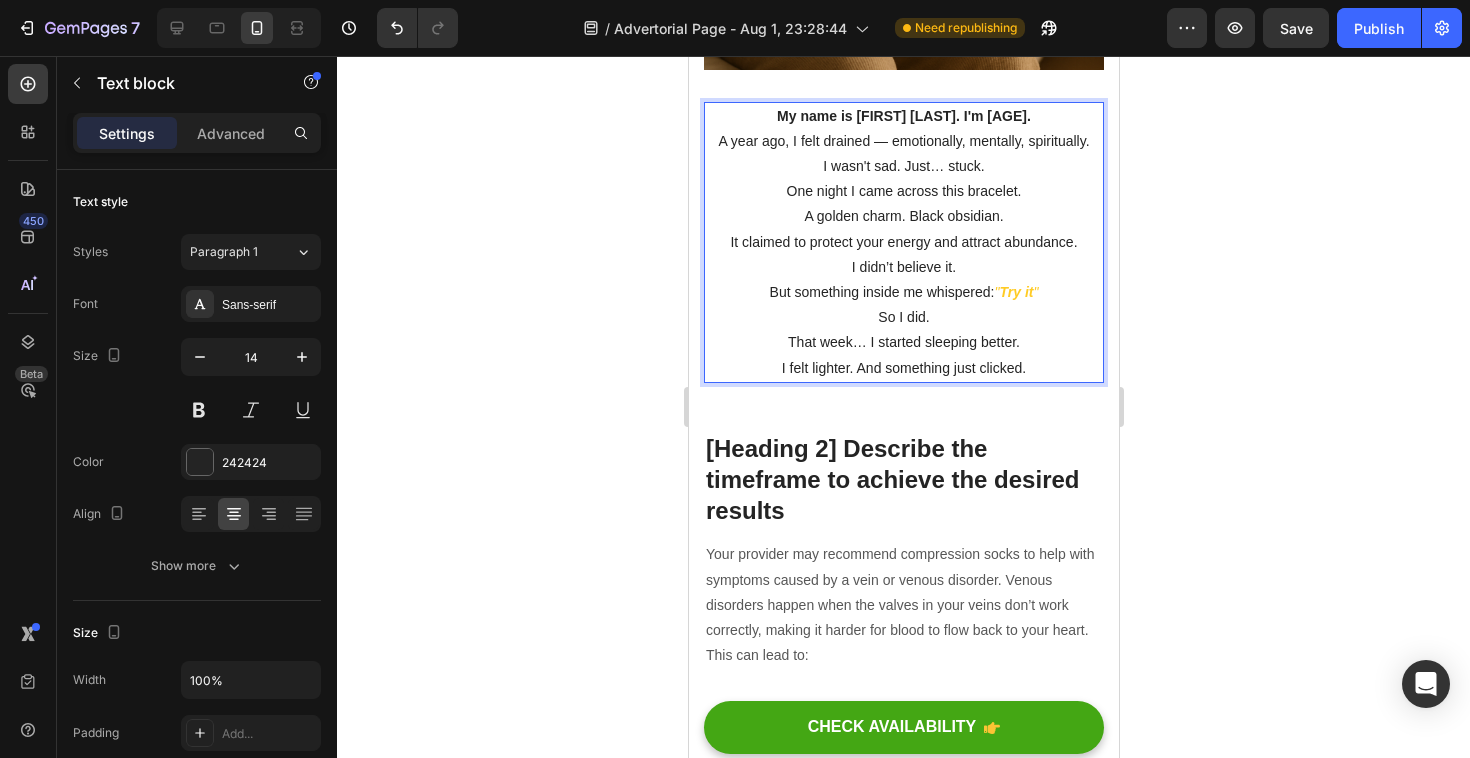 click on "That week… I started sleeping better. I felt lighter. And something just clicked." at bounding box center (903, 355) 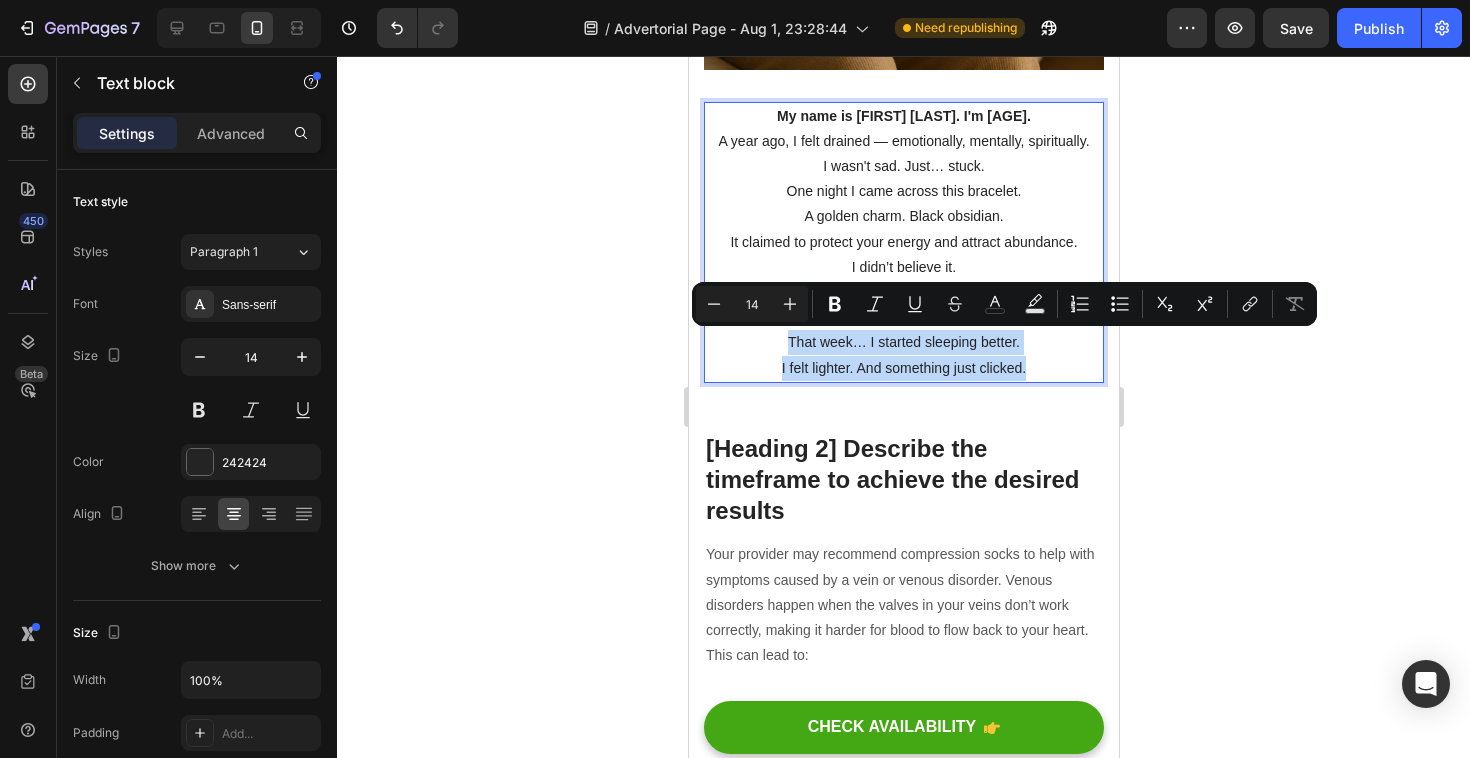 drag, startPoint x: 787, startPoint y: 340, endPoint x: 1040, endPoint y: 371, distance: 254.89214 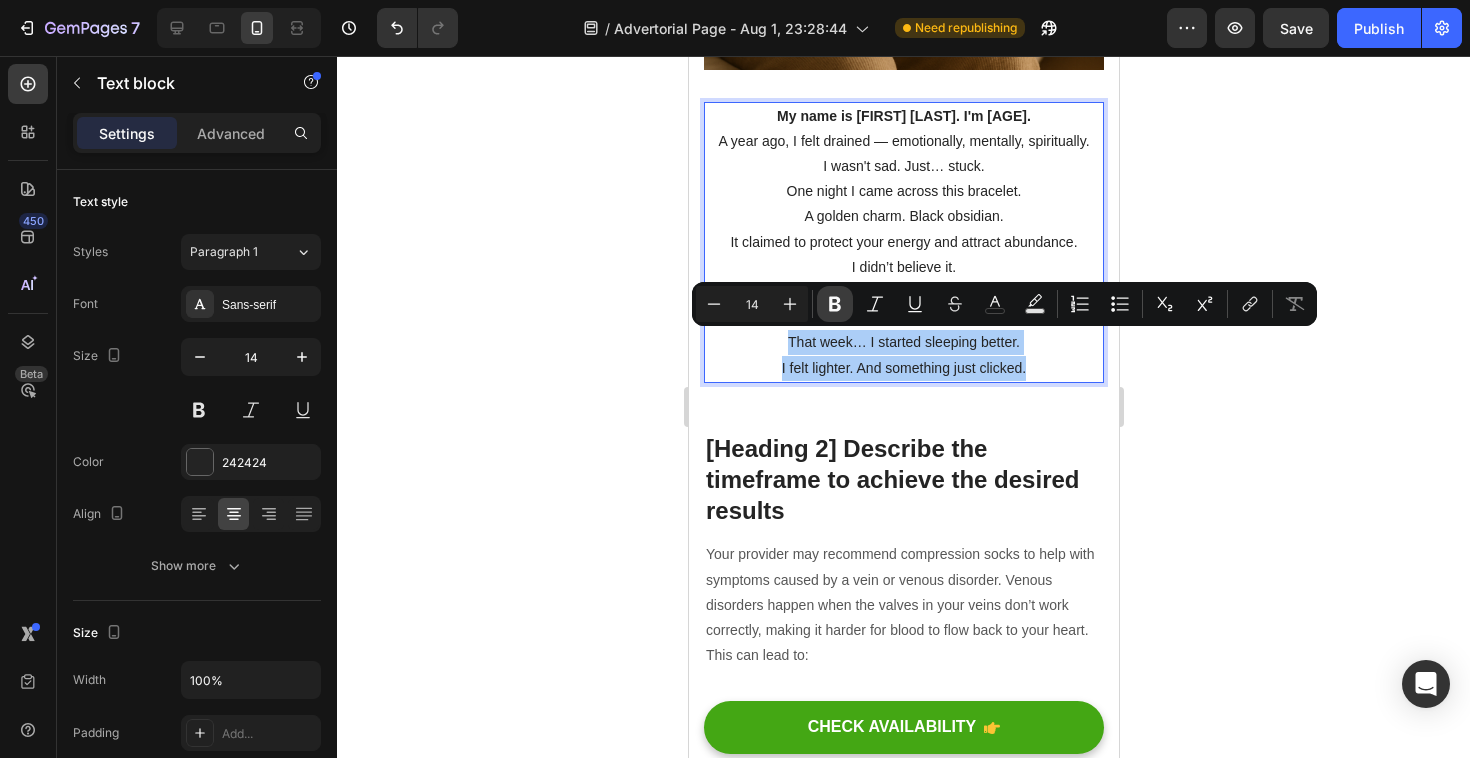 click 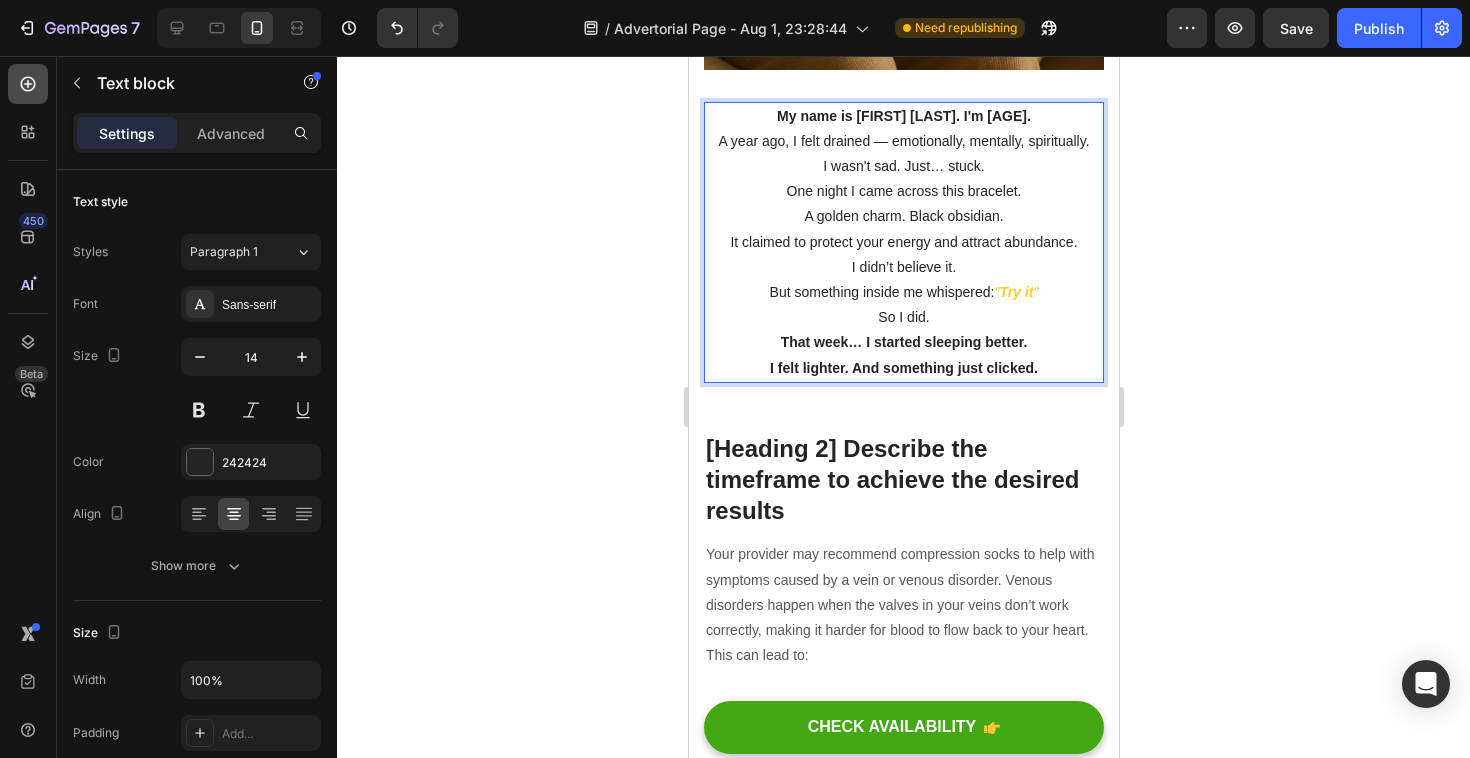 click 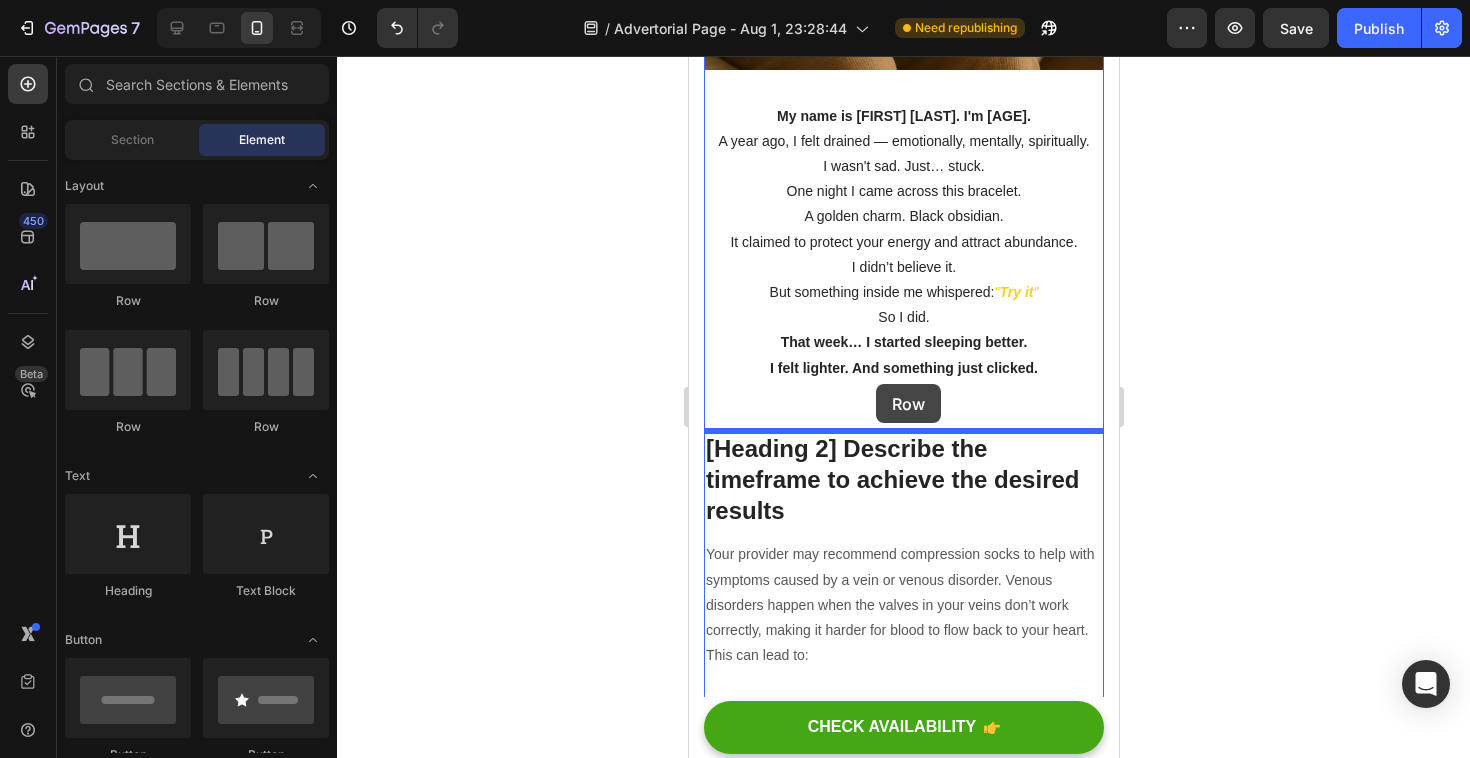drag, startPoint x: 842, startPoint y: 308, endPoint x: 874, endPoint y: 386, distance: 84.30895 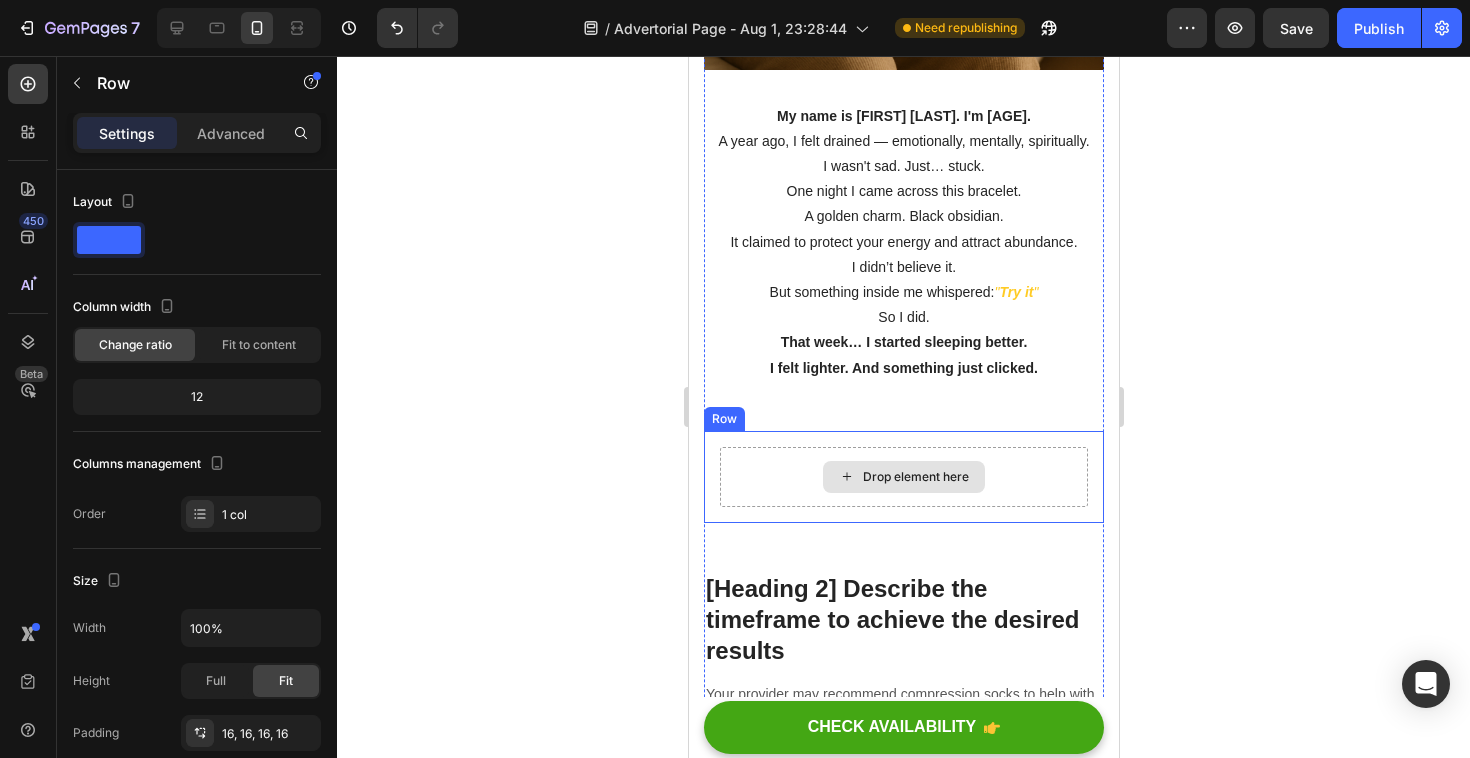 click on "Drop element here" at bounding box center [903, 477] 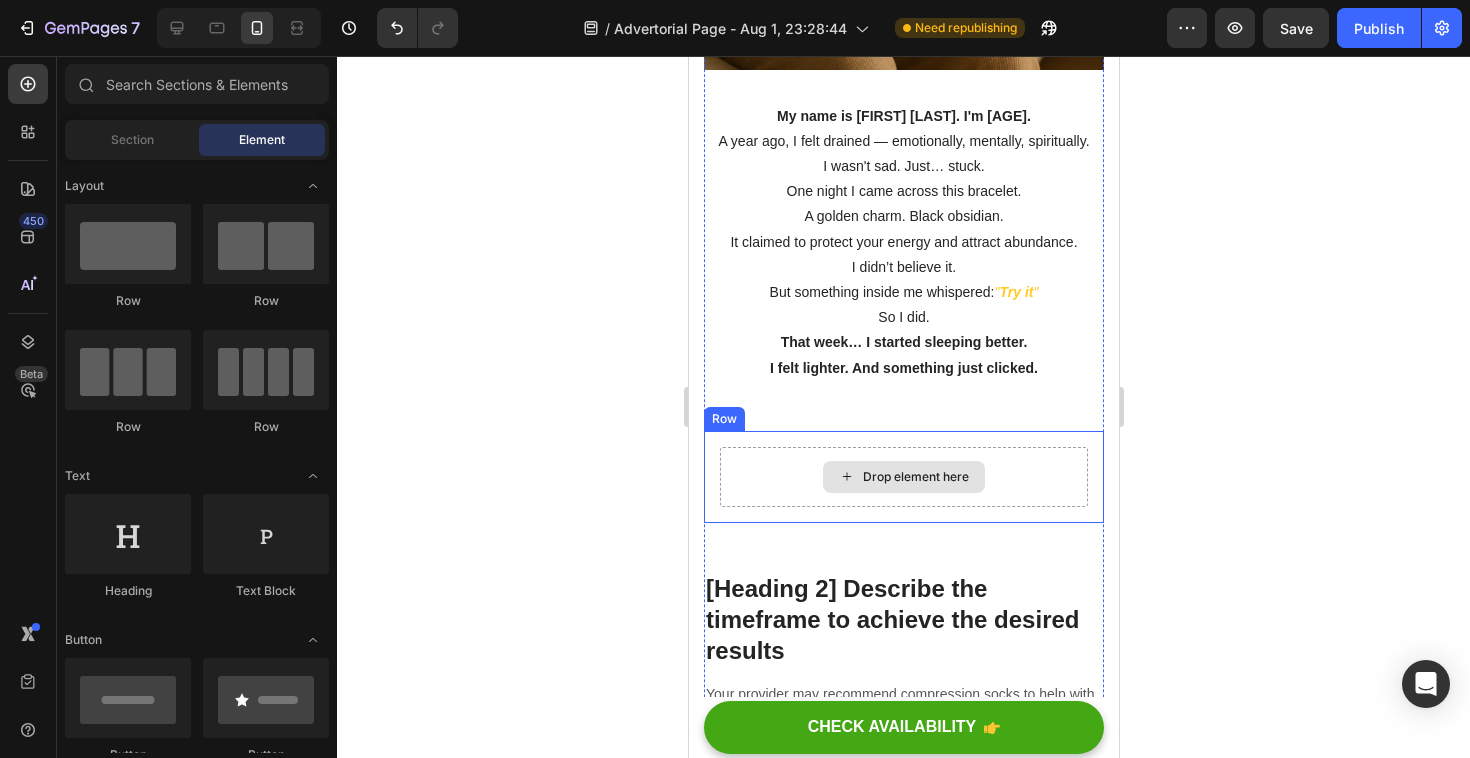 click on "Drop element here" at bounding box center (903, 477) 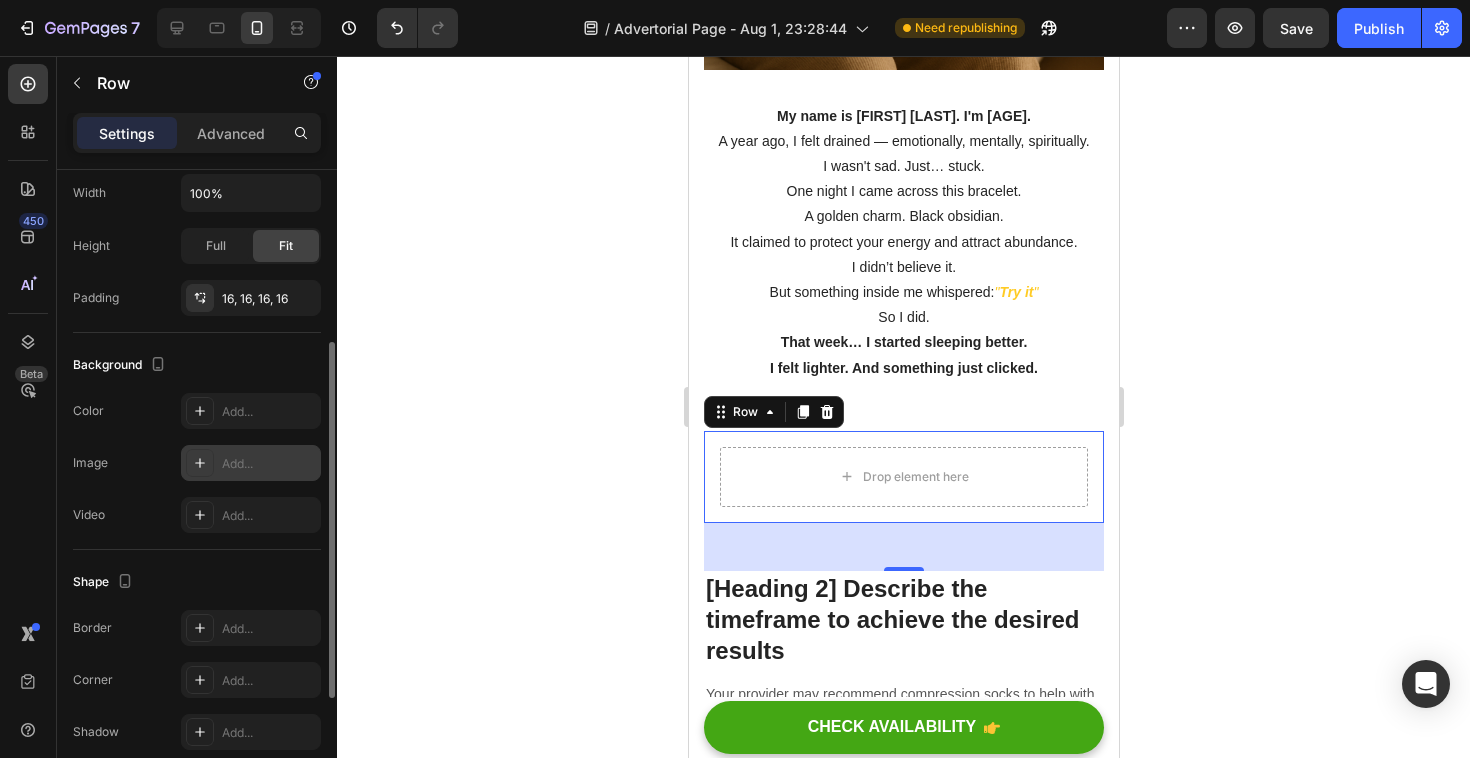 scroll, scrollTop: 446, scrollLeft: 0, axis: vertical 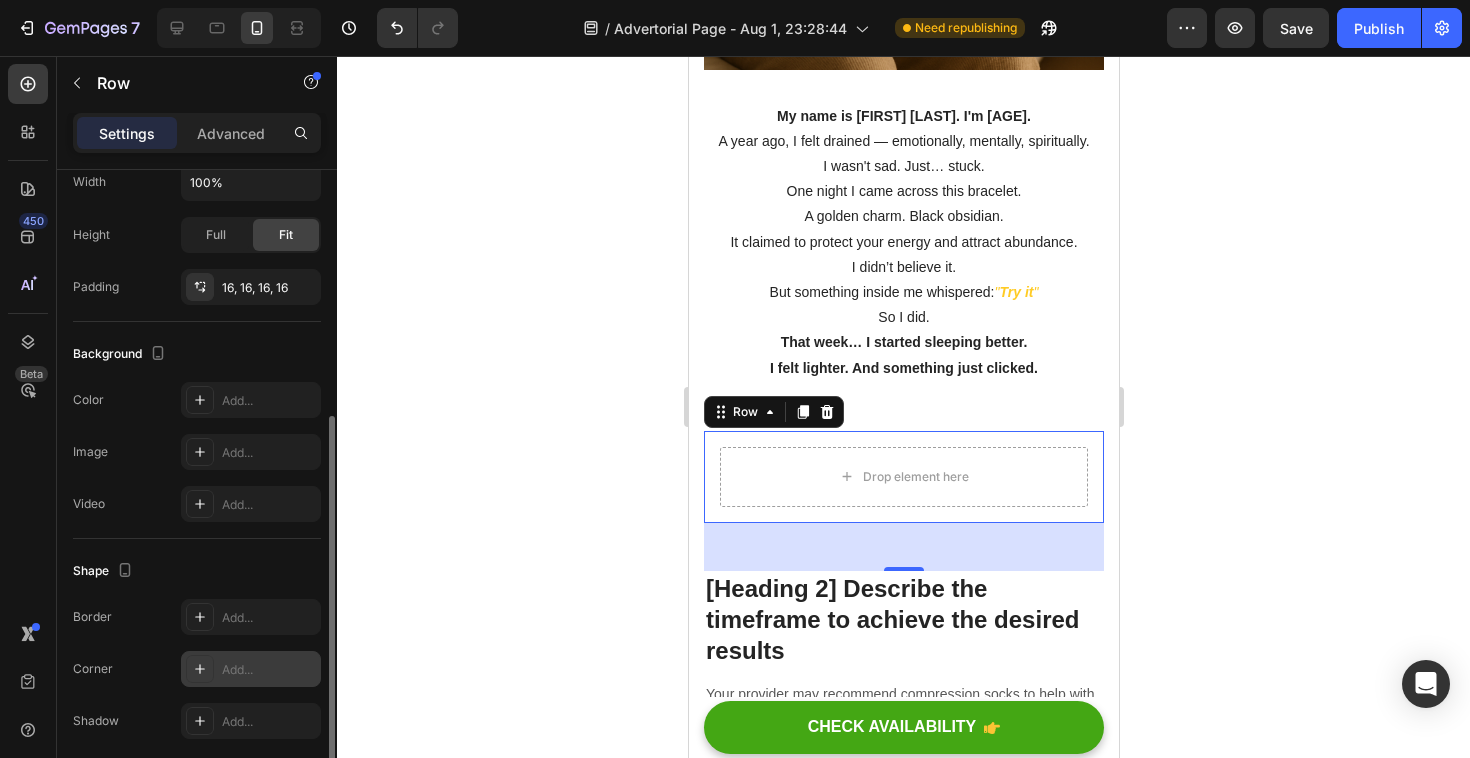 click at bounding box center (200, 669) 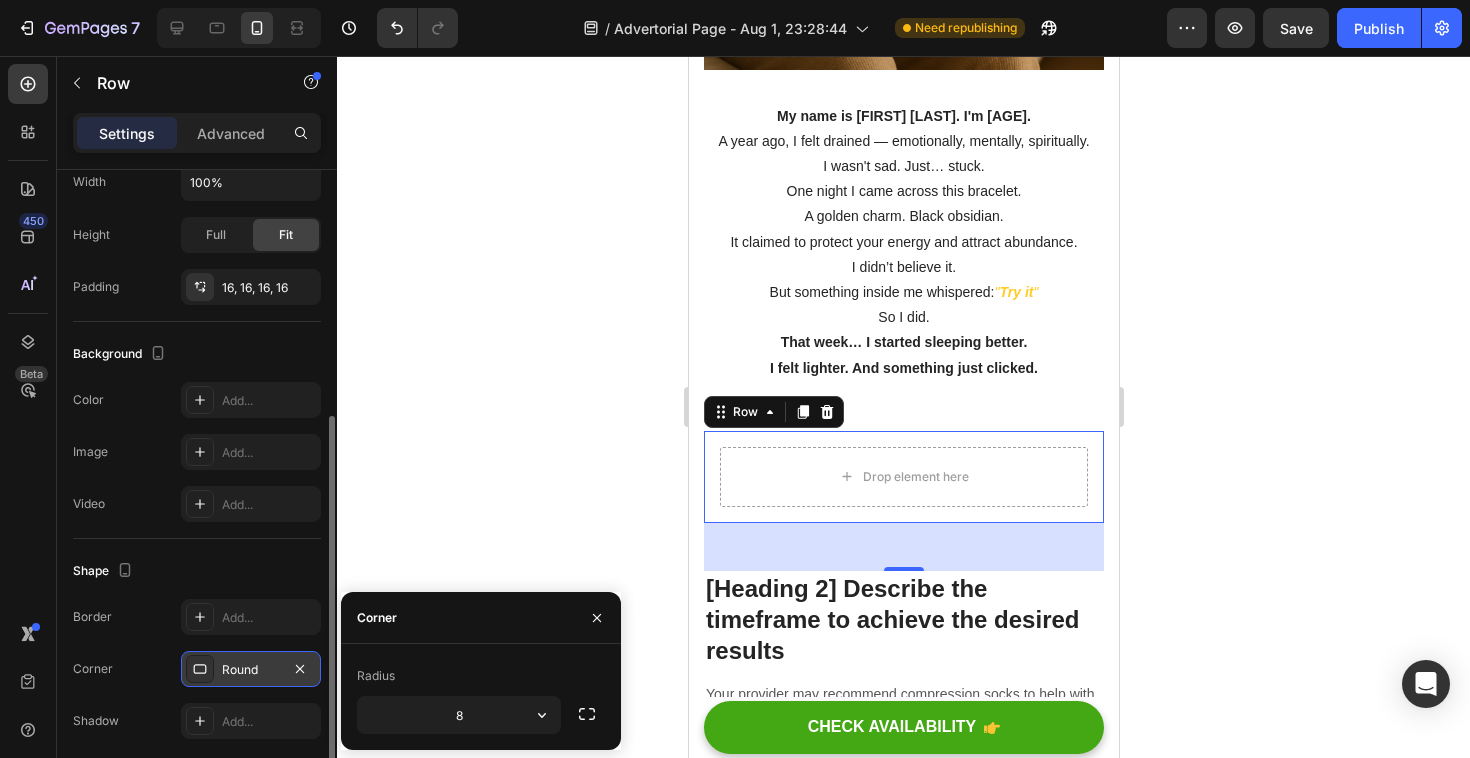 click at bounding box center [200, 669] 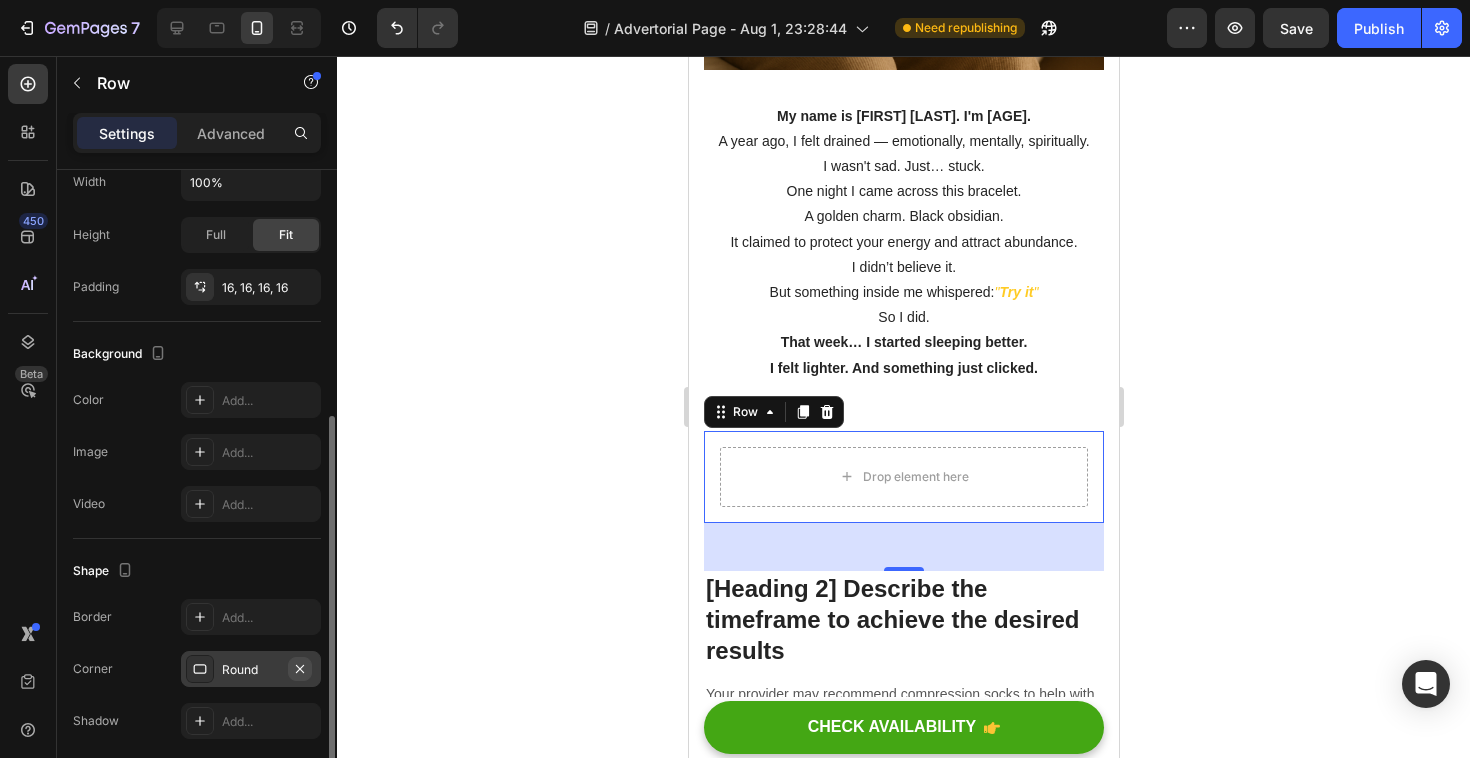 click 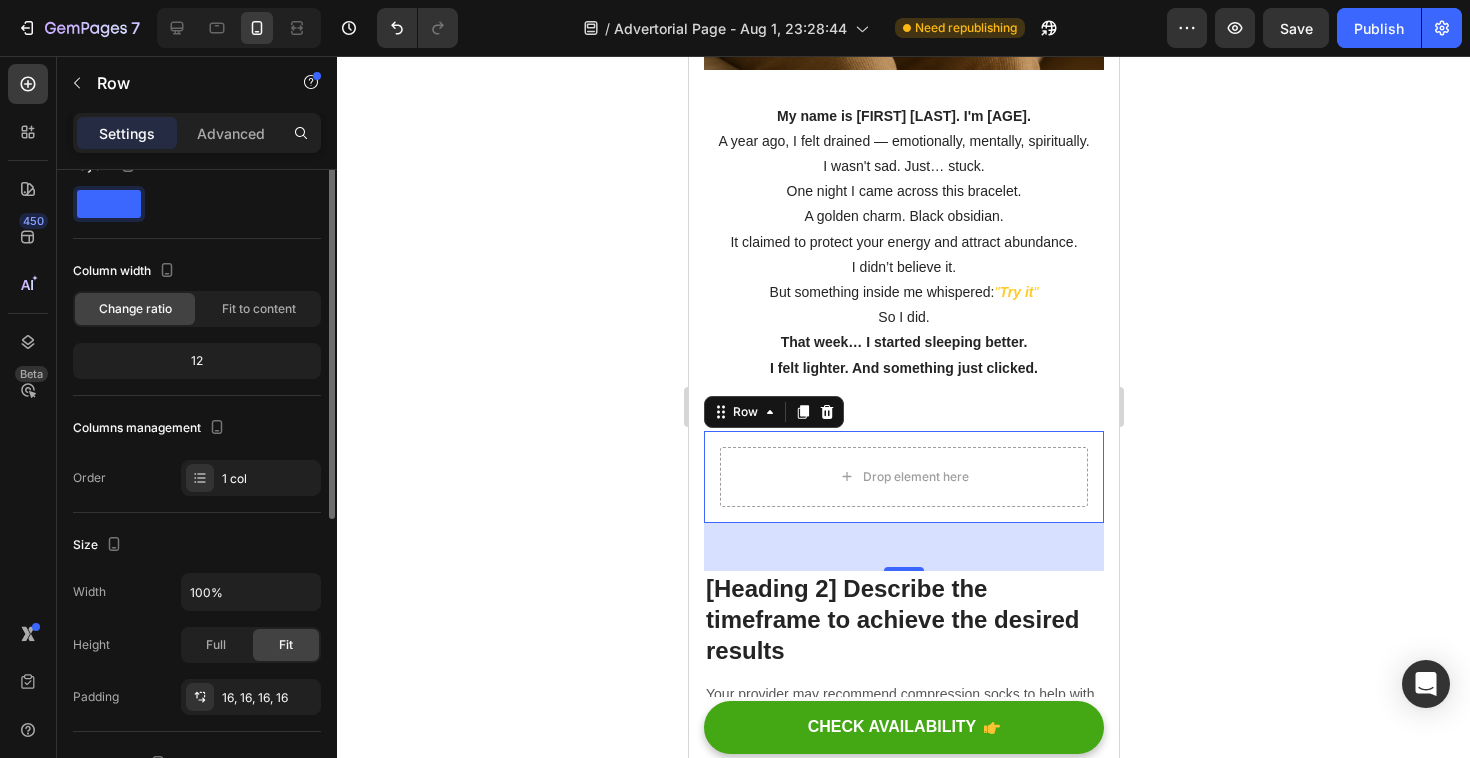 scroll, scrollTop: 0, scrollLeft: 0, axis: both 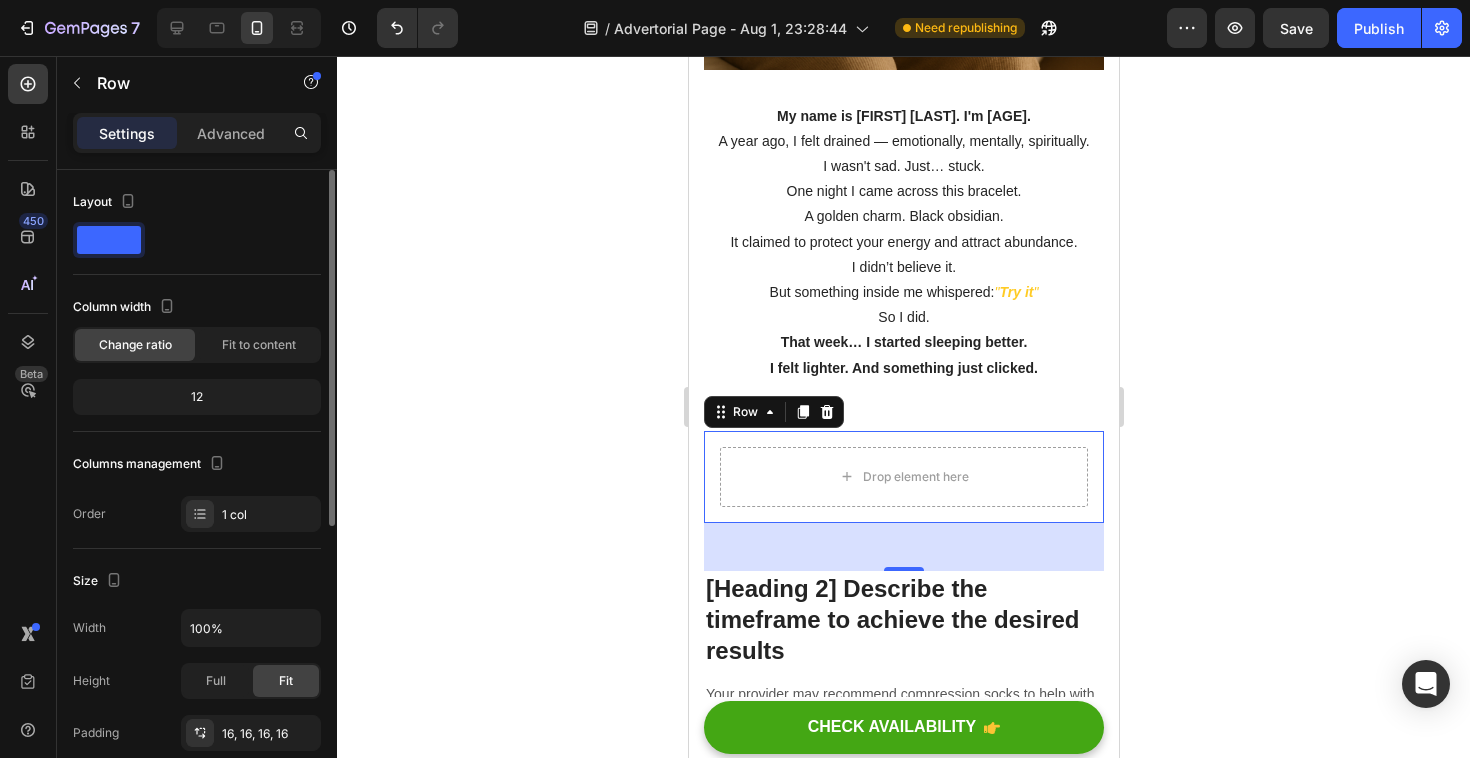 click 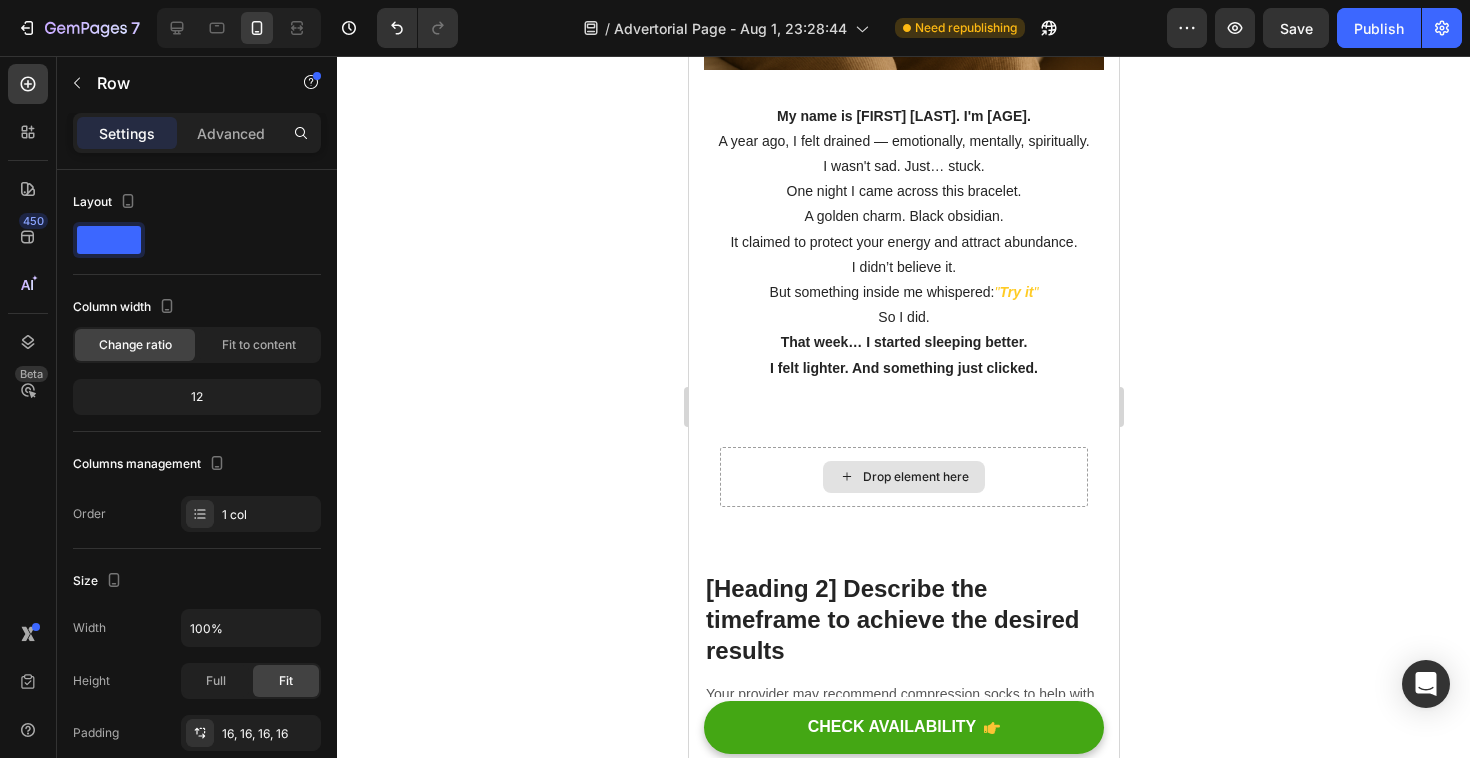 click 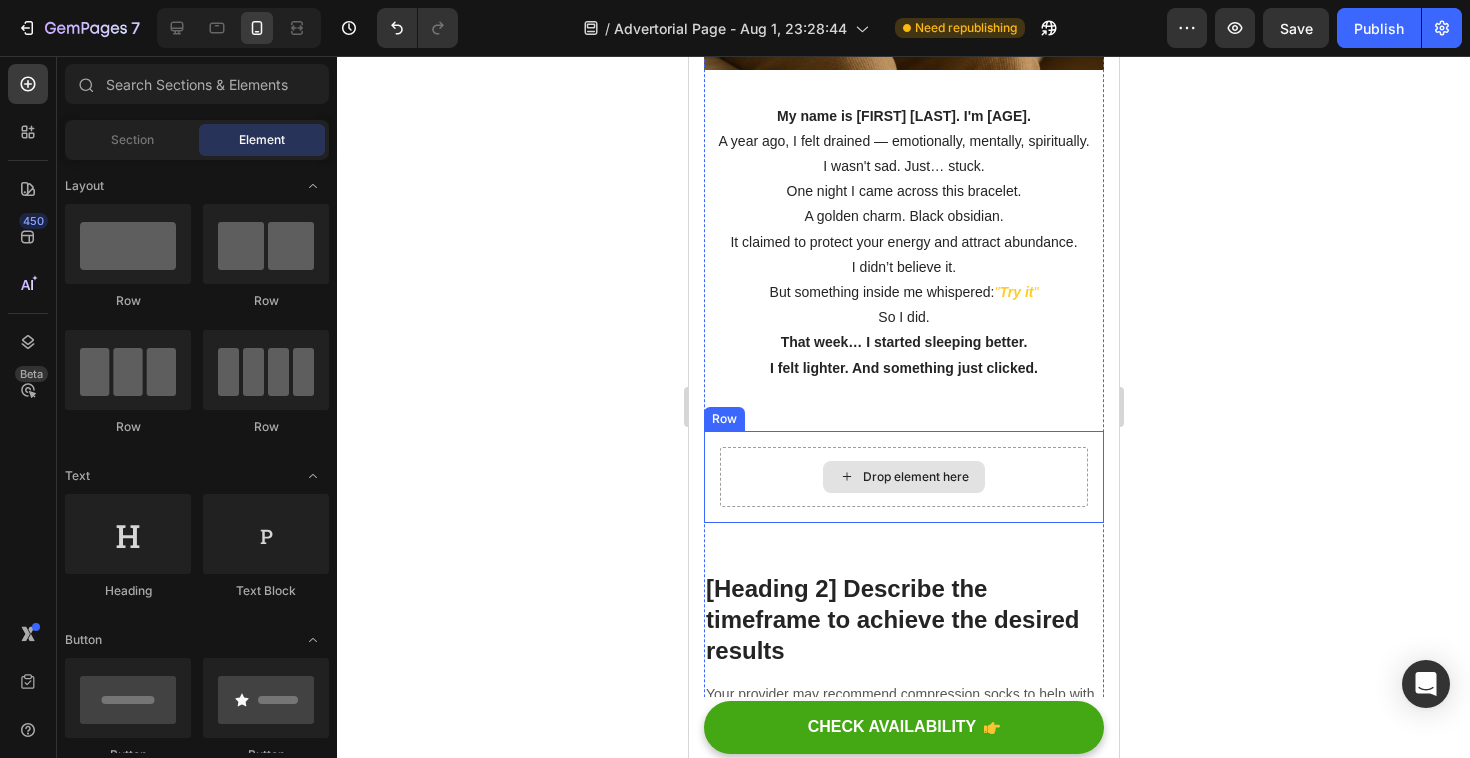 click on "Drop element here" at bounding box center [915, 477] 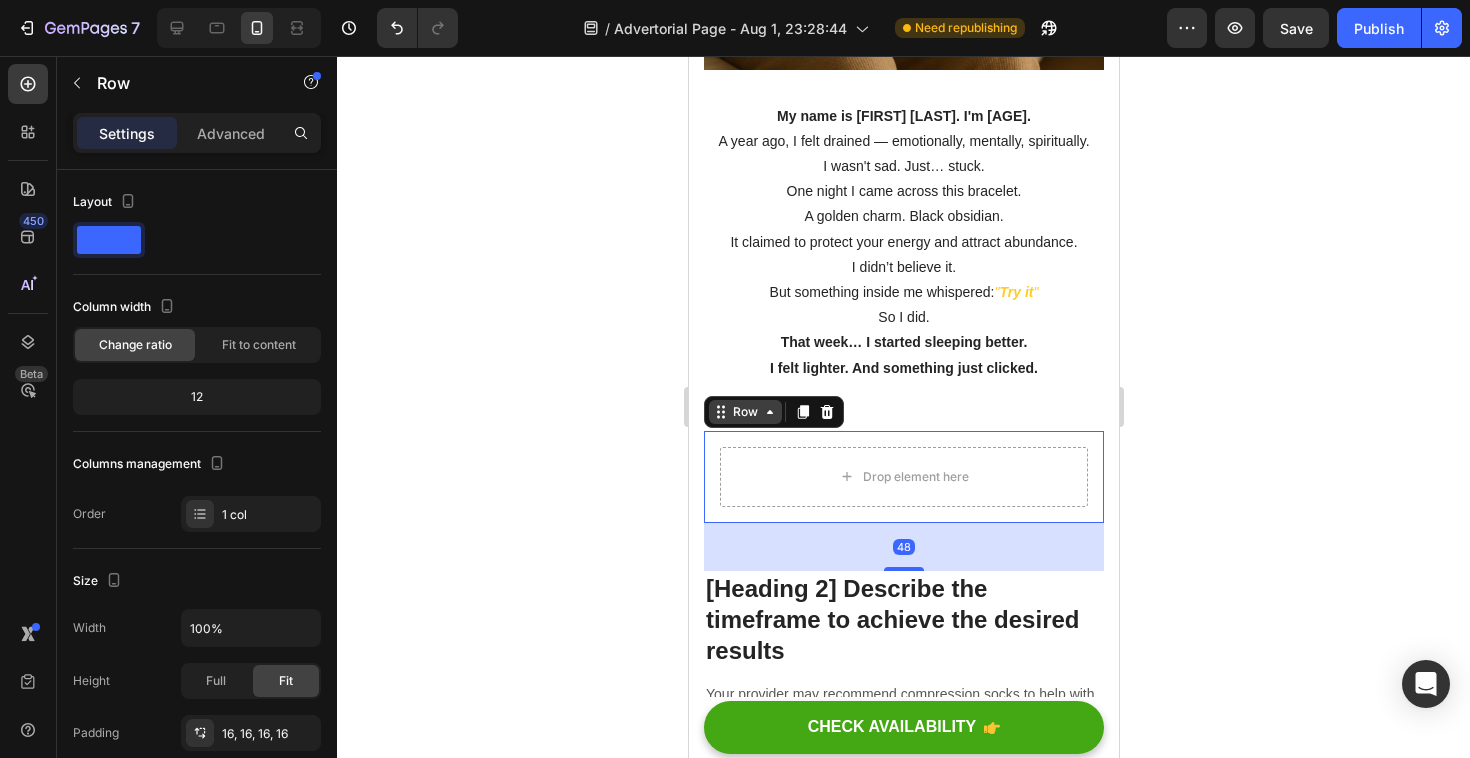 click on "Row" at bounding box center [744, 412] 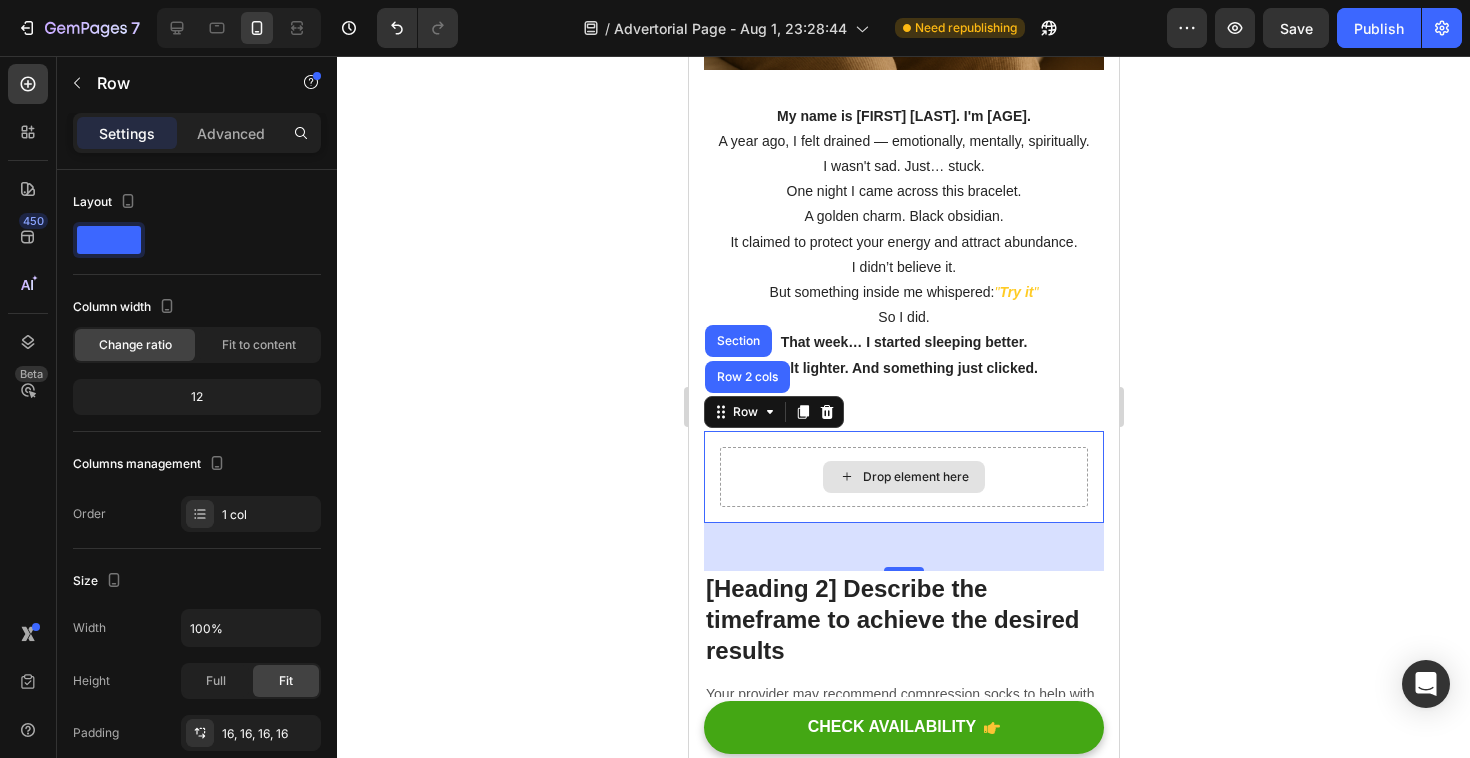 click on "Drop element here" at bounding box center [903, 477] 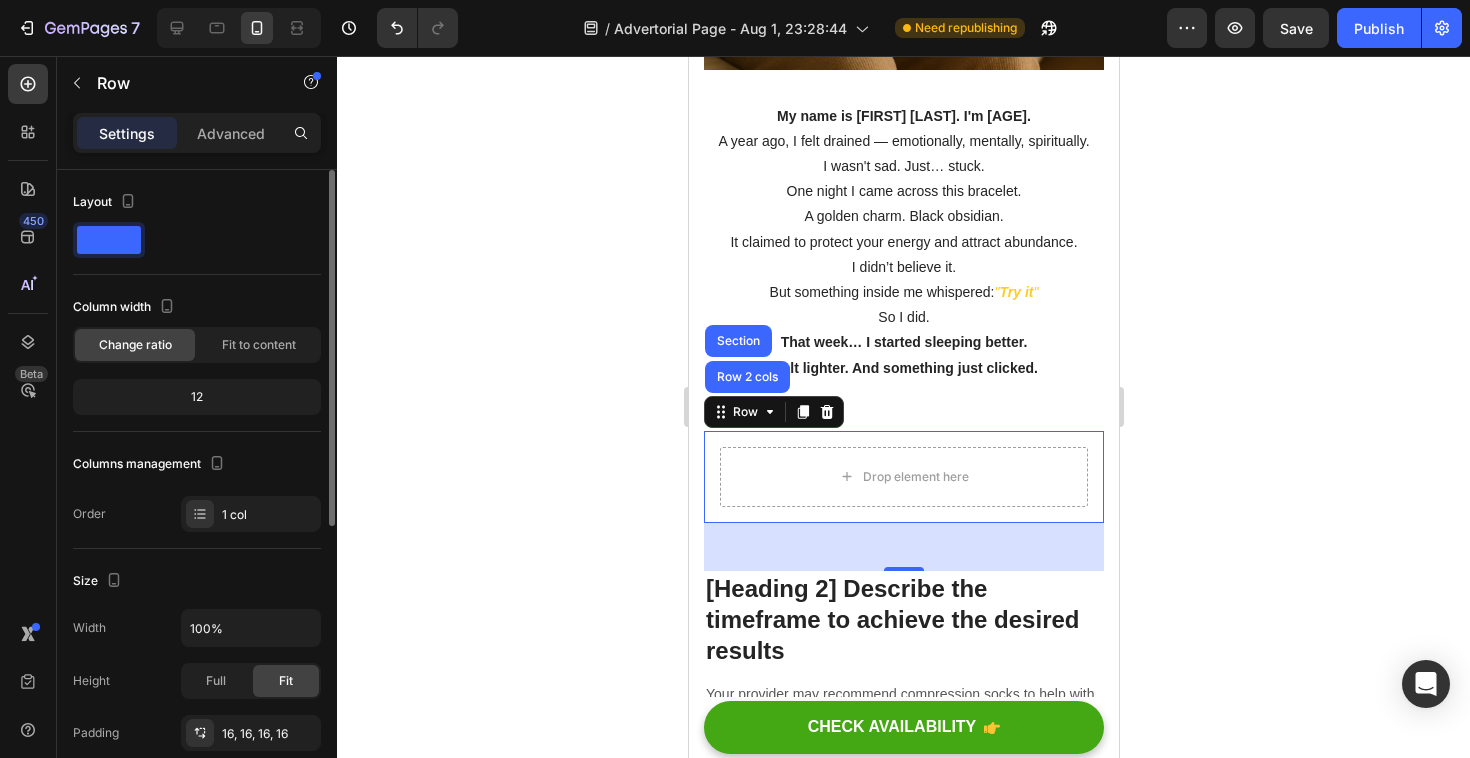click on "Layout Column width Change ratio Fit to content 12 Columns management Order 1 col" 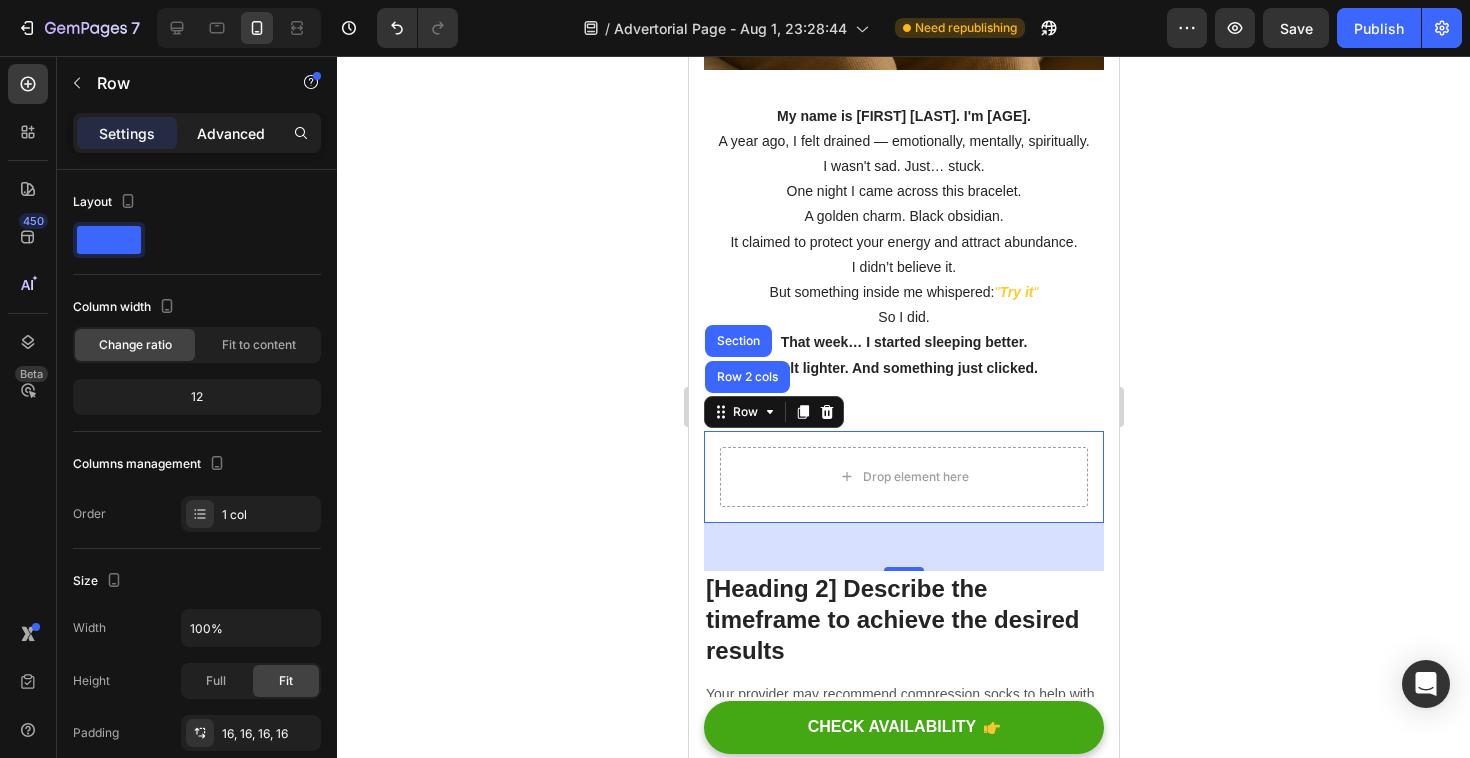 click on "Advanced" at bounding box center [231, 133] 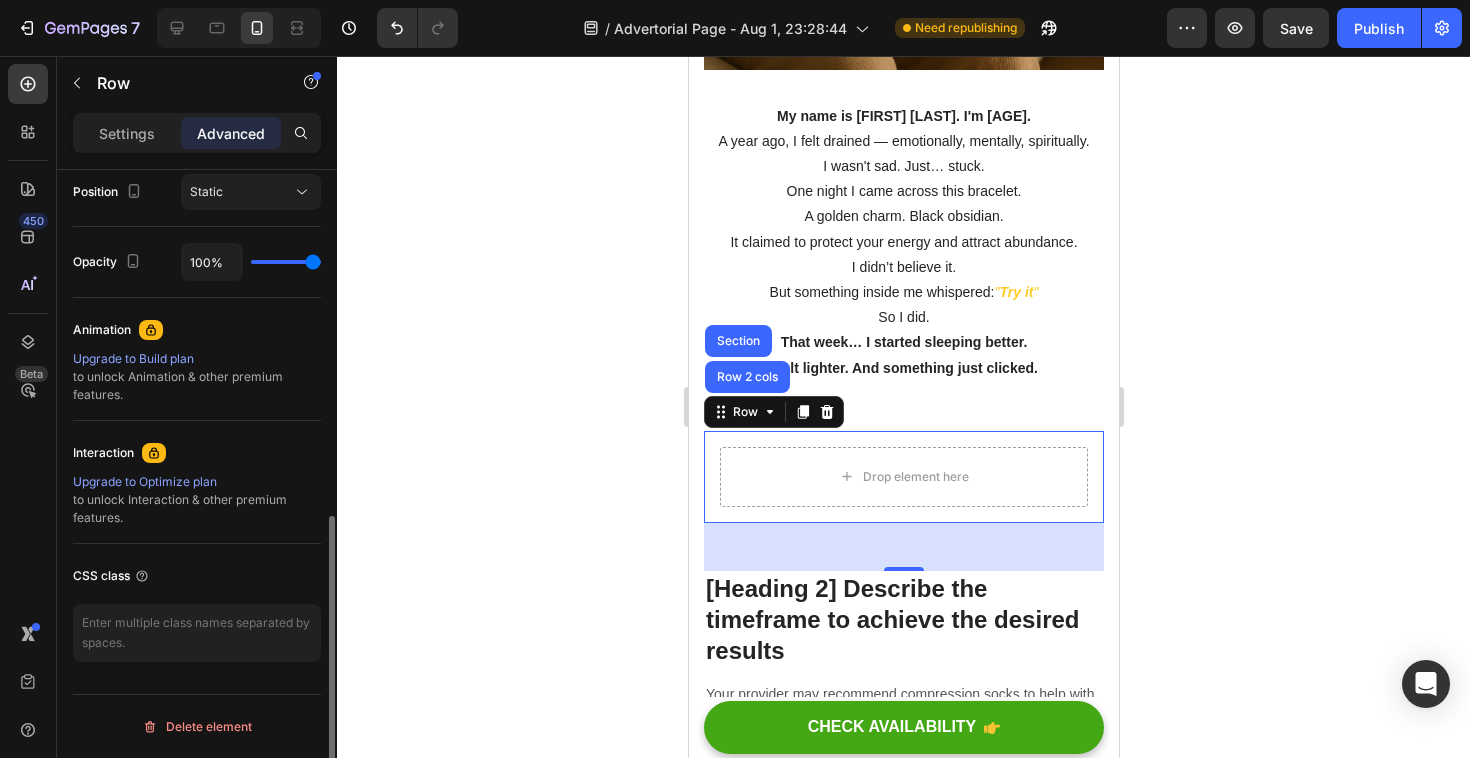 scroll, scrollTop: 0, scrollLeft: 0, axis: both 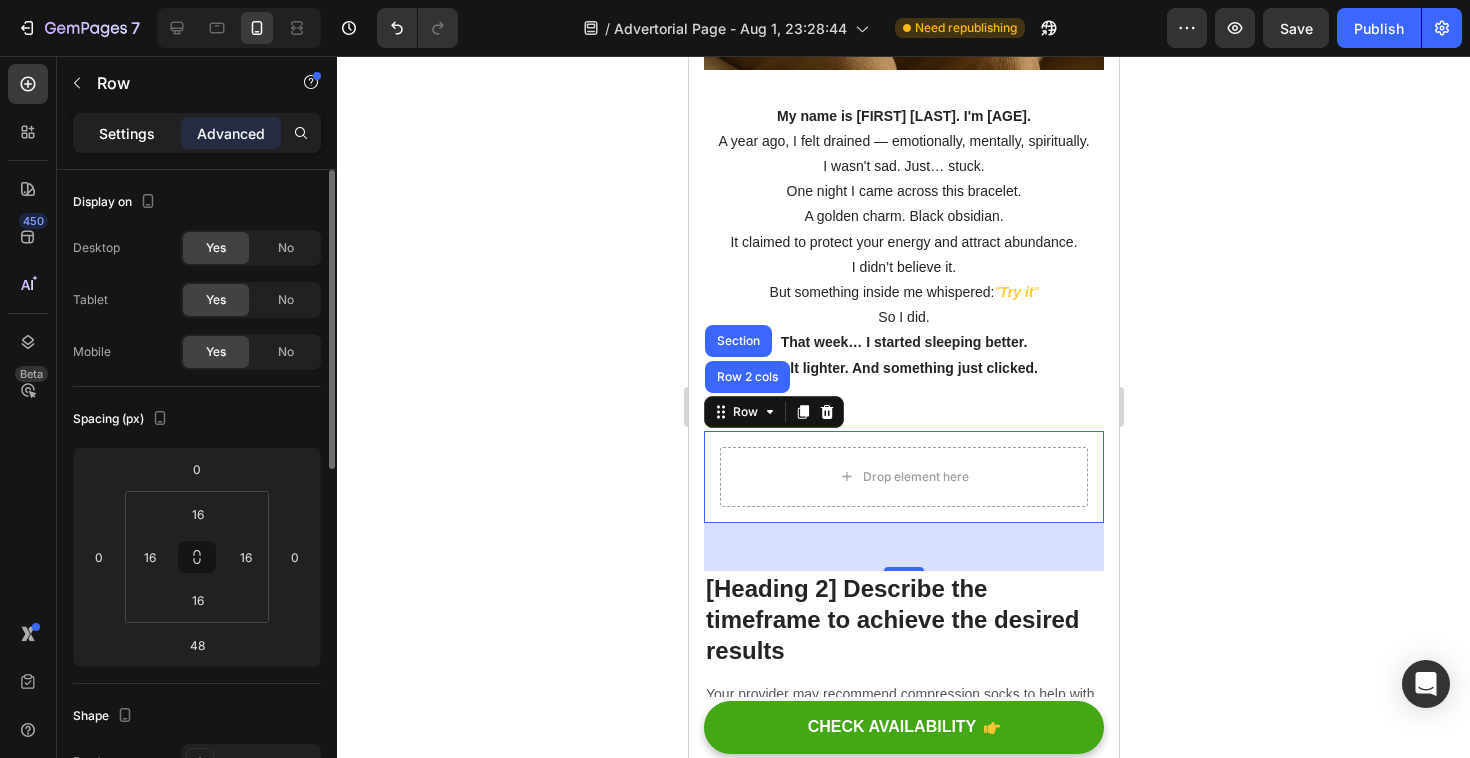 click on "Settings" at bounding box center (127, 133) 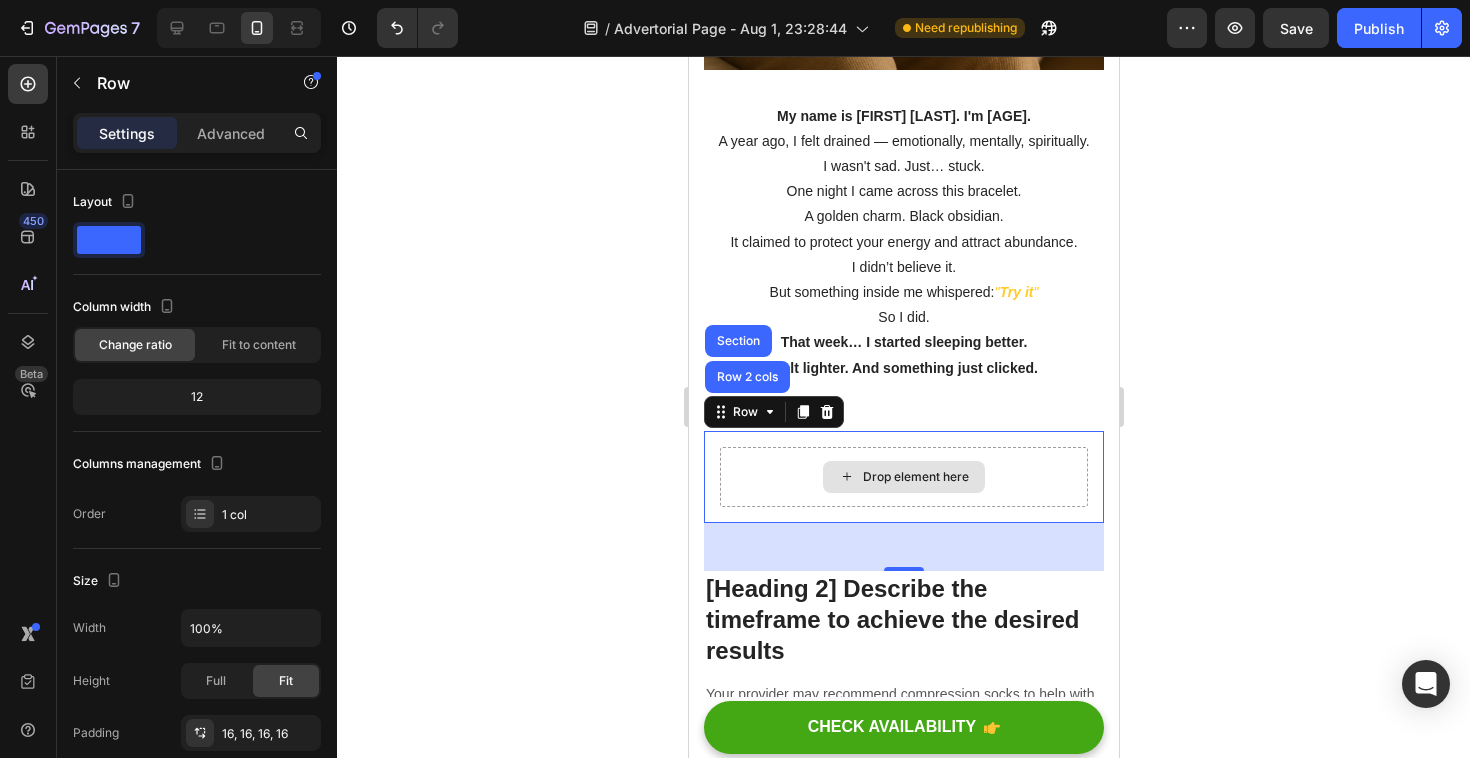 click on "Drop element here" at bounding box center [903, 477] 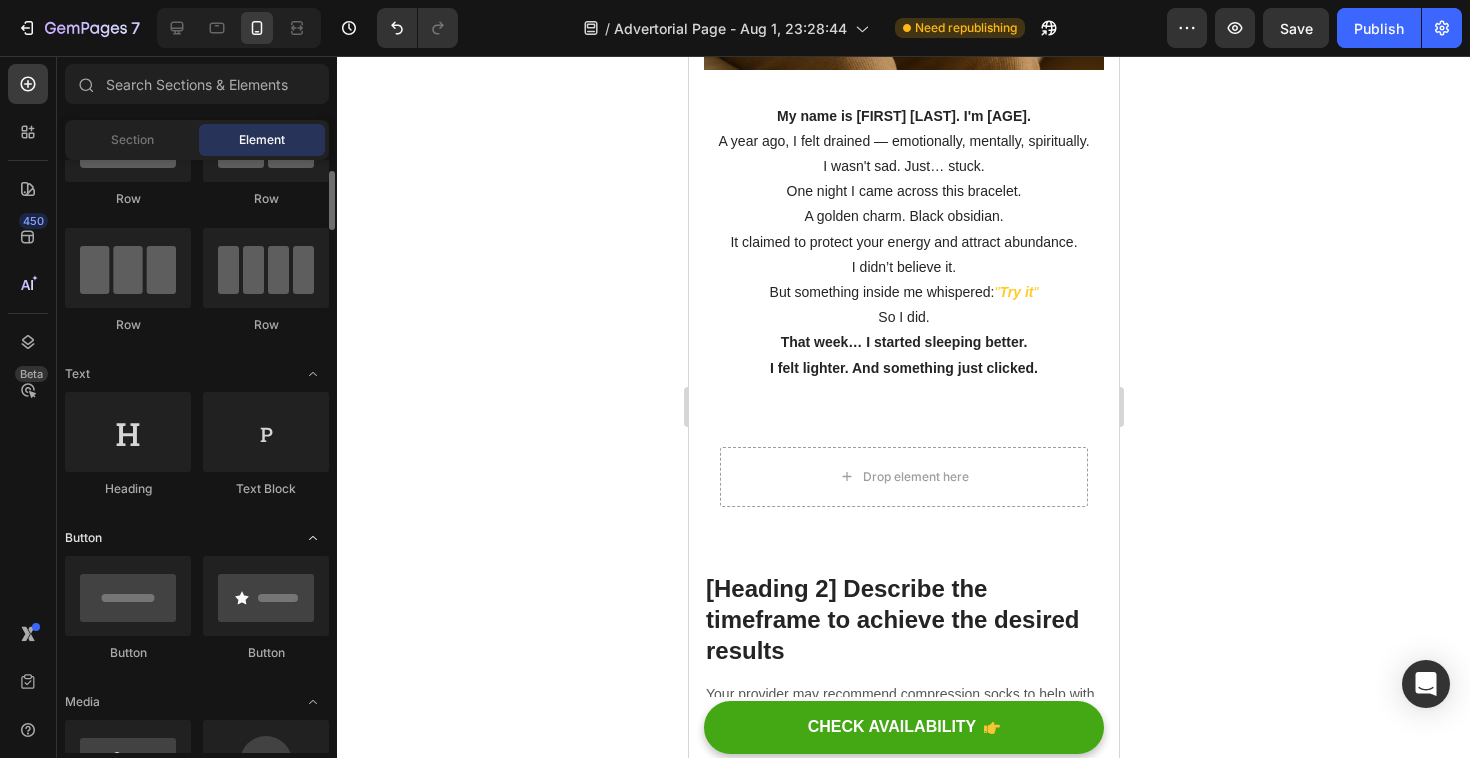 scroll, scrollTop: 149, scrollLeft: 0, axis: vertical 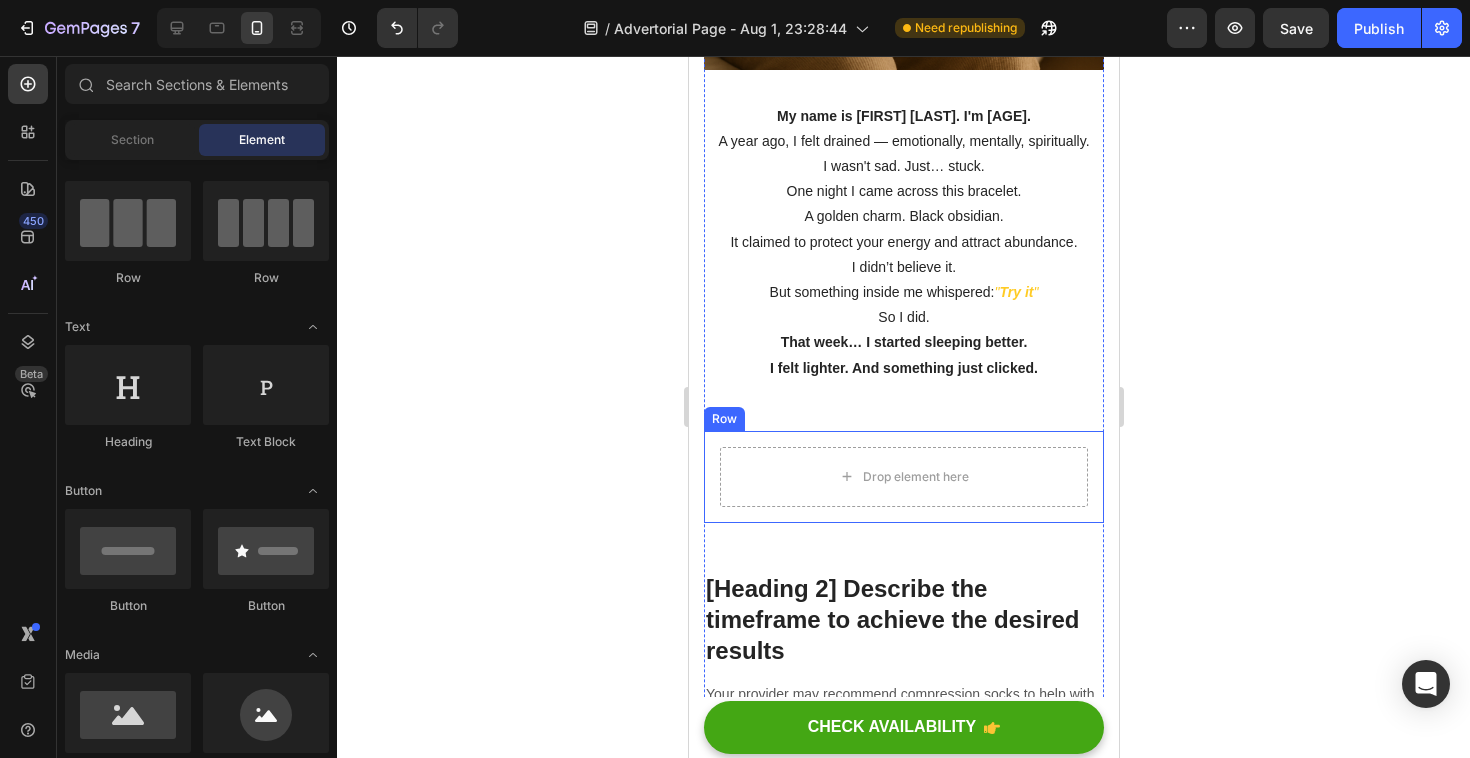 click on "Drop element here Row" at bounding box center [903, 477] 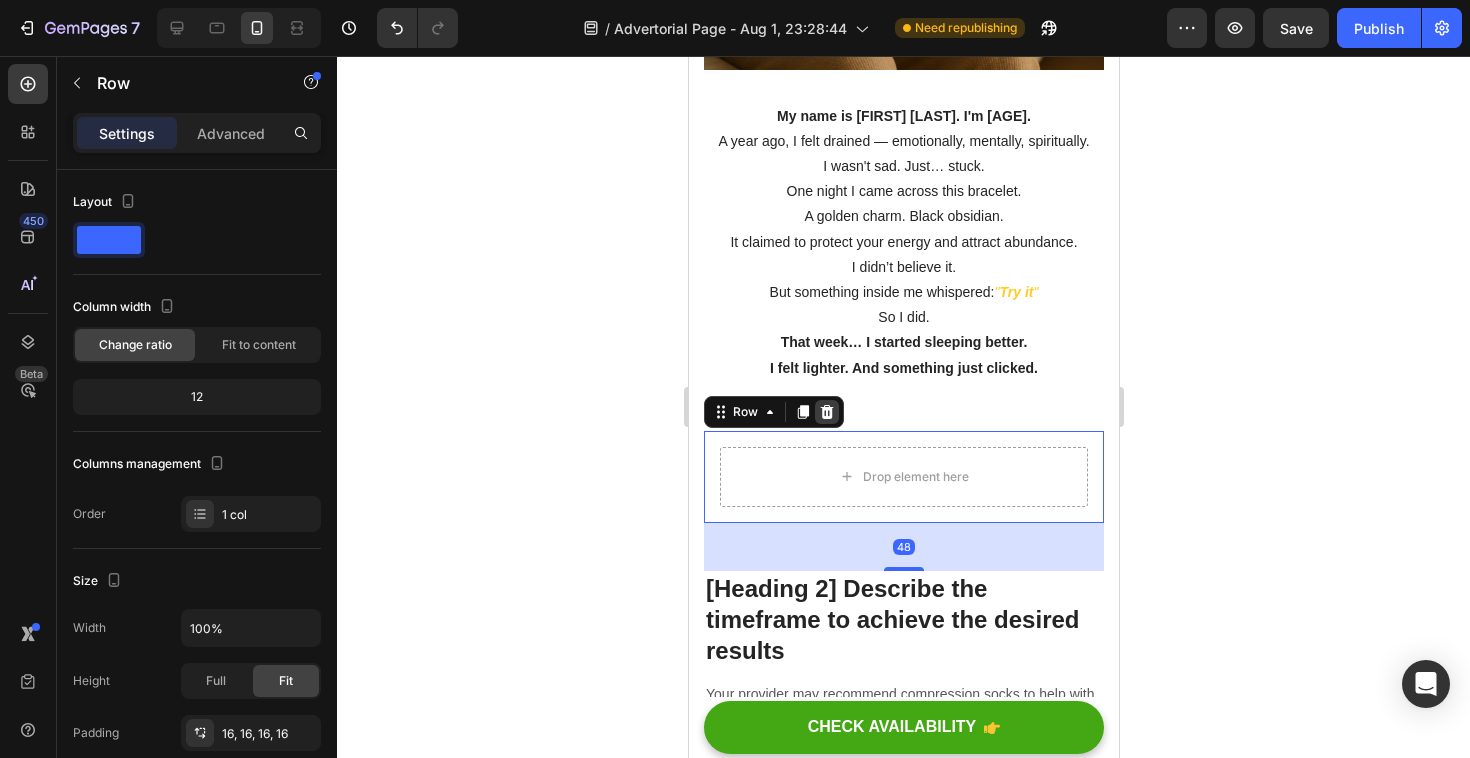 click 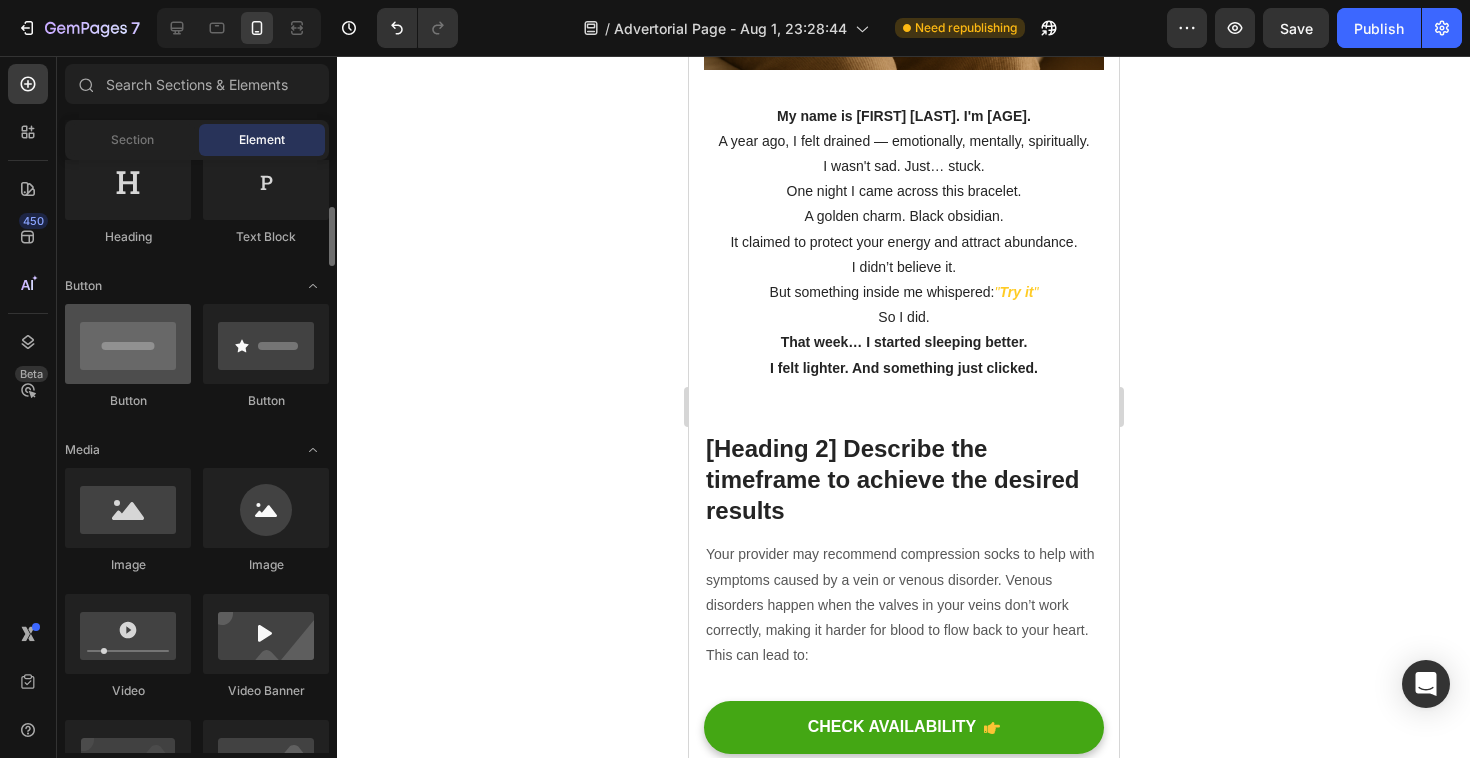 scroll, scrollTop: 365, scrollLeft: 0, axis: vertical 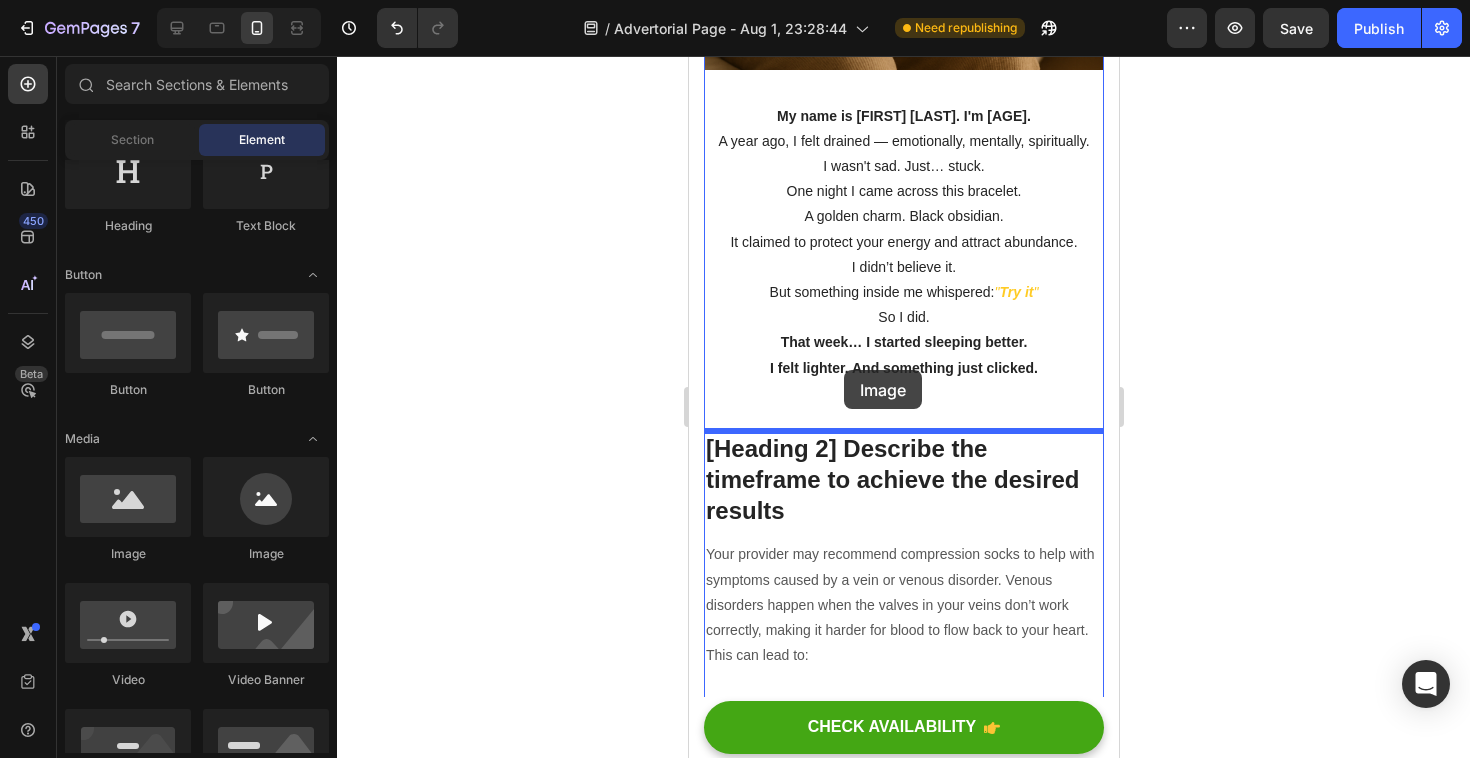 drag, startPoint x: 826, startPoint y: 556, endPoint x: 844, endPoint y: 377, distance: 179.90276 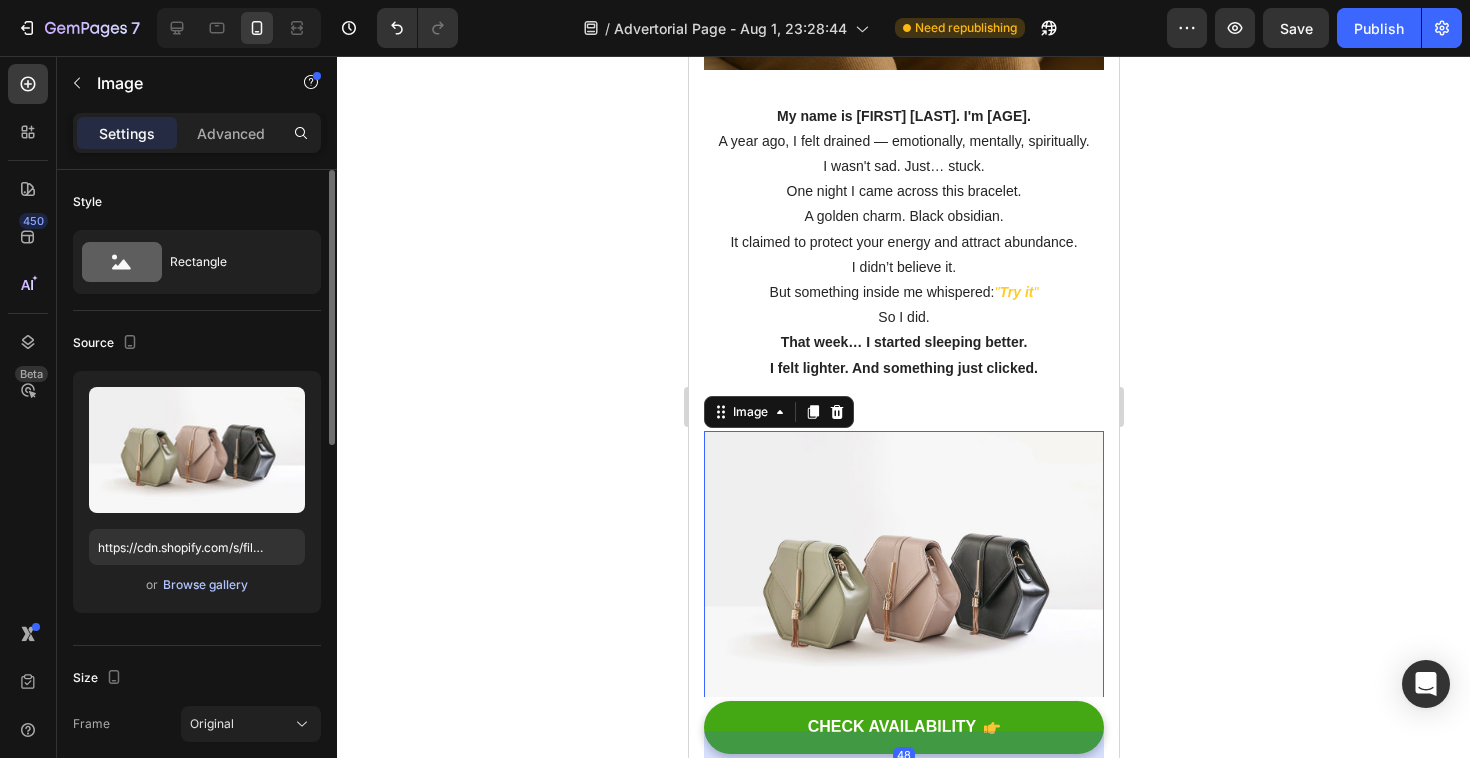 click on "Browse gallery" at bounding box center [205, 585] 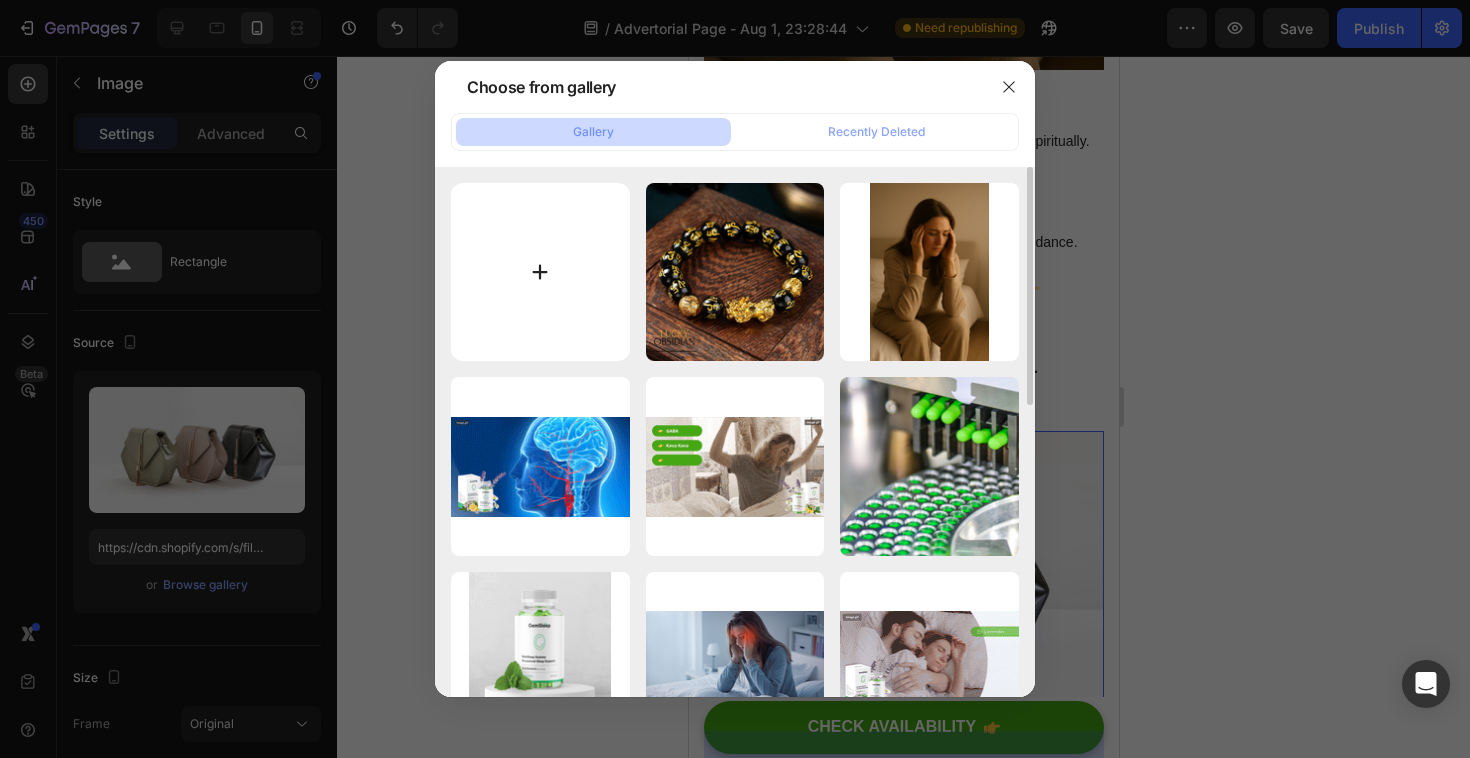 click at bounding box center [540, 272] 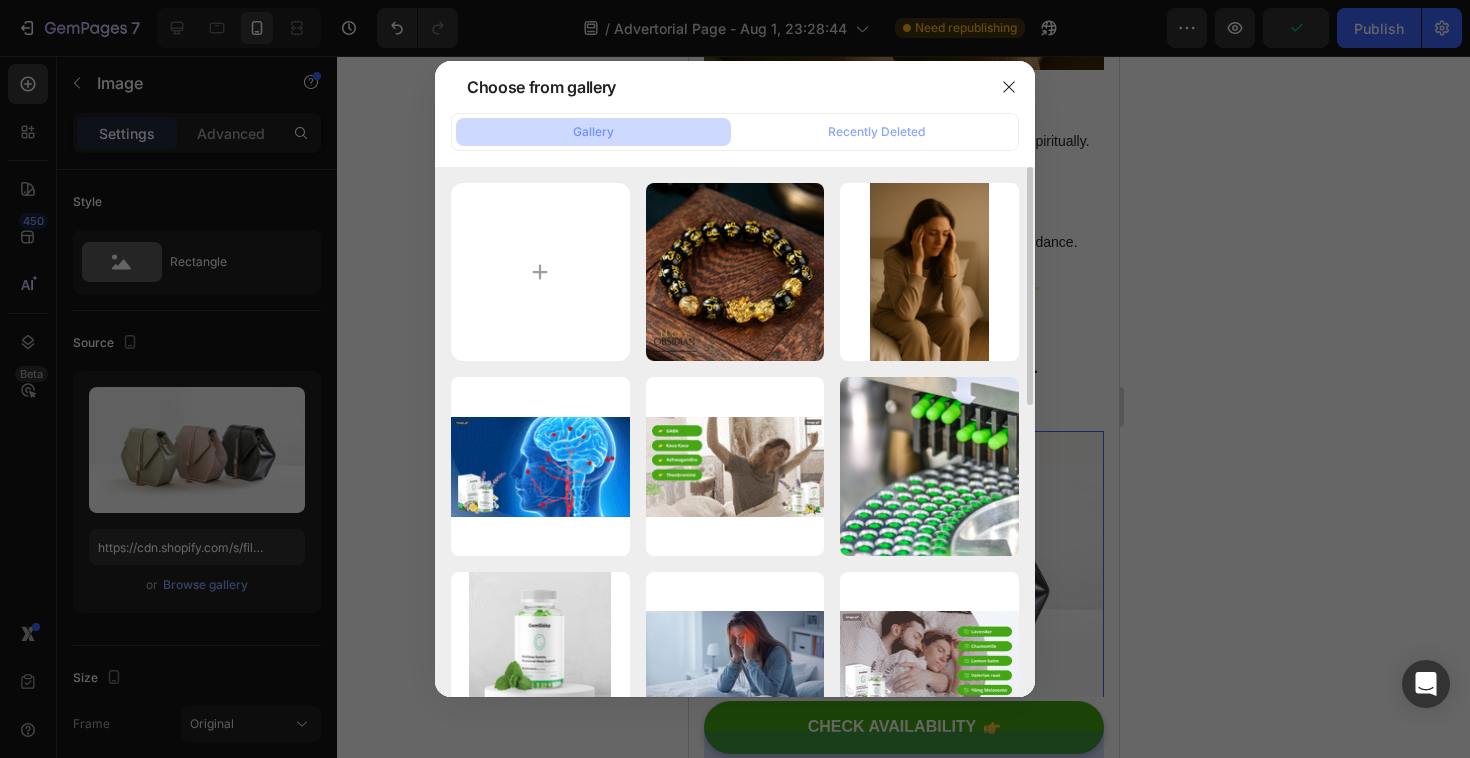 type on "C:\fakepath\Pulsera lucky - Editada.png" 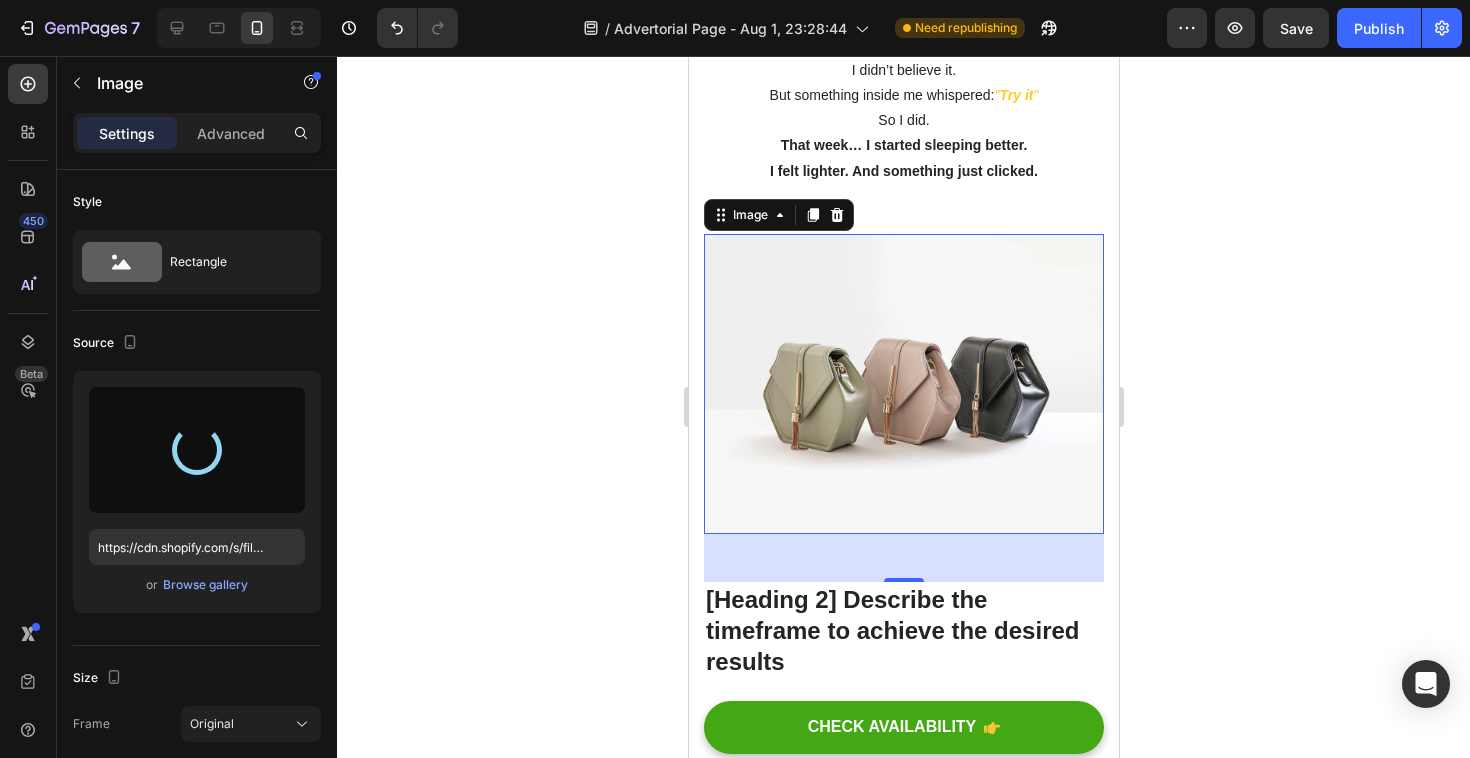 scroll, scrollTop: 812, scrollLeft: 0, axis: vertical 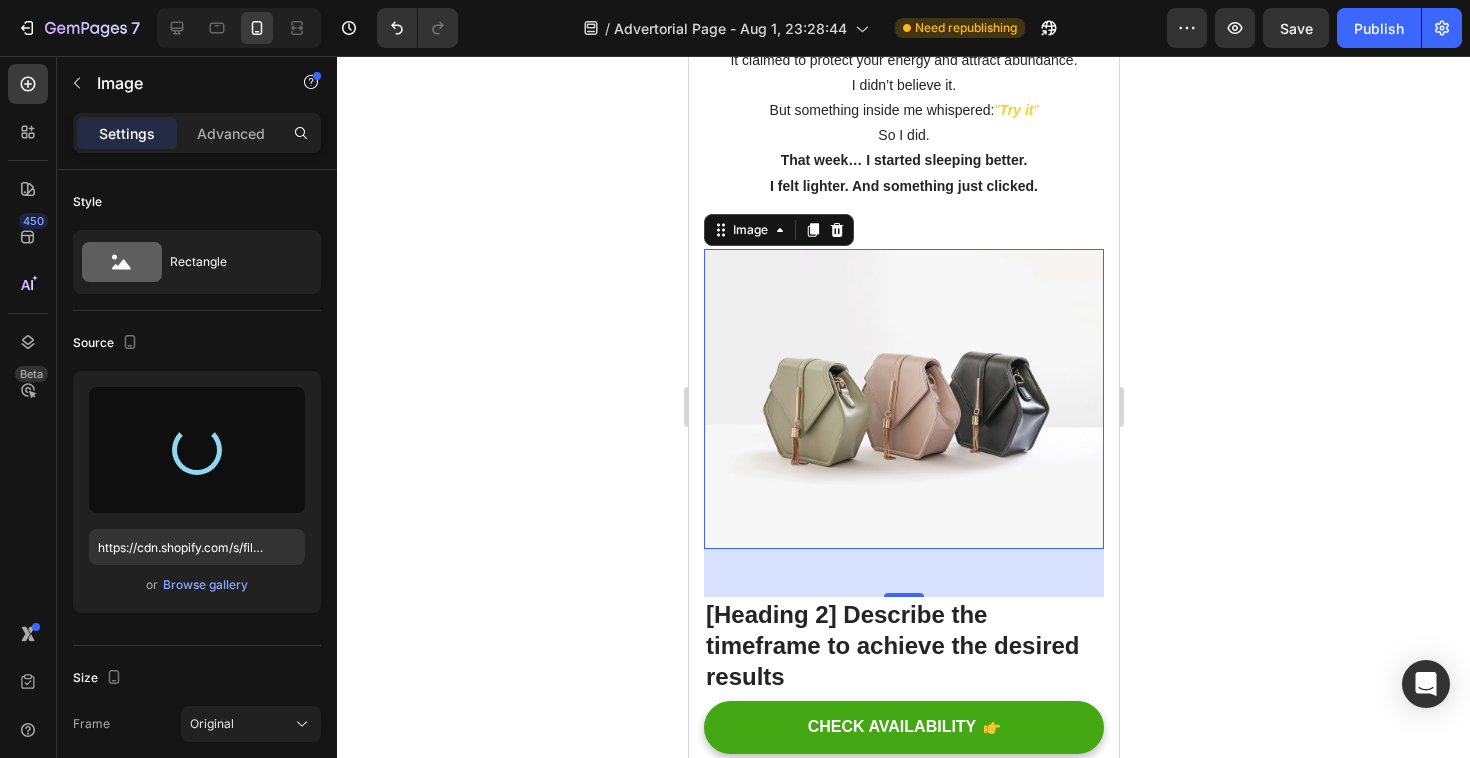 type on "https://cdn.shopify.com/s/files/1/0316/1558/2267/files/gempages_578011116949471760-664d3953-9b73-47ca-abe3-512178eb2f32.png" 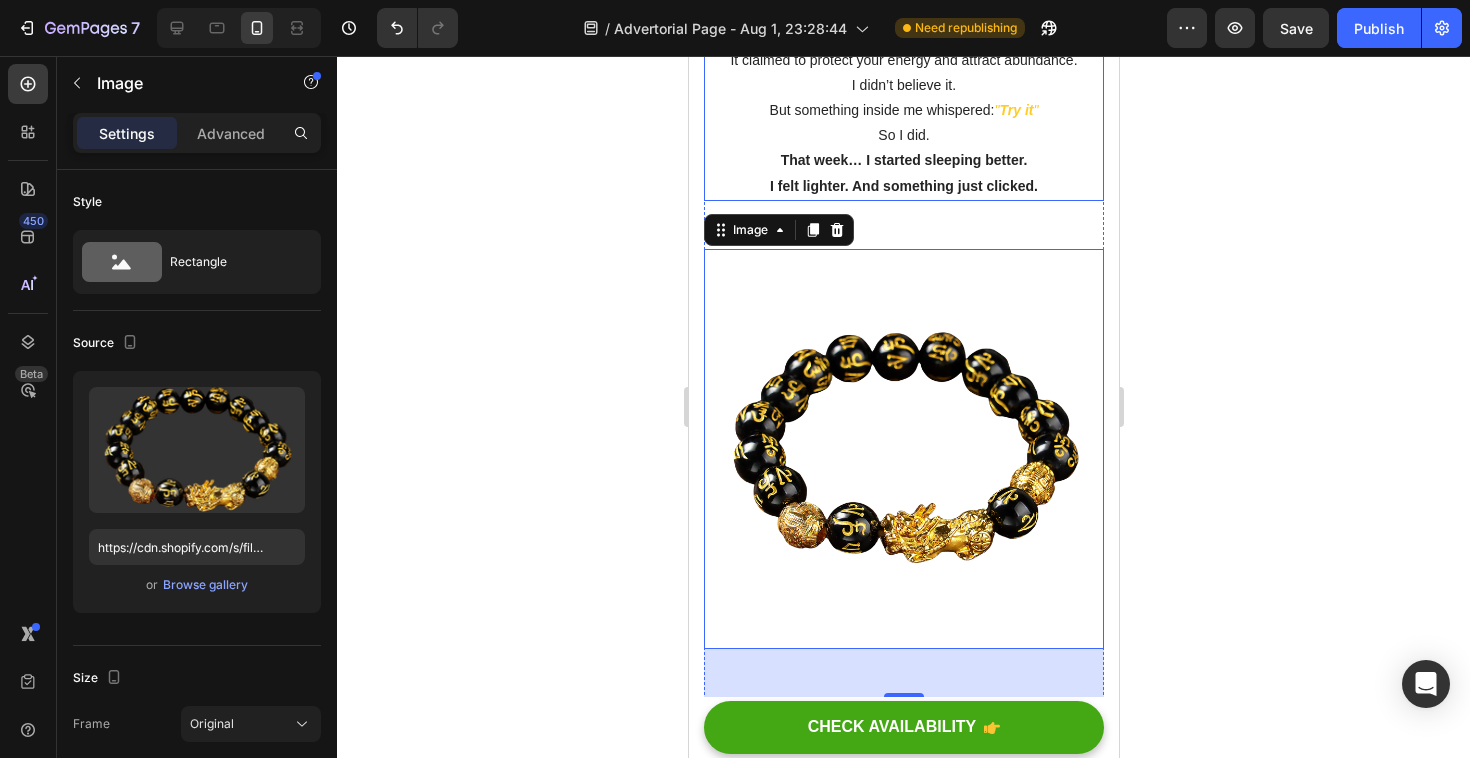 click on "I felt lighter. And something just clicked." at bounding box center [903, 186] 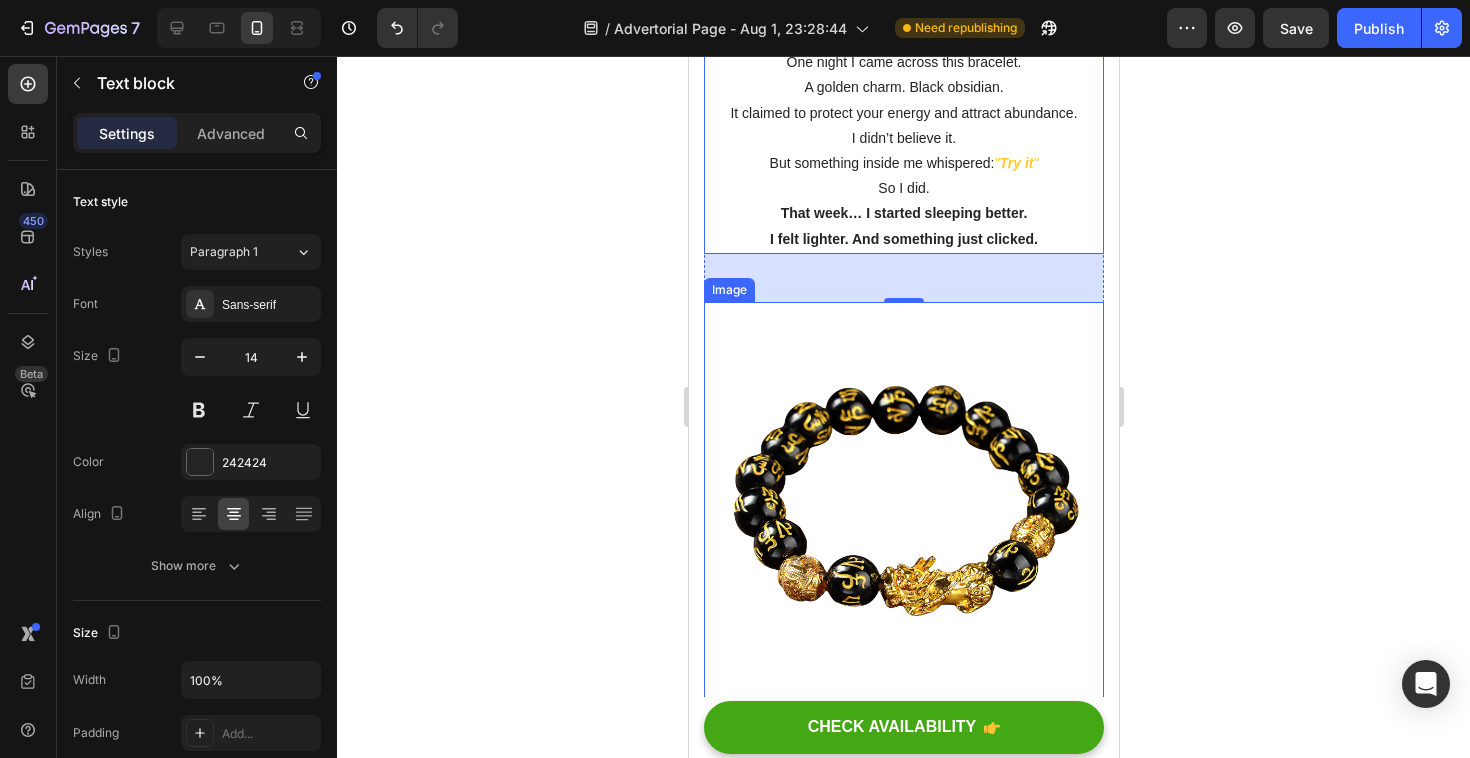 scroll, scrollTop: 757, scrollLeft: 0, axis: vertical 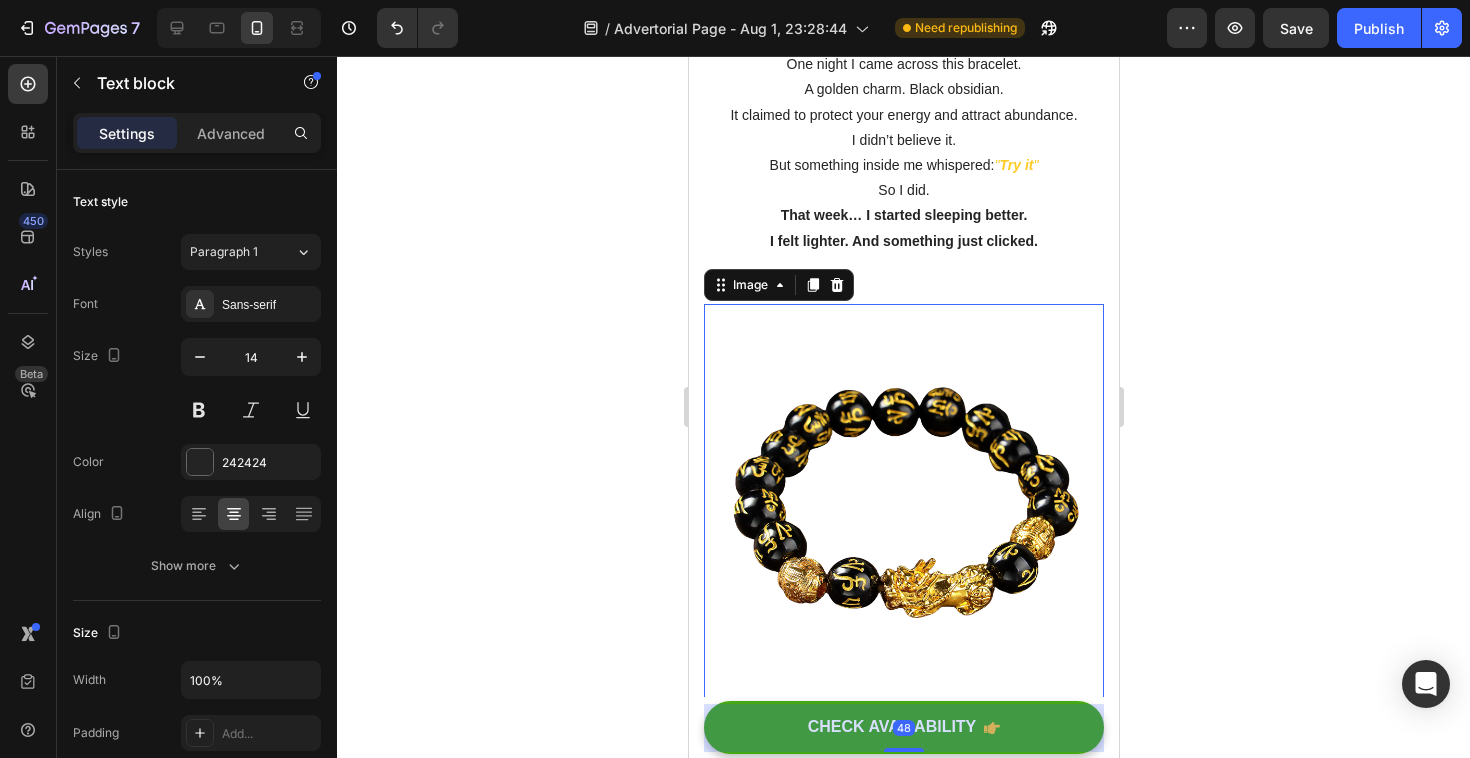 click at bounding box center (903, 504) 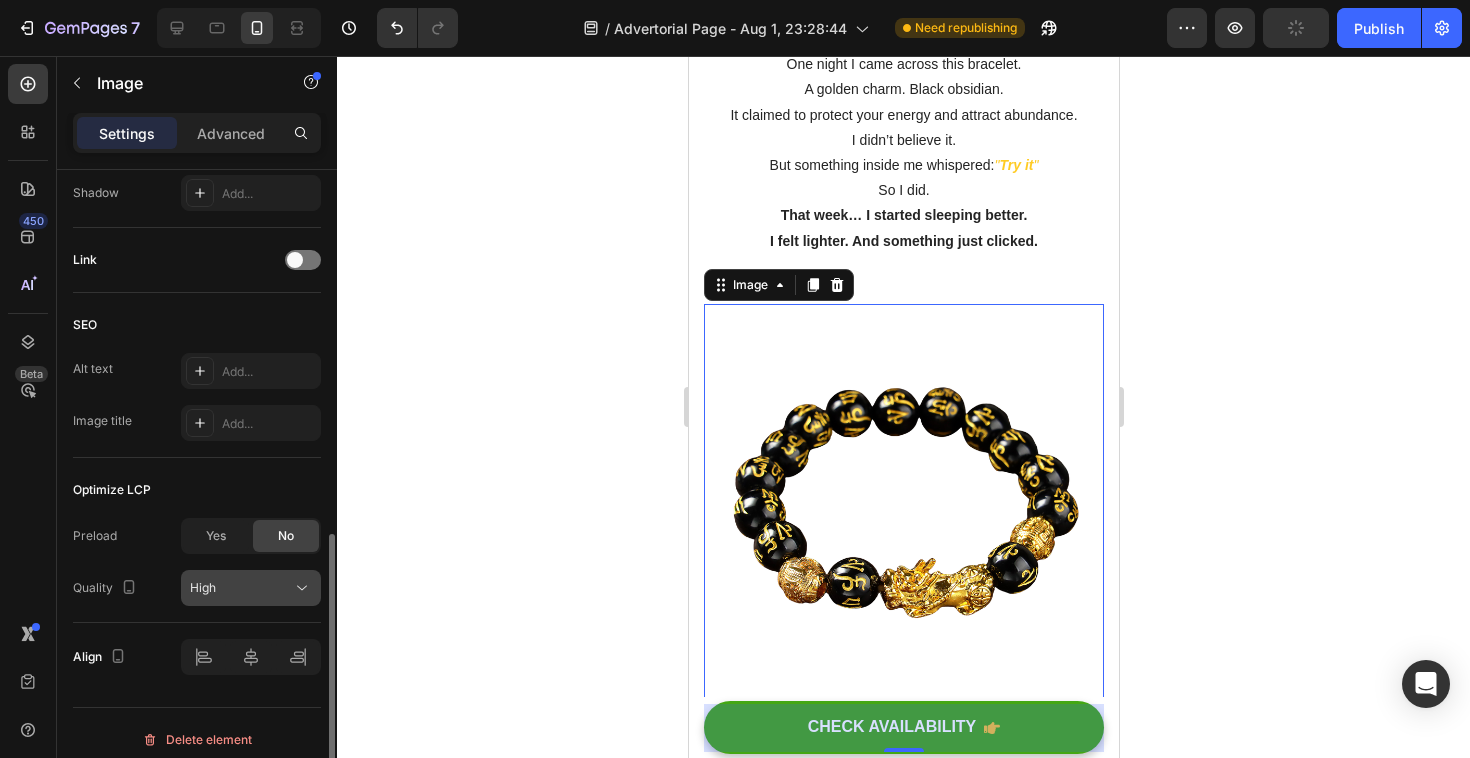 scroll, scrollTop: 865, scrollLeft: 0, axis: vertical 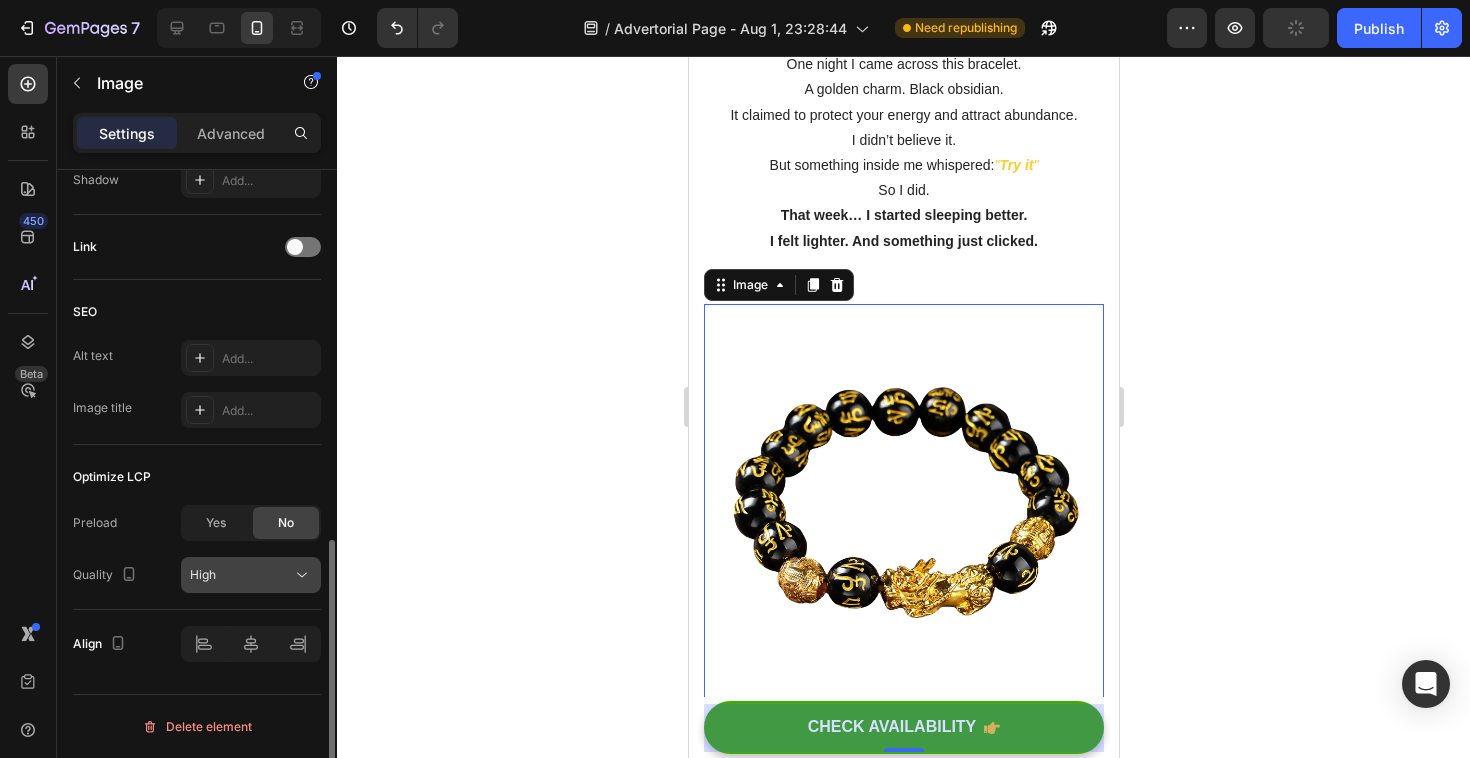 click on "High" at bounding box center (241, 575) 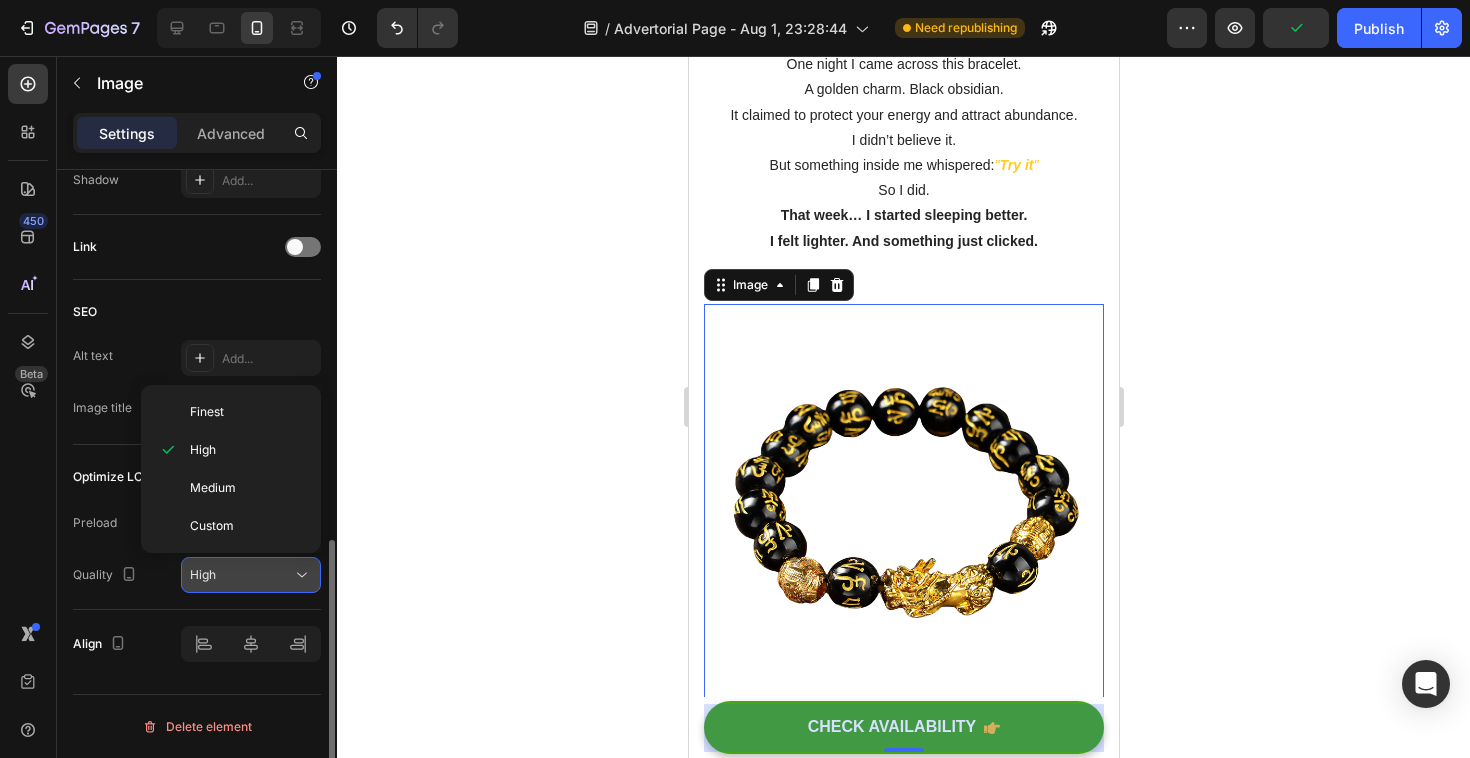 click on "High" at bounding box center (241, 575) 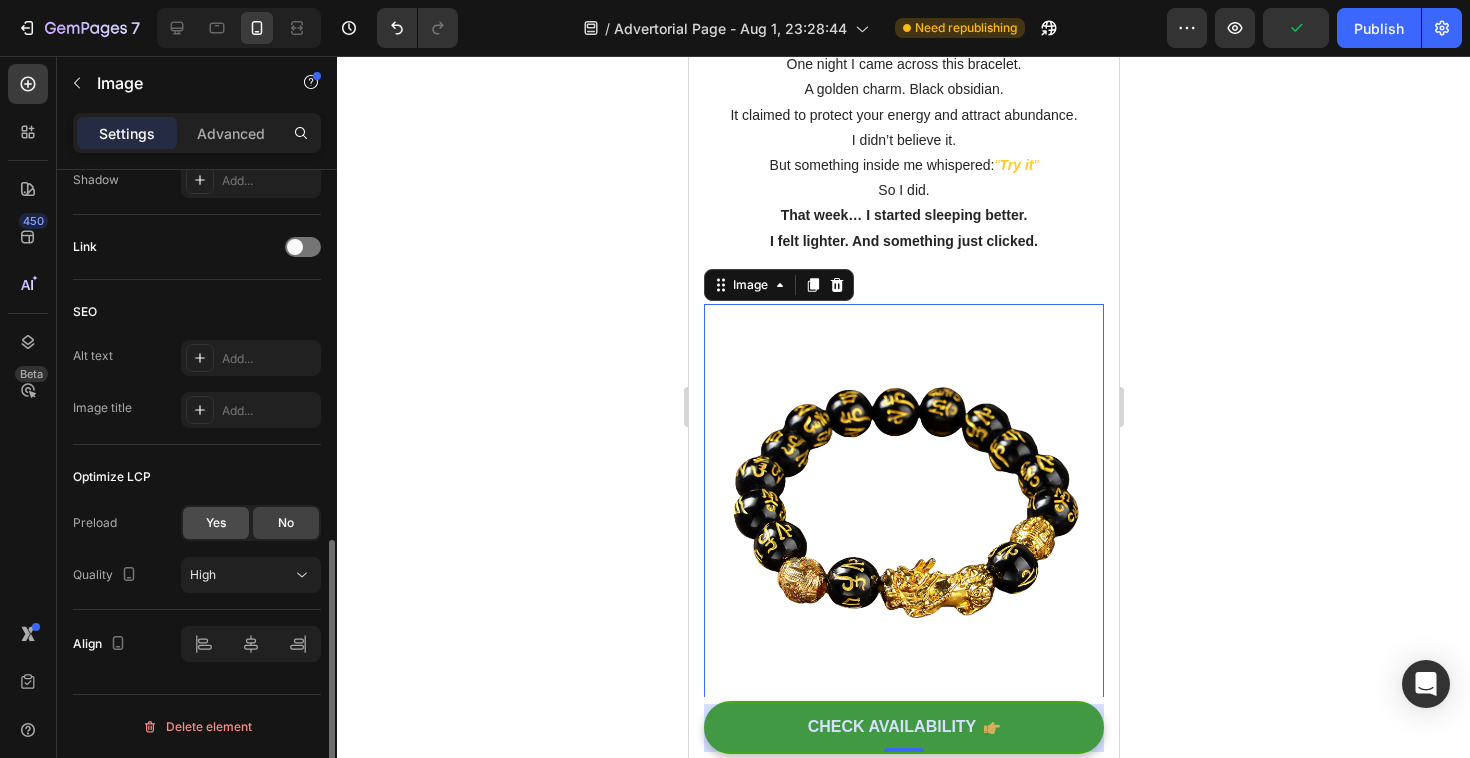 click on "Yes" 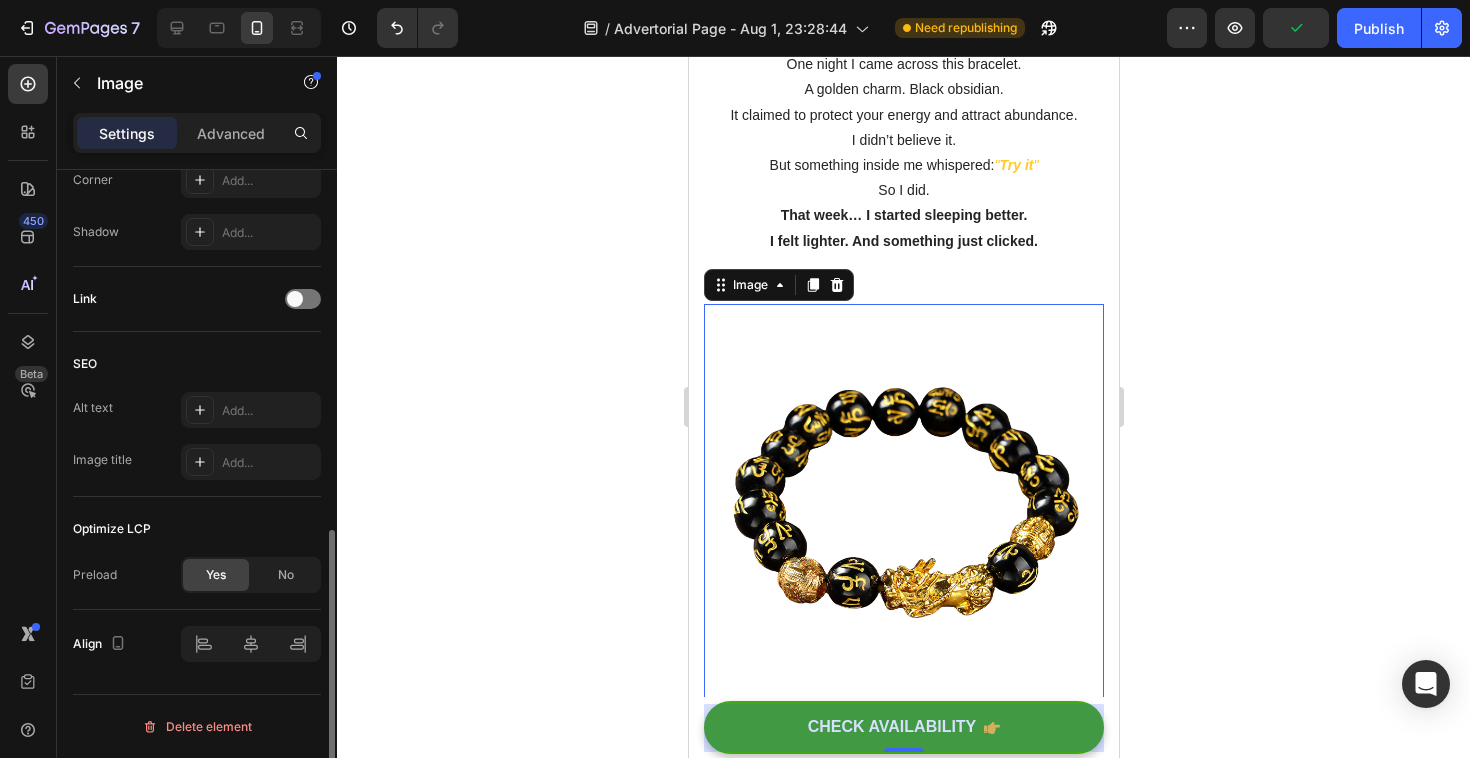 scroll, scrollTop: 813, scrollLeft: 0, axis: vertical 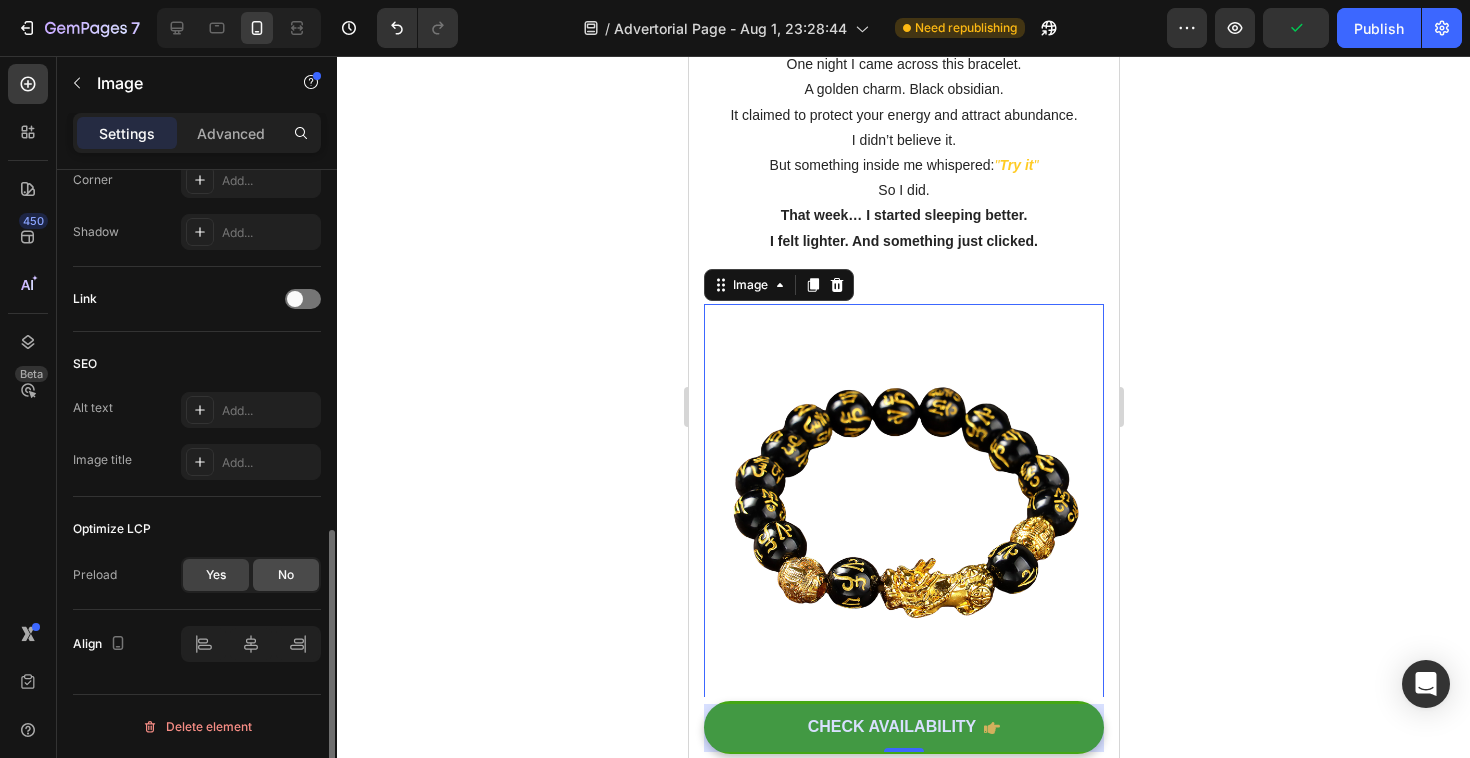 click on "No" 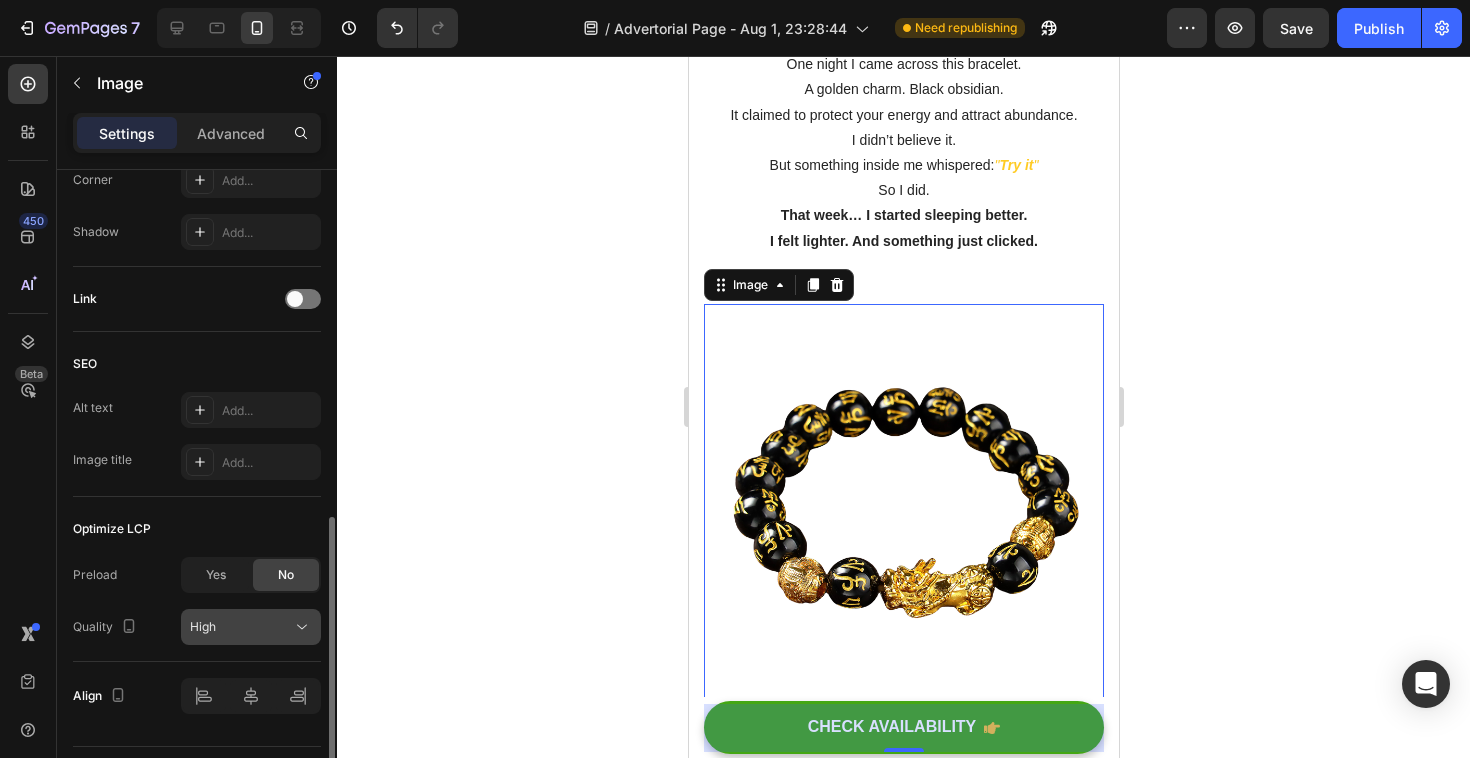 click on "High" at bounding box center [241, 627] 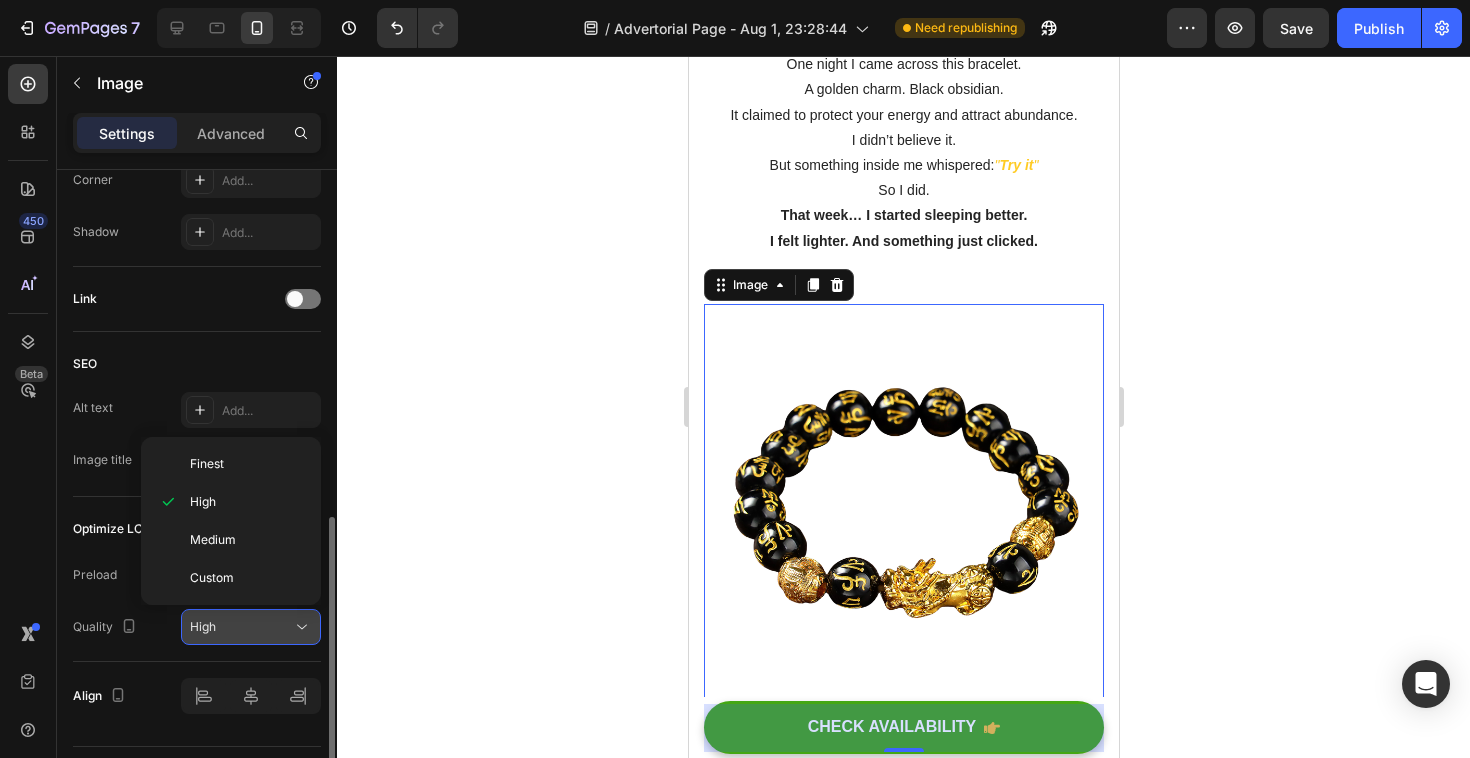 click on "High" at bounding box center (241, 627) 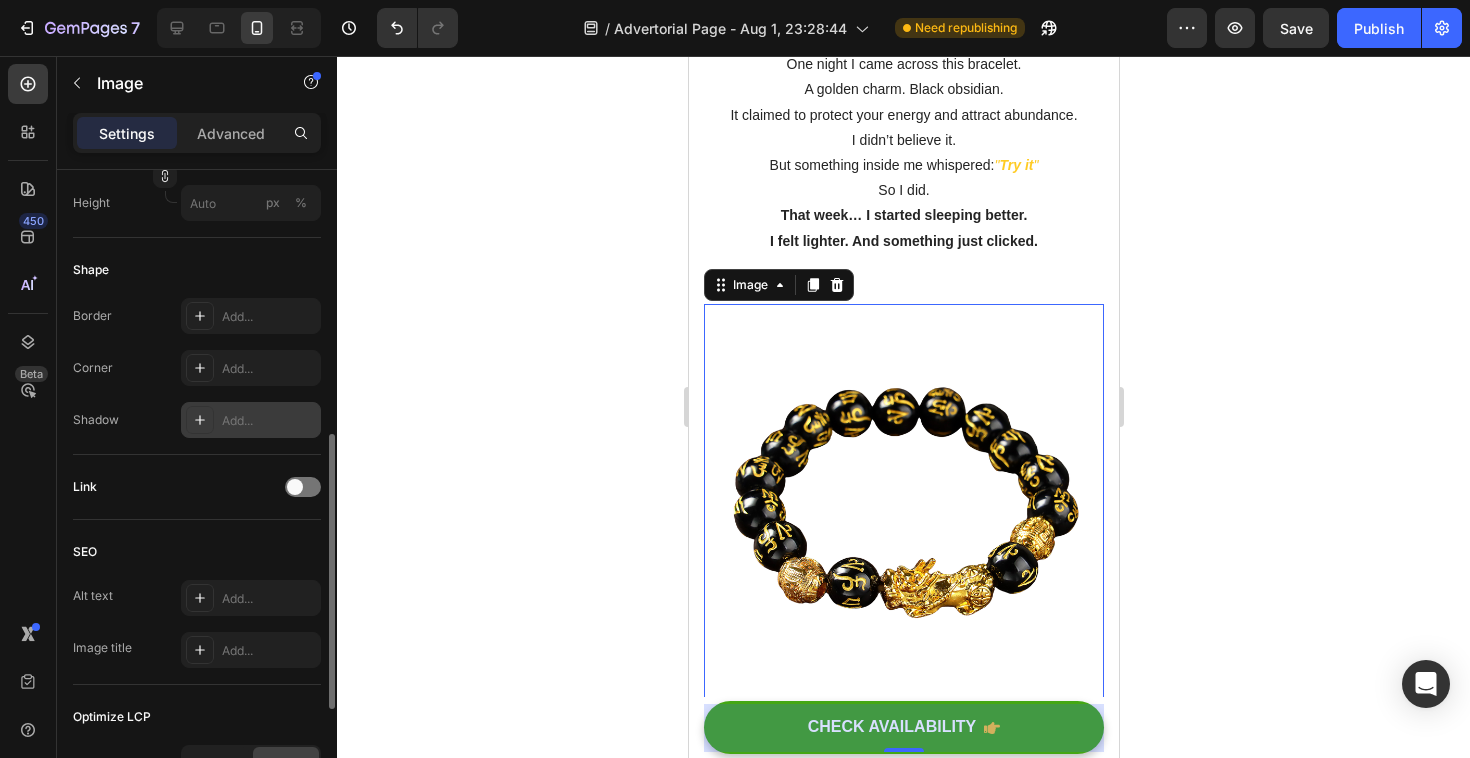 scroll, scrollTop: 623, scrollLeft: 0, axis: vertical 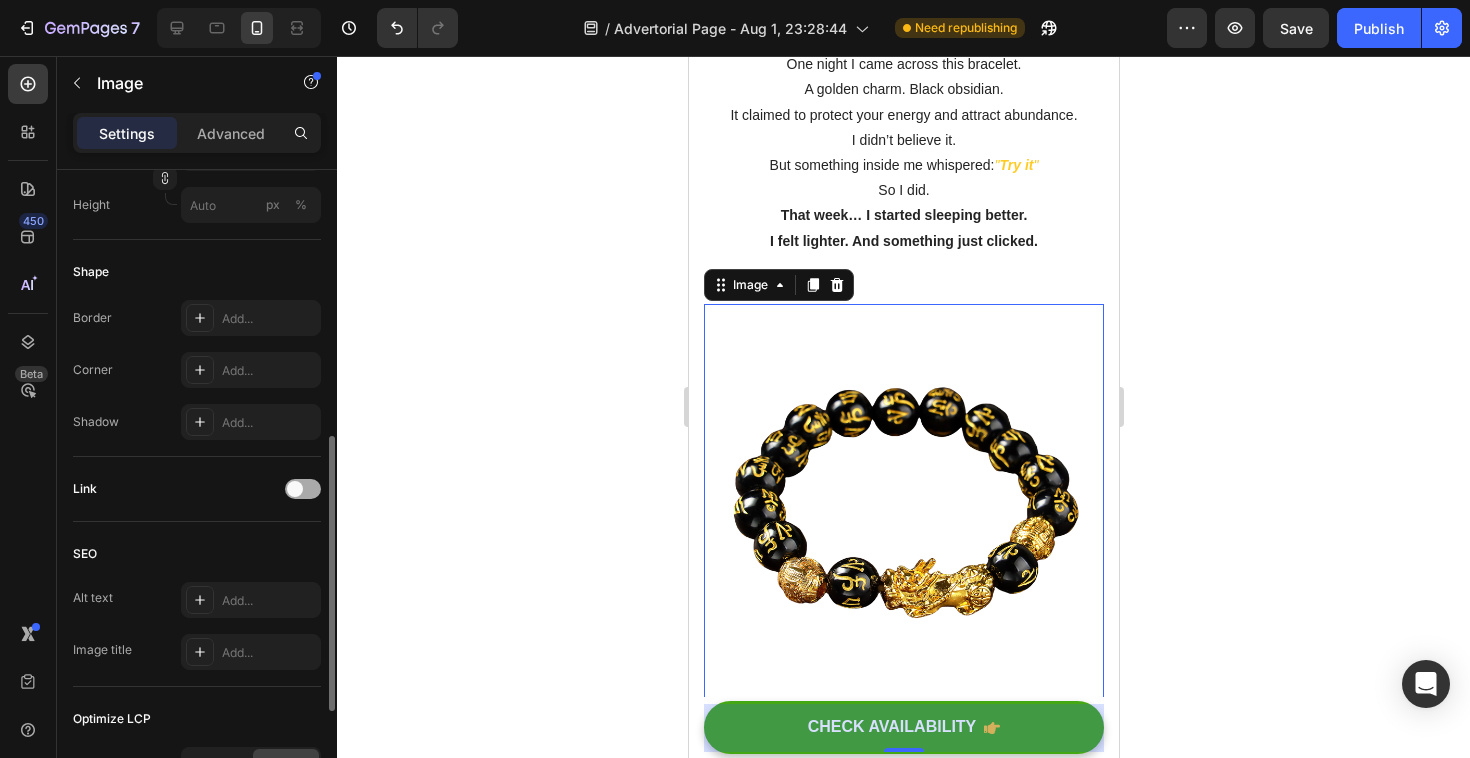 click at bounding box center [295, 489] 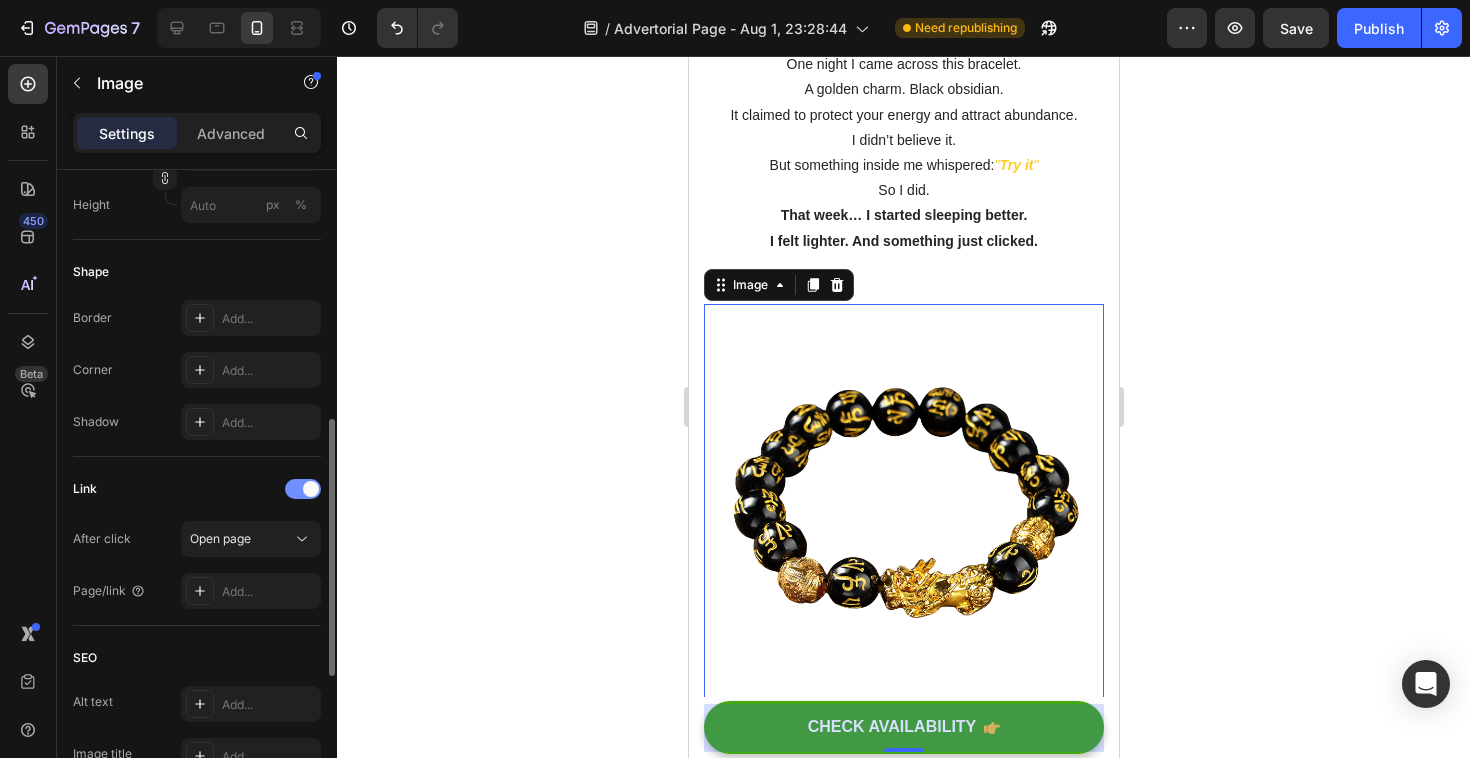 click at bounding box center (303, 489) 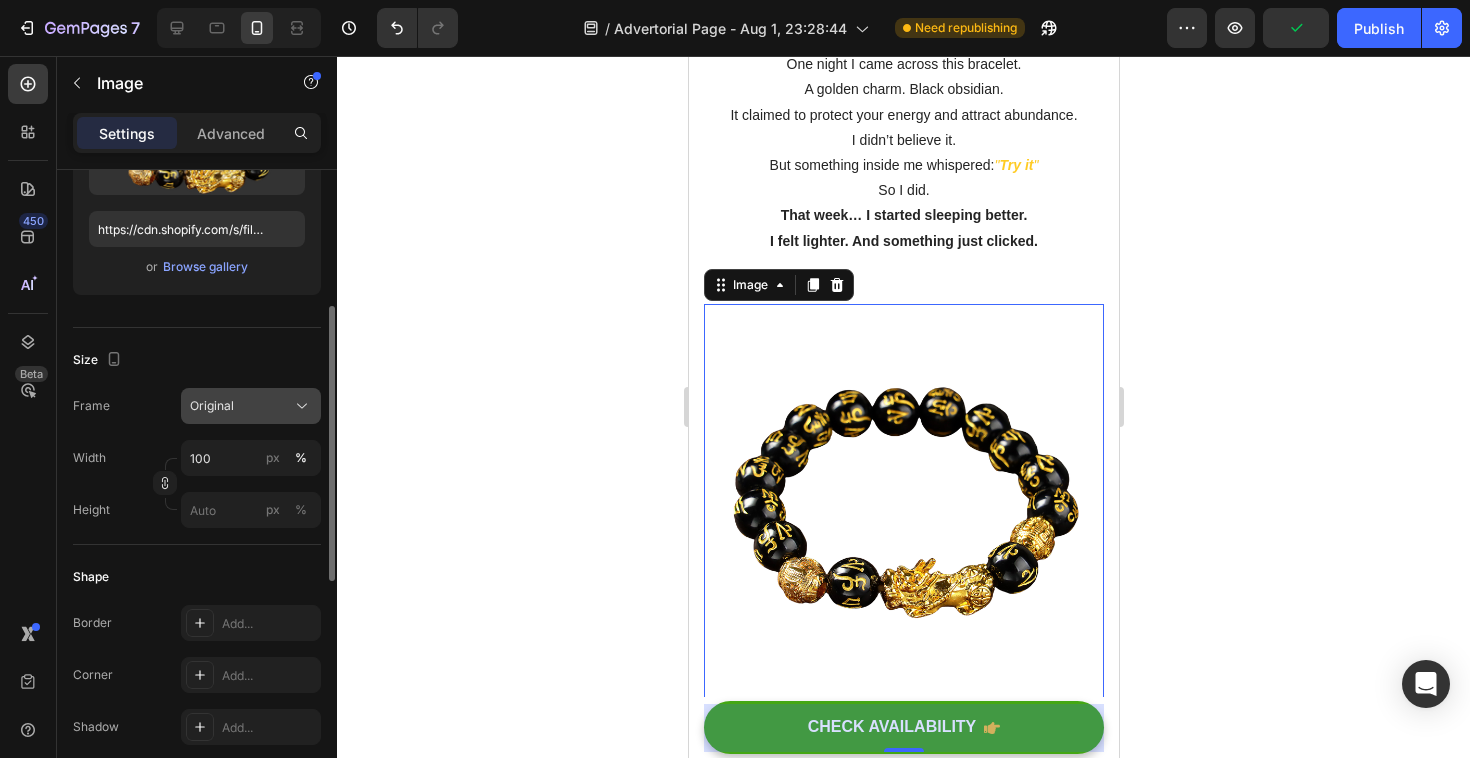 scroll, scrollTop: 321, scrollLeft: 0, axis: vertical 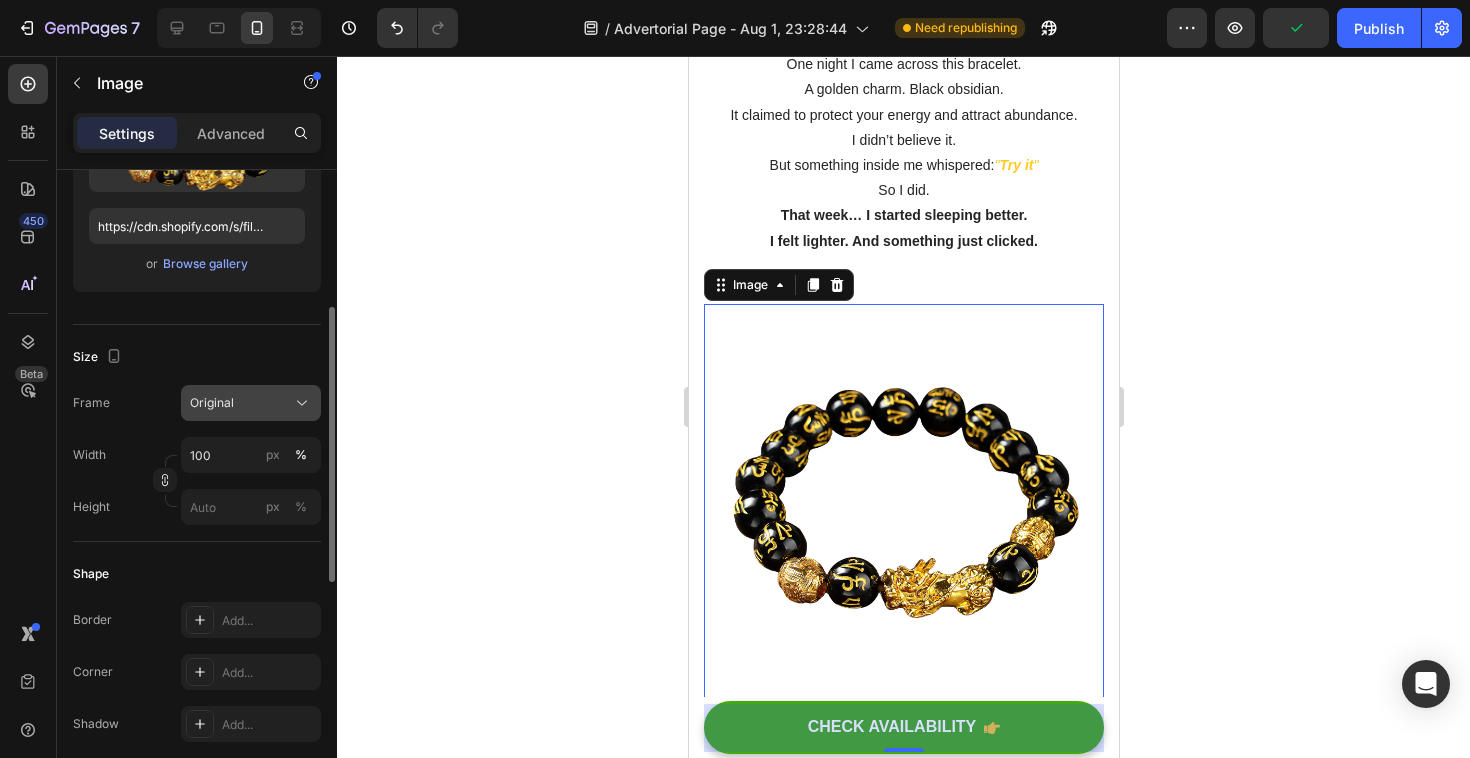 click on "Original" 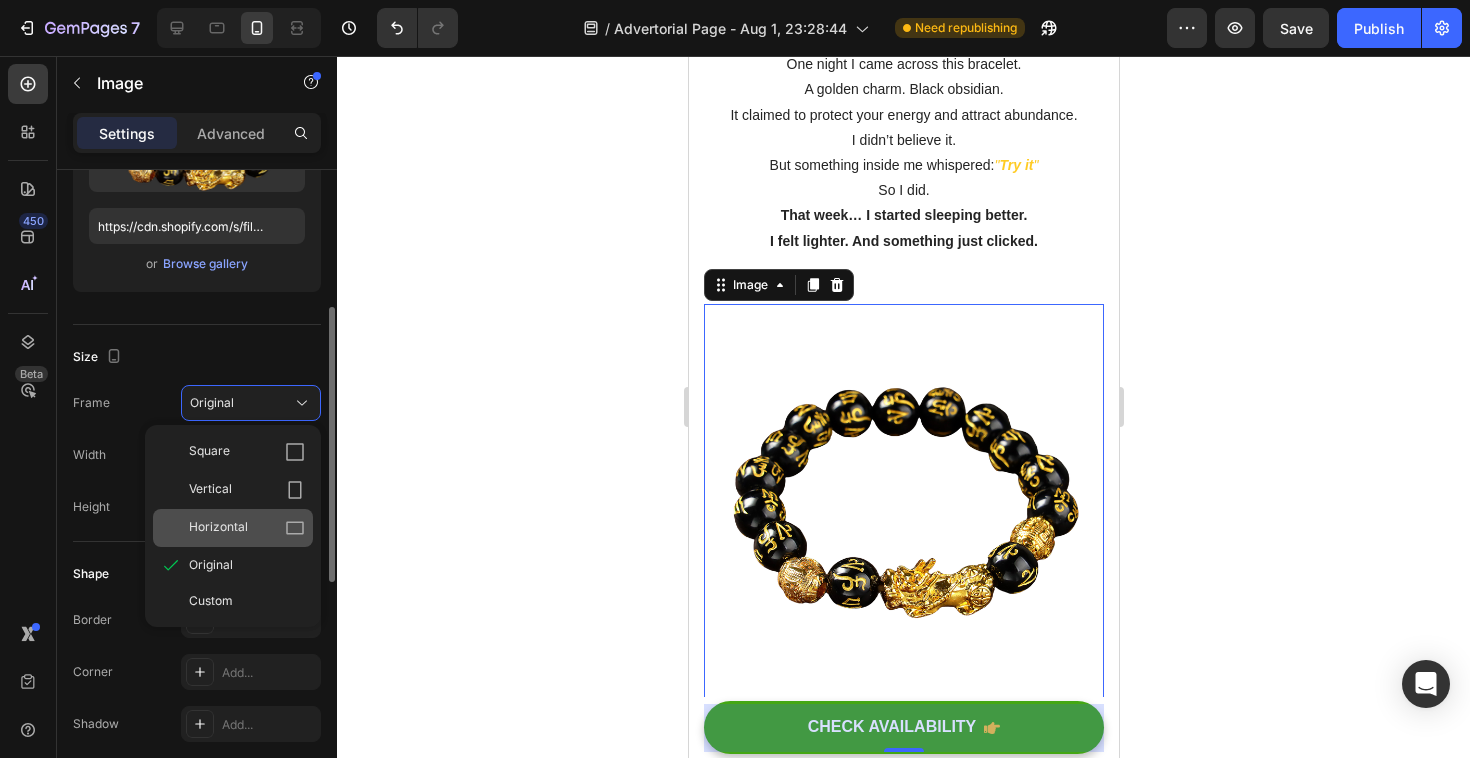 click on "Horizontal" at bounding box center [247, 528] 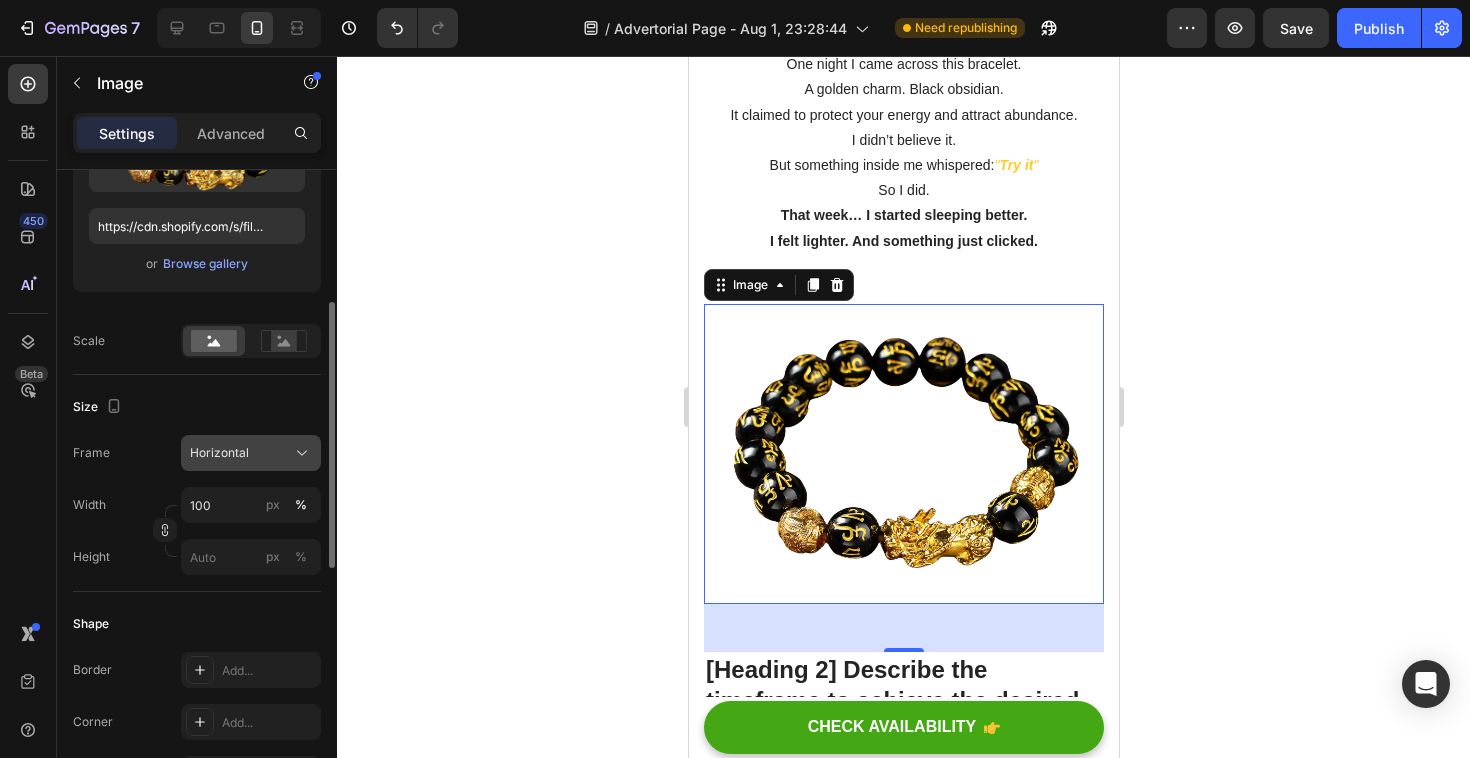 click on "Horizontal" at bounding box center [251, 453] 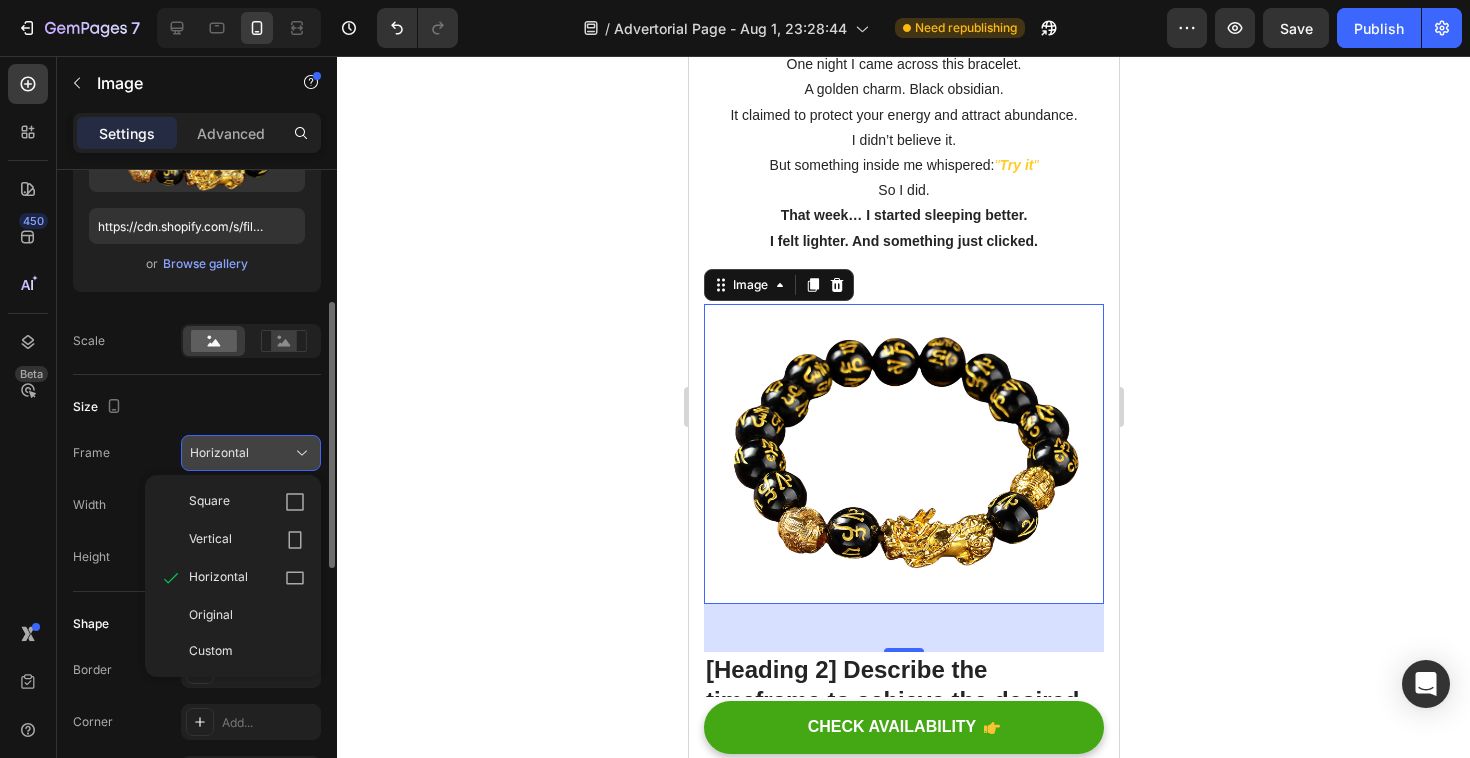 click on "Horizontal" at bounding box center (251, 453) 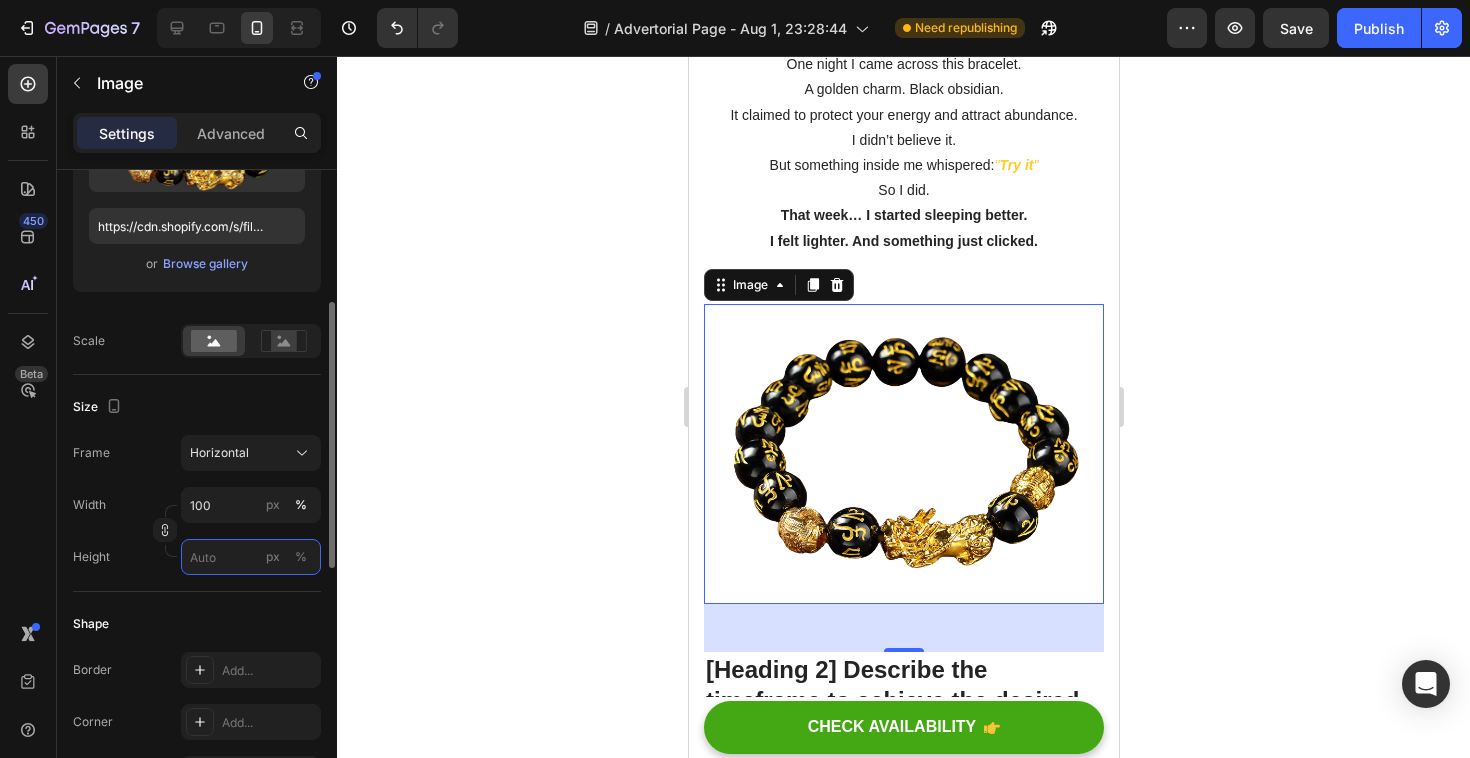 click on "px %" at bounding box center (251, 557) 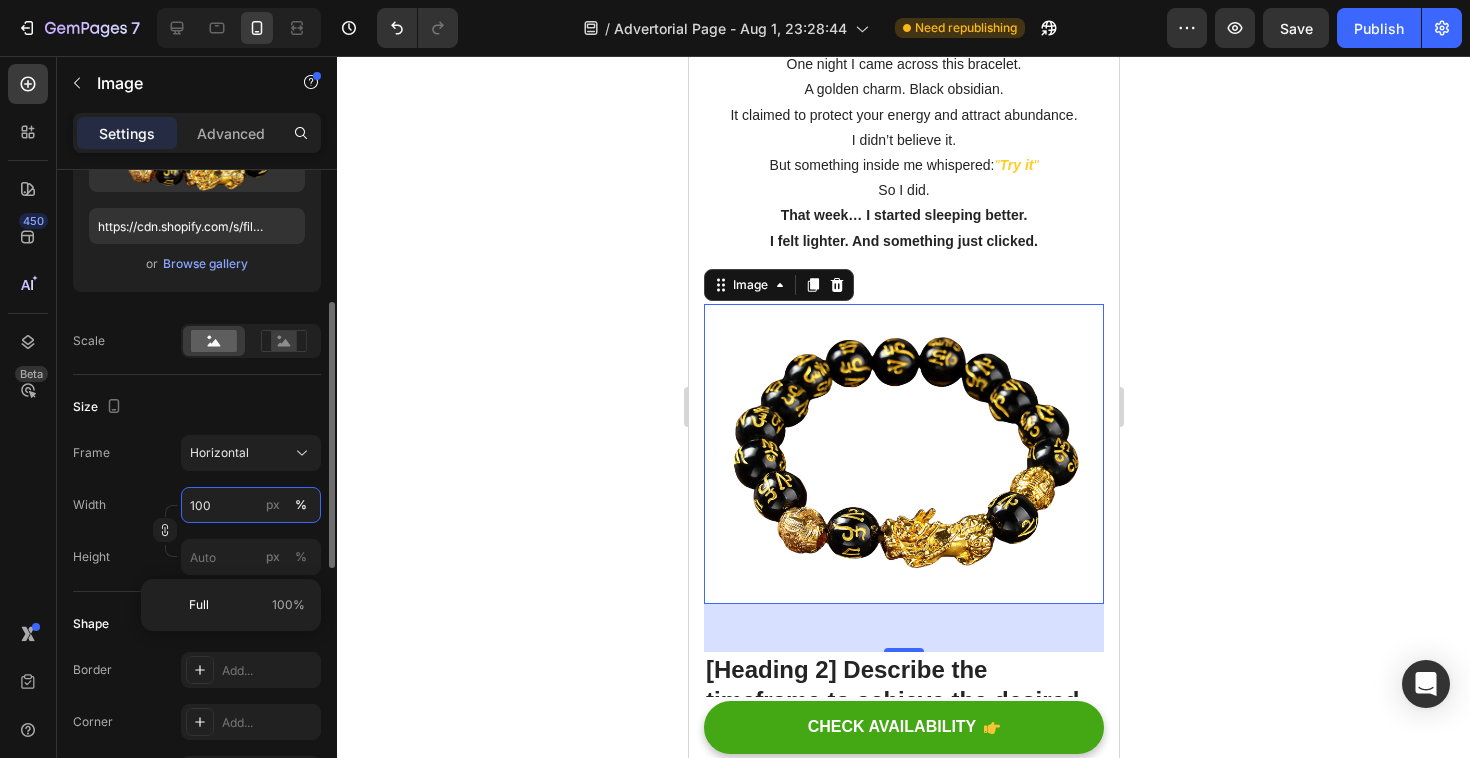 click on "100" at bounding box center [251, 505] 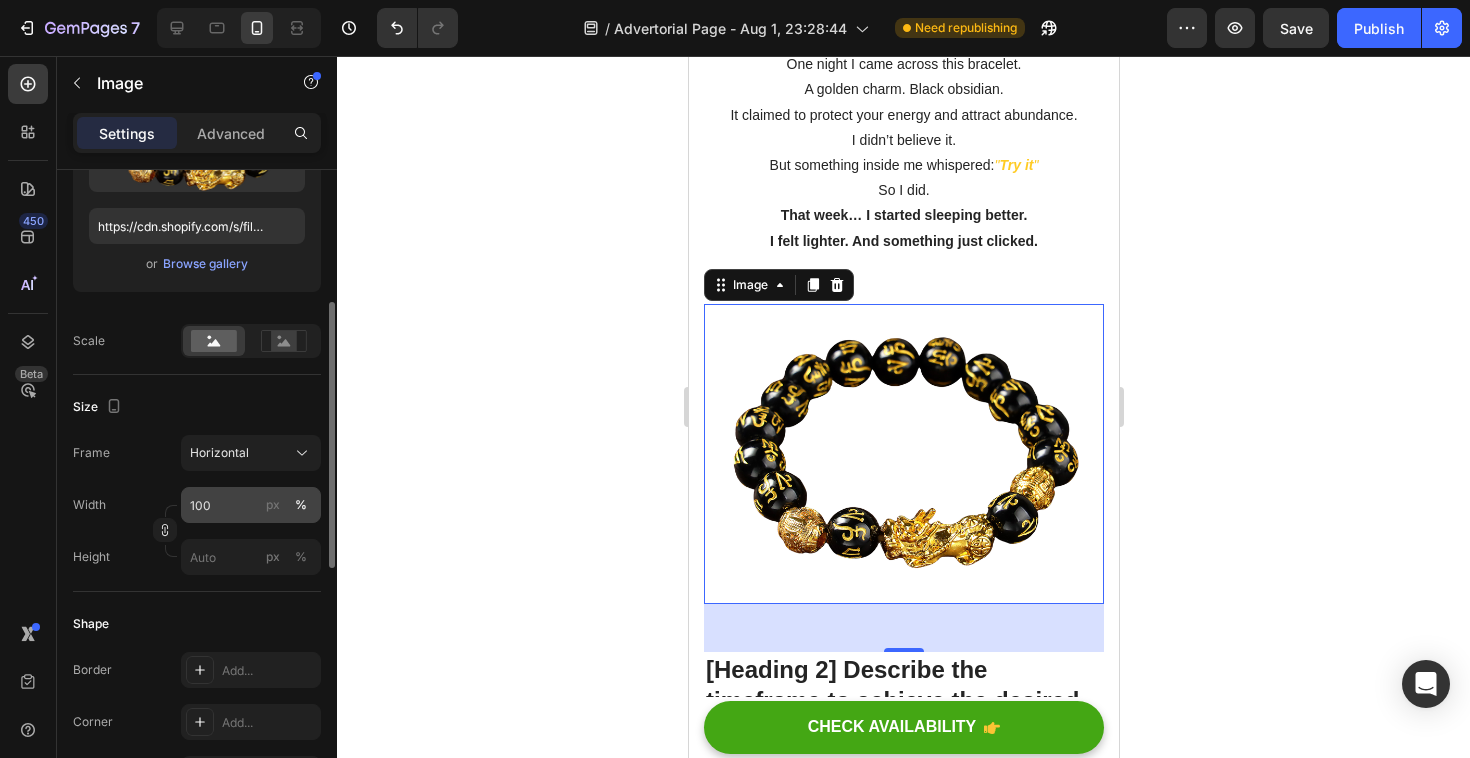 click on "%" 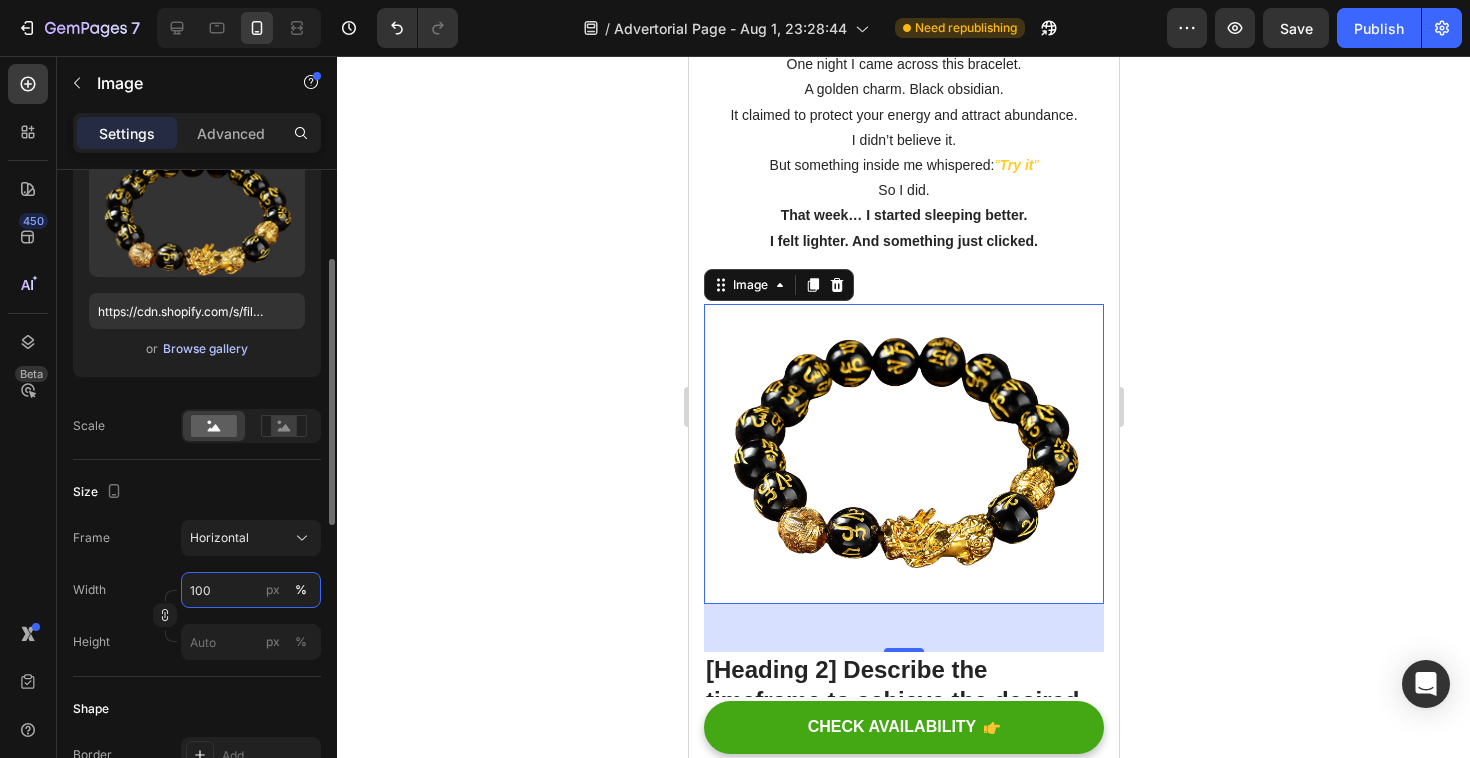 scroll, scrollTop: 230, scrollLeft: 0, axis: vertical 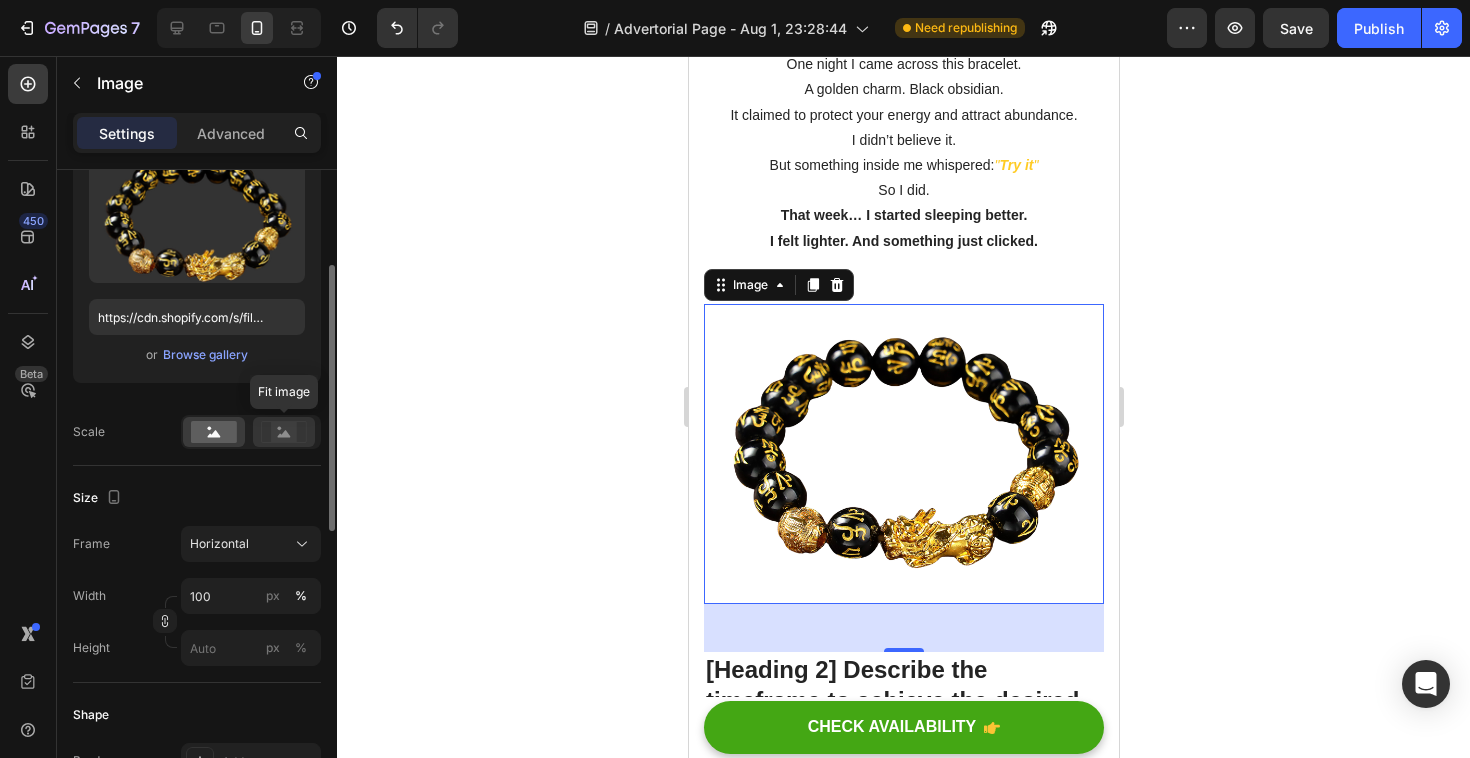 click 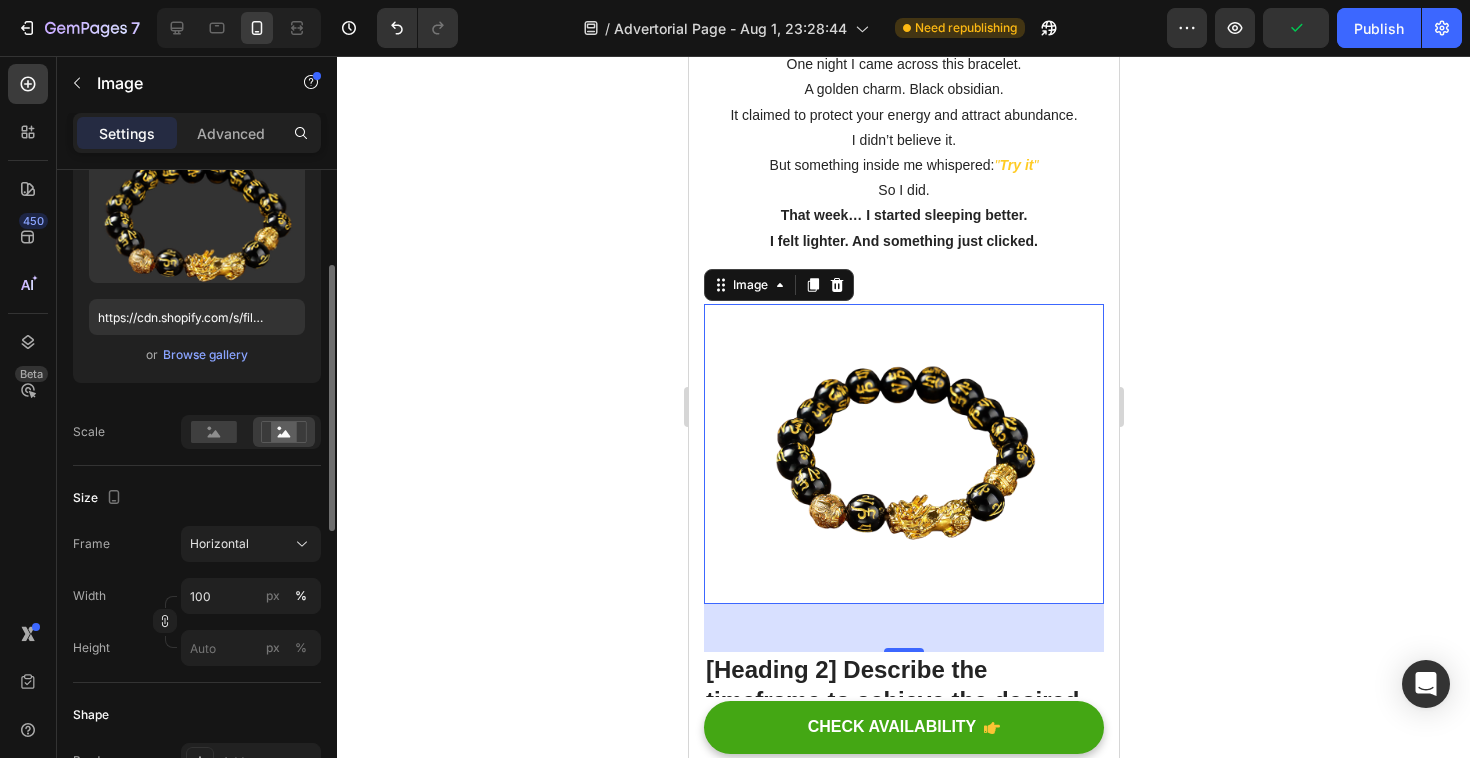 click on "Frame Horizontal Width 100 px % Height px %" 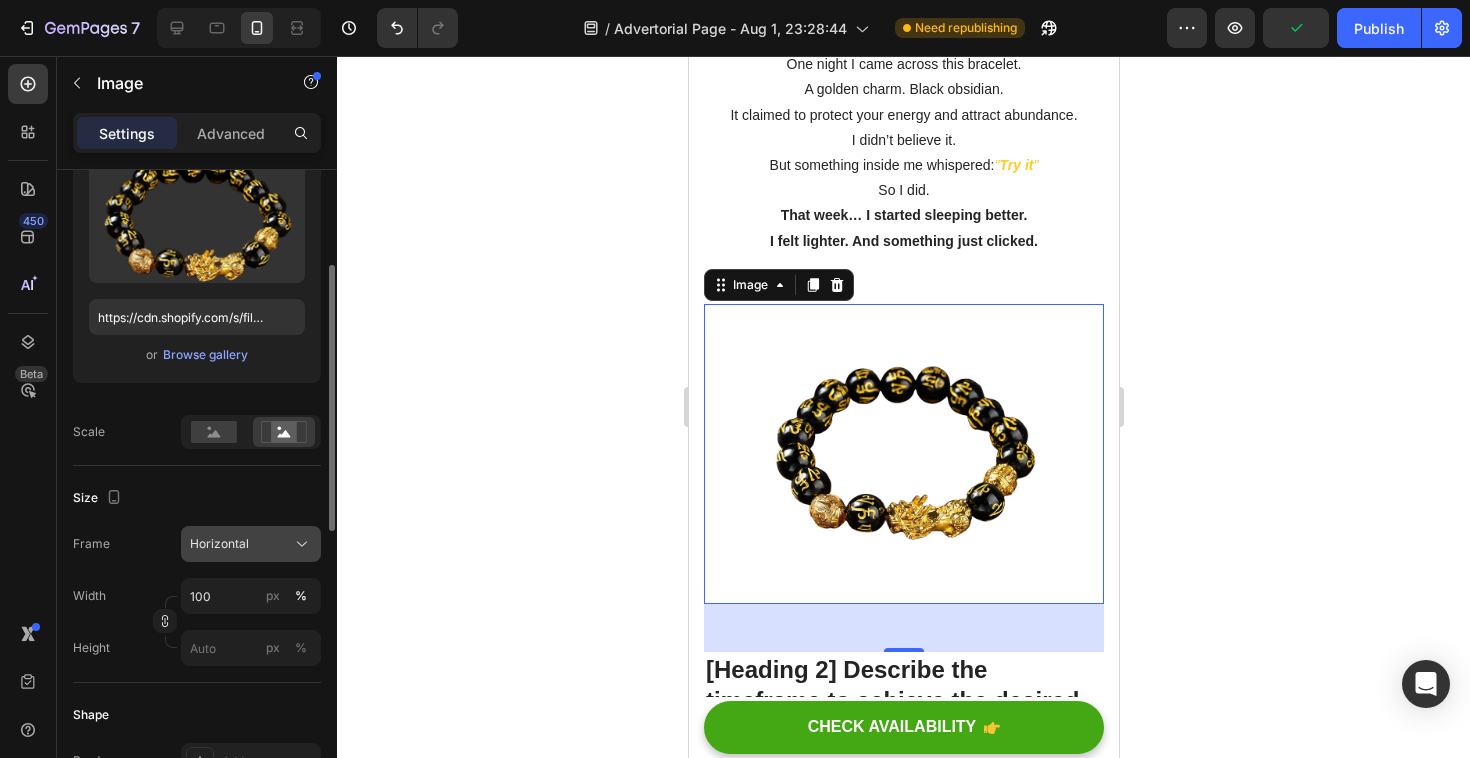 click on "Horizontal" at bounding box center [251, 544] 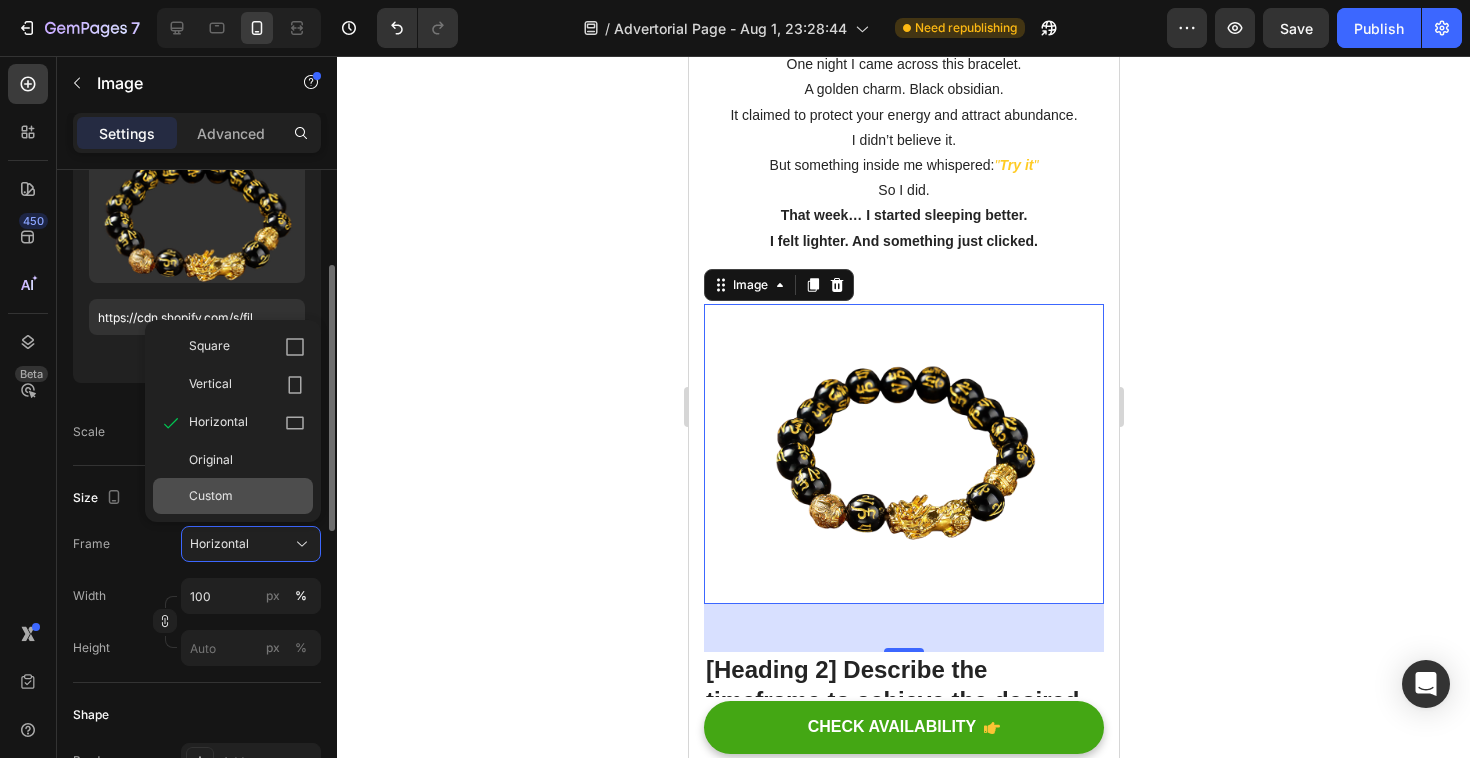 click on "Custom" at bounding box center (247, 496) 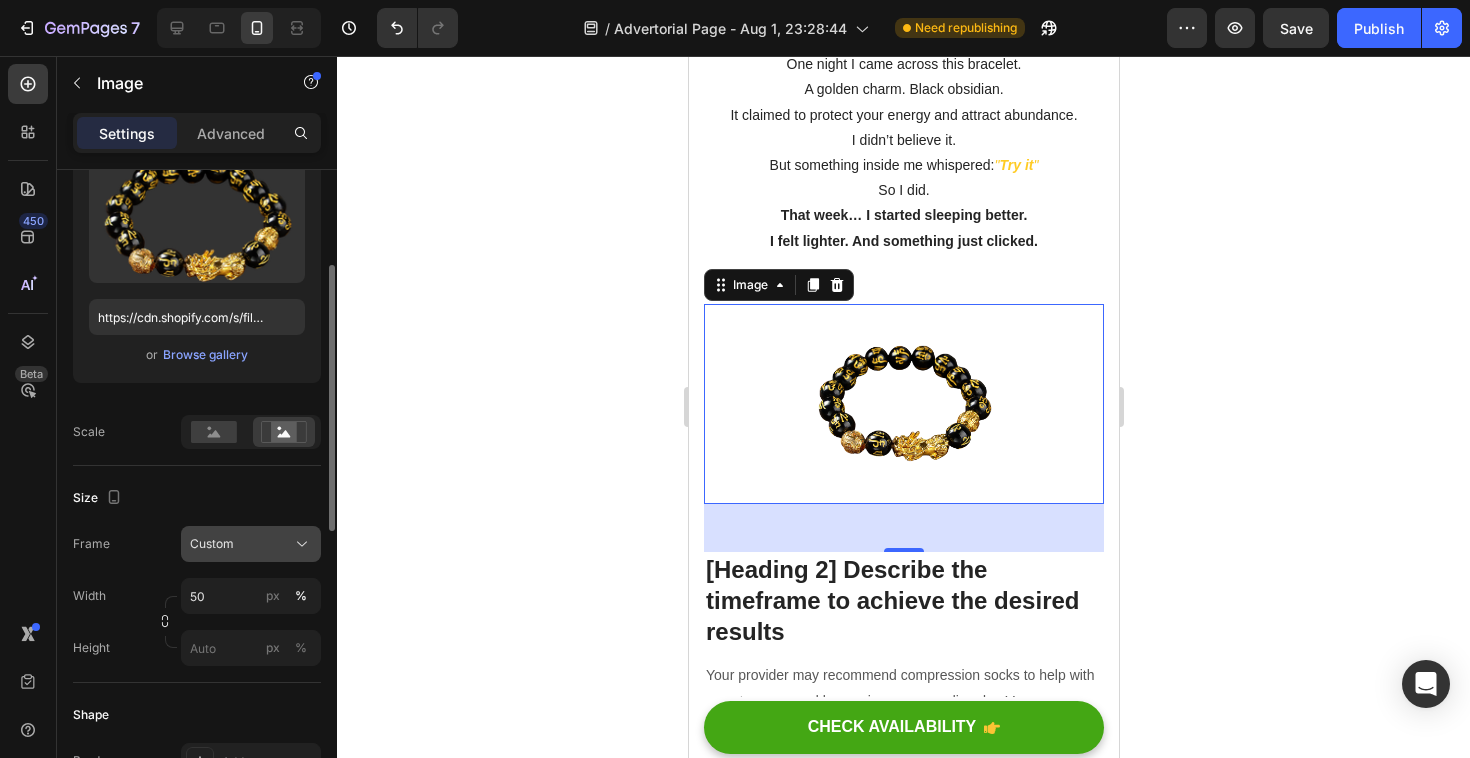 click on "Custom" 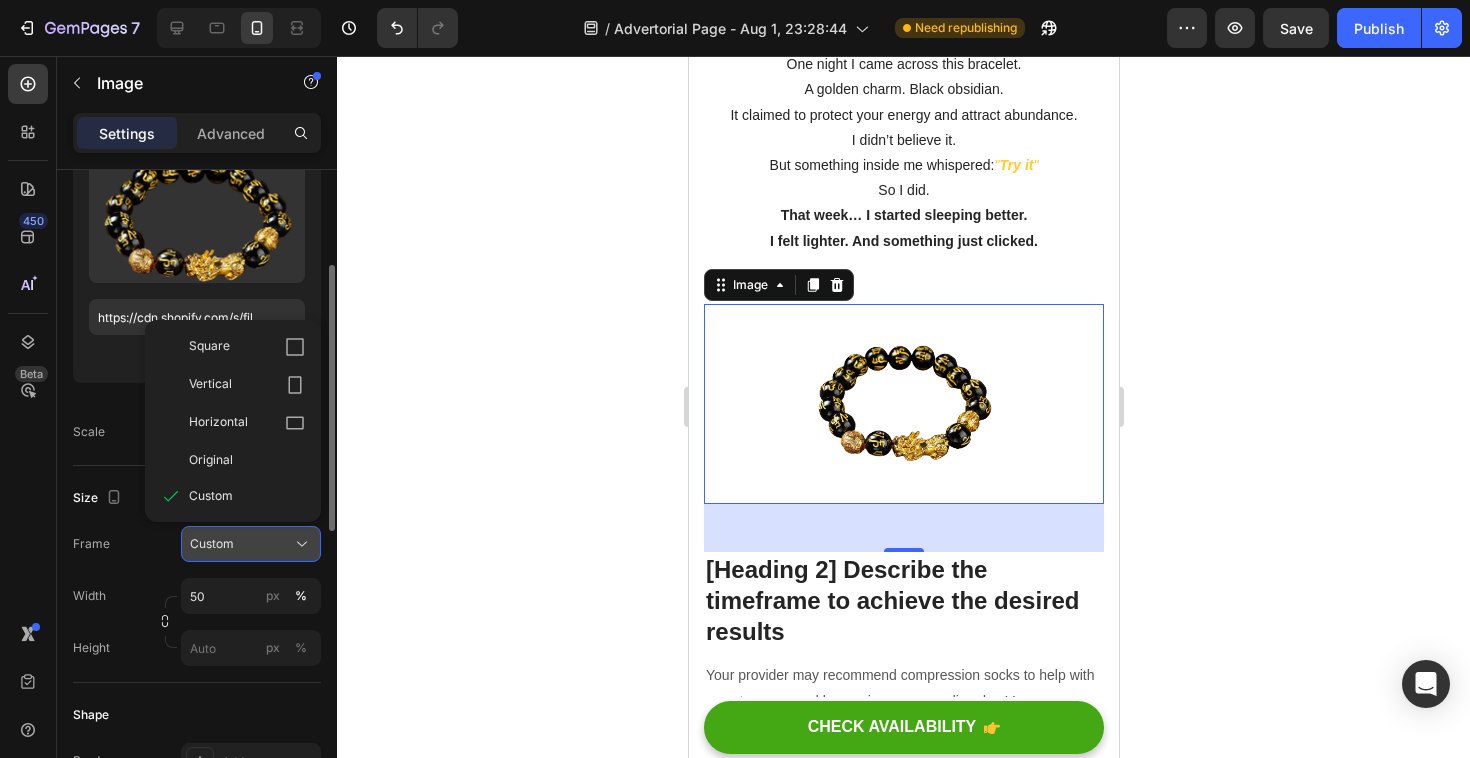 click on "Custom" 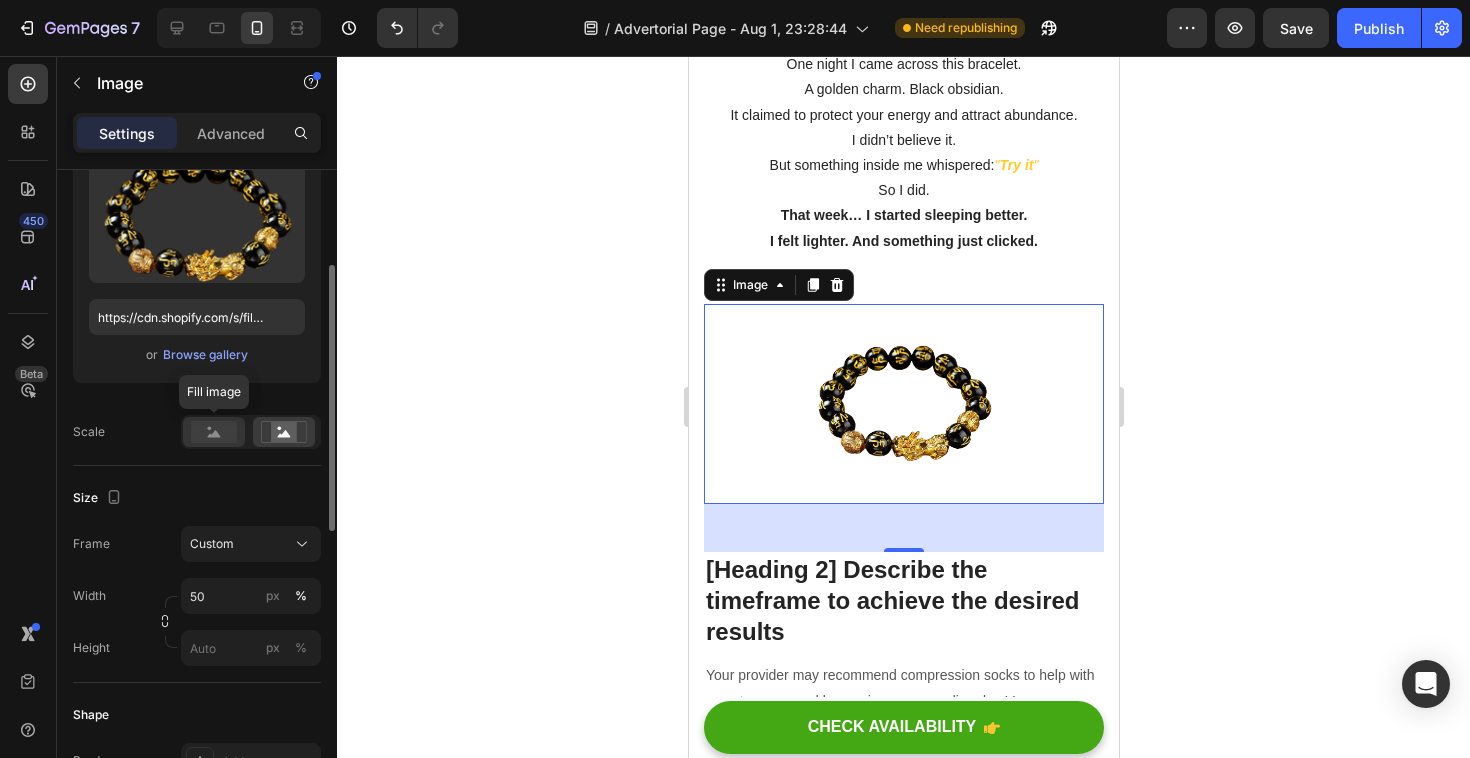 click 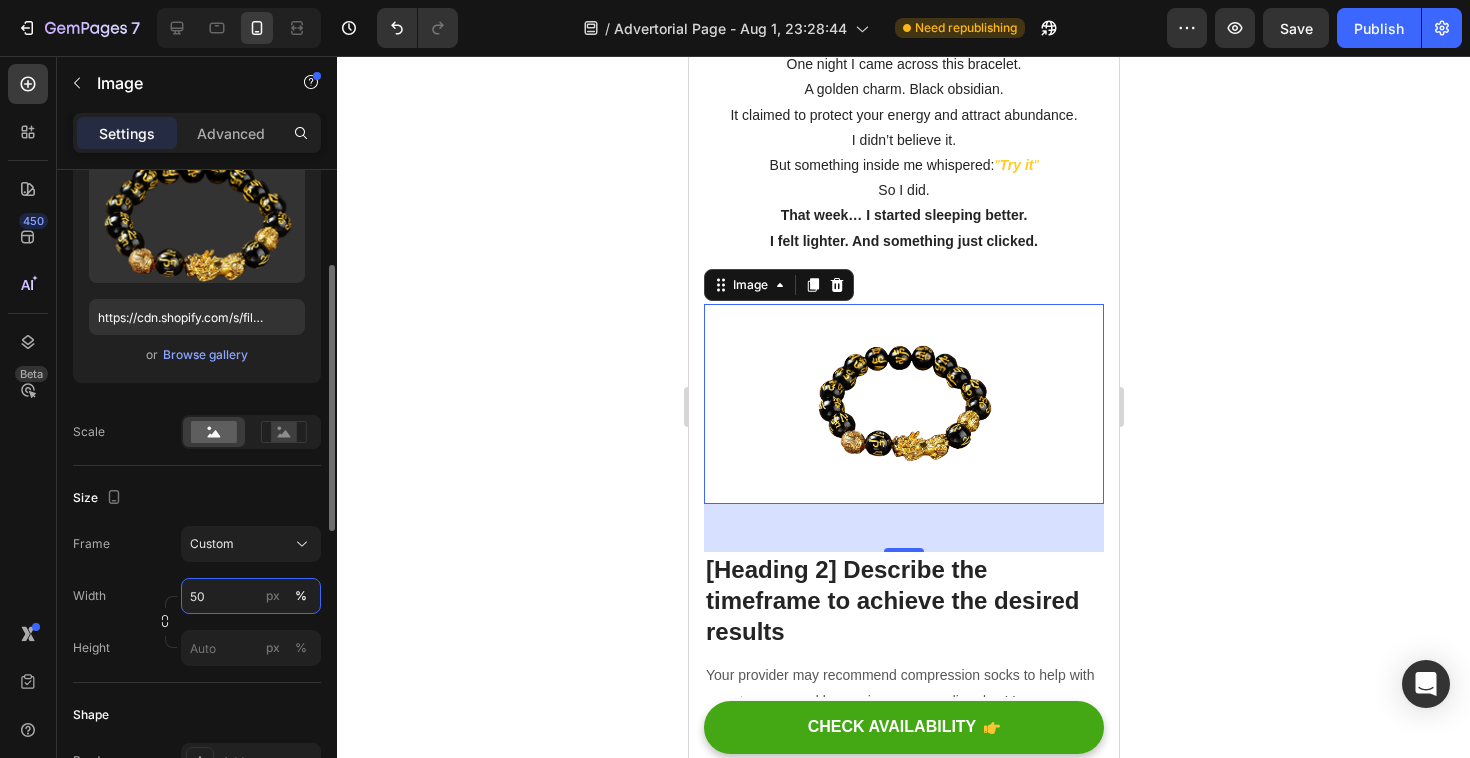 click on "50" at bounding box center (251, 596) 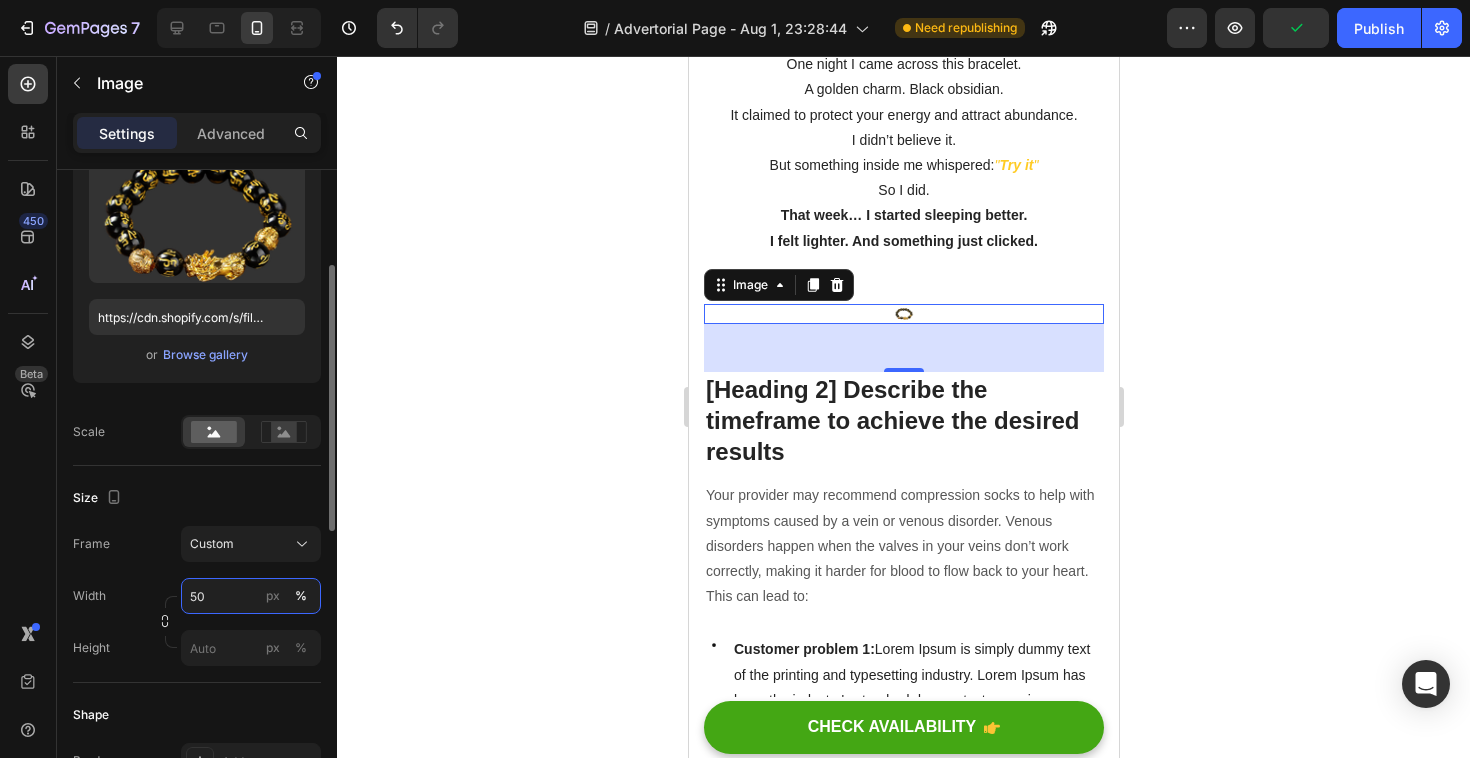 type on "5" 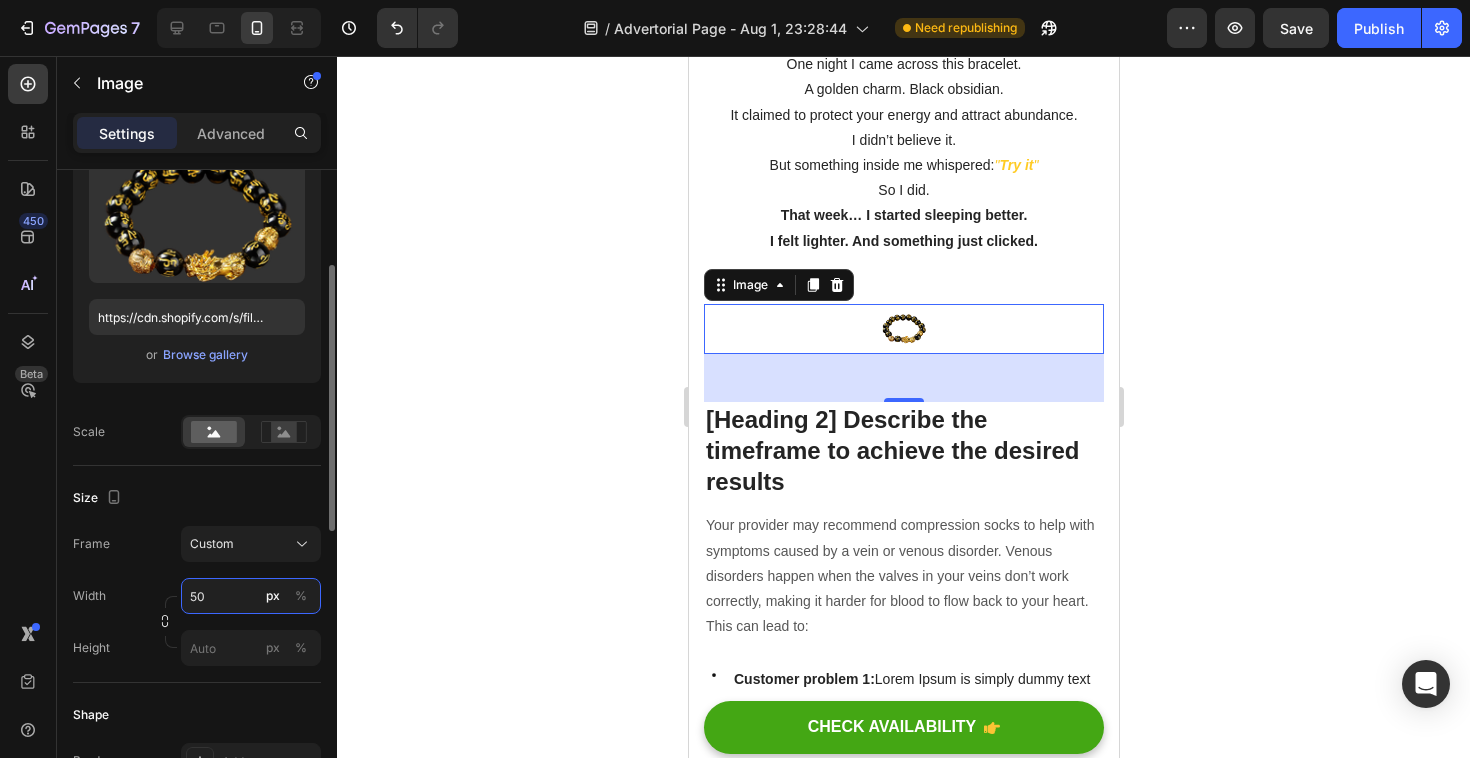 type on "5" 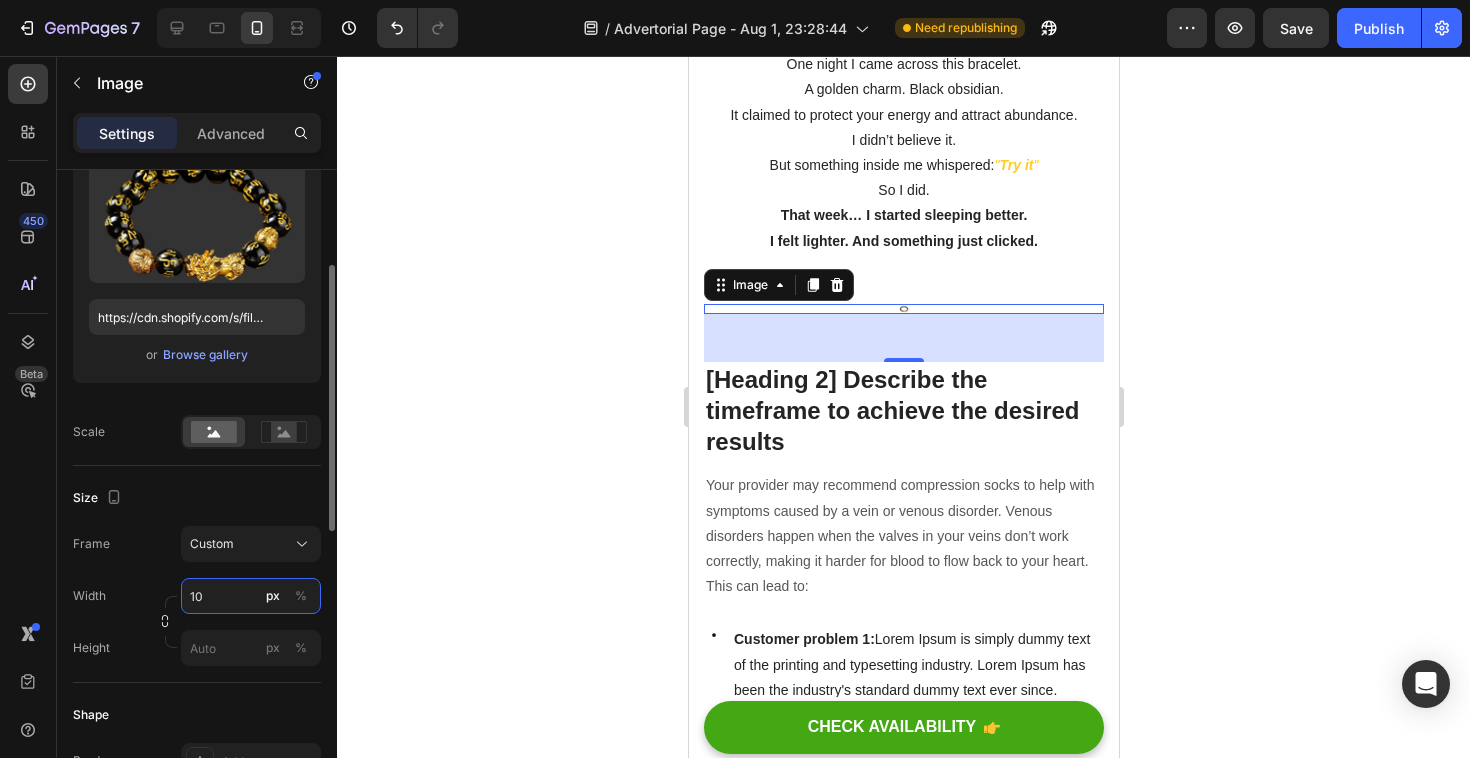 type on "1" 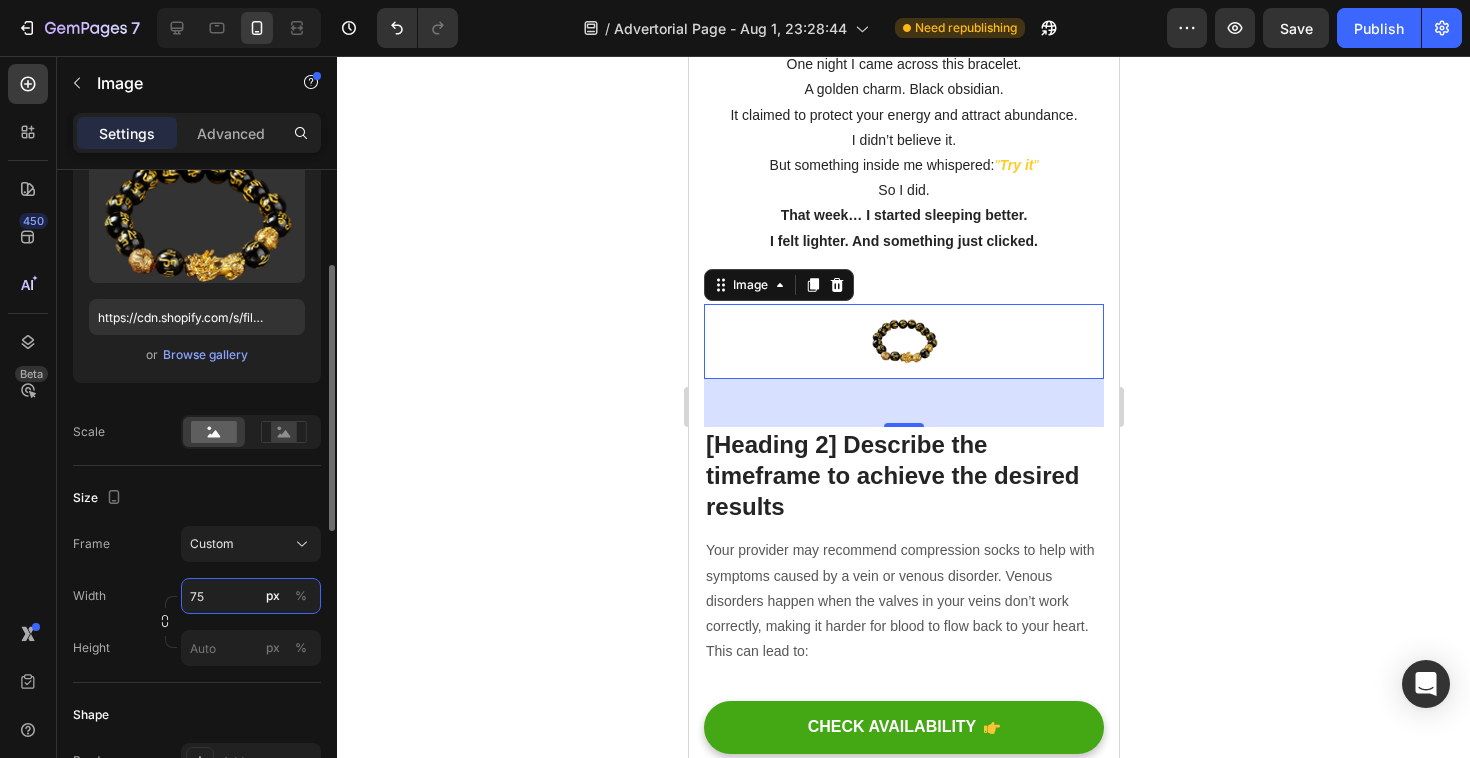 type on "750" 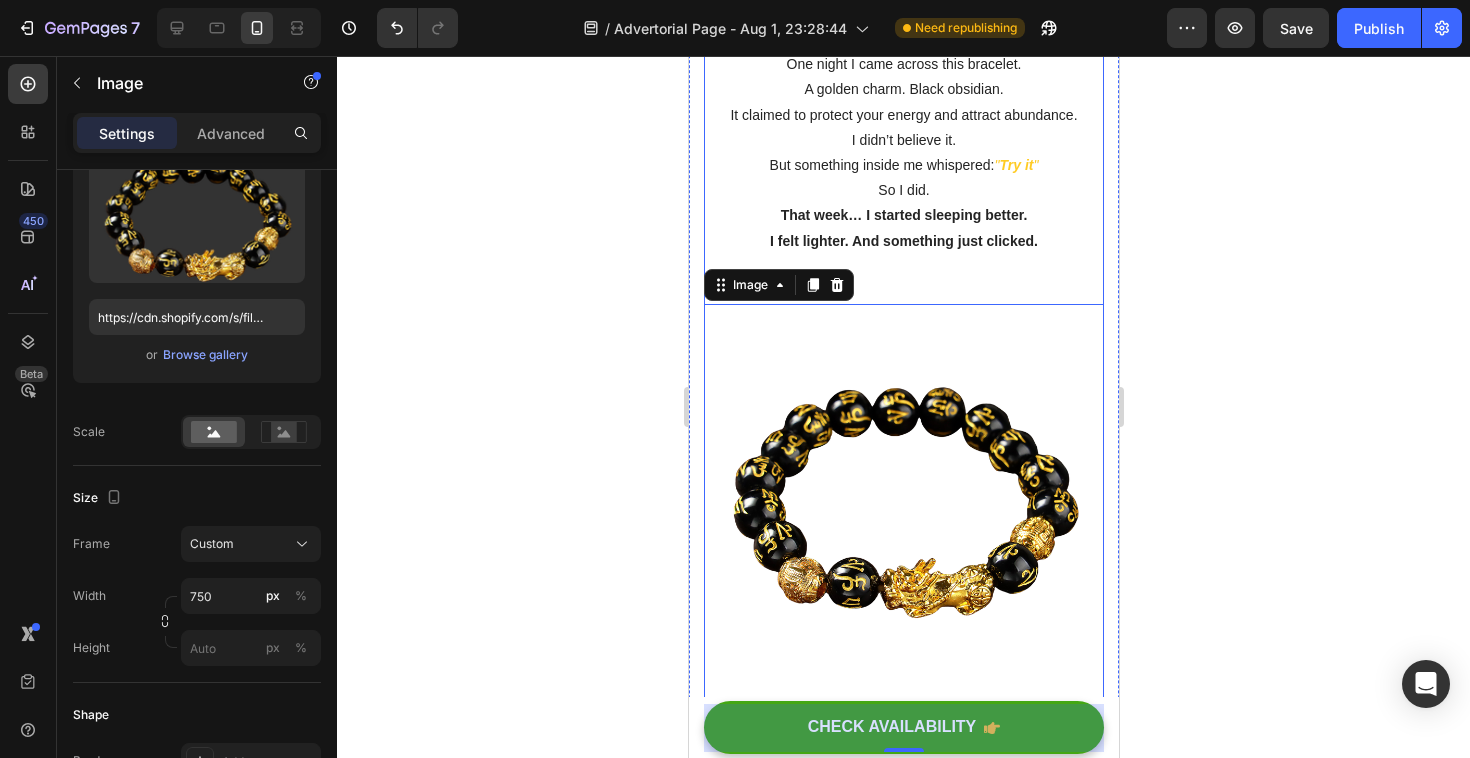 click on "I felt stuck. Exhausted. Like my energy was quietly fading… Heading ⁠⁠⁠⁠⁠⁠⁠ How thousands of women are using this ancient ritual to reset their energy and attract abundance Heading Image My name is Laura. I'm 38. A year ago, I felt drained — emotionally, mentally, spiritually. I wasn't sad. Just… stuck. One night I came across this bracelet. A golden charm. Black obsidian. It claimed to protect your energy and attract abundance. I didn’t believe it. But something inside me whispered:  " Try it "  So I did. That week… I started sleeping better. I felt lighter. And something just clicked. Text block Image   48 [Heading 2] Describe the timeframe to achieve the desired results Heading Your provider may recommend compression socks to help with symptoms caused by a vein or venous disorder. Venous disorders happen when the valves in your veins don’t work correctly, making it harder for blood to flow back to your heart. This can lead to: Text block
Icon Customer problem 1:" at bounding box center [903, 2848] 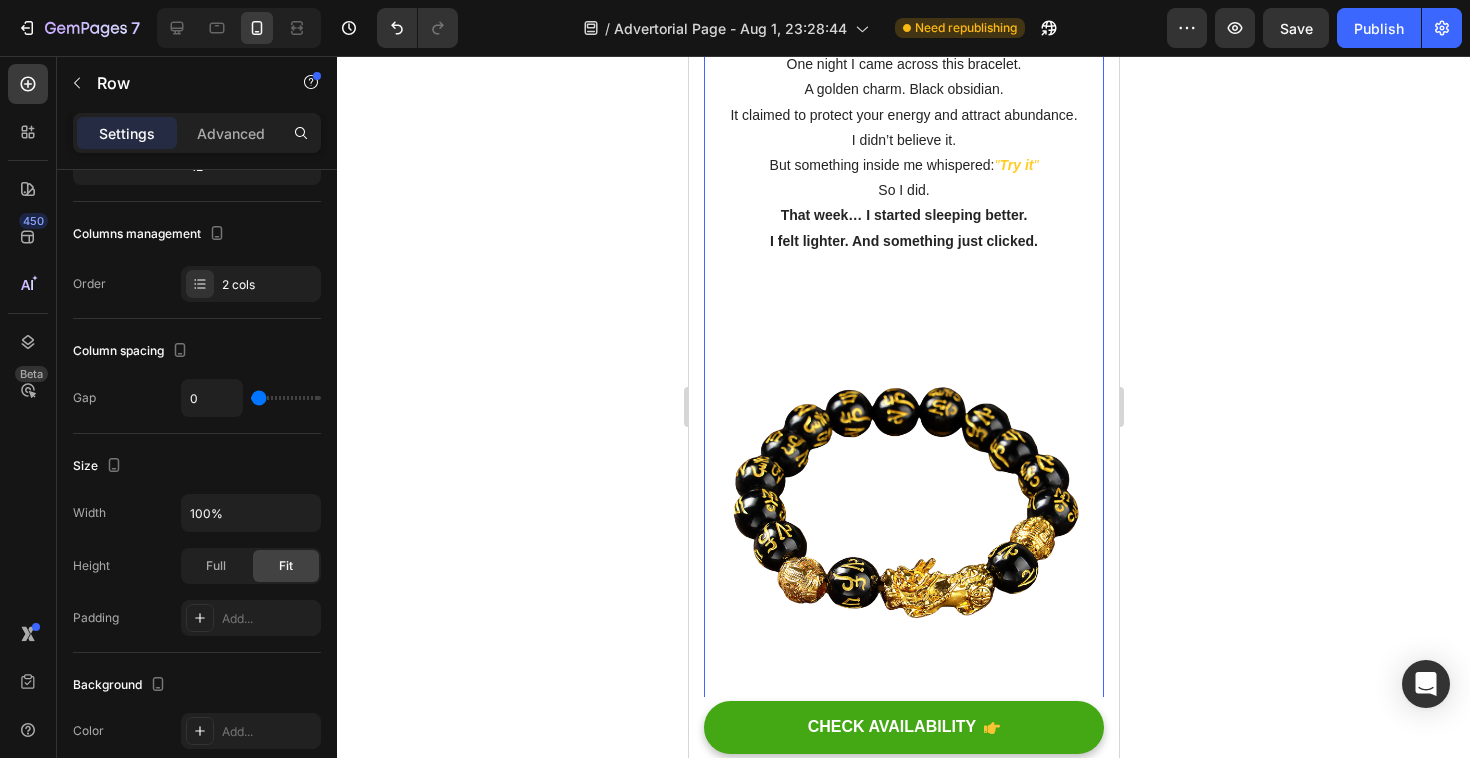scroll, scrollTop: 0, scrollLeft: 0, axis: both 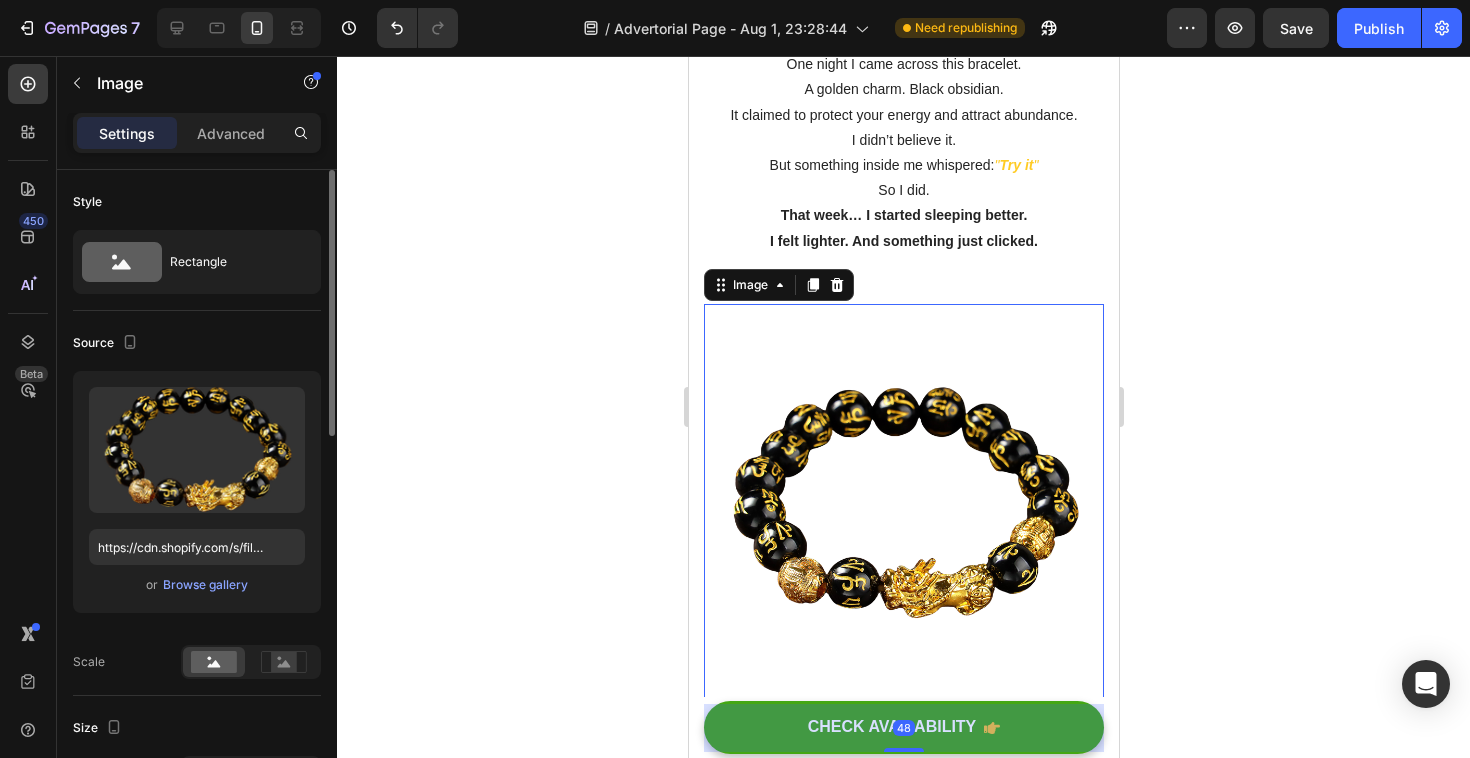 click at bounding box center [903, 504] 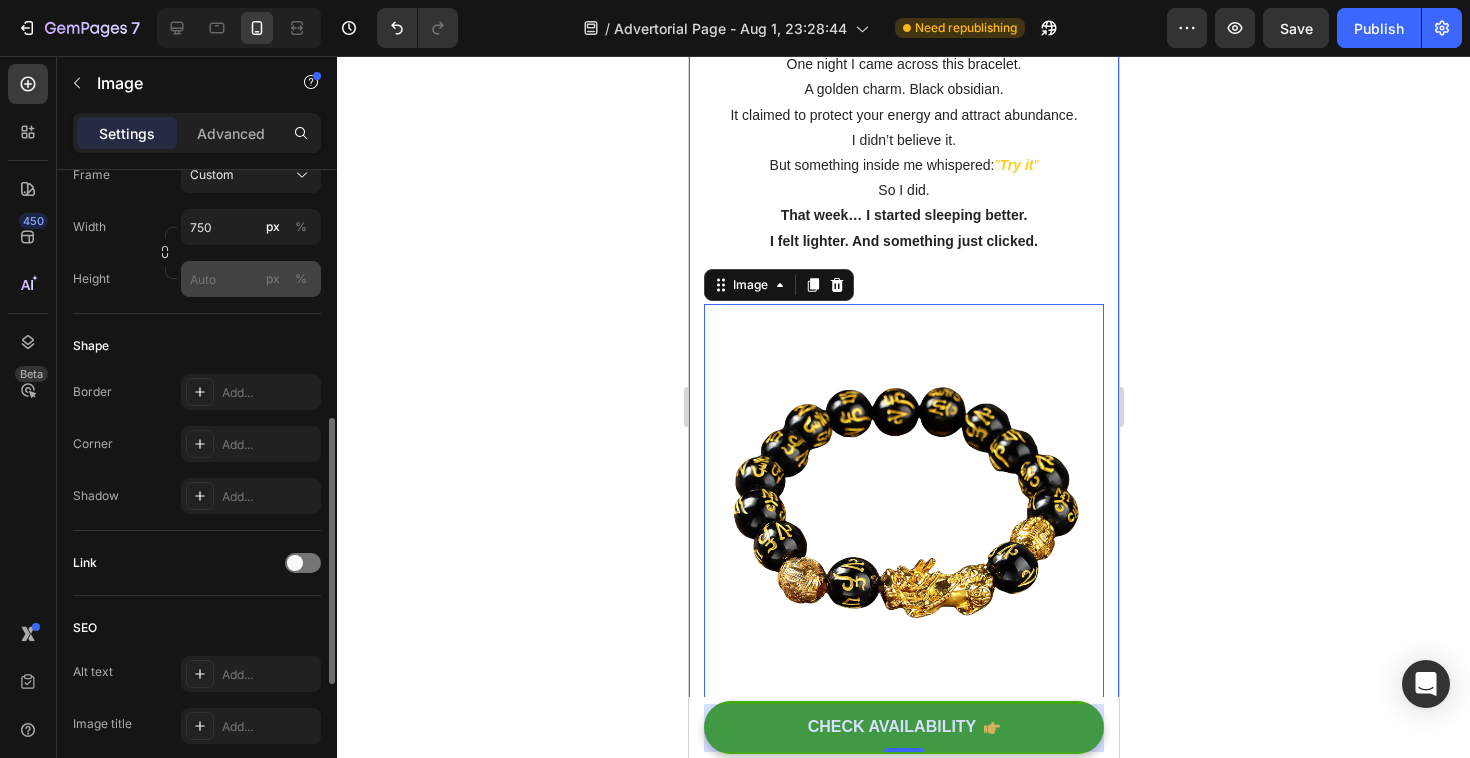 scroll, scrollTop: 602, scrollLeft: 0, axis: vertical 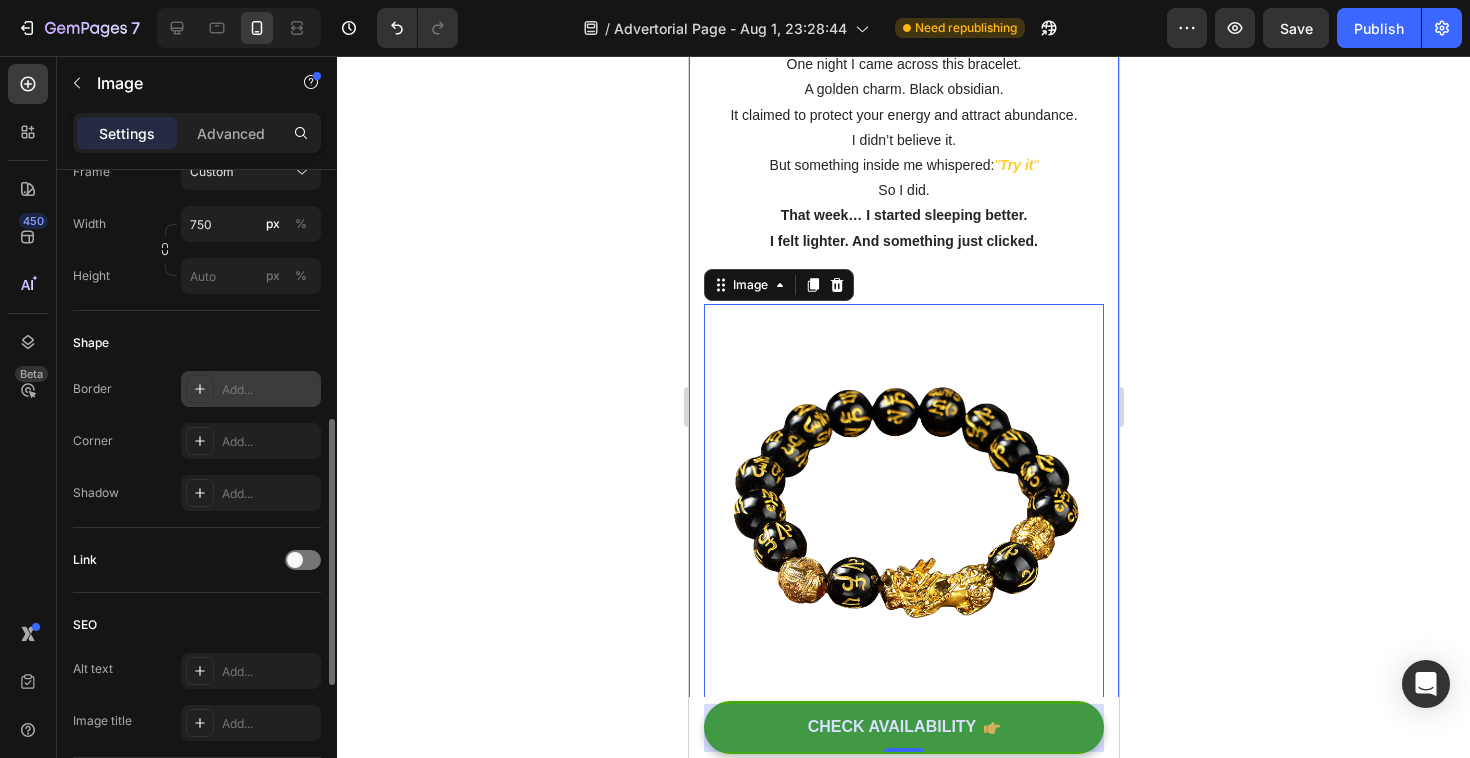 click on "Add..." at bounding box center (251, 389) 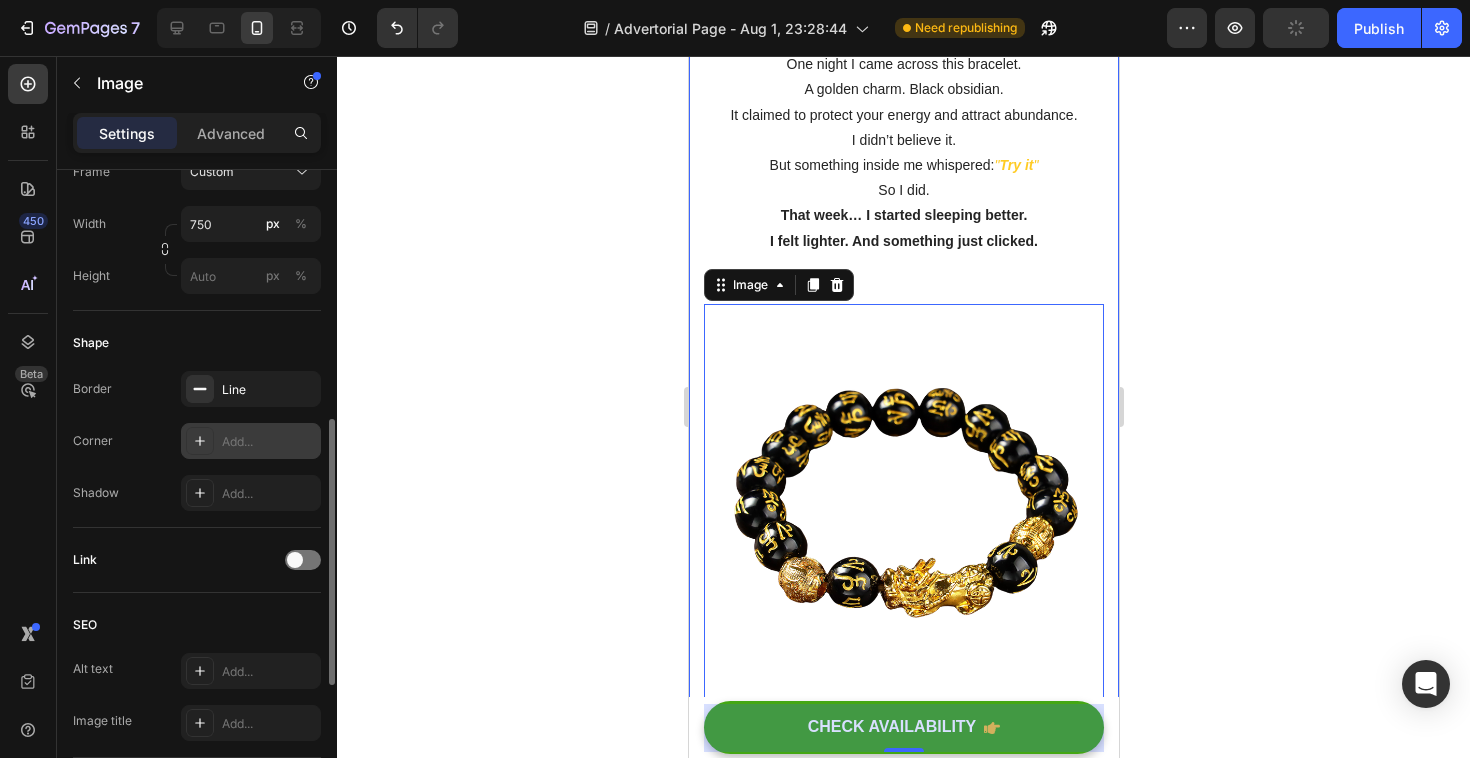 click on "Add..." at bounding box center [269, 442] 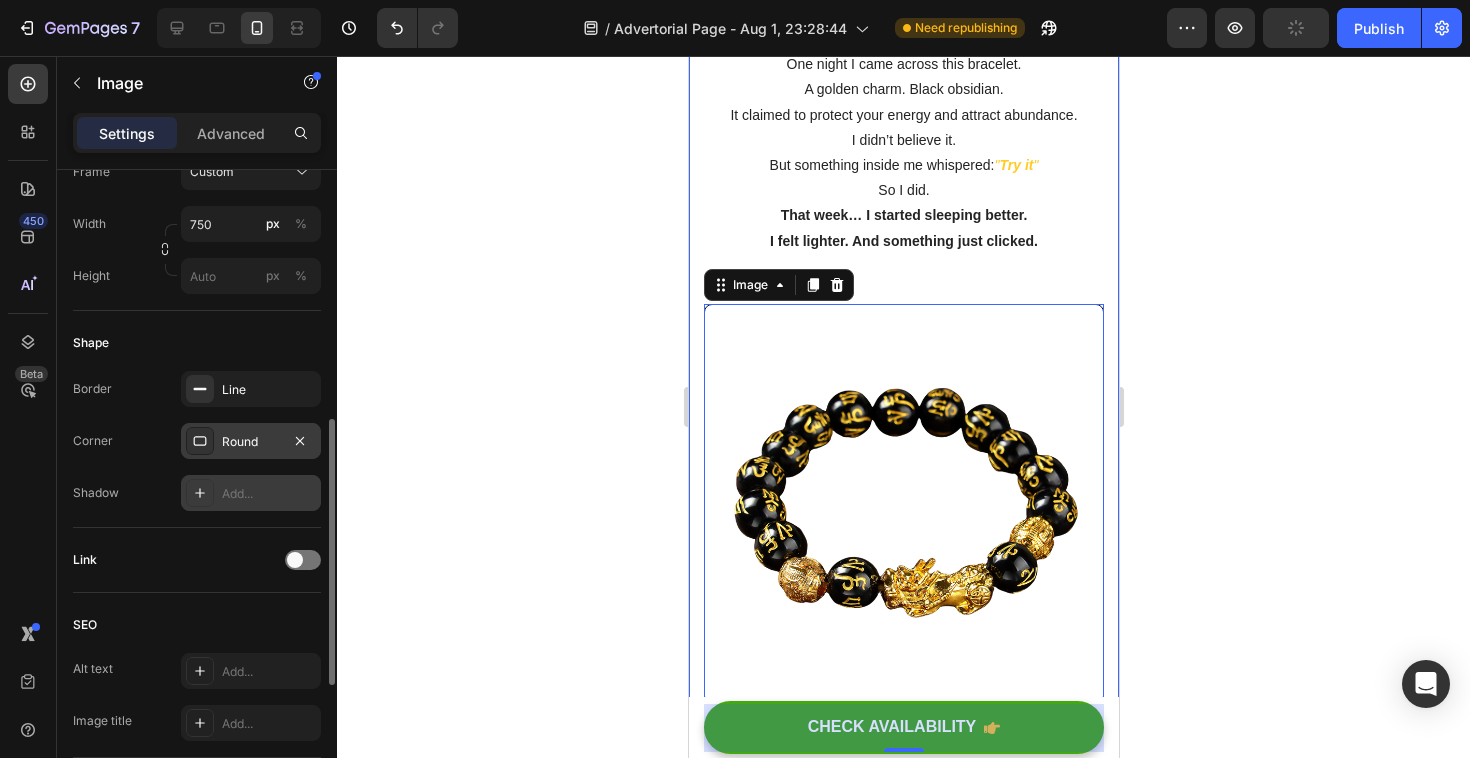 click on "Add..." at bounding box center [269, 494] 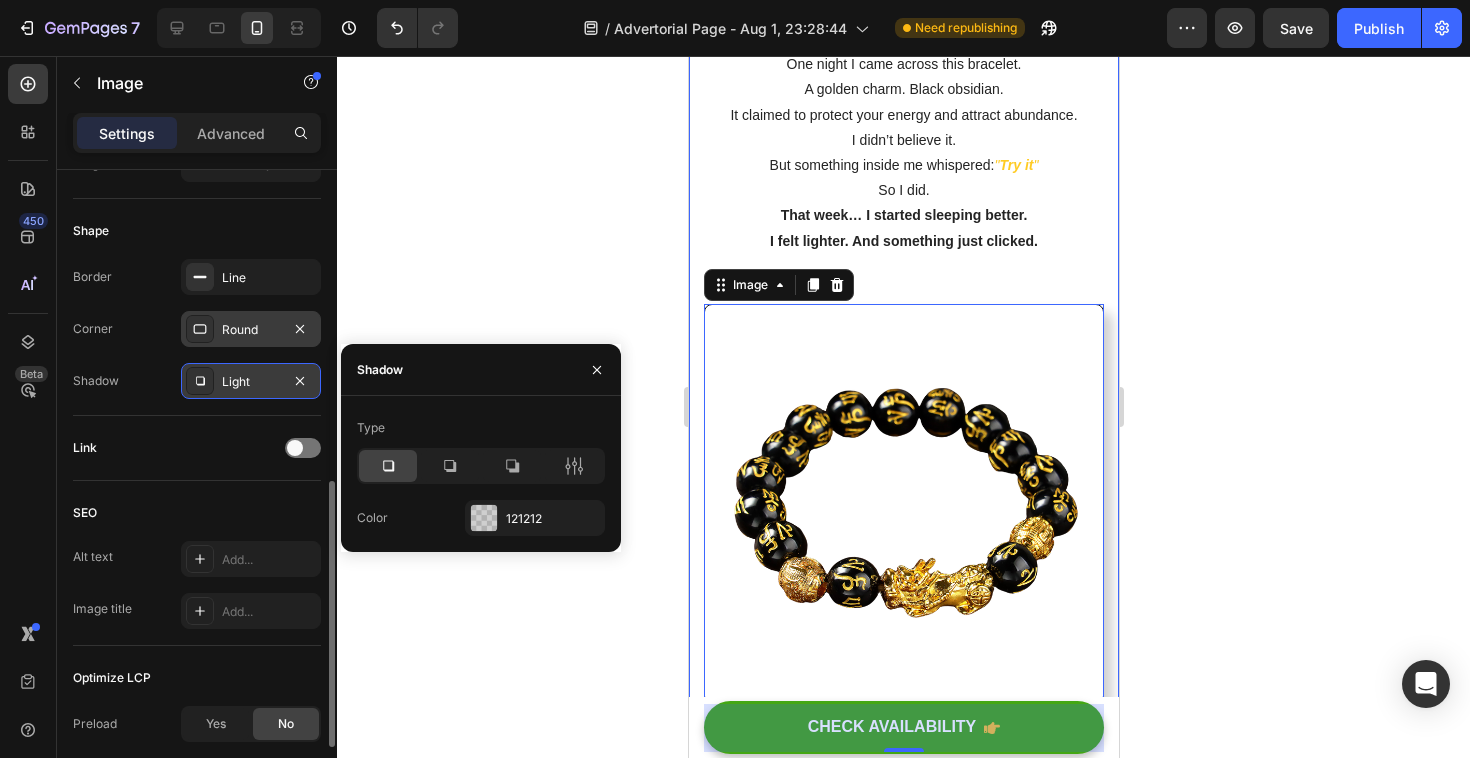 scroll, scrollTop: 727, scrollLeft: 0, axis: vertical 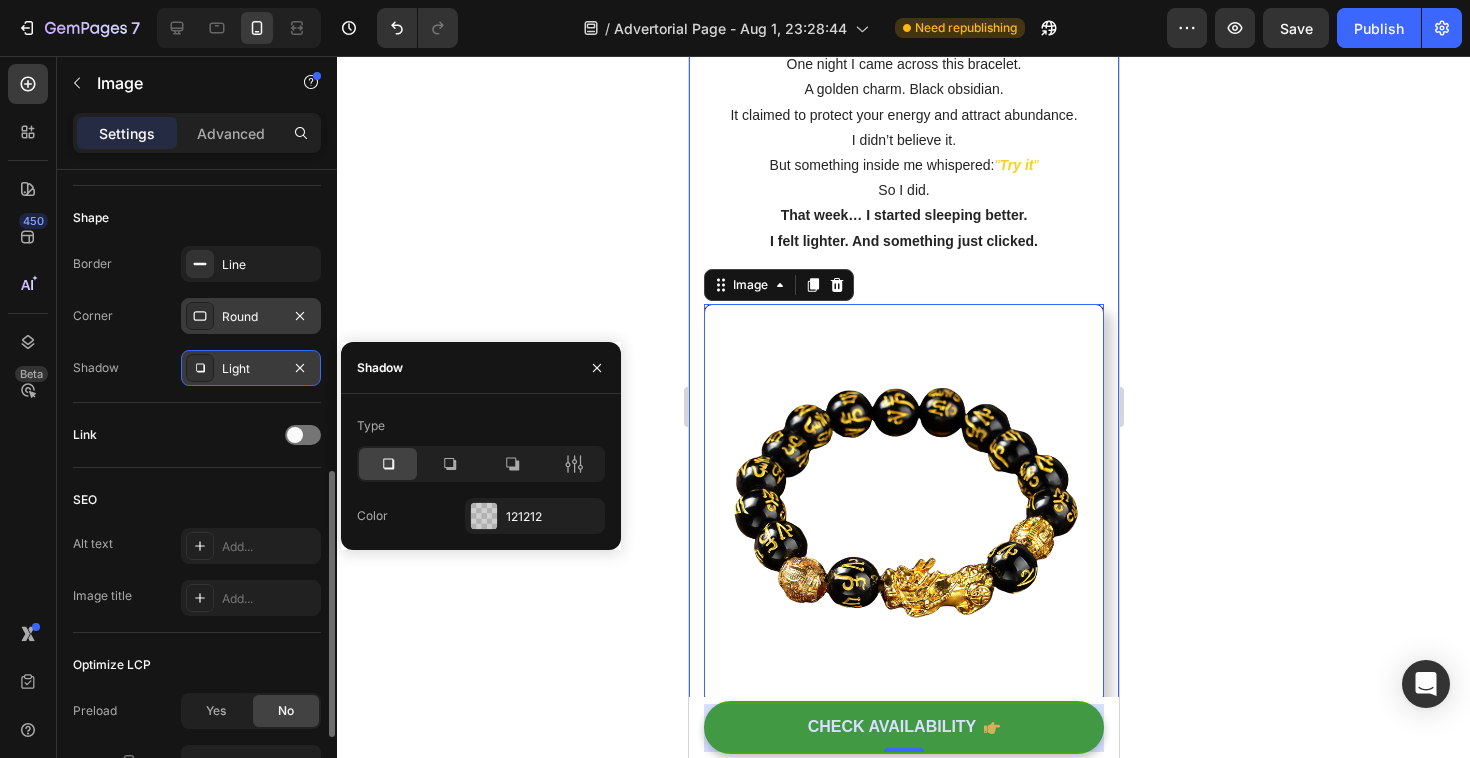 click on "SEO Alt text Add... Image title Add..." 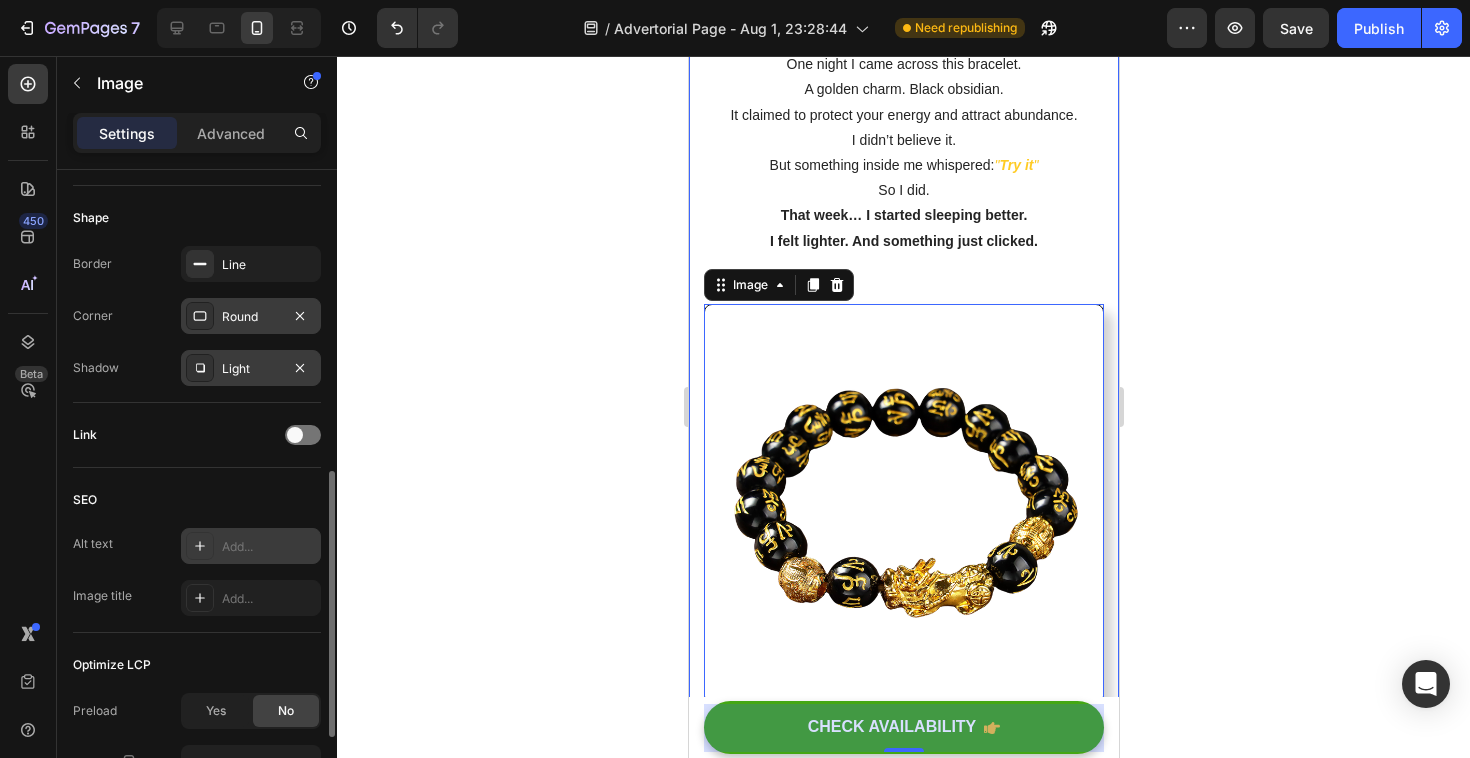 click on "Add..." at bounding box center (269, 547) 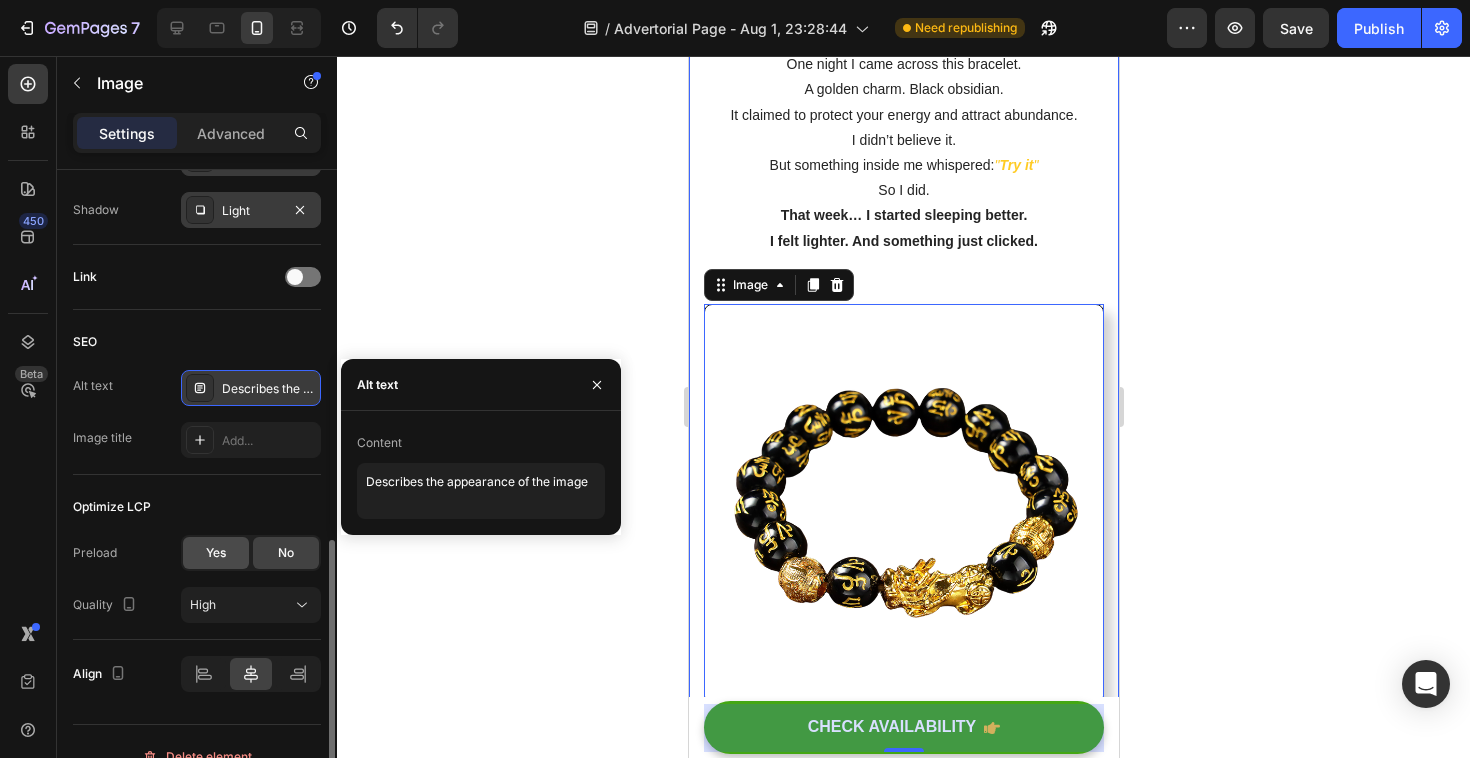 scroll, scrollTop: 915, scrollLeft: 0, axis: vertical 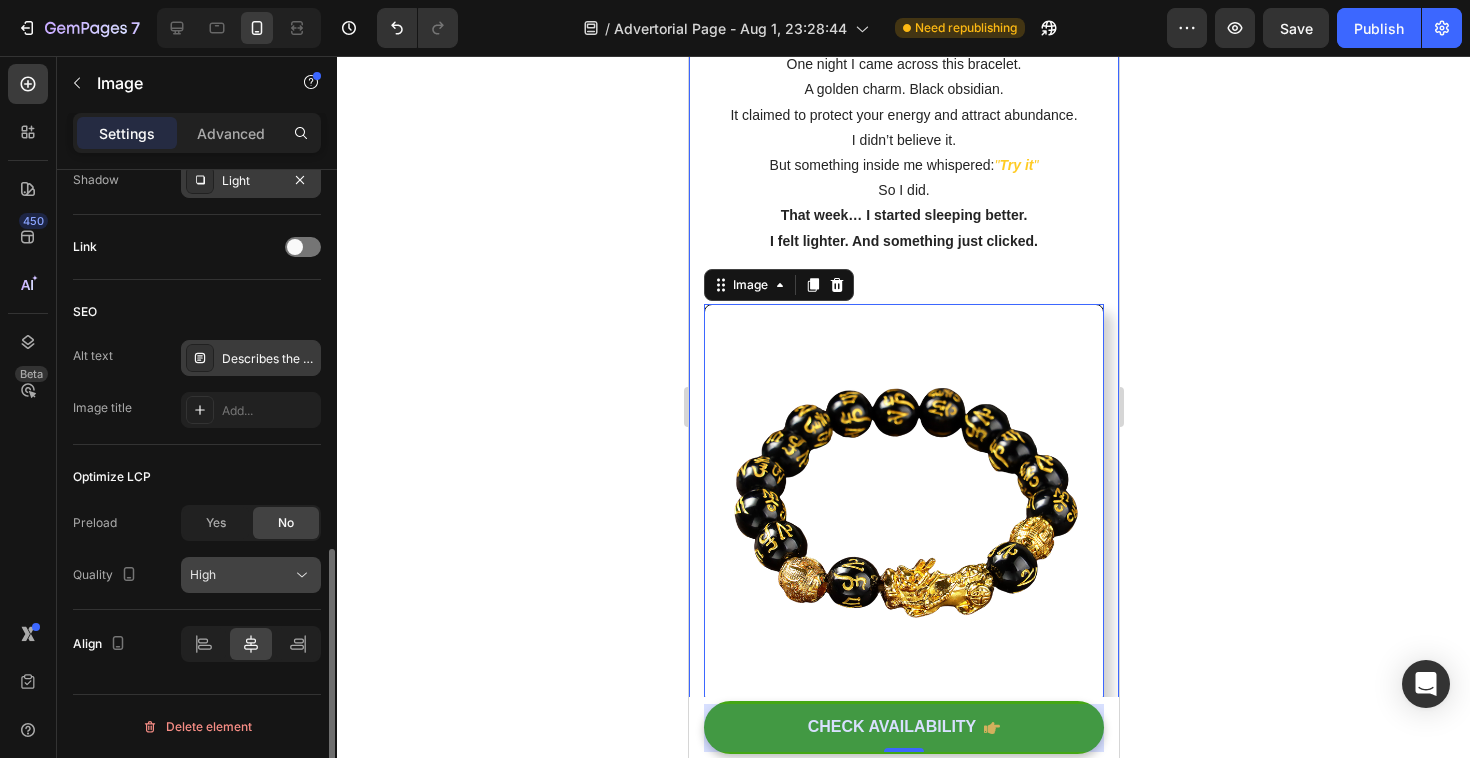 click on "High" at bounding box center [241, 575] 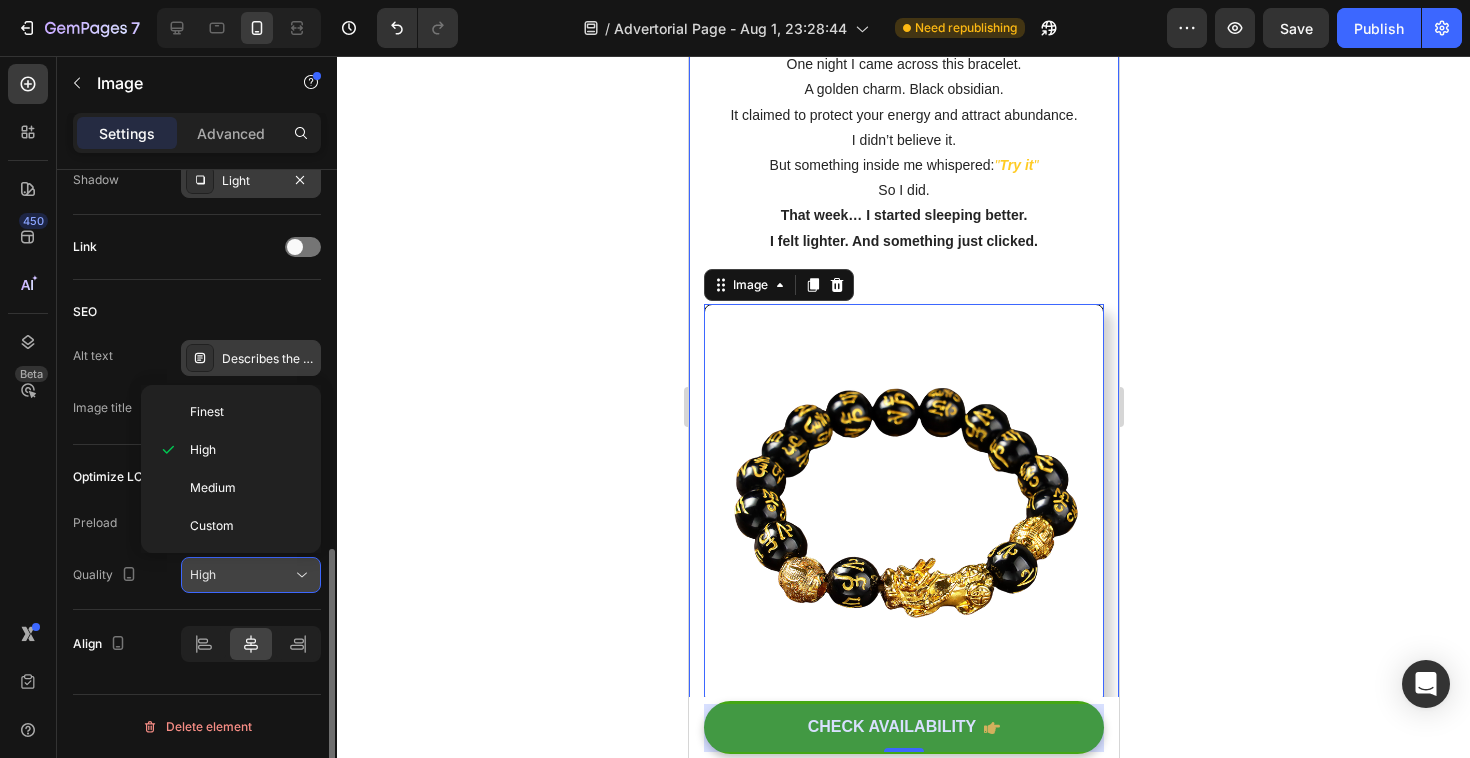 click on "High" at bounding box center (241, 575) 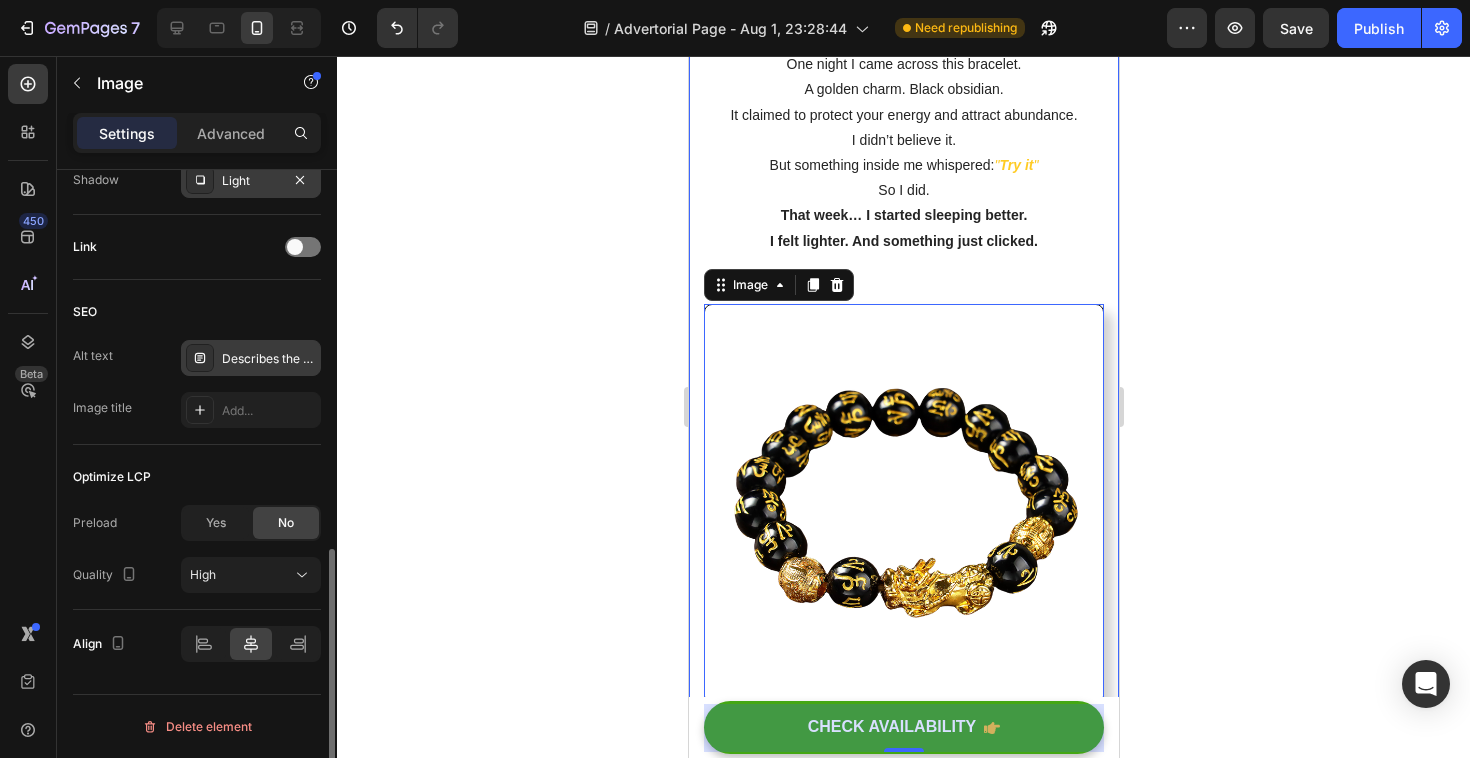 click on "Preload Yes No Quality High" at bounding box center [197, 549] 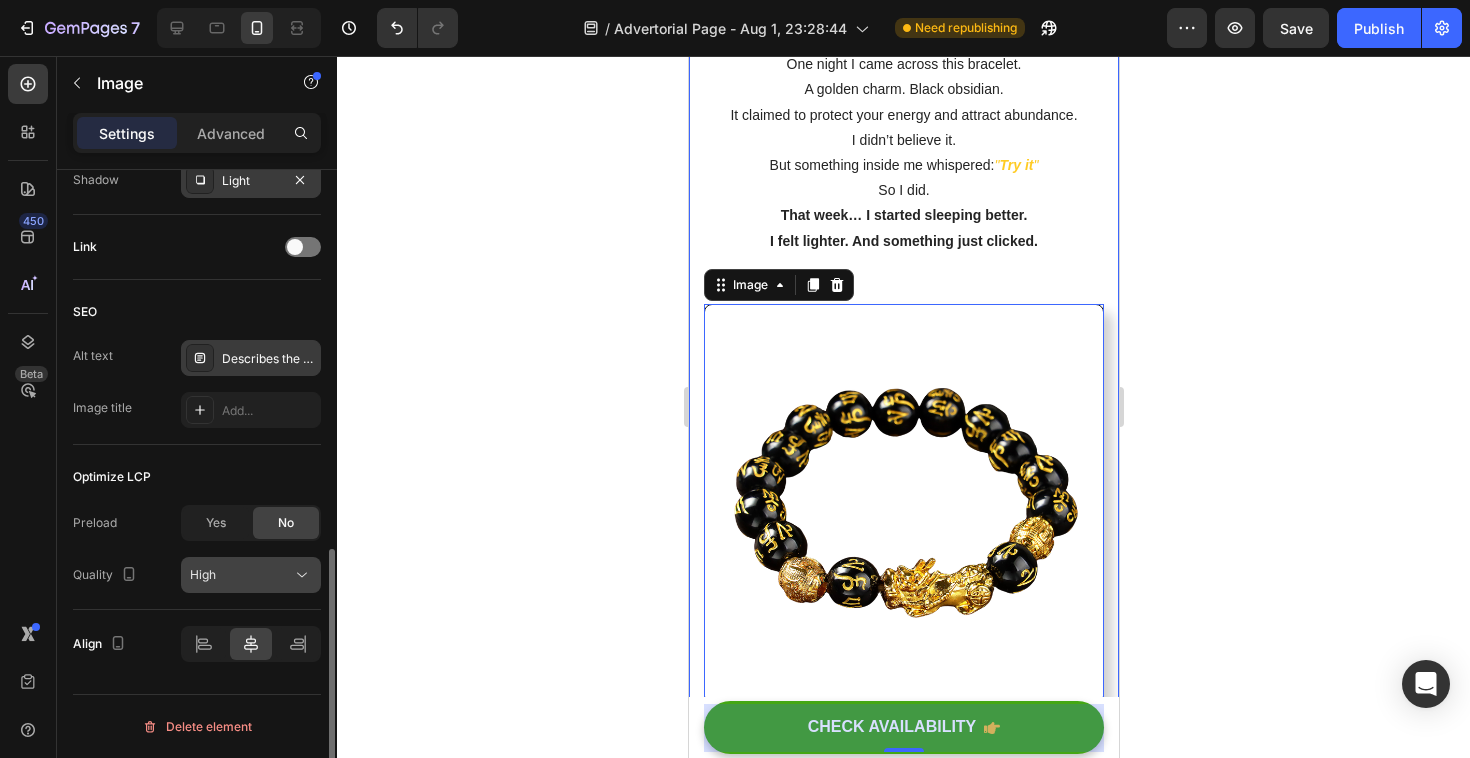 click on "High" at bounding box center (251, 575) 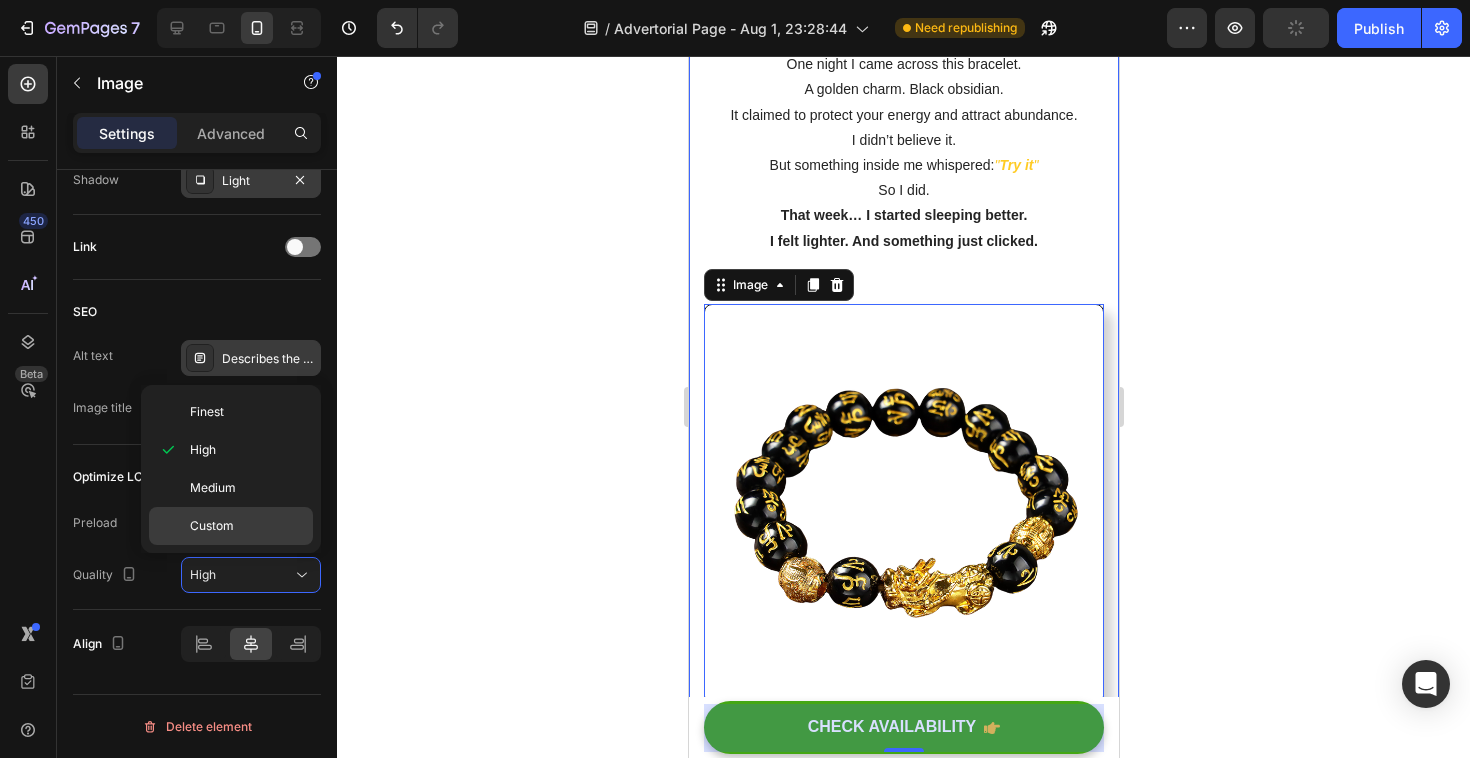 click on "Custom" at bounding box center (247, 526) 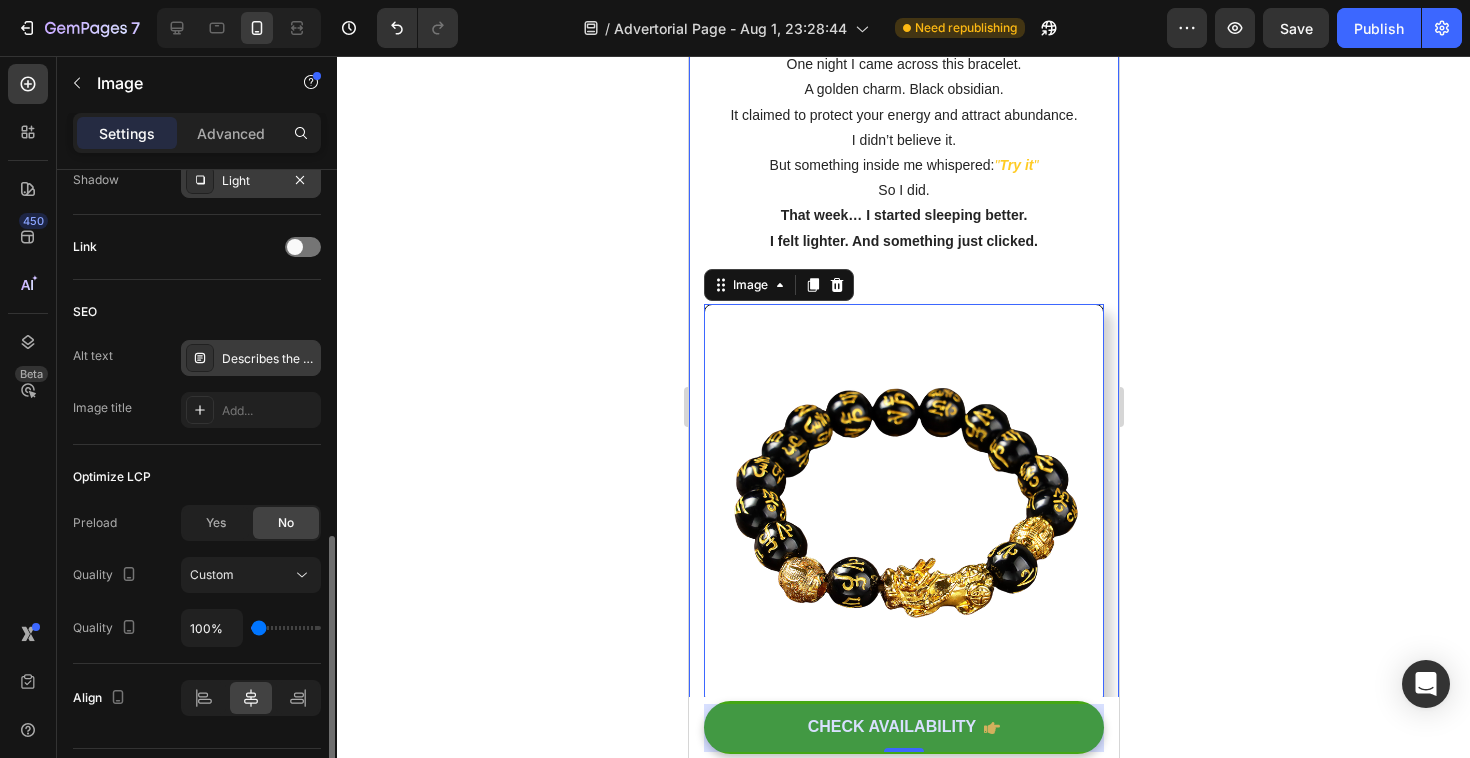 click on "100%" at bounding box center [251, 628] 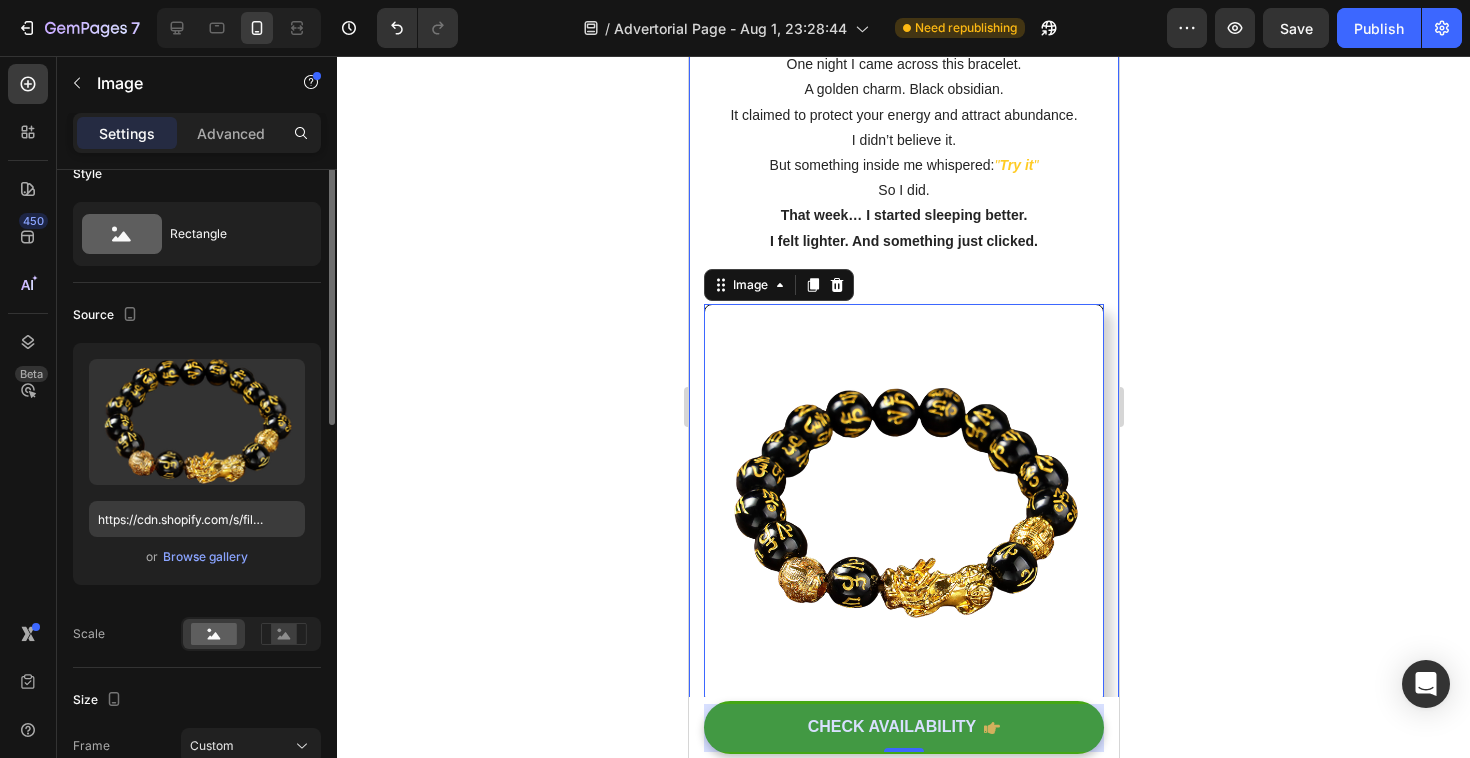 scroll, scrollTop: 0, scrollLeft: 0, axis: both 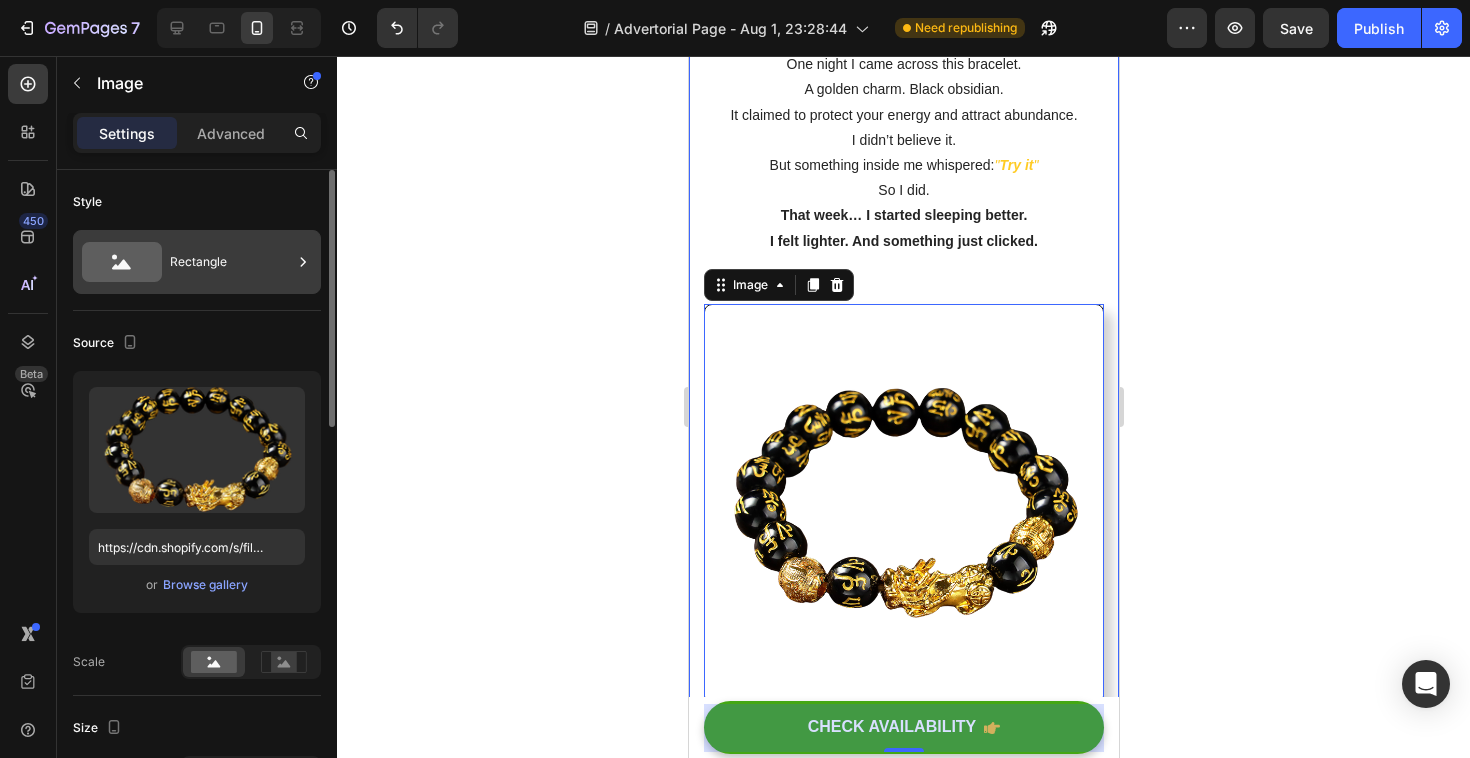 click on "Rectangle" at bounding box center [231, 262] 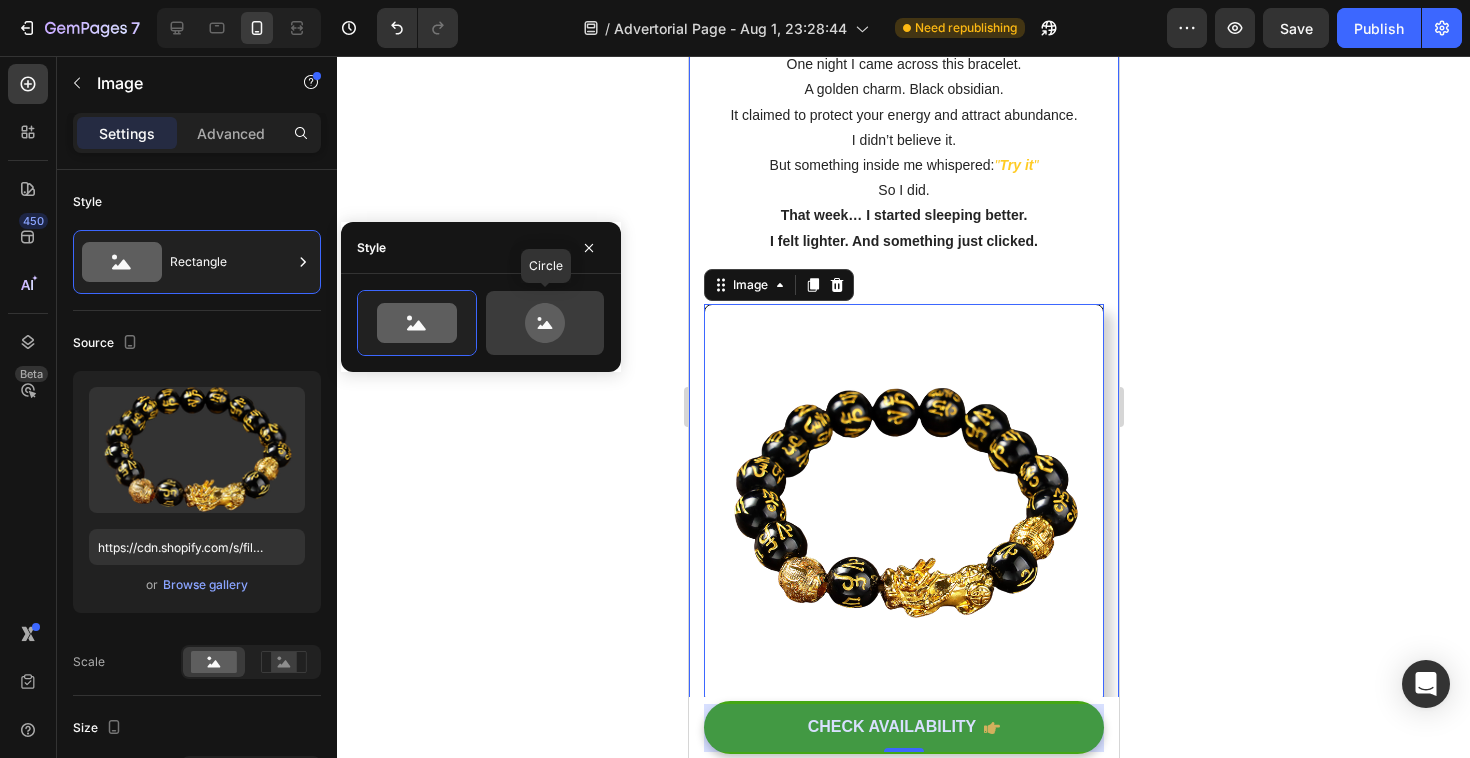 click 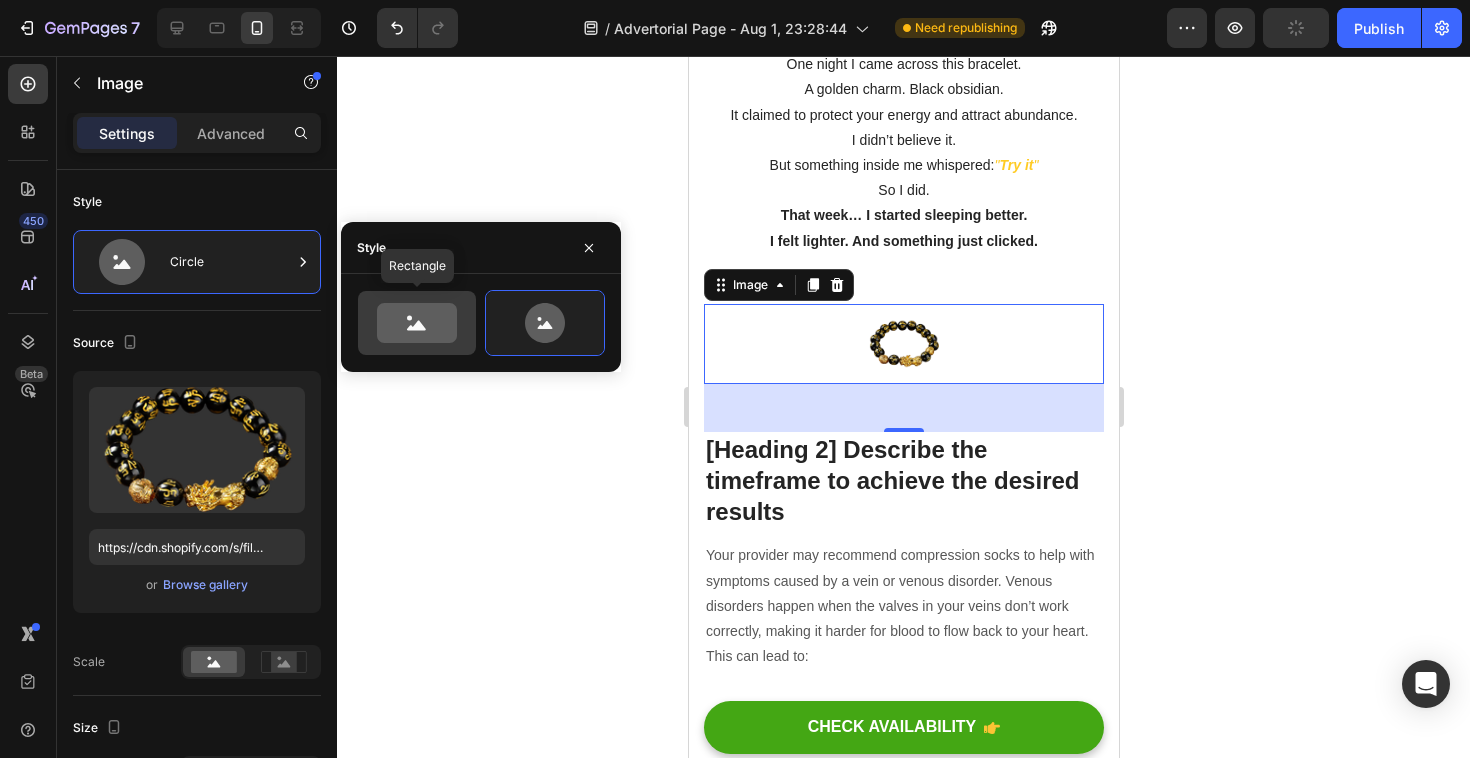 click 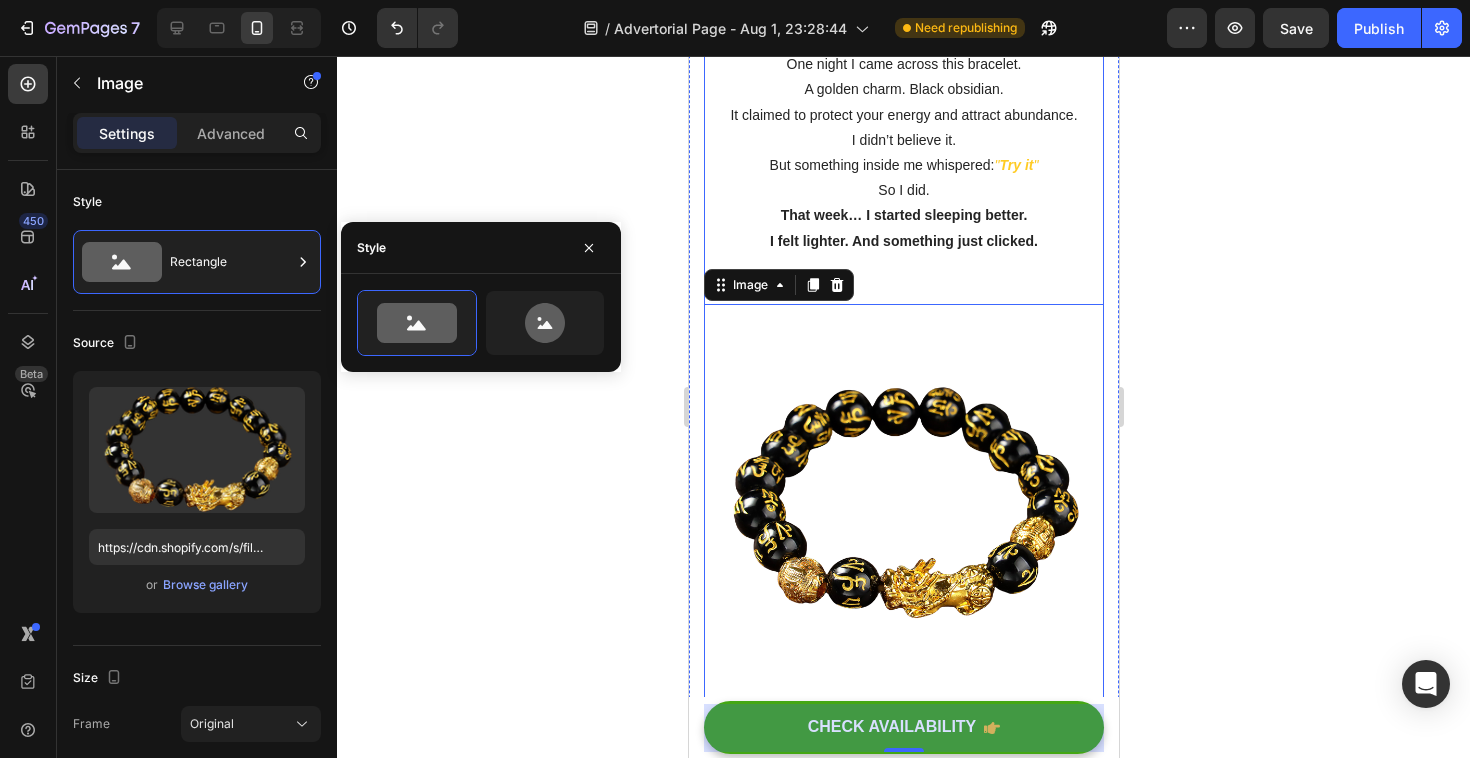 click on "I felt stuck. Exhausted. Like my energy was quietly fading… Heading ⁠⁠⁠⁠⁠⁠⁠ How thousands of women are using this ancient ritual to reset their energy and attract abundance Heading Image My name is Laura. I'm 38. A year ago, I felt drained — emotionally, mentally, spiritually. I wasn't sad. Just… stuck. One night I came across this bracelet. A golden charm. Black obsidian. It claimed to protect your energy and attract abundance. I didn’t believe it. But something inside me whispered:  " Try it "  So I did. That week… I started sleeping better. I felt lighter. And something just clicked. Text block Image   48 [Heading 2] Describe the timeframe to achieve the desired results Heading Your provider may recommend compression socks to help with symptoms caused by a vein or venous disorder. Venous disorders happen when the valves in your veins don’t work correctly, making it harder for blood to flow back to your heart. This can lead to: Text block
Icon Customer problem 1:" at bounding box center (903, 2848) 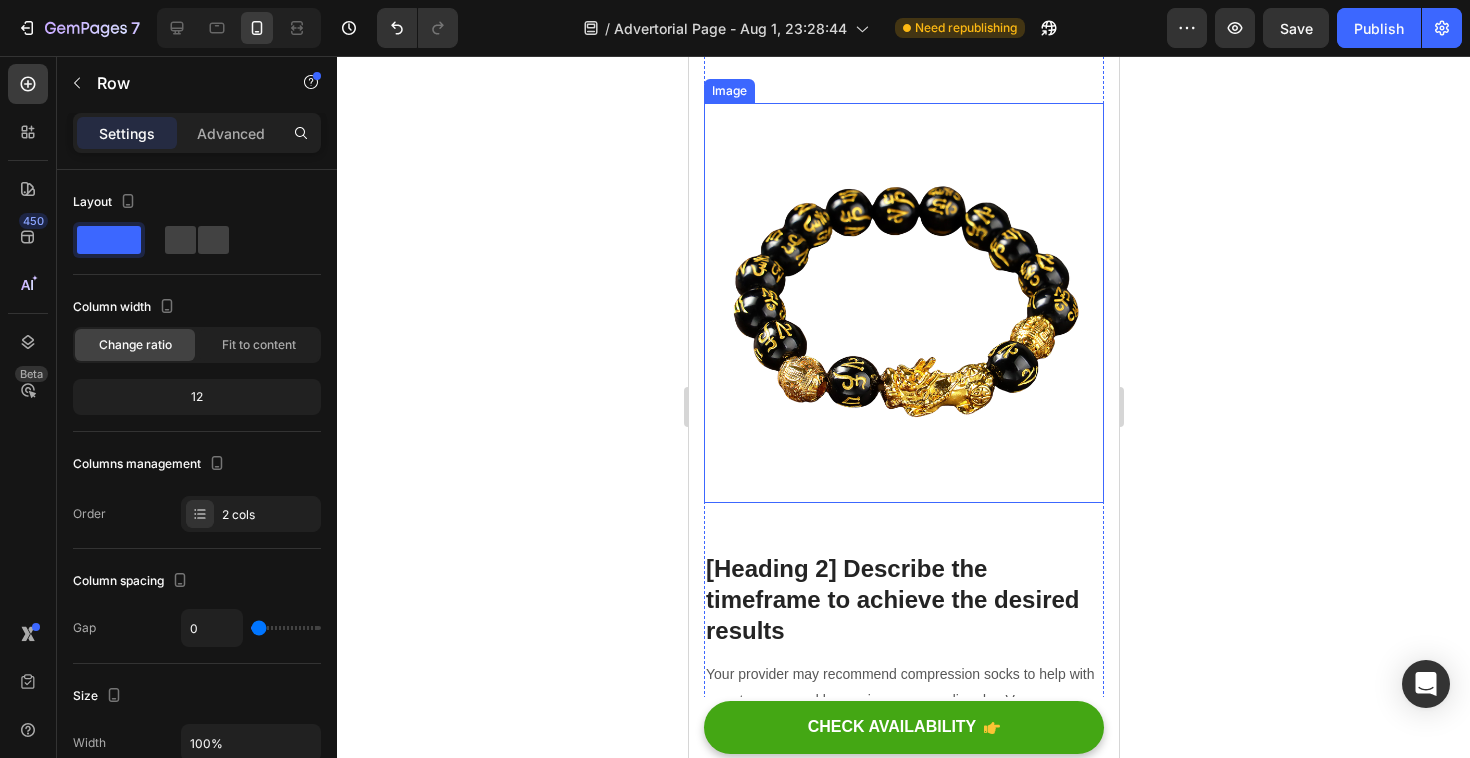 scroll, scrollTop: 960, scrollLeft: 0, axis: vertical 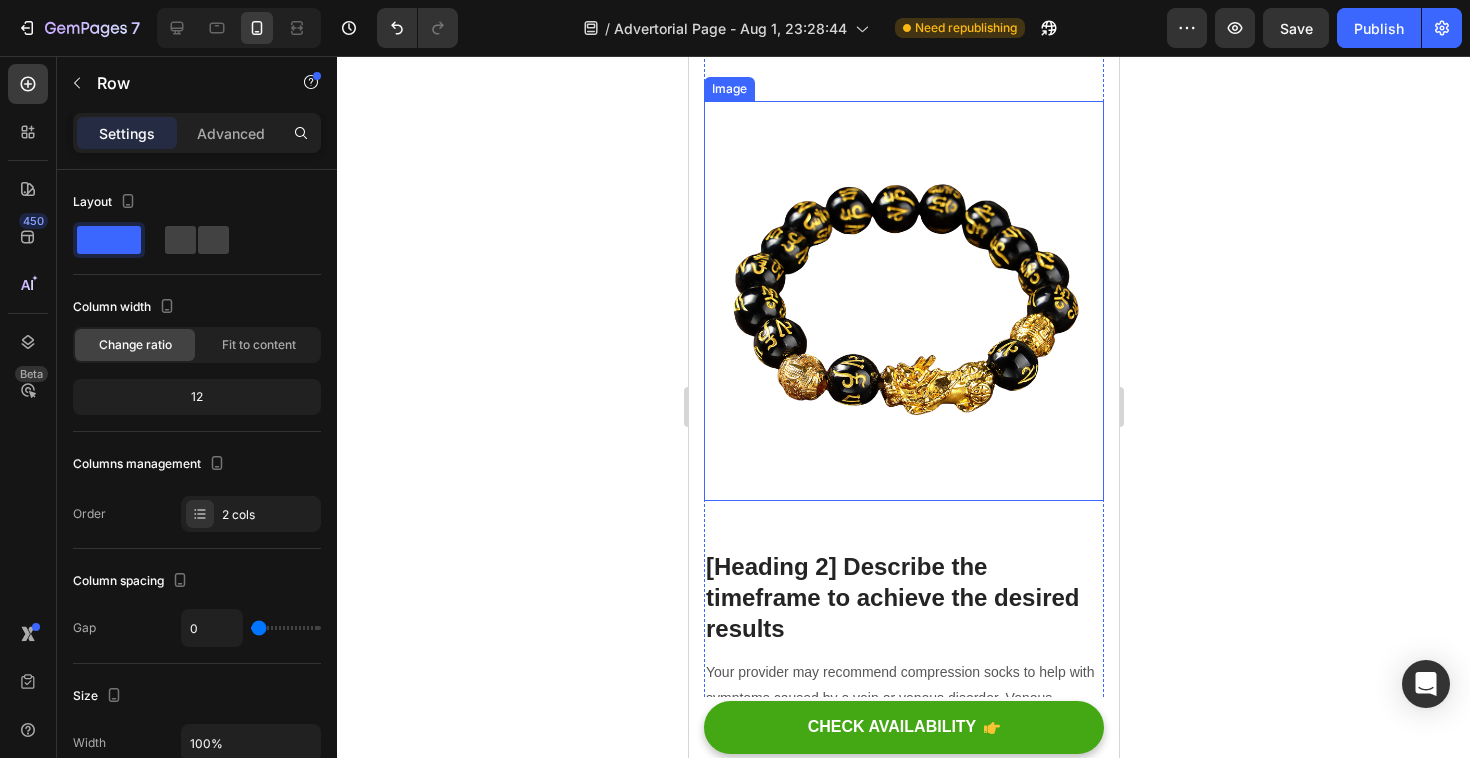click at bounding box center [903, 301] 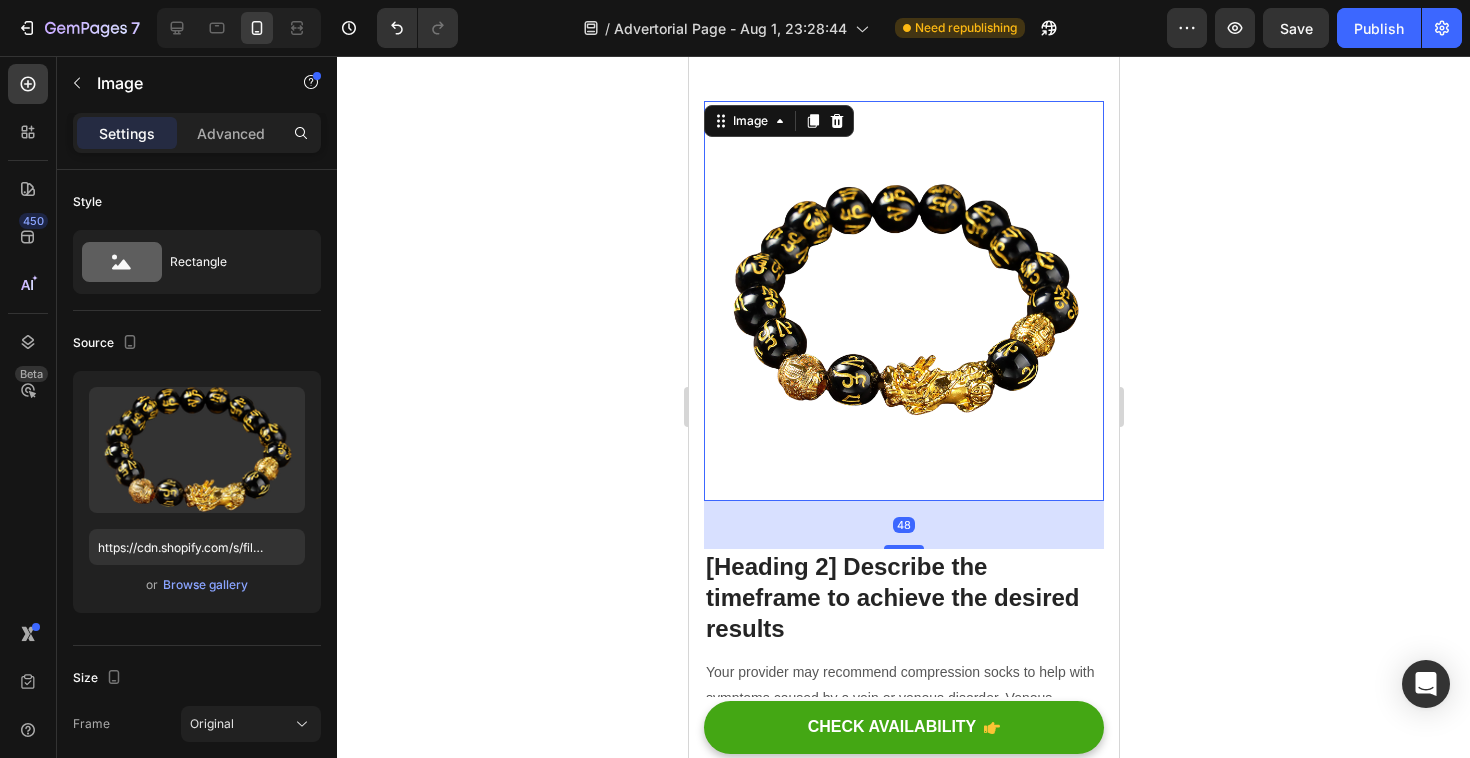 click on "48" at bounding box center [903, 525] 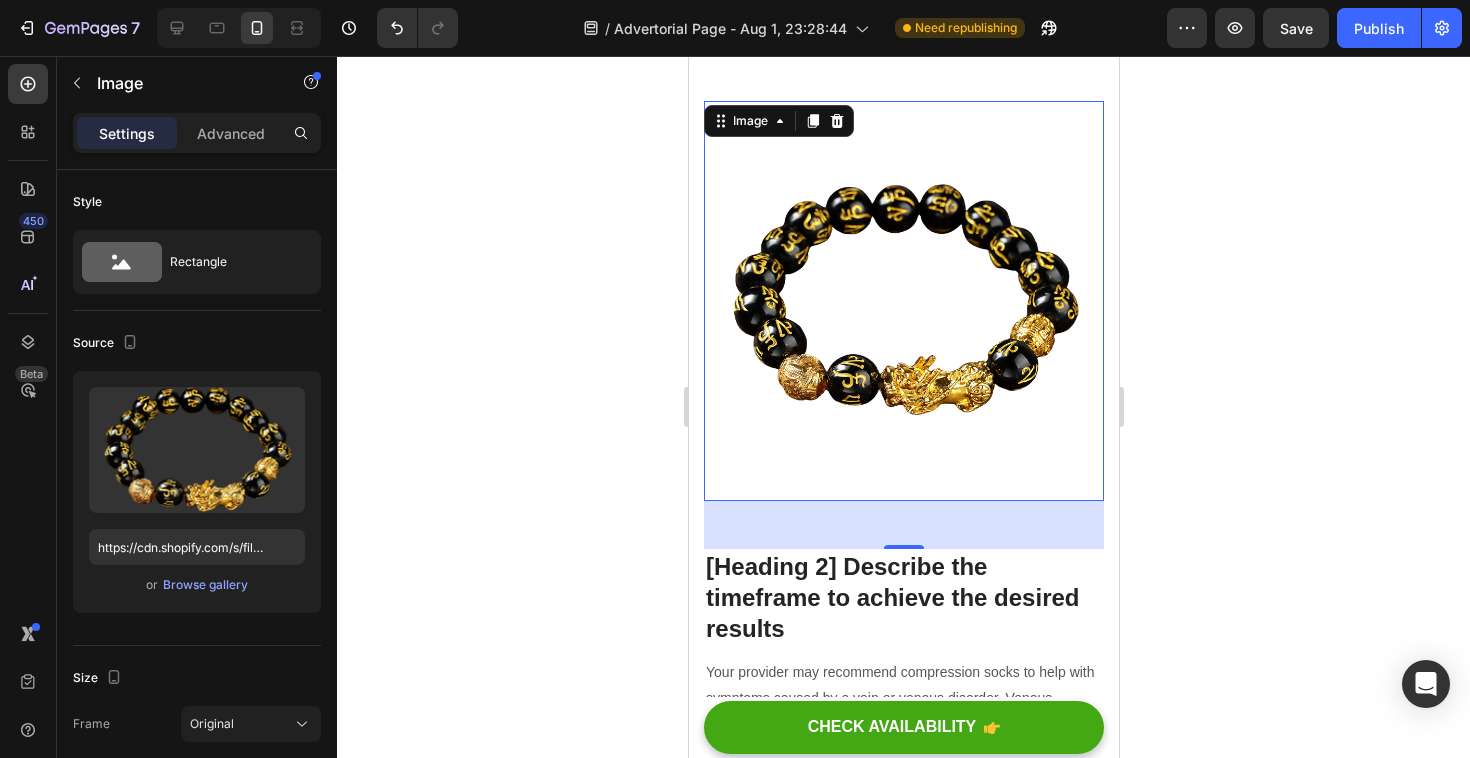 click on "48" at bounding box center [903, 525] 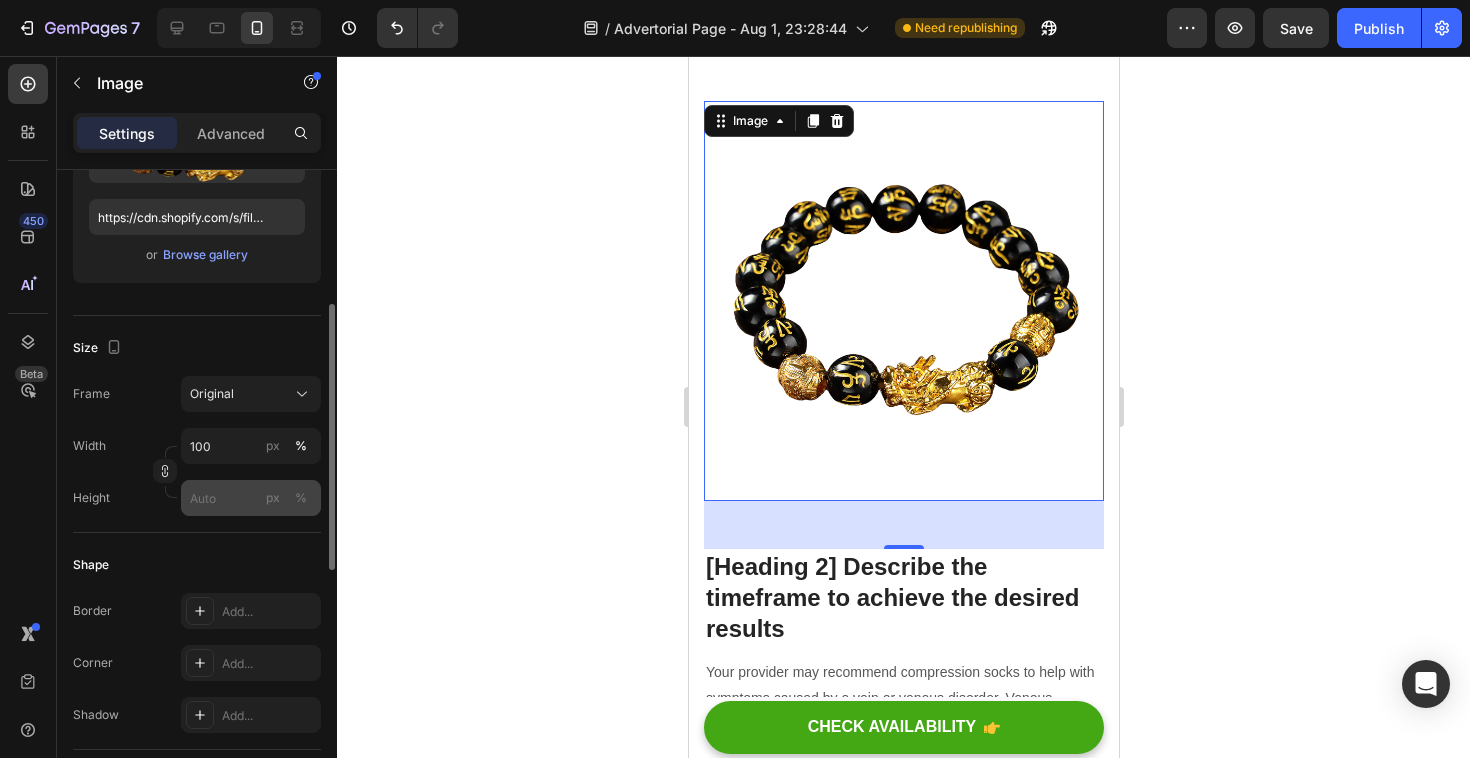 scroll, scrollTop: 332, scrollLeft: 0, axis: vertical 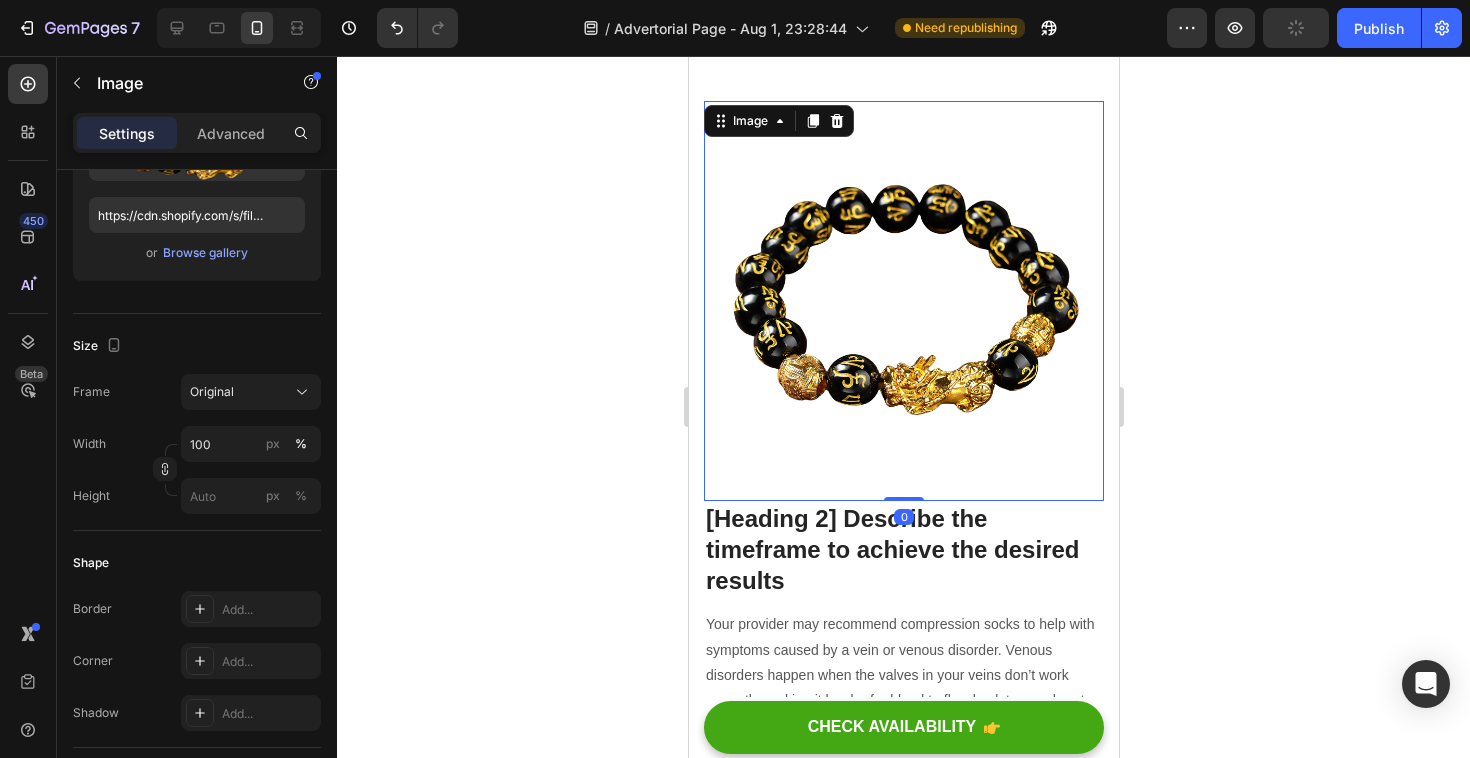 drag, startPoint x: 904, startPoint y: 543, endPoint x: 921, endPoint y: 461, distance: 83.74366 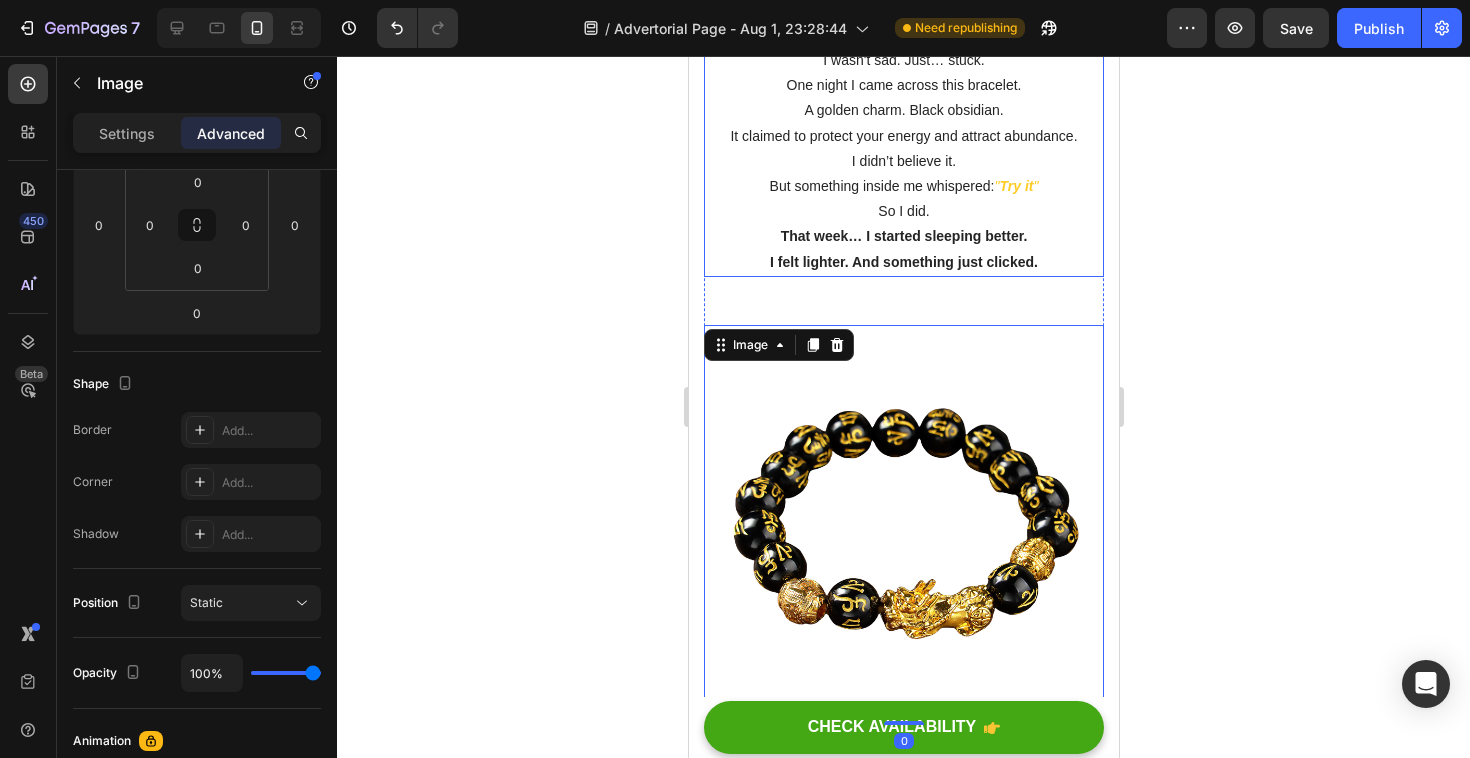 scroll, scrollTop: 718, scrollLeft: 0, axis: vertical 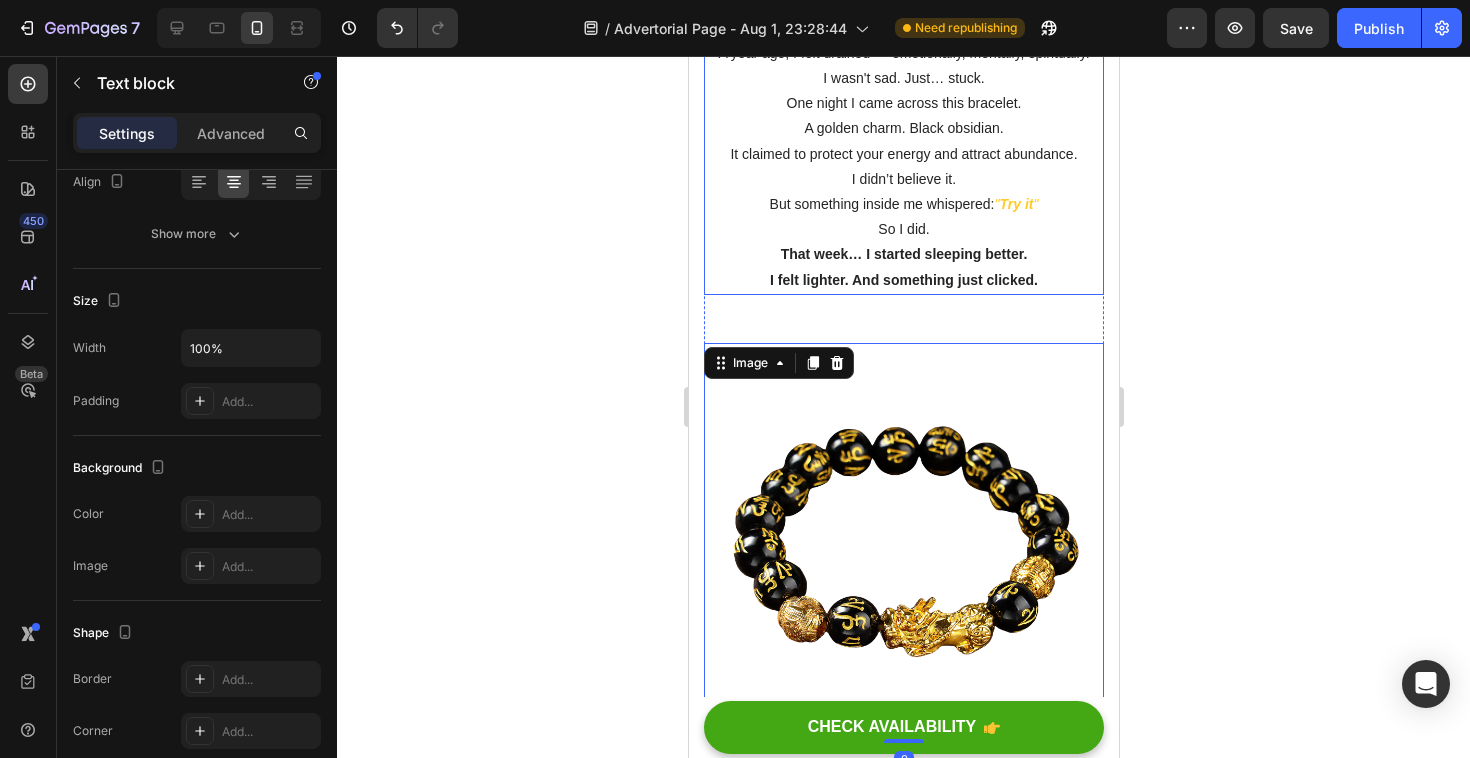 click on "I felt lighter. And something just clicked." at bounding box center [903, 280] 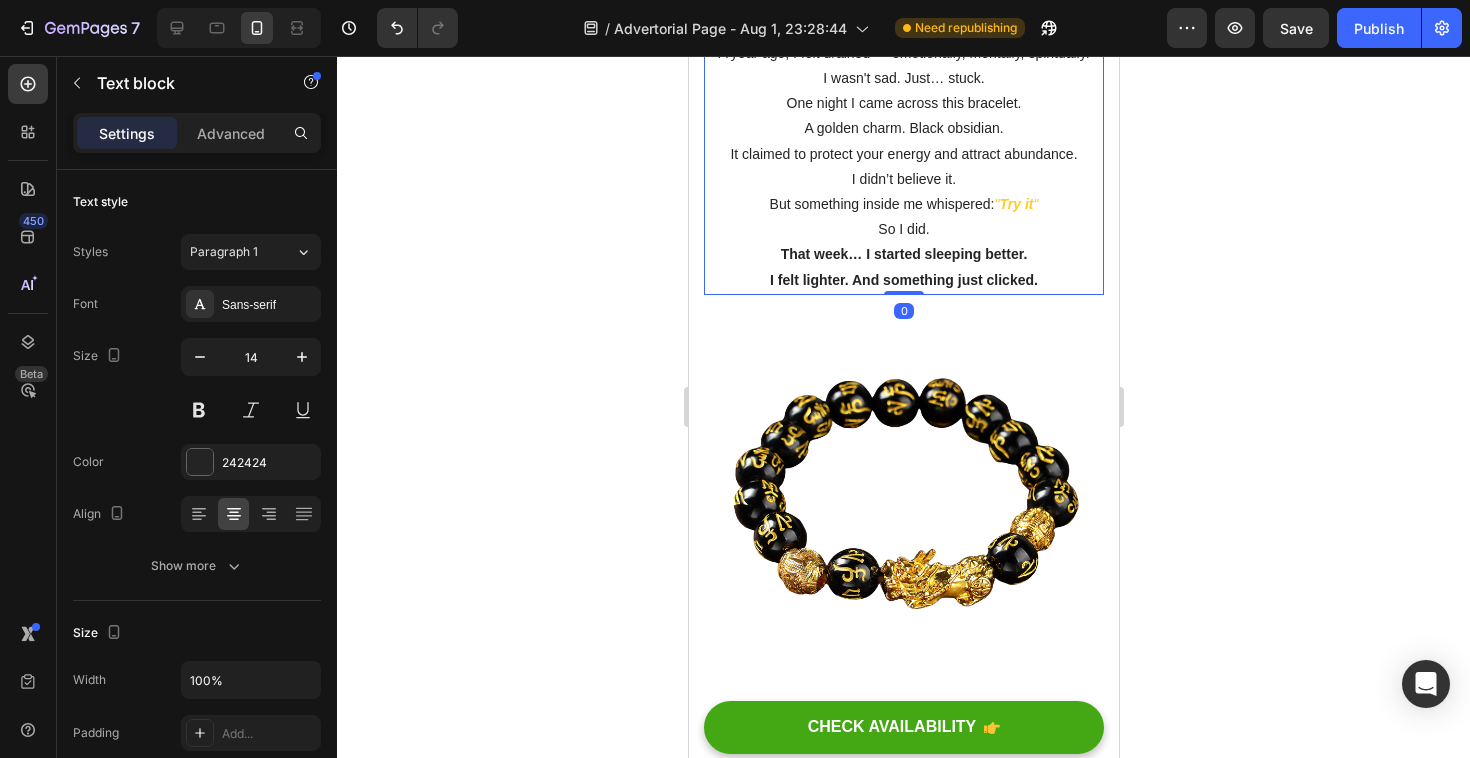 drag, startPoint x: 902, startPoint y: 342, endPoint x: 913, endPoint y: 219, distance: 123.49089 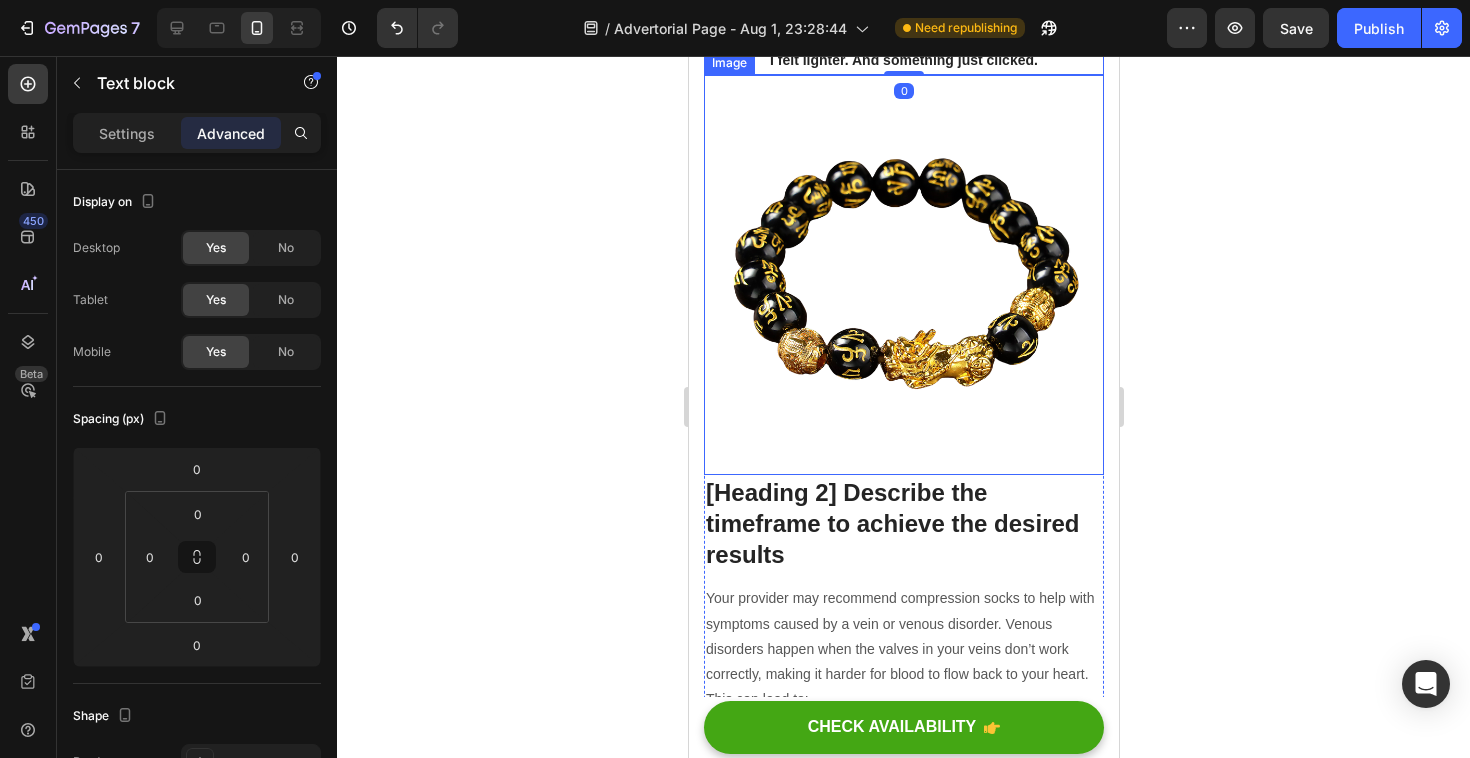 scroll, scrollTop: 937, scrollLeft: 0, axis: vertical 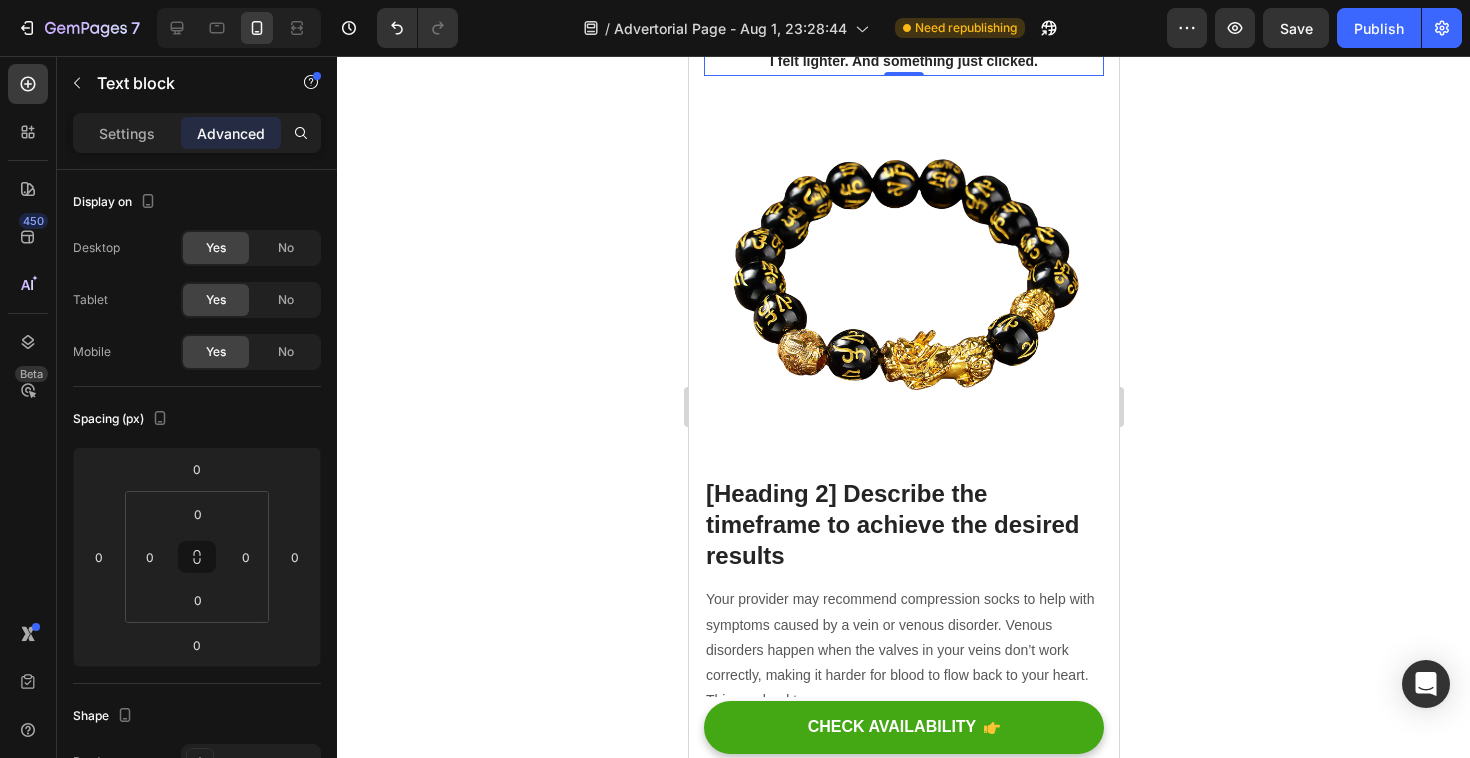 click on "[Heading 2] Describe the timeframe to achieve the desired results" at bounding box center (903, 525) 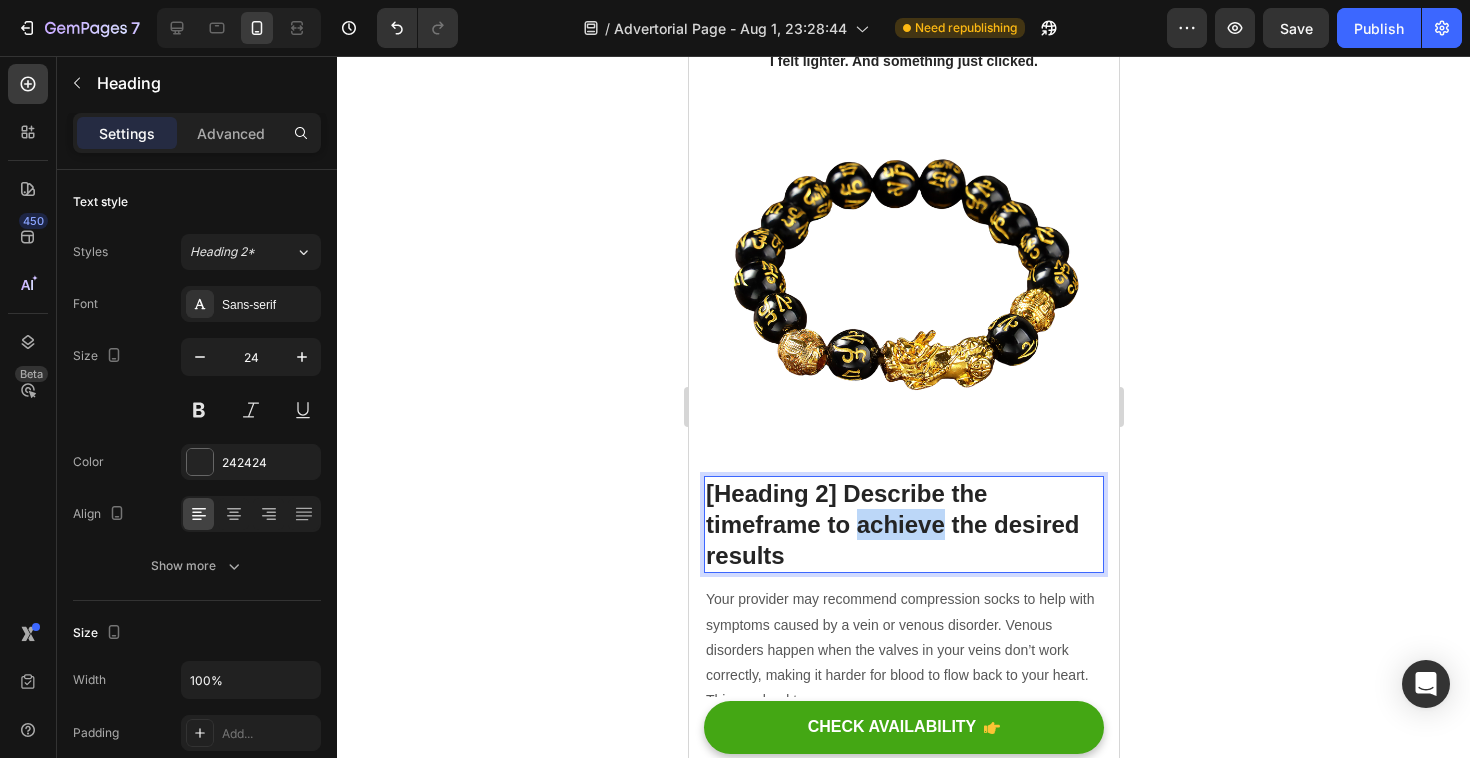 click on "[Heading 2] Describe the timeframe to achieve the desired results" at bounding box center [903, 525] 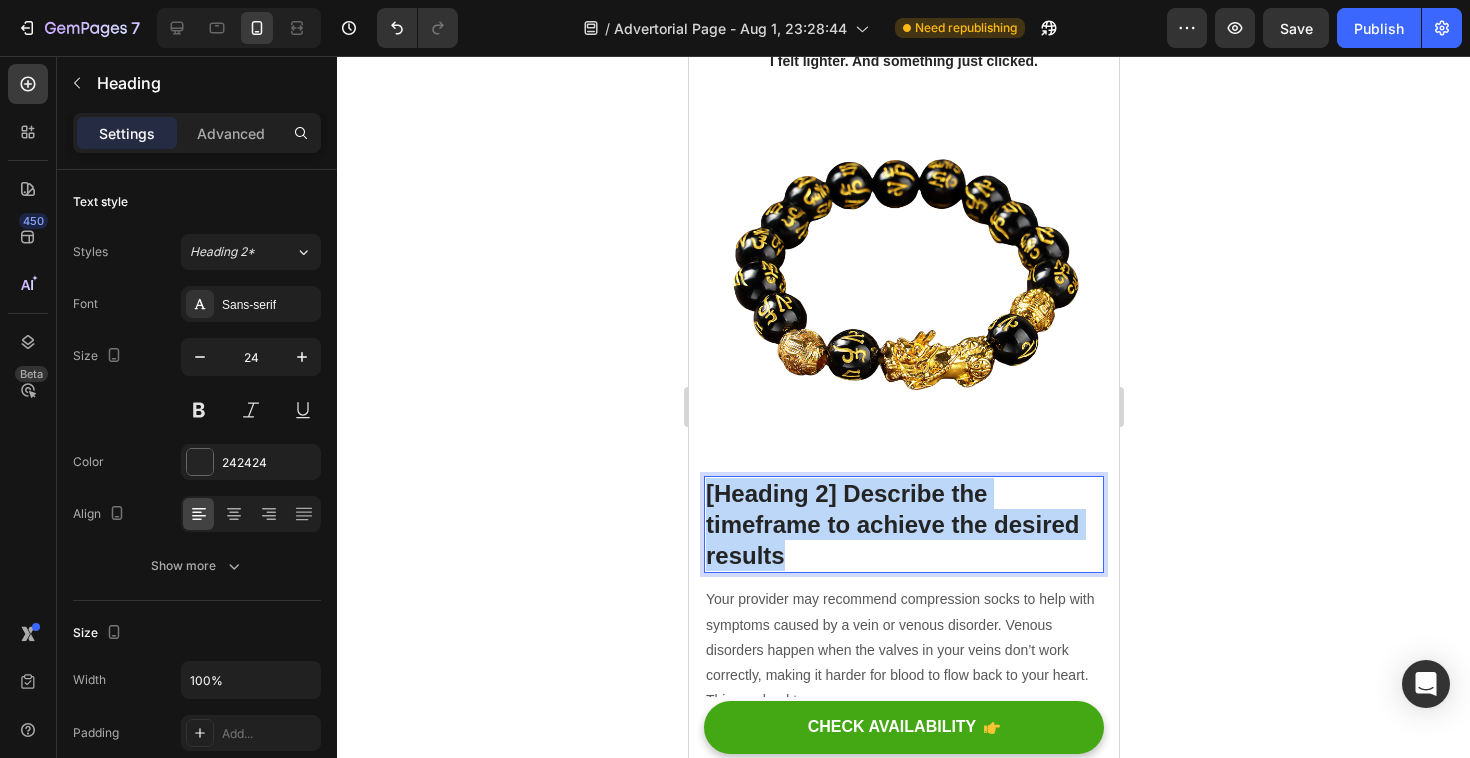 click on "[Heading 2] Describe the timeframe to achieve the desired results" at bounding box center (903, 525) 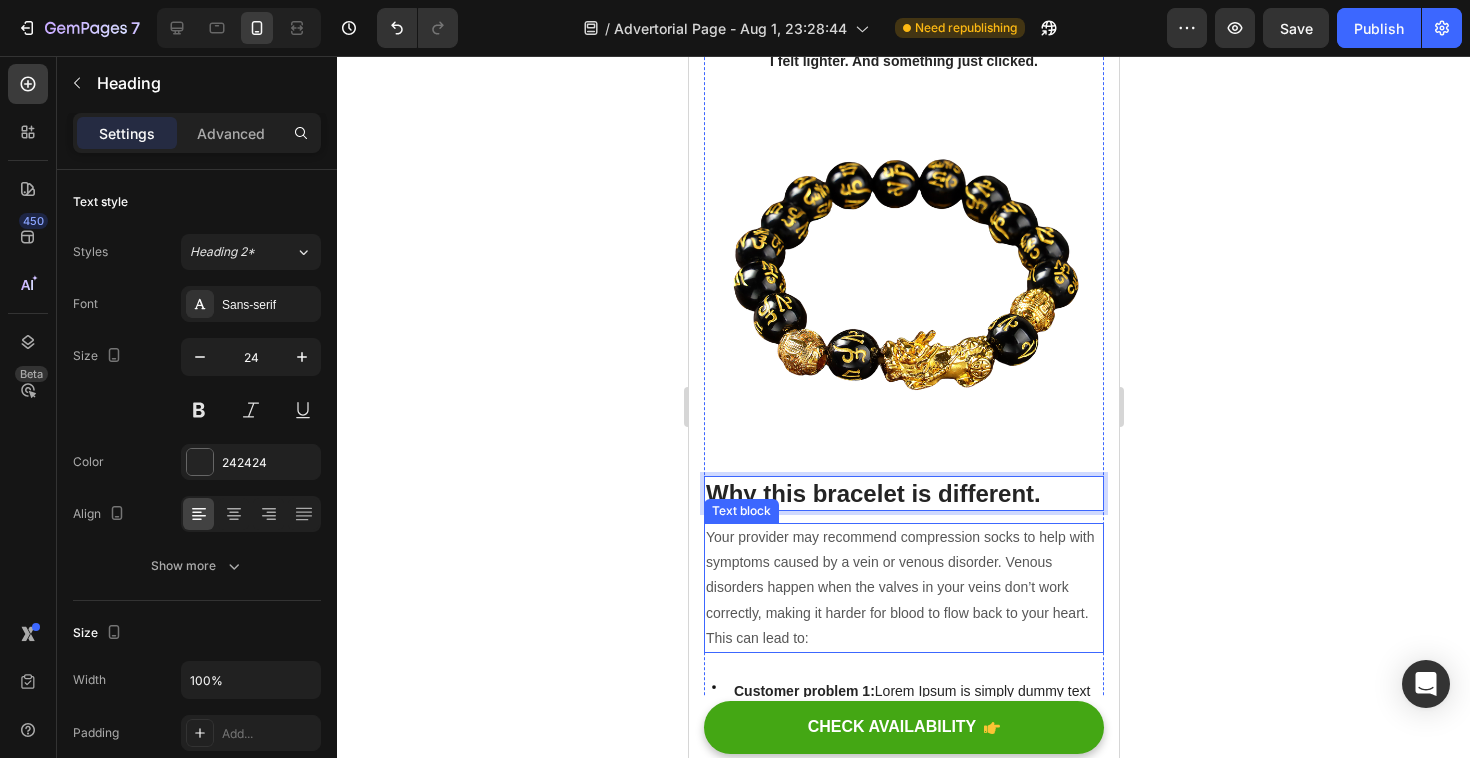 scroll, scrollTop: 1051, scrollLeft: 0, axis: vertical 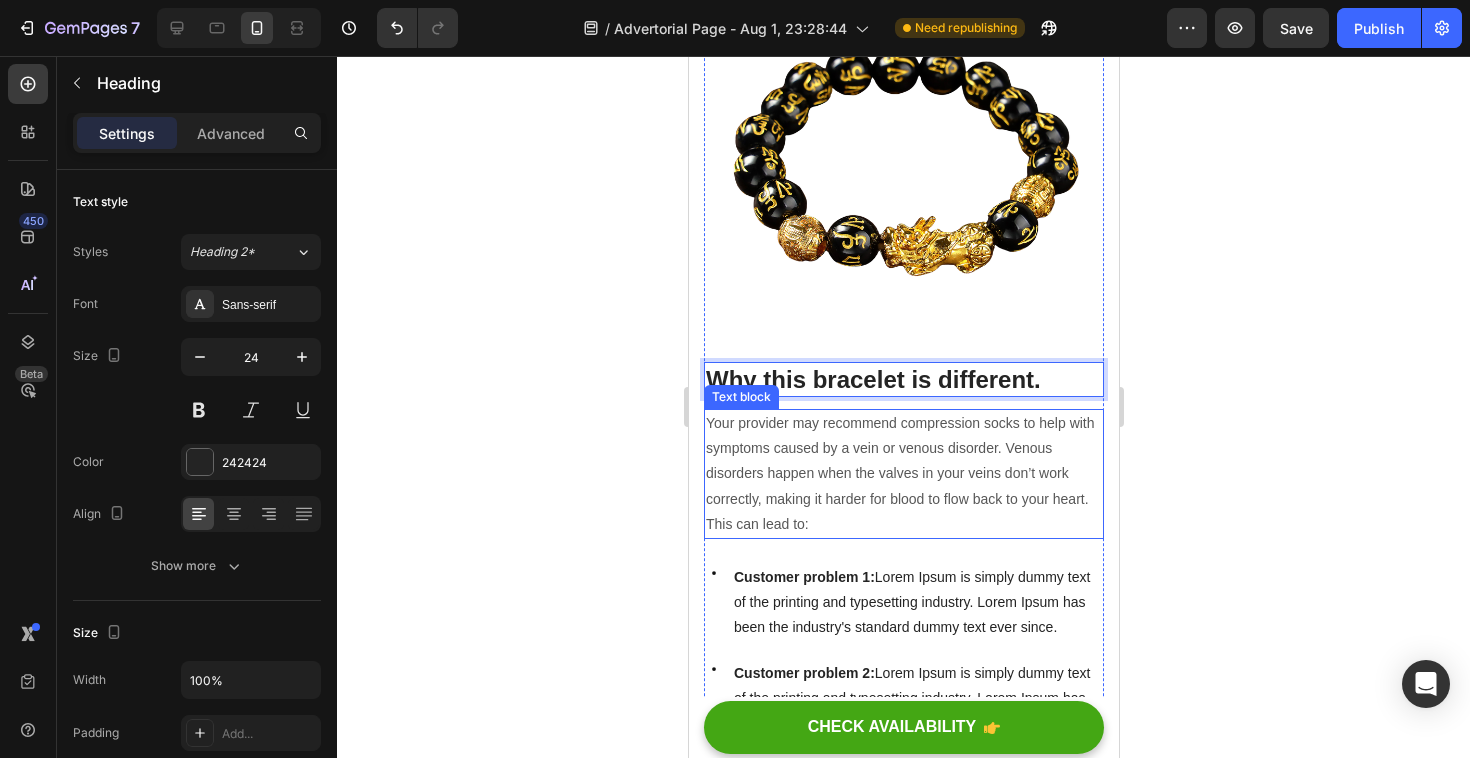 click on "Your provider may recommend compression socks to help with symptoms caused by a vein or venous disorder. Venous disorders happen when the valves in your veins don’t work correctly, making it harder for blood to flow back to your heart. This can lead to:" at bounding box center [903, 474] 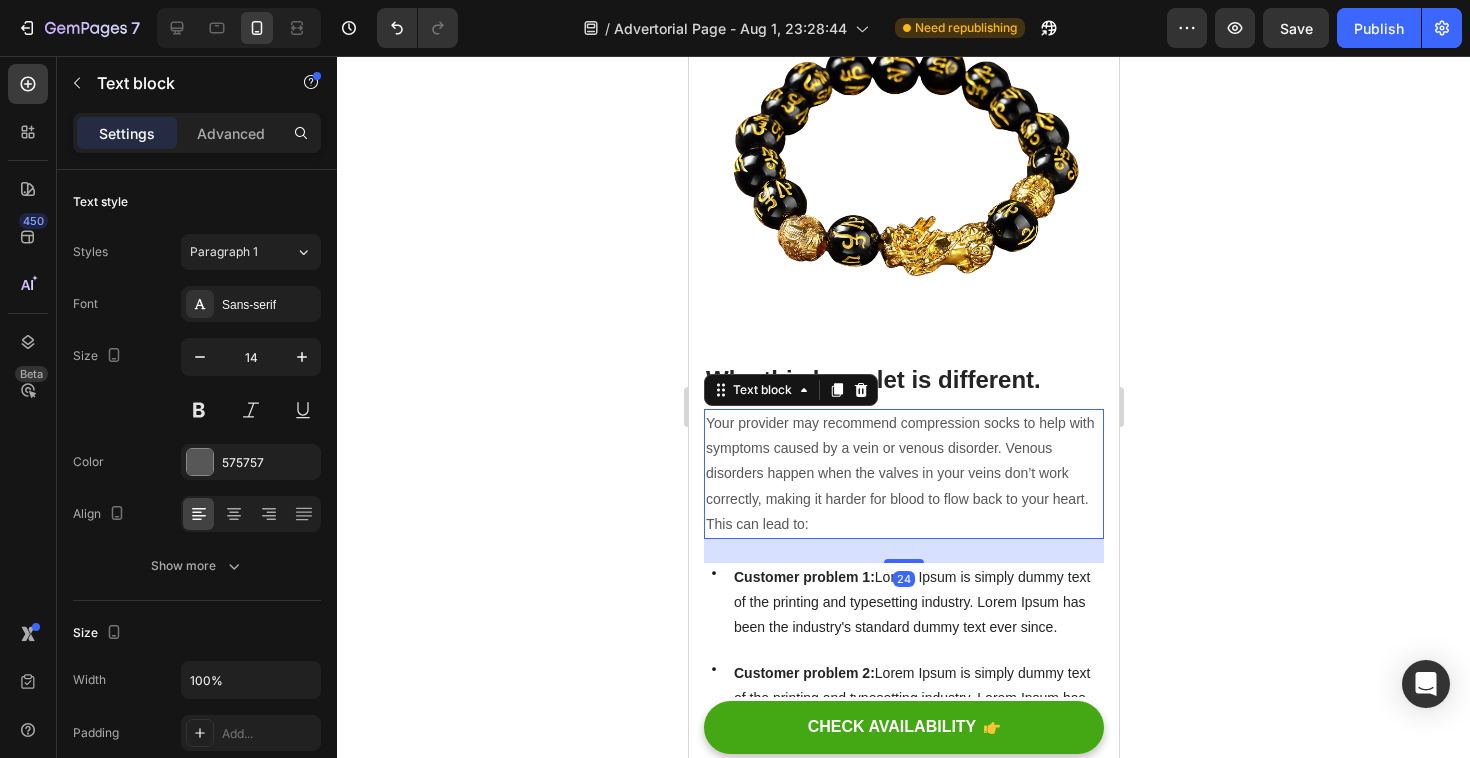 click on "Your provider may recommend compression socks to help with symptoms caused by a vein or venous disorder. Venous disorders happen when the valves in your veins don’t work correctly, making it harder for blood to flow back to your heart. This can lead to:" at bounding box center [903, 474] 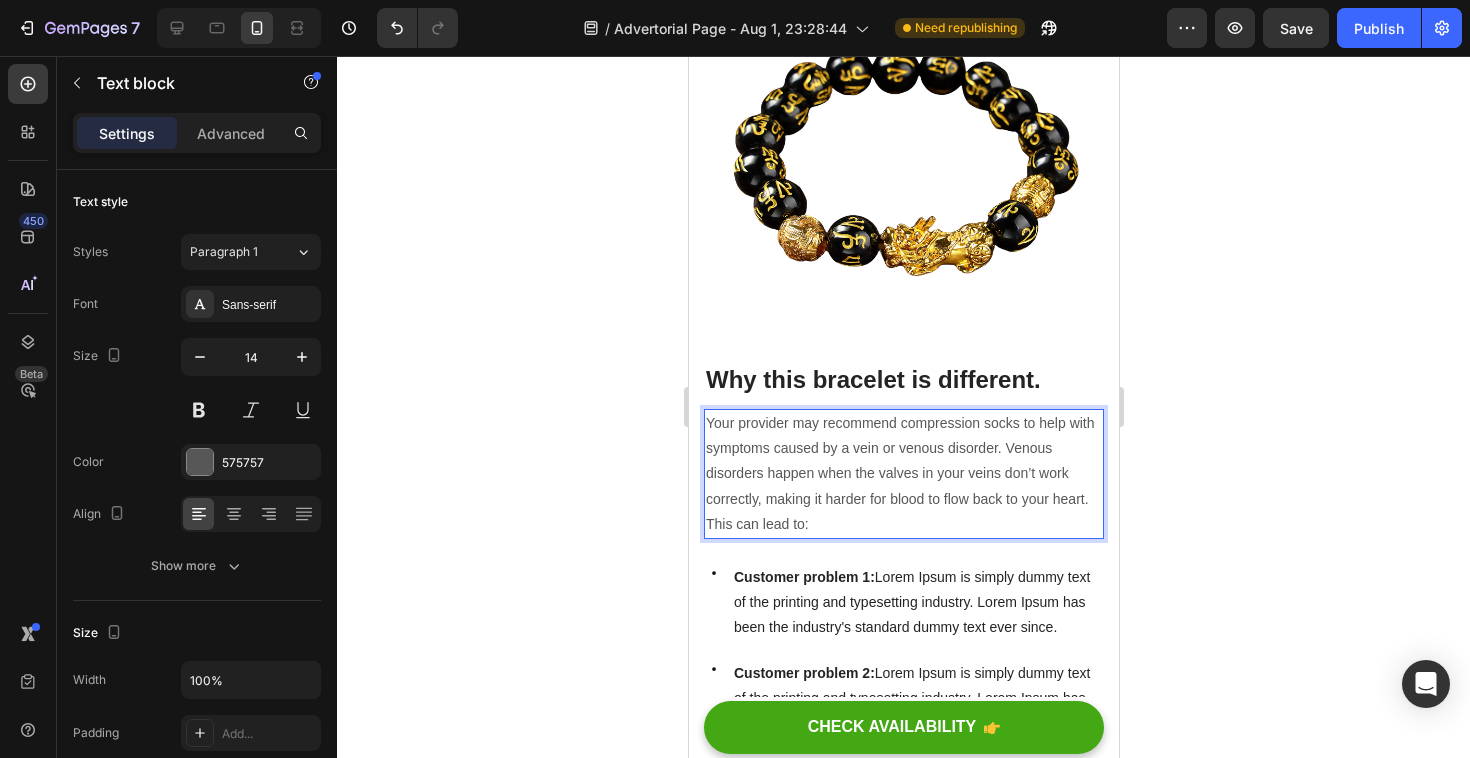 click on "Your provider may recommend compression socks to help with symptoms caused by a vein or venous disorder. Venous disorders happen when the valves in your veins don’t work correctly, making it harder for blood to flow back to your heart. This can lead to:" at bounding box center [903, 474] 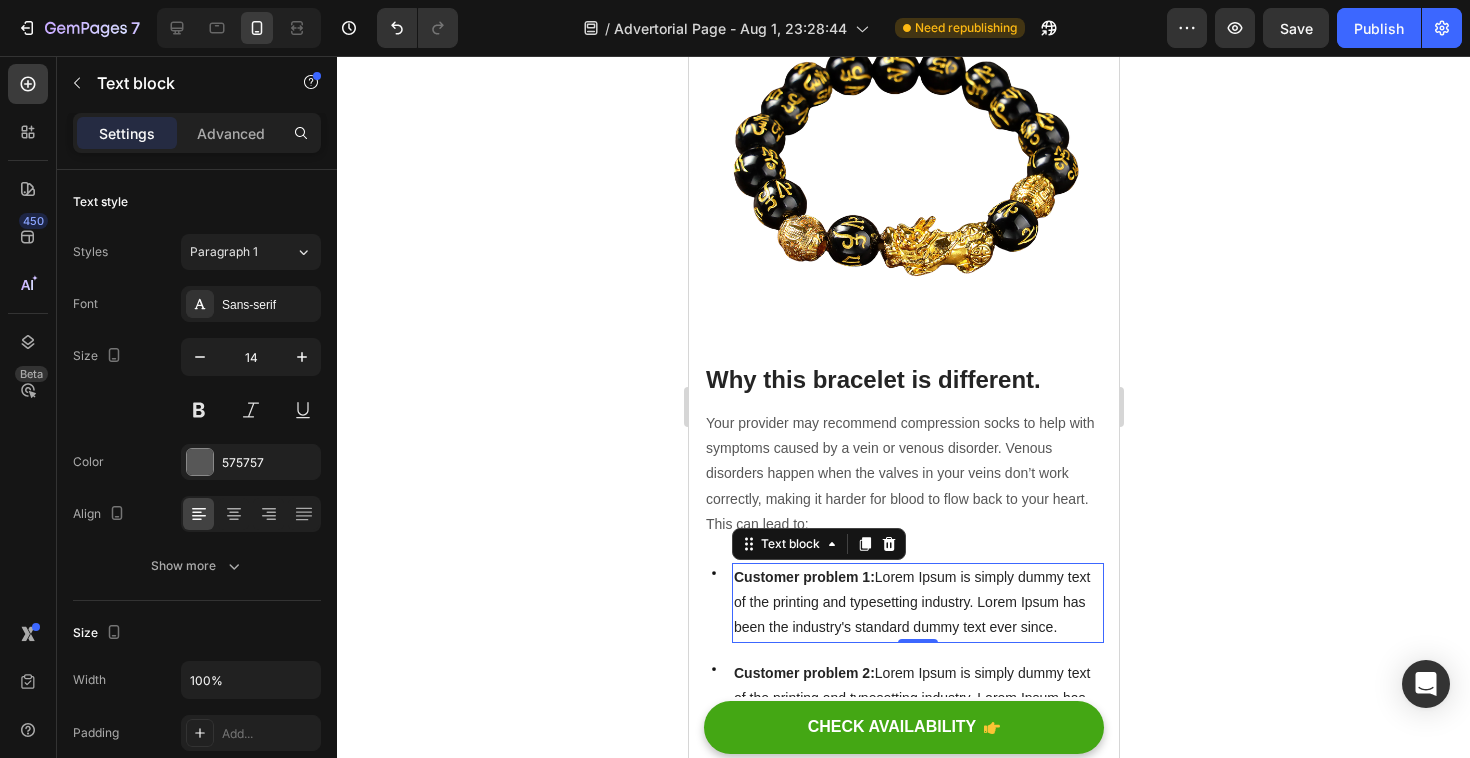 click on "Customer problem 1:  Lorem Ipsum is simply dummy text of the printing and typesetting industry. Lorem Ipsum has been the industry's standard dummy text ever since." at bounding box center [911, 602] 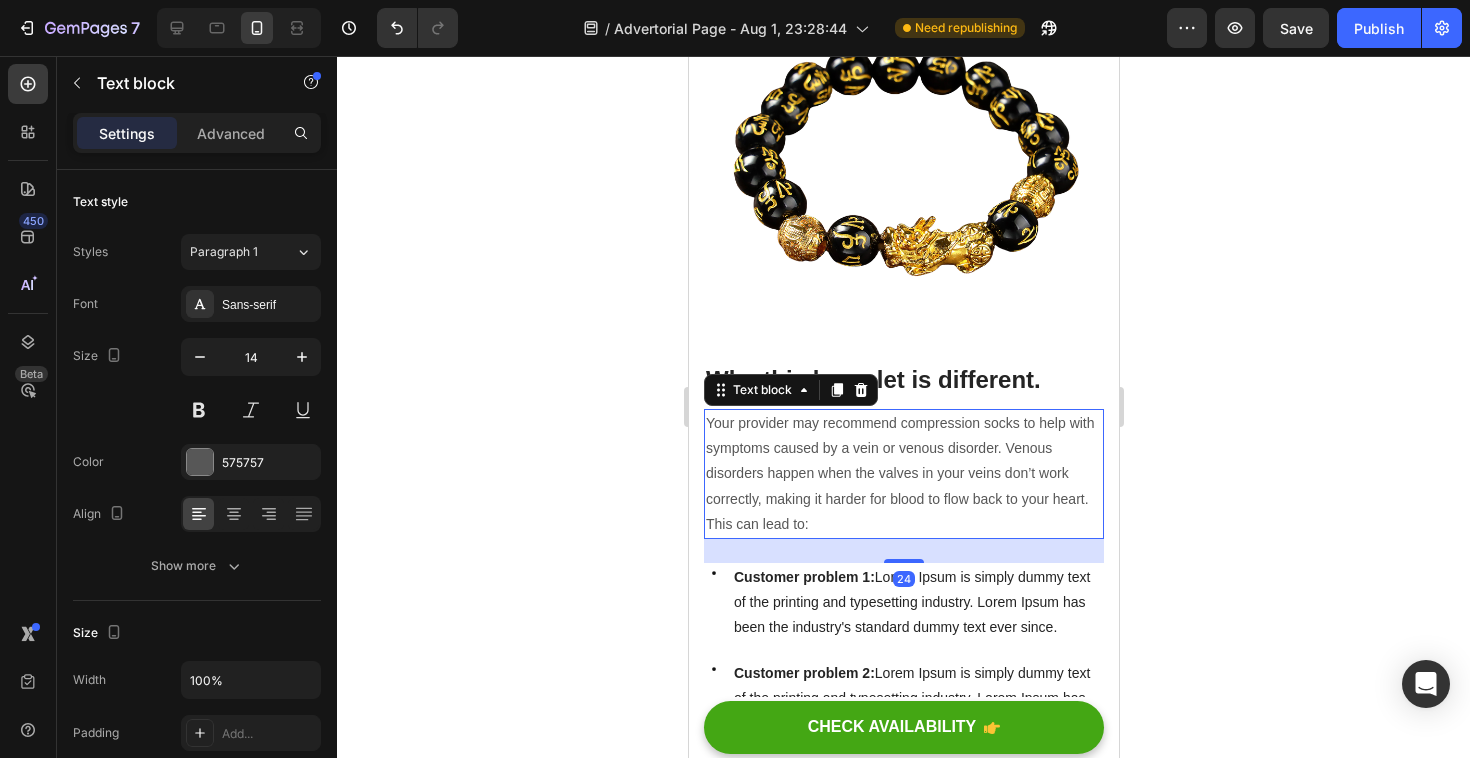 click on "Your provider may recommend compression socks to help with symptoms caused by a vein or venous disorder. Venous disorders happen when the valves in your veins don’t work correctly, making it harder for blood to flow back to your heart. This can lead to:" at bounding box center [903, 474] 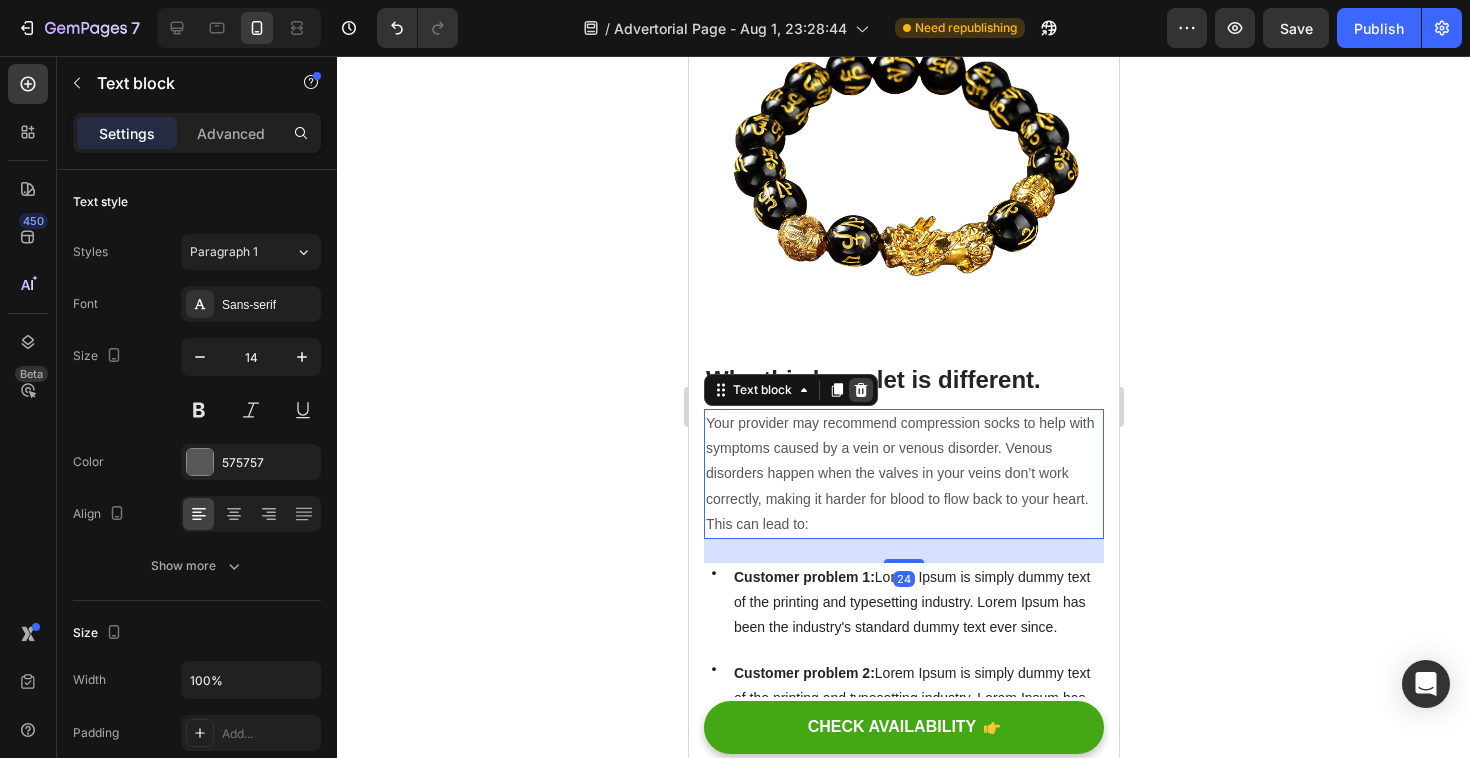 click 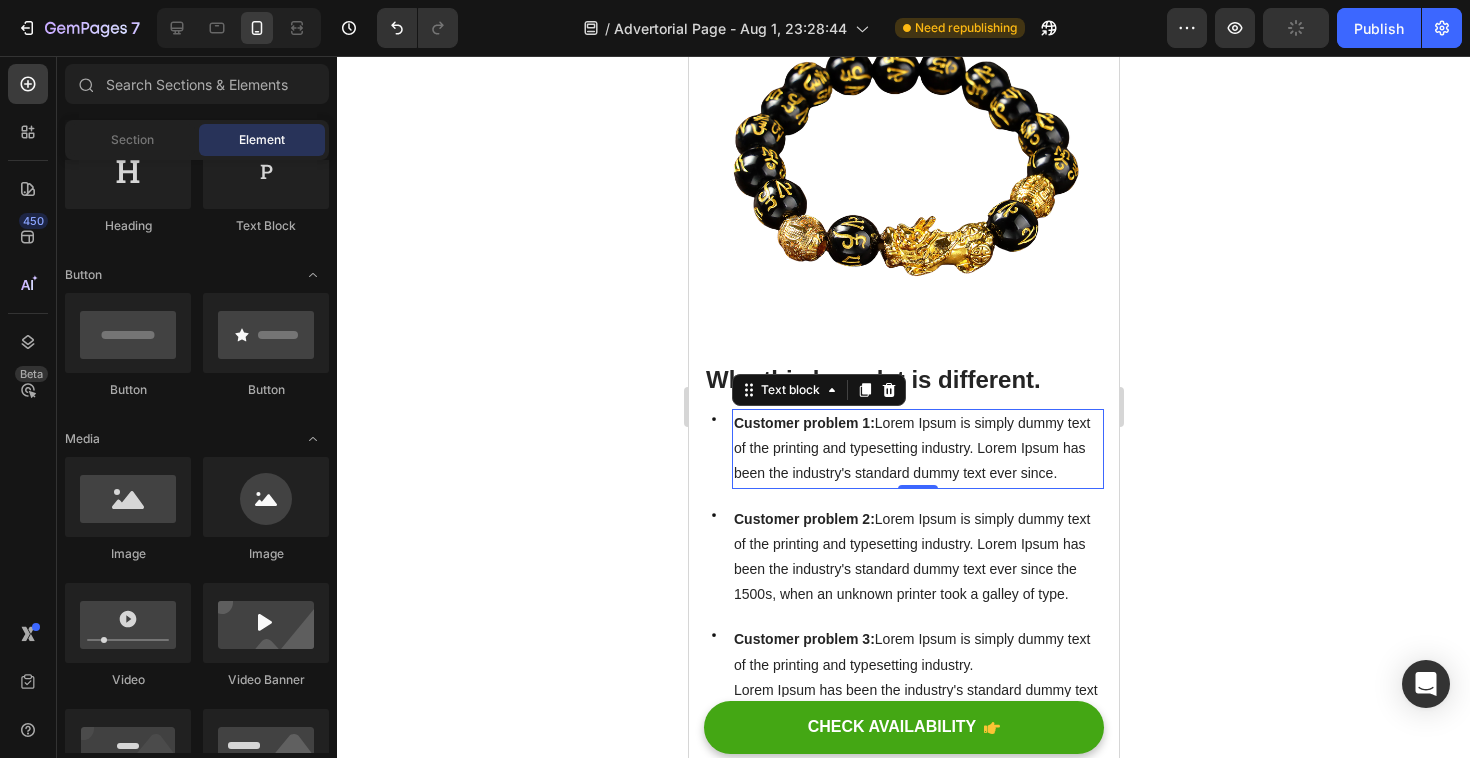 click on "Customer problem 1:  Lorem Ipsum is simply dummy text of the printing and typesetting industry. Lorem Ipsum has been the industry's standard dummy text ever since." at bounding box center (911, 448) 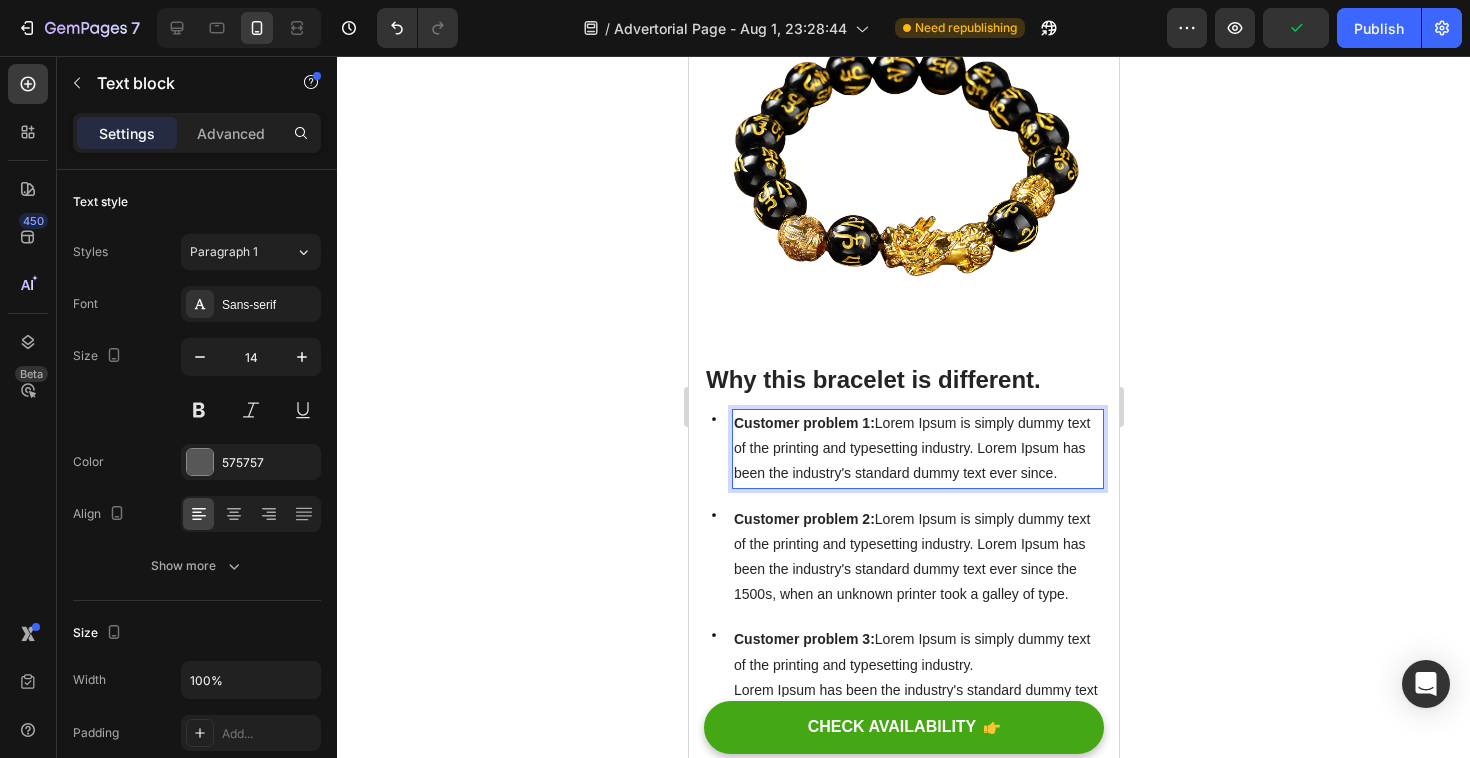click on "Customer problem 1:  Lorem Ipsum is simply dummy text of the printing and typesetting industry. Lorem Ipsum has been the industry's standard dummy text ever since." at bounding box center [917, 449] 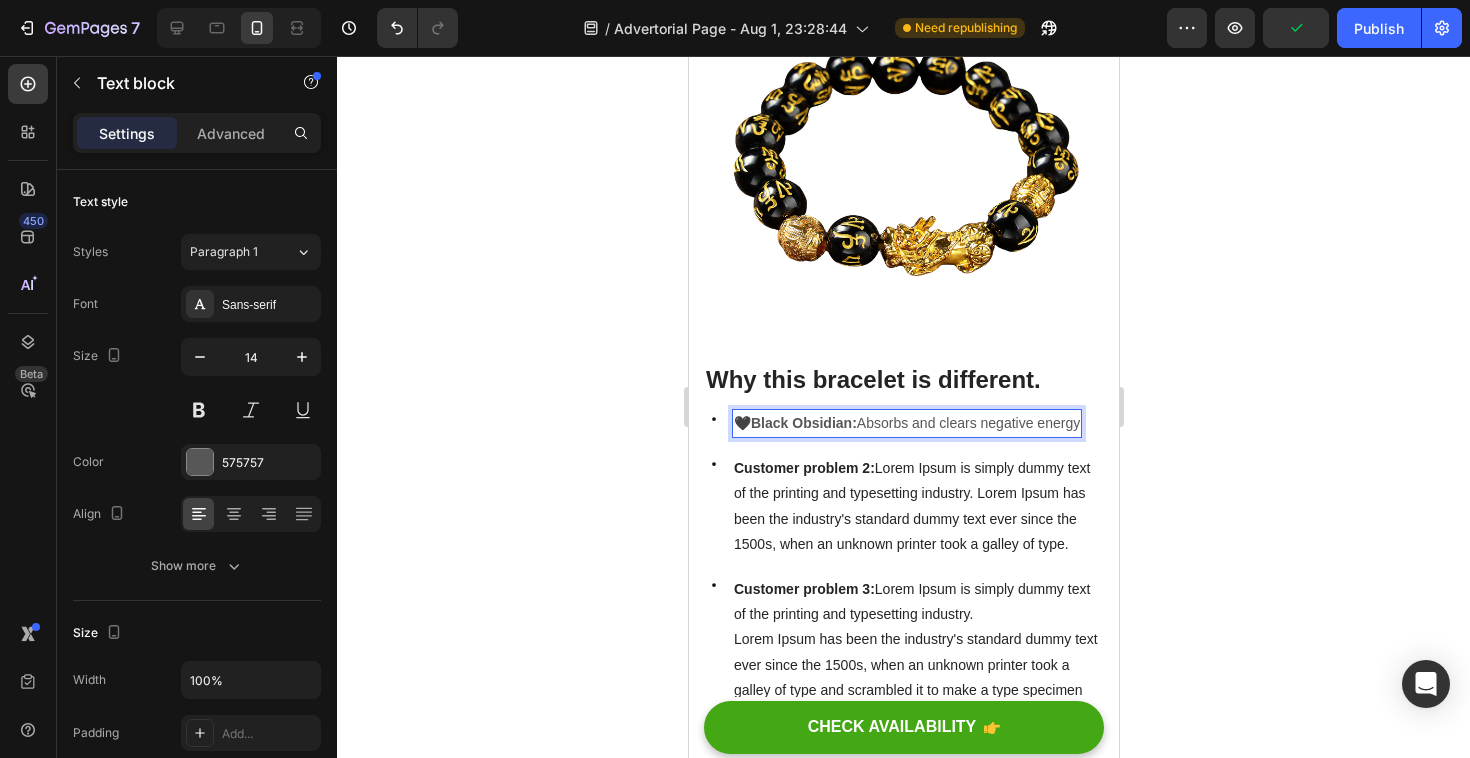 click on "🖤  Black Obsidian:  Absorbs and clears negative energy" at bounding box center (906, 423) 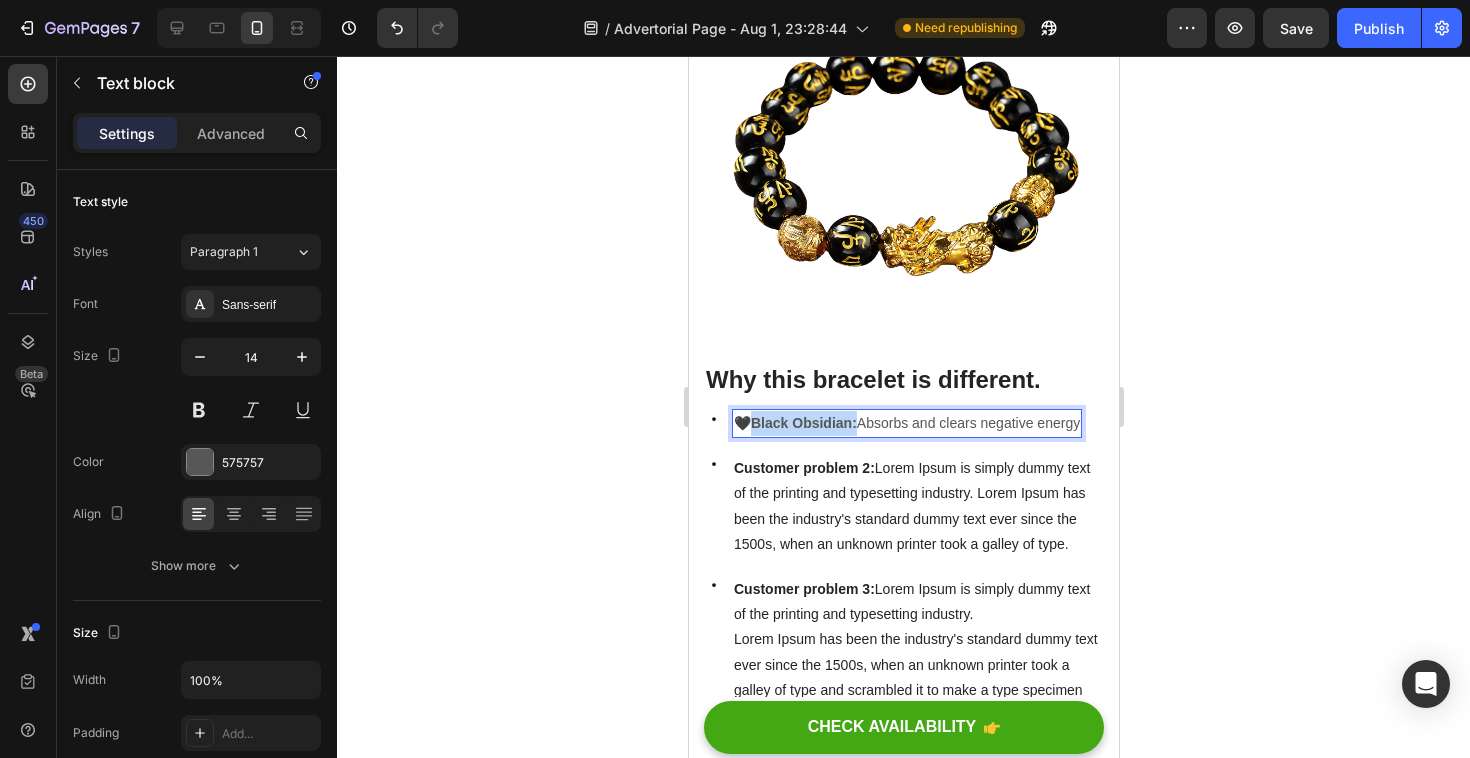 drag, startPoint x: 857, startPoint y: 424, endPoint x: 747, endPoint y: 422, distance: 110.01818 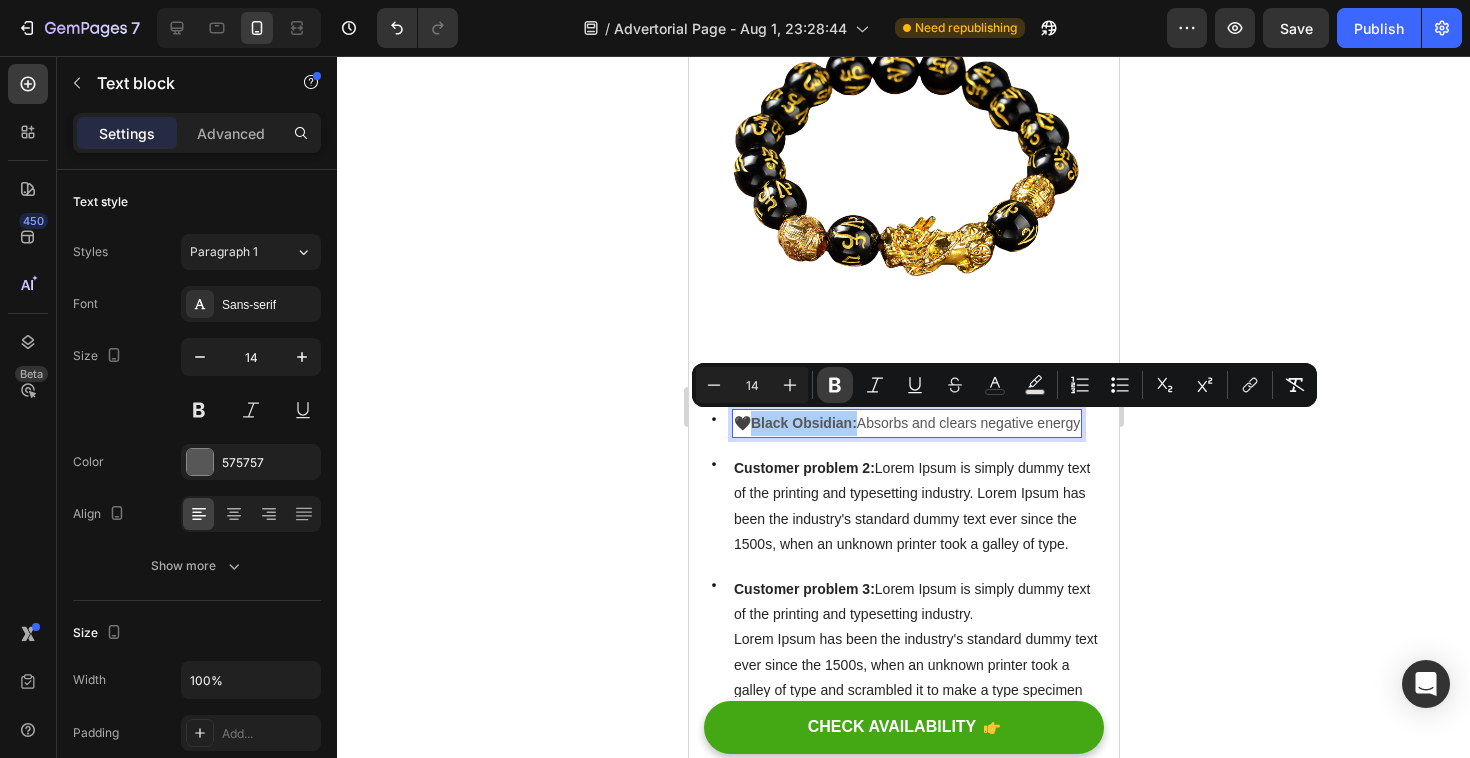 click 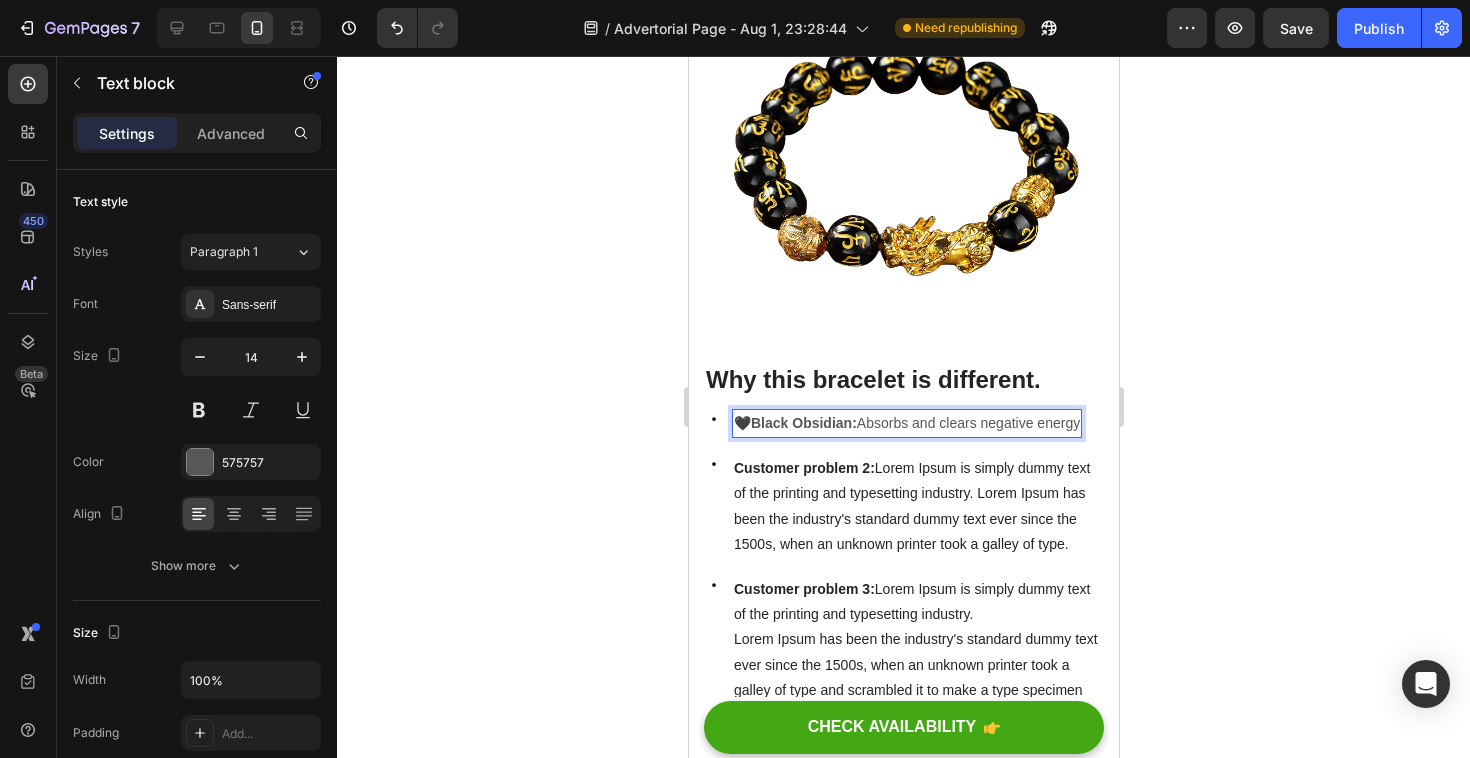 drag, startPoint x: 857, startPoint y: 424, endPoint x: 752, endPoint y: 425, distance: 105.00476 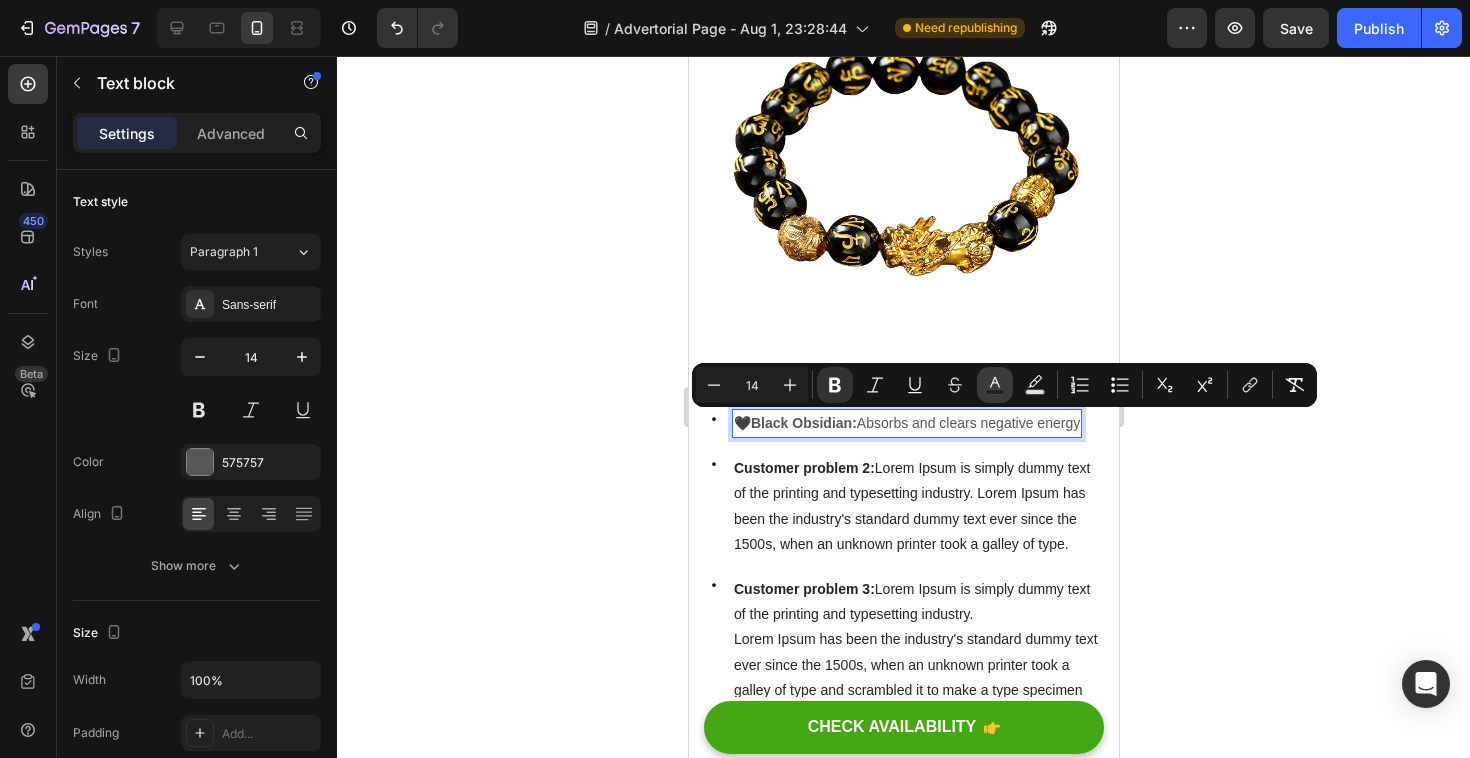 click 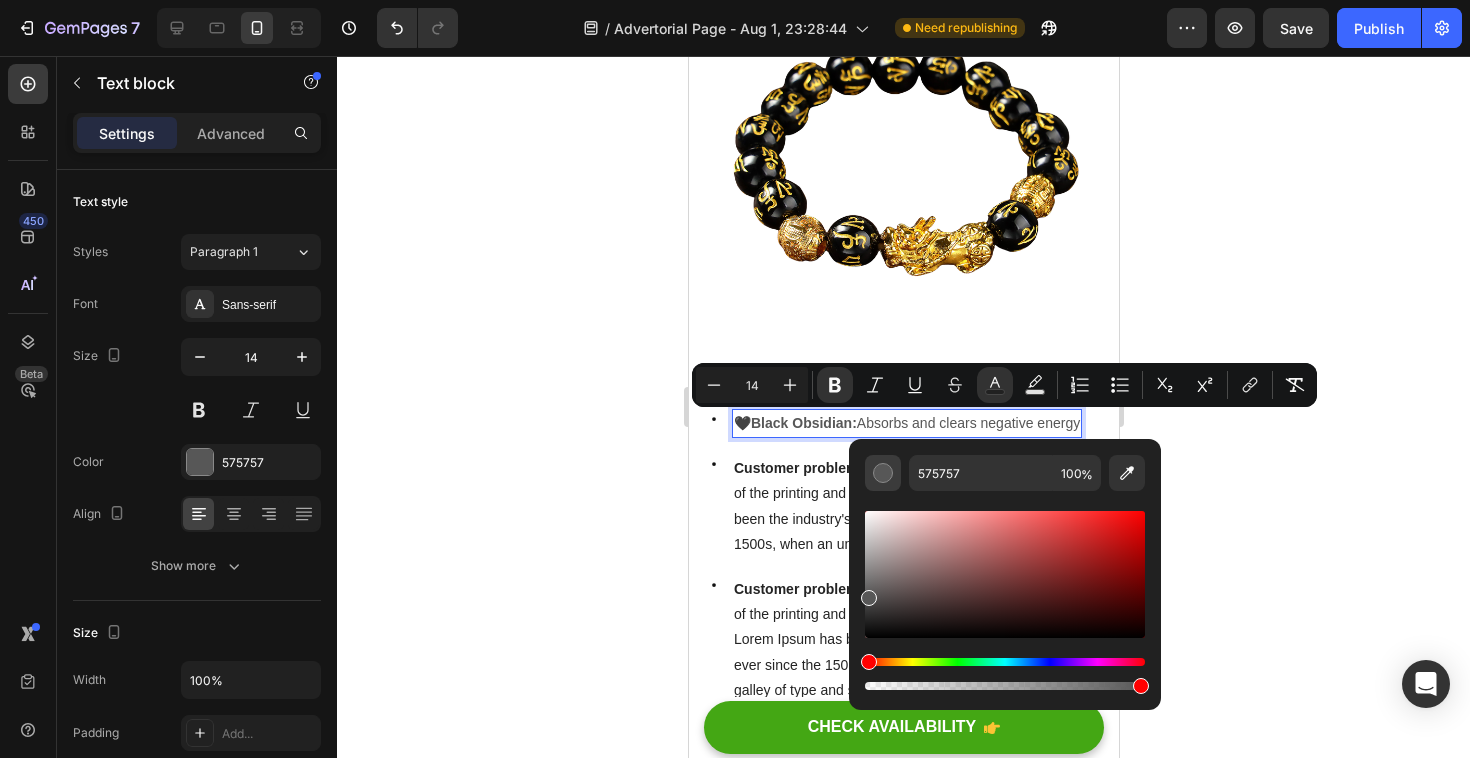 click at bounding box center (883, 473) 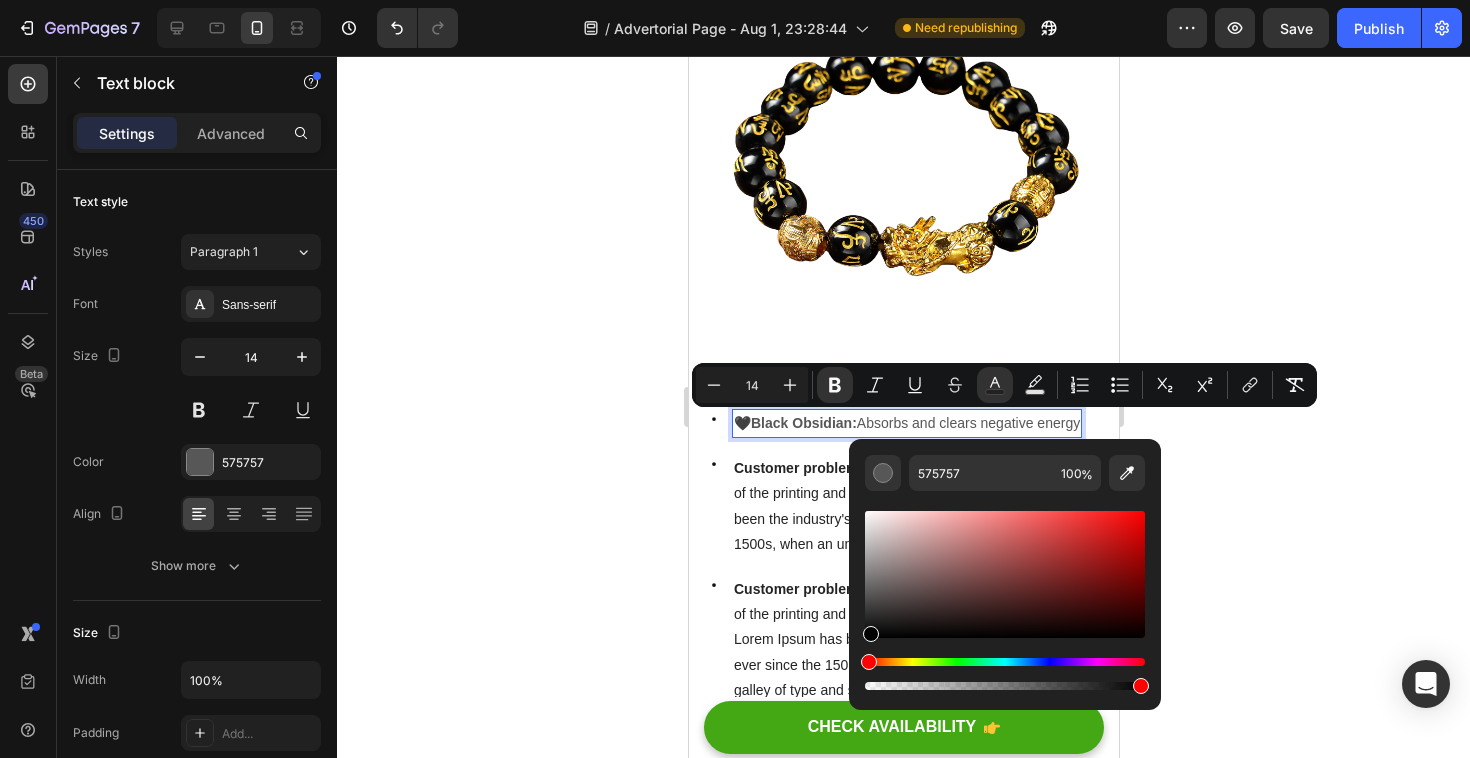 drag, startPoint x: 870, startPoint y: 604, endPoint x: 870, endPoint y: 639, distance: 35 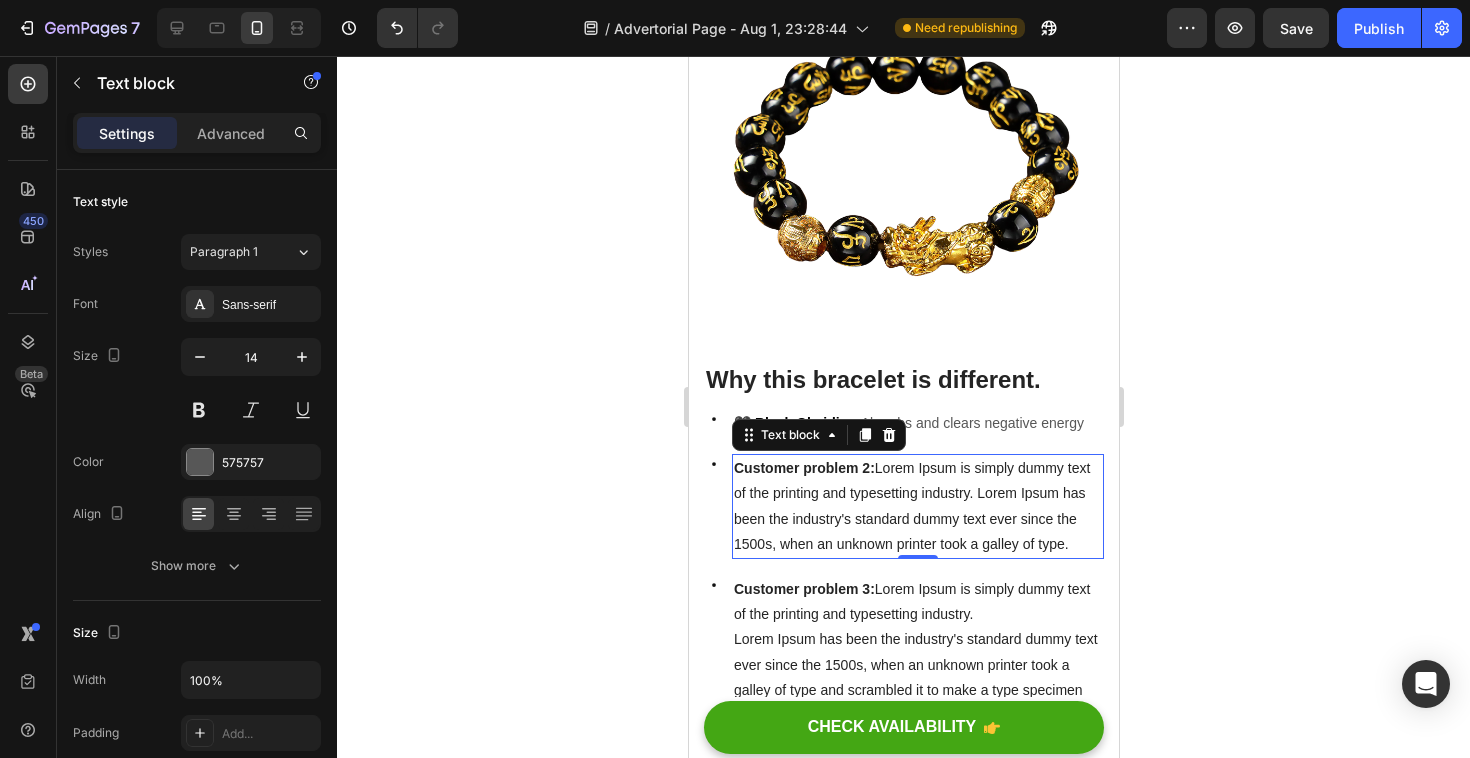 click on "Customer problem 2:  Lorem Ipsum is simply dummy text of the printing and typesetting industry. Lorem Ipsum has been the industry's standard dummy text ever since the 1500s, when an unknown printer took a galley of type." at bounding box center [911, 506] 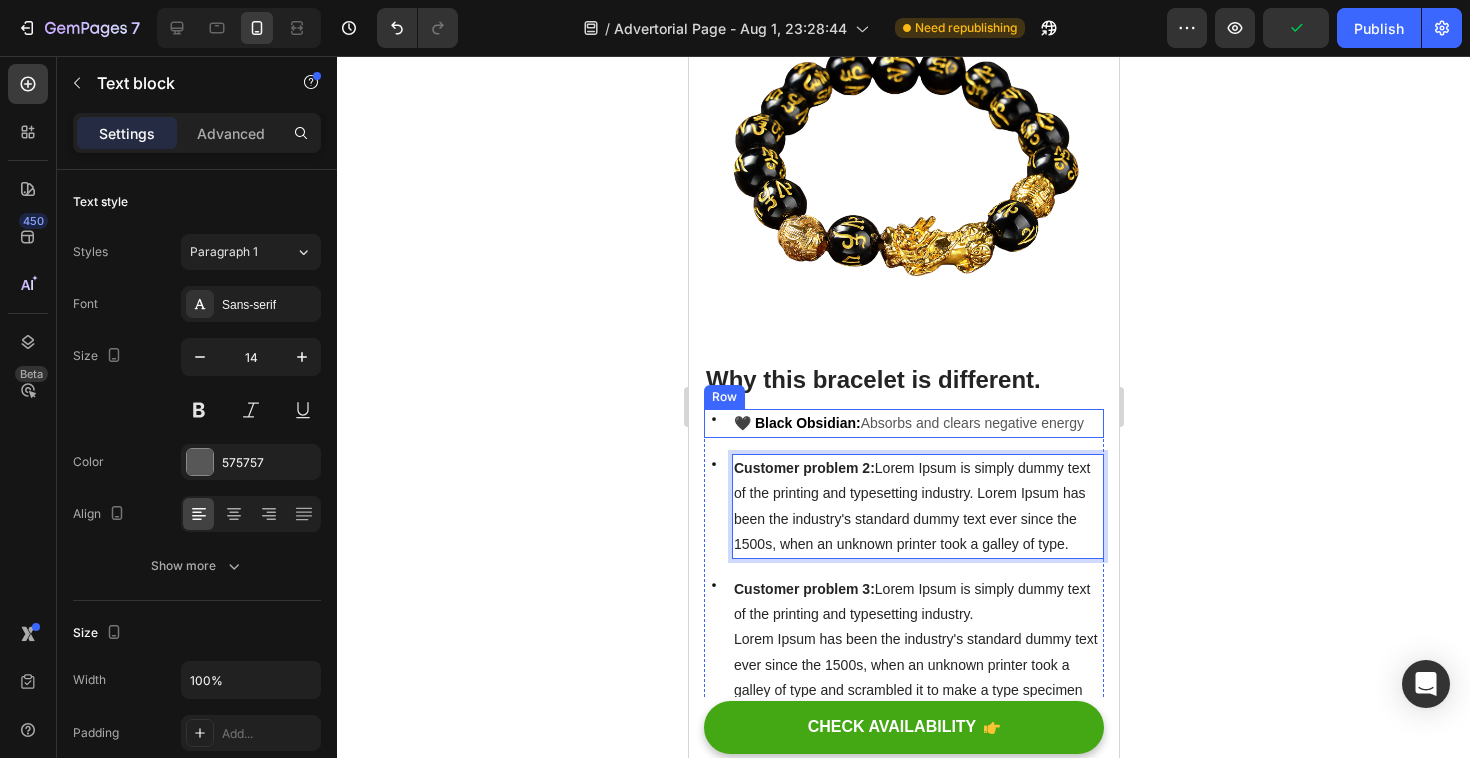 click on "Icon 🖤   Black Obsidian:  Absorbs and clears negative energy Text block Row" at bounding box center [903, 423] 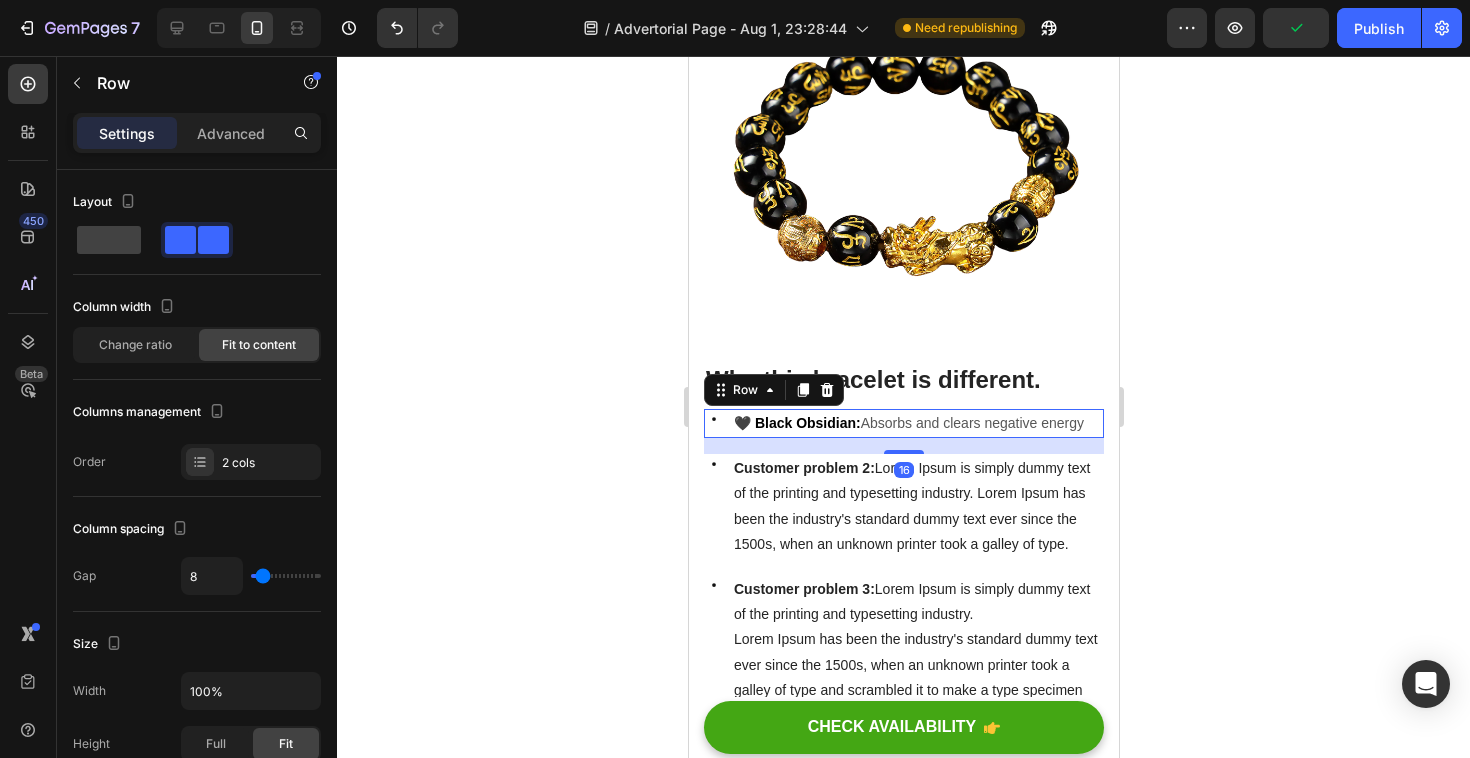 click on "Icon 🖤   Black Obsidian:  Absorbs and clears negative energy Text block Row   16" at bounding box center [903, 423] 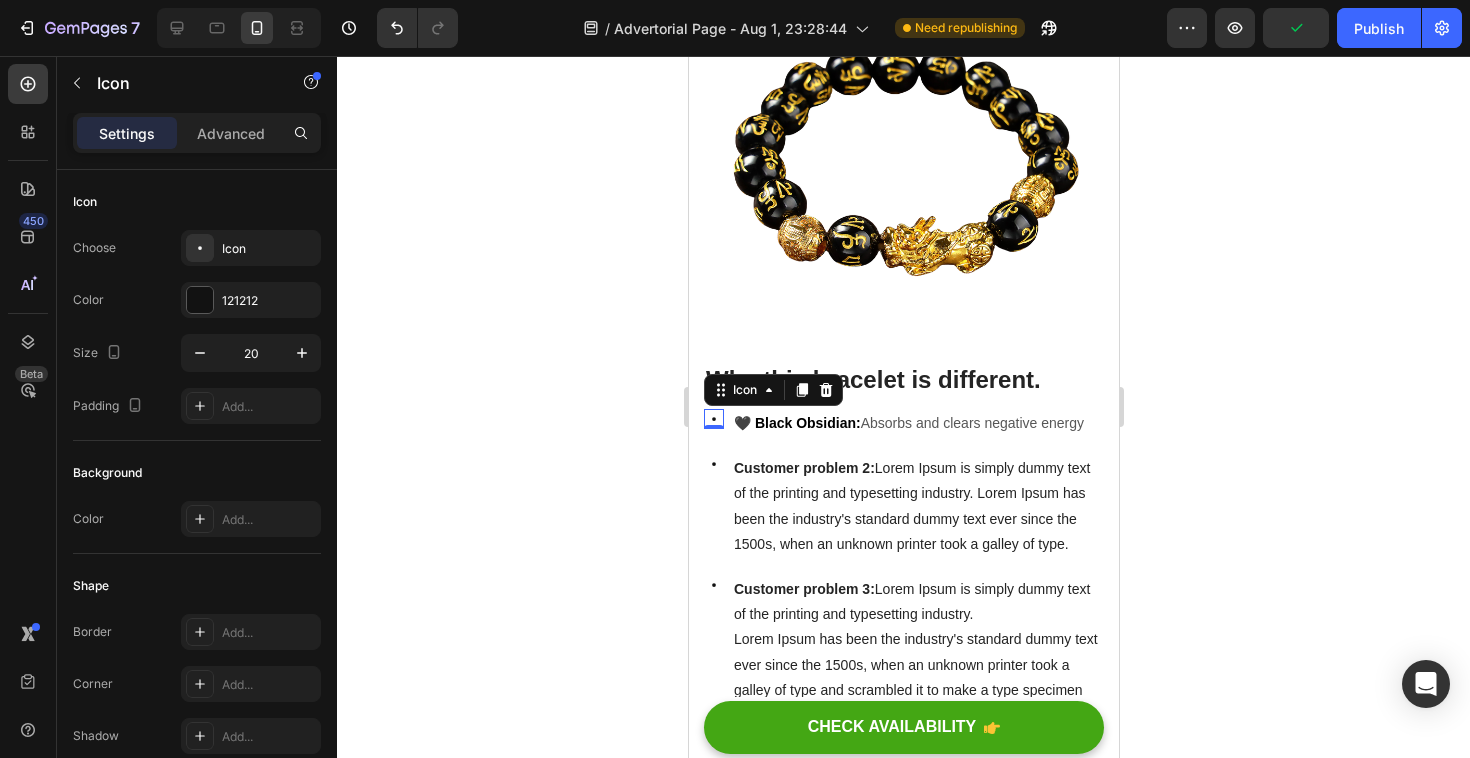 click 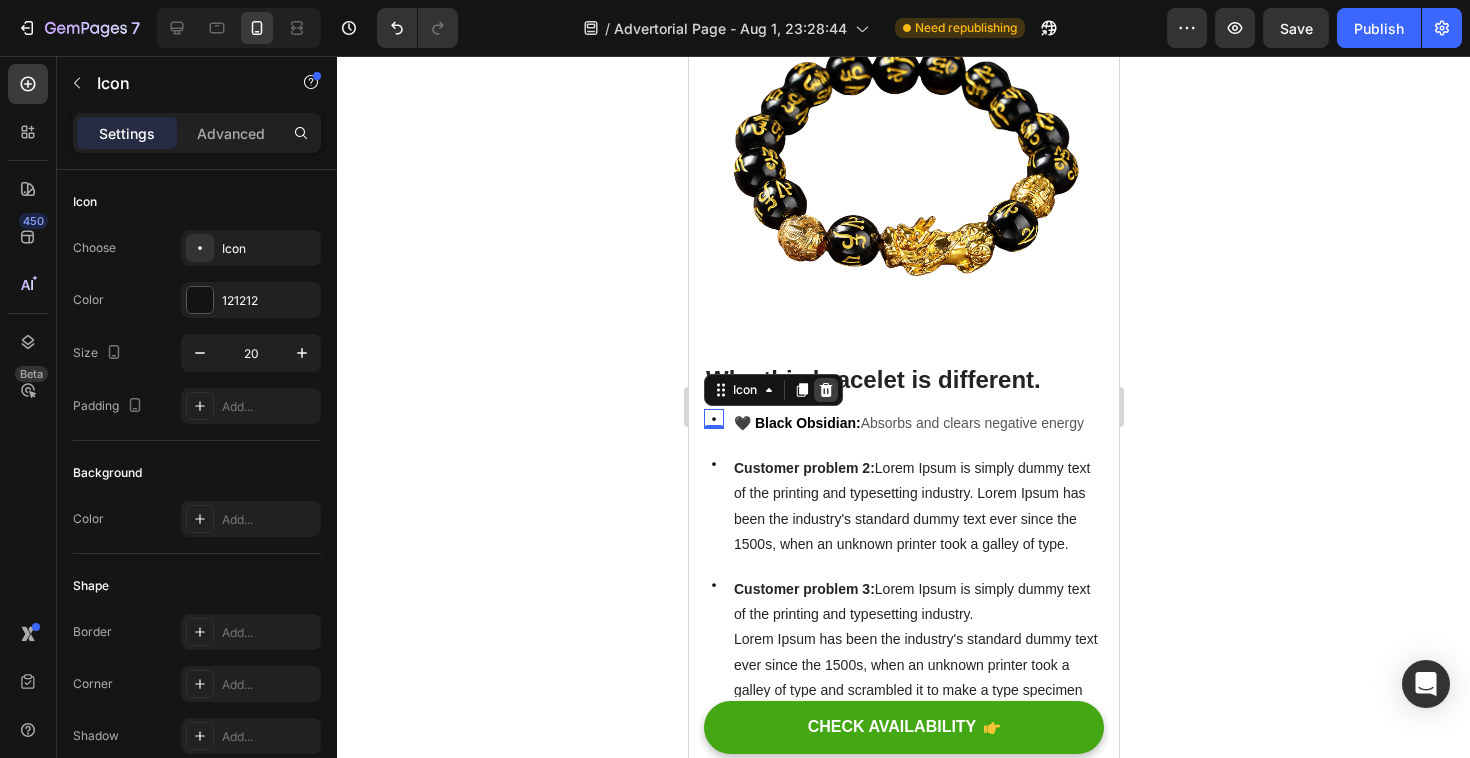 click 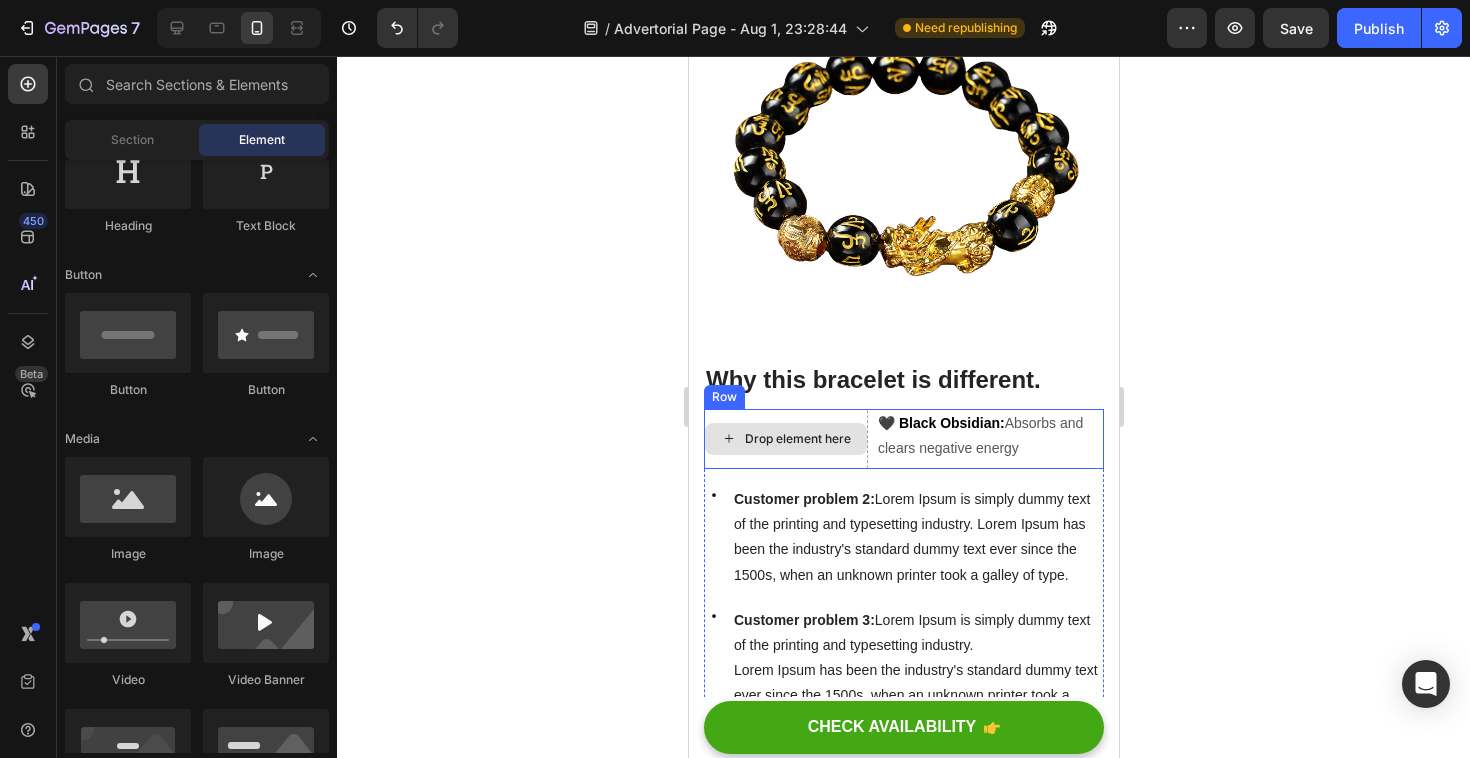click on "Drop element here" at bounding box center (785, 439) 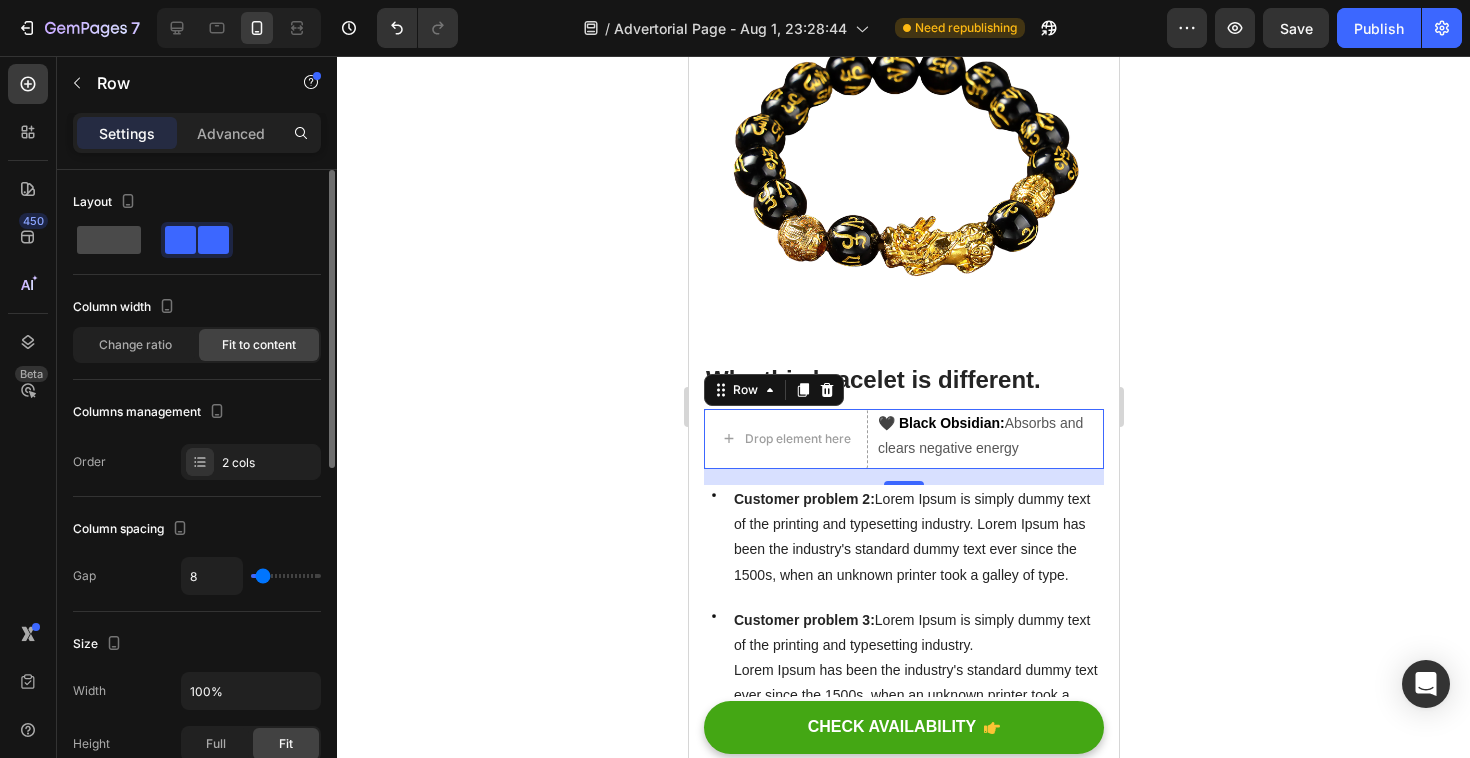 click 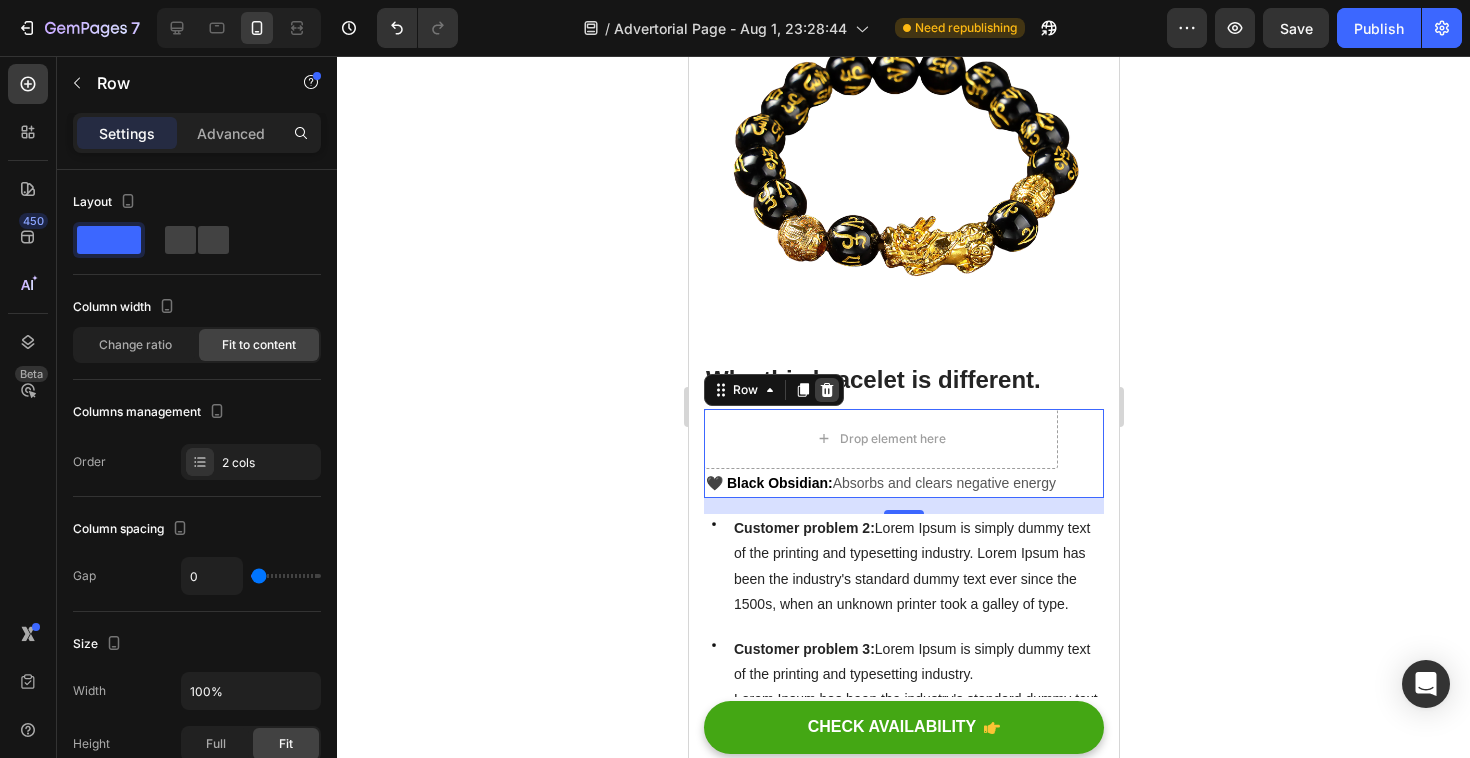 click 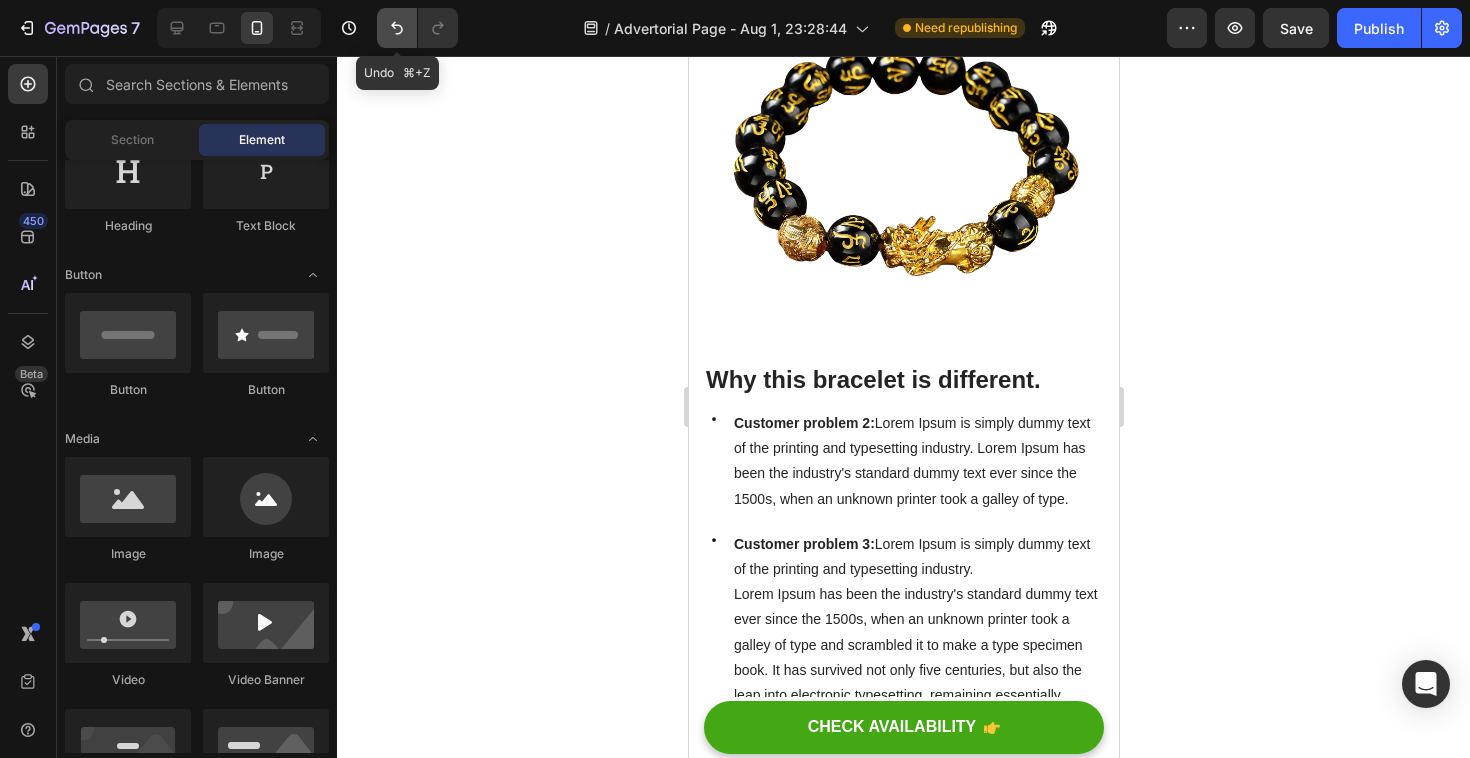 click 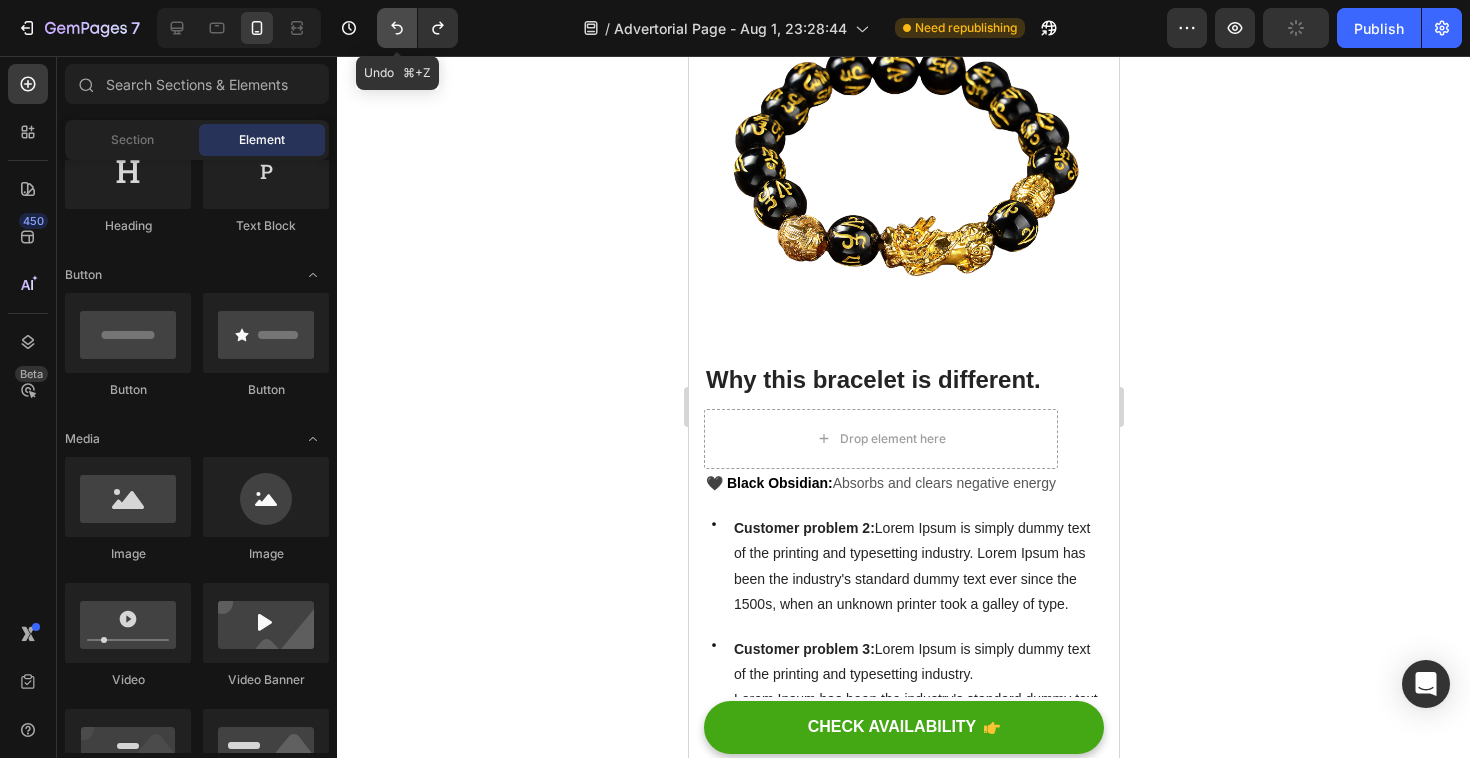 click 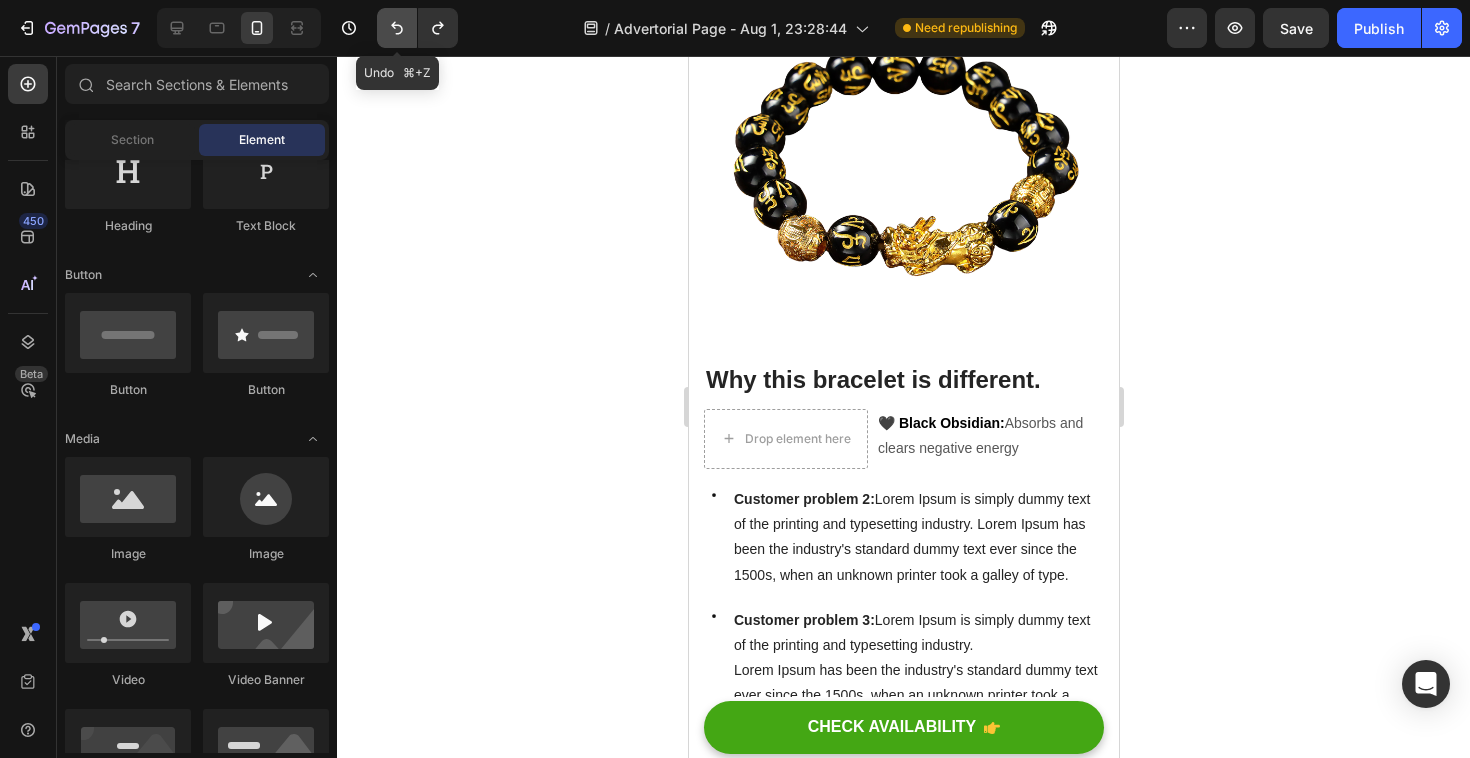 click 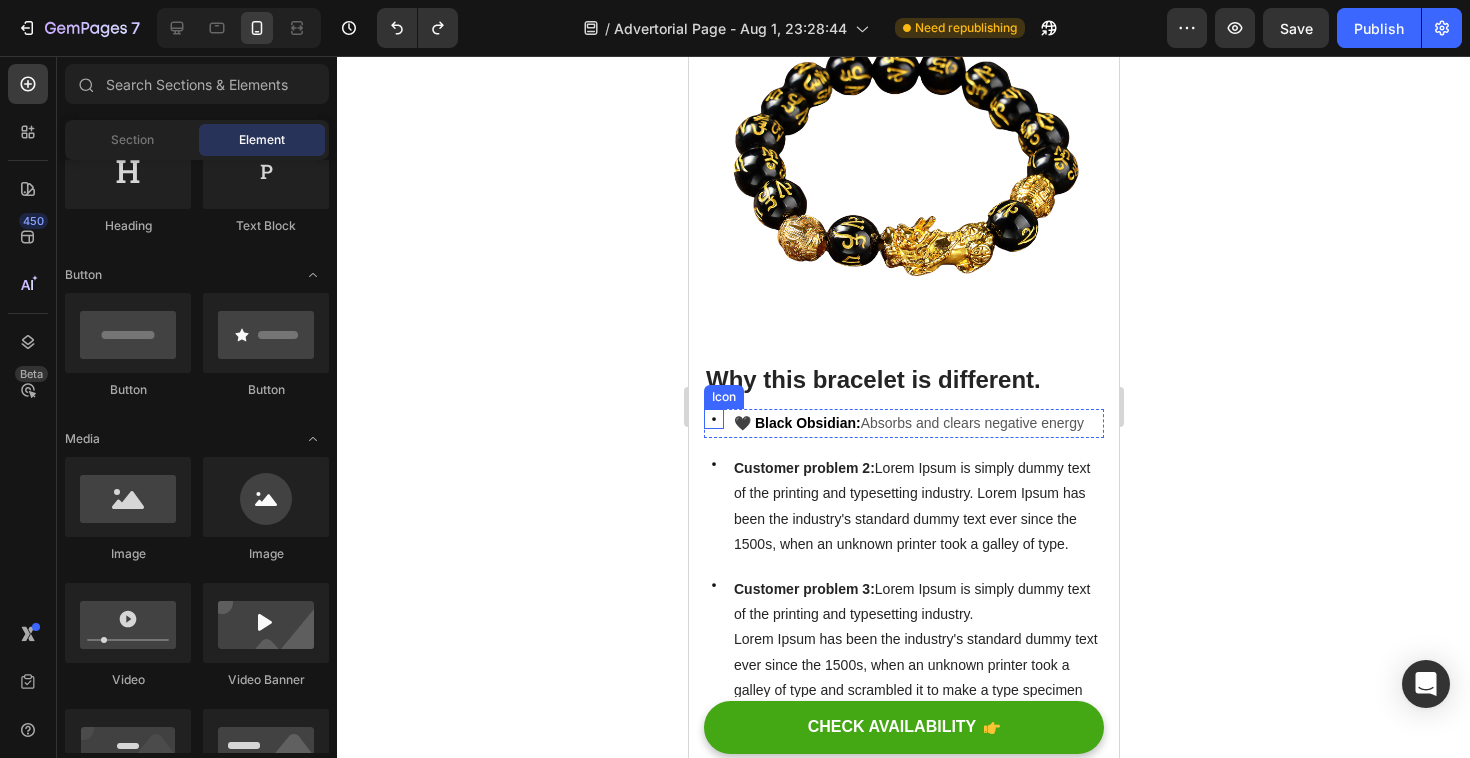 click on "Icon" at bounding box center (713, 419) 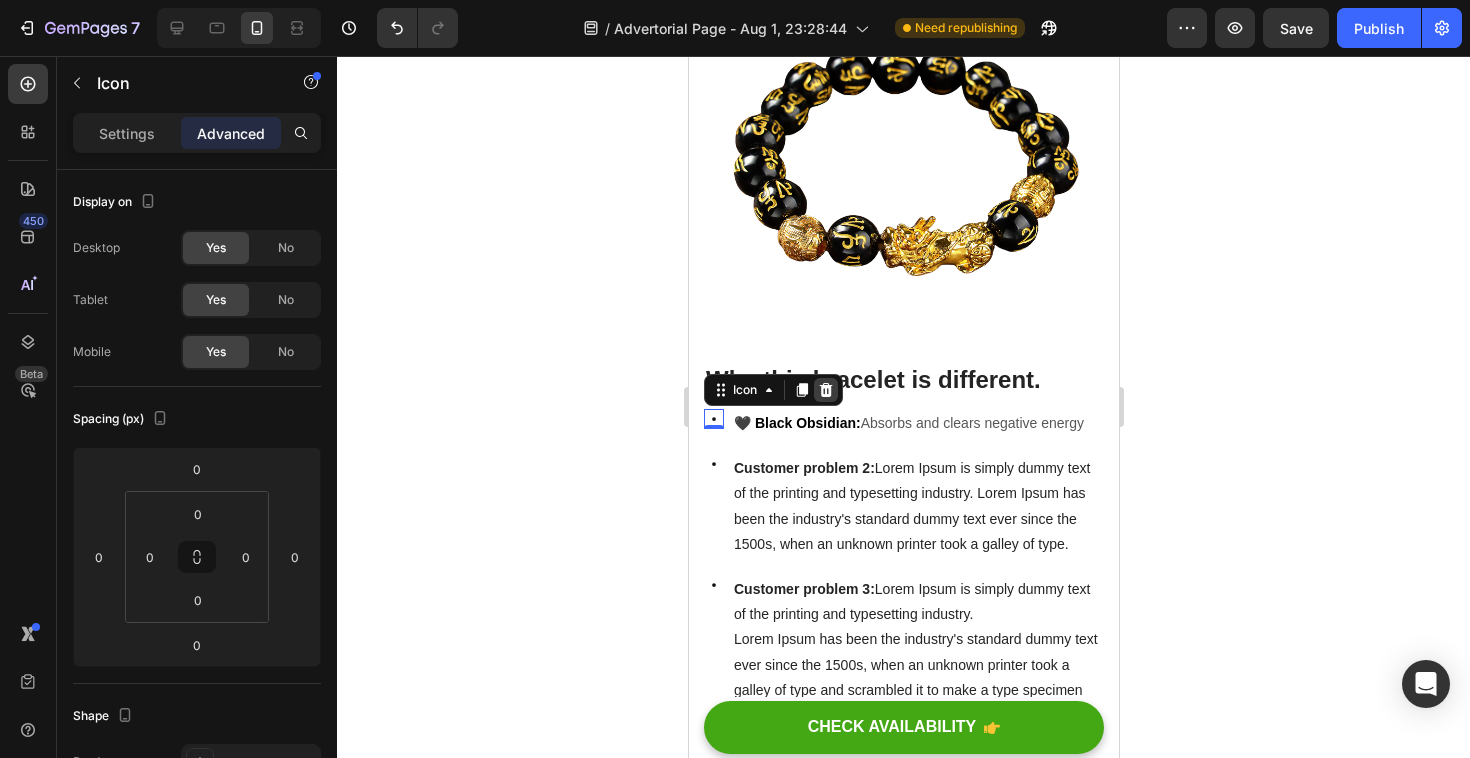 click 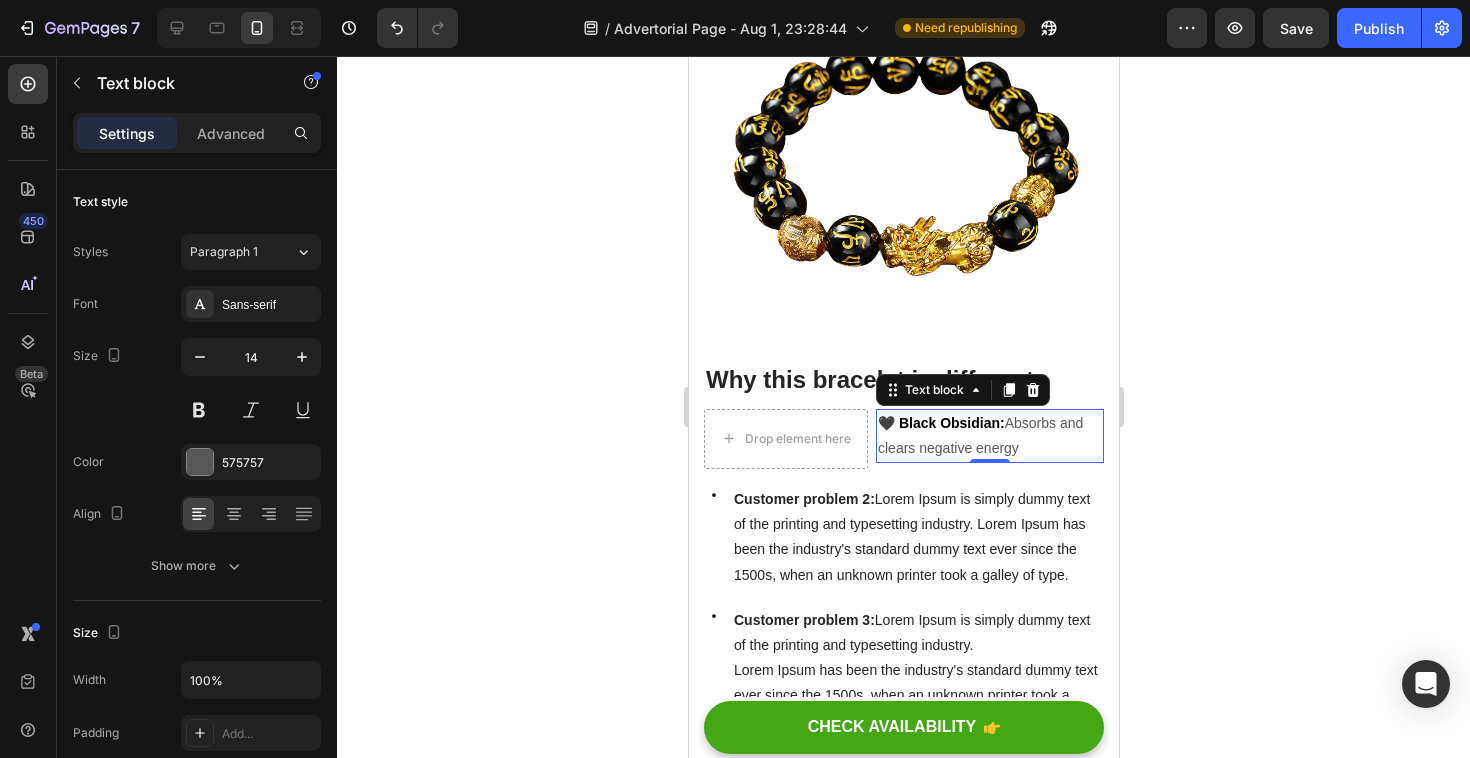 click on "🖤   Black Obsidian:  Absorbs and clears negative energy" at bounding box center (989, 436) 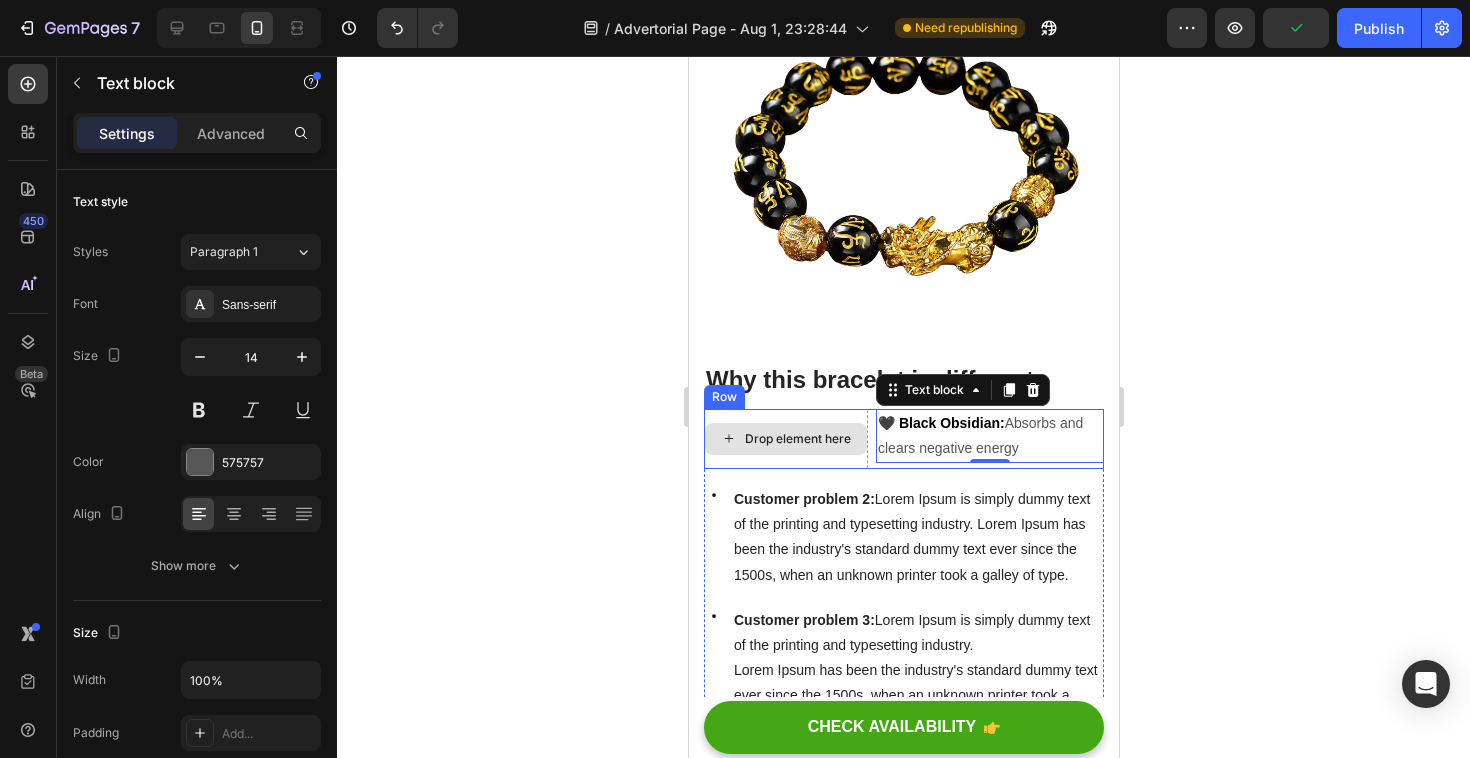 click on "Drop element here" at bounding box center [797, 439] 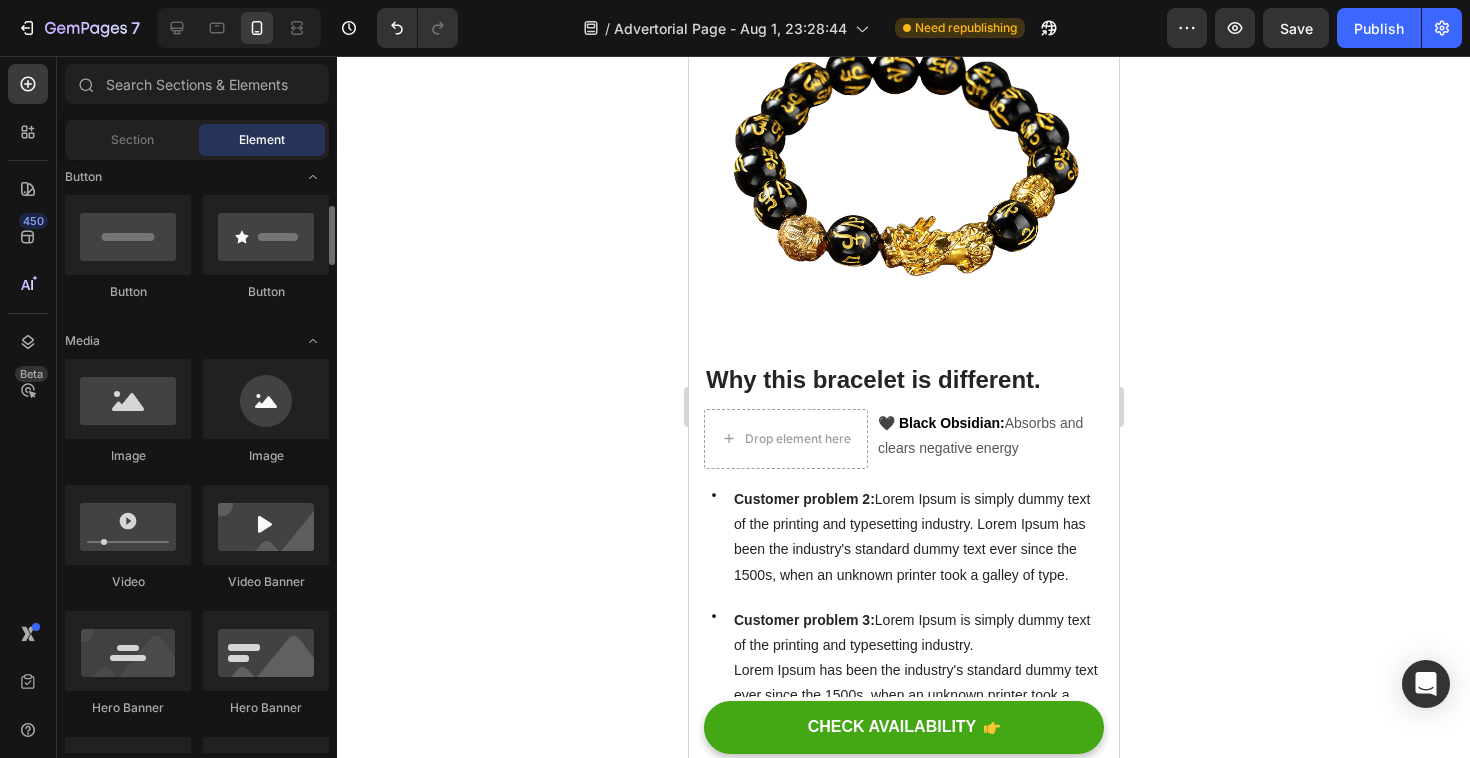 scroll, scrollTop: 481, scrollLeft: 0, axis: vertical 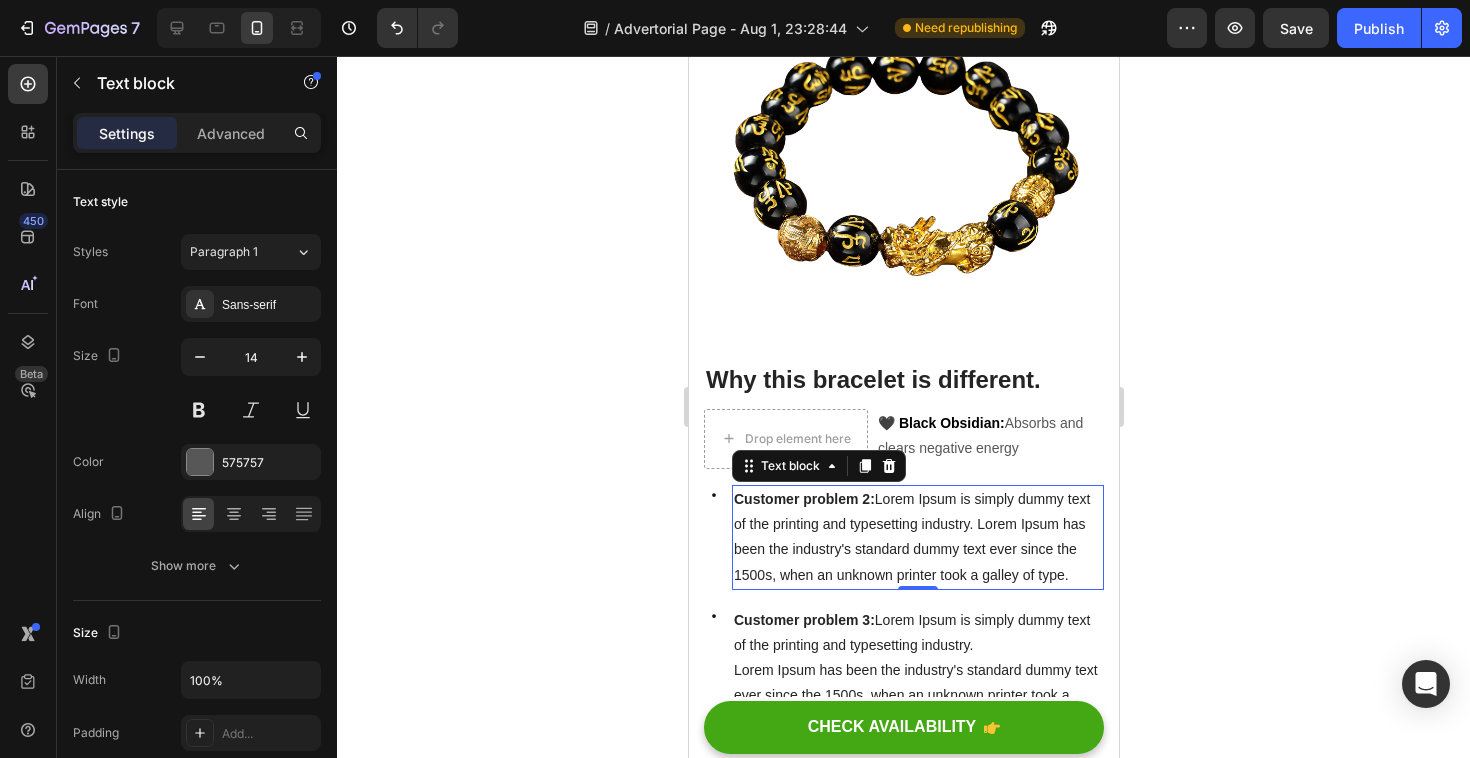 click on "Customer problem 2:  Lorem Ipsum is simply dummy text of the printing and typesetting industry. Lorem Ipsum has been the industry's standard dummy text ever since the 1500s, when an unknown printer took a galley of type." at bounding box center [911, 537] 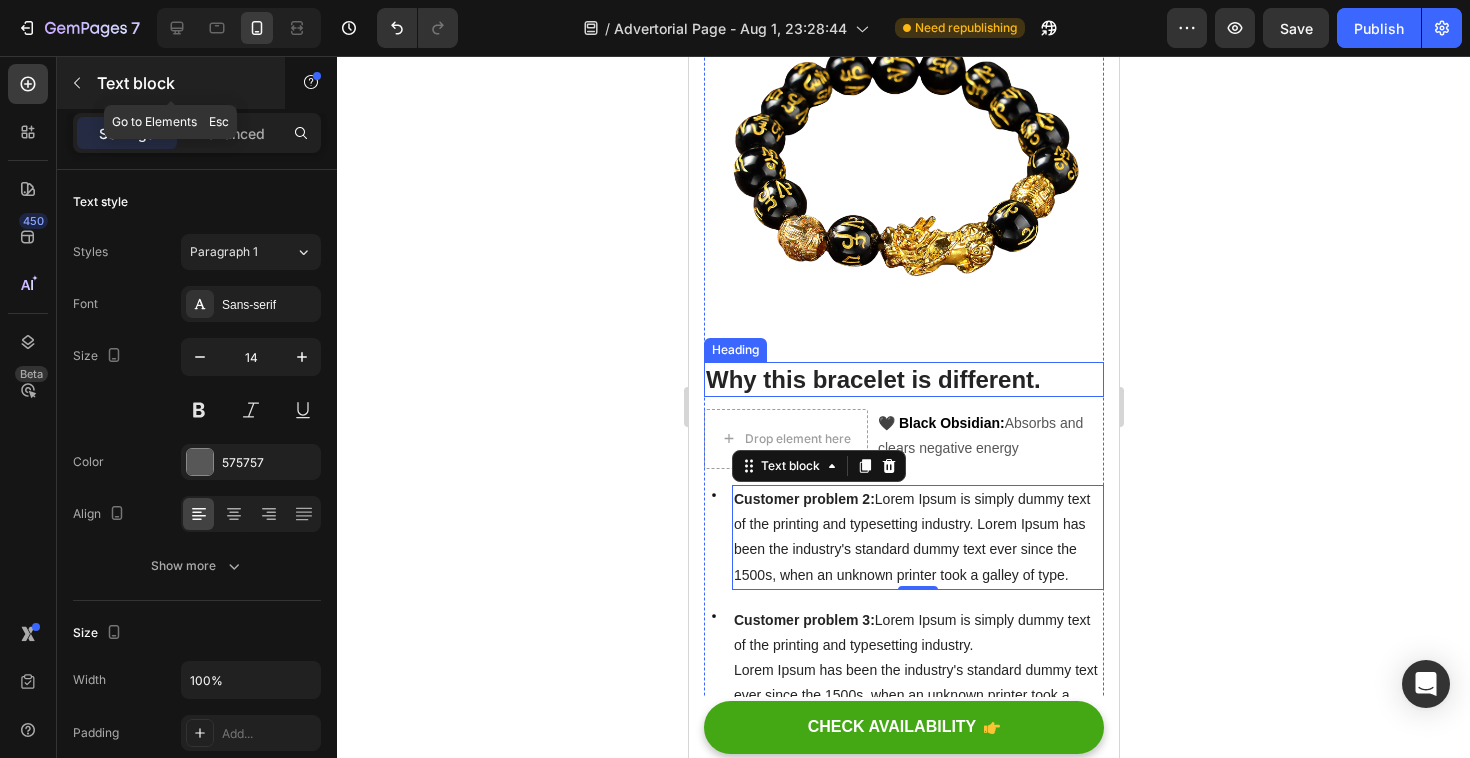 click 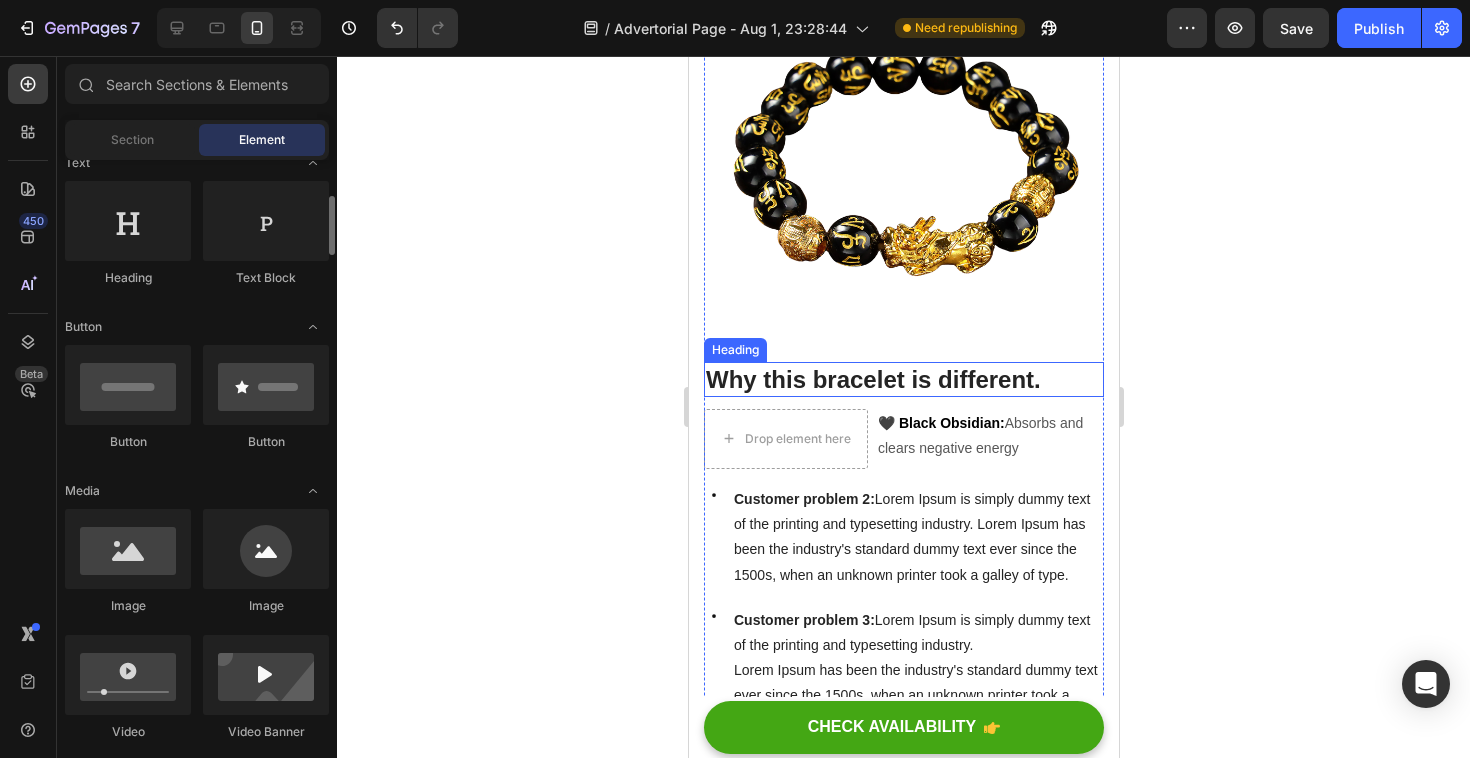 scroll, scrollTop: 310, scrollLeft: 0, axis: vertical 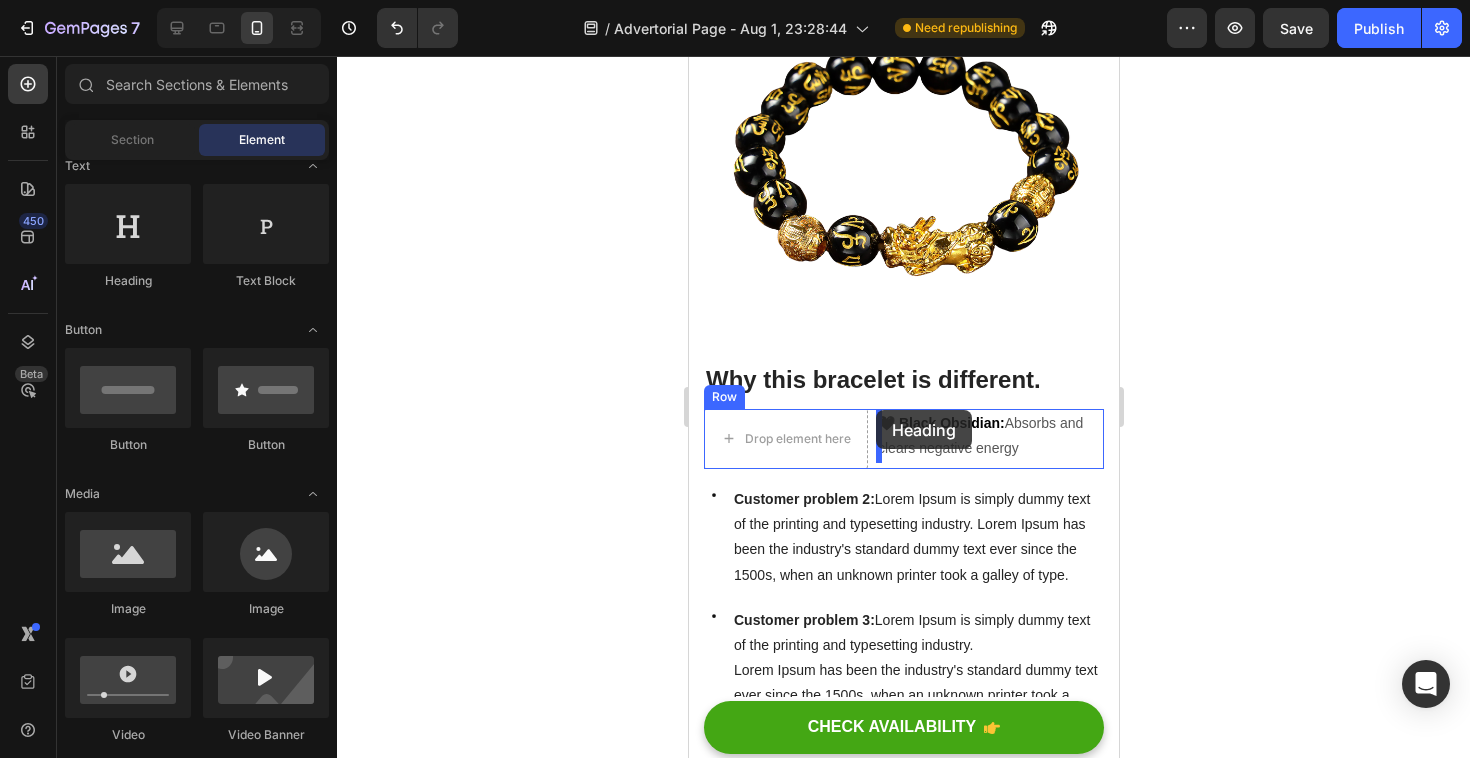 drag, startPoint x: 842, startPoint y: 286, endPoint x: 875, endPoint y: 410, distance: 128.31601 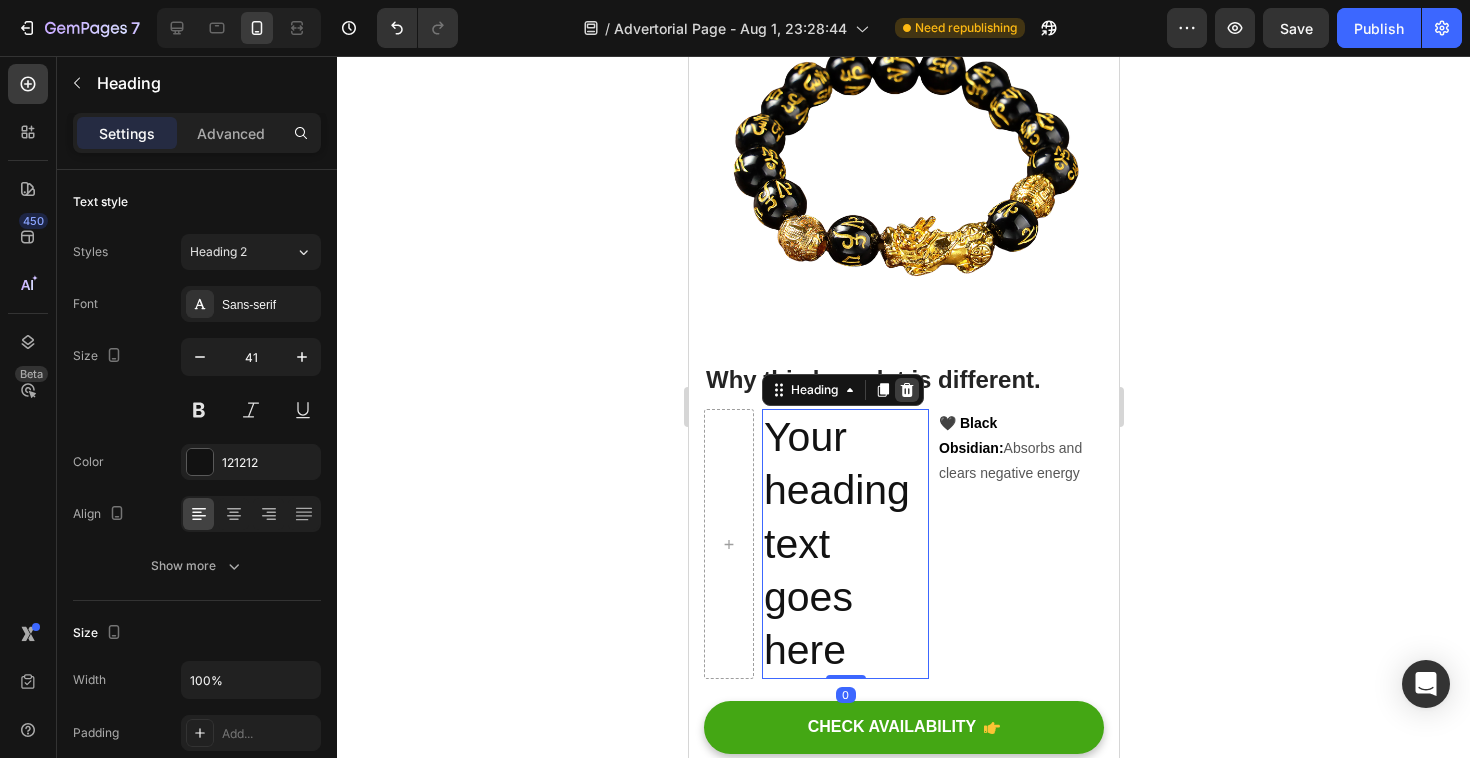 click 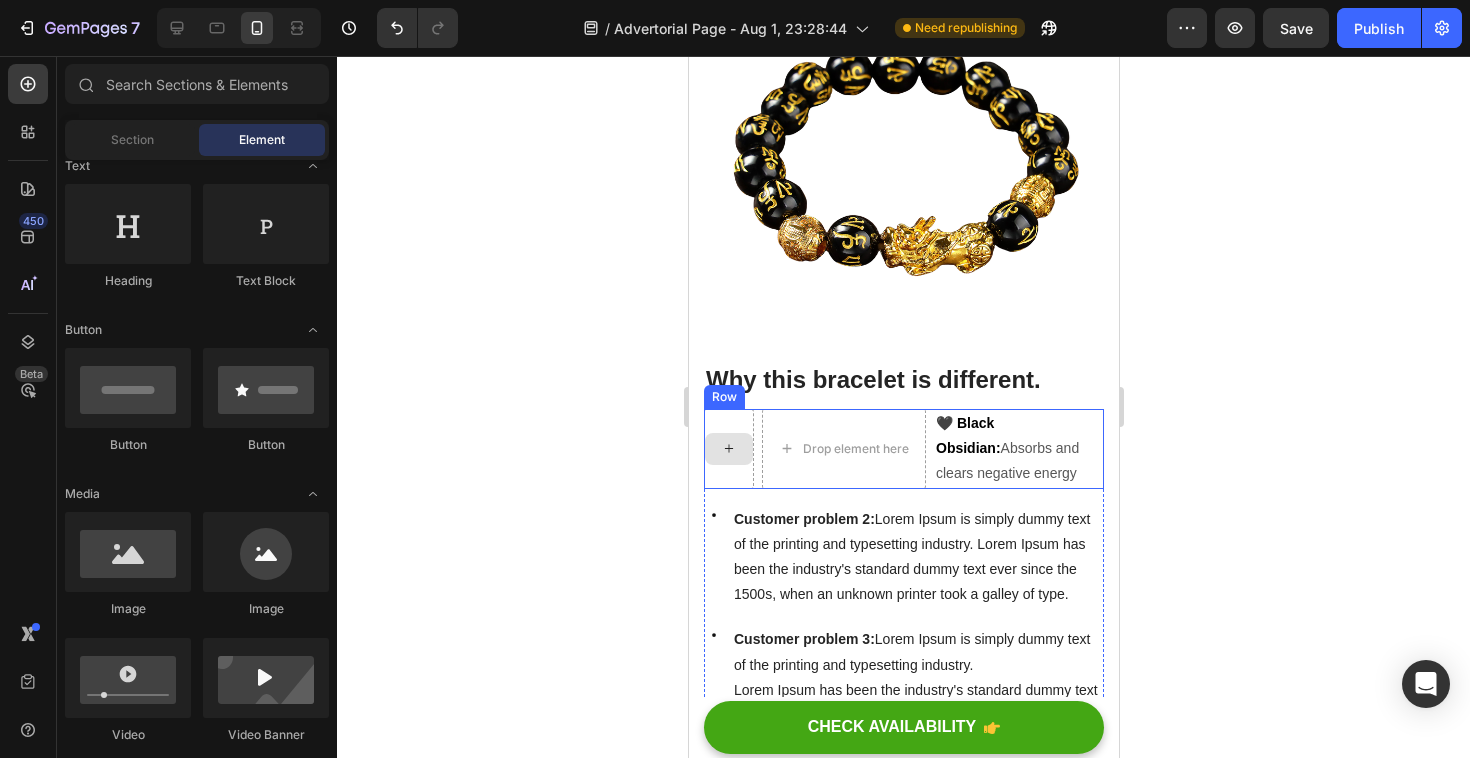 click at bounding box center [728, 449] 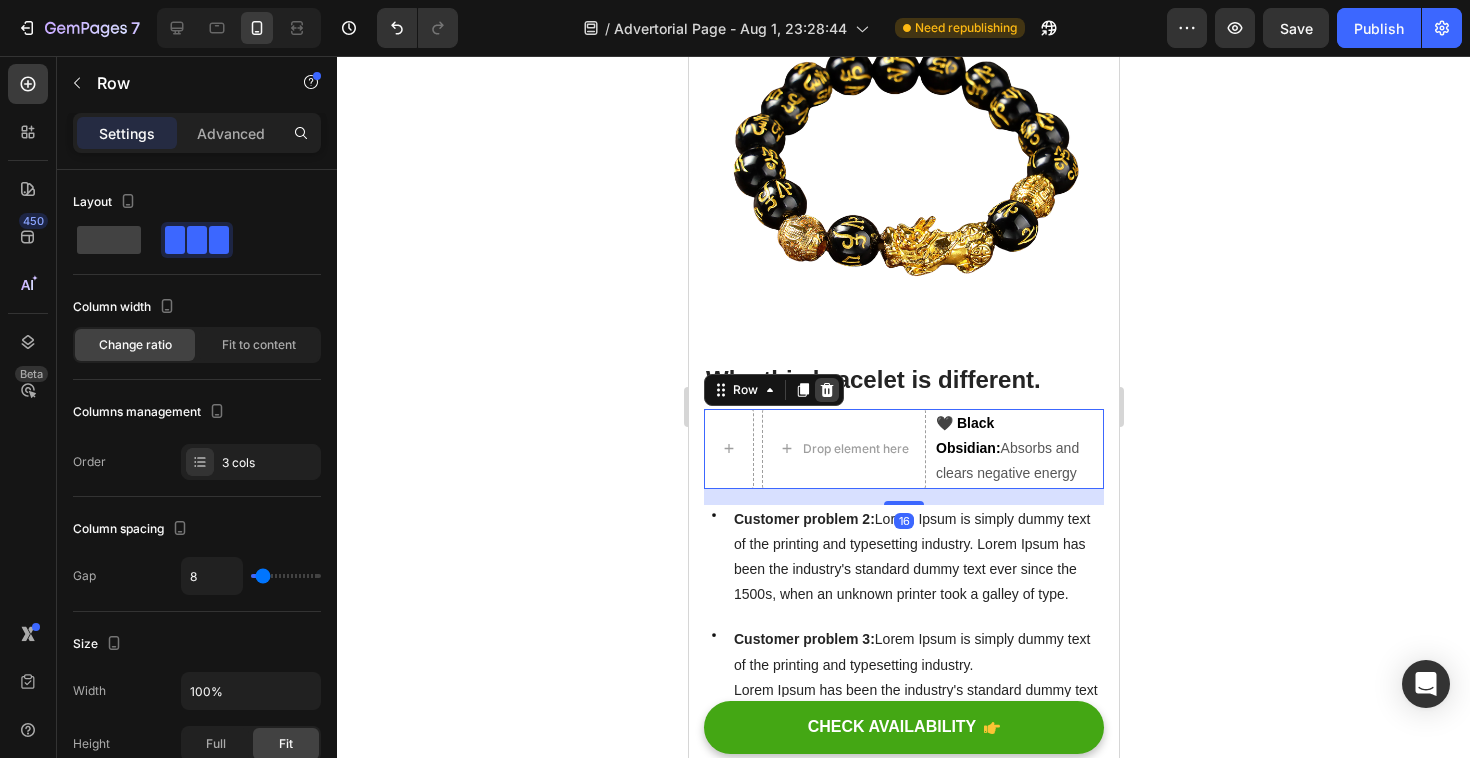 click 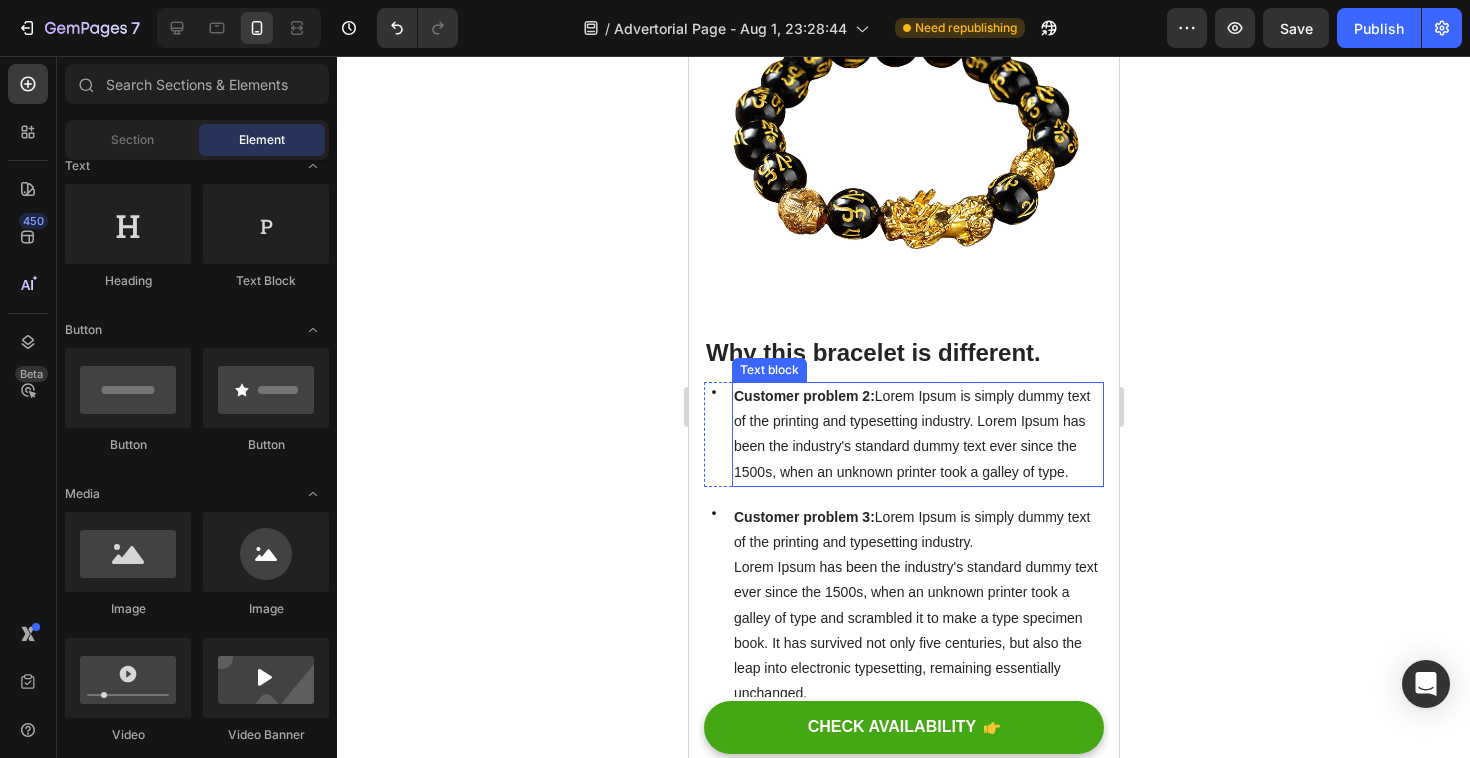 scroll, scrollTop: 1073, scrollLeft: 0, axis: vertical 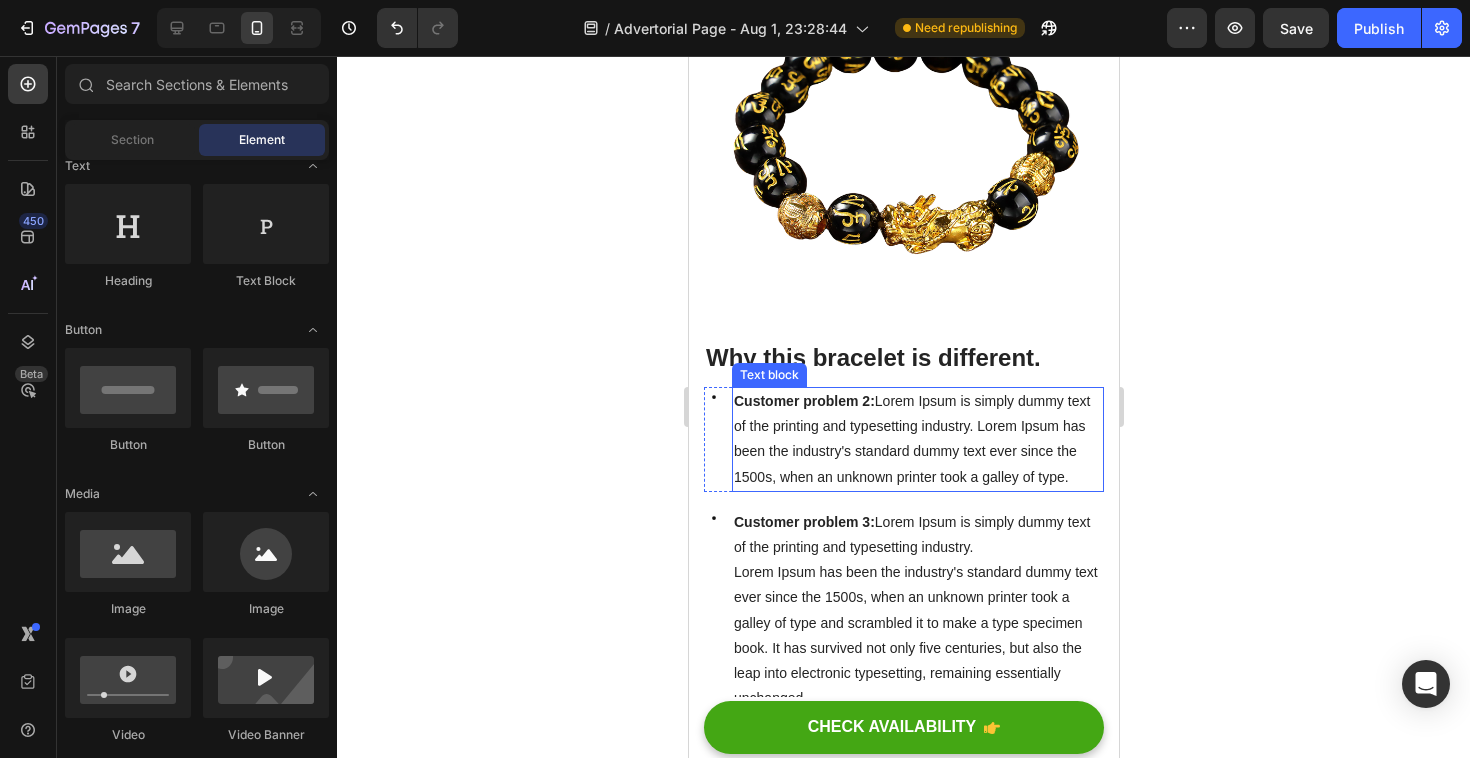 click on "Customer problem 2:  Lorem Ipsum is simply dummy text of the printing and typesetting industry. Lorem Ipsum has been the industry's standard dummy text ever since the 1500s, when an unknown printer took a galley of type." at bounding box center [917, 439] 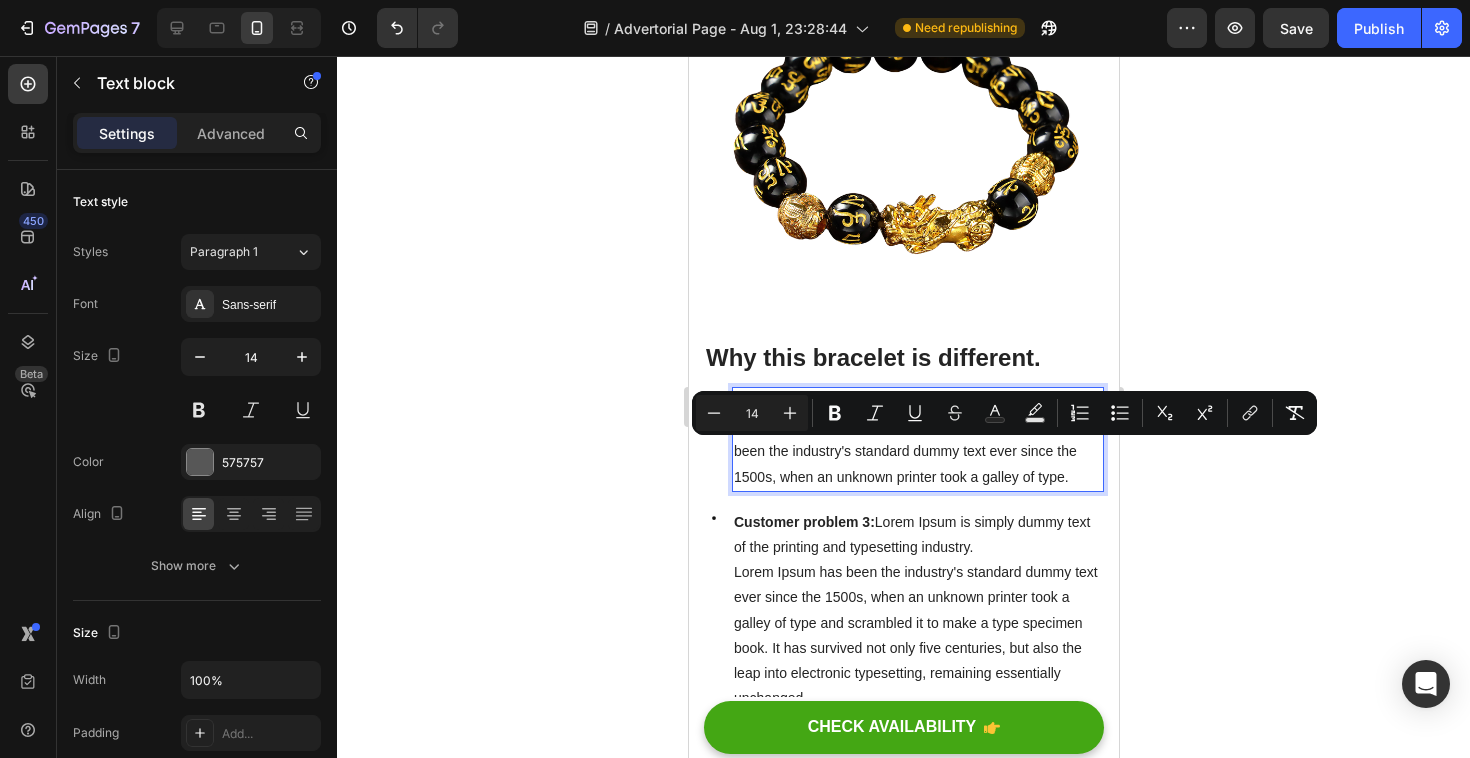 click on "Customer problem 2:  Lorem Ipsum is simply dummy text of the printing and typesetting industry. Lorem Ipsum has been the industry's standard dummy text ever since the 1500s, when an unknown printer took a galley of type." at bounding box center [911, 439] 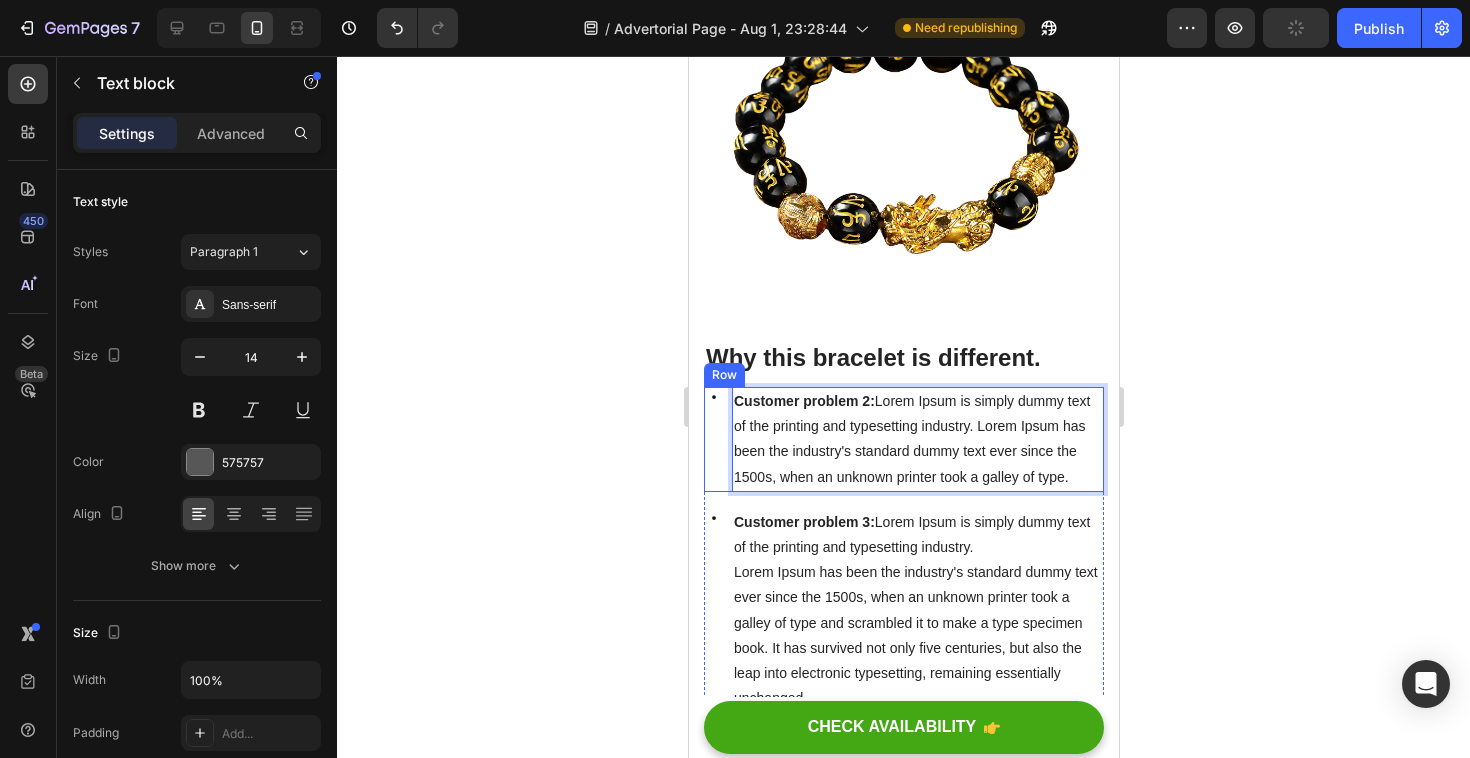 drag, startPoint x: 1075, startPoint y: 480, endPoint x: 724, endPoint y: 399, distance: 360.2249 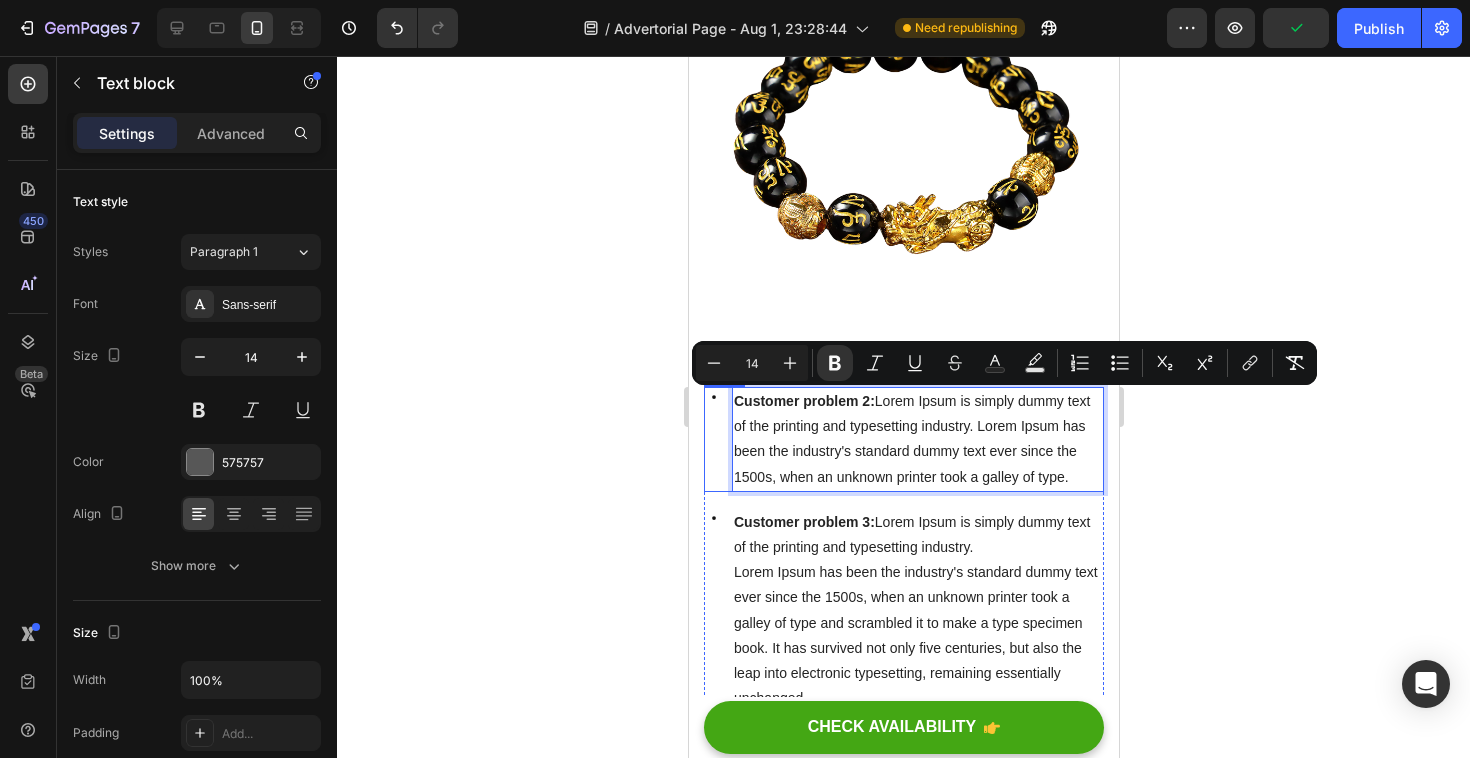 copy on "Customer problem 2:  Lorem Ipsum is simply dummy text of the printing and typesetting industry. Lorem Ipsum has been the industry's standard dummy text ever since the 1500s, when an unknown printer took a galley of type." 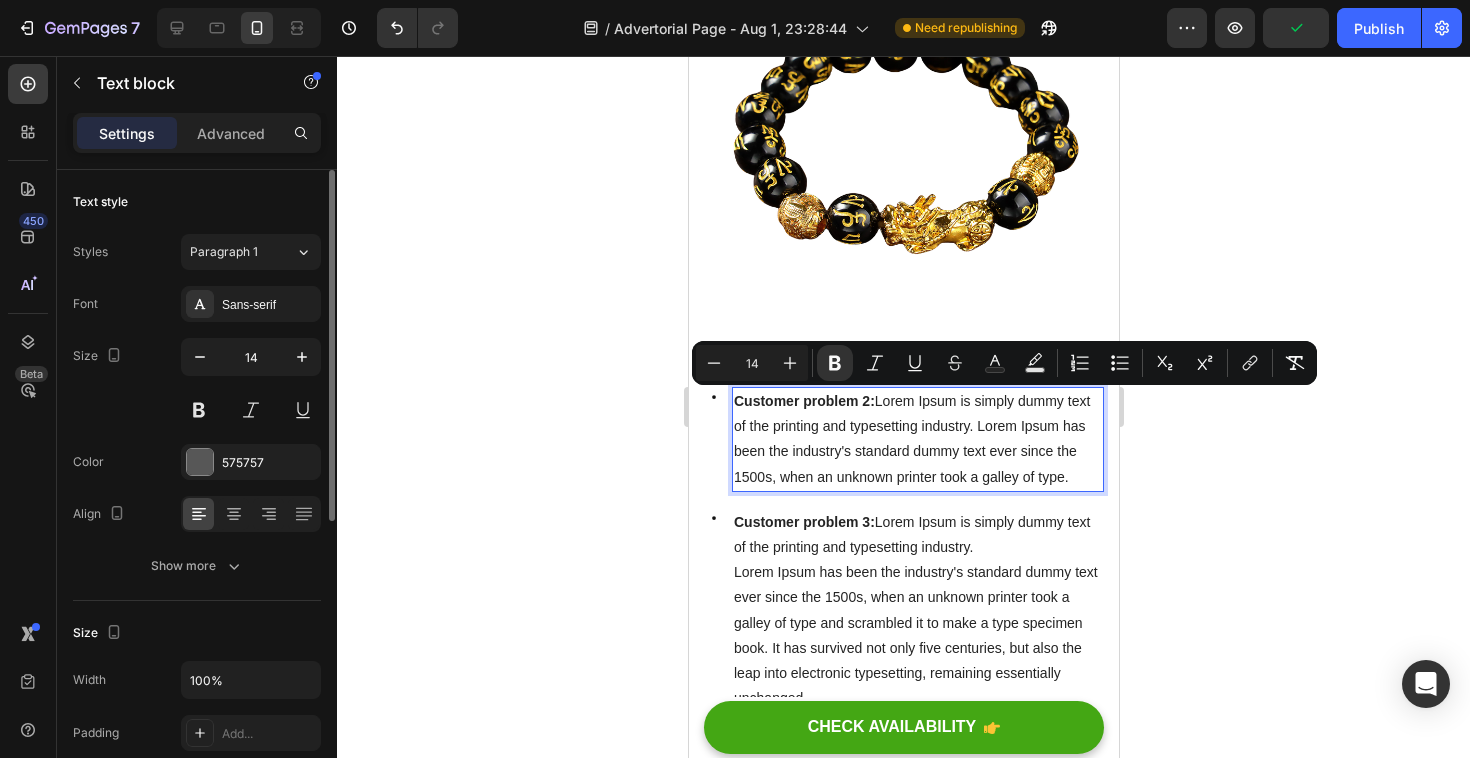 click on "Text style" at bounding box center (197, 202) 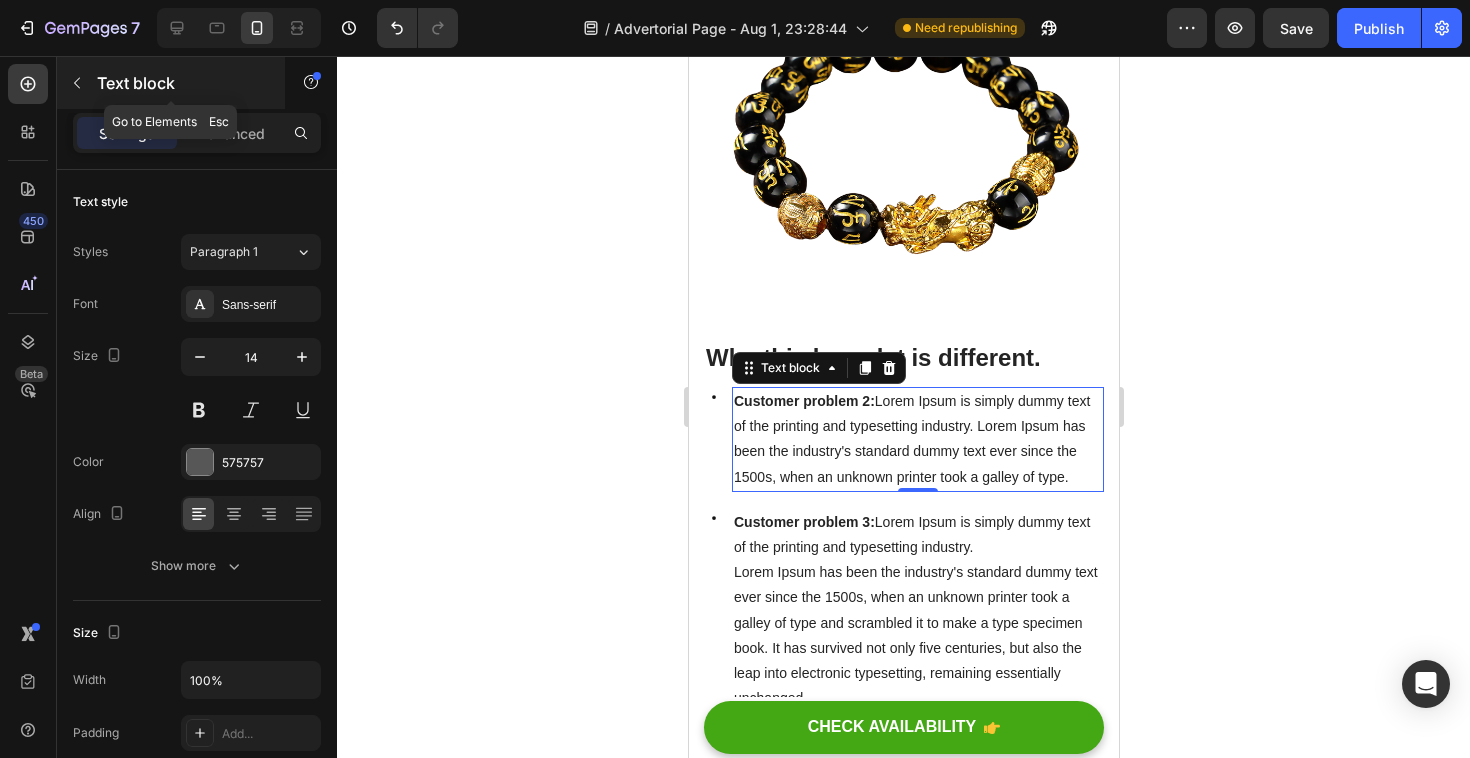click 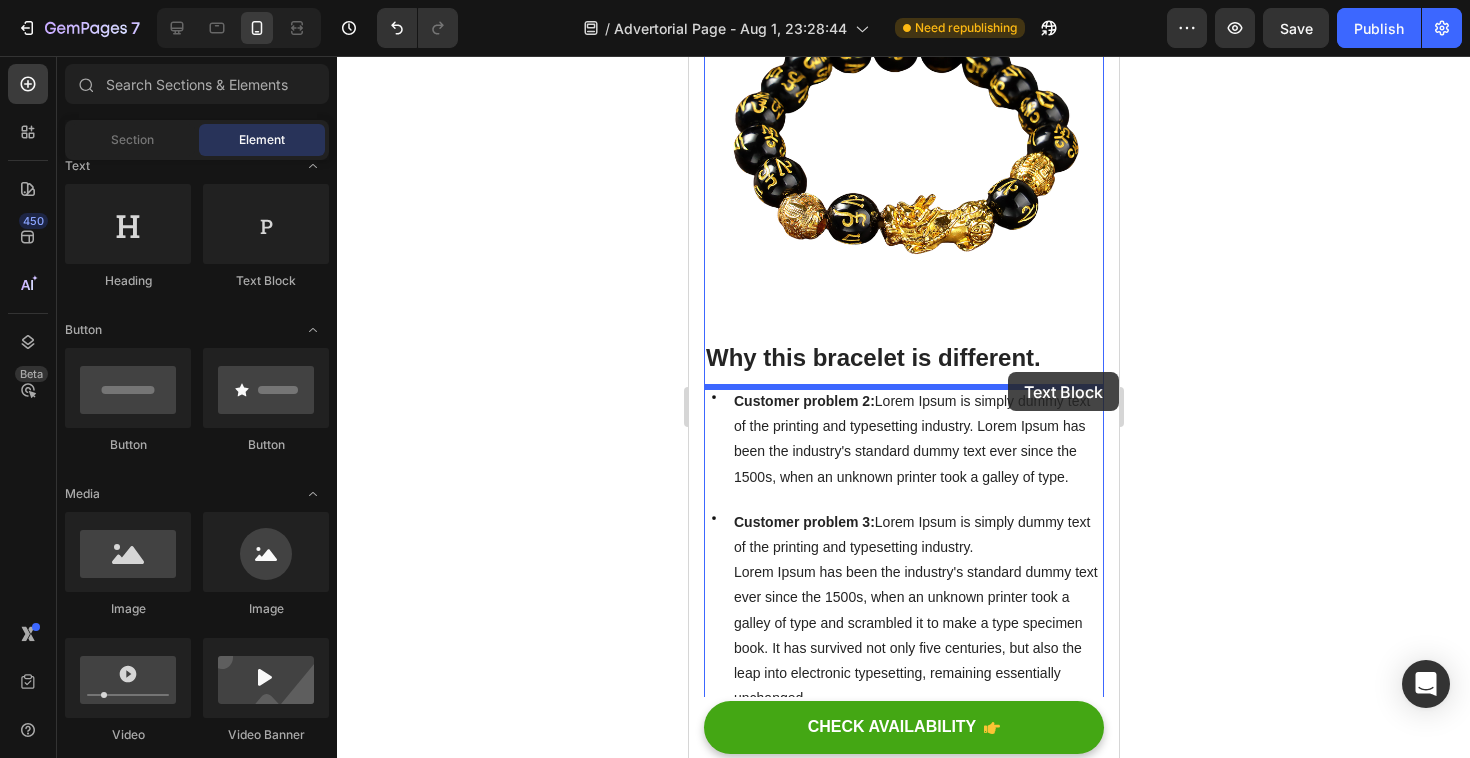 drag, startPoint x: 951, startPoint y: 302, endPoint x: 1006, endPoint y: 372, distance: 89.02247 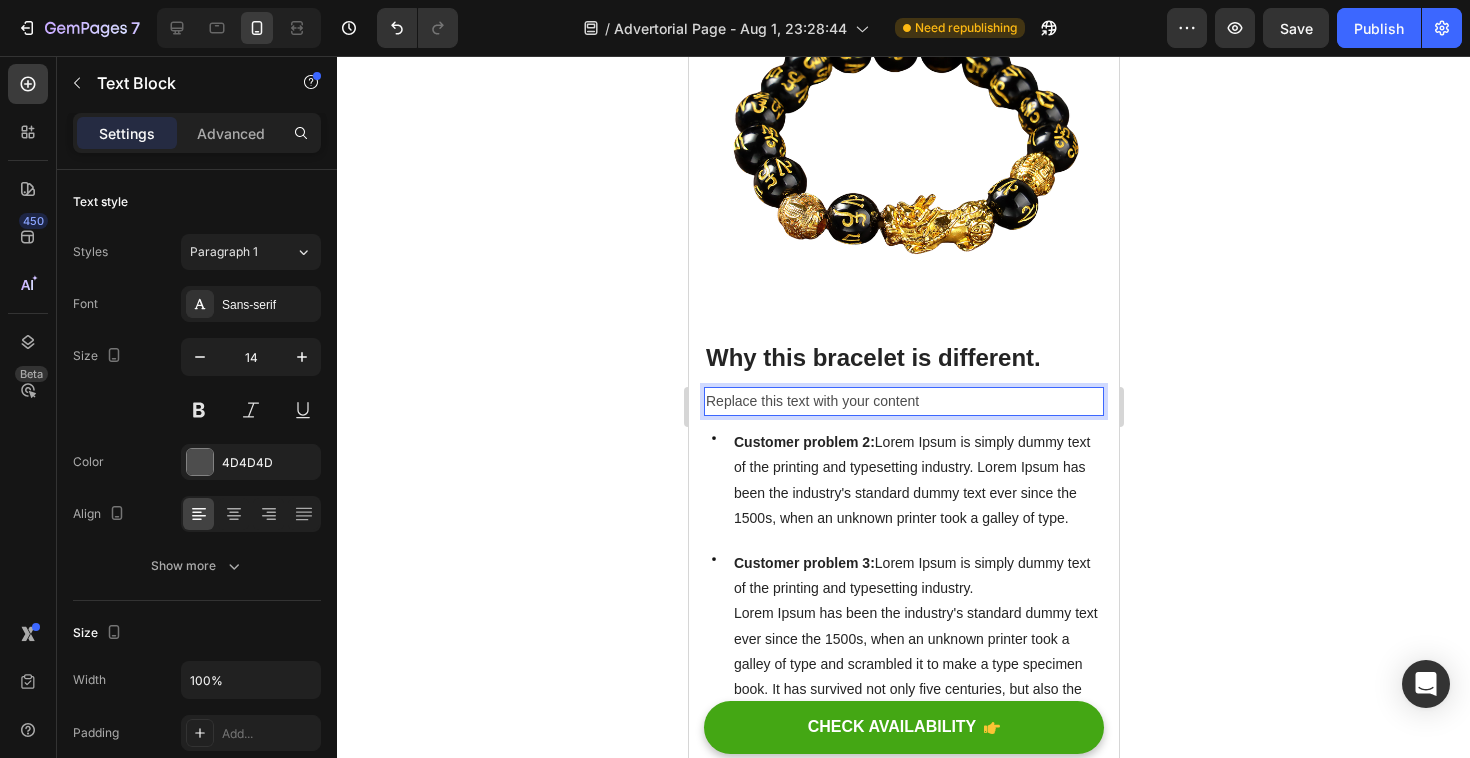 click on "Replace this text with your content" at bounding box center (903, 401) 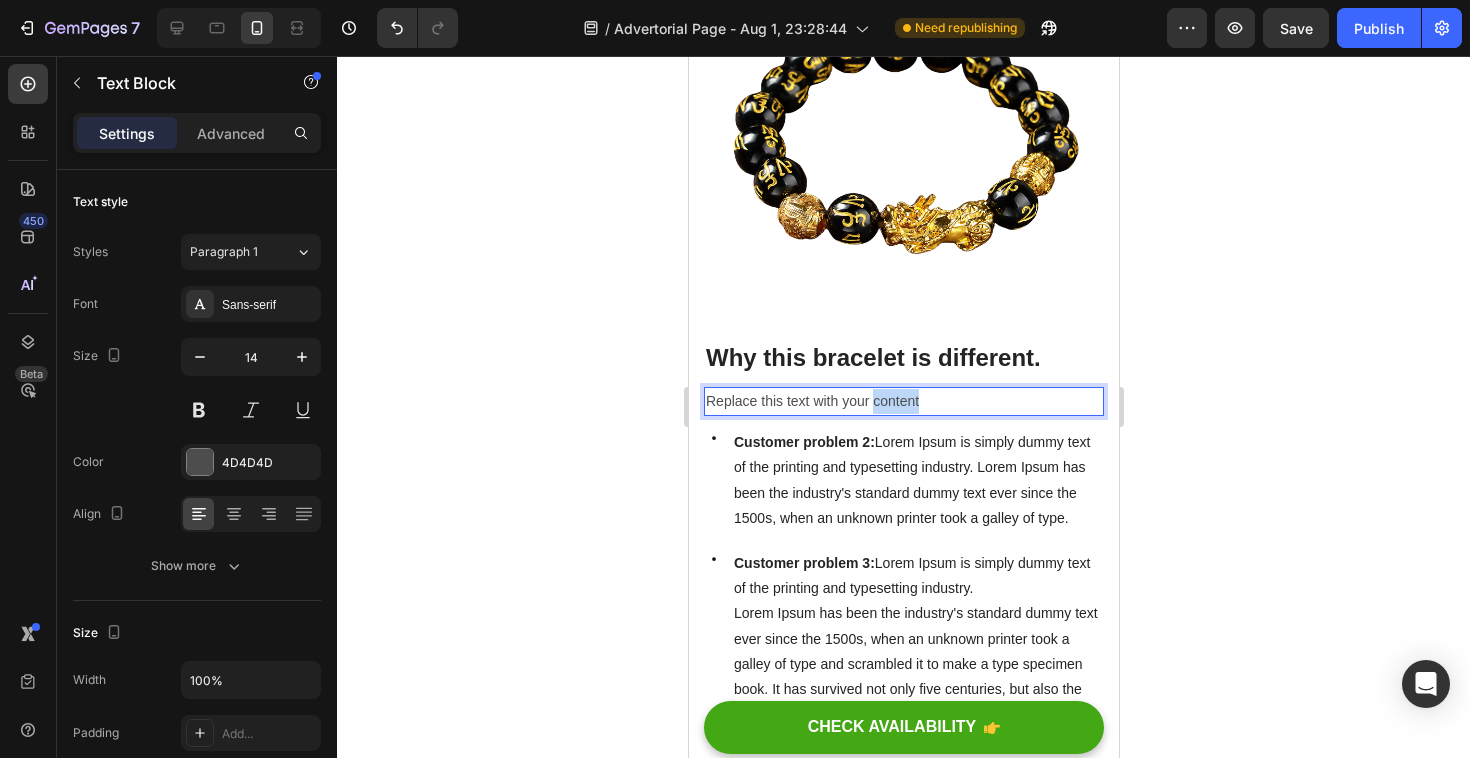 click on "Replace this text with your content" at bounding box center (903, 401) 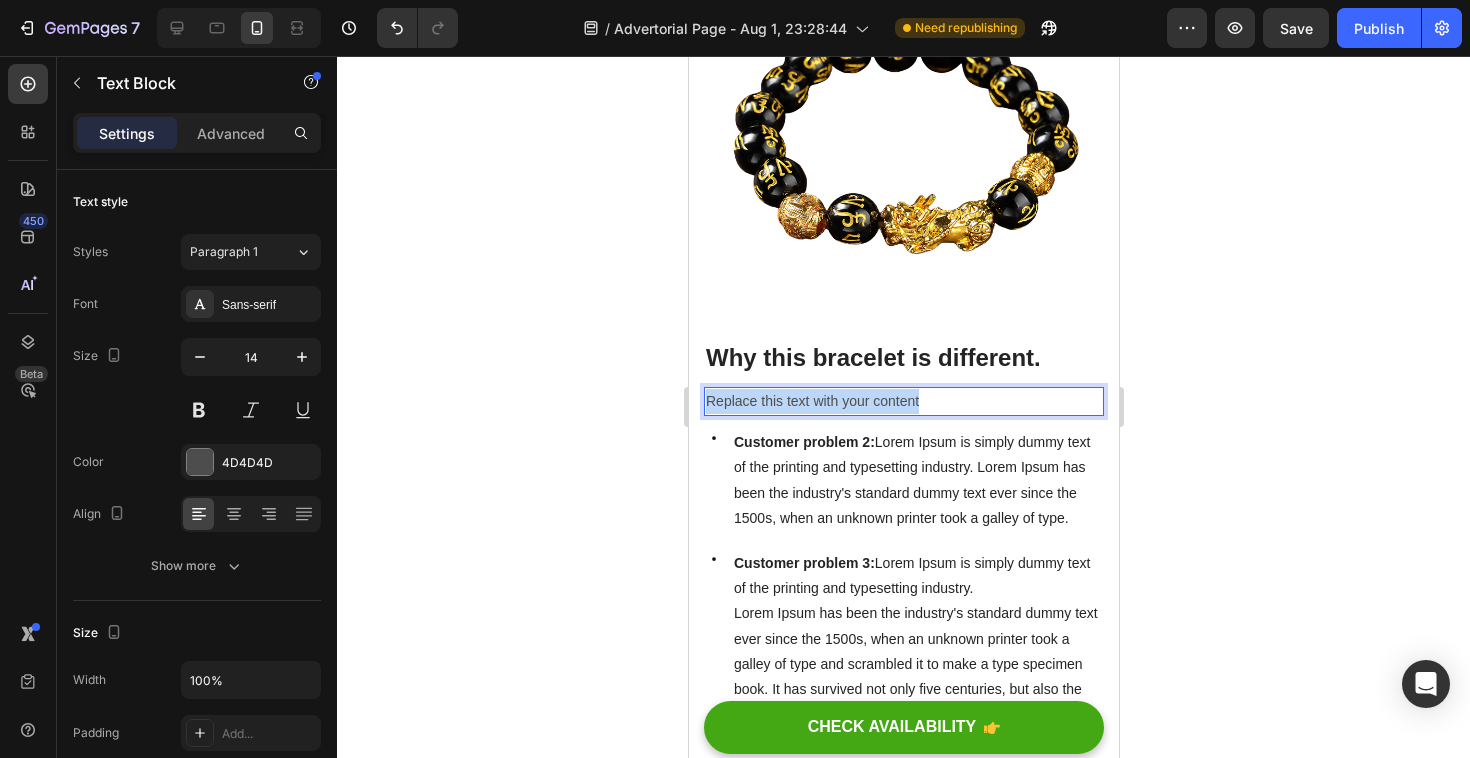 click on "Replace this text with your content" at bounding box center (903, 401) 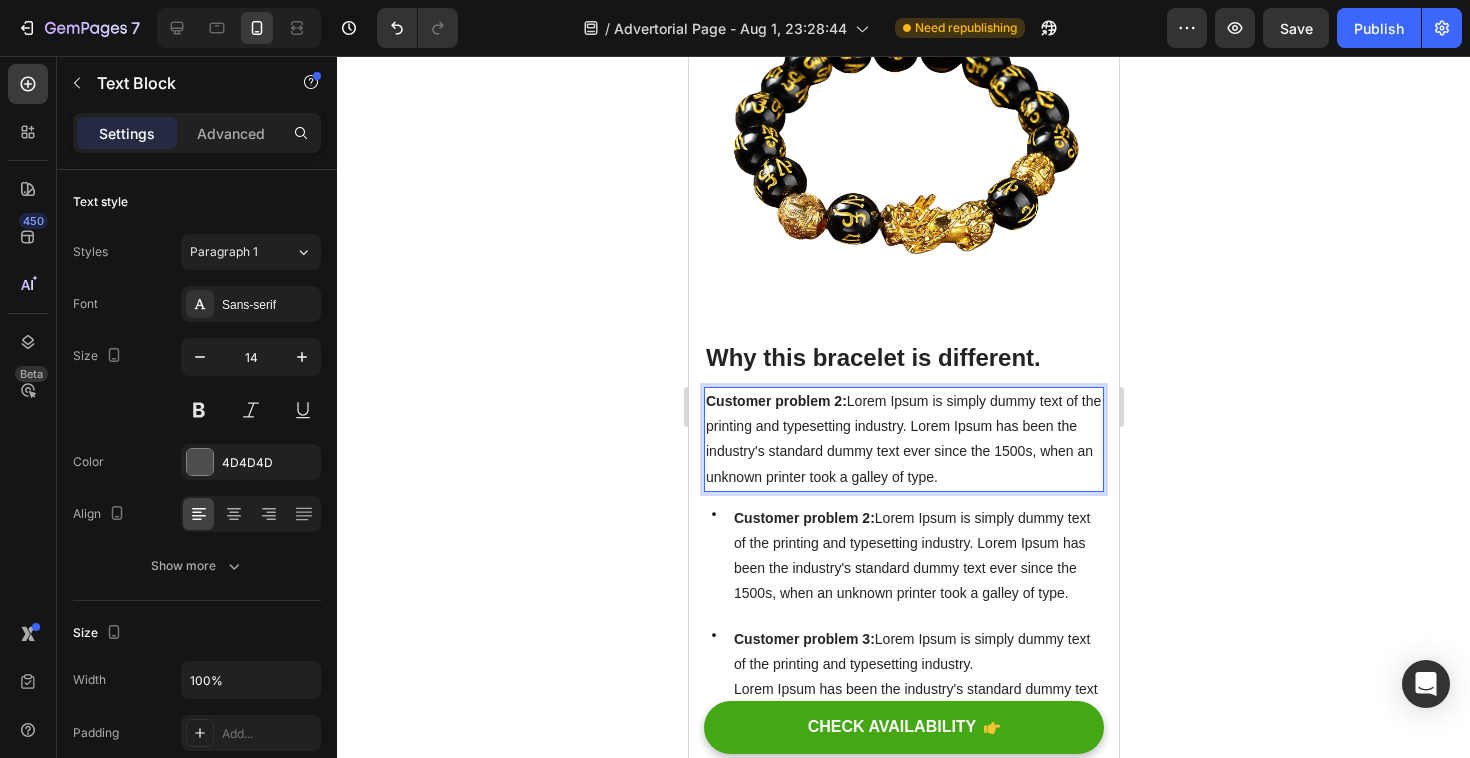 drag, startPoint x: 957, startPoint y: 465, endPoint x: 694, endPoint y: 391, distance: 273.21237 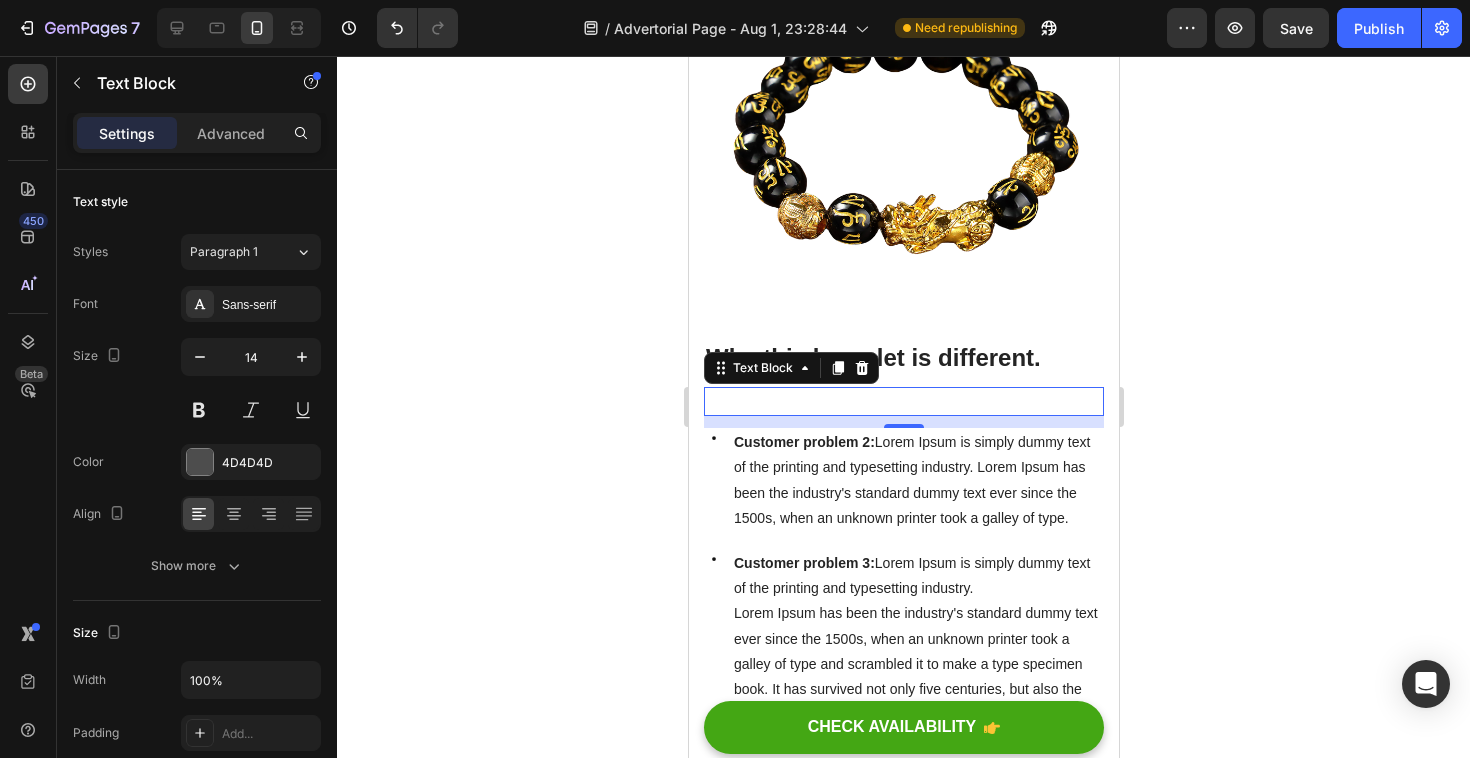 click at bounding box center (903, 401) 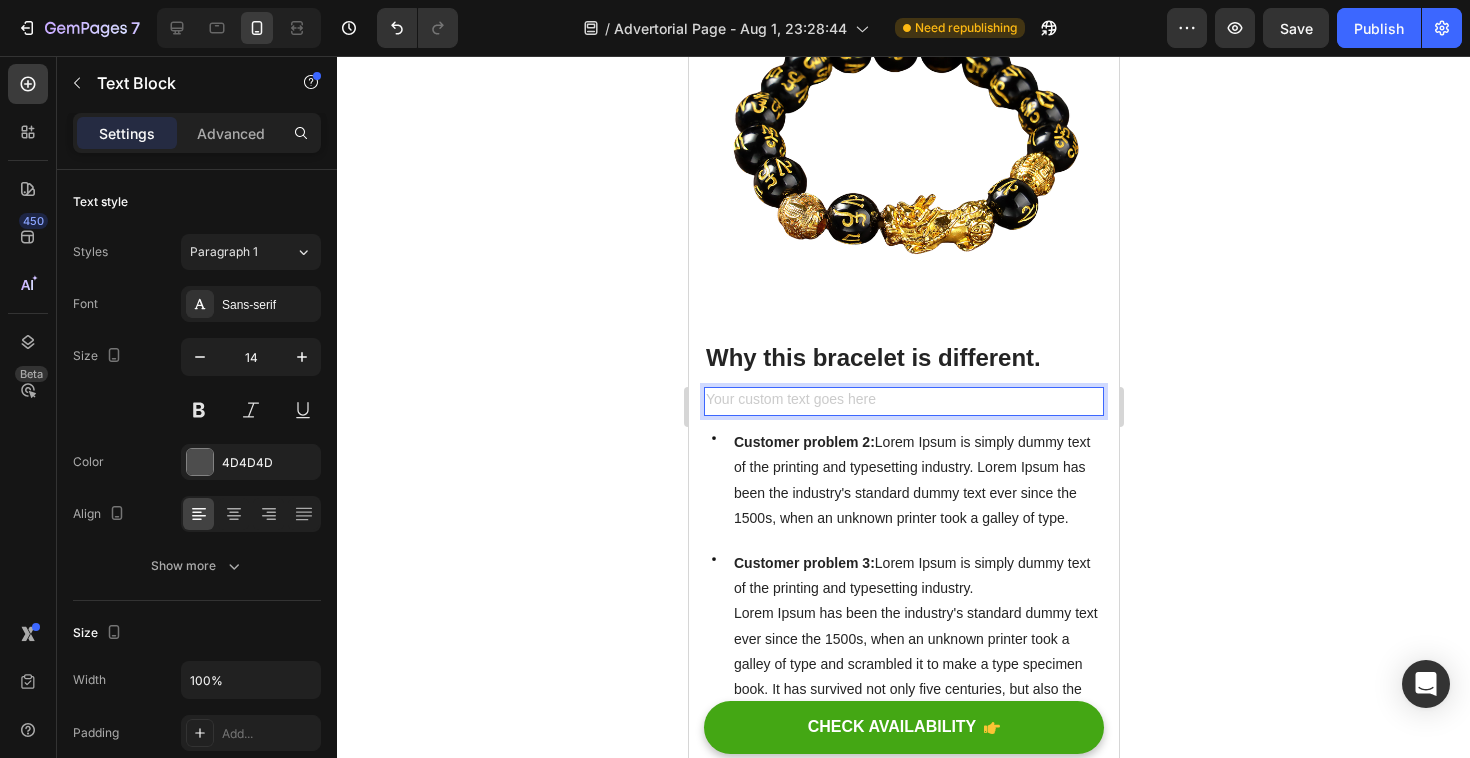 click at bounding box center [903, 401] 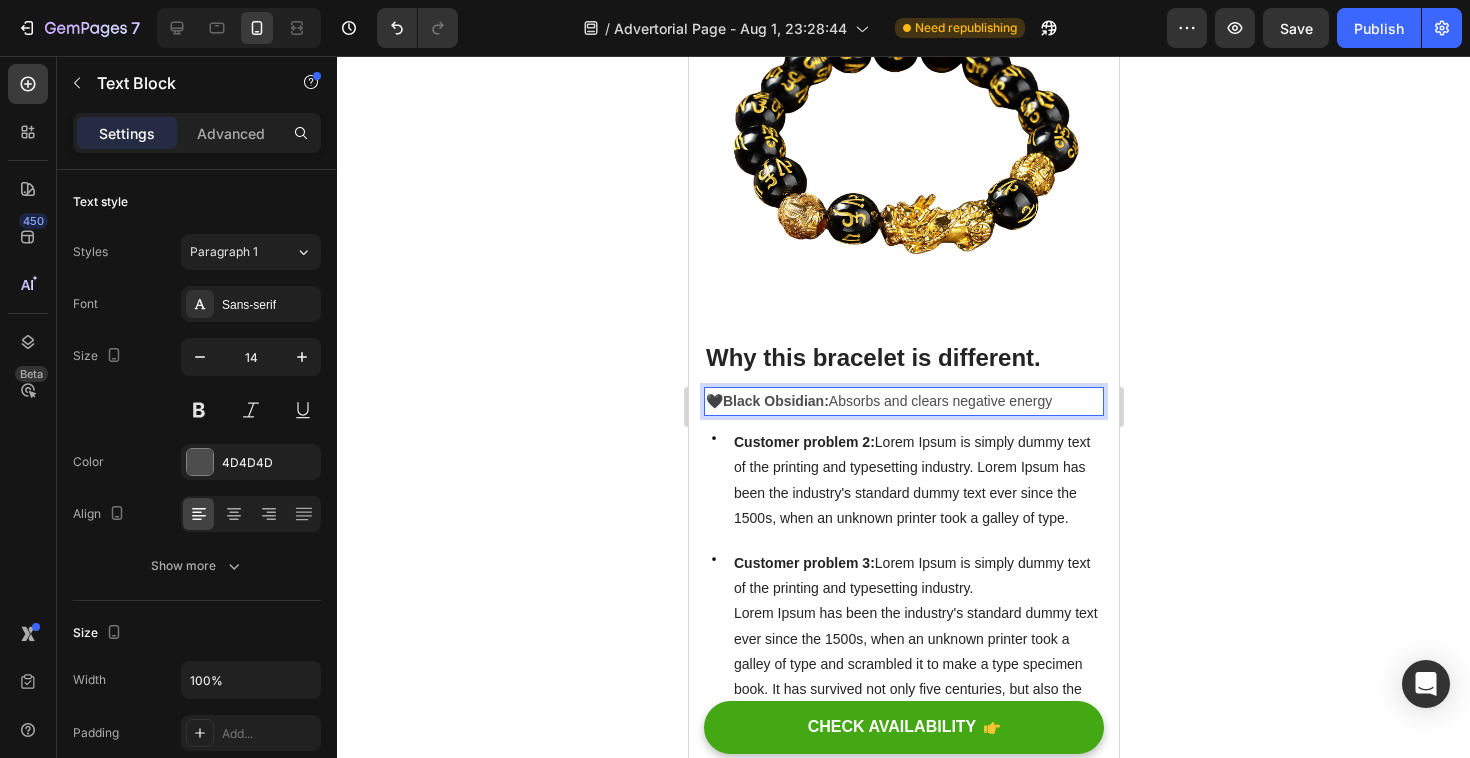 click on "Black Obsidian:" at bounding box center [775, 401] 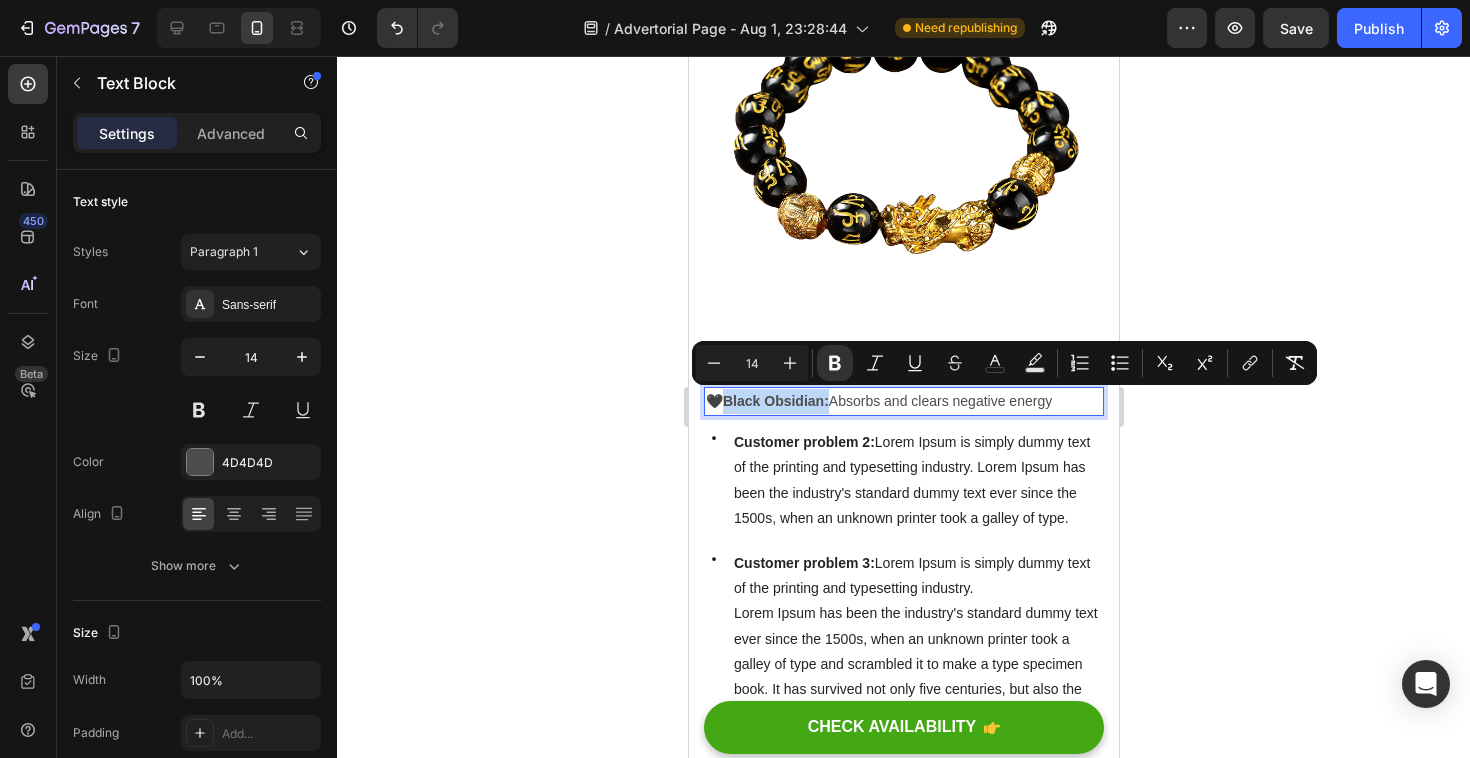 drag, startPoint x: 829, startPoint y: 406, endPoint x: 725, endPoint y: 404, distance: 104.019226 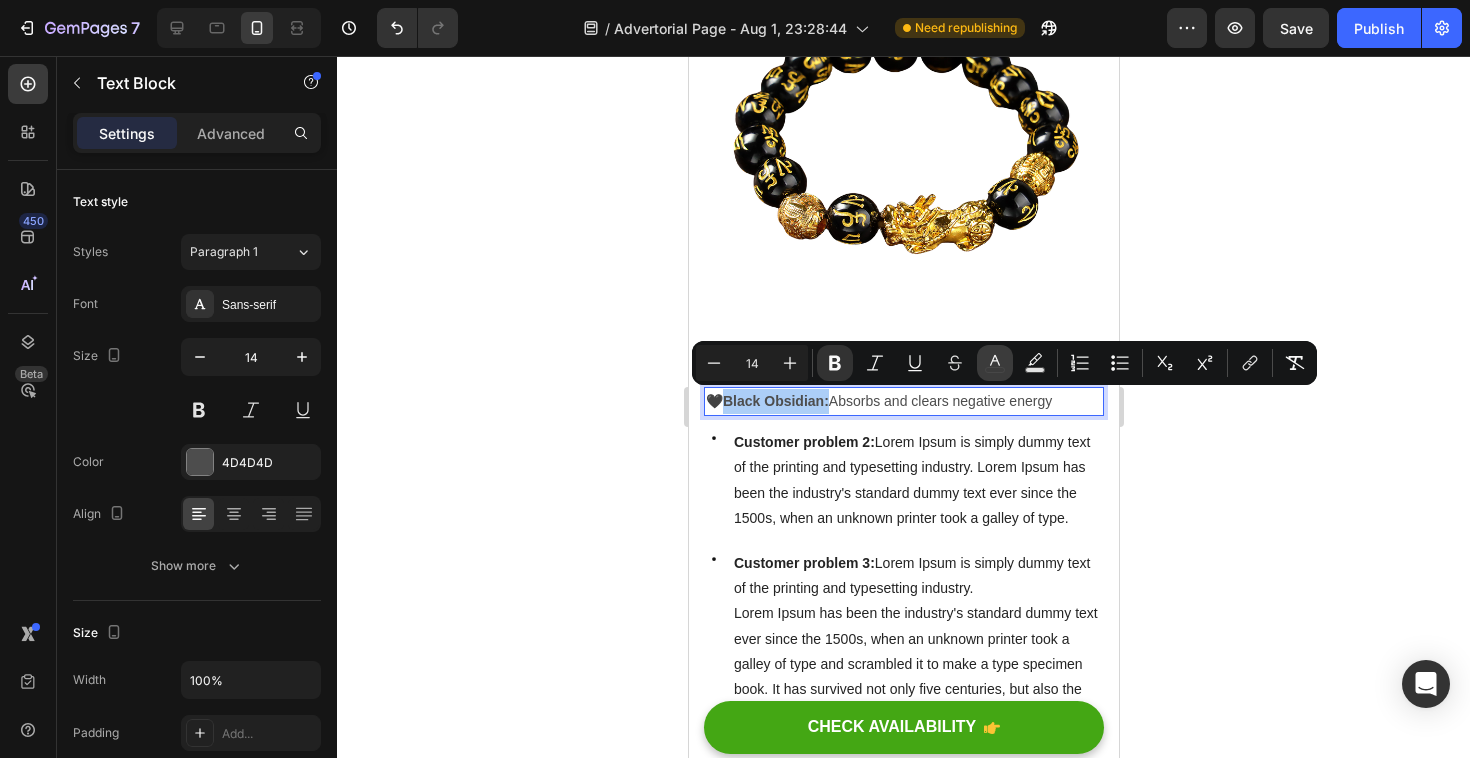 click 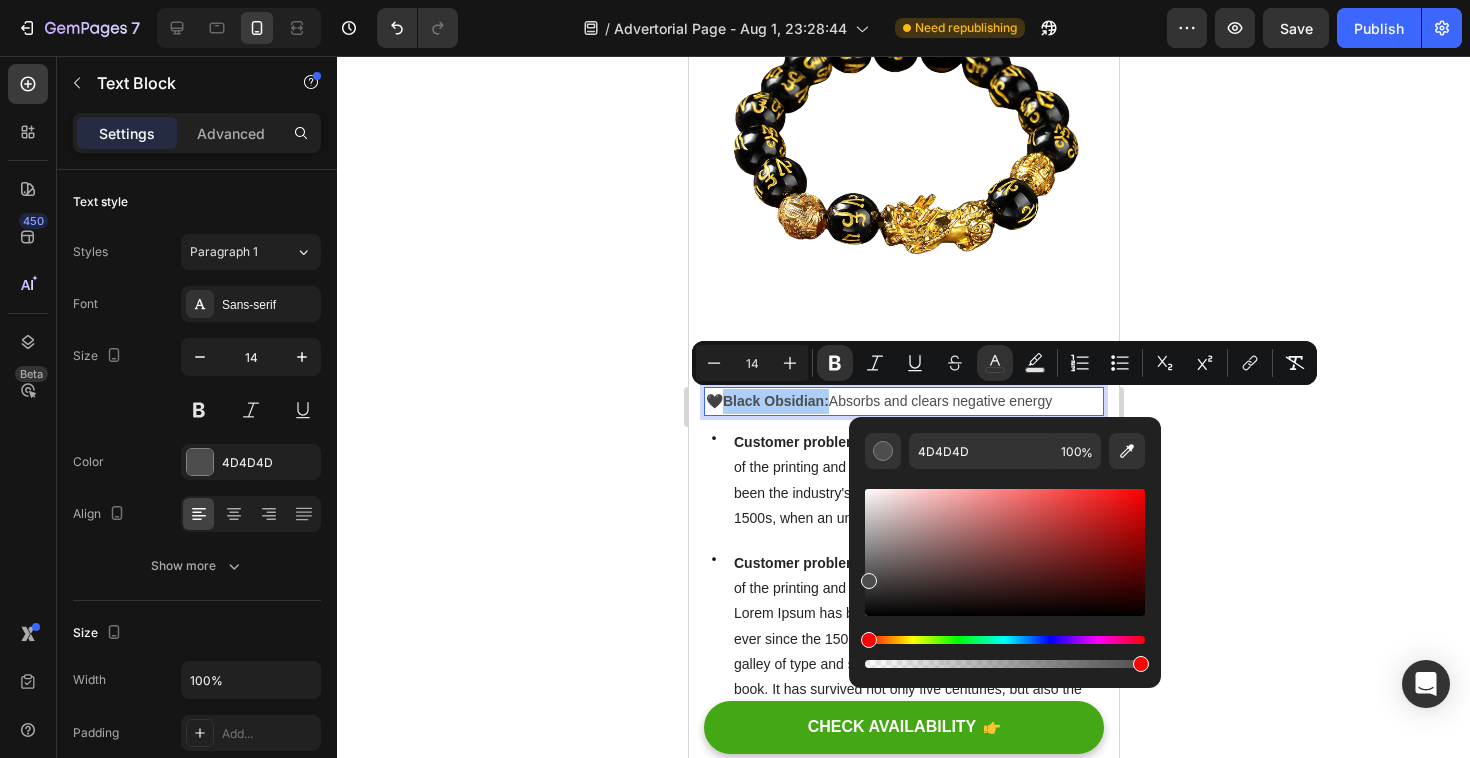 click on "4D4D4D 100 %" at bounding box center (1005, 544) 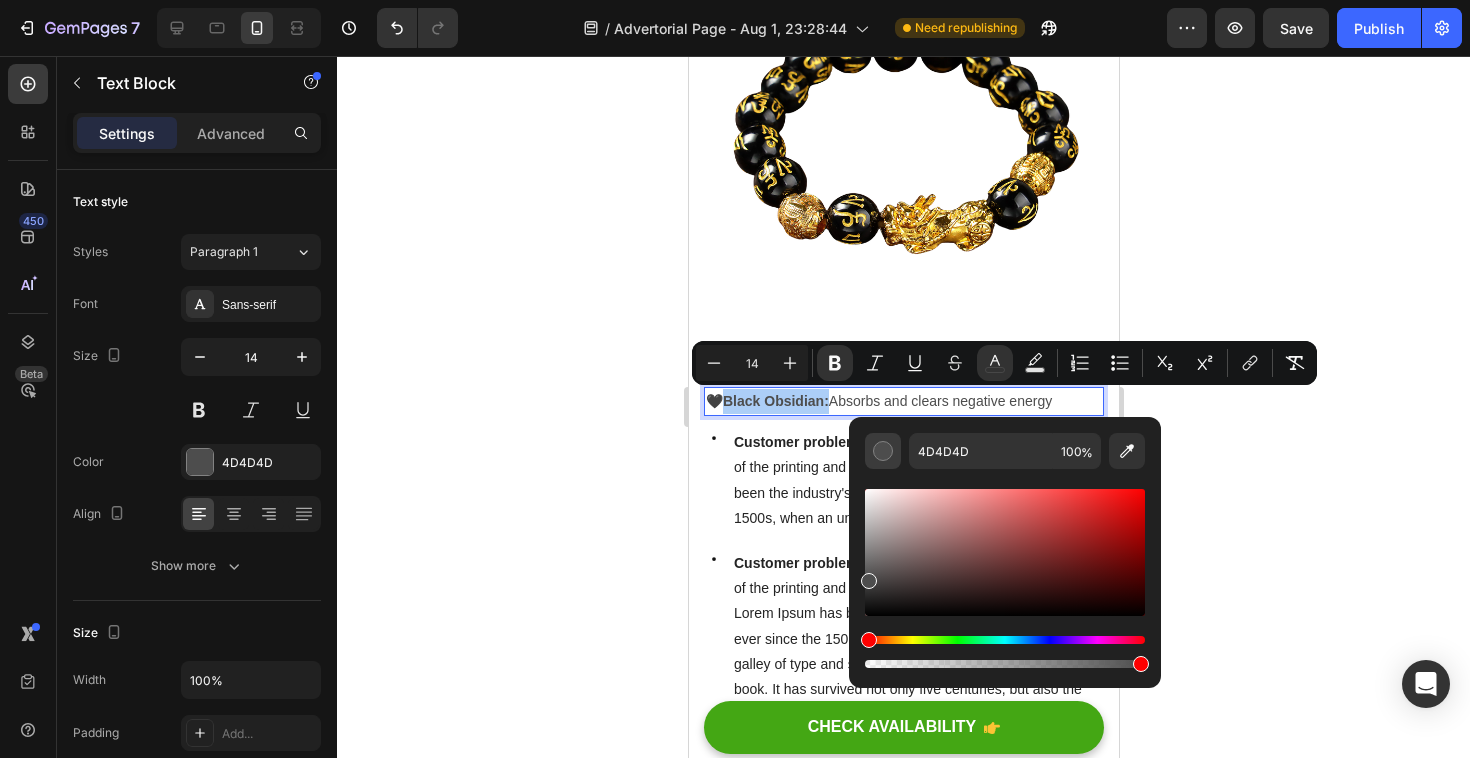 click at bounding box center [883, 451] 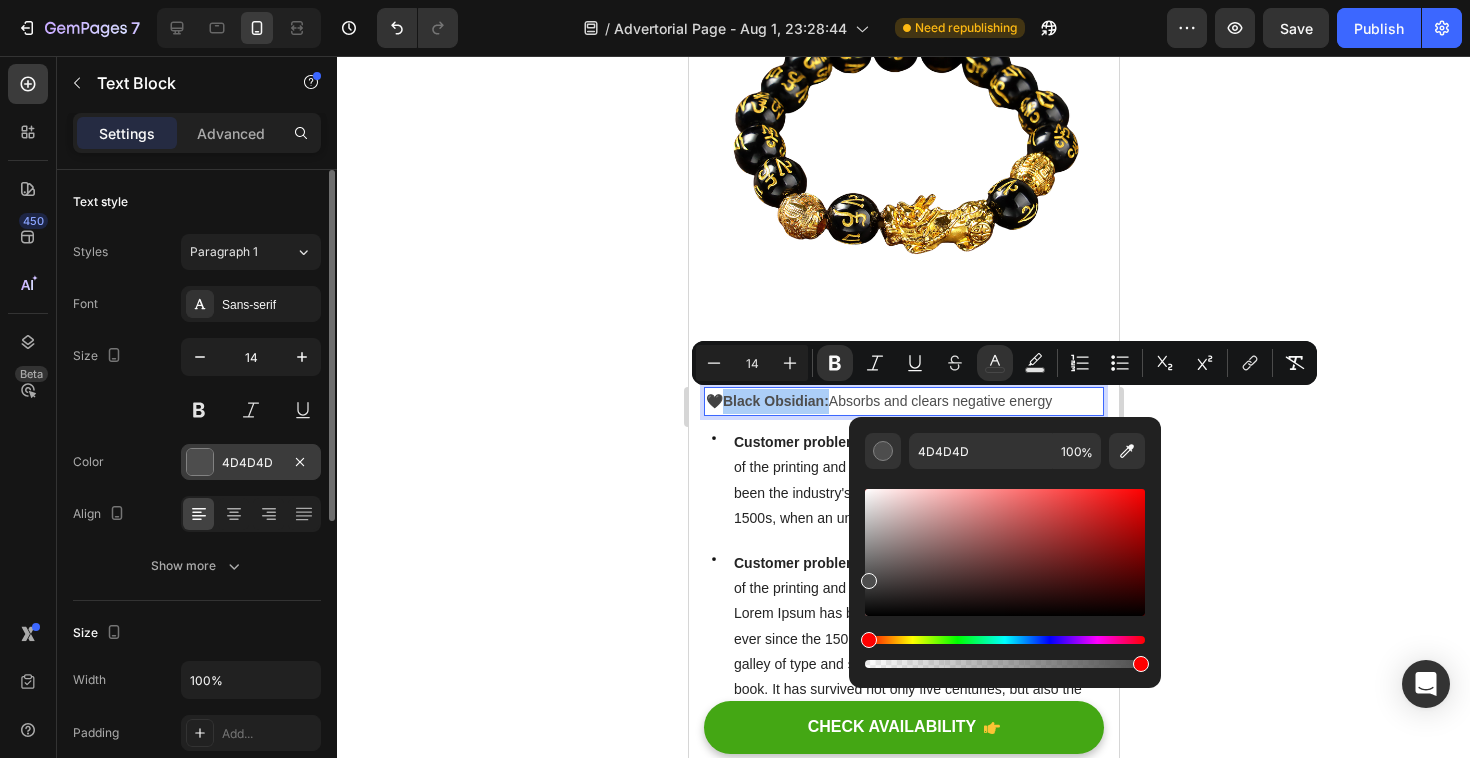 click on "4D4D4D" at bounding box center [251, 462] 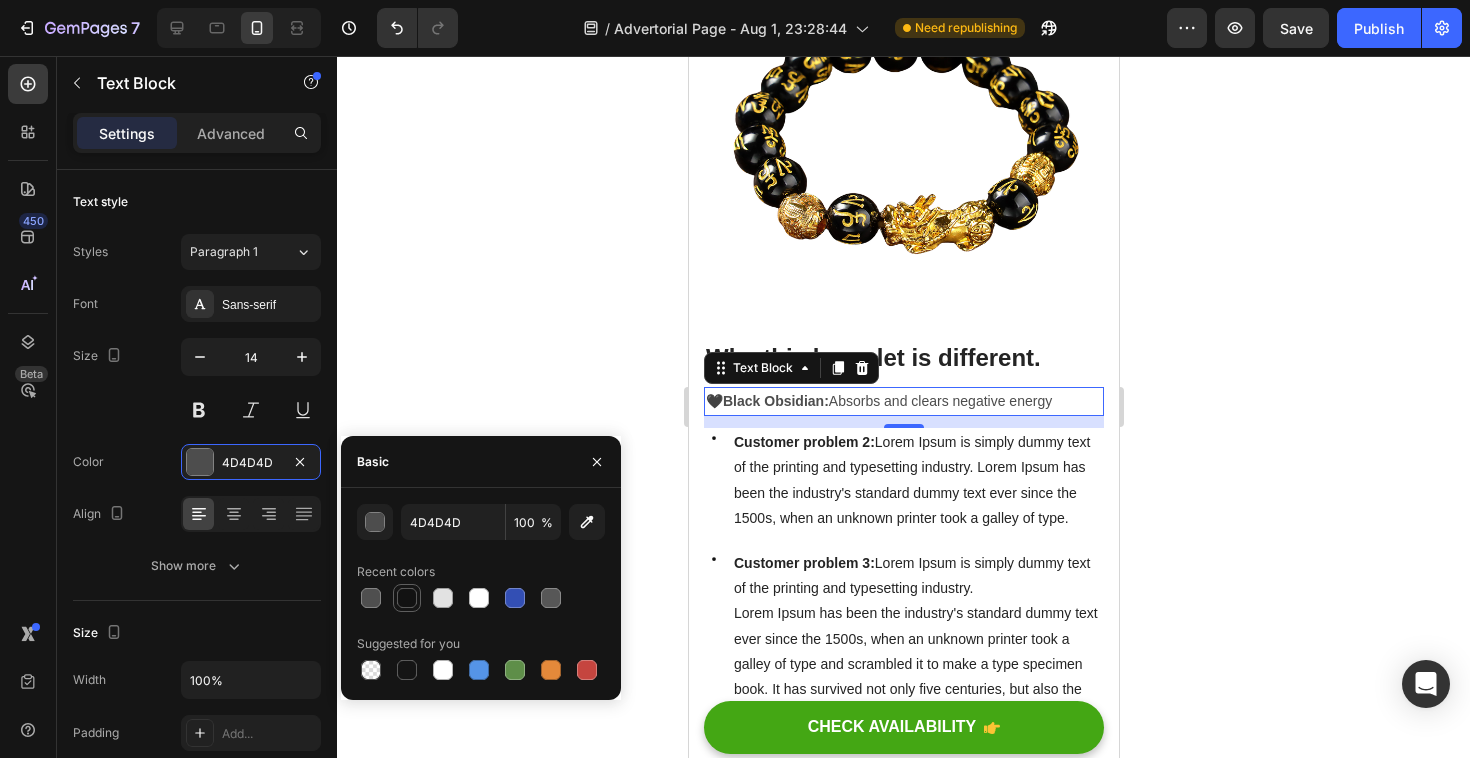 click at bounding box center (407, 598) 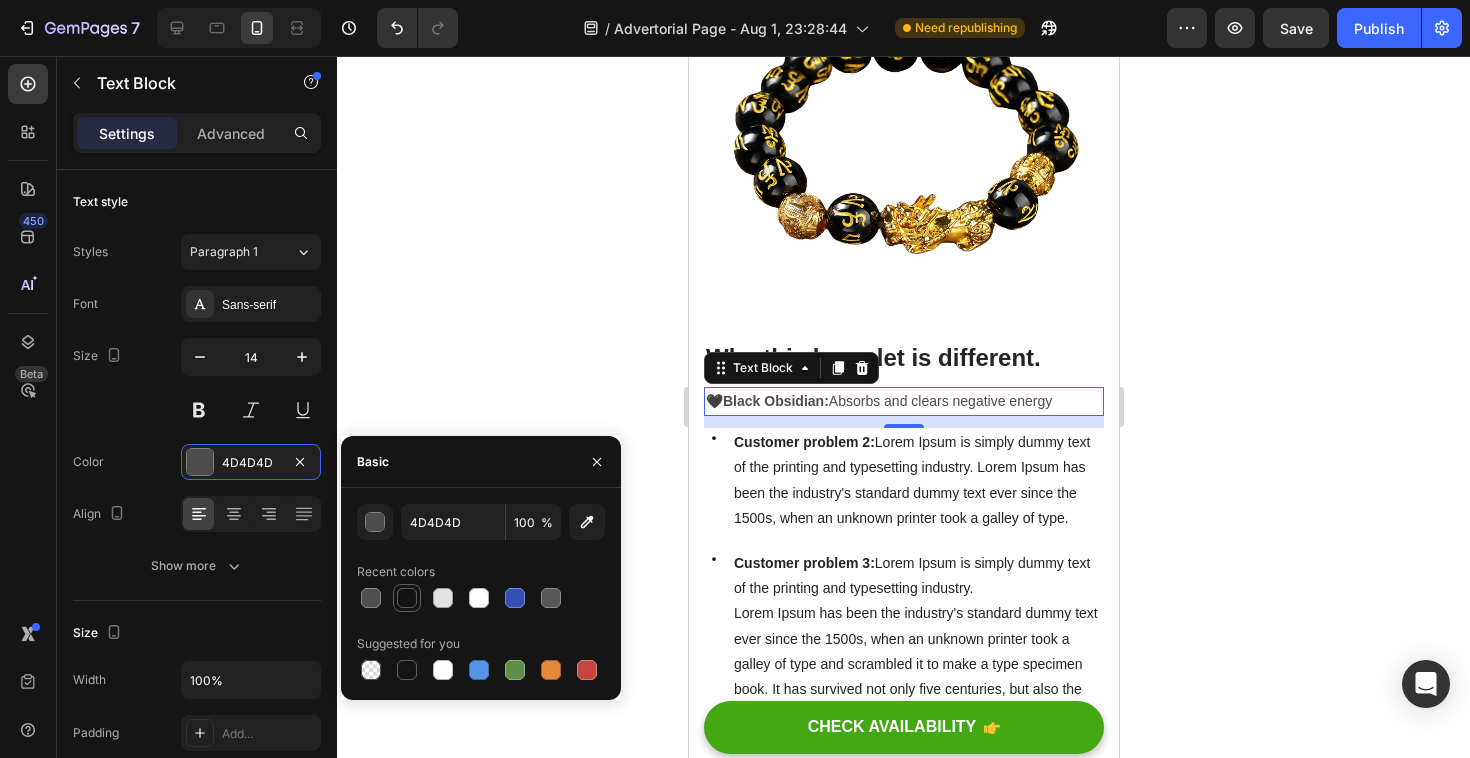 type on "121212" 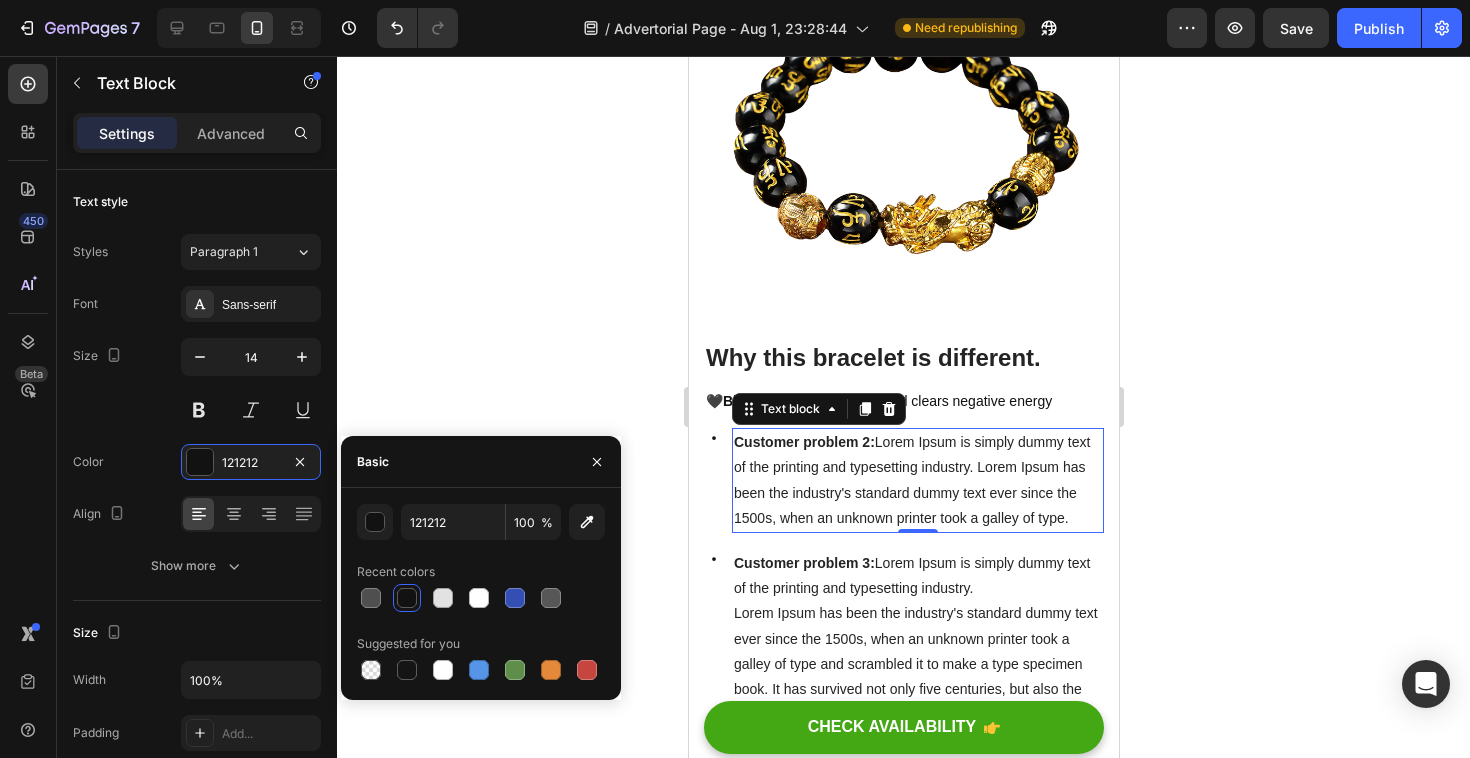 click on "Customer problem 2:  Lorem Ipsum is simply dummy text of the printing and typesetting industry. Lorem Ipsum has been the industry's standard dummy text ever since the 1500s, when an unknown printer took a galley of type." at bounding box center (917, 480) 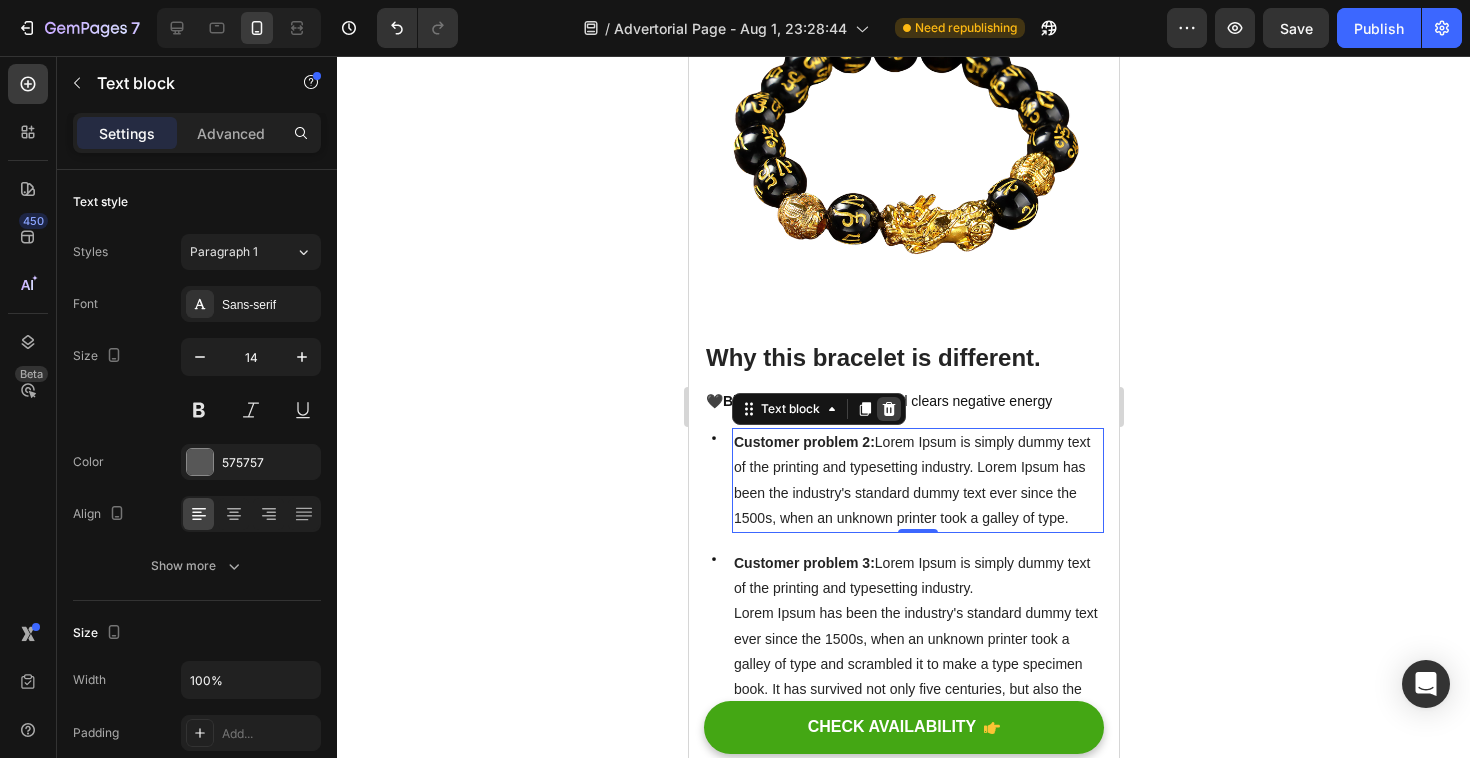 click at bounding box center (888, 409) 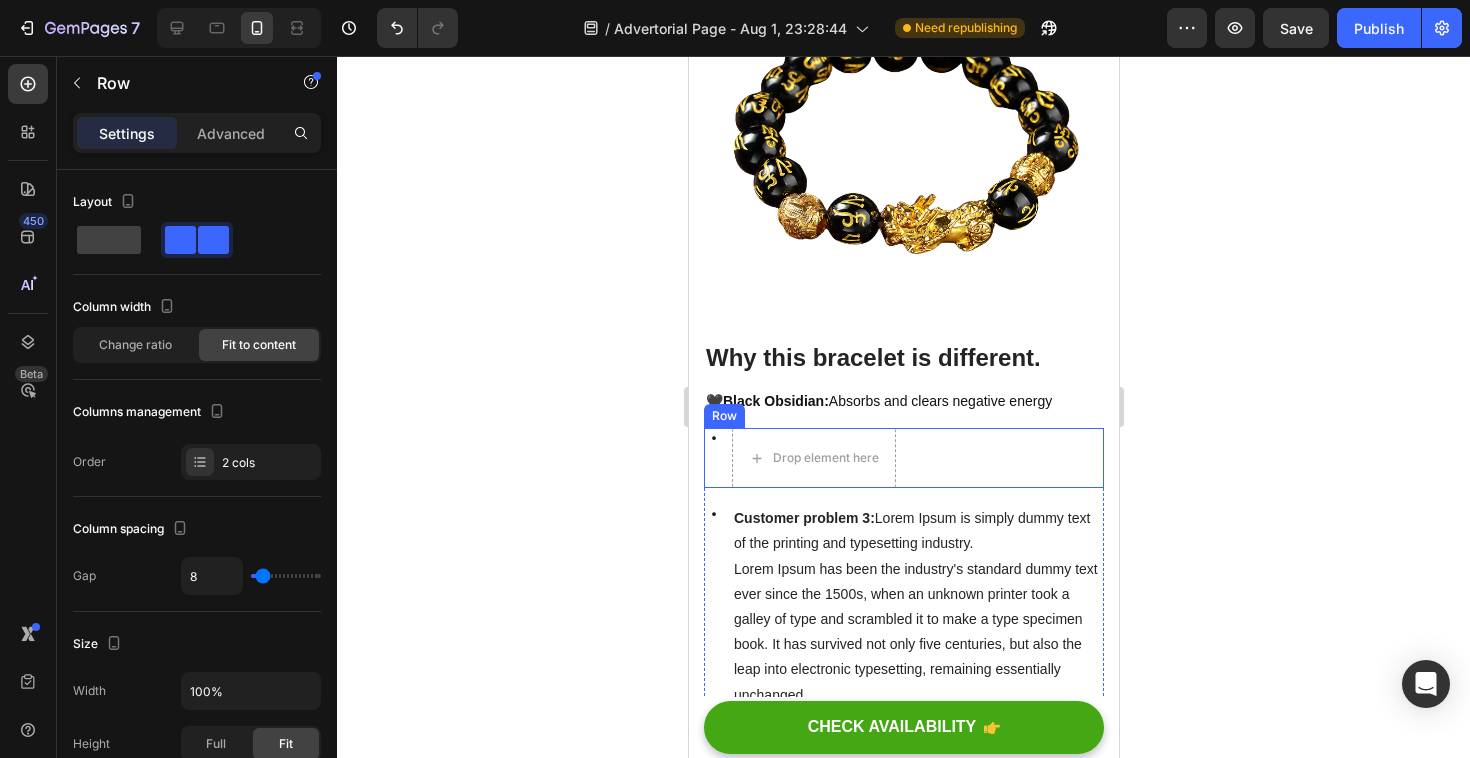 click on "Icon" at bounding box center (713, 458) 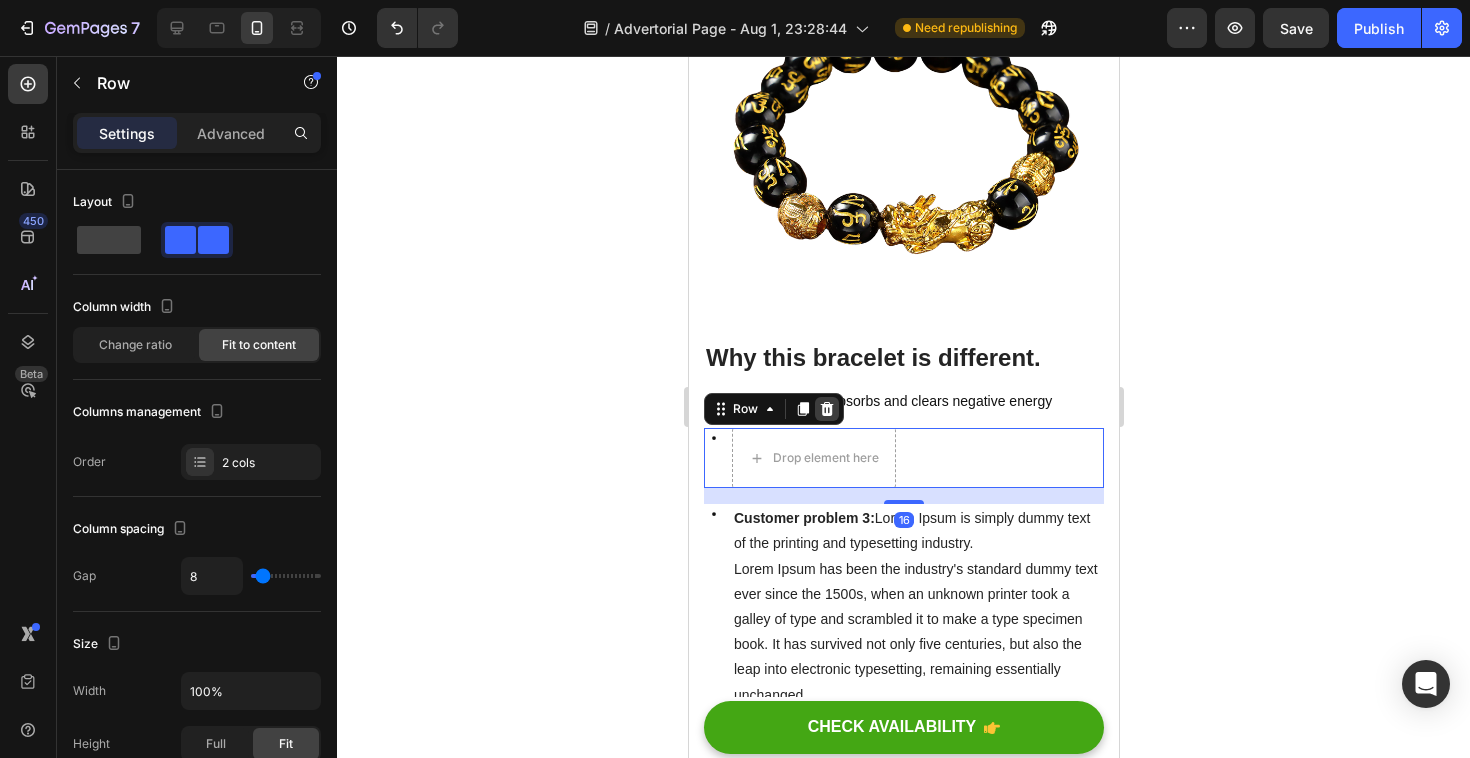 click at bounding box center (826, 409) 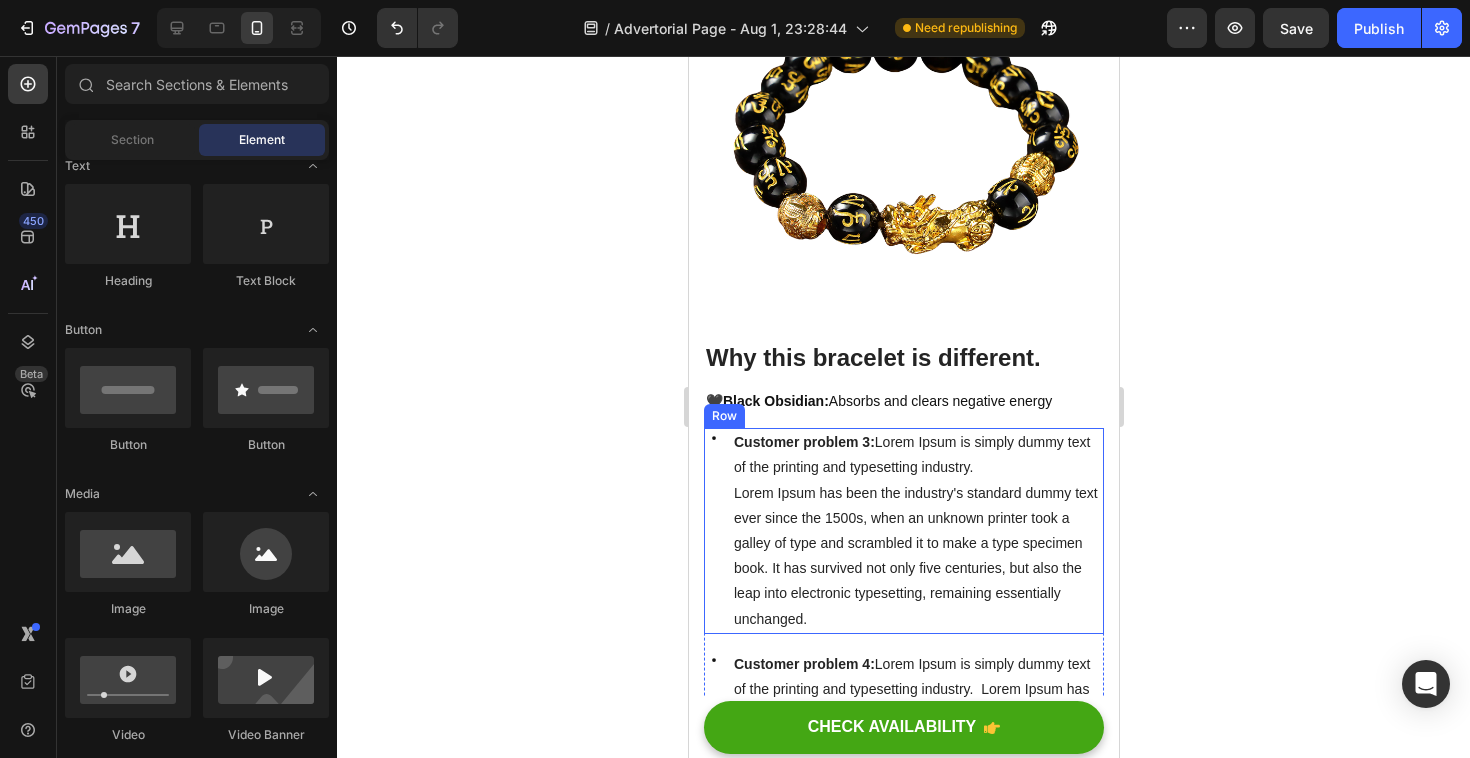 click on "Icon" at bounding box center (713, 531) 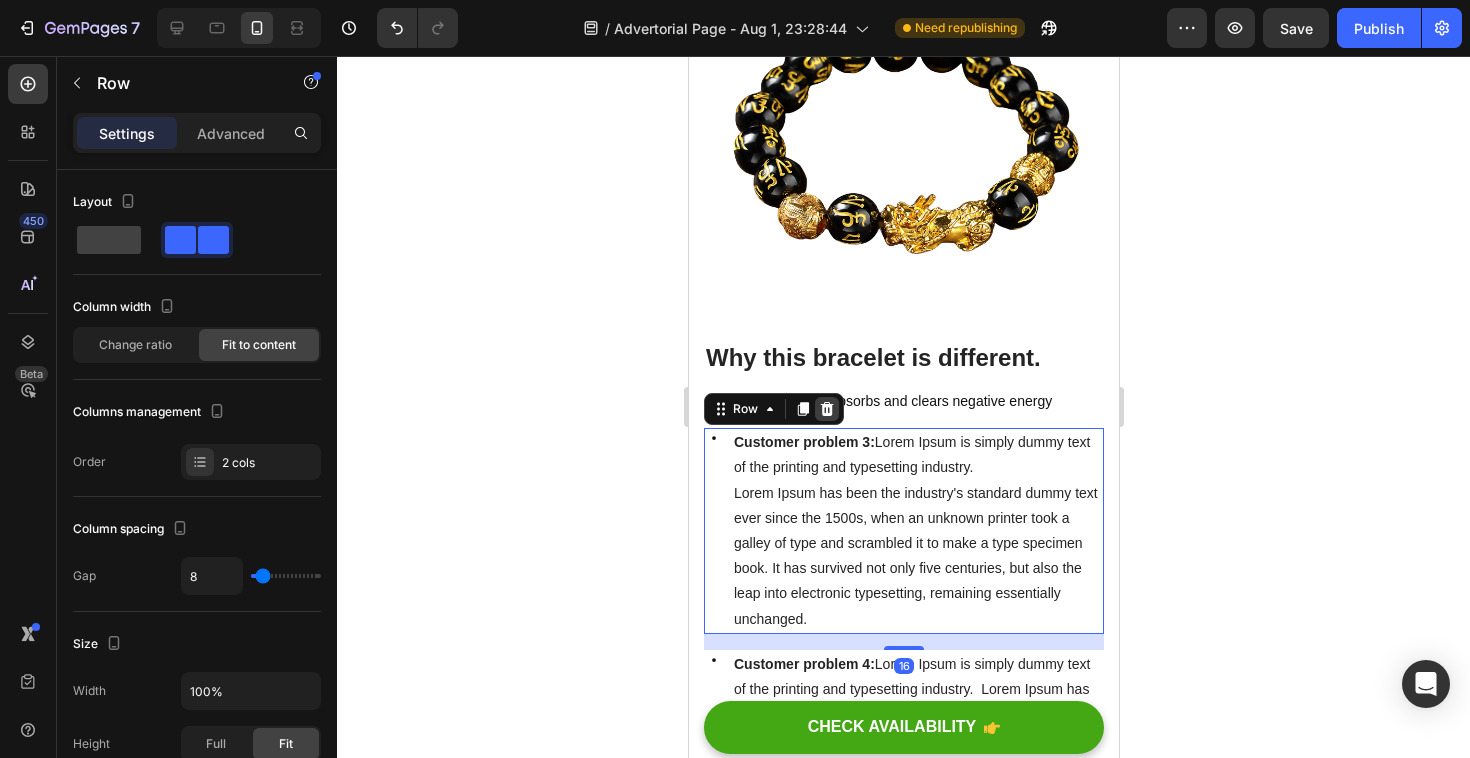 click at bounding box center (826, 409) 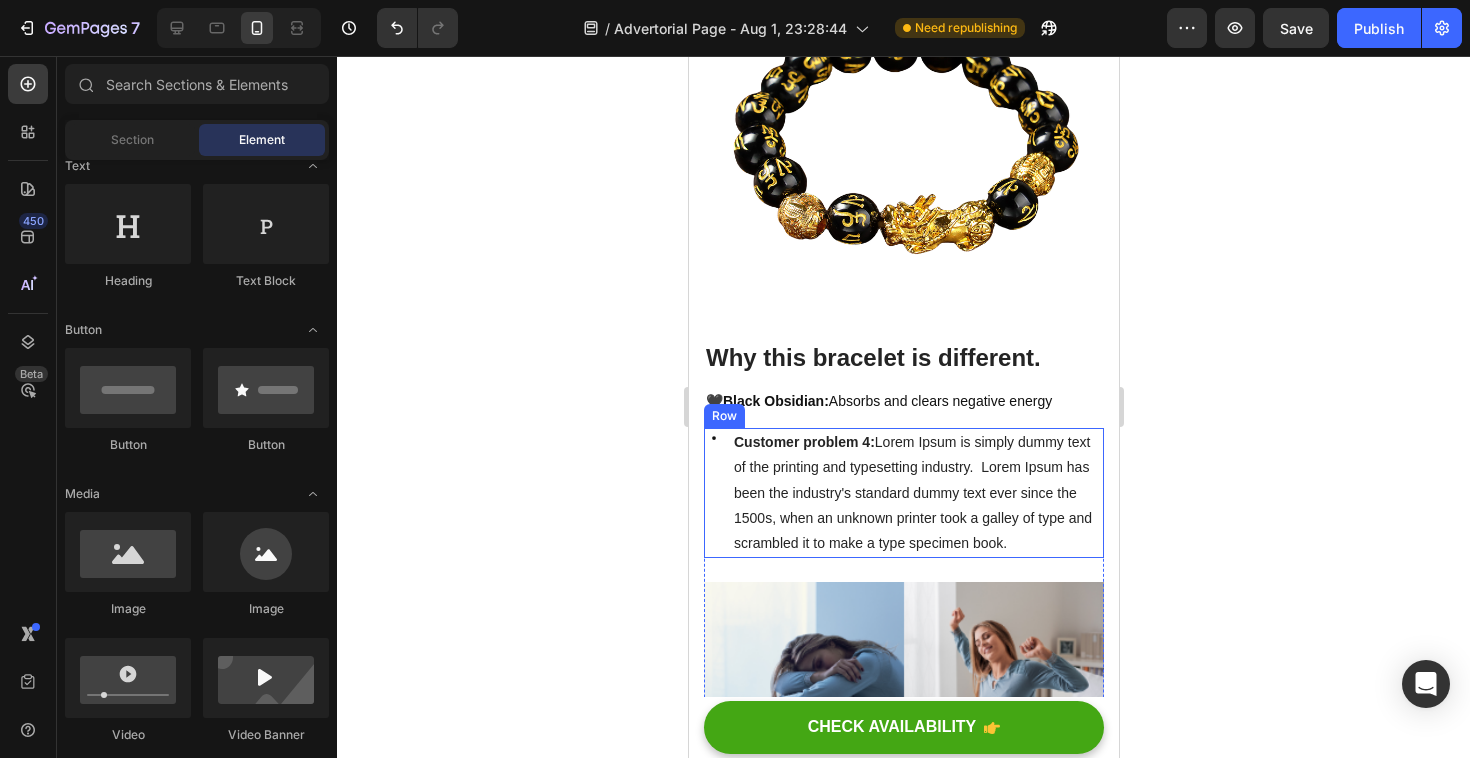 click on "Icon" at bounding box center [713, 493] 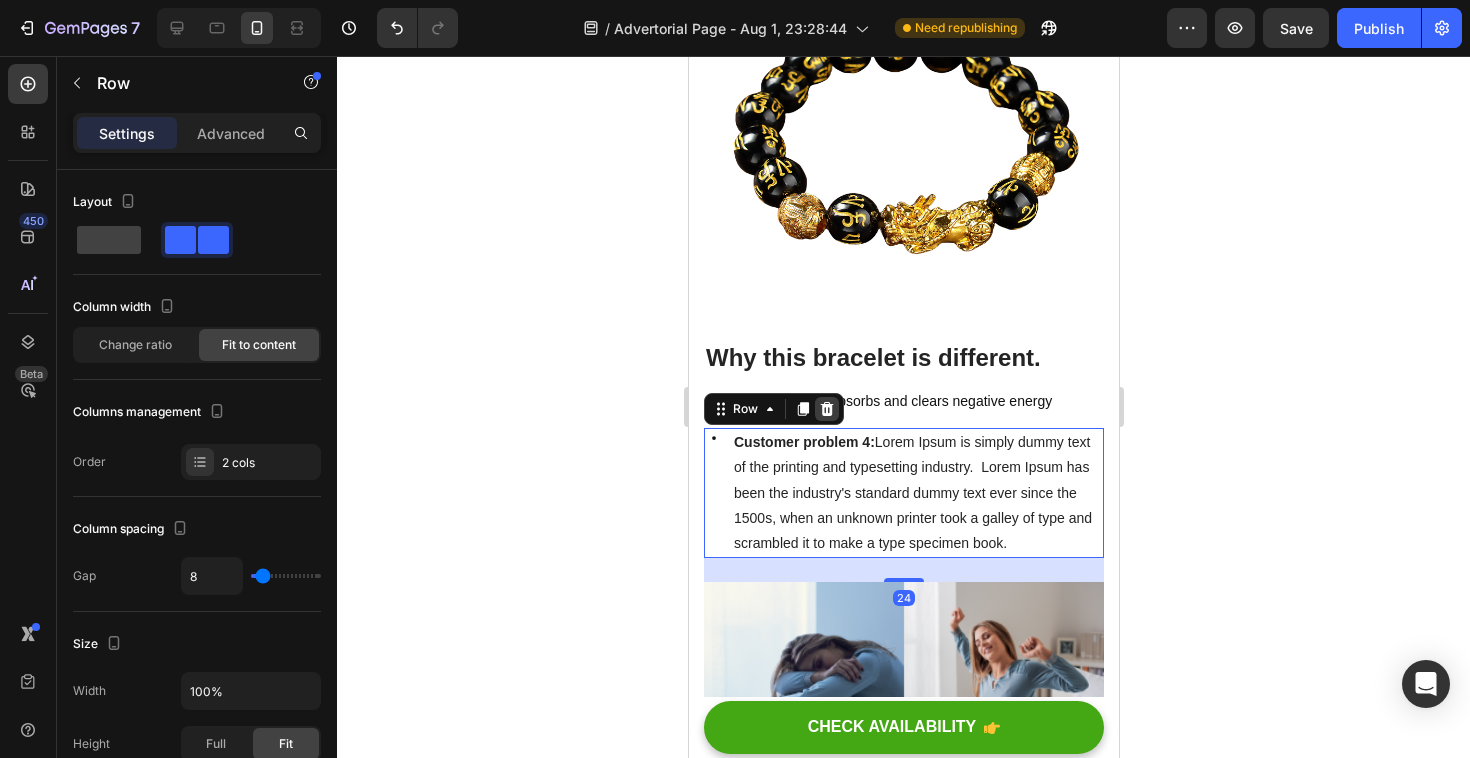 click 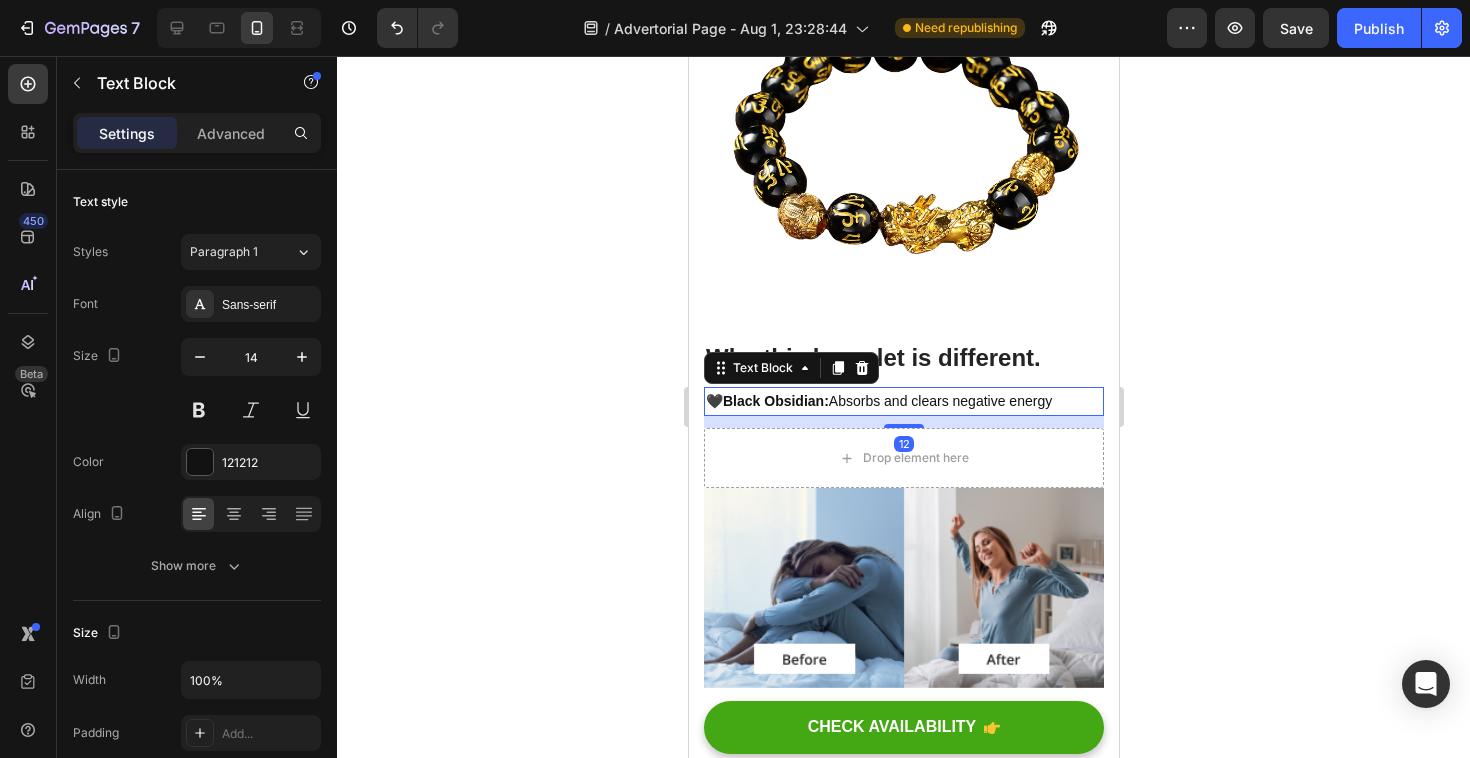 click on "🖤  Black Obsidian:  Absorbs and clears negative energy" at bounding box center [903, 401] 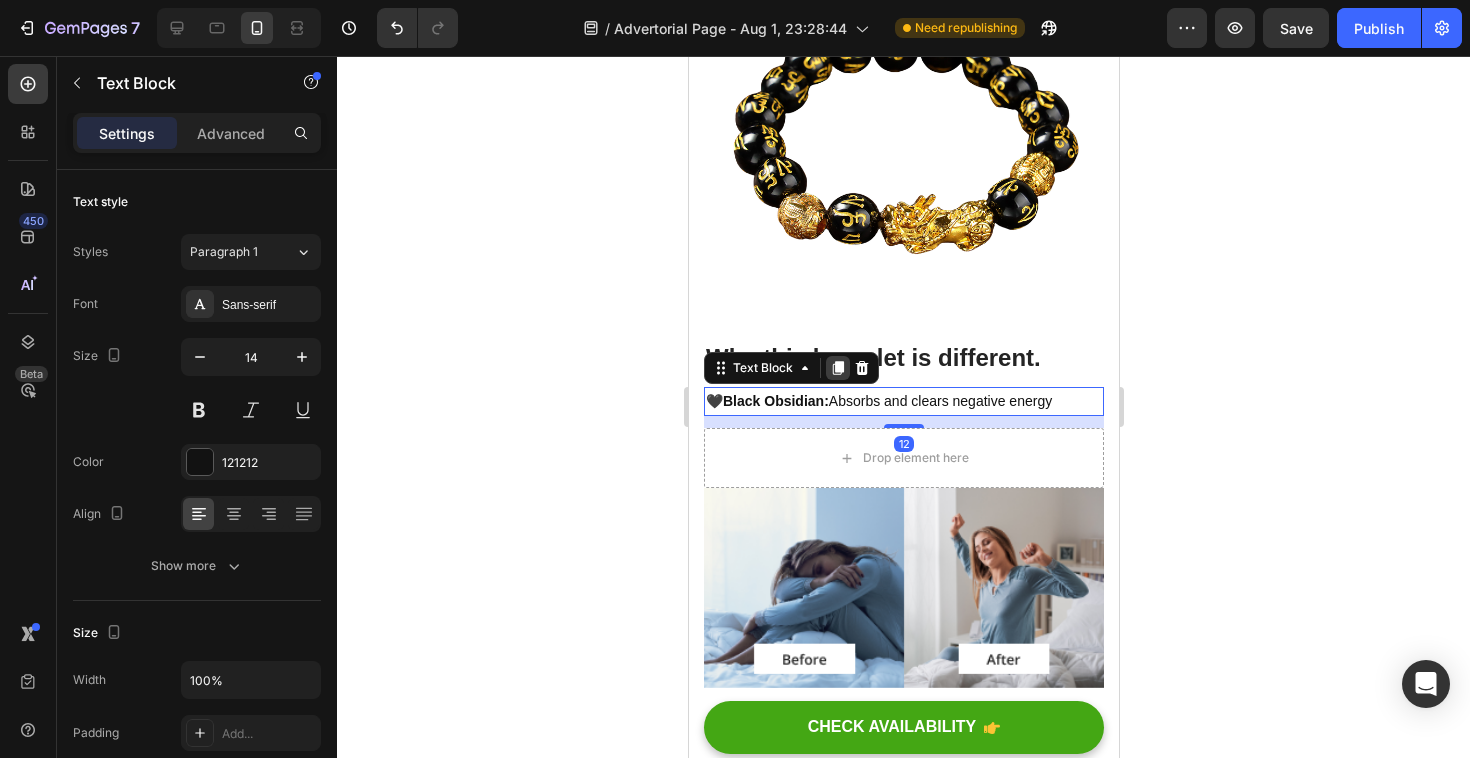 click 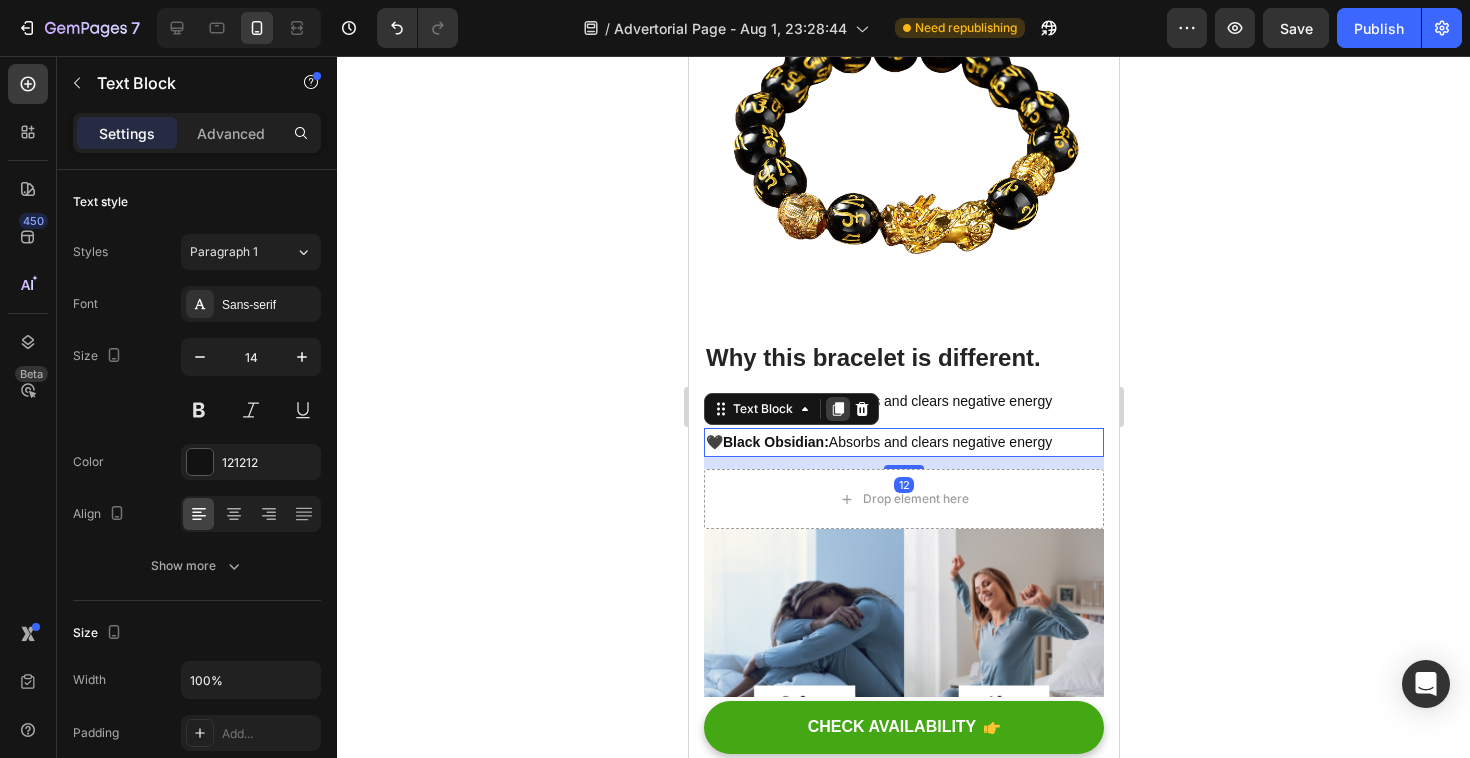 click 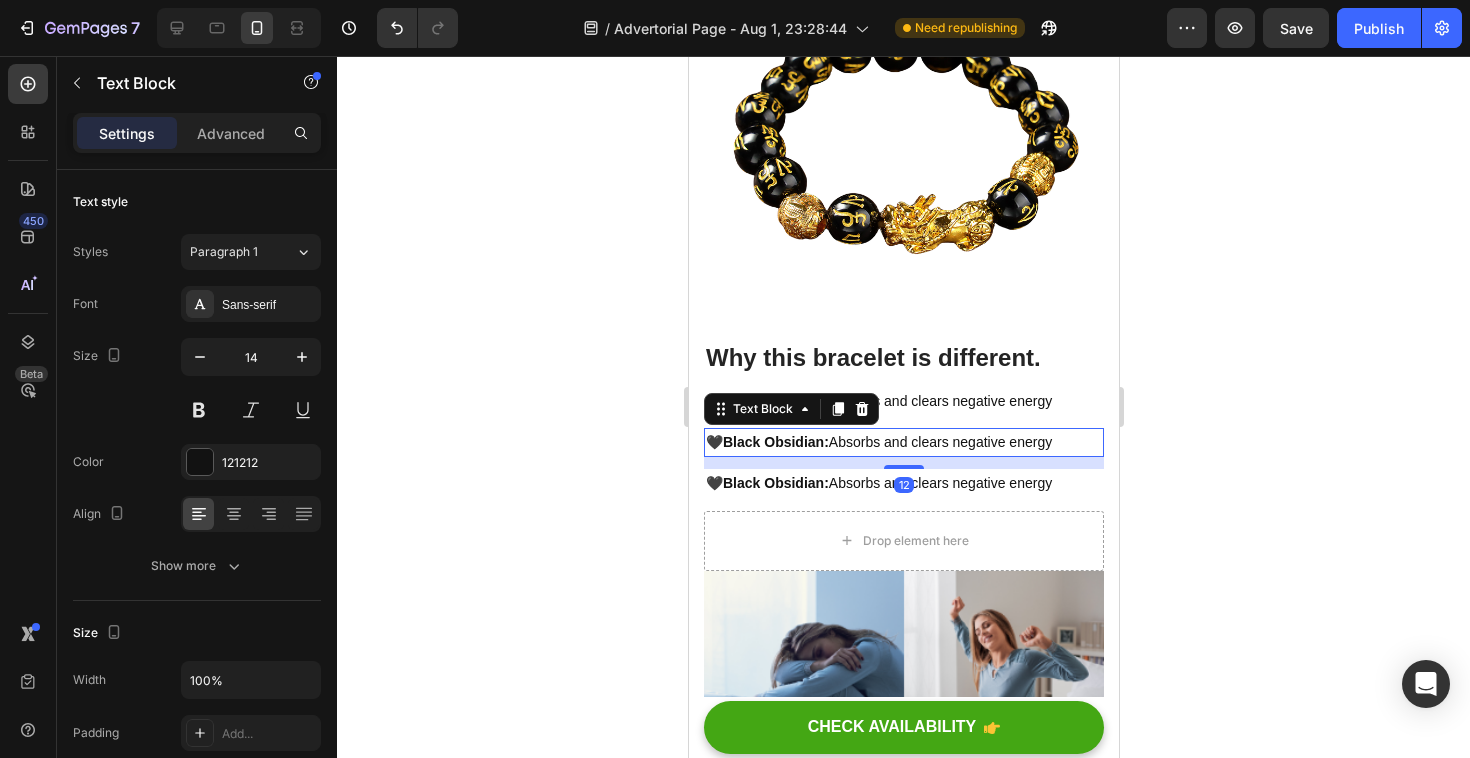 click on "🖤  Black Obsidian:  Absorbs and clears negative energy" at bounding box center (903, 442) 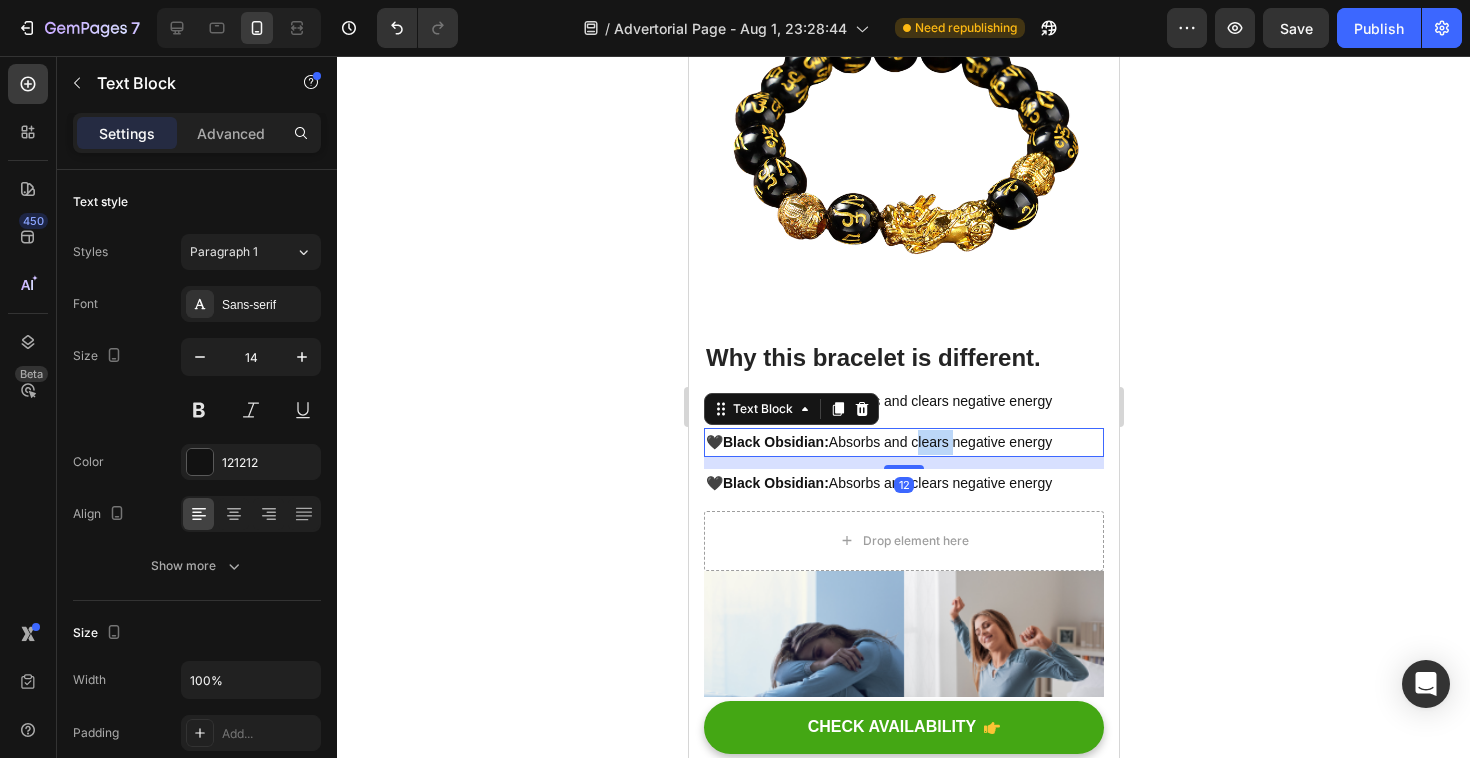 click on "🖤  Black Obsidian:  Absorbs and clears negative energy" at bounding box center (903, 442) 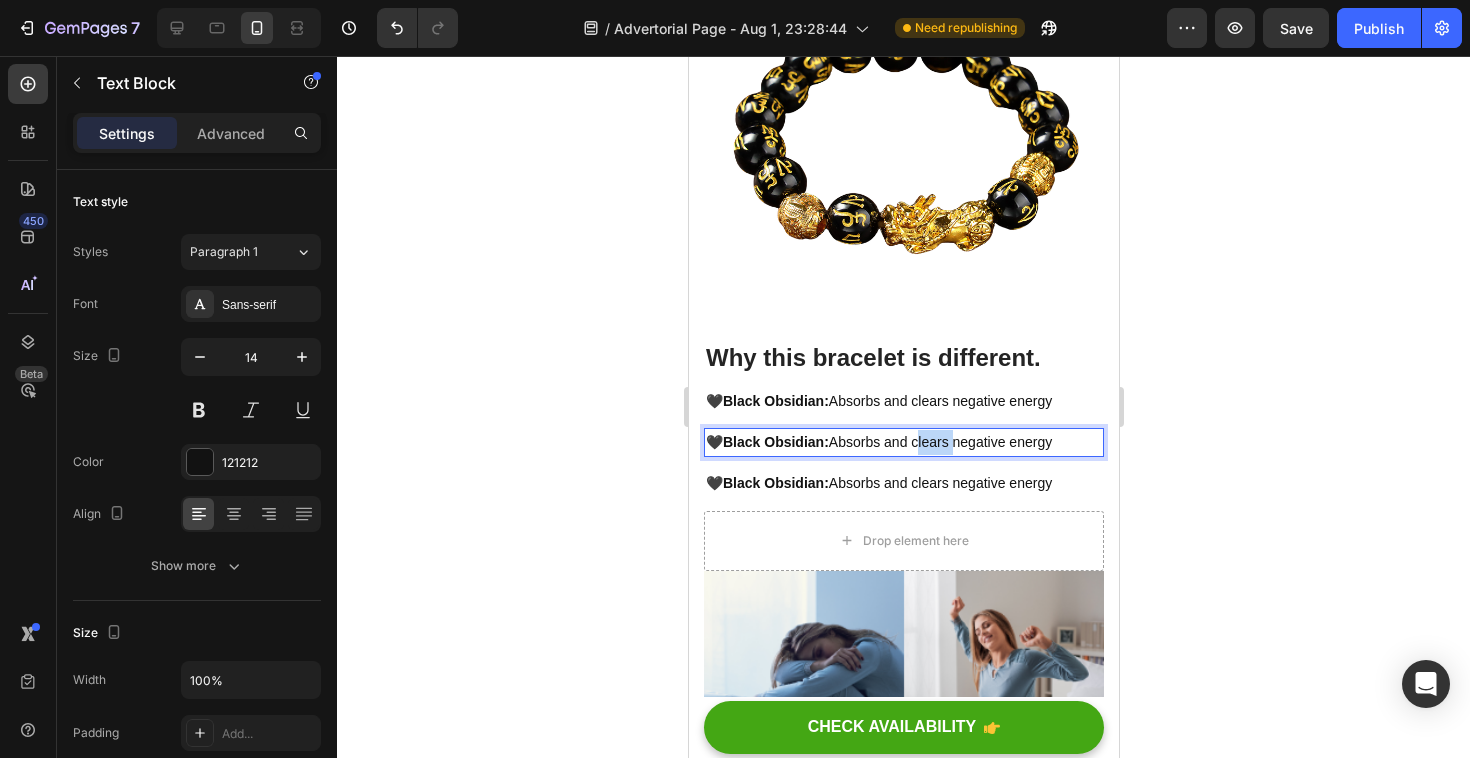 click on "🖤  Black Obsidian:  Absorbs and clears negative energy" at bounding box center (903, 442) 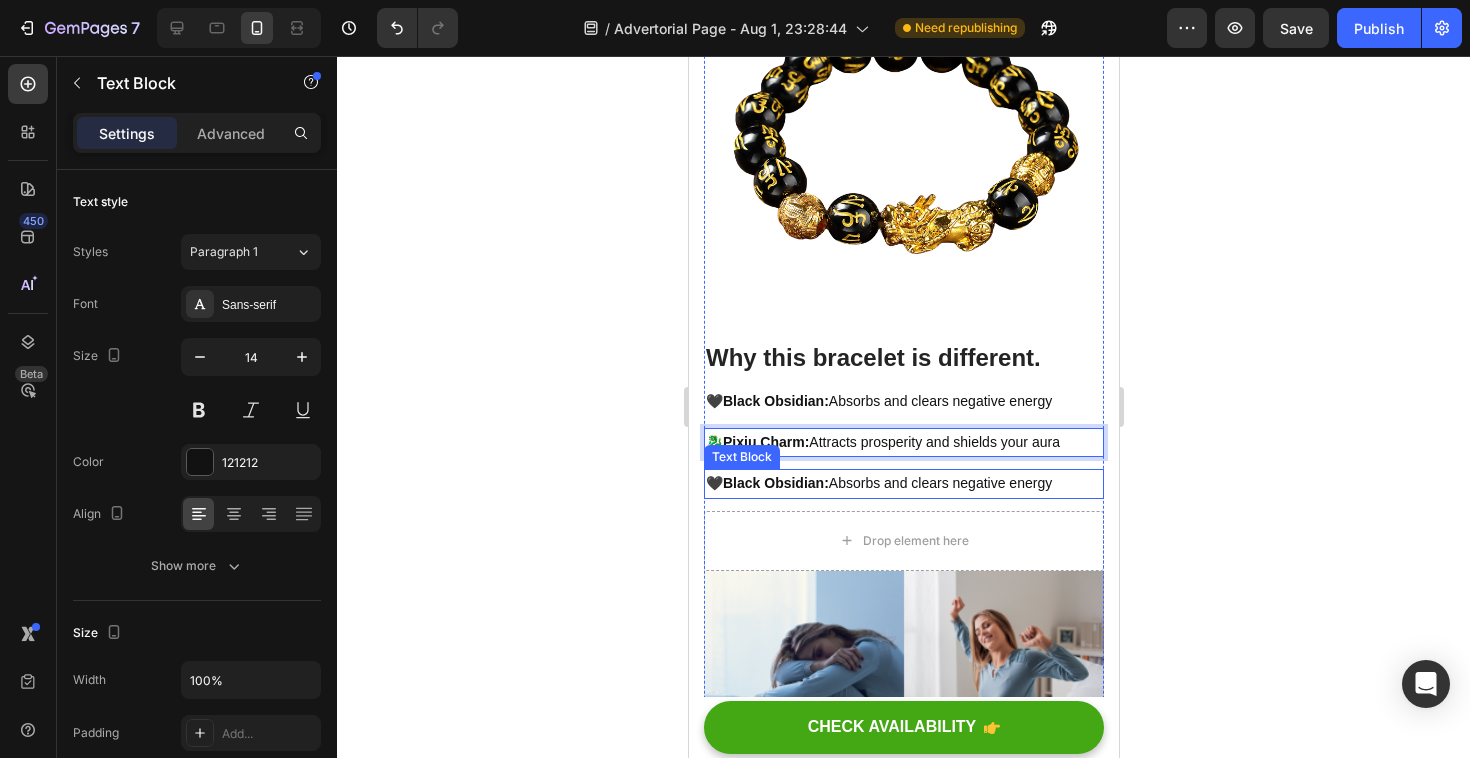 click on "🖤  Black Obsidian:  Absorbs and clears negative energy" at bounding box center [903, 483] 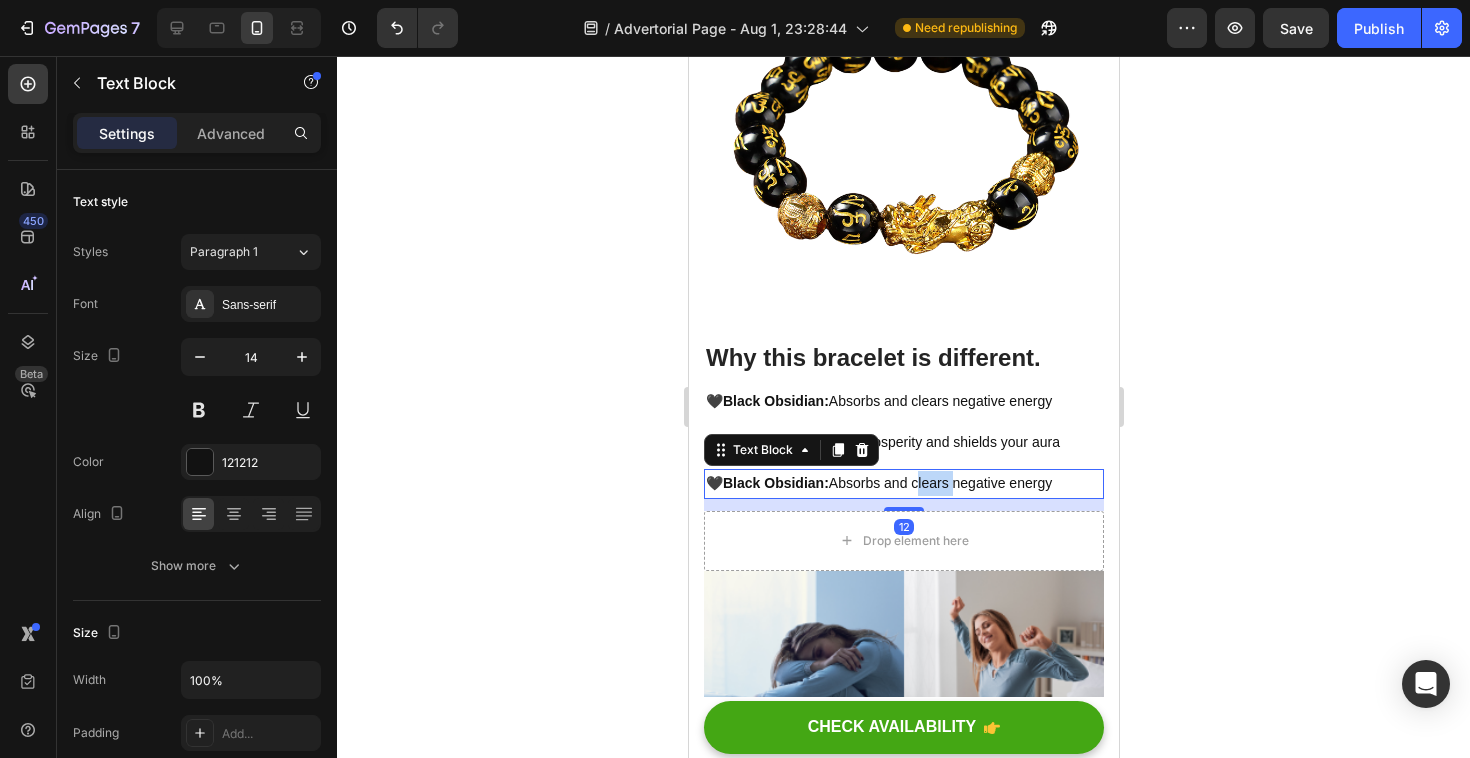 click on "🖤  Black Obsidian:  Absorbs and clears negative energy" at bounding box center [903, 483] 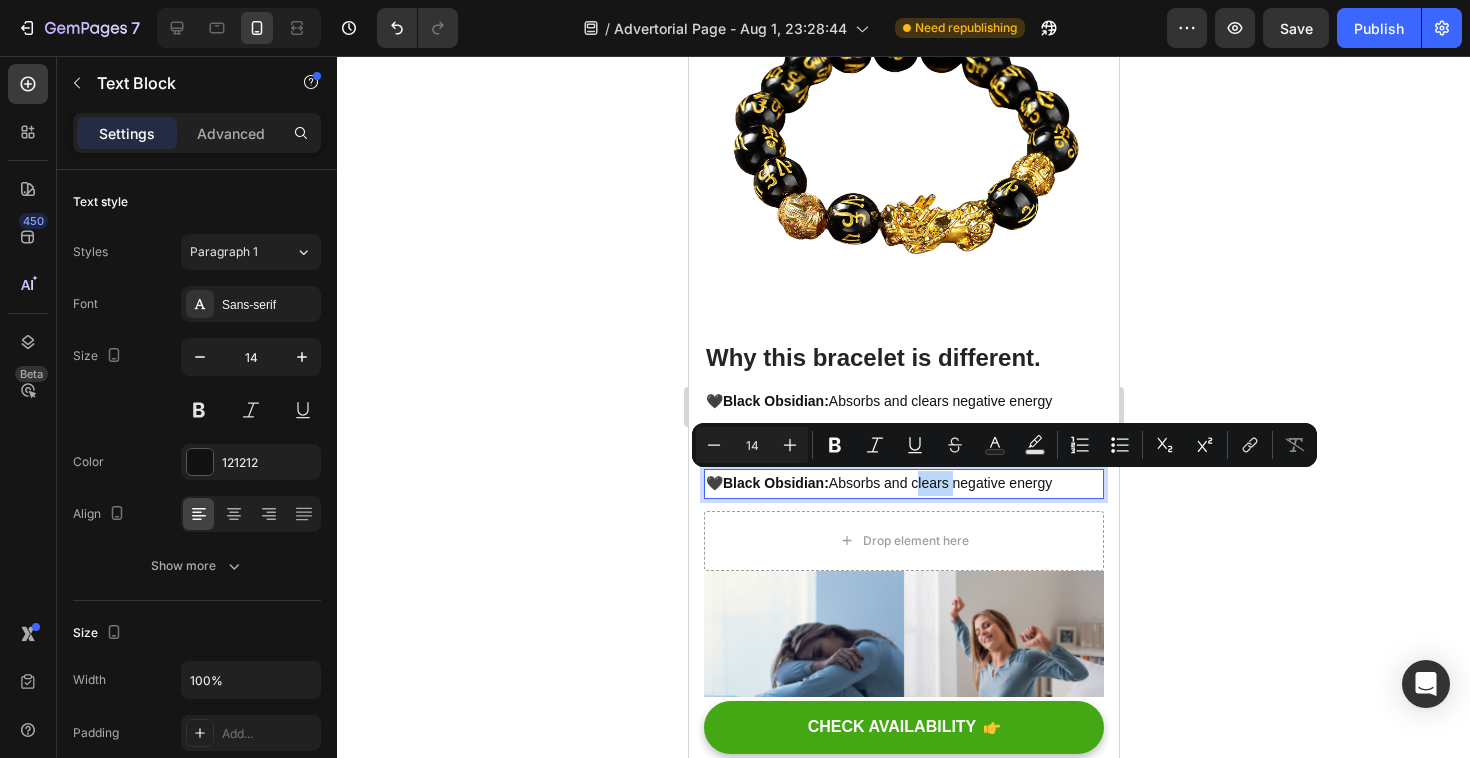 click on "🖤  Black Obsidian:  Absorbs and clears negative energy" at bounding box center (903, 483) 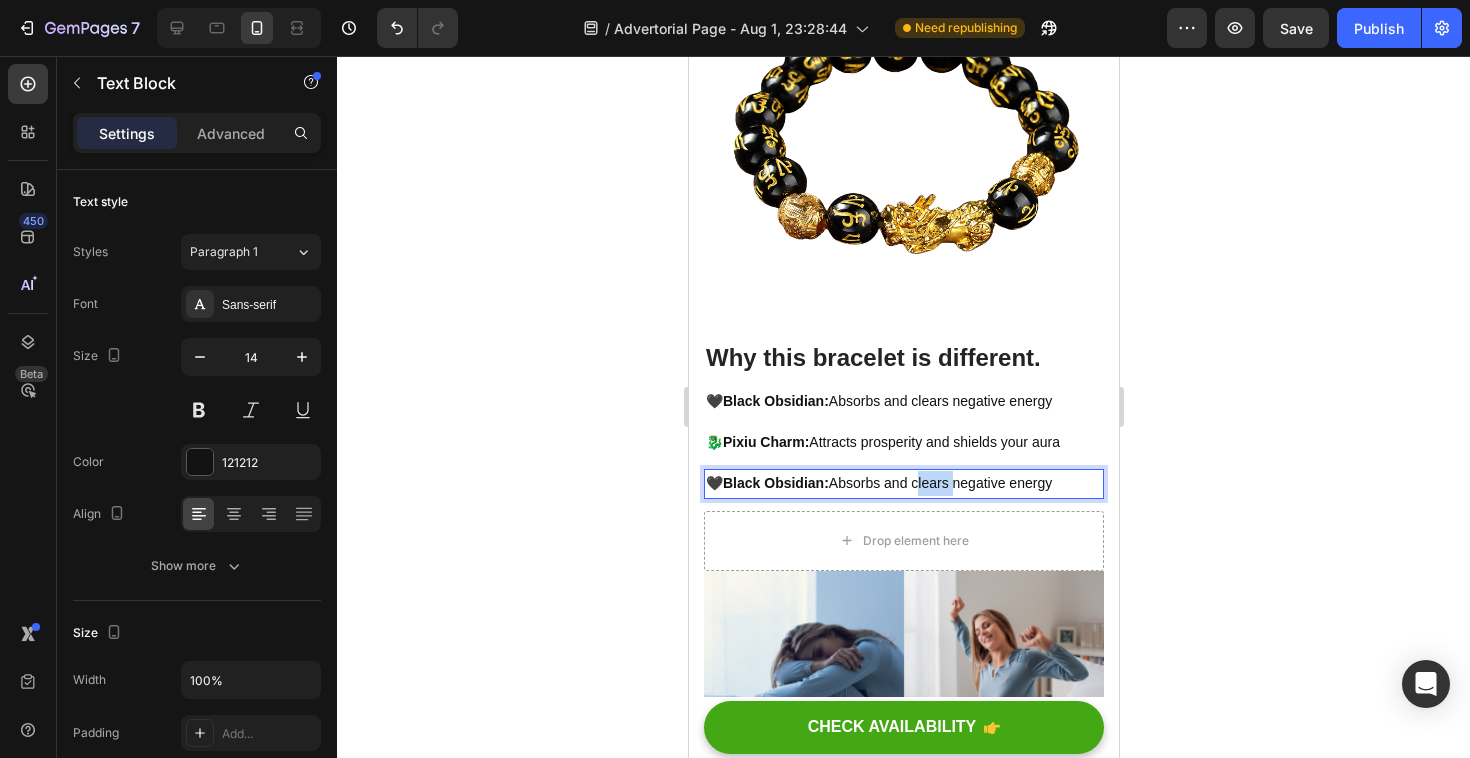 click on "🖤  Black Obsidian:  Absorbs and clears negative energy" at bounding box center [903, 483] 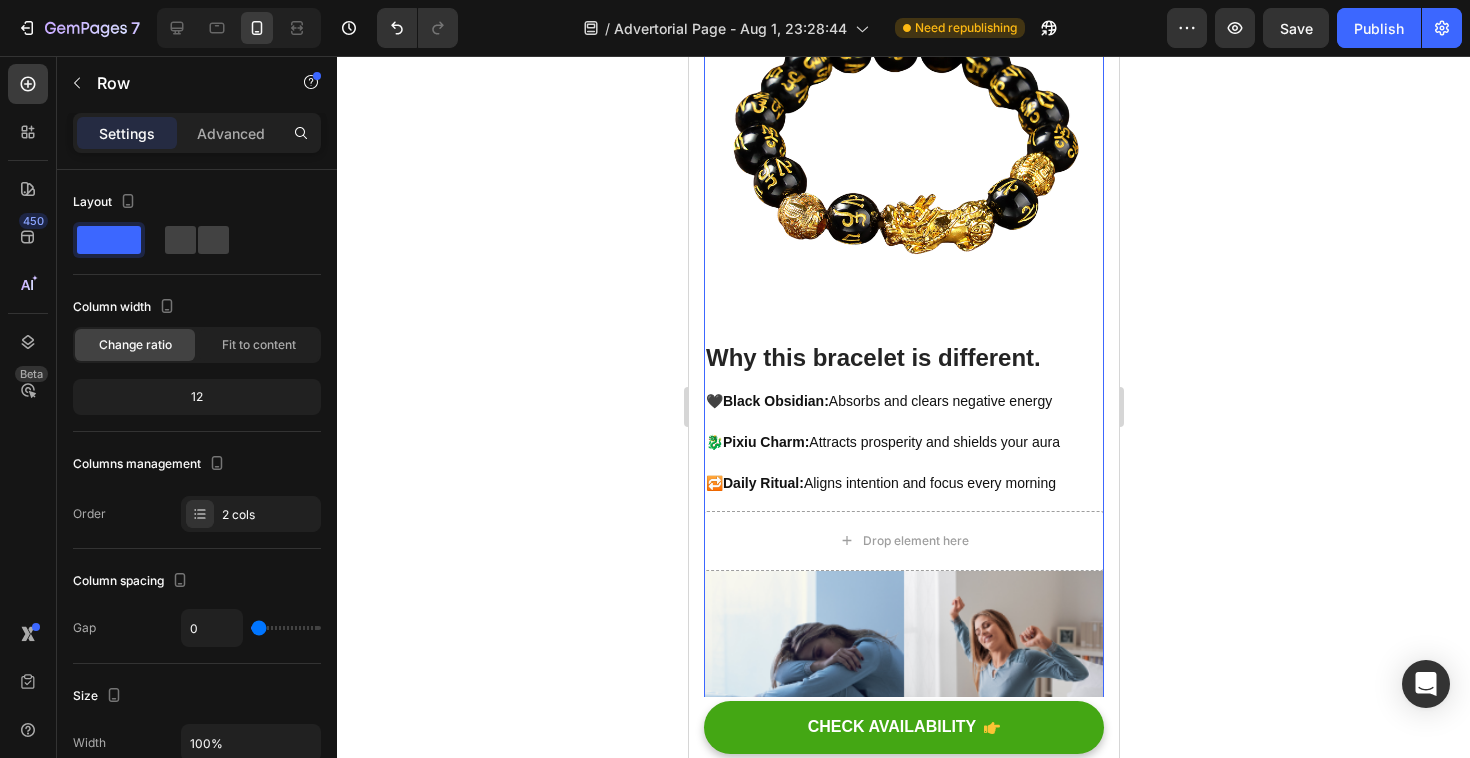 click on "I felt stuck. Exhausted. Like my energy was quietly fading… Heading ⁠⁠⁠⁠⁠⁠⁠ How thousands of women are using this ancient ritual to reset their energy and attract abundance Heading Image My name is Laura. I'm 38. A year ago, I felt drained — emotionally, mentally, spiritually. I wasn't sad. Just… stuck. One night I came across this bracelet. A golden charm. Black obsidian. It claimed to protect your energy and attract abundance. I didn’t believe it. But something inside me whispered:  " Try it "  So I did. That week… I started sleeping better. I felt lighter. And something just clicked. Text block Image Why this bracelet is different. Heading 🖤  Black Obsidian:  Absorbs and clears negative energy Text Block 🐉  Pixiu Charm:  Attracts prosperity and shields your aura Text Block 🔁  Daily Ritual:  Aligns intention and focus every morning Text Block
Drop element here Image Image Row Significant sleep improvement to maintain your positive energy  every day." at bounding box center [903, 2172] 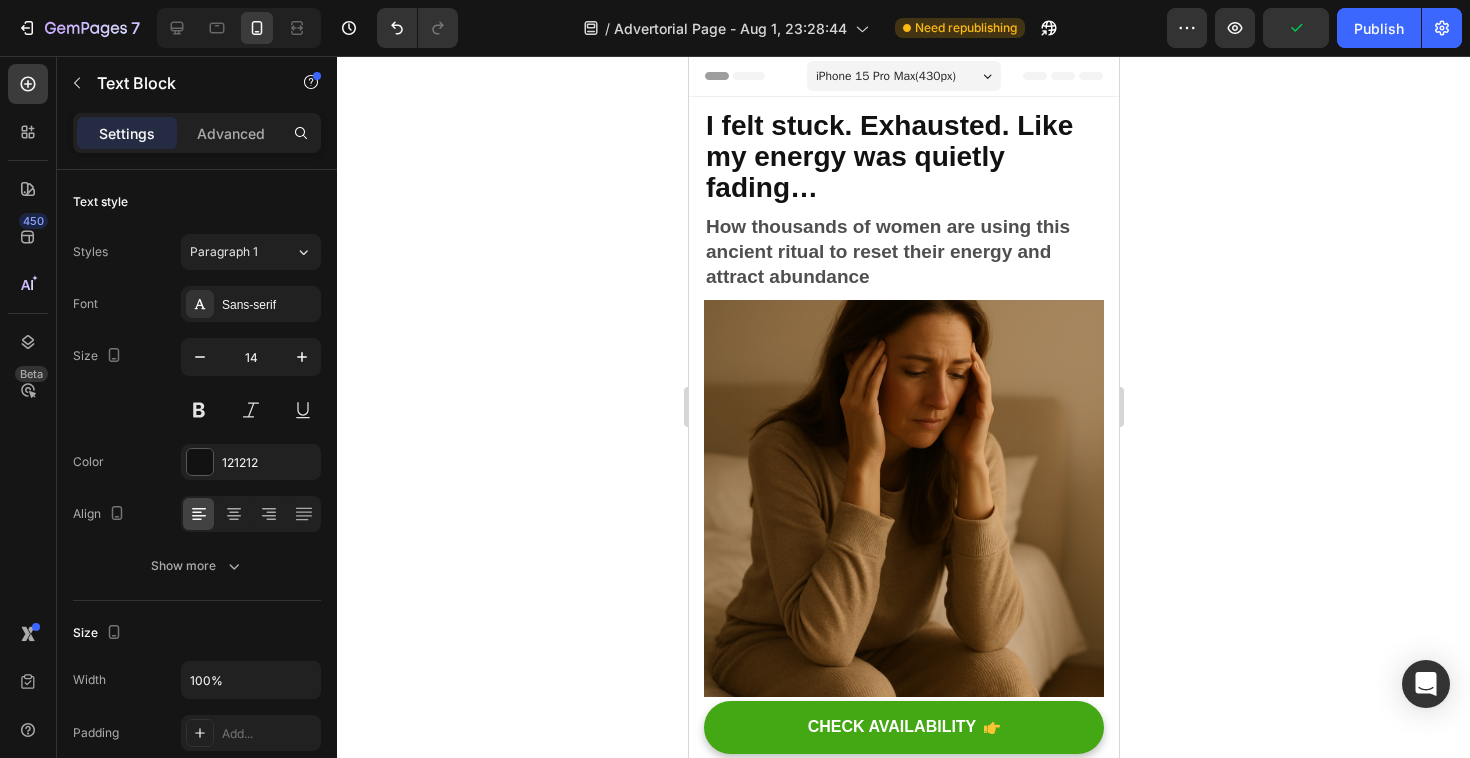scroll, scrollTop: 1073, scrollLeft: 0, axis: vertical 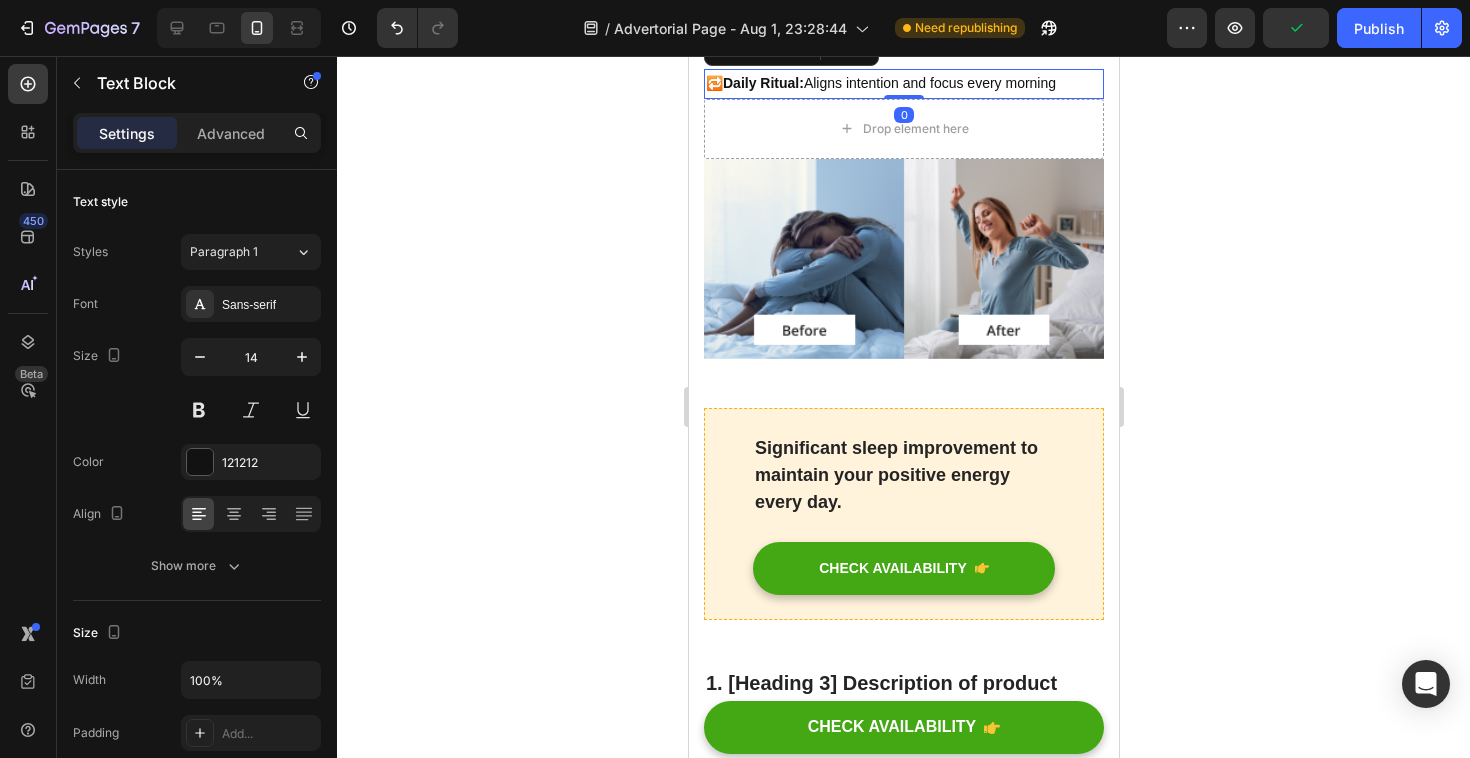 drag, startPoint x: 899, startPoint y: 508, endPoint x: 897, endPoint y: 484, distance: 24.083189 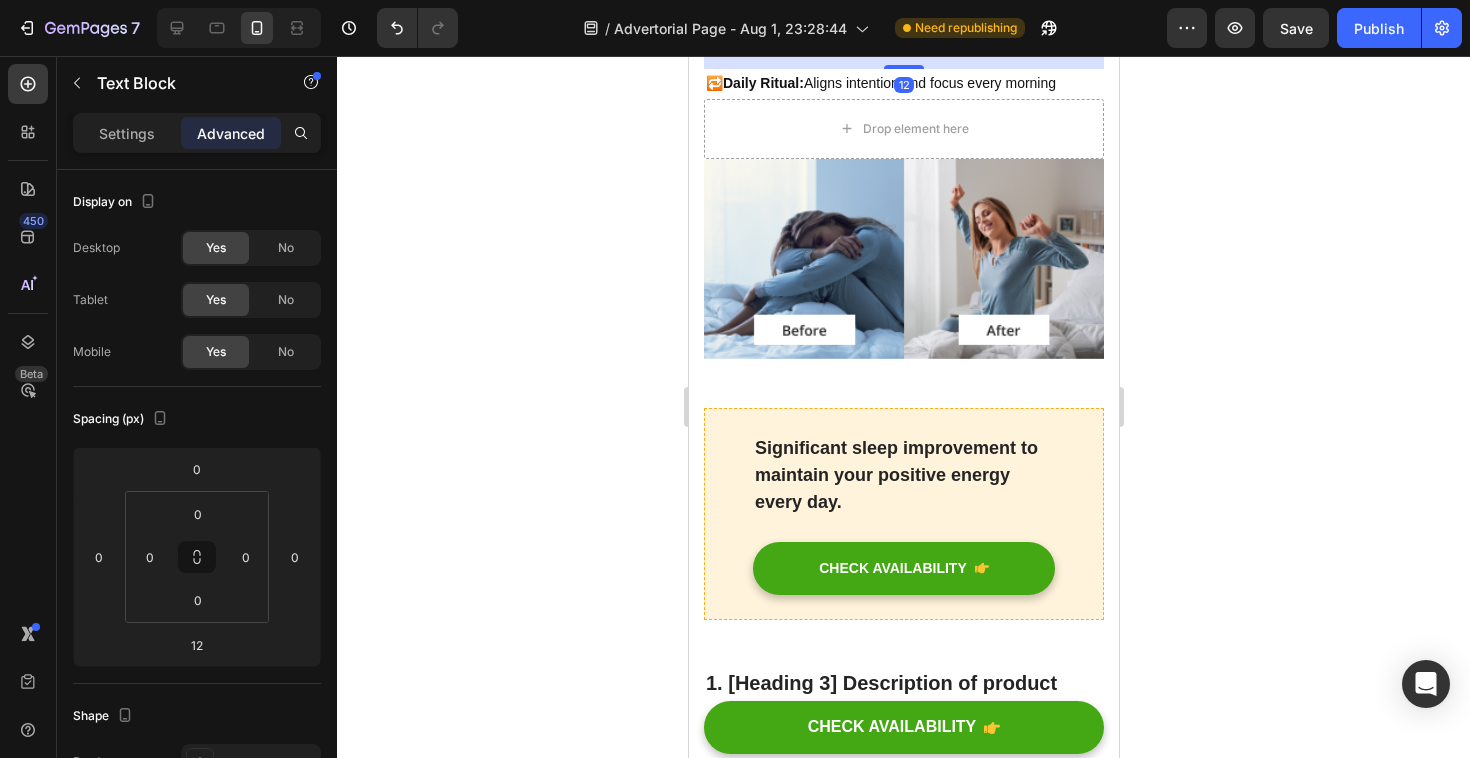 click on "🐉  Pixiu Charm:  Attracts prosperity and shields your aura" at bounding box center [903, 42] 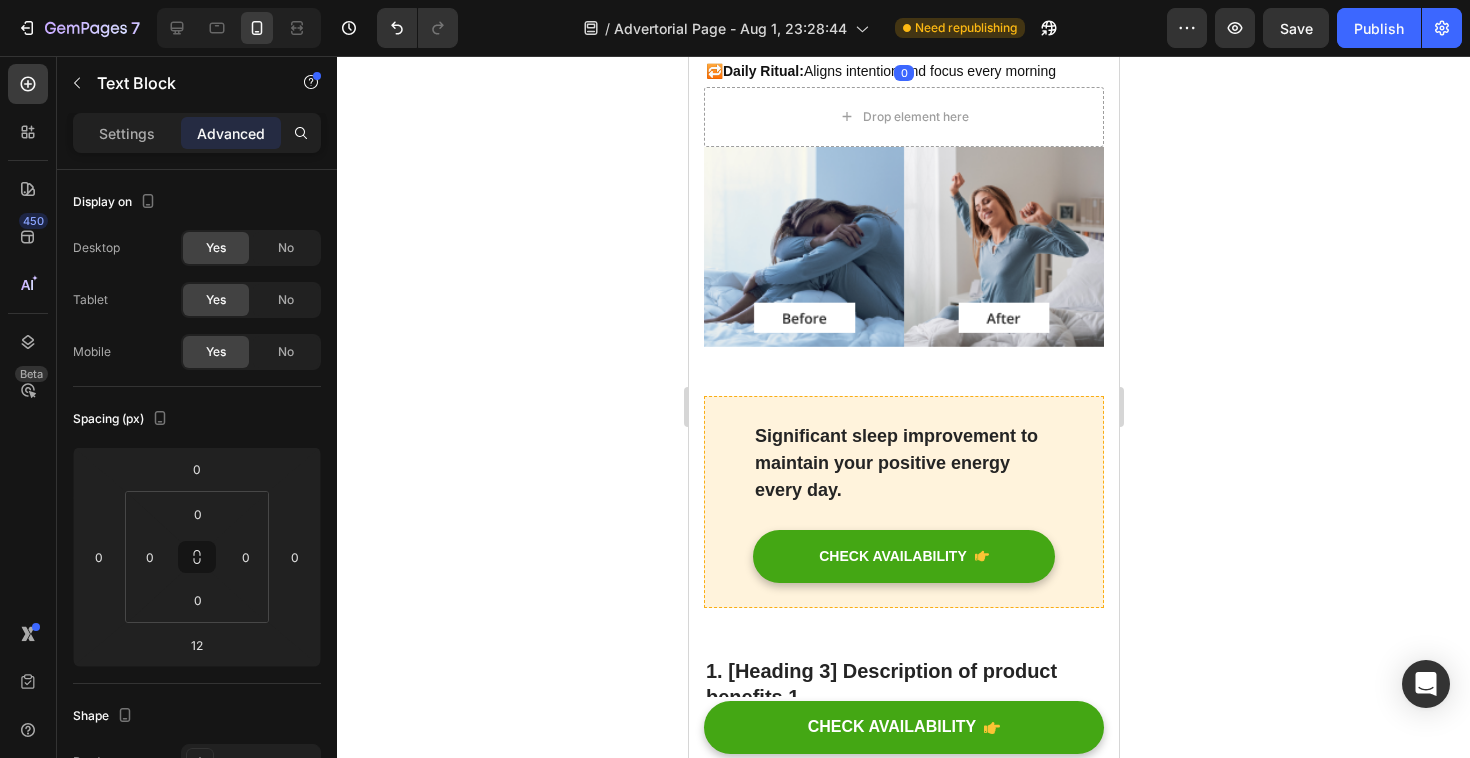 drag, startPoint x: 905, startPoint y: 466, endPoint x: 905, endPoint y: 433, distance: 33 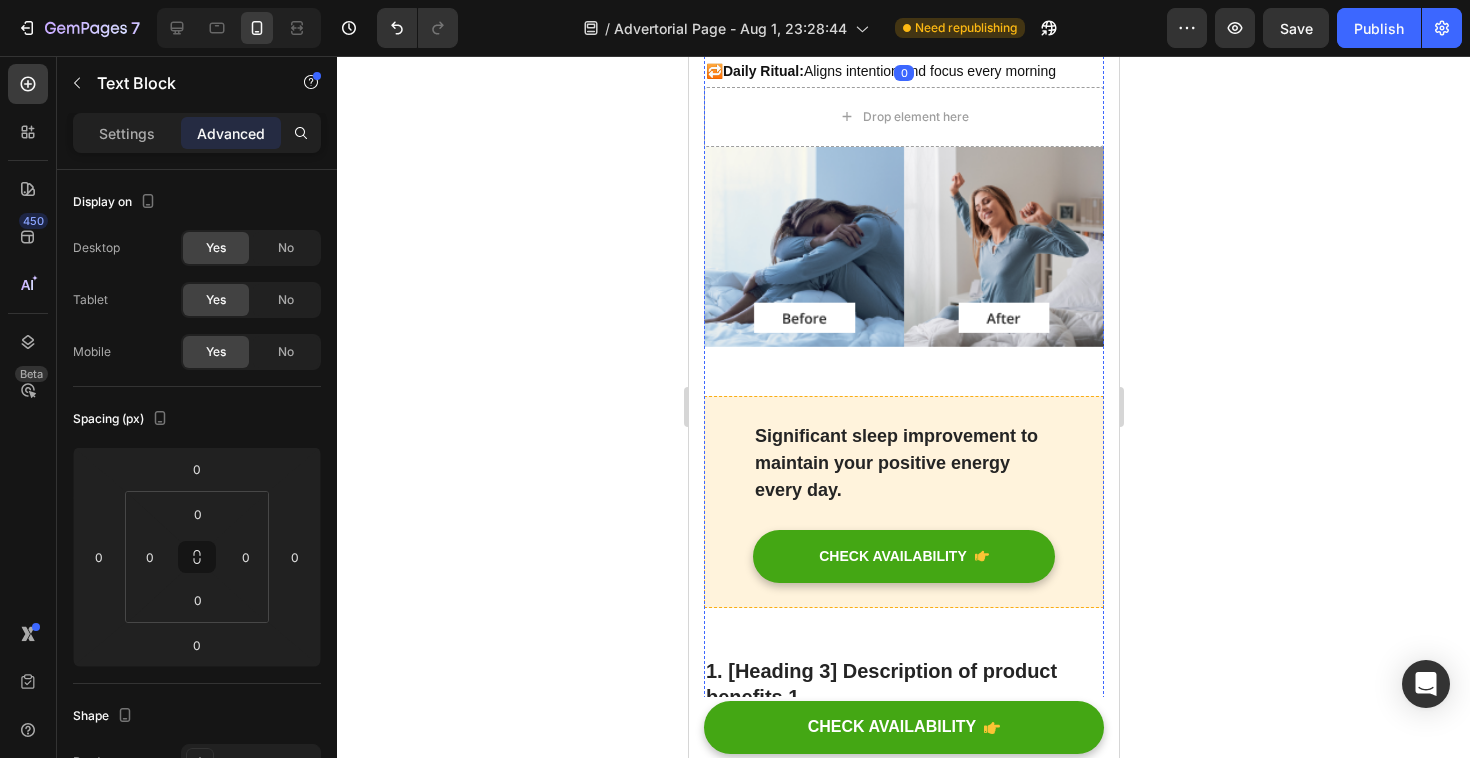 click on "🖤  Black Obsidian:  Absorbs and clears negative energy" at bounding box center [903, 1] 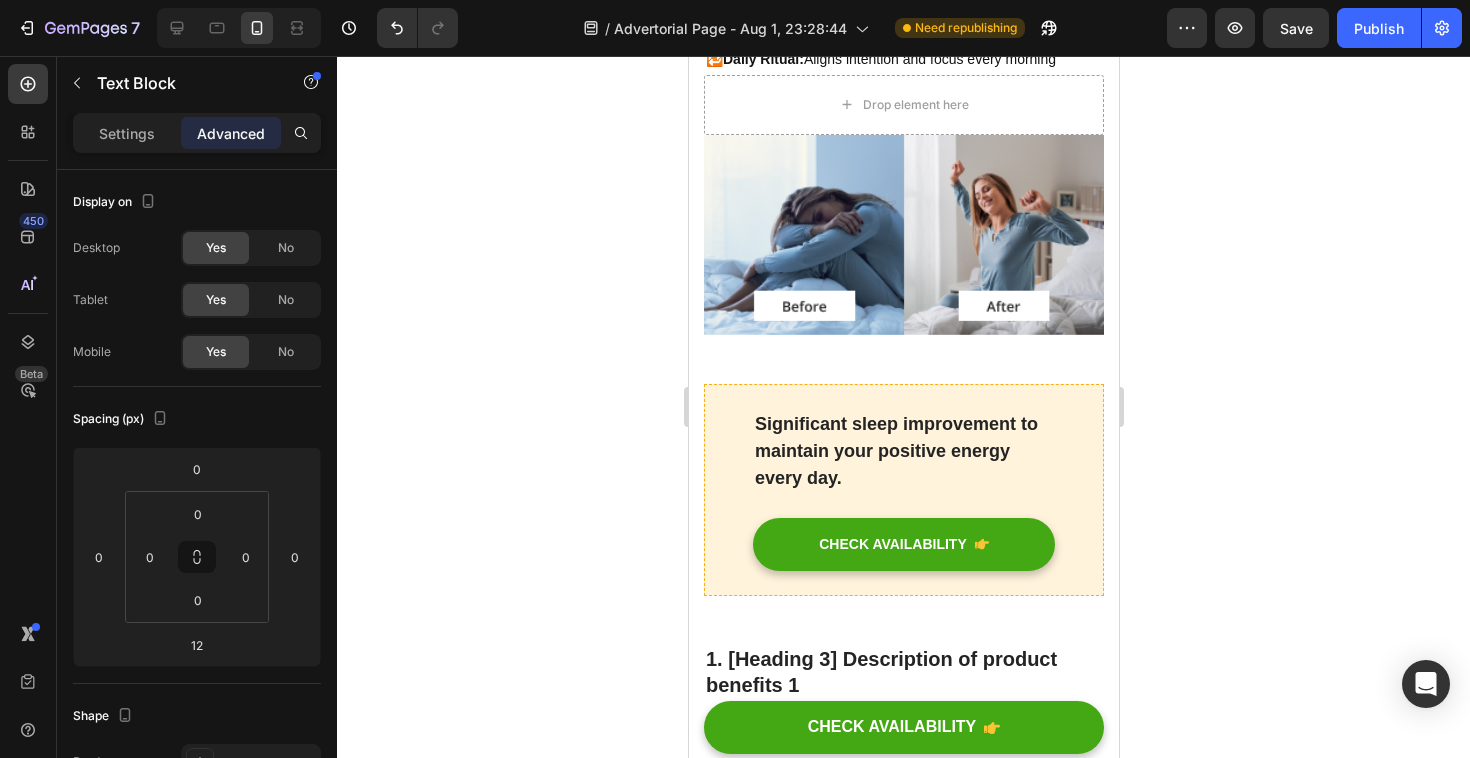 drag, startPoint x: 906, startPoint y: 424, endPoint x: 905, endPoint y: 390, distance: 34.0147 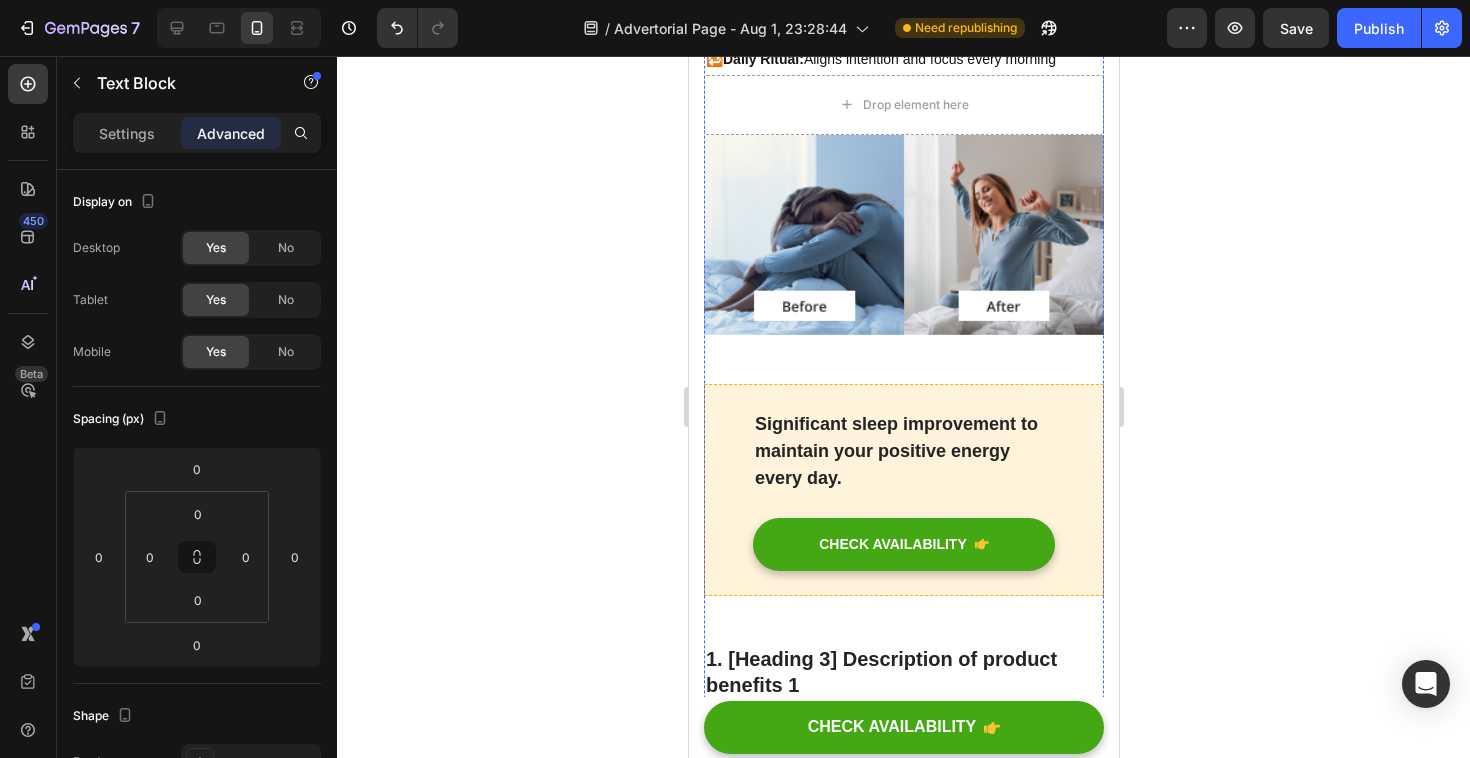 click on "Why this bracelet is different." at bounding box center (903, -43) 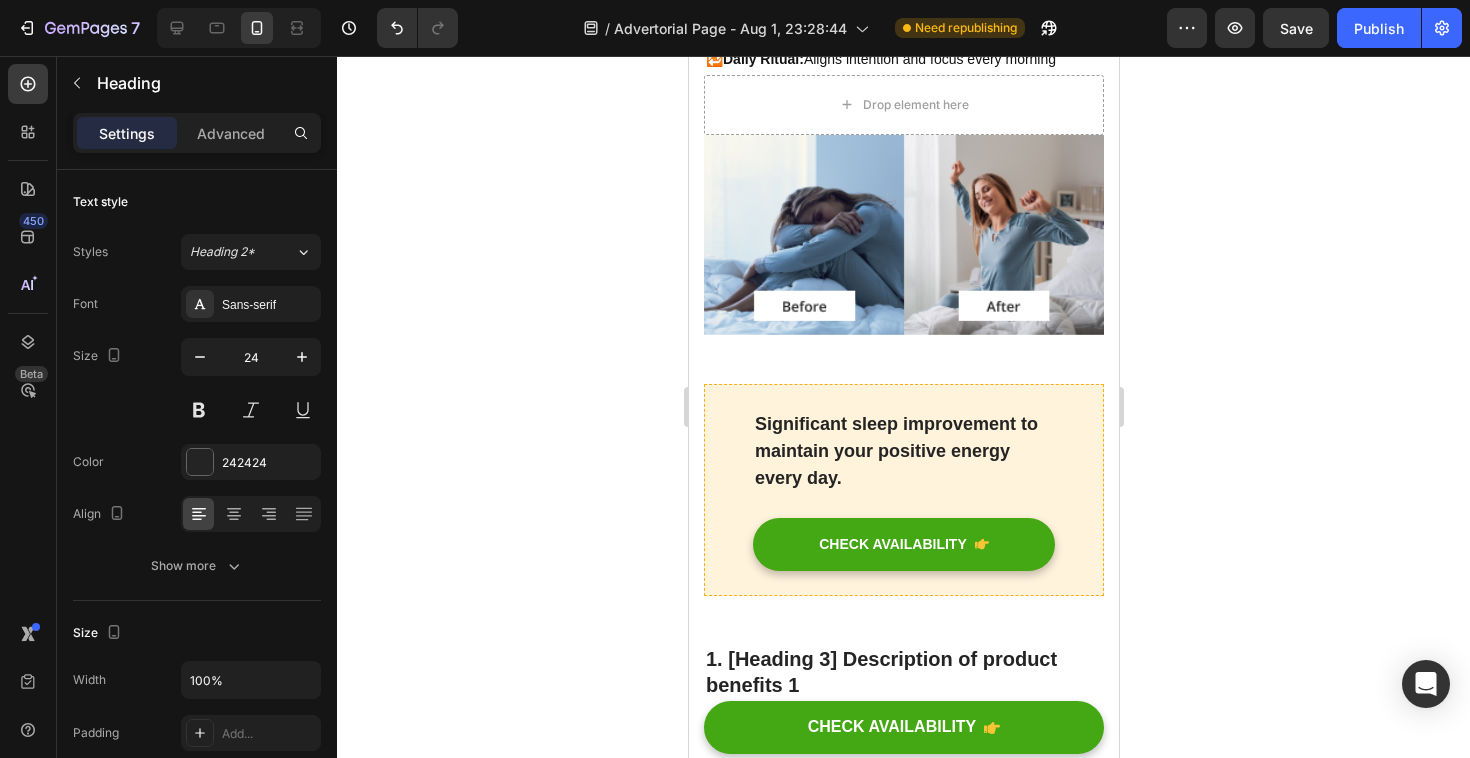 click 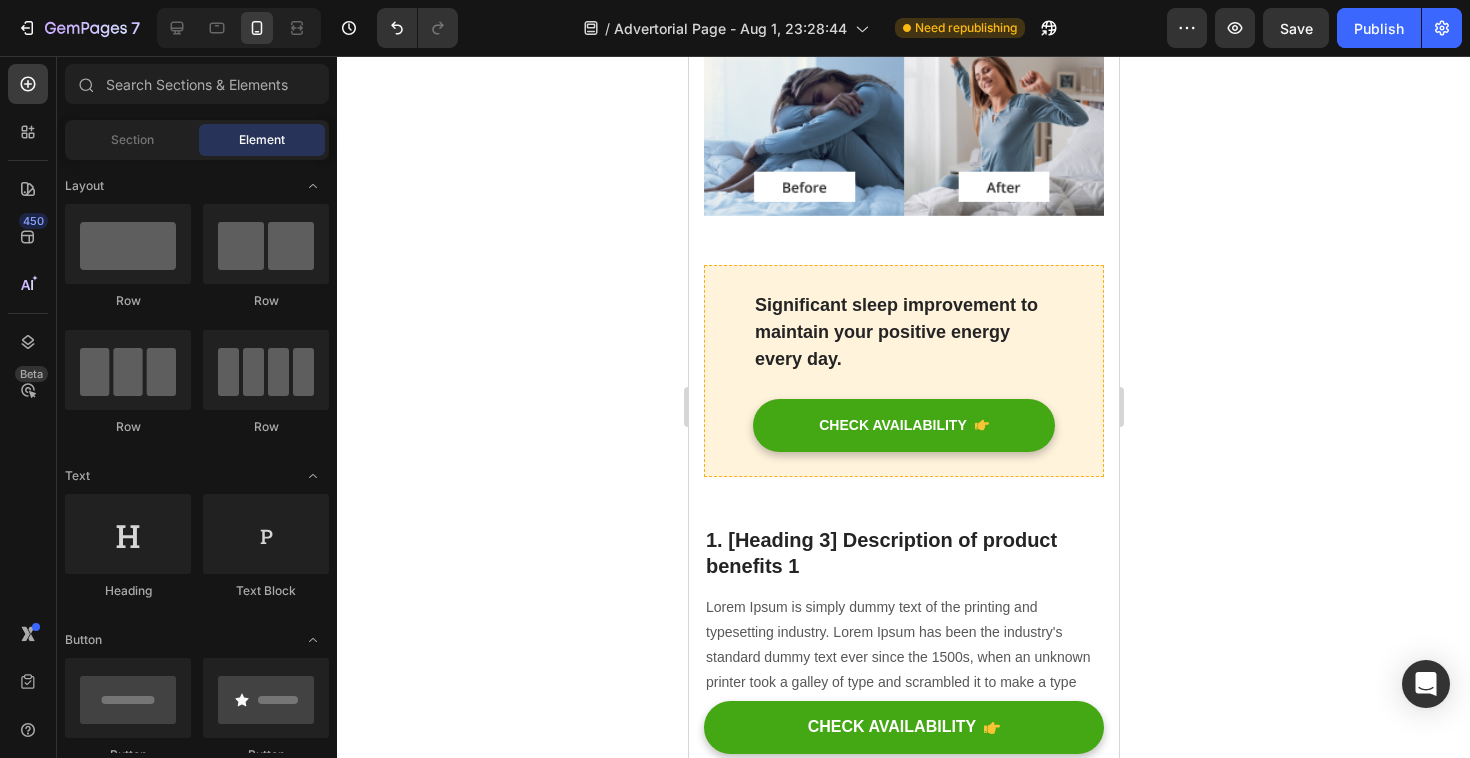 scroll, scrollTop: 1195, scrollLeft: 0, axis: vertical 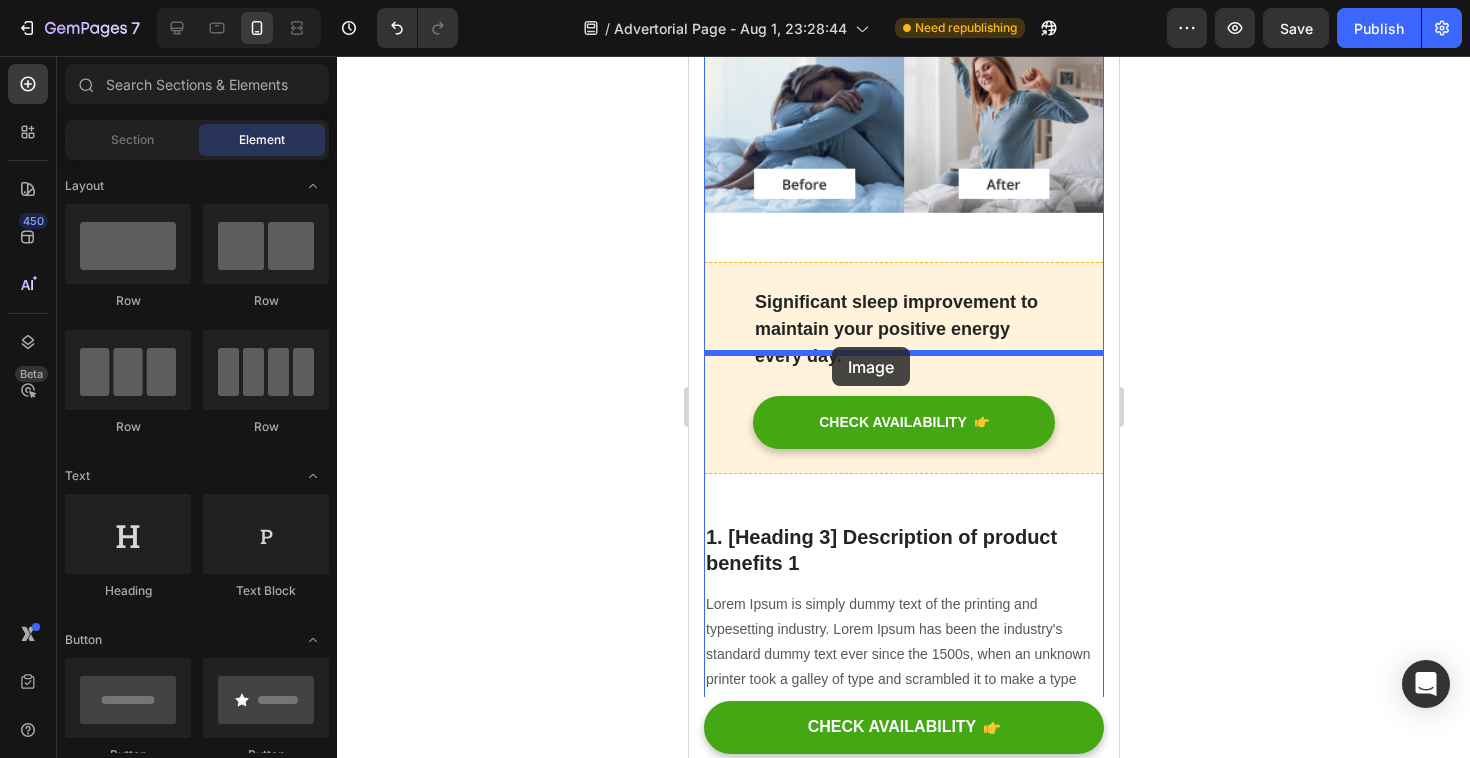 drag, startPoint x: 831, startPoint y: 636, endPoint x: 831, endPoint y: 347, distance: 289 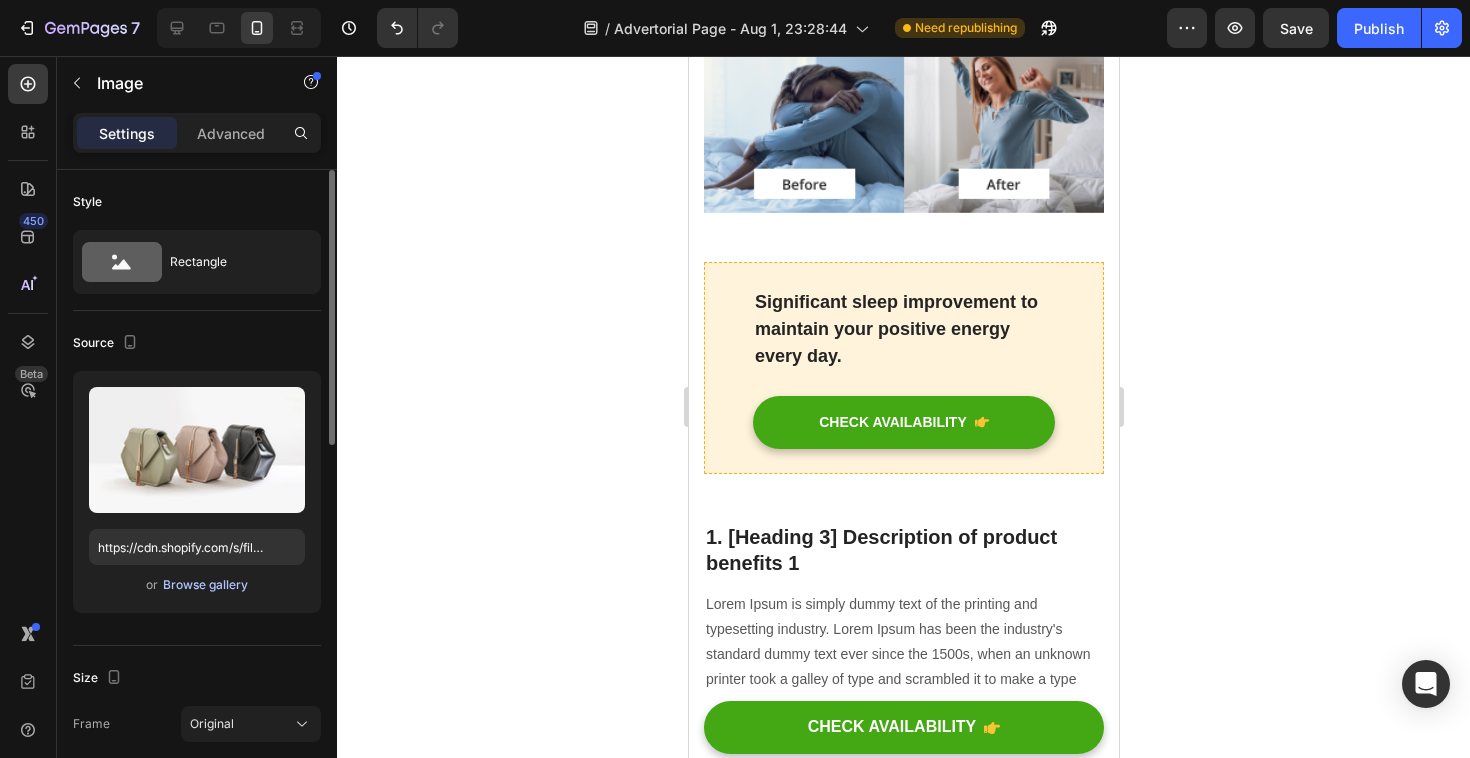click on "Browse gallery" at bounding box center (205, 585) 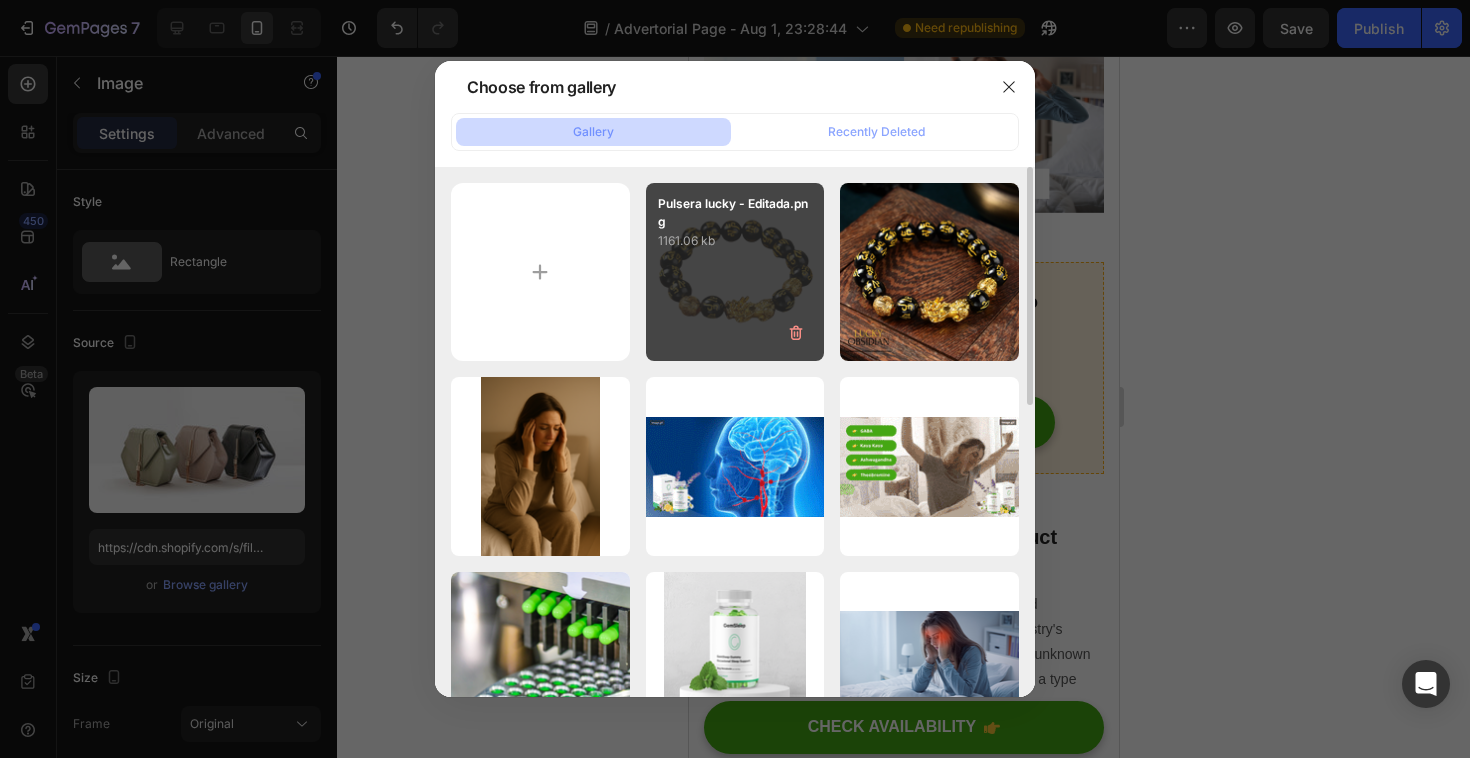 click on "Pulsera lucky - Editada.png 1161.06 kb" at bounding box center (735, 272) 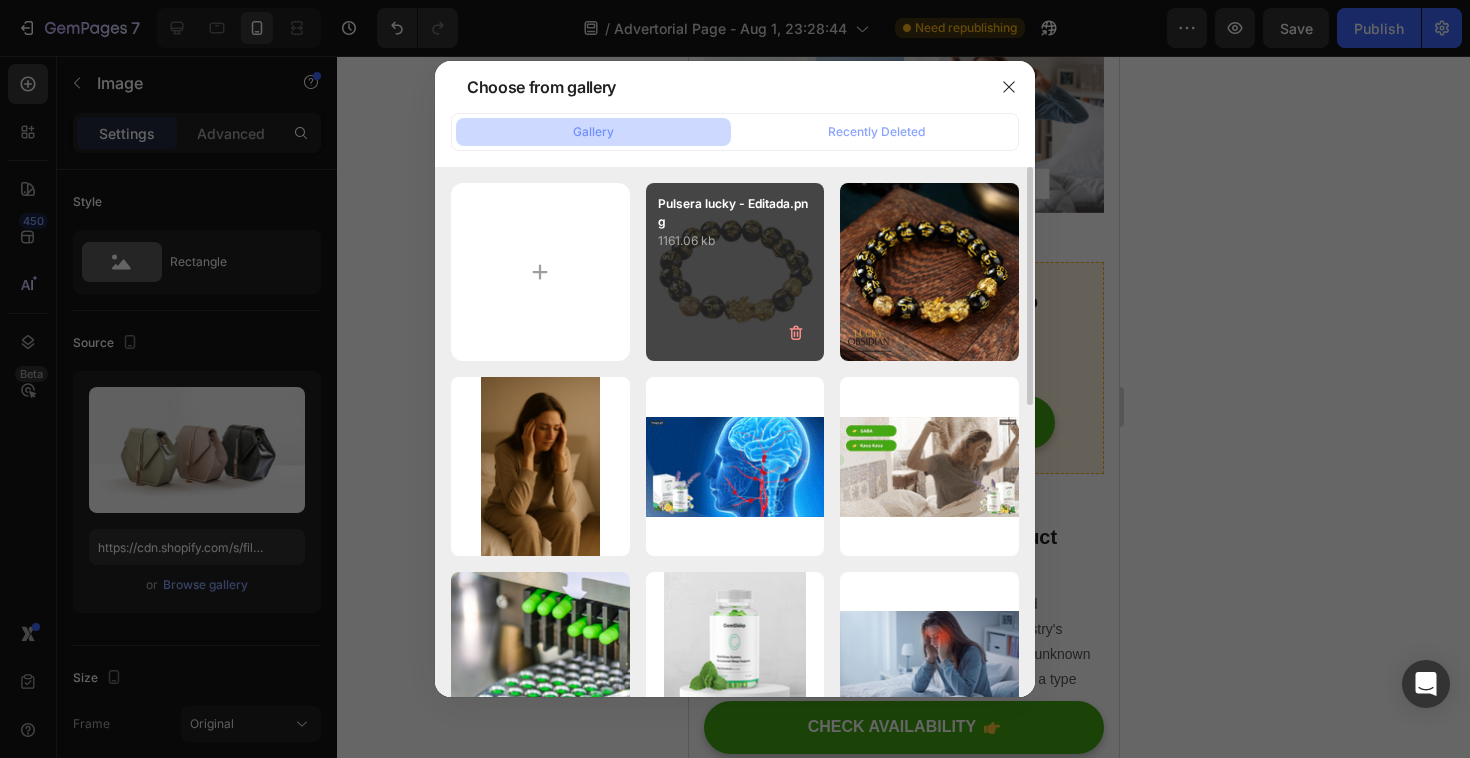 type on "https://cdn.shopify.com/s/files/1/0316/1558/2267/files/gempages_578011116949471760-664d3953-9b73-47ca-abe3-512178eb2f32.png" 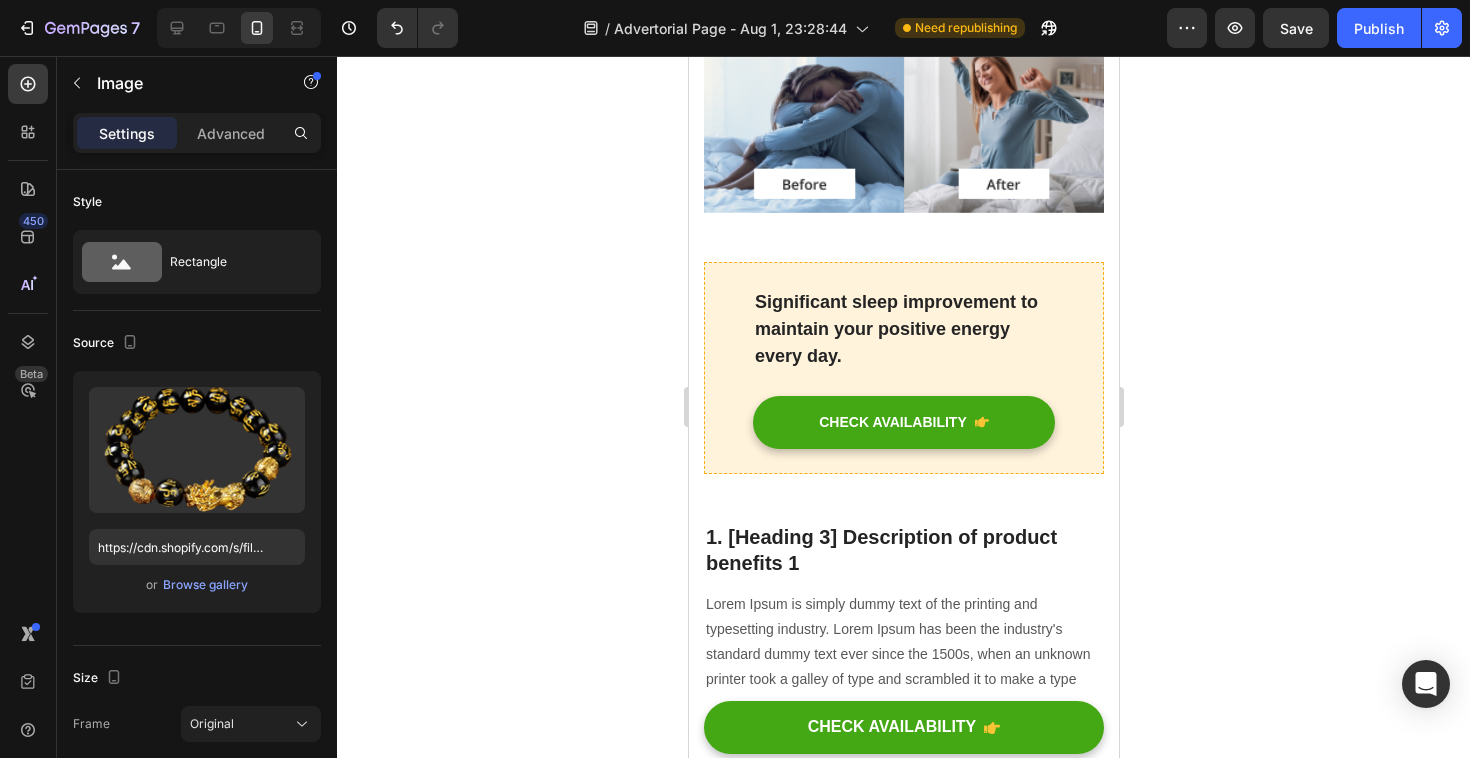 click at bounding box center (836, -66) 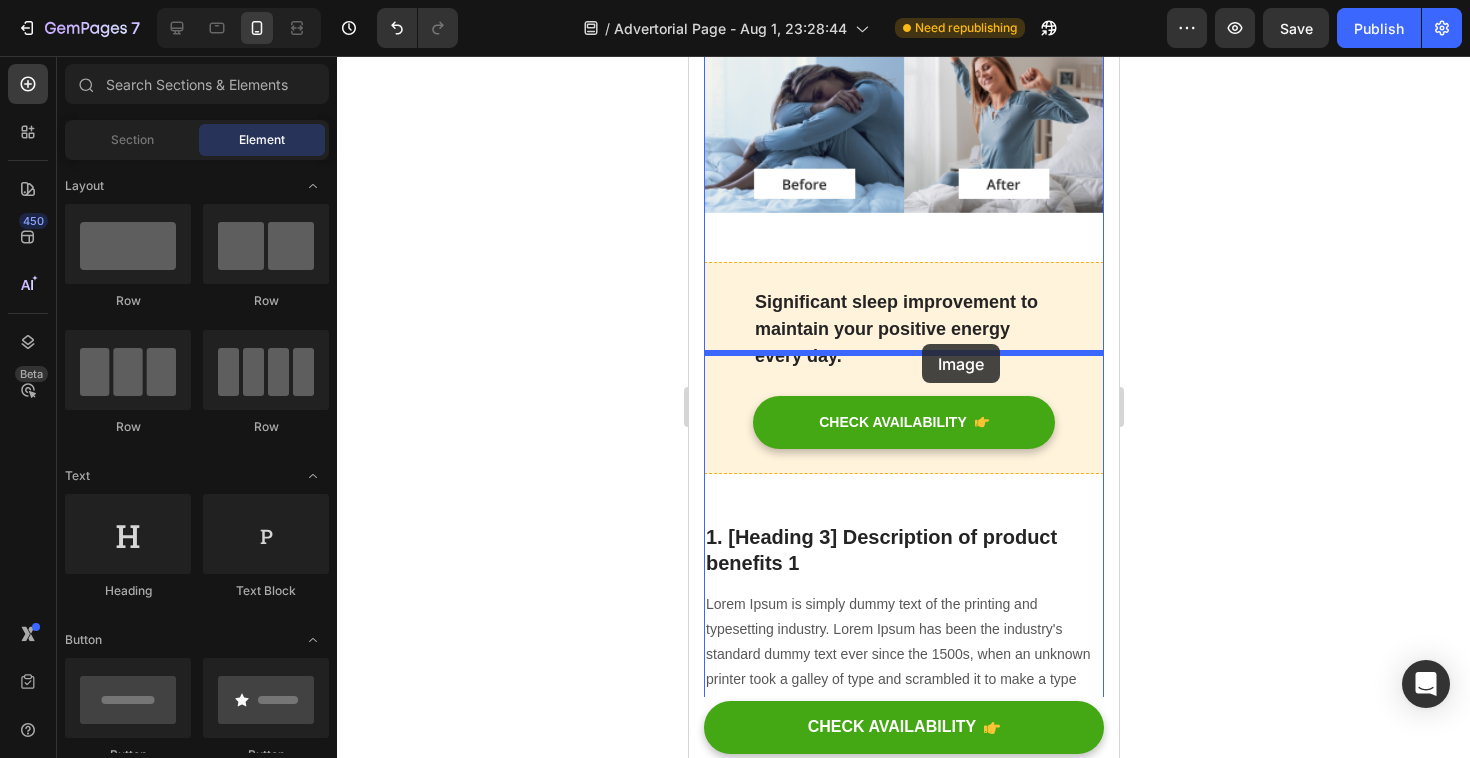 drag, startPoint x: 828, startPoint y: 638, endPoint x: 921, endPoint y: 344, distance: 308.35855 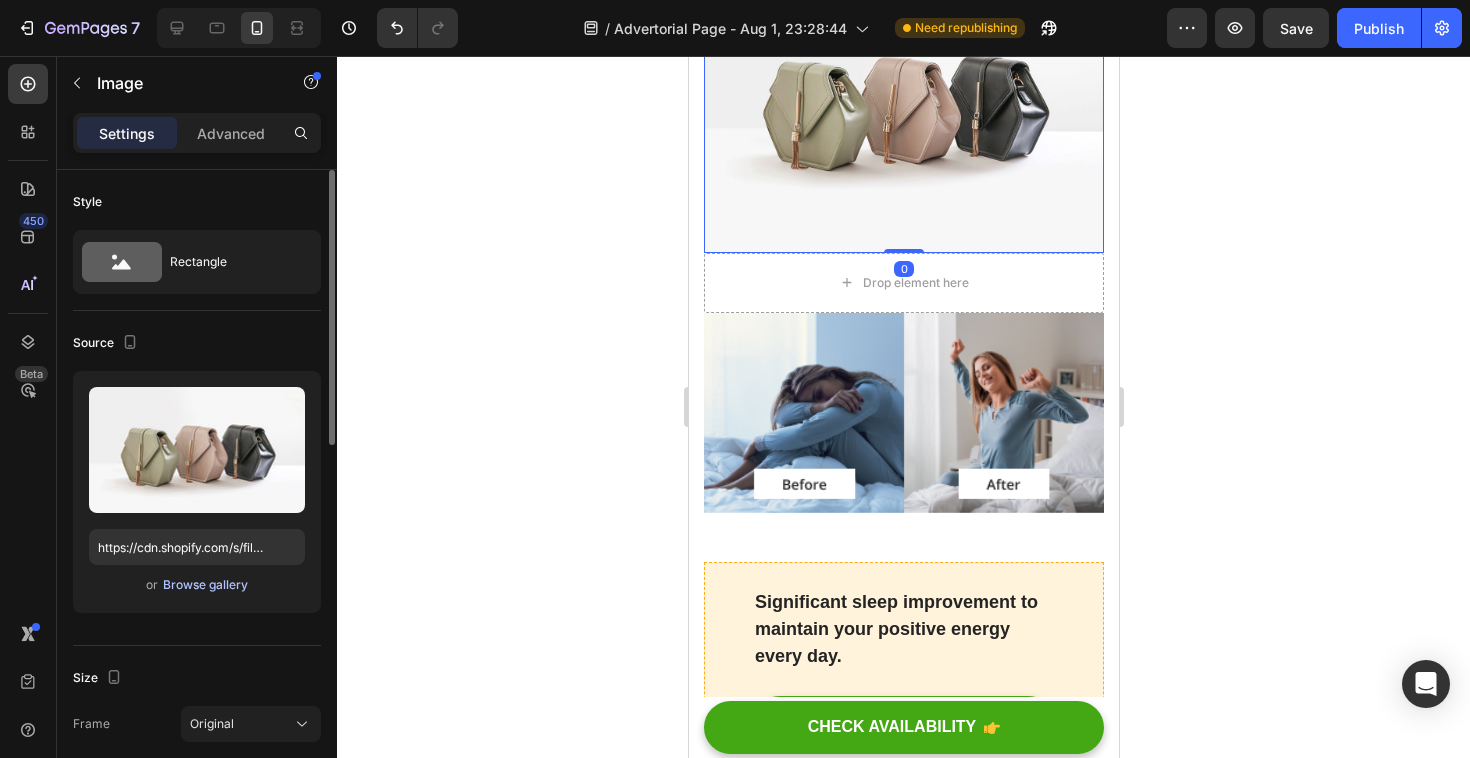 click on "Browse gallery" at bounding box center (205, 585) 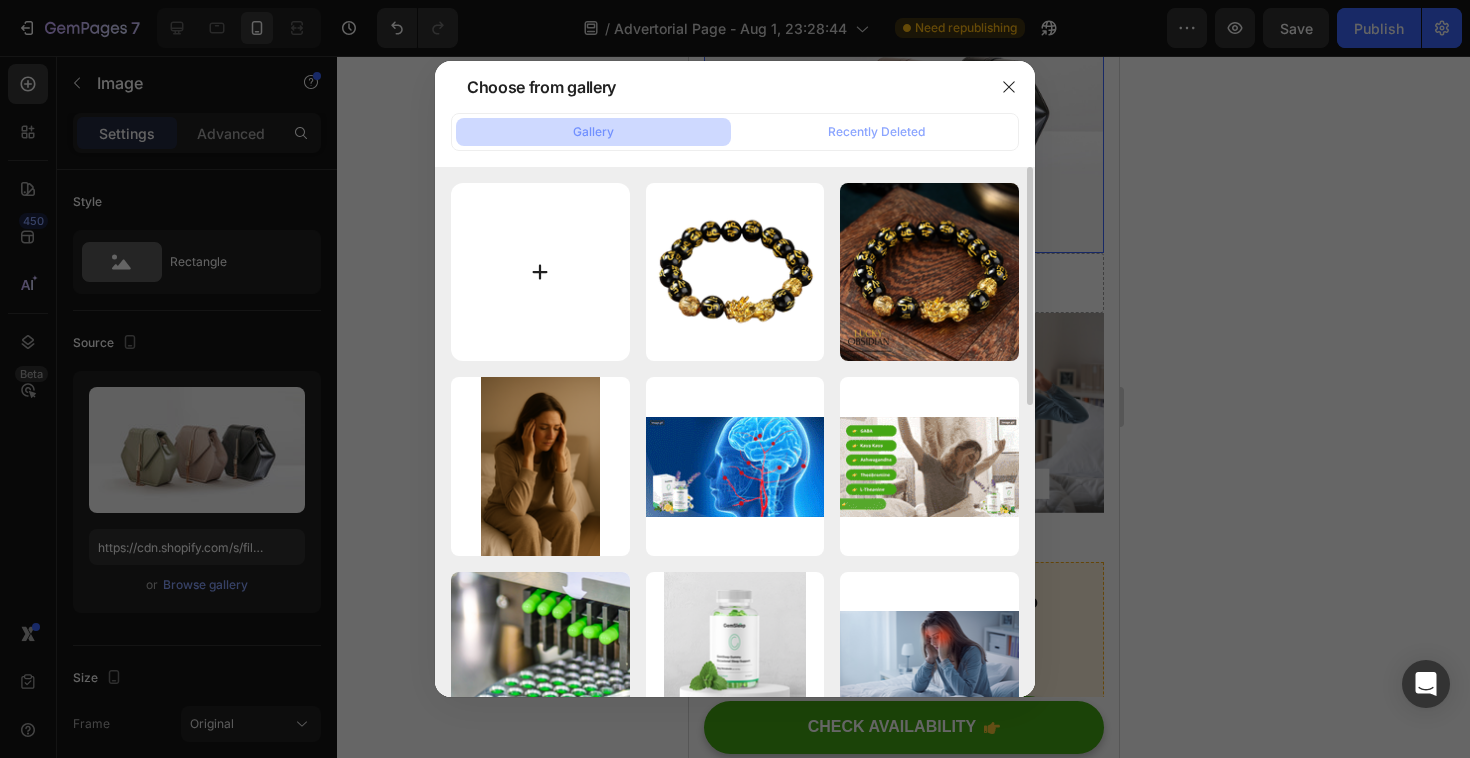 click at bounding box center (540, 272) 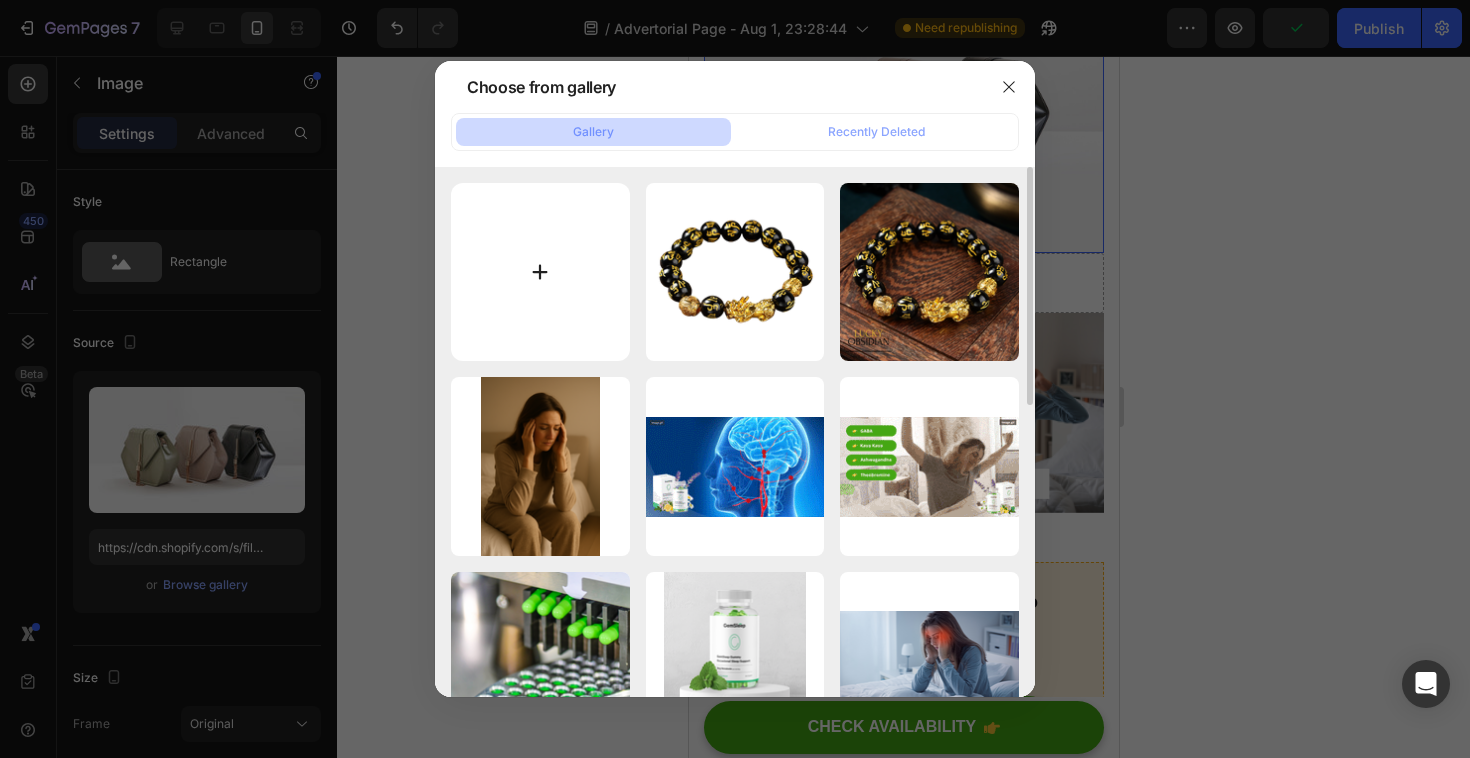 type on "C:\fakepath\08ff8129-eb64-4114-934f-6ed917db049b.png" 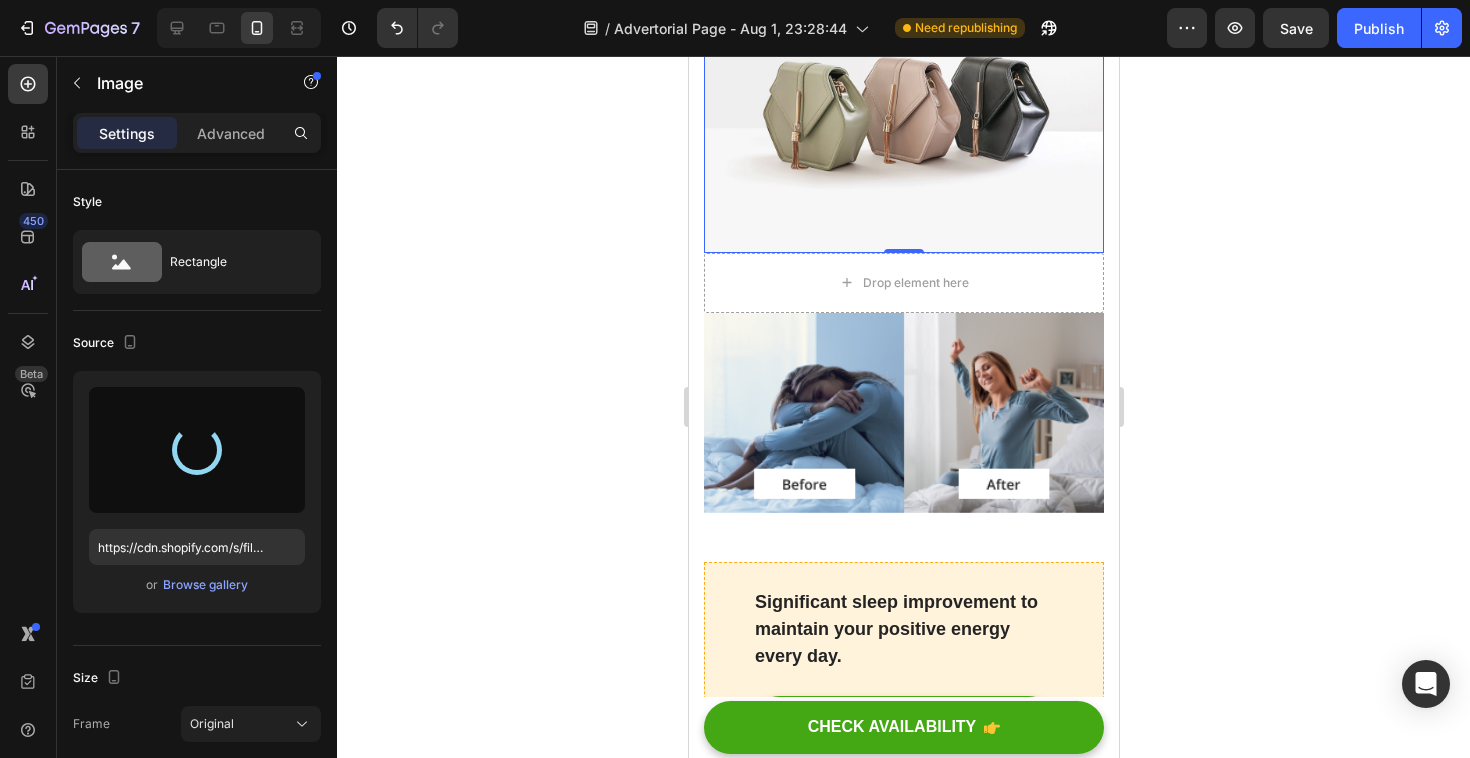 type on "https://cdn.shopify.com/s/files/1/0316/1558/2267/files/gempages_578011116949471760-6c4dcab3-842e-4b04-a5a2-b72b3de36c91.png" 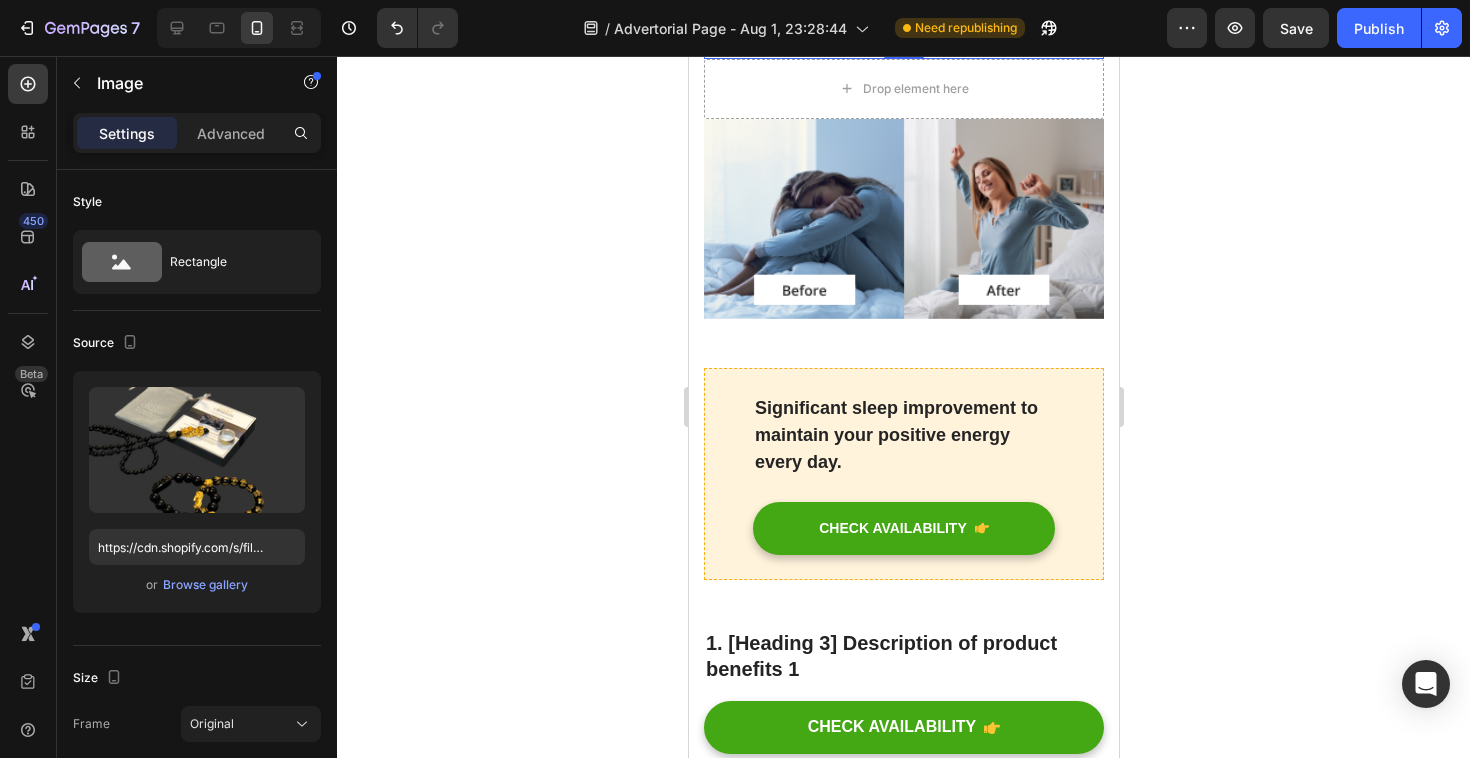 scroll, scrollTop: 1391, scrollLeft: 0, axis: vertical 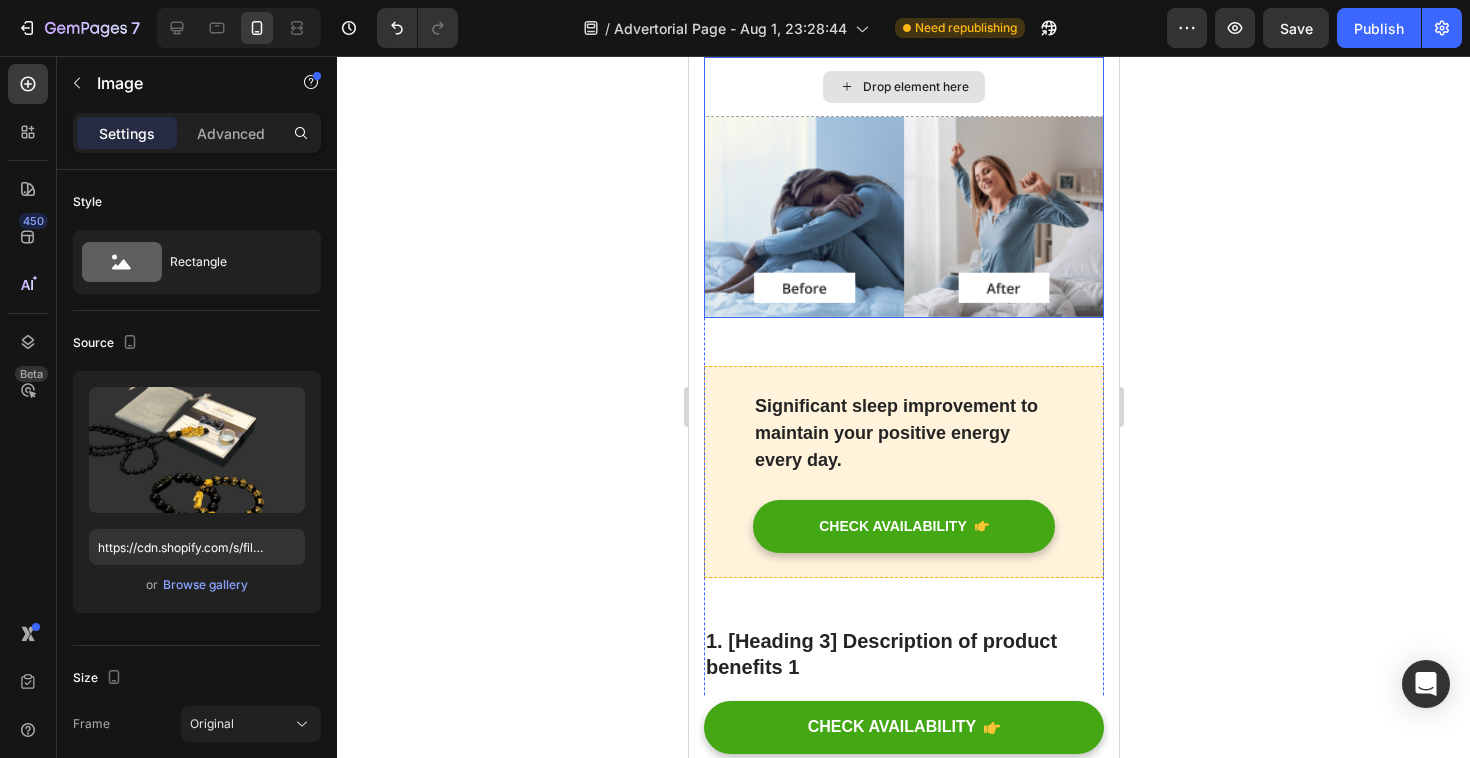 click on "Drop element here" at bounding box center (903, 87) 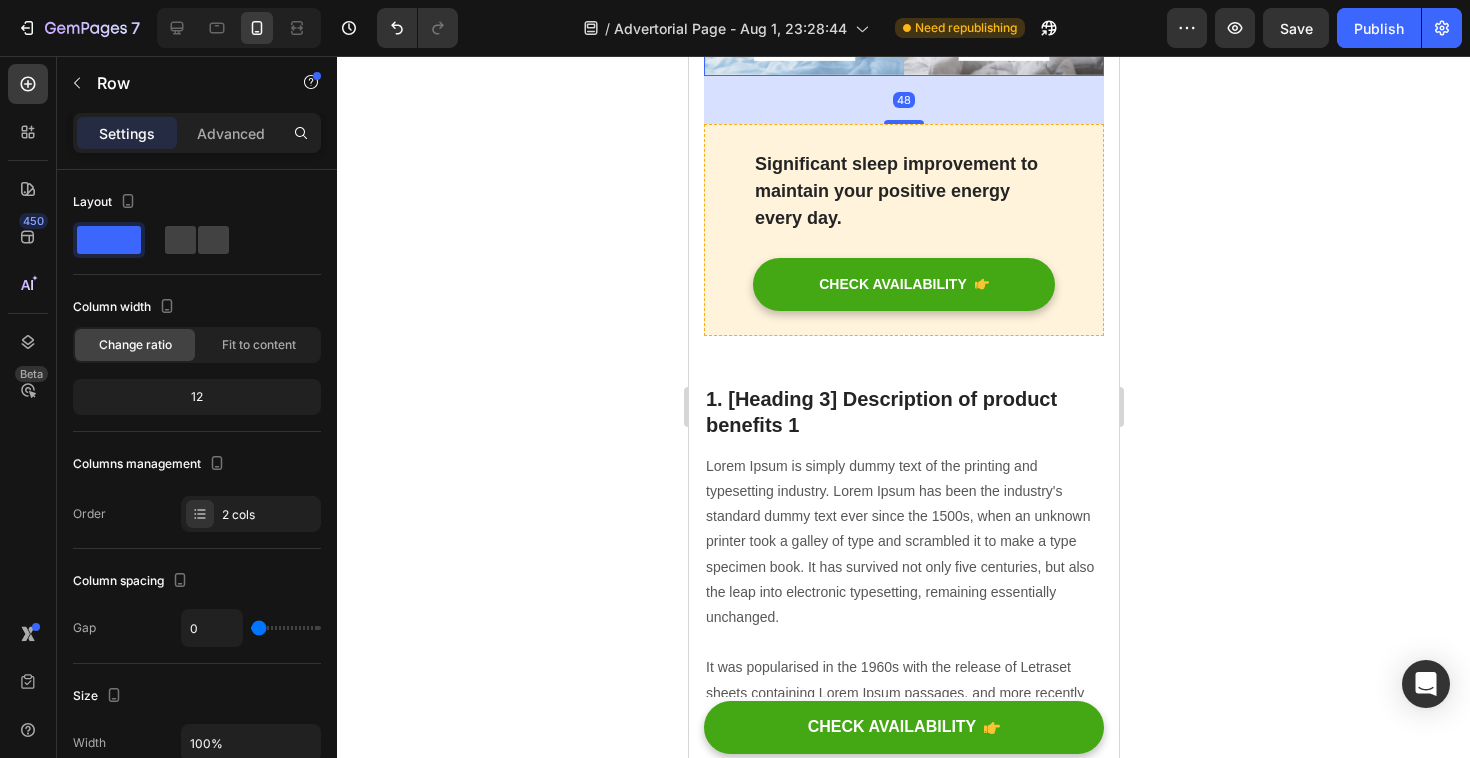 scroll, scrollTop: 1640, scrollLeft: 0, axis: vertical 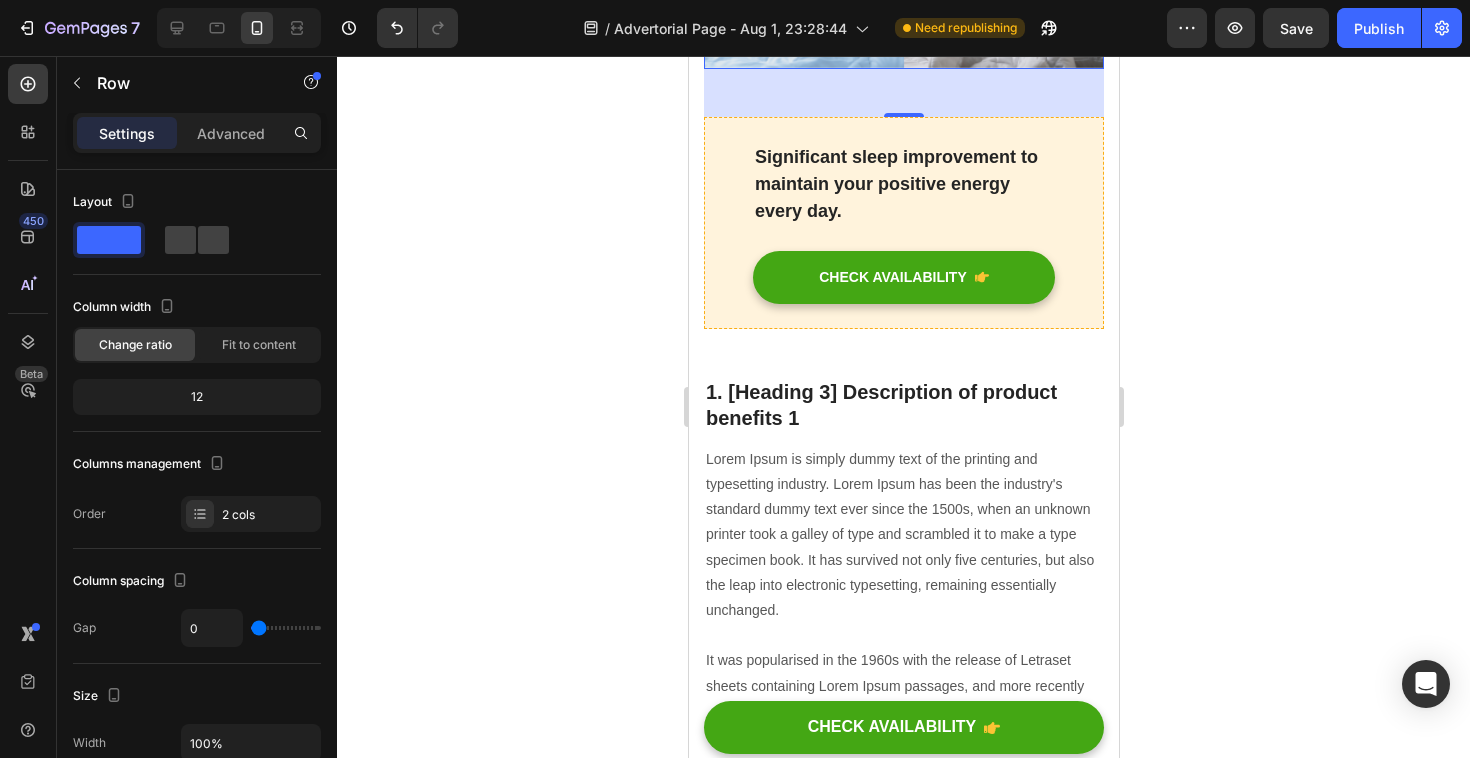 click 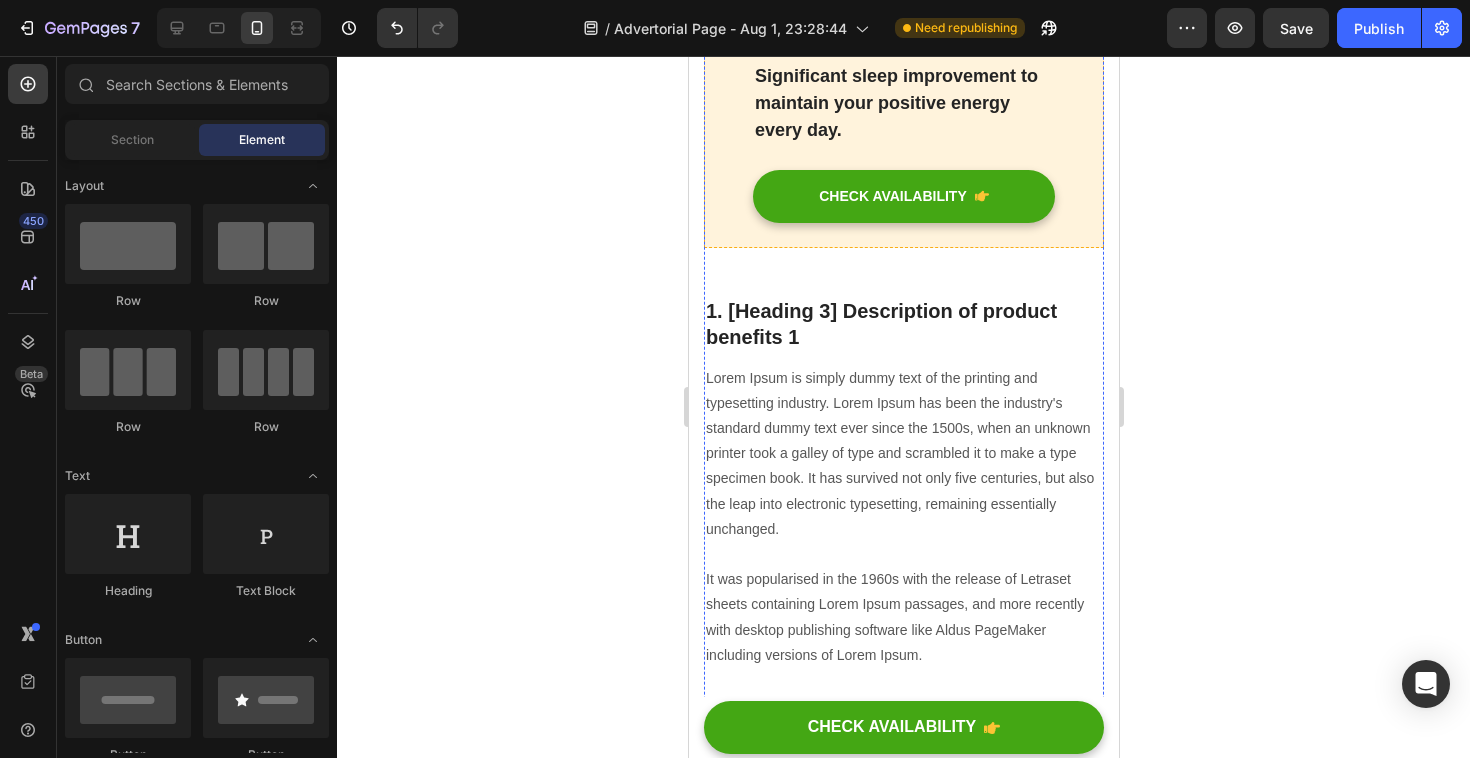 scroll, scrollTop: 1448, scrollLeft: 0, axis: vertical 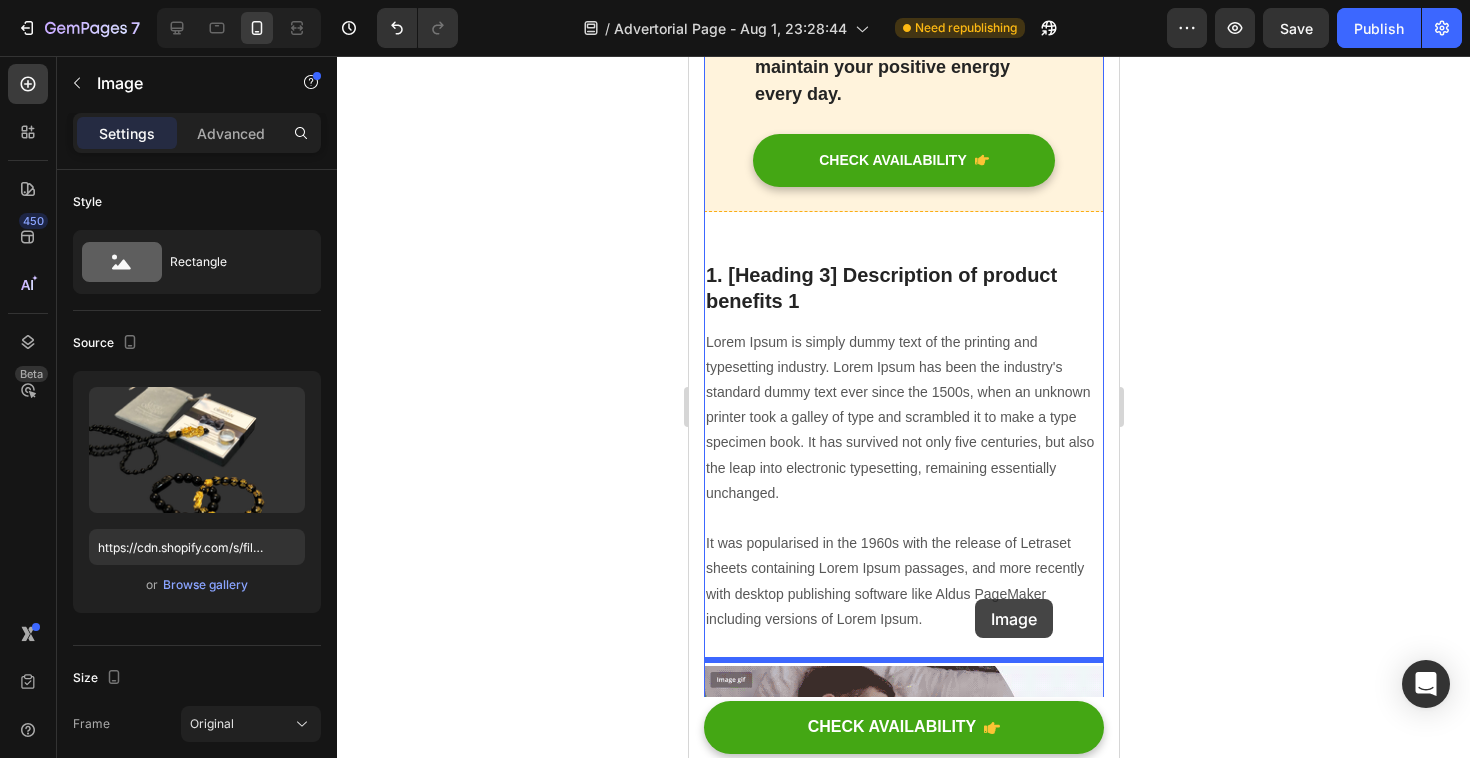 drag, startPoint x: 972, startPoint y: 319, endPoint x: 974, endPoint y: 599, distance: 280.00714 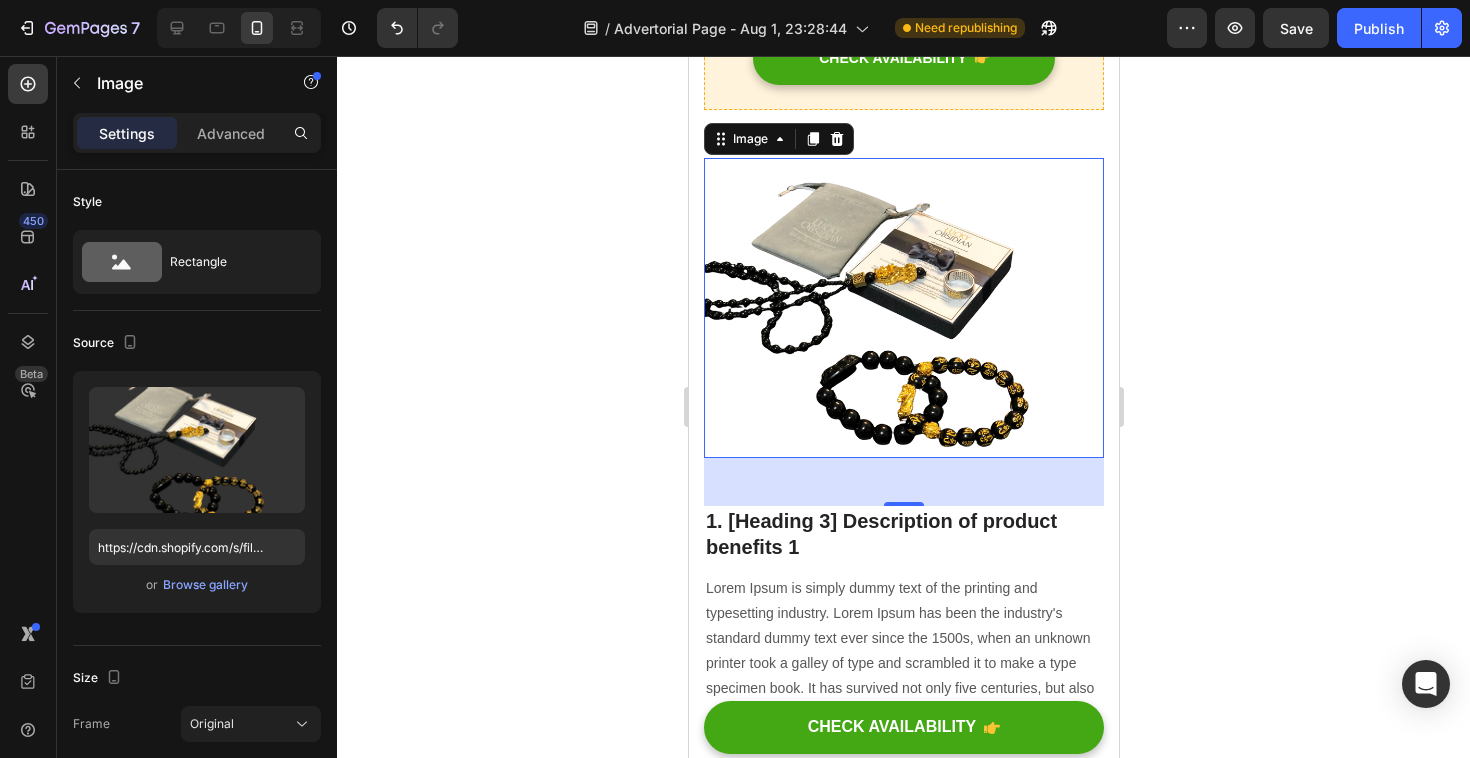 scroll, scrollTop: 1249, scrollLeft: 0, axis: vertical 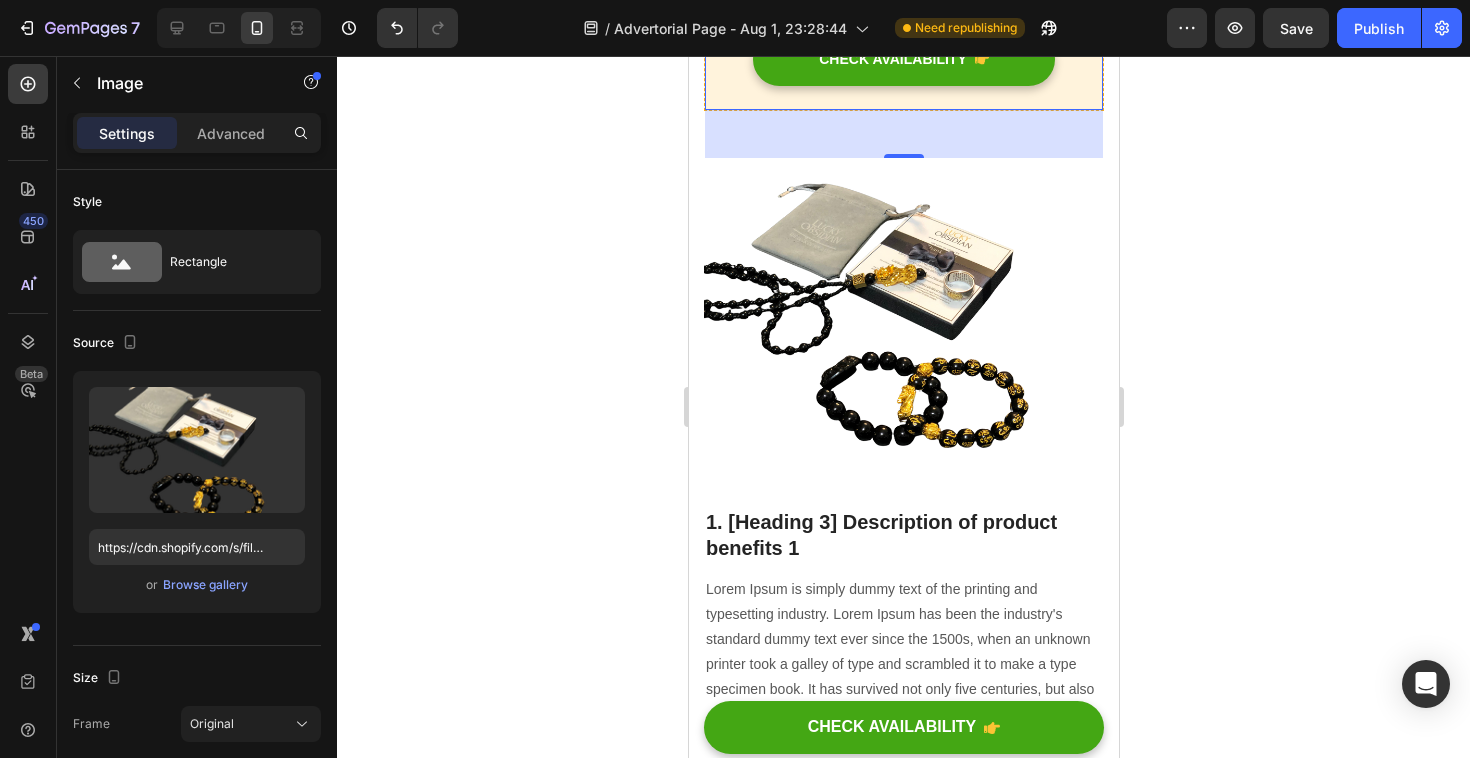 click on "Significant sleep improvement to maintain your positive energy  every day. Text block  	   CHECK AVAILABILITY Button Row   0" at bounding box center [903, 5] 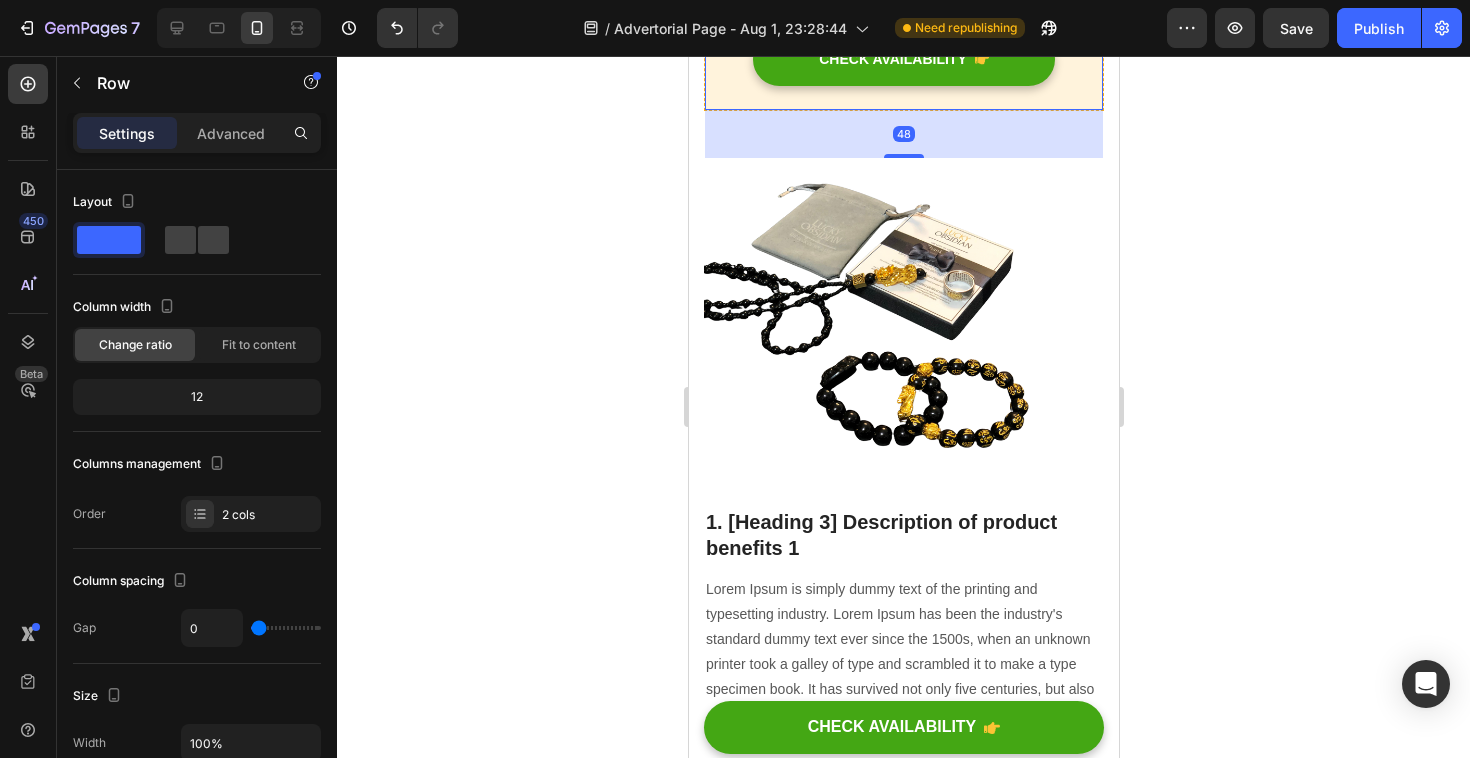 click 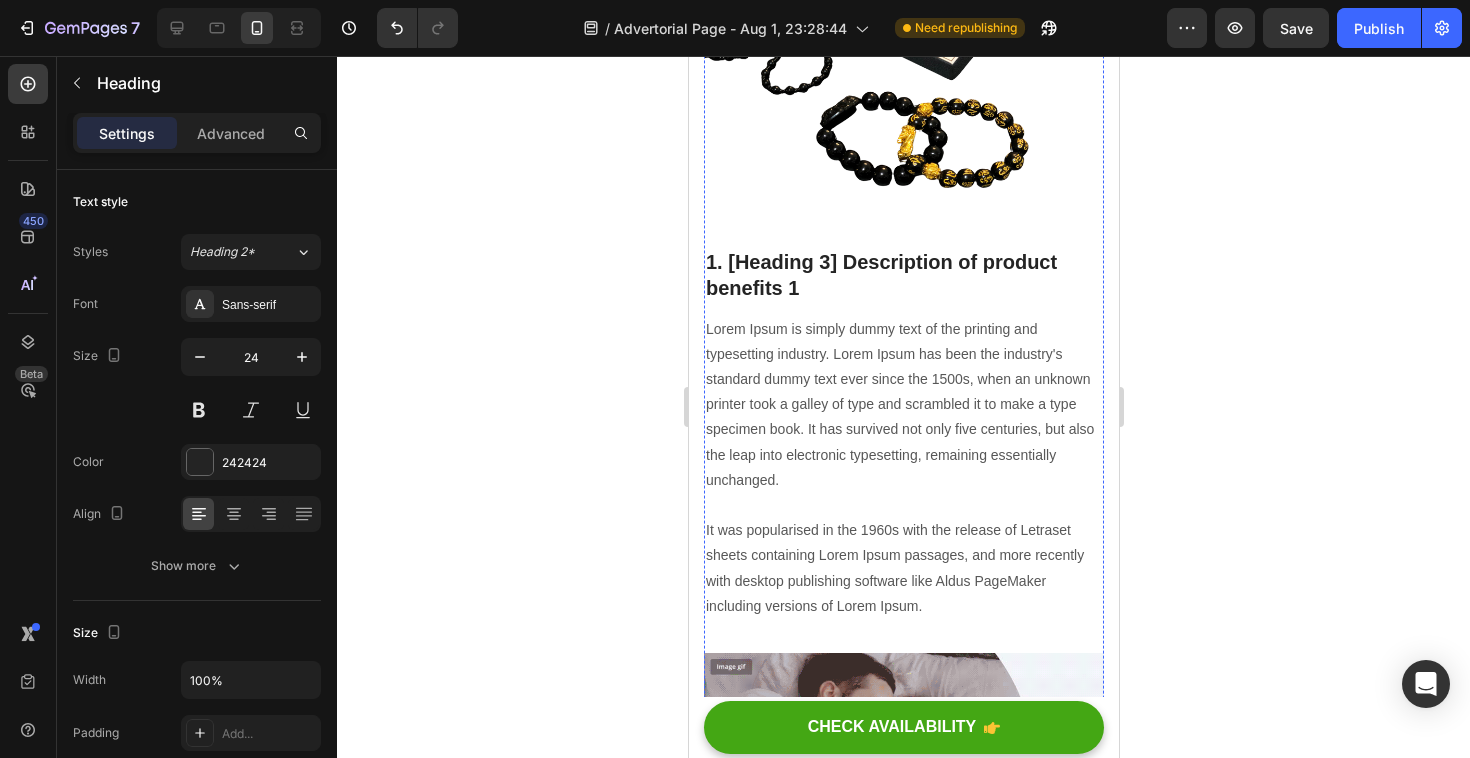 click on "Why this bracelet is different." at bounding box center [903, -219] 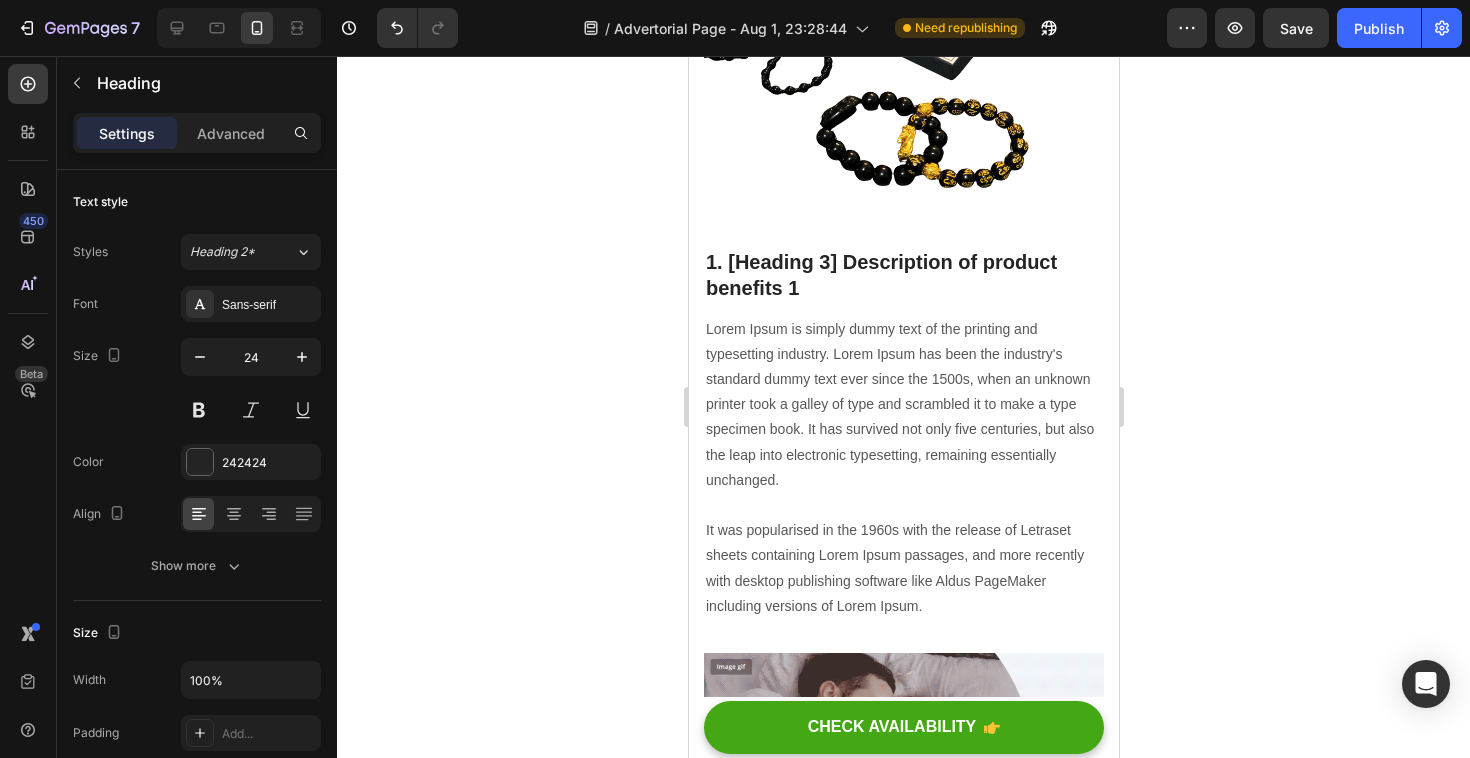 click at bounding box center (824, -255) 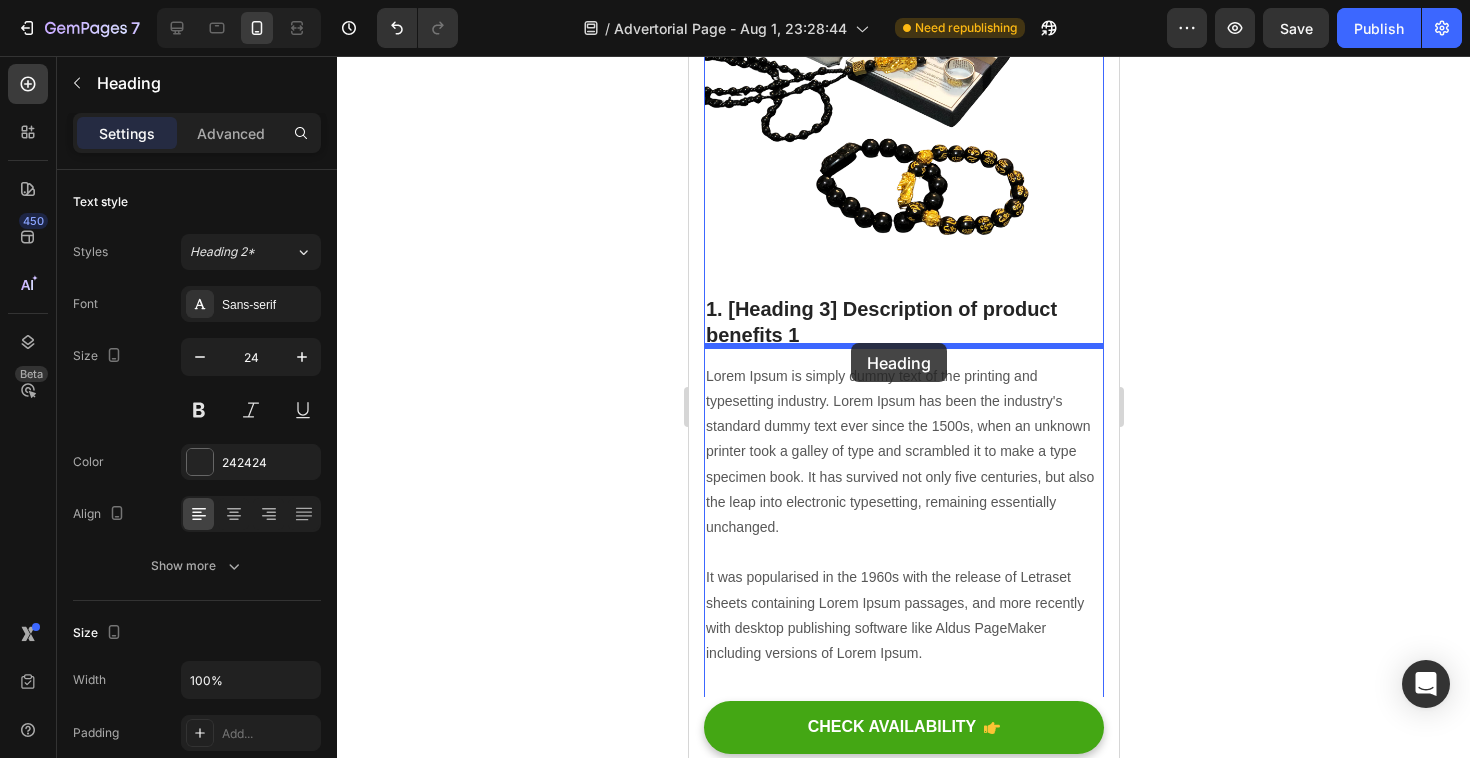 drag, startPoint x: 849, startPoint y: 229, endPoint x: 850, endPoint y: 343, distance: 114.00439 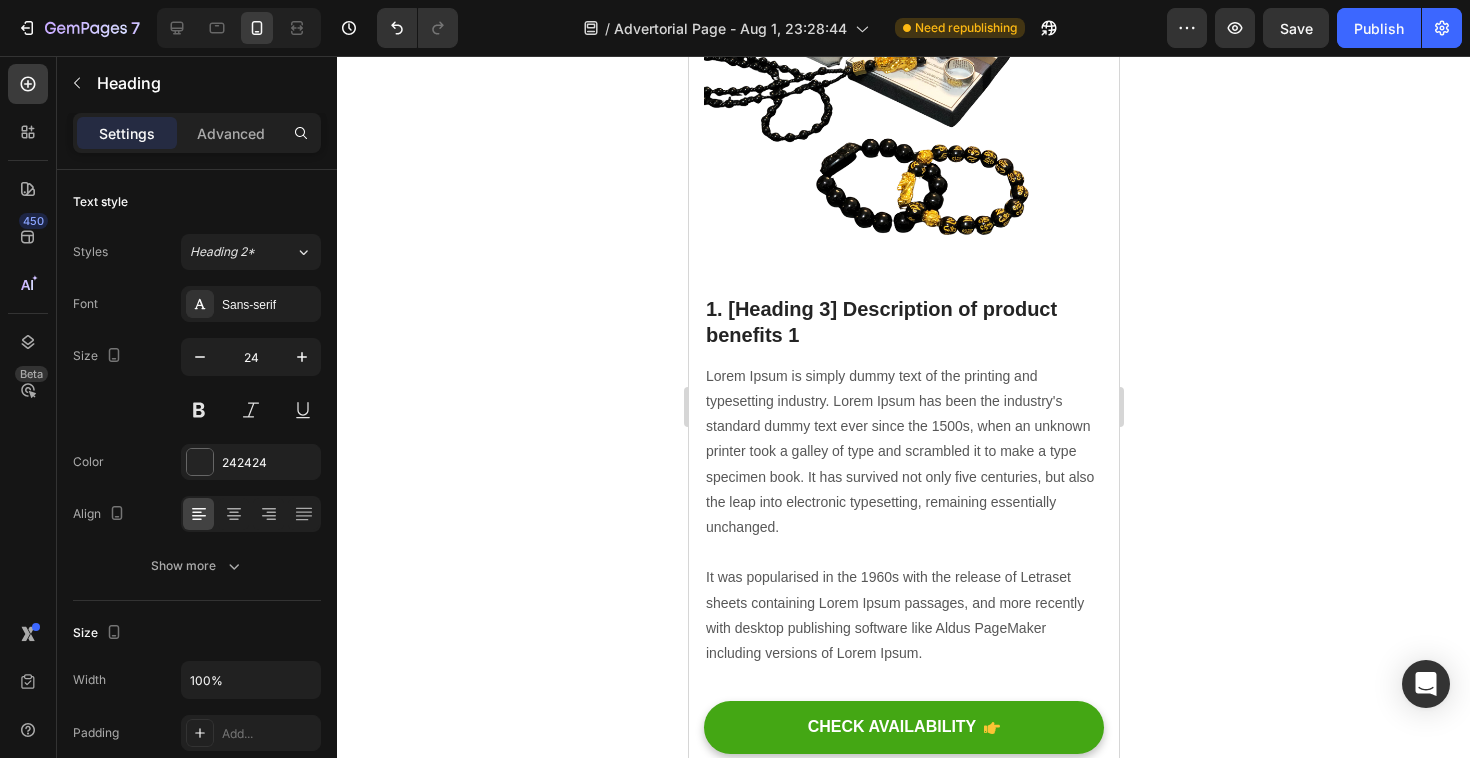click on "Why this bracelet is different." at bounding box center [903, -84] 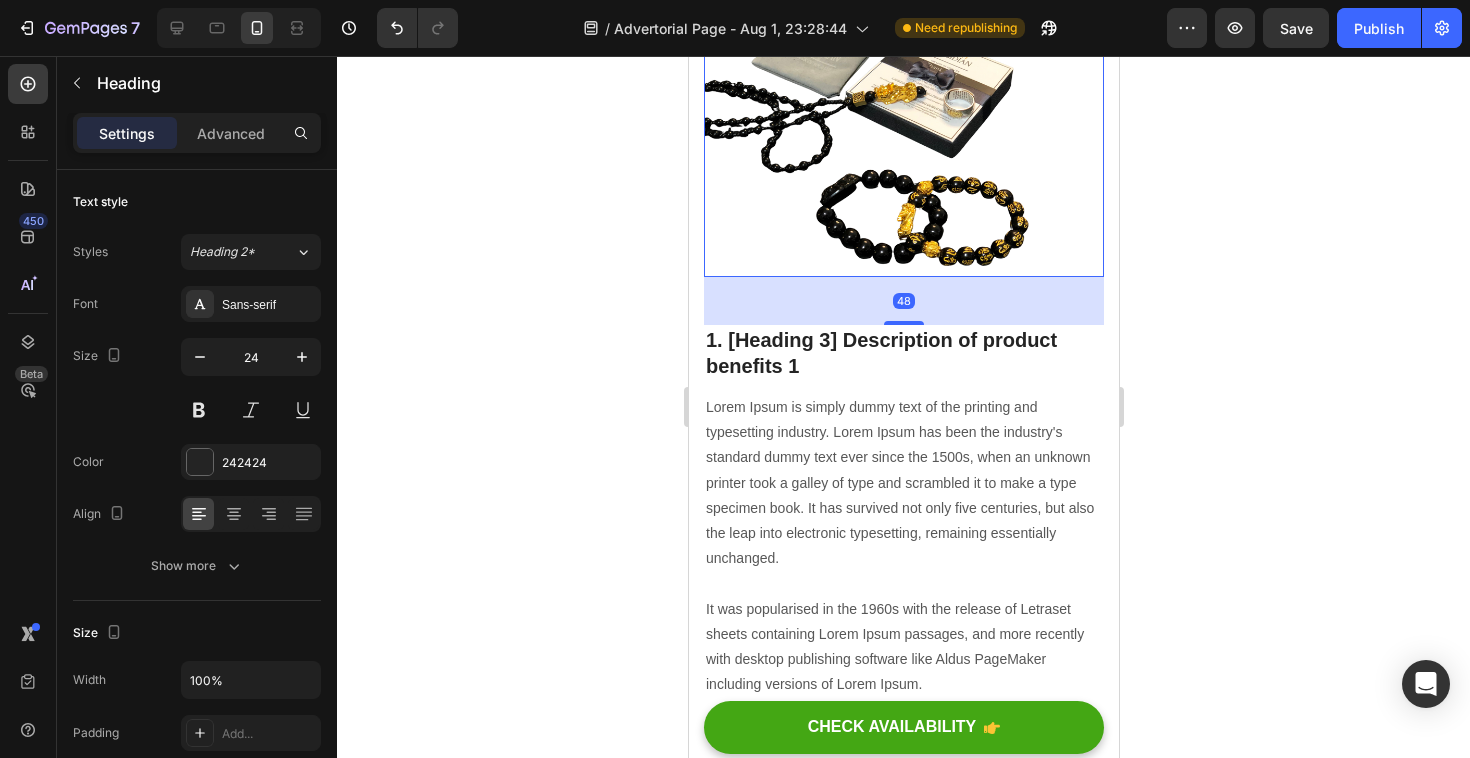 click at bounding box center (903, 127) 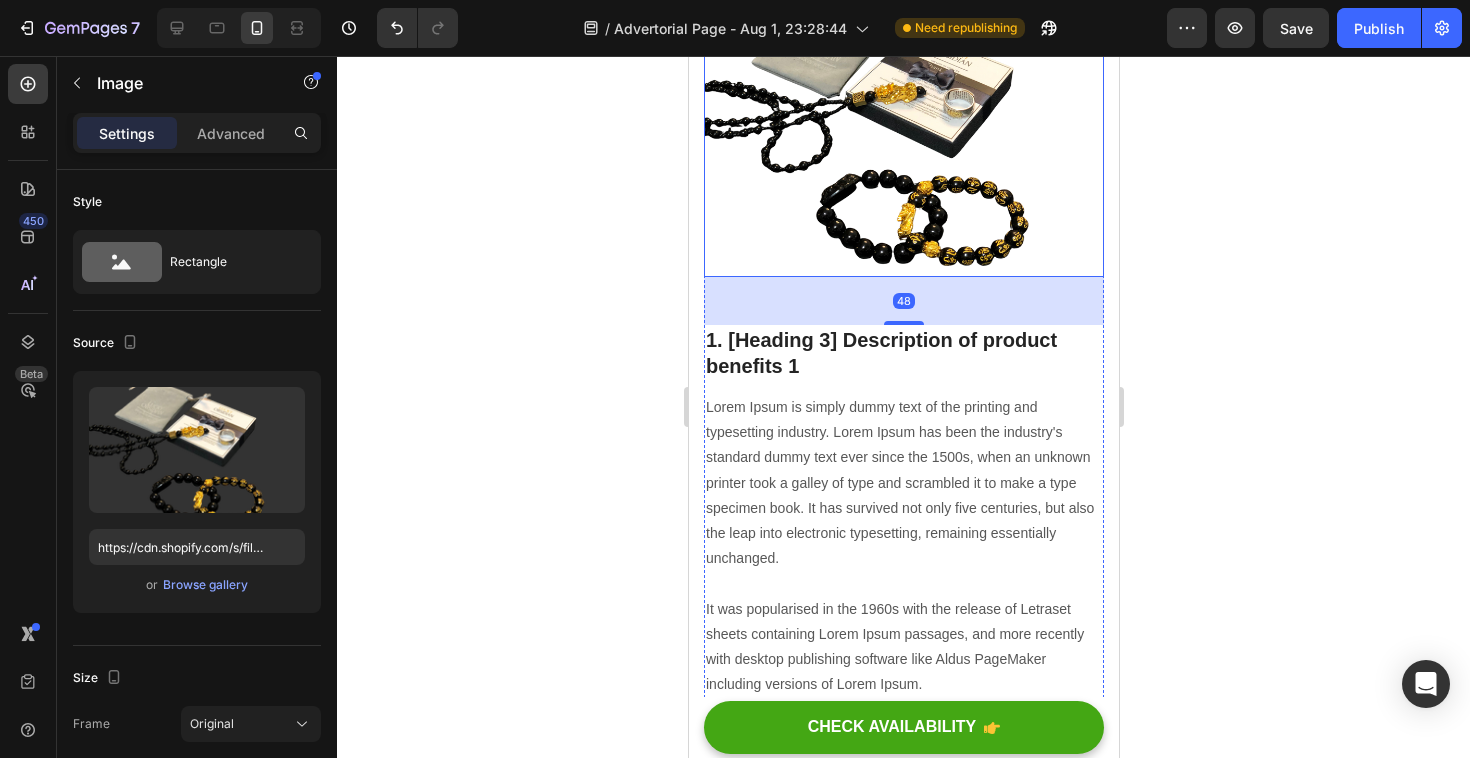 click on "More than a bracelet. It’s a complete ritual." at bounding box center [903, -68] 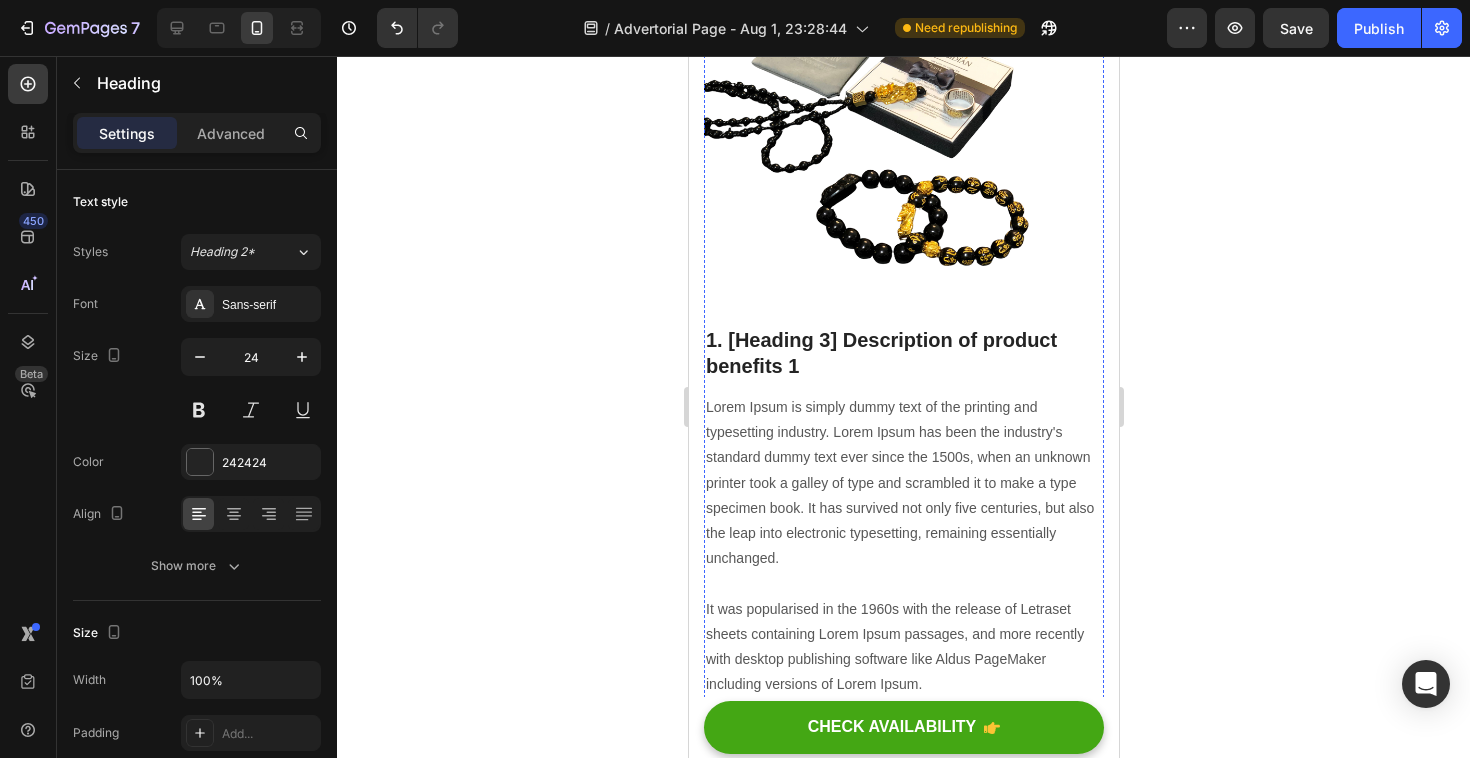 click on "🔁  Daily Ritual:  Aligns intention and focus every morning" at bounding box center [903, -117] 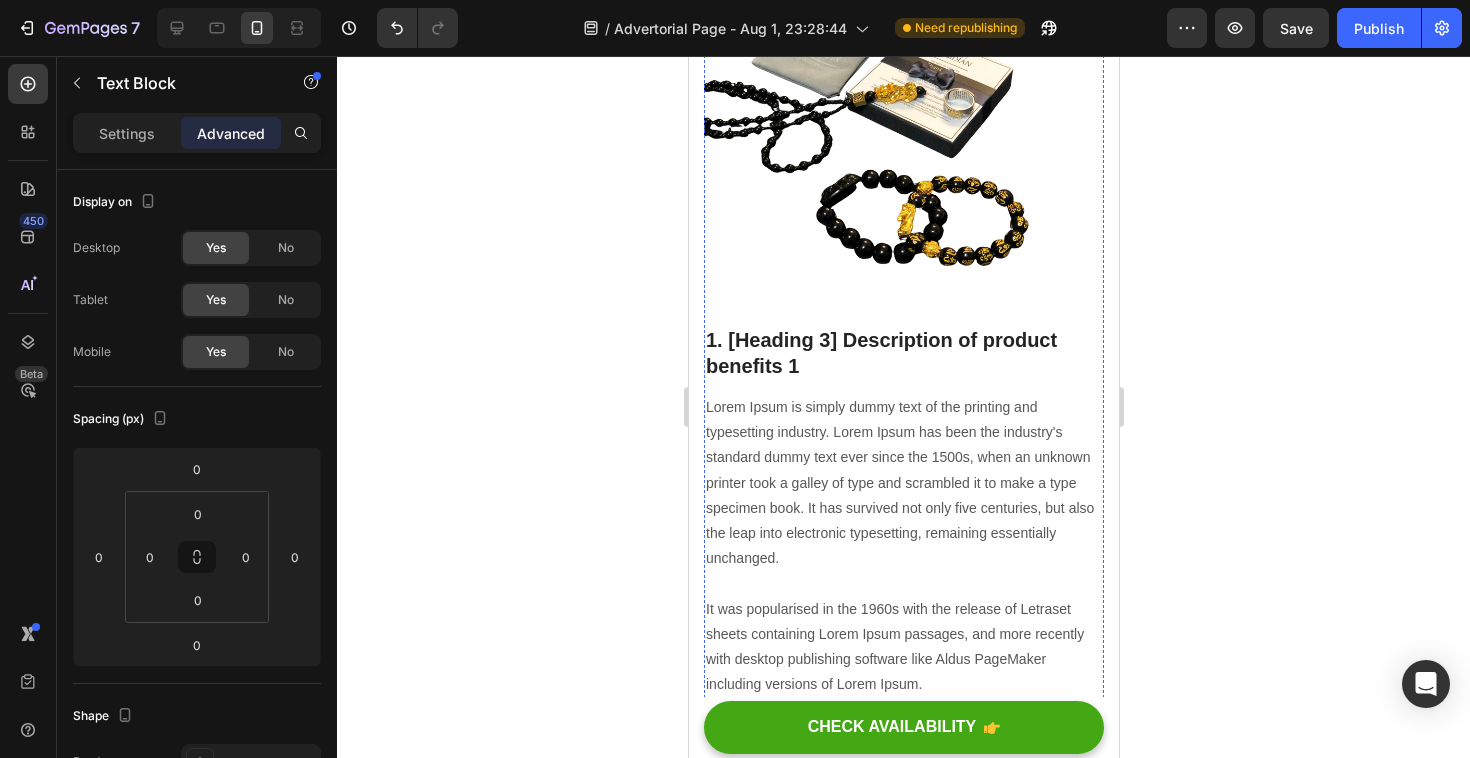 click on "More than a bracelet. It’s a complete ritual." at bounding box center (903, -68) 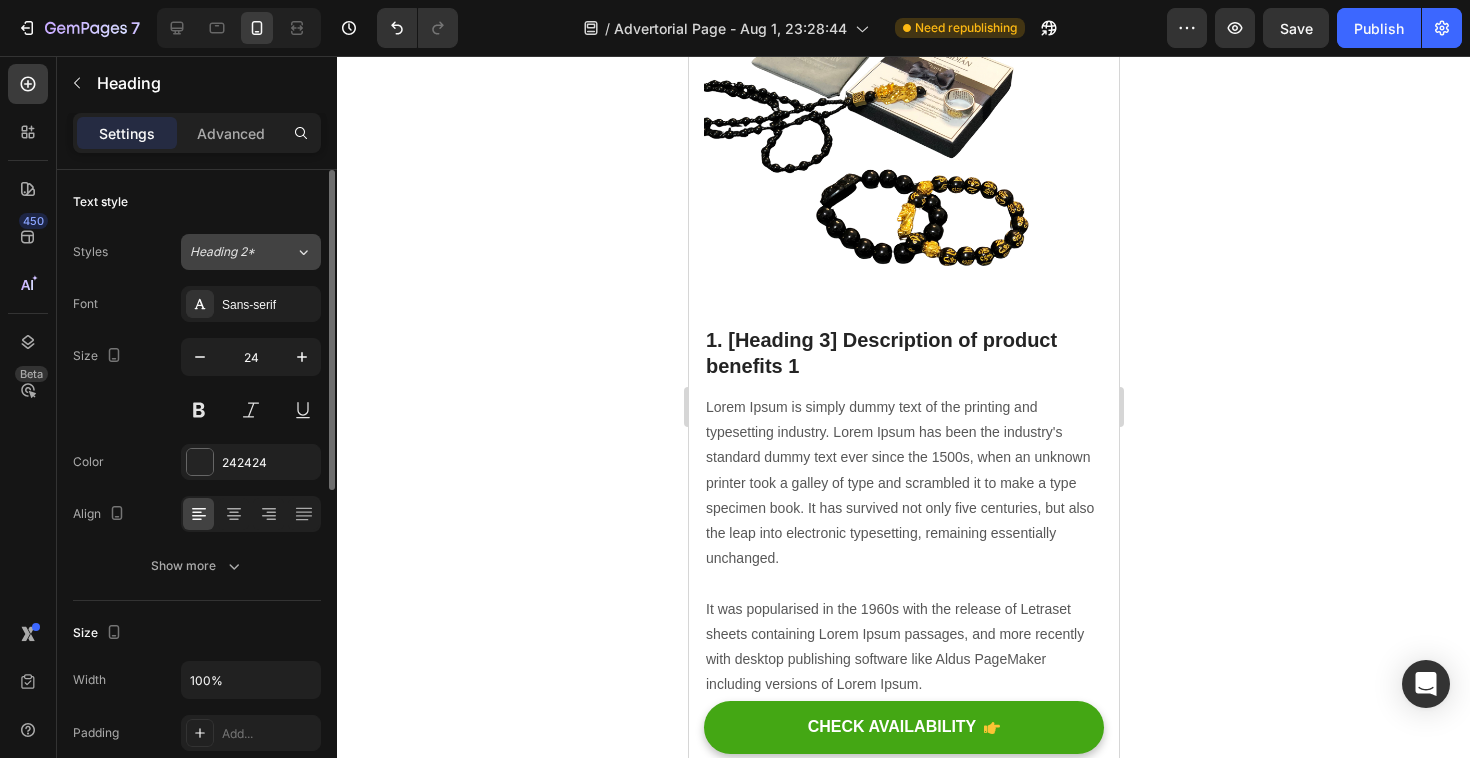 click on "Heading 2*" at bounding box center [242, 252] 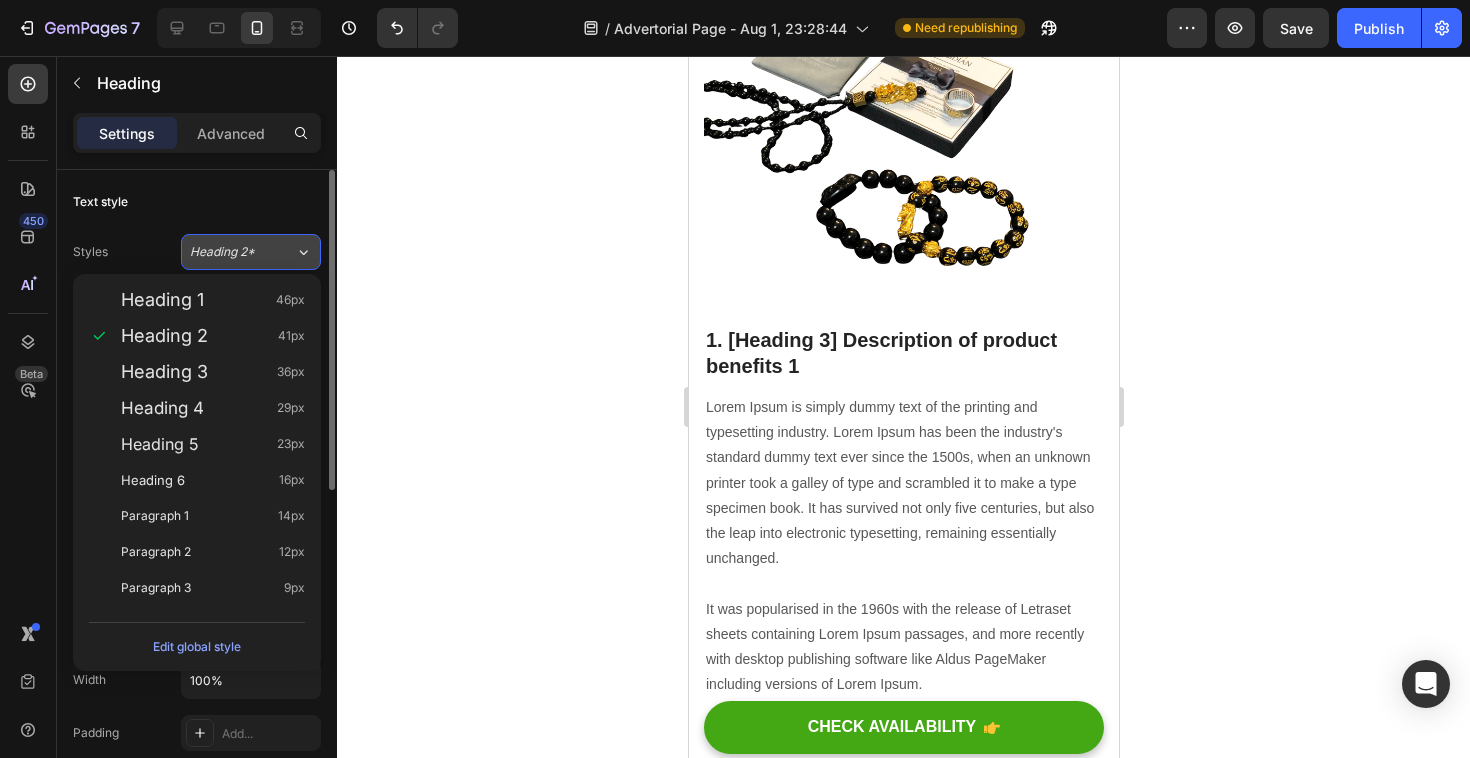 click on "Heading 2*" at bounding box center [242, 252] 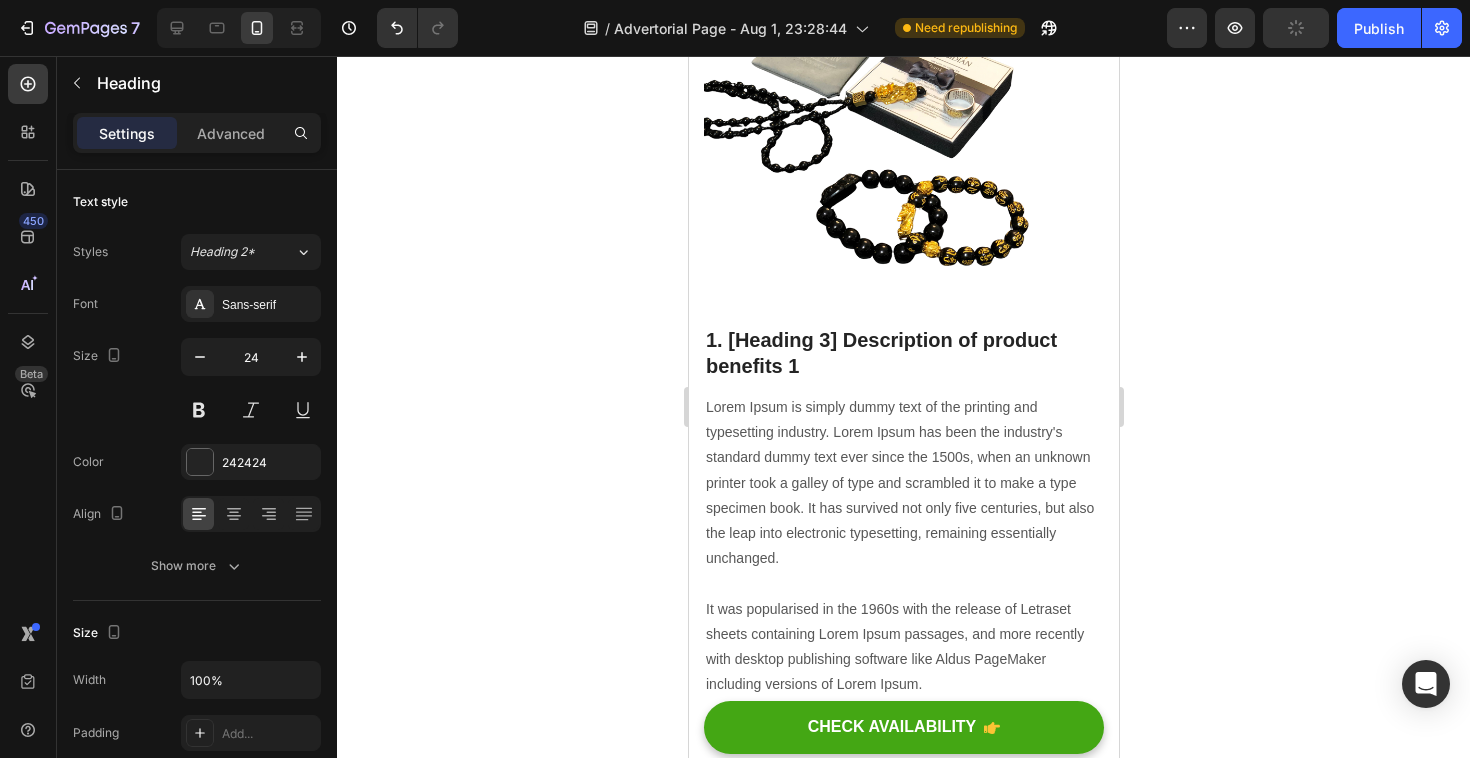click on "12" at bounding box center [903, -29] 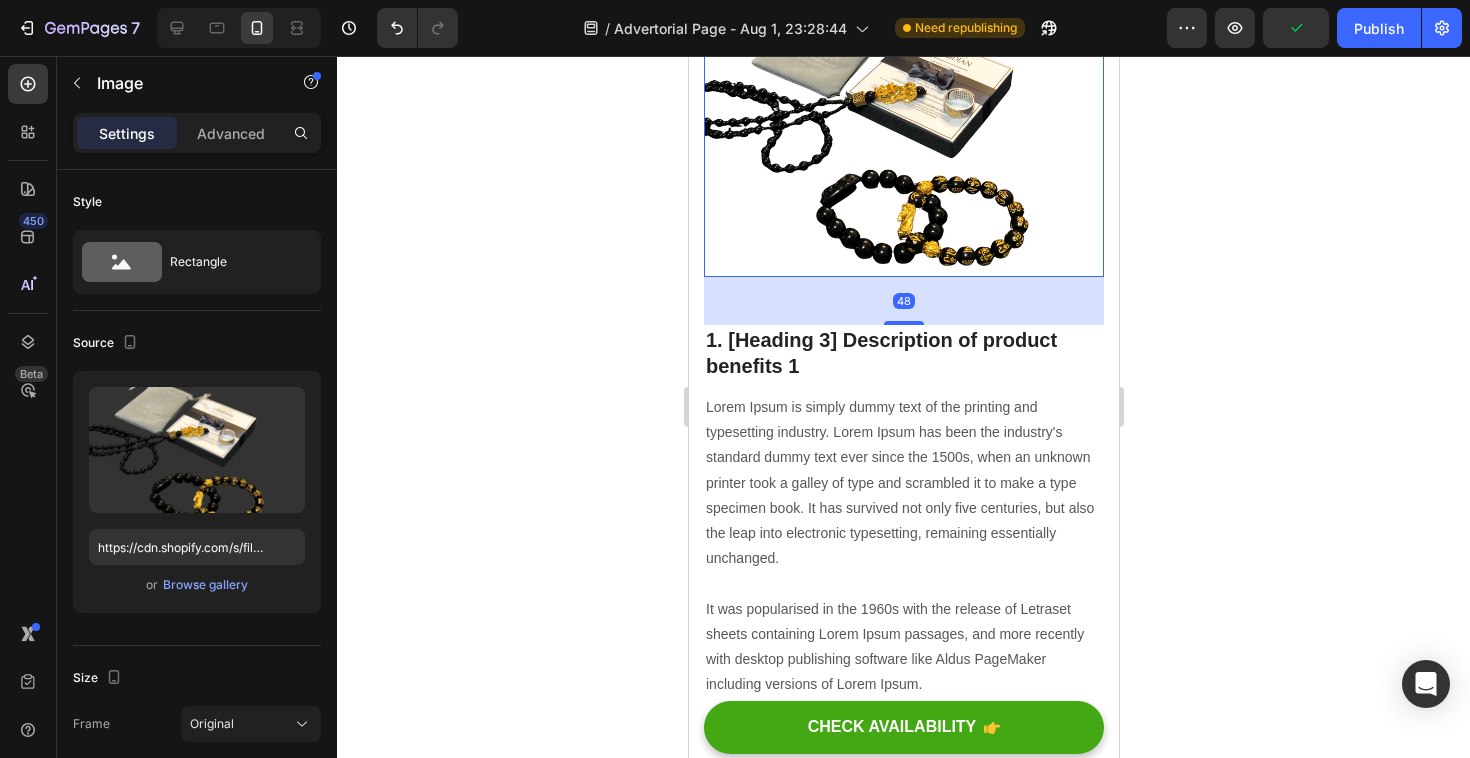 click at bounding box center (903, 127) 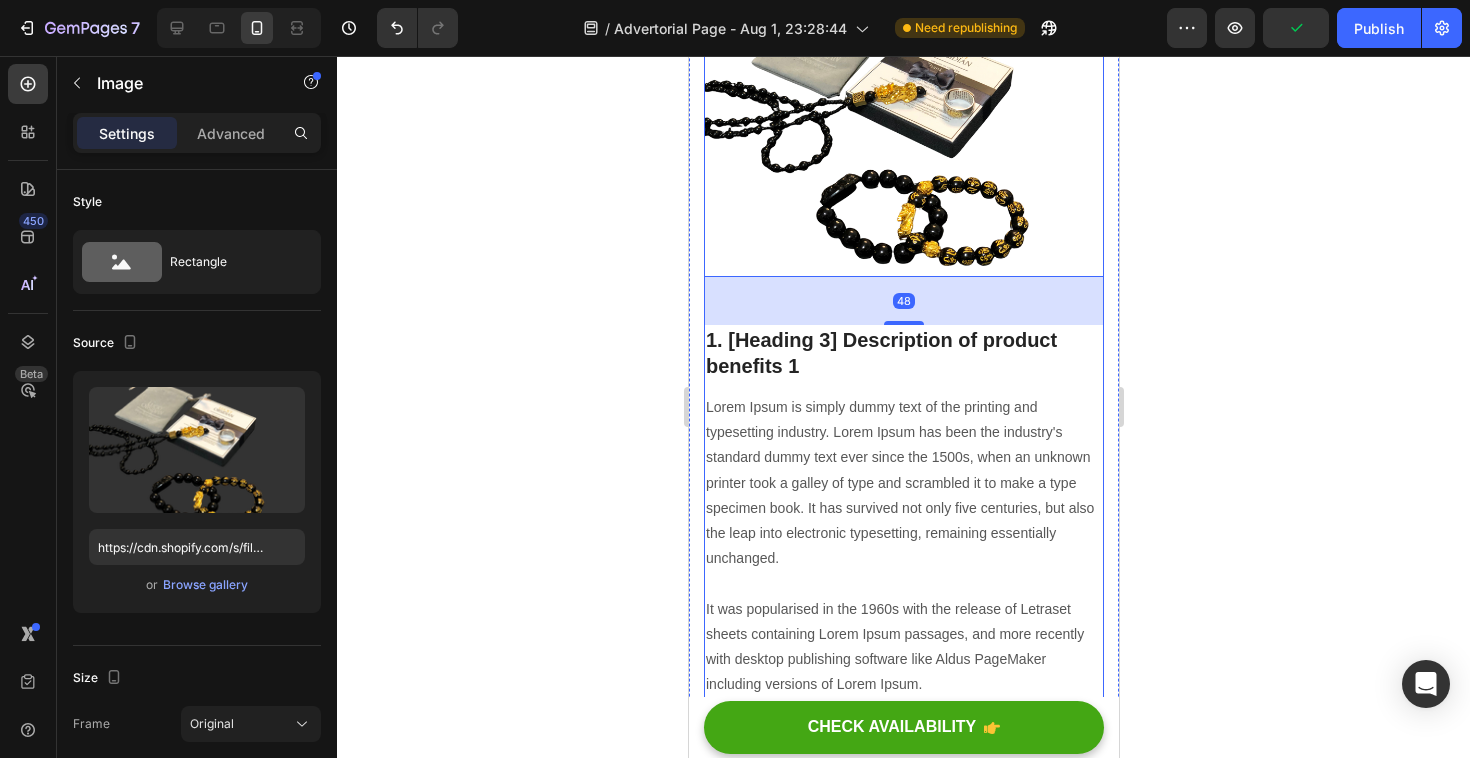 click on "More than a bracelet. It’s a complete ritual." at bounding box center (903, -68) 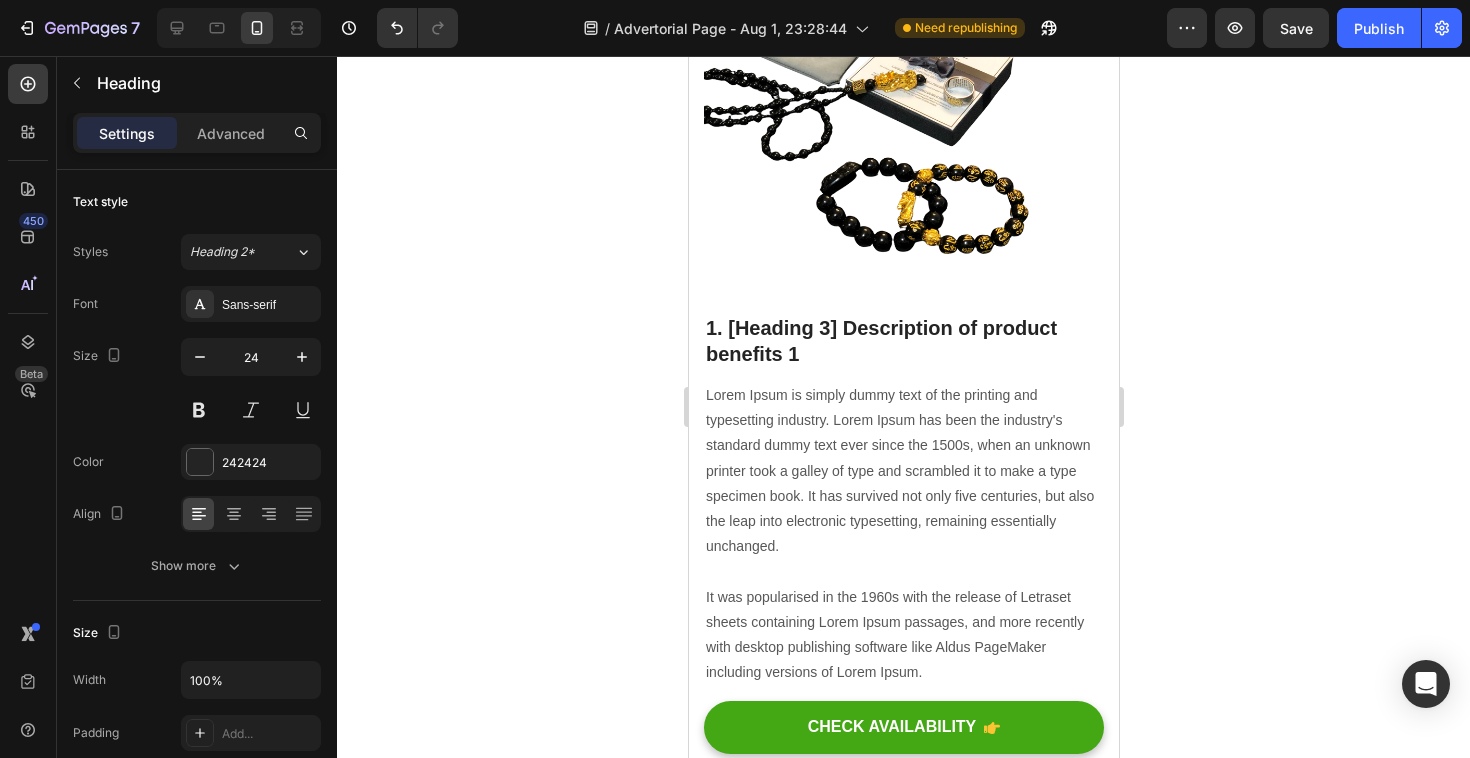 drag, startPoint x: 914, startPoint y: 374, endPoint x: 916, endPoint y: 328, distance: 46.043457 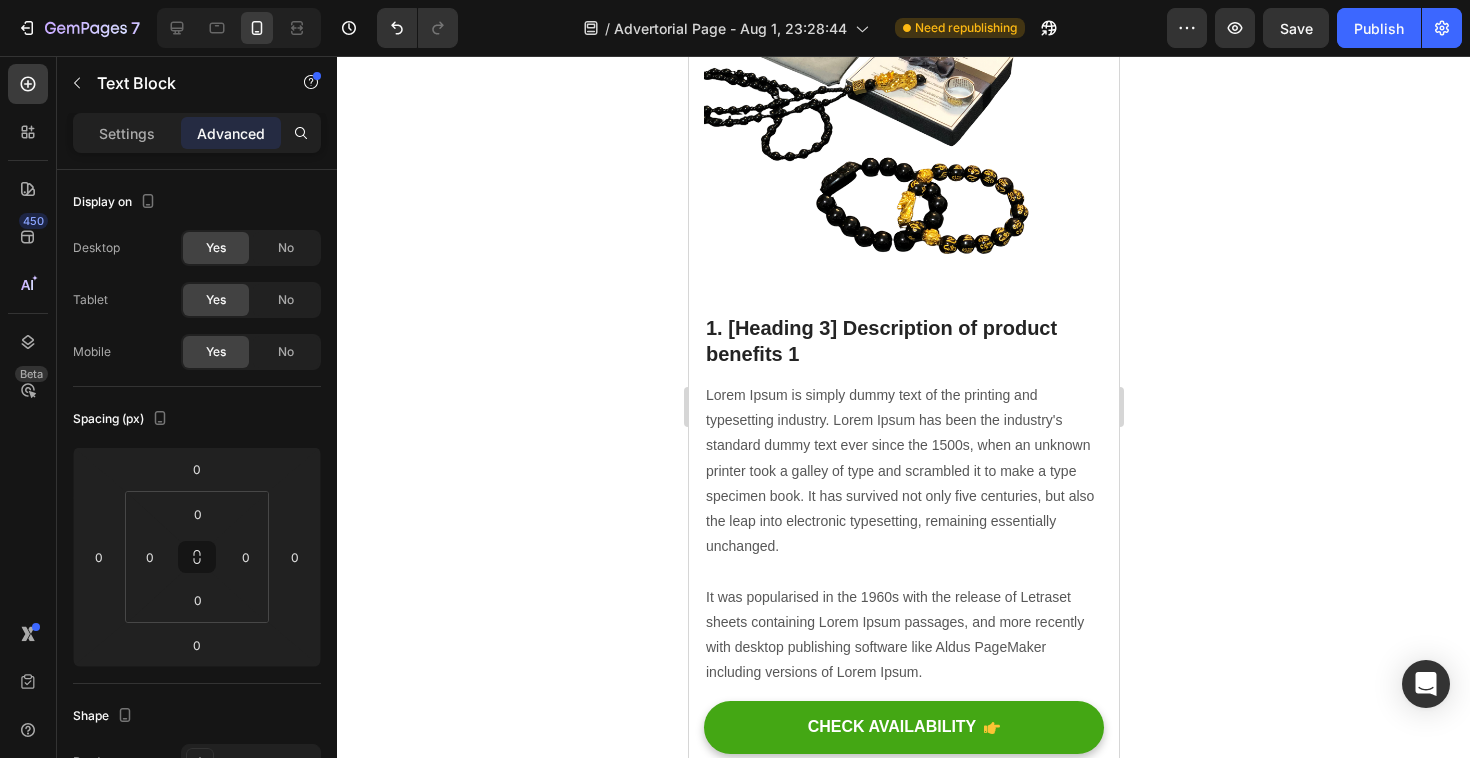 click on "🔁  Daily Ritual:  Aligns intention and focus every morning" at bounding box center (903, -117) 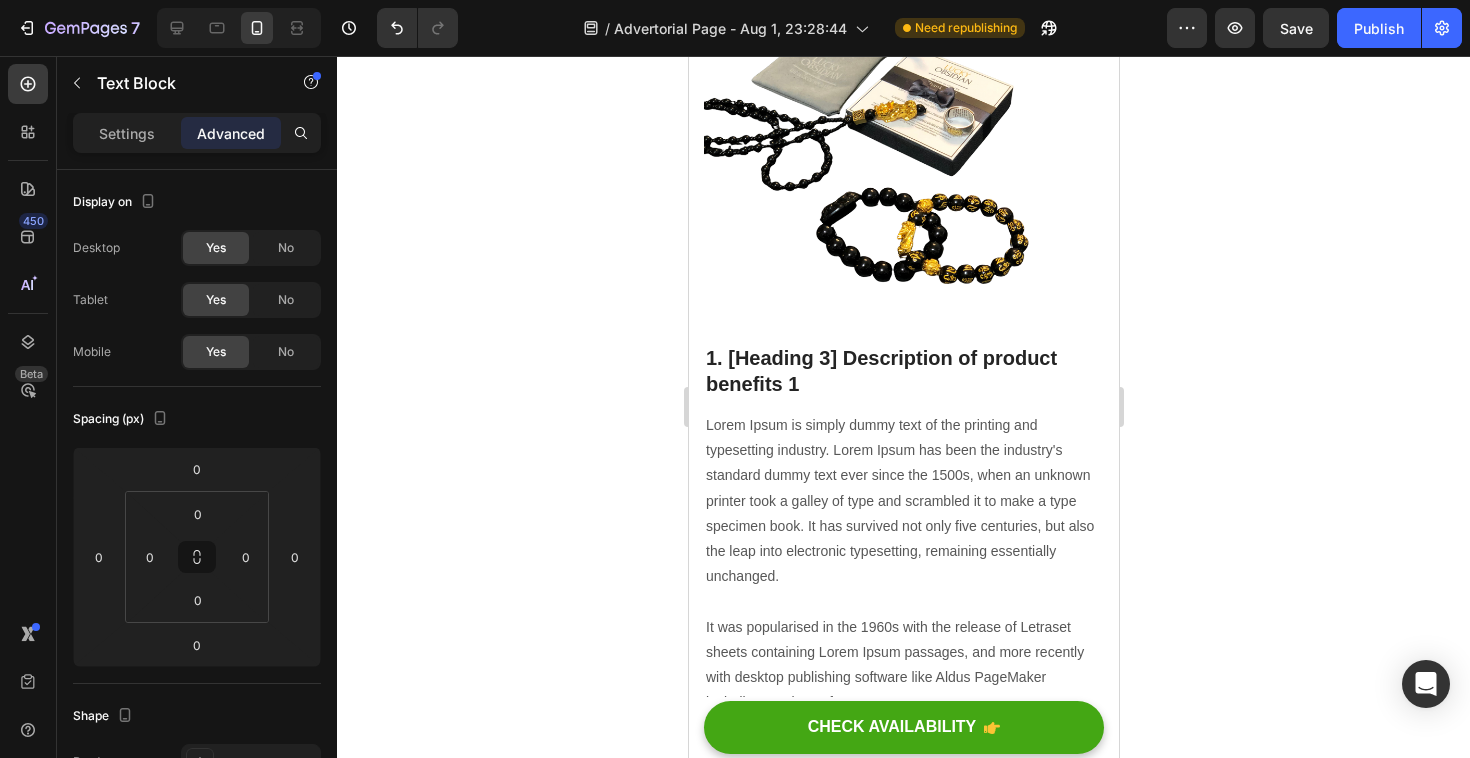 drag, startPoint x: 902, startPoint y: 296, endPoint x: 897, endPoint y: 326, distance: 30.413813 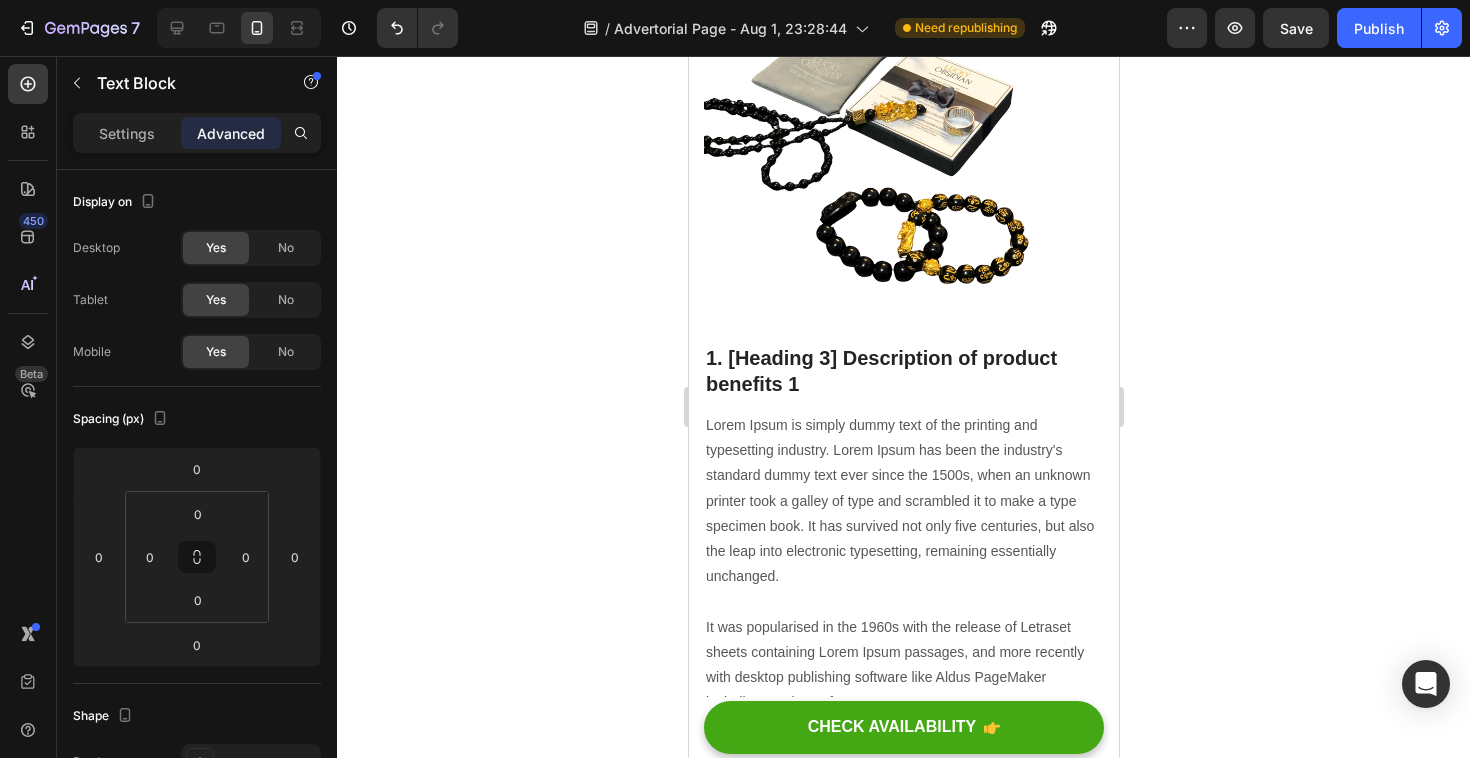click at bounding box center [903, -74] 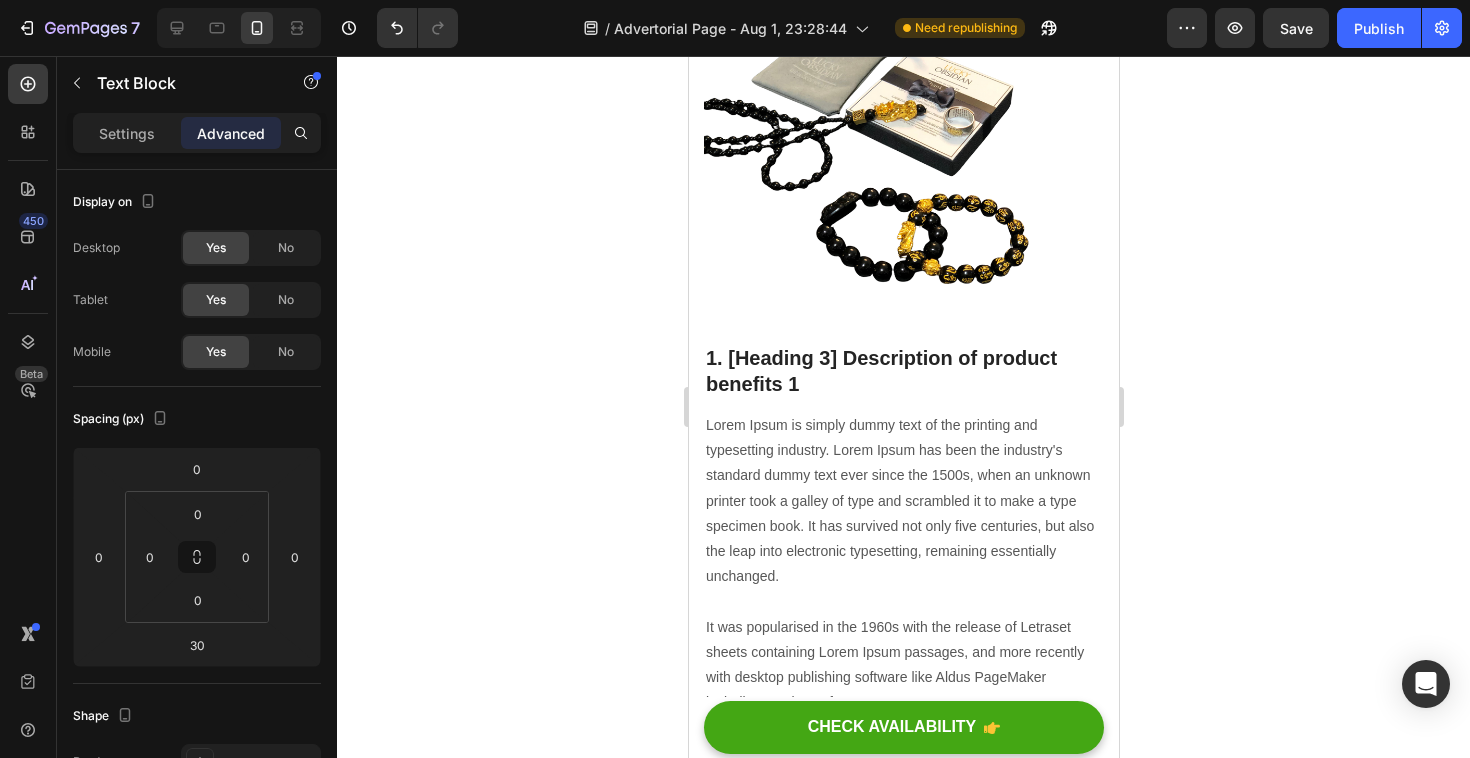 click on "30" at bounding box center [903, -86] 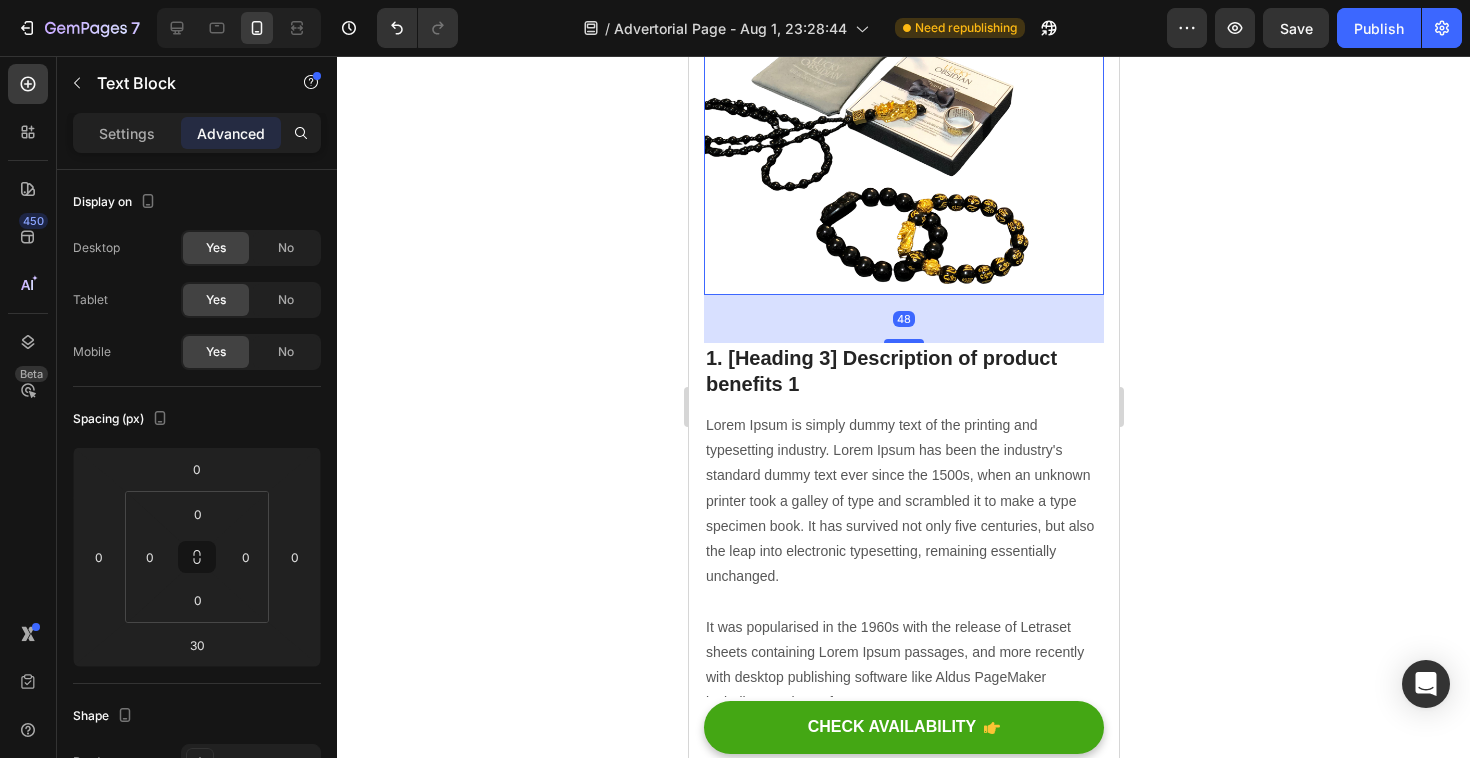 click at bounding box center (903, 145) 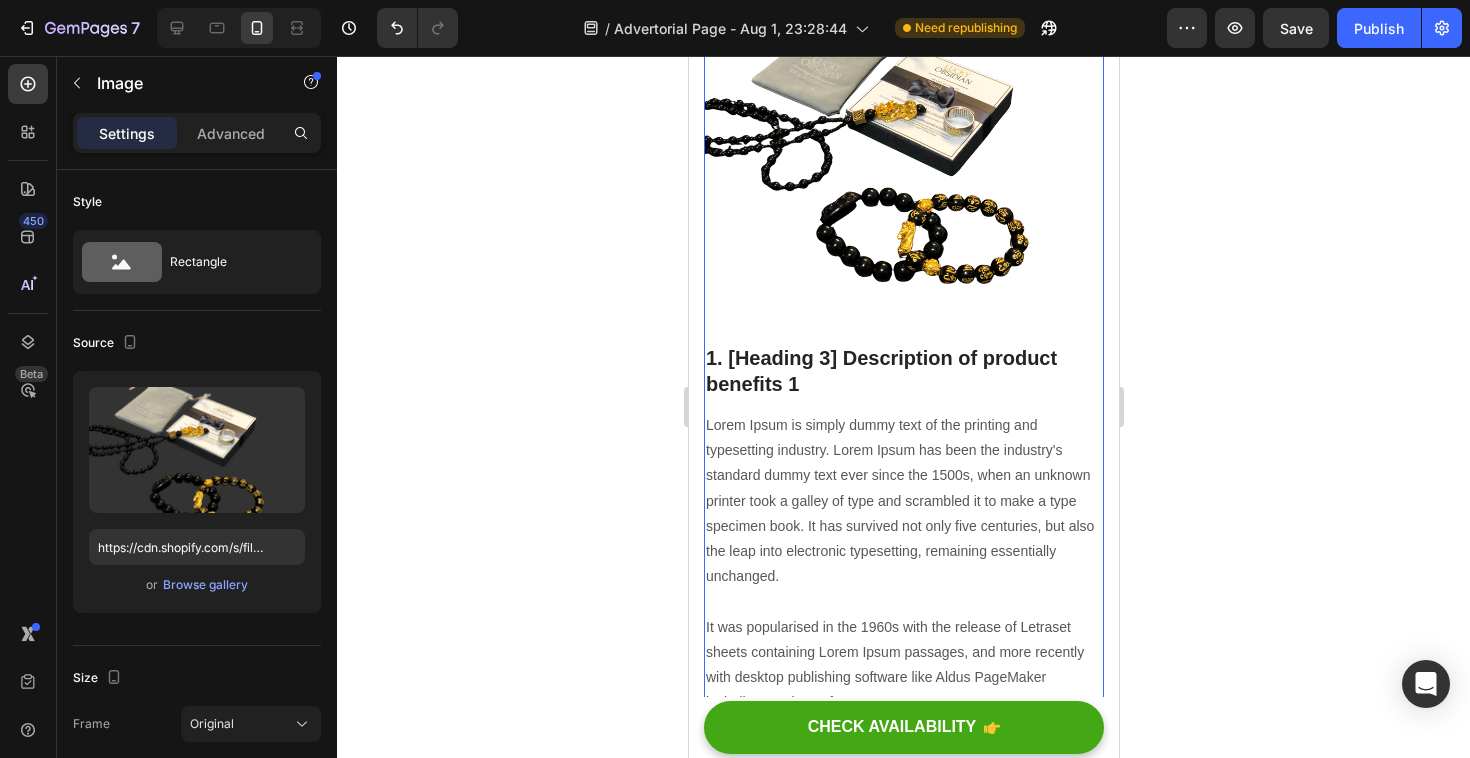 click on "I felt stuck. Exhausted. Like my energy was quietly fading… Heading ⁠⁠⁠⁠⁠⁠⁠ How thousands of women are using this ancient ritual to reset their energy and attract abundance Heading Image My name is Laura. I'm 38. A year ago, I felt drained — emotionally, mentally, spiritually. I wasn't sad. Just… stuck. One night I came across this bracelet. A golden charm. Black obsidian. It claimed to protect your energy and attract abundance. I didn’t believe it. But something inside me whispered:  " Try it "  So I did. That week… I started sleeping better. I felt lighter. And something just clicked. Text block Image Why this bracelet is different. Heading 🖤  Black Obsidian:  Absorbs and clears negative energy Text Block 🐉  Pixiu Charm:  Attracts prosperity and shields your aura Text Block 🔁  Daily Ritual:  Aligns intention and focus every morning Text Block More than a bracelet. It’s a complete ritual. Heading Image 1. [Heading 3] Description of product benefits 1 Heading Text block Row" at bounding box center (903, 1828) 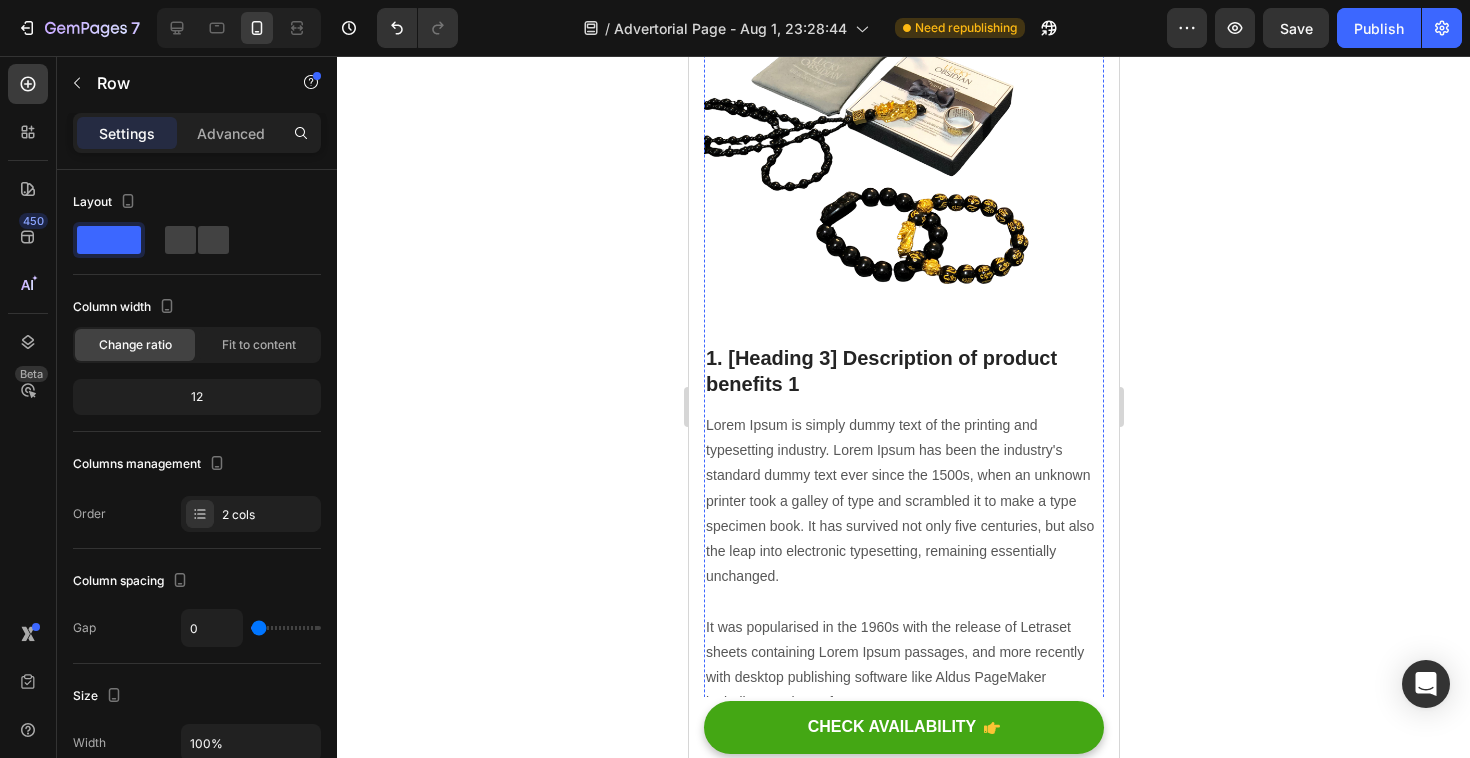 click on "🔁  Daily Ritual:  Aligns intention and focus every morning" at bounding box center (903, -117) 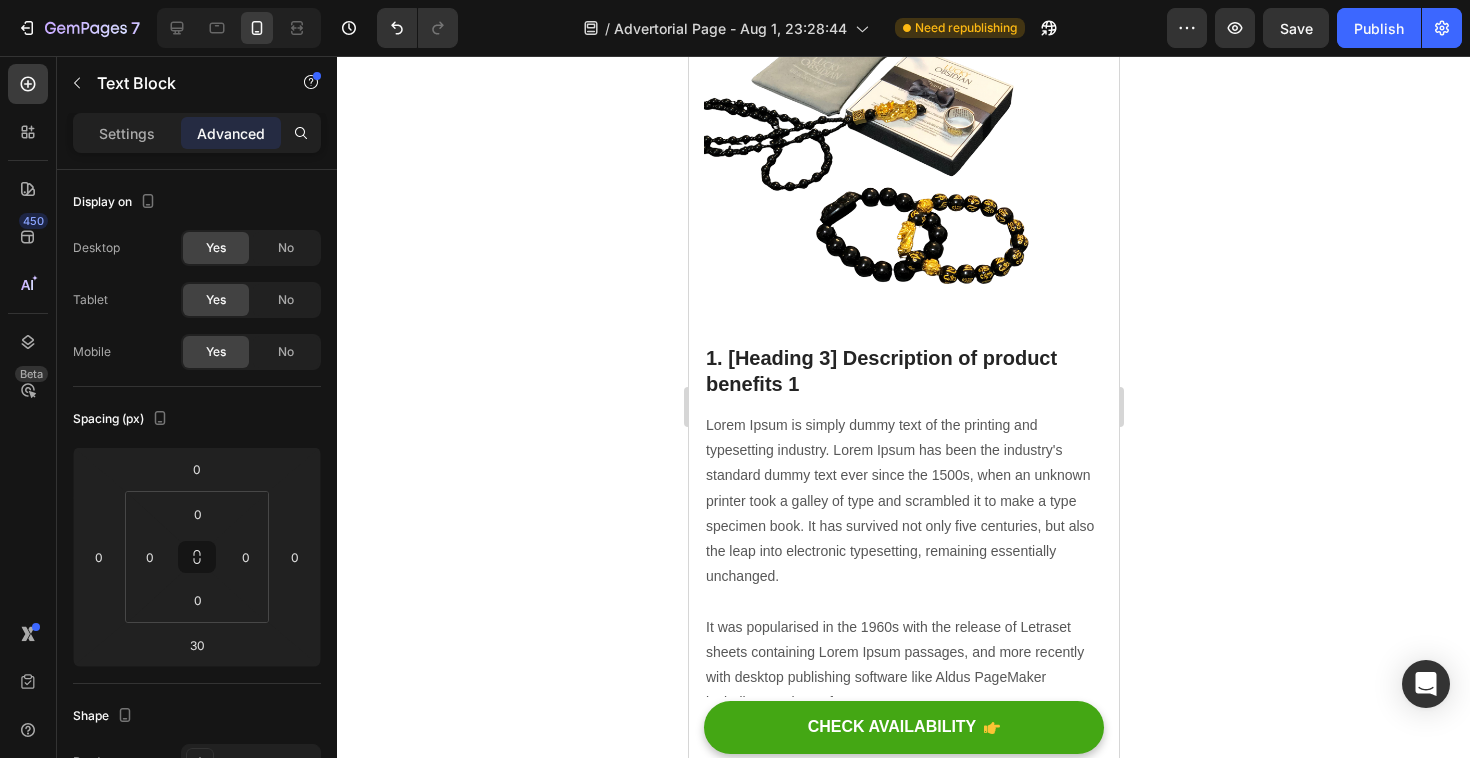 click 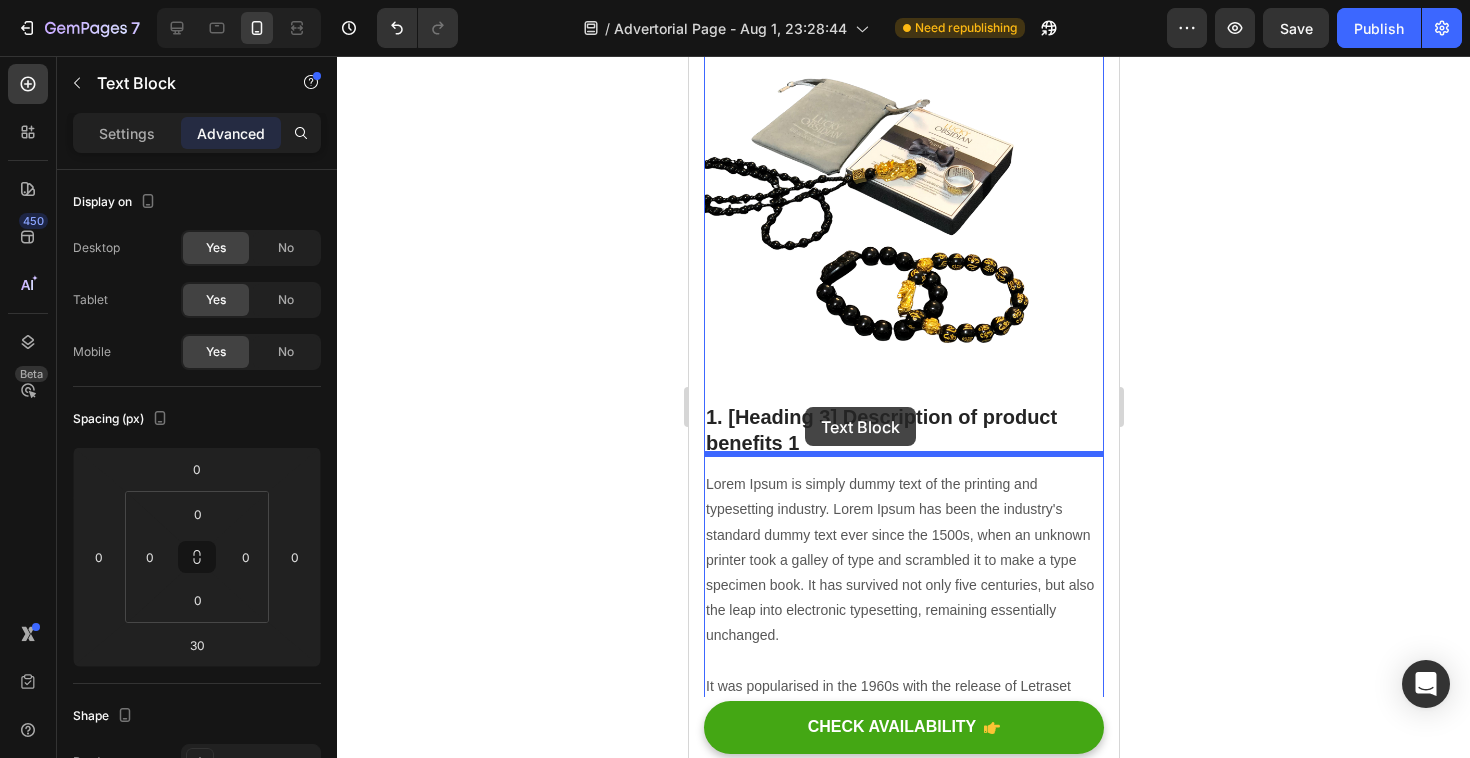 drag, startPoint x: 804, startPoint y: 346, endPoint x: 804, endPoint y: 407, distance: 61 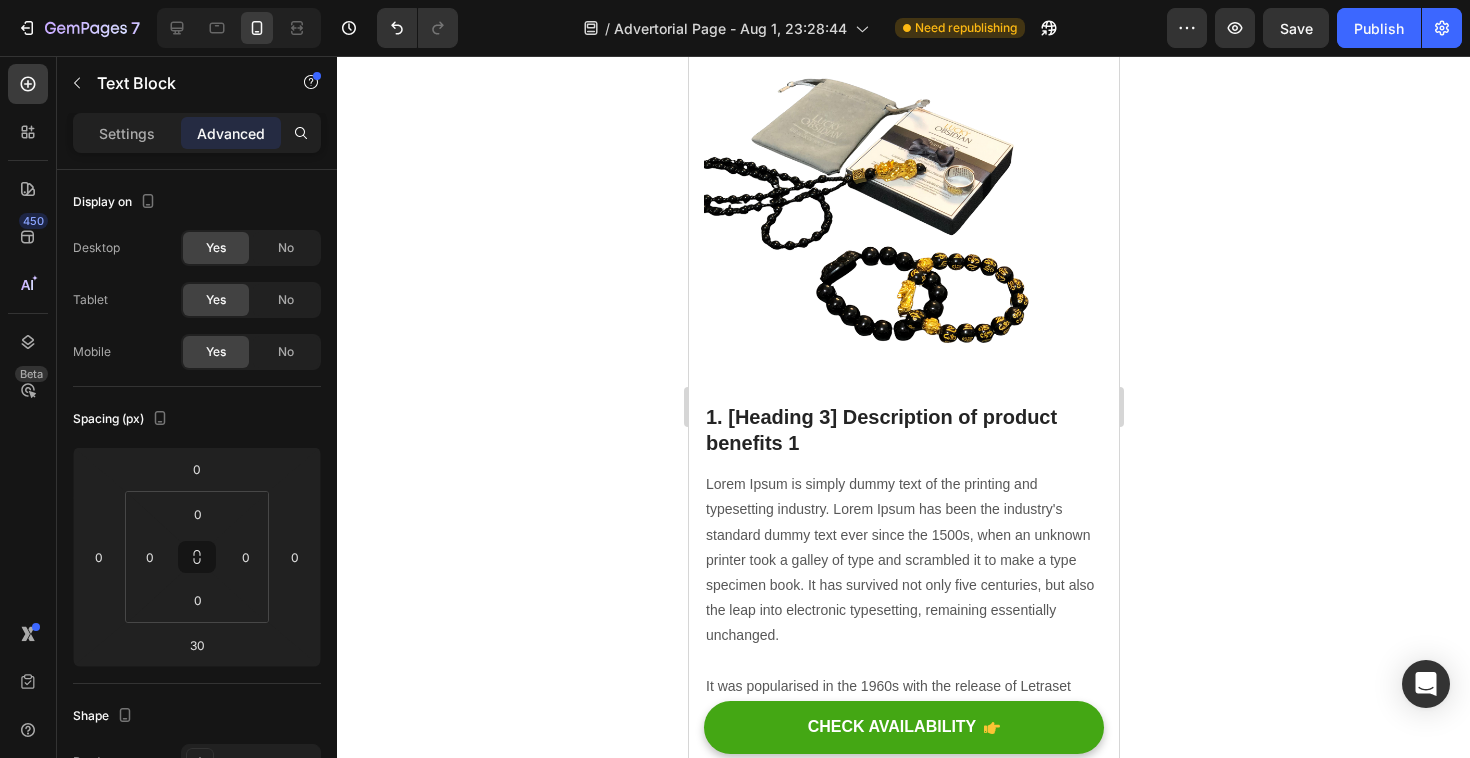 click on "🔁  Daily Ritual:  Aligns intention and focus every morning" at bounding box center [903, 9] 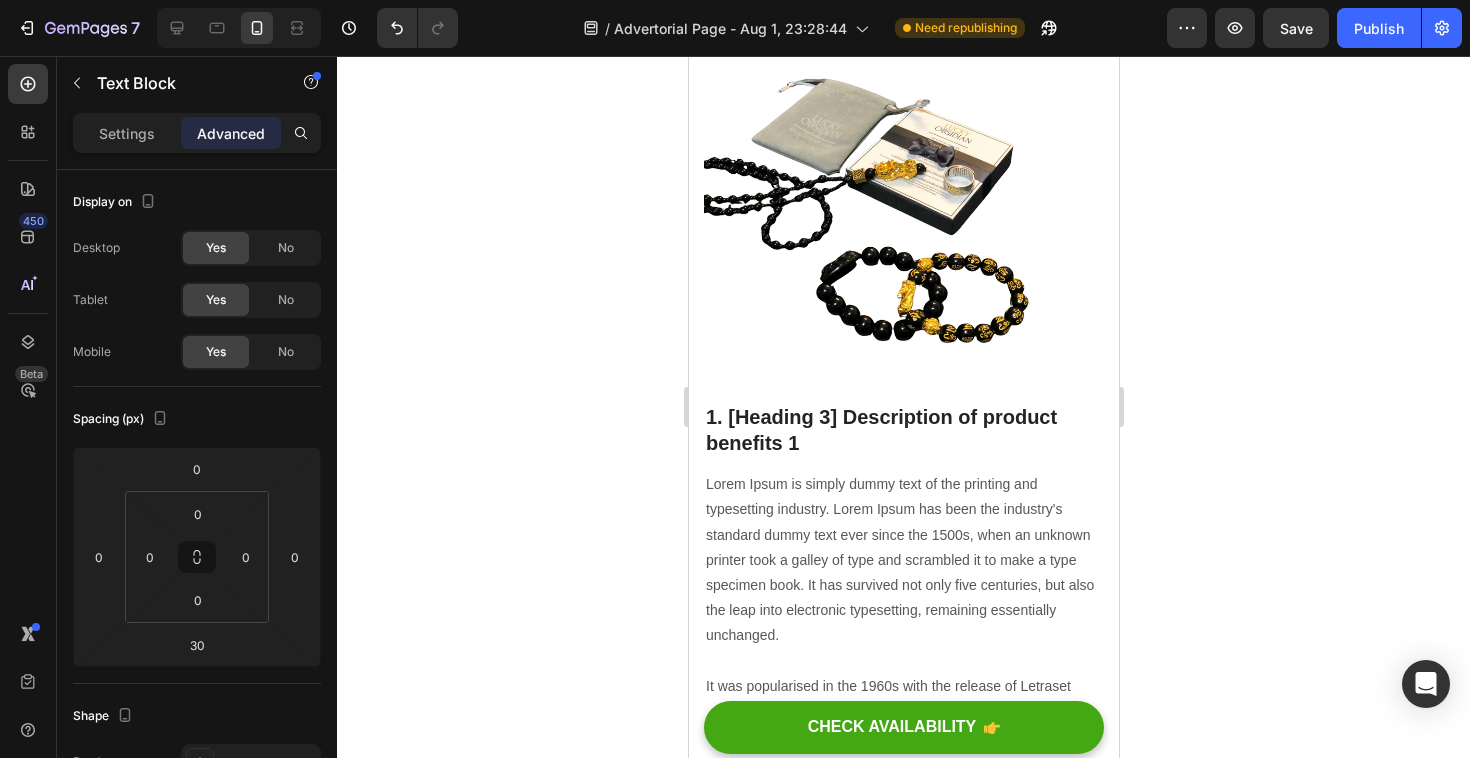 click on "🔁  Daily Ritual:  Aligns intention and focus every morning" at bounding box center (903, 9) 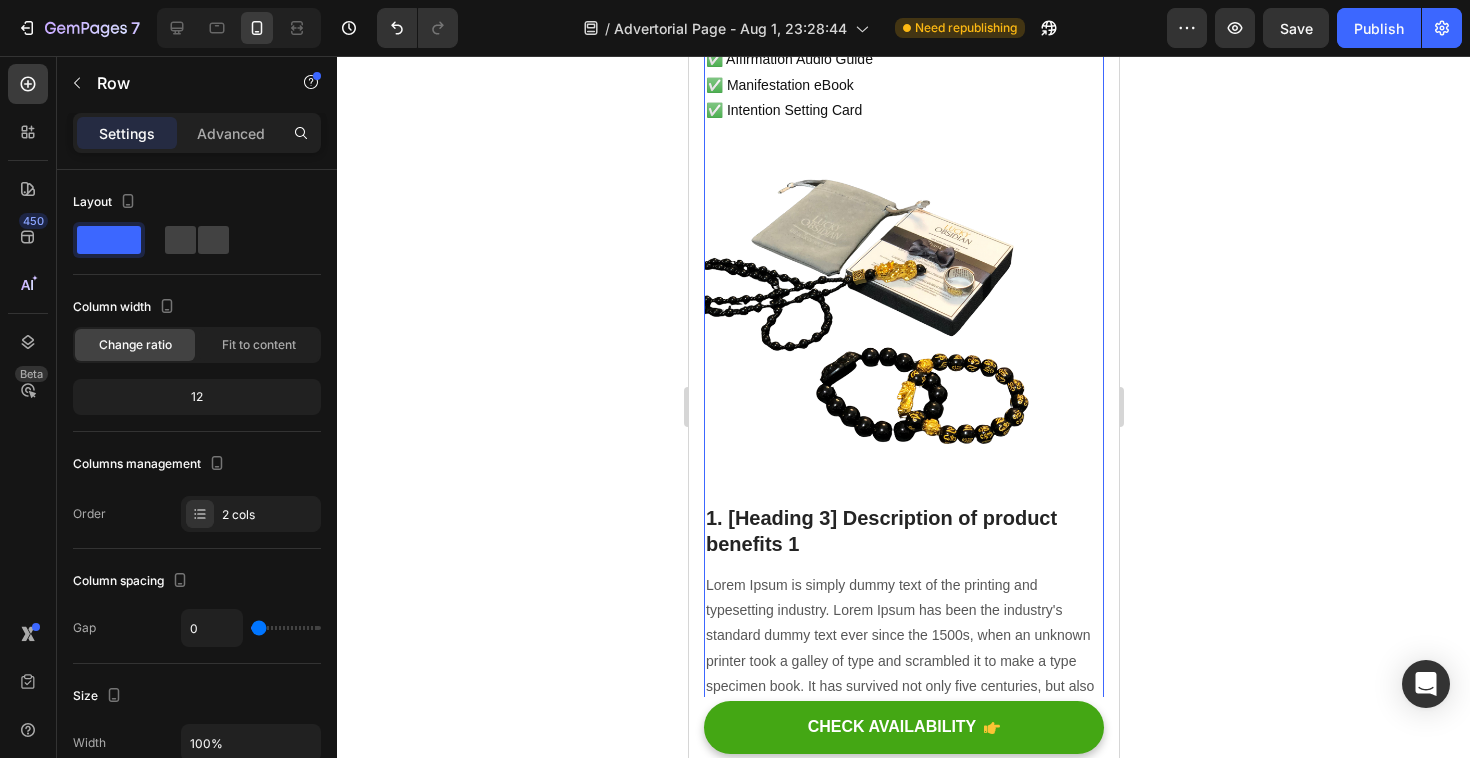 click on "I felt stuck. Exhausted. Like my energy was quietly fading… Heading ⁠⁠⁠⁠⁠⁠⁠ How thousands of women are using this ancient ritual to reset their energy and attract abundance Heading Image My name is Laura. I'm 38. A year ago, I felt drained — emotionally, mentally, spiritually. I wasn't sad. Just… stuck. One night I came across this bracelet. A golden charm. Black obsidian. It claimed to protect your energy and attract abundance. I didn’t believe it. But something inside me whispered:  " Try it "  So I did. That week… I started sleeping better. I felt lighter. And something just clicked. Text block Image Why this bracelet is different. Heading 🖤  Black Obsidian:  Absorbs and clears negative energy Text Block 🐉  Pixiu Charm:  Attracts prosperity and shields your aura Text Block 🔁  Daily Ritual:  Aligns intention and focus every morning Text Block More than a bracelet. It’s a complete ritual. Heading ✅ Lucky Obsidian Bracelet ✅ Energy Protection Pouch Text Block Image Icon" at bounding box center (903, 1908) 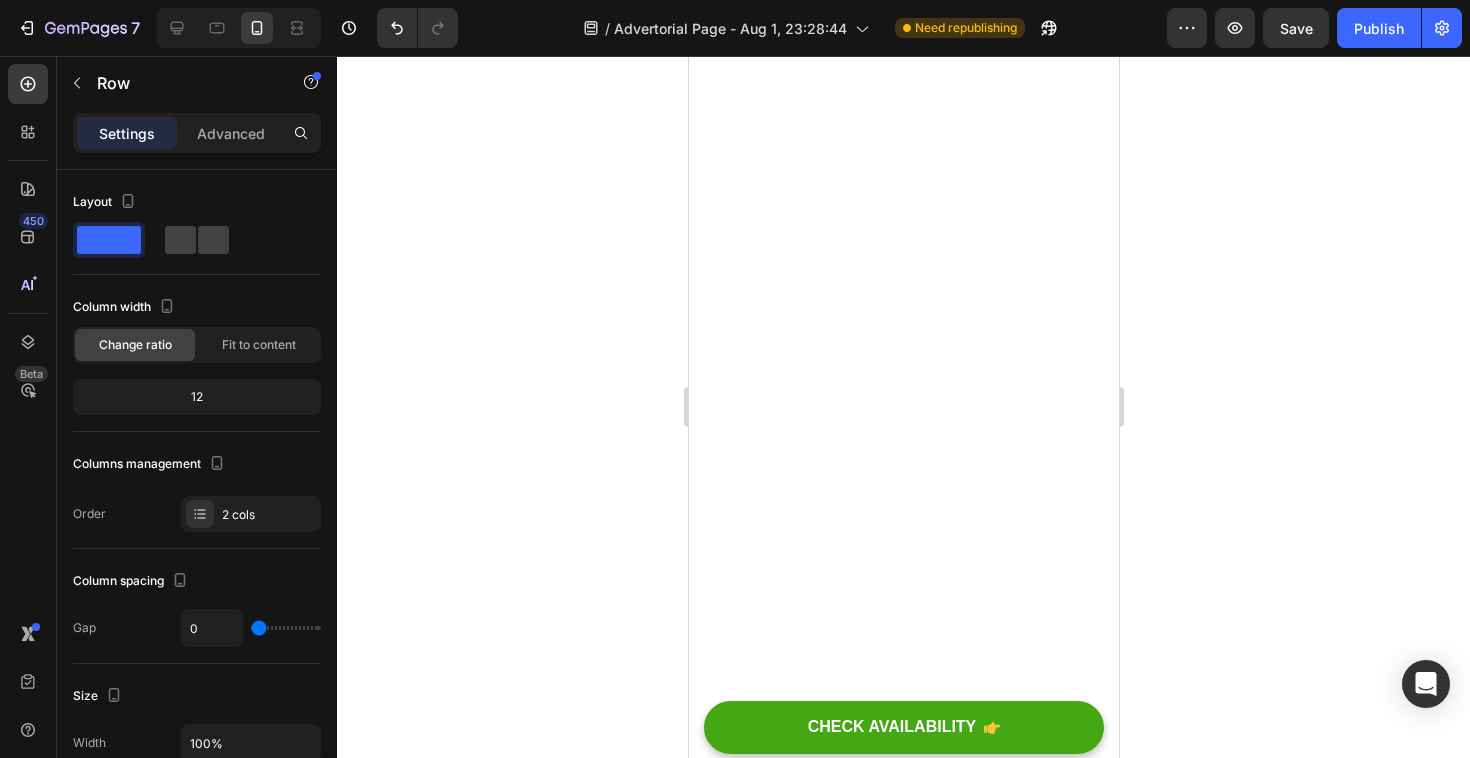scroll, scrollTop: 6356, scrollLeft: 0, axis: vertical 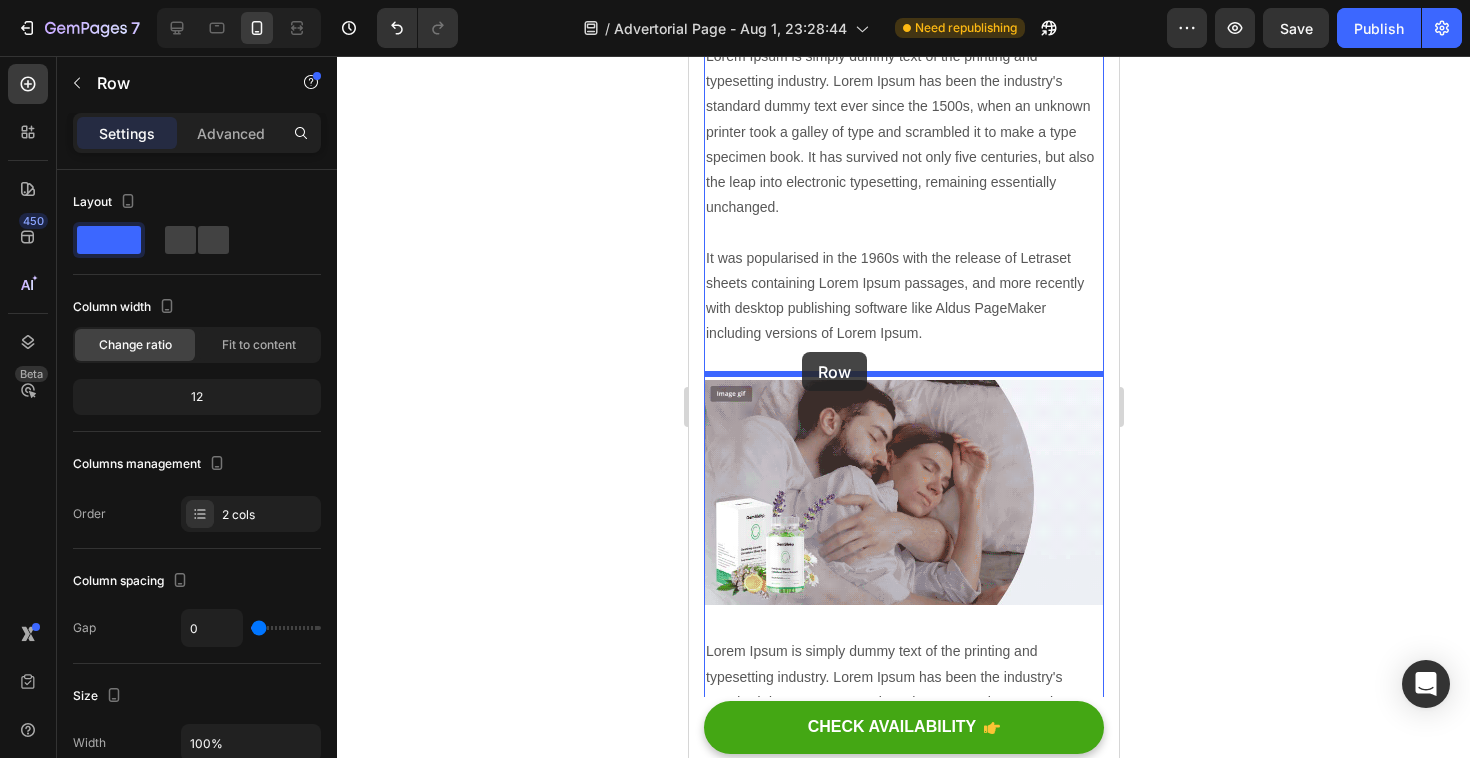 drag, startPoint x: 740, startPoint y: 378, endPoint x: 800, endPoint y: 353, distance: 65 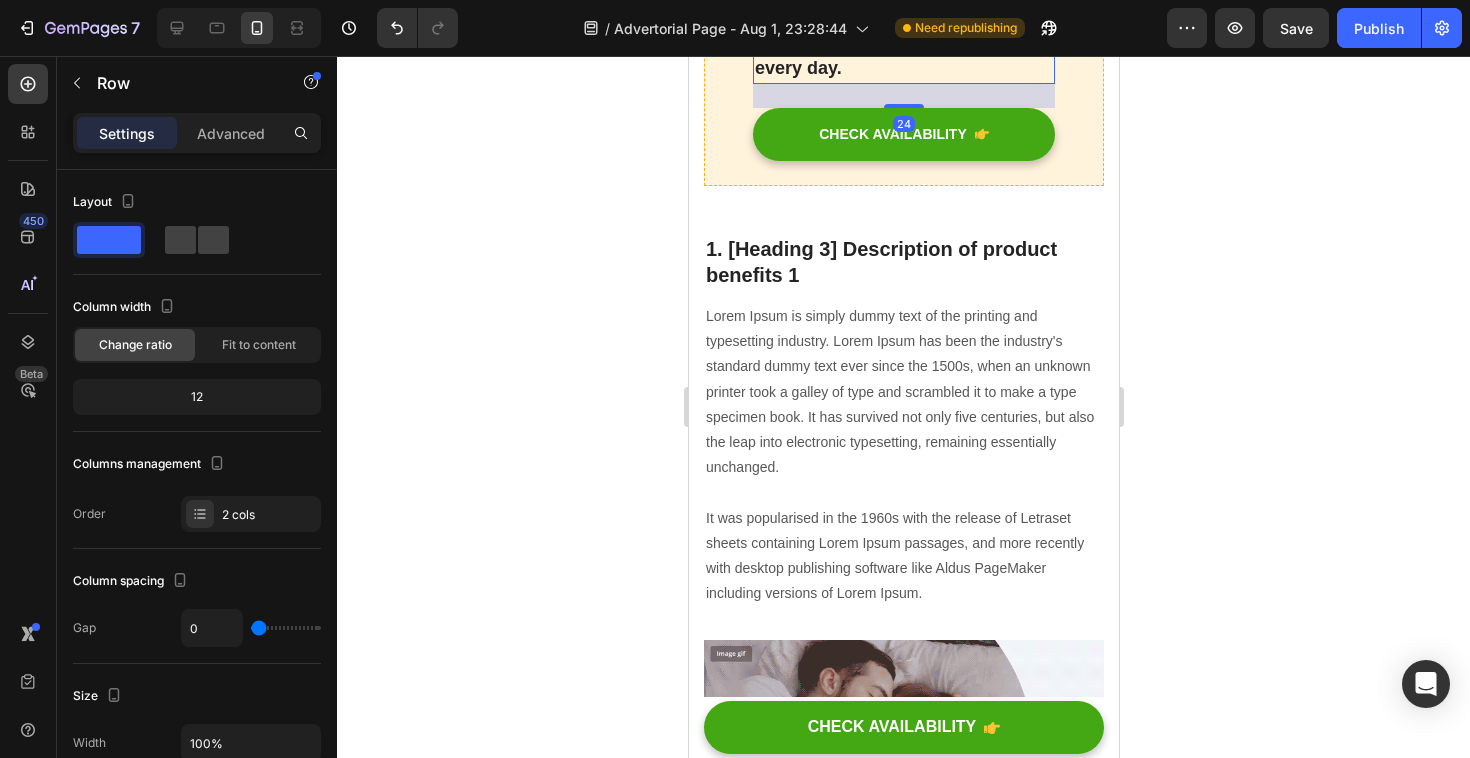 click on "Significant sleep improvement to maintain your positive energy  every day." at bounding box center (903, 41) 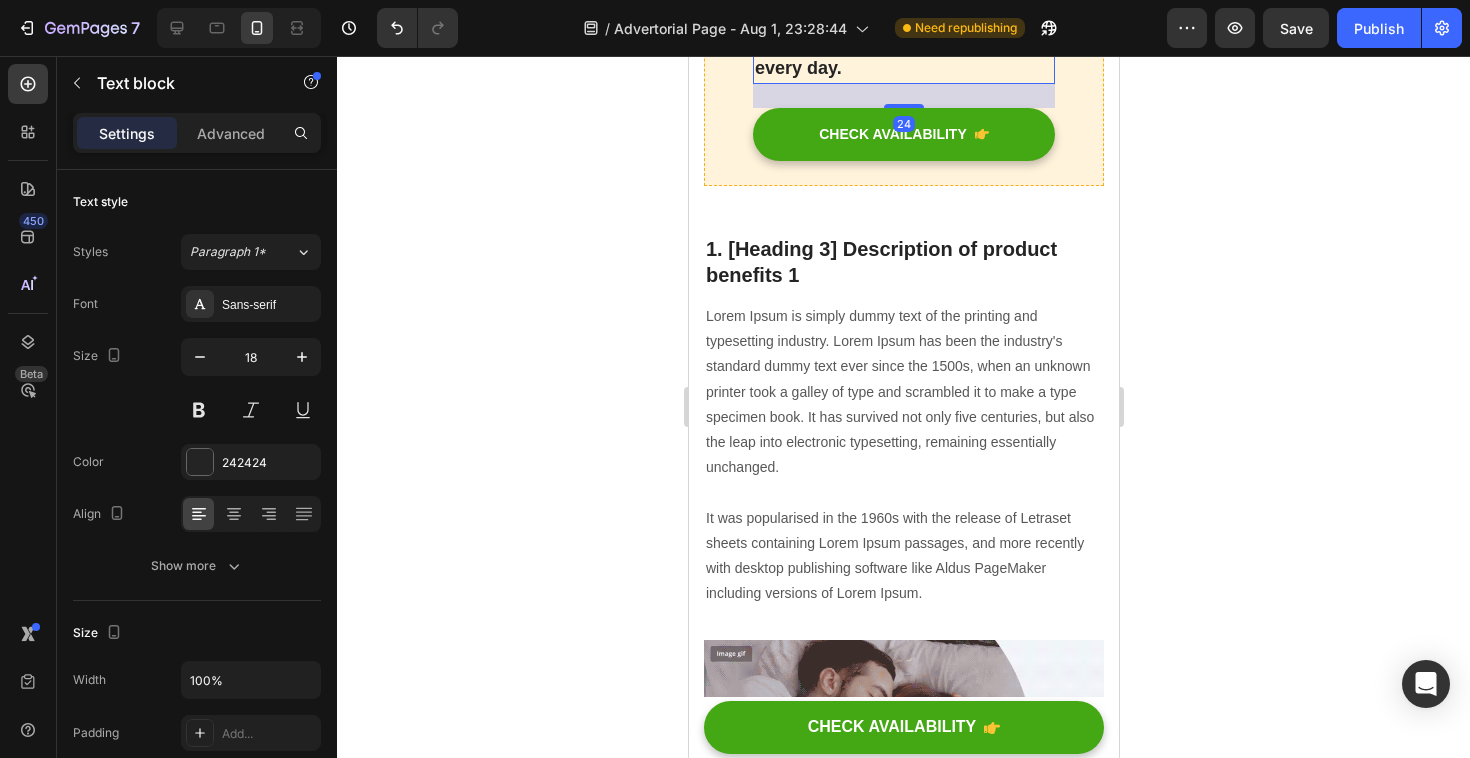 click on "Significant sleep improvement to maintain your positive energy  every day." at bounding box center (903, 41) 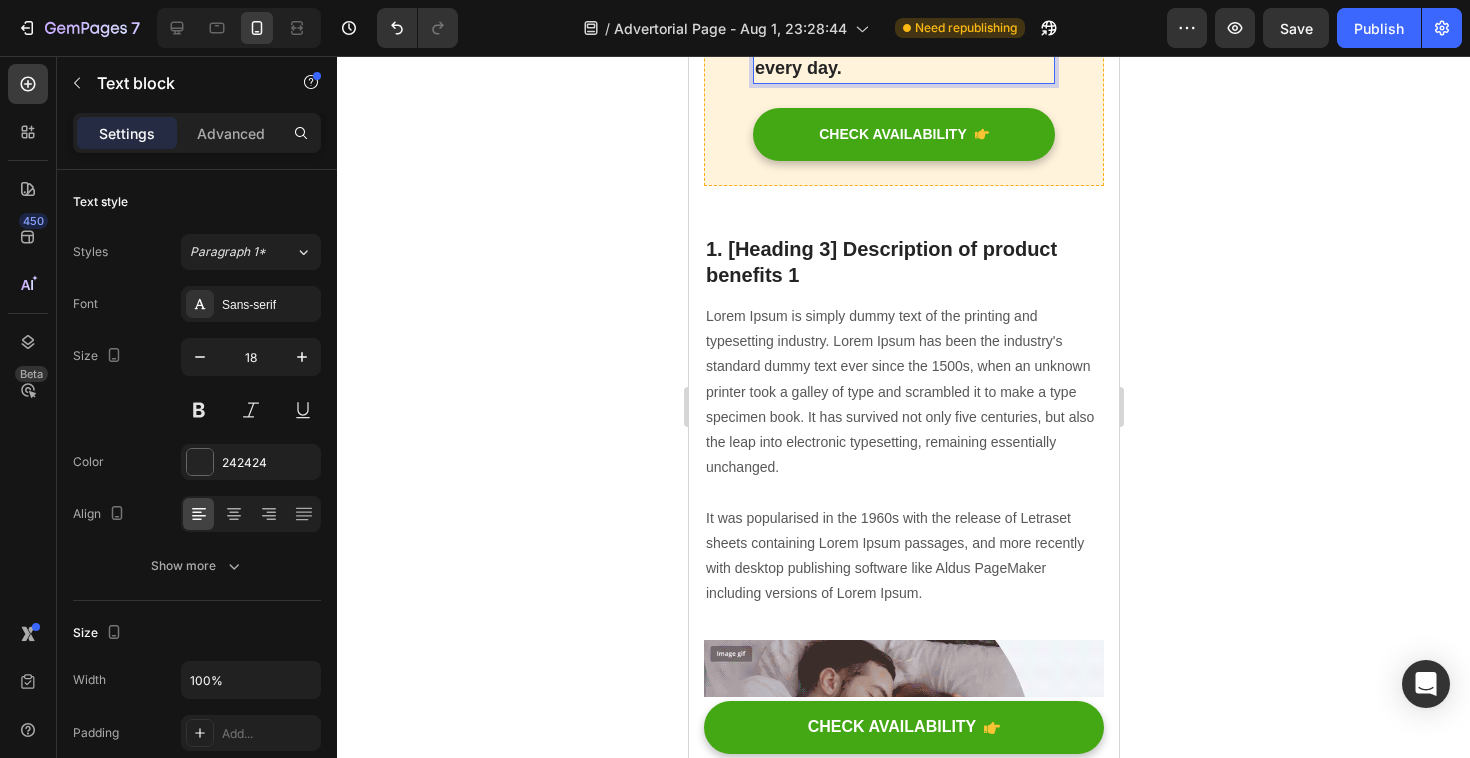 click on "Significant sleep improvement to maintain your positive energy  every day." at bounding box center [903, 41] 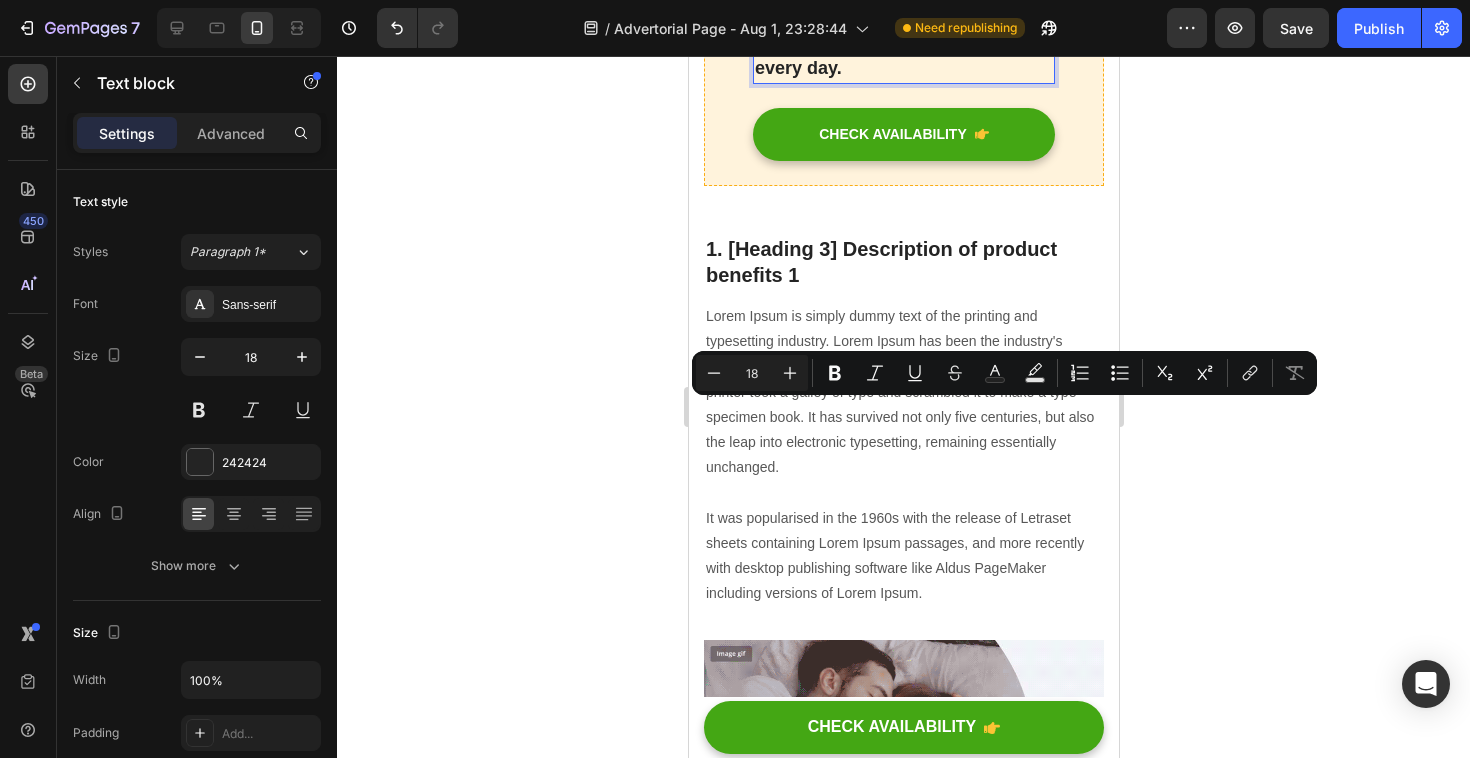 click on "Significant sleep improvement to maintain your positive energy  every day." at bounding box center [903, 41] 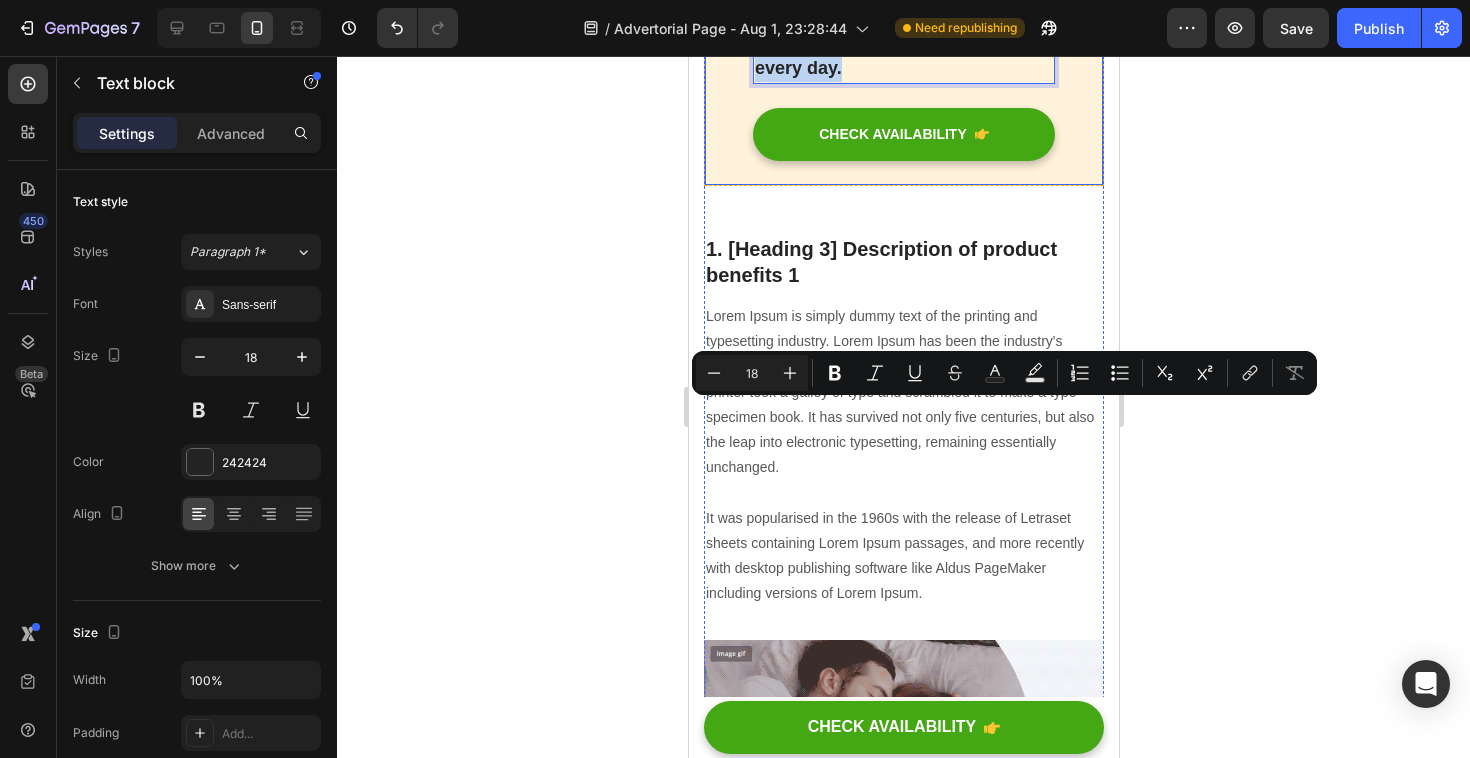 drag, startPoint x: 863, startPoint y: 470, endPoint x: 739, endPoint y: 406, distance: 139.54211 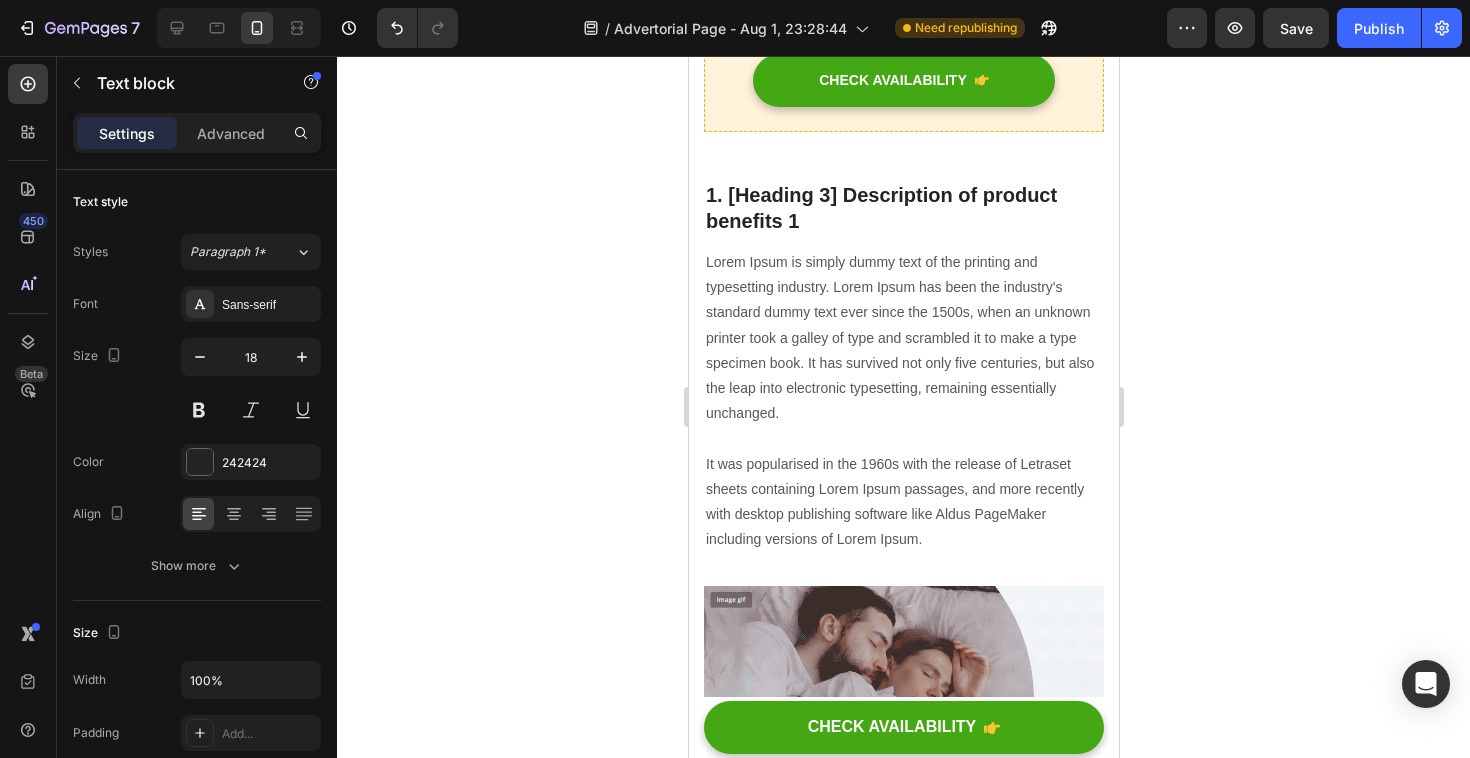 click at bounding box center (903, 14) 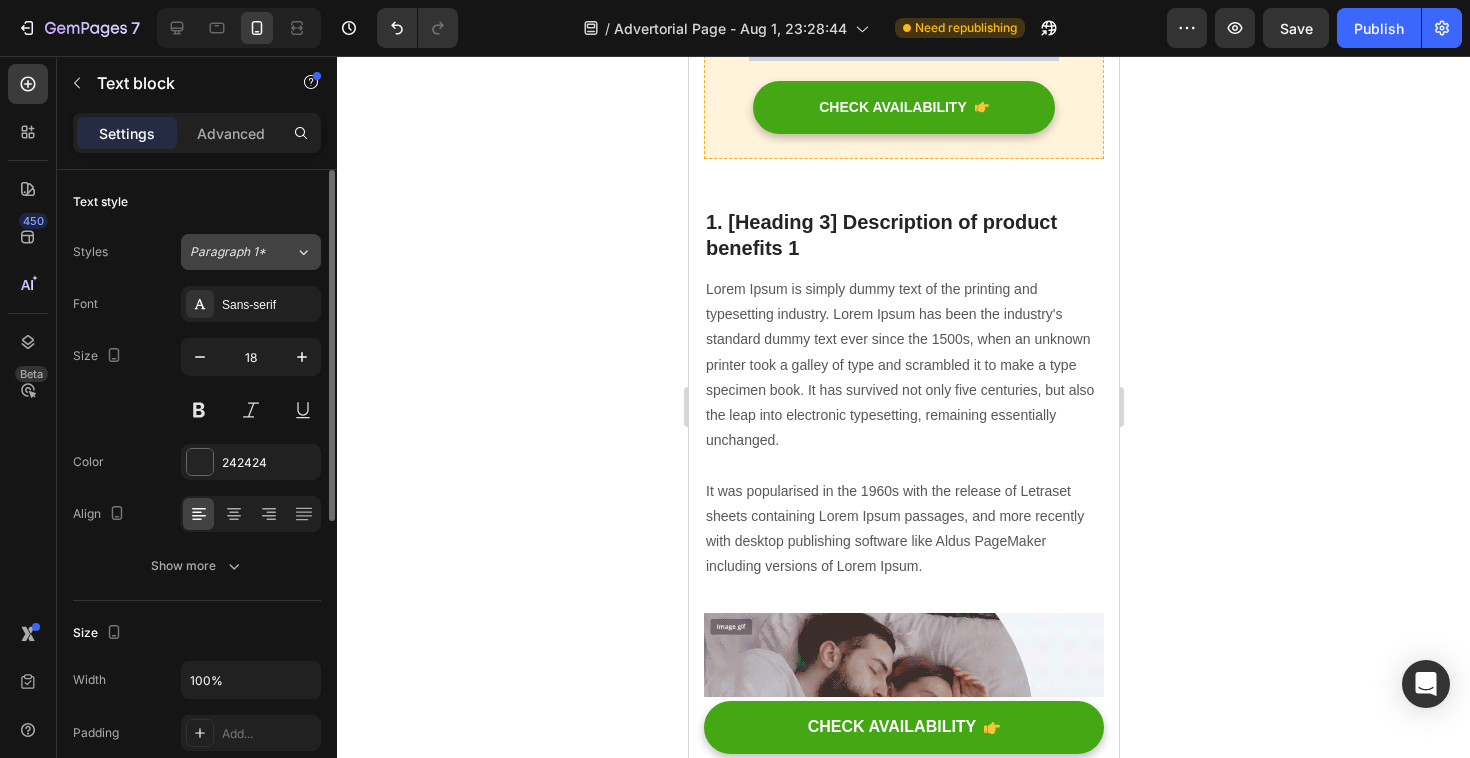 click on "Paragraph 1*" at bounding box center (242, 252) 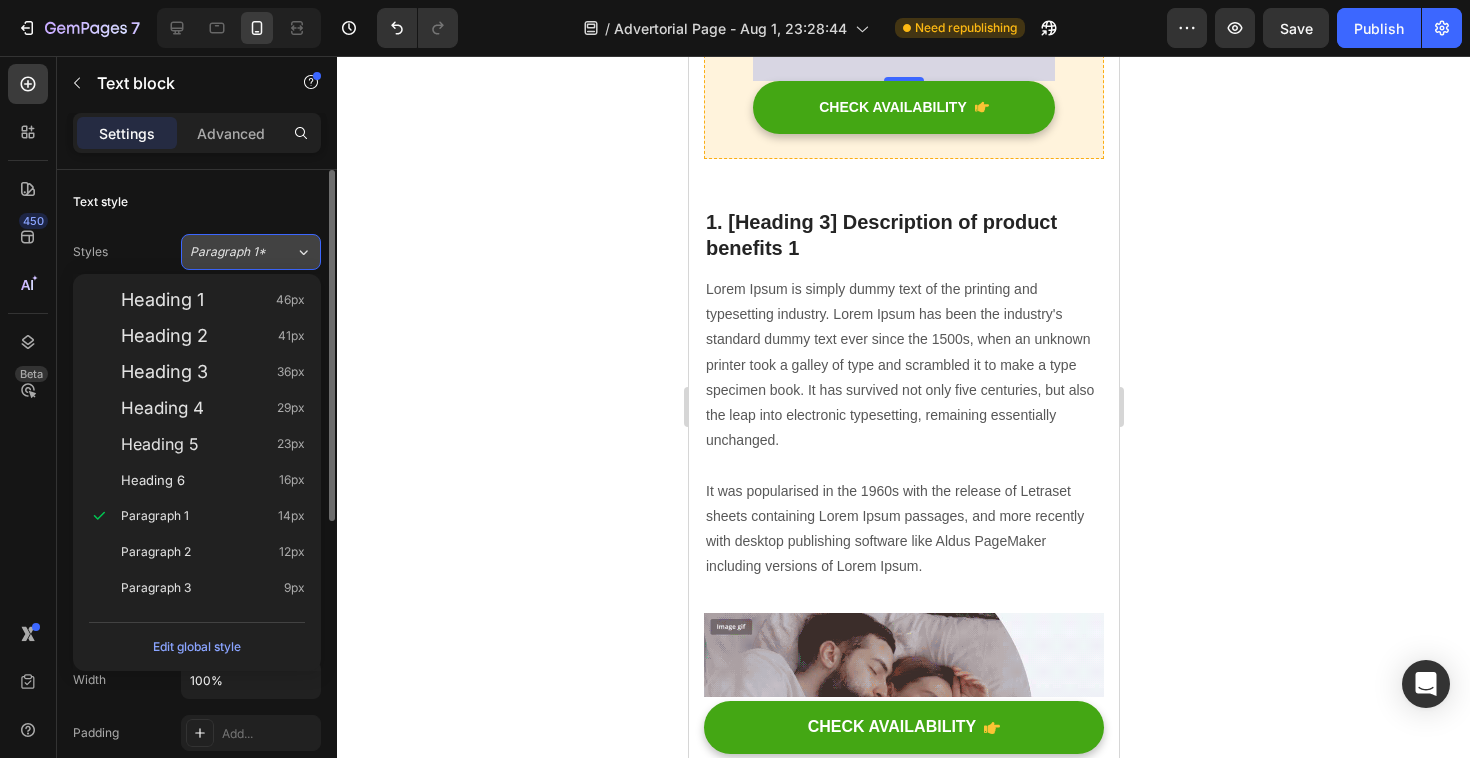 click on "Paragraph 1*" at bounding box center (242, 252) 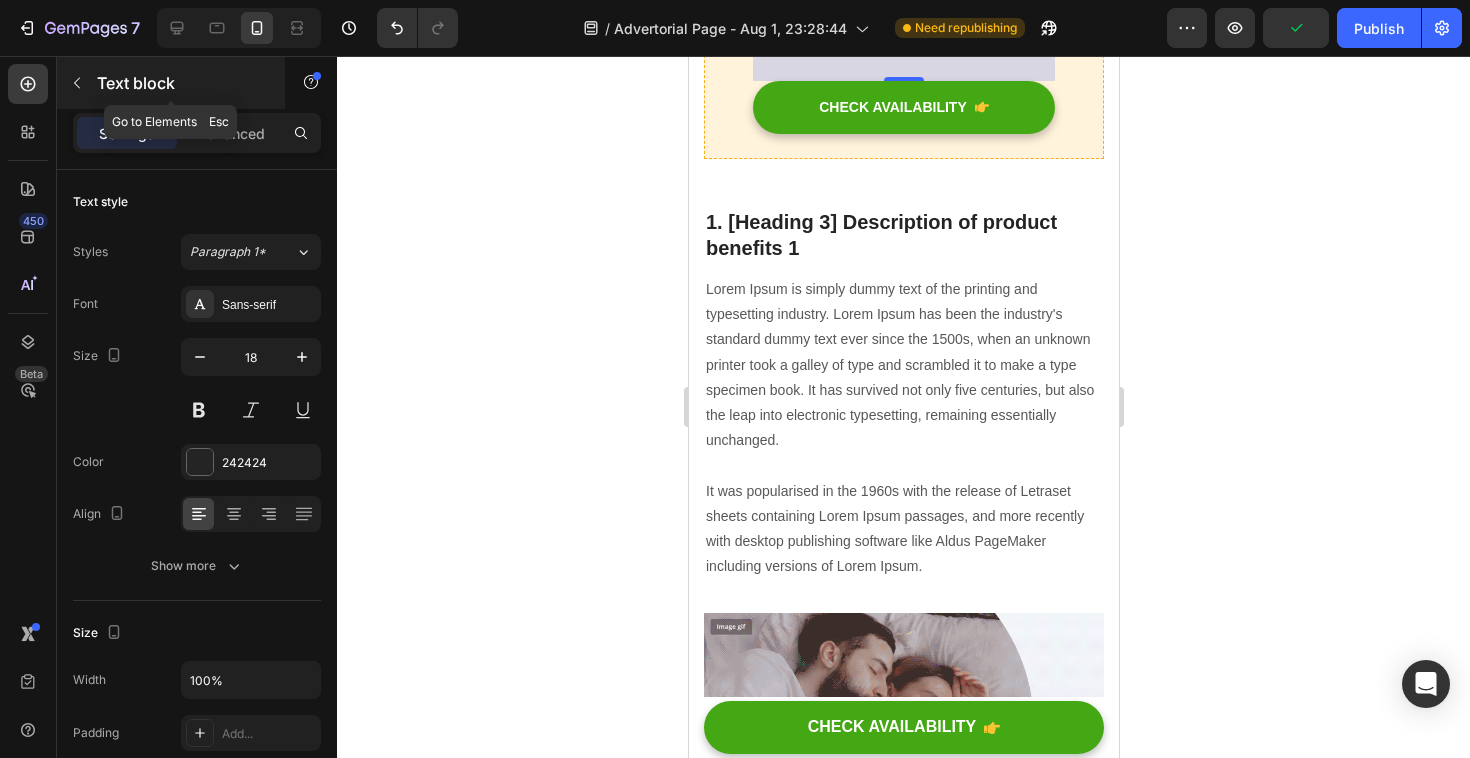 click at bounding box center (77, 83) 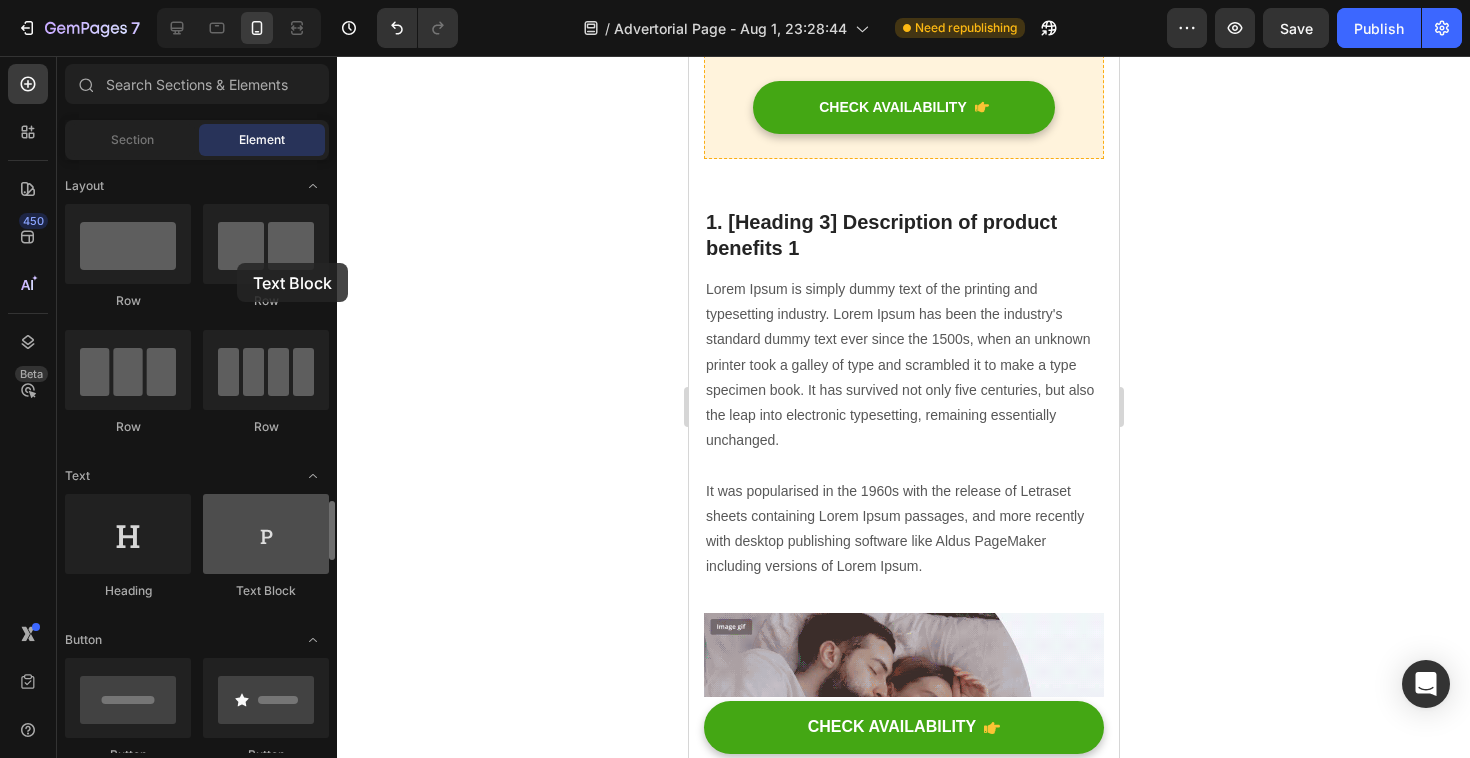 drag, startPoint x: 255, startPoint y: 242, endPoint x: 218, endPoint y: 250, distance: 37.85499 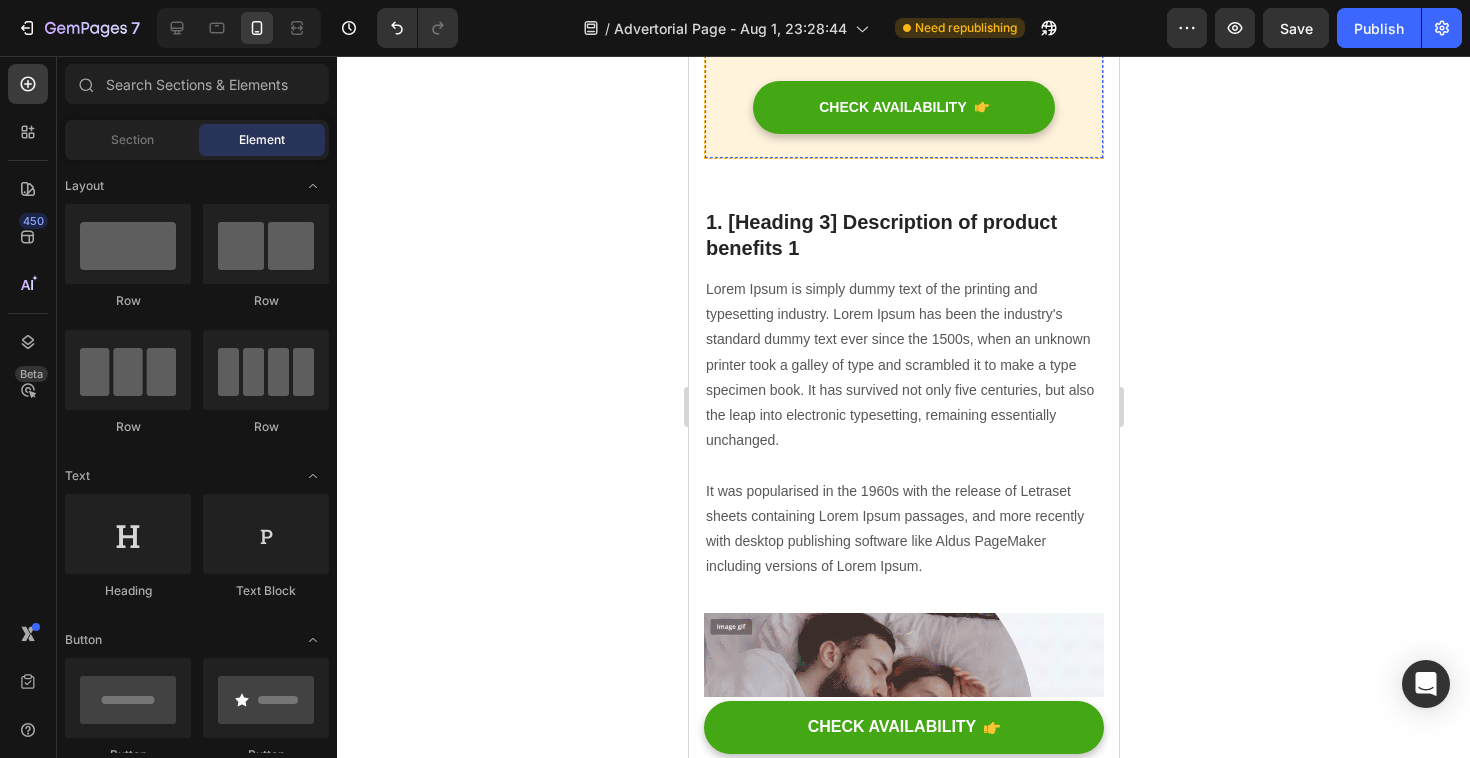 click on "🎁  50% OFF Today + Free Energy Tools Kit" at bounding box center (903, 28) 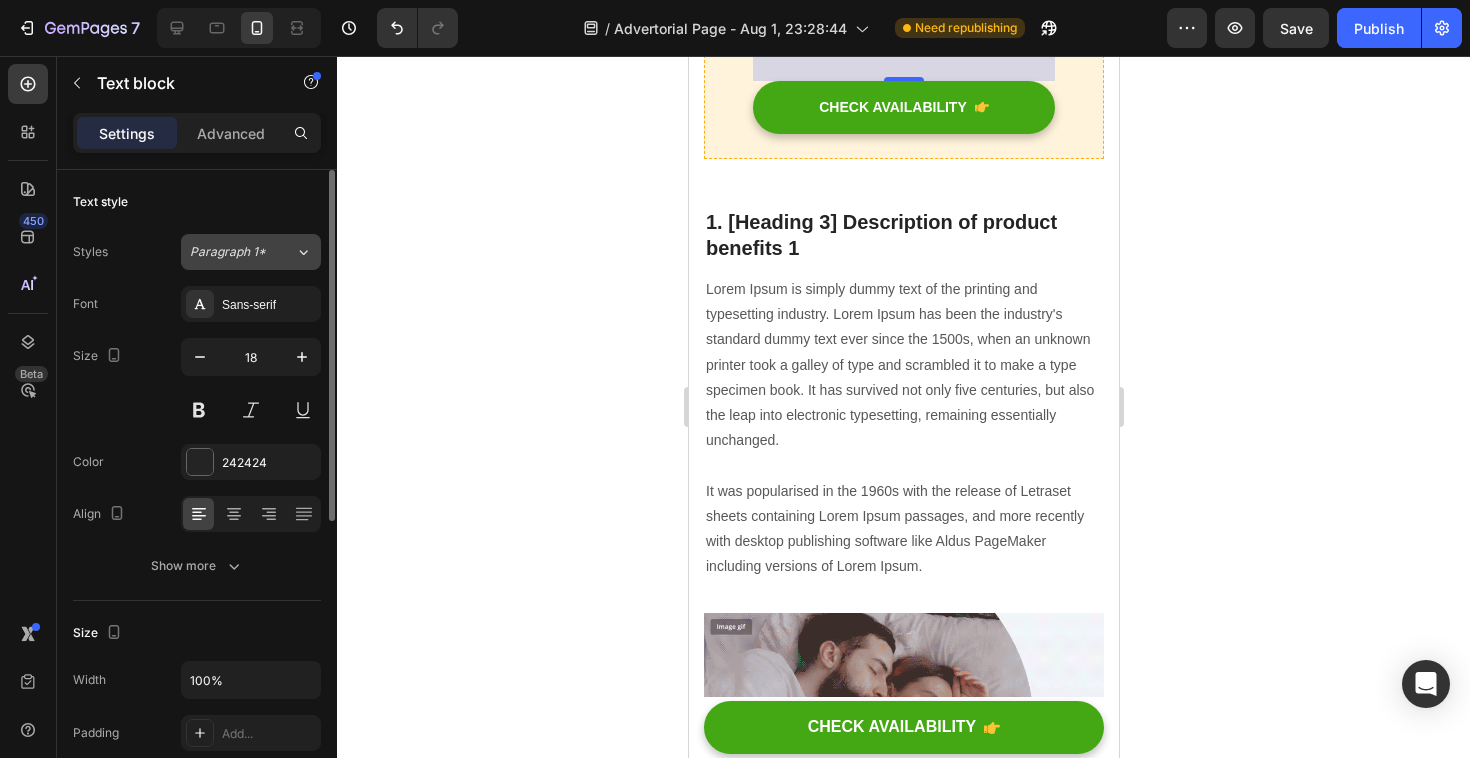 click on "Paragraph 1*" 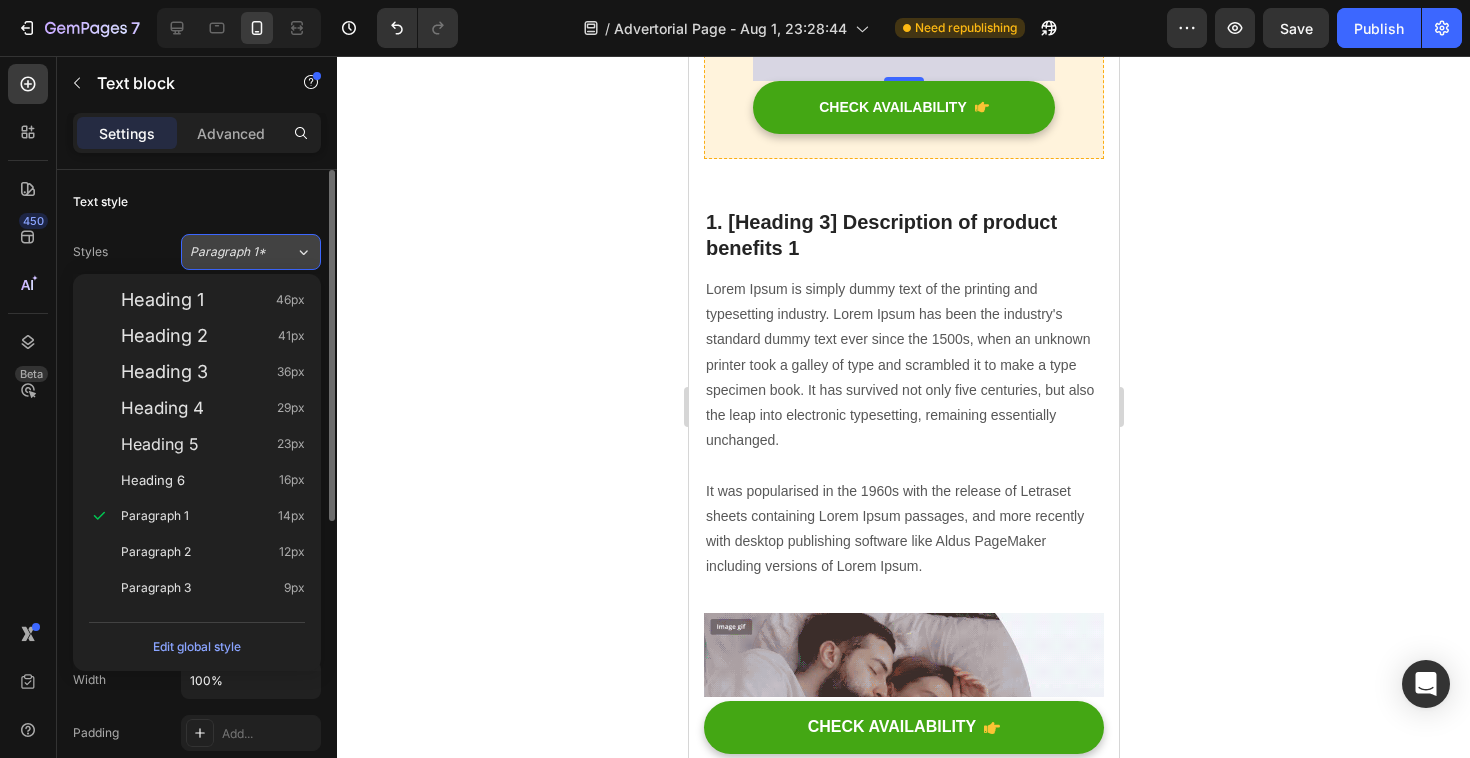 click on "Paragraph 1*" 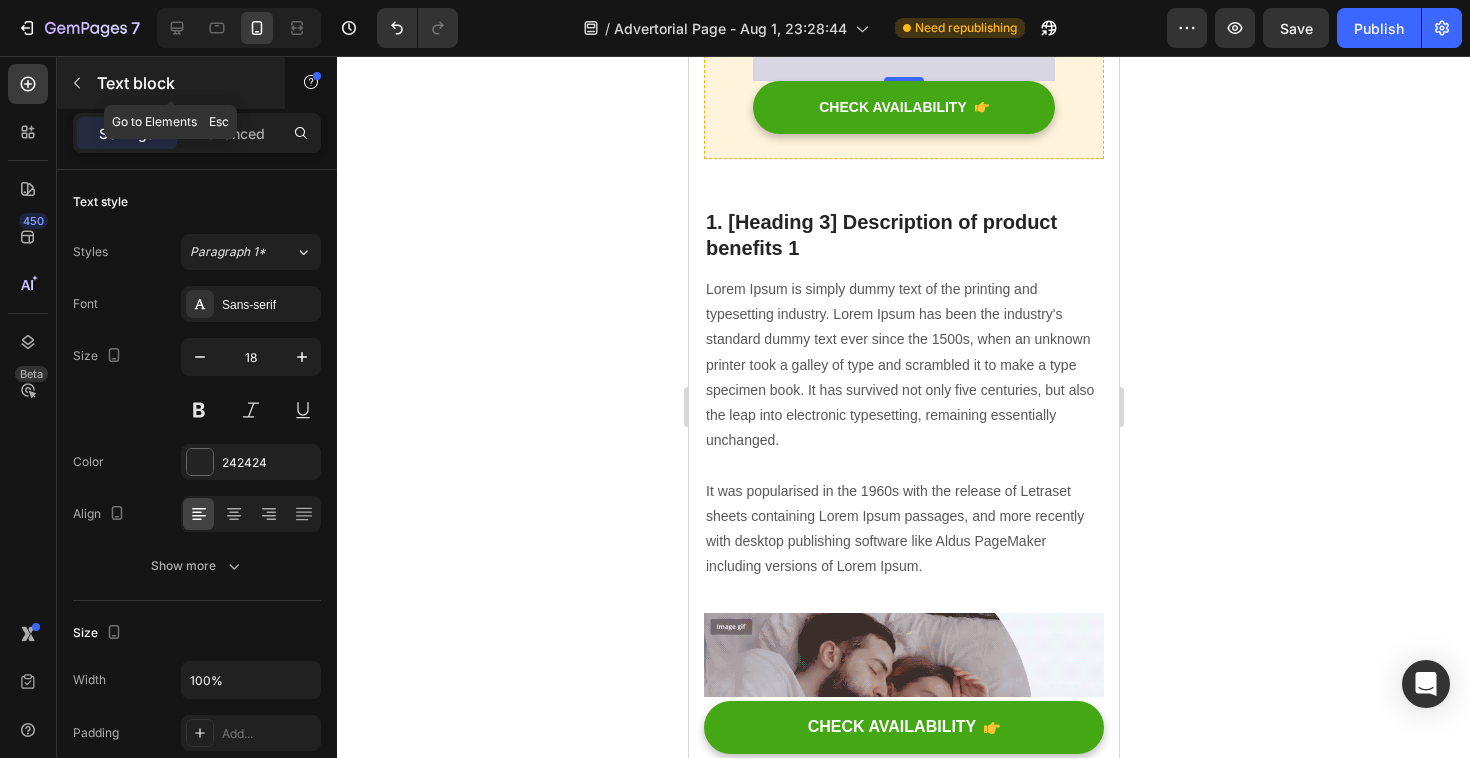 click 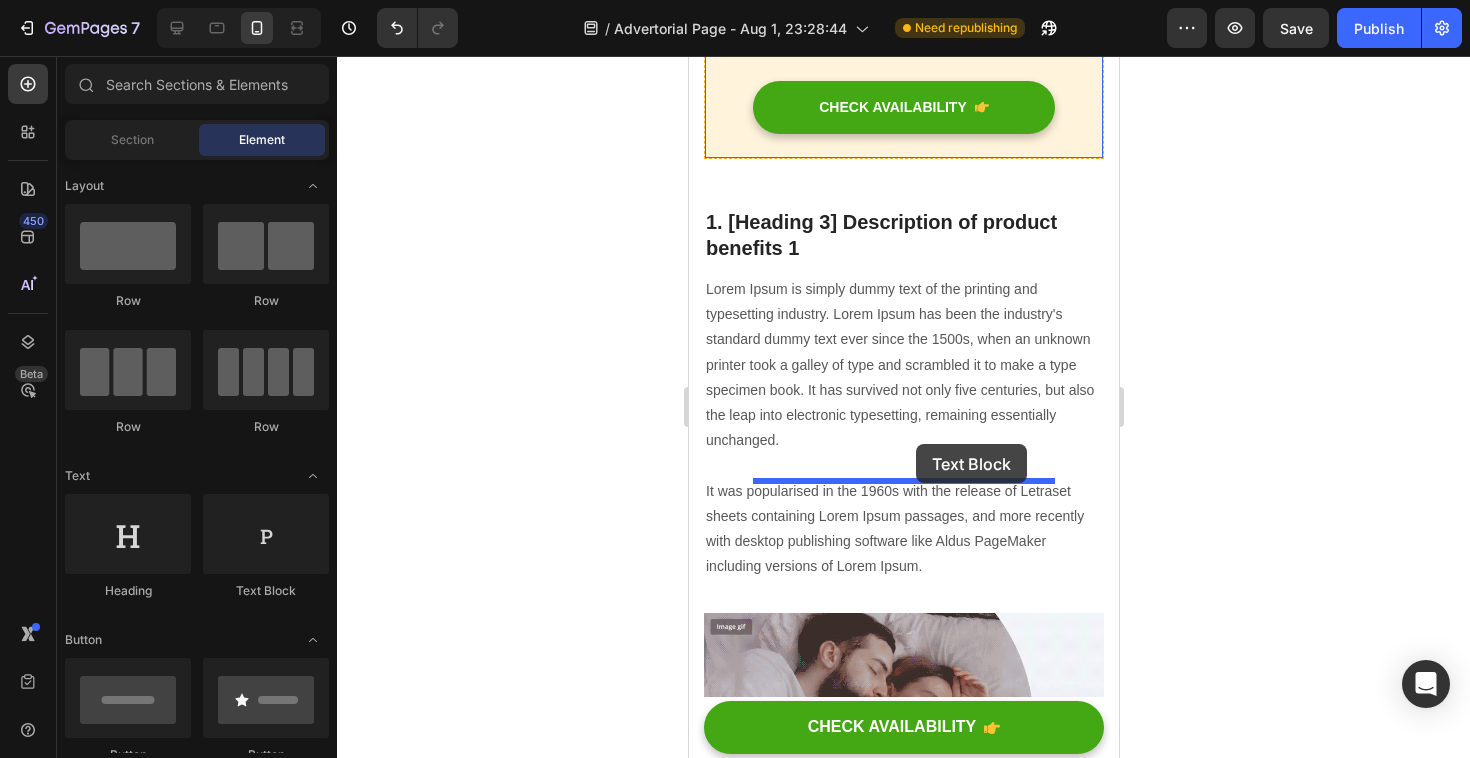 drag, startPoint x: 963, startPoint y: 284, endPoint x: 915, endPoint y: 444, distance: 167.0449 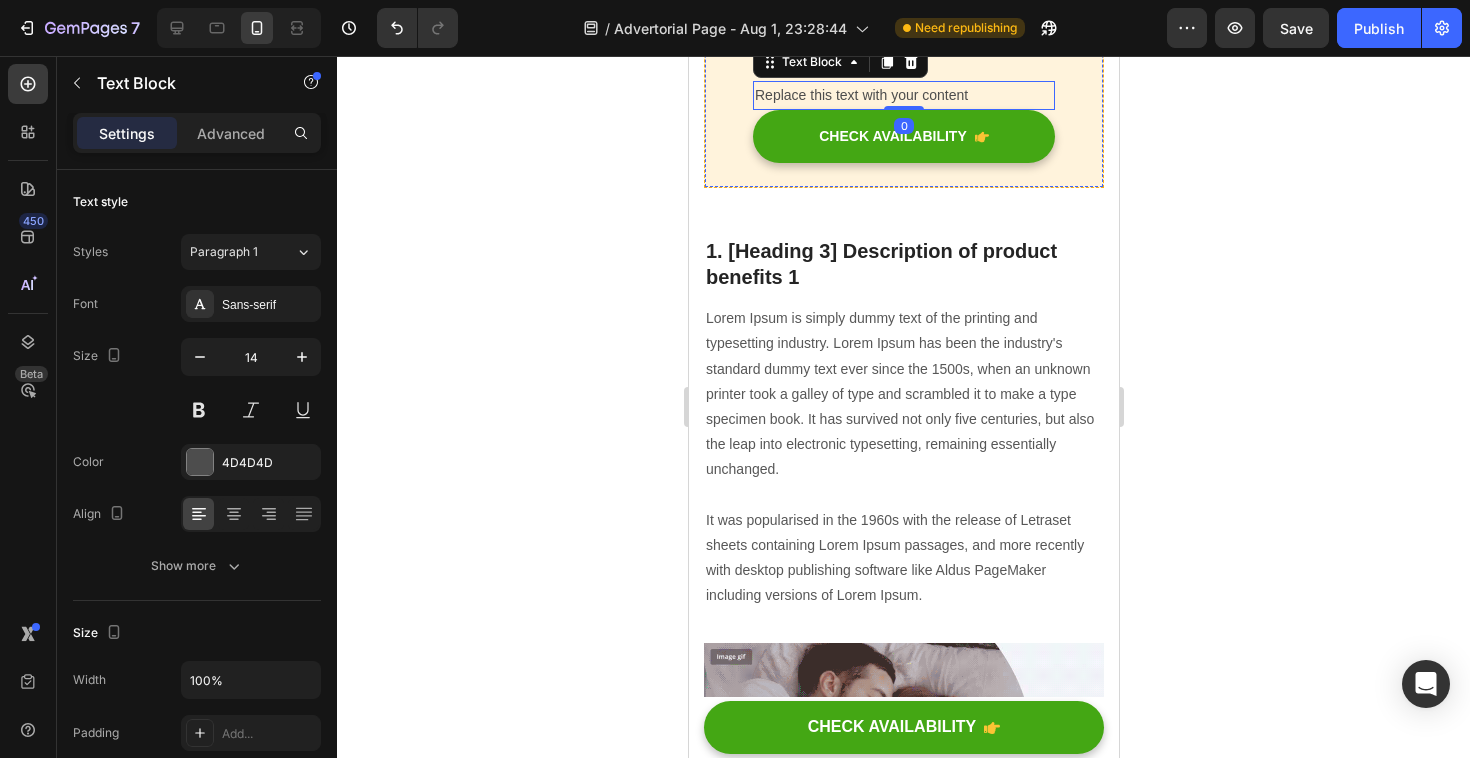click on "🎁  50% OFF Today + Free Energy Tools Kit" at bounding box center [903, 28] 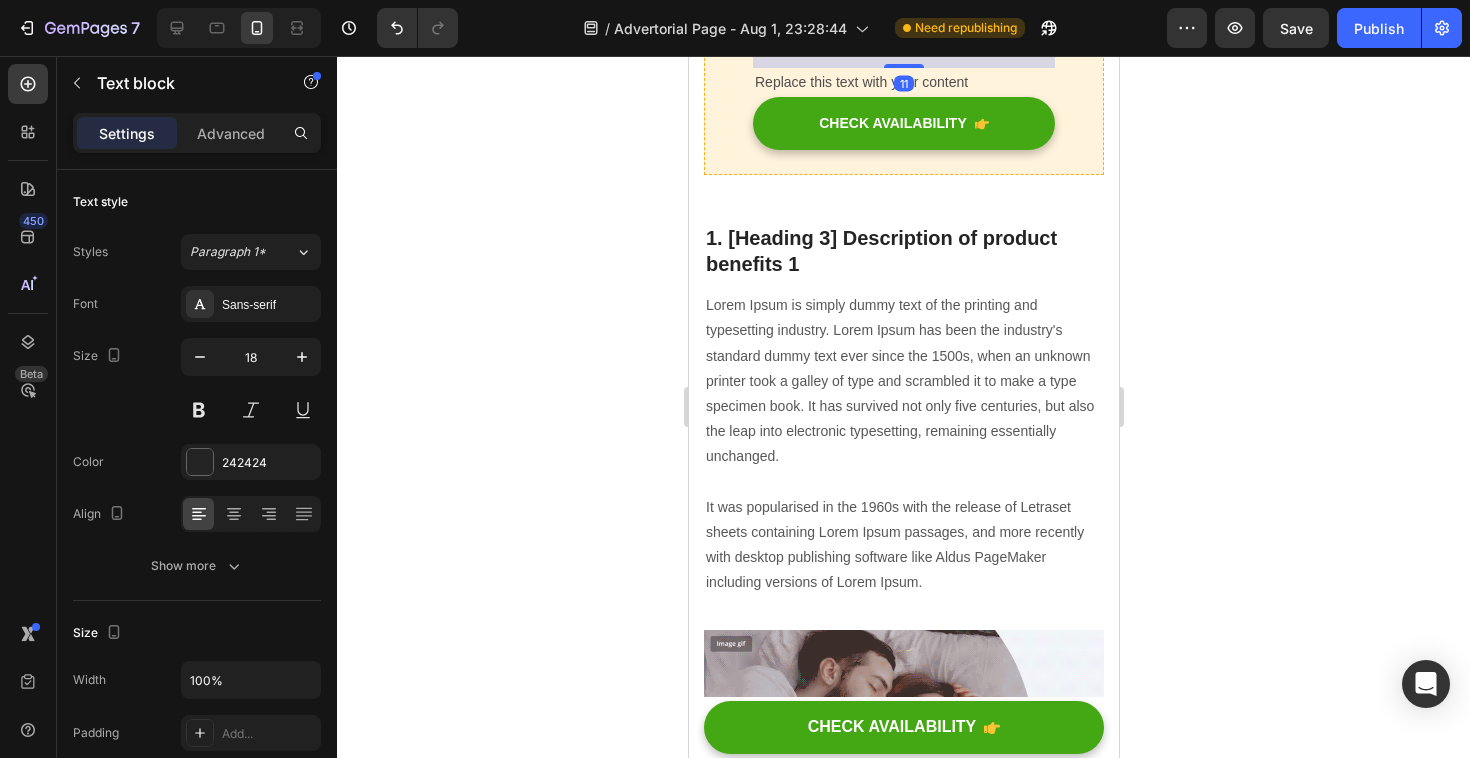drag, startPoint x: 909, startPoint y: 477, endPoint x: 919, endPoint y: 431, distance: 47.07441 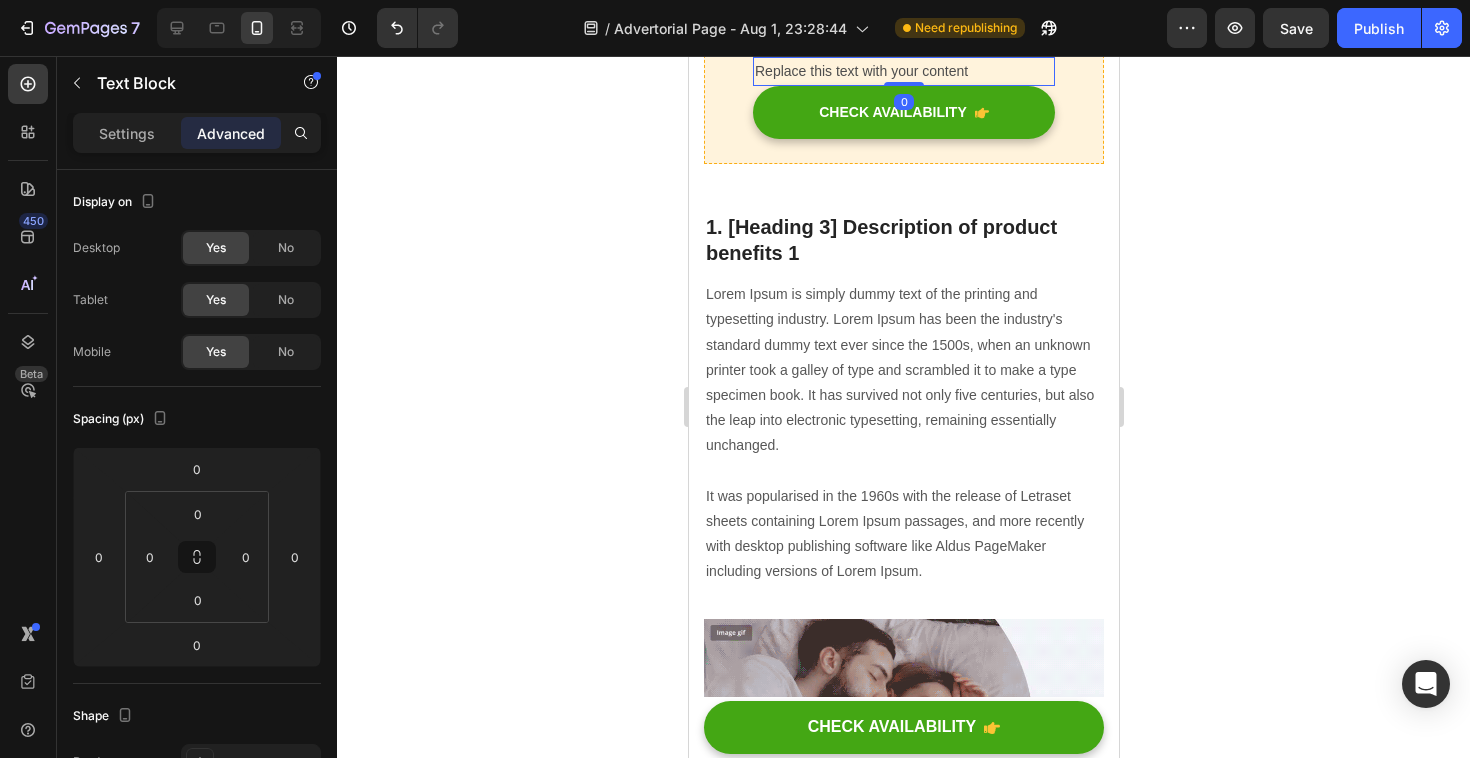click on "Replace this text with your content" at bounding box center (903, 71) 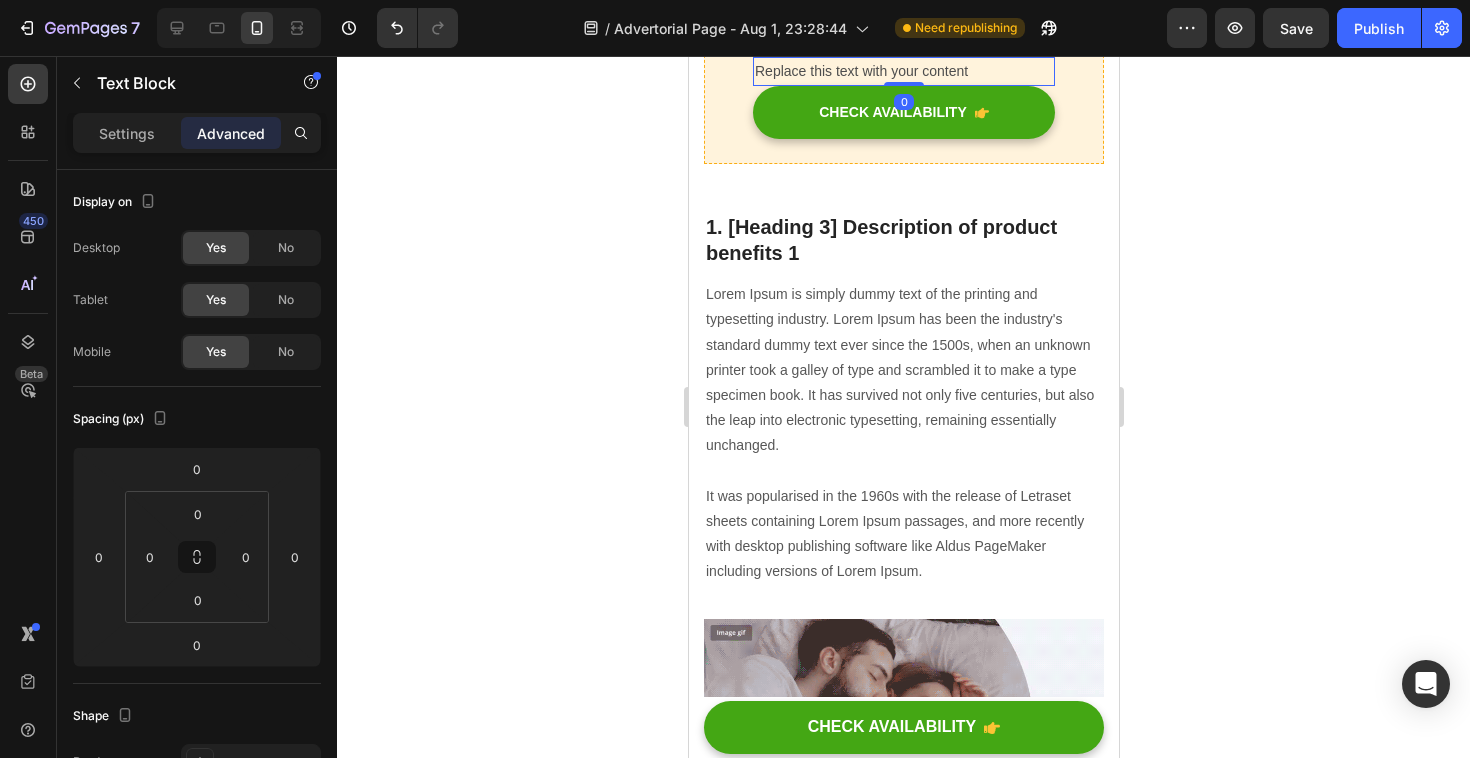 click on "Replace this text with your content" at bounding box center [903, 71] 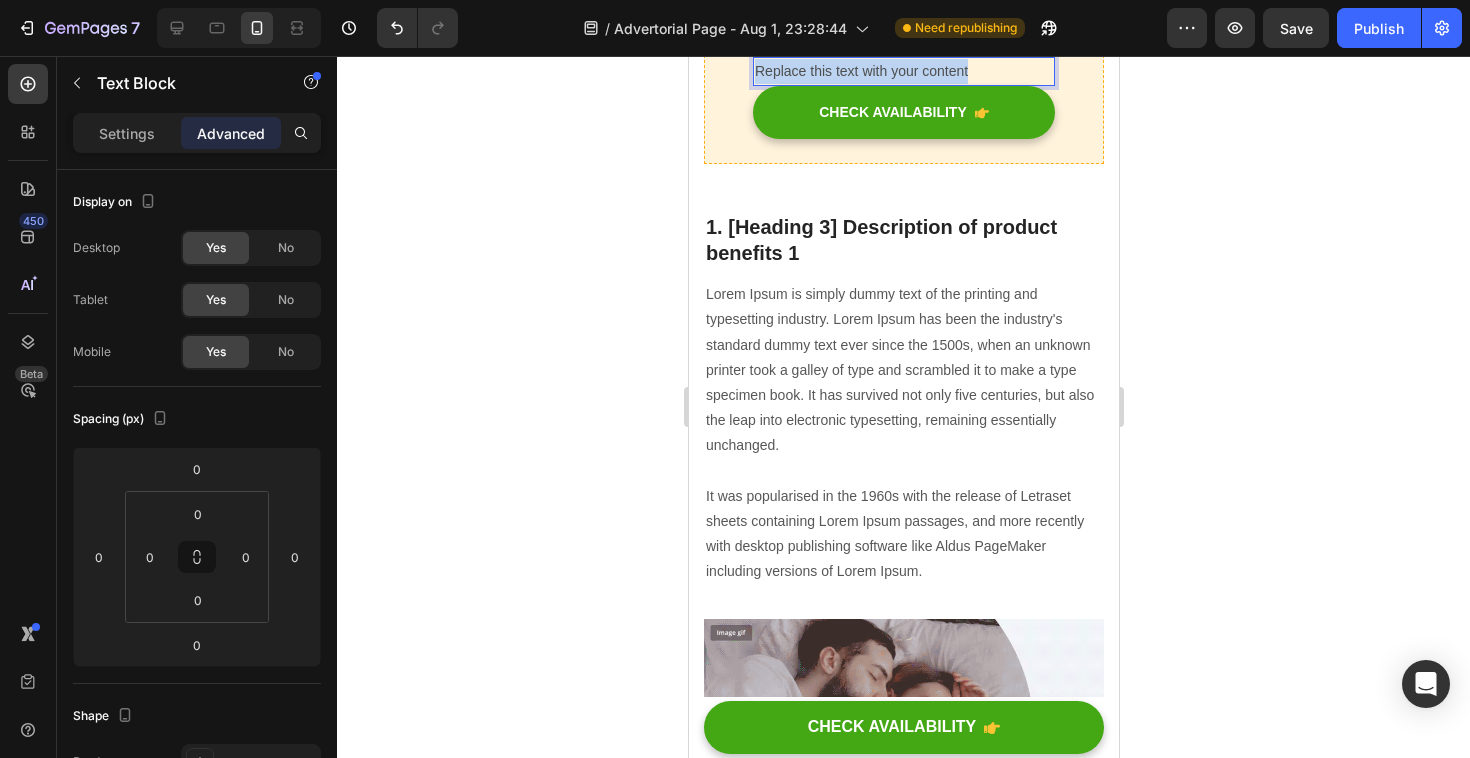 click on "Replace this text with your content" at bounding box center [903, 71] 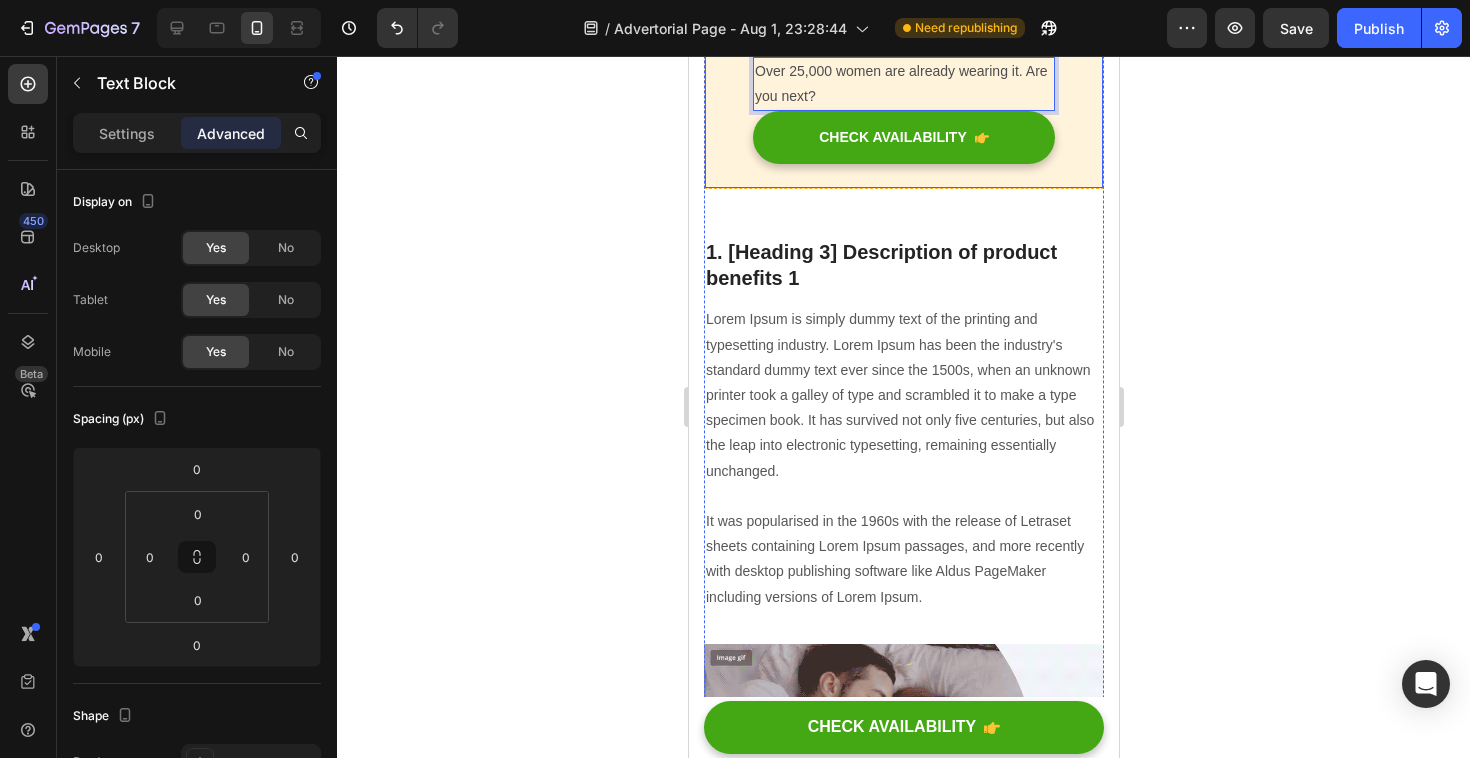 drag, startPoint x: 857, startPoint y: 487, endPoint x: 751, endPoint y: 468, distance: 107.68937 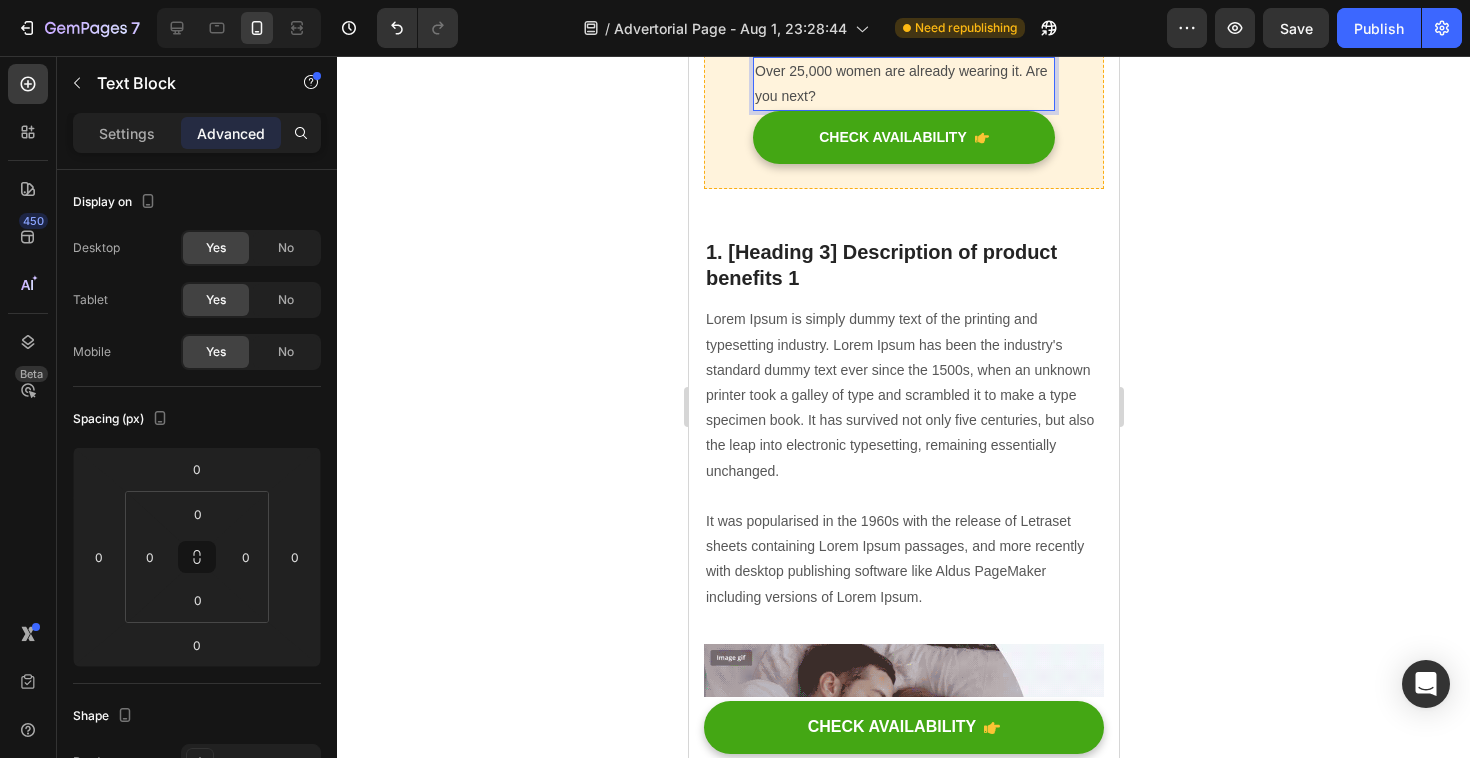click on "Over 25,000 women are already wearing it. Are you next?" at bounding box center [903, 84] 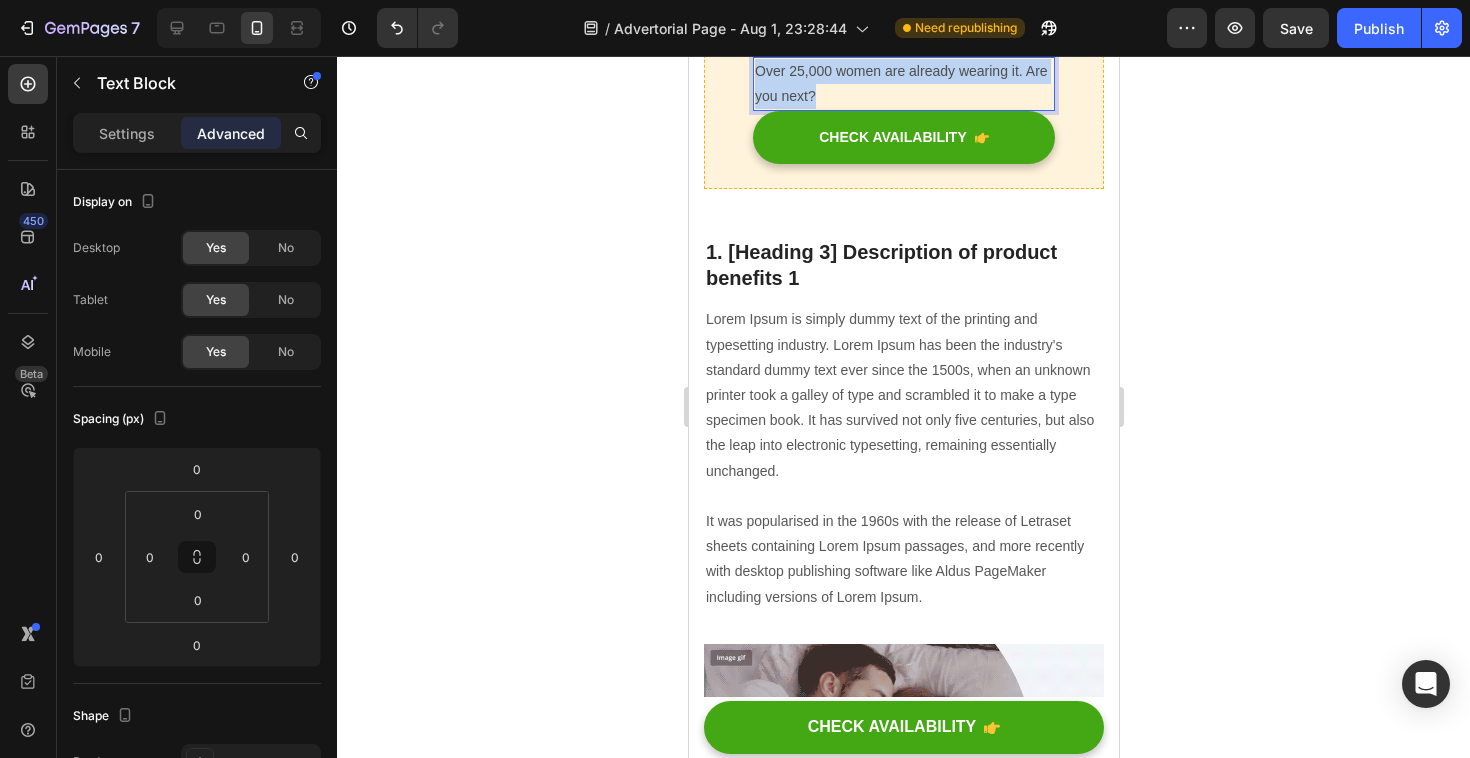 drag, startPoint x: 755, startPoint y: 468, endPoint x: 815, endPoint y: 495, distance: 65.795135 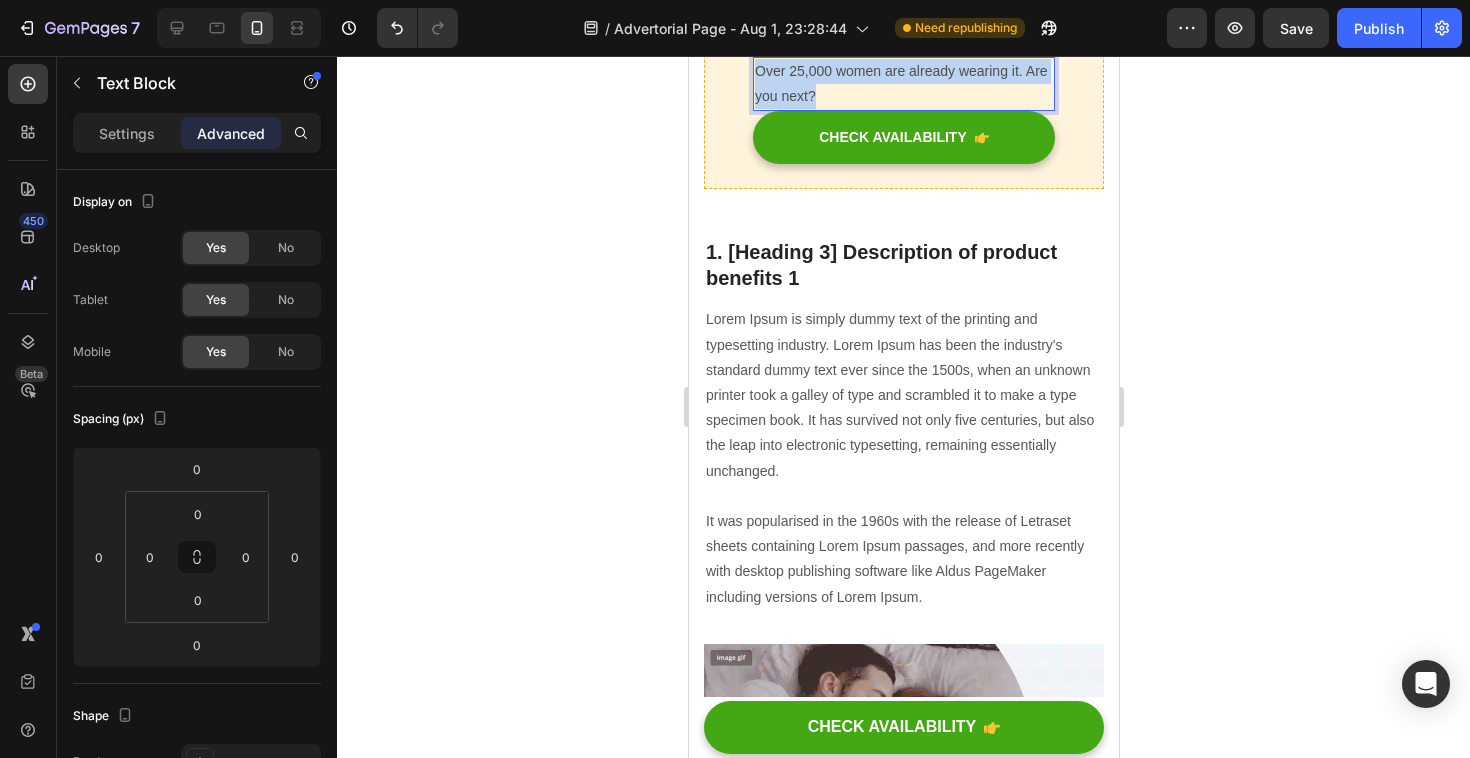 click on "Over 25,000 women are already wearing it. Are you next?" at bounding box center [903, 84] 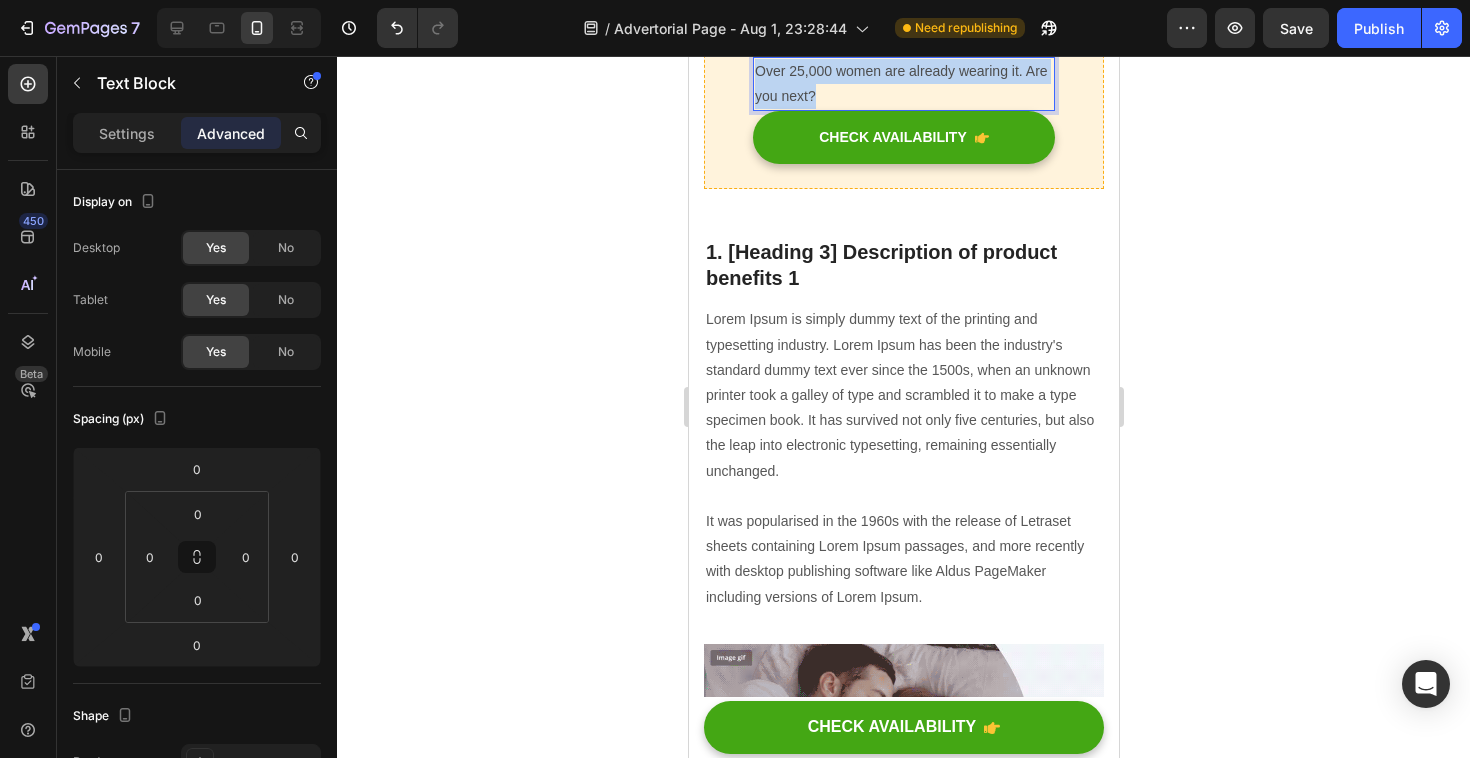 click on "Over 25,000 women are already wearing it. Are you next?" at bounding box center [903, 84] 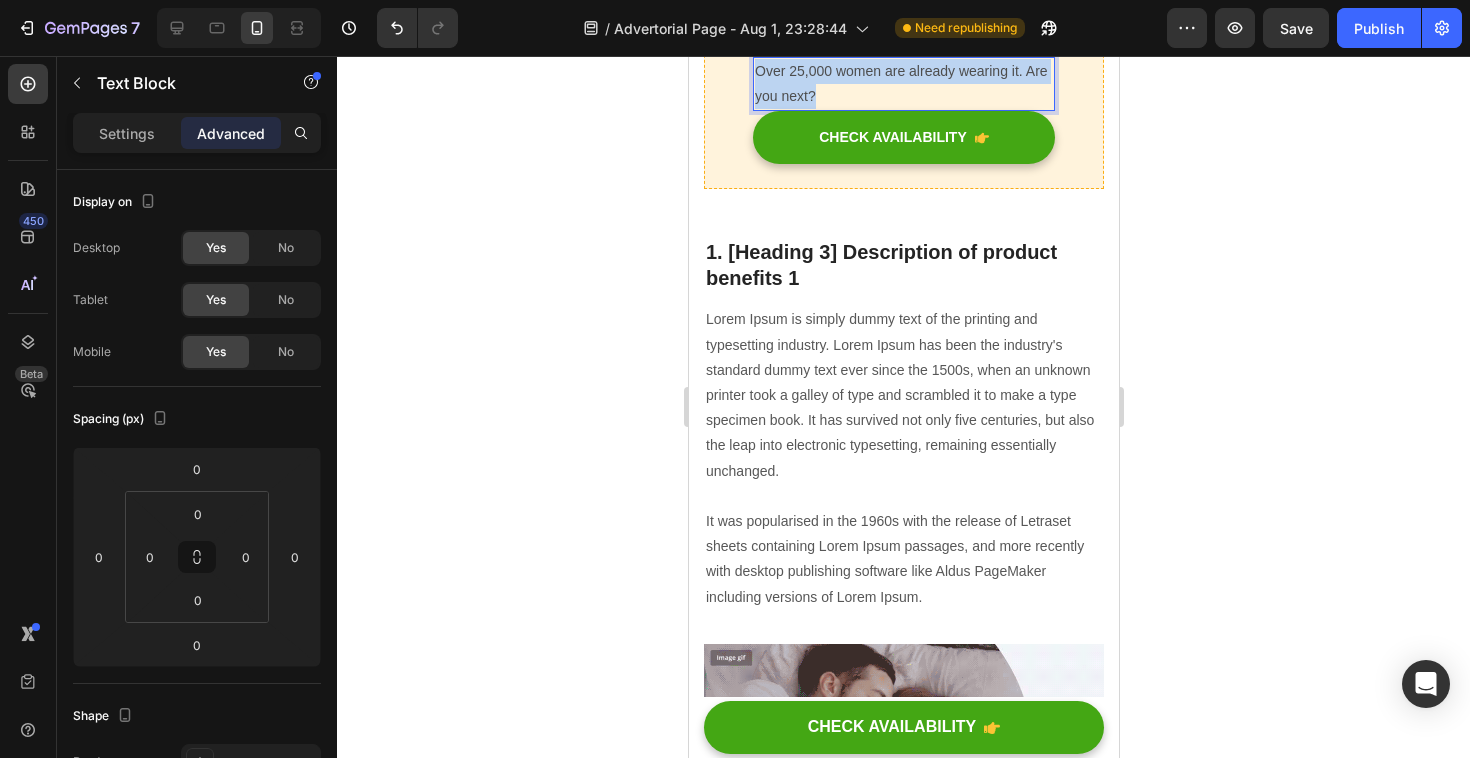 click on "🎁  50% OFF Today + Free Energy Tools Kit Text block Over 25,000 women are already wearing it. Are you next? Text Block   0  	   CHECK AVAILABILITY Button Row" at bounding box center [903, 81] 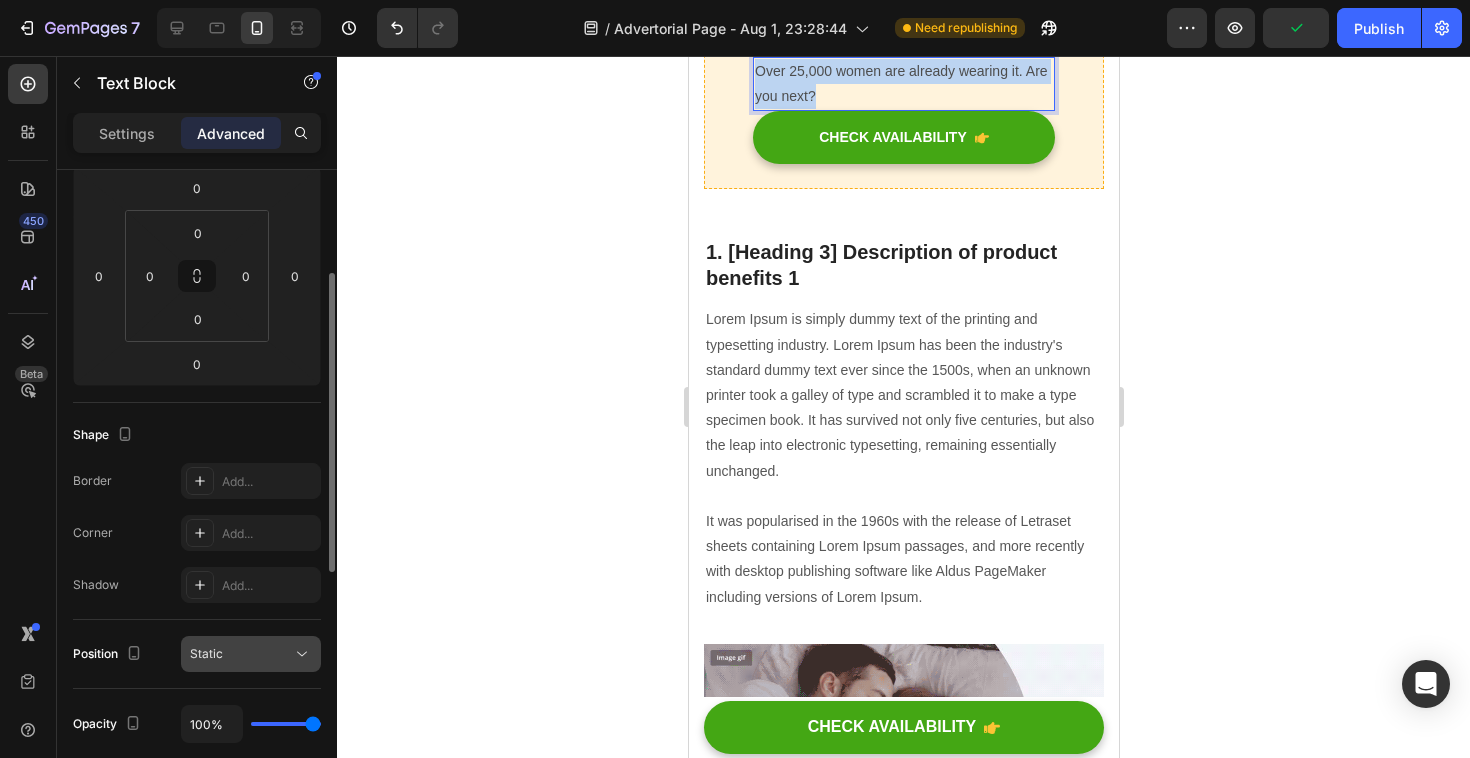 scroll, scrollTop: 0, scrollLeft: 0, axis: both 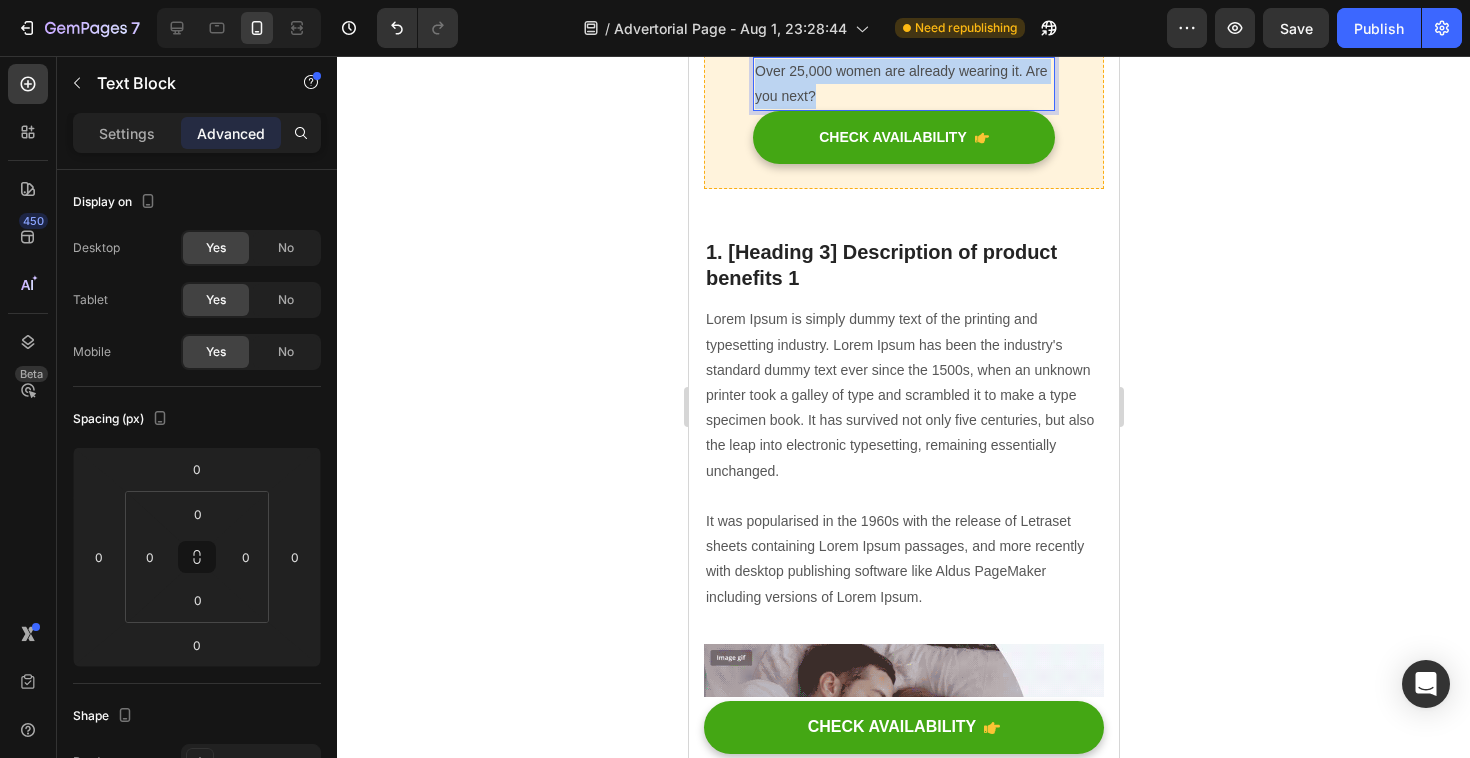 click on "Over 25,000 women are already wearing it. Are you next?" at bounding box center [903, 84] 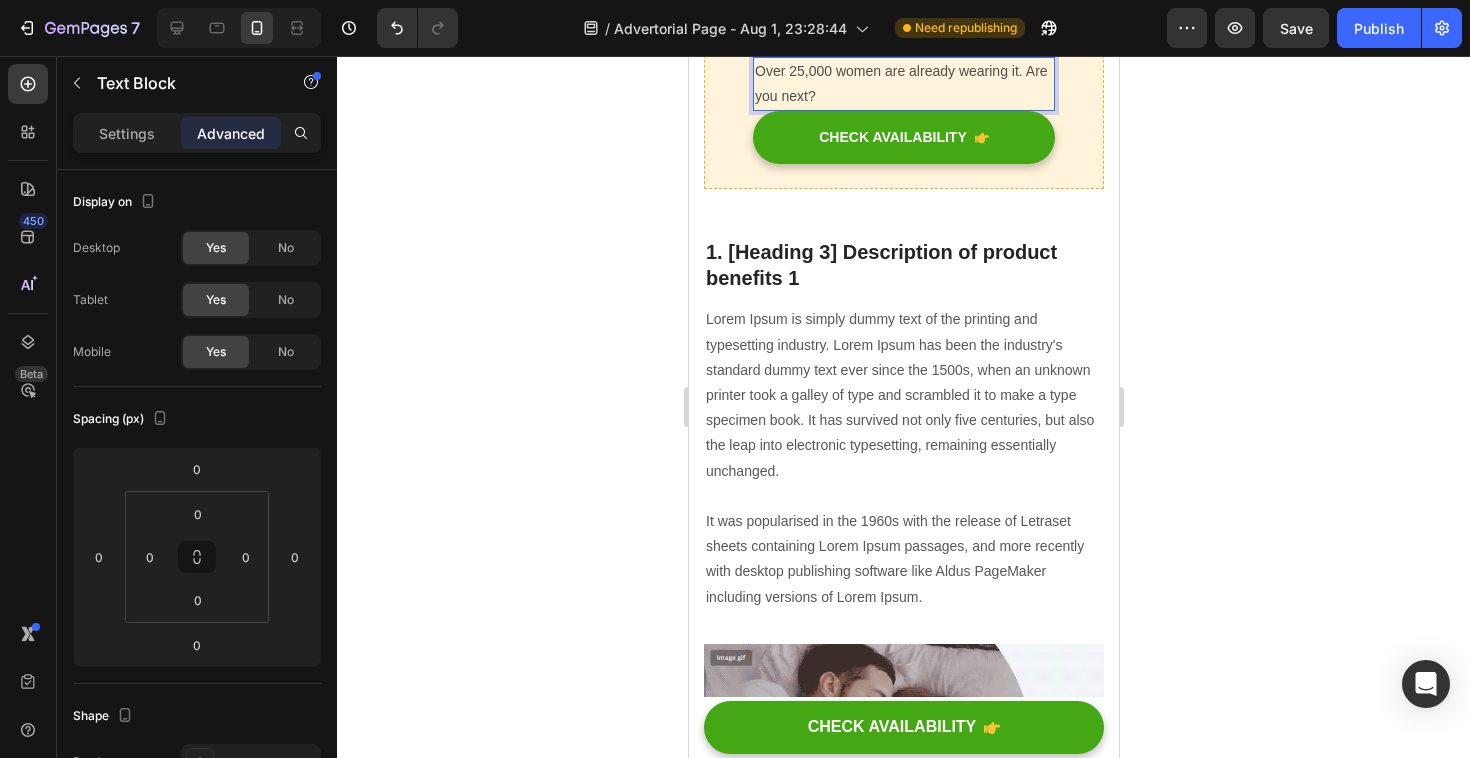 click on "Over 25,000 women are already wearing it. Are you next?" at bounding box center [903, 84] 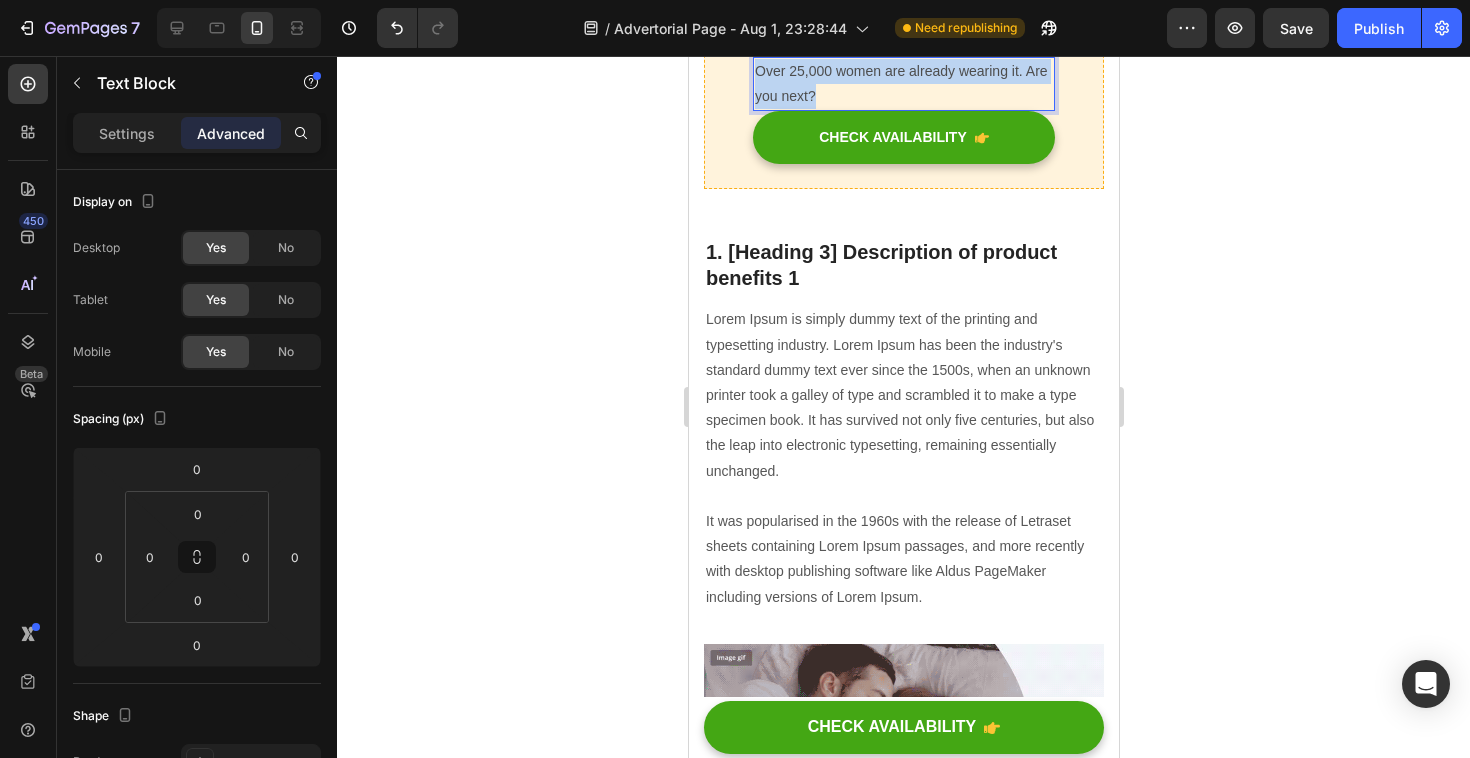 drag, startPoint x: 817, startPoint y: 497, endPoint x: 754, endPoint y: 460, distance: 73.061615 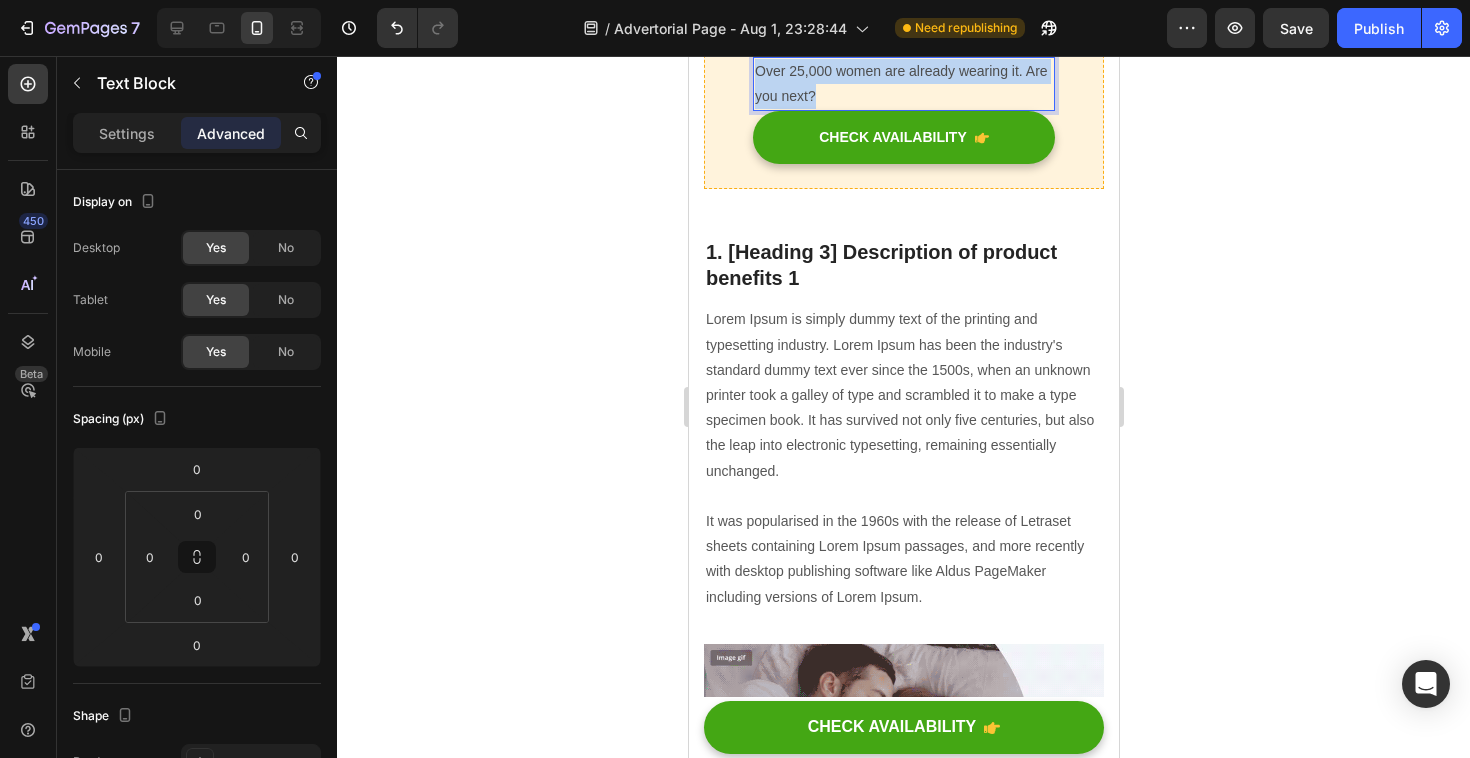 click on "Over 25,000 women are already wearing it. Are you next?" at bounding box center (903, 84) 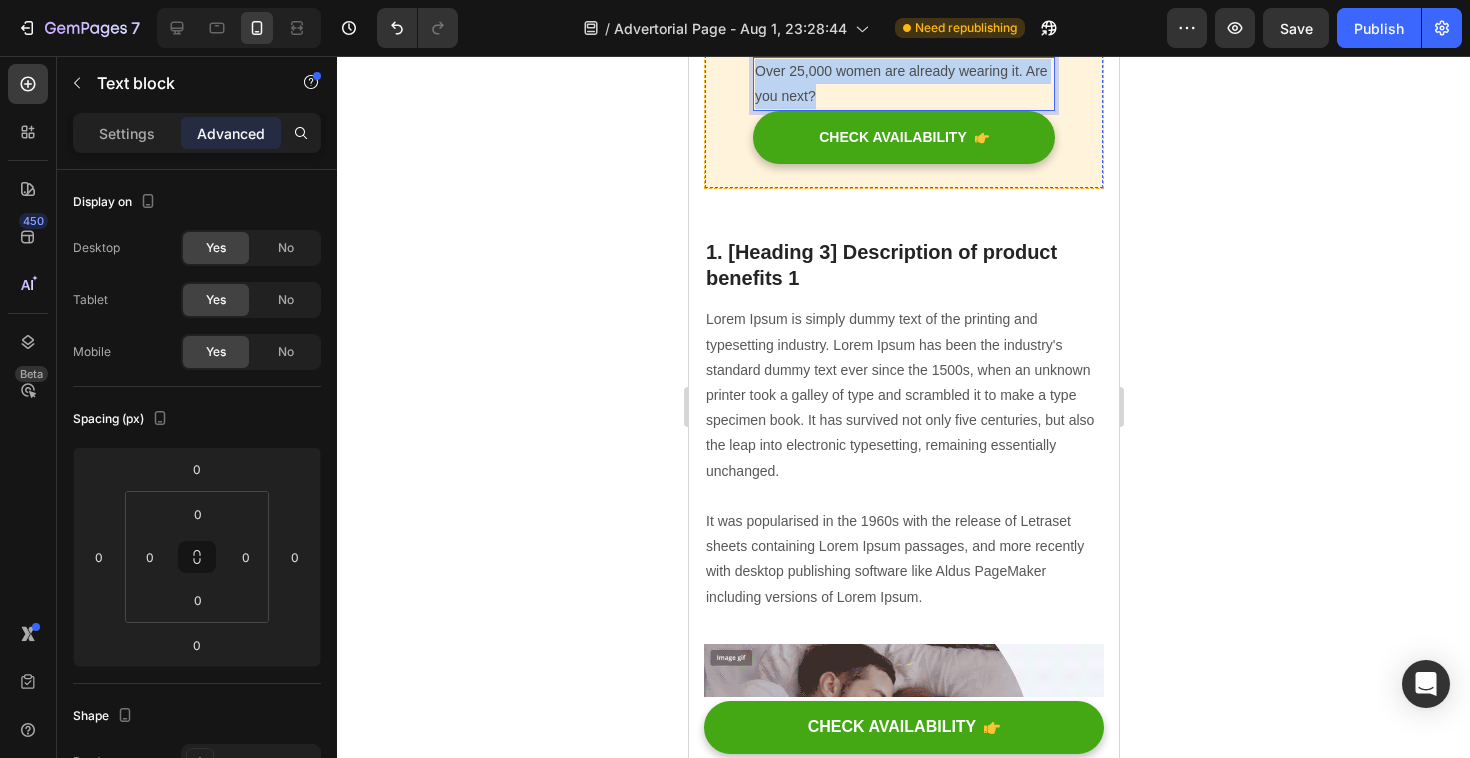 click on "50% OFF Today + Free Energy Tools Kit" at bounding box center [894, 27] 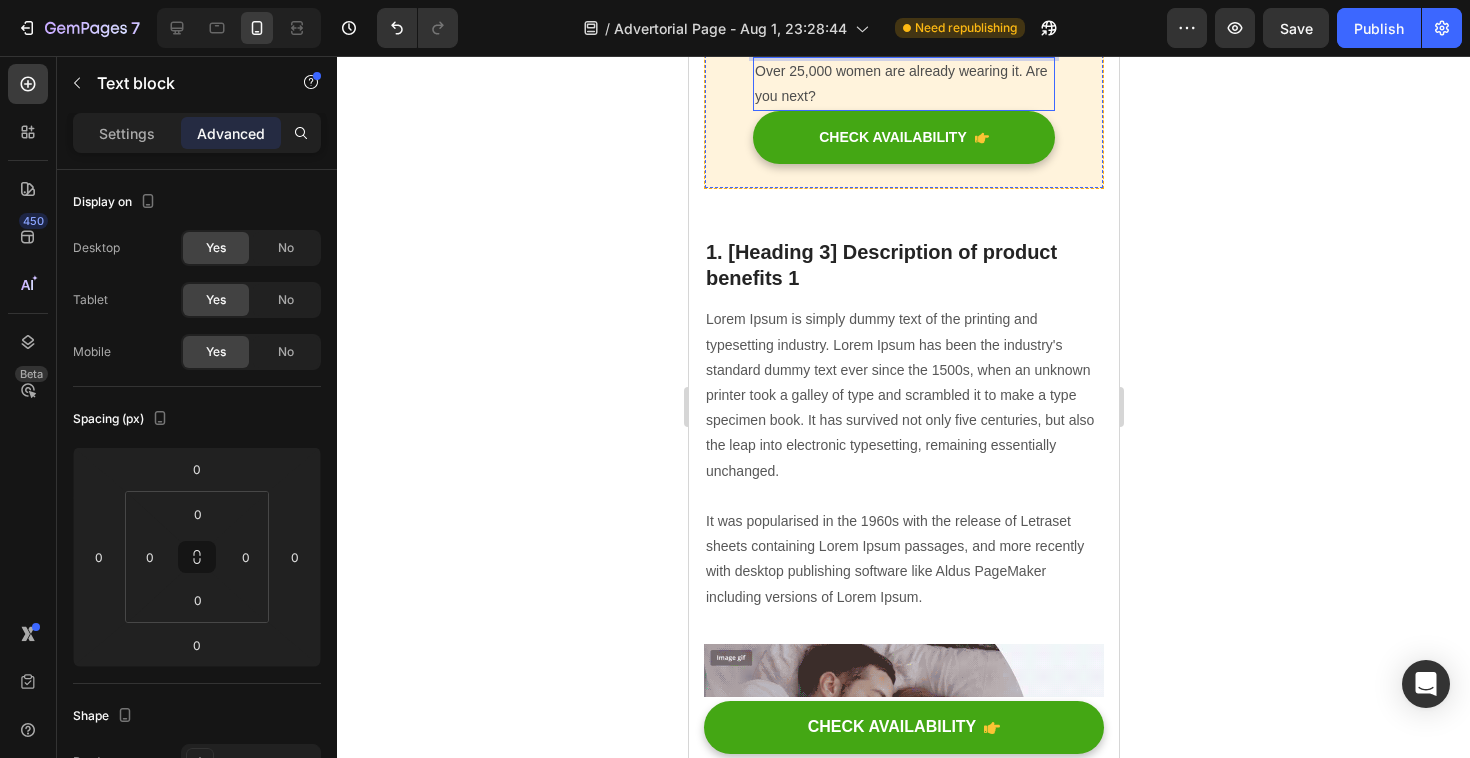 click on "Over 25,000 women are already wearing it. Are you next?" at bounding box center [903, 84] 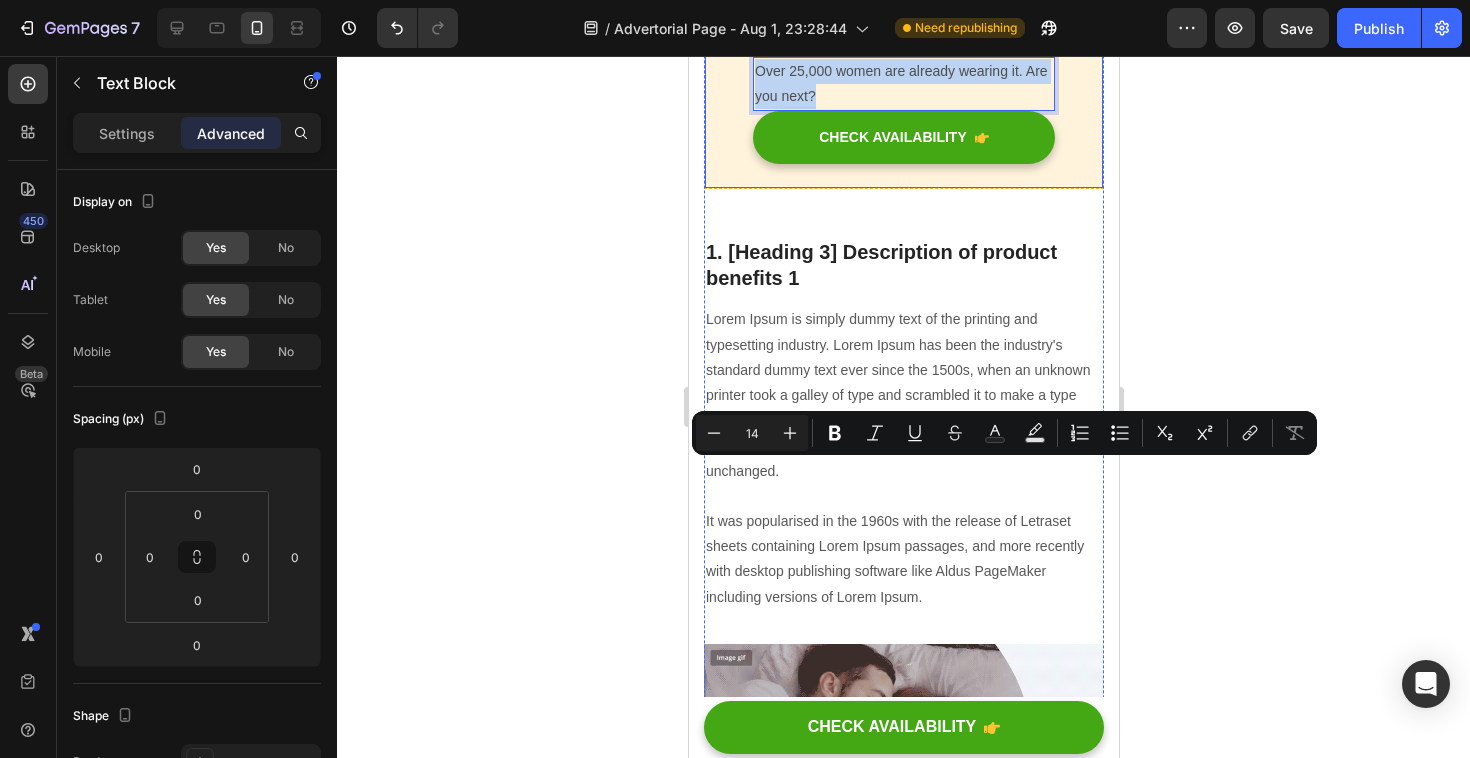 drag, startPoint x: 818, startPoint y: 494, endPoint x: 747, endPoint y: 456, distance: 80.529495 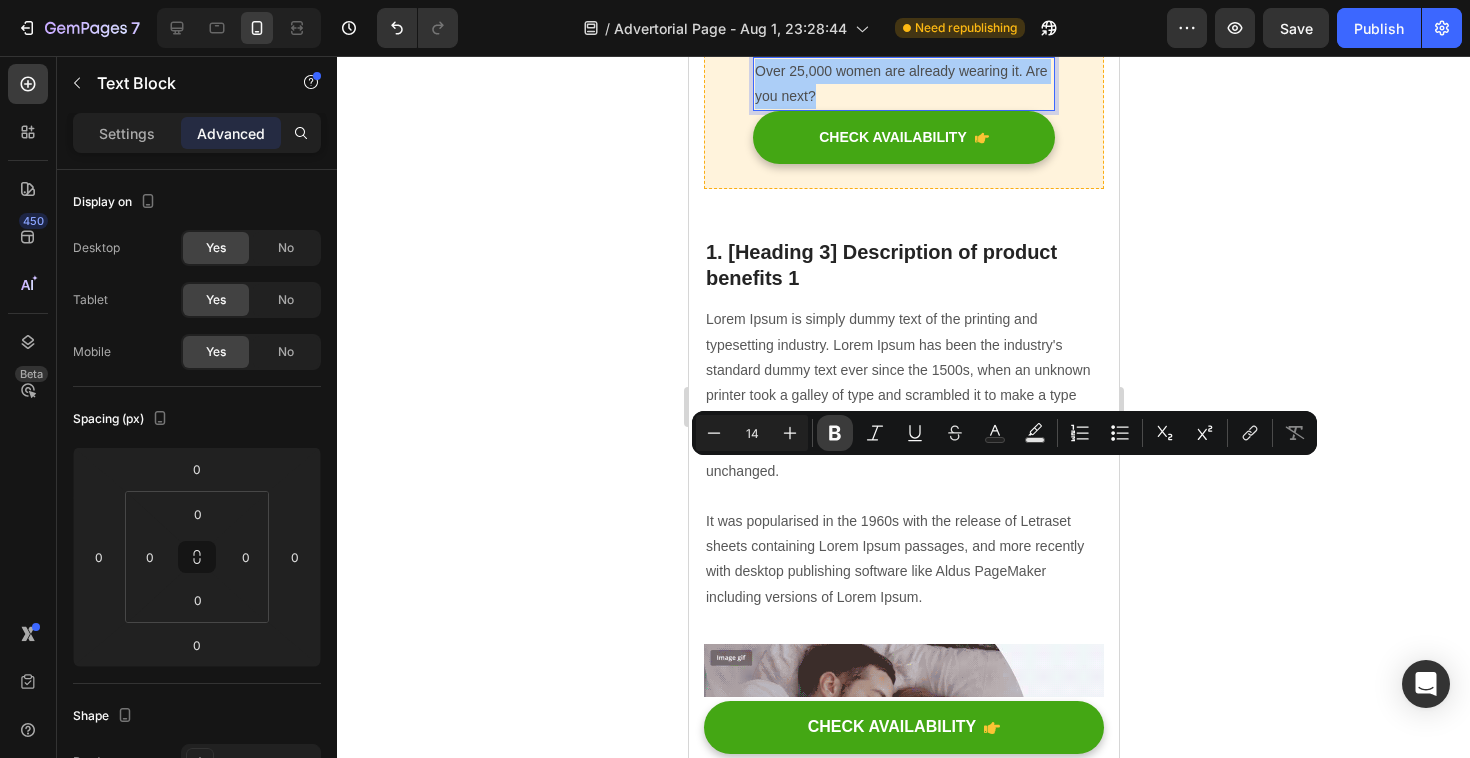 click 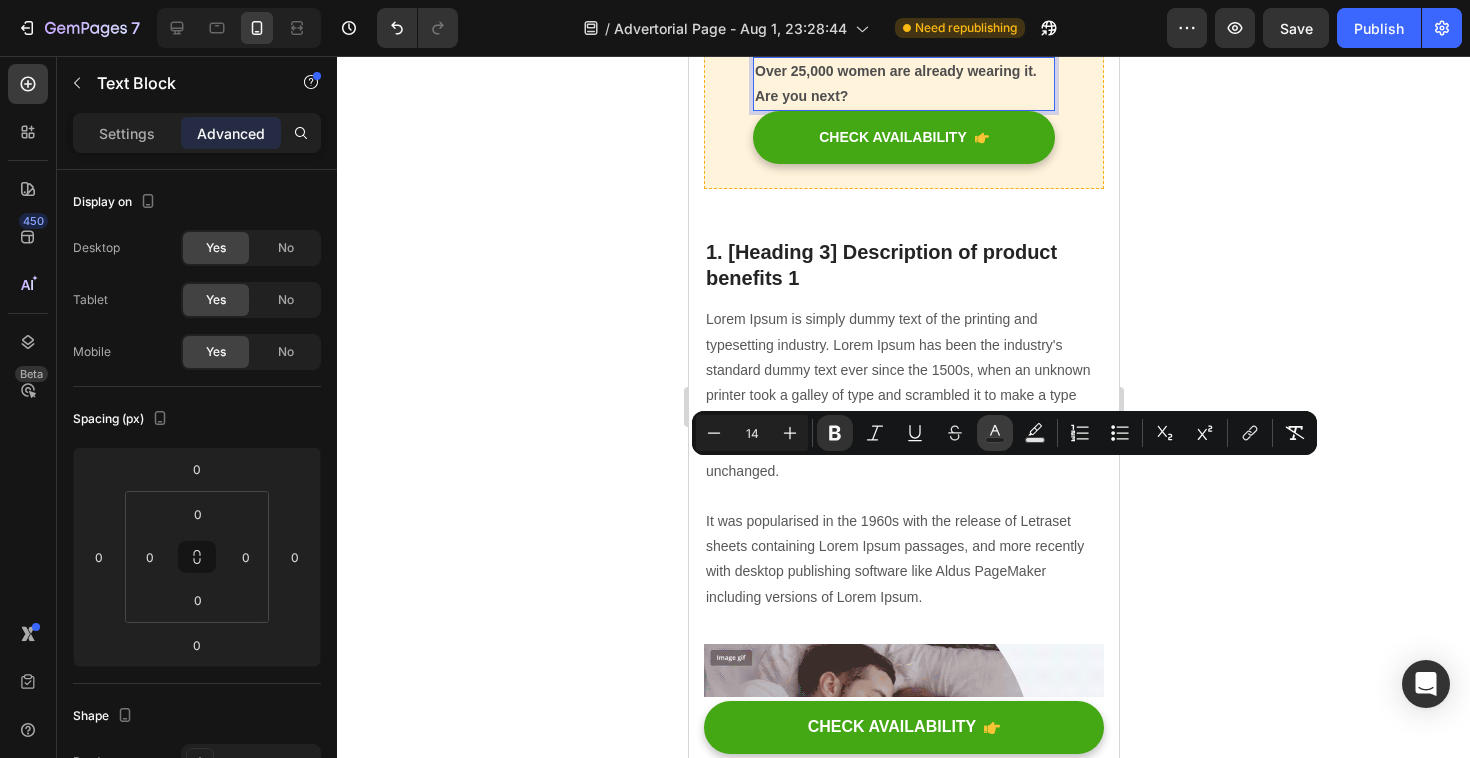 click 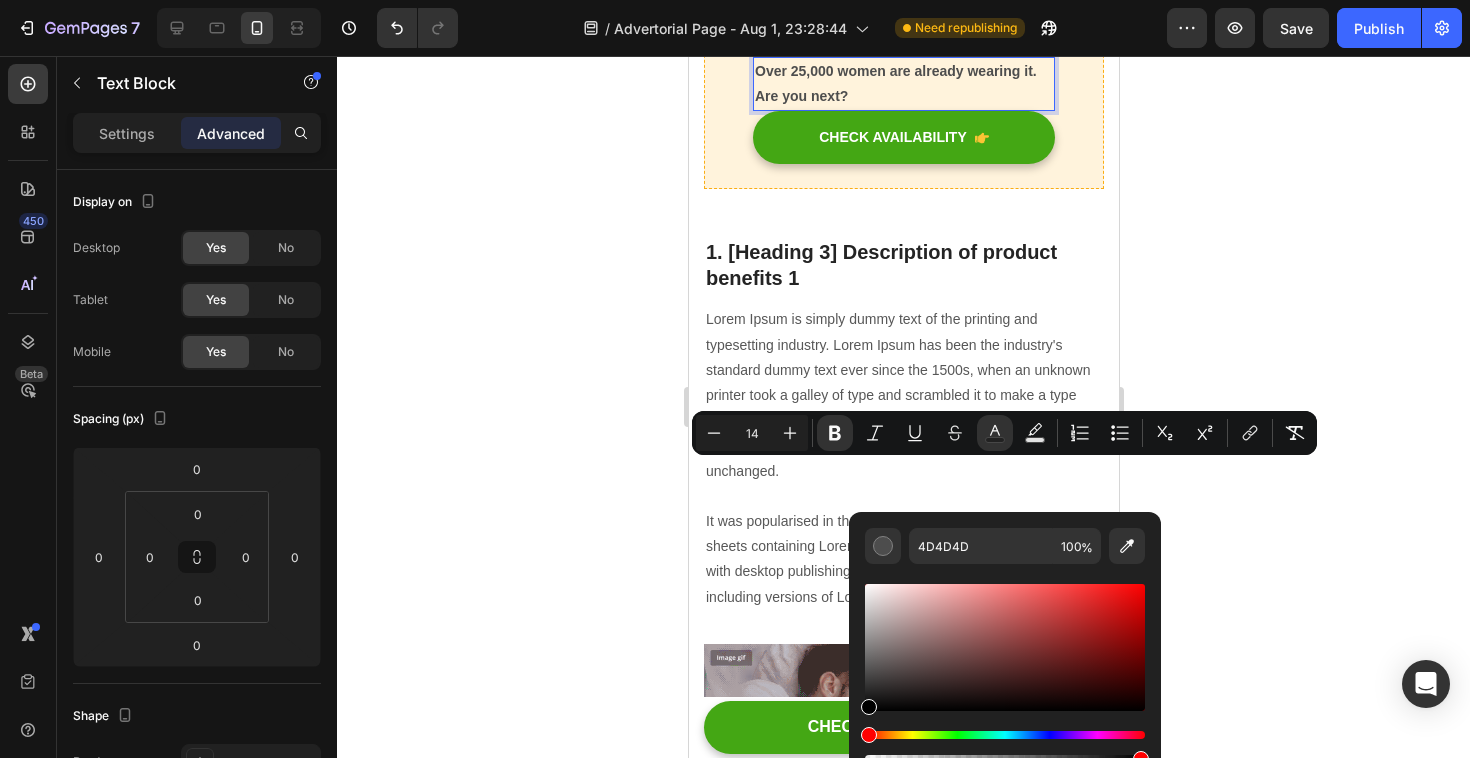 drag, startPoint x: 869, startPoint y: 679, endPoint x: 856, endPoint y: 712, distance: 35.468296 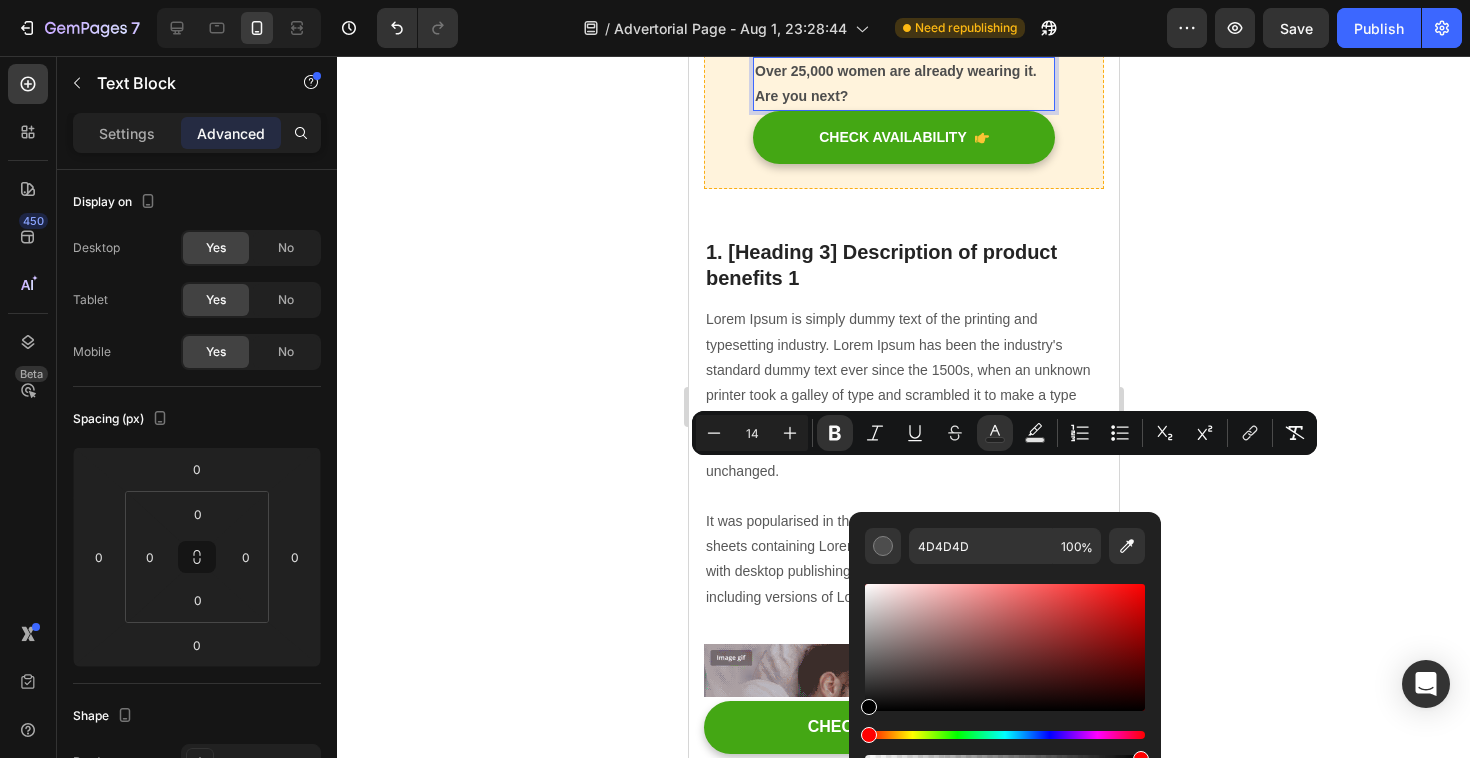 click on "4D4D4D 100 %" at bounding box center (1005, 639) 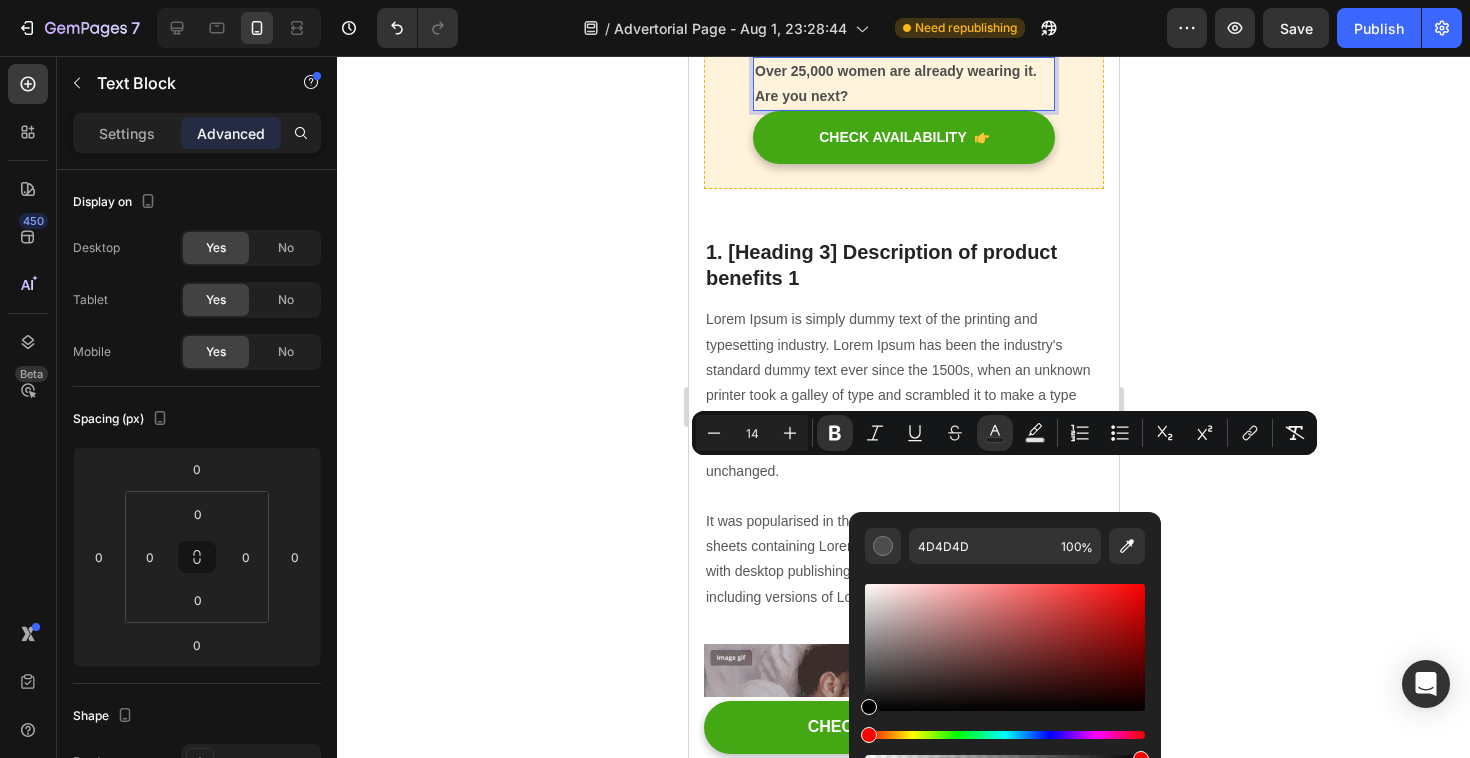 type on "000000" 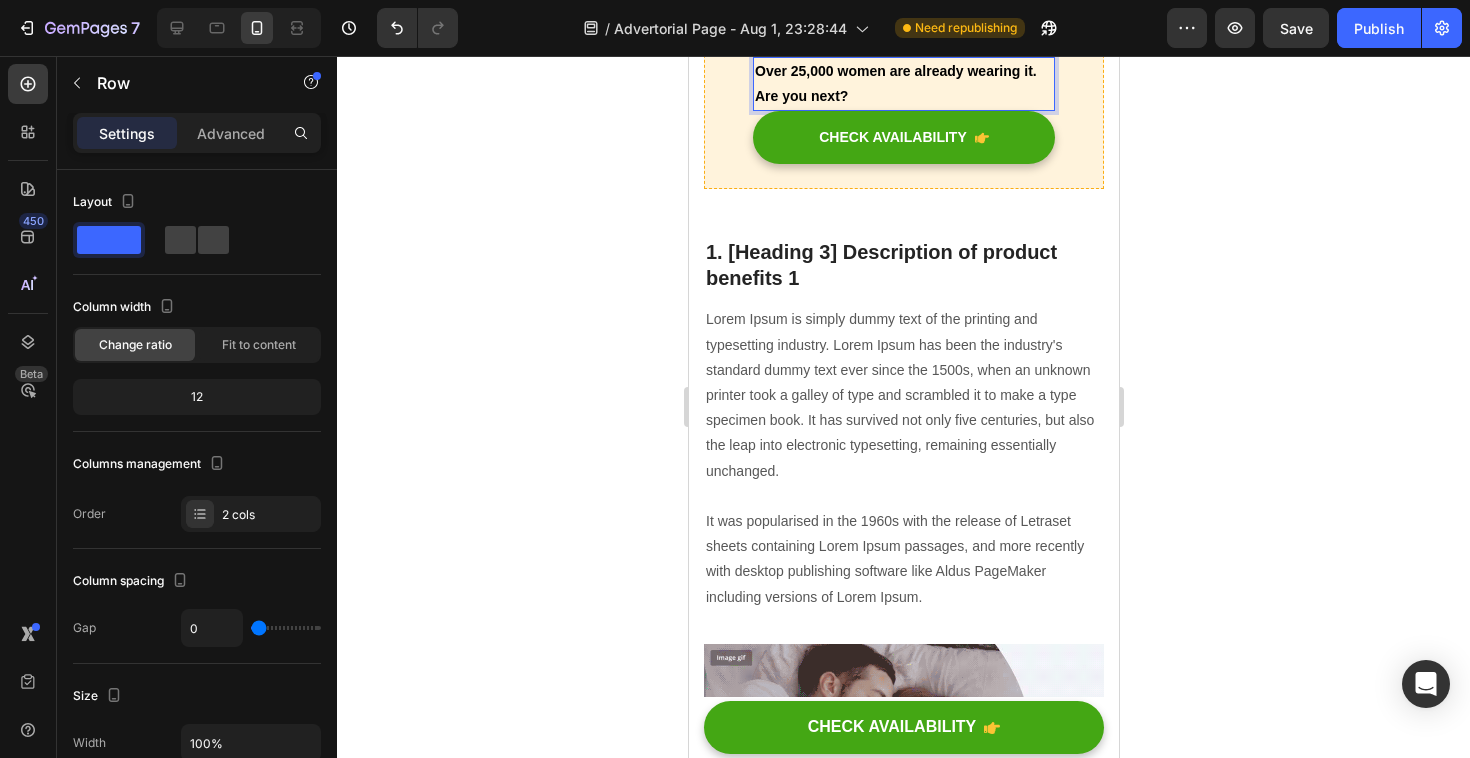 click on "🎁  50% OFF Today + Free Energy Tools Kit Text block Over 25,000 women are already wearing it. Are you next? Text Block   0  	   CHECK AVAILABILITY Button Row" at bounding box center [903, 81] 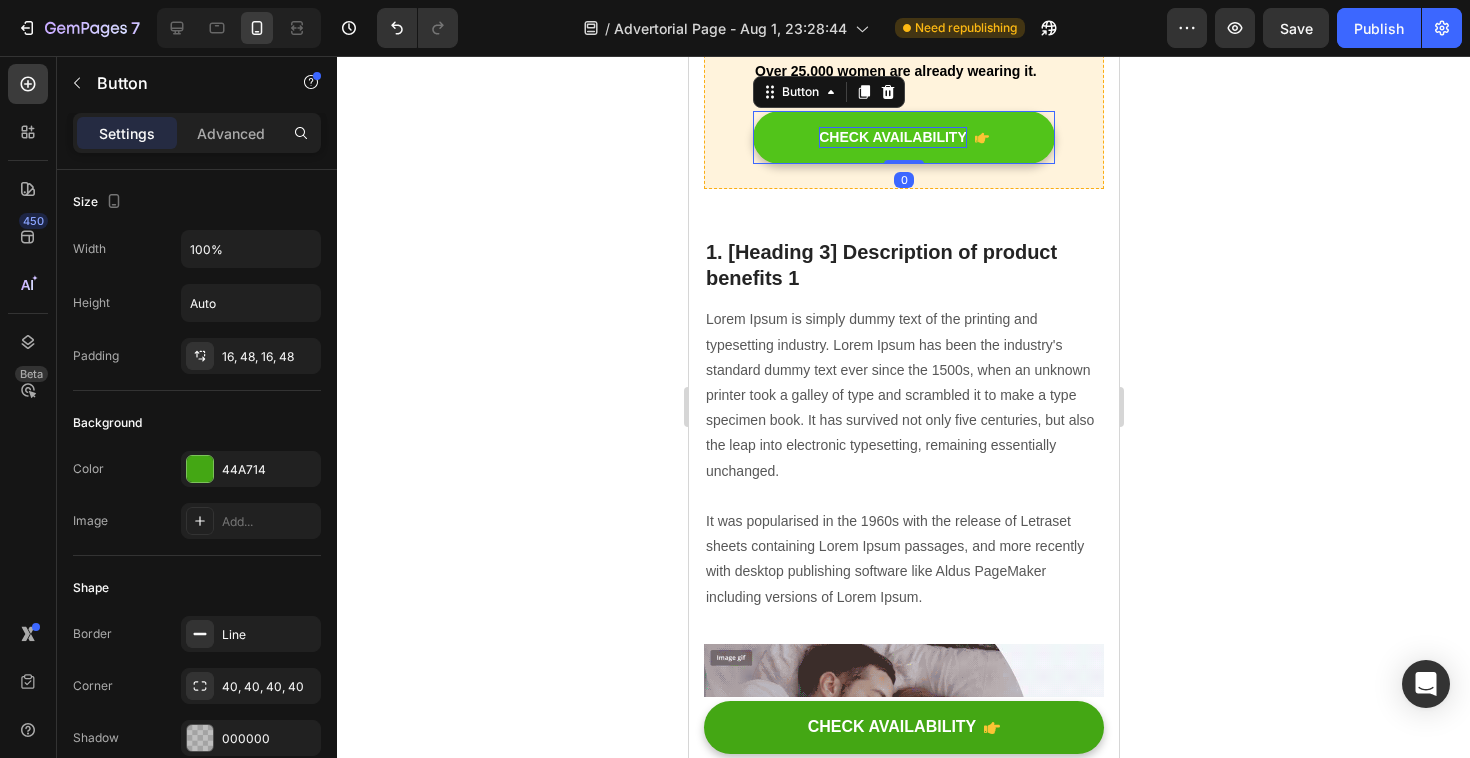 click on "CHECK AVAILABILITY" at bounding box center (892, 137) 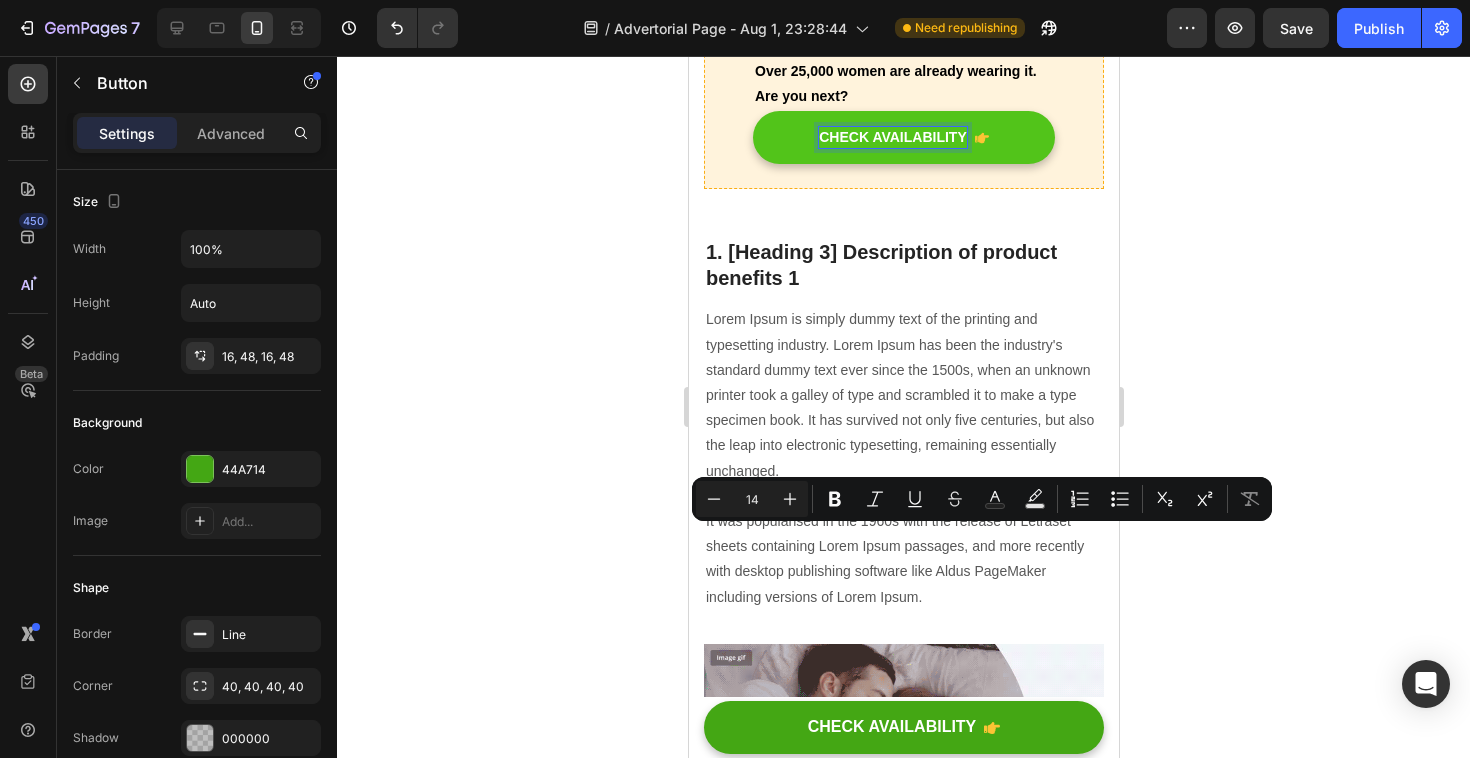 click on "CHECK AVAILABILITY" at bounding box center (892, 137) 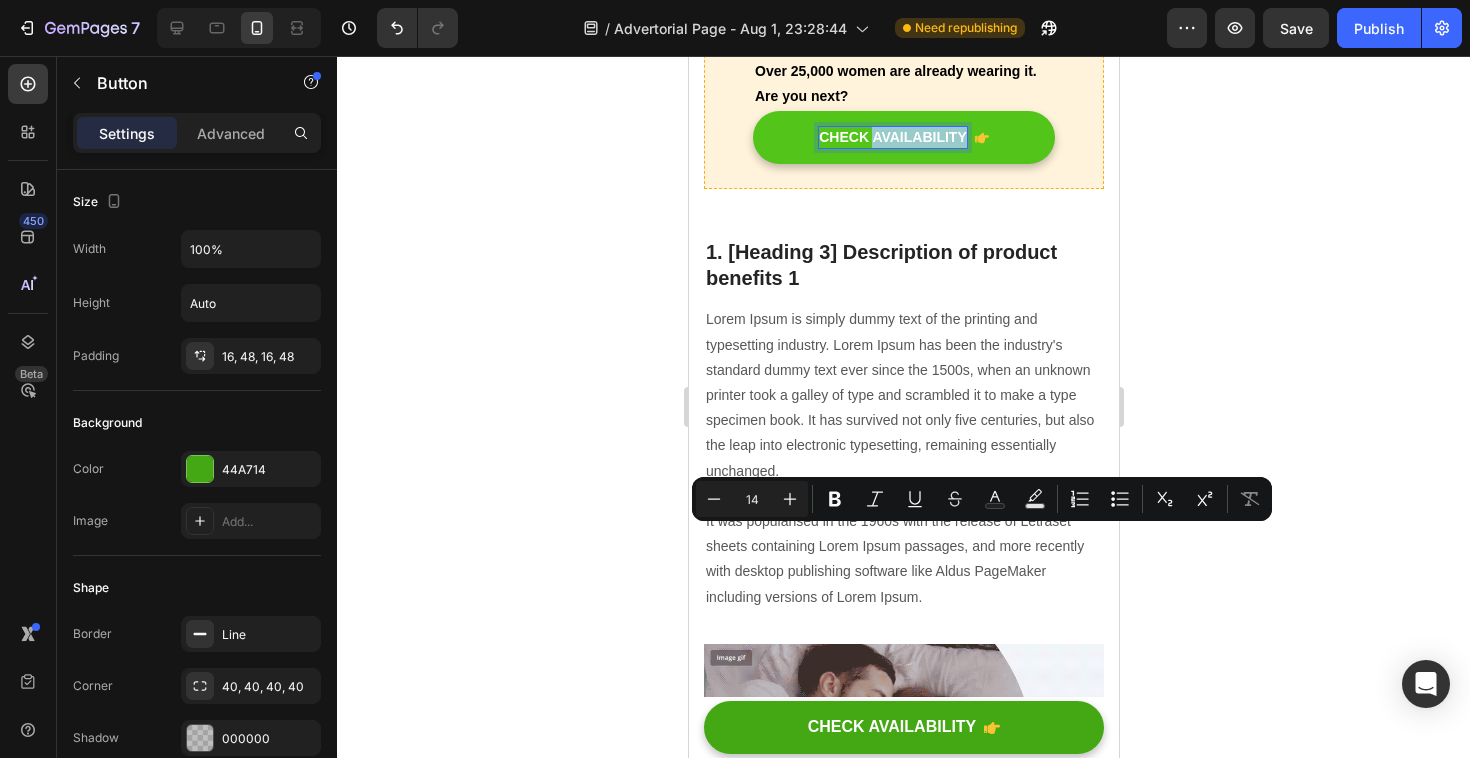 click on "CHECK AVAILABILITY" at bounding box center (892, 137) 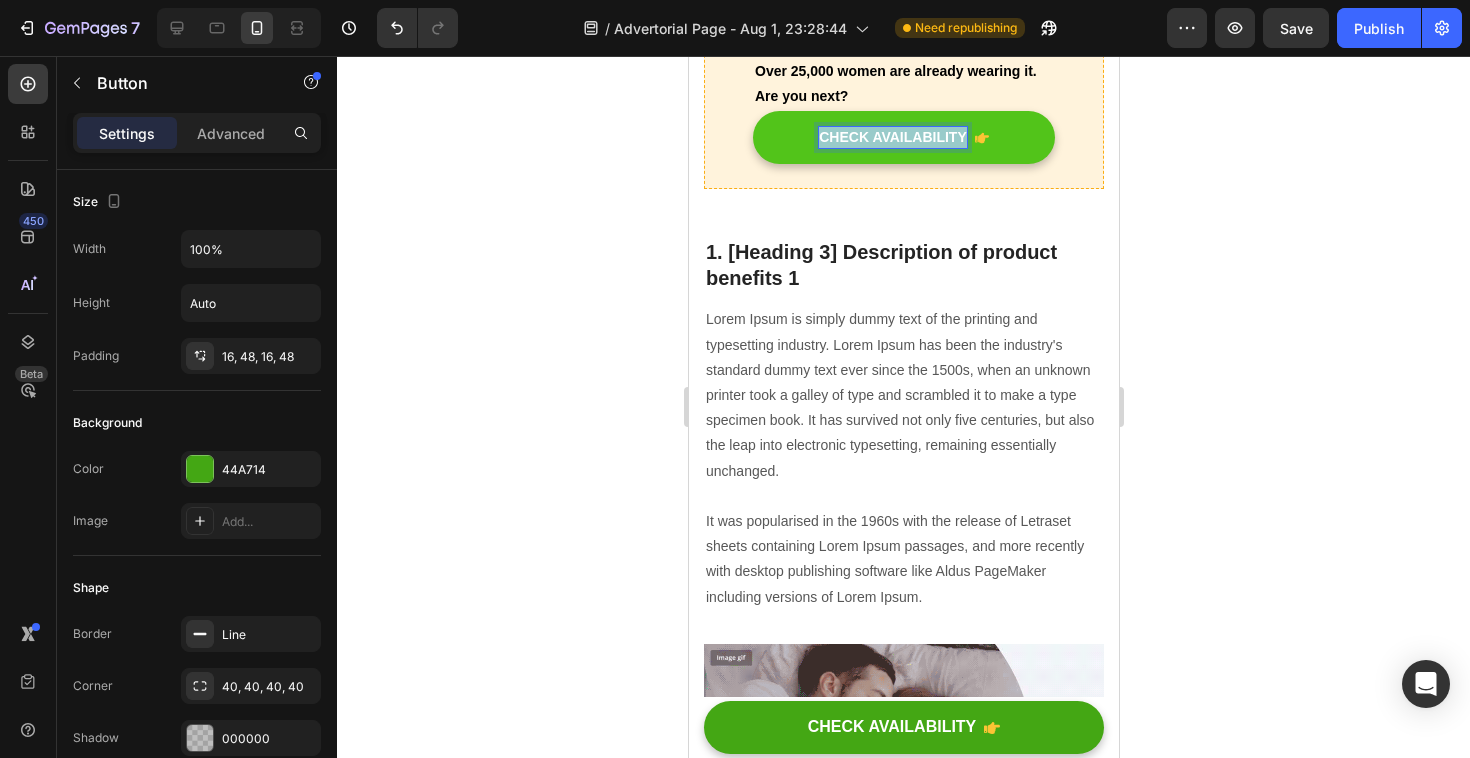 click on "CHECK AVAILABILITY" at bounding box center (892, 137) 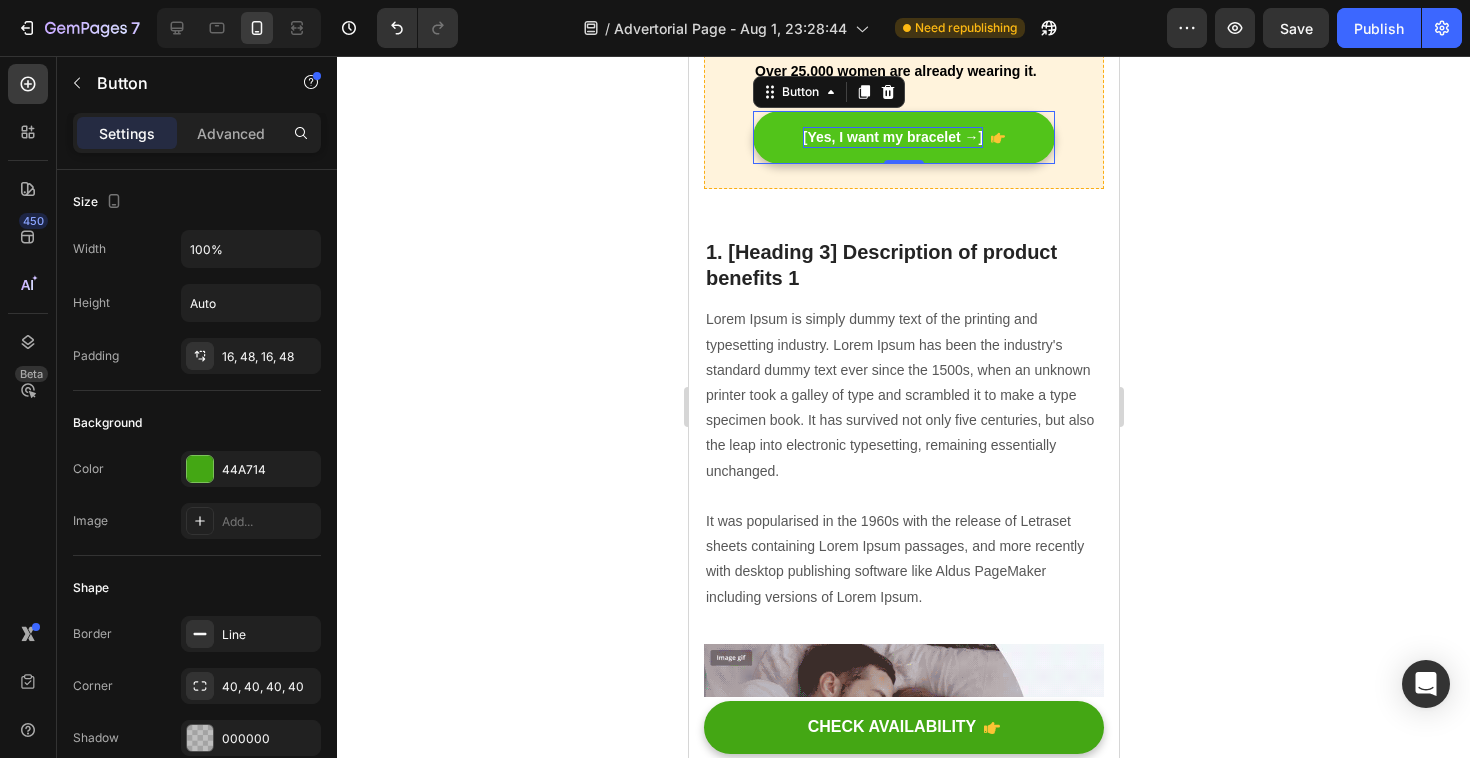 click on "[Yes, I want my bracelet →]" at bounding box center (903, 137) 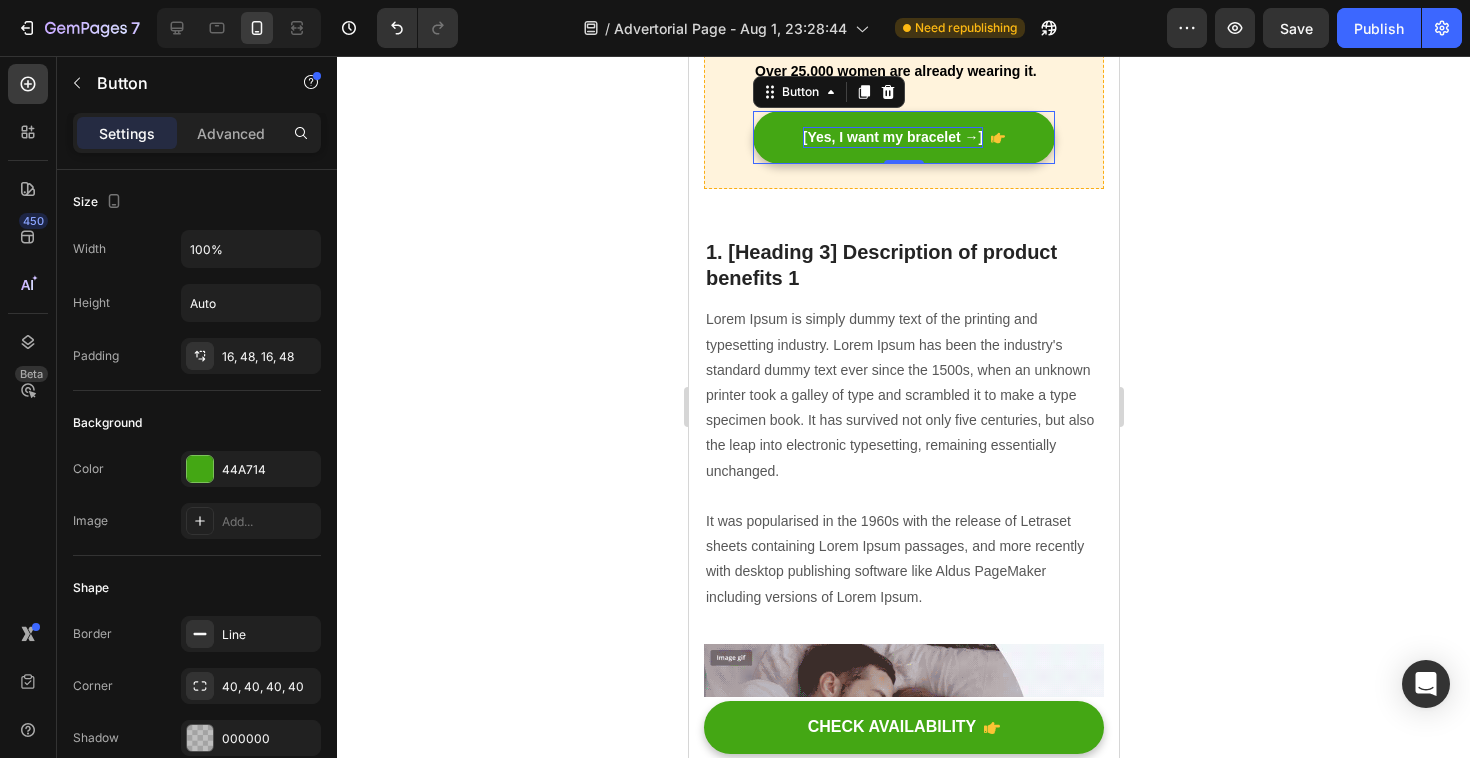click on "[Yes, I want my bracelet →]" at bounding box center [892, 137] 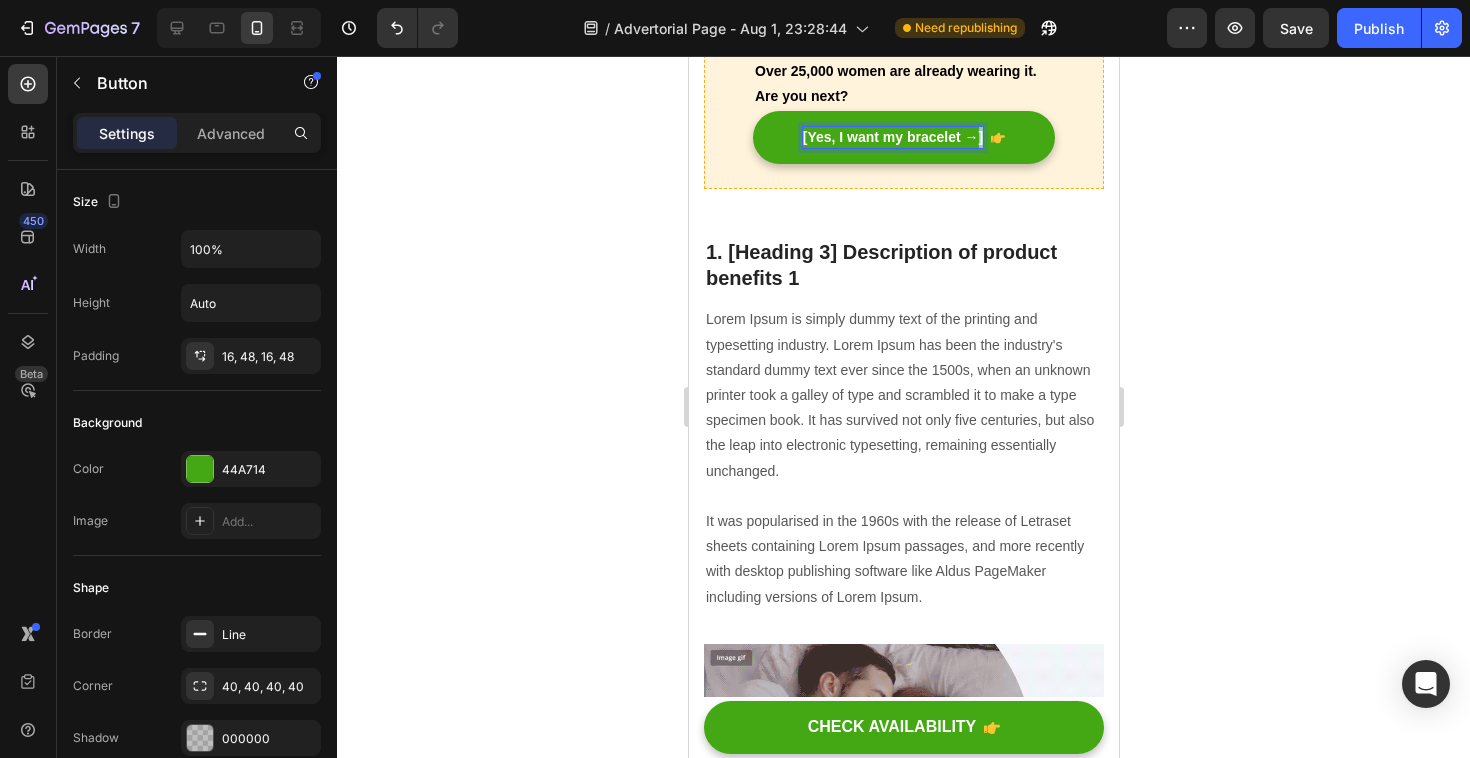click on "[Yes, I want my bracelet →]" at bounding box center [892, 137] 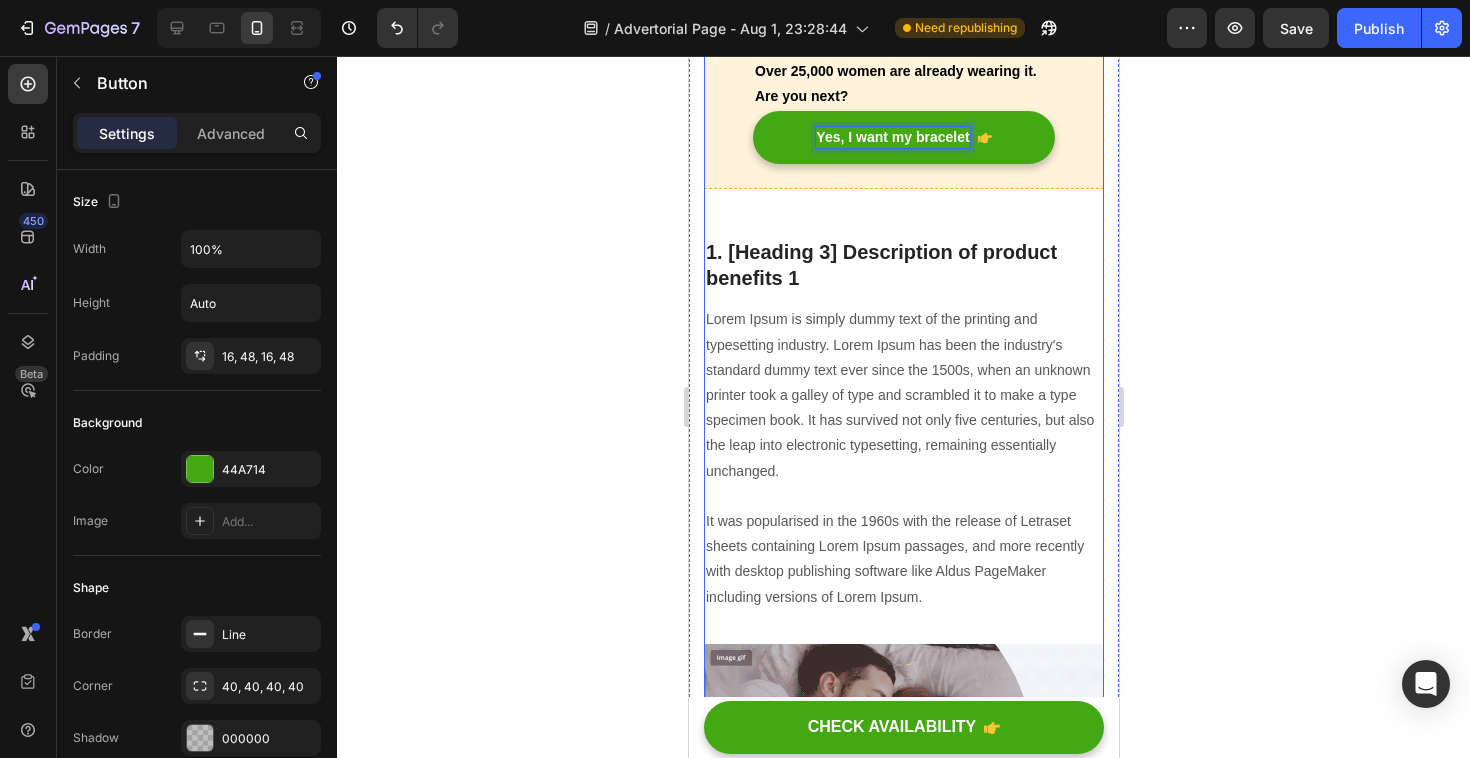 click on "I felt stuck. Exhausted. Like my energy was quietly fading… Heading ⁠⁠⁠⁠⁠⁠⁠ How thousands of women are using this ancient ritual to reset their energy and attract abundance Heading Image My name is Laura. I'm 38. A year ago, I felt drained — emotionally, mentally, spiritually. I wasn't sad. Just… stuck. One night I came across this bracelet. A golden charm. Black obsidian. It claimed to protect your energy and attract abundance. I didn’t believe it. But something inside me whispered:  " Try it "  So I did. That week… I started sleeping better. I felt lighter. And something just clicked. Text block Image Why this bracelet is different. Heading 🖤  Black Obsidian:  Absorbs and clears negative energy Text Block 🐉  Pixiu Charm:  Attracts prosperity and shields your aura Text Block 🔁  Daily Ritual:  Aligns intention and focus every morning Text Block More than a bracelet. It’s a complete ritual. Heading ✅ Lucky Obsidian Bracelet ✅ Energy Protection Pouch Text Block Image" at bounding box center (903, 1969) 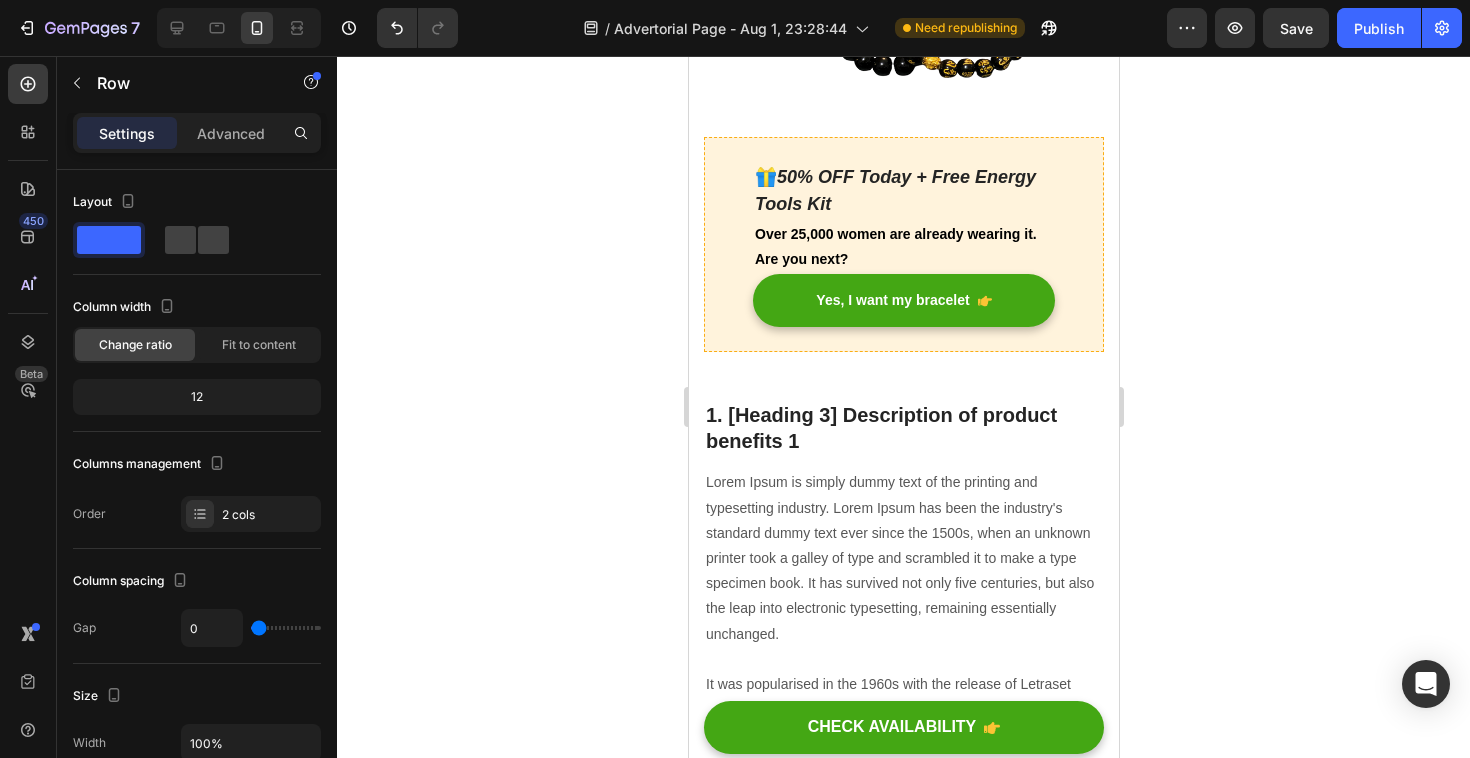 scroll, scrollTop: 2021, scrollLeft: 0, axis: vertical 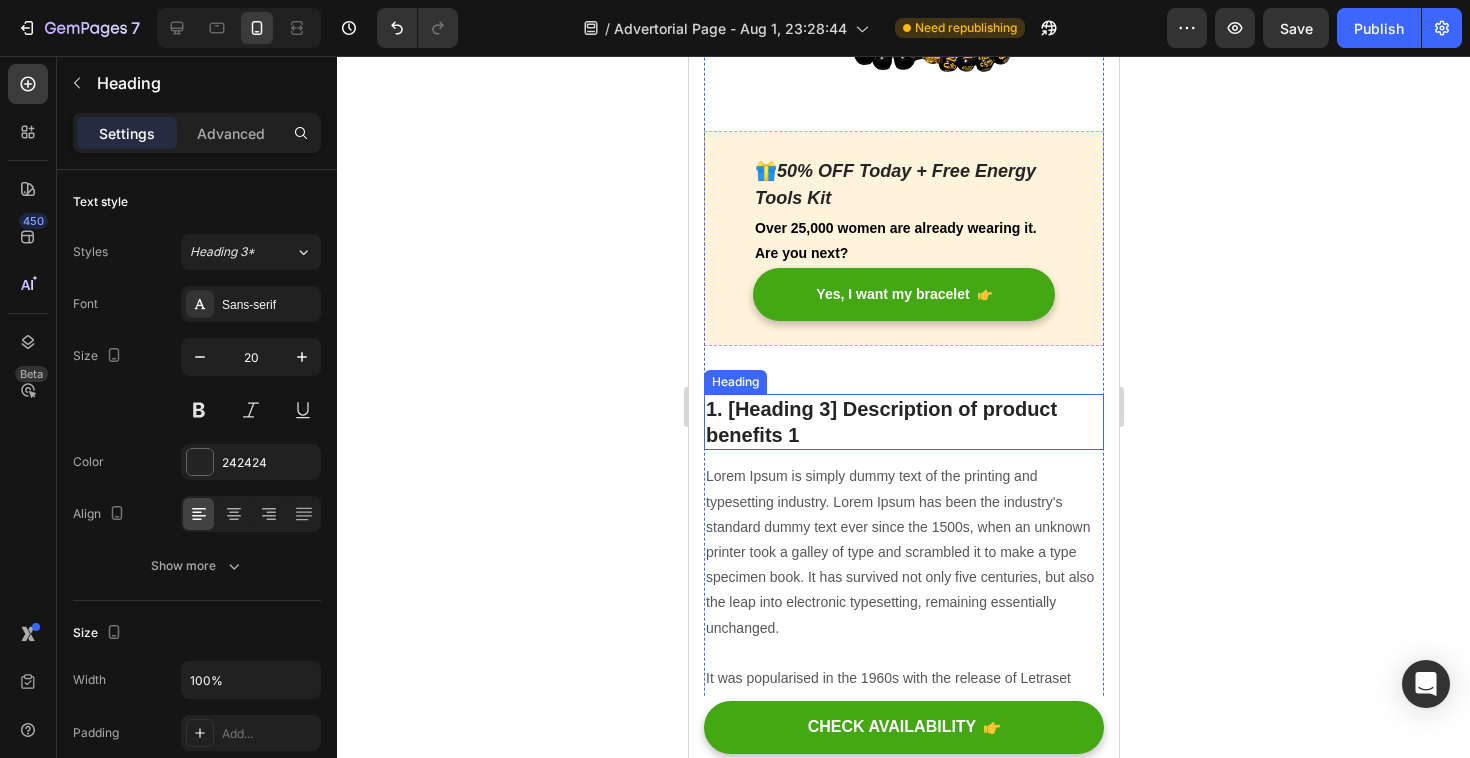 click on "1. [Heading 3] Description of product benefits 1" at bounding box center [903, 422] 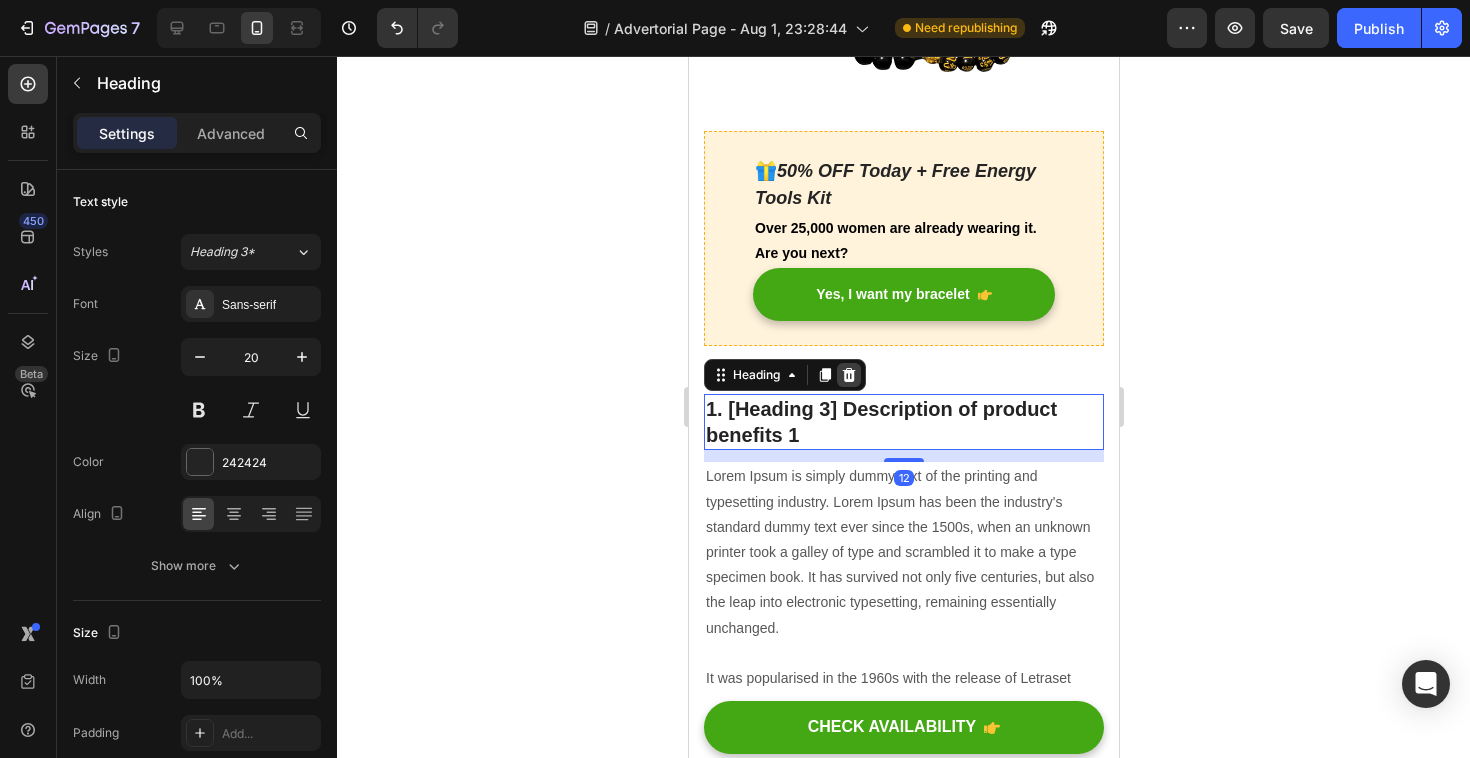 click 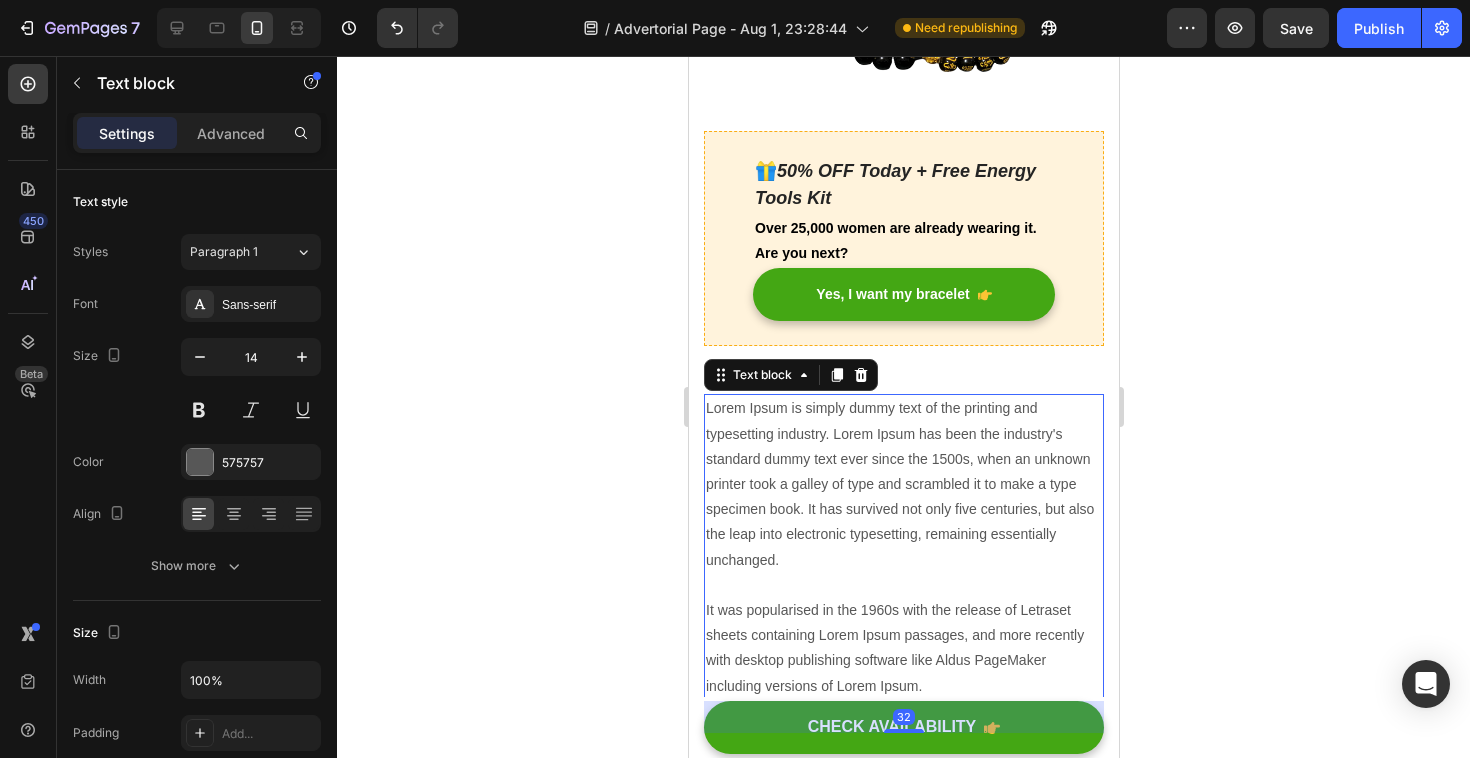 click on "Lorem Ipsum is simply dummy text of the printing and typesetting industry. Lorem Ipsum has been the industry's standard dummy text ever since the 1500s, when an unknown printer took a galley of type and scrambled it to make a type specimen book. It has survived not only five centuries, but also the leap into electronic typesetting, remaining essentially unchanged.  It was popularised in the 1960s with the release of Letraset sheets containing Lorem Ipsum passages, and more recently with desktop publishing software like Aldus PageMaker including versions of Lorem Ipsum." at bounding box center (903, 547) 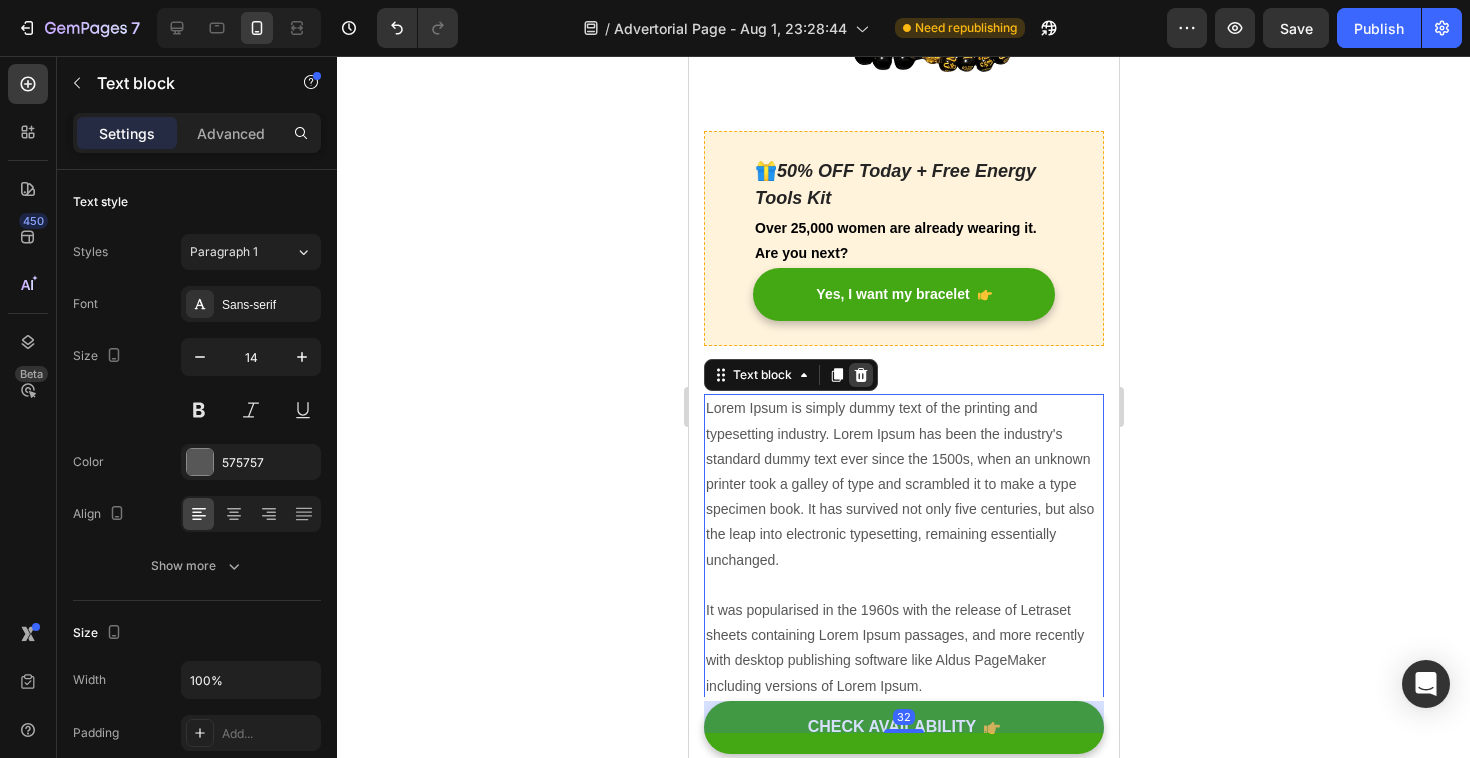 click 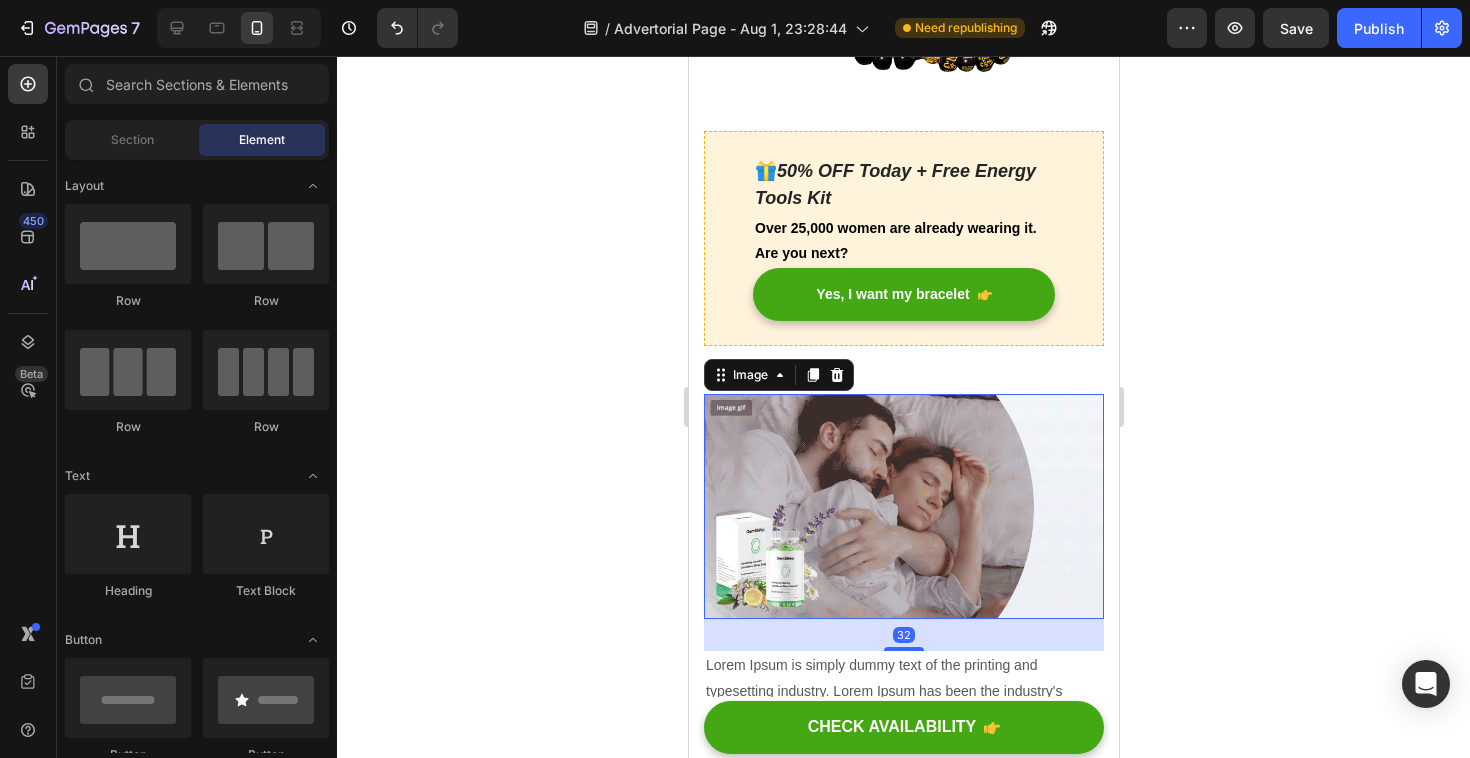 click at bounding box center (903, 506) 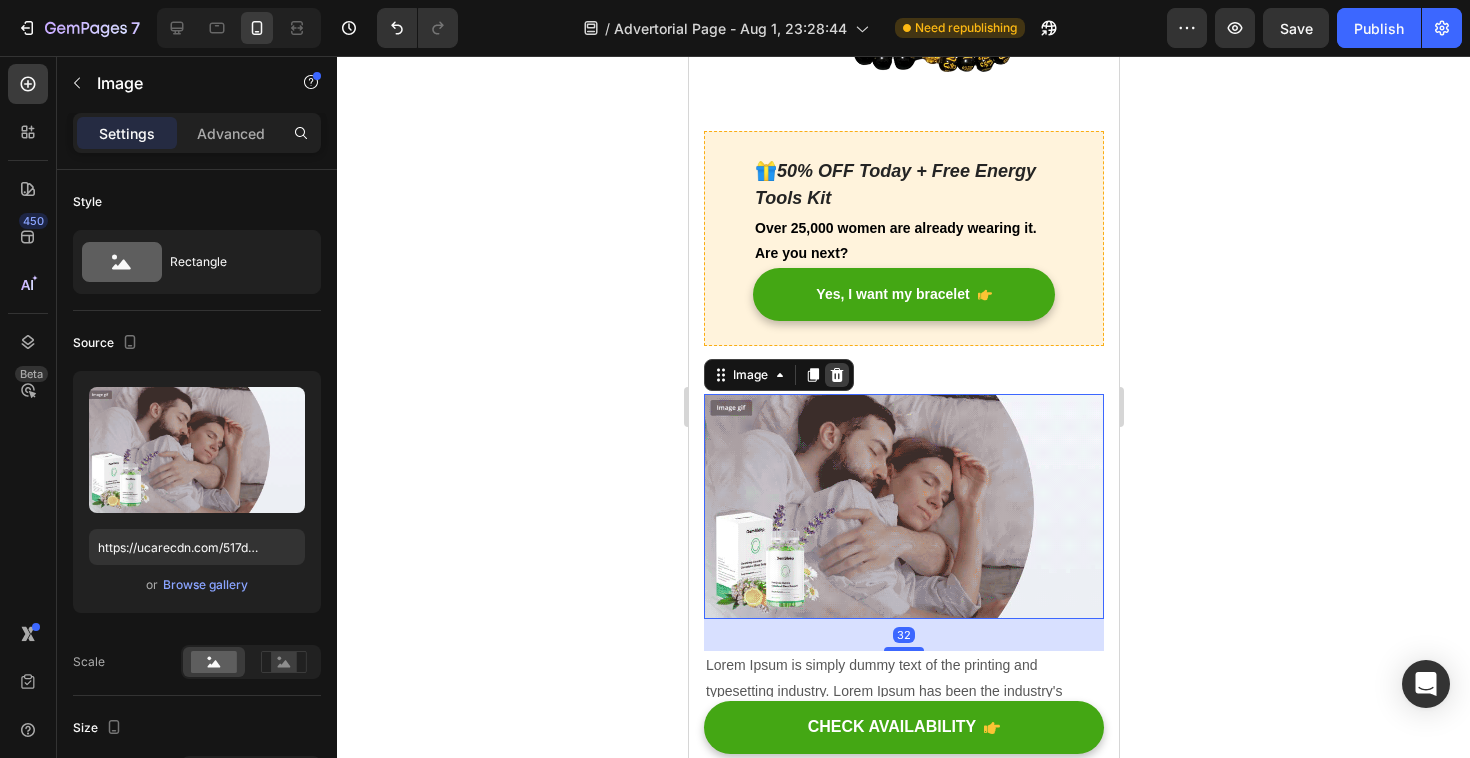 click at bounding box center (836, 375) 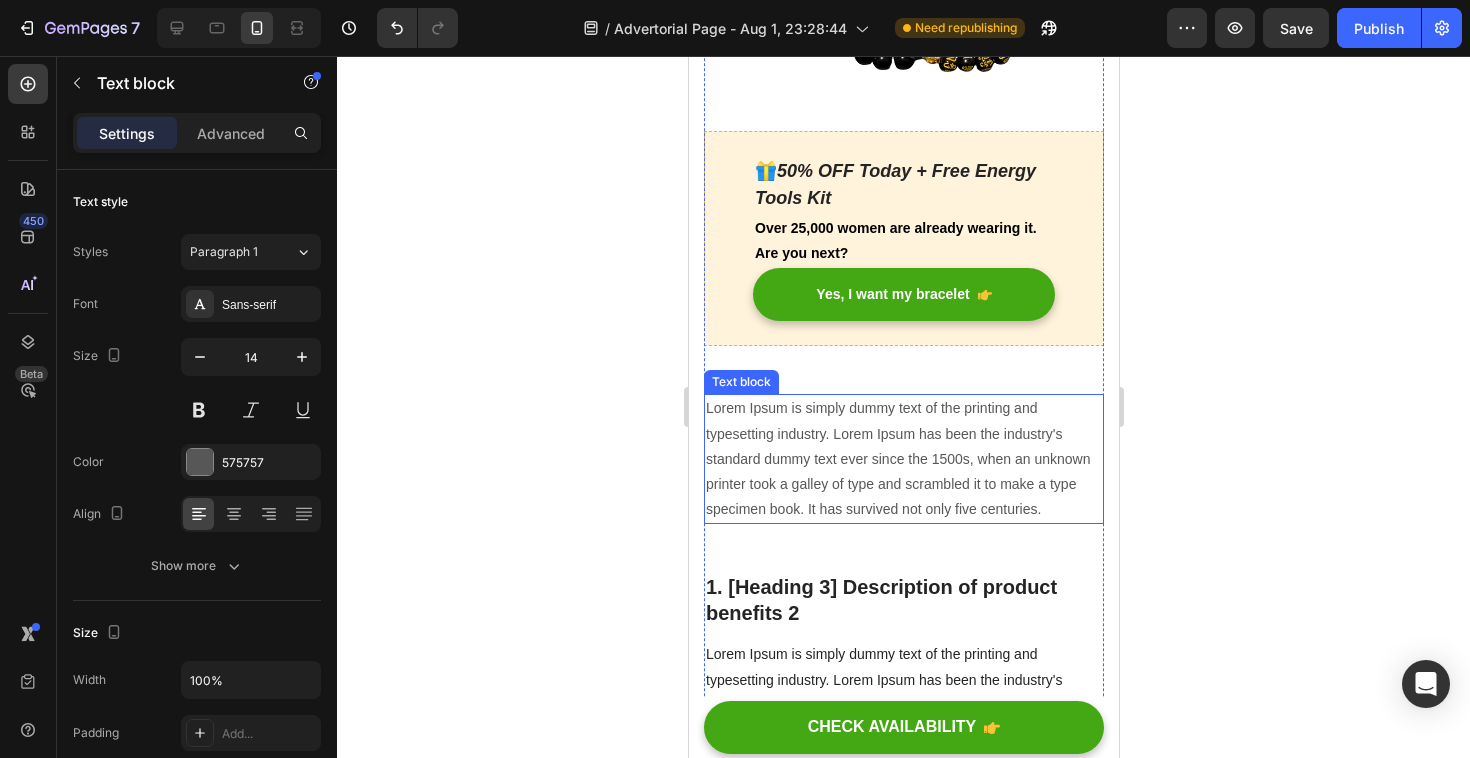 click on "Lorem Ipsum is simply dummy text of the printing and typesetting industry. Lorem Ipsum has been the industry's standard dummy text ever since the 1500s, when an unknown printer took a galley of type and scrambled it to make a type specimen book. It has survived not only five centuries." at bounding box center [903, 459] 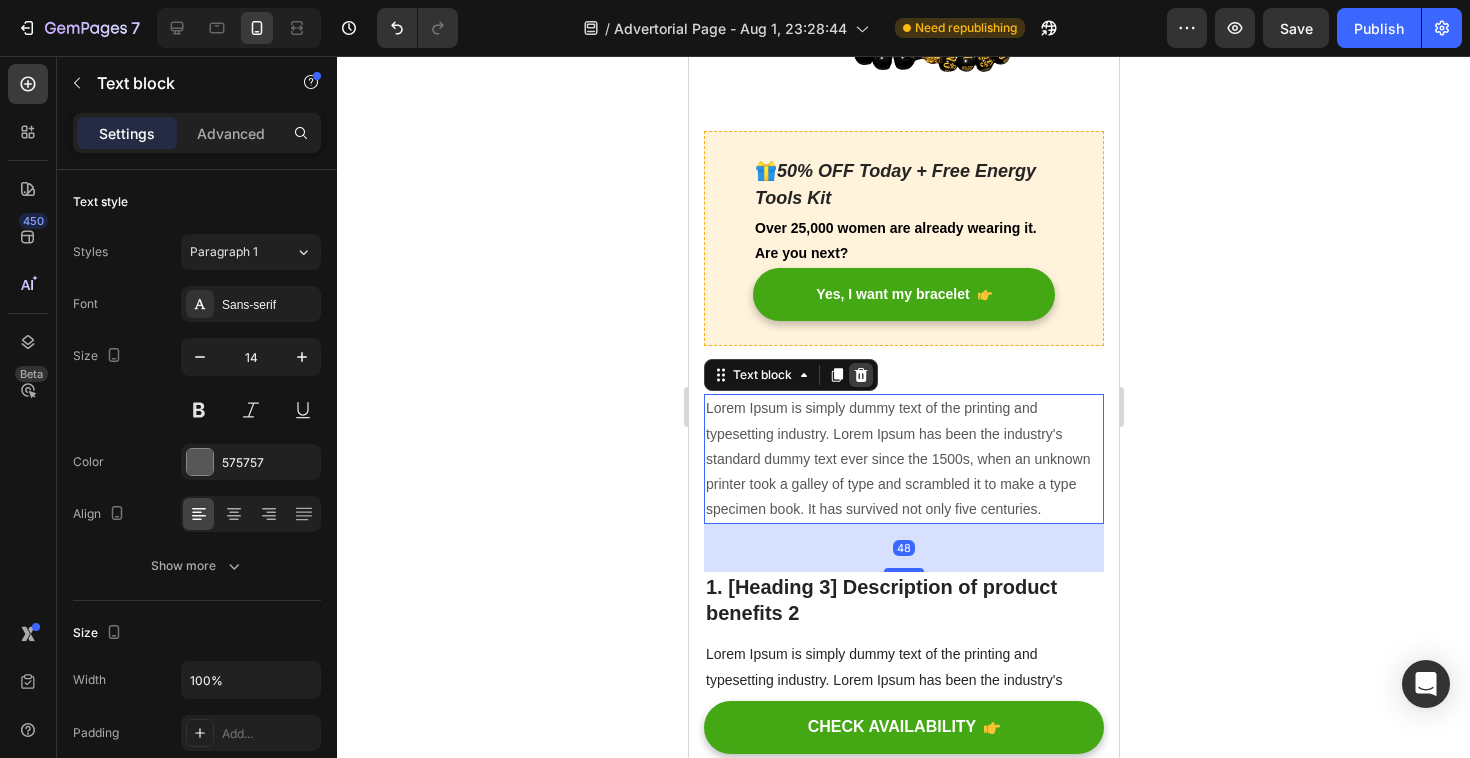 click 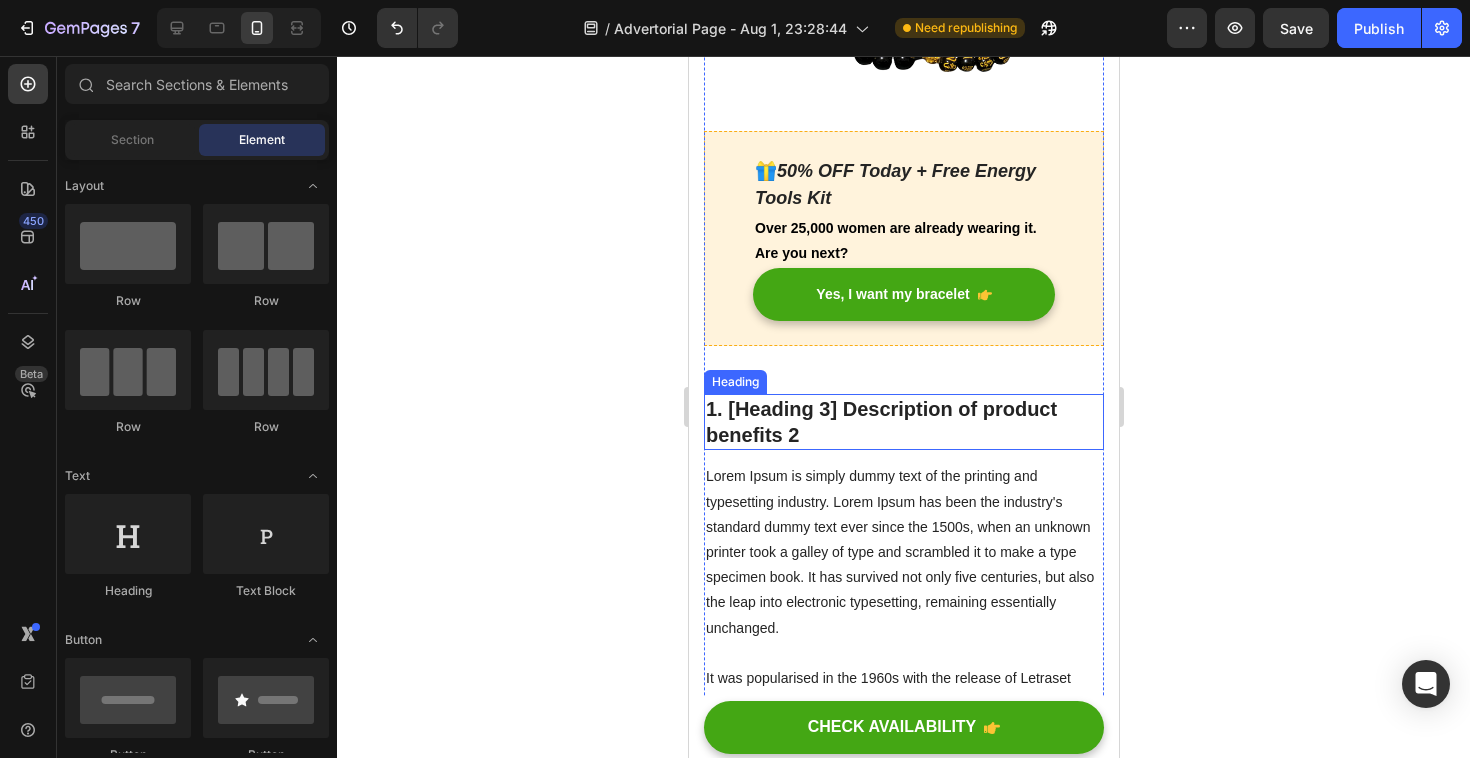 click on "1. [Heading 3] Description of product benefits 2" at bounding box center [903, 422] 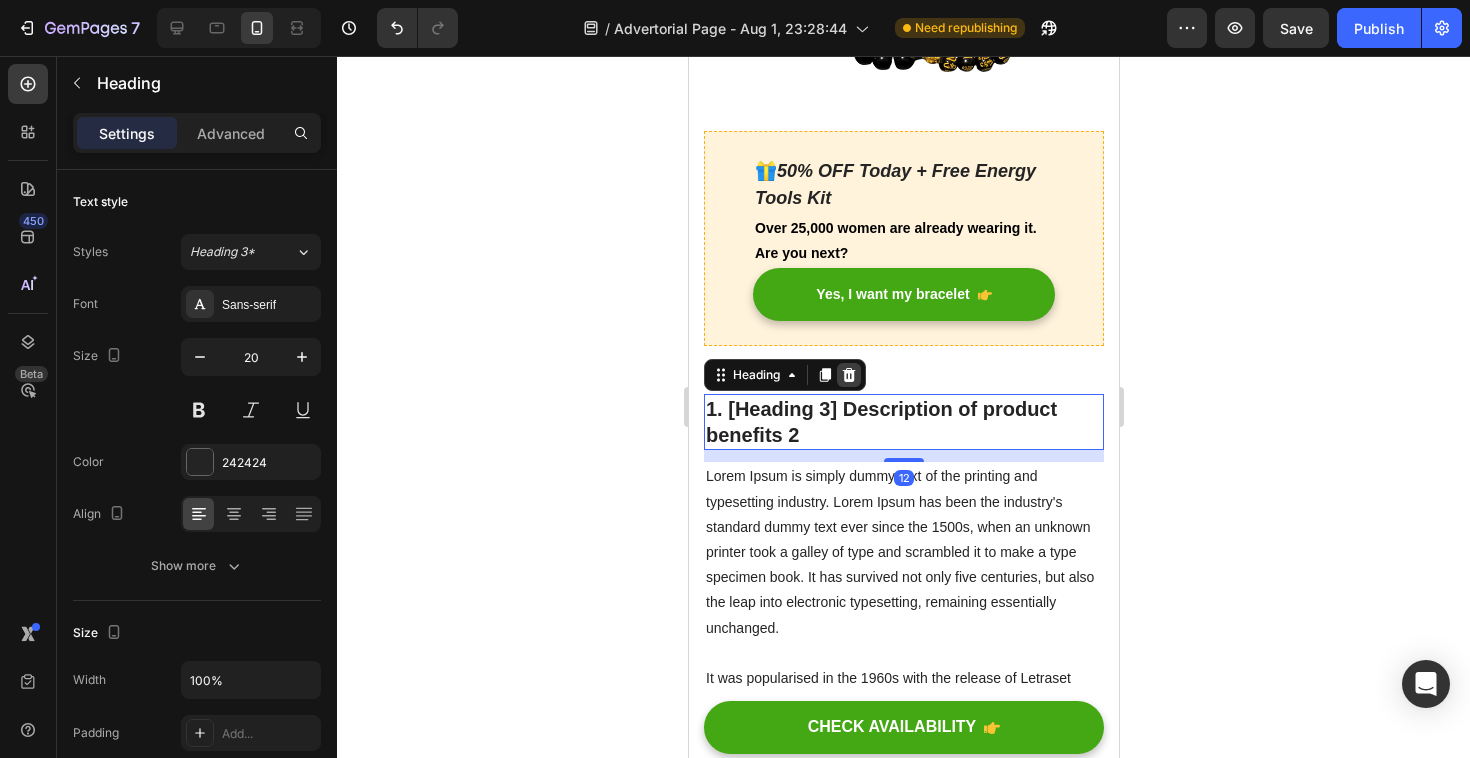 click at bounding box center (848, 375) 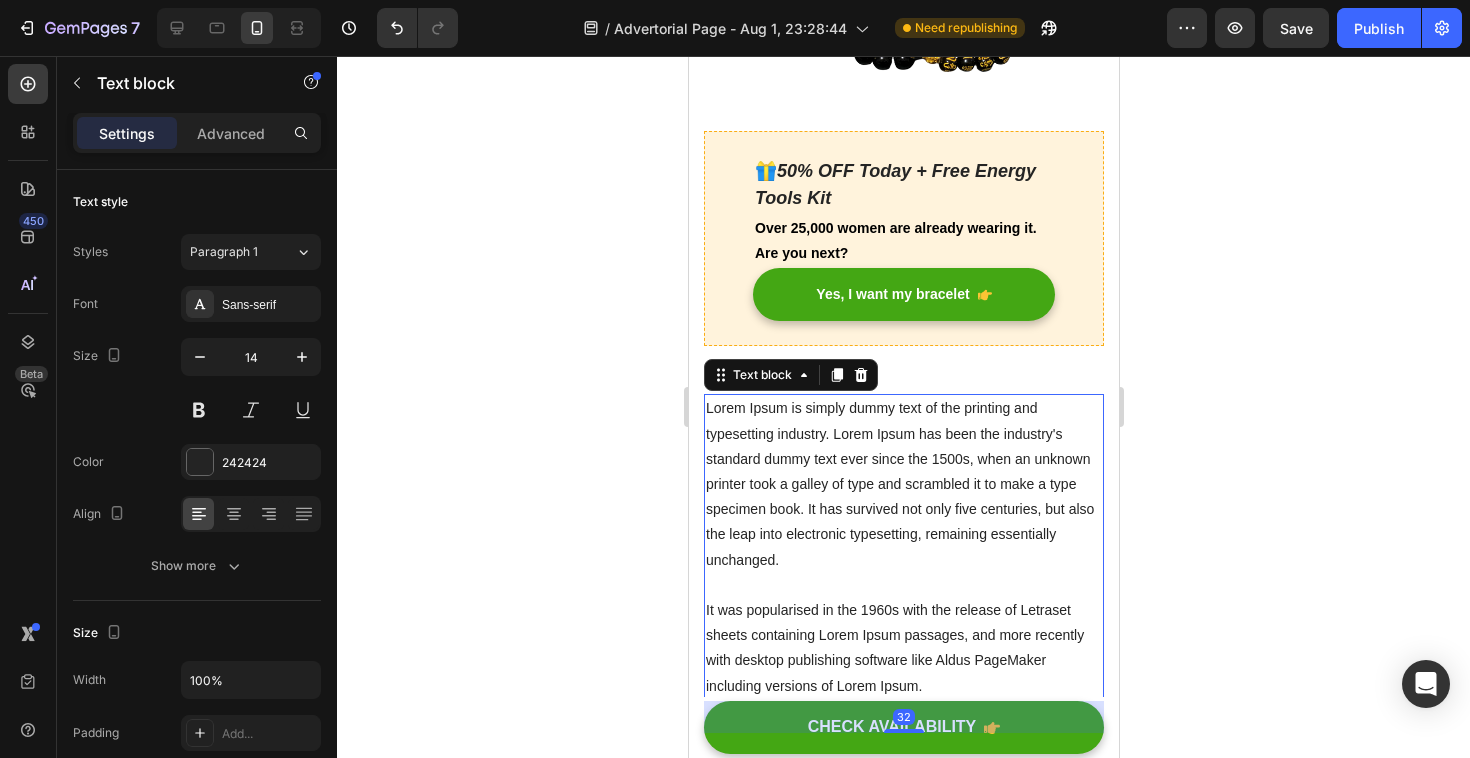click on "Lorem Ipsum is simply dummy text of the printing and typesetting industry. Lorem Ipsum has been the industry's standard dummy text ever since the 1500s, when an unknown printer took a galley of type and scrambled it to make a type specimen book. It has survived not only five centuries, but also the leap into electronic typesetting, remaining essentially unchanged.  It was popularised in the 1960s with the release of Letraset sheets containing Lorem Ipsum passages, and more recently with desktop publishing software like Aldus PageMaker including versions of Lorem Ipsum." at bounding box center (903, 547) 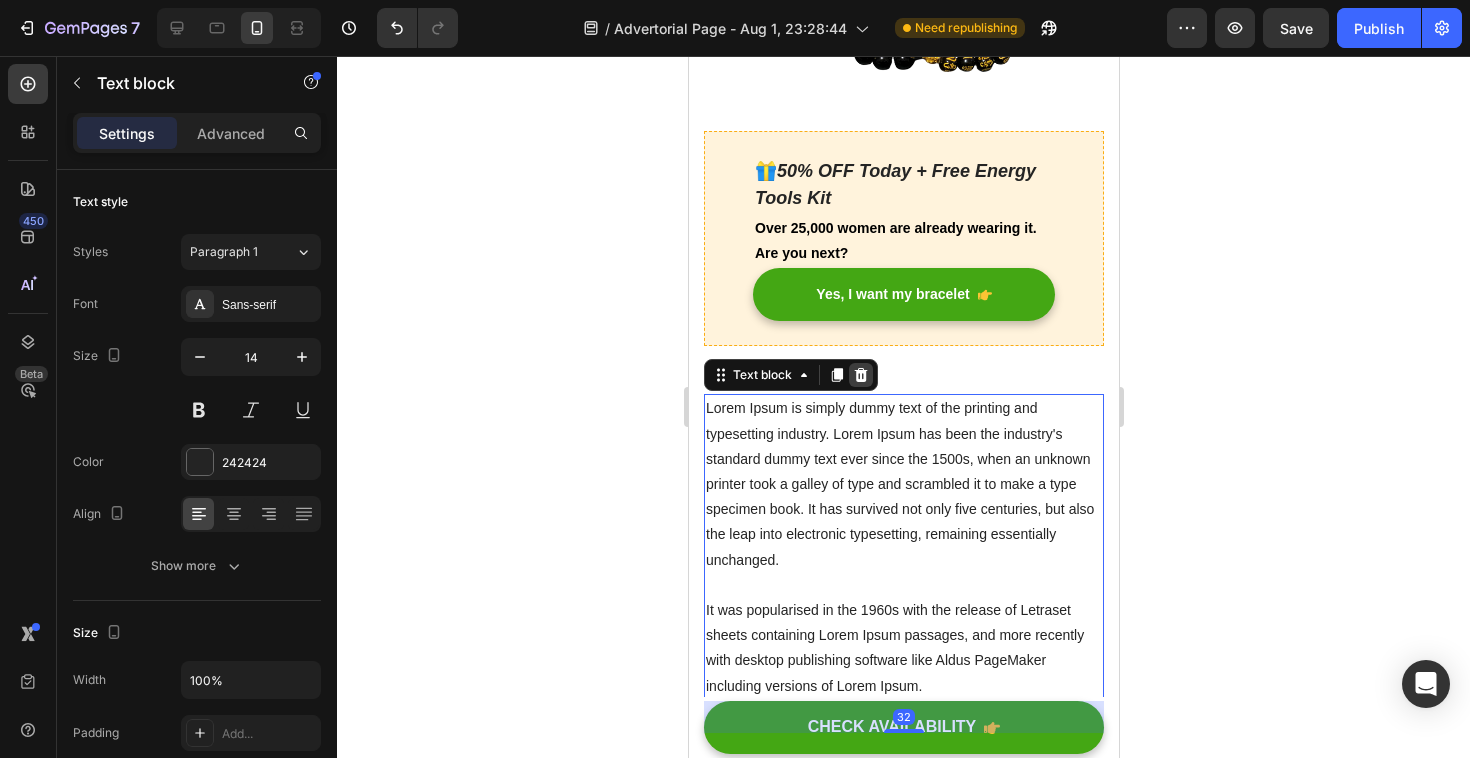 click 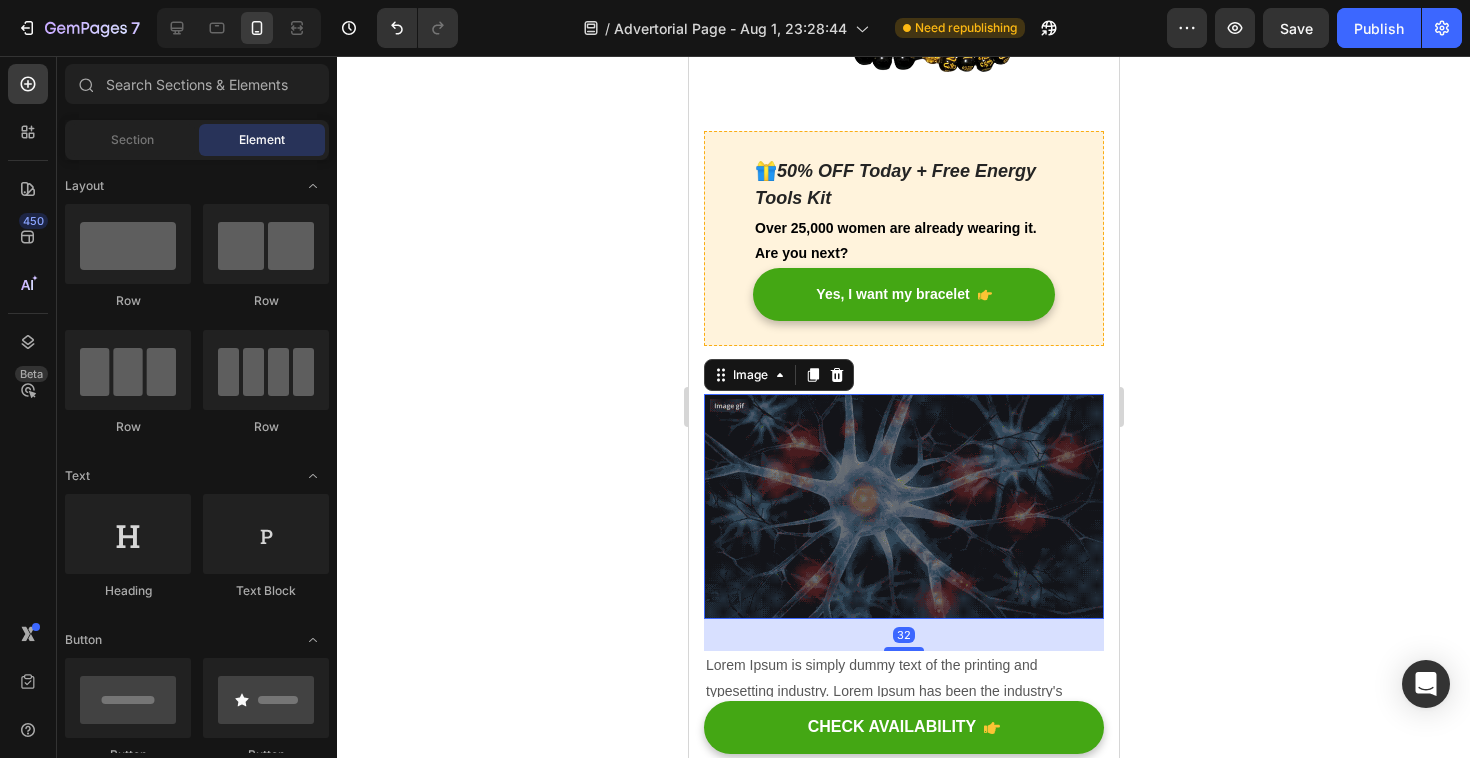 click at bounding box center [903, 506] 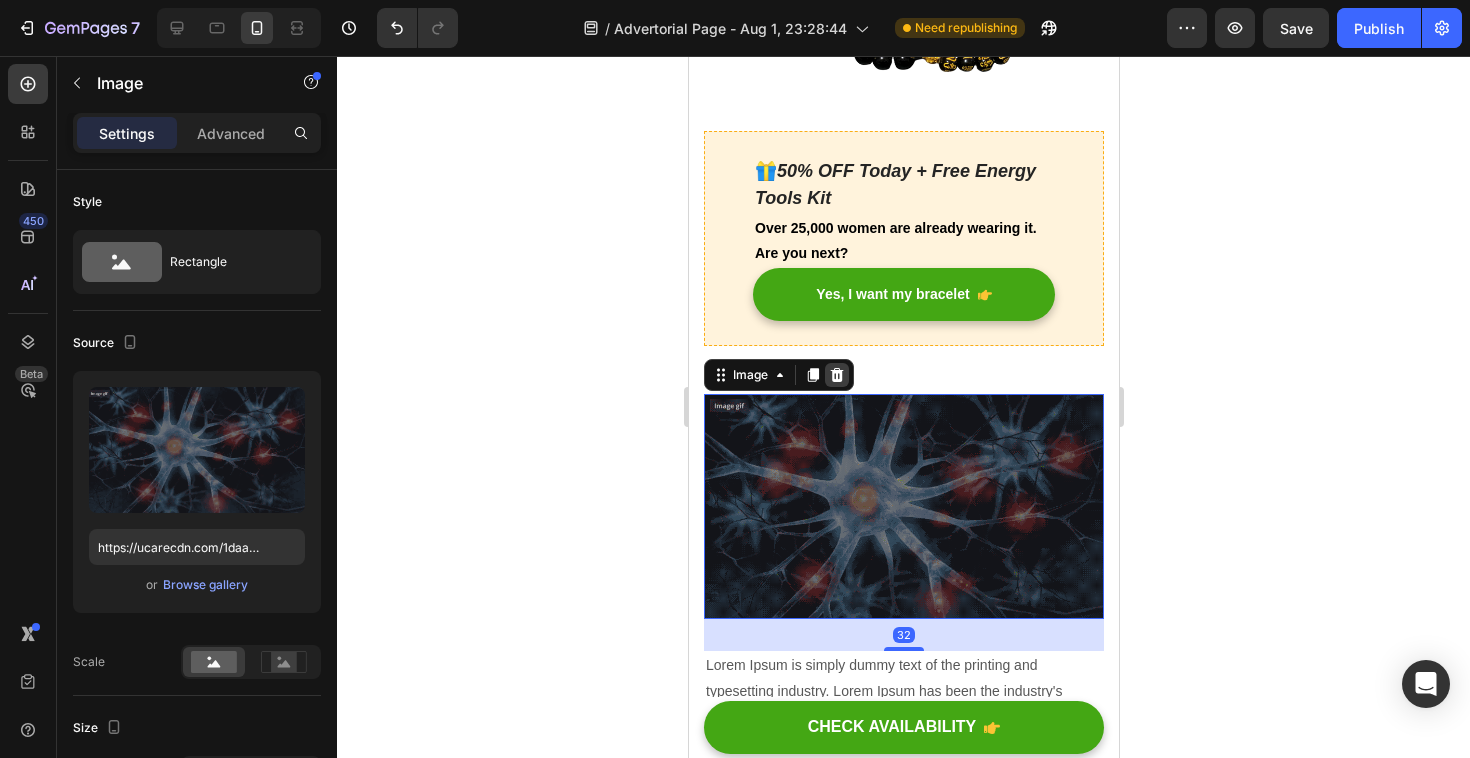 click 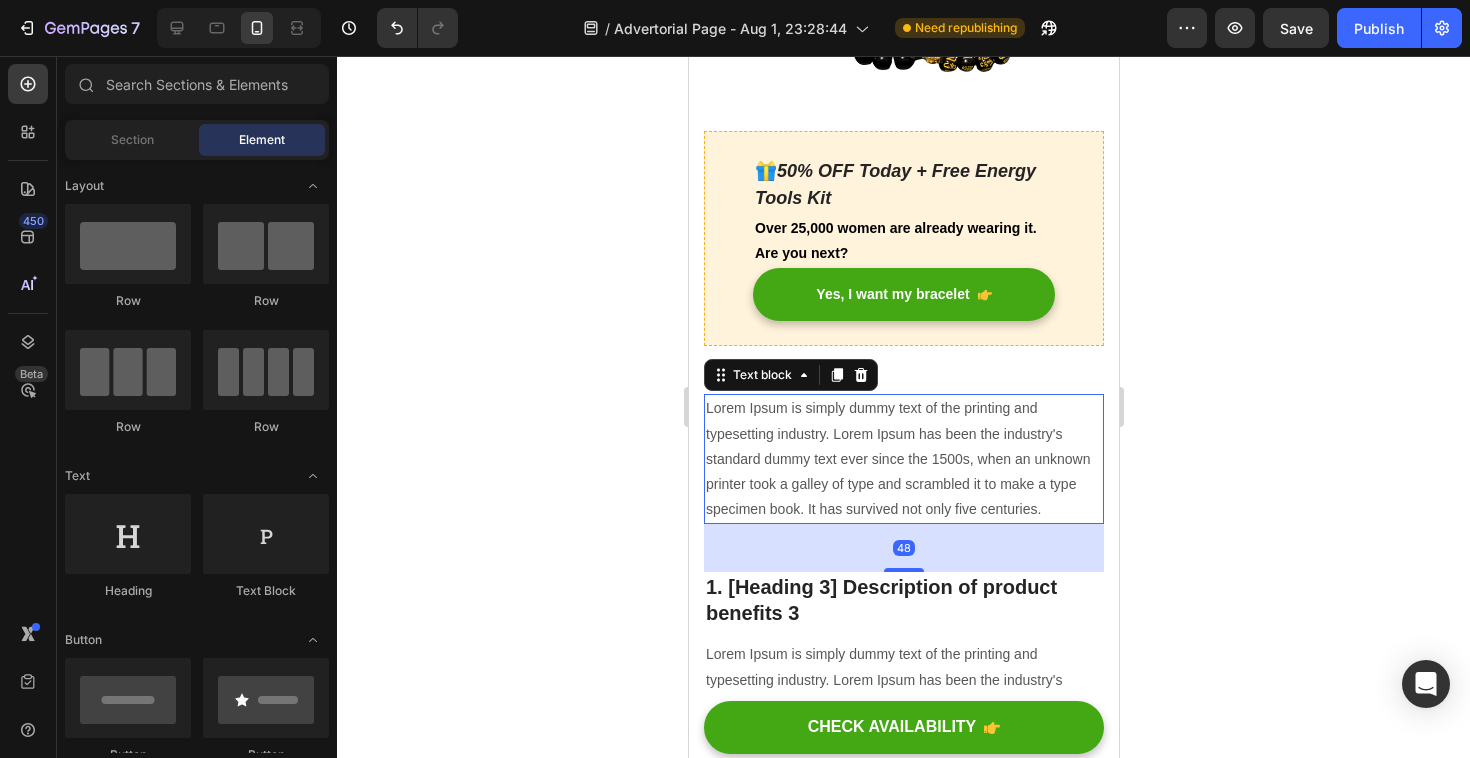 click on "Lorem Ipsum is simply dummy text of the printing and typesetting industry. Lorem Ipsum has been the industry's standard dummy text ever since the 1500s, when an unknown printer took a galley of type and scrambled it to make a type specimen book. It has survived not only five centuries." at bounding box center [903, 459] 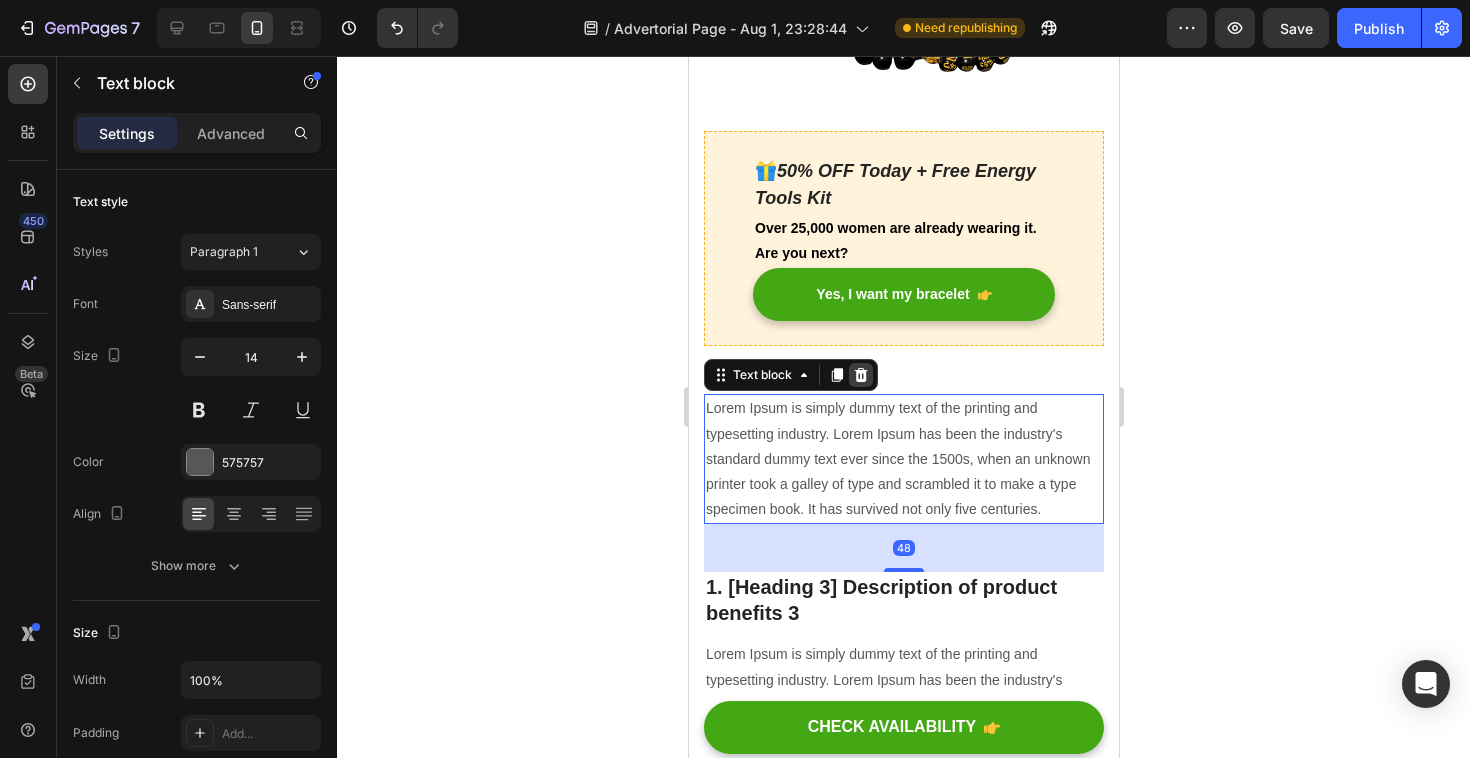 click 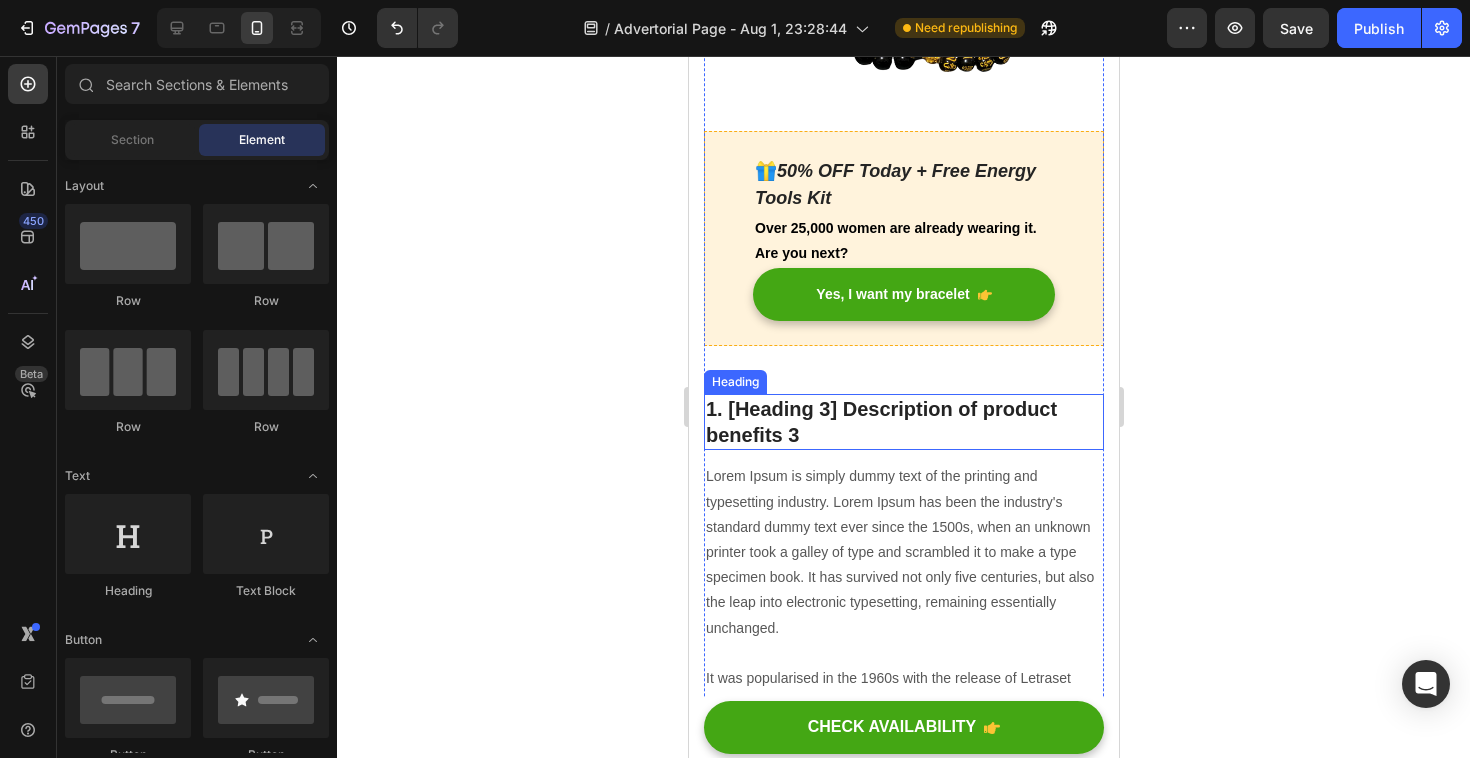 click on "1. [Heading 3] Description of product benefits 3" at bounding box center (903, 422) 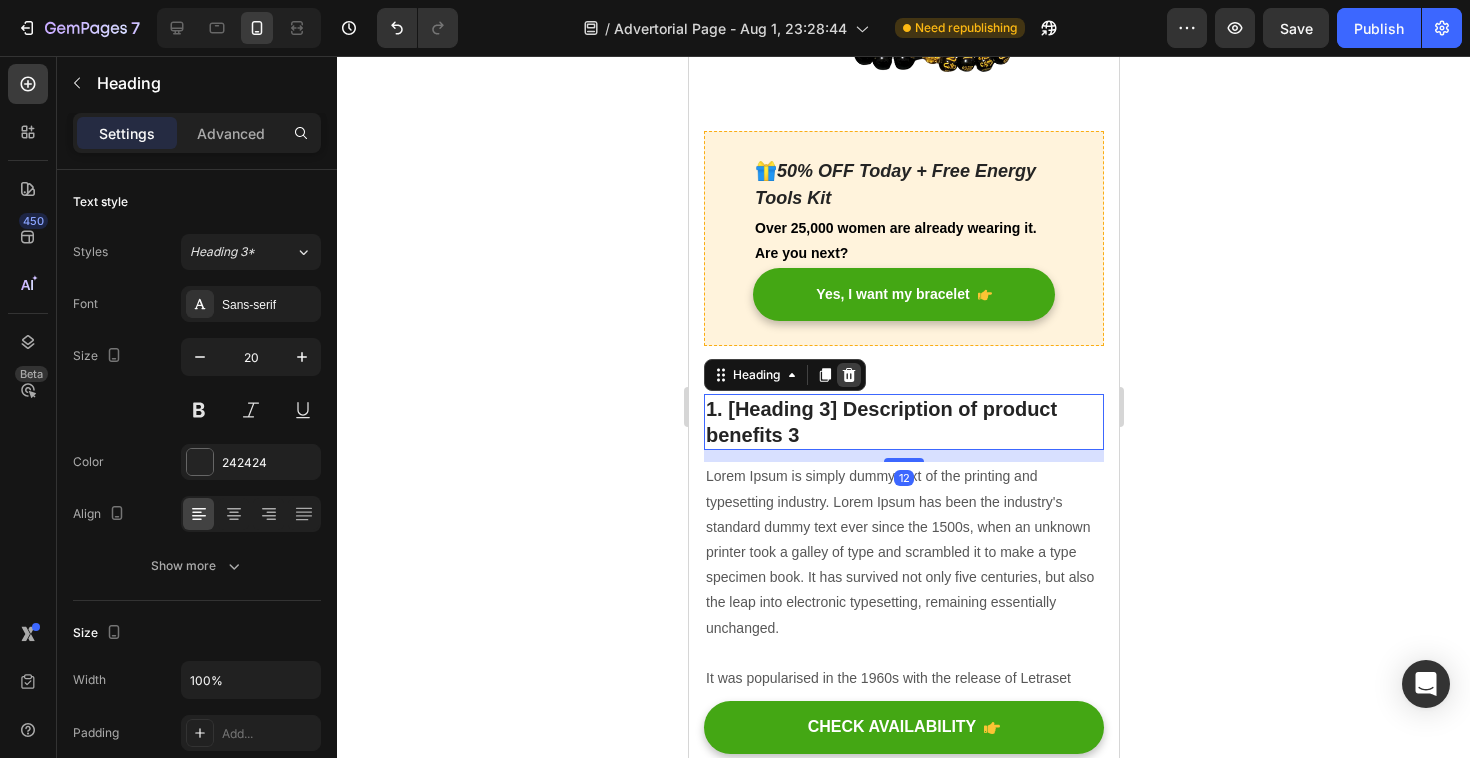 click 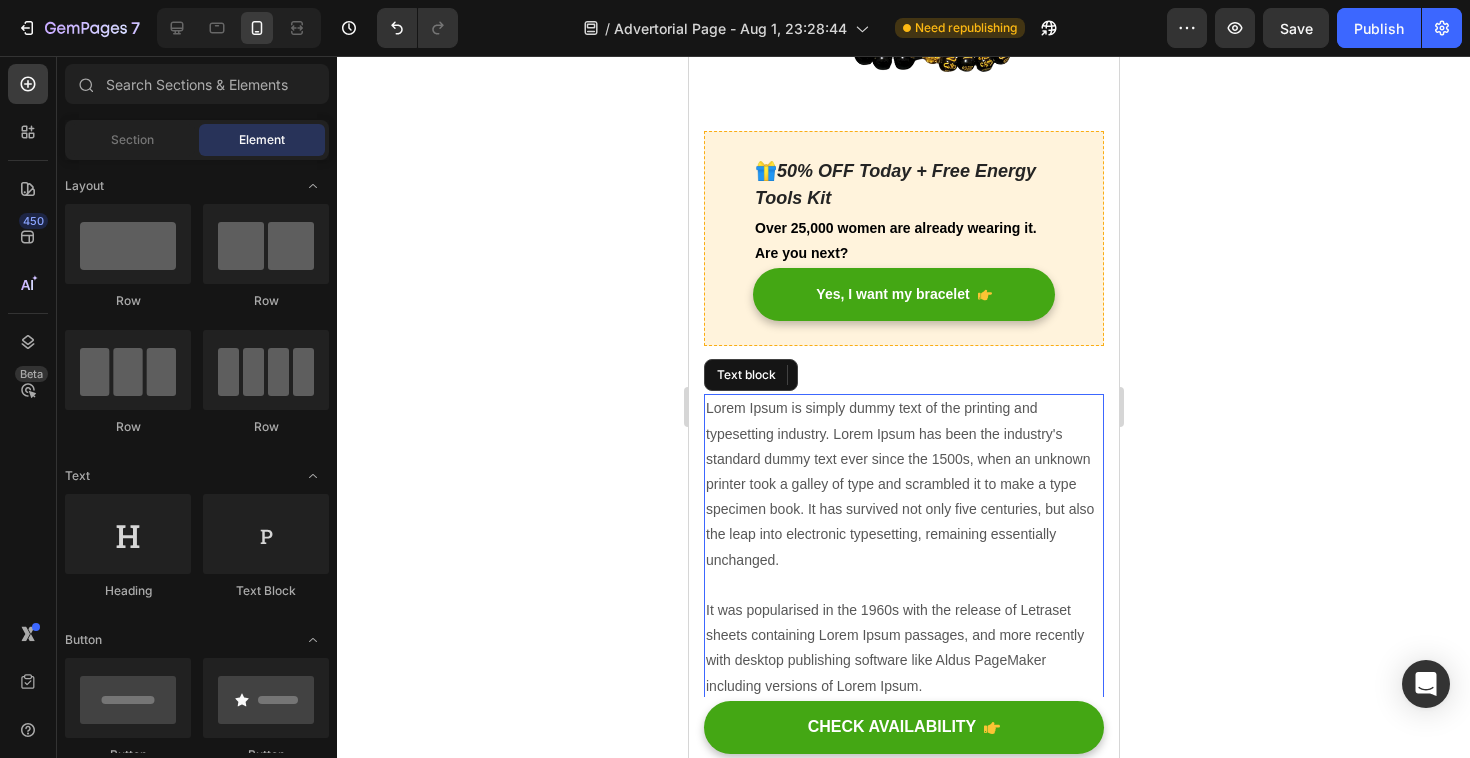 click on "Lorem Ipsum is simply dummy text of the printing and typesetting industry. Lorem Ipsum has been the industry's standard dummy text ever since the 1500s, when an unknown printer took a galley of type and scrambled it to make a type specimen book. It has survived not only five centuries, but also the leap into electronic typesetting, remaining essentially unchanged.  It was popularised in the 1960s with the release of Letraset sheets containing Lorem Ipsum passages, and more recently with desktop publishing software like Aldus PageMaker including versions of Lorem Ipsum." at bounding box center (903, 547) 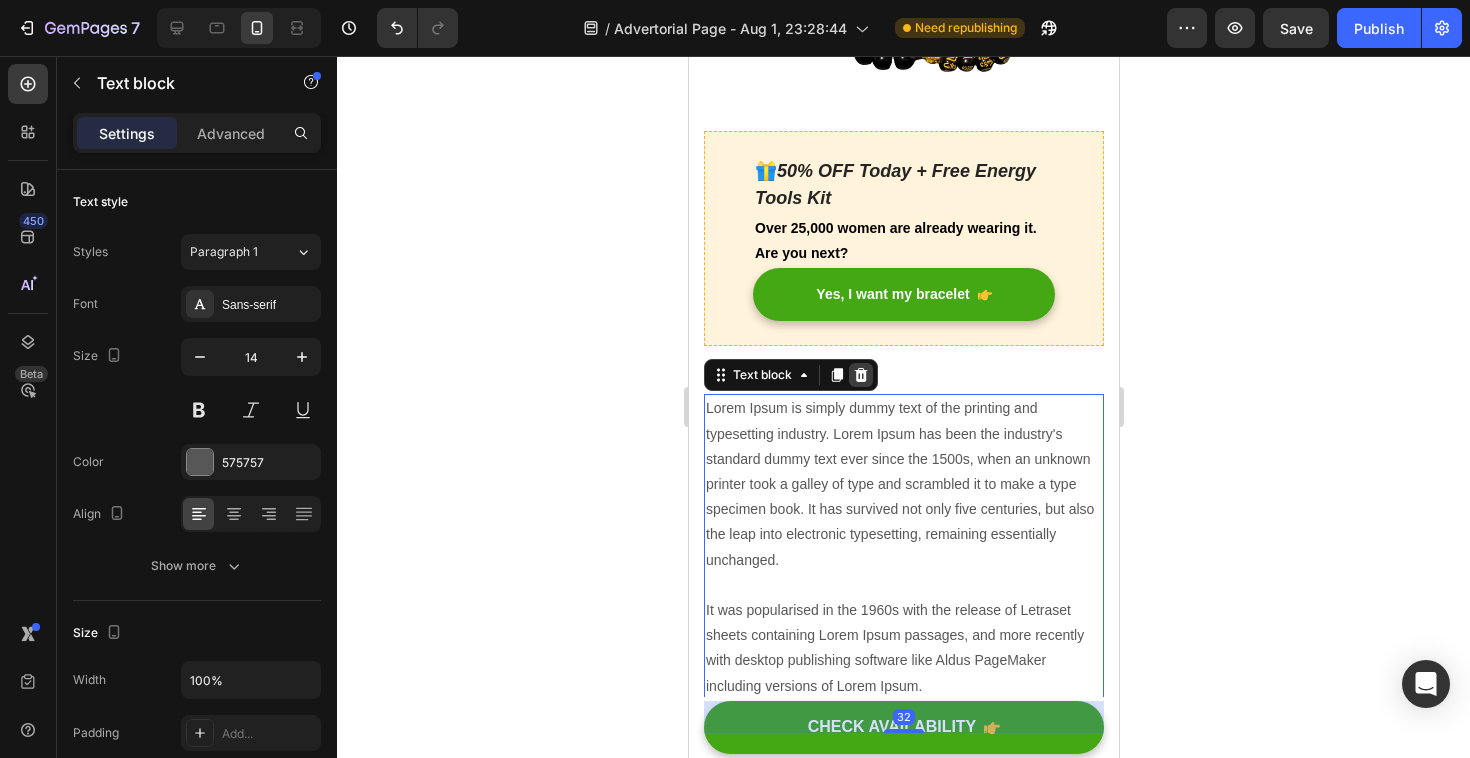 click 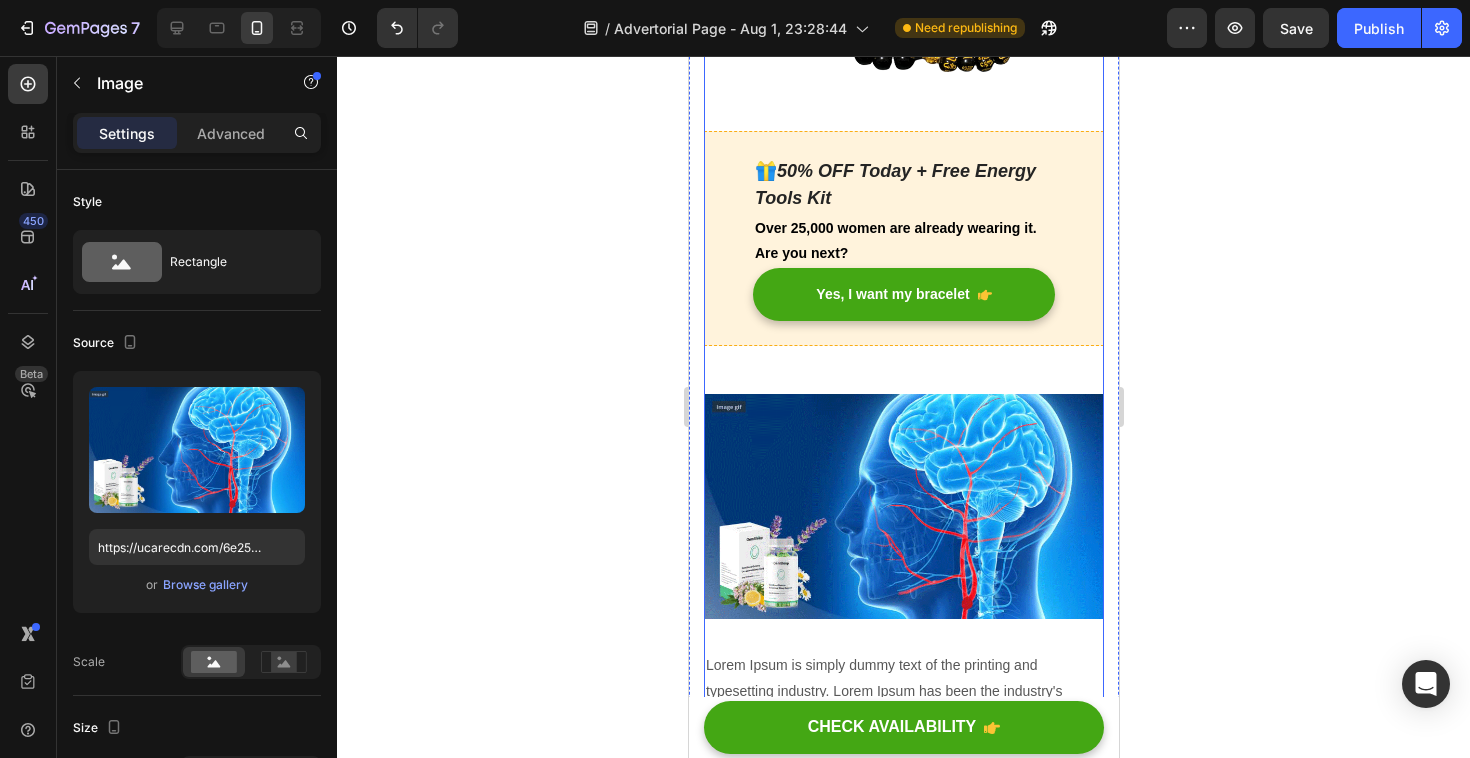 click at bounding box center [903, 506] 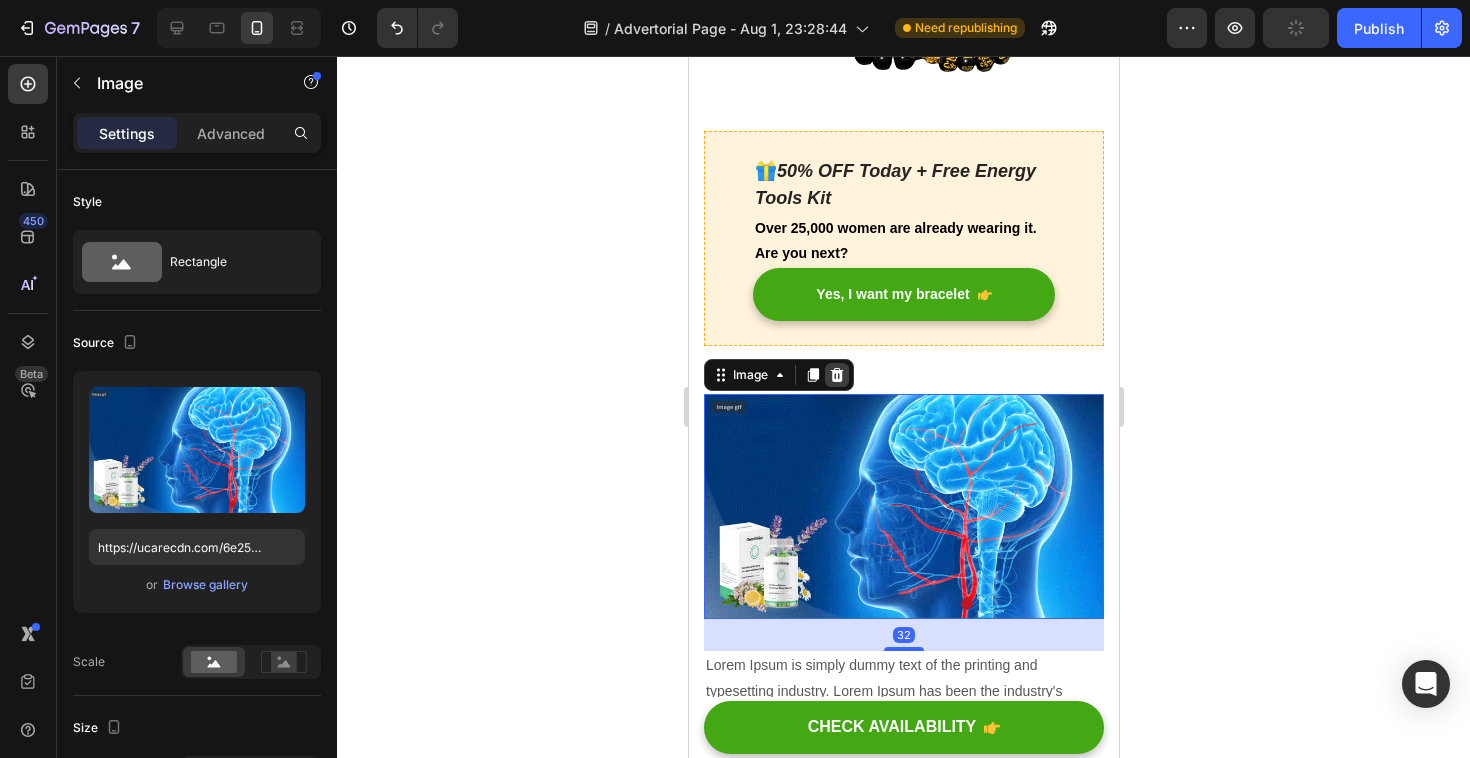 click at bounding box center (836, 375) 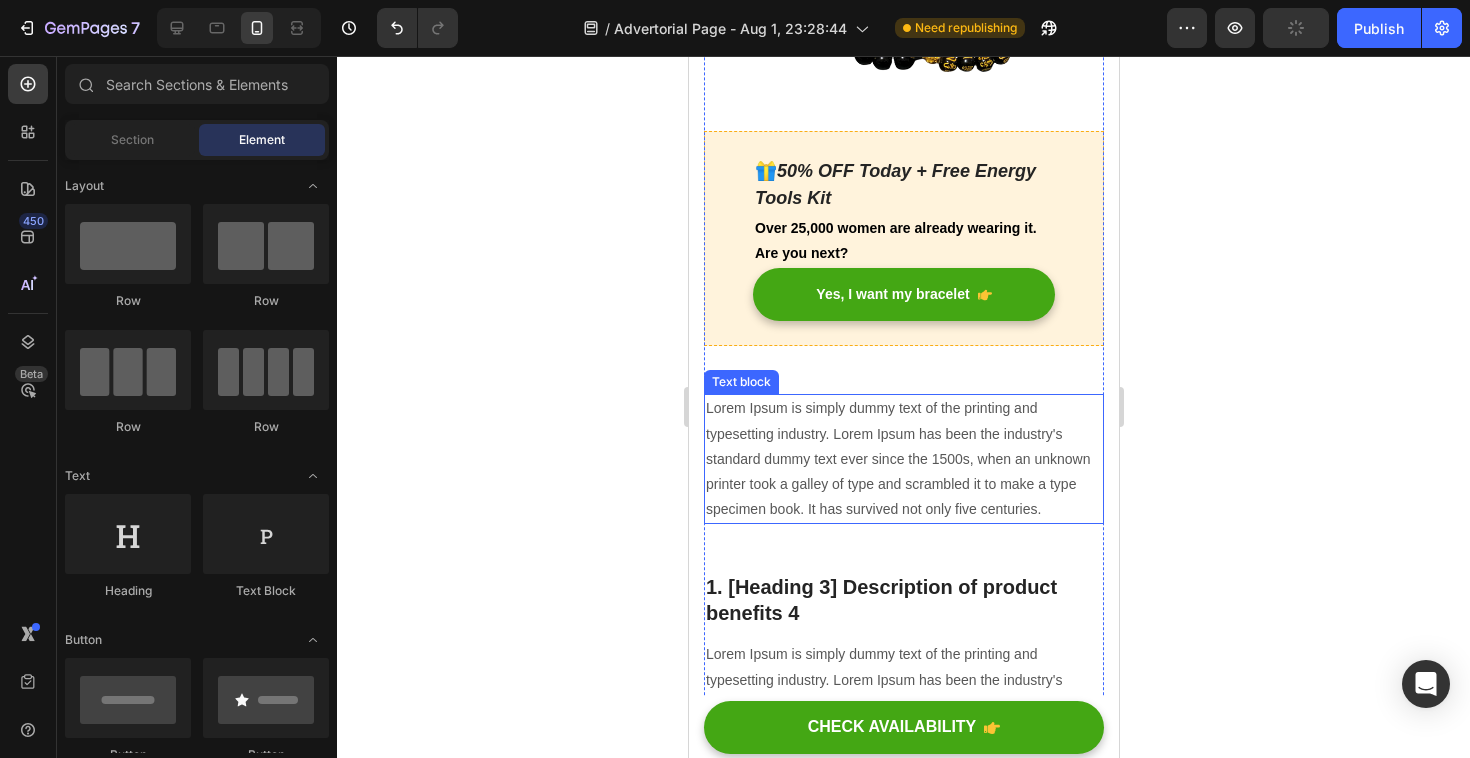 click on "Lorem Ipsum is simply dummy text of the printing and typesetting industry. Lorem Ipsum has been the industry's standard dummy text ever since the 1500s, when an unknown printer took a galley of type and scrambled it to make a type specimen book. It has survived not only five centuries." at bounding box center (903, 459) 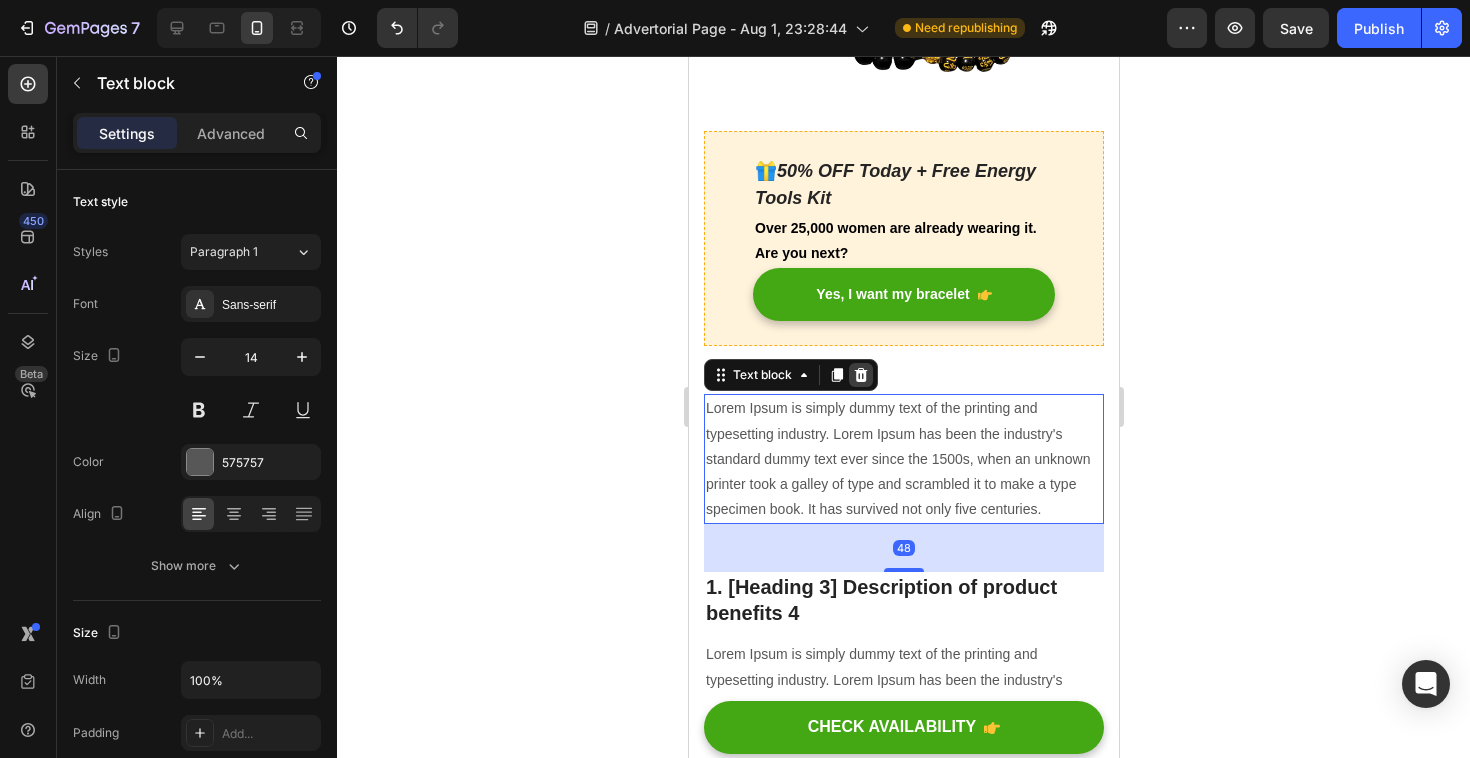 click 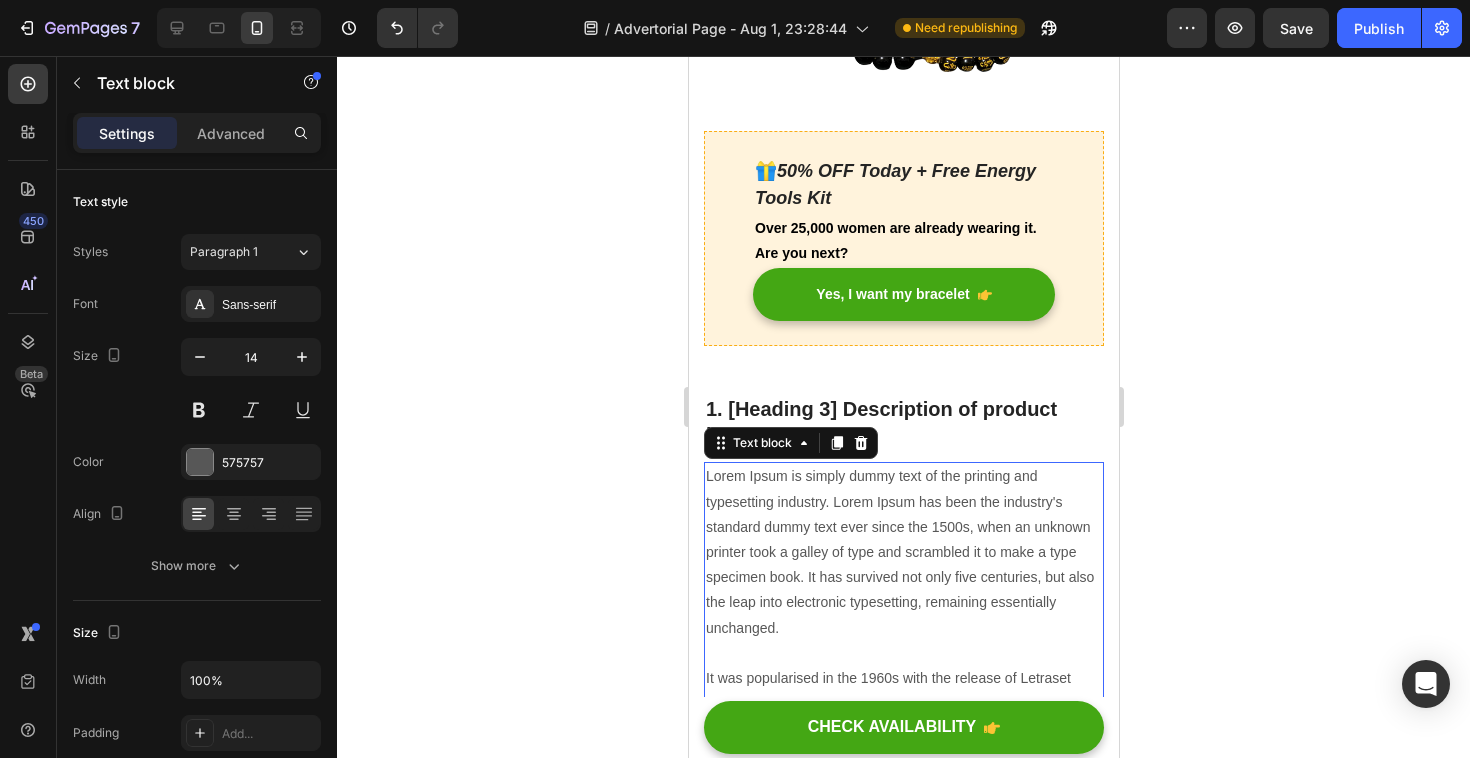 click on "Lorem Ipsum is simply dummy text of the printing and typesetting industry. Lorem Ipsum has been the industry's standard dummy text ever since the 1500s, when an unknown printer took a galley of type and scrambled it to make a type specimen book. It has survived not only five centuries, but also the leap into electronic typesetting, remaining essentially unchanged.  It was popularised in the 1960s with the release of Letraset sheets containing Lorem Ipsum passages, and more recently with desktop publishing software like Aldus PageMaker including versions of Lorem Ipsum." at bounding box center [903, 615] 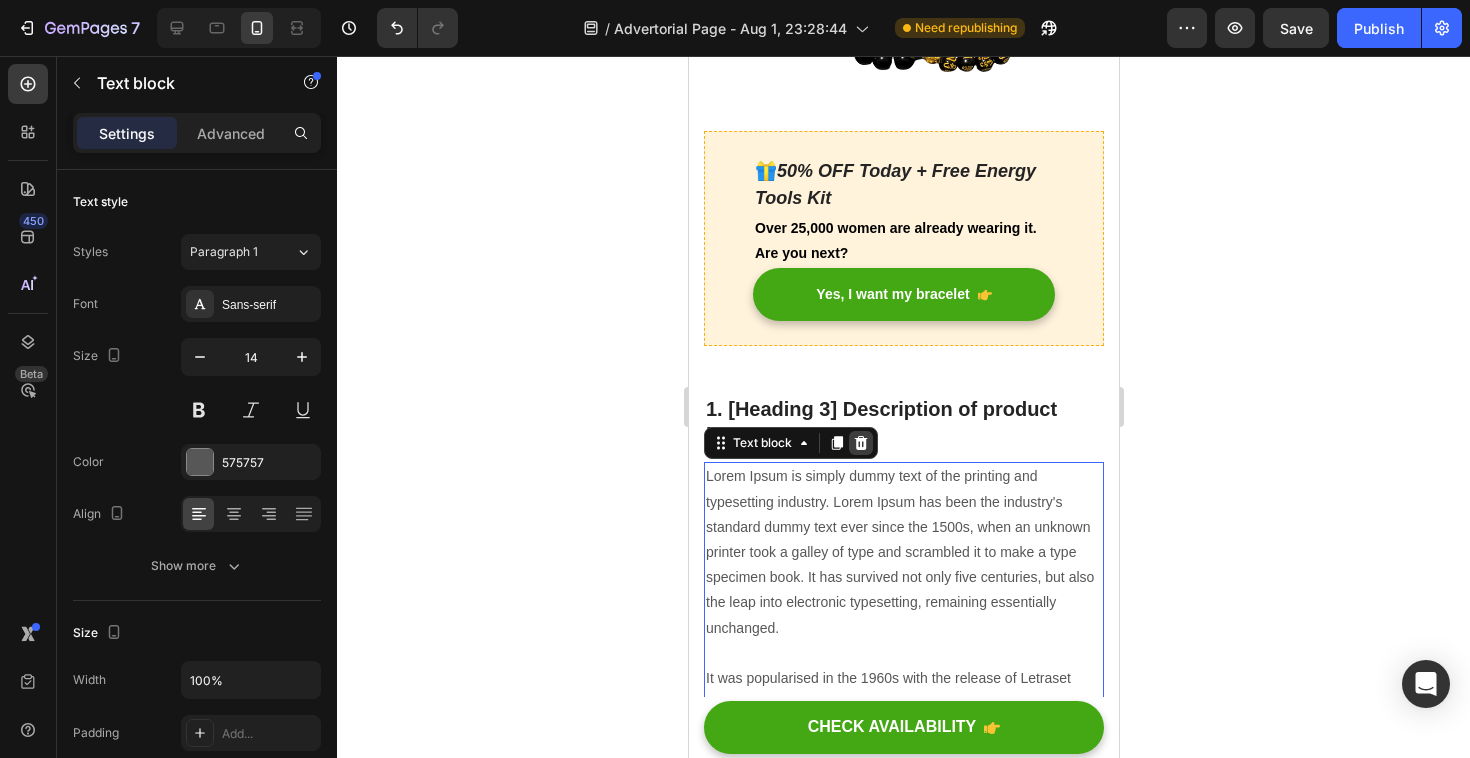 click 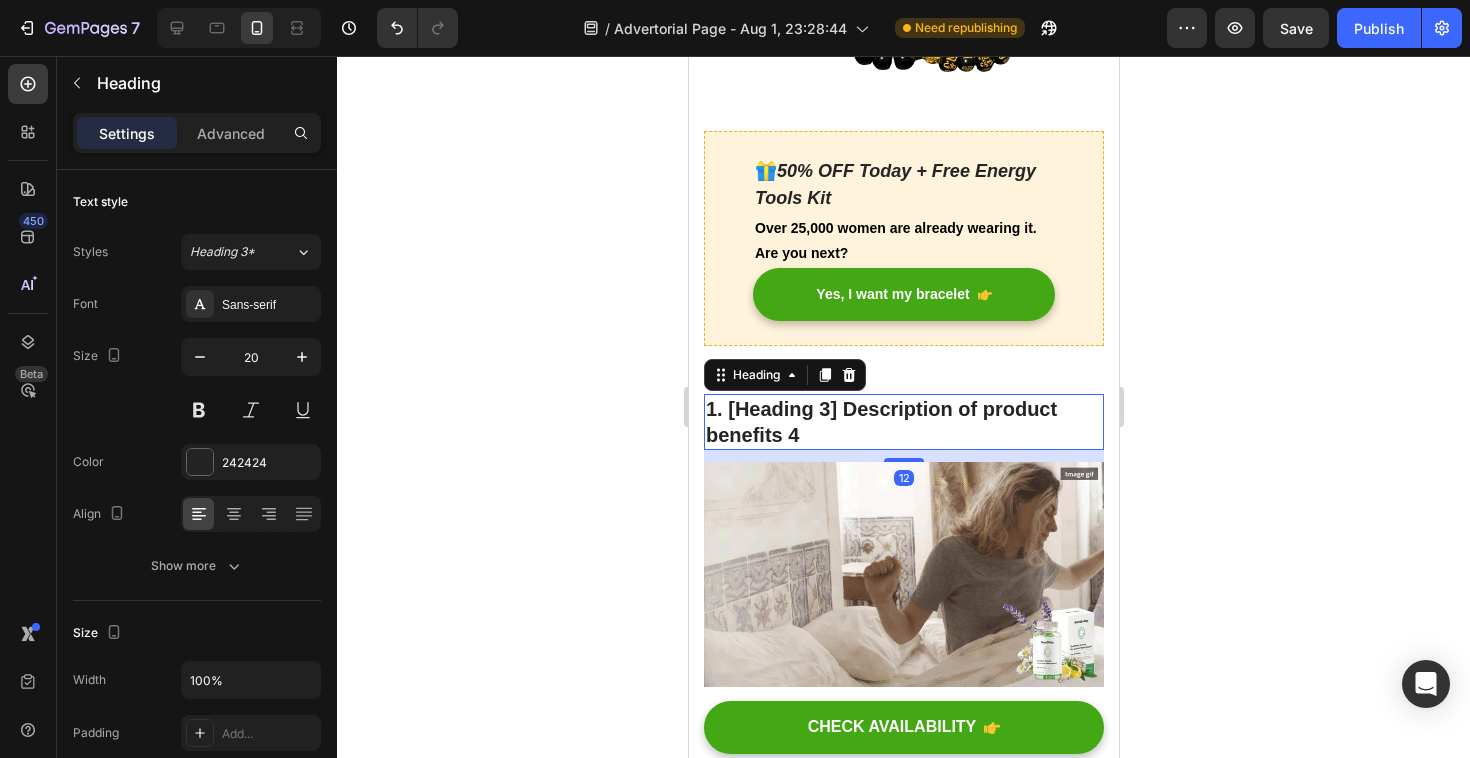 click on "1. [Heading 3] Description of product benefits 4" at bounding box center [903, 422] 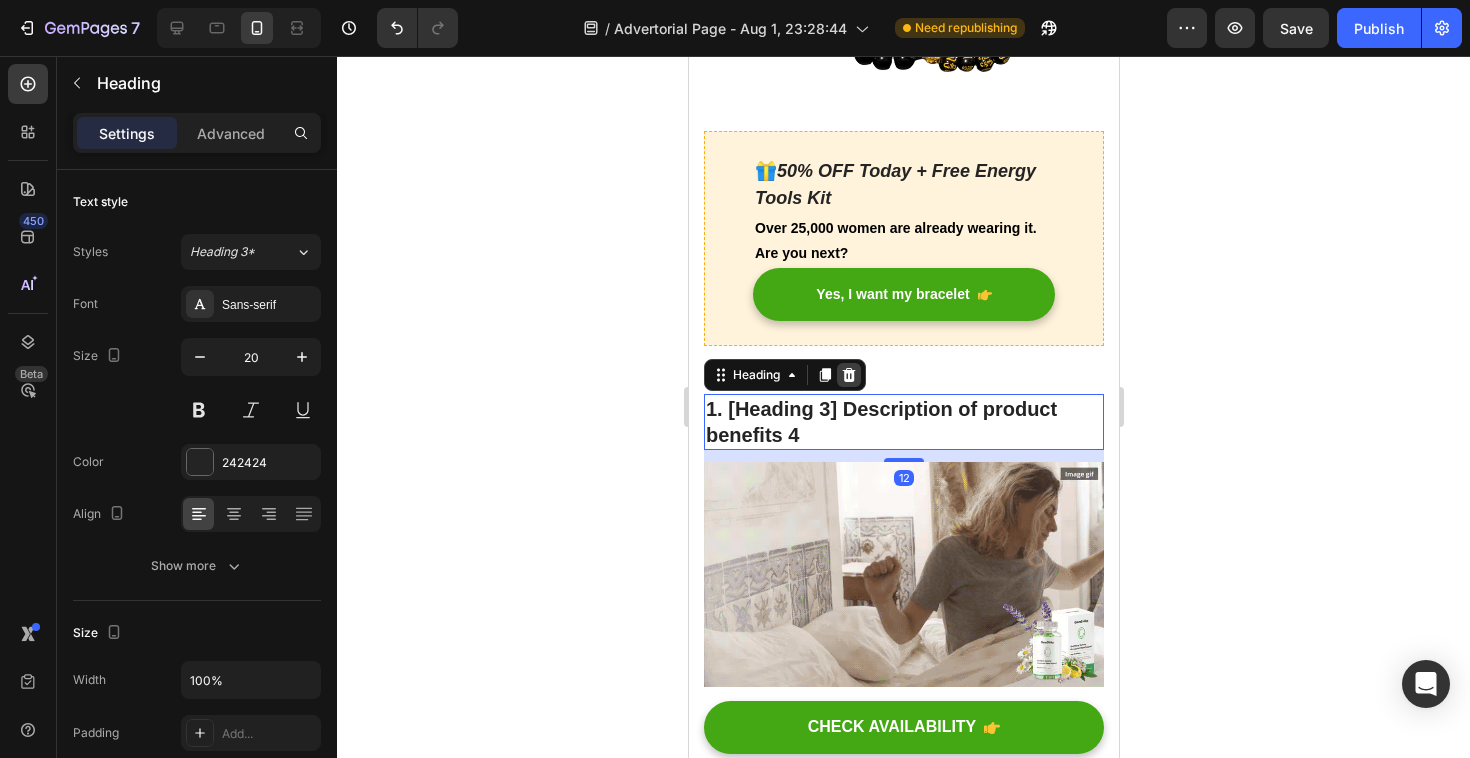 click 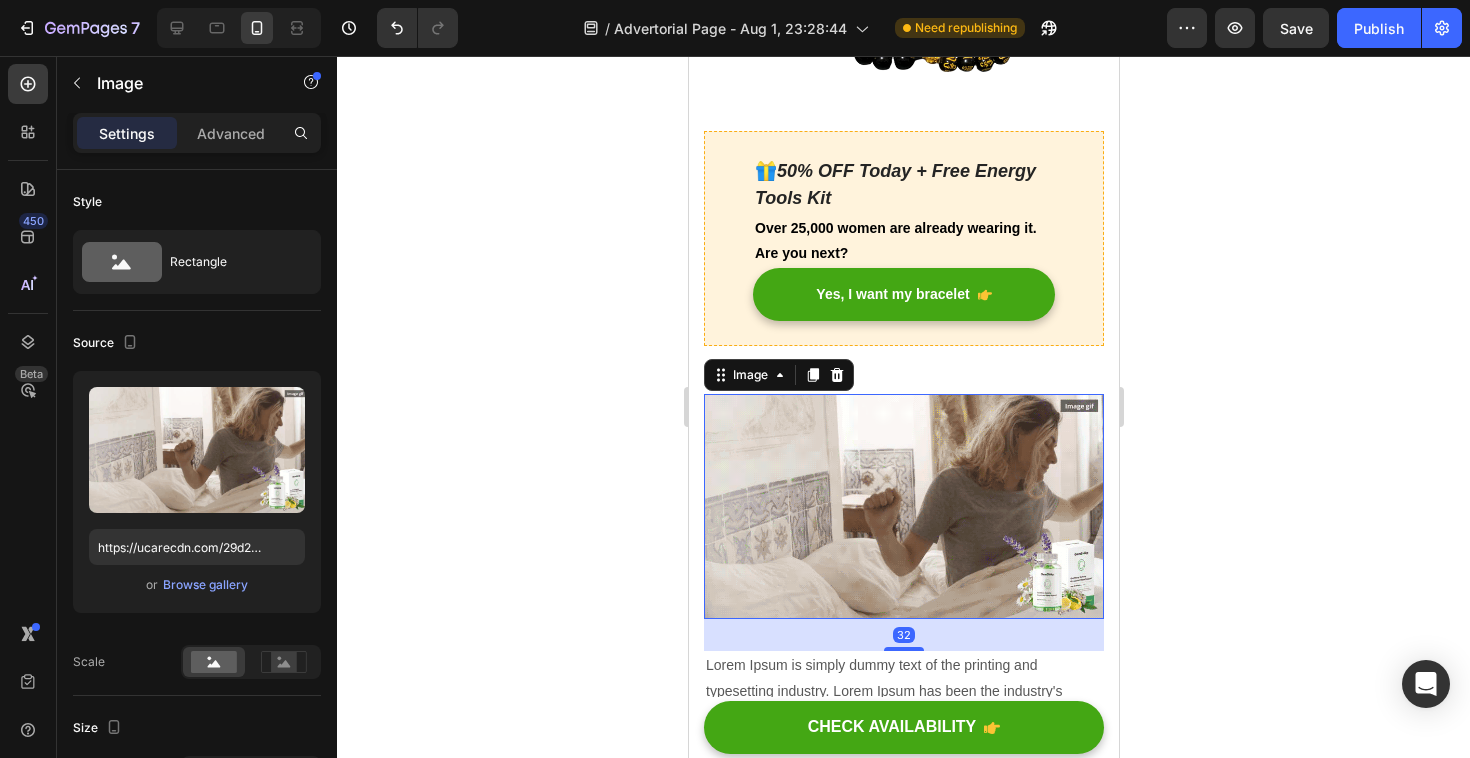click at bounding box center (903, 506) 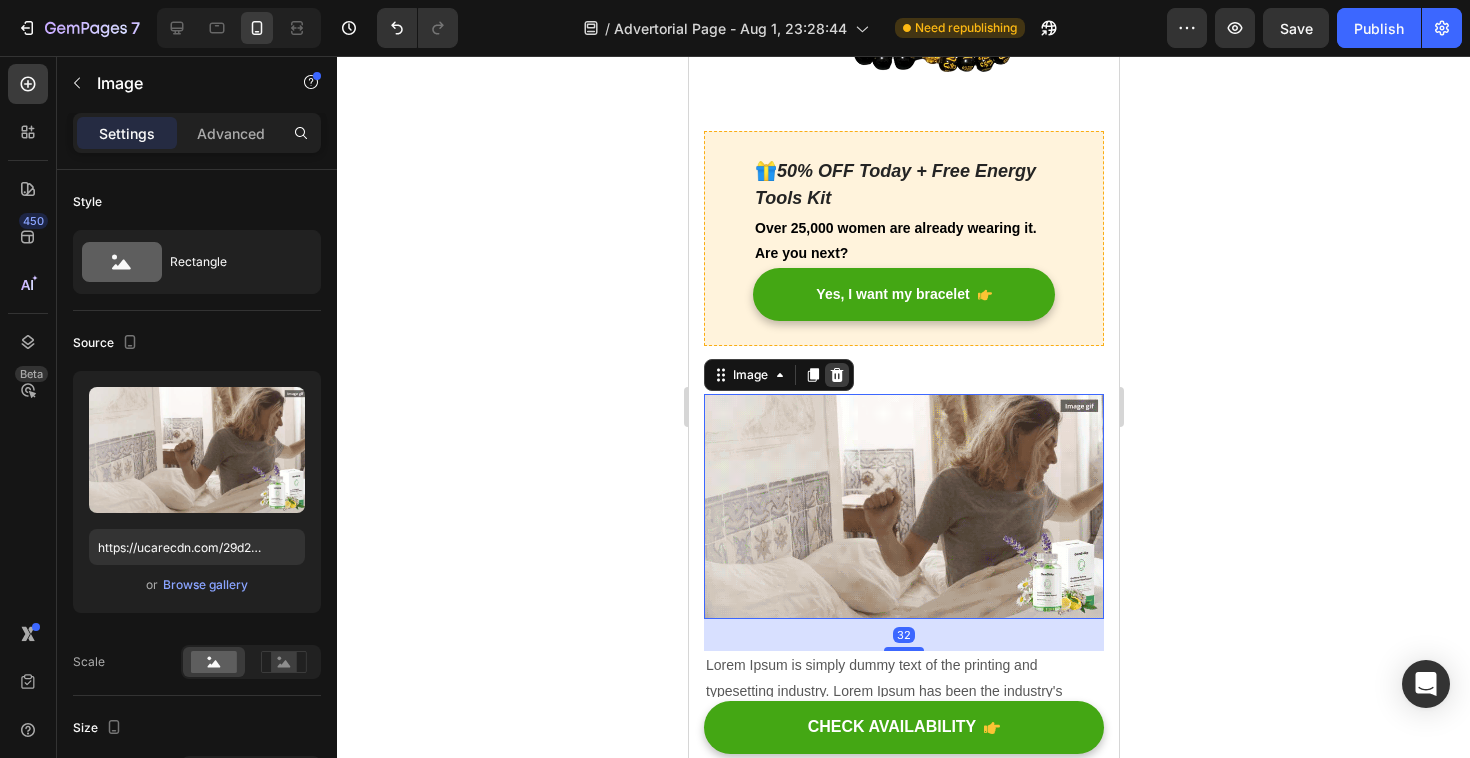 click at bounding box center [836, 375] 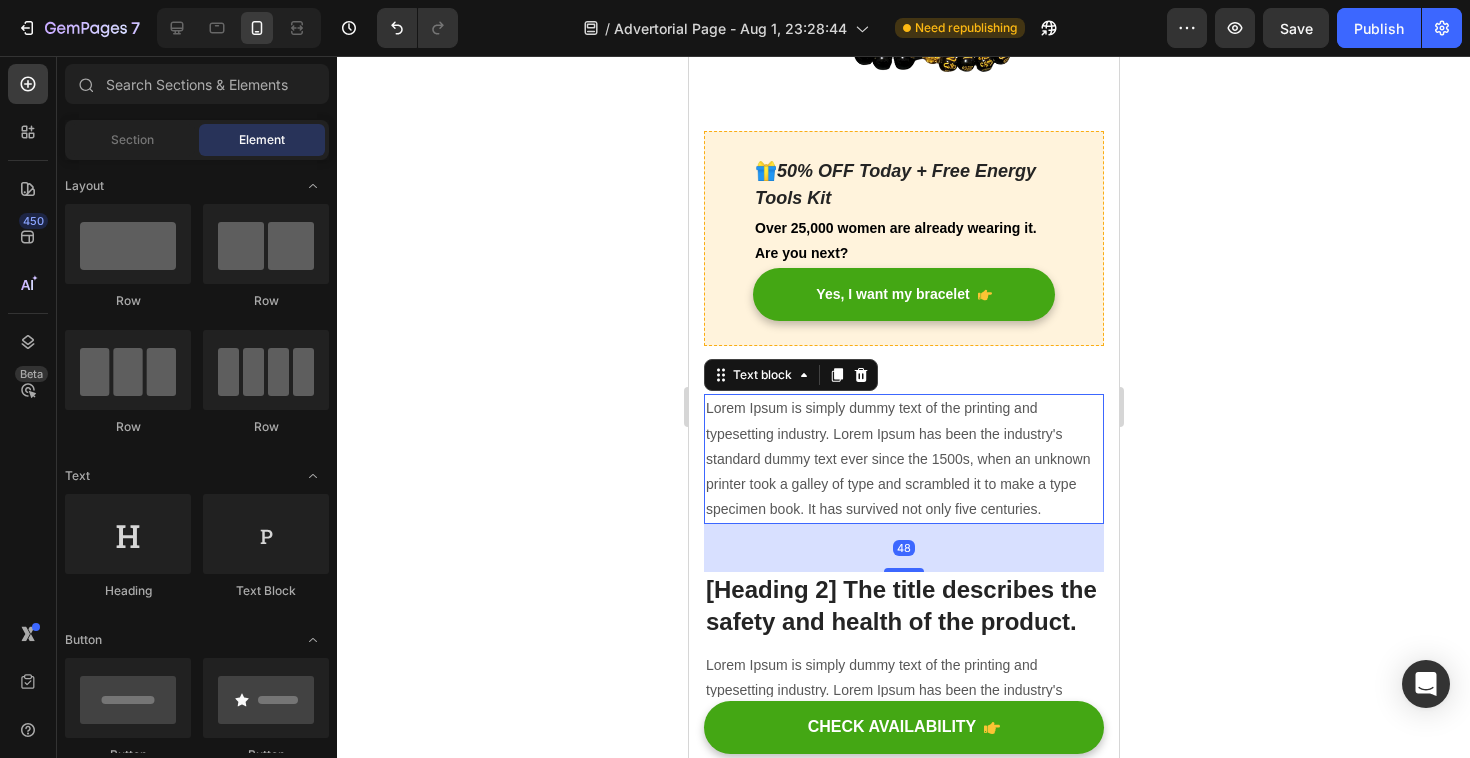 click on "Lorem Ipsum is simply dummy text of the printing and typesetting industry. Lorem Ipsum has been the industry's standard dummy text ever since the 1500s, when an unknown printer took a galley of type and scrambled it to make a type specimen book. It has survived not only five centuries." at bounding box center [903, 459] 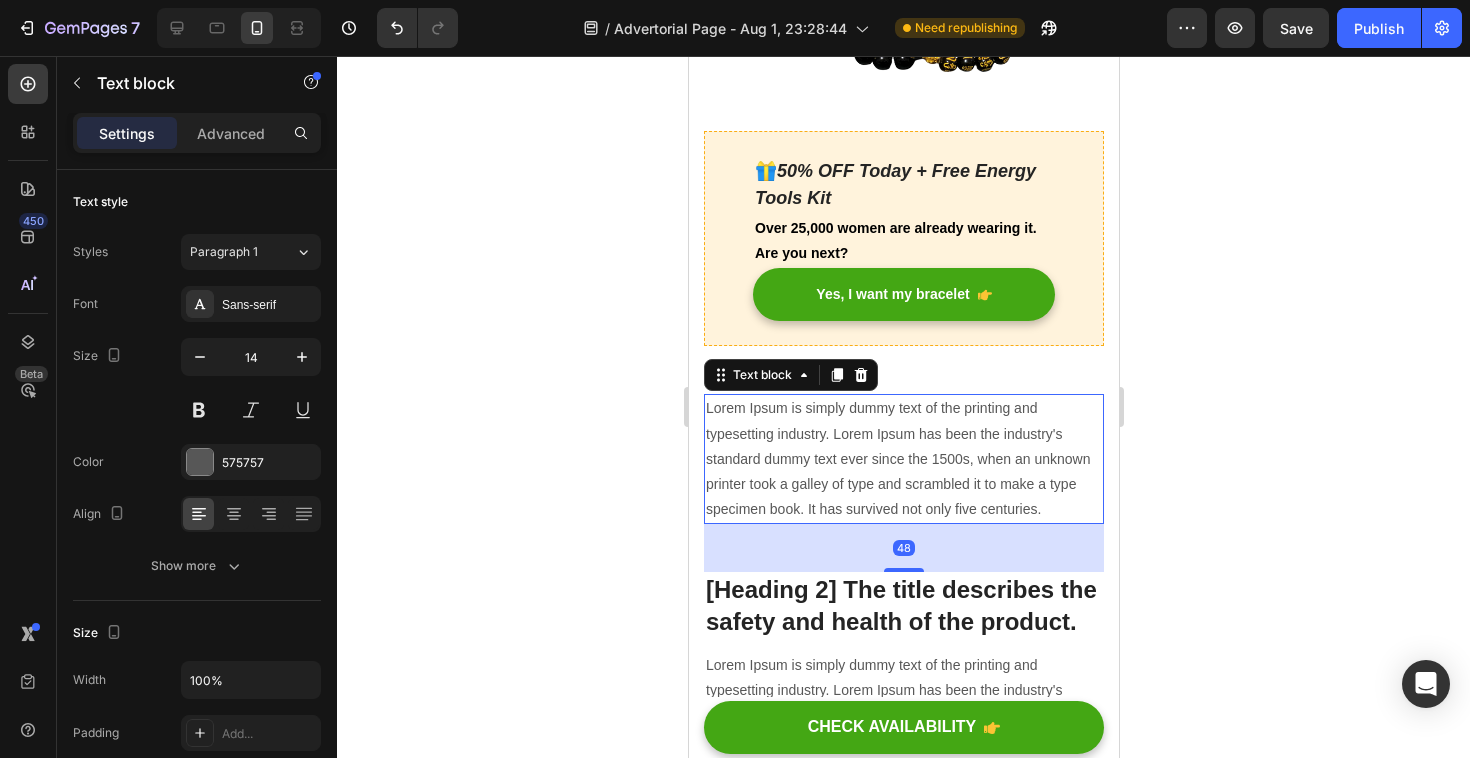 click on "Text block" at bounding box center (790, 375) 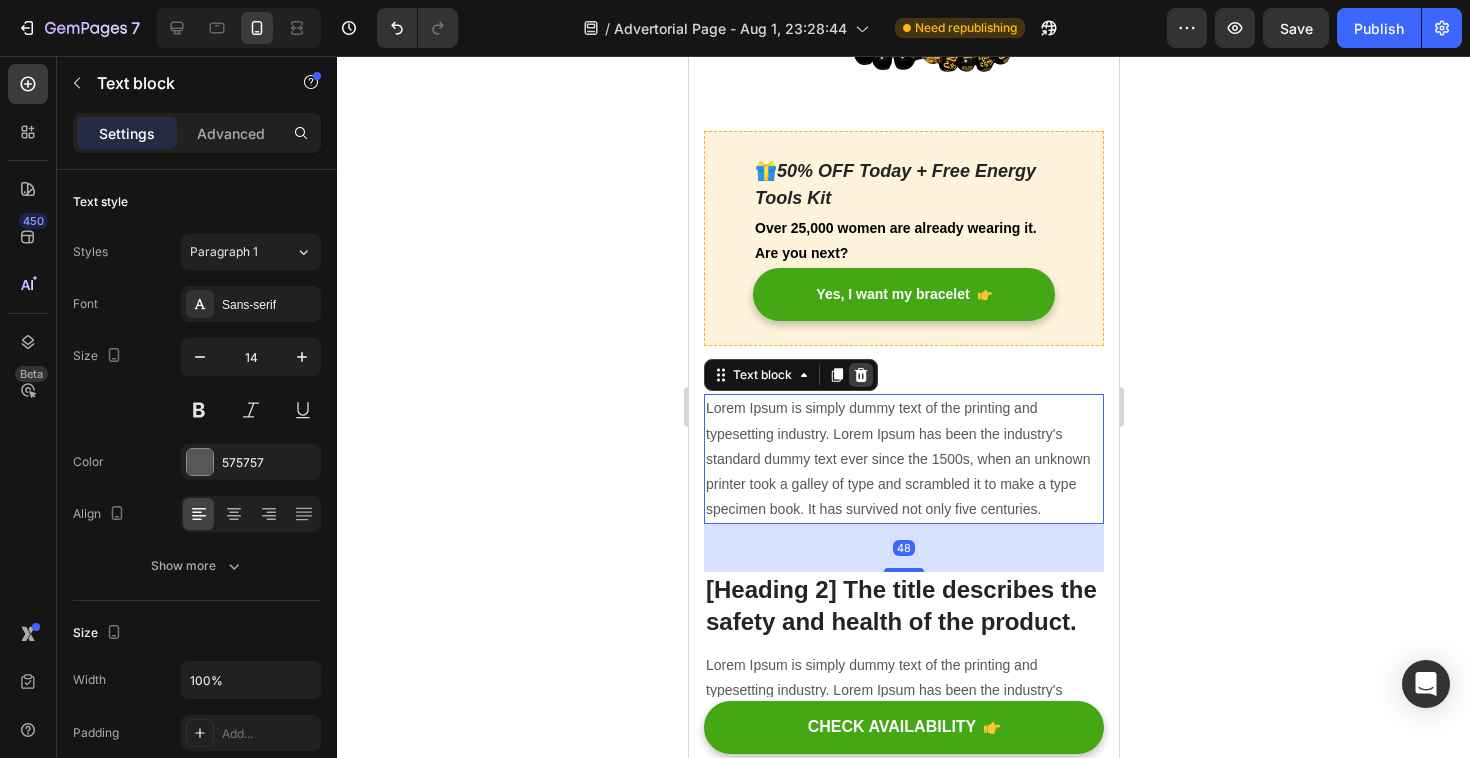 click 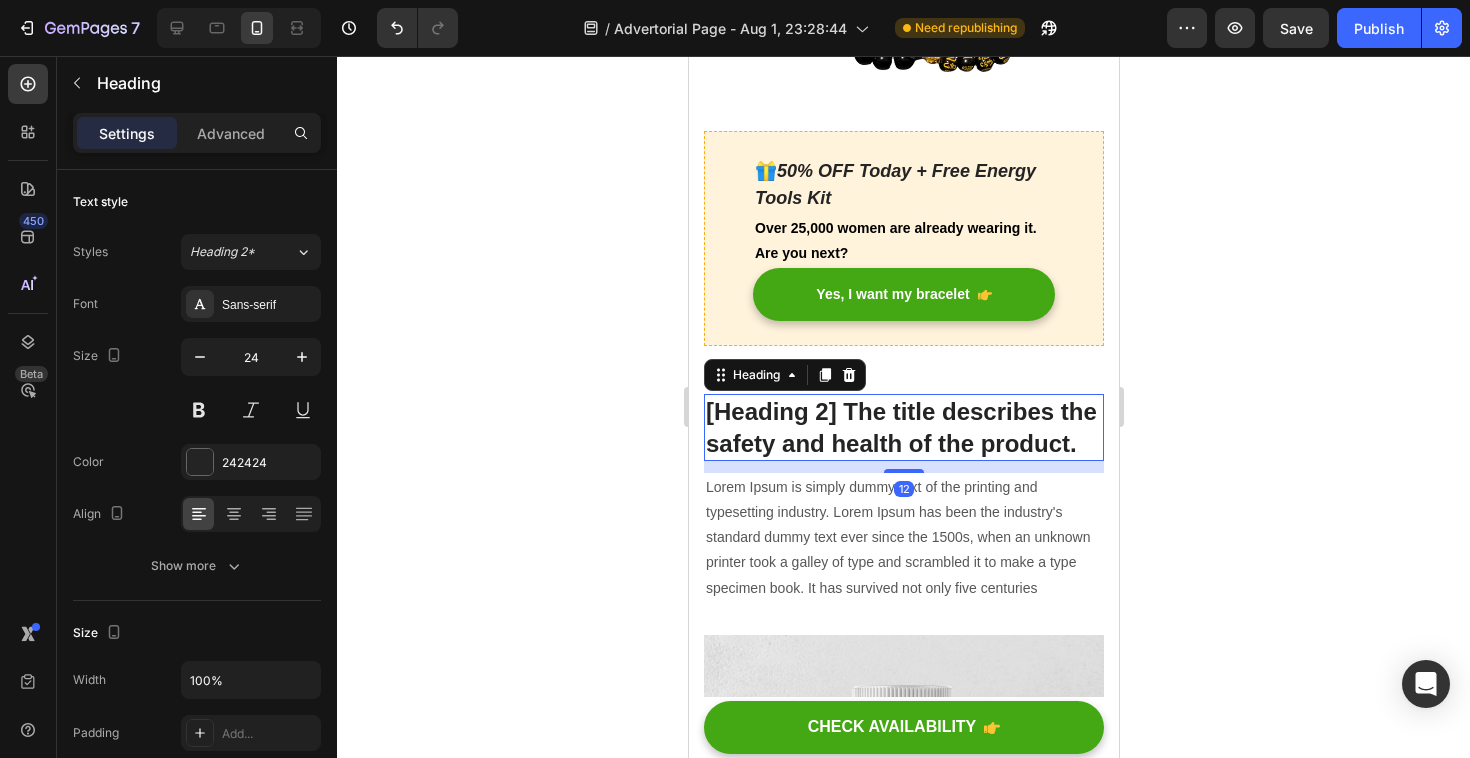 click on "[Heading 2] The title describes the safety and health of the product." at bounding box center (903, 427) 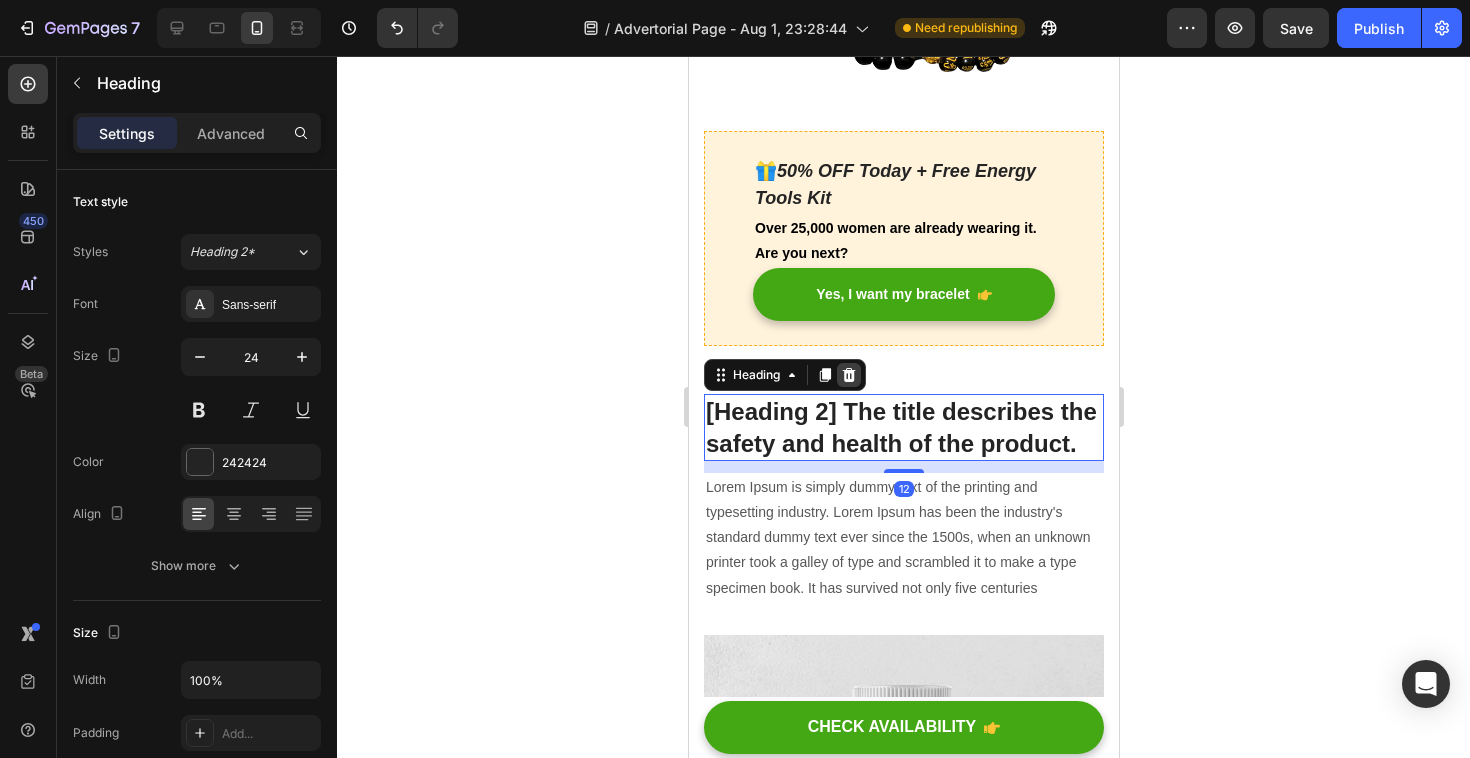click at bounding box center (848, 375) 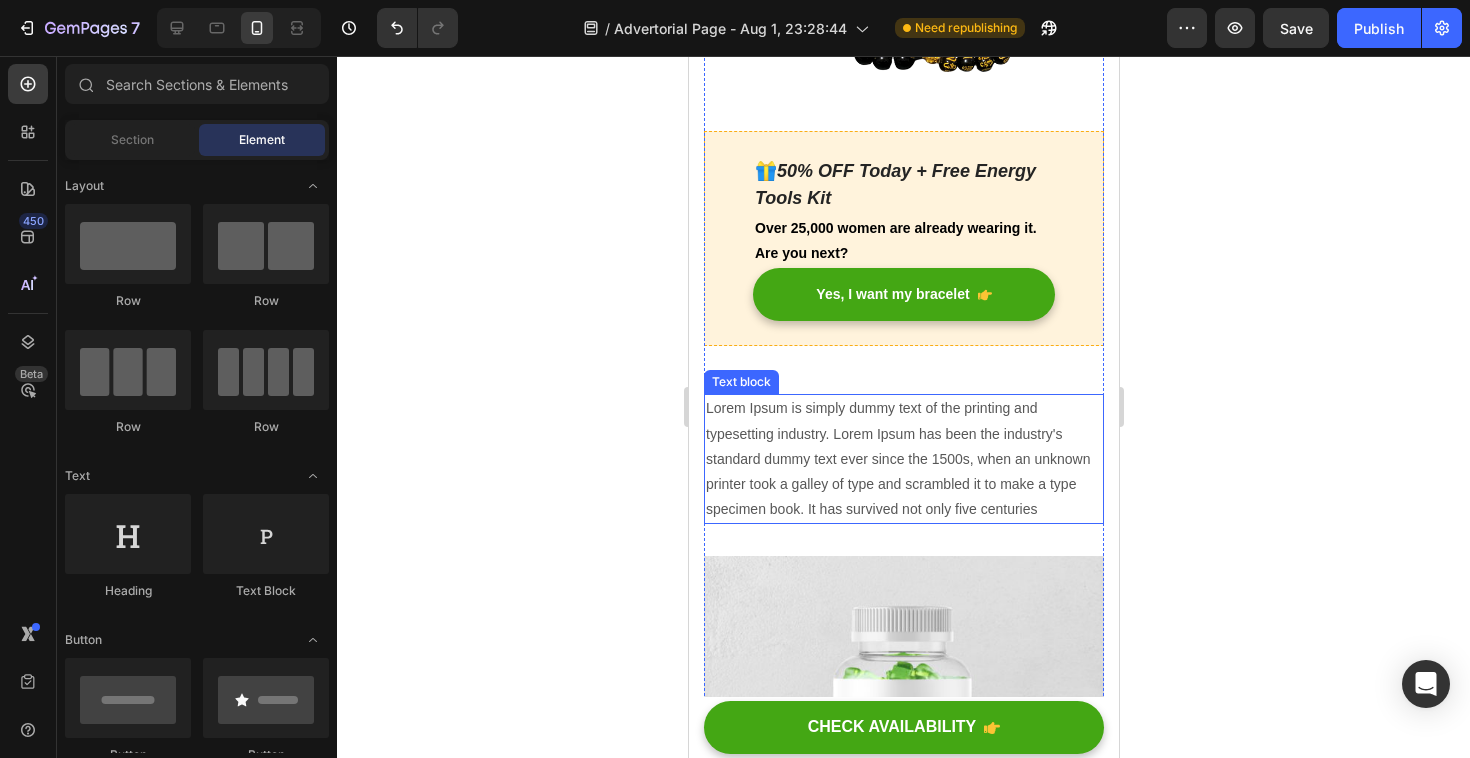 click on "Lorem Ipsum is simply dummy text of the printing and typesetting industry. Lorem Ipsum has been the industry's standard dummy text ever since the 1500s, when an unknown printer took a galley of type and scrambled it to make a type specimen book. It has survived not only five centuries" at bounding box center (903, 459) 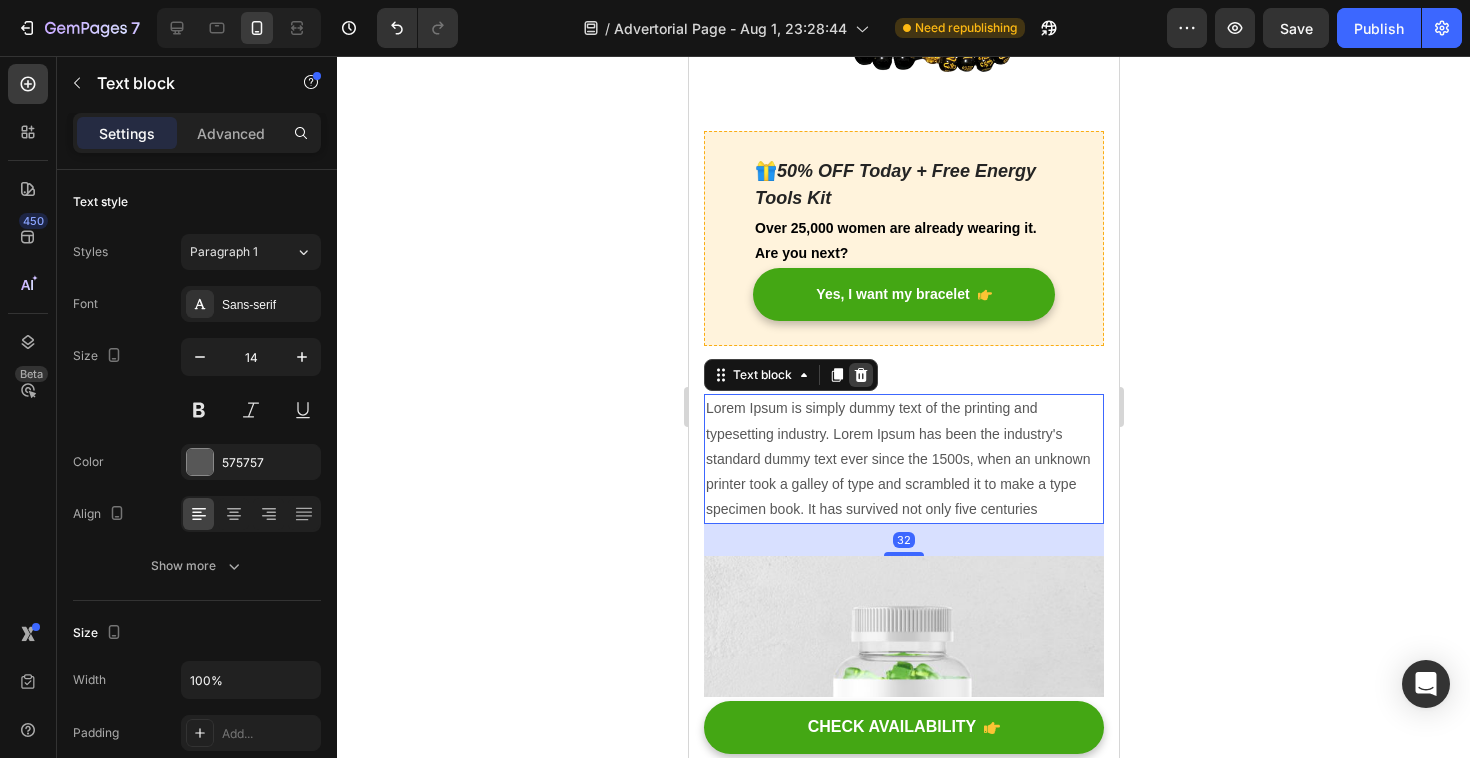 click at bounding box center (860, 375) 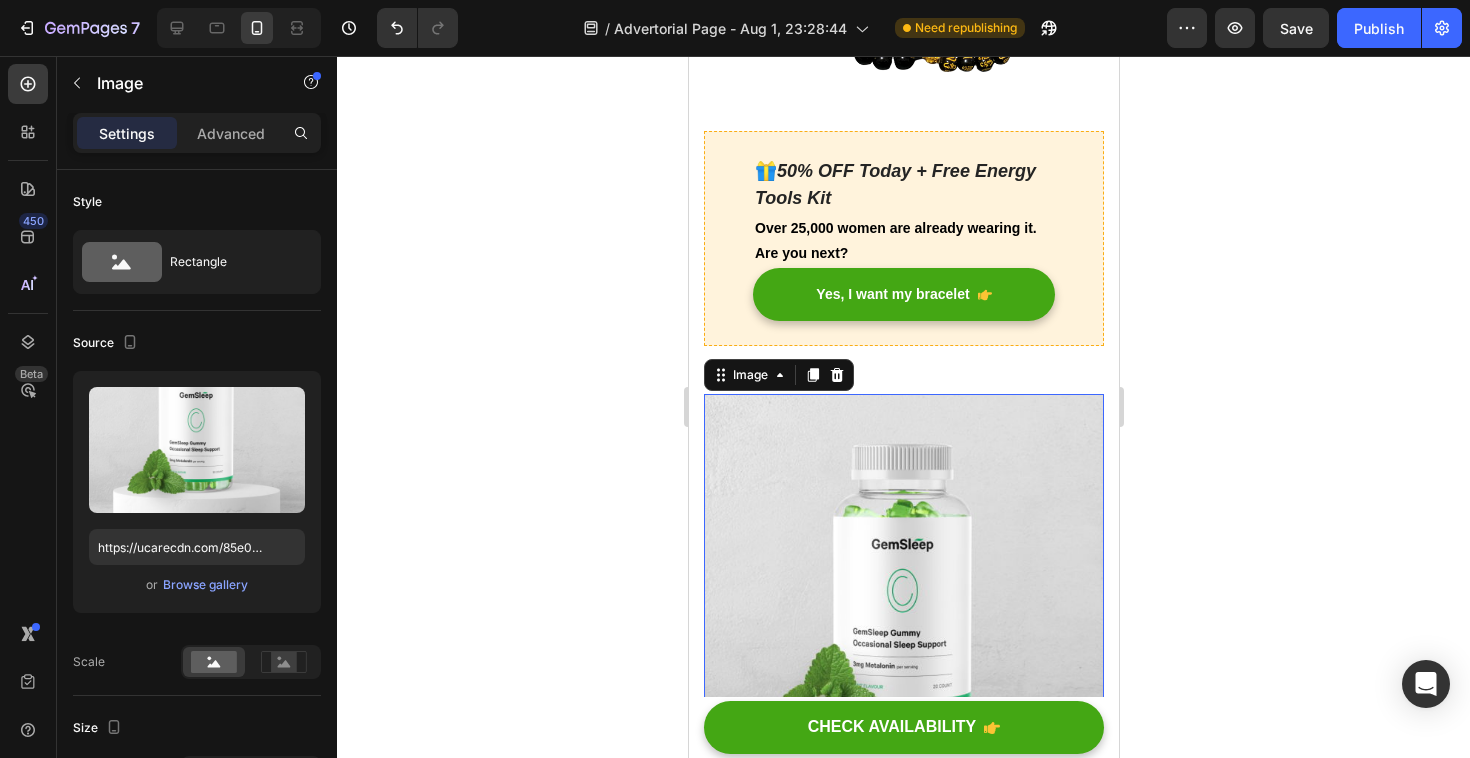 click at bounding box center [903, 645] 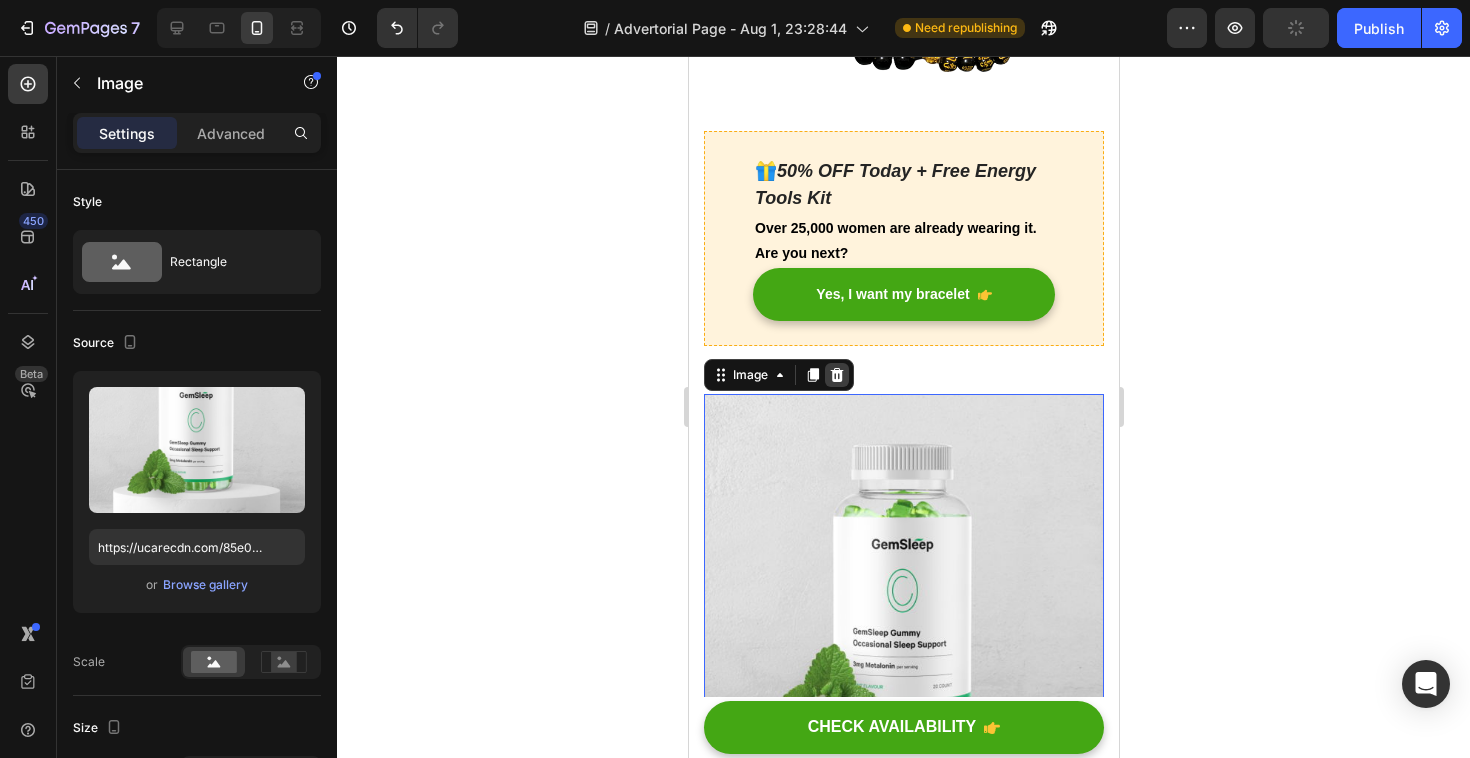 click 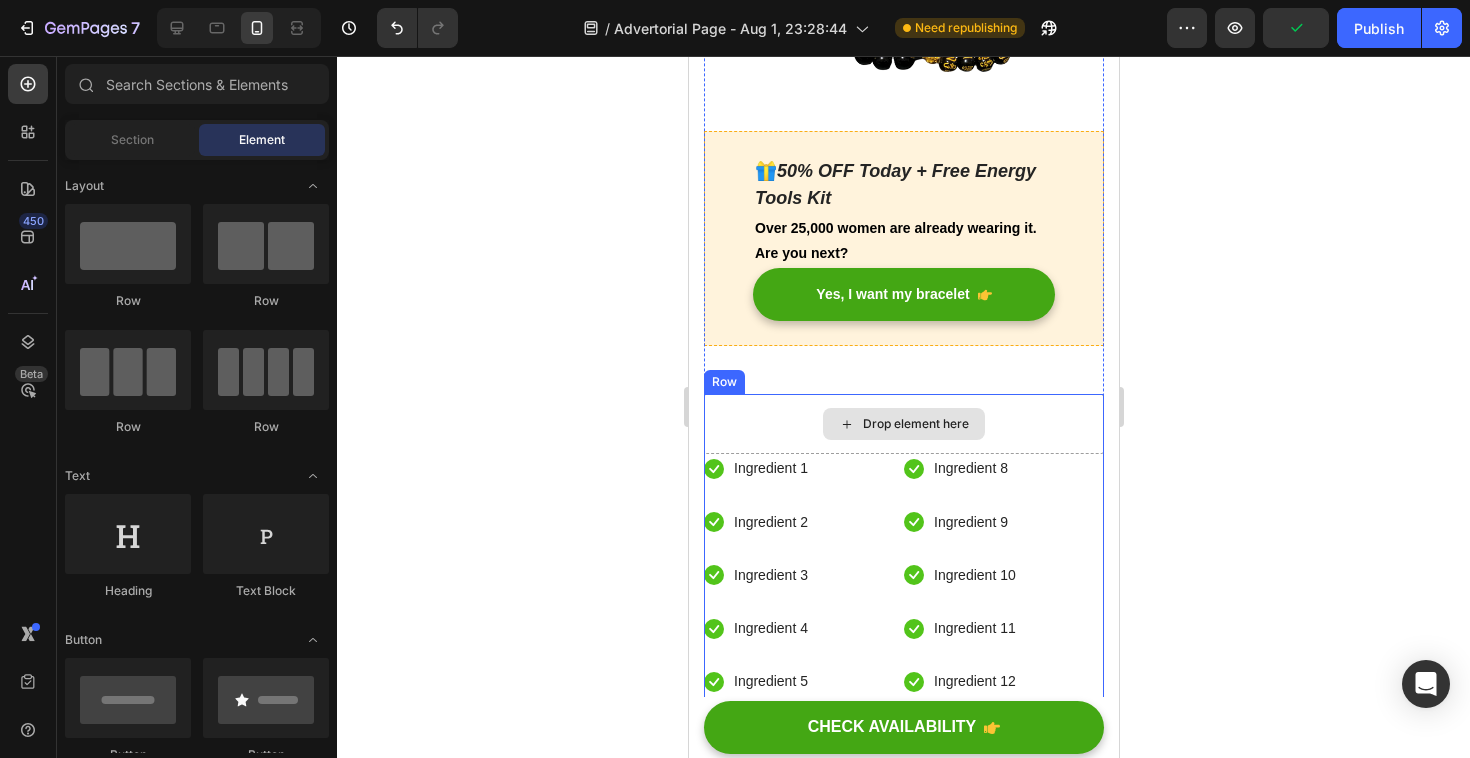 click on "Drop element here" at bounding box center [903, 424] 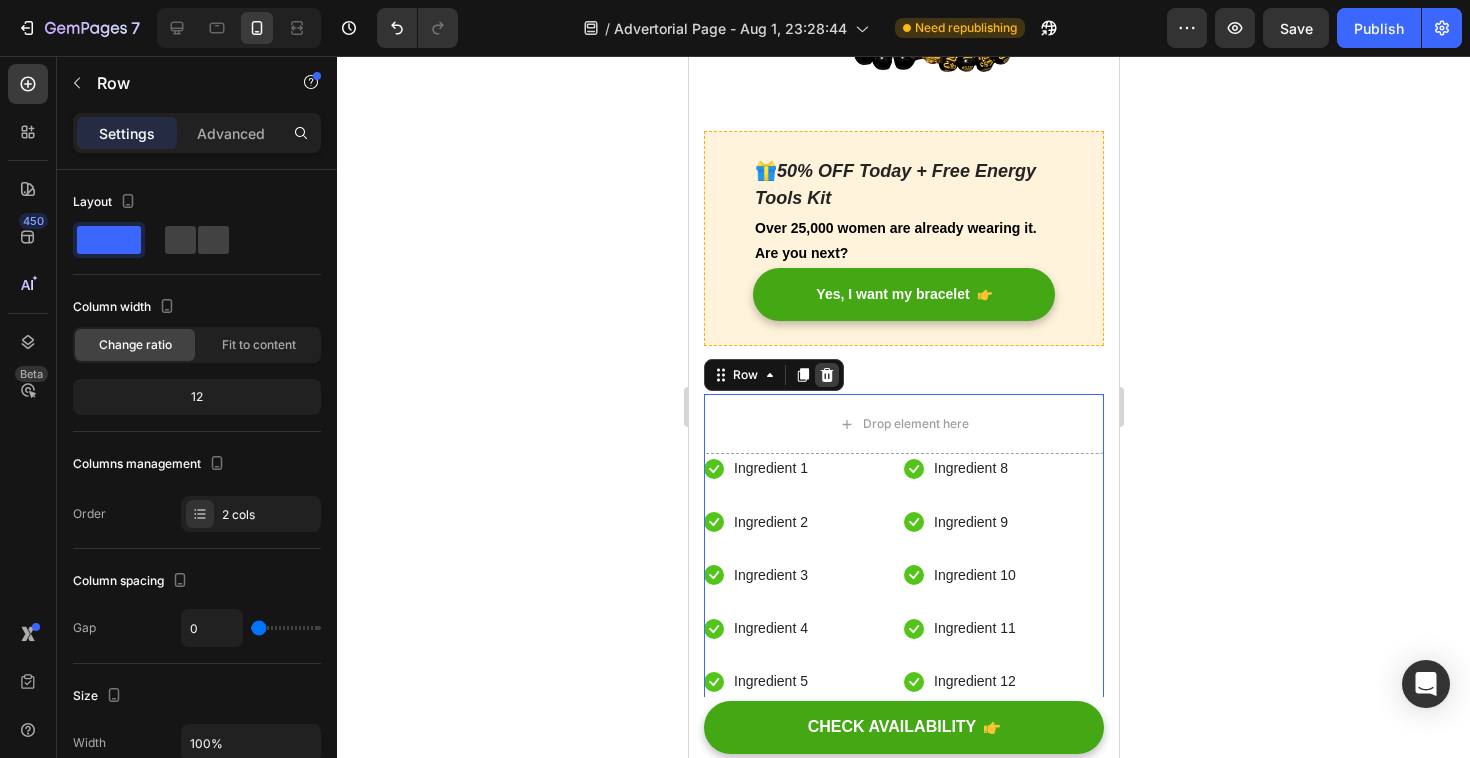 click 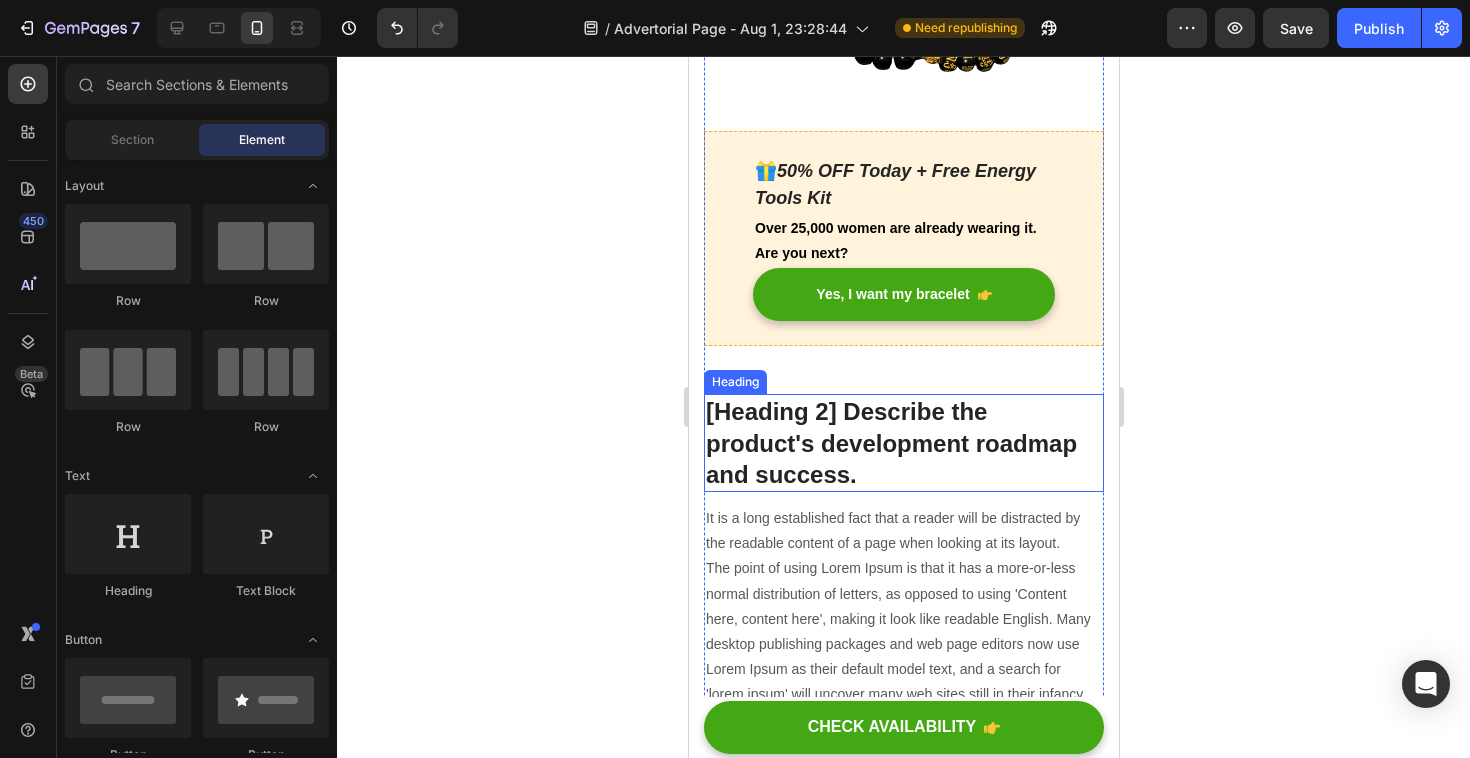 click on "[Heading 2] Describe the product's development roadmap and success." at bounding box center [903, 443] 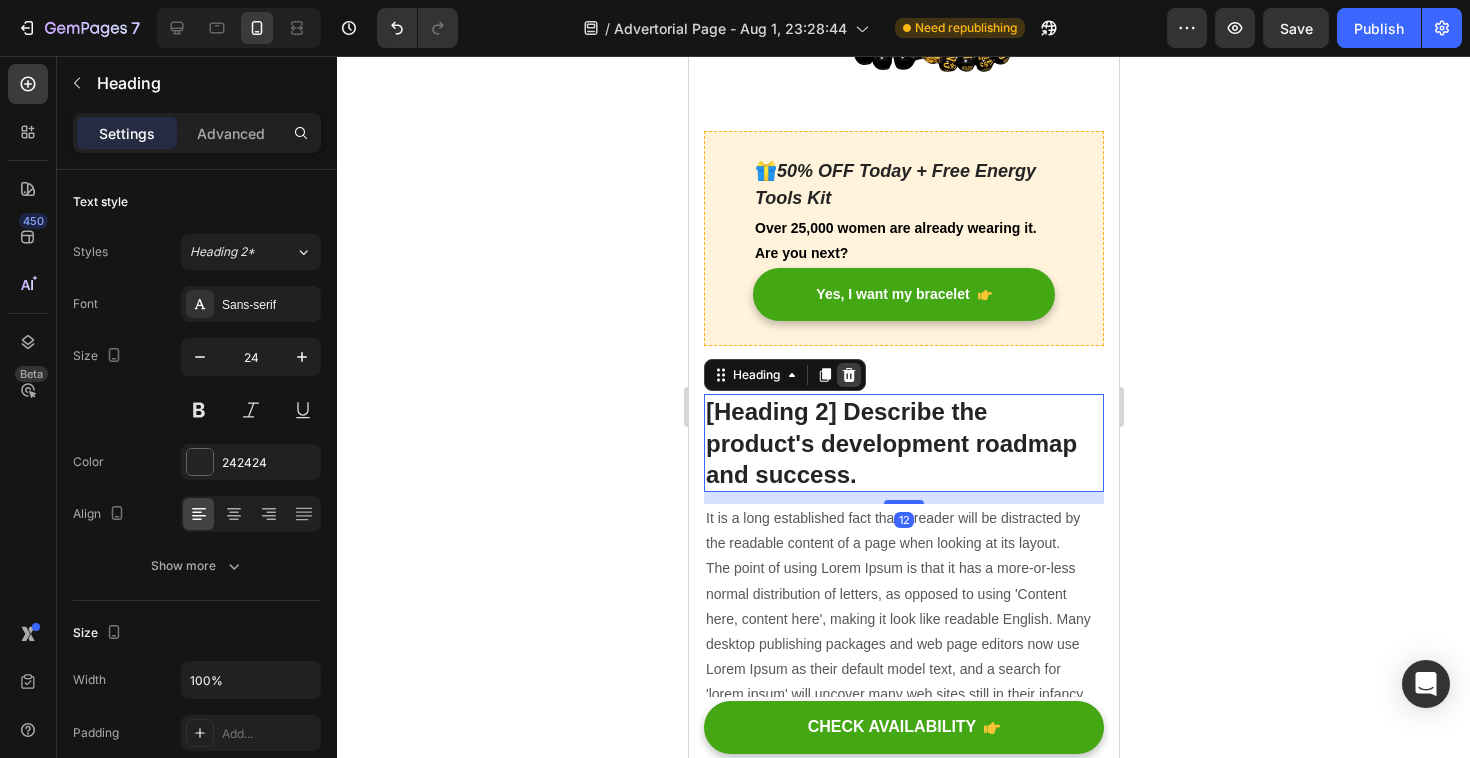 click at bounding box center [848, 375] 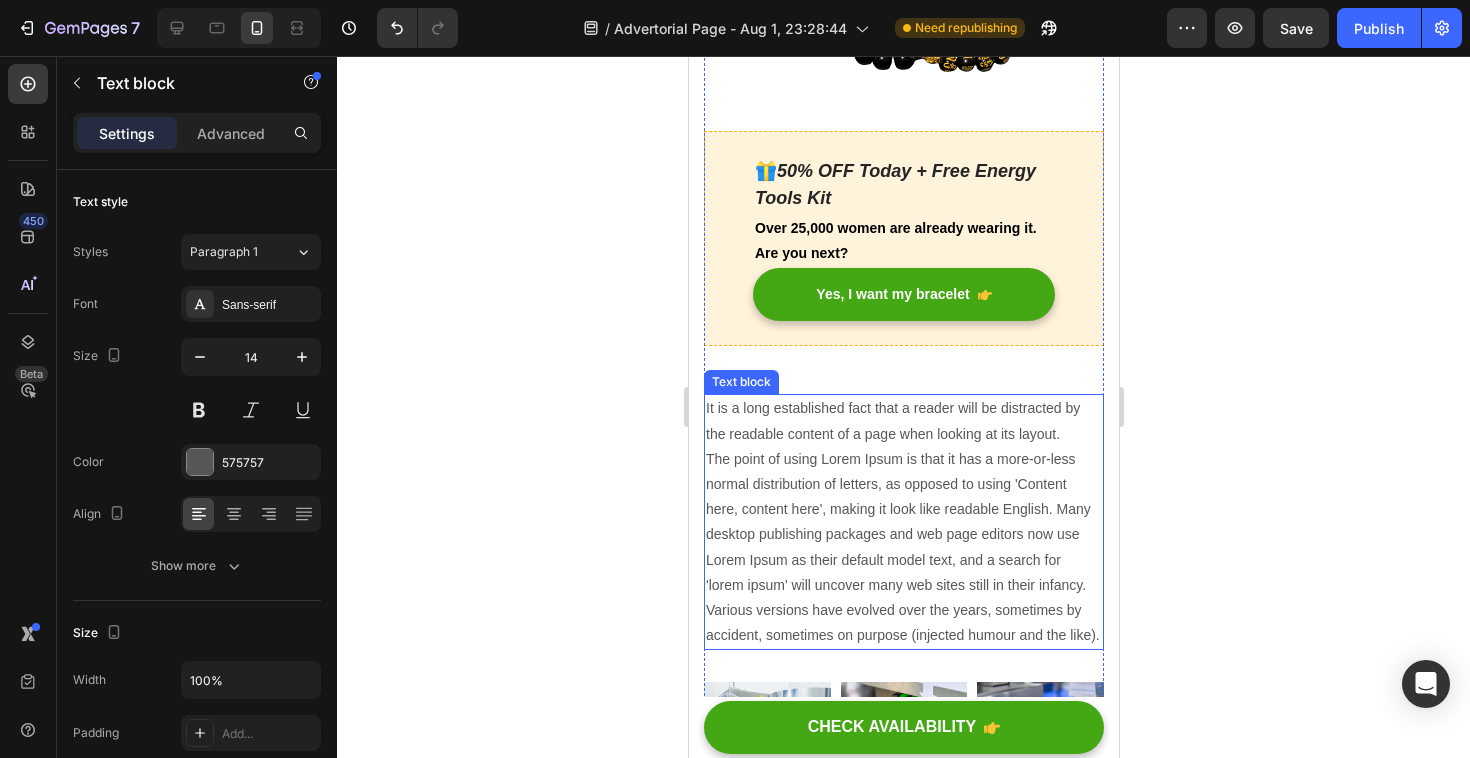 click on "It is a long established fact that a reader will be distracted by the readable content of a page when looking at its layout.  The point of using Lorem Ipsum is that it has a more-or-less normal distribution of letters, as opposed to using 'Content here, content here', making it look like readable English. Many desktop publishing packages and web page editors now use Lorem Ipsum as their default model text, and a search for 'lorem ipsum' will uncover many web sites still in their infancy.  Various versions have evolved over the years, sometimes by accident, sometimes on purpose (injected humour and the like)." at bounding box center (903, 522) 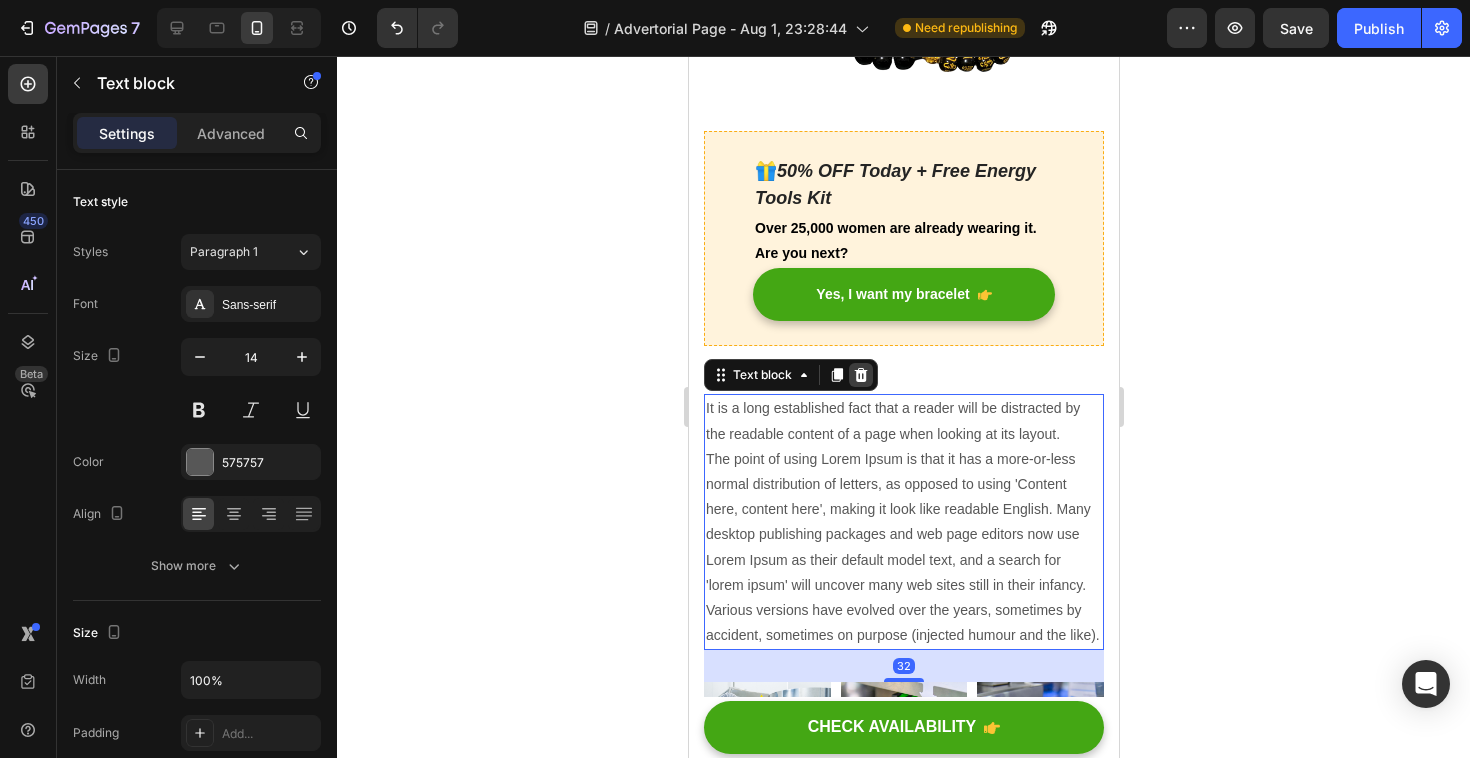 click 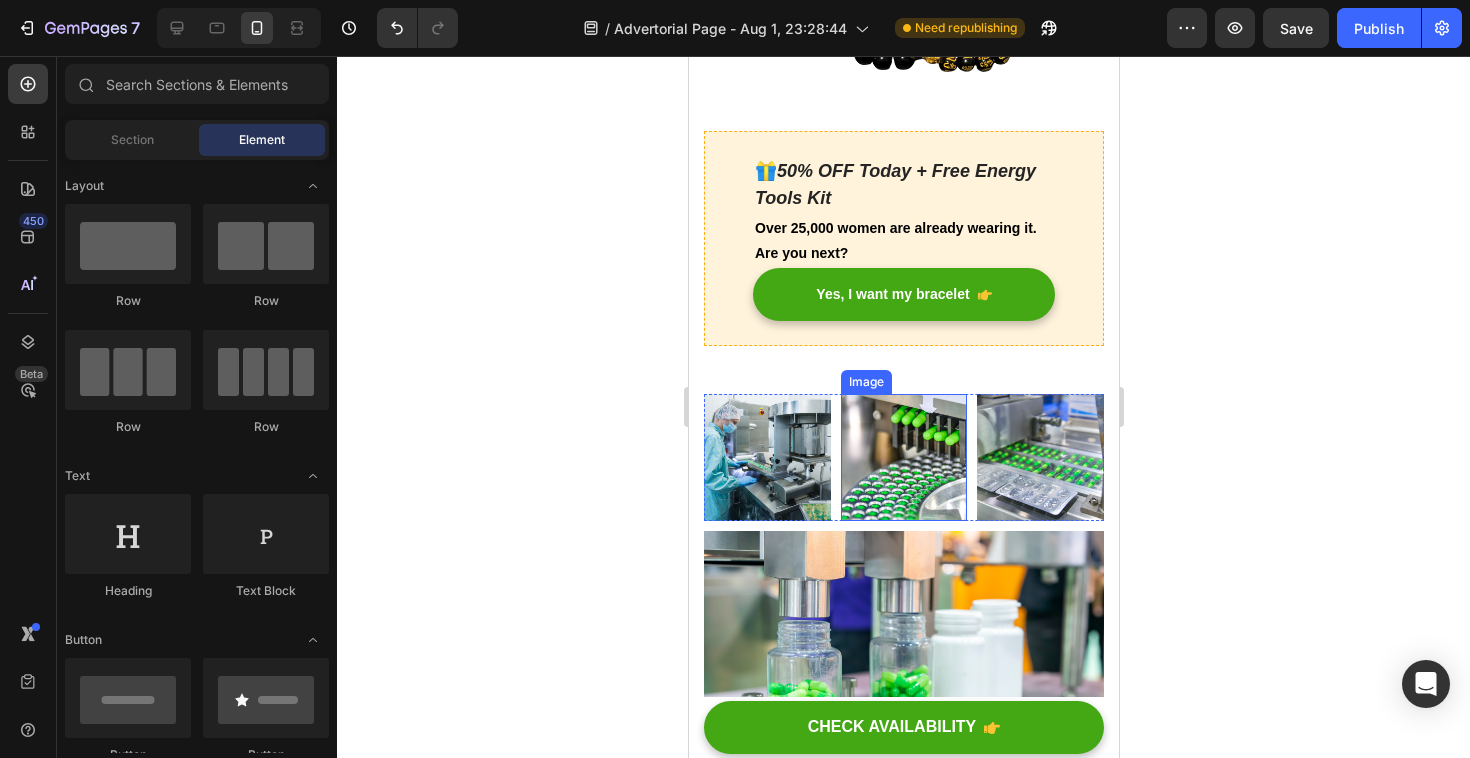 click at bounding box center (903, 457) 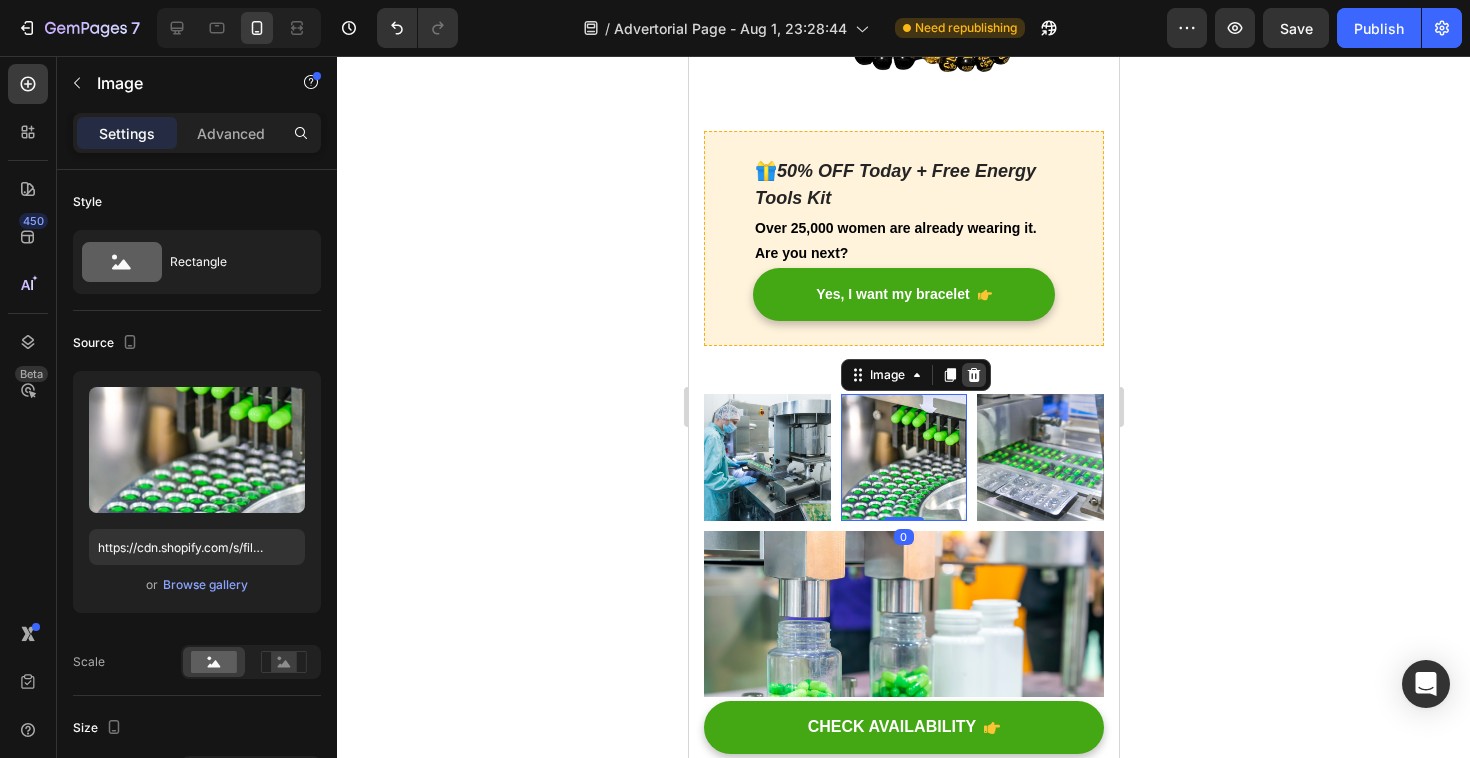 click 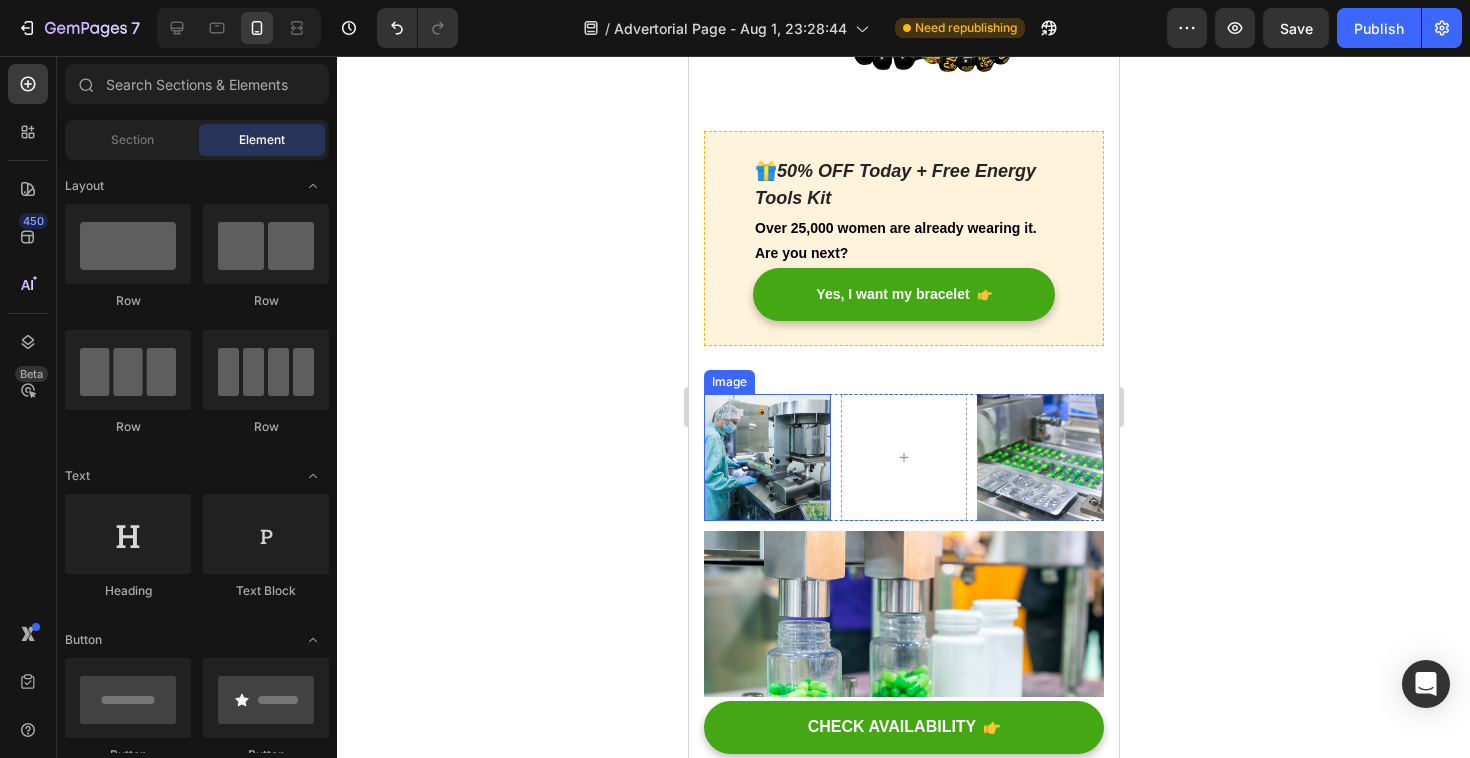 click at bounding box center [766, 457] 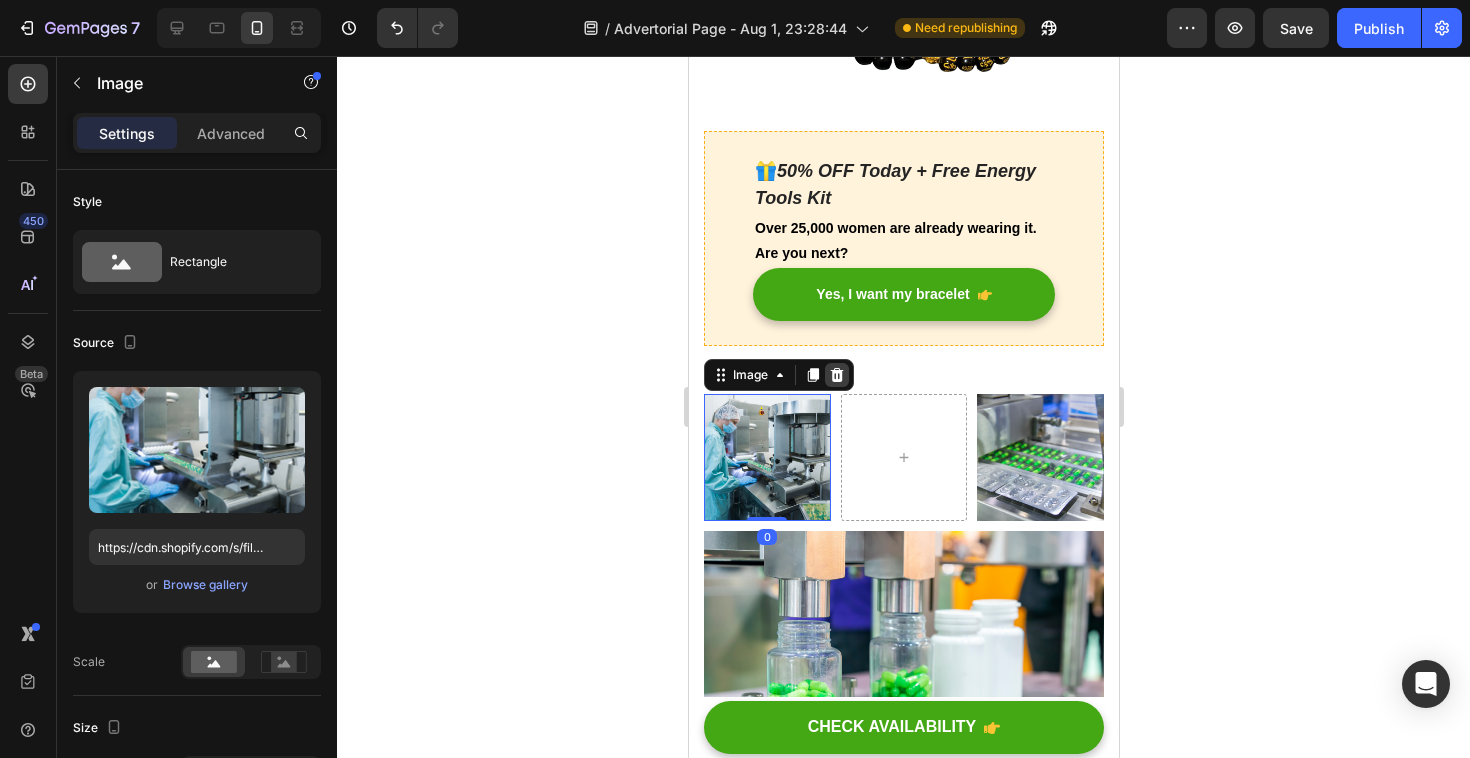 click 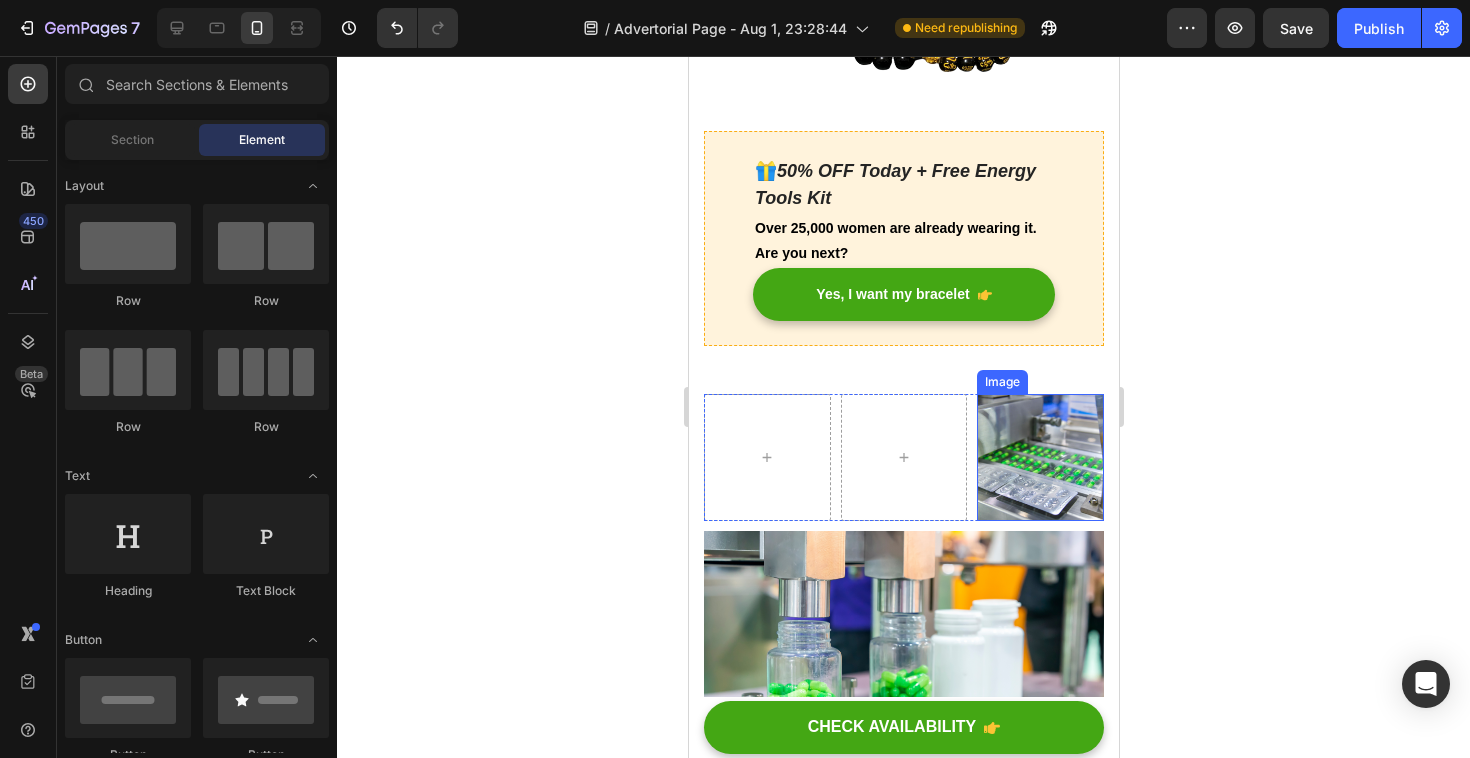 click at bounding box center (1039, 457) 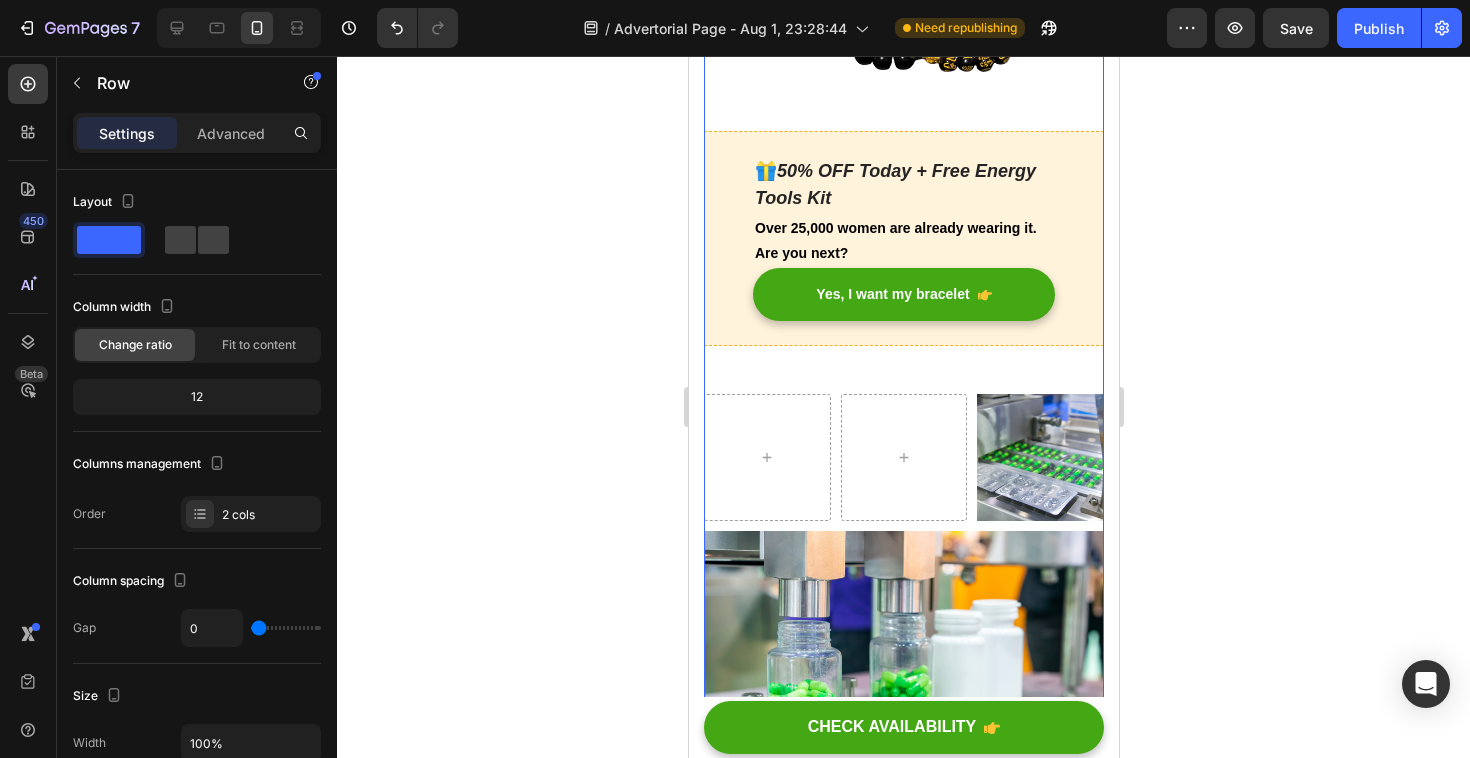 click on "I felt stuck. Exhausted. Like my energy was quietly fading… Heading How thousands of women are using this ancient ritual to reset their energy and attract abundance Heading Image My name is Laura. I'm 38. A year ago, I felt drained — emotionally, mentally, spiritually. I wasn't sad. Just… stuck. One night I came across this bracelet. A golden charm. Black obsidian. It claimed to protect your energy and attract abundance. I didn’t believe it. But something inside me whispered:  " Try it "  So I did. That week… I started sleeping better. I felt lighter. And something just clicked. Text block Image Why this bracelet is different. Heading 🖤  Black Obsidian:  Absorbs and clears negative energy Text Block 🐉  Pixiu Charm:  Attracts prosperity and shields your aura Text Block 🔁  Daily Ritual:  Aligns intention and focus every morning Text Block More than a bracelet. It’s a complete ritual. Heading ✅ Lucky Obsidian Bracelet ✅ Energy Protection Pouch ✅ Affirmation Audio Guide Text Block" at bounding box center (903, 108) 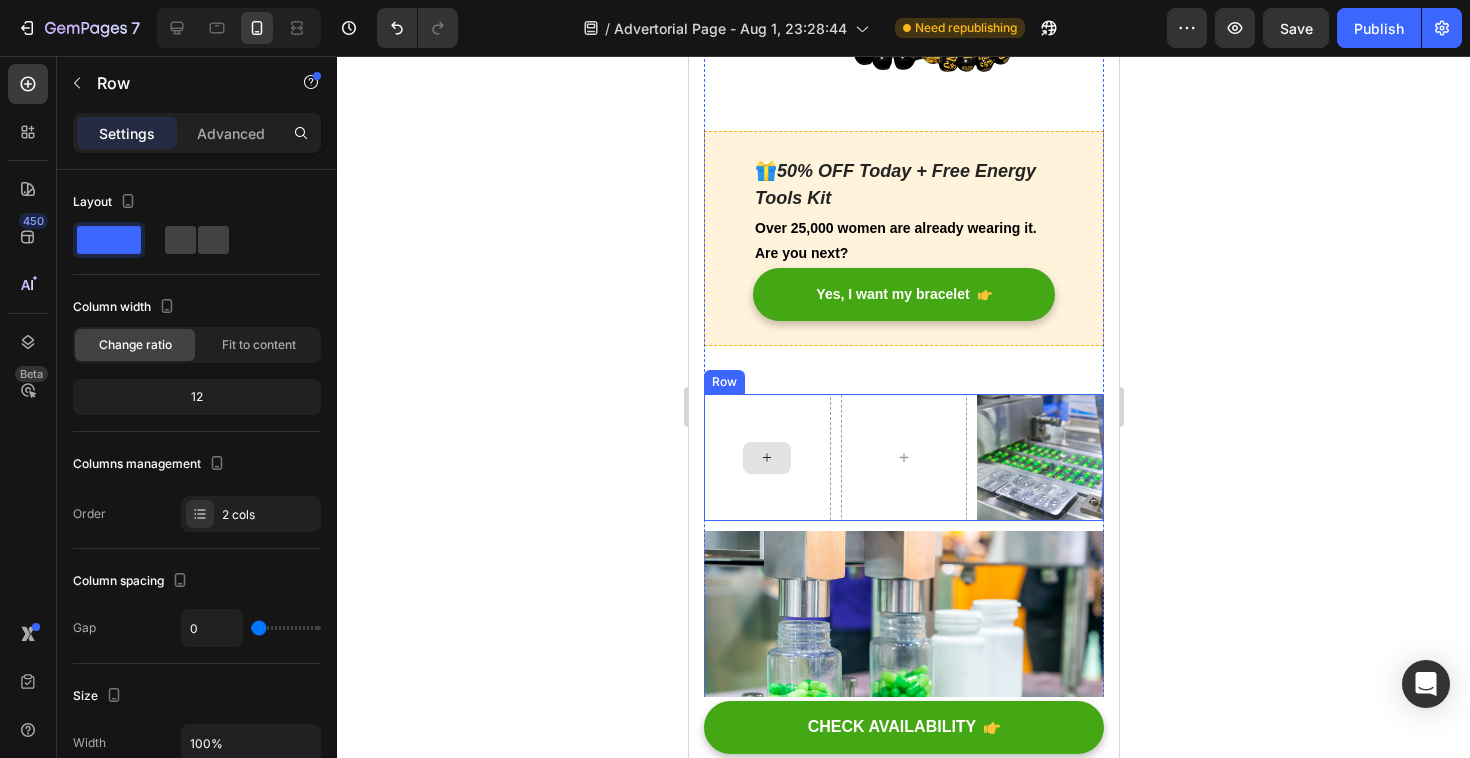 click at bounding box center (766, 457) 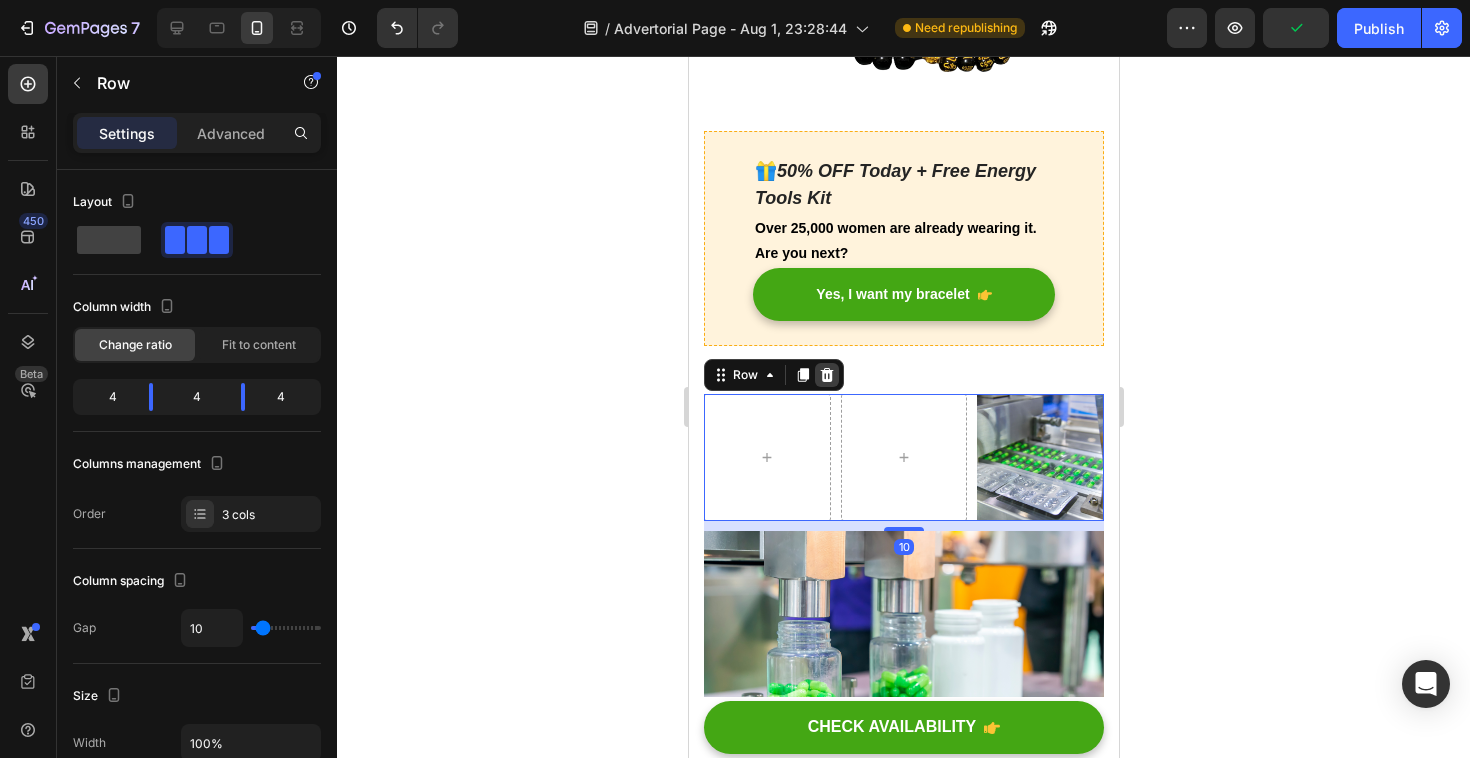 click 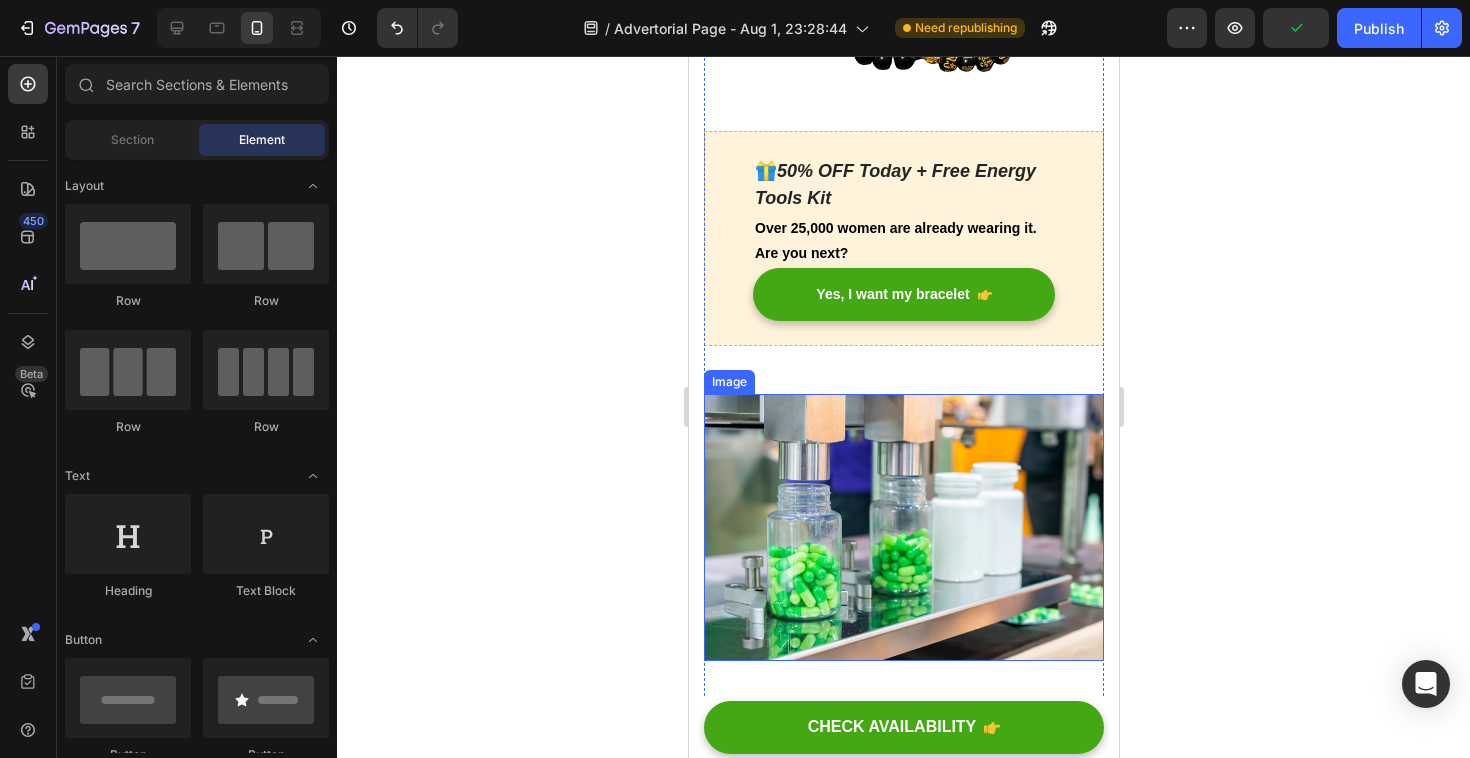 click at bounding box center (903, 527) 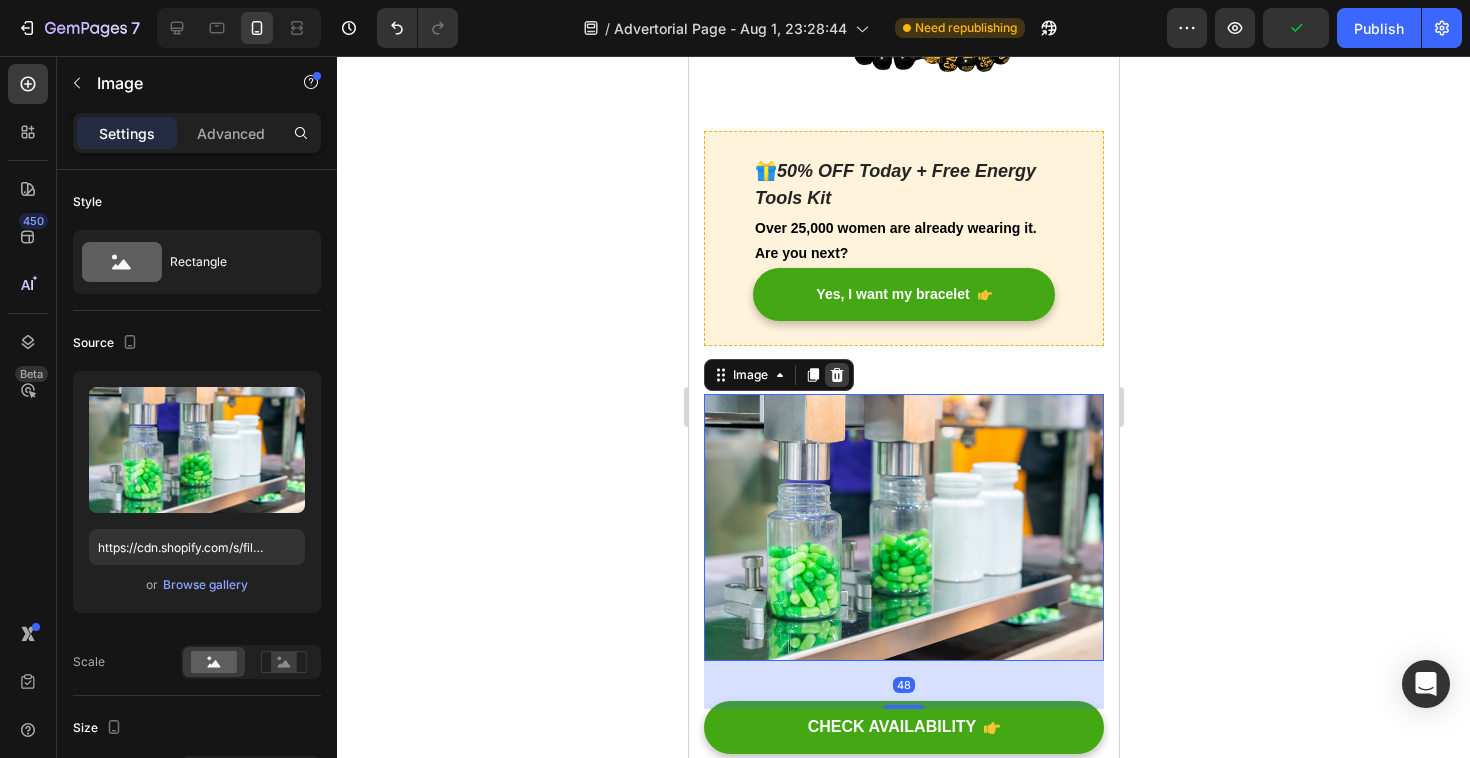 click 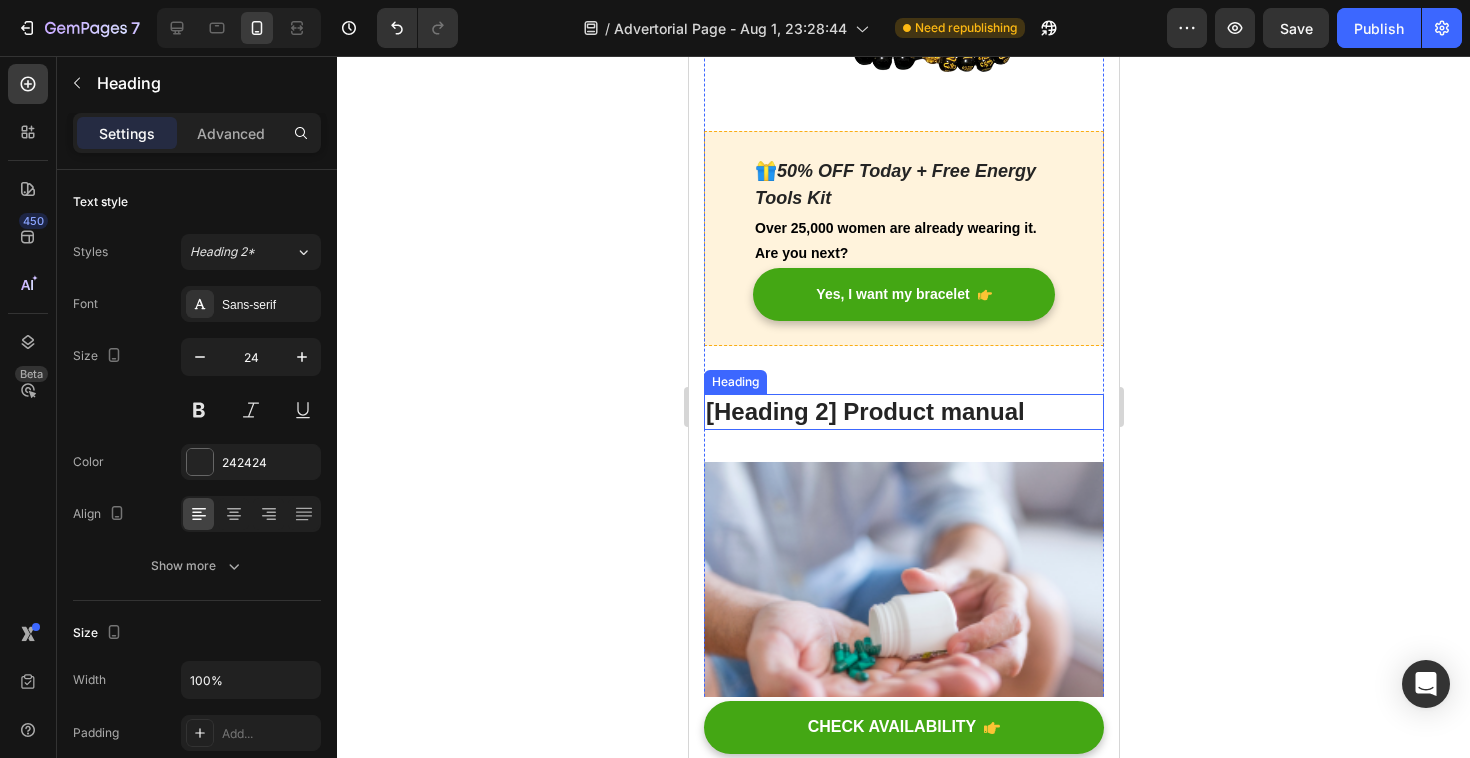 click on "[Heading 2] Product manual" at bounding box center [903, 411] 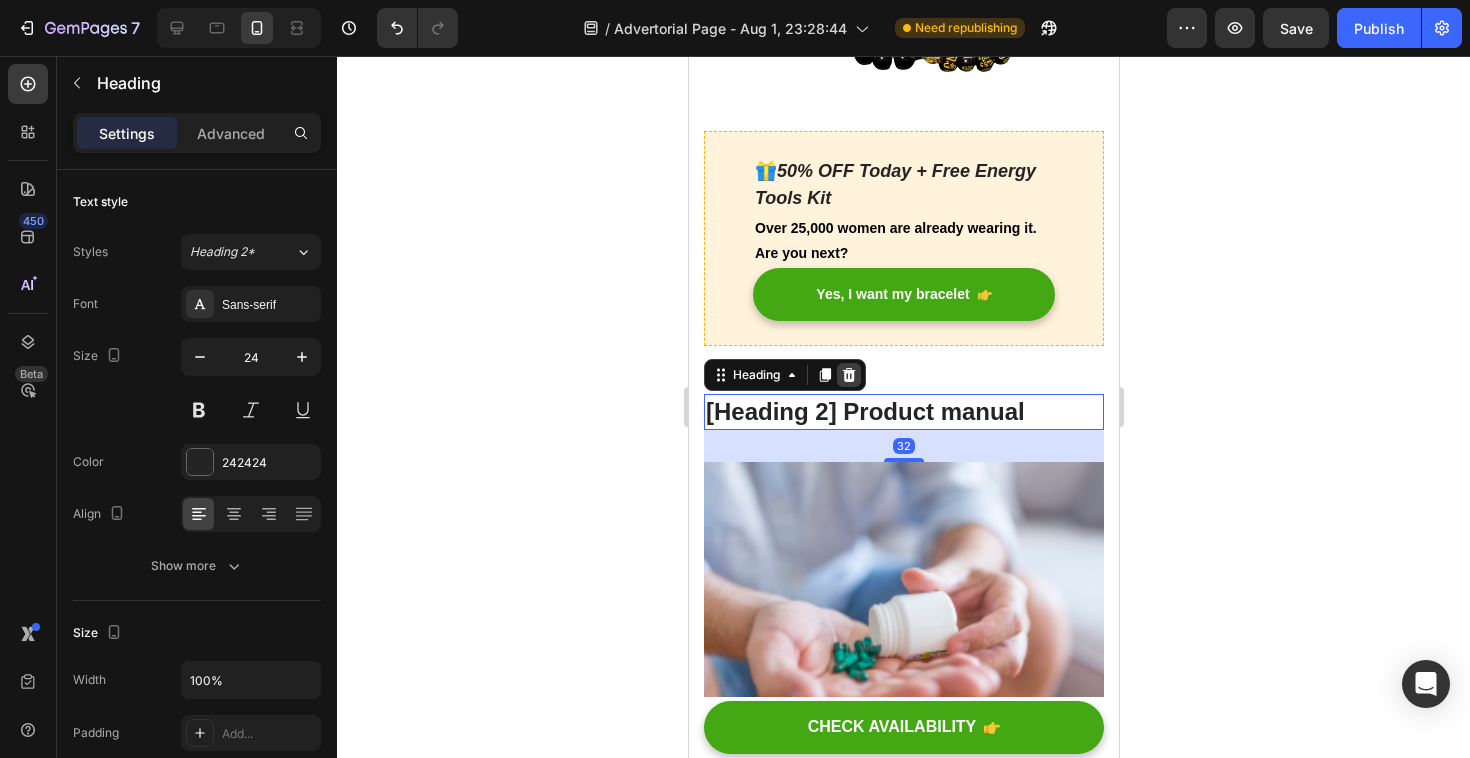 click 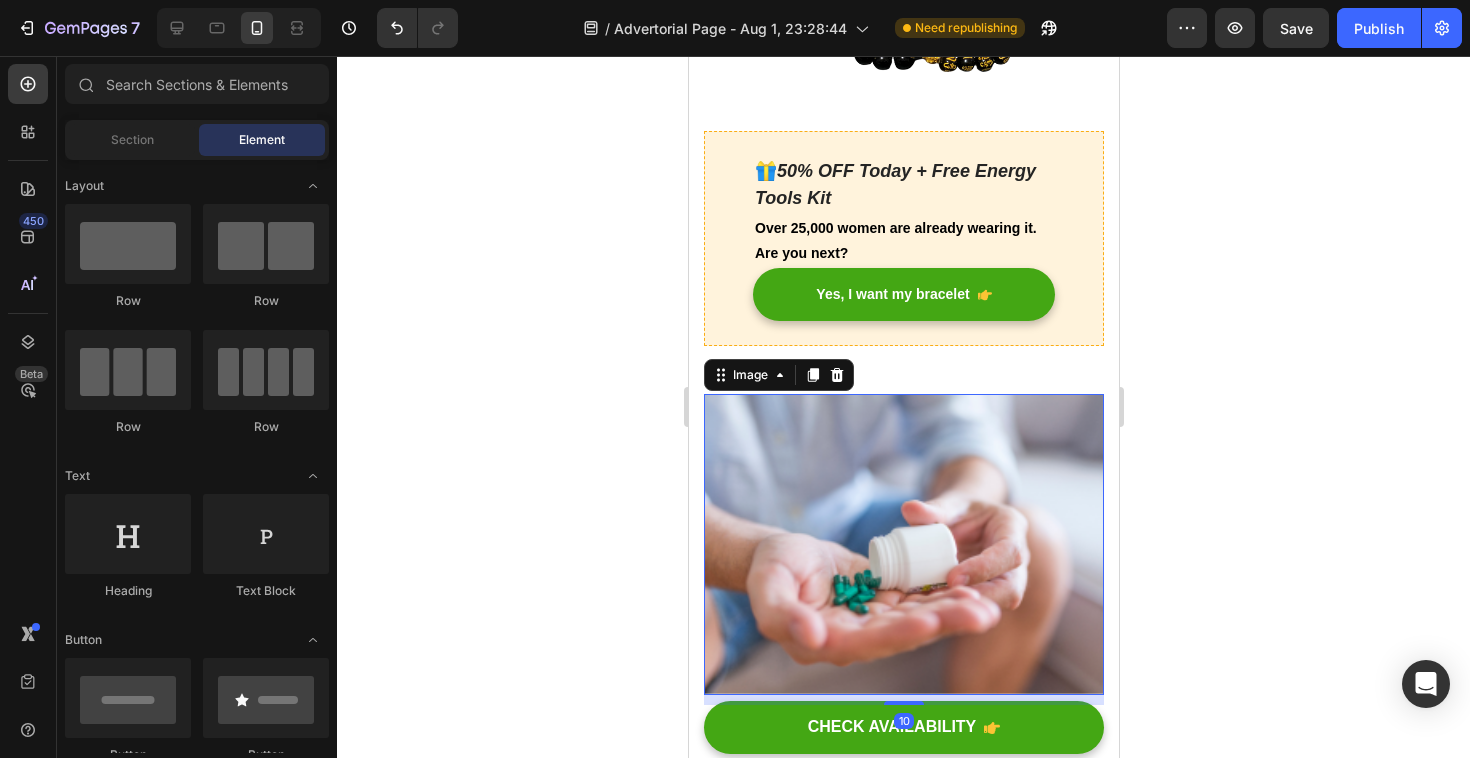 click at bounding box center [903, 544] 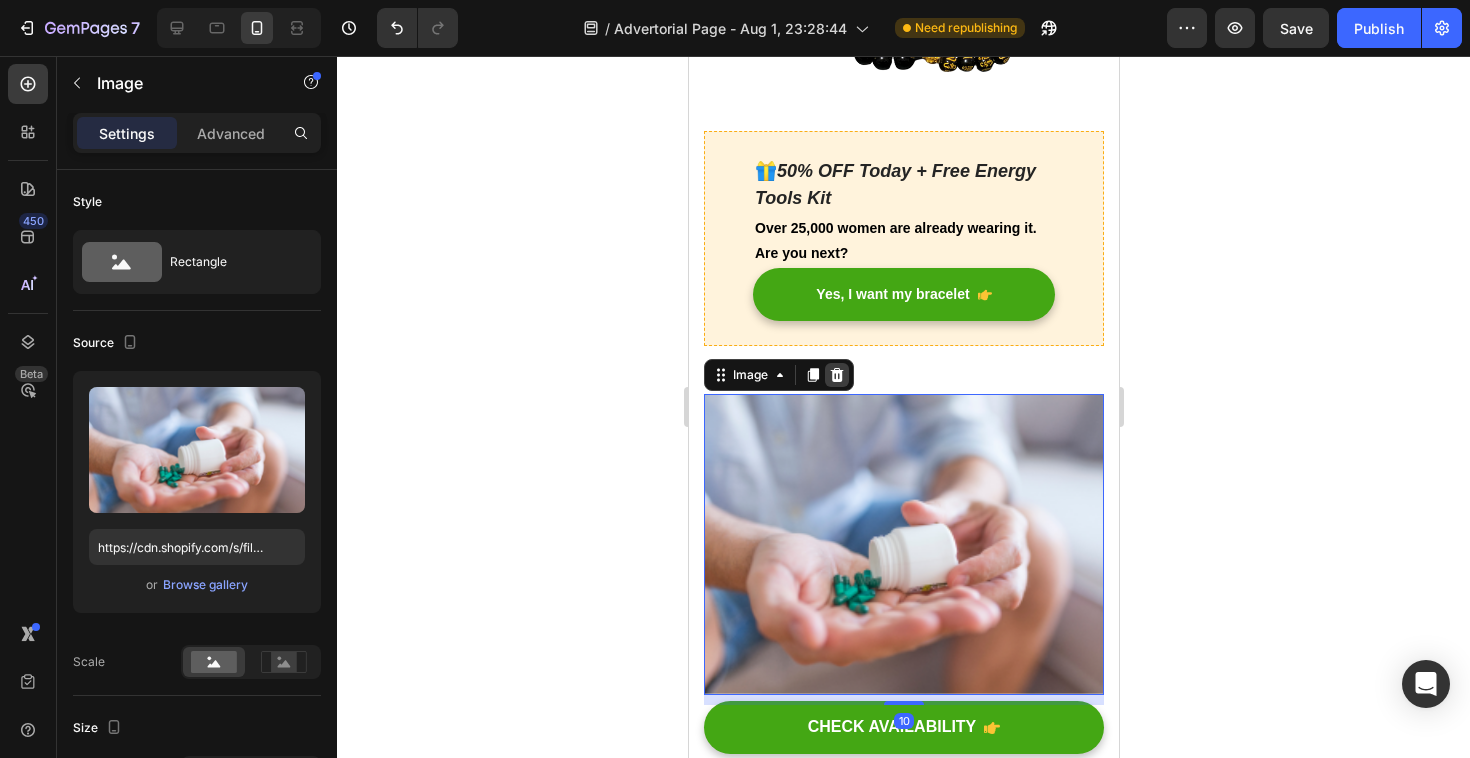 click at bounding box center [836, 375] 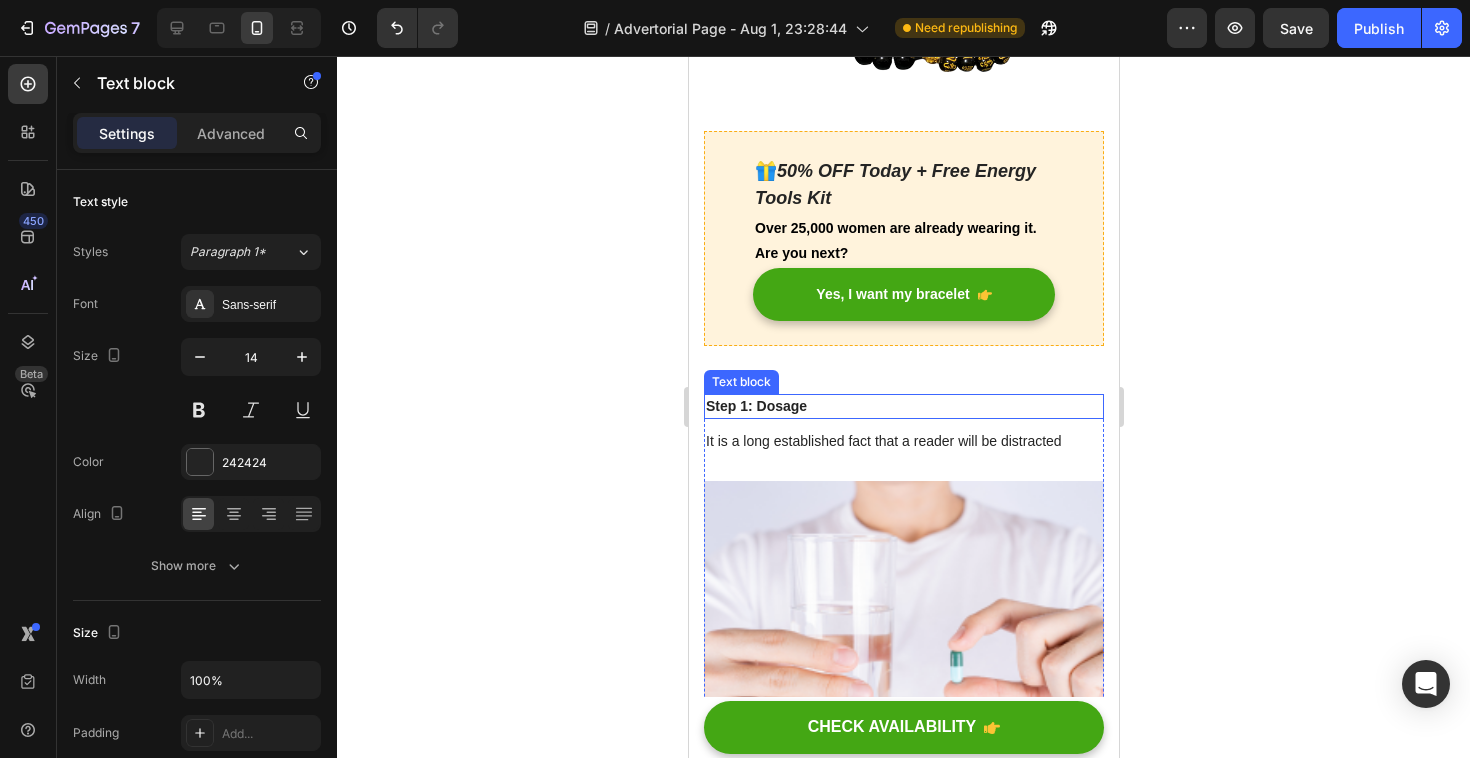 click on "Step 1: Dosage" at bounding box center (903, 406) 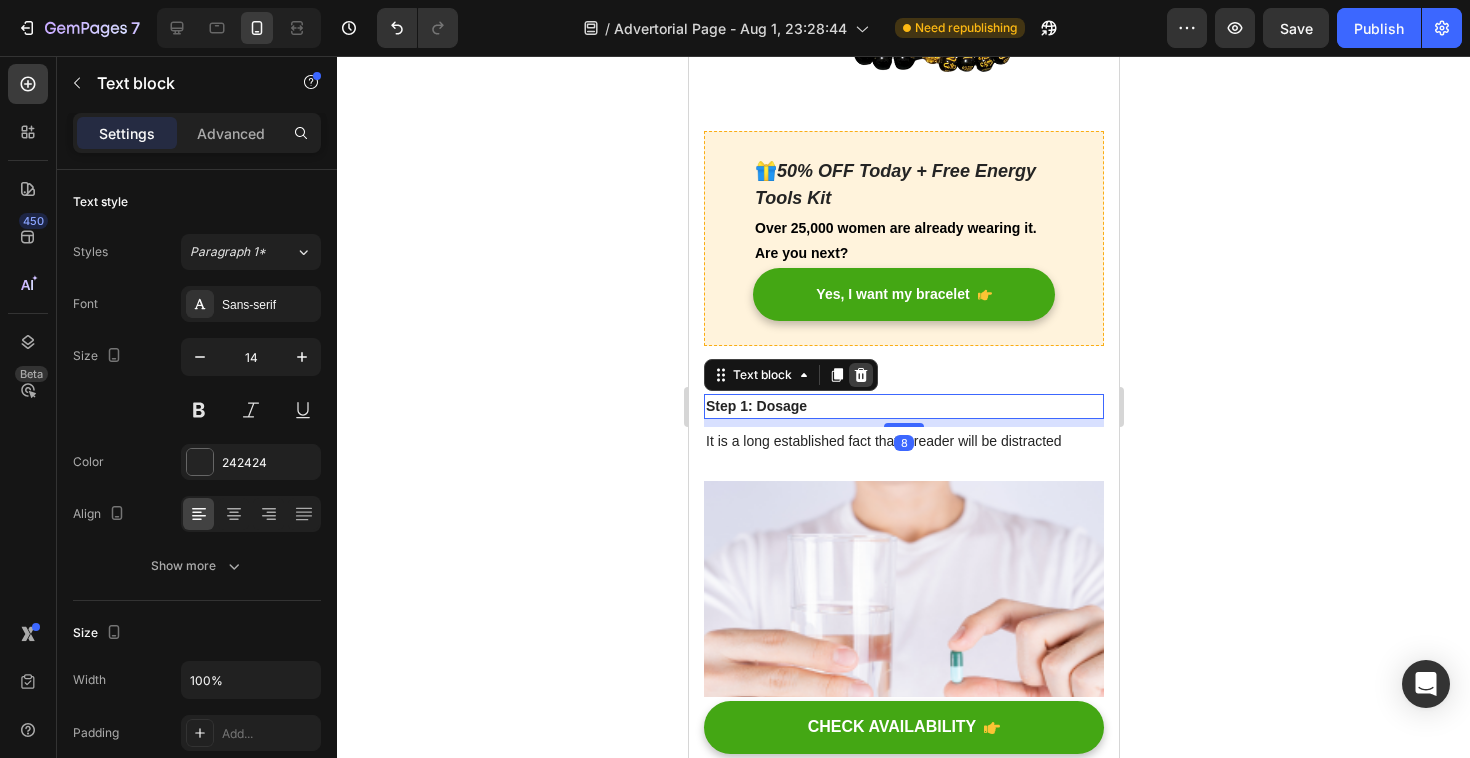click 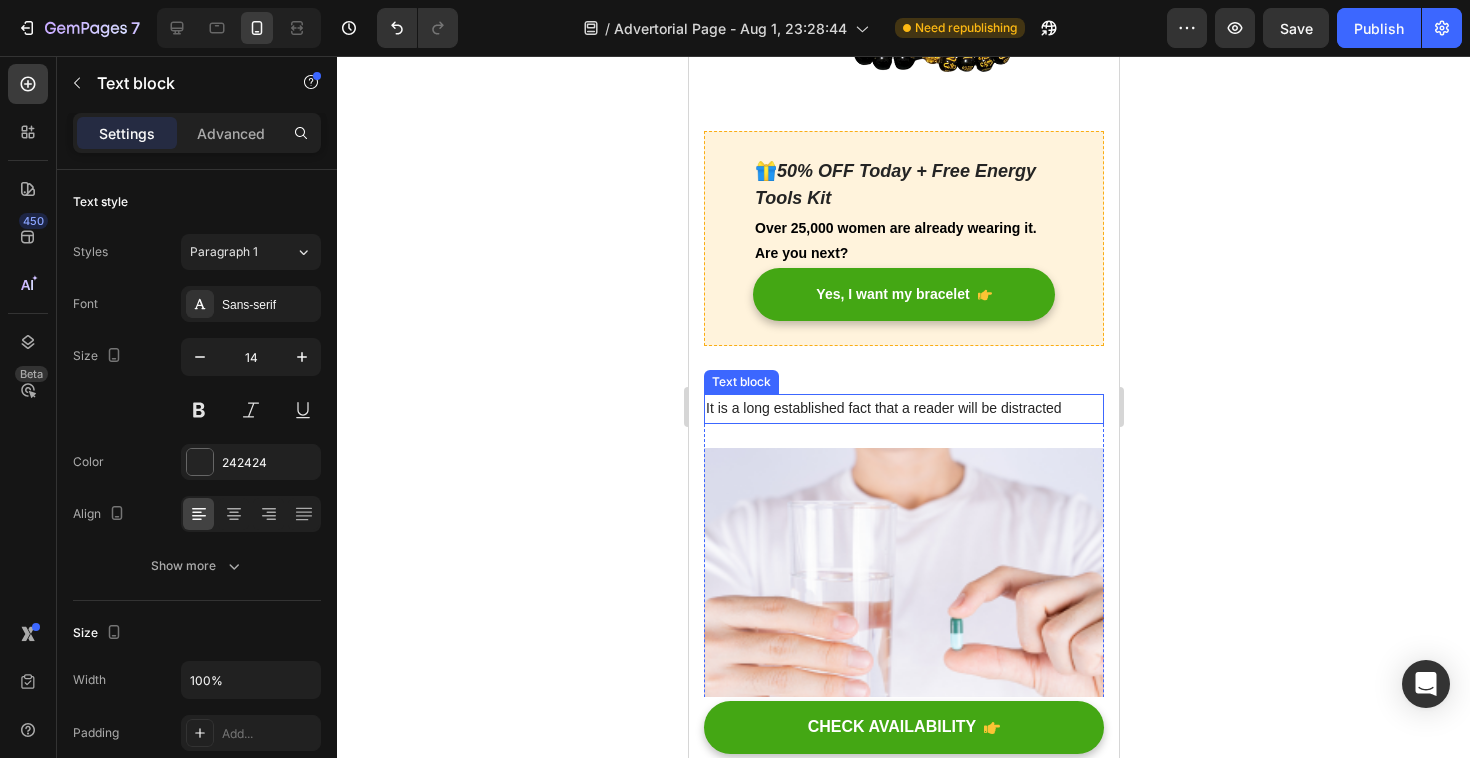 click on "It is a long established fact that a reader will be distracted" at bounding box center (903, 408) 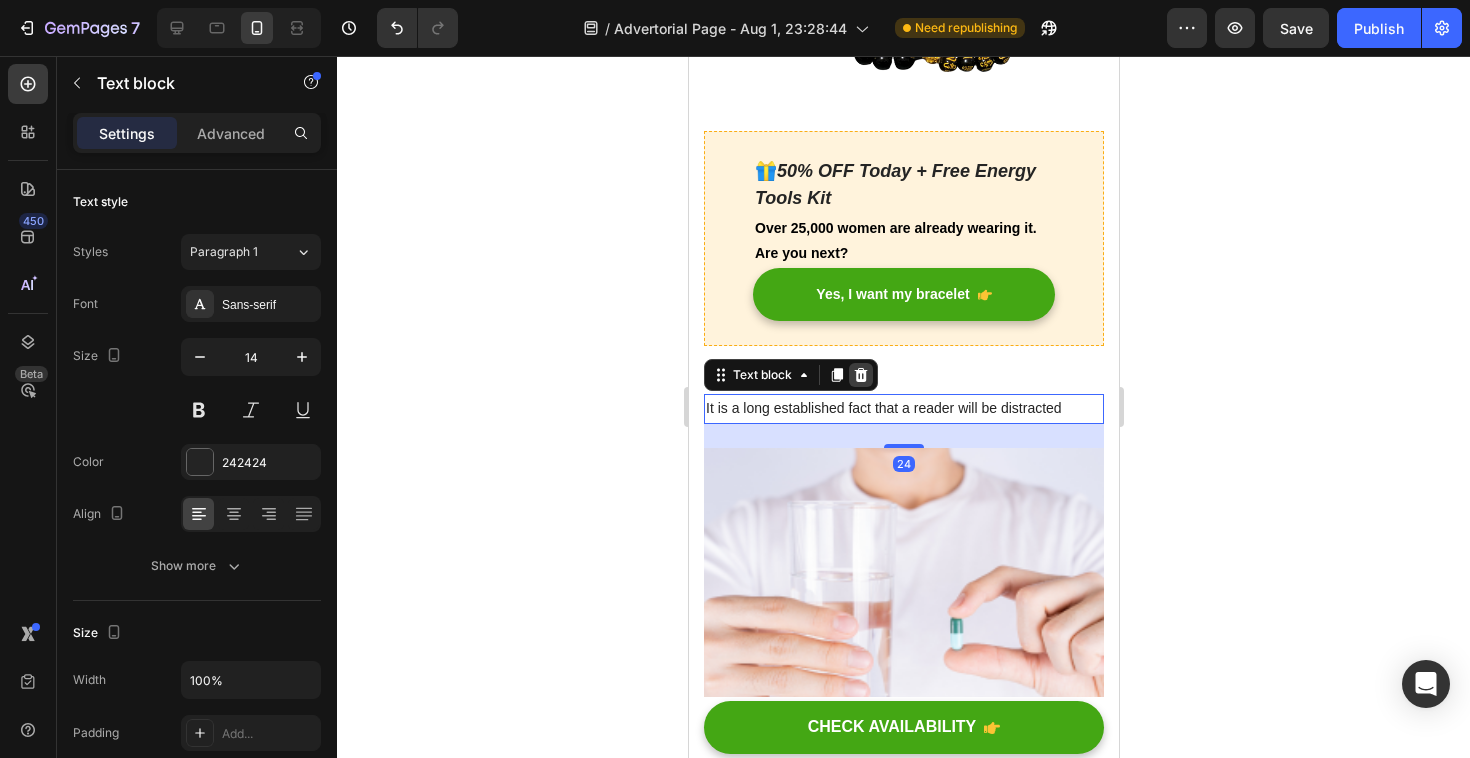 click 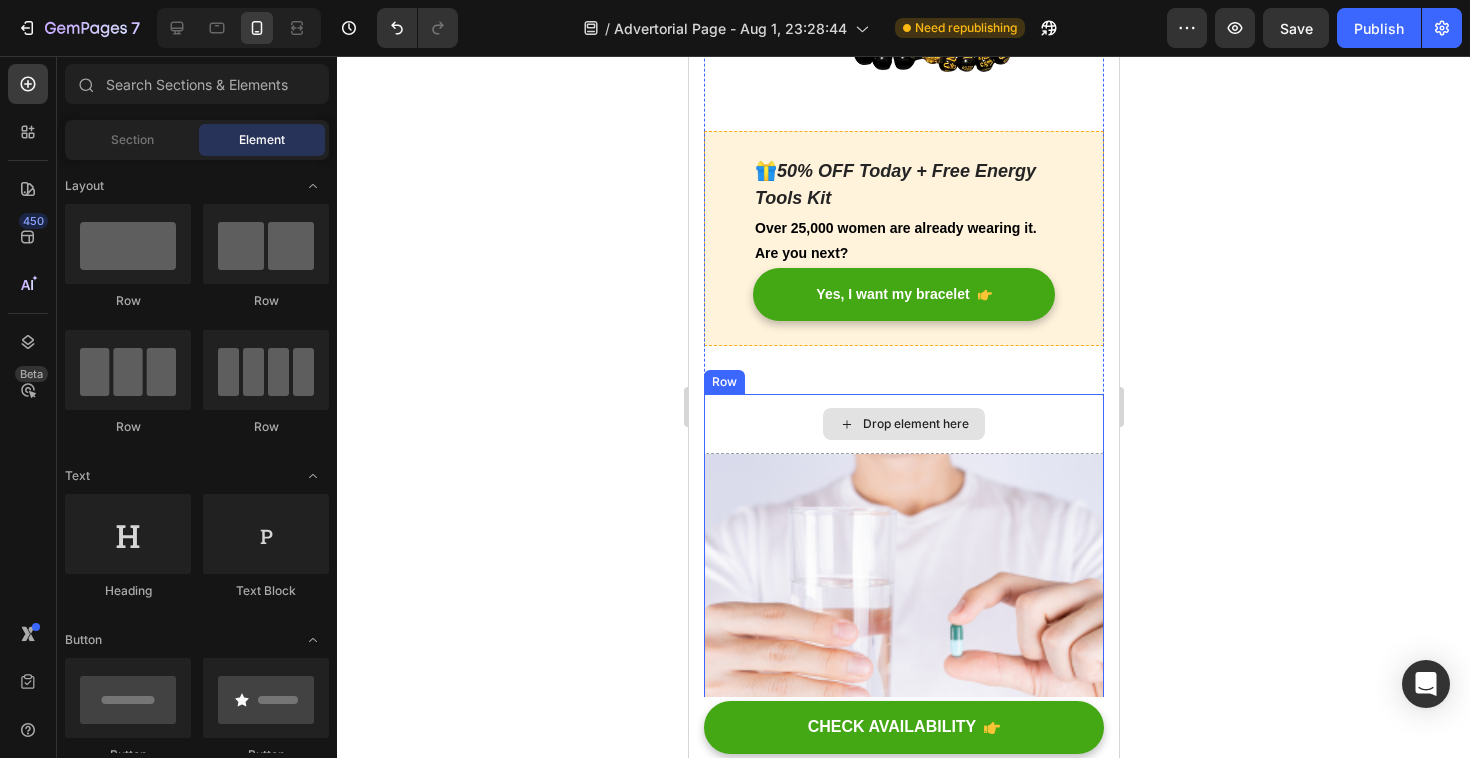 click on "Drop element here" at bounding box center (903, 424) 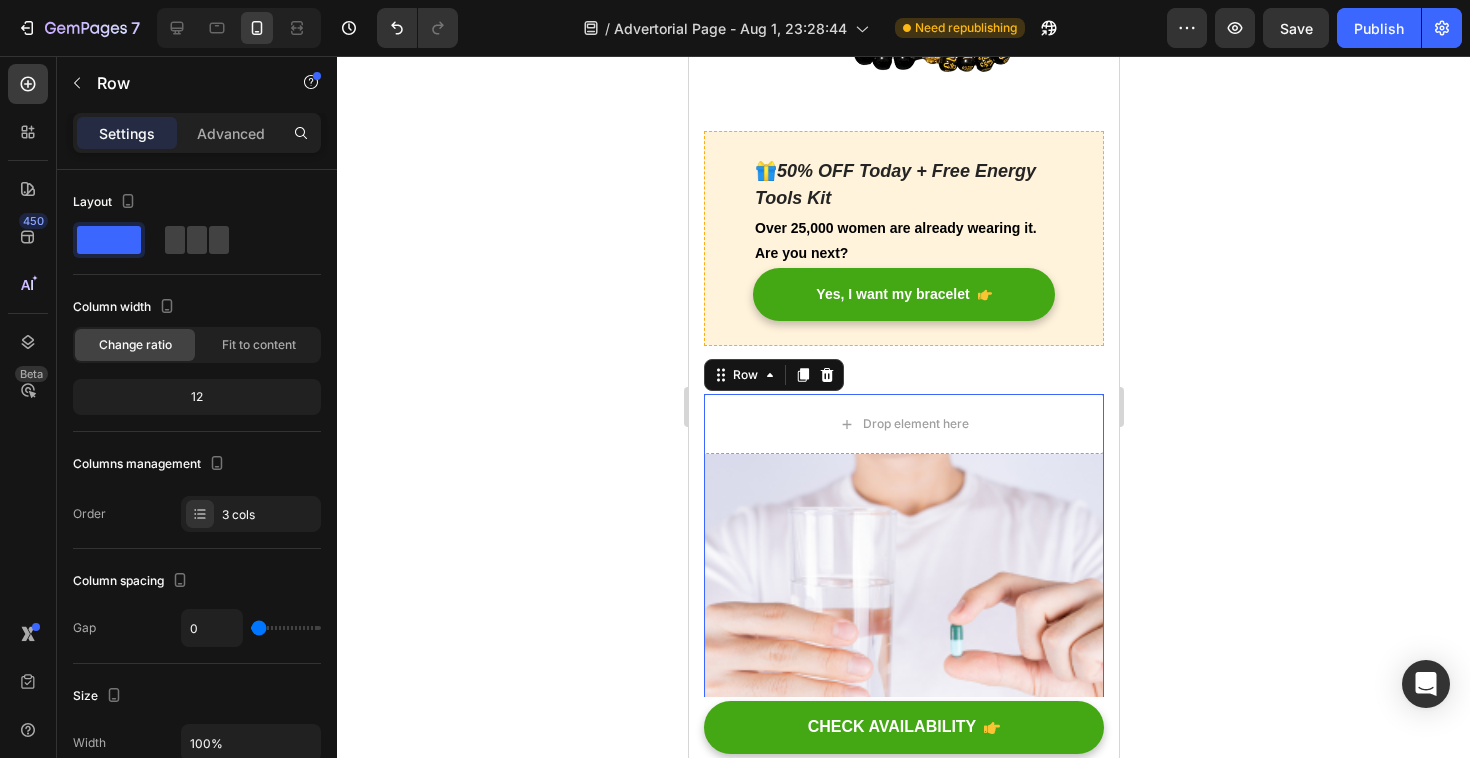 click on "Row" at bounding box center [773, 375] 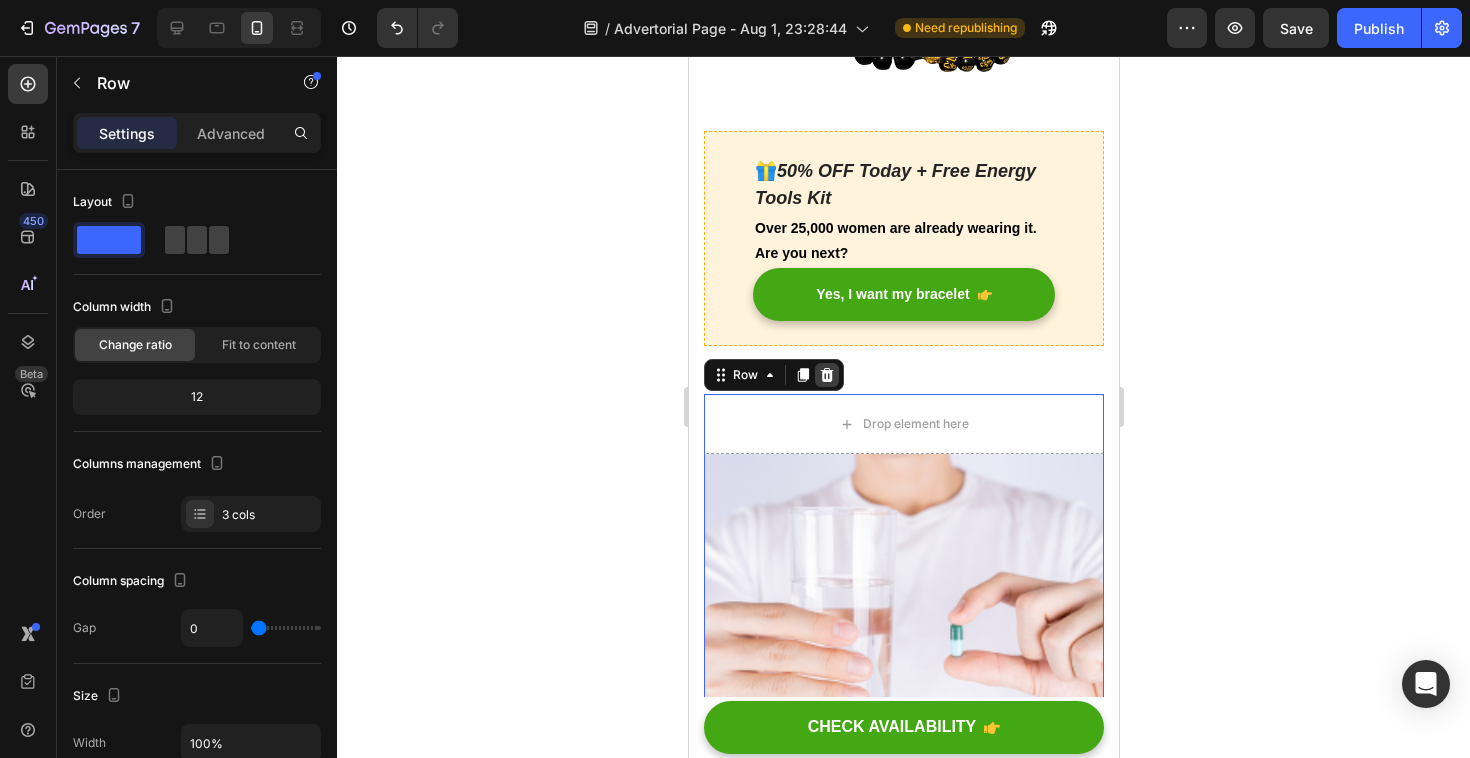 click at bounding box center [826, 375] 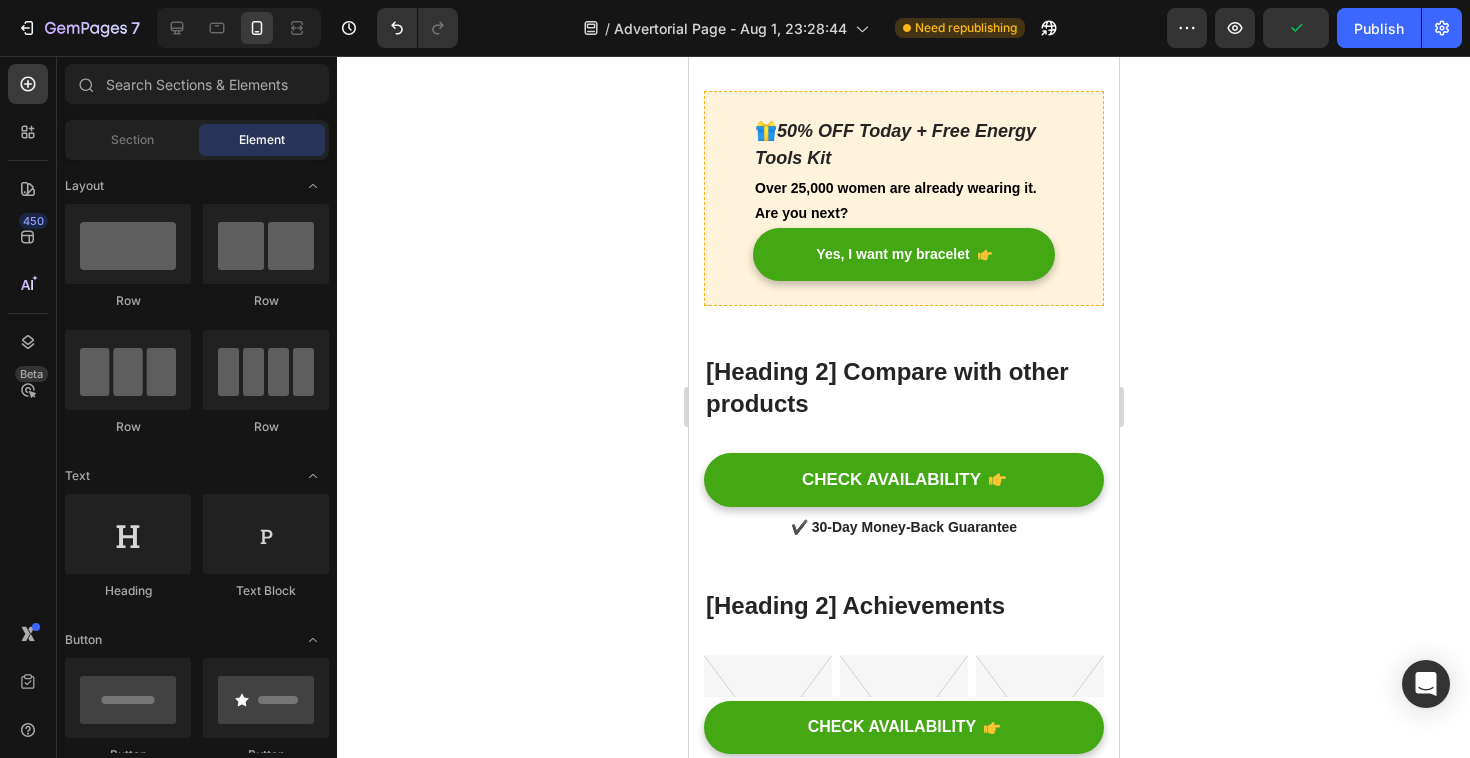 scroll, scrollTop: 2049, scrollLeft: 0, axis: vertical 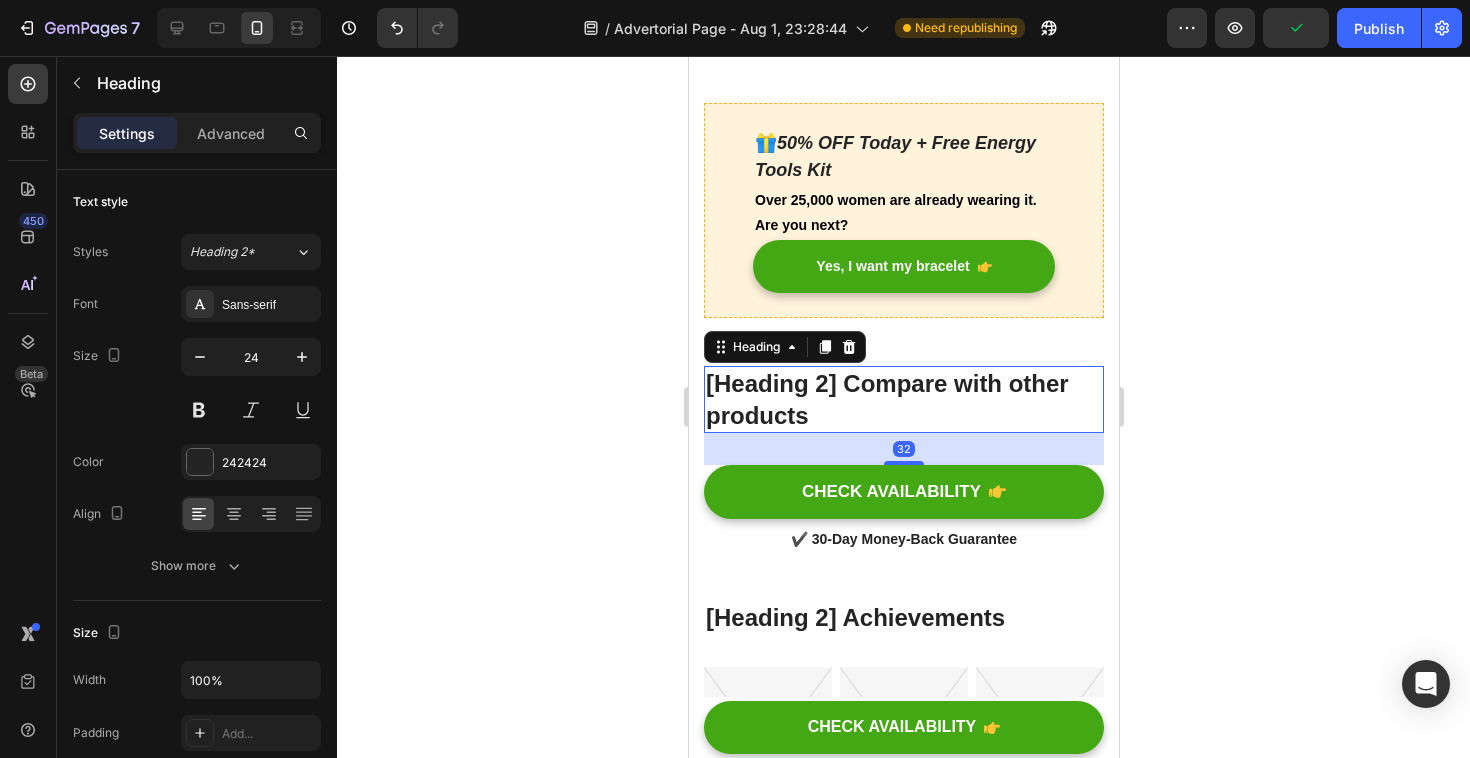 click on "[Heading 2] Compare with other products" at bounding box center (903, 399) 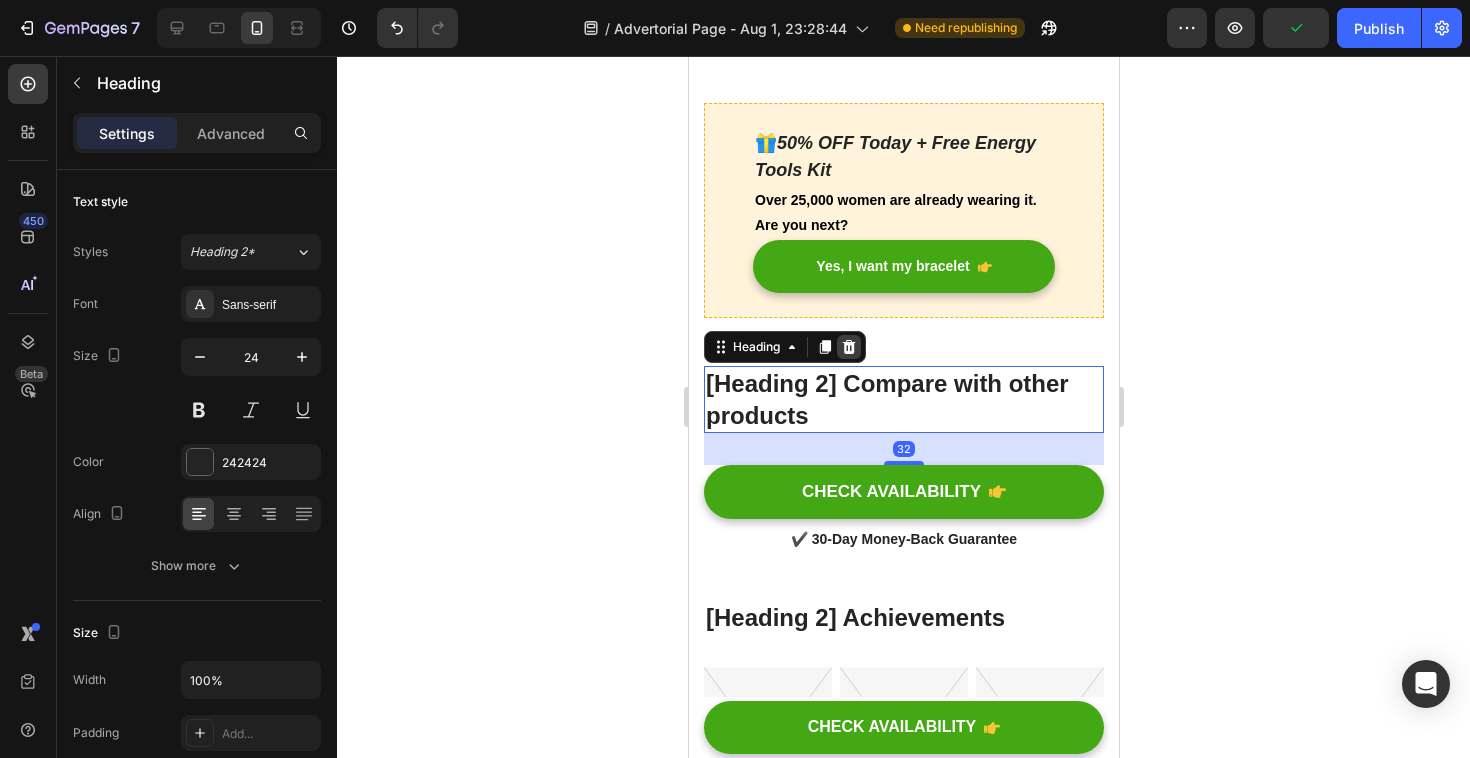 click 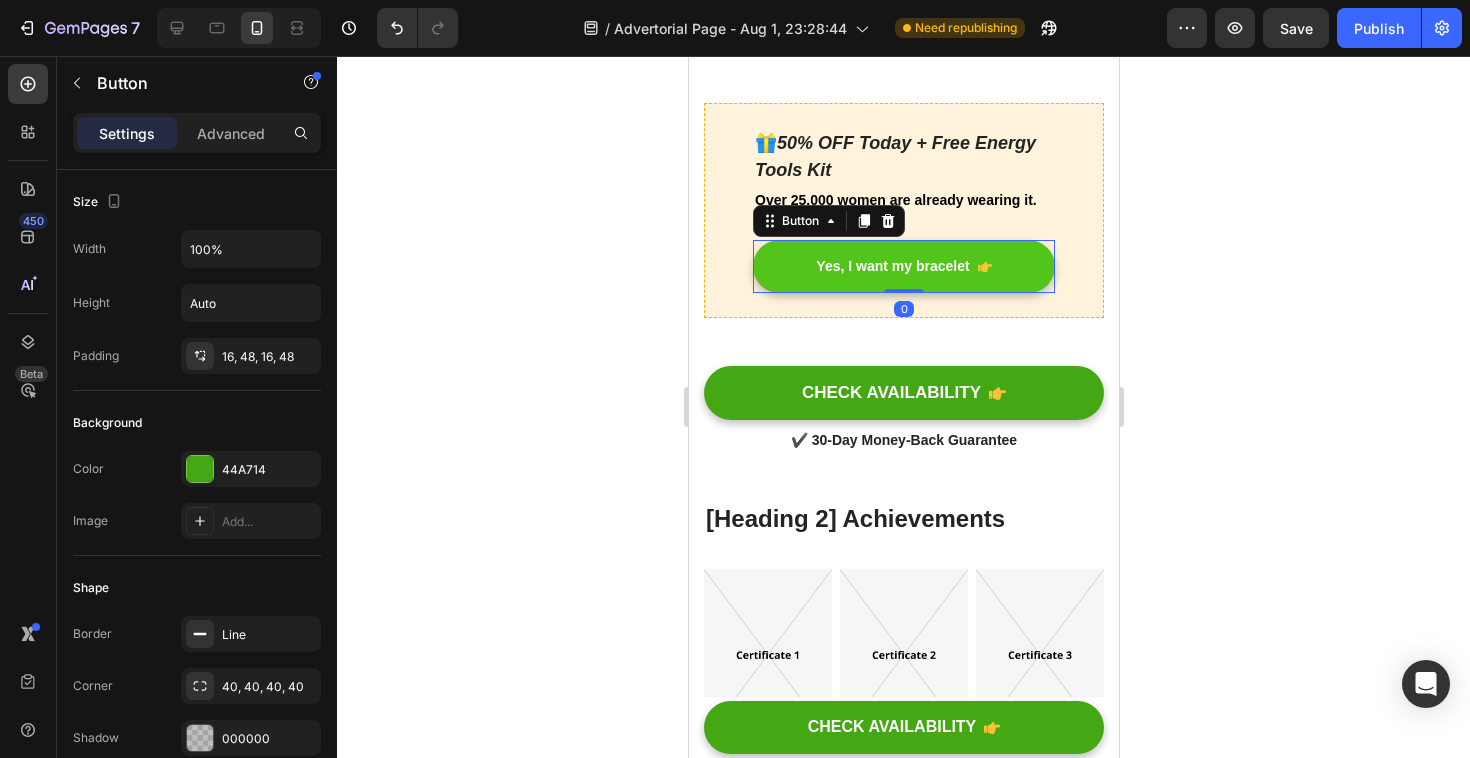 click on "Yes, I want my bracelet" at bounding box center [903, 266] 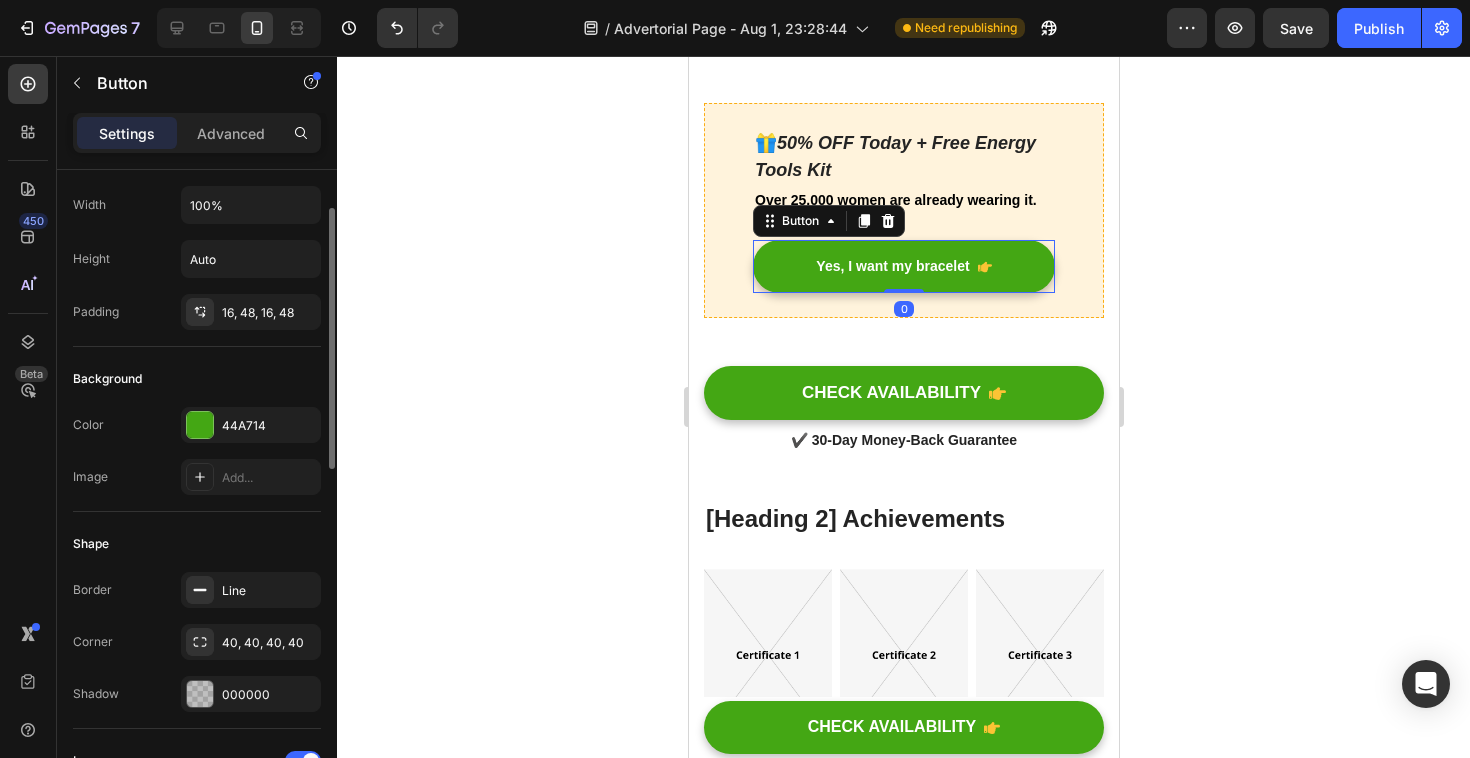 scroll, scrollTop: 63, scrollLeft: 0, axis: vertical 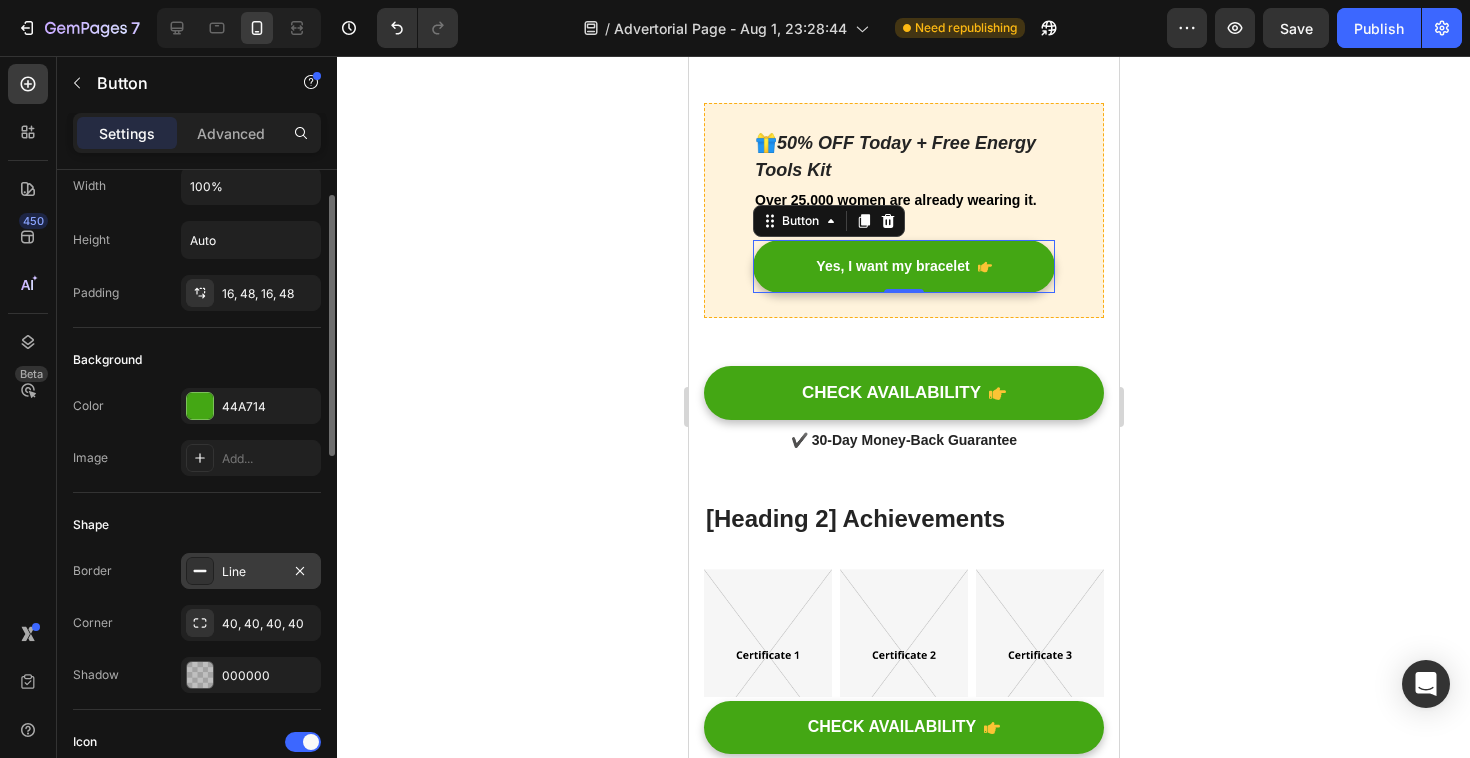 click on "Line" at bounding box center [251, 572] 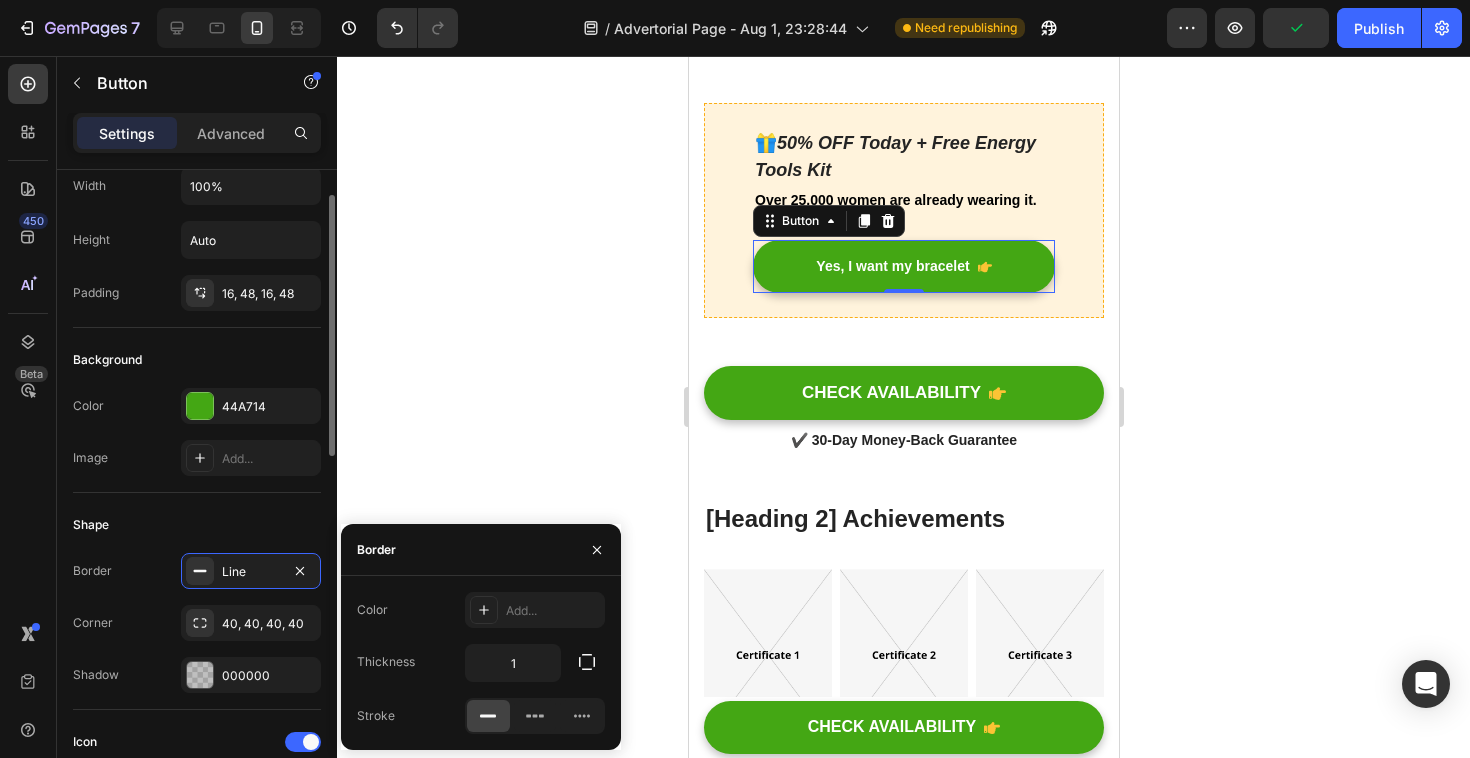 click on "Background Color 44A714 Image Add..." 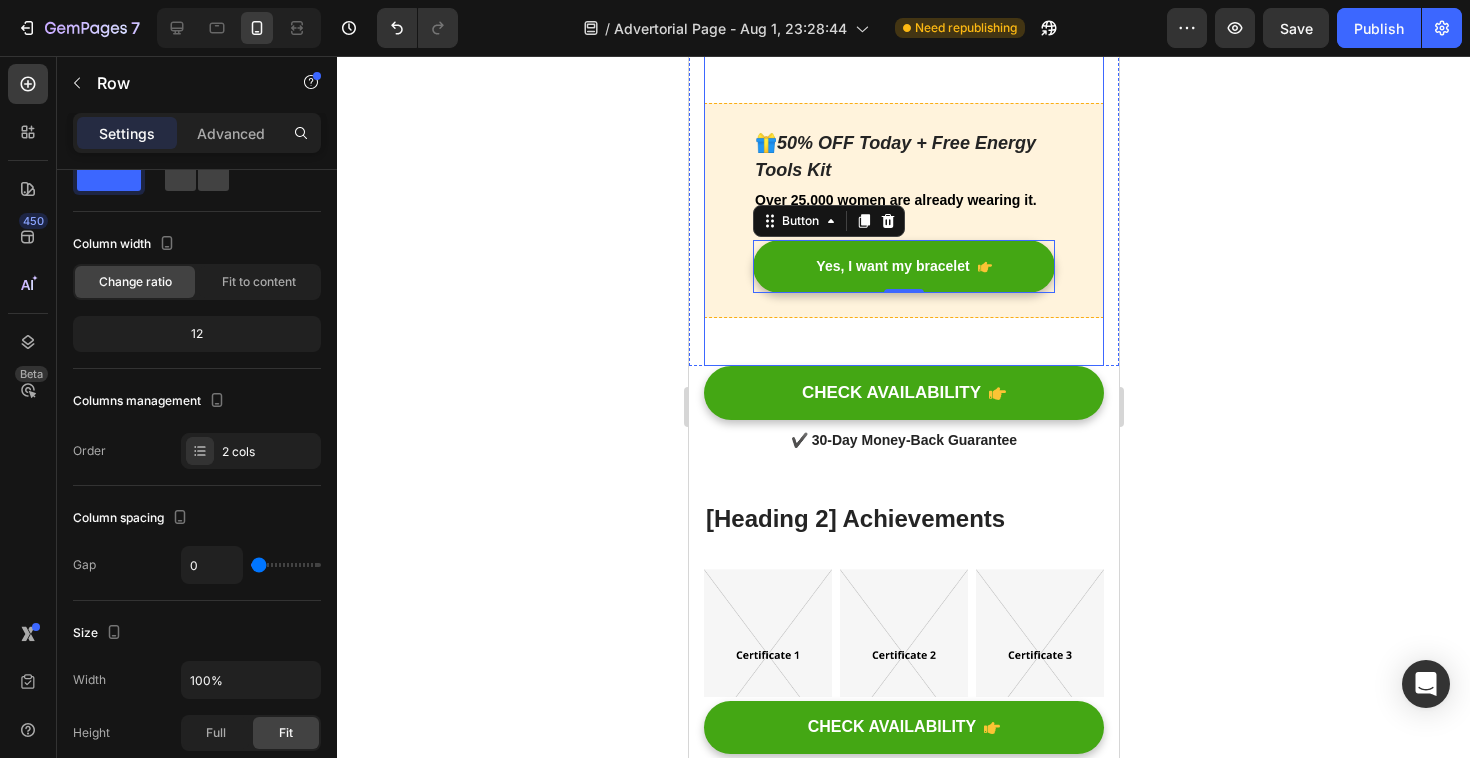 click on "I felt stuck. Exhausted. Like my energy was quietly fading… Heading How thousands of women are using this ancient ritual to reset their energy and attract abundance Heading Image My name is Laura. I'm 38. A year ago, I felt drained — emotionally, mentally, spiritually. I wasn't sad. Just… stuck. One night I came across this bracelet. A golden charm. Black obsidian. It claimed to protect your energy and attract abundance. I didn’t believe it. But something inside me whispered:  " Try it "  So I did. That week… I started sleeping better. I felt lighter. And something just clicked. Text block Image Why this bracelet is different. Heading 🖤  Black Obsidian:  Absorbs and clears negative energy Text Block 🐉  Pixiu Charm:  Attracts prosperity and shields your aura Text Block 🔁  Daily Ritual:  Aligns intention and focus every morning Text Block More than a bracelet. It’s a complete ritual. Heading ✅ Lucky Obsidian Bracelet ✅ Energy Protection Pouch ✅ Affirmation Audio Guide Text Block" at bounding box center (903, -787) 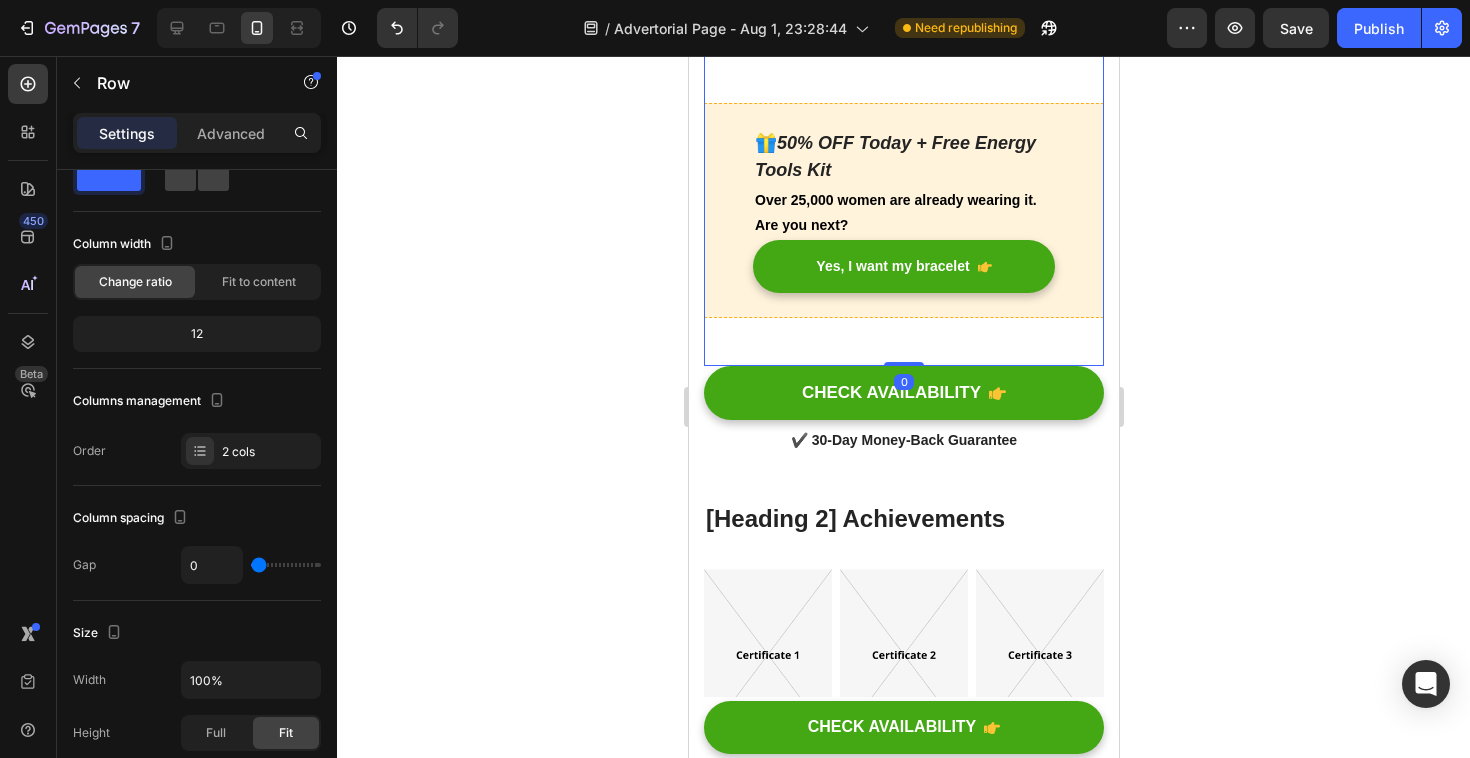scroll, scrollTop: 0, scrollLeft: 0, axis: both 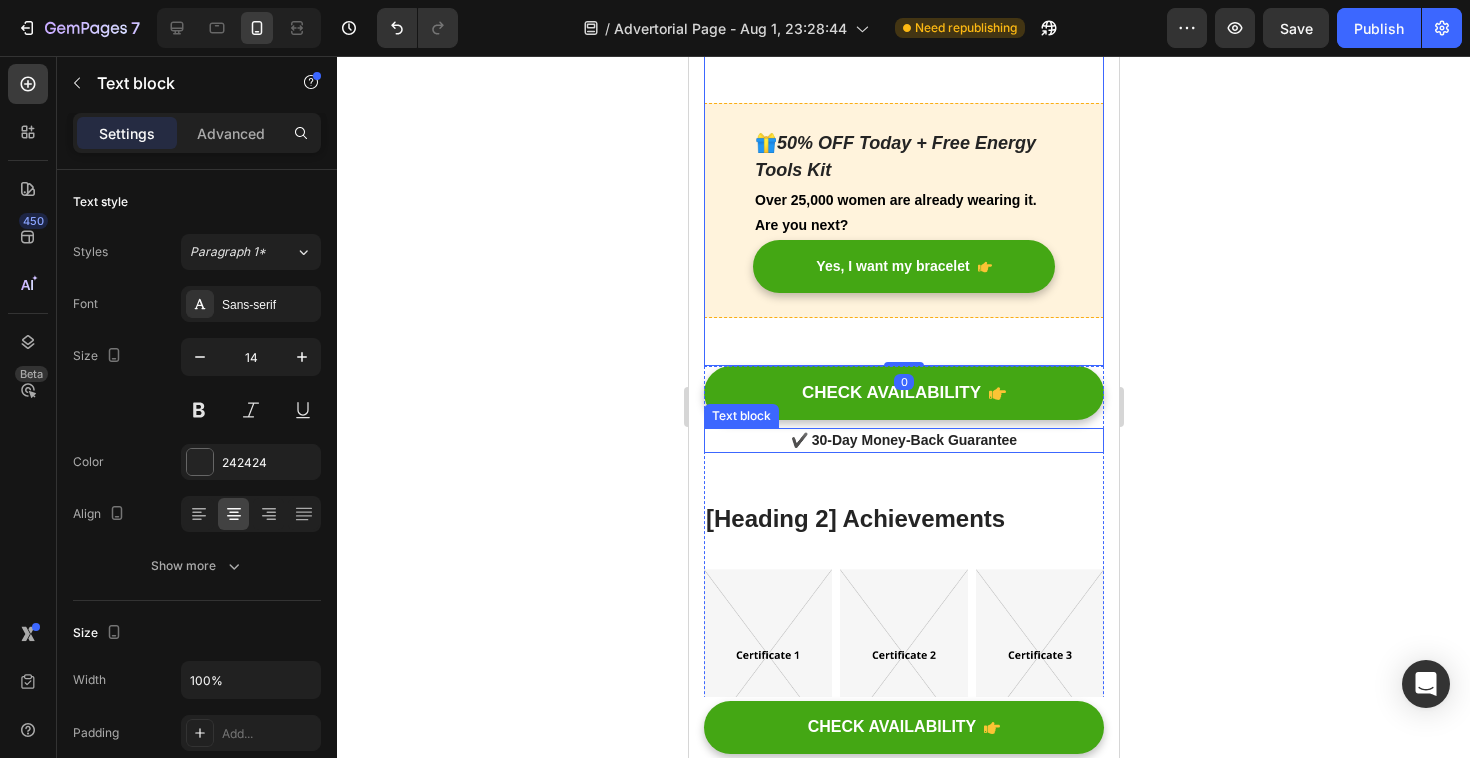 click on "Text block" at bounding box center (740, 416) 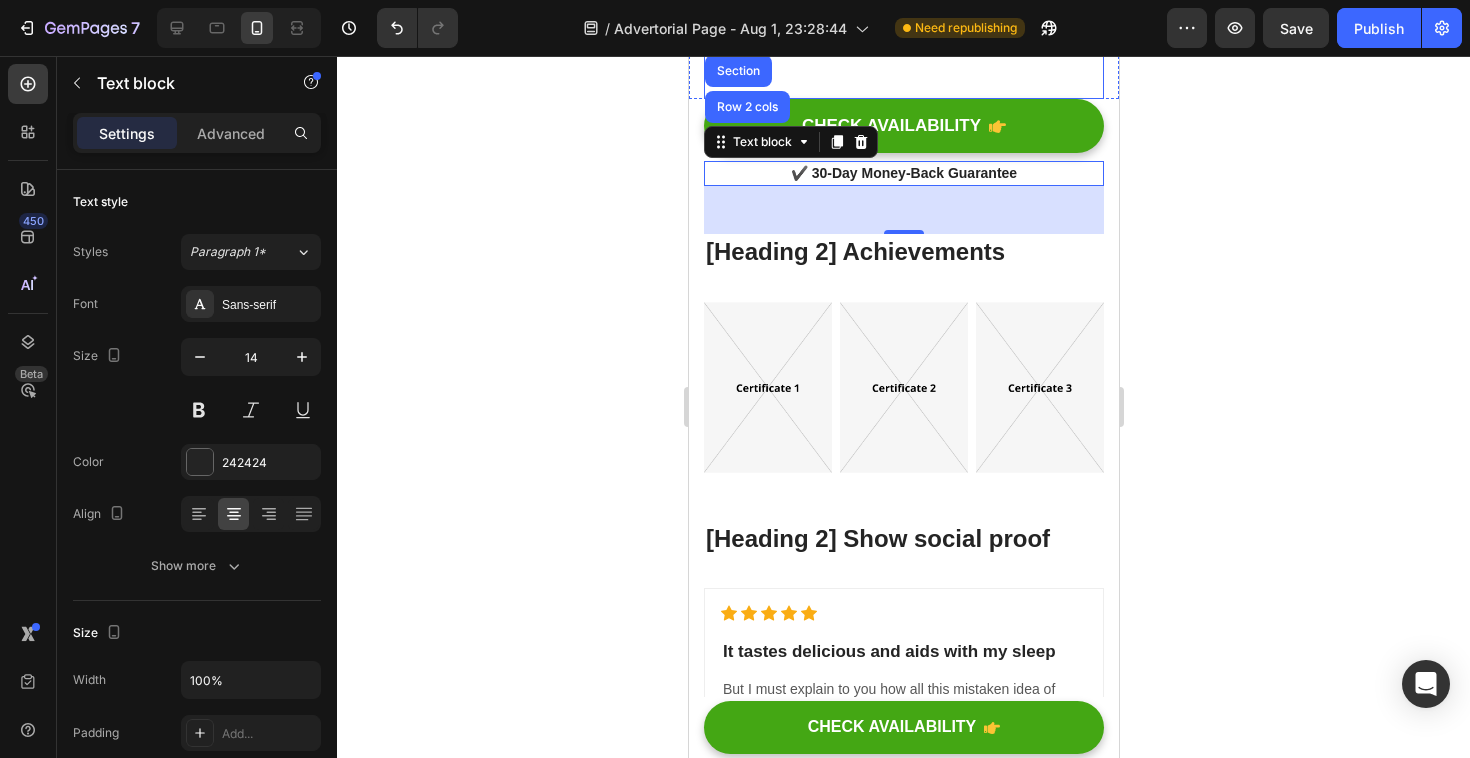 scroll, scrollTop: 2333, scrollLeft: 0, axis: vertical 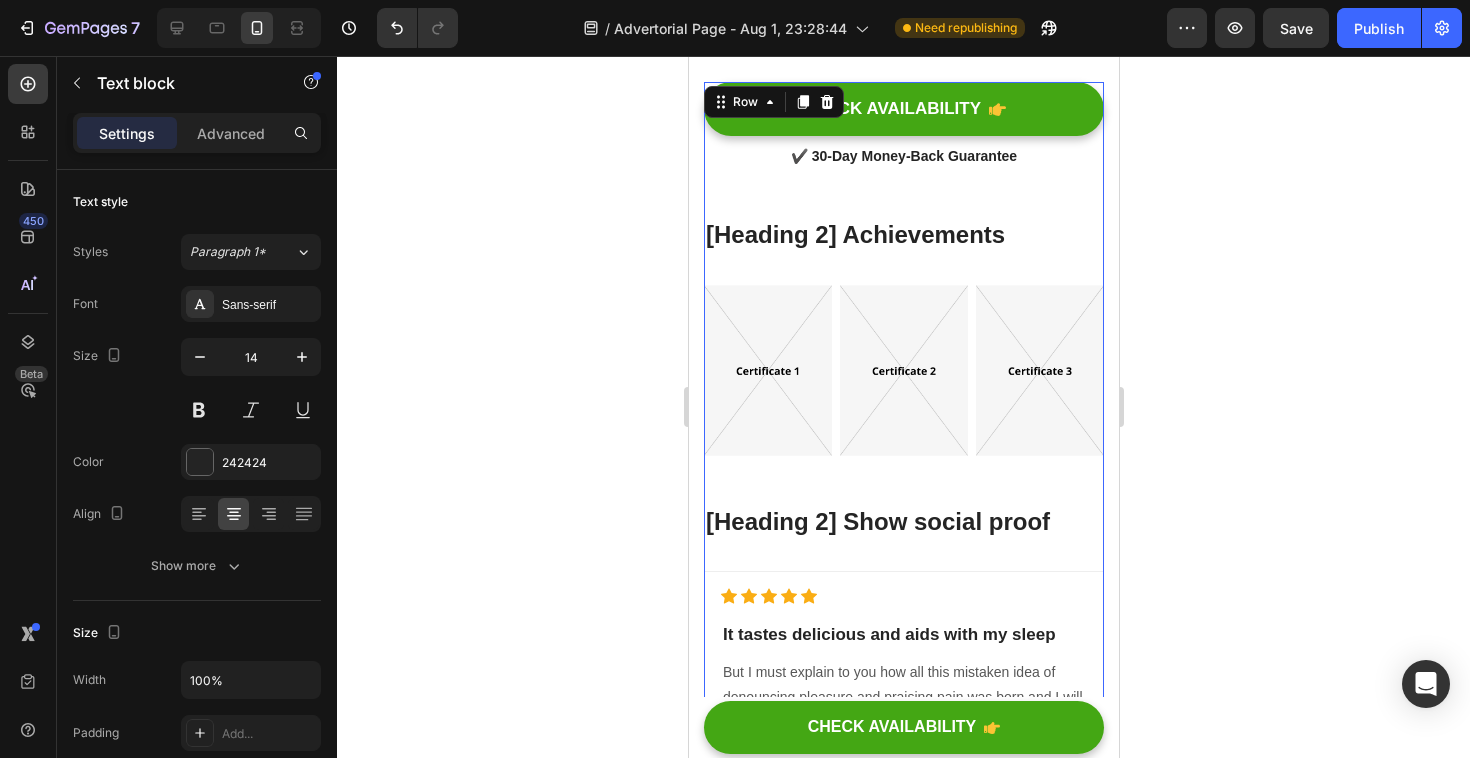 click on "Title Line Differentiation Point 1 Text block Row Differentiation Point 2 Text block Row Differentiation Point 3 Text block Row Differentiation Point 4 Text block Row Differentiation Point 5 Text block Row Differentiation Point 6 Text block Row Differentiation Point 7 Text block Row Differentiation Point 8 Text block Row Image Your Brand Heading
Icon Row
Icon Row
Icon Row
Icon Row
Icon Row
Icon Row
Icon Row
Icon Row Row Image Other Brands Heading
Icon Row
Icon Row
Icon Row
Icon Row
Icon Row
Icon Row
Icon Row
Icon Row Row  	   CHECK AVAILABILITY Button ✔️ 30-Day Money-Back Guarantee Text block [Heading 2] Achievements Heading Image Image Image Row [Heading 2] Show social proof Heading                Icon                Icon" at bounding box center [903, 958] 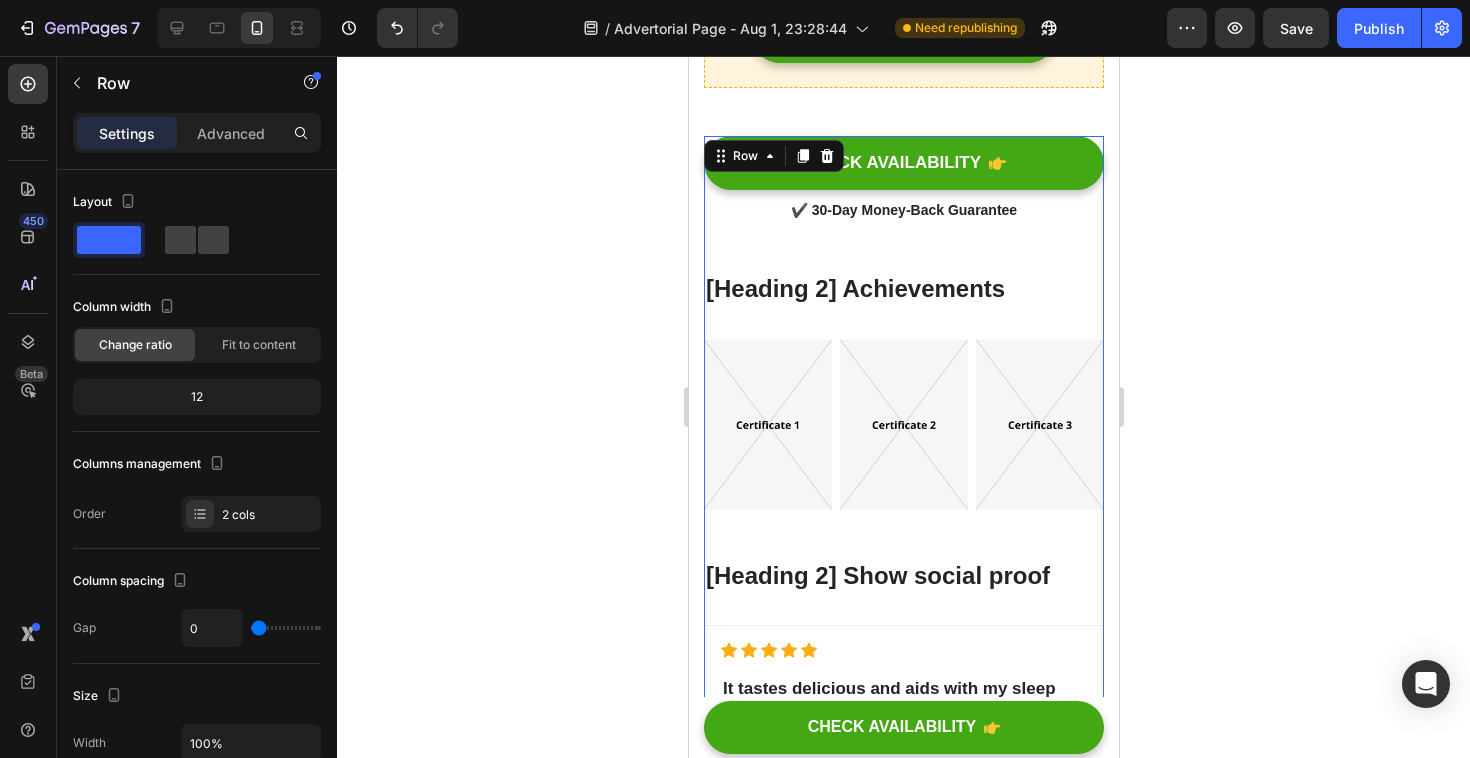 scroll, scrollTop: 2282, scrollLeft: 0, axis: vertical 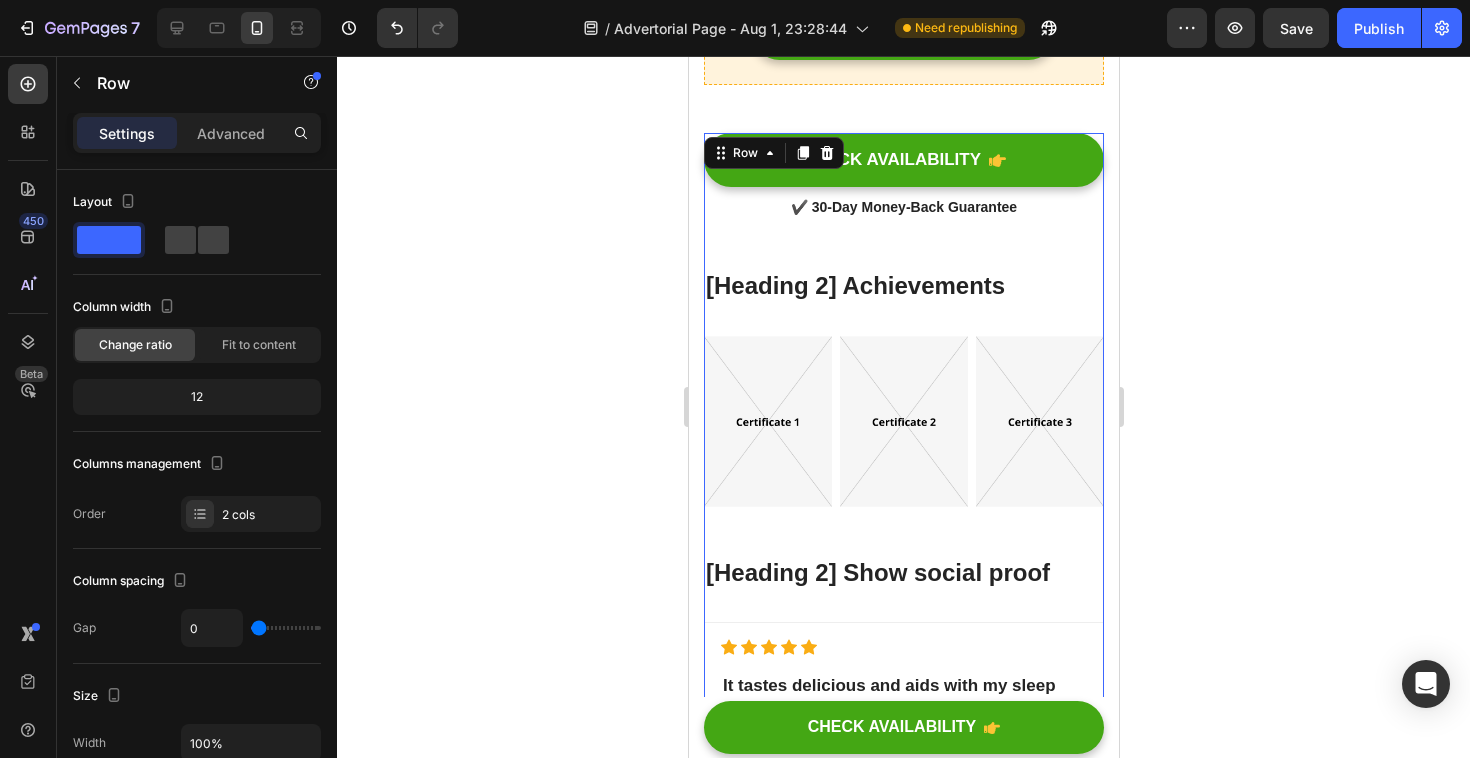 click on "Title Line Differentiation Point 1 Text block Row Differentiation Point 2 Text block Row Differentiation Point 3 Text block Row Differentiation Point 4 Text block Row Differentiation Point 5 Text block Row Differentiation Point 6 Text block Row Differentiation Point 7 Text block Row Differentiation Point 8 Text block Row Image Your Brand Heading
Icon Row
Icon Row
Icon Row
Icon Row
Icon Row
Icon Row
Icon Row
Icon Row Row Image Other Brands Heading
Icon Row
Icon Row
Icon Row
Icon Row
Icon Row
Icon Row
Icon Row
Icon Row Row  	   CHECK AVAILABILITY Button ✔️ 30-Day Money-Back Guarantee Text block [Heading 2] Achievements Heading Image Image Image Row [Heading 2] Show social proof Heading                Icon                Icon" at bounding box center [903, 1009] 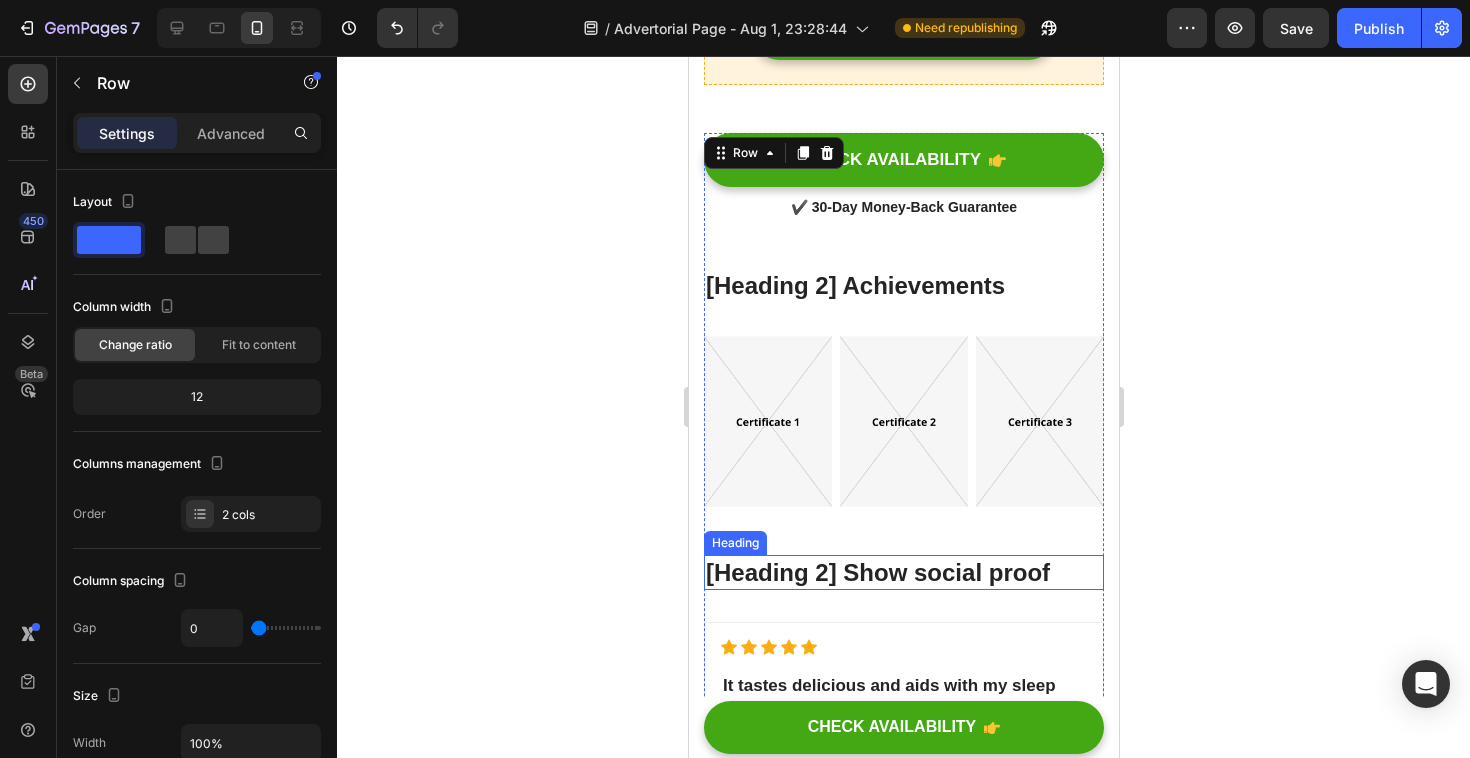click on "[Heading 2] Show social proof" at bounding box center [903, 572] 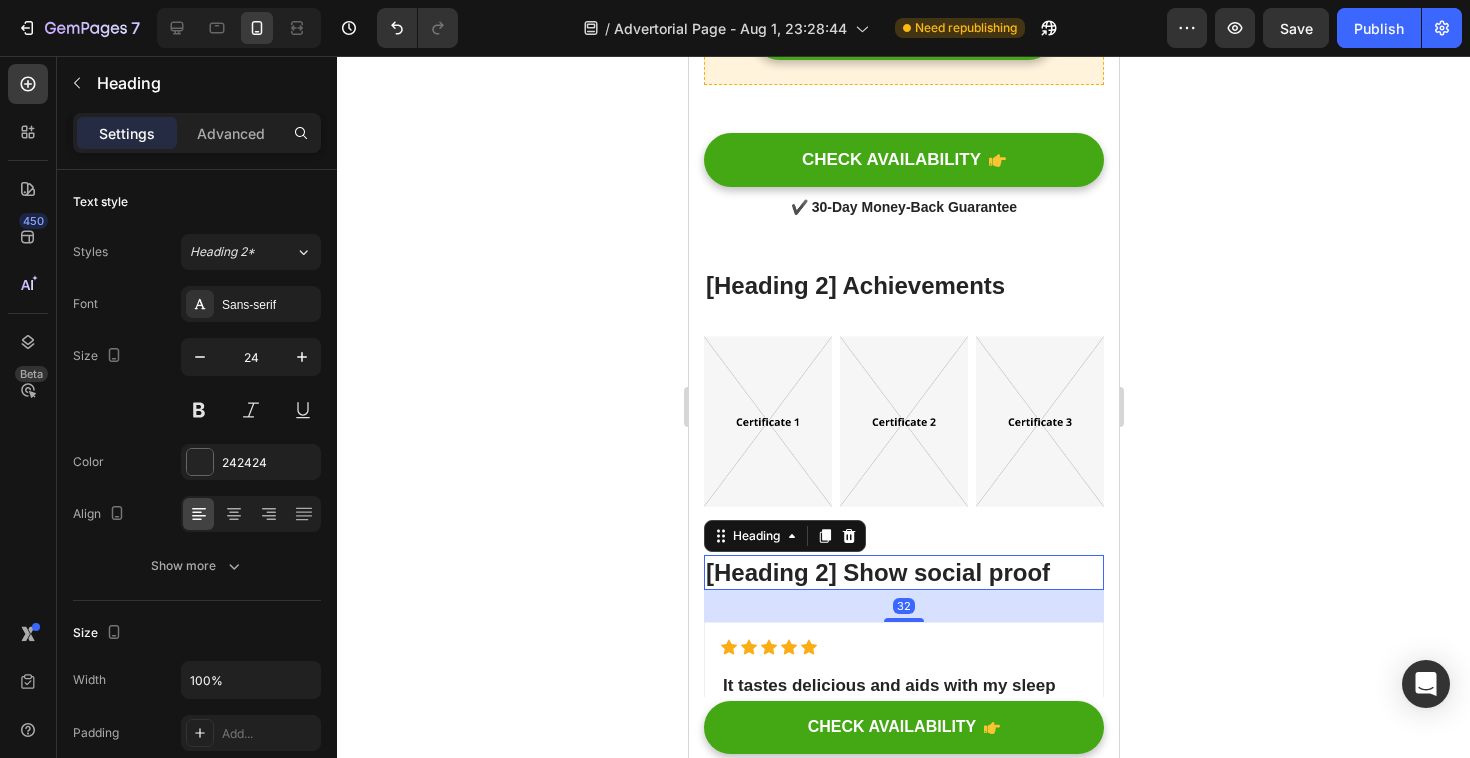 click on "Heading" at bounding box center (784, 536) 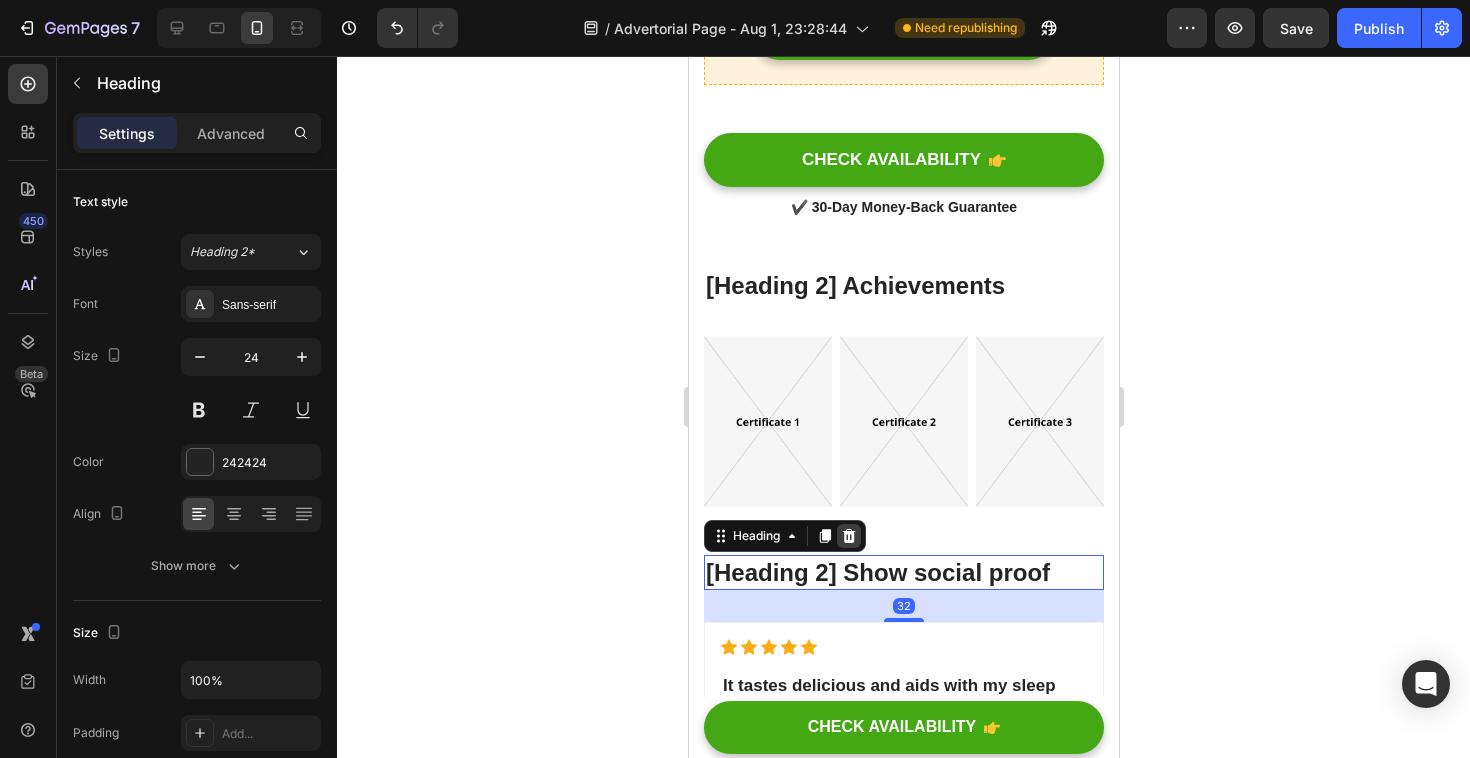click 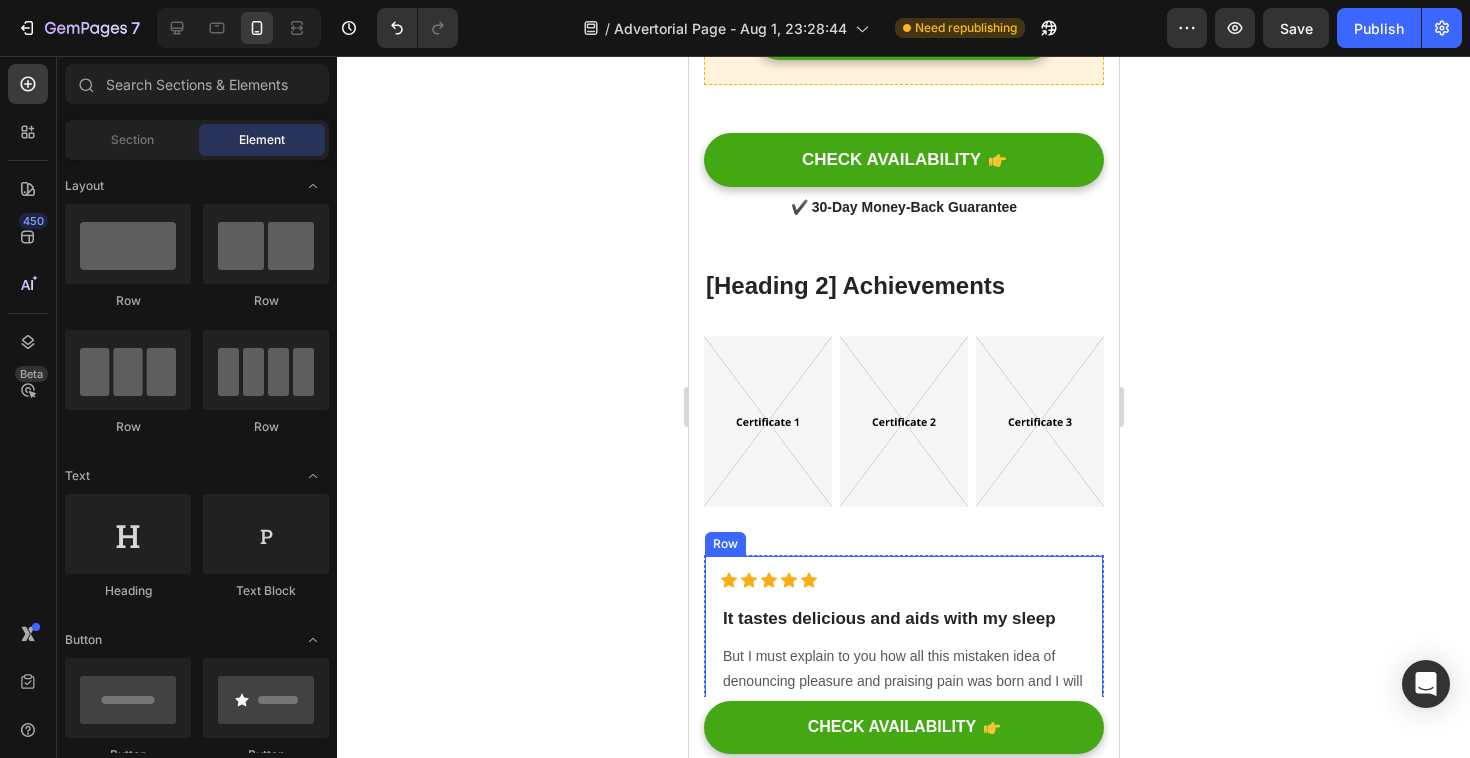 click on "Icon                Icon                Icon                Icon                Icon Icon List Hoz It tastes delicious and aids with my sleep Heading But I must explain to you how all this mistaken idea of denouncing pleasure and praising pain was born and I will give you a complete account of the system, and expound the actual teachings of the great explorer of the truth Text block Image David Alaba Text block Image Verified Buyer Text block Row Row Row" at bounding box center (903, 697) 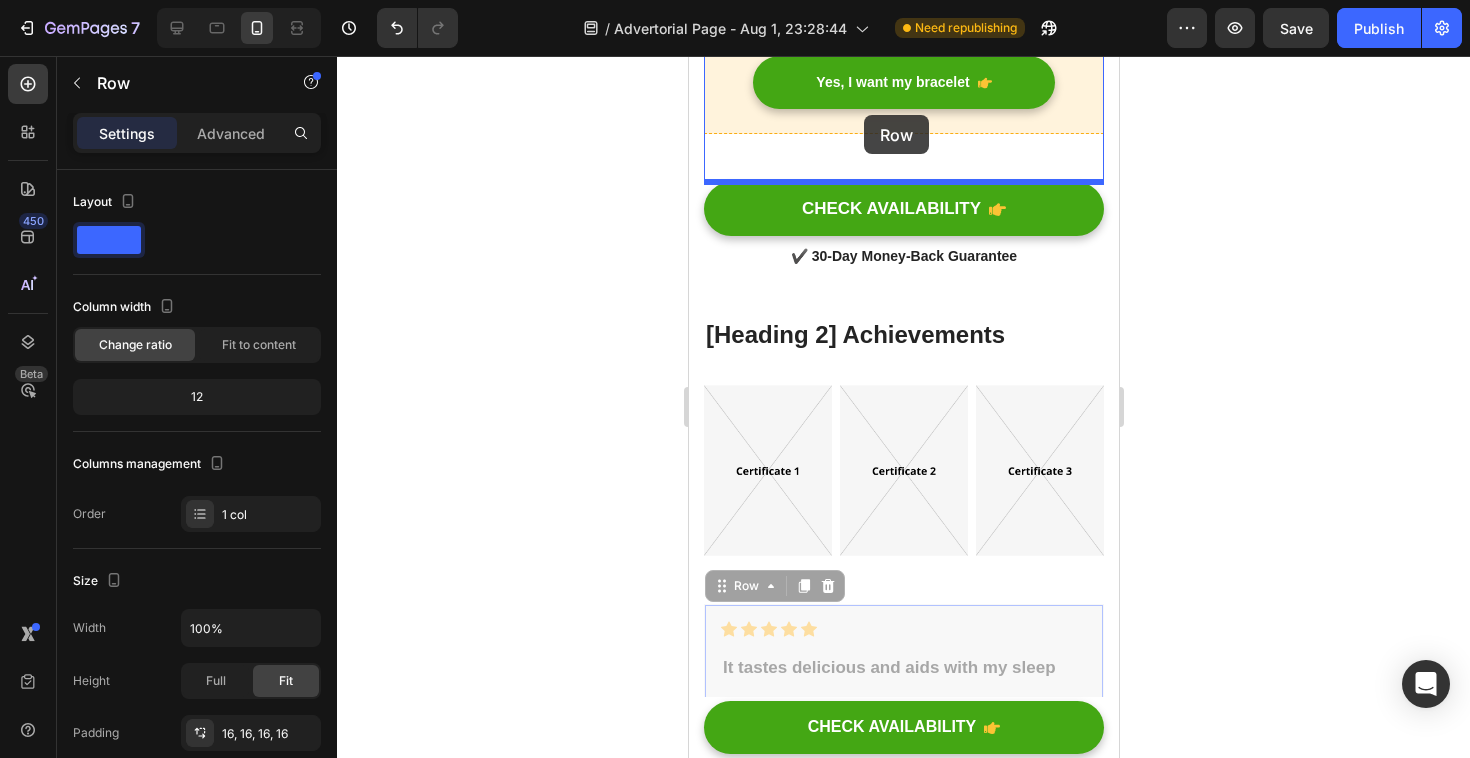 scroll, scrollTop: 2154, scrollLeft: 0, axis: vertical 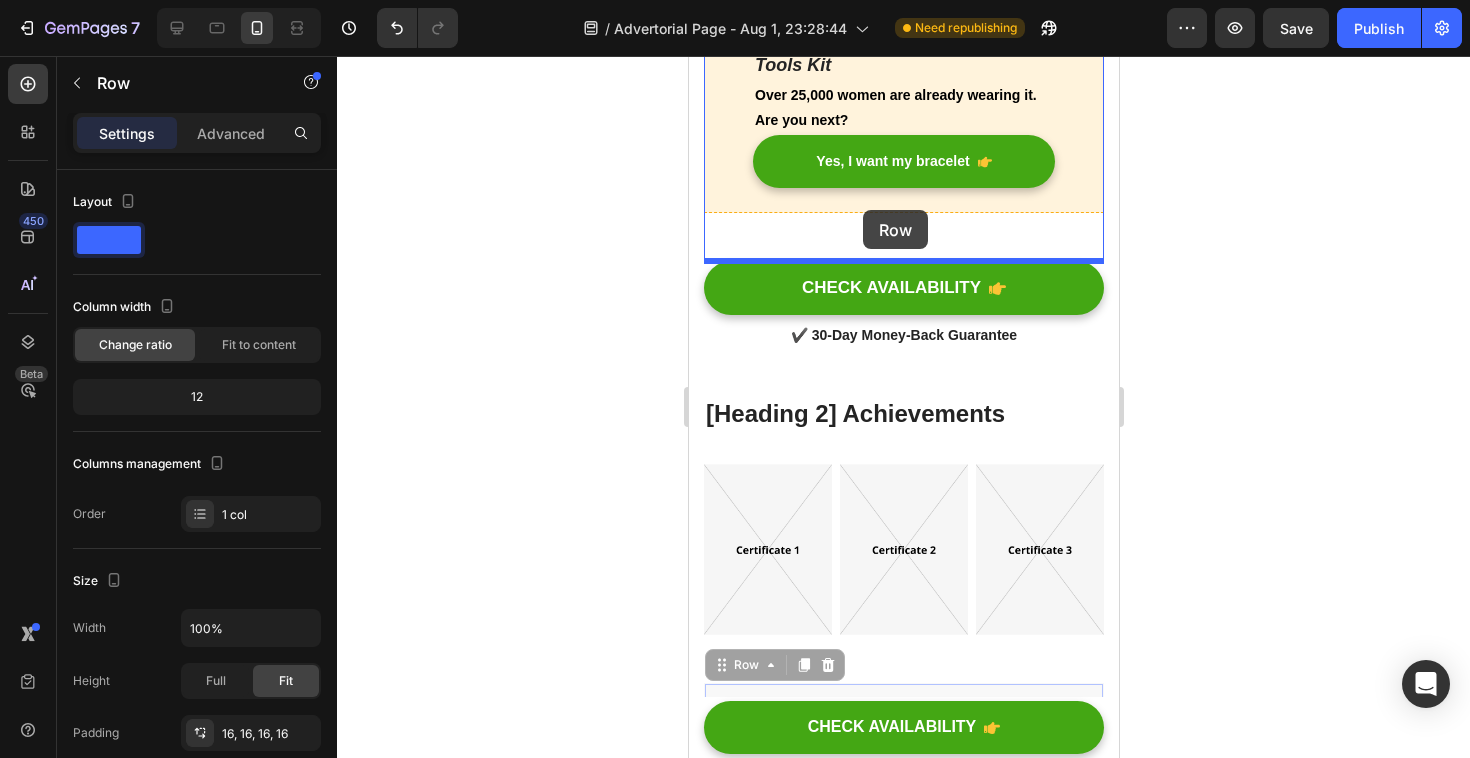 drag, startPoint x: 707, startPoint y: 586, endPoint x: 862, endPoint y: 210, distance: 406.69522 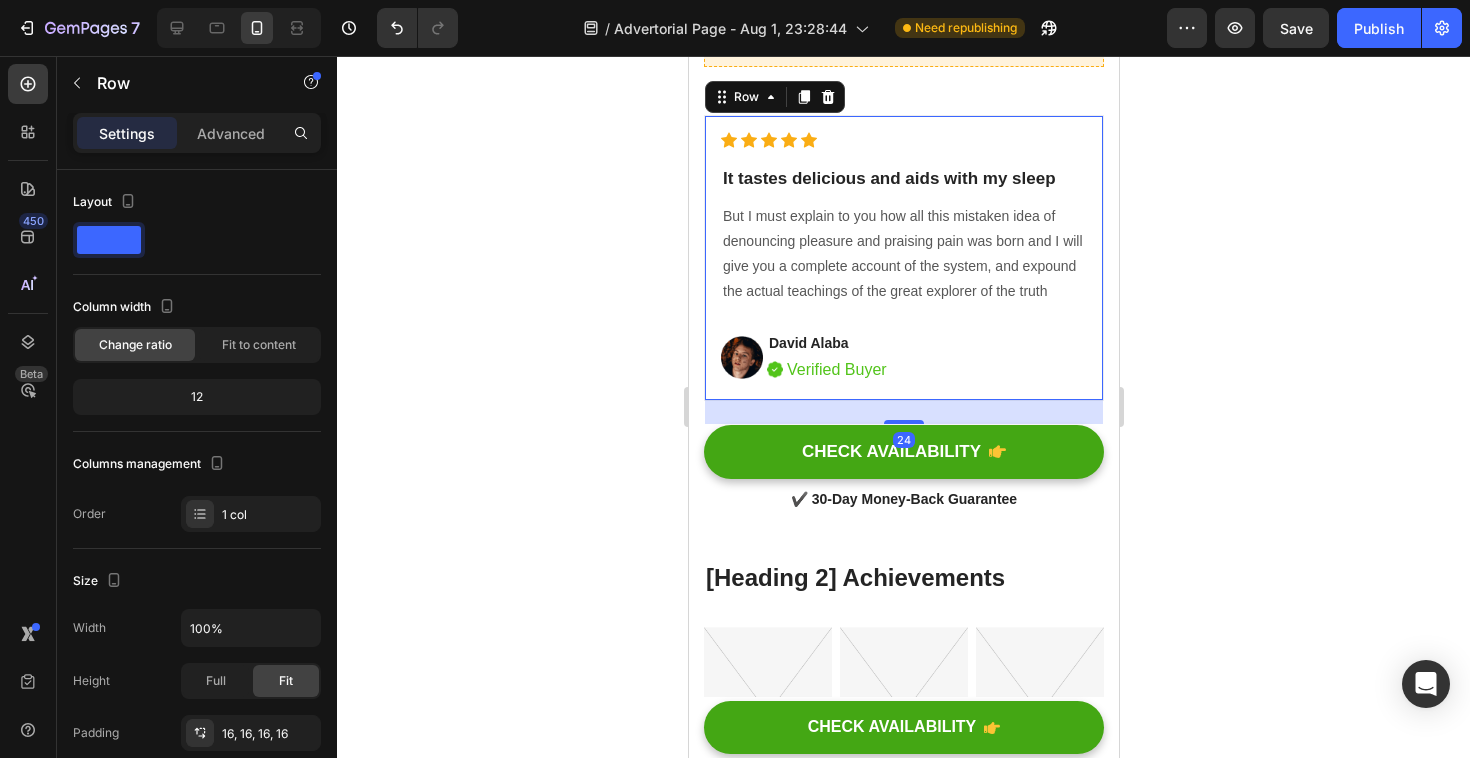 scroll, scrollTop: 2305, scrollLeft: 0, axis: vertical 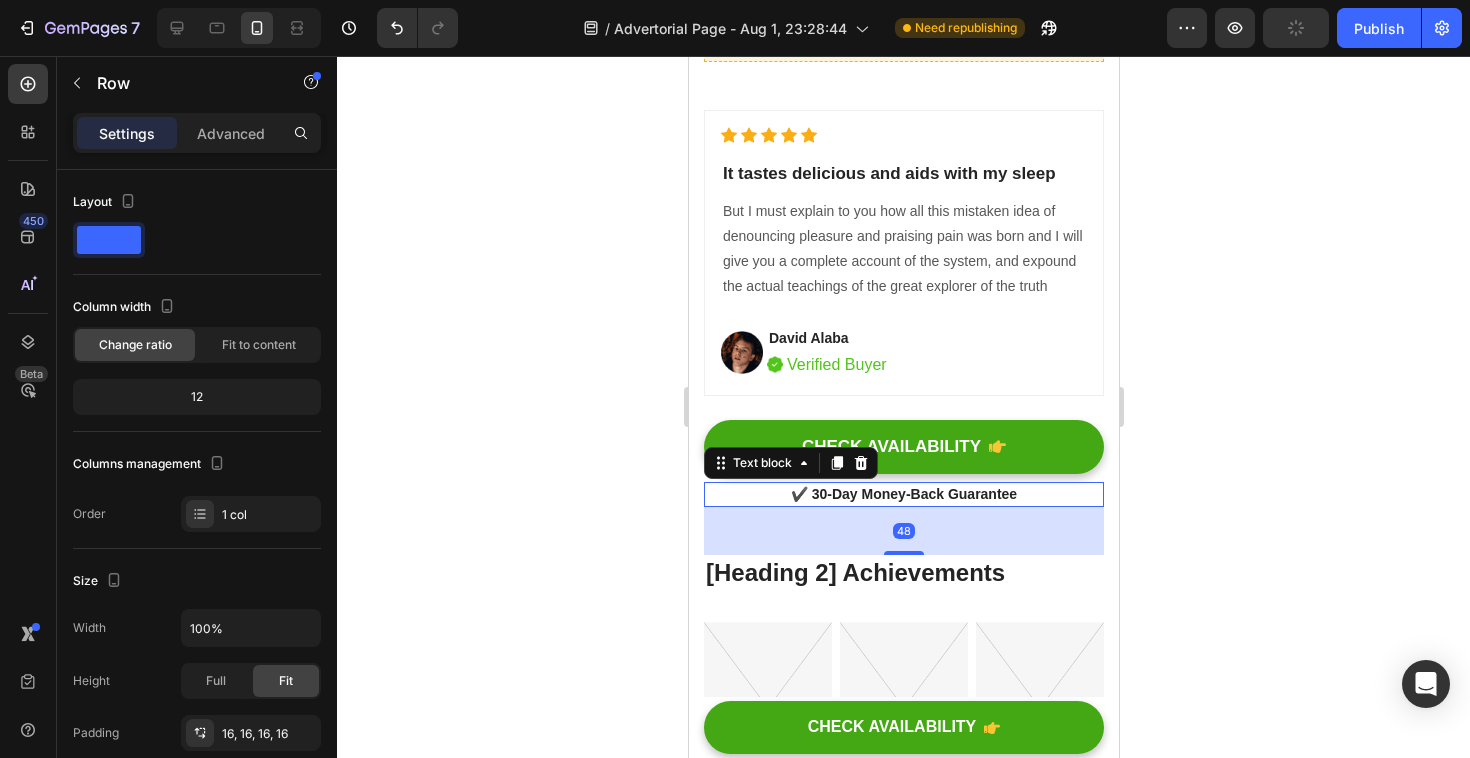 click on "✔️ 30-Day Money-Back Guarantee" at bounding box center (903, 494) 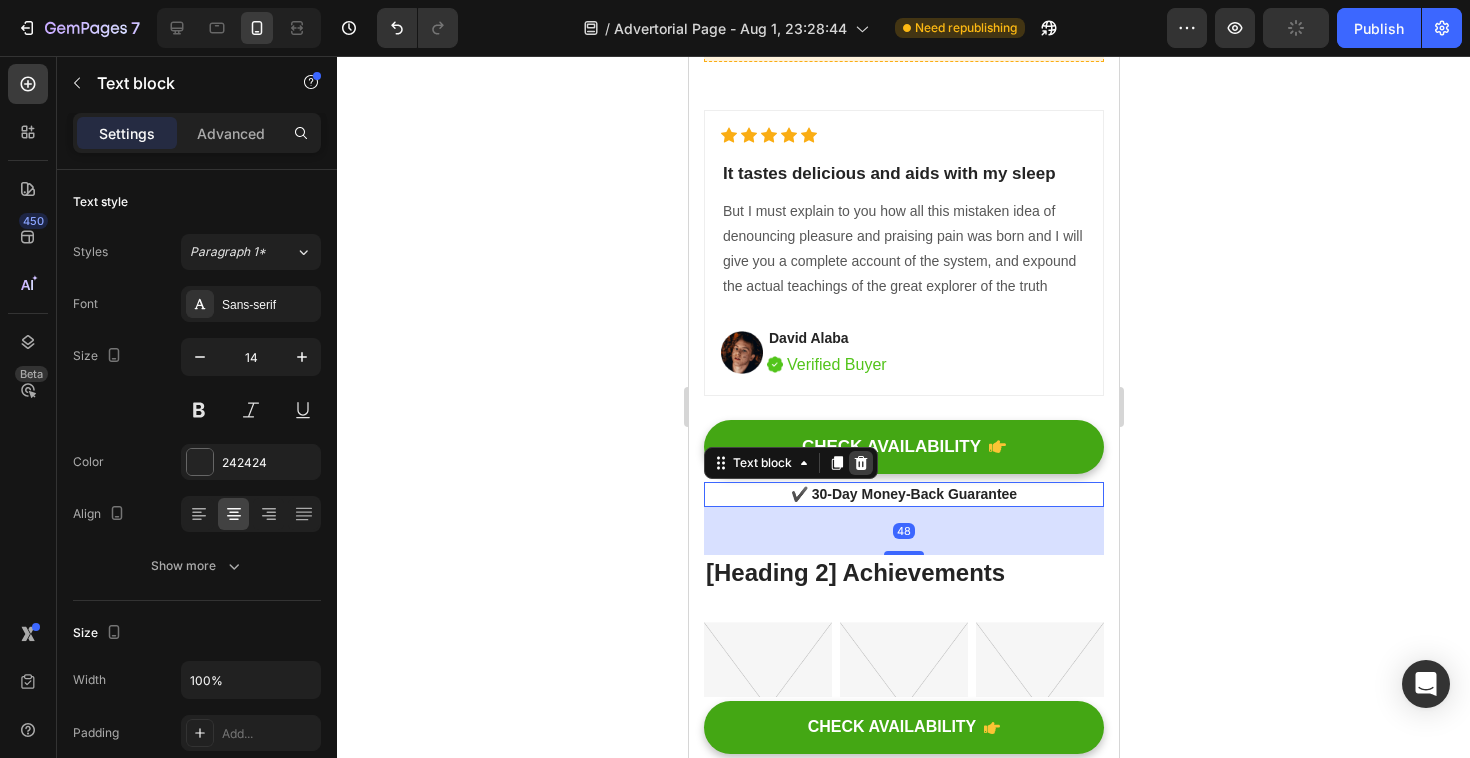 click 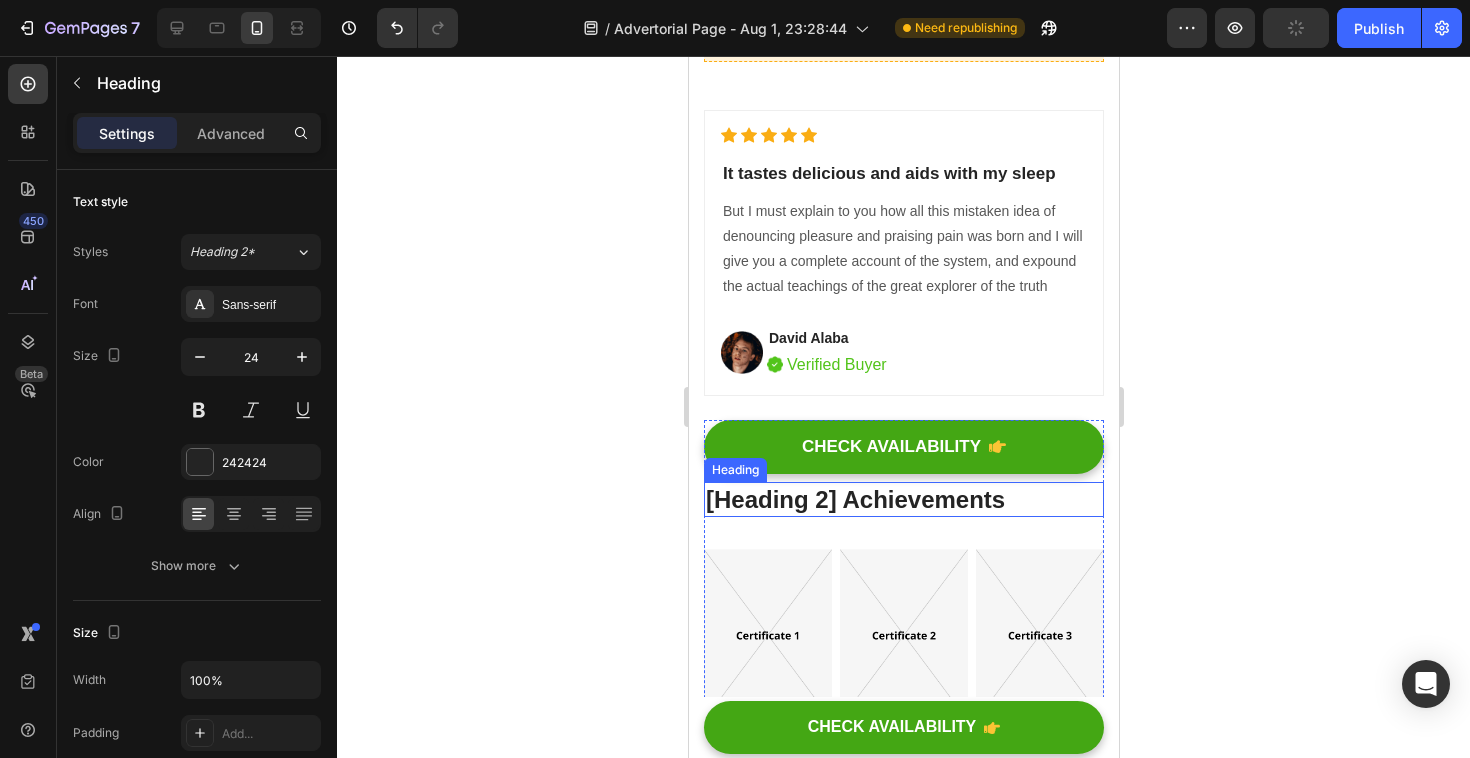 click on "[Heading 2] Achievements" at bounding box center [903, 499] 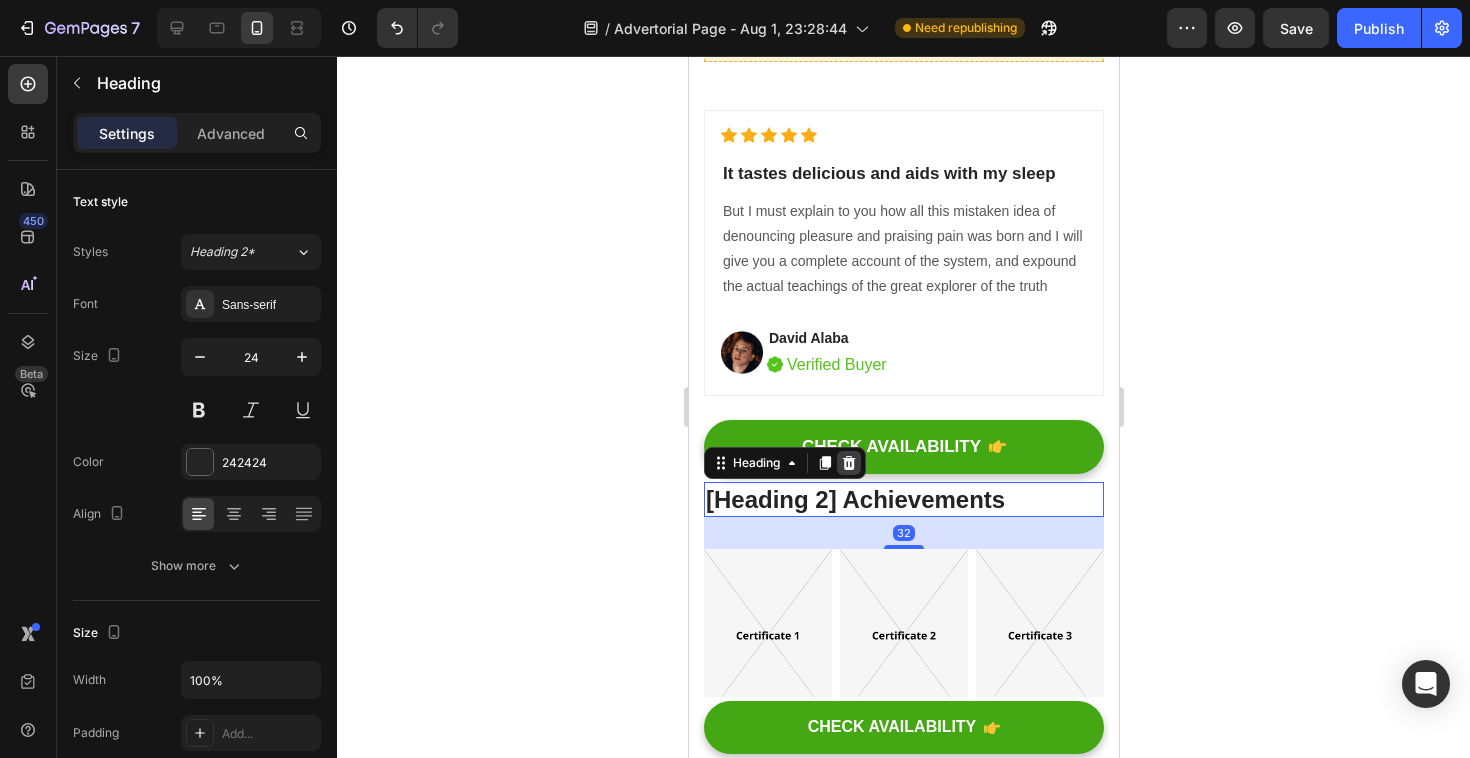 click 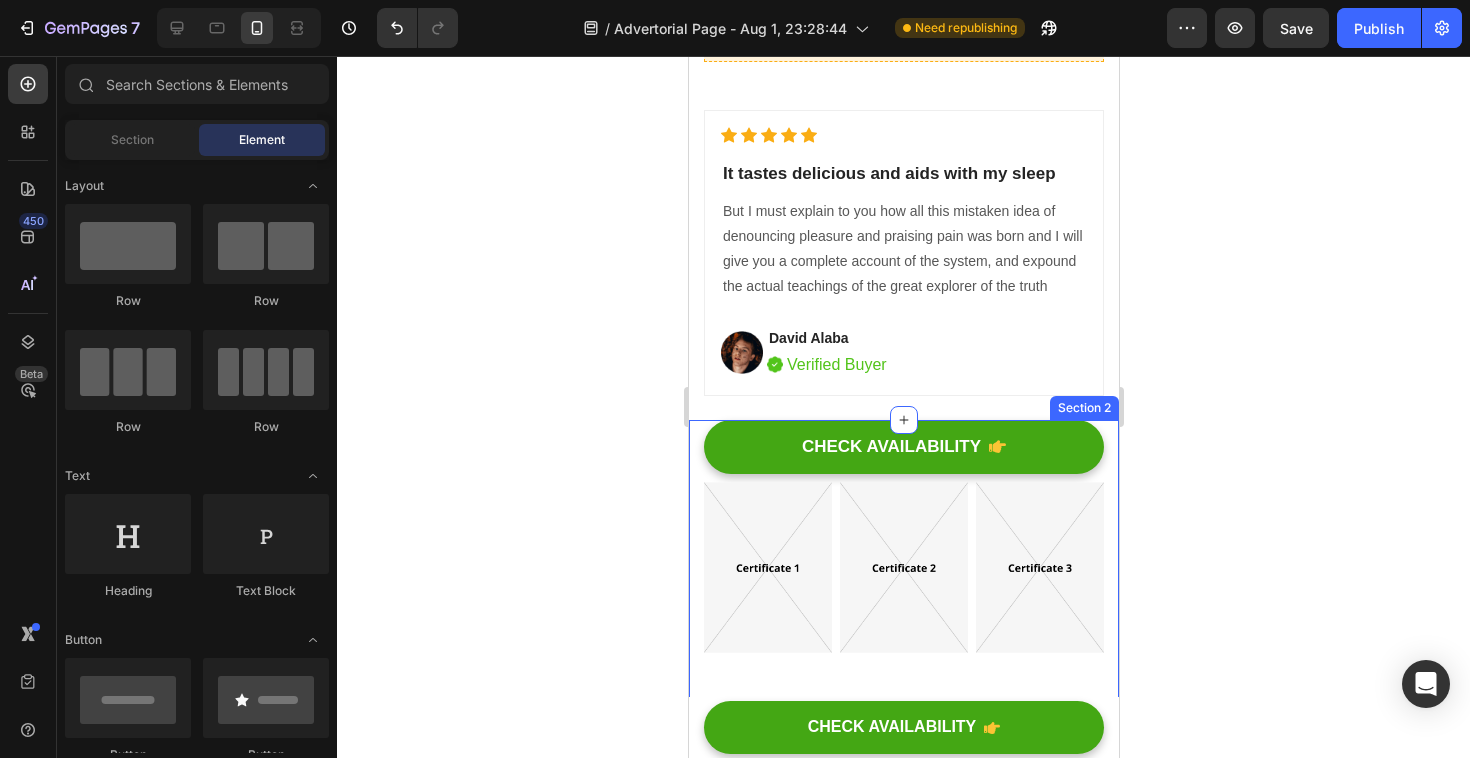 click on "Title Line Differentiation Point 1 Text block Row Differentiation Point 2 Text block Row Differentiation Point 3 Text block Row Differentiation Point 4 Text block Row Differentiation Point 5 Text block Row Differentiation Point 6 Text block Row Differentiation Point 7 Text block Row Differentiation Point 8 Text block Row Image Your Brand Heading
Icon Row
Icon Row
Icon Row
Icon Row
Icon Row
Icon Row
Icon Row
Icon Row Row Image Other Brands Heading
Icon Row
Icon Row
Icon Row
Icon Row
Icon Row
Icon Row
Icon Row
Icon Row Row  	   CHECK AVAILABILITY Button Image Image Image Row
Drop element here                Icon                Icon                Icon                Icon                Icon Icon List Hoz Heading Text block Row" at bounding box center [903, 1618] 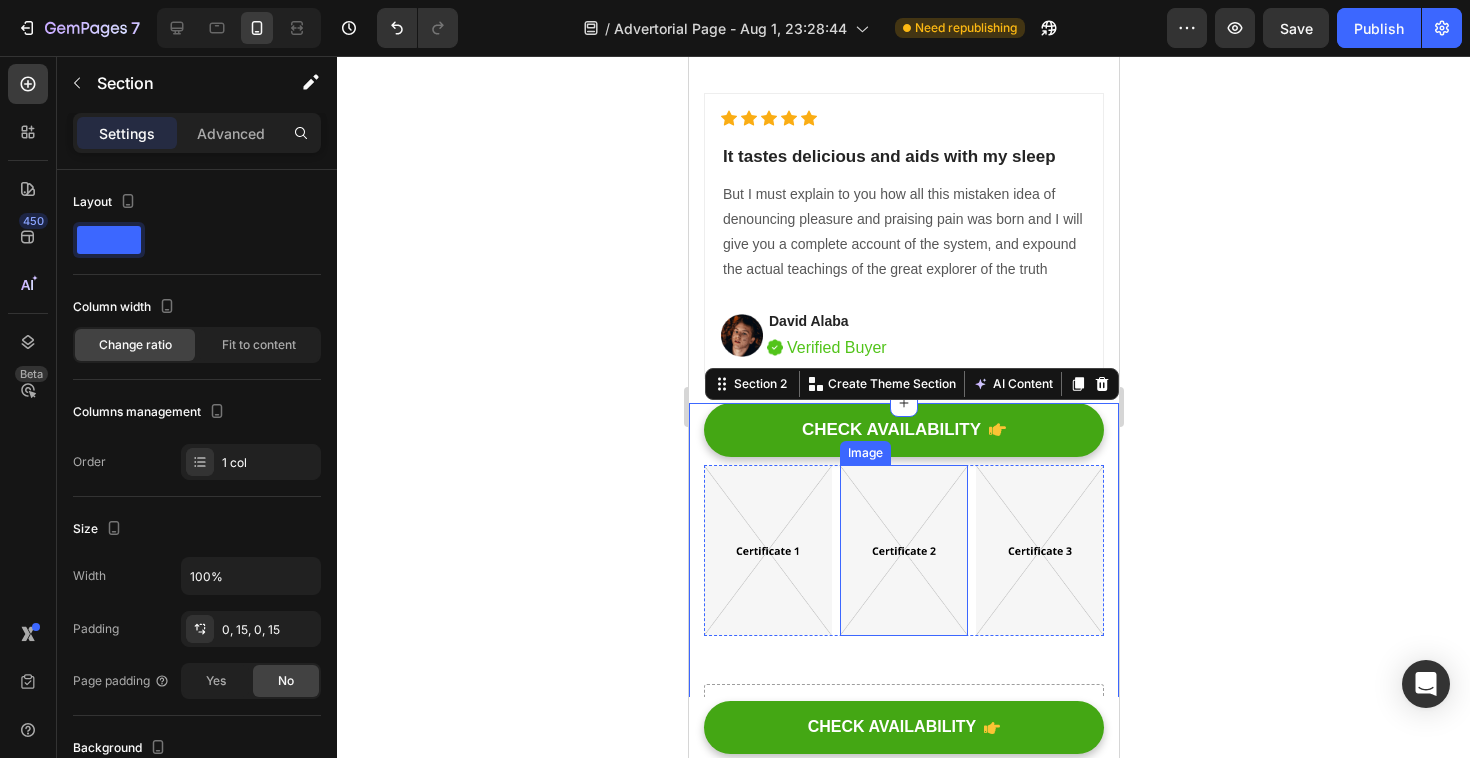 scroll, scrollTop: 2323, scrollLeft: 0, axis: vertical 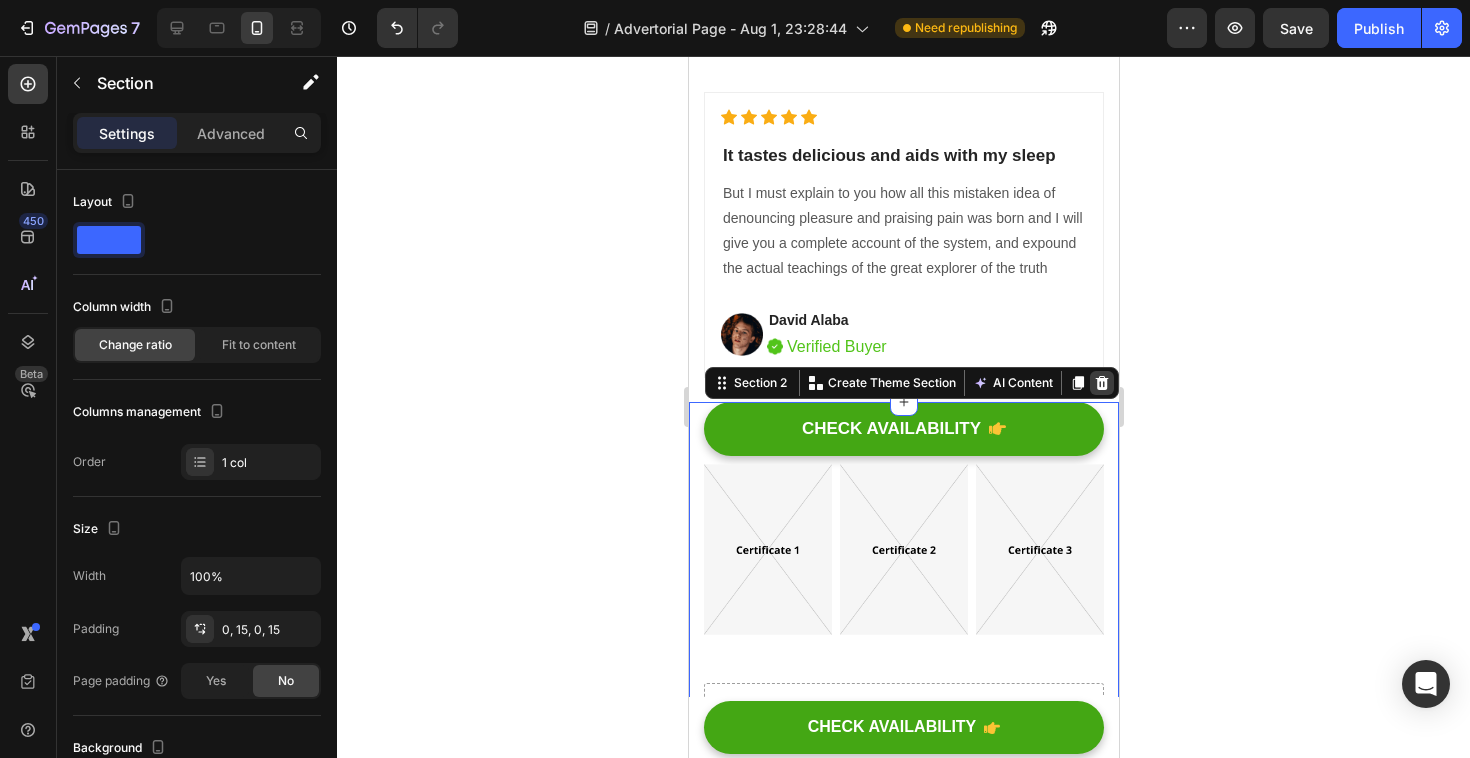 click 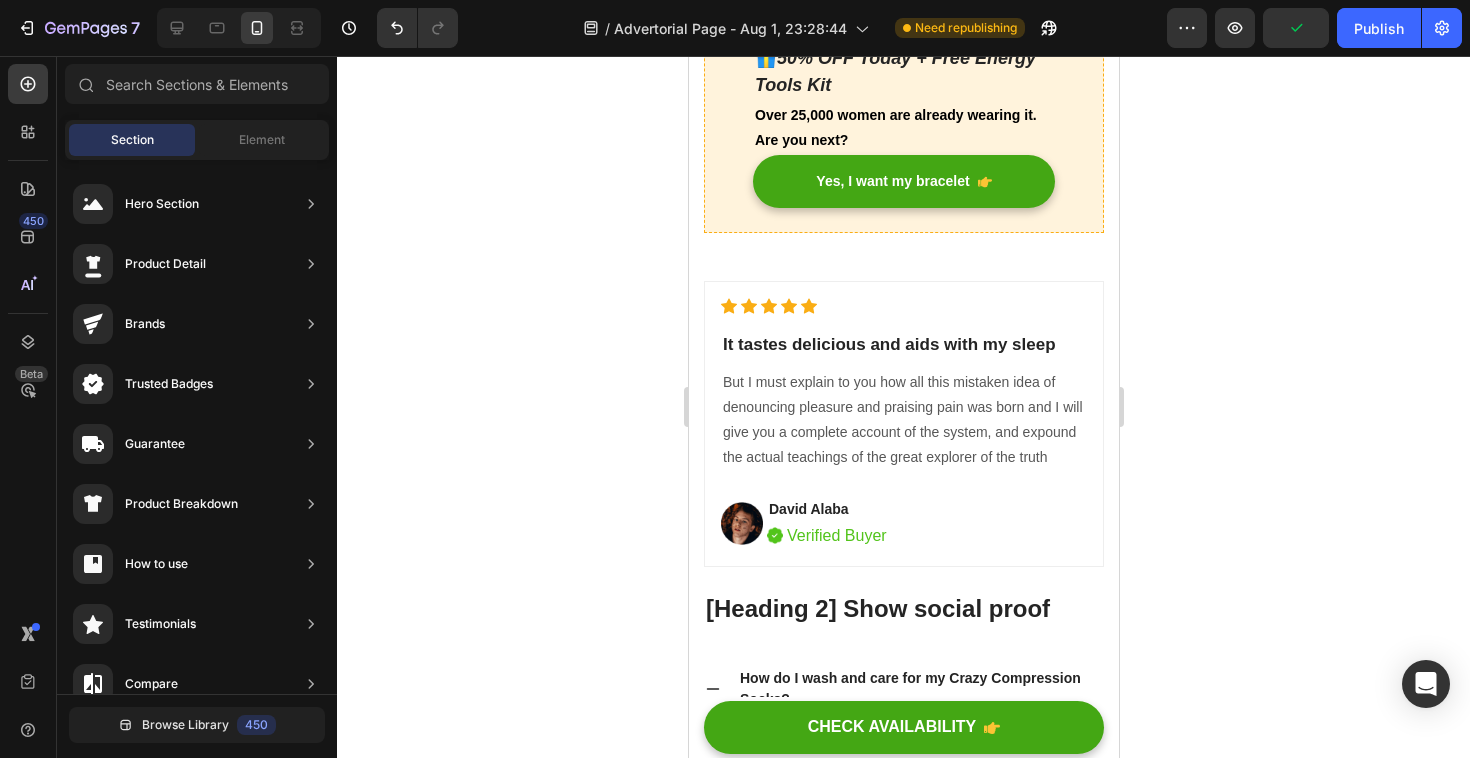 scroll, scrollTop: 2130, scrollLeft: 0, axis: vertical 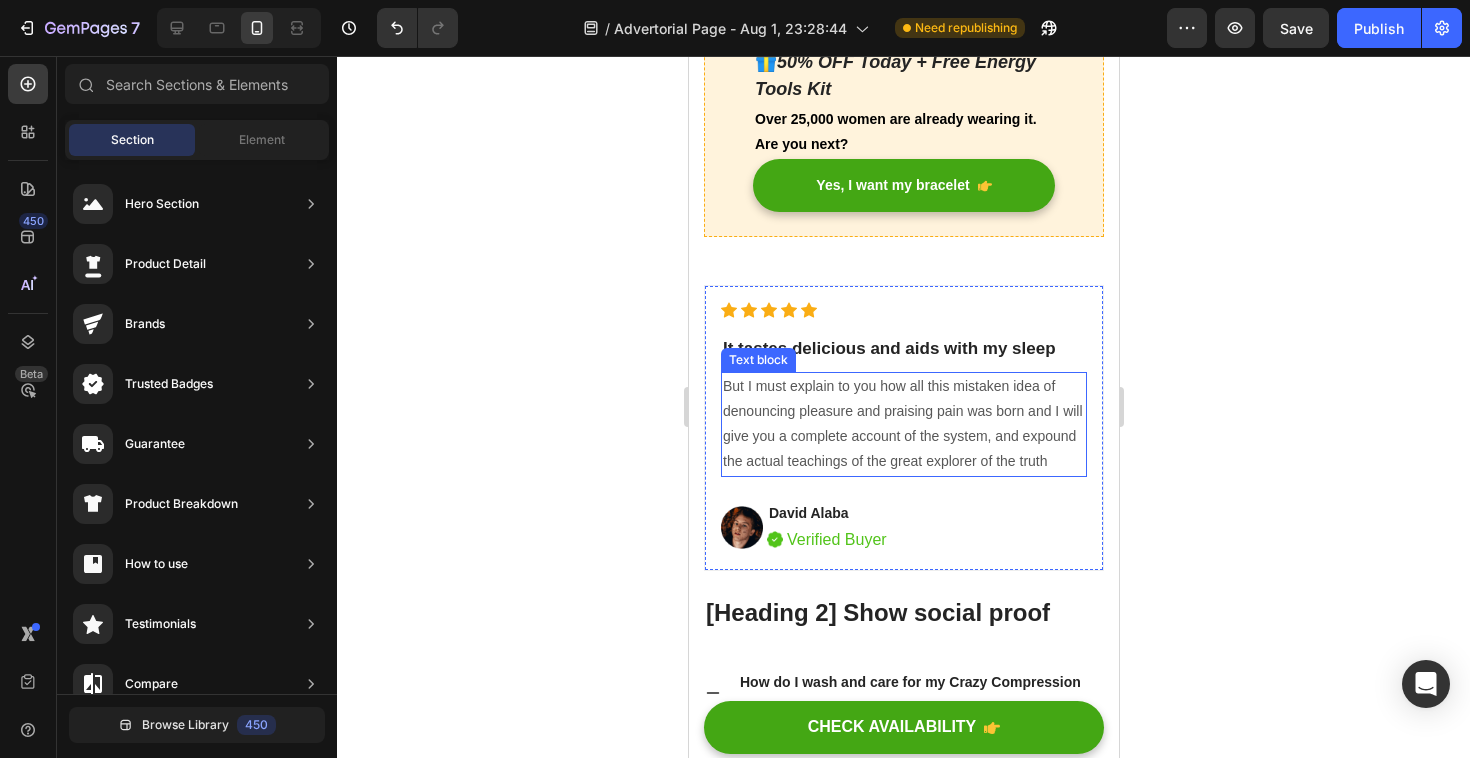 click on "But I must explain to you how all this mistaken idea of denouncing pleasure and praising pain was born and I will give you a complete account of the system, and expound the actual teachings of the great explorer of the truth" at bounding box center (903, 424) 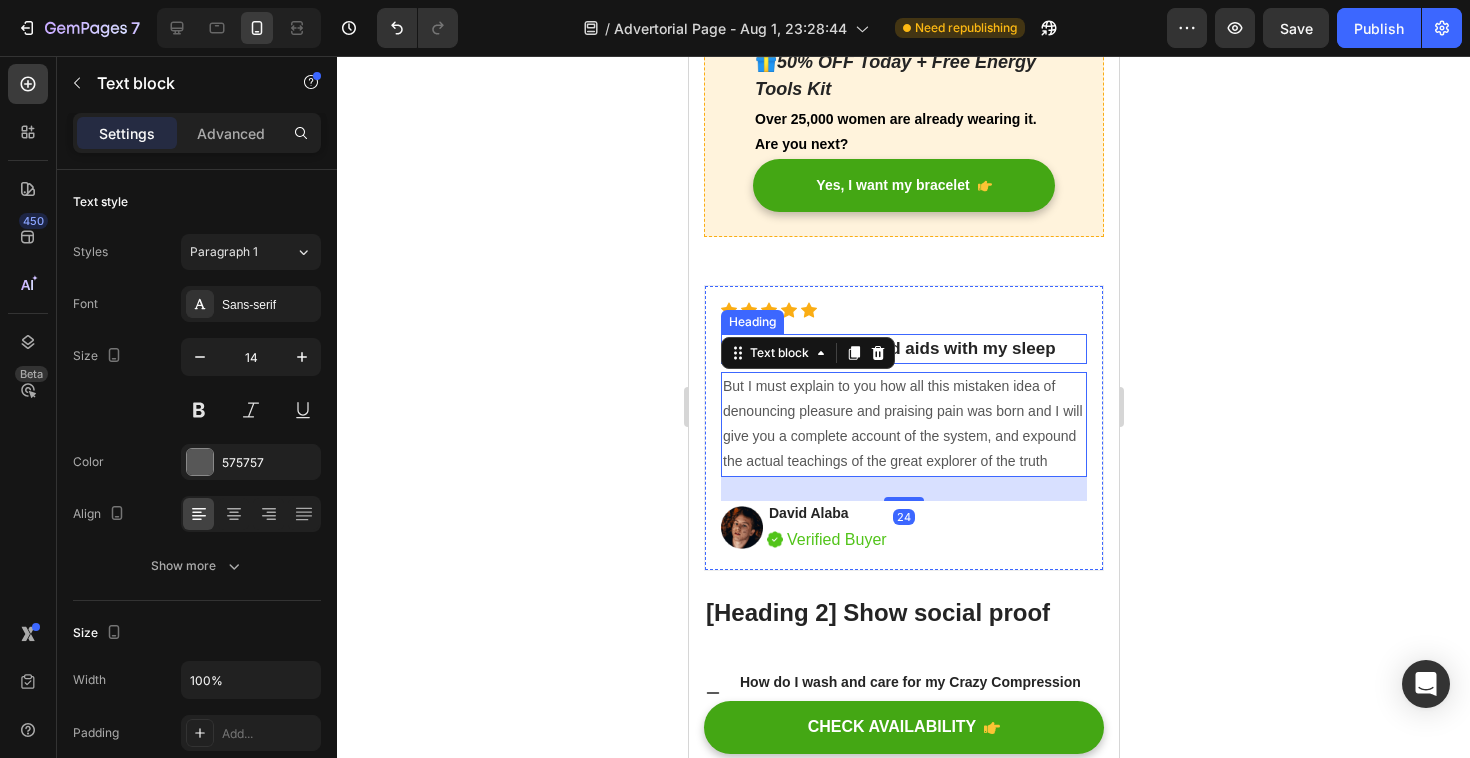 click on "It tastes delicious and aids with my sleep" at bounding box center (903, 349) 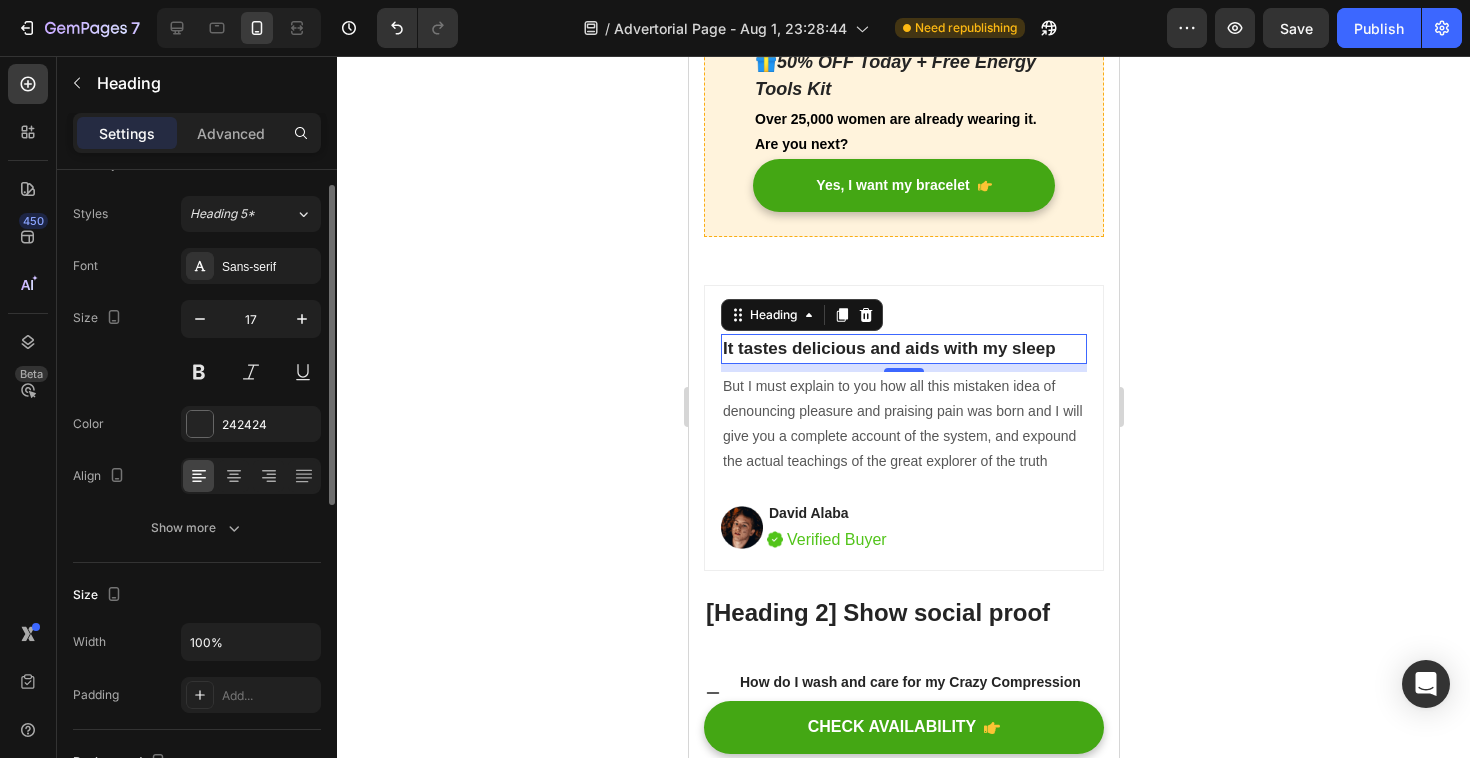 scroll, scrollTop: 0, scrollLeft: 0, axis: both 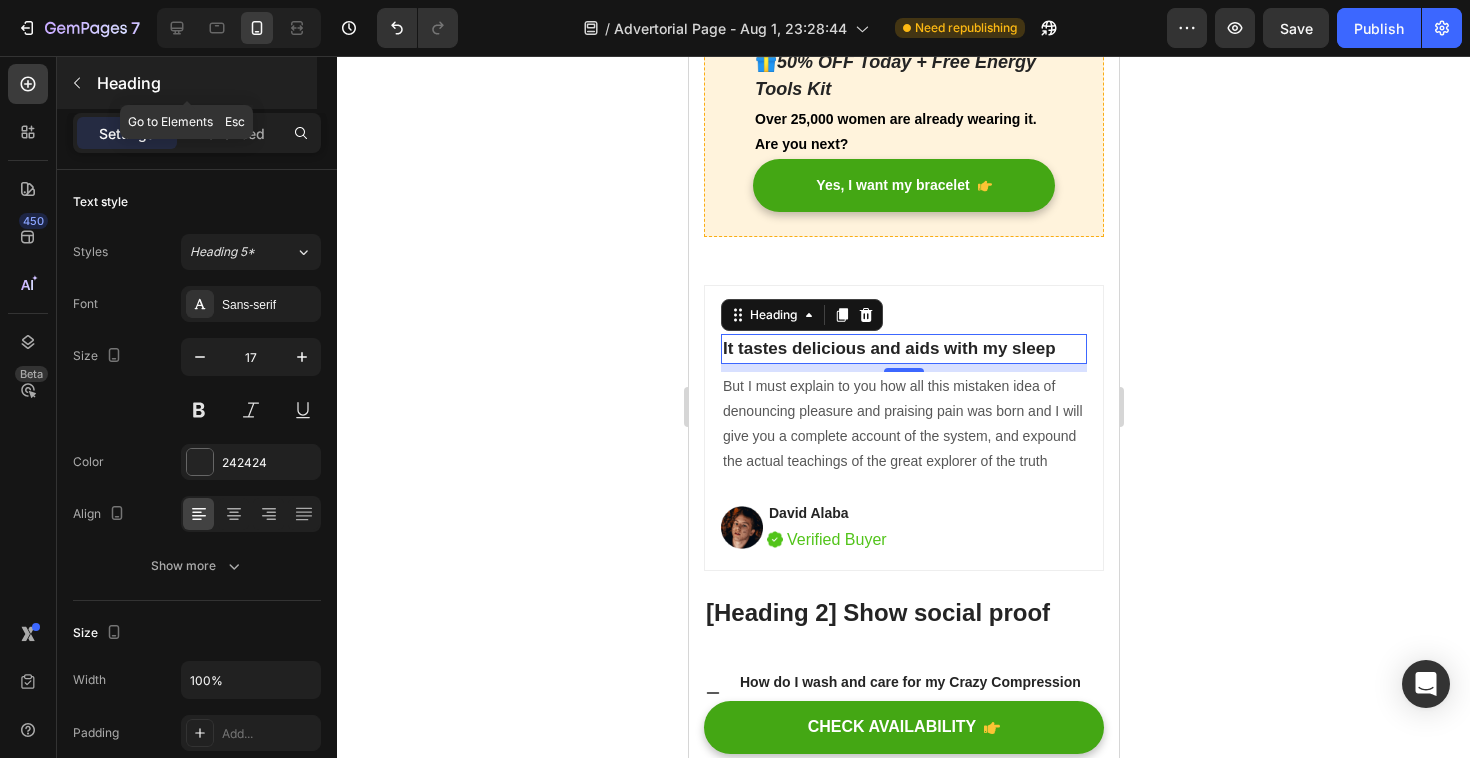 click at bounding box center (77, 83) 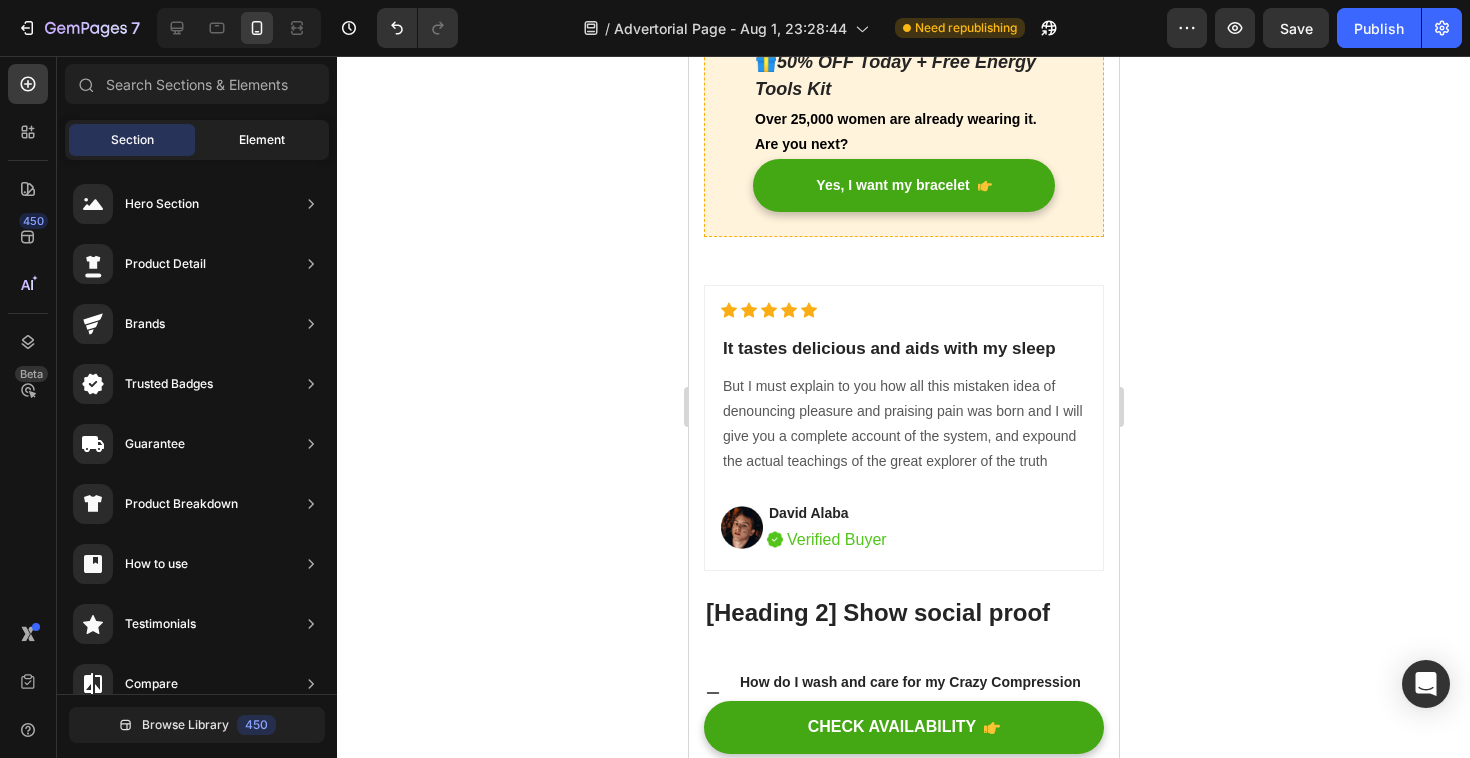 click on "Element" 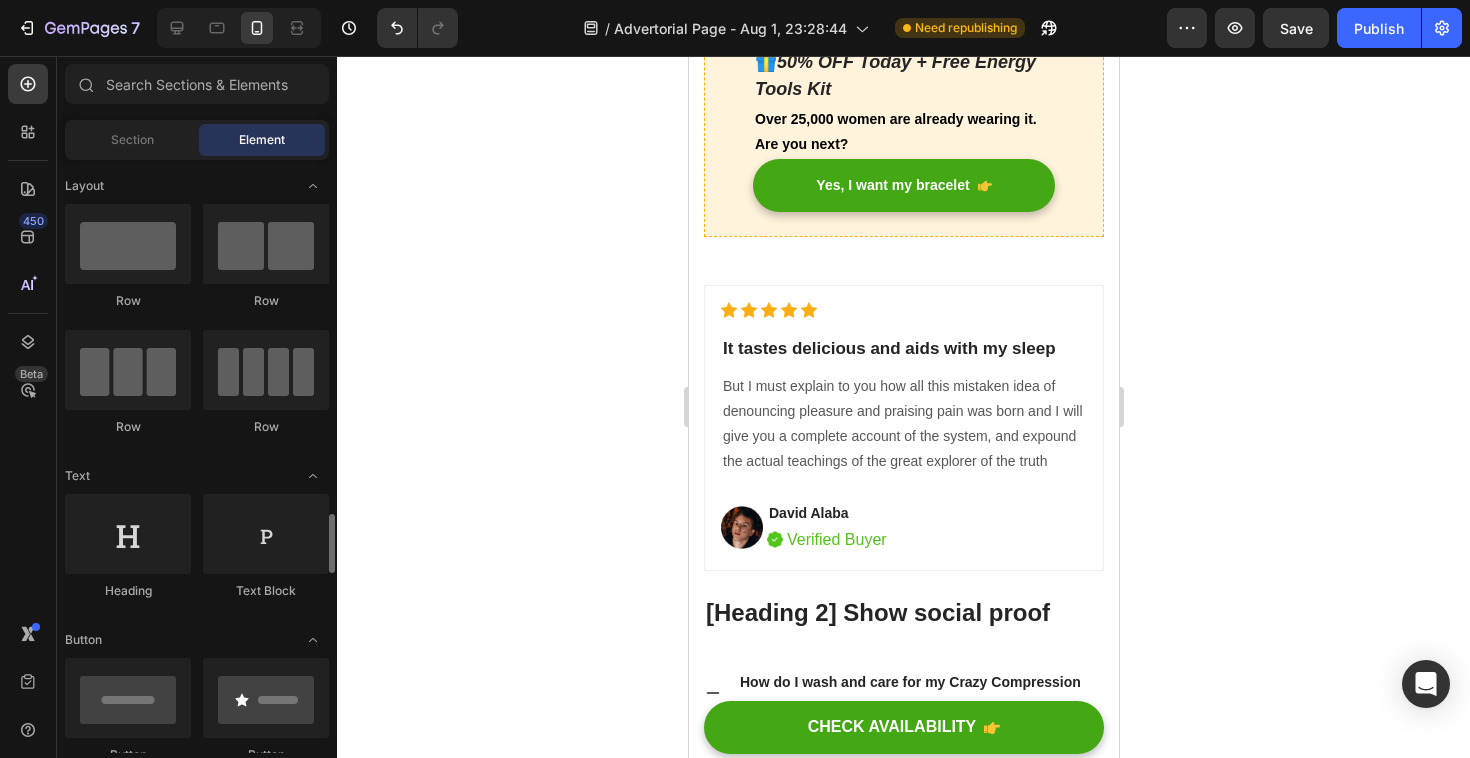 scroll, scrollTop: 481, scrollLeft: 0, axis: vertical 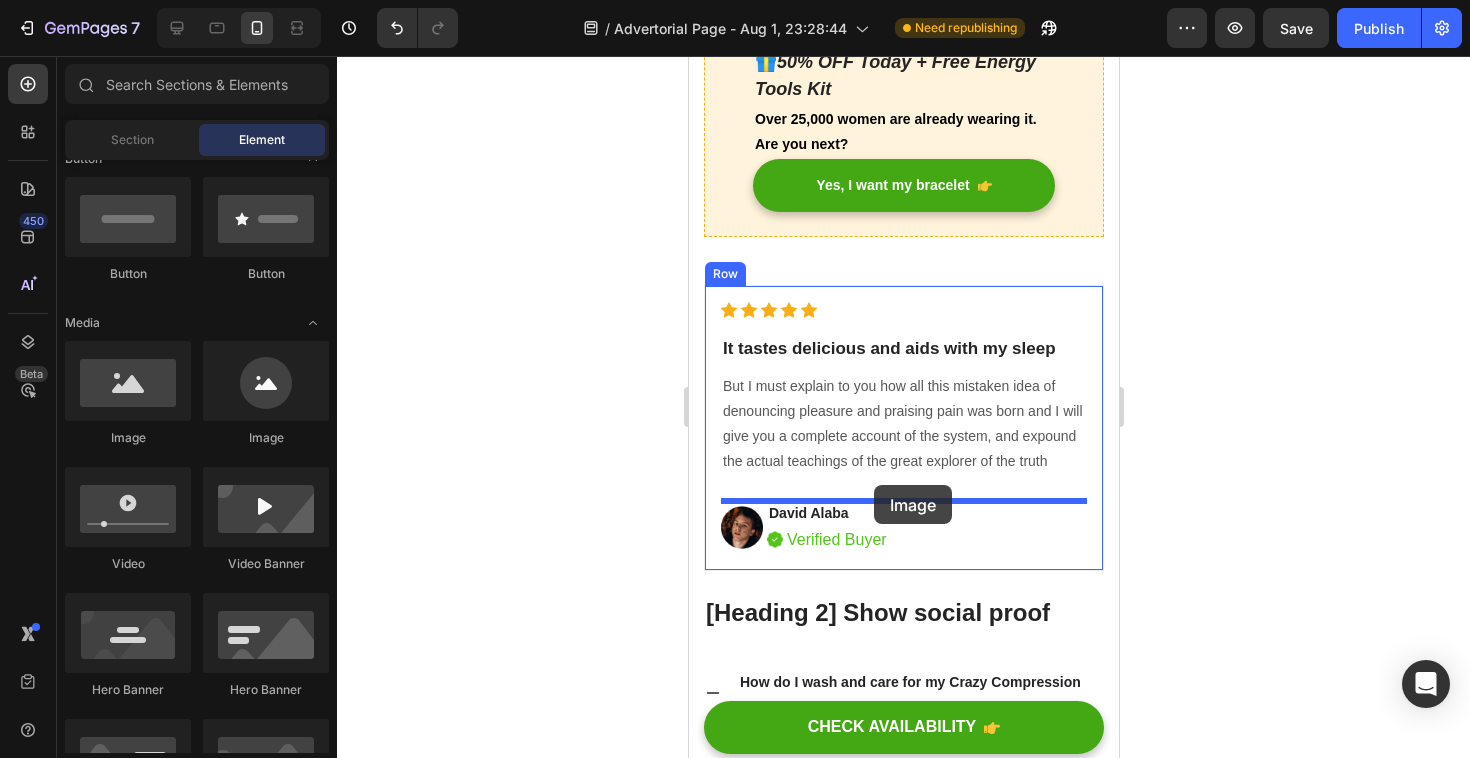 drag, startPoint x: 844, startPoint y: 451, endPoint x: 873, endPoint y: 485, distance: 44.687805 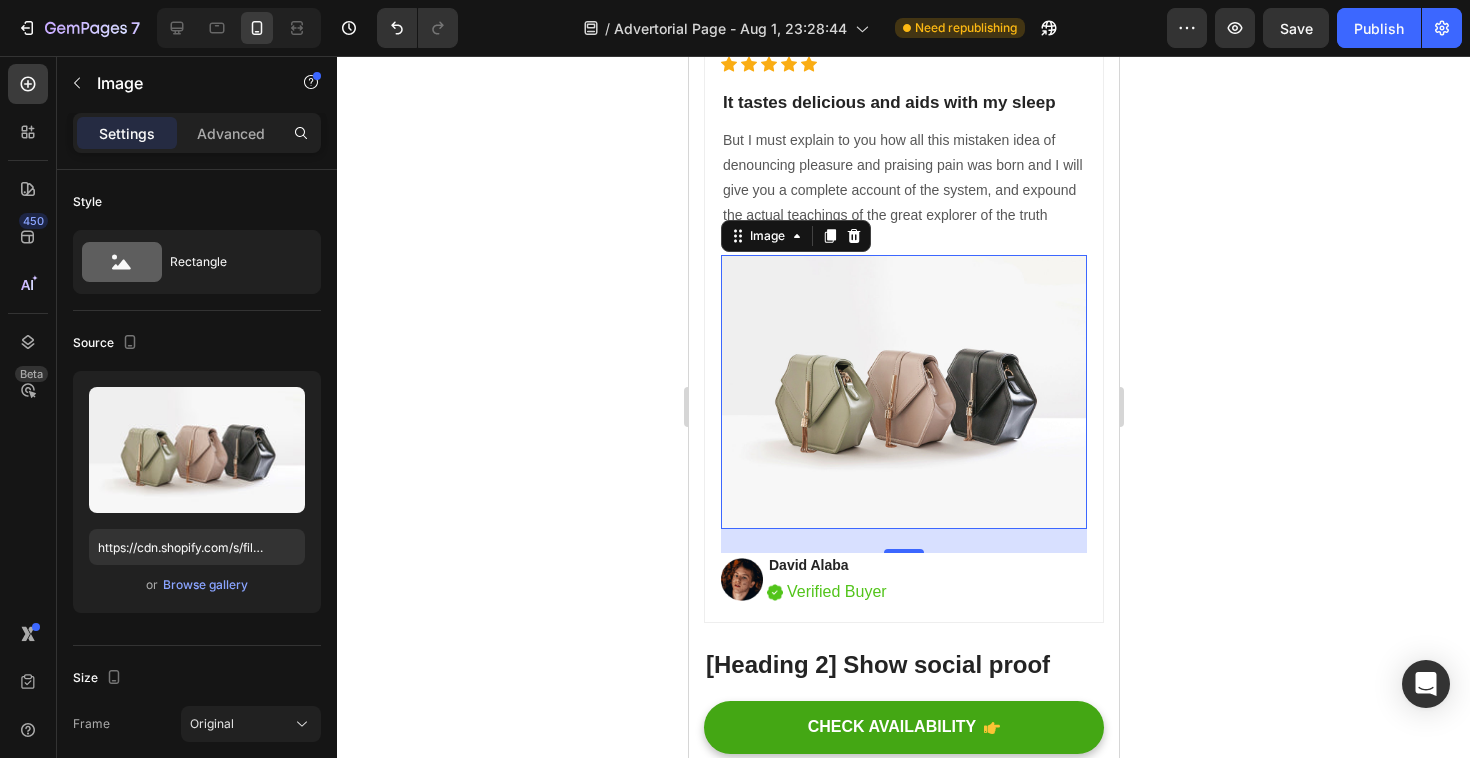 scroll, scrollTop: 2366, scrollLeft: 0, axis: vertical 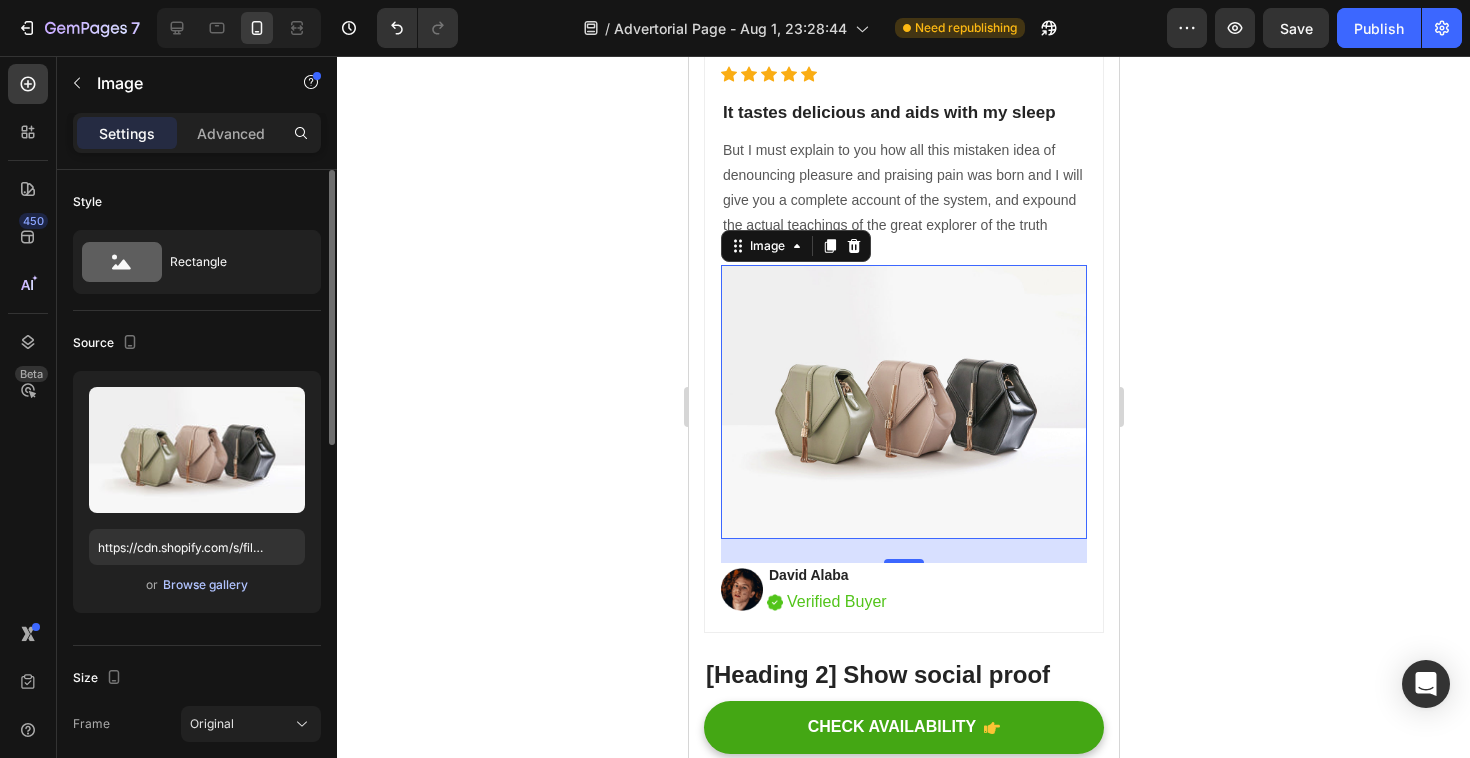 click on "Browse gallery" at bounding box center [205, 585] 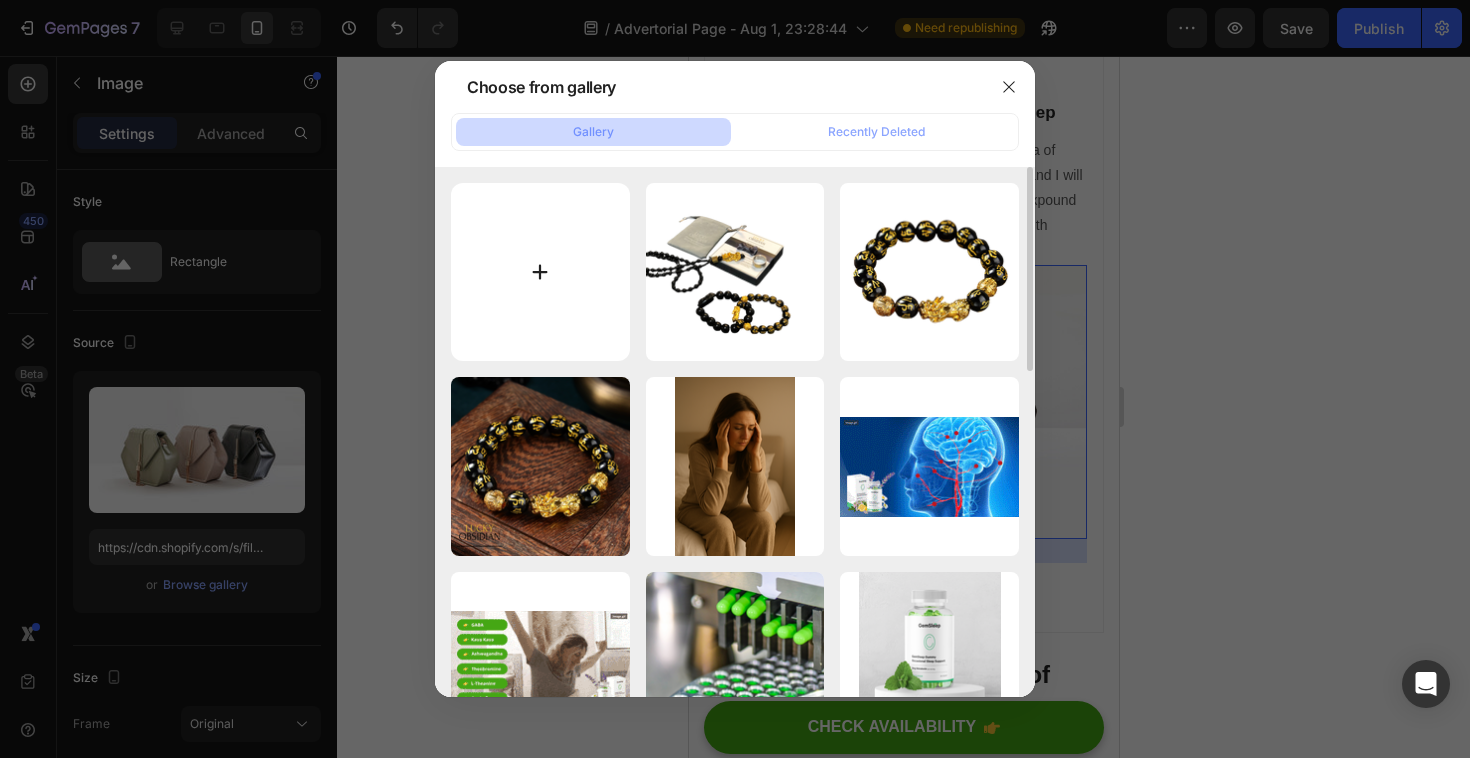 click at bounding box center (540, 272) 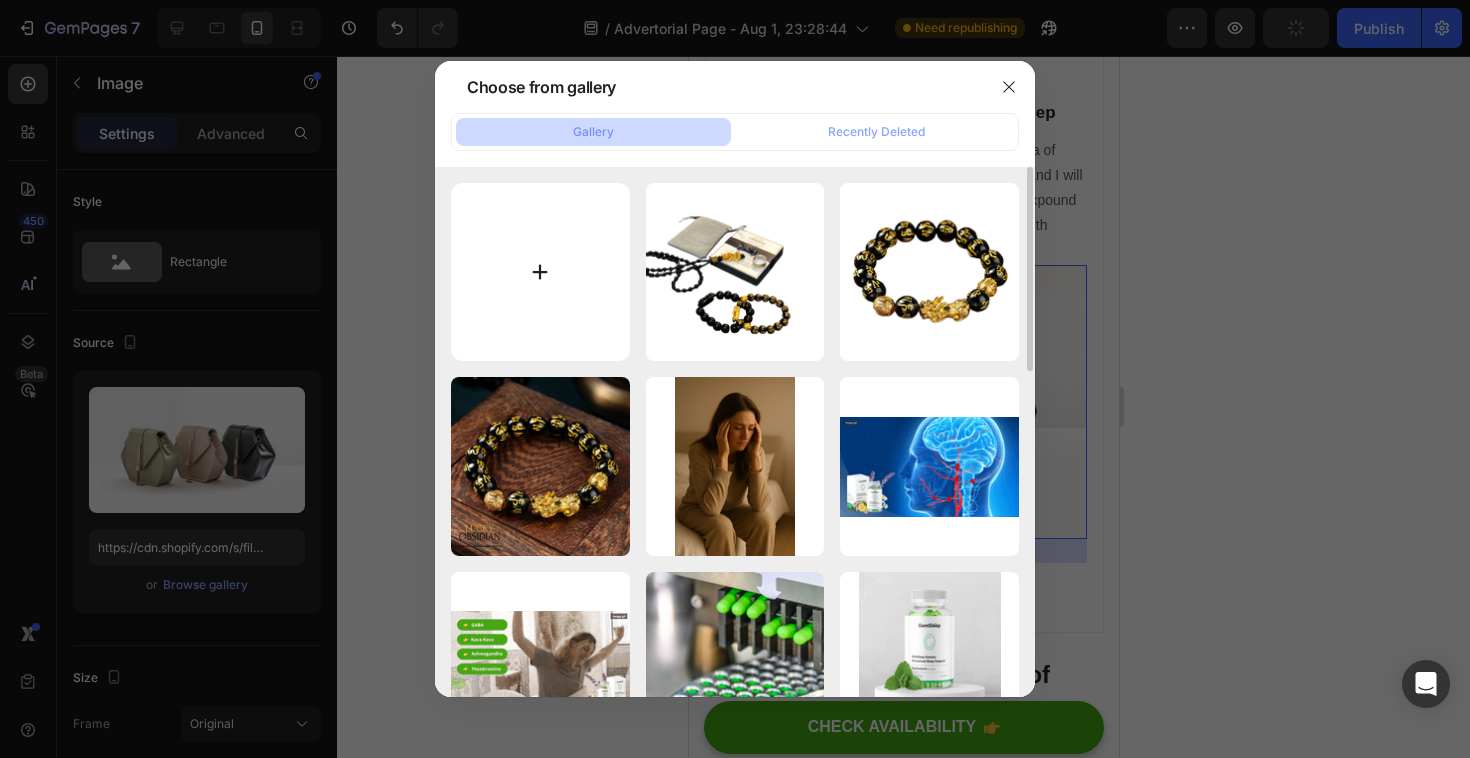 type on "C:\fakepath\reseña 1 brutal.jpg" 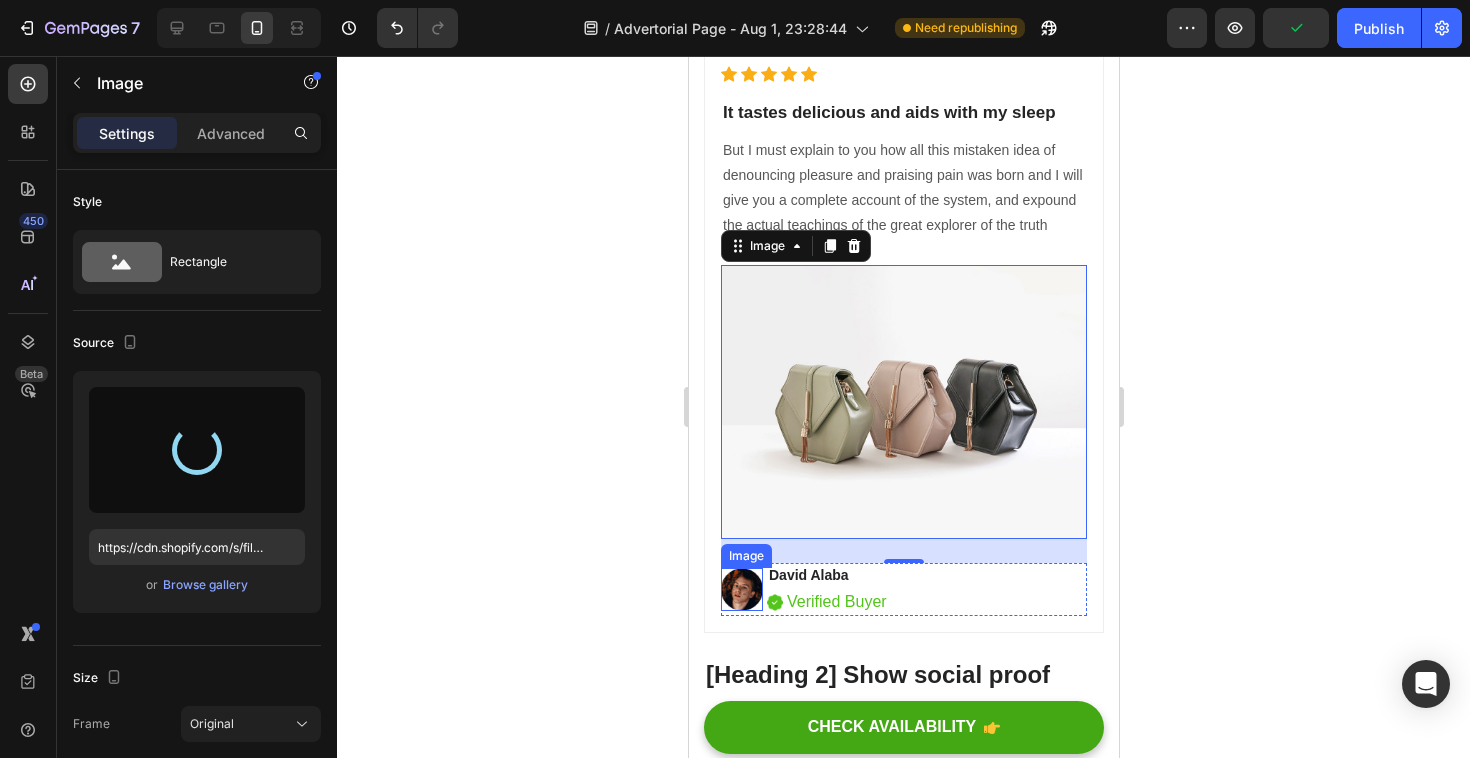 click at bounding box center [741, 589] 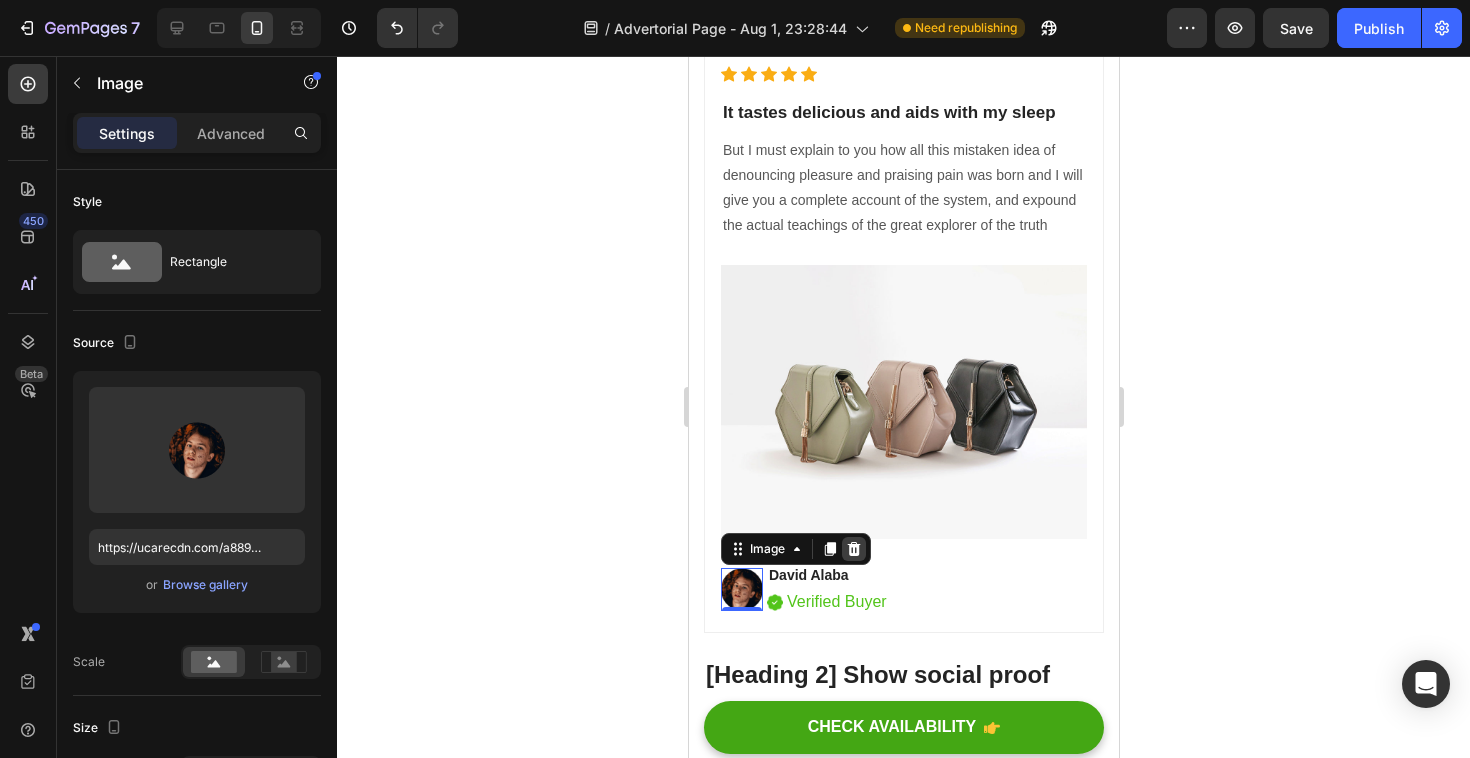 click 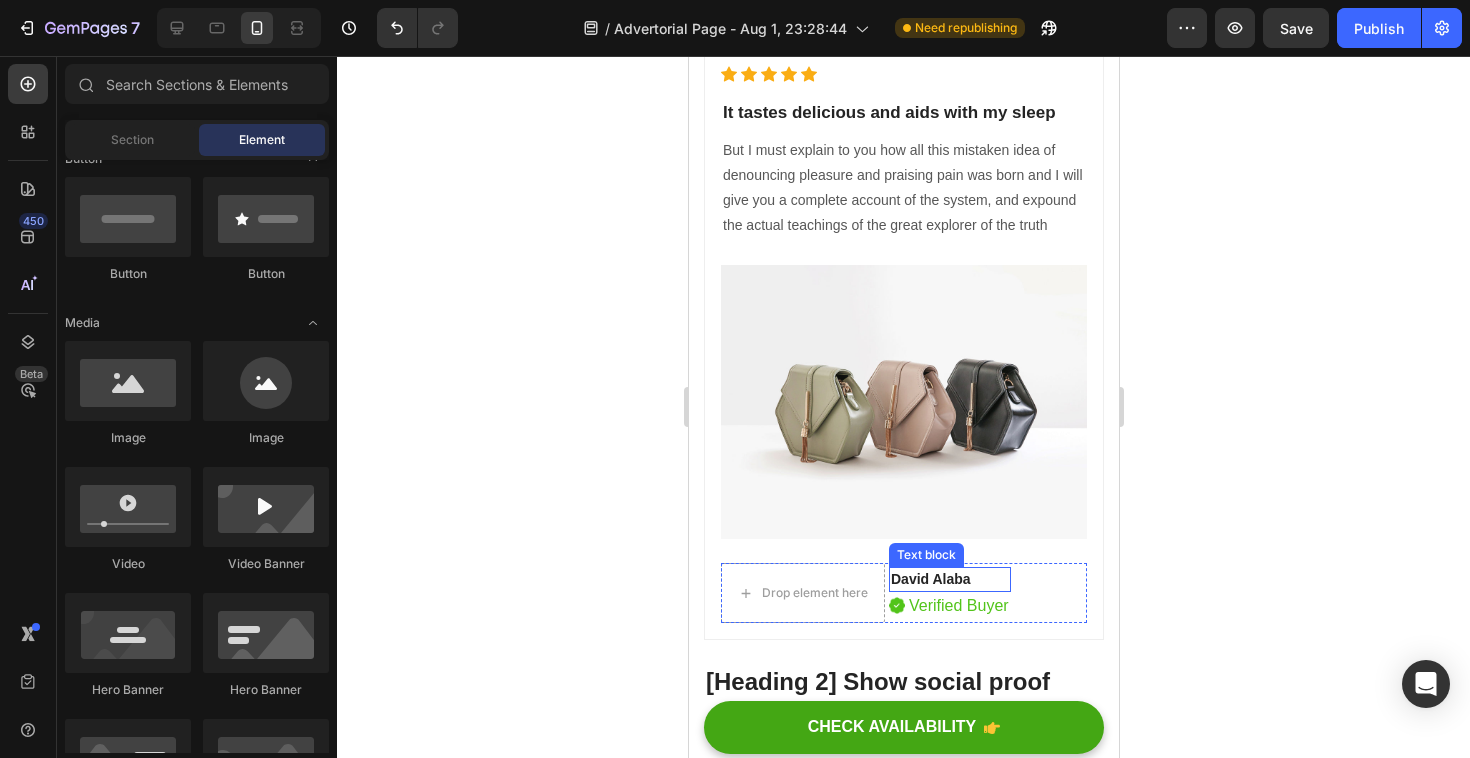 click on "David Alaba" at bounding box center (949, 579) 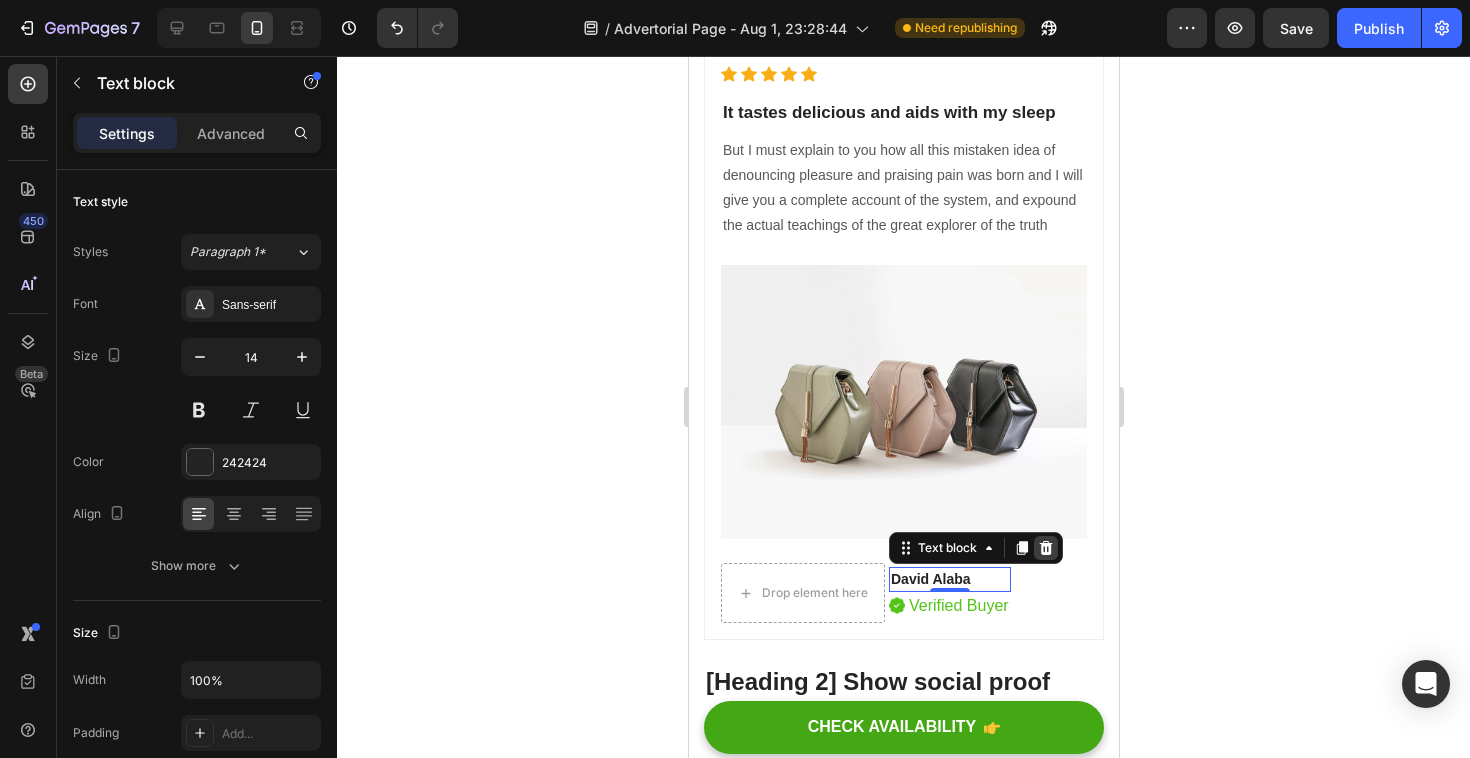 click 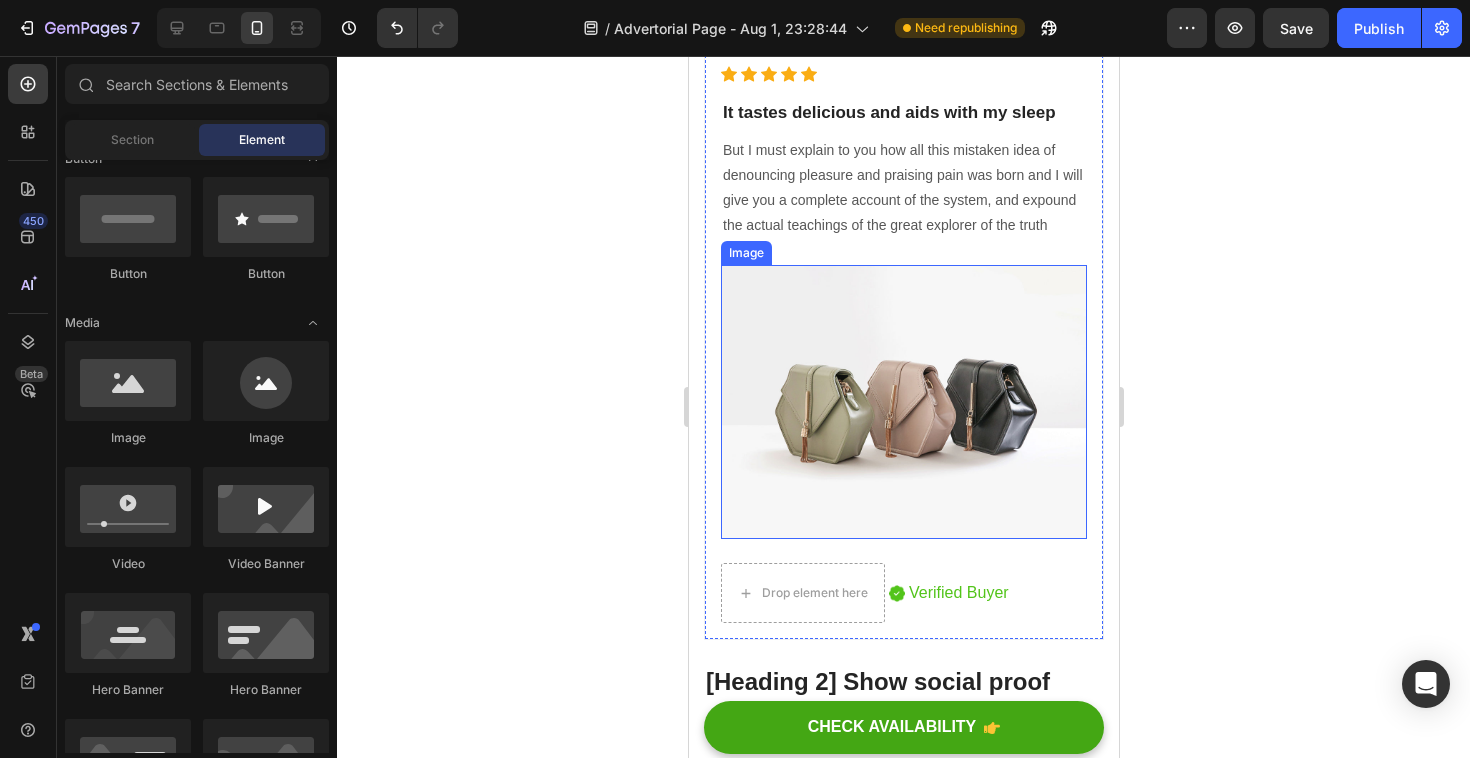 click at bounding box center [903, 402] 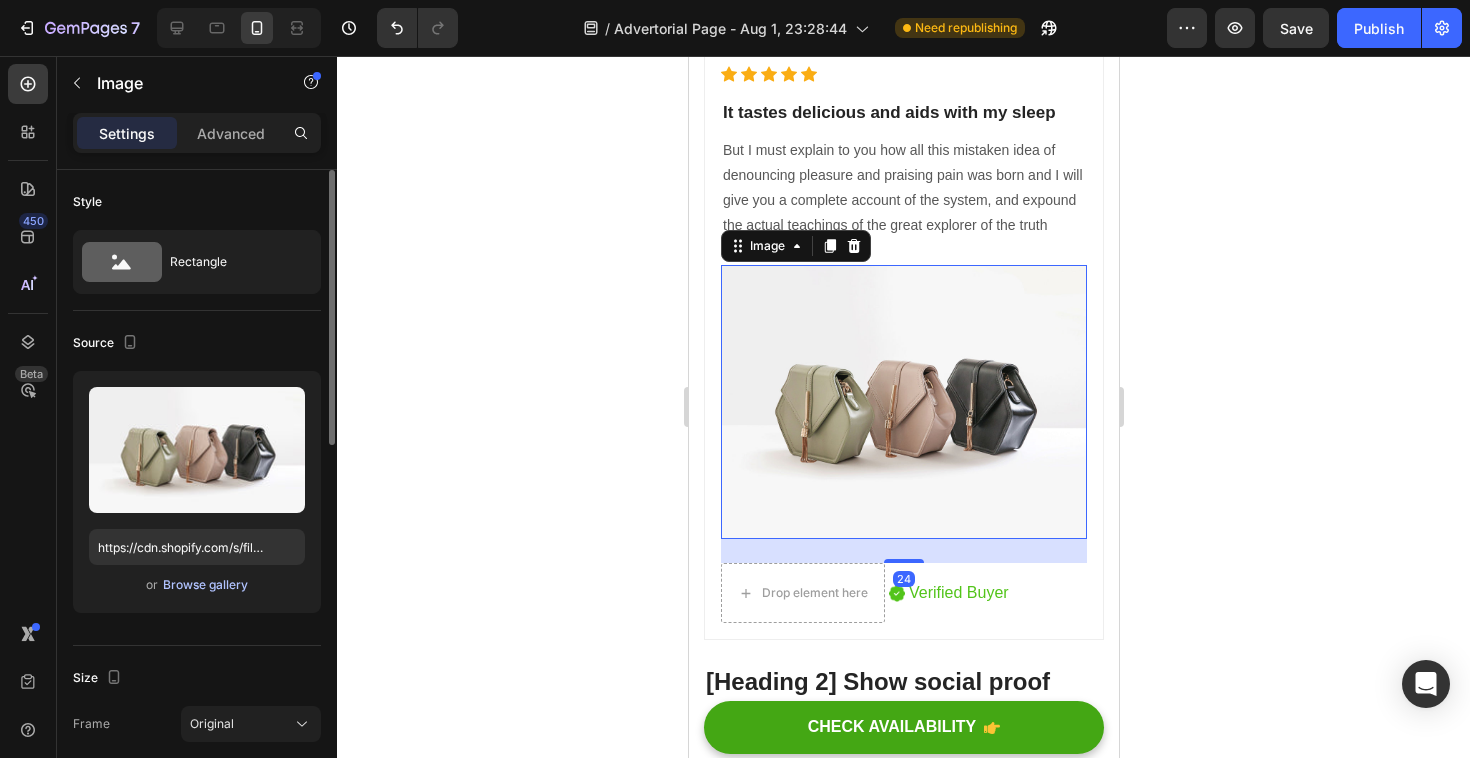 click on "Browse gallery" at bounding box center [205, 585] 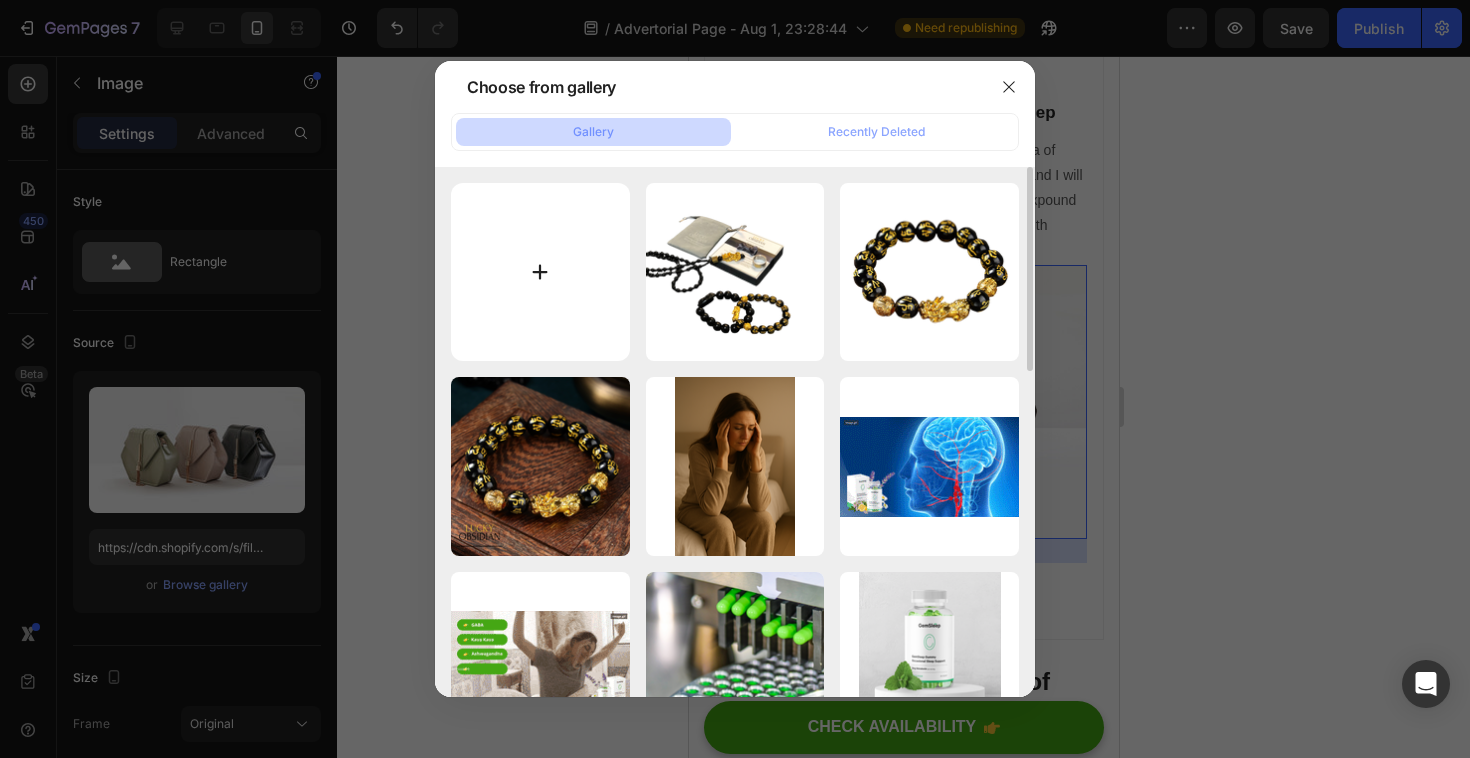 click at bounding box center (540, 272) 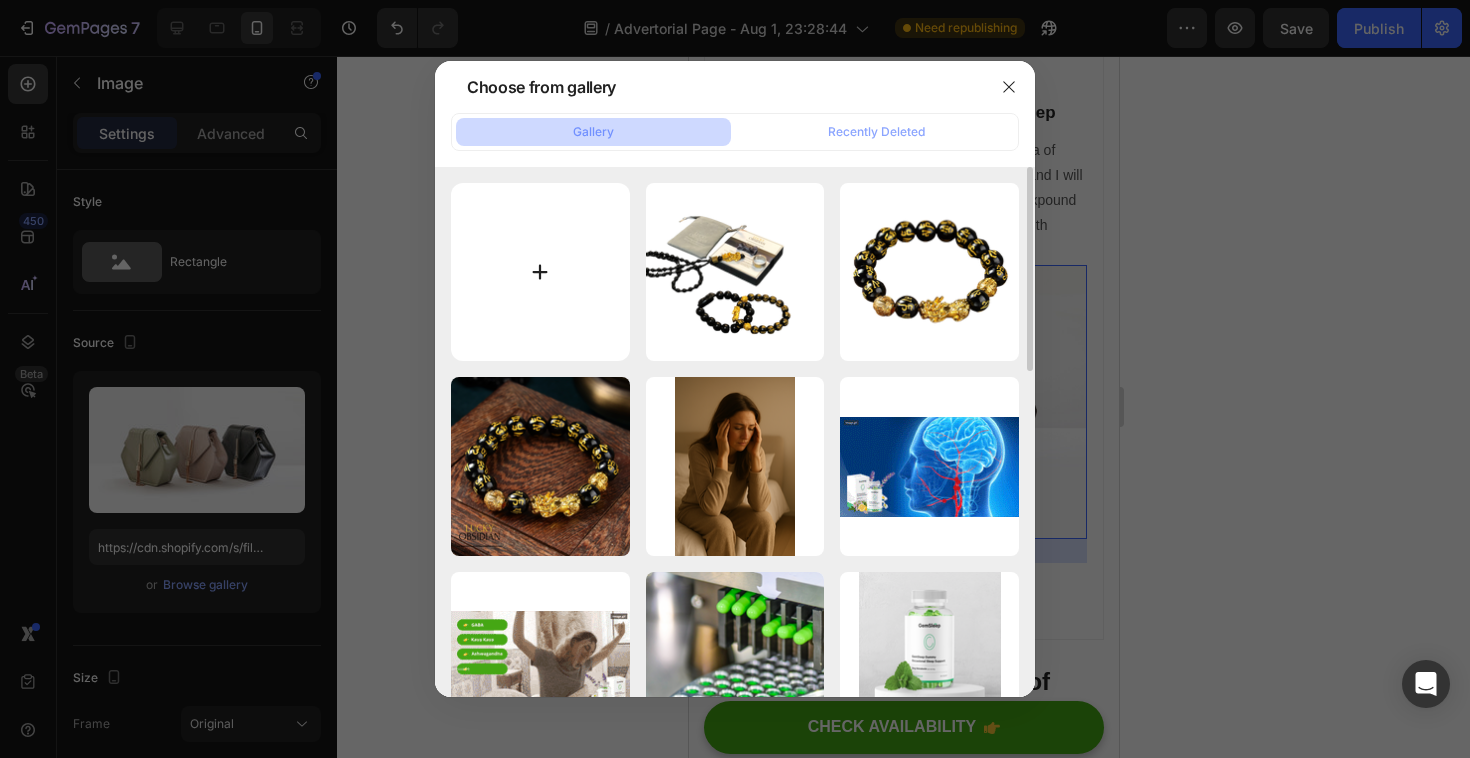 type on "C:\fakepath\reseña 1 brutal.jpg" 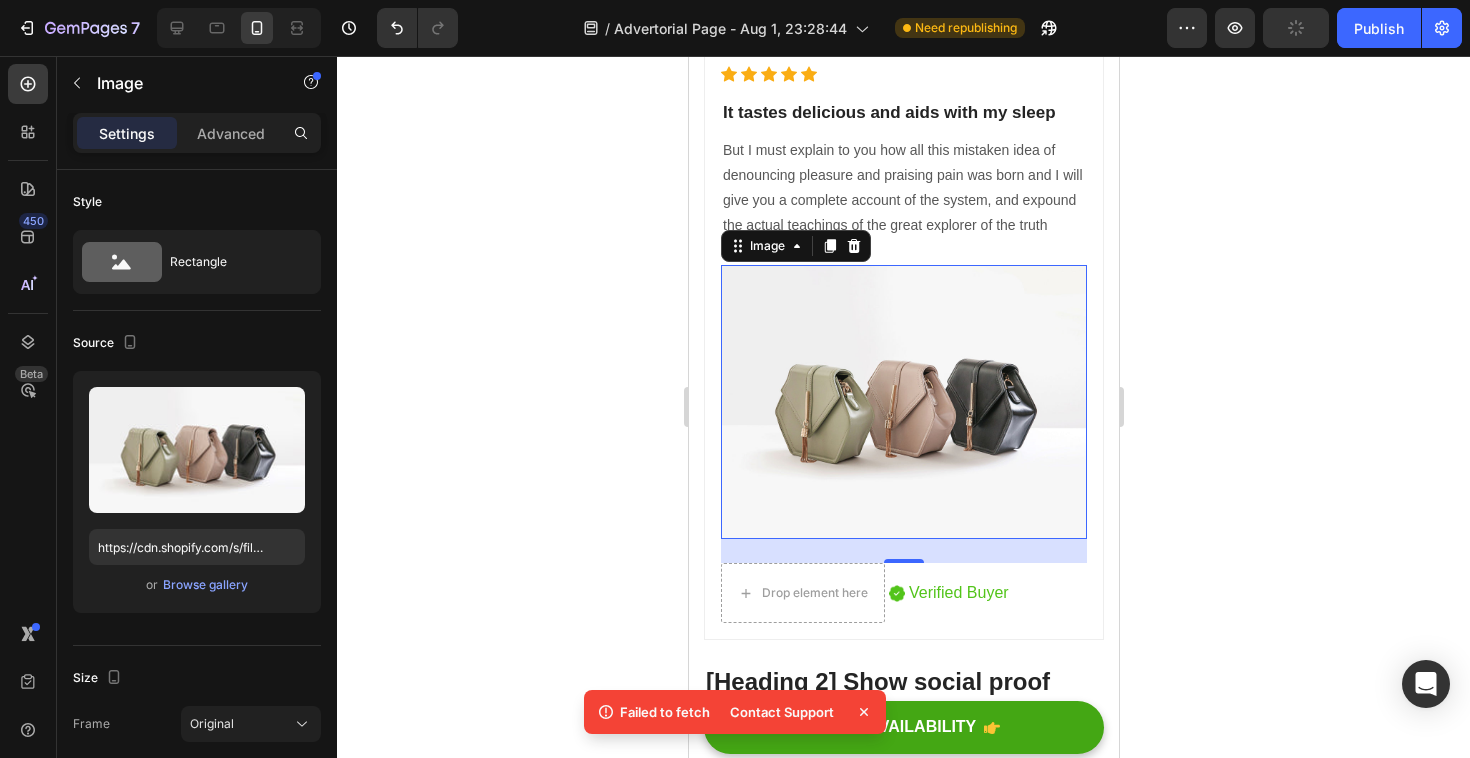 click 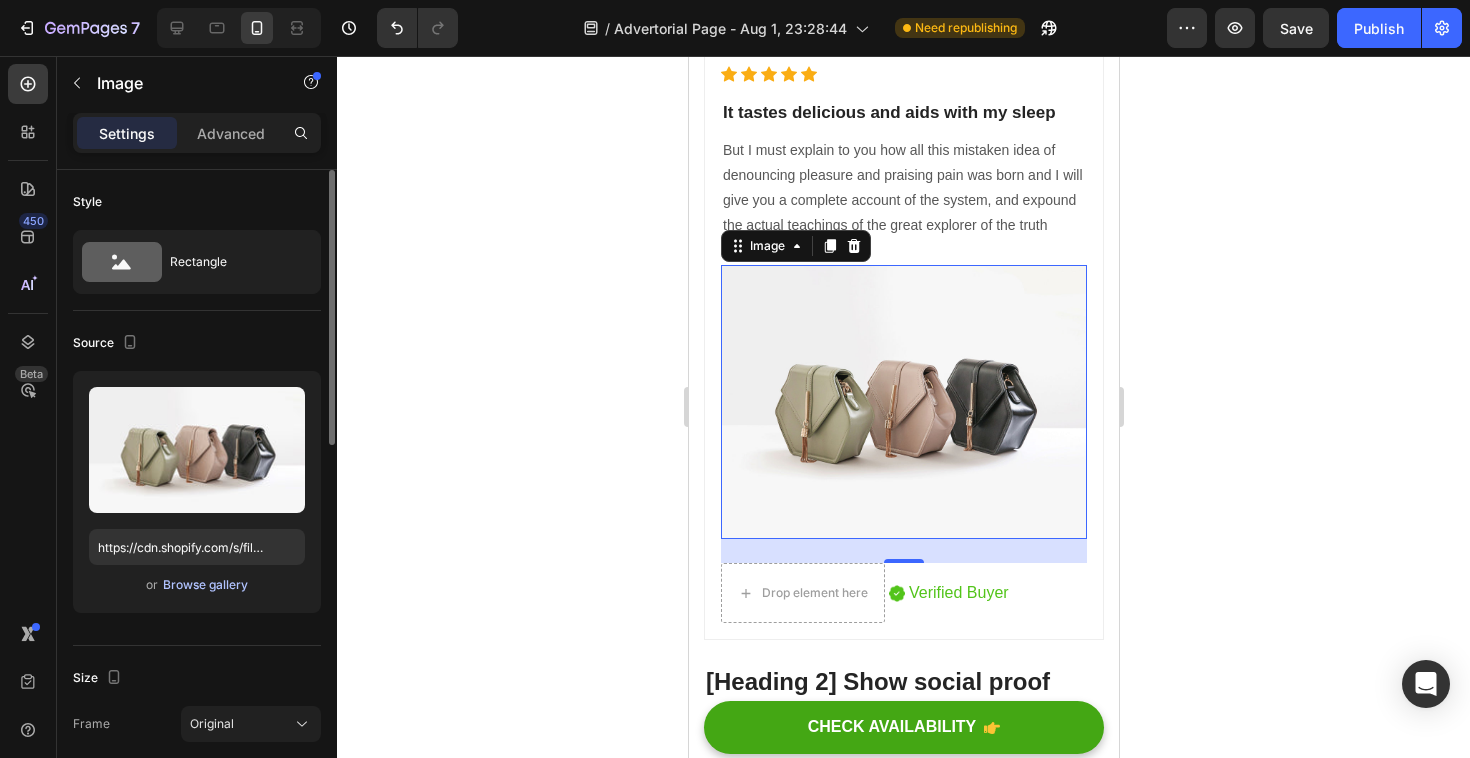 click on "Browse gallery" at bounding box center [205, 585] 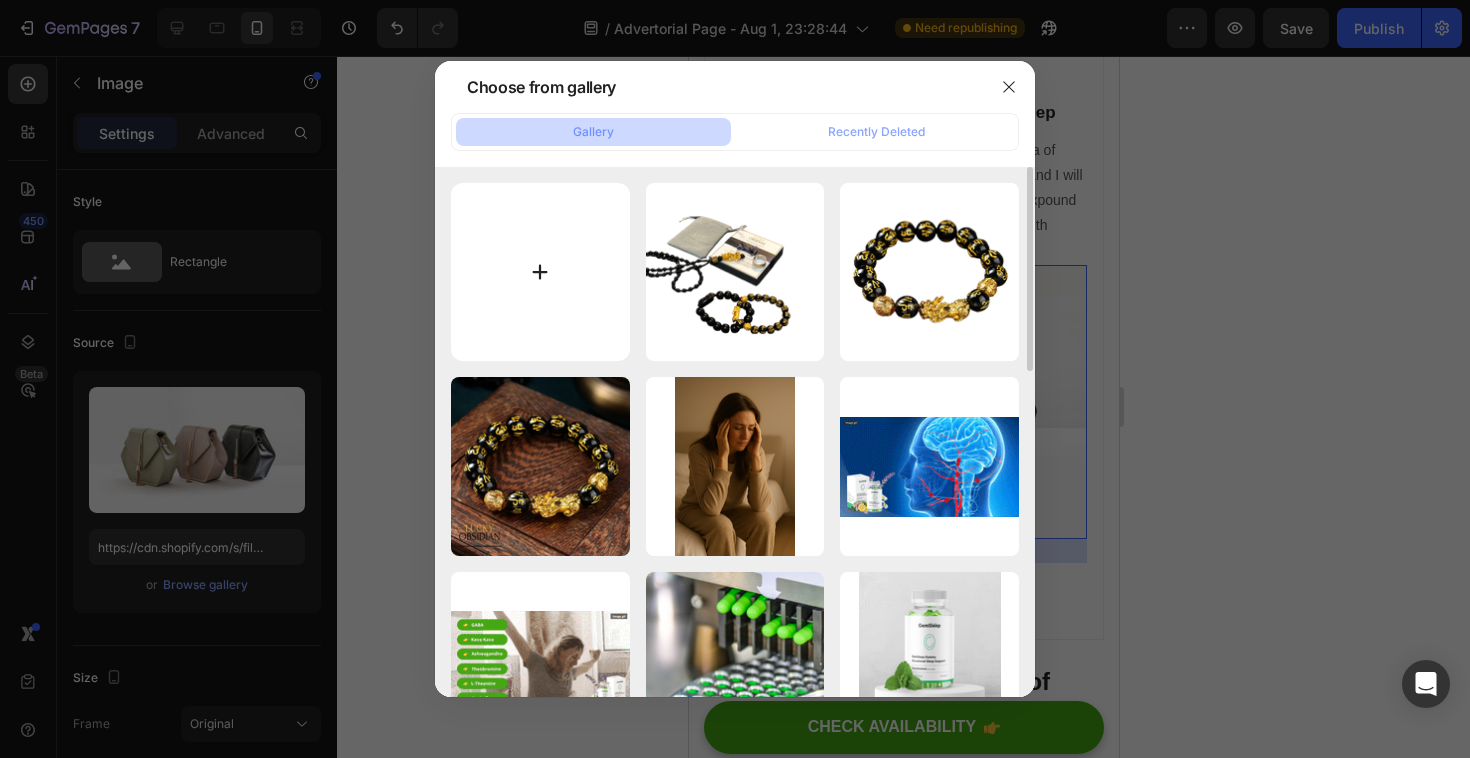 click at bounding box center (540, 272) 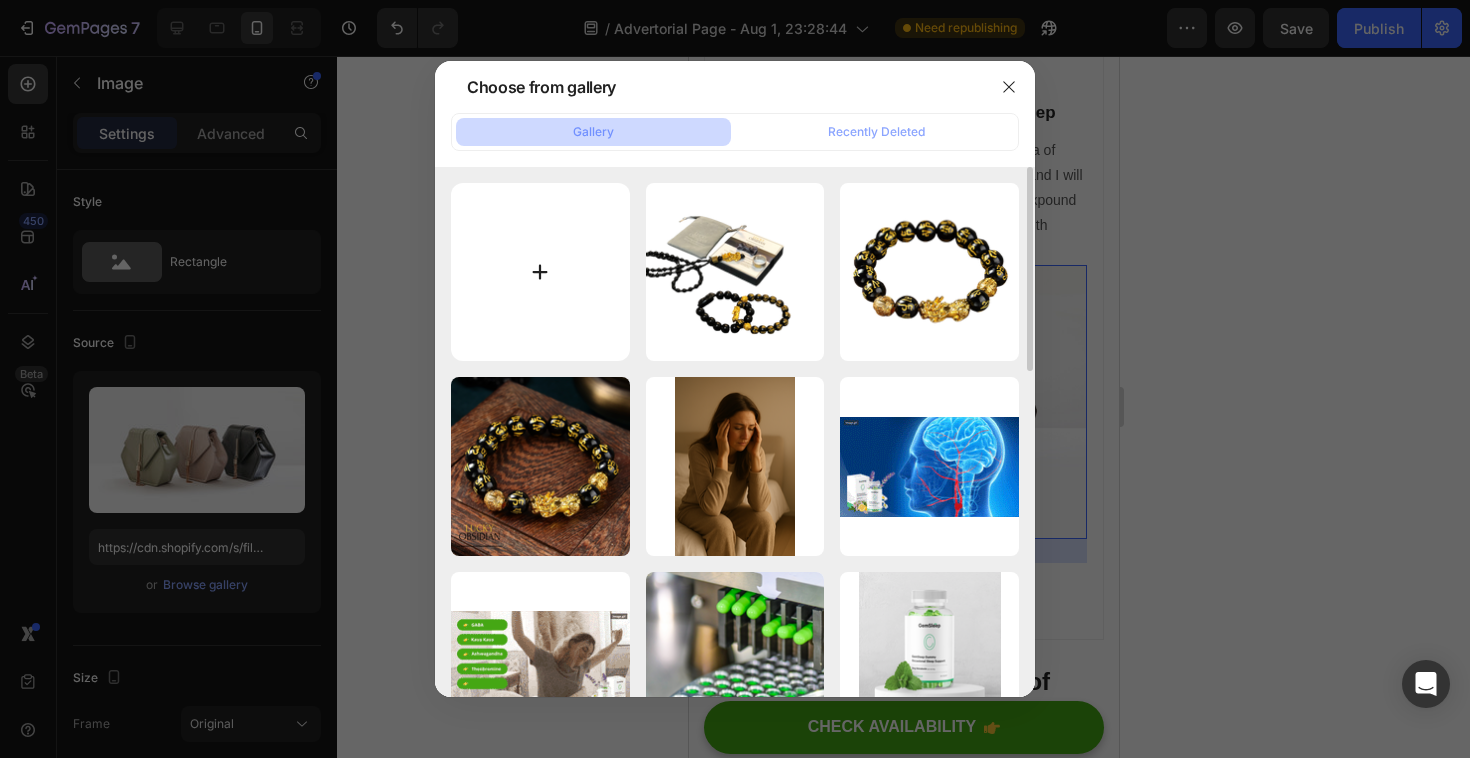 type on "C:\fakepath\reseña 2.jpg" 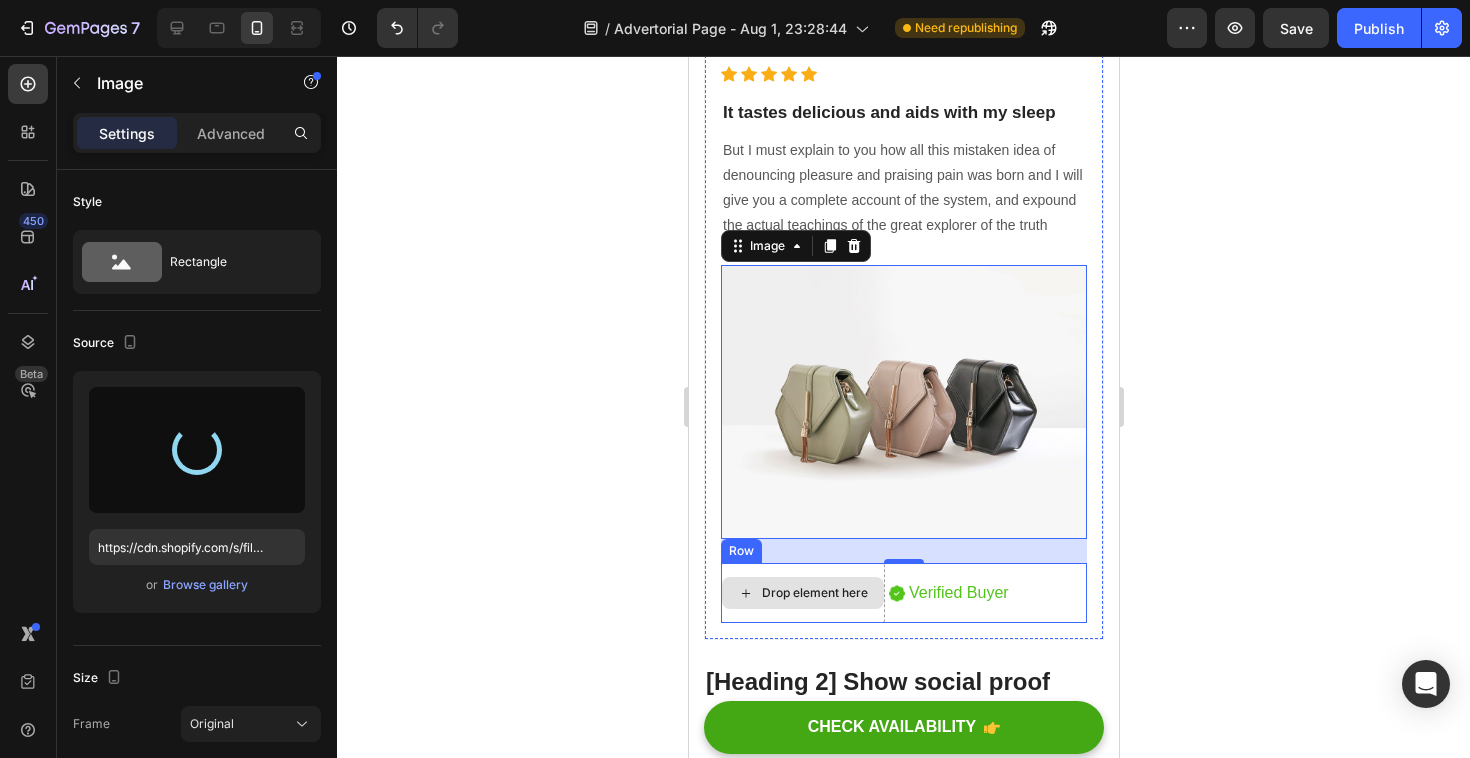 type on "https://cdn.shopify.com/s/files/1/0316/1558/2267/files/gempages_578011116949471760-2451f832-3768-4c96-9ef8-e5992f96834e.jpg" 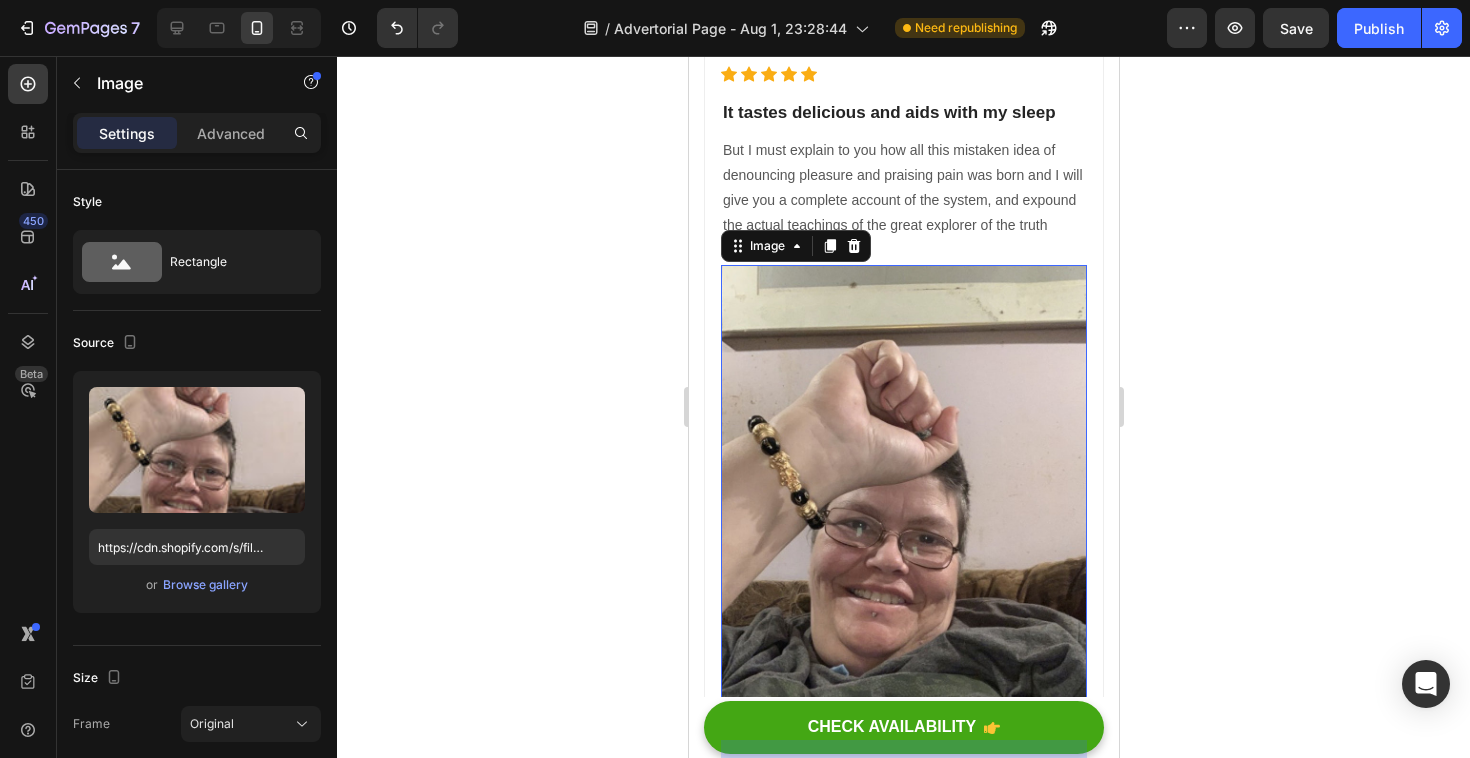 scroll, scrollTop: 2623, scrollLeft: 0, axis: vertical 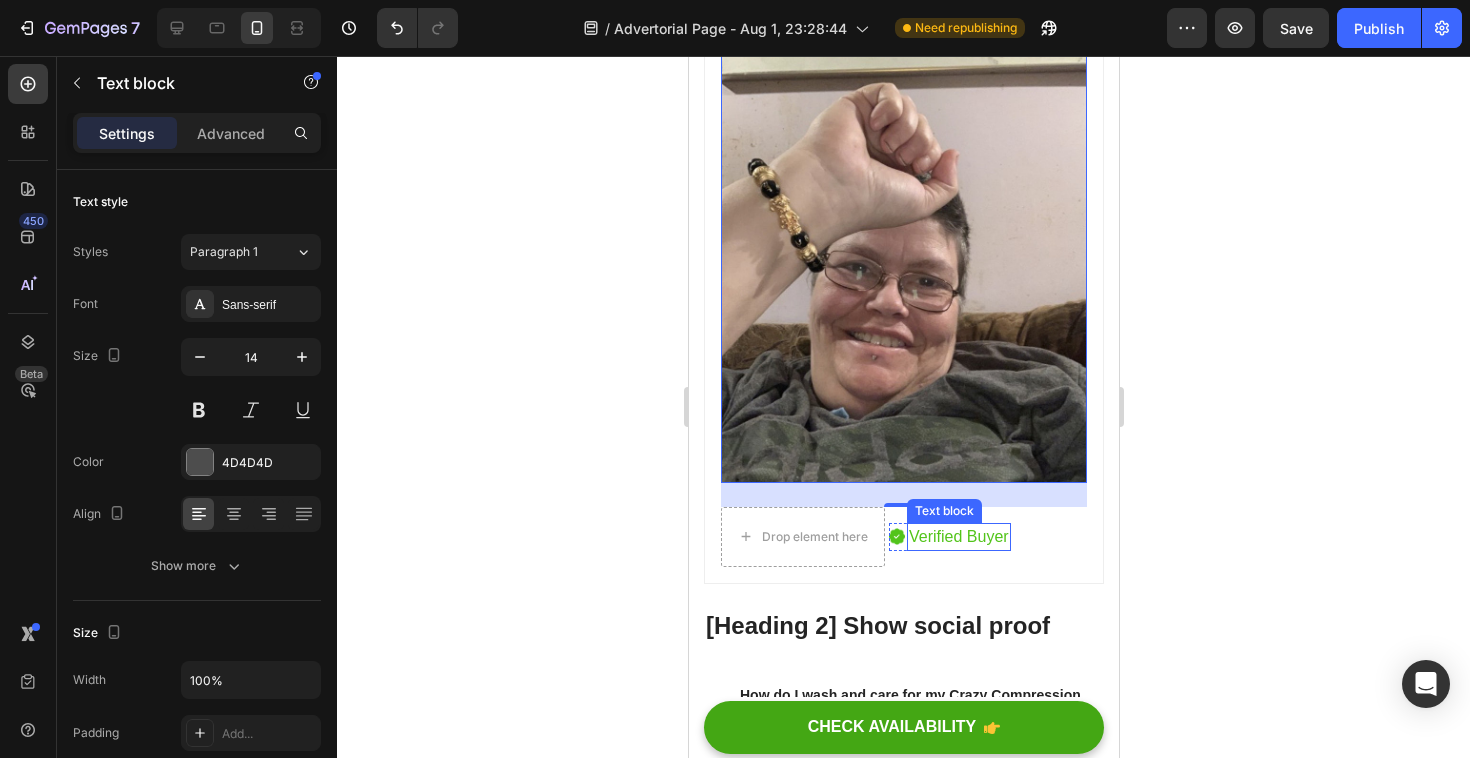 click on "Verified Buyer" at bounding box center [958, 537] 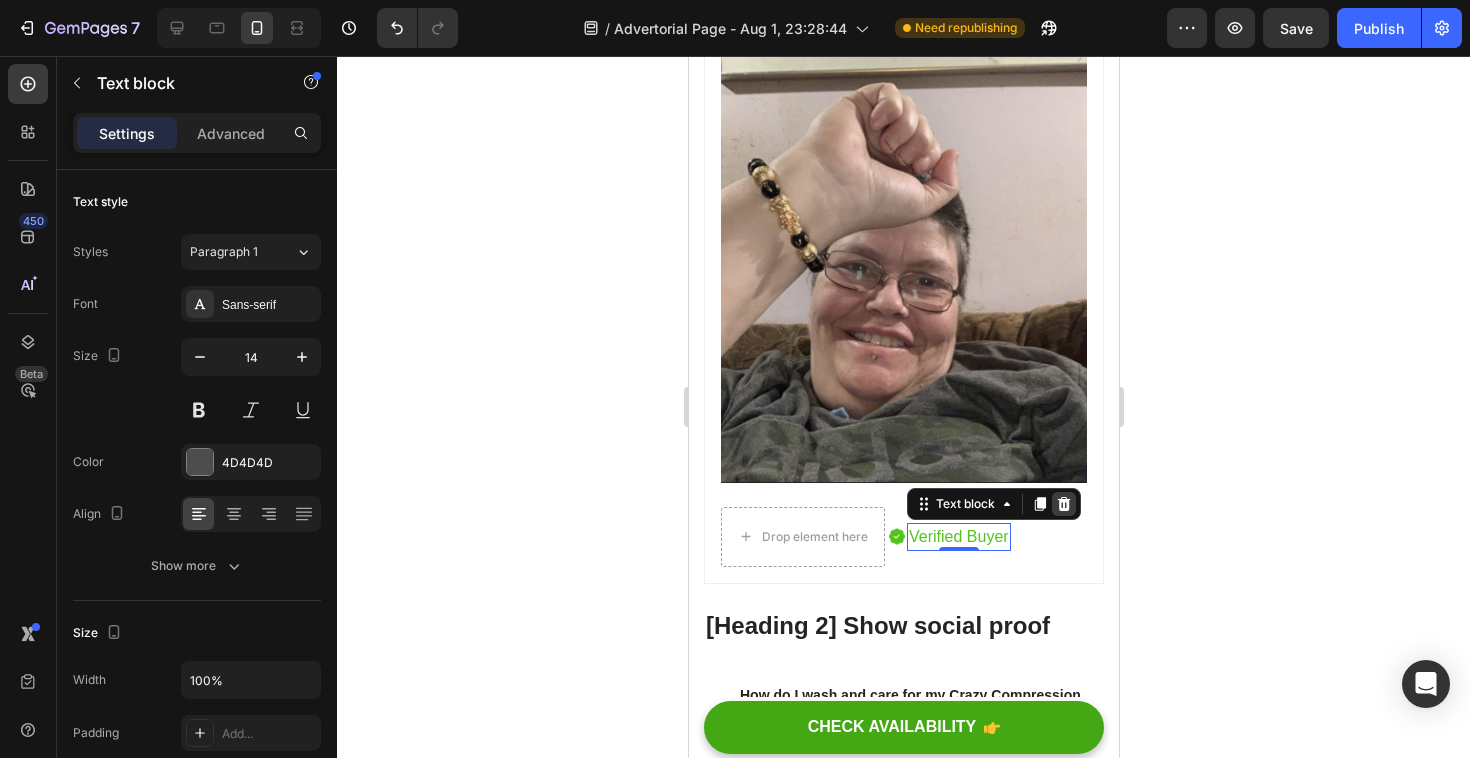 click at bounding box center [1063, 504] 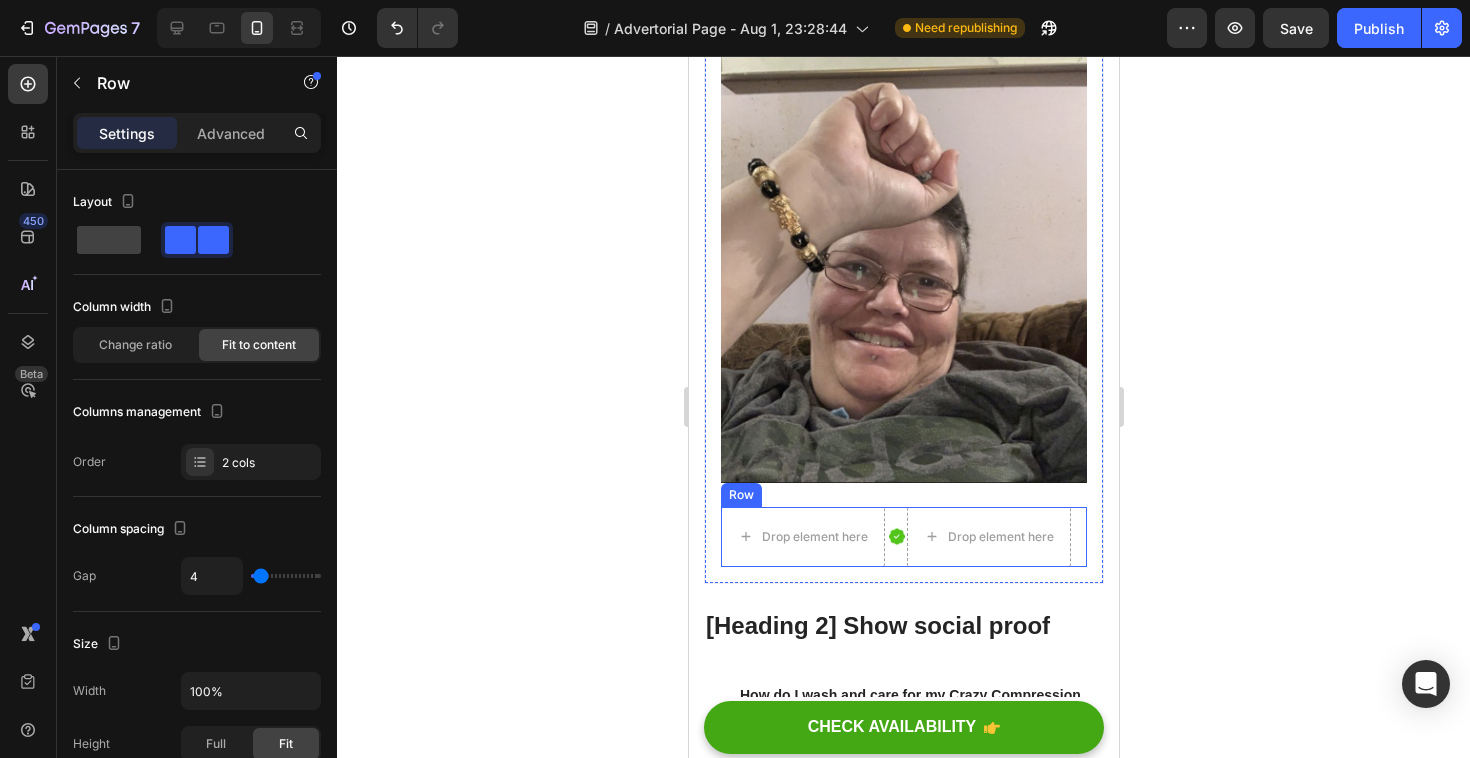 click on "Drop element here Image
Drop element here Row Row" at bounding box center [903, 537] 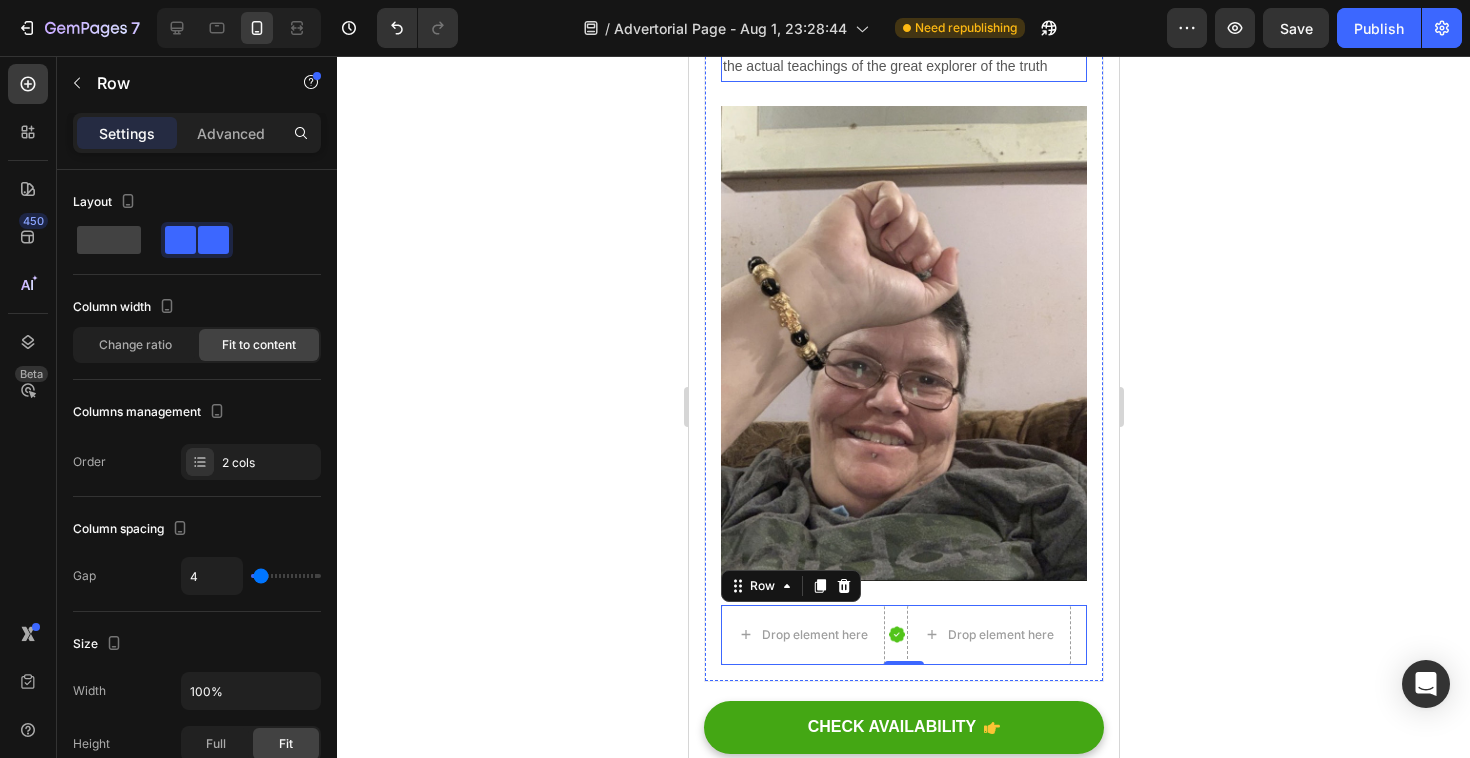 scroll, scrollTop: 2530, scrollLeft: 0, axis: vertical 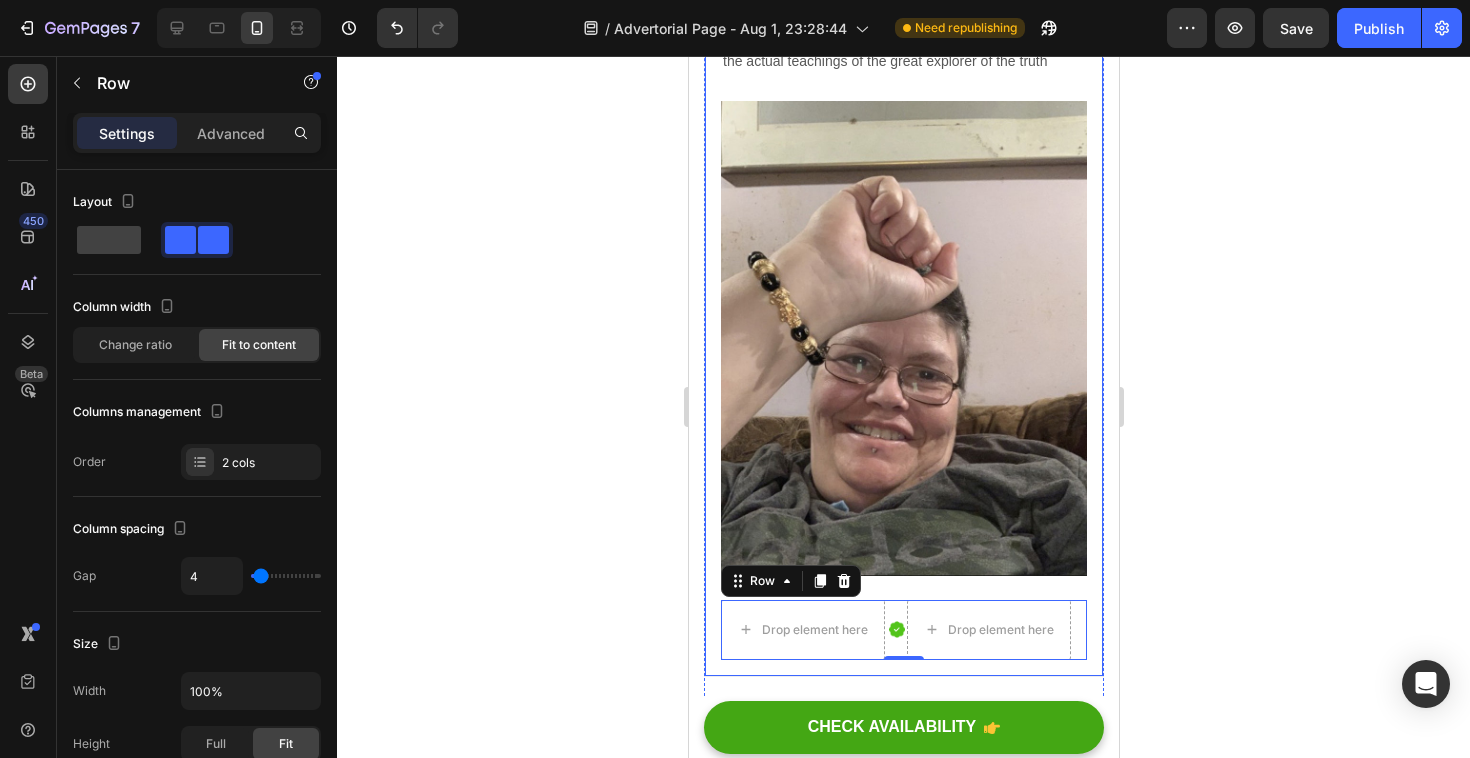 click on "Icon                Icon                Icon                Icon                Icon Icon List Hoz It tastes delicious and aids with my sleep Heading But I must explain to you how all this mistaken idea of denouncing pleasure and praising pain was born and I will give you a complete account of the system, and expound the actual teachings of the great explorer of the truth Text block Image
Drop element here Image
Drop element here Row Row   0 Row" at bounding box center [903, 280] 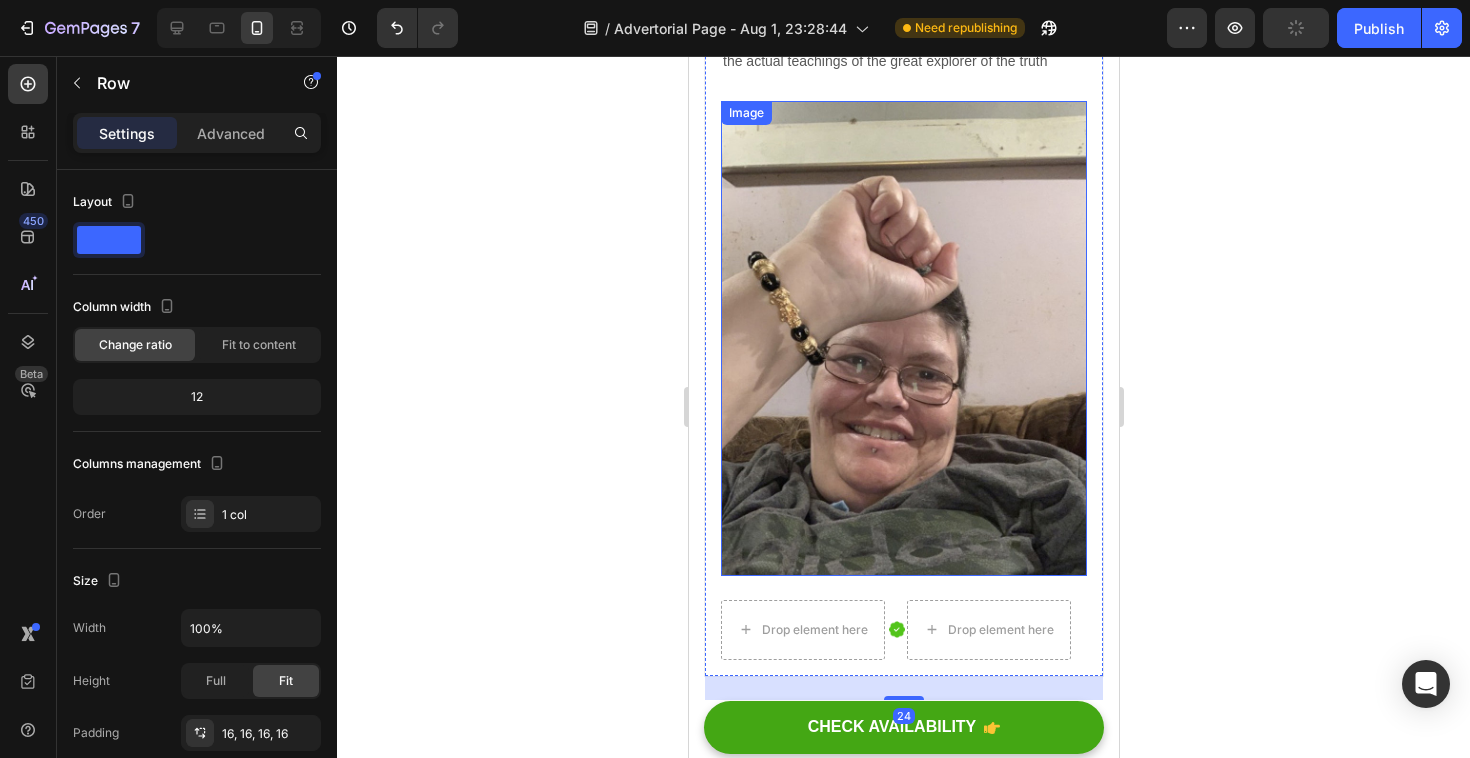 scroll, scrollTop: 2594, scrollLeft: 0, axis: vertical 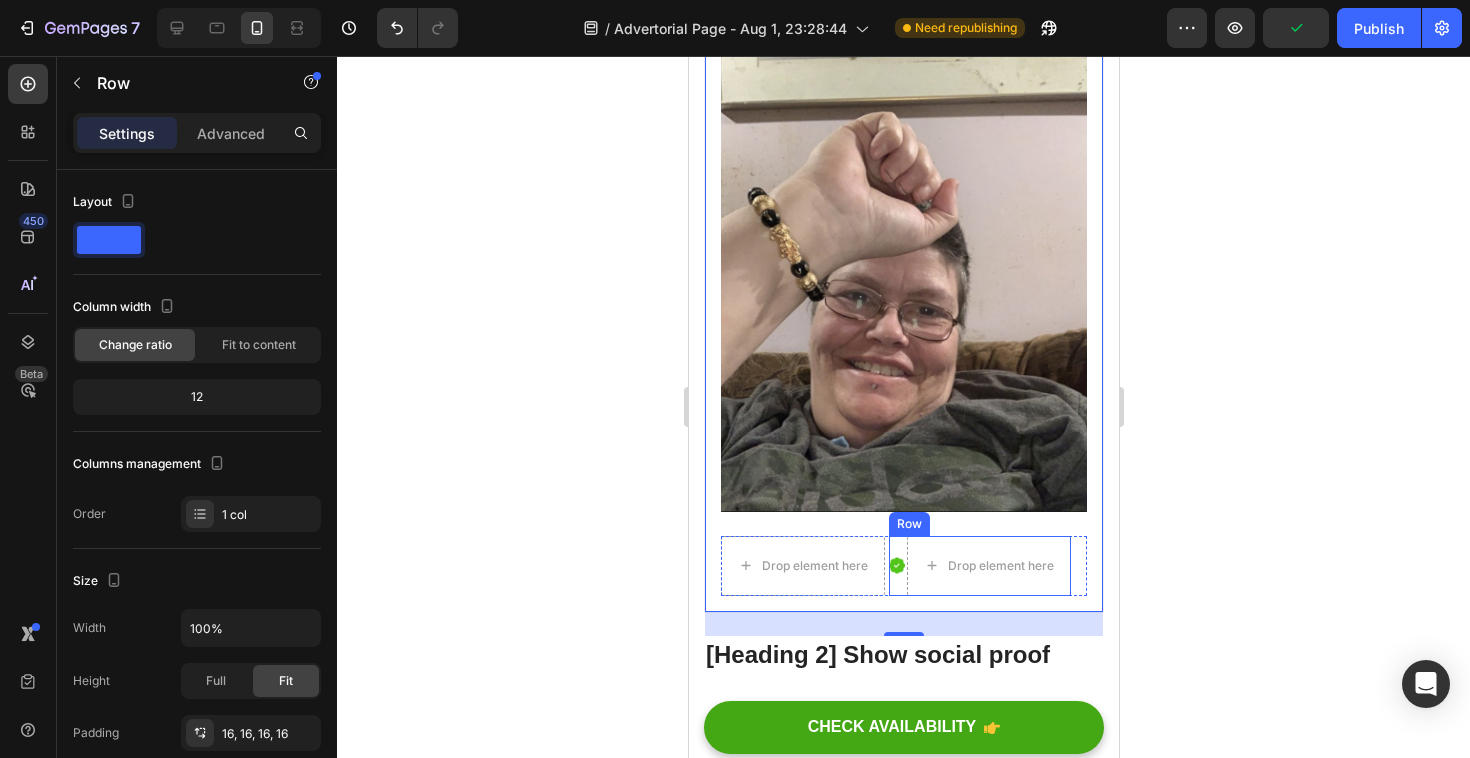 click on "Image" at bounding box center [896, 566] 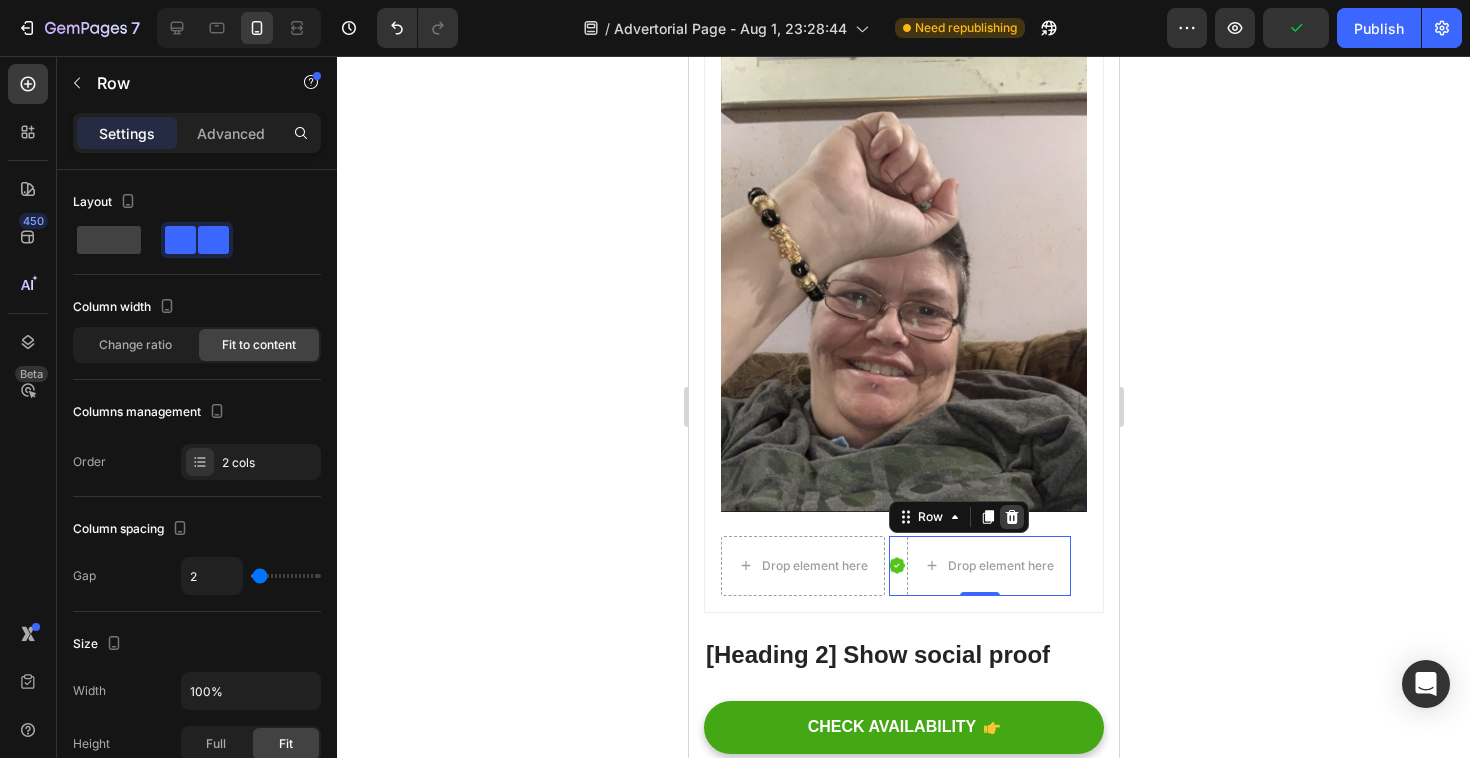 click 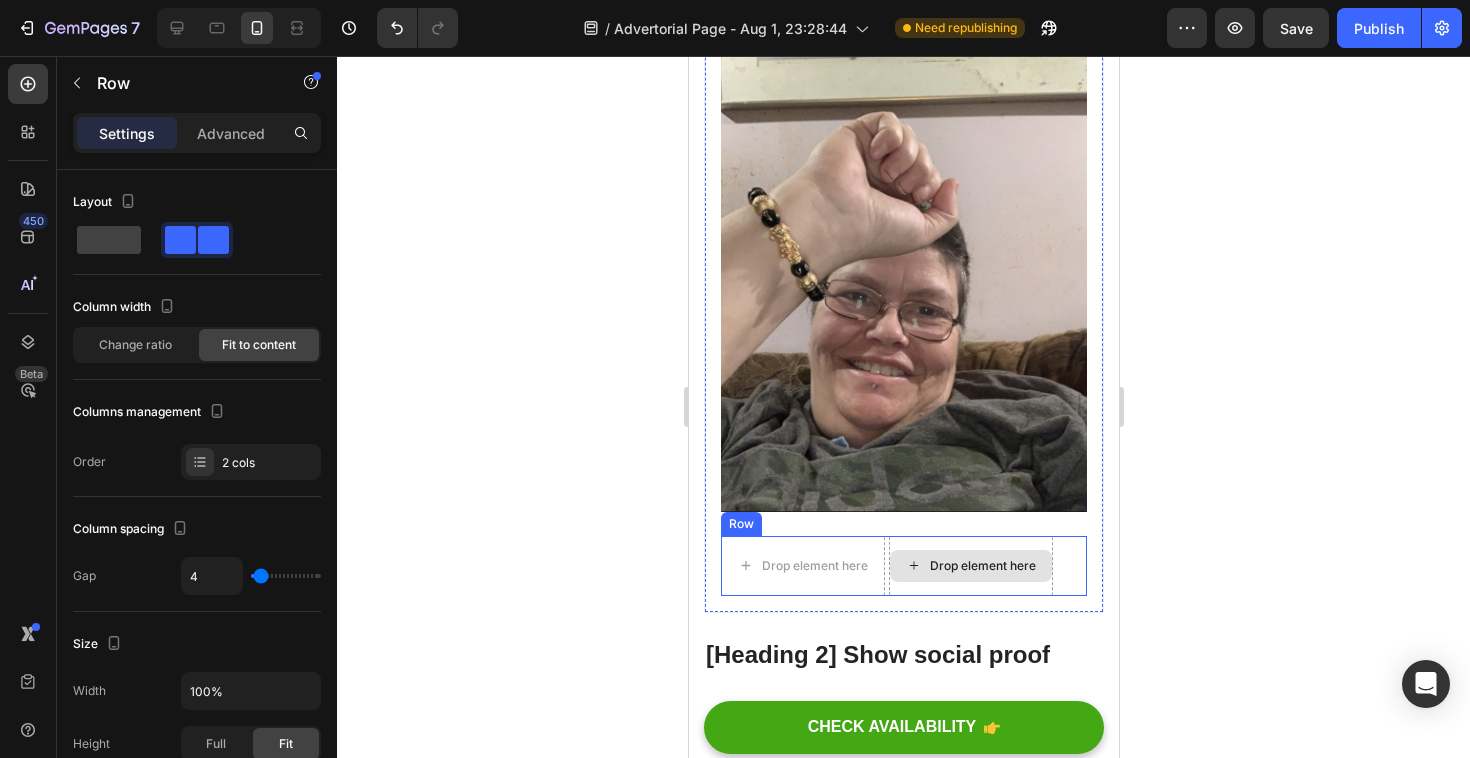 click on "Drop element here" at bounding box center (970, 566) 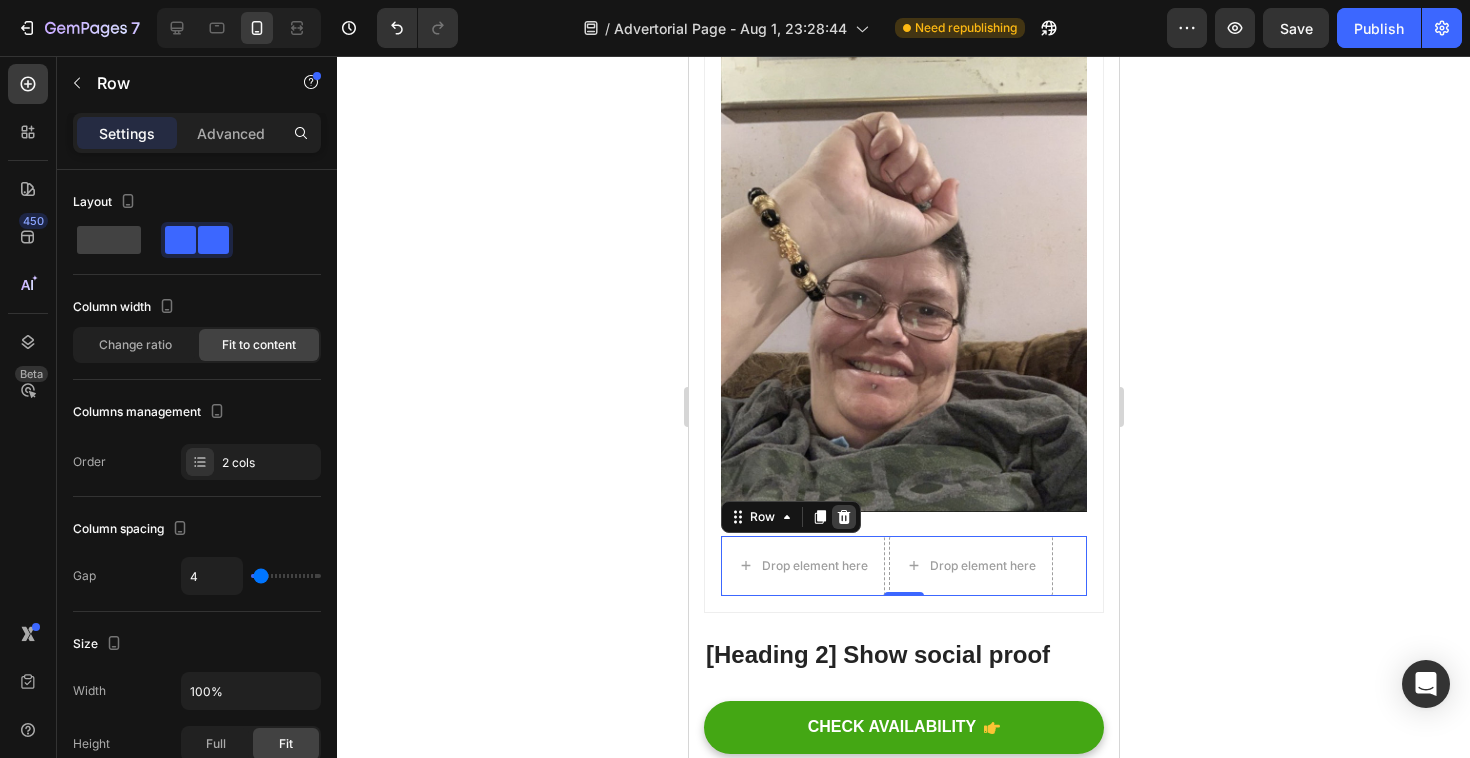 click 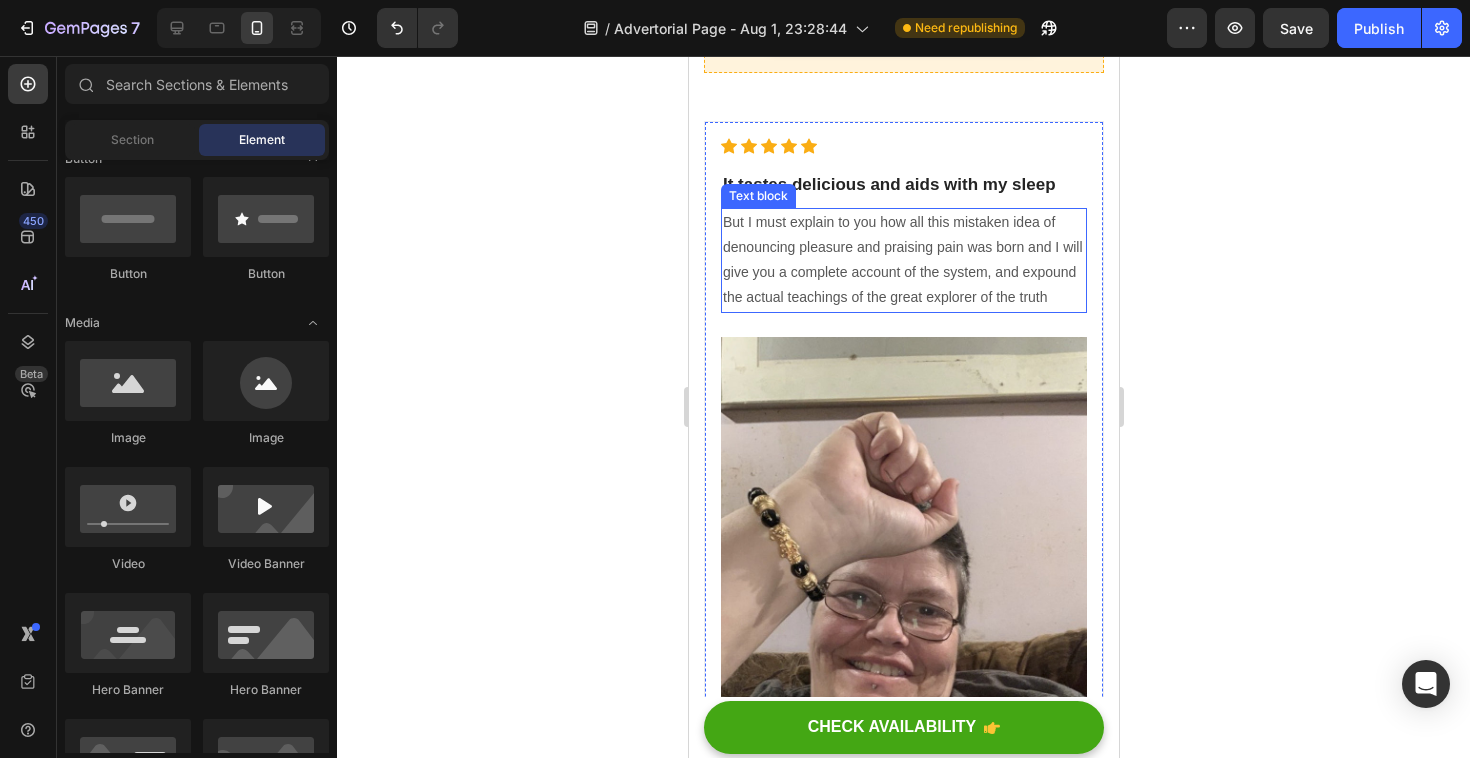scroll, scrollTop: 2301, scrollLeft: 0, axis: vertical 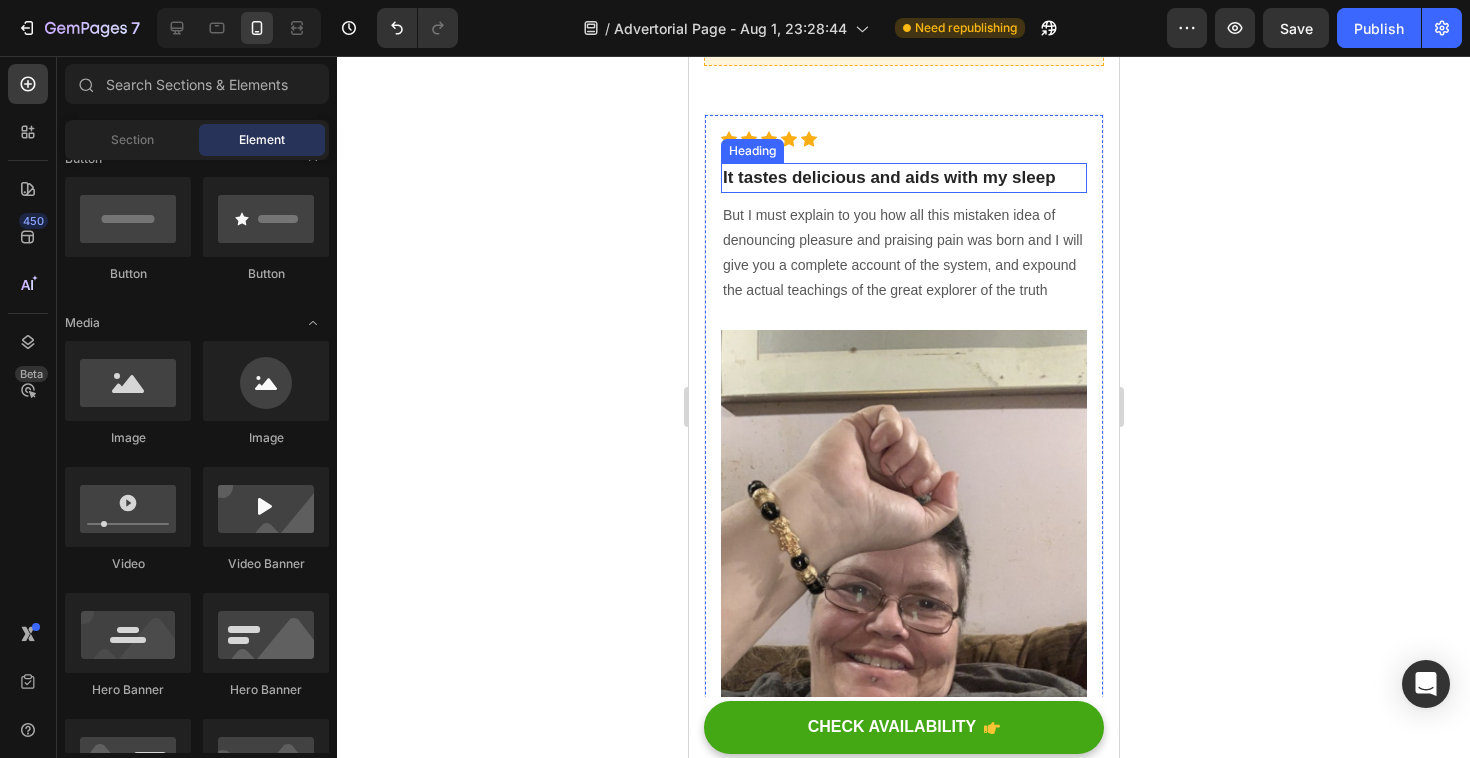 click on "It tastes delicious and aids with my sleep" at bounding box center (903, 178) 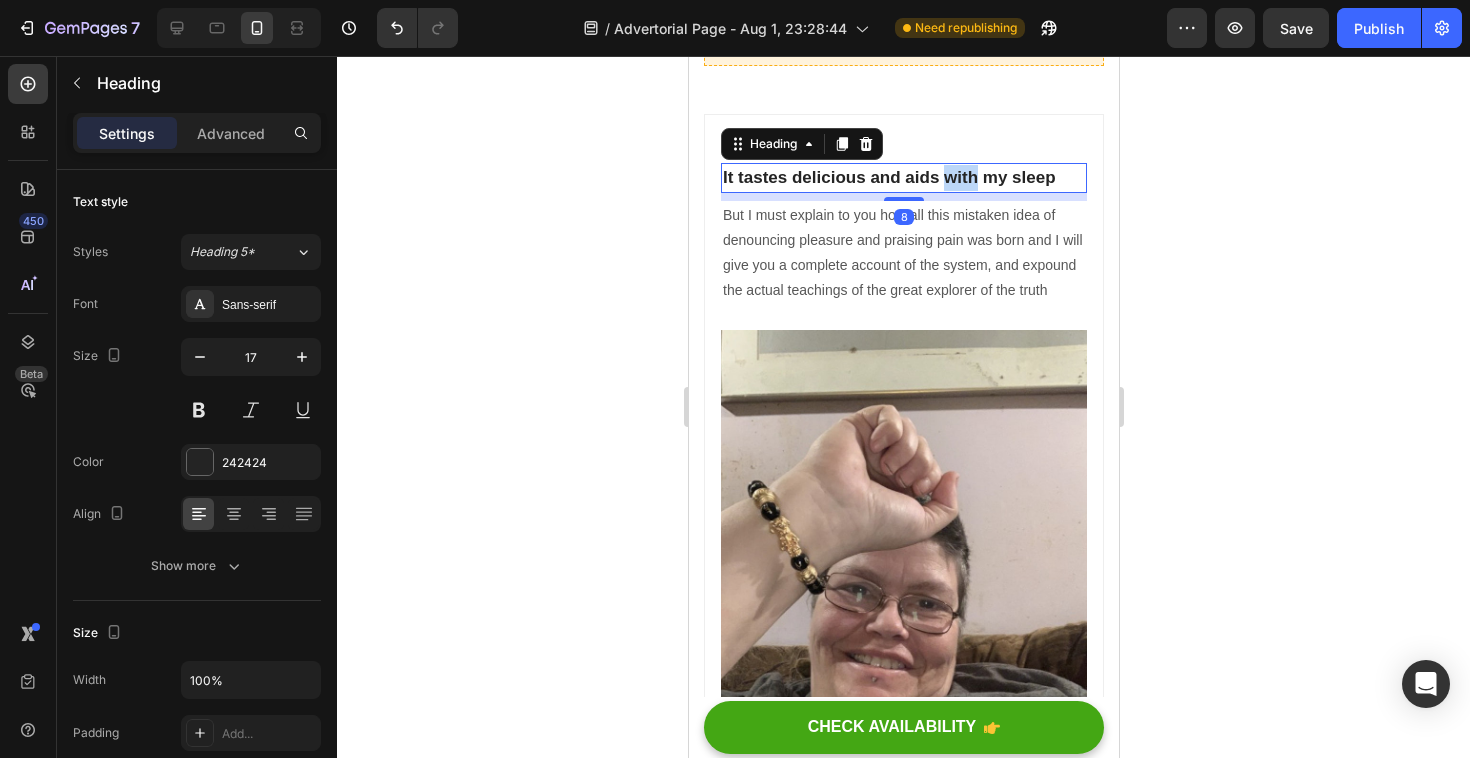 click on "It tastes delicious and aids with my sleep" at bounding box center [903, 178] 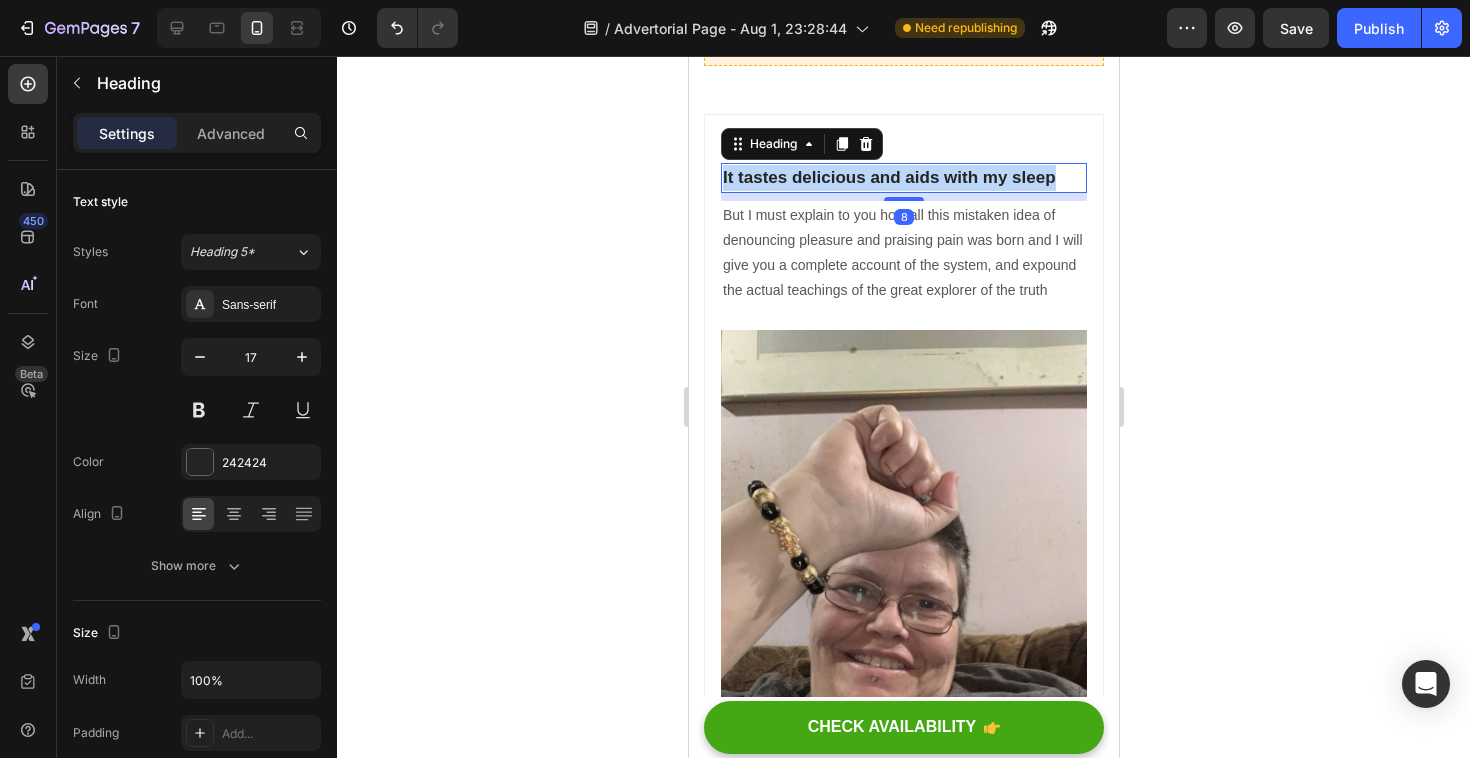click on "It tastes delicious and aids with my sleep" at bounding box center (903, 178) 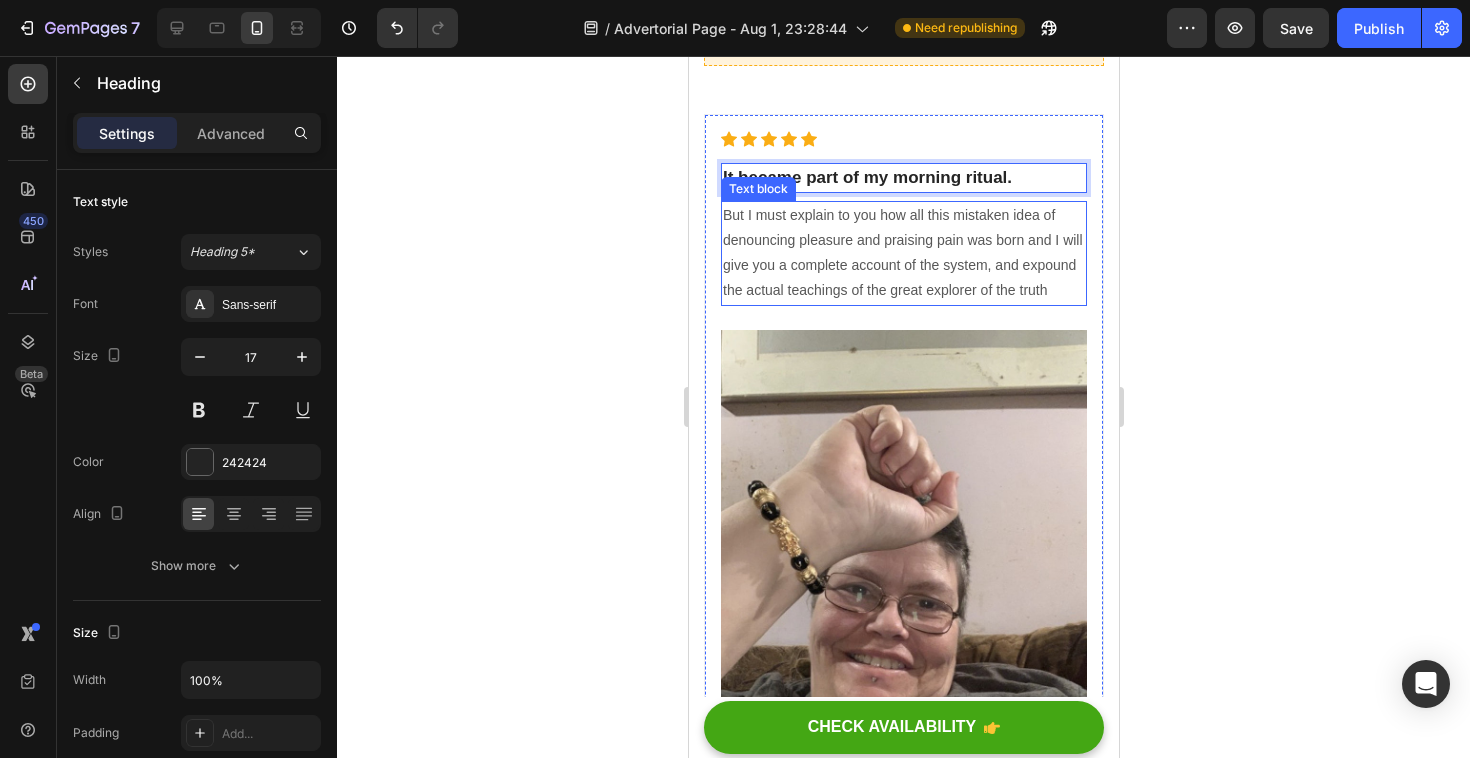 click on "But I must explain to you how all this mistaken idea of denouncing pleasure and praising pain was born and I will give you a complete account of the system, and expound the actual teachings of the great explorer of the truth" at bounding box center (903, 253) 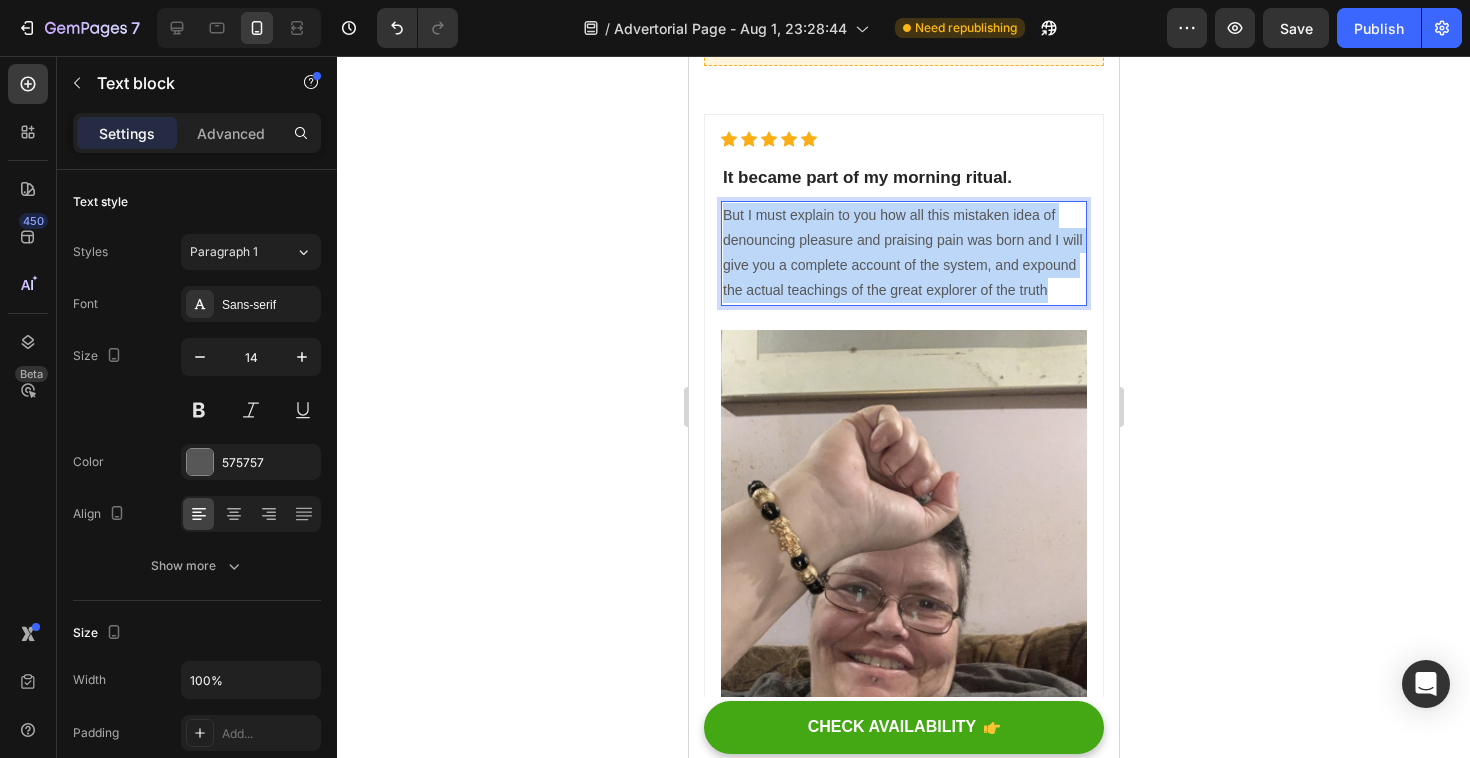 click on "But I must explain to you how all this mistaken idea of denouncing pleasure and praising pain was born and I will give you a complete account of the system, and expound the actual teachings of the great explorer of the truth" at bounding box center [903, 253] 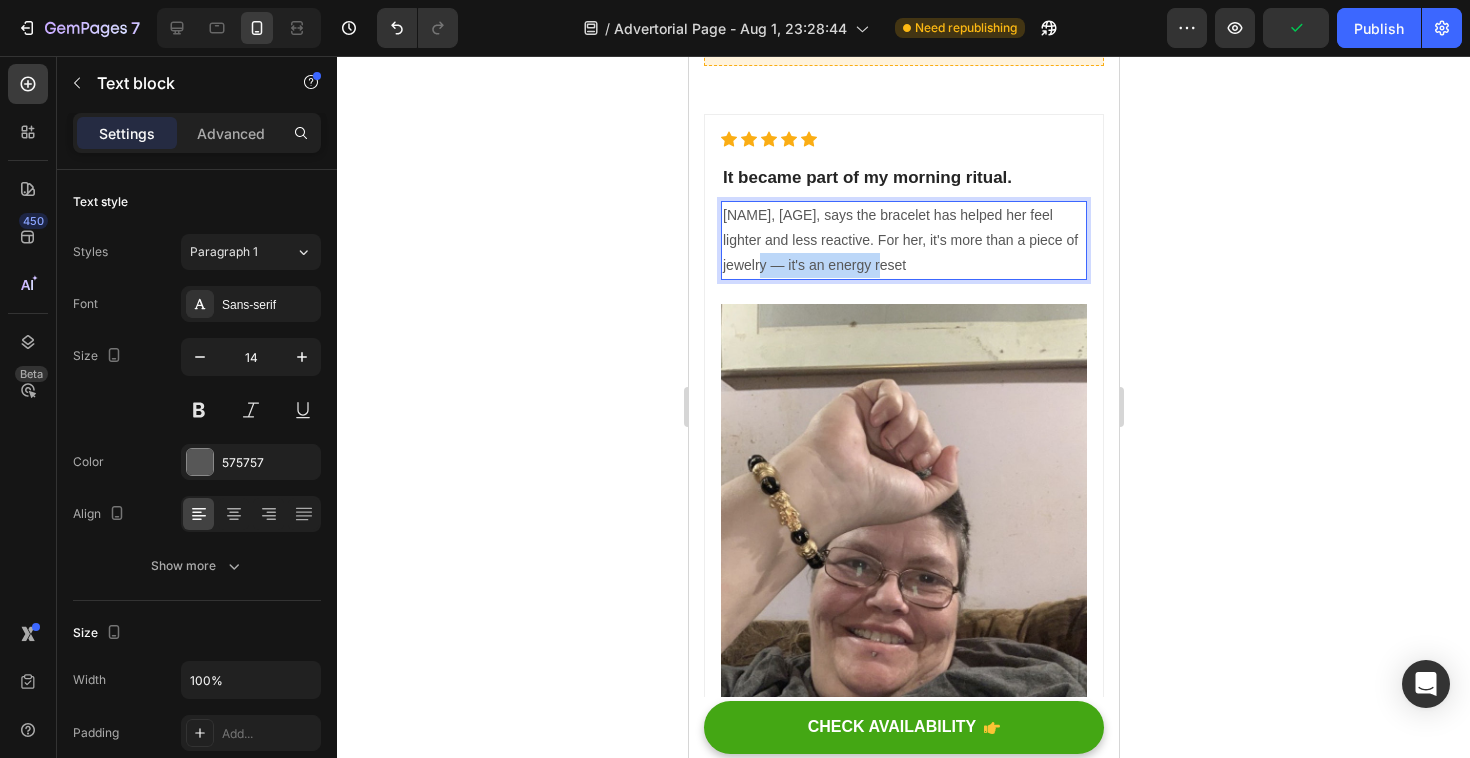drag, startPoint x: 739, startPoint y: 265, endPoint x: 859, endPoint y: 256, distance: 120.33703 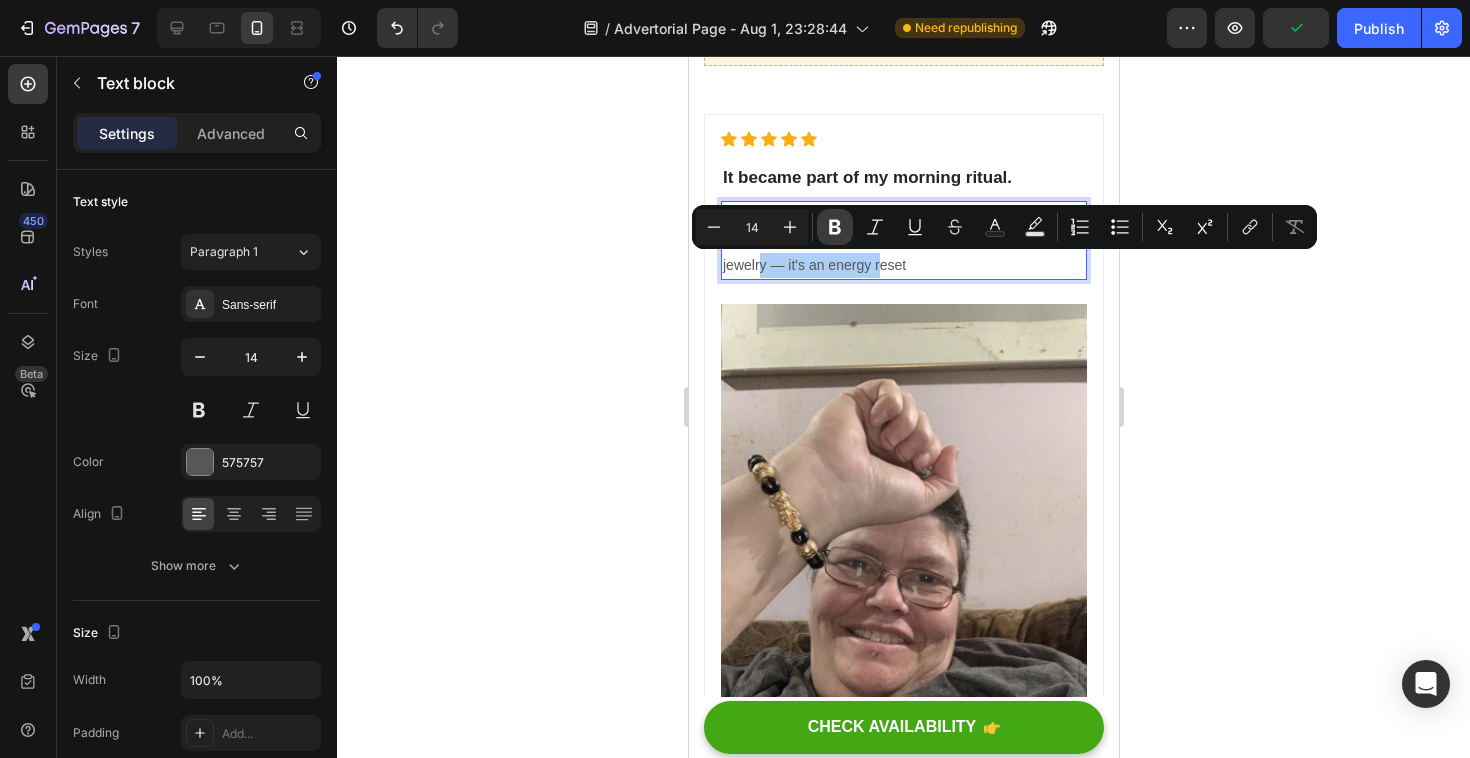 click on "Bold" at bounding box center (835, 227) 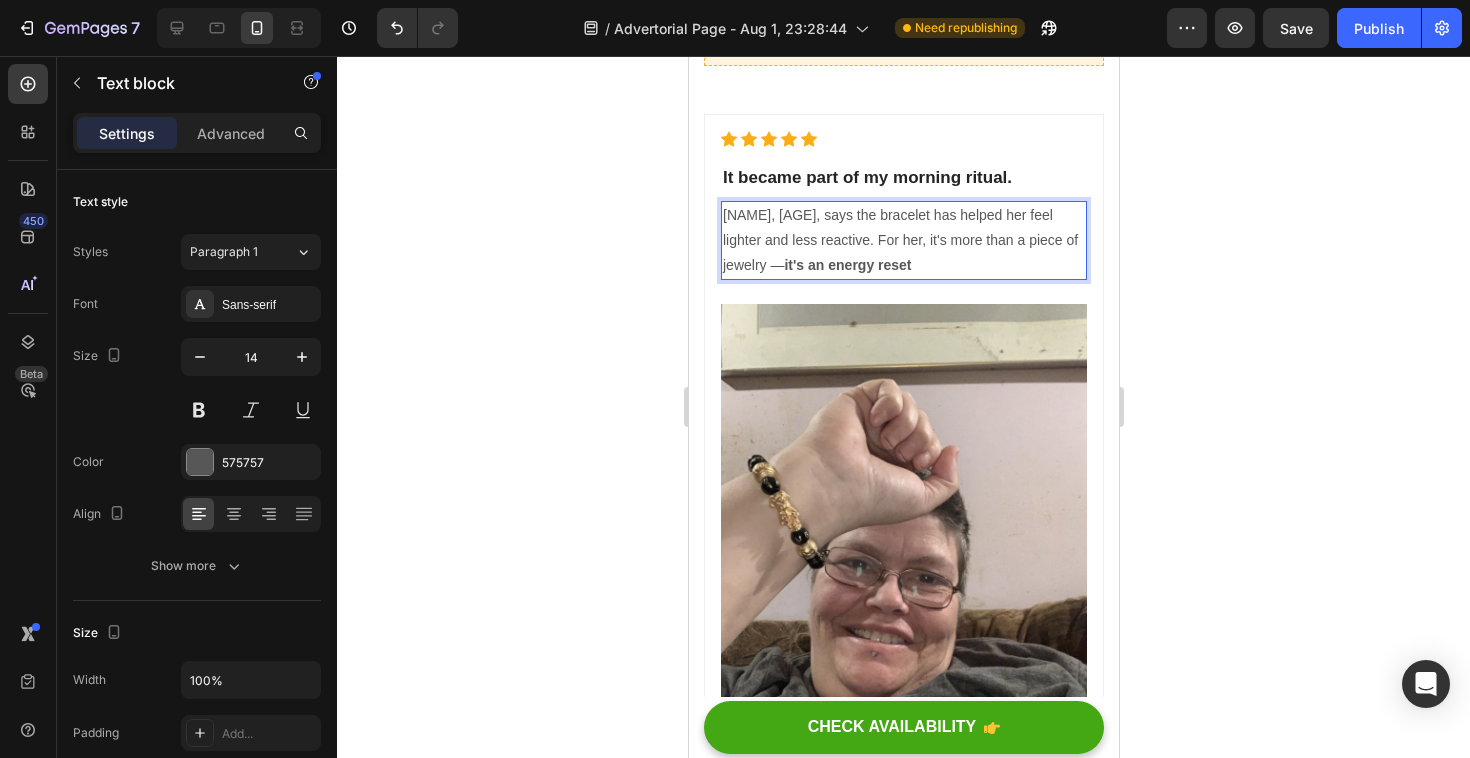 click on "Susan, 54, says the bracelet has helped her feel lighter and less reactive. For her, it's more than a piece of jewelry —  it's an energy reset" at bounding box center (903, 241) 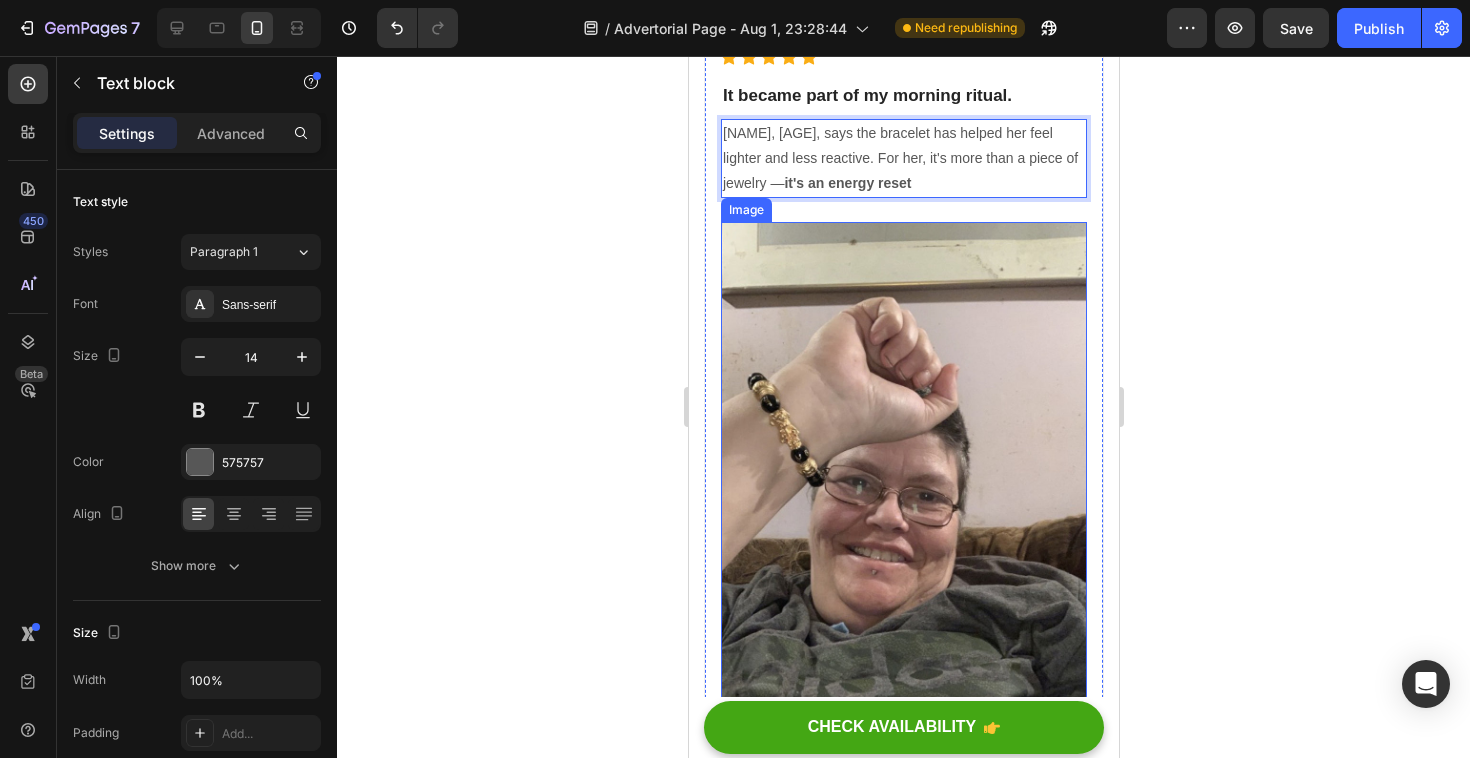 scroll, scrollTop: 2441, scrollLeft: 0, axis: vertical 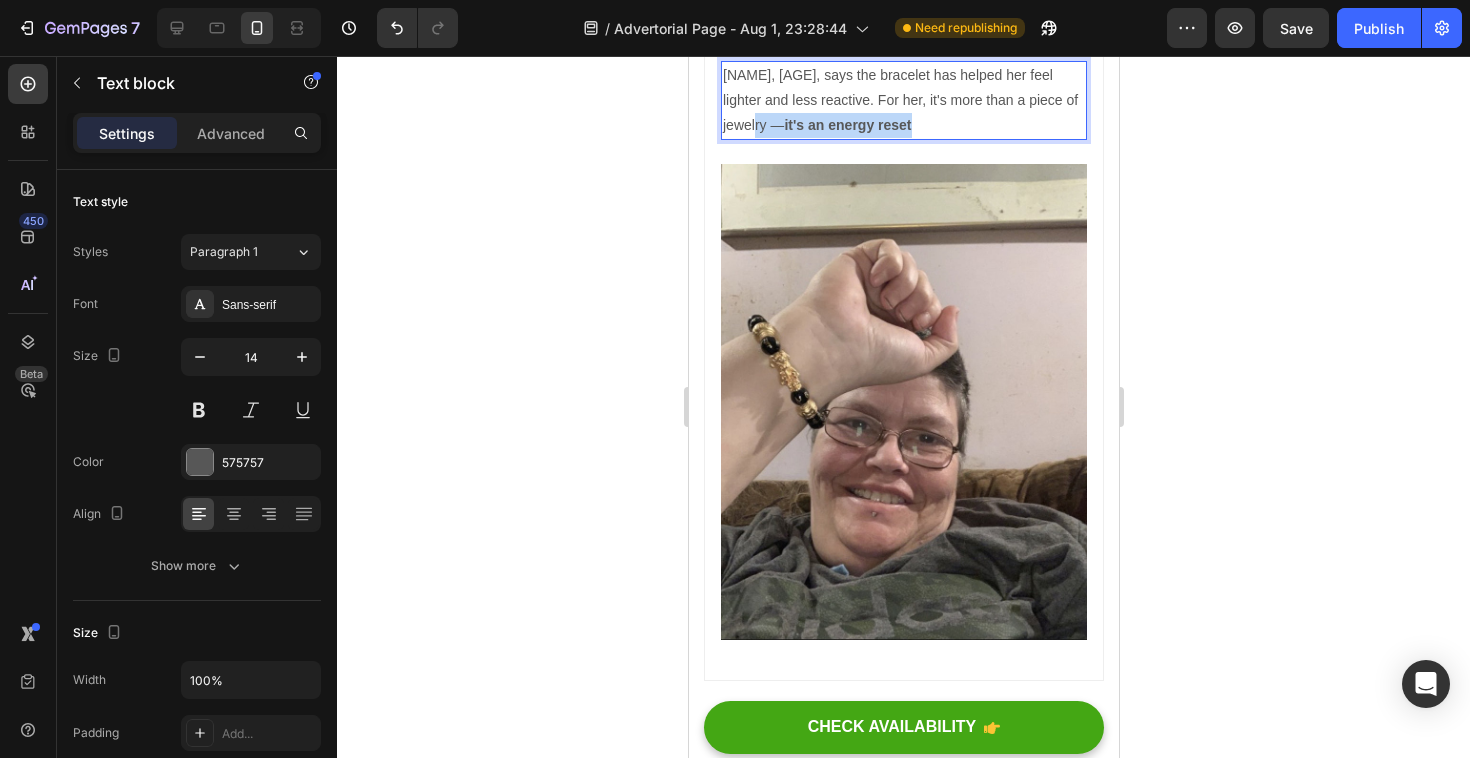 drag, startPoint x: 883, startPoint y: 129, endPoint x: 734, endPoint y: 125, distance: 149.05368 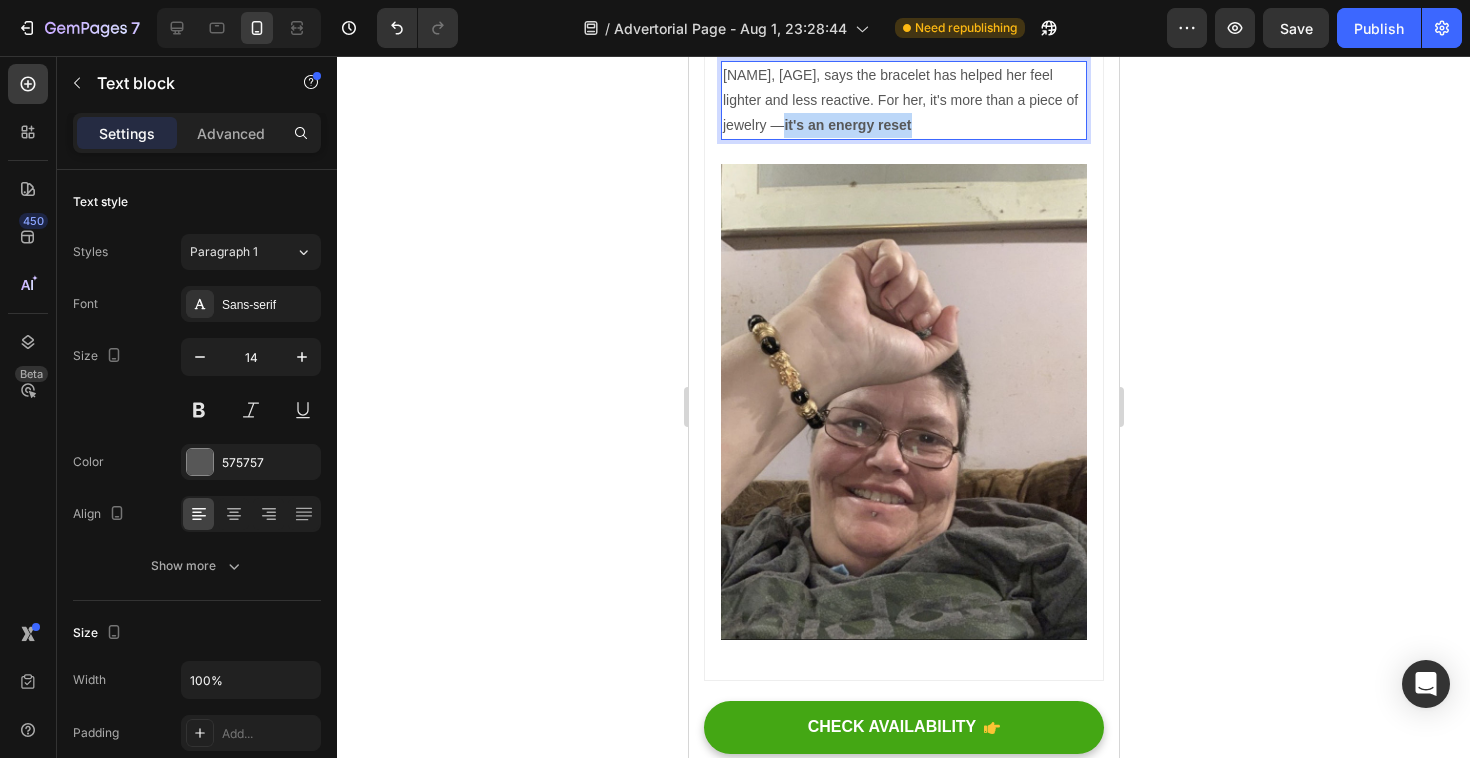 drag, startPoint x: 739, startPoint y: 122, endPoint x: 868, endPoint y: 121, distance: 129.00388 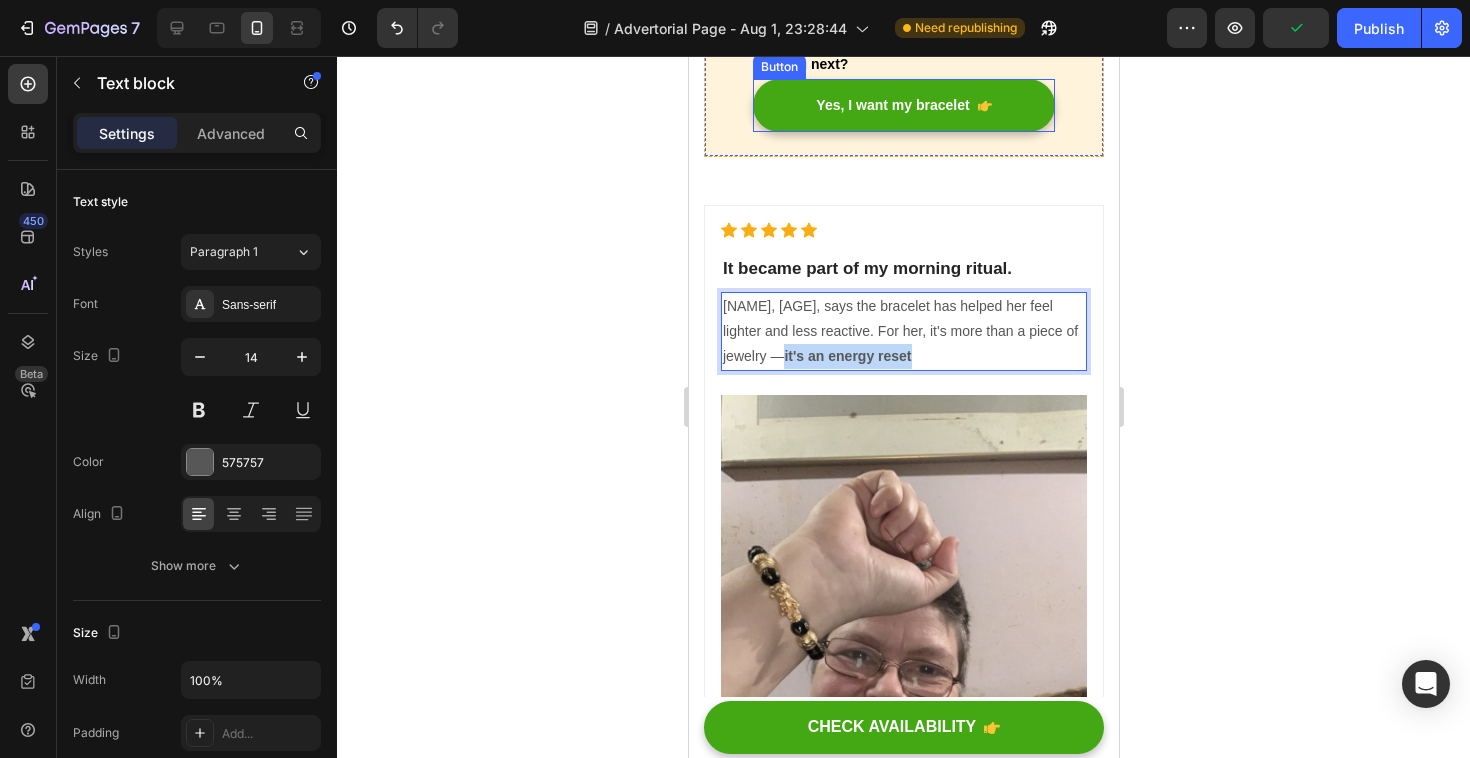 scroll, scrollTop: 2175, scrollLeft: 0, axis: vertical 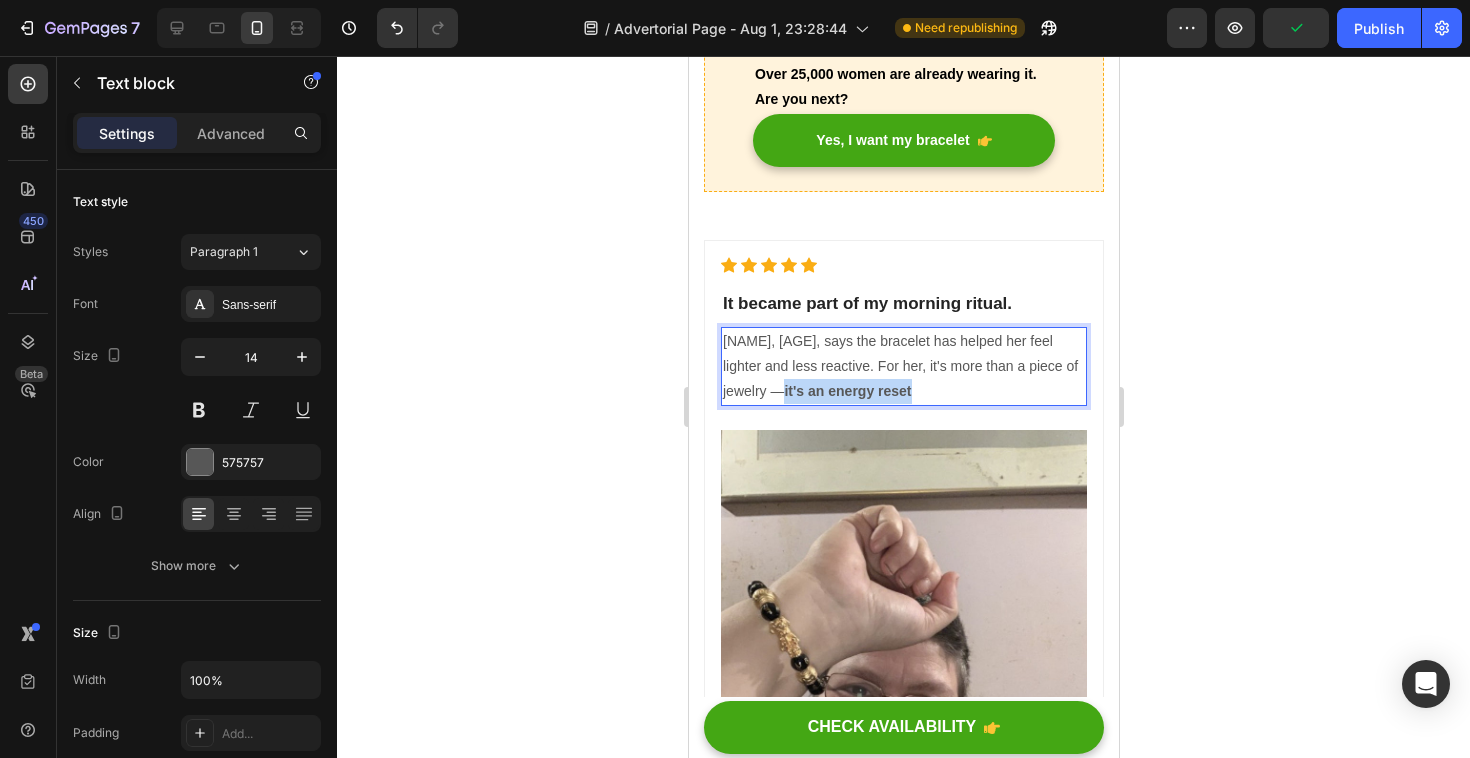 click on "it's an energy reset" at bounding box center (846, 391) 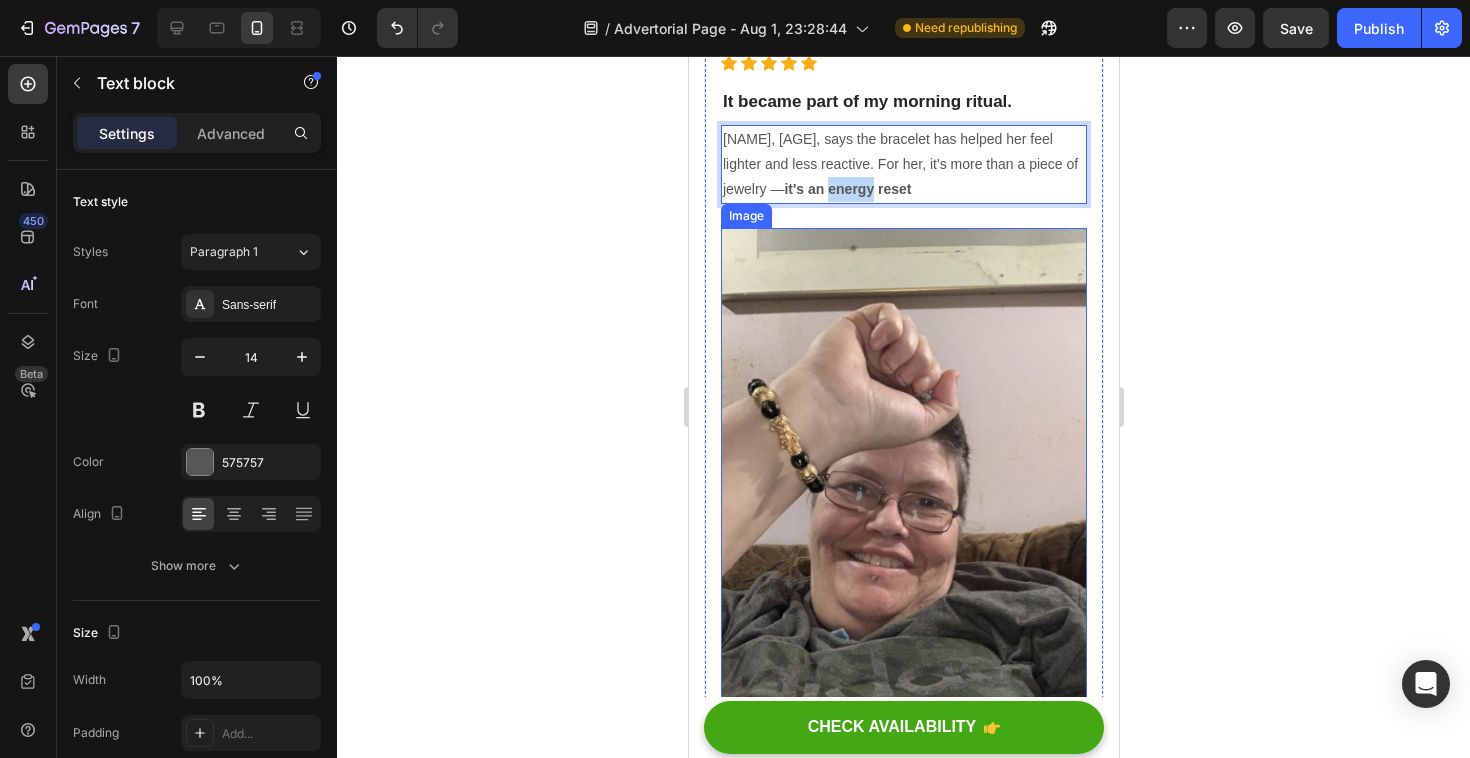 scroll, scrollTop: 2330, scrollLeft: 0, axis: vertical 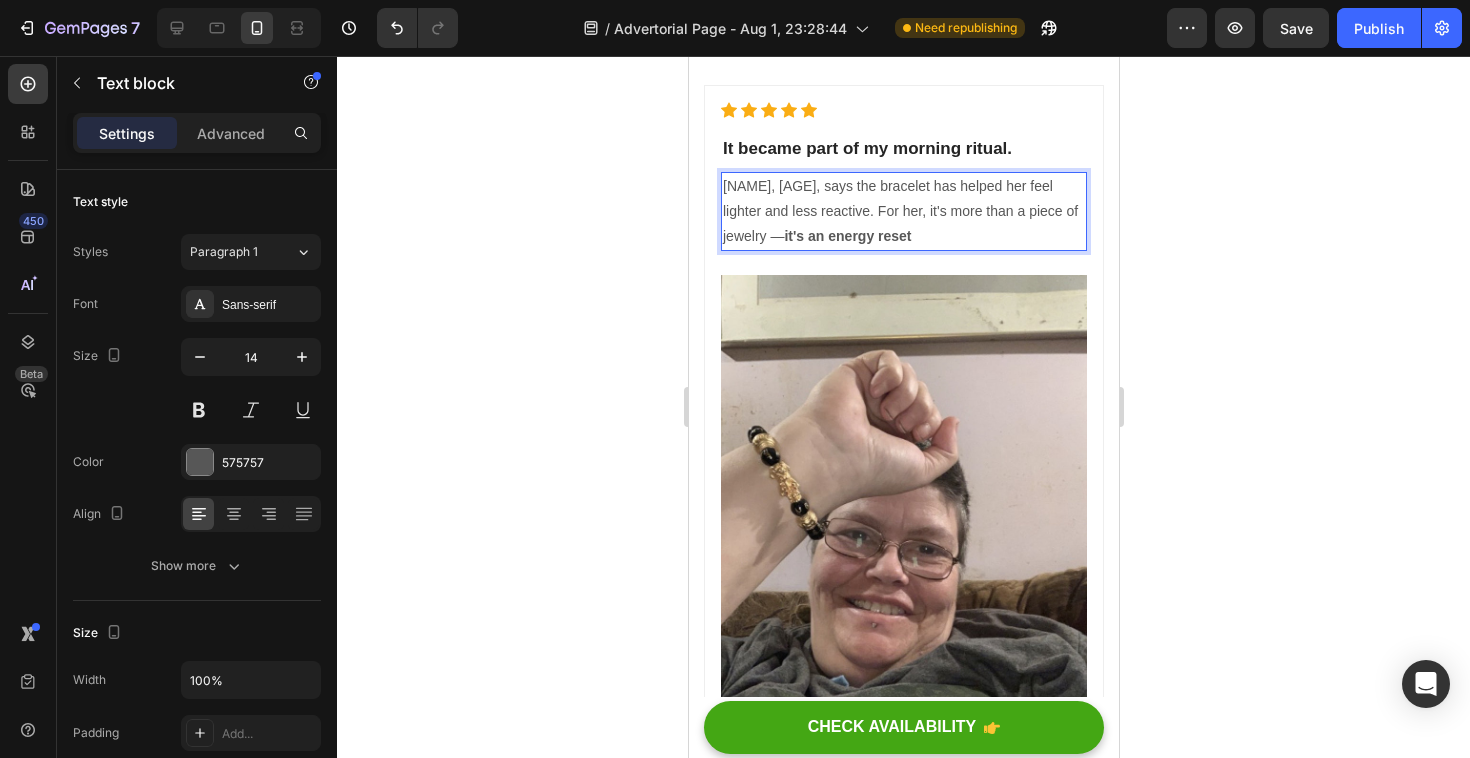 click on "Susan, 54, says the bracelet has helped her feel lighter and less reactive. For her, it's more than a piece of jewelry —  it's an energy reset" at bounding box center [903, 212] 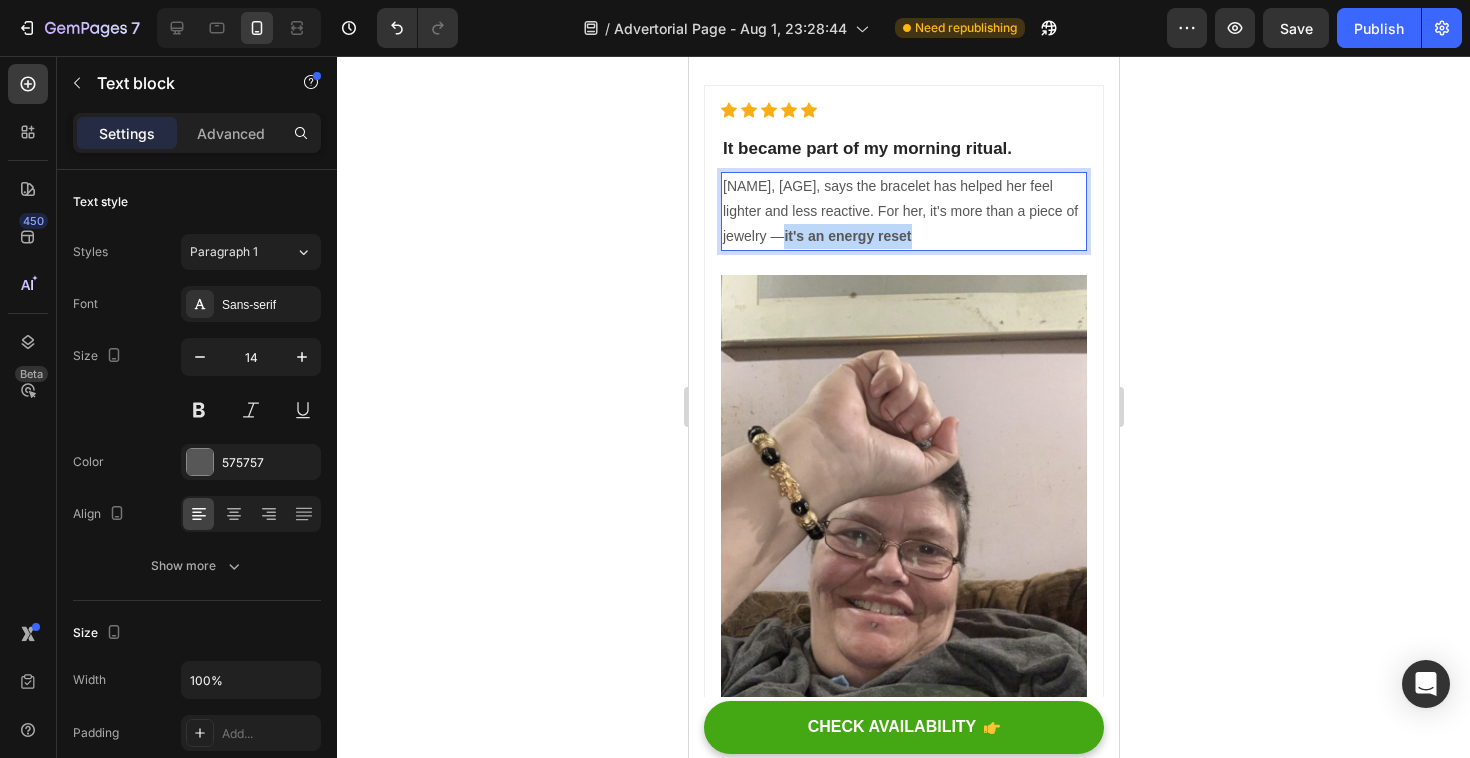 drag, startPoint x: 887, startPoint y: 233, endPoint x: 740, endPoint y: 236, distance: 147.03061 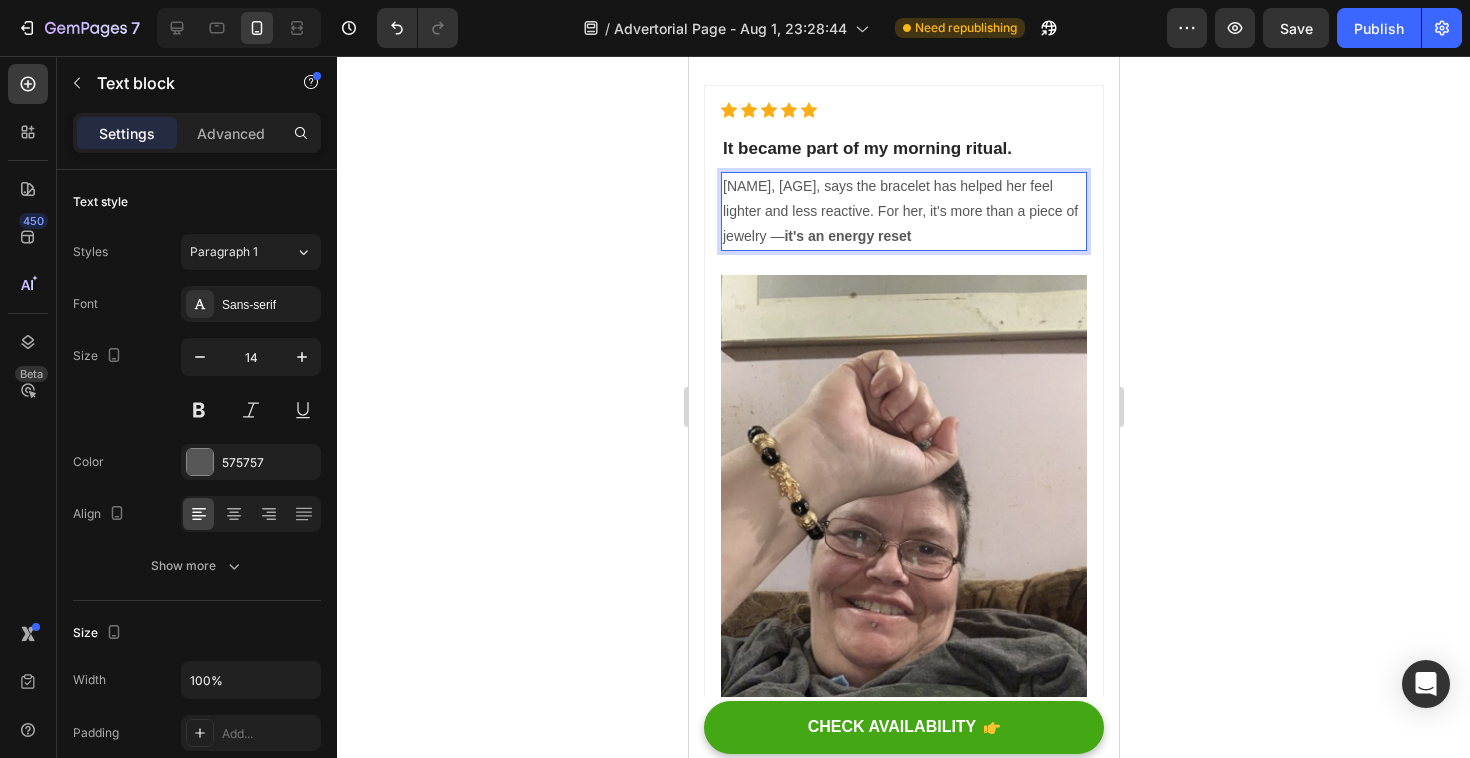 click on "it's an energy reset" at bounding box center [846, 236] 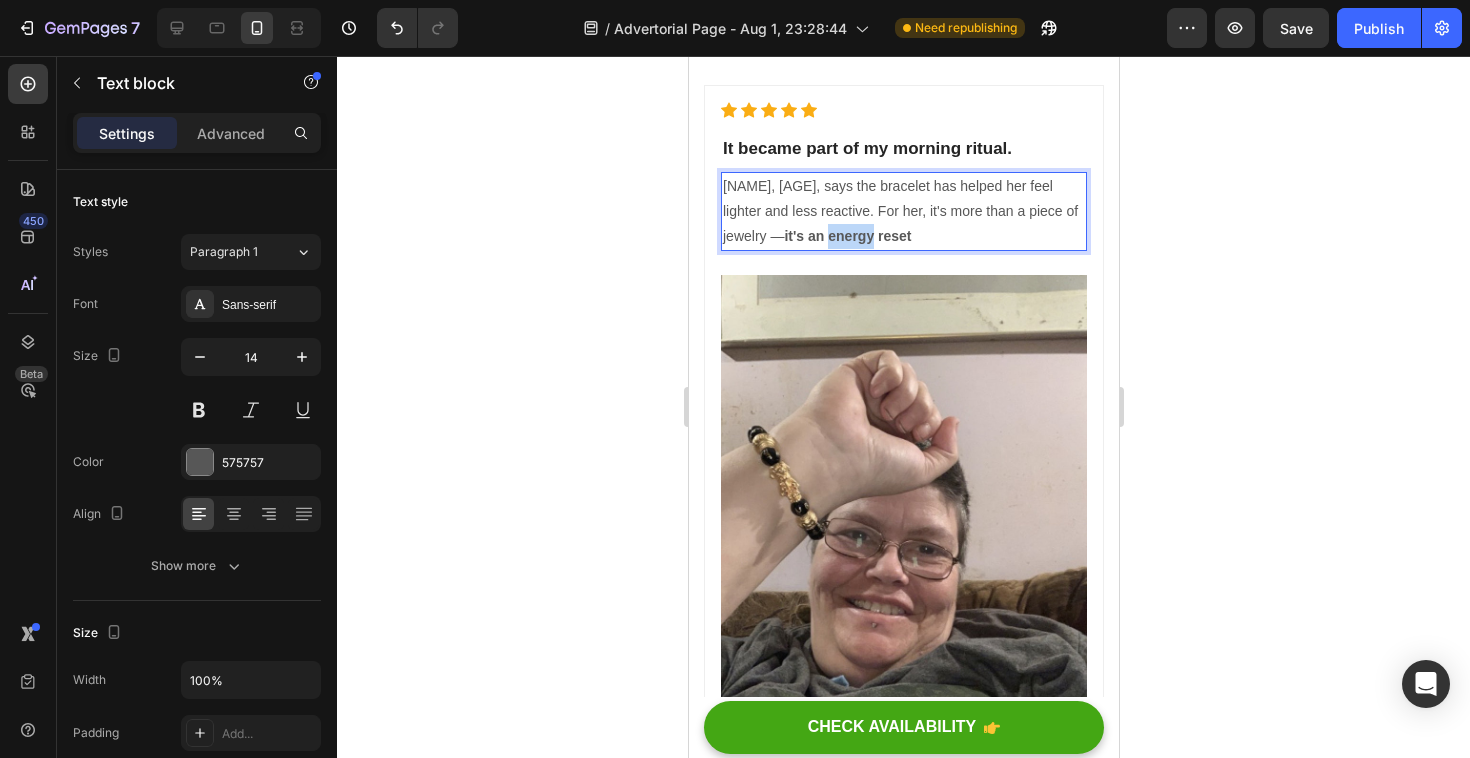 click on "it's an energy reset" at bounding box center (846, 236) 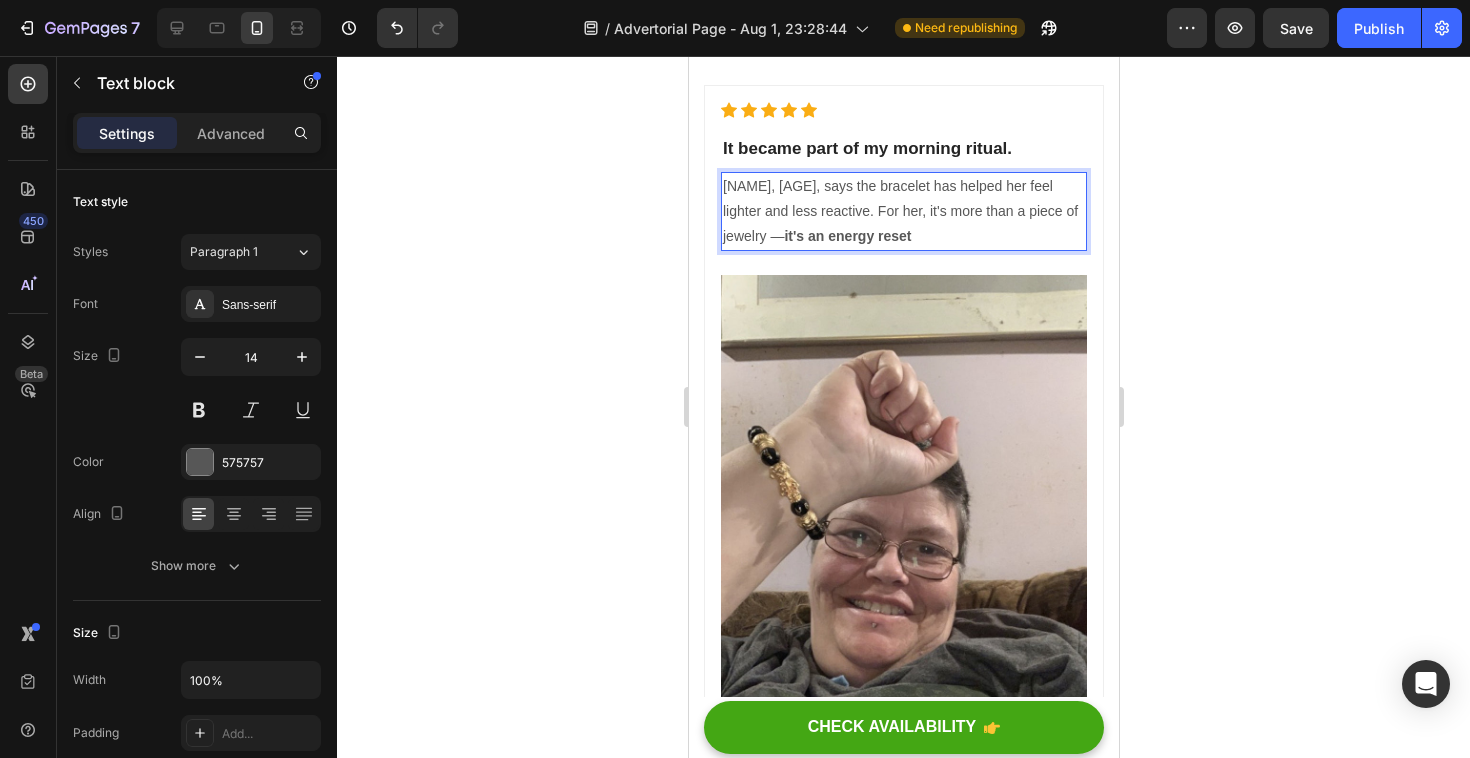 click on "it's an energy reset" at bounding box center [846, 236] 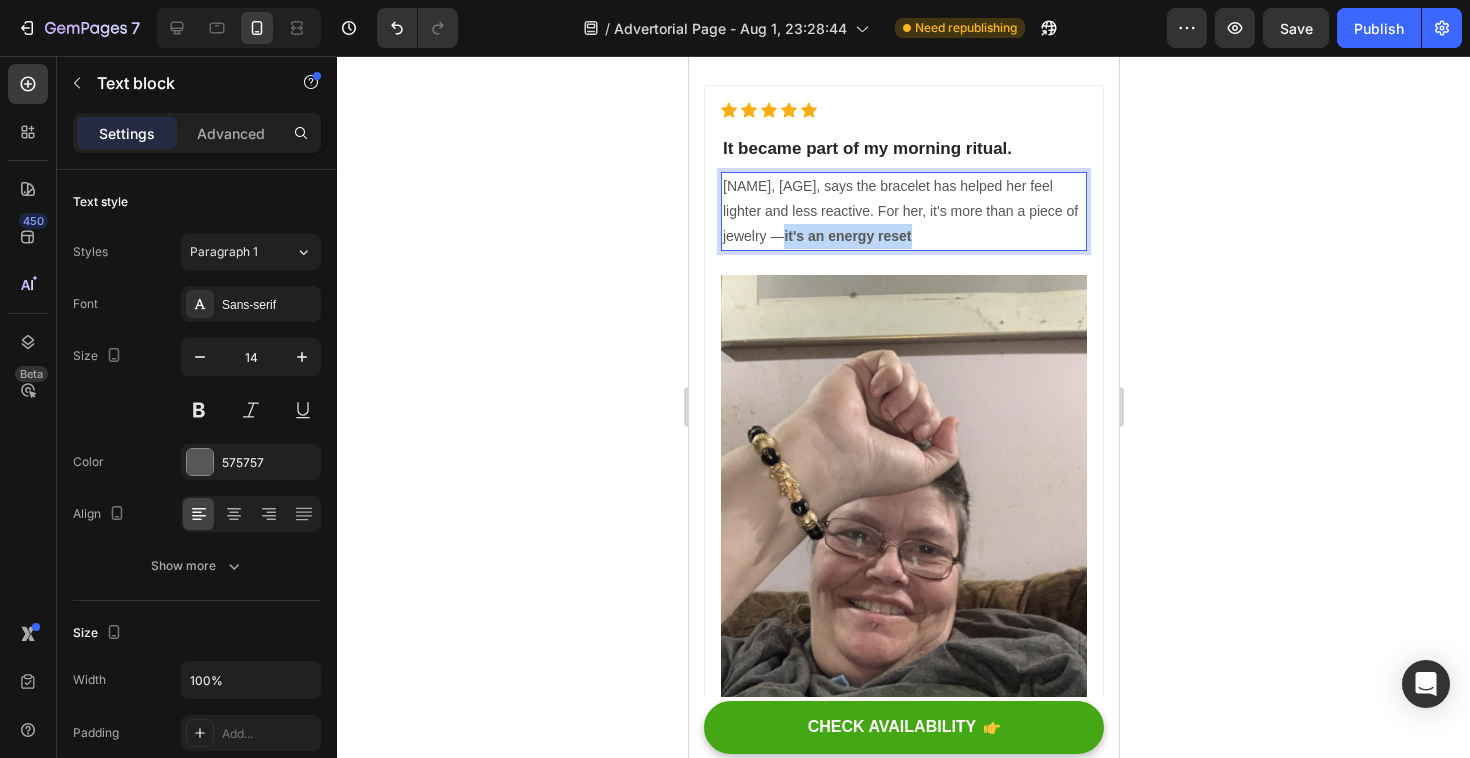 drag, startPoint x: 867, startPoint y: 239, endPoint x: 739, endPoint y: 239, distance: 128 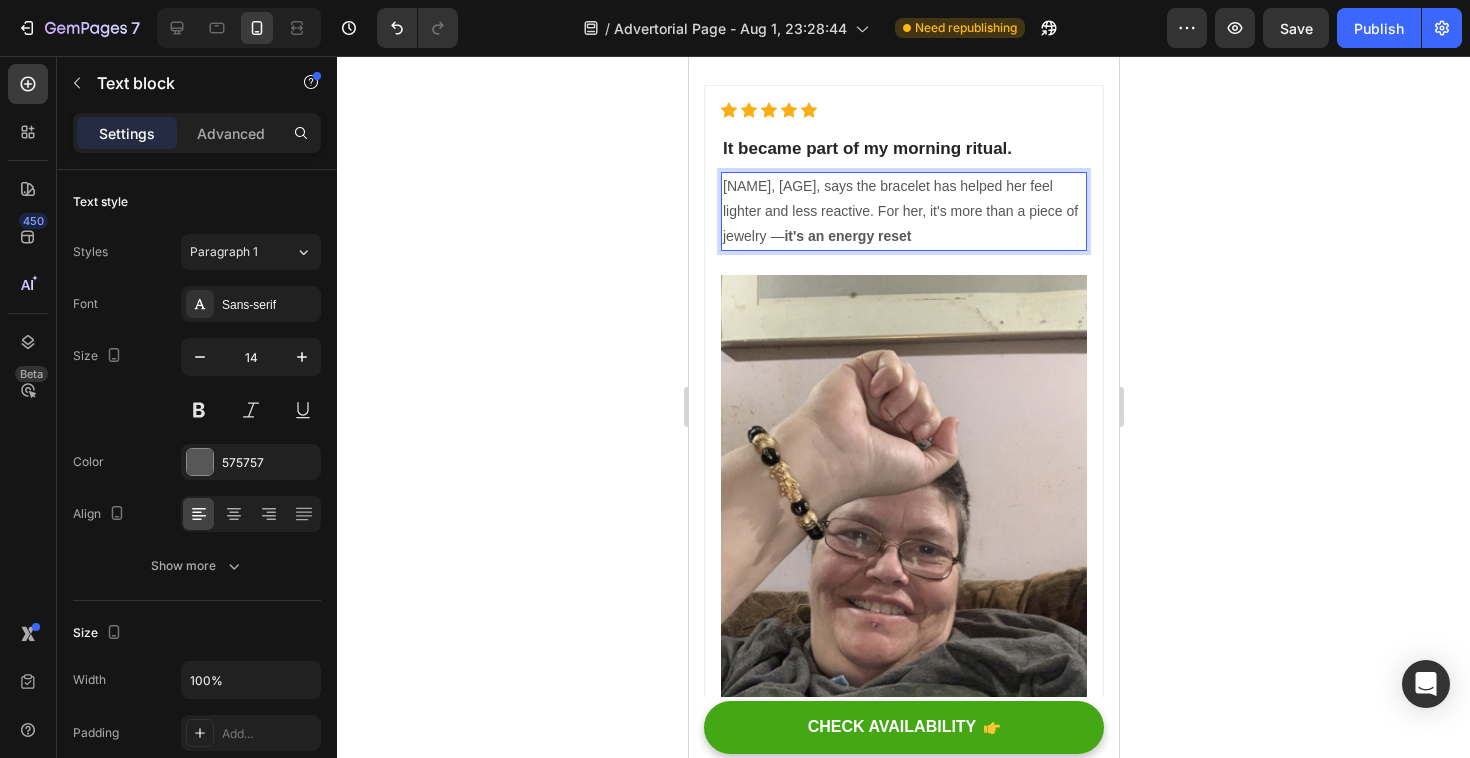 click on "Susan, 54, says the bracelet has helped her feel lighter and less reactive. For her, it's more than a piece of jewelry —  it's an energy reset" at bounding box center (903, 212) 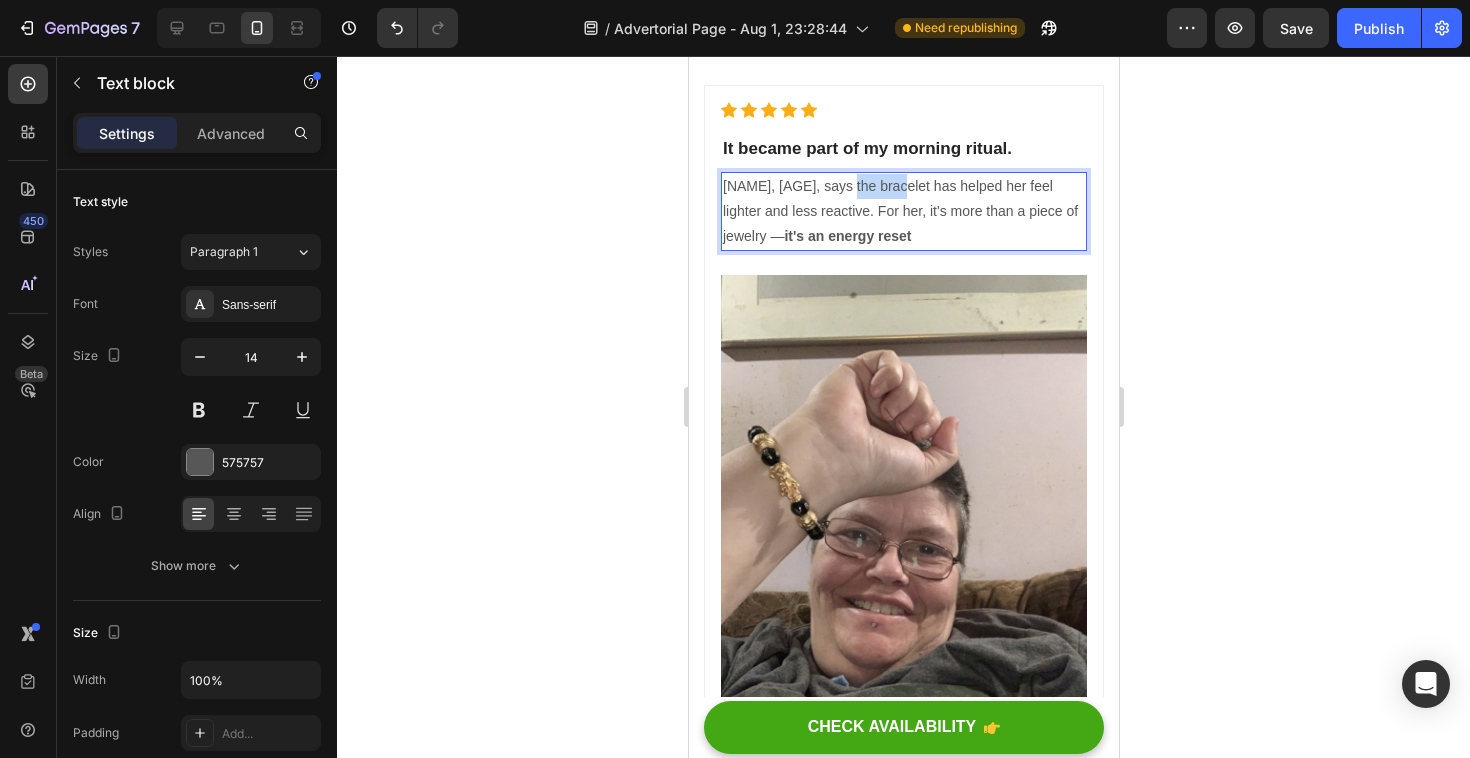 click on "Susan, 54, says the bracelet has helped her feel lighter and less reactive. For her, it's more than a piece of jewelry —  it's an energy reset" at bounding box center (903, 212) 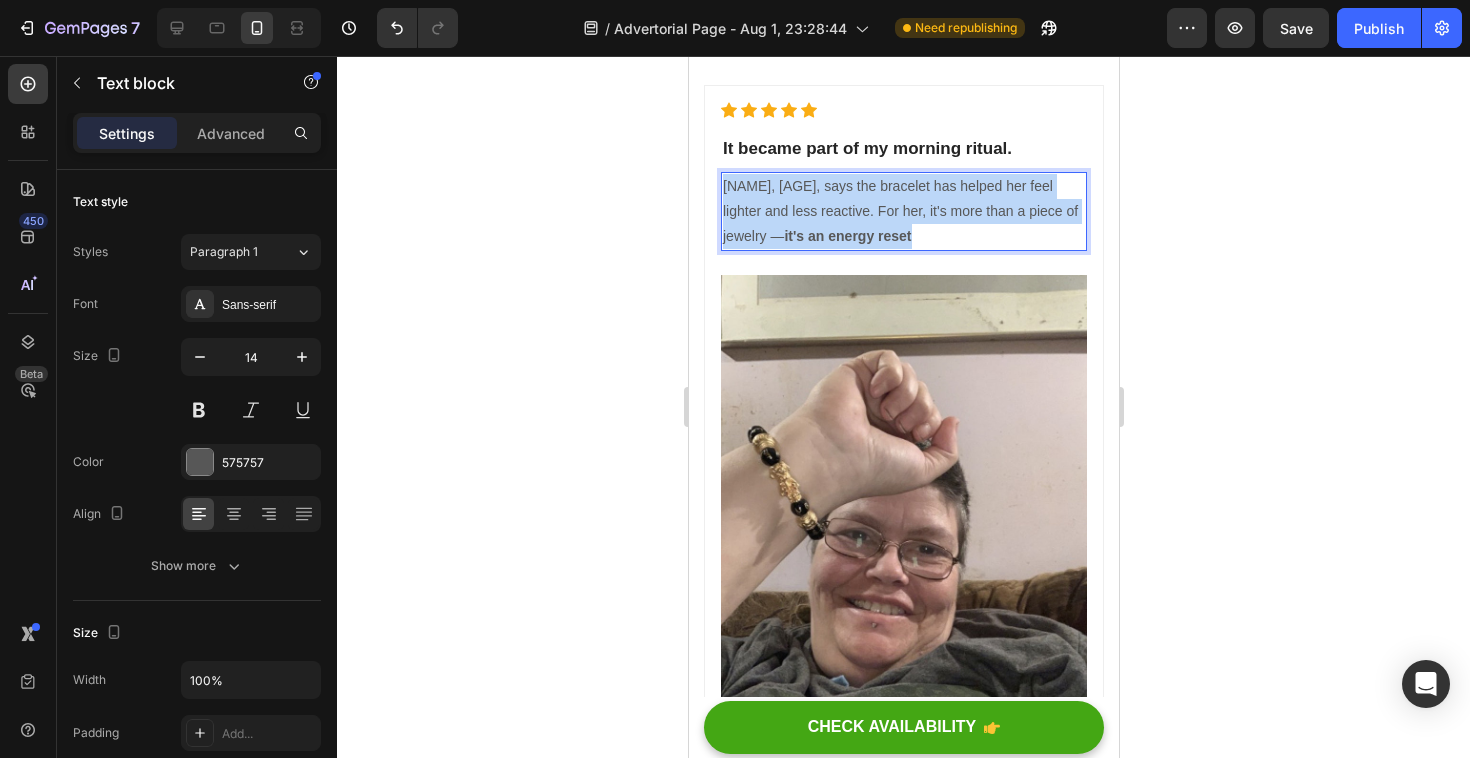 click on "Susan, 54, says the bracelet has helped her feel lighter and less reactive. For her, it's more than a piece of jewelry —  it's an energy reset" at bounding box center [903, 212] 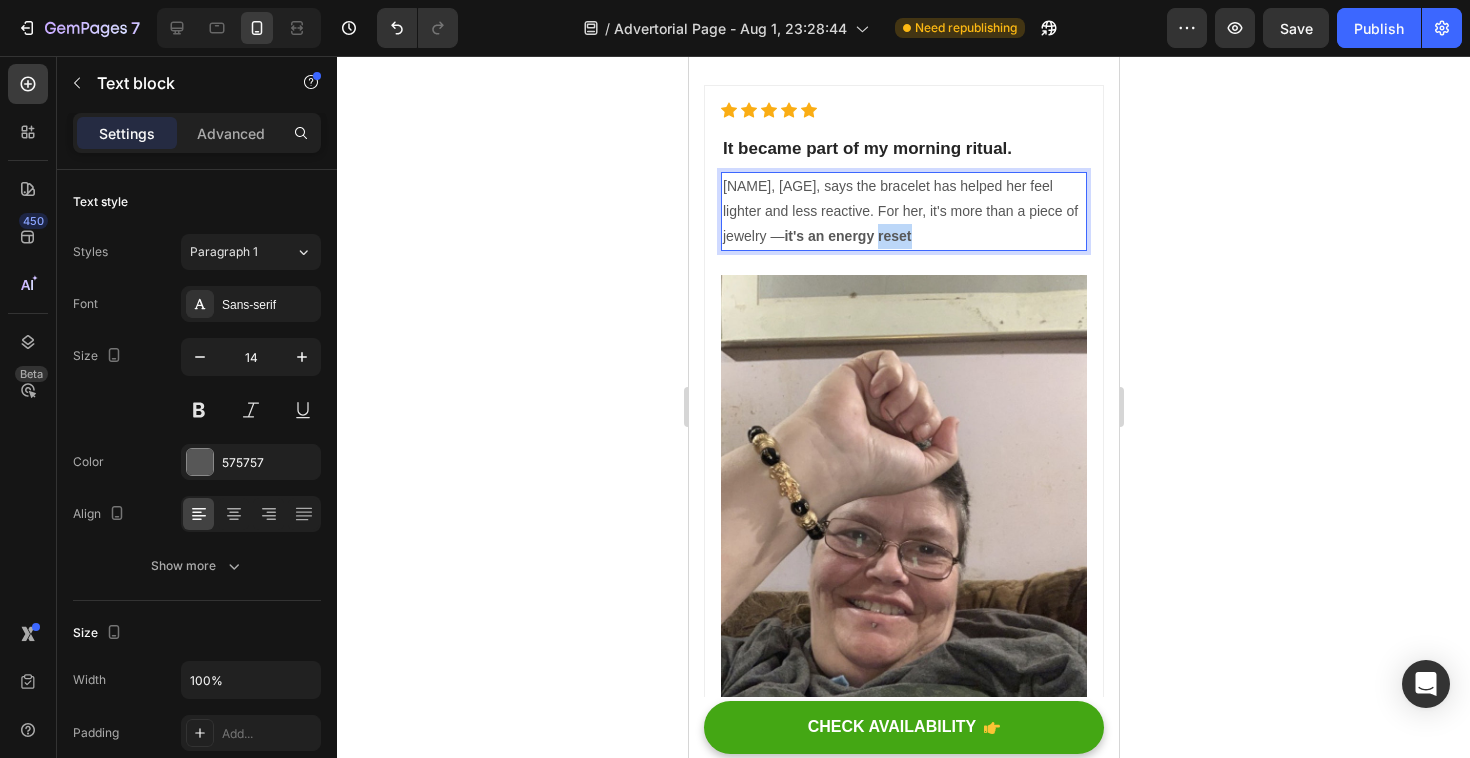 drag, startPoint x: 868, startPoint y: 232, endPoint x: 834, endPoint y: 233, distance: 34.0147 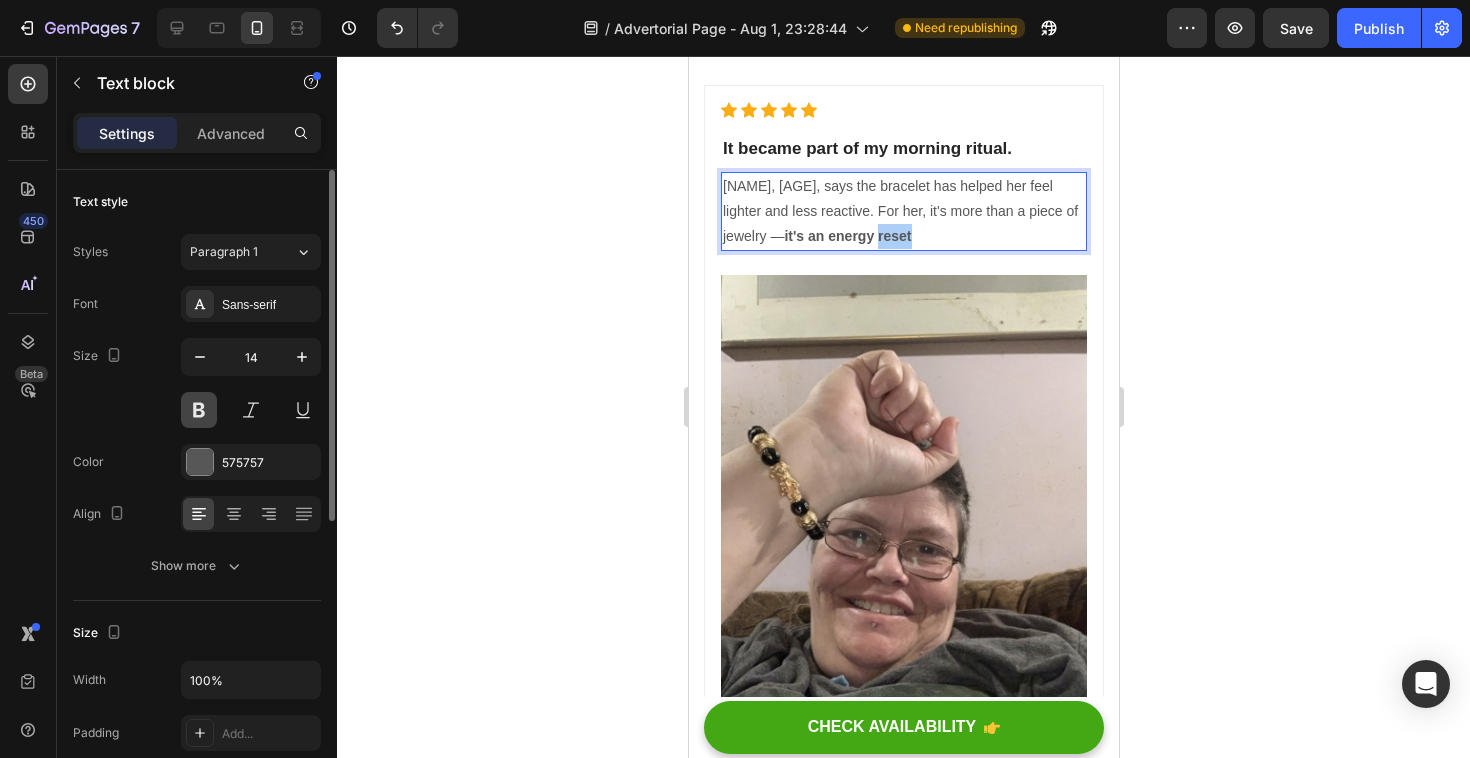 click at bounding box center [199, 410] 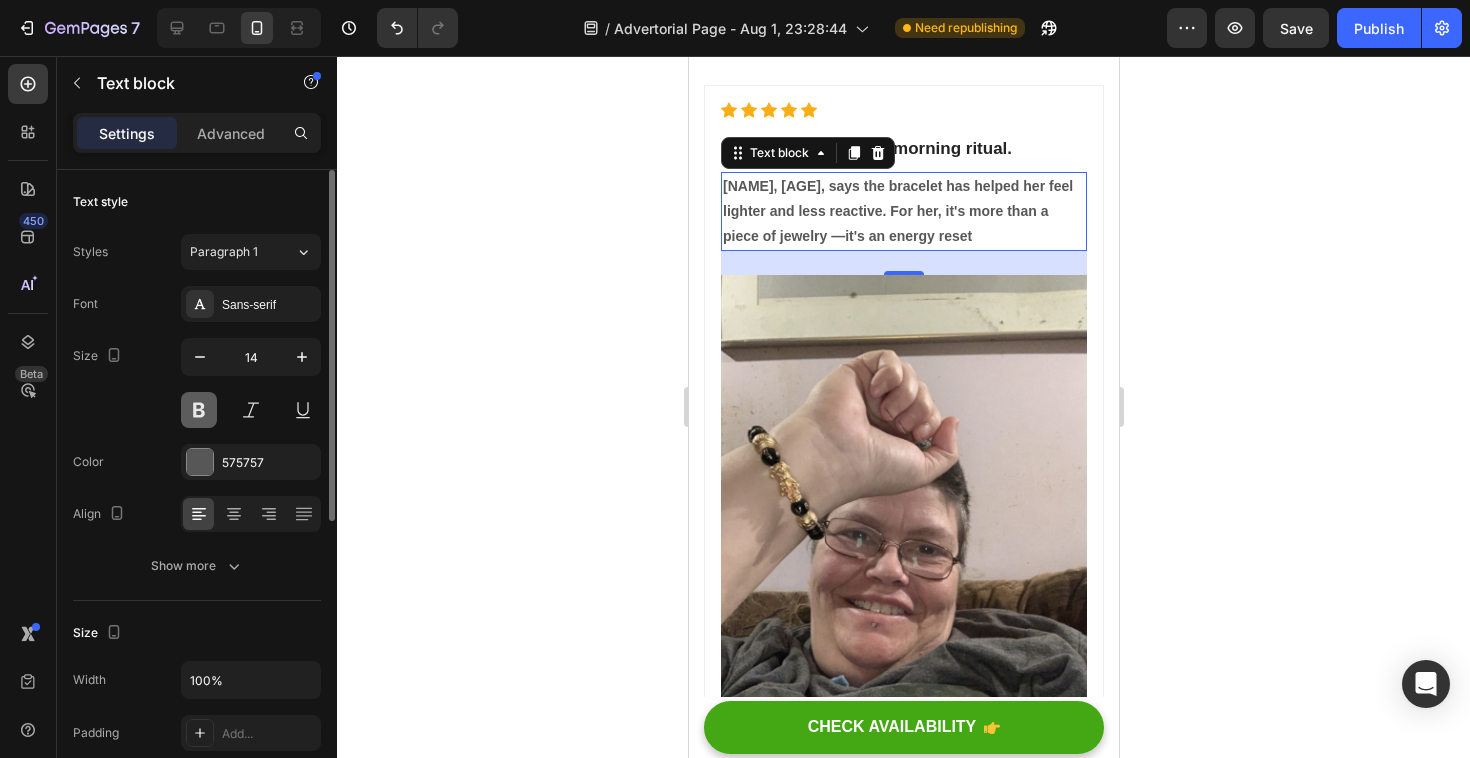 click at bounding box center (199, 410) 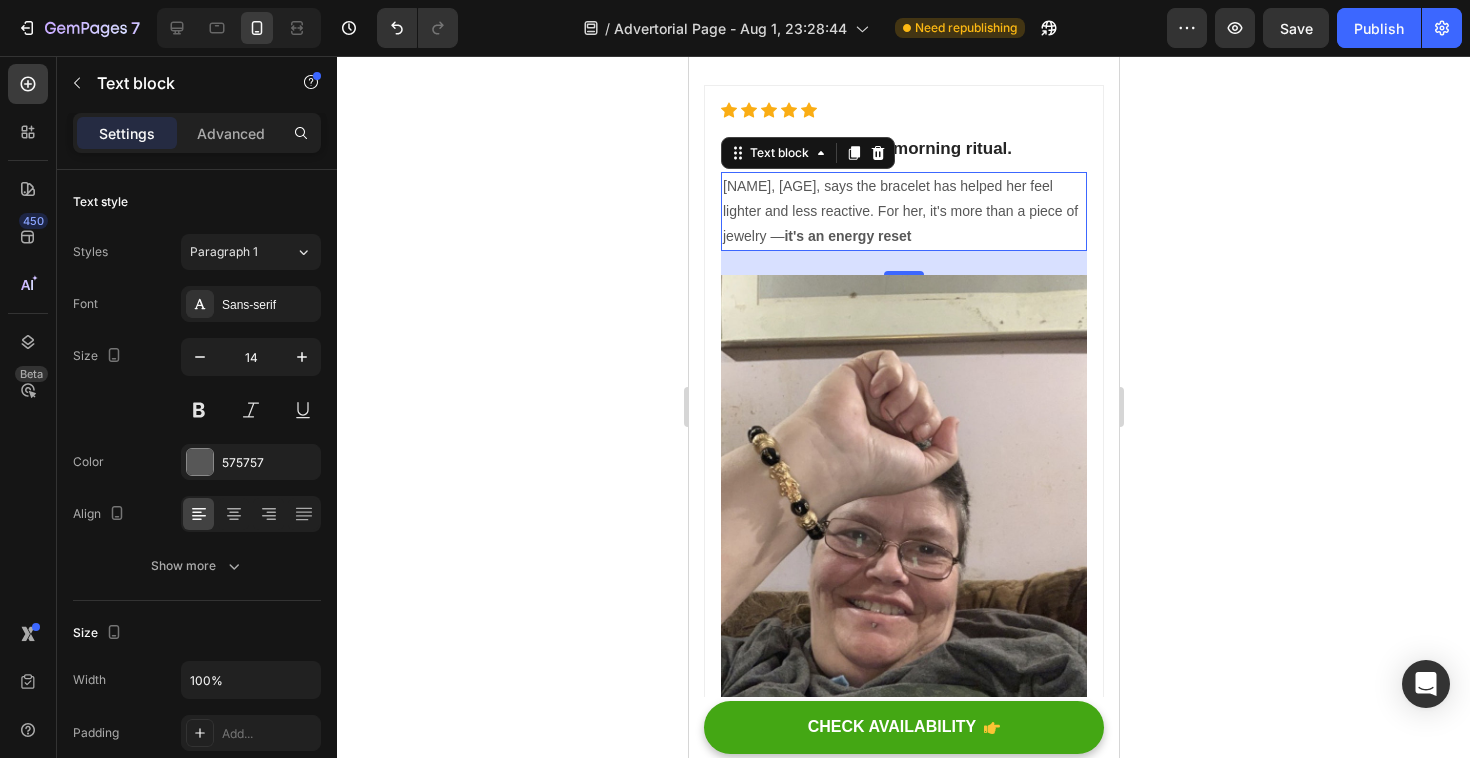 click on "Susan, 54, says the bracelet has helped her feel lighter and less reactive. For her, it's more than a piece of jewelry —  it's an energy reset" at bounding box center (903, 212) 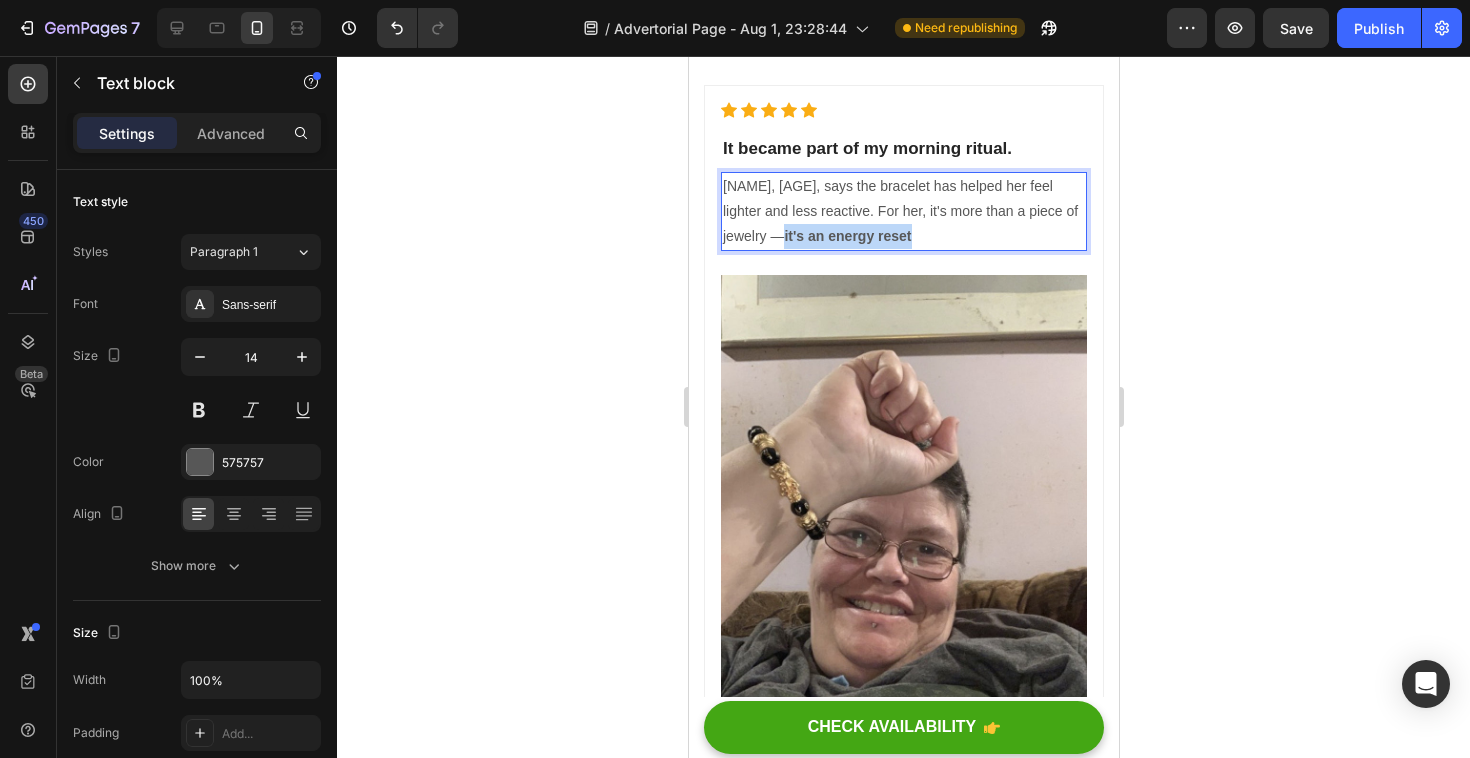 drag, startPoint x: 869, startPoint y: 235, endPoint x: 740, endPoint y: 239, distance: 129.062 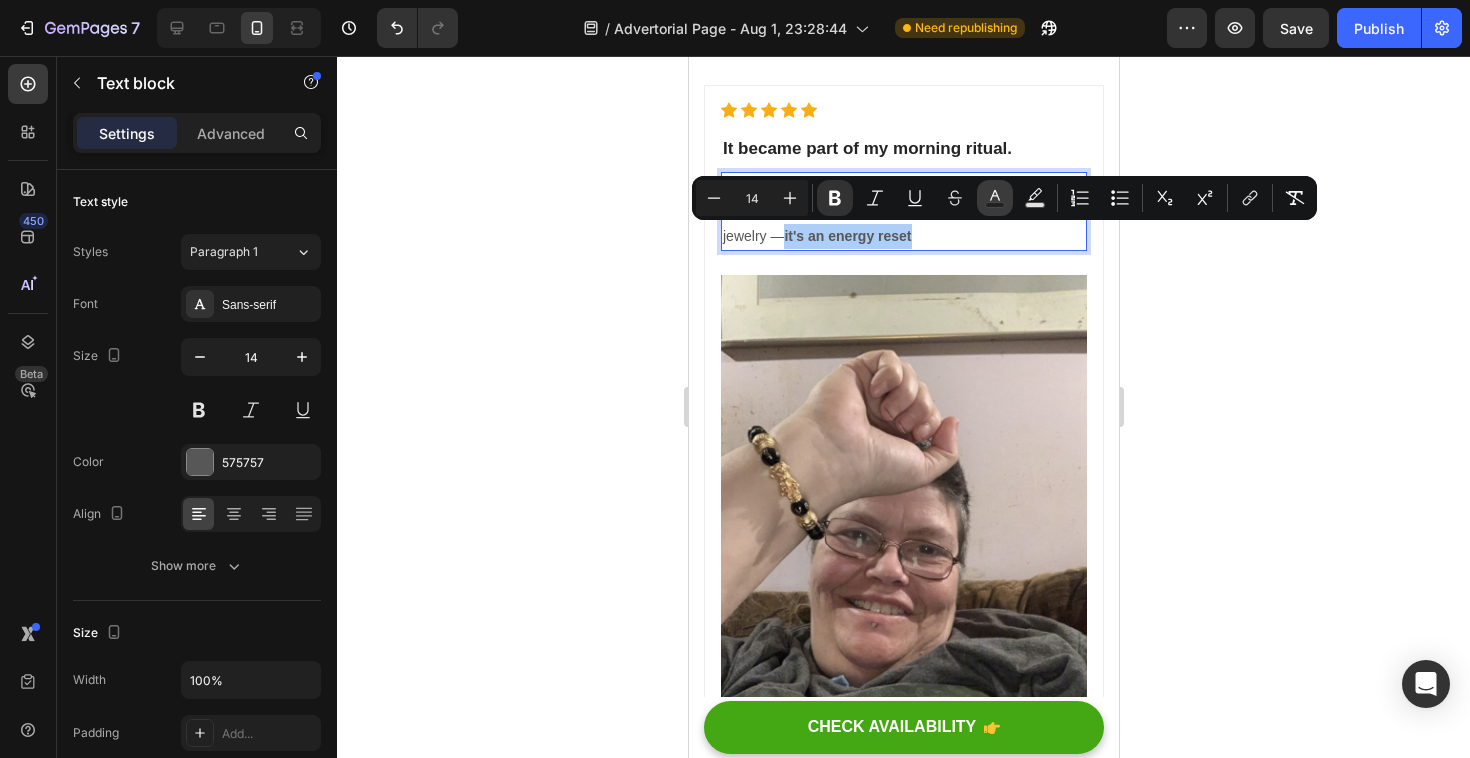 click 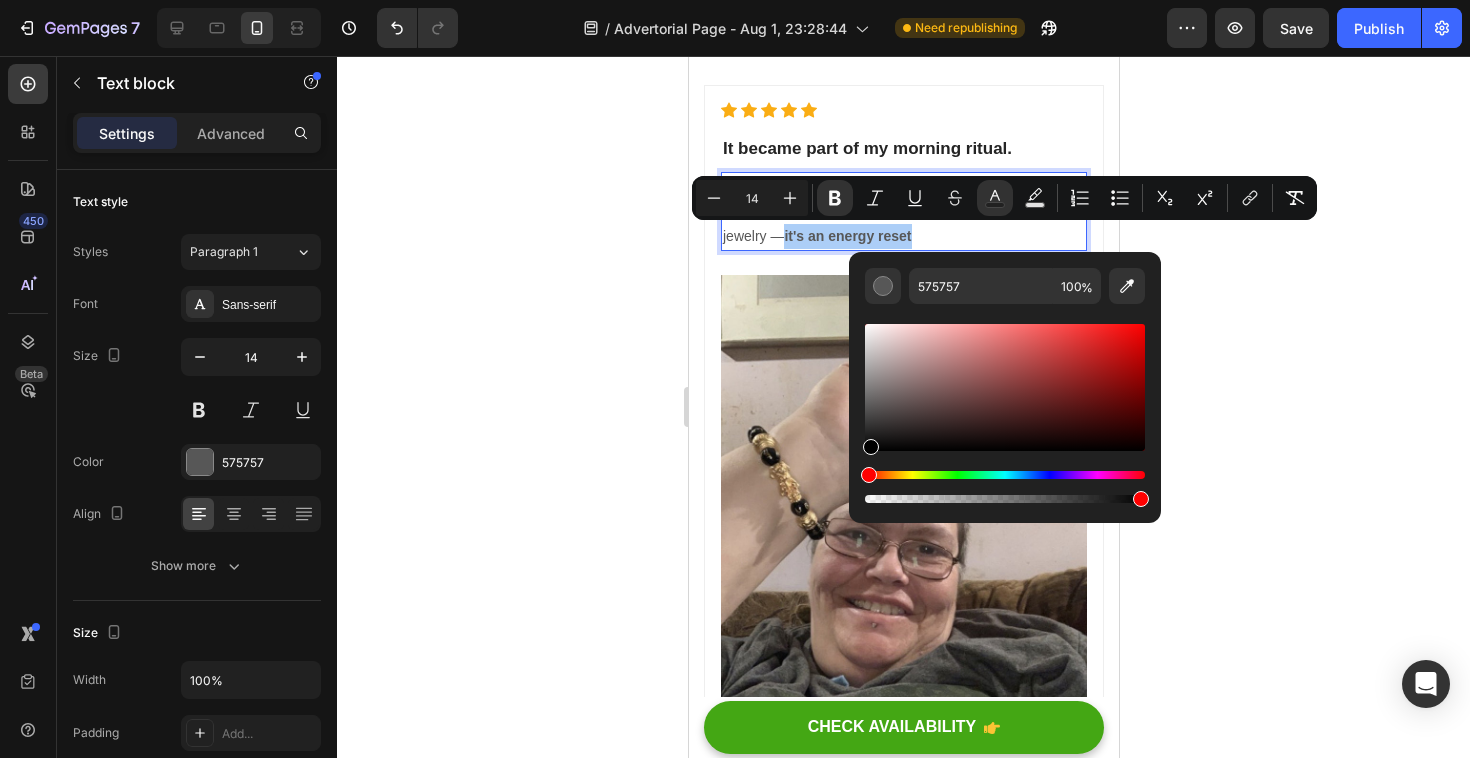 drag, startPoint x: 869, startPoint y: 413, endPoint x: 869, endPoint y: 457, distance: 44 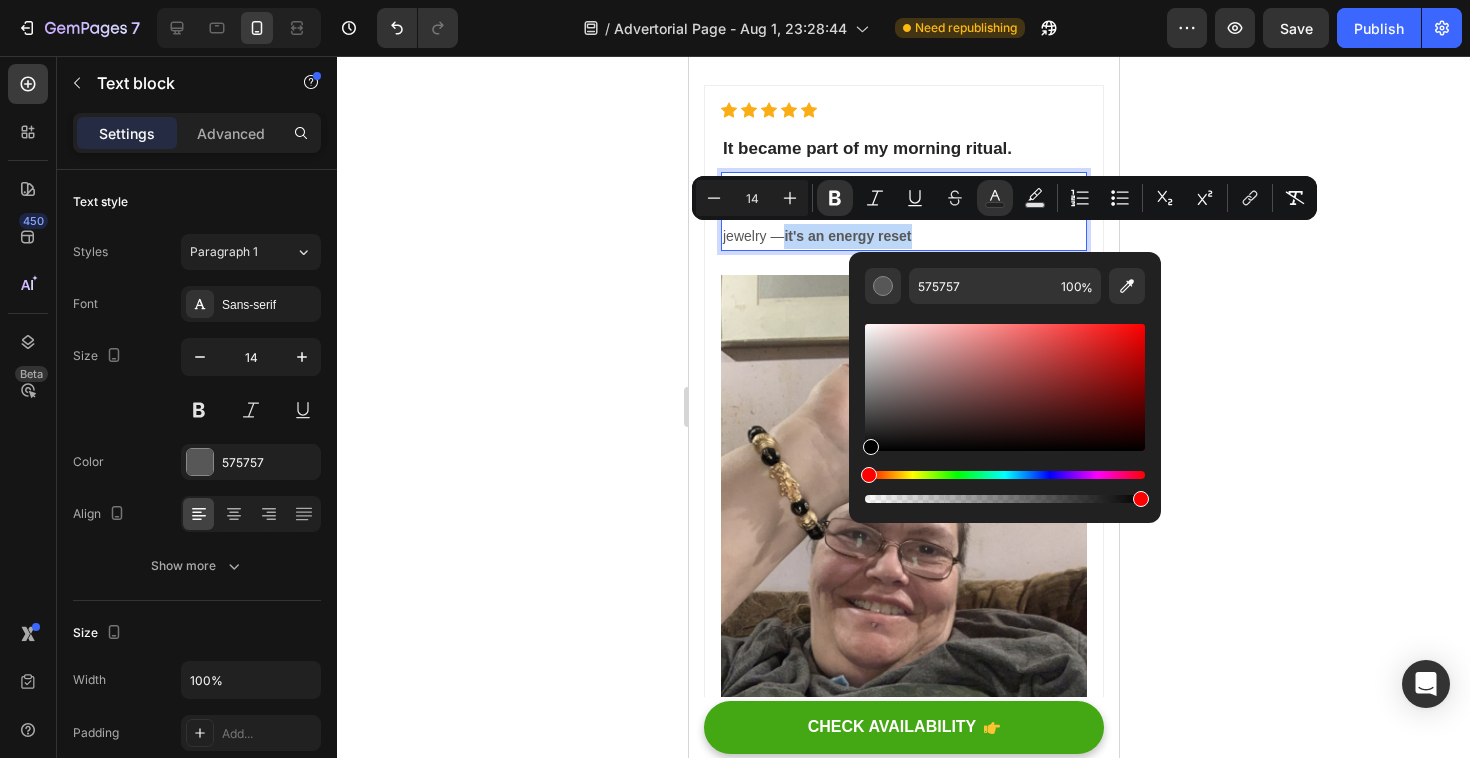 type on "000000" 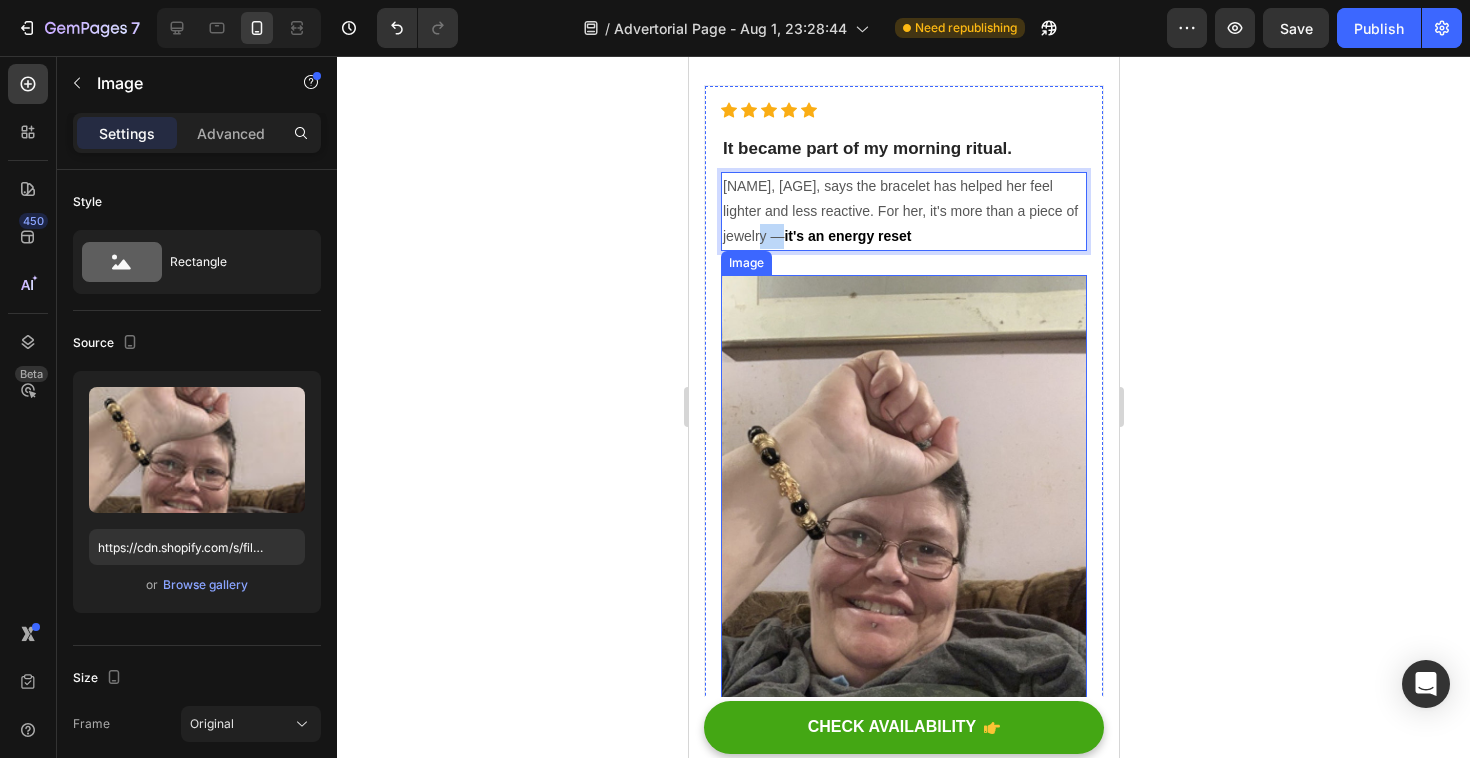 click at bounding box center [903, 512] 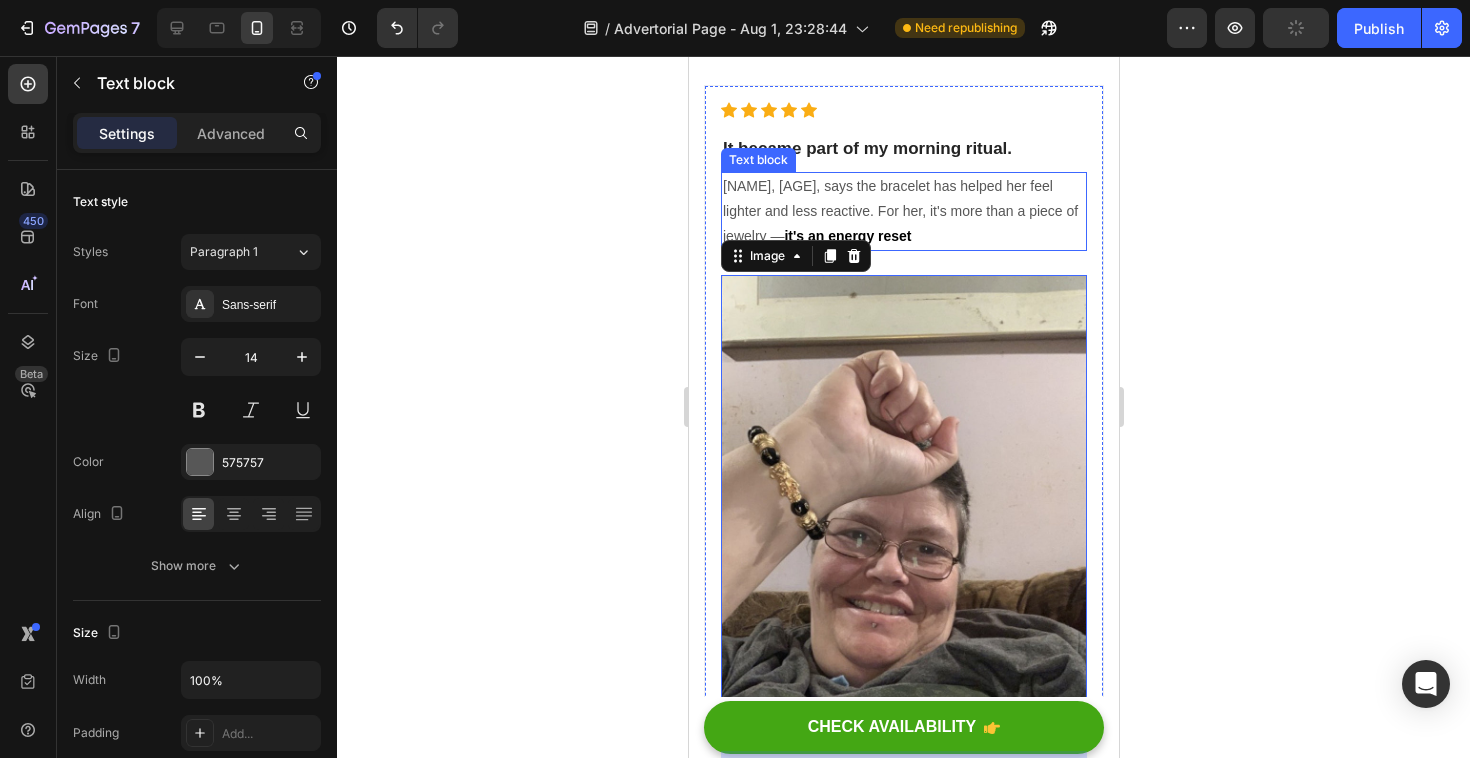 click on "Susan, 54, says the bracelet has helped her feel lighter and less reactive. For her, it's more than a piece of jewelry —  it's an energy reset" at bounding box center (903, 212) 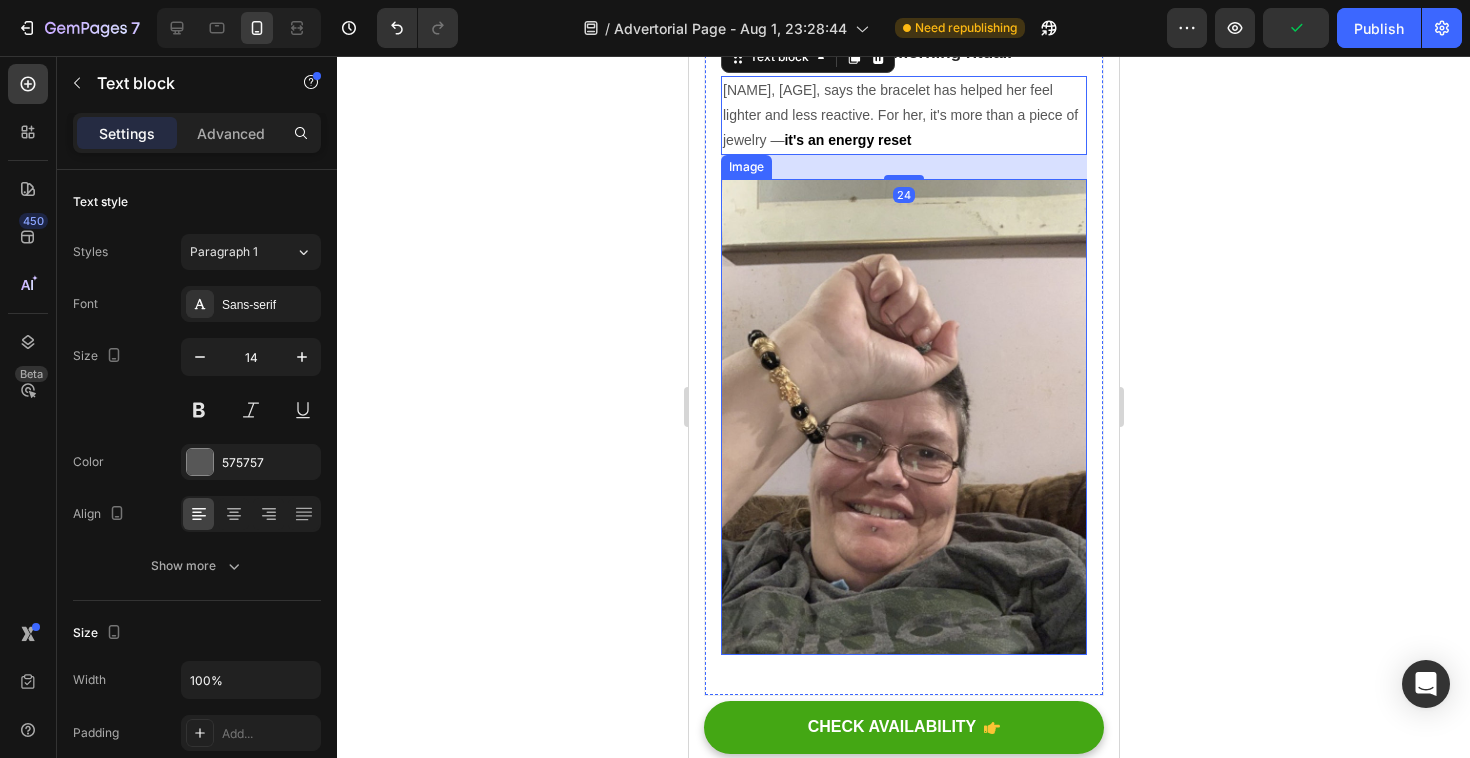 scroll, scrollTop: 2143, scrollLeft: 0, axis: vertical 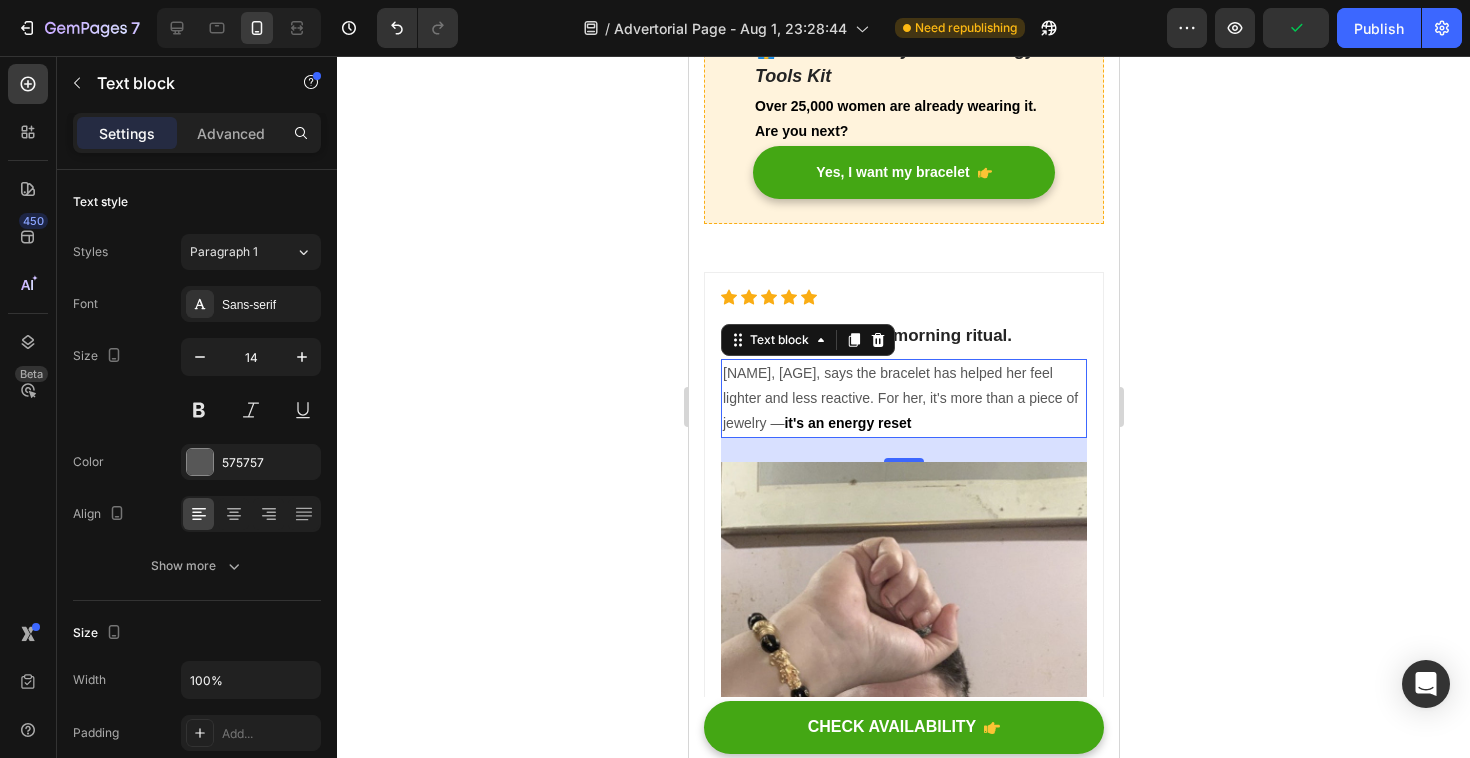 click on "24" at bounding box center (903, 478) 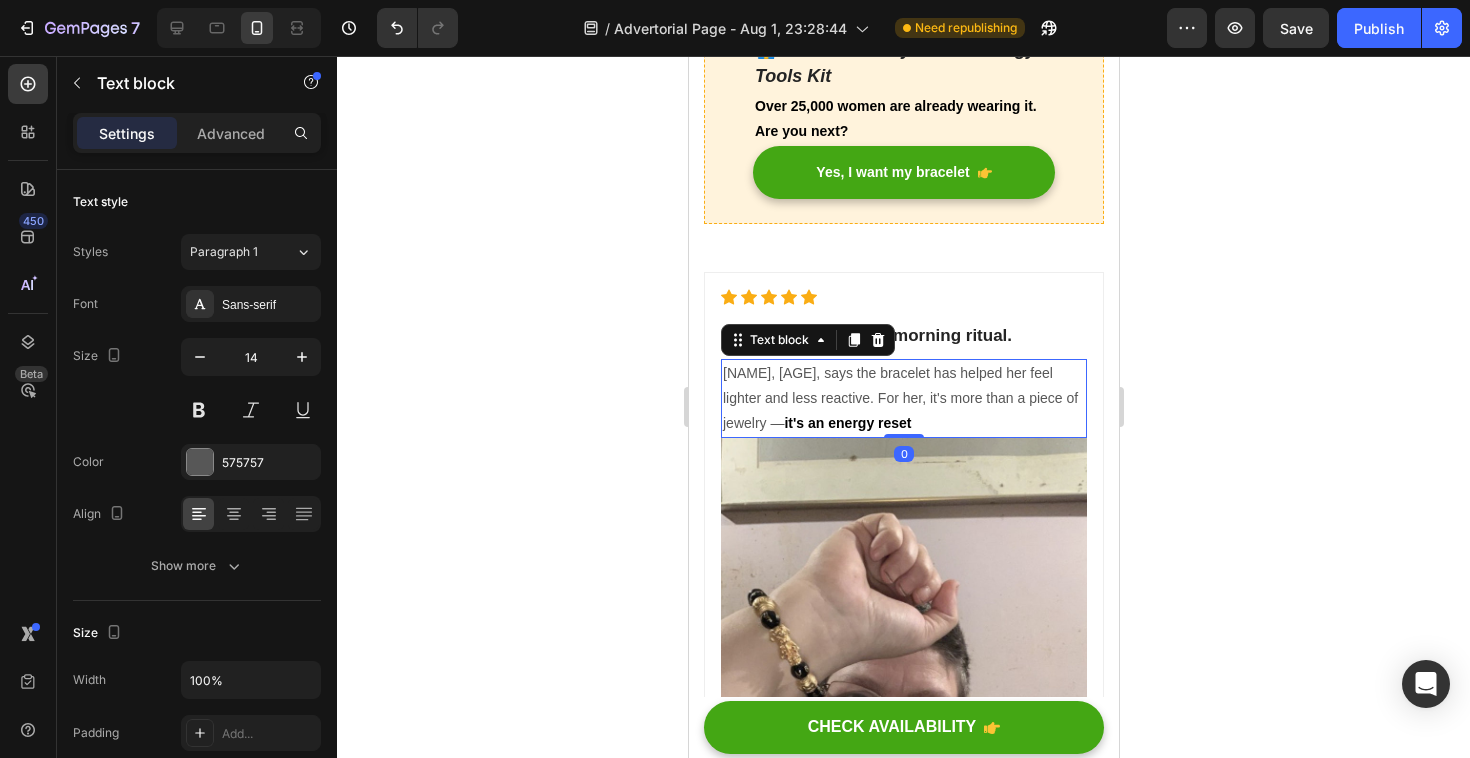 drag, startPoint x: 904, startPoint y: 460, endPoint x: 909, endPoint y: 415, distance: 45.276924 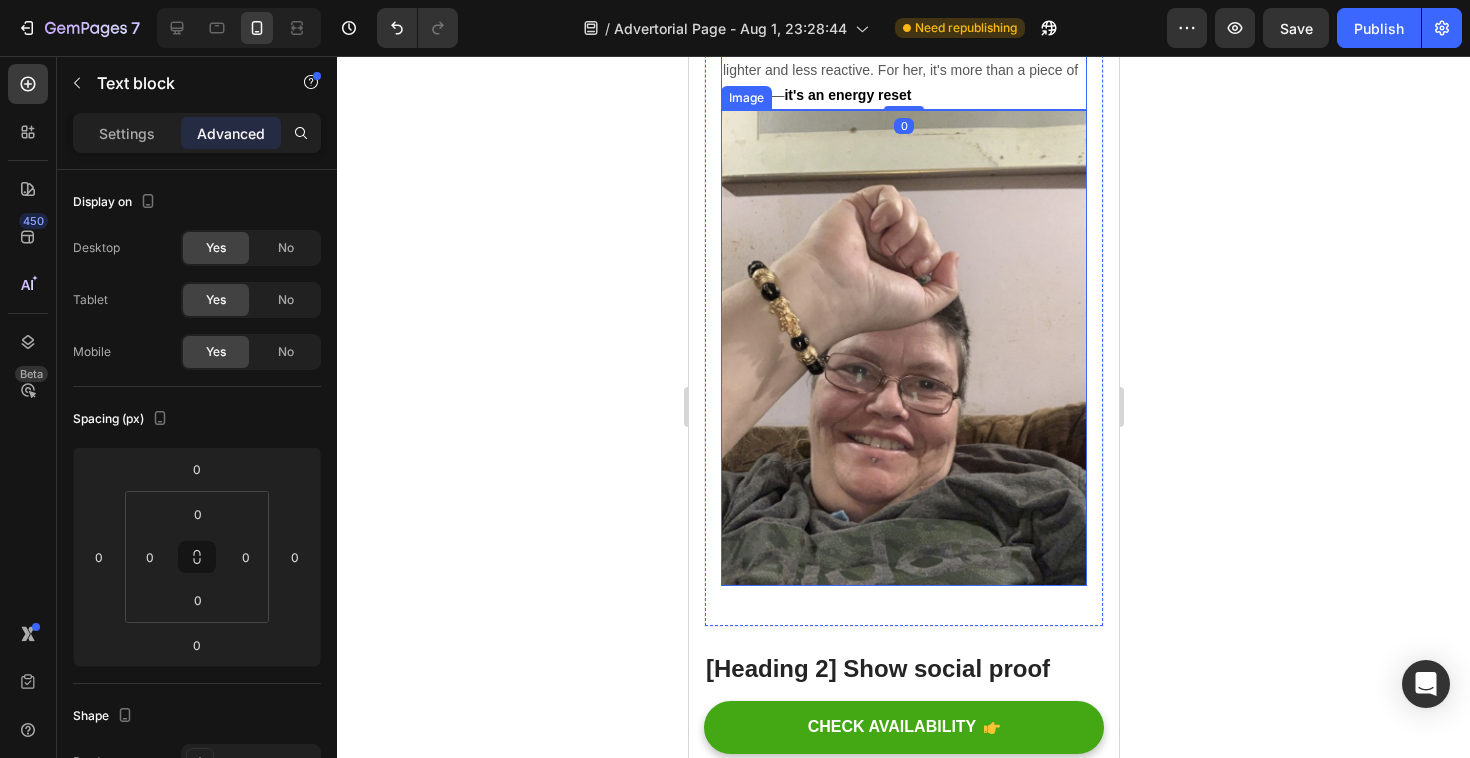scroll, scrollTop: 2476, scrollLeft: 0, axis: vertical 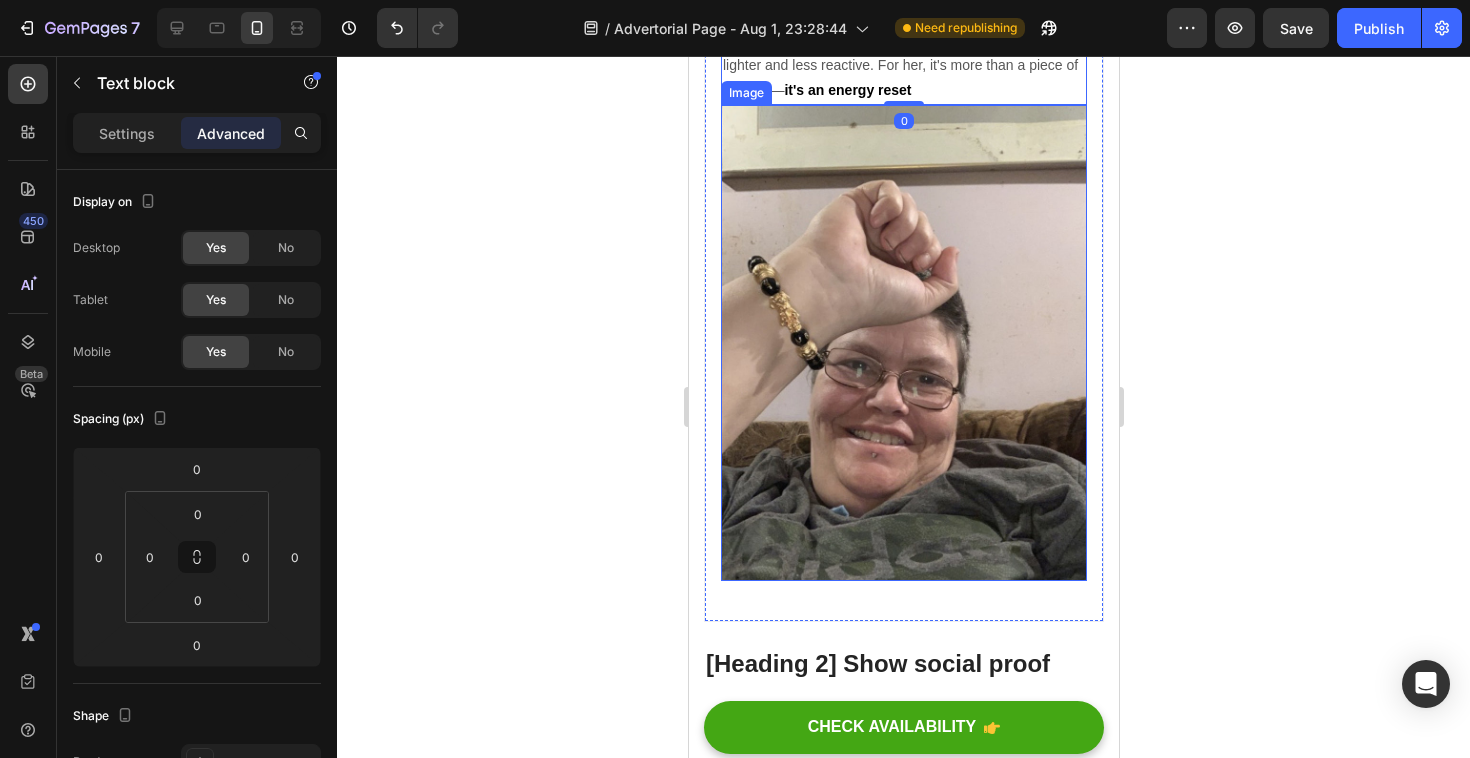 click at bounding box center [903, 342] 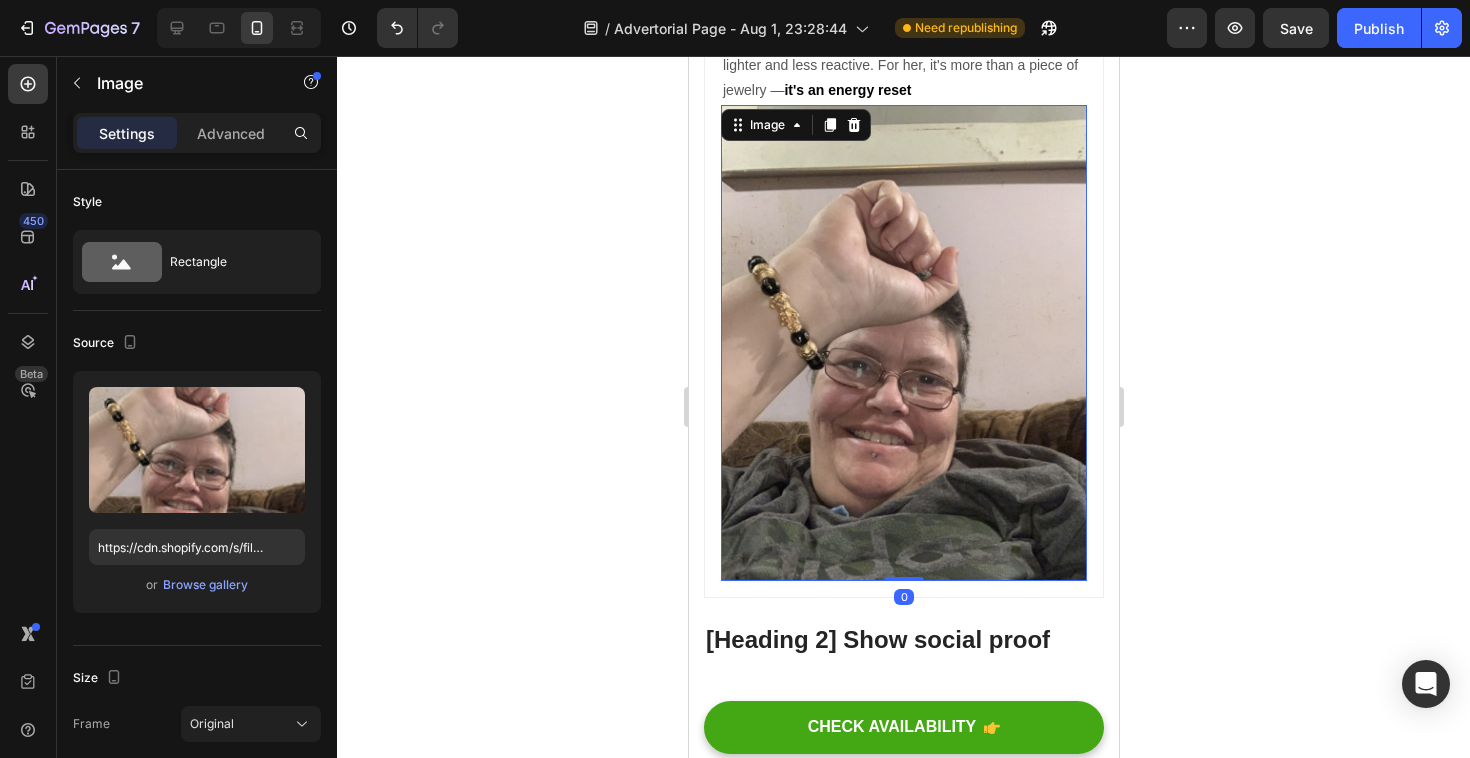 drag, startPoint x: 907, startPoint y: 602, endPoint x: 909, endPoint y: 560, distance: 42.047592 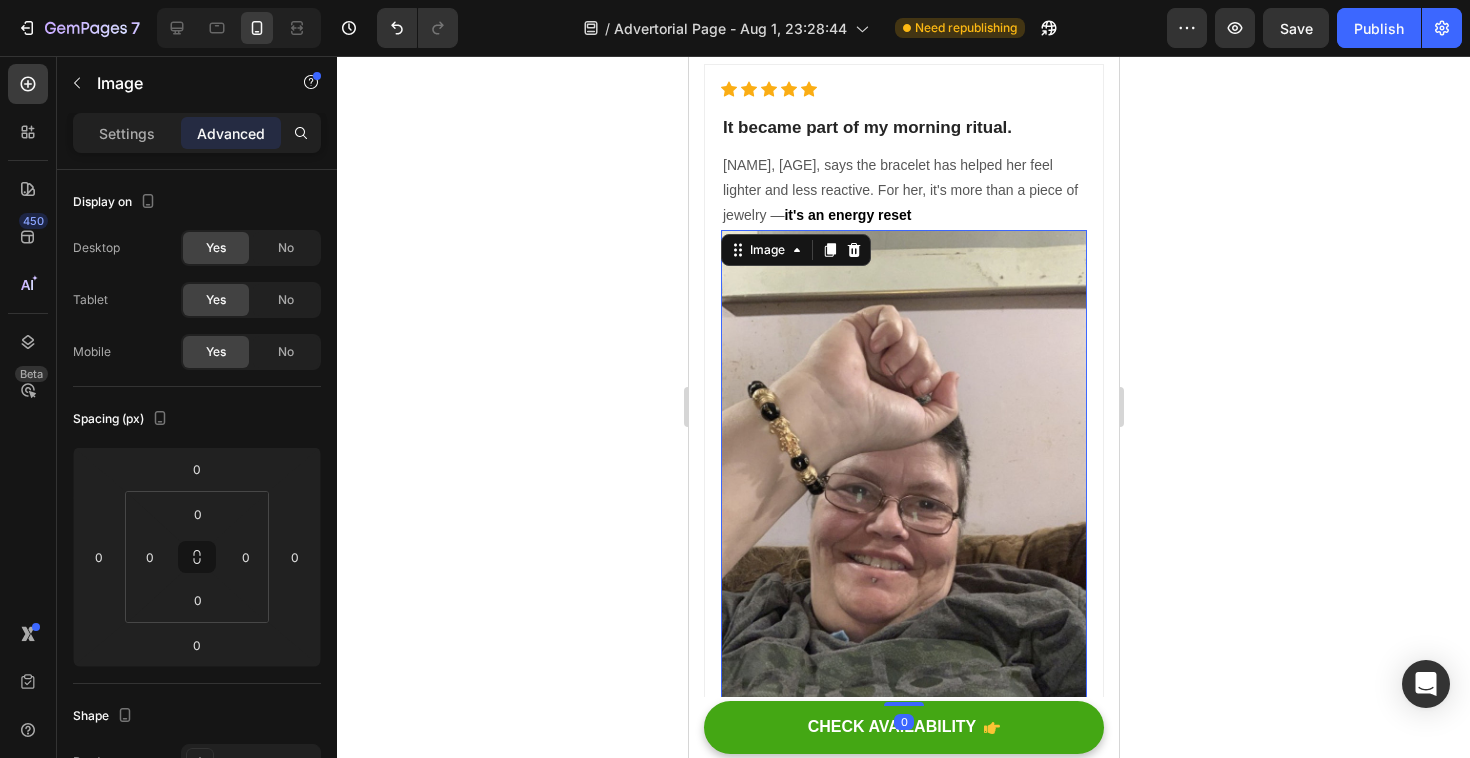 scroll, scrollTop: 2309, scrollLeft: 0, axis: vertical 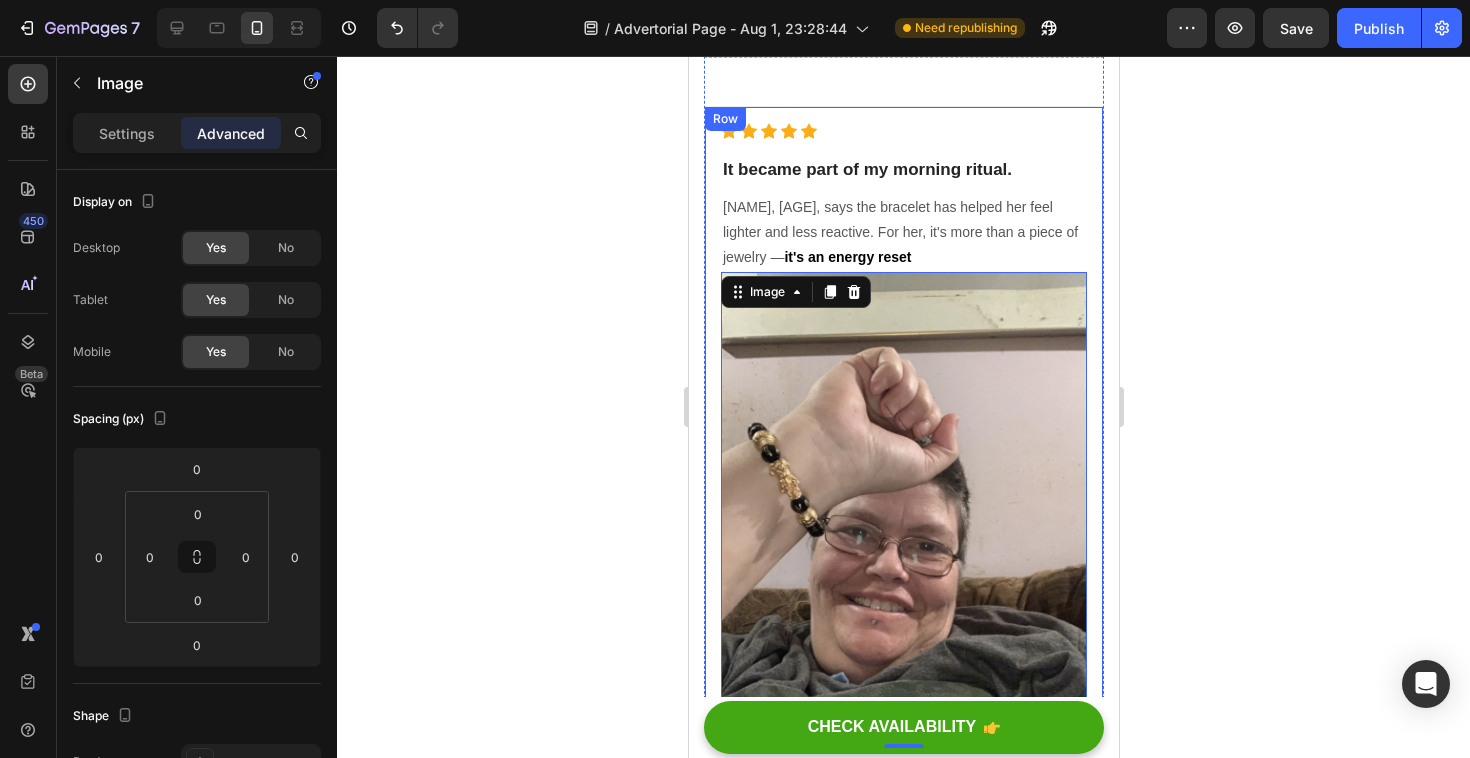 click on "Icon                Icon                Icon                Icon                Icon Icon List Hoz It became part of my morning ritual. Heading Susan, 54, says the bracelet has helped her feel lighter and less reactive. For her, it's more than a piece of jewelry —  it's an energy reset Text block Image   0 Row" at bounding box center (903, 435) 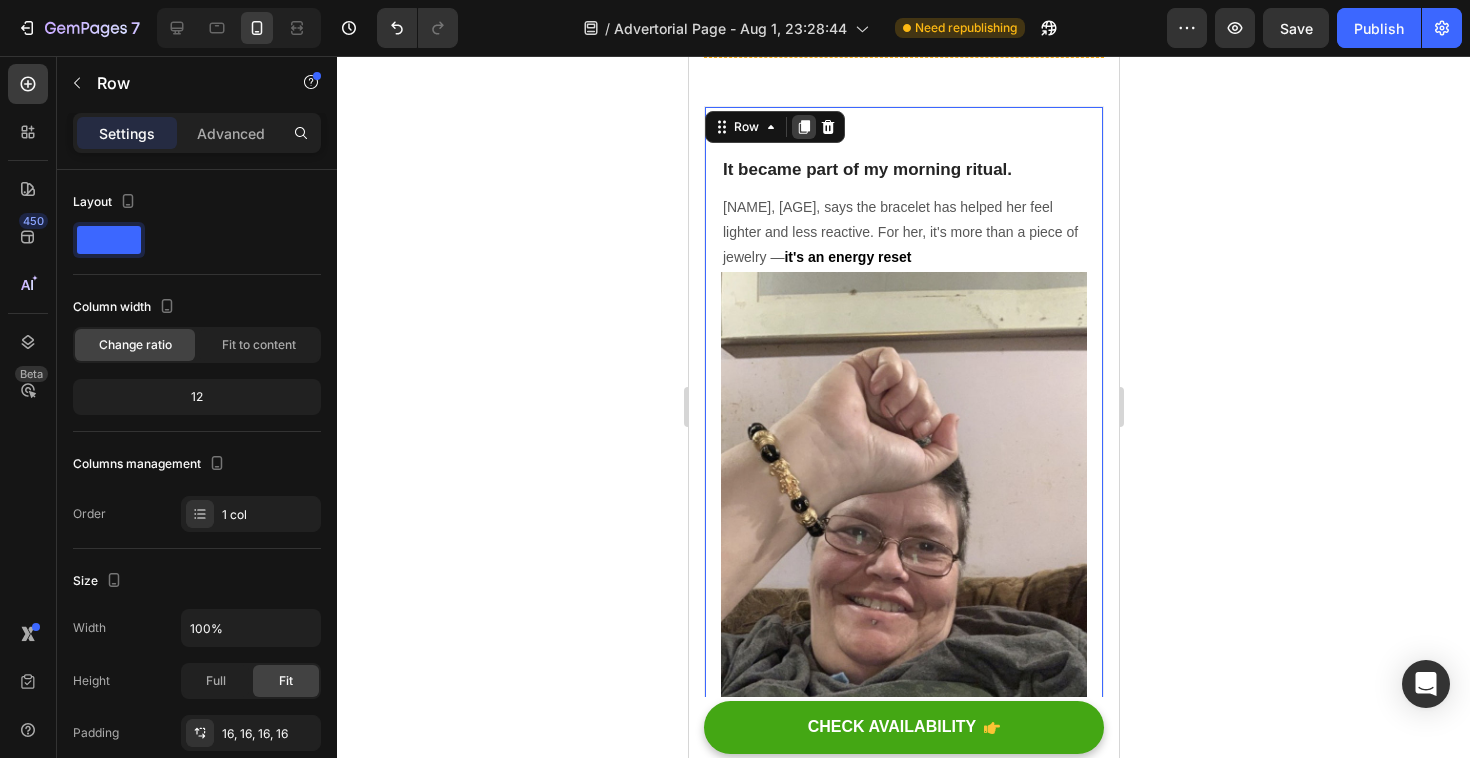 click at bounding box center (803, 127) 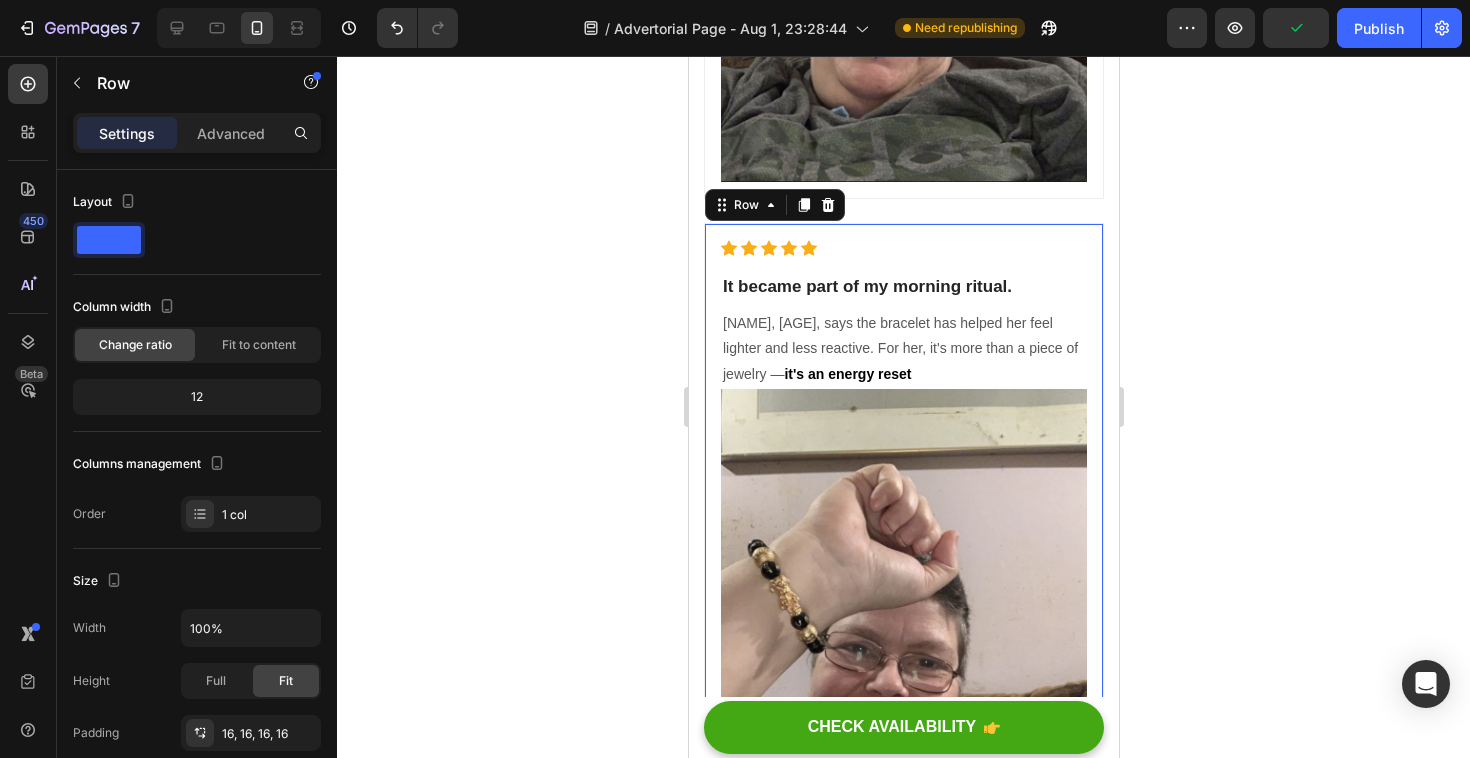 scroll, scrollTop: 2840, scrollLeft: 0, axis: vertical 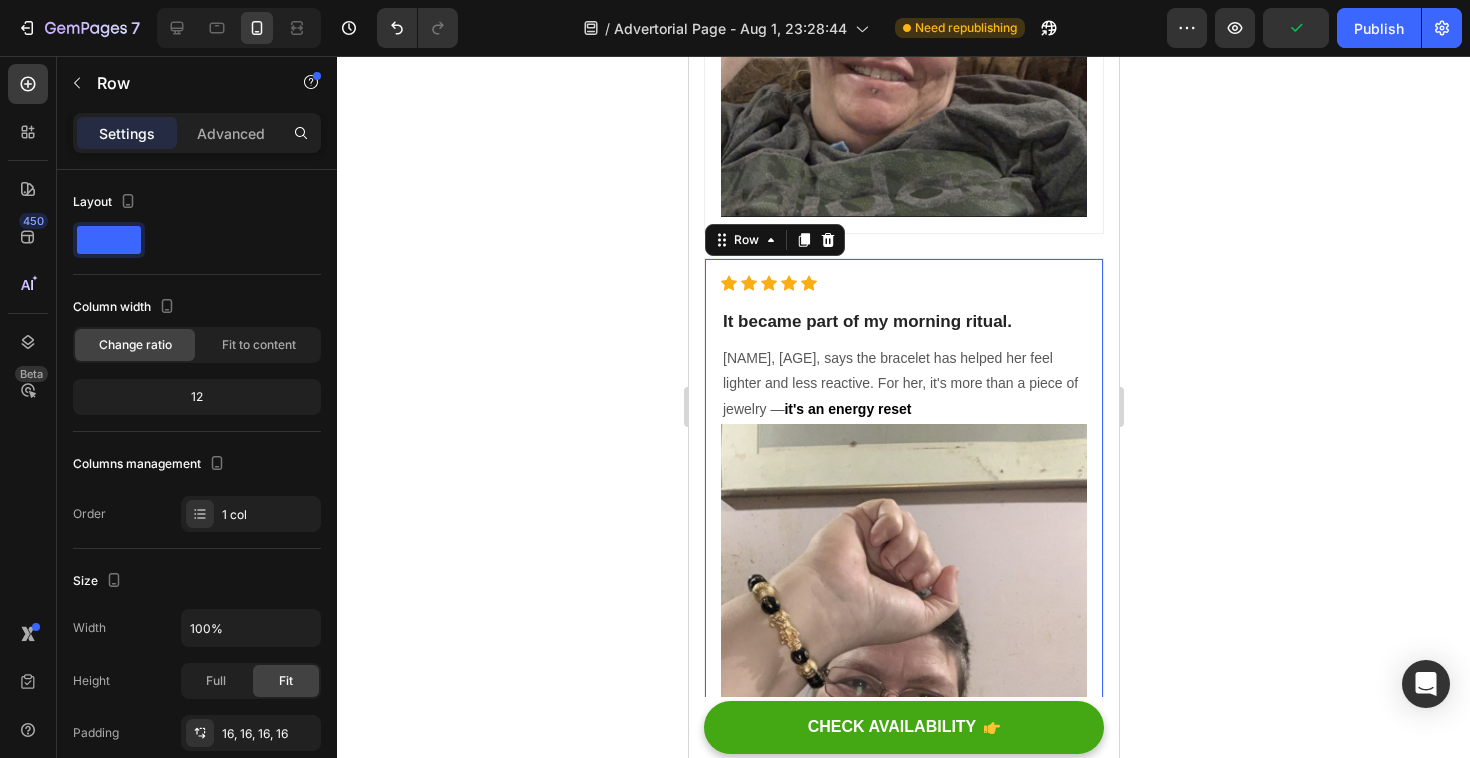 click on "Icon                Icon                Icon                Icon                Icon Icon List Hoz It became part of my morning ritual. Heading Susan, 54, says the bracelet has helped her feel lighter and less reactive. For her, it's more than a piece of jewelry —  it's an energy reset Text block Image Row   24" at bounding box center (903, 587) 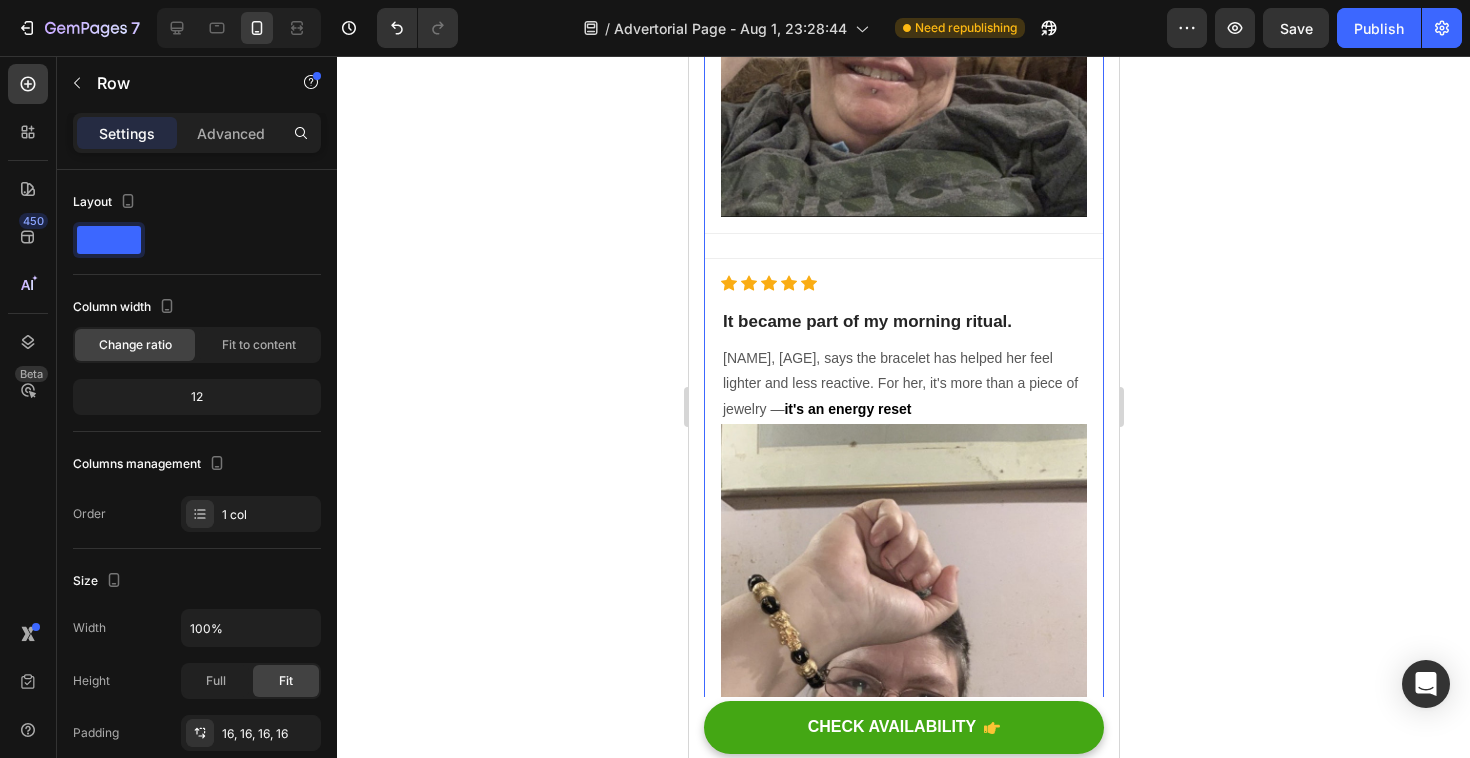 click on "I felt stuck. Exhausted. Like my energy was quietly fading… Heading How thousands of women are using this ancient ritual to reset their energy and attract abundance Heading Image My name is Laura. I'm 38. A year ago, I felt drained — emotionally, mentally, spiritually. I wasn't sad. Just… stuck. One night I came across this bracelet. A golden charm. Black obsidian. It claimed to protect your energy and attract abundance. I didn’t believe it. But something inside me whispered:  " Try it "  So I did. That week… I started sleeping better. I felt lighter. And something just clicked. Text block Image Why this bracelet is different. Heading 🖤  Black Obsidian:  Absorbs and clears negative energy Text Block 🐉  Pixiu Charm:  Attracts prosperity and shields your aura Text Block 🔁  Daily Ritual:  Aligns intention and focus every morning Text Block More than a bracelet. It’s a complete ritual. Heading ✅ Lucky Obsidian Bracelet ✅ Energy Protection Pouch ✅ Affirmation Audio Guide Text Block" at bounding box center (903, -896) 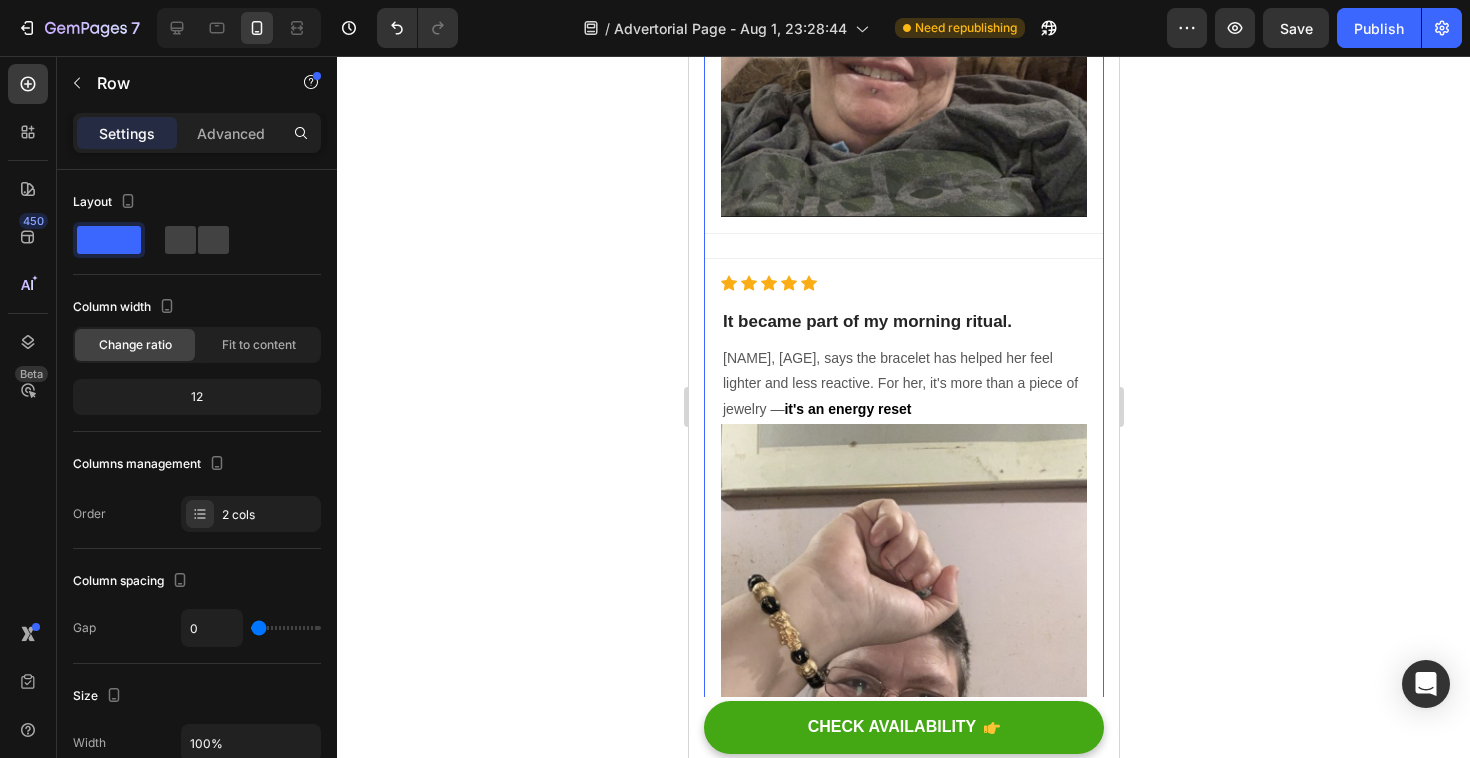 click on "I felt stuck. Exhausted. Like my energy was quietly fading… Heading How thousands of women are using this ancient ritual to reset their energy and attract abundance Heading Image My name is Laura. I'm 38. A year ago, I felt drained — emotionally, mentally, spiritually. I wasn't sad. Just… stuck. One night I came across this bracelet. A golden charm. Black obsidian. It claimed to protect your energy and attract abundance. I didn’t believe it. But something inside me whispered:  " Try it "  So I did. That week… I started sleeping better. I felt lighter. And something just clicked. Text block Image Why this bracelet is different. Heading 🖤  Black Obsidian:  Absorbs and clears negative energy Text Block 🐉  Pixiu Charm:  Attracts prosperity and shields your aura Text Block 🔁  Daily Ritual:  Aligns intention and focus every morning Text Block More than a bracelet. It’s a complete ritual. Heading ✅ Lucky Obsidian Bracelet ✅ Energy Protection Pouch ✅ Affirmation Audio Guide Text Block" at bounding box center [903, -896] 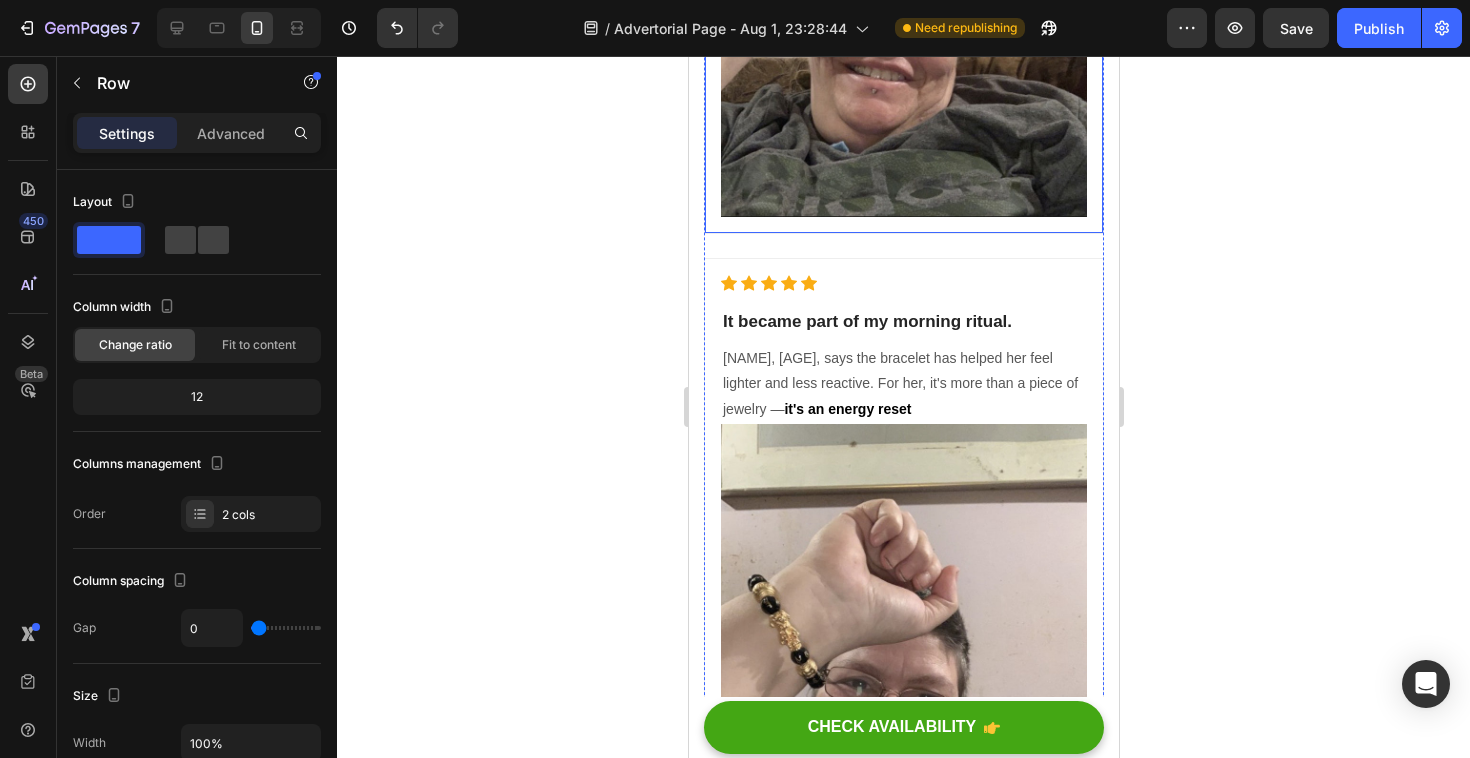 click on "Icon                Icon                Icon                Icon                Icon Icon List Hoz It became part of my morning ritual. Heading Susan, 54, says the bracelet has helped her feel lighter and less reactive. For her, it's more than a piece of jewelry —  it's an energy reset Text block Image Row" at bounding box center (903, -96) 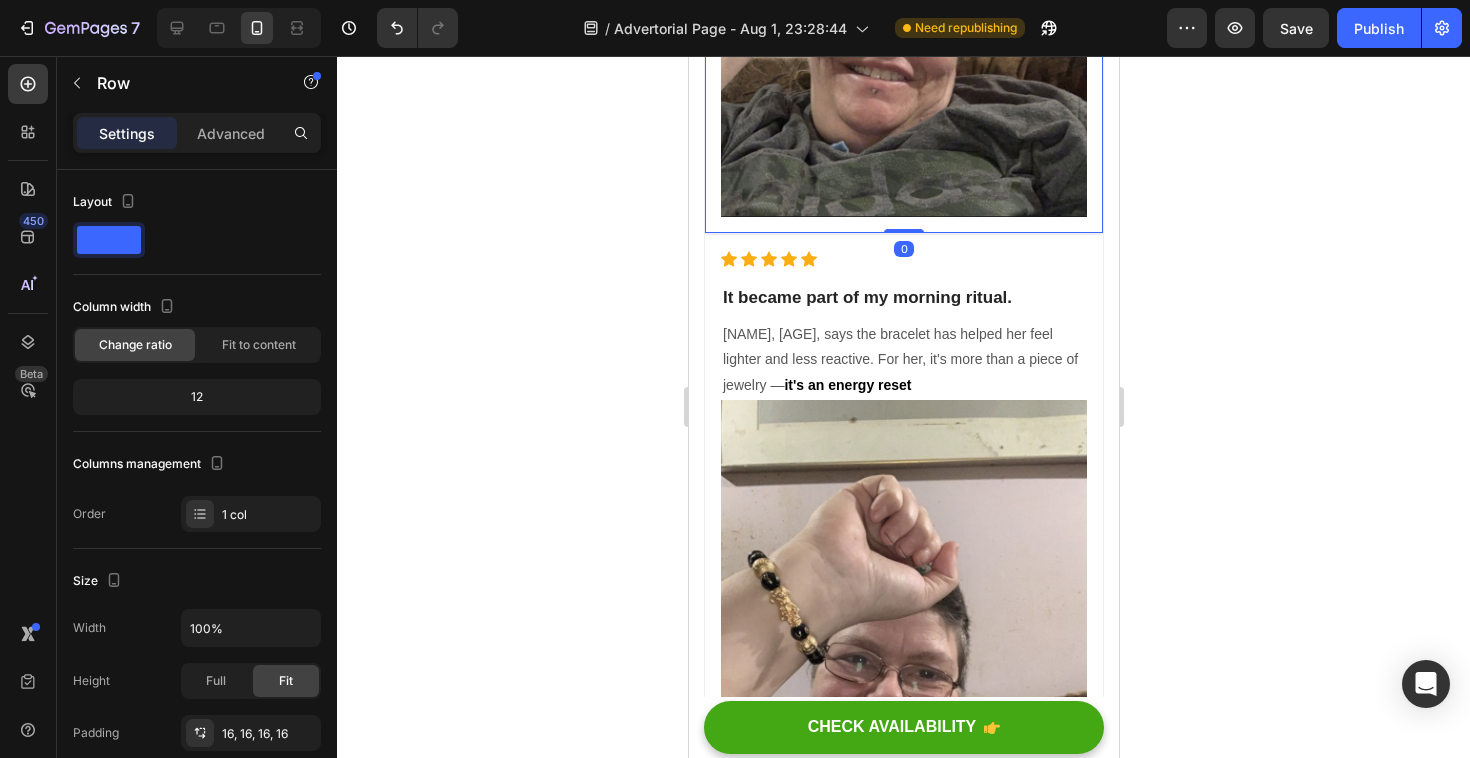 drag, startPoint x: 906, startPoint y: 252, endPoint x: 901, endPoint y: 211, distance: 41.303753 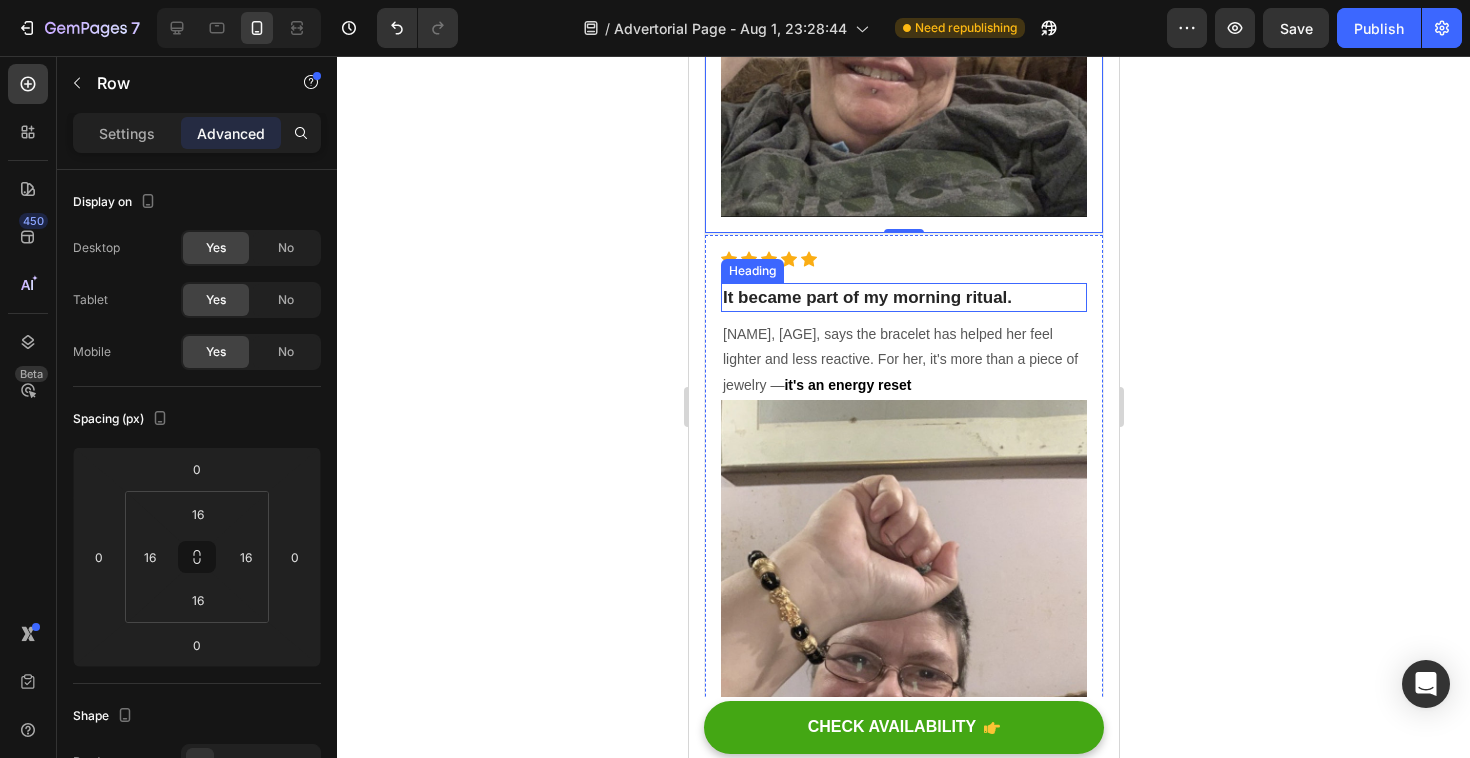 click on "It became part of my morning ritual." at bounding box center [903, 298] 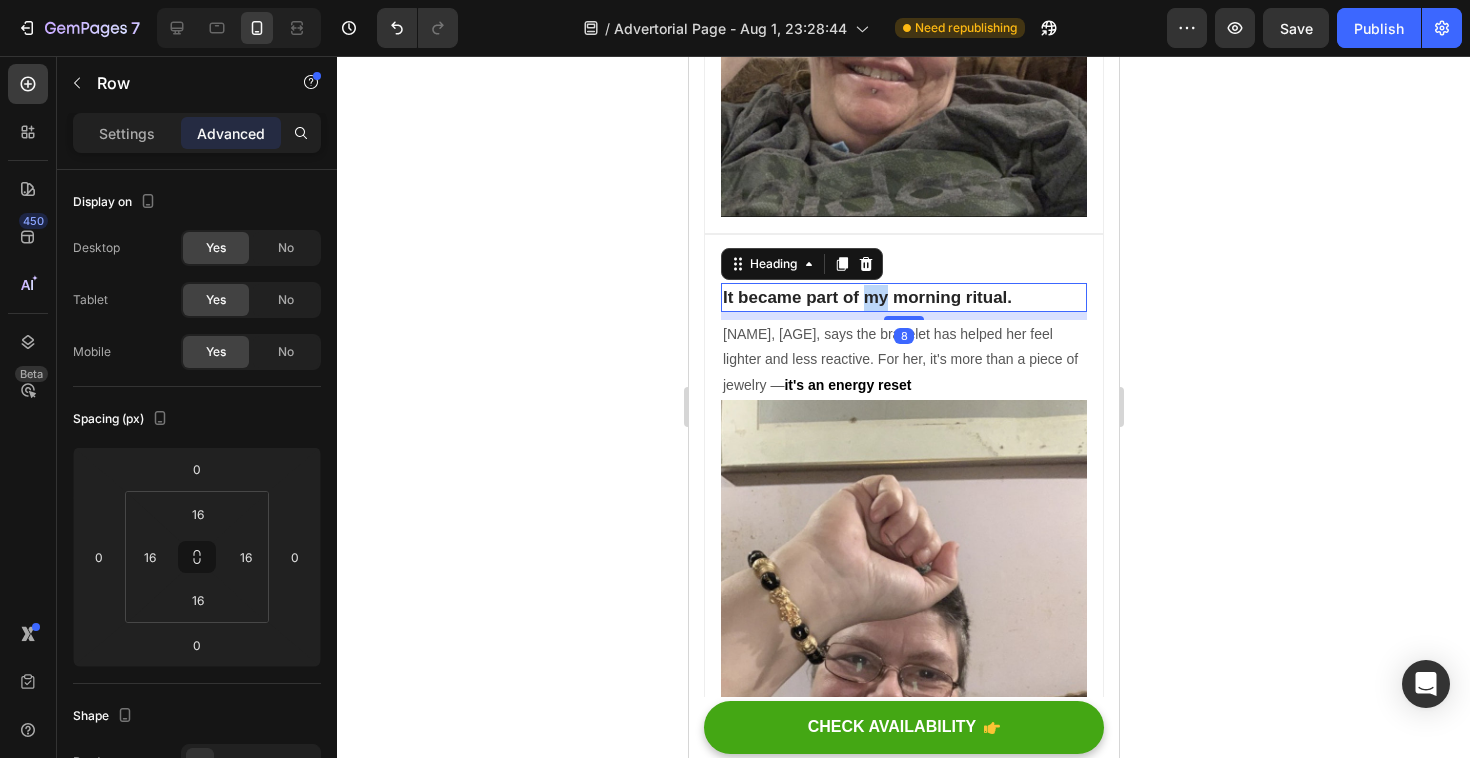 click on "It became part of my morning ritual." at bounding box center [903, 298] 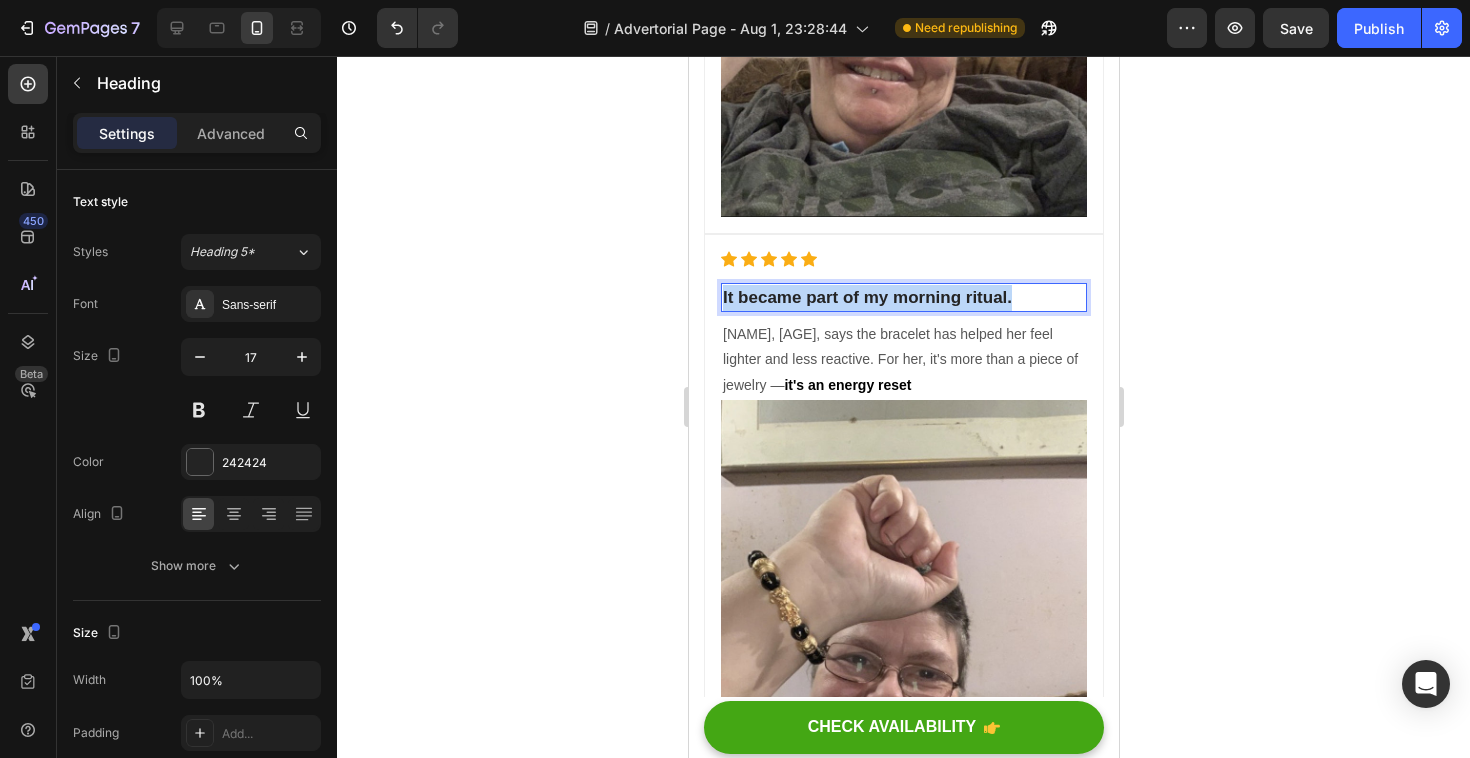 click on "It became part of my morning ritual." at bounding box center [903, 298] 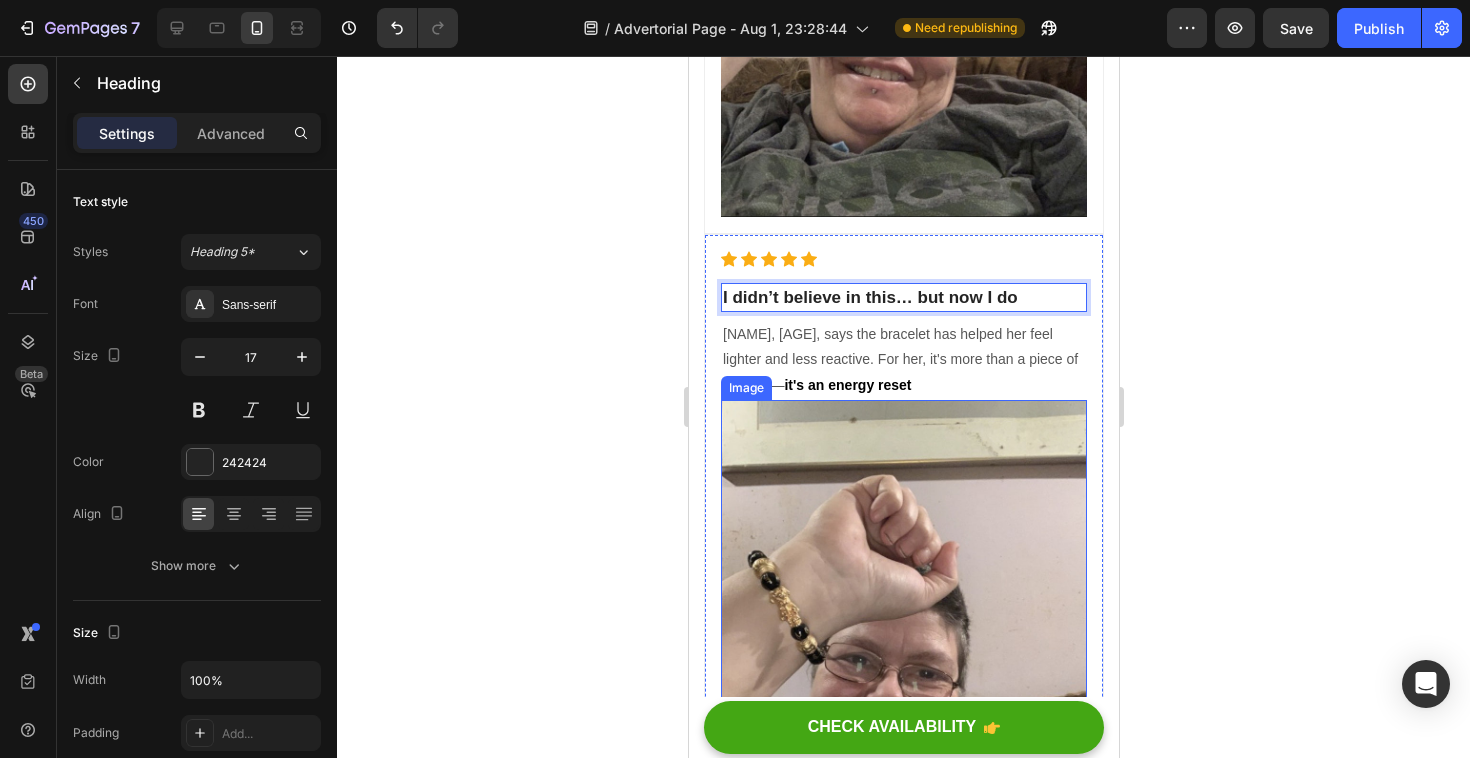 click at bounding box center [903, 637] 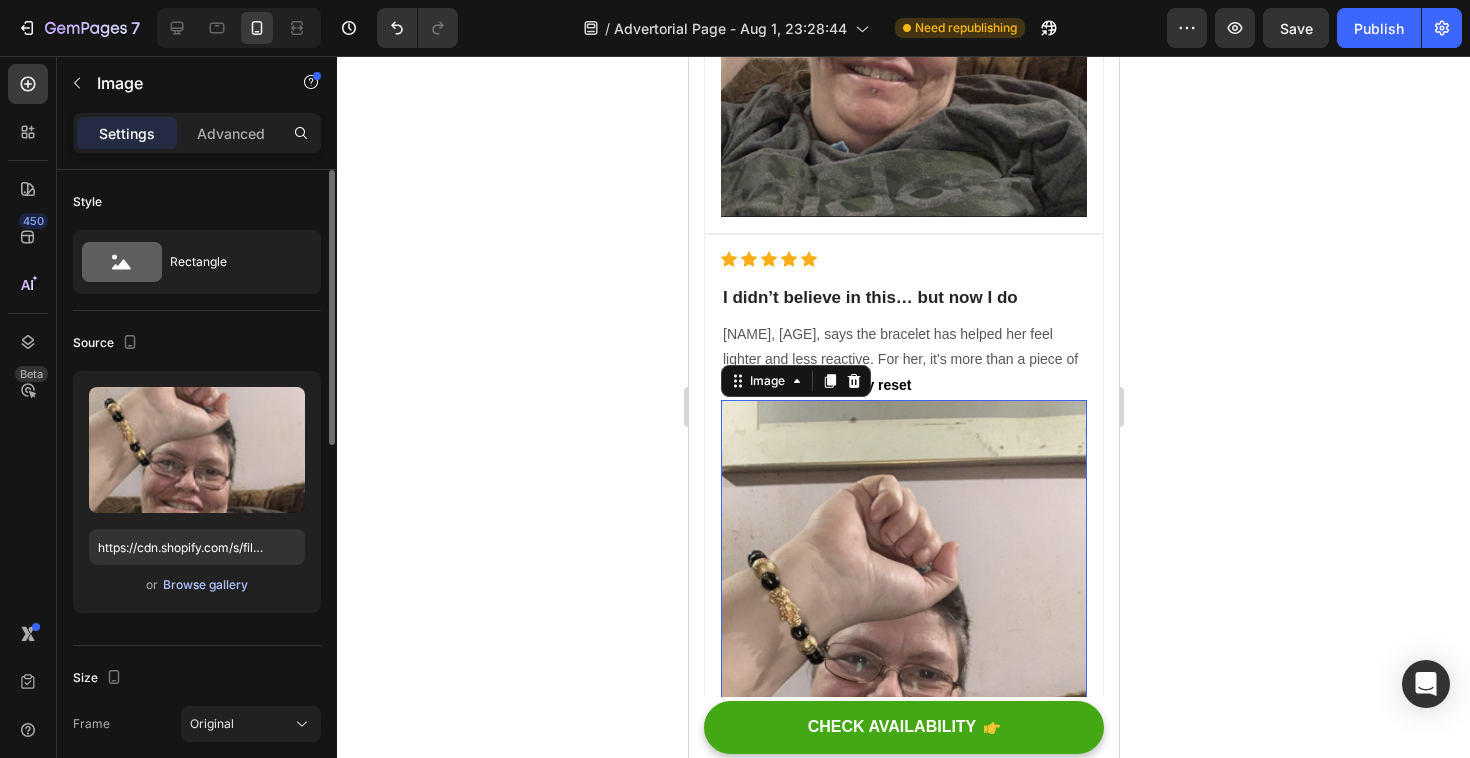 click on "Browse gallery" at bounding box center [205, 585] 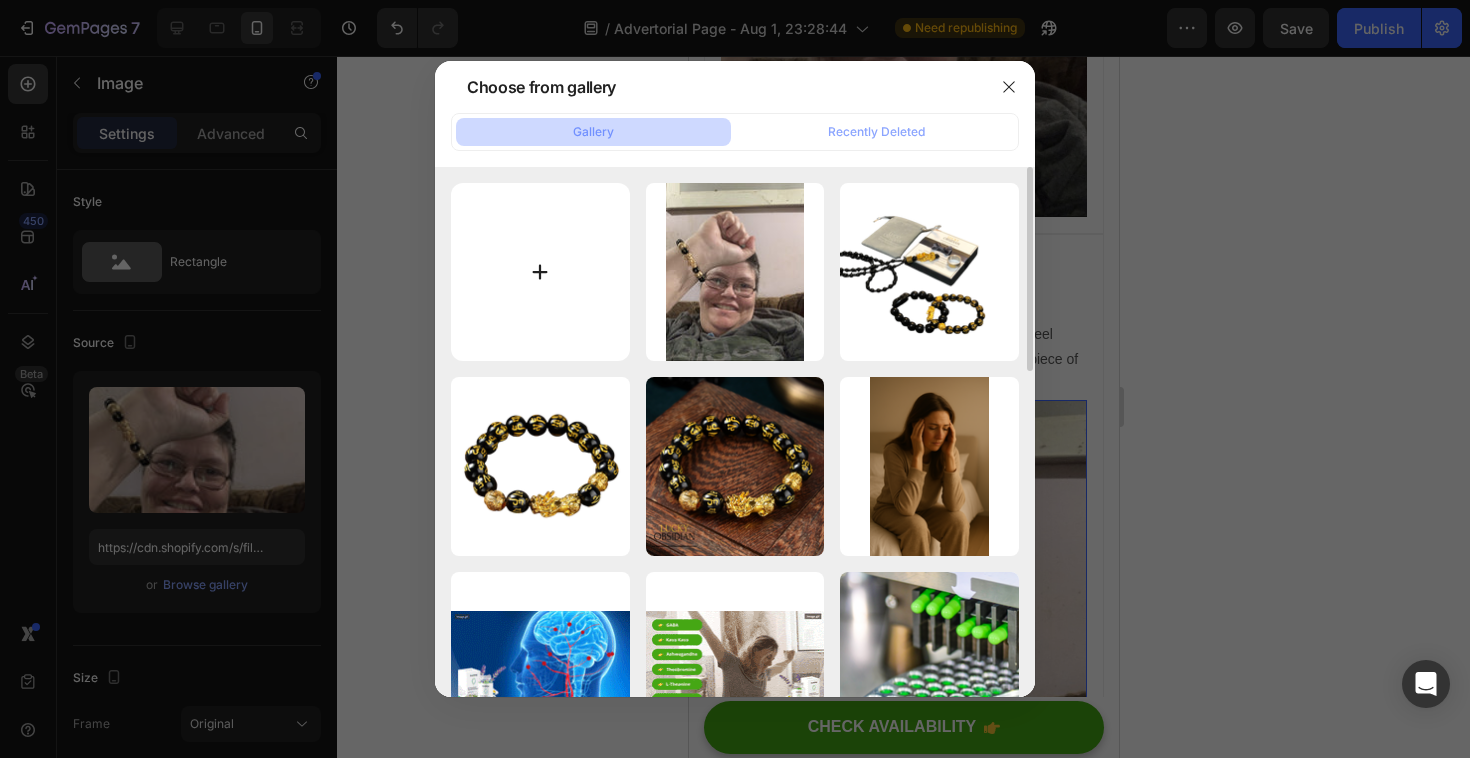 click at bounding box center (540, 272) 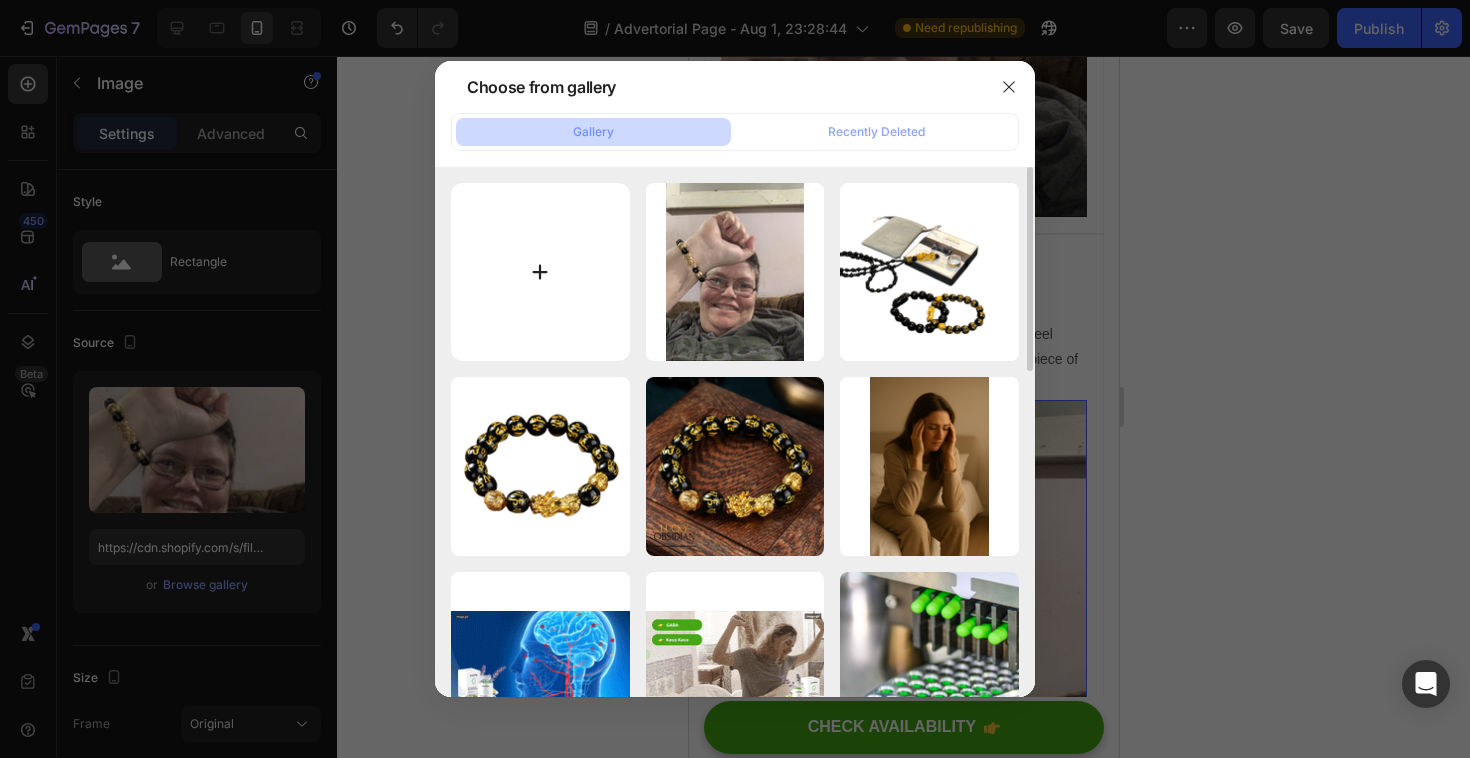 type on "C:\fakepath\reseña 3.jpg" 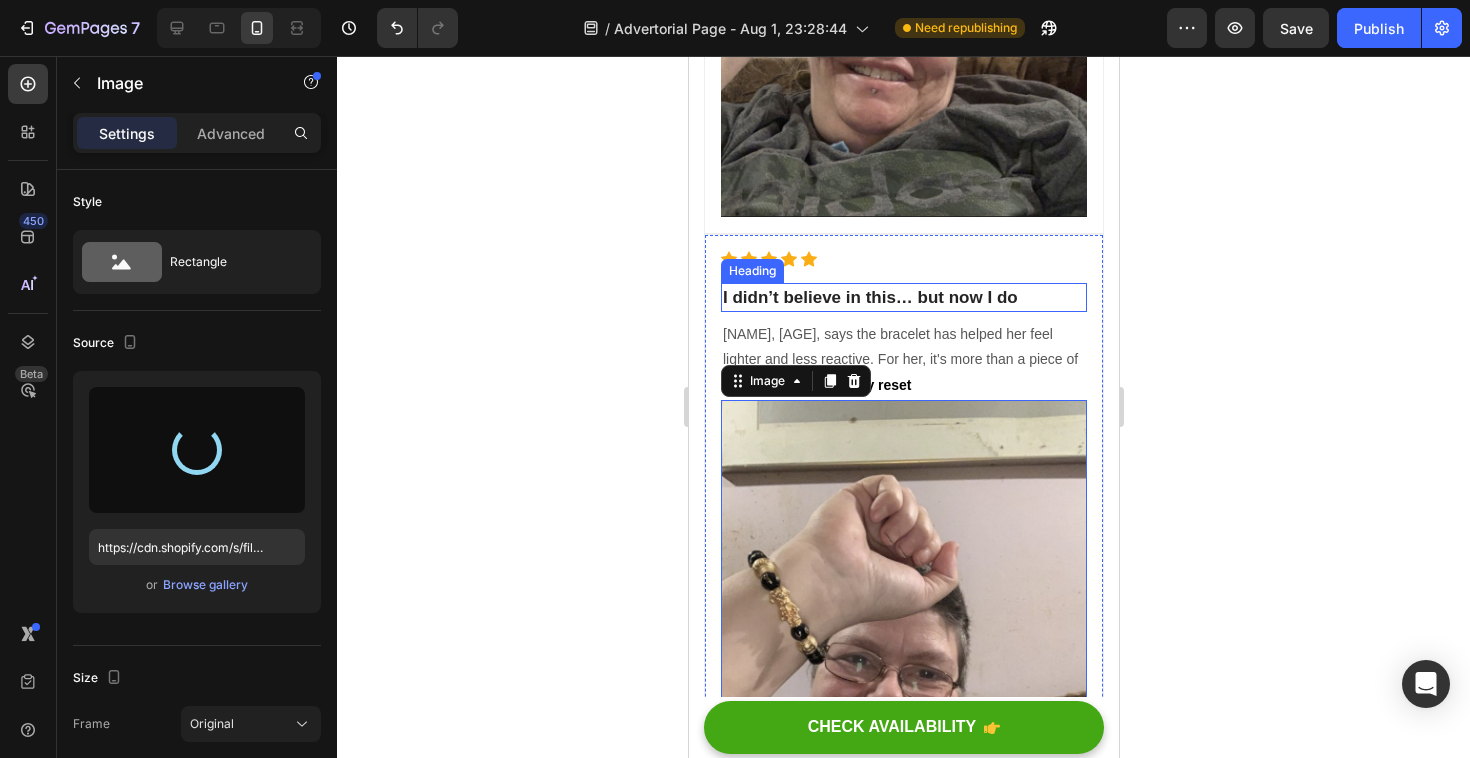 type on "https://cdn.shopify.com/s/files/1/0316/1558/2267/files/gempages_578011116949471760-62a59bf0-48f2-4e2b-93e3-f2903b09092b.jpg" 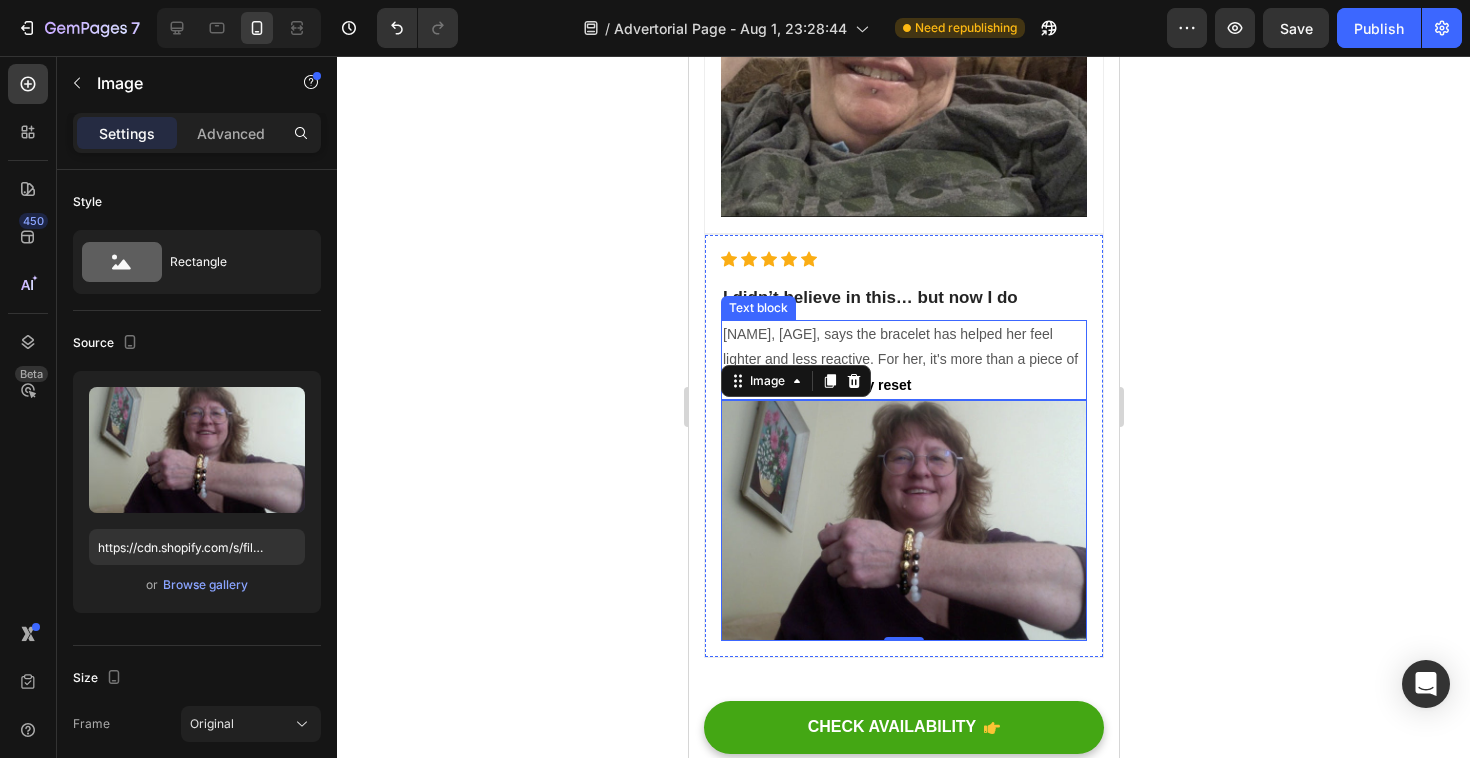 click on "Susan, 54, says the bracelet has helped her feel lighter and less reactive. For her, it's more than a piece of jewelry —  it's an energy reset" at bounding box center (903, 360) 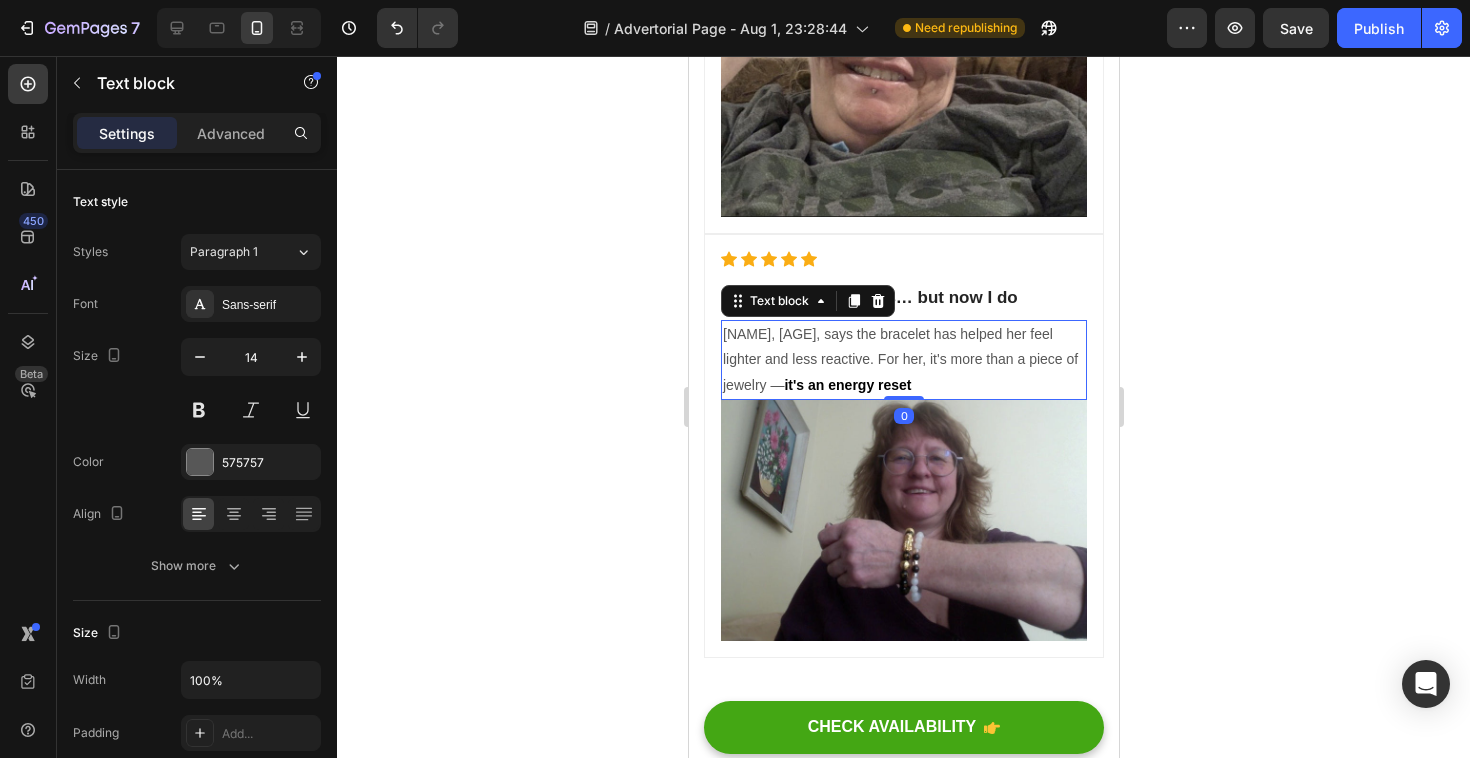 click on "Susan, 54, says the bracelet has helped her feel lighter and less reactive. For her, it's more than a piece of jewelry —  it's an energy reset" at bounding box center (903, 360) 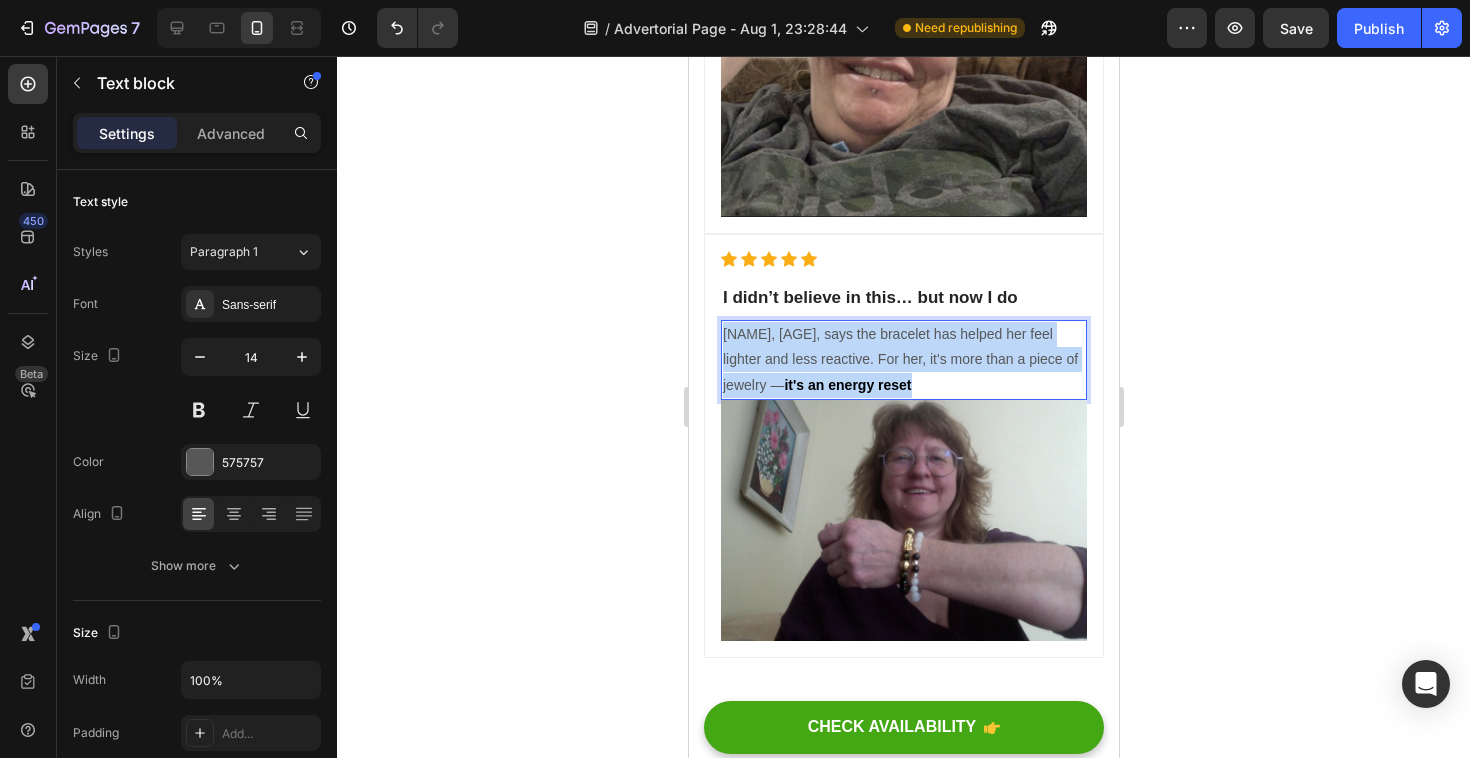 drag, startPoint x: 879, startPoint y: 378, endPoint x: 722, endPoint y: 328, distance: 164.76953 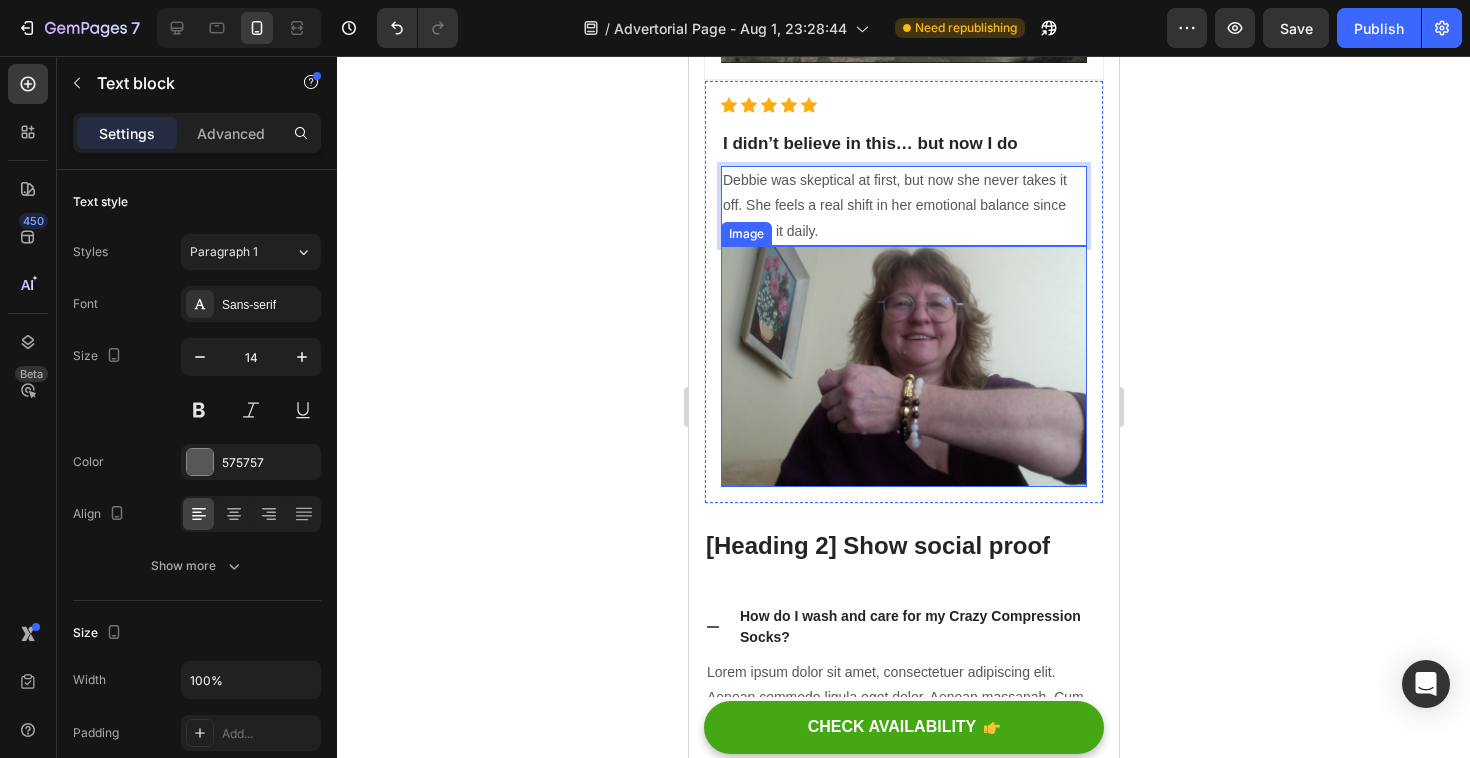 scroll, scrollTop: 3016, scrollLeft: 0, axis: vertical 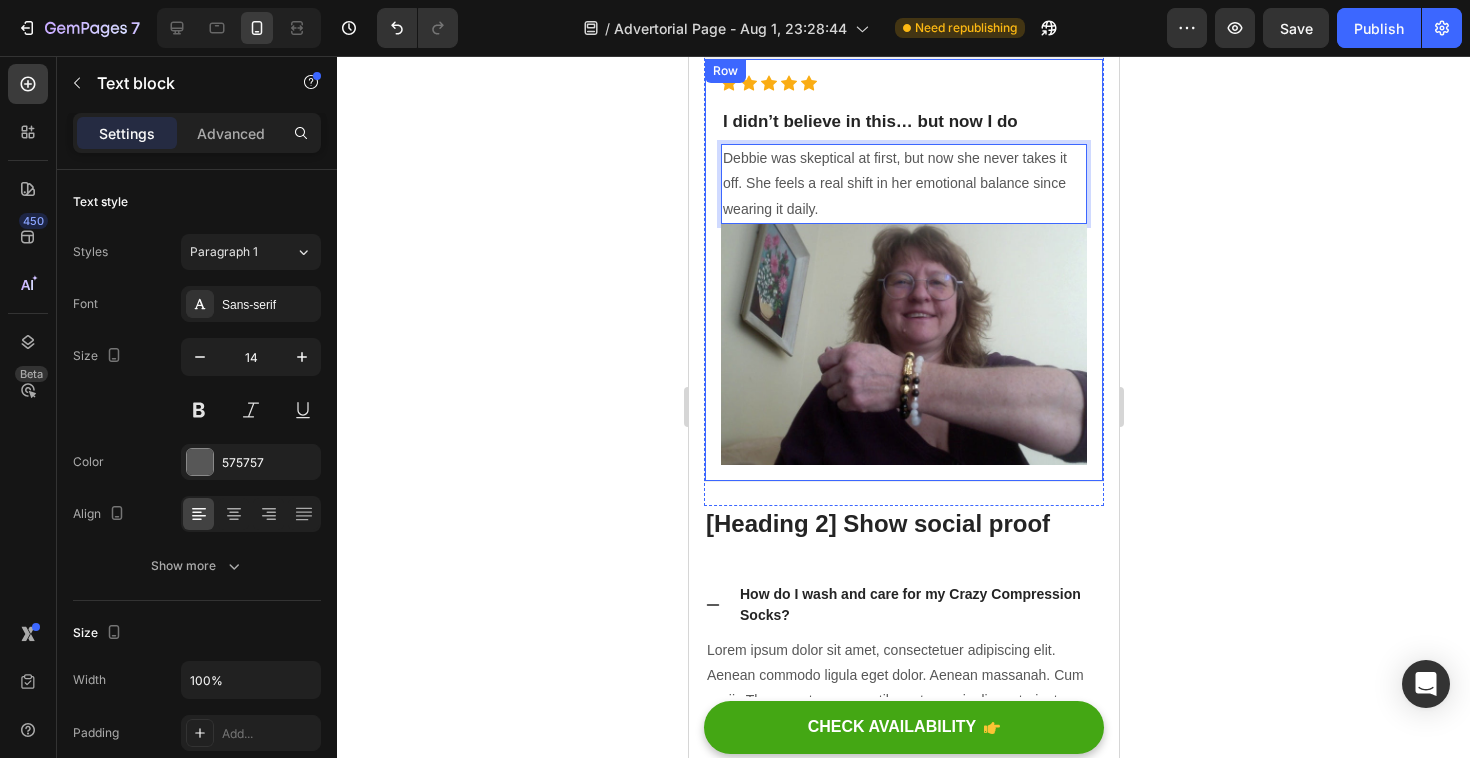 click on "Icon                Icon                Icon                Icon                Icon Icon List Hoz I didn’t believe in this… but now I do Heading Debbie was skeptical at first, but now she never takes it off. She feels a real shift in her emotional balance since wearing it daily. Text block   0 Image Row" at bounding box center (903, 270) 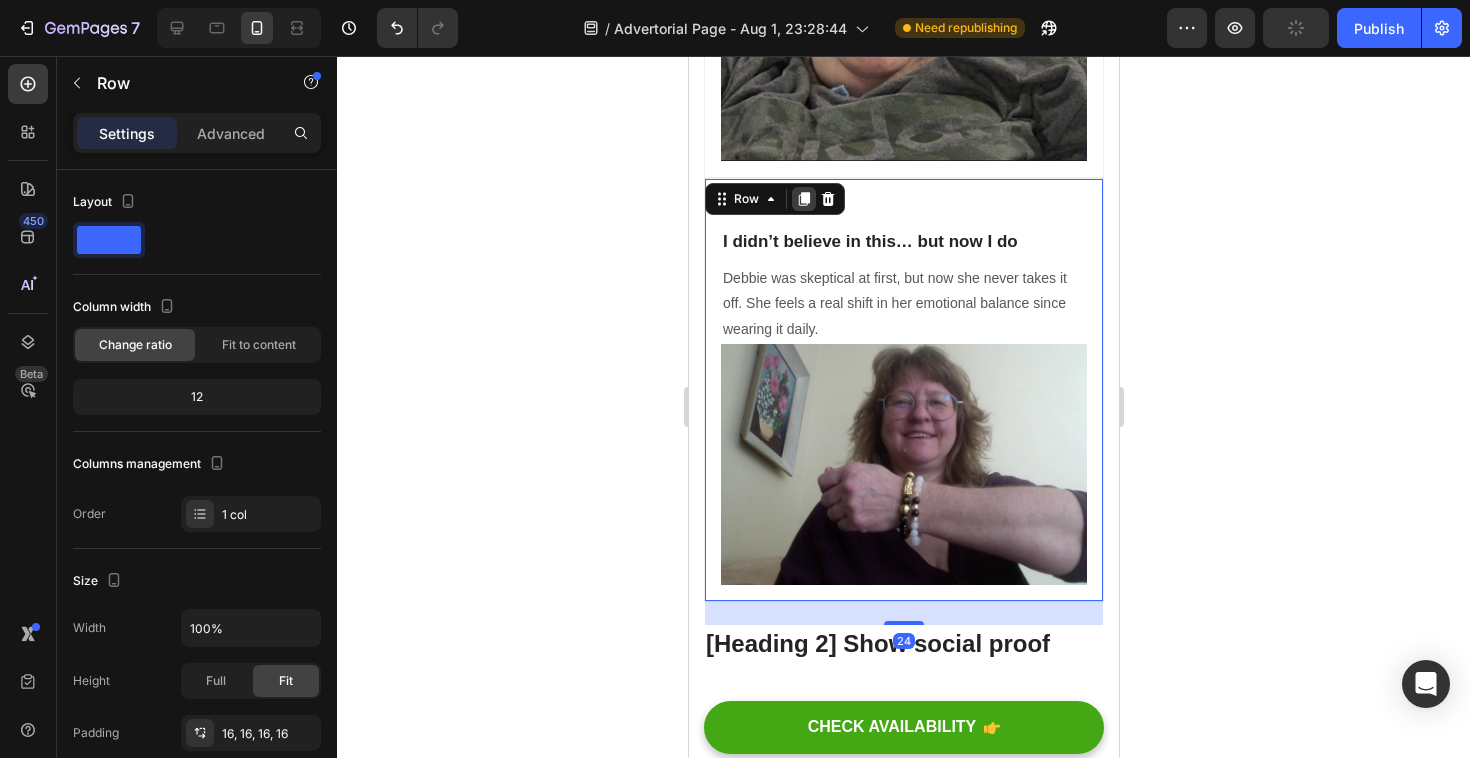 click 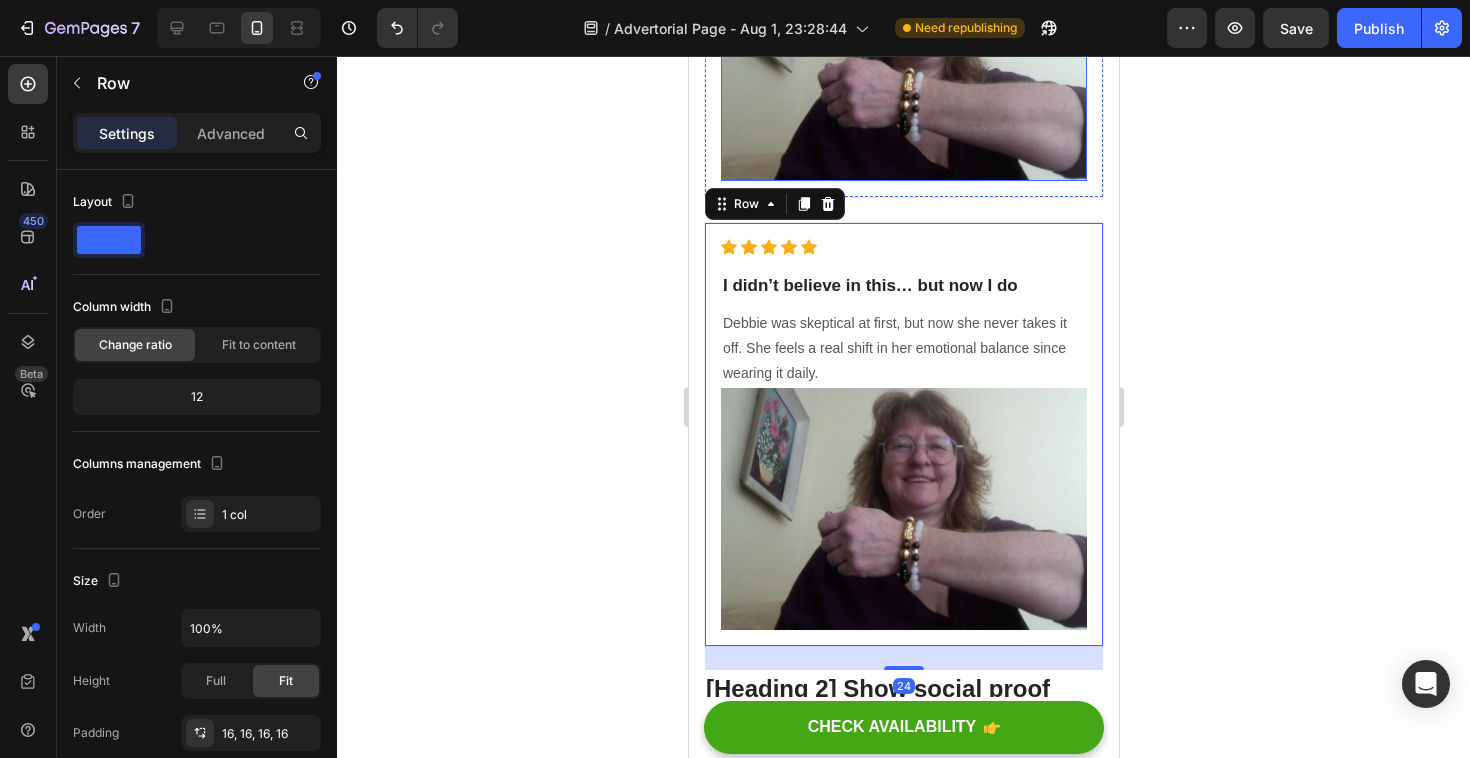 scroll, scrollTop: 3299, scrollLeft: 0, axis: vertical 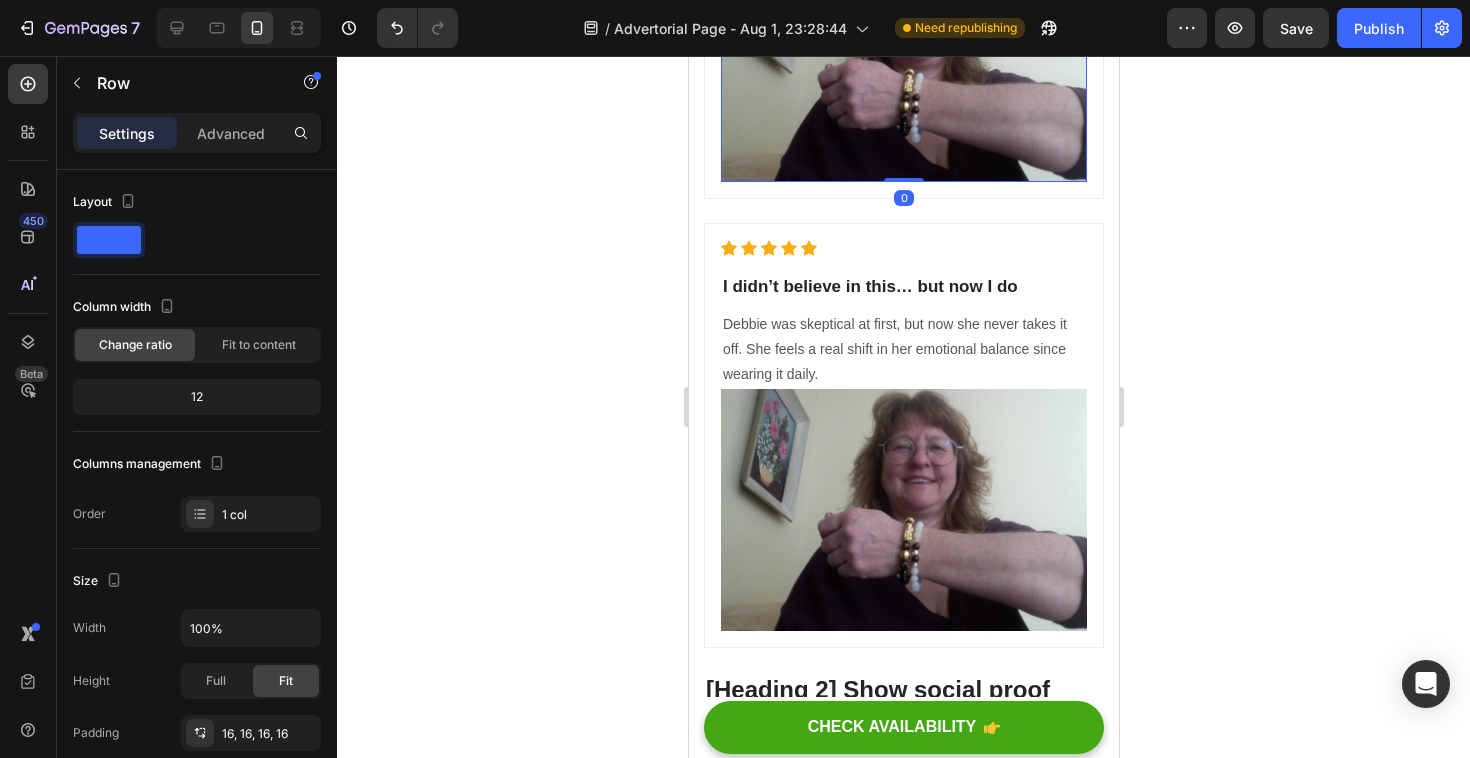 click on "Image   0" at bounding box center (903, 62) 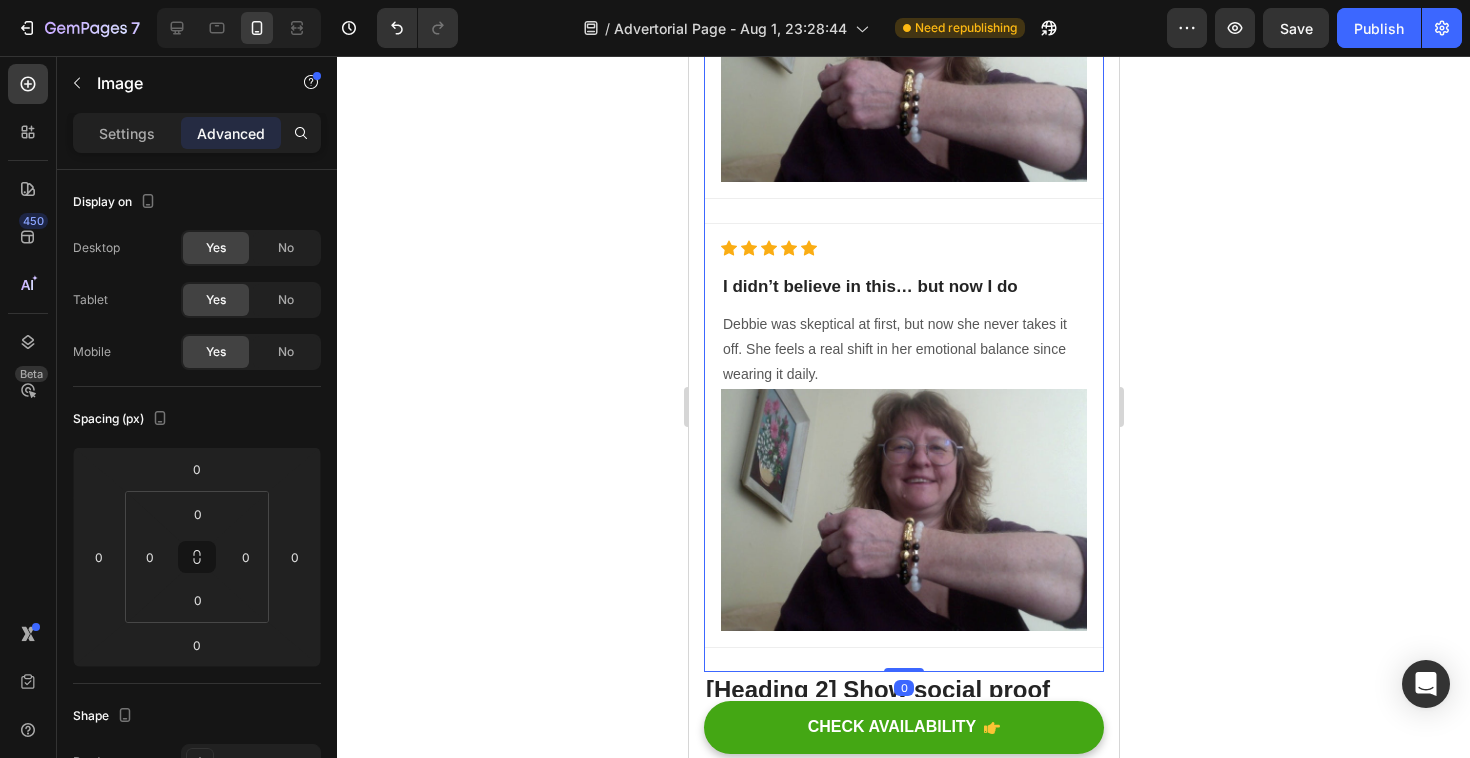 click on "I felt stuck. Exhausted. Like my energy was quietly fading… Heading How thousands of women are using this ancient ritual to reset their energy and attract abundance Heading Image My name is Laura. I'm 38. A year ago, I felt drained — emotionally, mentally, spiritually. I wasn't sad. Just… stuck. One night I came across this bracelet. A golden charm. Black obsidian. It claimed to protect your energy and attract abundance. I didn’t believe it. But something inside me whispered:  " Try it "  So I did. That week… I started sleeping better. I felt lighter. And something just clicked. Text block Image Why this bracelet is different. Heading 🖤  Black Obsidian:  Absorbs and clears negative energy Text Block 🐉  Pixiu Charm:  Attracts prosperity and shields your aura Text Block 🔁  Daily Ritual:  Aligns intention and focus every morning Text Block More than a bracelet. It’s a complete ritual. Heading ✅ Lucky Obsidian Bracelet ✅ Energy Protection Pouch ✅ Affirmation Audio Guide Text Block" at bounding box center [903, -1259] 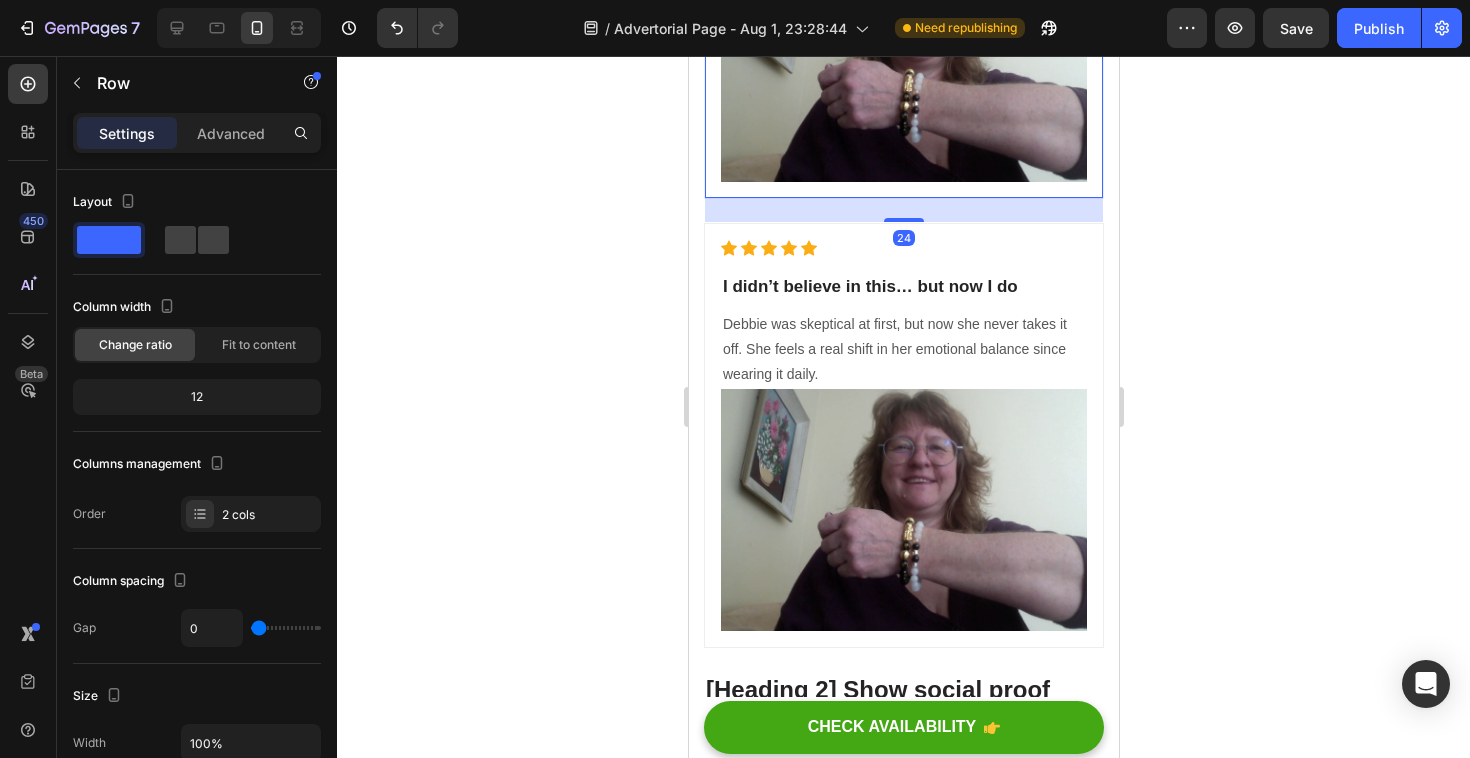 click on "Icon                Icon                Icon                Icon                Icon Icon List Hoz I didn’t believe in this… but now I do Heading Debbie was skeptical at first, but now she never takes it off. She feels a real shift in her emotional balance since wearing it daily. Text block Image Row   24" at bounding box center (903, -13) 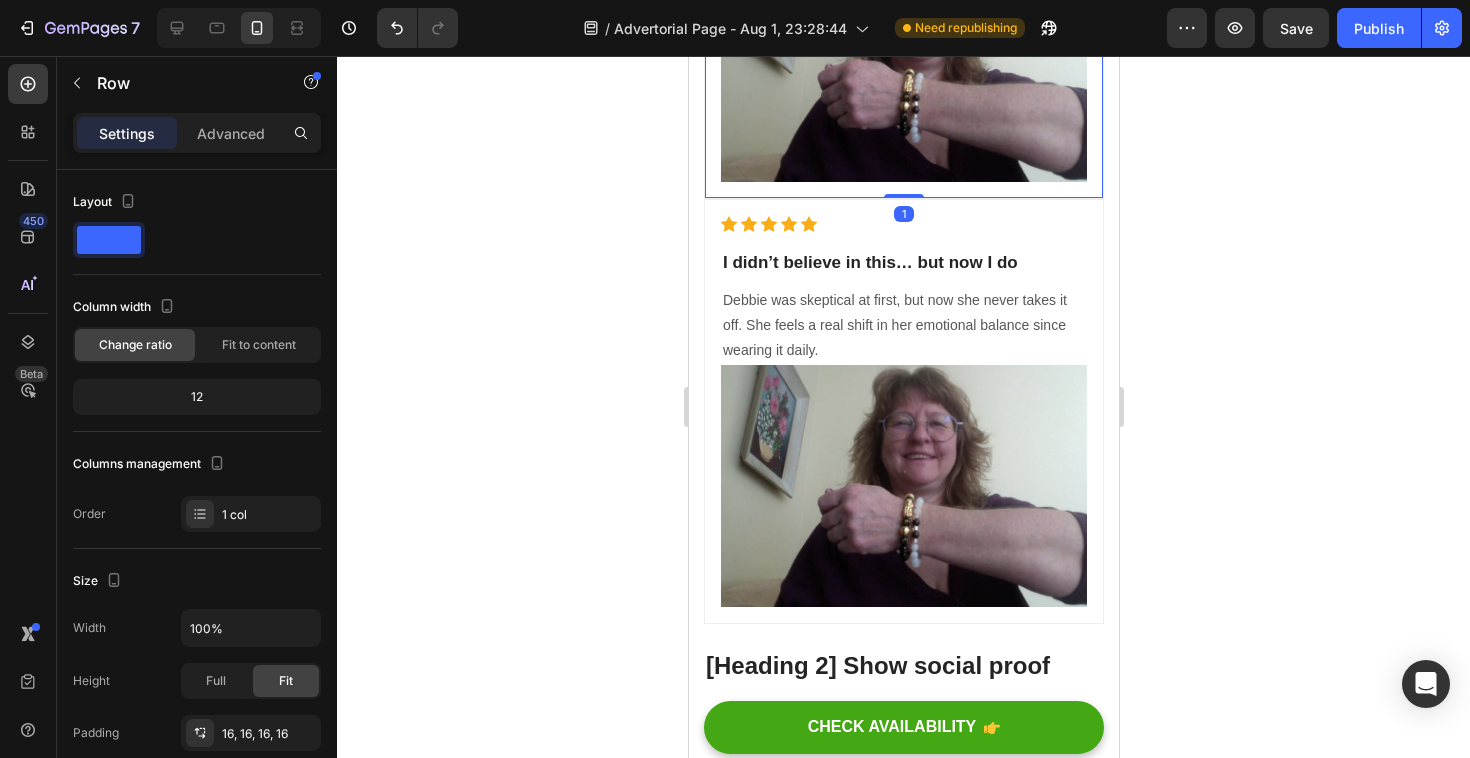drag, startPoint x: 905, startPoint y: 217, endPoint x: 900, endPoint y: 171, distance: 46.270943 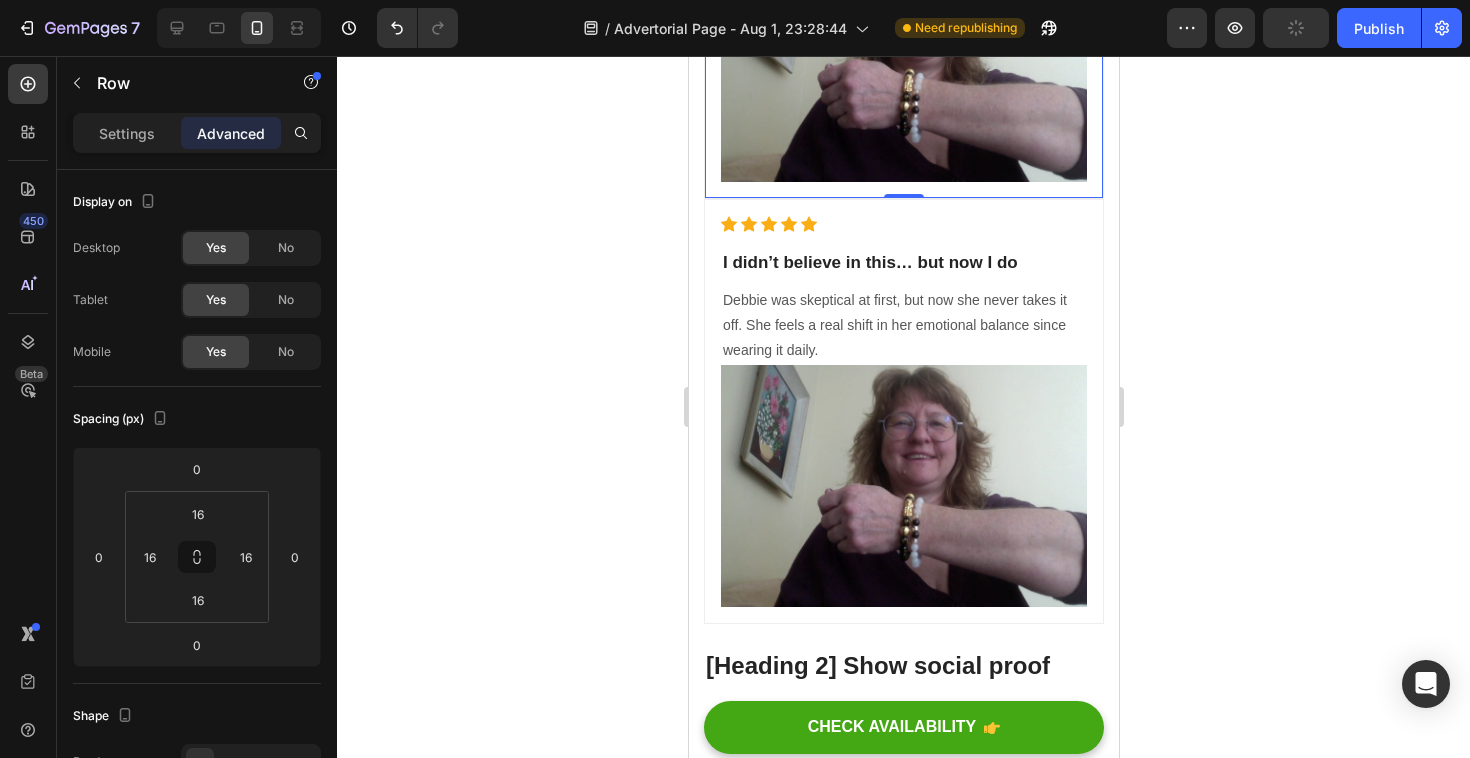 click on "I didn’t believe in this… but now I do" at bounding box center (903, 263) 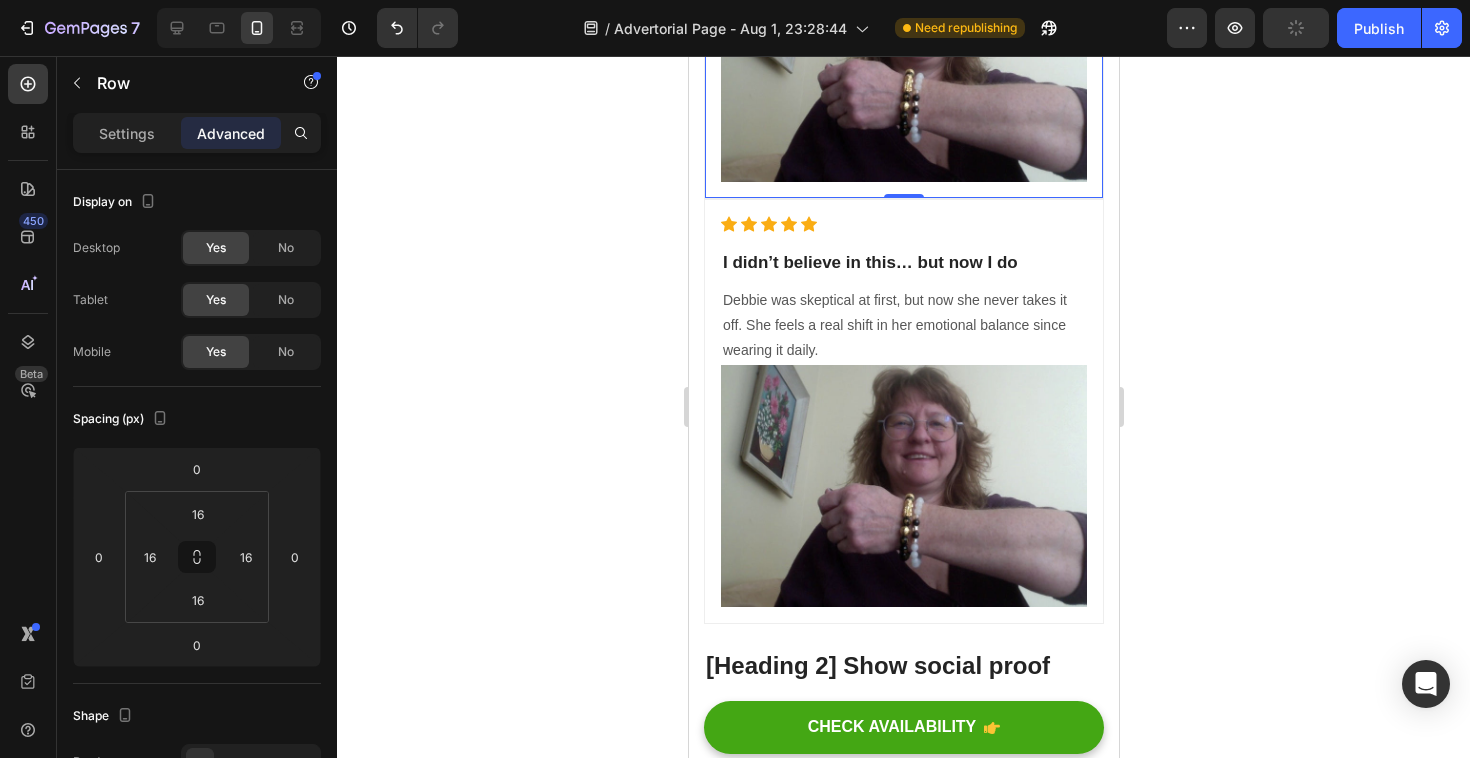 click on "I didn’t believe in this… but now I do" at bounding box center (903, 263) 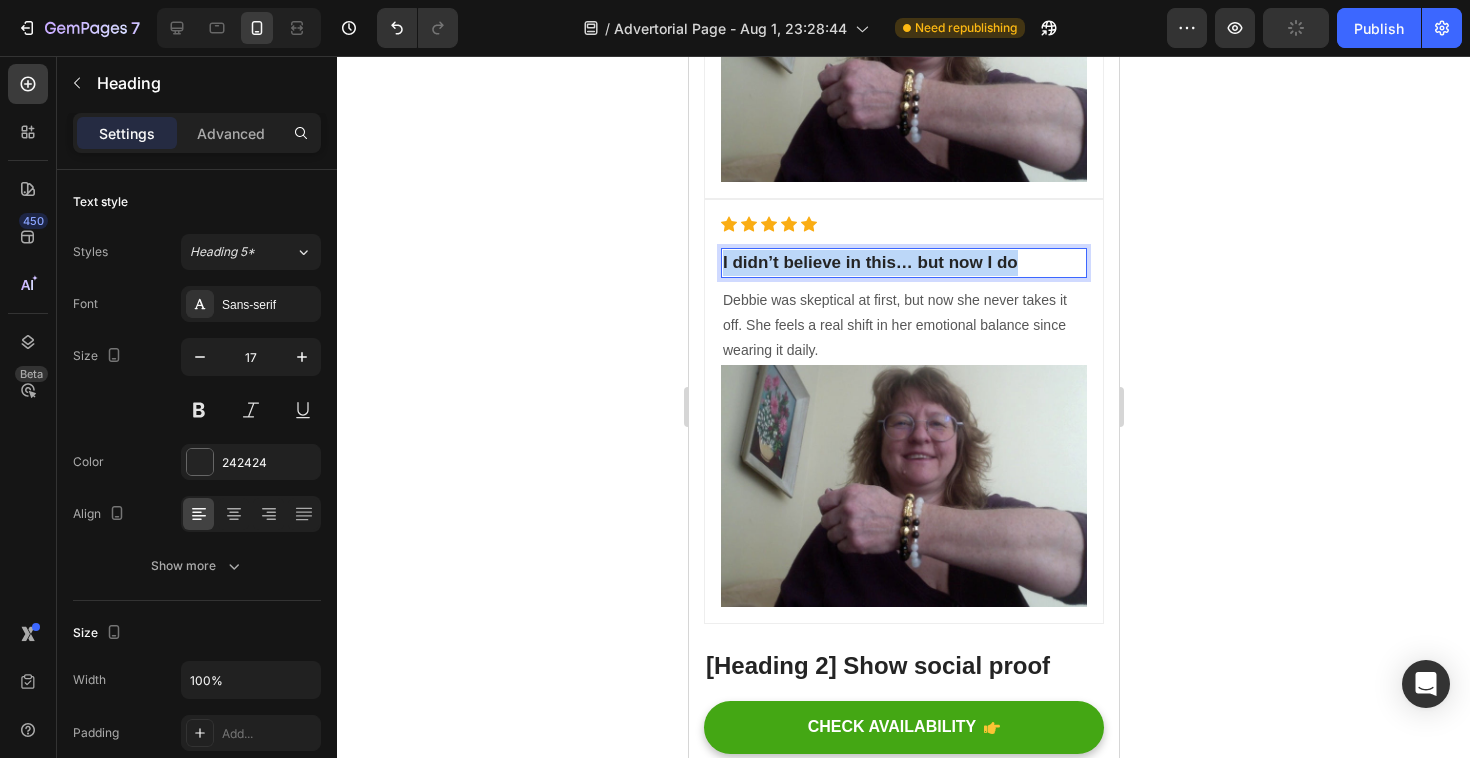 click on "I didn’t believe in this… but now I do" at bounding box center [903, 263] 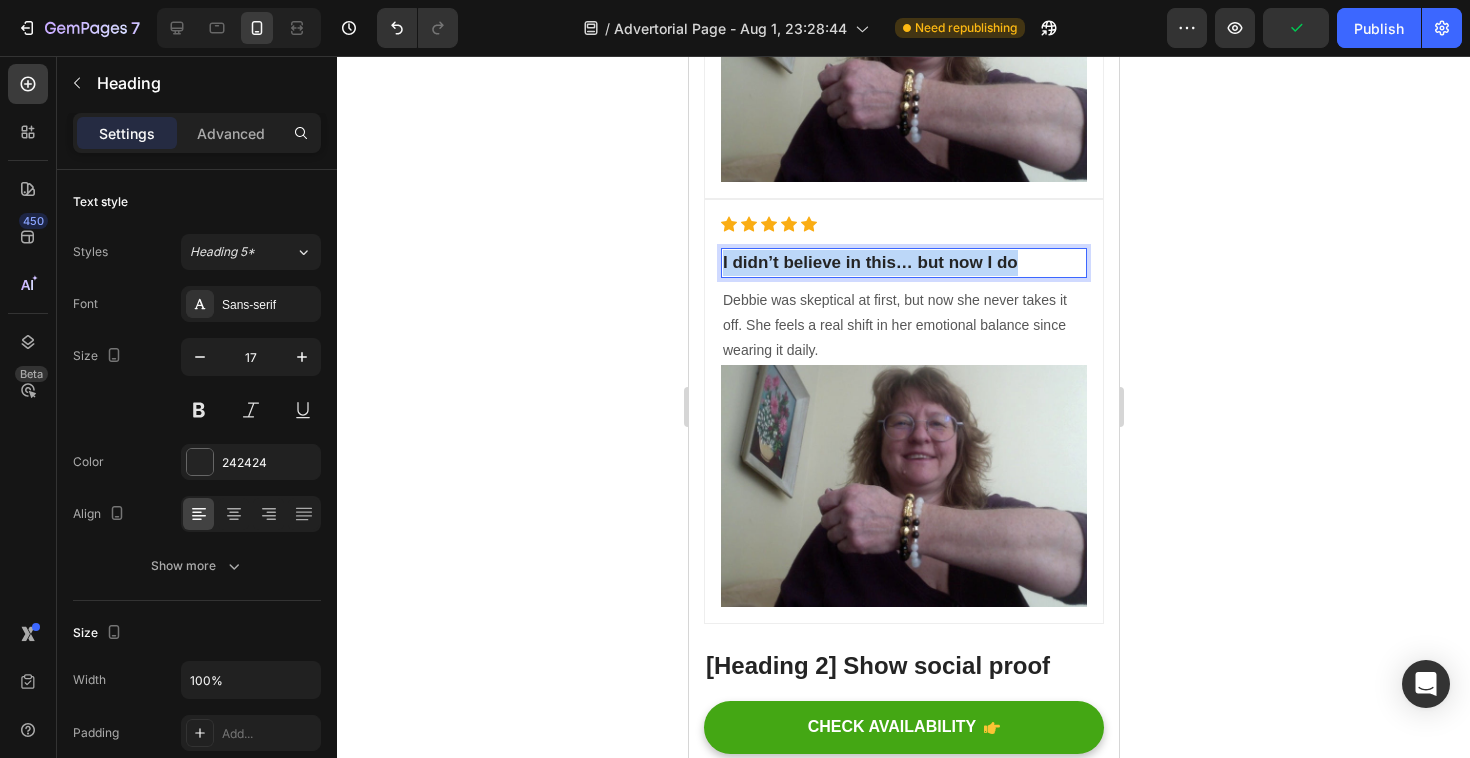 click on "I didn’t believe in this… but now I do" at bounding box center (903, 263) 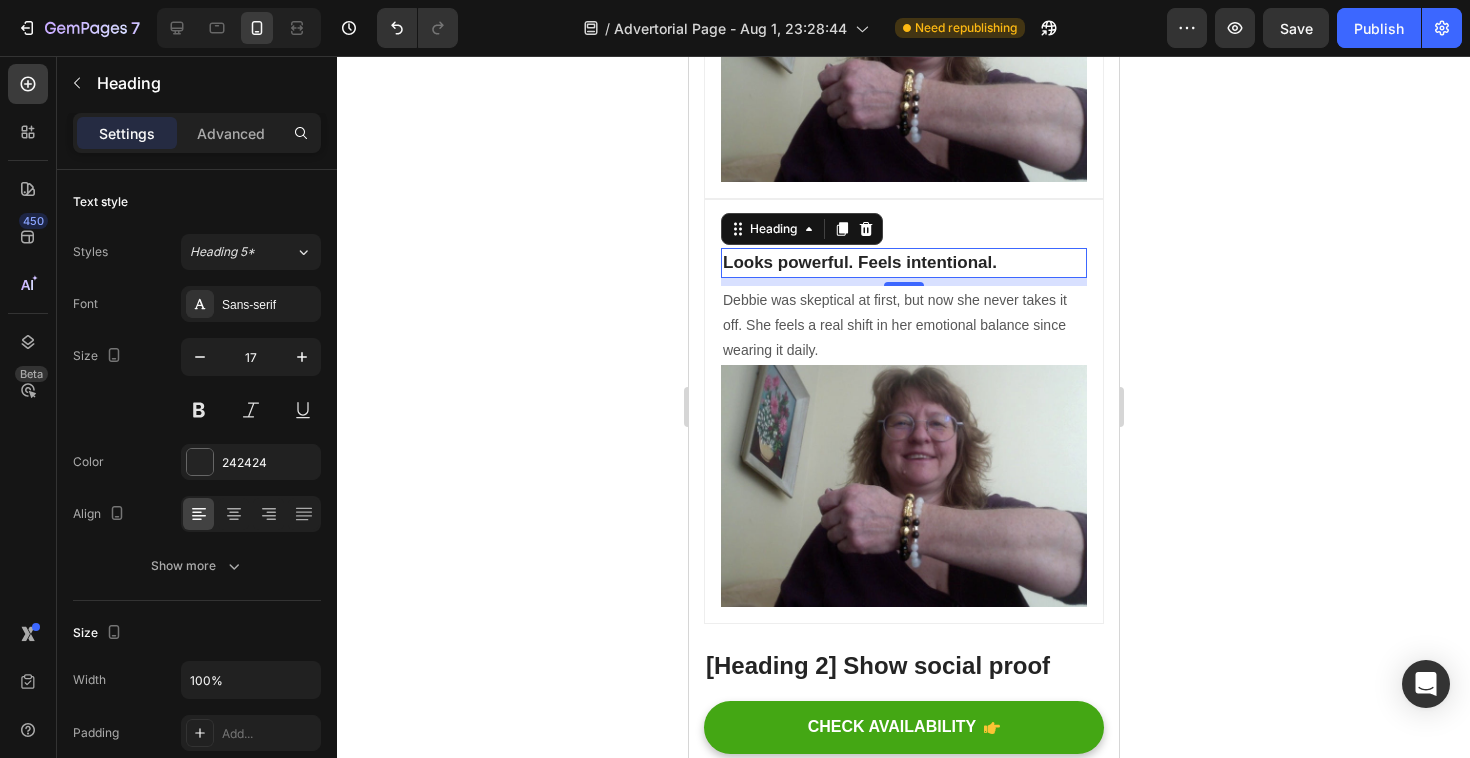 click on "Debbie was skeptical at first, but now she never takes it off. She feels a real shift in her emotional balance since wearing it daily." at bounding box center [903, 326] 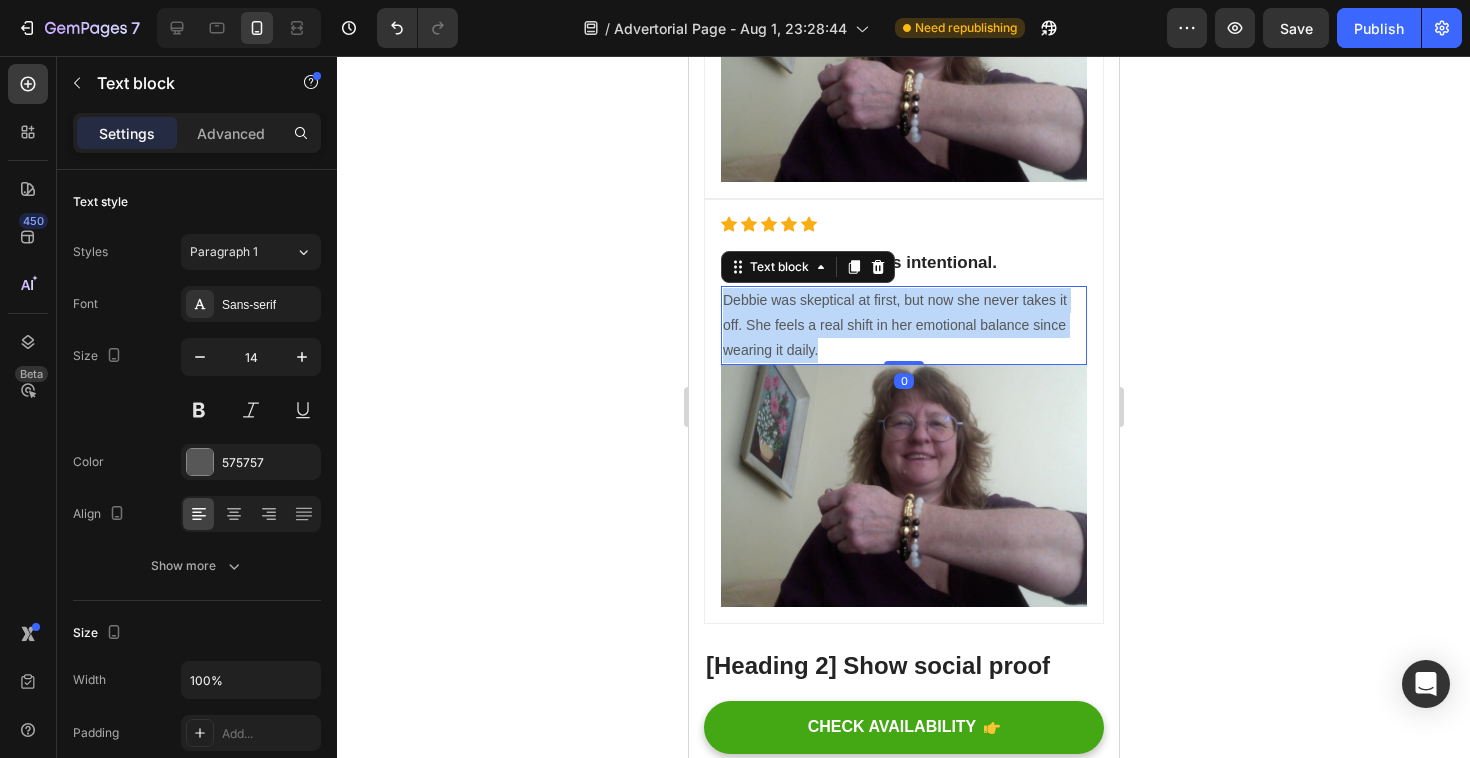 click on "Debbie was skeptical at first, but now she never takes it off. She feels a real shift in her emotional balance since wearing it daily." at bounding box center [903, 326] 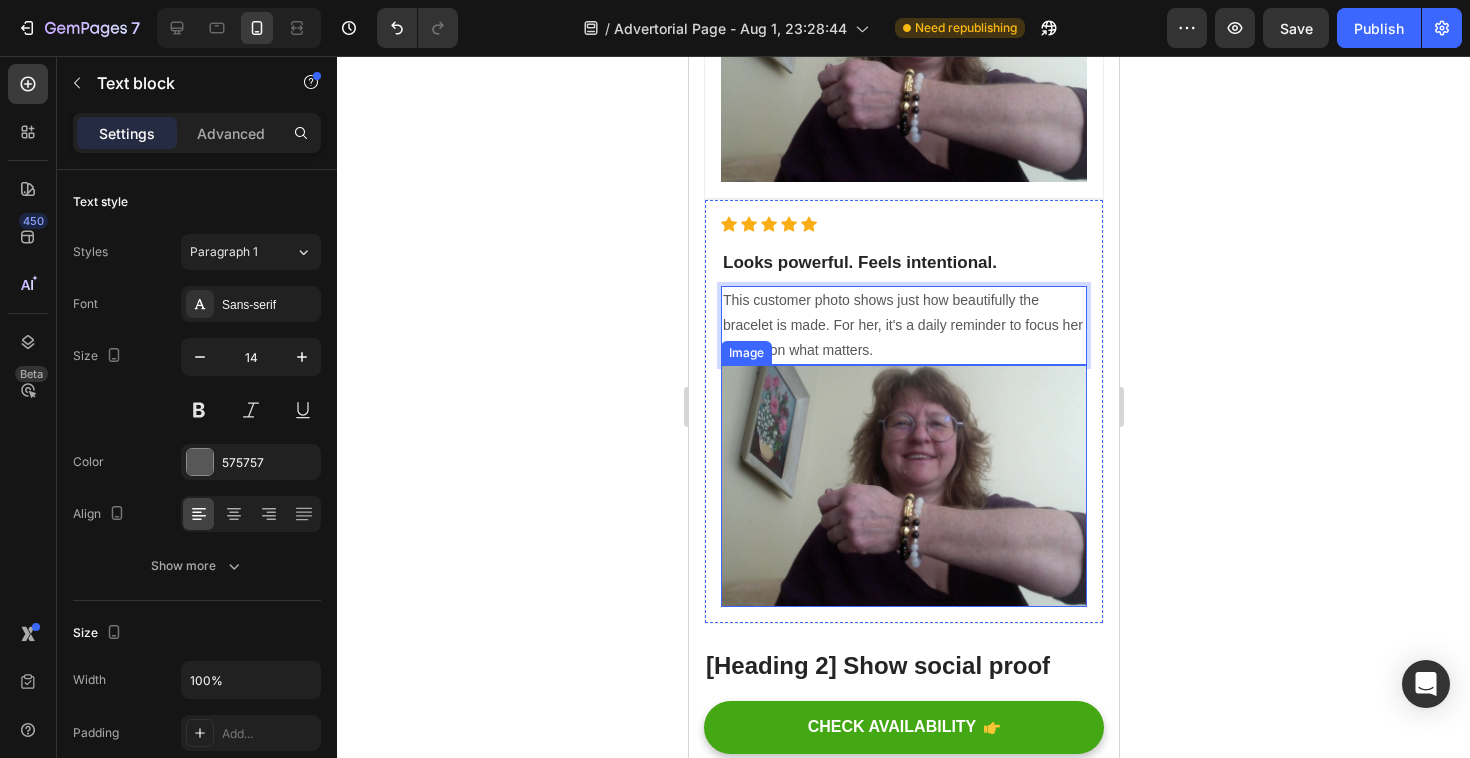 click at bounding box center [903, 486] 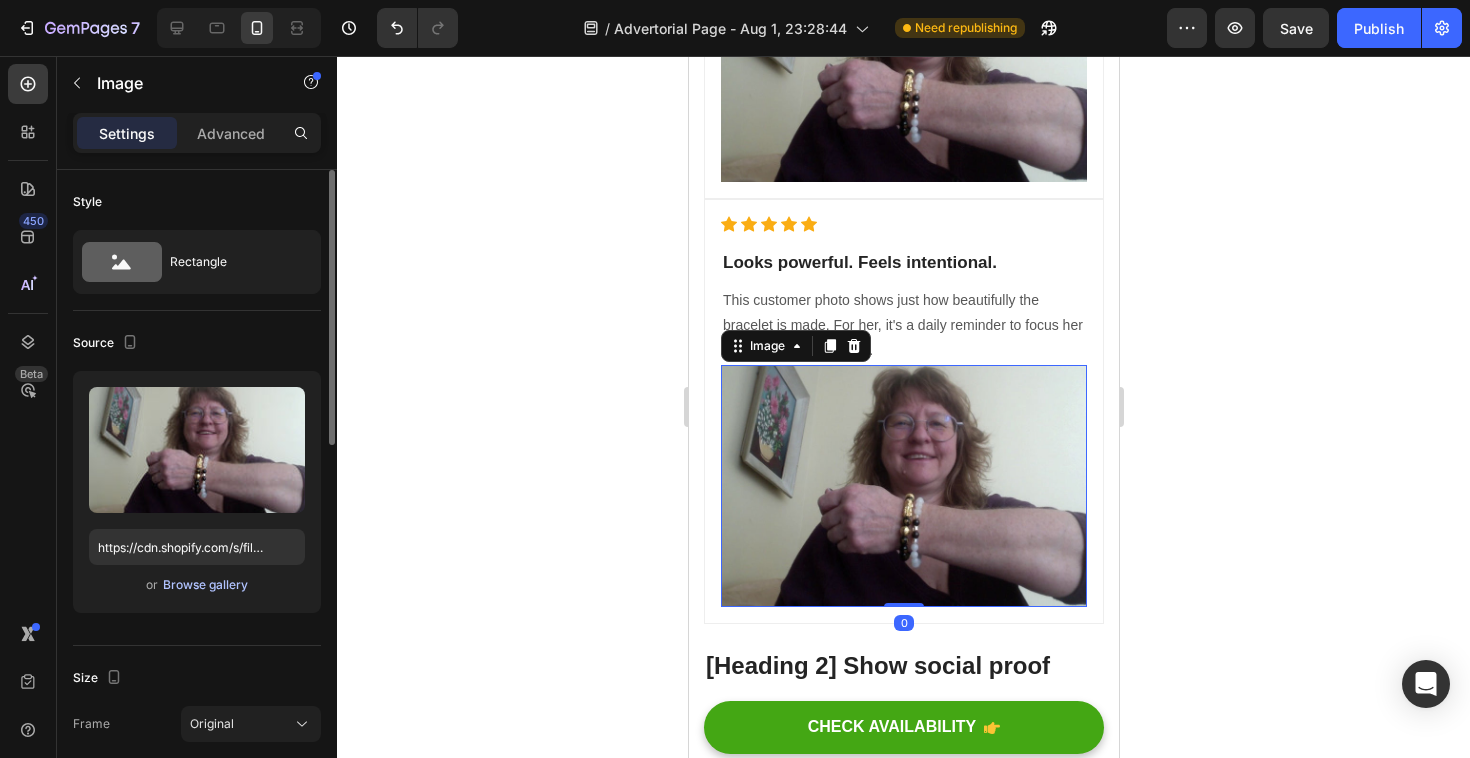 click on "Browse gallery" at bounding box center [205, 585] 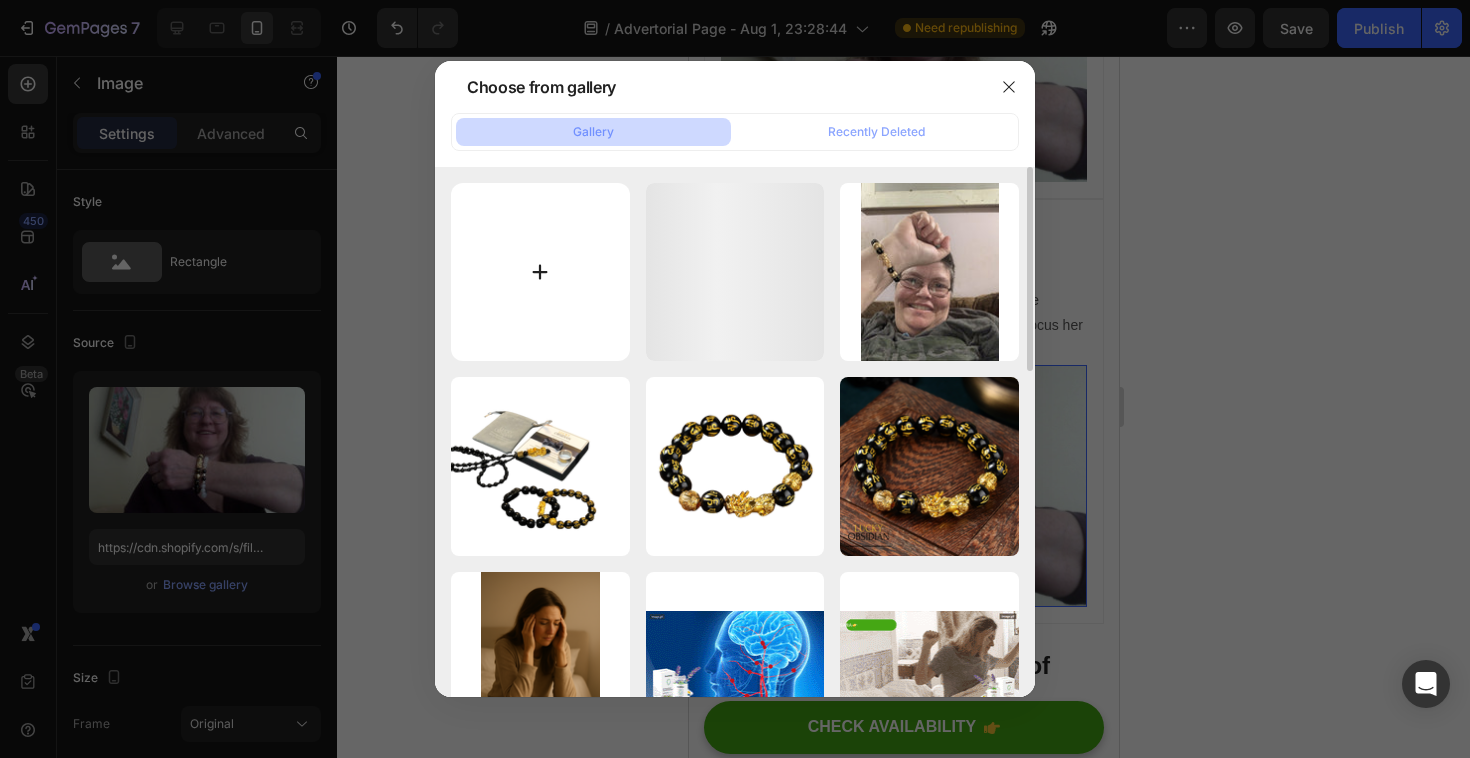 click at bounding box center [540, 272] 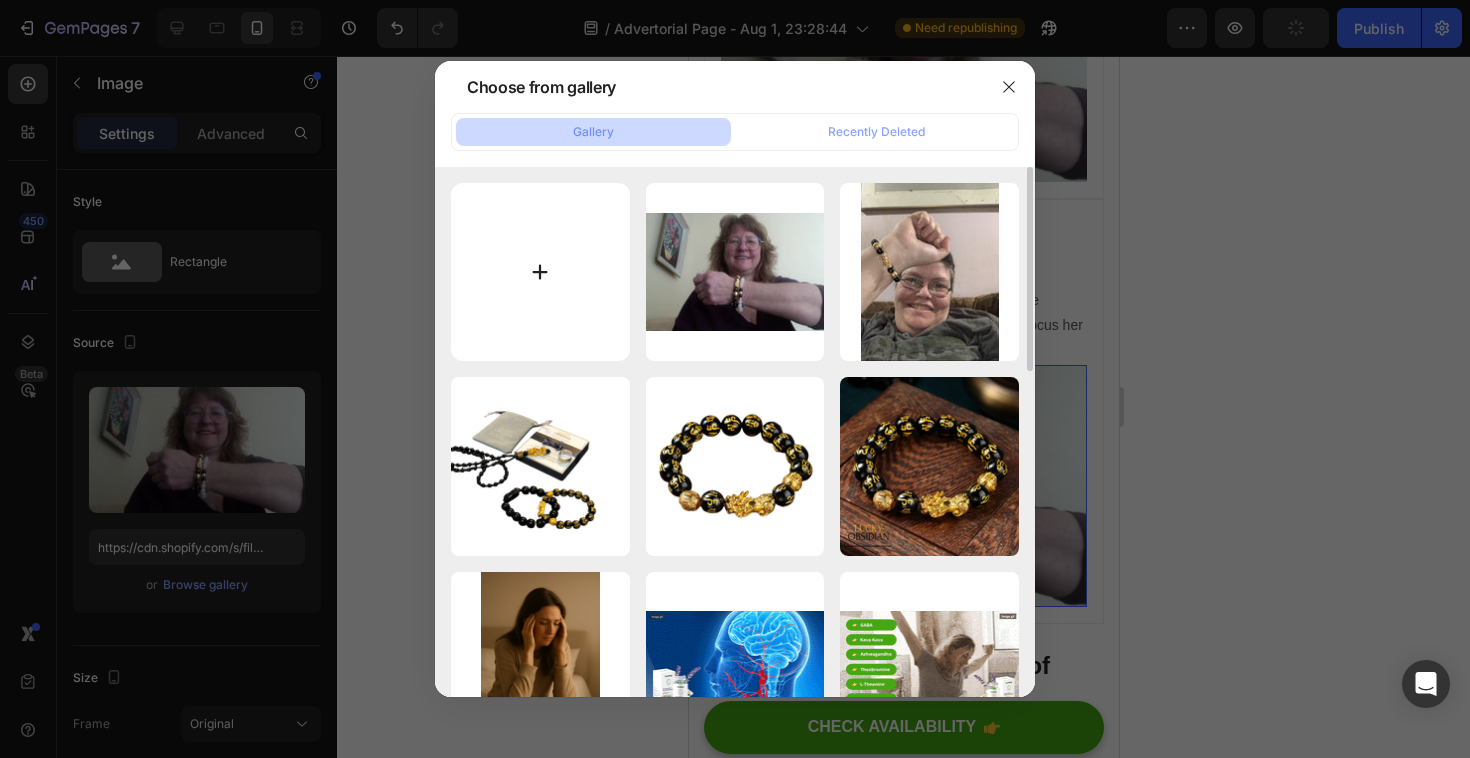 type on "C:\fakepath\reseña 1.jpg" 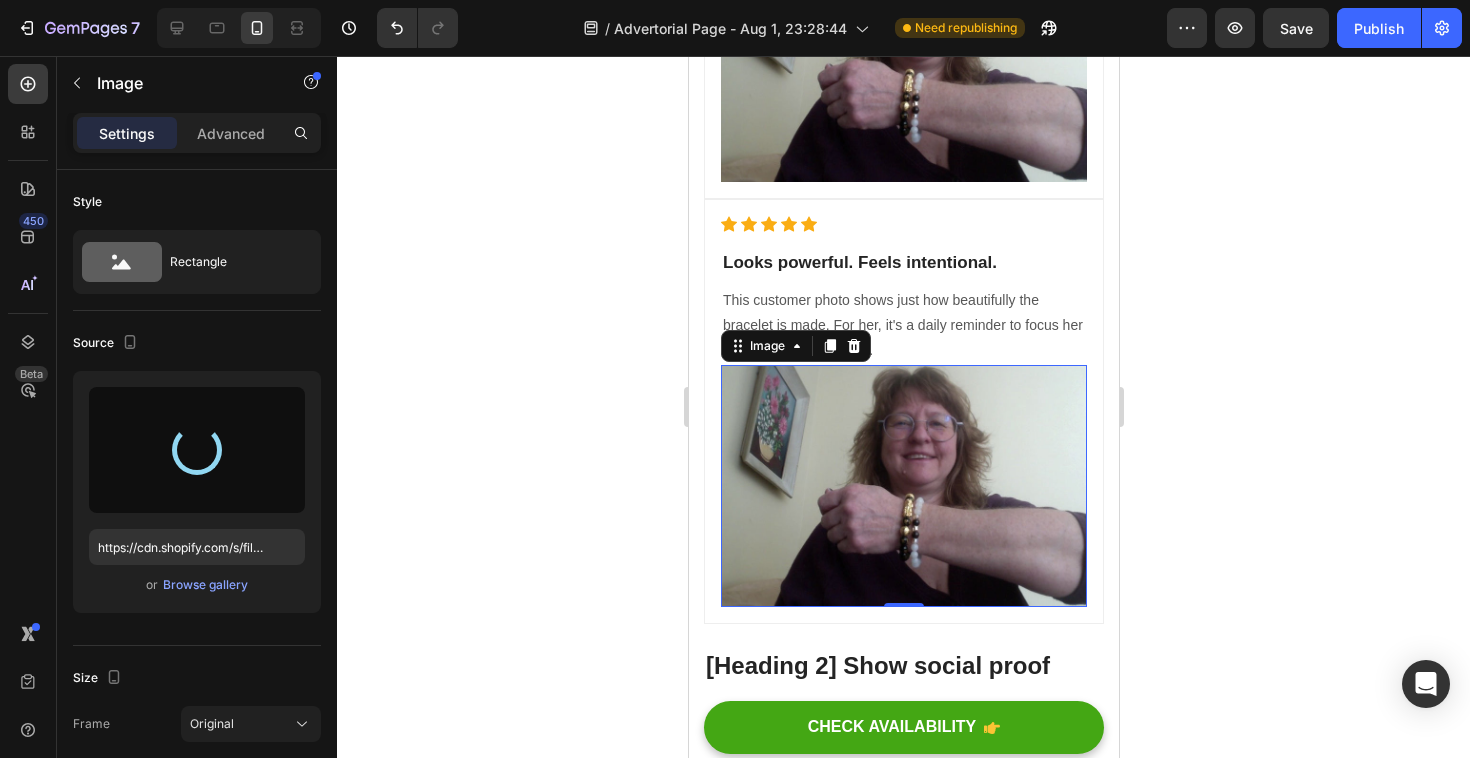 type on "https://cdn.shopify.com/s/files/1/0316/1558/2267/files/gempages_578011116949471760-aaee64a3-3c04-4850-8691-518c1037d645.jpg" 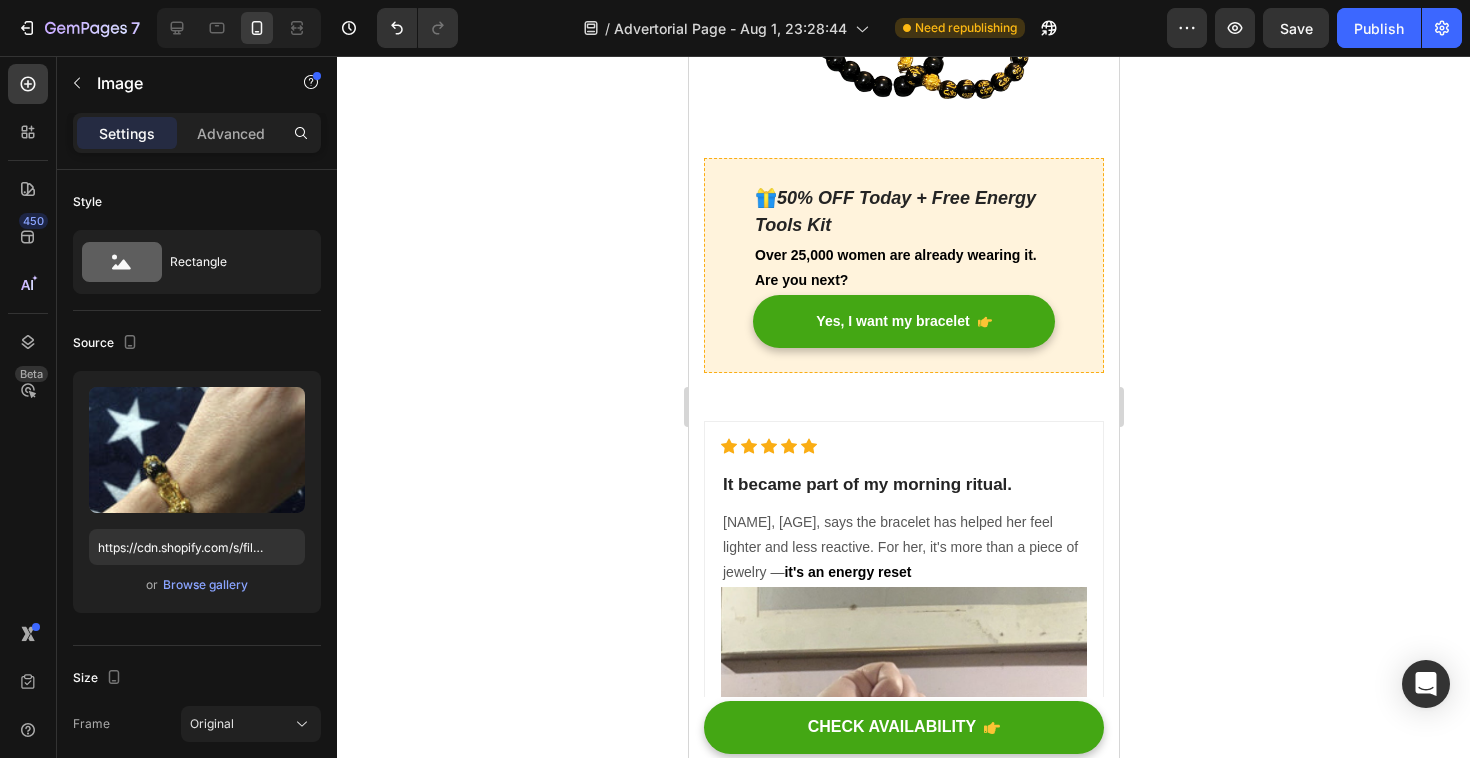 scroll, scrollTop: 1986, scrollLeft: 0, axis: vertical 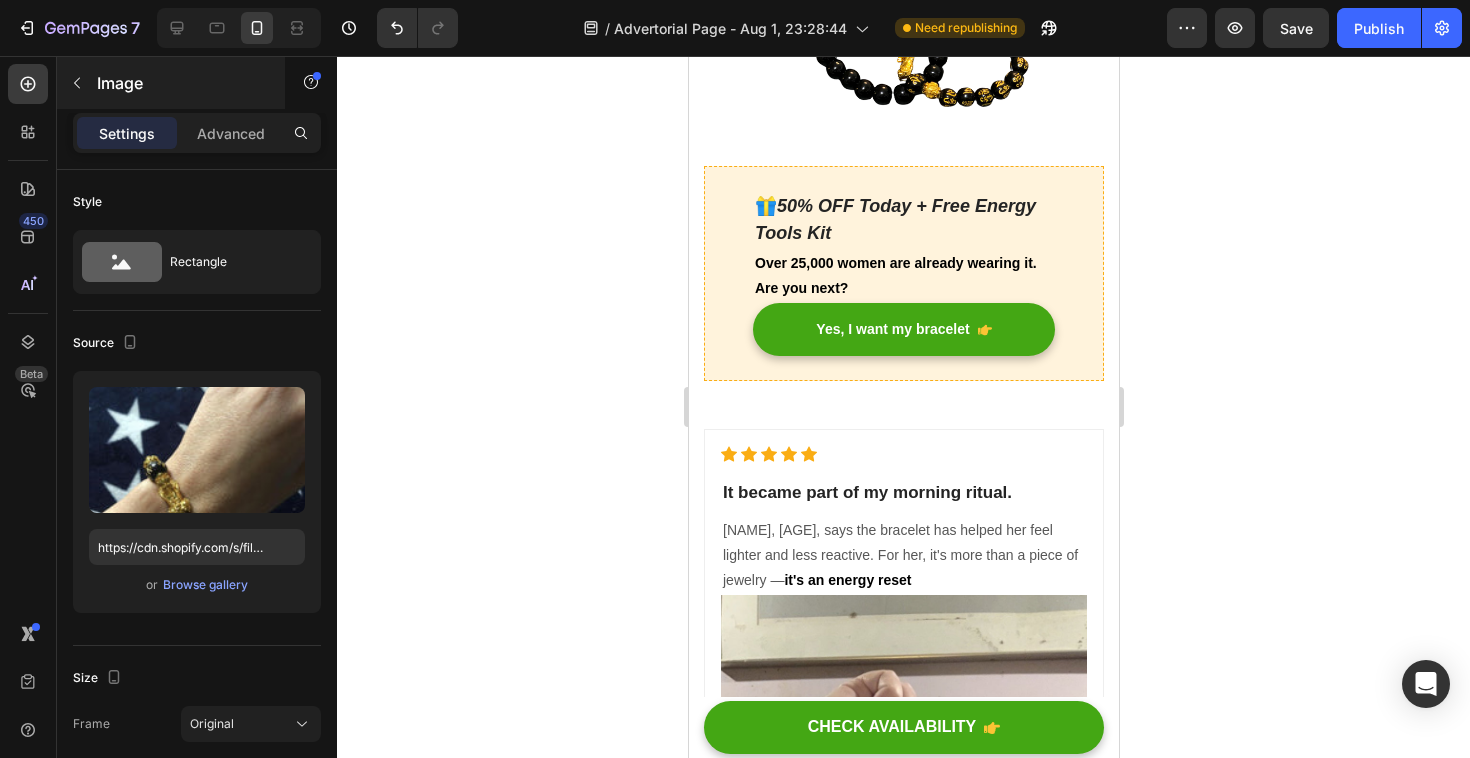 click 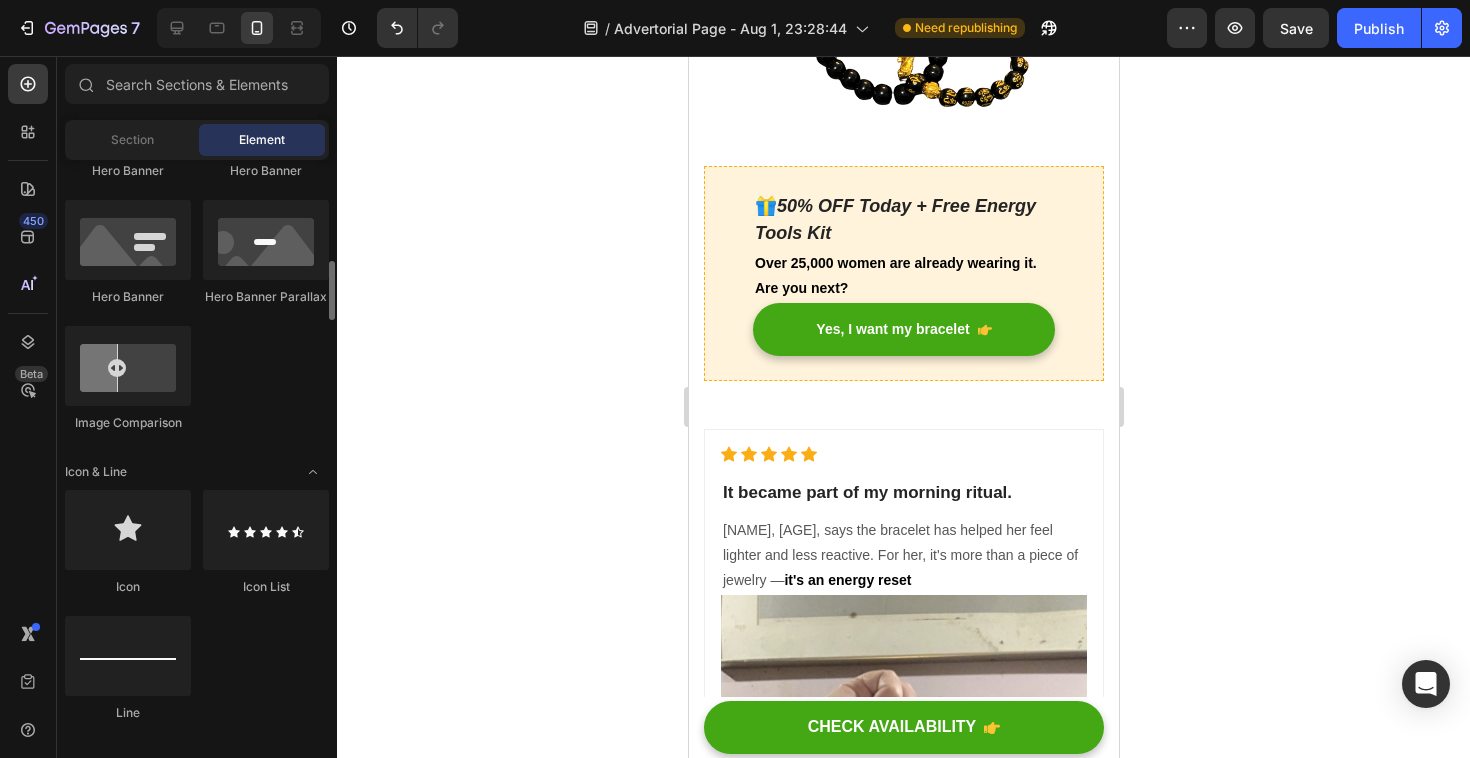 scroll, scrollTop: 1002, scrollLeft: 0, axis: vertical 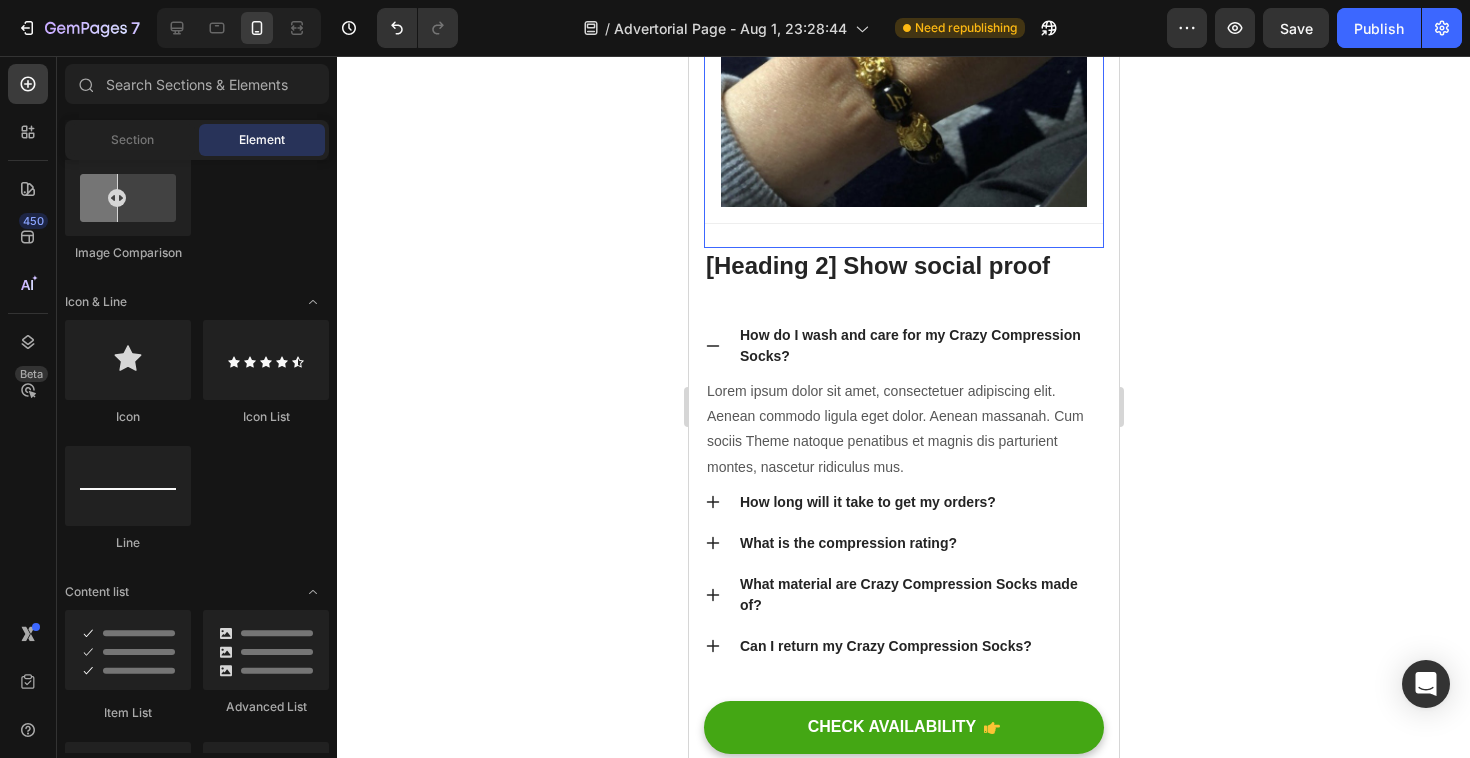click on "I felt stuck. Exhausted. Like my energy was quietly fading… Heading How thousands of women are using this ancient ritual to reset their energy and attract abundance Heading Image My name is Laura. I'm 38. A year ago, I felt drained — emotionally, mentally, spiritually. I wasn't sad. Just… stuck. One night I came across this bracelet. A golden charm. Black obsidian. It claimed to protect your energy and attract abundance. I didn’t believe it. But something inside me whispered:  " Try it "  So I did. That week… I started sleeping better. I felt lighter. And something just clicked. Text block Image Why this bracelet is different. Heading 🖤  Black Obsidian:  Absorbs and clears negative energy Text Block 🐉  Pixiu Charm:  Attracts prosperity and shields your aura Text Block 🔁  Daily Ritual:  Aligns intention and focus every morning Text Block More than a bracelet. It’s a complete ritual. Heading ✅ Lucky Obsidian Bracelet ✅ Energy Protection Pouch ✅ Affirmation Audio Guide Text Block" at bounding box center (903, -1786) 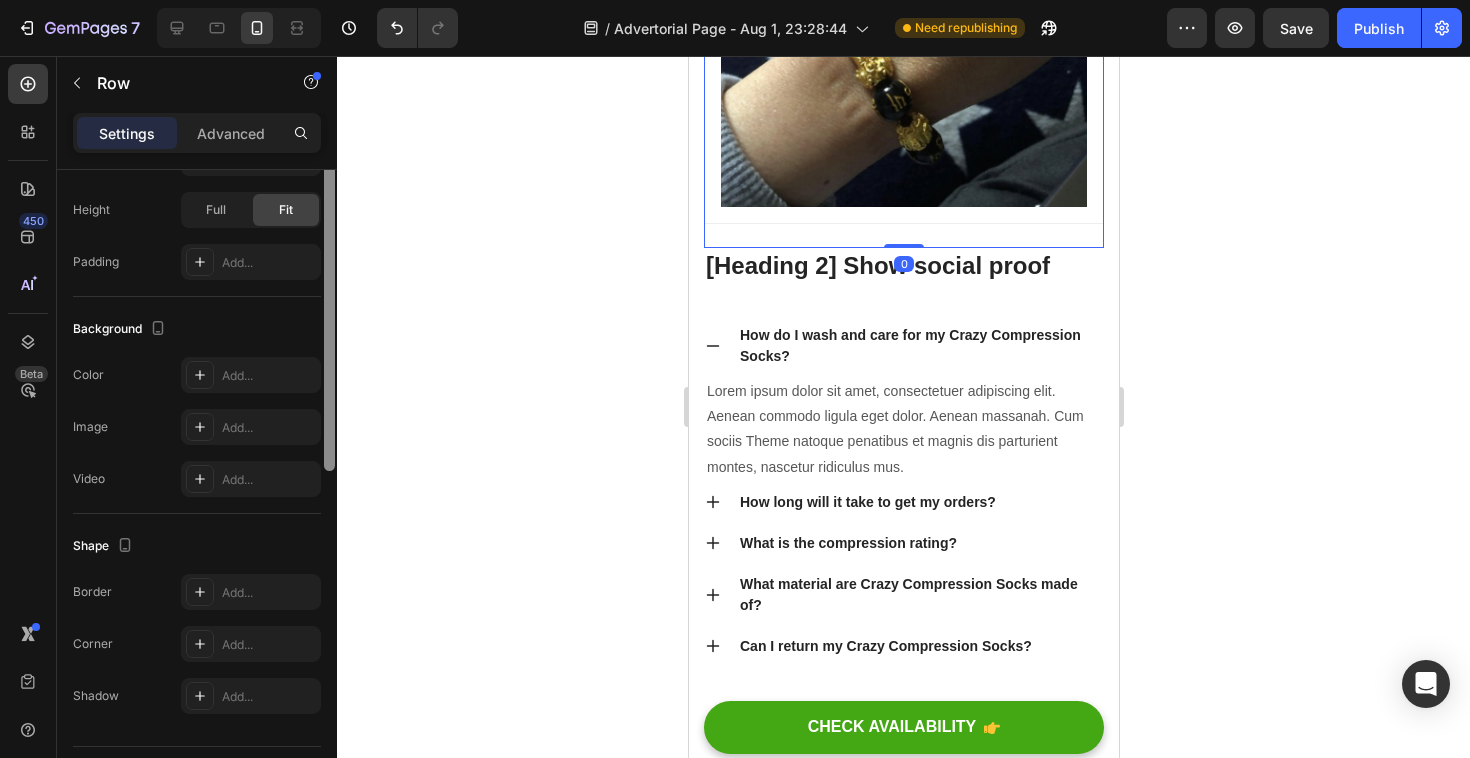 scroll, scrollTop: 638, scrollLeft: 0, axis: vertical 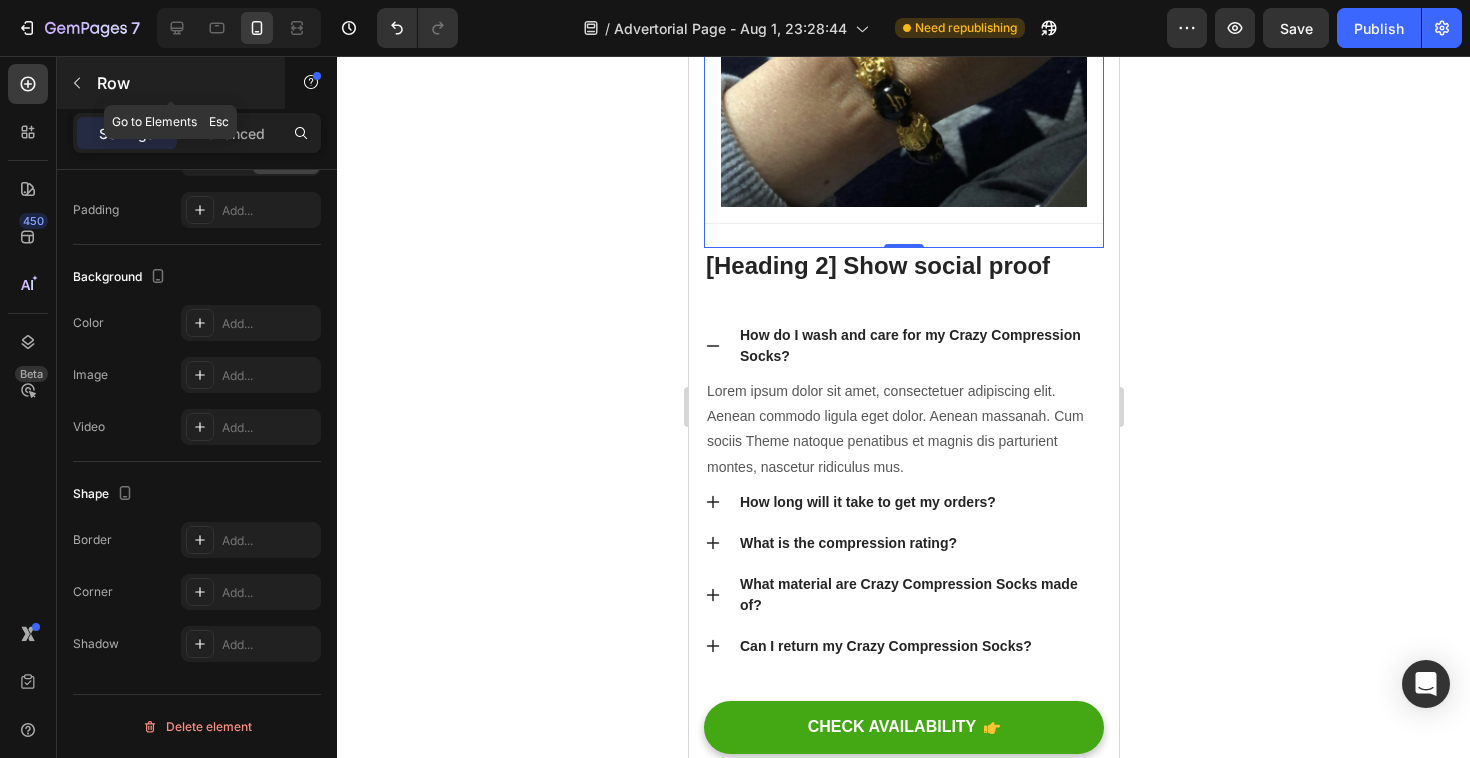 click at bounding box center [77, 83] 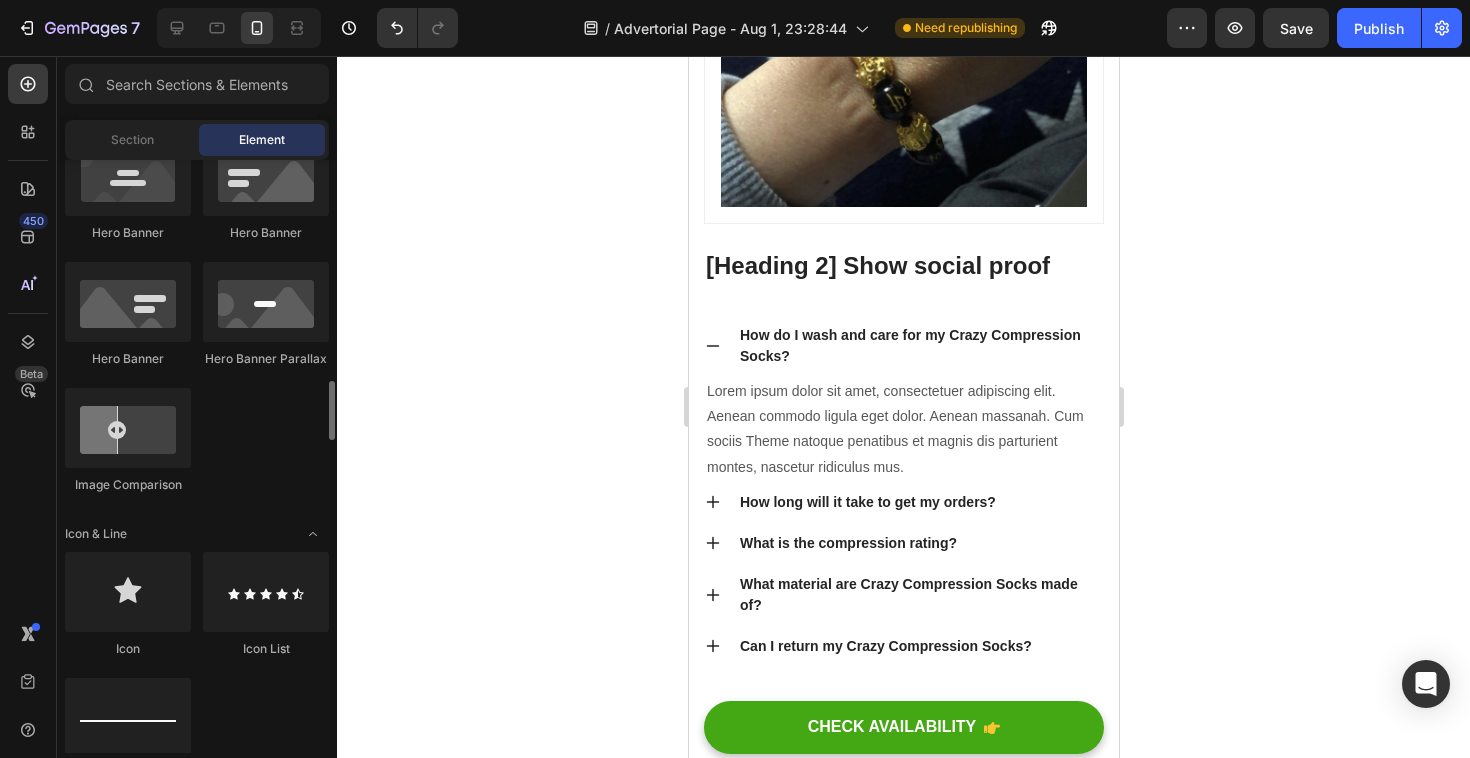 scroll, scrollTop: 888, scrollLeft: 0, axis: vertical 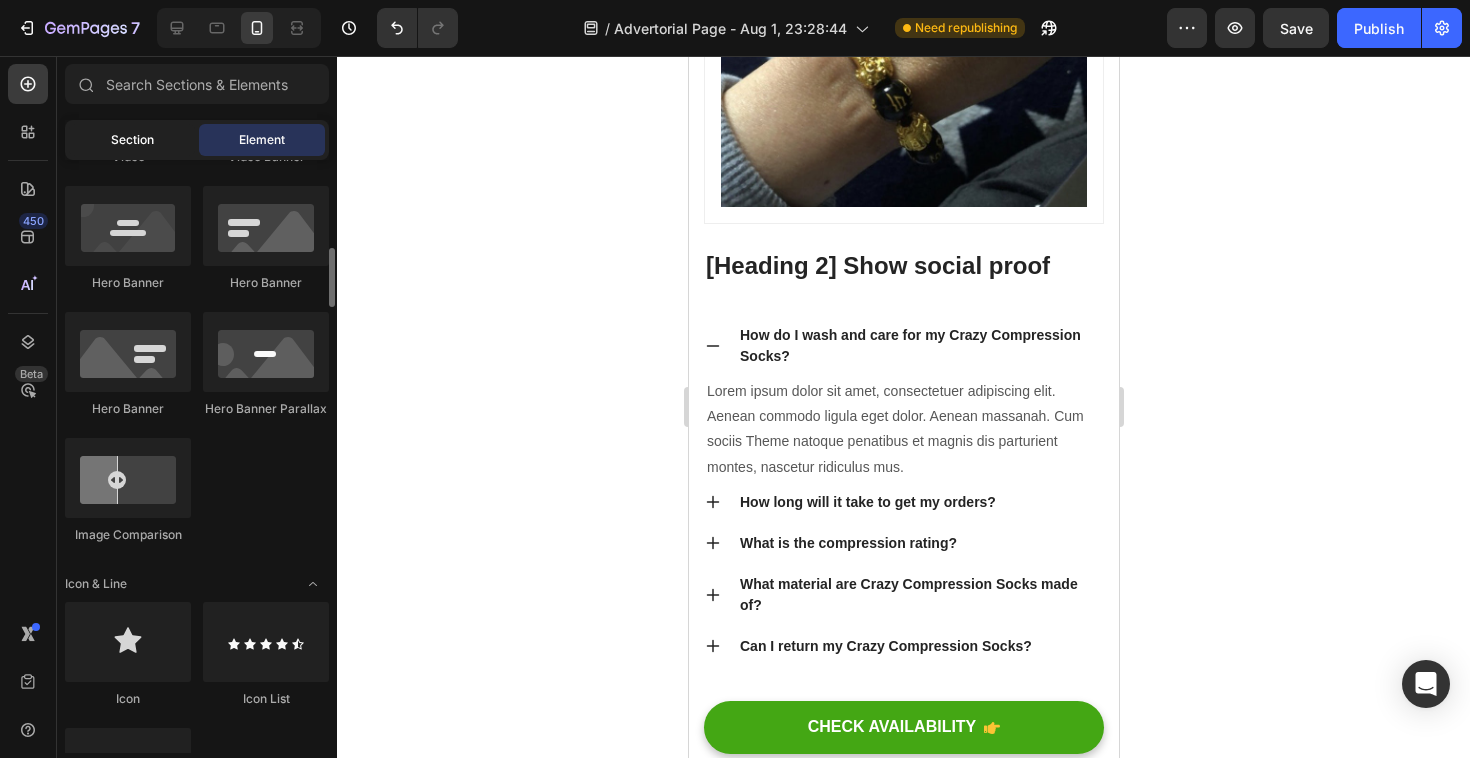 click on "Section" at bounding box center (132, 140) 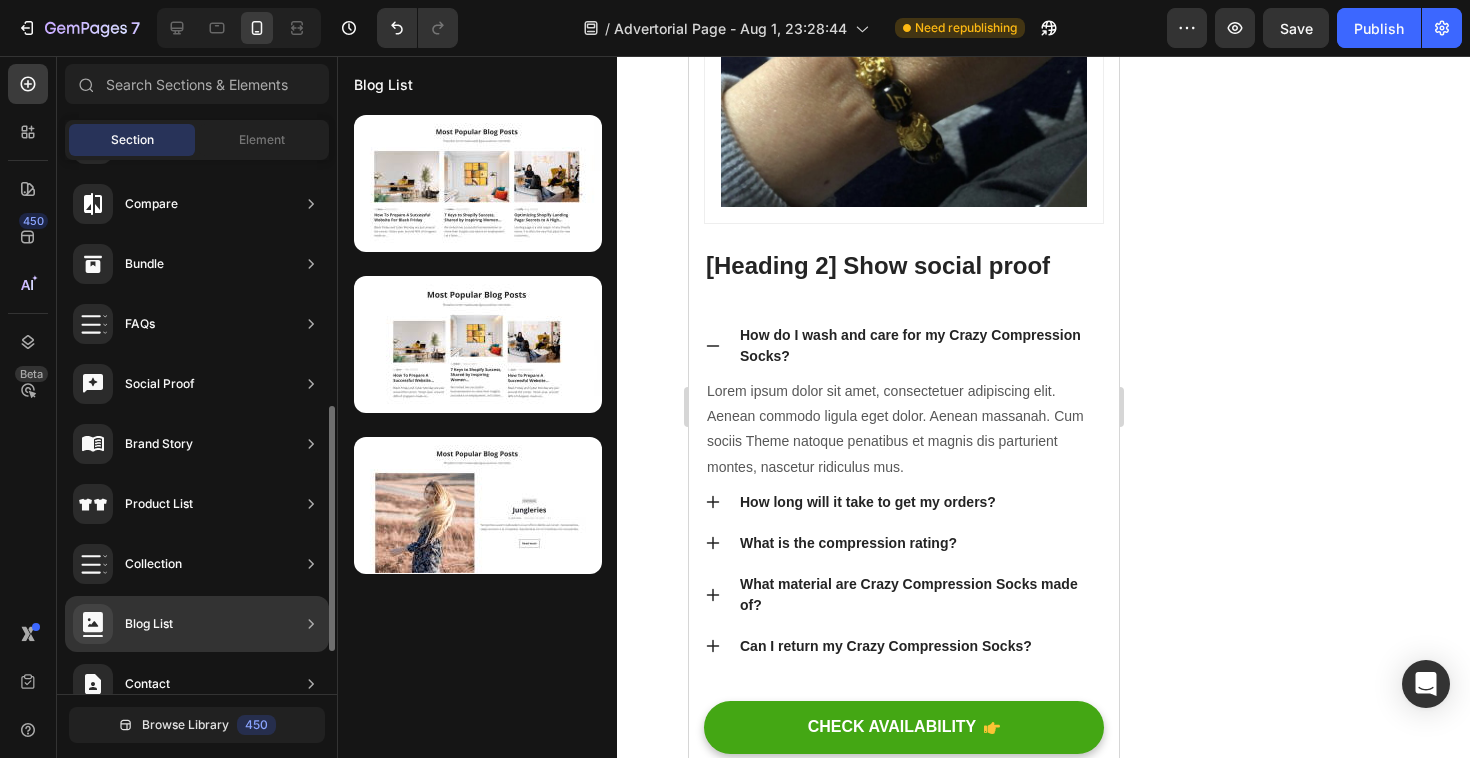 scroll, scrollTop: 575, scrollLeft: 0, axis: vertical 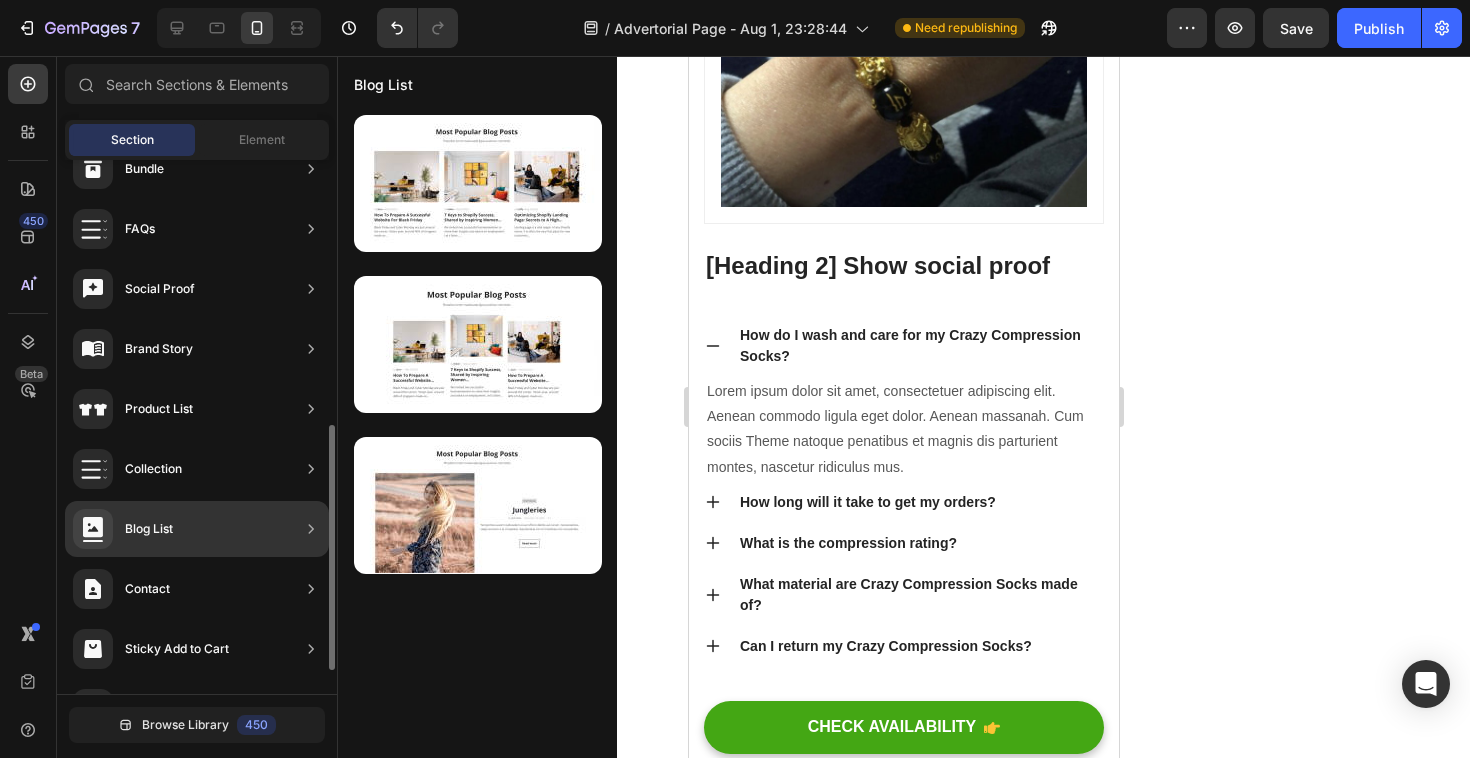 click 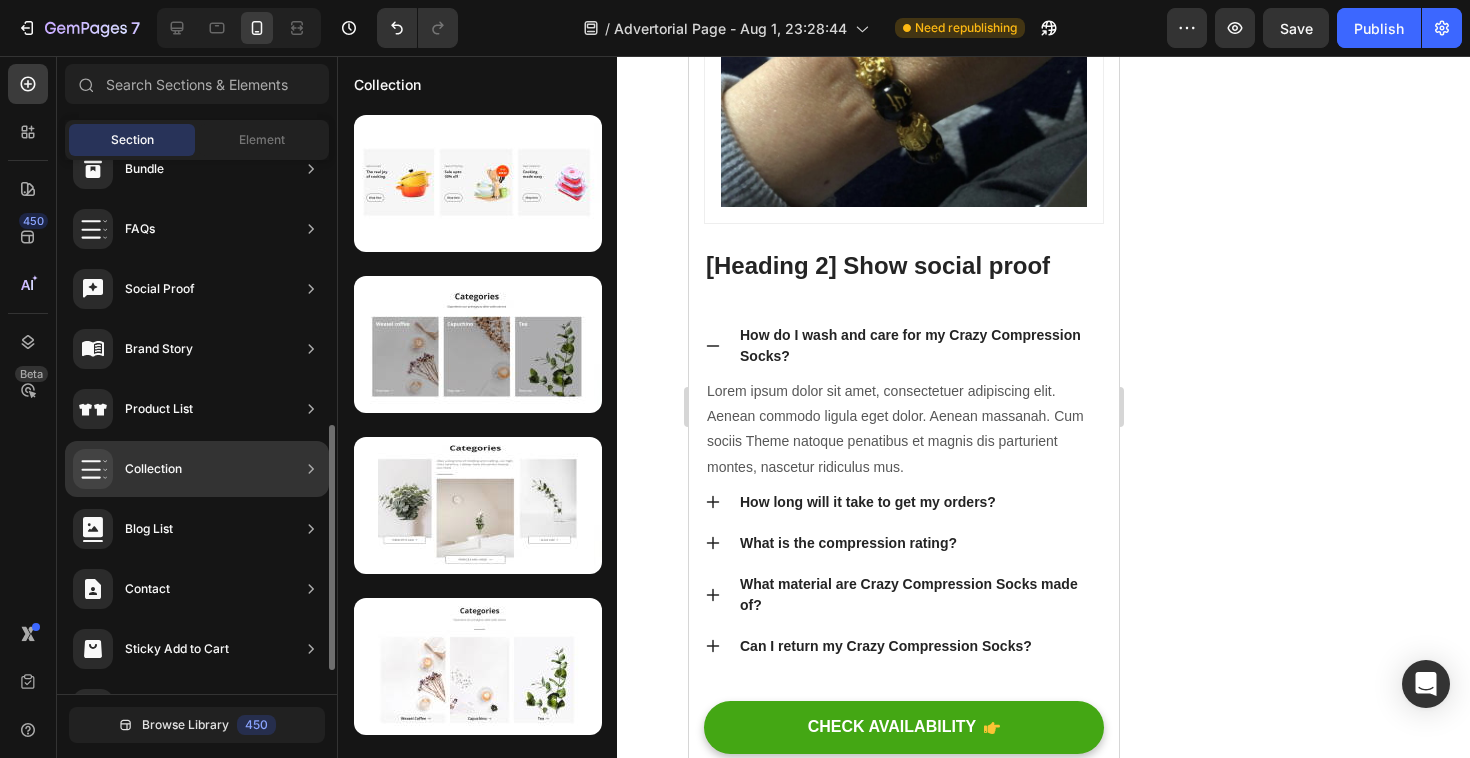 click at bounding box center [311, 469] 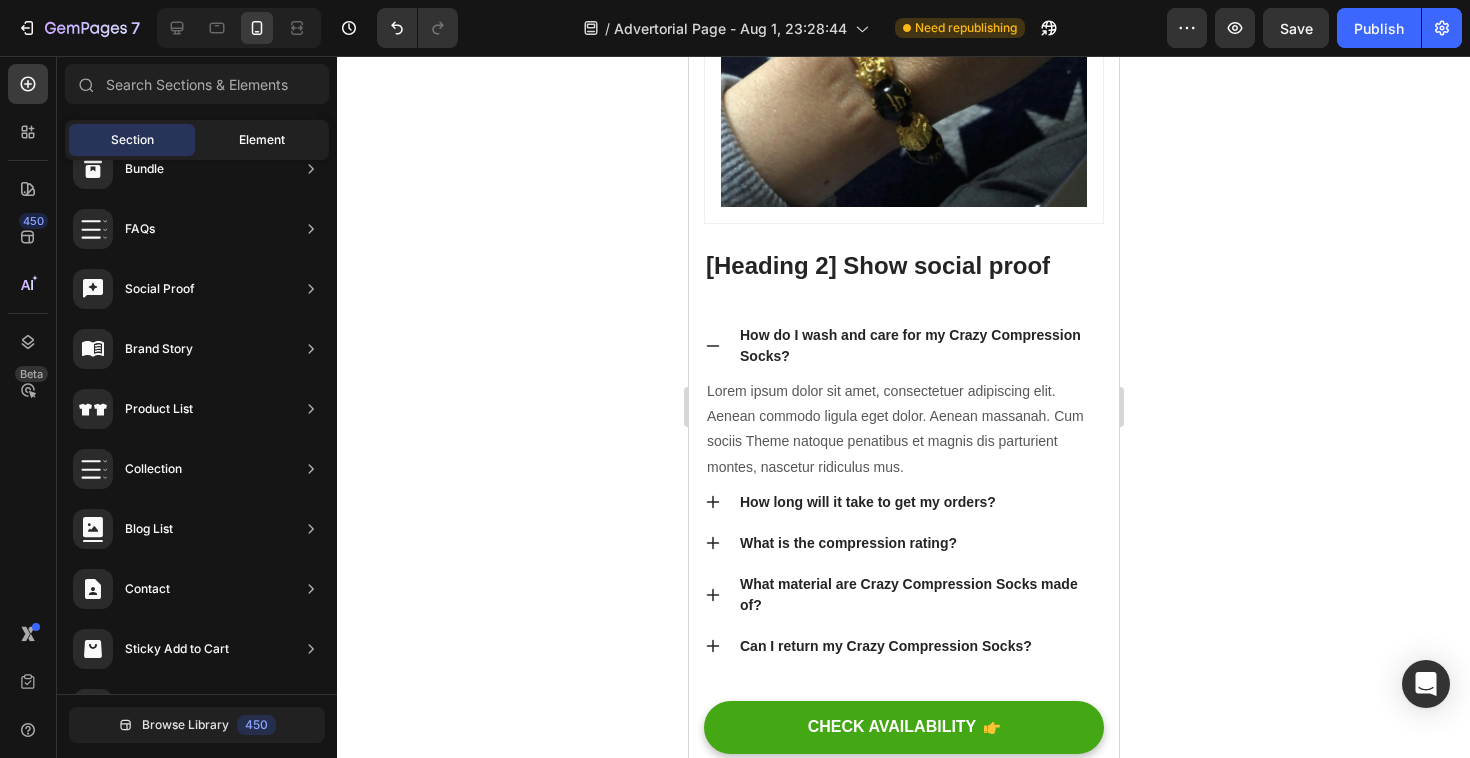 click on "Element" at bounding box center (262, 140) 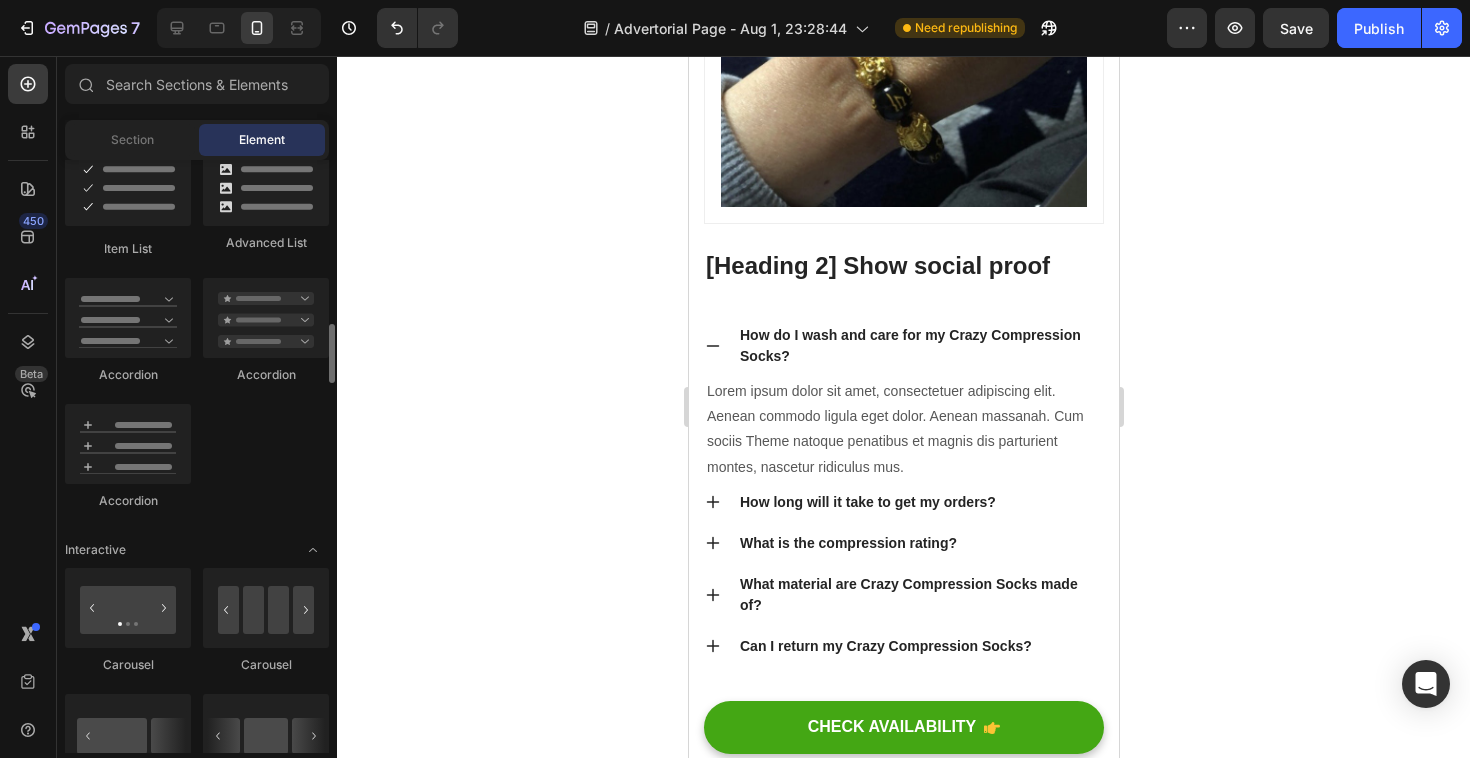 scroll, scrollTop: 1635, scrollLeft: 0, axis: vertical 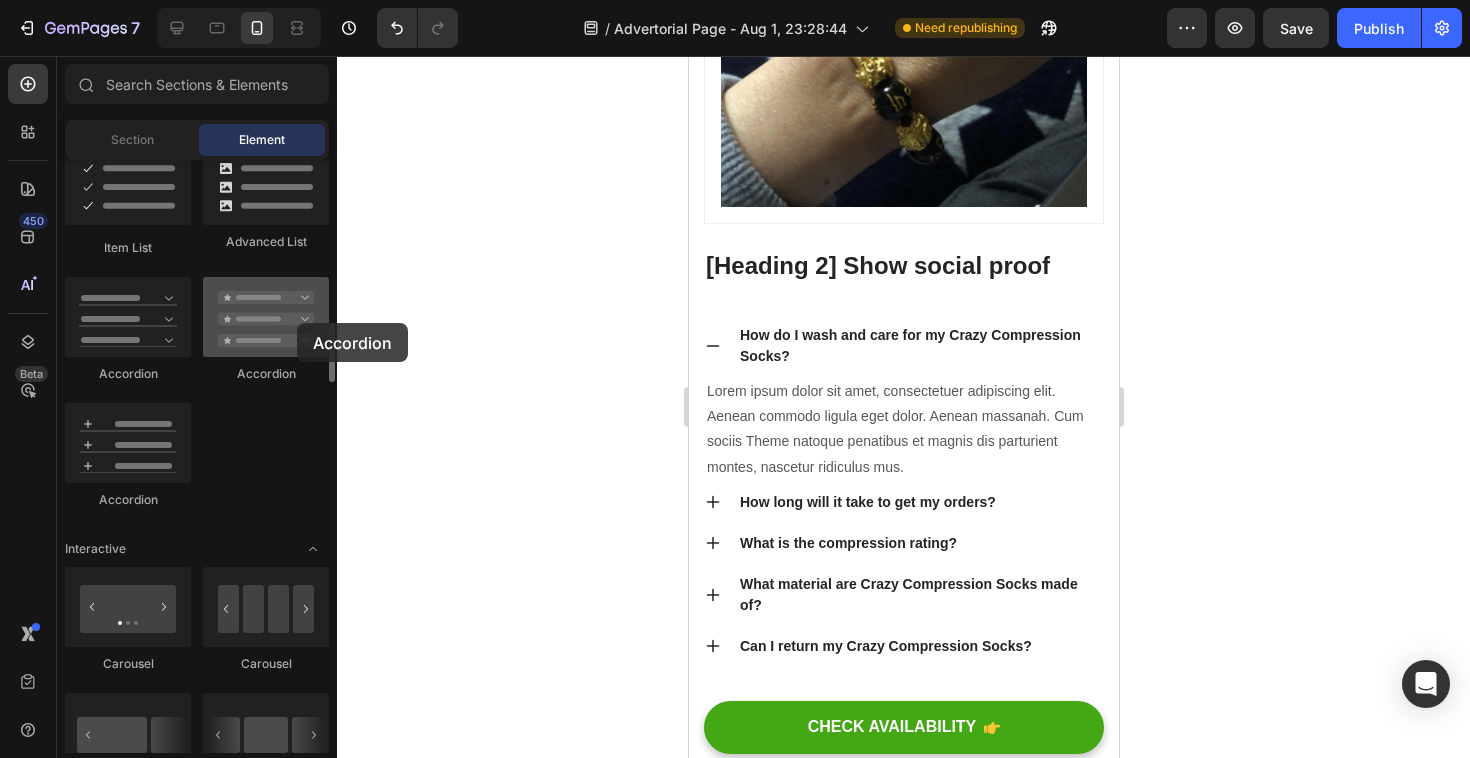 click at bounding box center [266, 317] 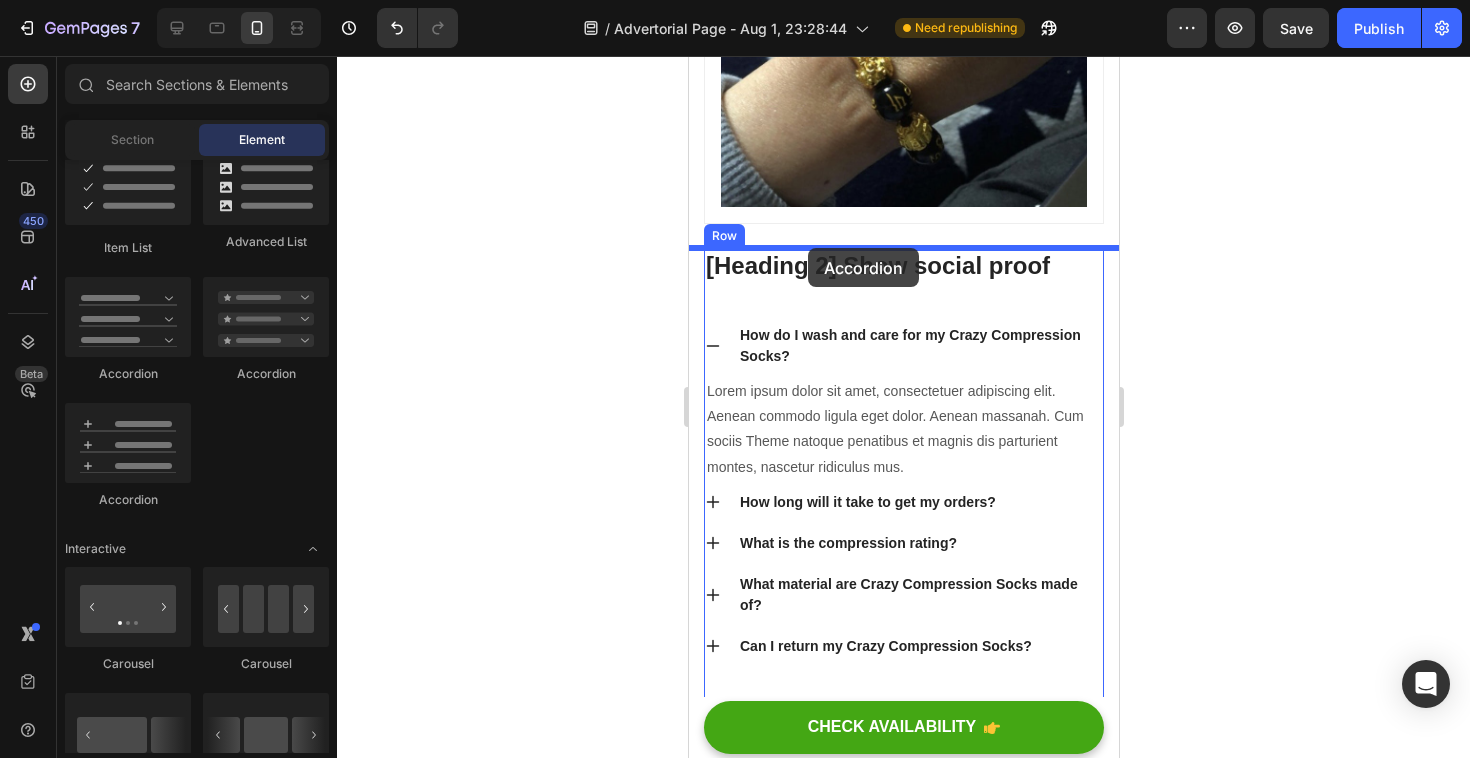 drag, startPoint x: 985, startPoint y: 382, endPoint x: 807, endPoint y: 251, distance: 221.00905 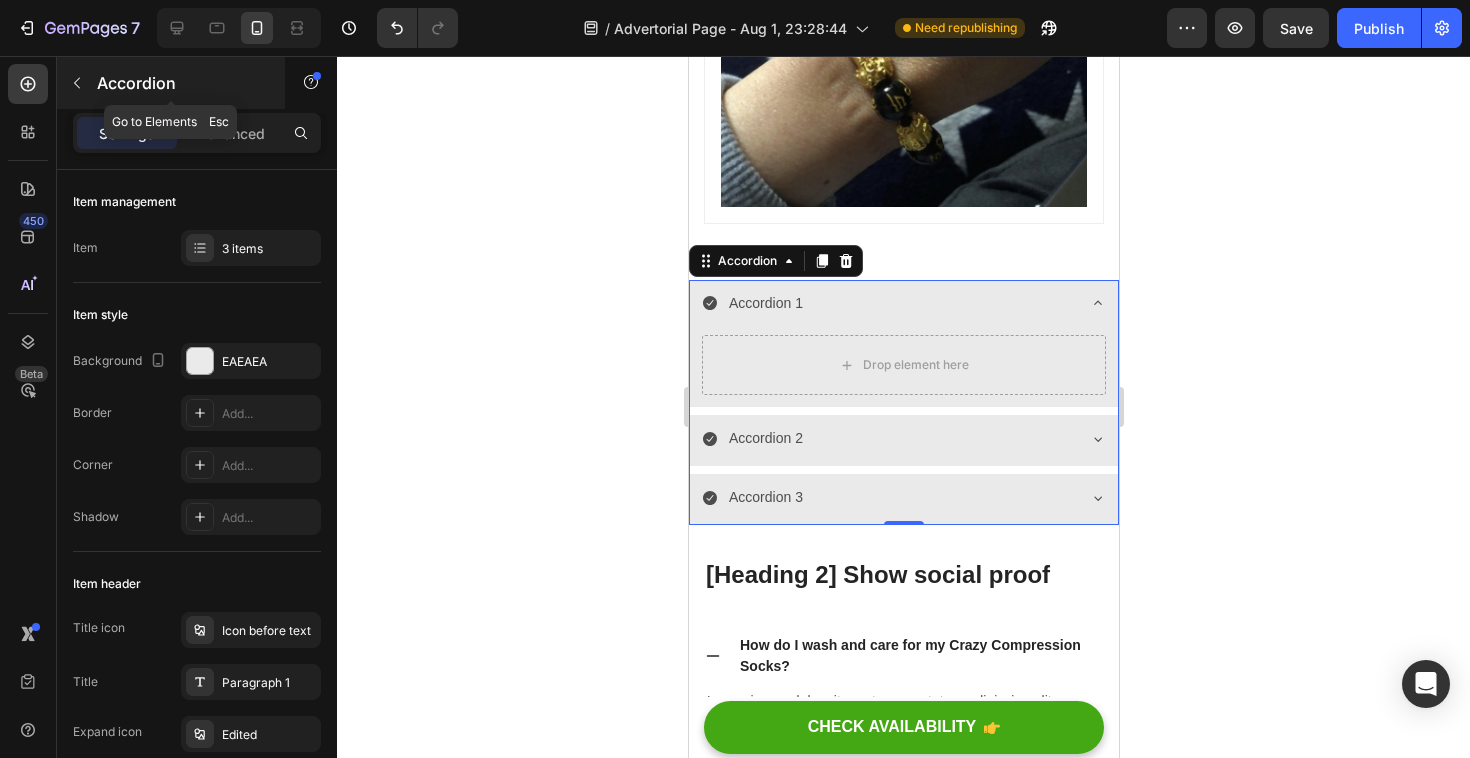 click at bounding box center (77, 83) 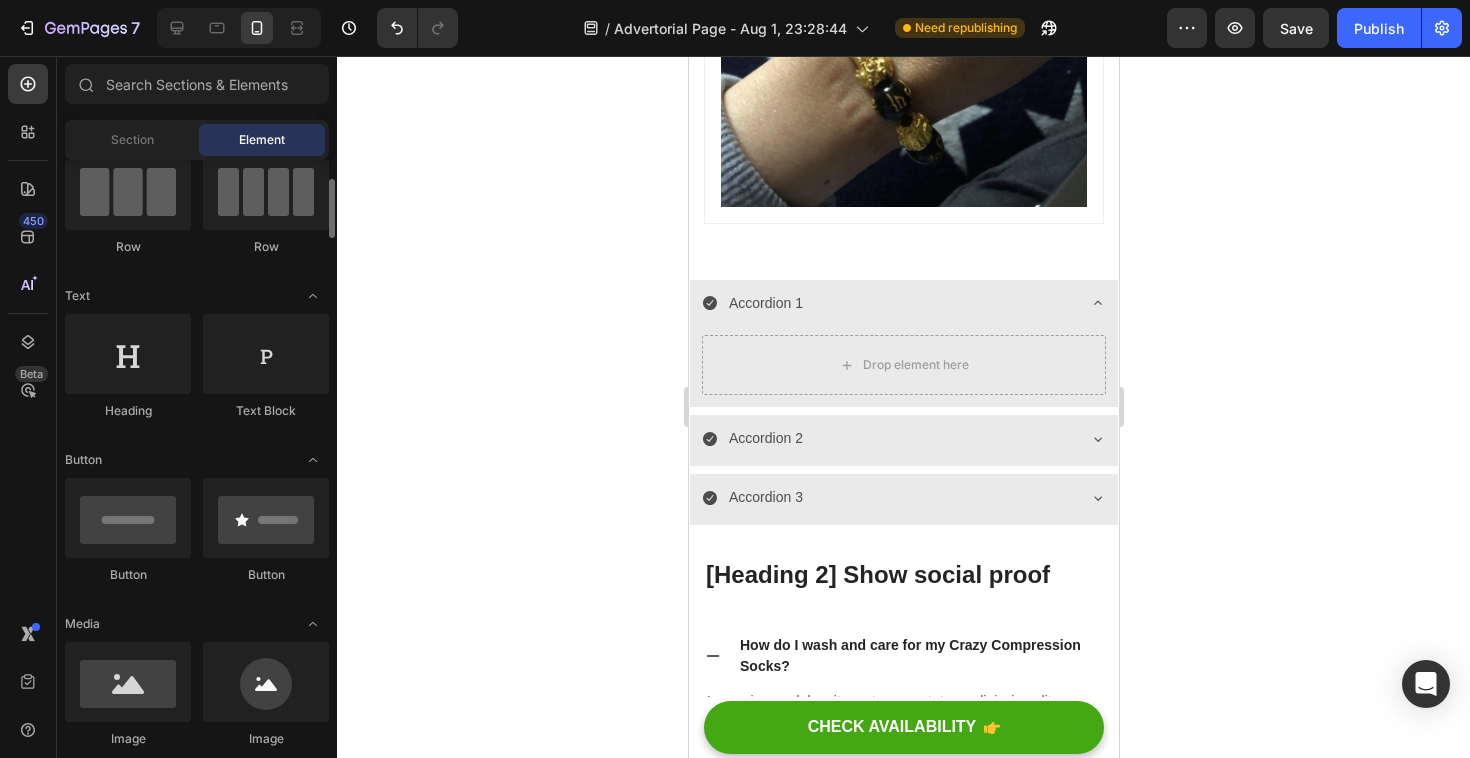 scroll, scrollTop: 170, scrollLeft: 0, axis: vertical 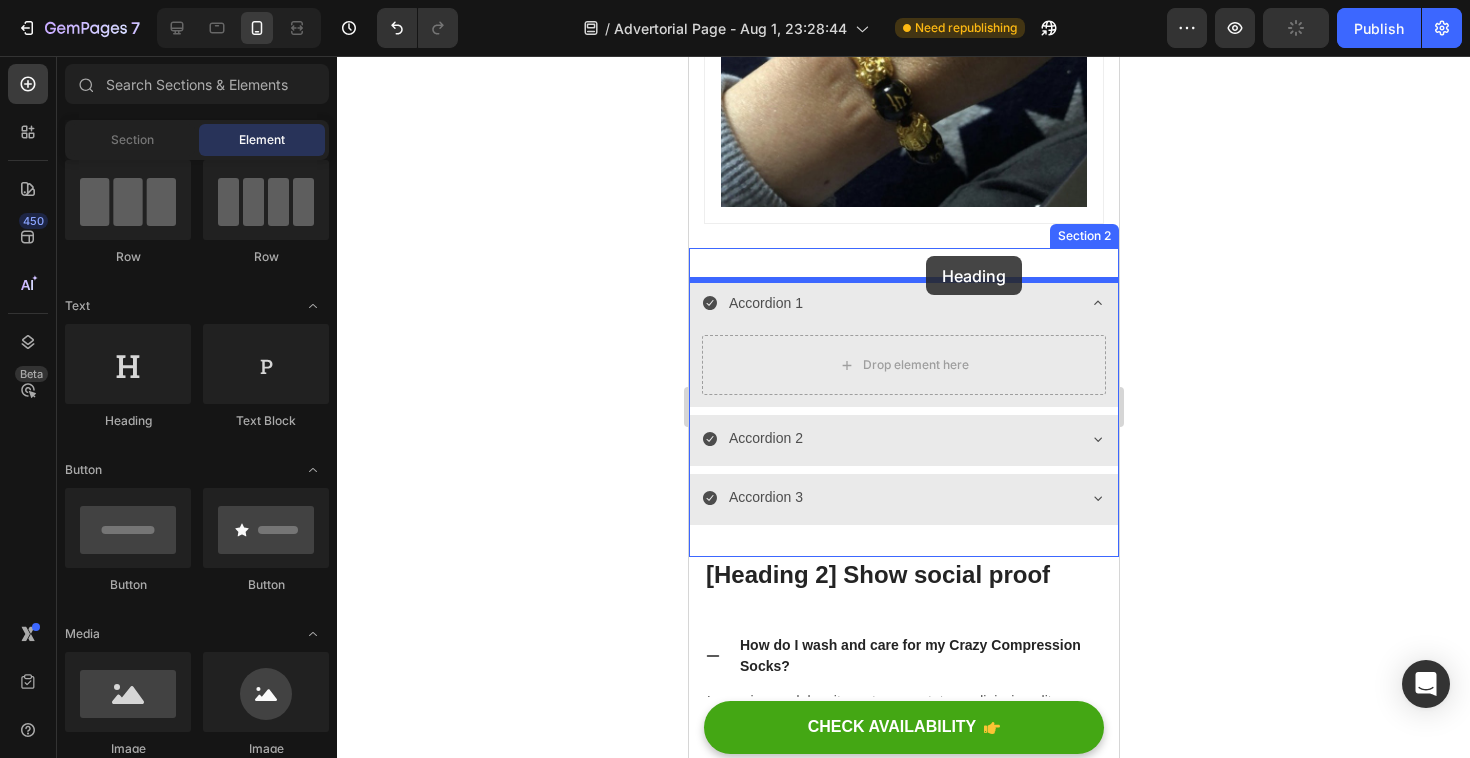 drag, startPoint x: 835, startPoint y: 437, endPoint x: 925, endPoint y: 256, distance: 202.14104 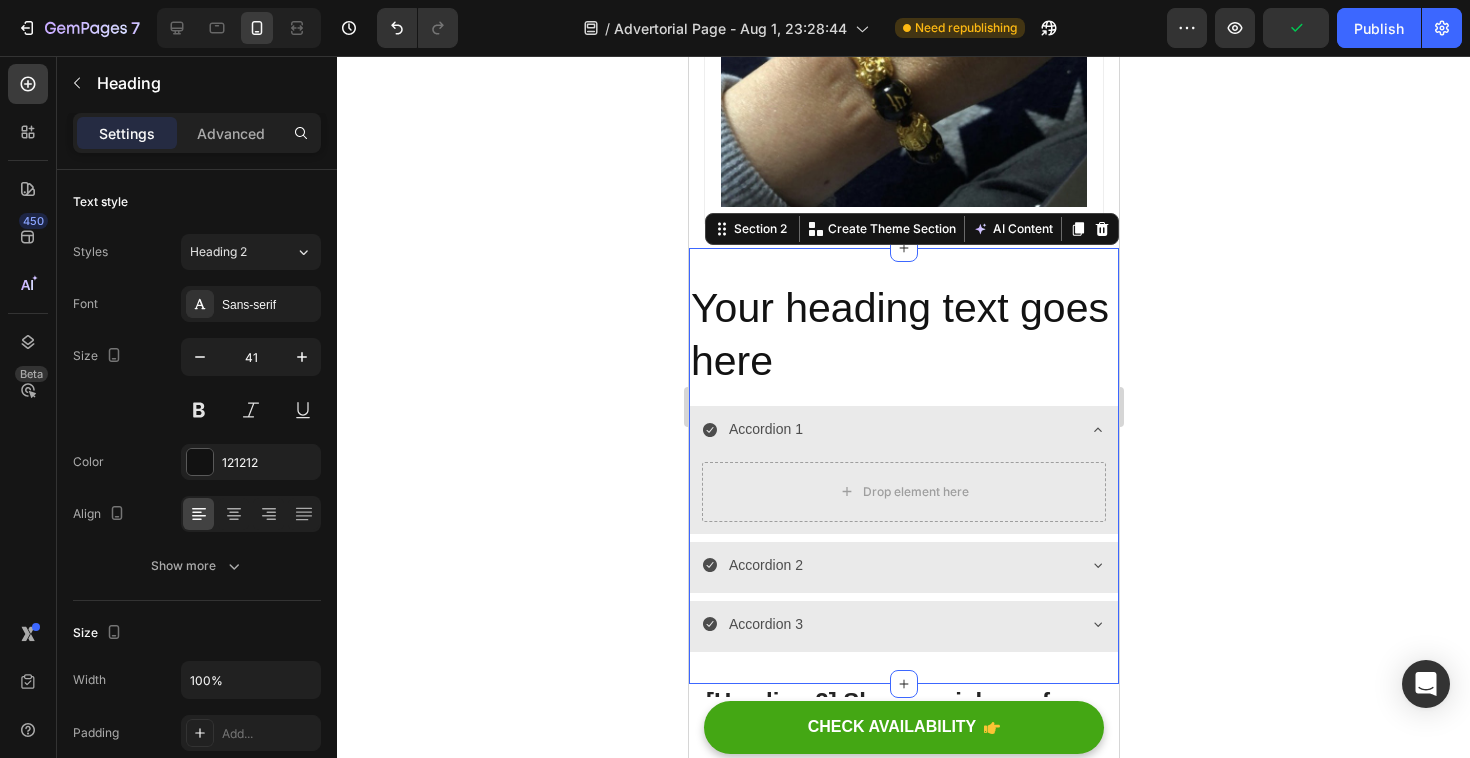 click on "Your heading text goes here Heading
Accordion 1
Drop element here
Accordion 2
Accordion 3 Accordion Section 2   You can create reusable sections Create Theme Section AI Content Write with GemAI What would you like to describe here? Tone and Voice Persuasive Product Show more Generate" at bounding box center [903, 466] 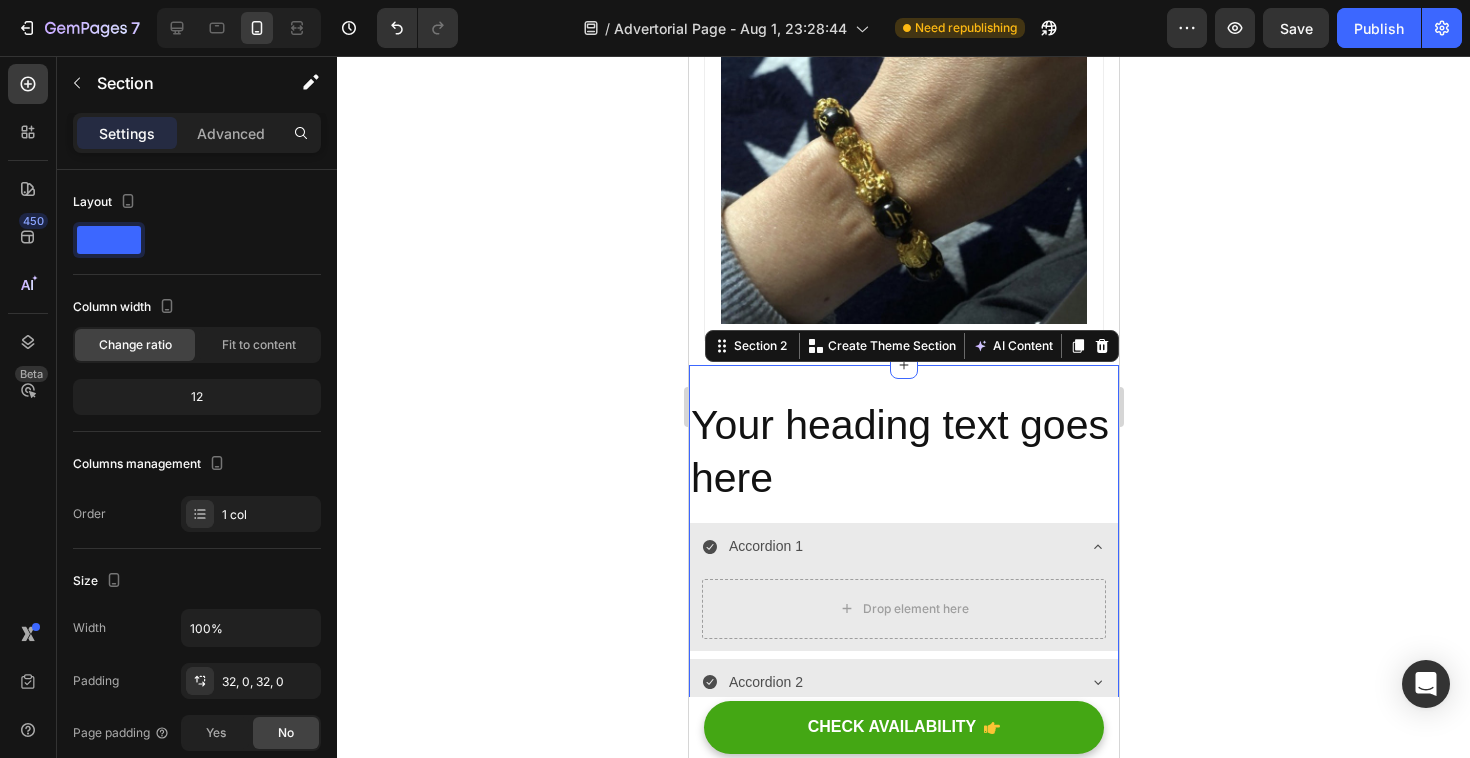 scroll, scrollTop: 3762, scrollLeft: 0, axis: vertical 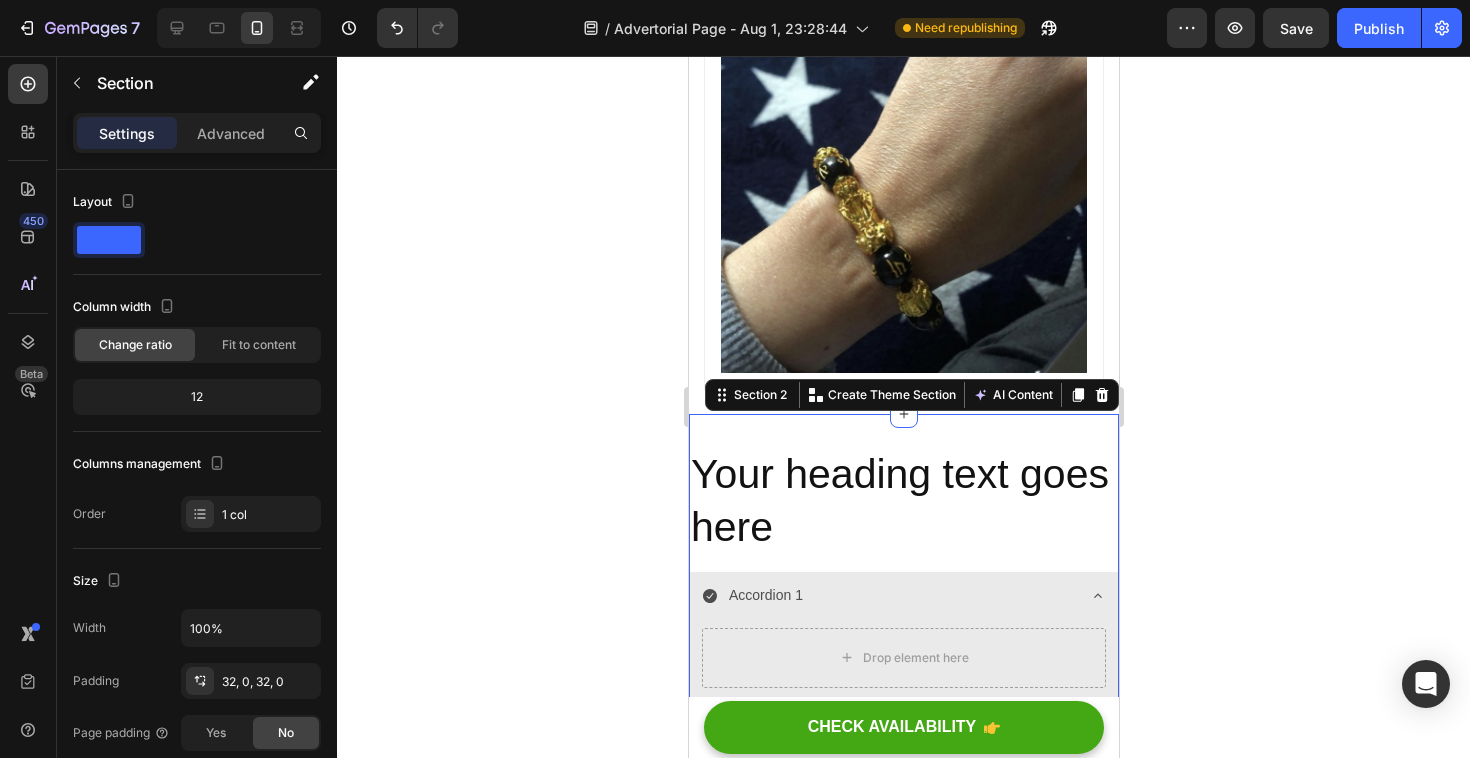 click 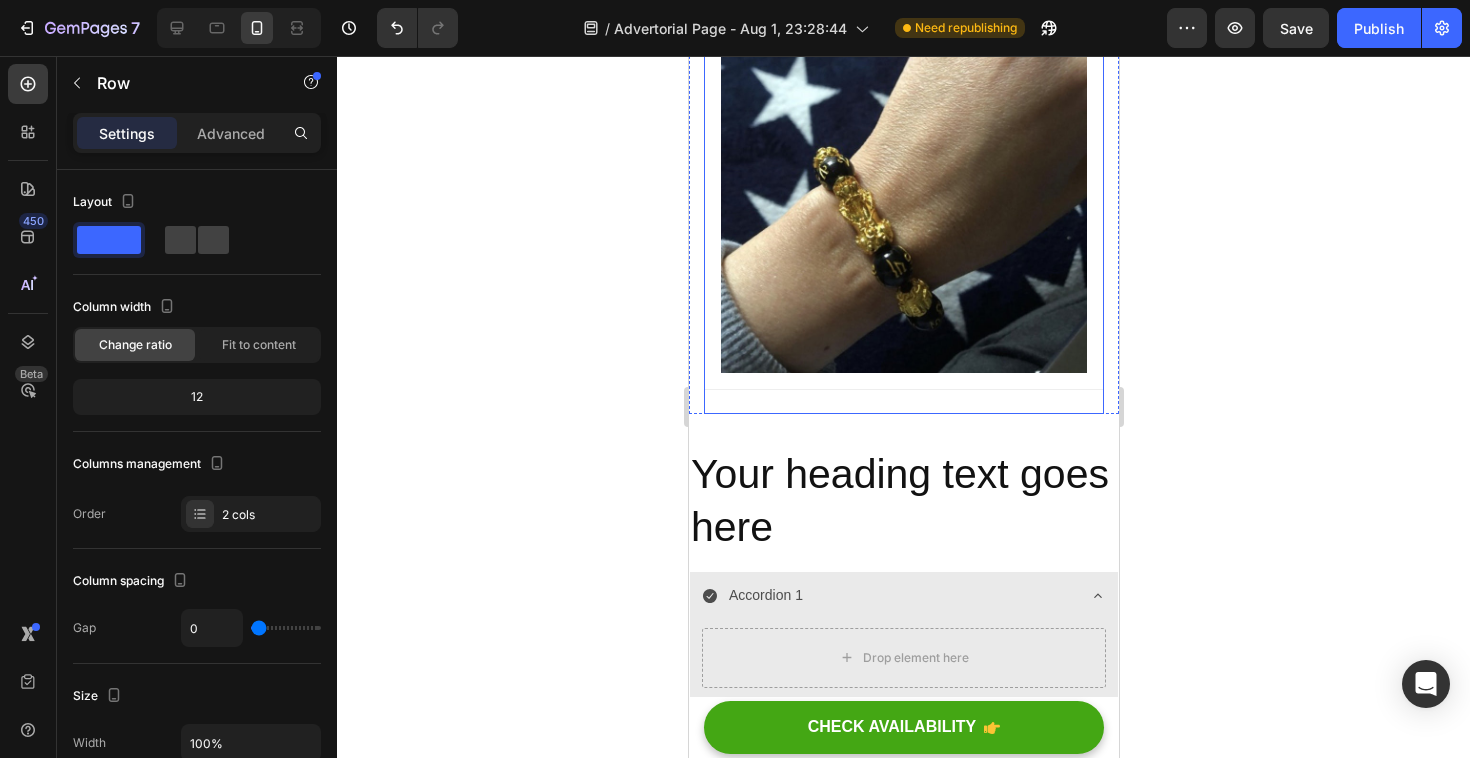 click on "I felt stuck. Exhausted. Like my energy was quietly fading… Heading How thousands of women are using this ancient ritual to reset their energy and attract abundance Heading Image My name is Laura. I'm 38. A year ago, I felt drained — emotionally, mentally, spiritually. I wasn't sad. Just… stuck. One night I came across this bracelet. A golden charm. Black obsidian. It claimed to protect your energy and attract abundance. I didn’t believe it. But something inside me whispered:  " Try it "  So I did. That week… I started sleeping better. I felt lighter. And something just clicked. Text block Image Why this bracelet is different. Heading 🖤  Black Obsidian:  Absorbs and clears negative energy Text Block 🐉  Pixiu Charm:  Attracts prosperity and shields your aura Text Block 🔁  Daily Ritual:  Aligns intention and focus every morning Text Block More than a bracelet. It’s a complete ritual. Heading ✅ Lucky Obsidian Bracelet ✅ Energy Protection Pouch ✅ Affirmation Audio Guide Text Block" at bounding box center (903, -1620) 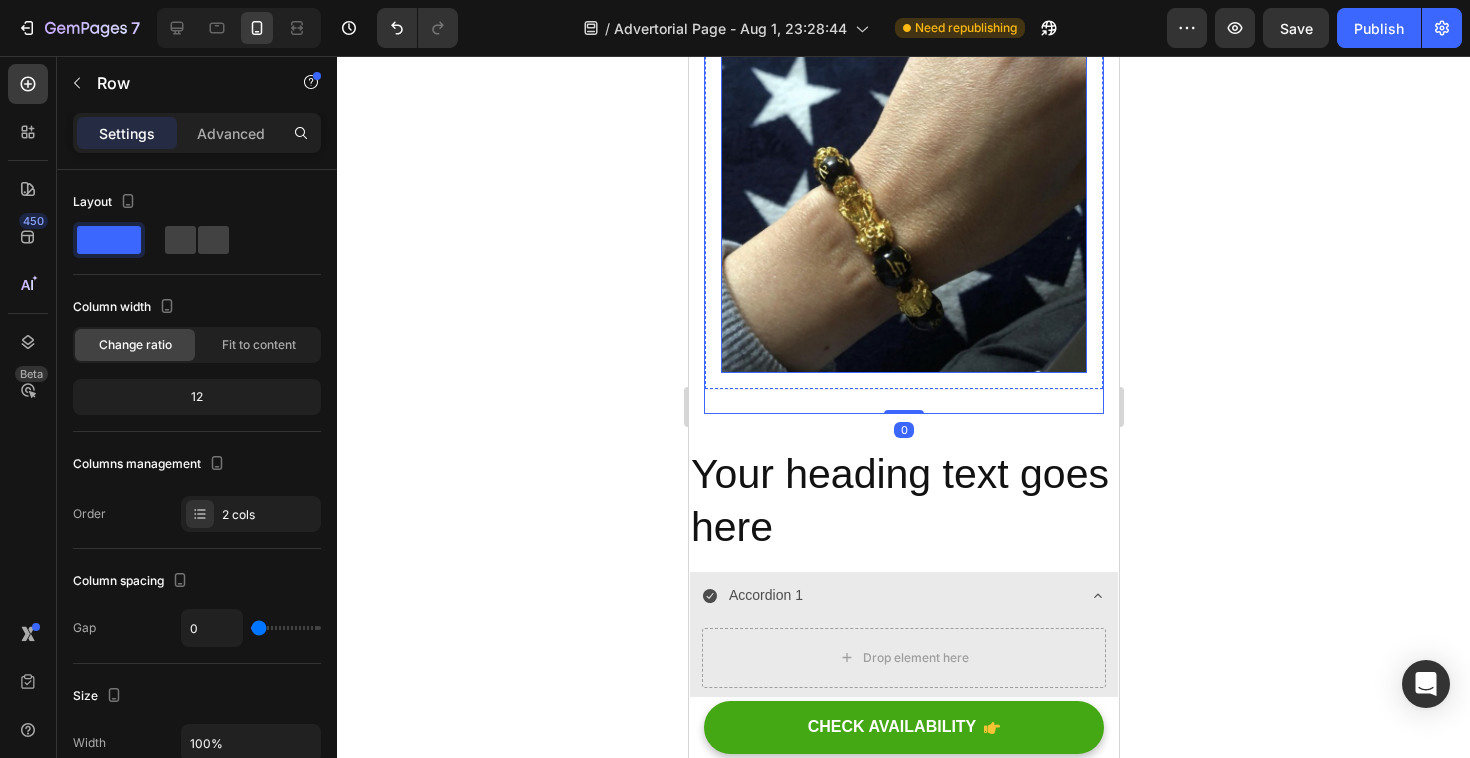 click on "Image" at bounding box center [903, 137] 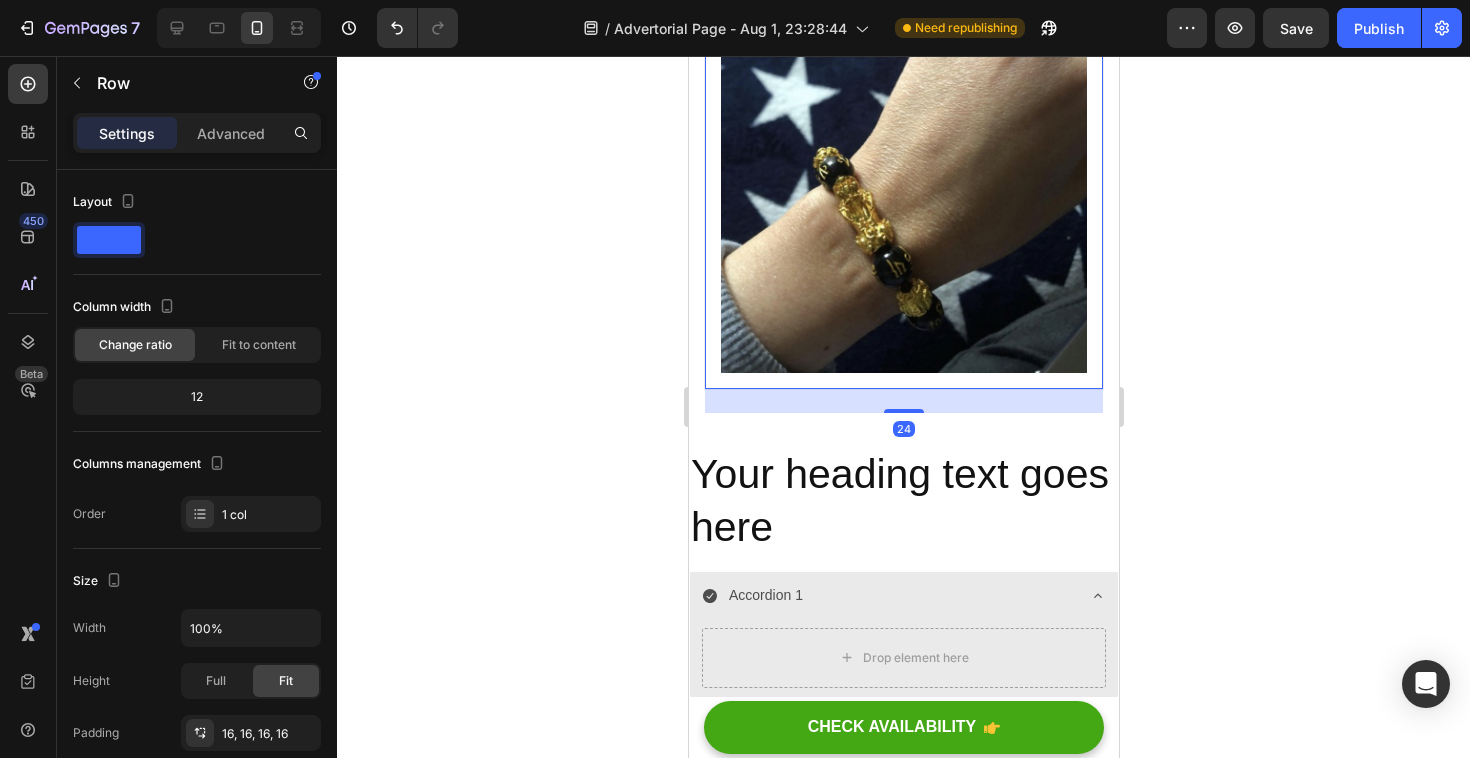 click on "Icon                Icon                Icon                Icon                Icon Icon List Hoz Looks powerful. Feels intentional. Heading Debbie was skeptical at first, but now she never takes it off. She feels a real shift in her emotional balance since wearing it daily. Text block Image Row   24" at bounding box center (903, 62) 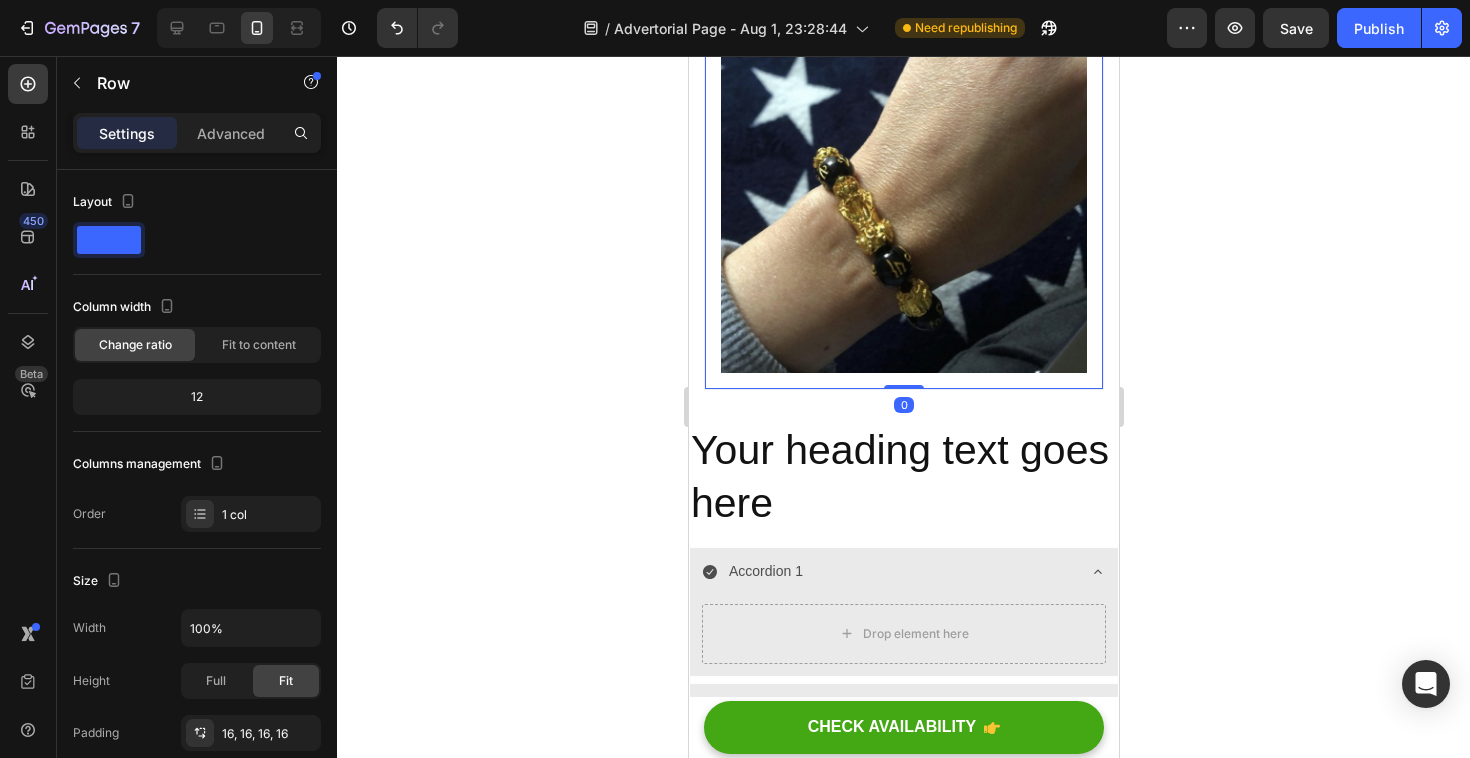drag, startPoint x: 920, startPoint y: 407, endPoint x: 920, endPoint y: 361, distance: 46 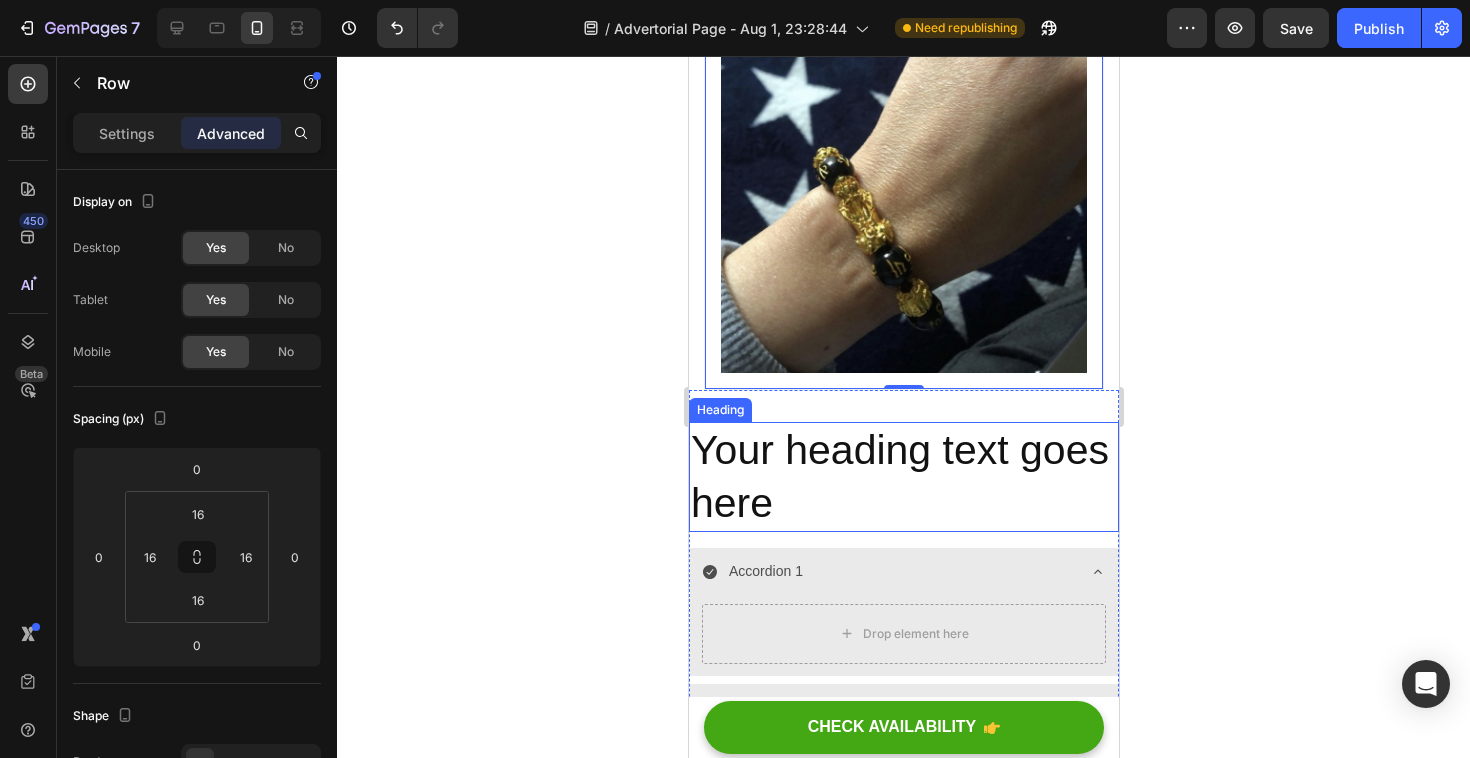 click on "Your heading text goes here" at bounding box center [903, 477] 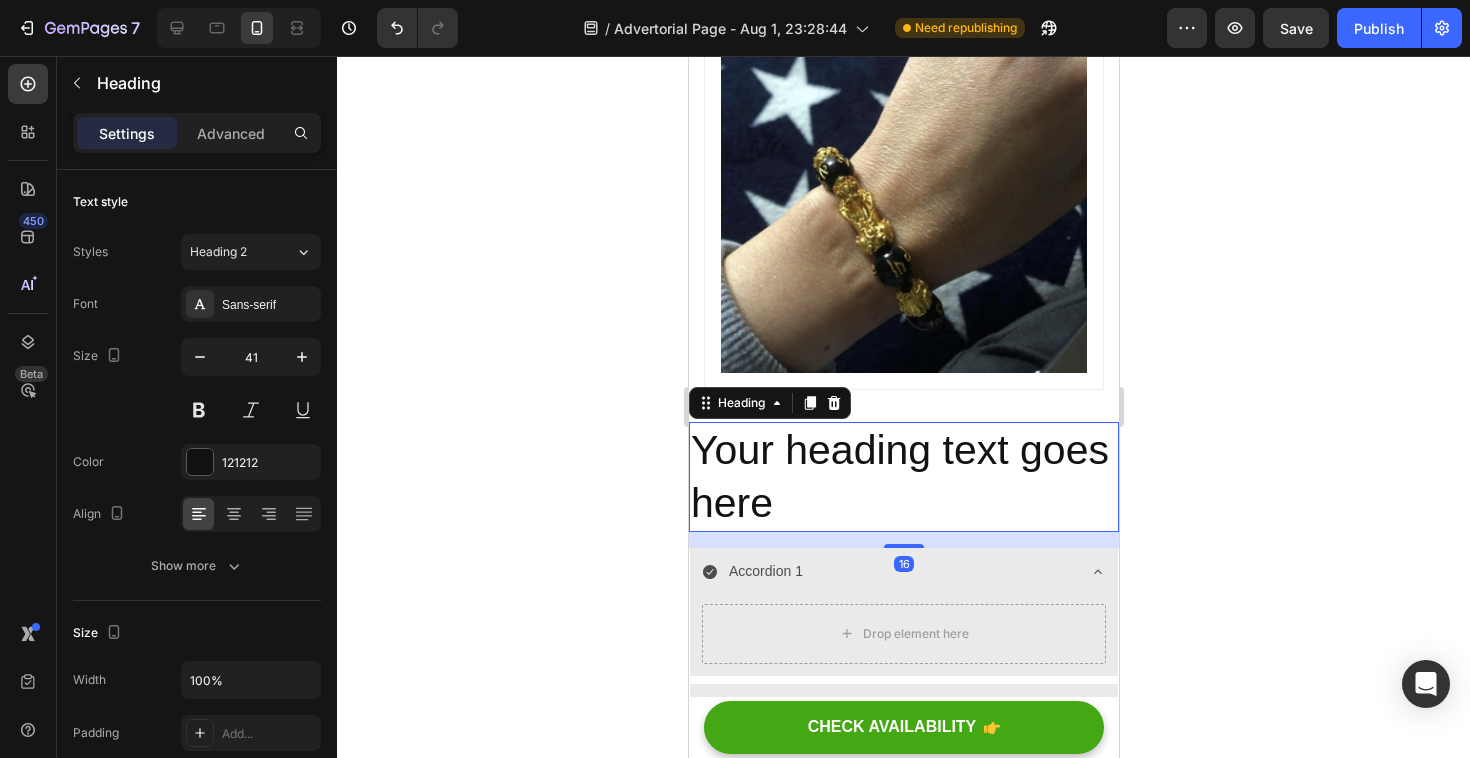 click on "Your heading text goes here" at bounding box center (903, 477) 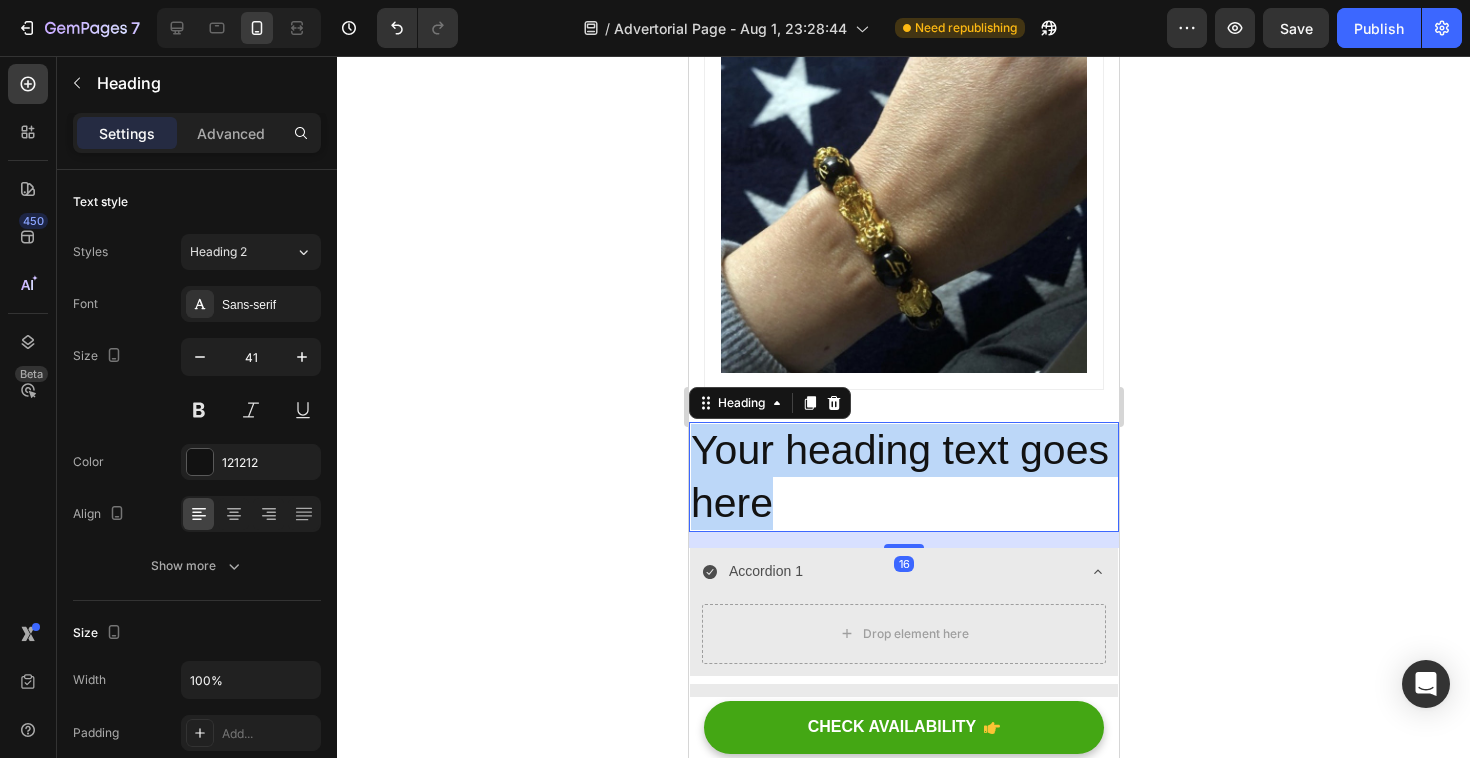 click on "Your heading text goes here" at bounding box center (903, 477) 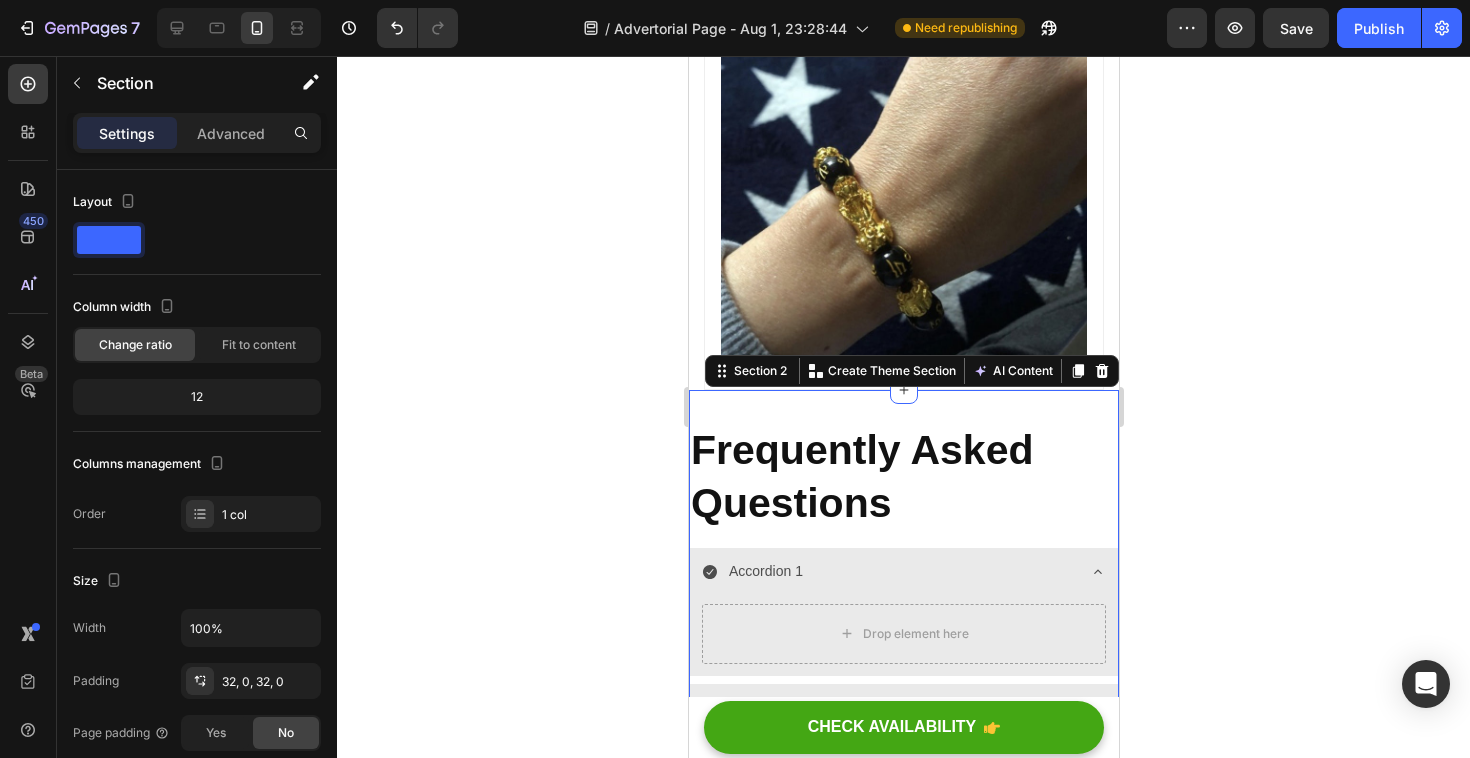 click on "⁠⁠⁠⁠⁠⁠⁠ Frequently Asked Questions Heading
Accordion 1
Drop element here
Accordion 2
Accordion 3 Accordion Section 2   You can create reusable sections Create Theme Section AI Content Write with GemAI What would you like to describe here? Tone and Voice Persuasive Product Lucky Obsidian Bracelet Tiger Jade Show more Generate" at bounding box center [903, 608] 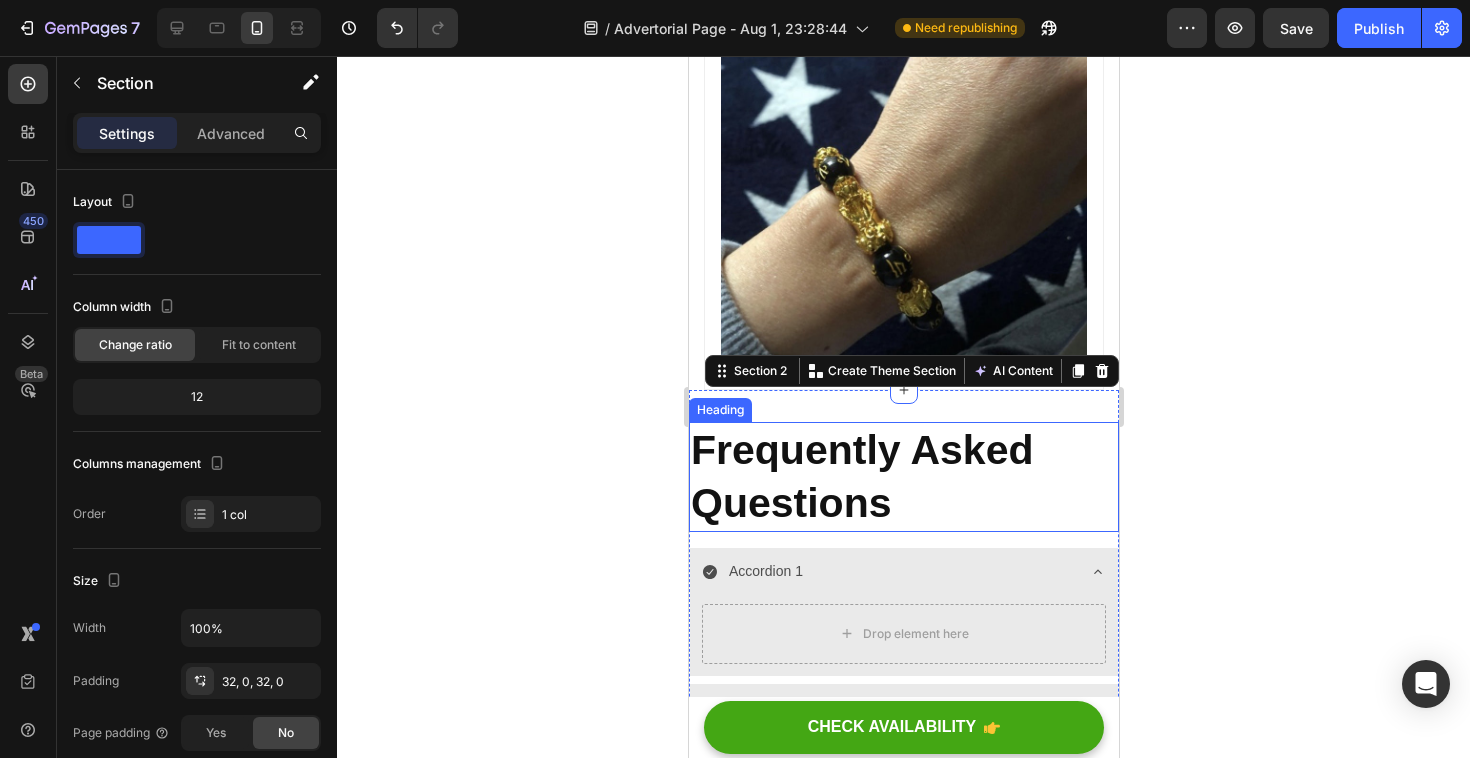click on "Frequently Asked Questions" at bounding box center (861, 476) 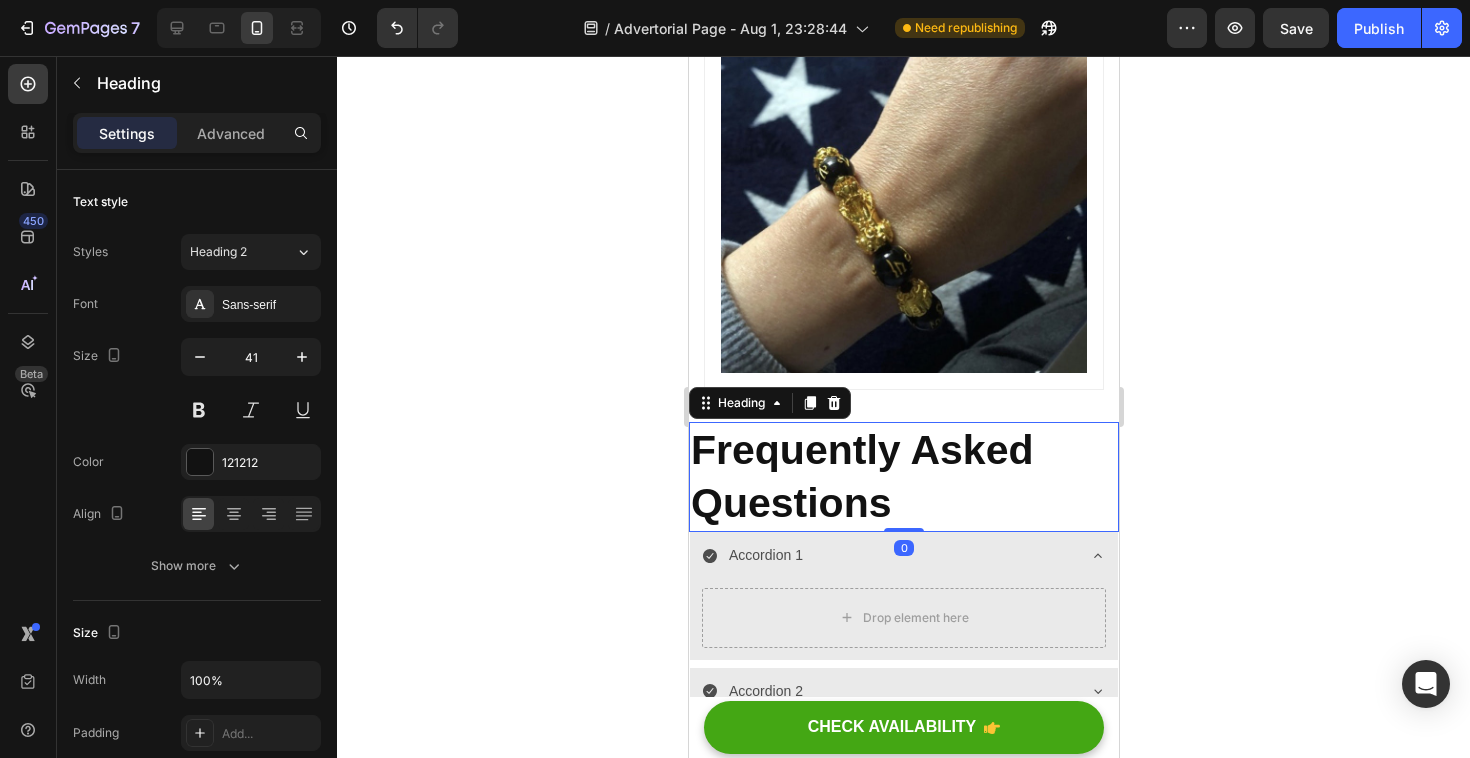 drag, startPoint x: 902, startPoint y: 546, endPoint x: 902, endPoint y: 505, distance: 41 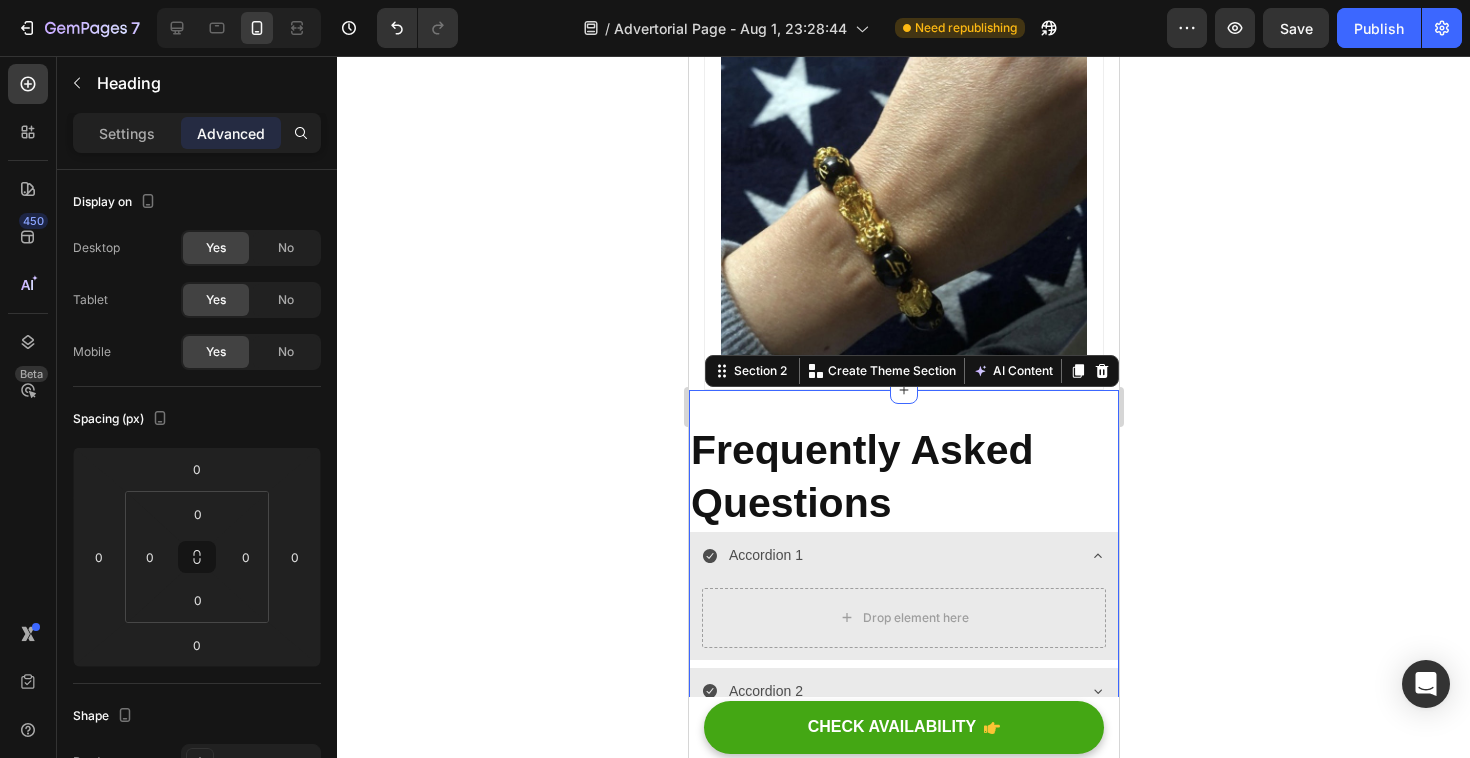 click on "⁠⁠⁠⁠⁠⁠⁠ Frequently Asked Questions Heading
Accordion 1
Drop element here
Accordion 2
Accordion 3 Accordion Section 2   You can create reusable sections Create Theme Section AI Content Write with GemAI What would you like to describe here? Tone and Voice Persuasive Product Lucky Obsidian Bracelet Tiger Jade Show more Generate" at bounding box center [903, 600] 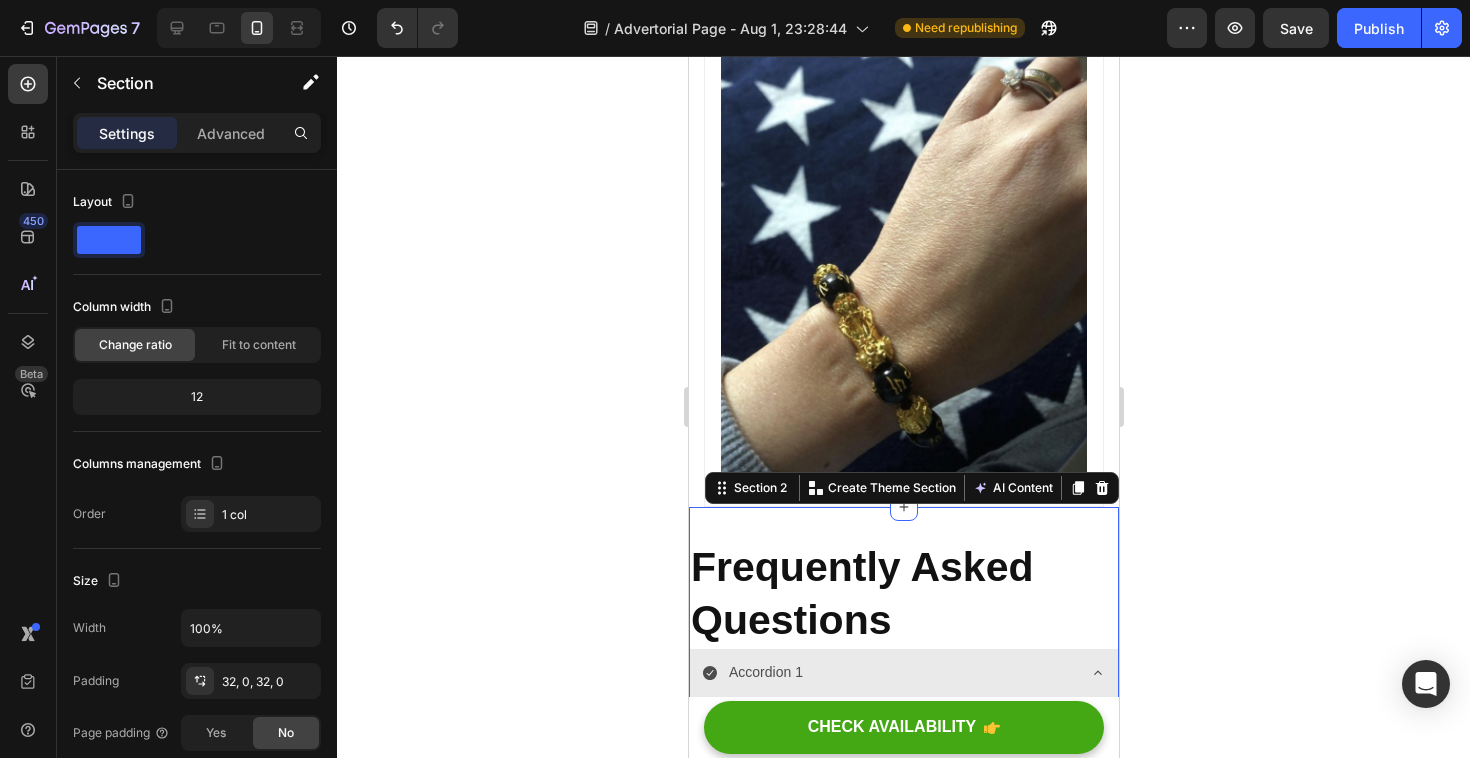 scroll, scrollTop: 3646, scrollLeft: 0, axis: vertical 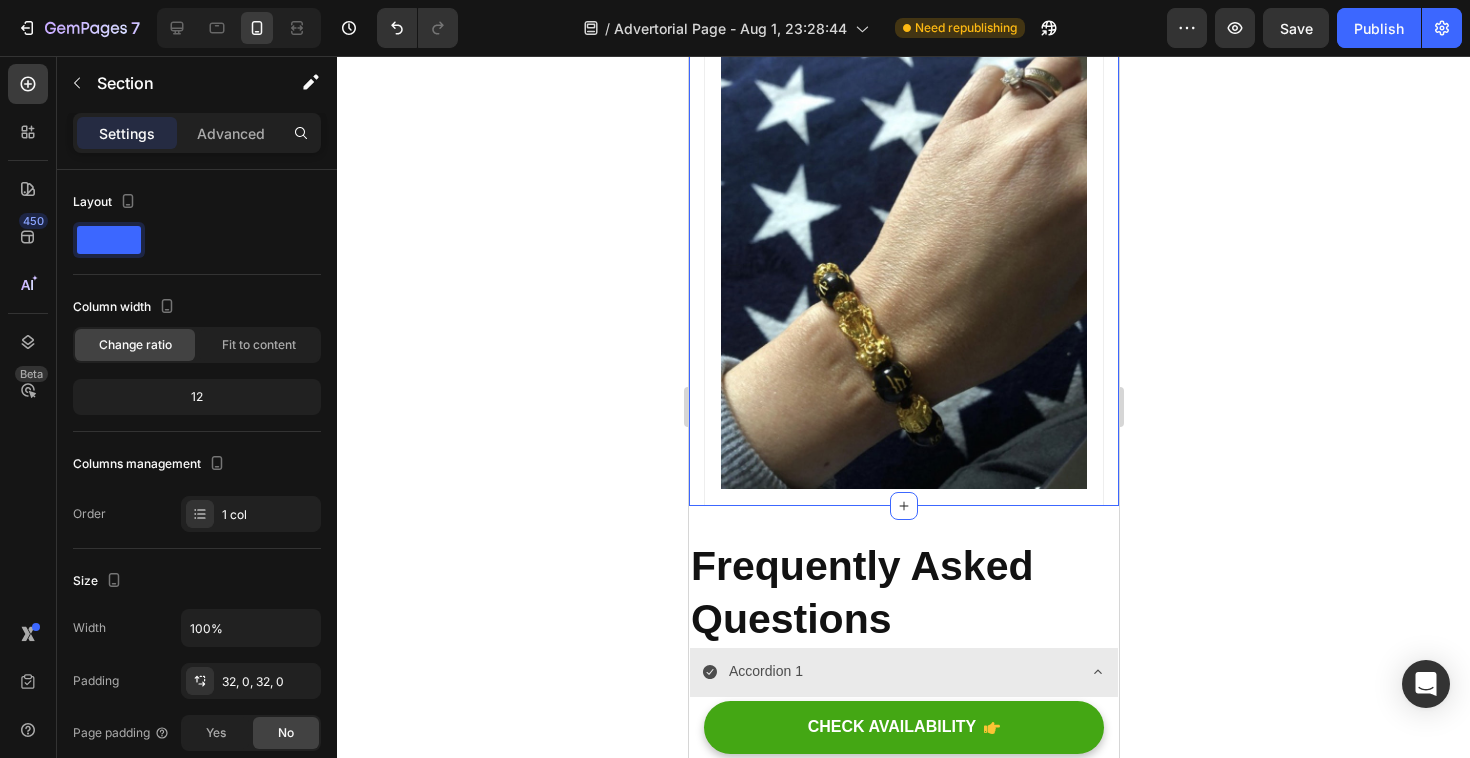 click on "I felt stuck. Exhausted. Like my energy was quietly fading… Heading How thousands of women are using this ancient ritual to reset their energy and attract abundance Heading Image My name is Laura. I'm 38. A year ago, I felt drained — emotionally, mentally, spiritually. I wasn't sad. Just… stuck. One night I came across this bracelet. A golden charm. Black obsidian. It claimed to protect your energy and attract abundance. I didn’t believe it. But something inside me whispered:  " Try it "  So I did. That week… I started sleeping better. I felt lighter. And something just clicked. Text block Image Why this bracelet is different. Heading 🖤  Black Obsidian:  Absorbs and clears negative energy Text Block 🐉  Pixiu Charm:  Attracts prosperity and shields your aura Text Block 🔁  Daily Ritual:  Aligns intention and focus every morning Text Block More than a bracelet. It’s a complete ritual. Heading ✅ Lucky Obsidian Bracelet ✅ Energy Protection Pouch ✅ Affirmation Audio Guide Text Block" at bounding box center (903, -1522) 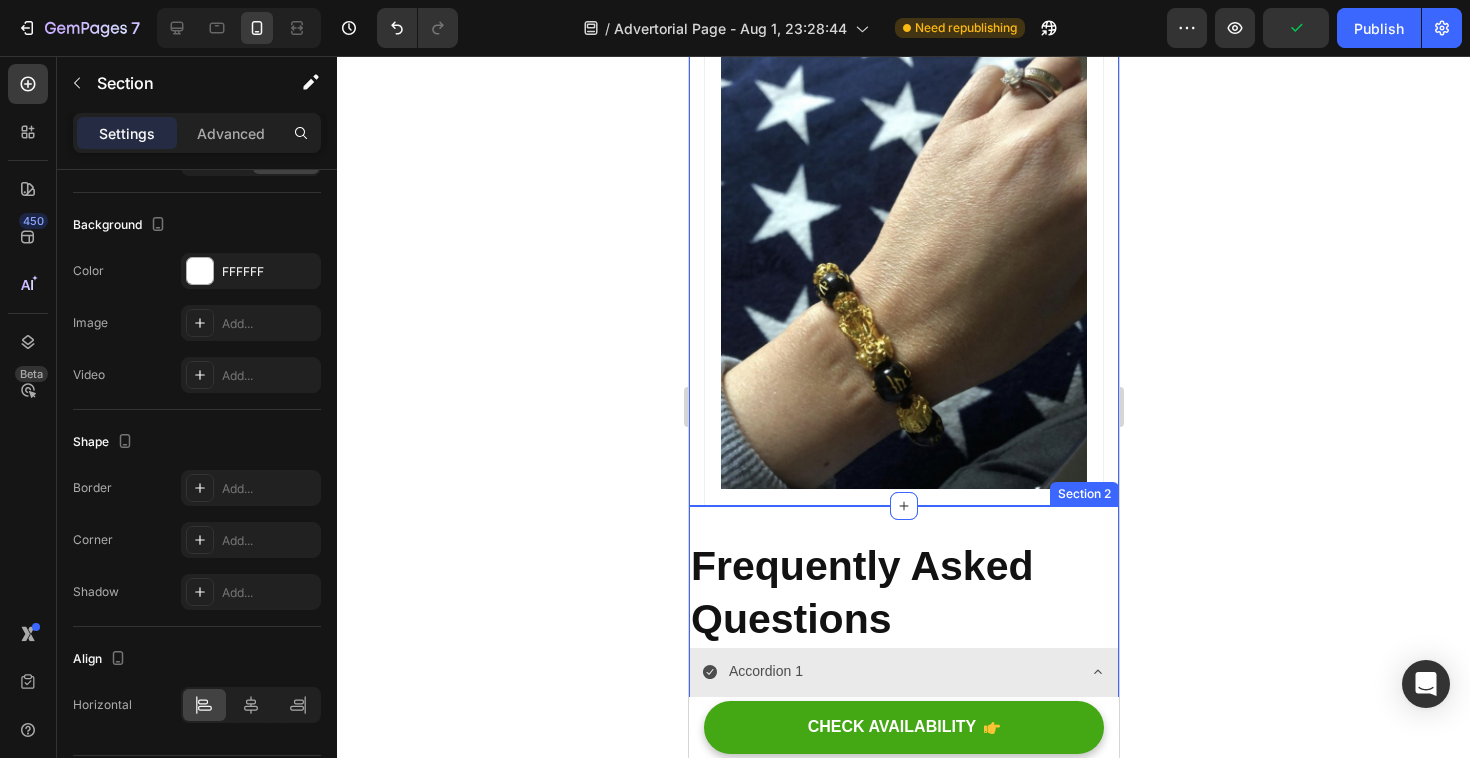 click on "⁠⁠⁠⁠⁠⁠⁠ Frequently Asked Questions Heading
Accordion 1
Drop element here
Accordion 2
Accordion 3 Accordion Section 2" at bounding box center (903, 716) 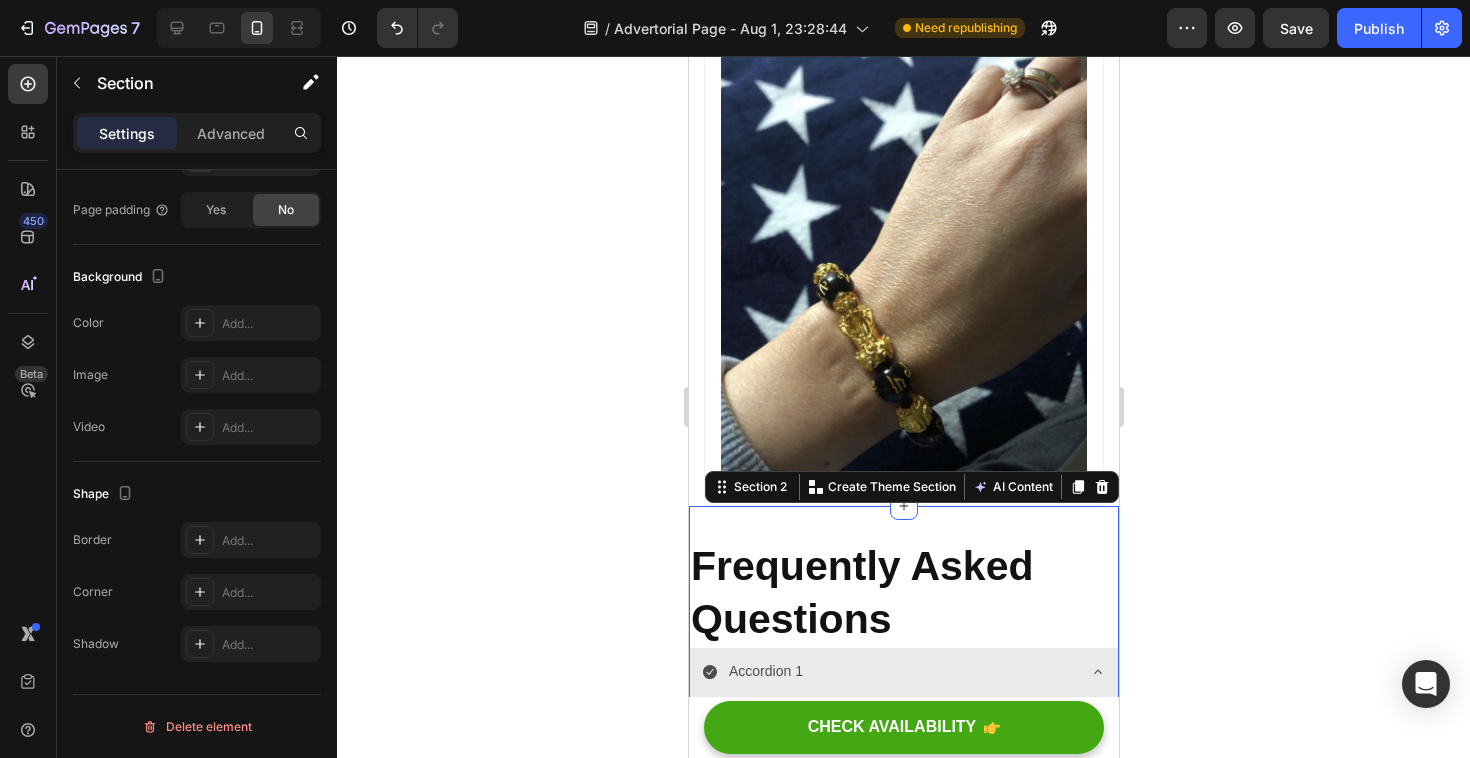 click on "⁠⁠⁠⁠⁠⁠⁠ Frequently Asked Questions Heading
Accordion 1
Drop element here
Accordion 2
Accordion 3 Accordion Section 2   You can create reusable sections Create Theme Section AI Content Write with GemAI What would you like to describe here? Tone and Voice Persuasive Product Lucky Obsidian Bracelet Tiger Jade Show more Generate" at bounding box center (903, 716) 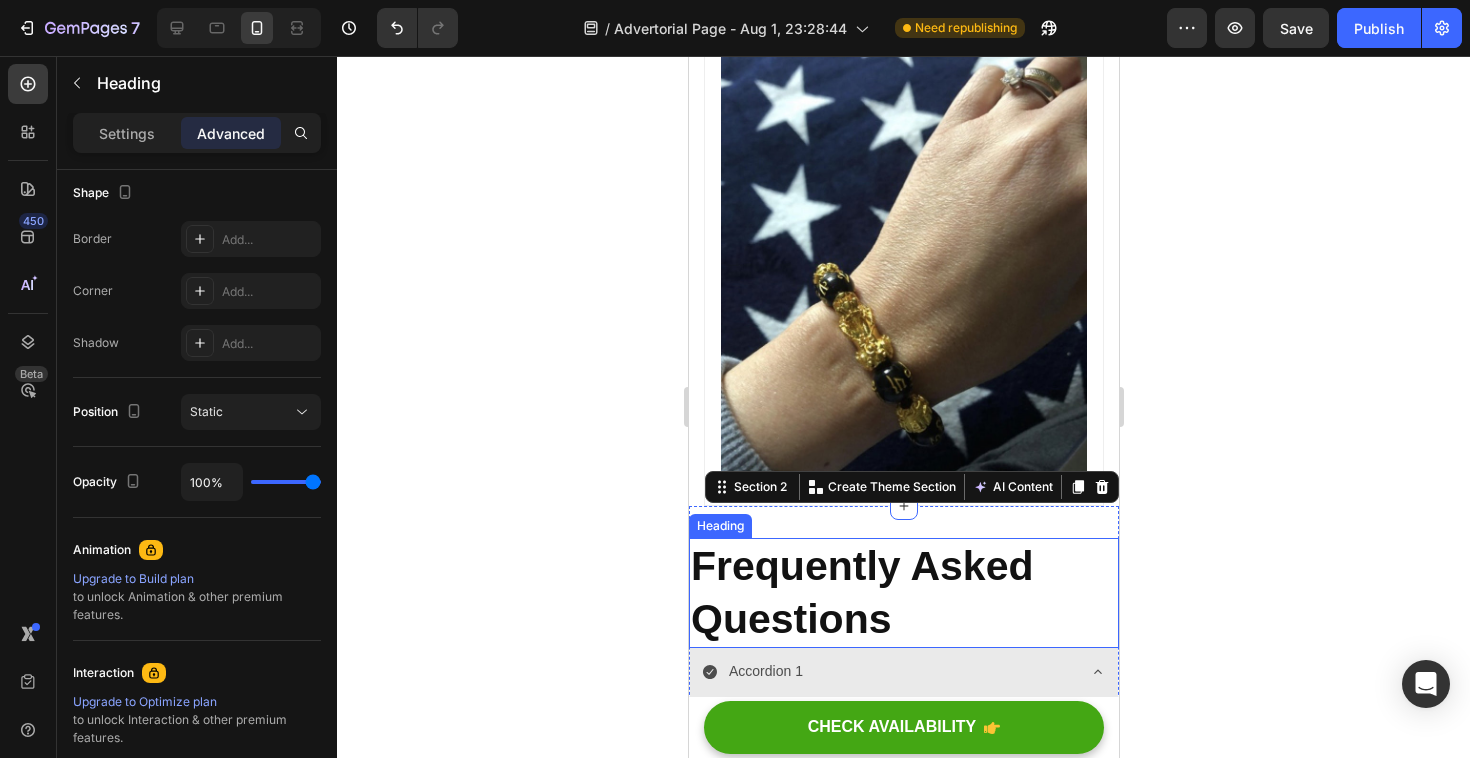 click on "Frequently Asked Questions" at bounding box center (861, 592) 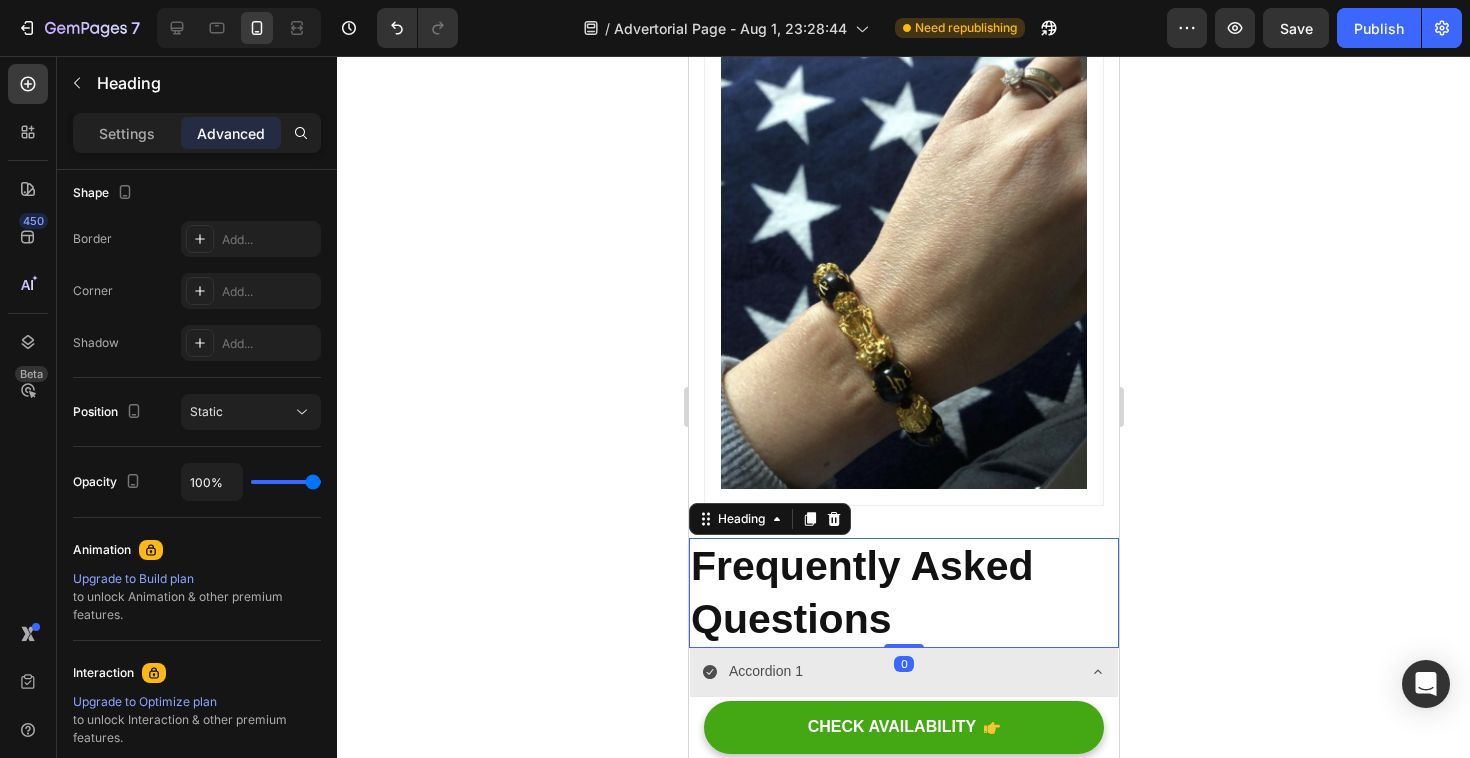 scroll, scrollTop: 0, scrollLeft: 0, axis: both 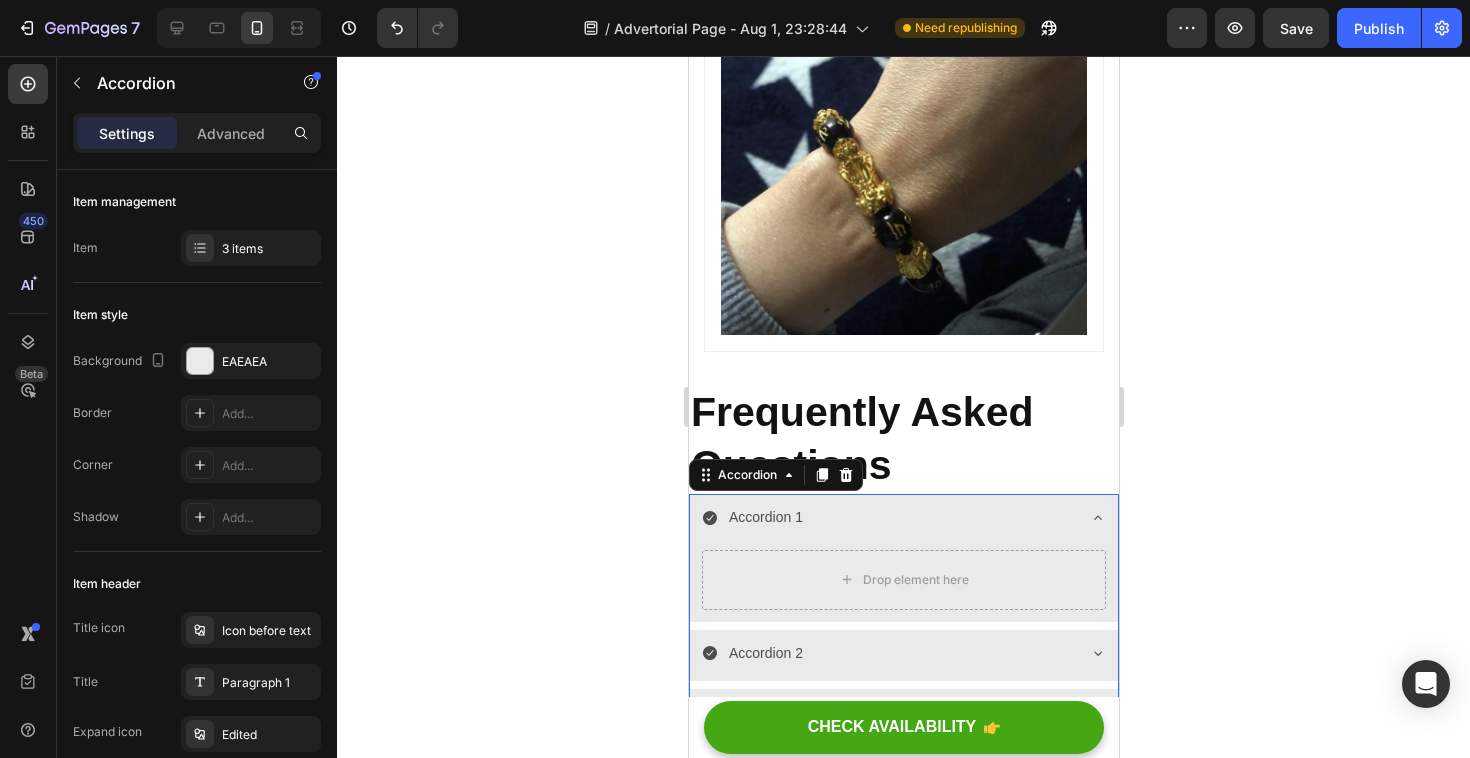 click on "Accordion 1" at bounding box center (765, 517) 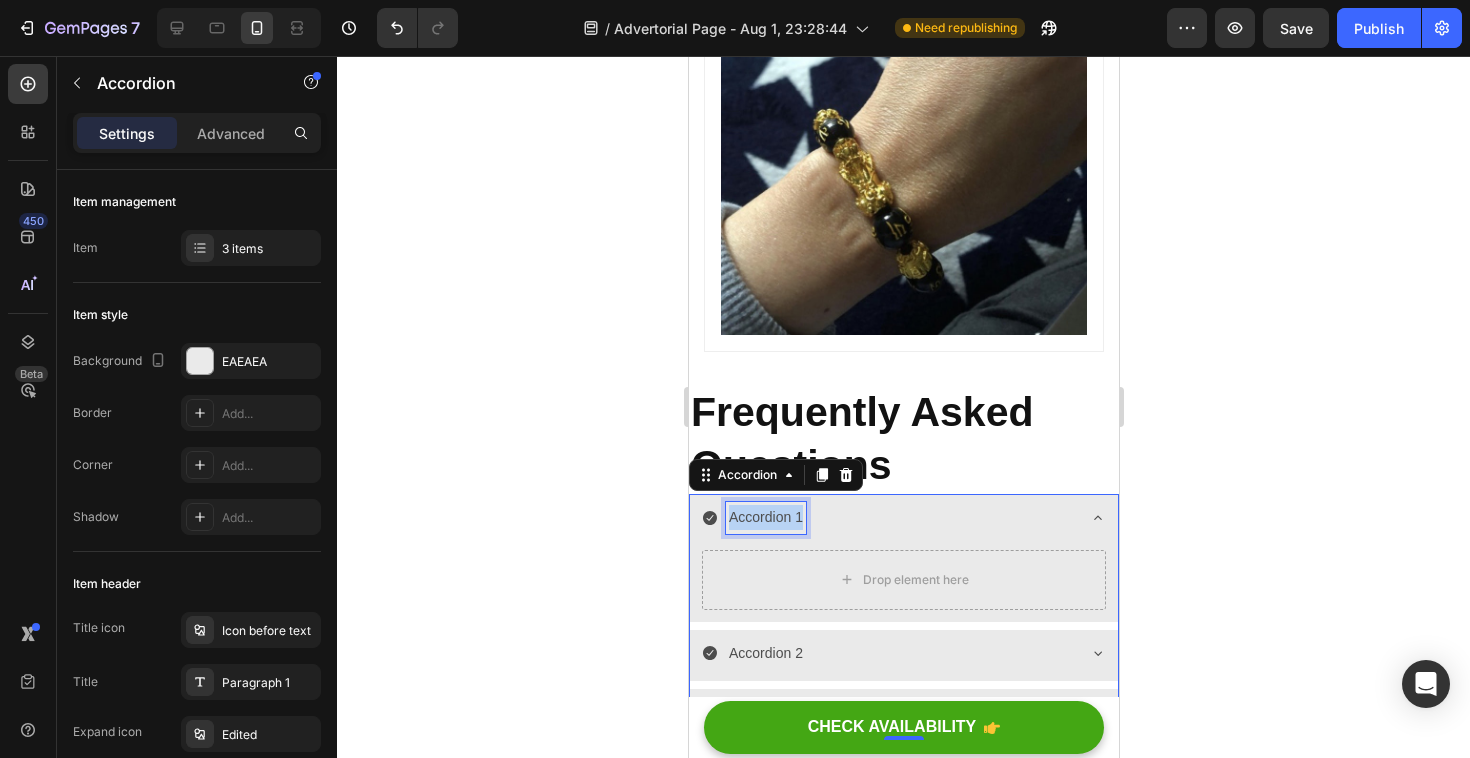 click on "Accordion 1" at bounding box center (765, 517) 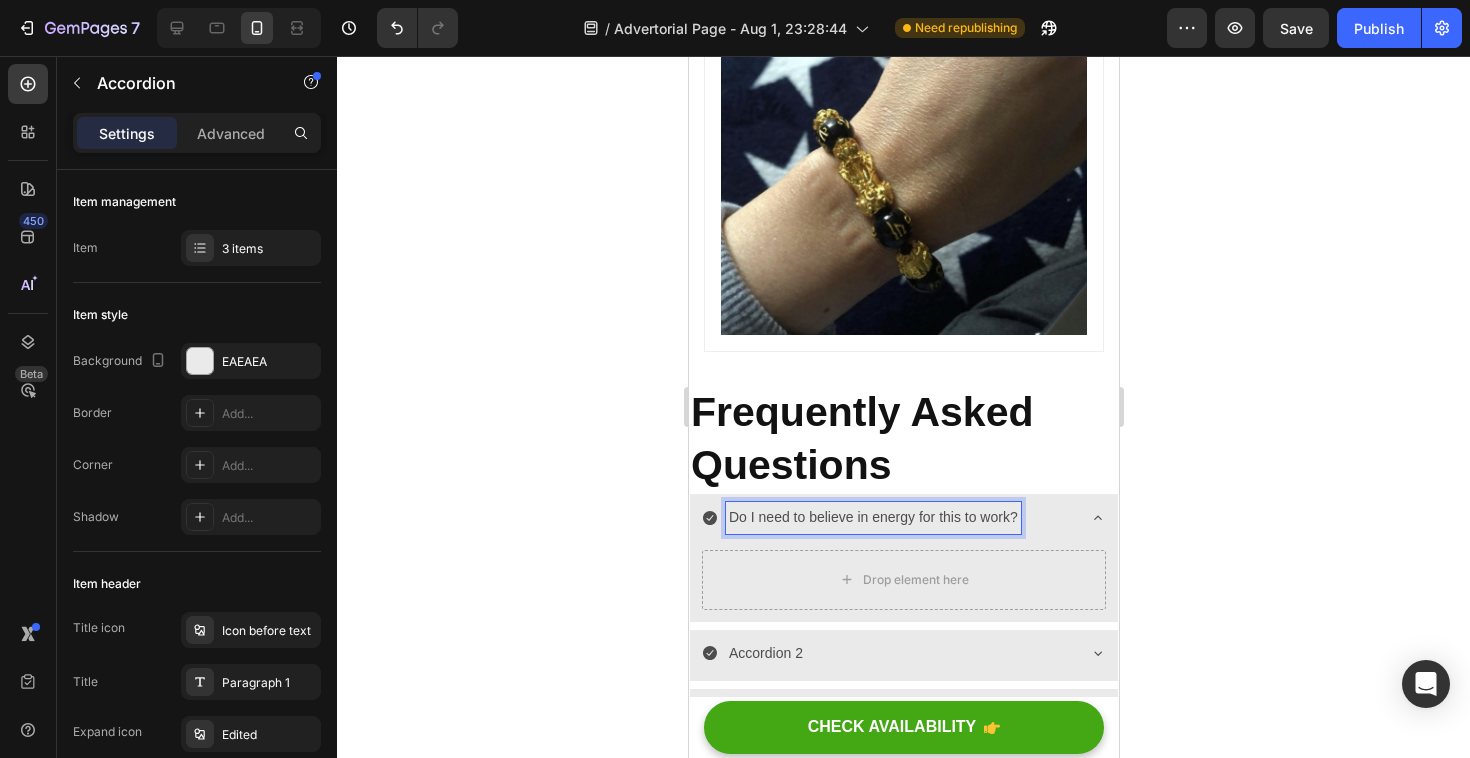 click on "Do I need to believe in energy for this to work?" at bounding box center (872, 517) 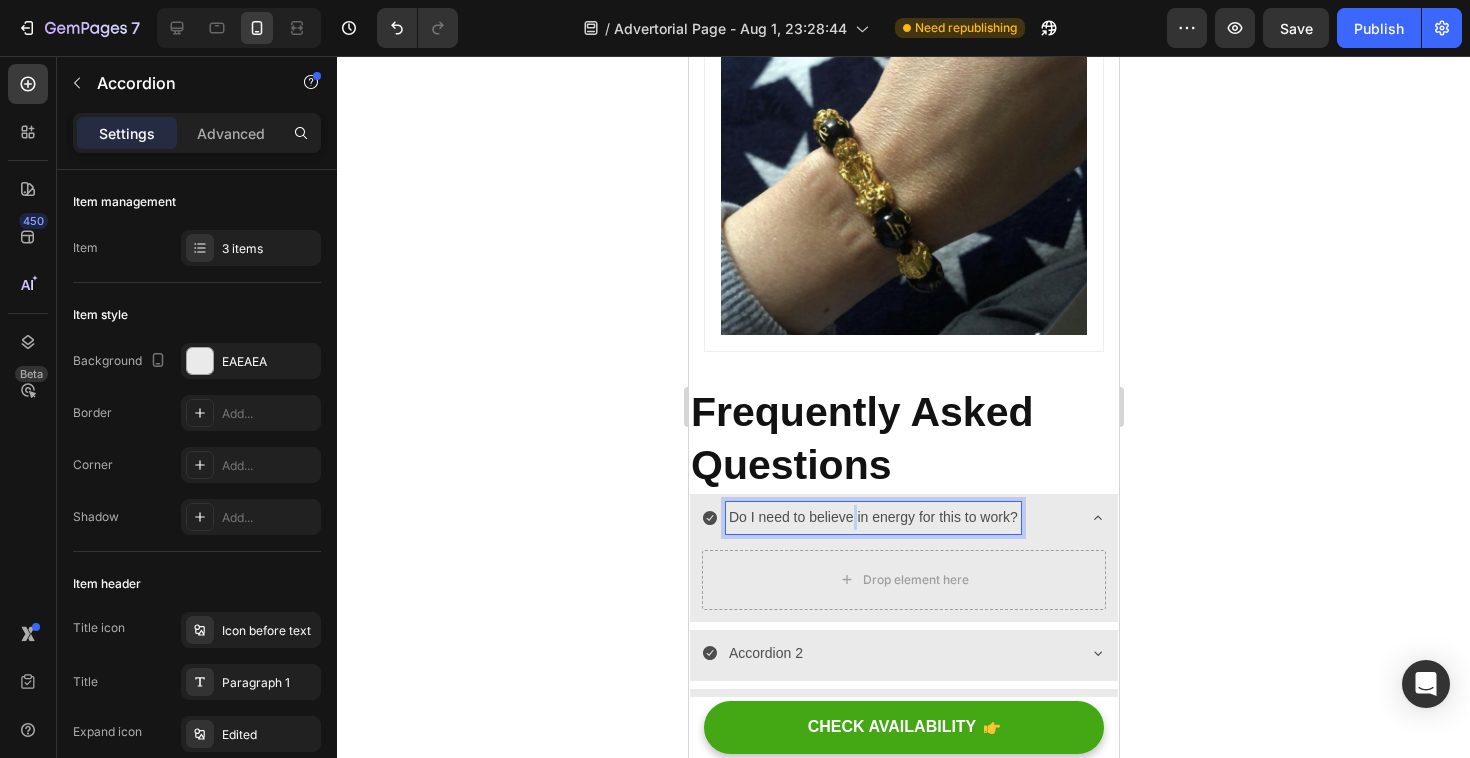 click on "Do I need to believe in energy for this to work?" at bounding box center (872, 517) 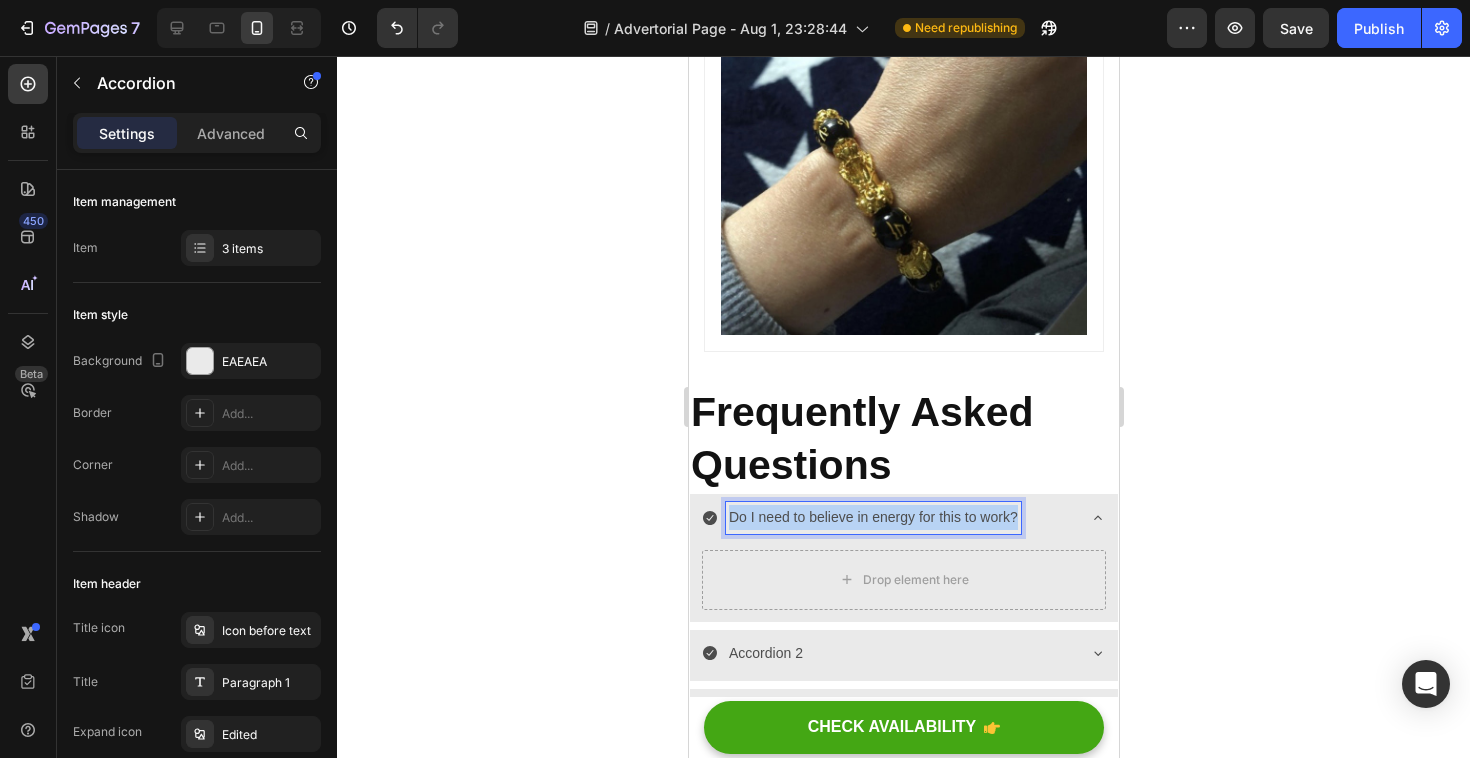 click on "Do I need to believe in energy for this to work?" at bounding box center (872, 517) 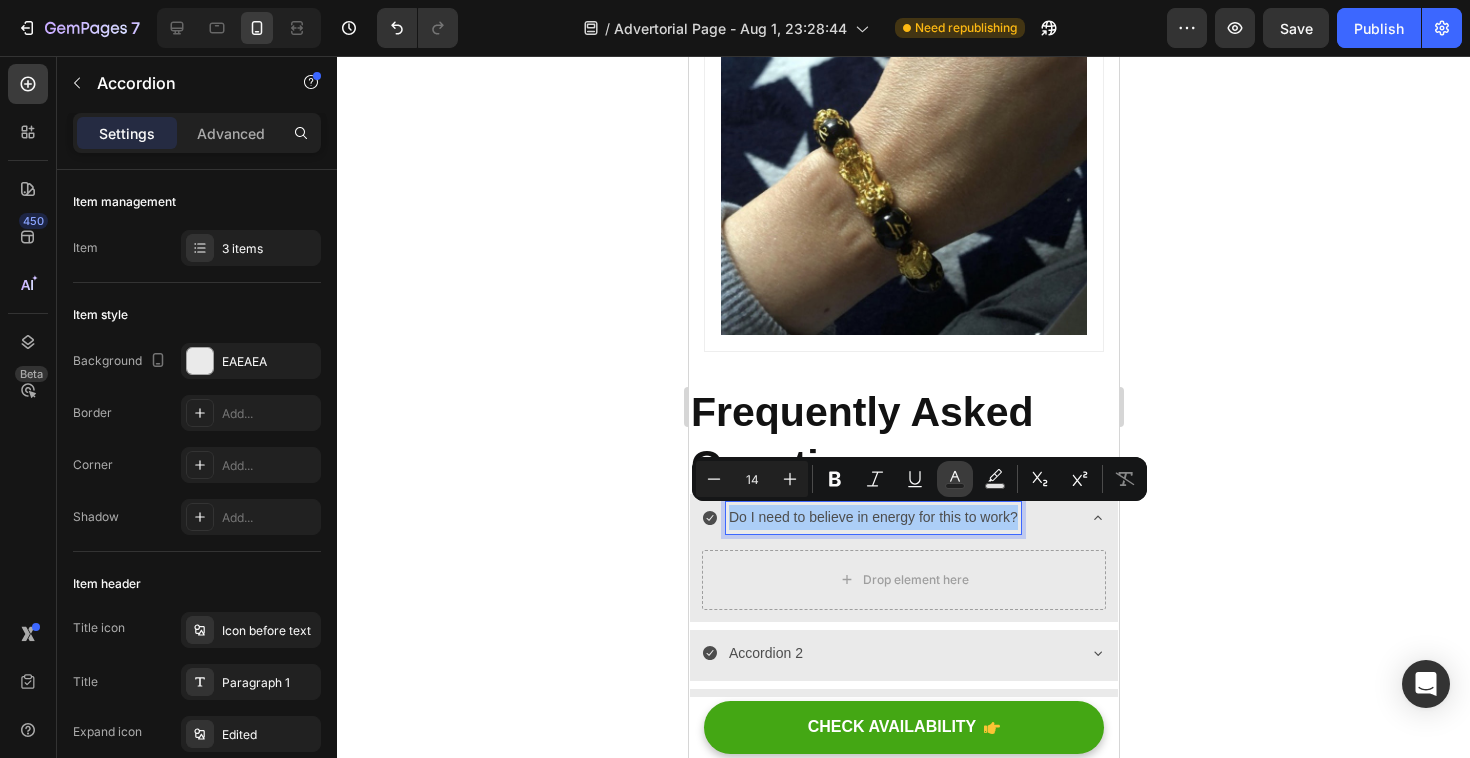 click on "Text Color" at bounding box center (955, 479) 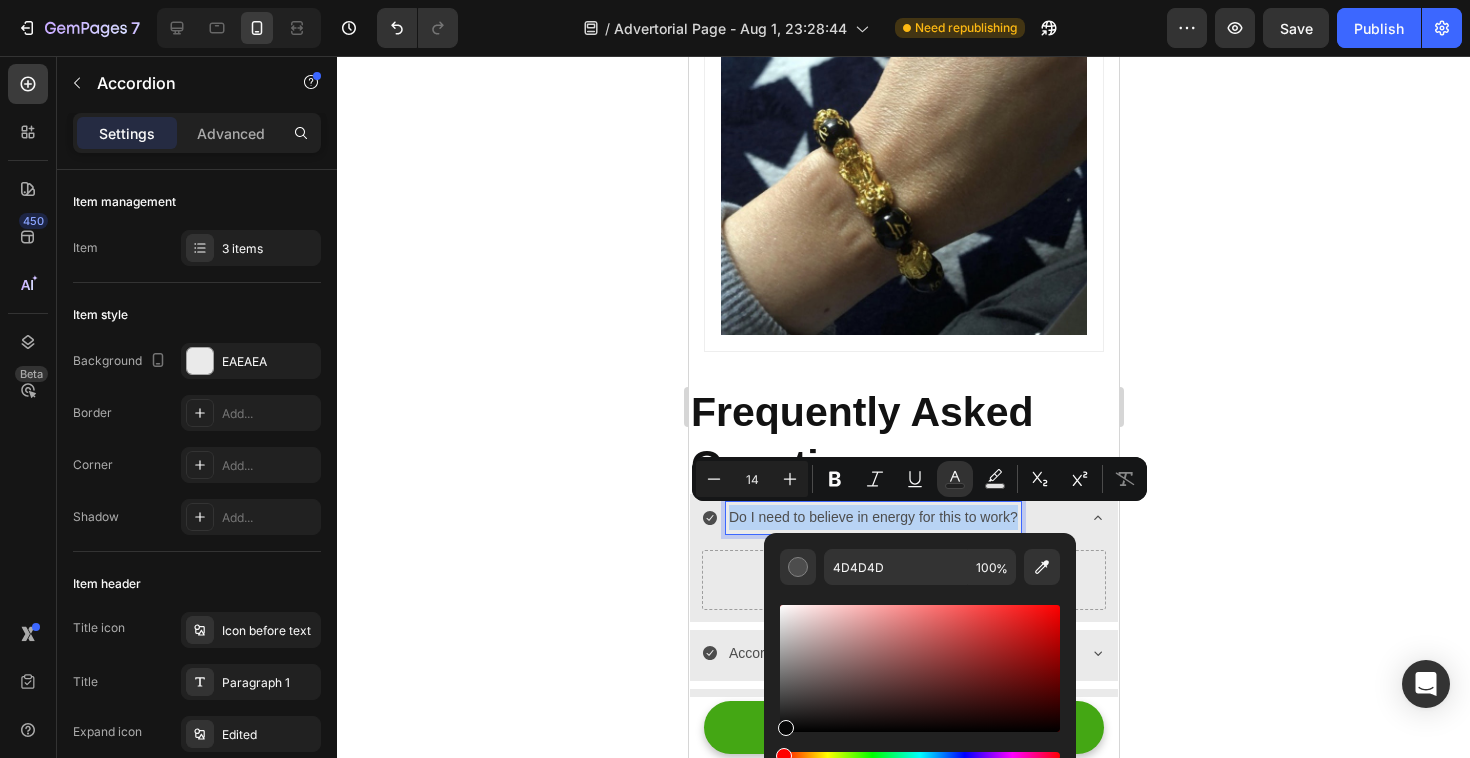 drag, startPoint x: 785, startPoint y: 699, endPoint x: 785, endPoint y: 729, distance: 30 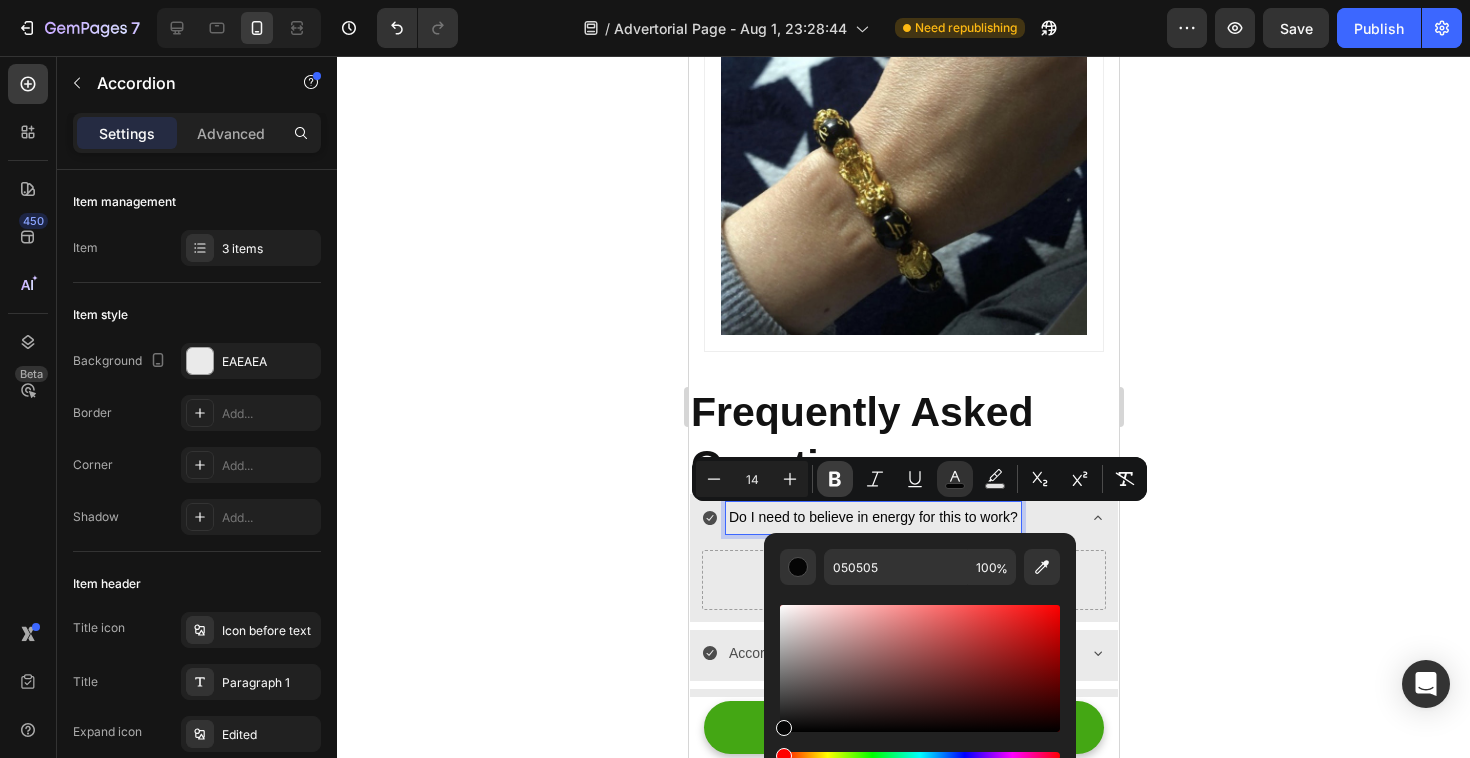 click on "Bold" at bounding box center (835, 479) 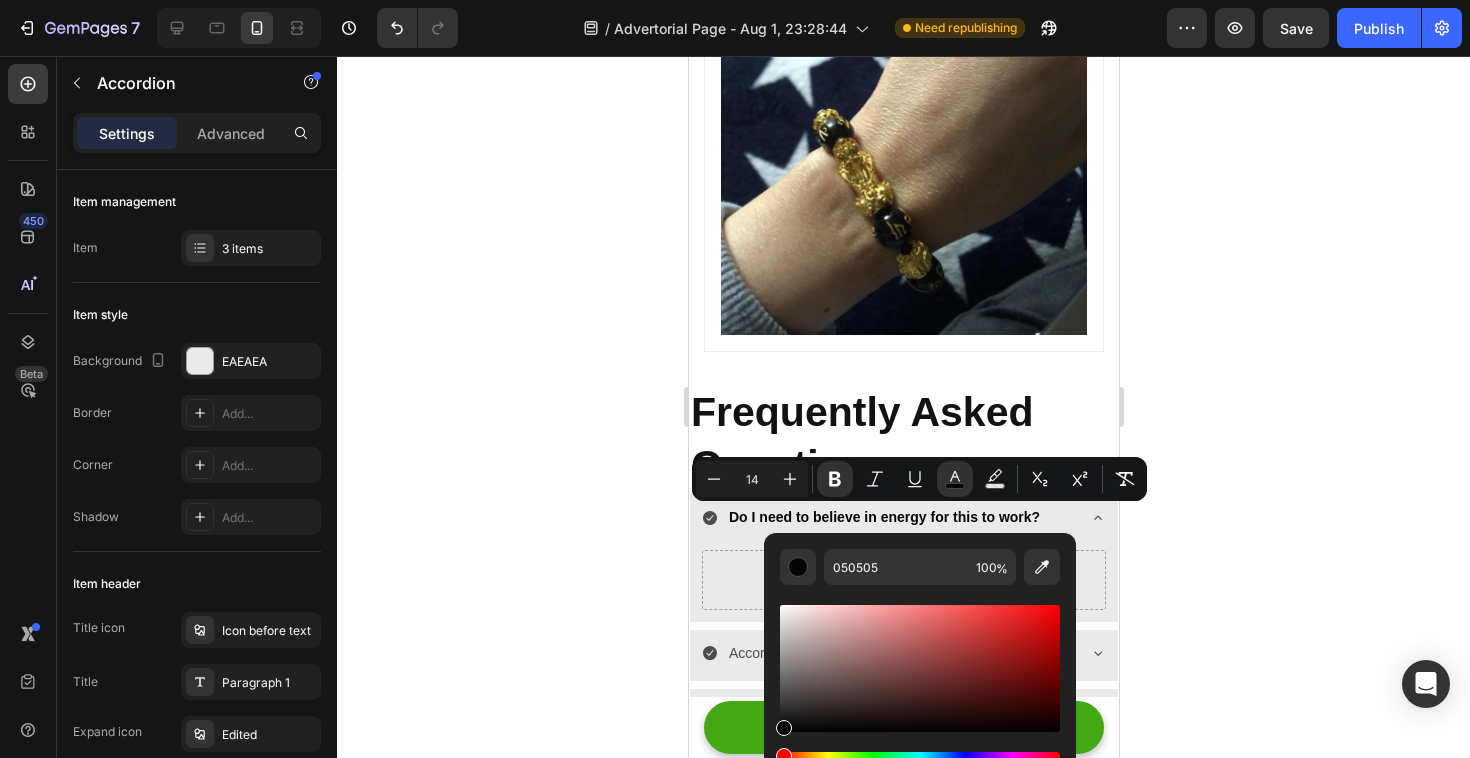 click on "Do I need to believe in energy for this to work?" at bounding box center (903, 519) 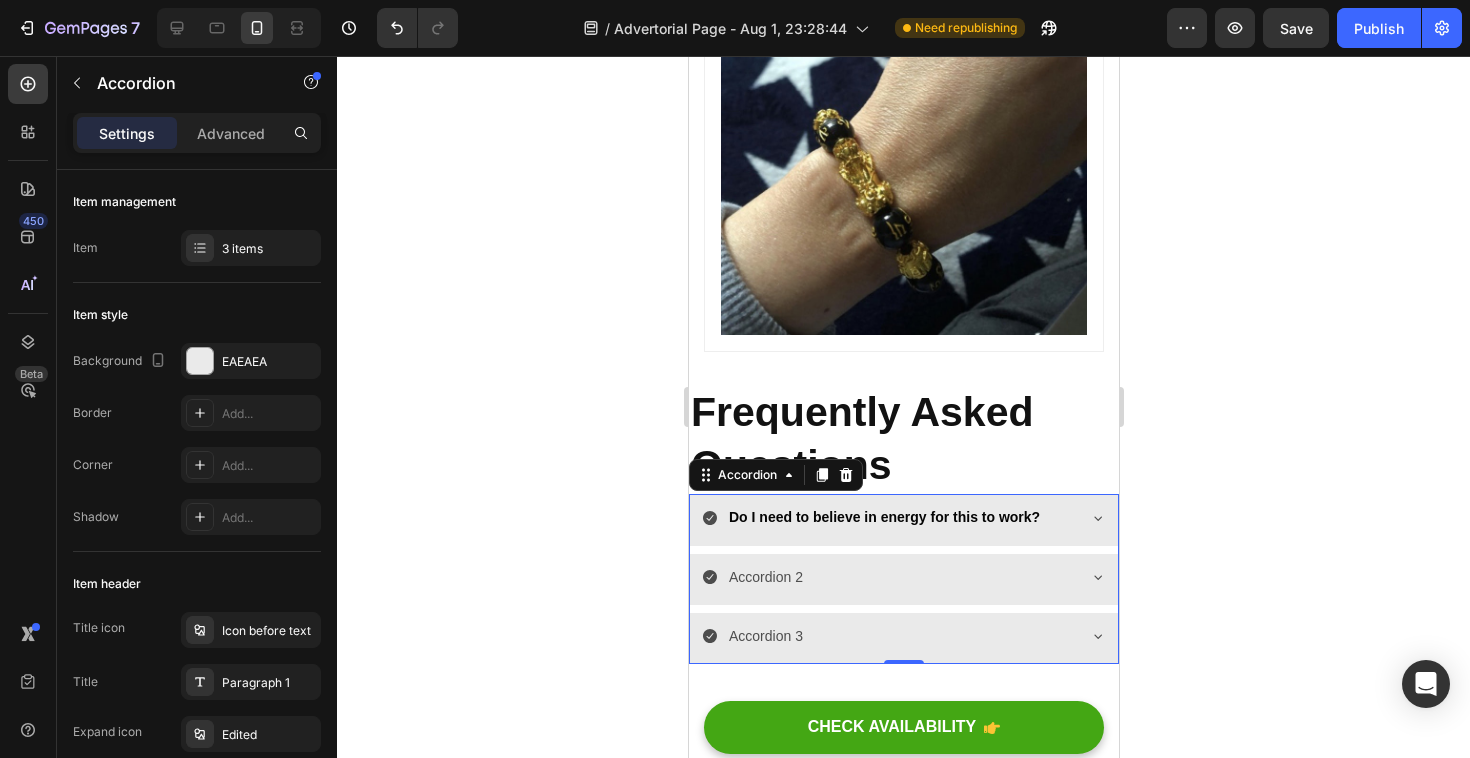 click on "Do I need to believe in energy for this to work?" at bounding box center (903, 519) 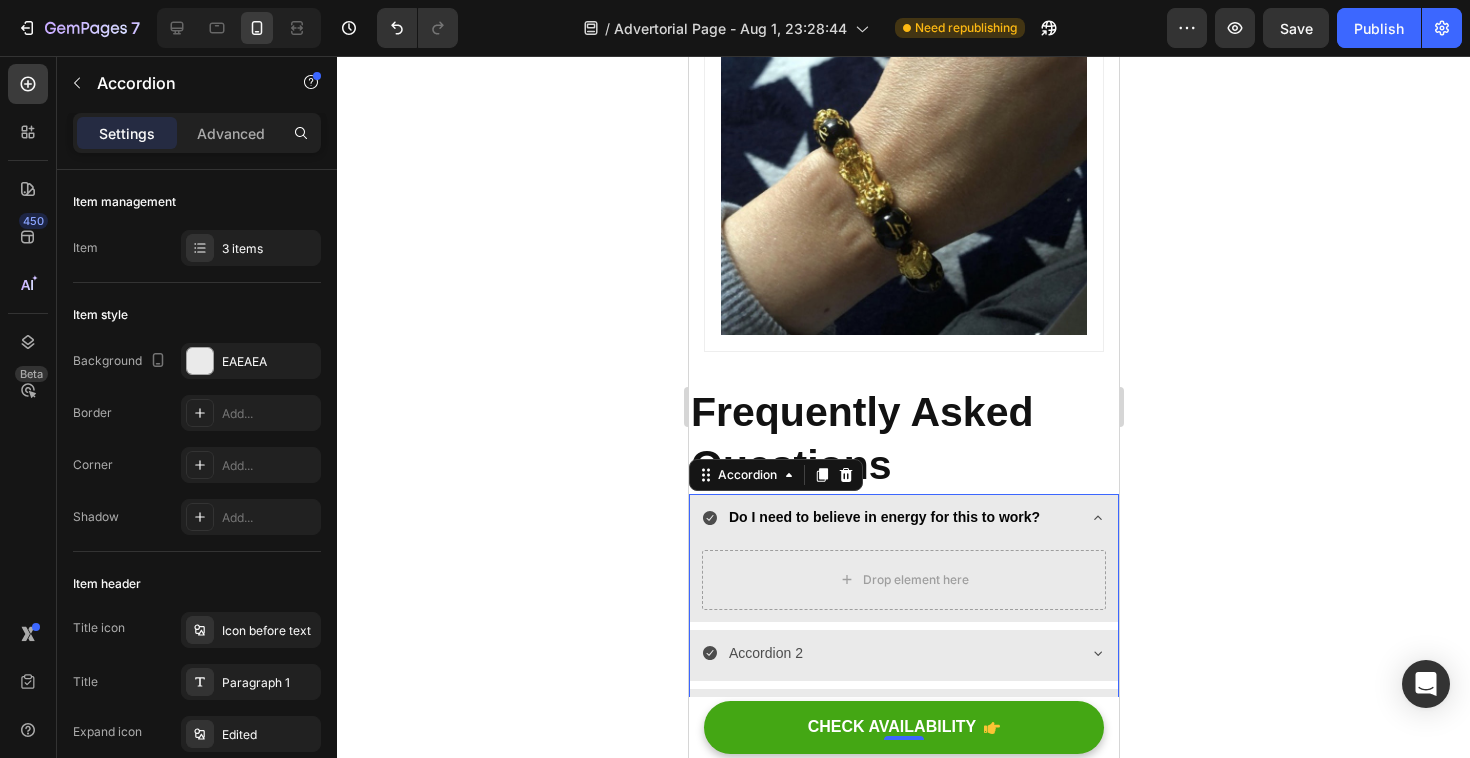 click on "Do I need to believe in energy for this to work?" at bounding box center [903, 519] 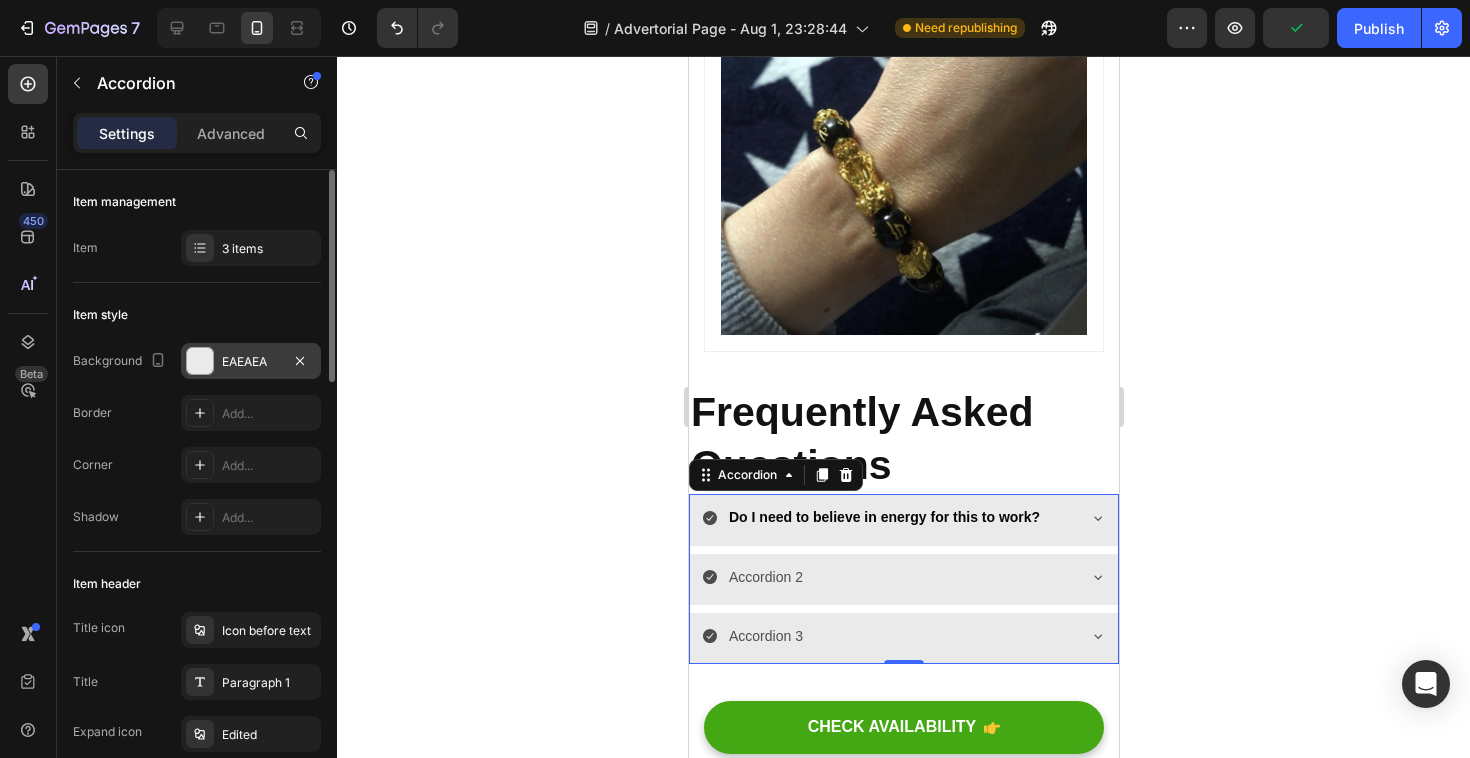 click on "EAEAEA" at bounding box center [251, 361] 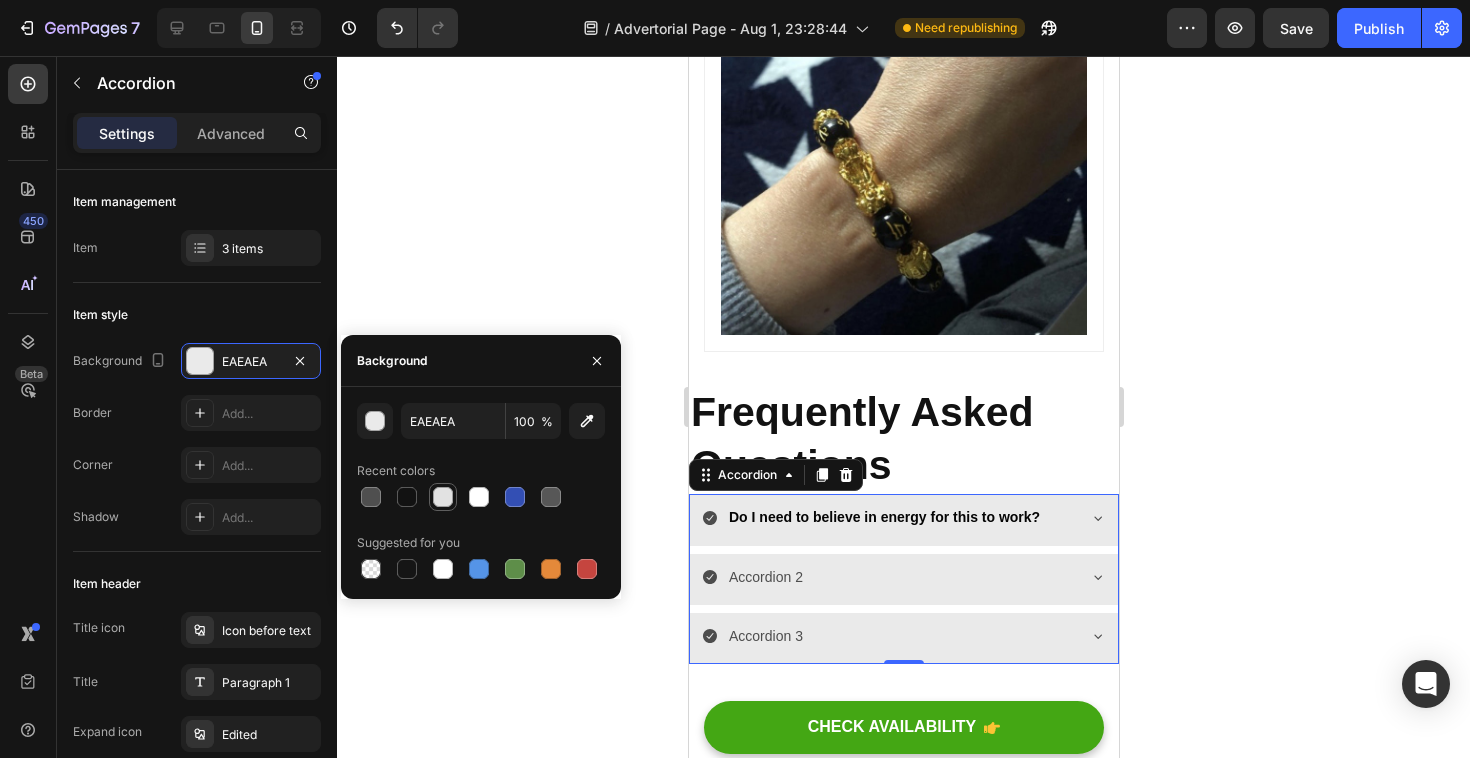 click at bounding box center [443, 497] 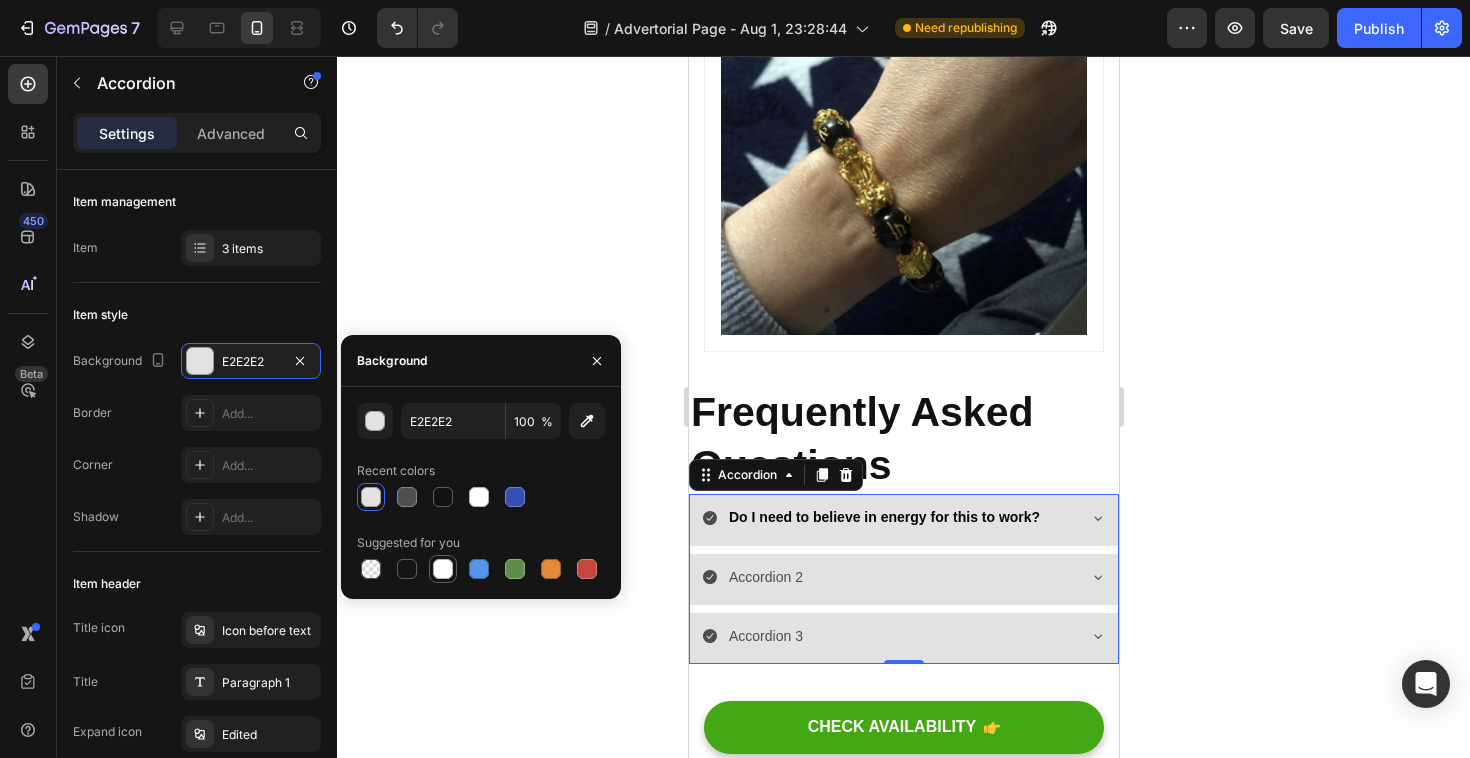 click at bounding box center [443, 569] 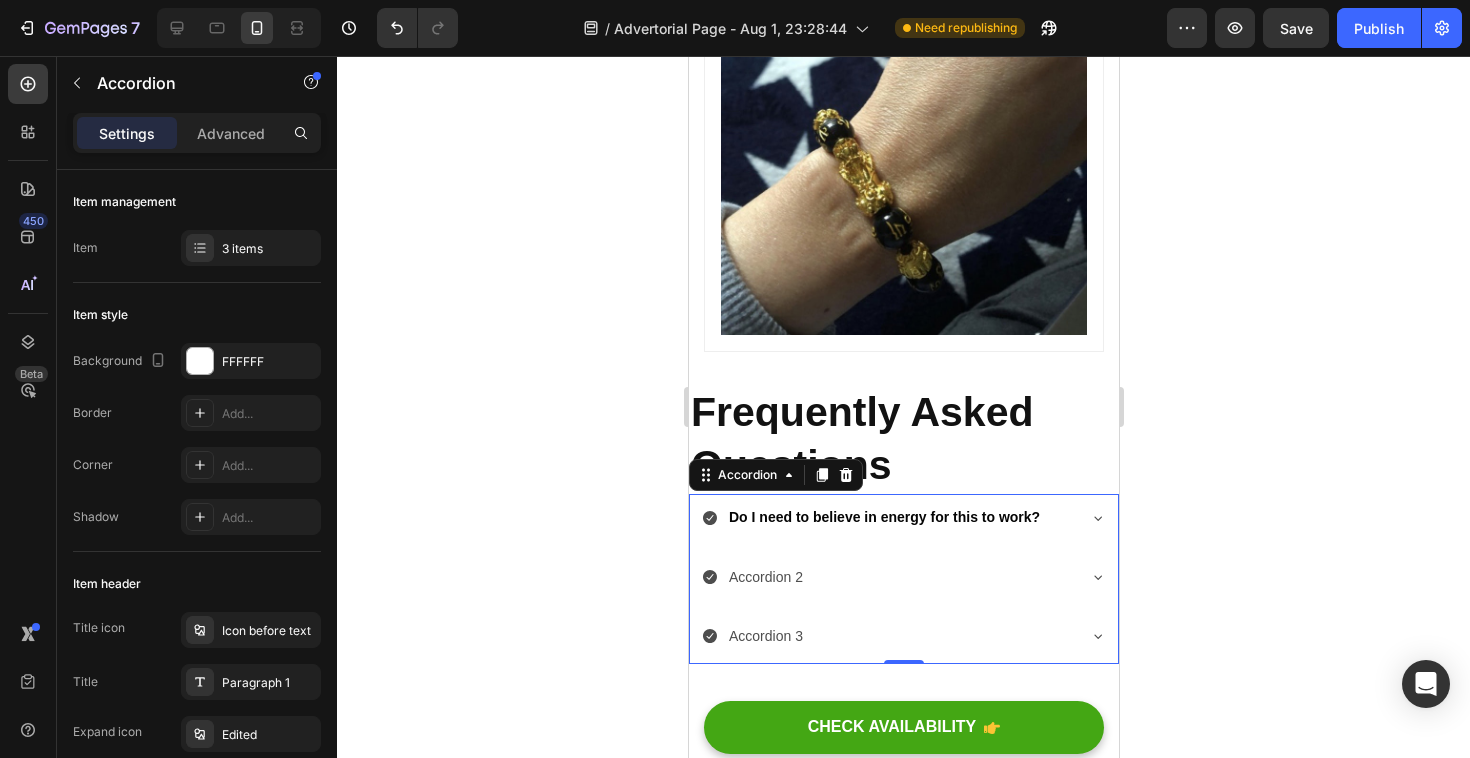 click 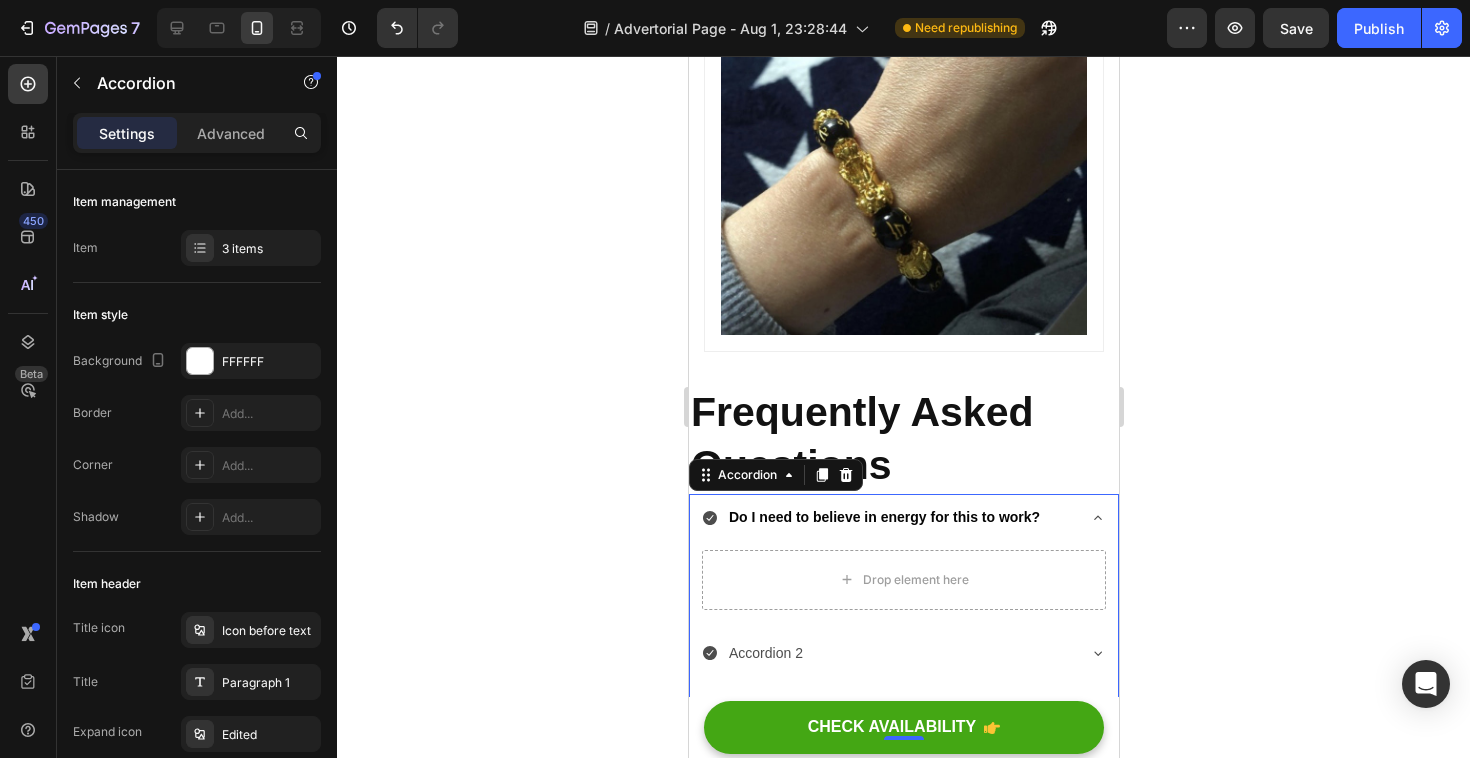 click 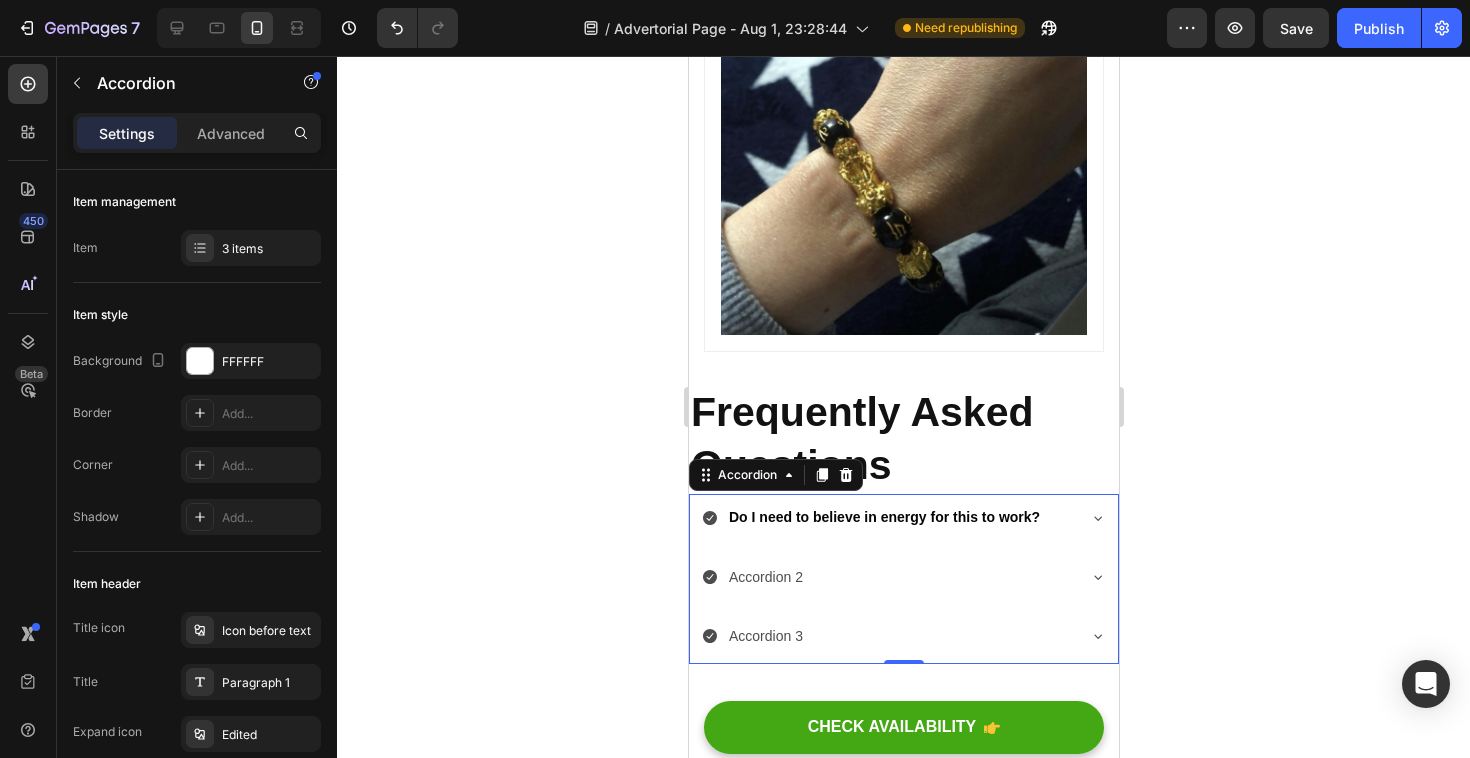 click on "Do I need to believe in energy for this to work?" at bounding box center [887, 517] 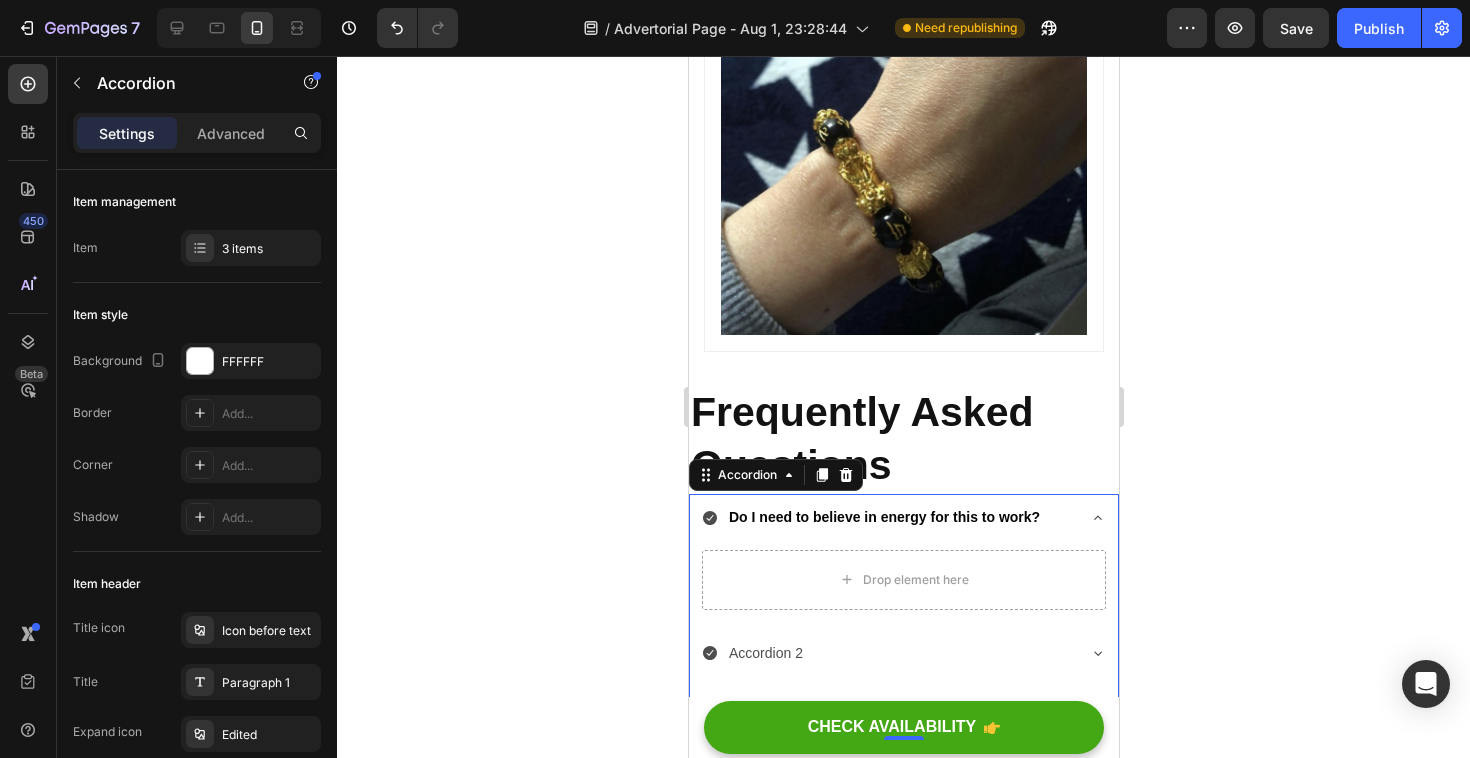 click on "Do I need to believe in energy for this to work?" at bounding box center (887, 517) 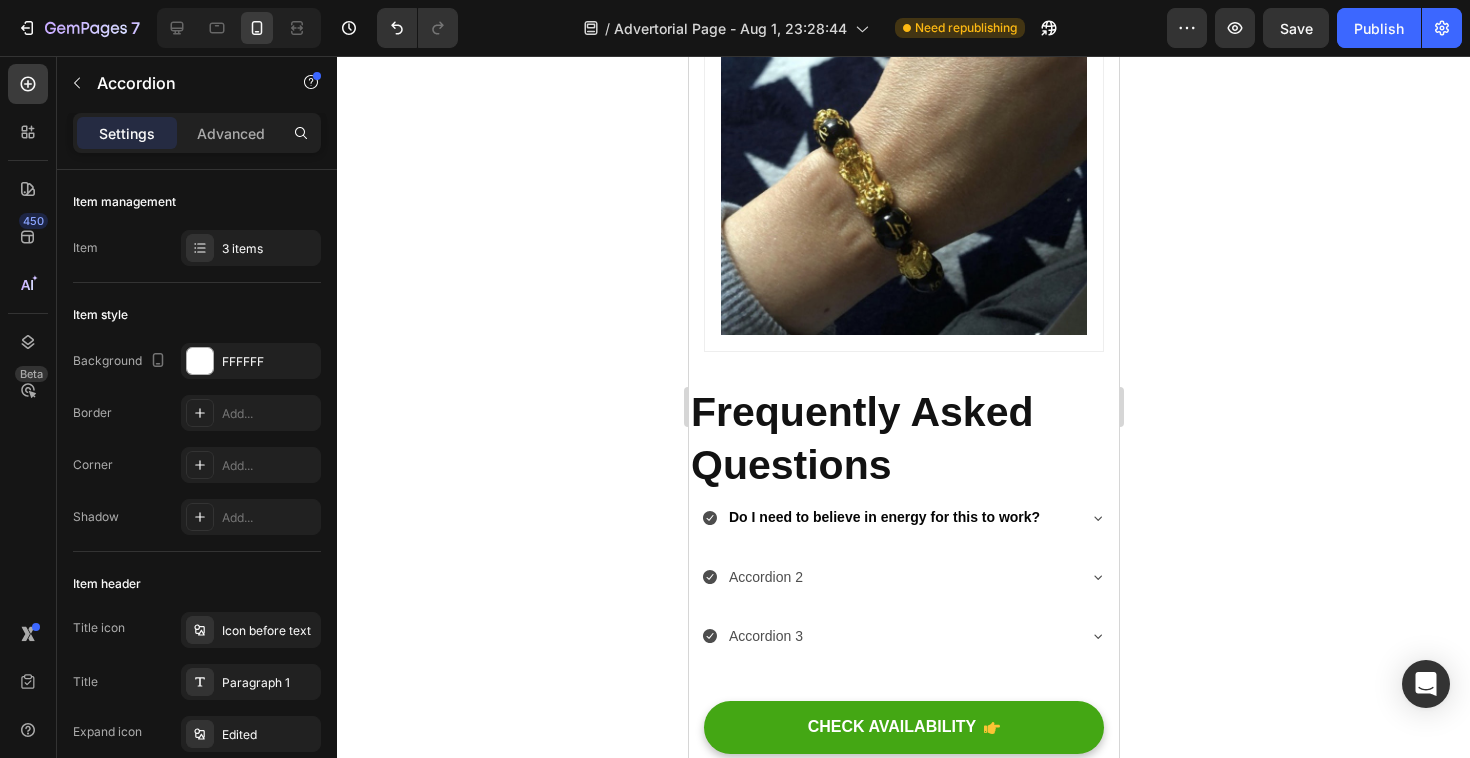 click on "Do I need to believe in energy for this to work?" at bounding box center (887, 517) 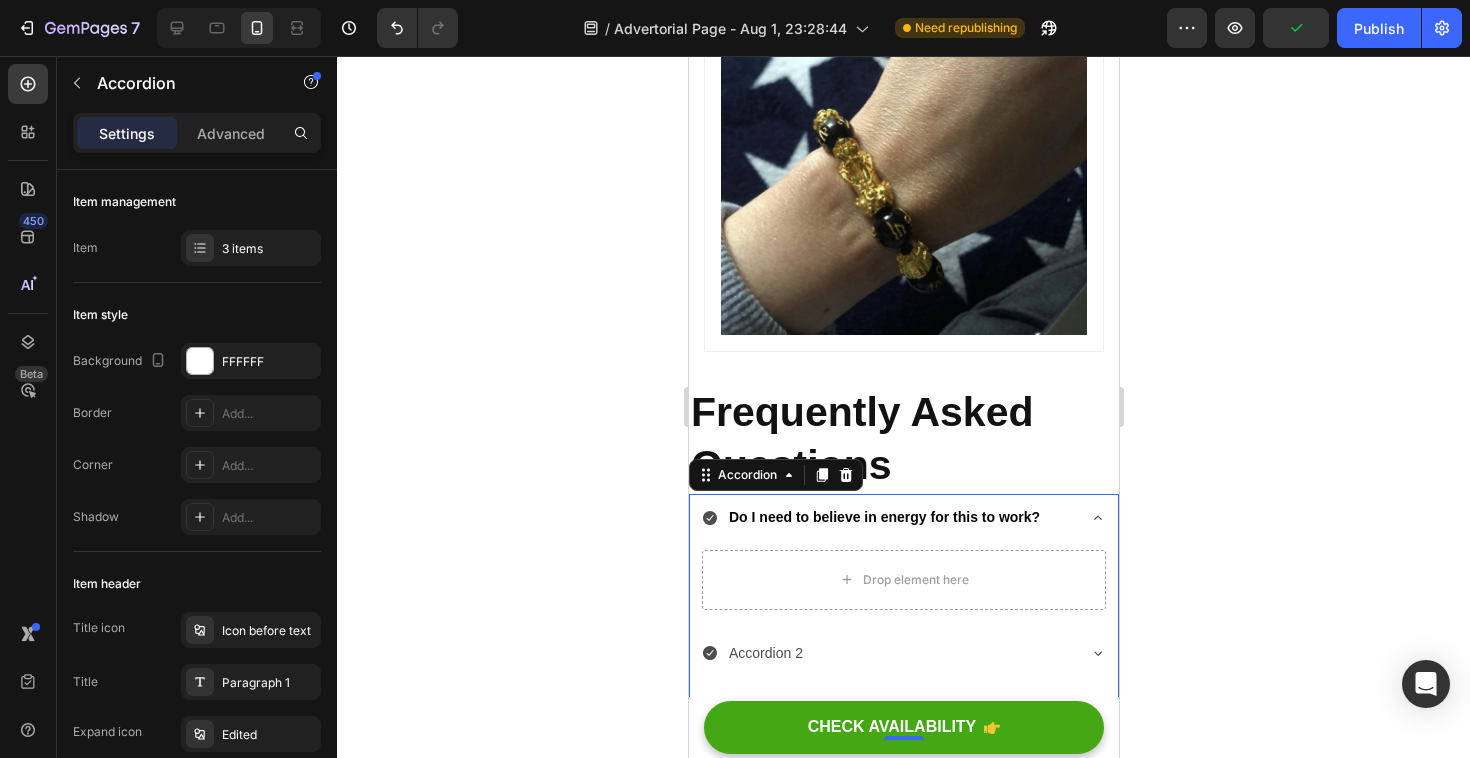 click on "Do I need to believe in energy for this to work?" at bounding box center [887, 517] 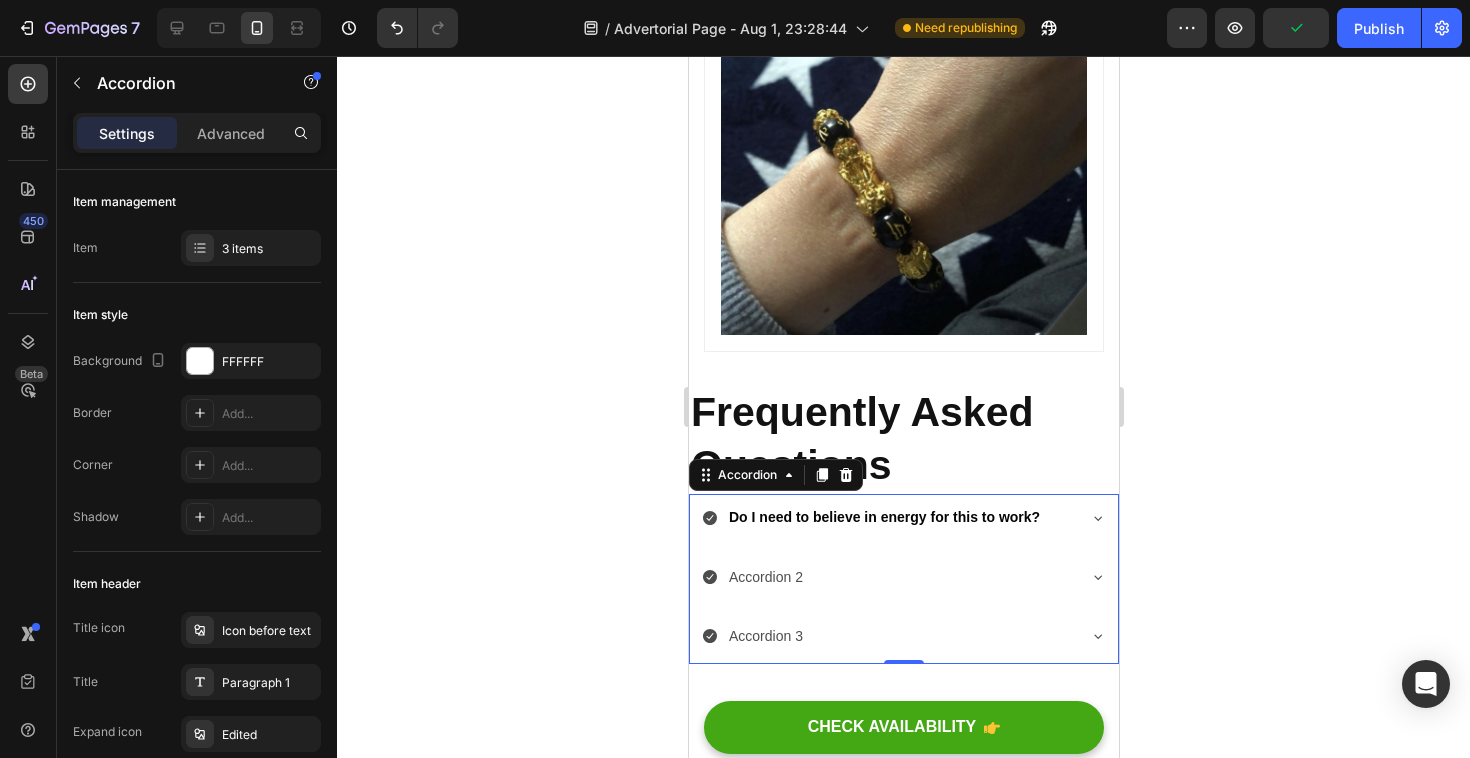 click on "Do I need to believe in energy for this to work?" at bounding box center [887, 517] 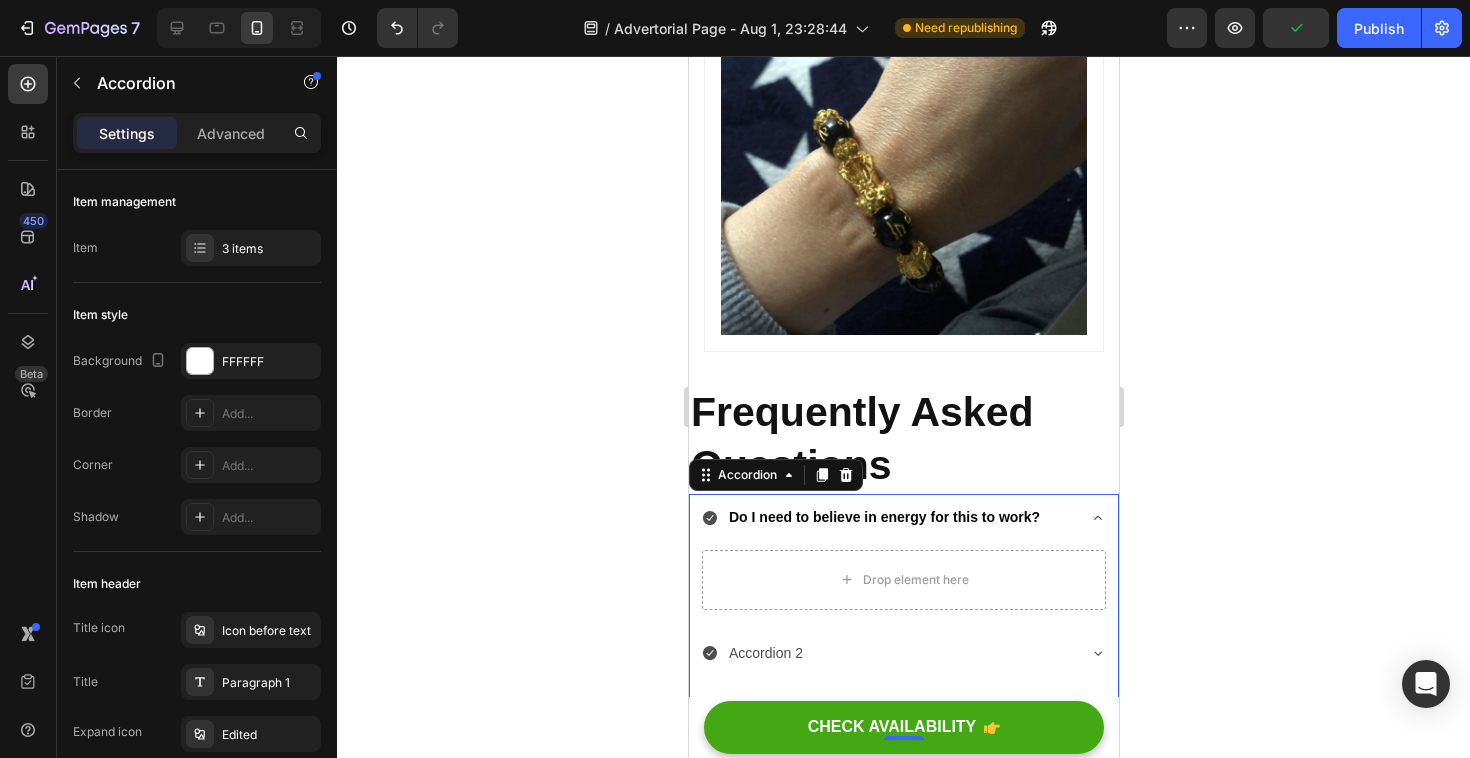 click on "Do I need to believe in energy for this to work?" at bounding box center (887, 517) 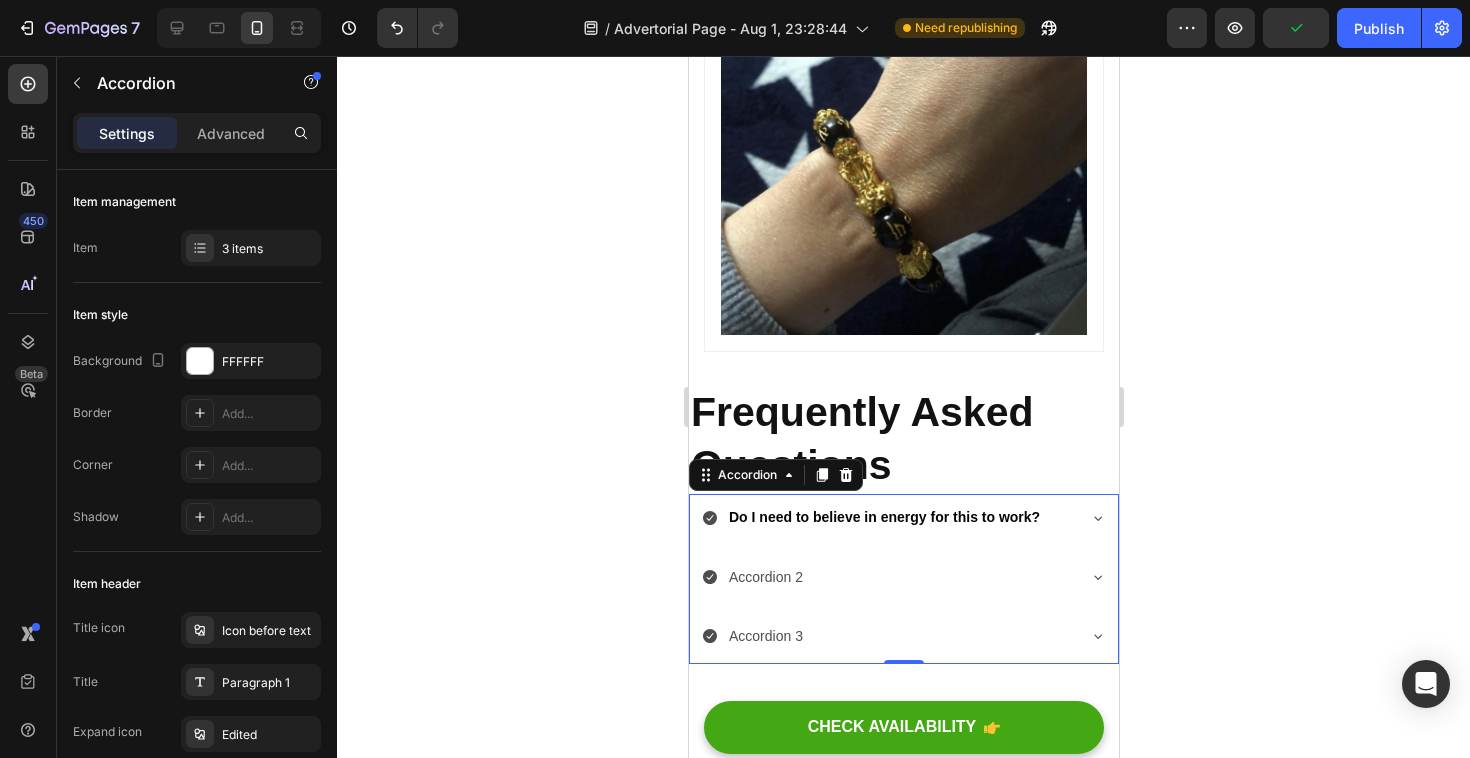 click on "Do I need to believe in energy for this to work?" at bounding box center (887, 517) 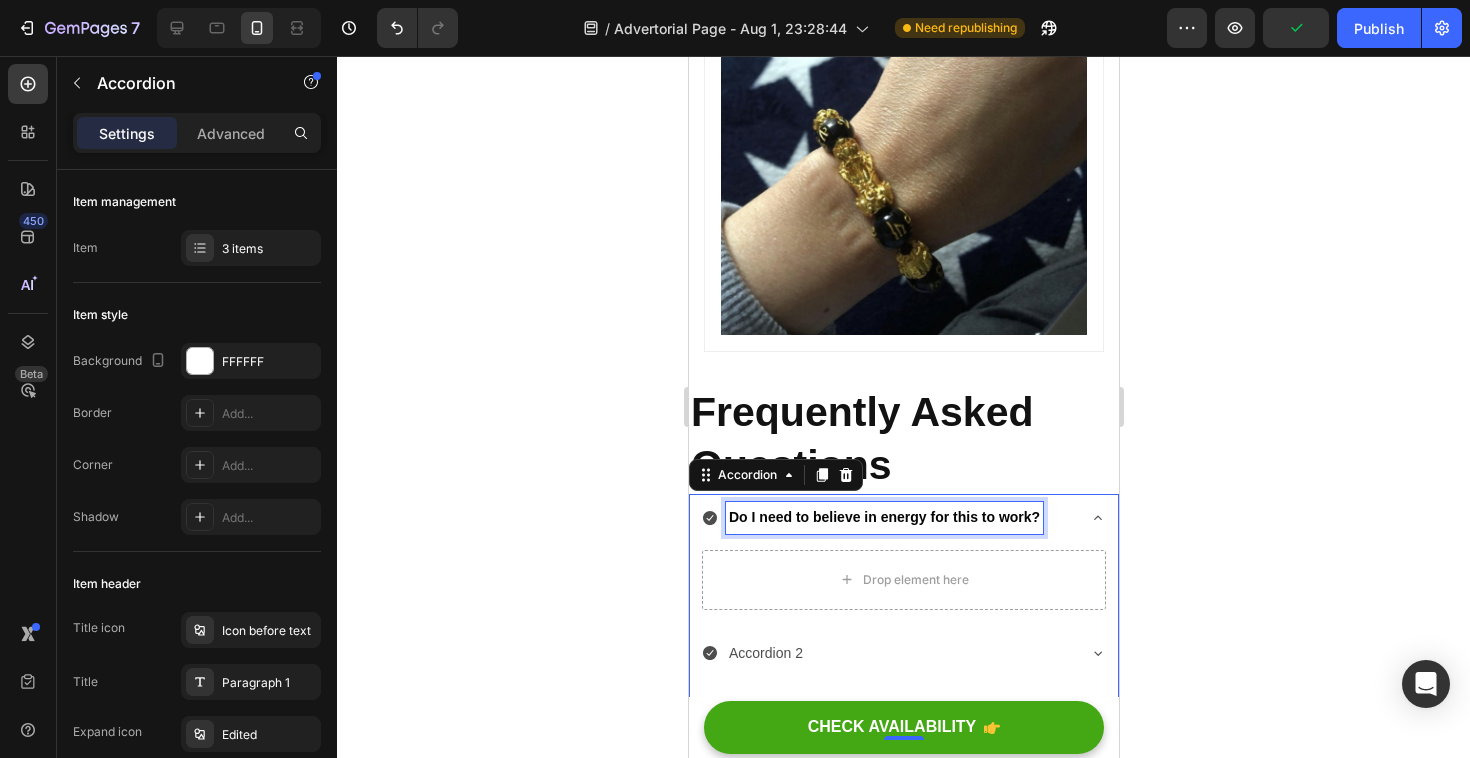 click on "Do I need to believe in energy for this to work?" at bounding box center (883, 517) 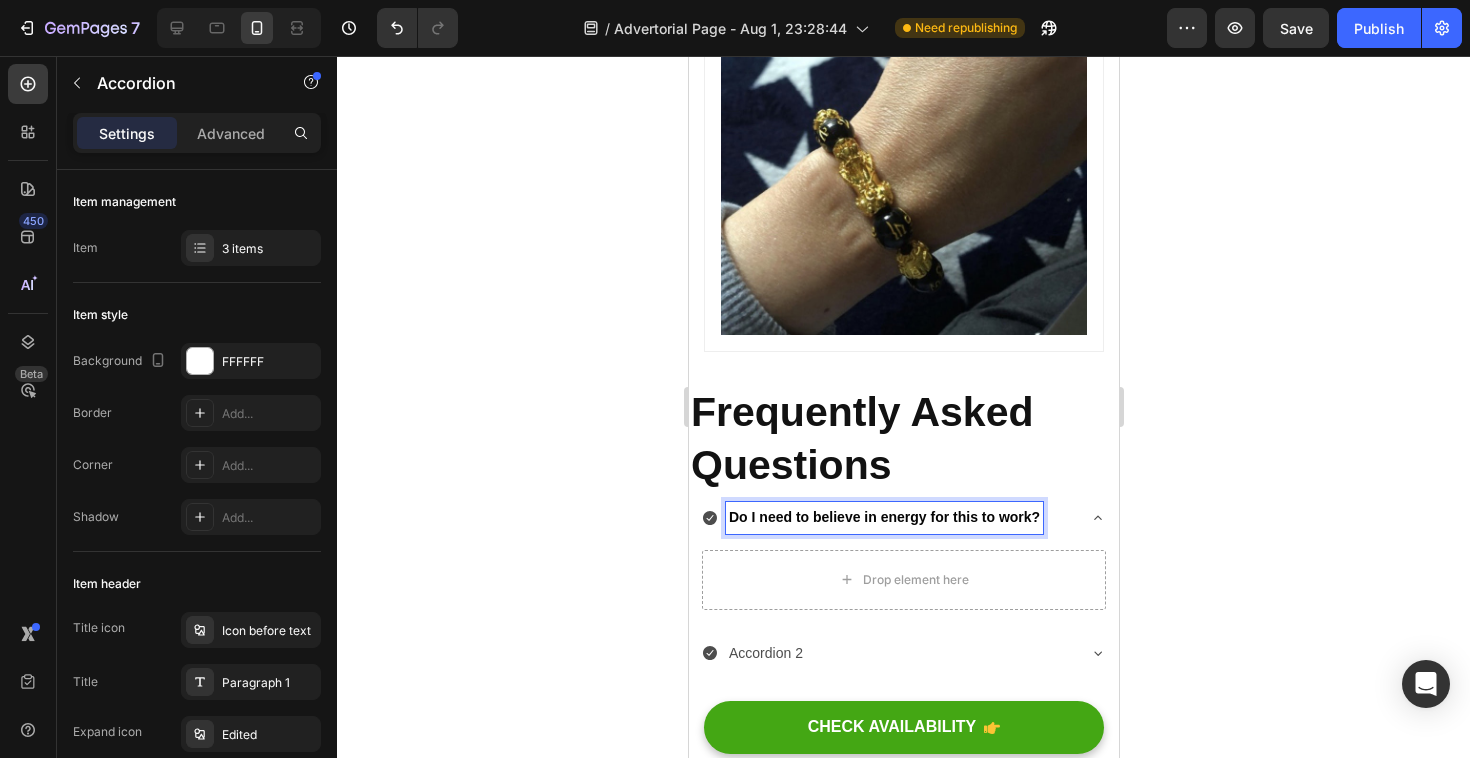 click 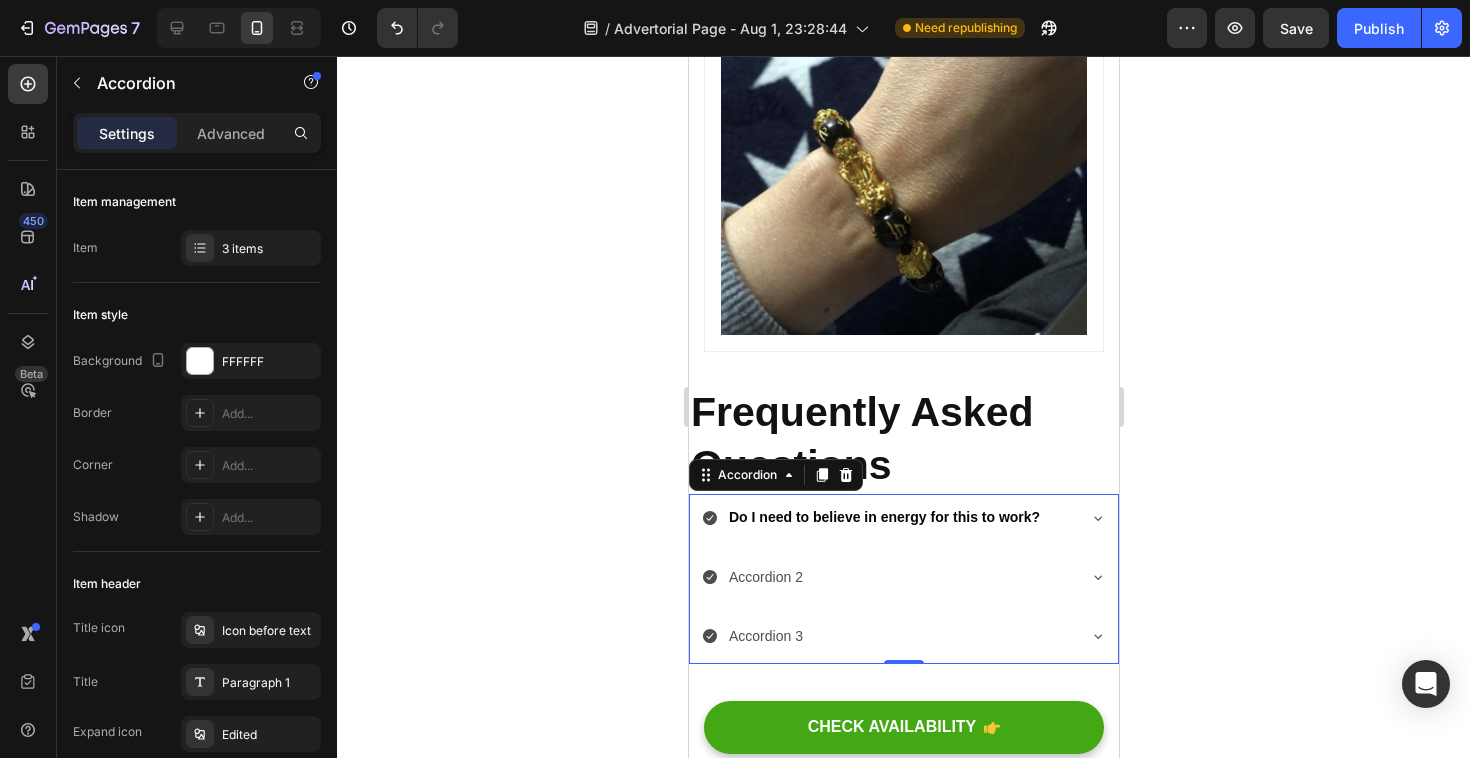 click 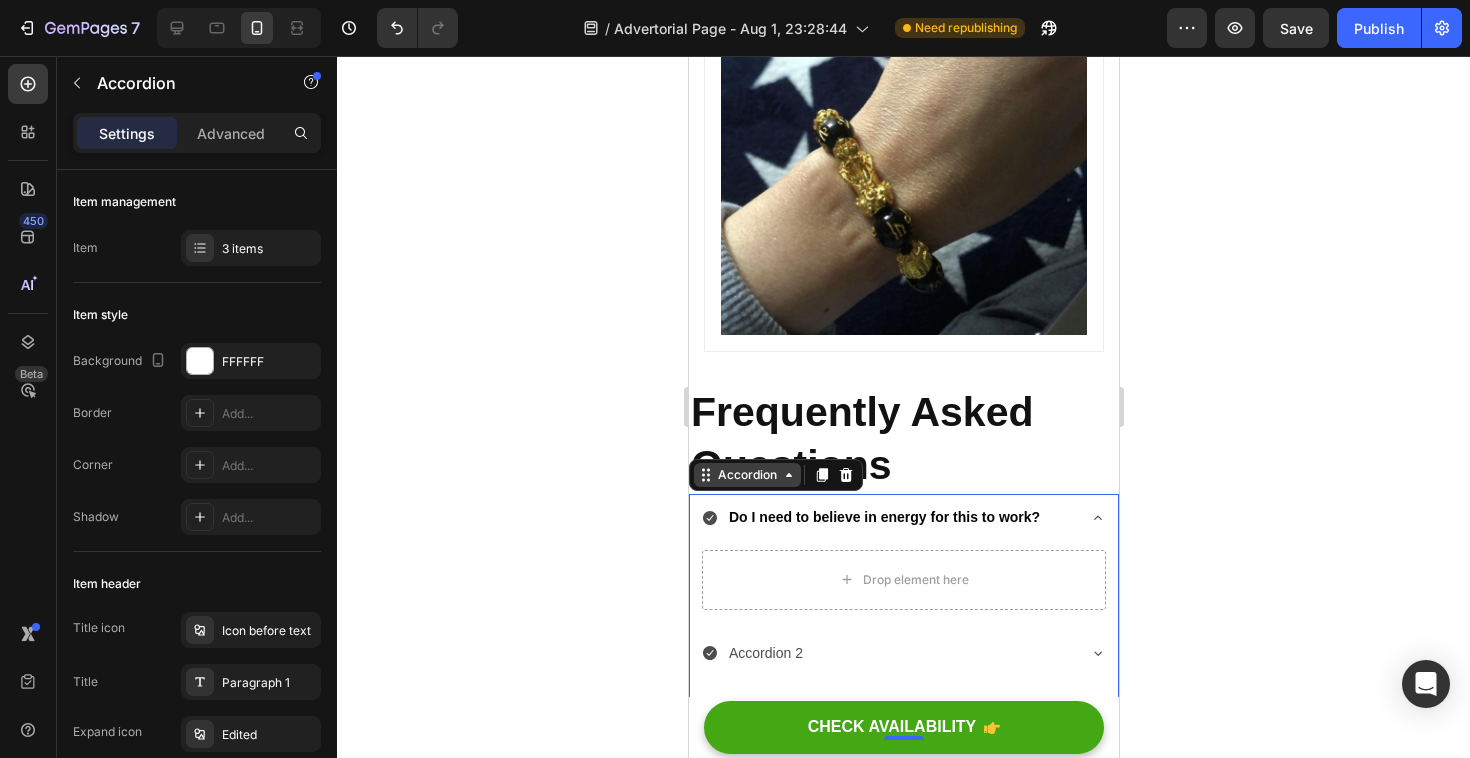 click on "Accordion" at bounding box center [746, 475] 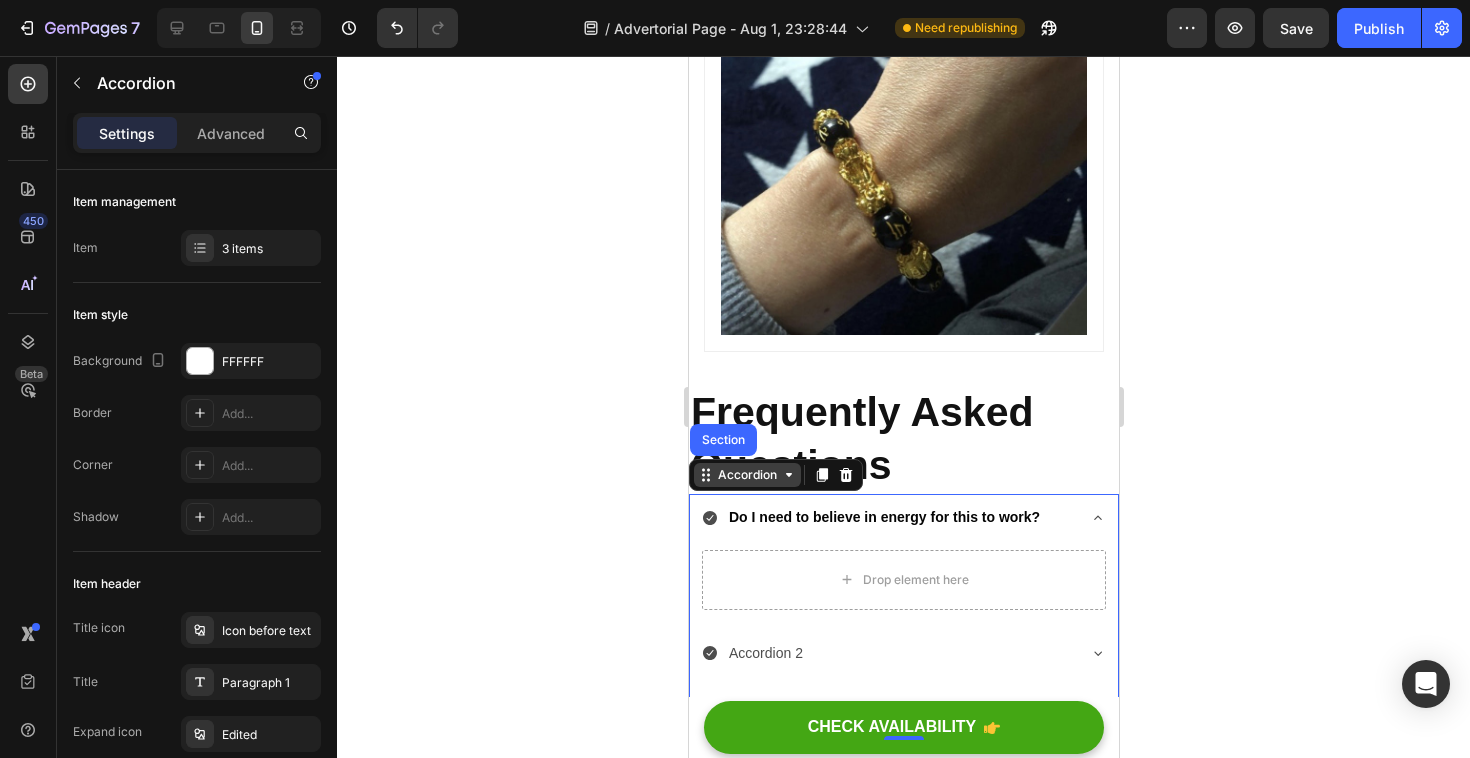 click on "Accordion" at bounding box center (746, 475) 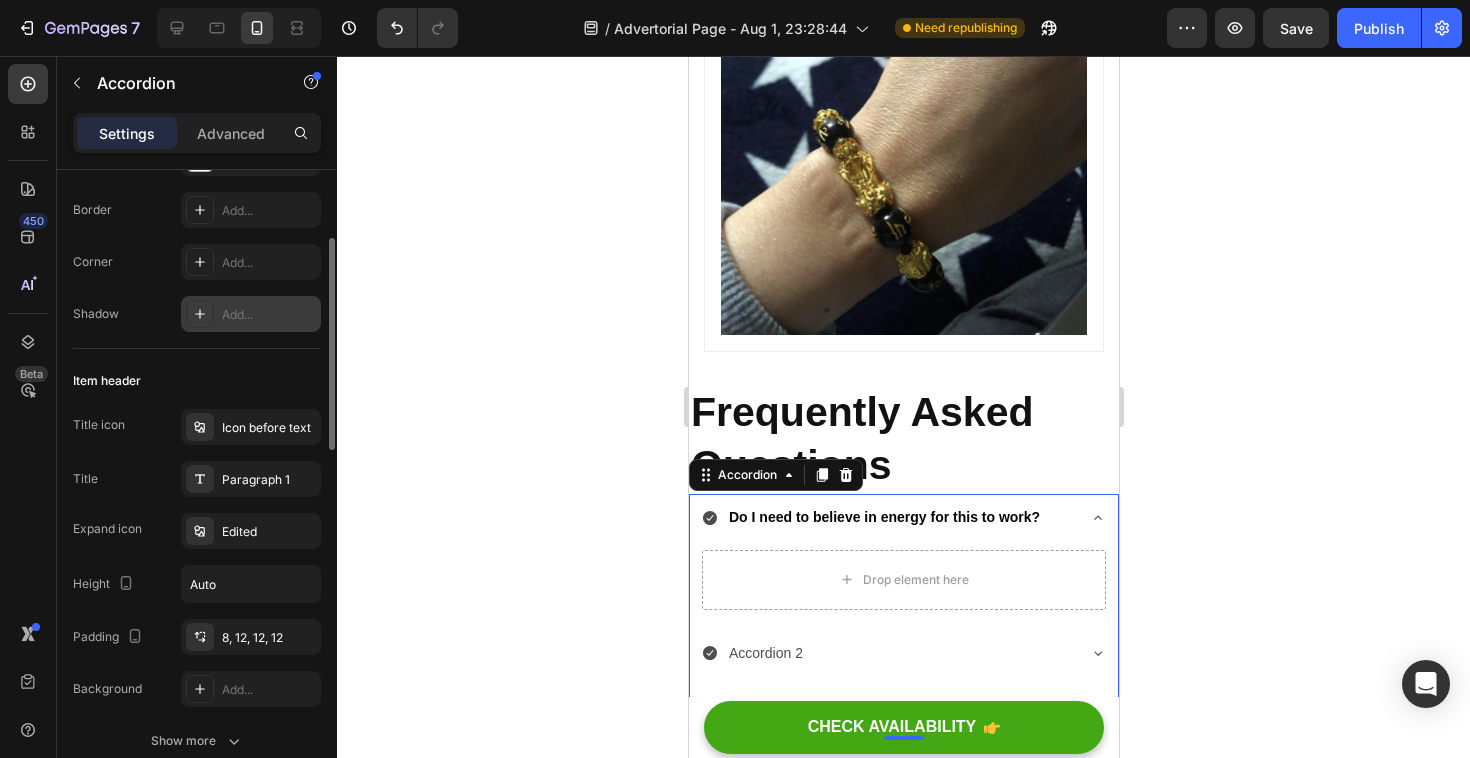 scroll, scrollTop: 204, scrollLeft: 0, axis: vertical 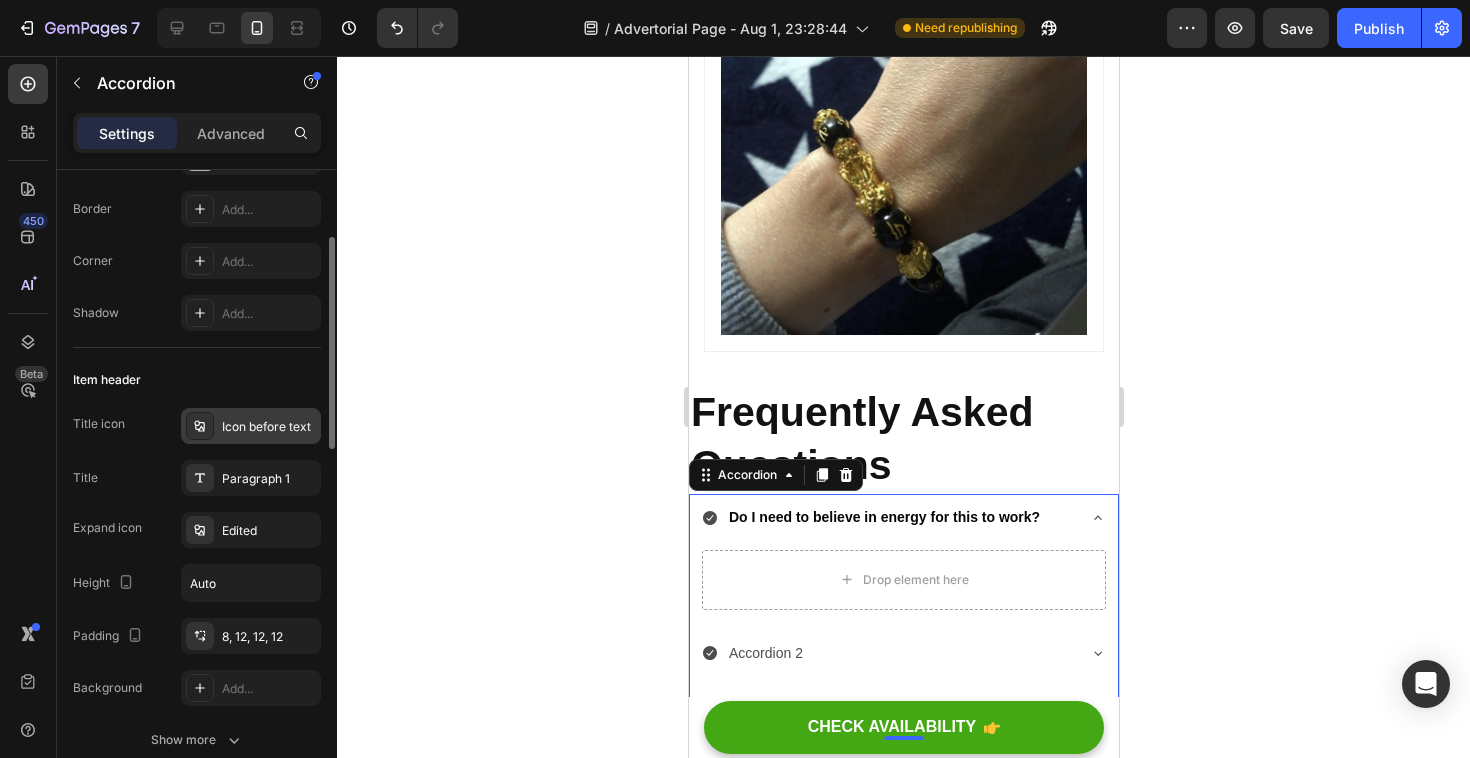 click on "Icon before text" at bounding box center (269, 427) 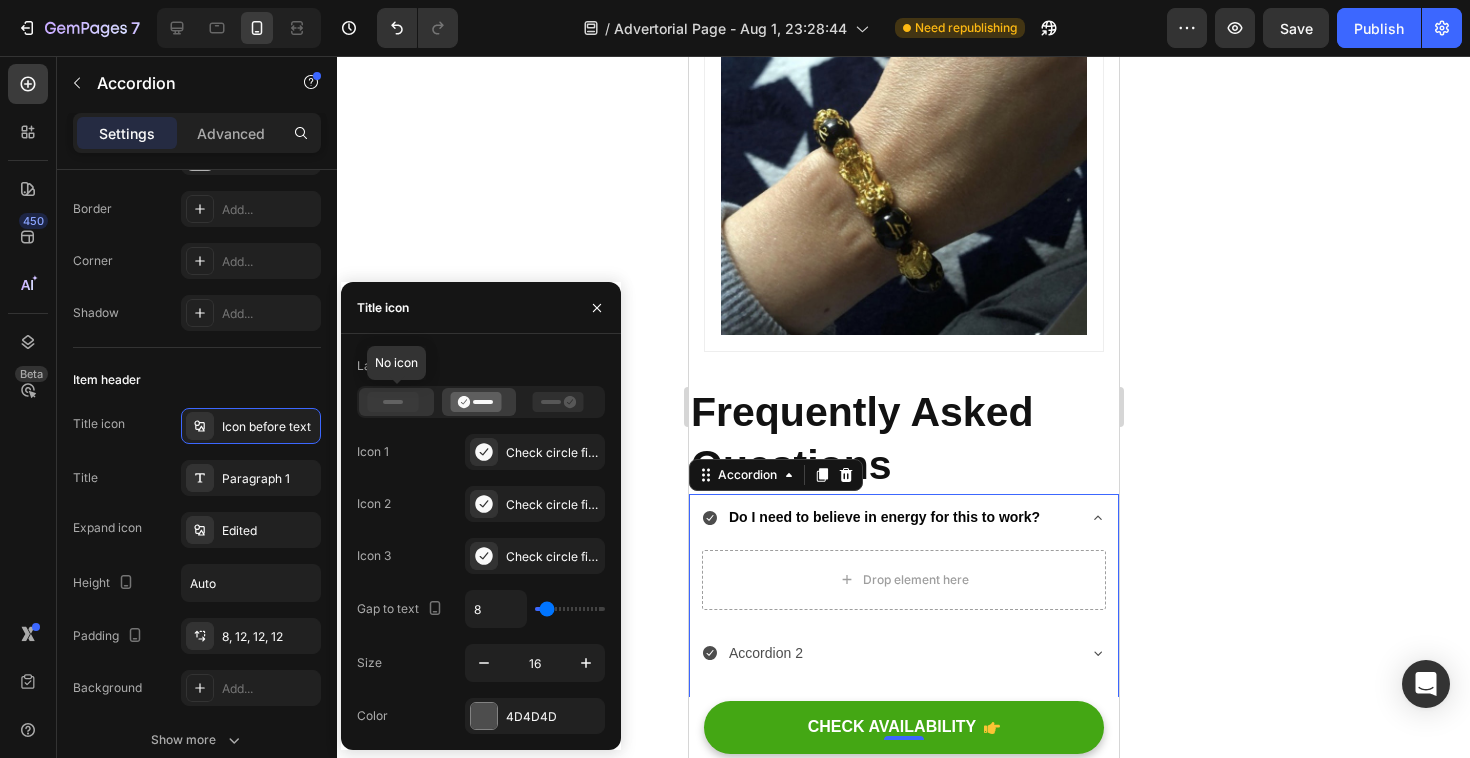 click 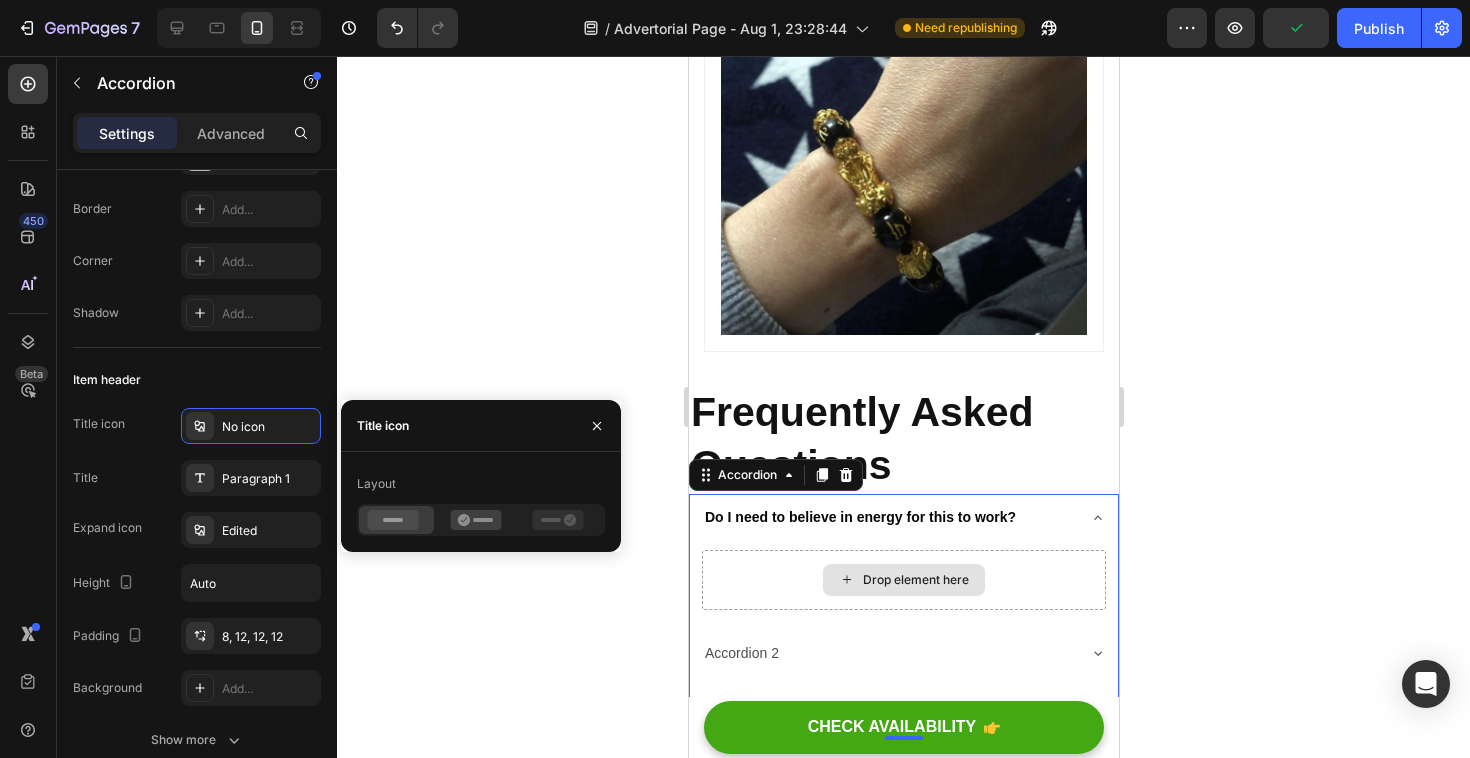 click on "Drop element here" at bounding box center (903, 580) 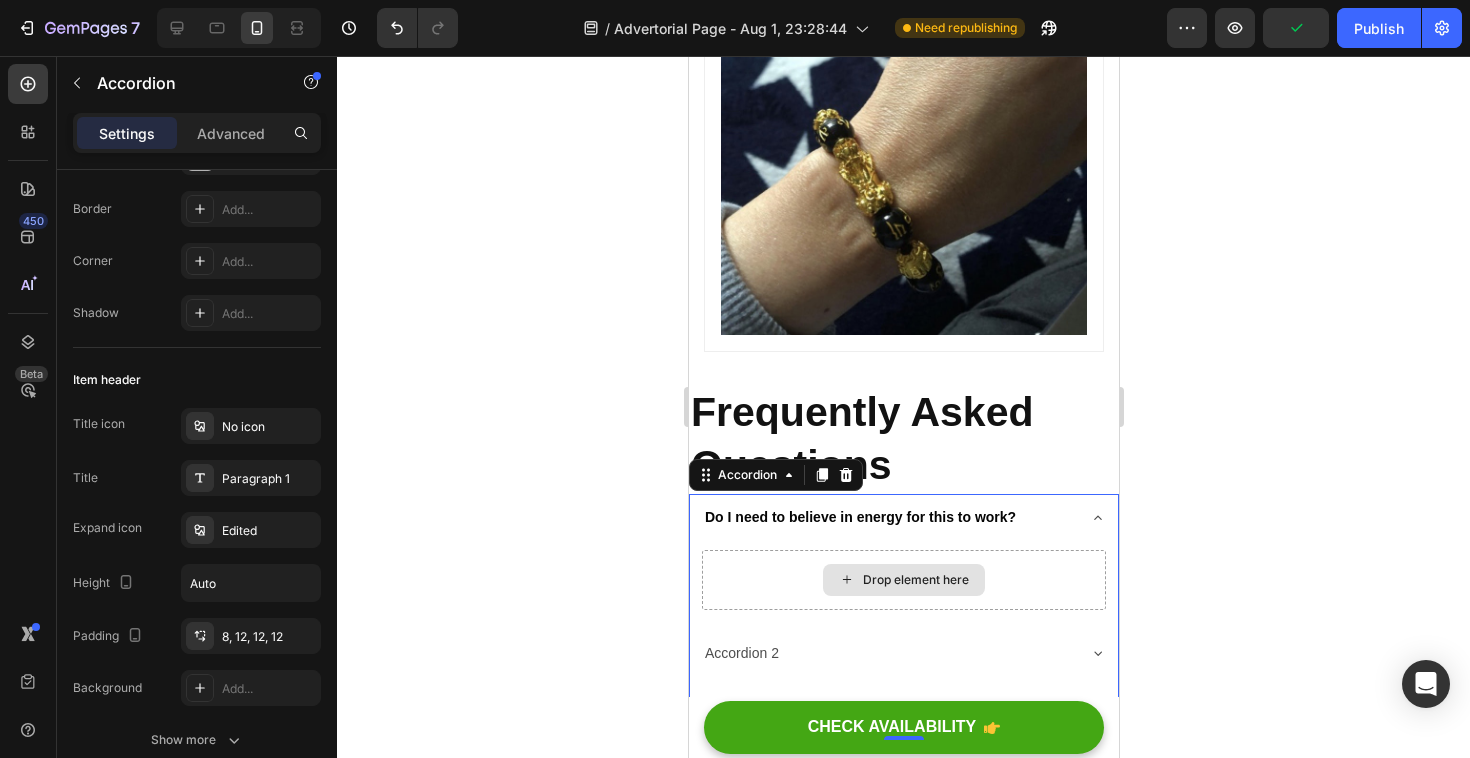 click on "Drop element here" at bounding box center [915, 580] 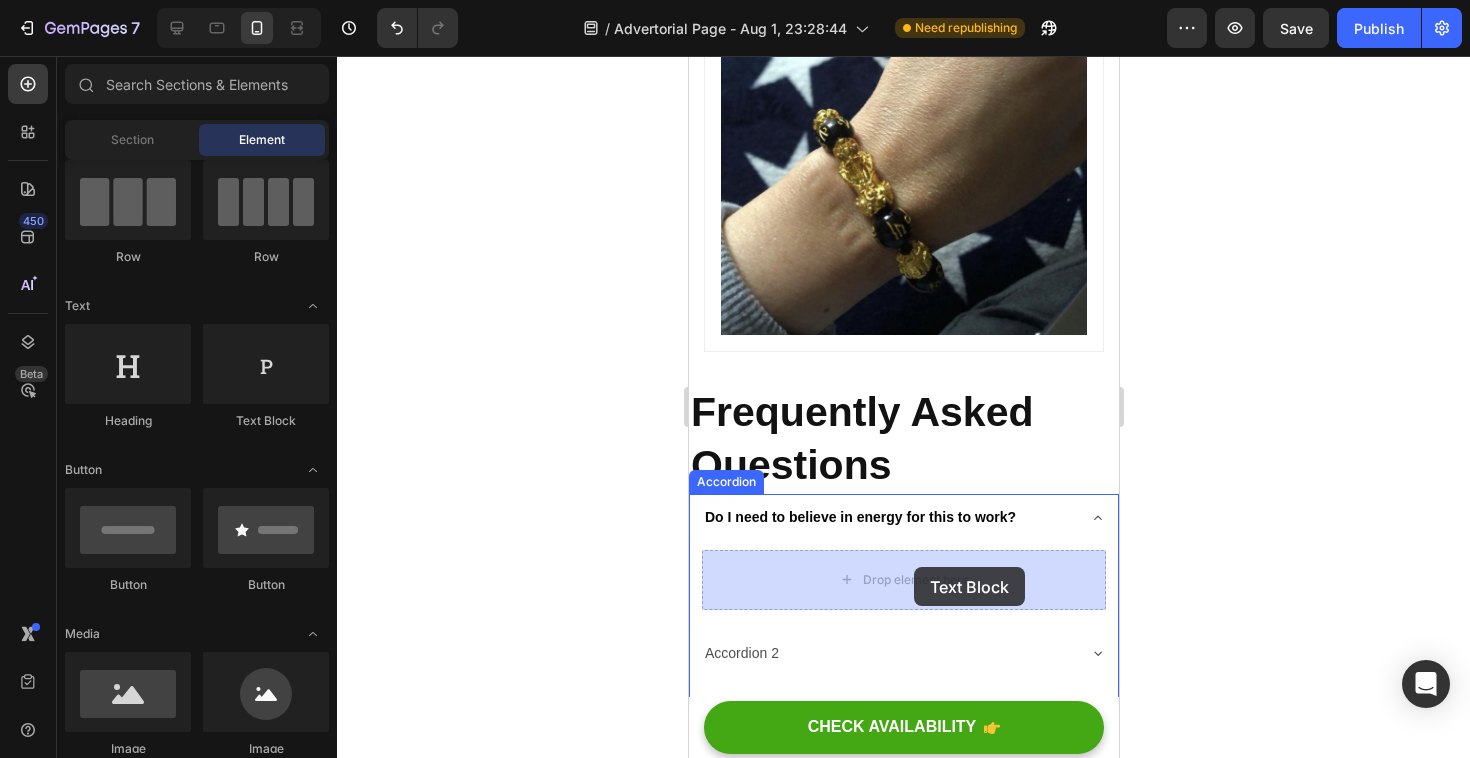 drag, startPoint x: 944, startPoint y: 427, endPoint x: 906, endPoint y: 565, distance: 143.13629 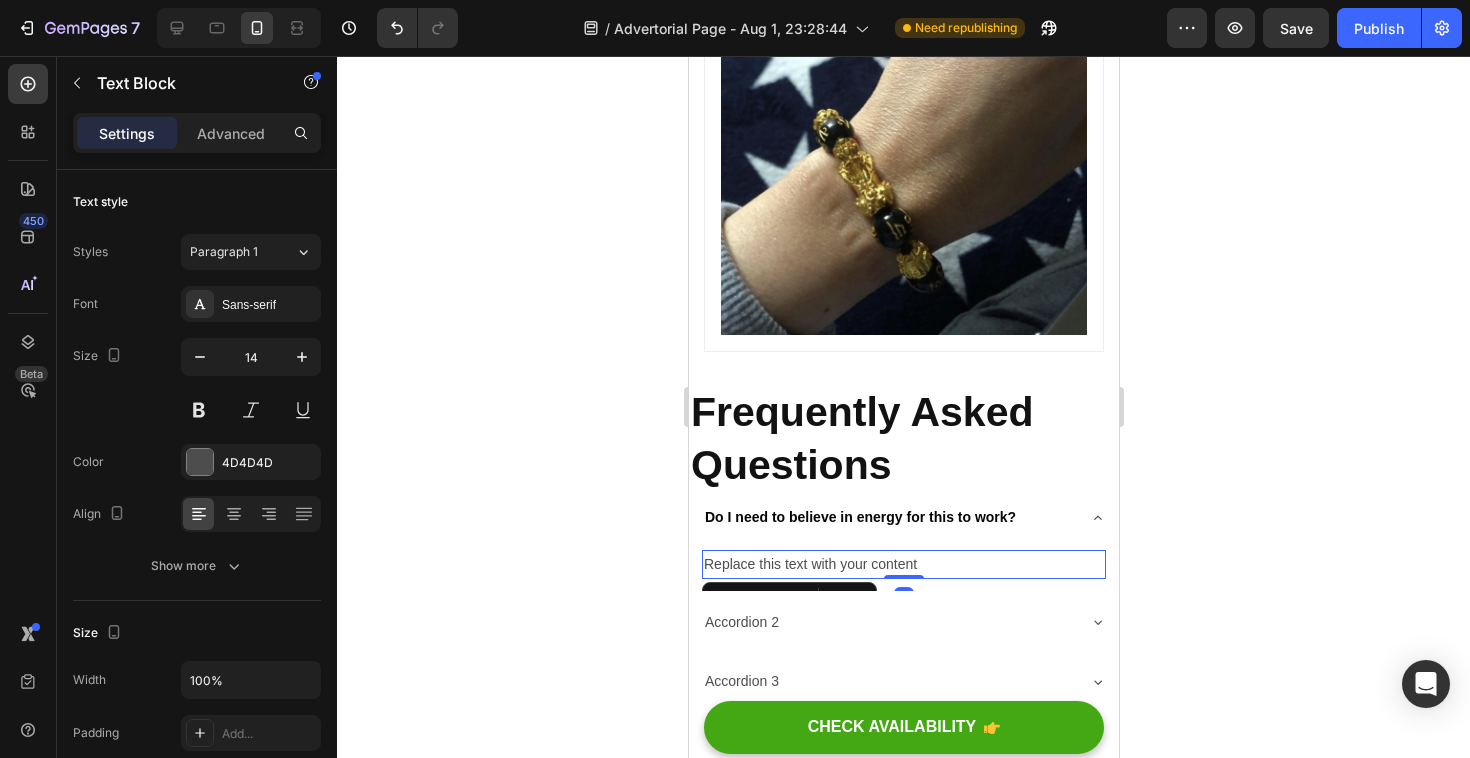 click on "Replace this text with your content" at bounding box center [903, 564] 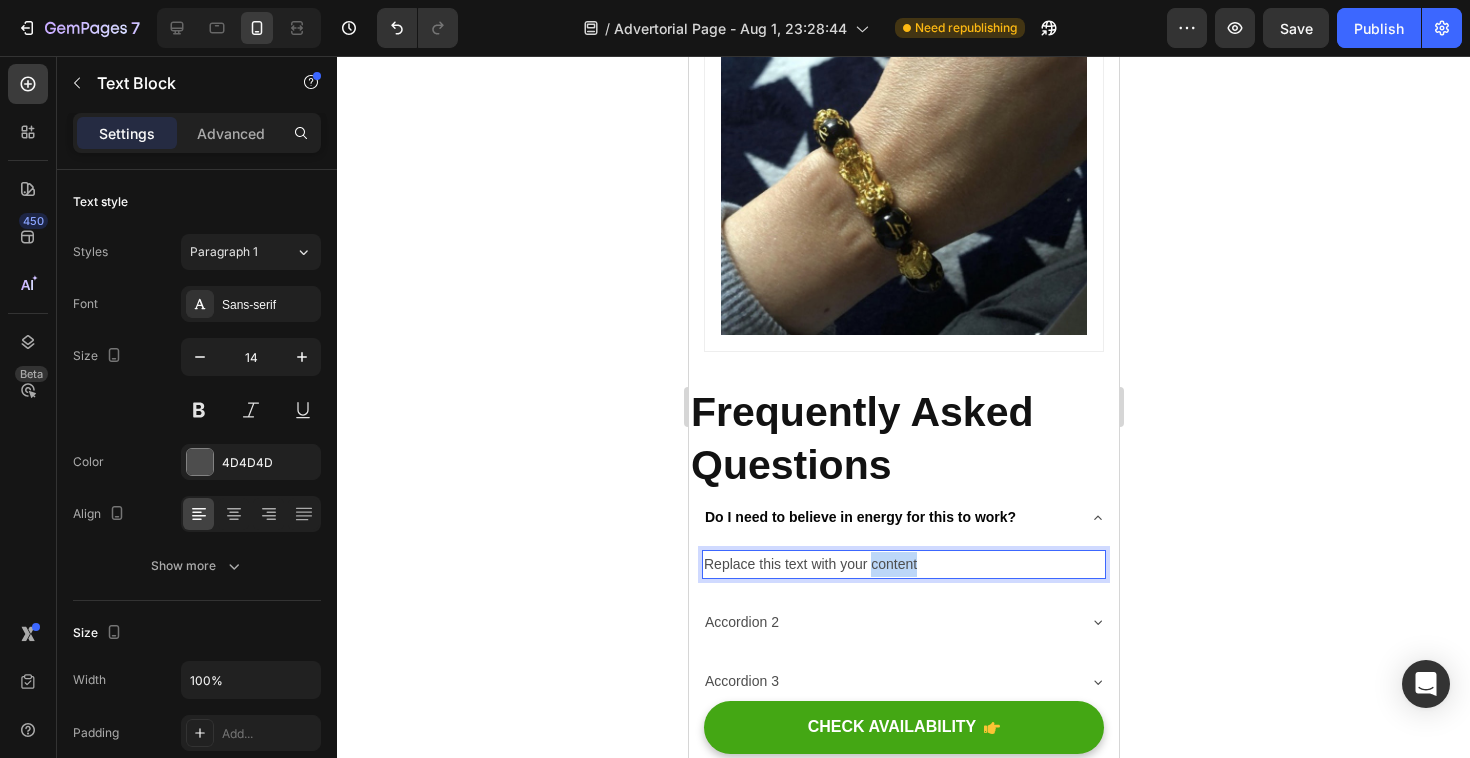 click on "Replace this text with your content" at bounding box center (903, 564) 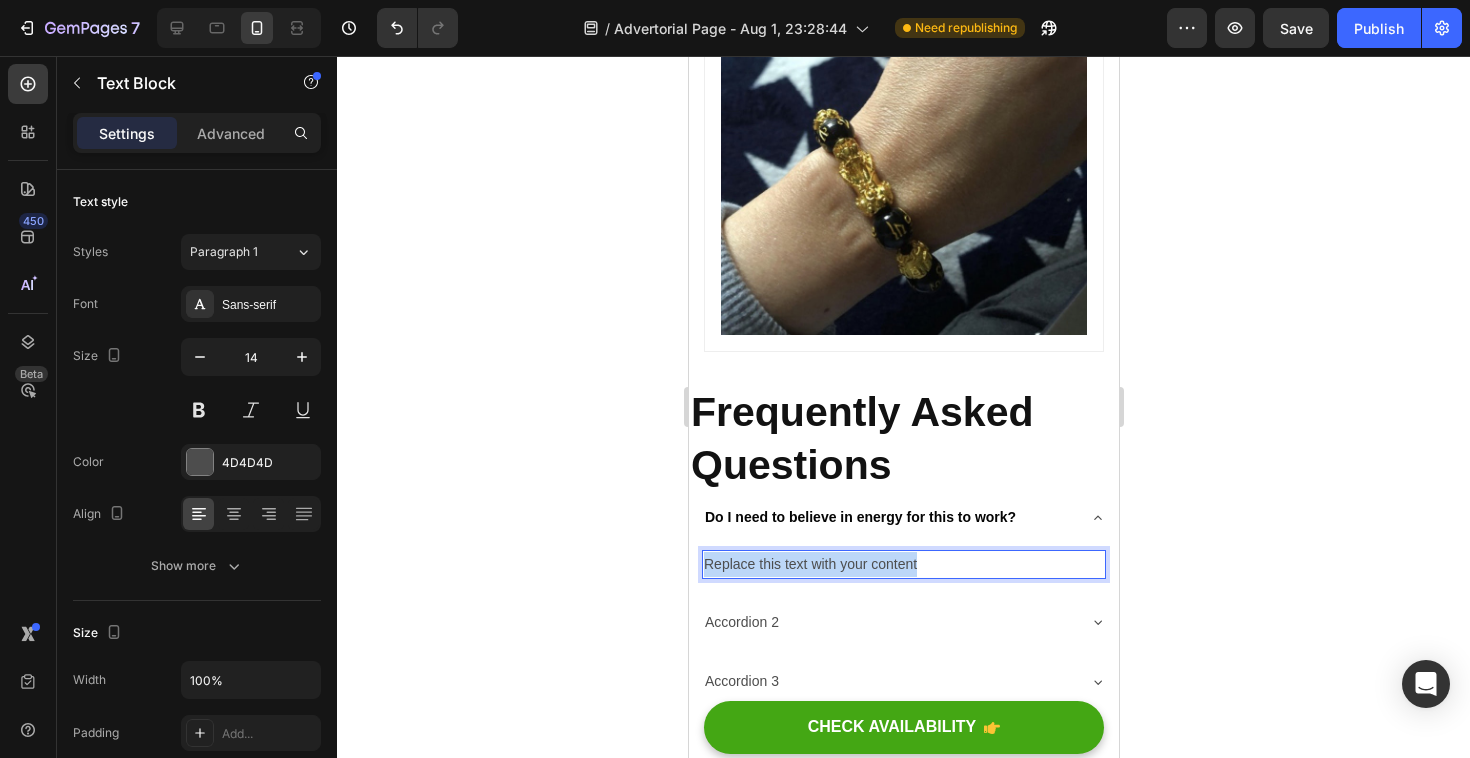 click on "Replace this text with your content" at bounding box center (903, 564) 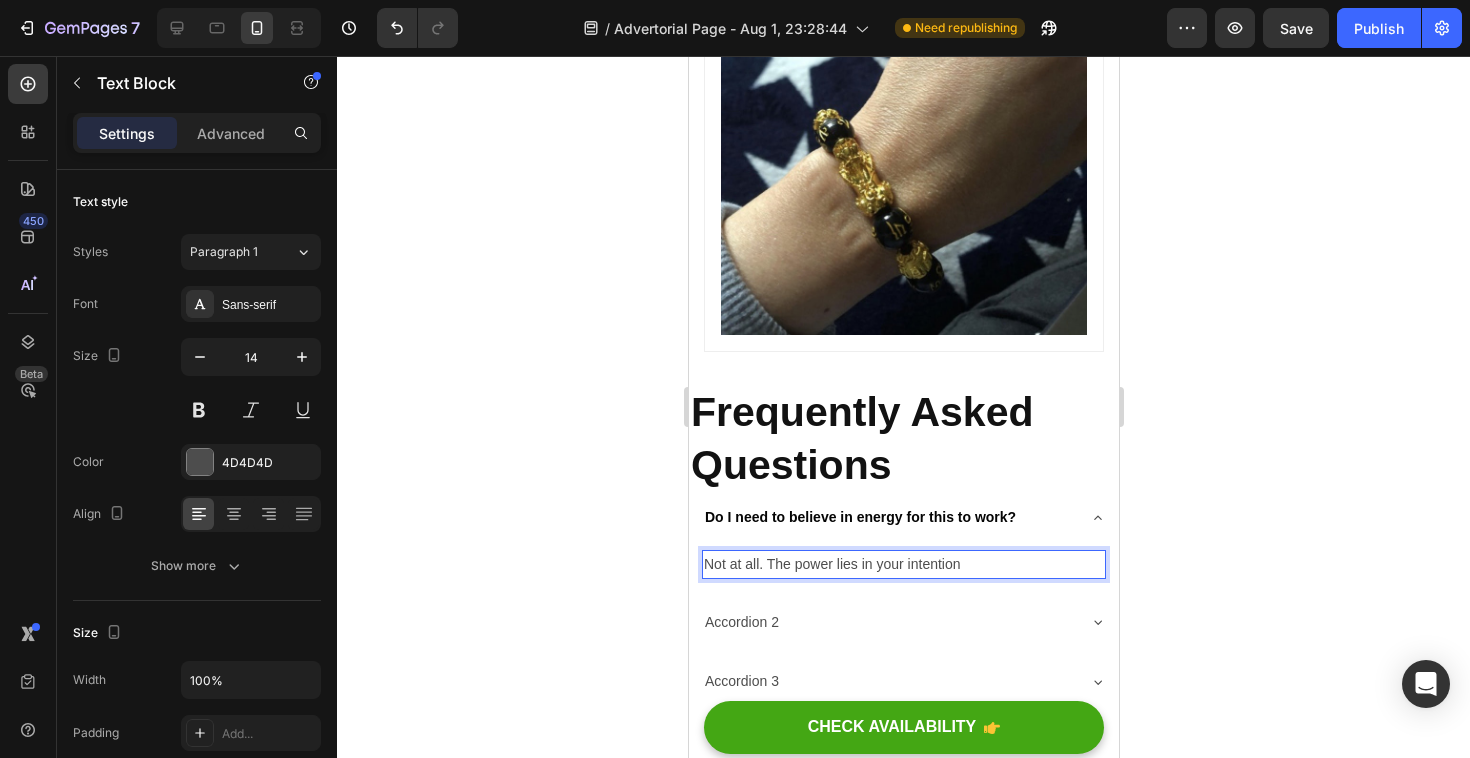 click on "Not at all. The power lies in your intention" at bounding box center (903, 564) 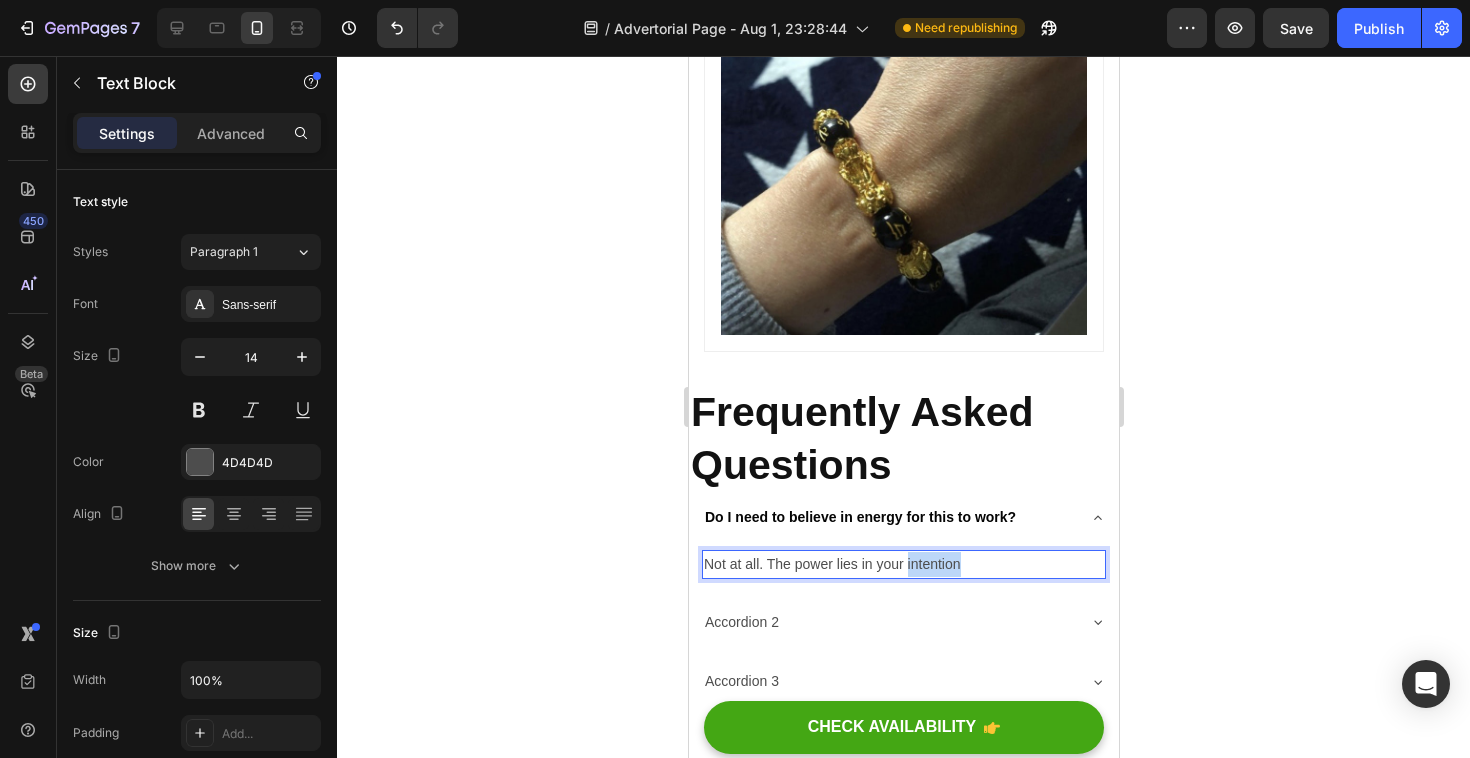 click on "Not at all. The power lies in your intention" at bounding box center (903, 564) 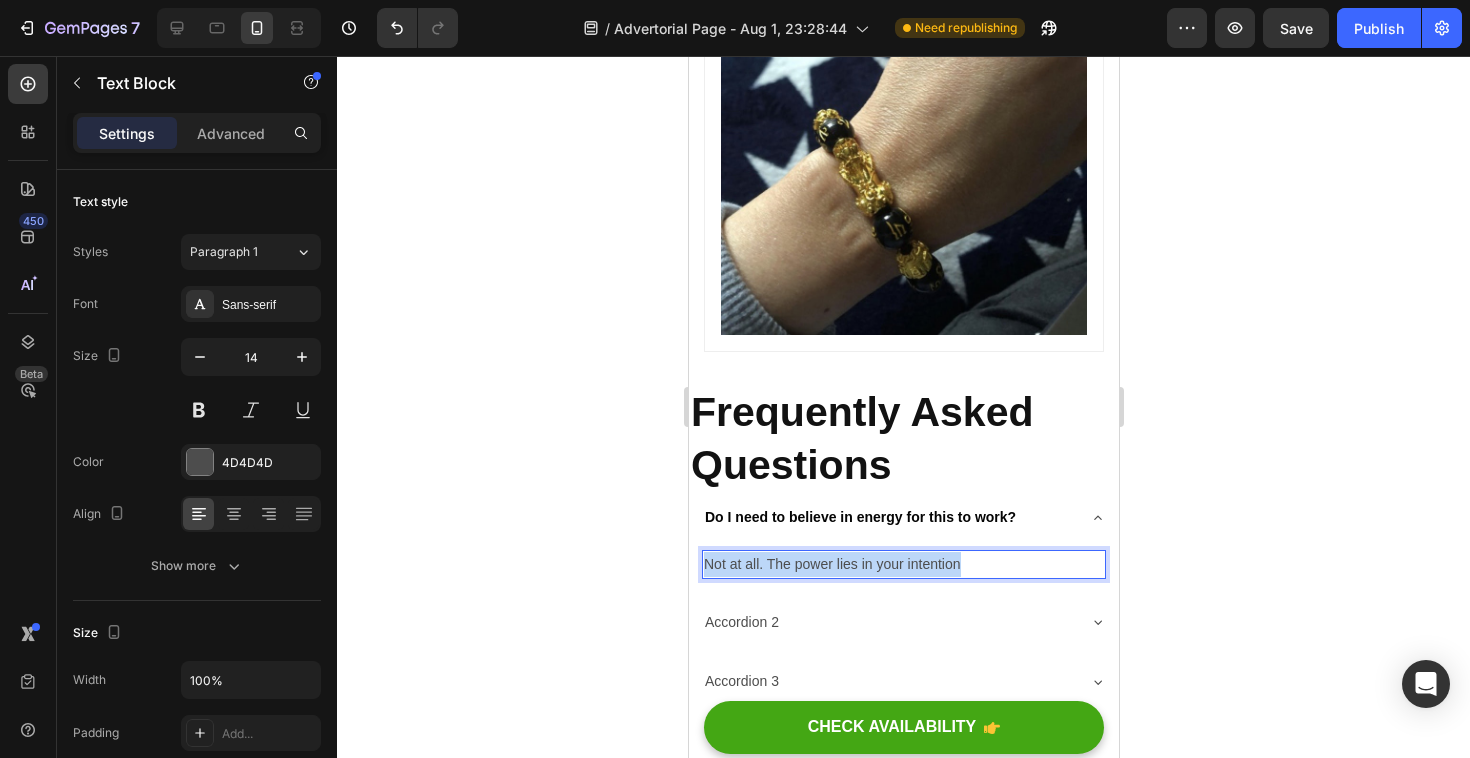 click on "Not at all. The power lies in your intention" at bounding box center (903, 564) 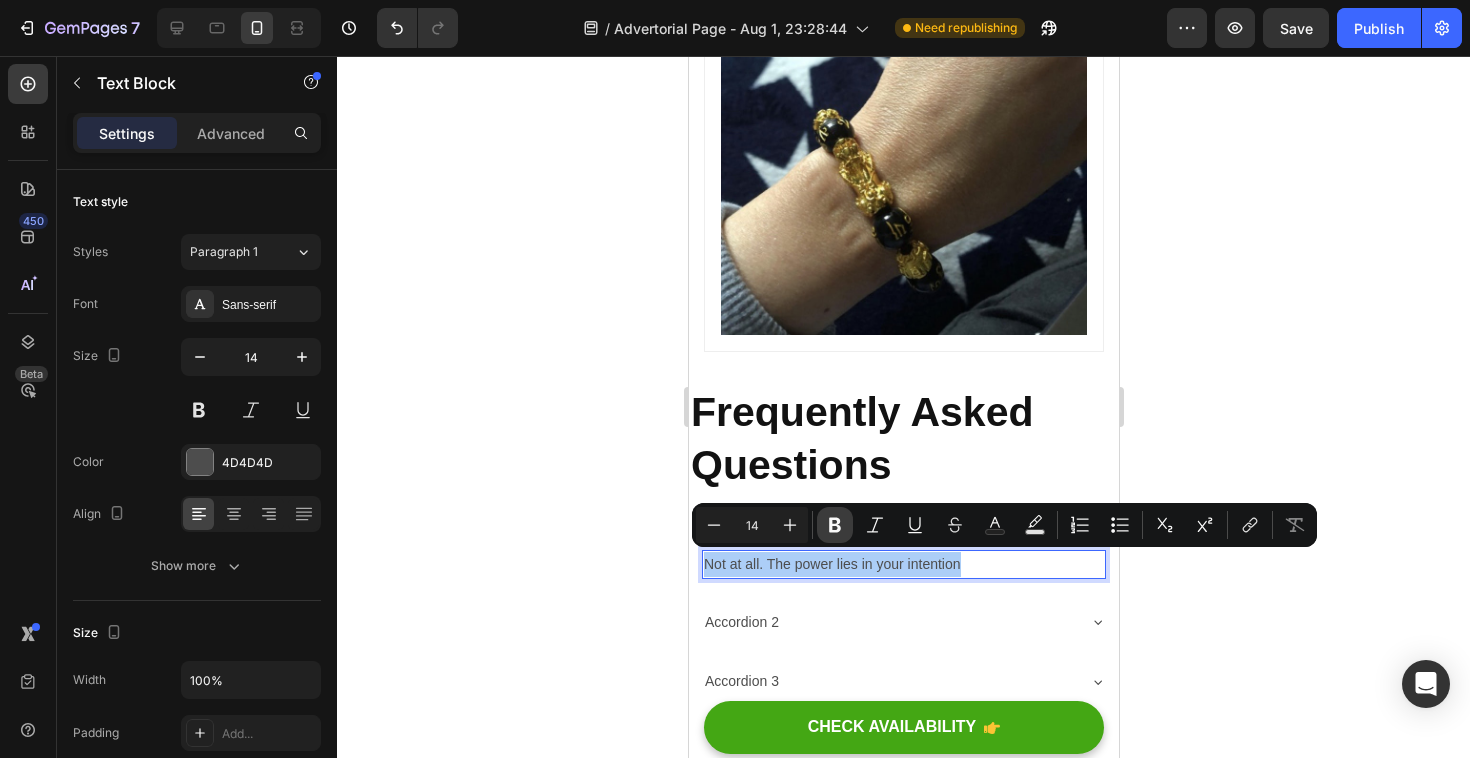 click 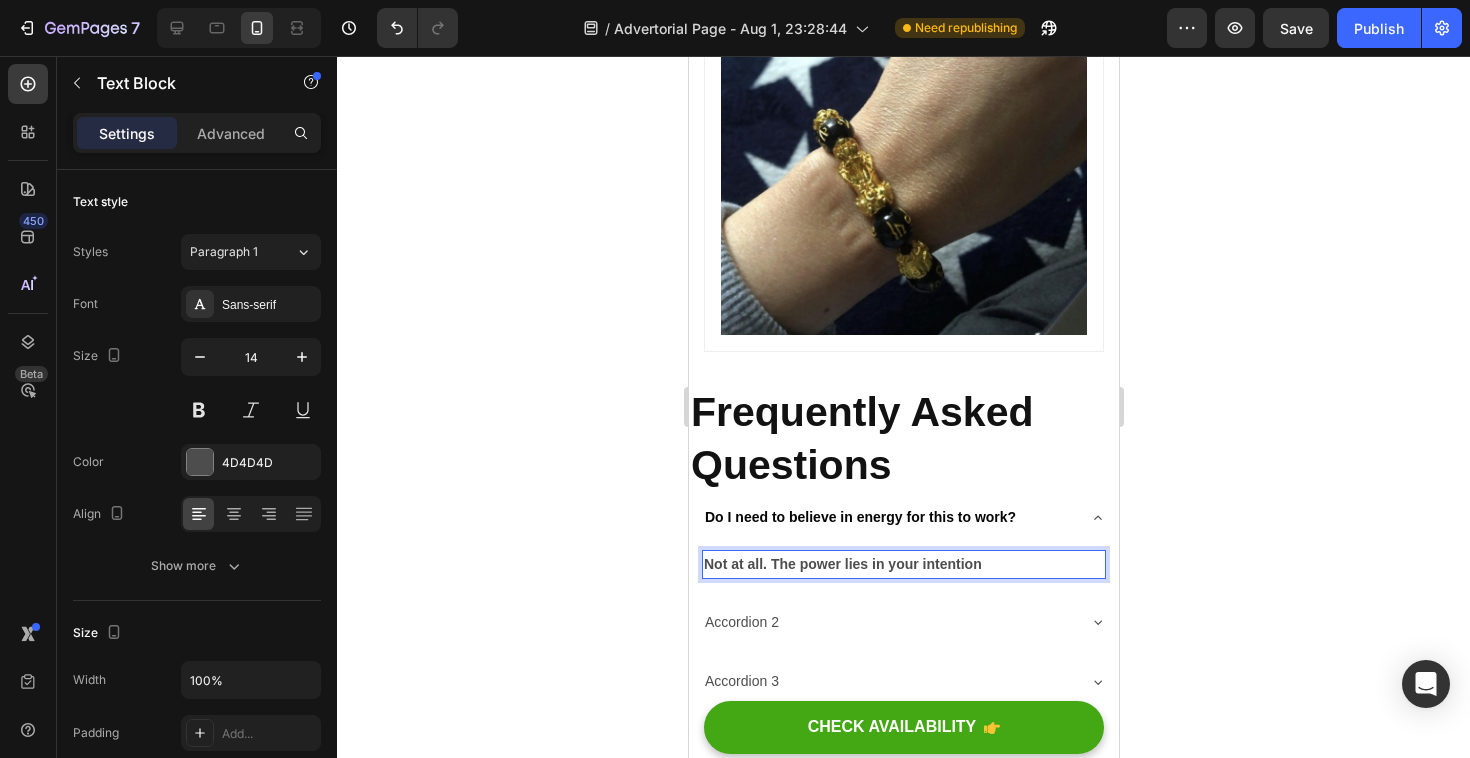 click on "Not at all. The power lies in your intention" at bounding box center (903, 564) 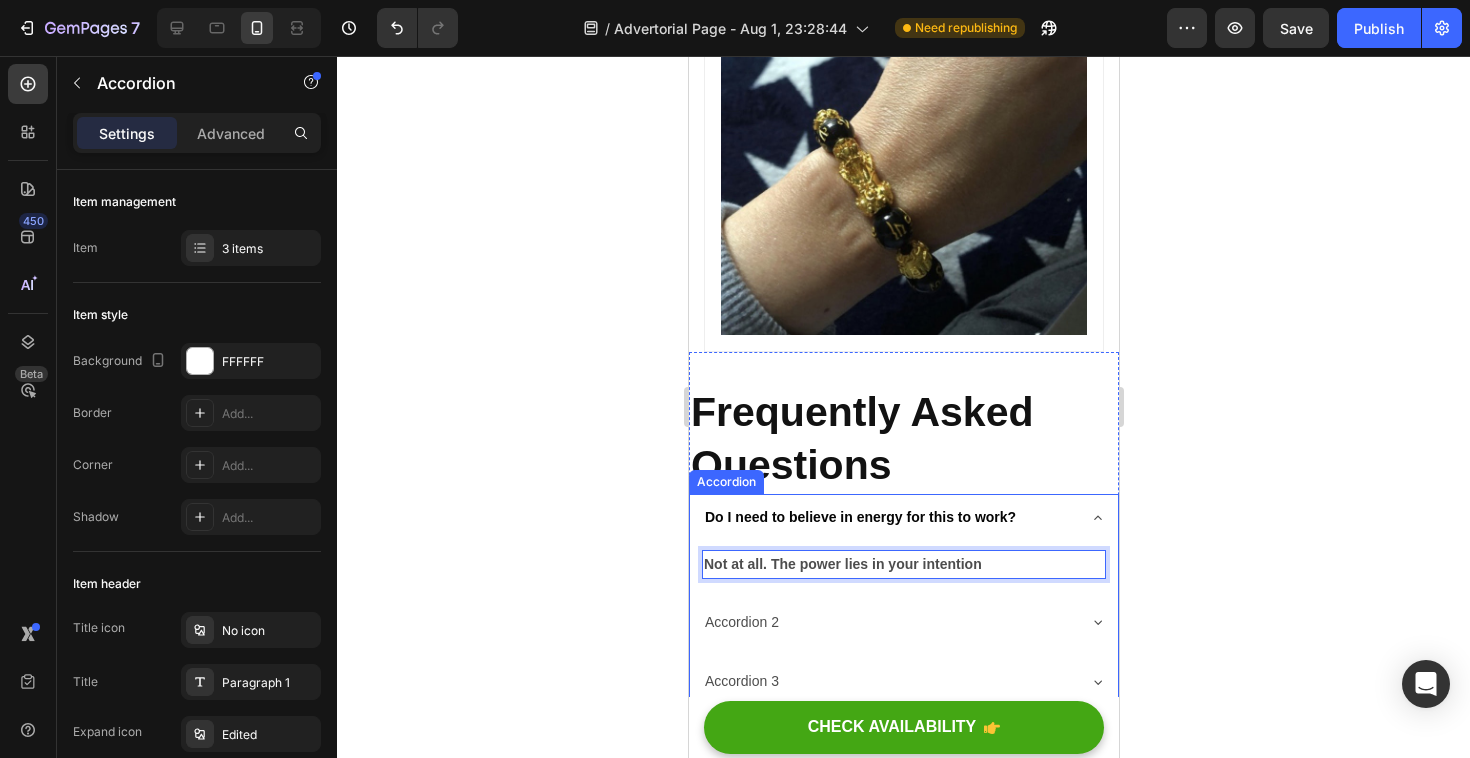 click on "Do I need to believe in energy for this to work?" at bounding box center [887, 517] 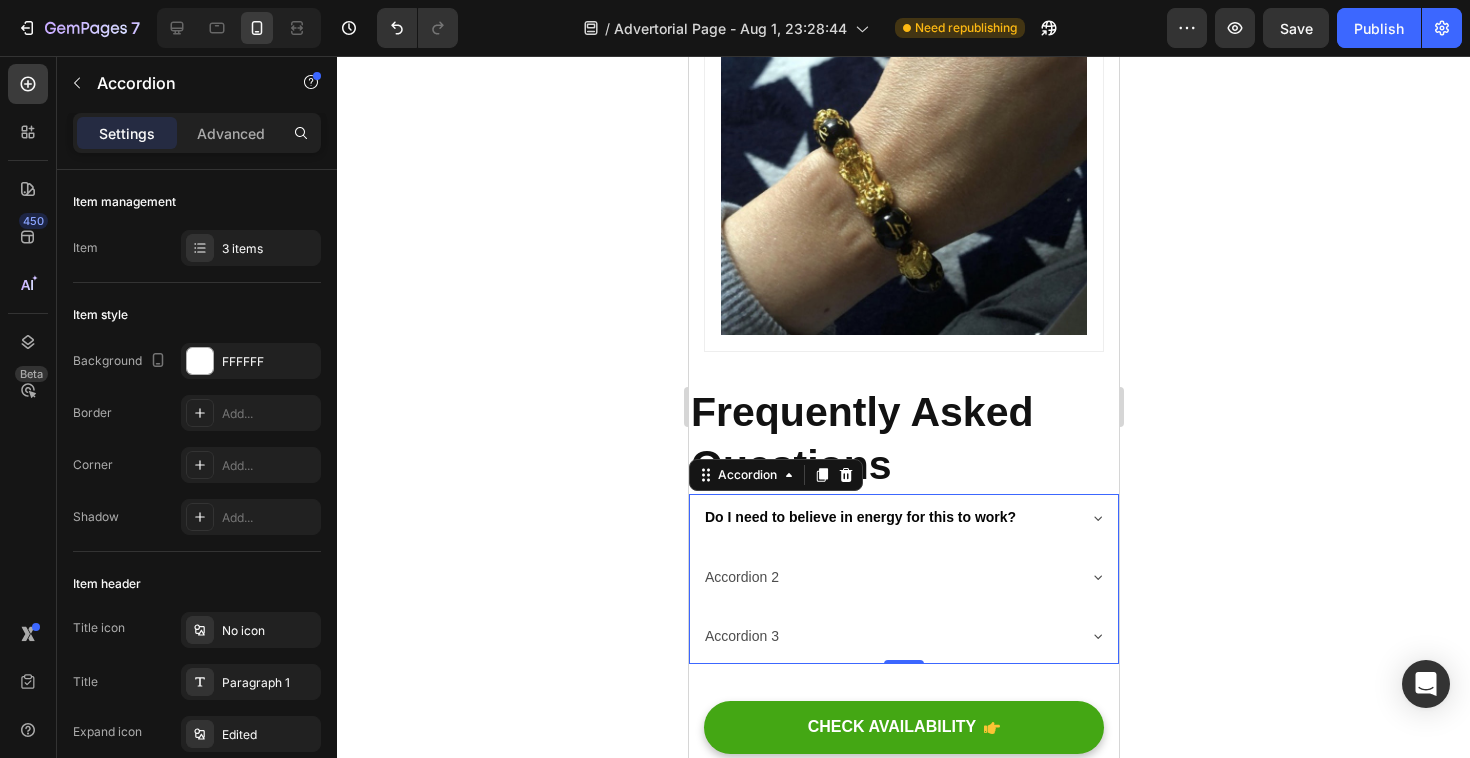 click 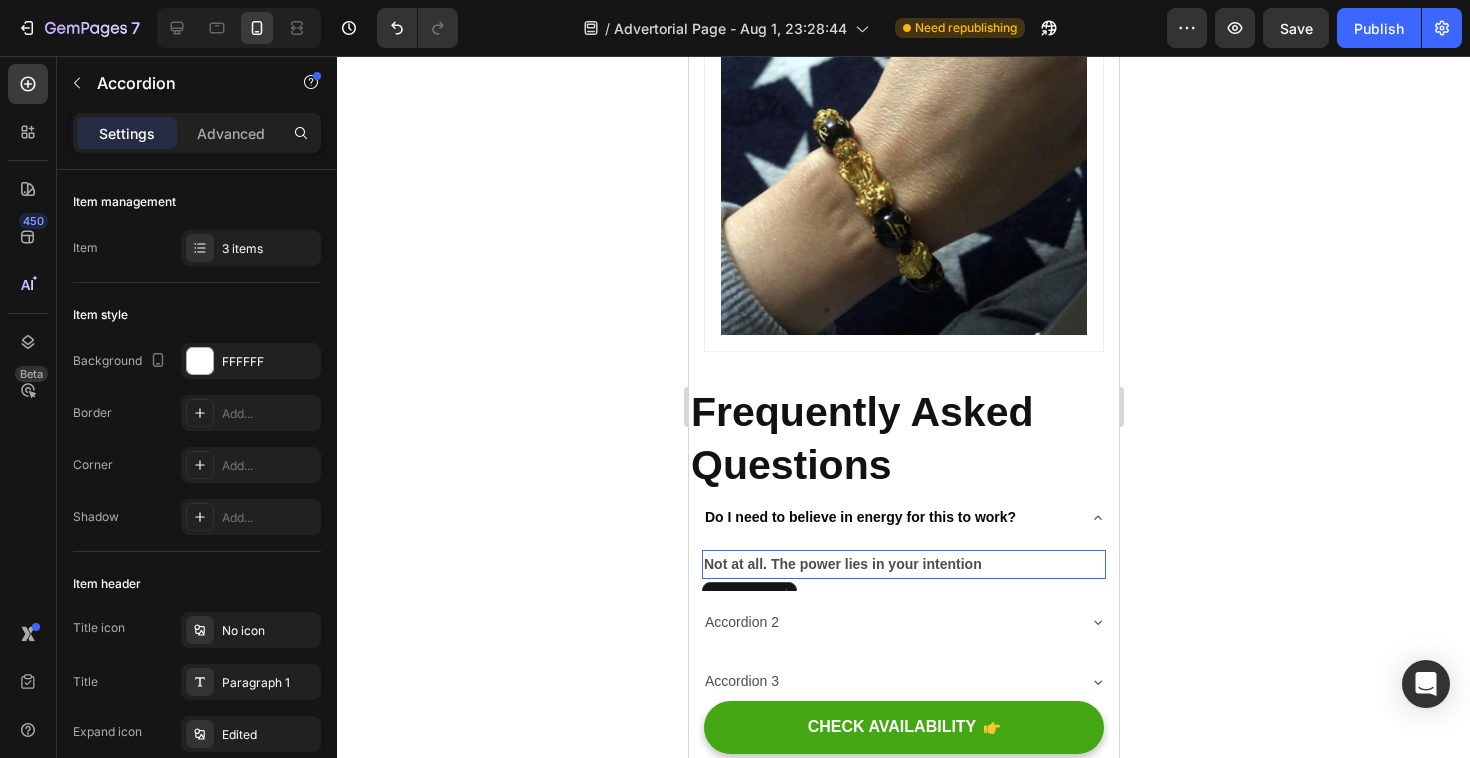 click on "Not at all. The power lies in your intention" at bounding box center [842, 564] 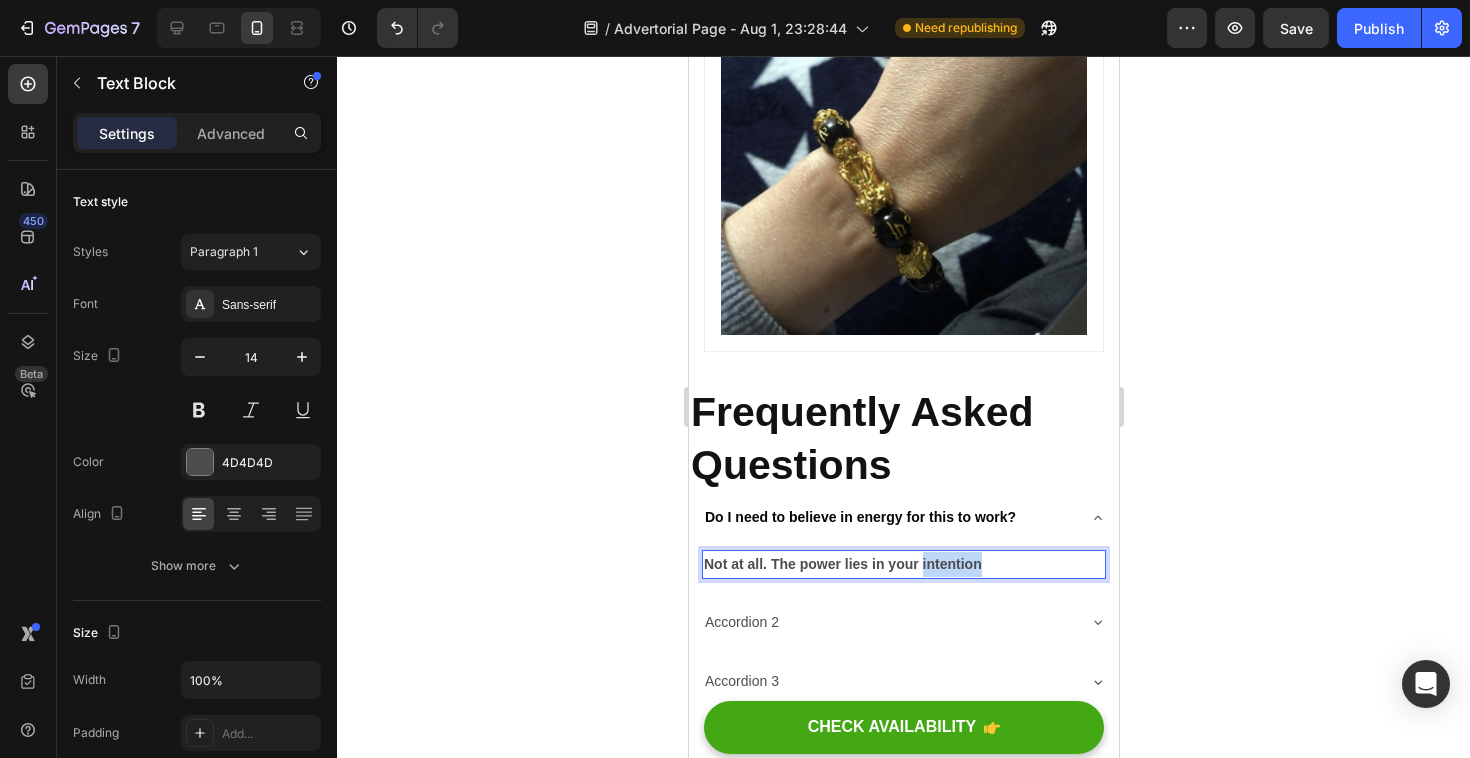 click on "Not at all. The power lies in your intention" at bounding box center [842, 564] 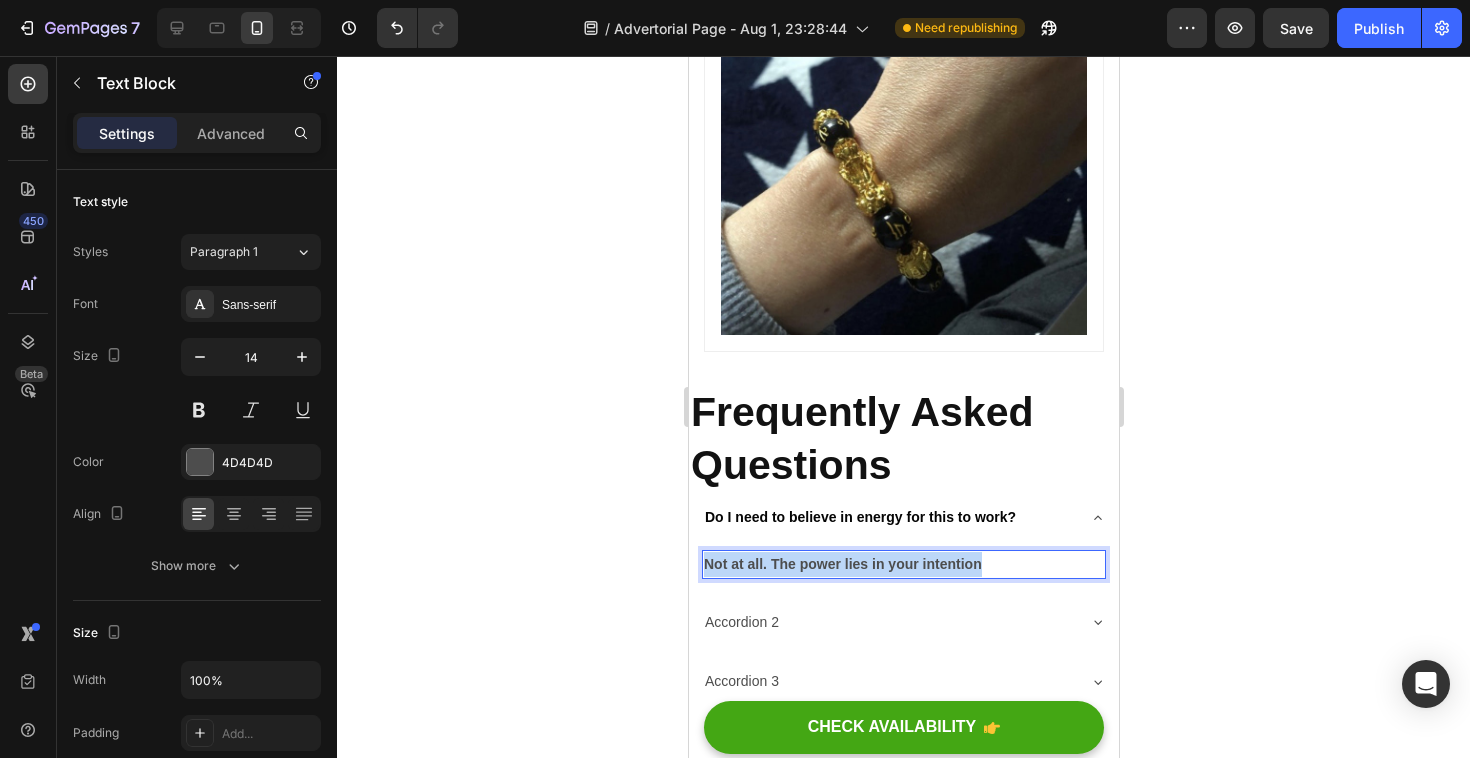 click on "Not at all. The power lies in your intention" at bounding box center (842, 564) 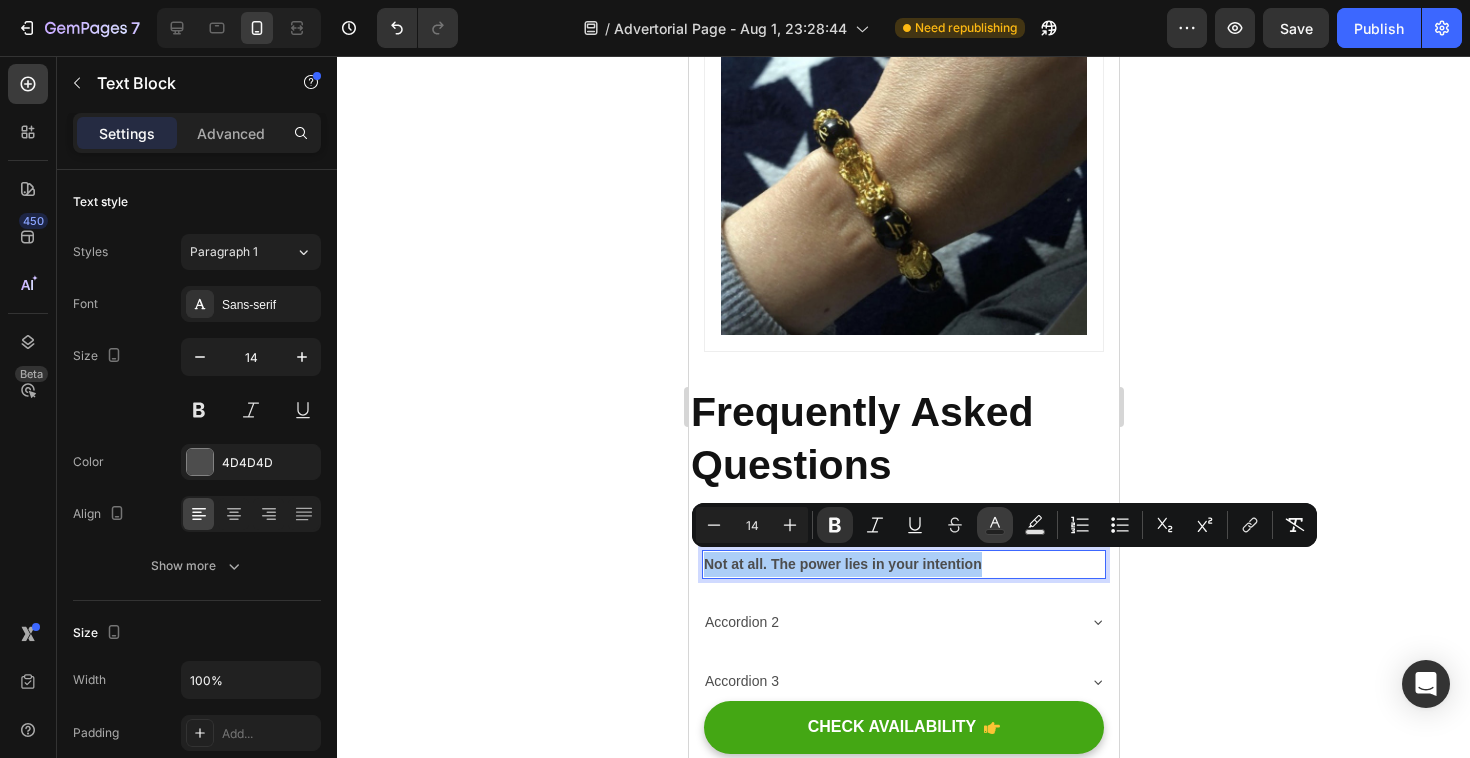 click 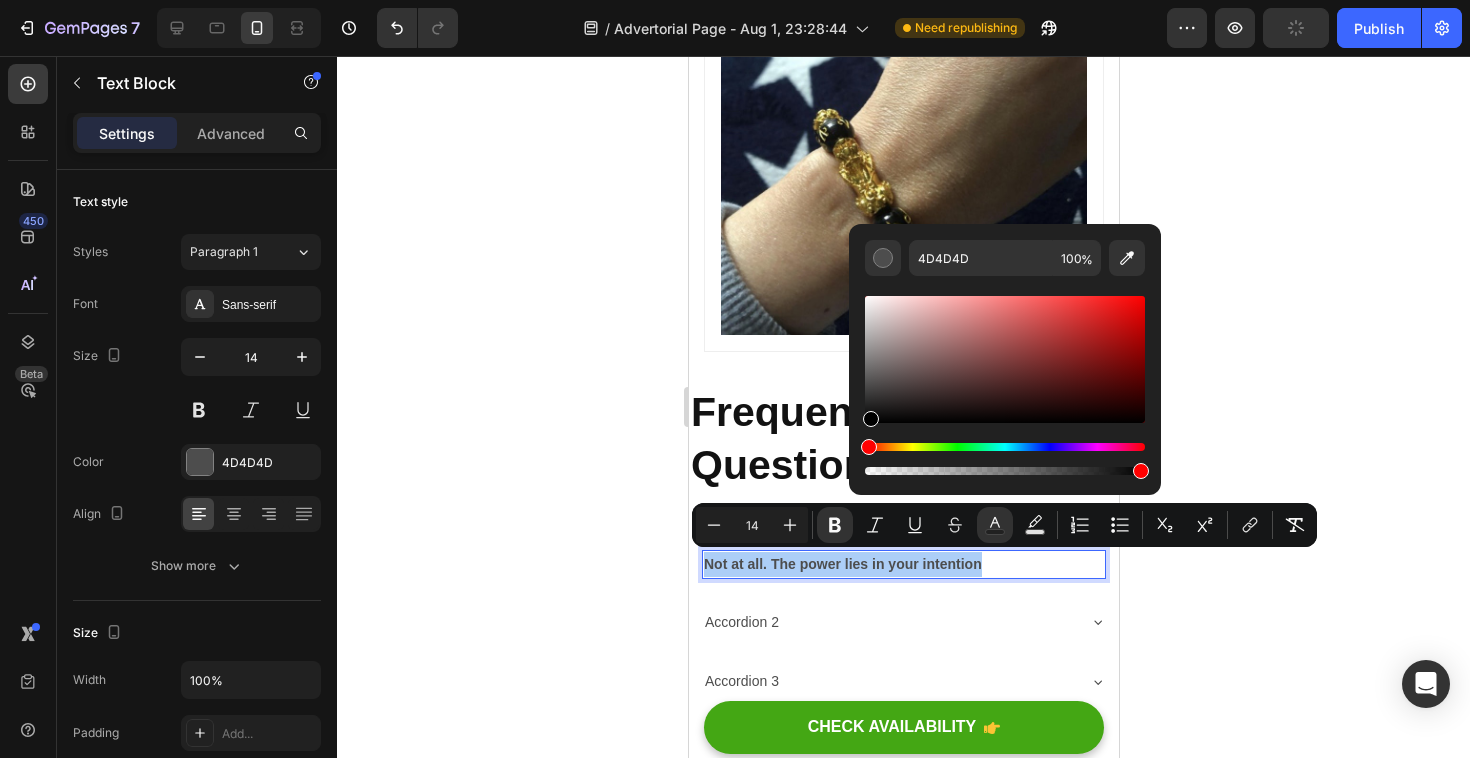 drag, startPoint x: 868, startPoint y: 389, endPoint x: 868, endPoint y: 429, distance: 40 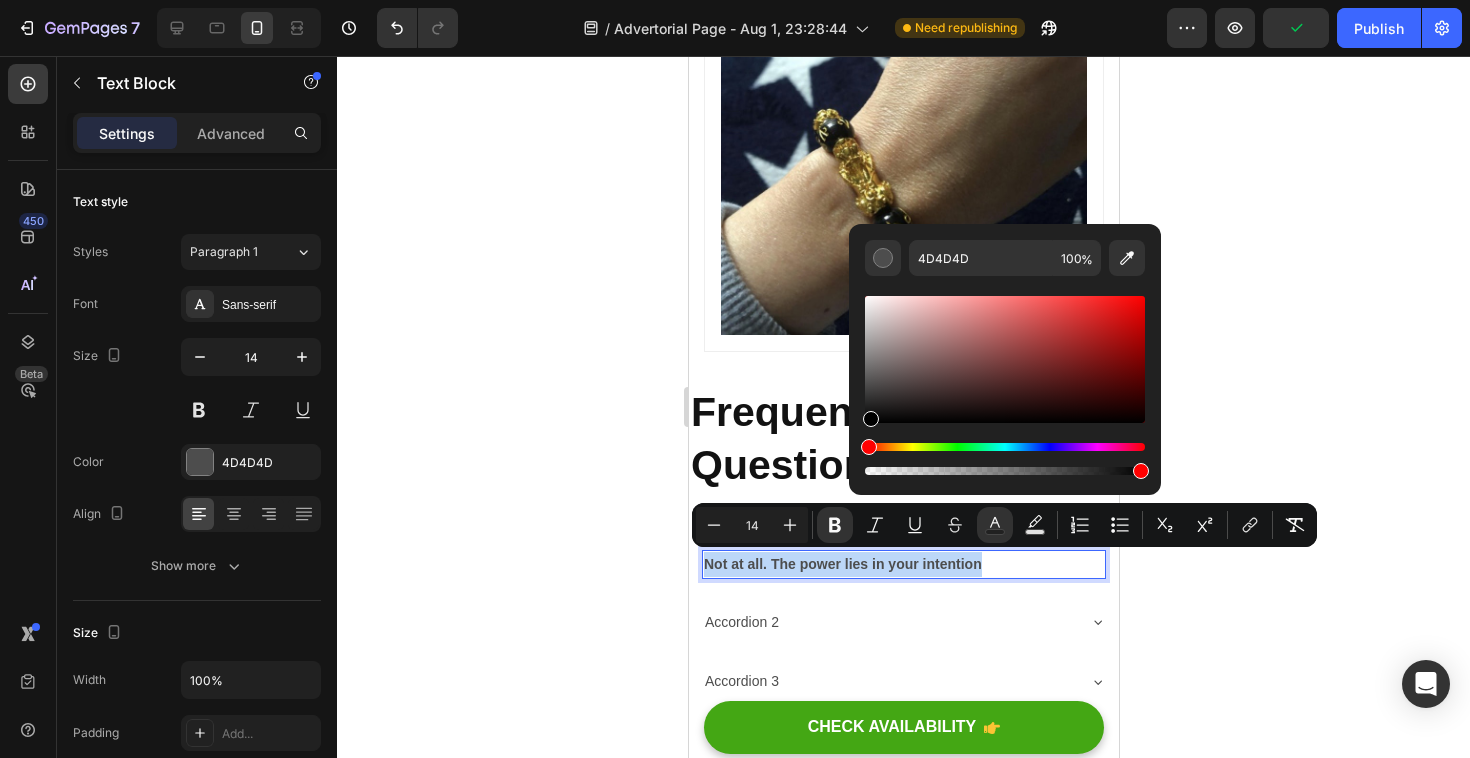 type on "000000" 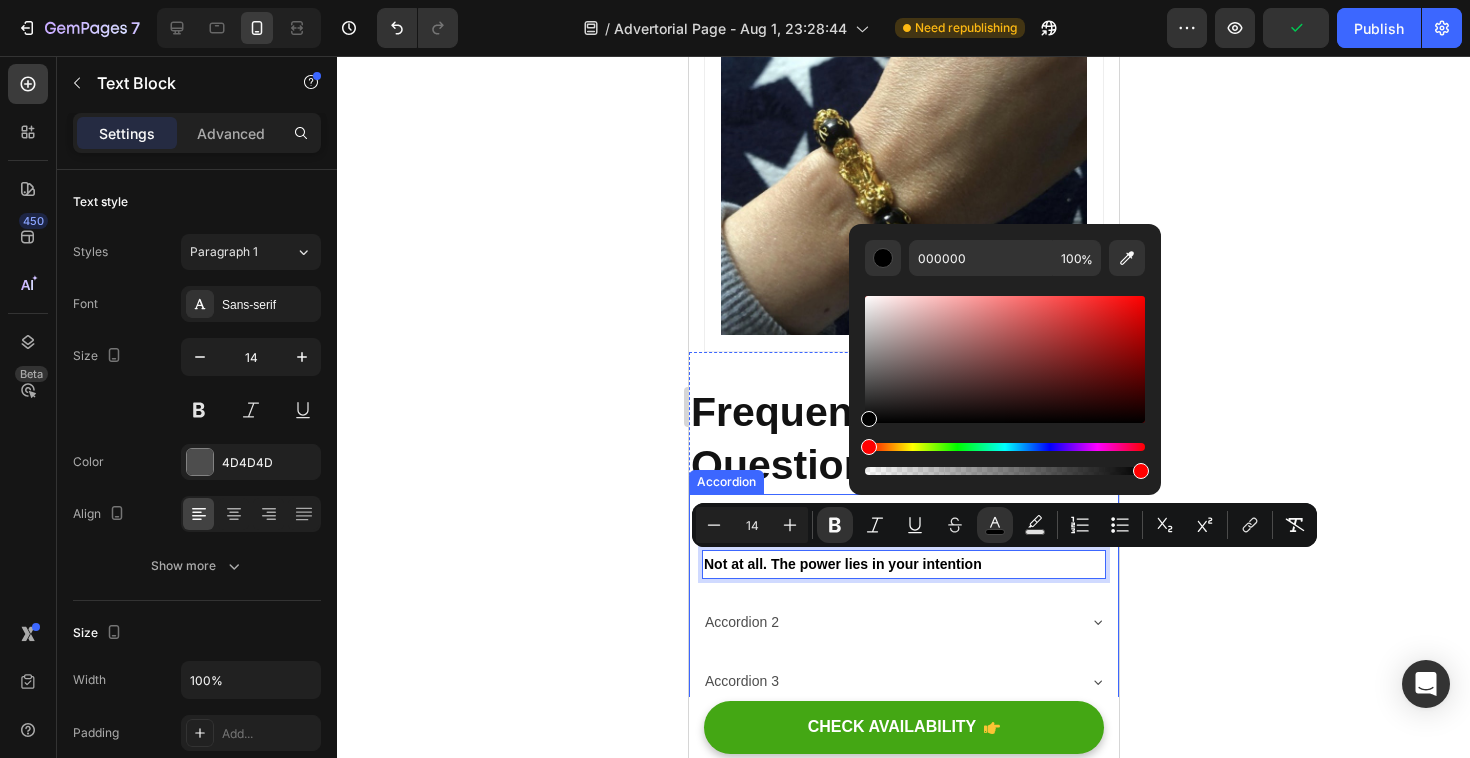 click on "Accordion 2" at bounding box center (903, 624) 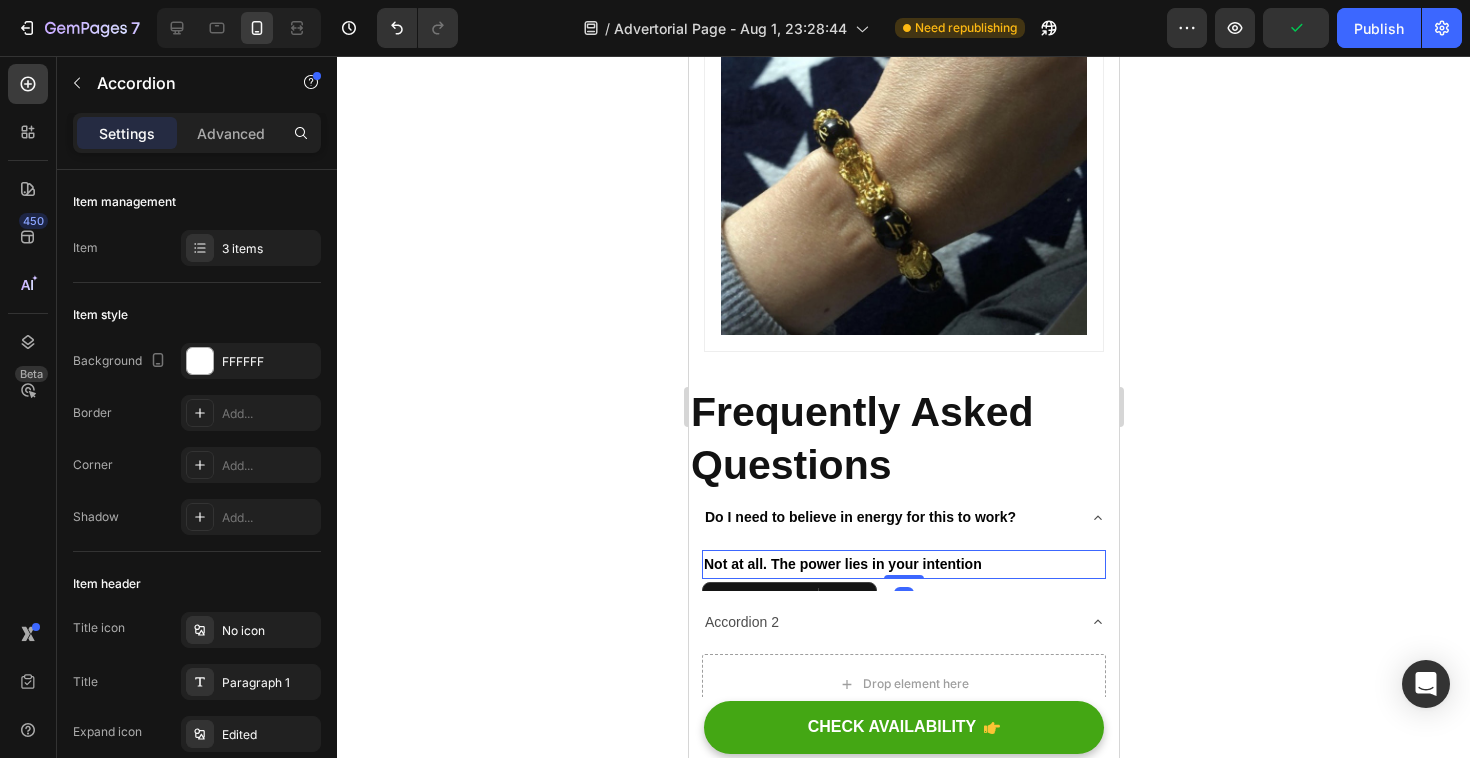 click on "Not at all. The power lies in your intention" at bounding box center (842, 564) 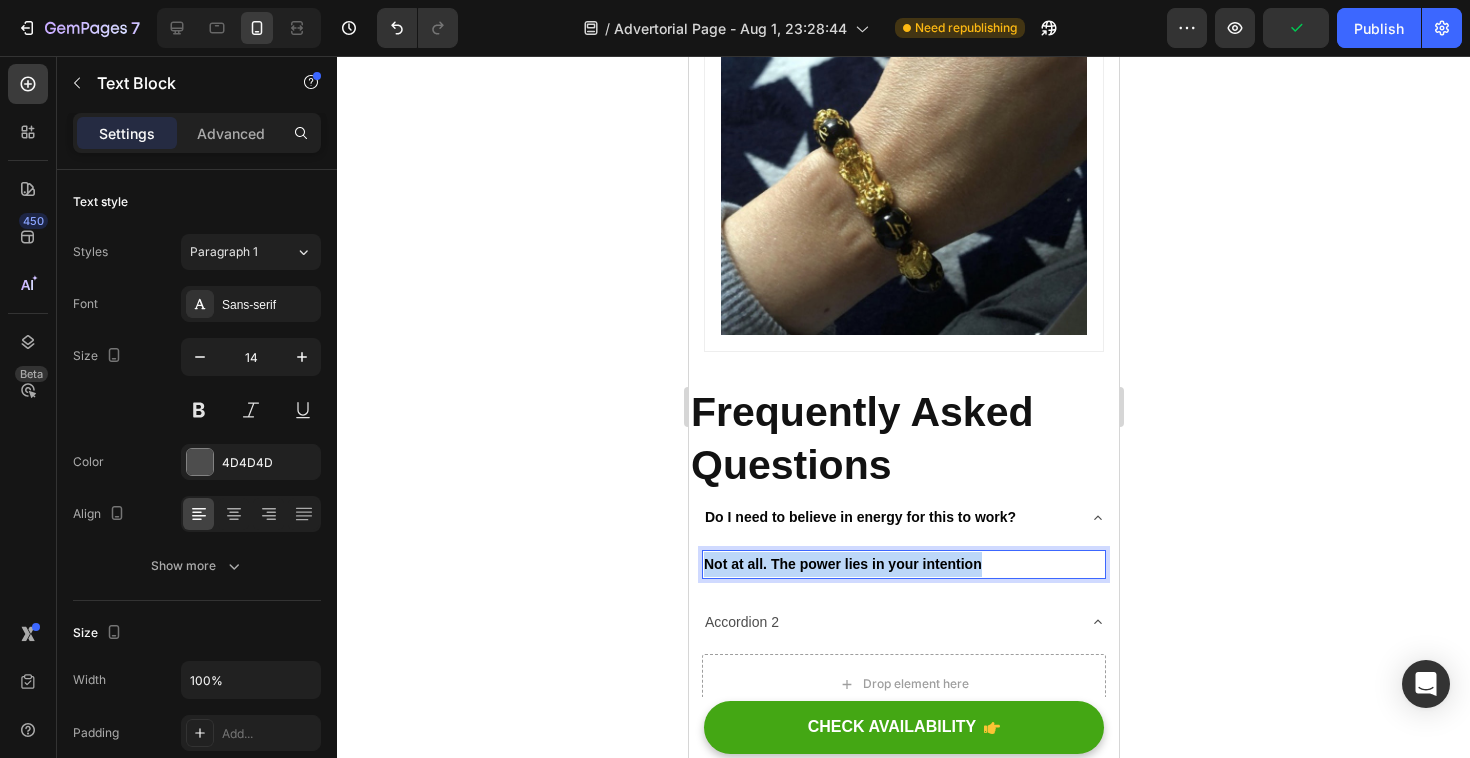 click on "Not at all. The power lies in your intention" at bounding box center (842, 564) 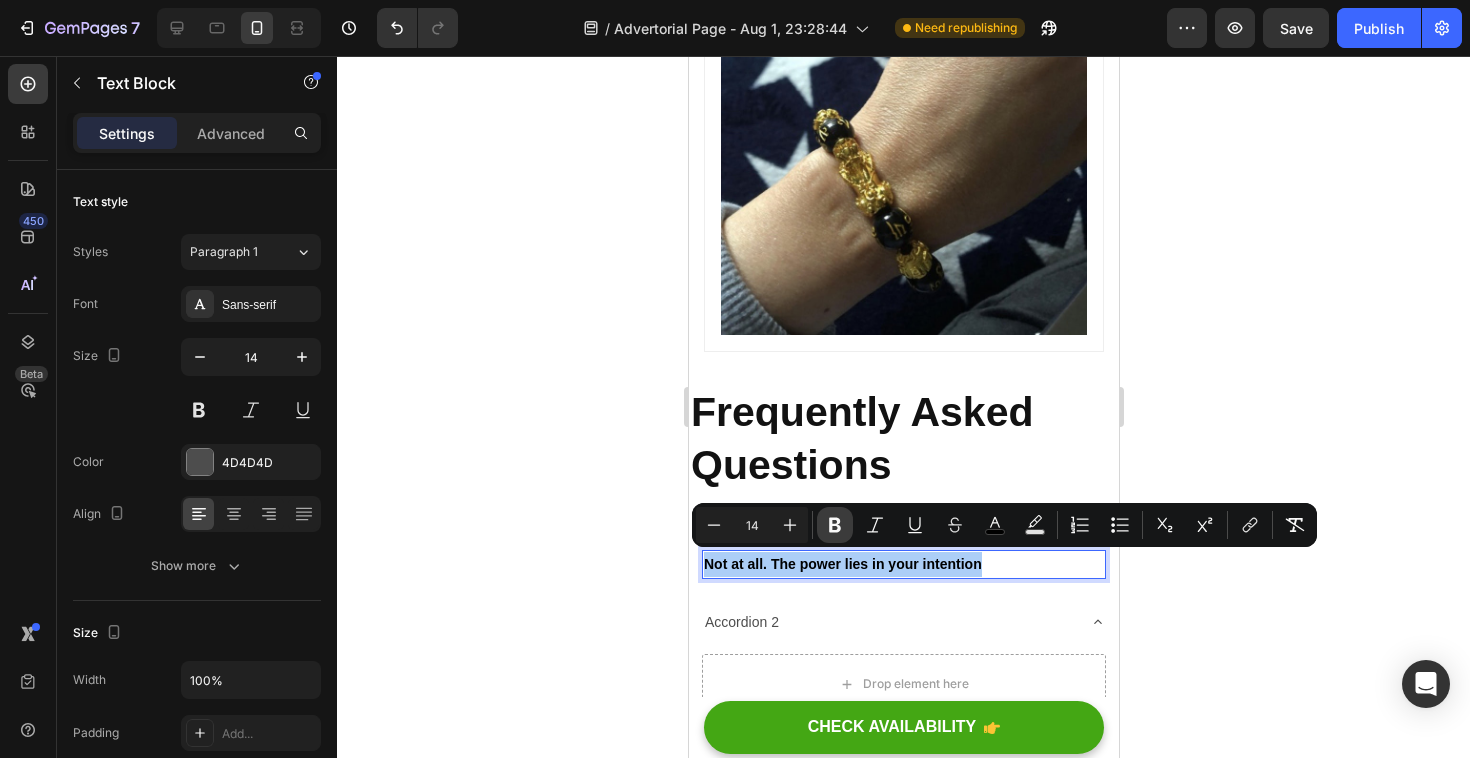 click 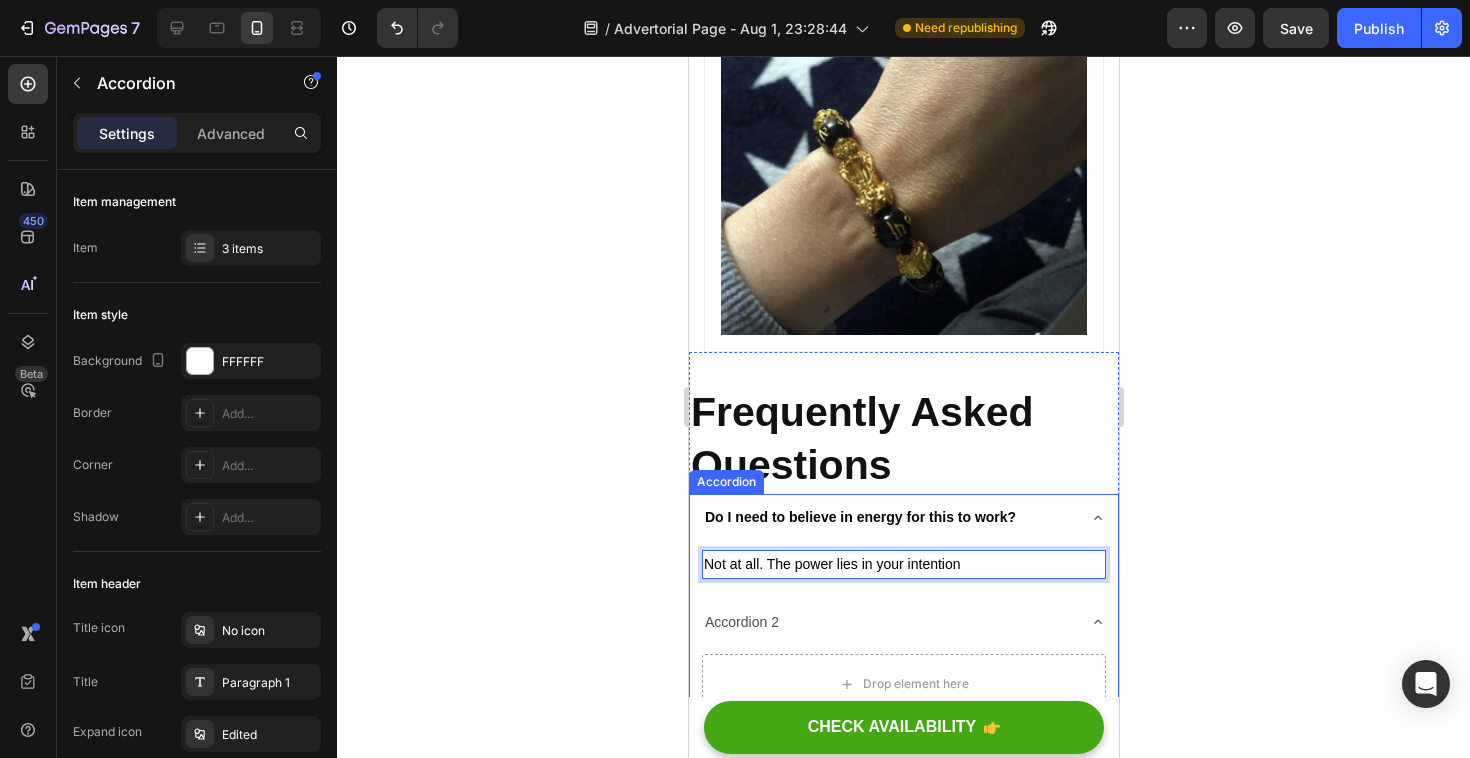 click on "Do I need to believe in energy for this to work?" at bounding box center (887, 517) 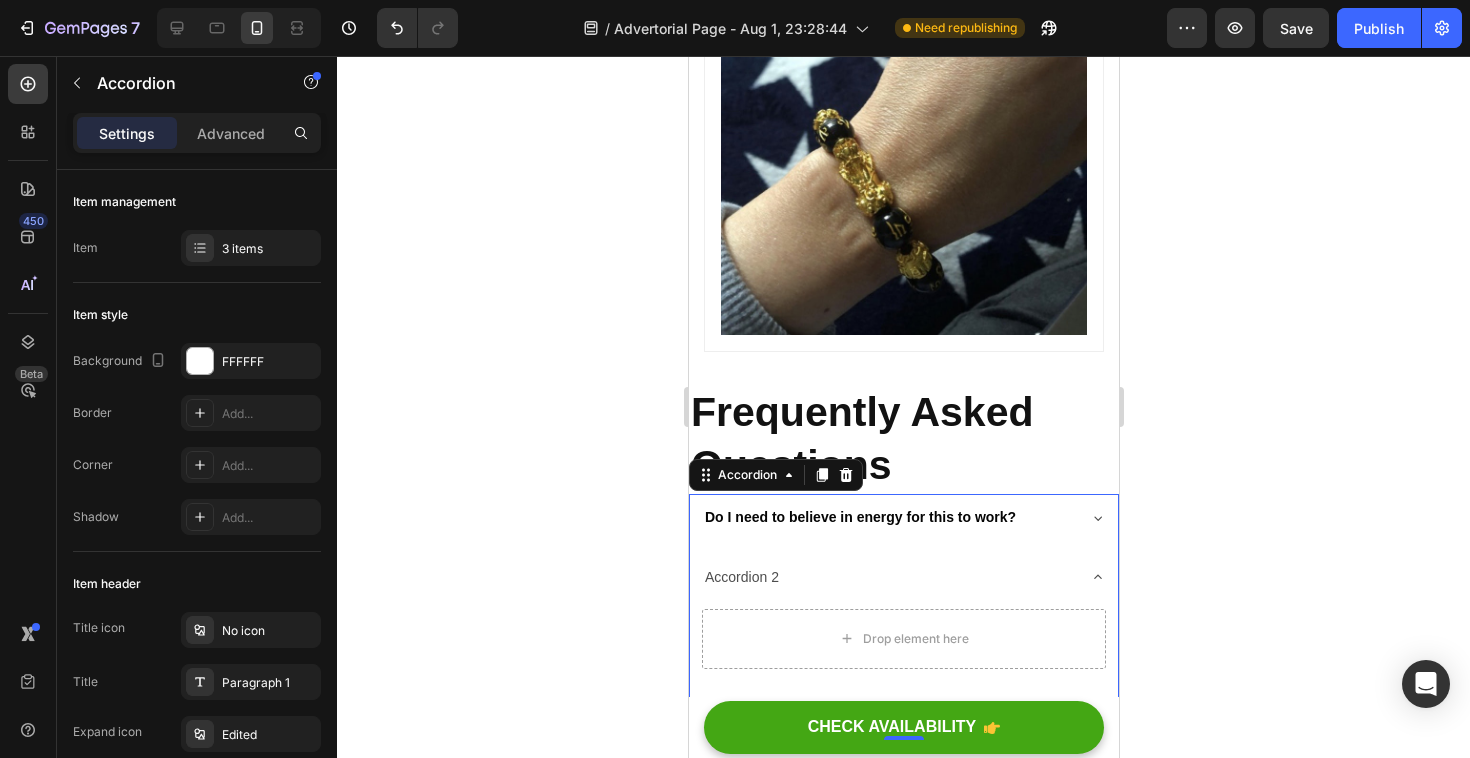 click on "Accordion 2" at bounding box center [887, 577] 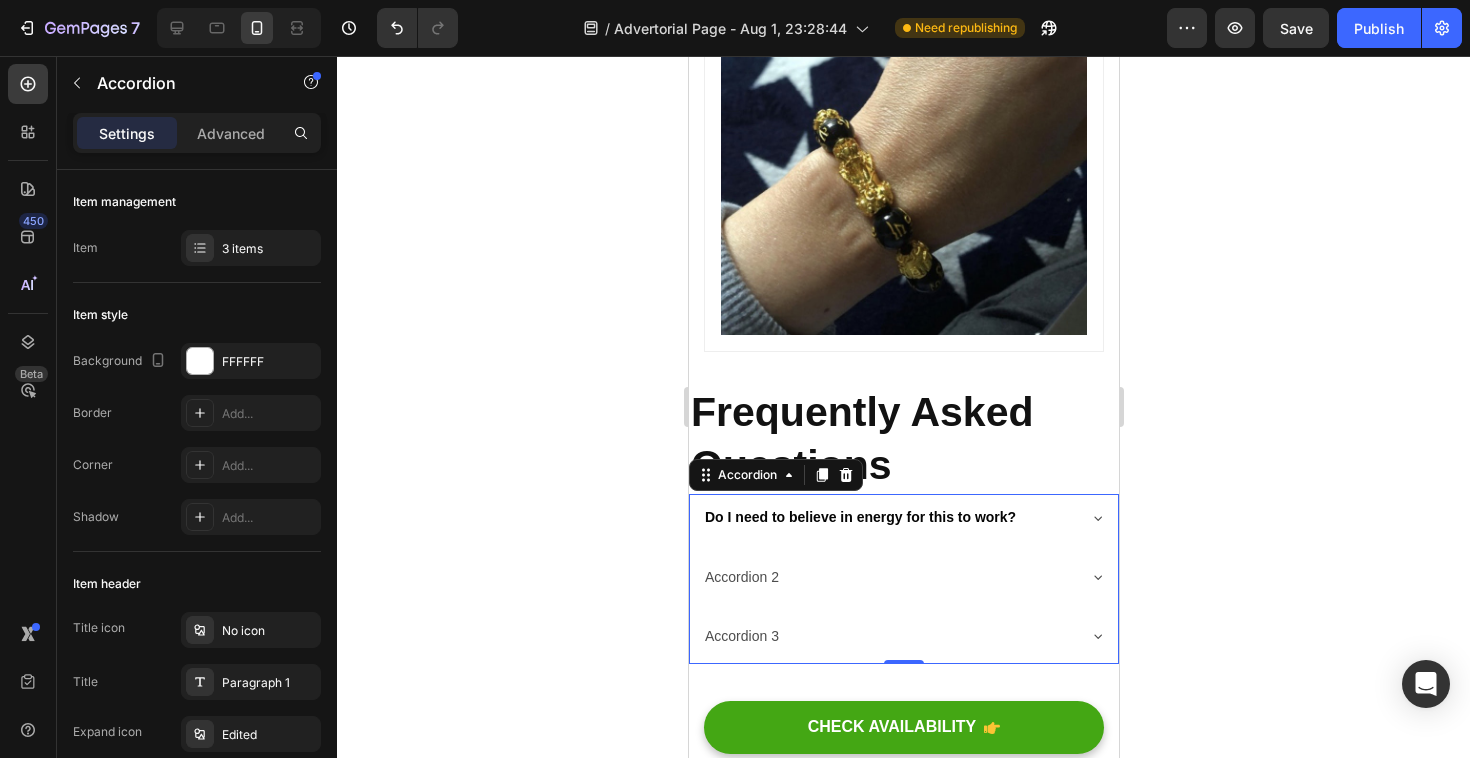 click on "Do I need to believe in energy for this to work?" at bounding box center [903, 519] 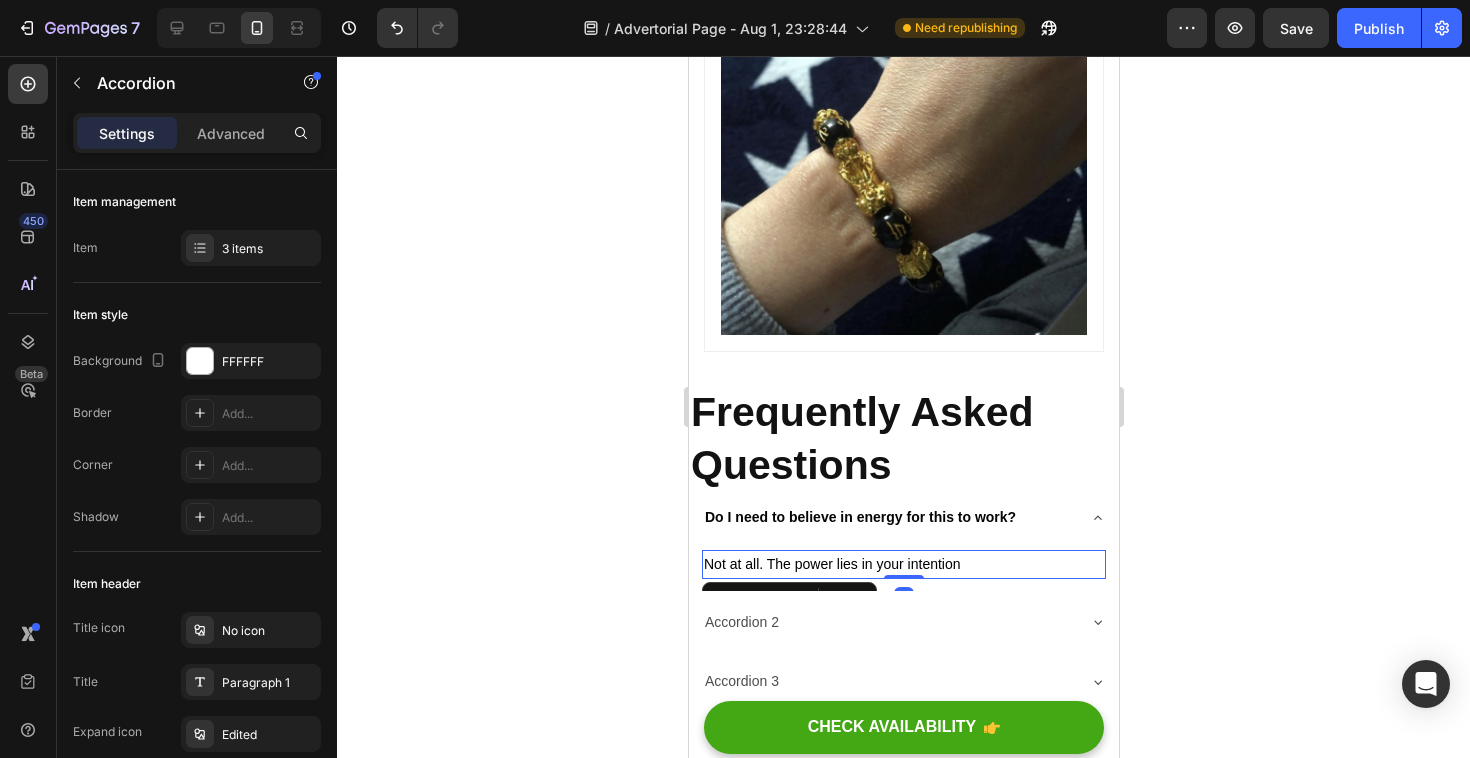 click on "Not at all. The power lies in your intention" at bounding box center [831, 564] 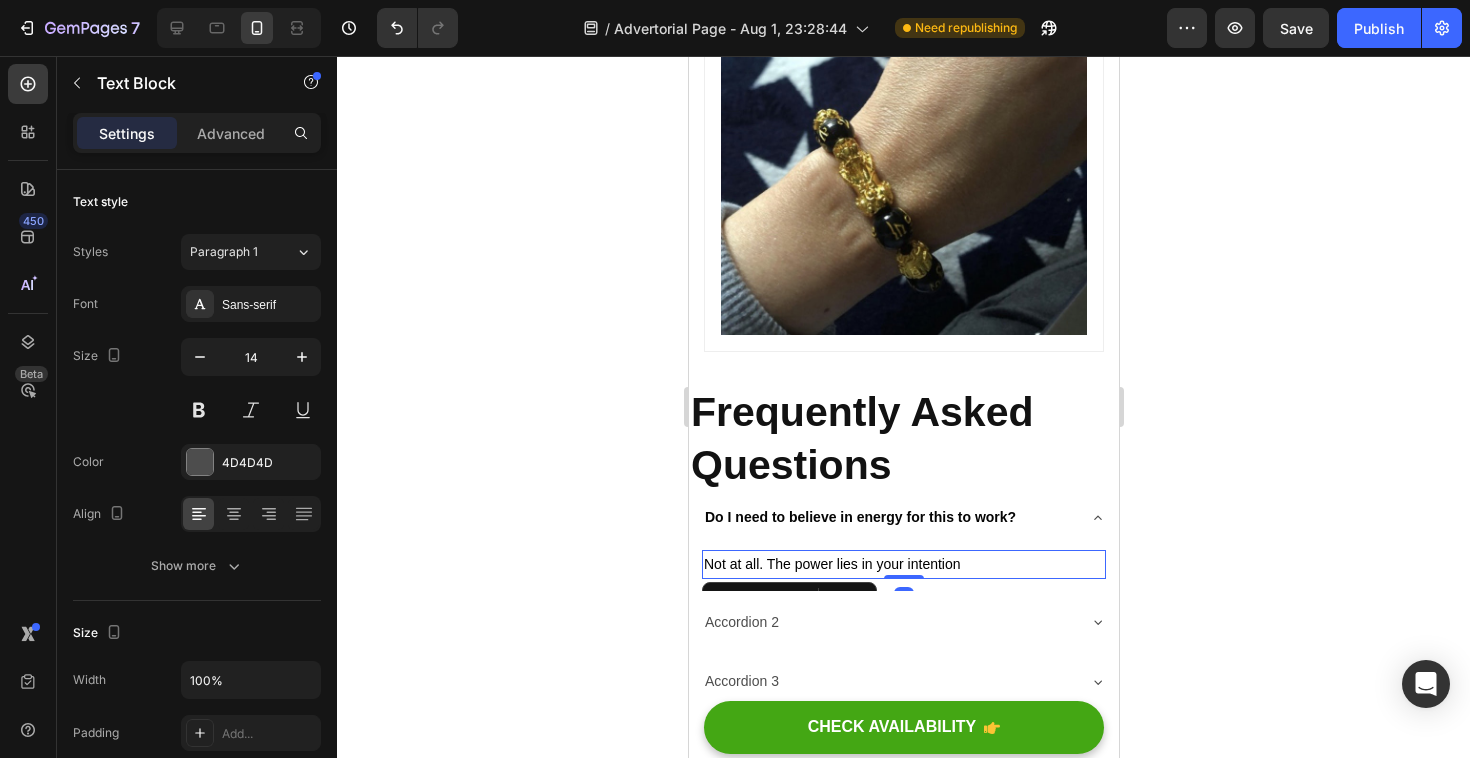 drag, startPoint x: 901, startPoint y: 574, endPoint x: 901, endPoint y: 548, distance: 26 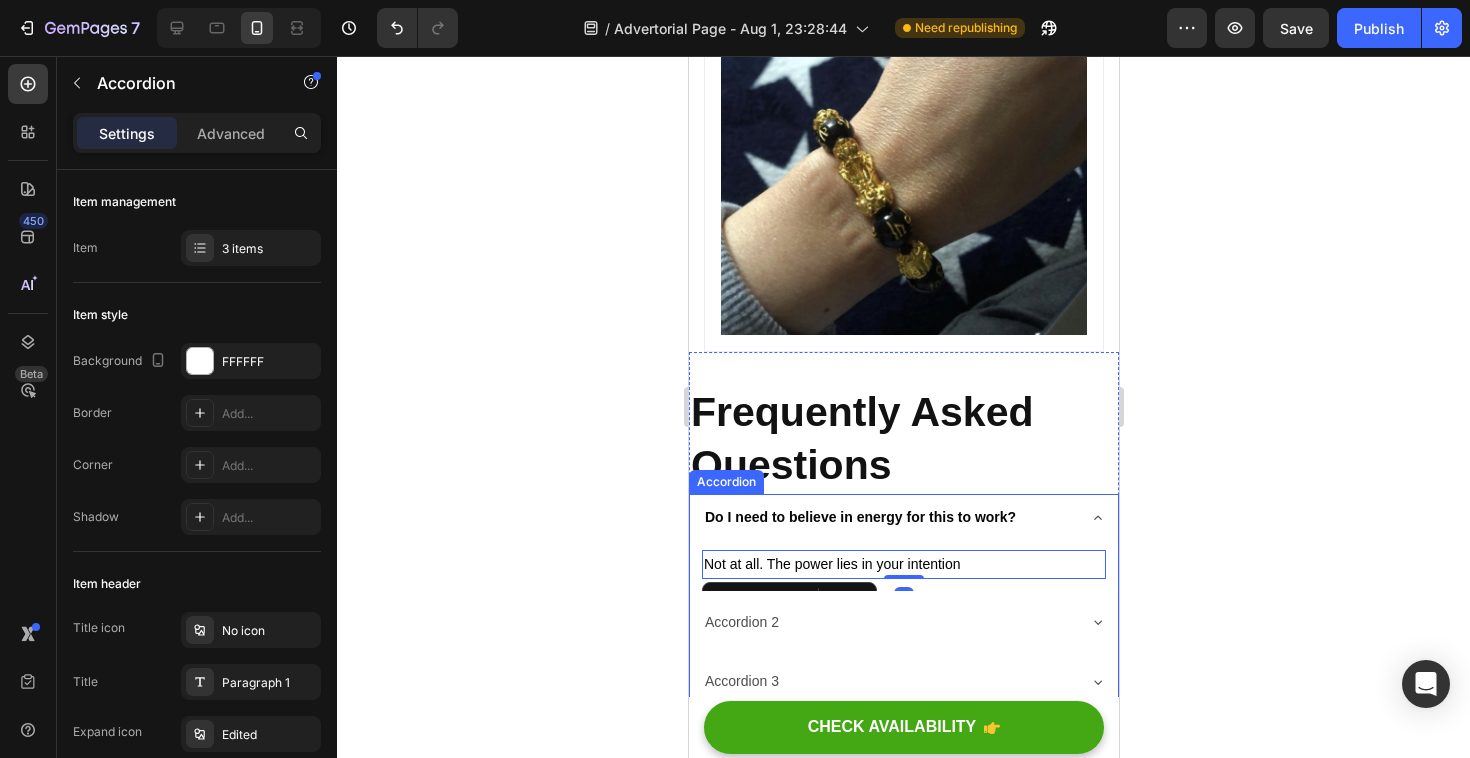 click on "Do I need to believe in energy for this to work?" at bounding box center (903, 519) 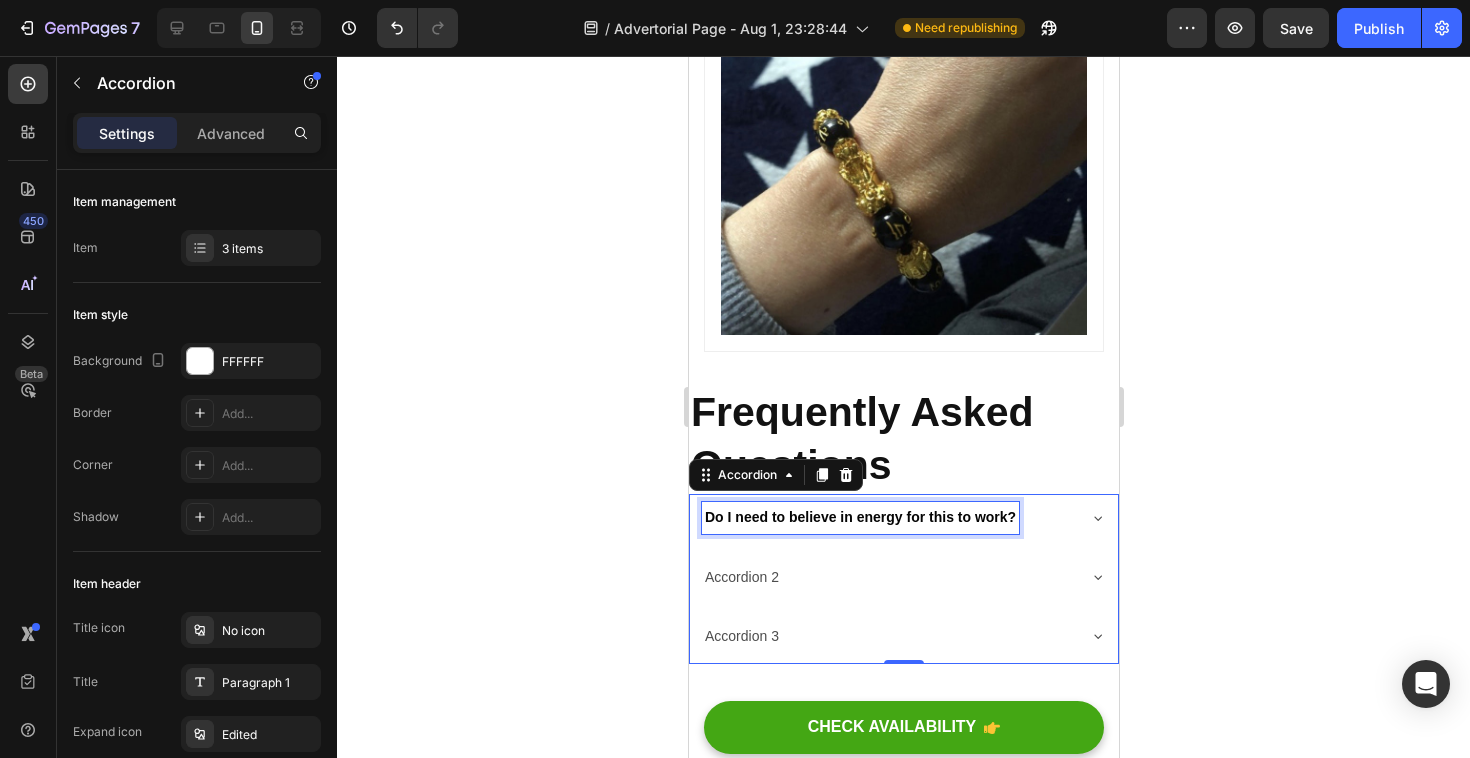 click on "Do I need to believe in energy for this to work?" at bounding box center (859, 517) 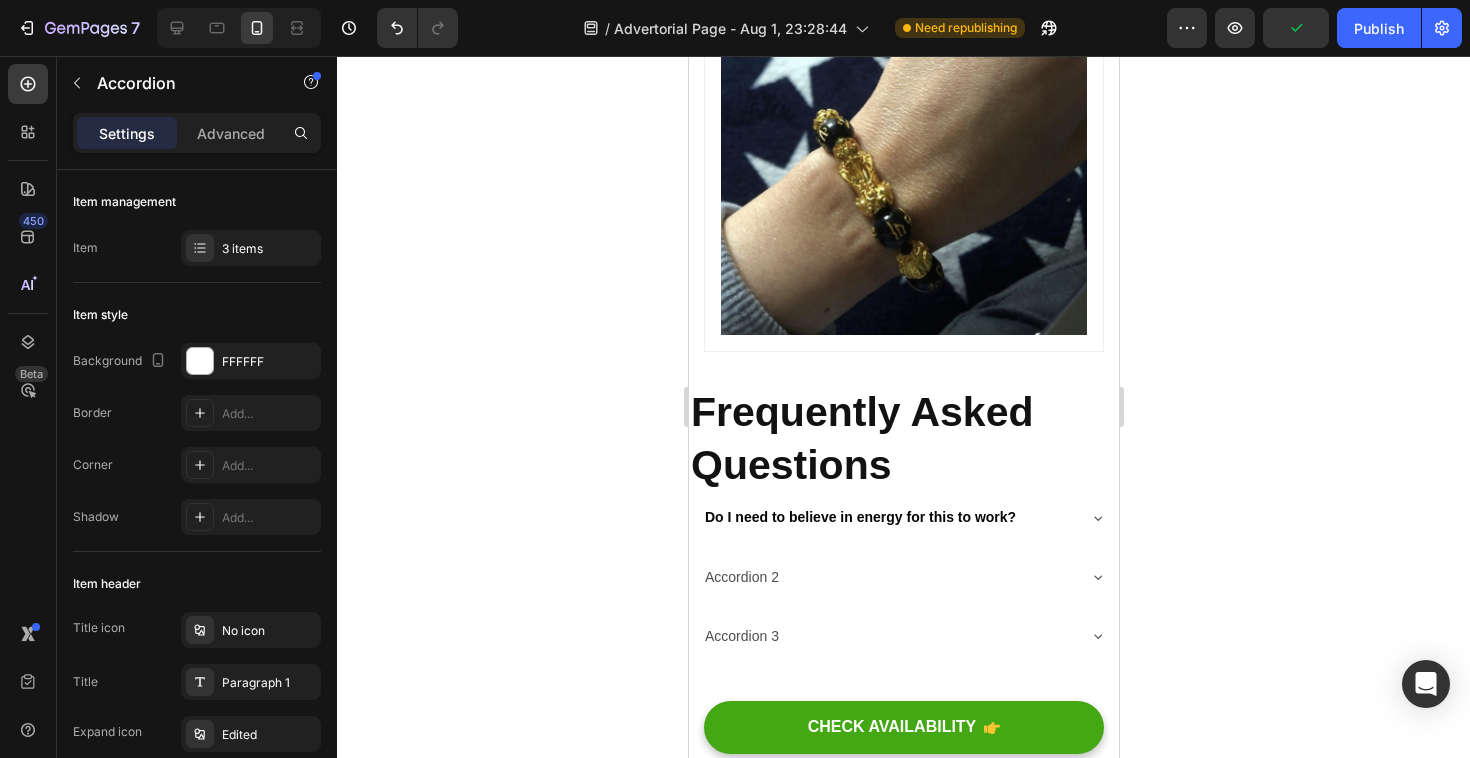 click on "Accordion 2" at bounding box center [887, 577] 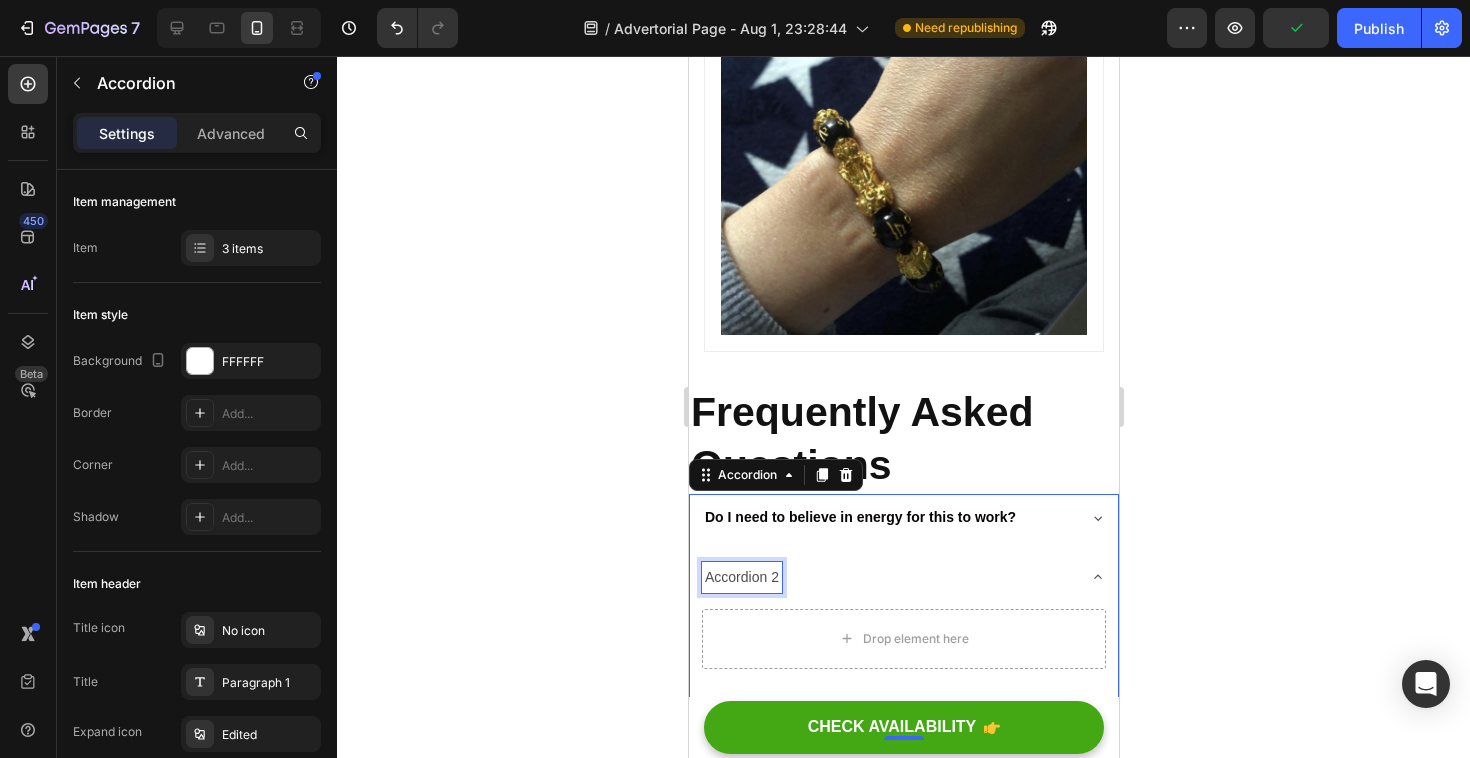 click on "Accordion 2" at bounding box center [741, 577] 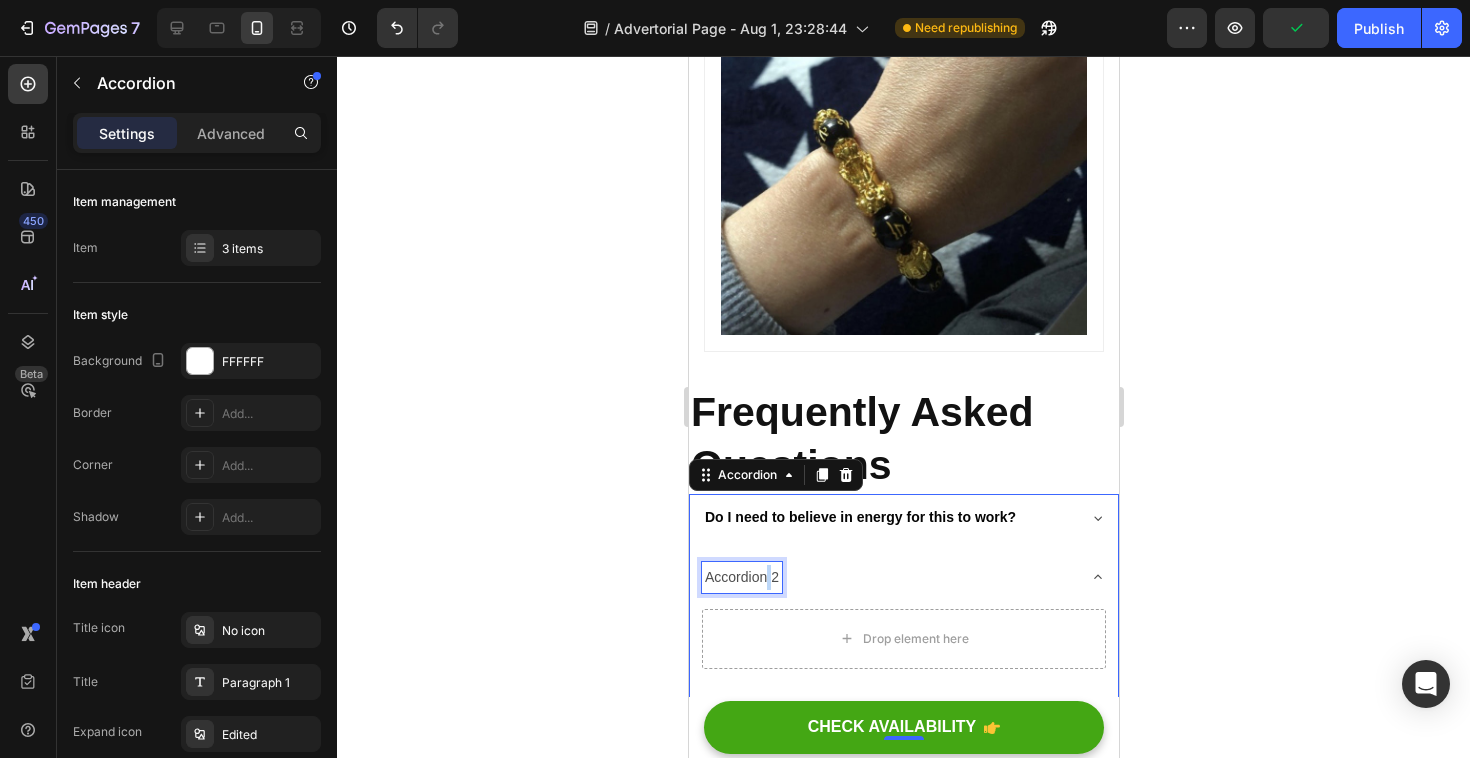 click on "Accordion 2" at bounding box center [741, 577] 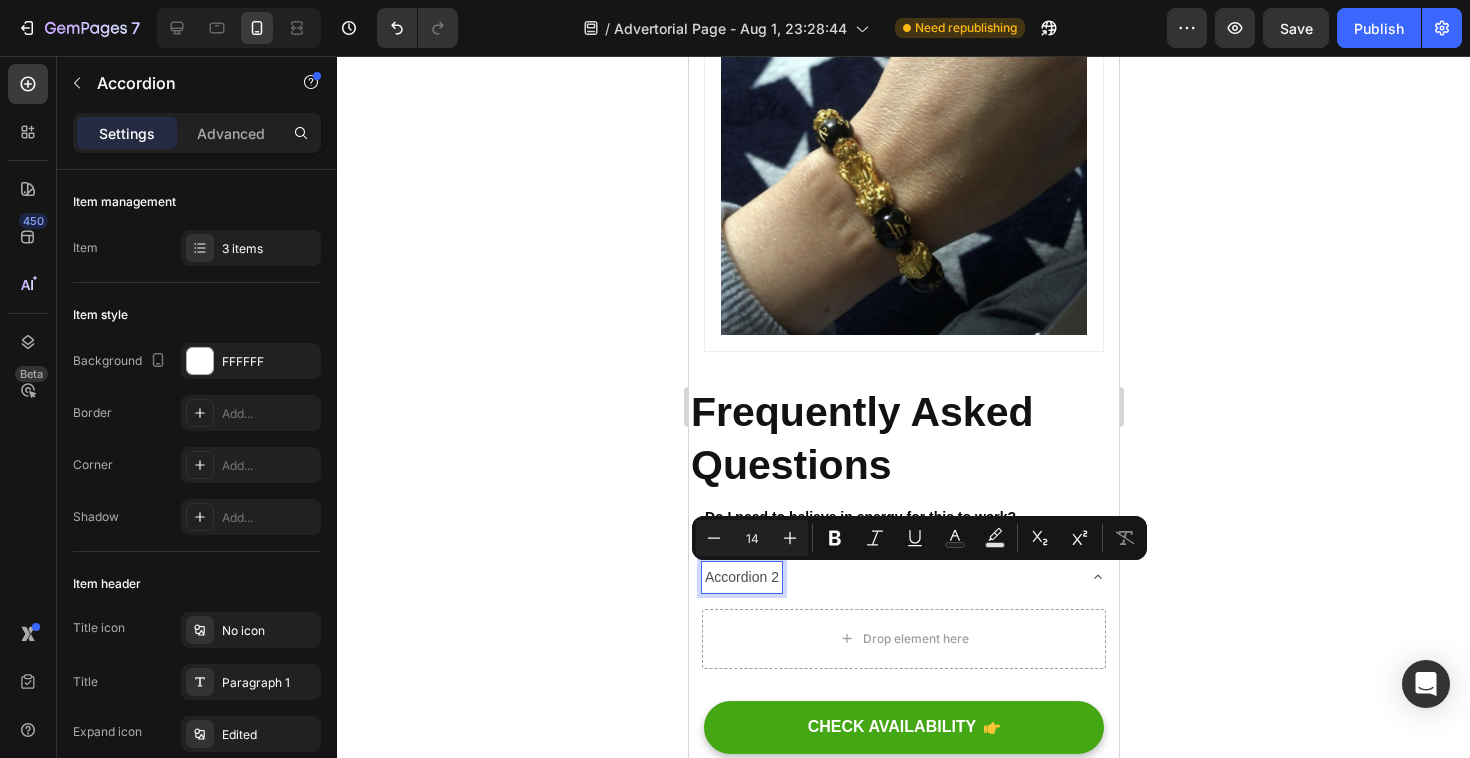 click on "Accordion 2" at bounding box center (741, 577) 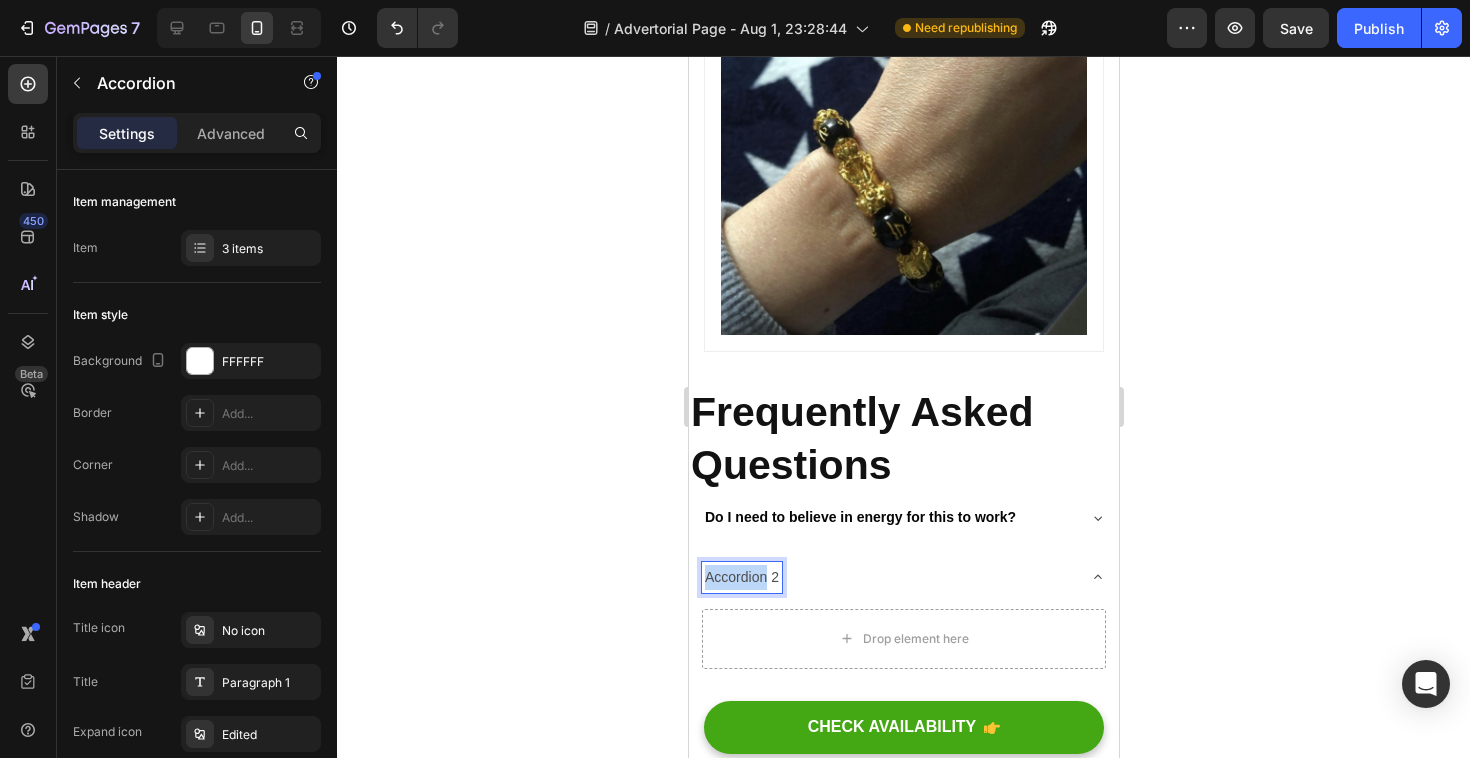 click on "Accordion 2" at bounding box center [741, 577] 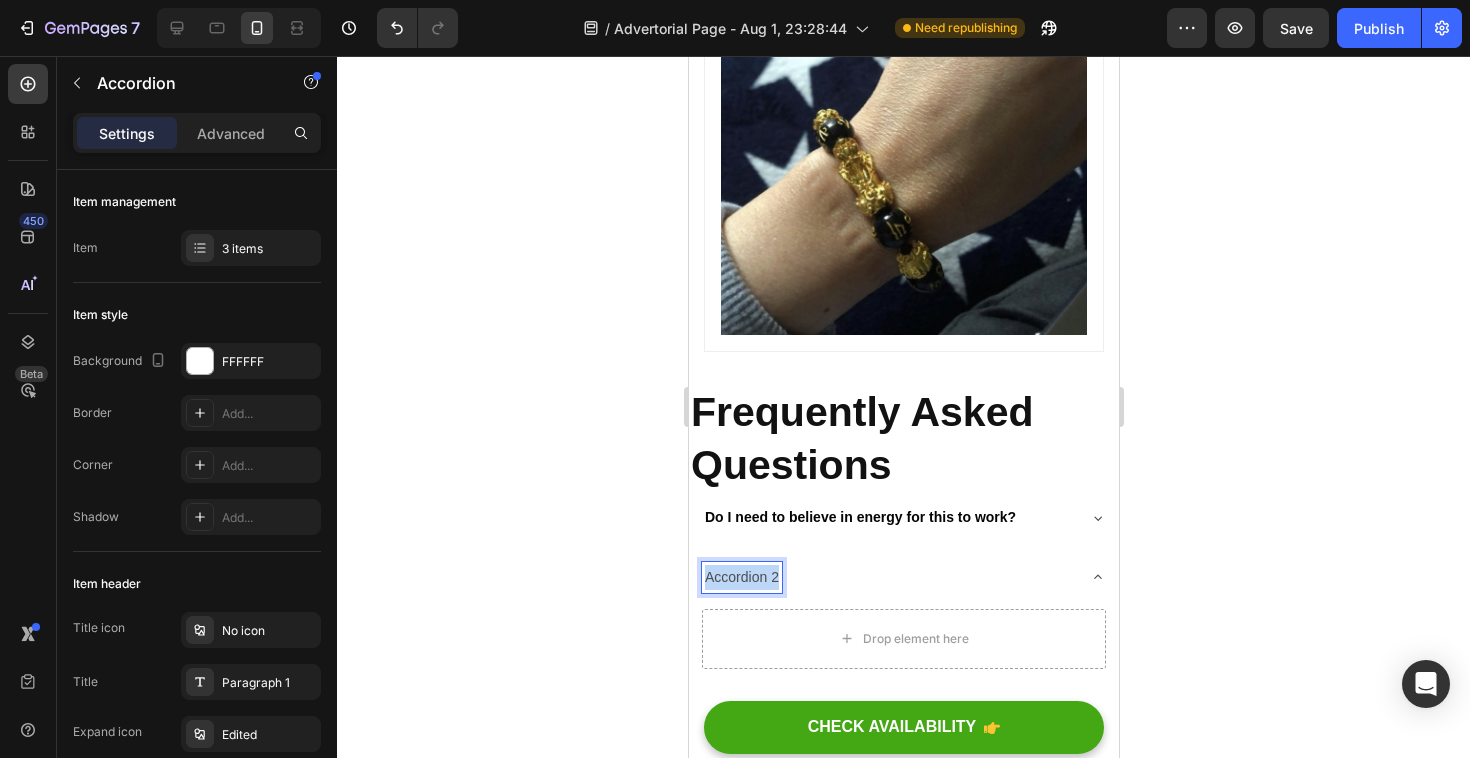 click on "Accordion 2" at bounding box center [741, 577] 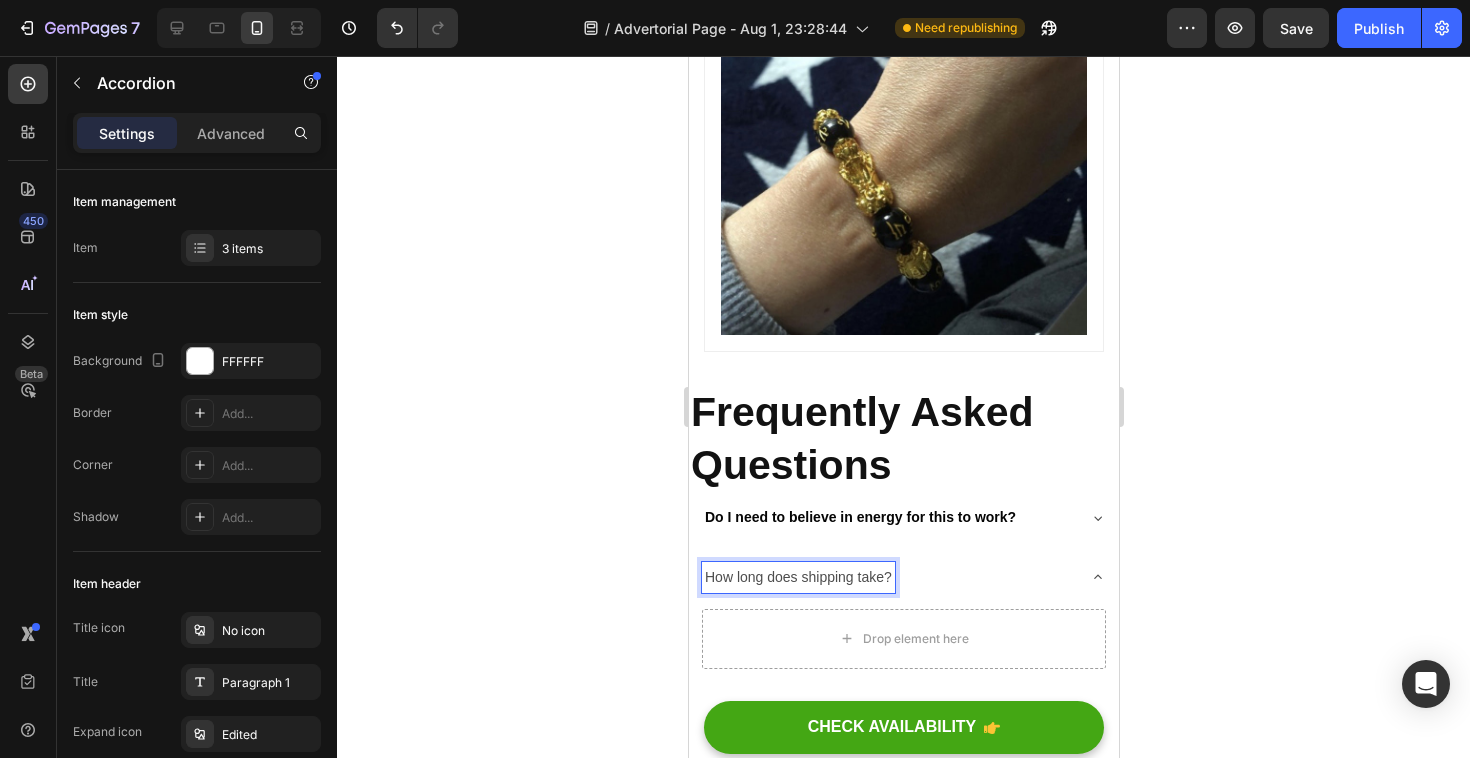 click on "How long does shipping take?" at bounding box center (797, 577) 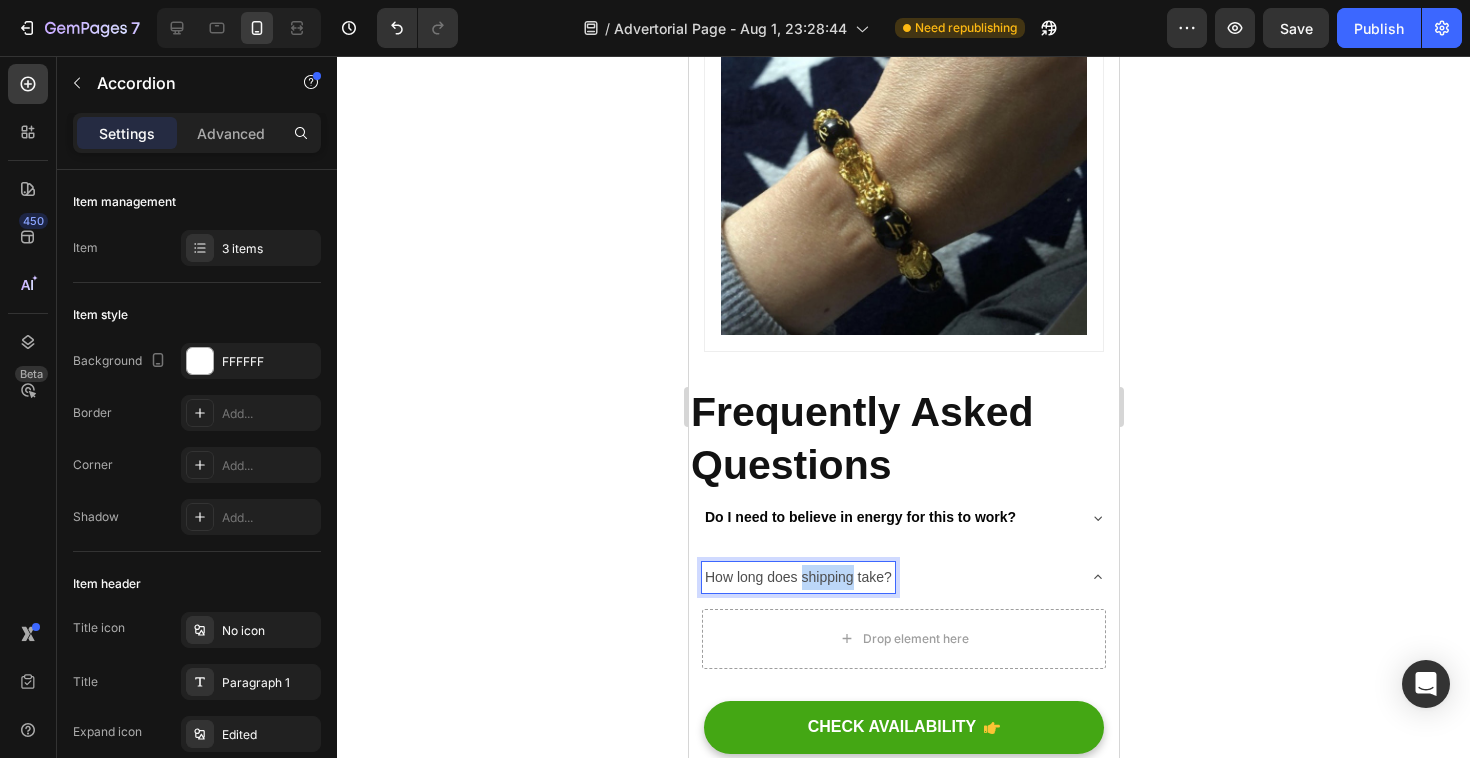 click on "How long does shipping take?" at bounding box center (797, 577) 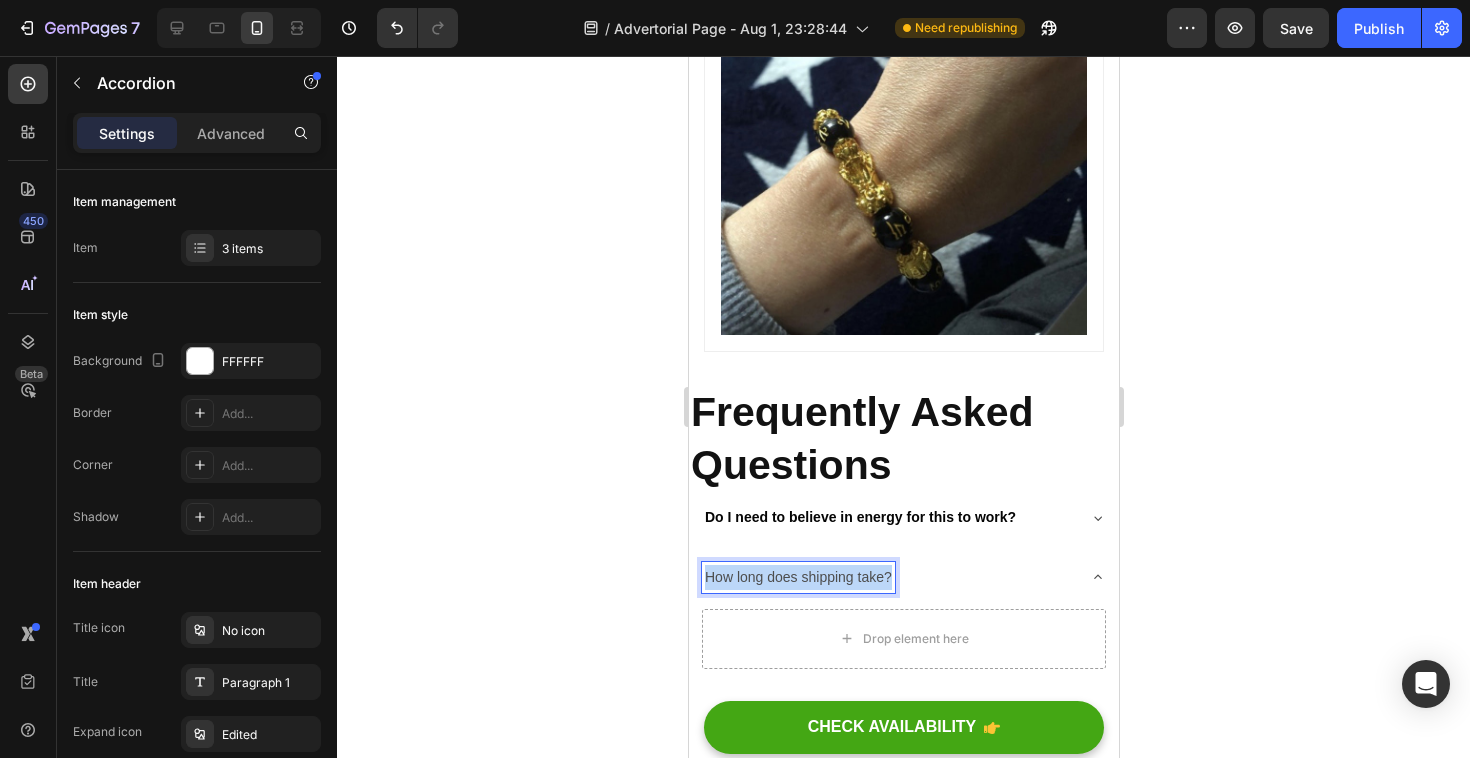 click on "How long does shipping take?" at bounding box center [797, 577] 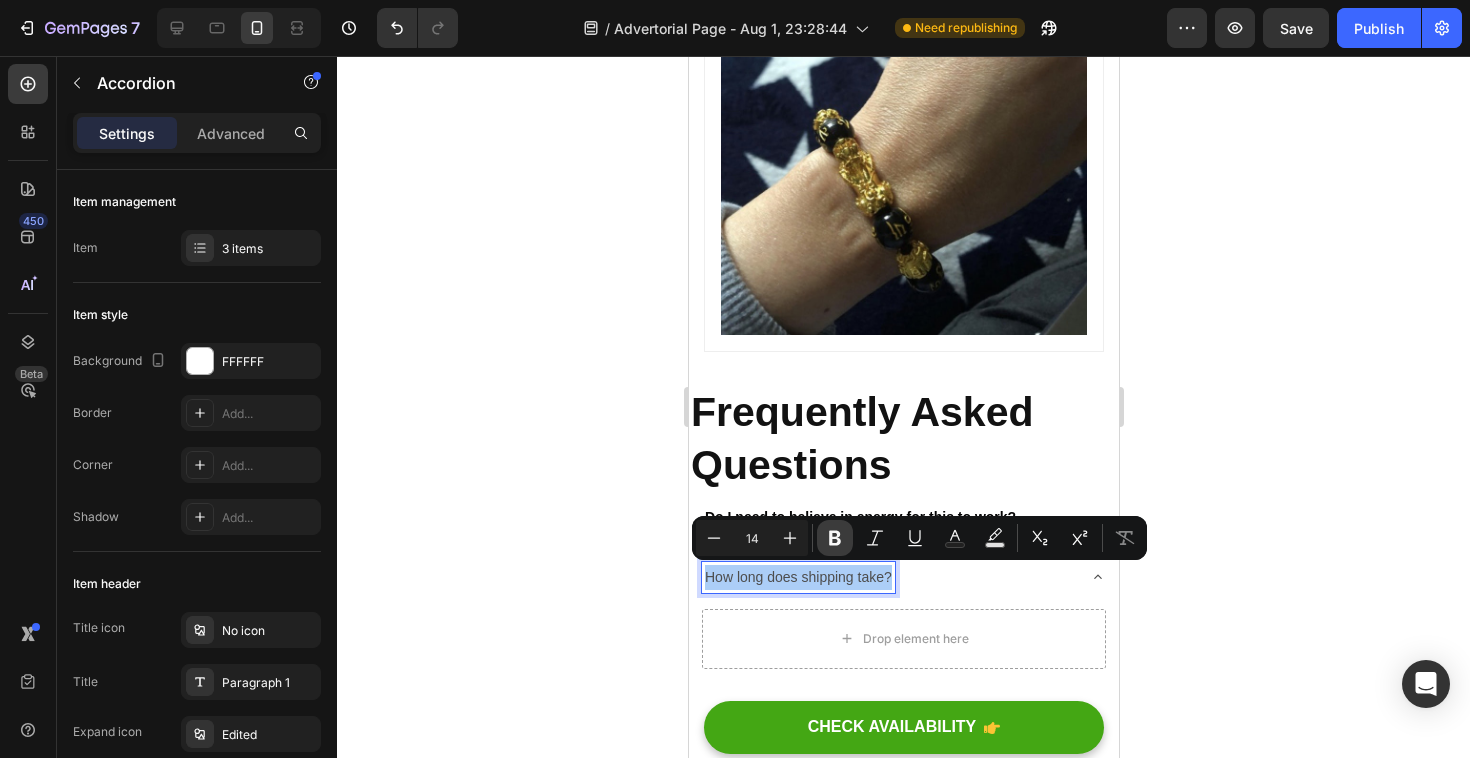click 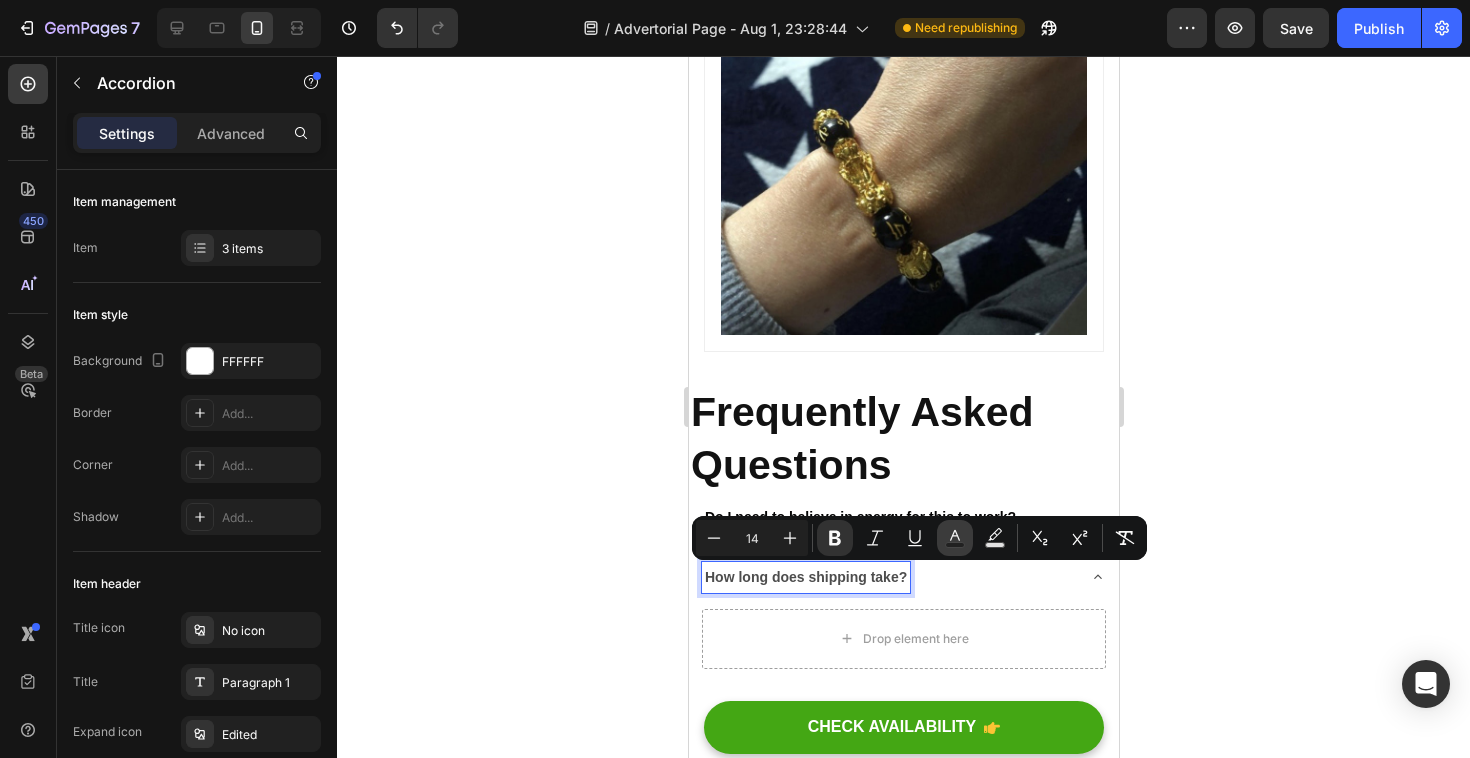 click on "Text Color" at bounding box center (955, 538) 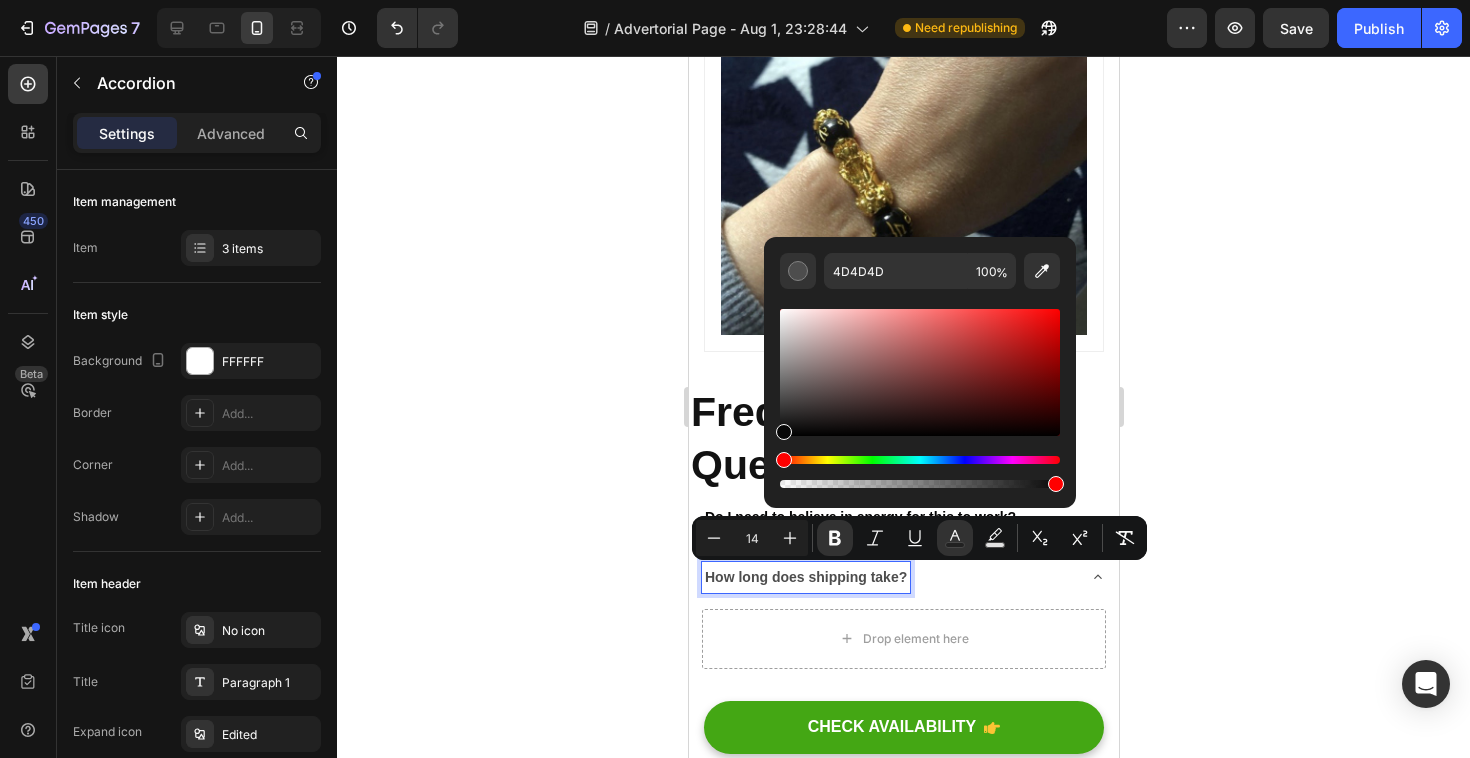 drag, startPoint x: 786, startPoint y: 399, endPoint x: 772, endPoint y: 433, distance: 36.769554 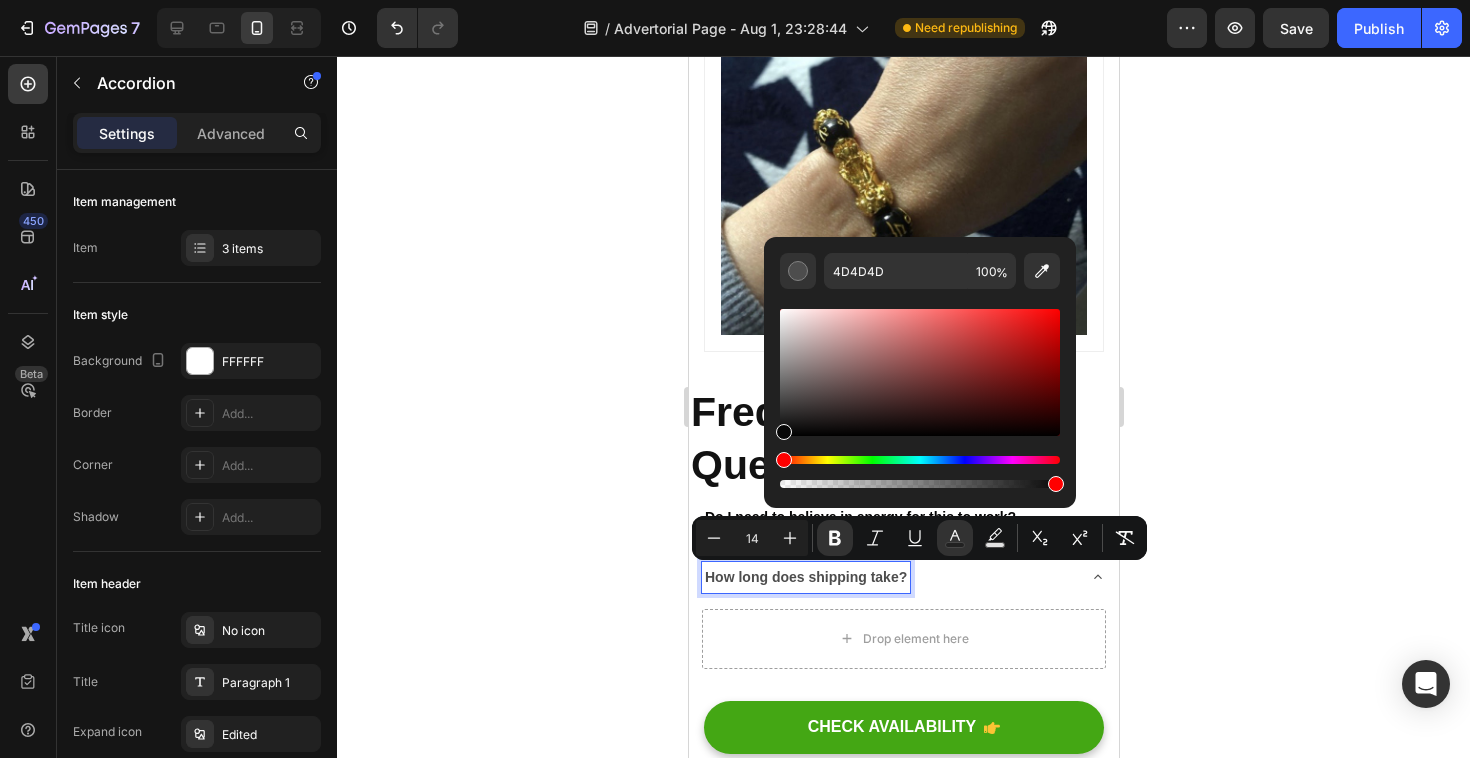 click on "4D4D4D 100 %" at bounding box center (920, 364) 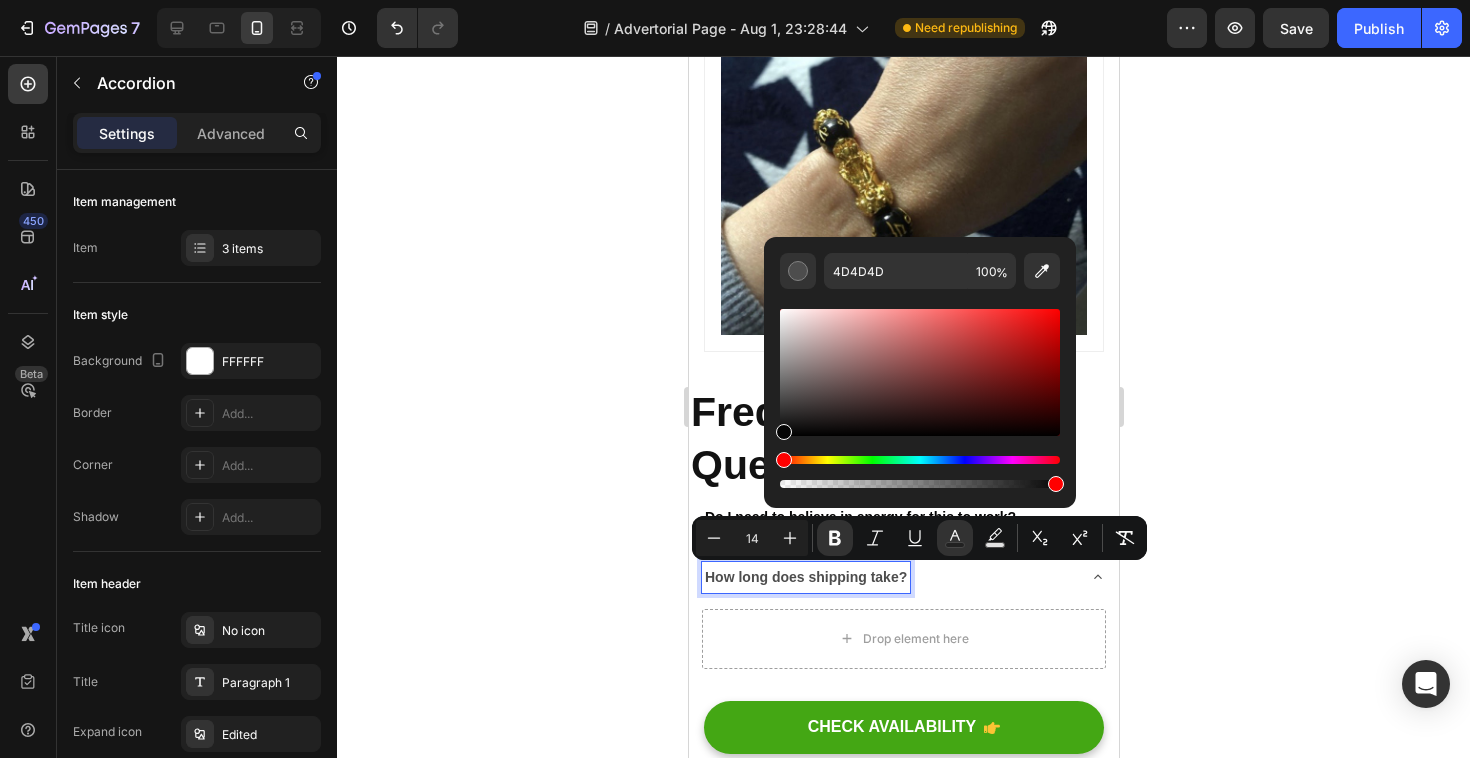 type on "050505" 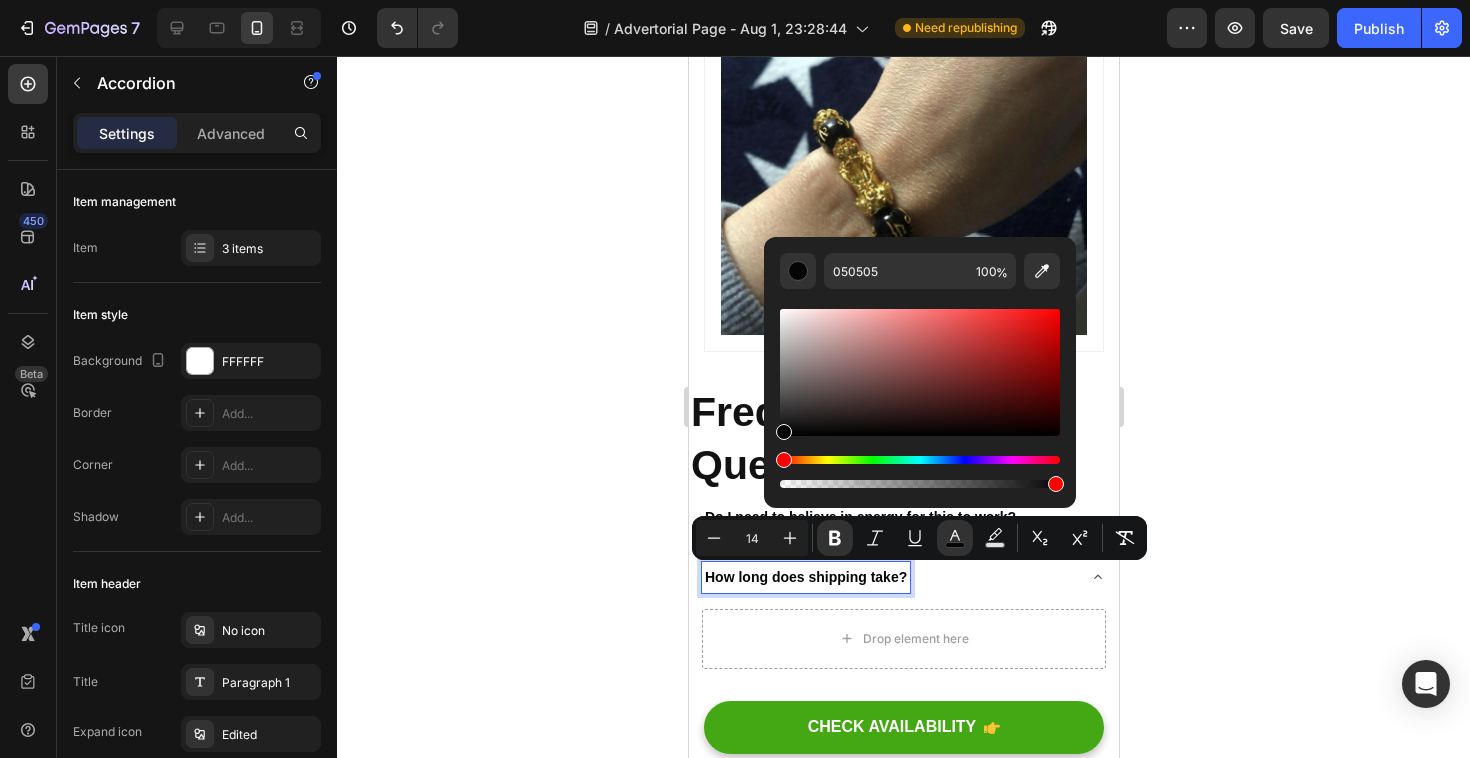 click on "Drop element here" at bounding box center [903, 643] 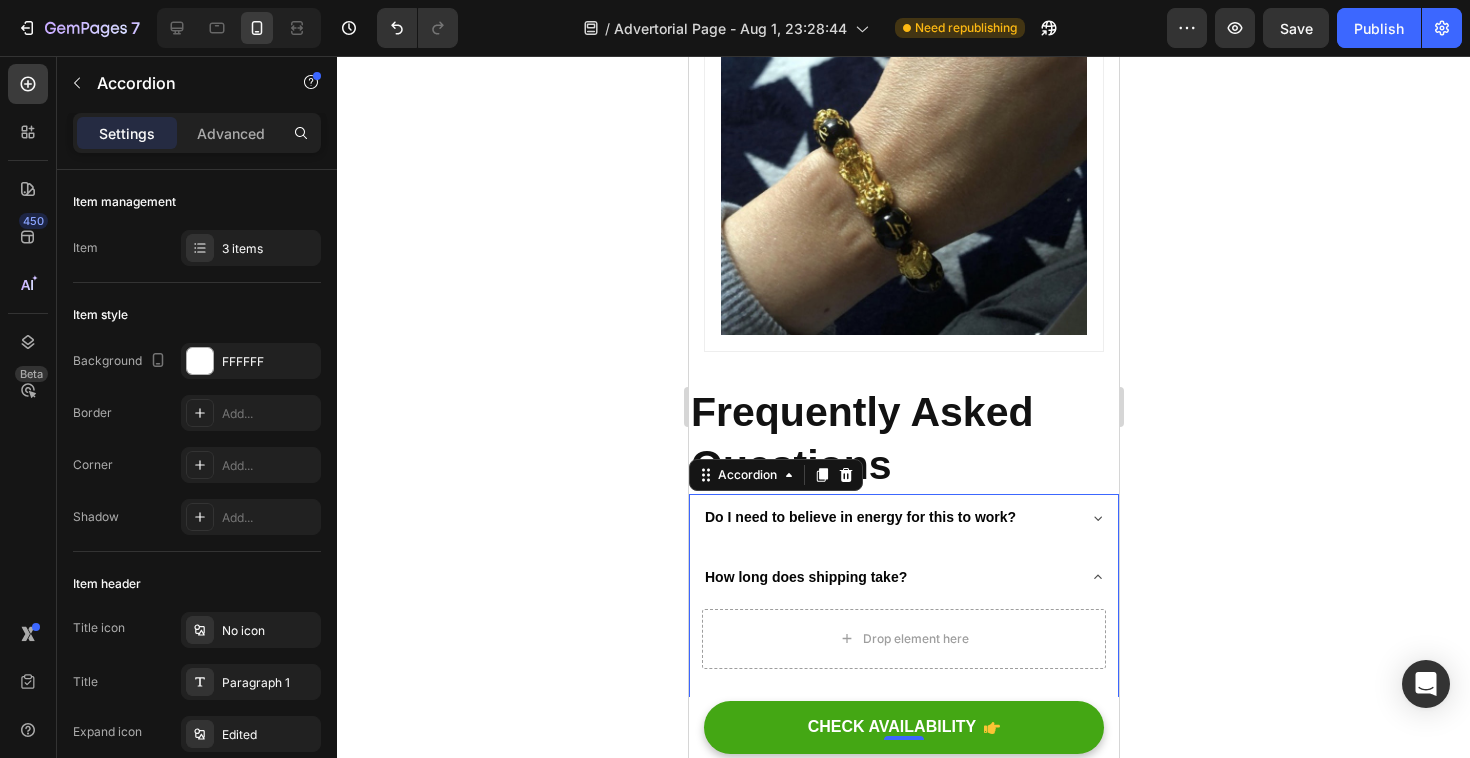 click on "How long does shipping take?" at bounding box center [887, 577] 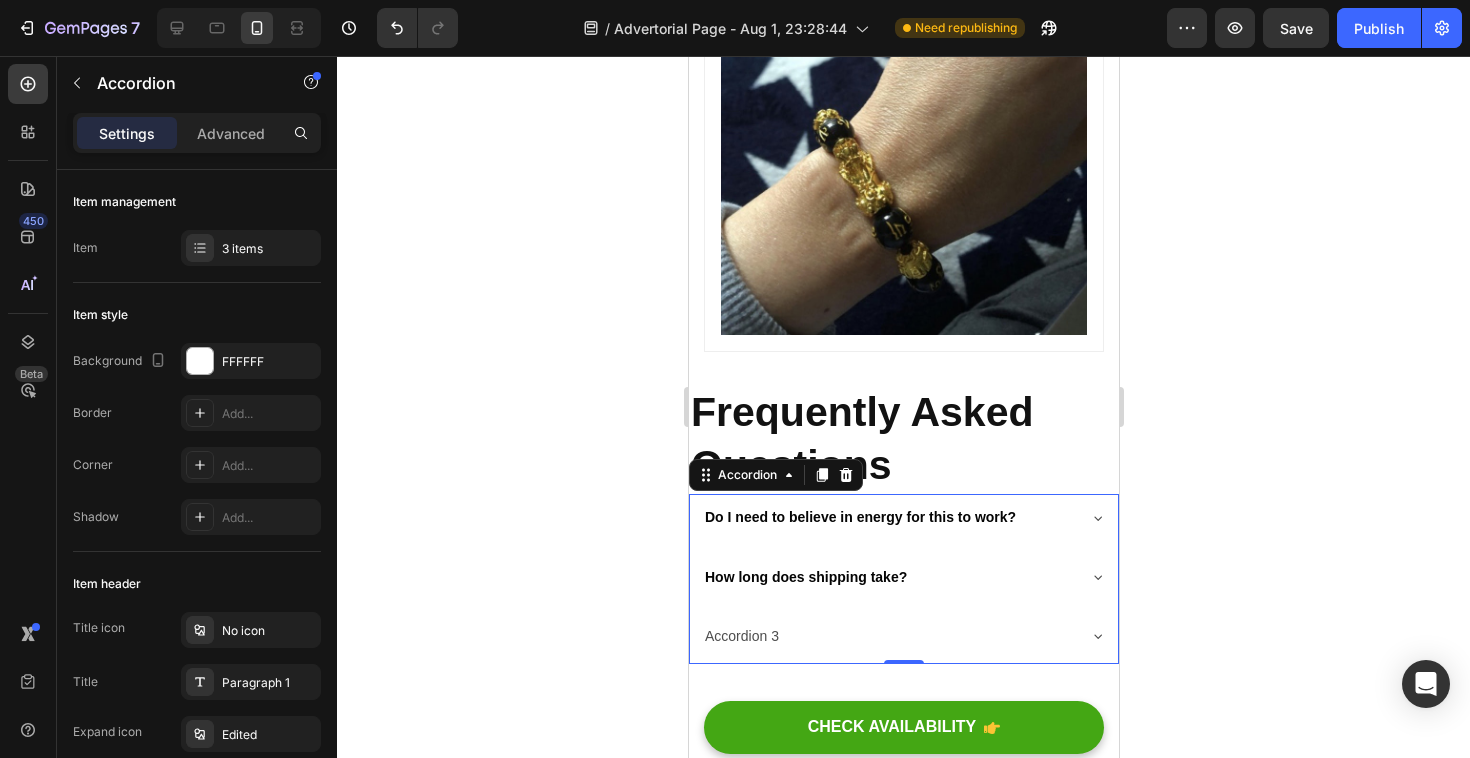 click on "How long does shipping take?" at bounding box center [887, 577] 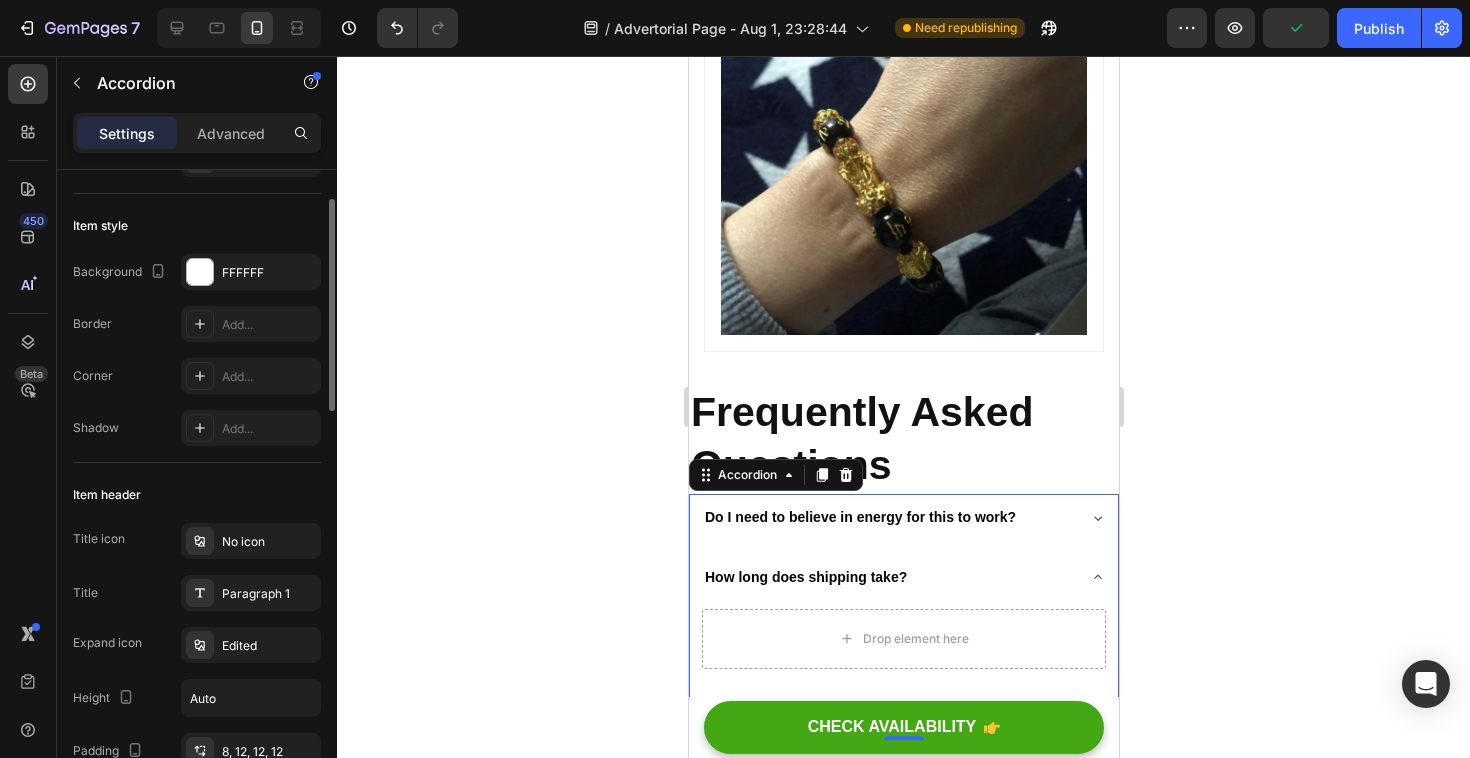 scroll, scrollTop: 125, scrollLeft: 0, axis: vertical 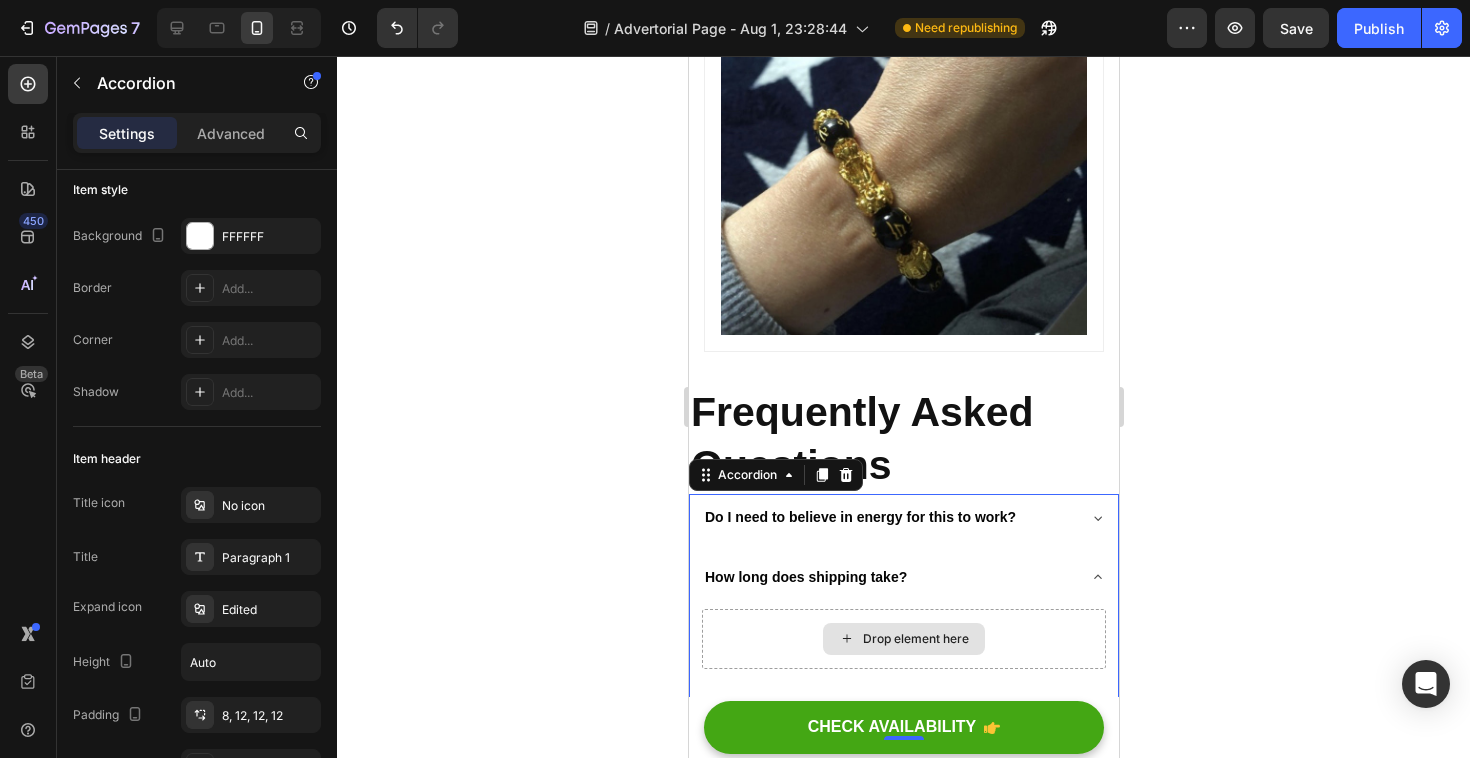 click on "Drop element here" at bounding box center (903, 639) 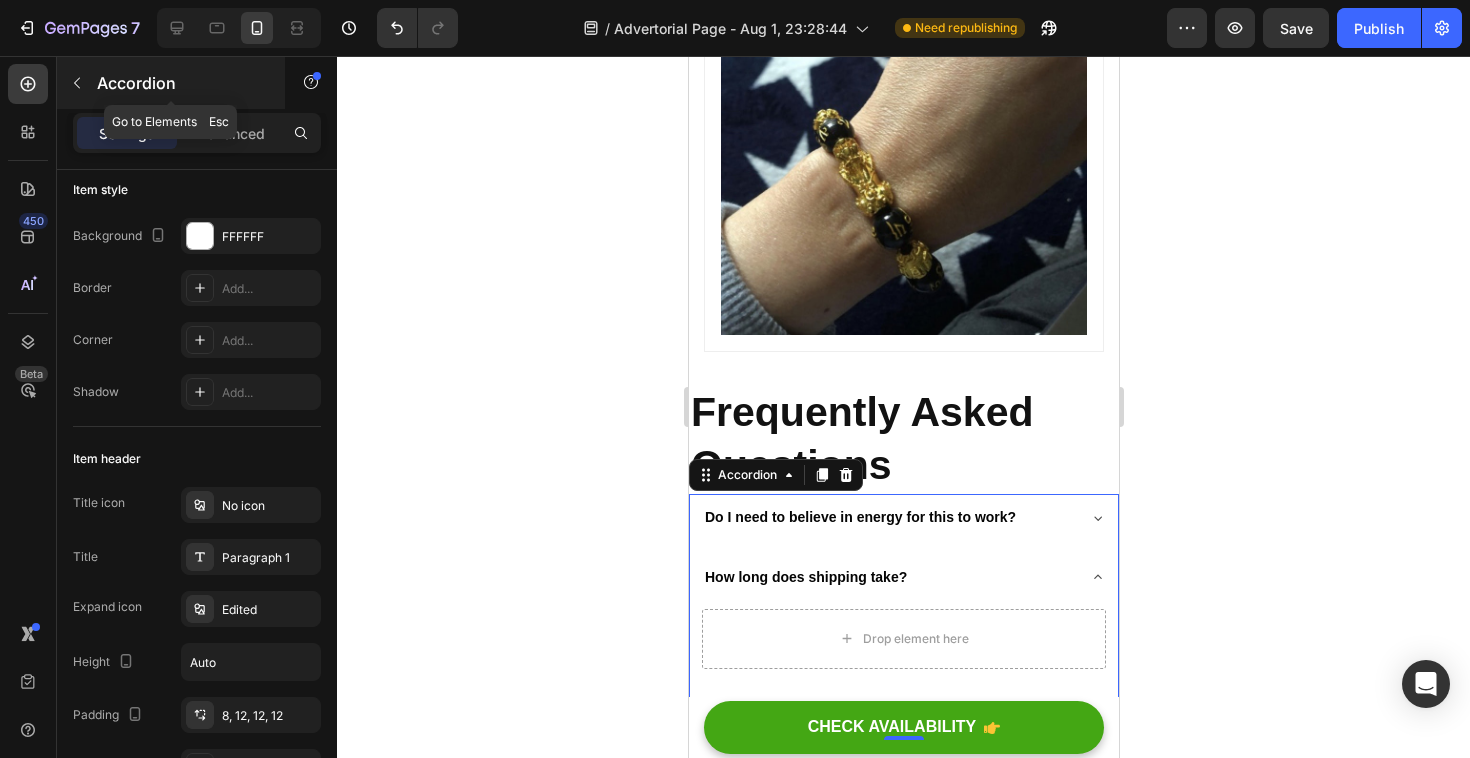 click at bounding box center (77, 83) 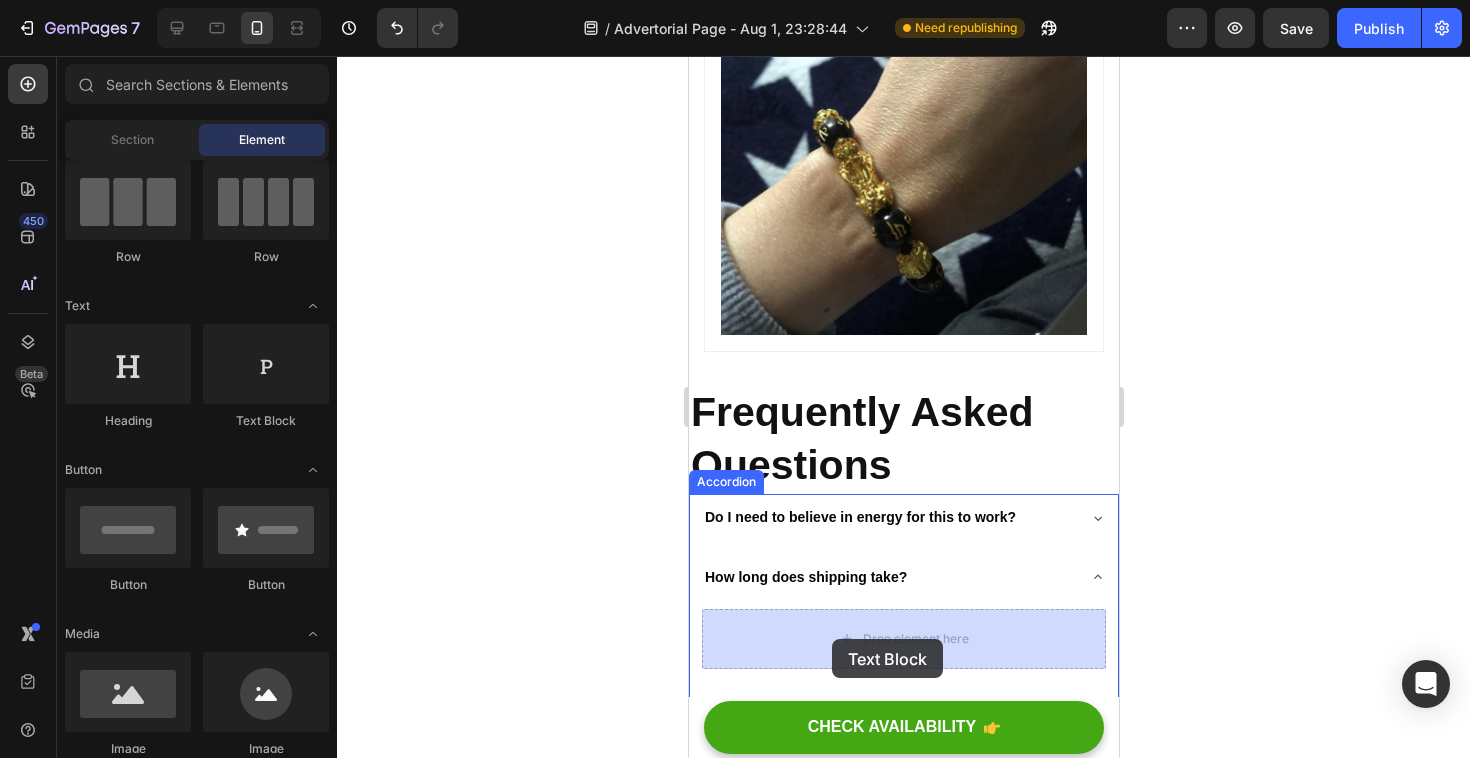drag, startPoint x: 930, startPoint y: 426, endPoint x: 831, endPoint y: 639, distance: 234.88295 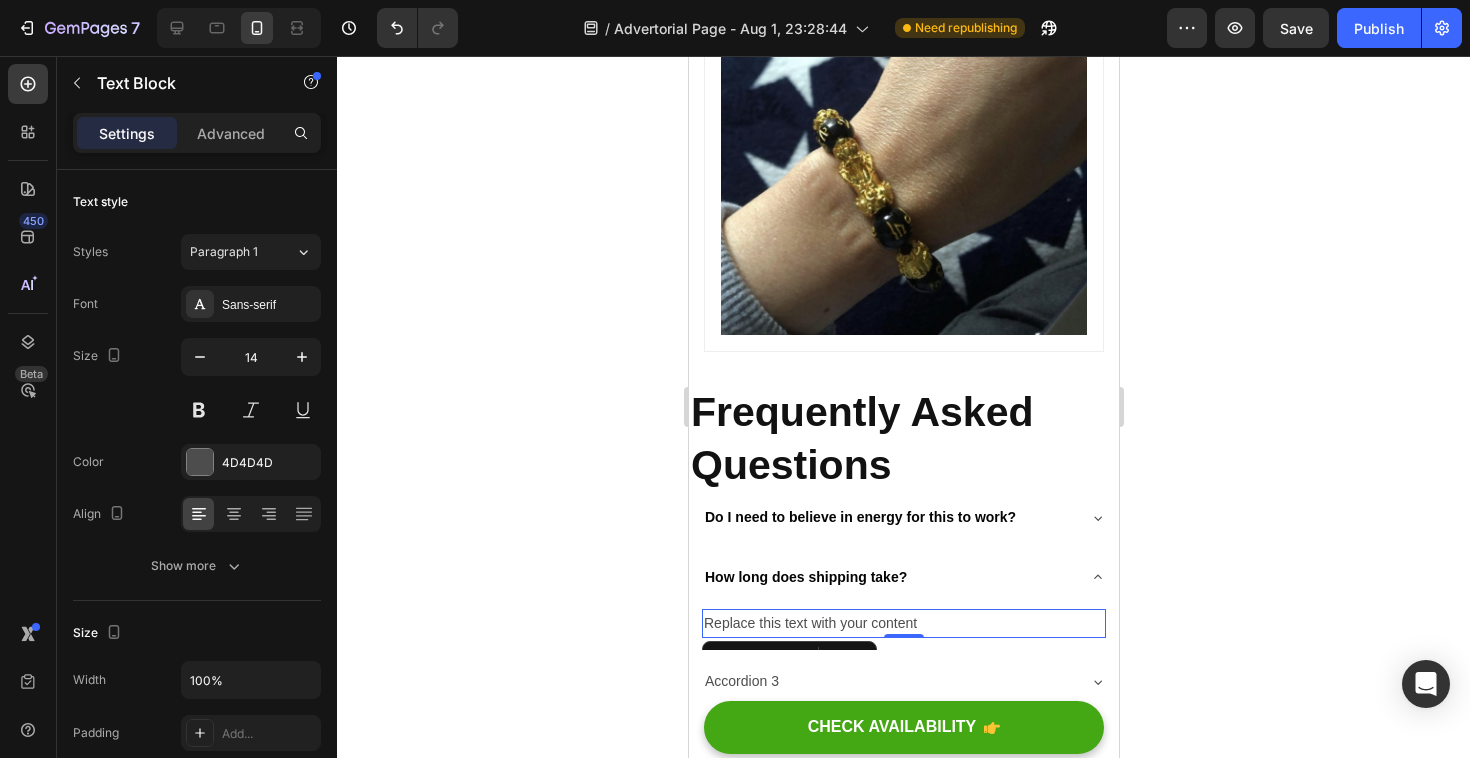 click on "Replace this text with your content" at bounding box center [903, 623] 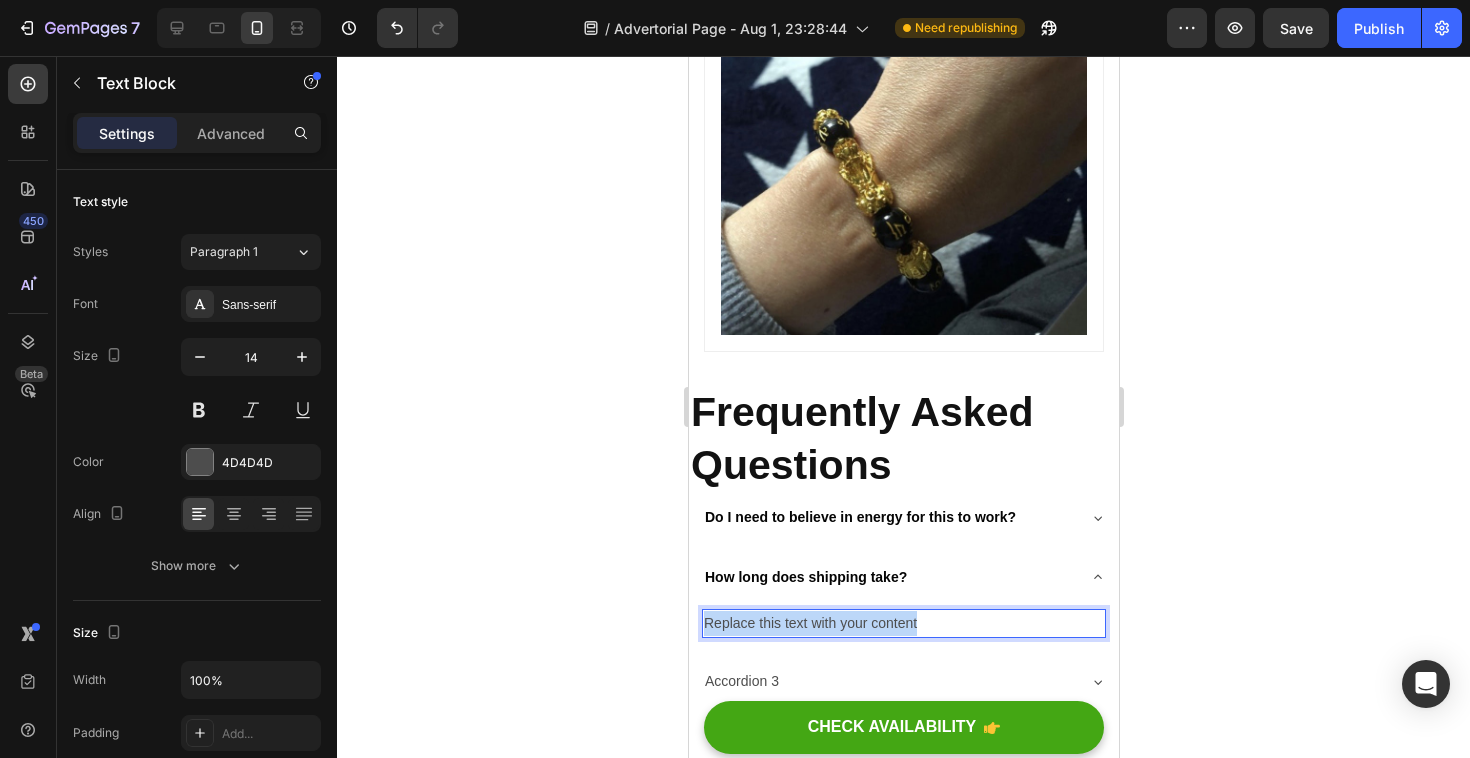 click on "Replace this text with your content" at bounding box center [903, 623] 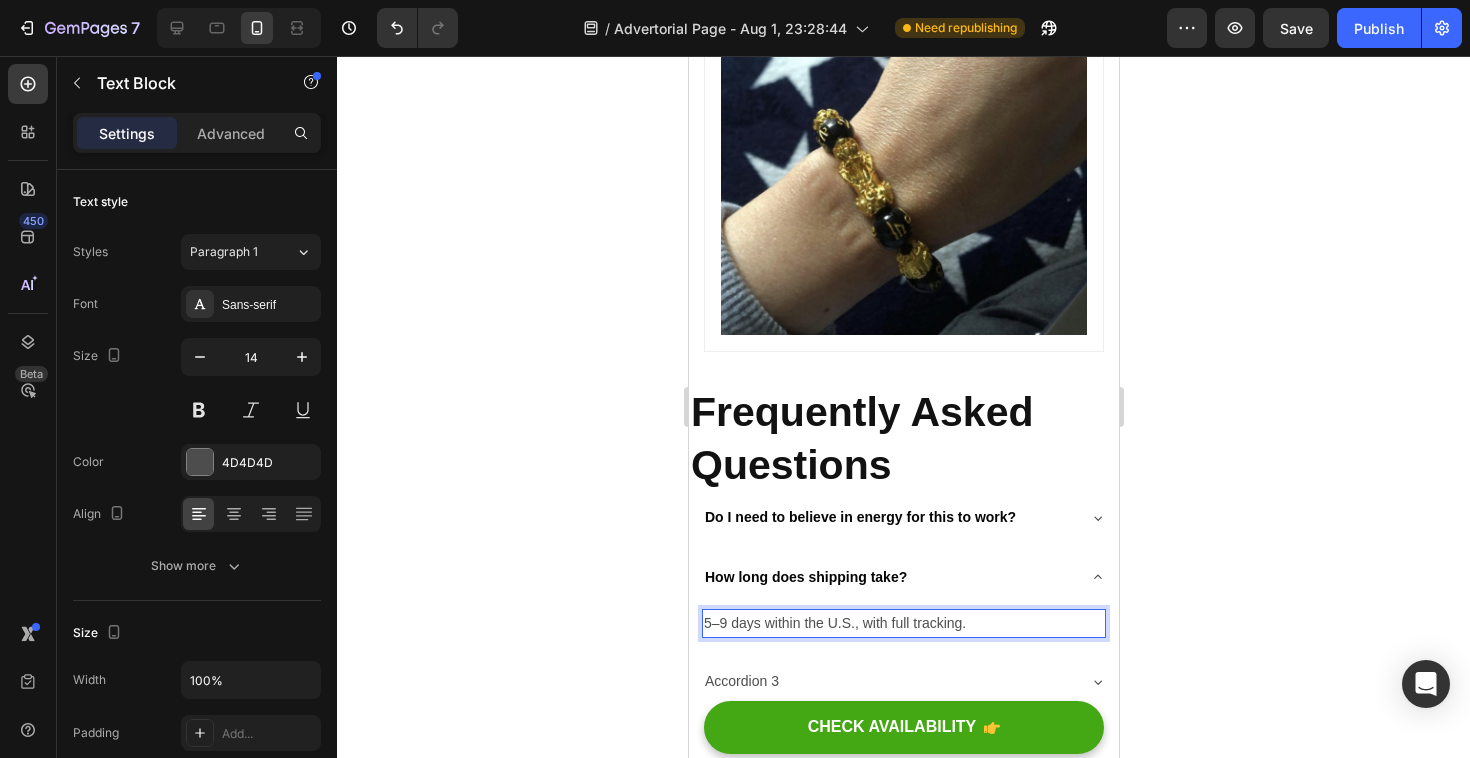 click on "5–9 days within the U.S., with full tracking." at bounding box center (903, 623) 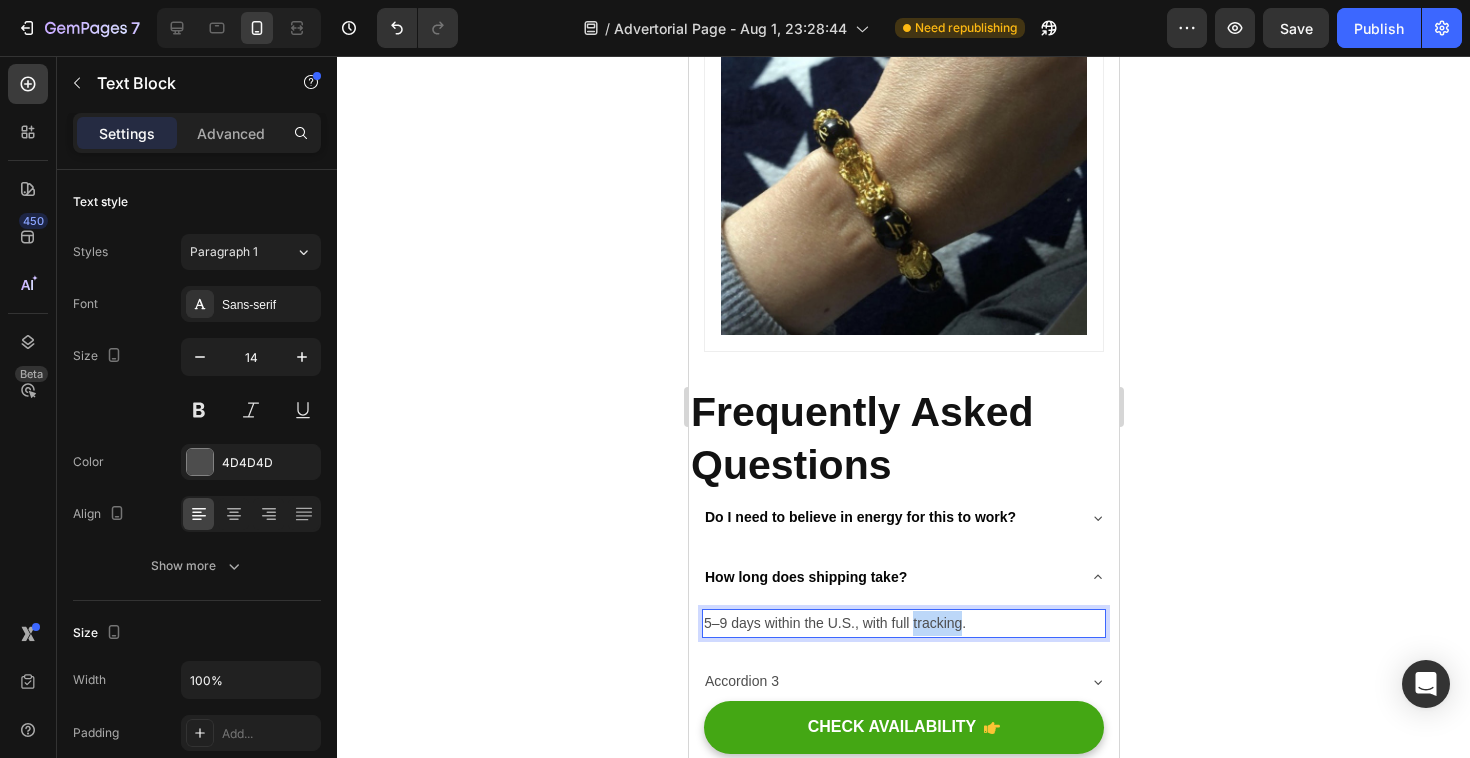 click on "5–9 days within the U.S., with full tracking." at bounding box center [903, 623] 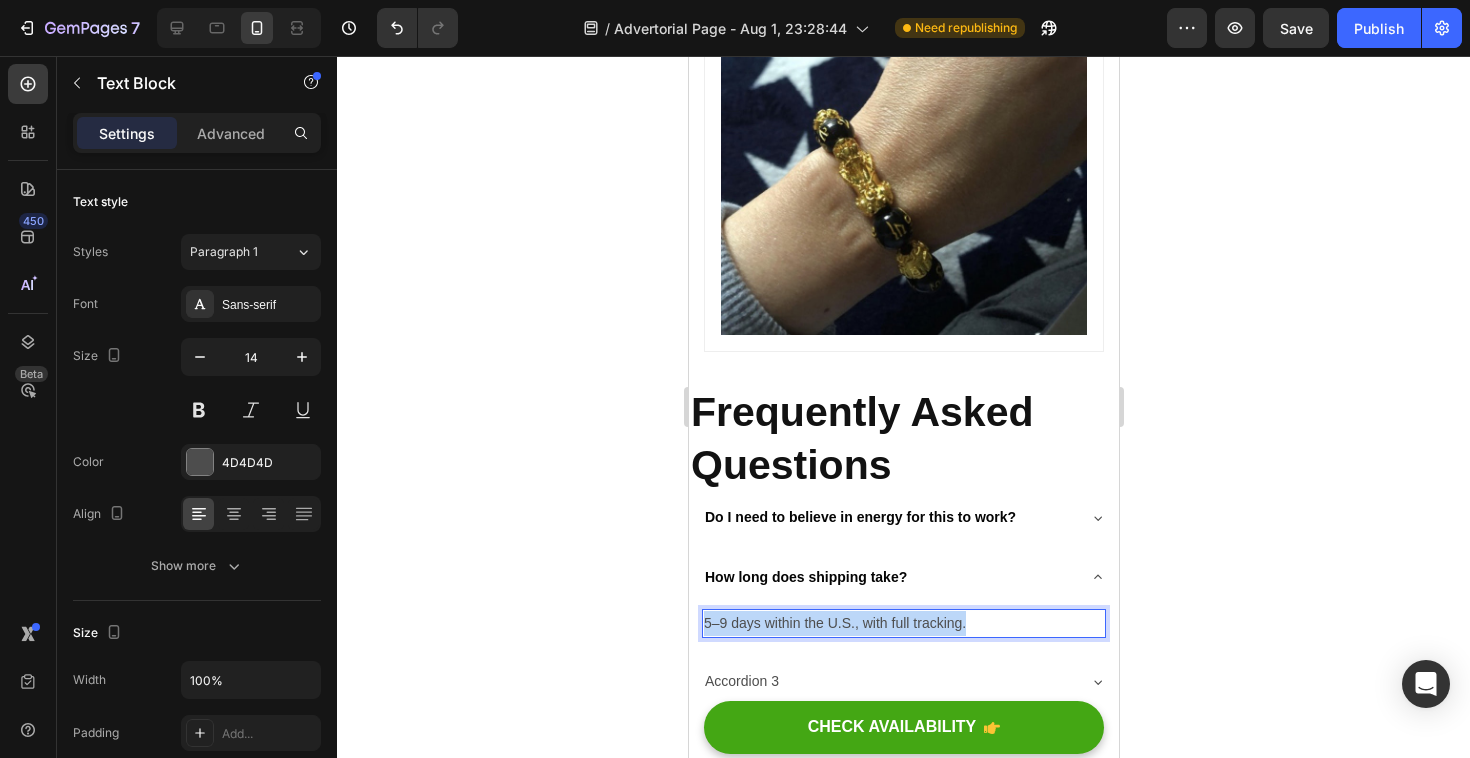 click on "5–9 days within the U.S., with full tracking." at bounding box center [903, 623] 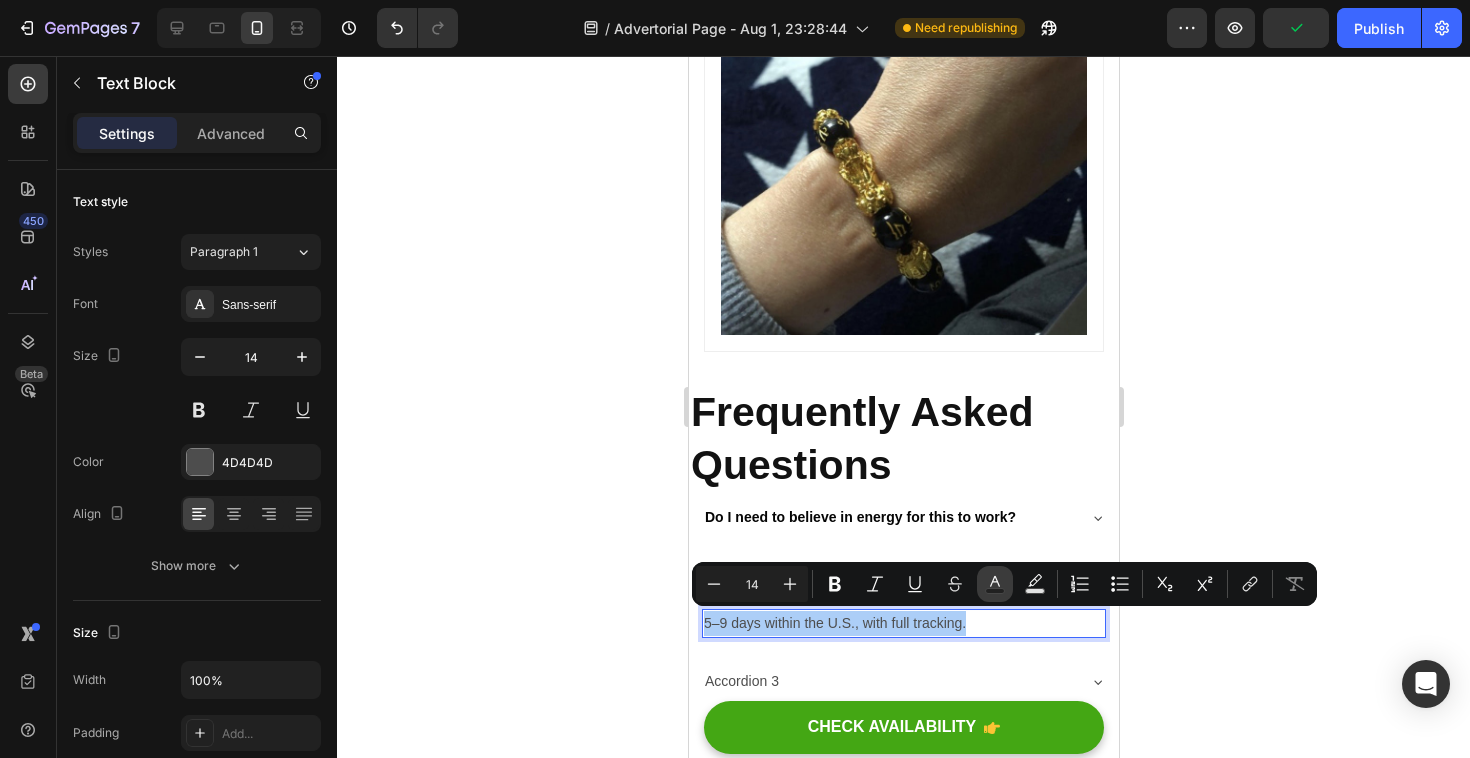 click 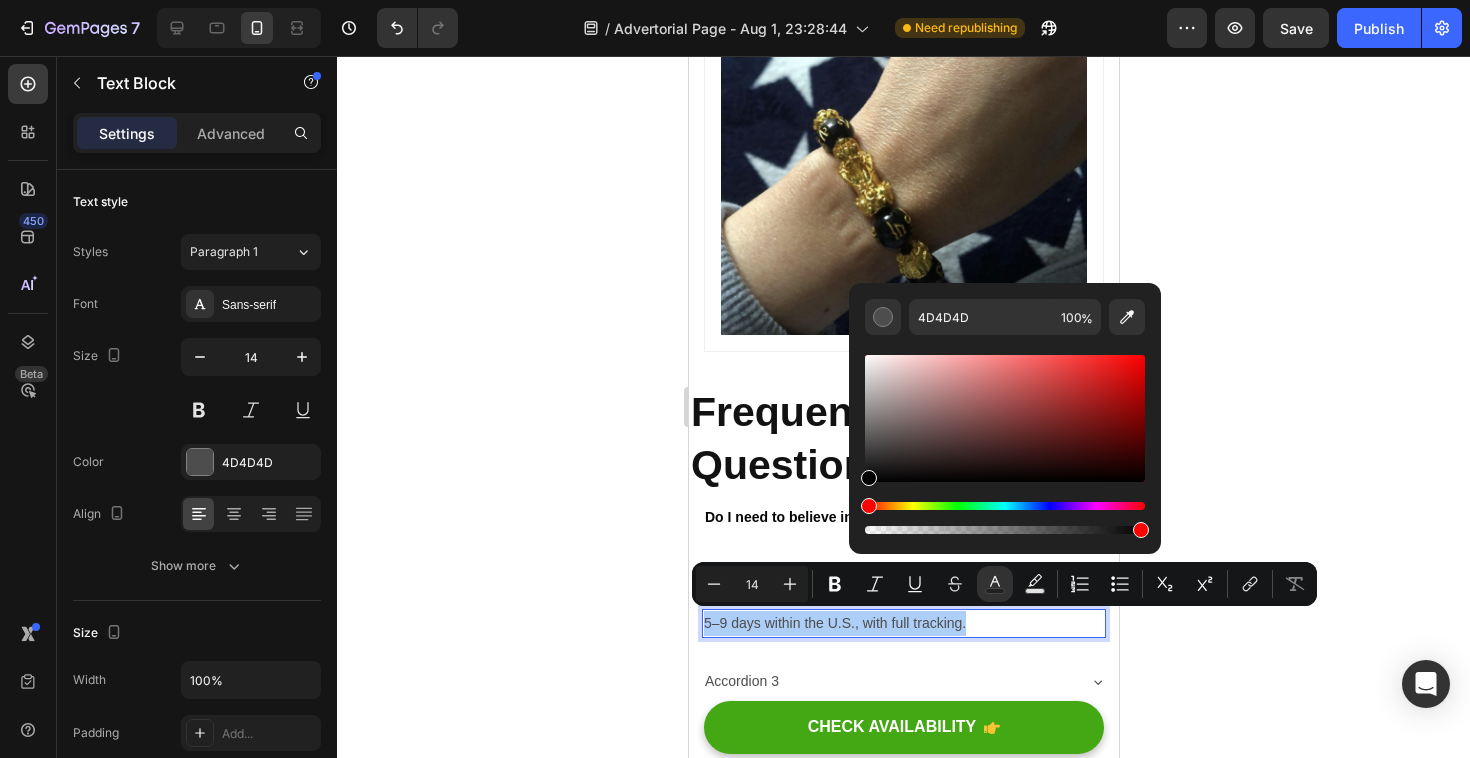 drag, startPoint x: 869, startPoint y: 448, endPoint x: 861, endPoint y: 512, distance: 64.49806 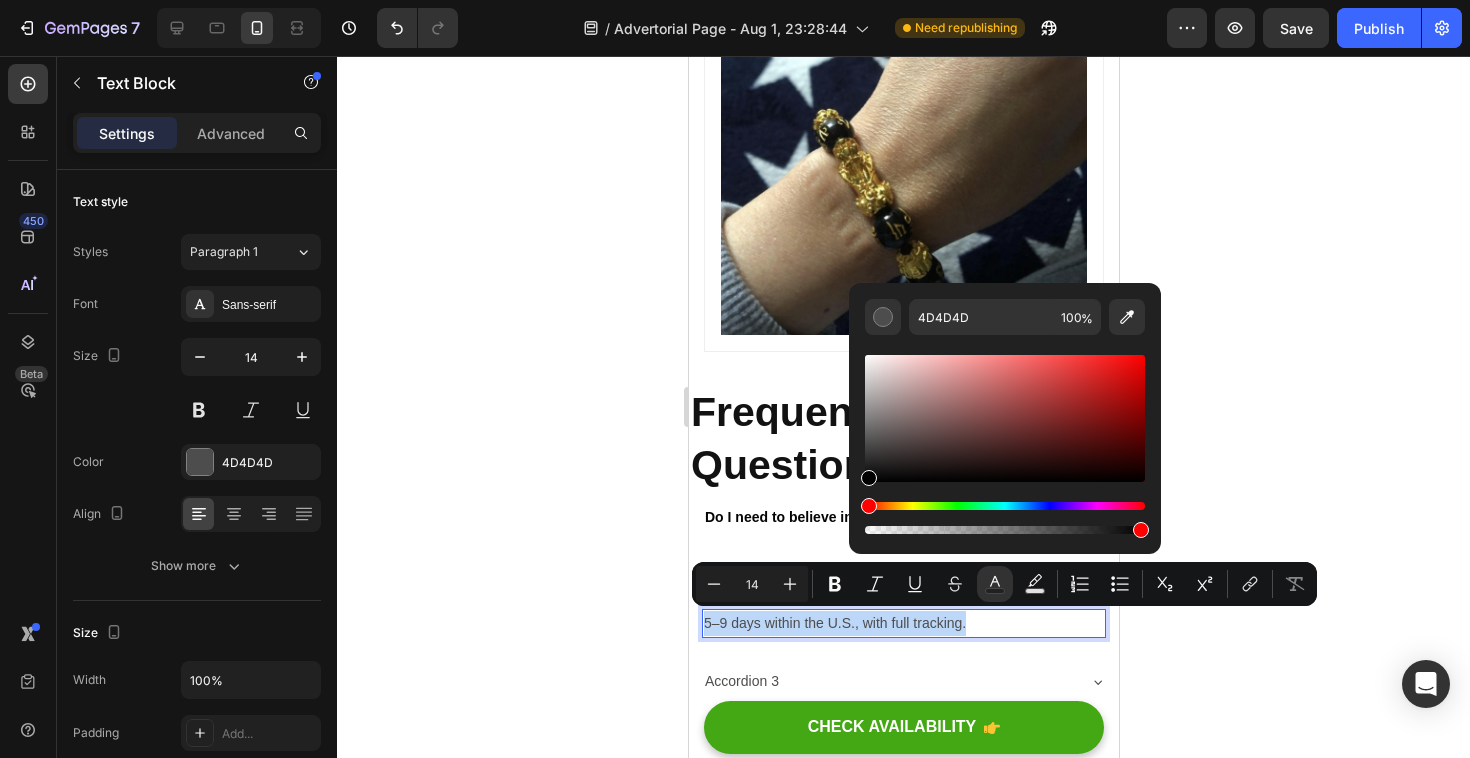 type on "000000" 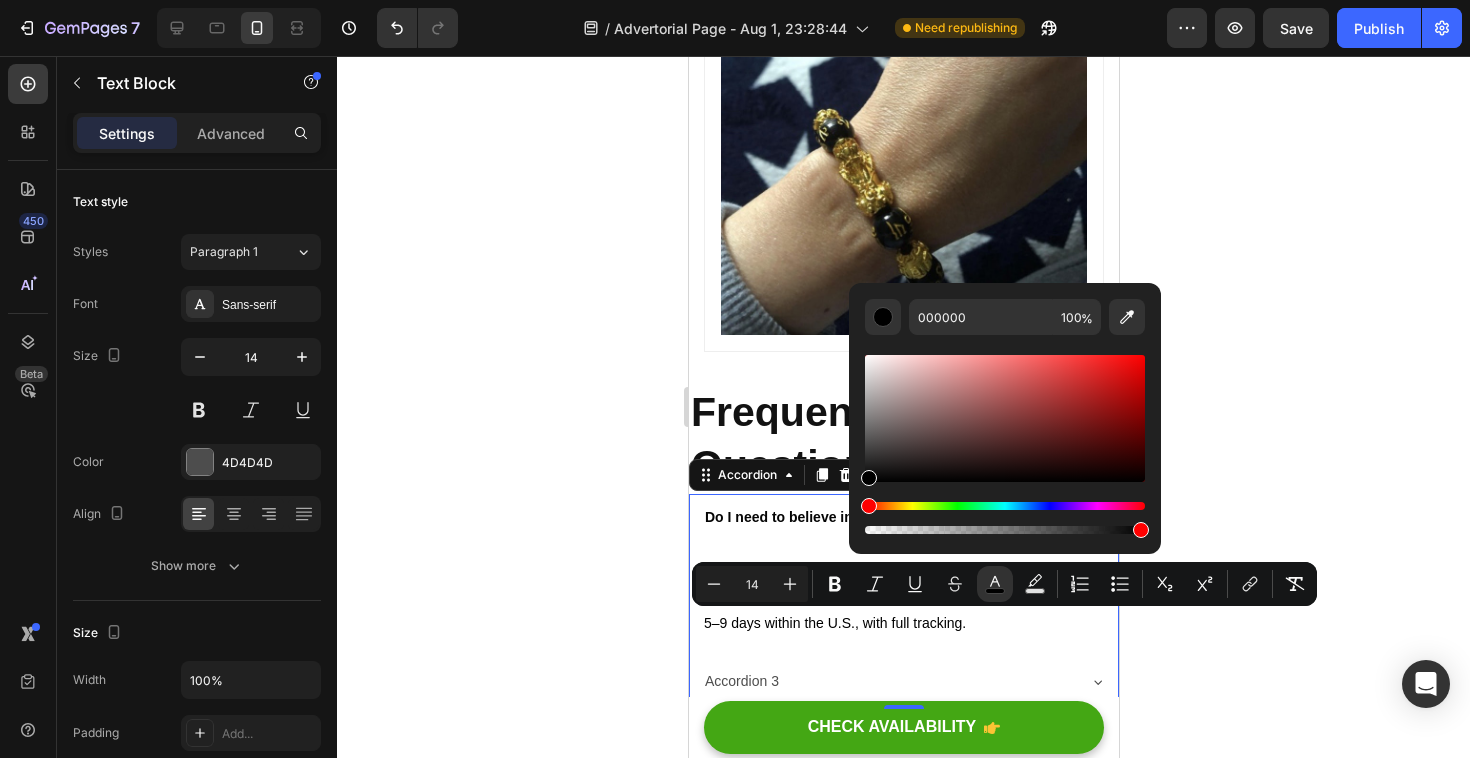 click on "5–9 days within the U.S., with full tracking. Text Block" at bounding box center (903, 627) 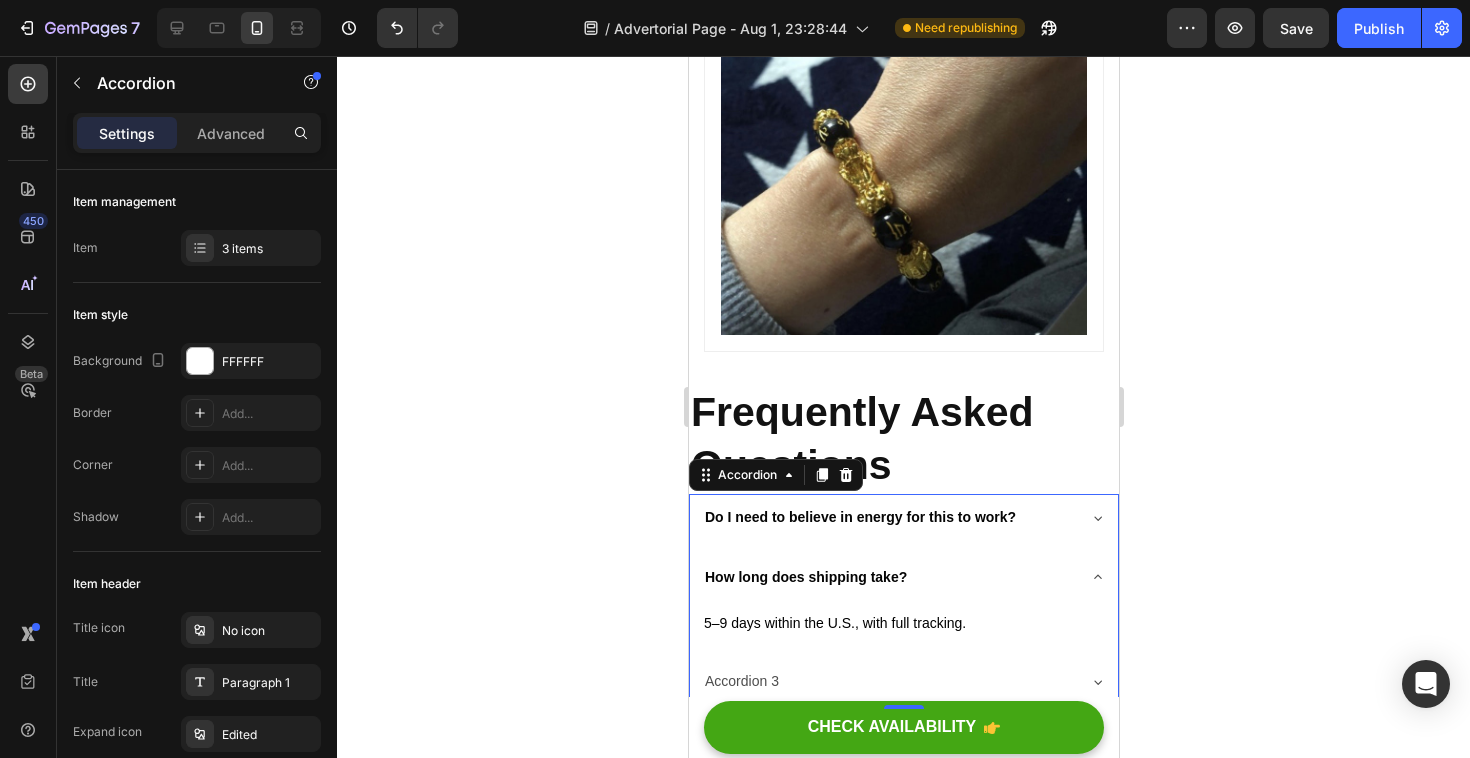 click on "How long does shipping take?" at bounding box center (887, 577) 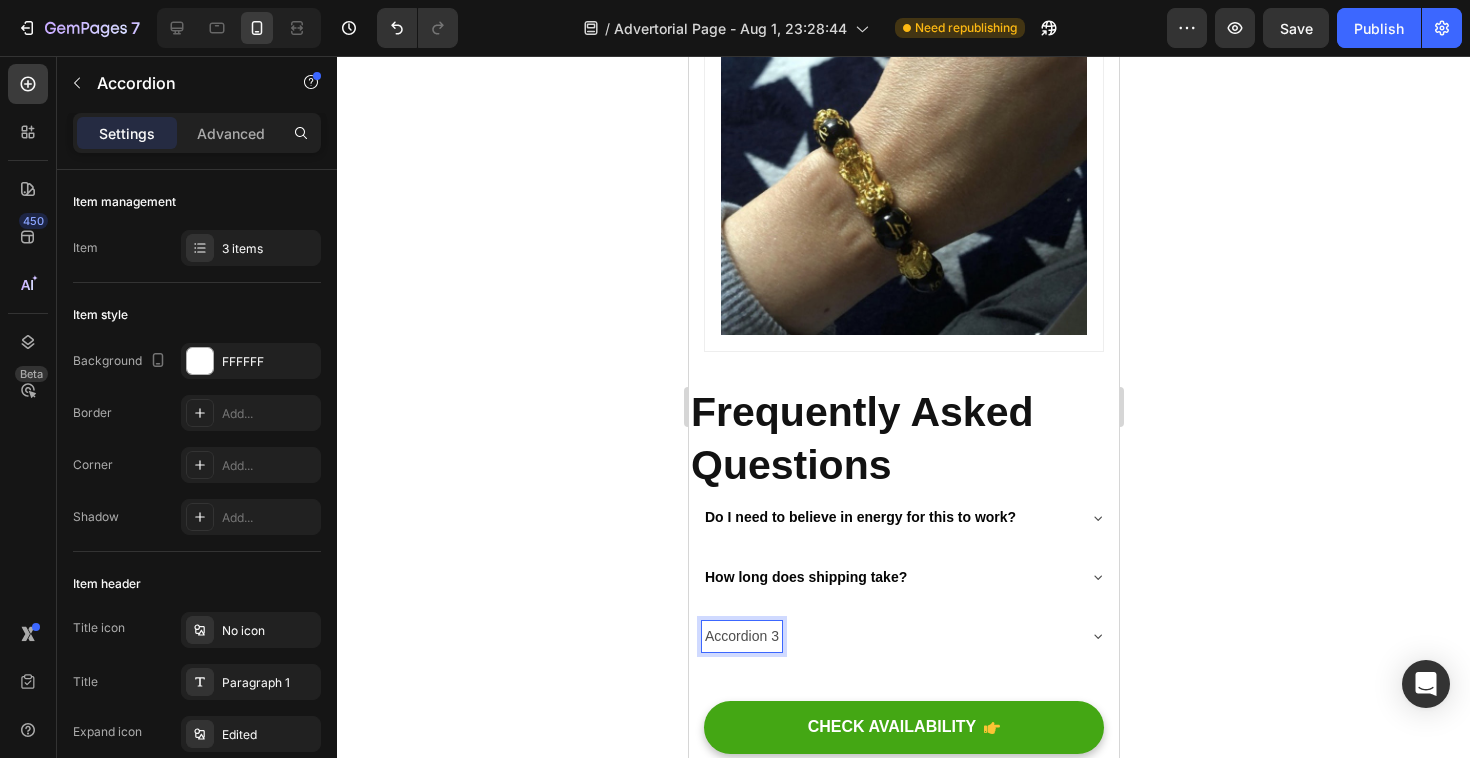 click on "Accordion 3" at bounding box center (741, 636) 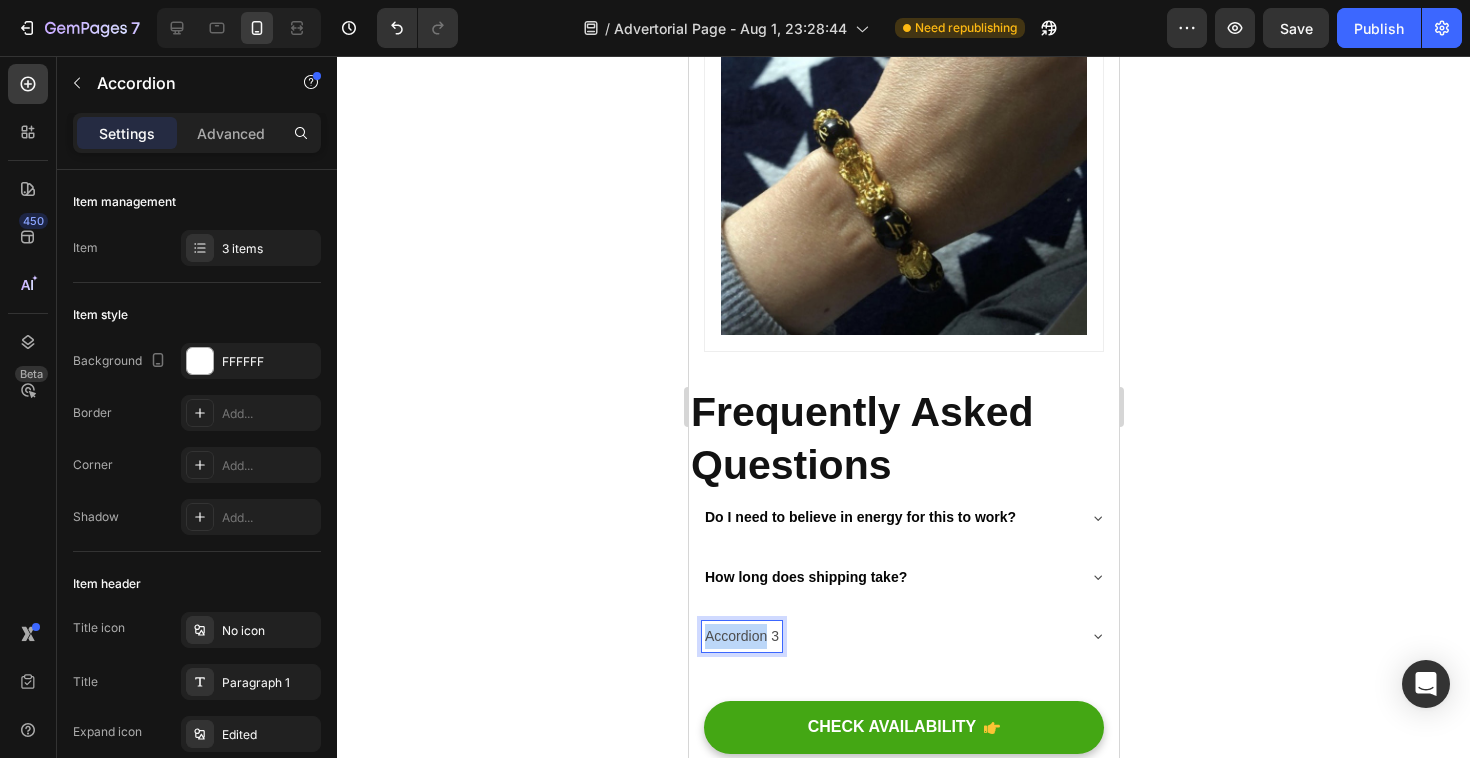 click on "Accordion 3" at bounding box center (741, 636) 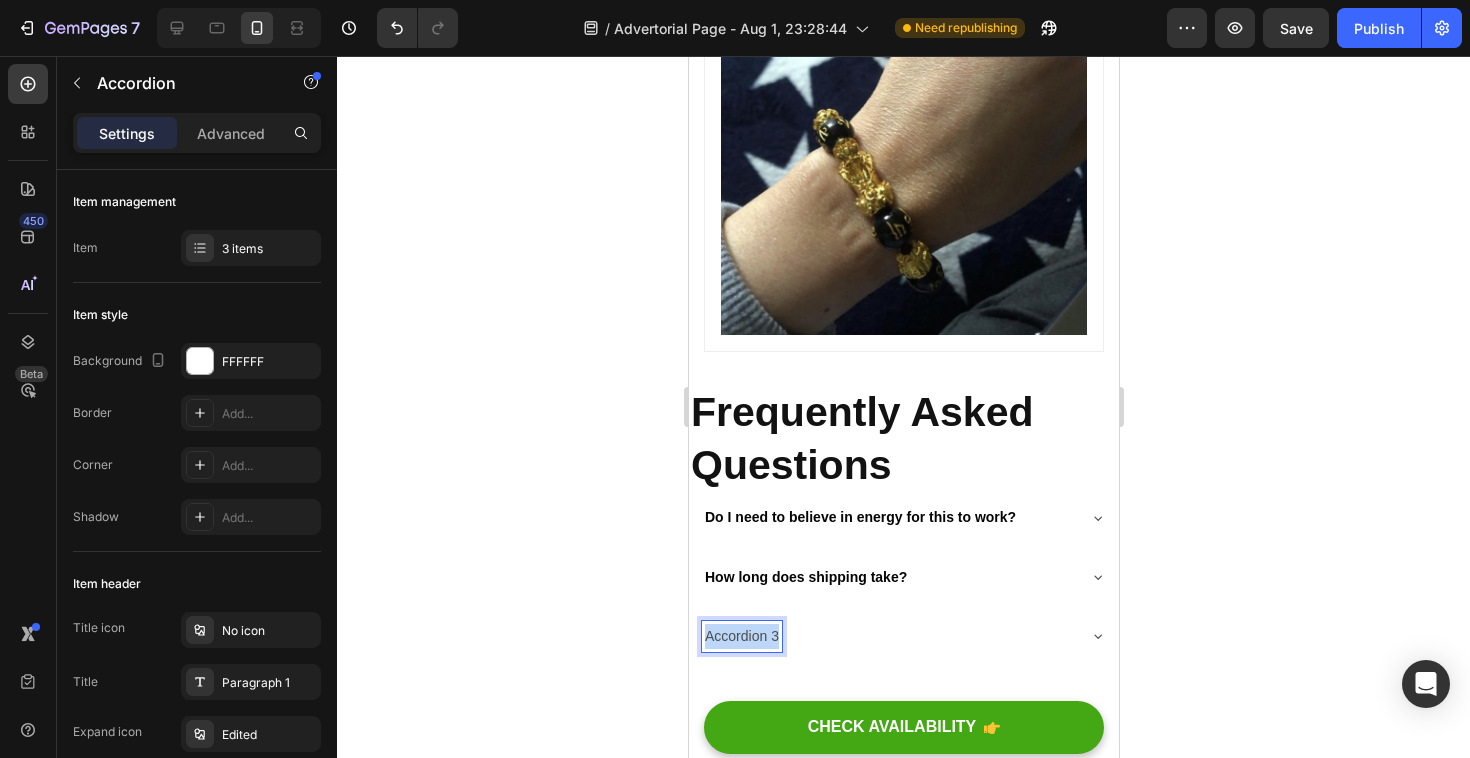 click on "Accordion 3" at bounding box center [741, 636] 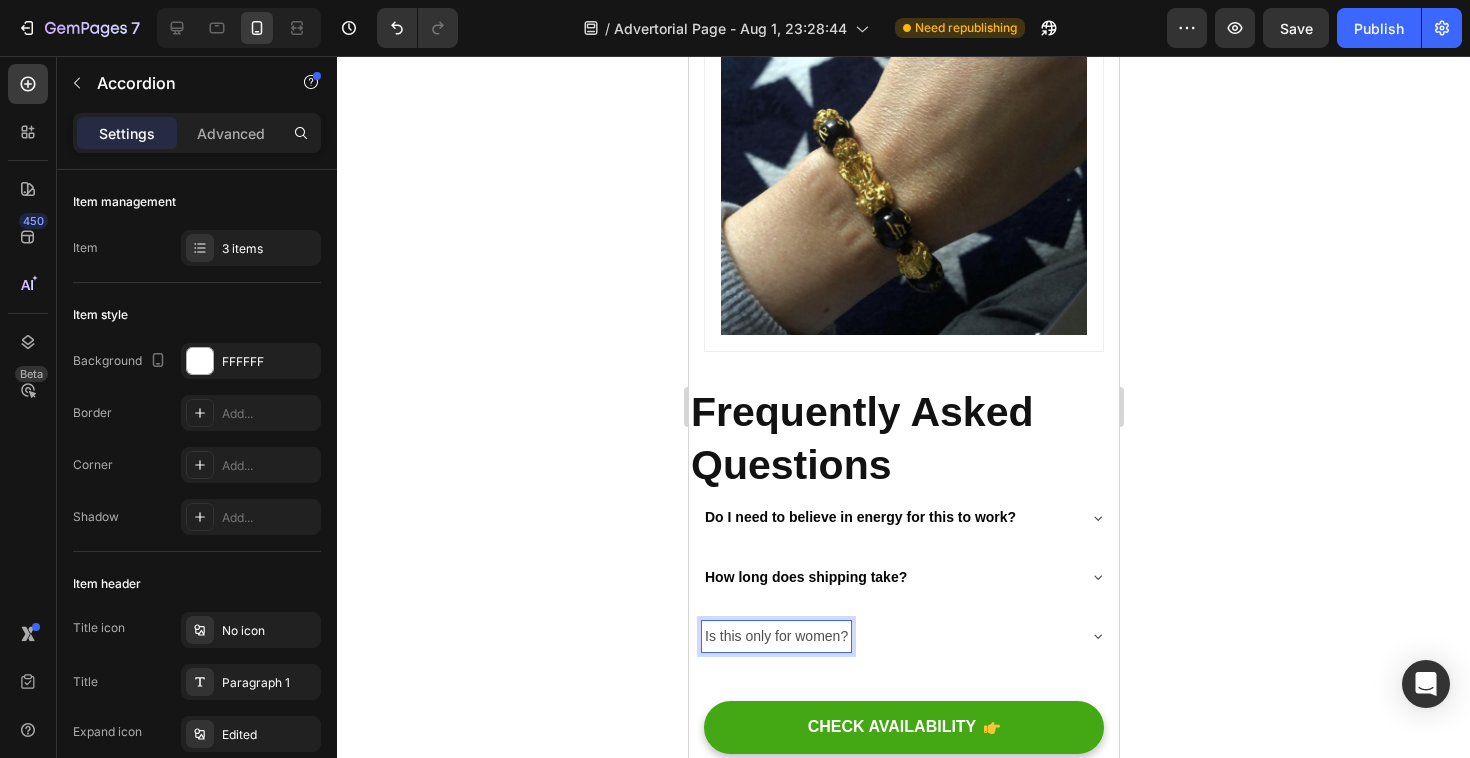 click on "Is this only for women?" at bounding box center (775, 636) 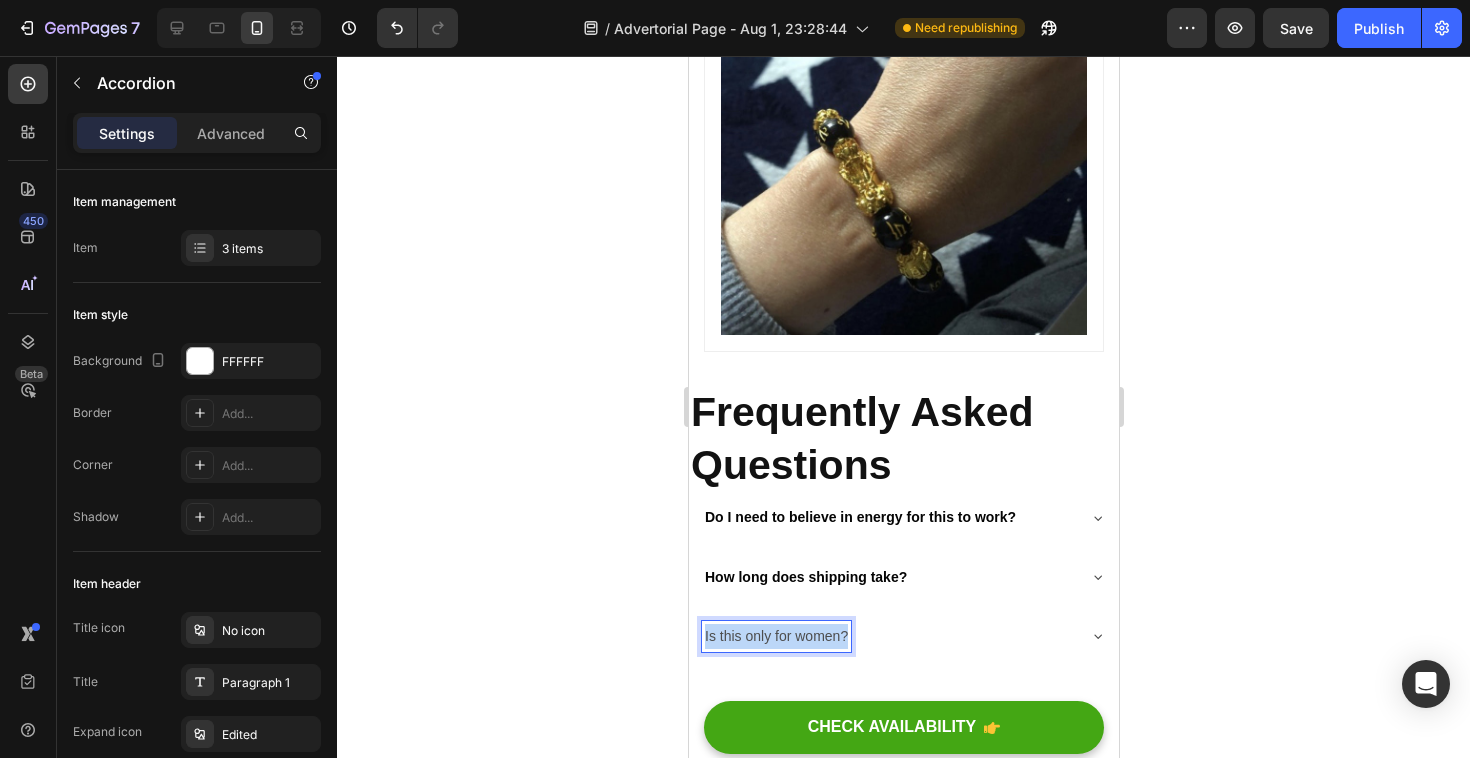click on "Is this only for women?" at bounding box center [775, 636] 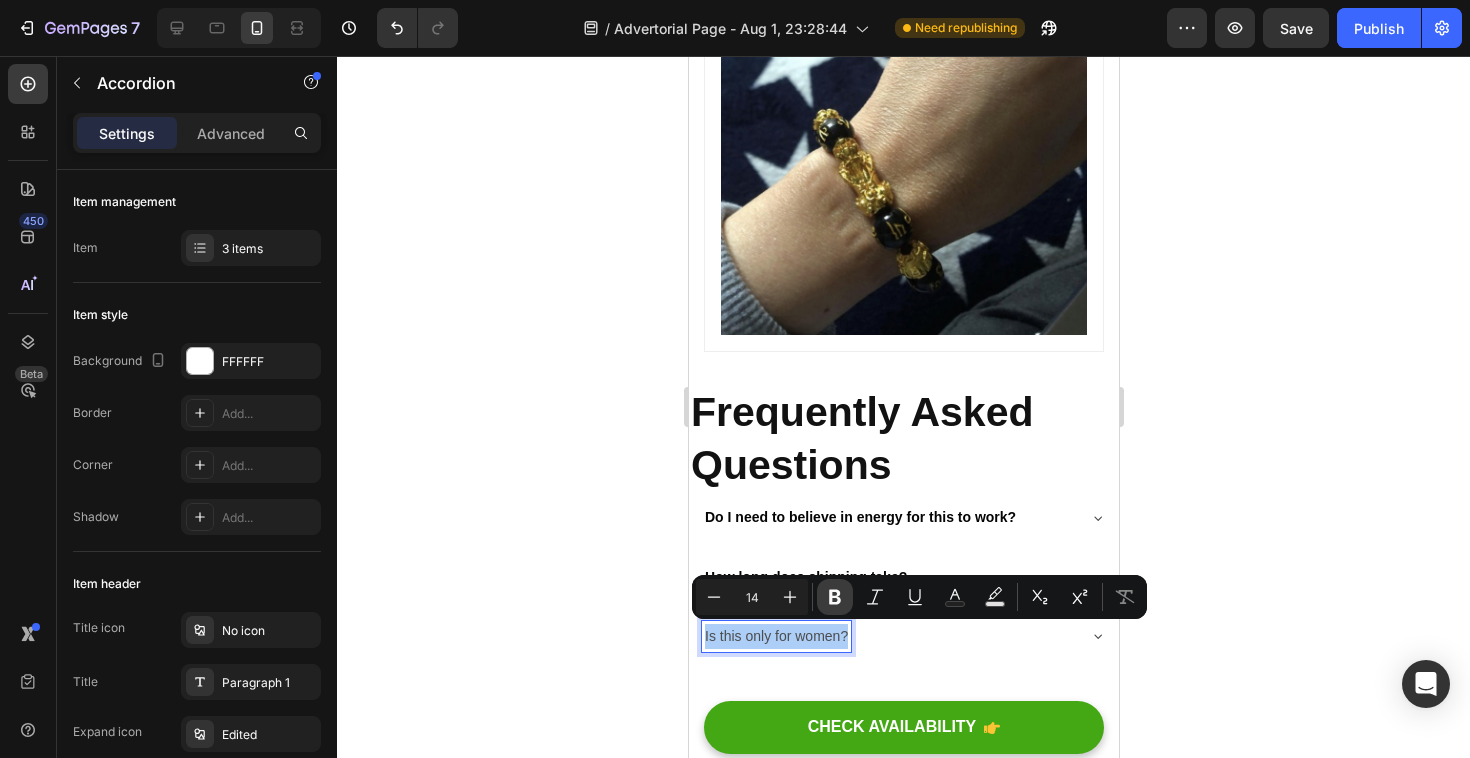 click 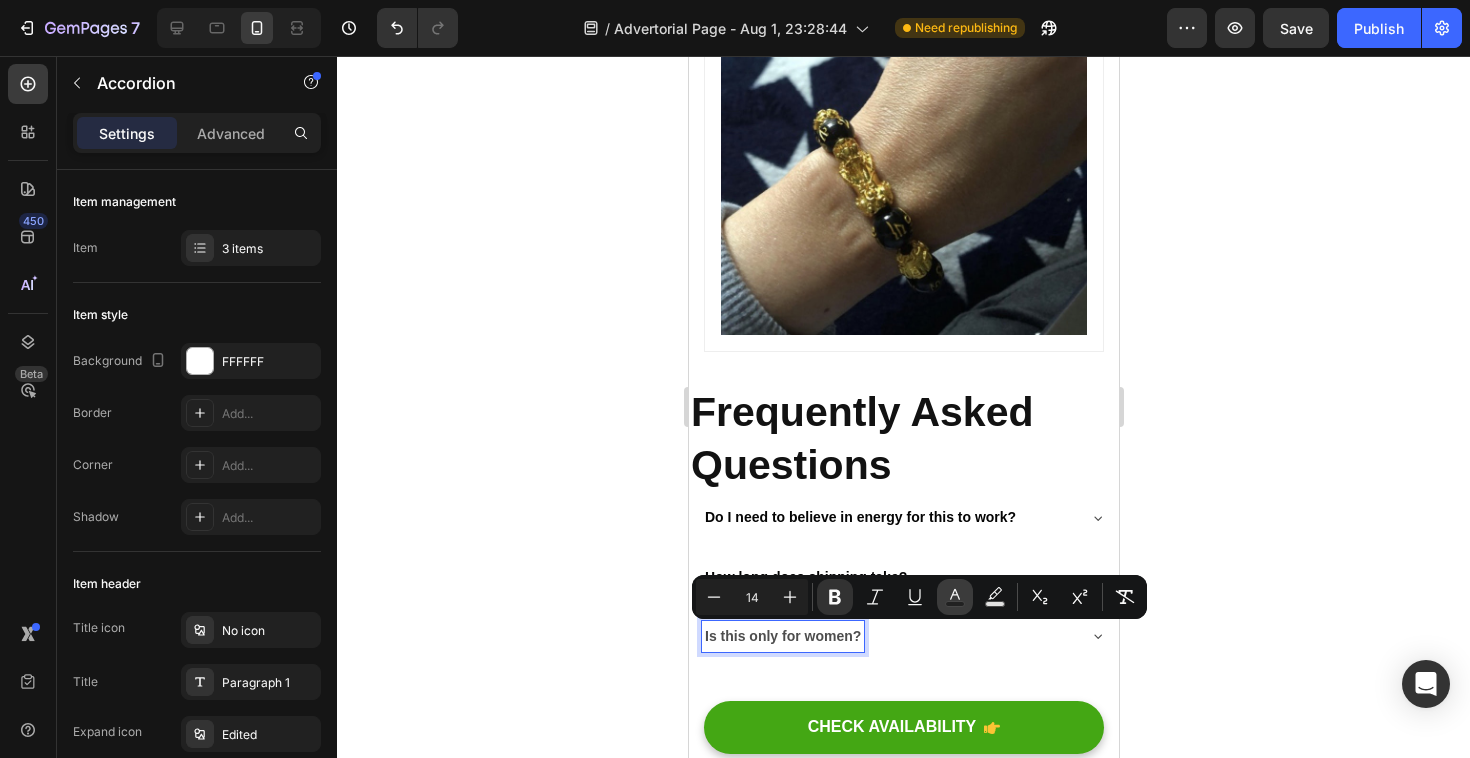 click 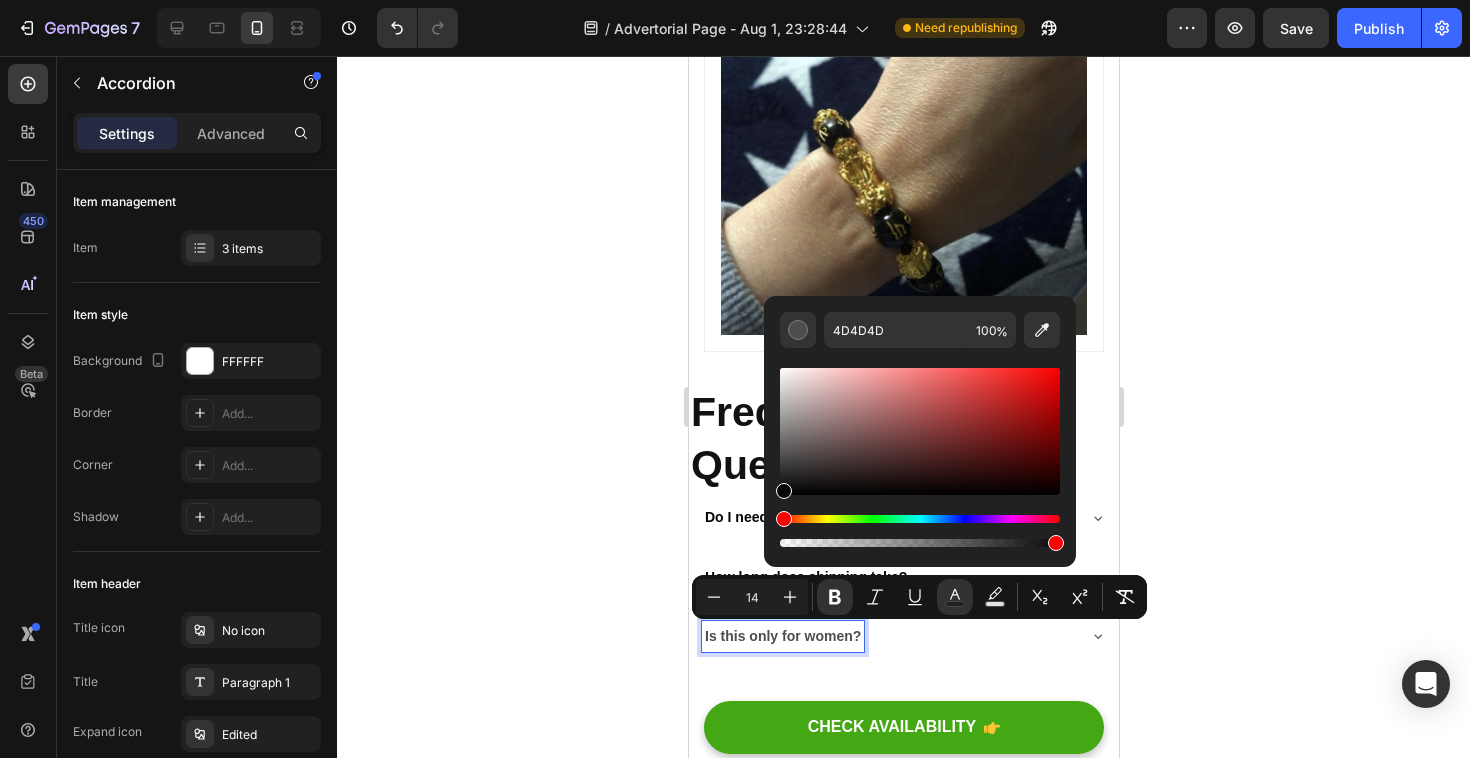 drag, startPoint x: 781, startPoint y: 466, endPoint x: 775, endPoint y: 492, distance: 26.683329 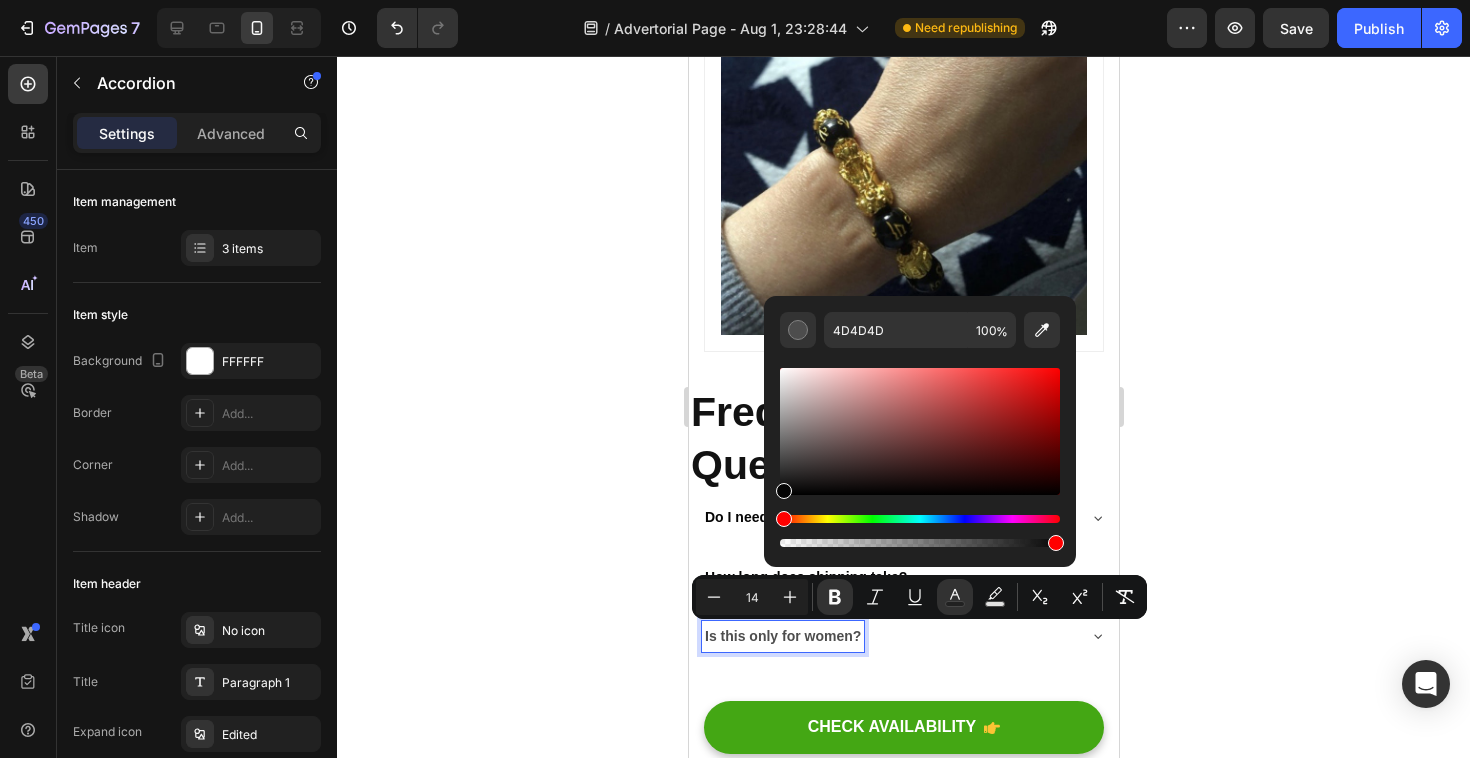 type on "050505" 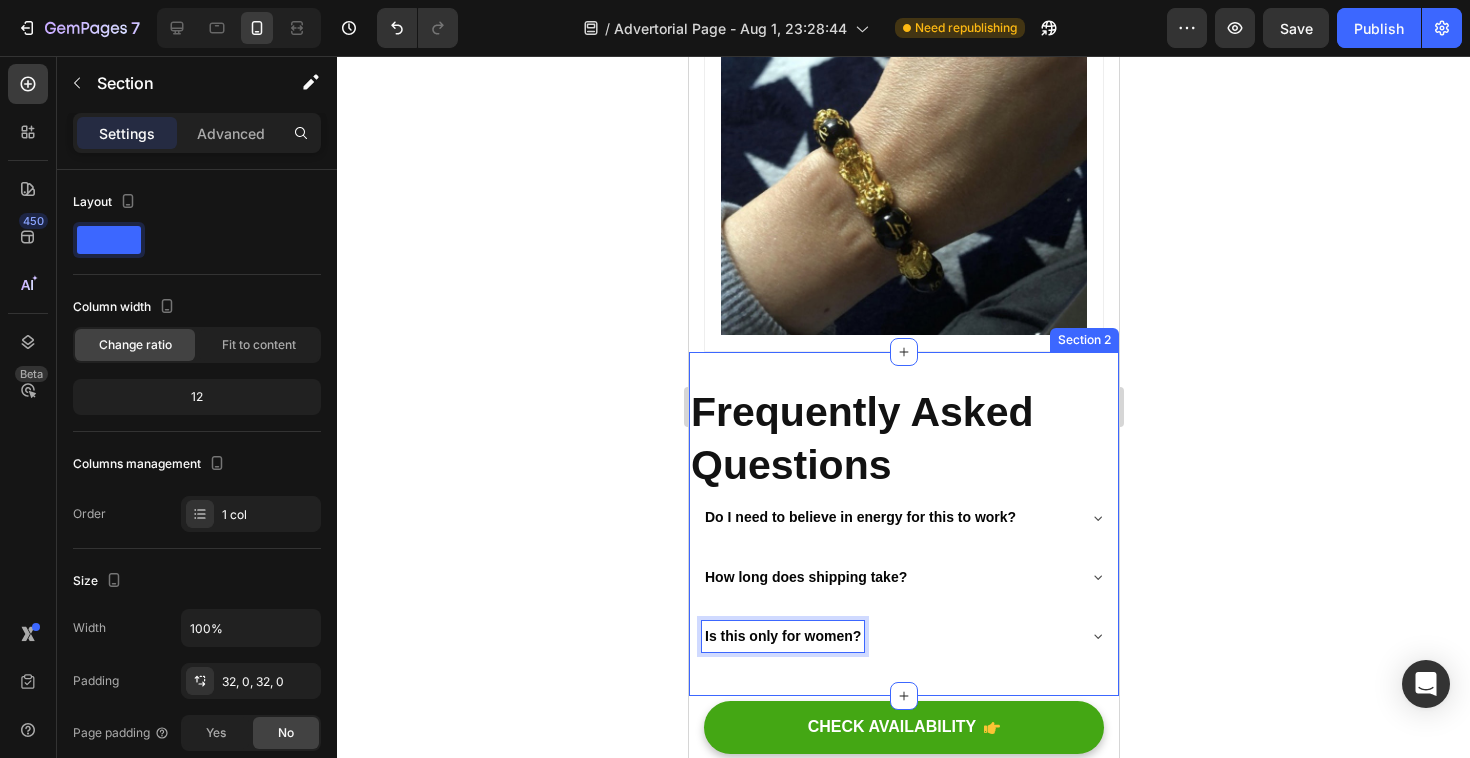 click on "⁠⁠⁠⁠⁠⁠⁠ Frequently Asked Questions Heading
Do I need to believe in energy for this to work?
How long does shipping take?
Is this only for women? Accordion   0 Section 2" at bounding box center (903, 524) 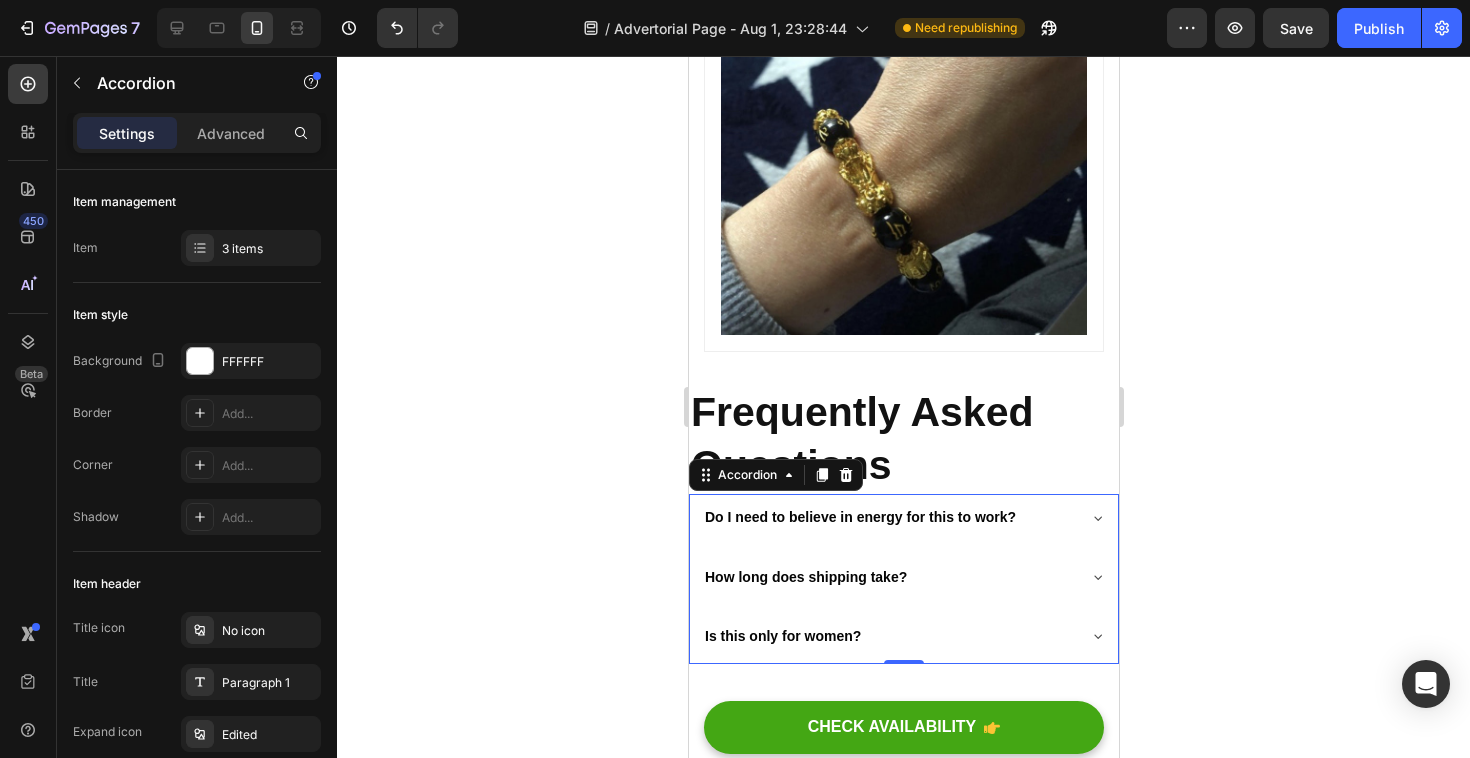 click on "Is this only for women?" at bounding box center [887, 636] 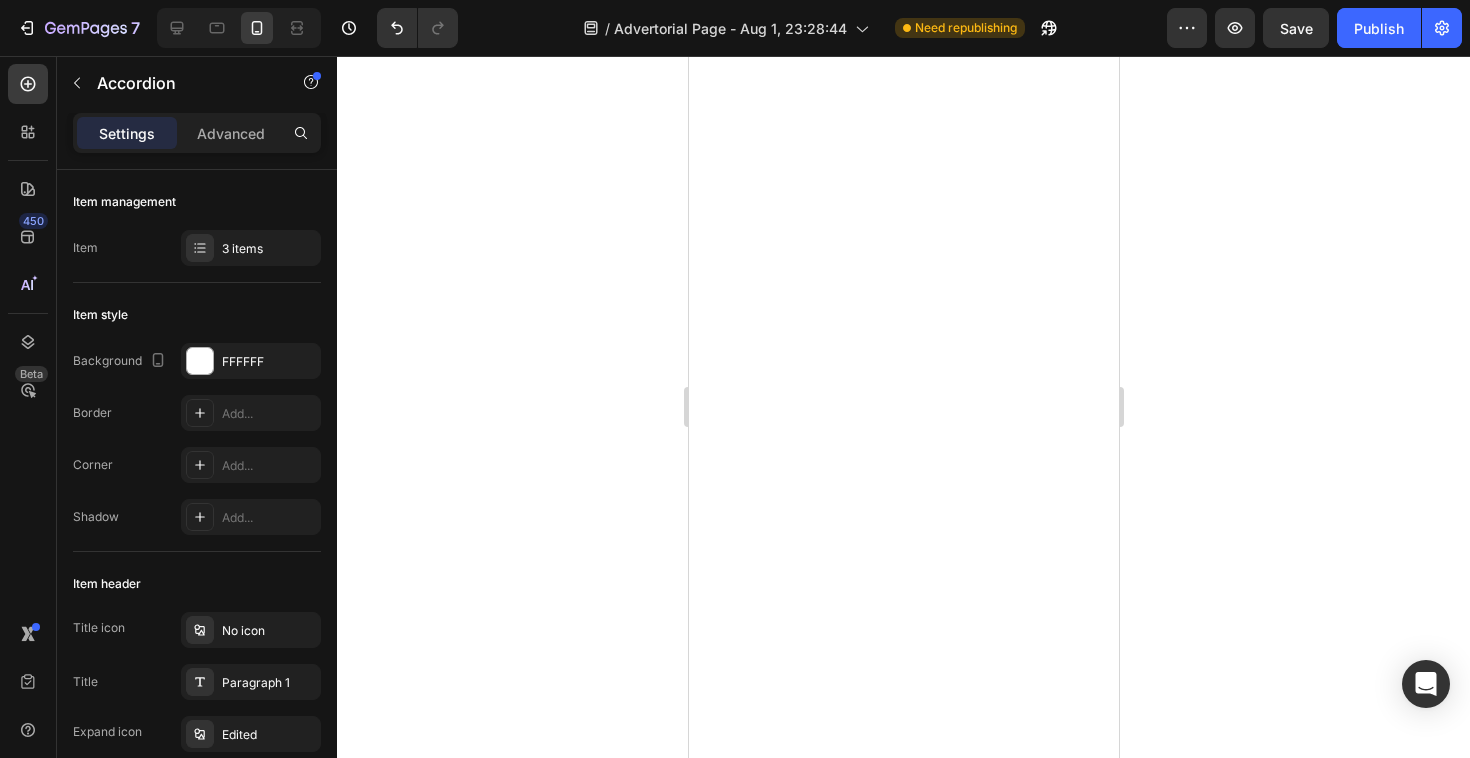 scroll, scrollTop: 0, scrollLeft: 0, axis: both 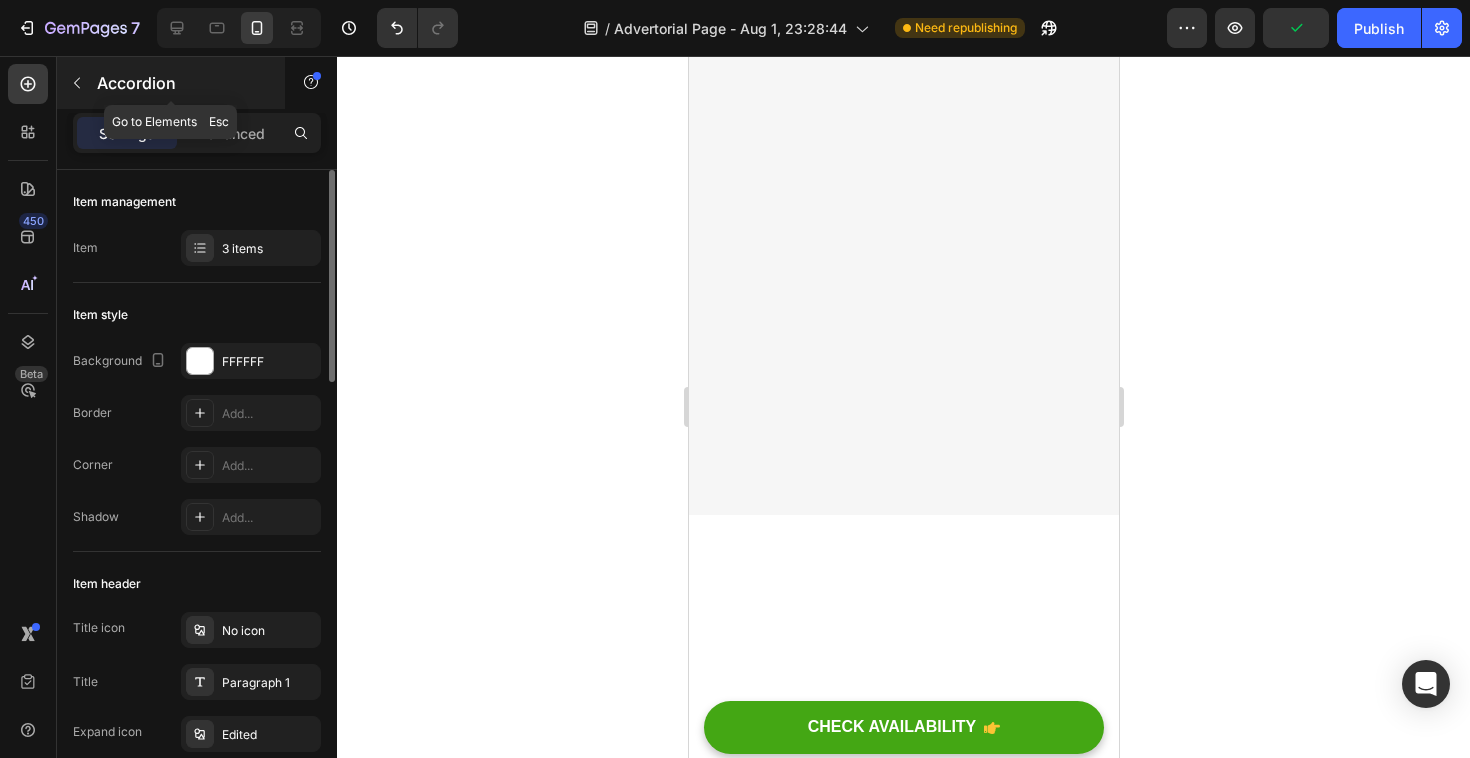 click 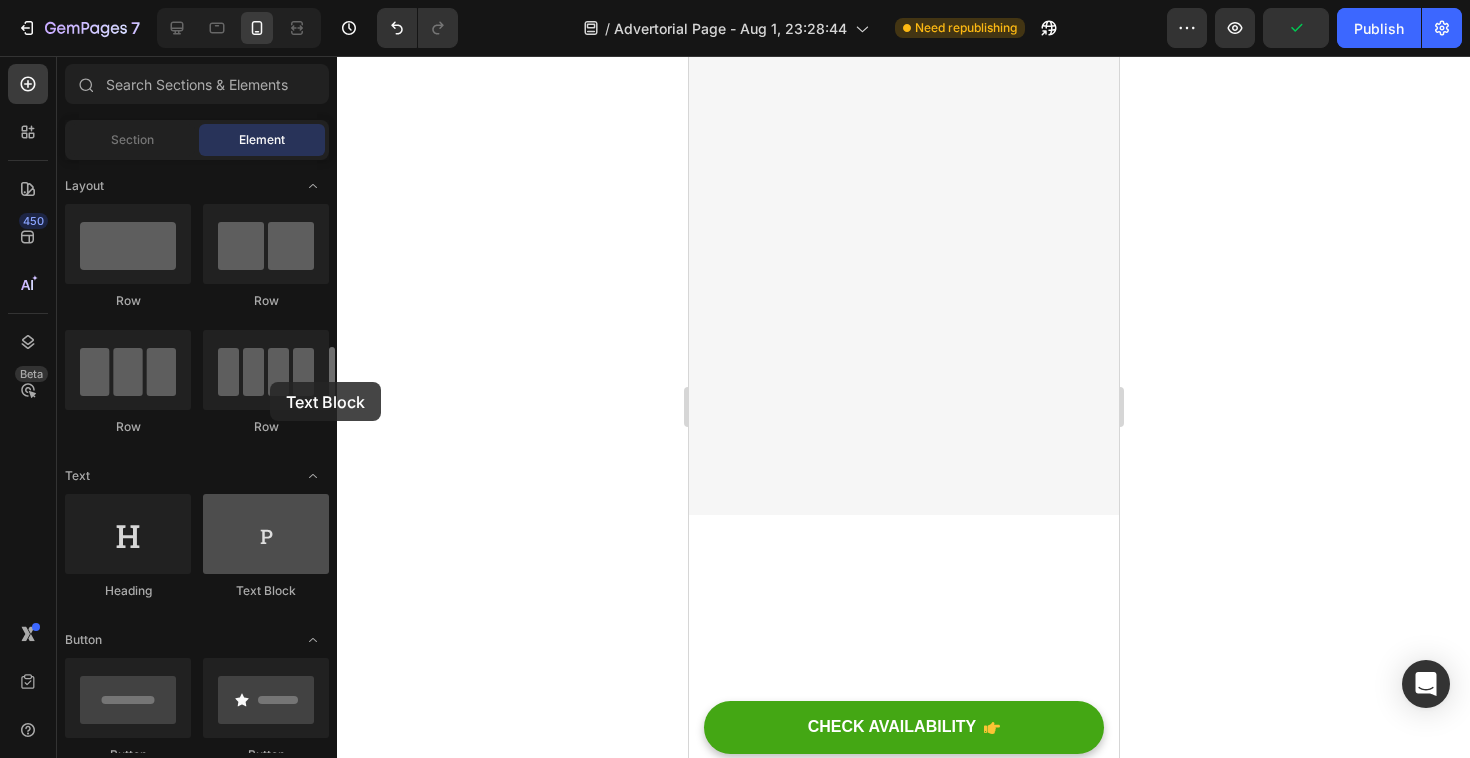 click at bounding box center (266, 534) 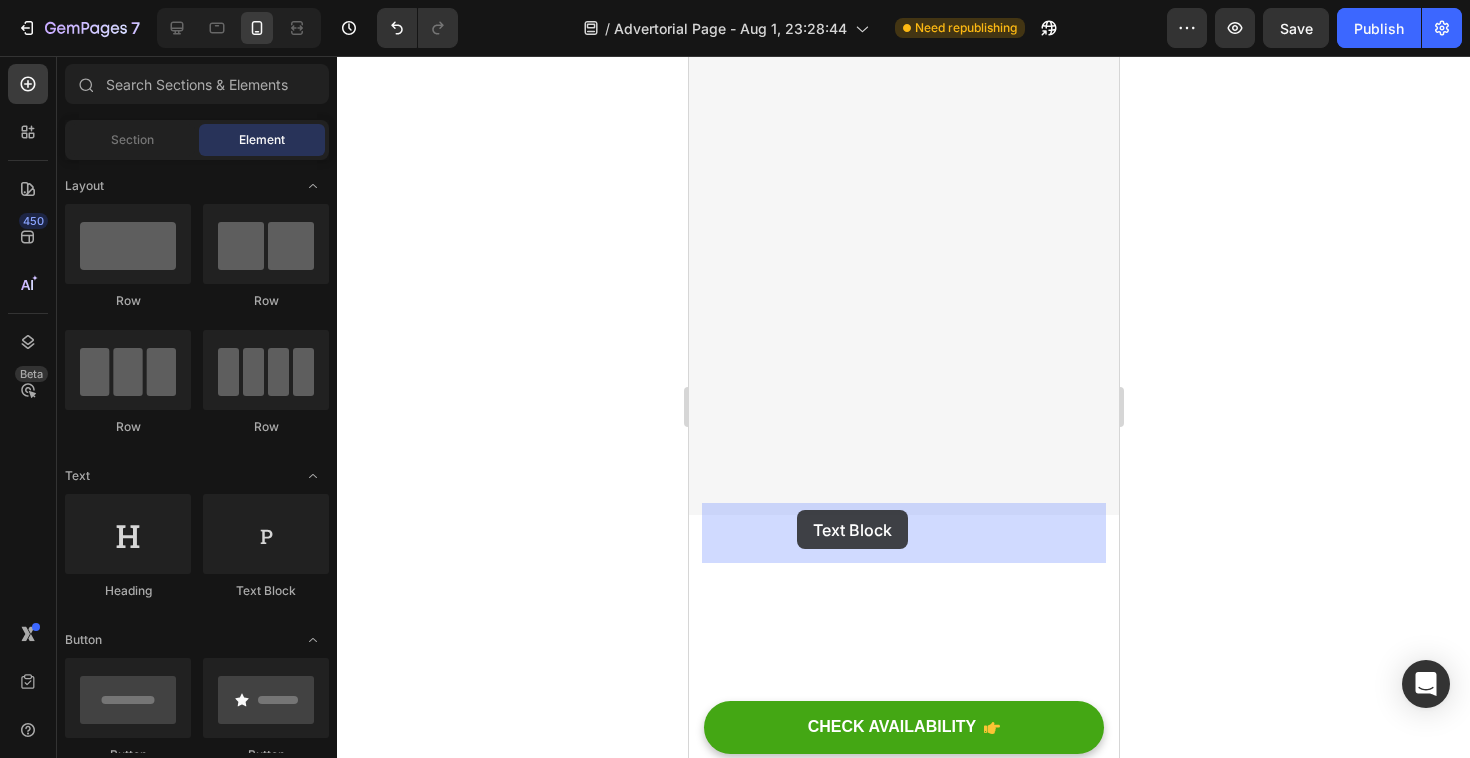 drag, startPoint x: 960, startPoint y: 438, endPoint x: 796, endPoint y: 510, distance: 179.1089 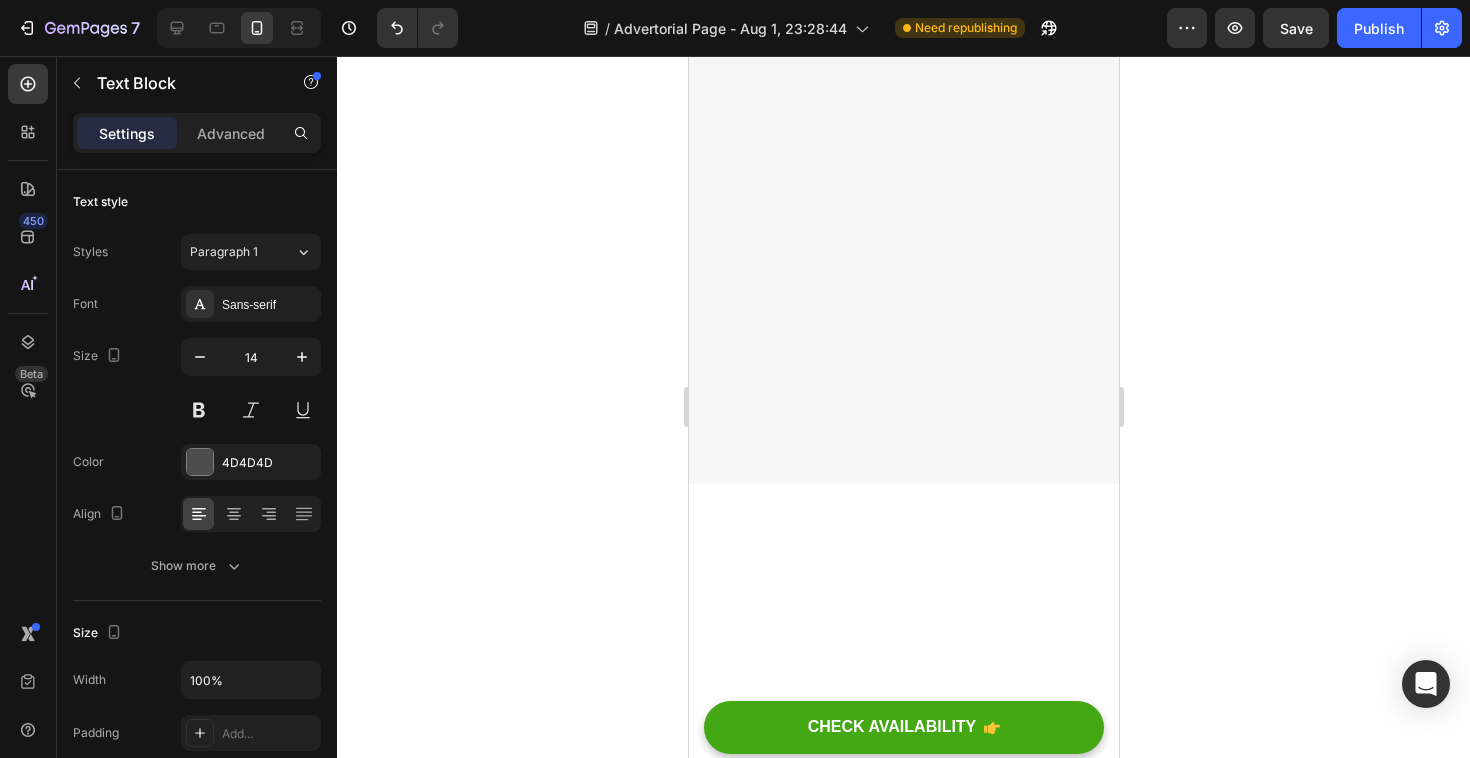 click on "Replace this text with your content" at bounding box center [903, -1370] 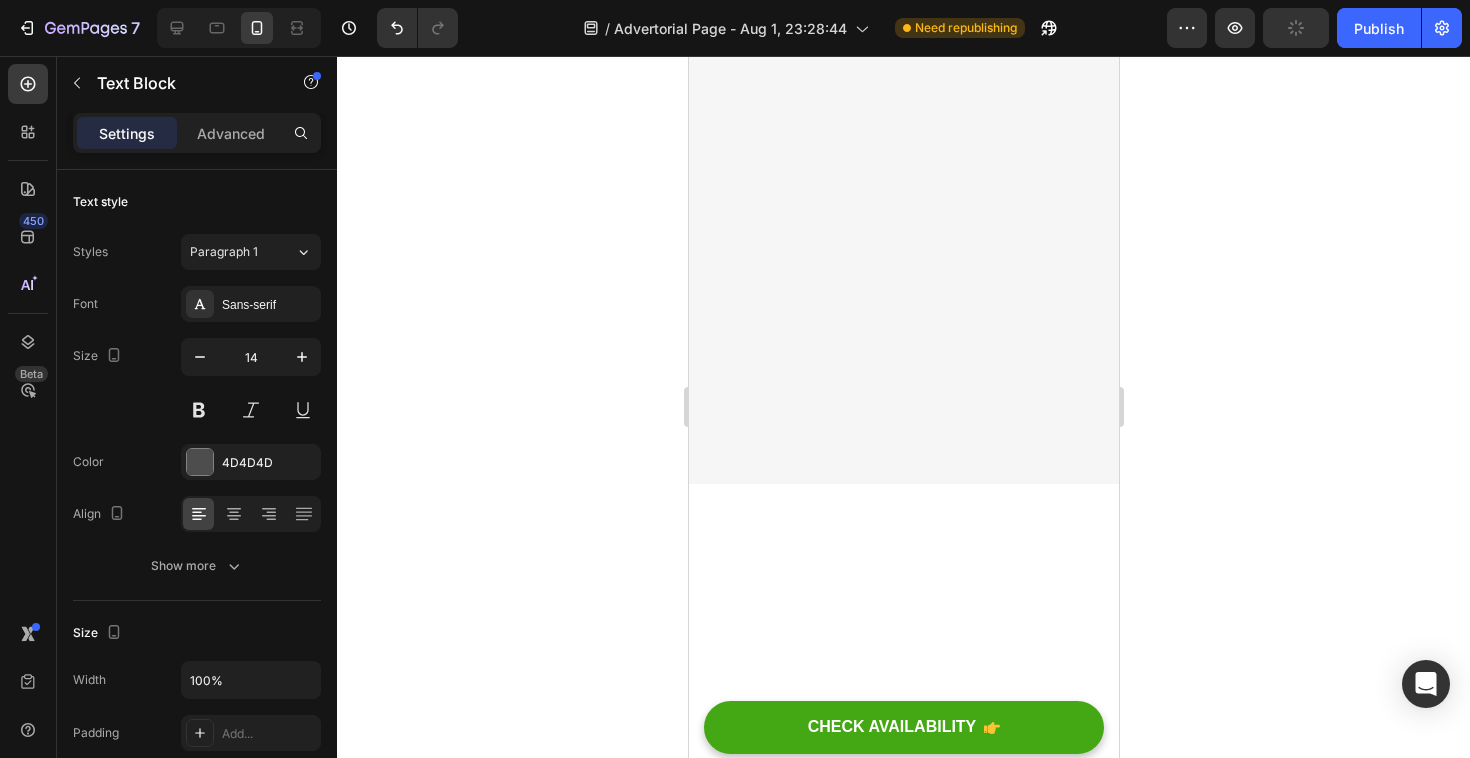 click on "No — but over 80% of our customers are women aged 30+" at bounding box center (903, -1370) 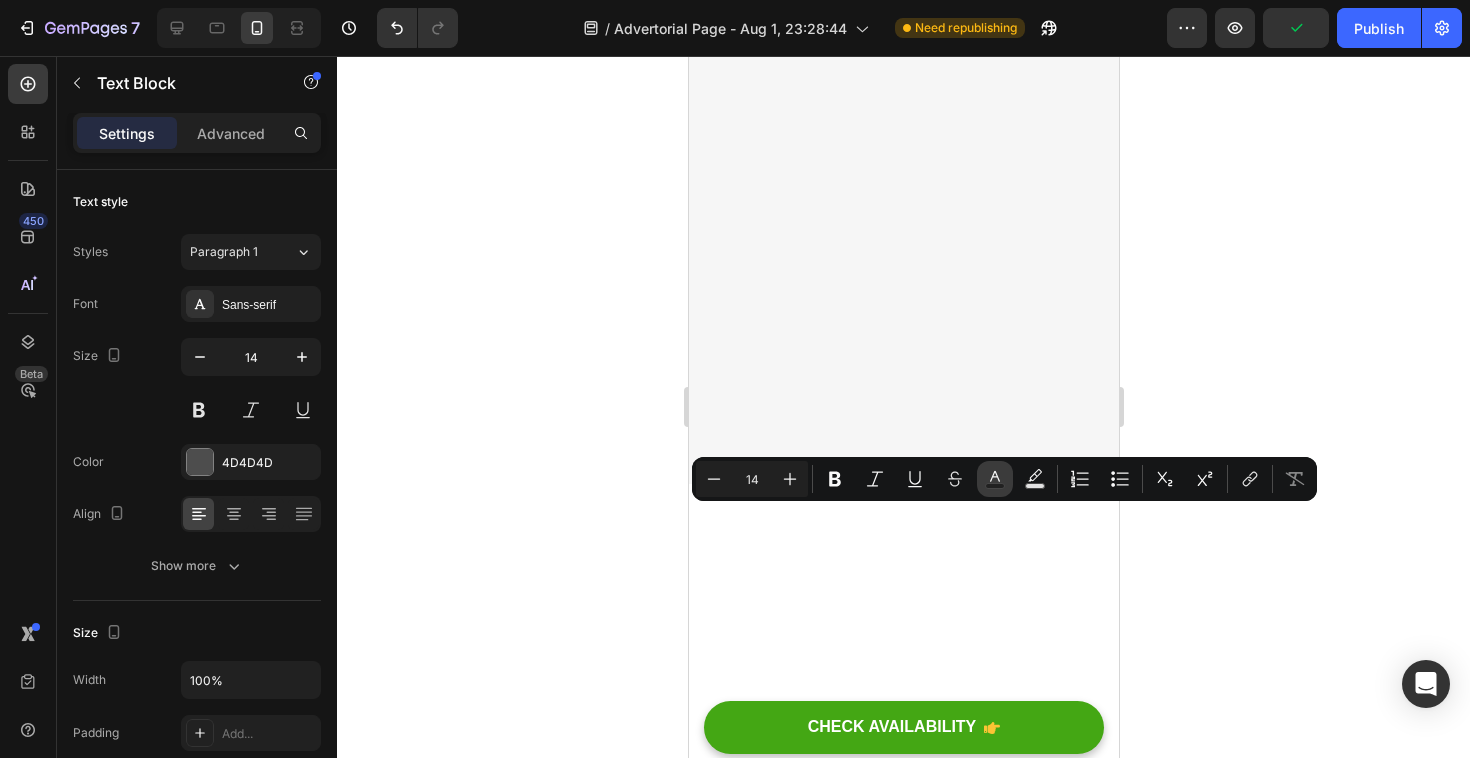 click on "Text Color" at bounding box center (995, 479) 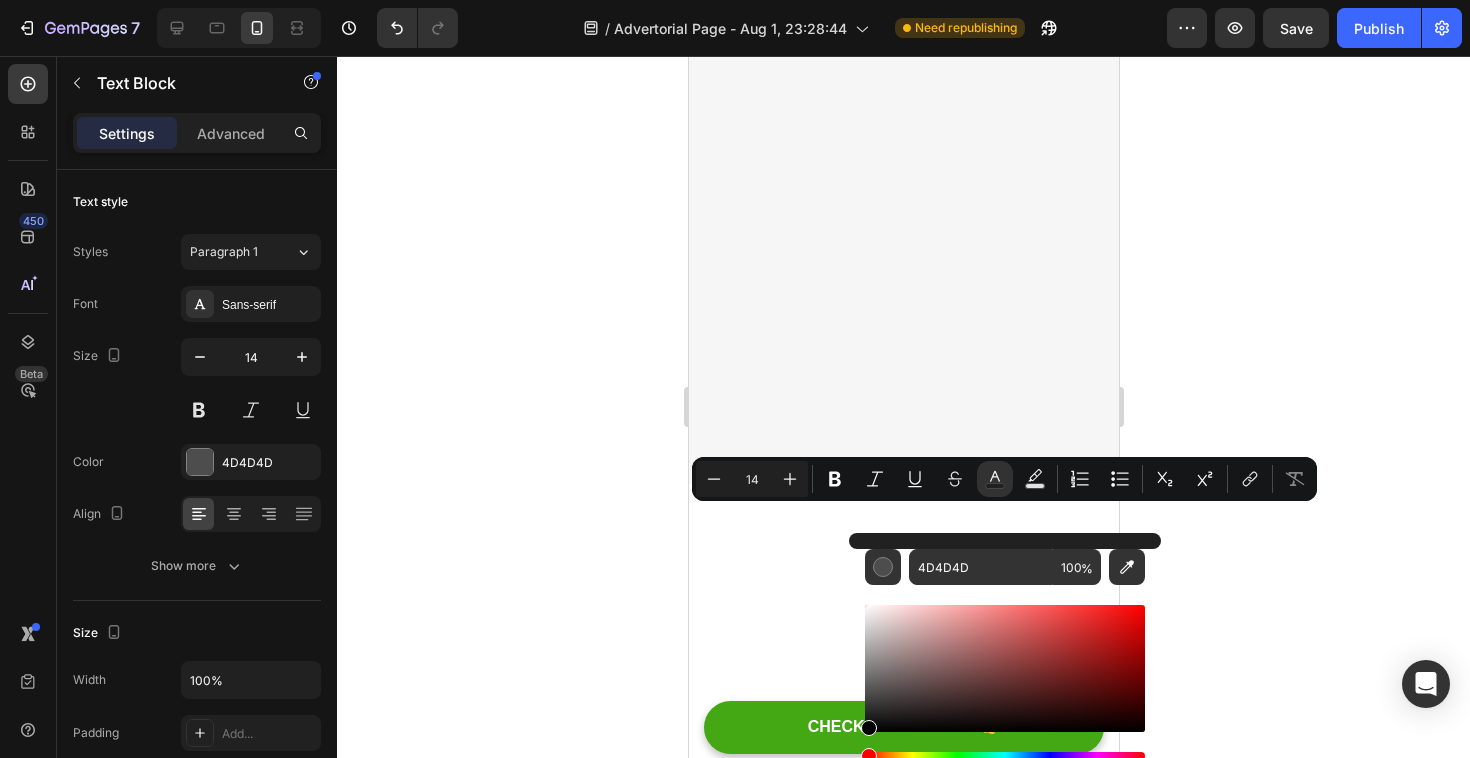 drag, startPoint x: 869, startPoint y: 700, endPoint x: 858, endPoint y: 744, distance: 45.35416 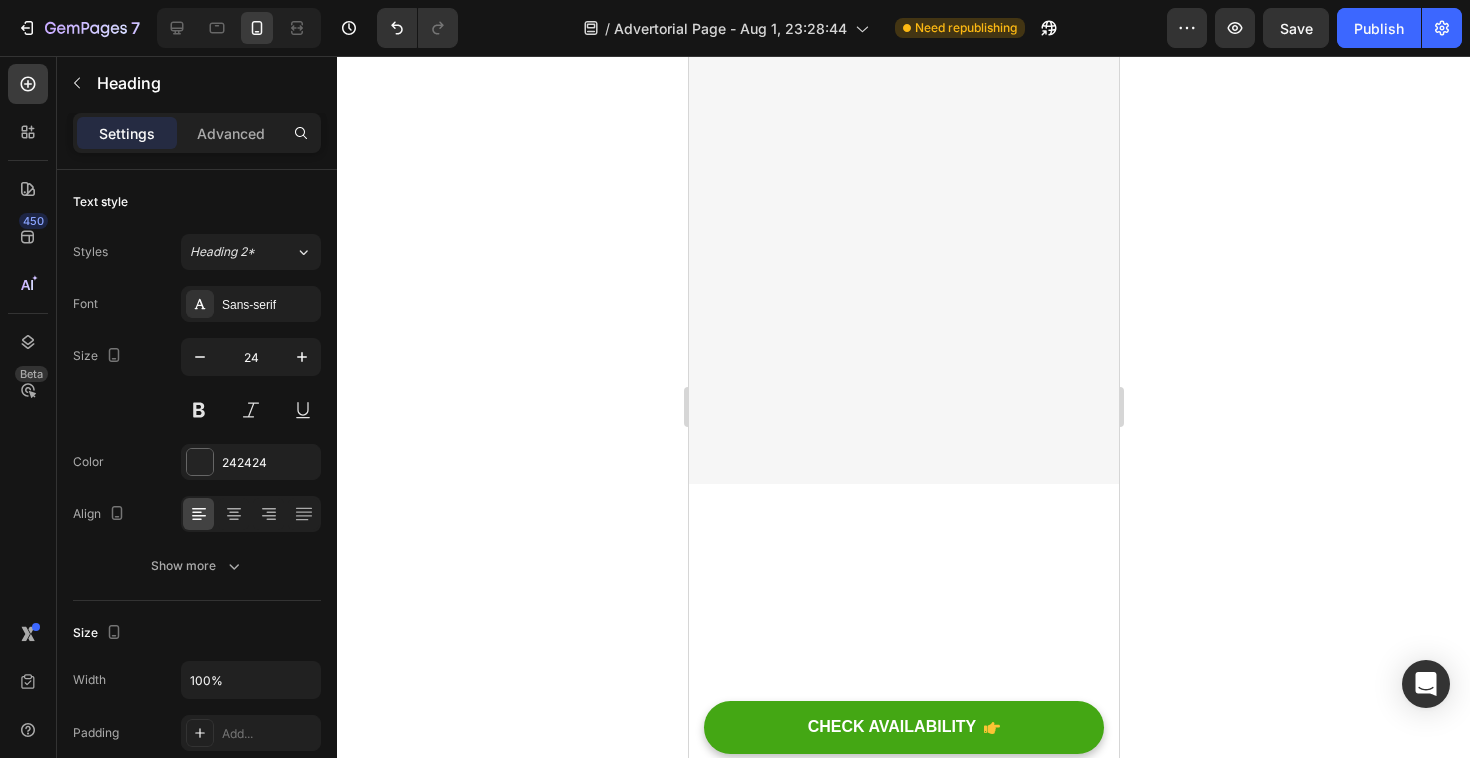 click on "[Heading 2] Show social proof" at bounding box center (903, -1294) 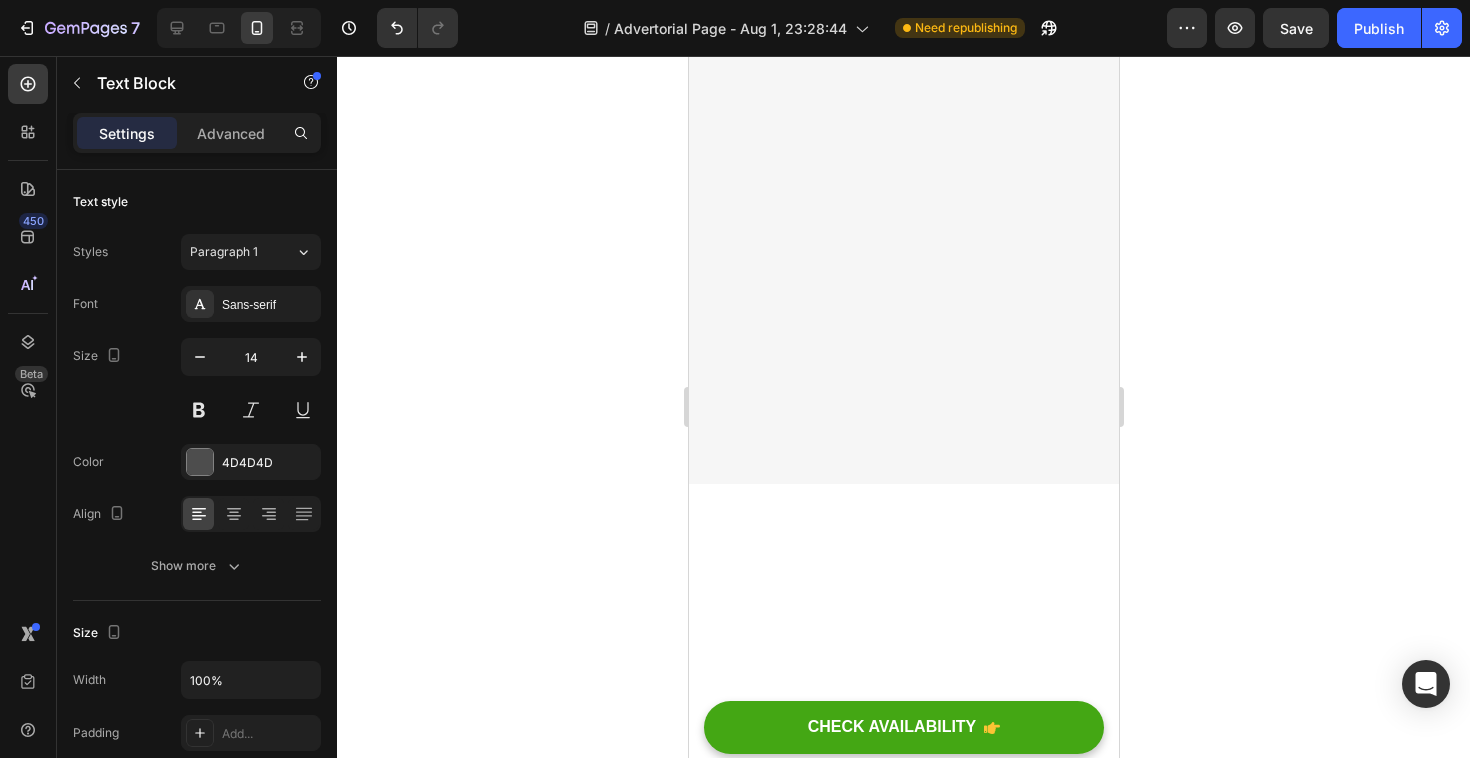 click on "No — but over 80% of our customers are women aged 30+" at bounding box center (886, -1370) 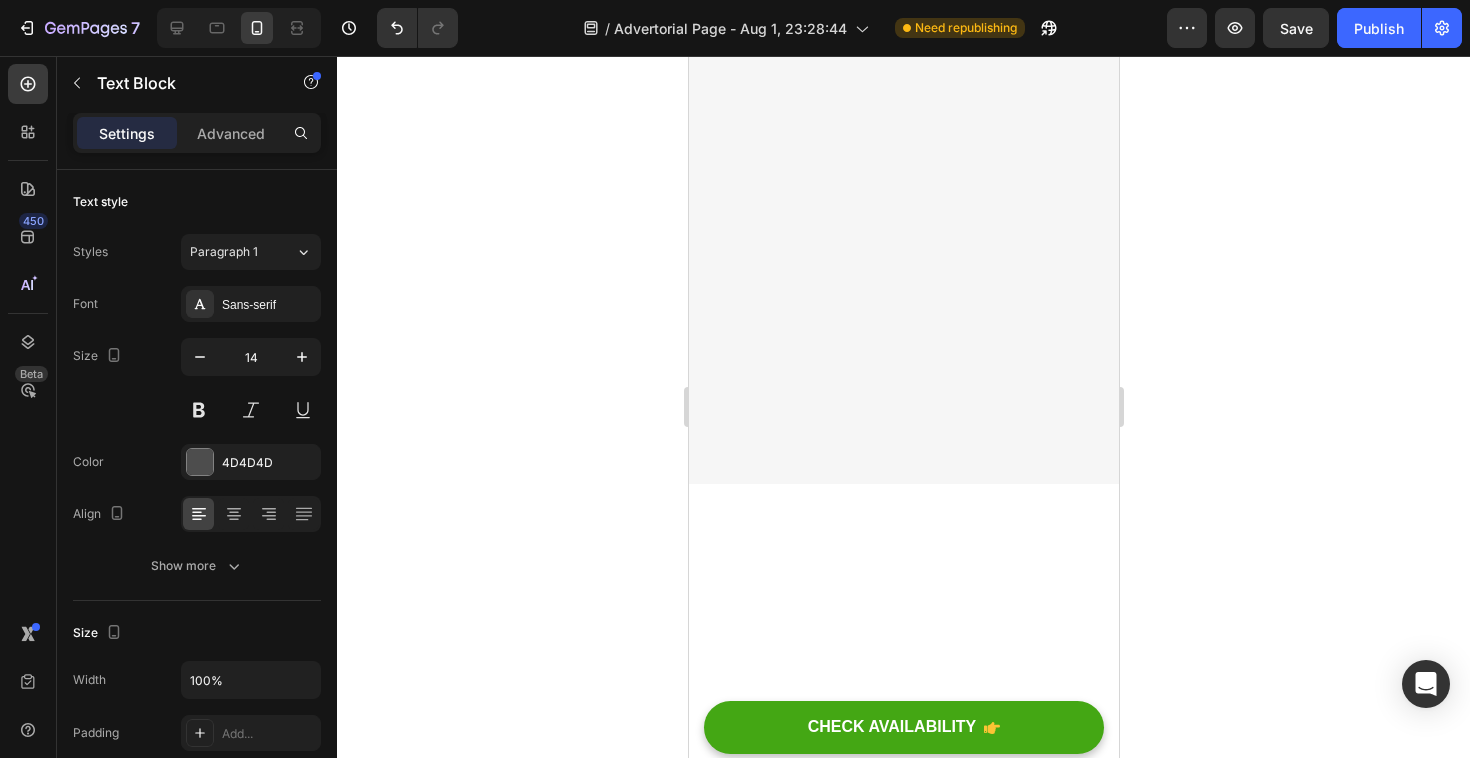 click on "Is this only for women?" at bounding box center [887, -1416] 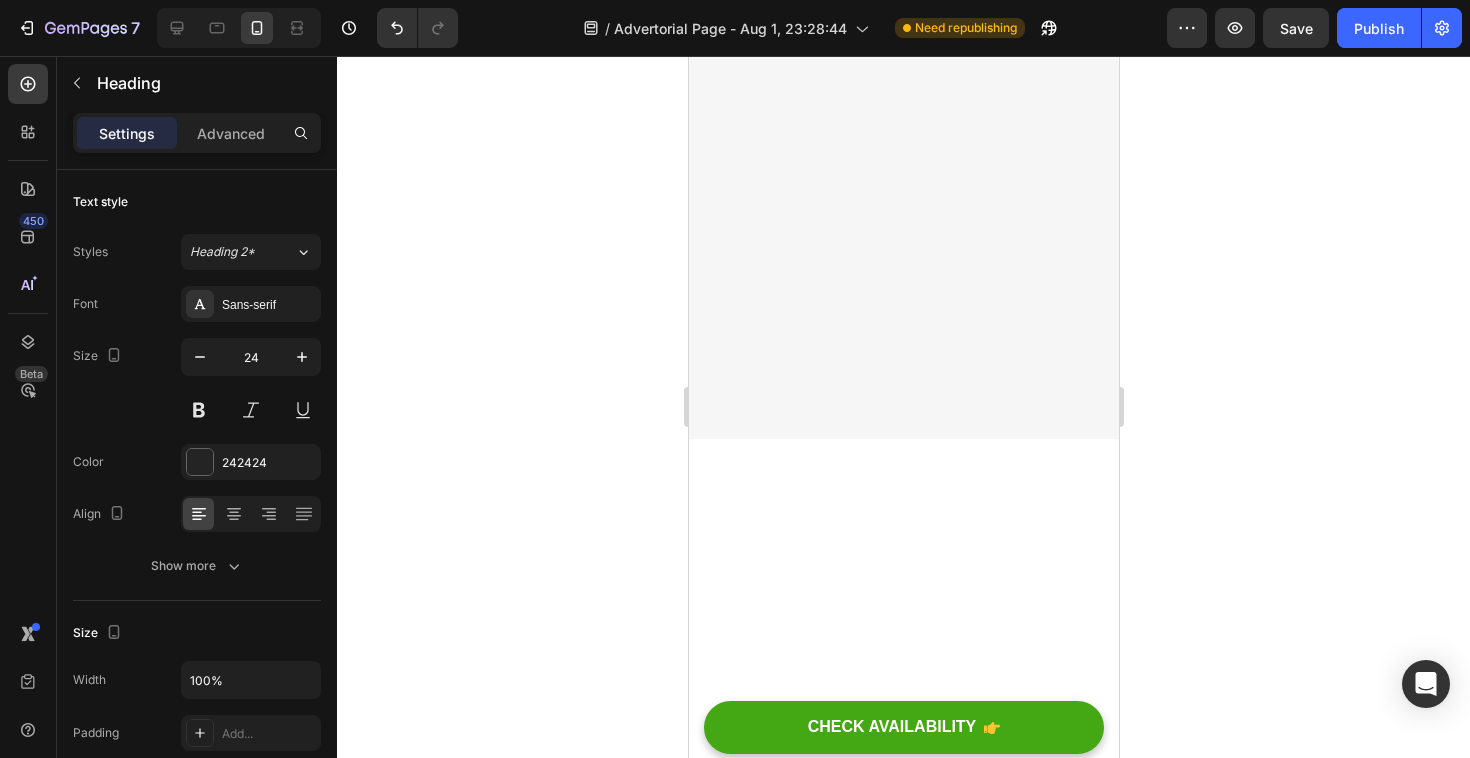 click on "[Heading 2] Show social proof" at bounding box center [903, -1339] 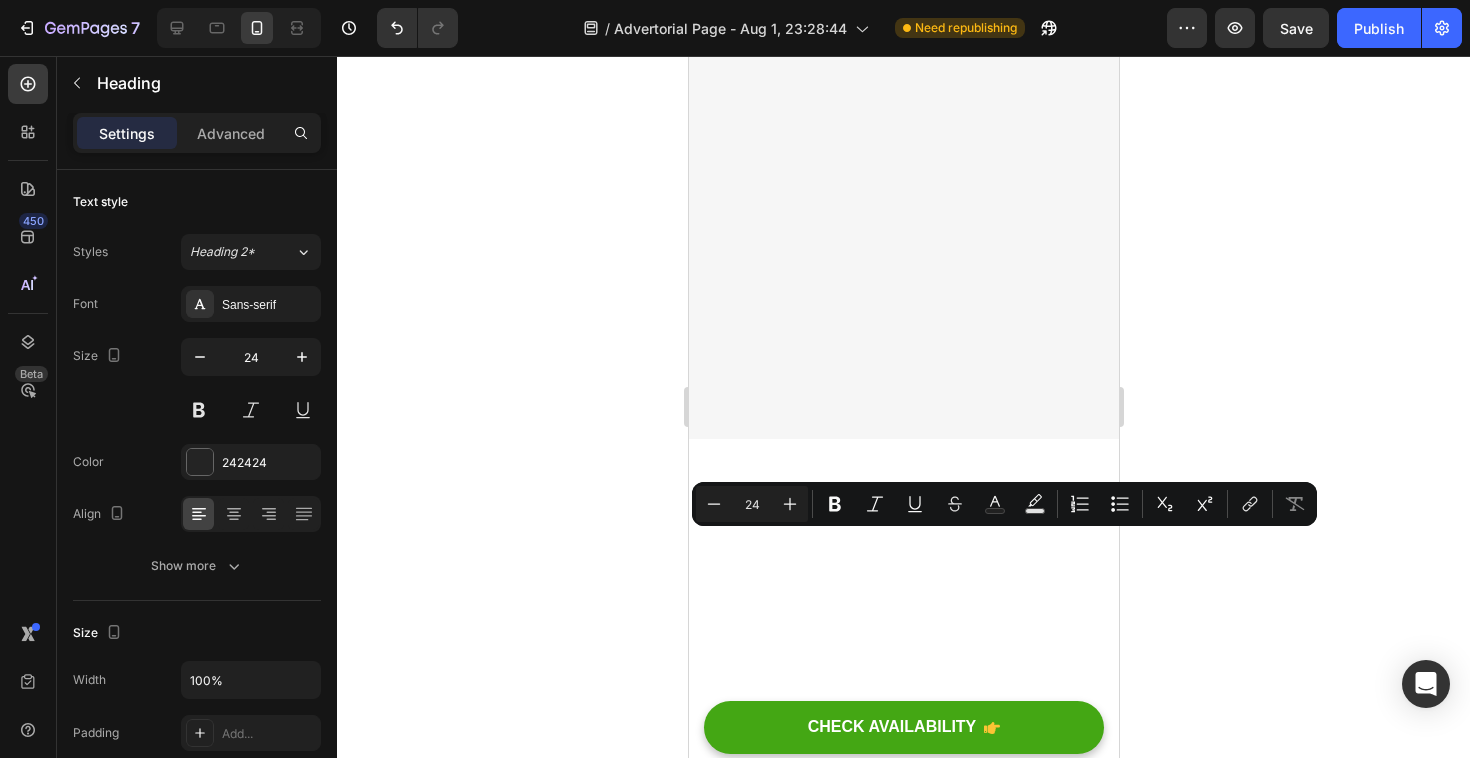 click on "[Heading 2] Show social proof" at bounding box center [903, -1339] 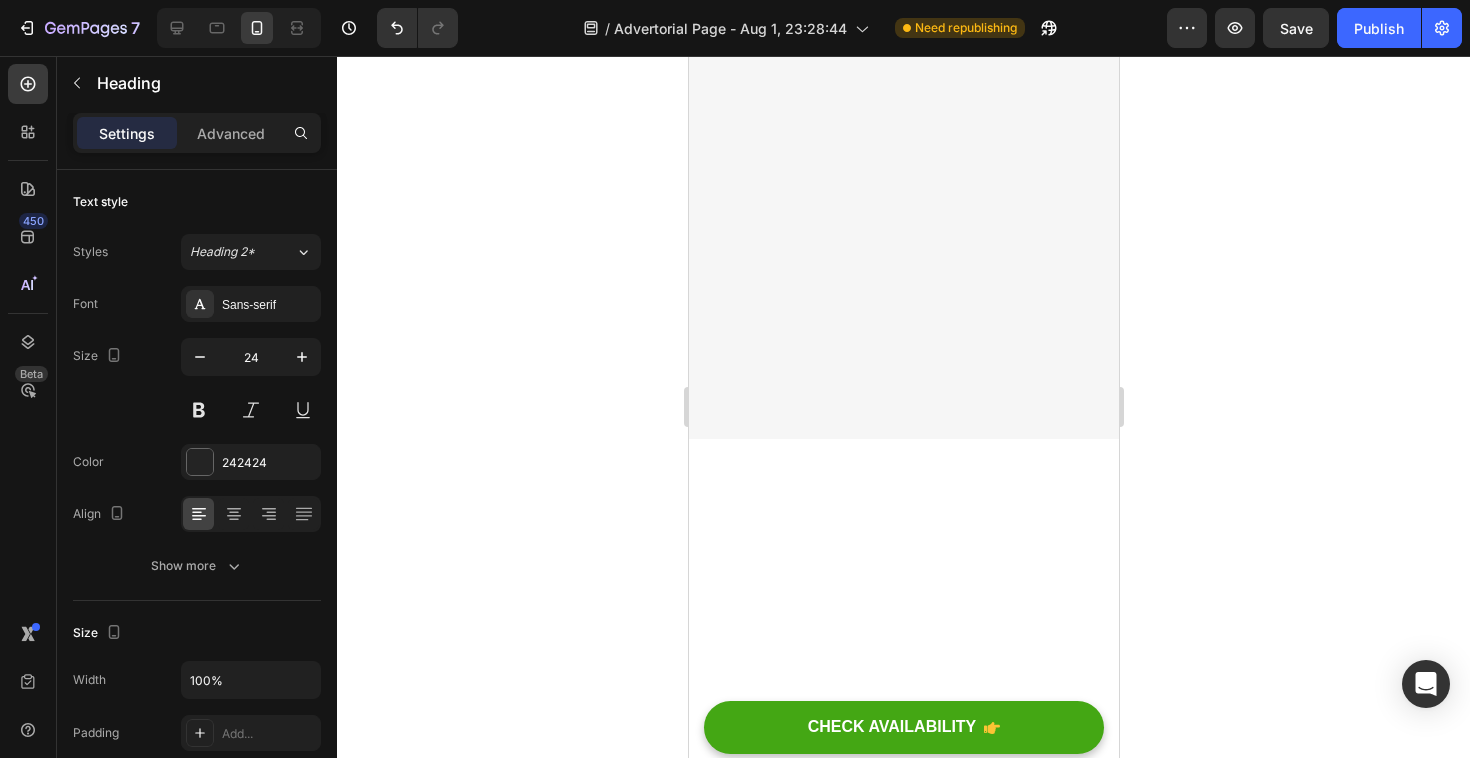 click on "[Heading 2] Show social proof" at bounding box center (903, -1339) 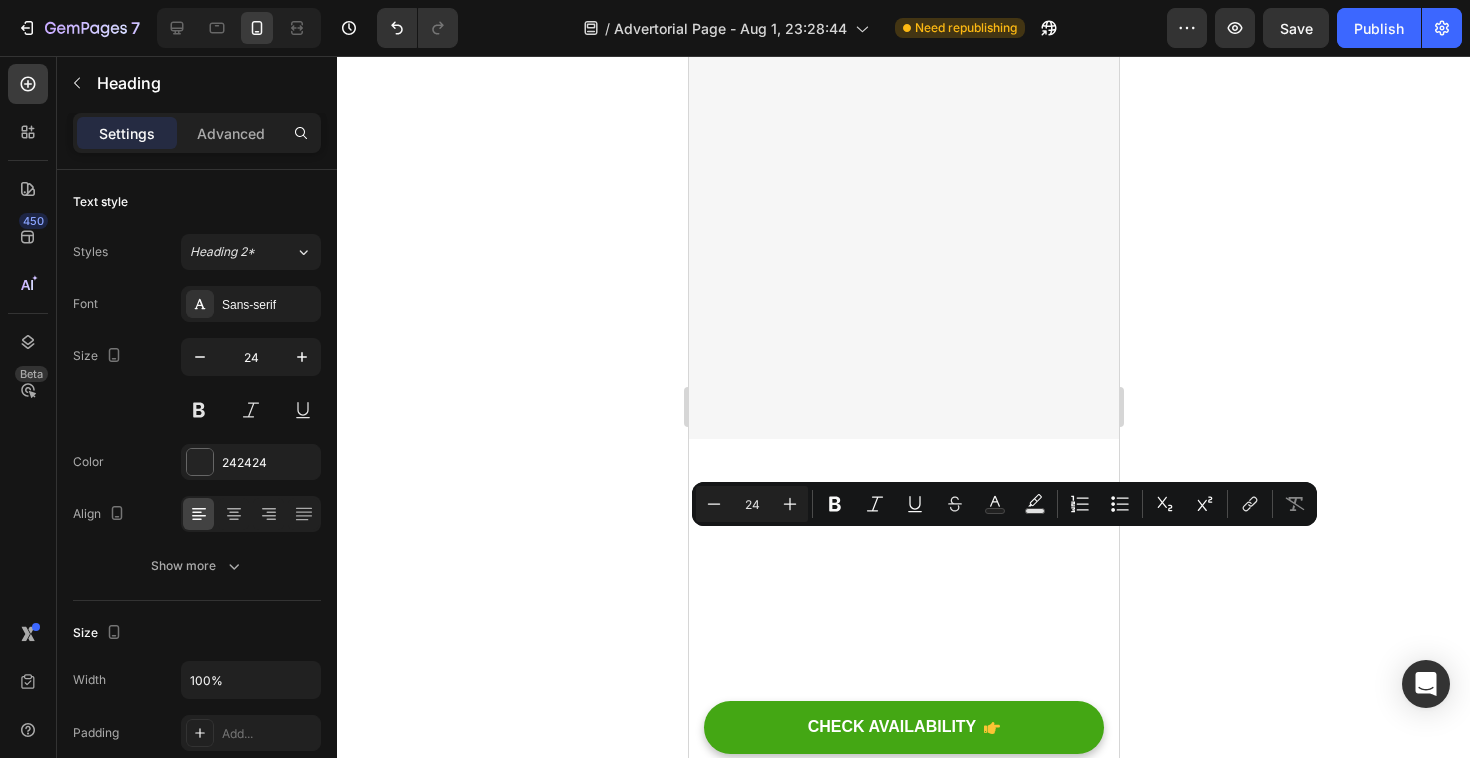 click on "[Heading 2] Show social proof" at bounding box center (903, -1339) 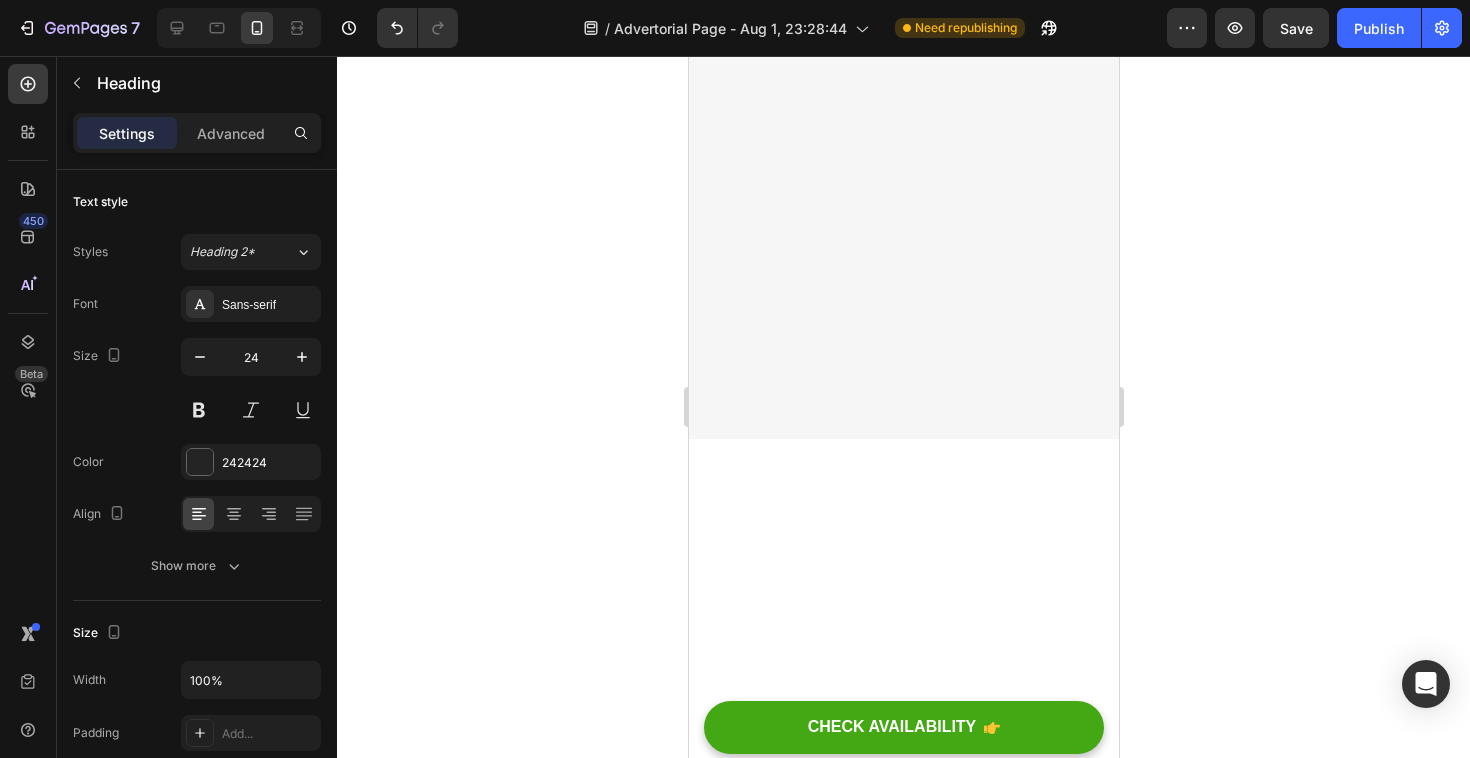 click on "How do I wash and care for my Crazy Compression Socks?" at bounding box center [919, -1258] 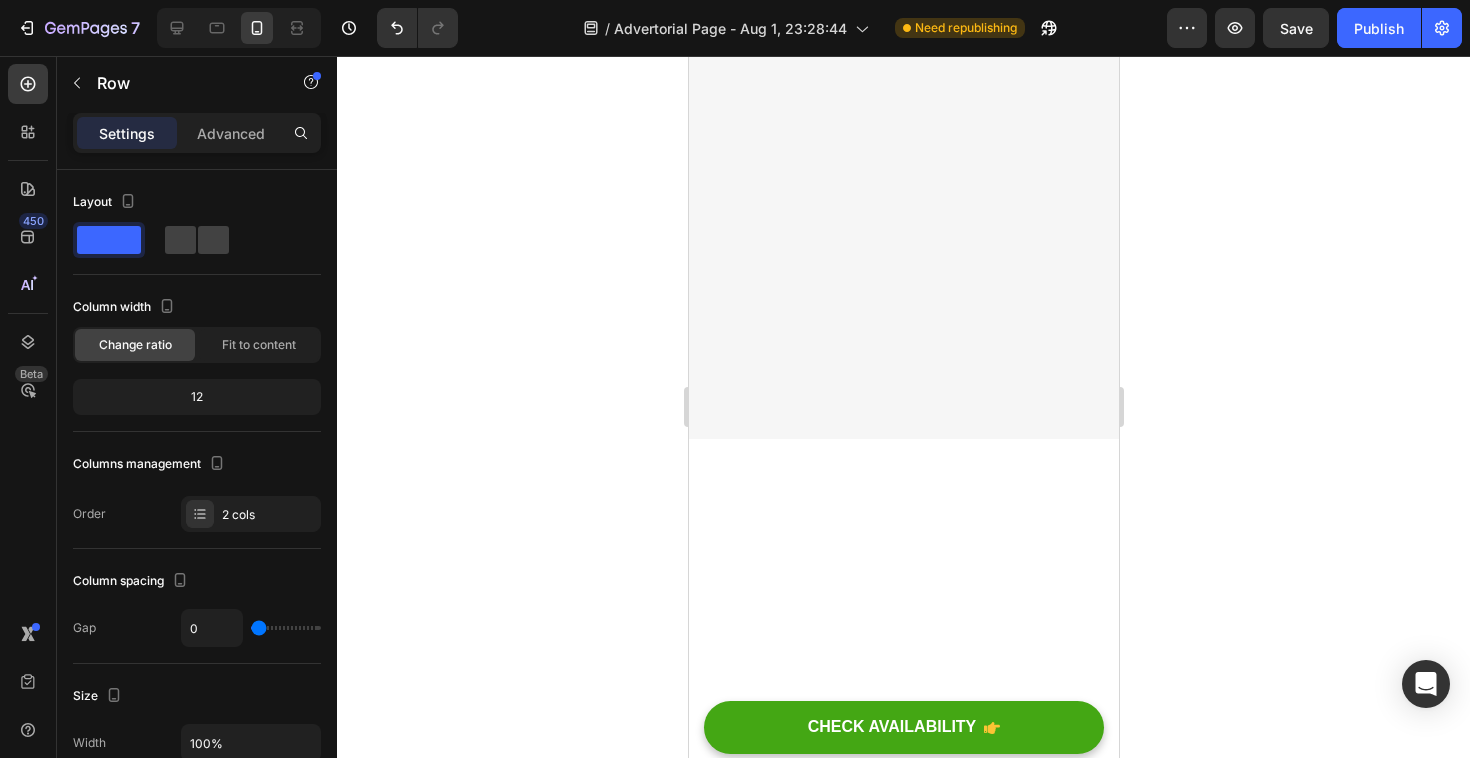 click on "30-Day Energy Reset Guarantee Heading
How do I wash and care for my Crazy Compression Socks? Lorem ipsum dolor sit amet, consectetuer adipiscing elit. Aenean commodo ligula eget dolor. Aenean massanah. Cum sociis Theme natoque penatibus et magnis dis parturient montes, nascetur ridiculus mus. Text block
How long will it take to get my orders?
What is the compression rating?
What material are Crazy Compression Socks made of?
Can I return my Crazy Compression Socks? Accordion To day’s offer: Text block Get a free pair of smart compression socks Text block Lorem Ipsum is simply dummy text of the printing and typesetting industry. Lorem Ipsum has been the industry's standard dummy text ever since the 1500s, when an unknown printer took a galley of type and scrambled Text block  	   CHECK AVAILABILITY Button Hurry up! Sale ends once the timer hits zero Text block 00 Days 15 Hrs 28 Mins 06 Secs CountDown Timer" at bounding box center (903, -1123) 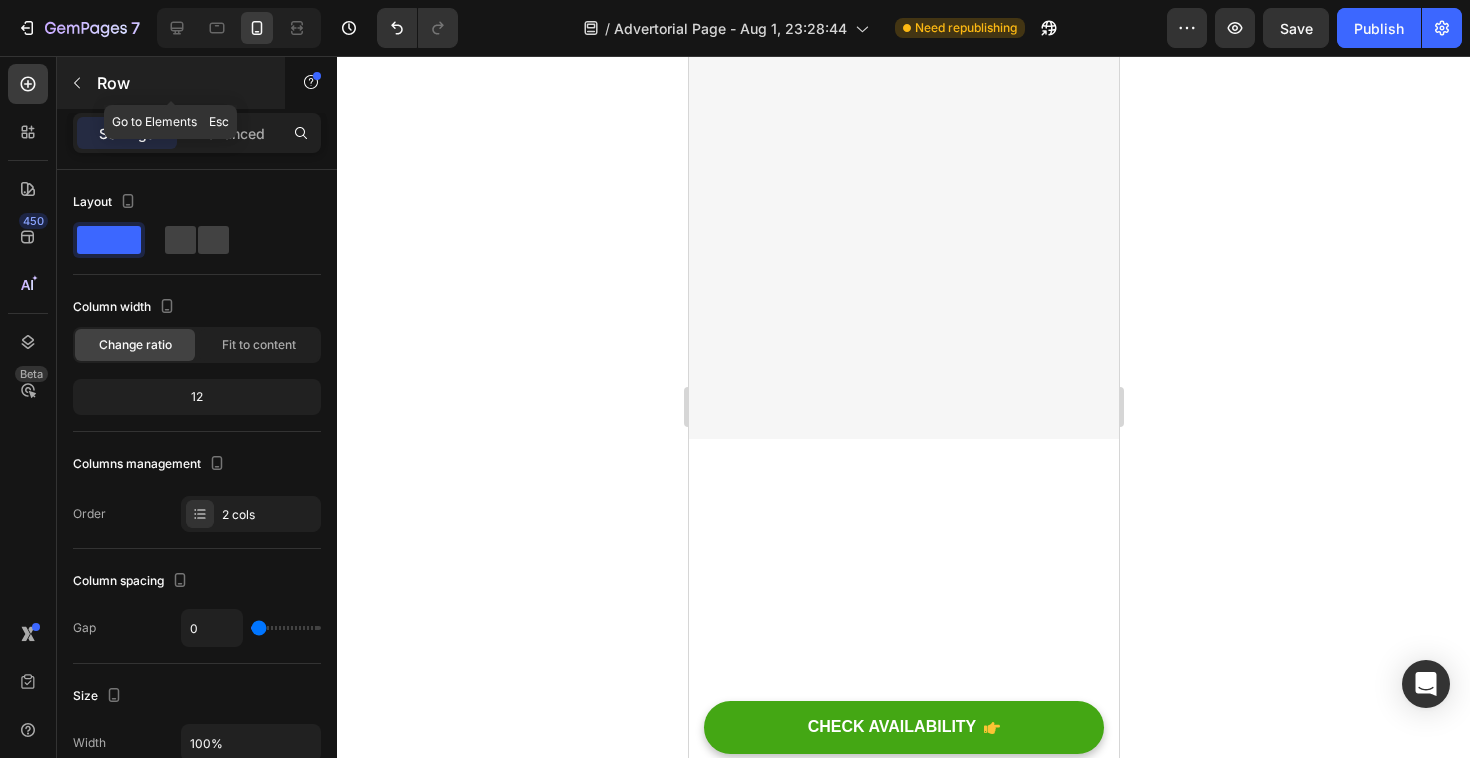 click at bounding box center [77, 83] 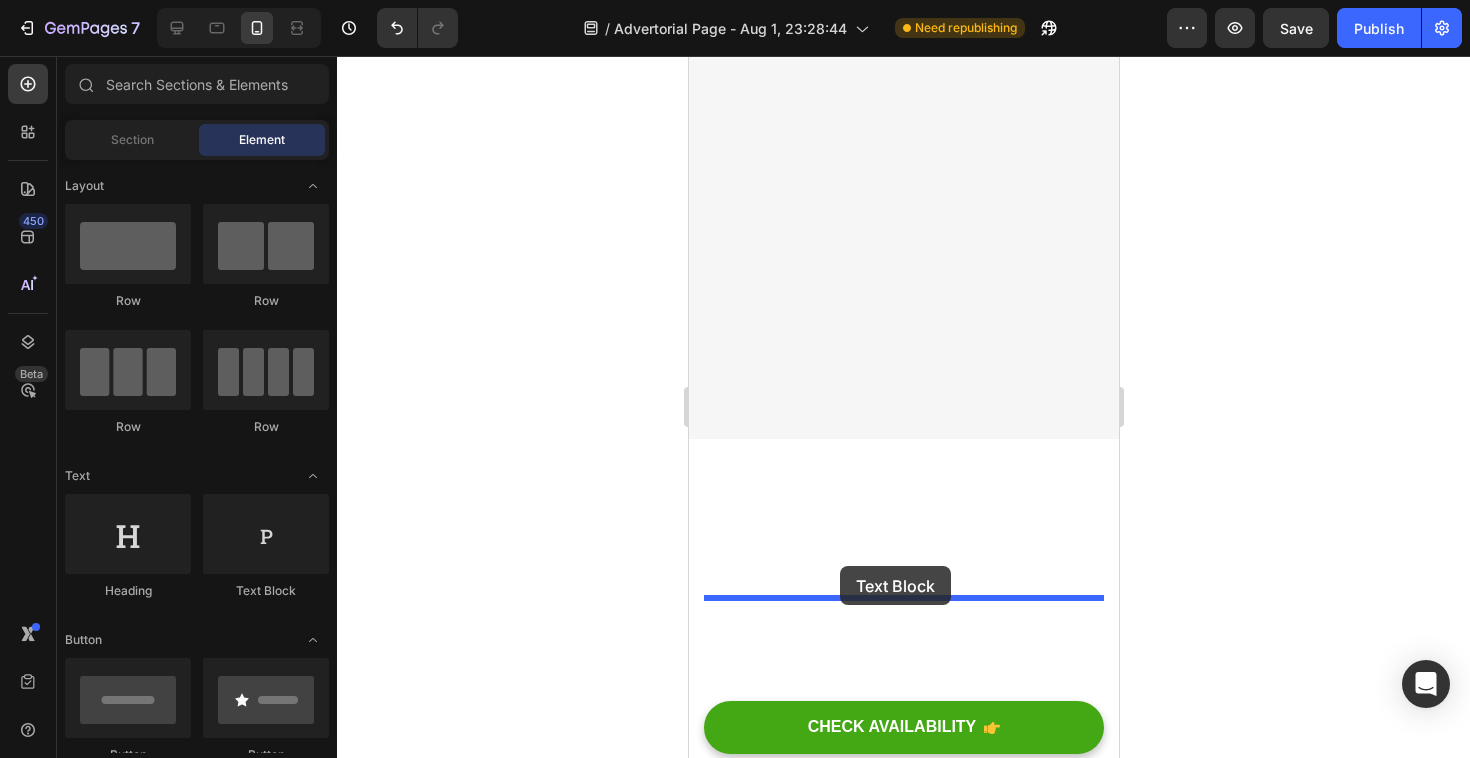 drag, startPoint x: 954, startPoint y: 437, endPoint x: 839, endPoint y: 566, distance: 172.81783 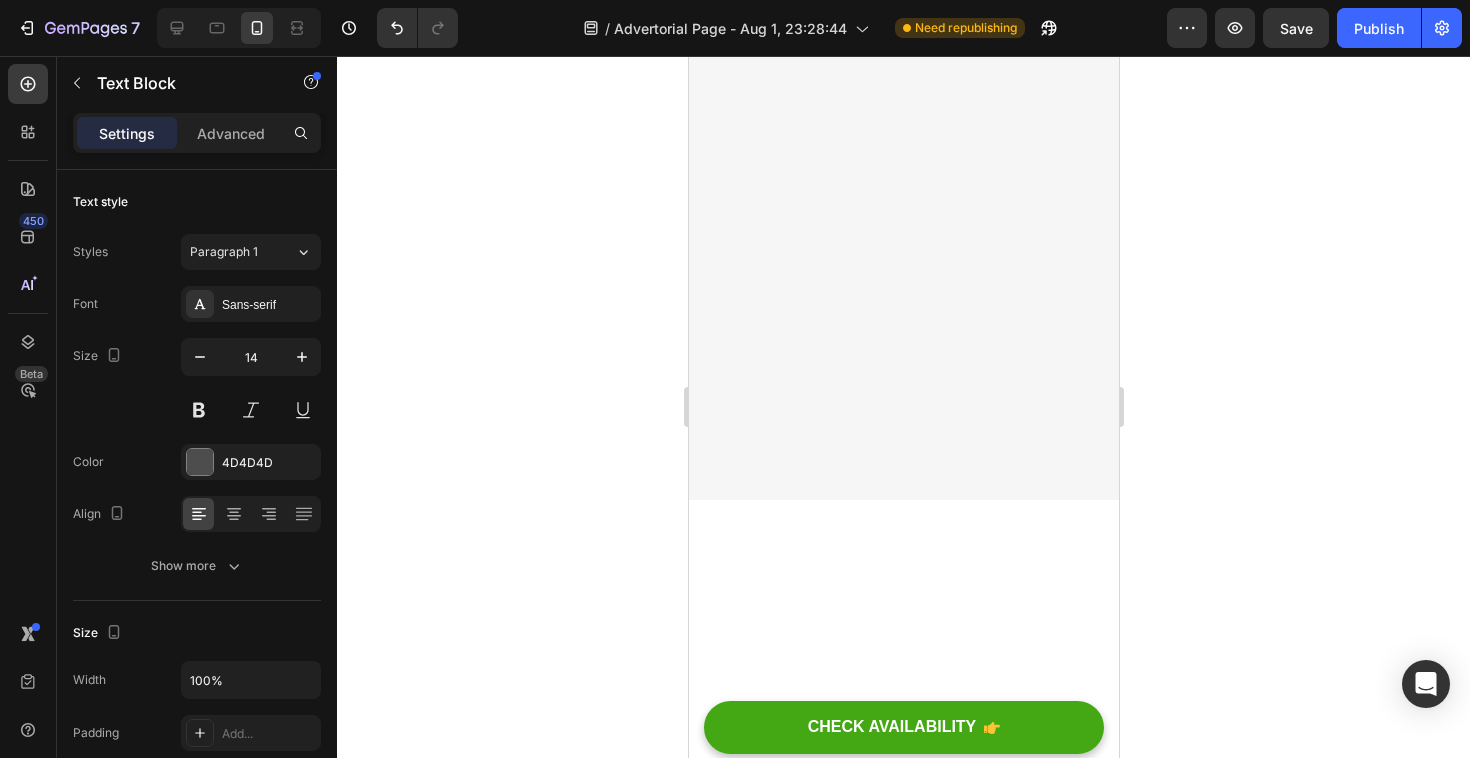 click on "30-Day Energy Reset Guarantee" at bounding box center (887, -1339) 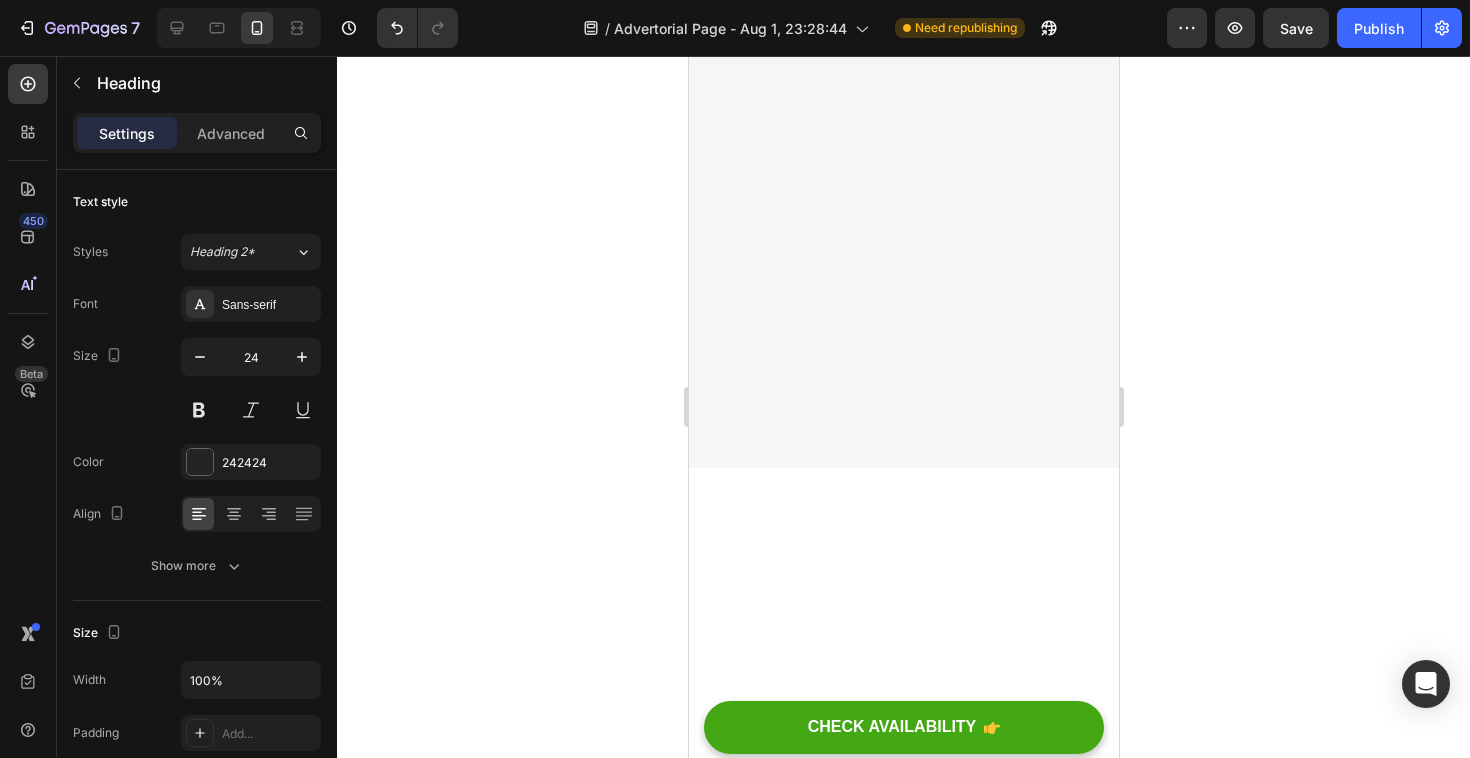 drag, startPoint x: 910, startPoint y: 596, endPoint x: 911, endPoint y: 558, distance: 38.013157 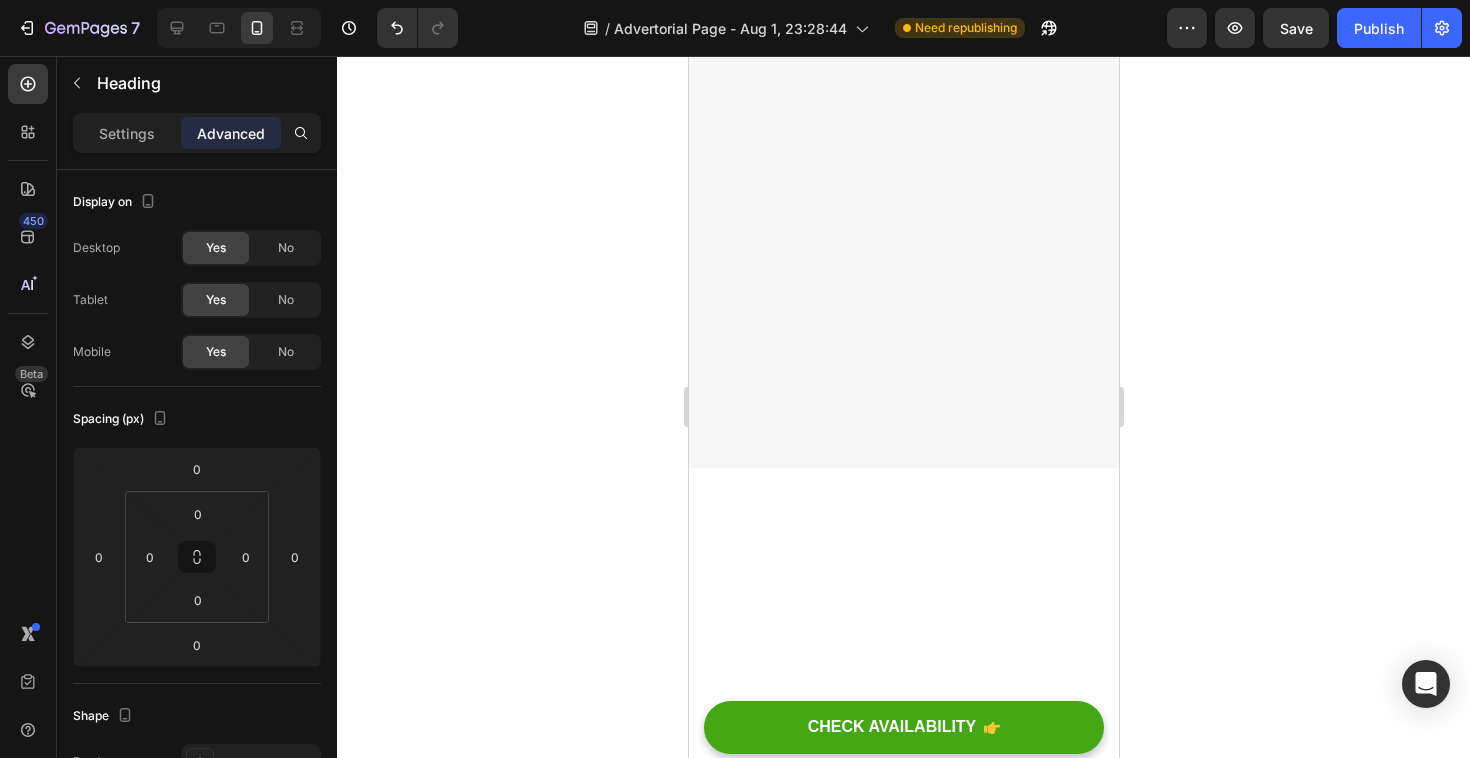 click on "Replace this text with your content" at bounding box center (903, -1307) 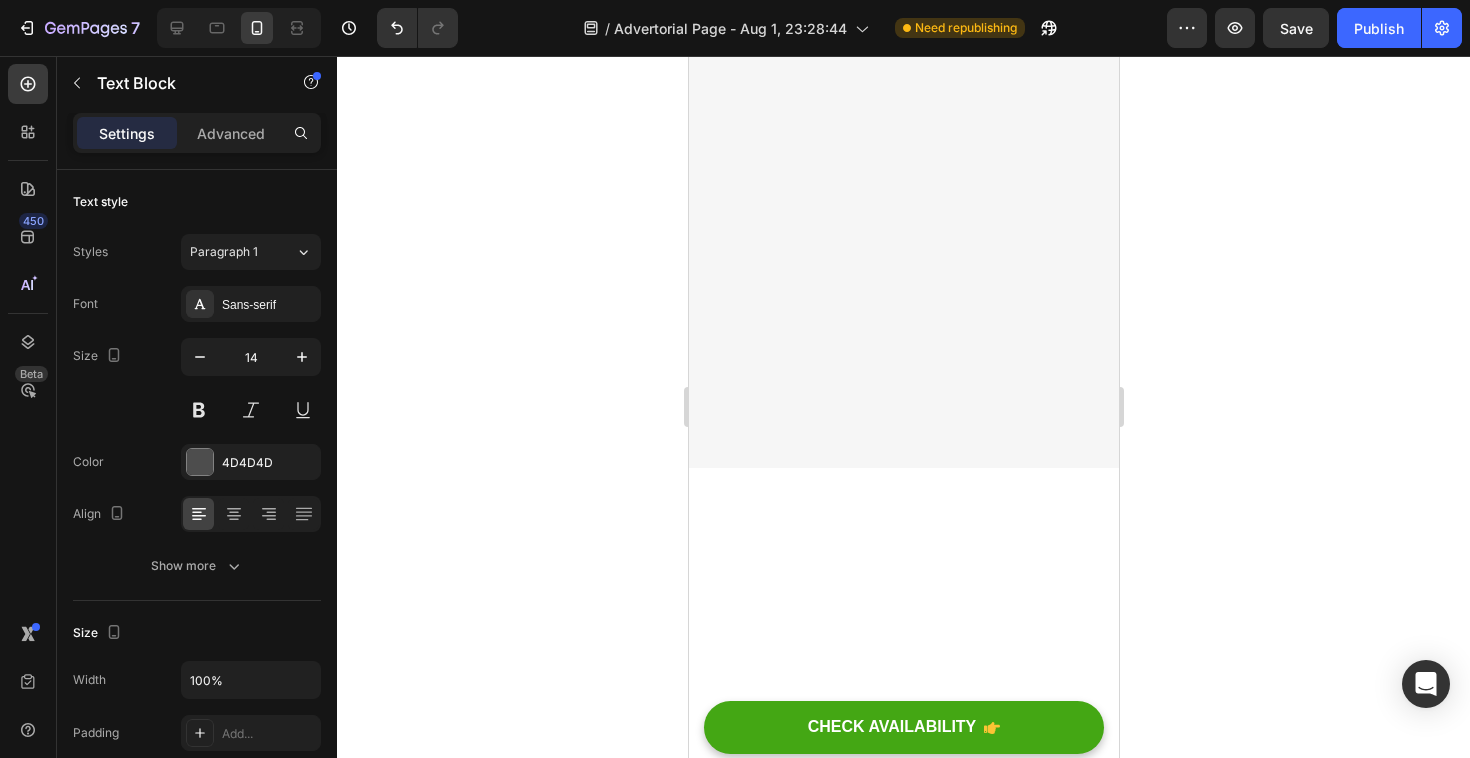 click on "Replace this text with your content" at bounding box center (903, -1307) 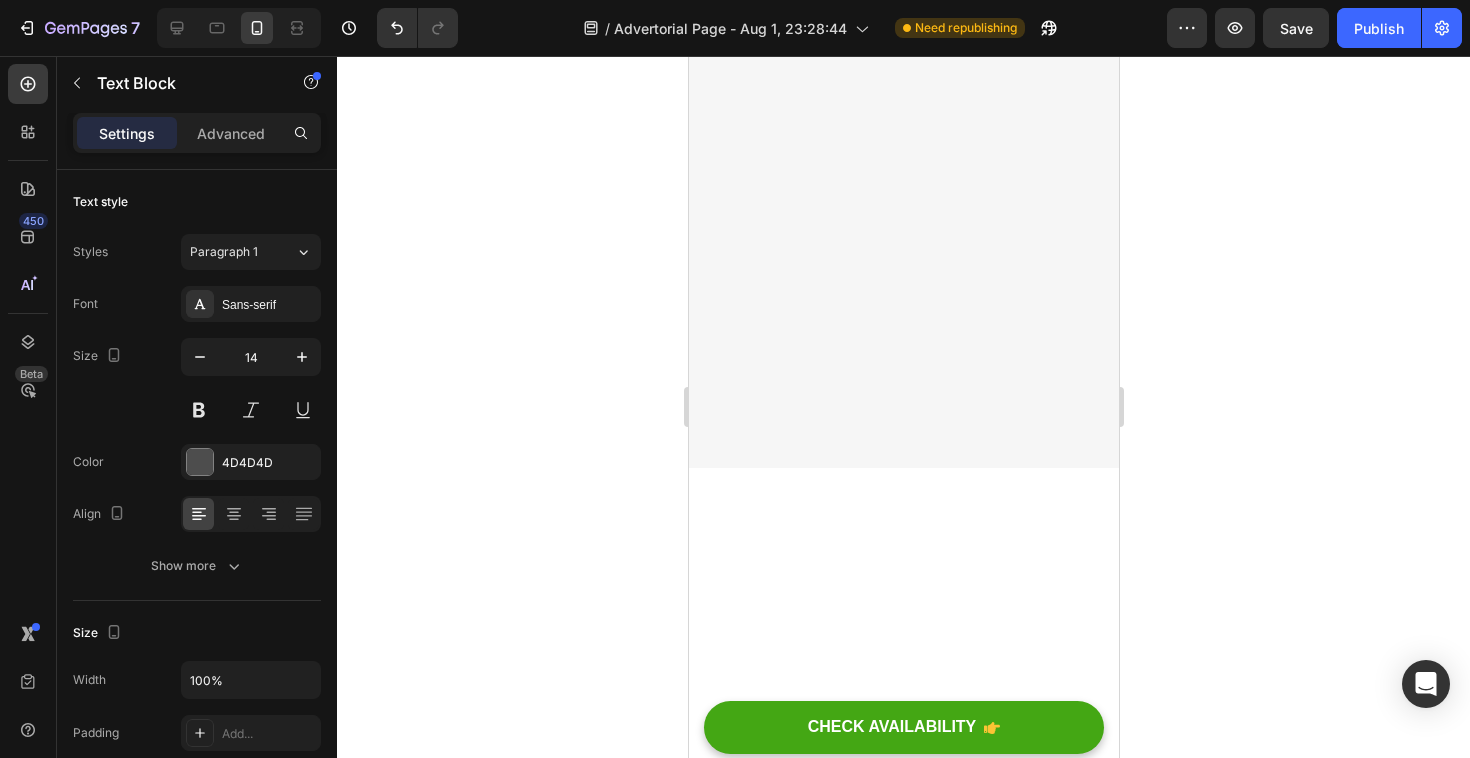 click on "Replace this text with your content" at bounding box center (903, -1307) 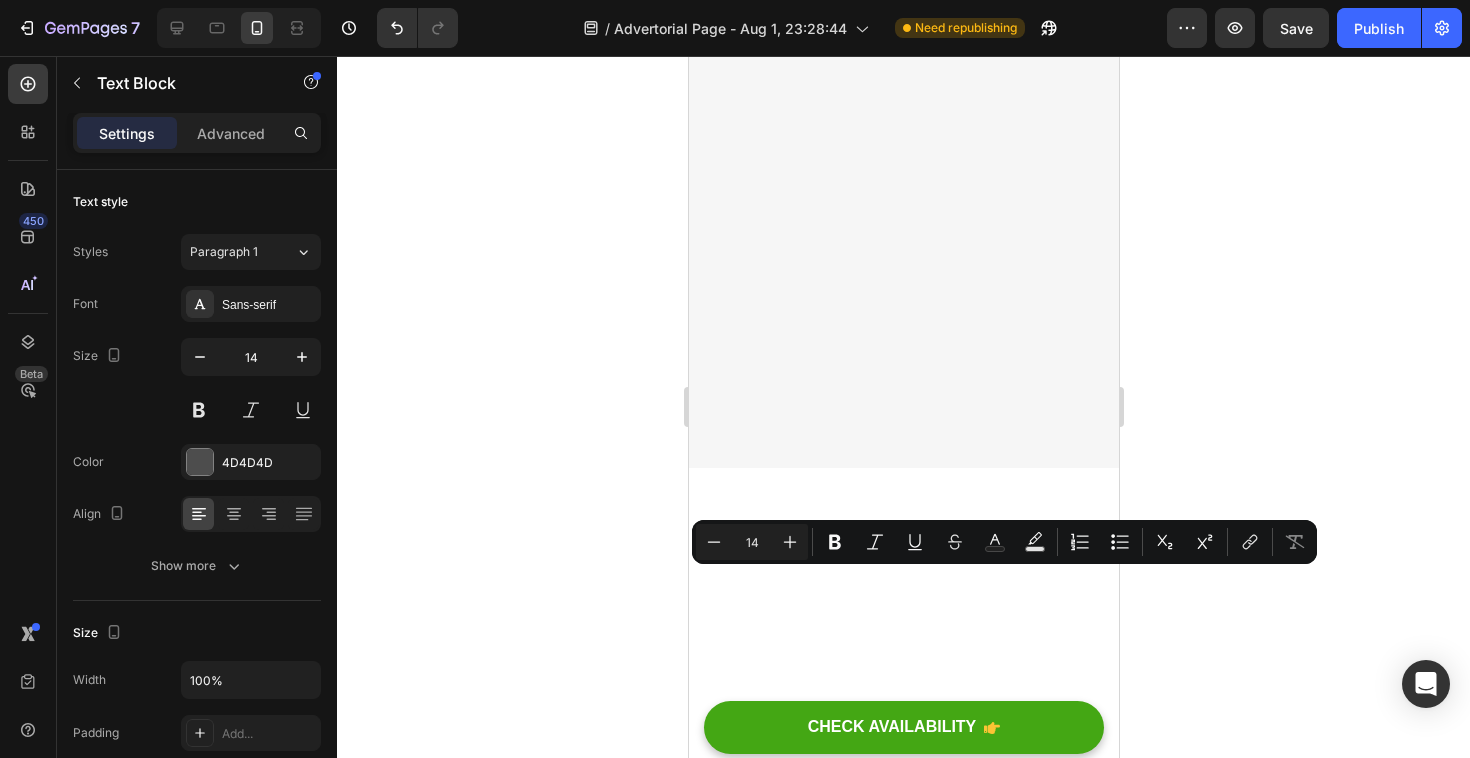 type on "20" 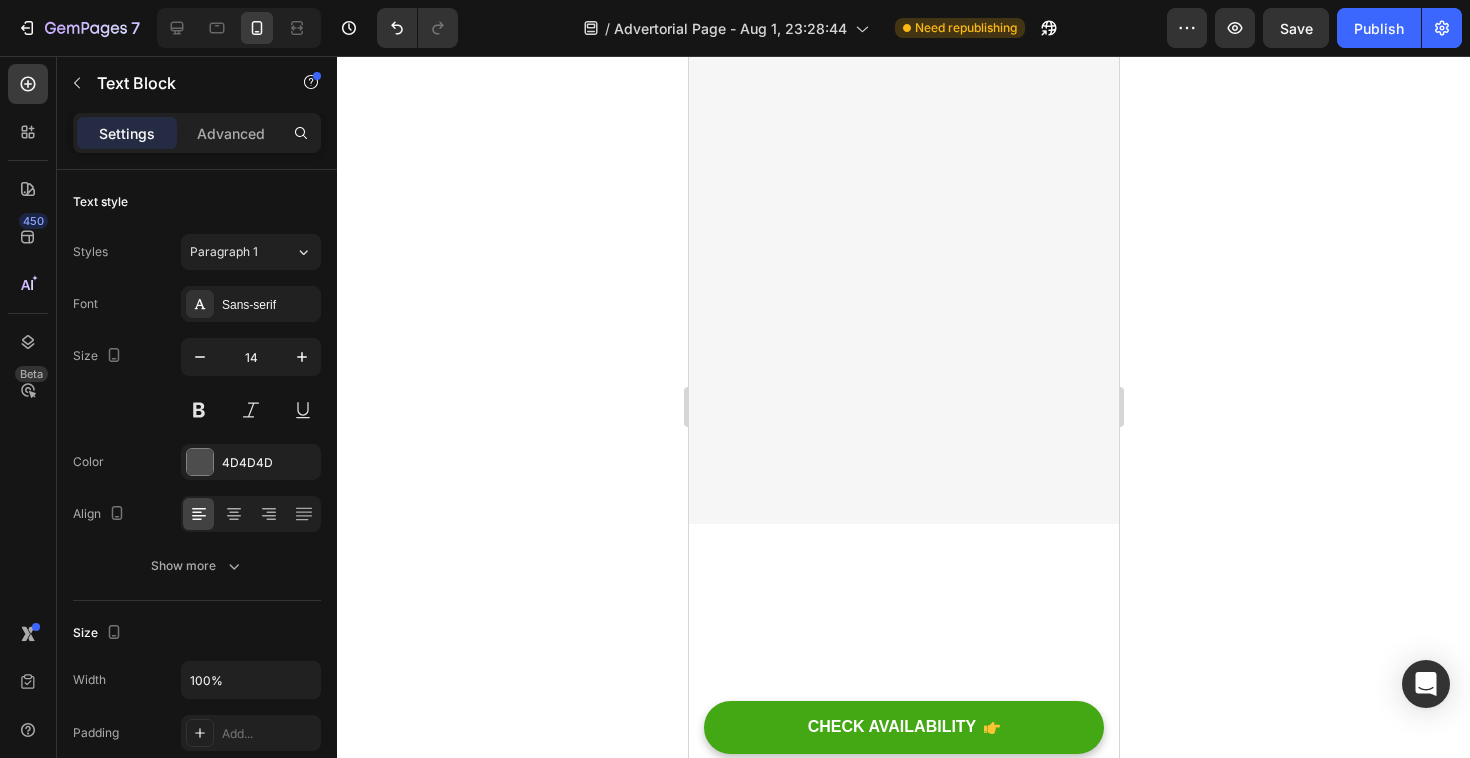 click on "If it doesn't shift your energy, we'll make it right — or refund you. Your transformation is our promise." at bounding box center [901, -1280] 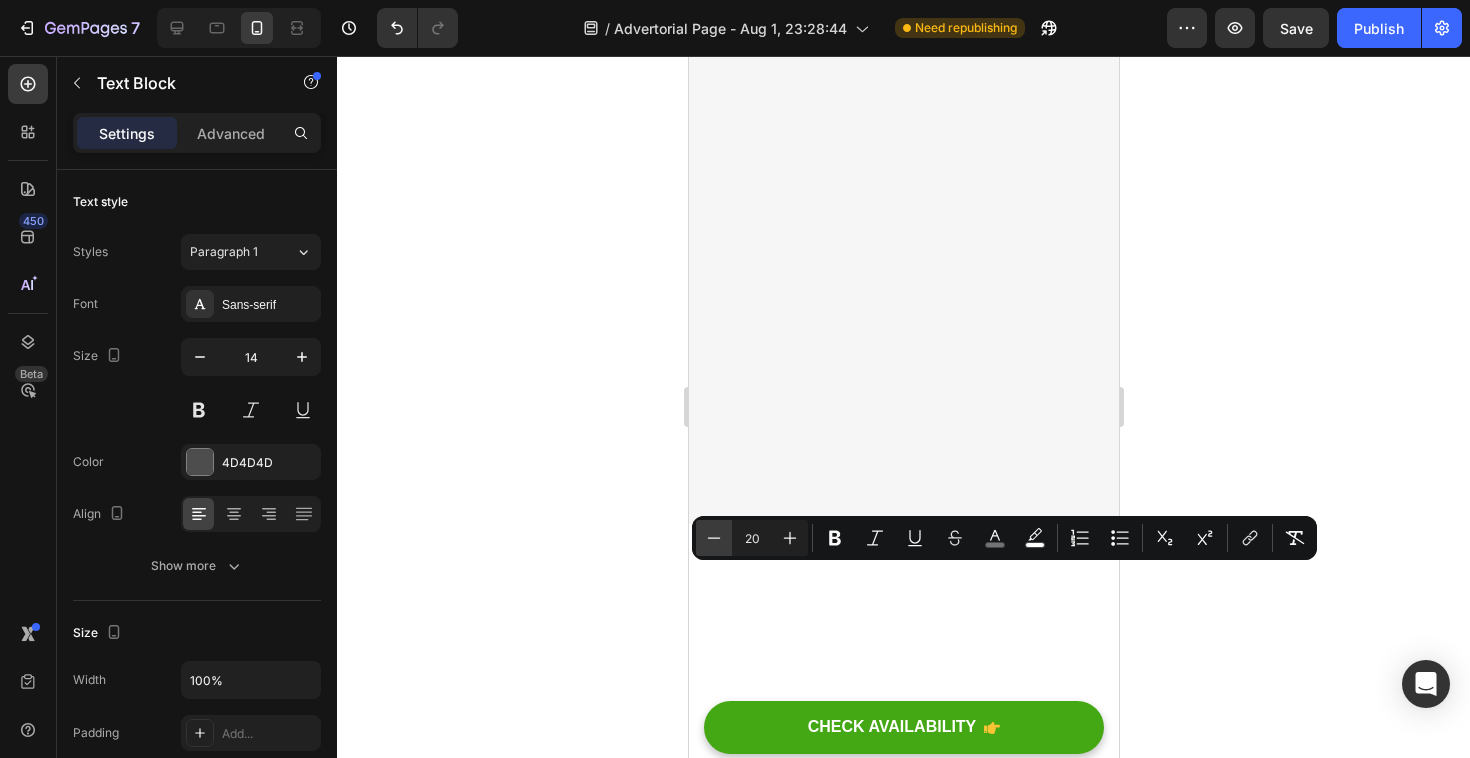 click on "Minus" at bounding box center (714, 538) 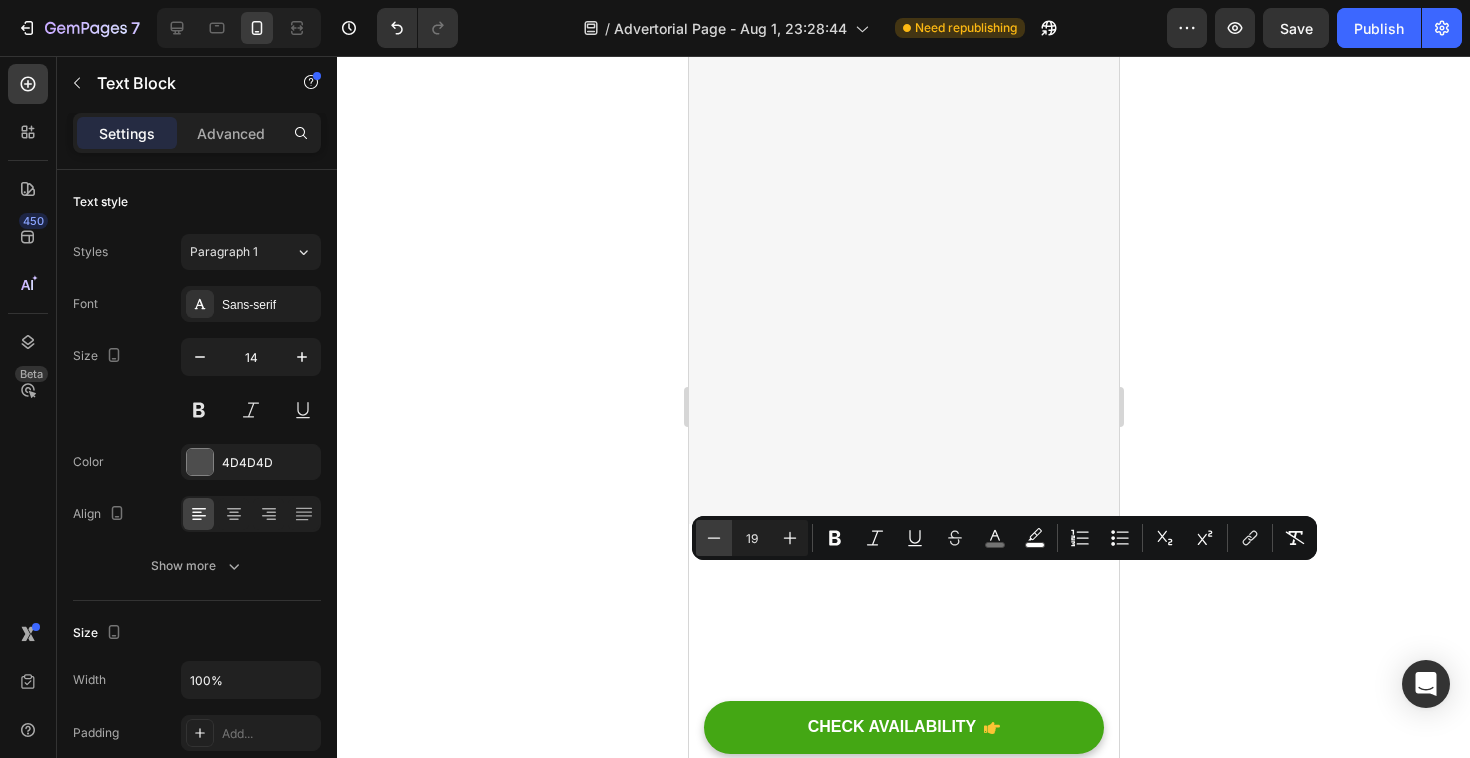 click on "Minus" at bounding box center [714, 538] 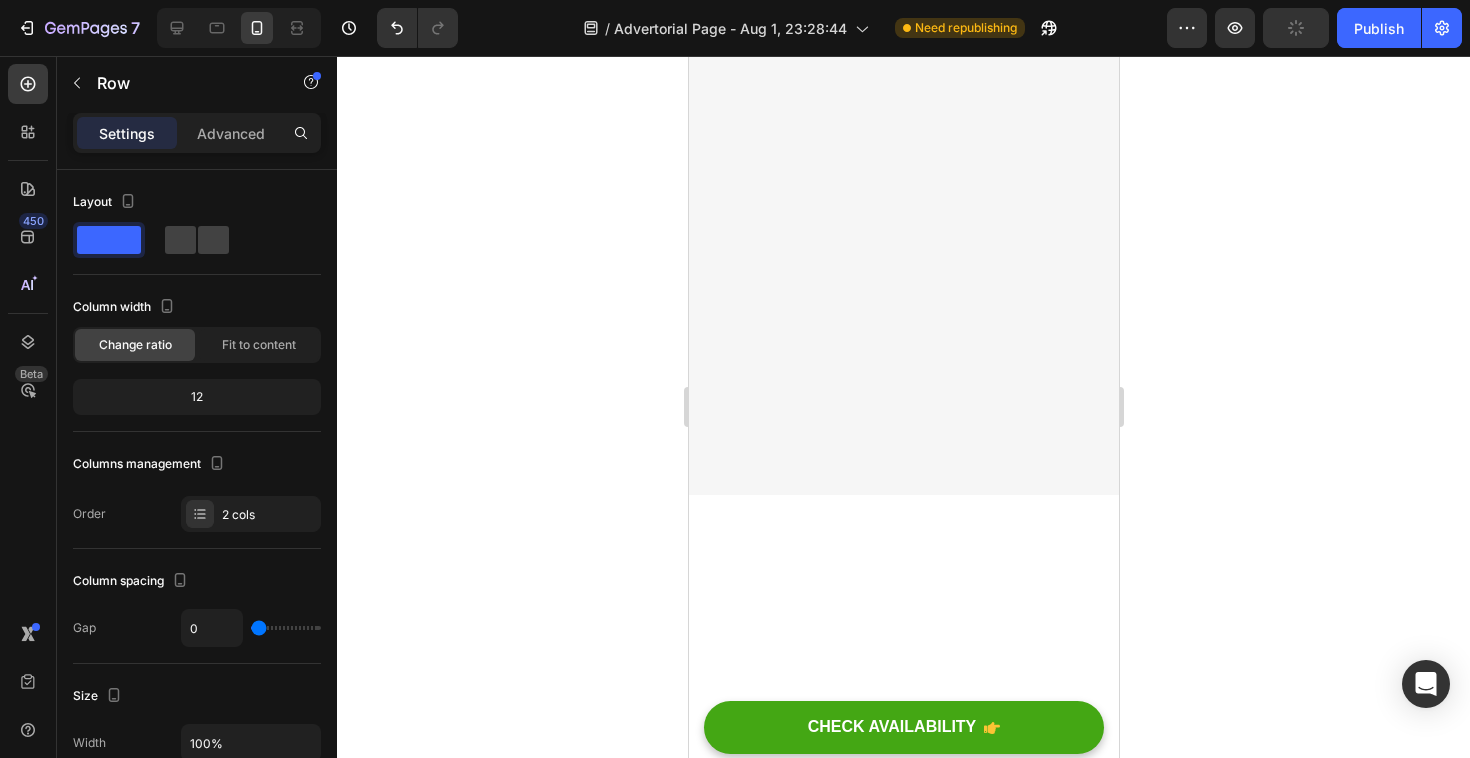 click on "⁠⁠⁠⁠⁠⁠⁠ 30-Day Energy Reset Guarantee Heading If it doesn't shift your energy, we'll make it right — or refund you. Your transformation is our promise. Text Block   32
How do I wash and care for my Crazy Compression Socks? Lorem ipsum dolor sit amet, consectetuer adipiscing elit. Aenean commodo ligula eget dolor. Aenean massanah. Cum sociis Theme natoque penatibus et magnis dis parturient montes, nascetur ridiculus mus. Text block
How long will it take to get my orders?
What is the compression rating?
What material are Crazy Compression Socks made of?
Can I return my Crazy Compression Socks? Accordion To day’s offer: Text block Get a free pair of smart compression socks Text block Lorem Ipsum is simply dummy text of the printing and typesetting industry. Lorem Ipsum has been the industry's standard dummy text ever since the 1500s, when an unknown printer took a galley of type and scrambled Text block  	   Button" at bounding box center [903, -1095] 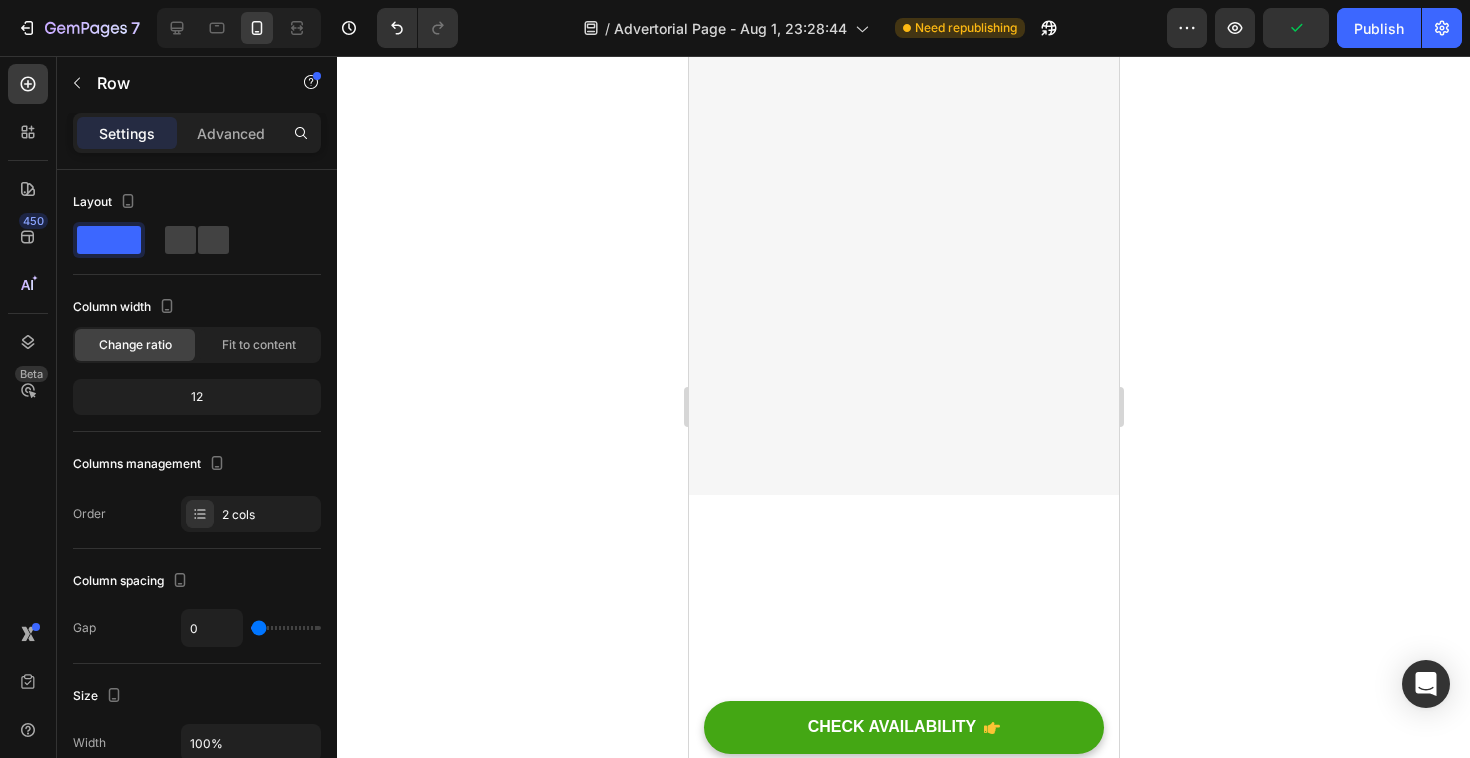 click on "If it doesn't shift your energy, we'll make it right — or refund you. Your transformation is our promise." at bounding box center [903, -1293] 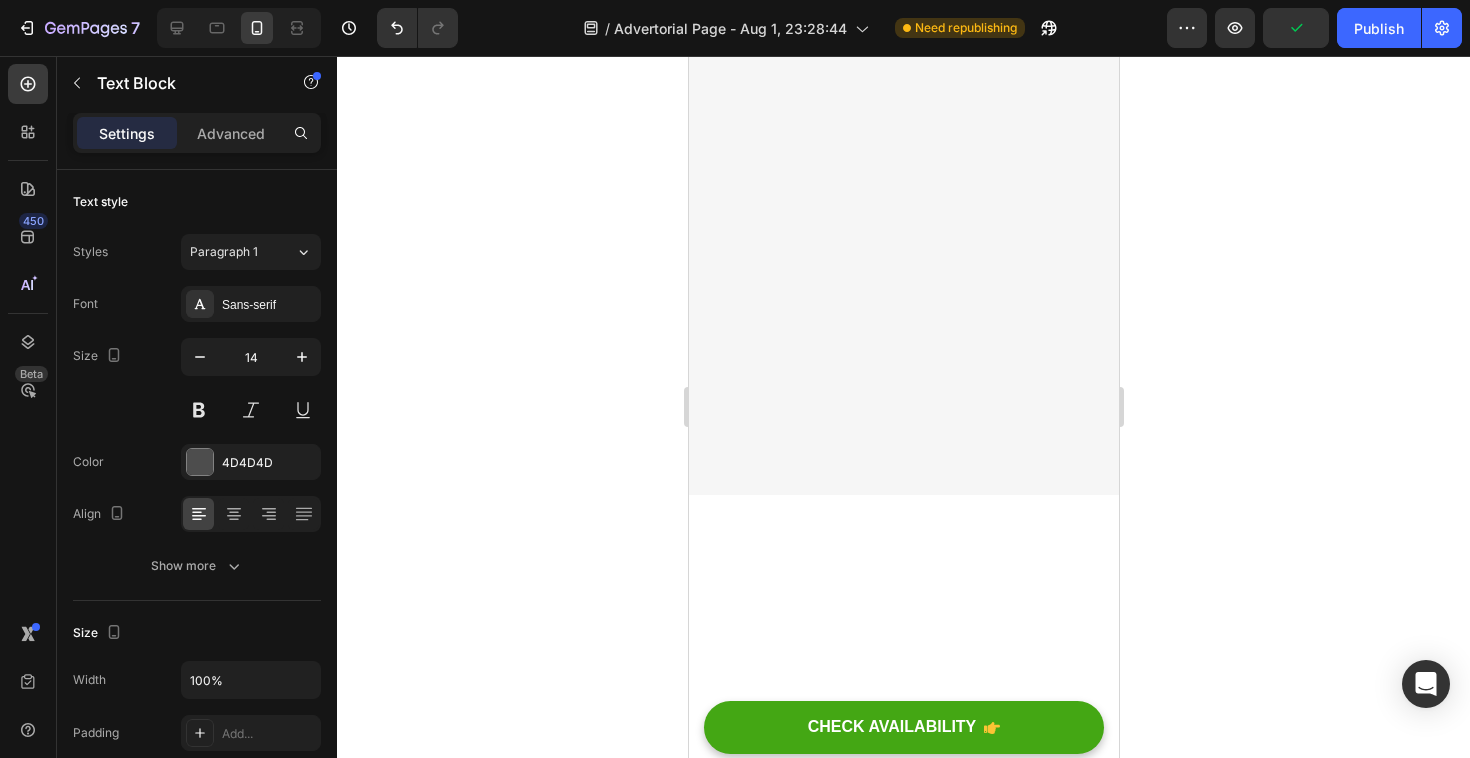 click on "30-Day Energy Reset Guarantee" at bounding box center (887, -1339) 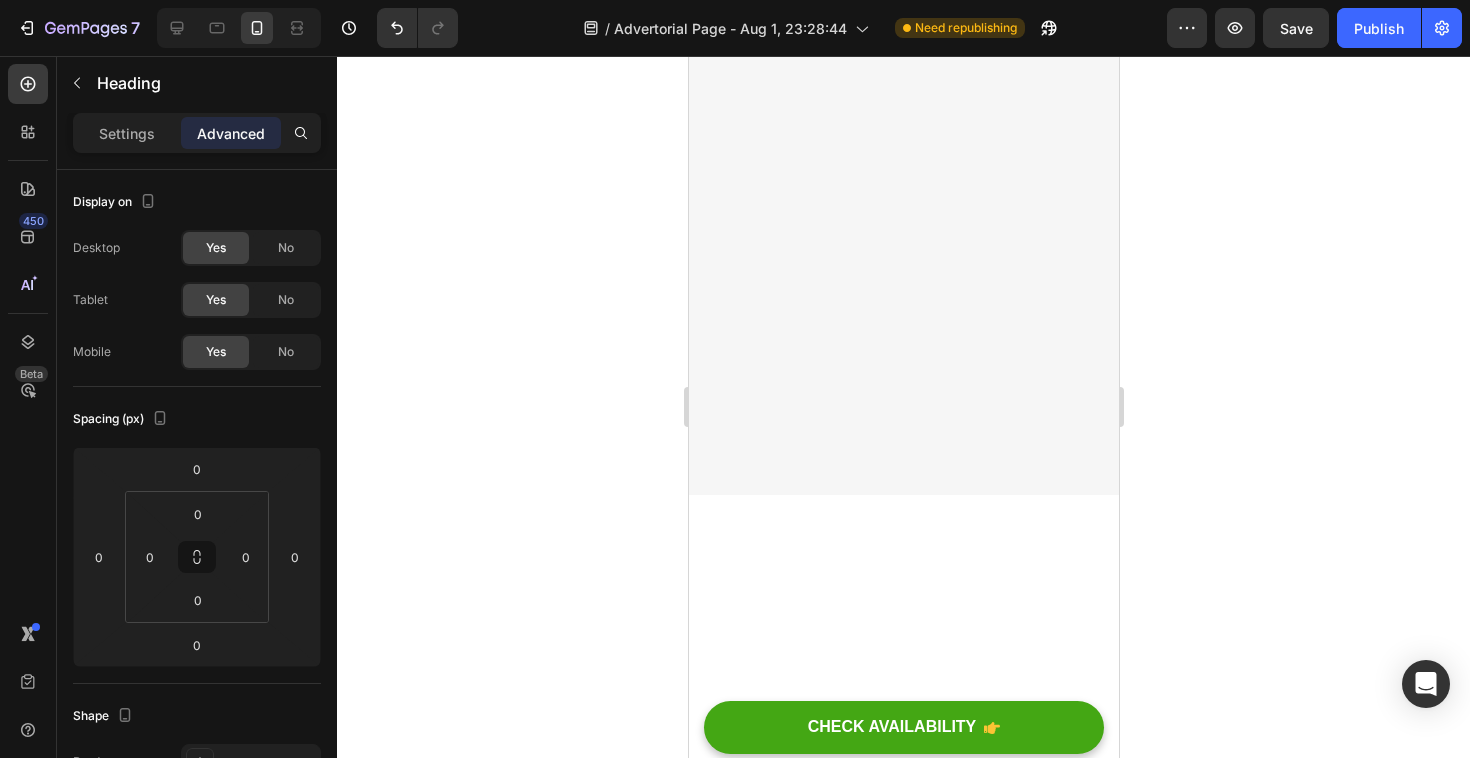 click on "30-Day Energy Reset Guarantee" at bounding box center [887, -1339] 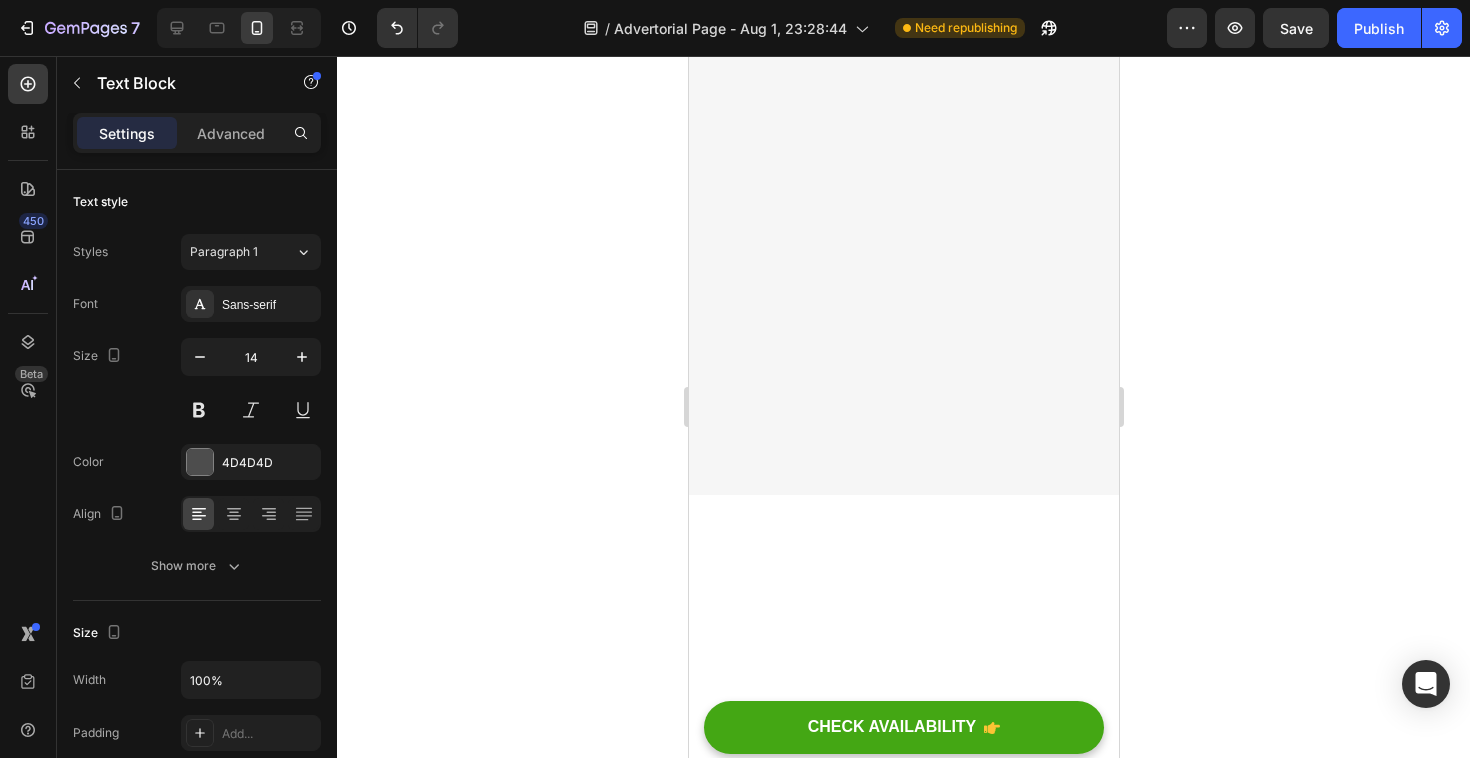 click on "If it doesn't shift your energy, we'll make it right — or refund you. Your transformation is our promise." at bounding box center (903, -1293) 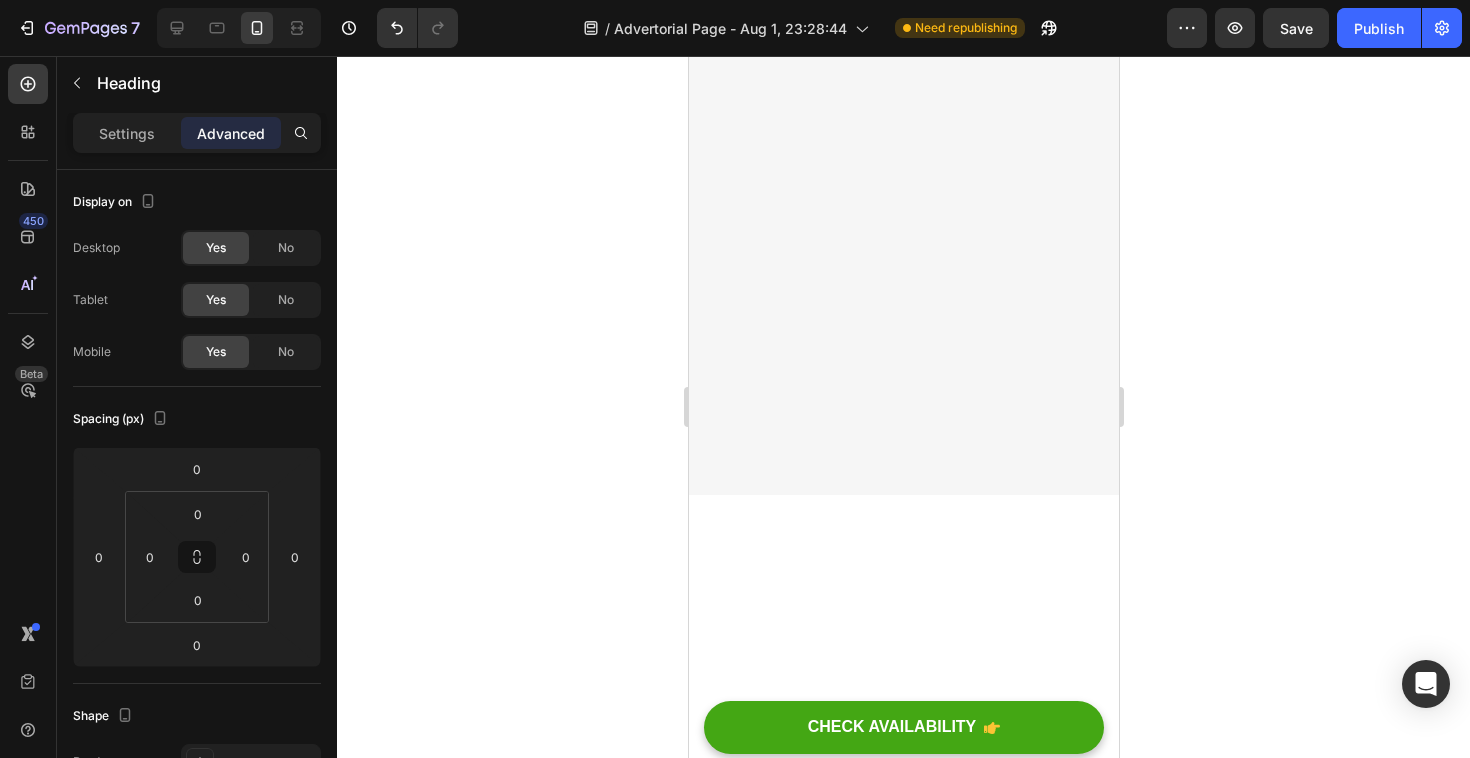 click on "30-Day Energy Reset Guarantee" at bounding box center [887, -1339] 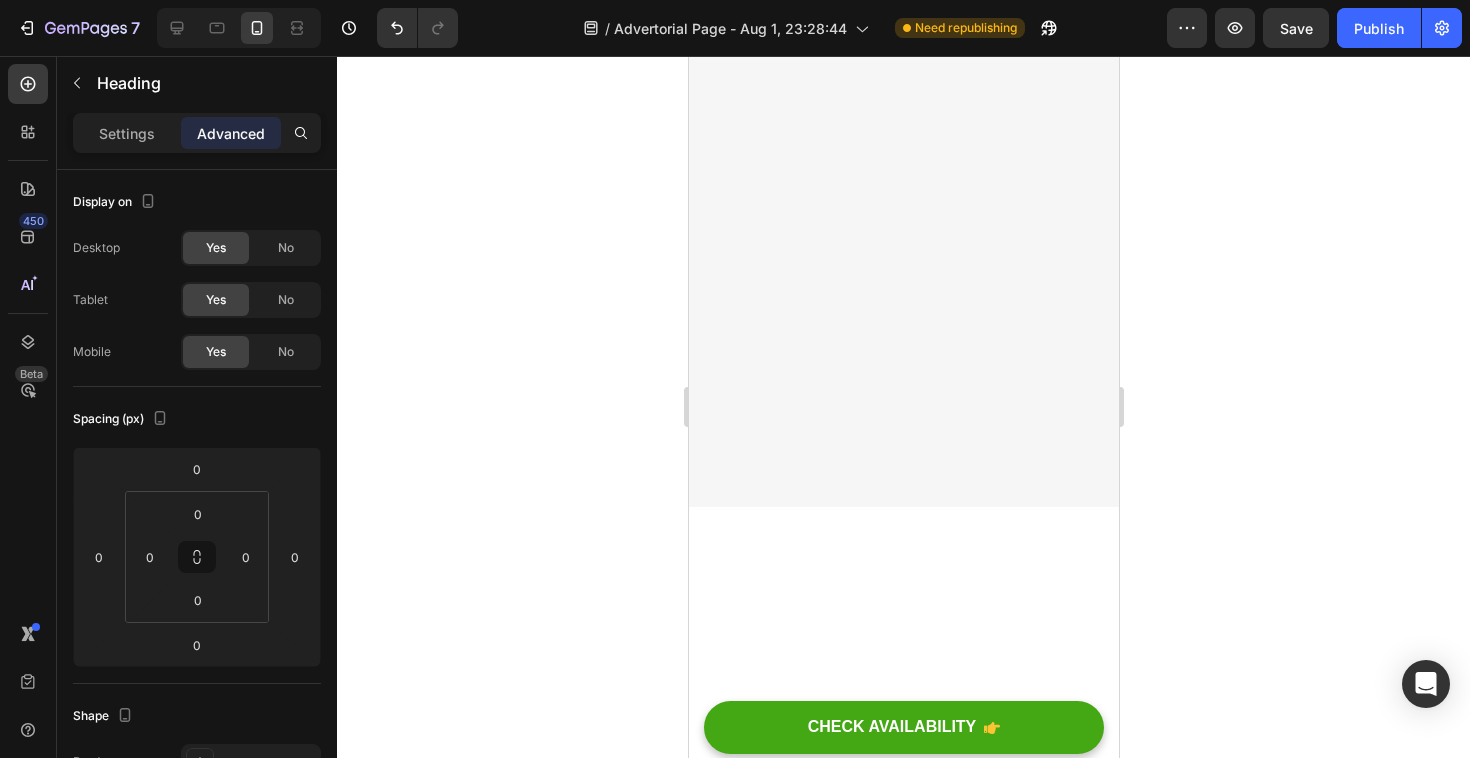 drag, startPoint x: 904, startPoint y: 564, endPoint x: 904, endPoint y: 576, distance: 12 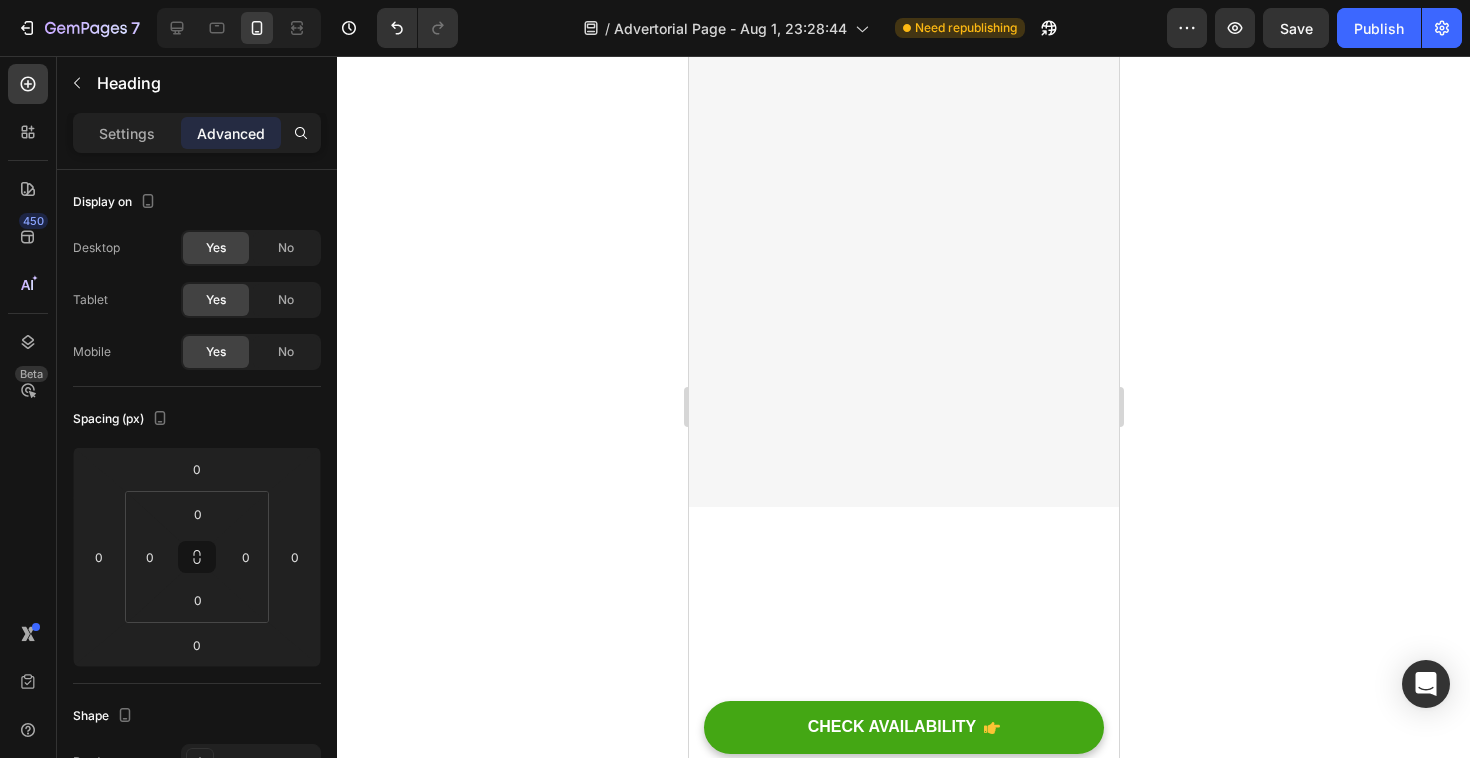 click at bounding box center [903, -1312] 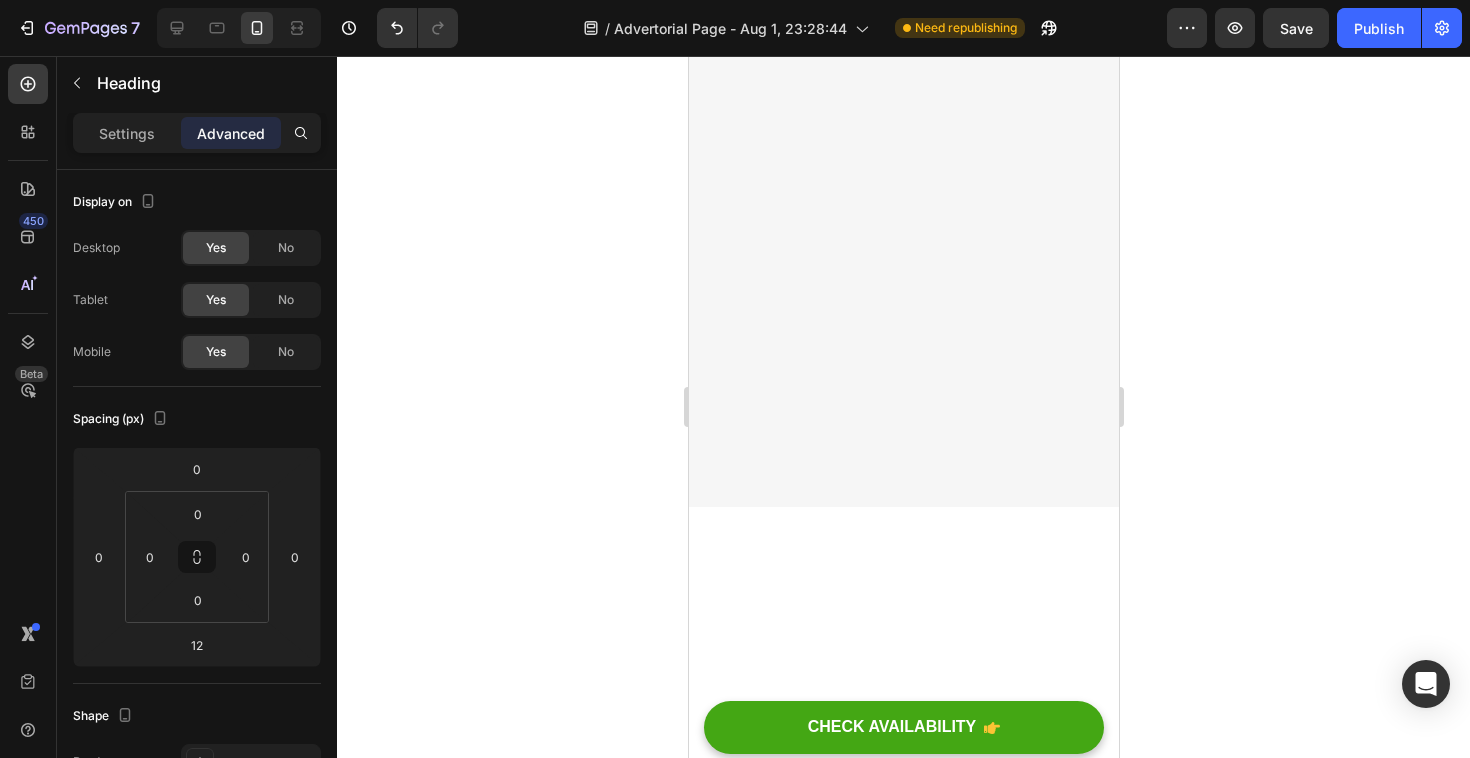 click on "If it doesn't shift your energy, we'll make it right — or refund you. Your transformation is our promise." at bounding box center (902, -1282) 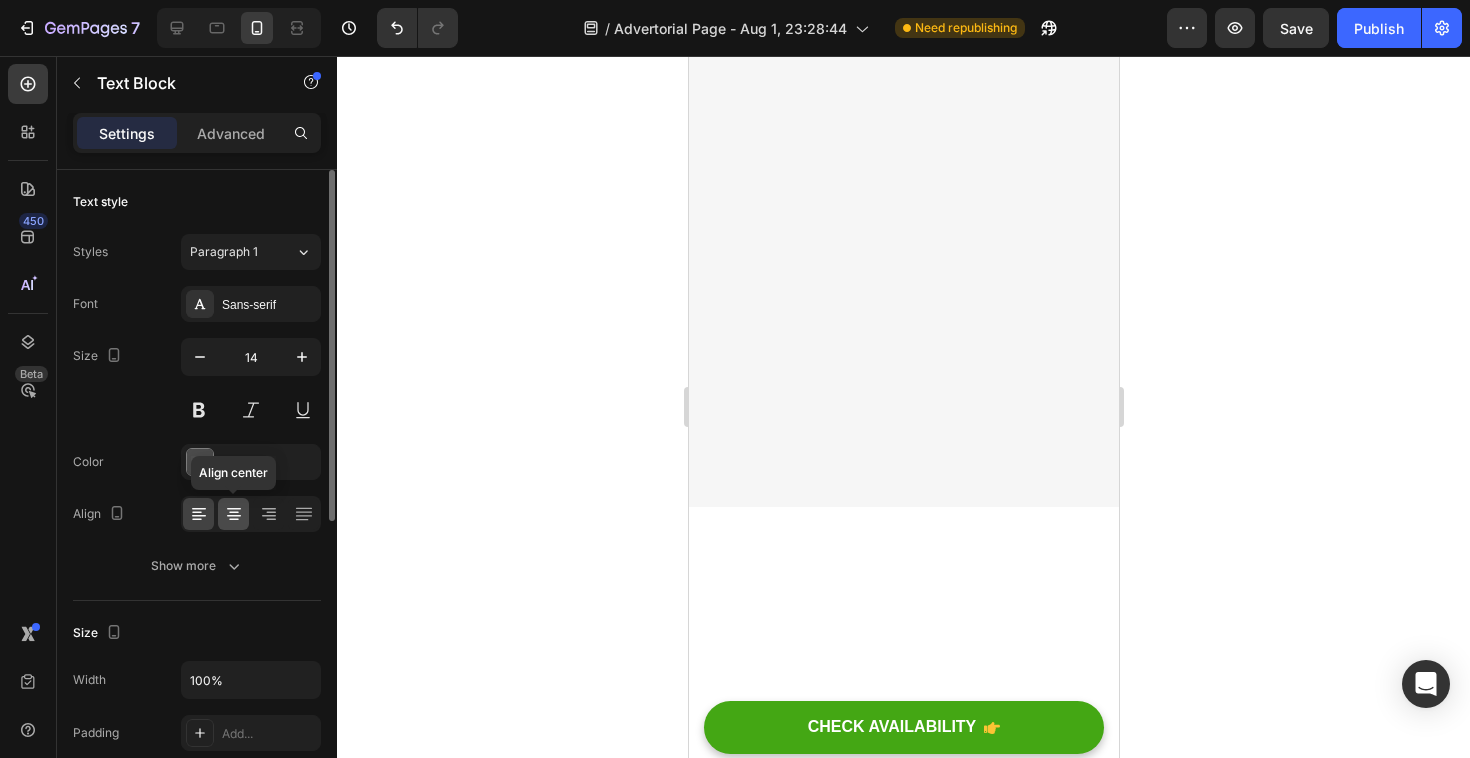 click 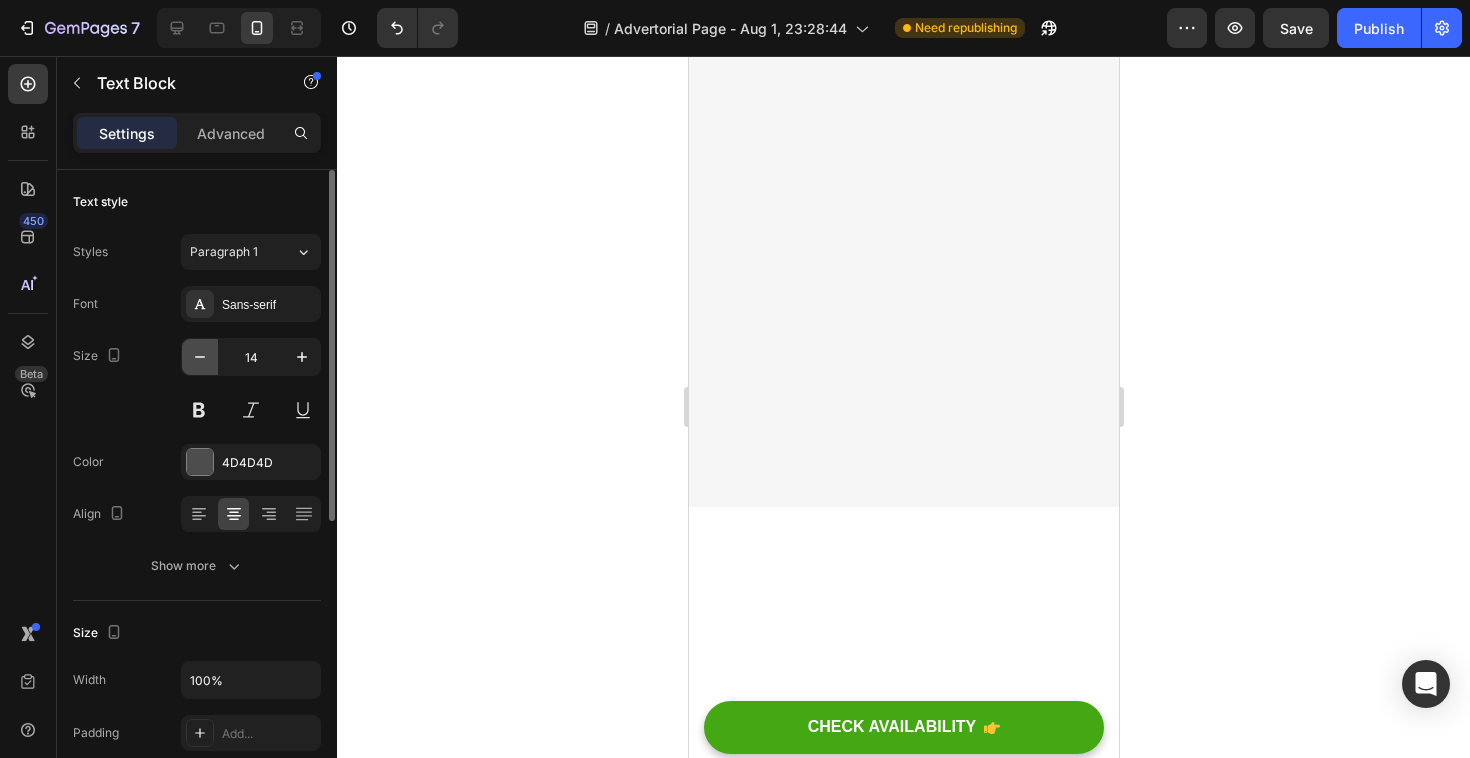 click at bounding box center (200, 357) 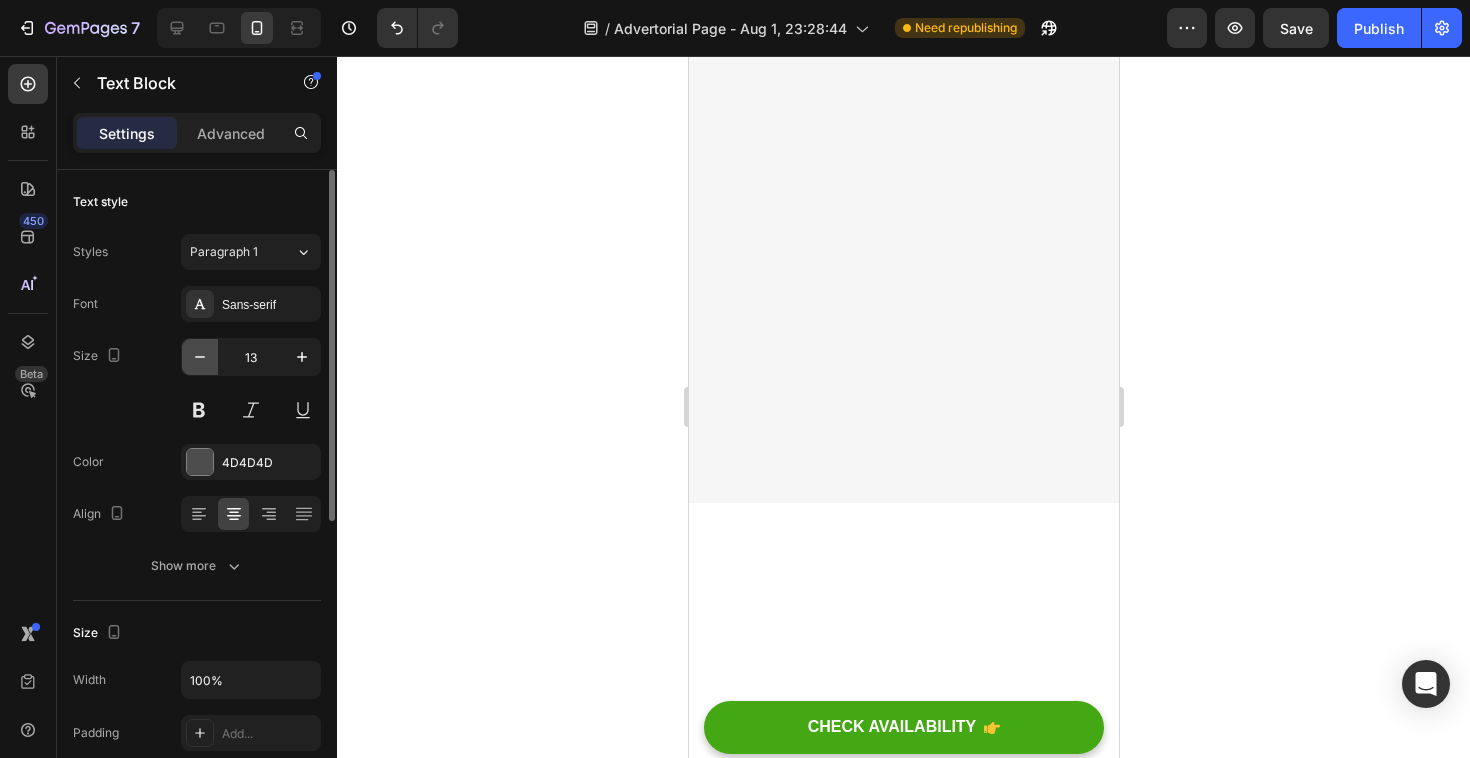 click at bounding box center [200, 357] 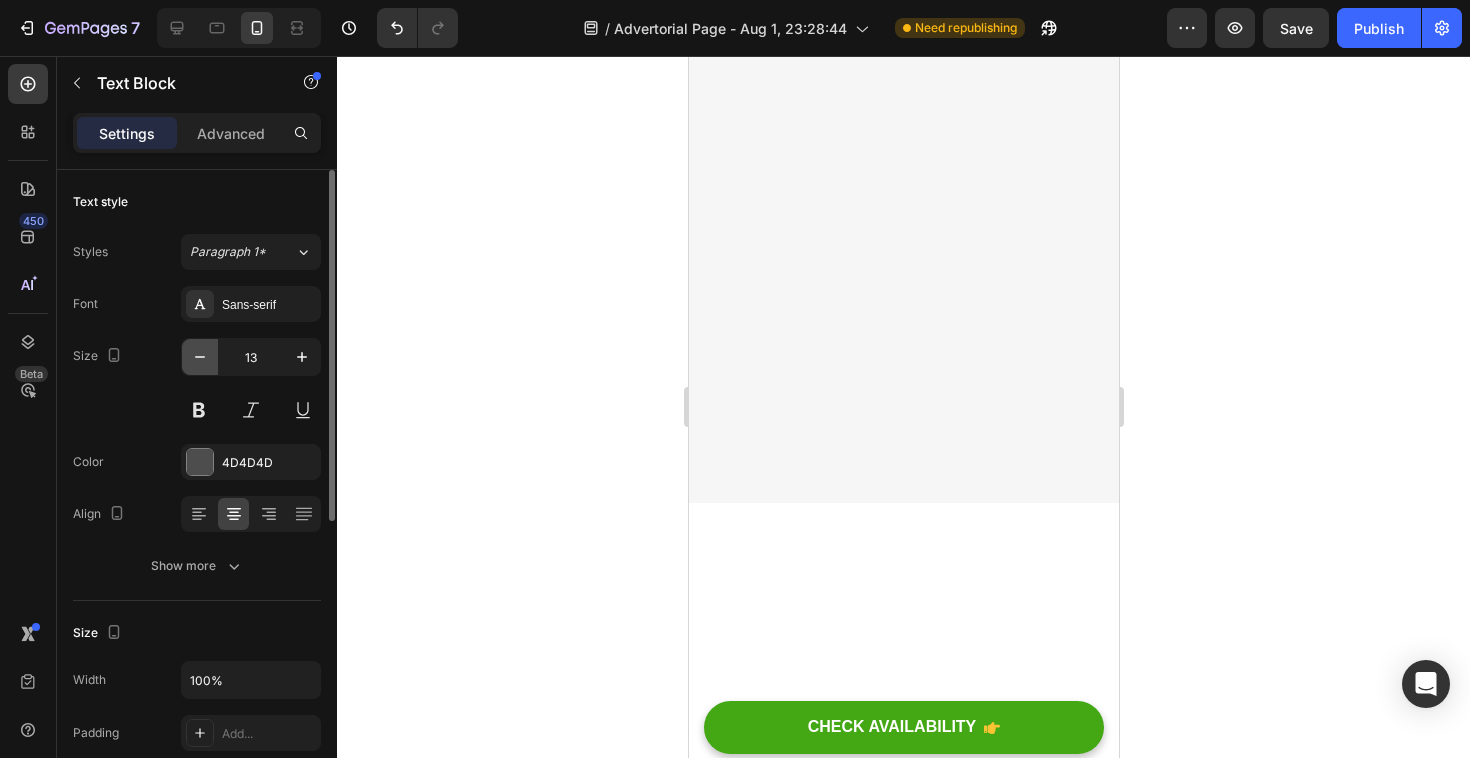type on "12" 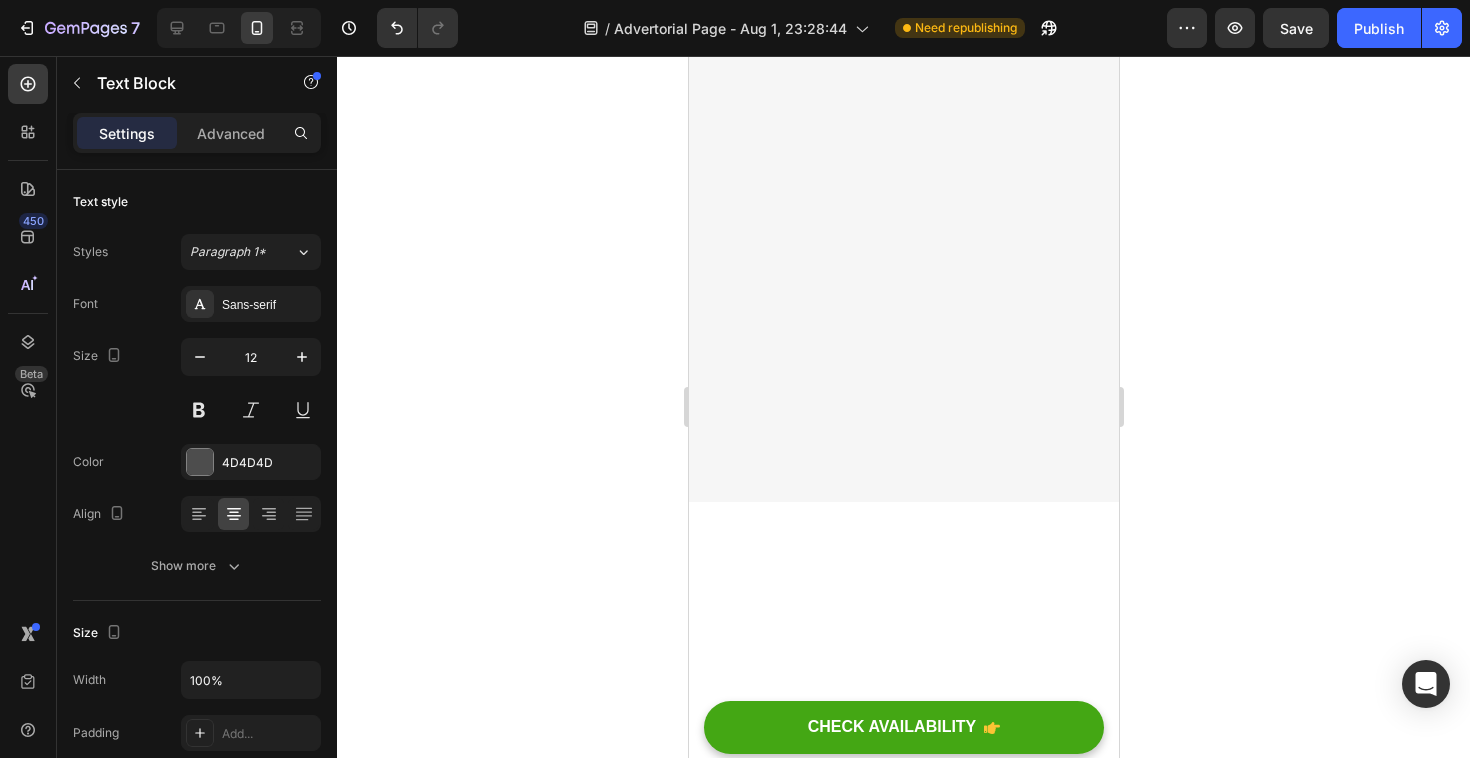 click on "If it doesn't shift your energy, we'll make it right — or refund you. Your transformation is our promise." at bounding box center (902, -1285) 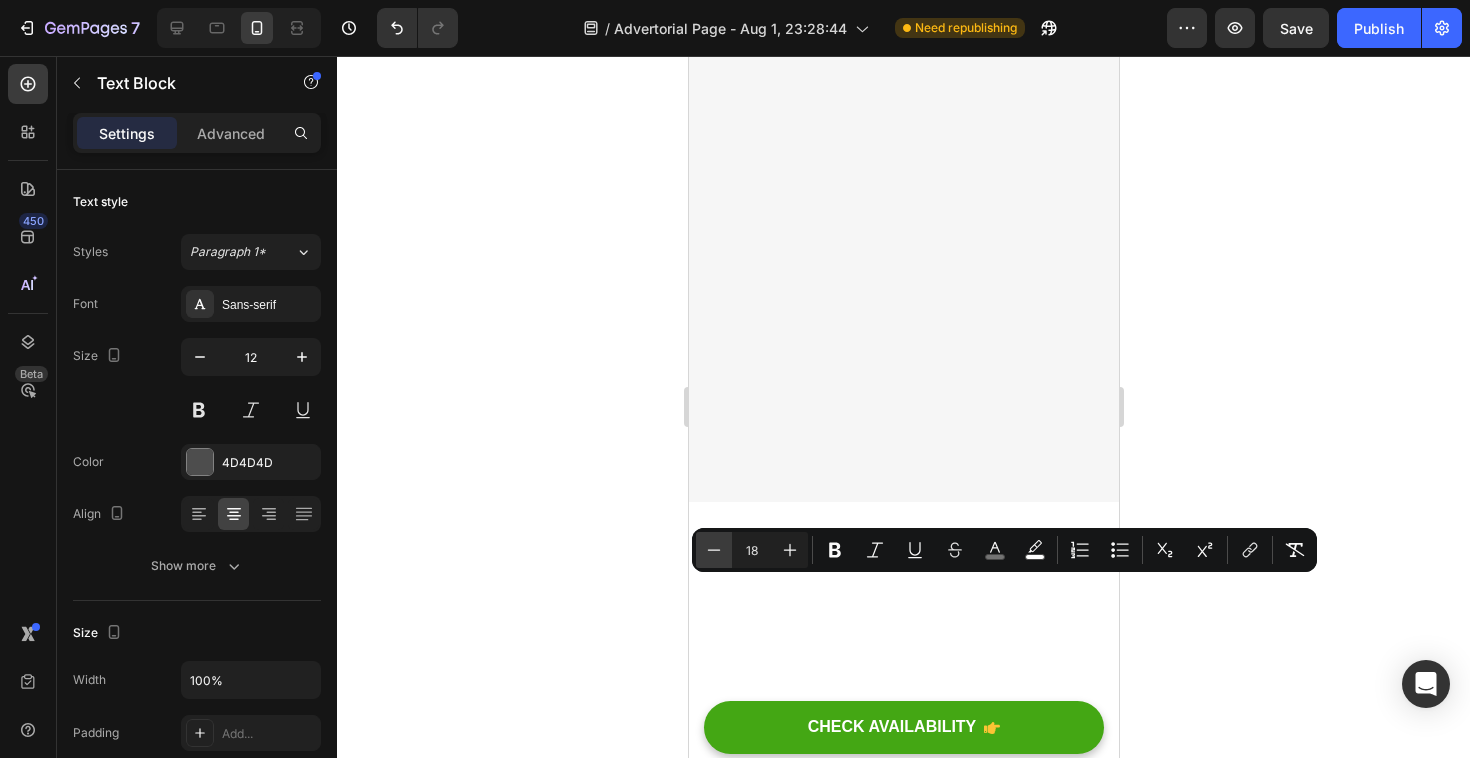 click 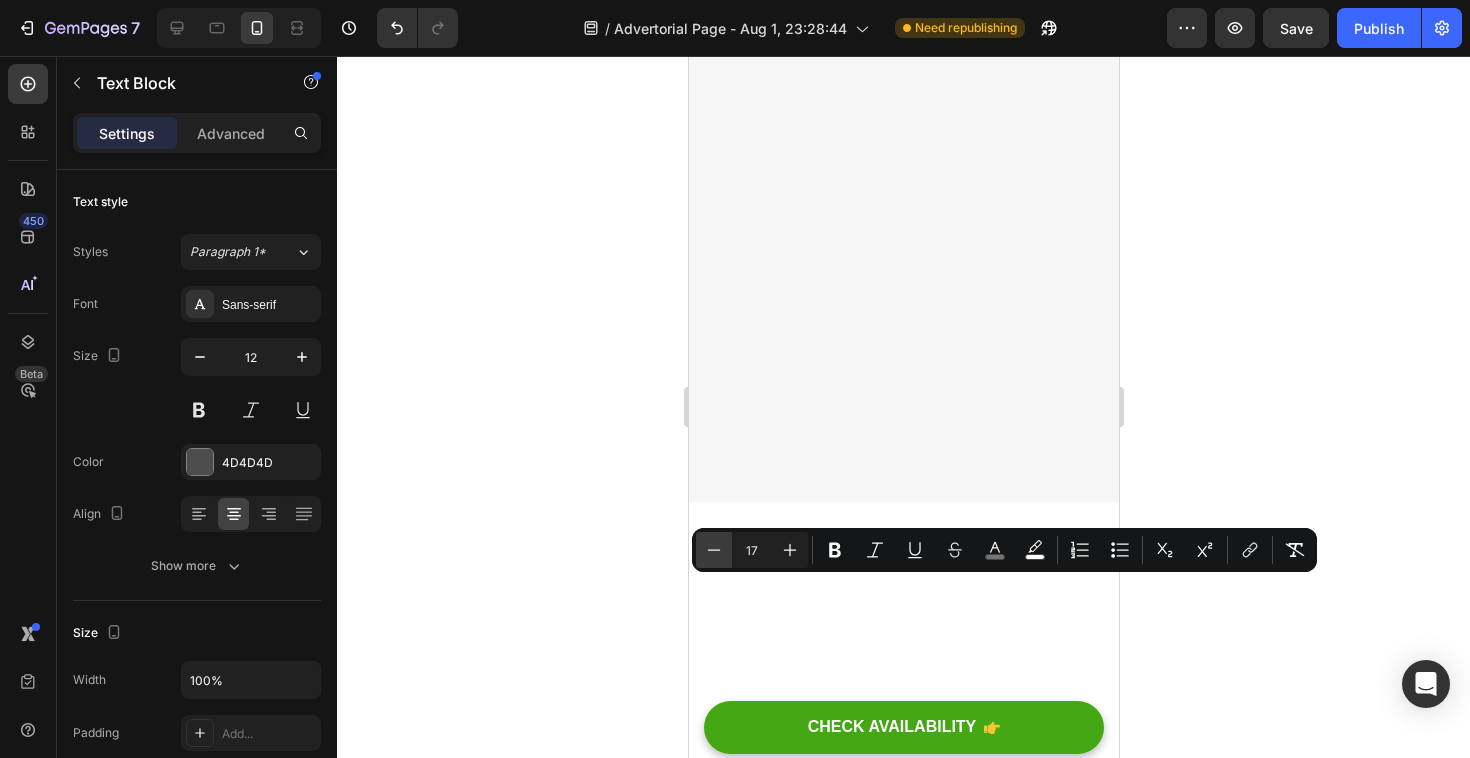 click 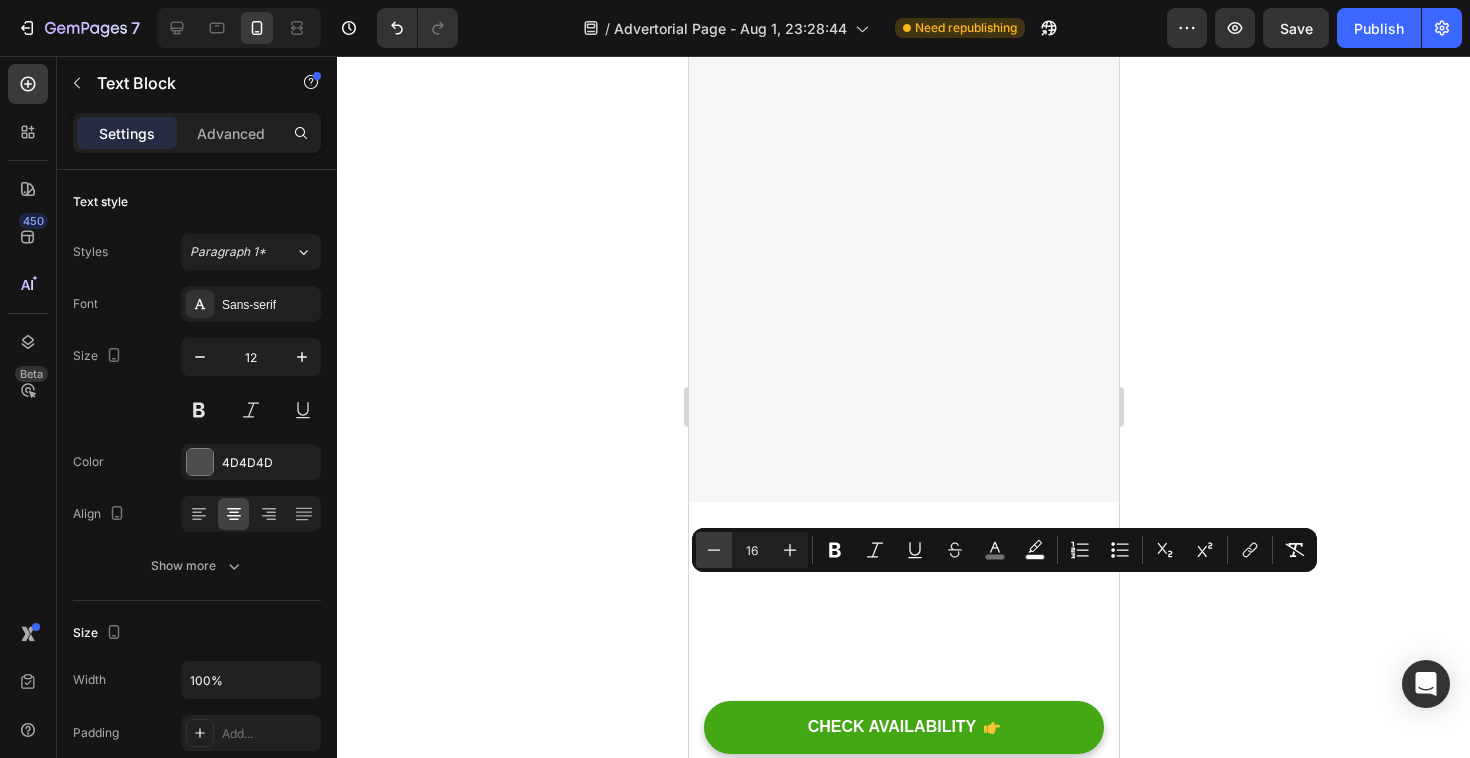 click 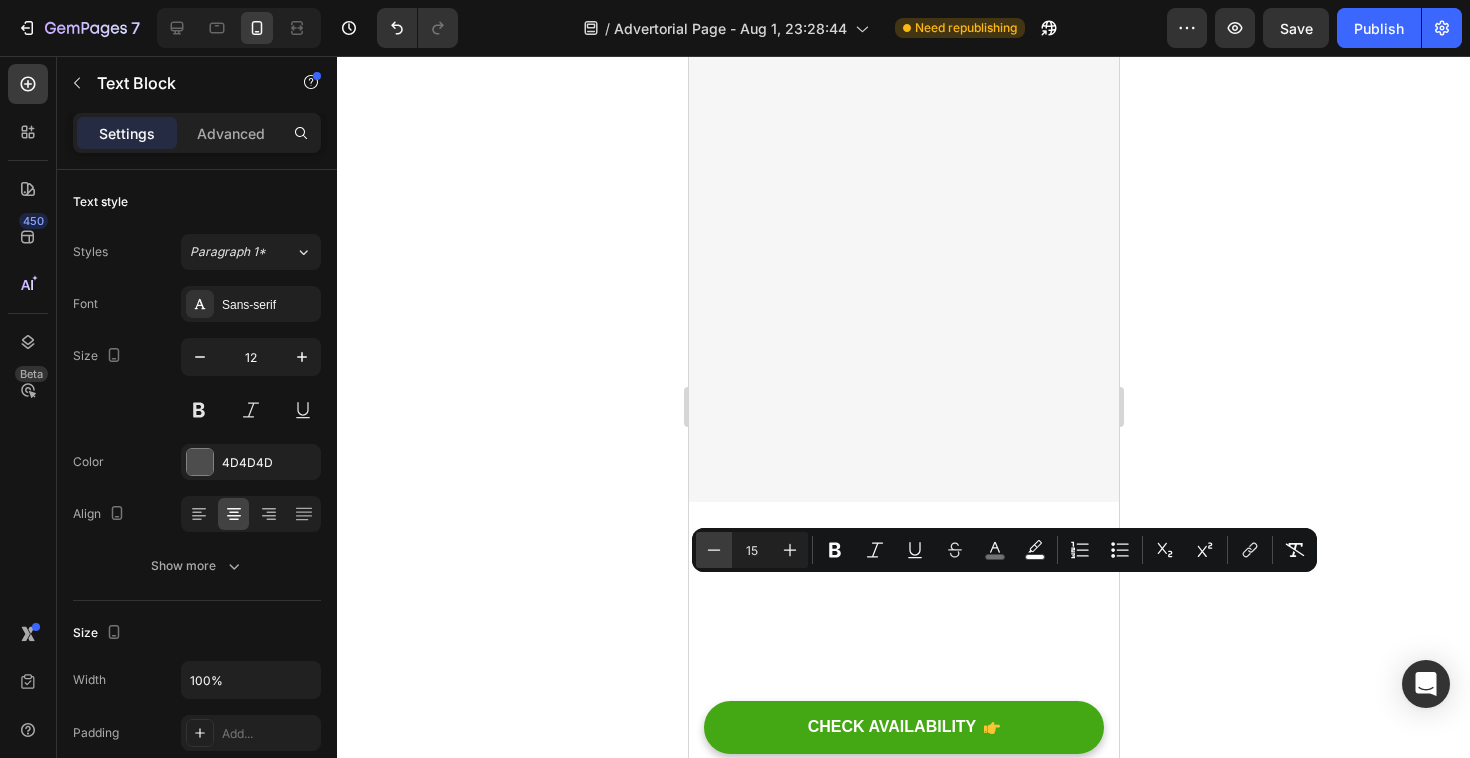 click 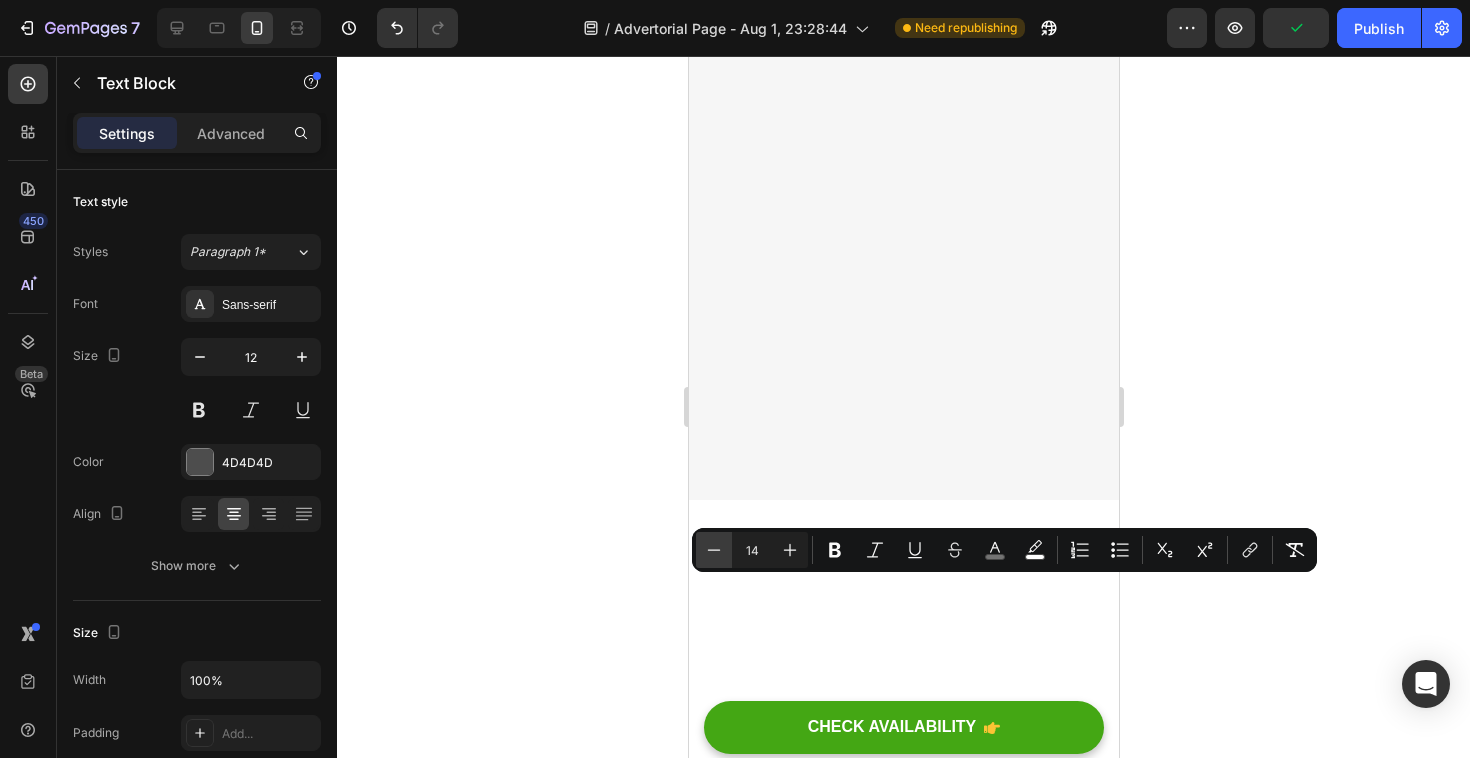 click 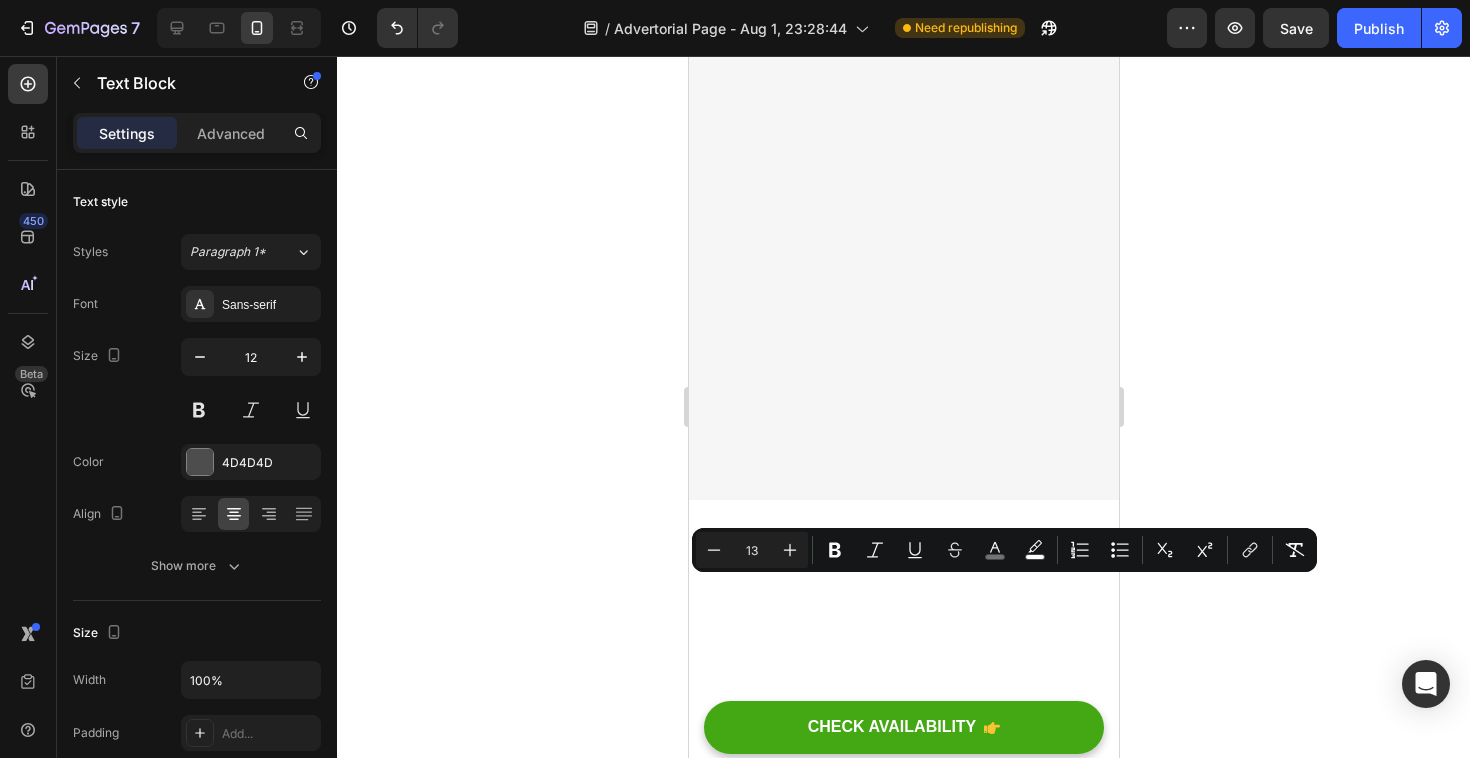 click on "If it doesn't shift your energy, we'll make it right — or refund you. Your transformation is our promise." at bounding box center (903, -1285) 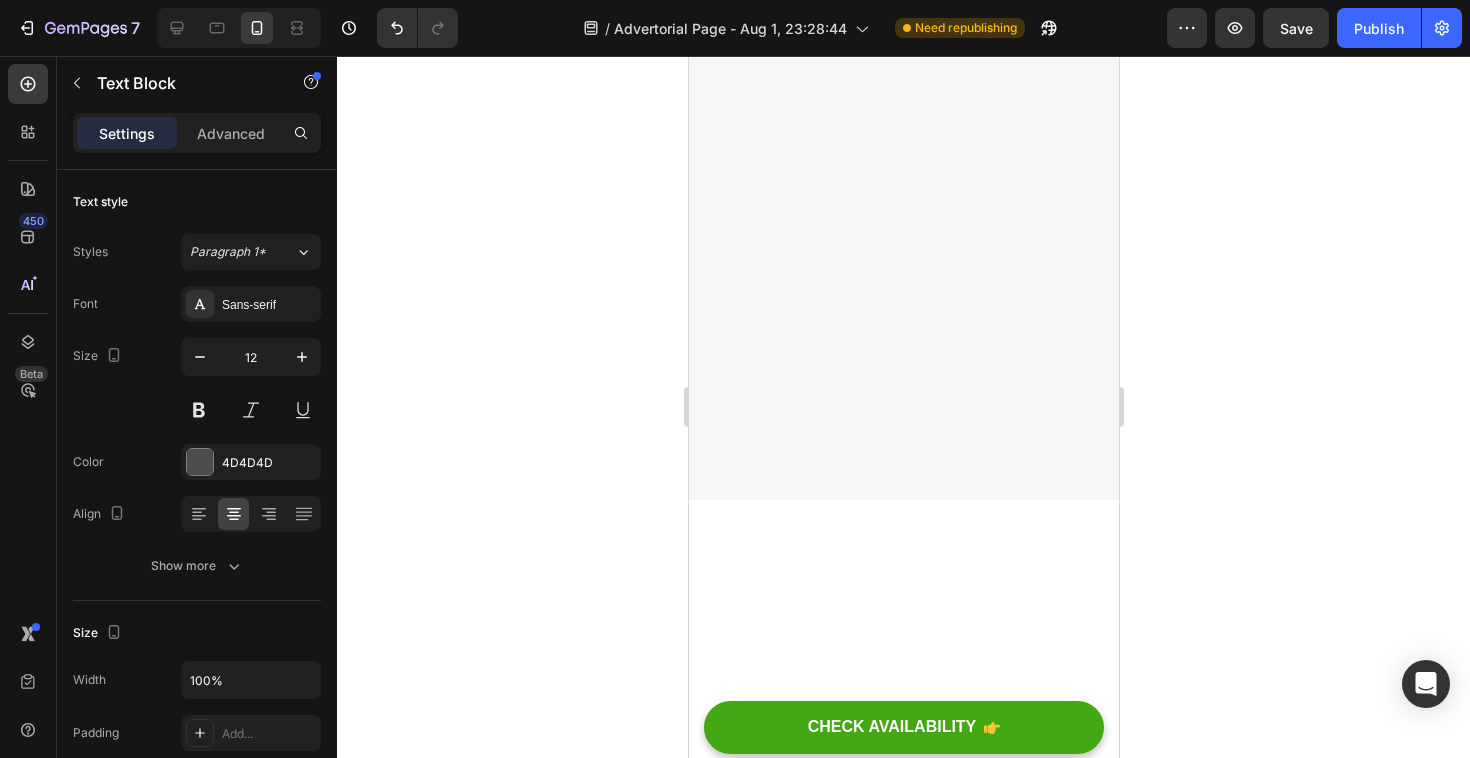 click on "⁠⁠⁠⁠⁠⁠⁠ 30-Day Energy Reset Guarantee" at bounding box center (903, -1339) 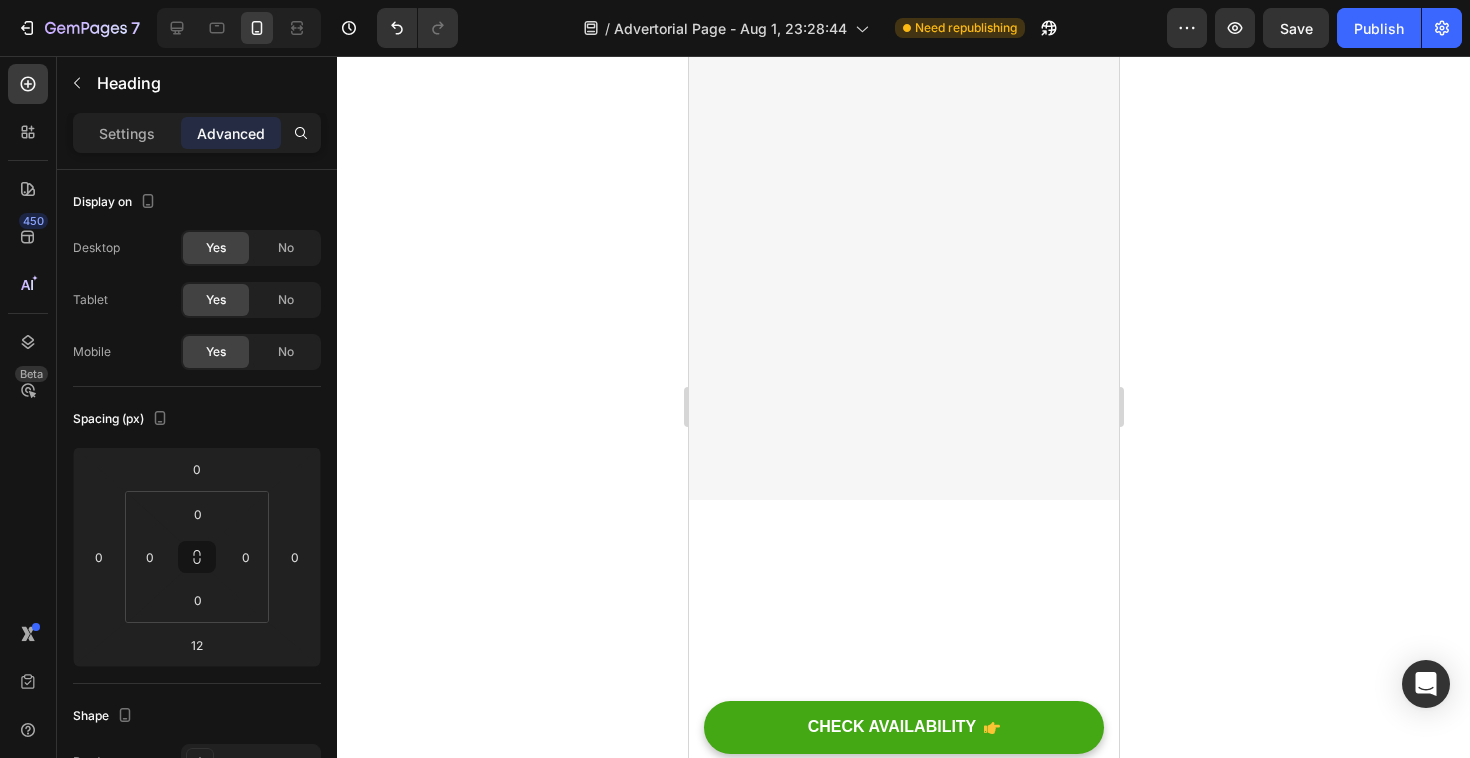click 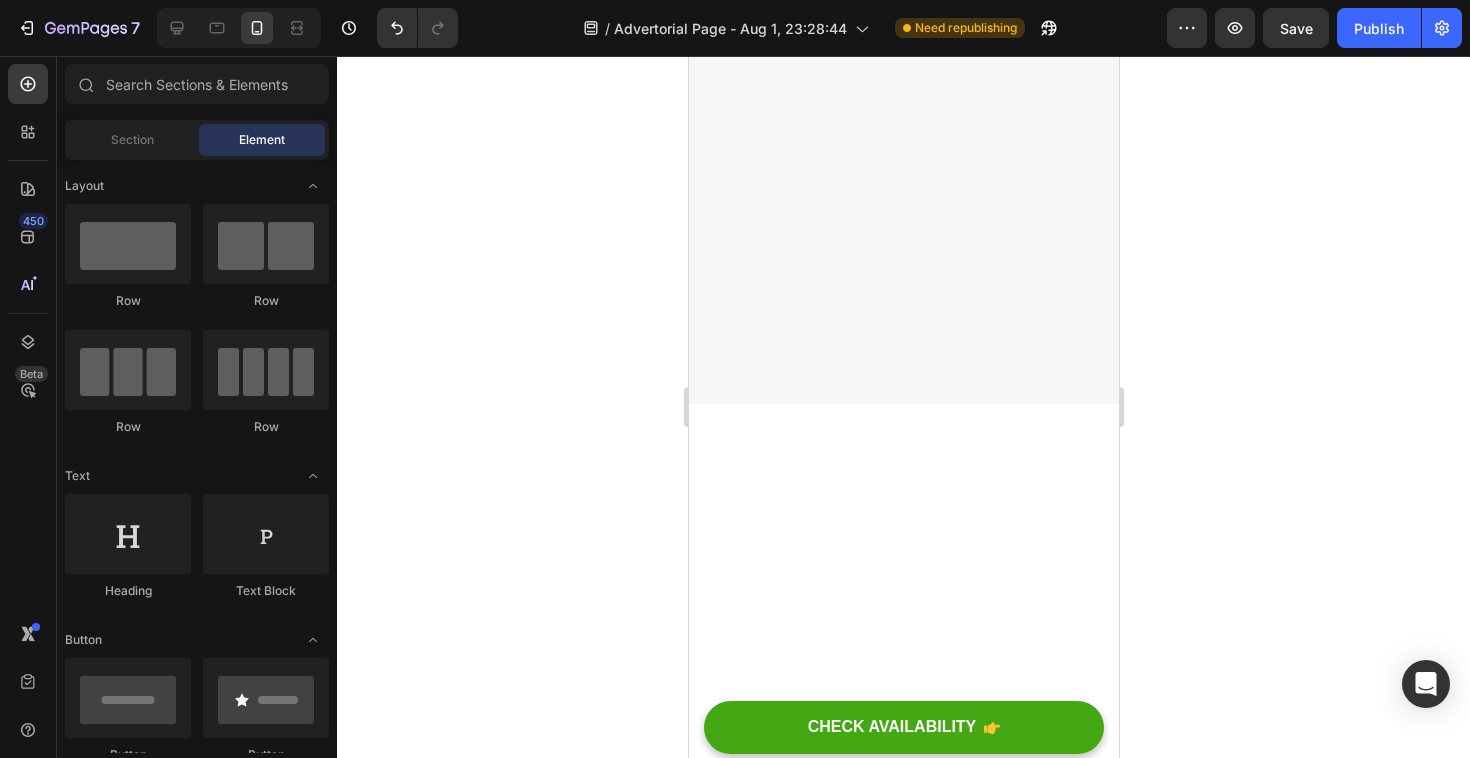 scroll, scrollTop: 4085, scrollLeft: 0, axis: vertical 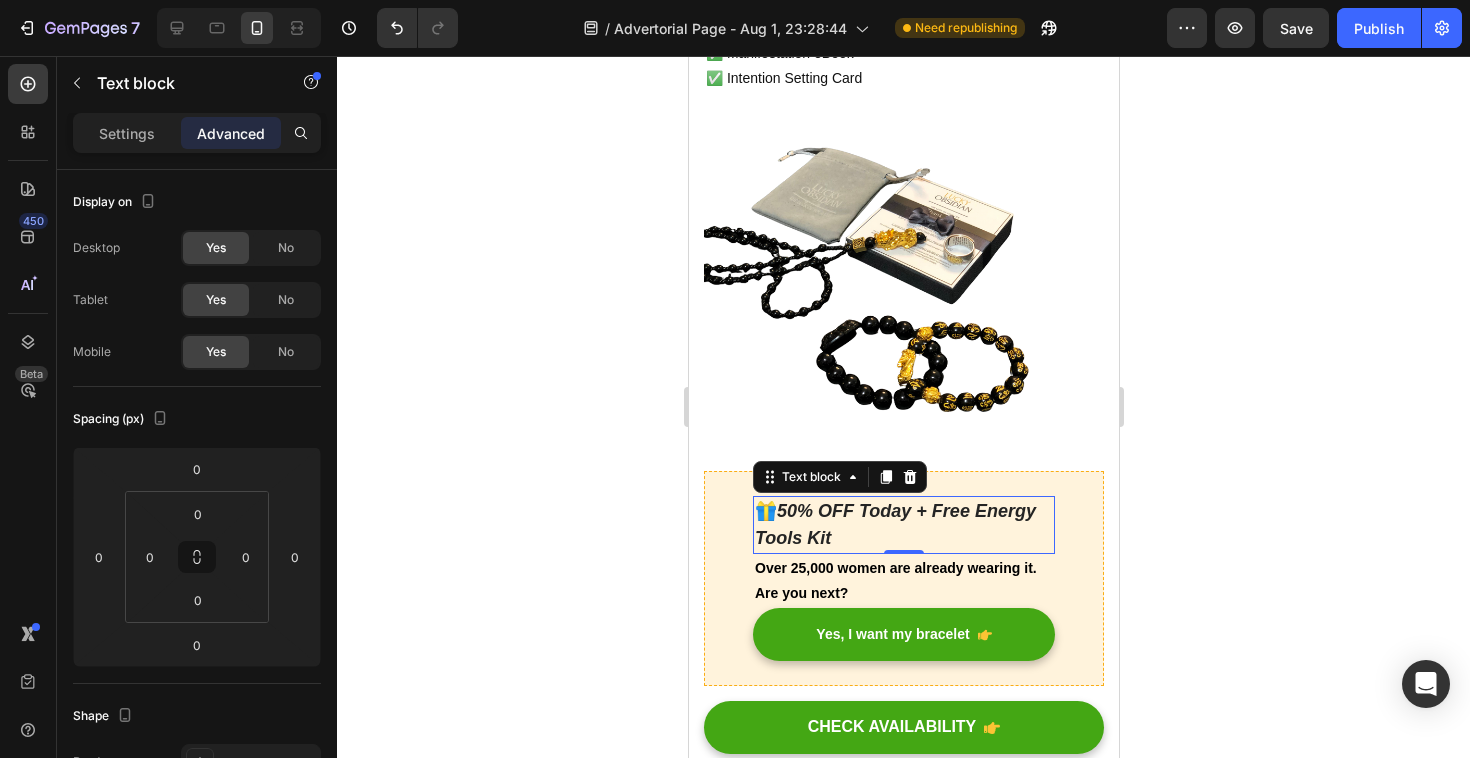 click on "50% OFF Today + Free Energy Tools Kit" at bounding box center [894, 524] 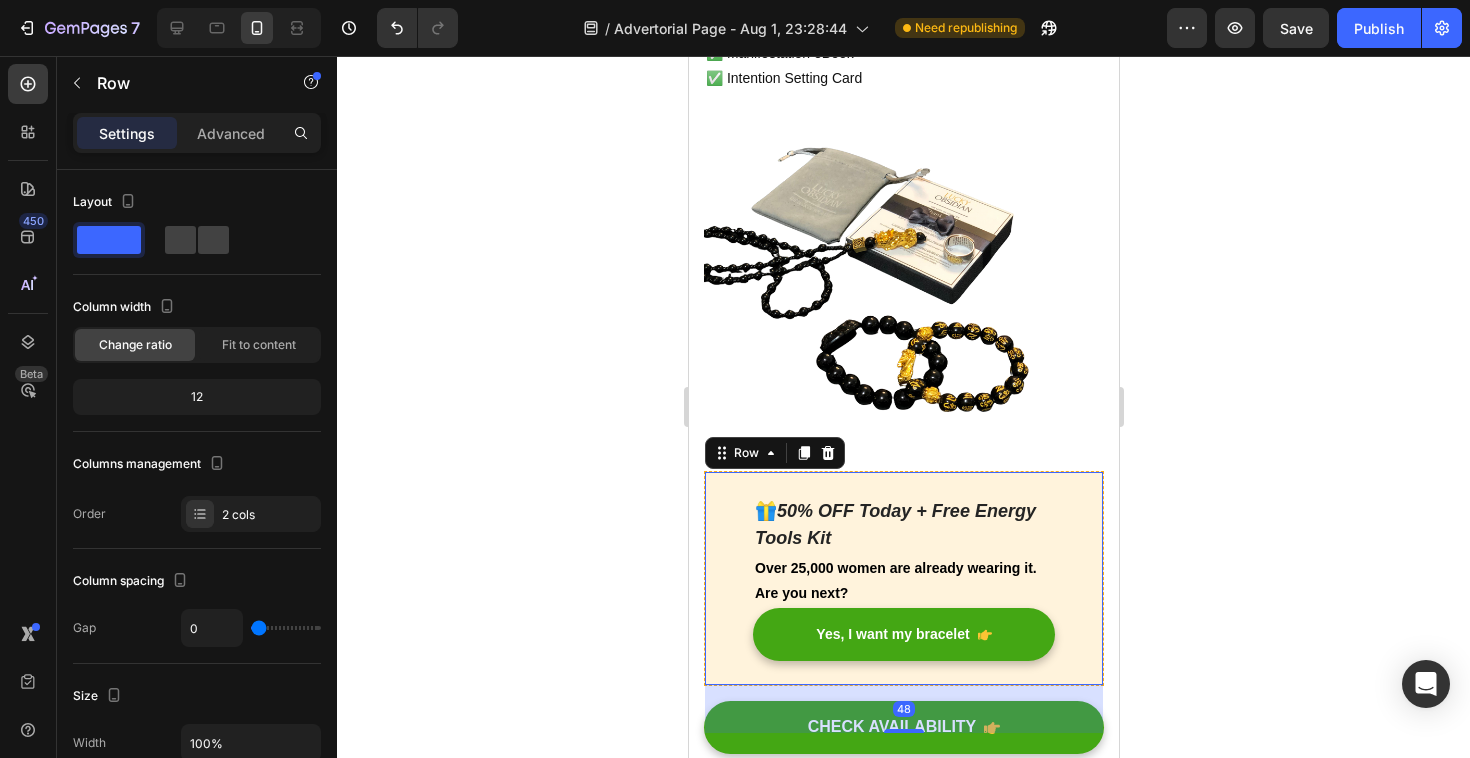 click on "🎁  50% OFF Today + Free Energy Tools Kit Text block Over 25,000 women are already wearing it. Are you next? Text Block  	   Yes, I want my bracelet   Button Row   48" at bounding box center (903, 578) 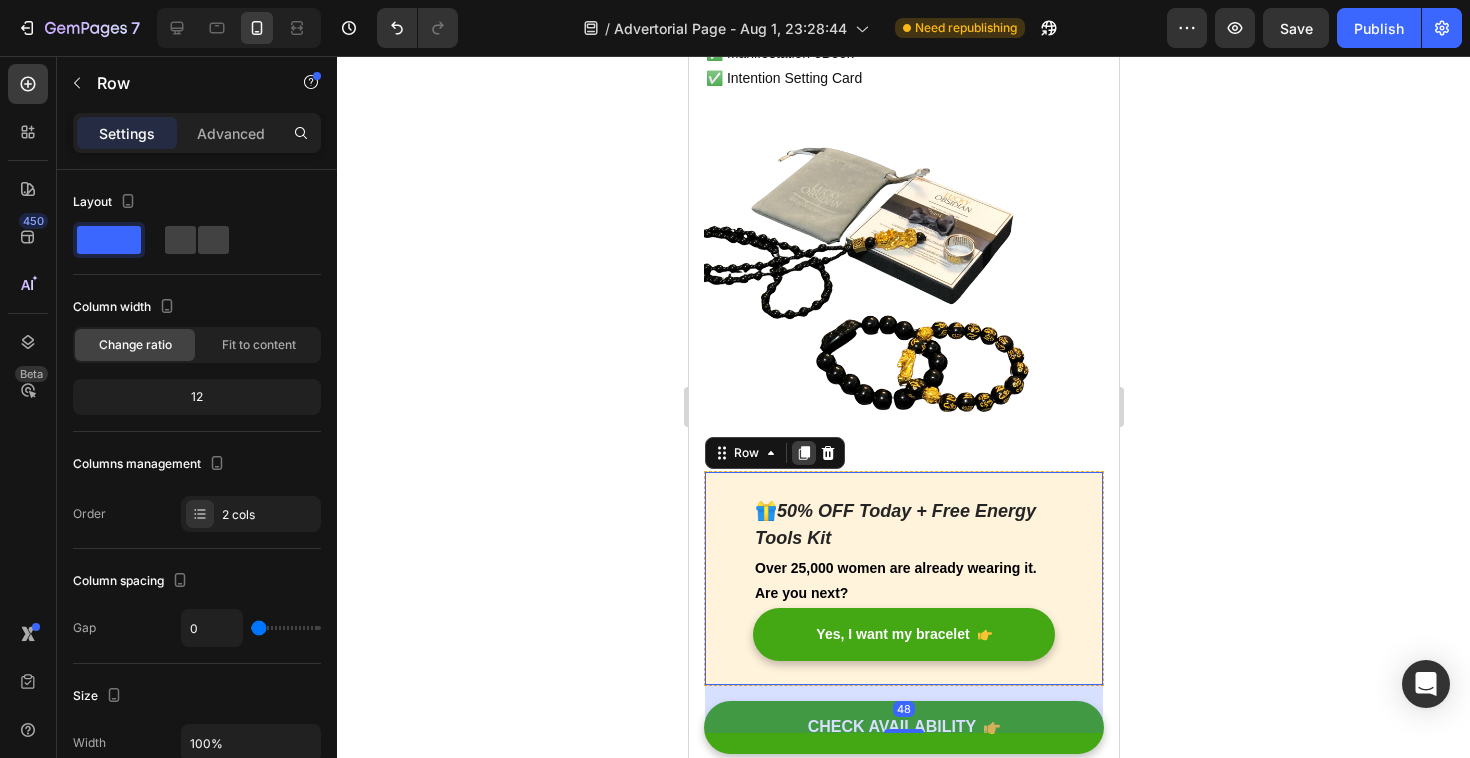 click 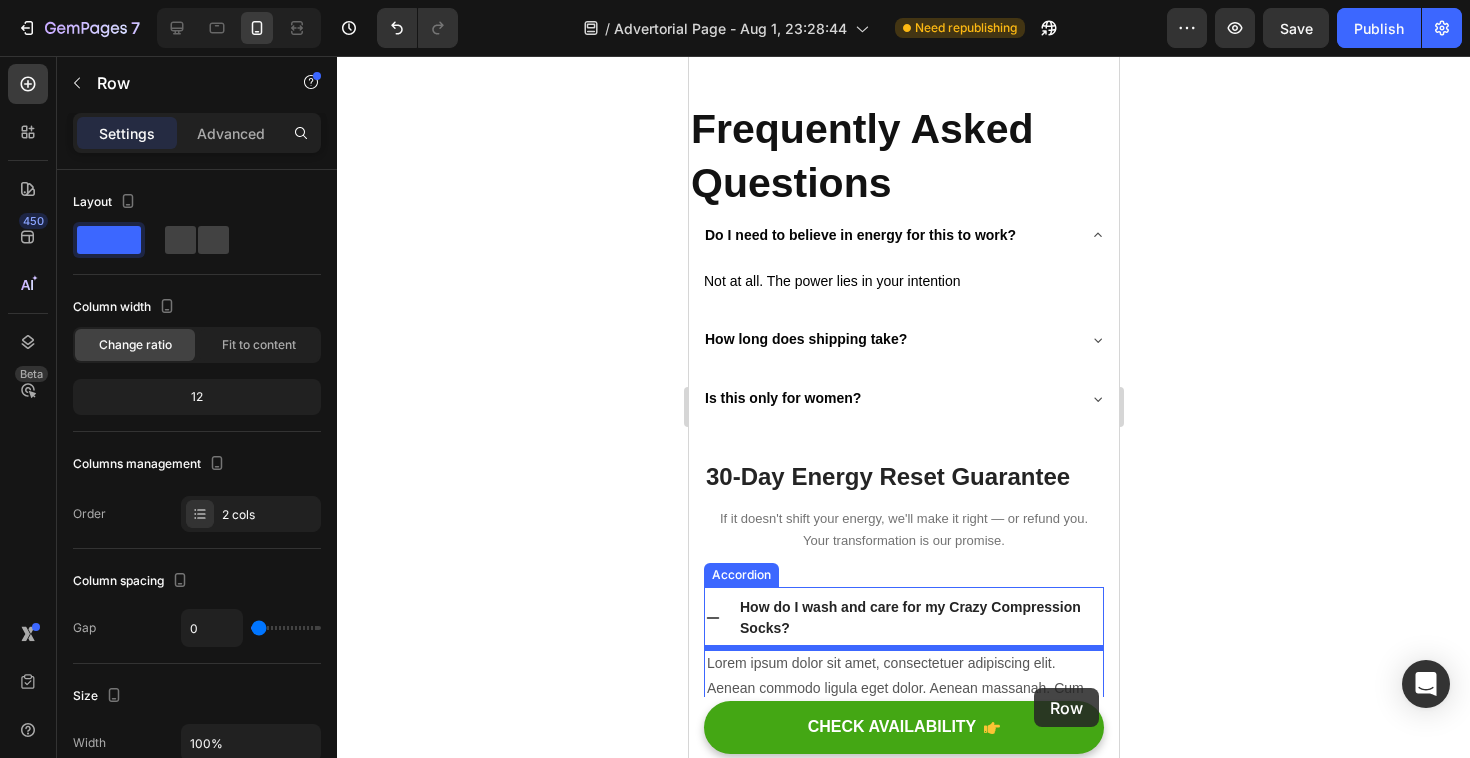 scroll, scrollTop: 4372, scrollLeft: 0, axis: vertical 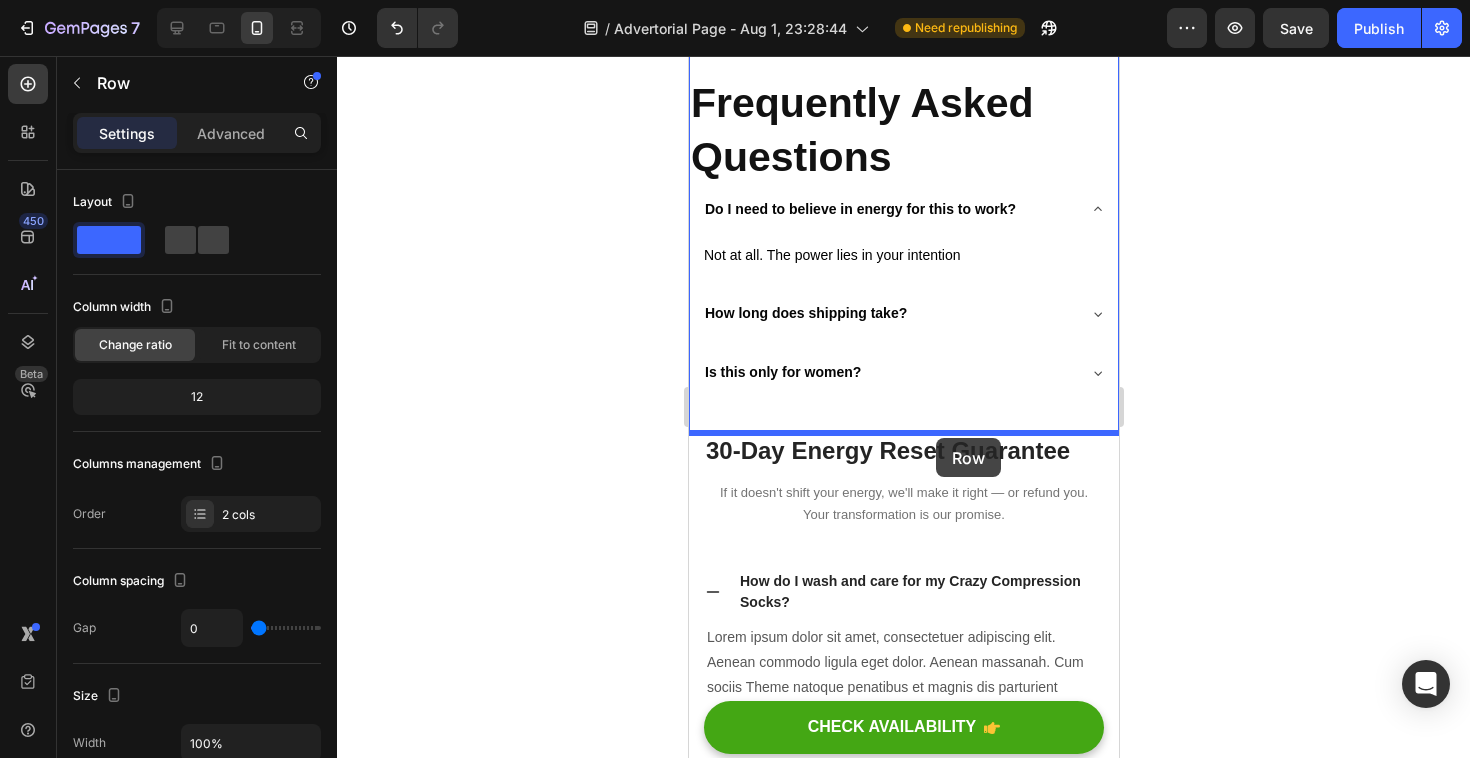 drag, startPoint x: 1064, startPoint y: 218, endPoint x: 935, endPoint y: 438, distance: 255.03137 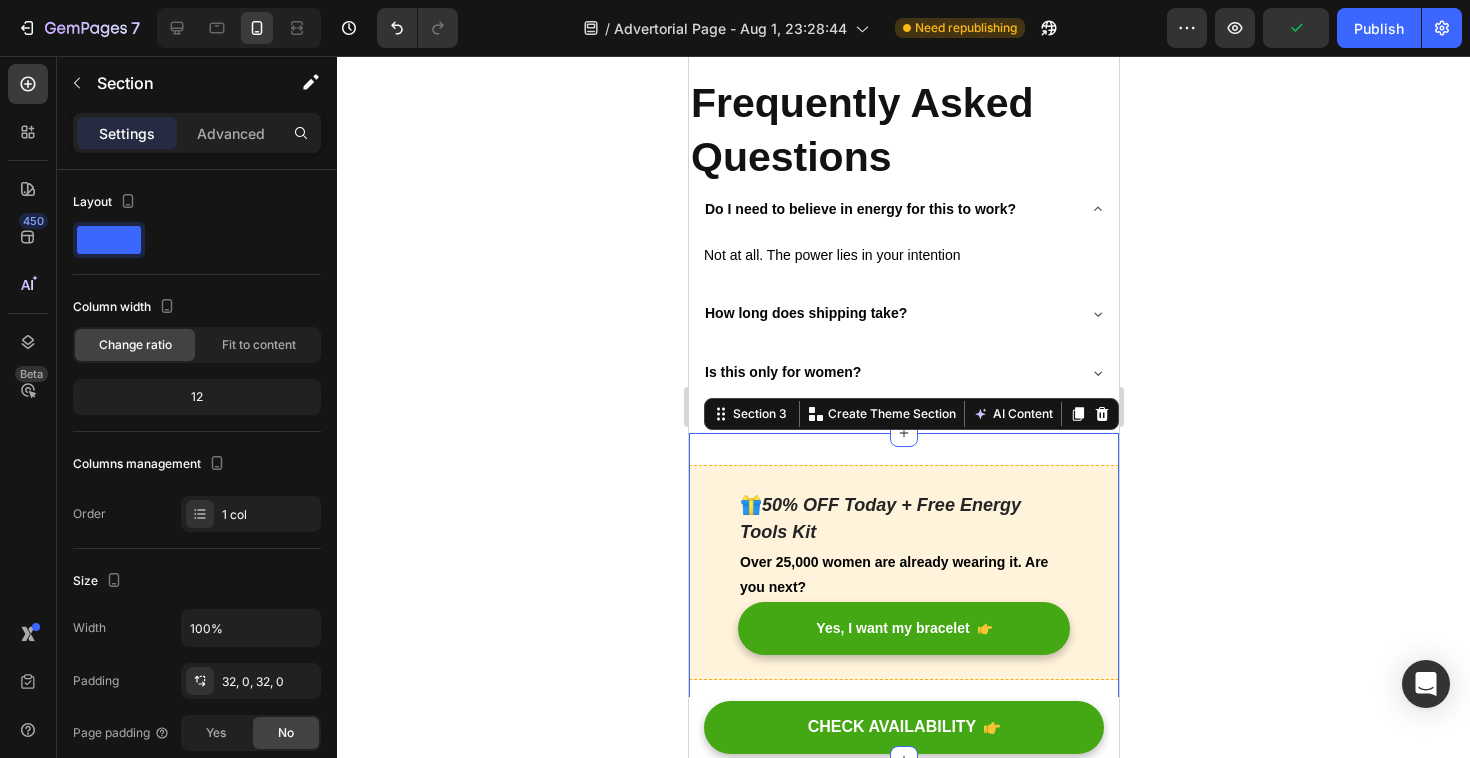 click on "🎁  50% OFF Today + Free Energy Tools Kit Text block Over 25,000 women are already wearing it. Are you next? Text Block  	   Yes, I want my bracelet   Button Row Section 3   You can create reusable sections Create Theme Section AI Content Write with GemAI What would you like to describe here? Tone and Voice Persuasive Product Lucky Obsidian Bracelet Tiger Jade Show more Generate" at bounding box center [903, 596] 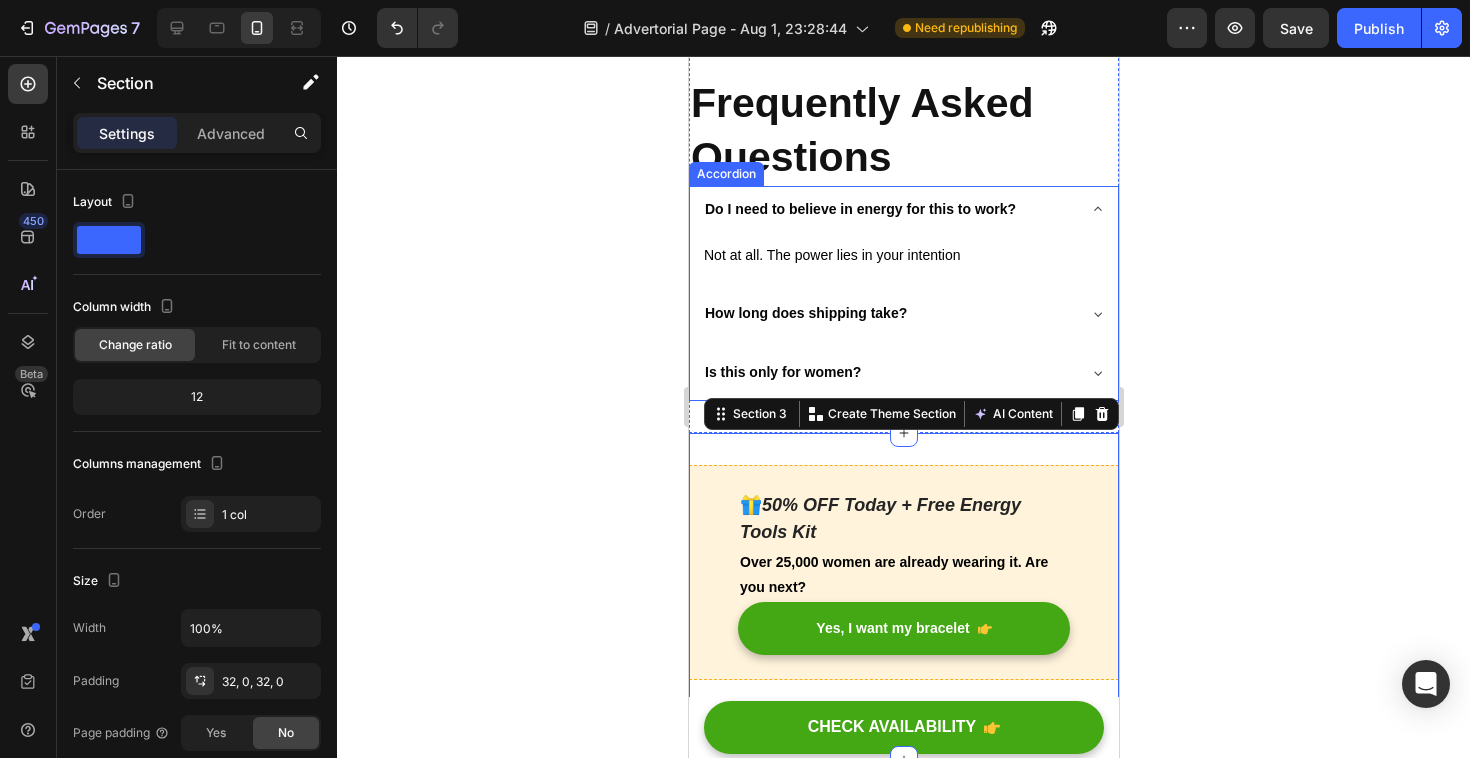 click on "Is this only for women?" at bounding box center (903, 374) 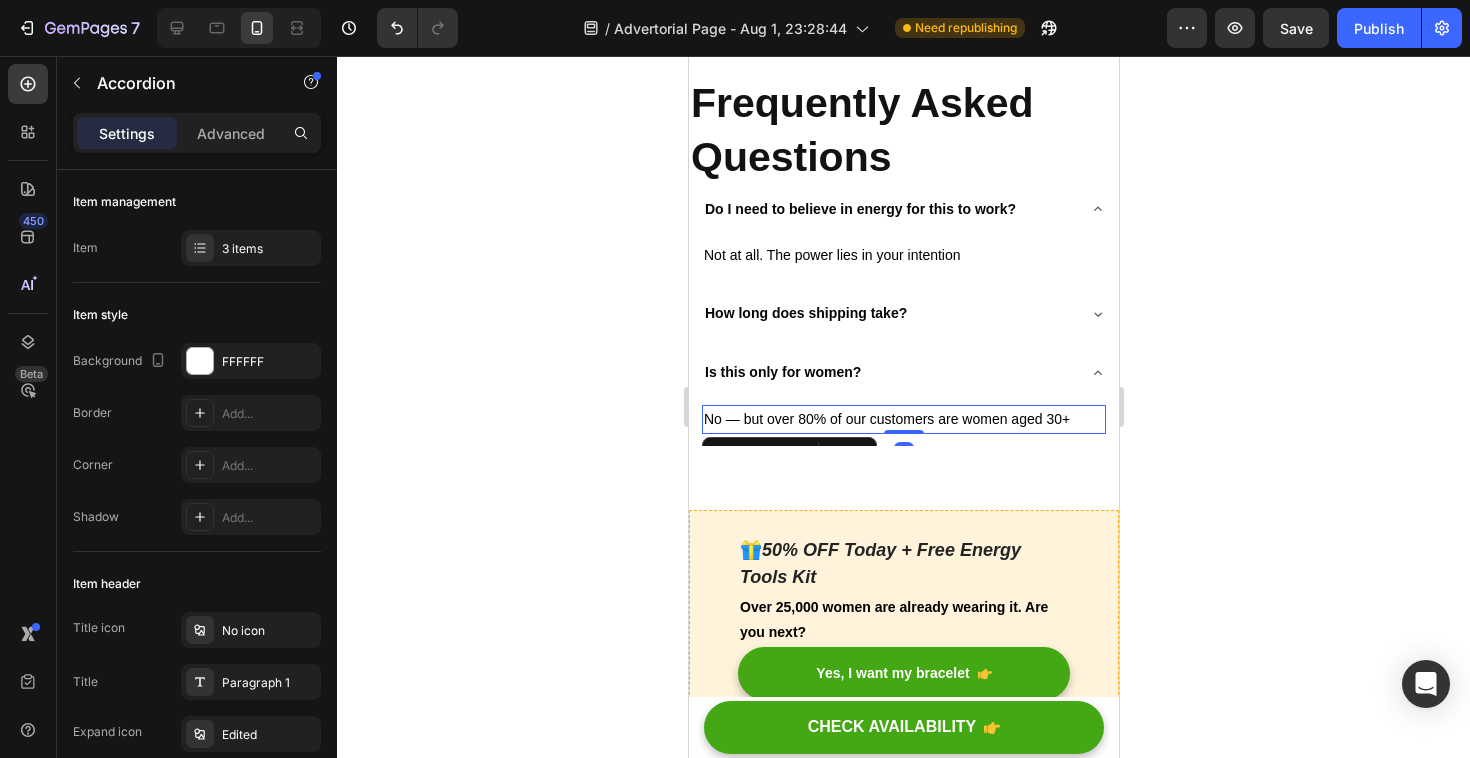 click on "No — but over 80% of our customers are women aged 30+" at bounding box center [903, 419] 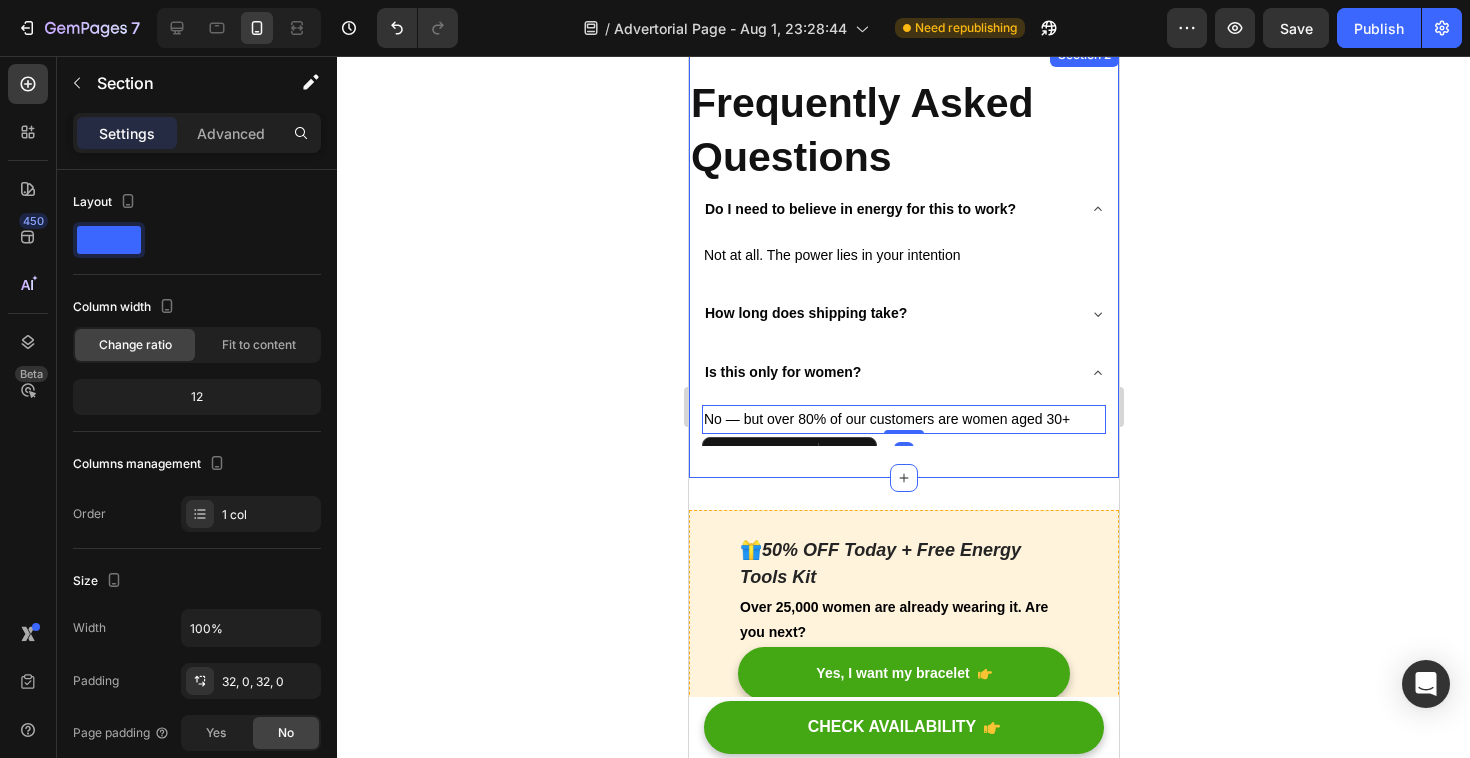 click on "Frequently Asked Questions Heading
Do I need to believe in energy for this to work? Not at all. The power lies in your intention Text Block
How long does shipping take?
Is this only for women? No — but over 80% of our customers are women aged 30+ Text Block   0 Accordion Section 2" at bounding box center [903, 260] 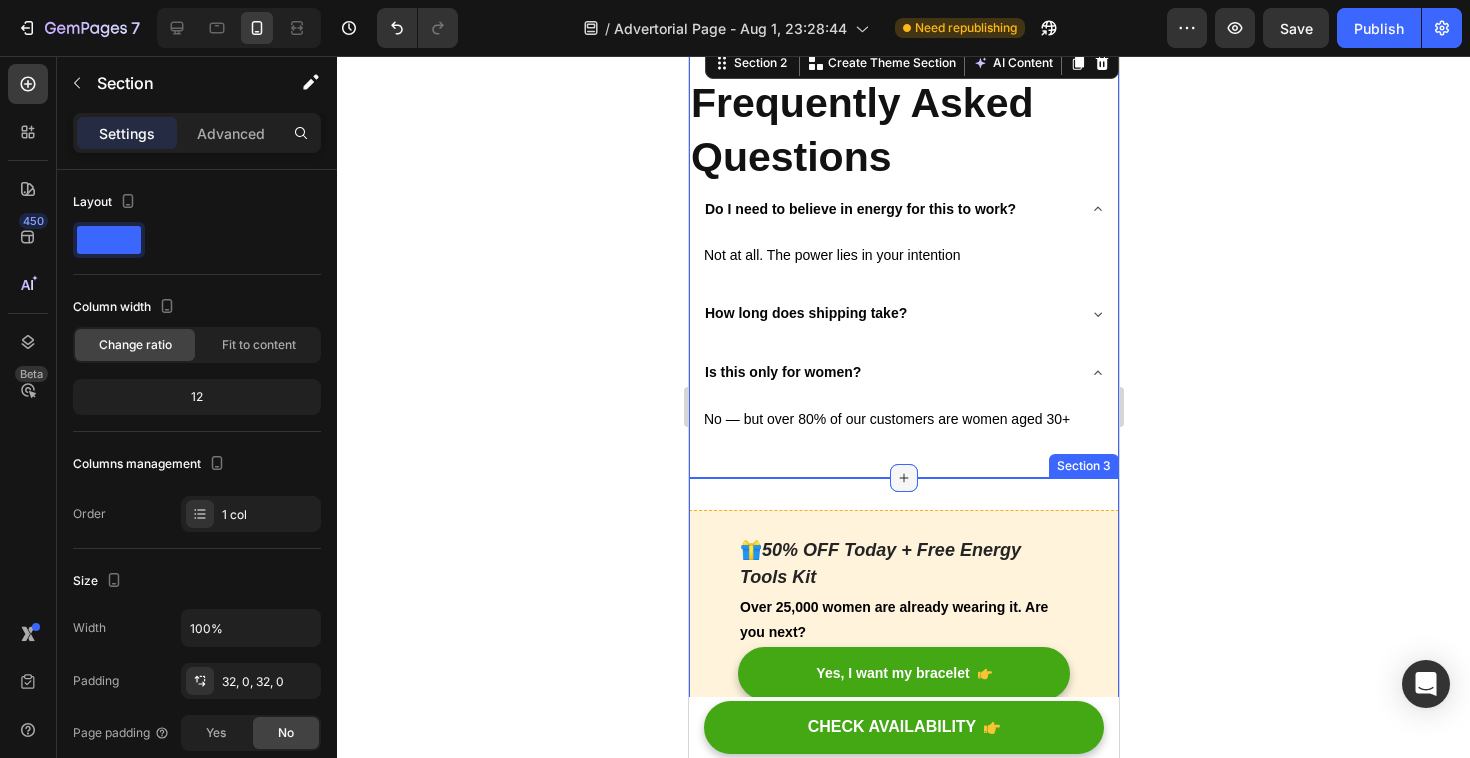 click at bounding box center [903, 478] 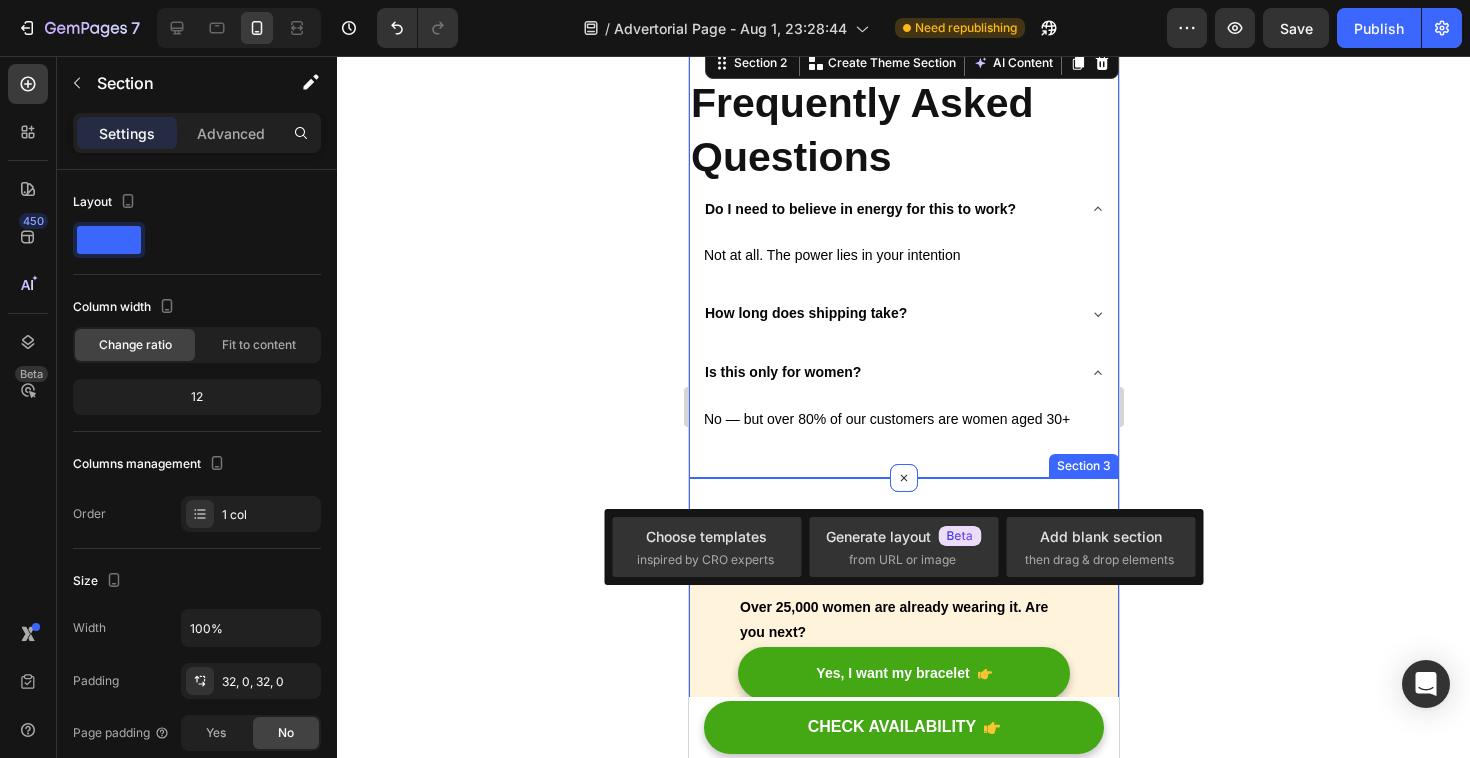 click on "🎁  50% OFF Today + Free Energy Tools Kit Text block Over 25,000 women are already wearing it. Are you next? Text Block  	   Yes, I want my bracelet   Button Row Section 3" at bounding box center [903, 641] 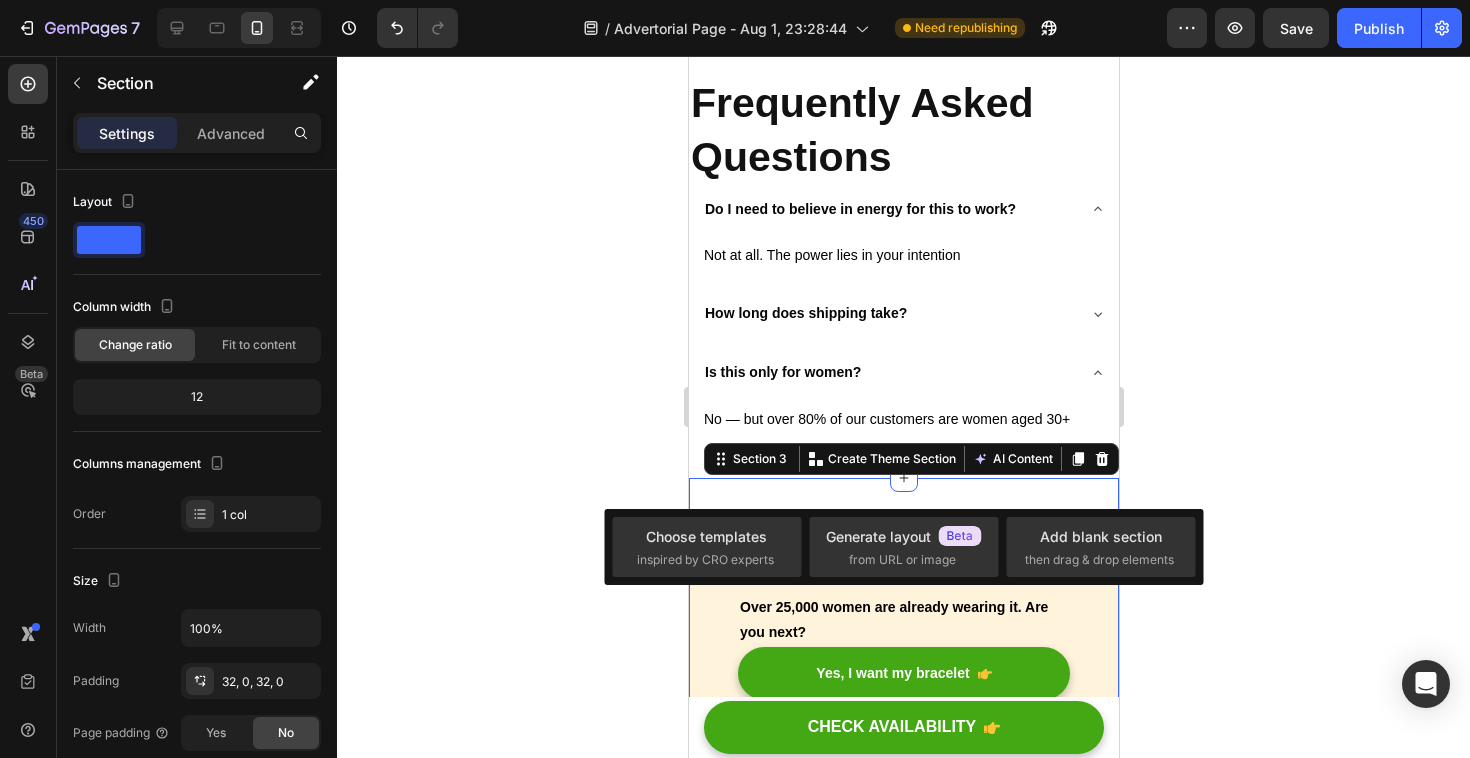 click on "🎁  50% OFF Today + Free Energy Tools Kit Text block Over 25,000 women are already wearing it. Are you next? Text Block  	   Yes, I want my bracelet   Button Row Section 3   You can create reusable sections Create Theme Section AI Content Write with GemAI What would you like to describe here? Tone and Voice Persuasive Product Lucky Obsidian Bracelet Tiger Jade Show more Generate" at bounding box center [903, 641] 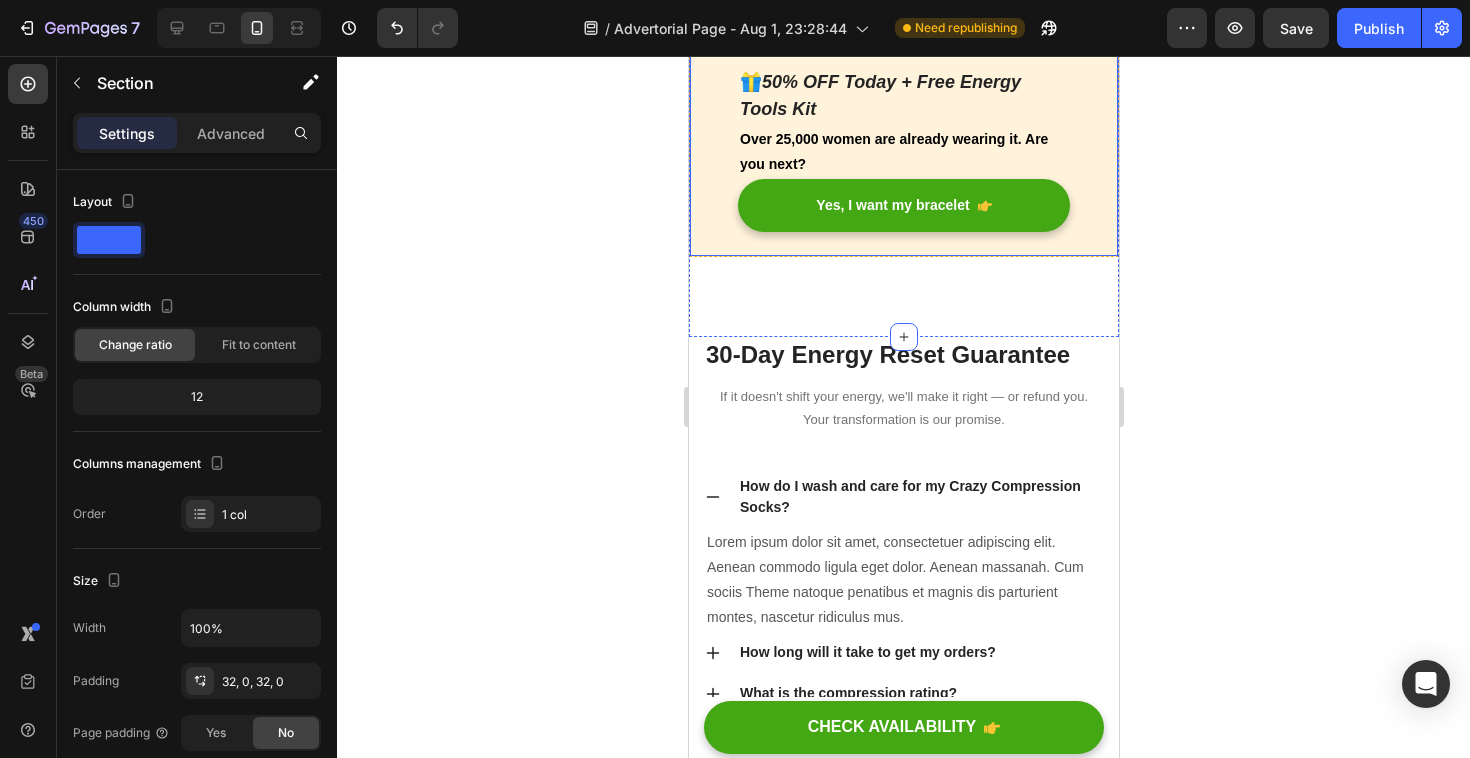 scroll, scrollTop: 4841, scrollLeft: 0, axis: vertical 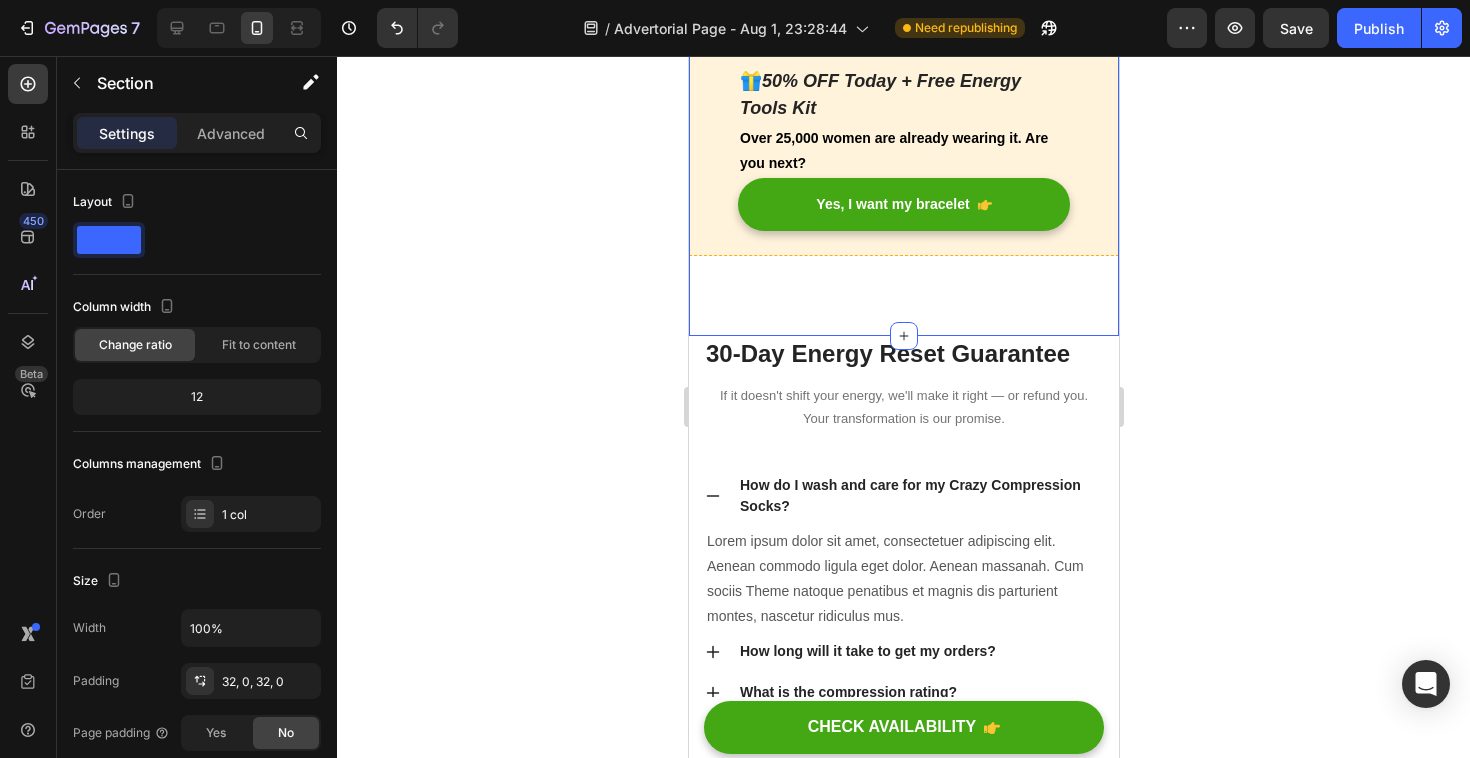 click on "🎁  50% OFF Today + Free Energy Tools Kit Text block Over 25,000 women are already wearing it. Are you next? Text Block  	   Yes, I want my bracelet   Button Row Section 3   You can create reusable sections Create Theme Section AI Content Write with GemAI What would you like to describe here? Tone and Voice Persuasive Product Lucky Obsidian Bracelet Tiger Jade Show more Generate" at bounding box center (903, 172) 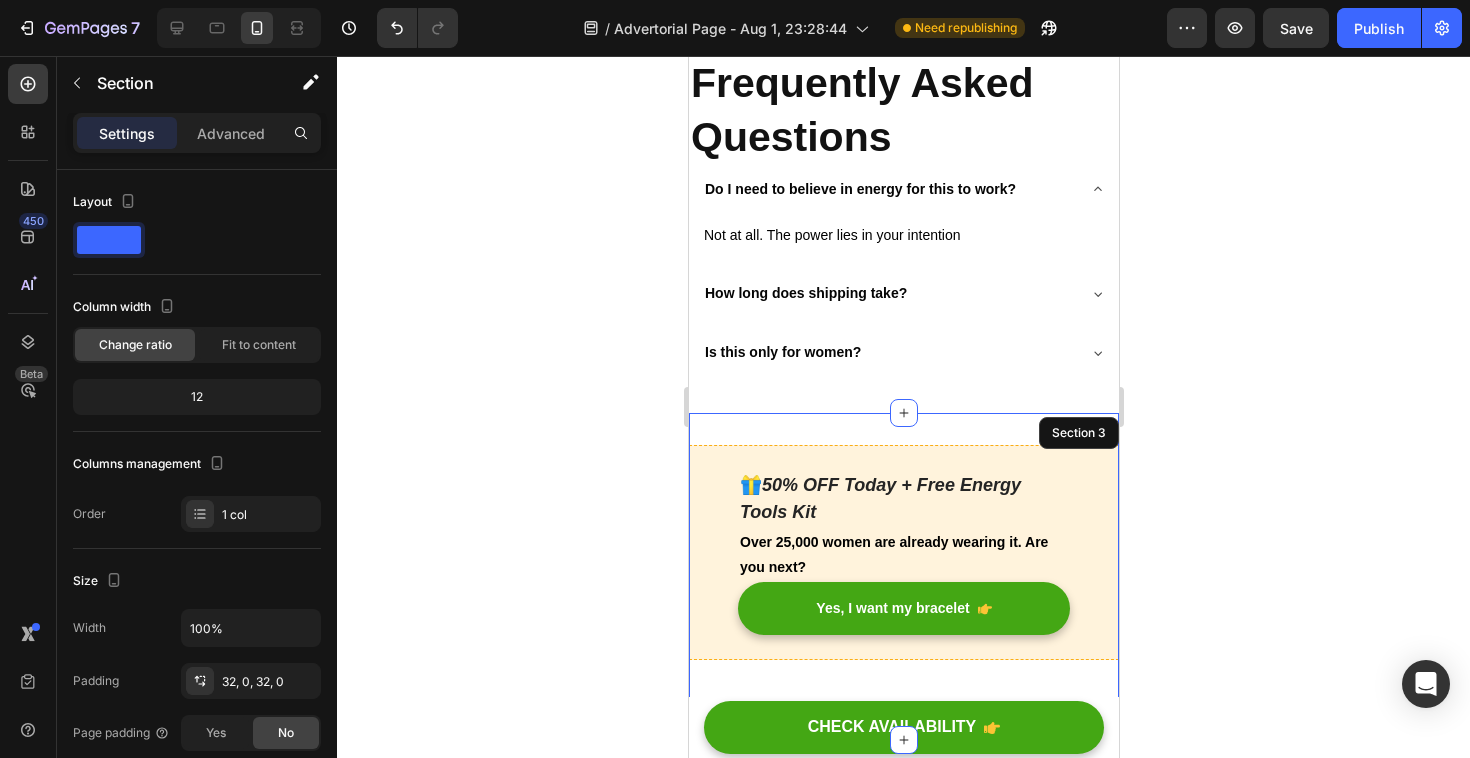 scroll, scrollTop: 4391, scrollLeft: 0, axis: vertical 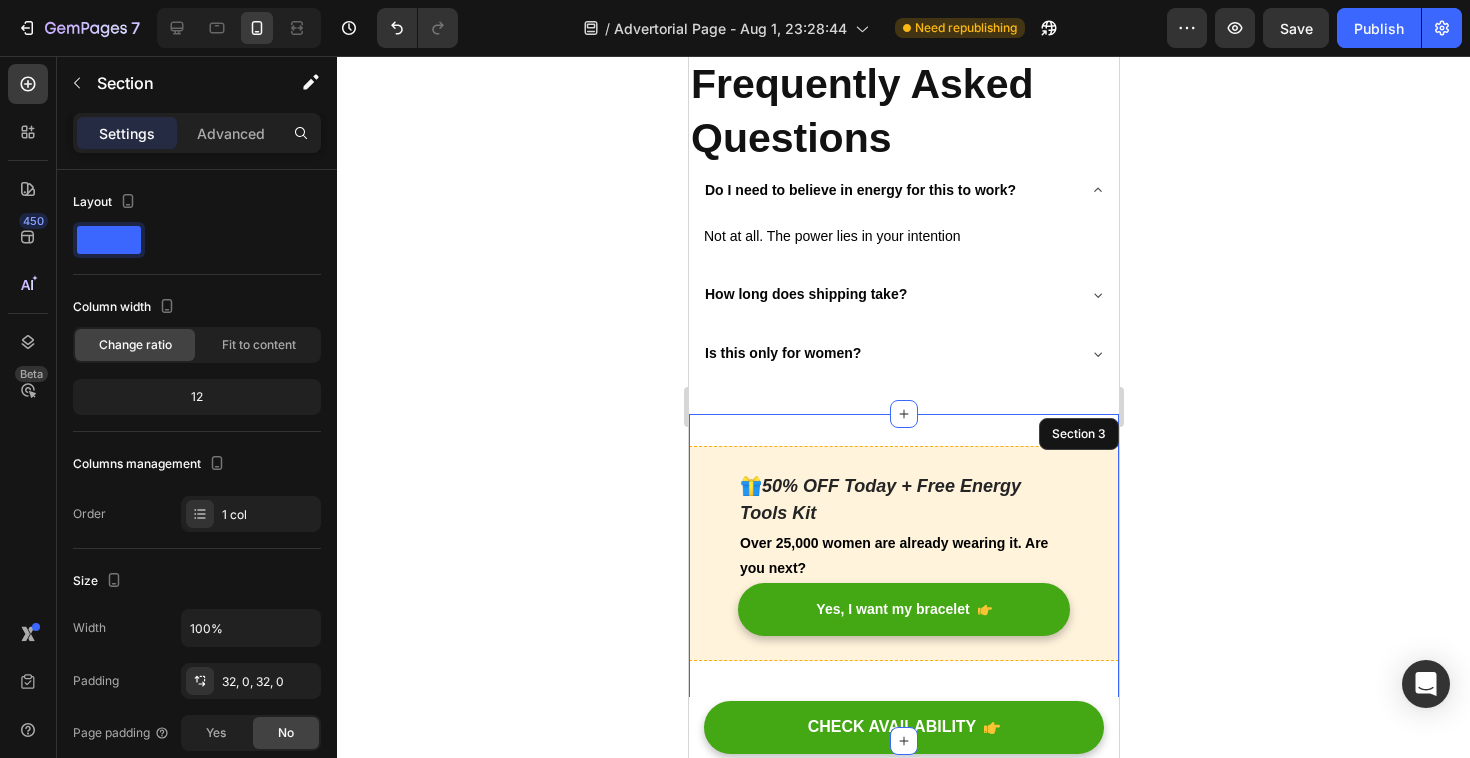 click on "🎁  50% OFF Today + Free Energy Tools Kit Text block Over 25,000 women are already wearing it. Are you next? Text Block  	   Yes, I want my bracelet   Button Row Section 3" at bounding box center (903, 577) 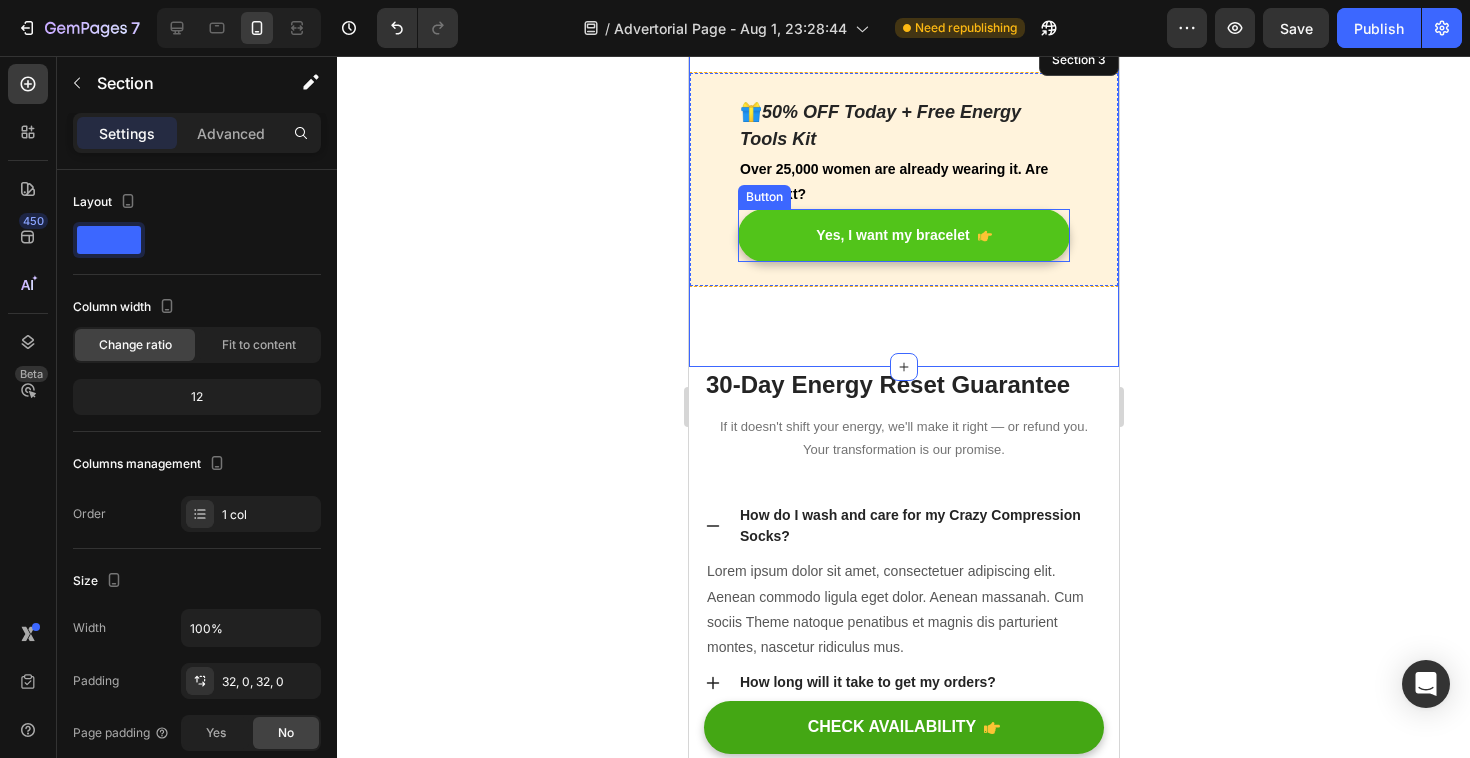 scroll, scrollTop: 4766, scrollLeft: 0, axis: vertical 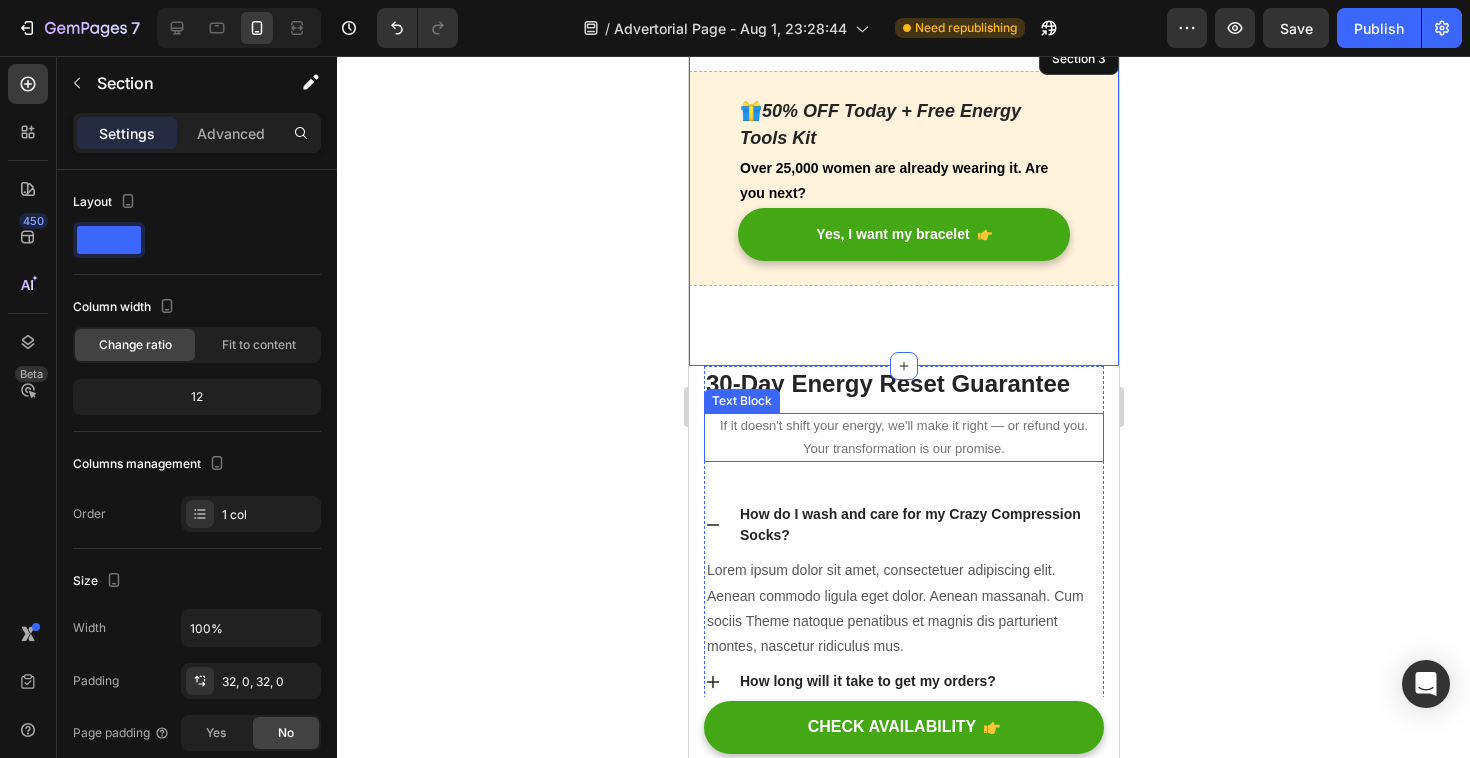 click on "If it doesn't shift your energy, we'll make it right — or refund you. Your transformation is our promise." at bounding box center [903, 437] 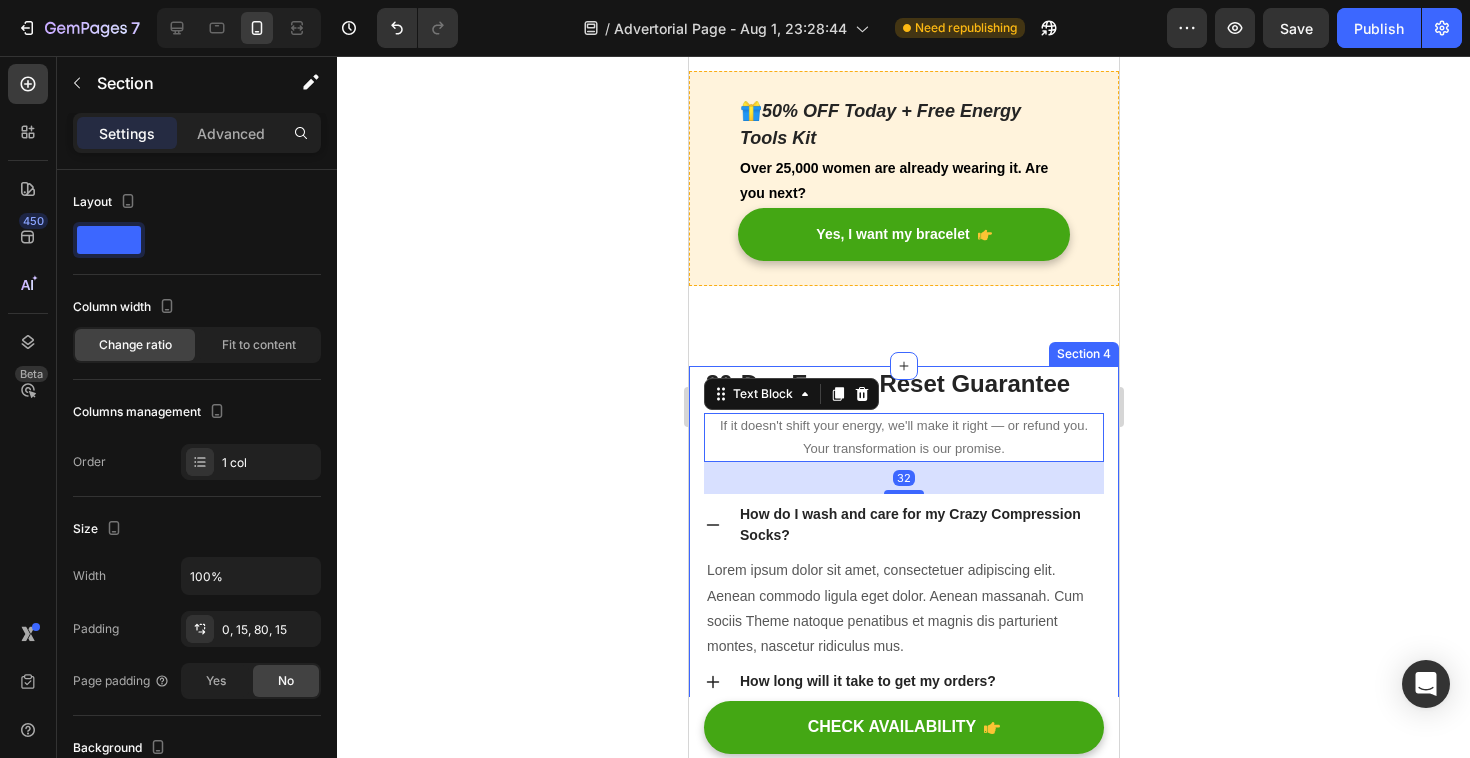 click on "30-Day Energy Reset Guarantee Heading If it doesn't shift your energy, we'll make it right — or refund you. Your transformation is our promise. Text Block   32
How do I wash and care for my Crazy Compression Socks? Lorem ipsum dolor sit amet, consectetuer adipiscing elit. Aenean commodo ligula eget dolor. Aenean massanah. Cum sociis Theme natoque penatibus et magnis dis parturient montes, nascetur ridiculus mus. Text block
How long will it take to get my orders?
What is the compression rating?
What material are Crazy Compression Socks made of?
Can I return my Crazy Compression Socks? Accordion To day’s offer: Text block Get a free pair of smart compression socks Text block Lorem Ipsum is simply dummy text of the printing and typesetting industry. Lorem Ipsum has been the industry's standard dummy text ever since the 1500s, when an unknown printer took a galley of type and scrambled Text block  	   CHECK AVAILABILITY Button 00" at bounding box center [903, 1101] 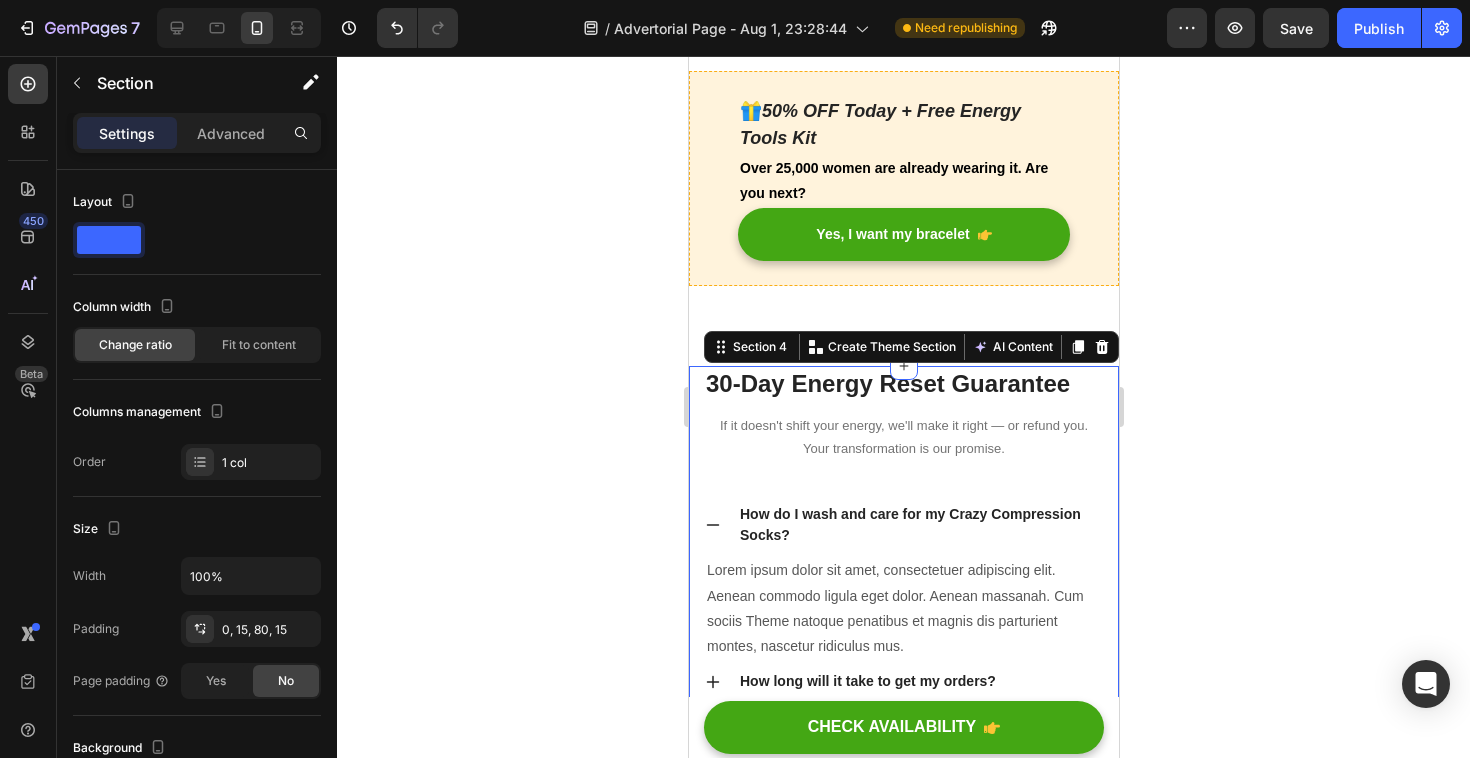 click on "Section 4   You can create reusable sections Create Theme Section AI Content Write with GemAI What would you like to describe here? Tone and Voice Persuasive Product Lucky Obsidian Bracelet Tiger Jade Show more Generate" at bounding box center [910, 347] 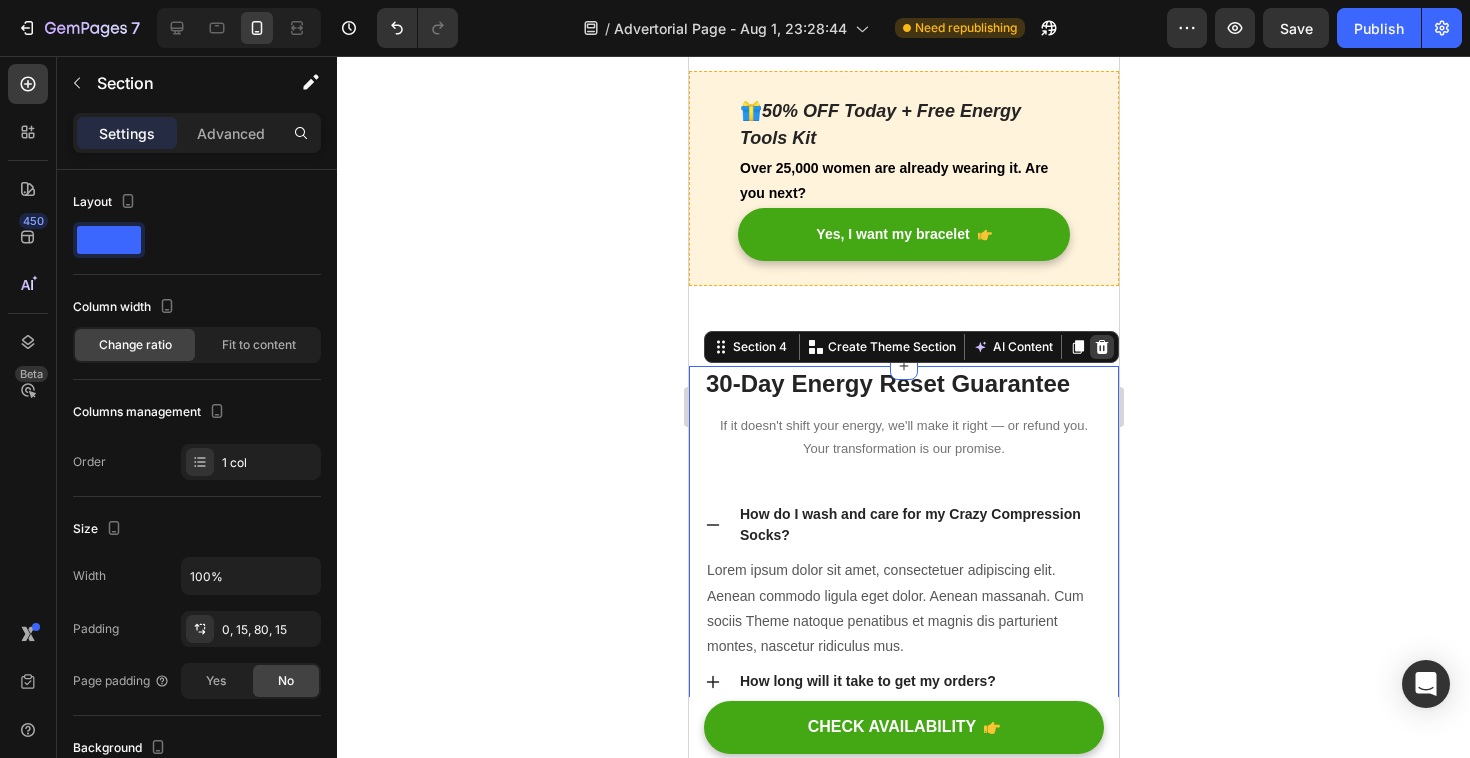 click 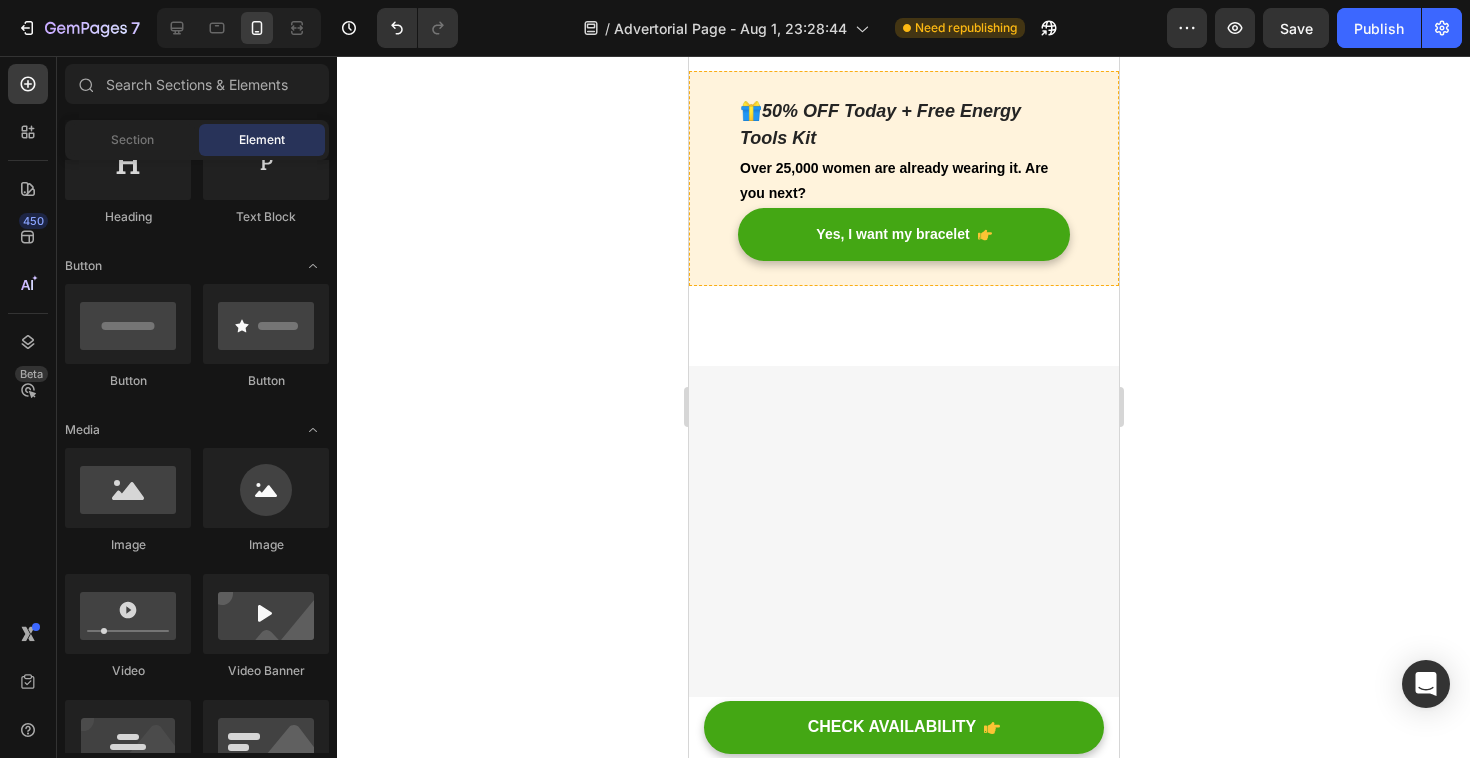 click at bounding box center [903, 680] 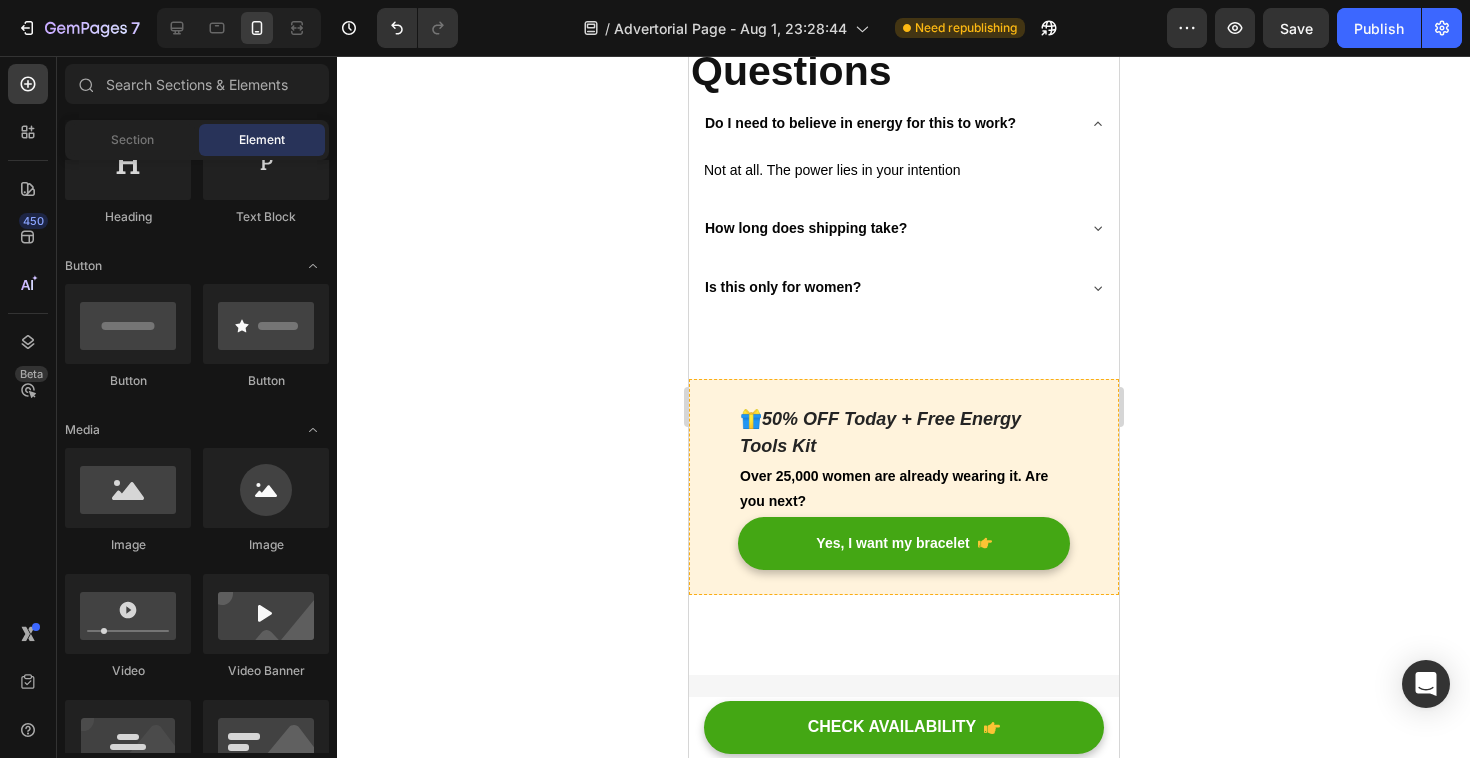scroll, scrollTop: 4165, scrollLeft: 0, axis: vertical 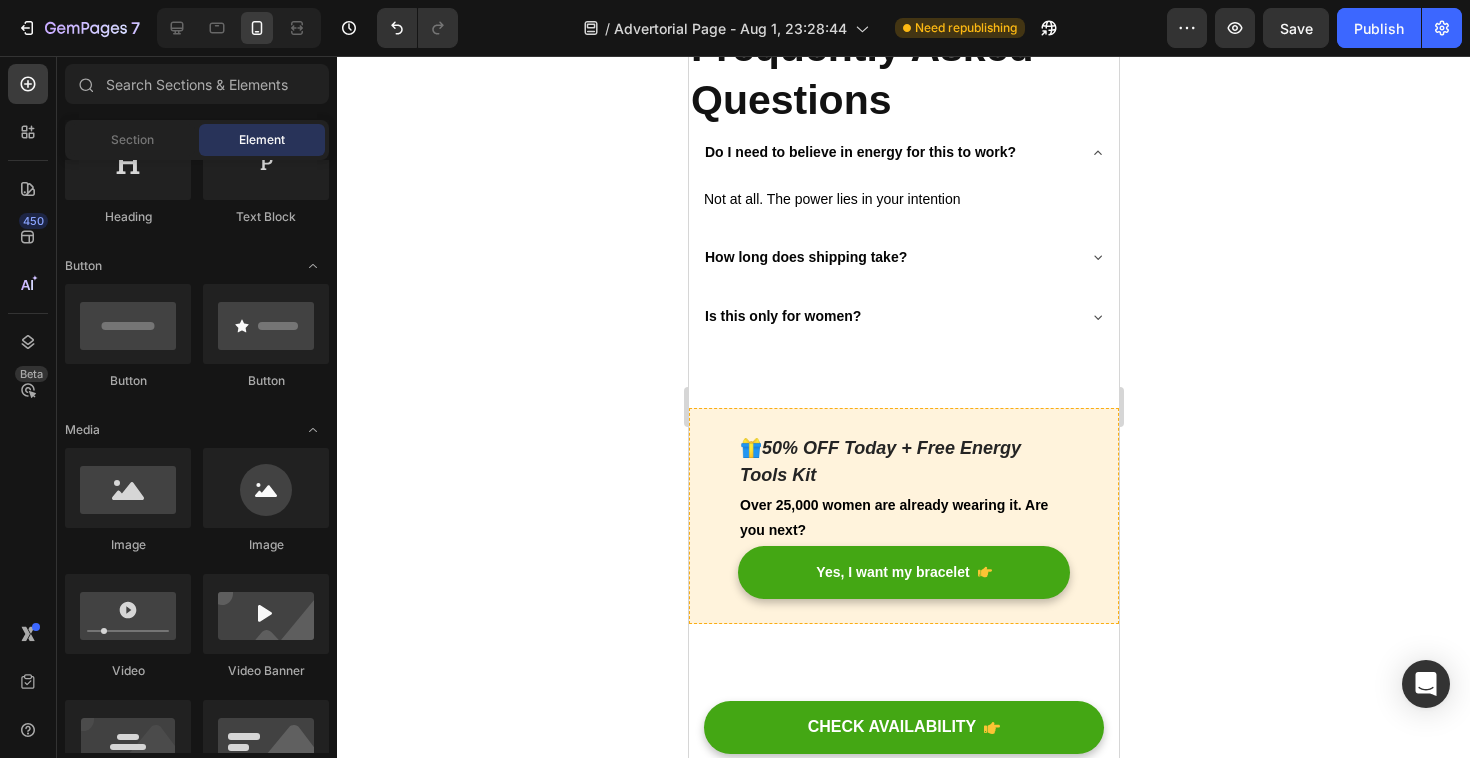 click on "50% OFF Today + Free Energy Tools Kit" at bounding box center [879, 461] 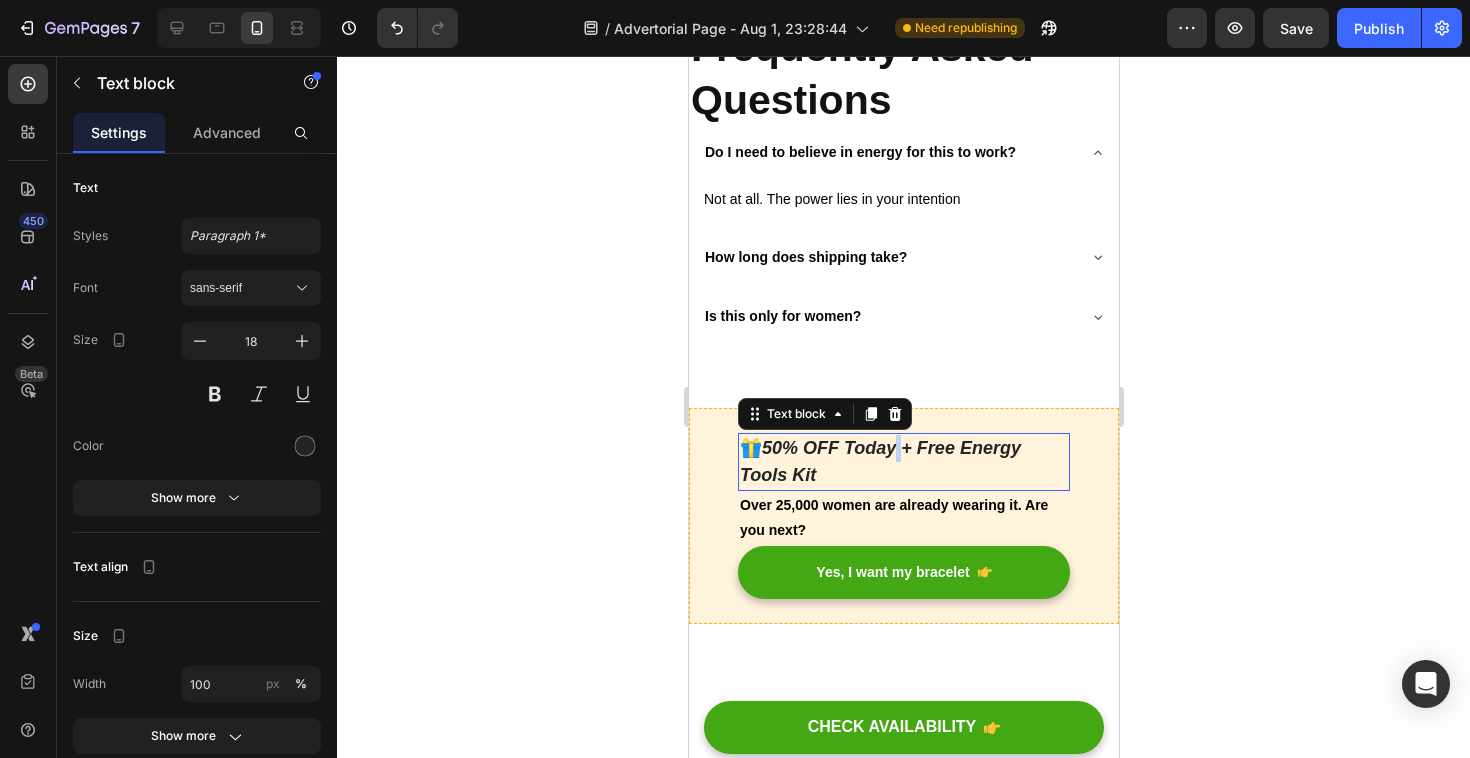 click on "50% OFF Today + Free Energy Tools Kit" at bounding box center (879, 461) 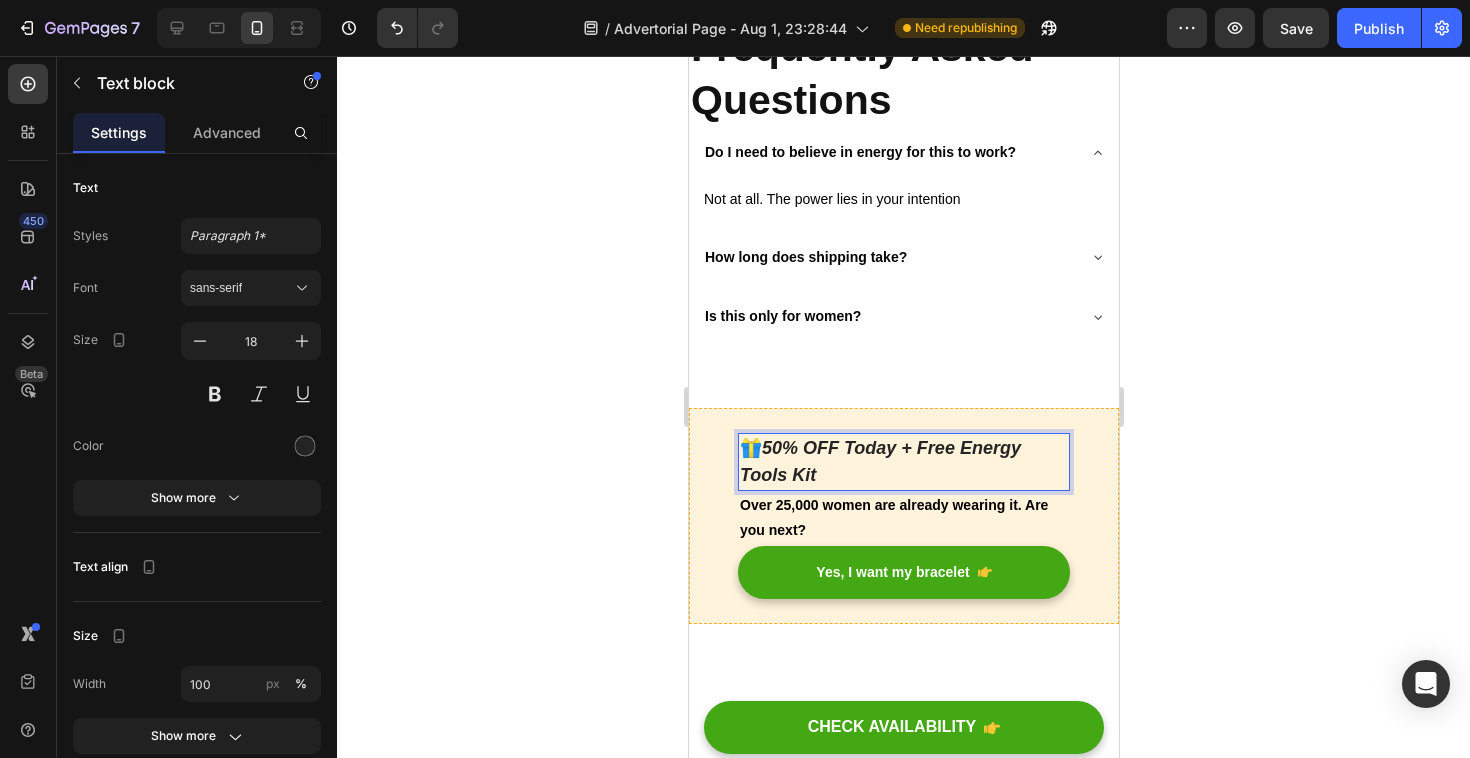 click on "50% OFF Today + Free Energy Tools Kit" at bounding box center [879, 461] 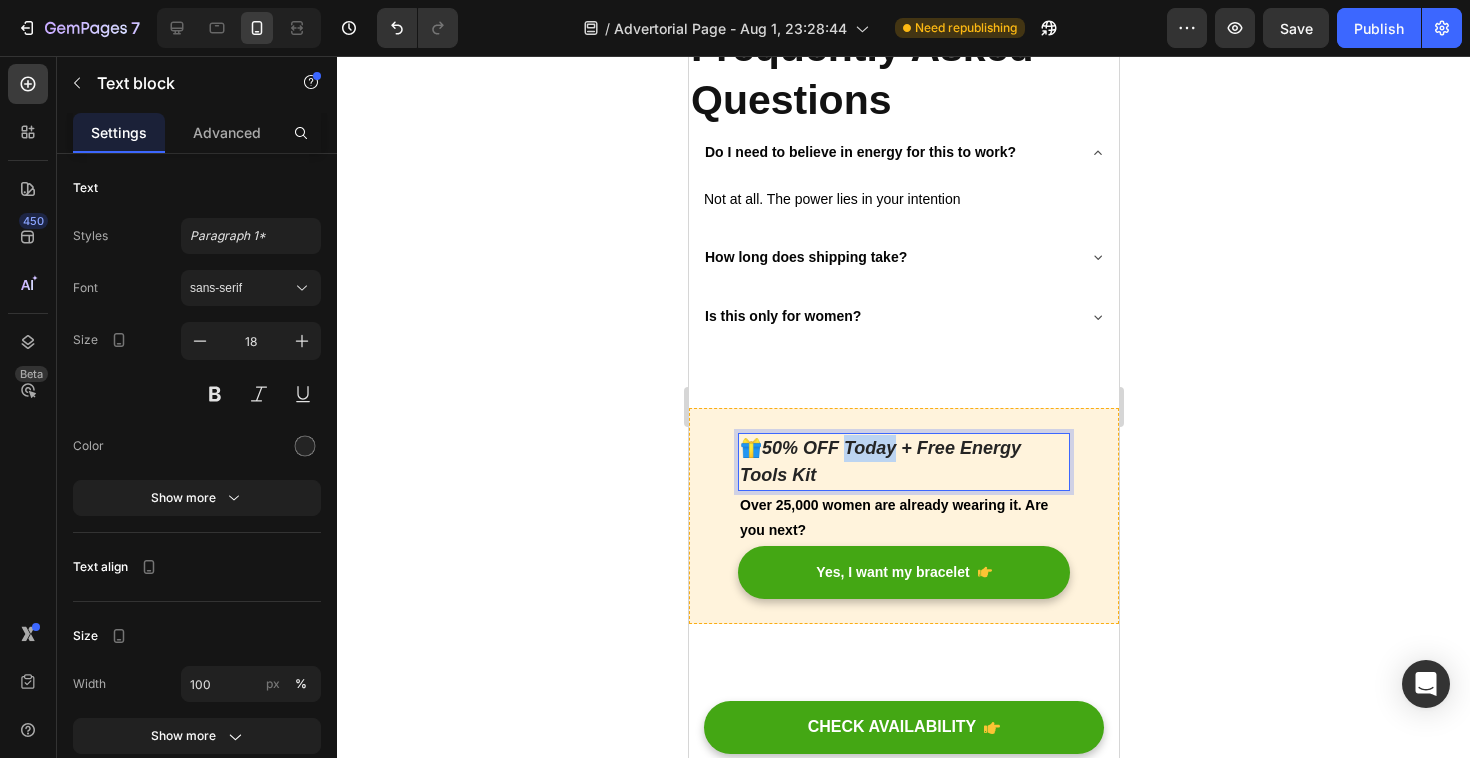 click on "50% OFF Today + Free Energy Tools Kit" at bounding box center [879, 461] 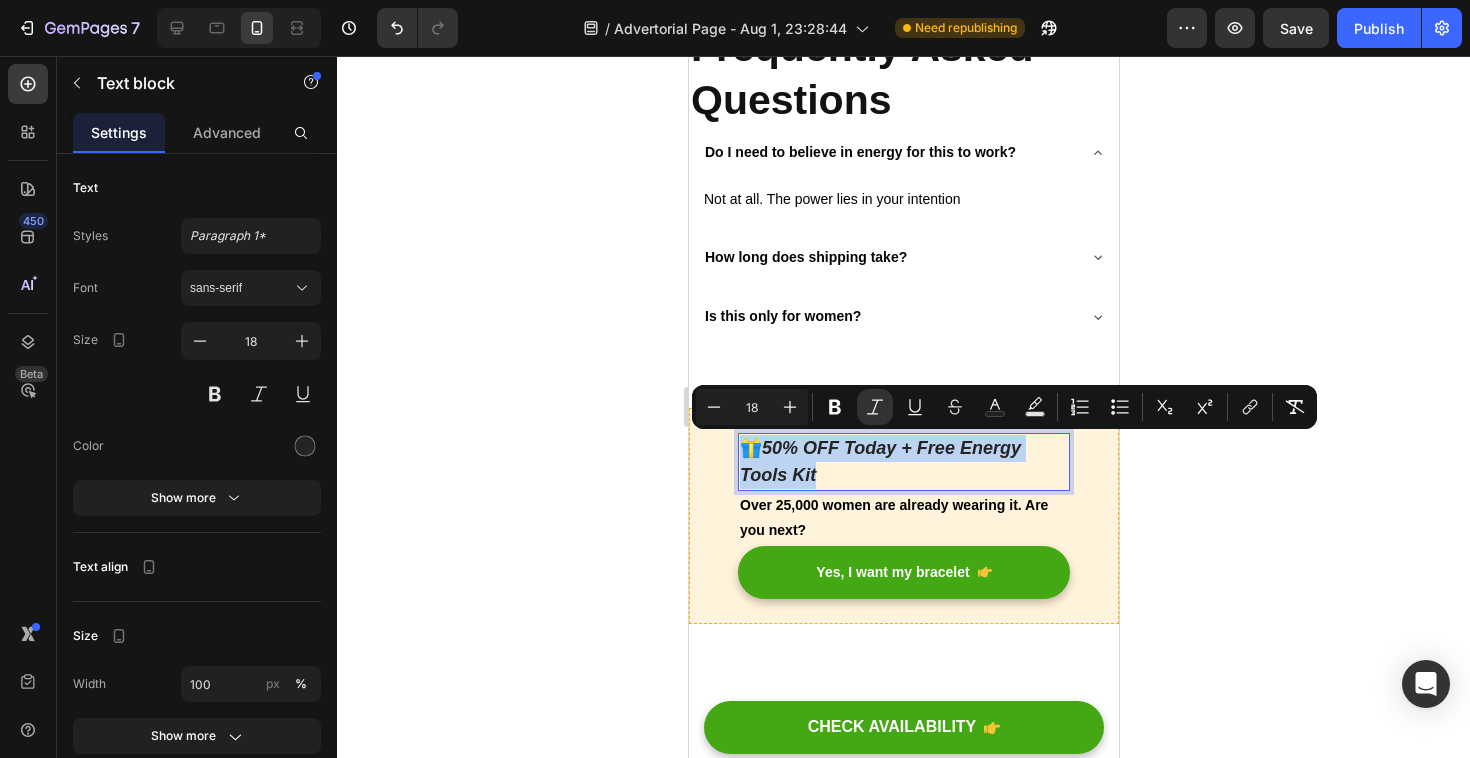 click on "50% OFF Today + Free Energy Tools Kit" at bounding box center (879, 461) 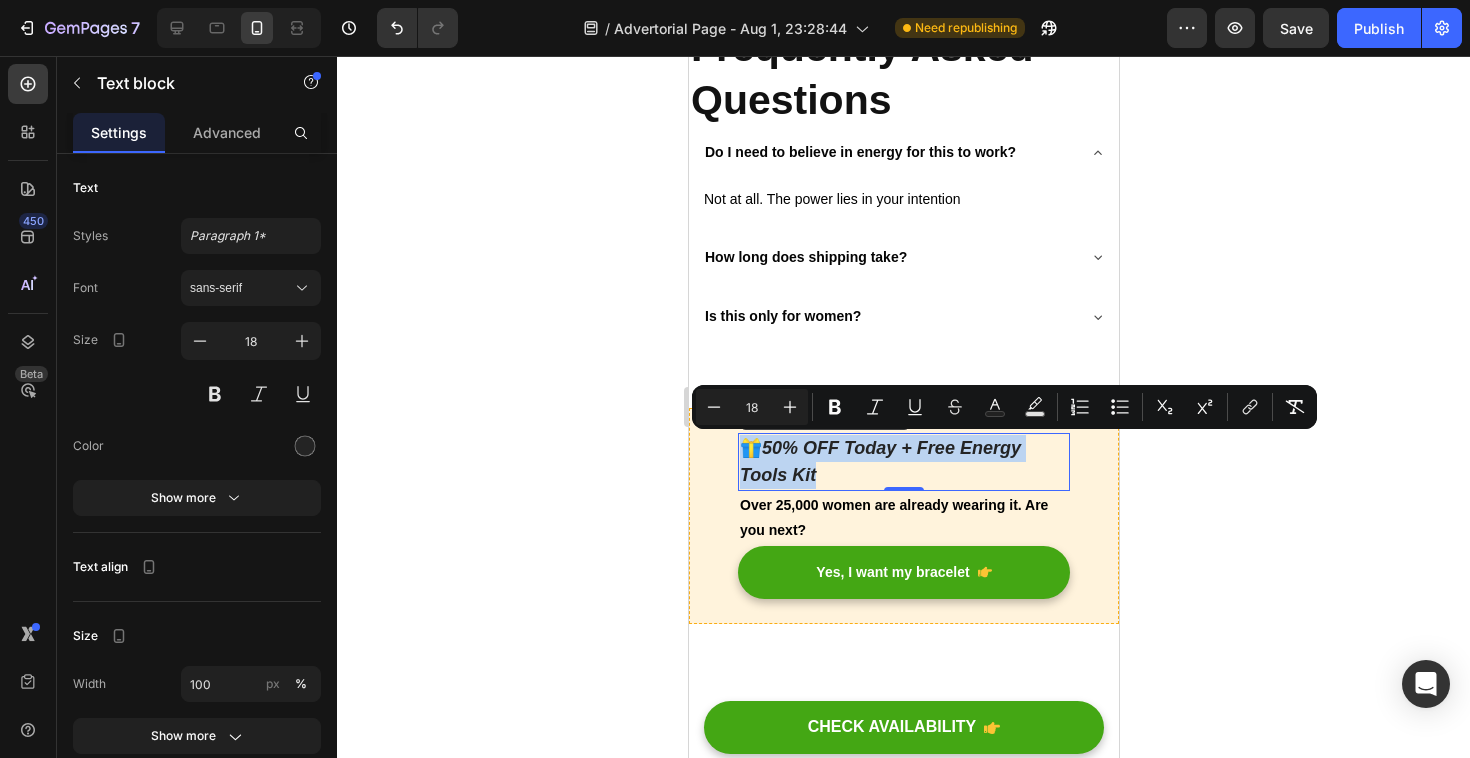 click on "50% OFF Today + Free Energy Tools Kit" at bounding box center [879, 461] 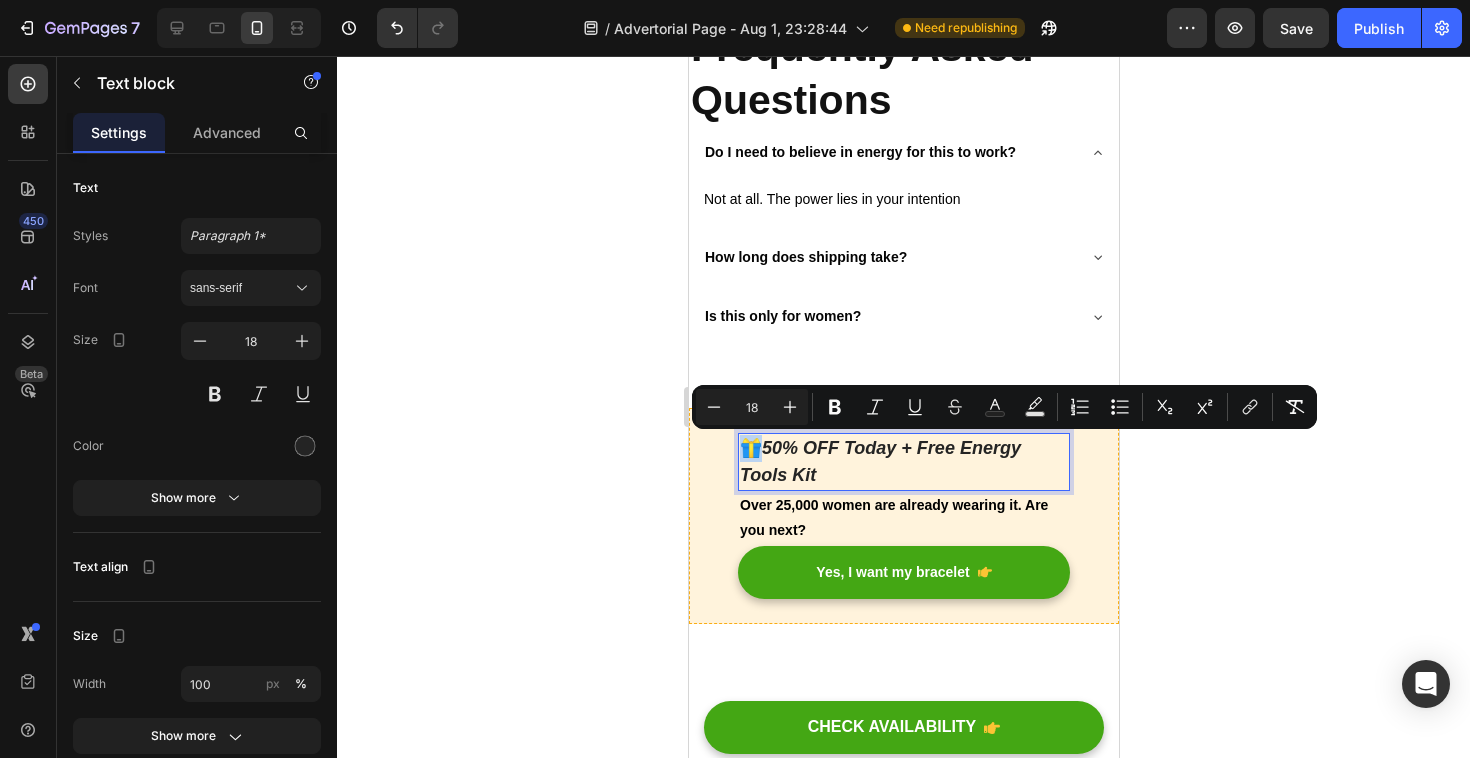 click on "50% OFF Today + Free Energy Tools Kit" at bounding box center [879, 461] 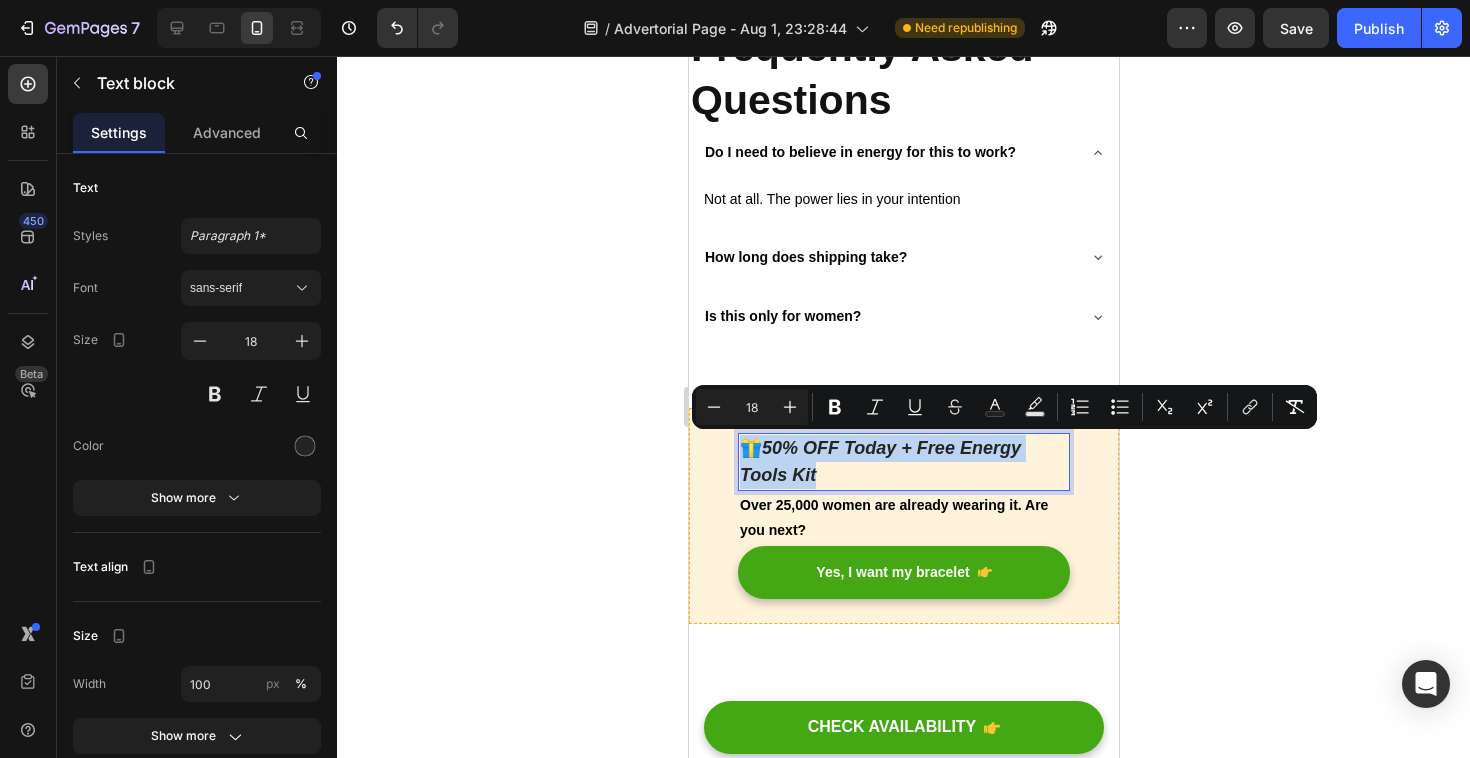 click on "50% OFF Today + Free Energy Tools Kit" at bounding box center (879, 461) 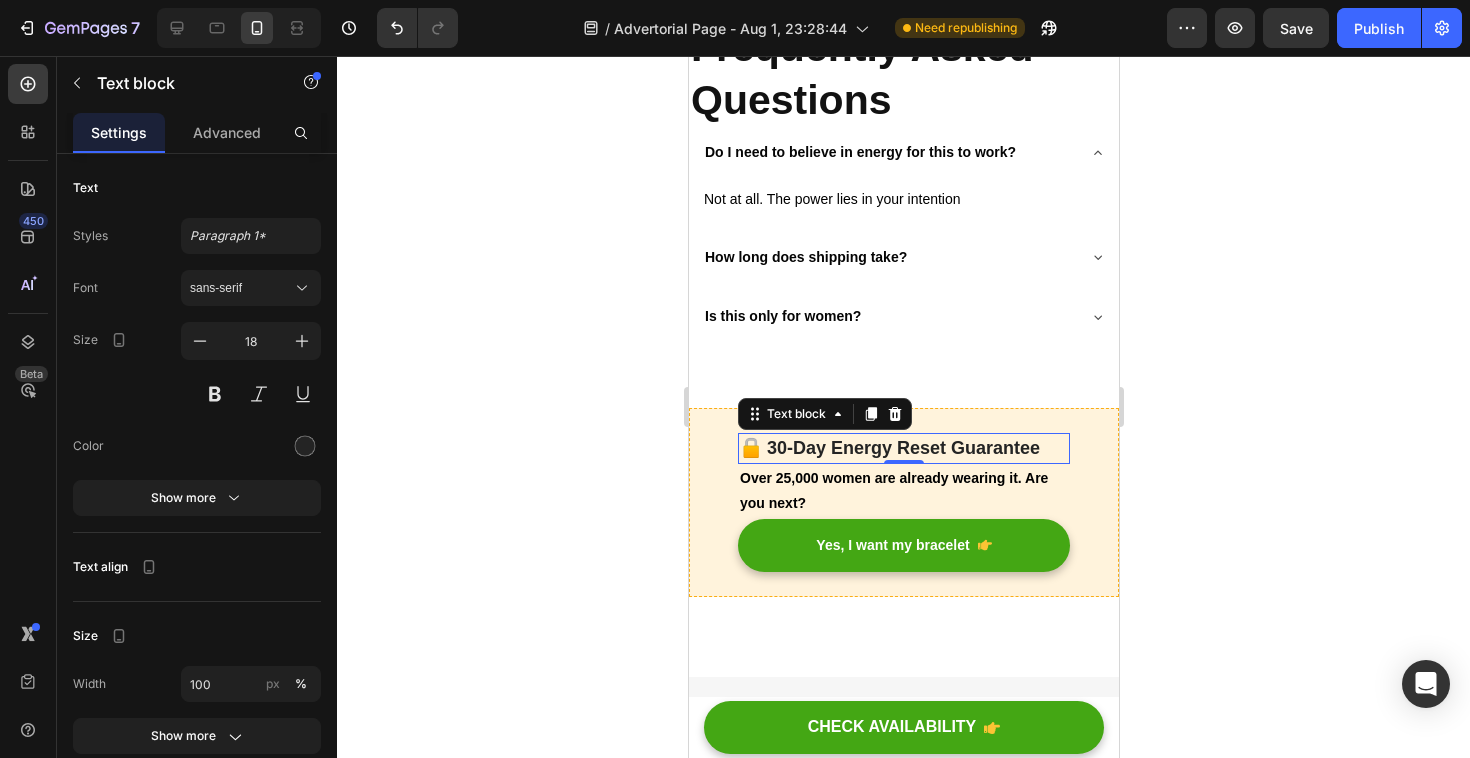 click on "Over 25,000 women are already wearing it. Are you next?" at bounding box center (903, 491) 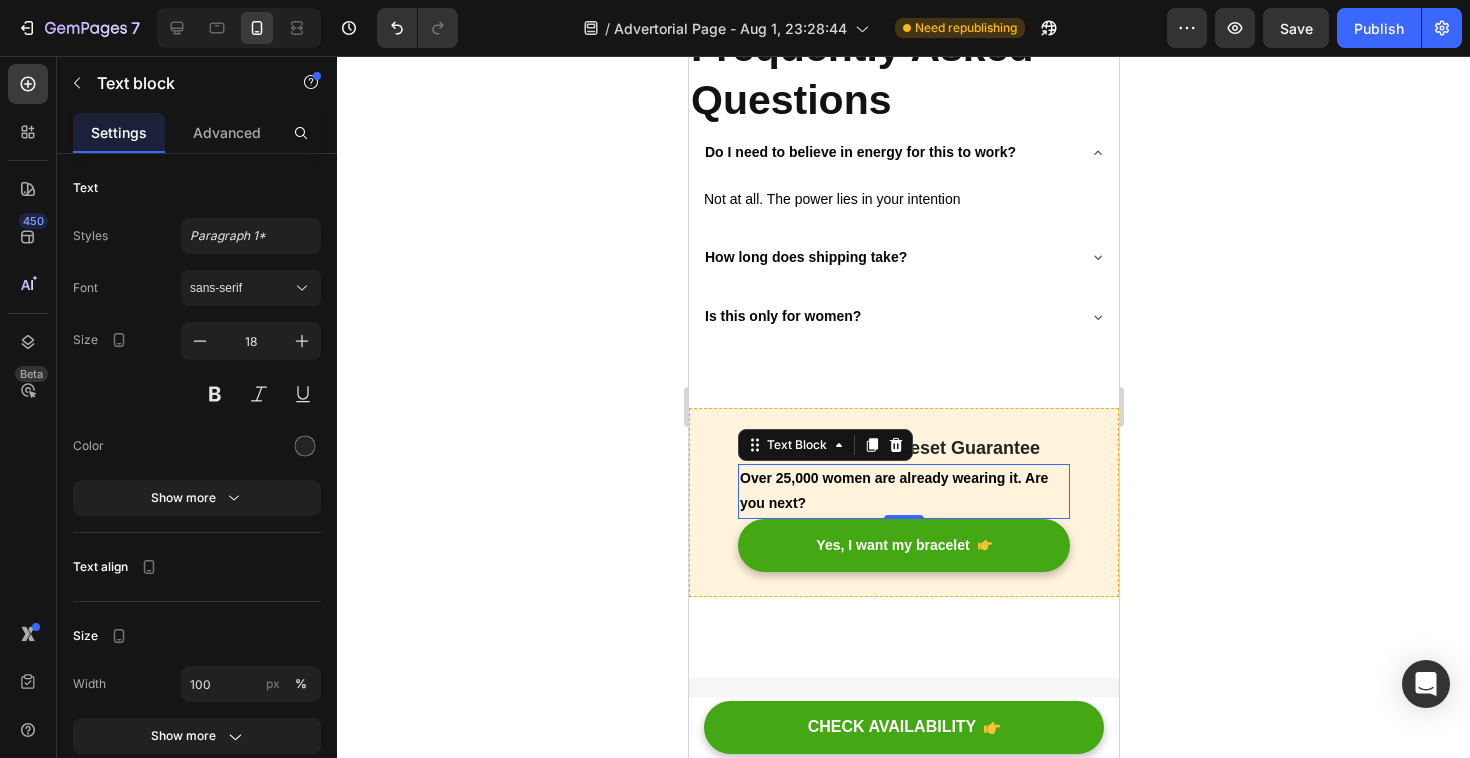 click on "Over 25,000 women are already wearing it. Are you next?" at bounding box center [903, 491] 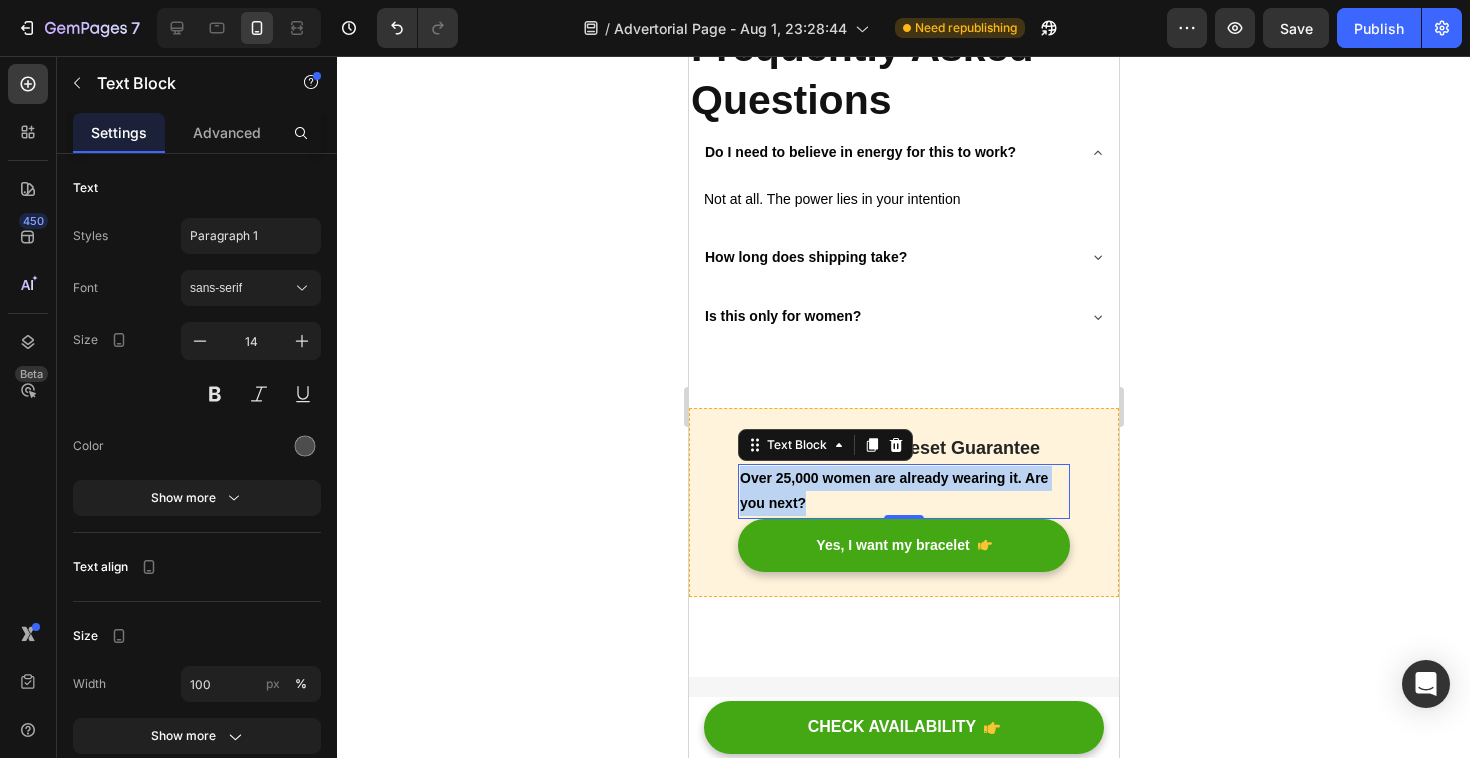 click on "Over 25,000 women are already wearing it. Are you next?" at bounding box center (903, 491) 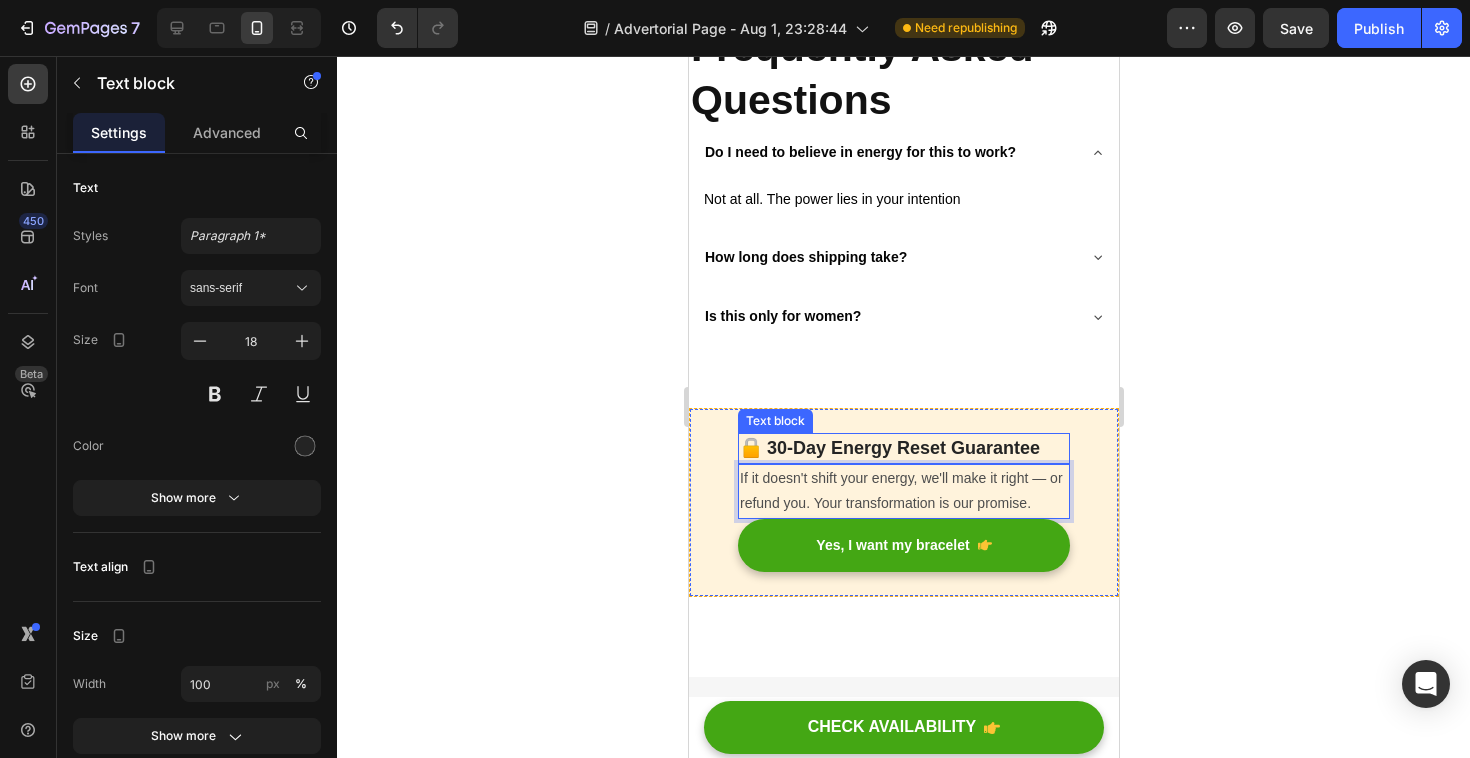 click on "🔒 30-Day Energy Reset Guarantee" at bounding box center (889, 448) 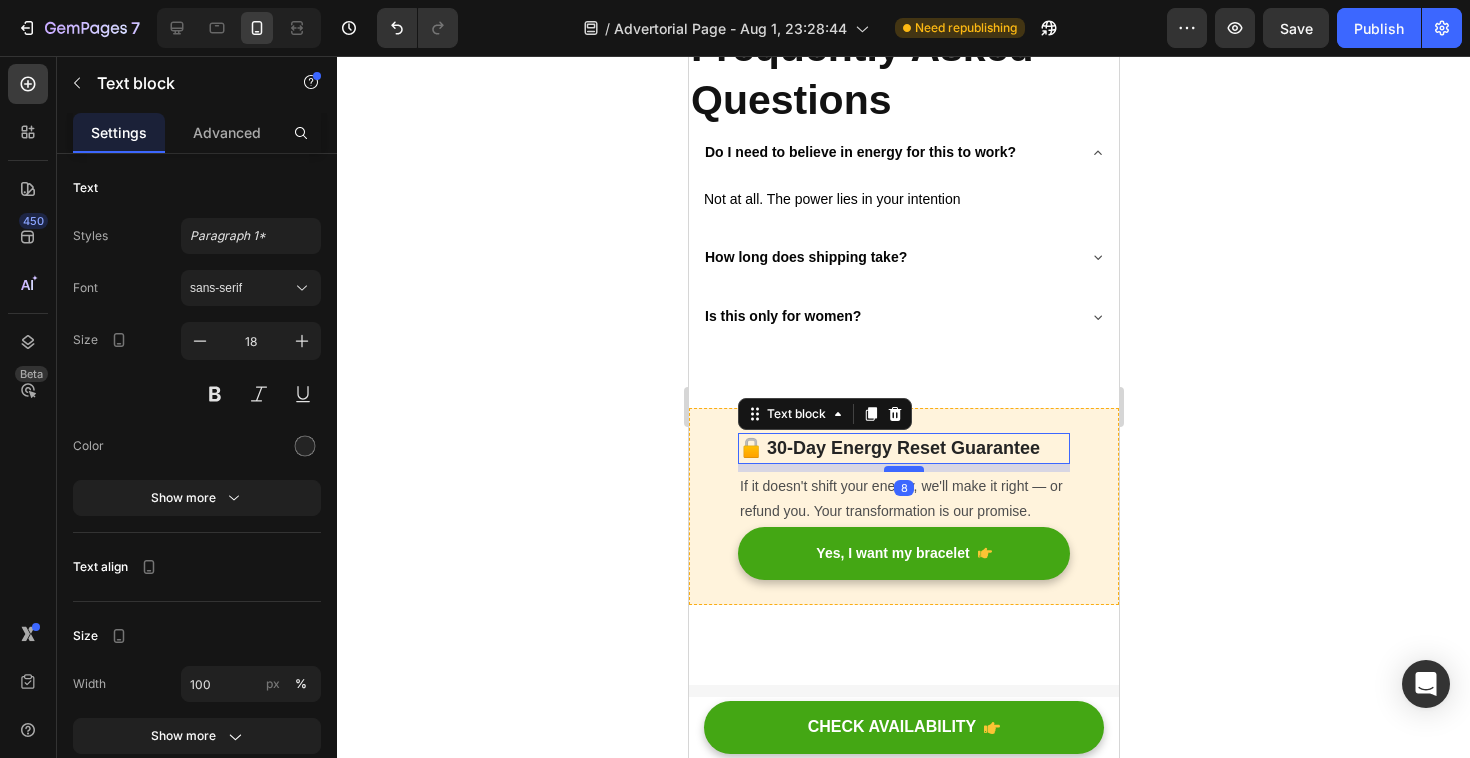 click at bounding box center [903, 469] 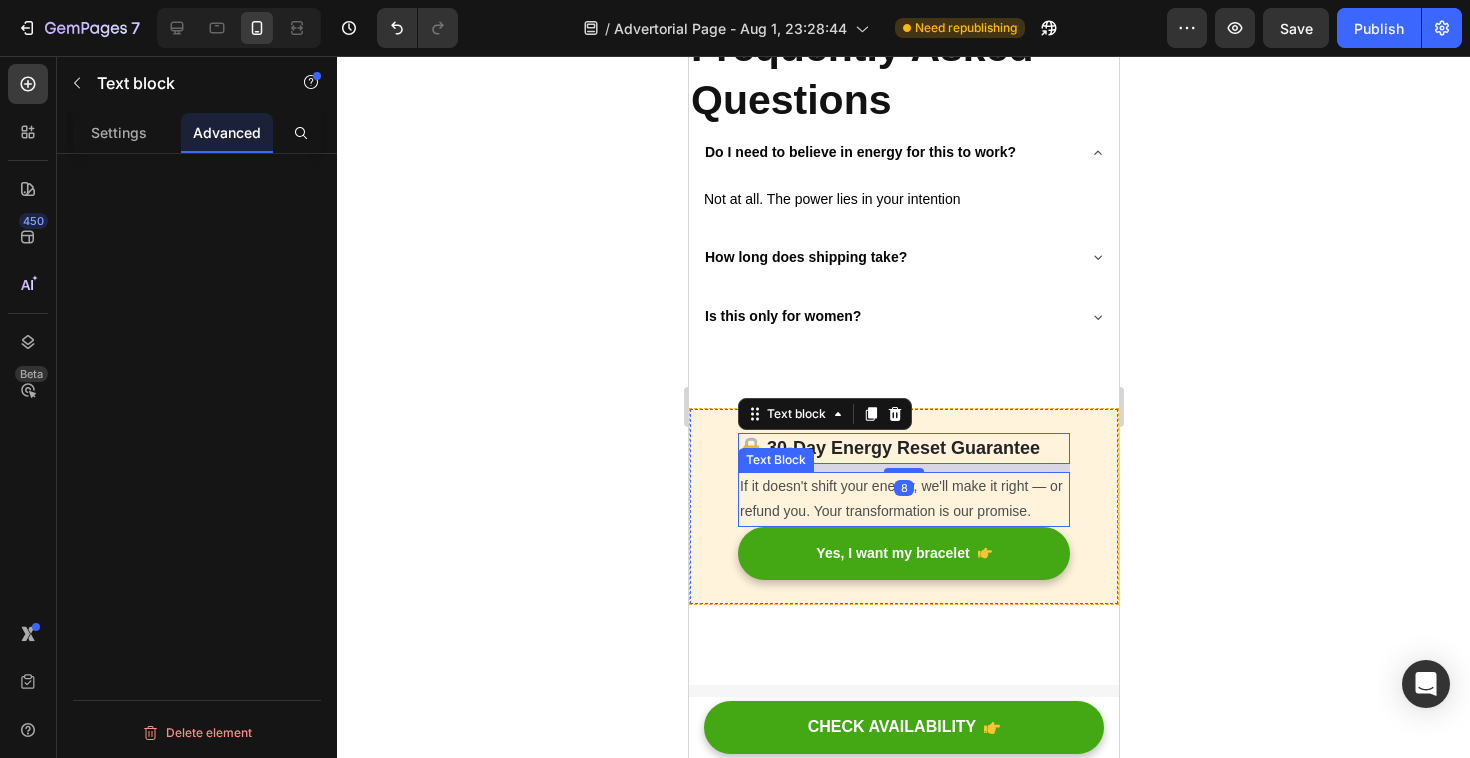 click on "If it doesn't shift your energy, we'll make it right — or refund you. Your transformation is our promise." at bounding box center [903, 499] 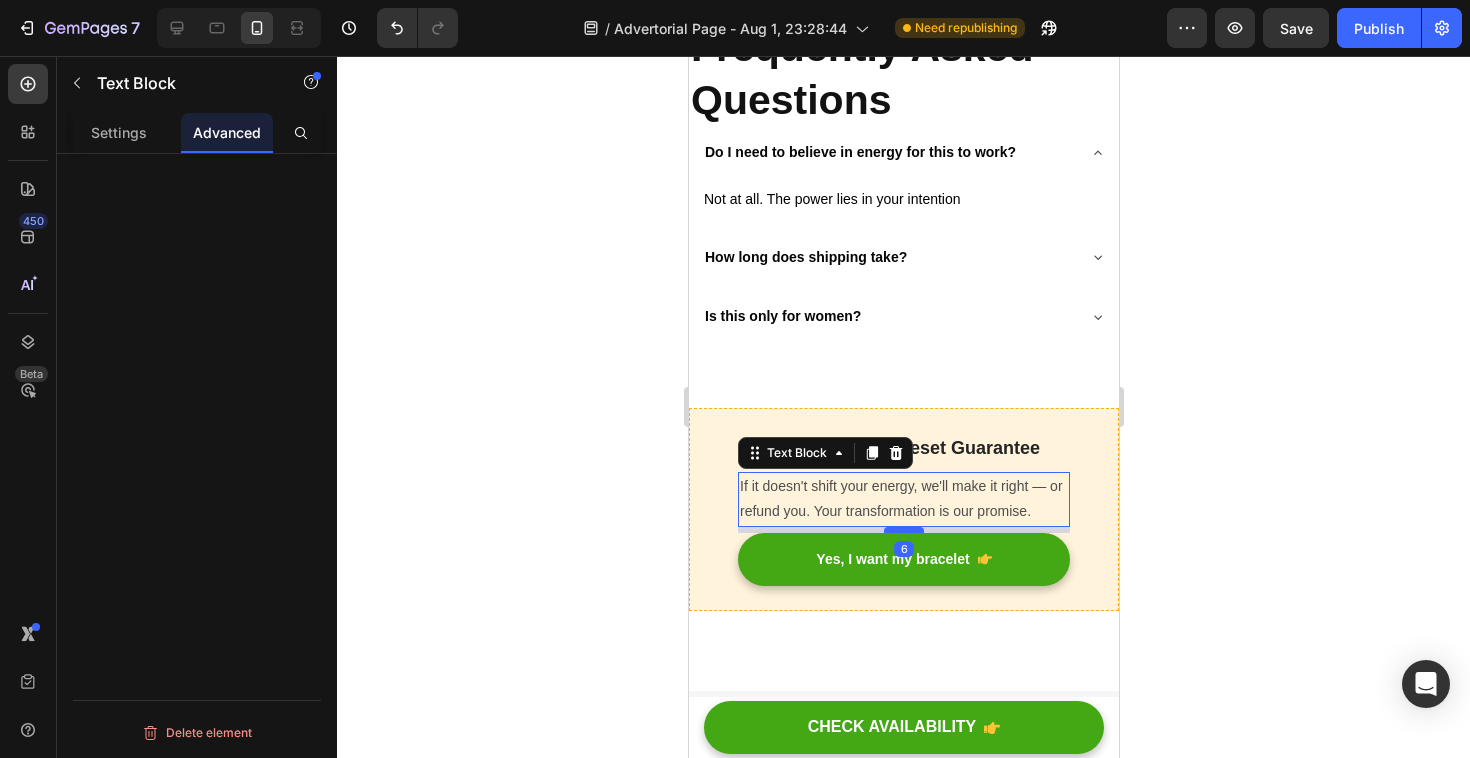 click at bounding box center [903, 530] 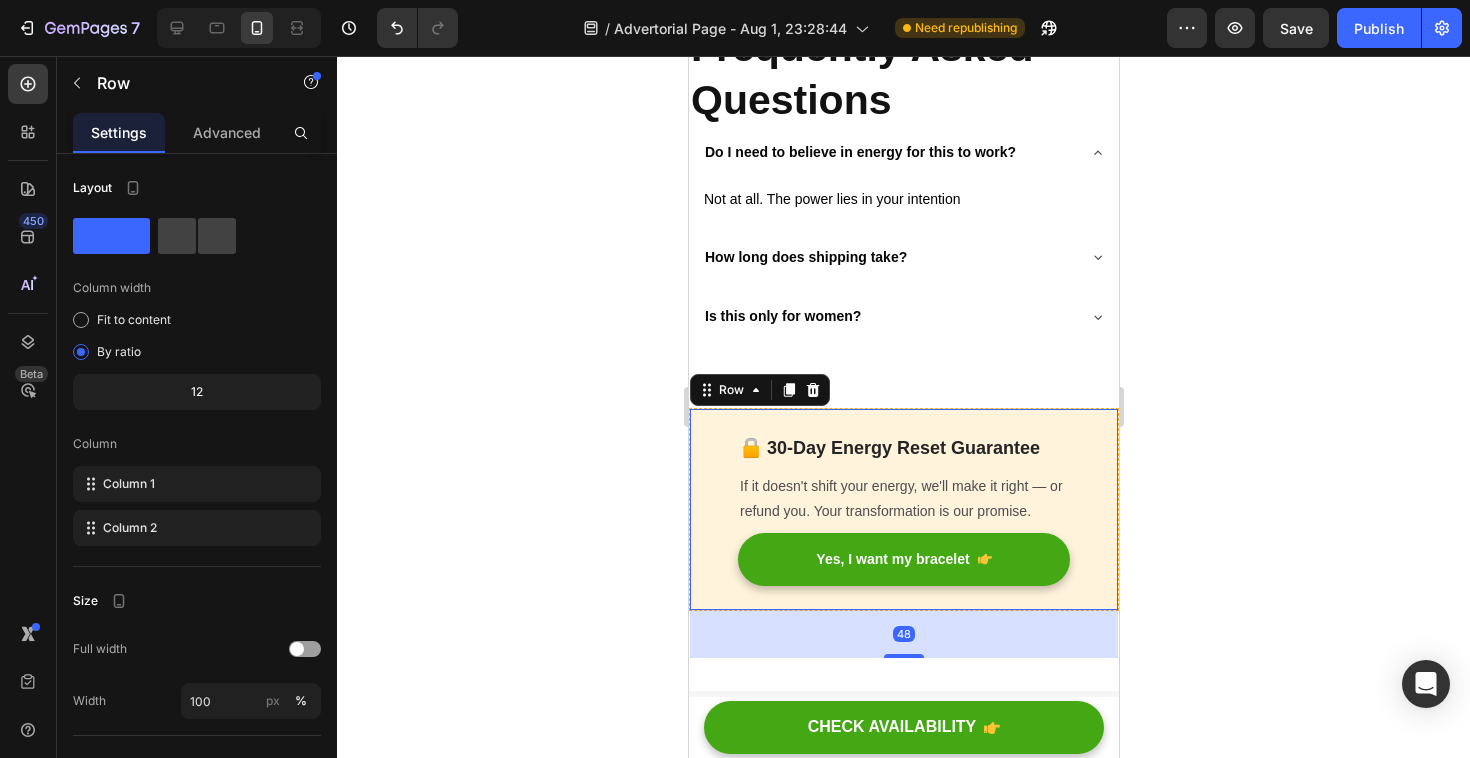 drag, startPoint x: 1114, startPoint y: 526, endPoint x: 1806, endPoint y: 574, distance: 693.6627 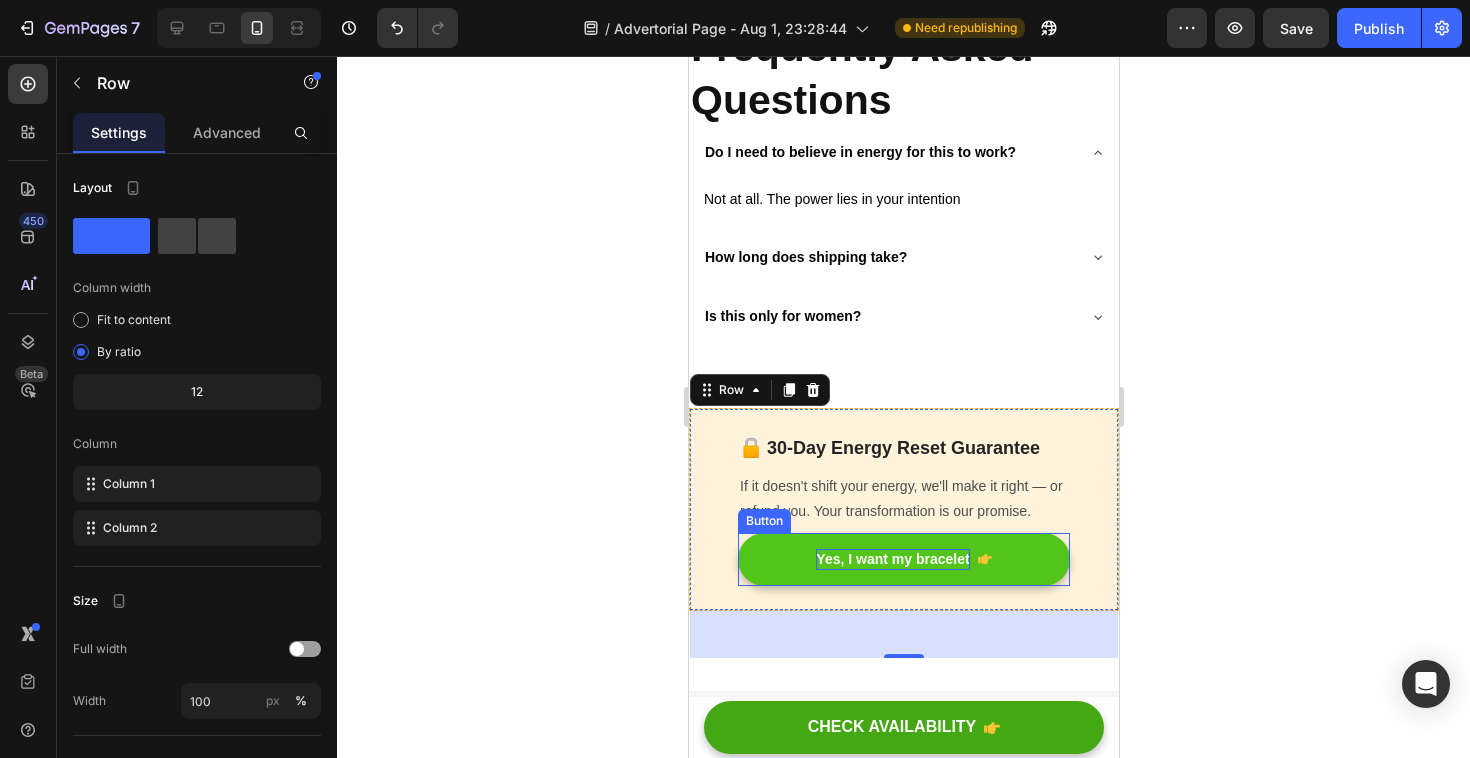 click on "Yes, I want my bracelet" at bounding box center [891, 559] 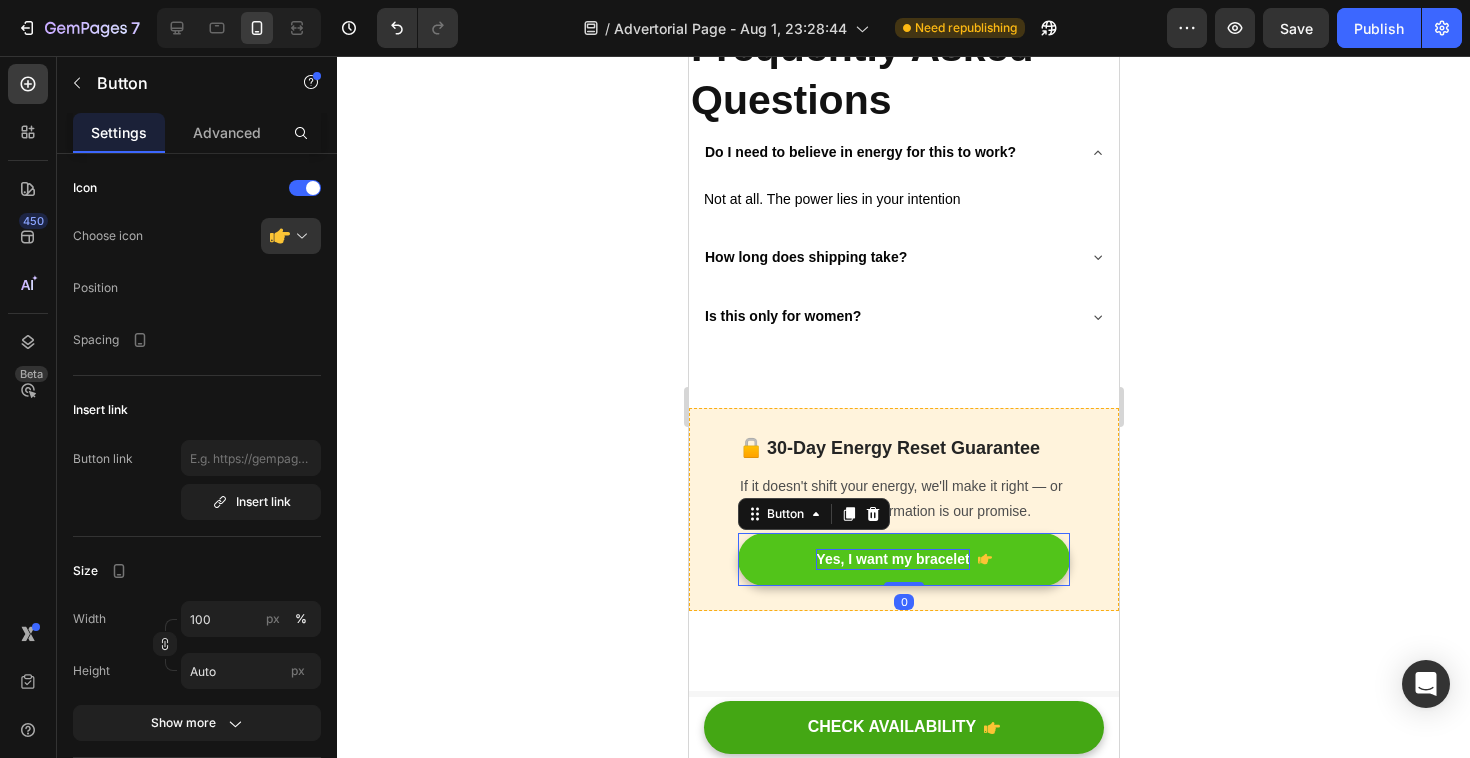 click on "Yes, I want my bracelet" at bounding box center [891, 559] 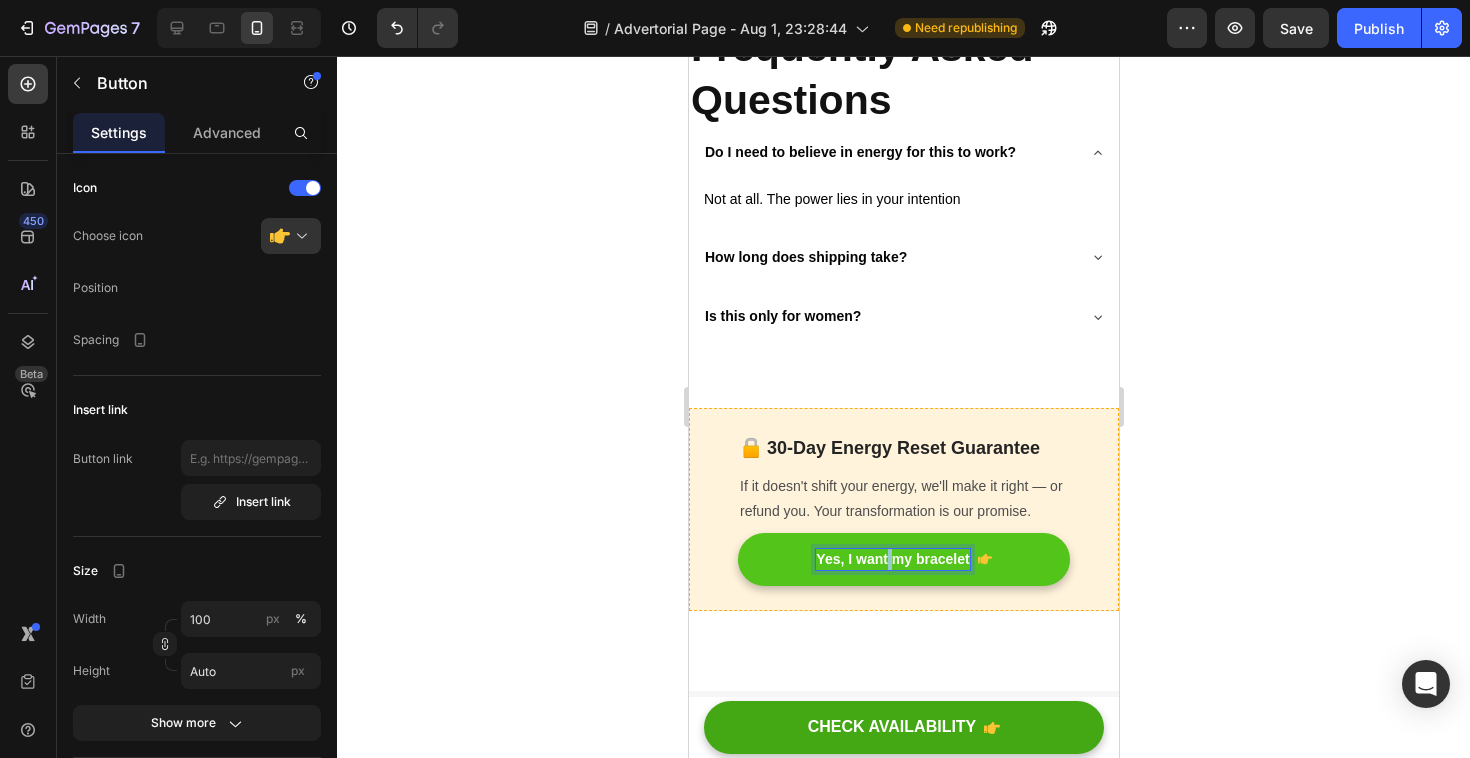 click on "Yes, I want my bracelet" at bounding box center (891, 559) 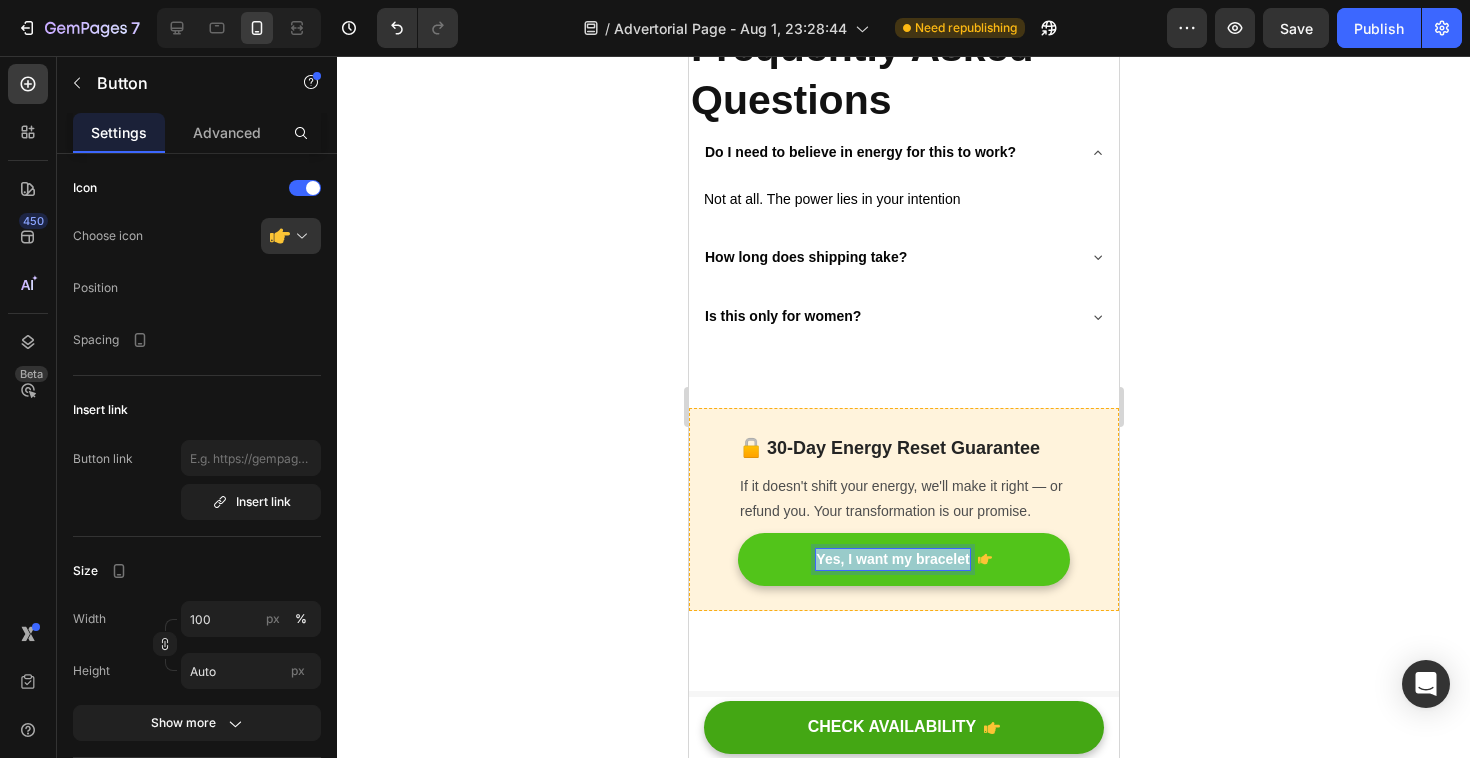 click on "Yes, I want my bracelet" at bounding box center (891, 559) 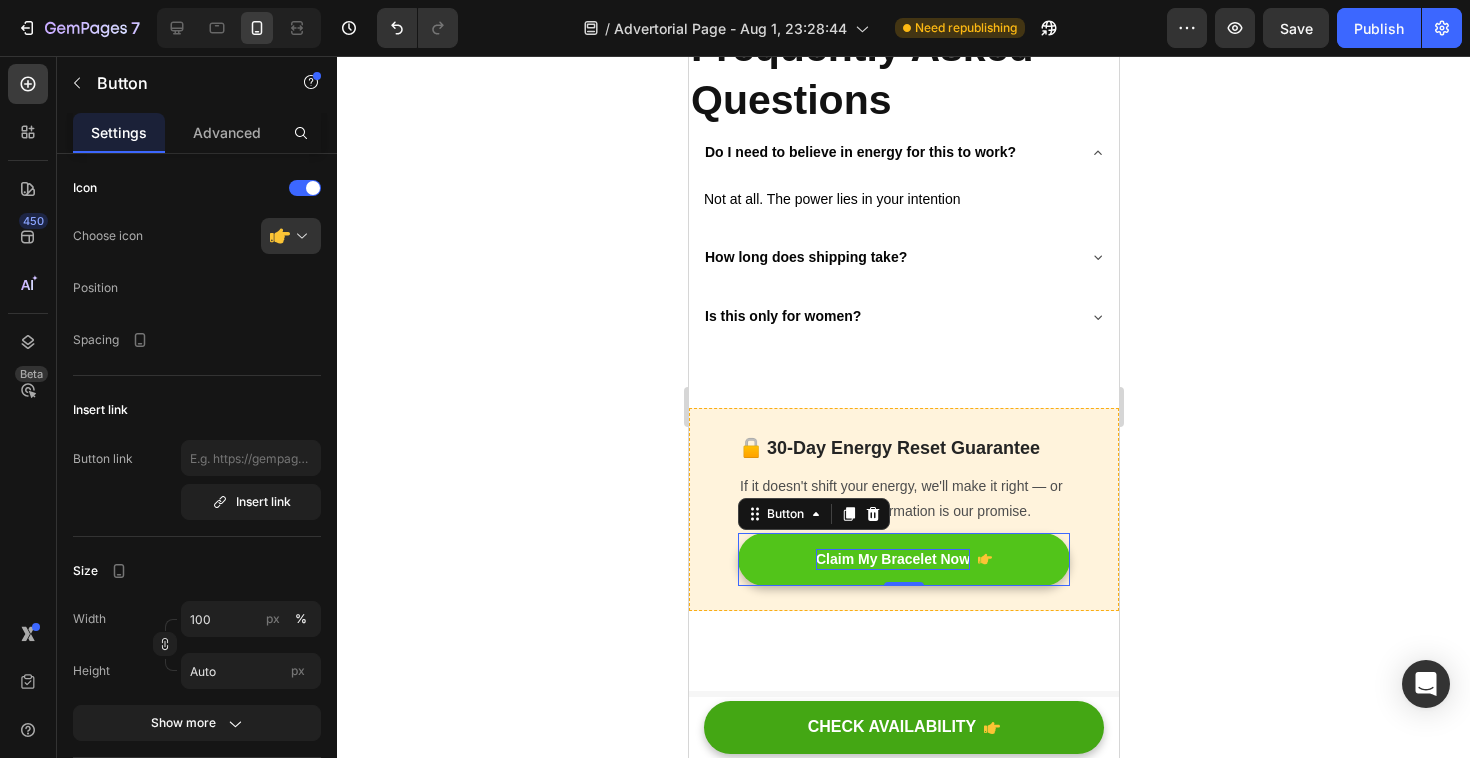 click 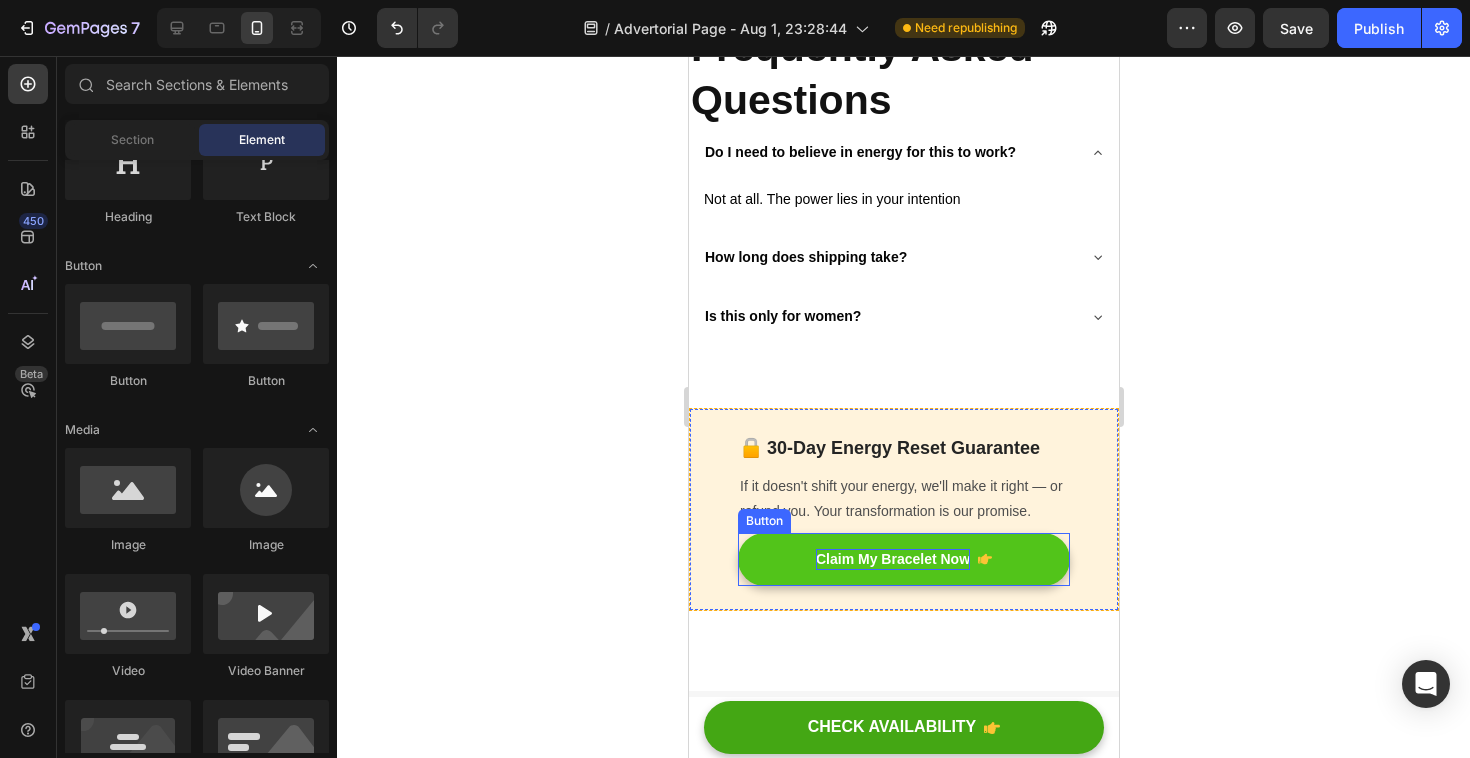 click on "Claim My Bracelet Now" at bounding box center [903, 559] 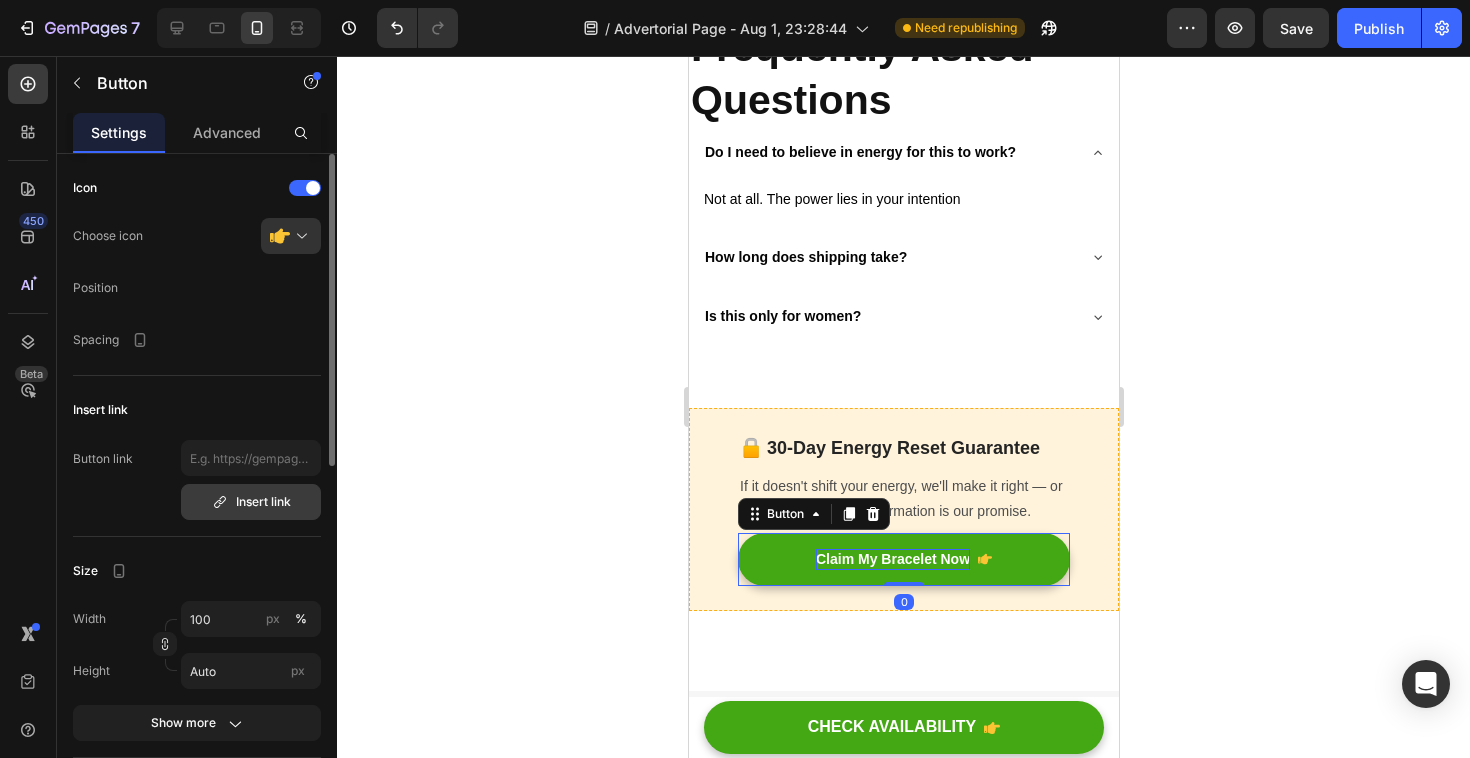 click on "Insert link" at bounding box center [251, 502] 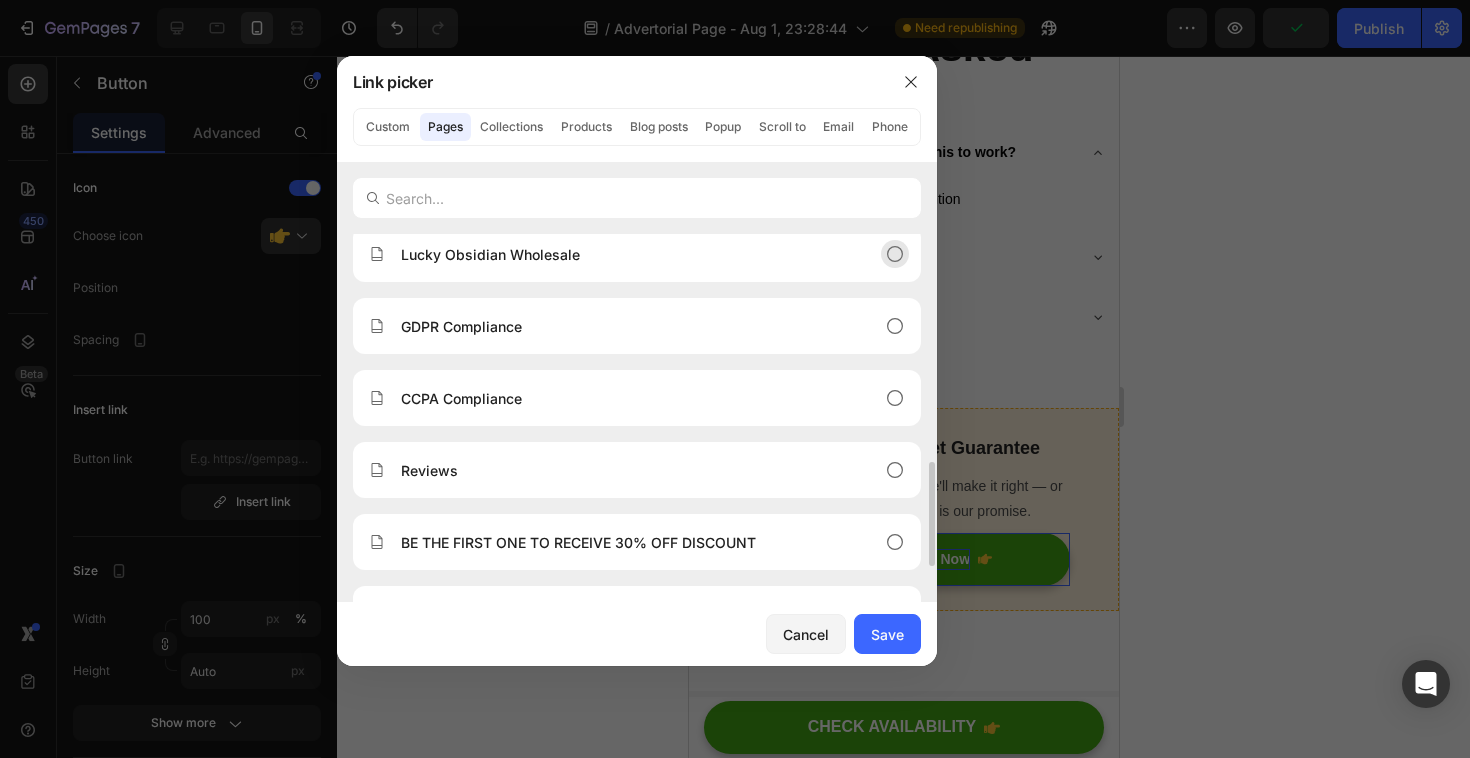 scroll, scrollTop: 928, scrollLeft: 0, axis: vertical 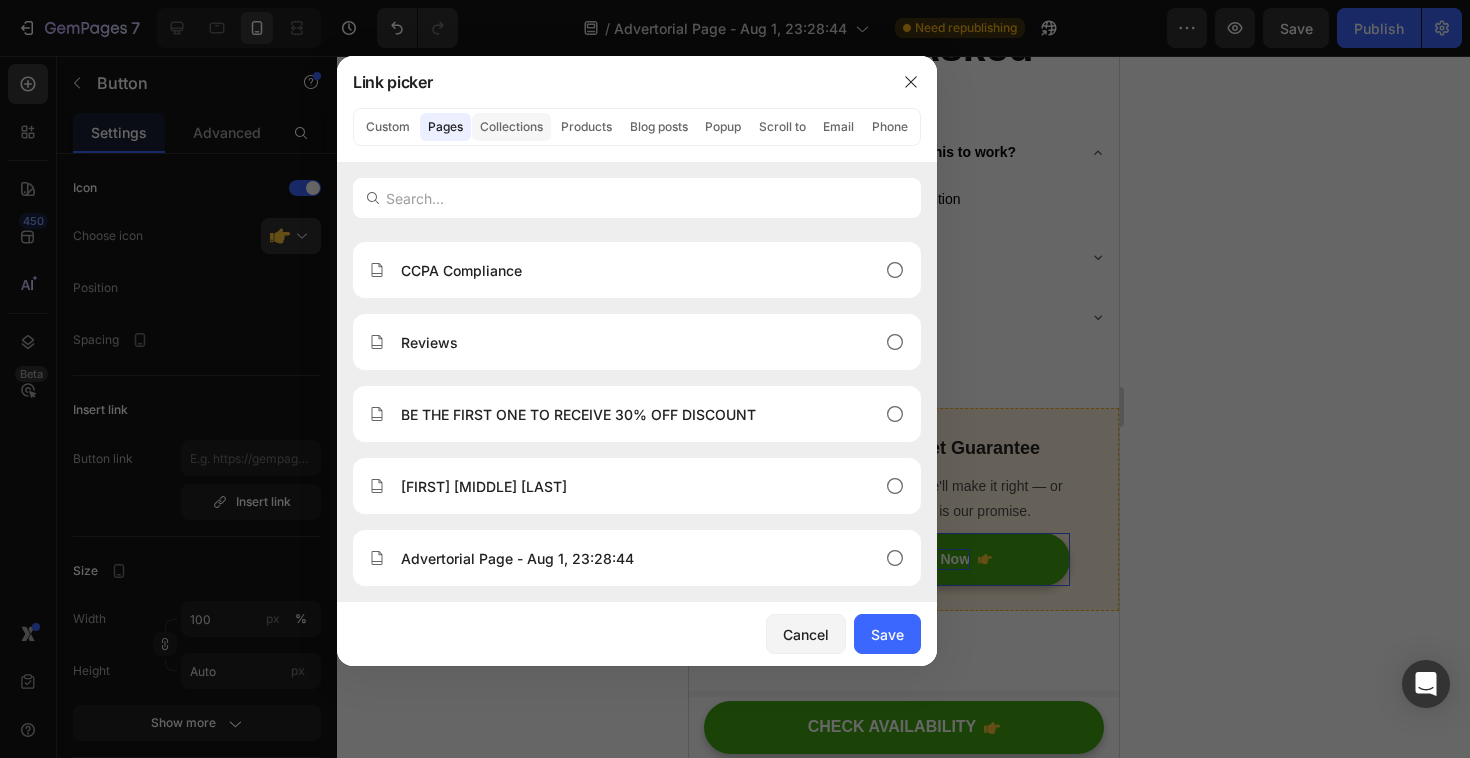 click on "Collections" 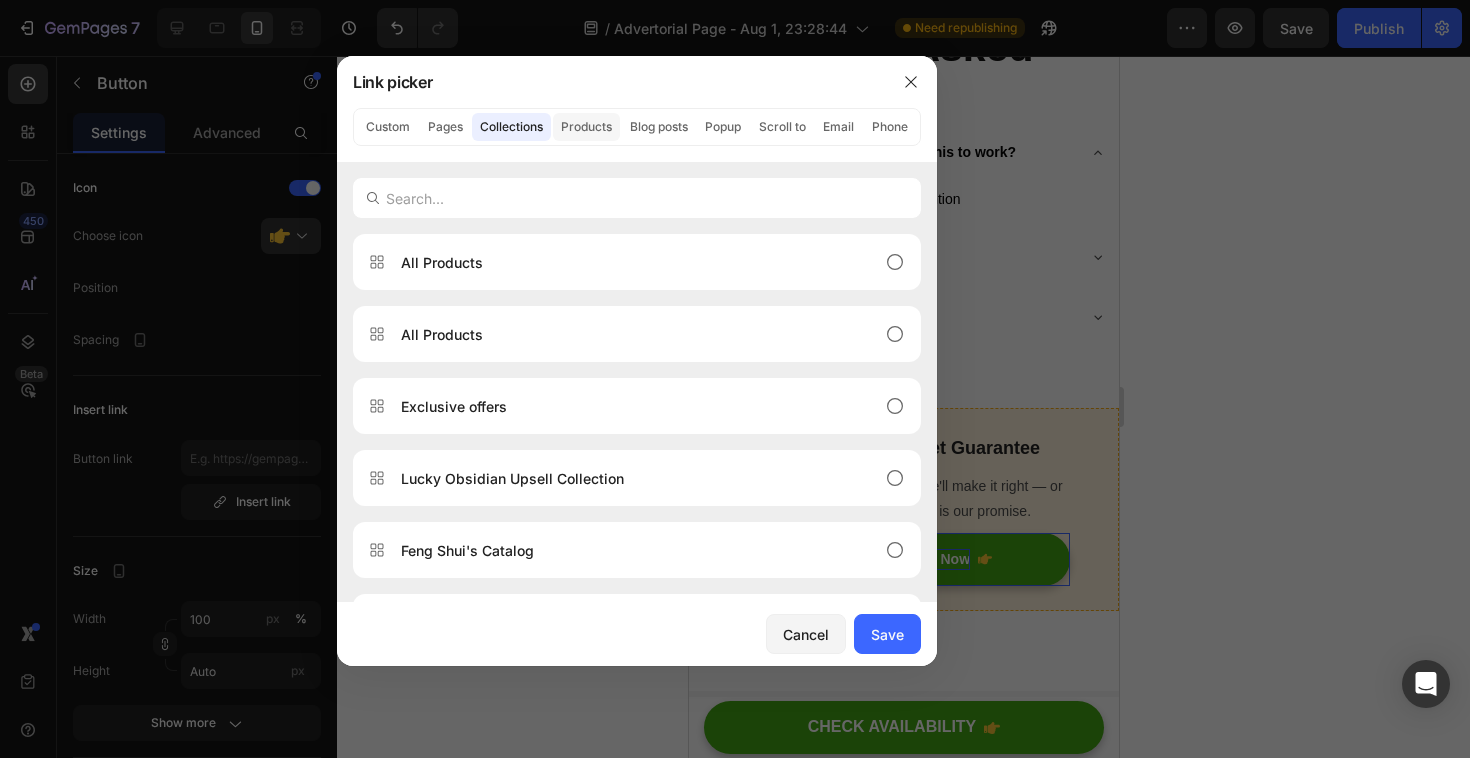 click on "Products" 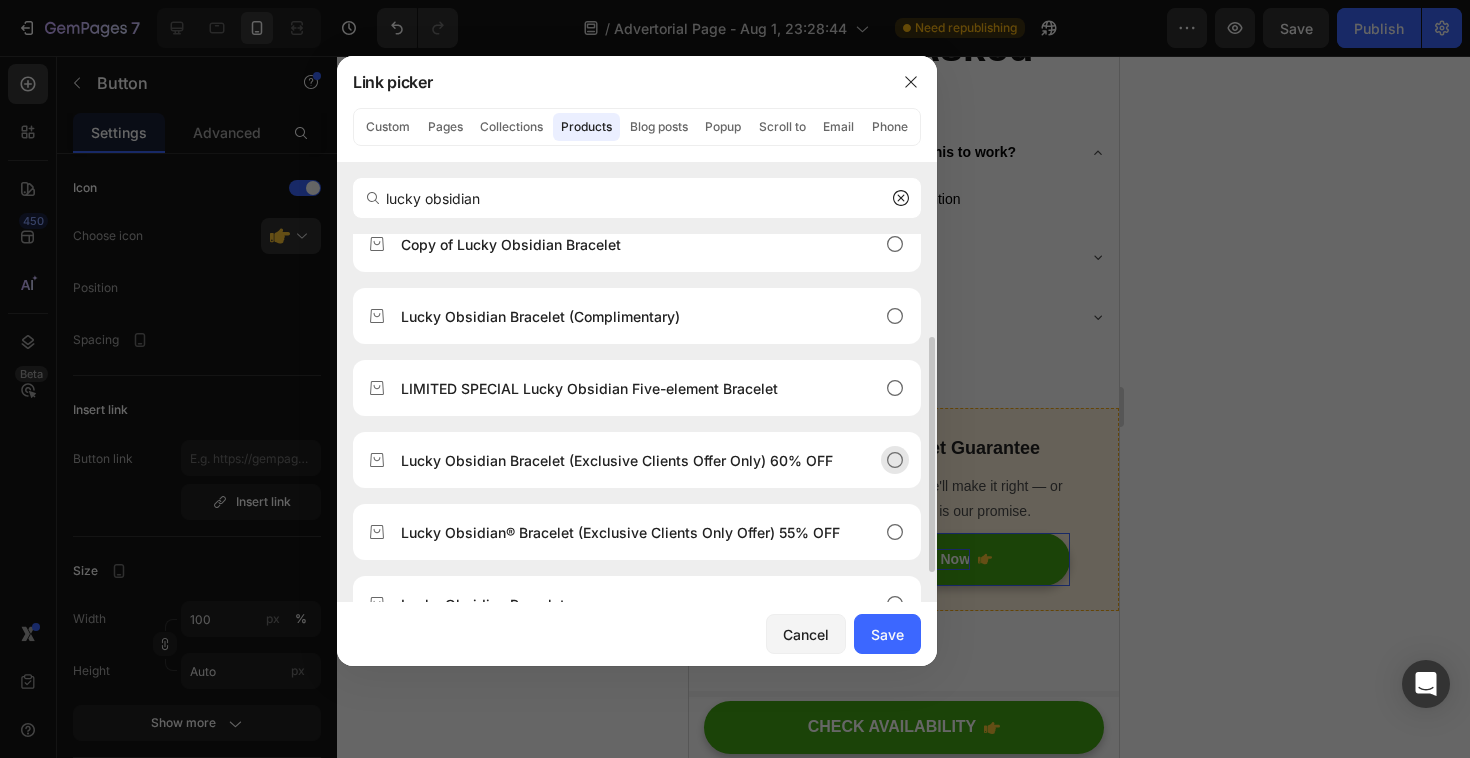 scroll, scrollTop: 208, scrollLeft: 0, axis: vertical 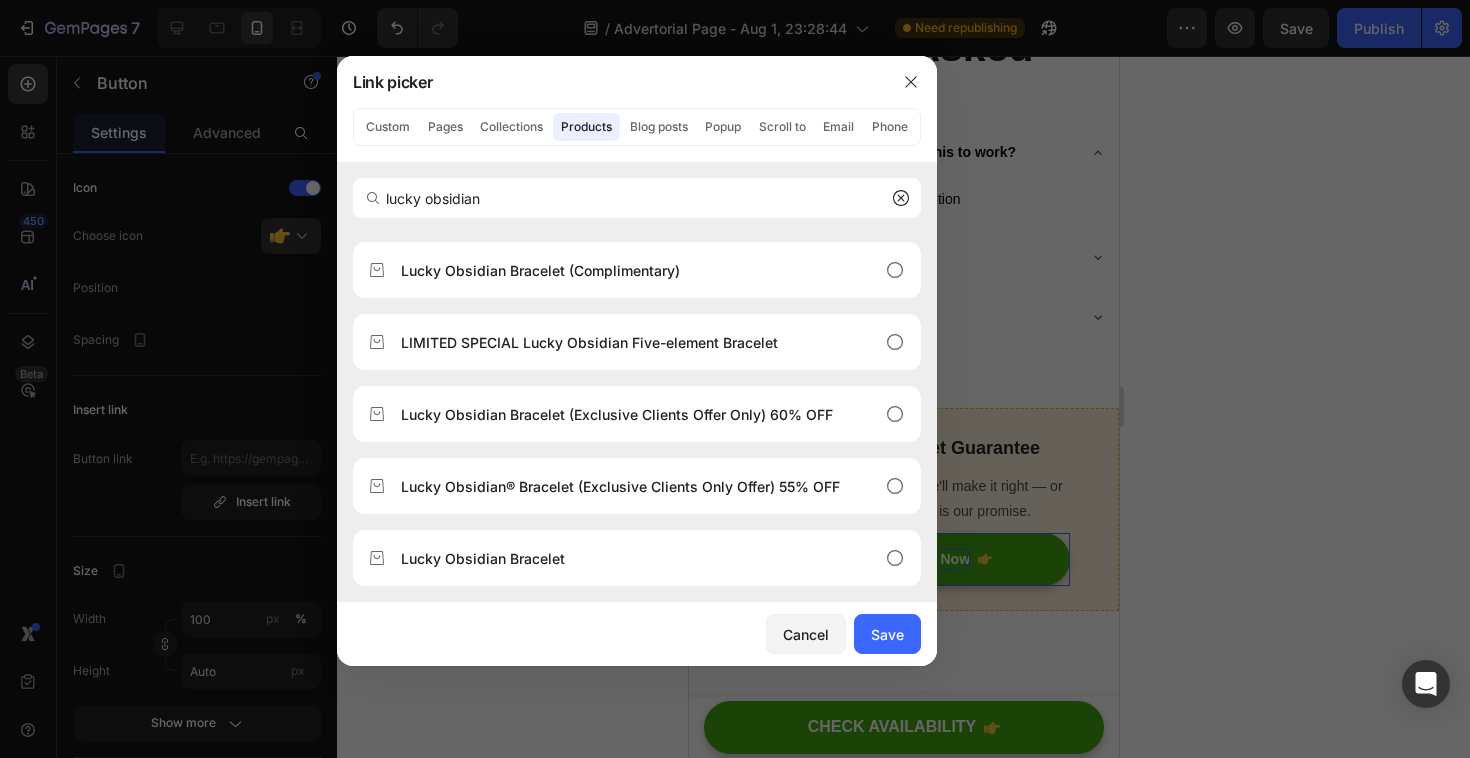 type on "lucky obsidian" 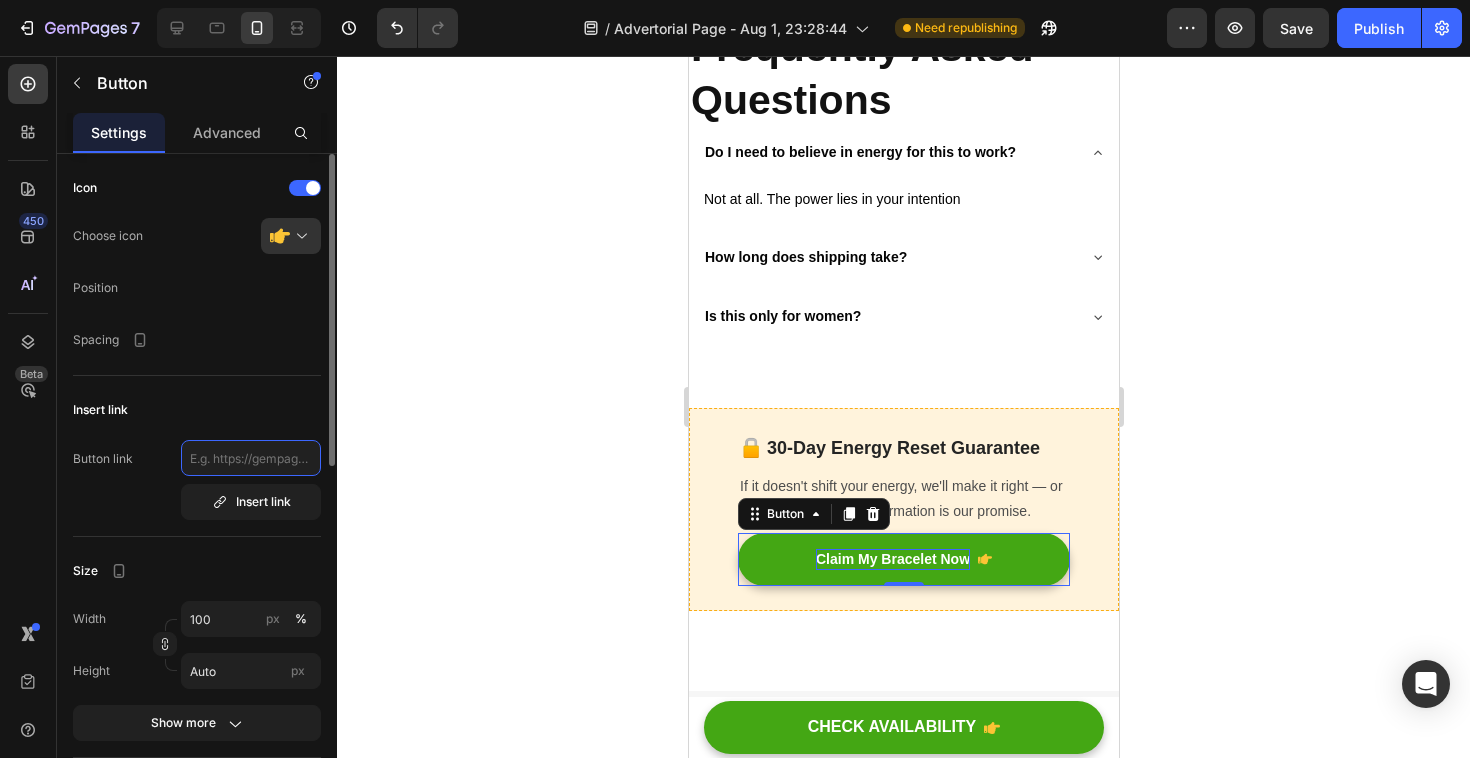 click 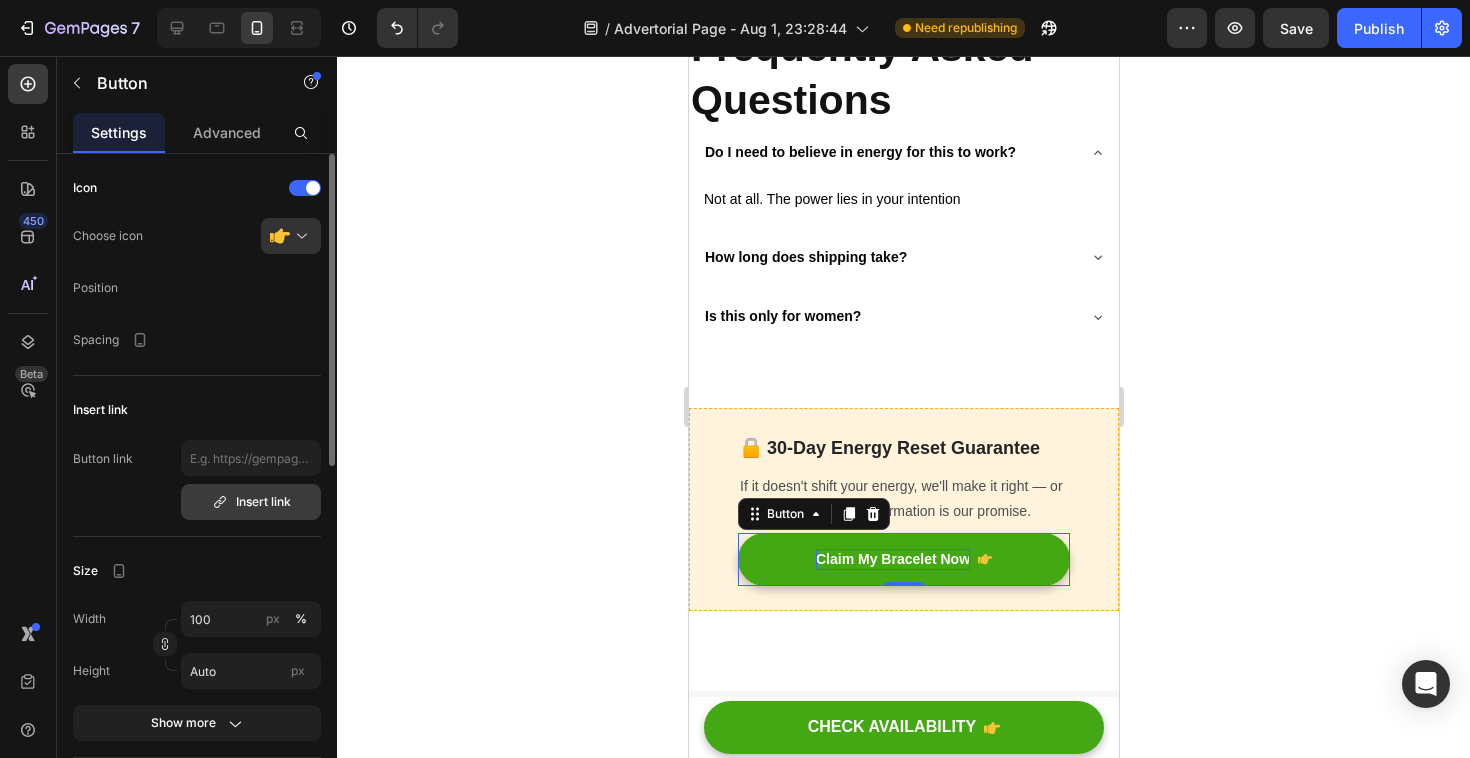 click on "Insert link" at bounding box center [251, 502] 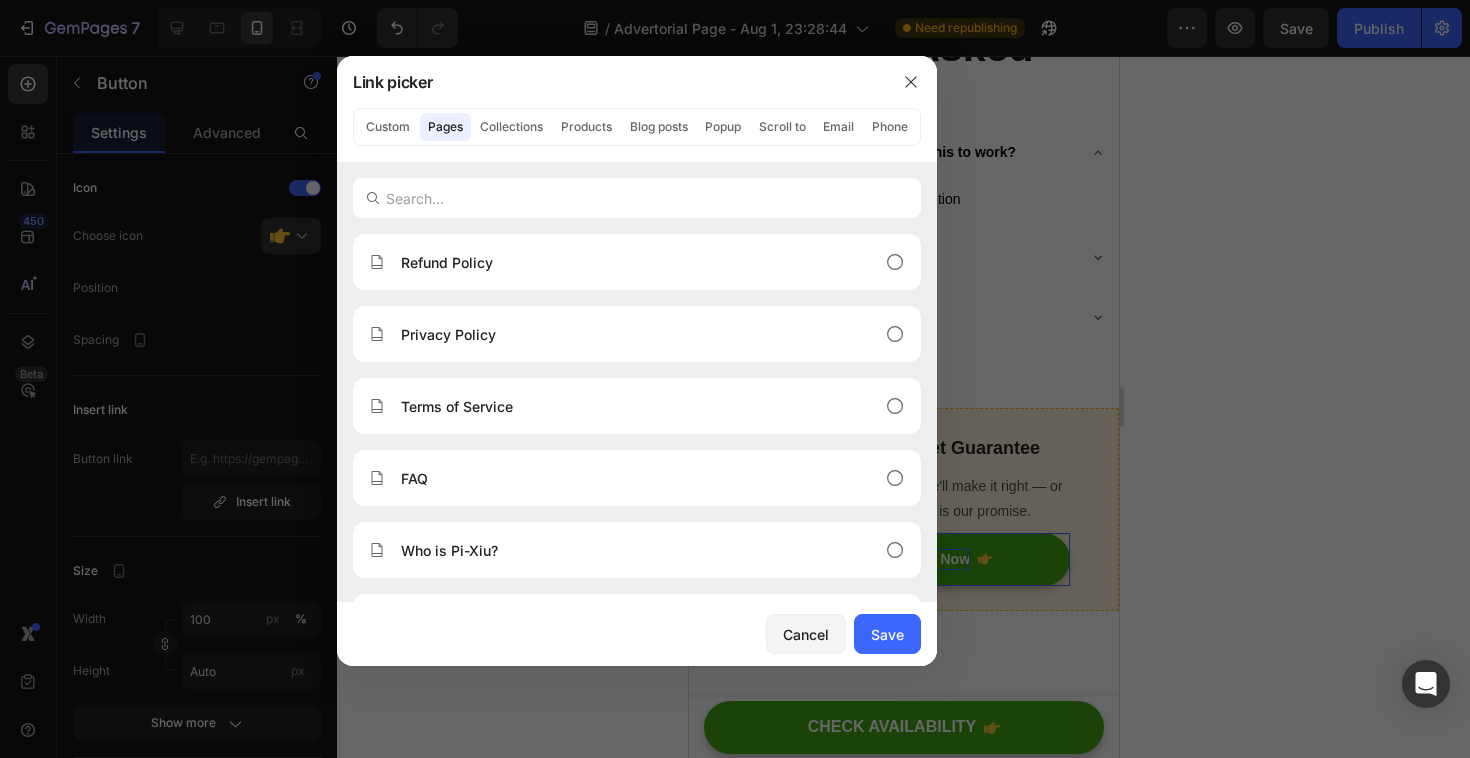 click at bounding box center (735, 379) 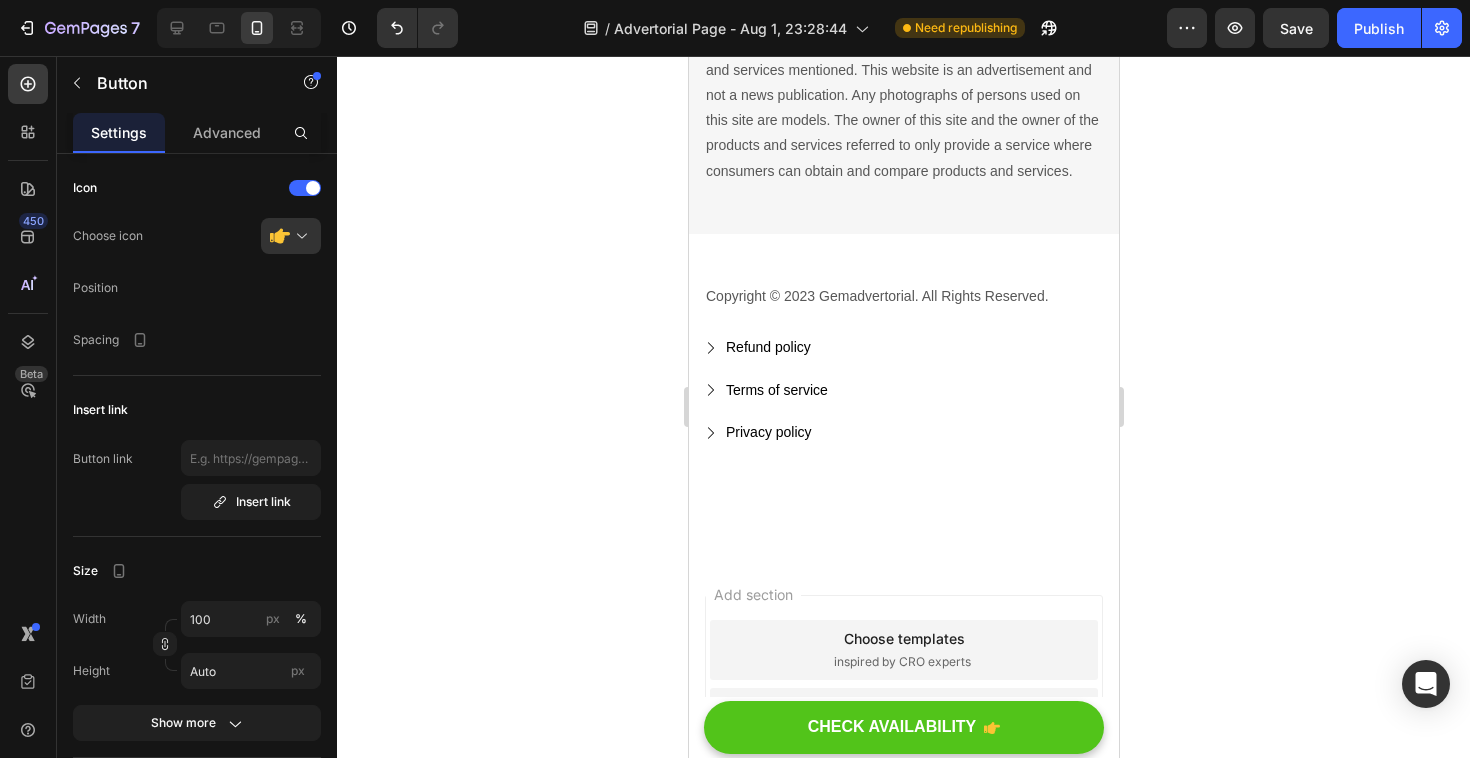 scroll, scrollTop: 5262, scrollLeft: 0, axis: vertical 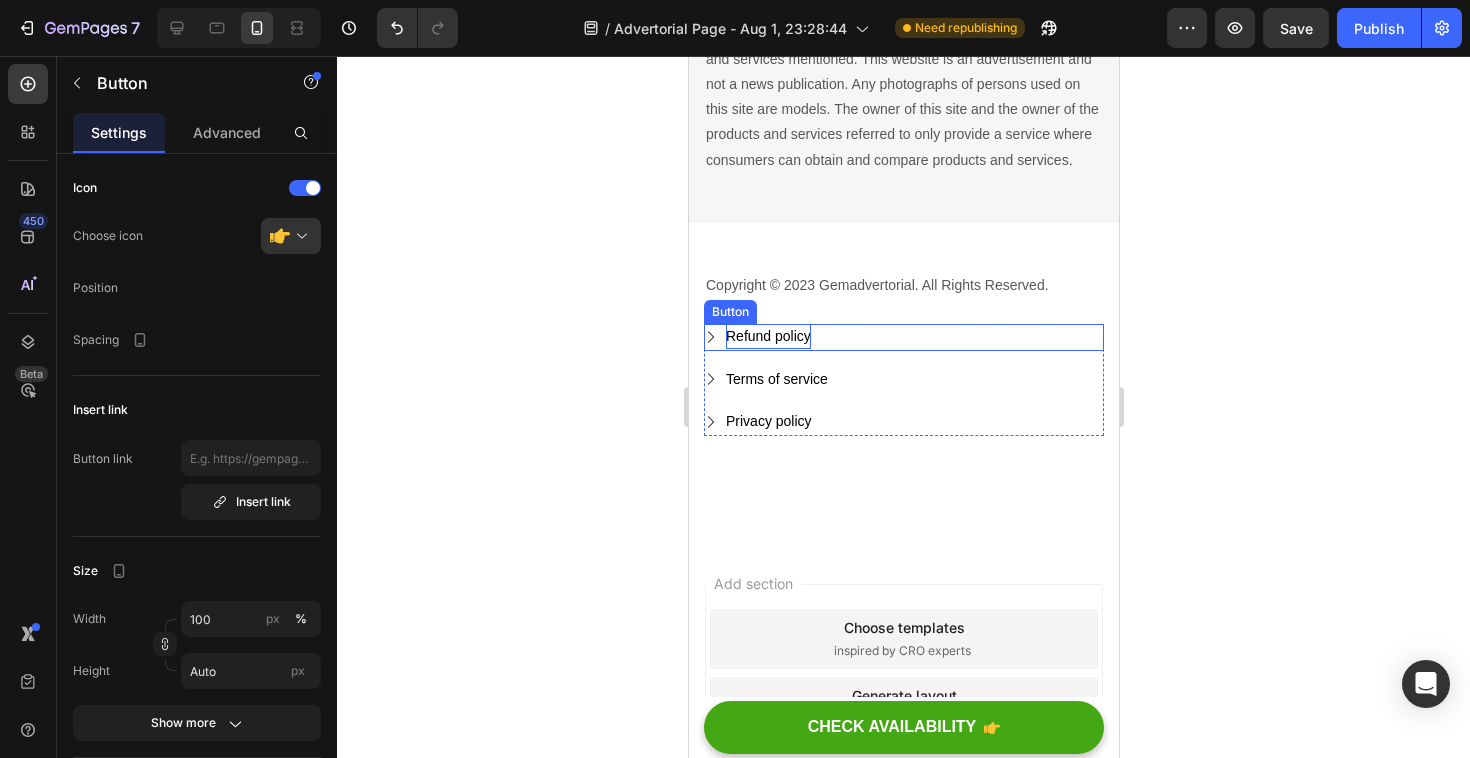 click on "Refund policy" at bounding box center [767, 336] 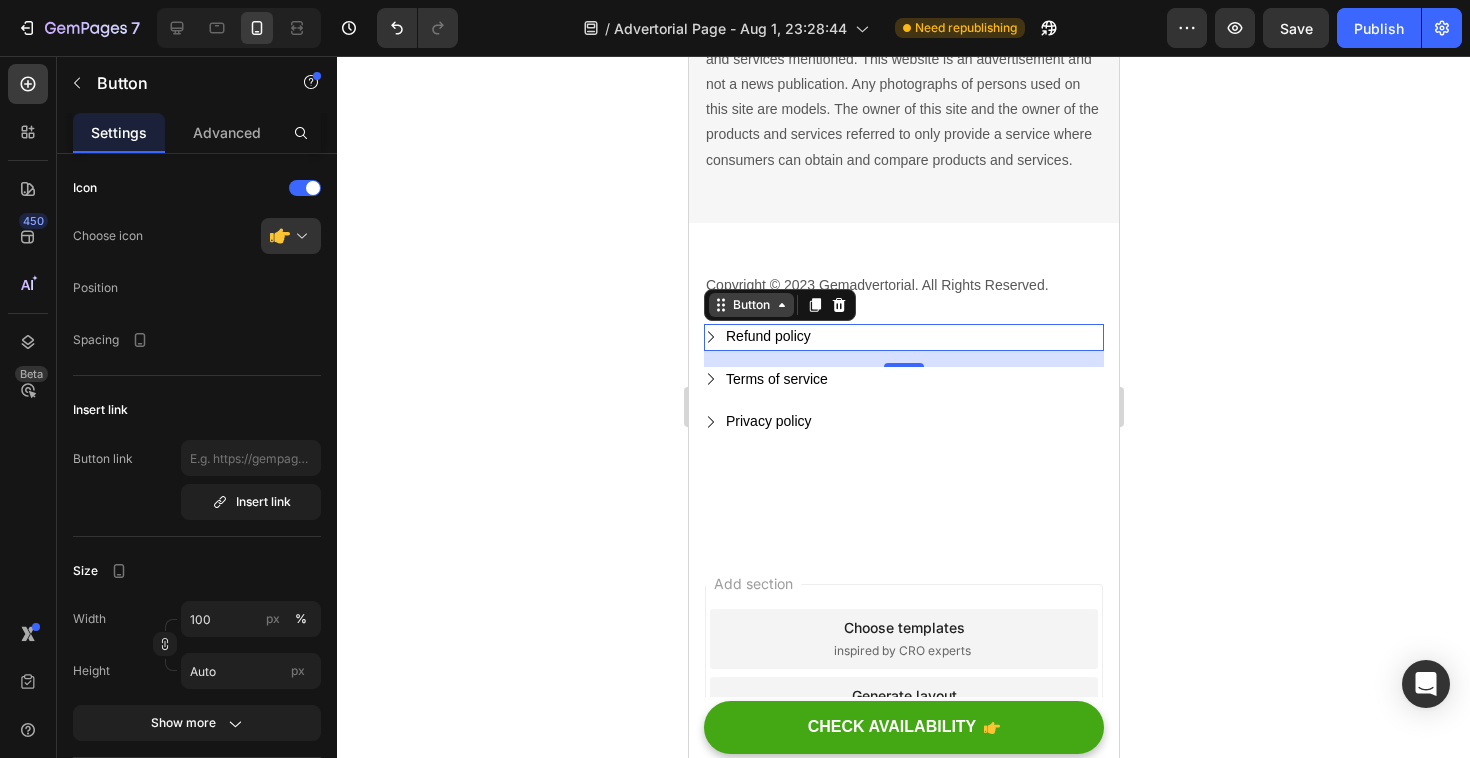 click on "Button" at bounding box center (750, 305) 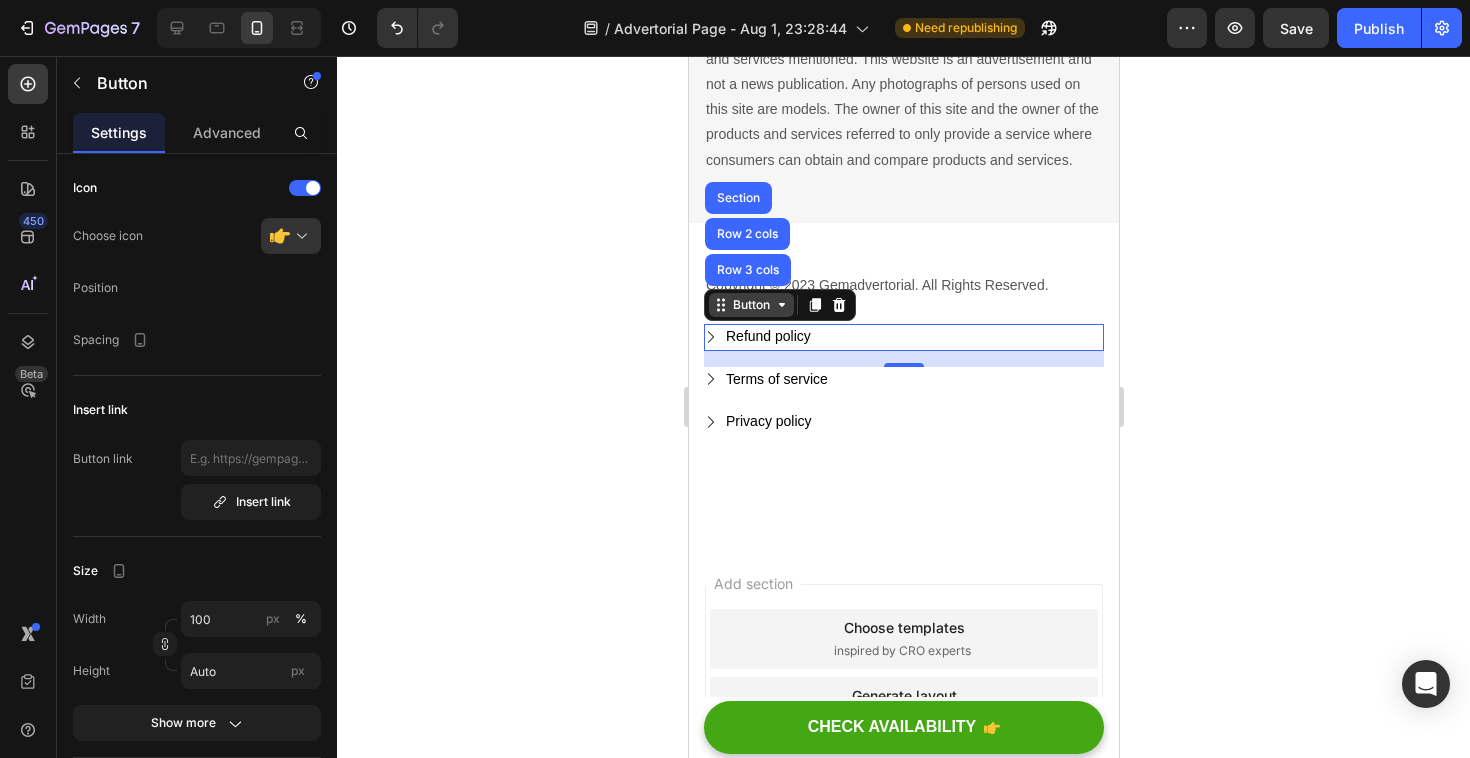 click on "Button" at bounding box center (750, 305) 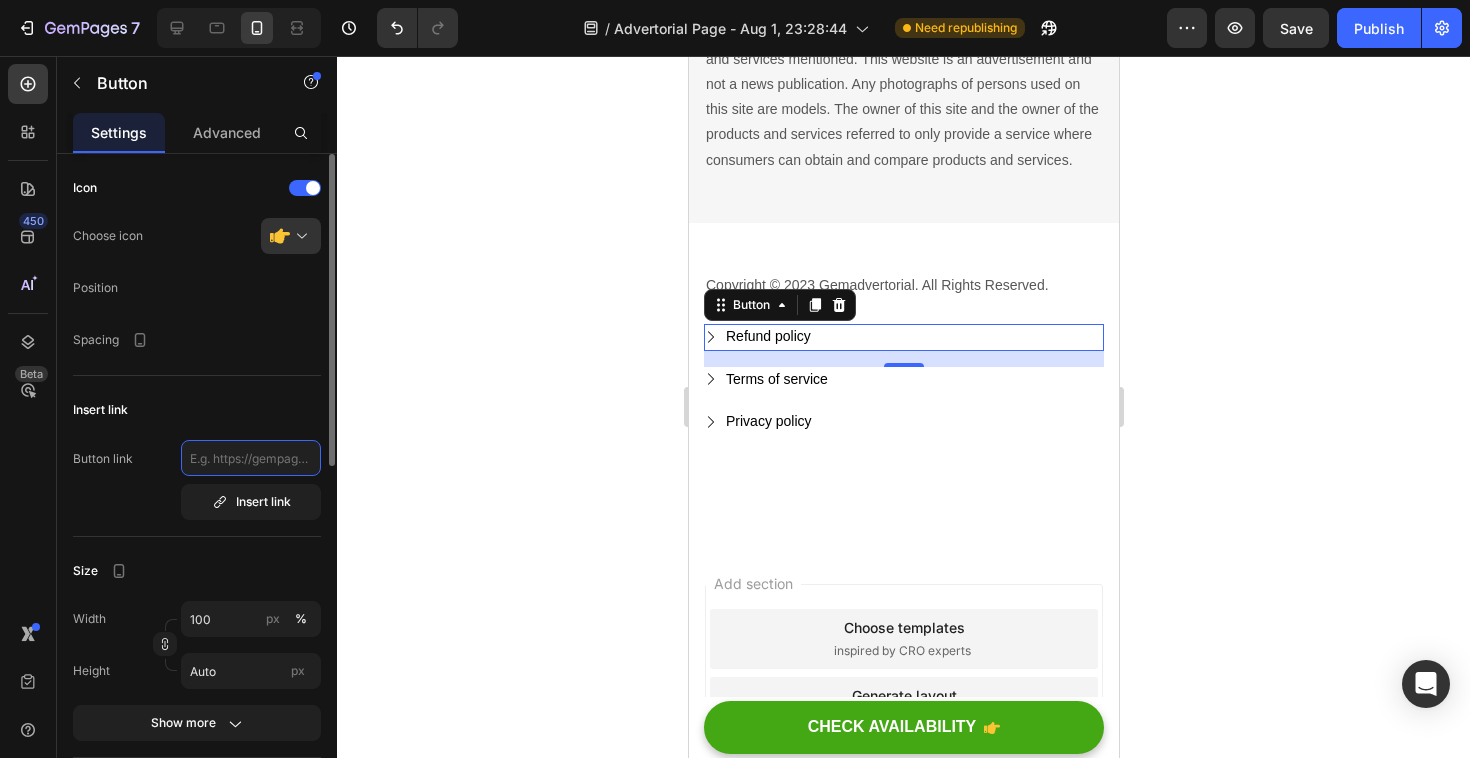 click 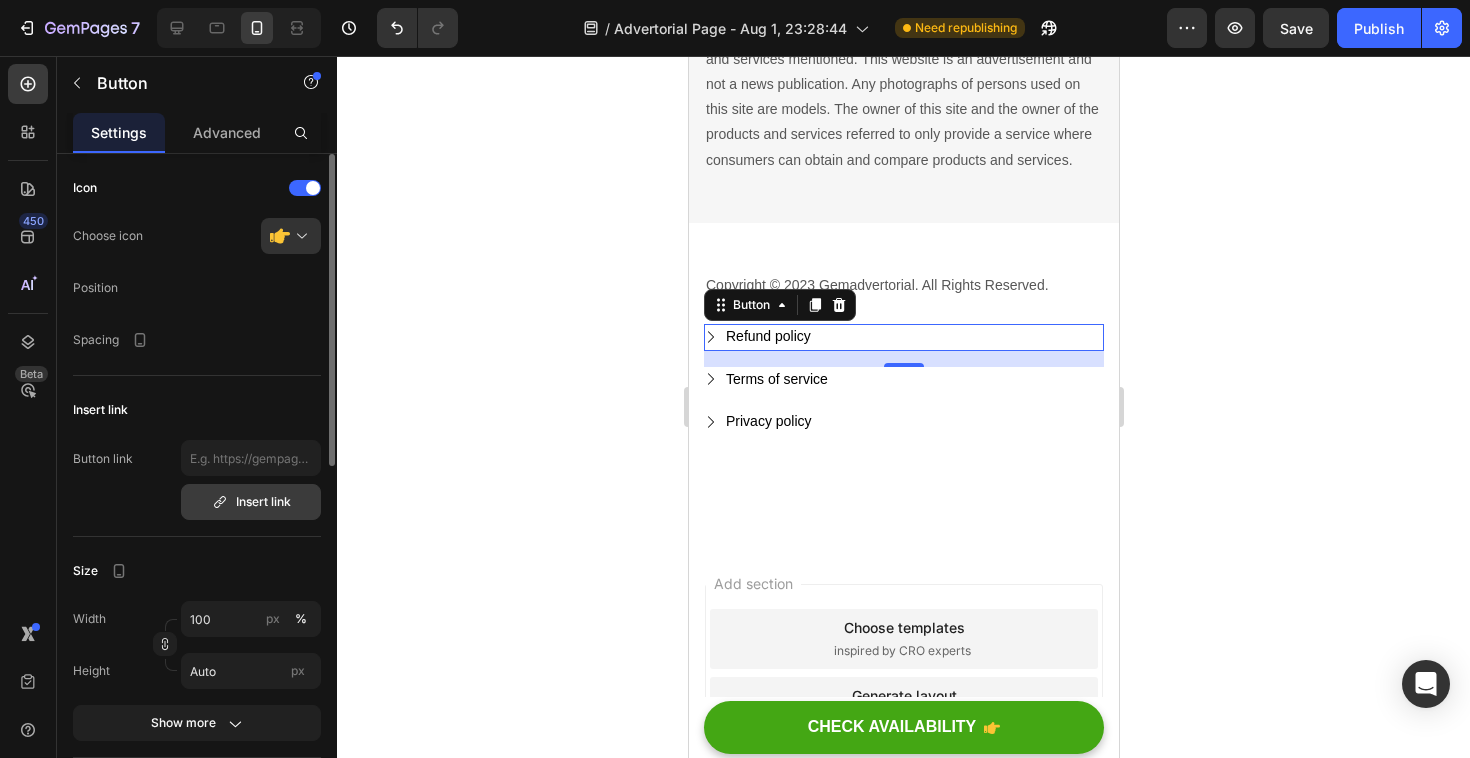 click on "Insert link" at bounding box center (251, 502) 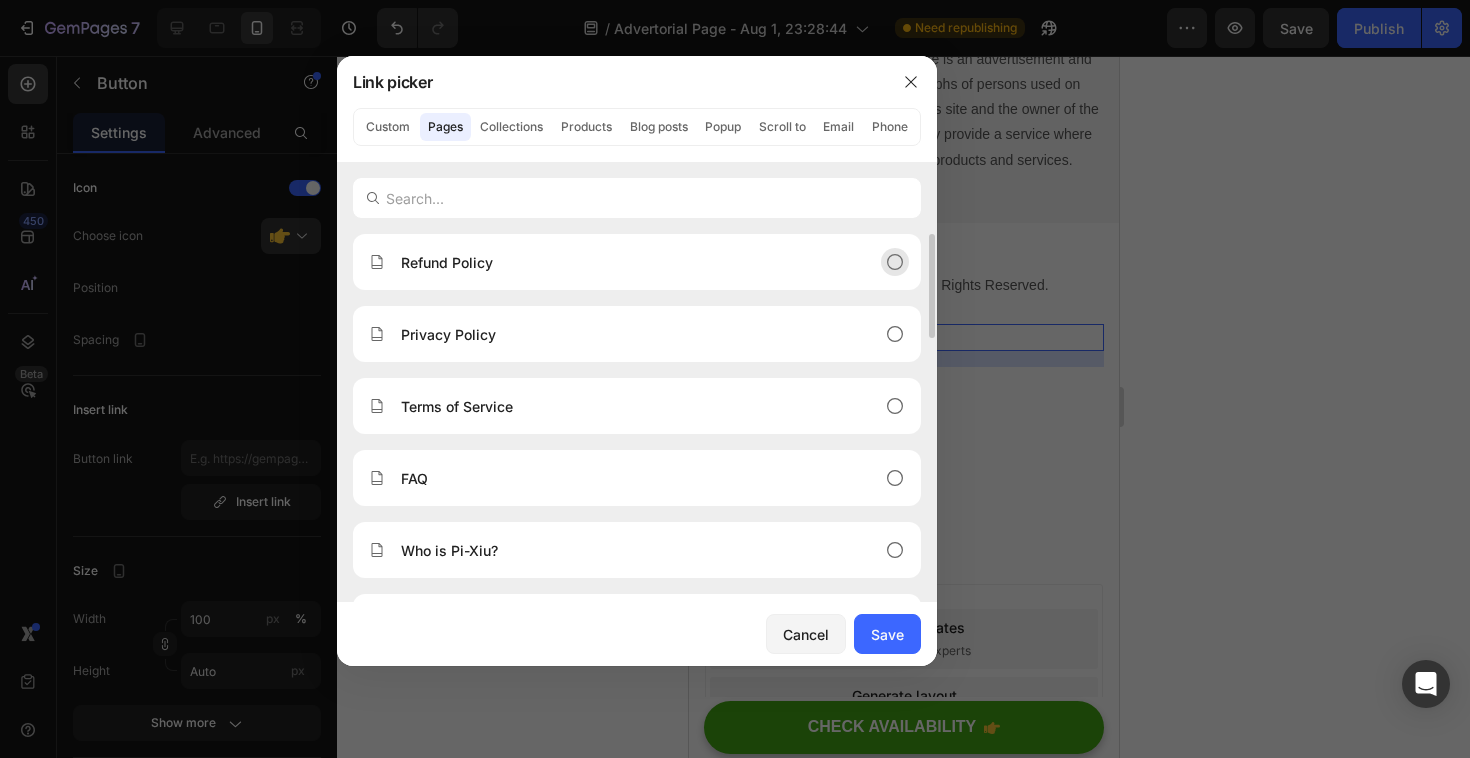 click on "Refund Policy" at bounding box center [621, 262] 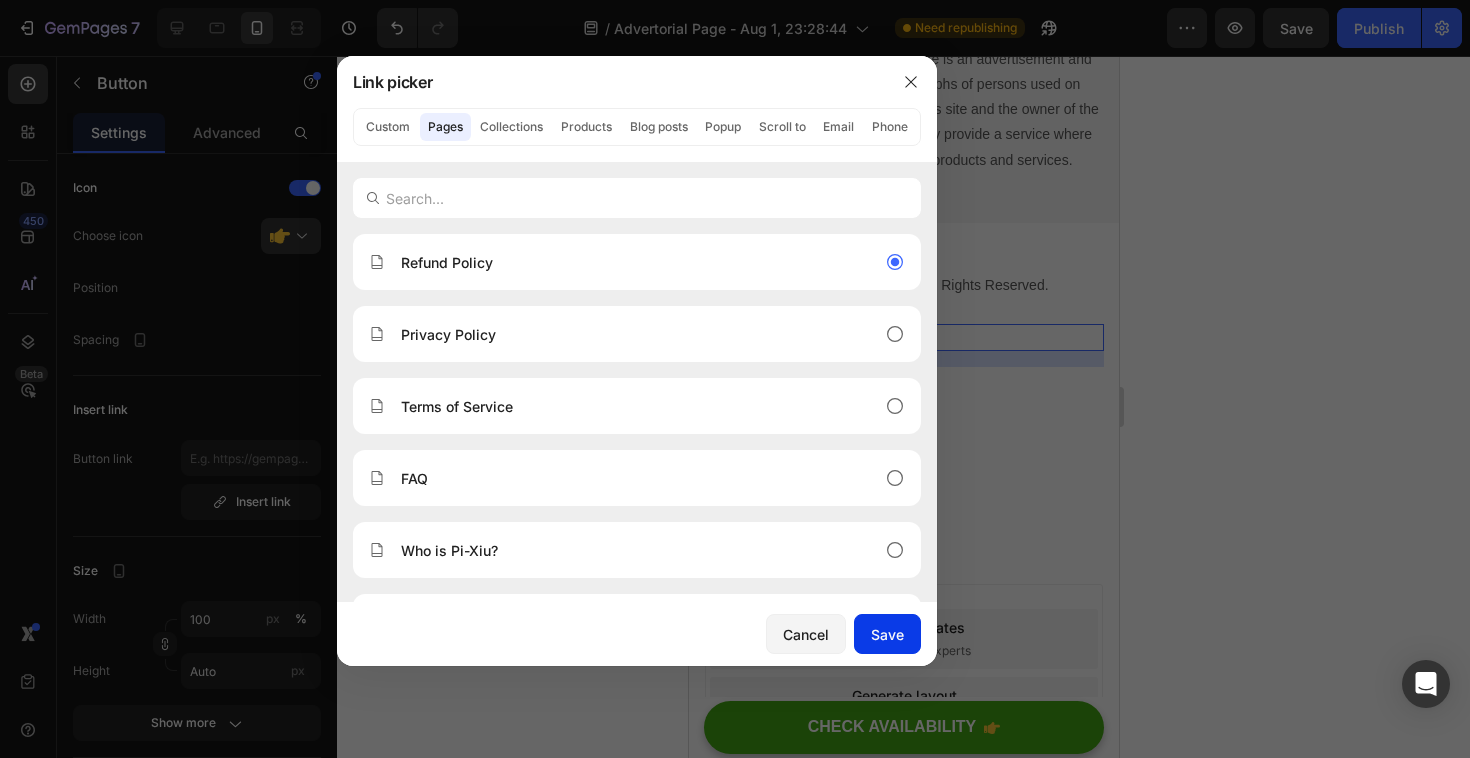 click on "Save" 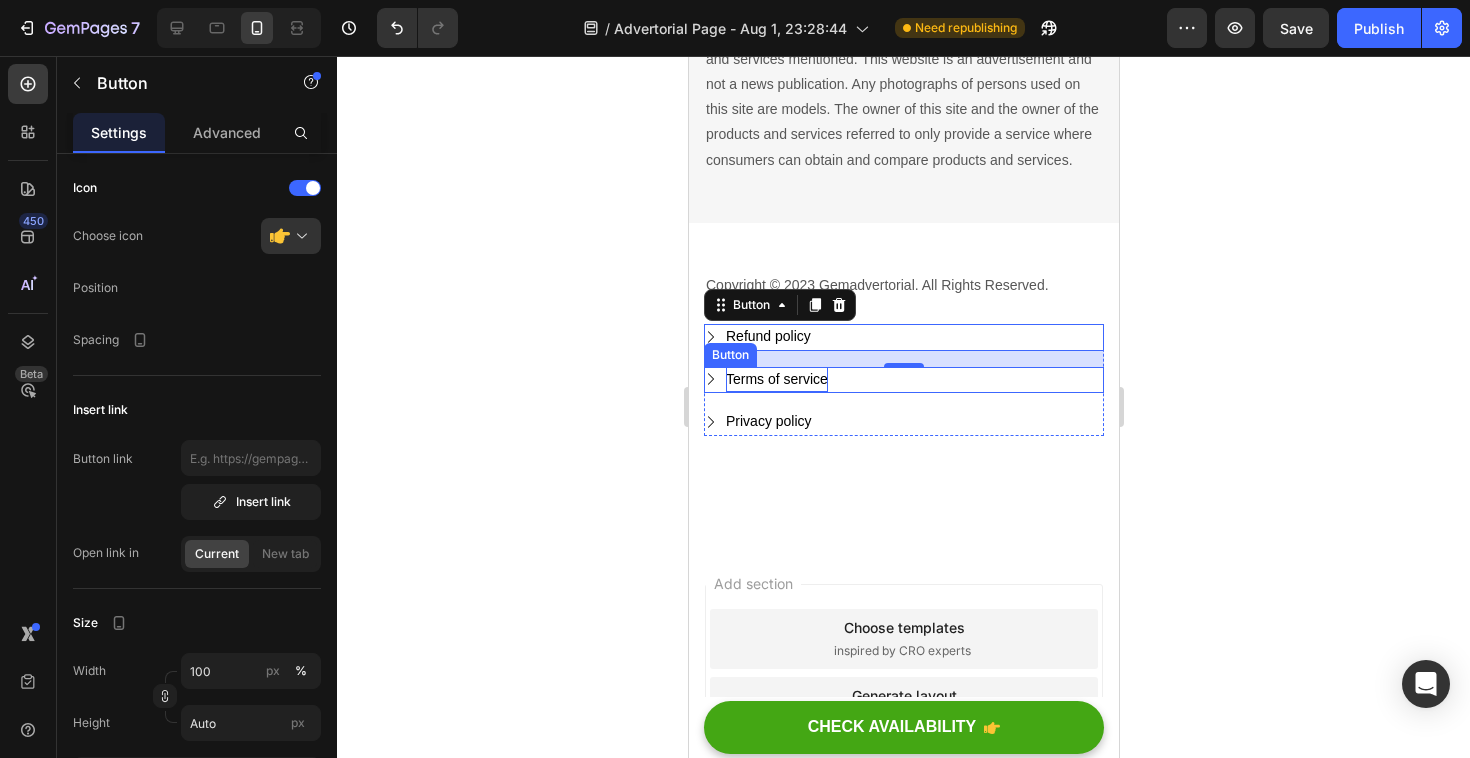 click on "Terms of service" at bounding box center [776, 379] 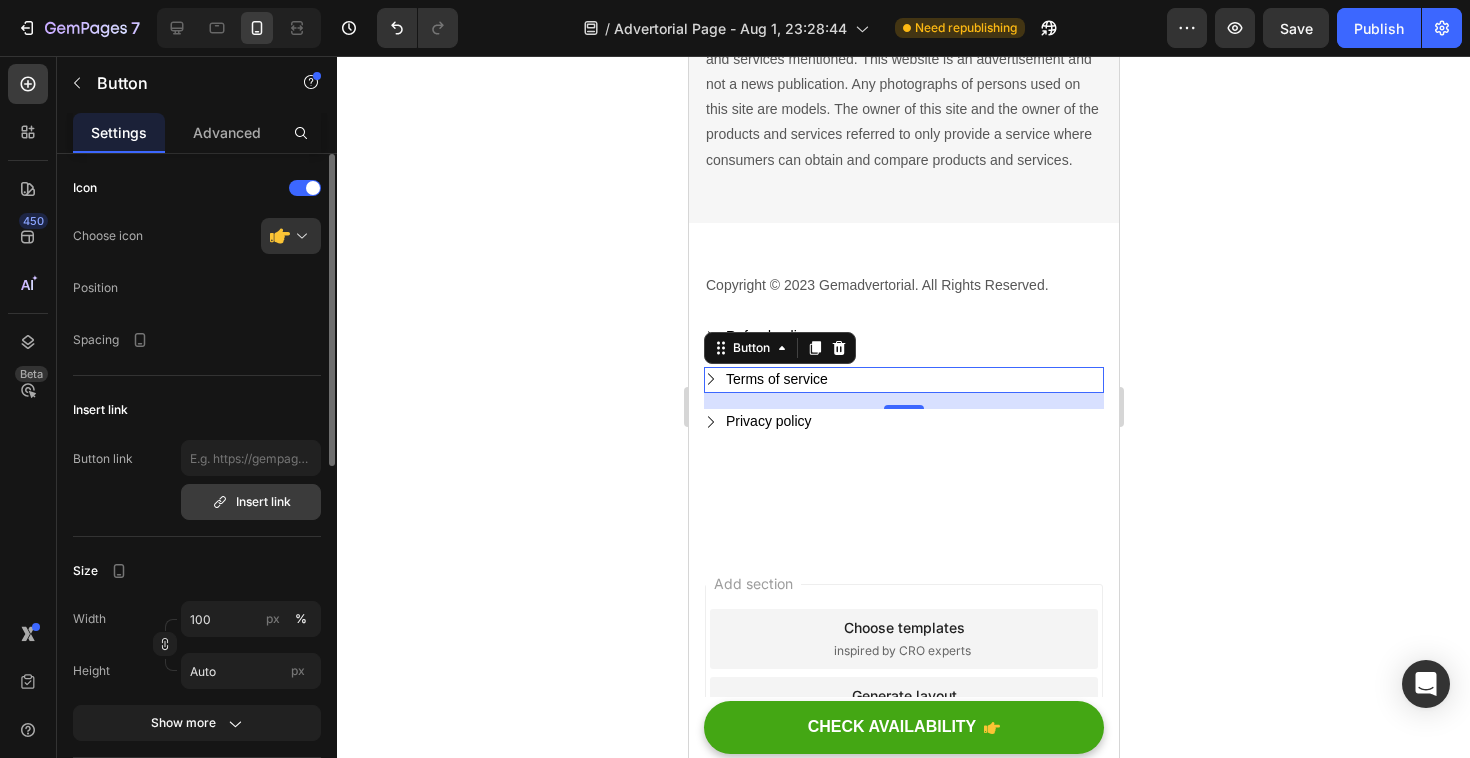 click on "Insert link" at bounding box center [251, 502] 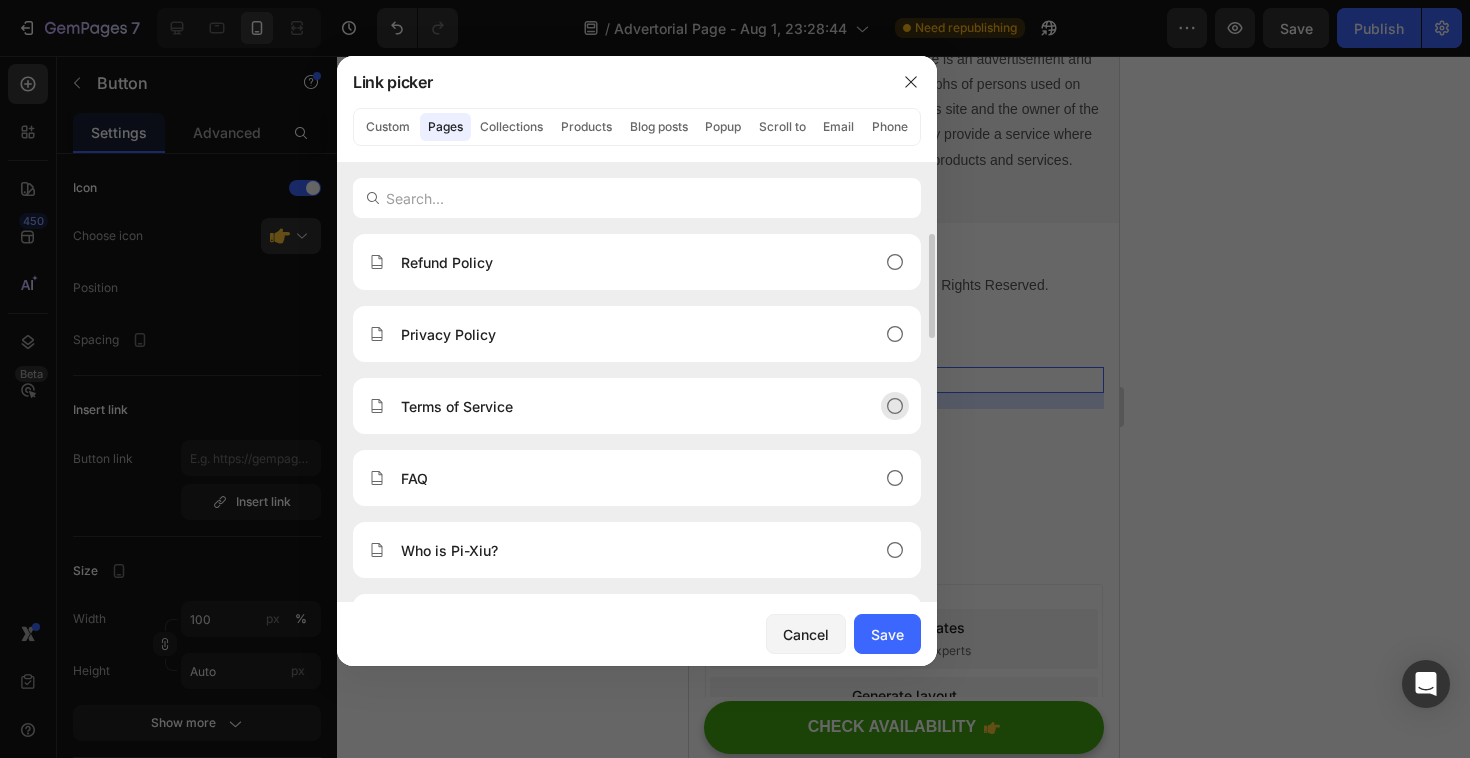 click on "Terms of Service" 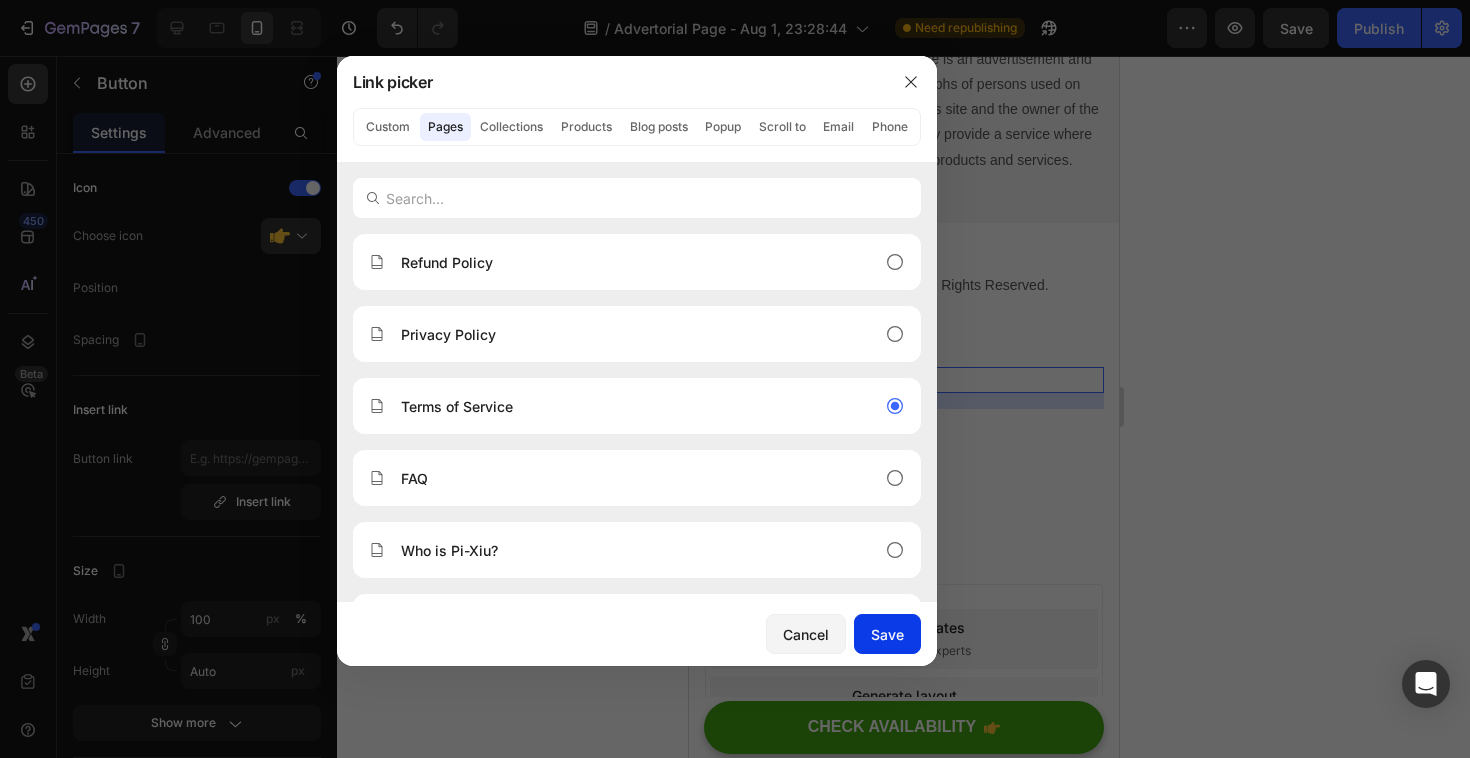 click on "Save" at bounding box center [887, 634] 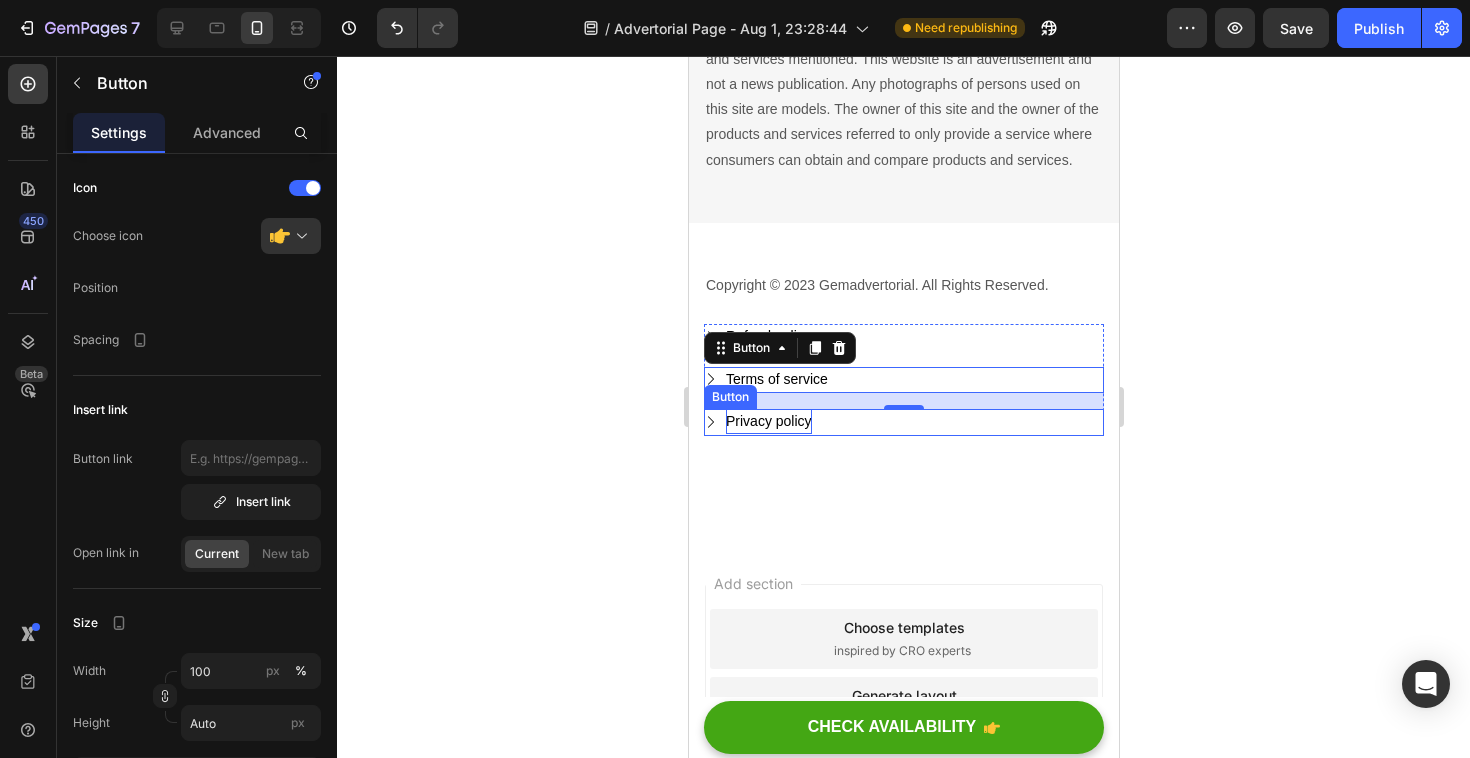 click on "Privacy policy" at bounding box center (768, 421) 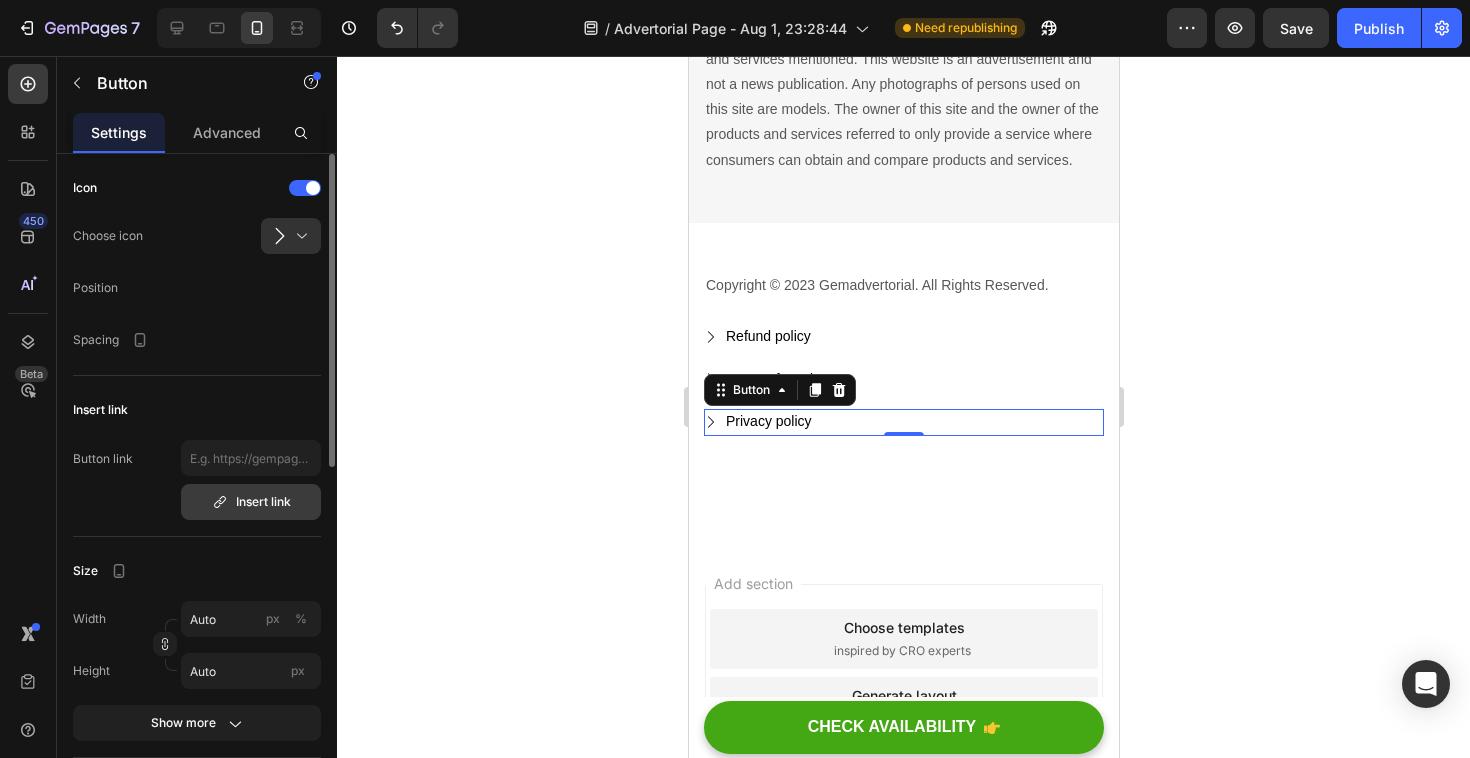 click on "Insert link" at bounding box center [251, 502] 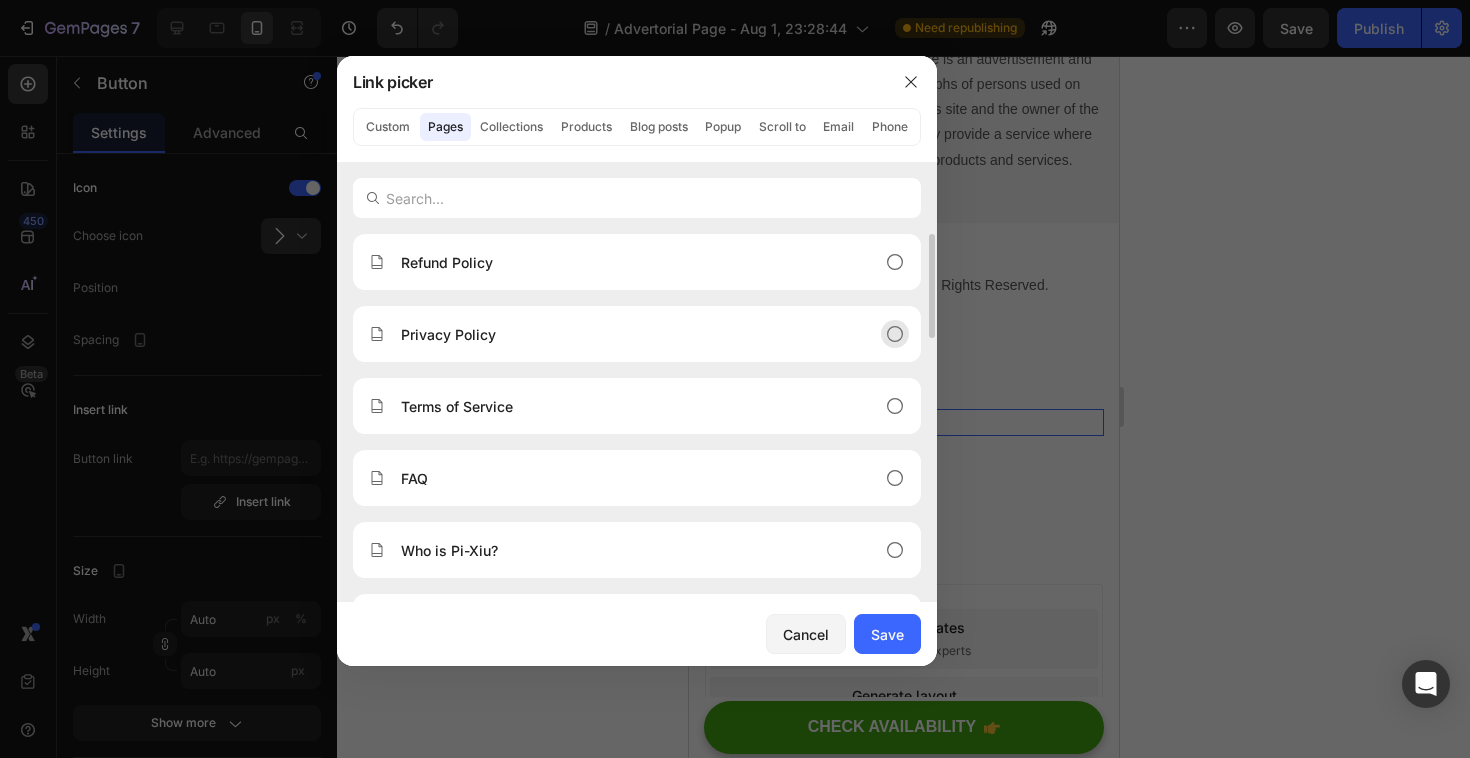click on "Privacy Policy" 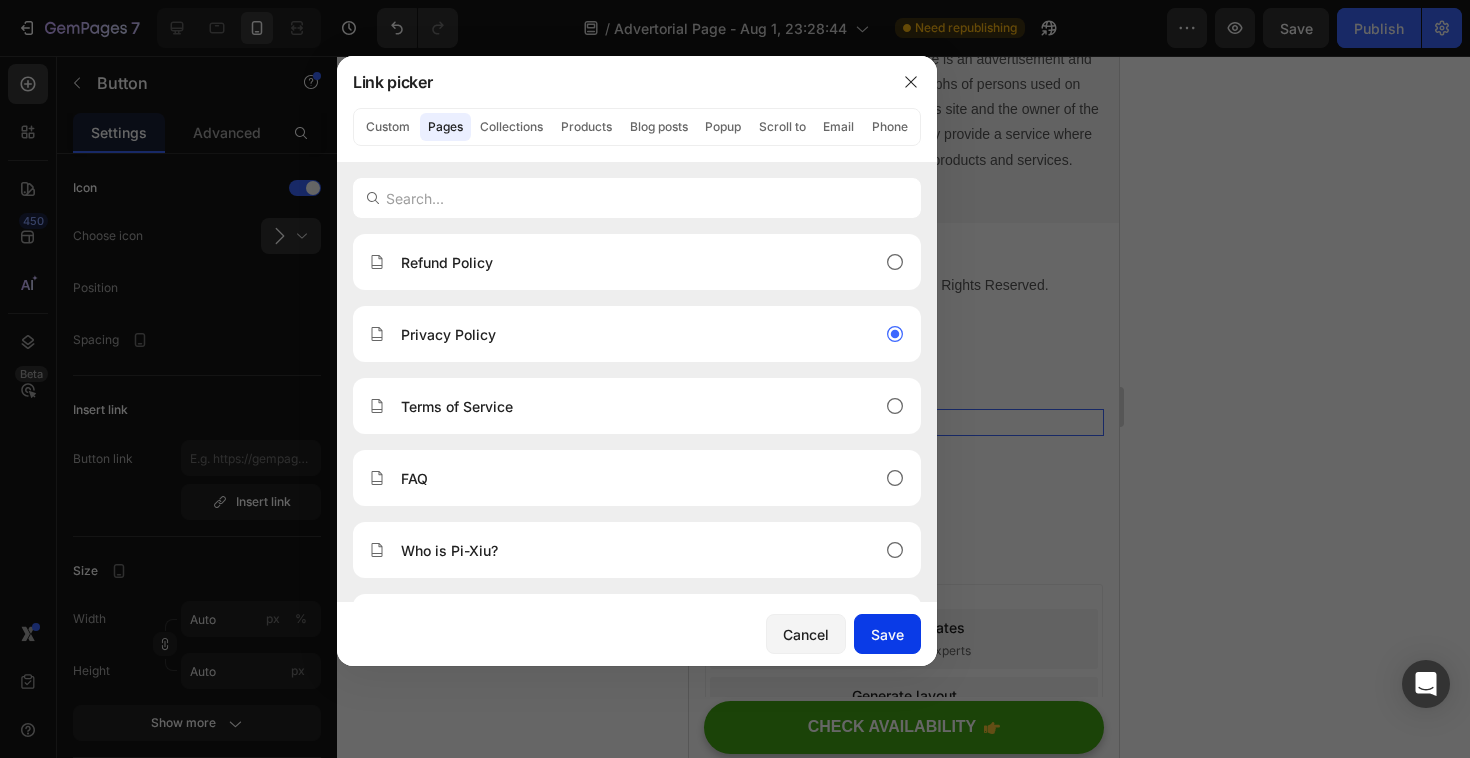 click on "Save" 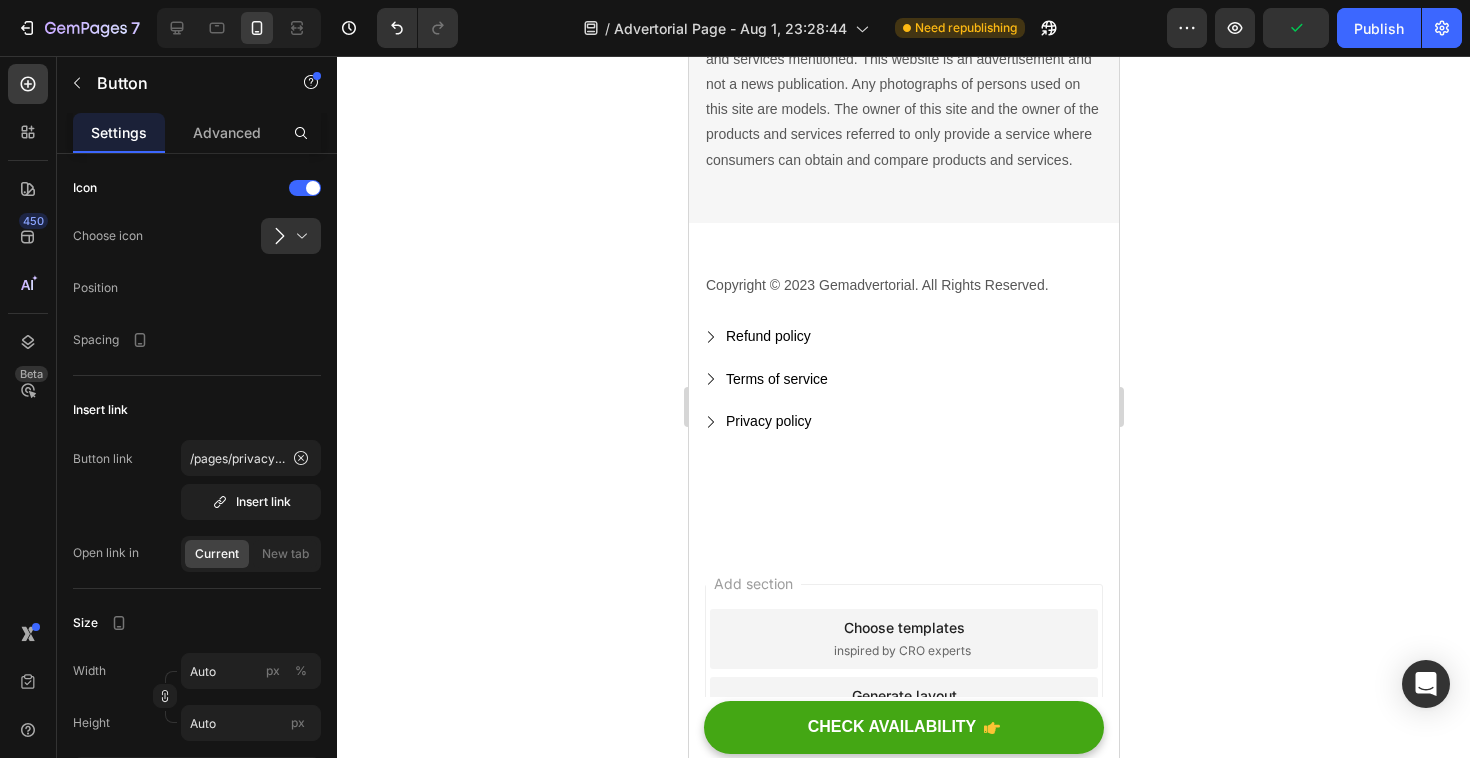 click on "iPhone 15 Pro Max  ( 430 px) iPhone 13 Mini iPhone 13 Pro iPhone 11 Pro Max iPhone 15 Pro Max Pixel 7 Galaxy S8+ Galaxy S20 Ultra iPad Mini iPad Air iPad Pro Header Privacy & GDPR Disclosure: We sometimes collect personal information for marketing purposes, but will always let users know why we are collecting that information. This site uses cookies for marketing purposes. THIS IS AN ADVERTISEMENT AND NOT AN ACTUAL NEWS ARTICLE, BLOG, OR CONSUMER PROTECTION UPDATE. THE OWNERS OF THIS WEBSITE RECEIVE COMPENSATION FOR THE SALE OF SOCKSCOMPRESSION. Marketing Disclosure: This website is a market place. As such you should know that the owner has a monetary connection to the product and services advertised on the site. The owner receives payment whenever a qualified lead is referred but that is the extent of the relationship. Text block Row Section 4 Copyright © 2023 Gemadvertorial. All Rights Reserved. Text block
Refund policy Button
Terms of service Button
Button" at bounding box center (903, -2143) 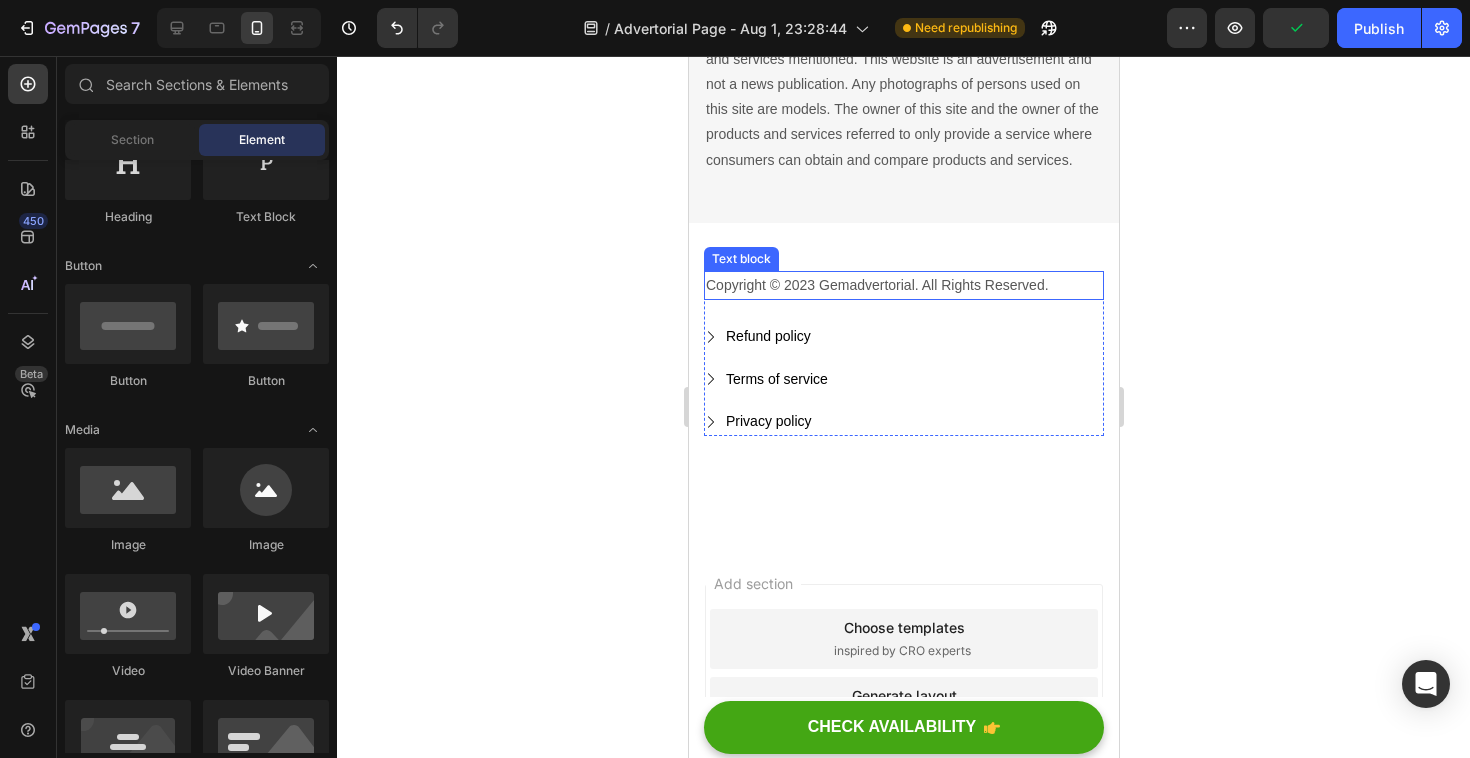 click on "Copyright © 2023 Gemadvertorial. All Rights Reserved." at bounding box center (903, 285) 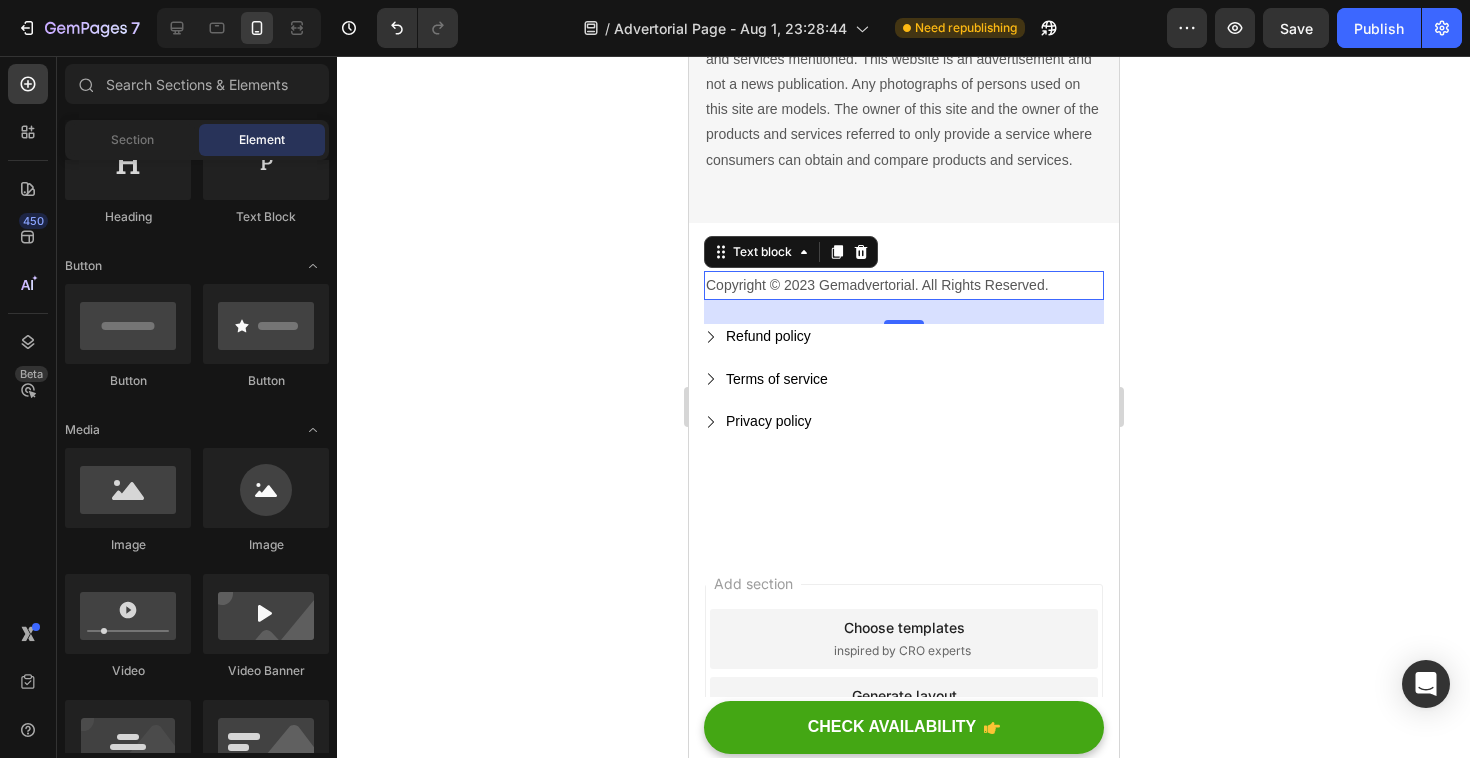 click on "Copyright © 2023 Gemadvertorial. All Rights Reserved." at bounding box center [903, 285] 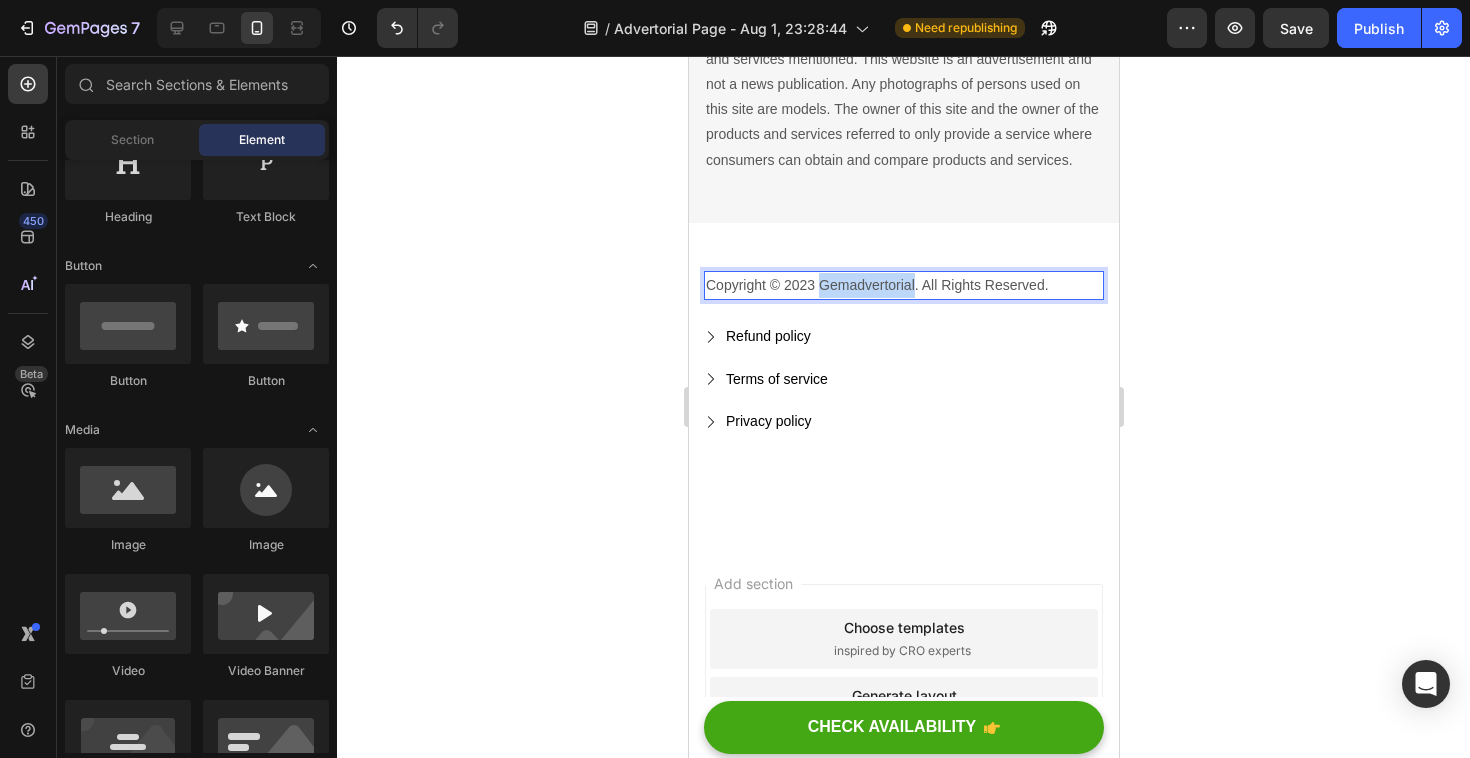 click on "Copyright © 2023 Gemadvertorial. All Rights Reserved." at bounding box center (903, 285) 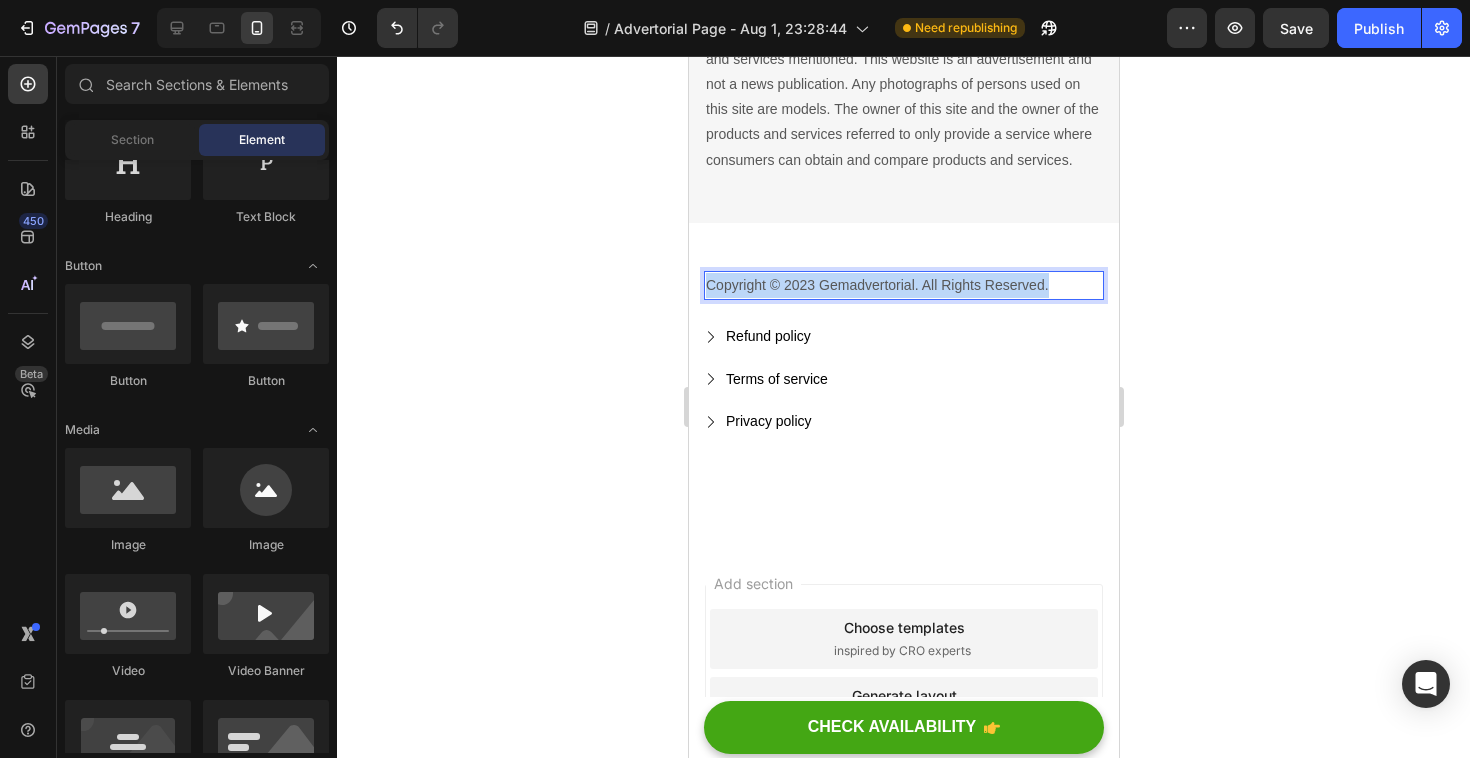 click on "Copyright © 2023 Gemadvertorial. All Rights Reserved." at bounding box center (903, 285) 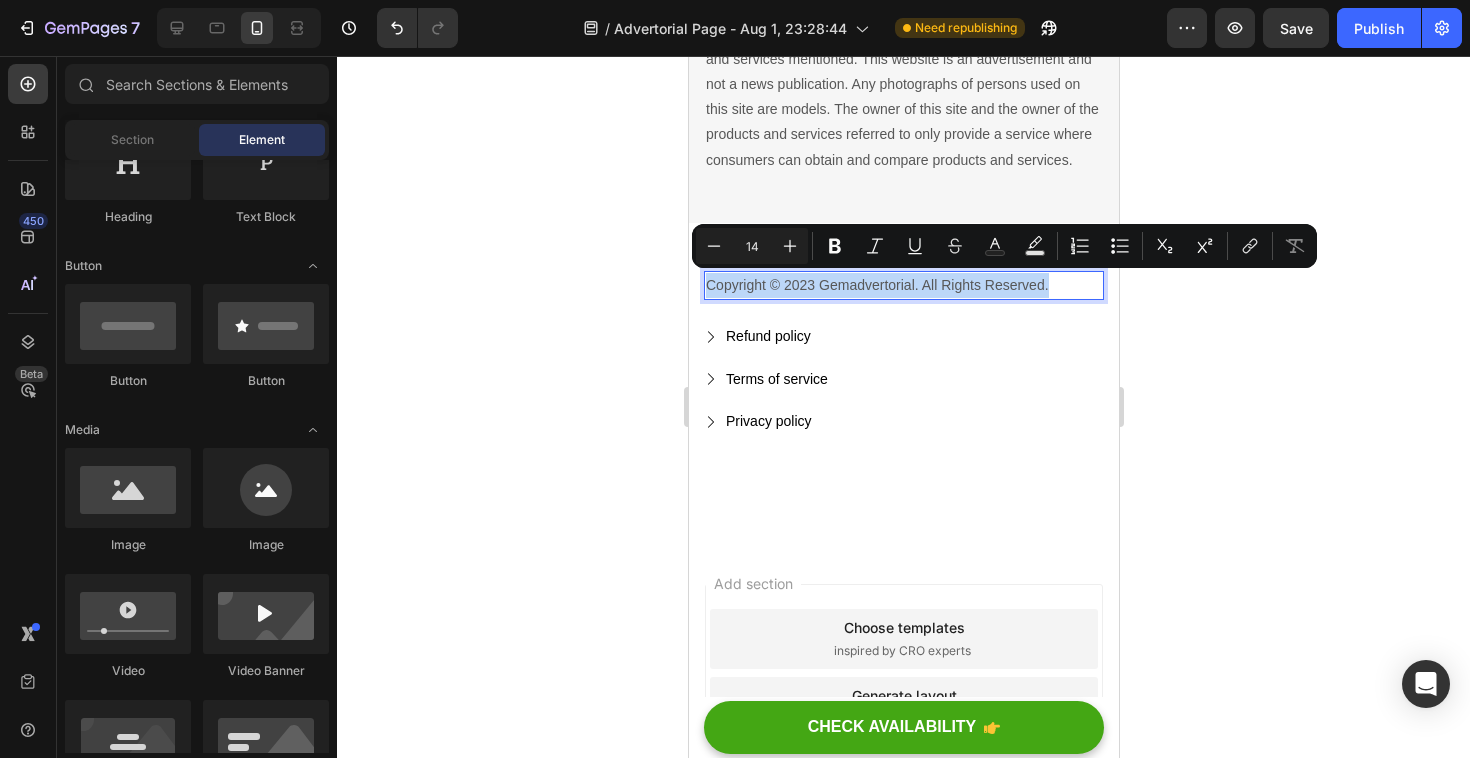 copy on "Copyright © 2023 Gemadvertorial. All Rights Reserved." 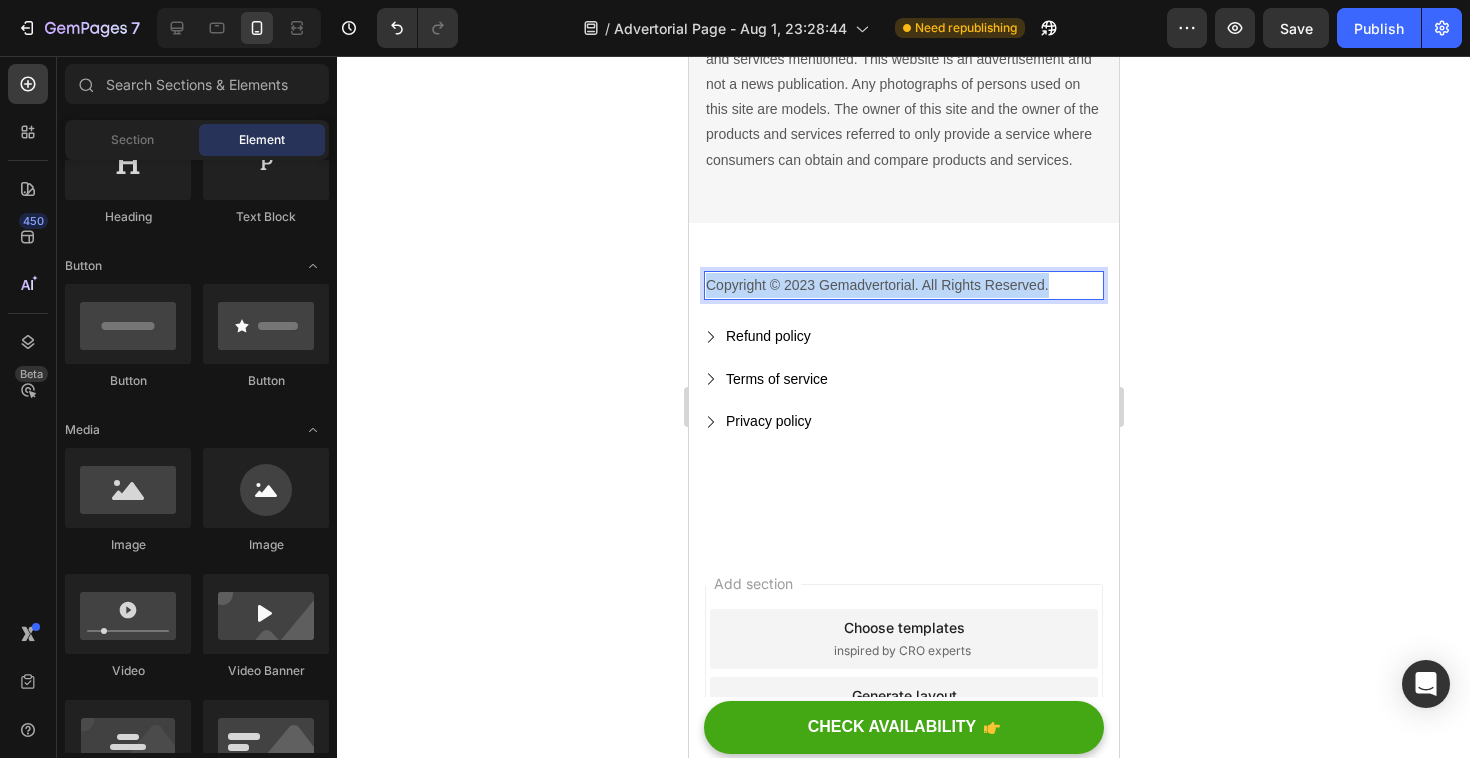 click on "Copyright © 2023 Gemadvertorial. All Rights Reserved." at bounding box center (903, 285) 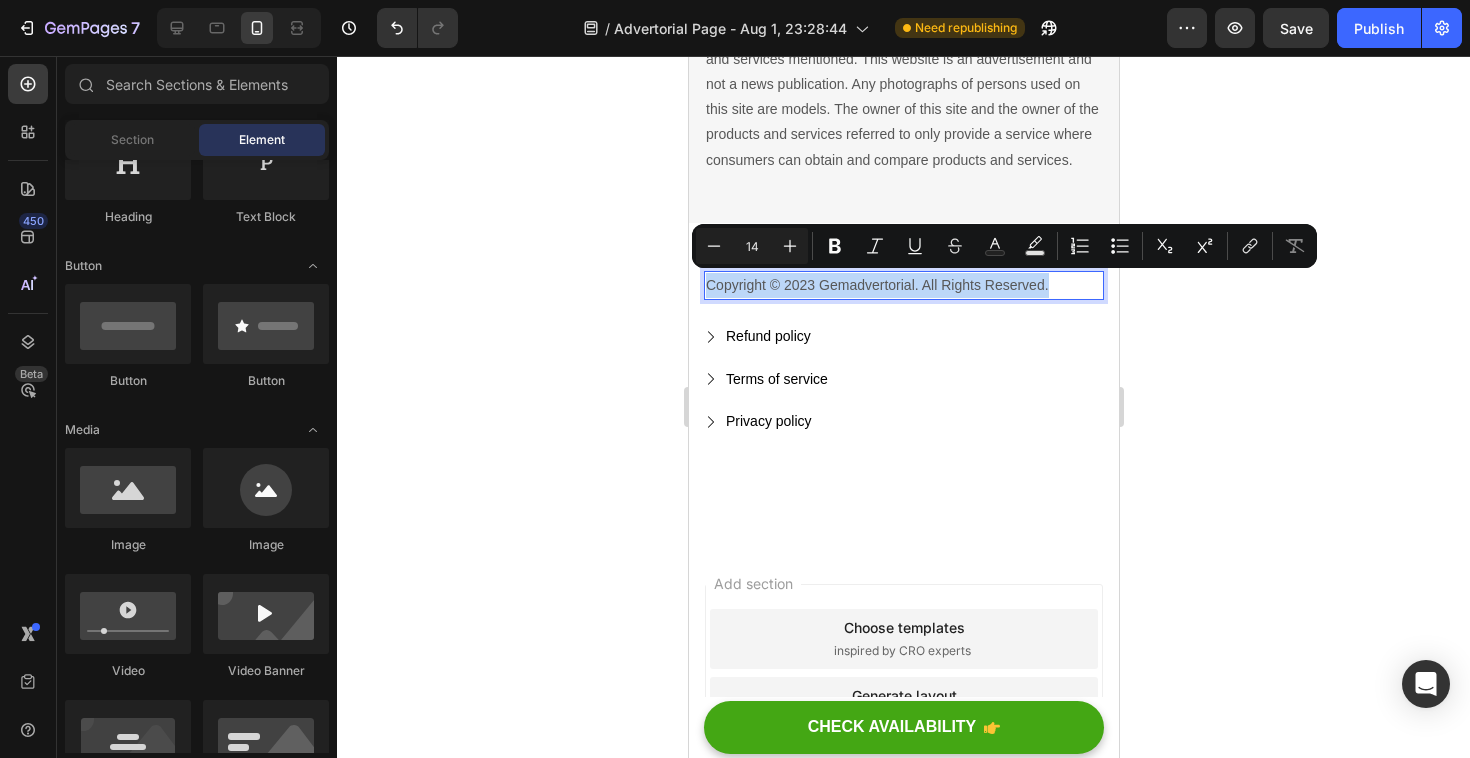 click on "Copyright © 2023 Gemadvertorial. All Rights Reserved." at bounding box center [903, 285] 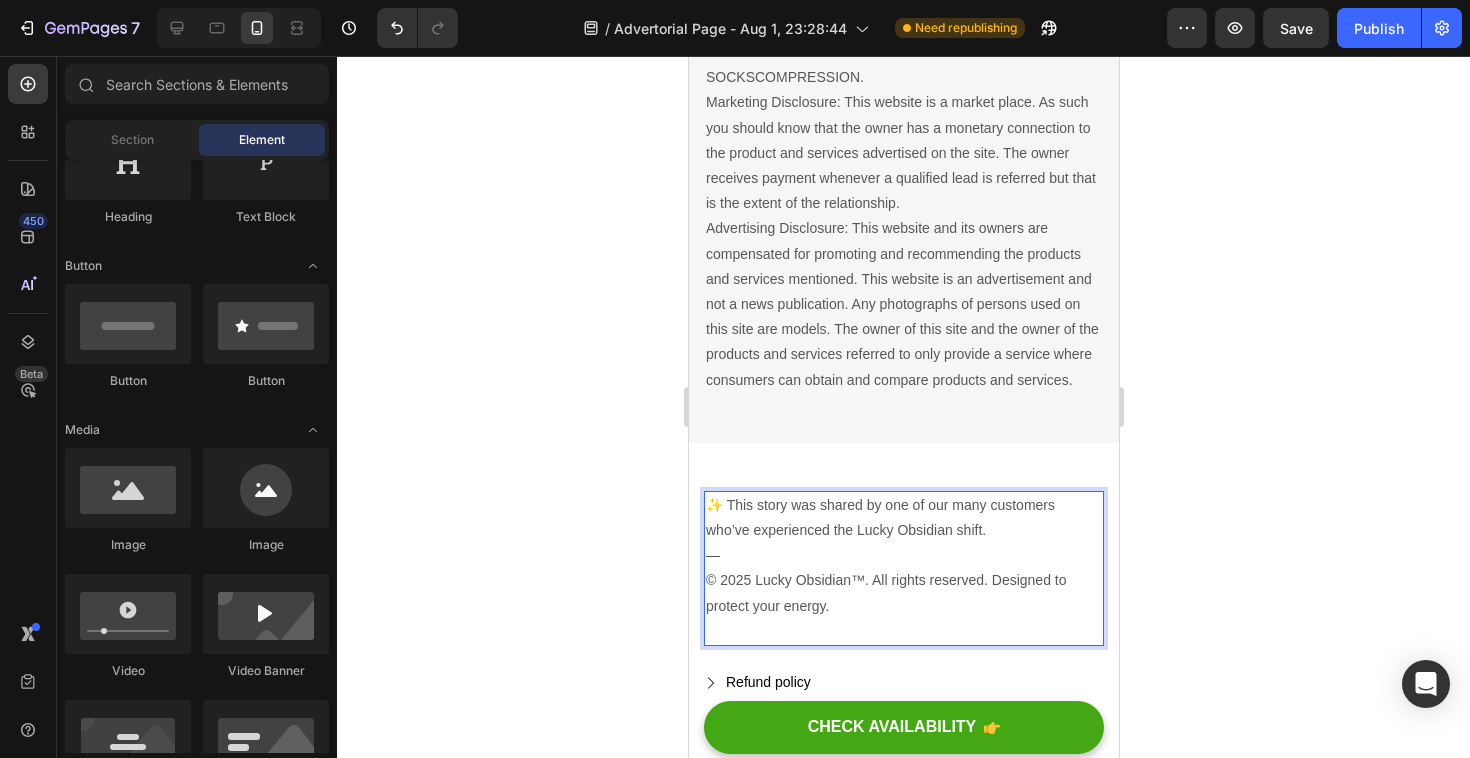 scroll, scrollTop: 5035, scrollLeft: 0, axis: vertical 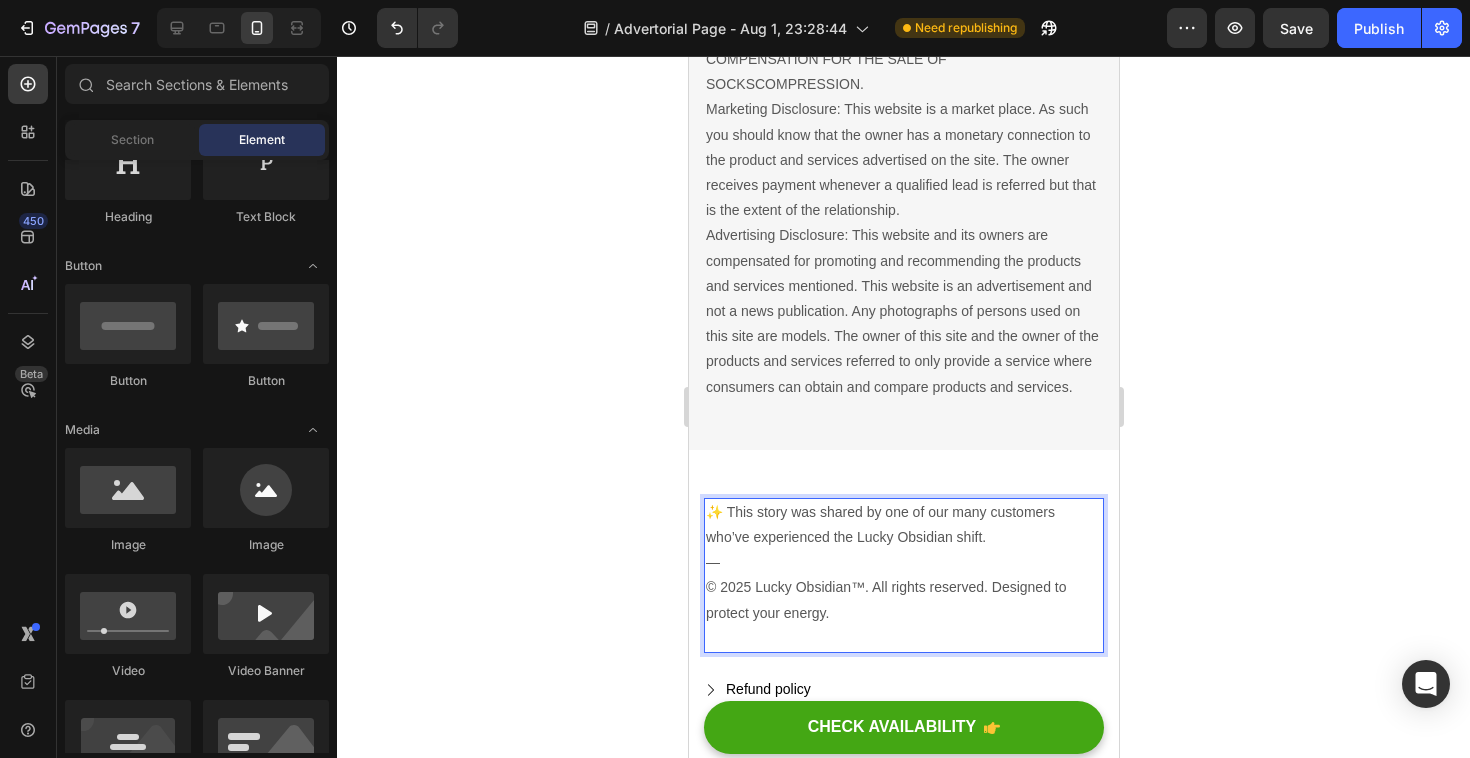 click on "✨ This story was shared by one of our many customers who’ve experienced the Lucky Obsidian shift." at bounding box center (903, 525) 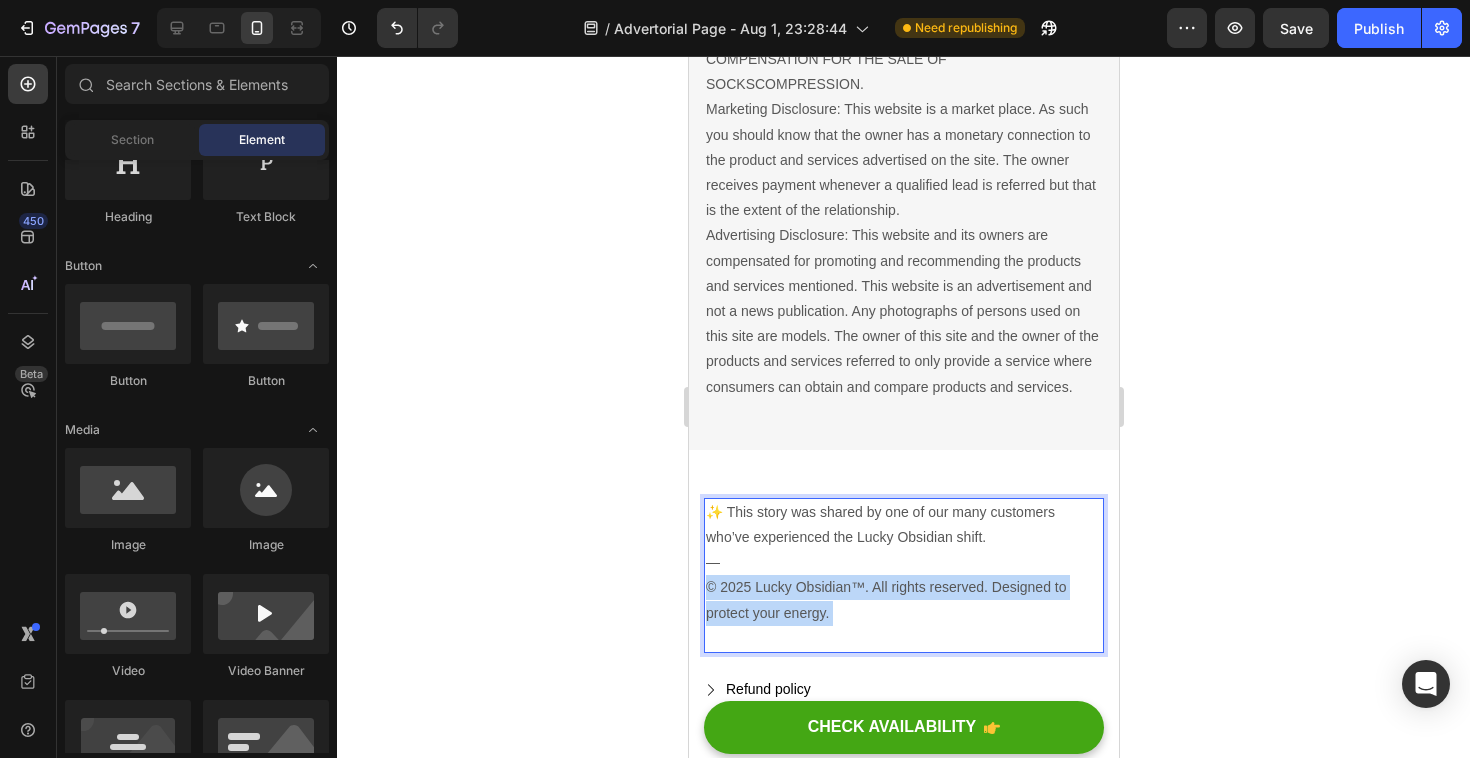 click on "—   © 2025 Lucky Obsidian™. All rights reserved. Designed to protect your energy." at bounding box center (903, 600) 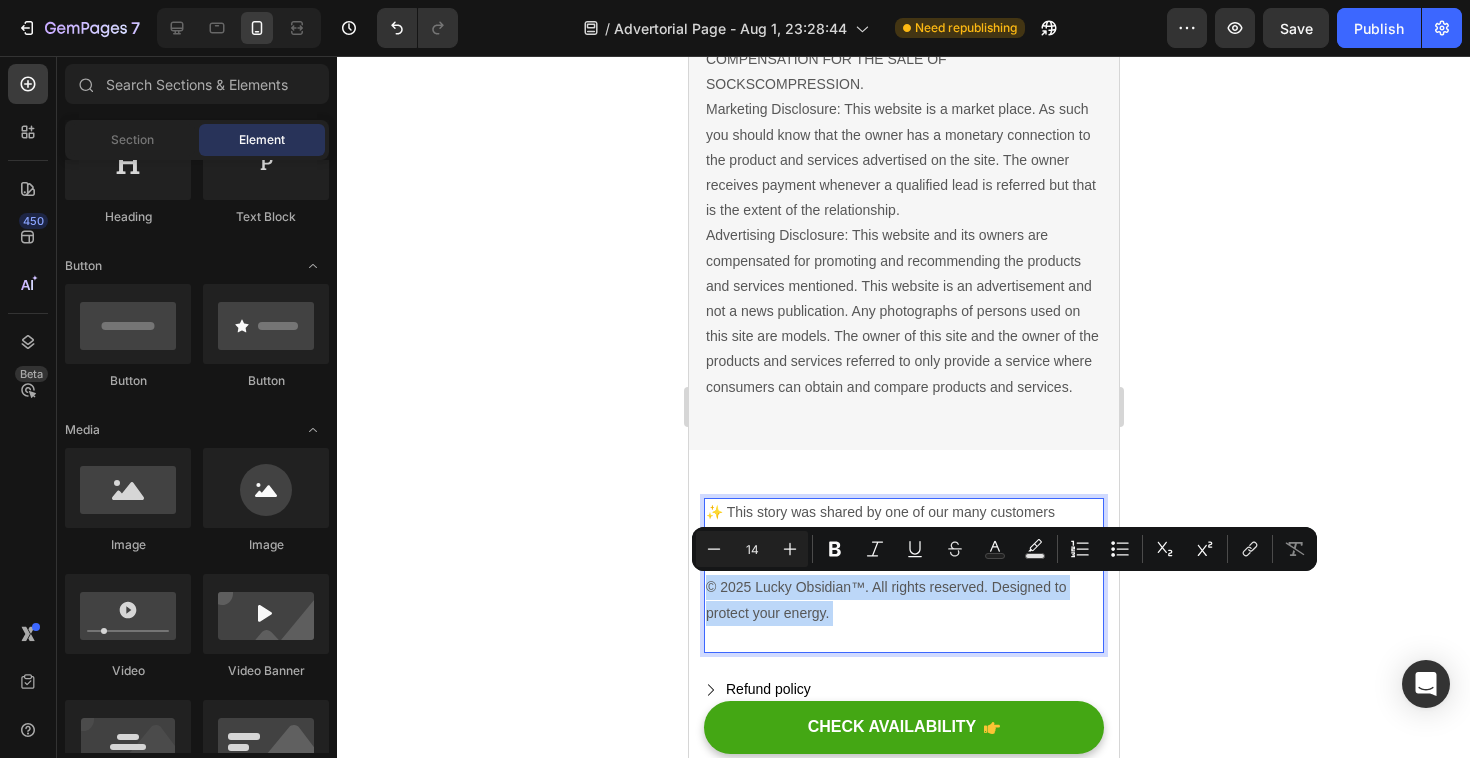 click on "—   © 2025 Lucky Obsidian™. All rights reserved. Designed to protect your energy." at bounding box center [903, 600] 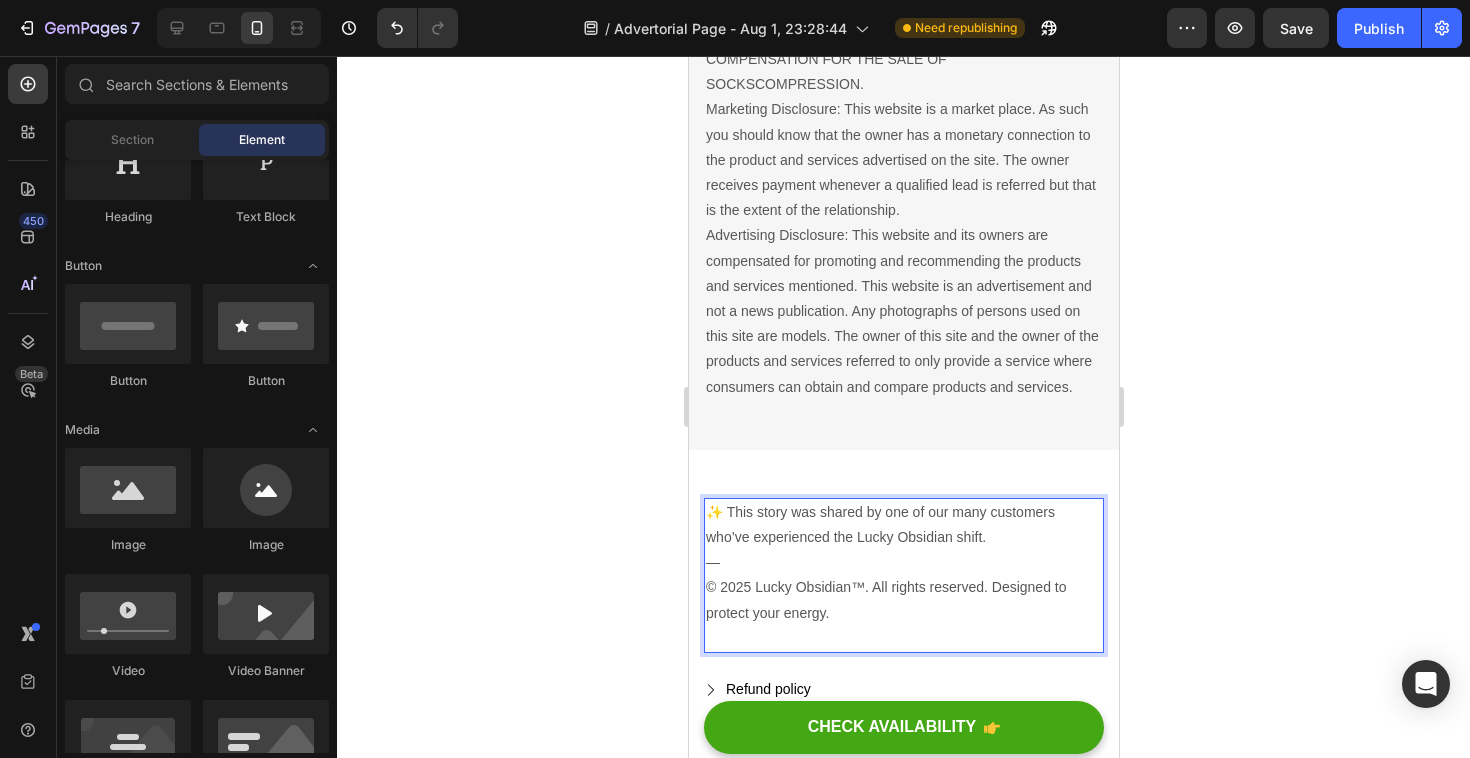 click on "✨ This story was shared by one of our many customers who’ve experienced the Lucky Obsidian shift." at bounding box center (903, 525) 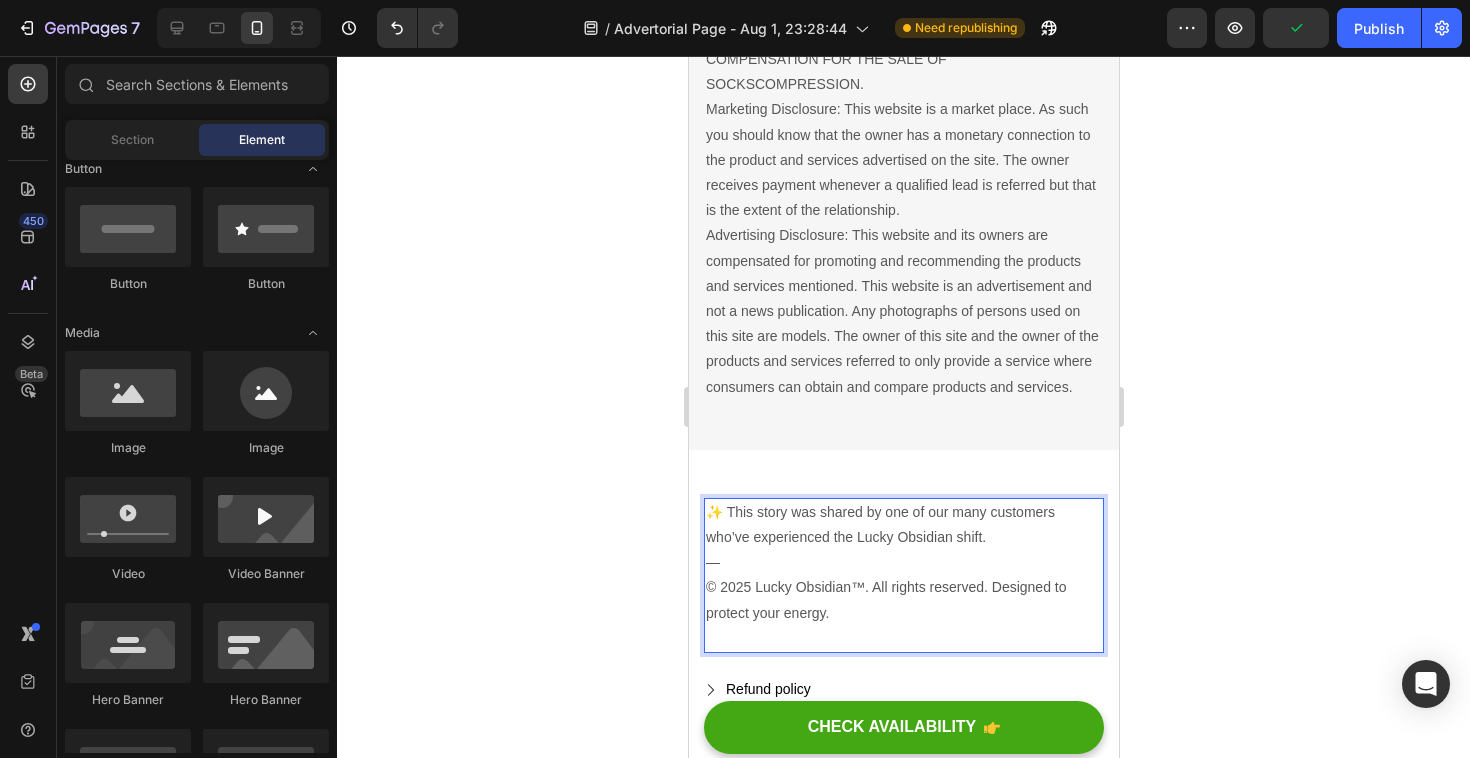 scroll, scrollTop: 0, scrollLeft: 0, axis: both 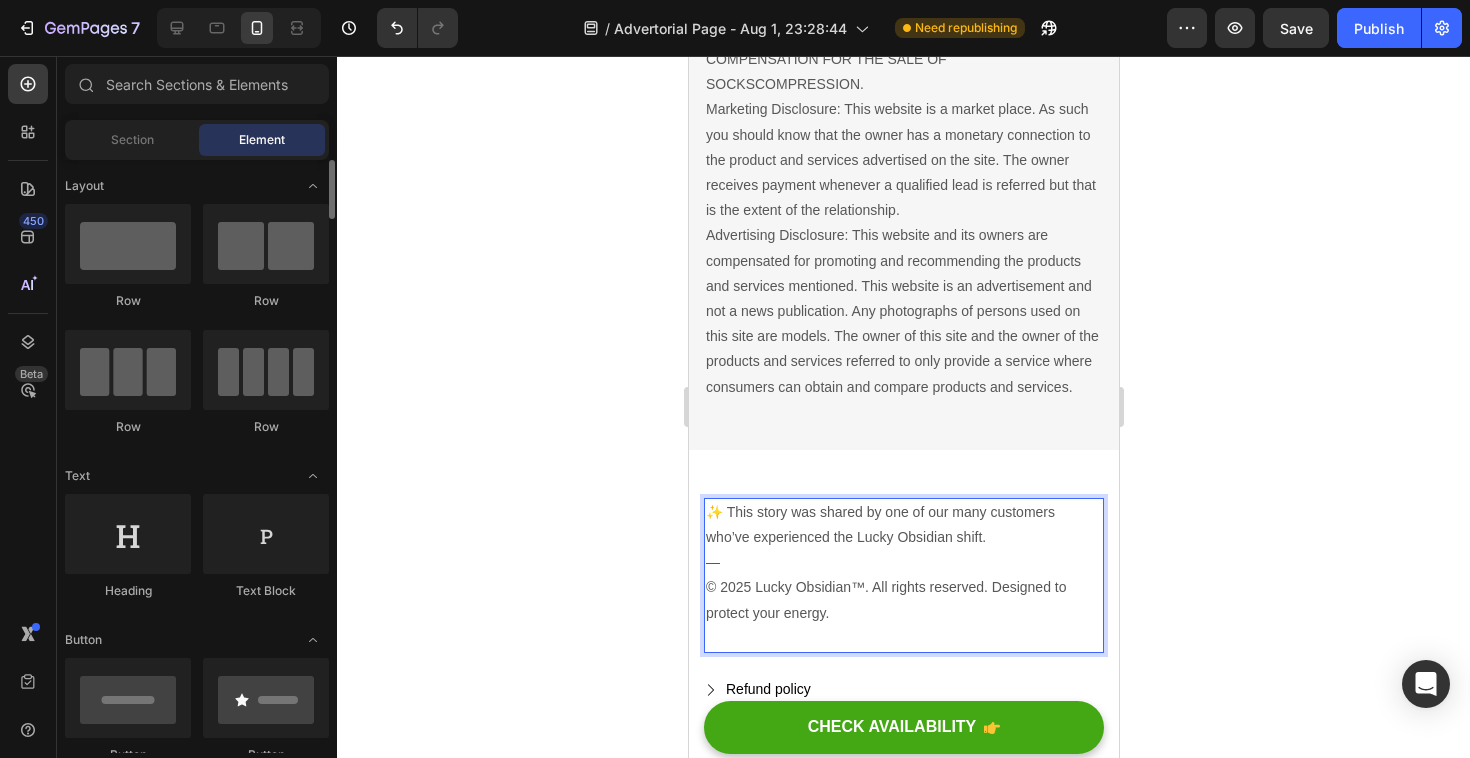 click on "✨ This story was shared by one of our many customers who’ve experienced the Lucky Obsidian shift." at bounding box center (903, 525) 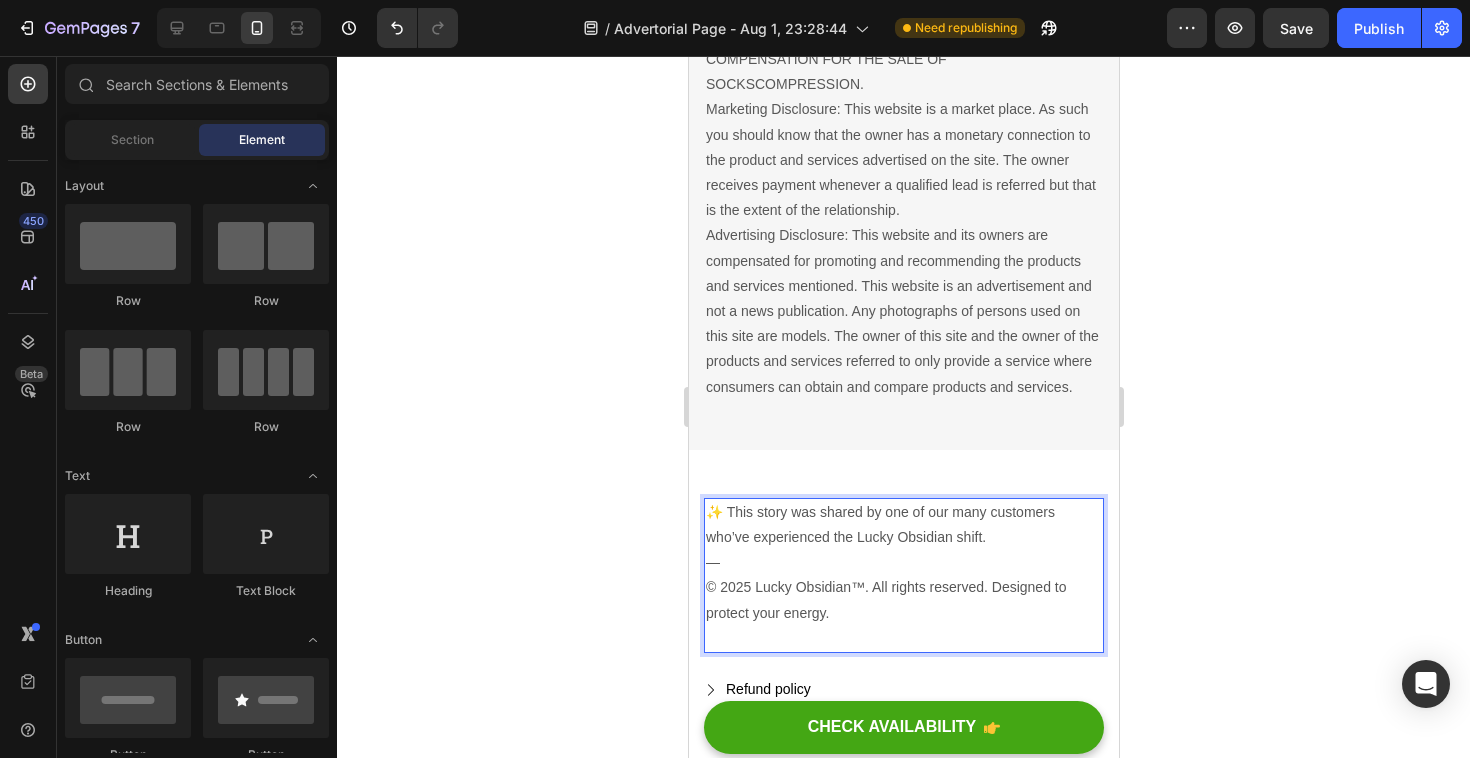 click on "✨ This story was shared by one of our many customers who’ve experienced the Lucky Obsidian shift." at bounding box center [903, 525] 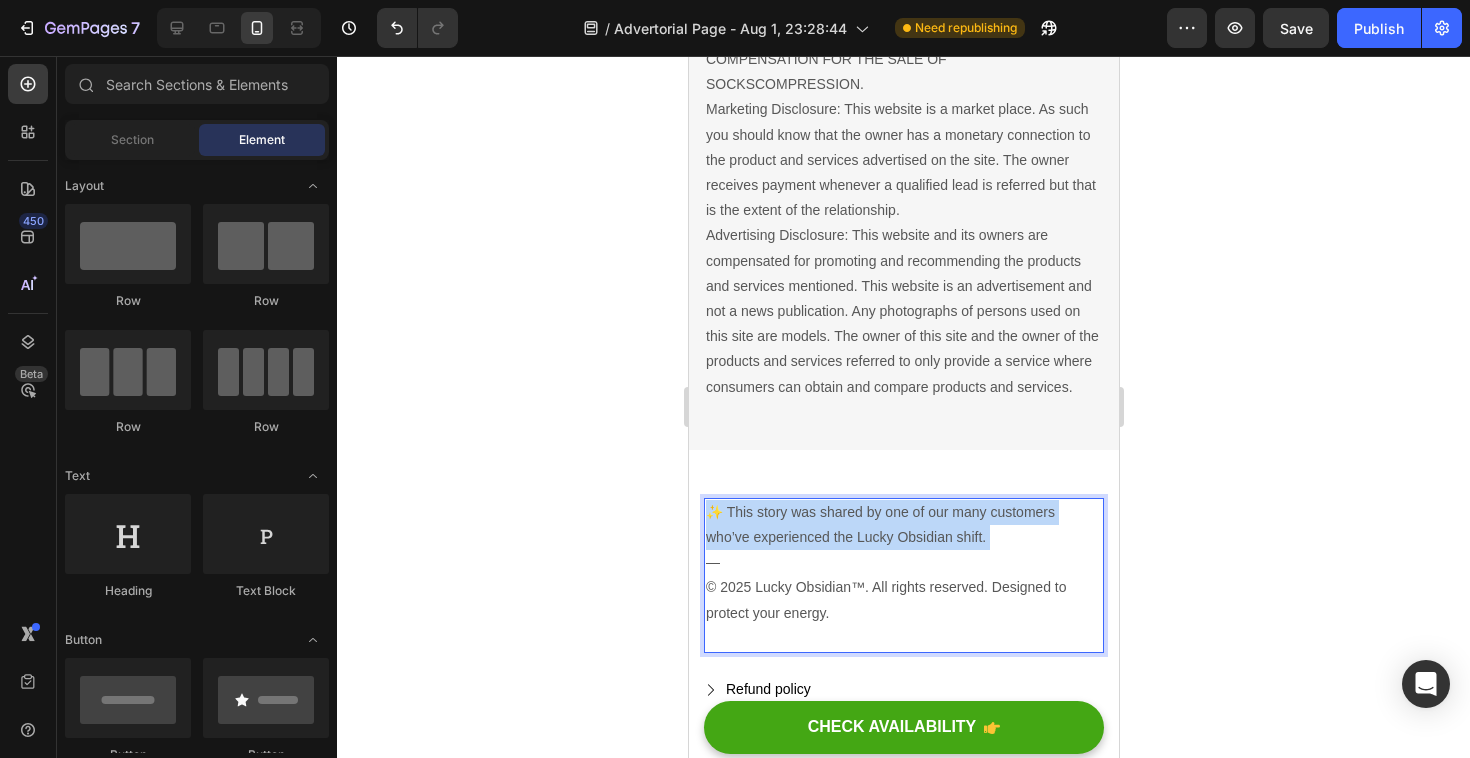 click on "✨ This story was shared by one of our many customers who’ve experienced the Lucky Obsidian shift." at bounding box center [903, 525] 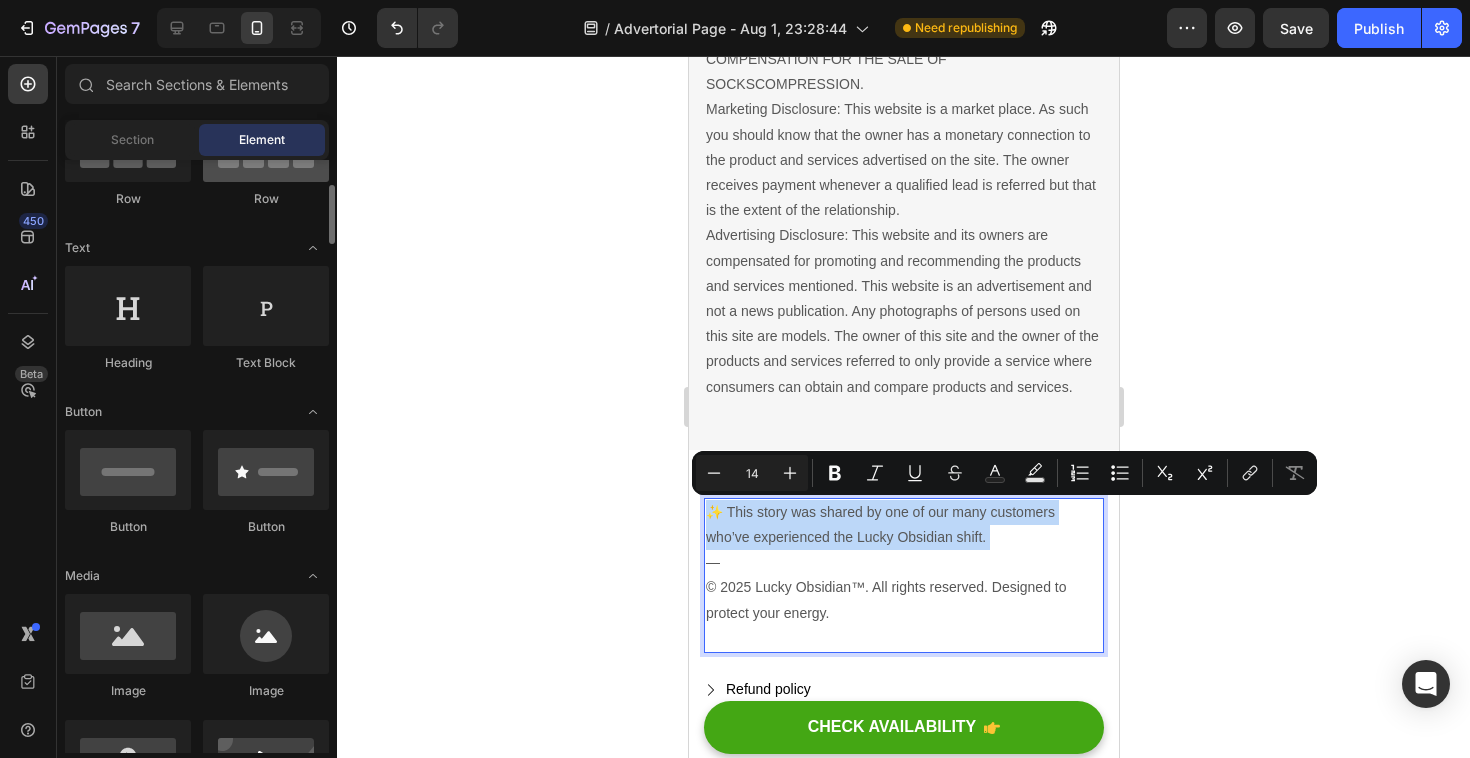 scroll, scrollTop: 230, scrollLeft: 0, axis: vertical 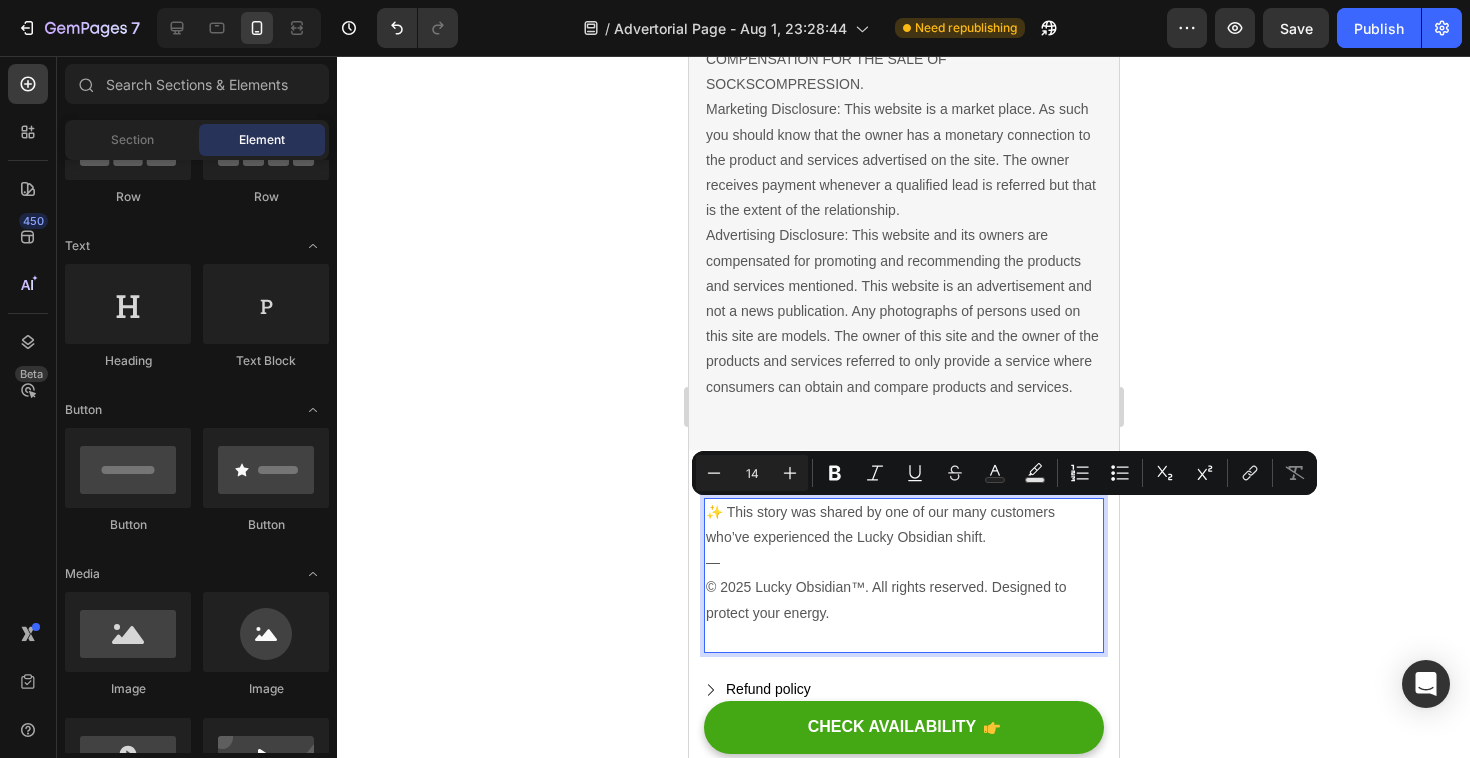 click on "—   © 2025 Lucky Obsidian™. All rights reserved. Designed to protect your energy." at bounding box center (903, 600) 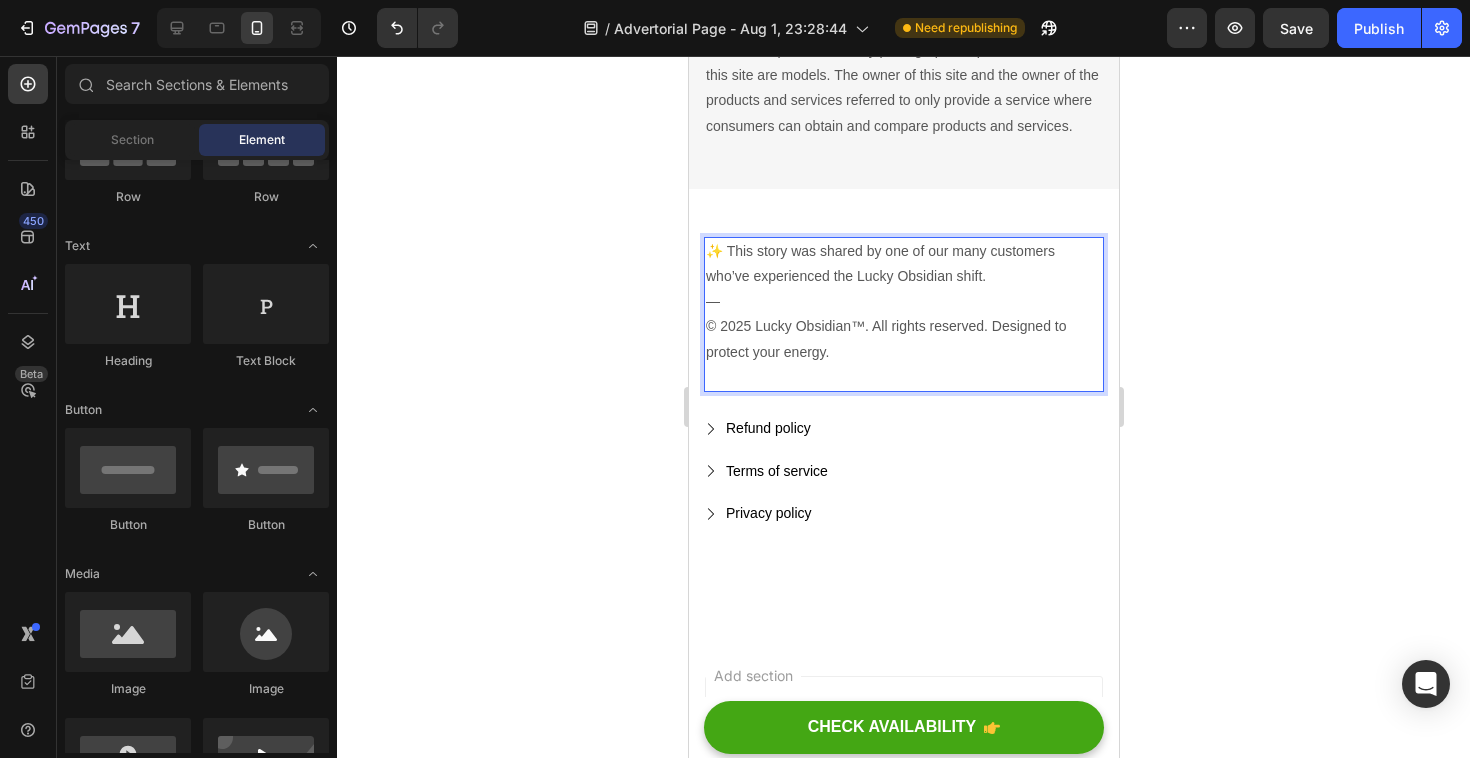 scroll, scrollTop: 5375, scrollLeft: 0, axis: vertical 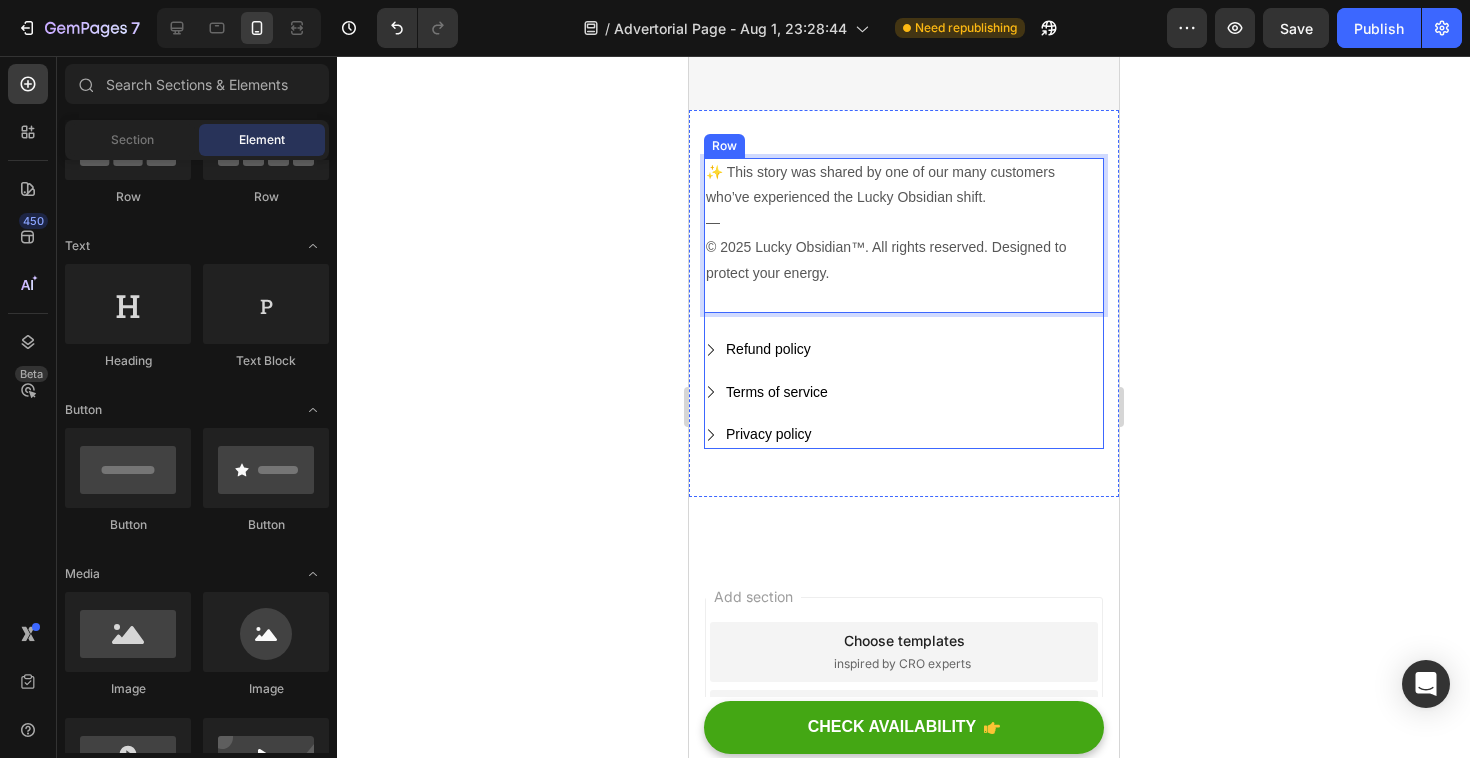 click on "✨ This story was shared by one of our many customers who’ve experienced the Lucky Obsidian shift. —   © 2025 Lucky Obsidian™. All rights reserved. Designed to protect your energy. Text block   0" at bounding box center (903, 247) 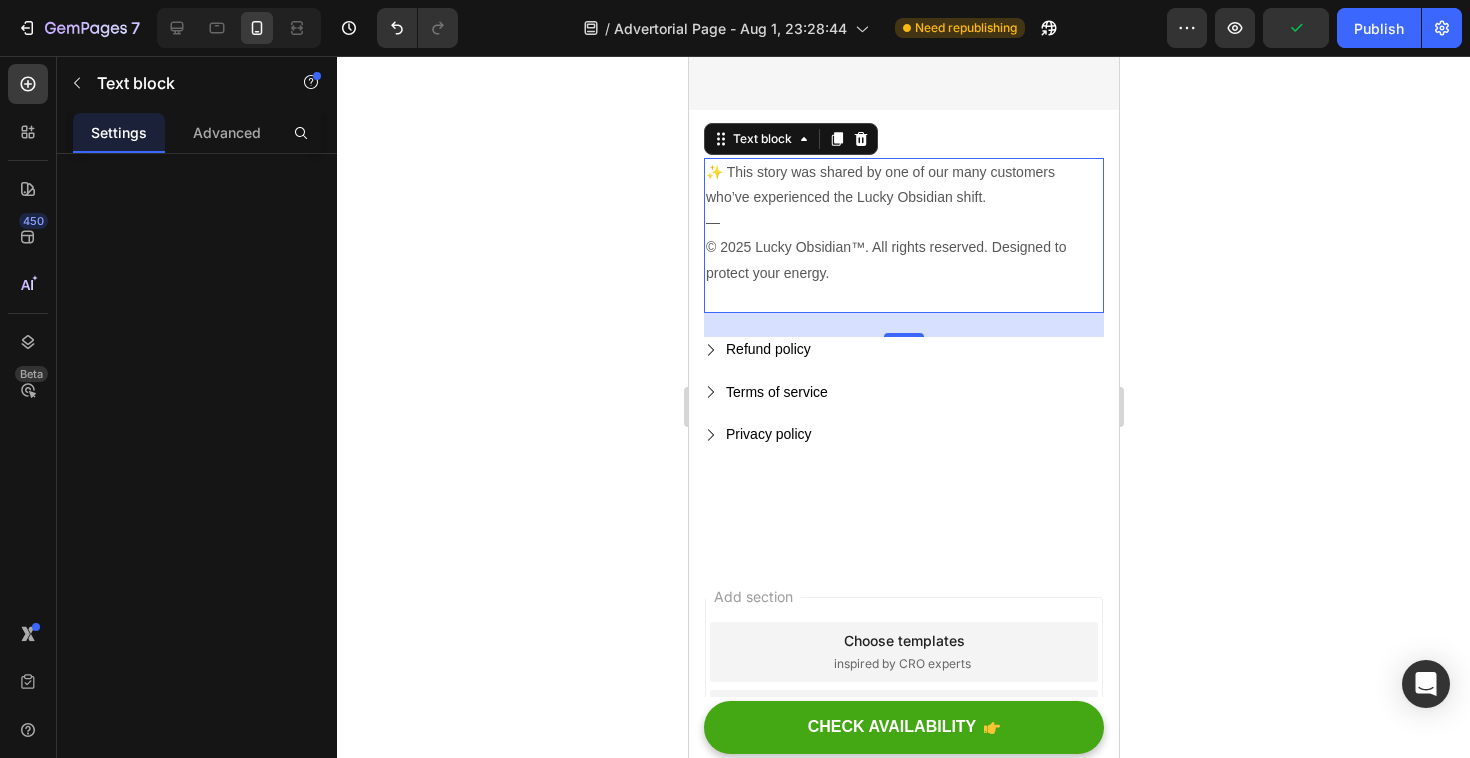 click on "—   © 2025 Lucky Obsidian™. All rights reserved. Designed to protect your energy." at bounding box center [903, 260] 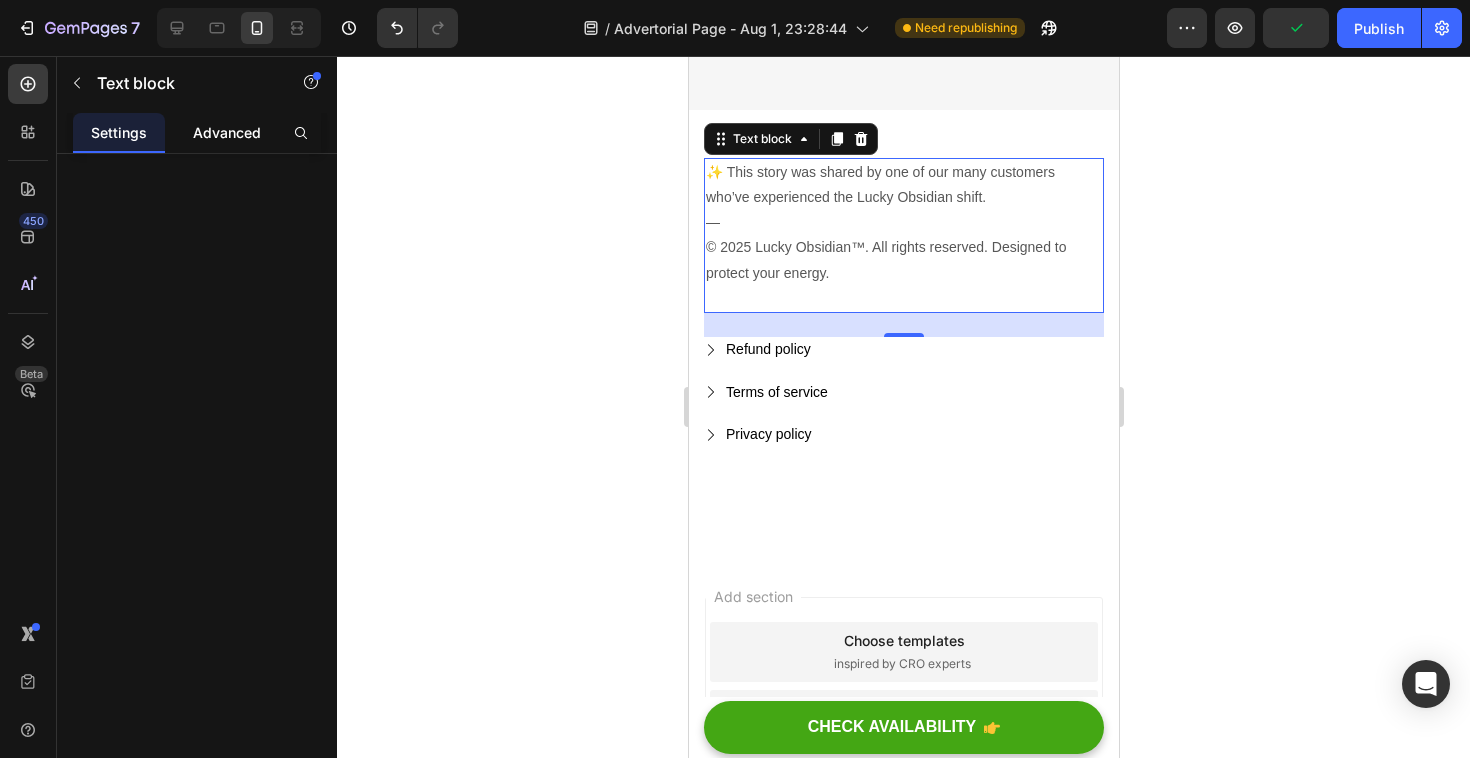 click on "Advanced" 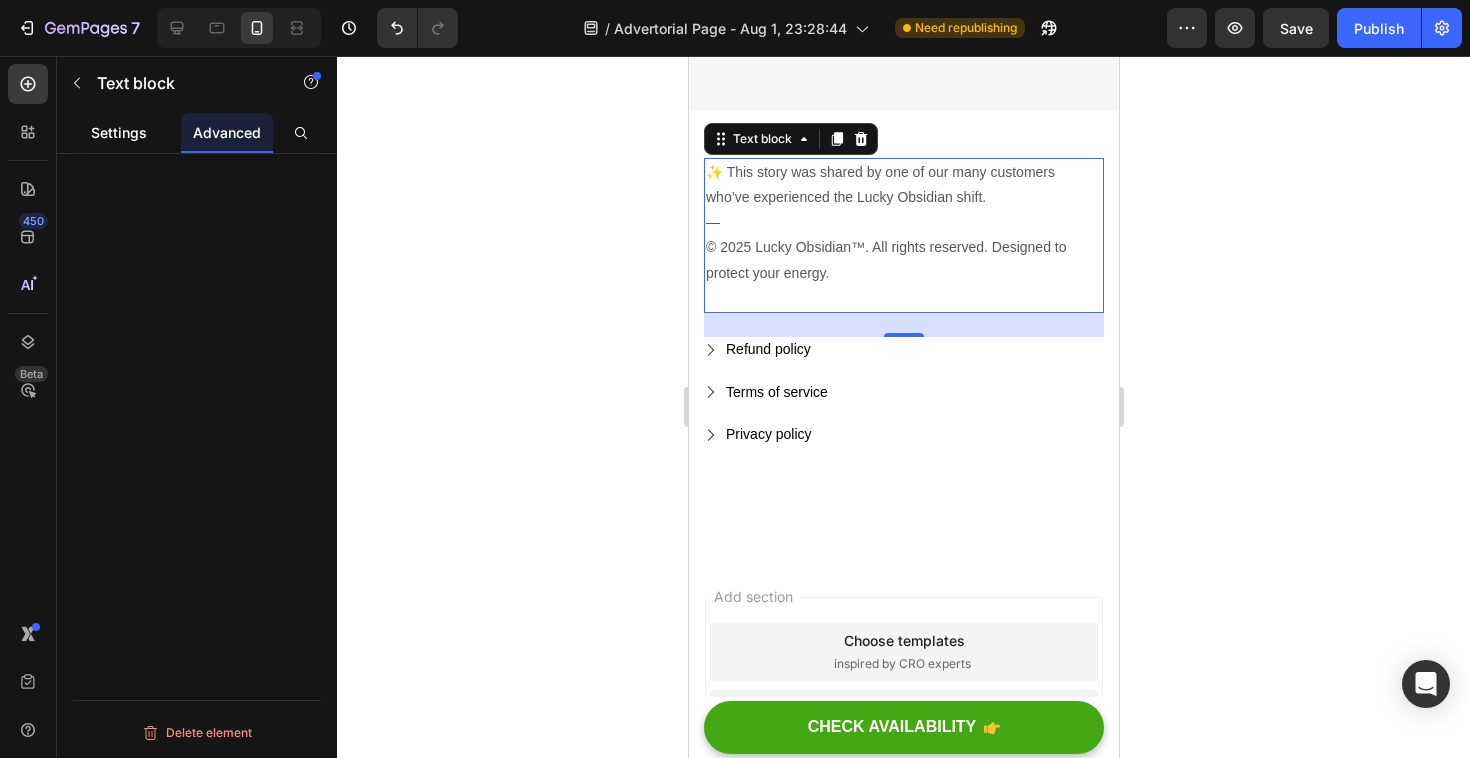 click on "Settings" at bounding box center [119, 132] 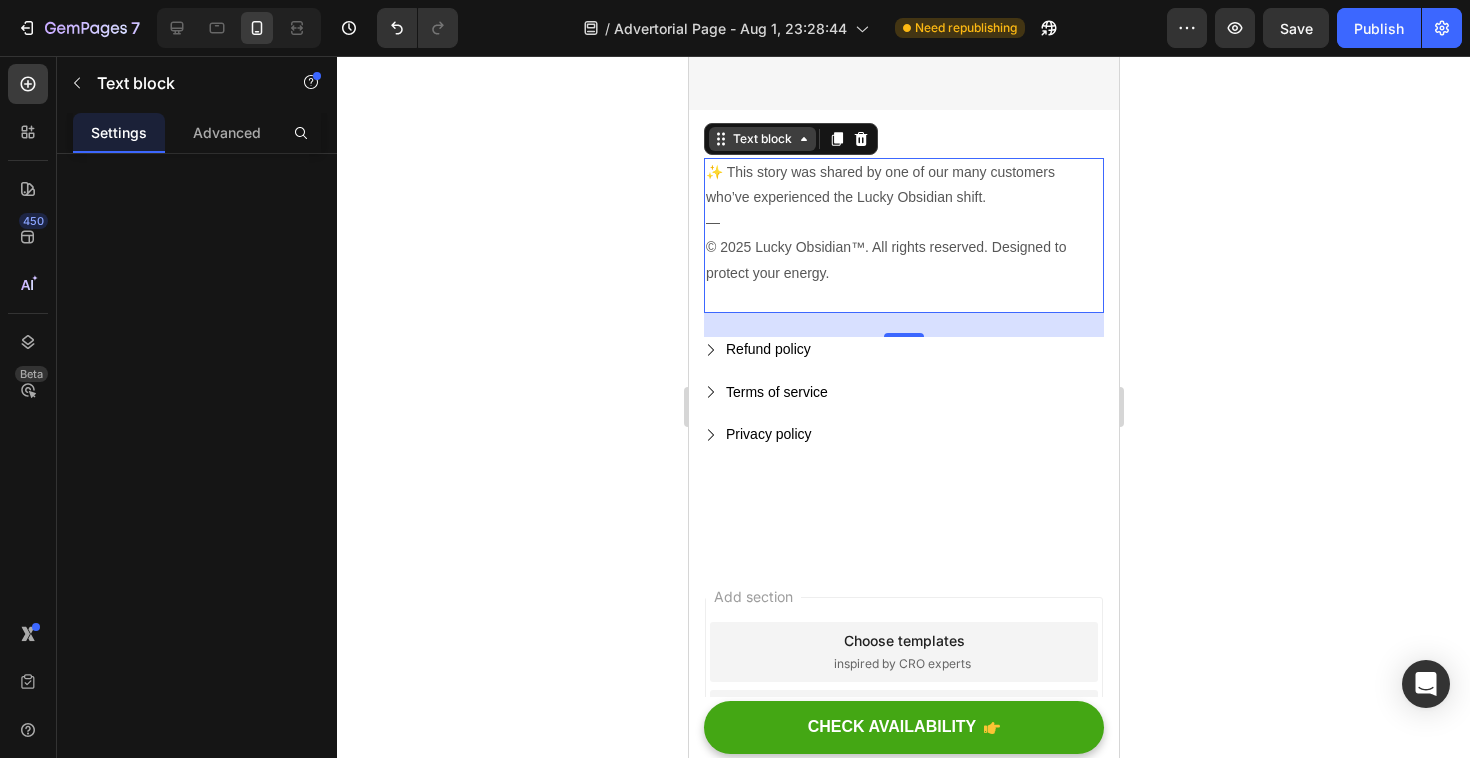 click on "Text block" at bounding box center (761, 139) 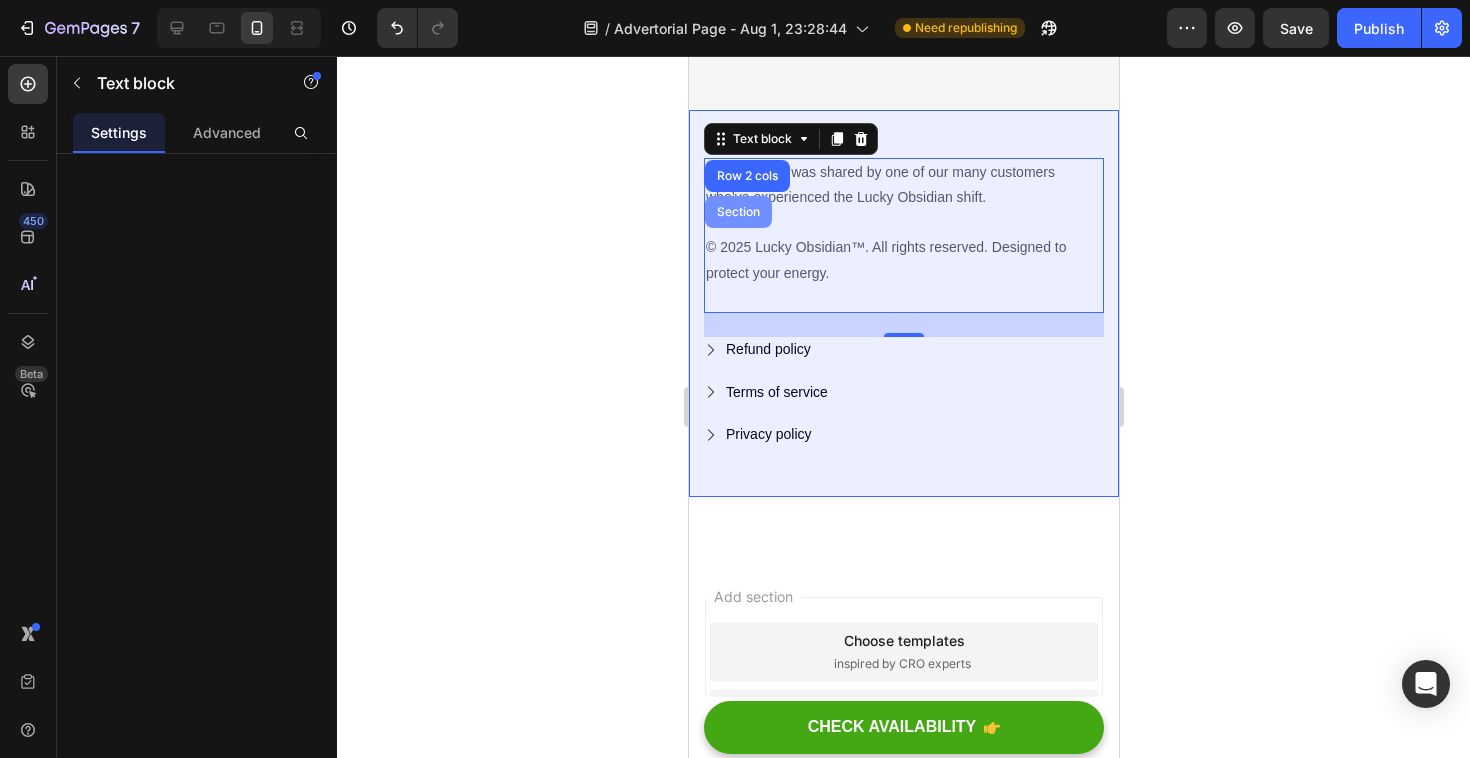 click on "Section" at bounding box center [737, 212] 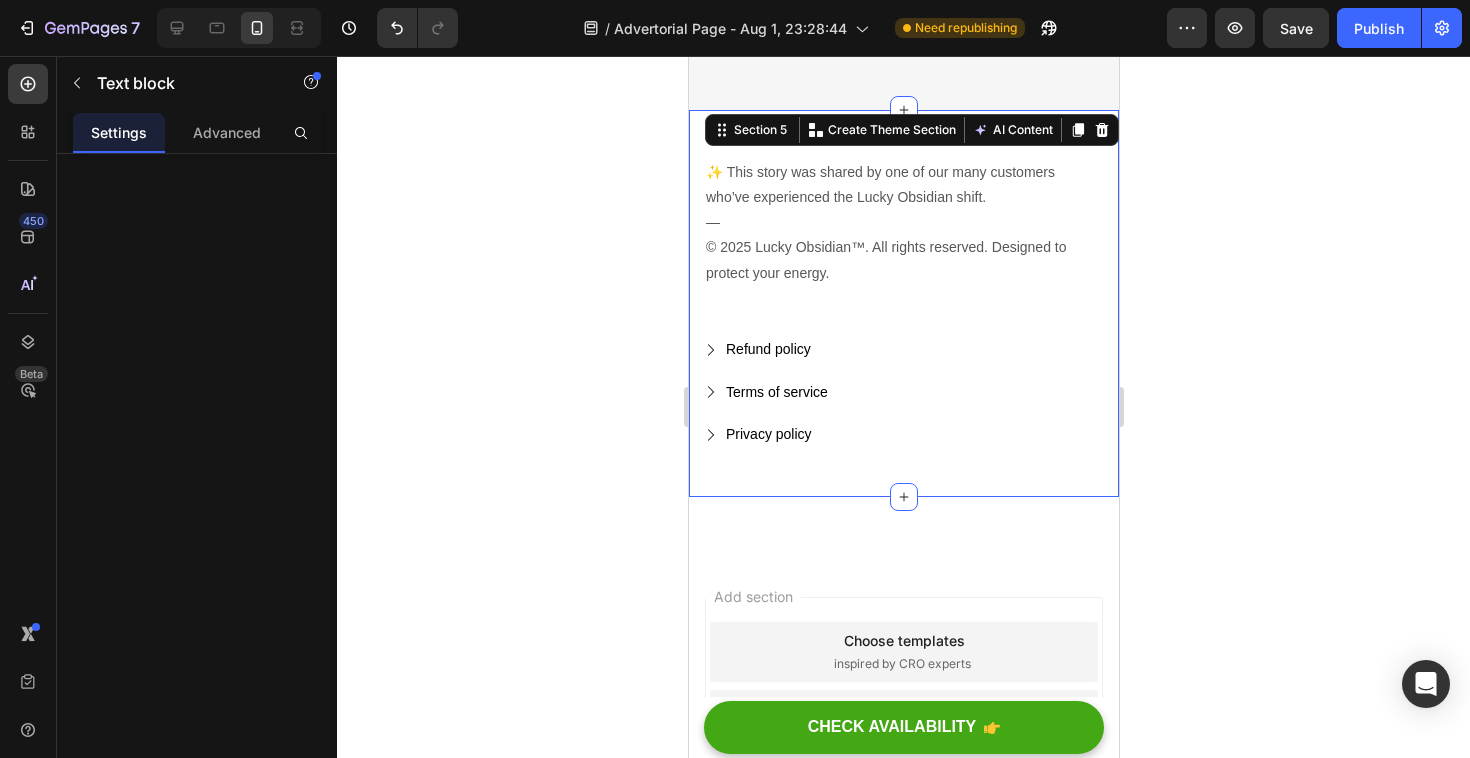 click on "—   © 2025 Lucky Obsidian™. All rights reserved. Designed to protect your energy." at bounding box center [903, 260] 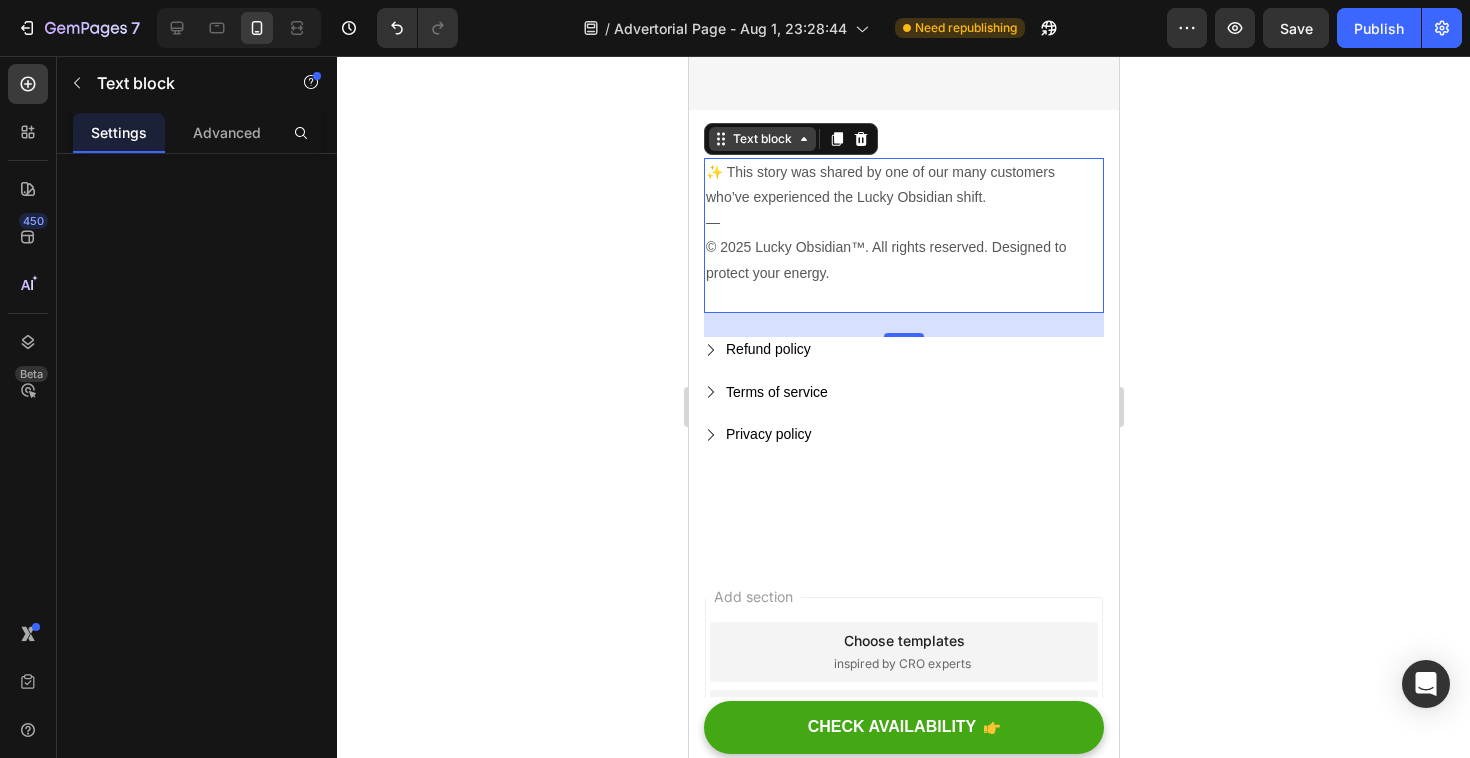 click on "Text block" at bounding box center [761, 139] 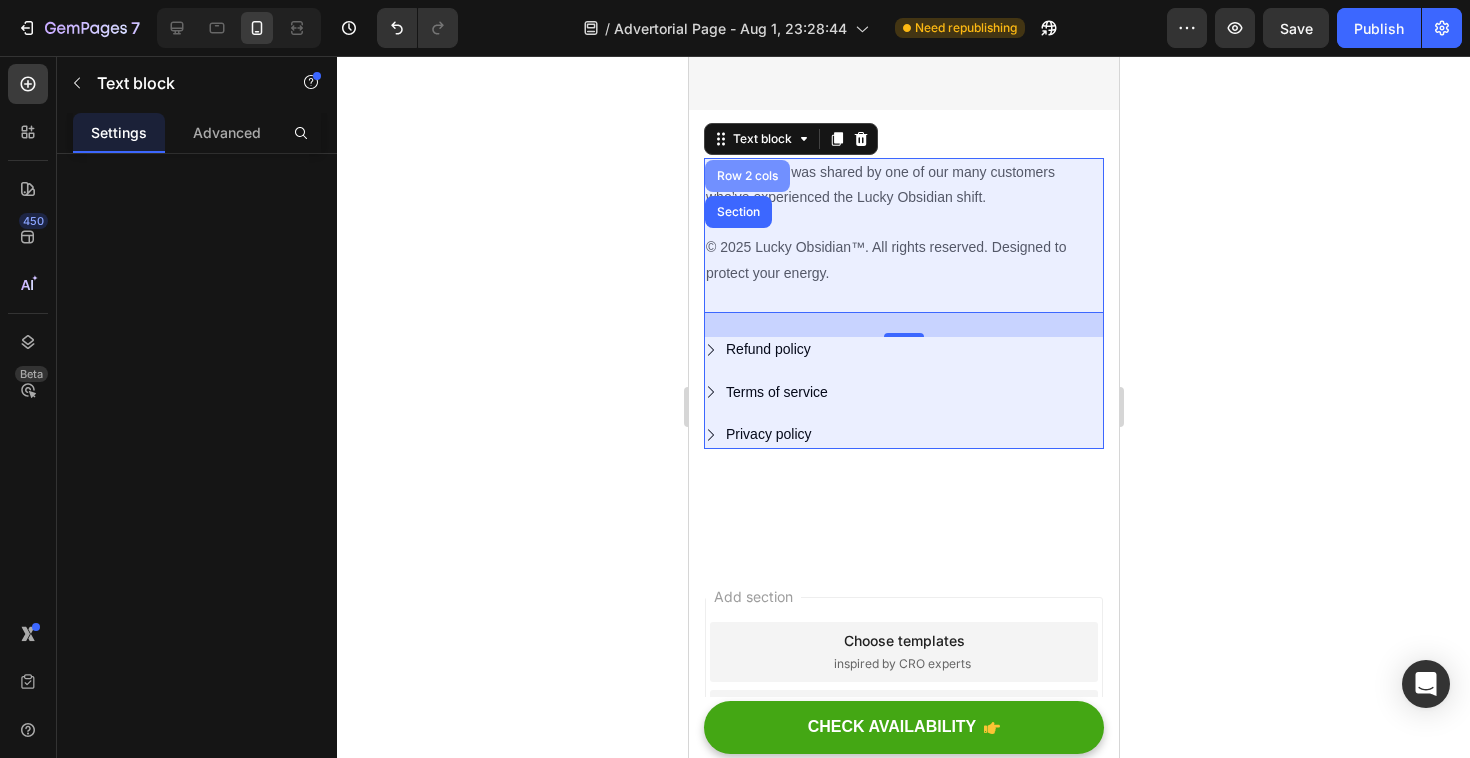 click on "Row 2 cols" at bounding box center [746, 176] 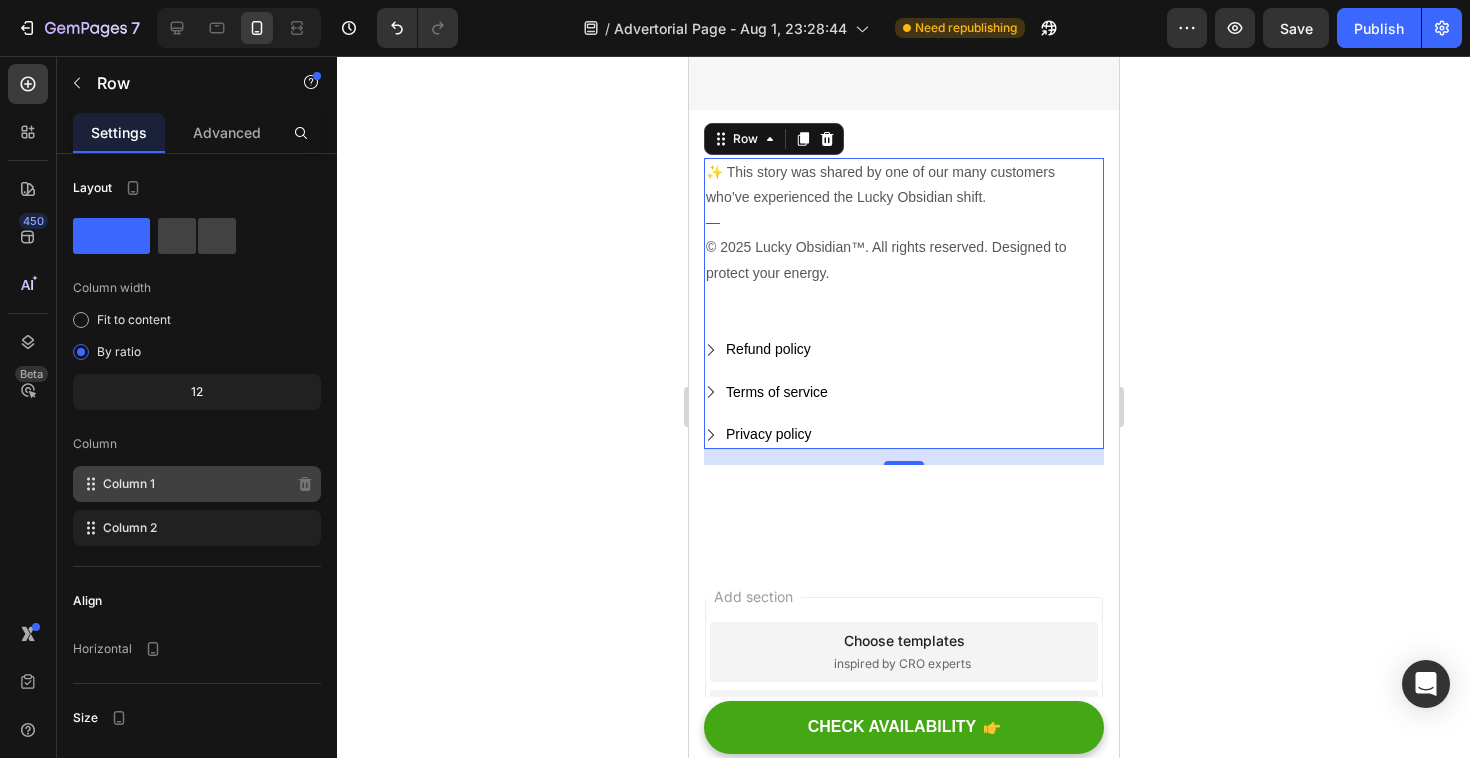 click on "Column 1" 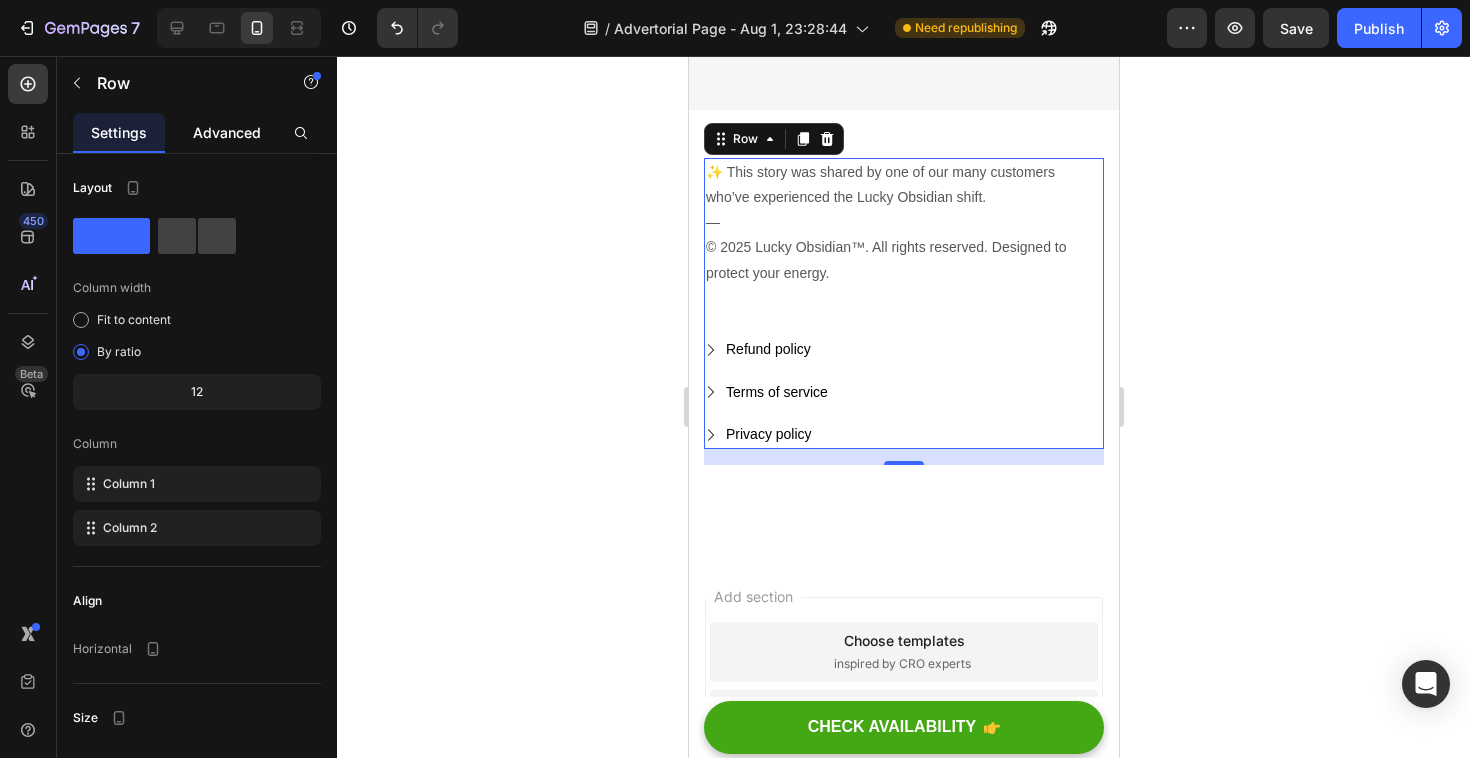 click on "Advanced" 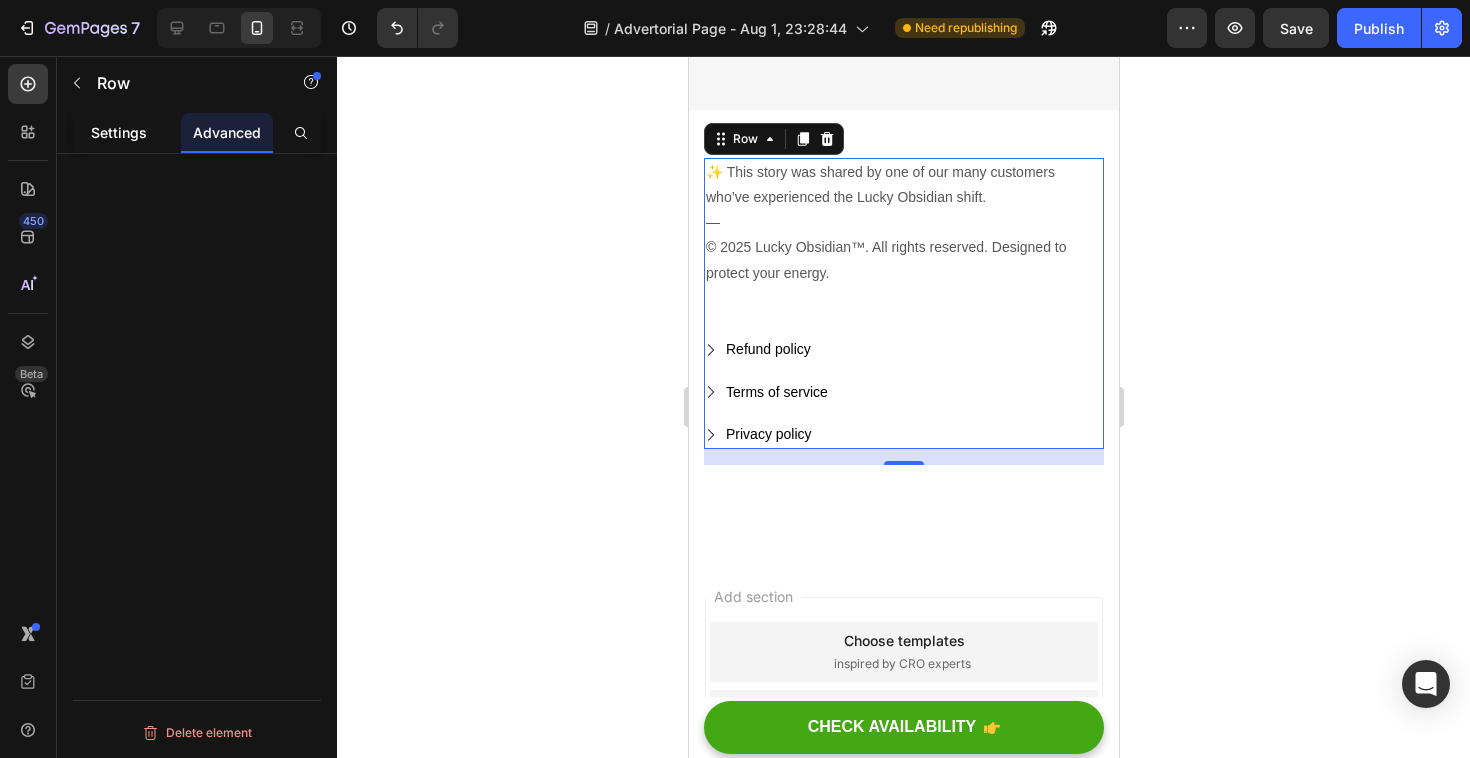 click on "Settings" at bounding box center (119, 132) 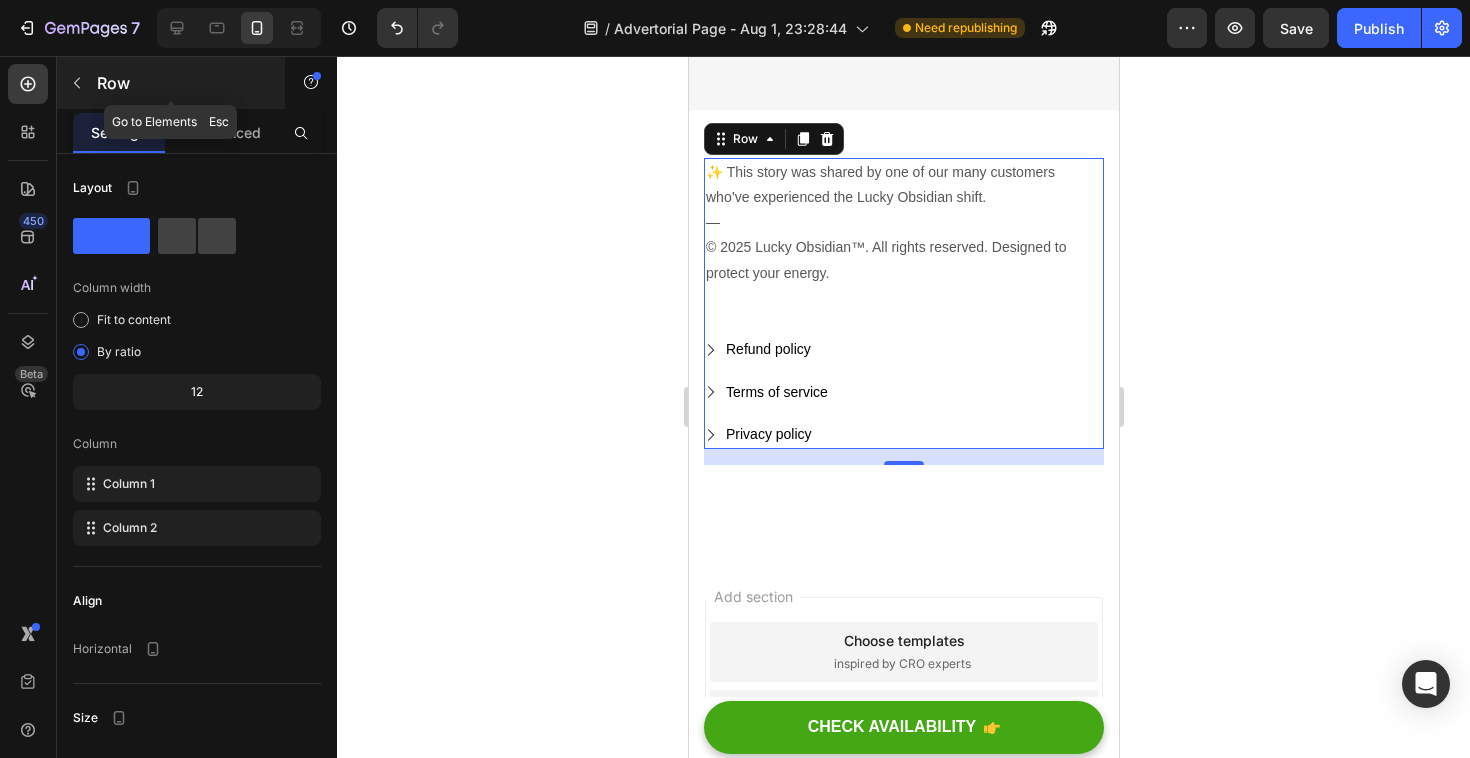 click at bounding box center [77, 83] 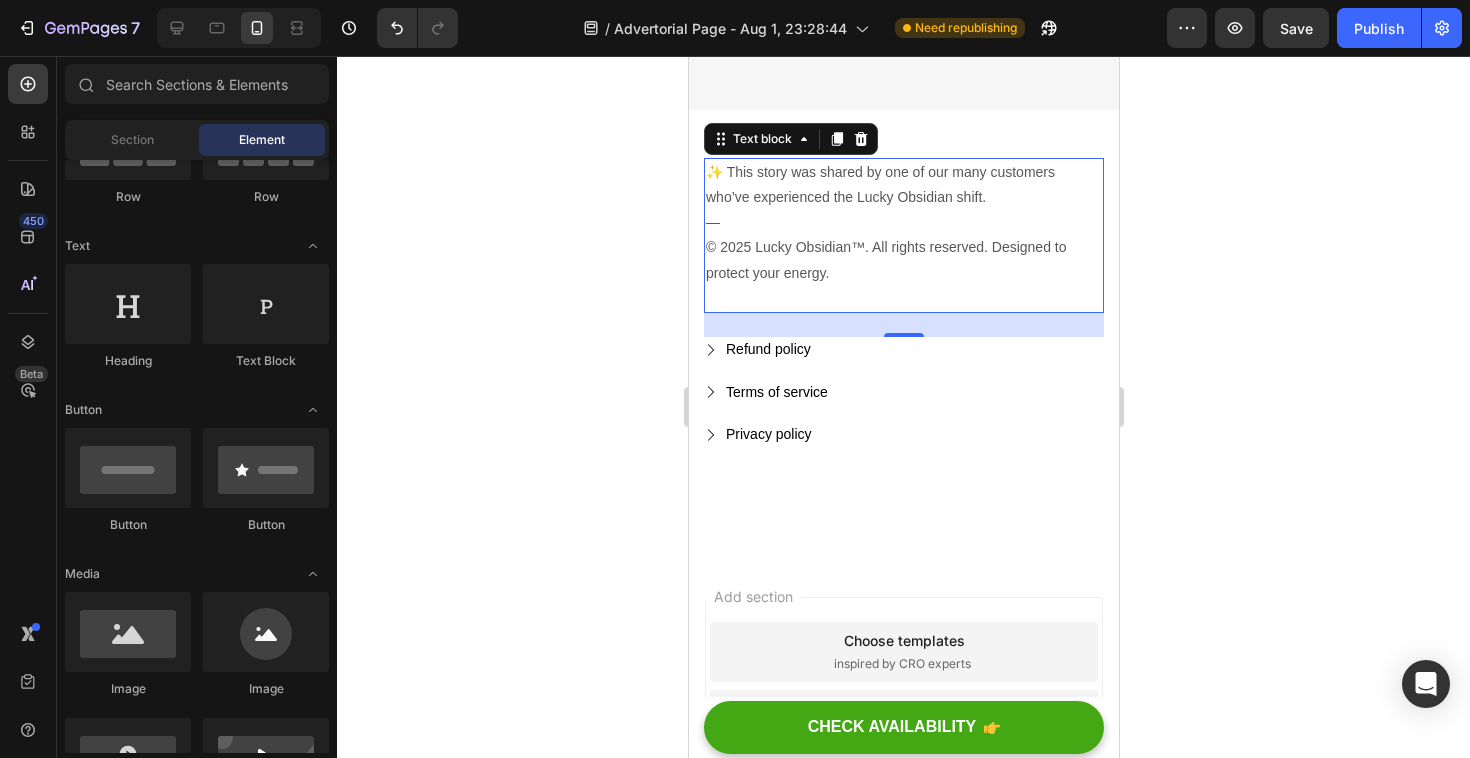 click on "—   © 2025 Lucky Obsidian™. All rights reserved. Designed to protect your energy." at bounding box center (903, 260) 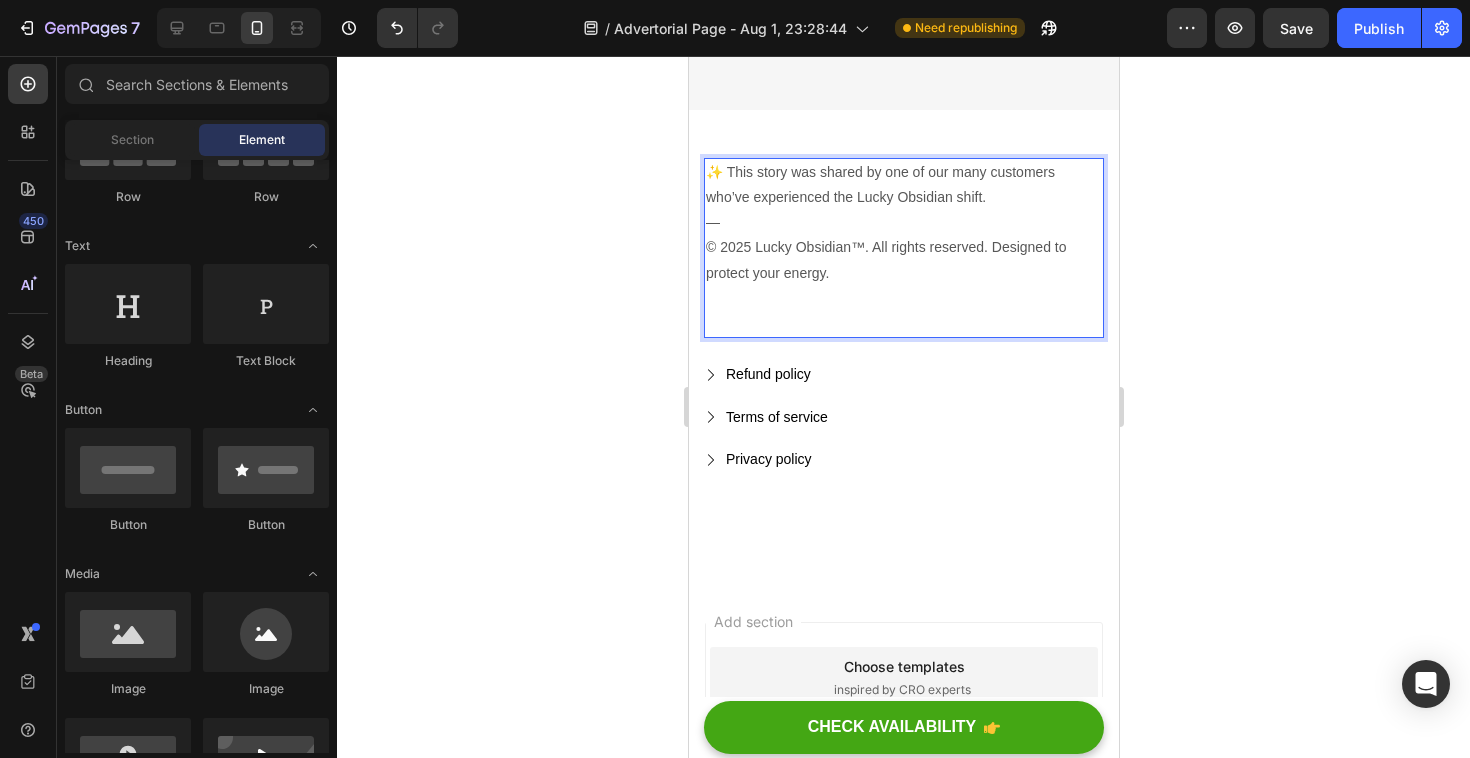 click on "—   © 2025 Lucky Obsidian™. All rights reserved. Designed to protect your energy." at bounding box center (903, 273) 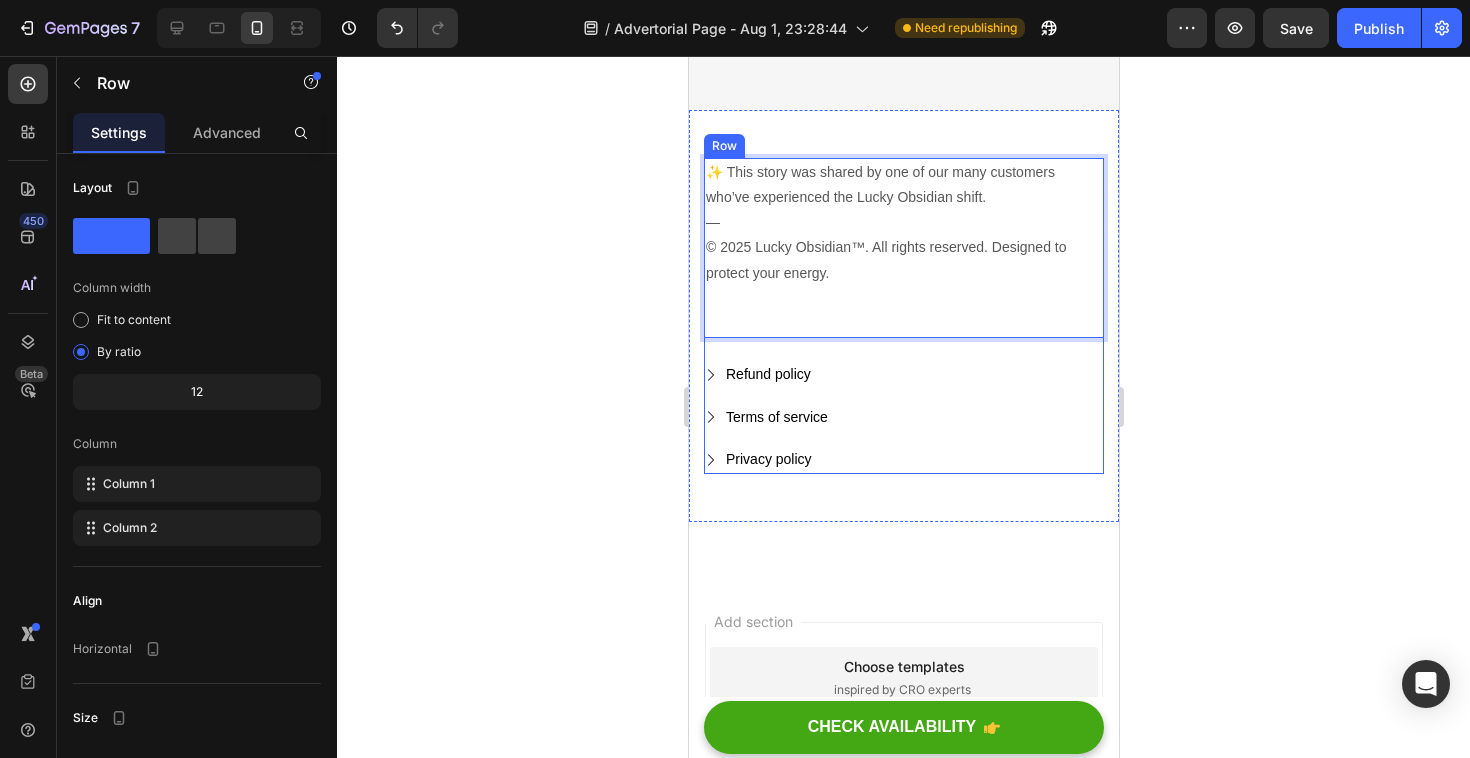 click on "✨ This story was shared by one of our many customers who’ve experienced the Lucky Obsidian shift. —   © 2025 Lucky Obsidian™. All rights reserved. Designed to protect your energy. Text block   0" at bounding box center (903, 260) 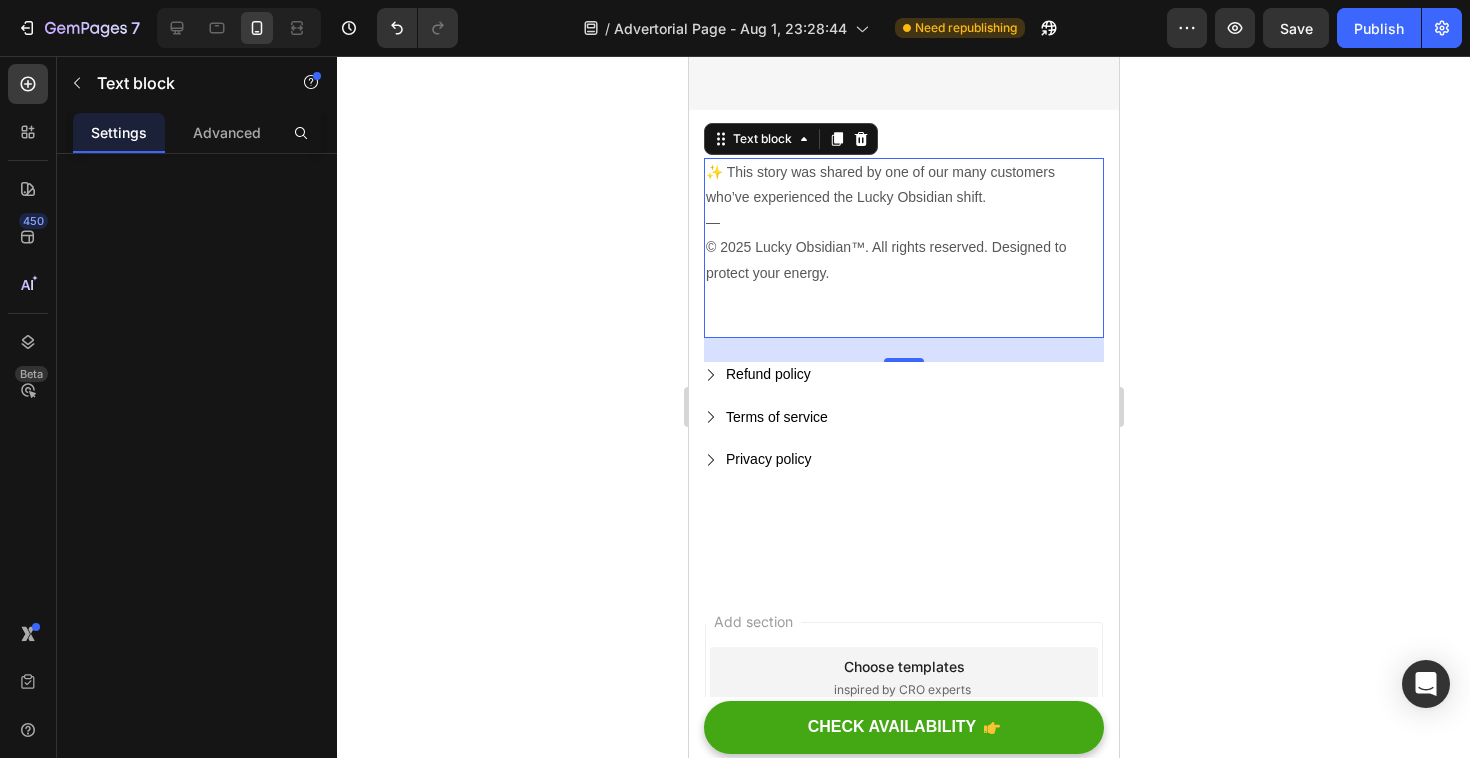 click on "—   © 2025 Lucky Obsidian™. All rights reserved. Designed to protect your energy." at bounding box center [903, 273] 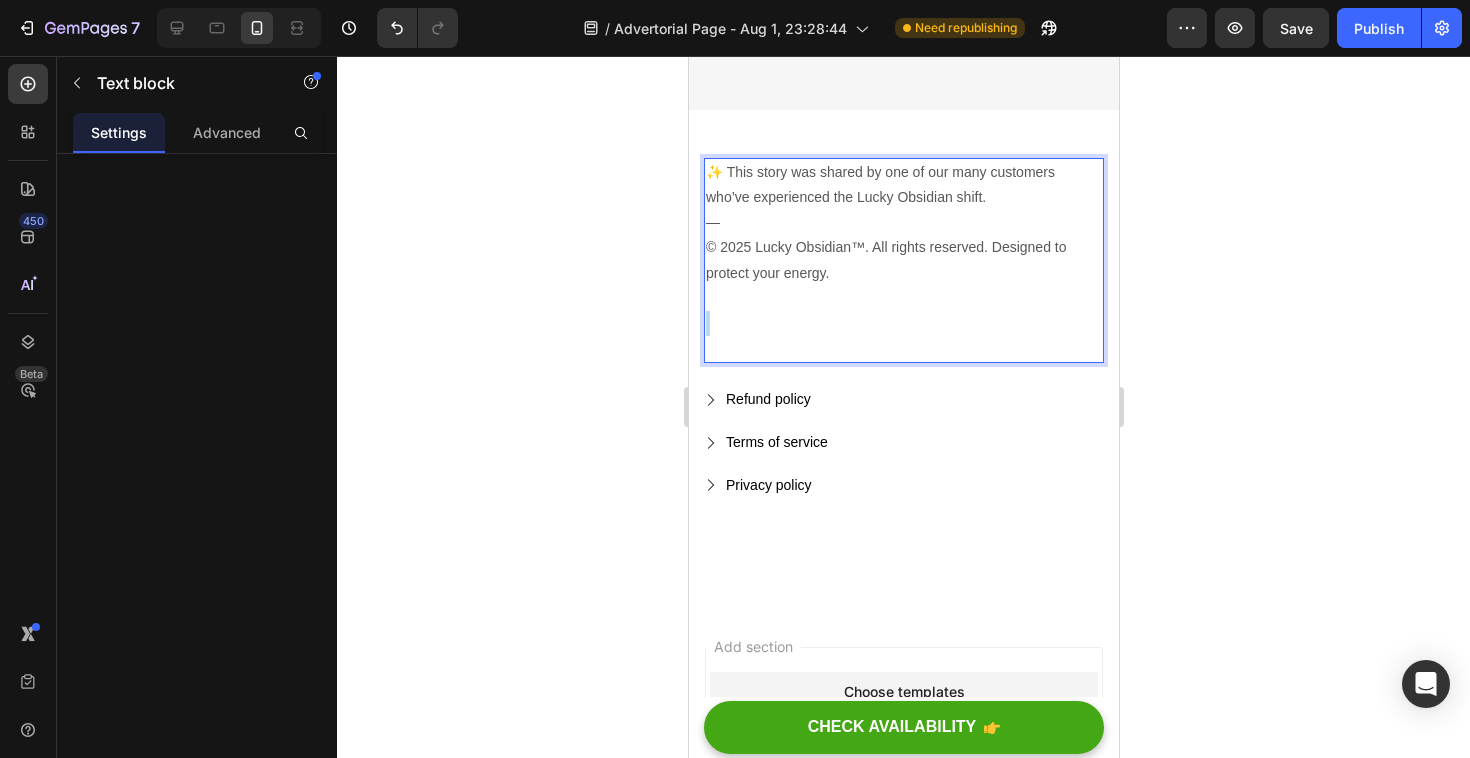 click on "—   © 2025 Lucky Obsidian™. All rights reserved. Designed to protect your energy. ⁠⁠⁠⁠⁠⁠⁠" at bounding box center (903, 285) 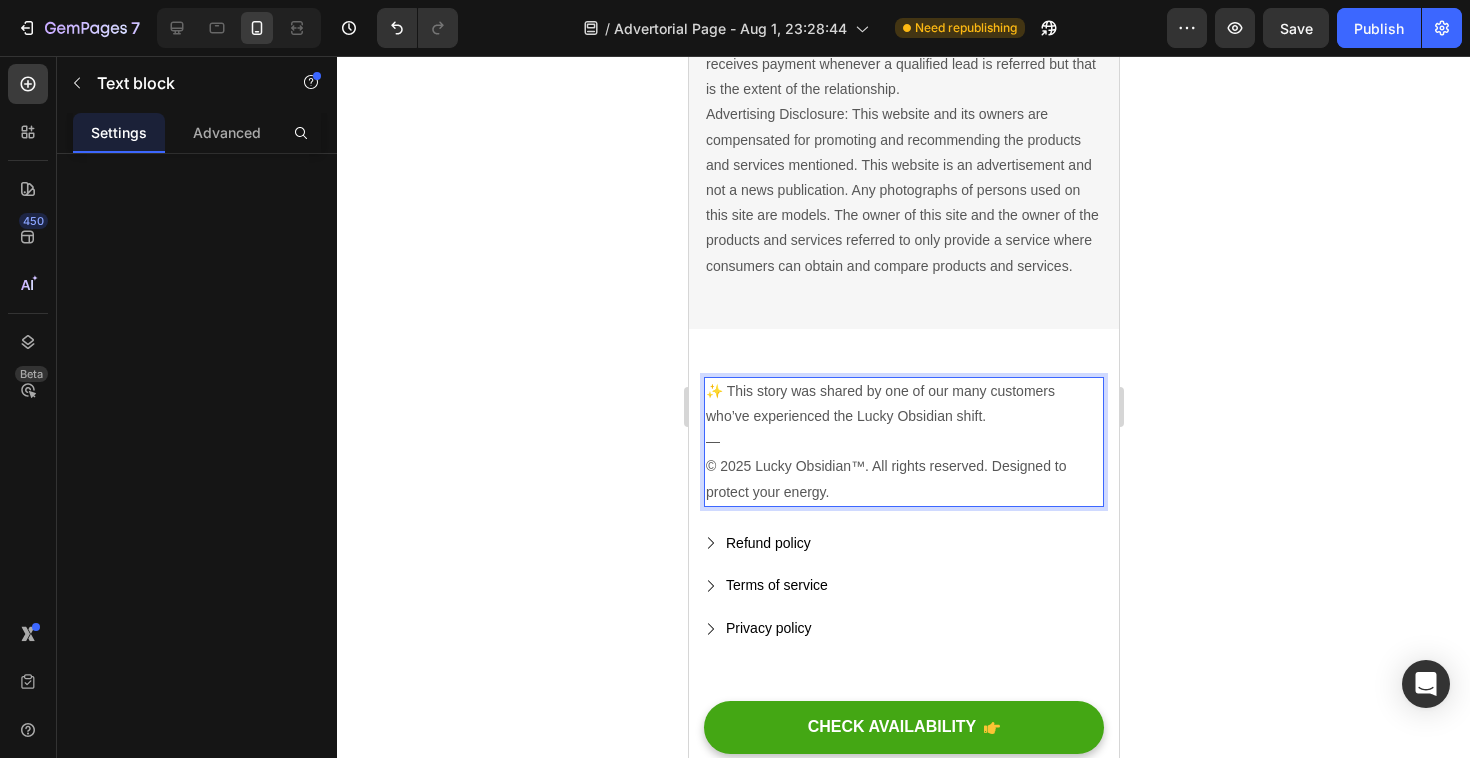 scroll, scrollTop: 5150, scrollLeft: 0, axis: vertical 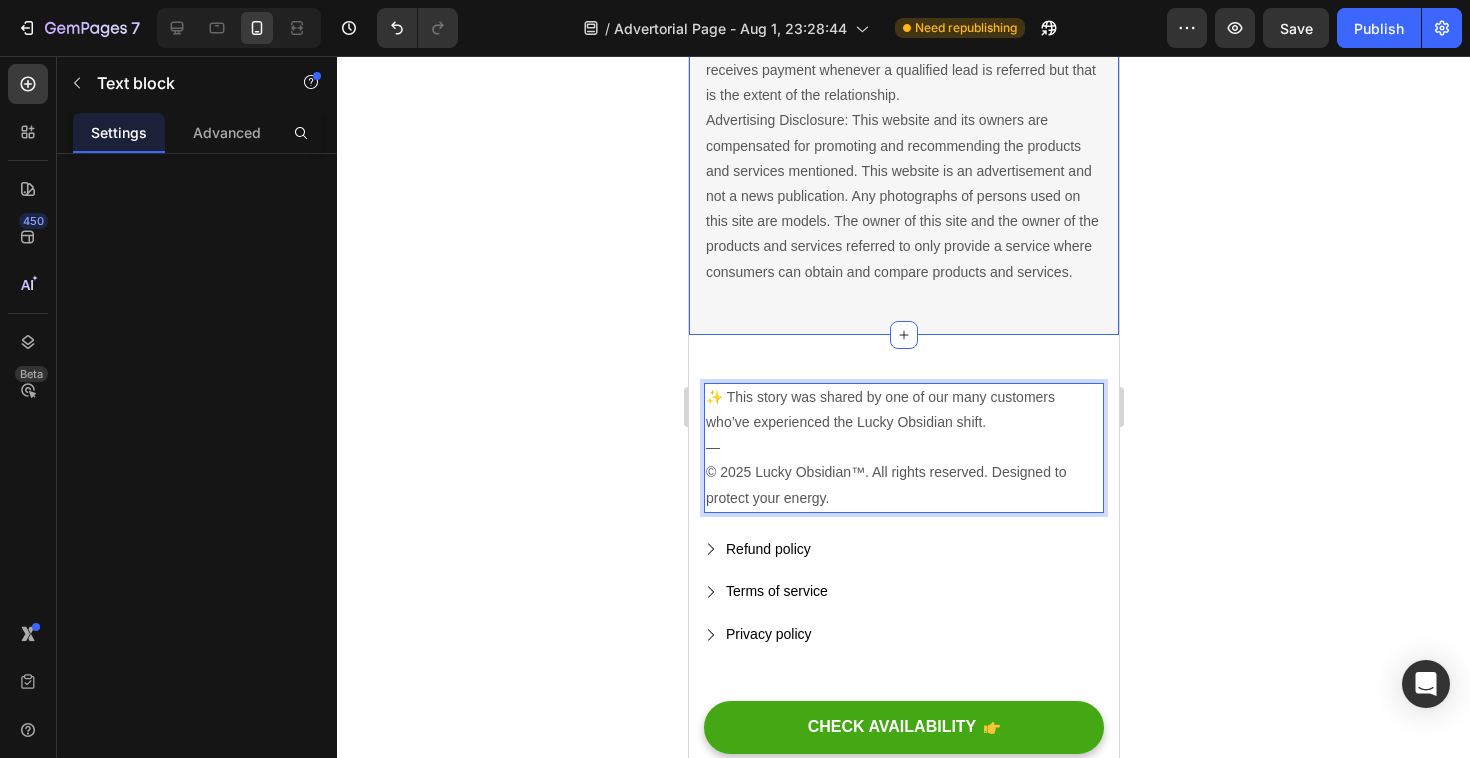click on "Privacy & GDPR Disclosure: We sometimes collect personal information for marketing purposes, but will always let users know why we are collecting that information. This site uses cookies for marketing purposes. THIS IS AN ADVERTISEMENT AND NOT AN ACTUAL NEWS ARTICLE, BLOG, OR CONSUMER PROTECTION UPDATE. THE OWNERS OF THIS WEBSITE RECEIVE COMPENSATION FOR THE SALE OF SOCKSCOMPRESSION. Marketing Disclosure: This website is a market place. As such you should know that the owner has a monetary connection to the product and services advertised on the site. The owner receives payment whenever a qualified lead is referred but that is the extent of the relationship. Text block Row Section 4" at bounding box center [903, 20] 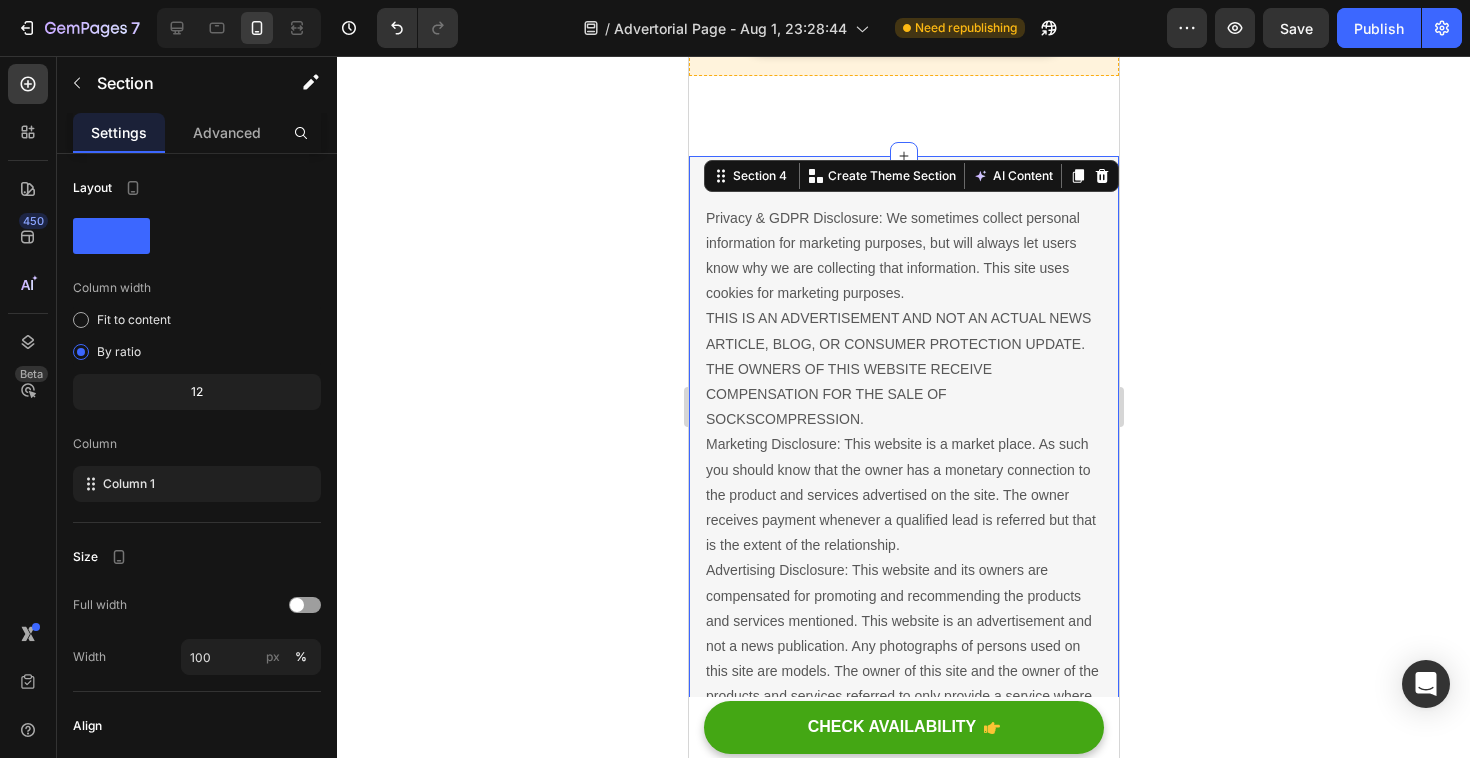 scroll, scrollTop: 4697, scrollLeft: 0, axis: vertical 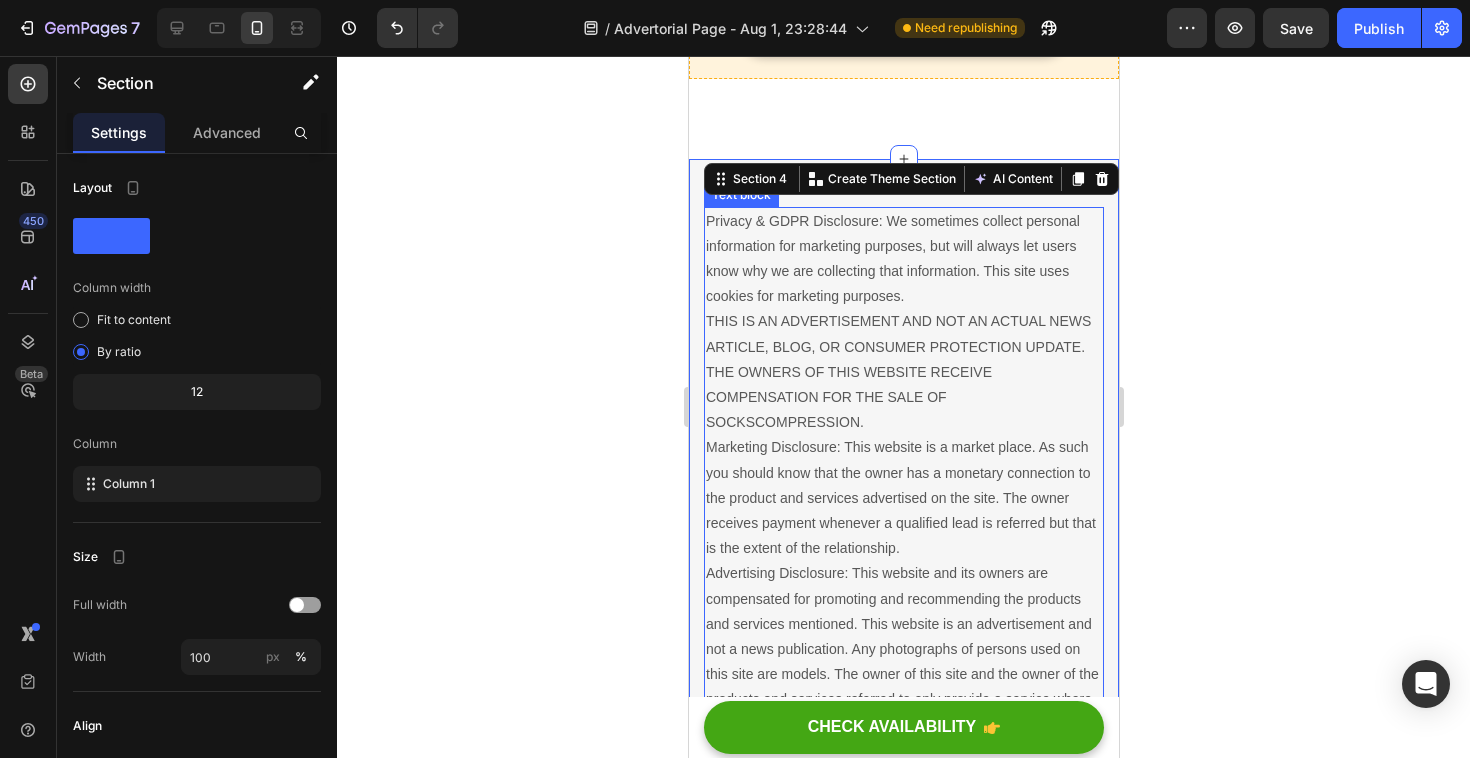 click on "Privacy & GDPR Disclosure: We sometimes collect personal information for marketing purposes, but will always let users know why we are collecting that information. This site uses cookies for marketing purposes. THIS IS AN ADVERTISEMENT AND NOT AN ACTUAL NEWS ARTICLE, BLOG, OR CONSUMER PROTECTION UPDATE. THE OWNERS OF THIS WEBSITE RECEIVE COMPENSATION FOR THE SALE OF SOCKSCOMPRESSION. Marketing Disclosure: This website is a market place. As such you should know that the owner has a monetary connection to the product and services advertised on the site. The owner receives payment whenever a qualified lead is referred but that is the extent of the relationship." at bounding box center [903, 473] 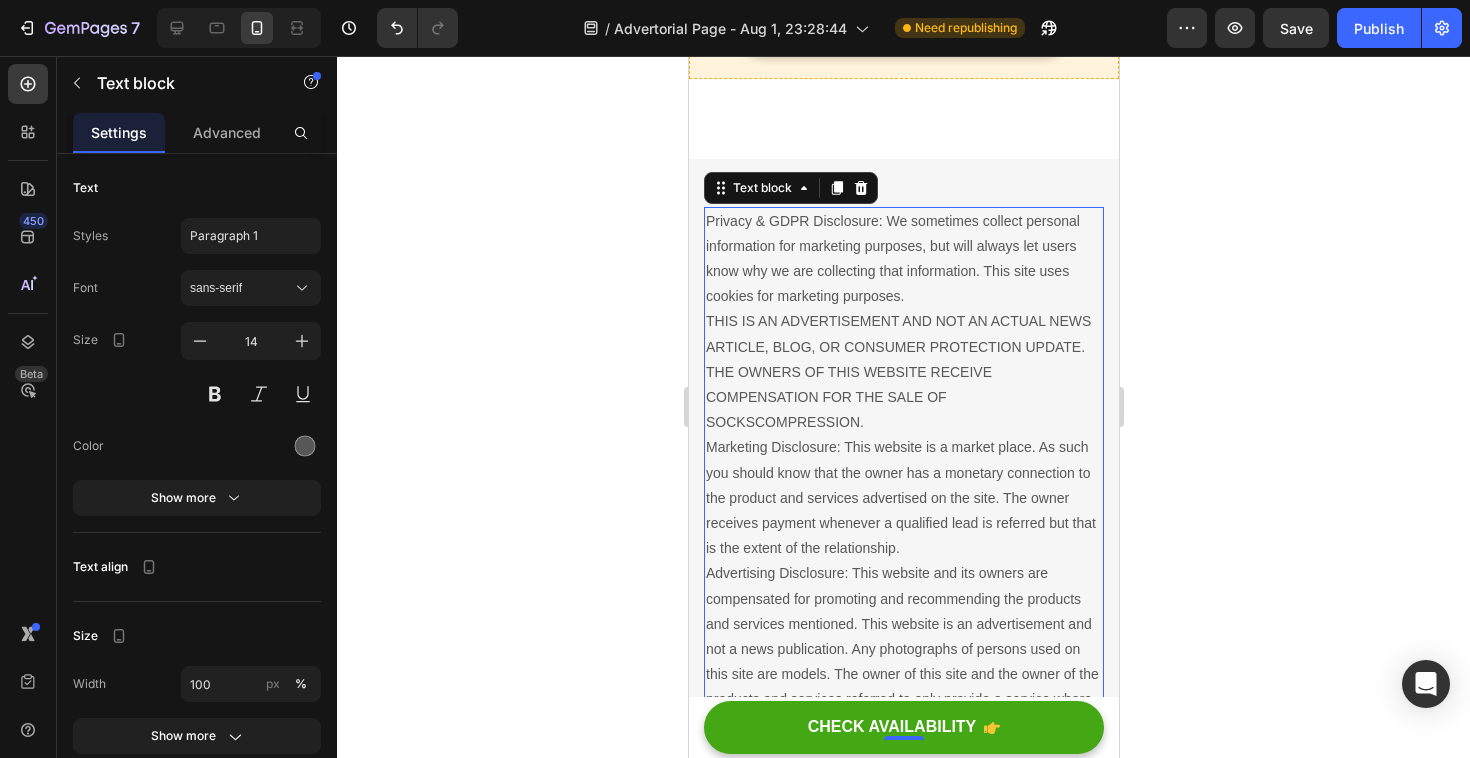 click on "Privacy & GDPR Disclosure: We sometimes collect personal information for marketing purposes, but will always let users know why we are collecting that information. This site uses cookies for marketing purposes. THIS IS AN ADVERTISEMENT AND NOT AN ACTUAL NEWS ARTICLE, BLOG, OR CONSUMER PROTECTION UPDATE. THE OWNERS OF THIS WEBSITE RECEIVE COMPENSATION FOR THE SALE OF SOCKSCOMPRESSION. Marketing Disclosure: This website is a market place. As such you should know that the owner has a monetary connection to the product and services advertised on the site. The owner receives payment whenever a qualified lead is referred but that is the extent of the relationship." at bounding box center (903, 473) 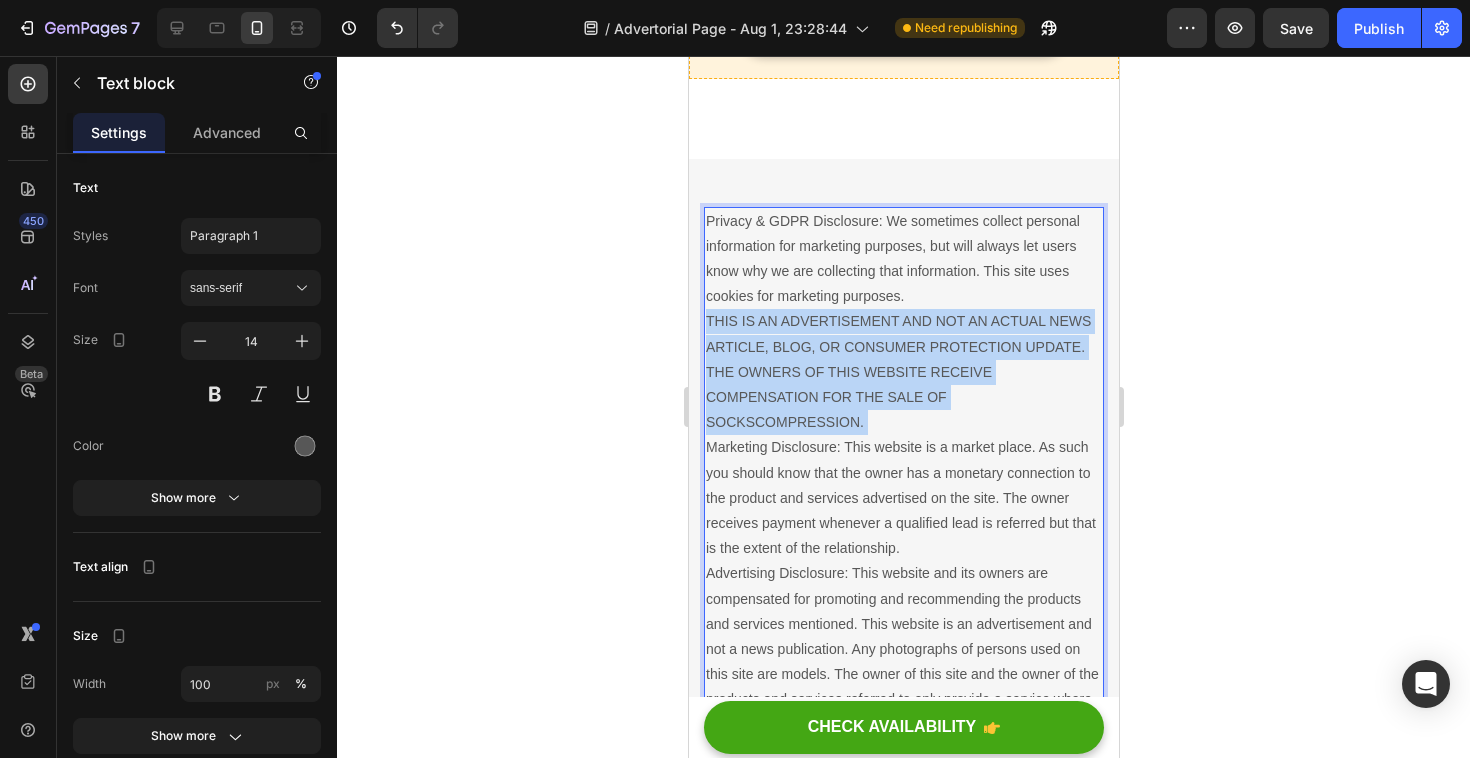 click on "Privacy & GDPR Disclosure: We sometimes collect personal information for marketing purposes, but will always let users know why we are collecting that information. This site uses cookies for marketing purposes. THIS IS AN ADVERTISEMENT AND NOT AN ACTUAL NEWS ARTICLE, BLOG, OR CONSUMER PROTECTION UPDATE. THE OWNERS OF THIS WEBSITE RECEIVE COMPENSATION FOR THE SALE OF SOCKSCOMPRESSION. Marketing Disclosure: This website is a market place. As such you should know that the owner has a monetary connection to the product and services advertised on the site. The owner receives payment whenever a qualified lead is referred but that is the extent of the relationship." at bounding box center (903, 473) 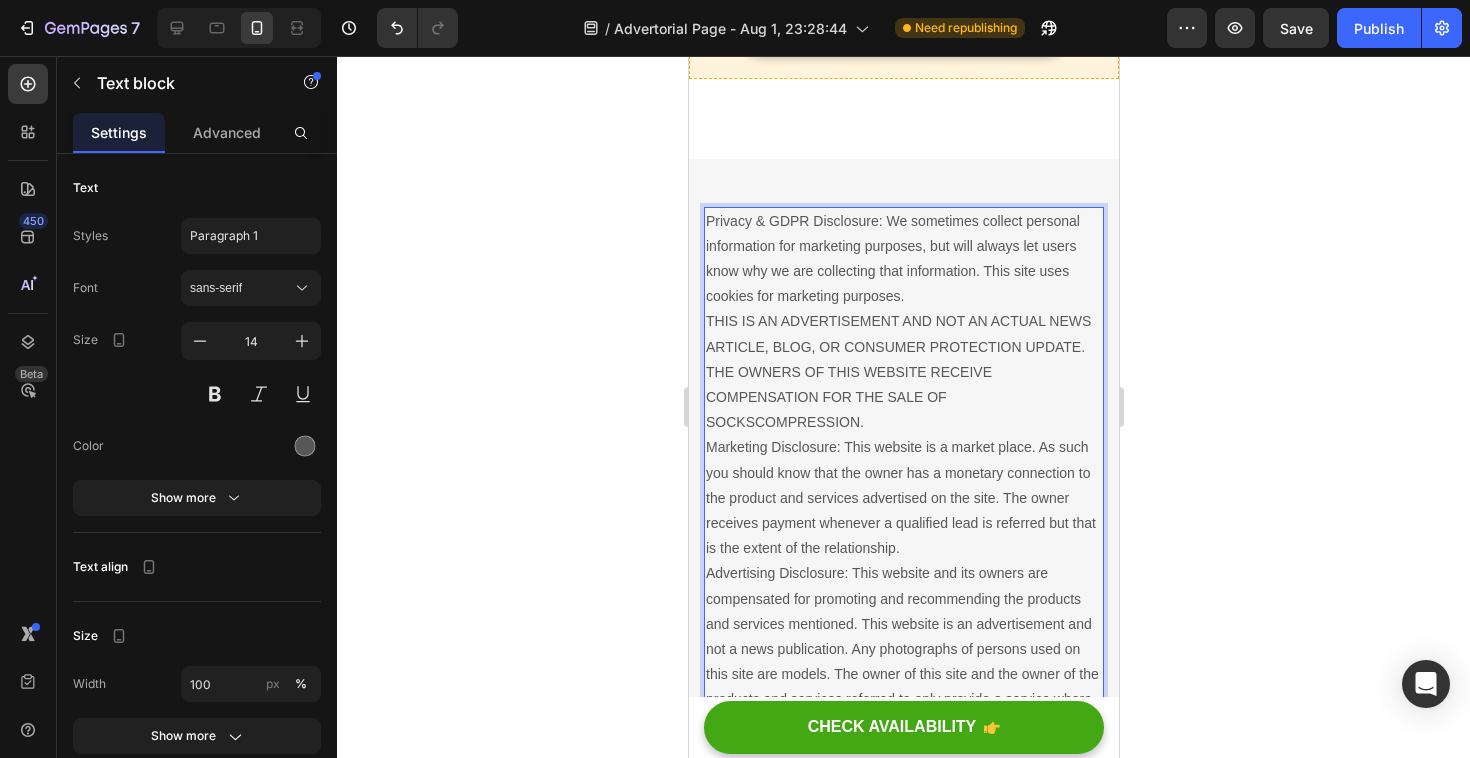click on "Privacy & GDPR Disclosure: We sometimes collect personal information for marketing purposes, but will always let users know why we are collecting that information. This site uses cookies for marketing purposes. THIS IS AN ADVERTISEMENT AND NOT AN ACTUAL NEWS ARTICLE, BLOG, OR CONSUMER PROTECTION UPDATE. THE OWNERS OF THIS WEBSITE RECEIVE COMPENSATION FOR THE SALE OF SOCKSCOMPRESSION. Marketing Disclosure: This website is a market place. As such you should know that the owner has a monetary connection to the product and services advertised on the site. The owner receives payment whenever a qualified lead is referred but that is the extent of the relationship." at bounding box center [903, 473] 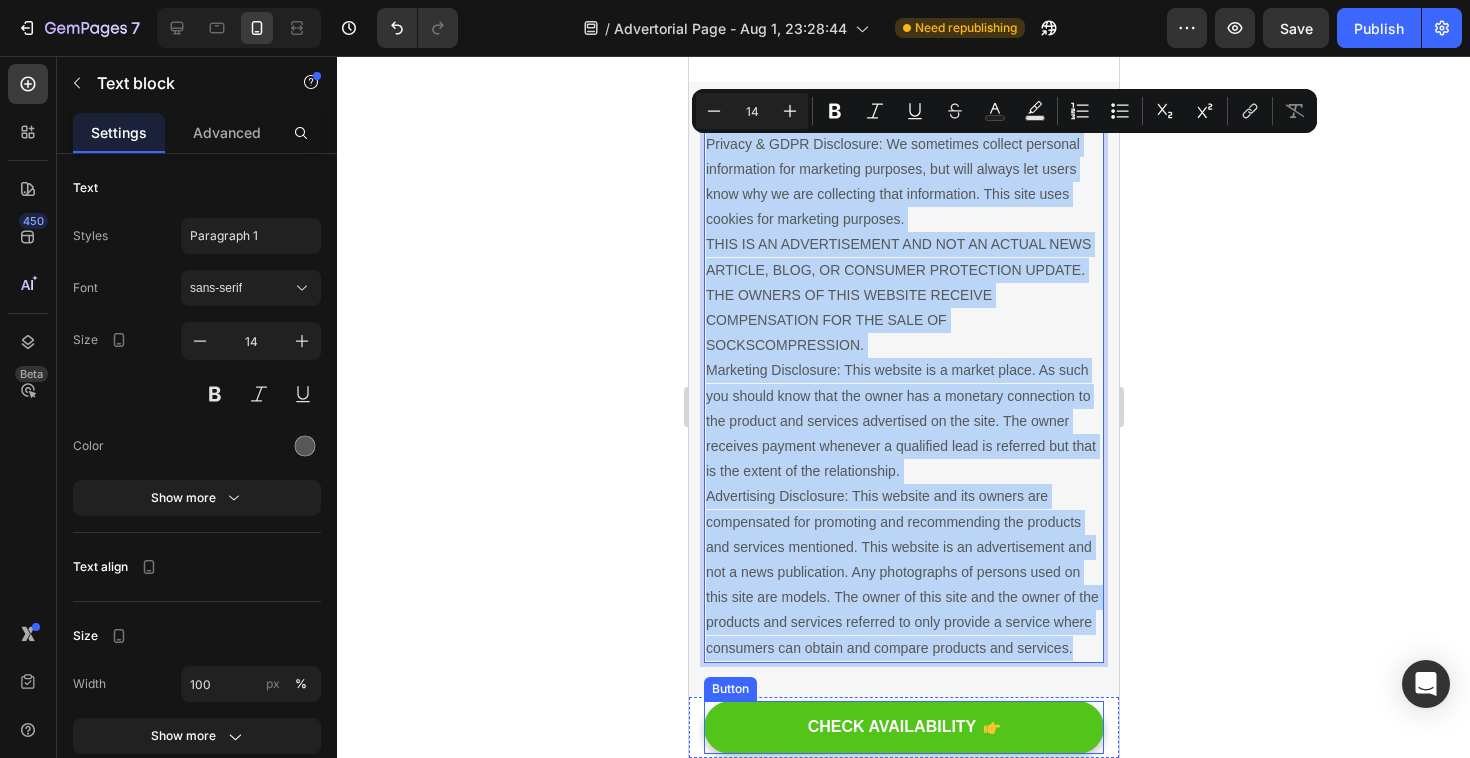 scroll, scrollTop: 4789, scrollLeft: 0, axis: vertical 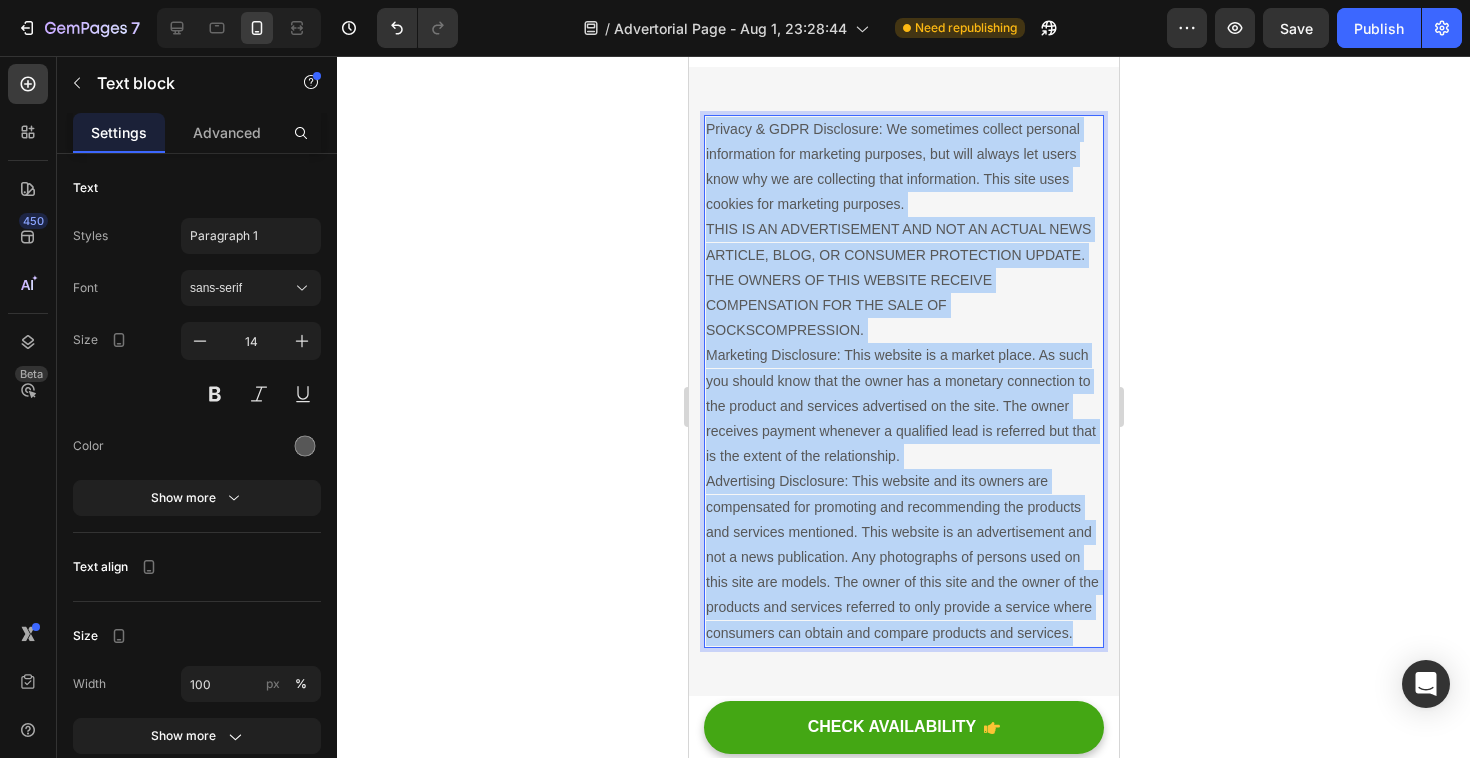 drag, startPoint x: 706, startPoint y: 221, endPoint x: 1078, endPoint y: 639, distance: 559.56055 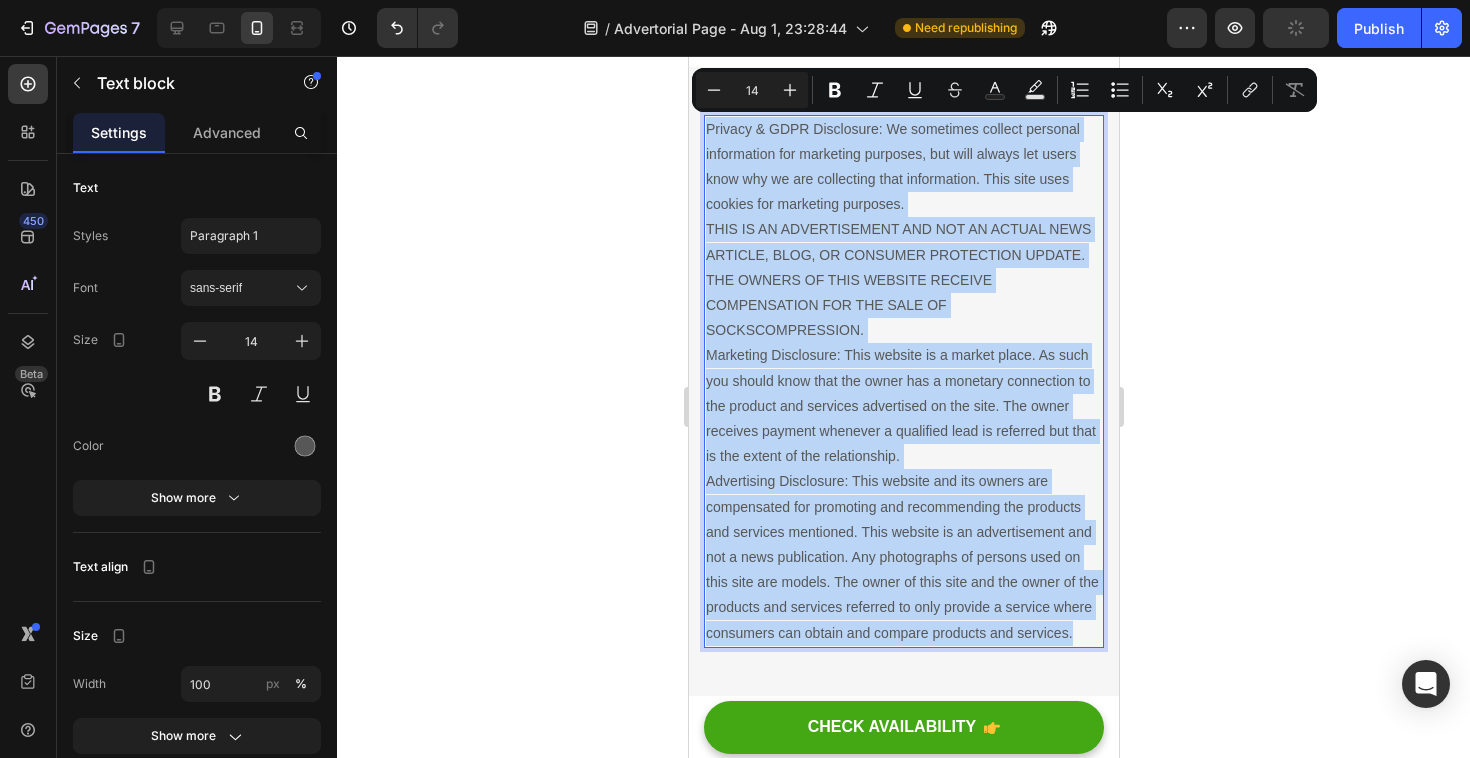 copy on "Privacy & GDPR Disclosure: We sometimes collect personal information for marketing purposes, but will always let users know why we are collecting that information. This site uses cookies for marketing purposes. THIS IS AN ADVERTISEMENT AND NOT AN ACTUAL NEWS ARTICLE, BLOG, OR CONSUMER PROTECTION UPDATE. THE OWNERS OF THIS WEBSITE RECEIVE COMPENSATION FOR THE SALE OF SOCKSCOMPRESSION. Marketing Disclosure: This website is a market place. As such you should know that the owner has a monetary connection to the product and services advertised on the site. The owner receives payment whenever a qualified lead is referred but that is the extent of the relationship. Advertising Disclosure: This website and its owners are compensated for promoting and recommending the products and services mentioned. This website is an advertisement and not a news publication. Any photographs of persons used on this site are models. The owner of this site and the owner of the products and services referred to only provide a service..." 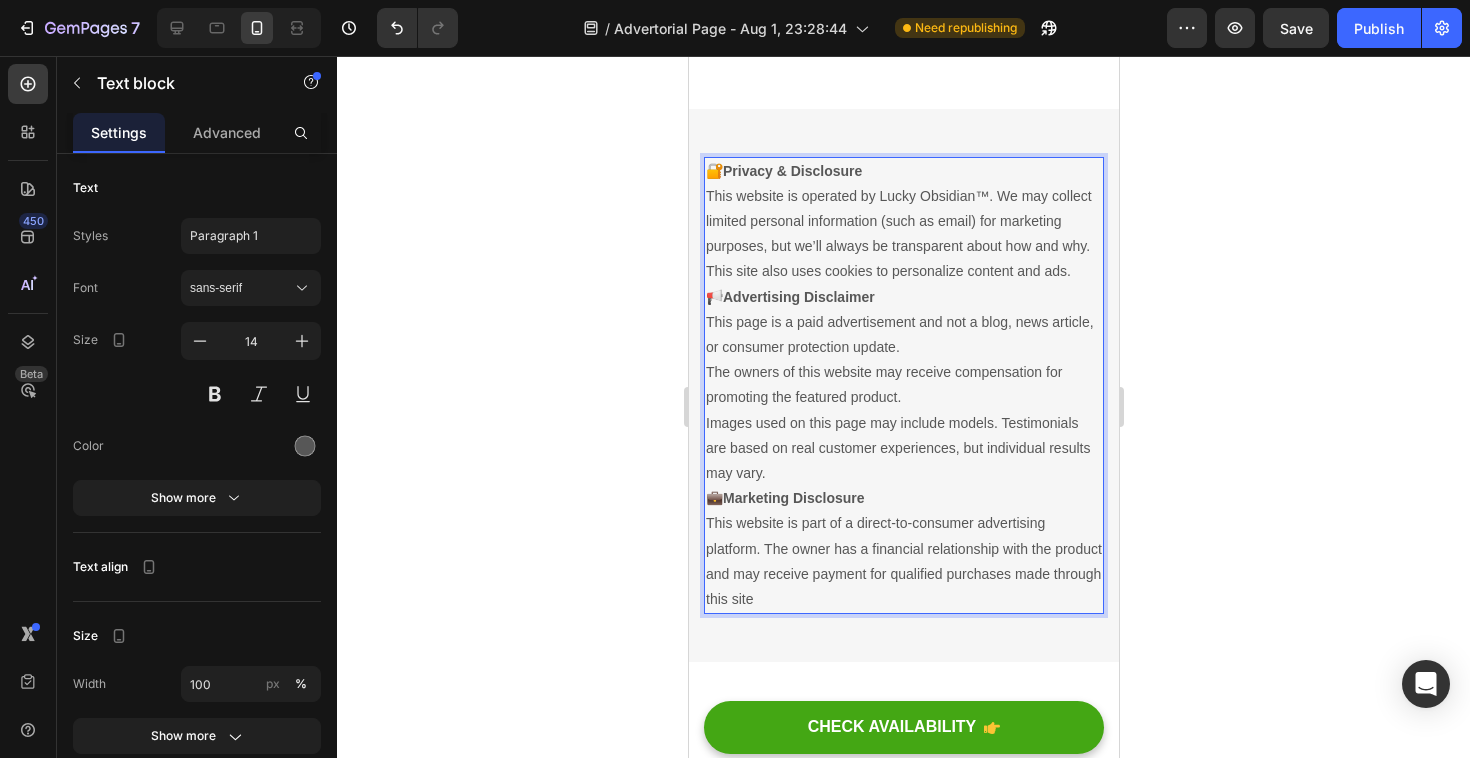 scroll, scrollTop: 4743, scrollLeft: 0, axis: vertical 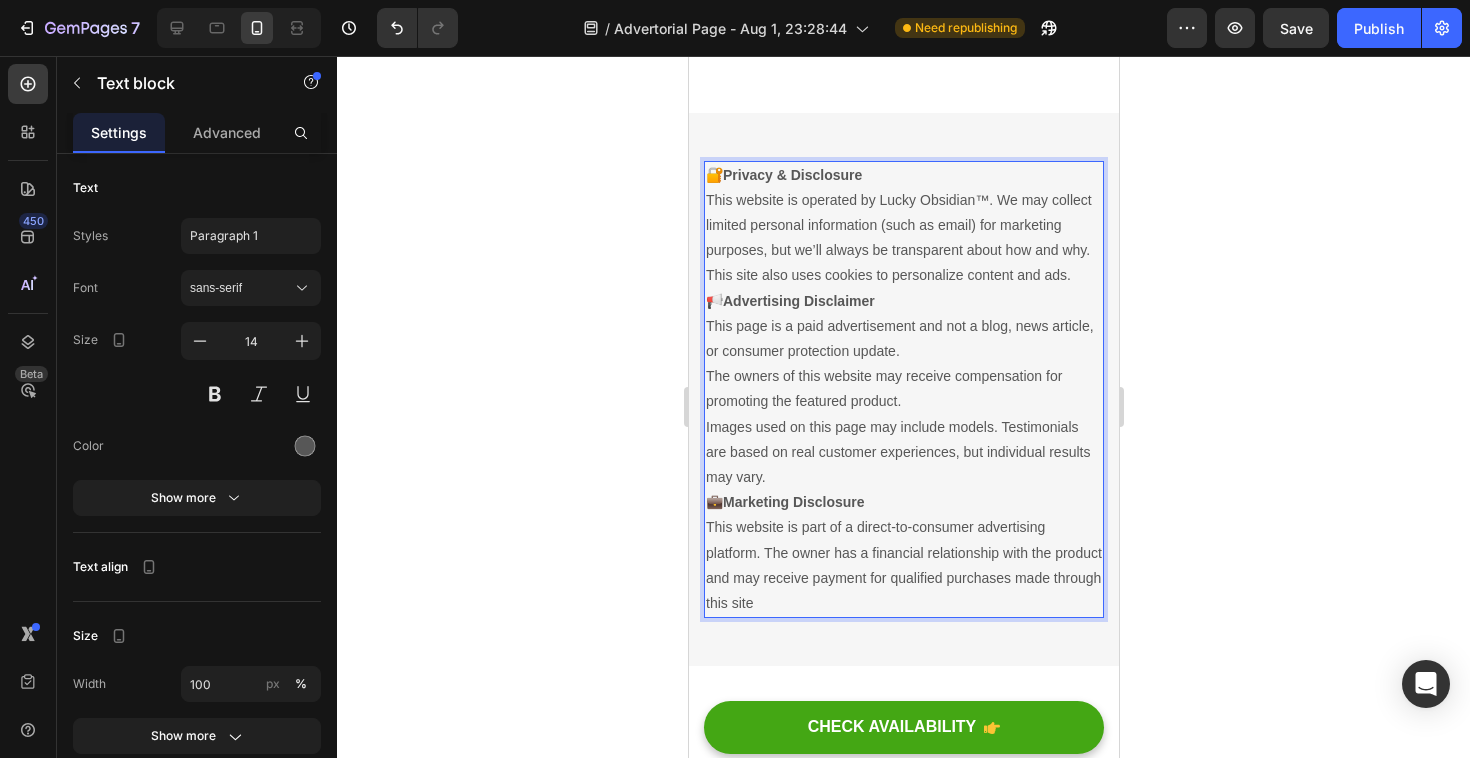 click on "Advertising Disclaimer" at bounding box center (798, 301) 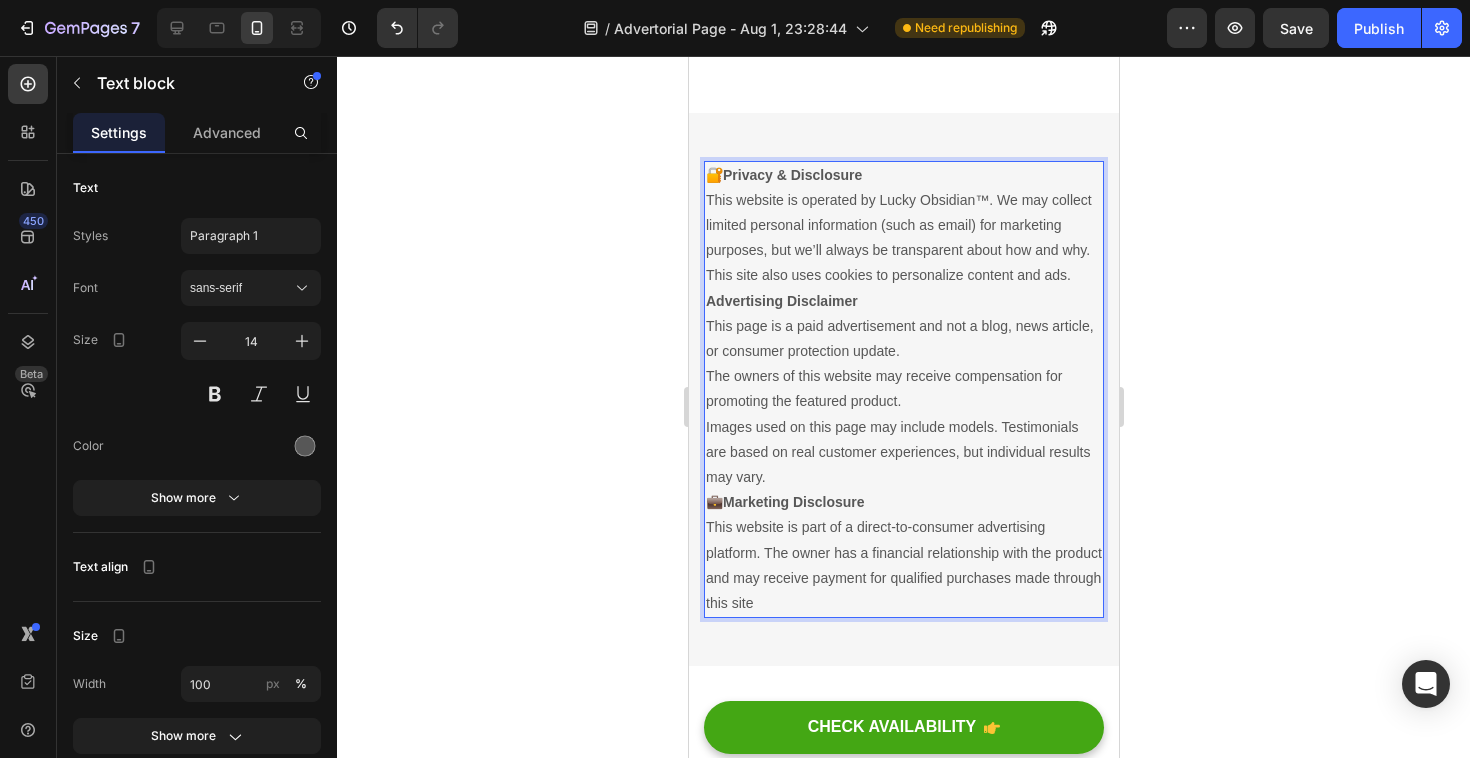 click on "Privacy & Disclosure" at bounding box center [791, 175] 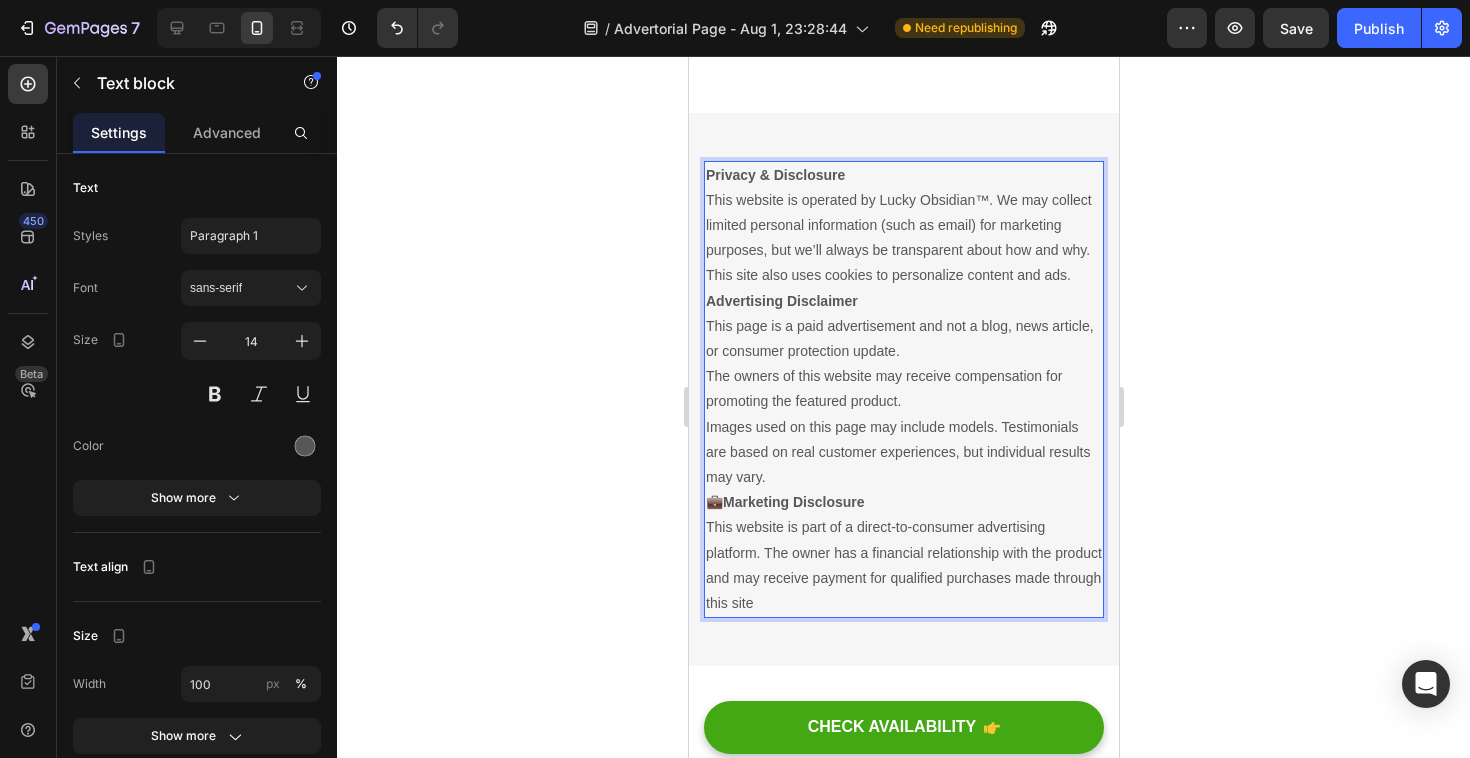 click on "Marketing Disclosure" at bounding box center [793, 502] 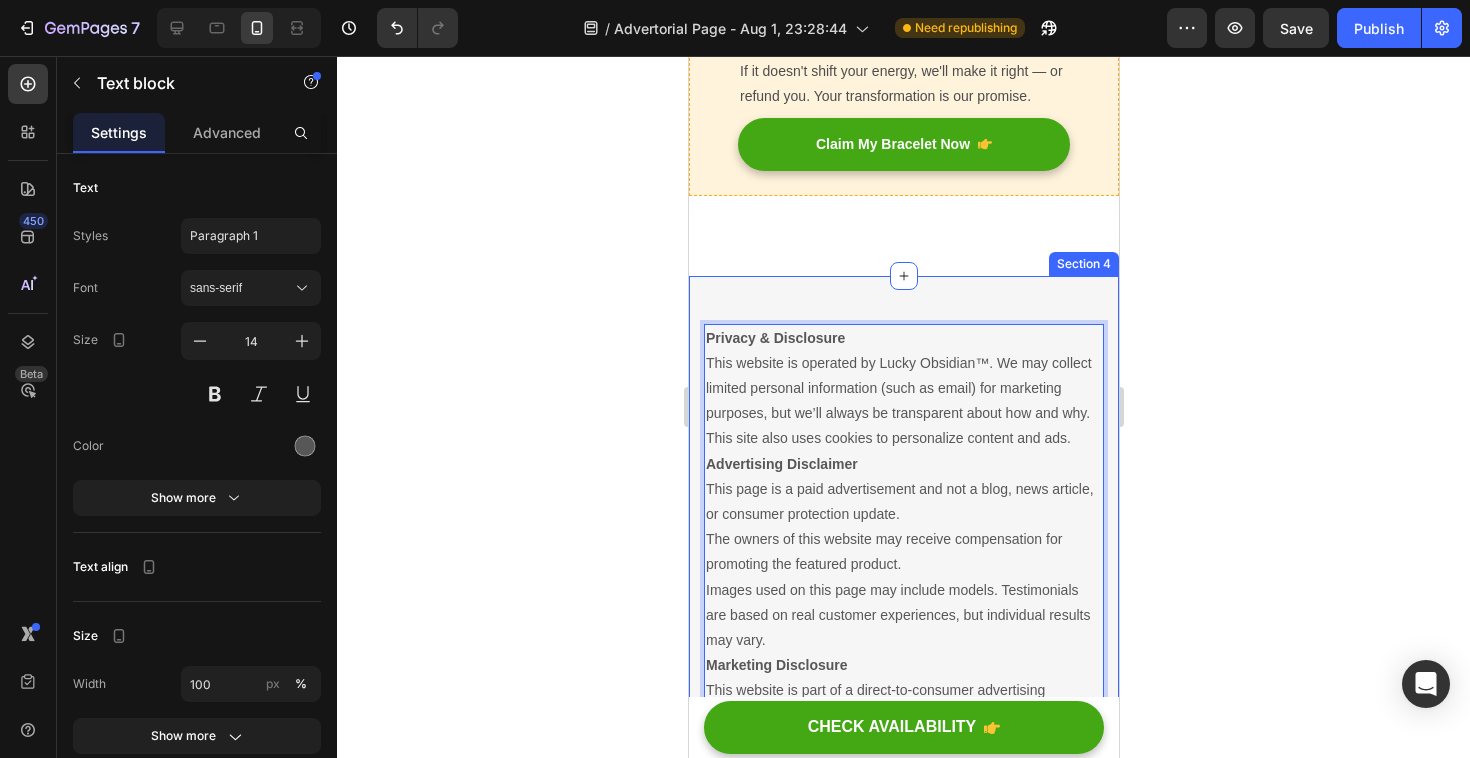 scroll, scrollTop: 4590, scrollLeft: 0, axis: vertical 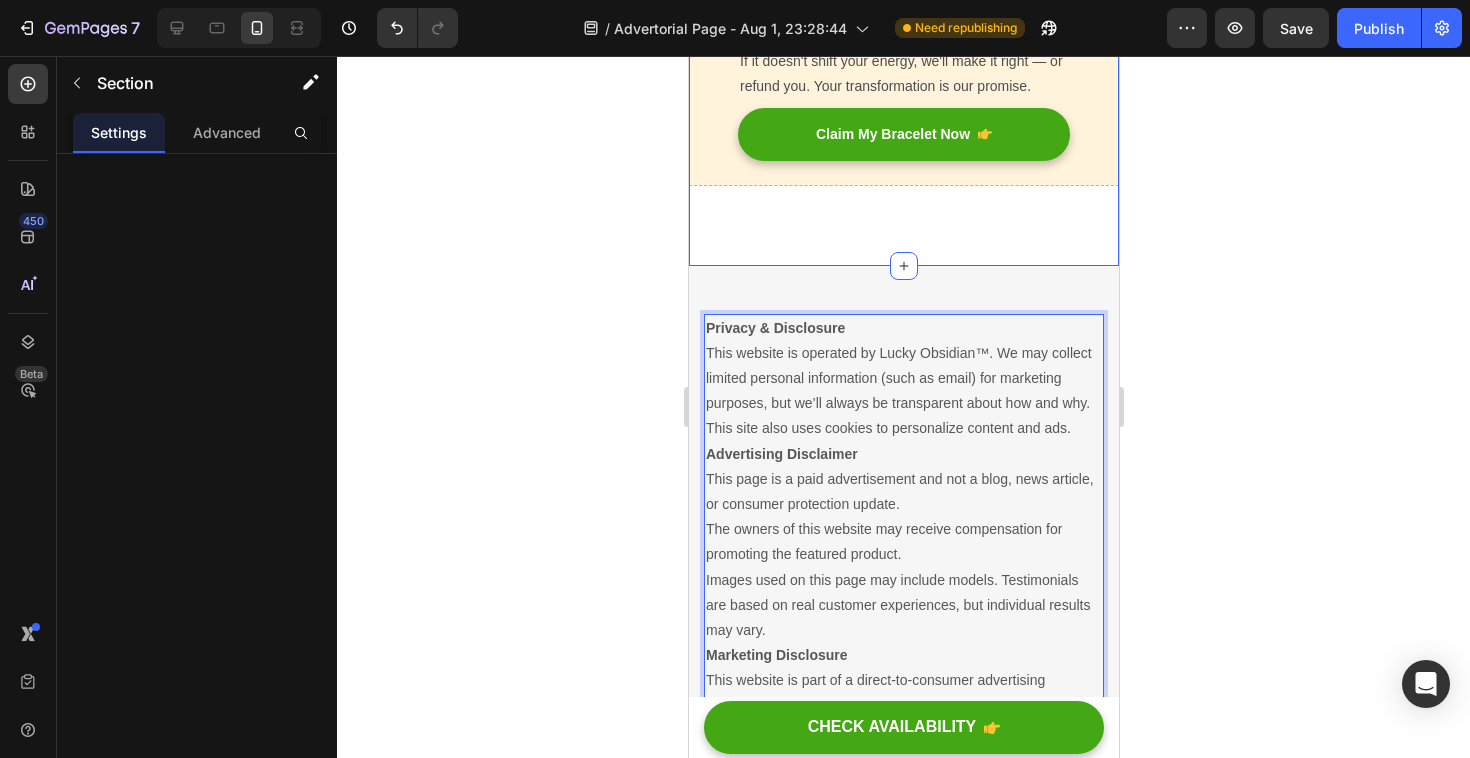 click on "🔒 30-Day Energy Reset Guarantee Text block If it doesn't shift your energy, we'll make it right — or refund you. Your transformation is our promise. Text Block  	   Claim My Bracelet Now Button Row" at bounding box center [903, 108] 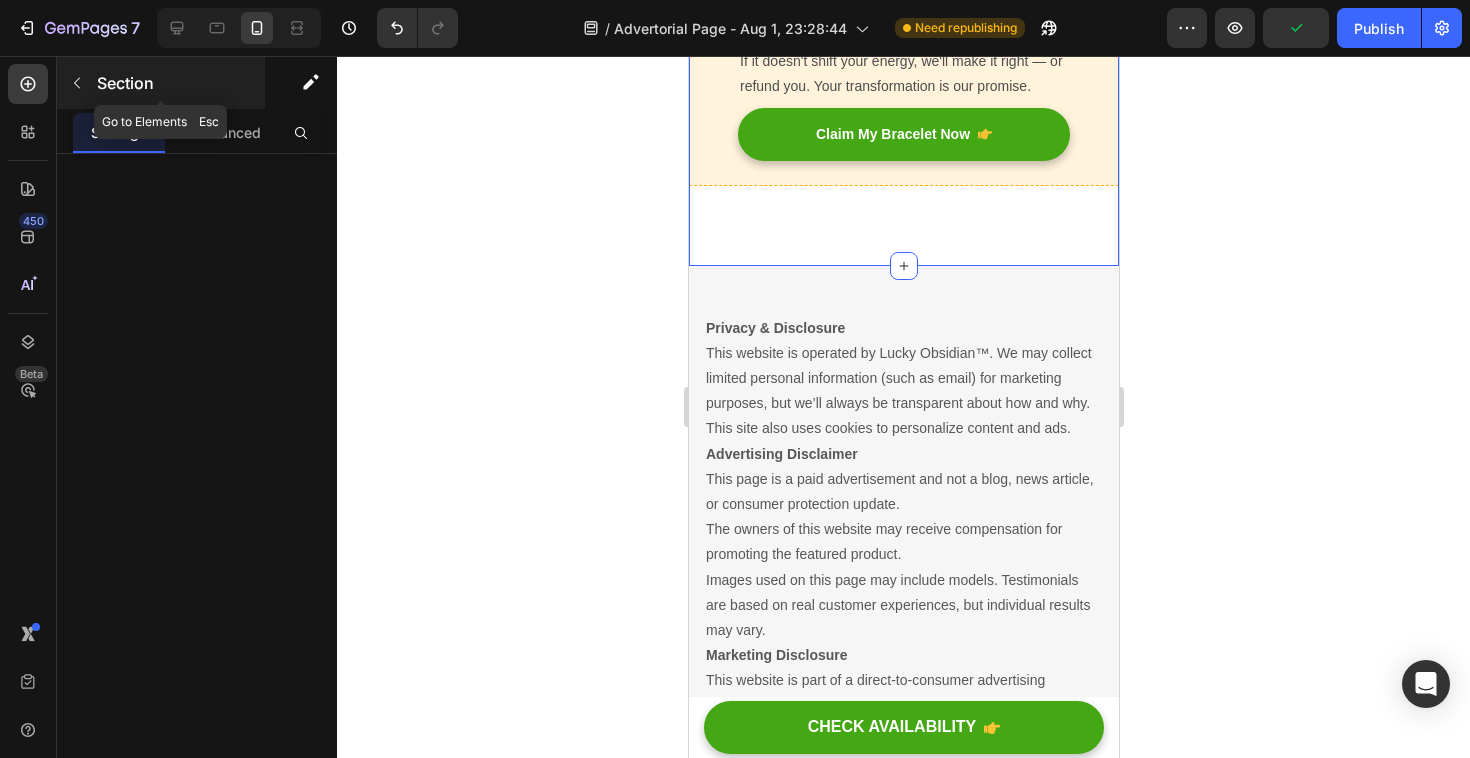 click 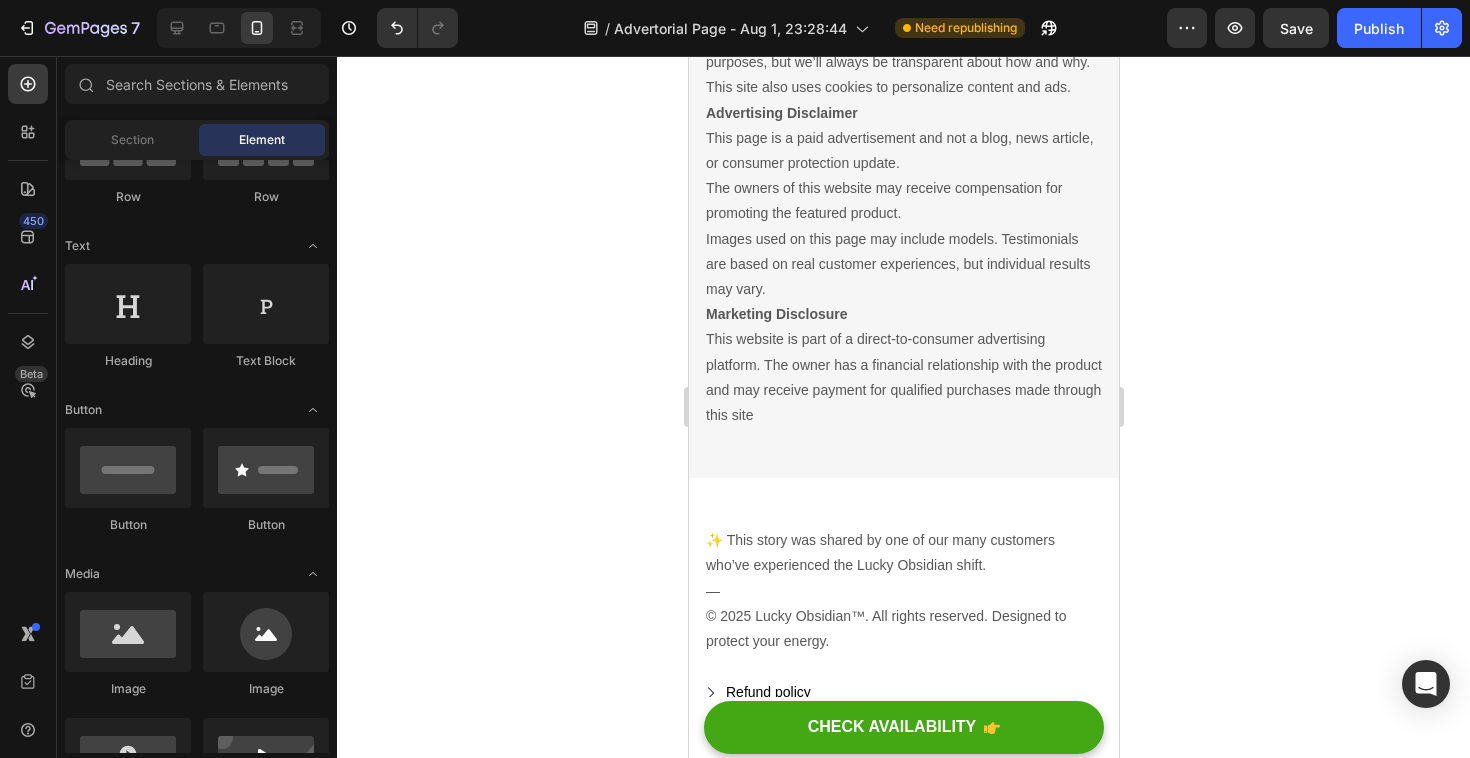 scroll, scrollTop: 4699, scrollLeft: 0, axis: vertical 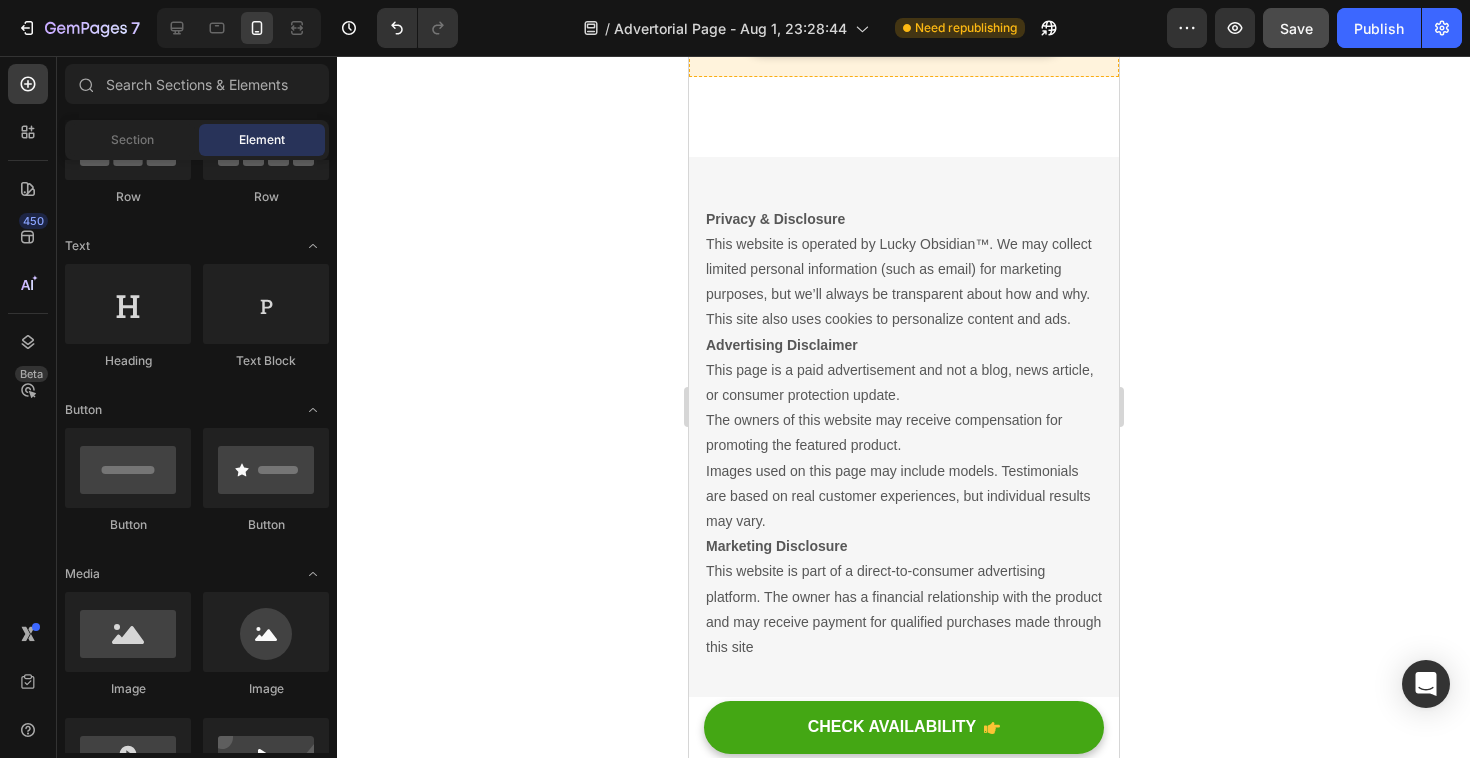 click on "Save" 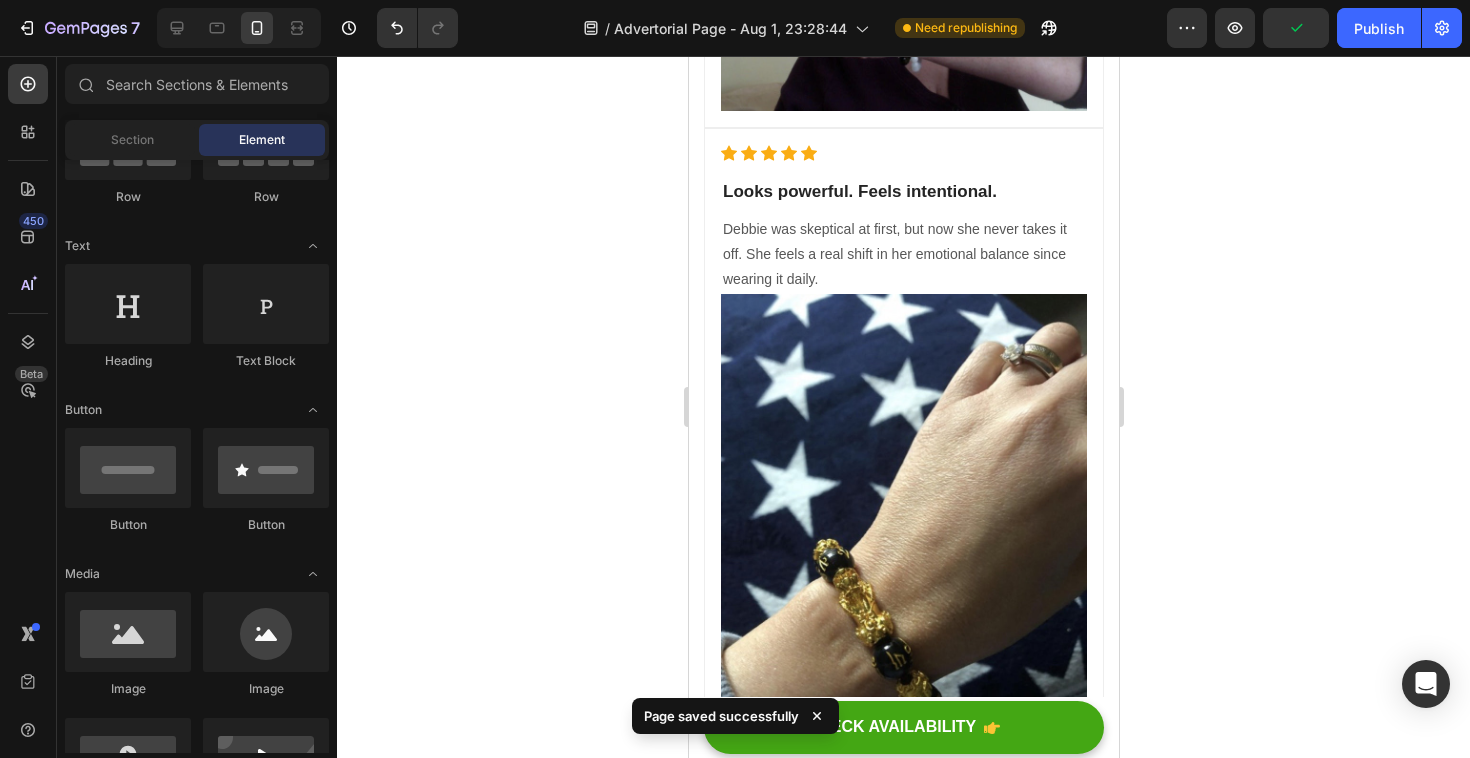 scroll, scrollTop: 2659, scrollLeft: 0, axis: vertical 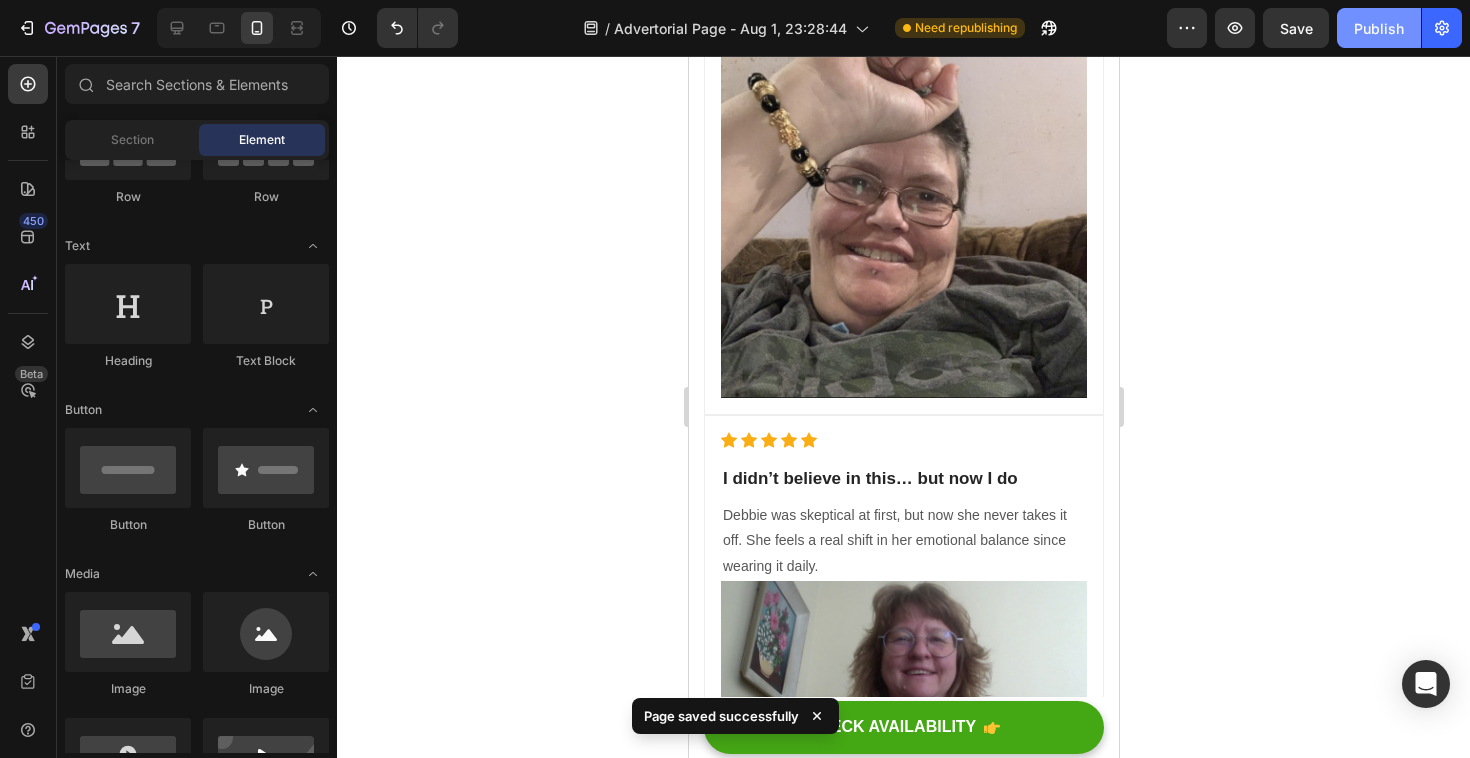 click on "Publish" at bounding box center [1379, 28] 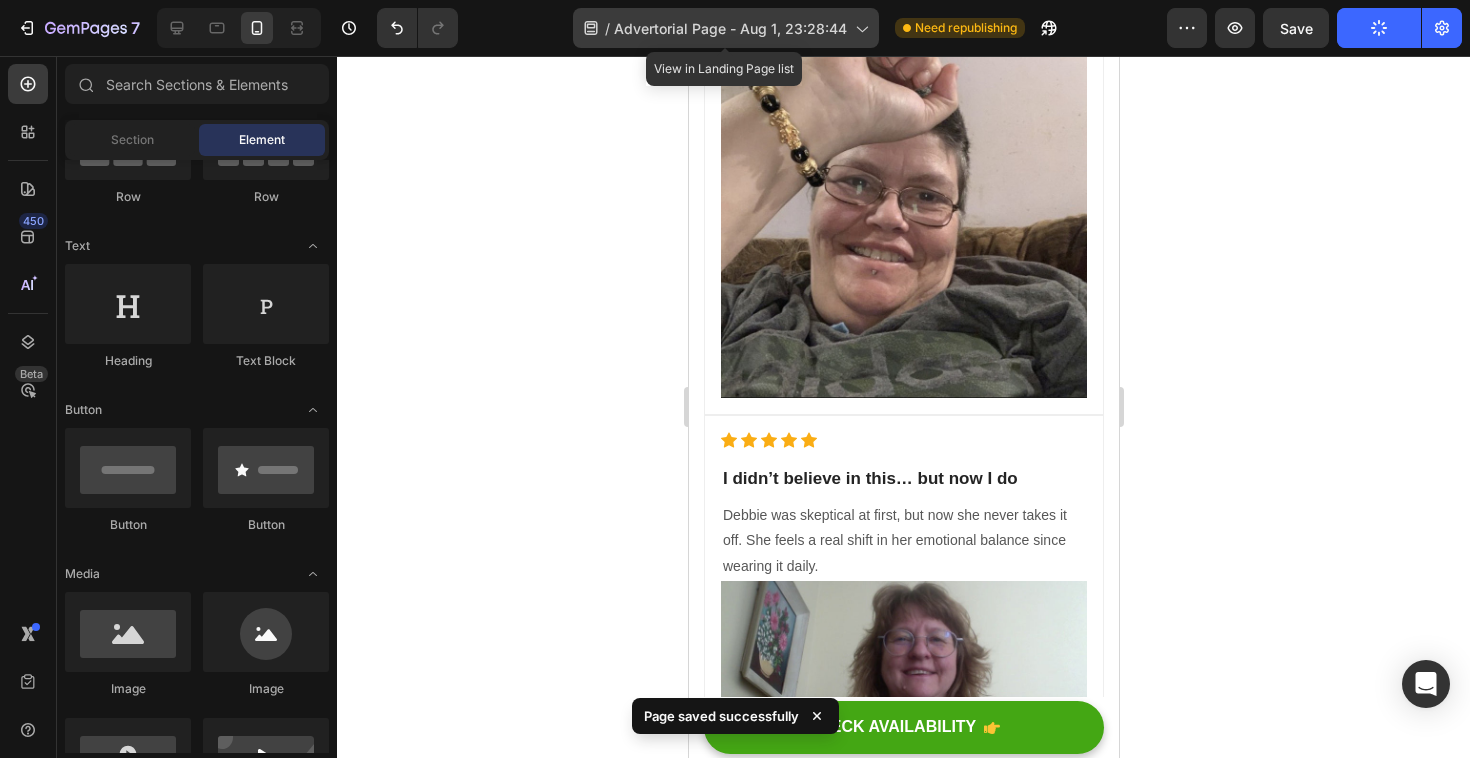 click on "/  Advertorial Page - Aug 1, 23:28:44" 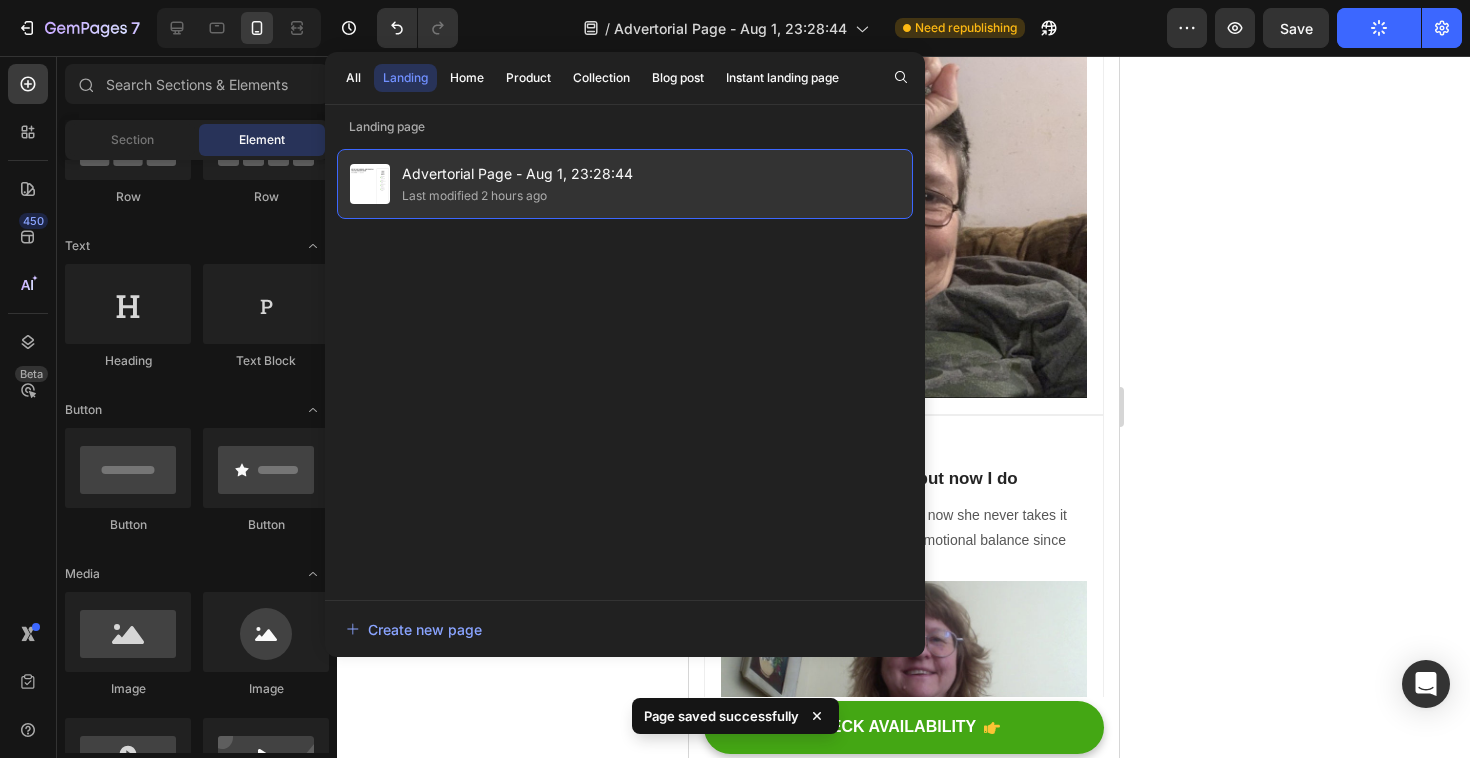 click on "Advertorial Page - Aug 1, 23:28:44" at bounding box center [517, 174] 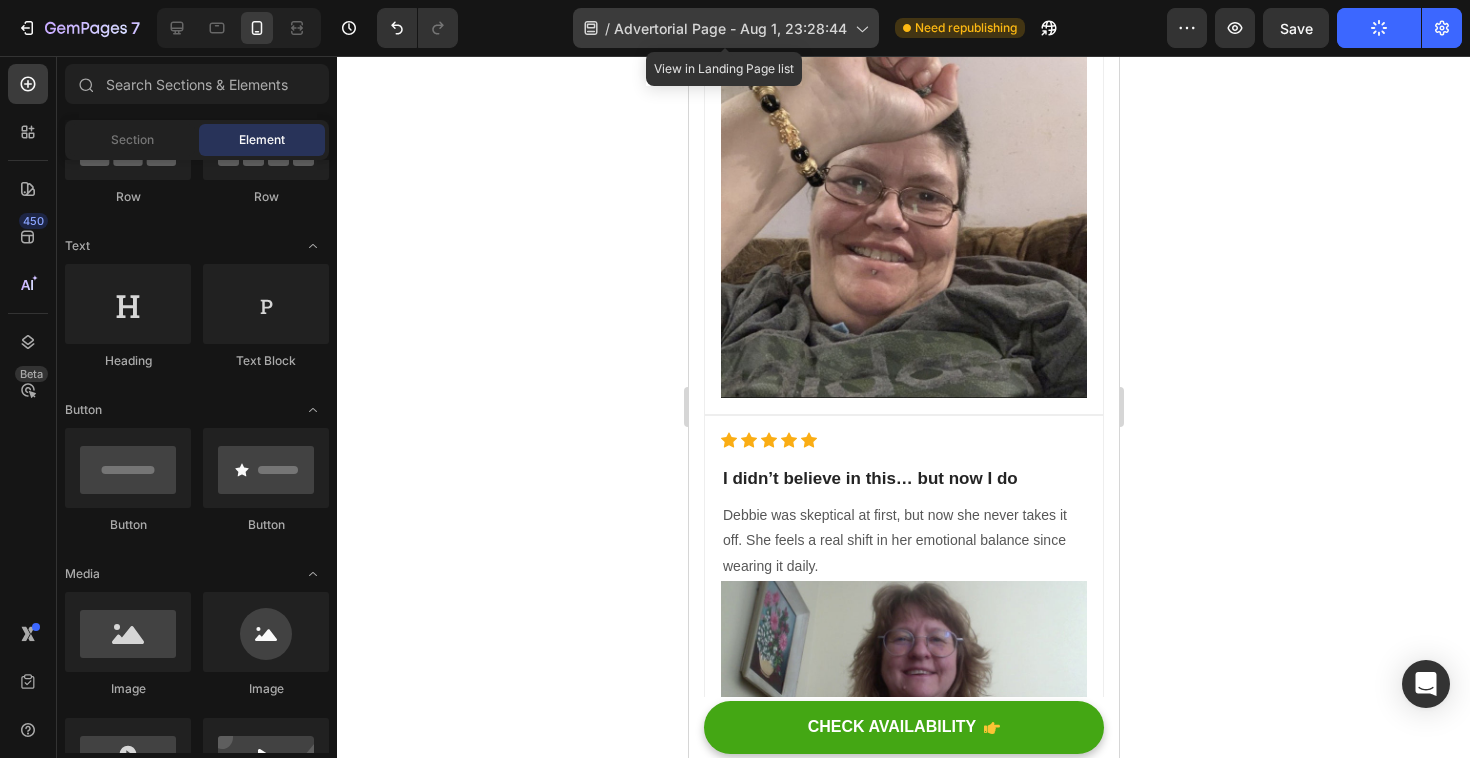 click 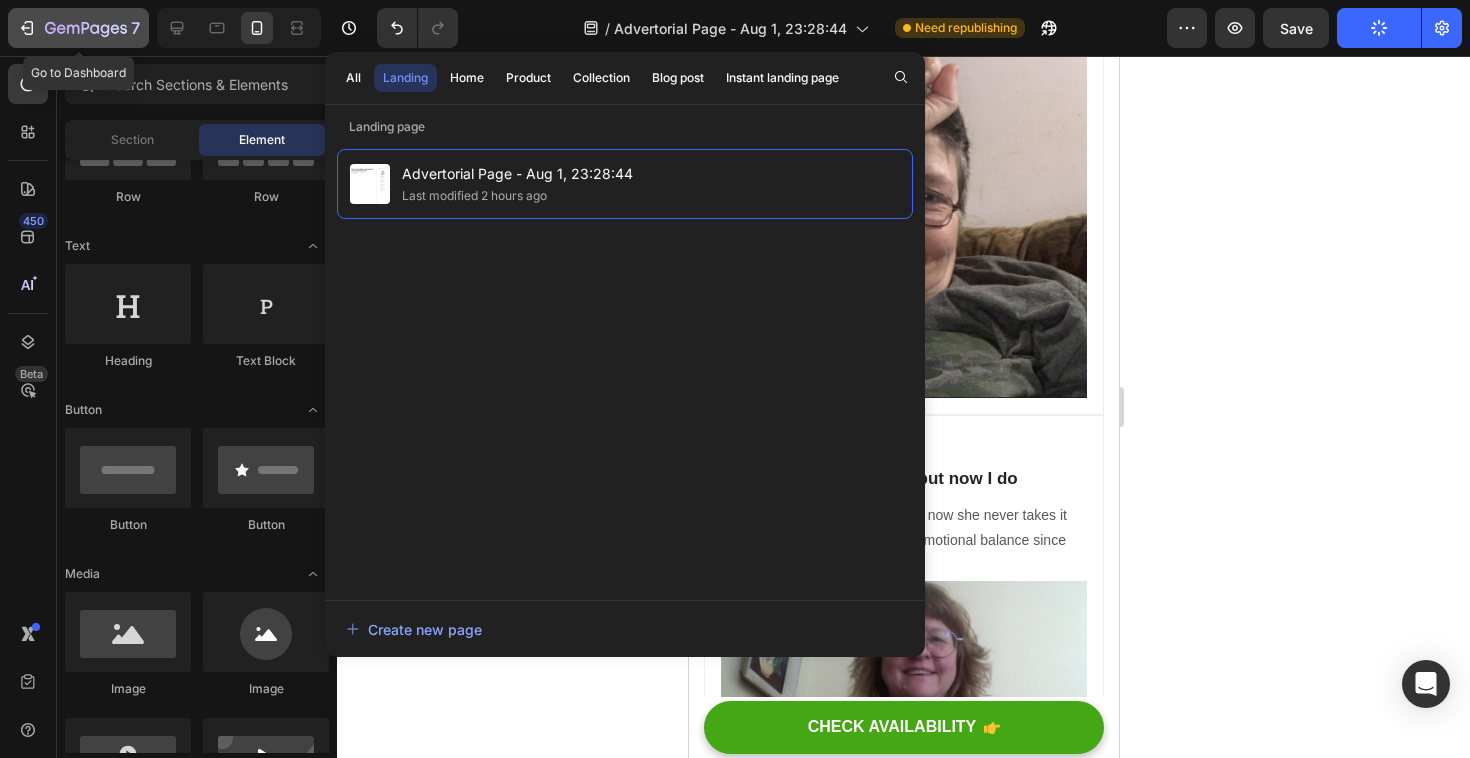click 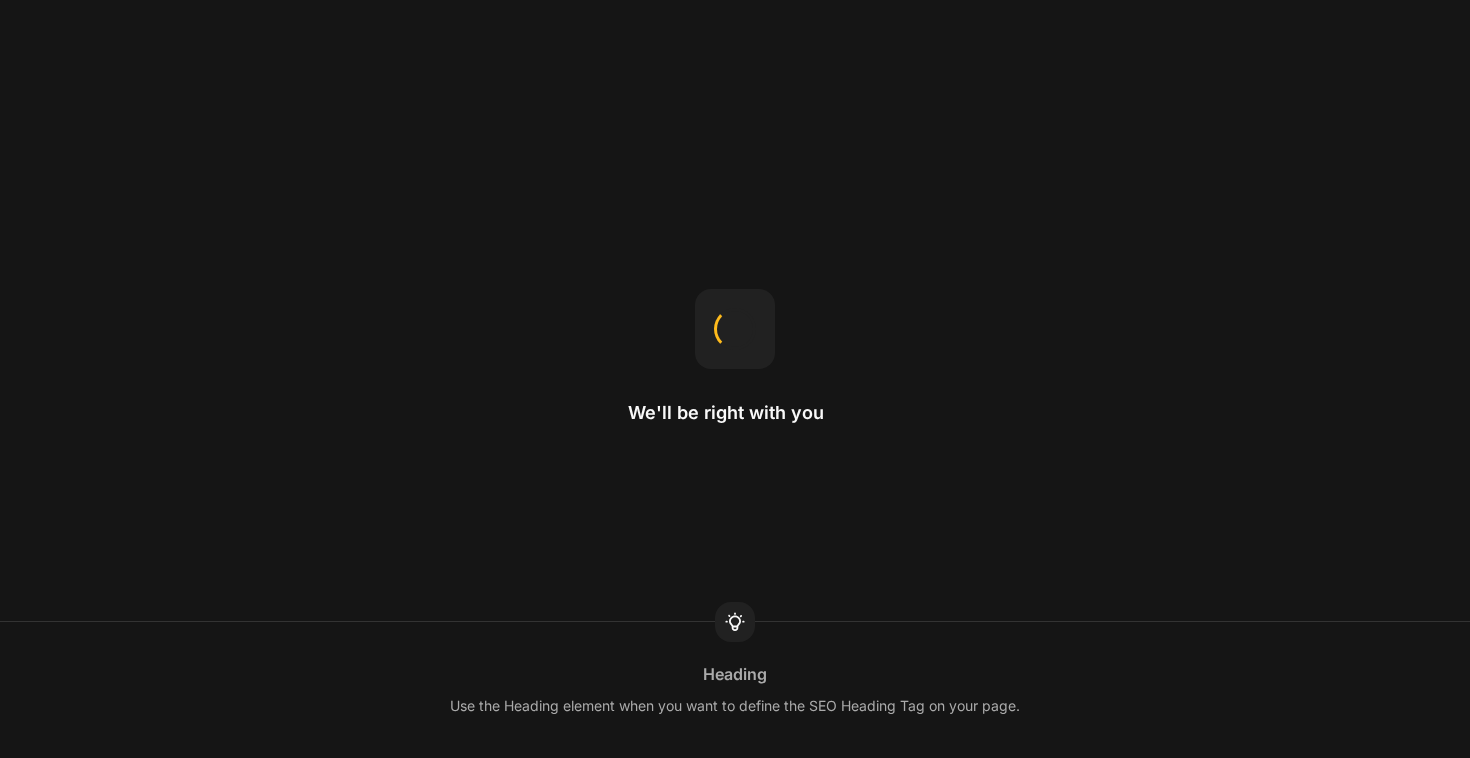 scroll, scrollTop: 0, scrollLeft: 0, axis: both 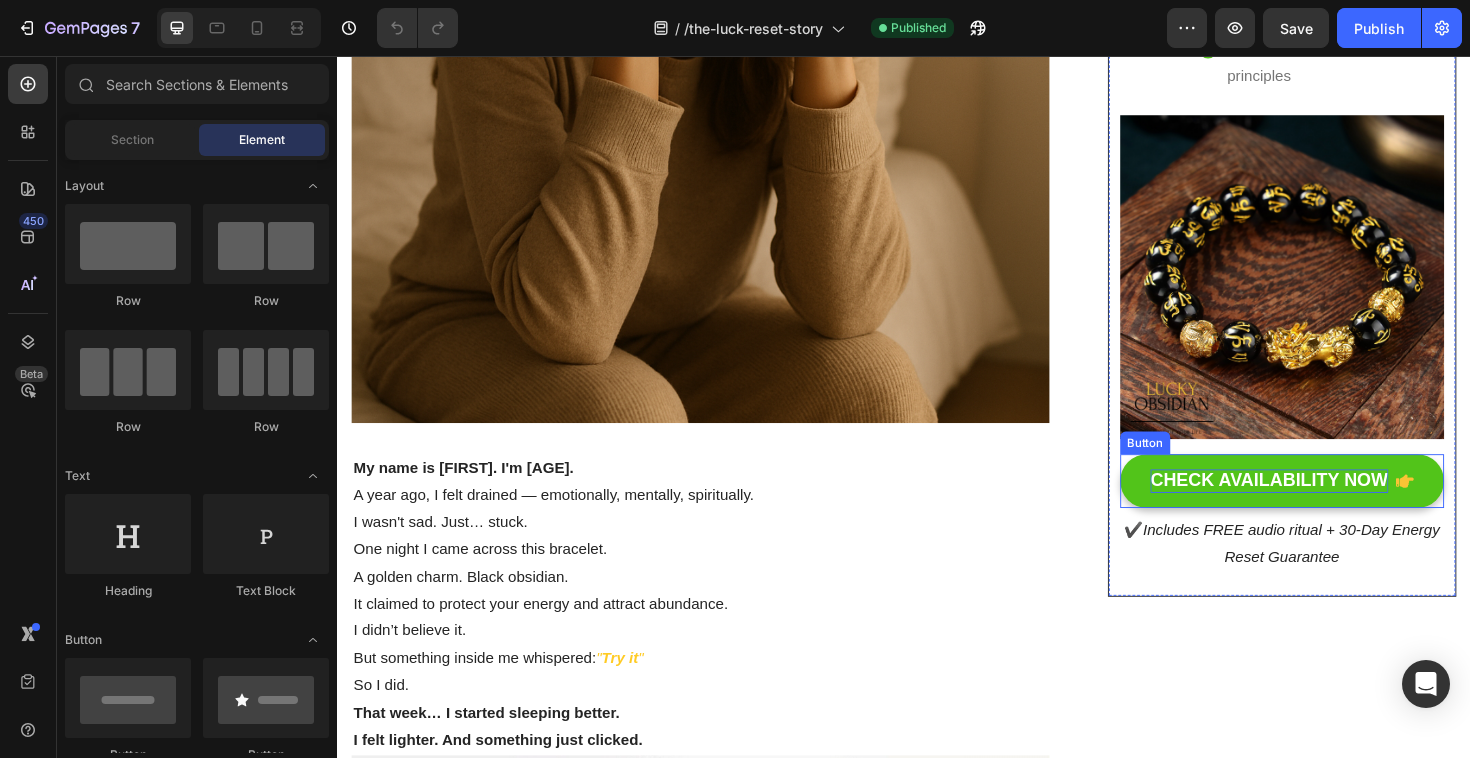 click on "CHECK AVAILABILITY NOW" at bounding box center [1324, 506] 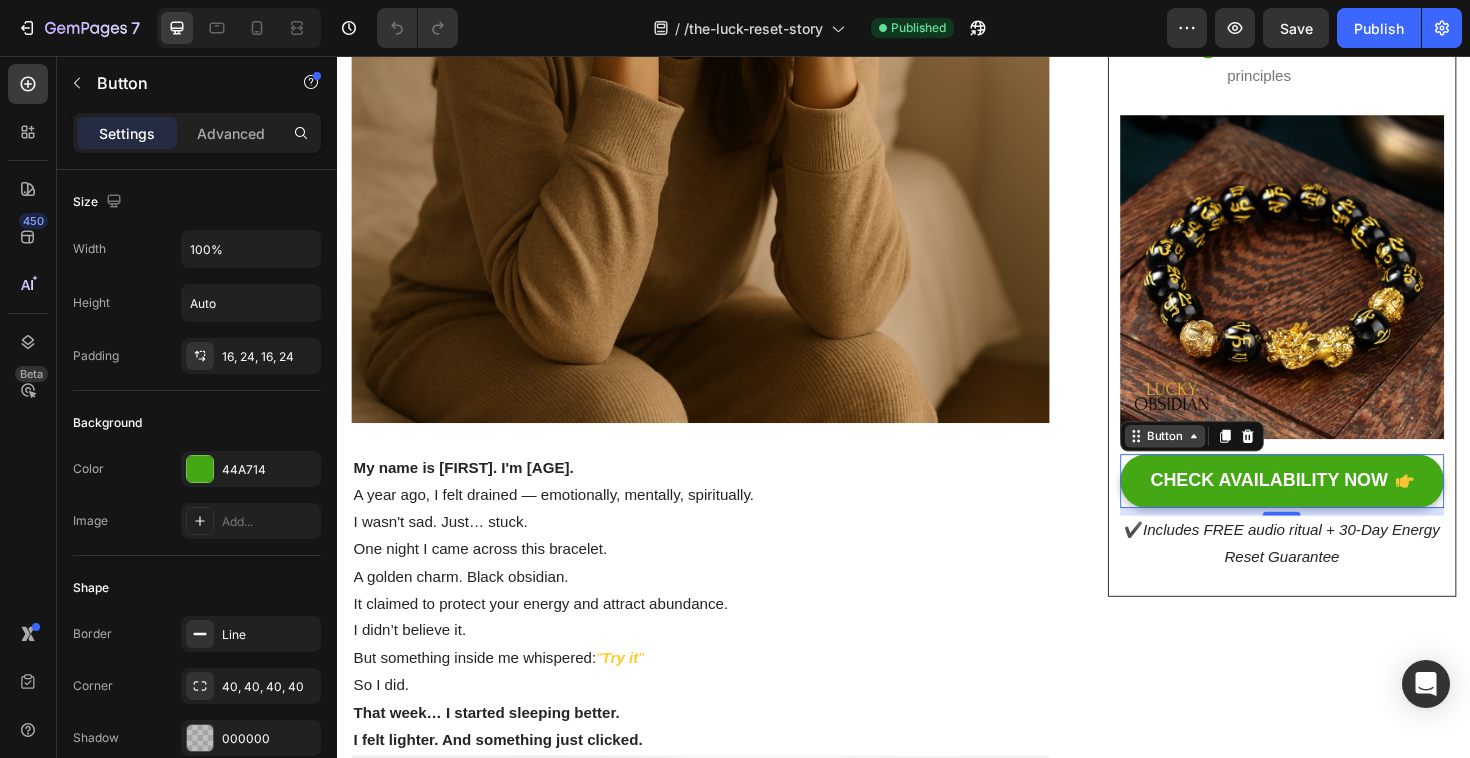 click on "Button" at bounding box center (1213, 459) 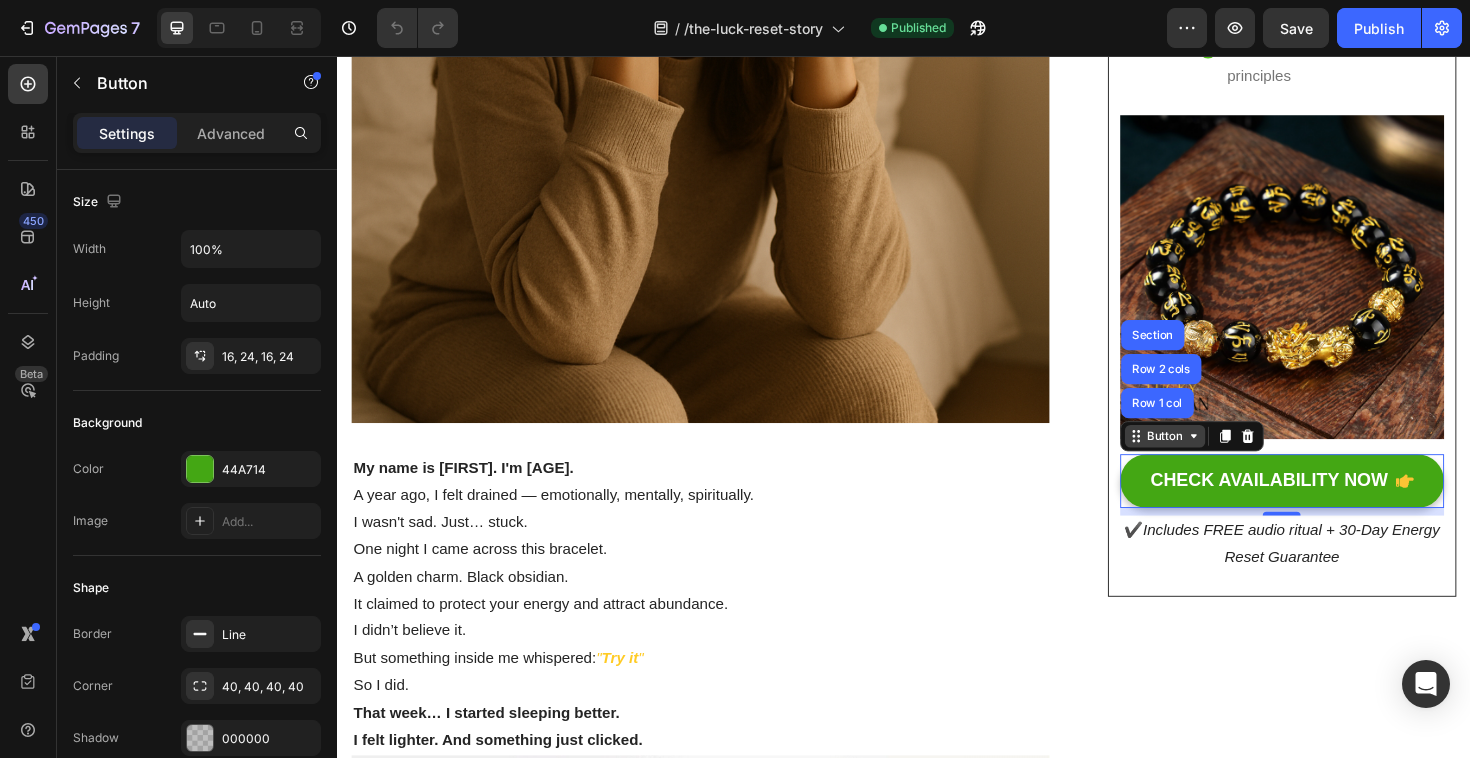 click on "Button" at bounding box center [1213, 459] 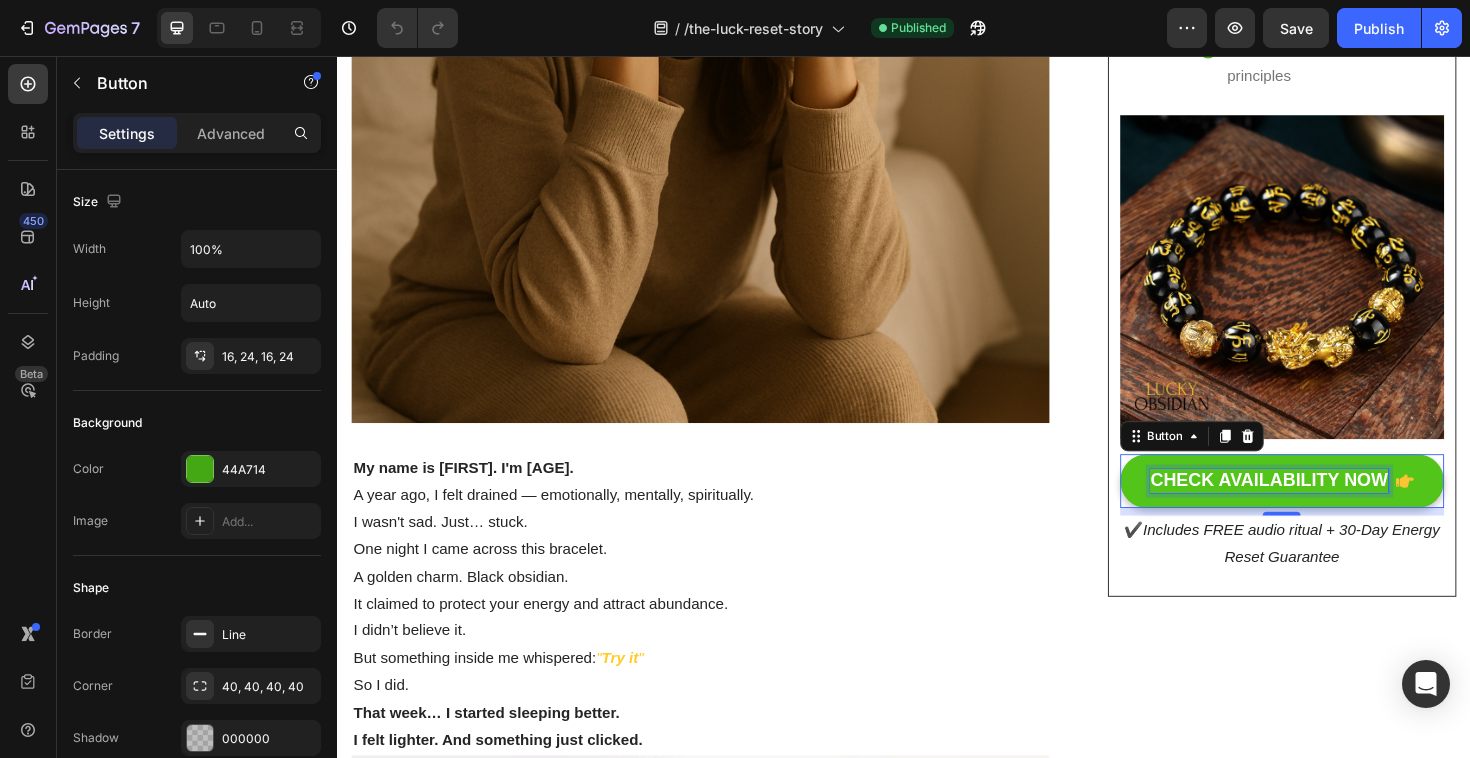 click on "CHECK AVAILABILITY NOW" at bounding box center [1324, 506] 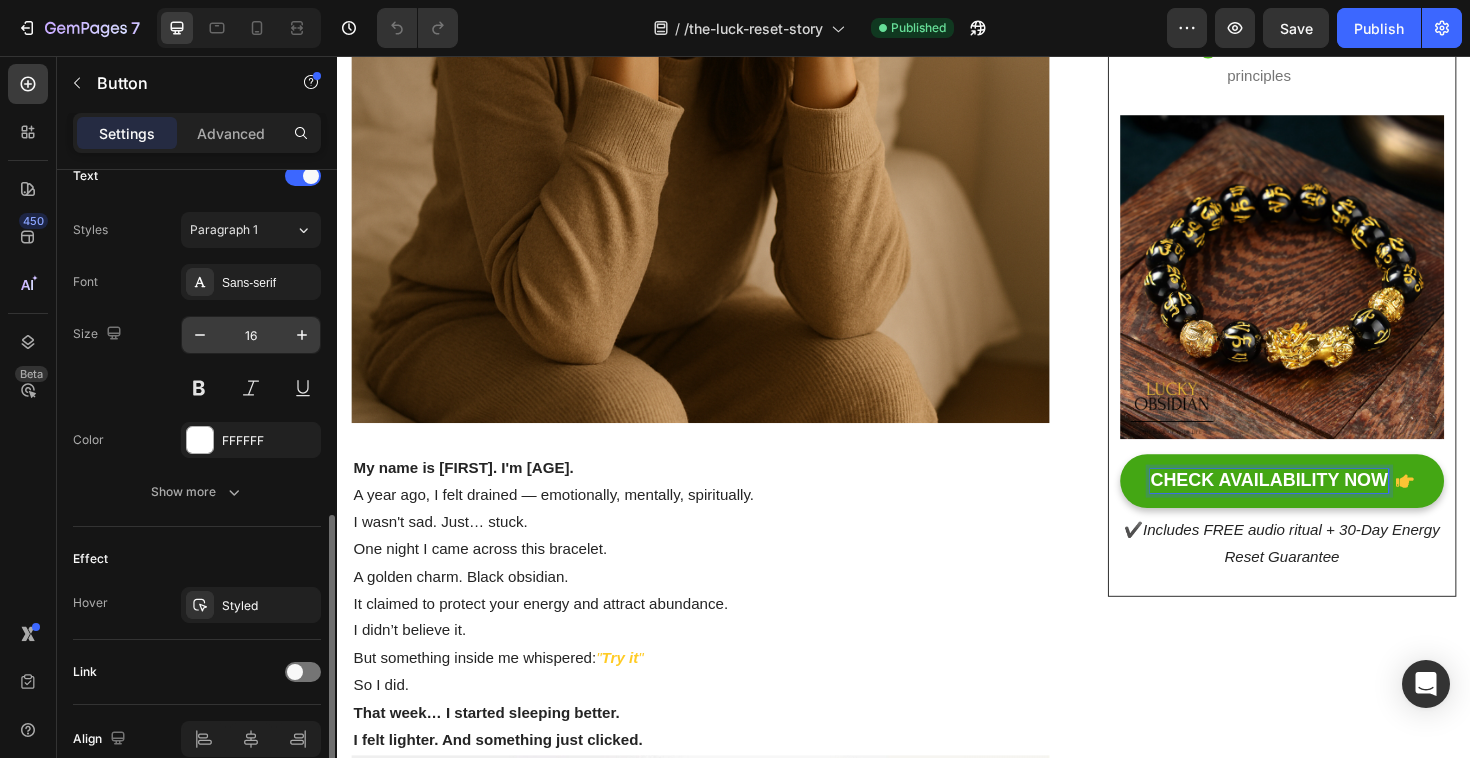 scroll, scrollTop: 947, scrollLeft: 0, axis: vertical 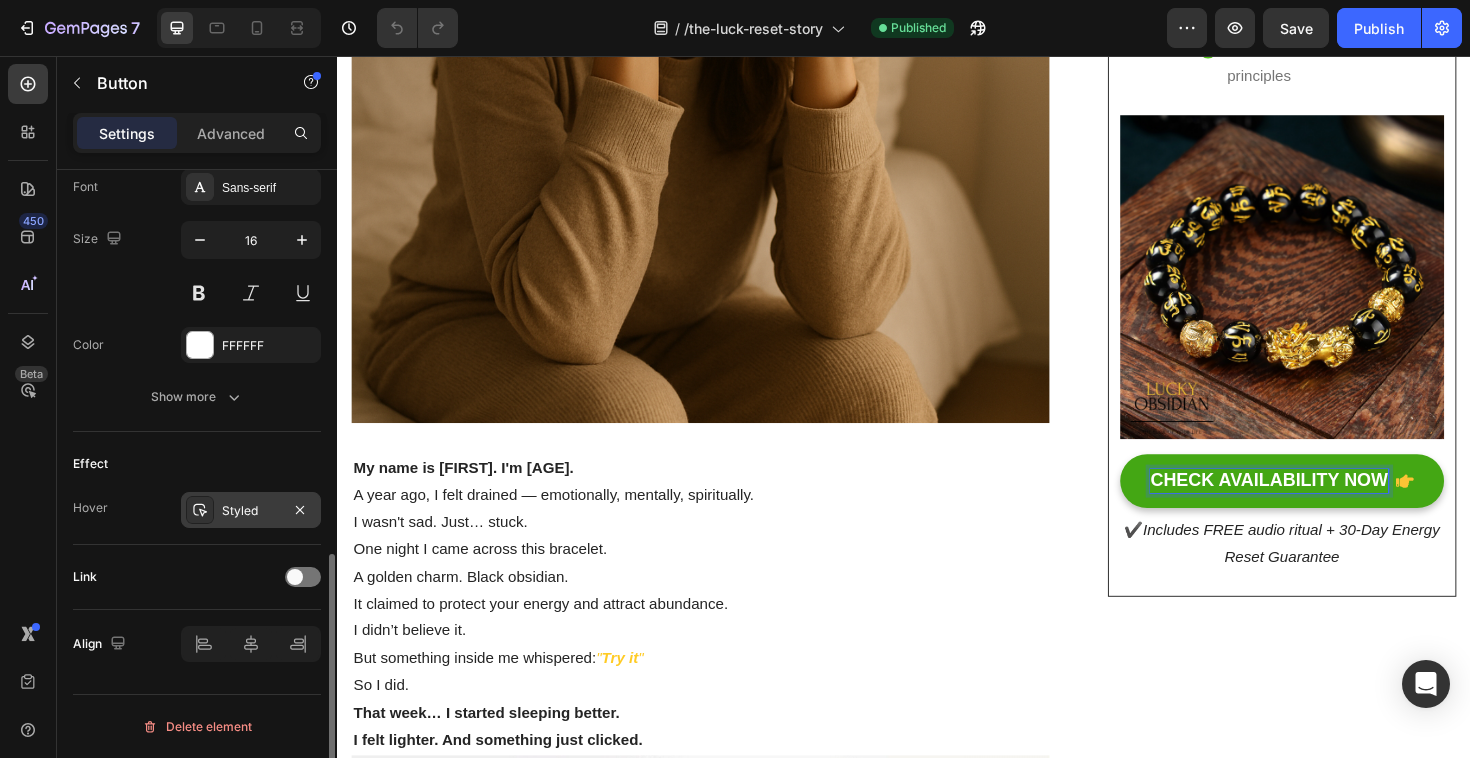click on "Styled" at bounding box center (251, 511) 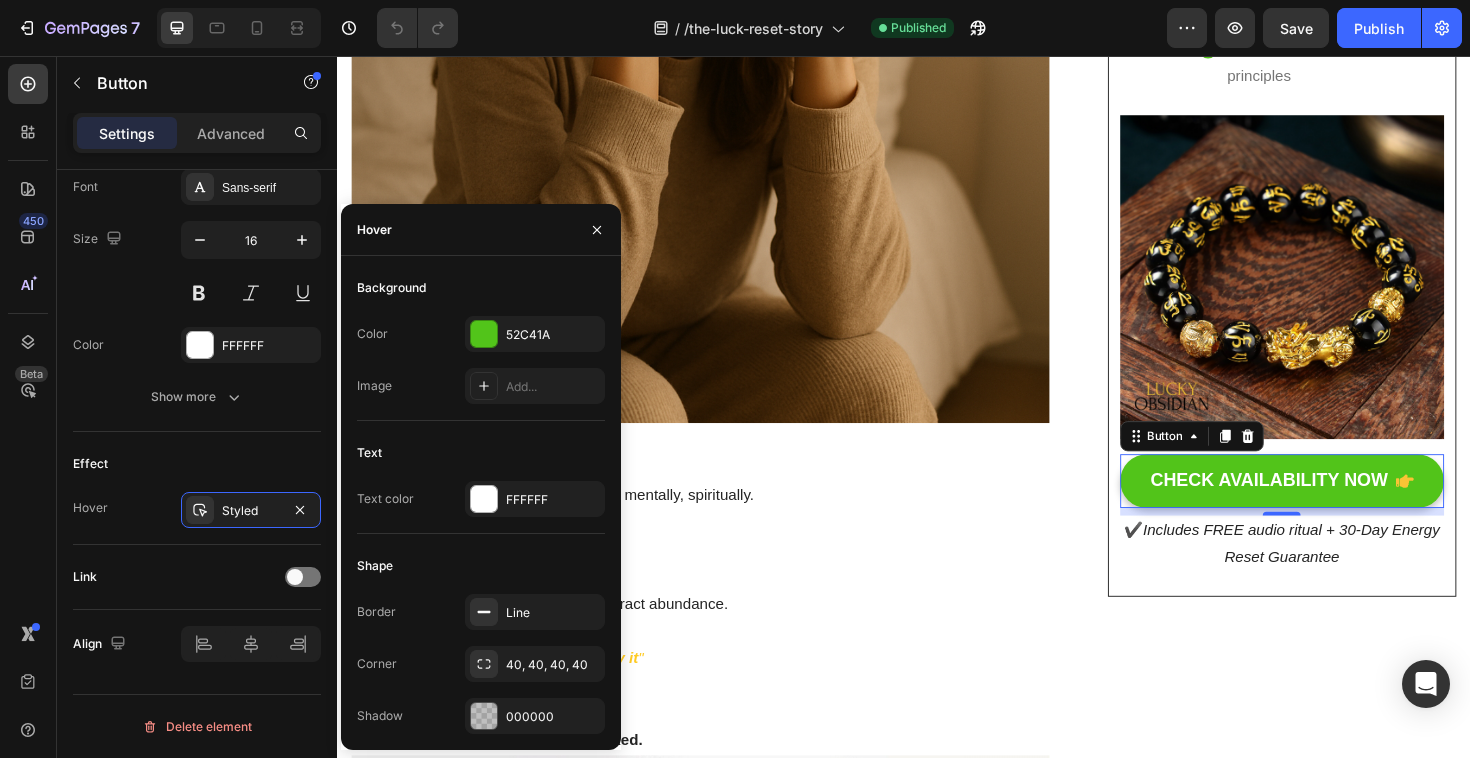 click on "CHECK AVAILABILITY NOW" at bounding box center (1337, 506) 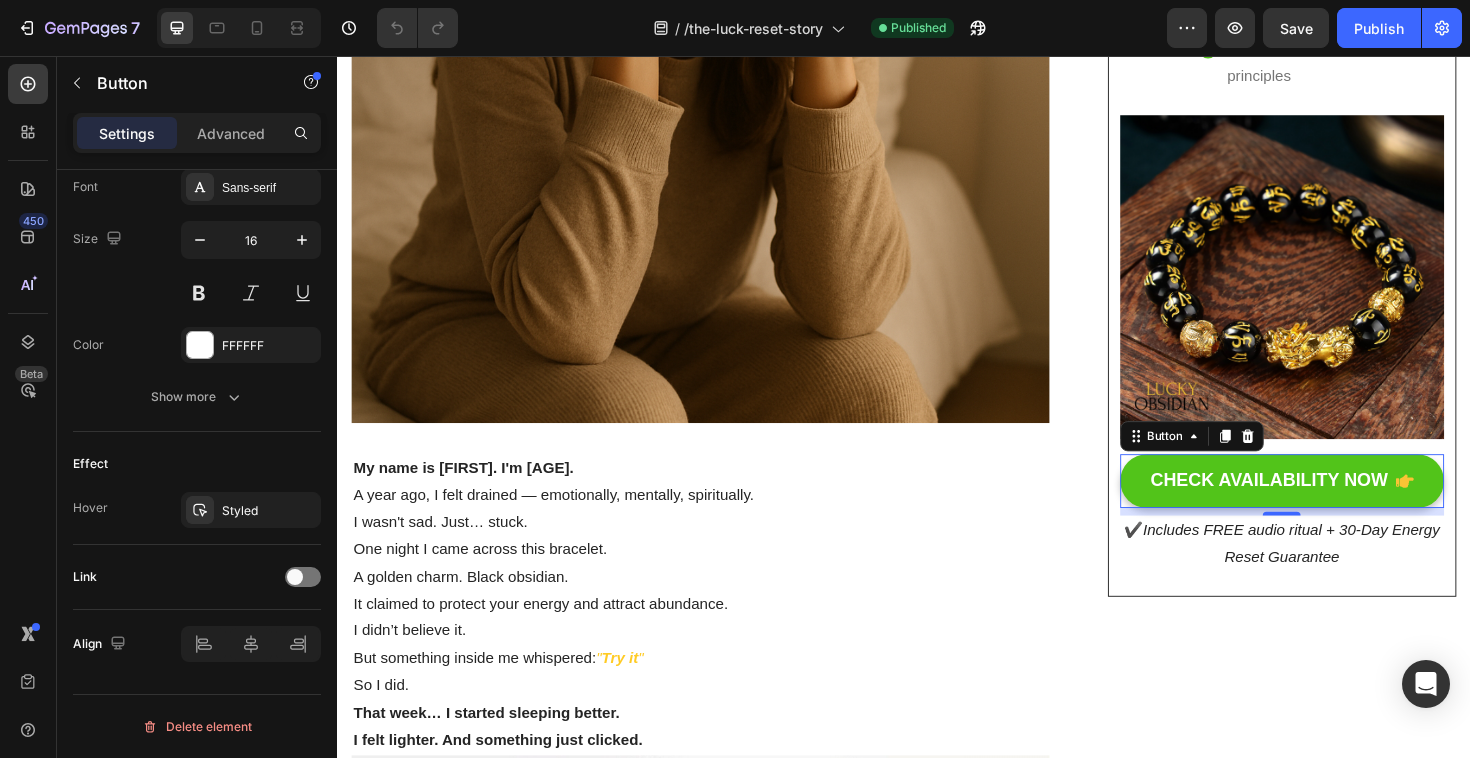 click on "CHECK AVAILABILITY NOW" at bounding box center [1337, 506] 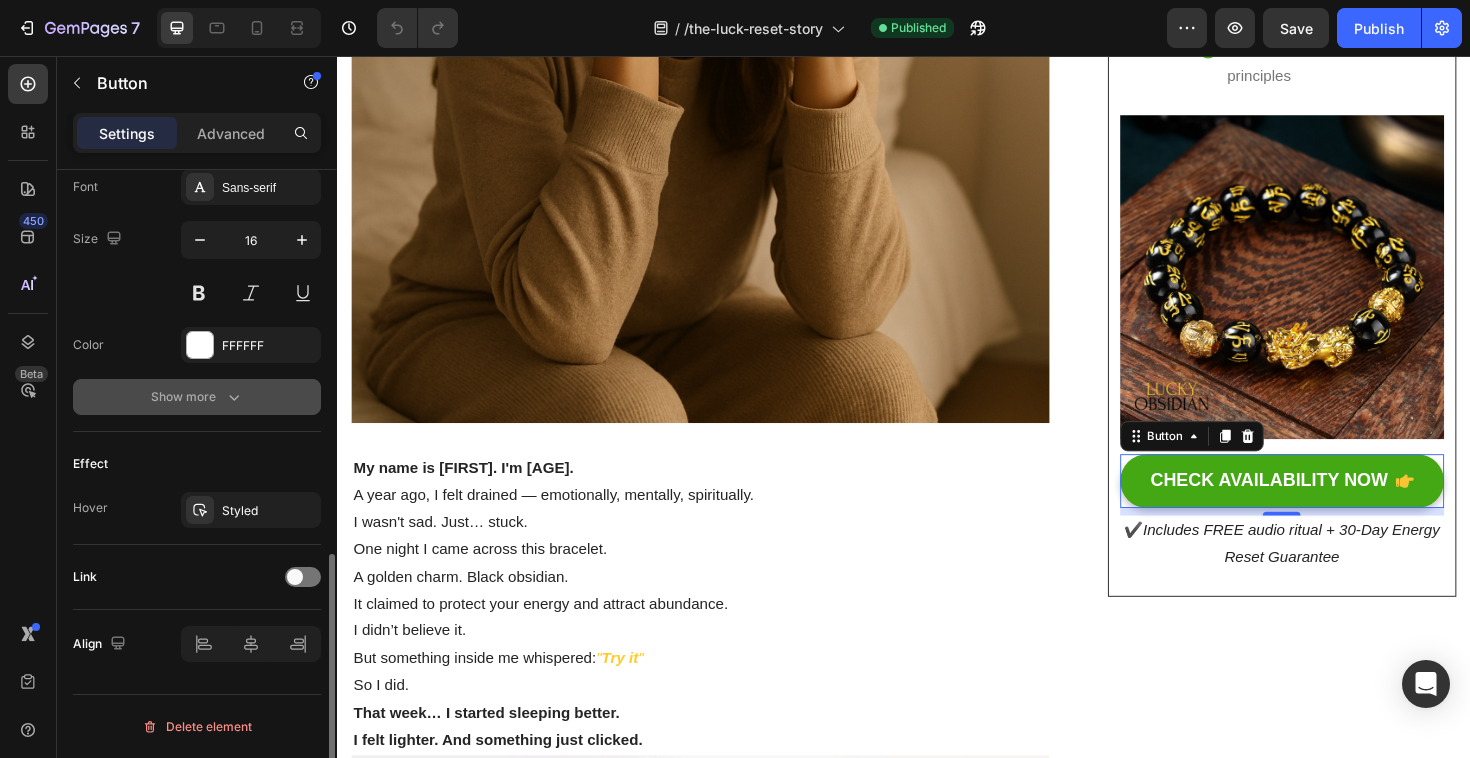 click on "Show more" at bounding box center [197, 397] 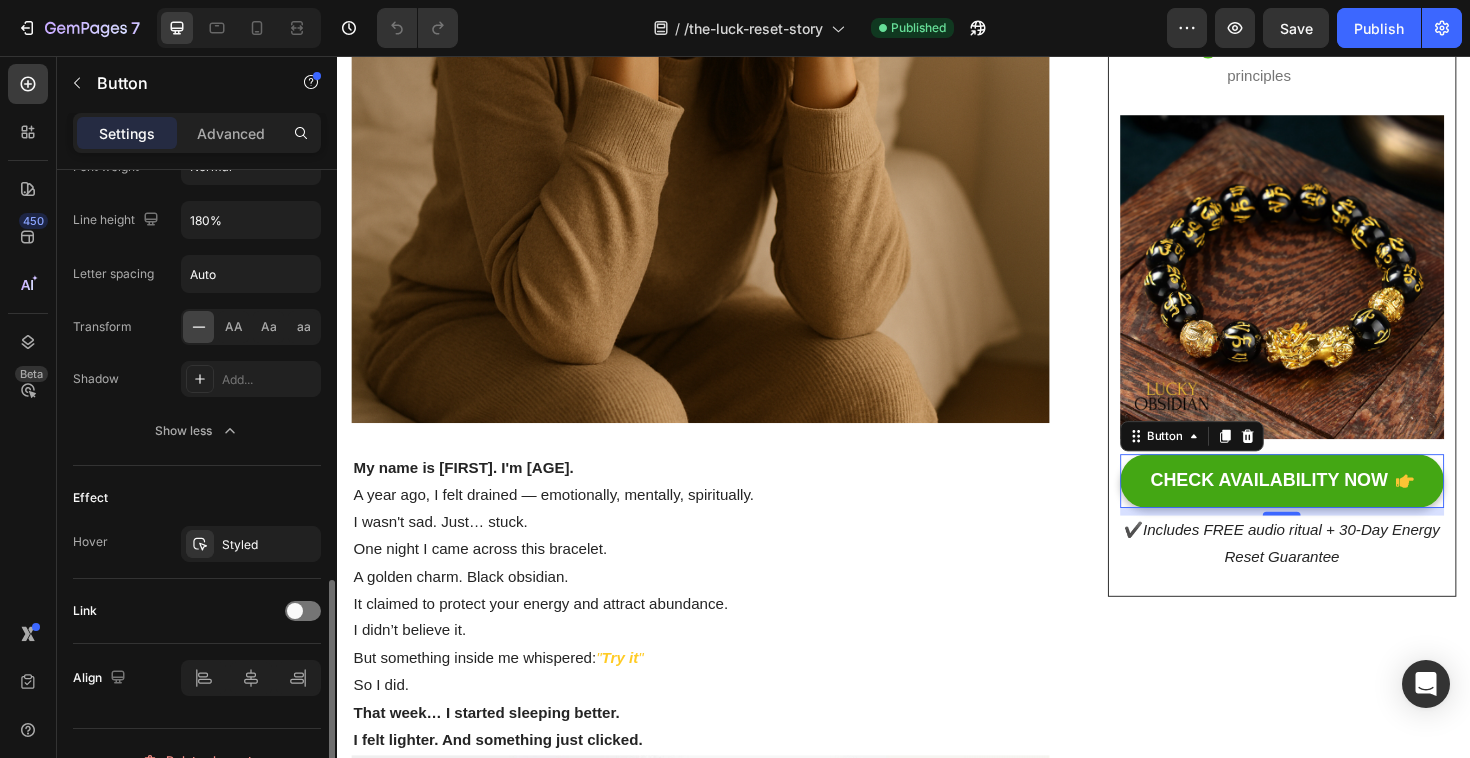 scroll, scrollTop: 1211, scrollLeft: 0, axis: vertical 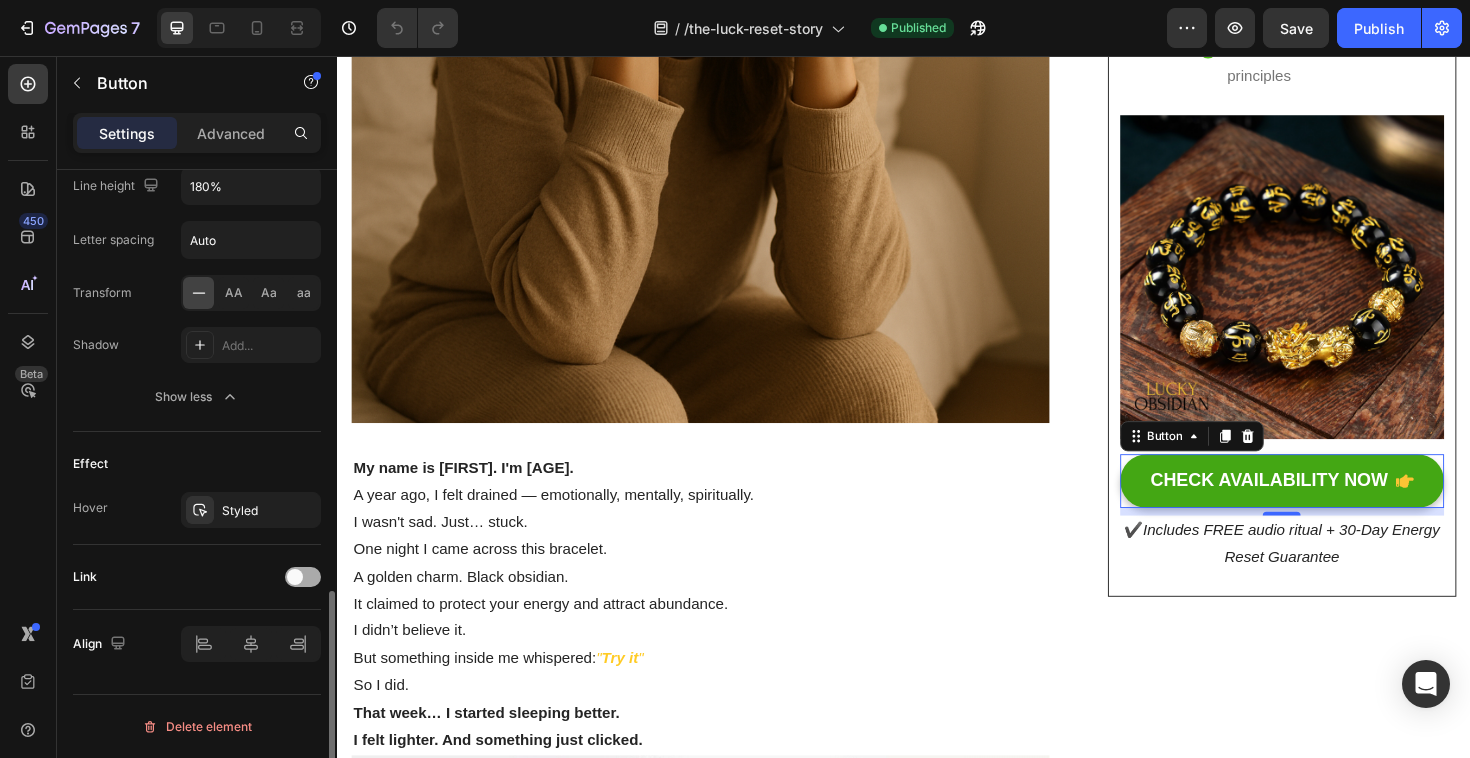 click at bounding box center [303, 577] 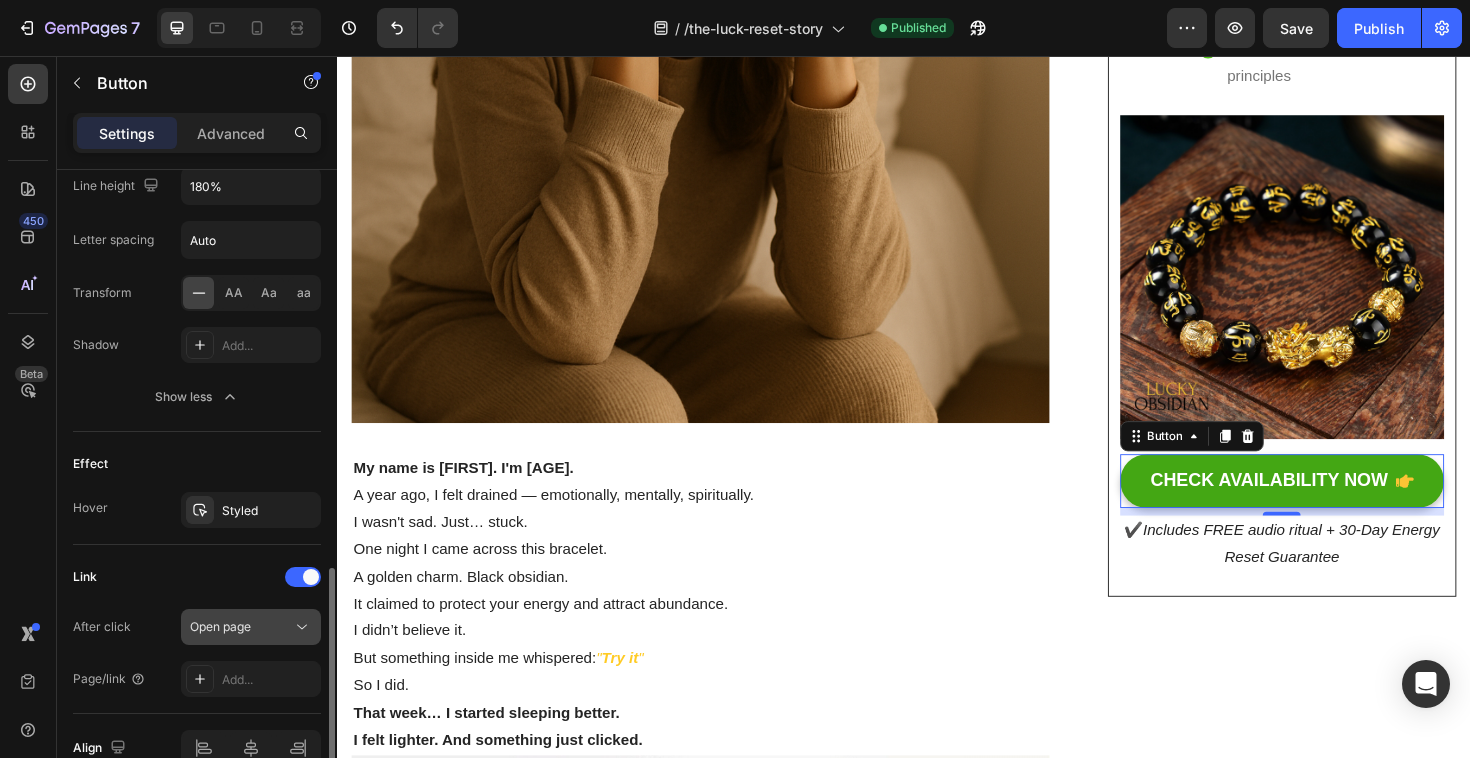 click on "Open page" at bounding box center [241, 627] 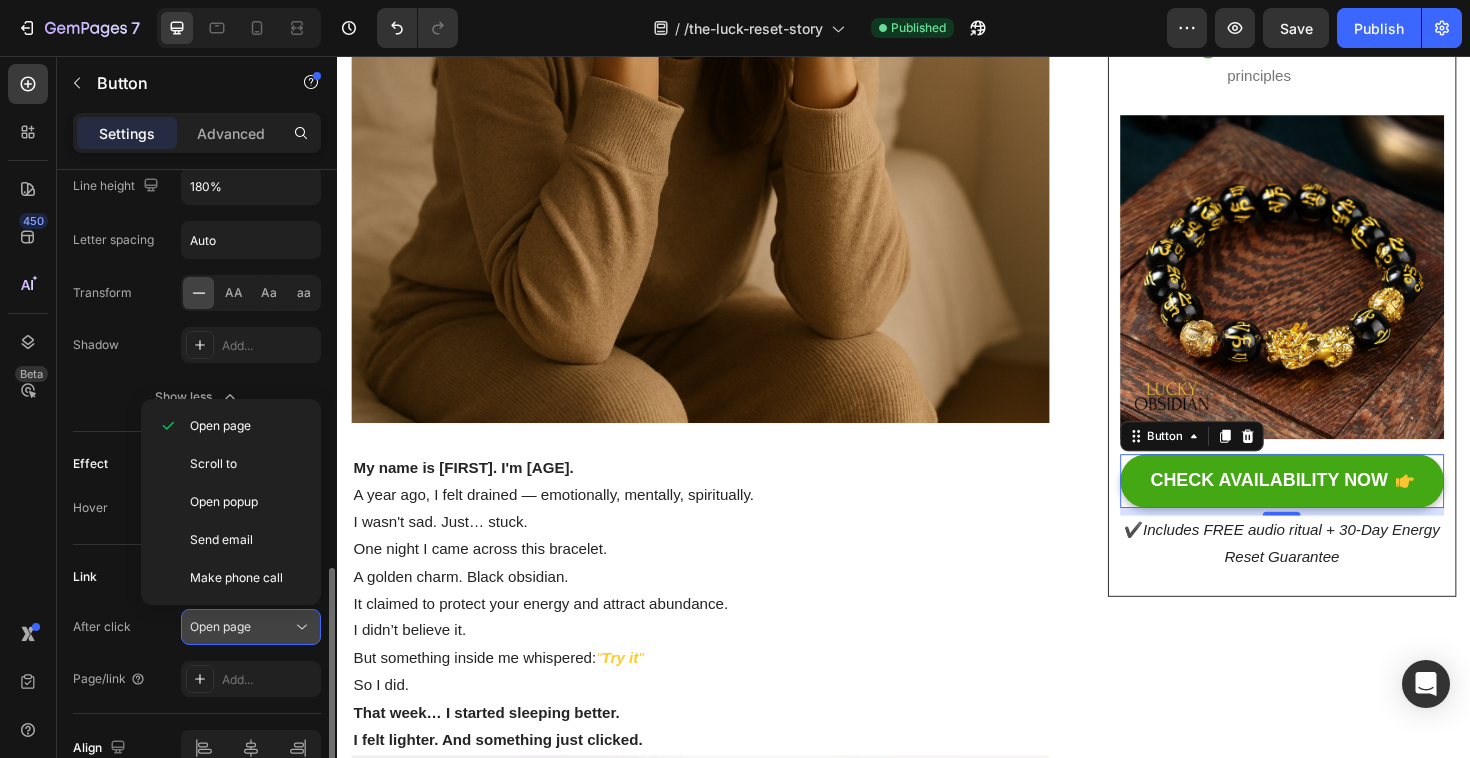 click on "Open page" at bounding box center (241, 627) 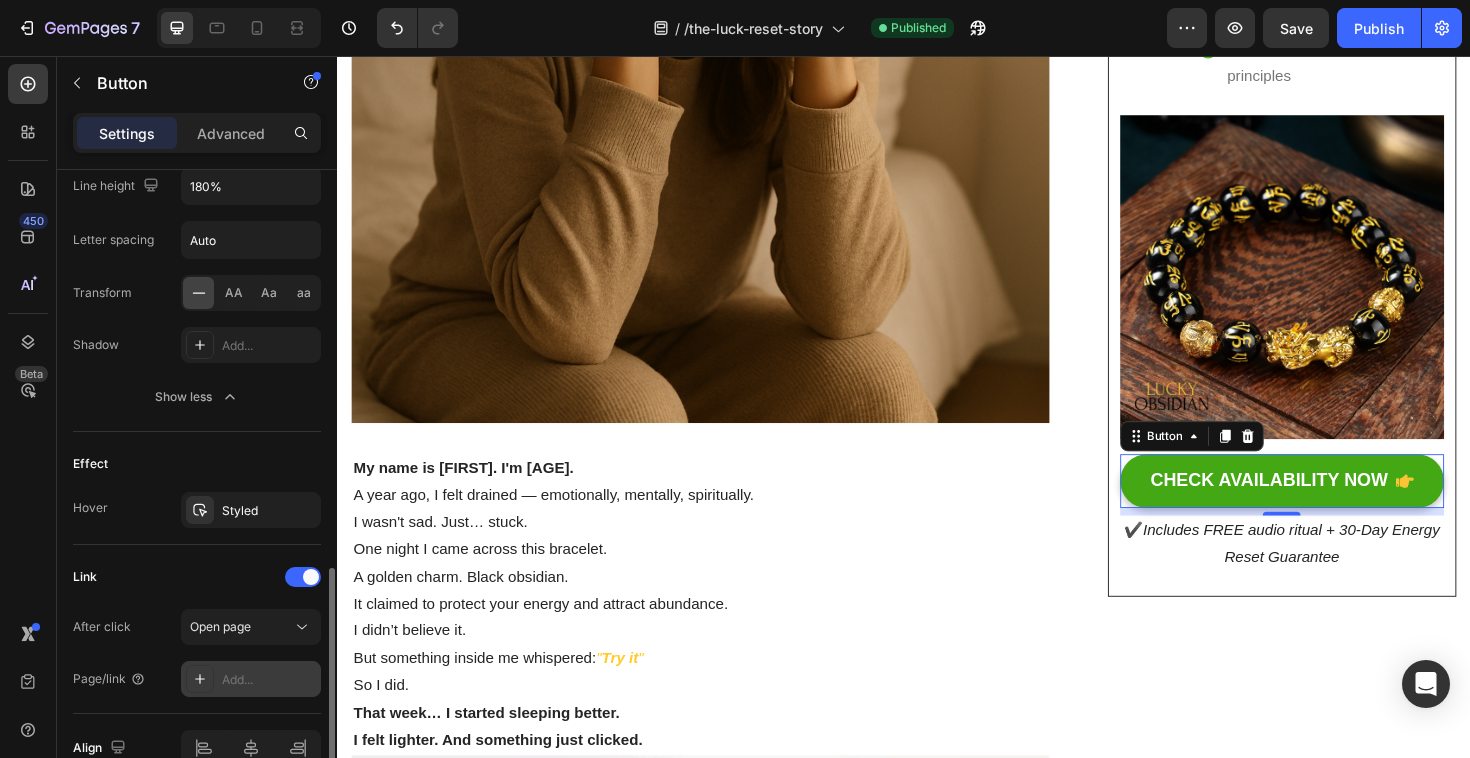 click on "Add..." at bounding box center (269, 680) 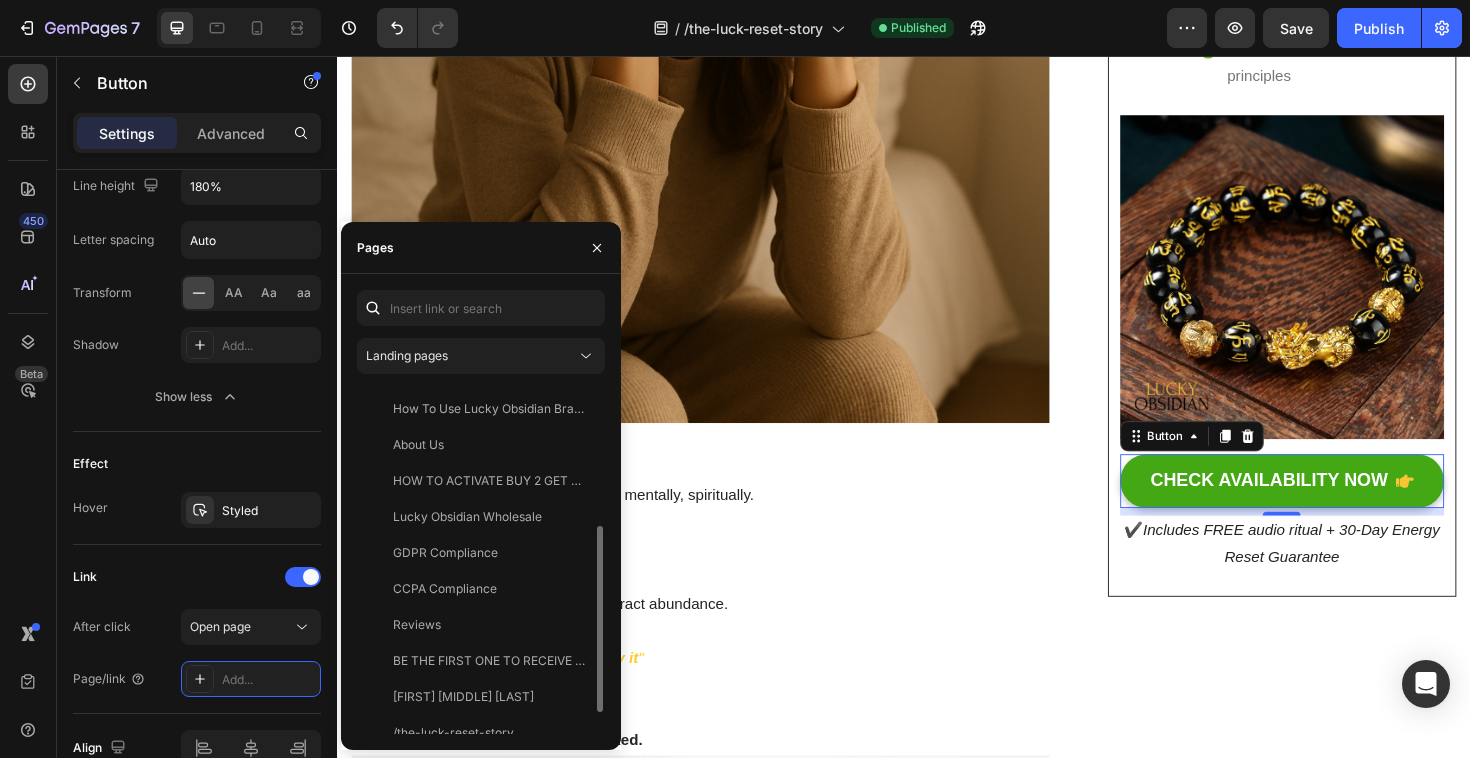 scroll, scrollTop: 300, scrollLeft: 0, axis: vertical 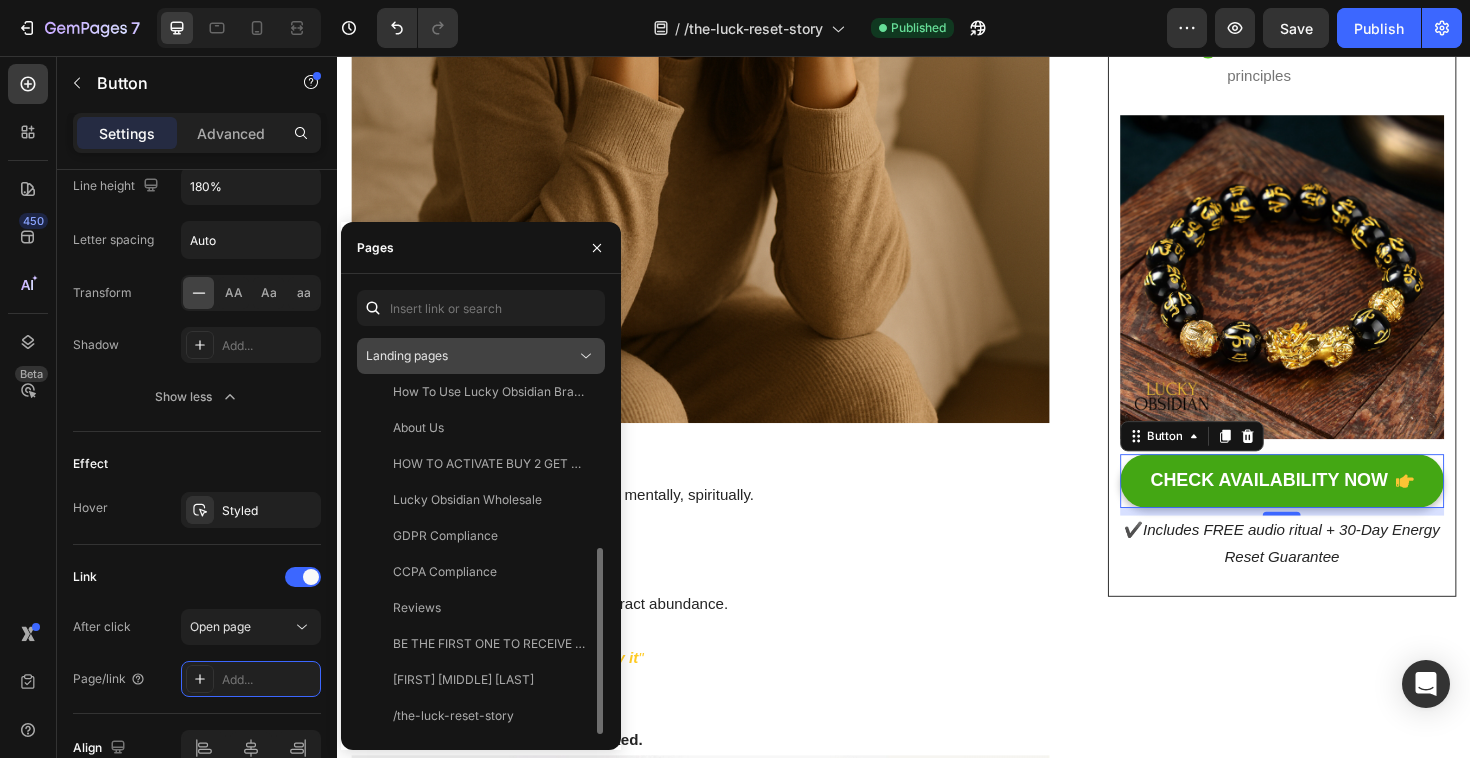 click on "Landing pages" at bounding box center (471, 356) 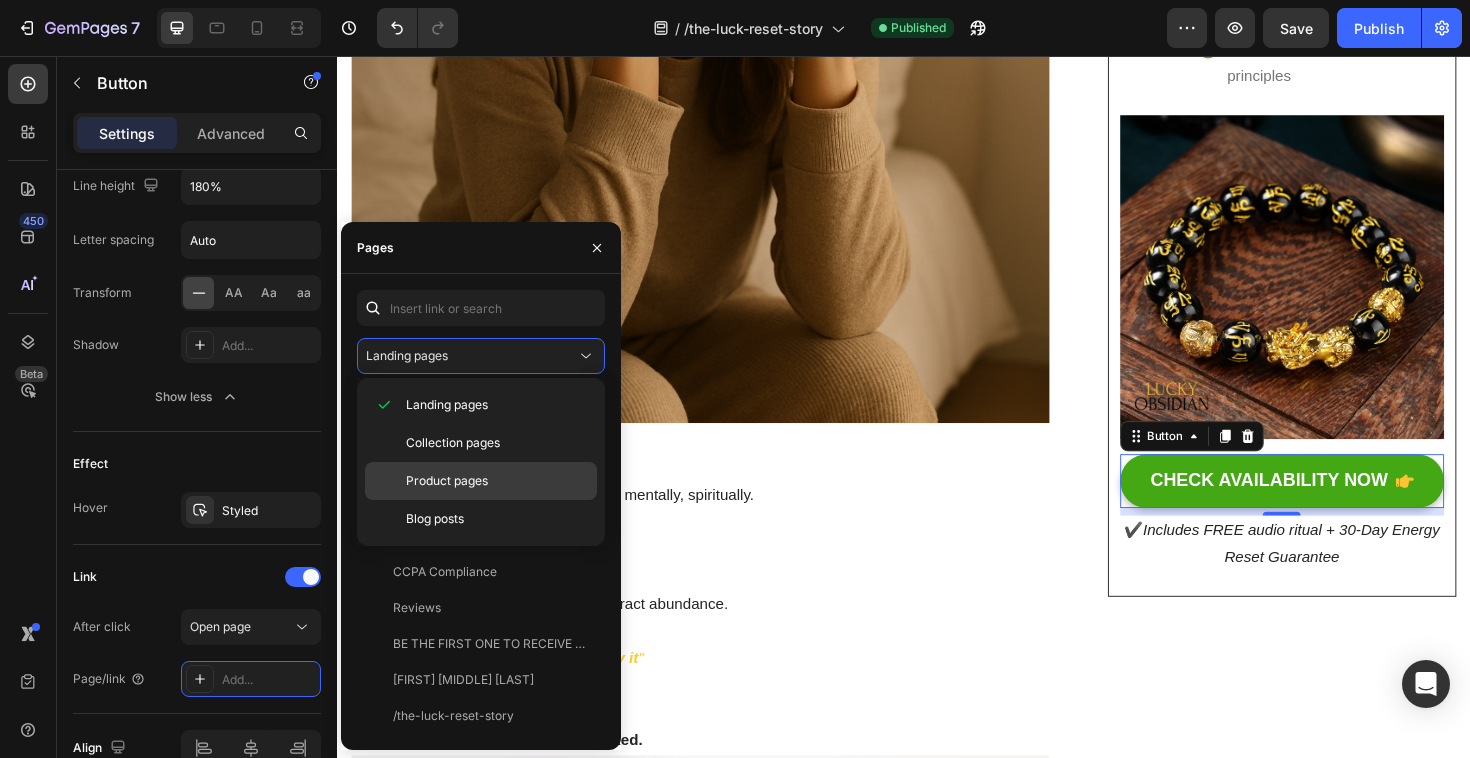 click on "Product pages" at bounding box center [447, 481] 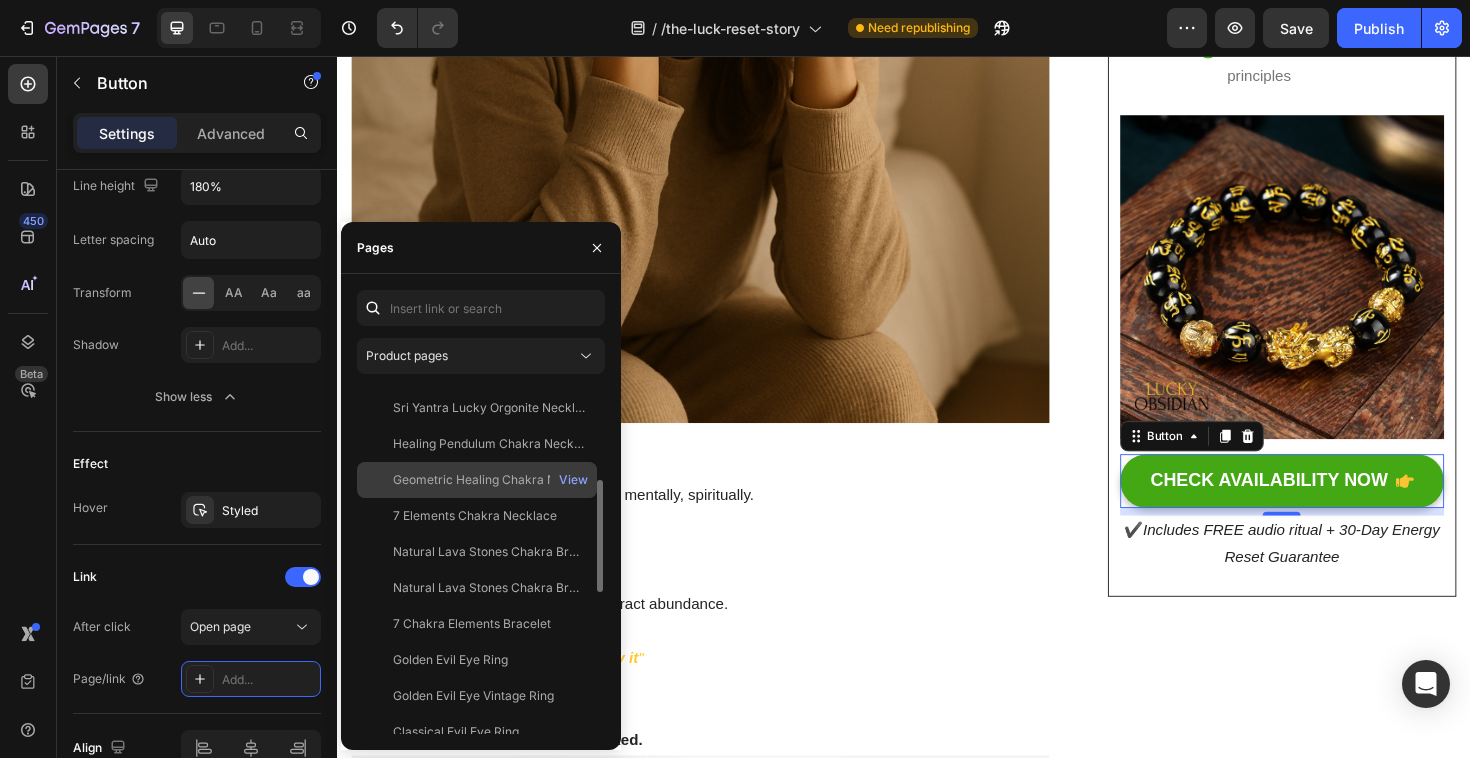 scroll, scrollTop: 784, scrollLeft: 0, axis: vertical 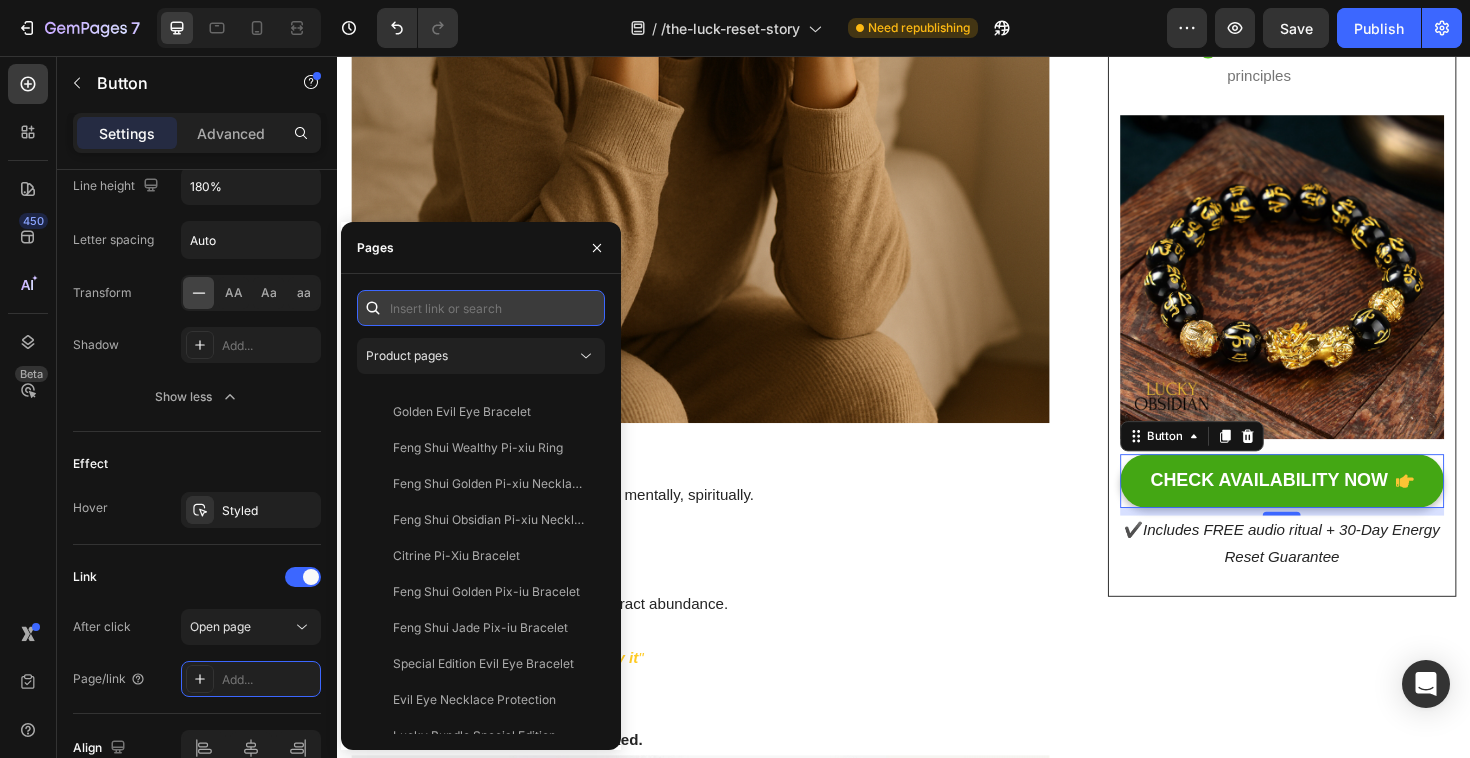 click at bounding box center [481, 308] 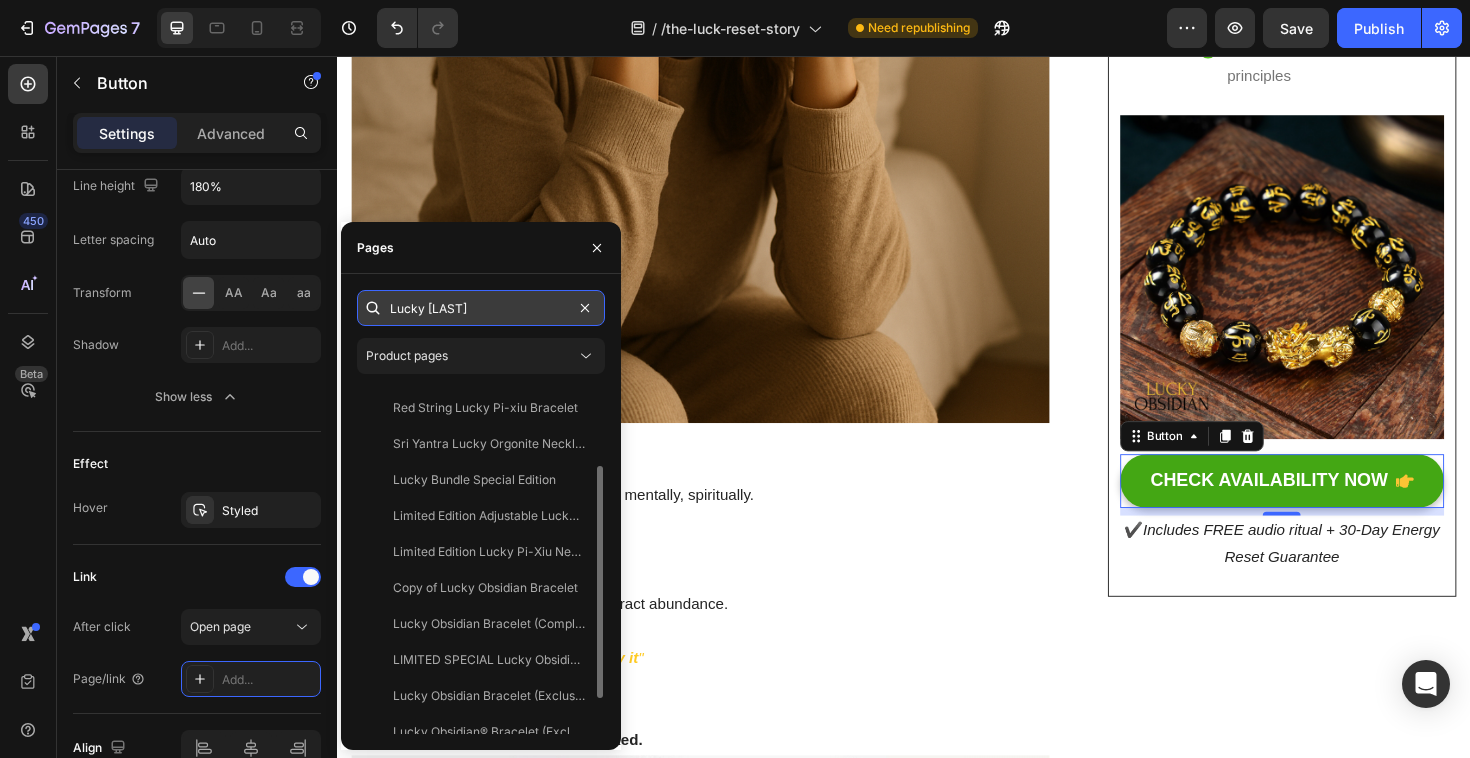 scroll, scrollTop: 0, scrollLeft: 0, axis: both 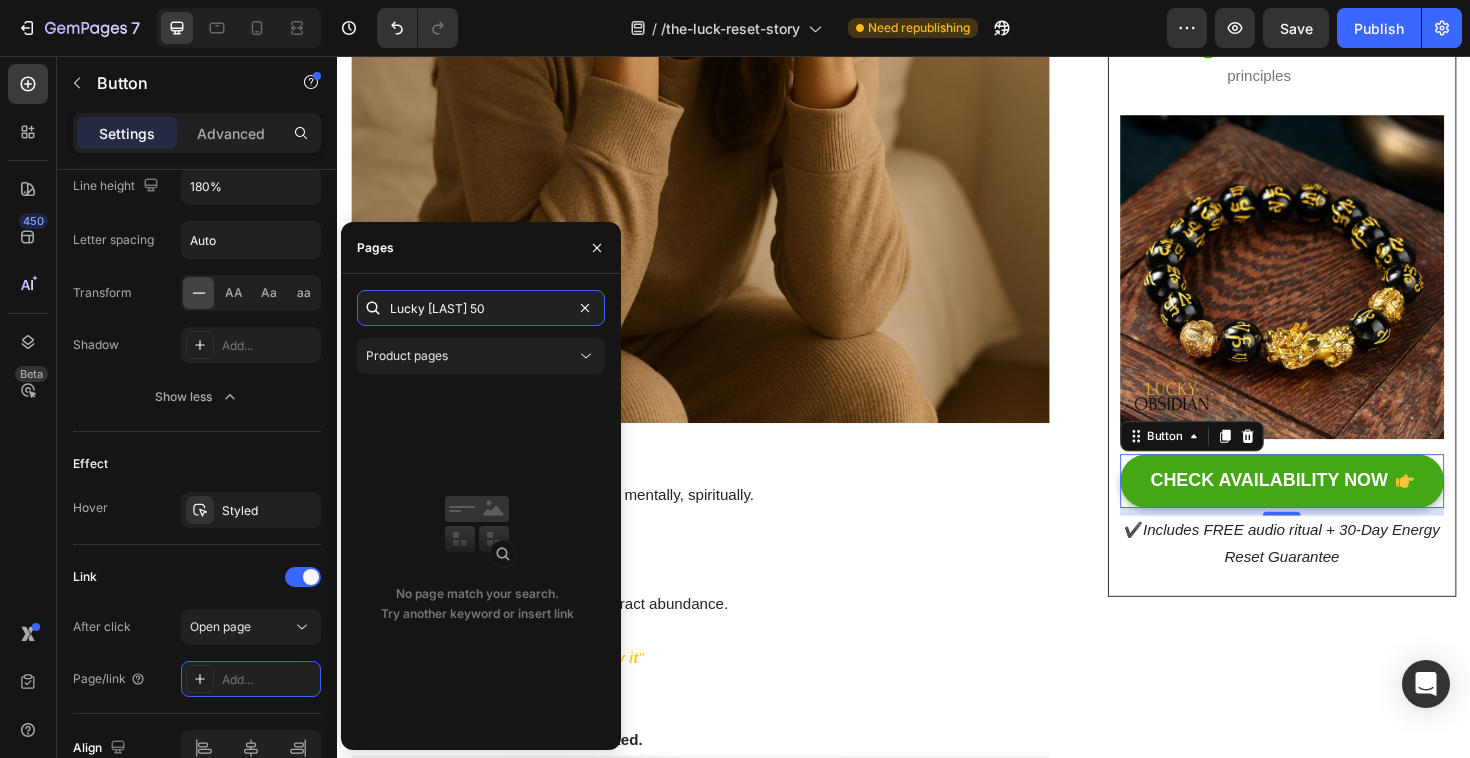 type on "Lucky [LAST] 50" 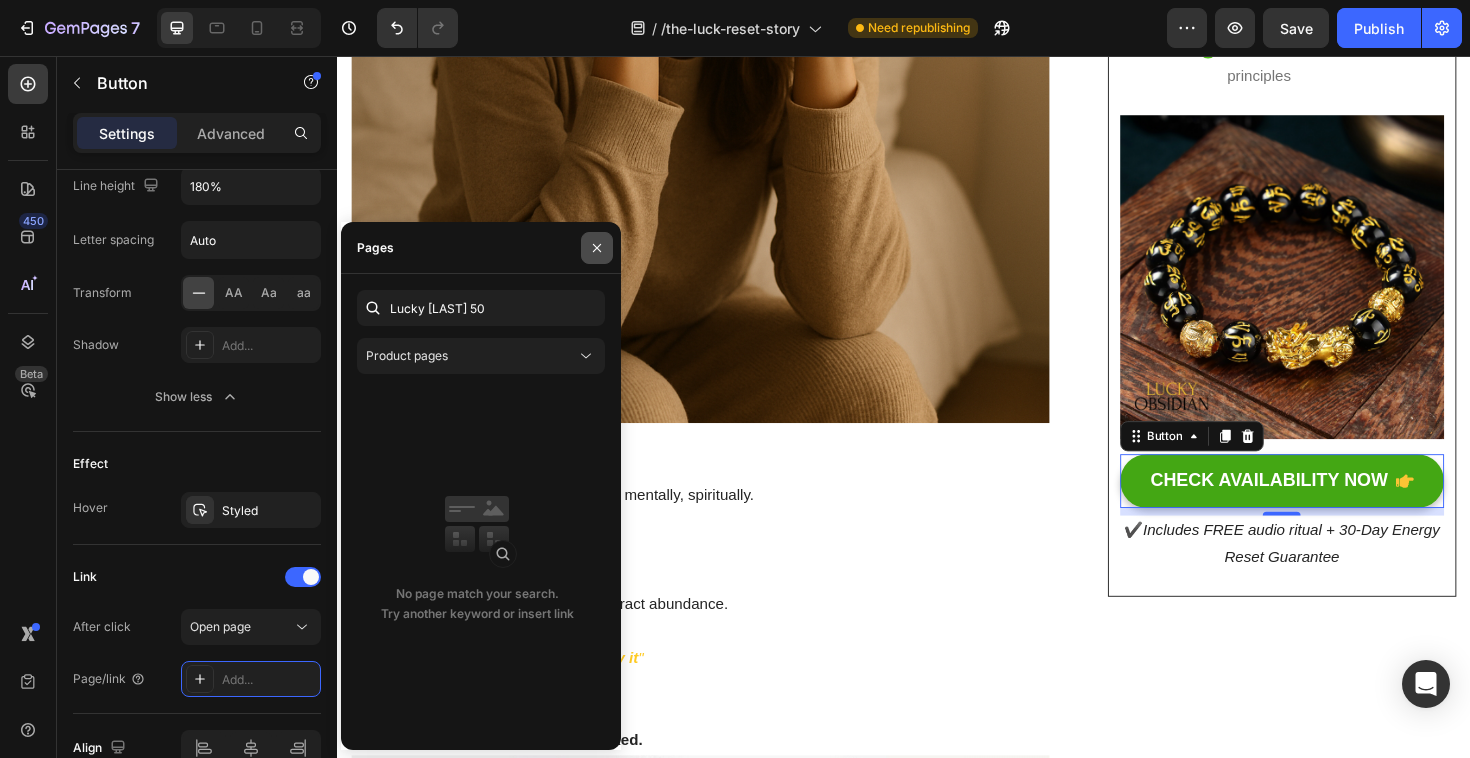 click at bounding box center [597, 248] 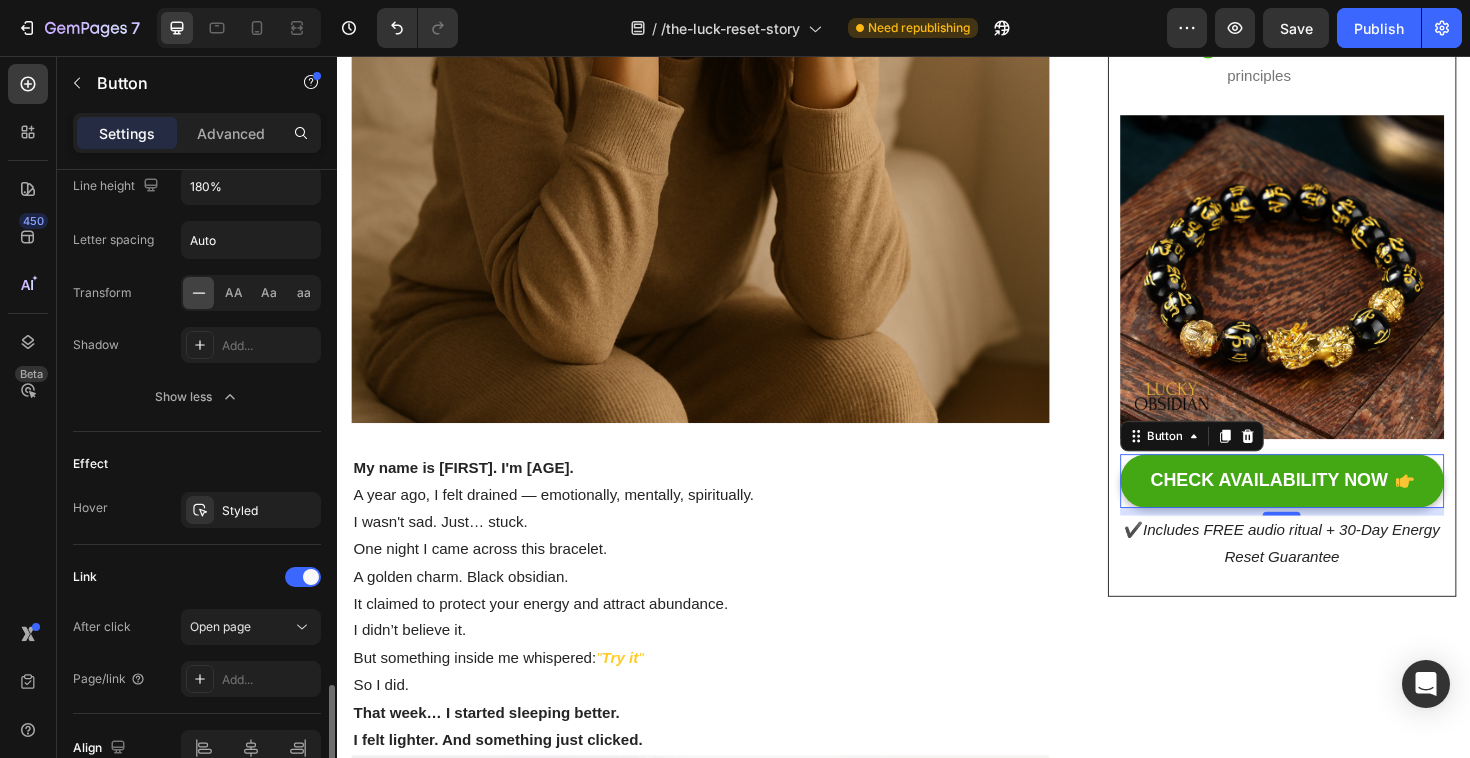 scroll, scrollTop: 1315, scrollLeft: 0, axis: vertical 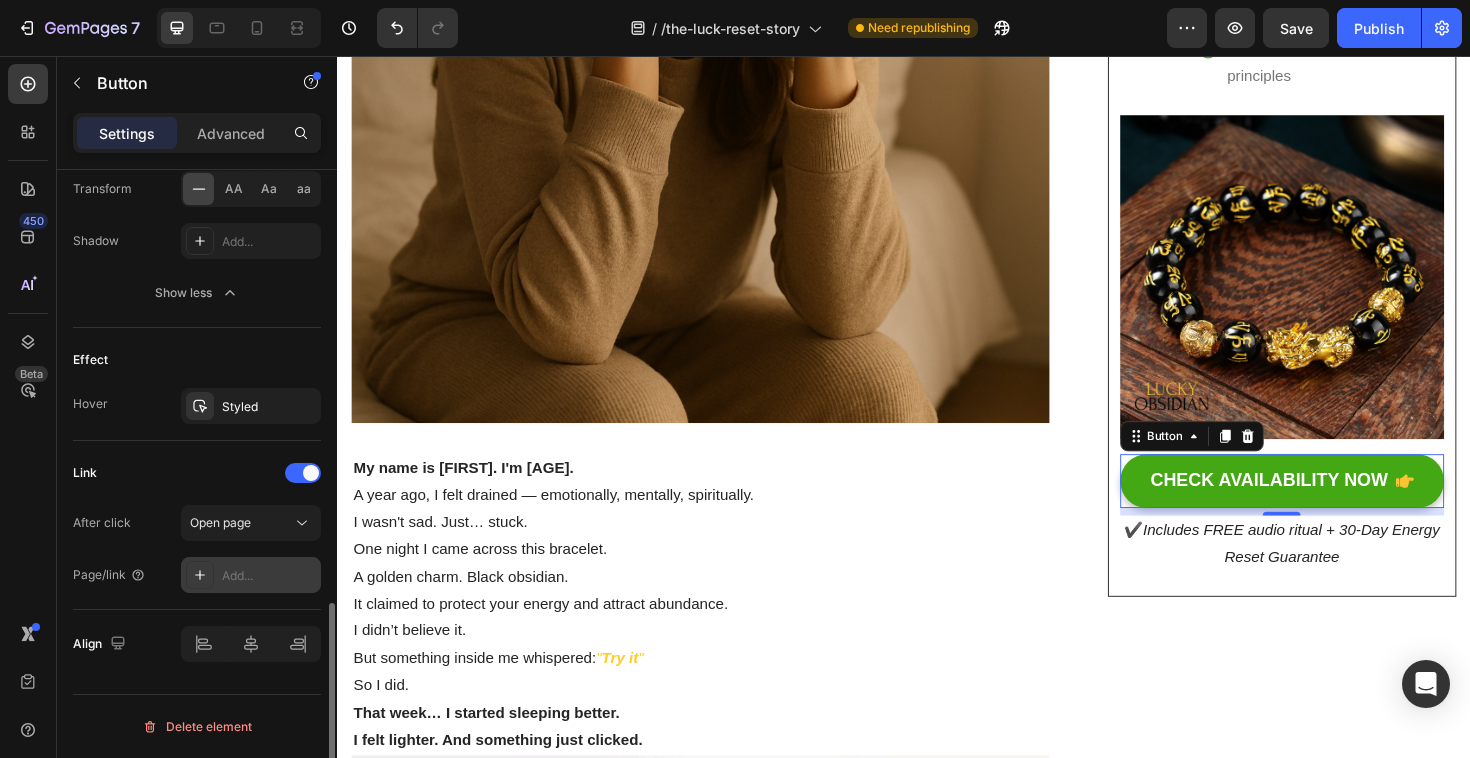 click on "Add..." at bounding box center (269, 576) 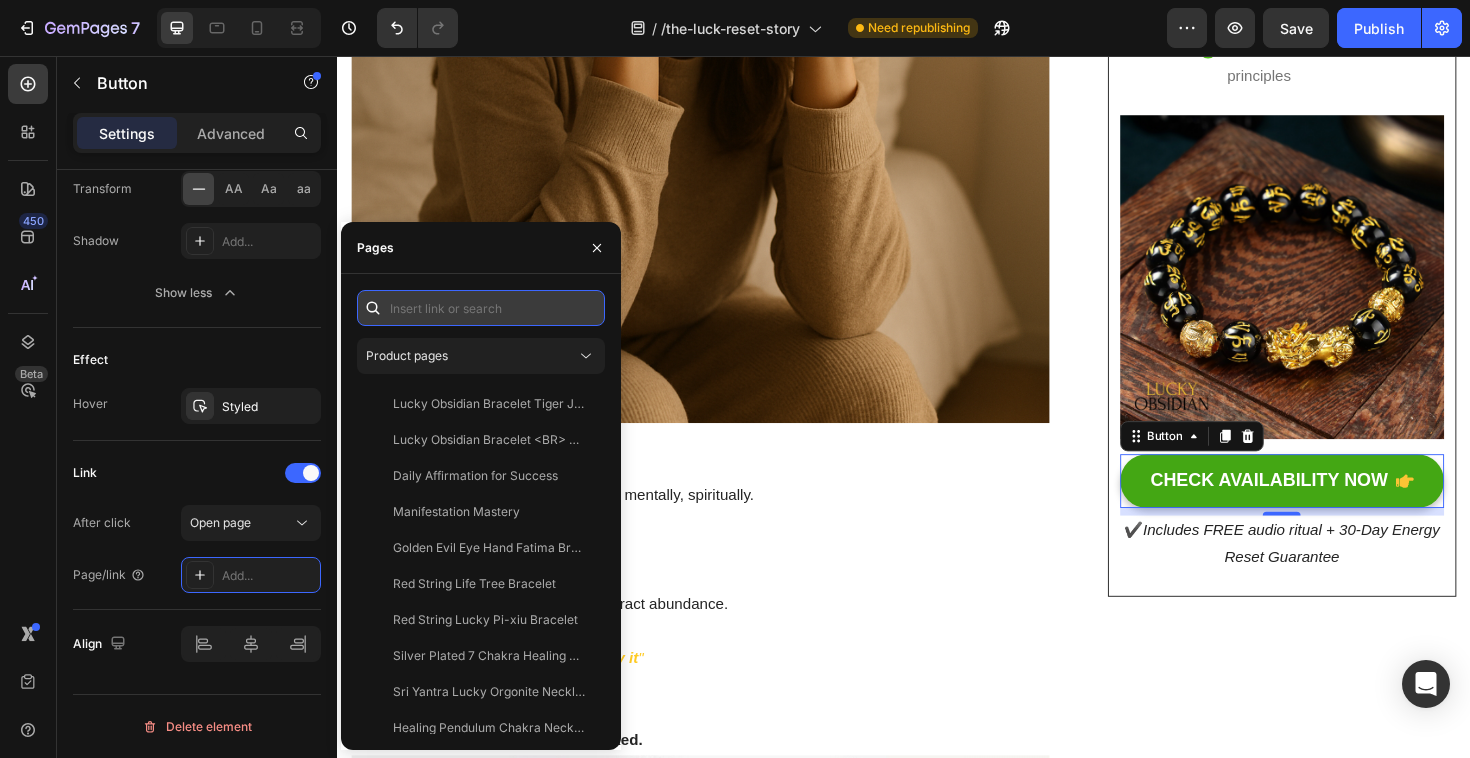 paste on "https://luckyobsidian.com/products/lucky-obsidian-bracelet-50-off" 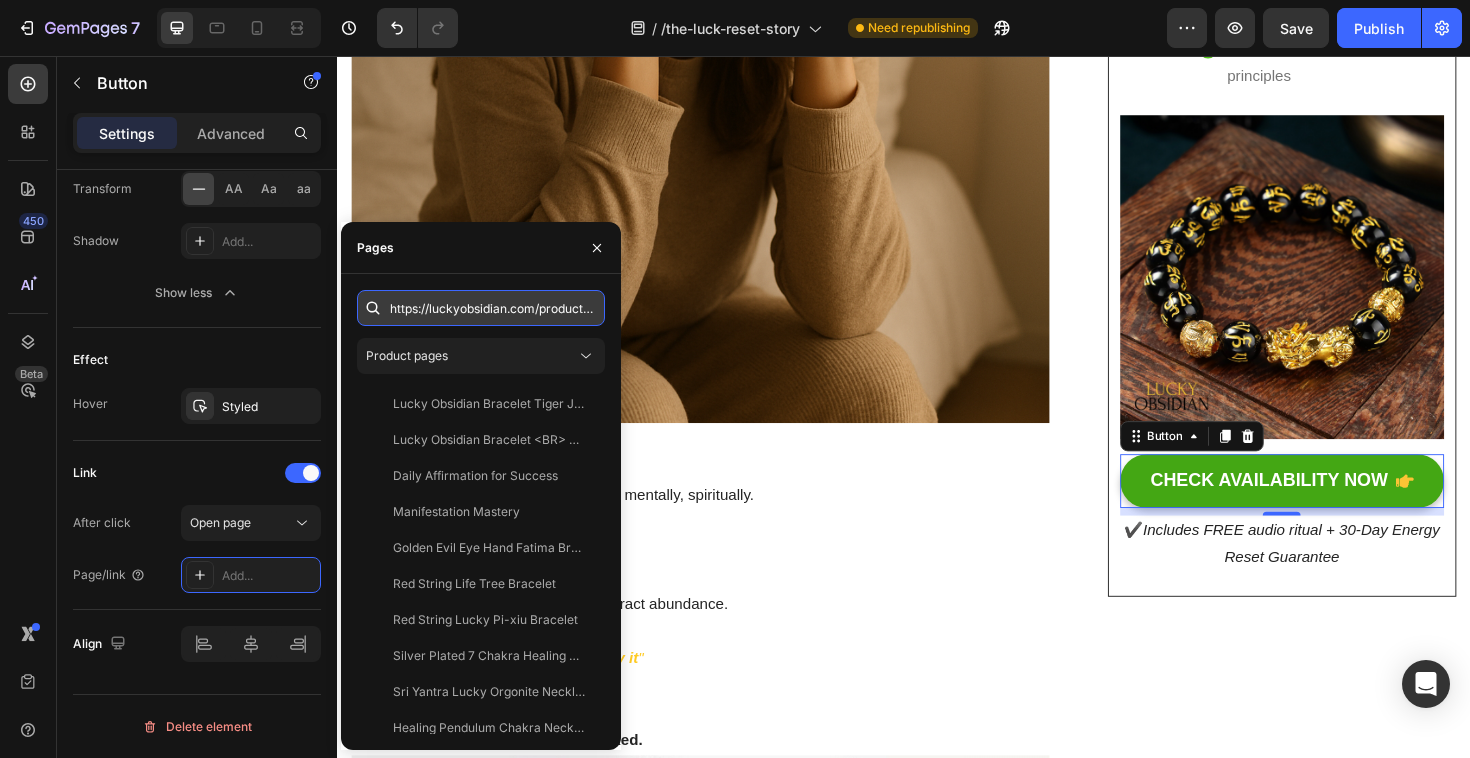 scroll, scrollTop: 0, scrollLeft: 207, axis: horizontal 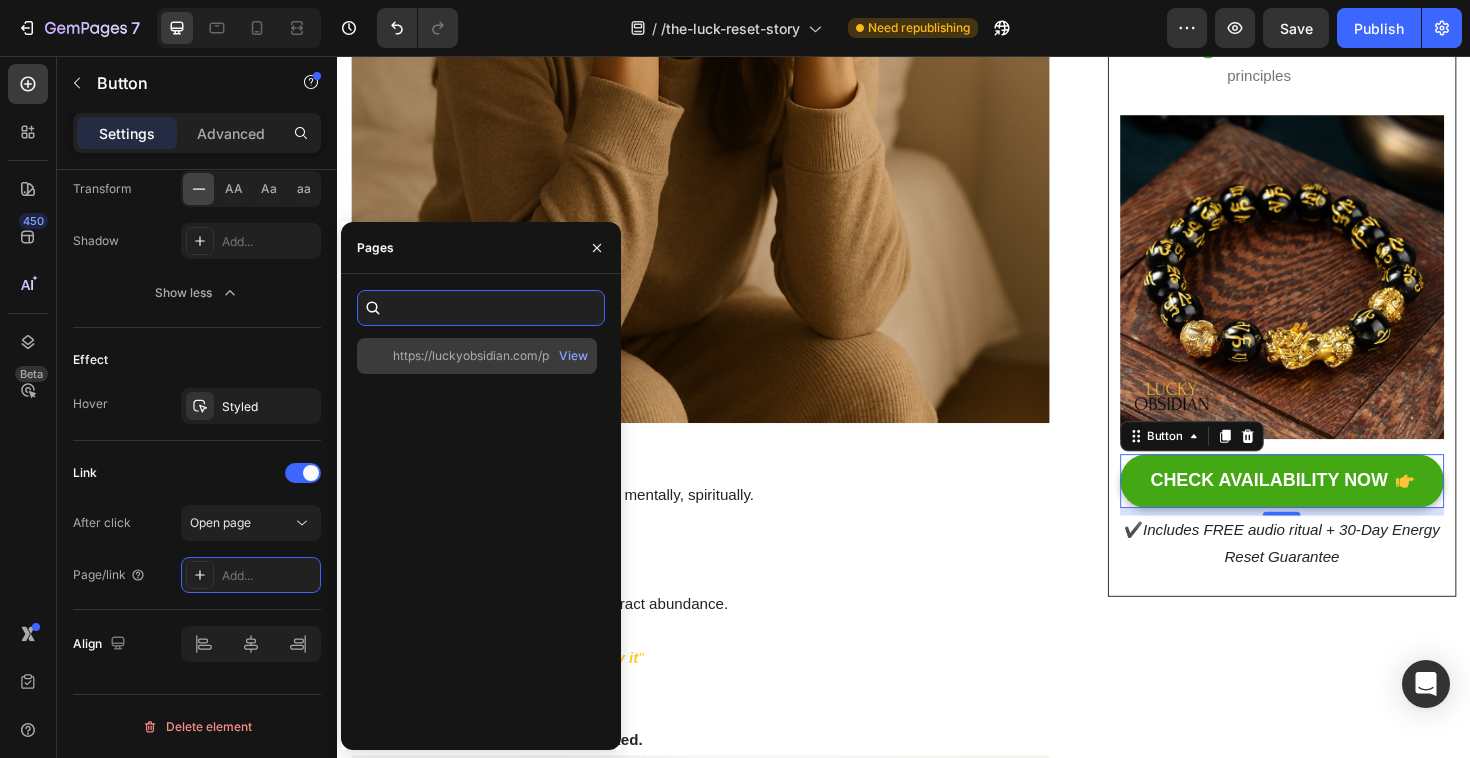 type on "https://luckyobsidian.com/products/lucky-obsidian-bracelet-50-off" 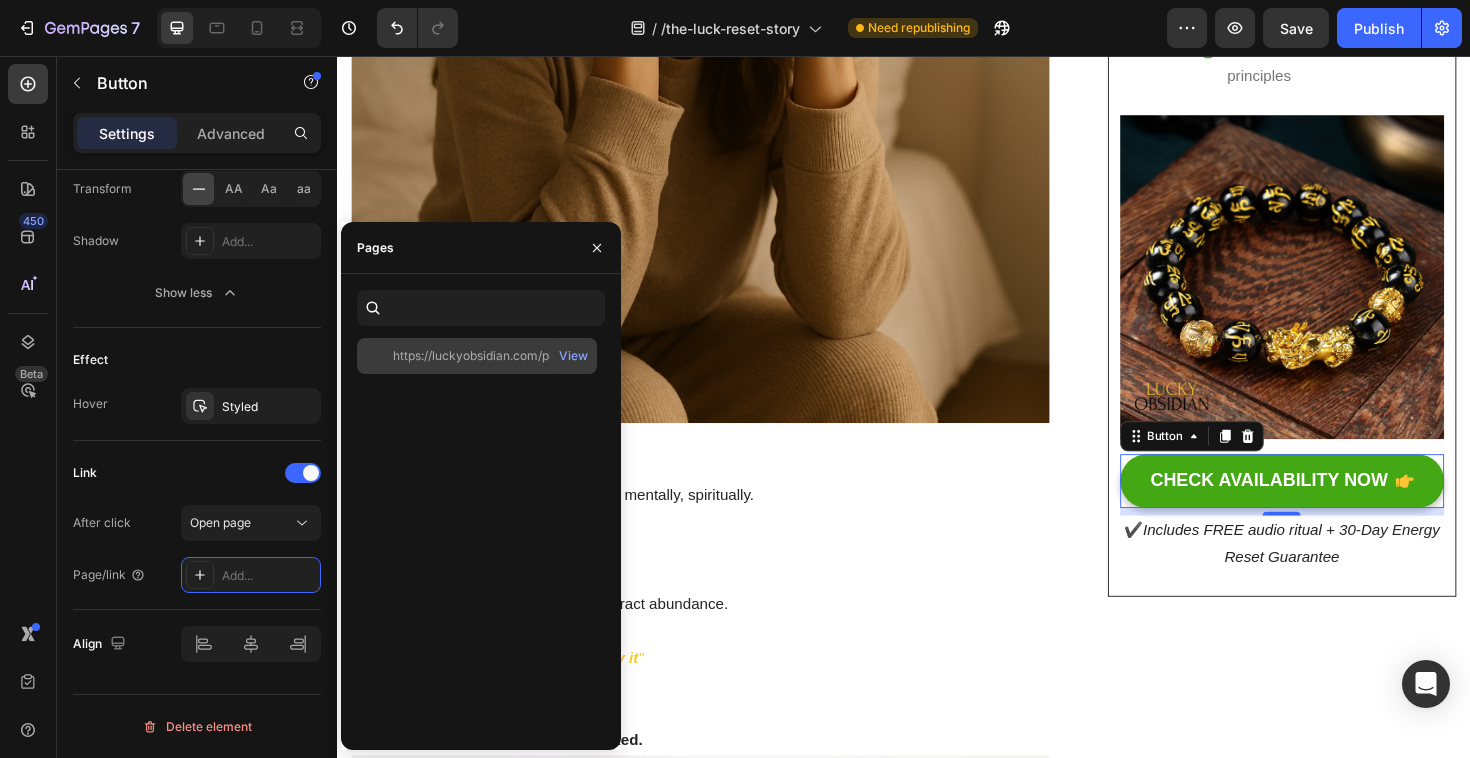 click on "https://luckyobsidian.com/products/lucky-obsidian-bracelet-50-off" 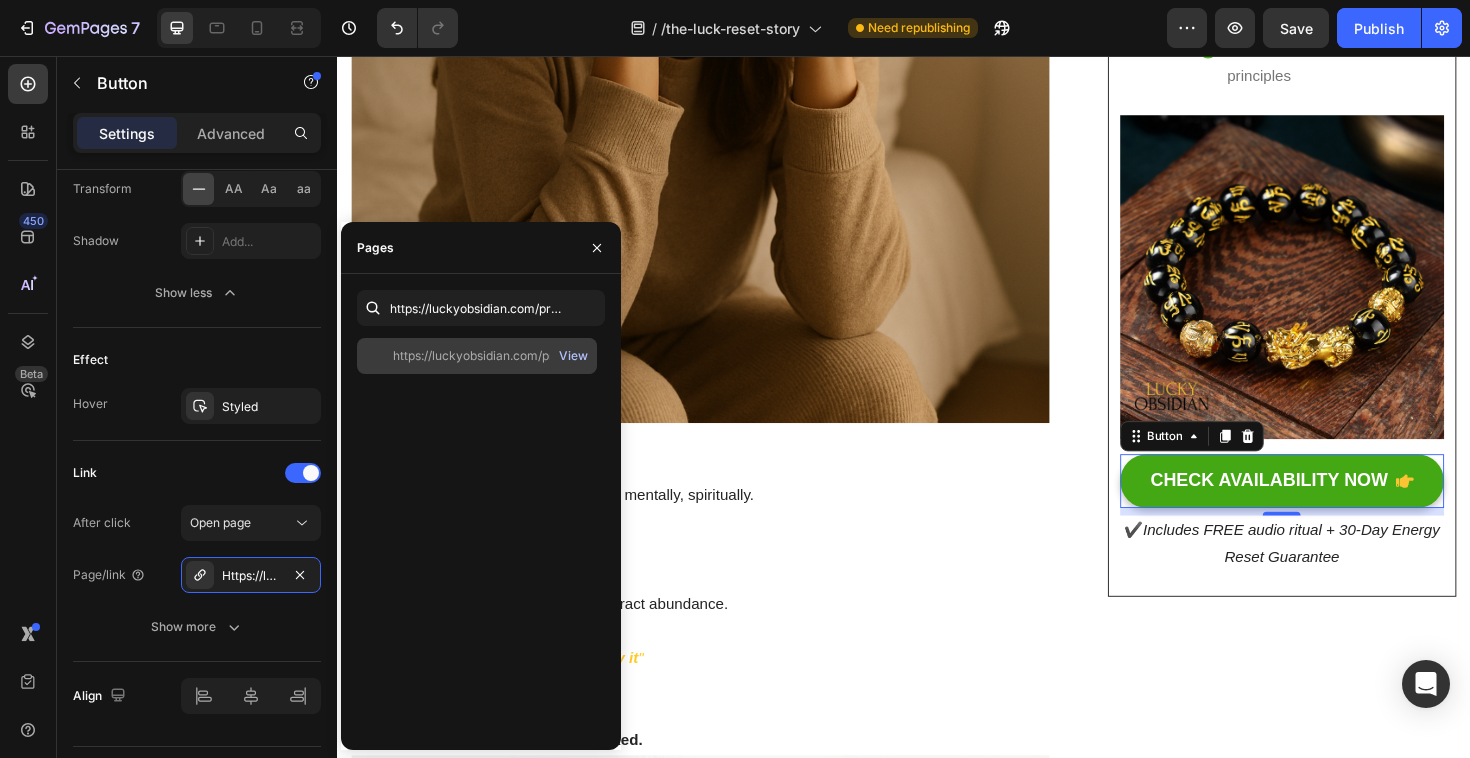 click on "View" at bounding box center (573, 356) 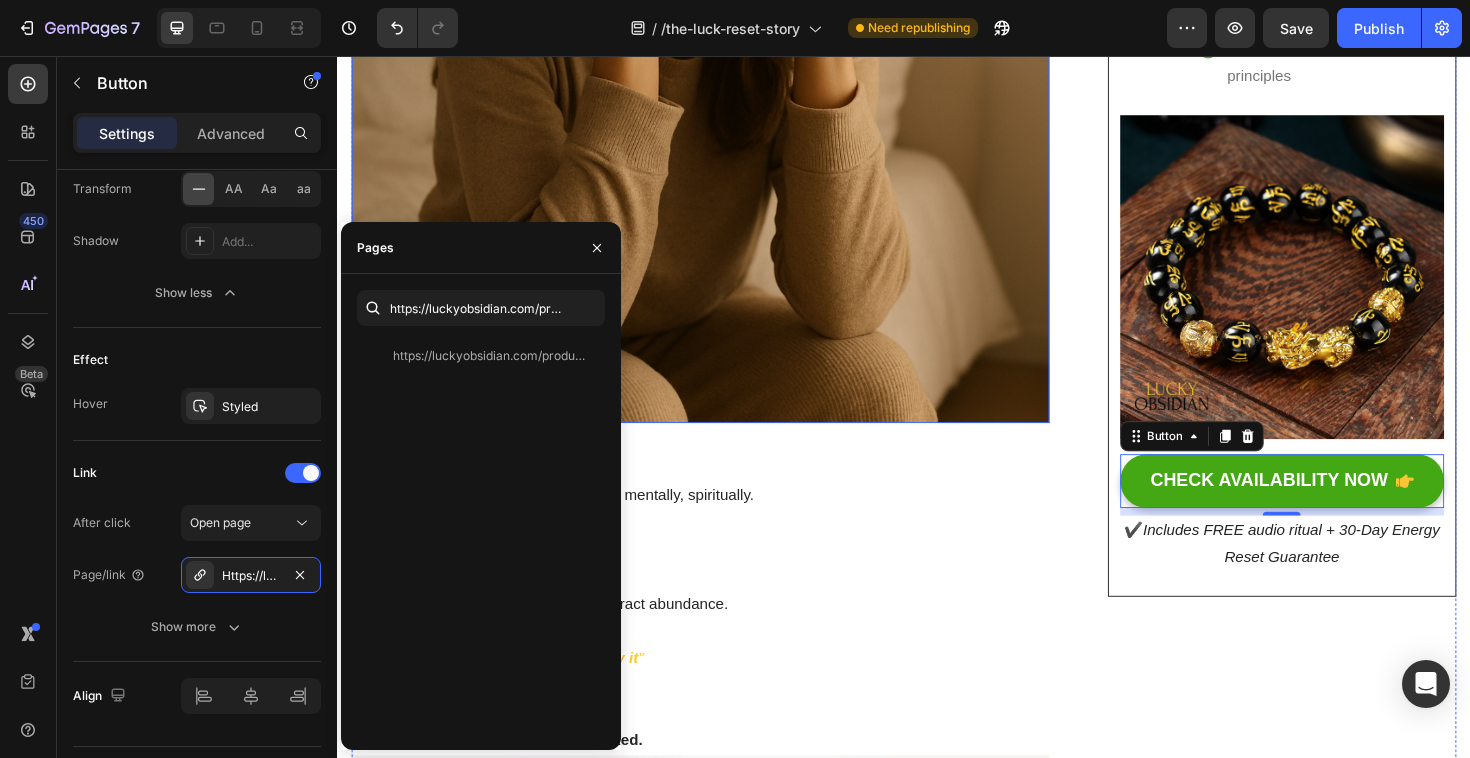 click at bounding box center (721, 75) 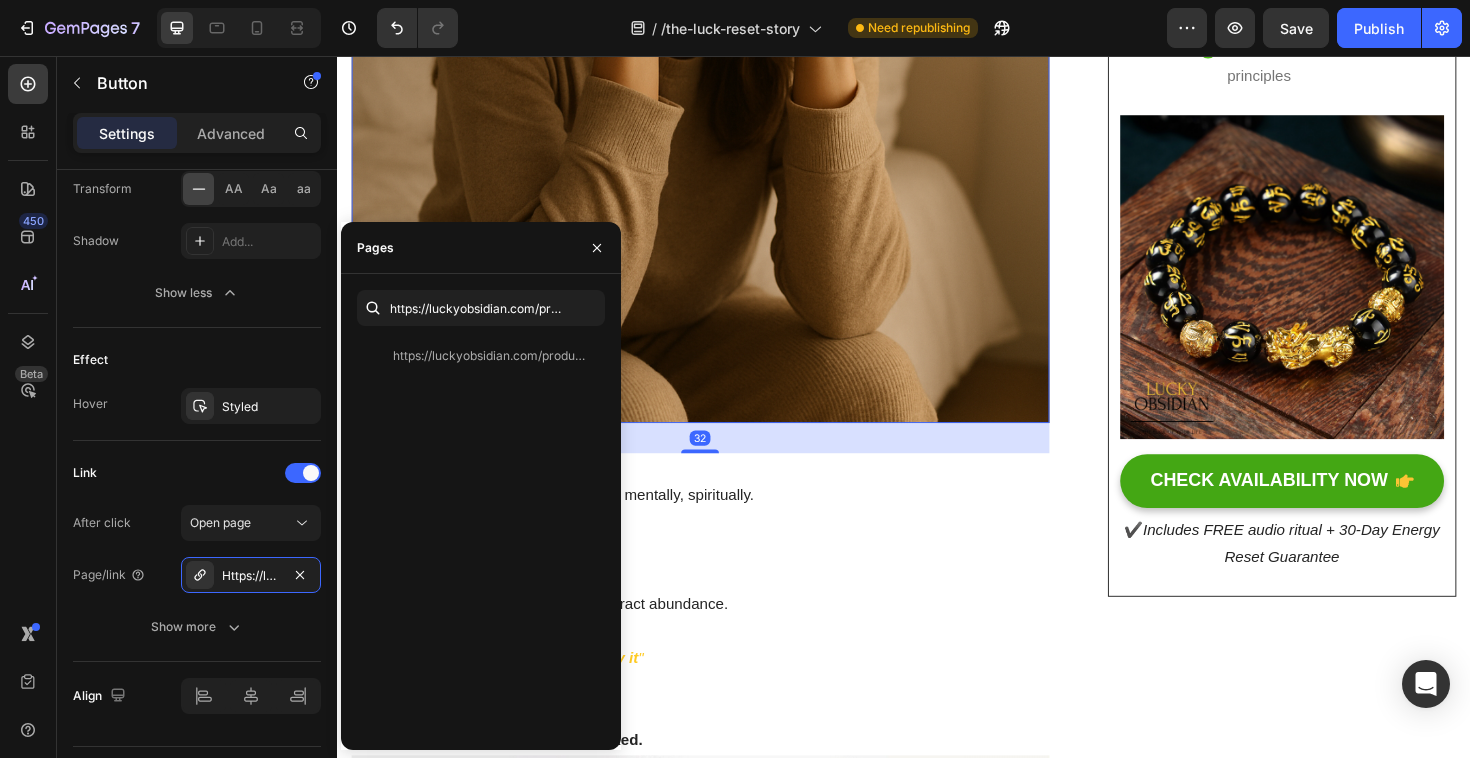 scroll, scrollTop: 0, scrollLeft: 0, axis: both 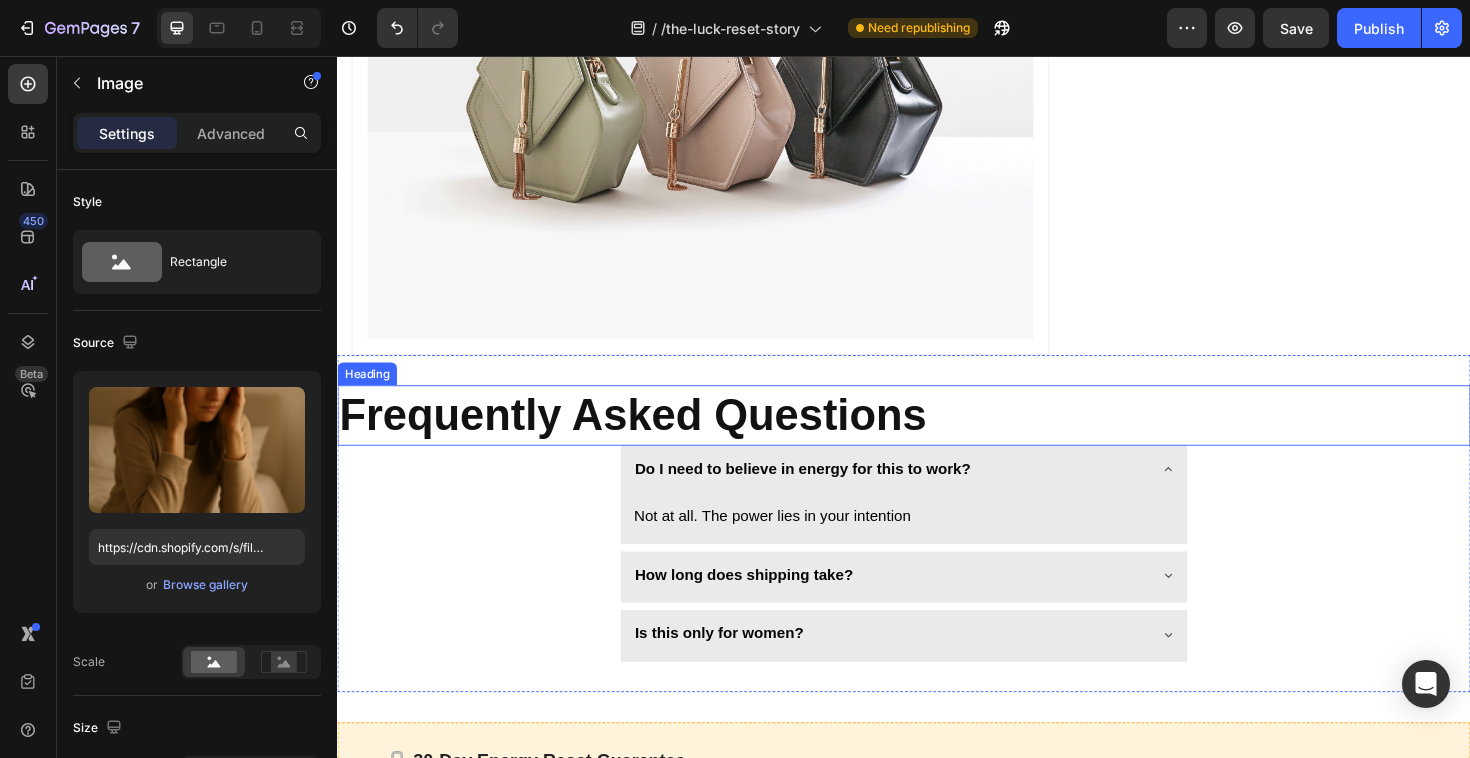 click on "Frequently Asked Questions" at bounding box center [650, 436] 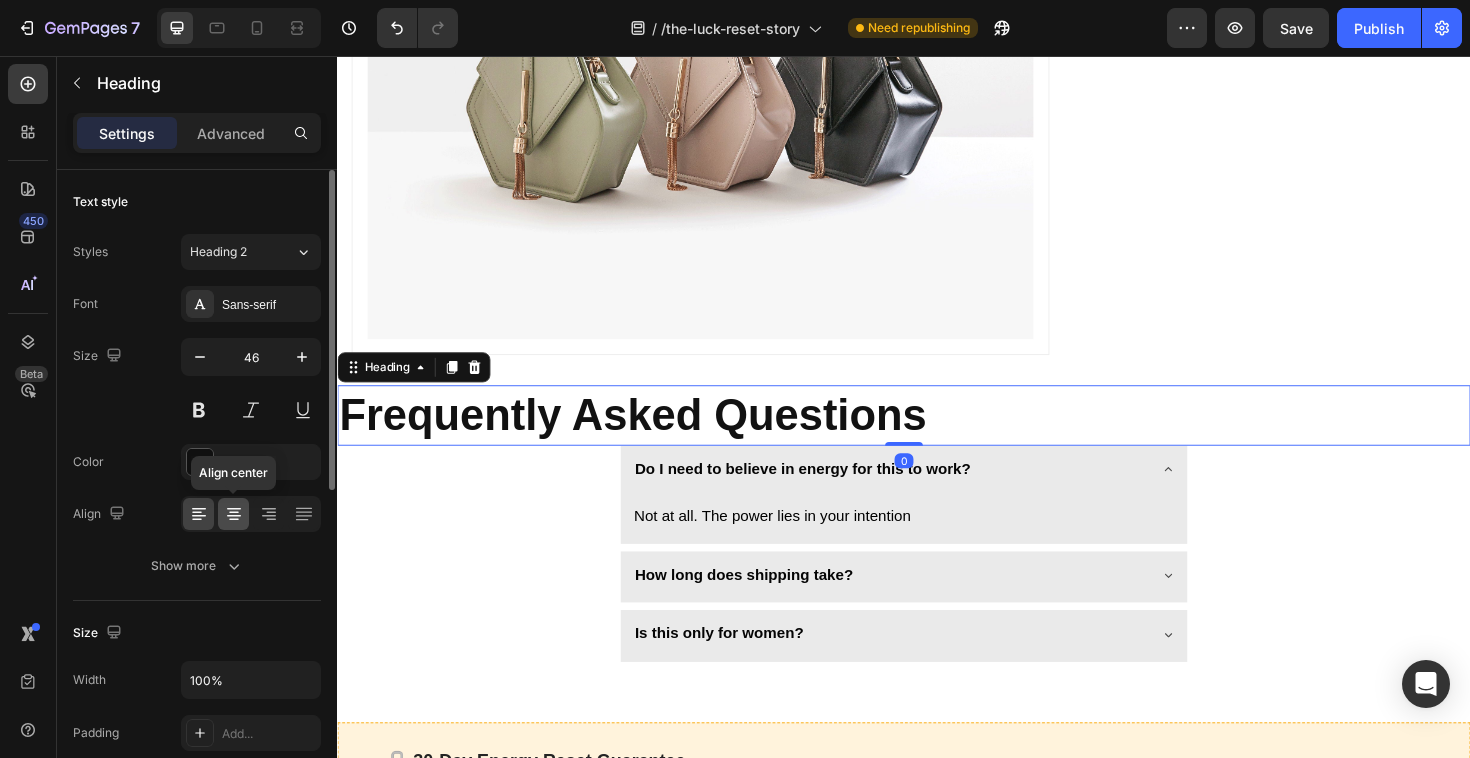 click 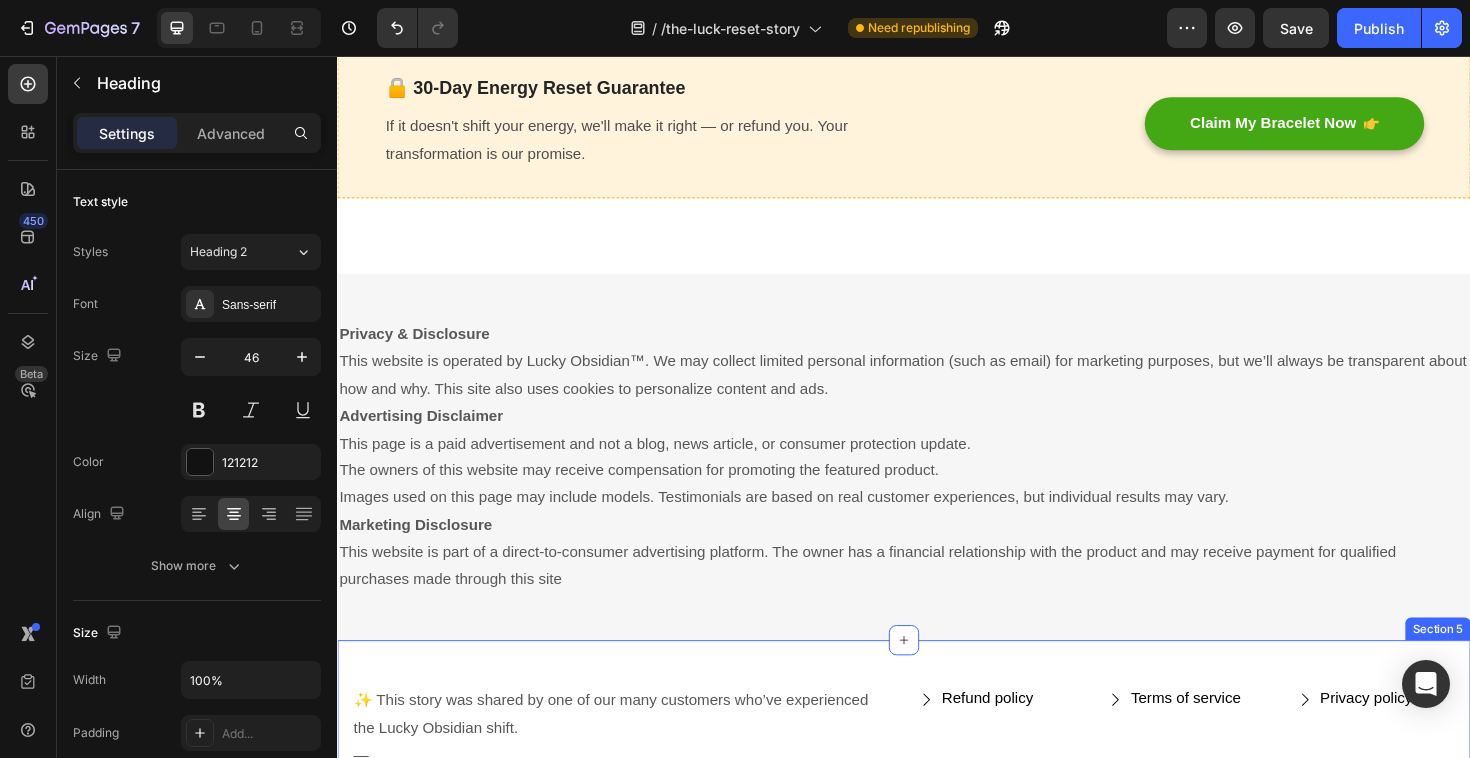 scroll, scrollTop: 5454, scrollLeft: 0, axis: vertical 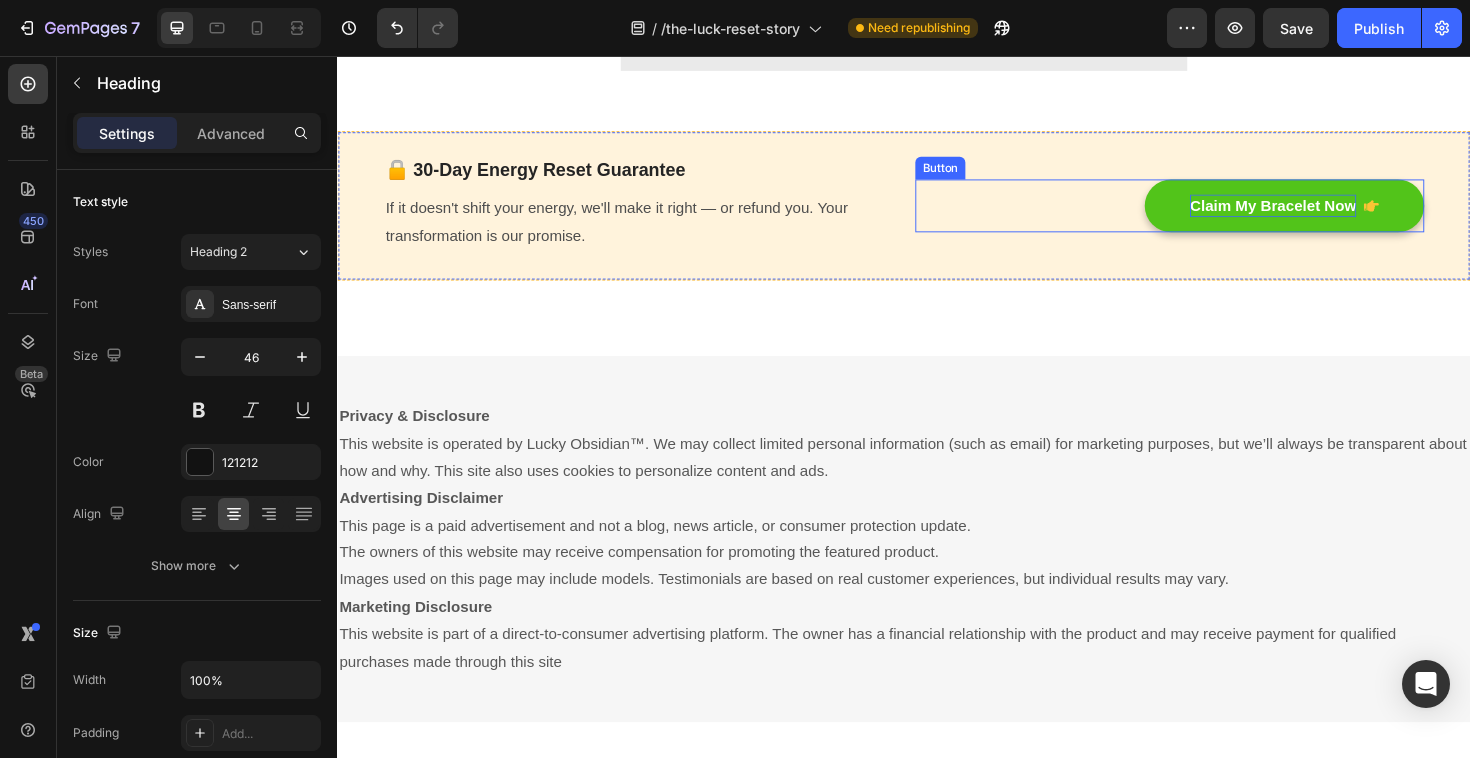 click on "Claim My Bracelet Now" at bounding box center (1328, 215) 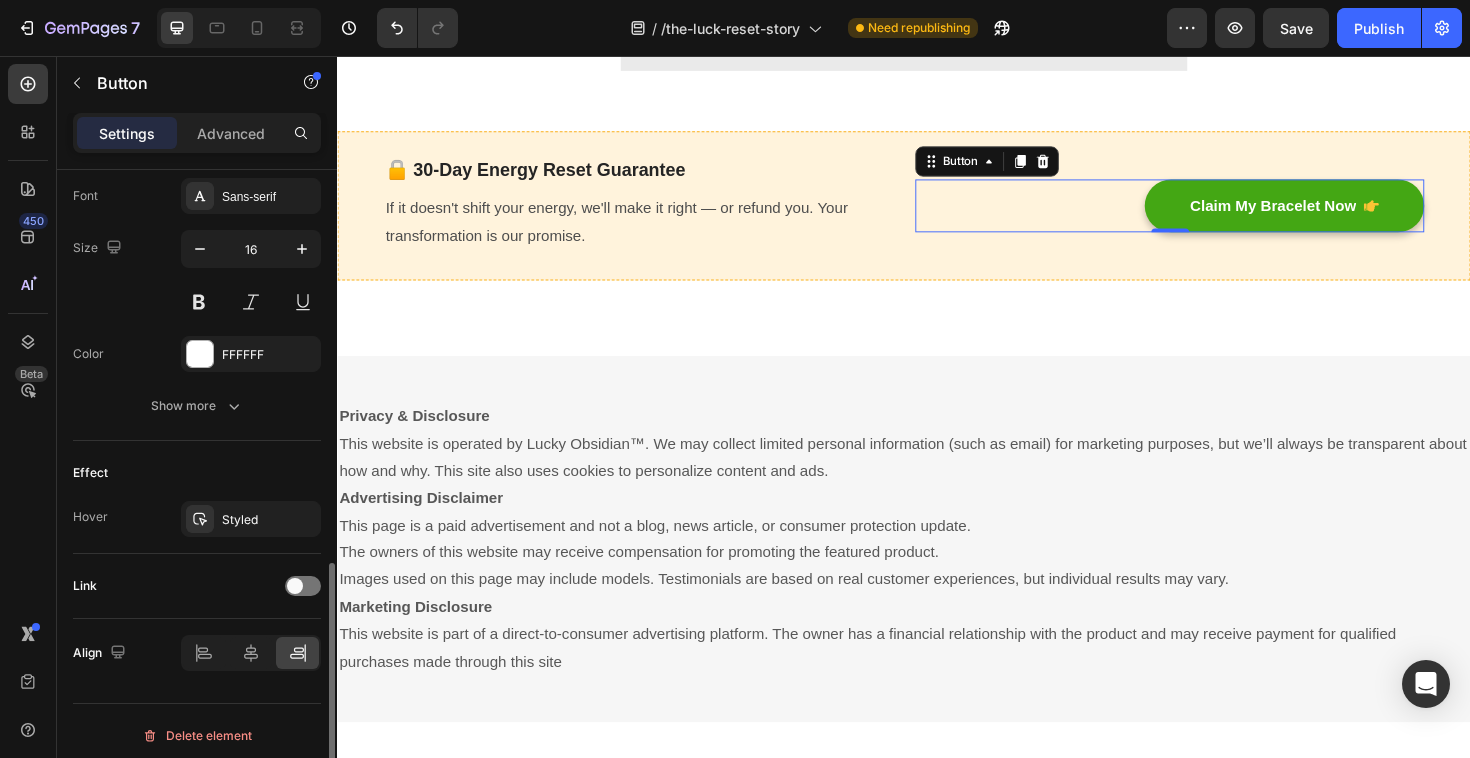 scroll, scrollTop: 947, scrollLeft: 0, axis: vertical 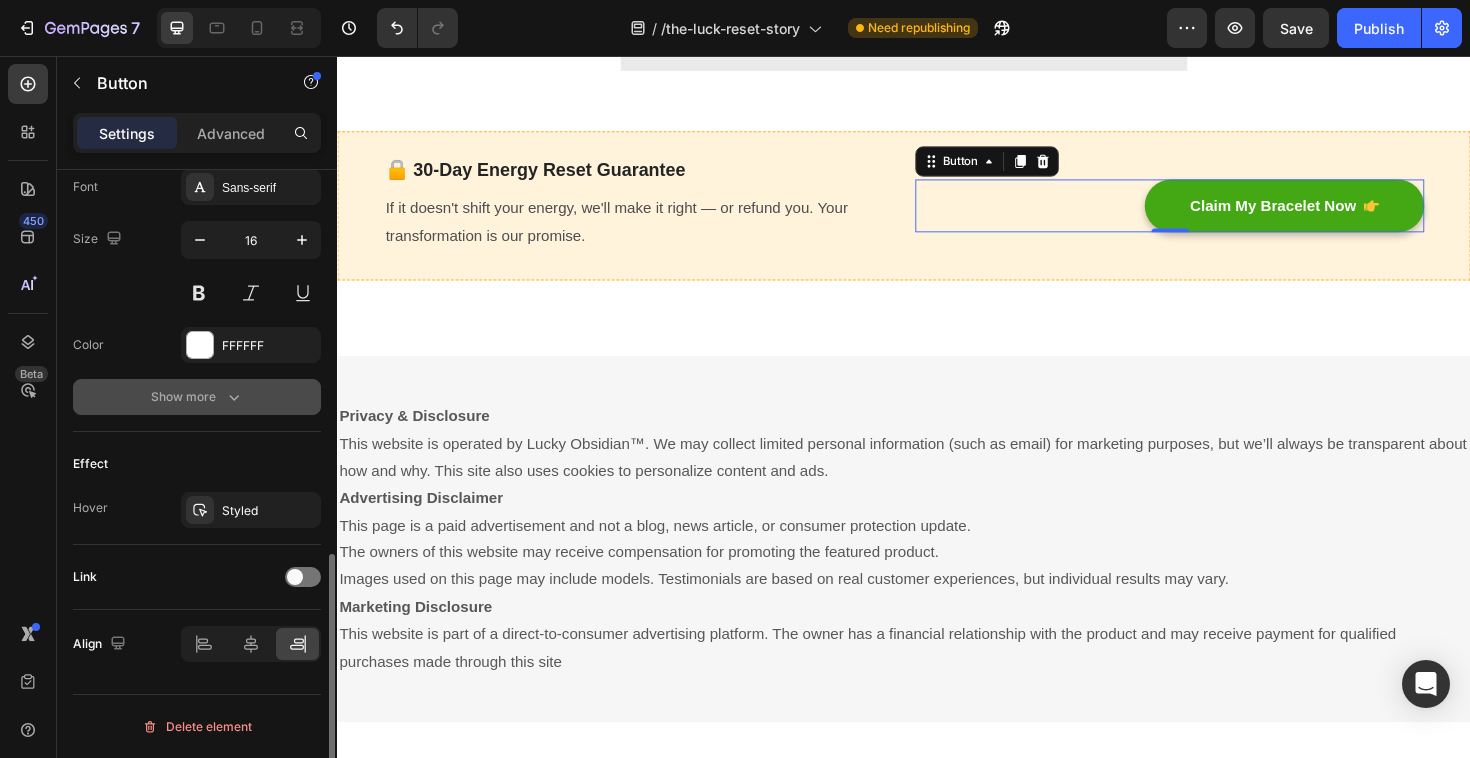 click 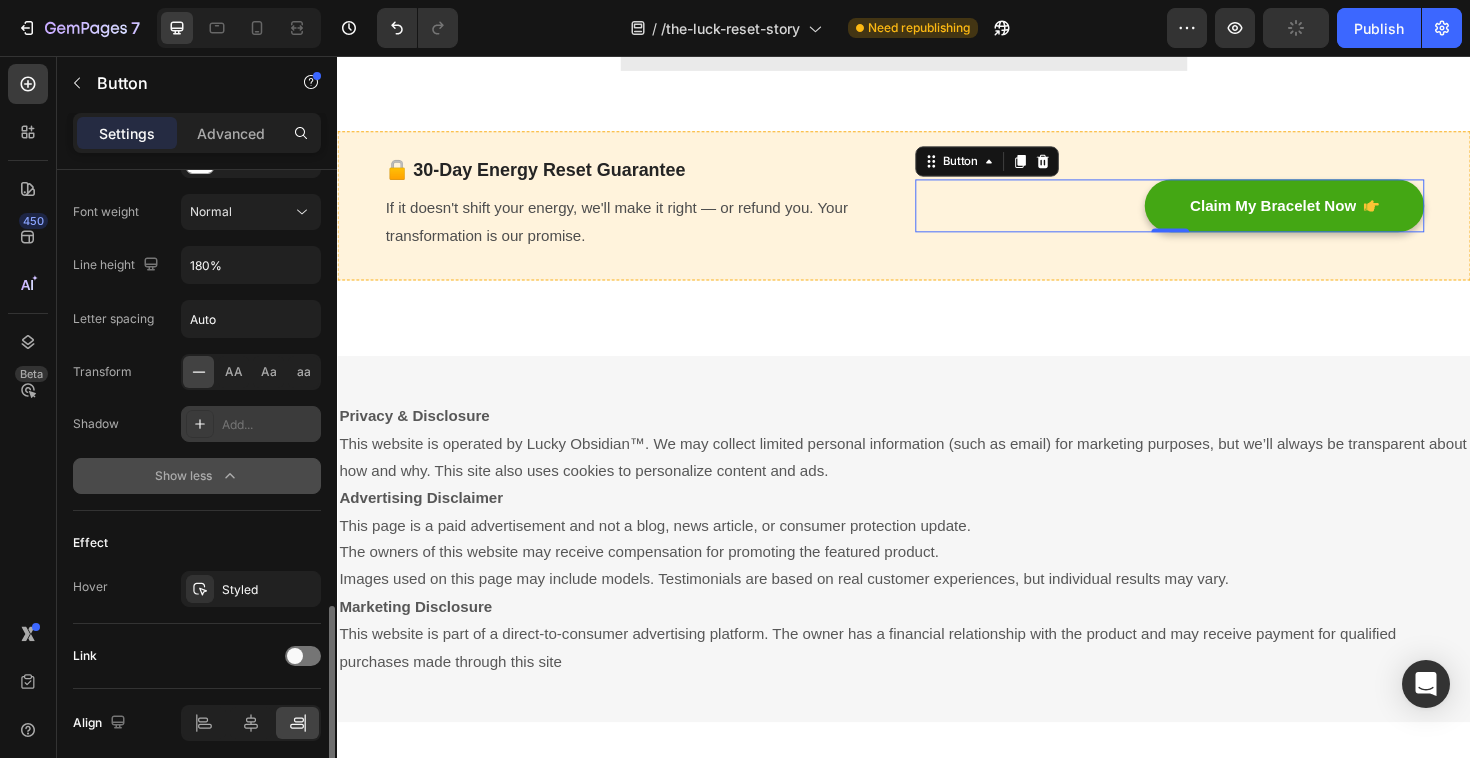 scroll, scrollTop: 1164, scrollLeft: 0, axis: vertical 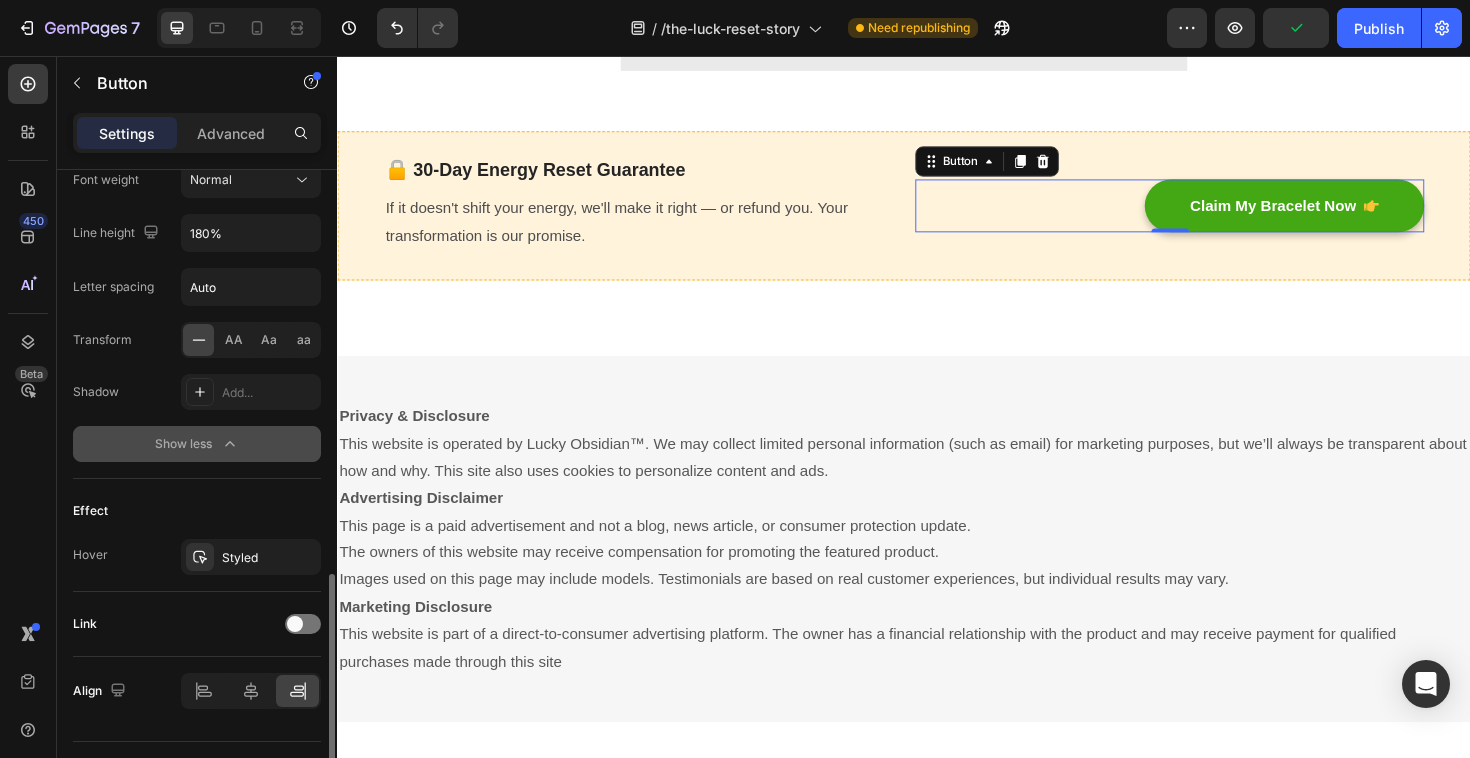 click on "Link" at bounding box center (197, 624) 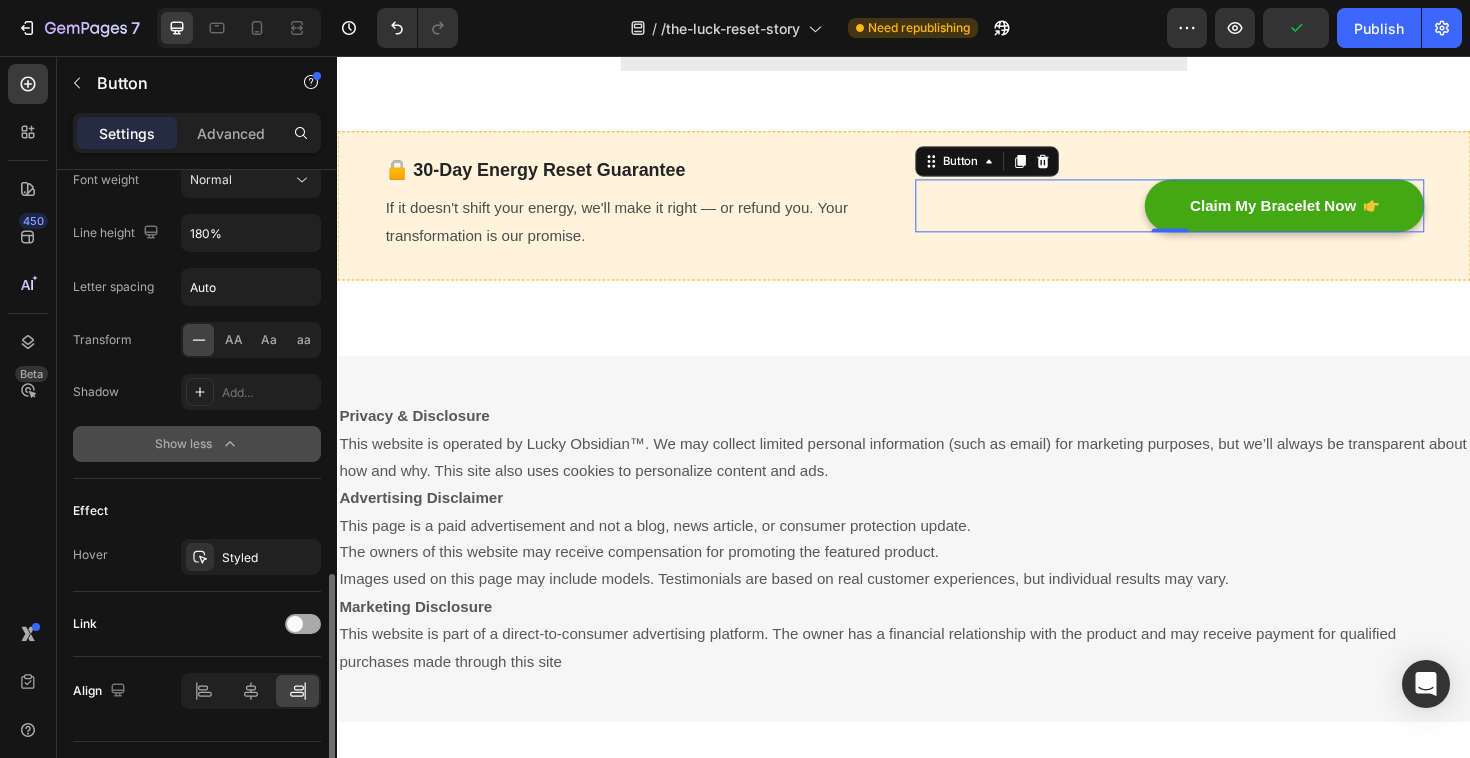 click at bounding box center [303, 624] 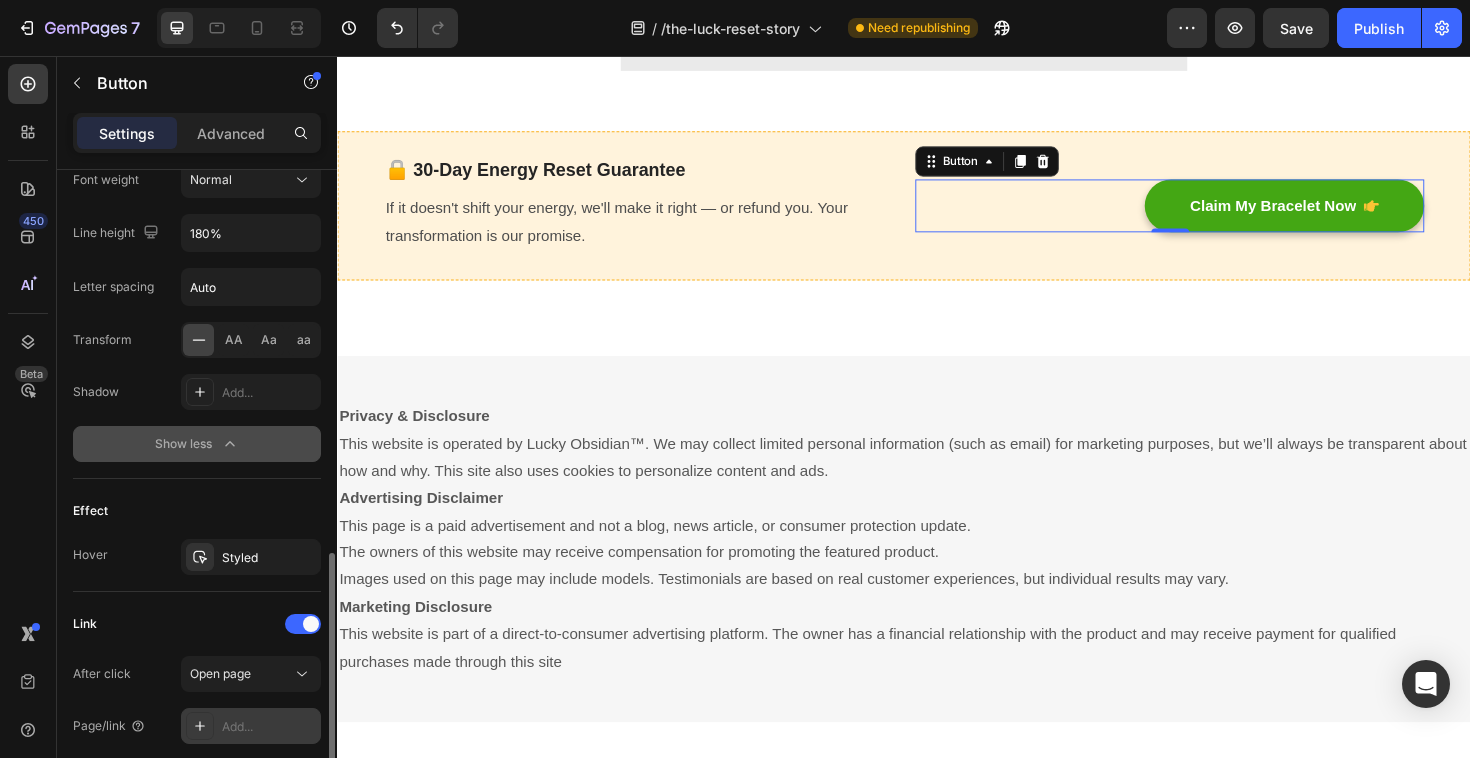 click on "Add..." at bounding box center (269, 727) 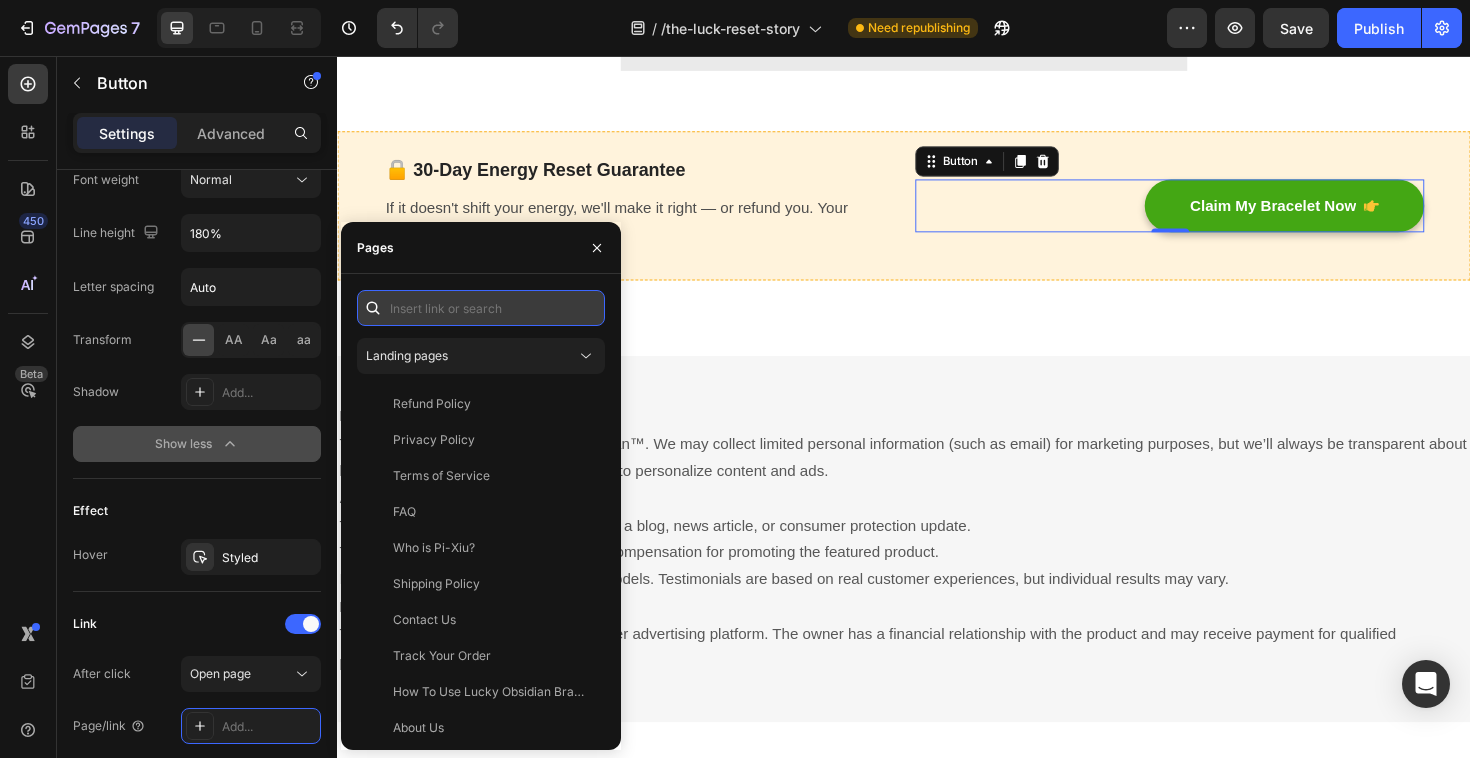 click at bounding box center [481, 308] 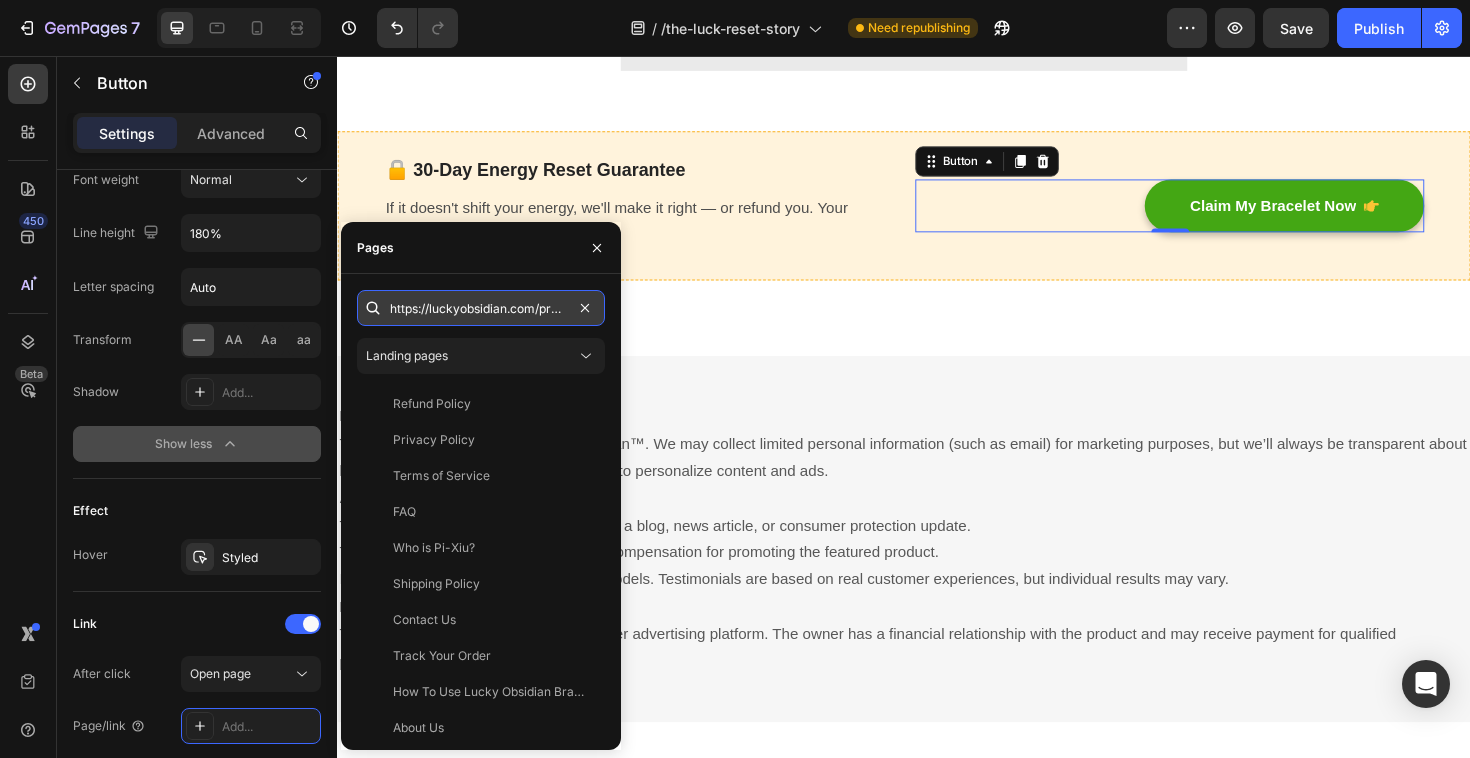 scroll, scrollTop: 0, scrollLeft: 207, axis: horizontal 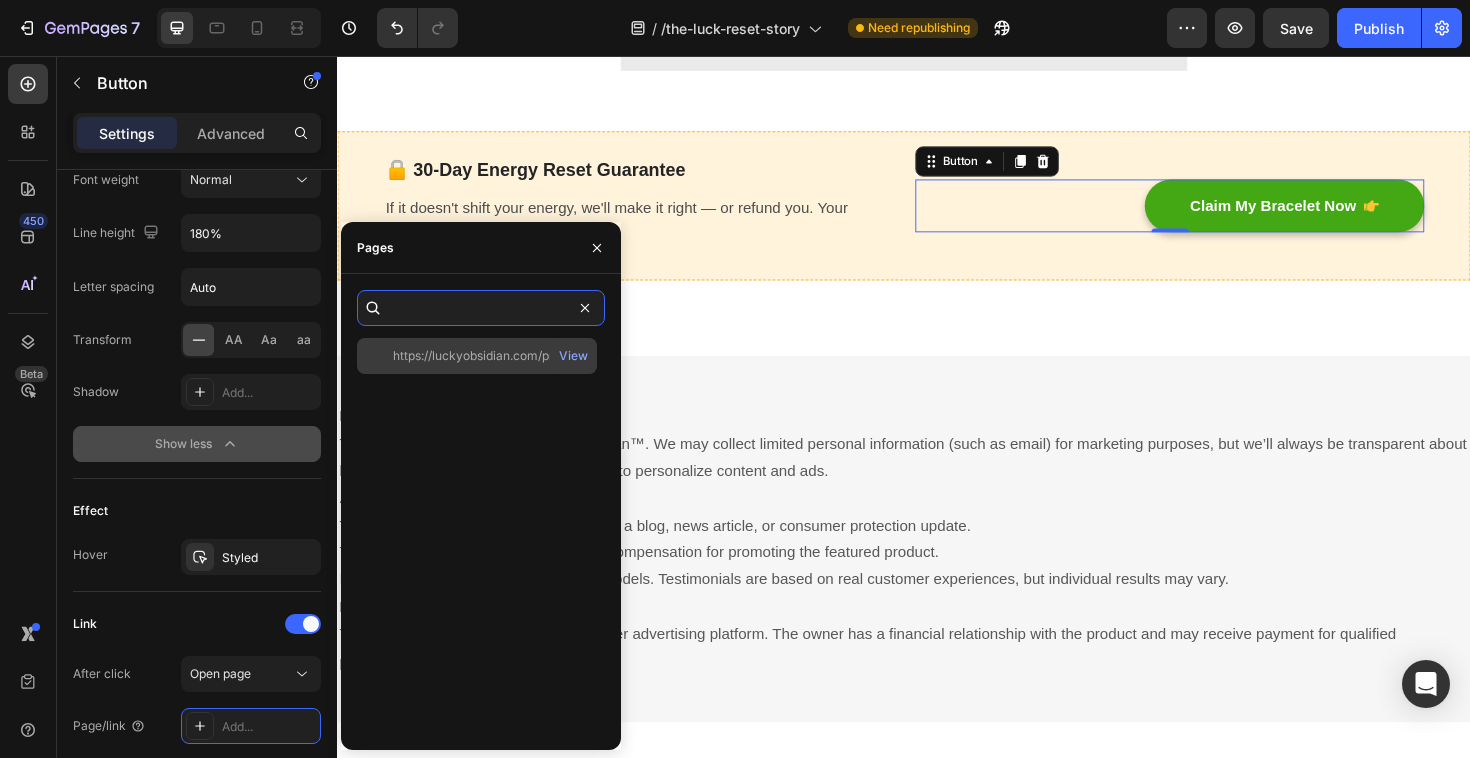 type on "https://luckyobsidian.com/products/lucky-obsidian-bracelet-50-off" 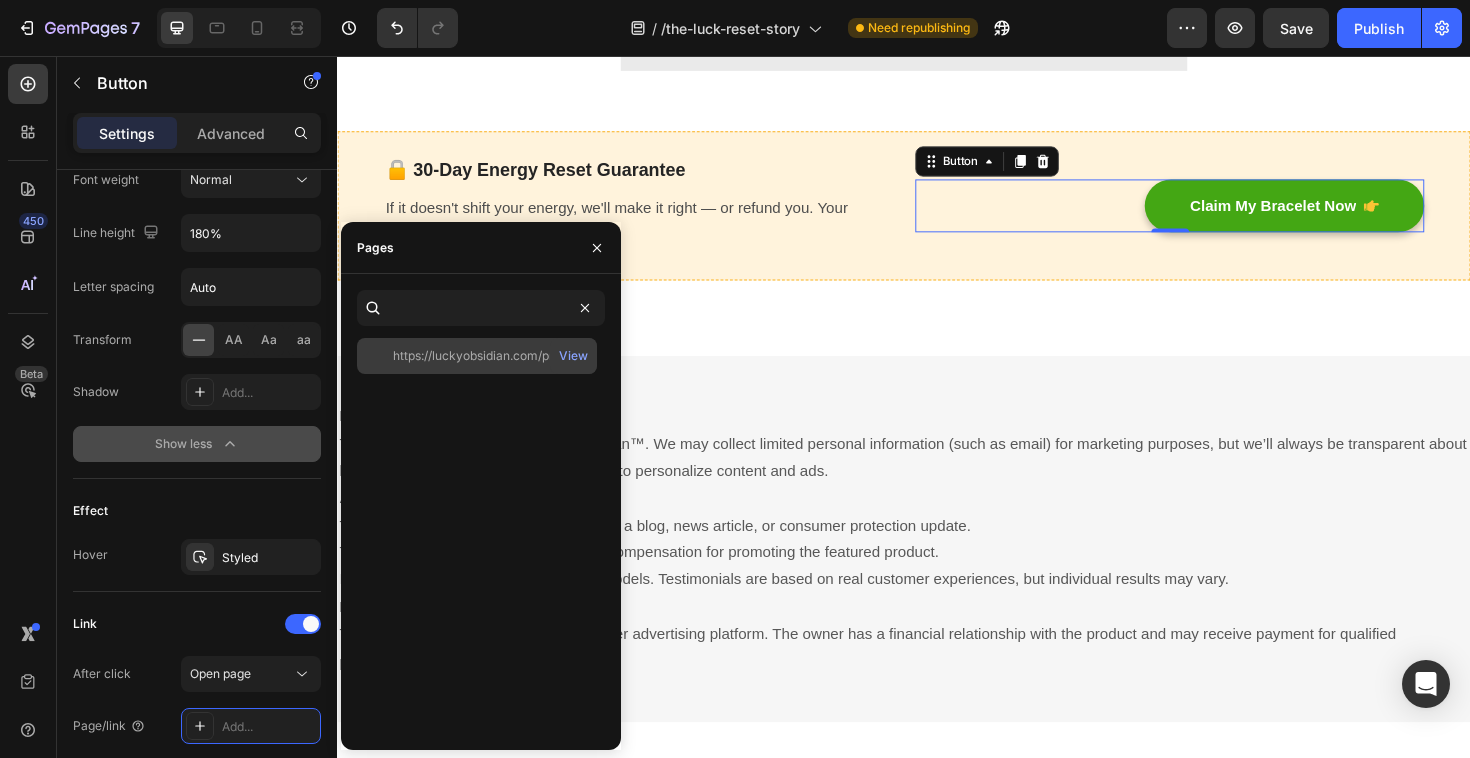 click on "https://luckyobsidian.com/products/lucky-obsidian-bracelet-50-off" 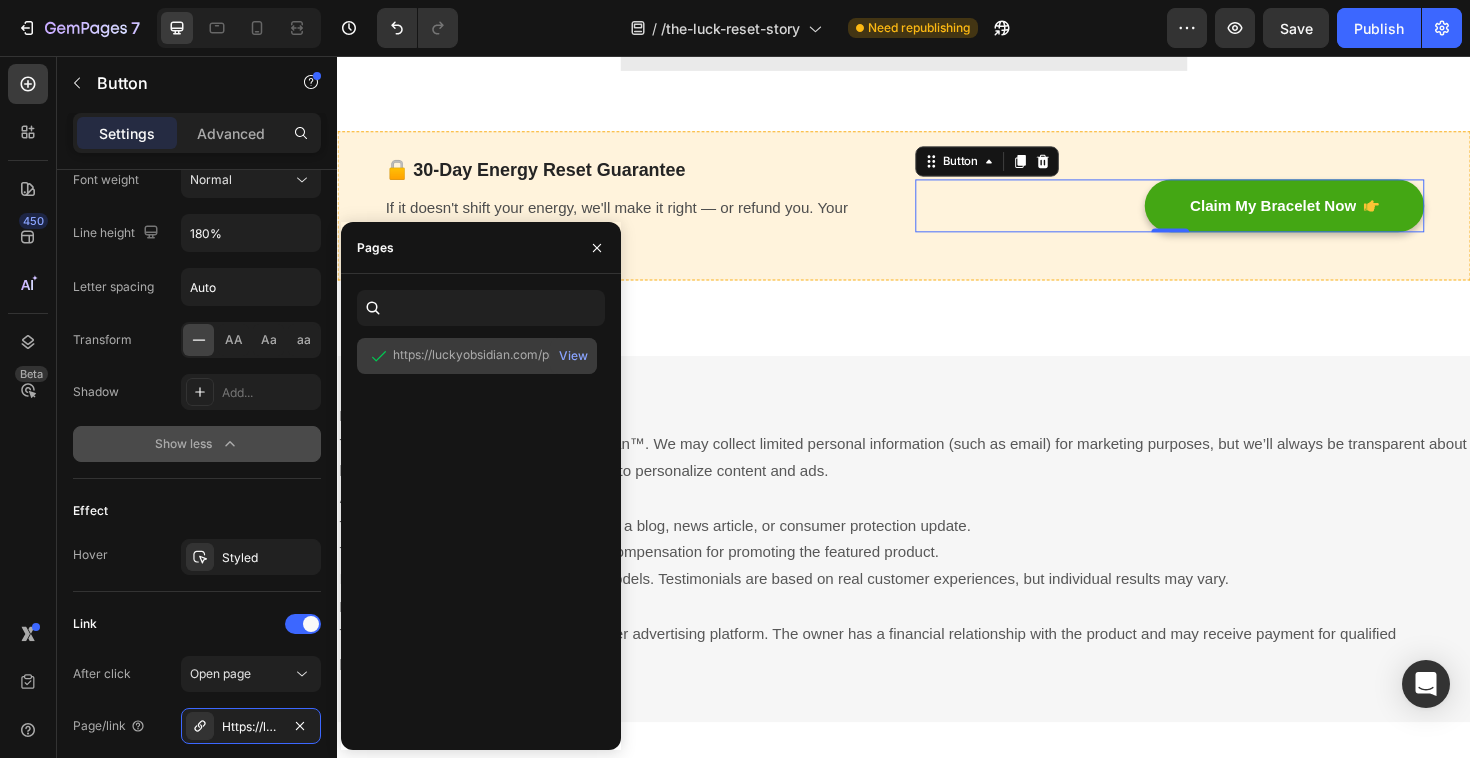 scroll, scrollTop: 0, scrollLeft: 0, axis: both 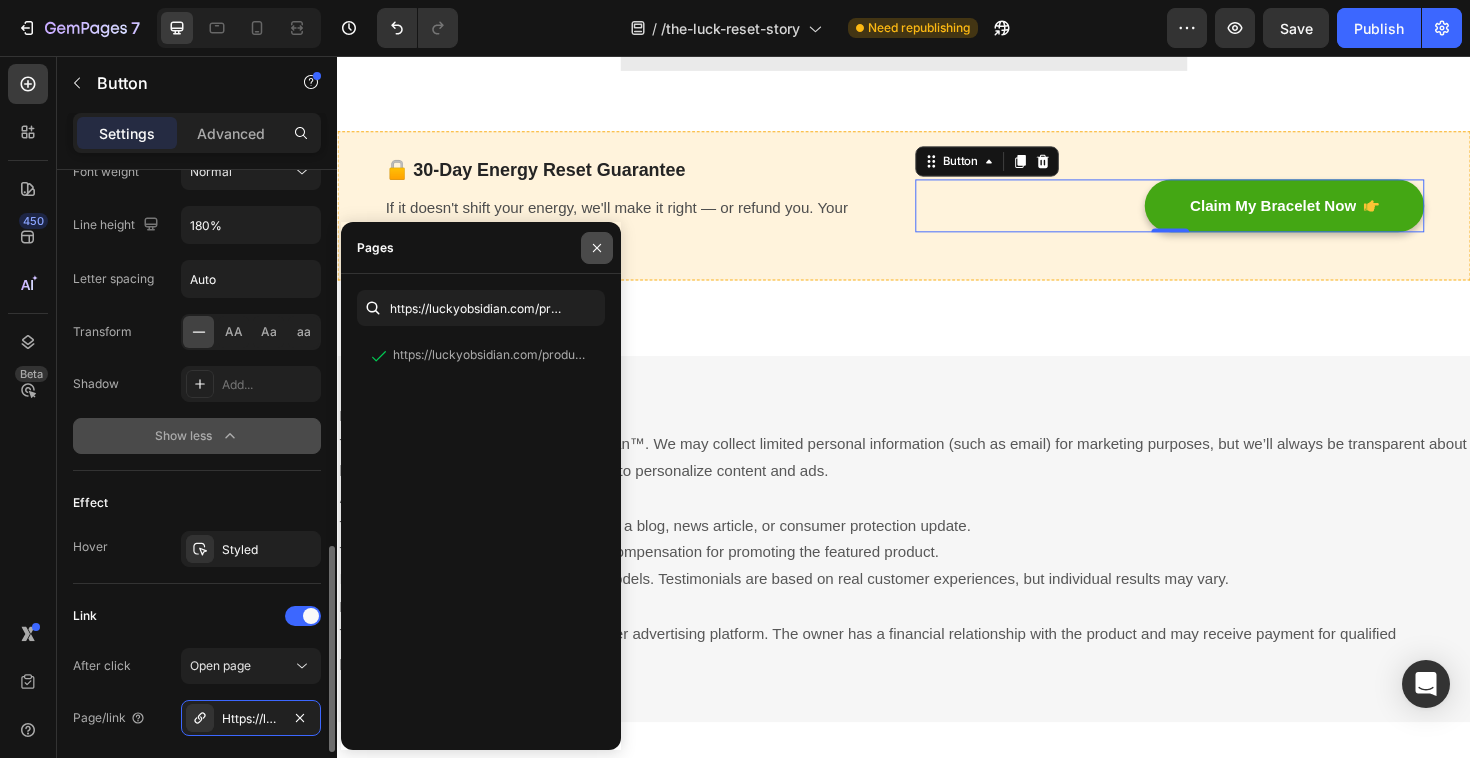 click at bounding box center [597, 248] 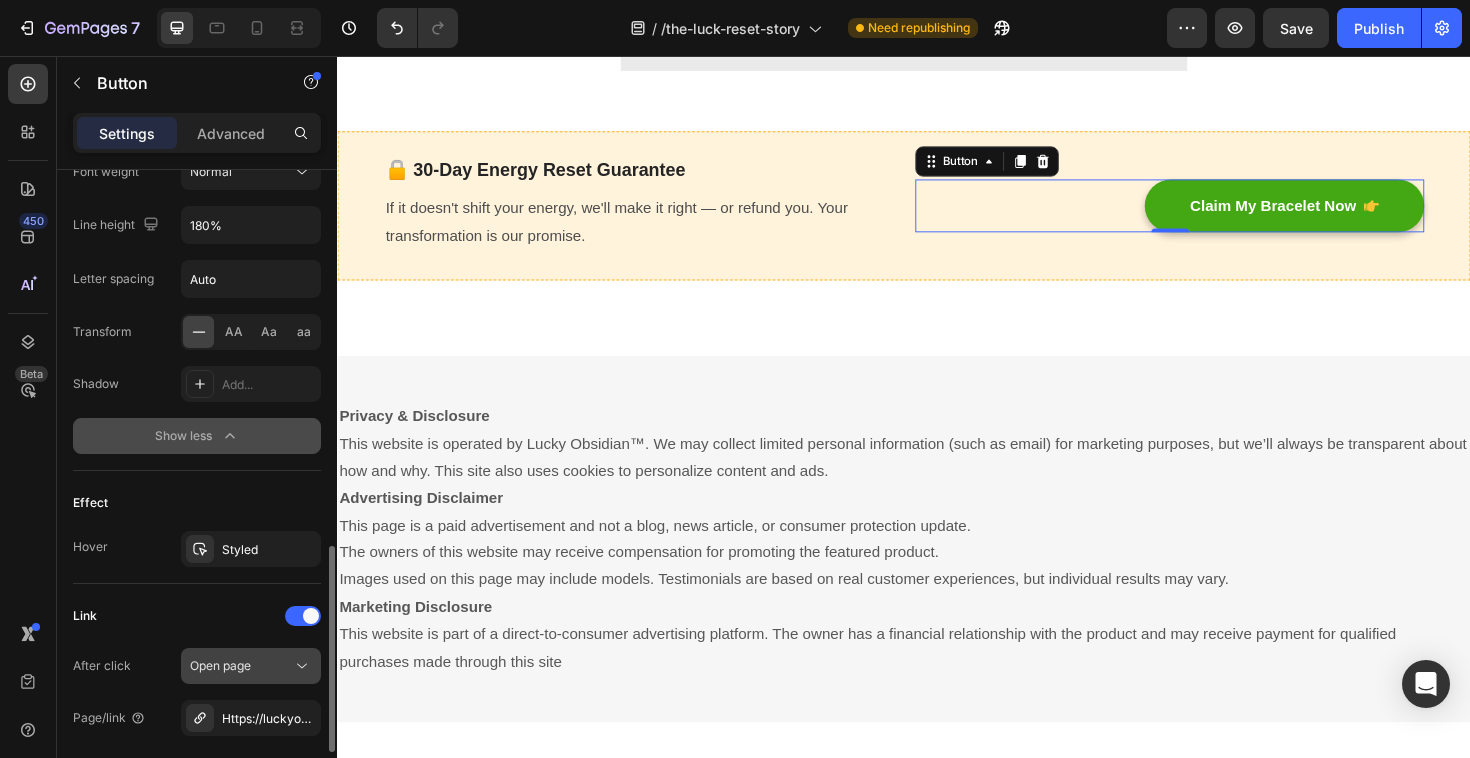 scroll, scrollTop: 1367, scrollLeft: 0, axis: vertical 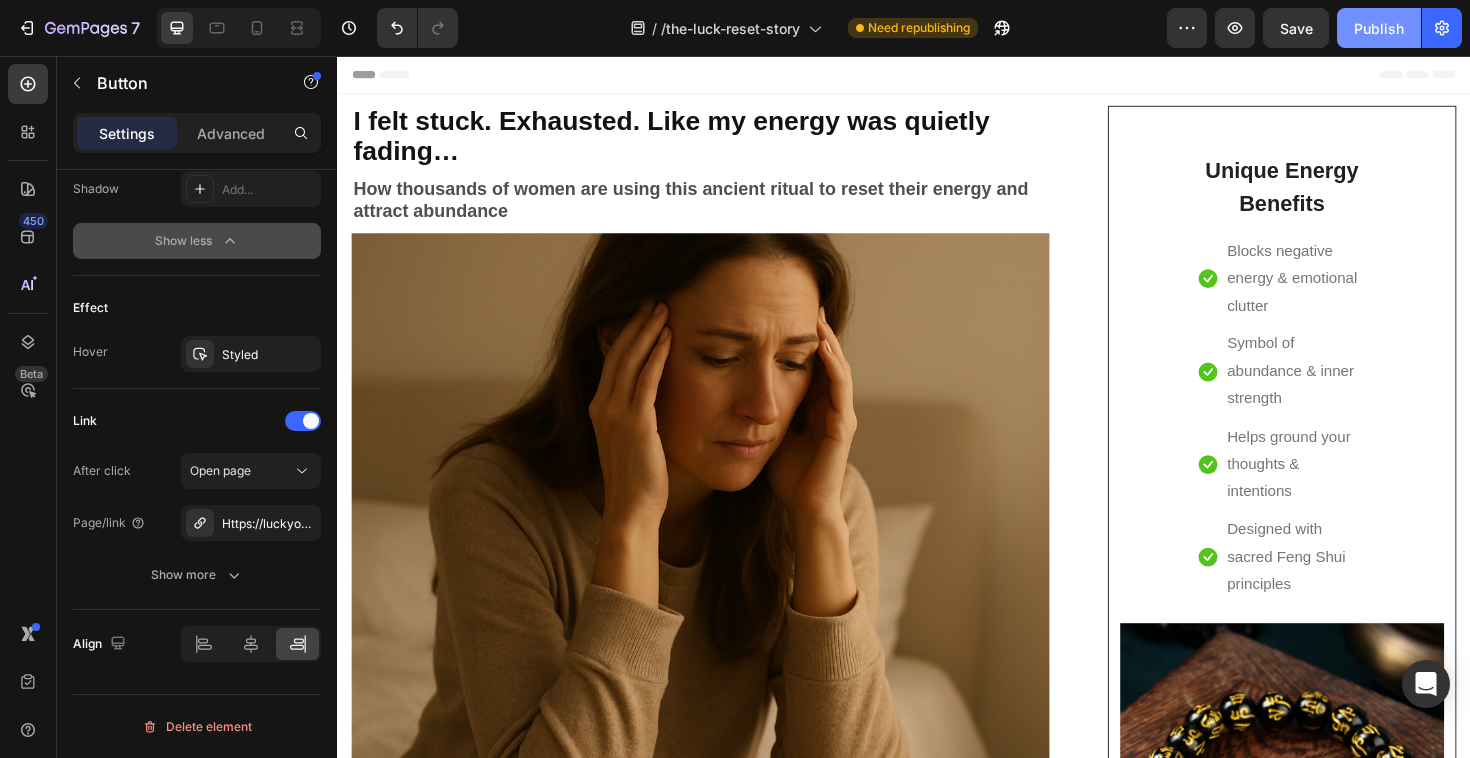 click on "Publish" at bounding box center [1379, 28] 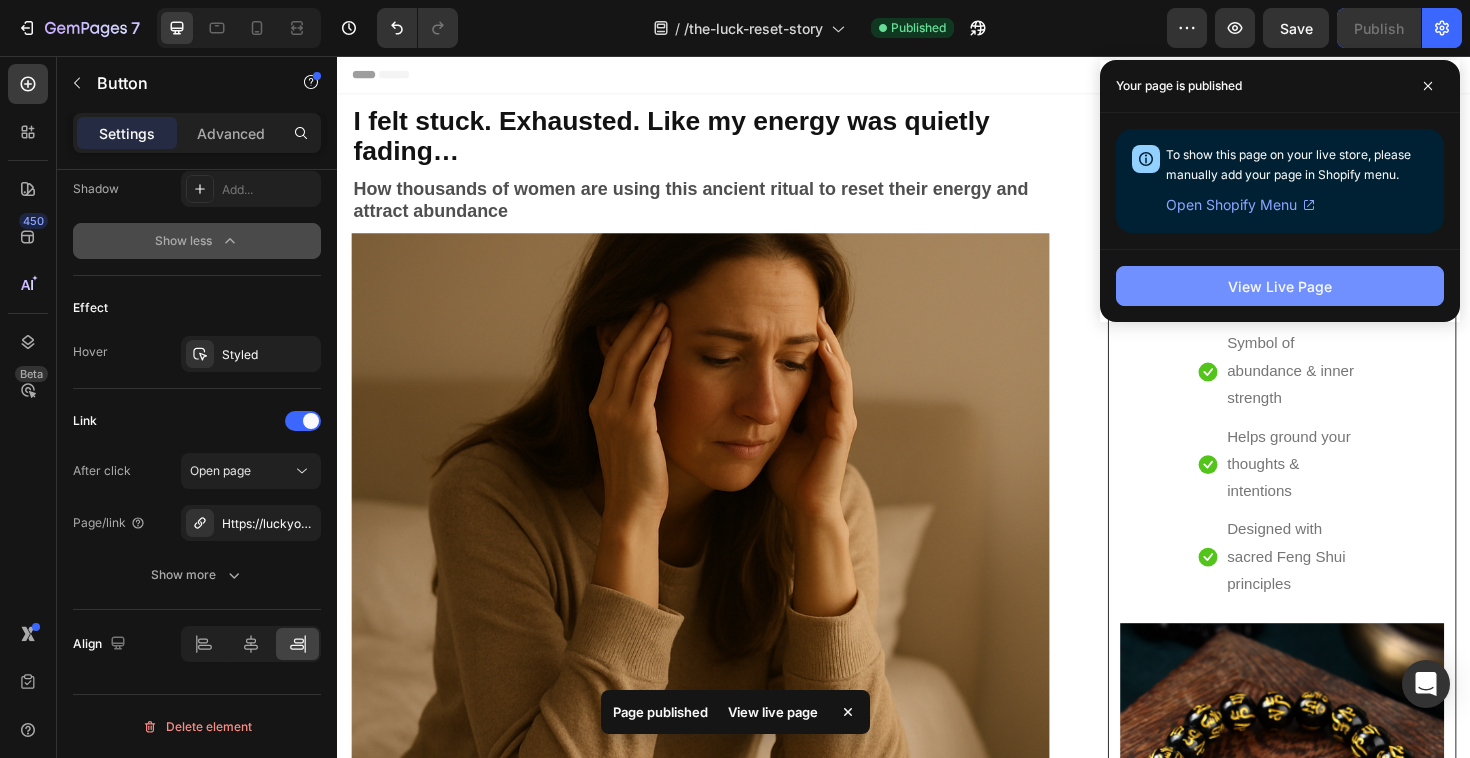 click on "View Live Page" at bounding box center (1280, 286) 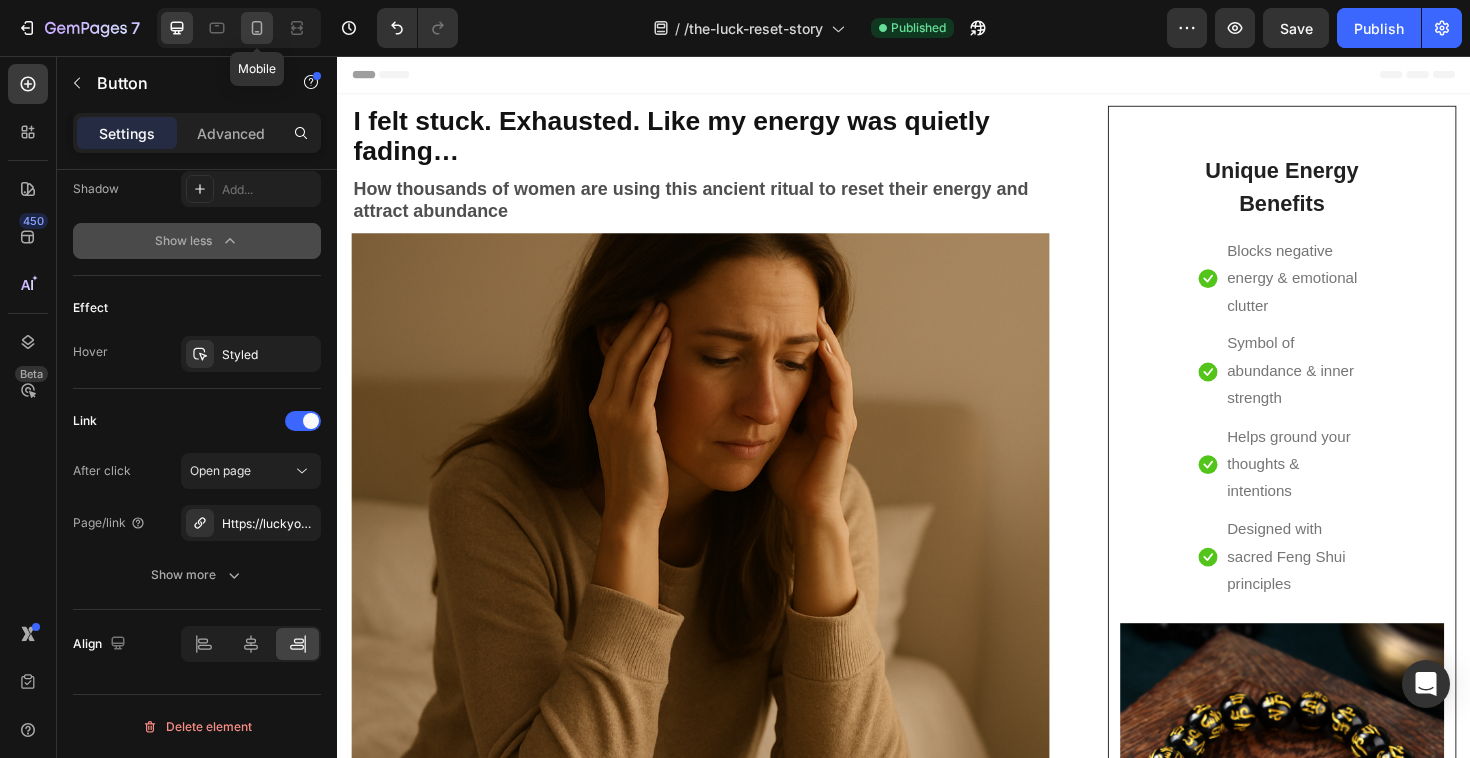 click 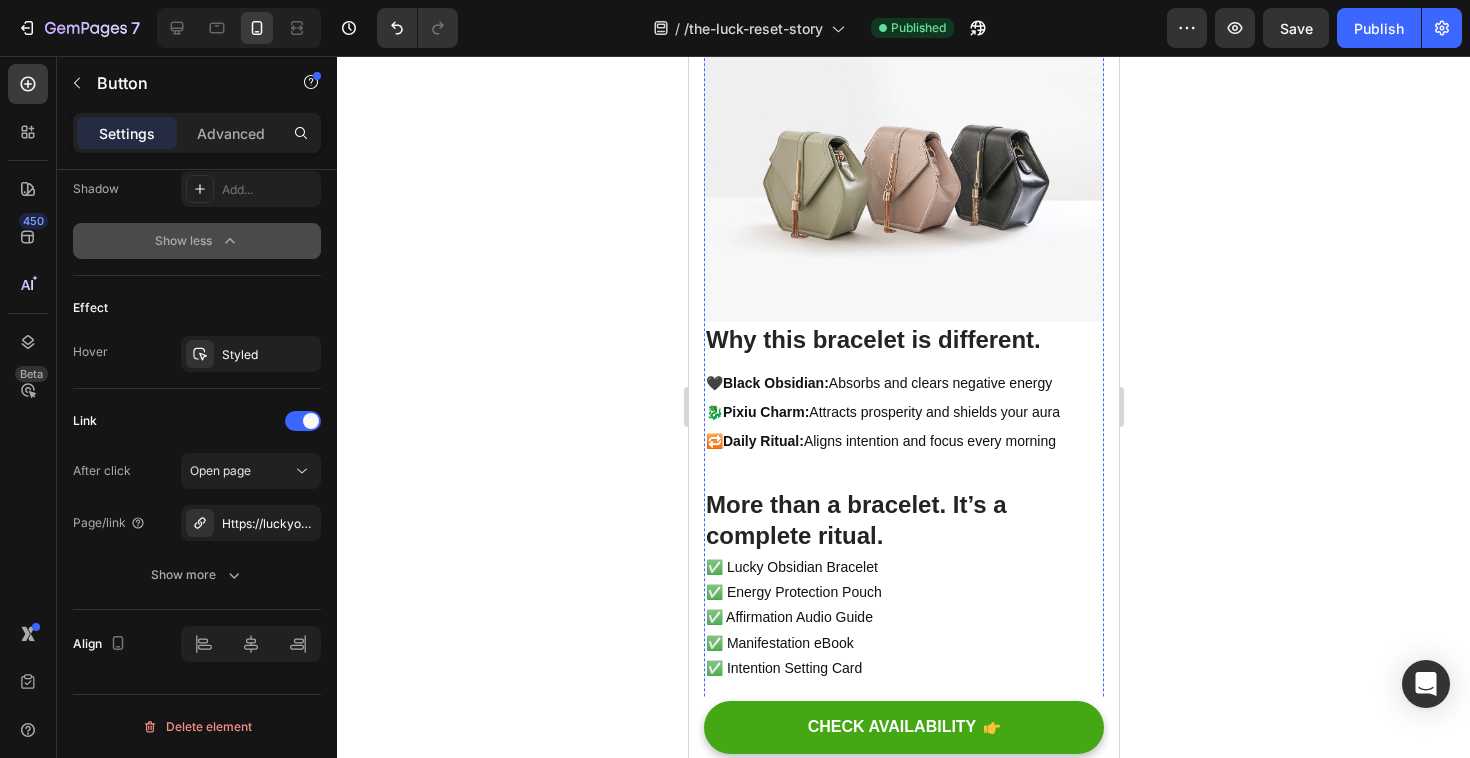 scroll, scrollTop: 986, scrollLeft: 0, axis: vertical 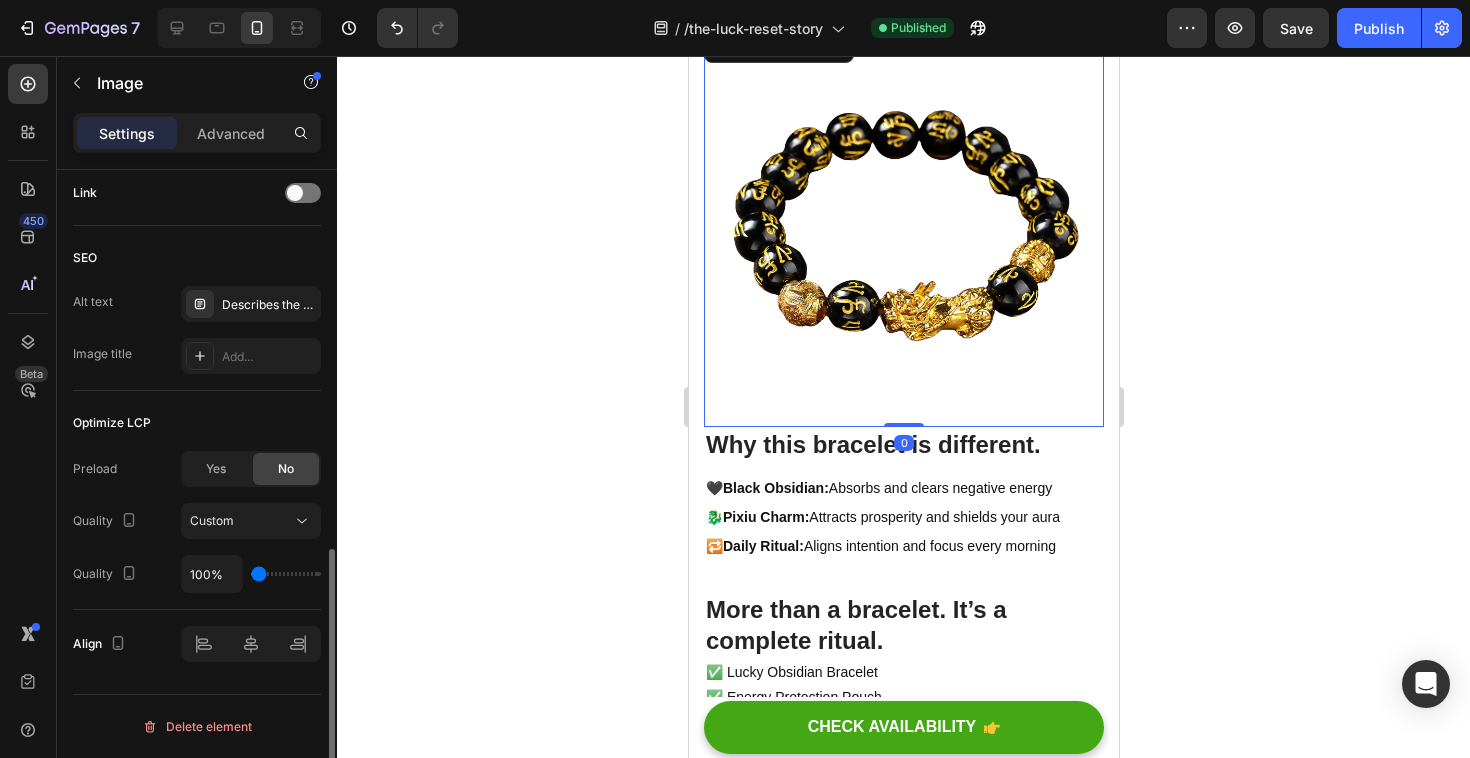 click at bounding box center [903, 227] 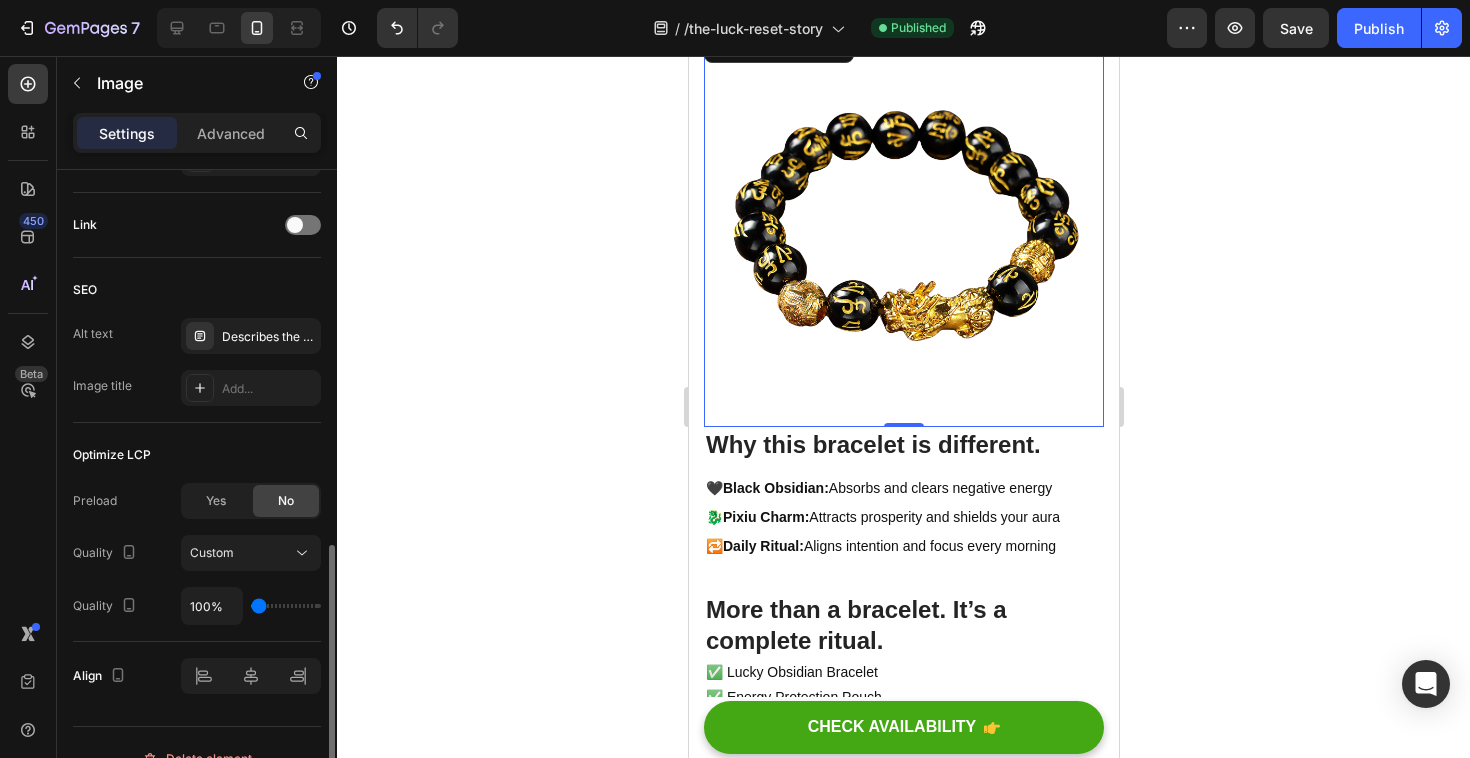scroll, scrollTop: 919, scrollLeft: 0, axis: vertical 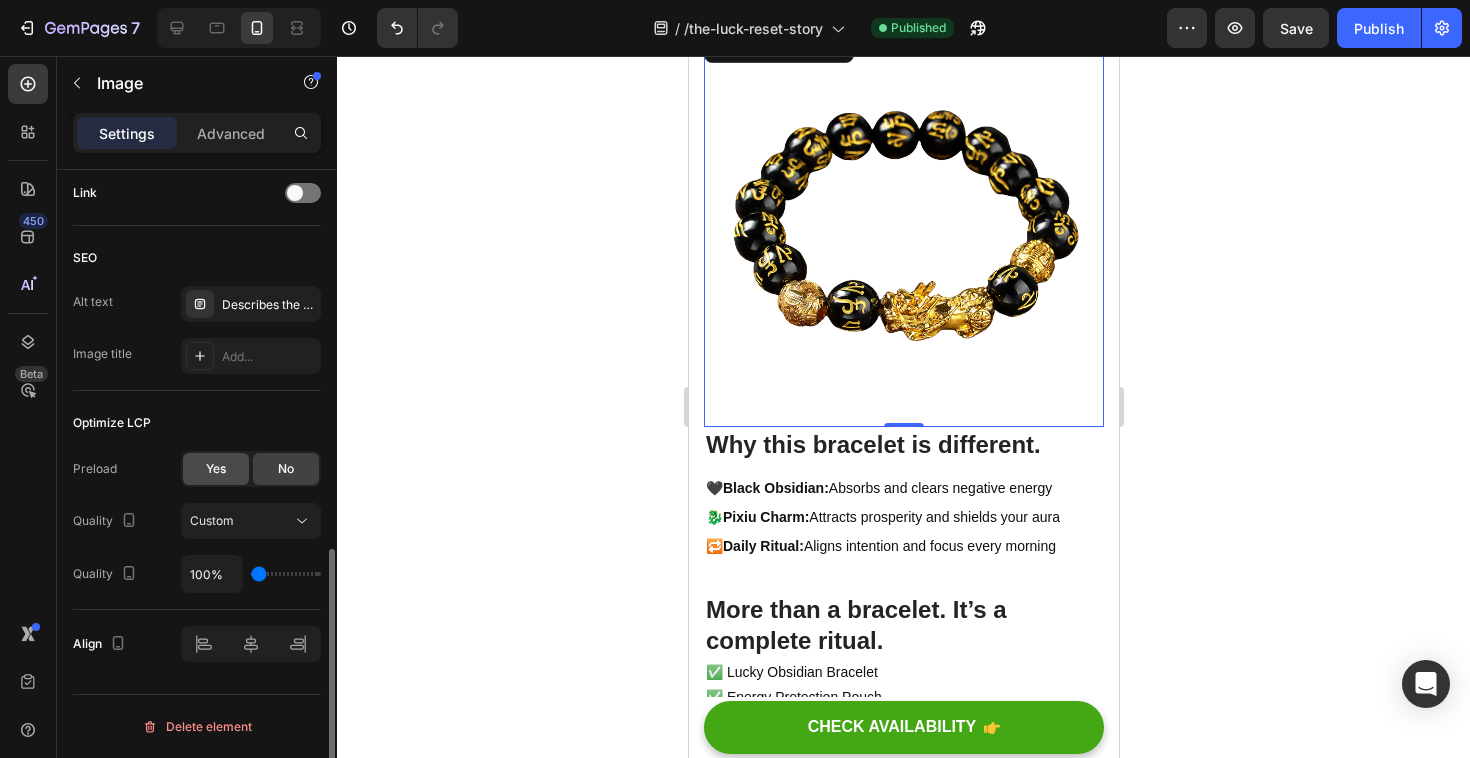 click on "Yes" 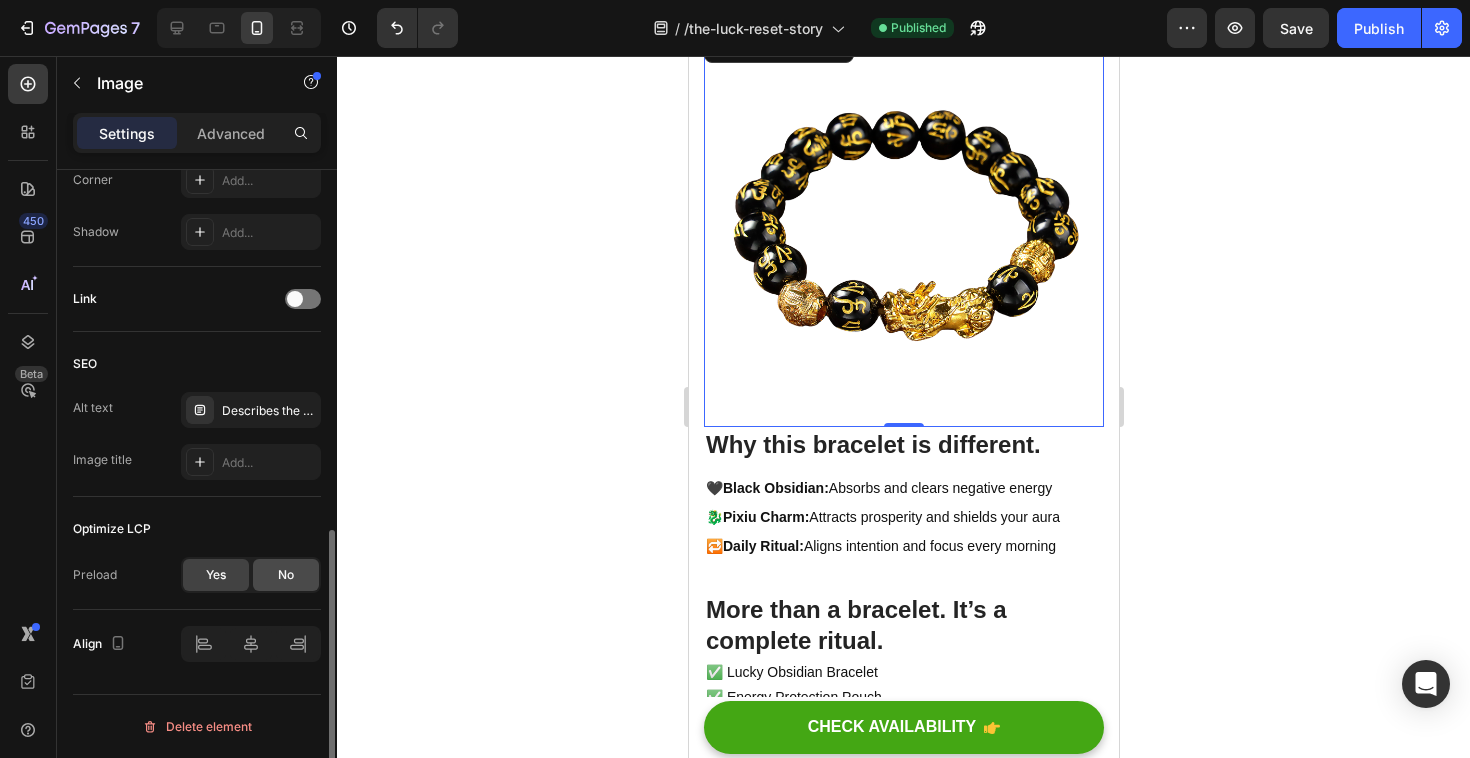click on "No" 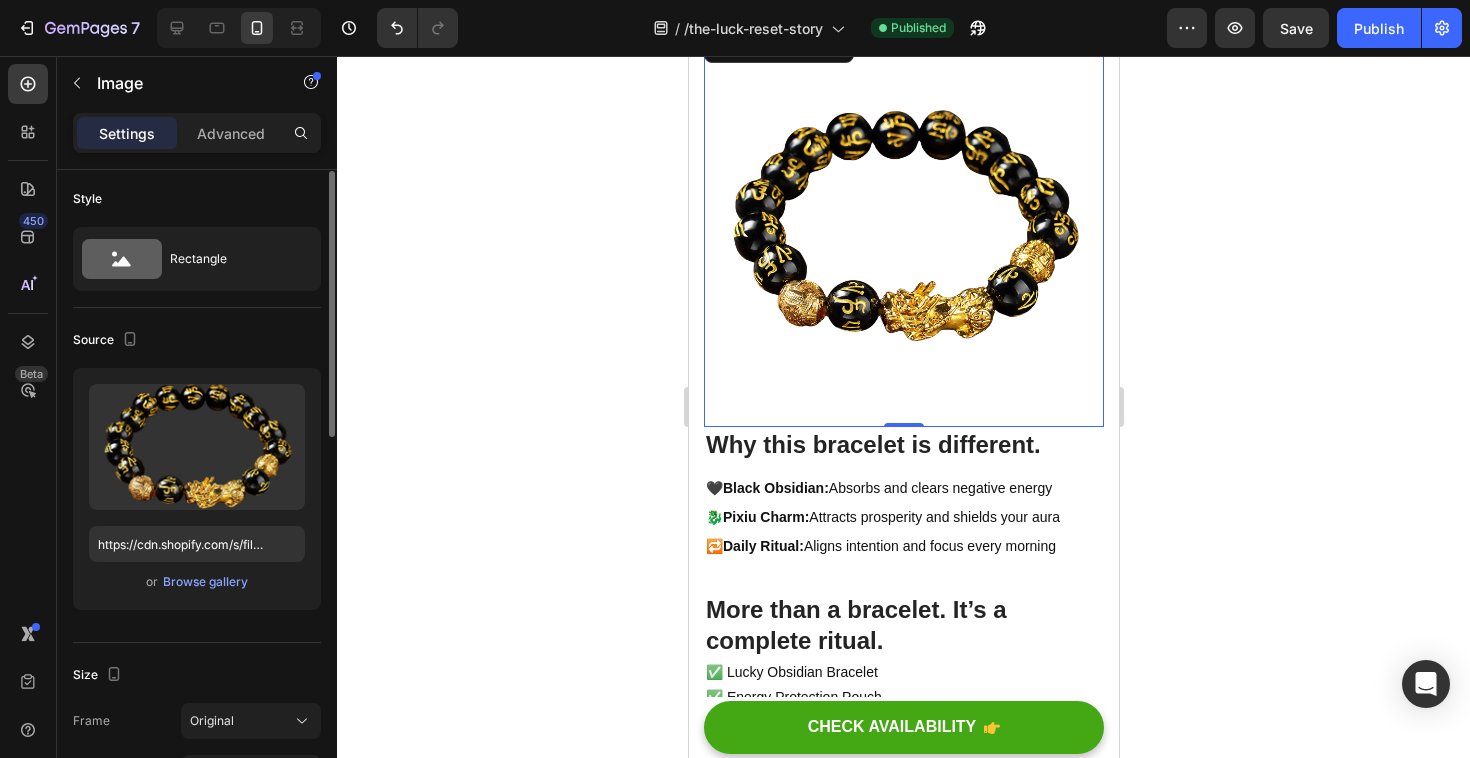 scroll, scrollTop: 0, scrollLeft: 0, axis: both 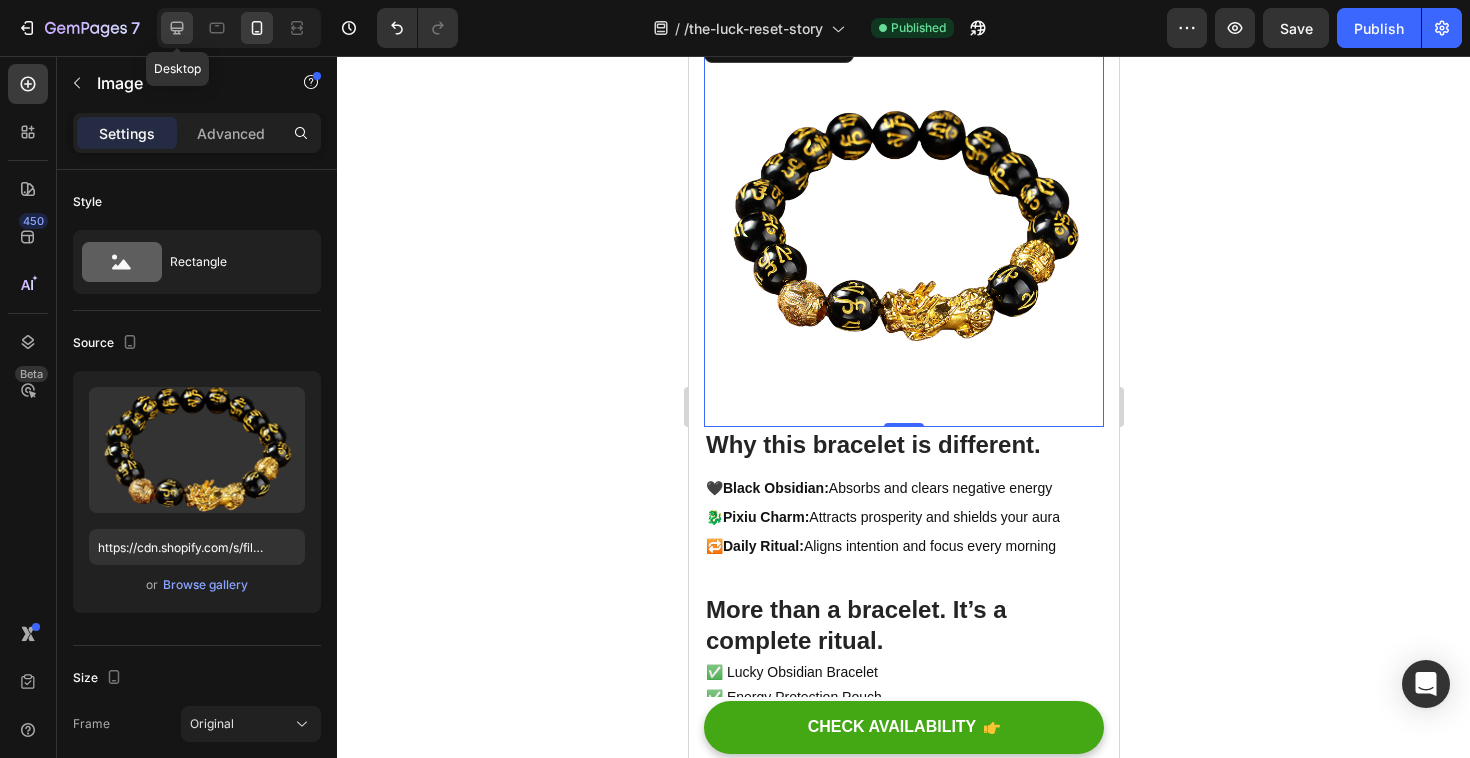 click 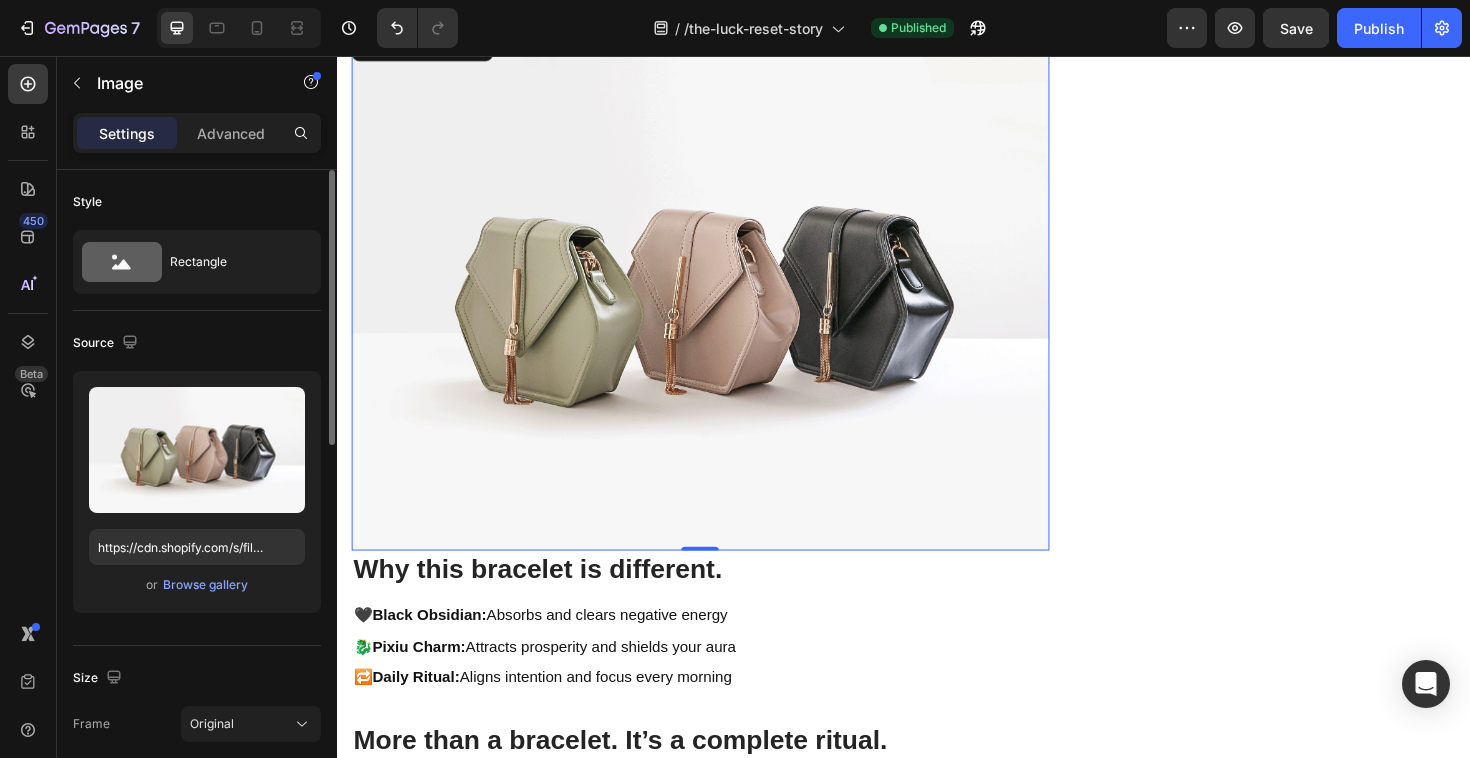 scroll, scrollTop: 1209, scrollLeft: 0, axis: vertical 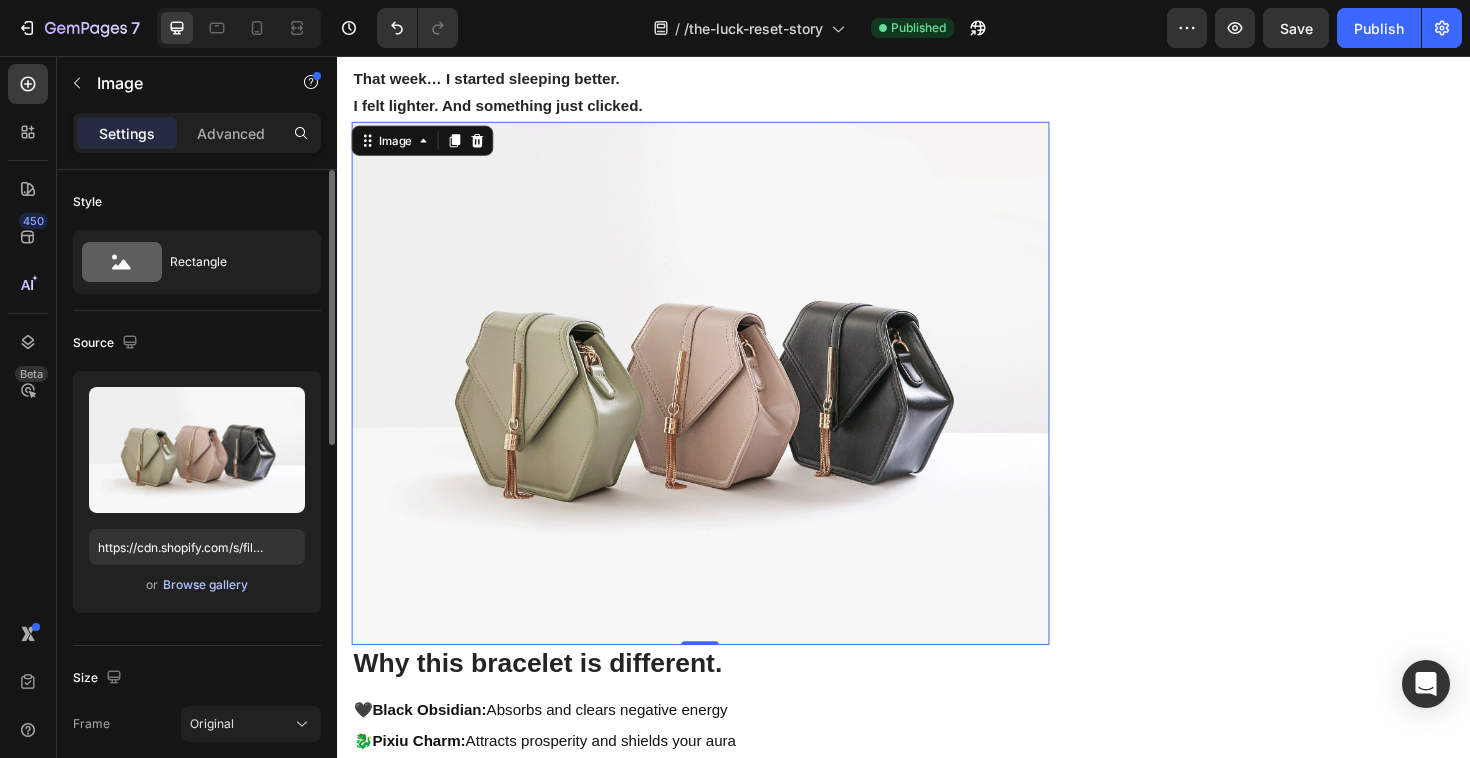 click on "Browse gallery" at bounding box center [205, 585] 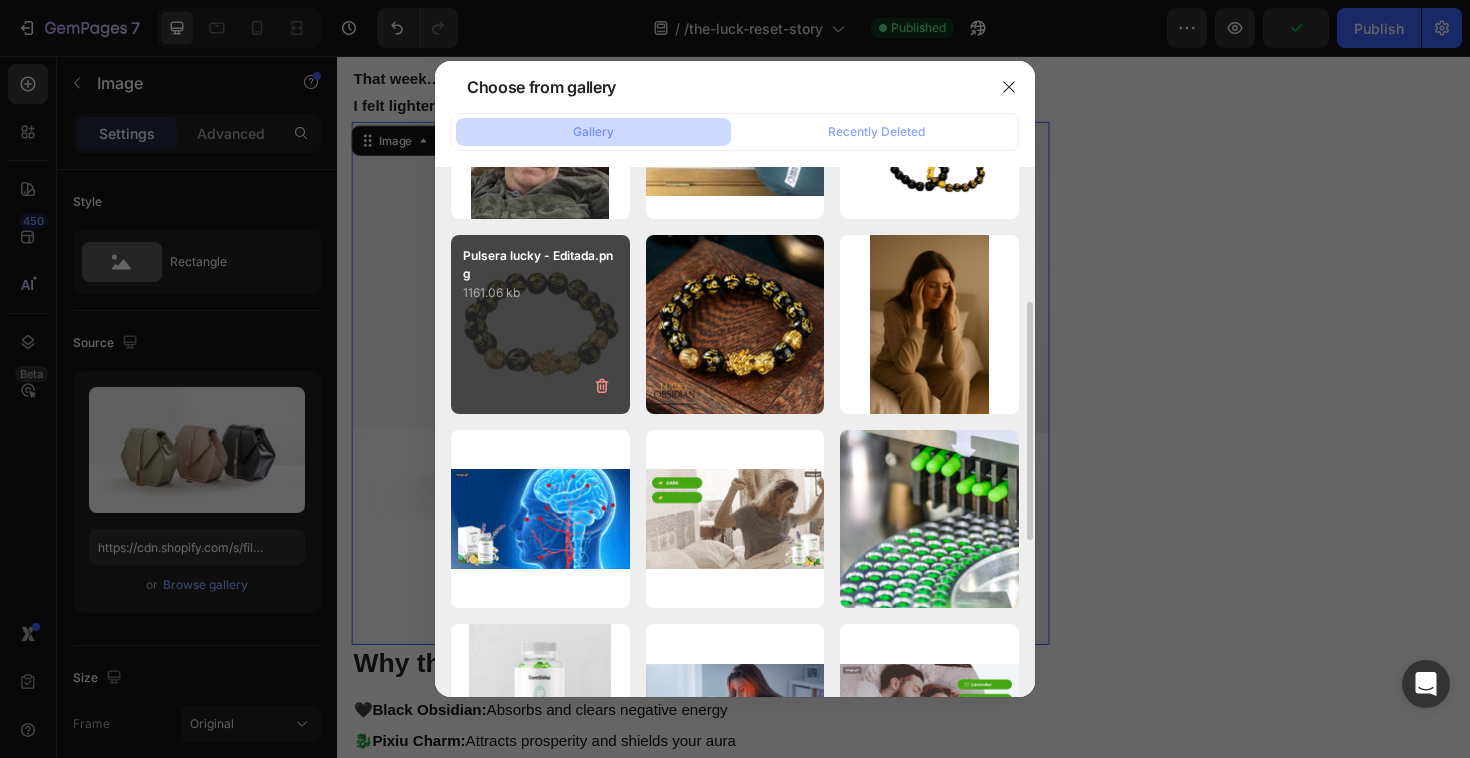 scroll, scrollTop: 340, scrollLeft: 0, axis: vertical 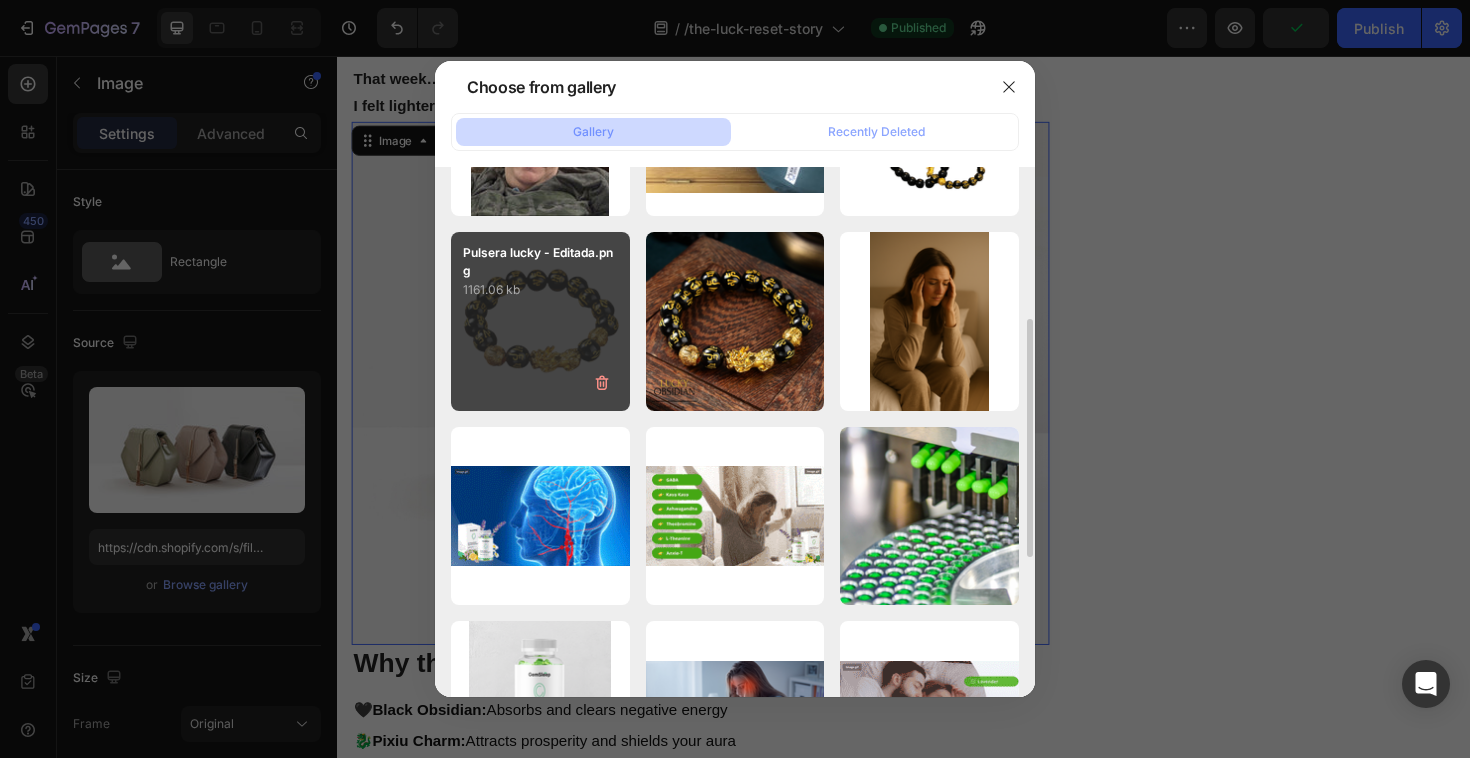 click on "Pulsera lucky - Editada.png 1161.06 kb" at bounding box center (540, 321) 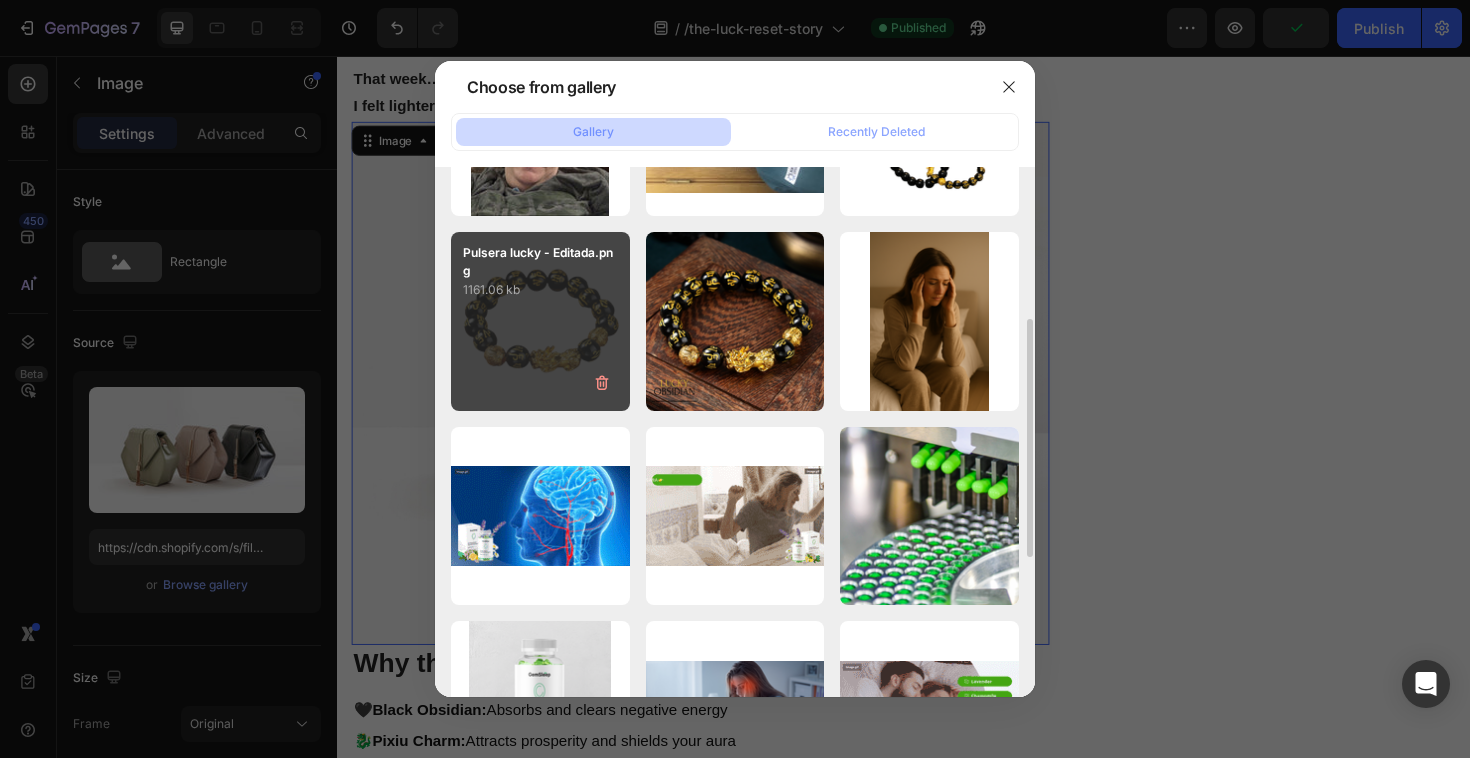 type on "https://cdn.shopify.com/s/files/1/0316/1558/2267/files/gempages_578011116949471760-664d3953-9b73-47ca-abe3-512178eb2f32.png" 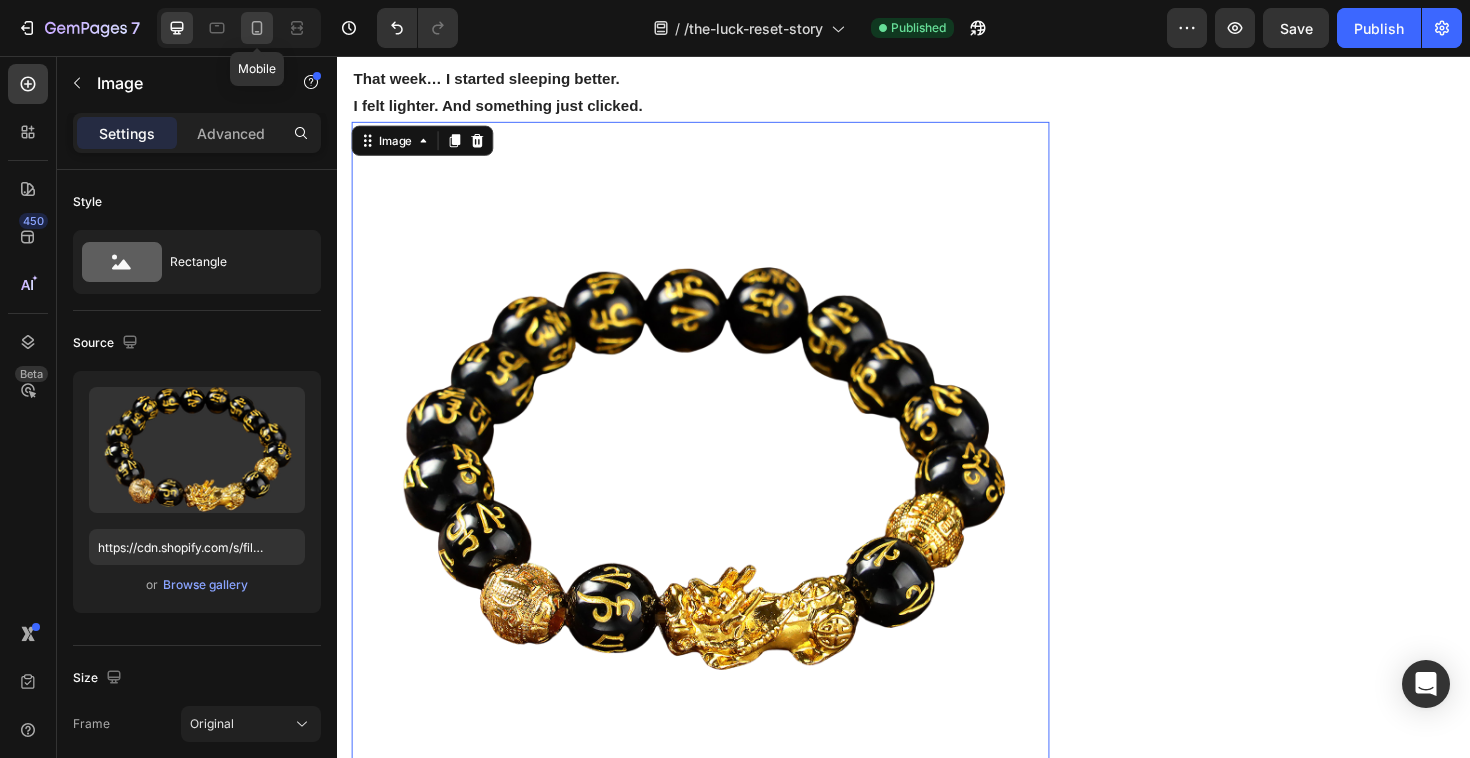 click 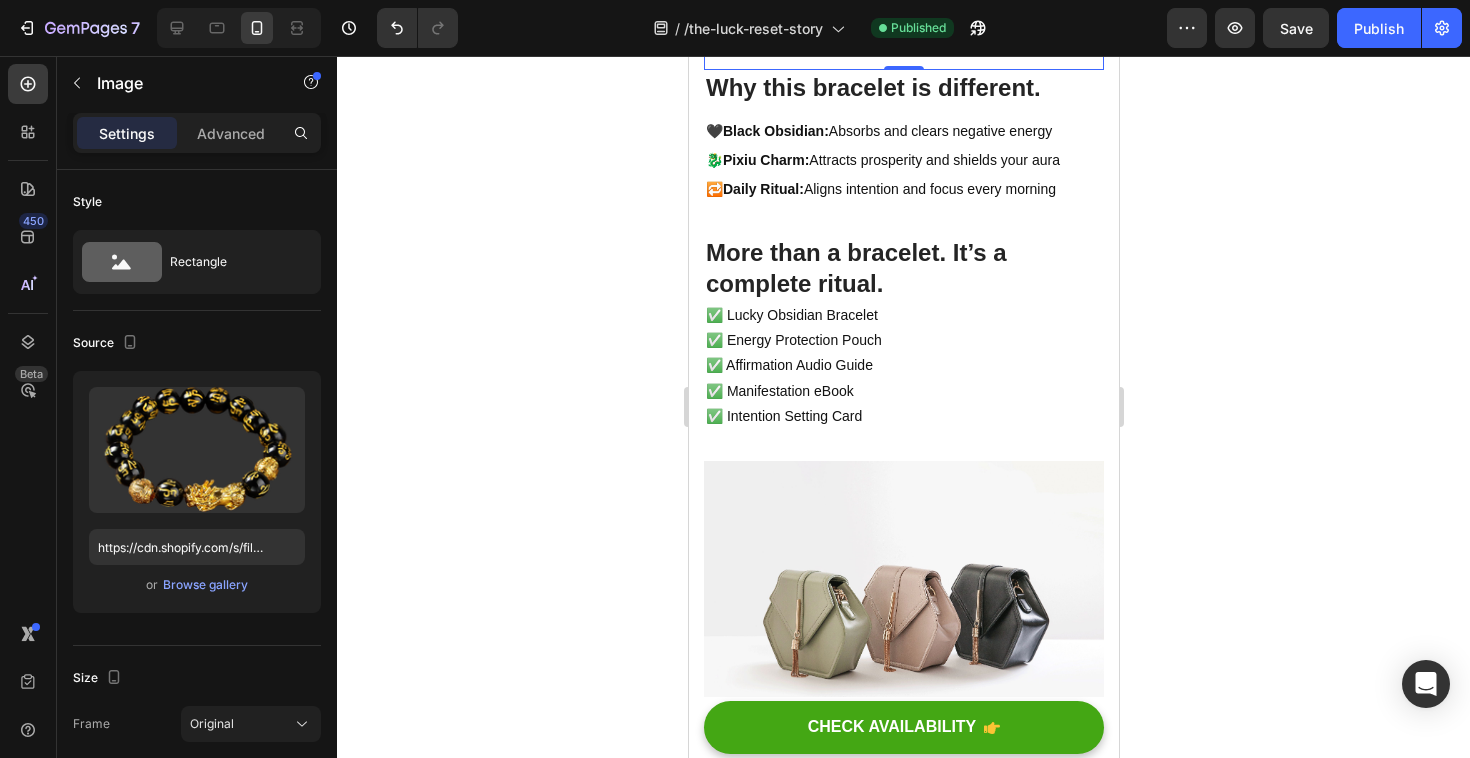 scroll, scrollTop: 1345, scrollLeft: 0, axis: vertical 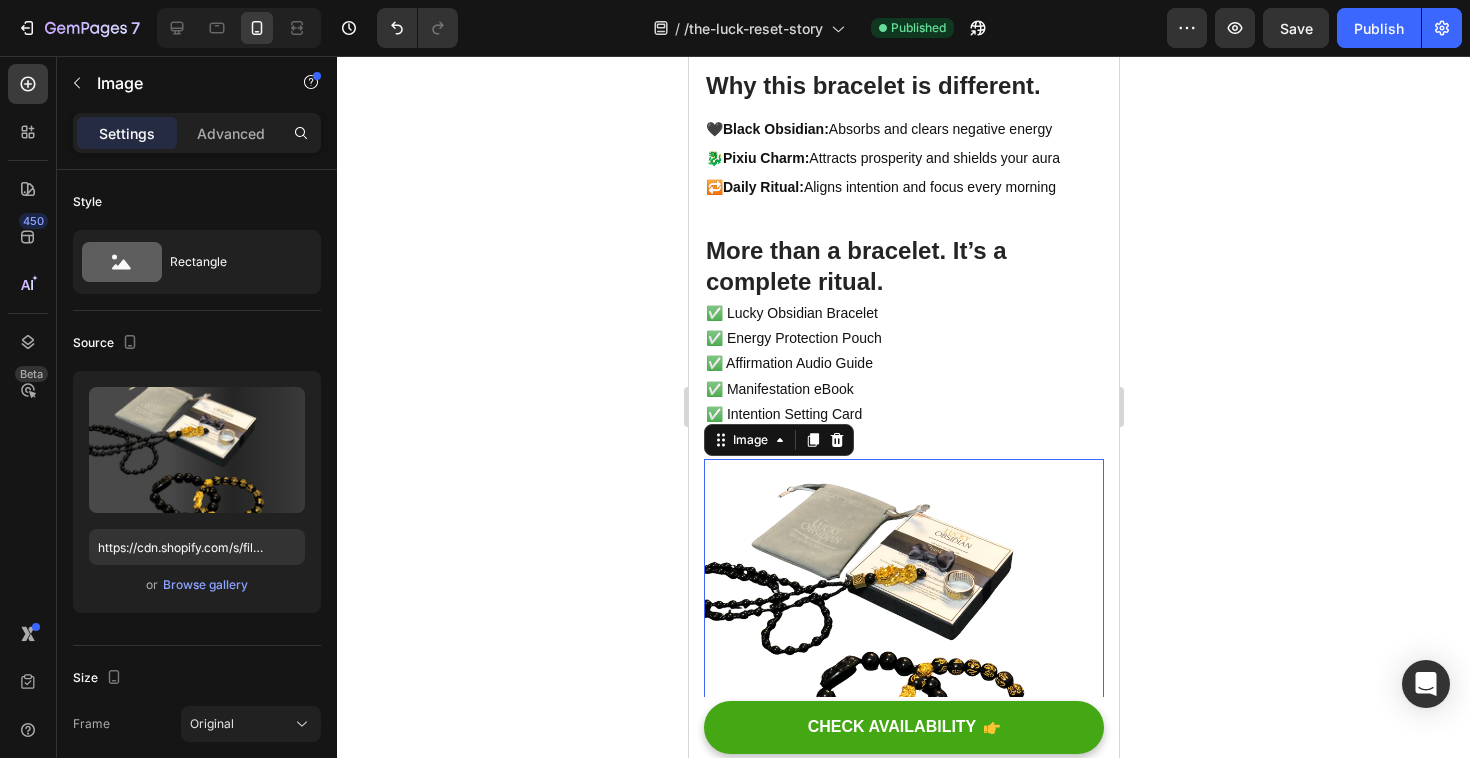 click at bounding box center [903, 609] 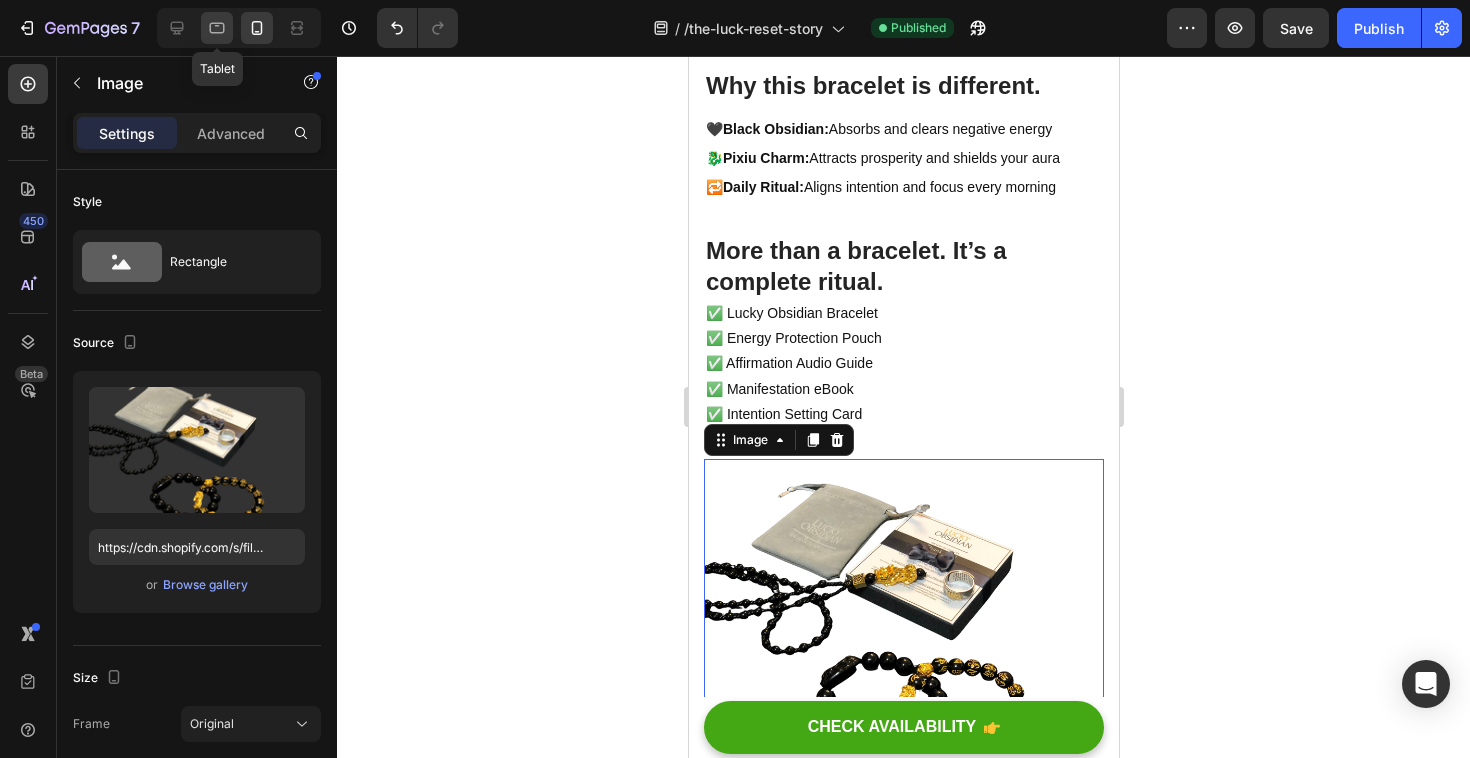 click 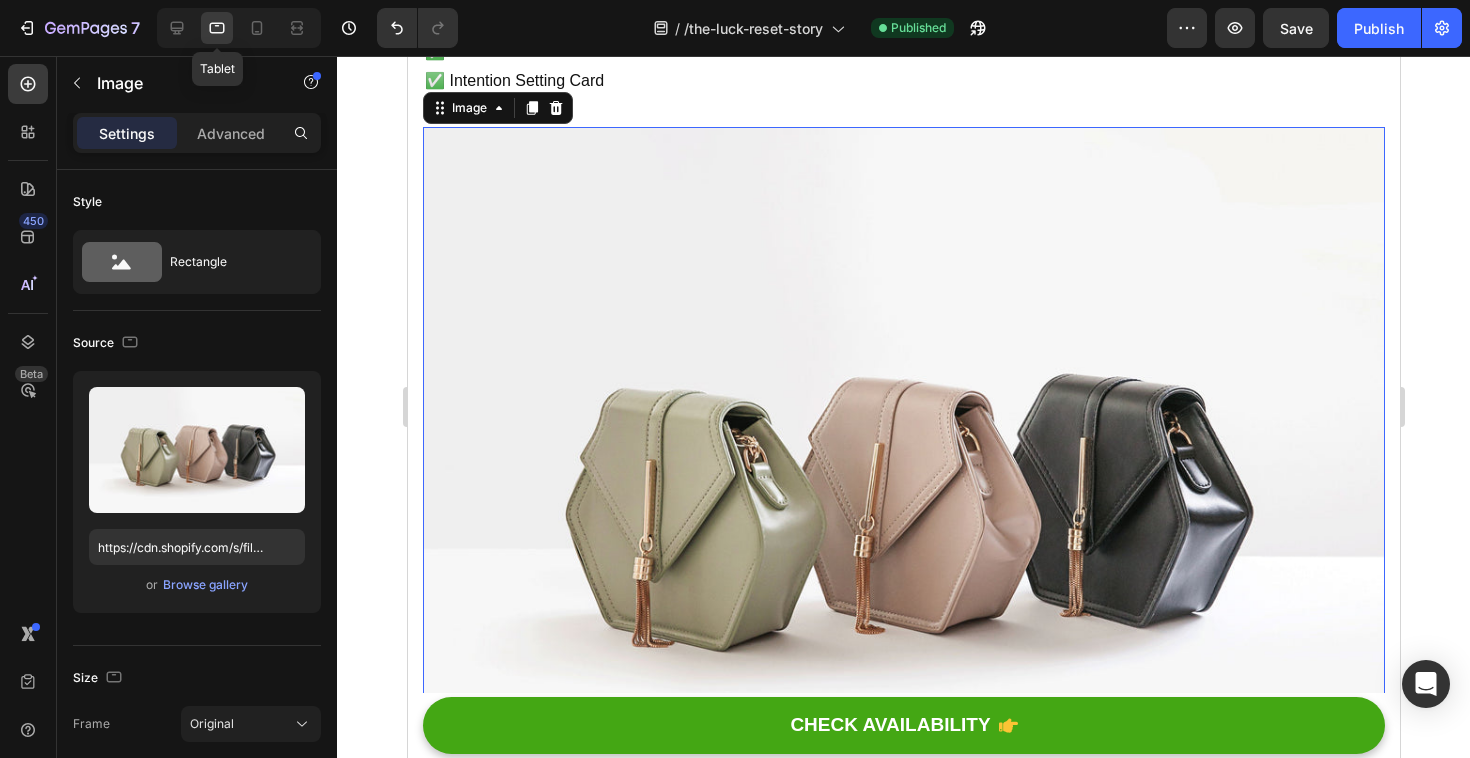 scroll, scrollTop: 2738, scrollLeft: 0, axis: vertical 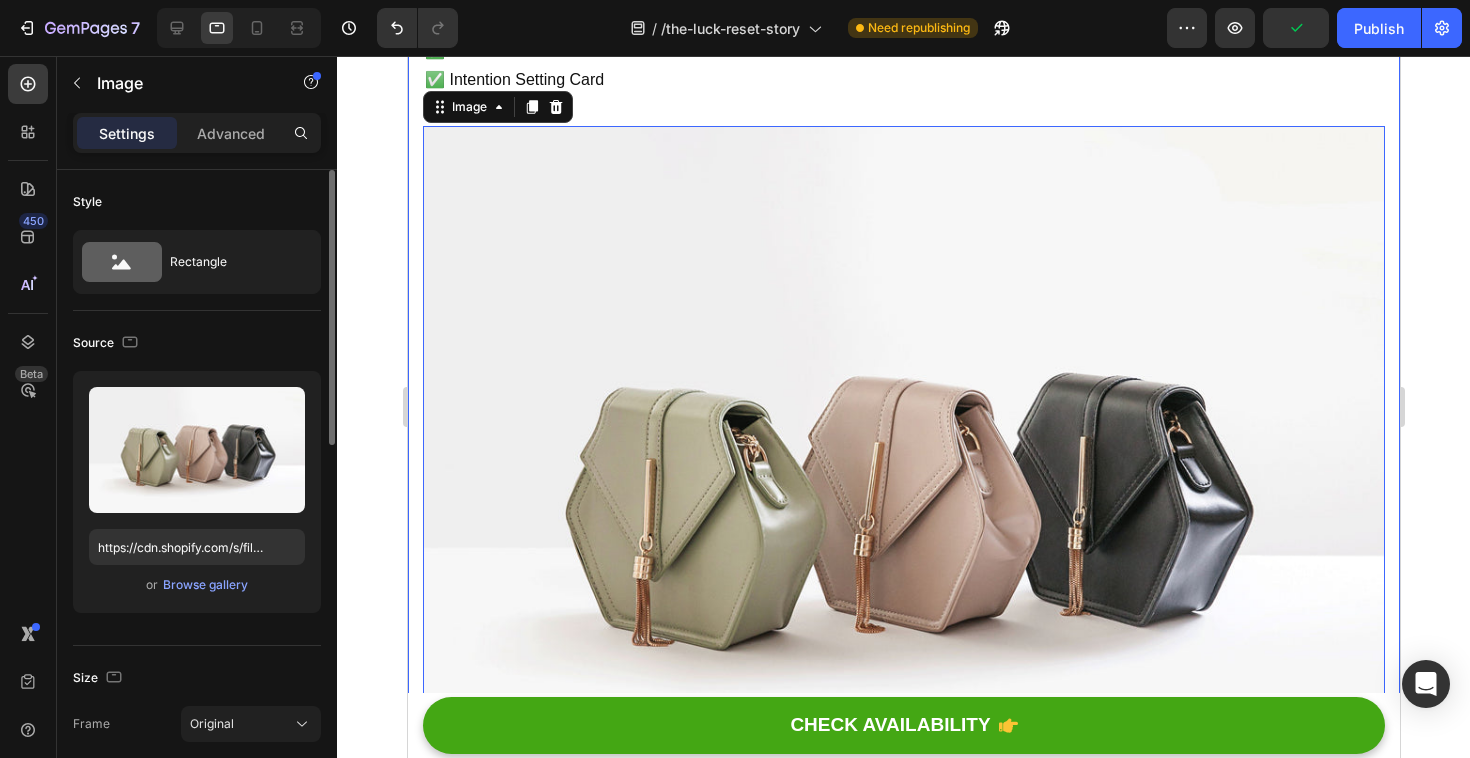 click on "or  Browse gallery" at bounding box center (197, 585) 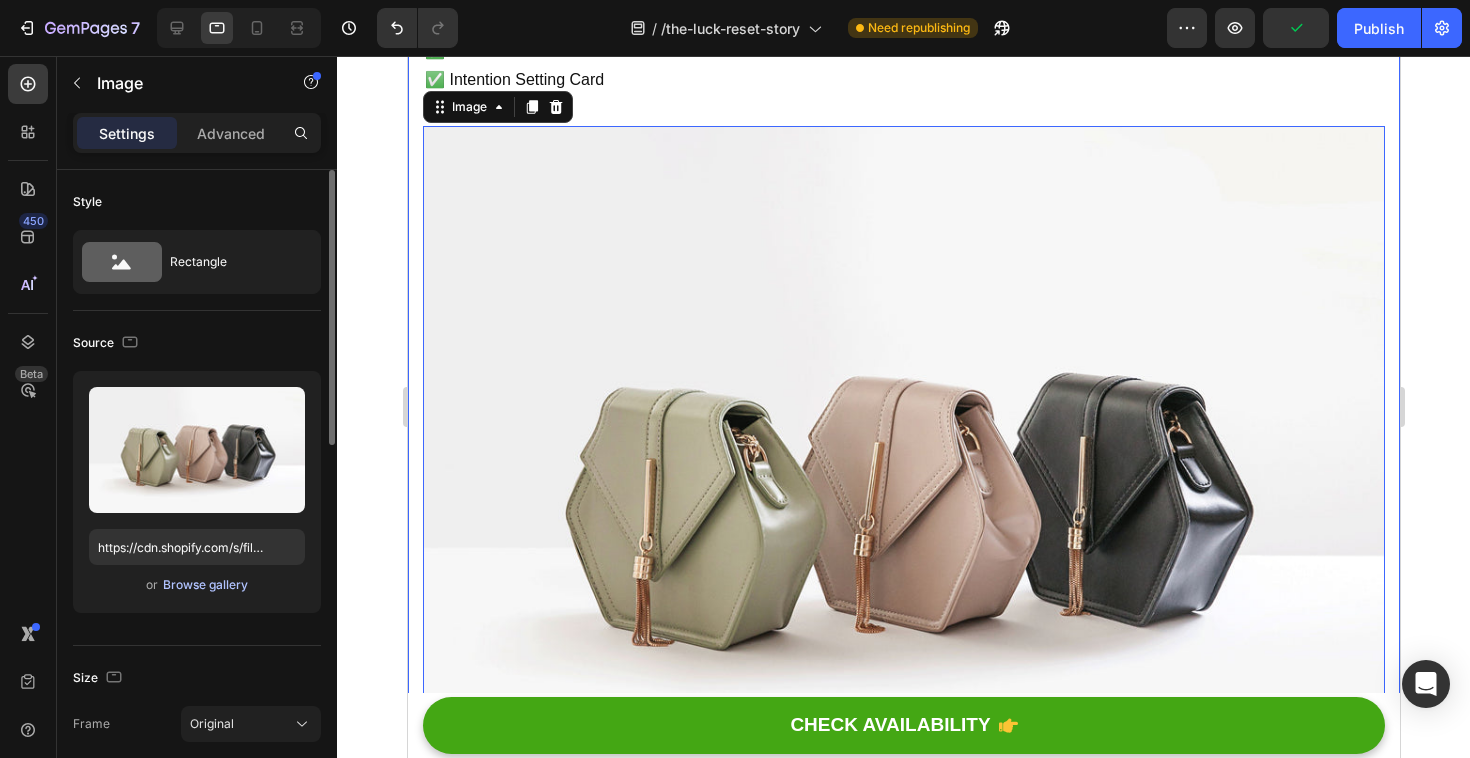 click on "Browse gallery" at bounding box center [205, 585] 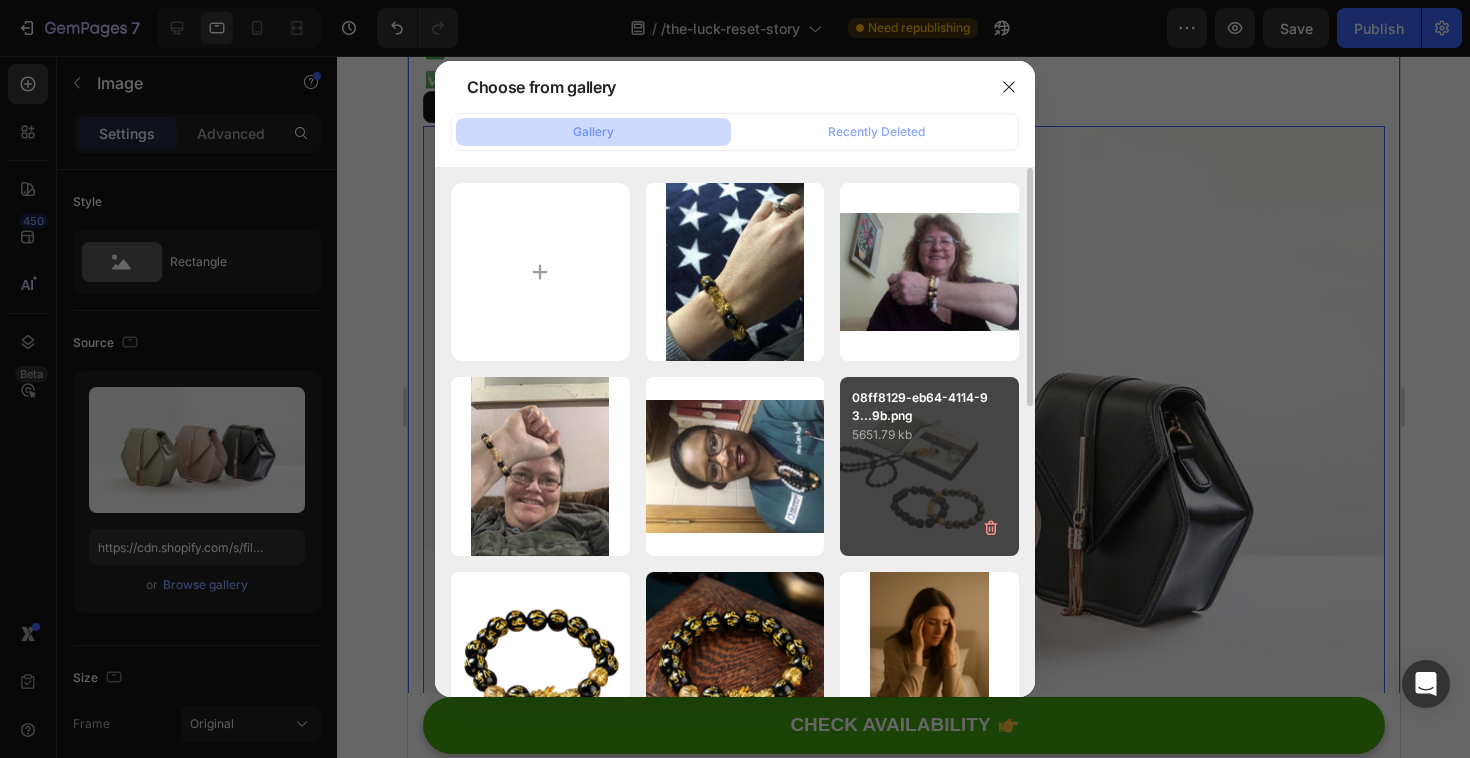 scroll, scrollTop: 81, scrollLeft: 0, axis: vertical 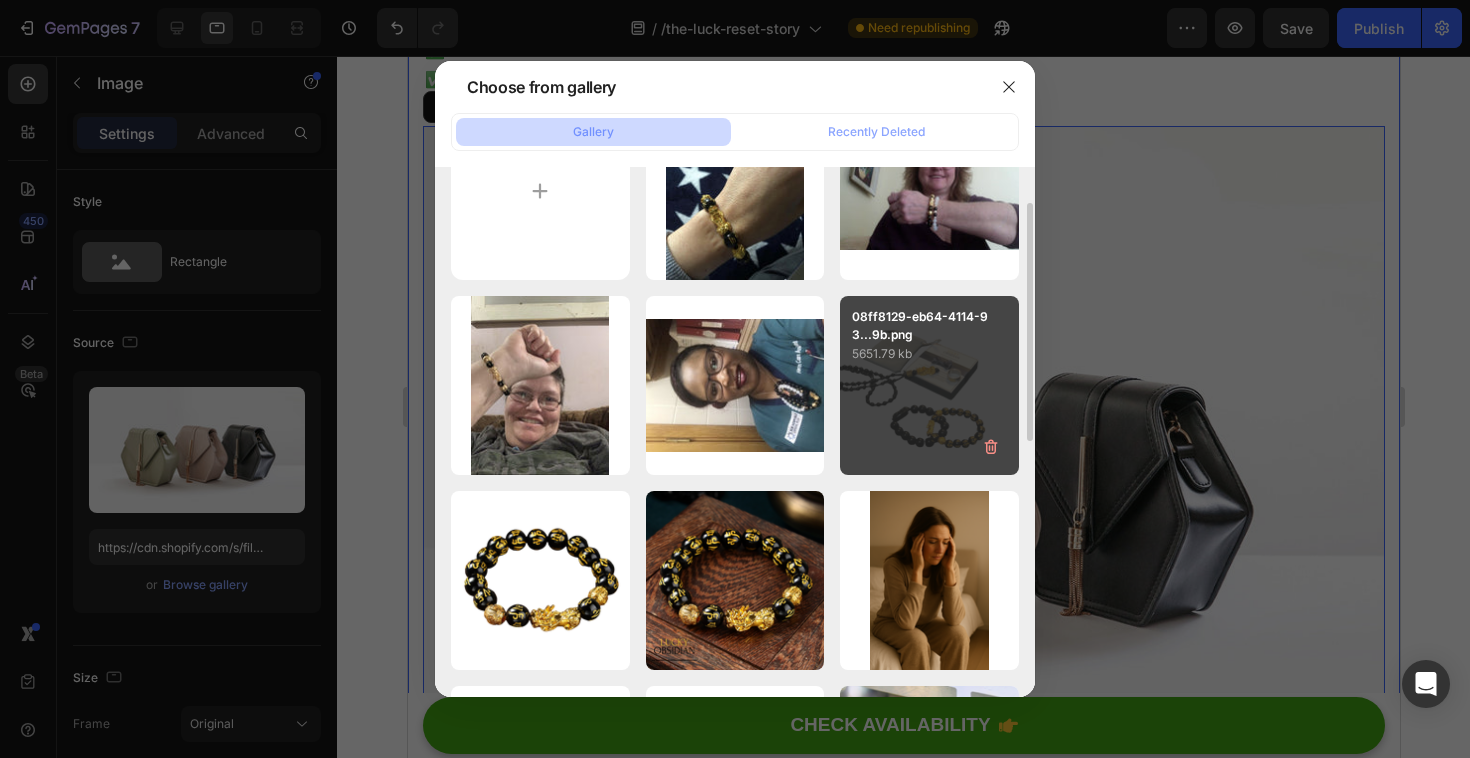 click on "08ff8129-eb64-4114-93...9b.png" at bounding box center (929, 326) 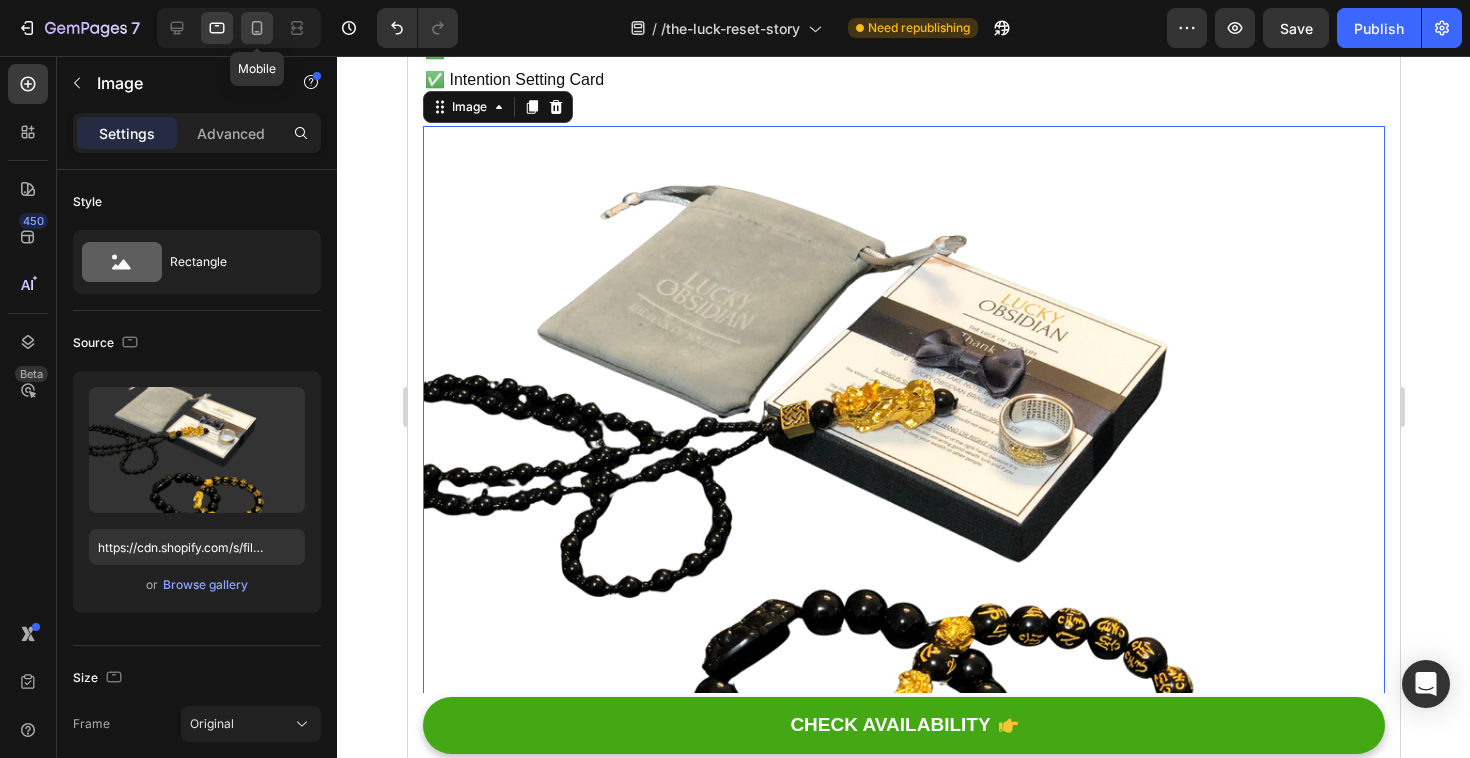 click 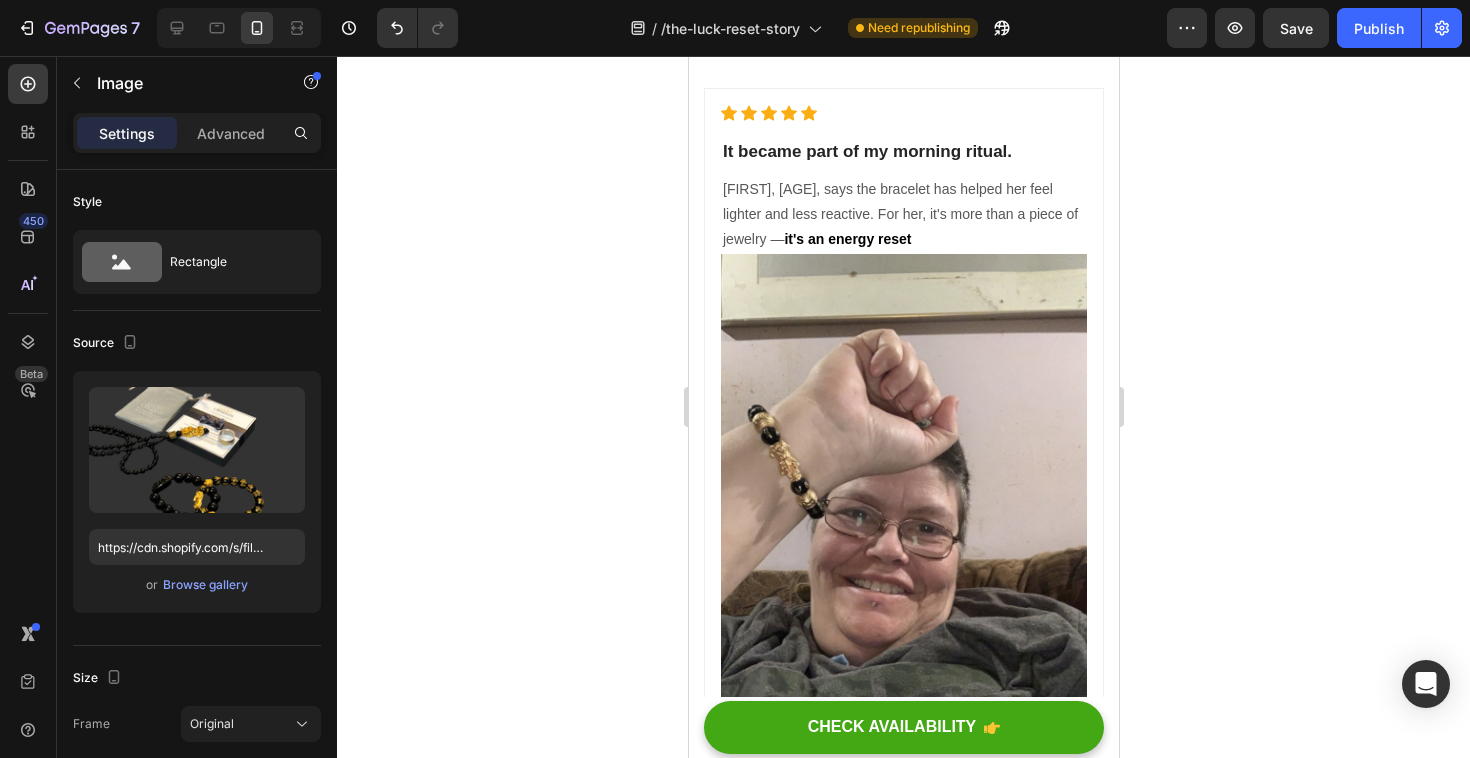 scroll, scrollTop: 2357, scrollLeft: 0, axis: vertical 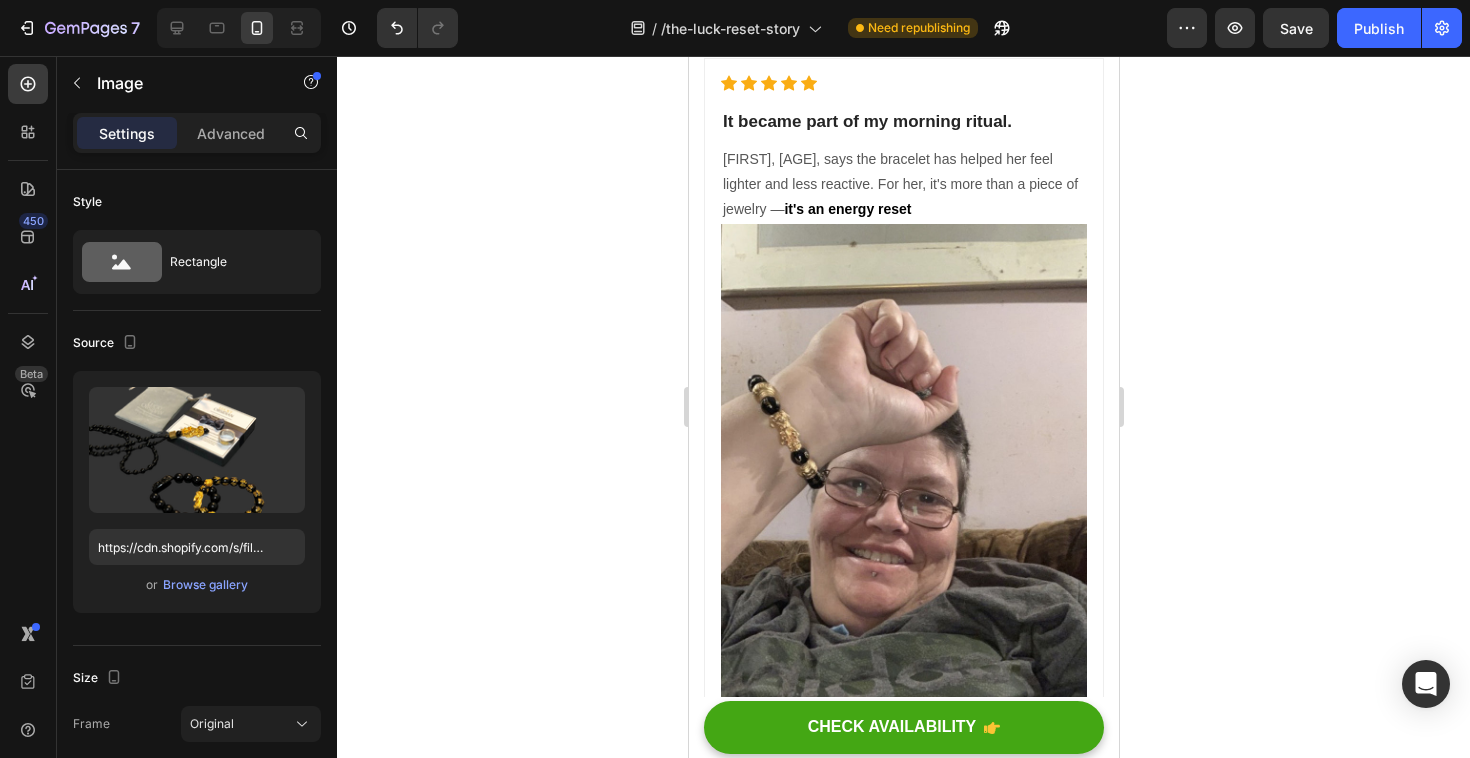 click at bounding box center (903, 461) 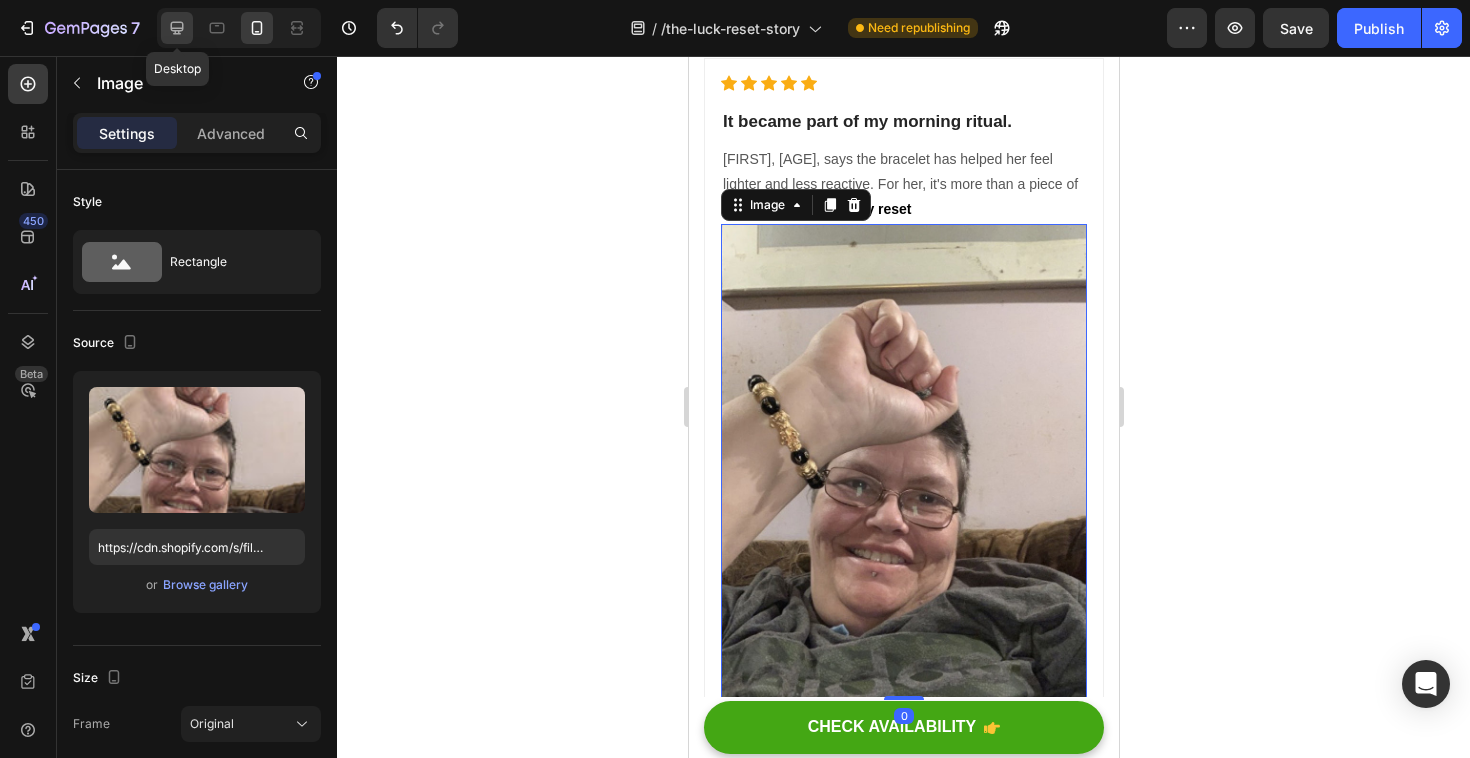 click 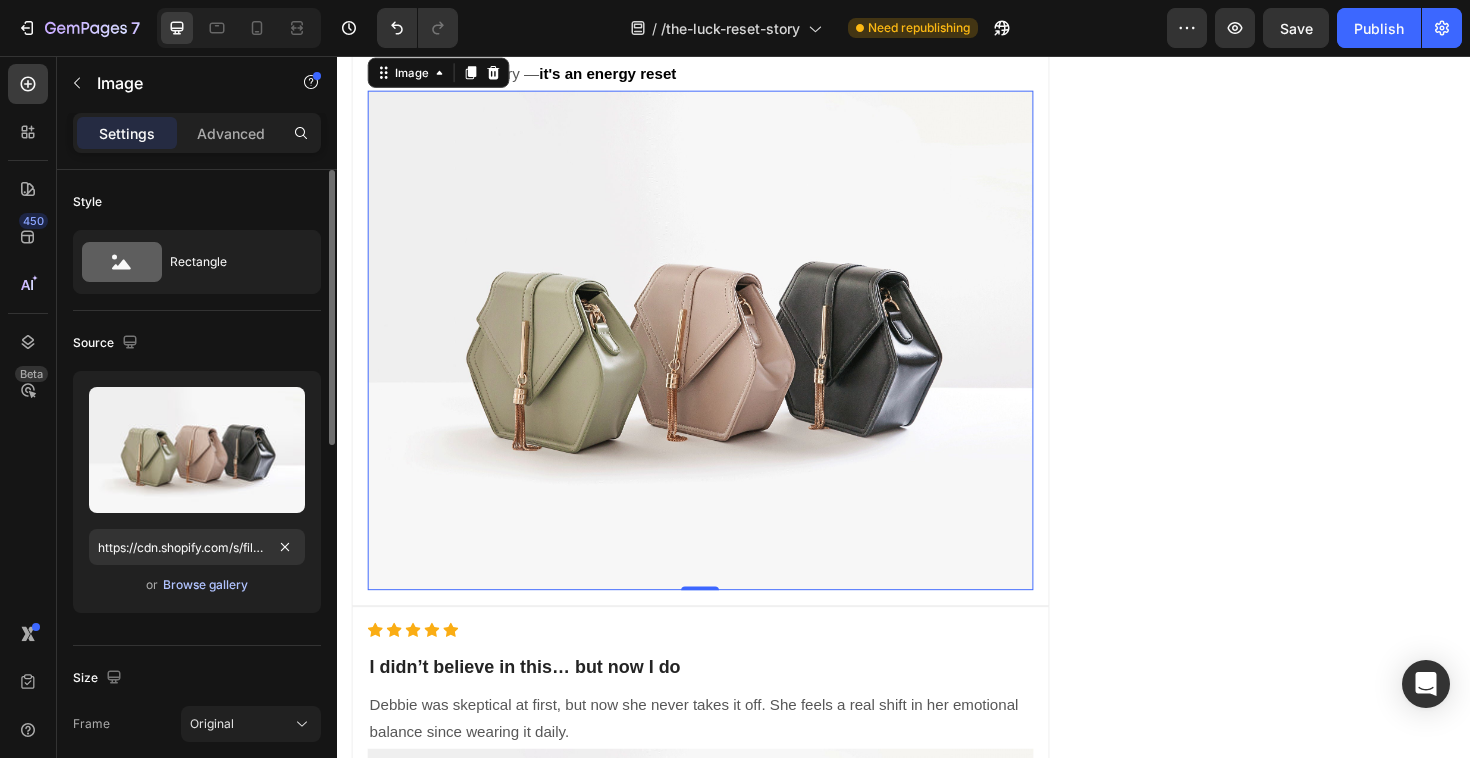 scroll, scrollTop: 3321, scrollLeft: 0, axis: vertical 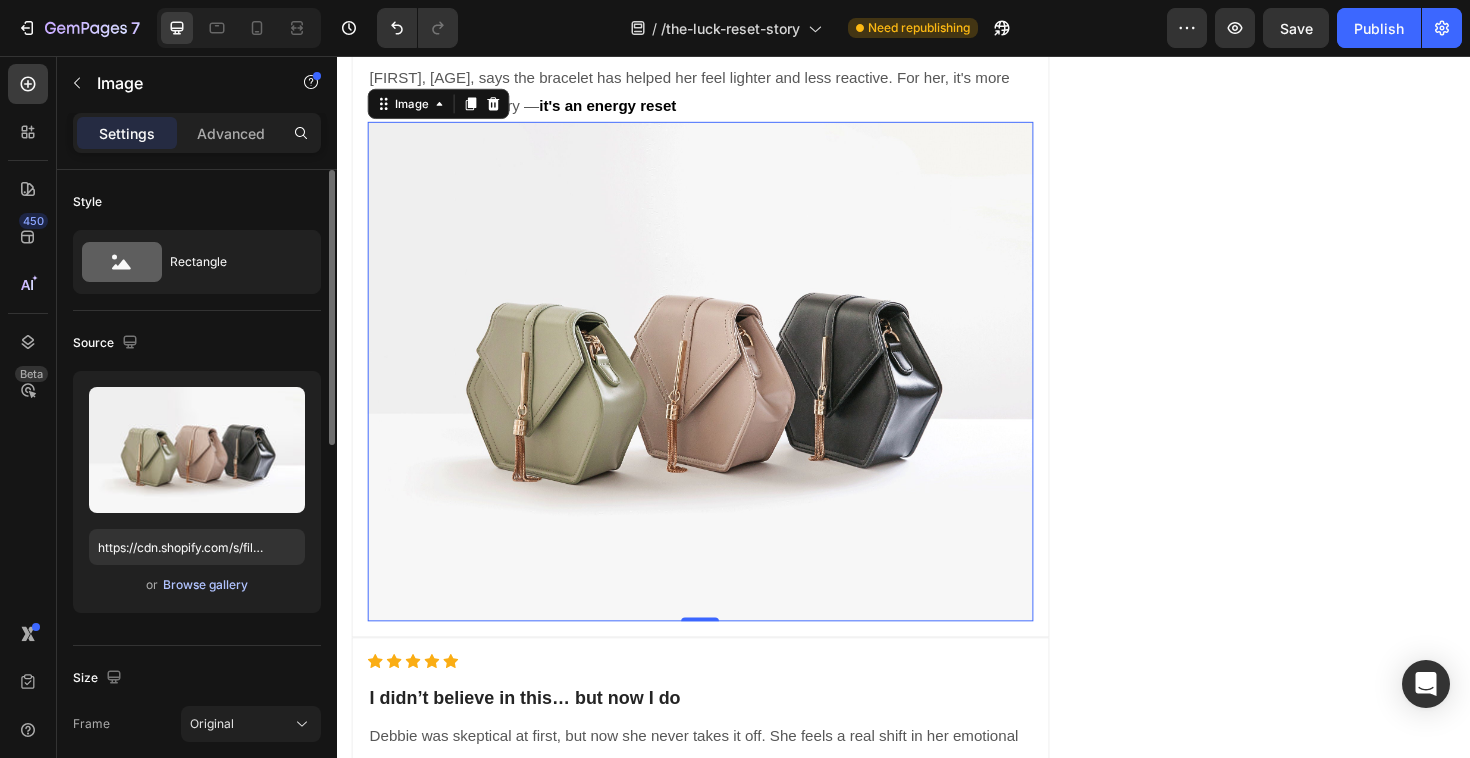 click on "Browse gallery" at bounding box center [205, 585] 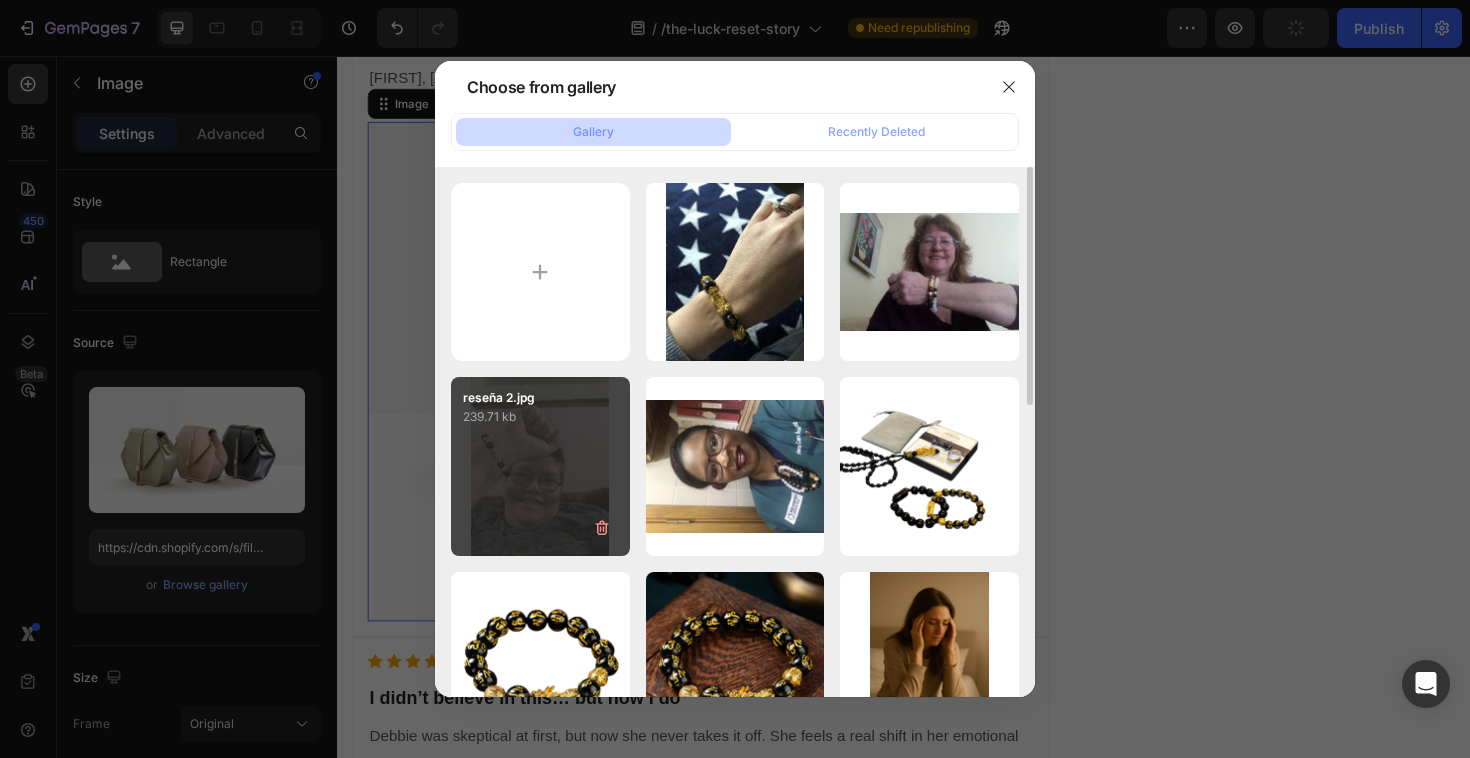 click on "reseña 2.jpg 239.71 kb" at bounding box center [540, 466] 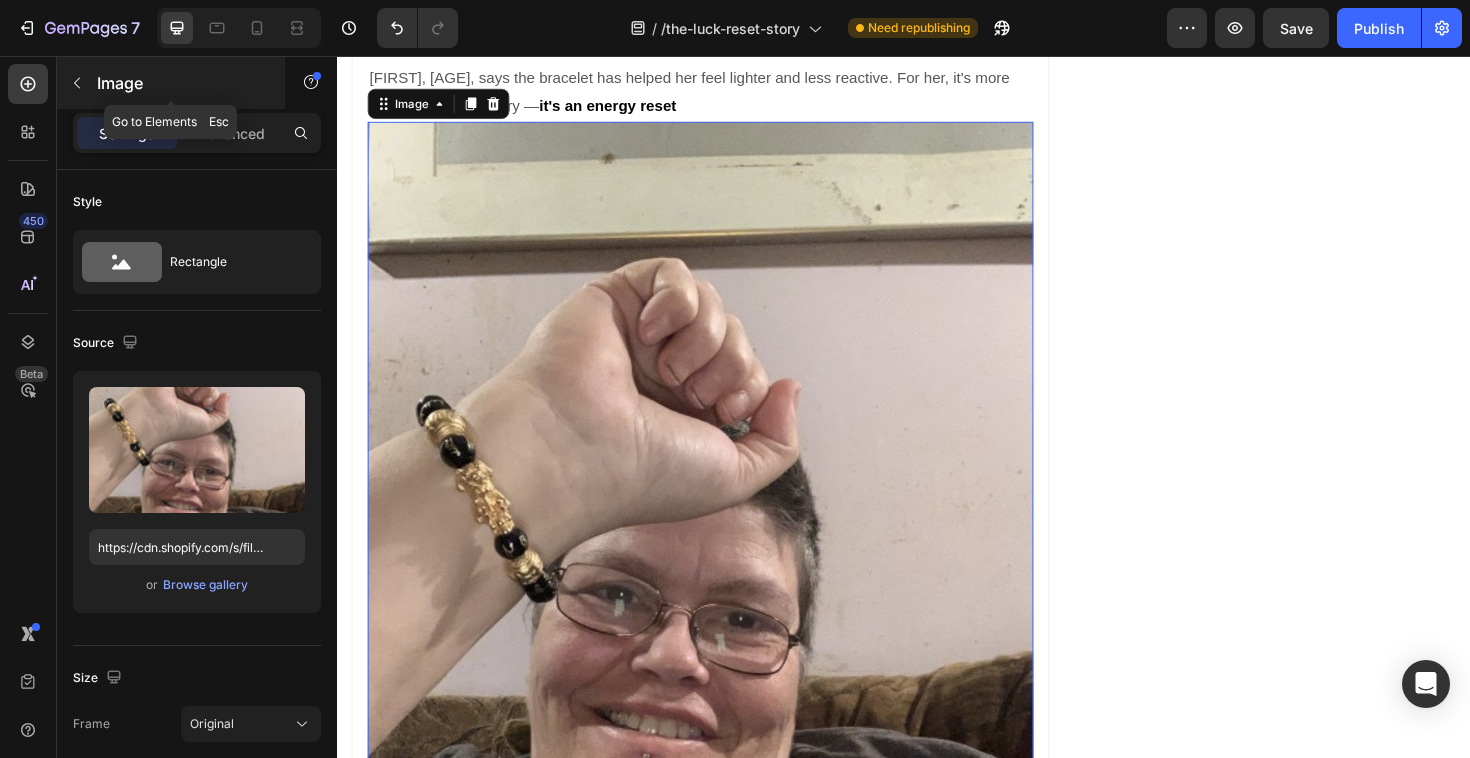 click at bounding box center [77, 83] 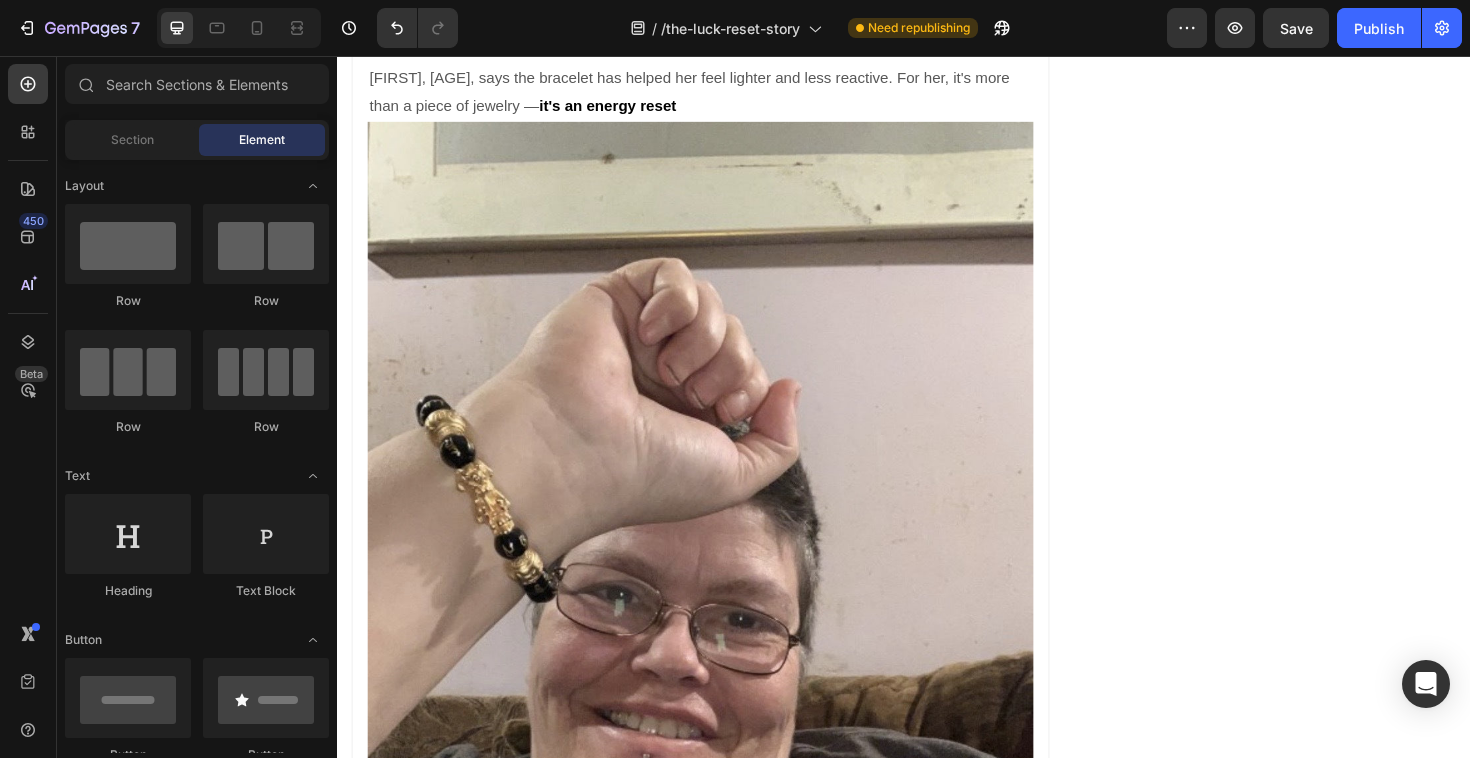 click at bounding box center (239, 28) 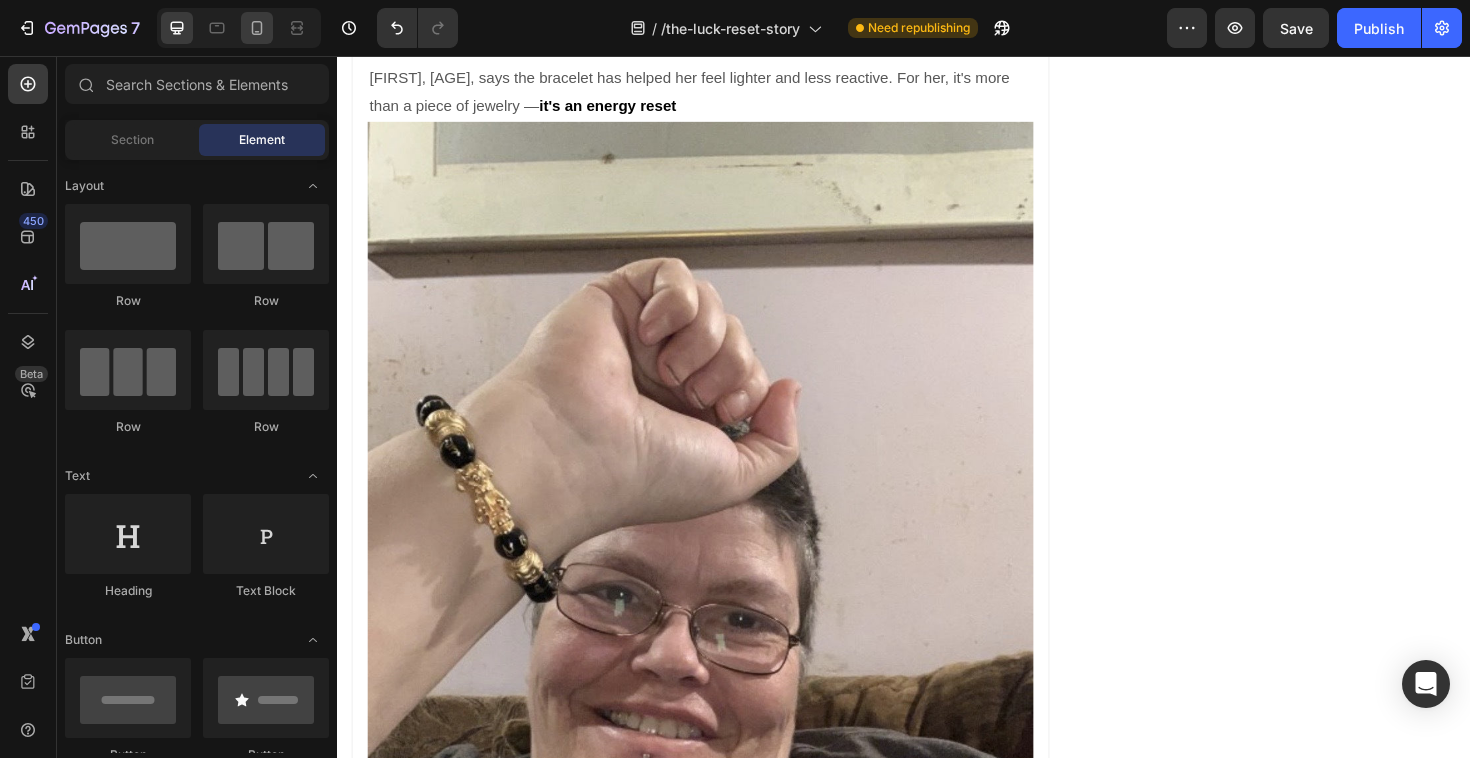 click 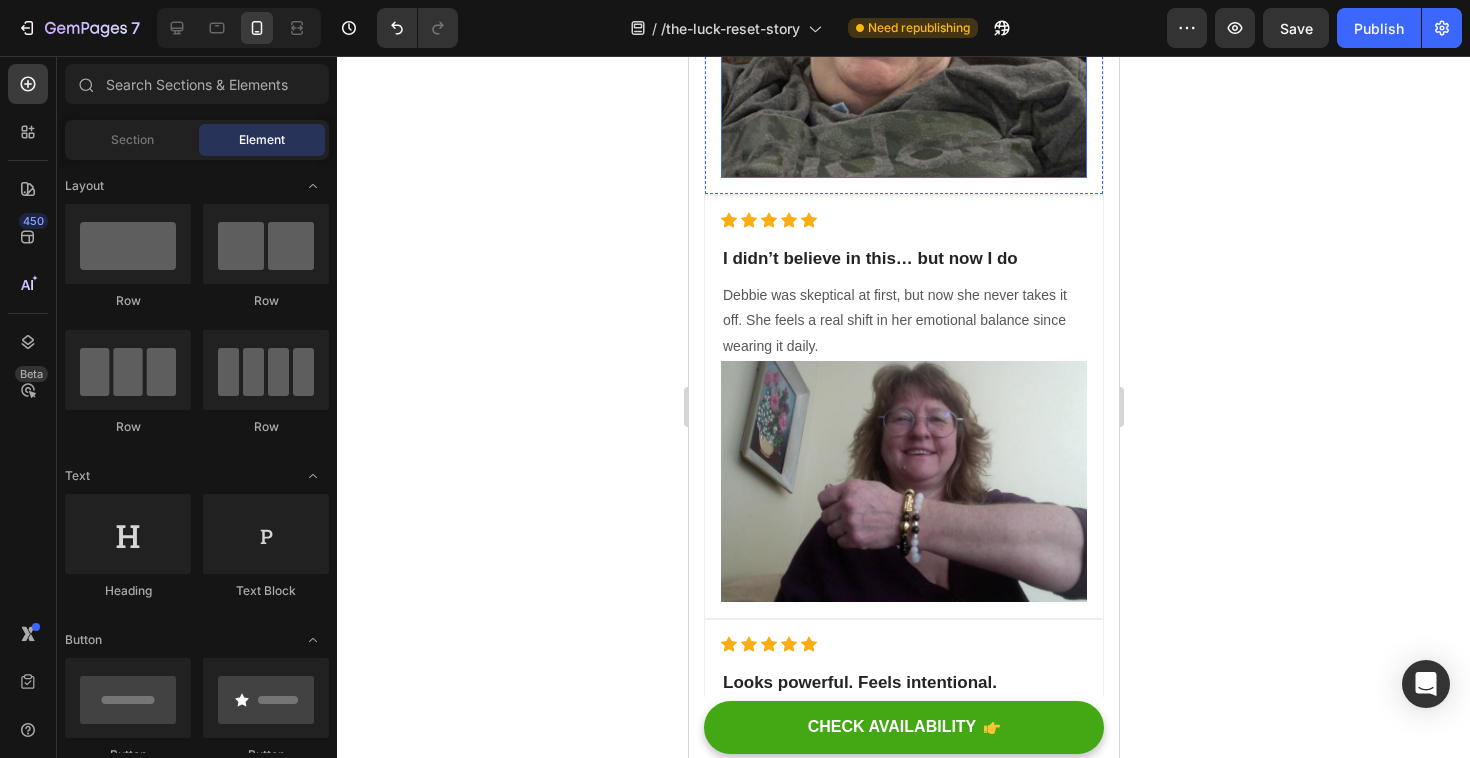 scroll, scrollTop: 2889, scrollLeft: 0, axis: vertical 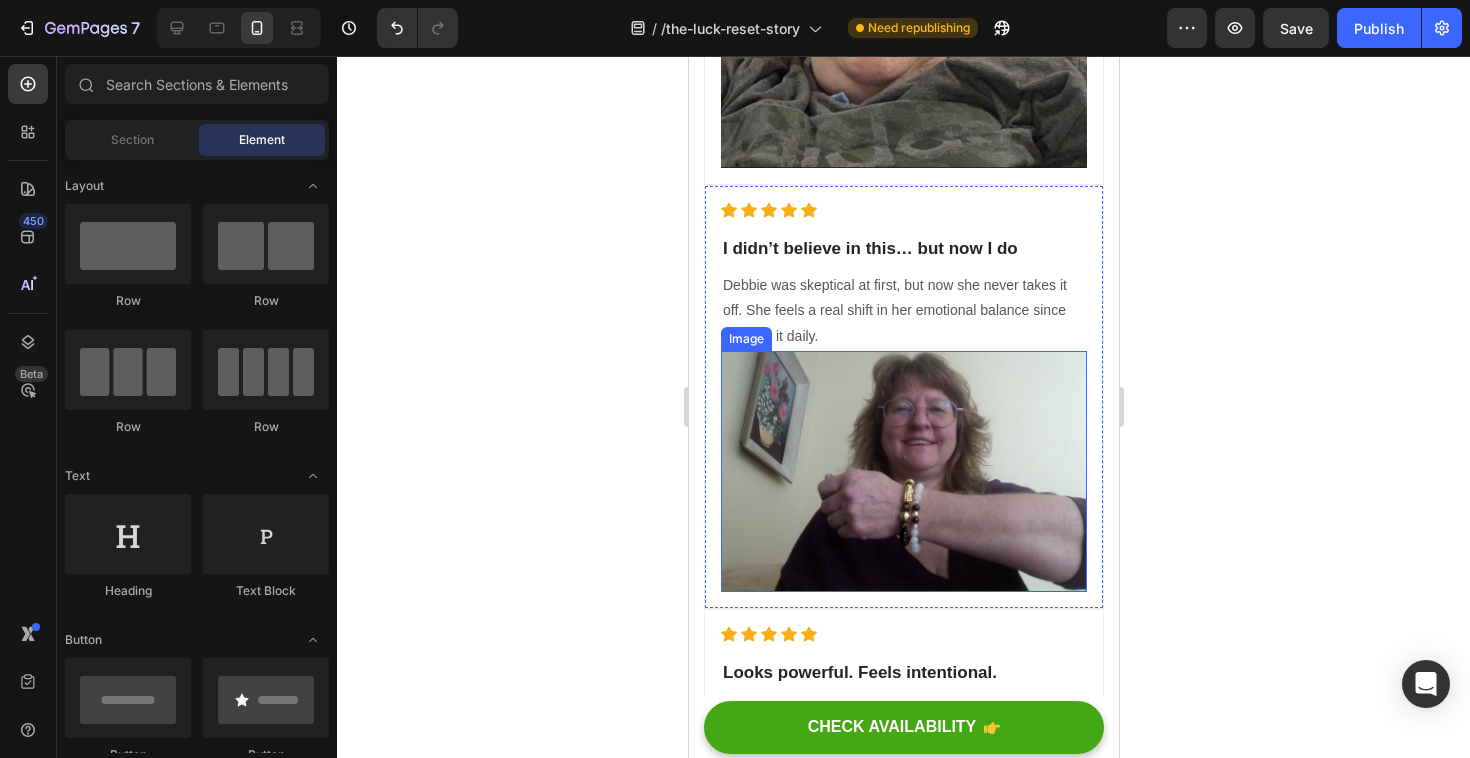 click at bounding box center (903, 472) 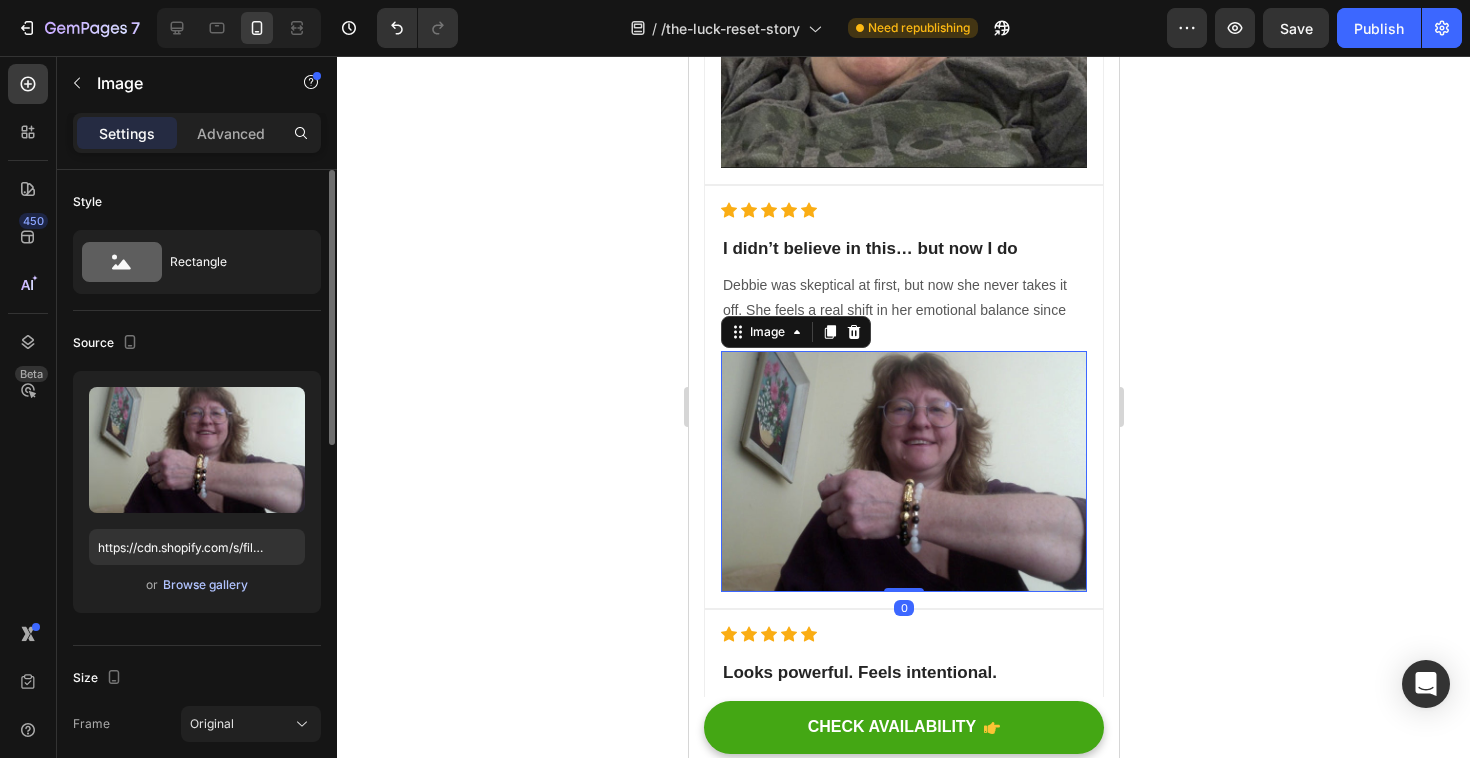 click on "Browse gallery" at bounding box center (205, 585) 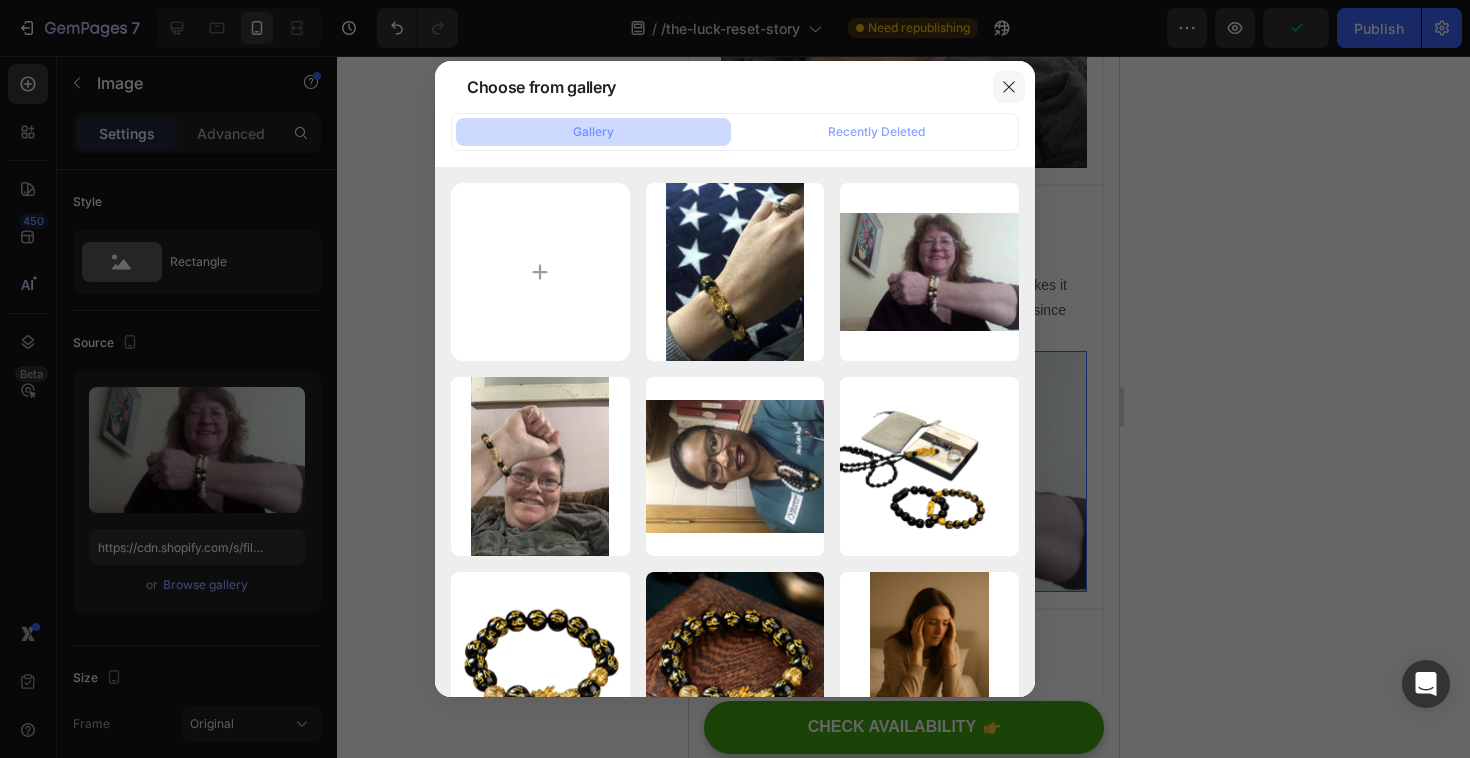 click 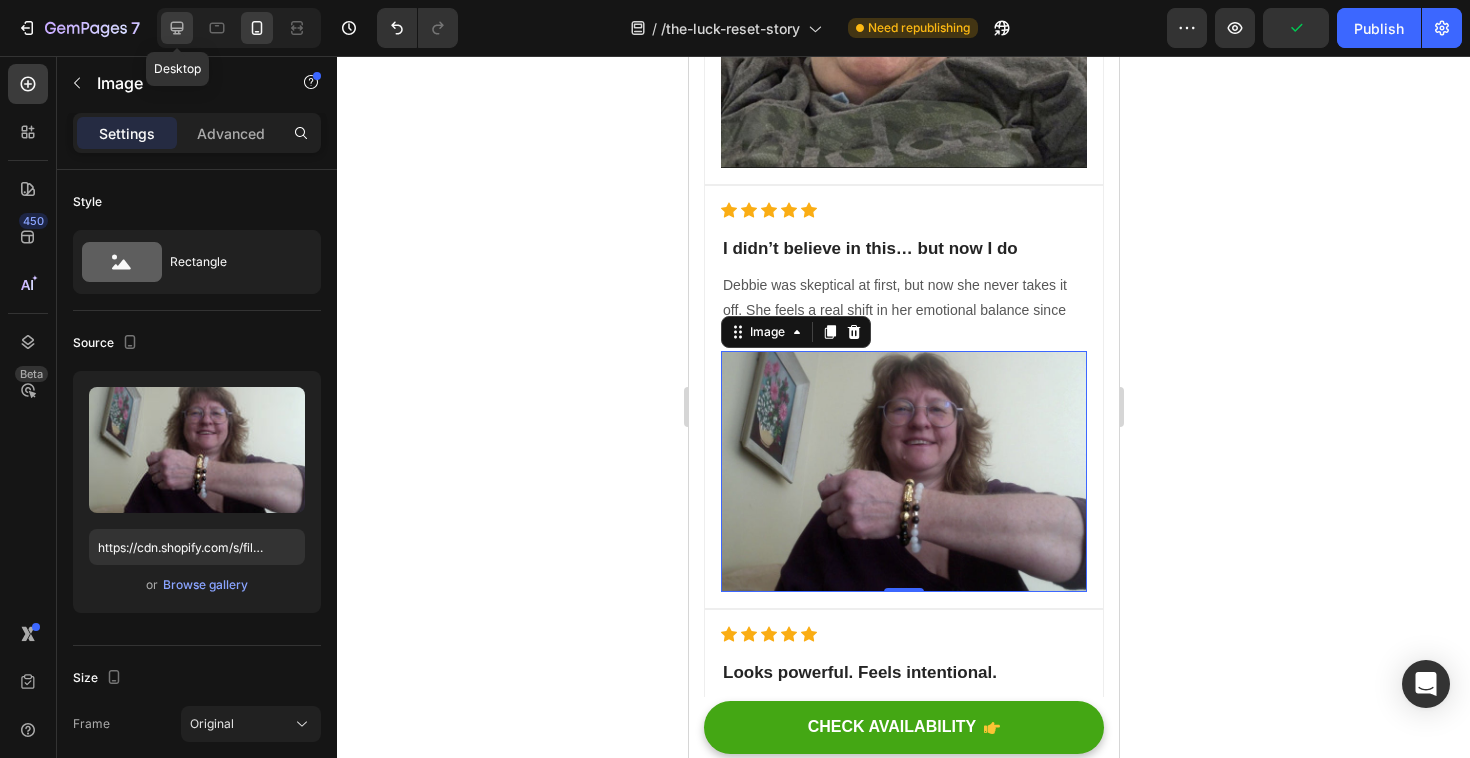 click 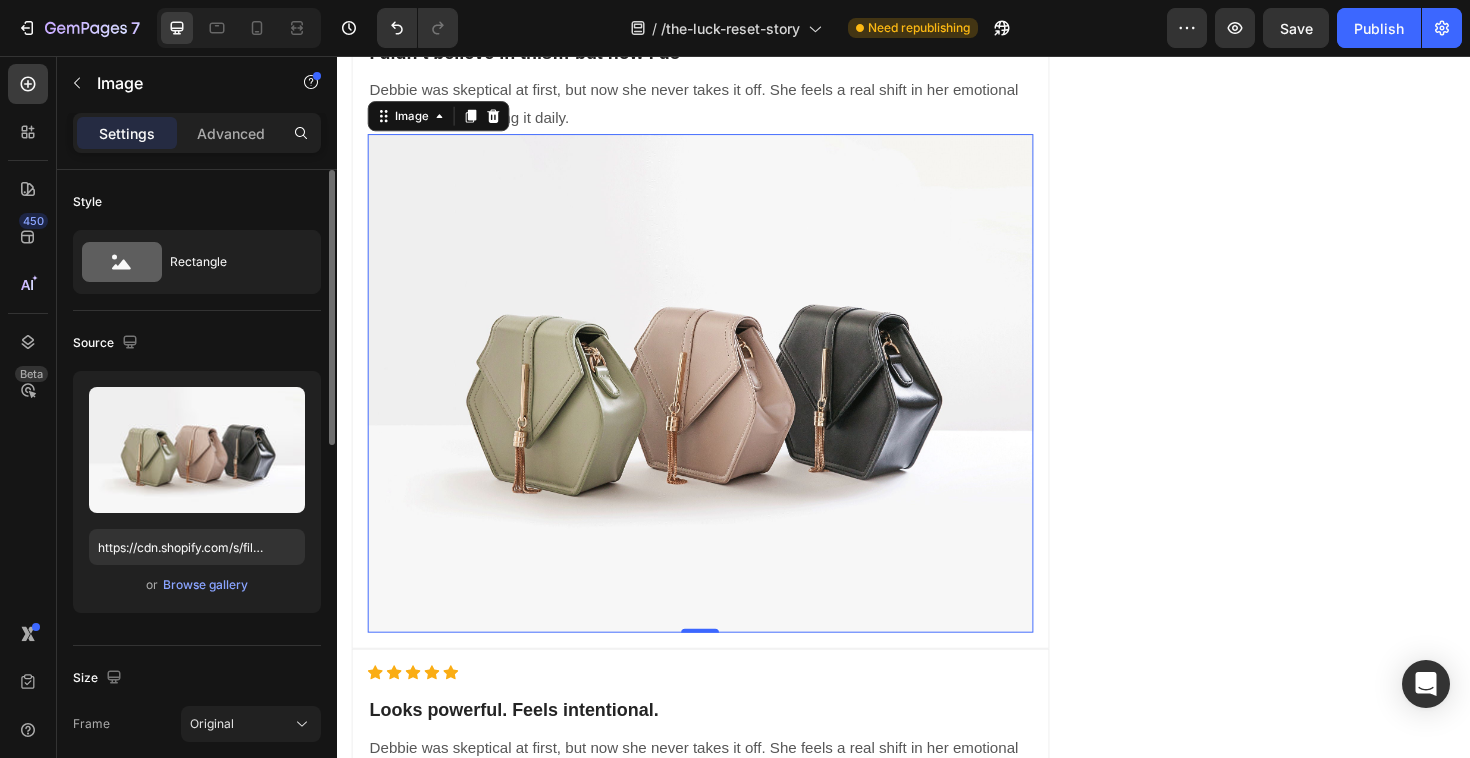 scroll, scrollTop: 4404, scrollLeft: 0, axis: vertical 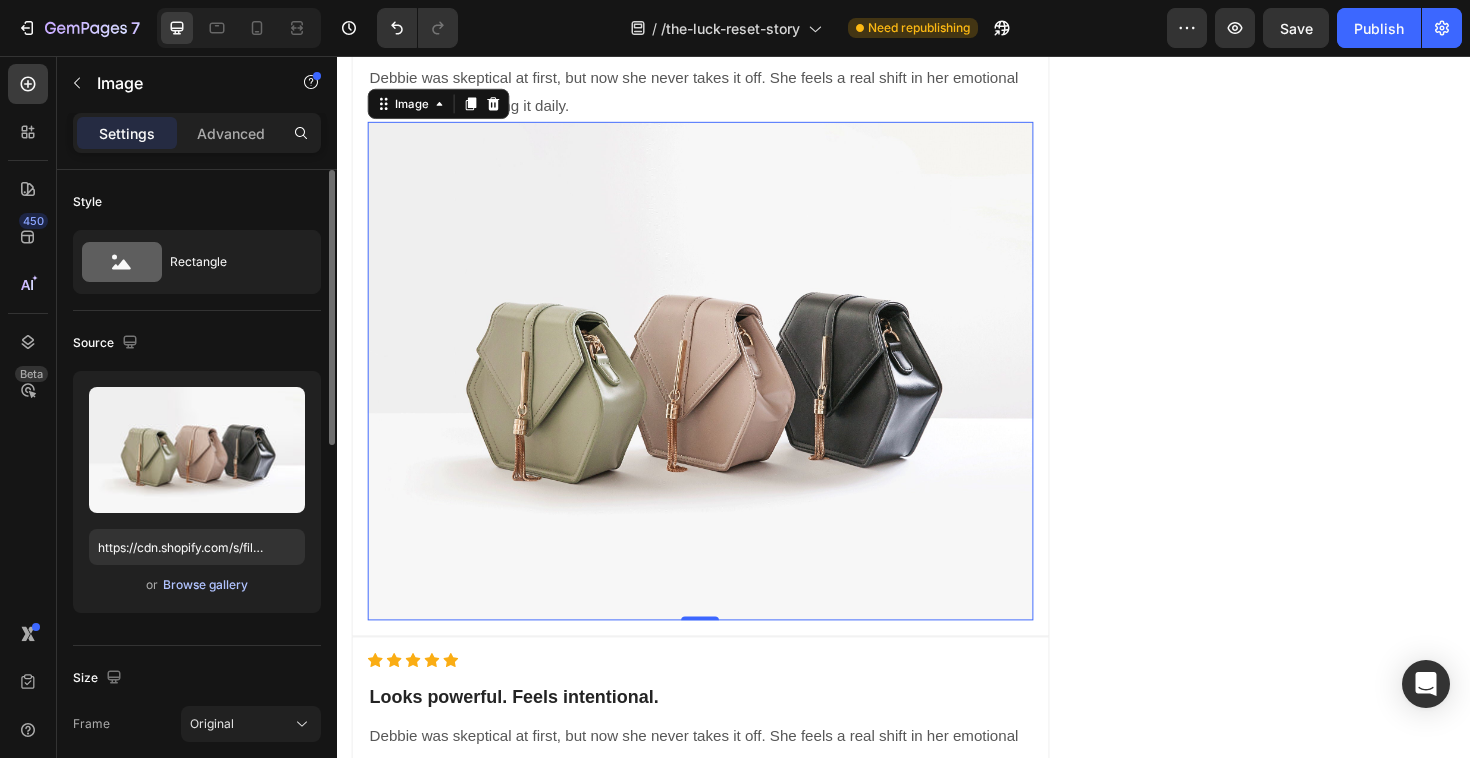 click on "Browse gallery" at bounding box center [205, 585] 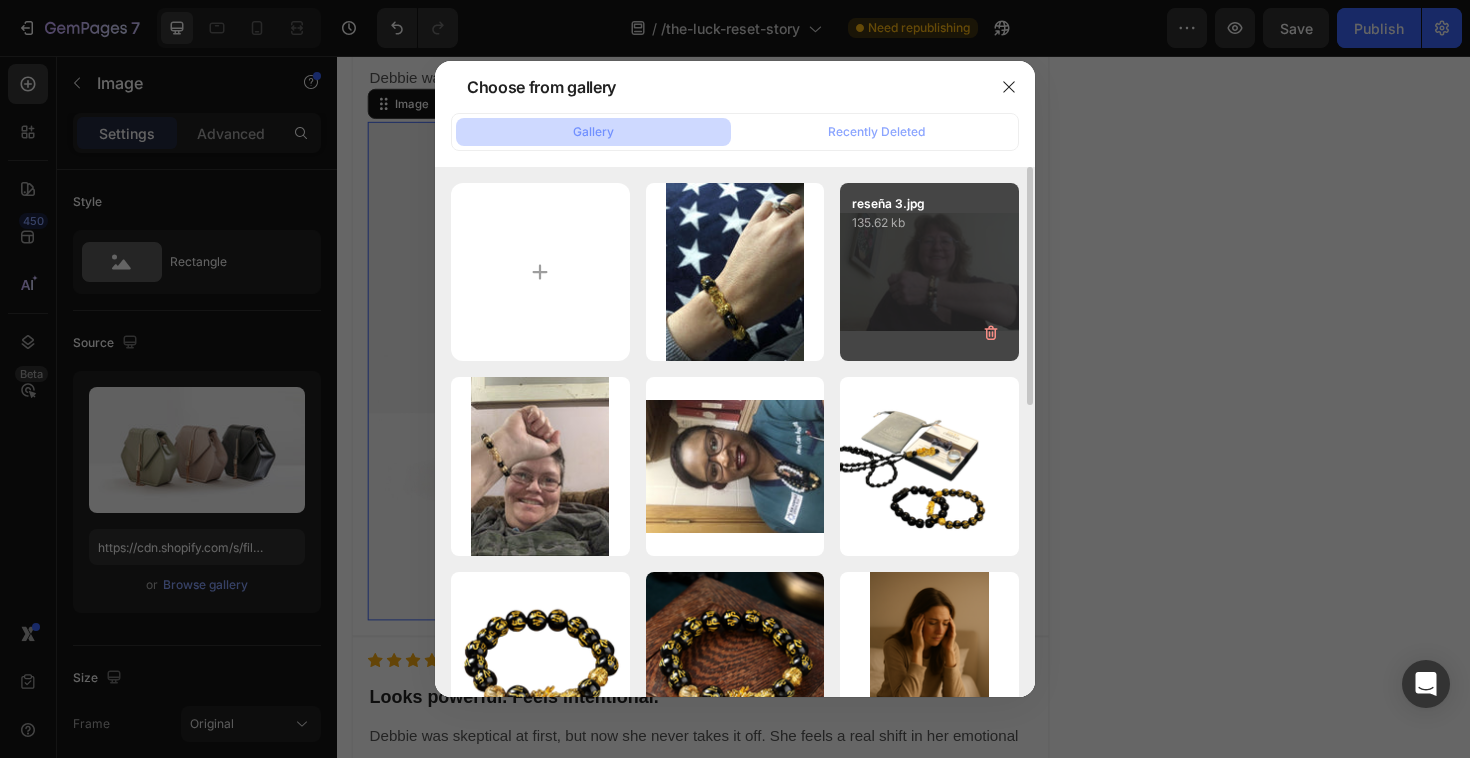 click on "reseña 3.jpg 135.62 kb" at bounding box center (929, 272) 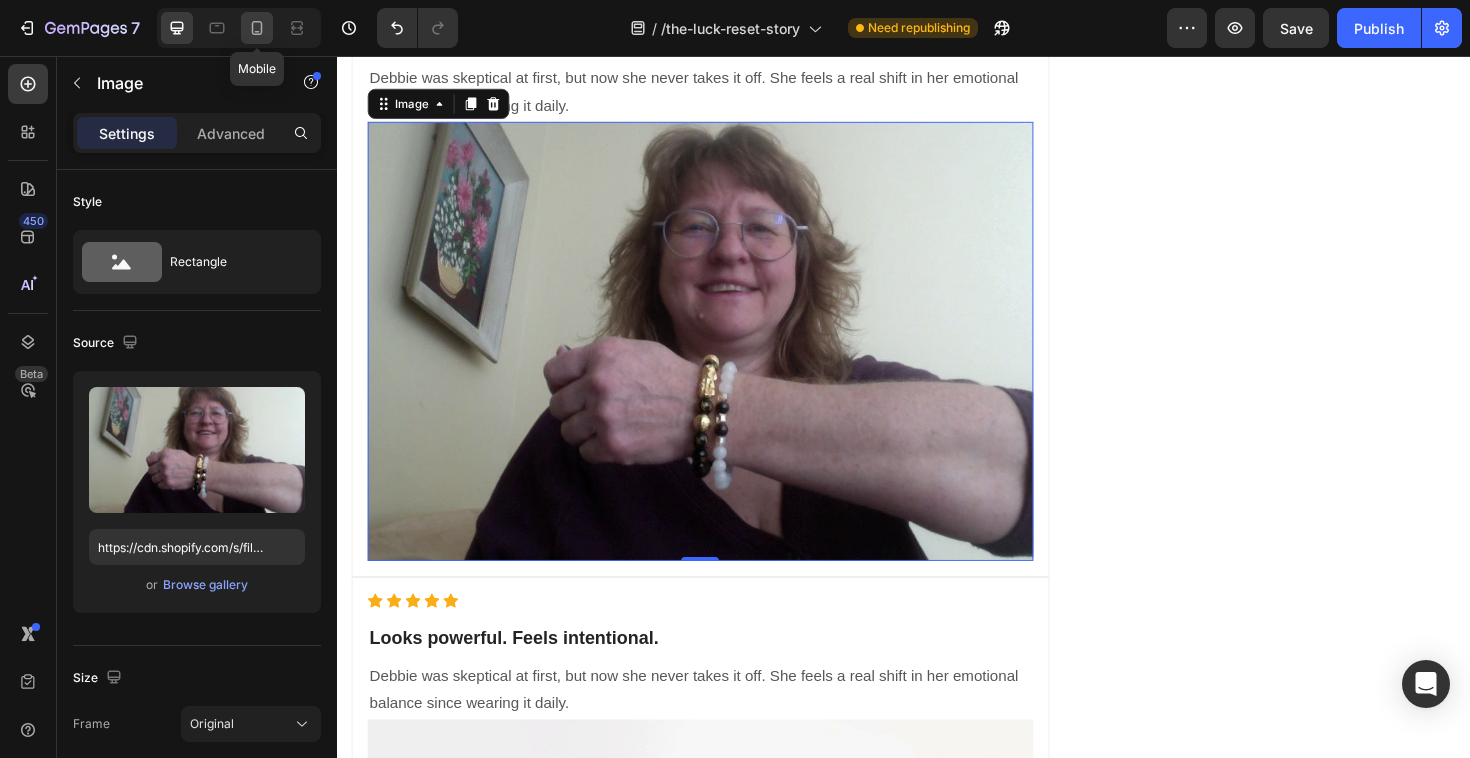 click 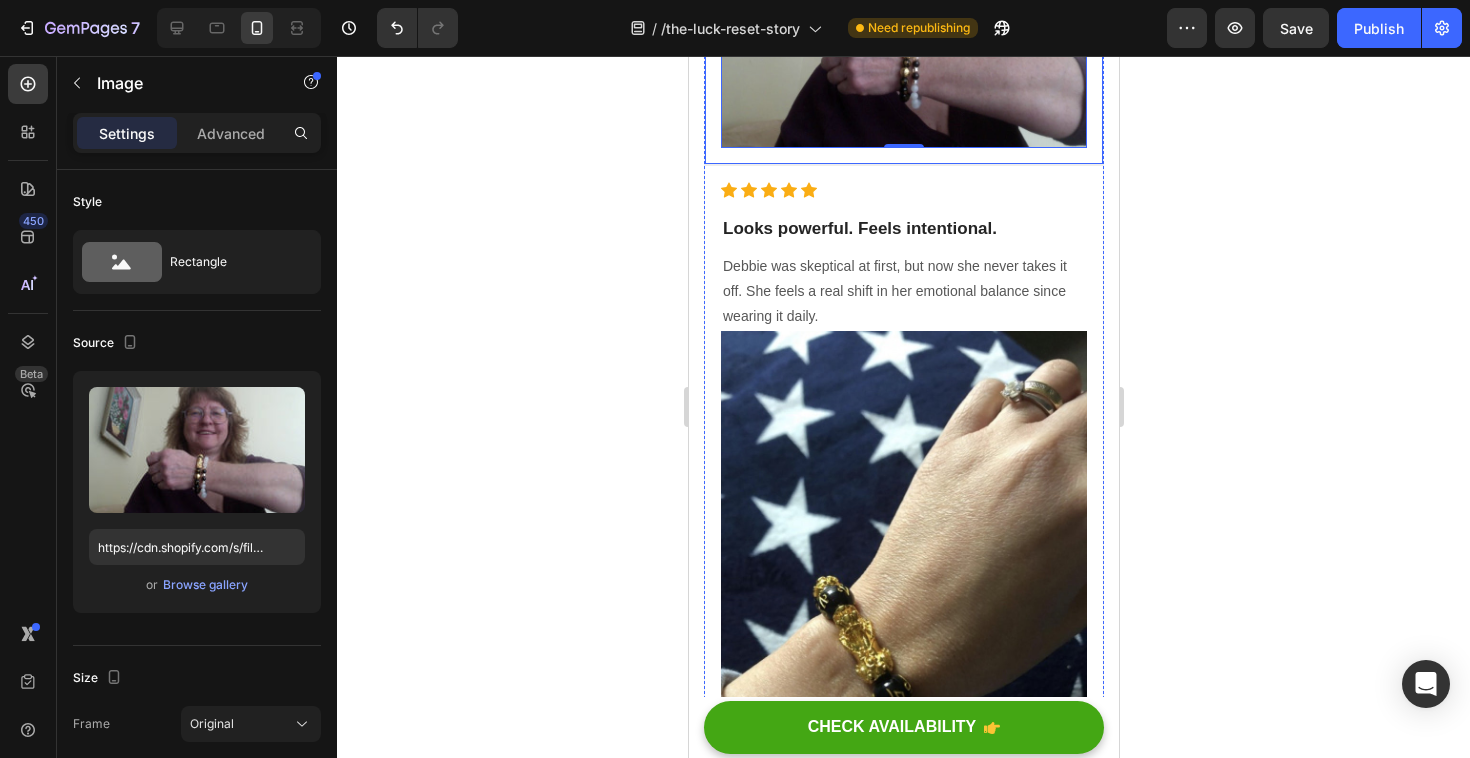 scroll, scrollTop: 3335, scrollLeft: 0, axis: vertical 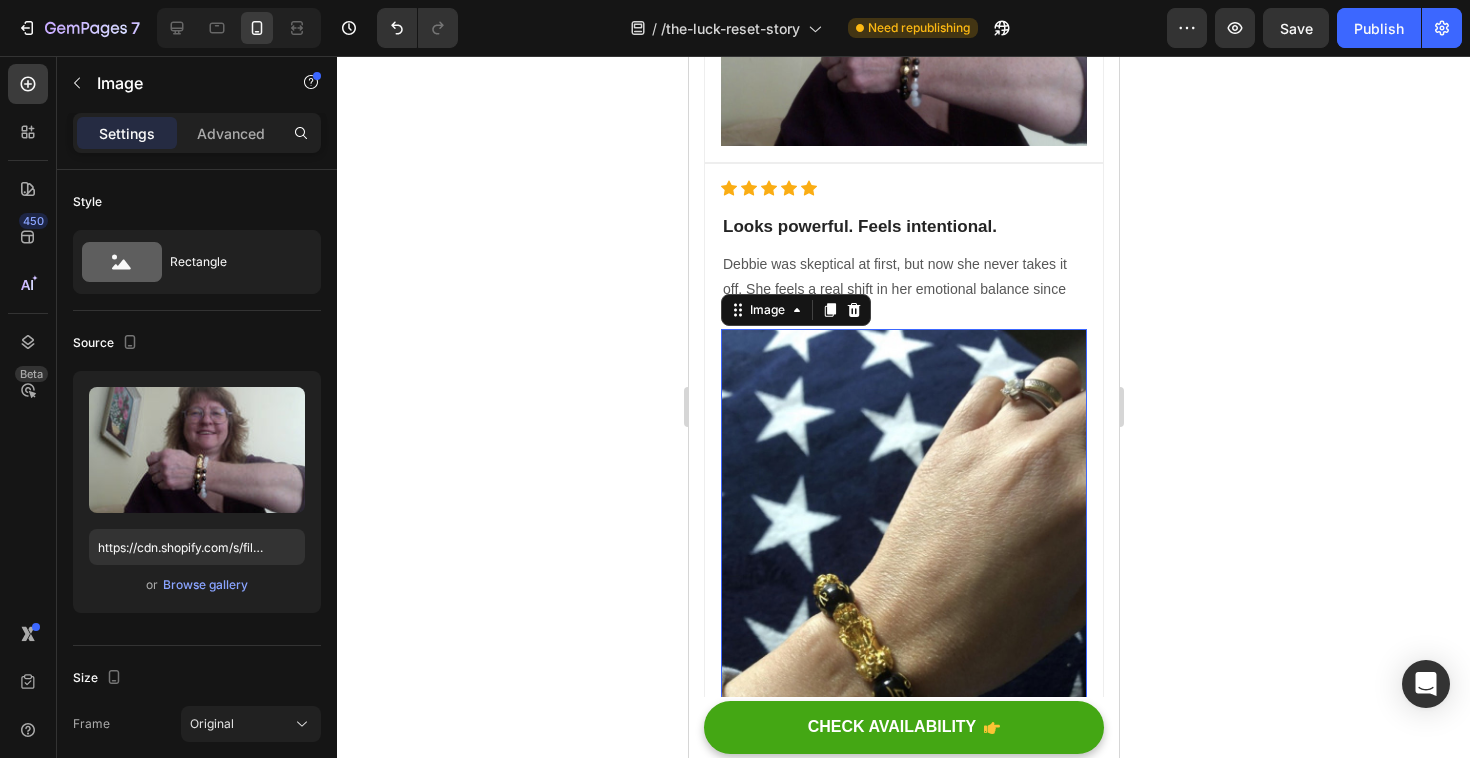 click at bounding box center (903, 564) 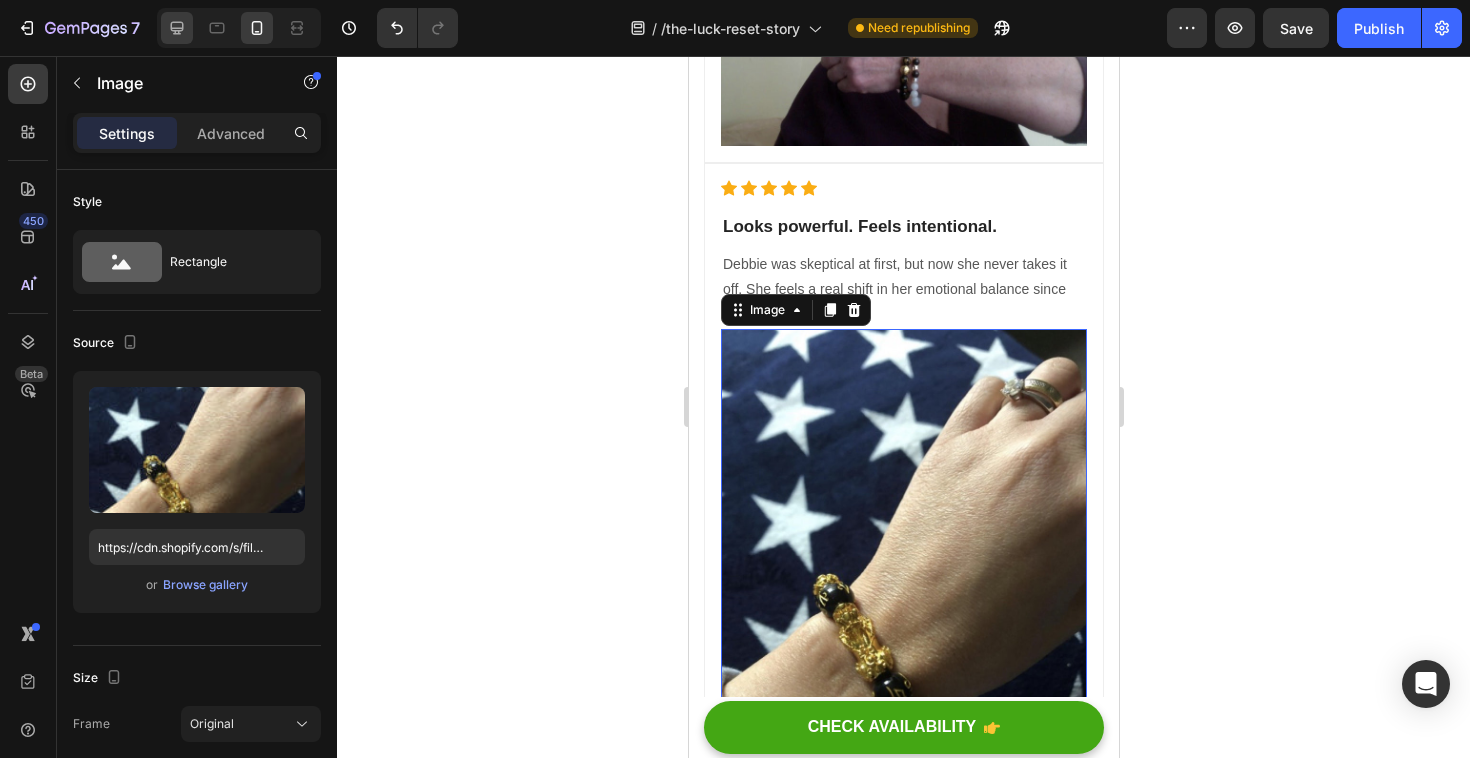 click 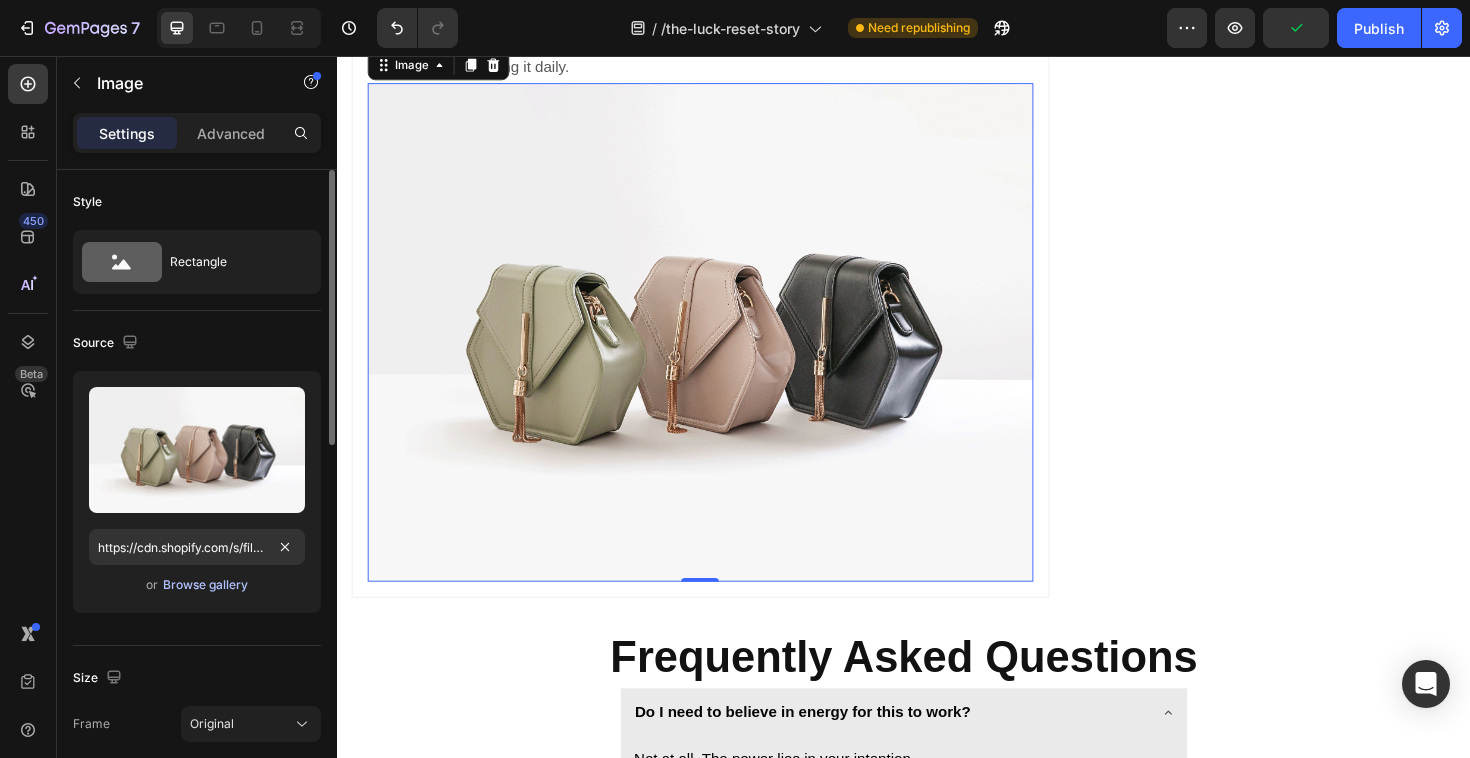 scroll, scrollTop: 5037, scrollLeft: 0, axis: vertical 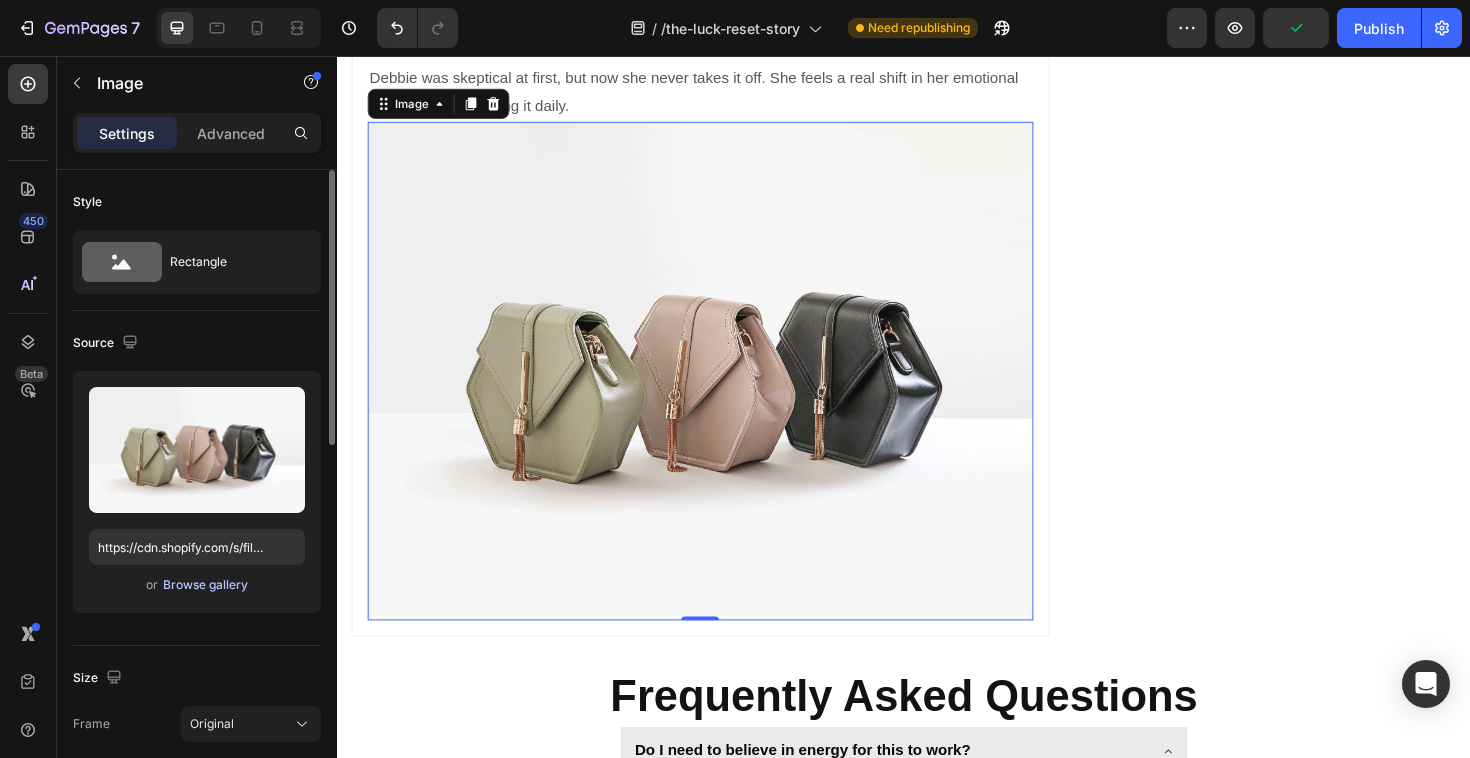 click on "Browse gallery" at bounding box center [205, 585] 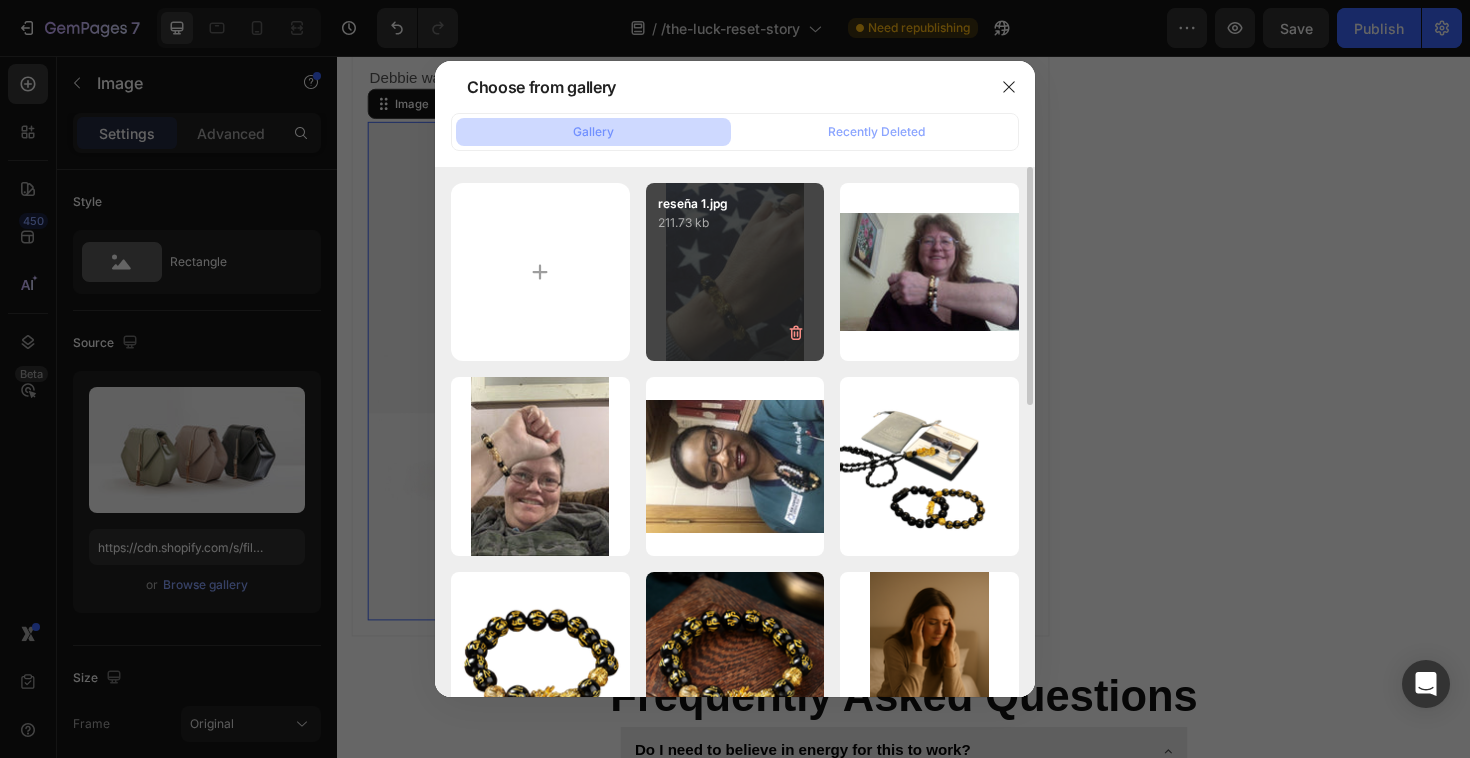 click on "reseña 1.jpg 211.73 kb" at bounding box center [735, 272] 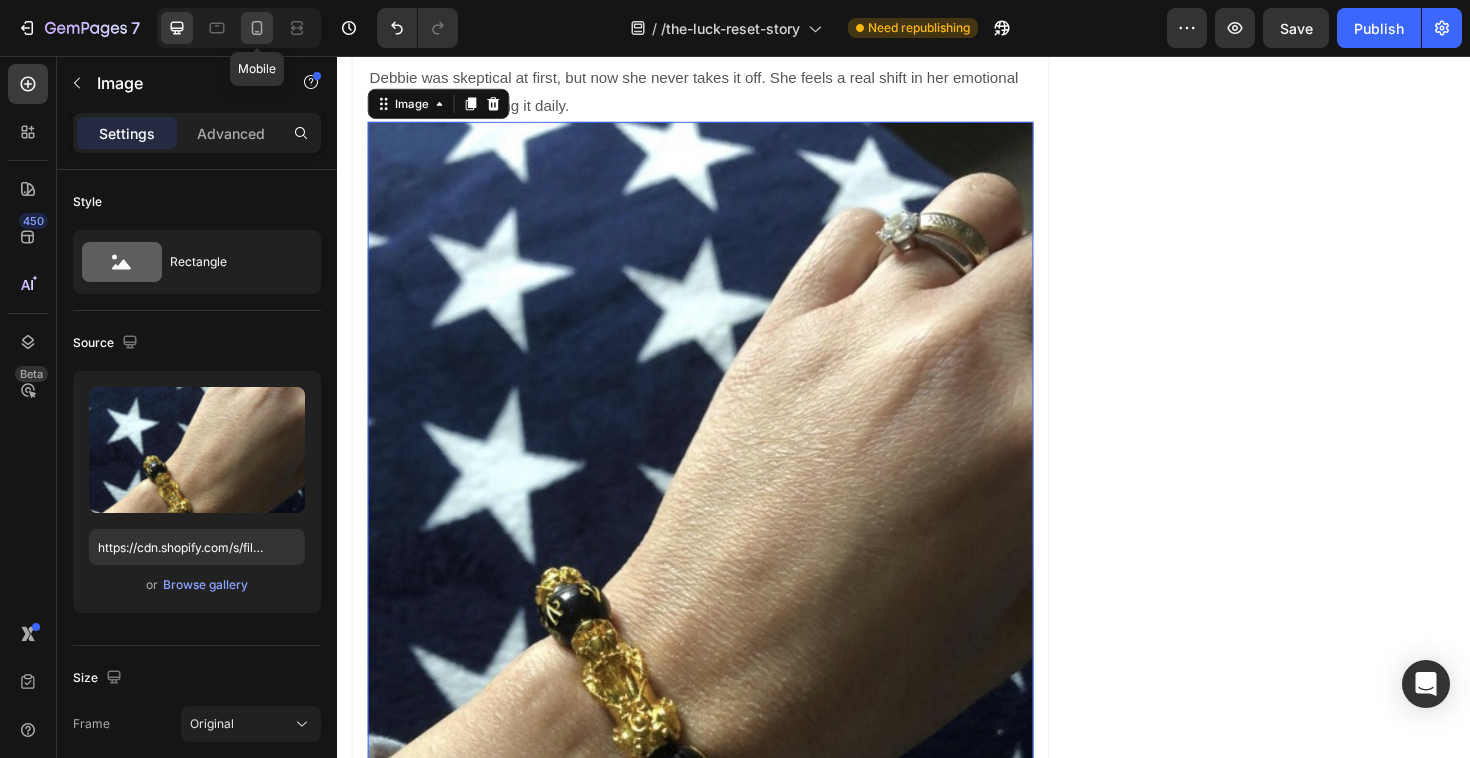 click 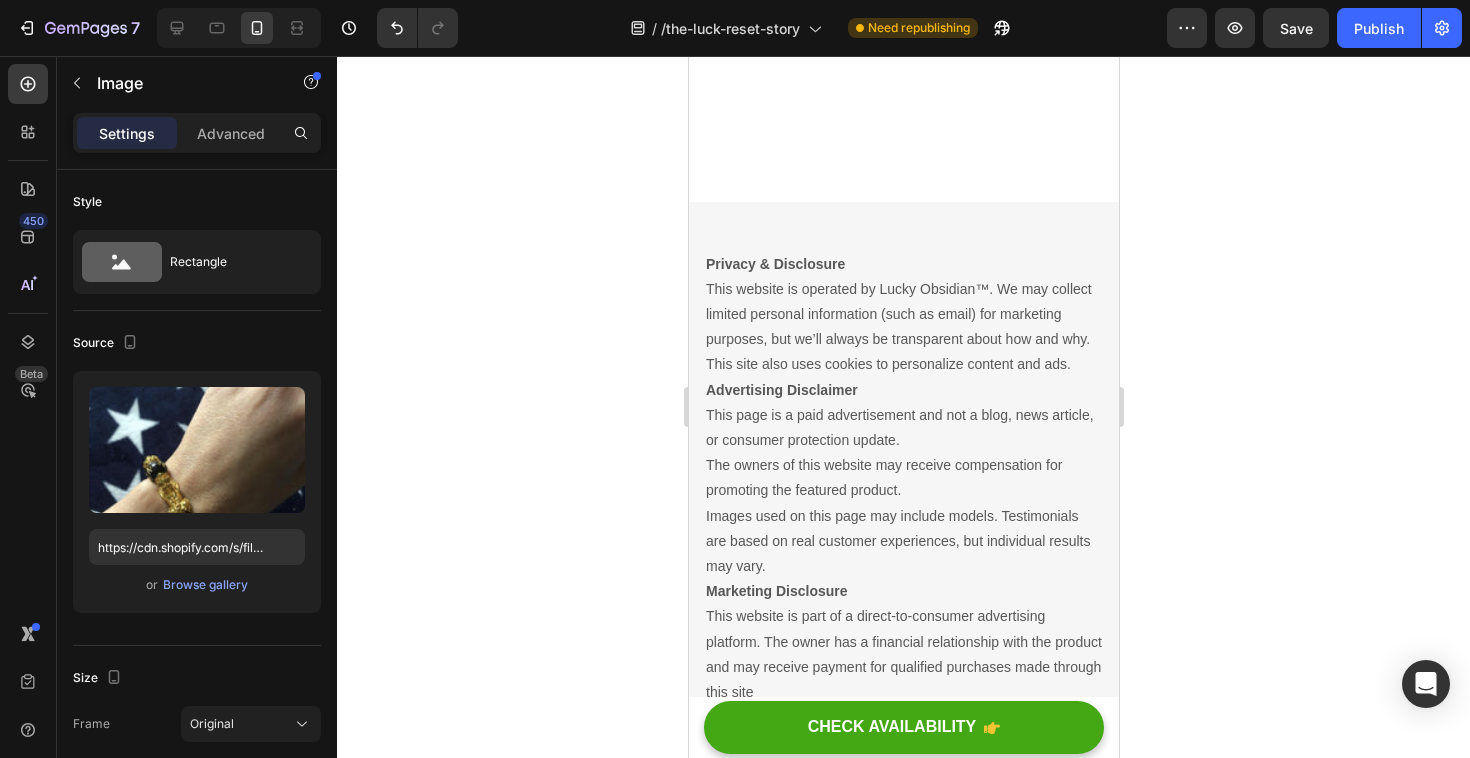 scroll, scrollTop: 3303, scrollLeft: 0, axis: vertical 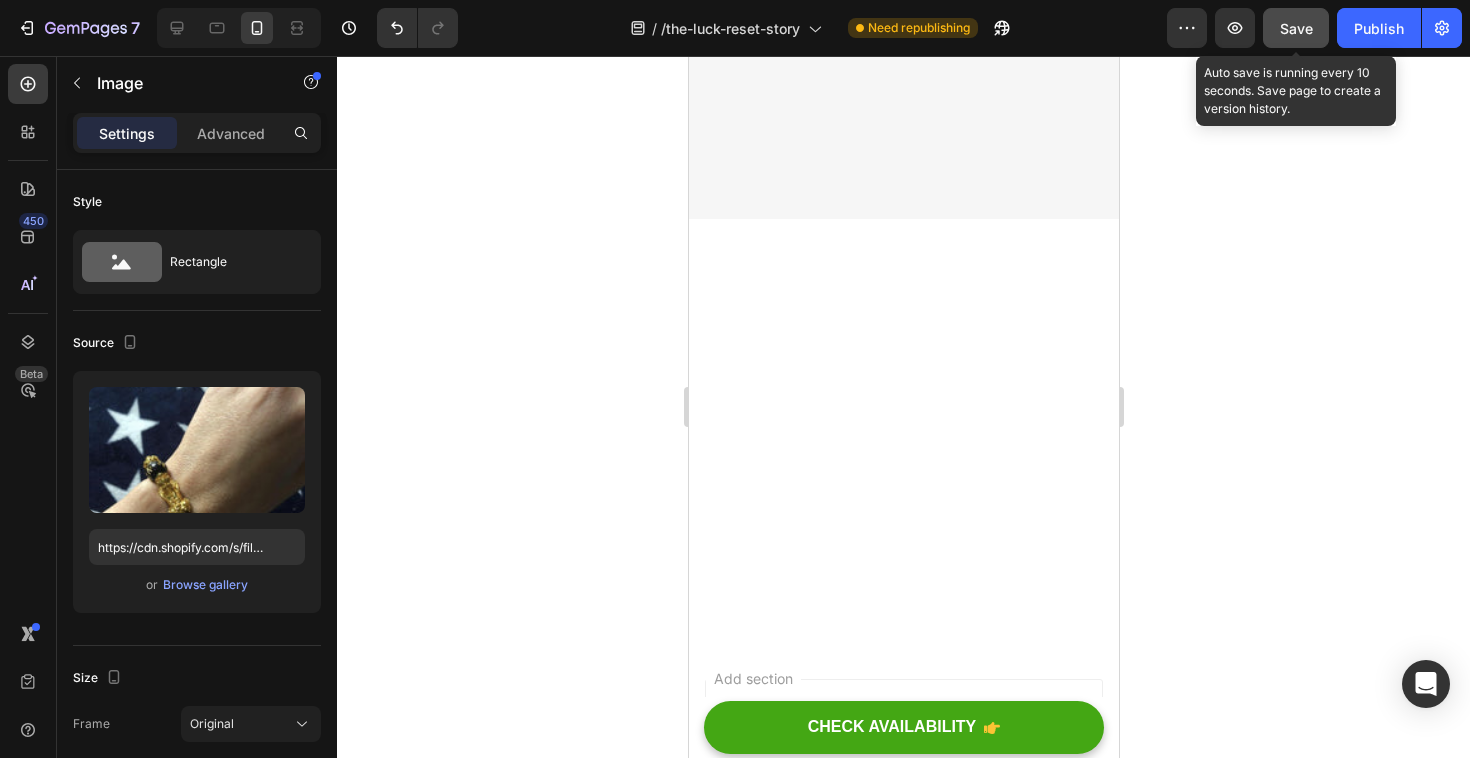 click on "Save" 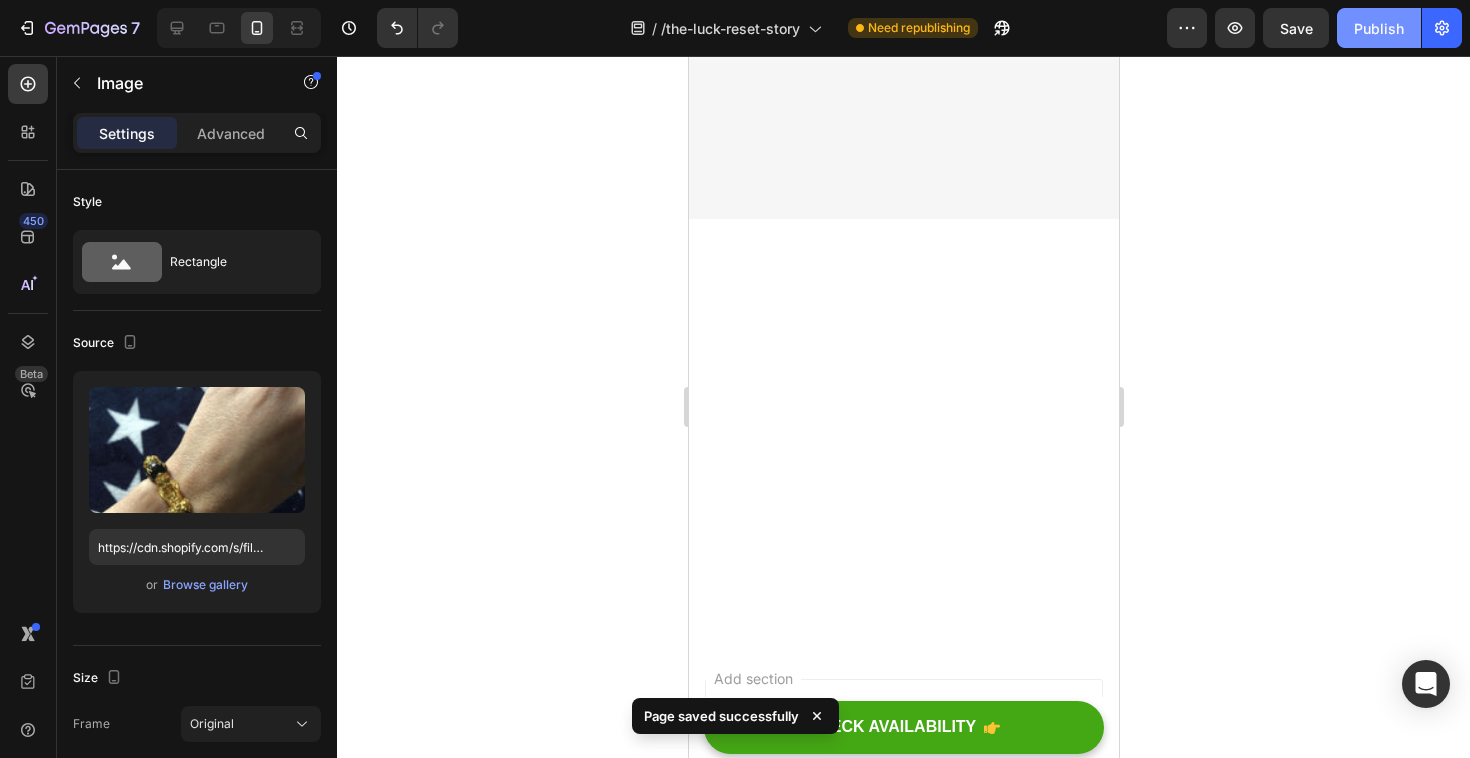 click on "Publish" at bounding box center [1379, 28] 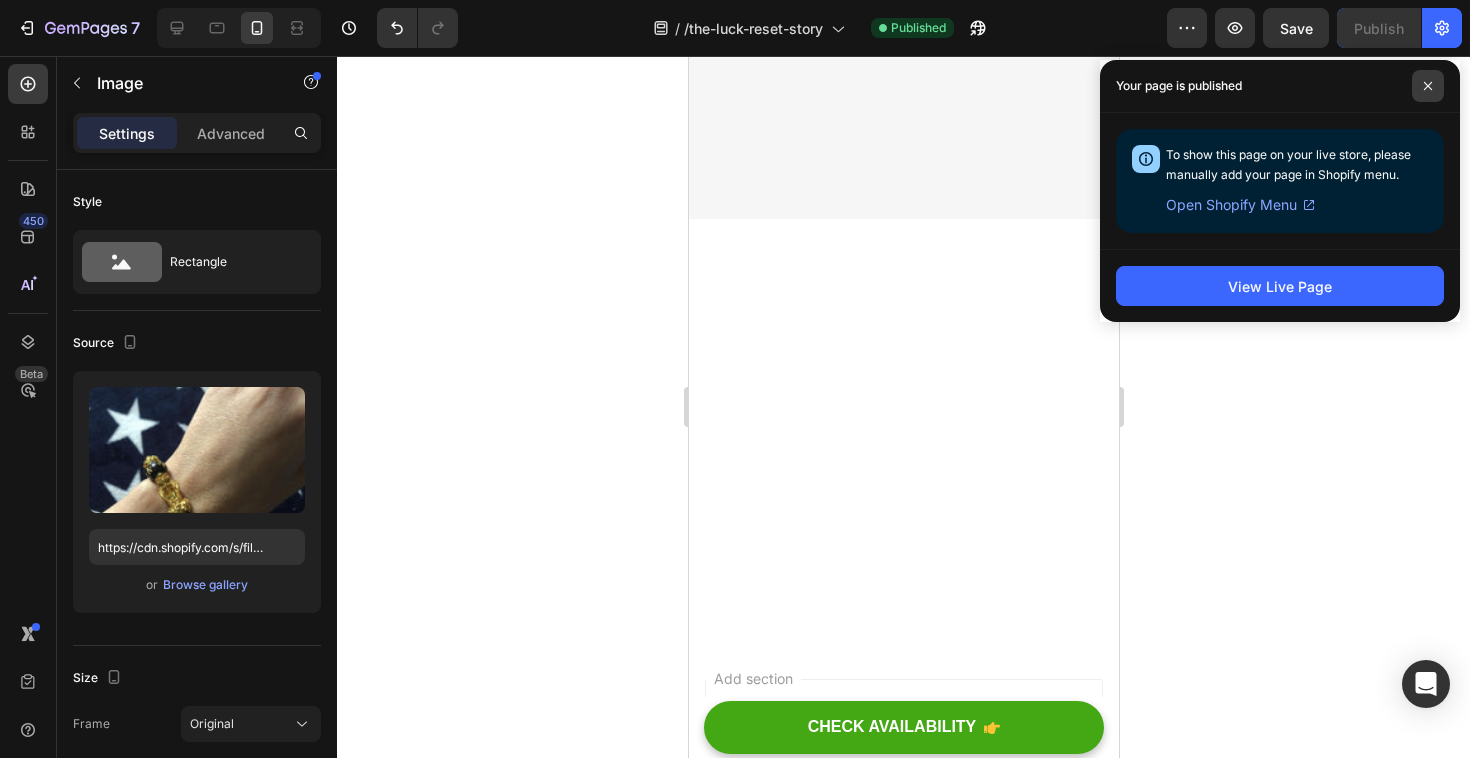 click at bounding box center (1428, 86) 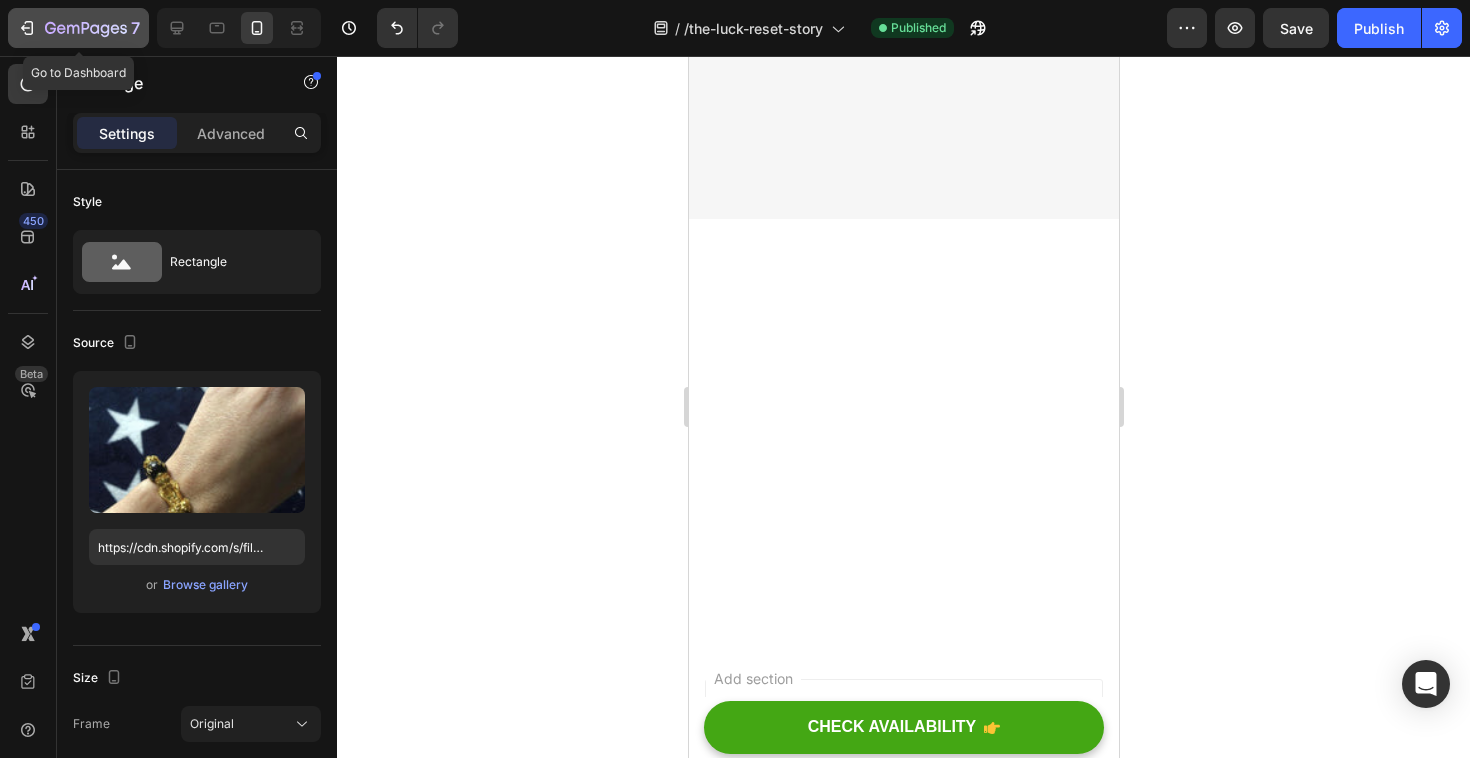 click 